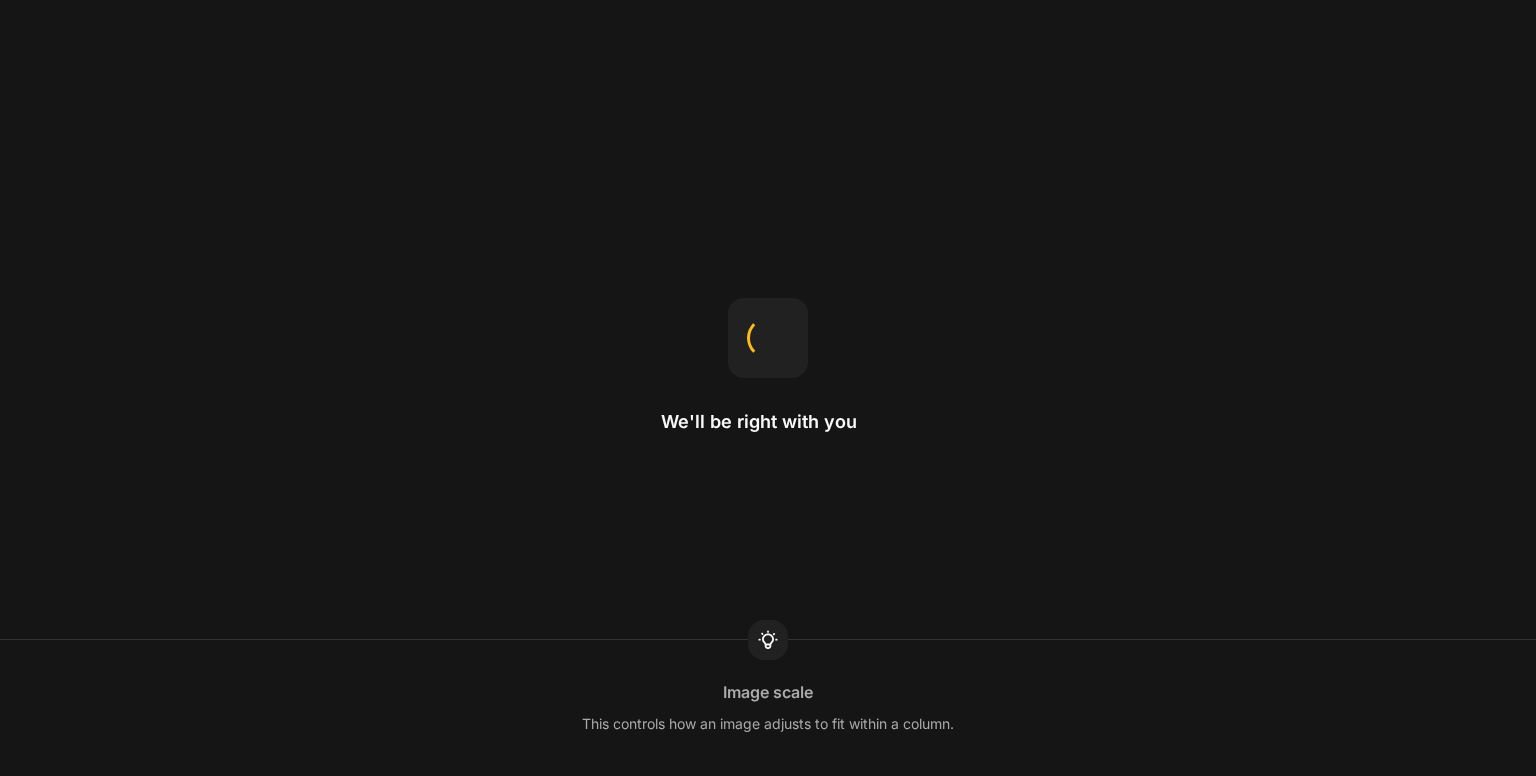 scroll, scrollTop: 0, scrollLeft: 0, axis: both 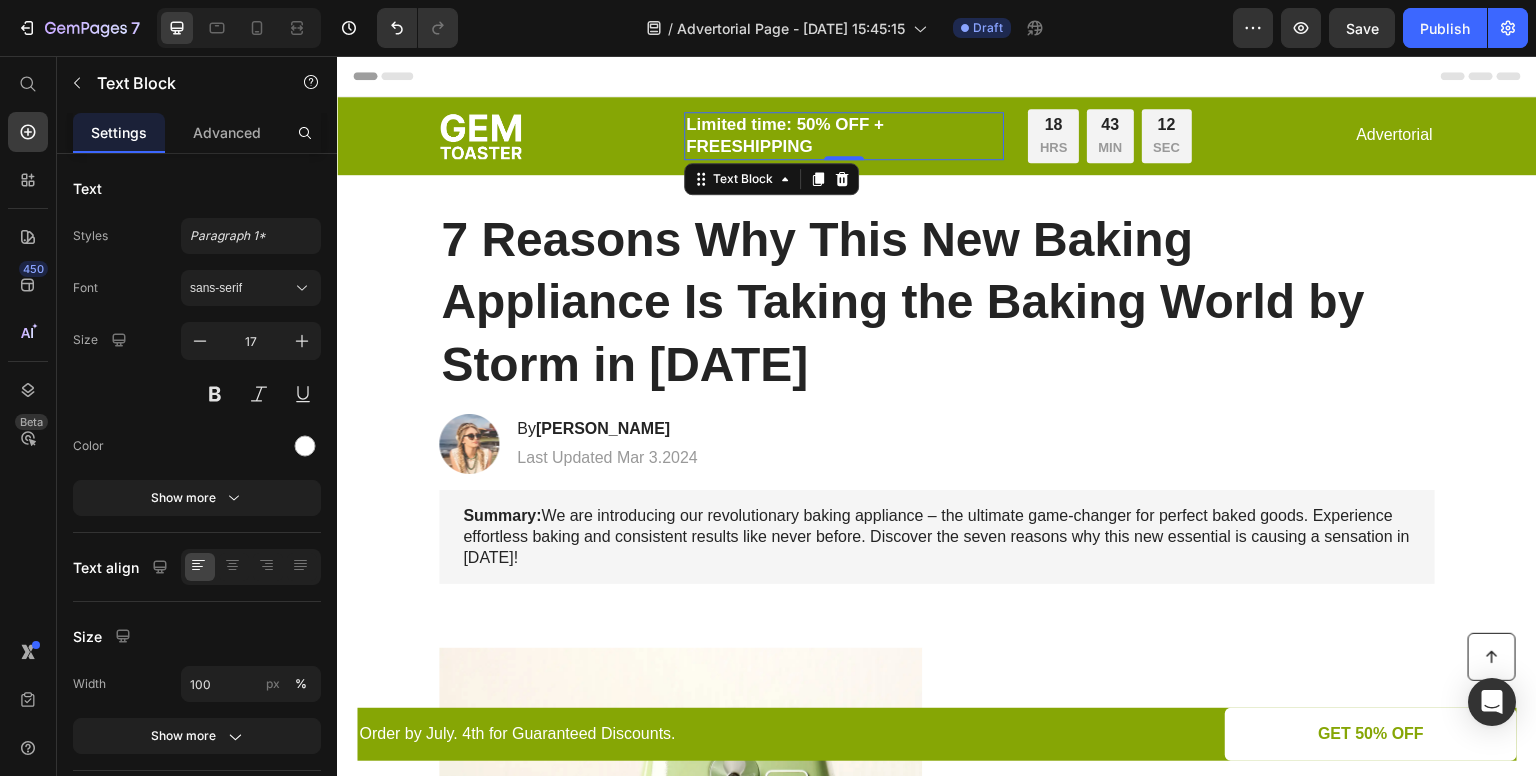 click on "Limited time: 50% OFF + FREESHIPPING" at bounding box center (844, 136) 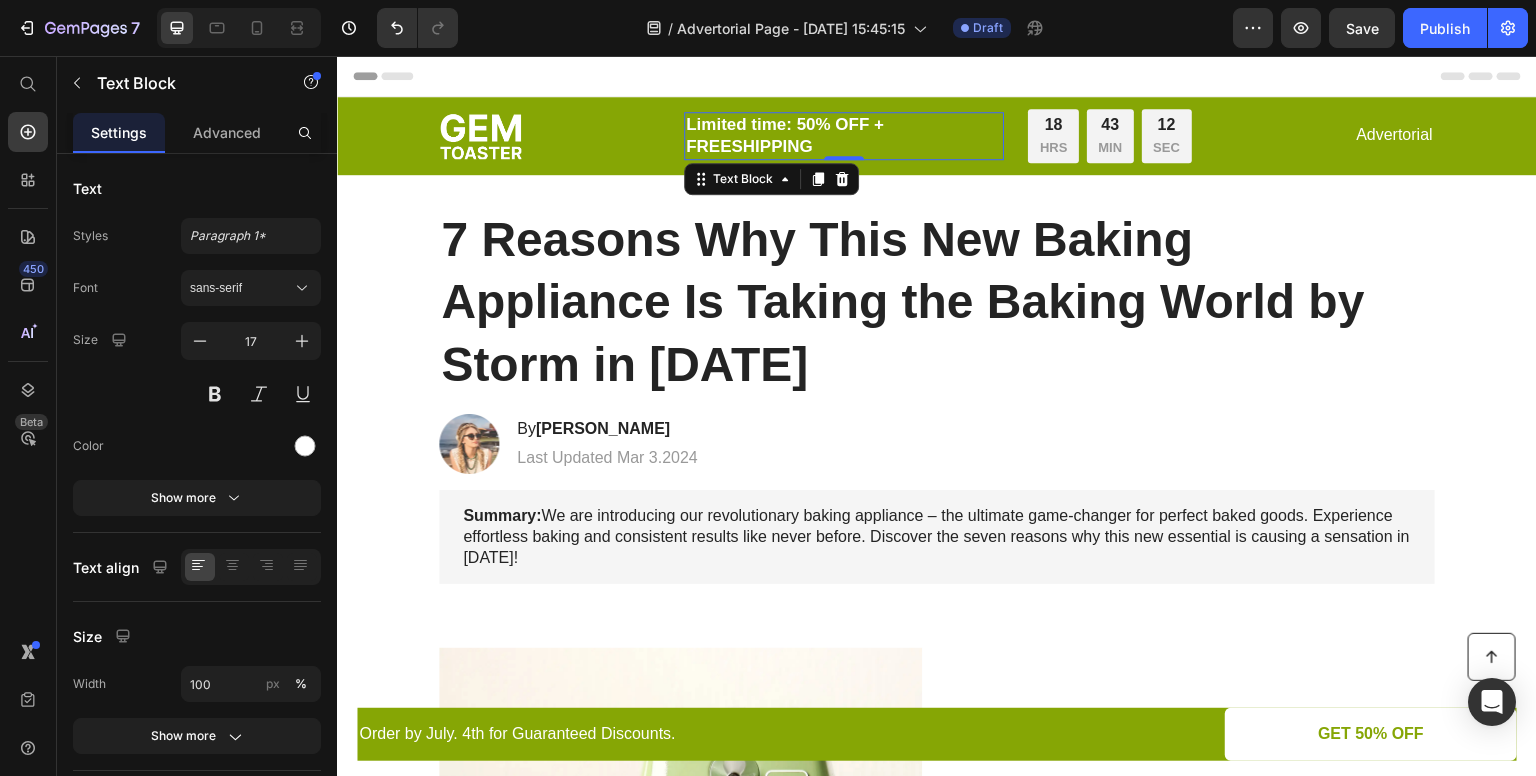 click on "Limited time: 50% OFF + FREESHIPPING" at bounding box center [844, 136] 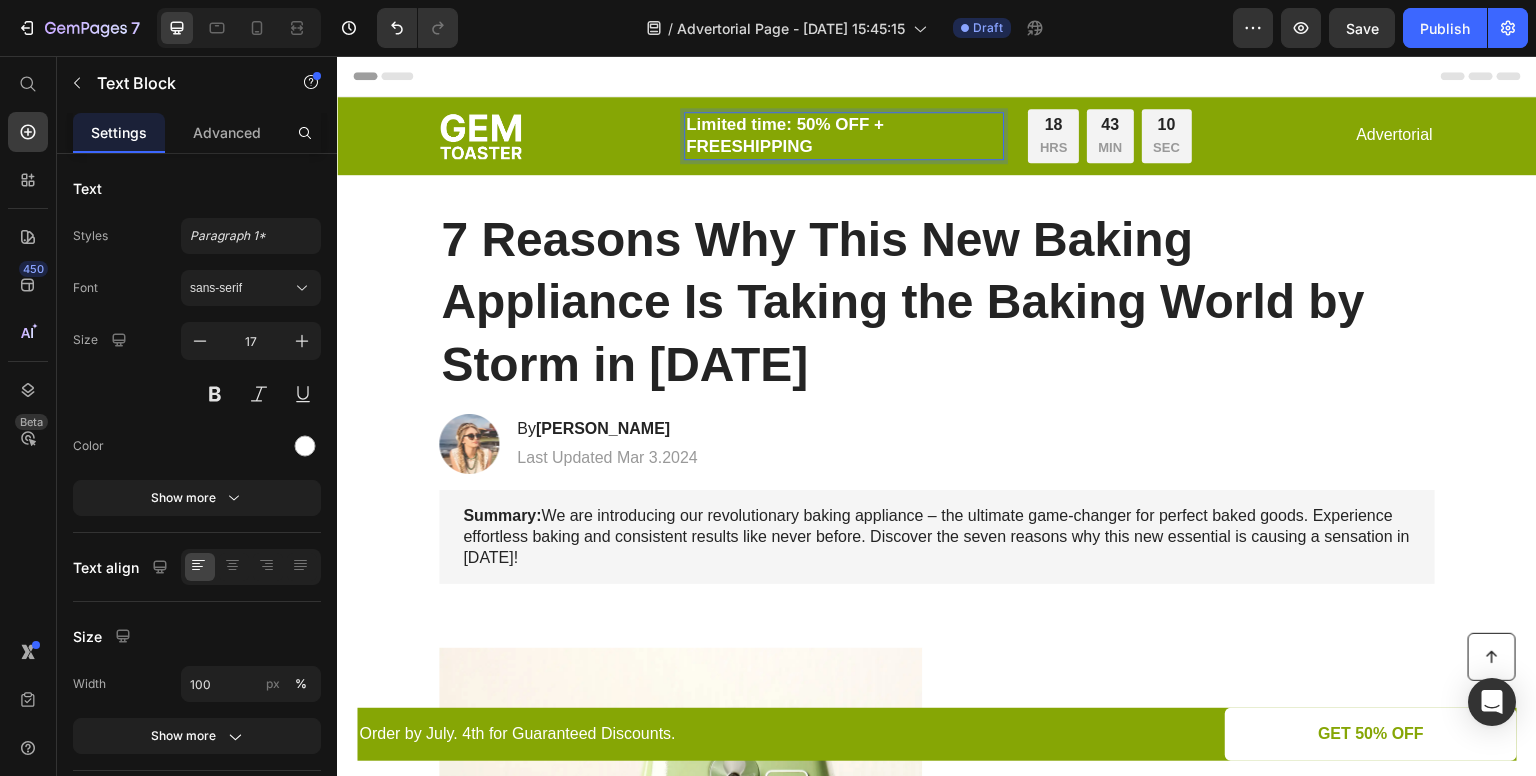 click on "Limited time: 50% OFF + FREESHIPPING" at bounding box center (844, 136) 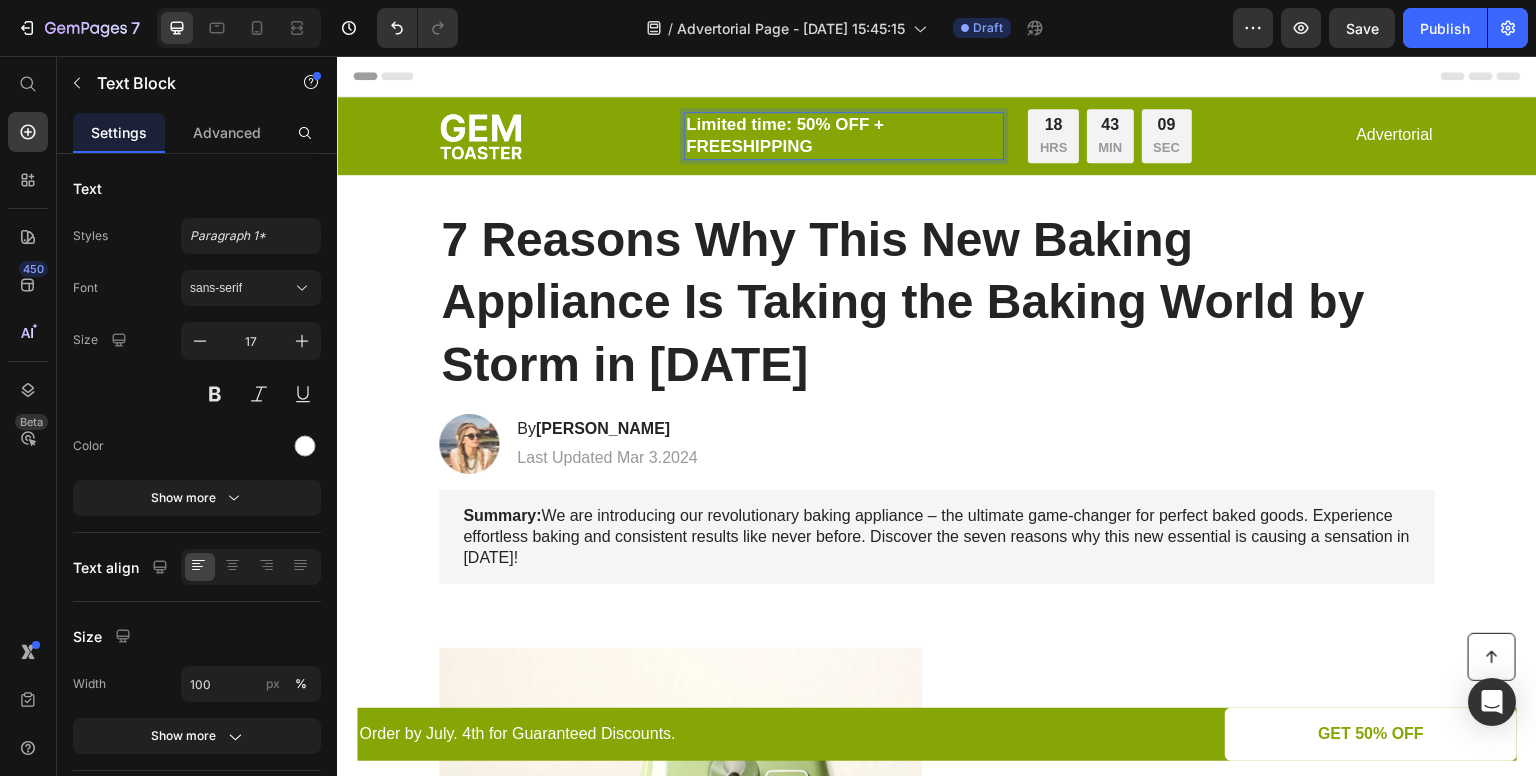 click on "Limited time: 50% OFF + FREESHIPPING" at bounding box center [844, 136] 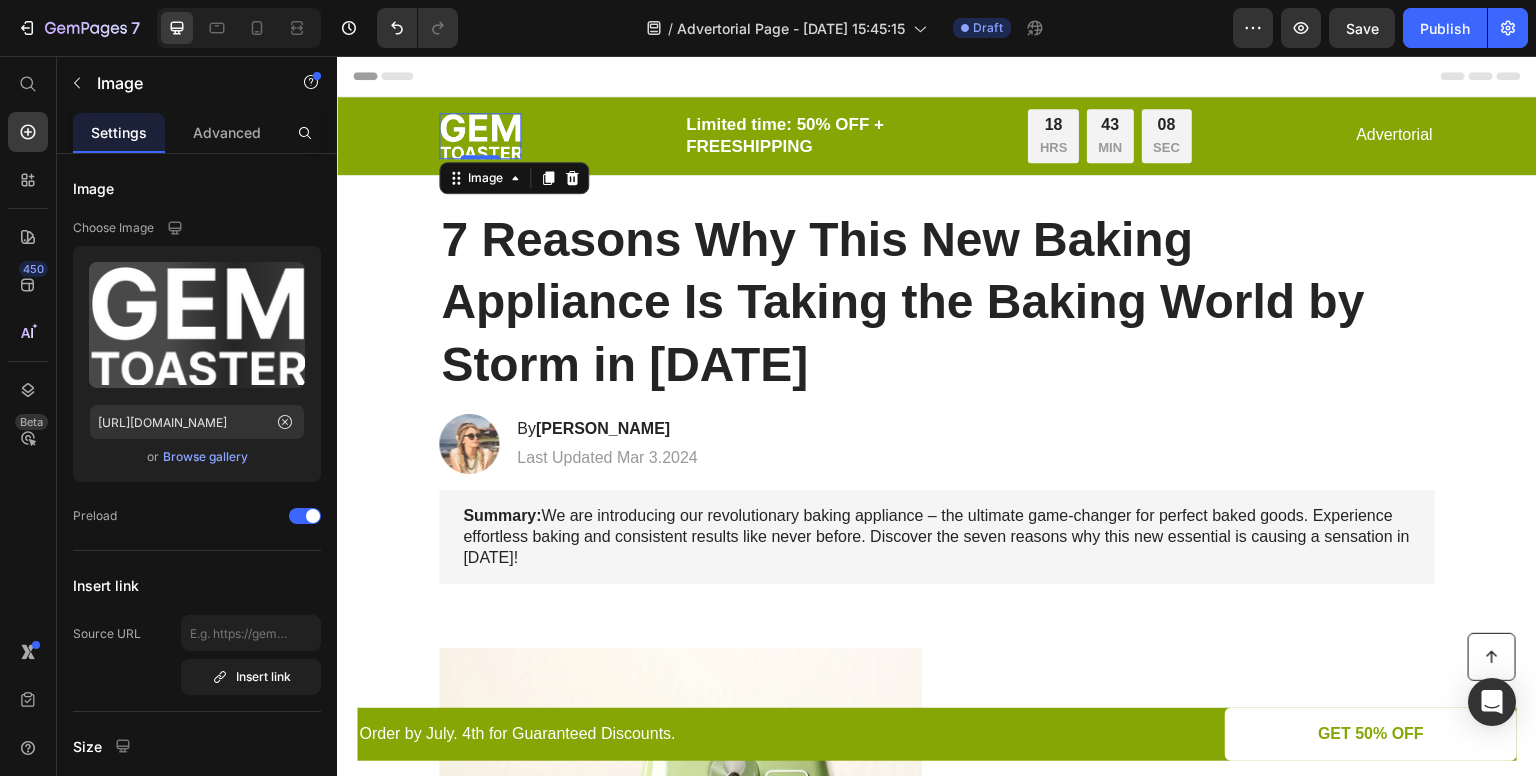 click at bounding box center (480, 136) 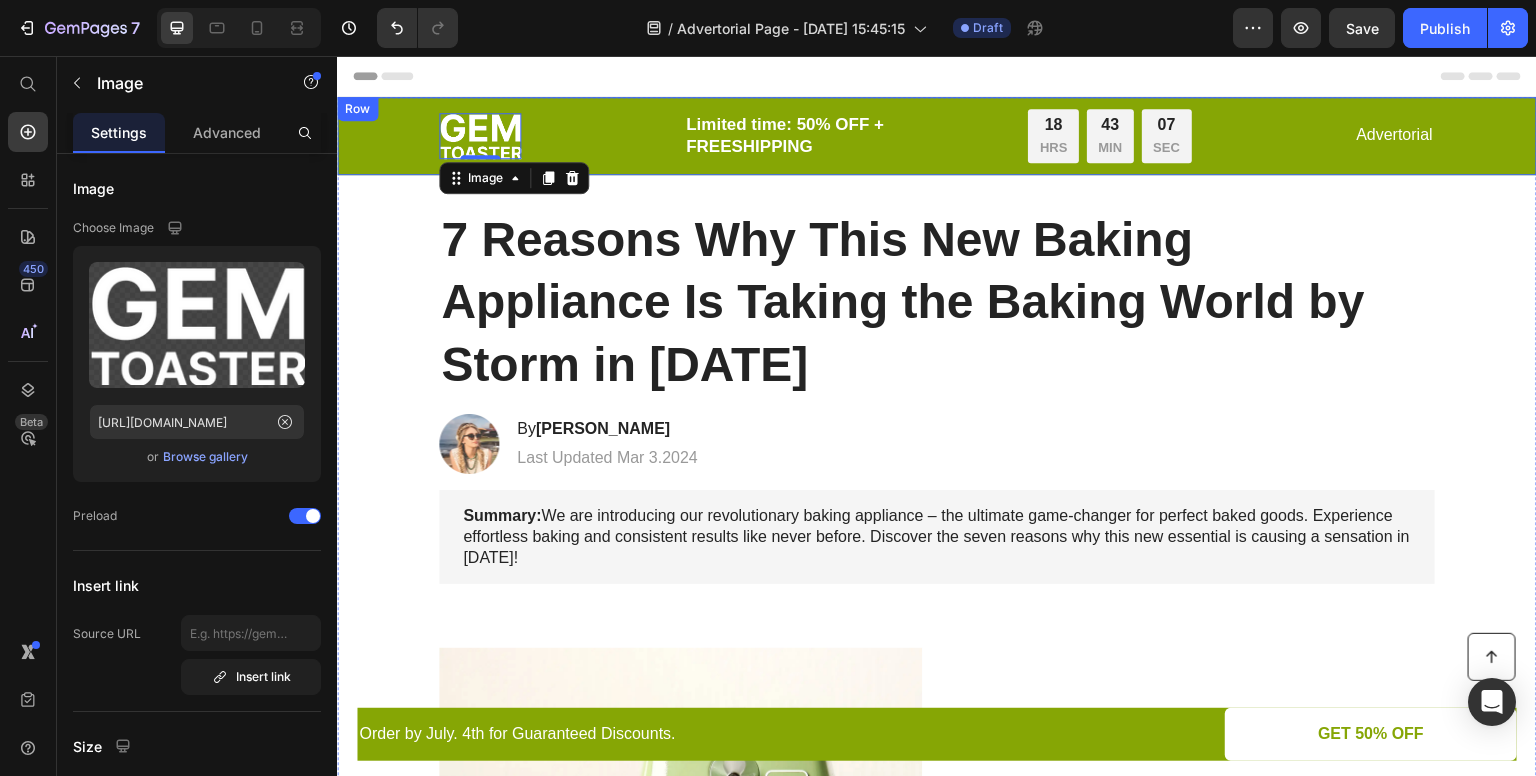 click on "Image   0 Limited time: 50% OFF + FREESHIPPING Text Block 18 HRS 43 MIN 07 SEC Countdown Timer Row Advertorial Text Block Row" at bounding box center (937, 136) 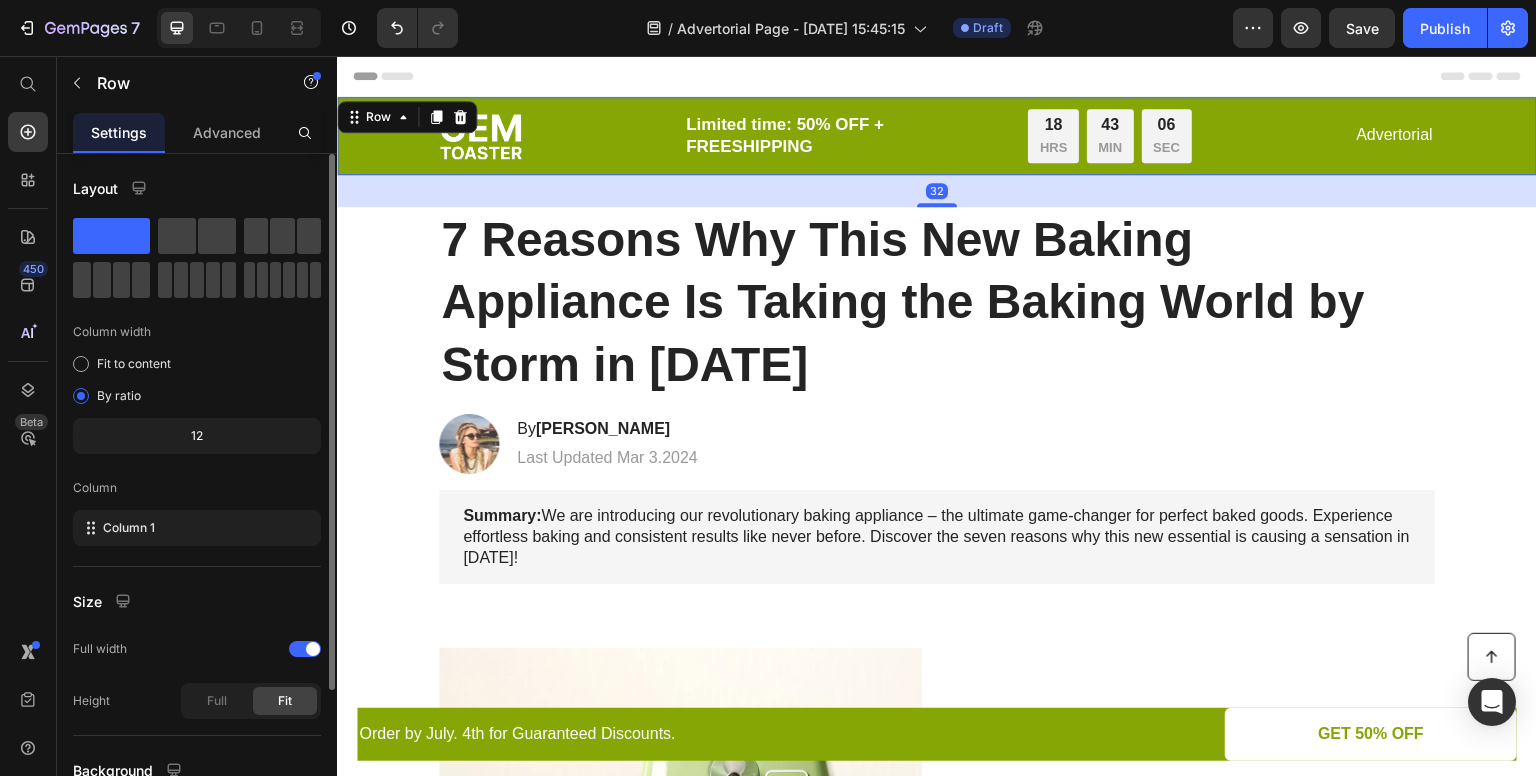 scroll, scrollTop: 179, scrollLeft: 0, axis: vertical 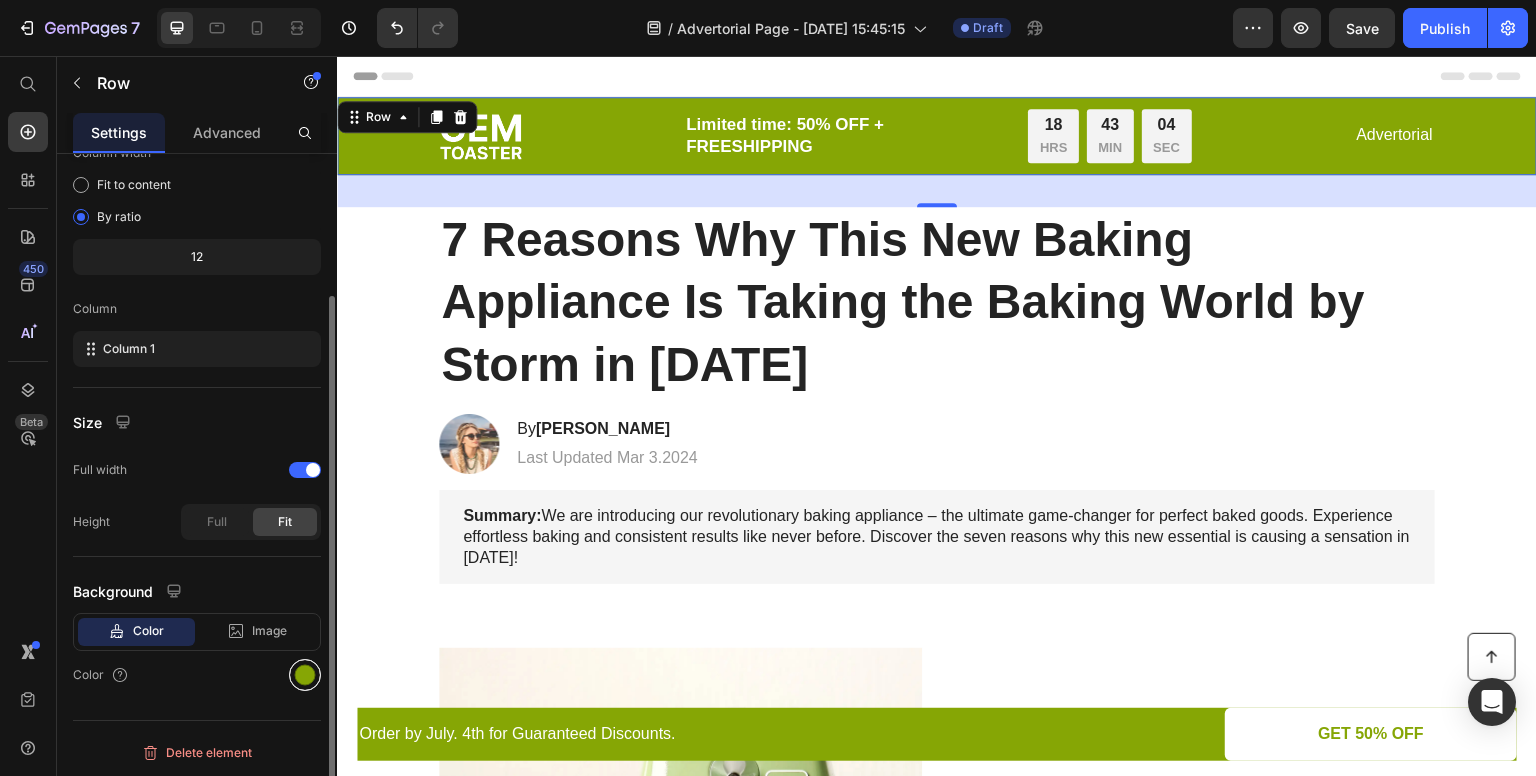 click at bounding box center (305, 675) 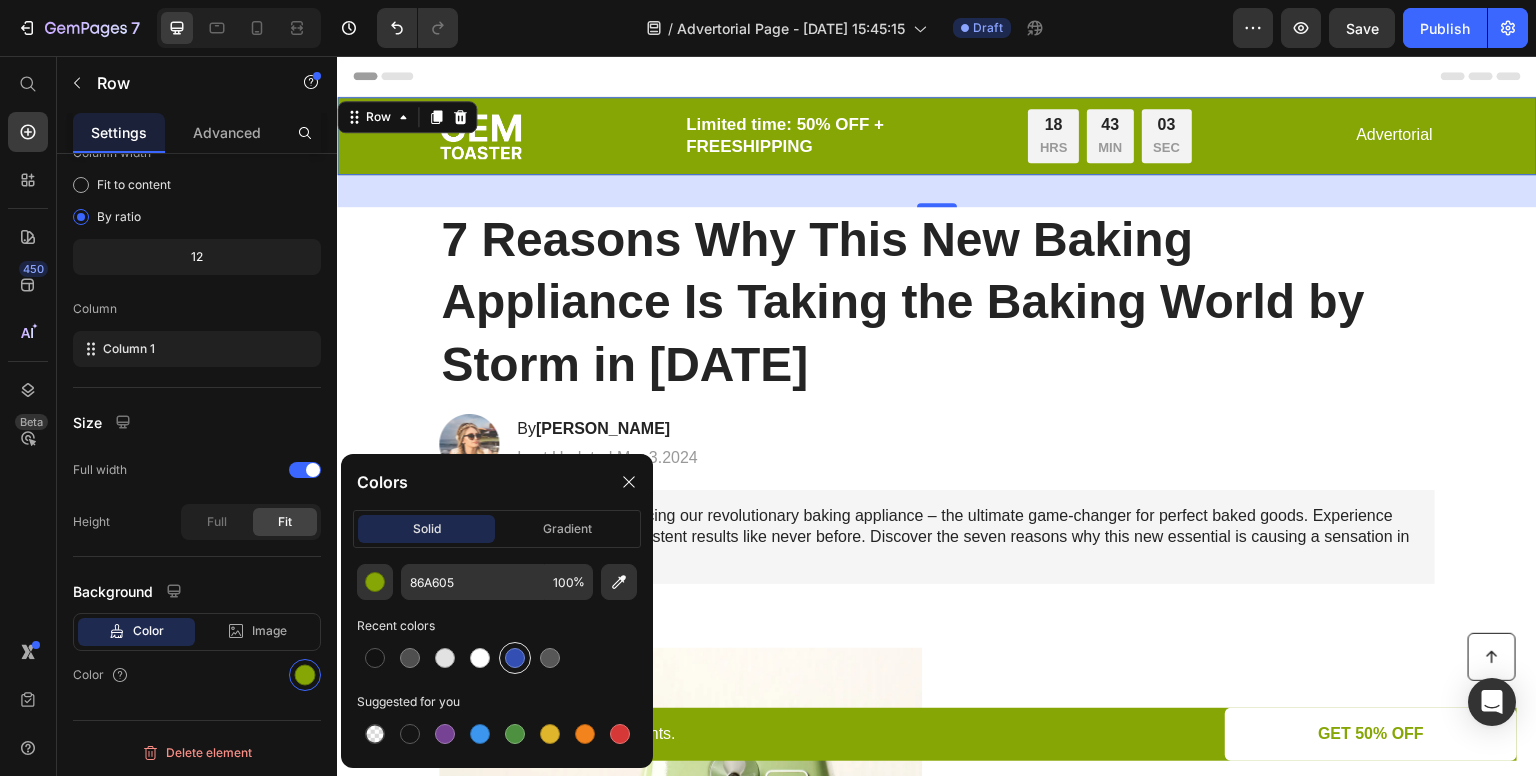 click at bounding box center (515, 658) 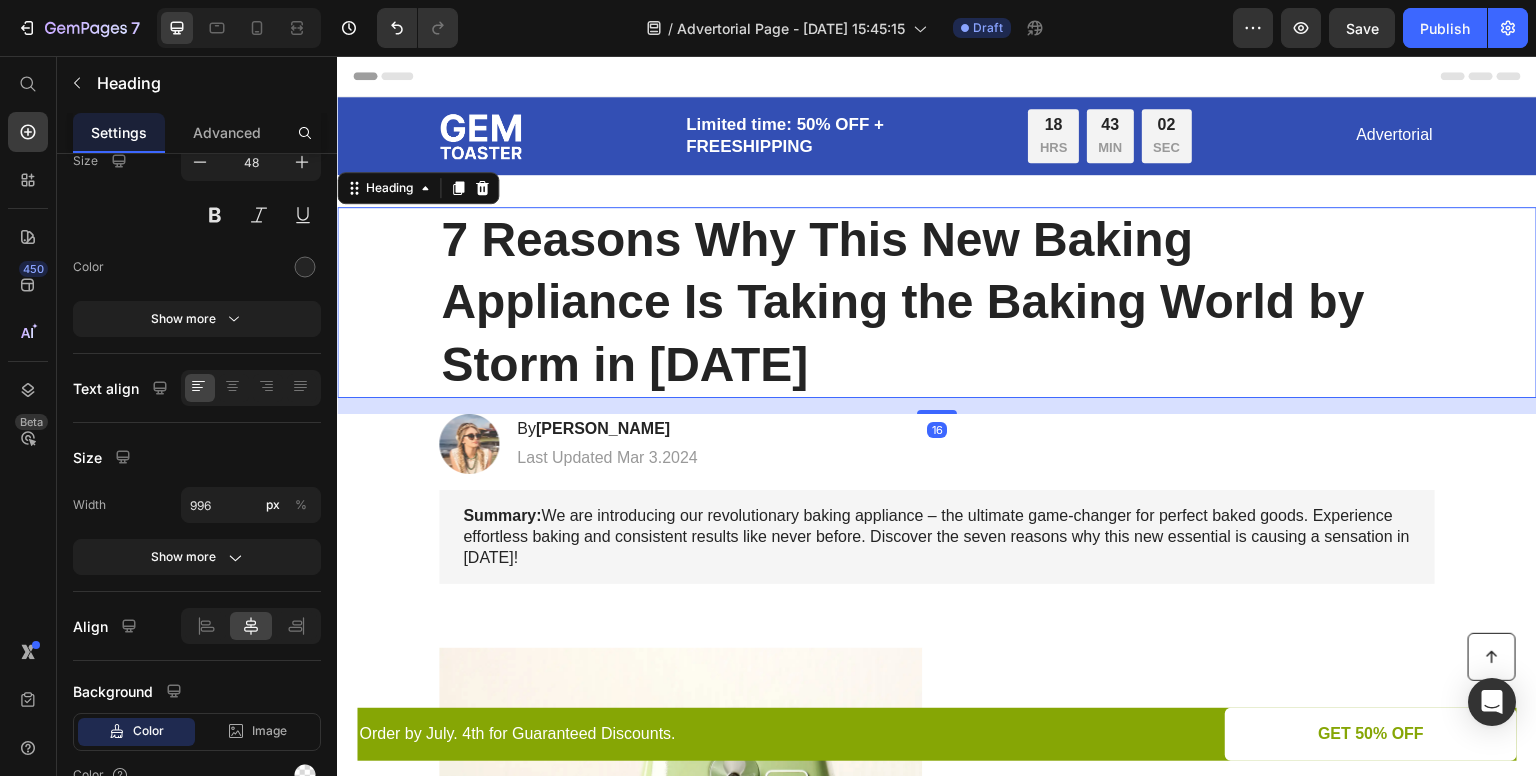 click on "7 Reasons Why This New Baking Appliance Is Taking the Baking World by Storm in 2024 Heading   16" at bounding box center [937, 302] 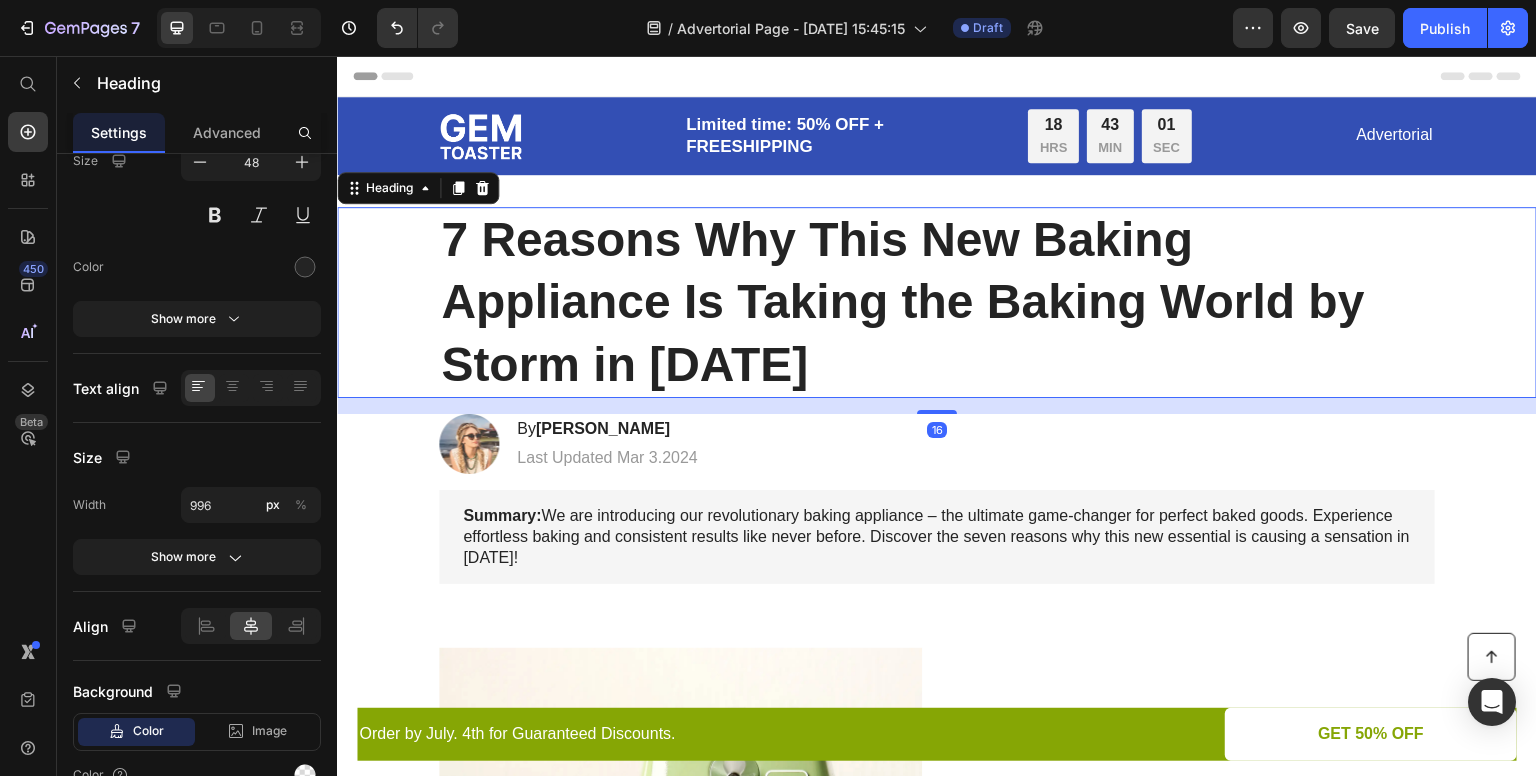 scroll, scrollTop: 0, scrollLeft: 0, axis: both 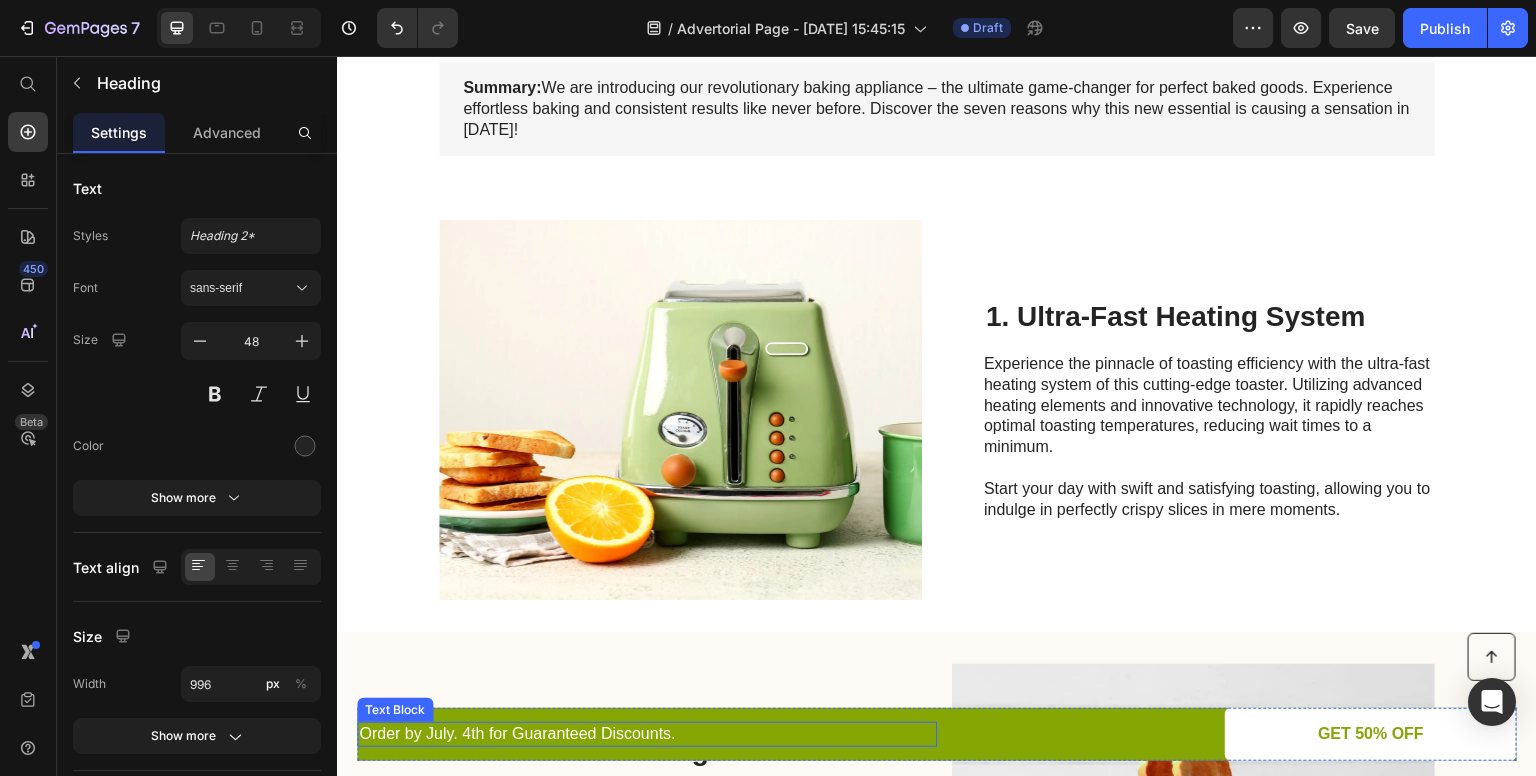 click on "Order by July. 4th for Guaranteed Discounts." at bounding box center [647, 734] 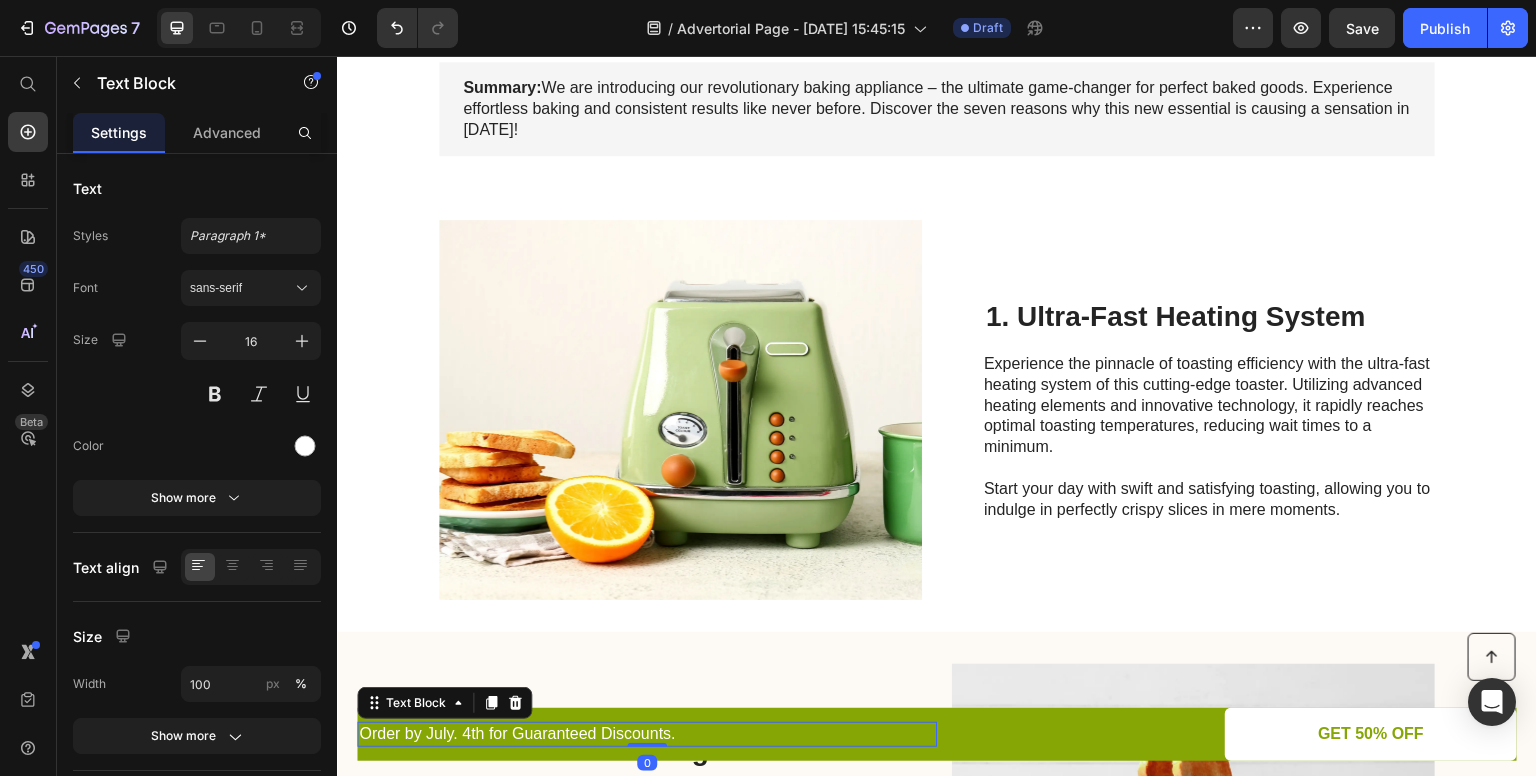 click on "Order by July. 4th for Guaranteed Discounts." at bounding box center [647, 734] 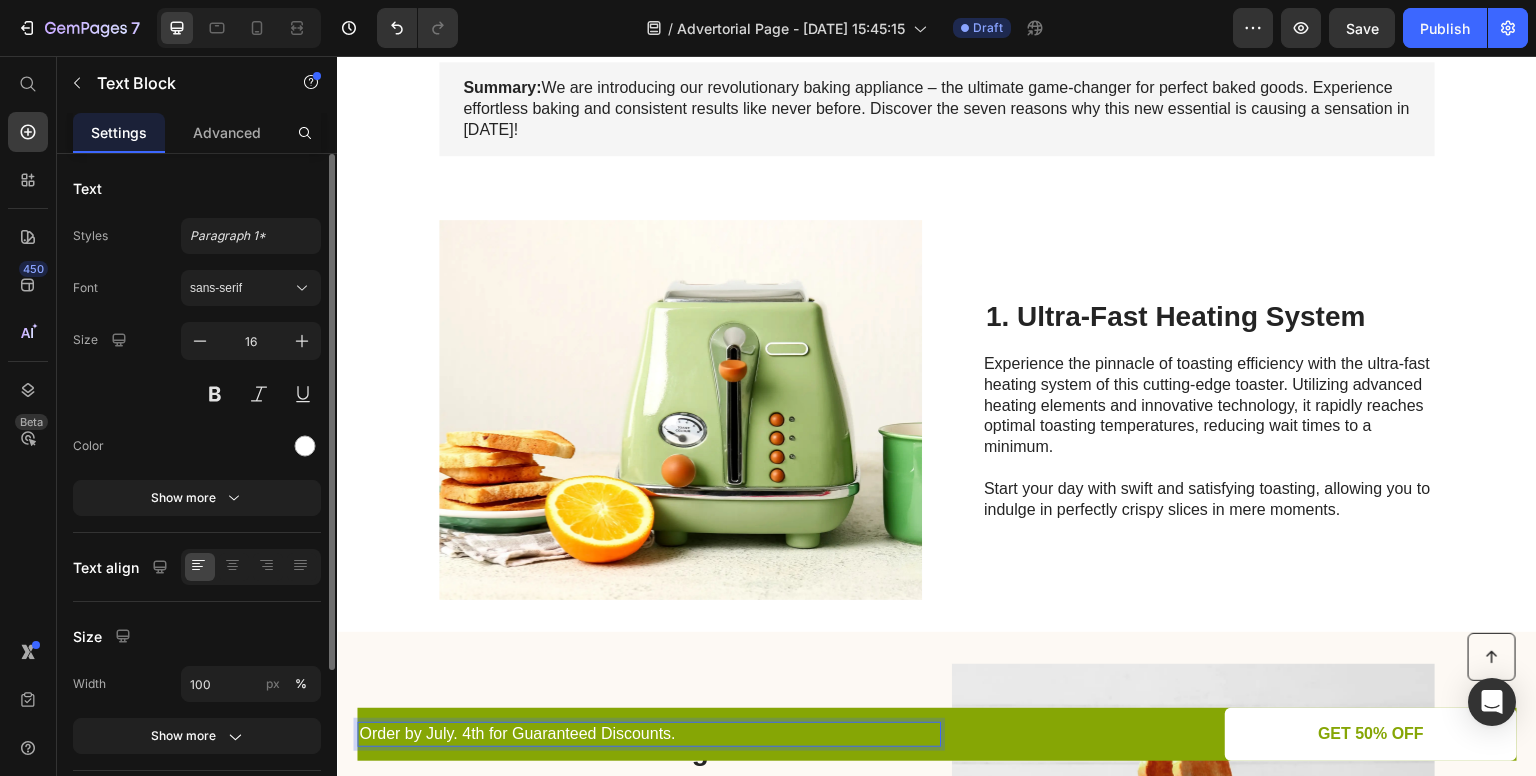 scroll, scrollTop: 213, scrollLeft: 0, axis: vertical 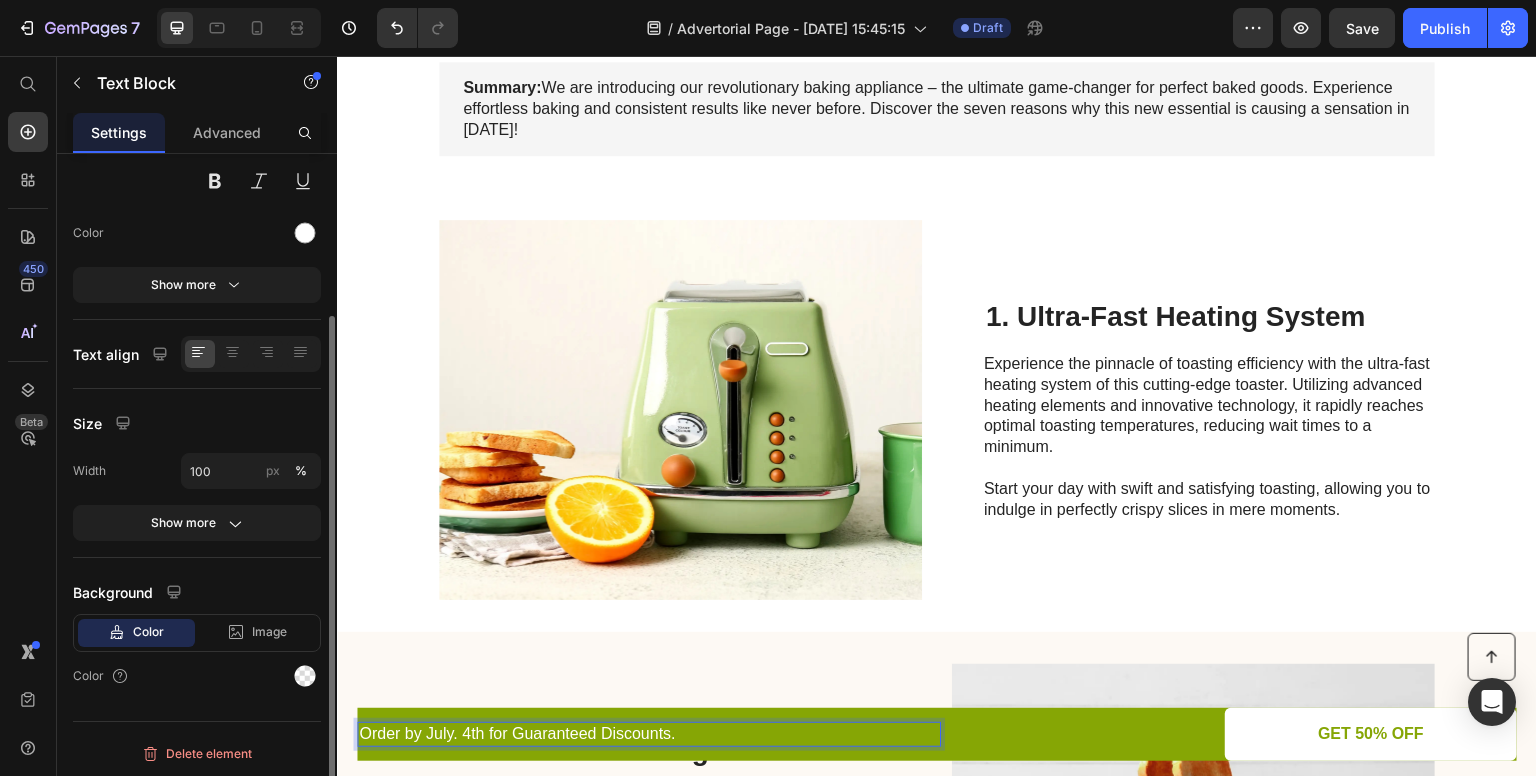 click on "Color" at bounding box center (148, 632) 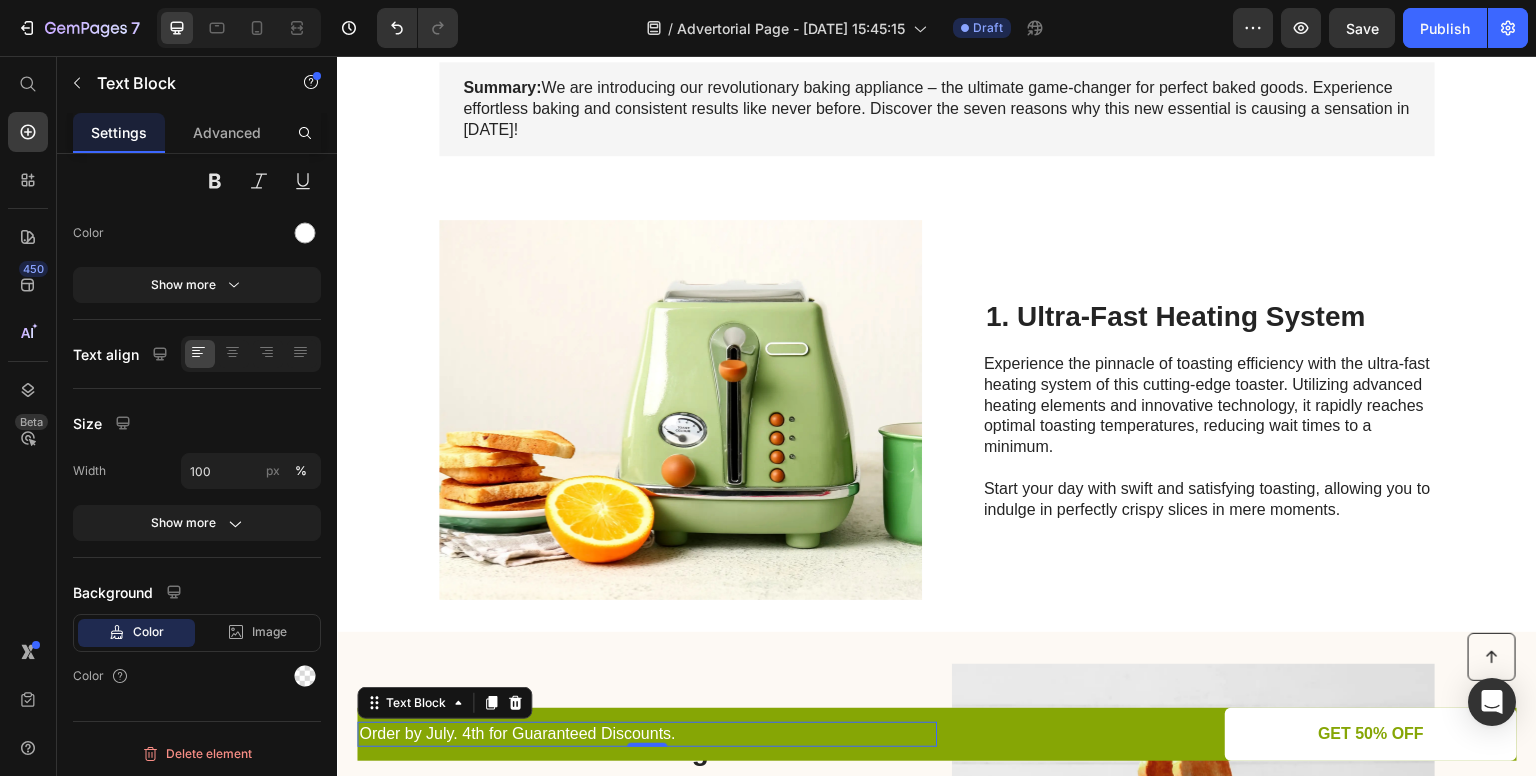 click on "Order by July. 4th for Guaranteed Discounts." at bounding box center (647, 734) 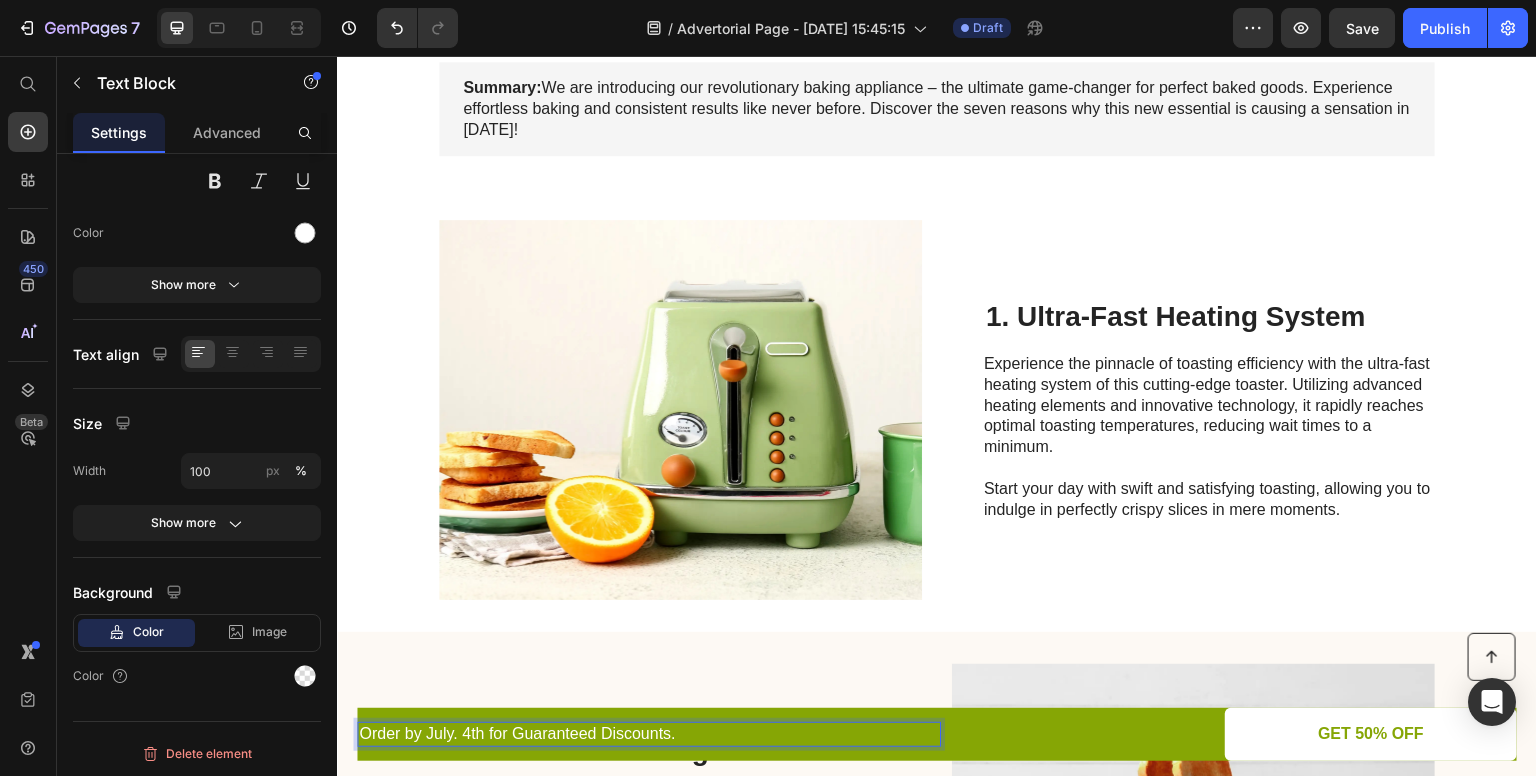 click on "Order by July. 4th for Guaranteed Discounts." at bounding box center [647, 734] 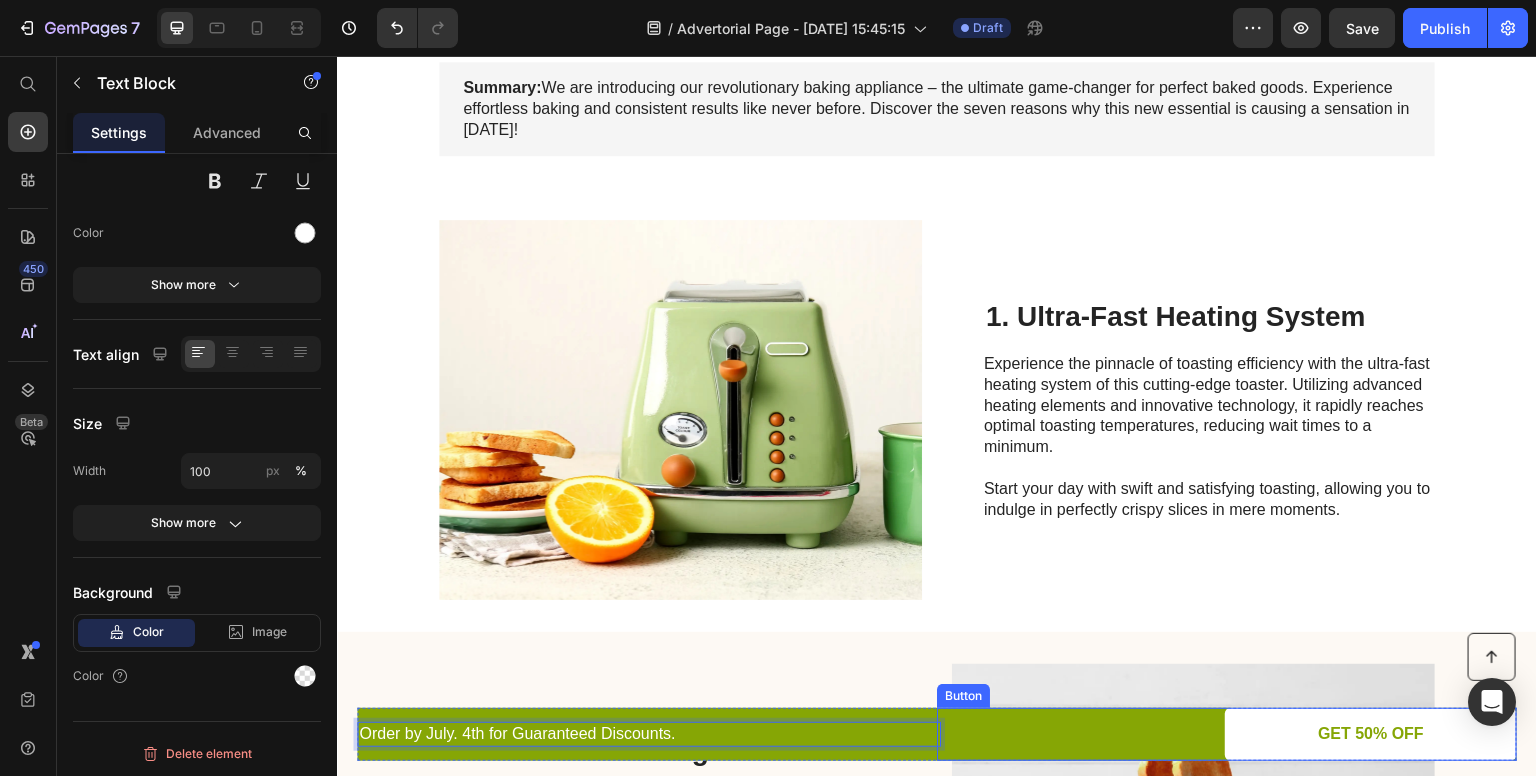 click on "GET 50% OFF Button" at bounding box center (1227, 734) 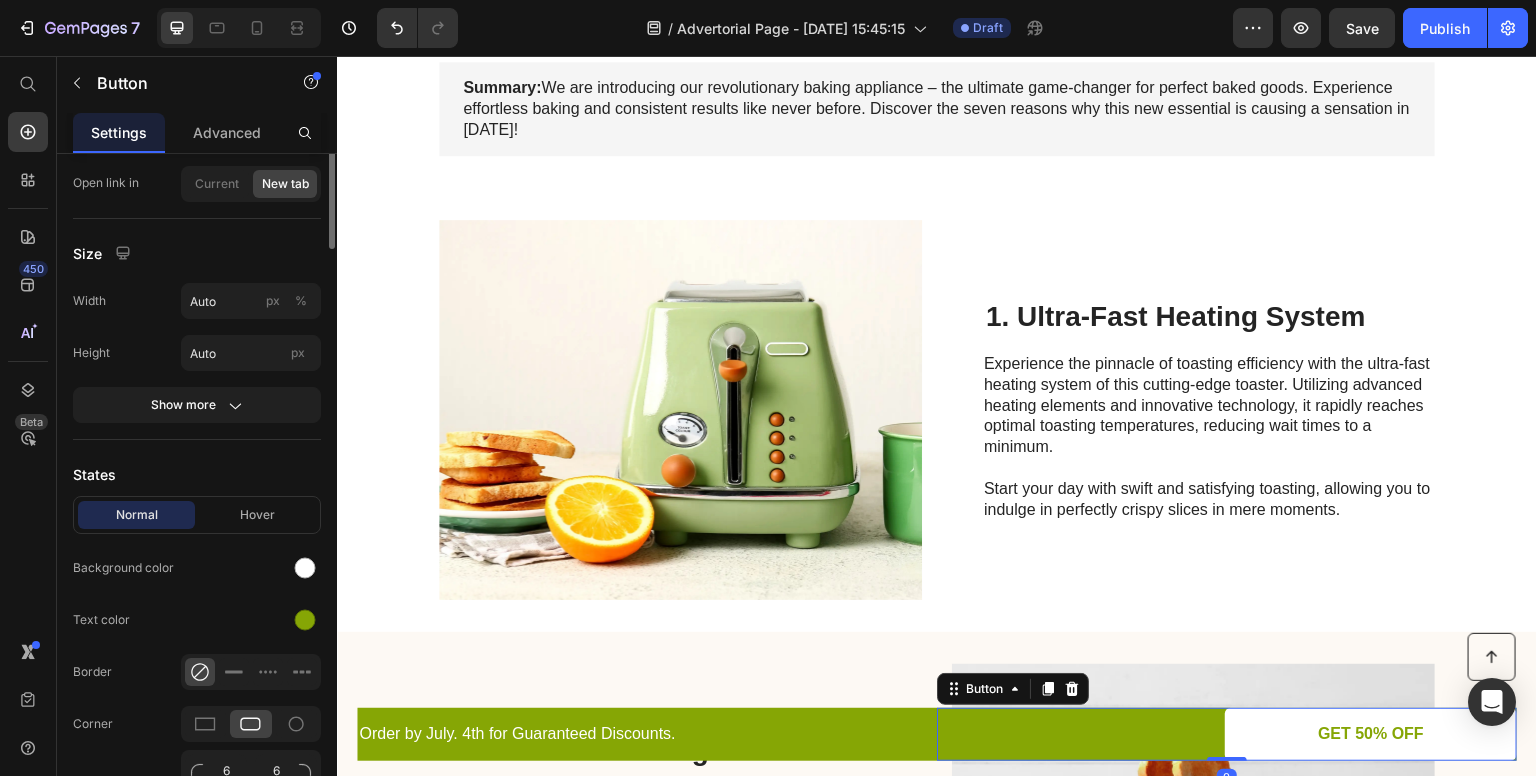 scroll, scrollTop: 0, scrollLeft: 0, axis: both 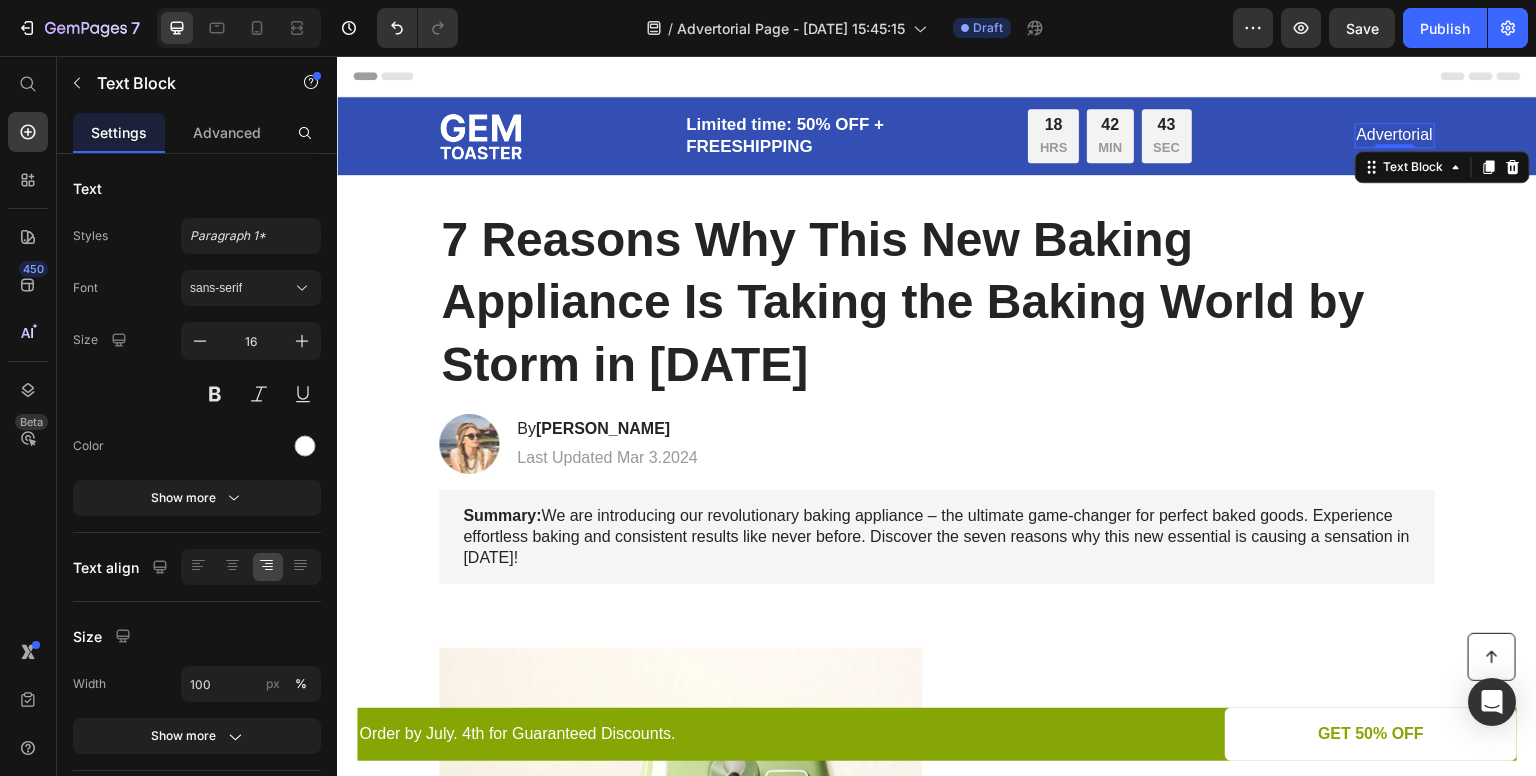 click on "Advertorial" at bounding box center (1395, 135) 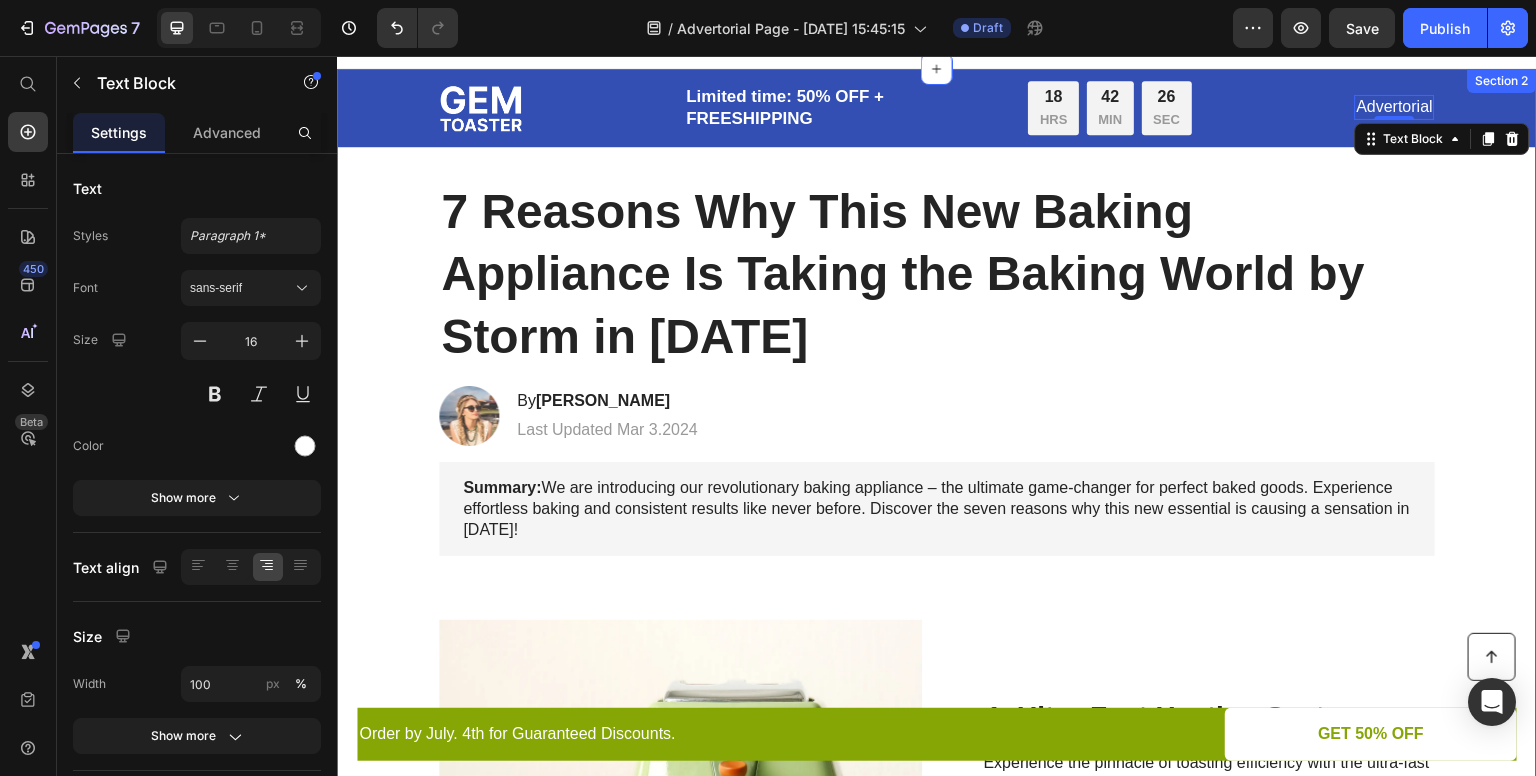 scroll, scrollTop: 28, scrollLeft: 0, axis: vertical 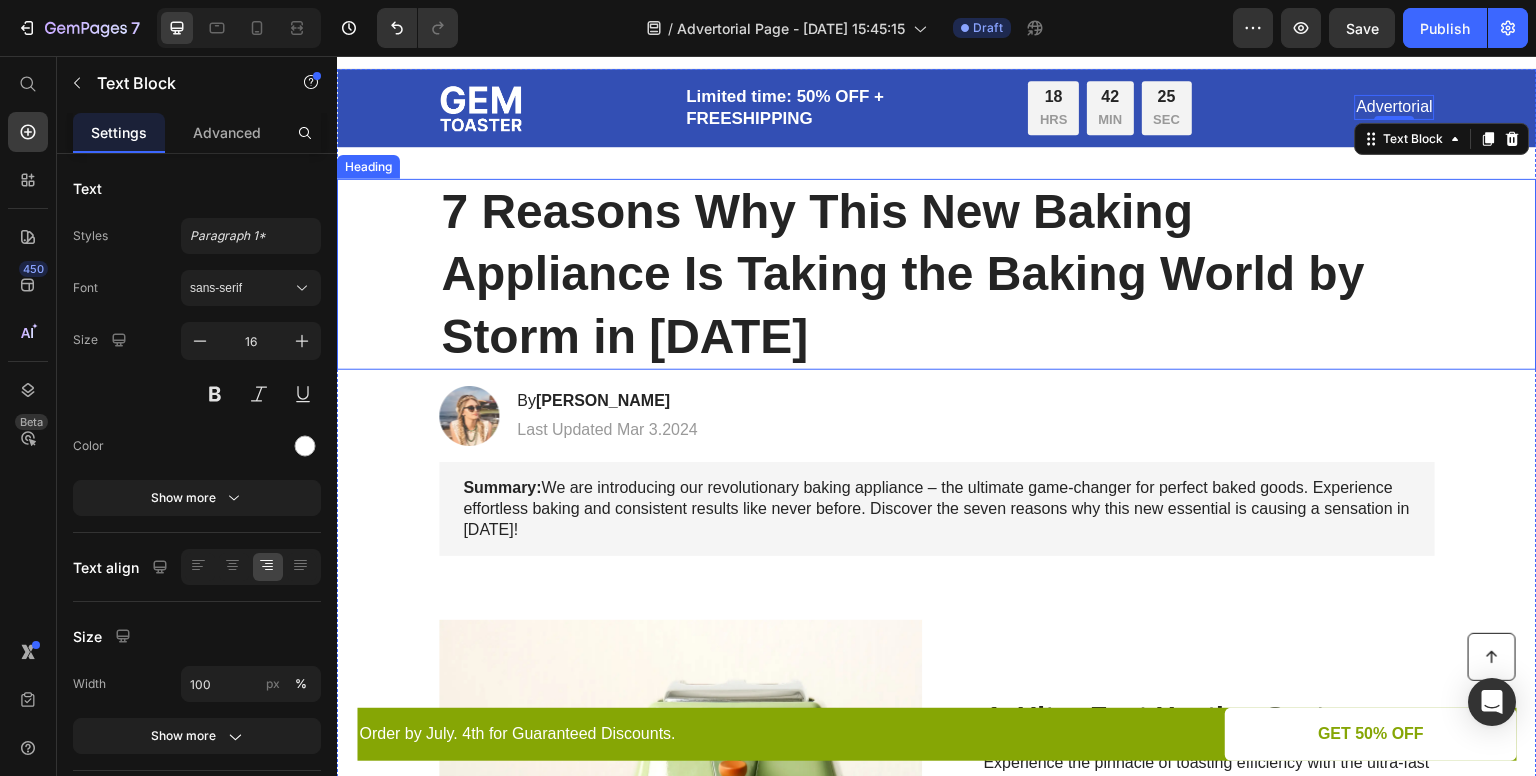 click on "7 Reasons Why This New Baking Appliance Is Taking the Baking World by Storm in 2024" at bounding box center [937, 274] 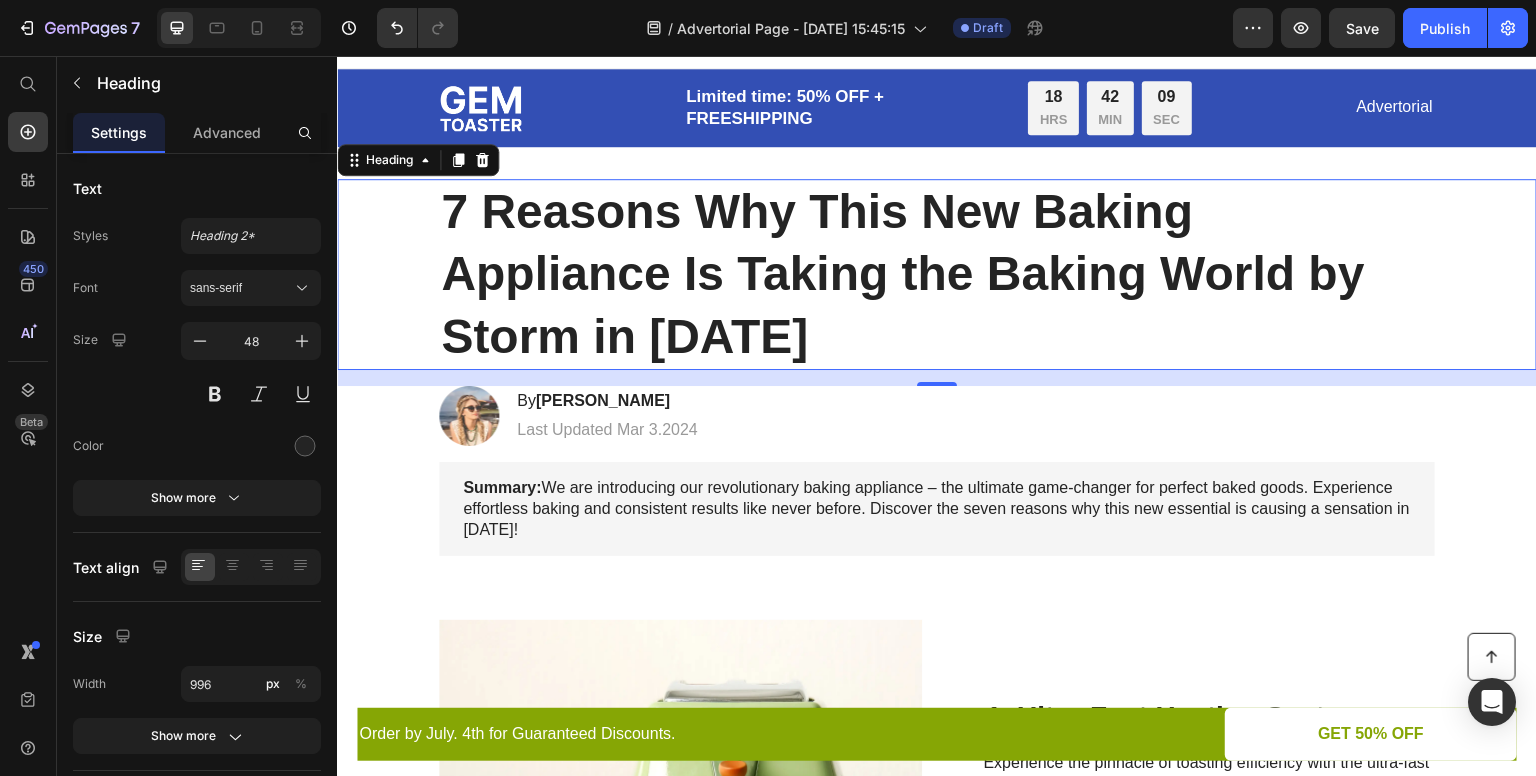 click on "7 Reasons Why This New Baking Appliance Is Taking the Baking World by Storm in 2024" at bounding box center (937, 274) 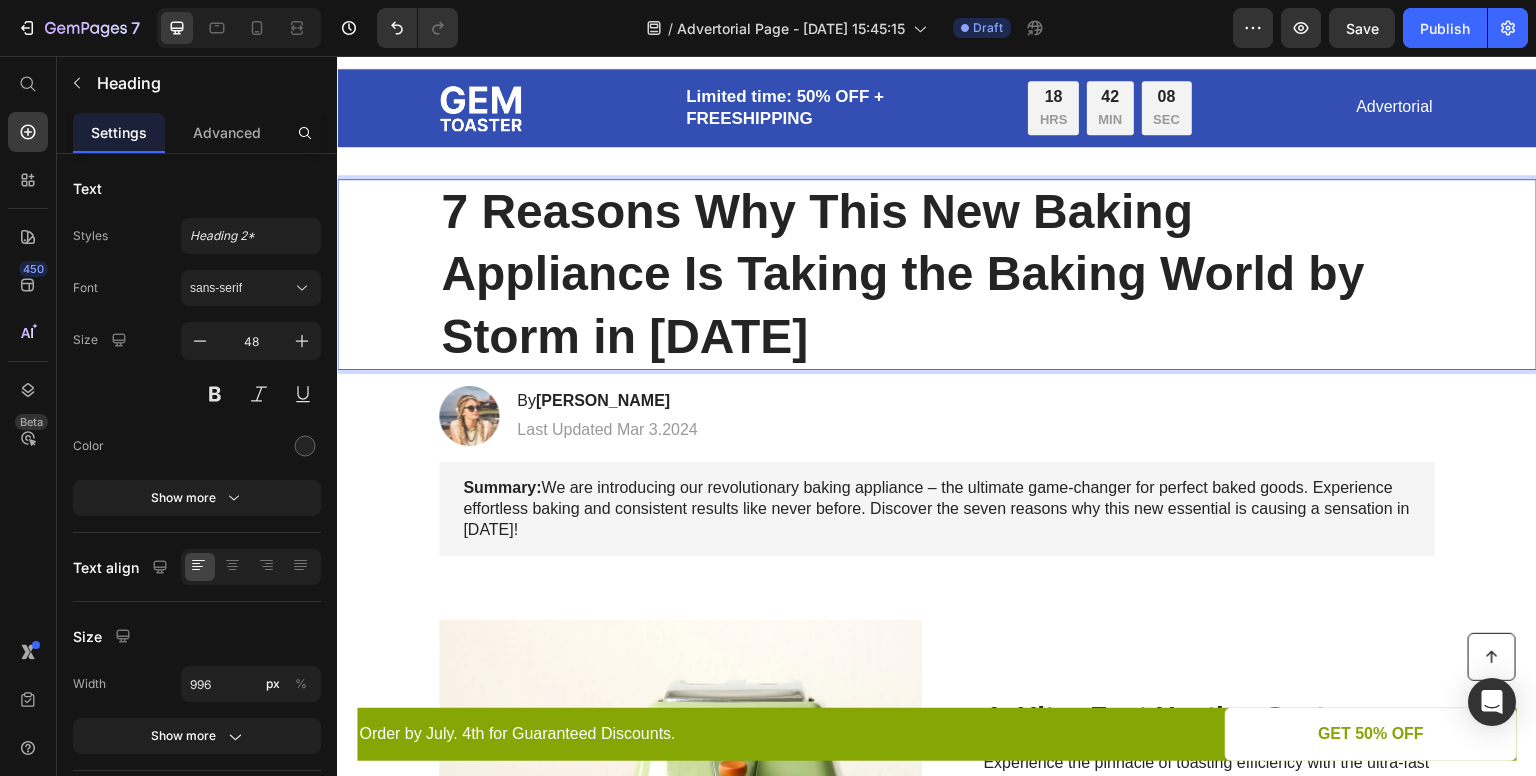 click on "7 Reasons Why This New Baking Appliance Is Taking the Baking World by Storm in 2024" at bounding box center [937, 274] 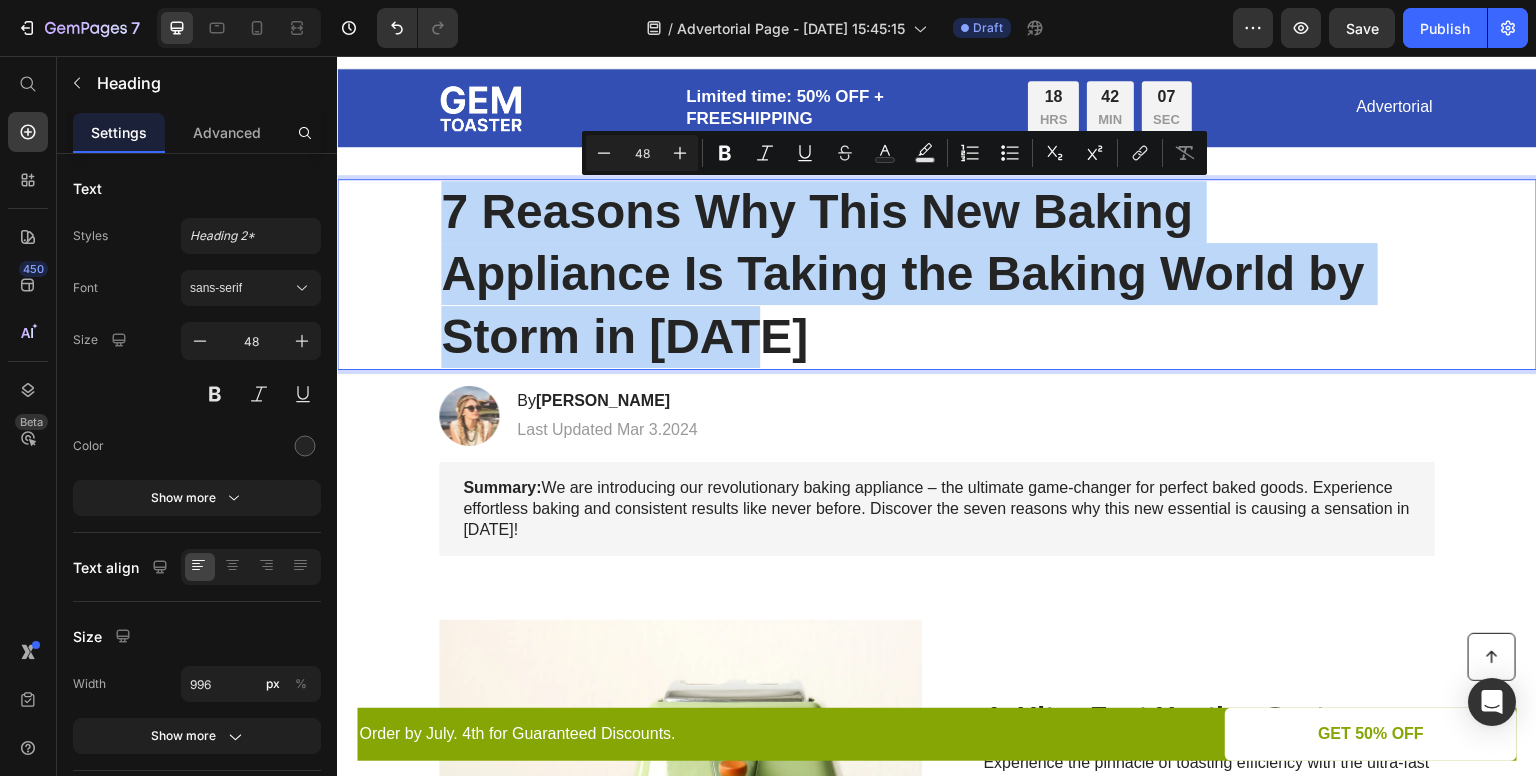 drag, startPoint x: 788, startPoint y: 351, endPoint x: 433, endPoint y: 224, distance: 377.03314 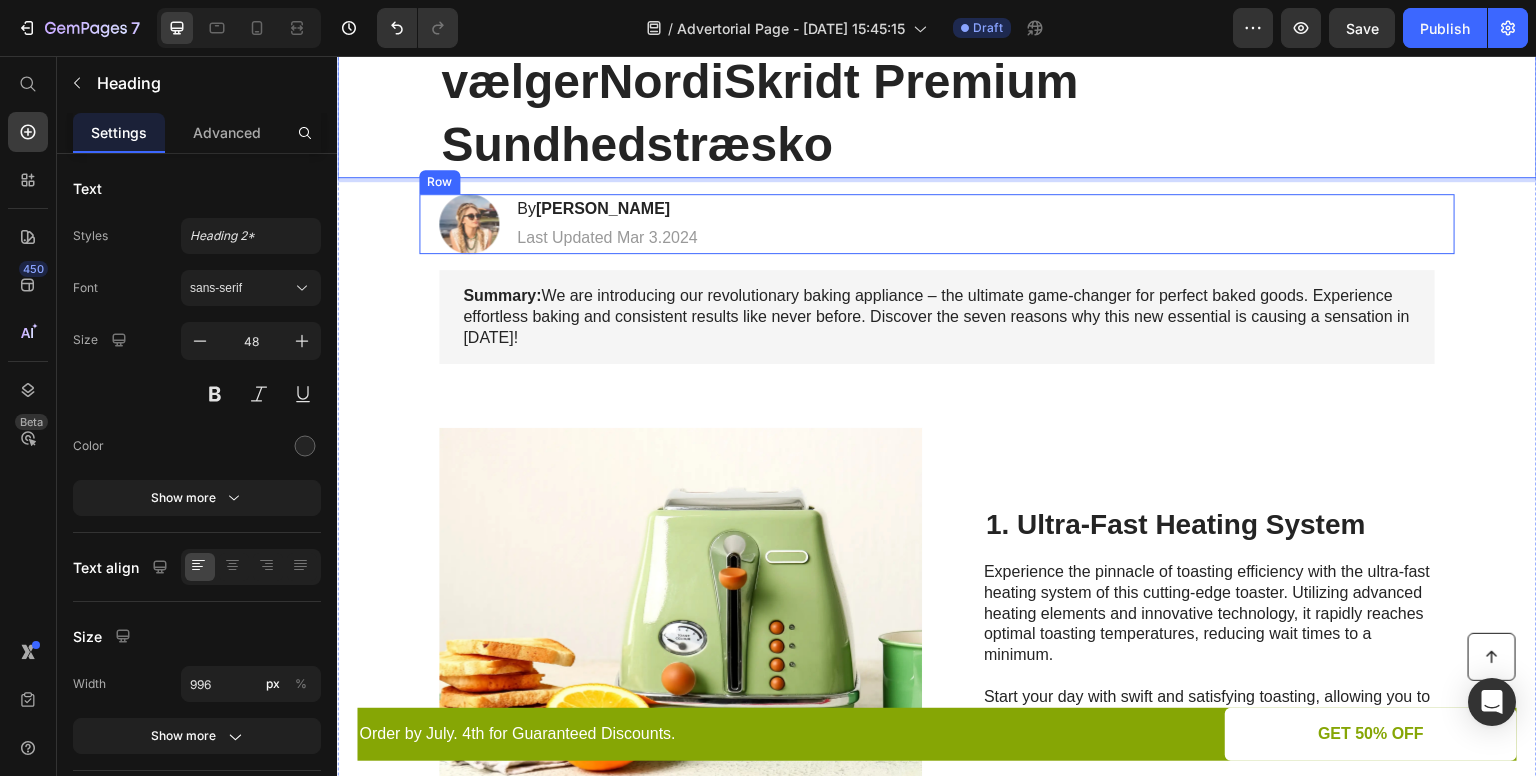 scroll, scrollTop: 212, scrollLeft: 0, axis: vertical 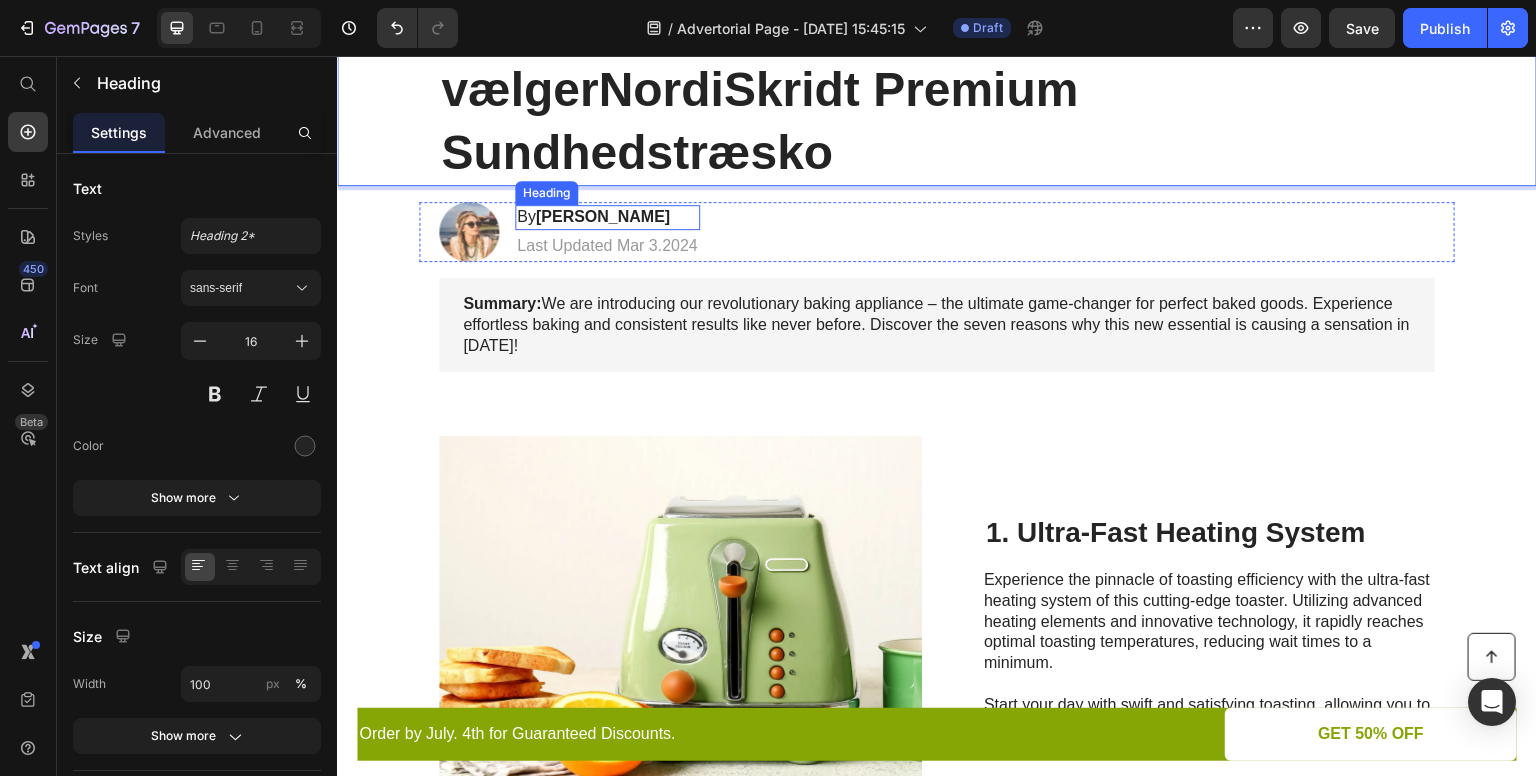 click on "Jessica M." at bounding box center [603, 216] 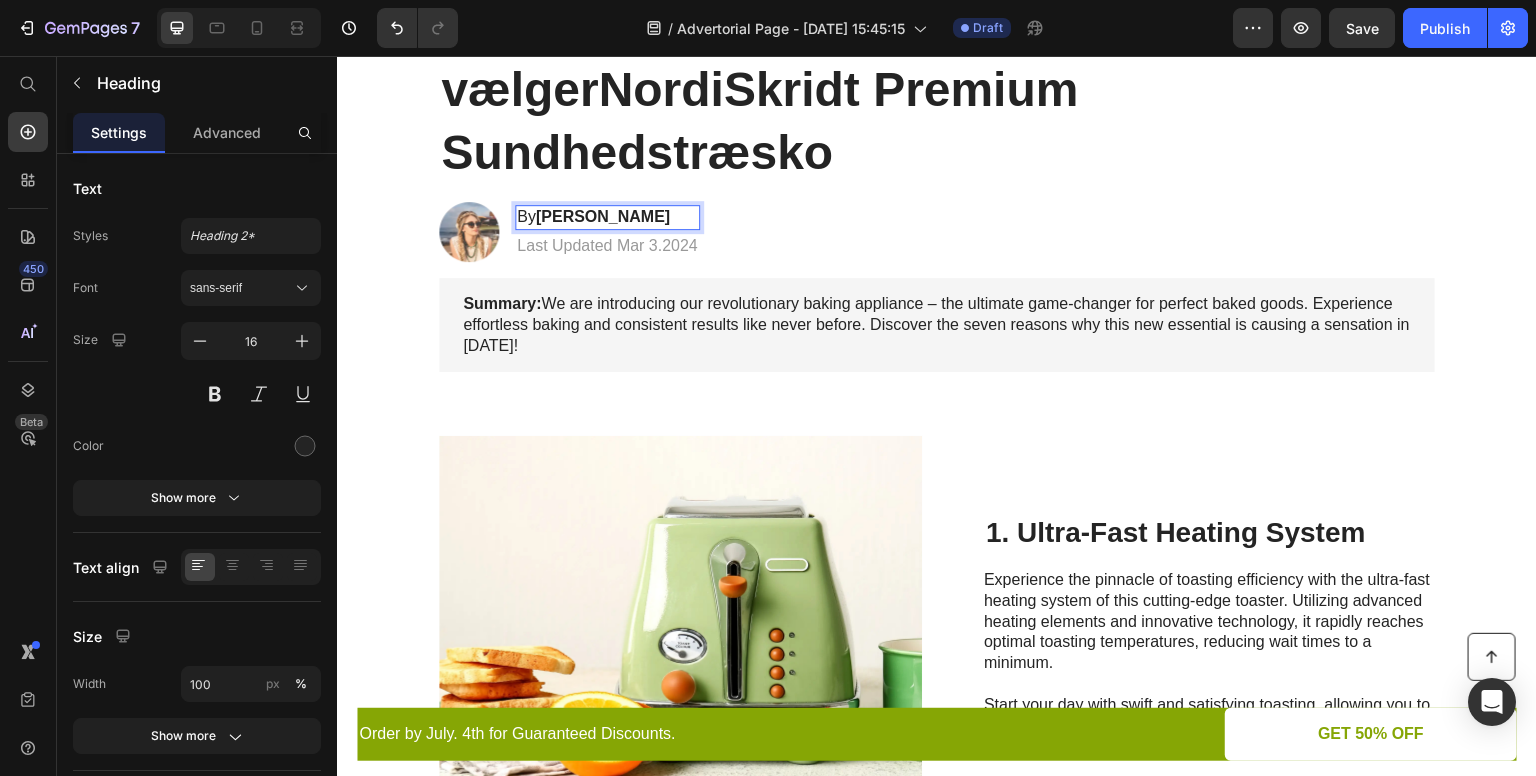 click on "Jessica M." at bounding box center (603, 216) 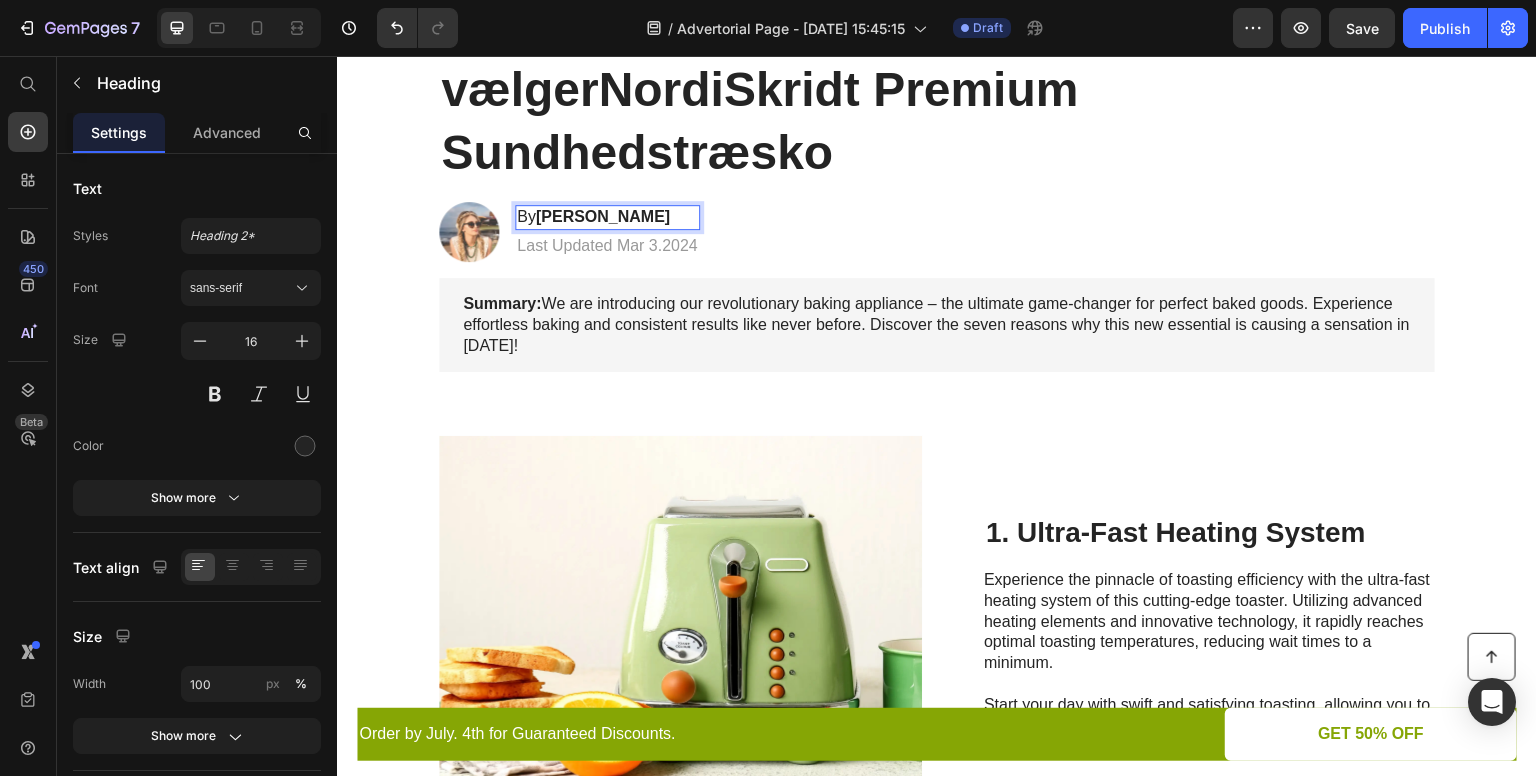 click on "Jessica M." at bounding box center [603, 216] 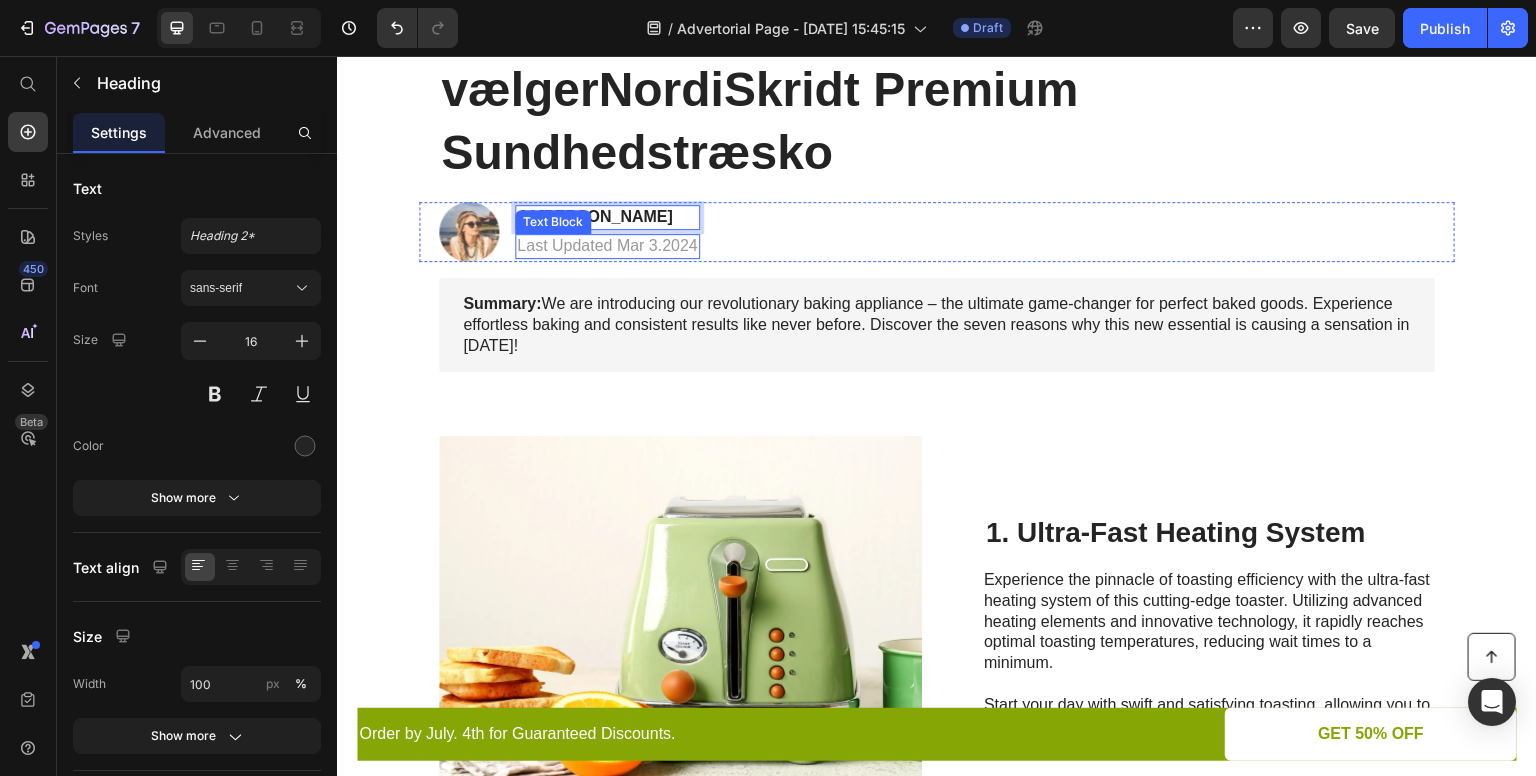click on "Last Updated Mar 3.2024" at bounding box center (607, 246) 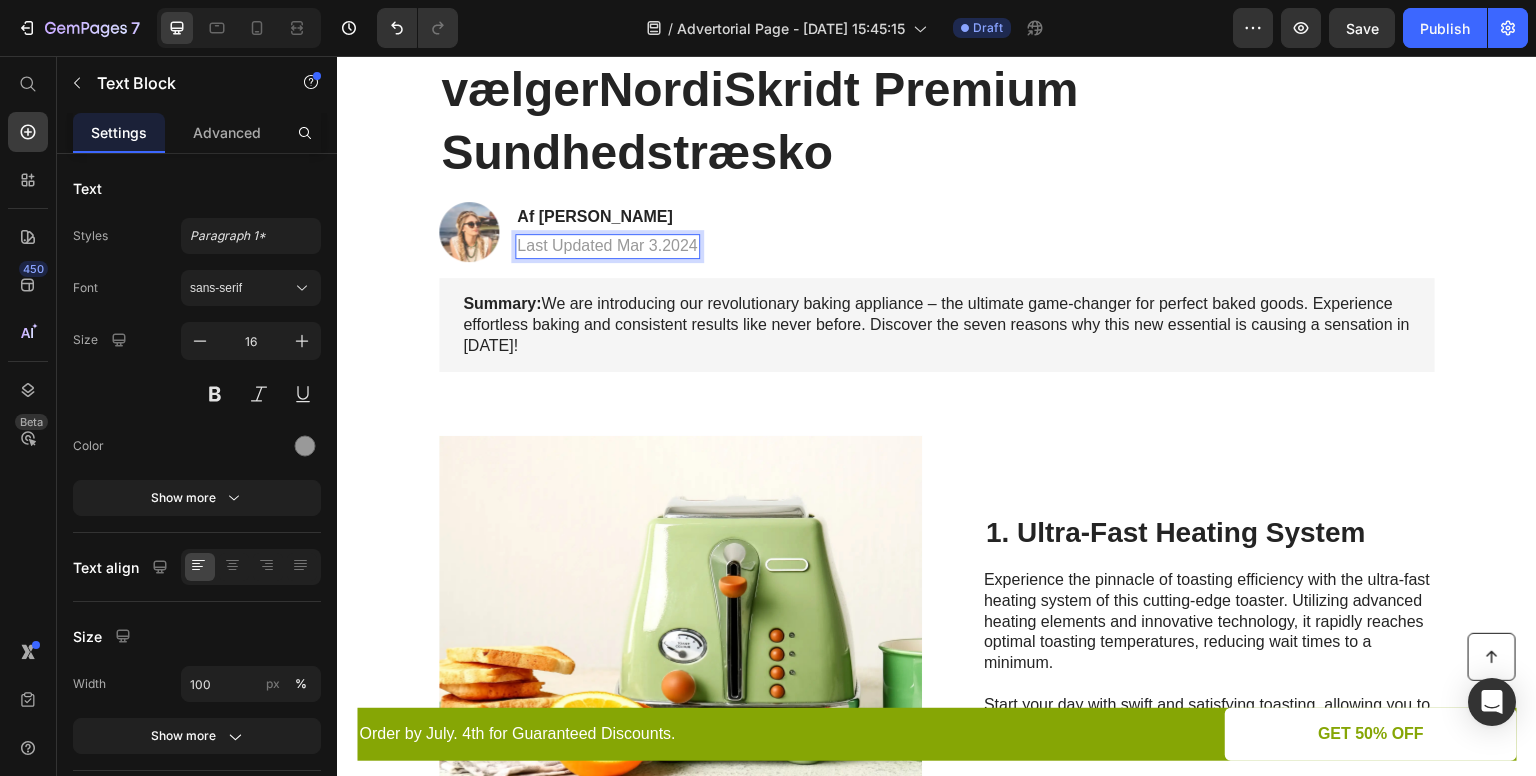click on "Last Updated Mar 3.2024" at bounding box center [607, 246] 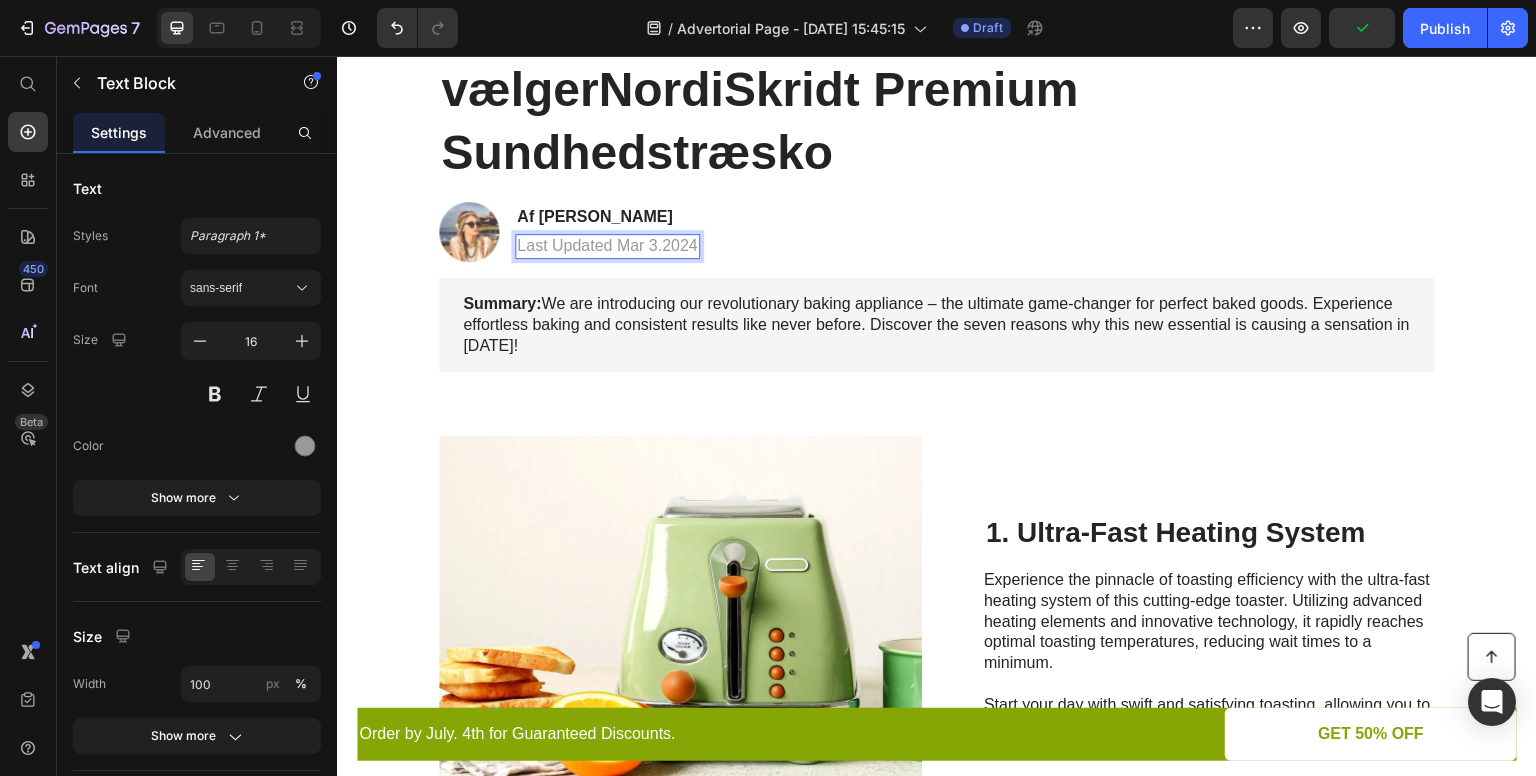 click on "Last Updated Mar 3.2024" at bounding box center [607, 246] 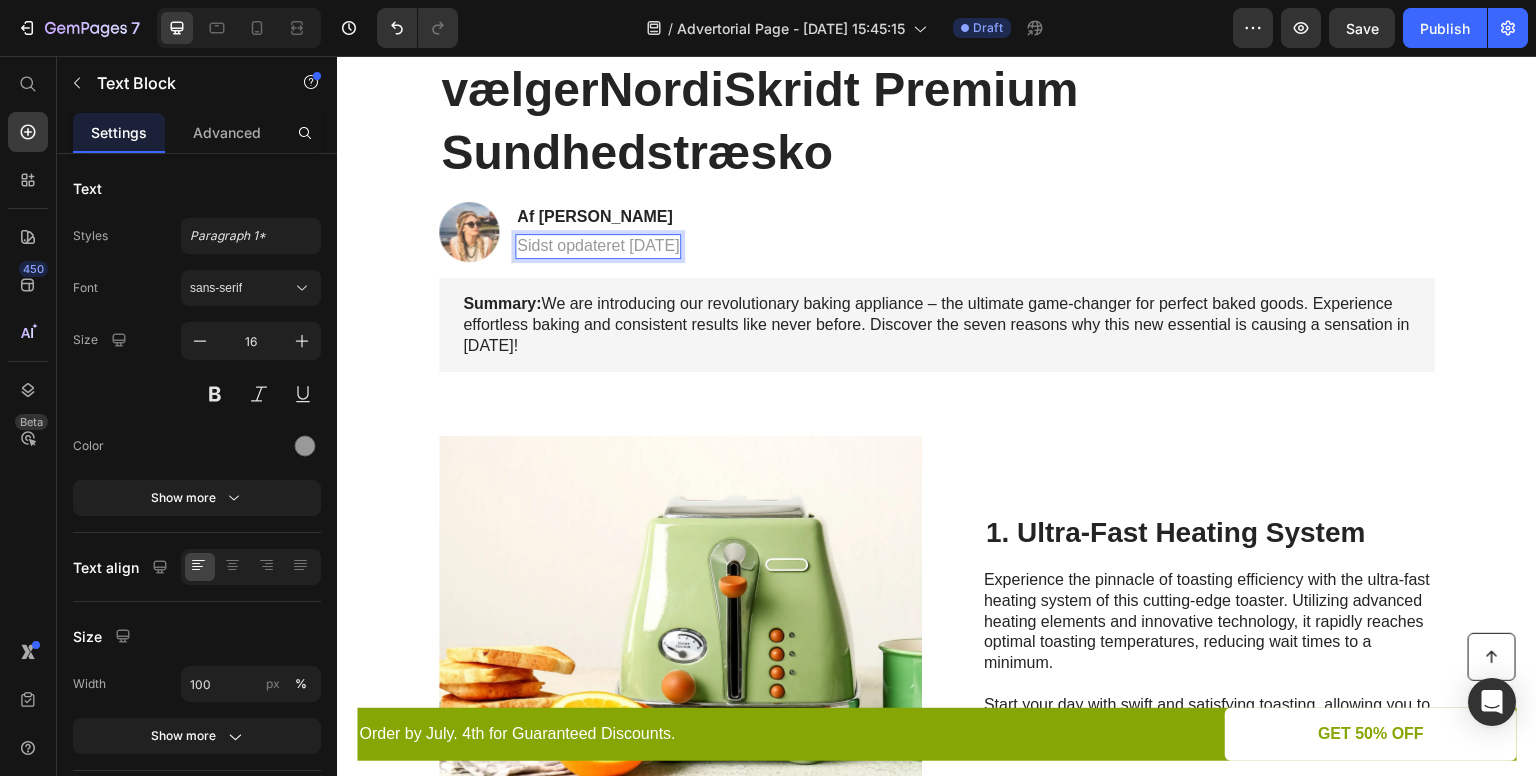 click on "Sidst opdateret Mar 3.2024" at bounding box center [598, 246] 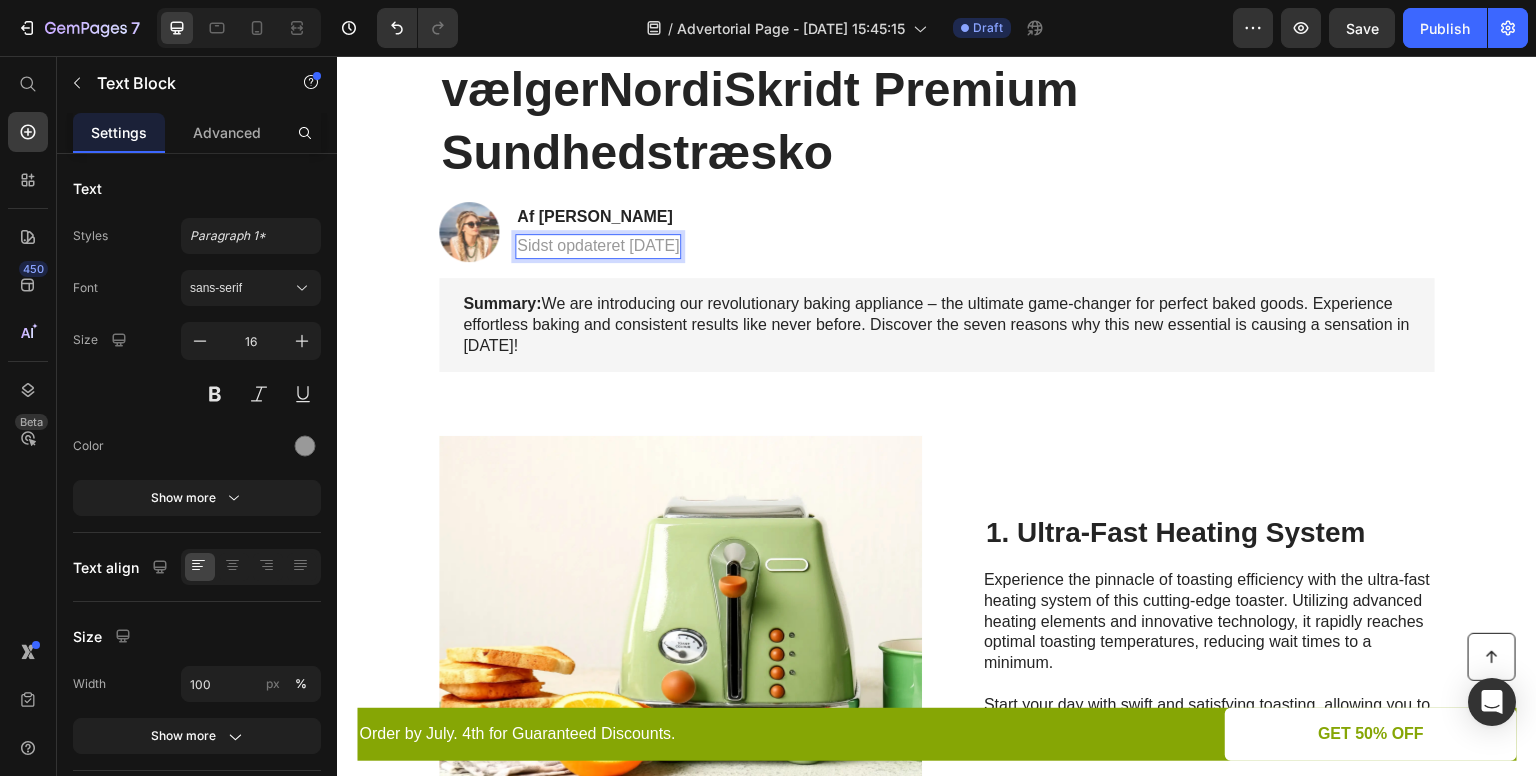 click on "Sidst opdateret Mar 3.2025" at bounding box center (598, 246) 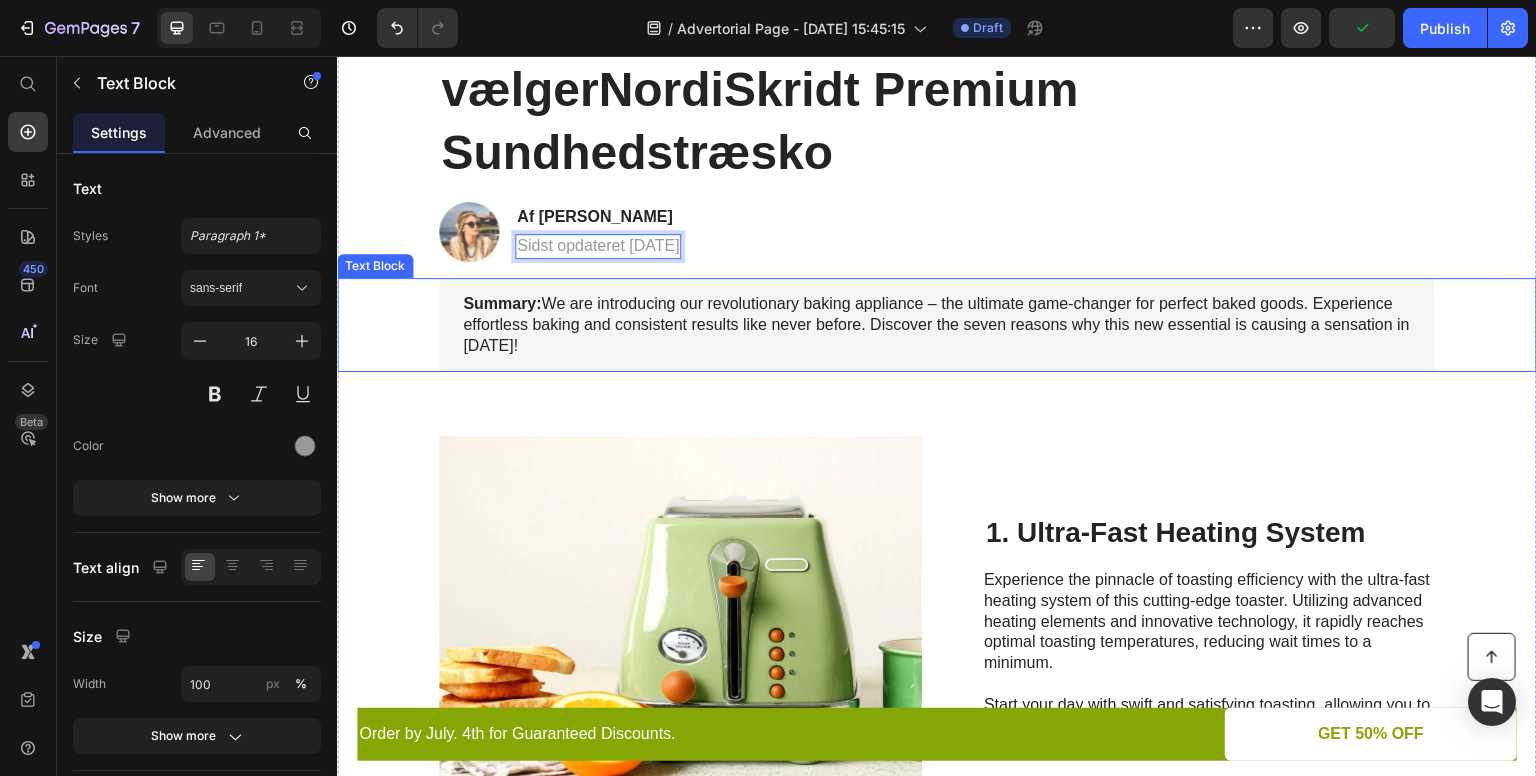 click on "Summary:  We are introducing our revolutionary baking appliance – the ultimate game-changer for perfect baked goods. Experience effortless baking and consistent results like never before. Discover the seven reasons why this new essential is causing a sensation in 2024!" at bounding box center (937, 325) 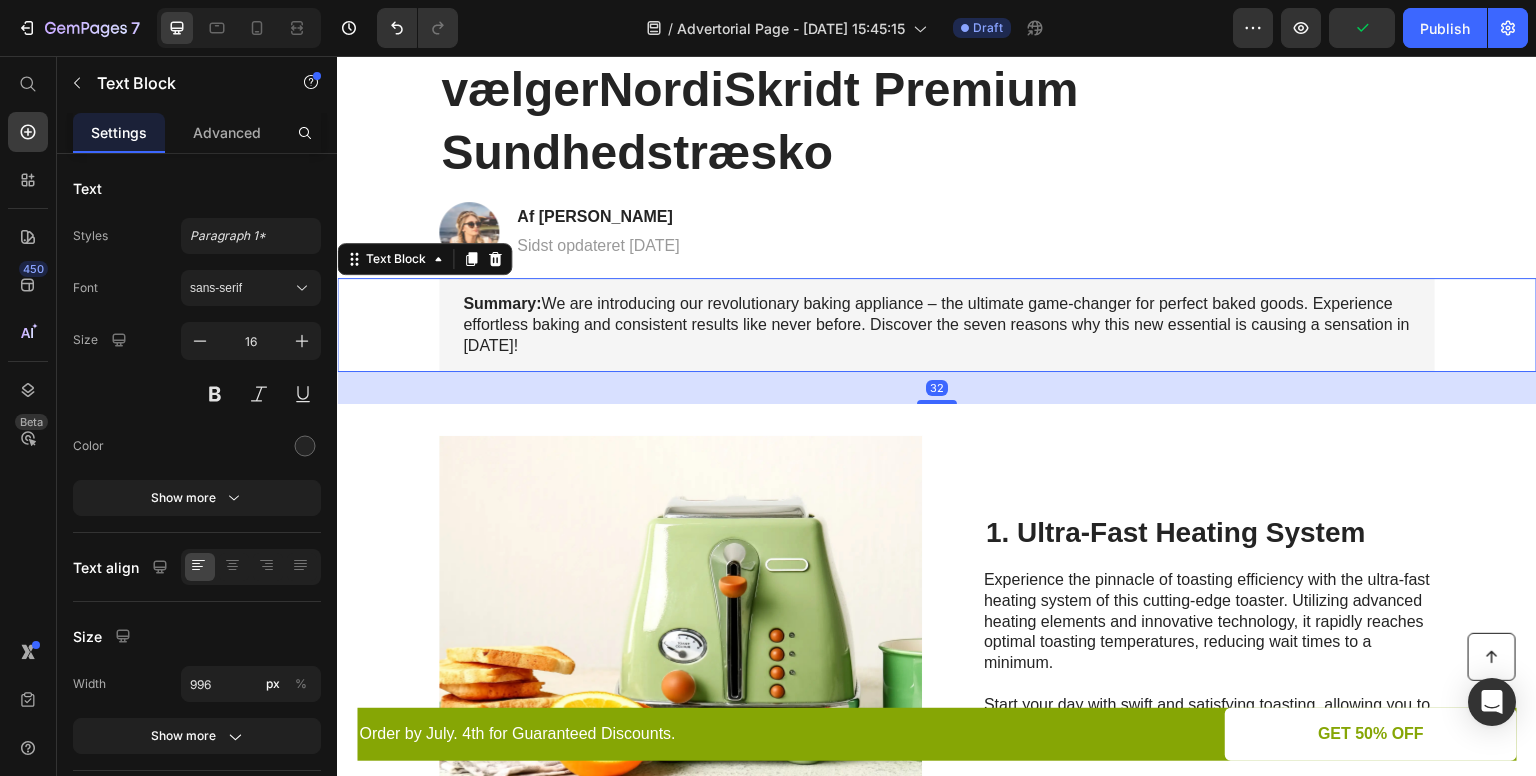 click on "Summary:  We are introducing our revolutionary baking appliance – the ultimate game-changer for perfect baked goods. Experience effortless baking and consistent results like never before. Discover the seven reasons why this new essential is causing a sensation in 2024!" at bounding box center [937, 325] 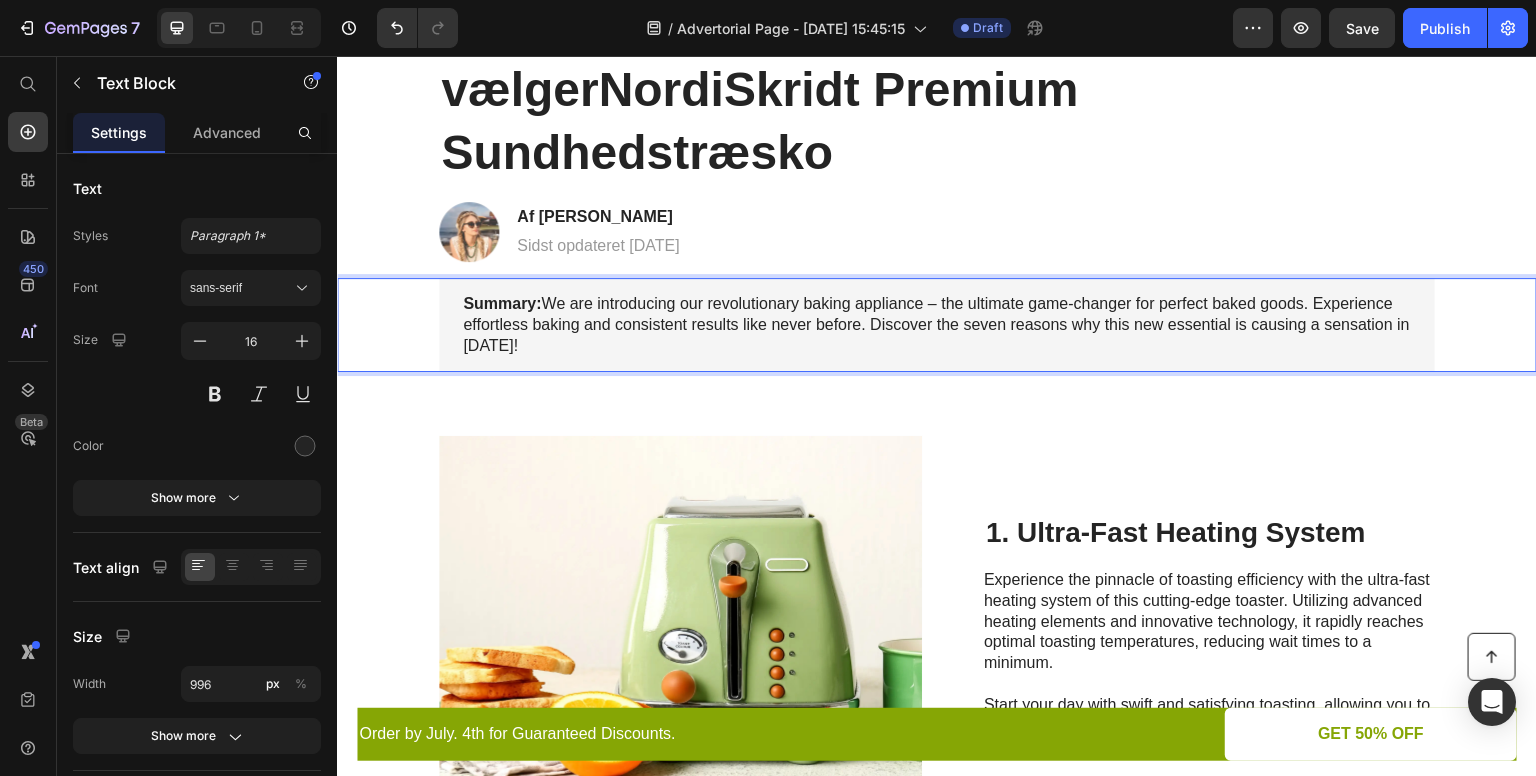 click on "Summary:  We are introducing our revolutionary baking appliance – the ultimate game-changer for perfect baked goods. Experience effortless baking and consistent results like never before. Discover the seven reasons why this new essential is causing a sensation in 2024!" at bounding box center [937, 325] 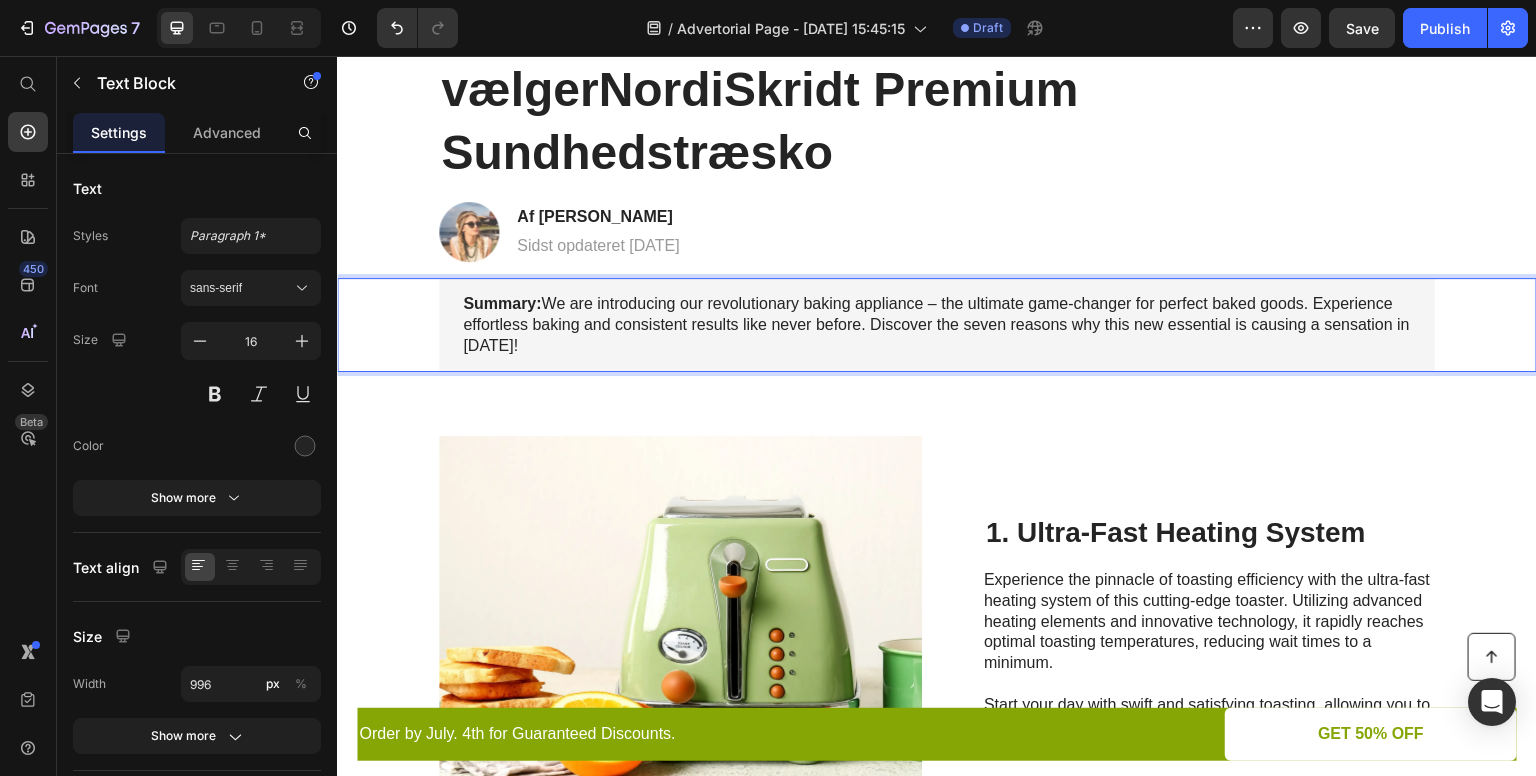 drag, startPoint x: 452, startPoint y: 302, endPoint x: 641, endPoint y: 350, distance: 195 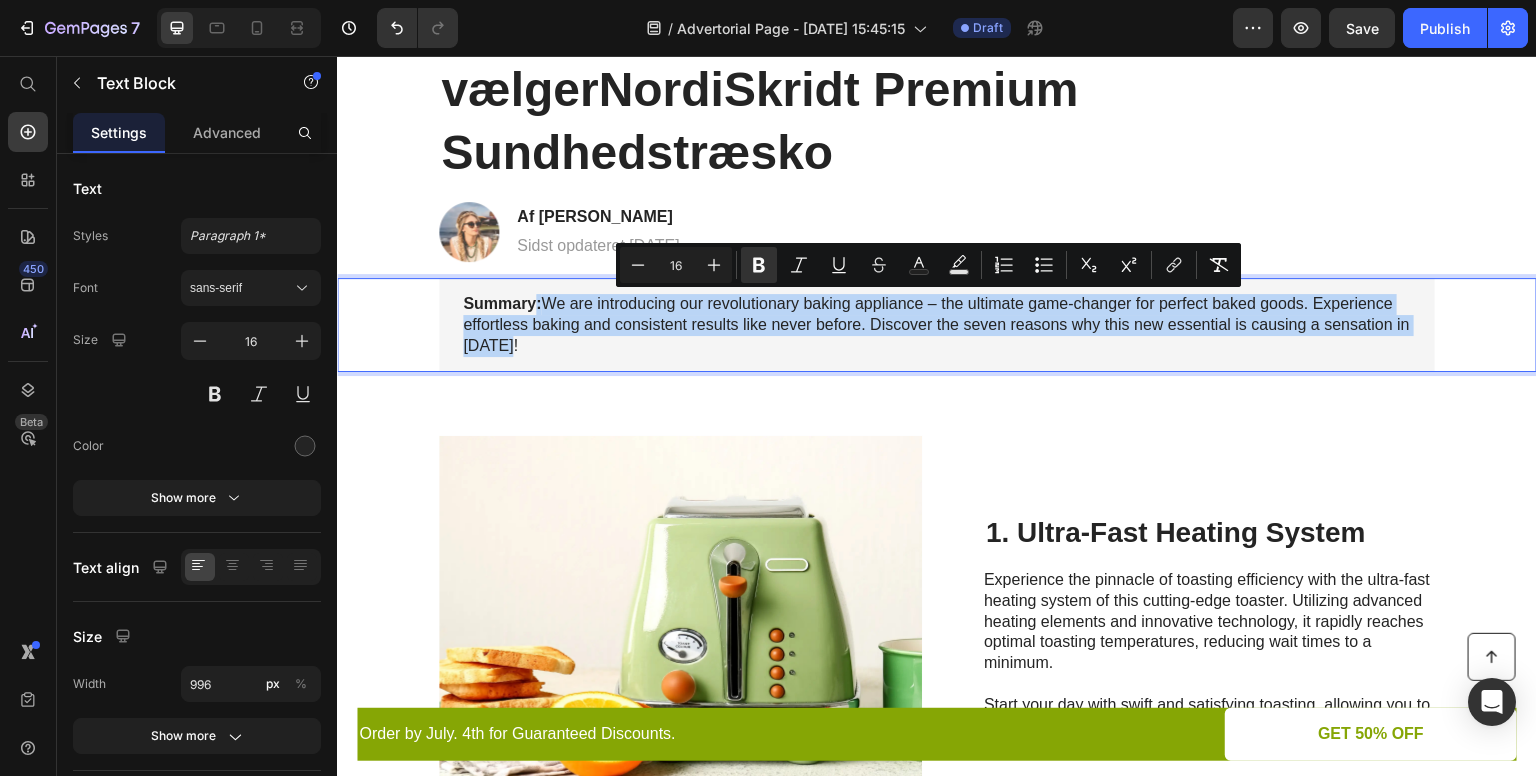 drag, startPoint x: 528, startPoint y: 302, endPoint x: 584, endPoint y: 338, distance: 66.573265 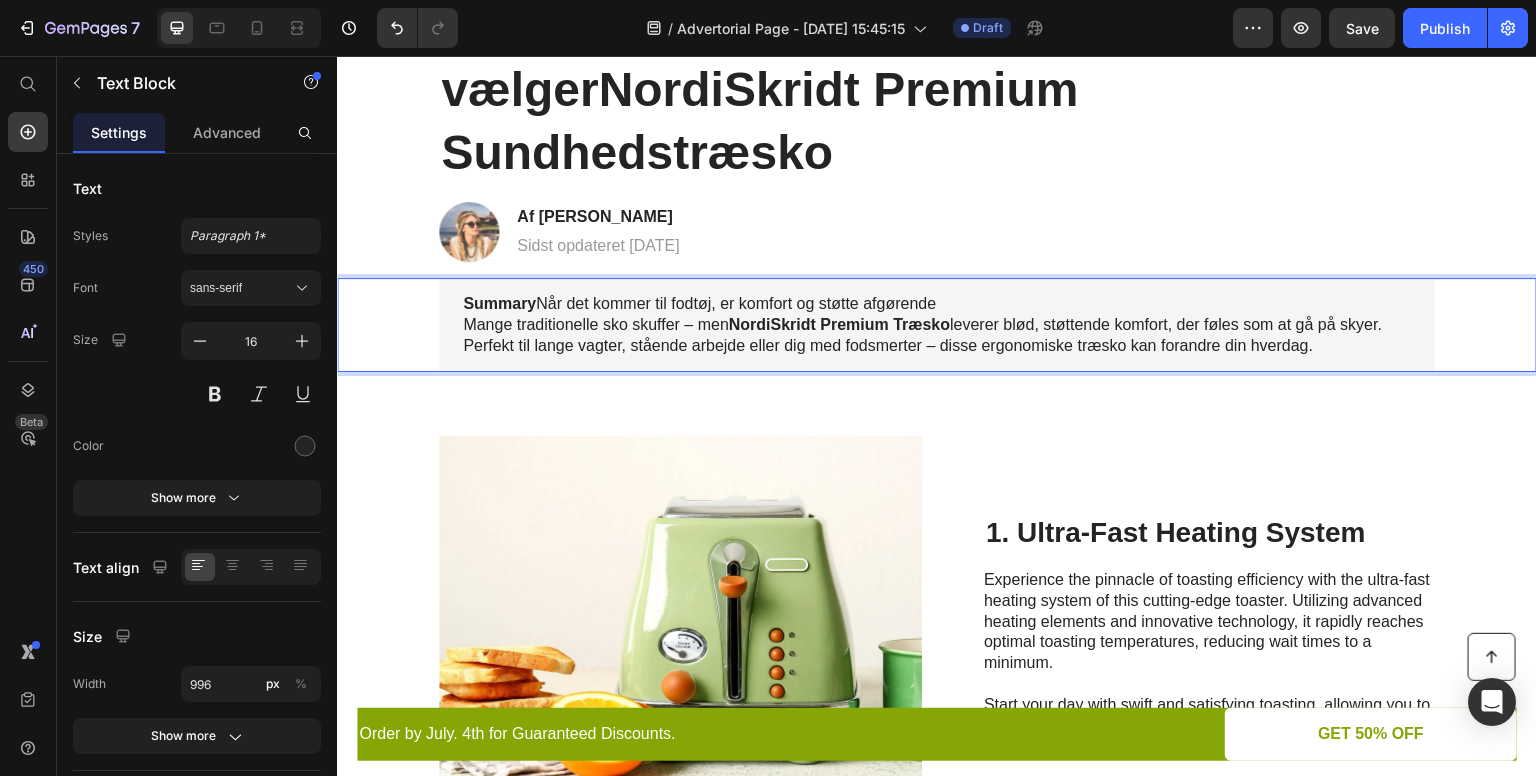 click on "Summary Når det kommer til fodtøj, er komfort og støtte afgørende" at bounding box center [937, 304] 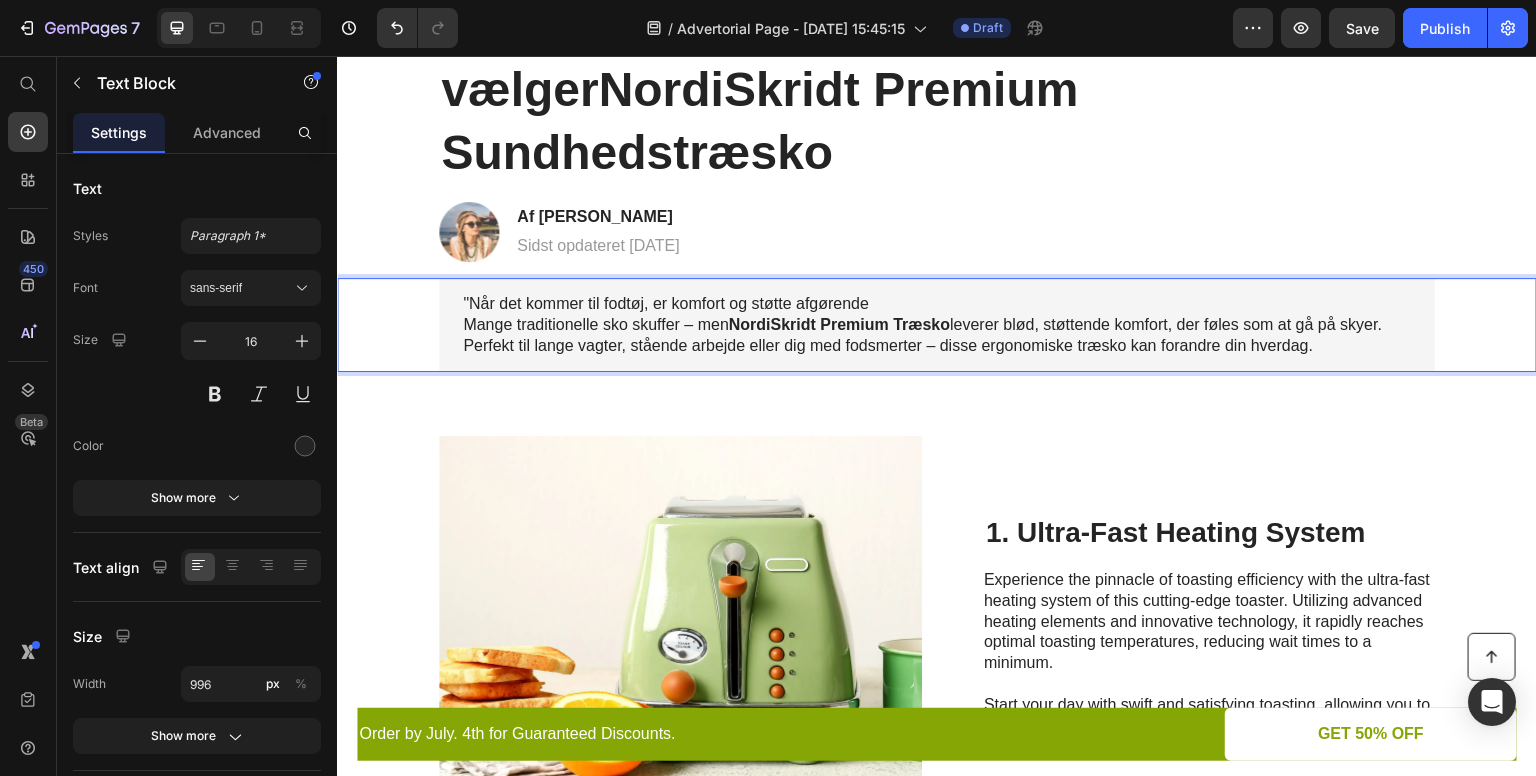 click on "Perfekt til lange vagter, stående arbejde eller dig med fodsmerter – disse ergonomiske træsko kan forandre din hverdag." at bounding box center (937, 346) 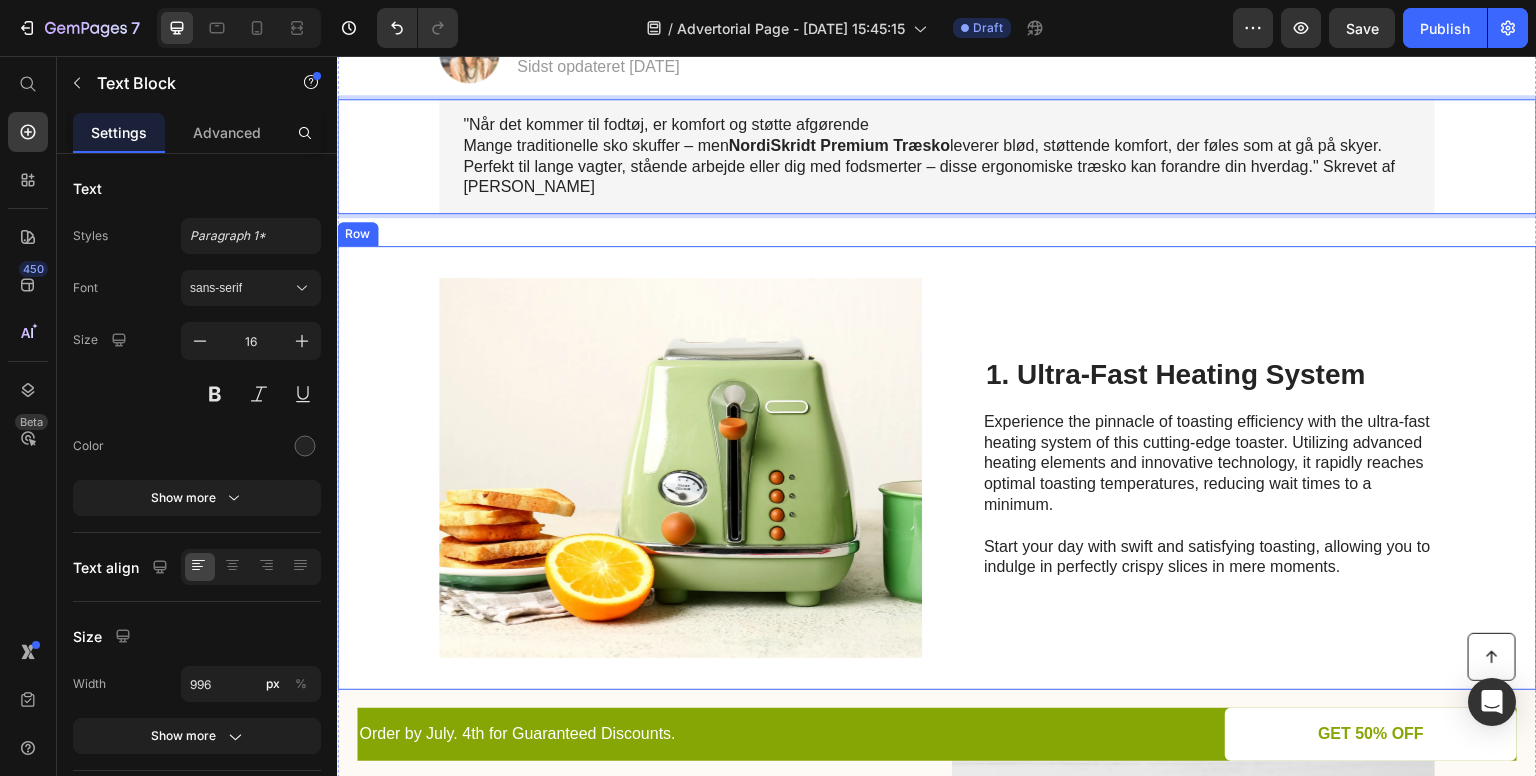 scroll, scrollTop: 395, scrollLeft: 0, axis: vertical 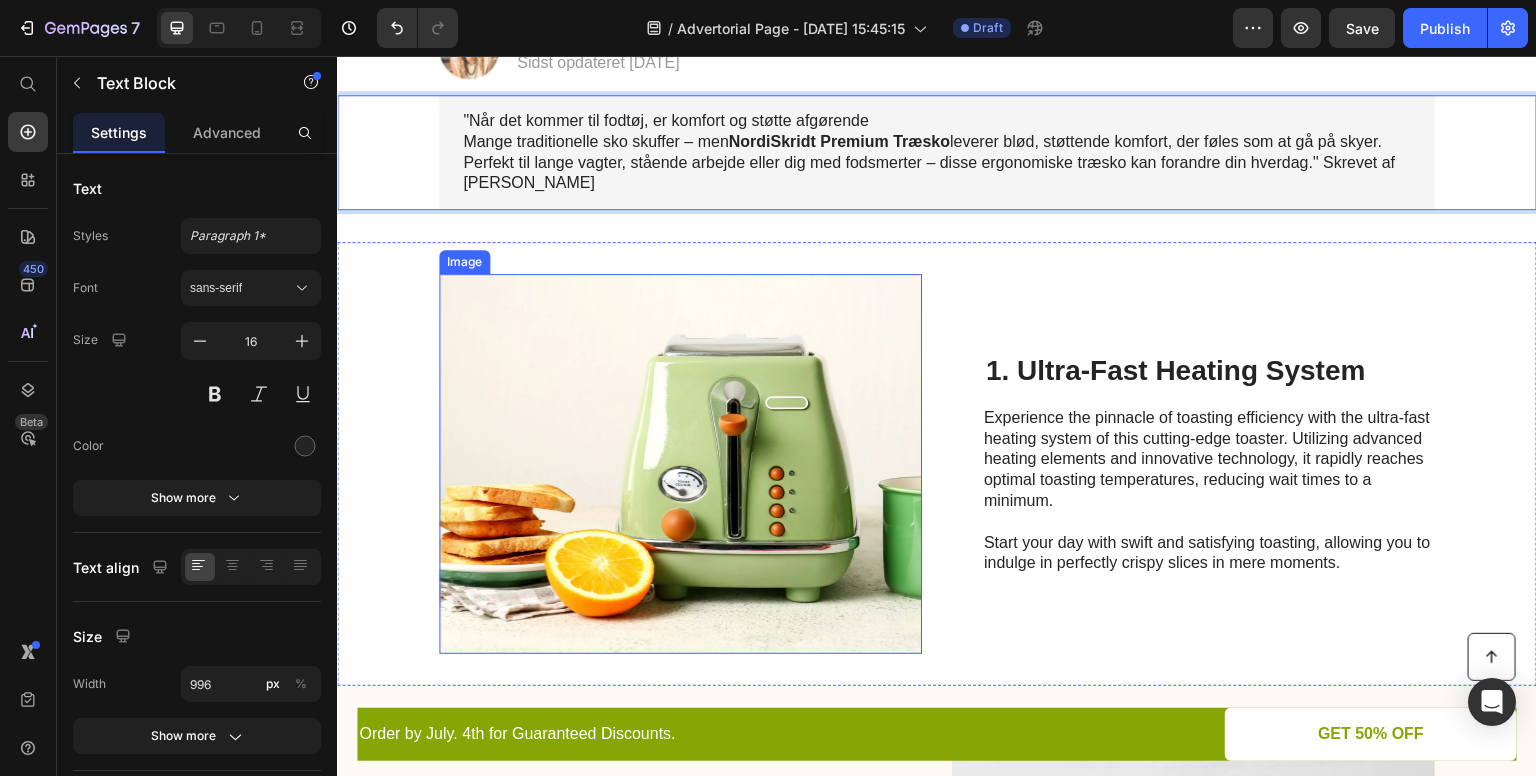 click at bounding box center (680, 464) 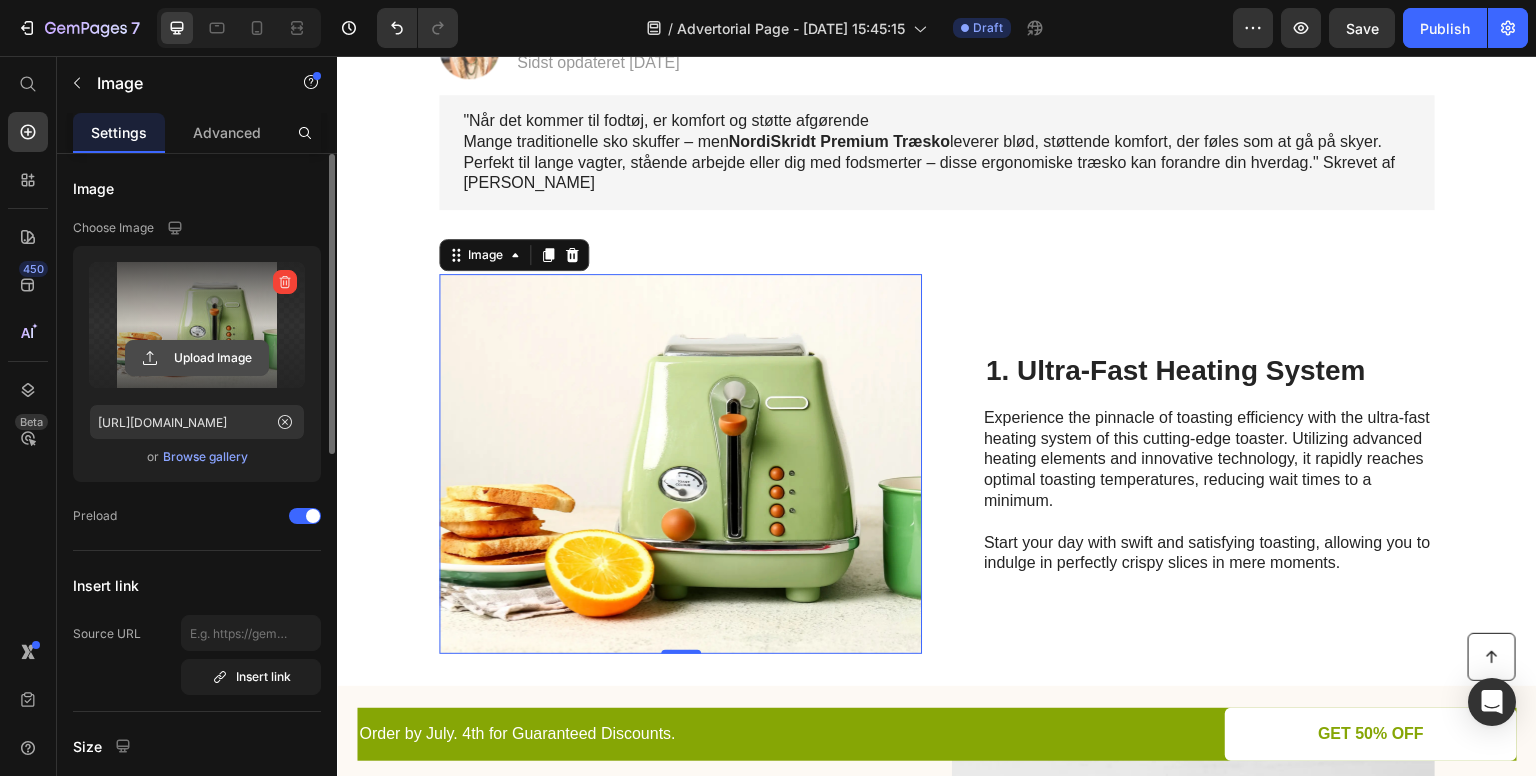 click 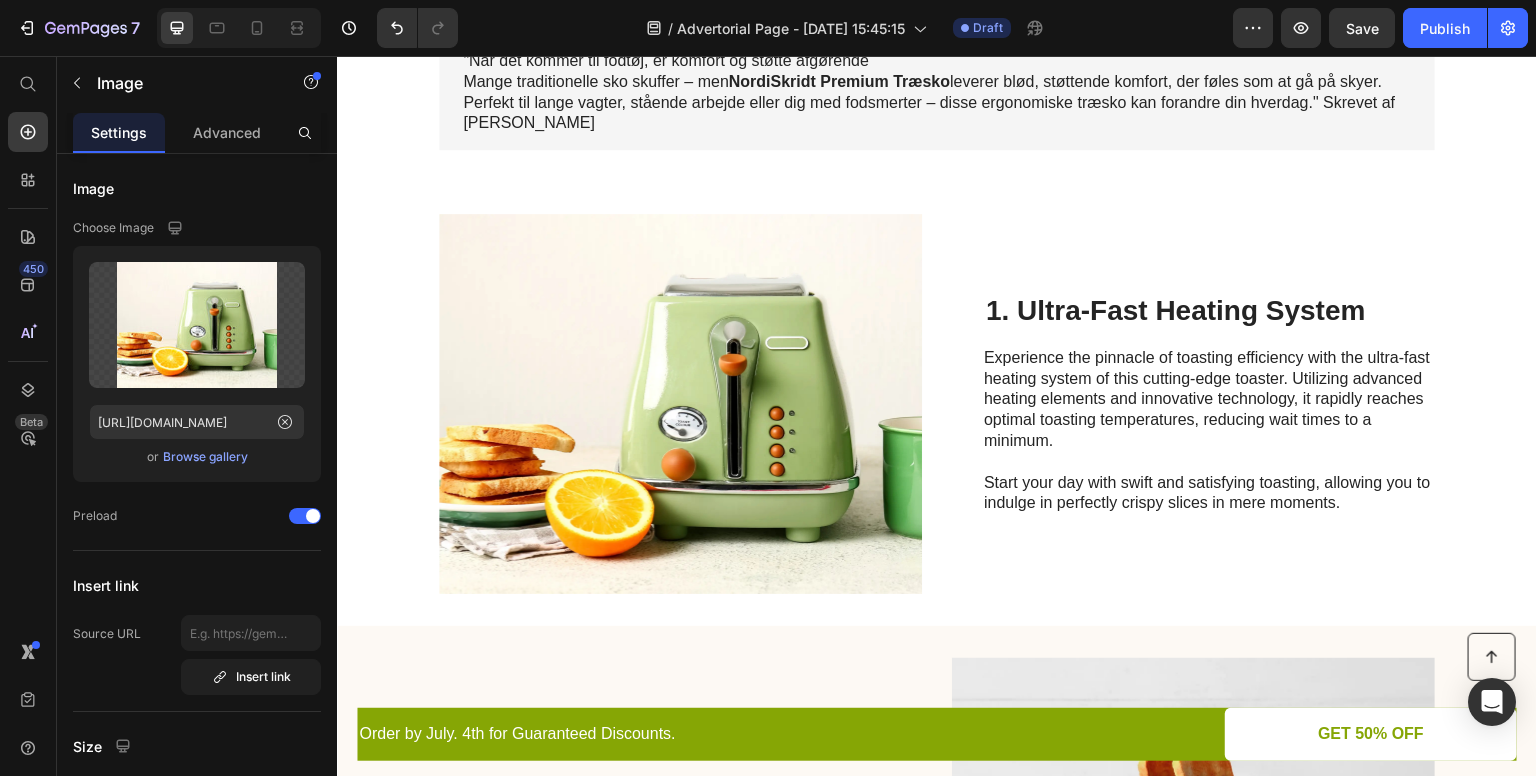 scroll, scrollTop: 0, scrollLeft: 0, axis: both 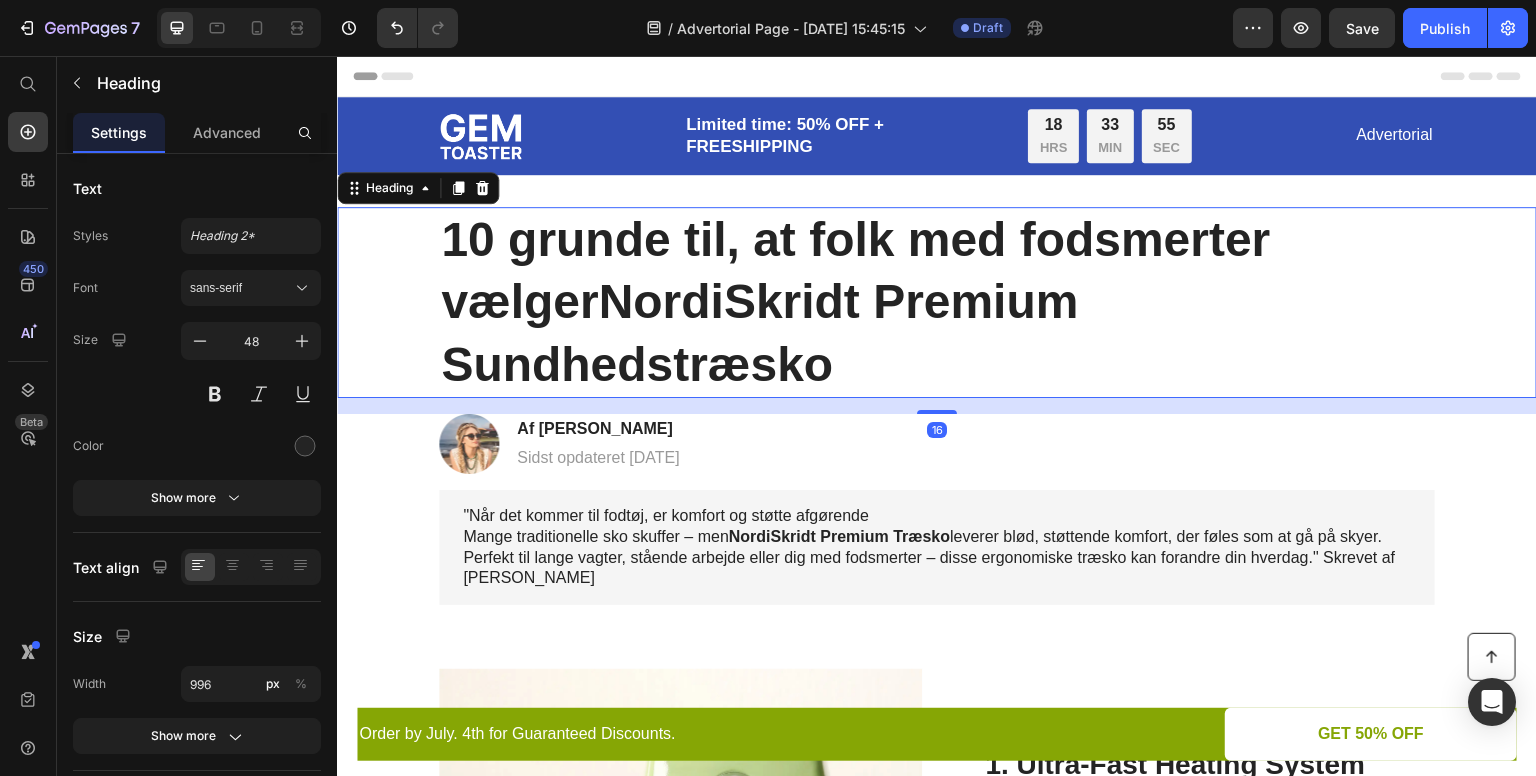 click on "10 grunde til, at folk med fodsmerter vælger  NordiSkridt Premium Sundhedstræsko" at bounding box center [937, 302] 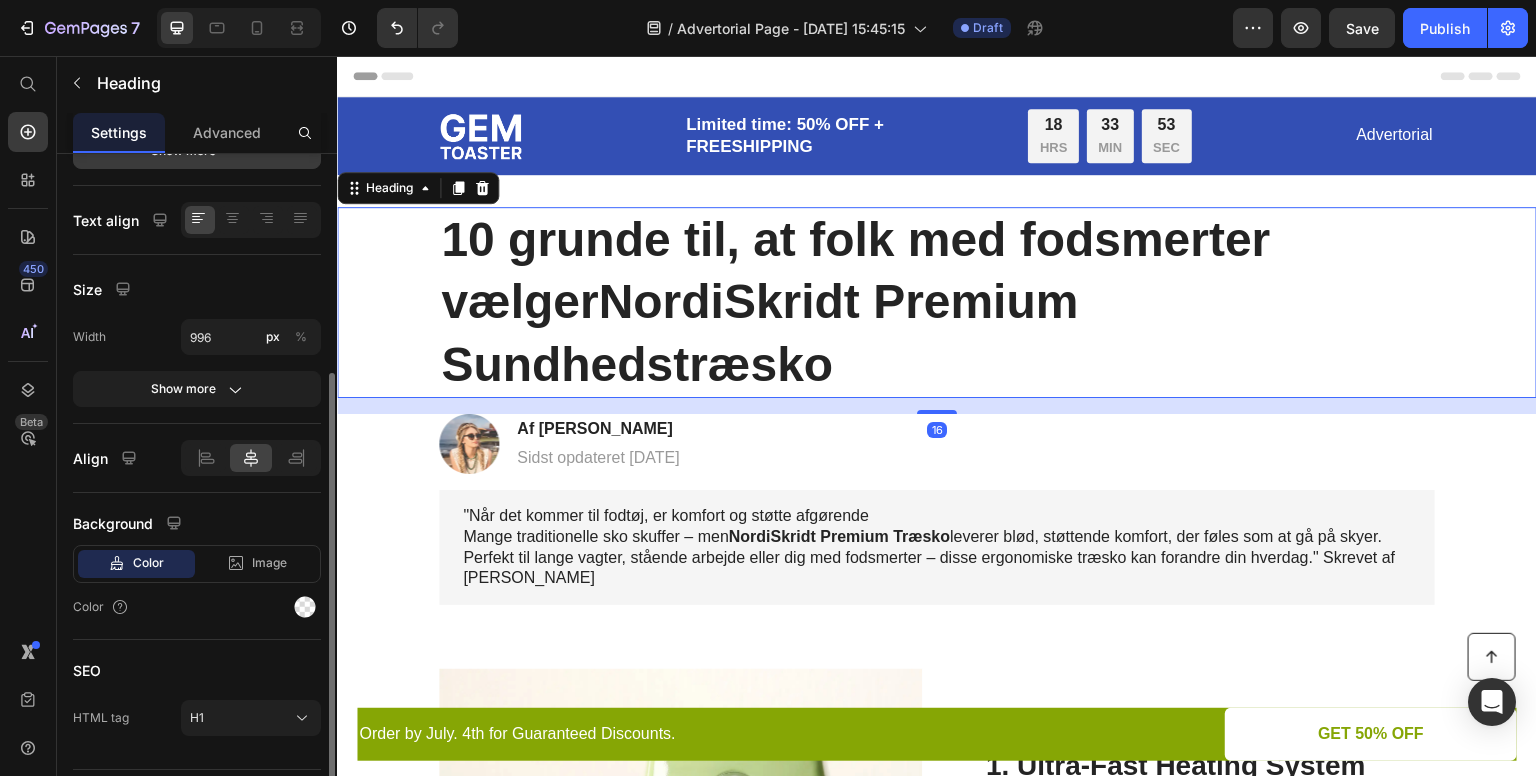 scroll, scrollTop: 365, scrollLeft: 0, axis: vertical 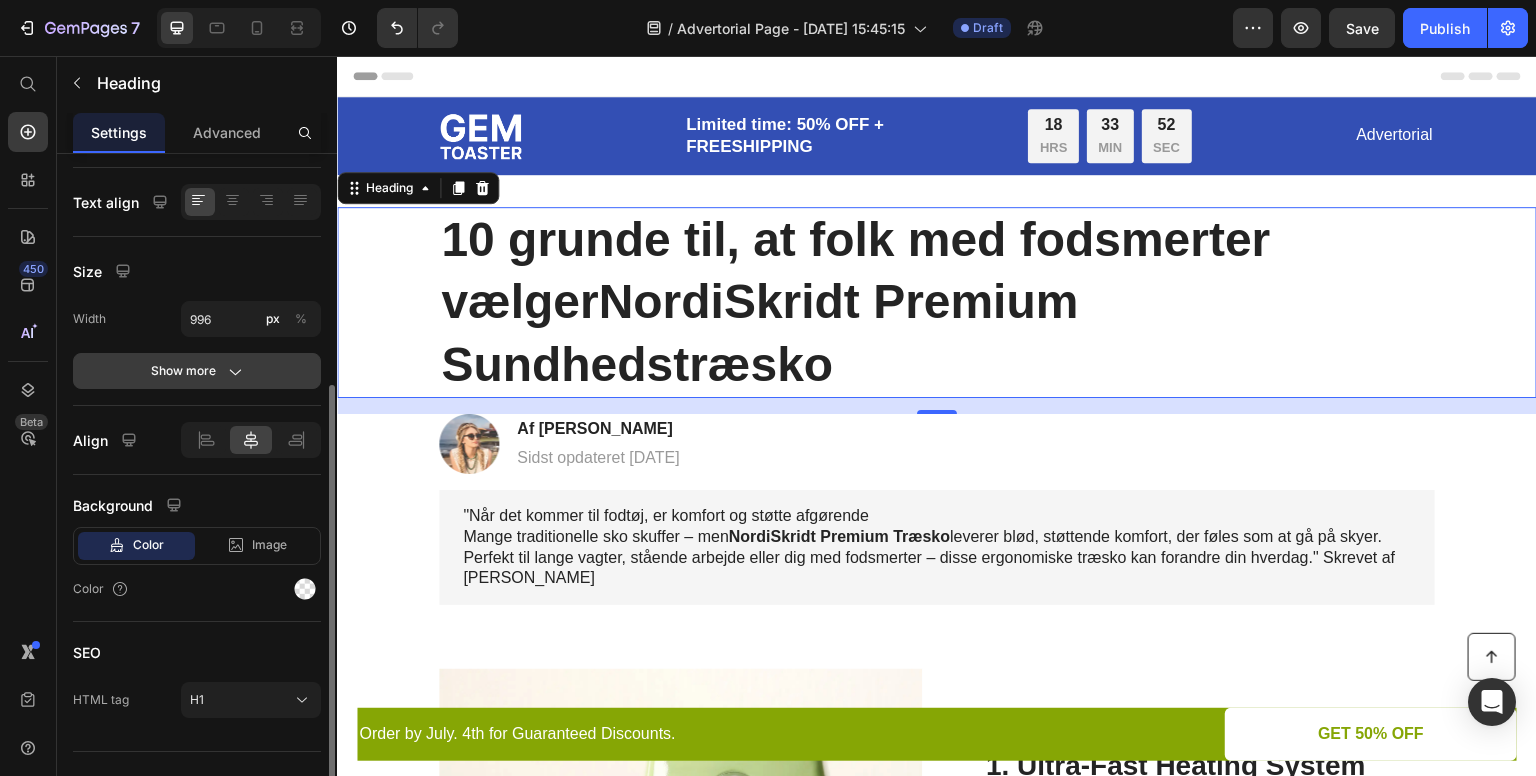 click on "Show more" at bounding box center (197, 371) 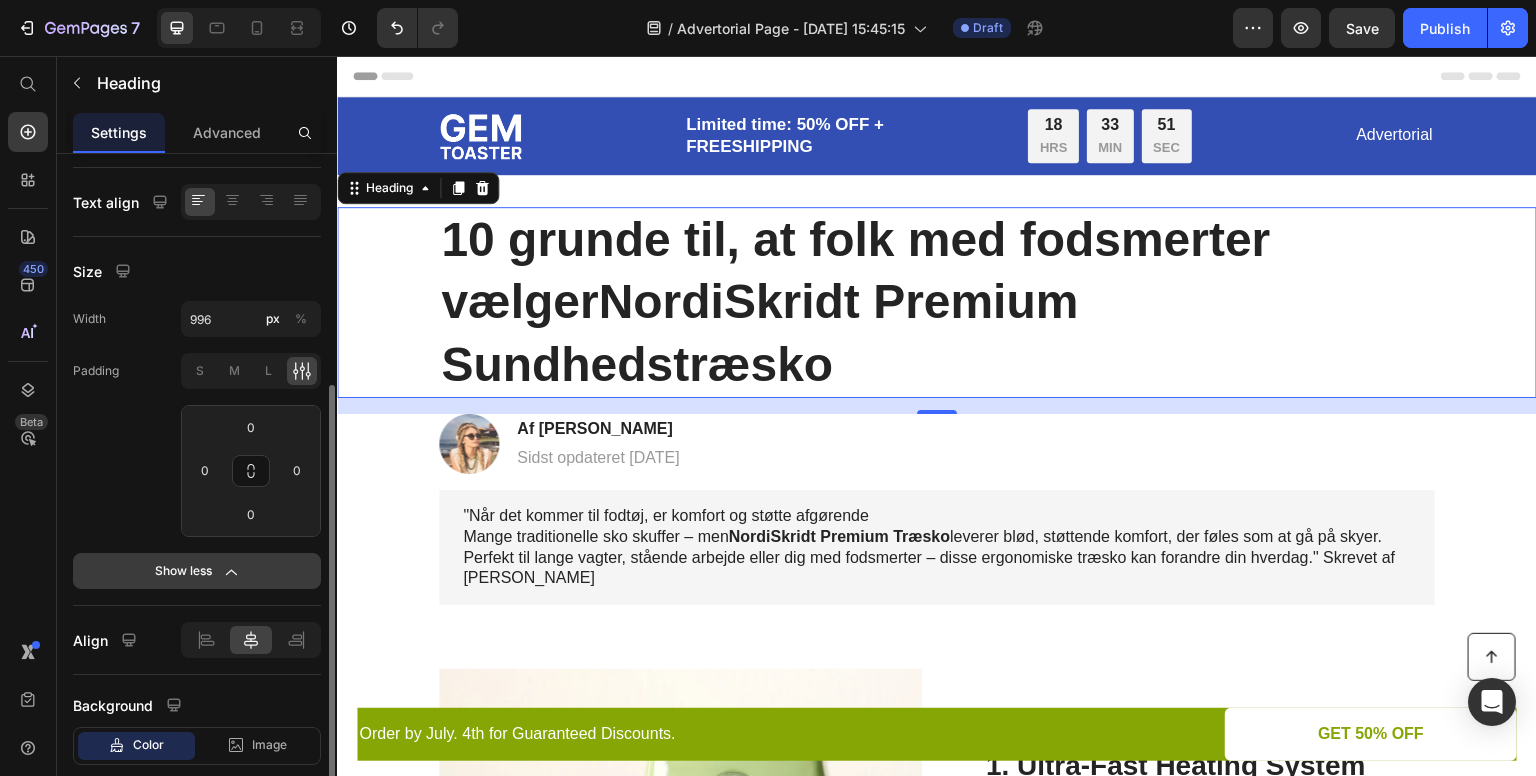 click on "Show less" at bounding box center [197, 571] 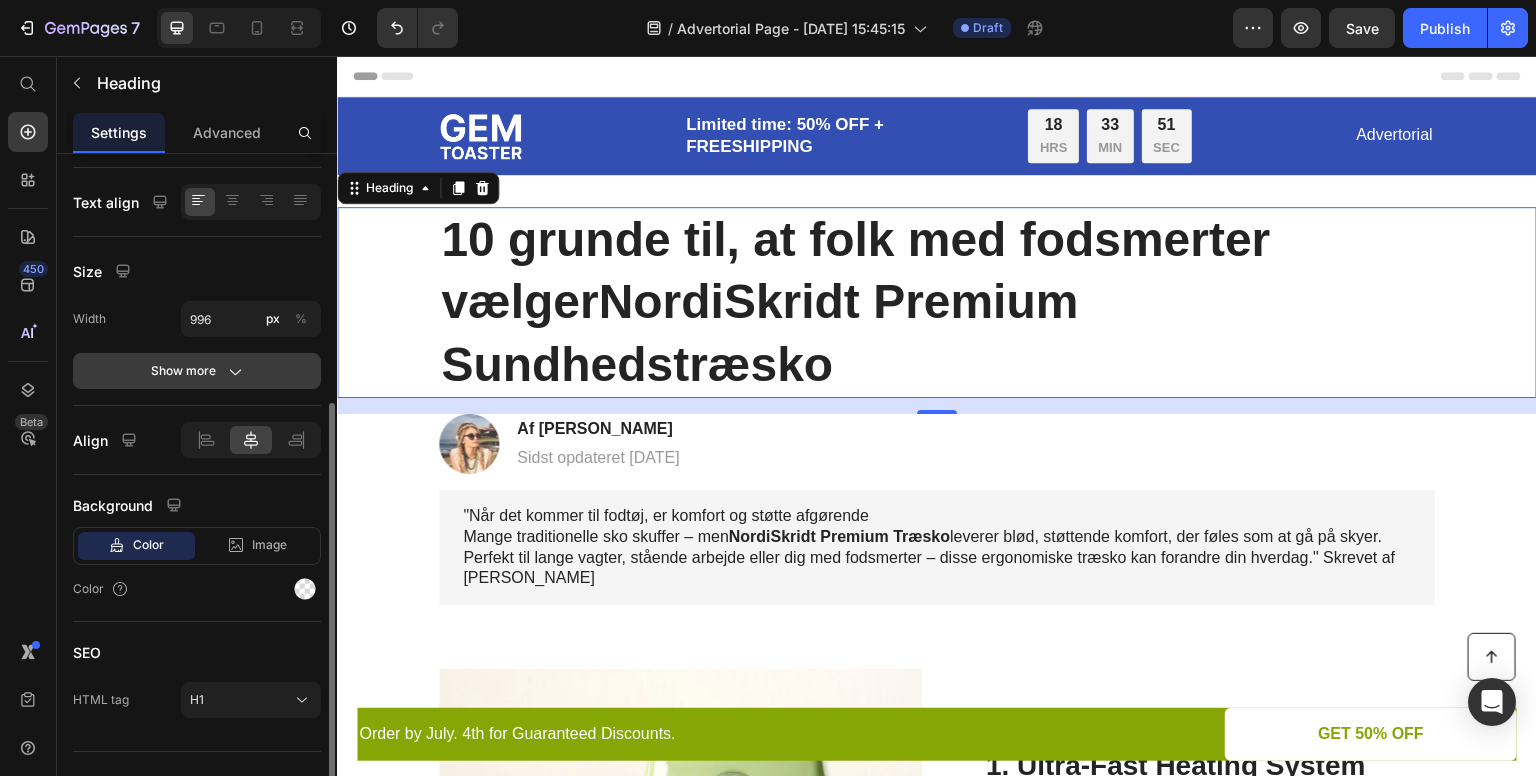 scroll, scrollTop: 395, scrollLeft: 0, axis: vertical 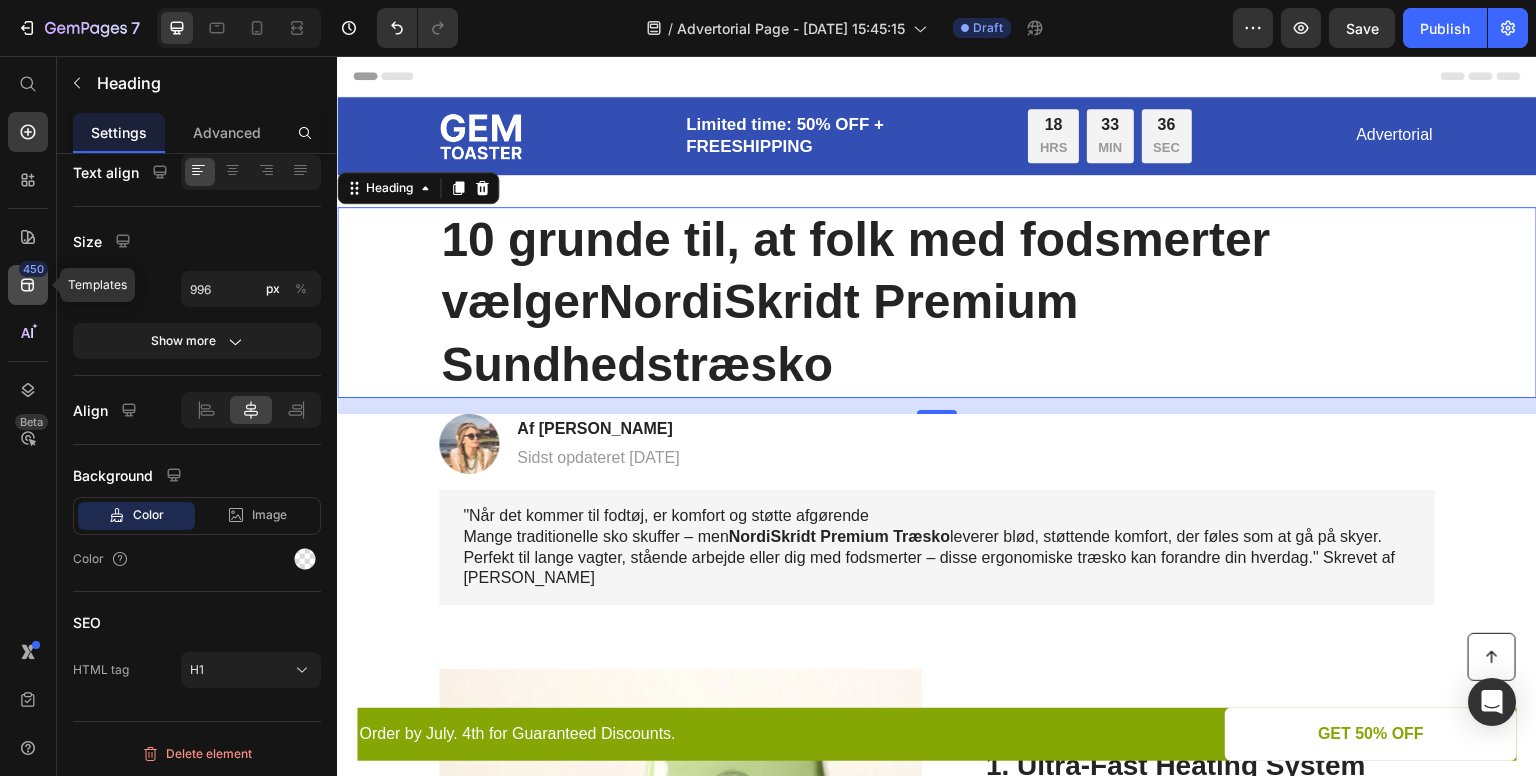 click 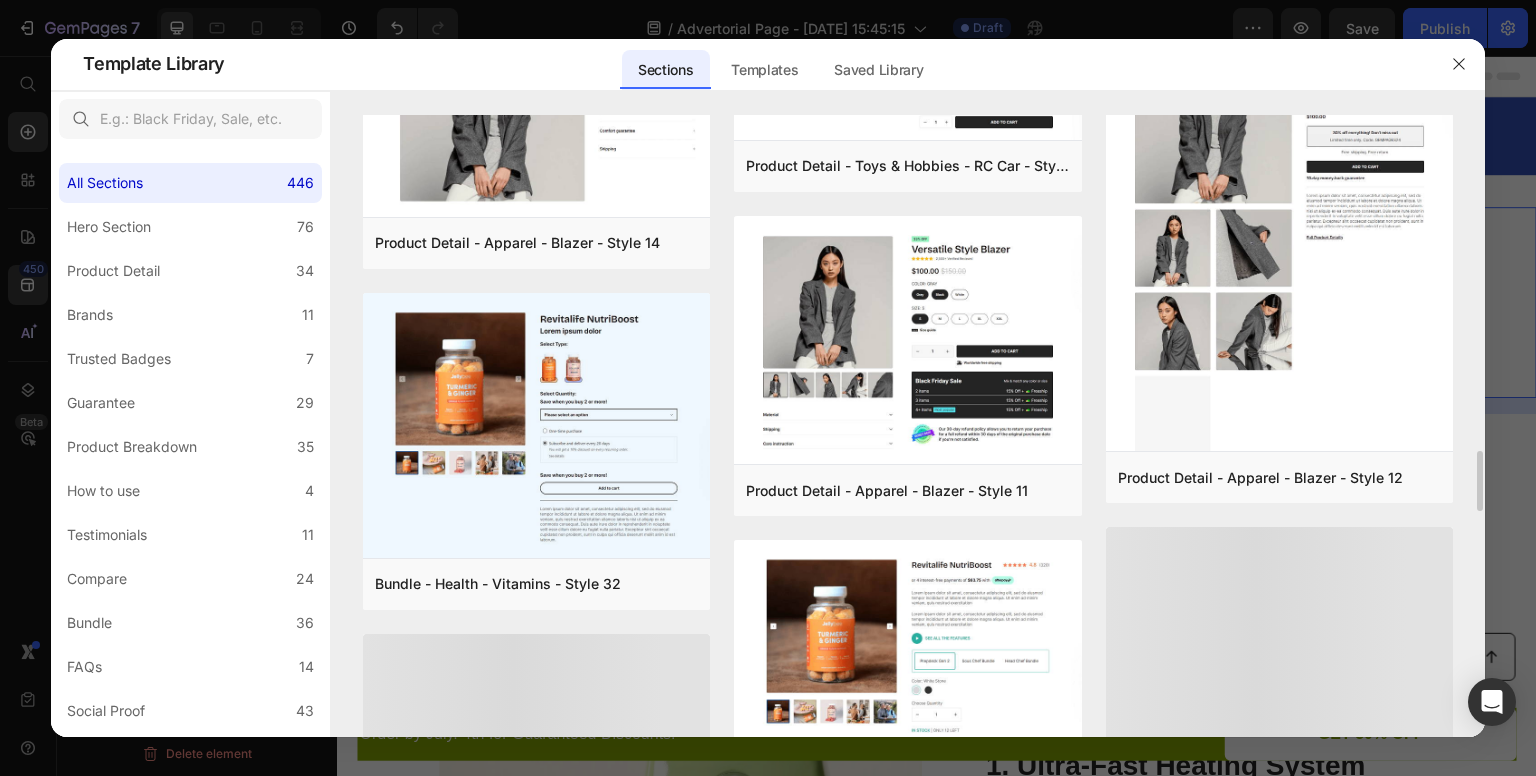 scroll, scrollTop: 3445, scrollLeft: 0, axis: vertical 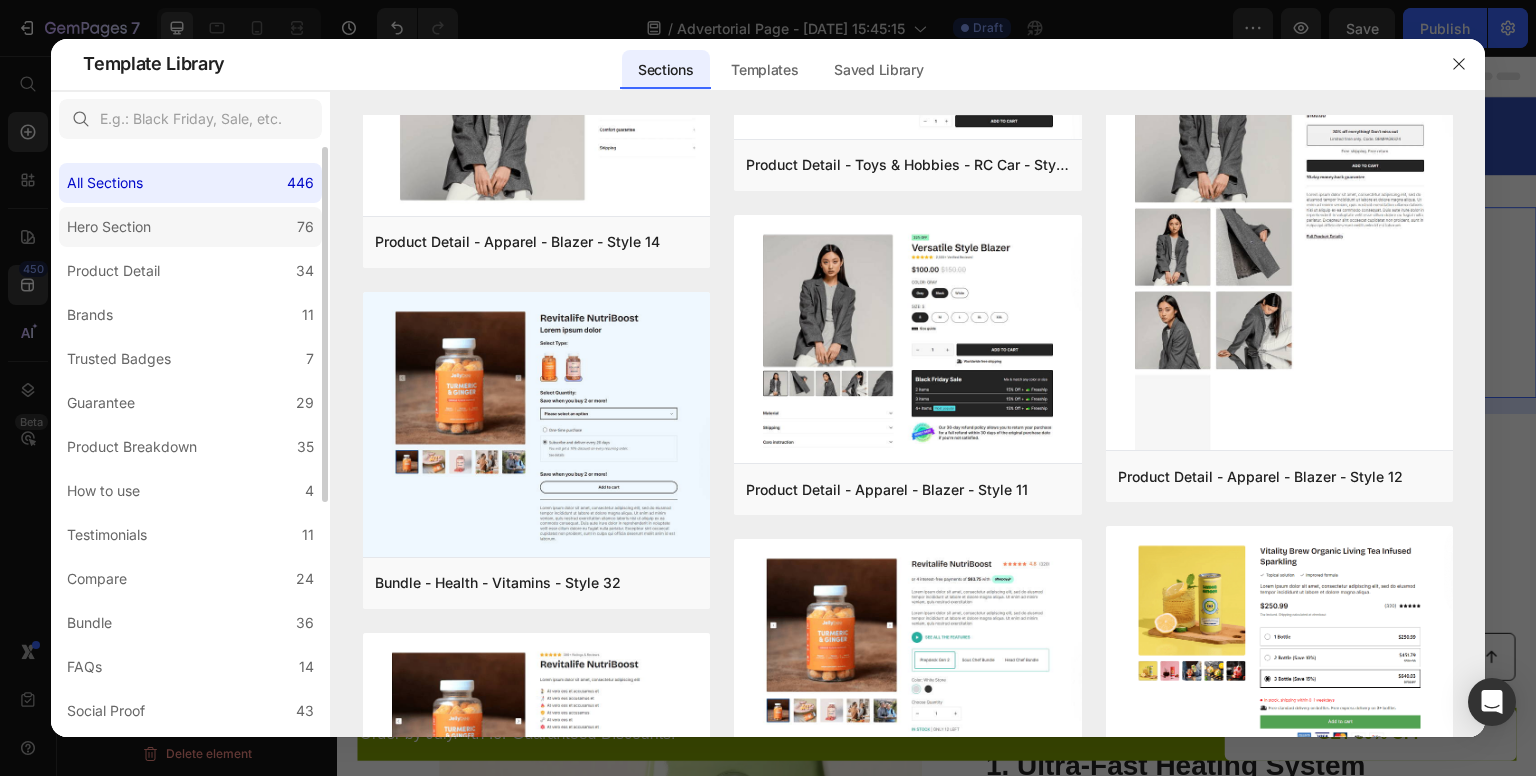 click on "Hero Section 76" 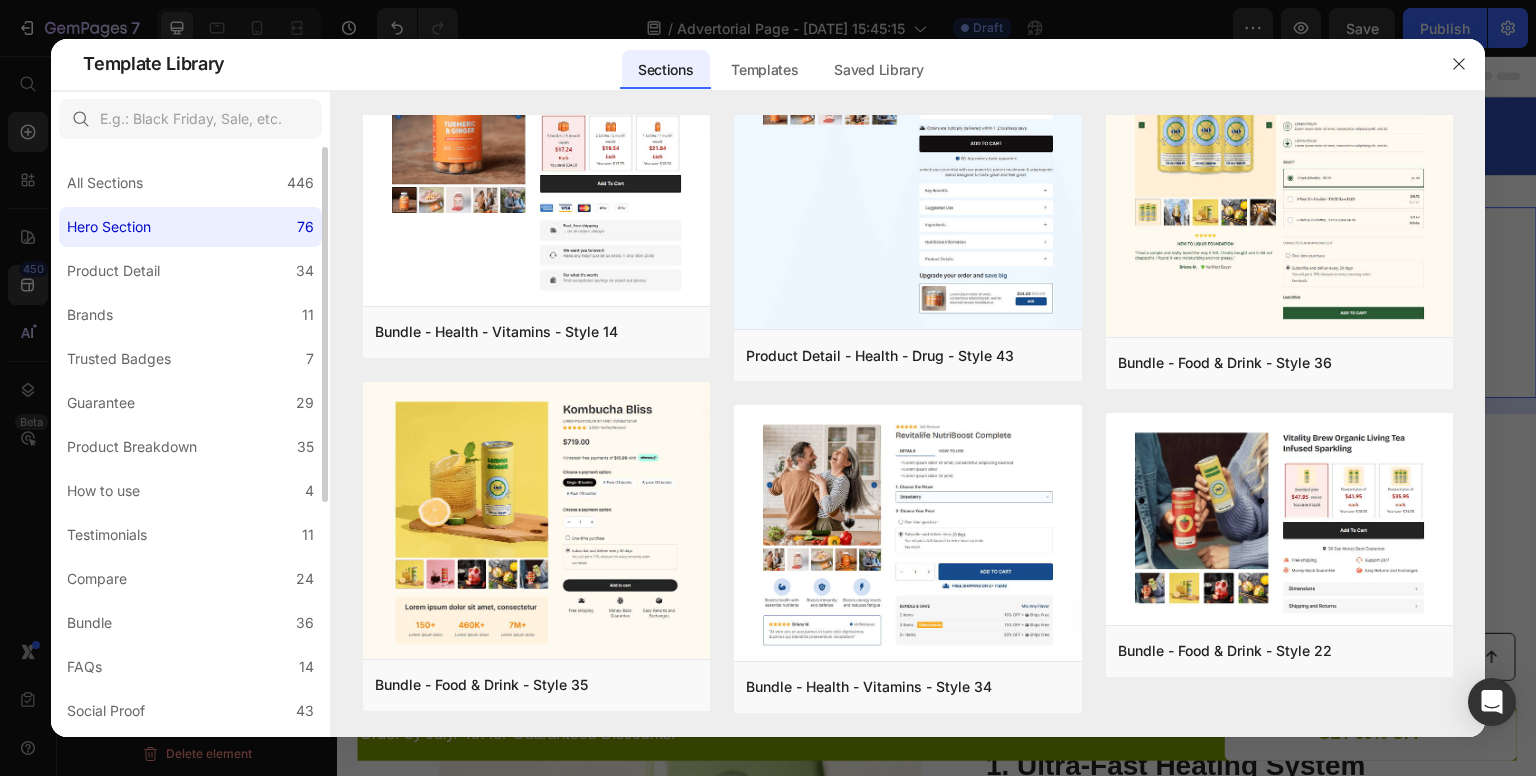 scroll, scrollTop: 0, scrollLeft: 0, axis: both 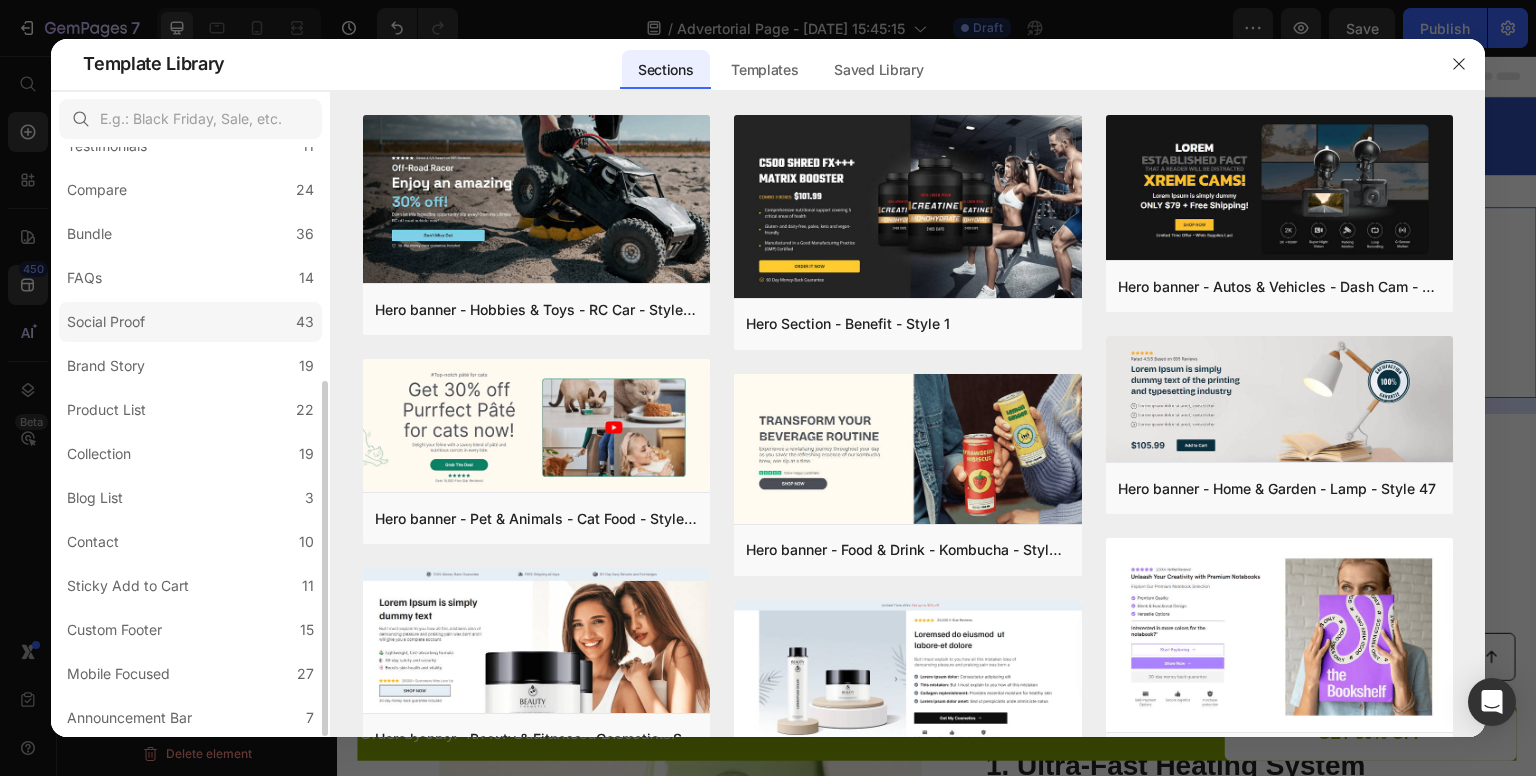 click on "Social Proof 43" 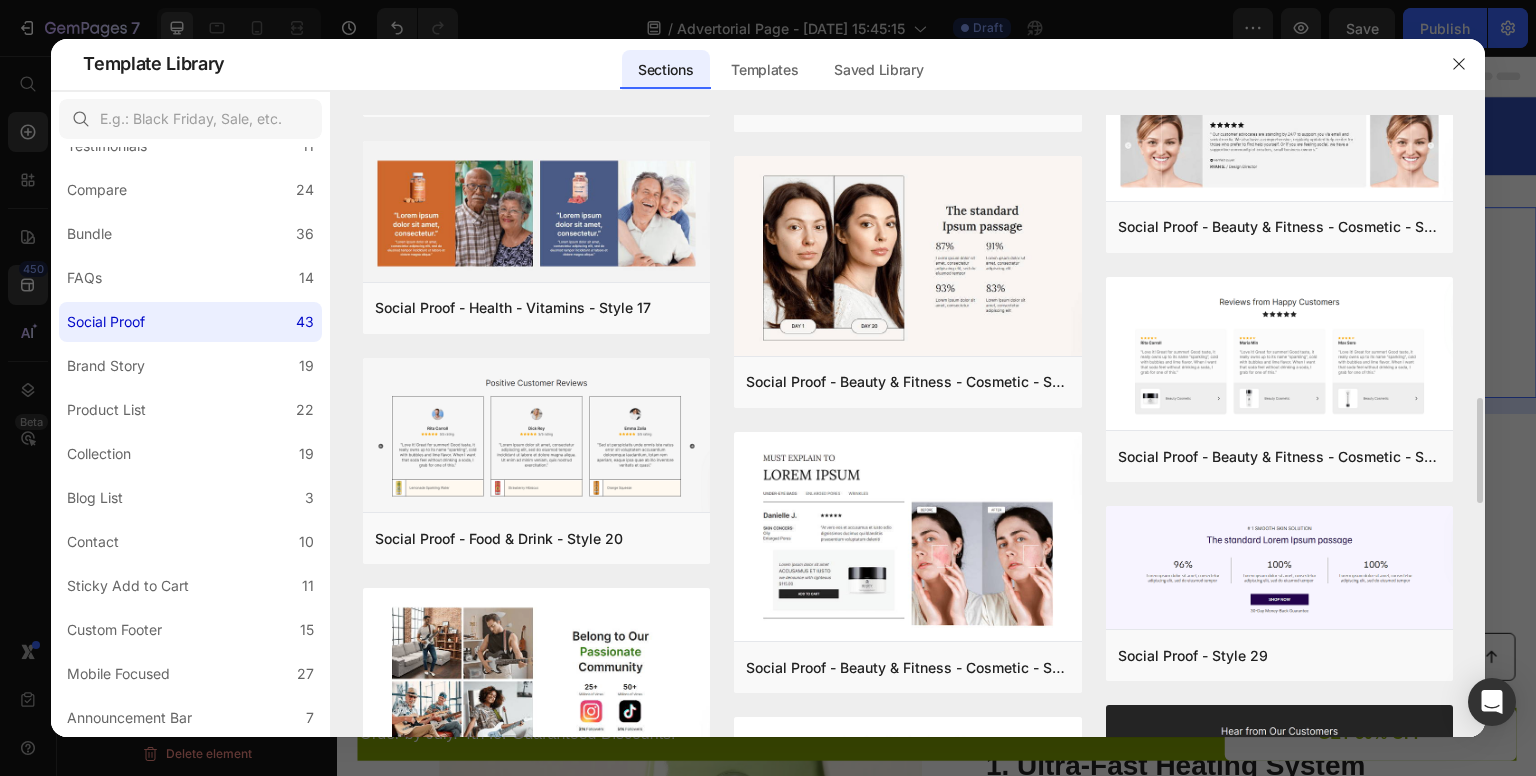 scroll, scrollTop: 1646, scrollLeft: 0, axis: vertical 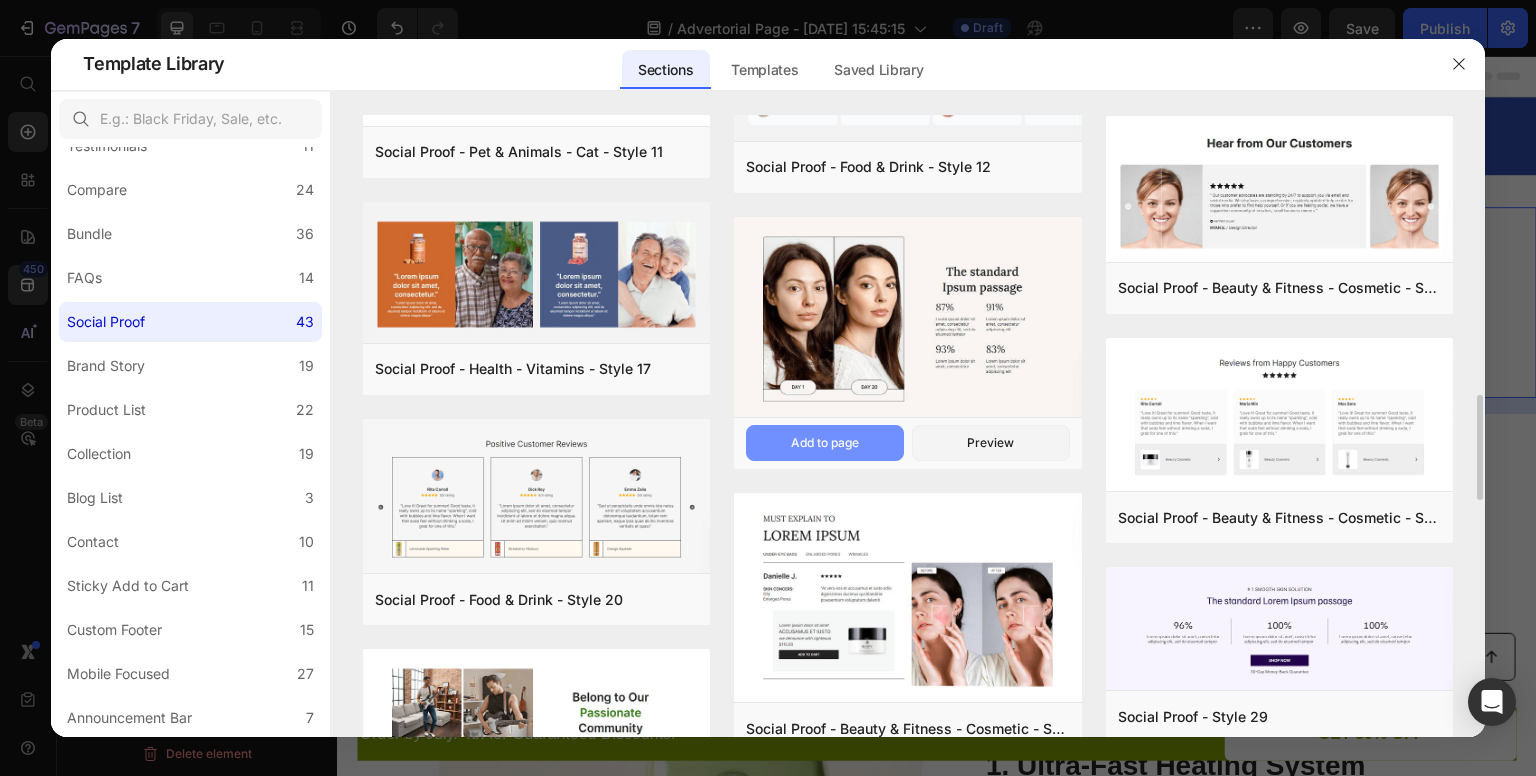 click on "Add to page" at bounding box center [825, 443] 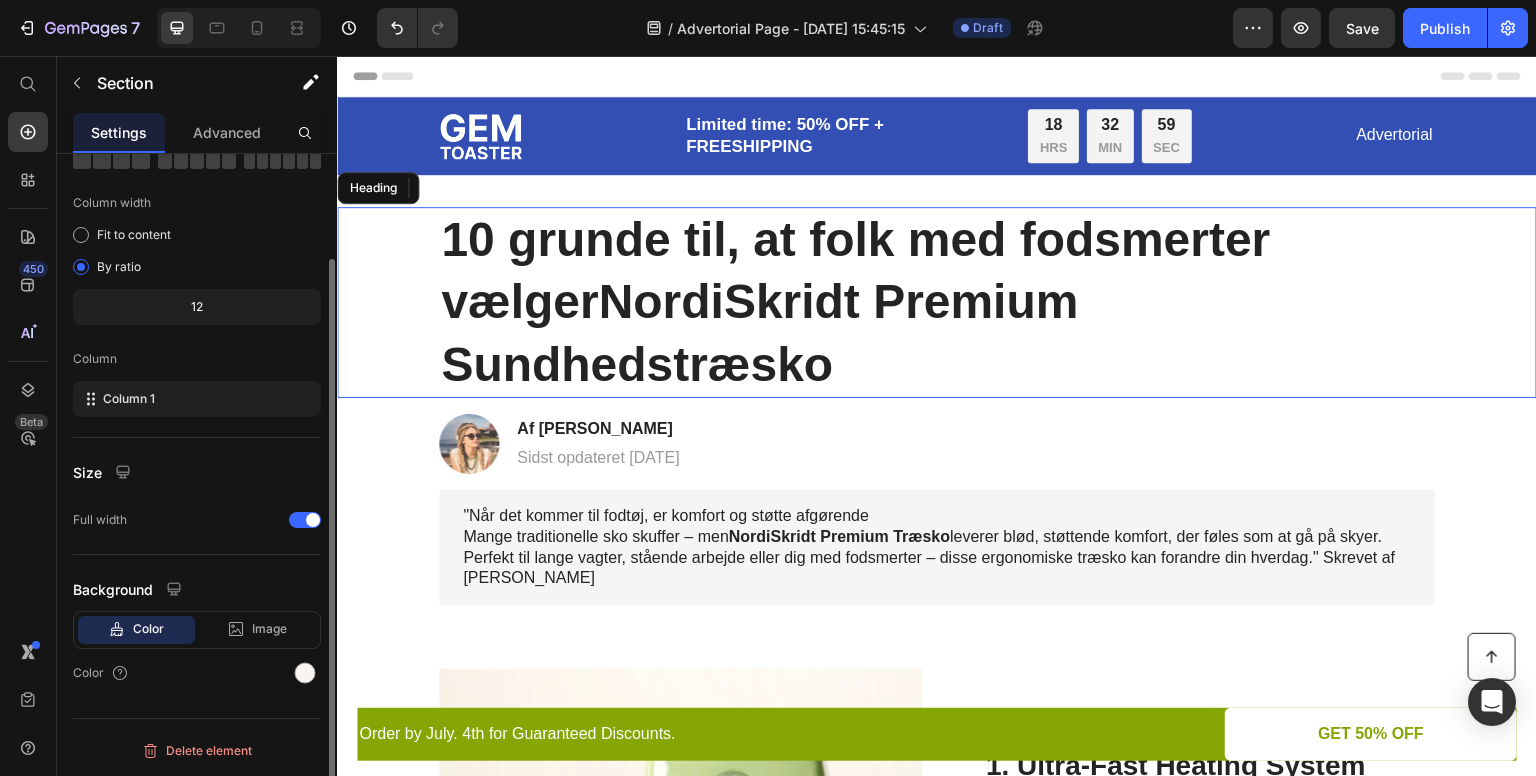 scroll, scrollTop: 0, scrollLeft: 0, axis: both 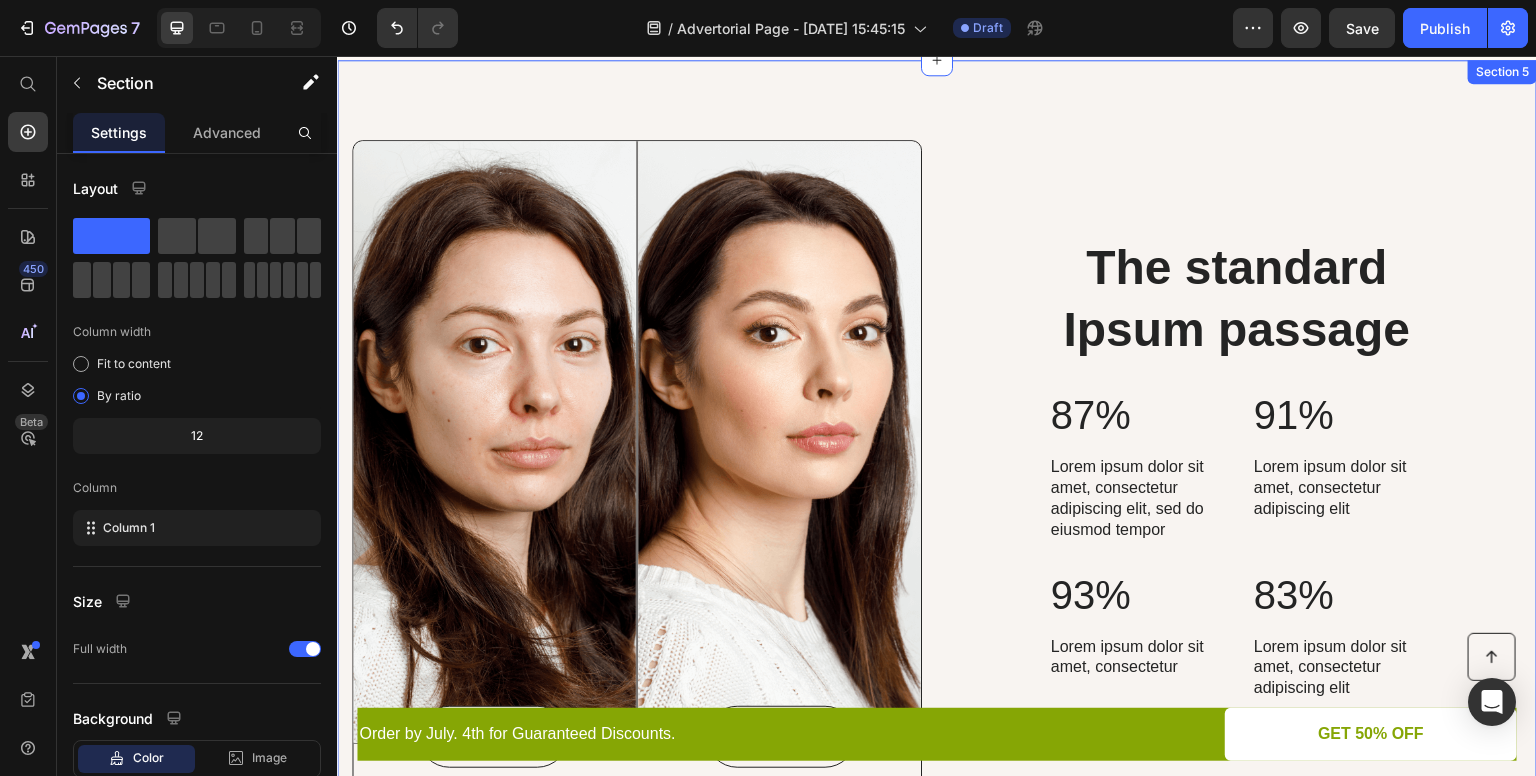 click on "Image Image Row DAY 1 Text Block Row DAY 20 Text Block Row Row Row The standard Ipsum passage Heading 87% Text Block Lorem ipsum dolor sit amet, consectetur adipiscing elit, sed do eiusmod tempor  Text Block 91% Text Block Lorem ipsum dolor sit amet, consectetur adipiscing elit Text Block Row 93% Text Block Lorem ipsum dolor sit amet, consectetur Text Block 83% Text Block Lorem ipsum dolor sit amet, consectetur adipiscing elit Text Block Row Row Row Section 5" at bounding box center (937, 467) 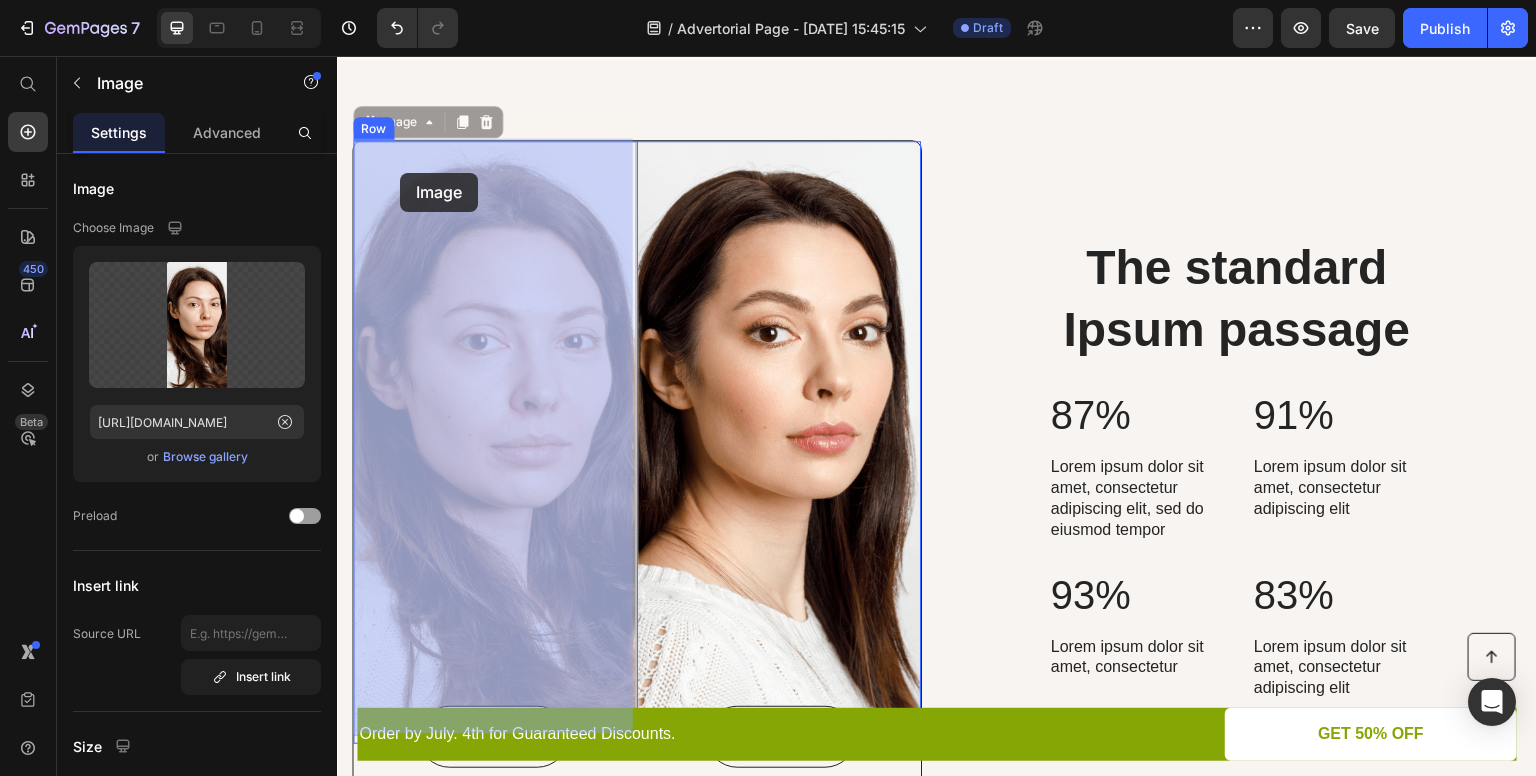 drag, startPoint x: 398, startPoint y: 186, endPoint x: 400, endPoint y: 175, distance: 11.18034 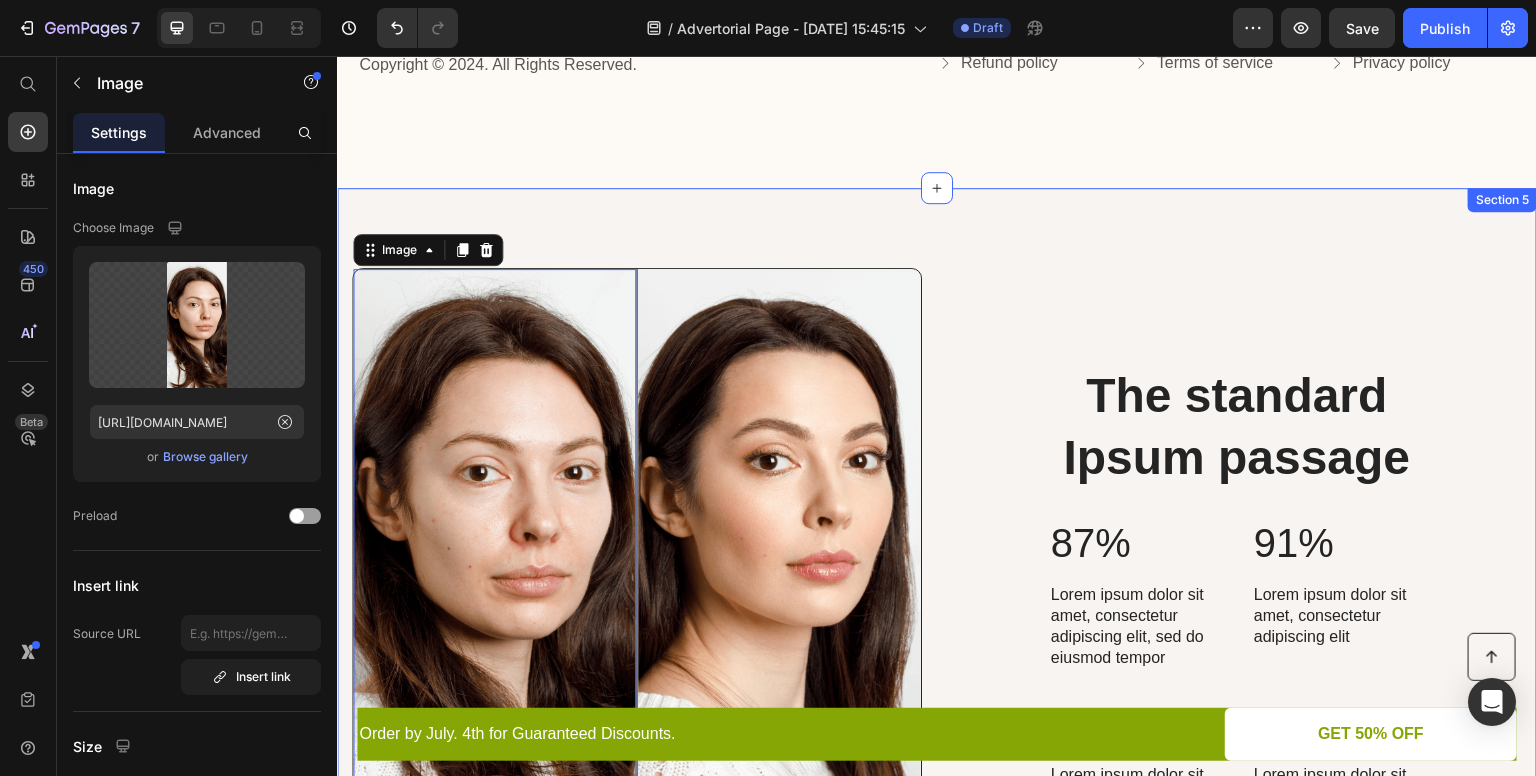 scroll, scrollTop: 4948, scrollLeft: 0, axis: vertical 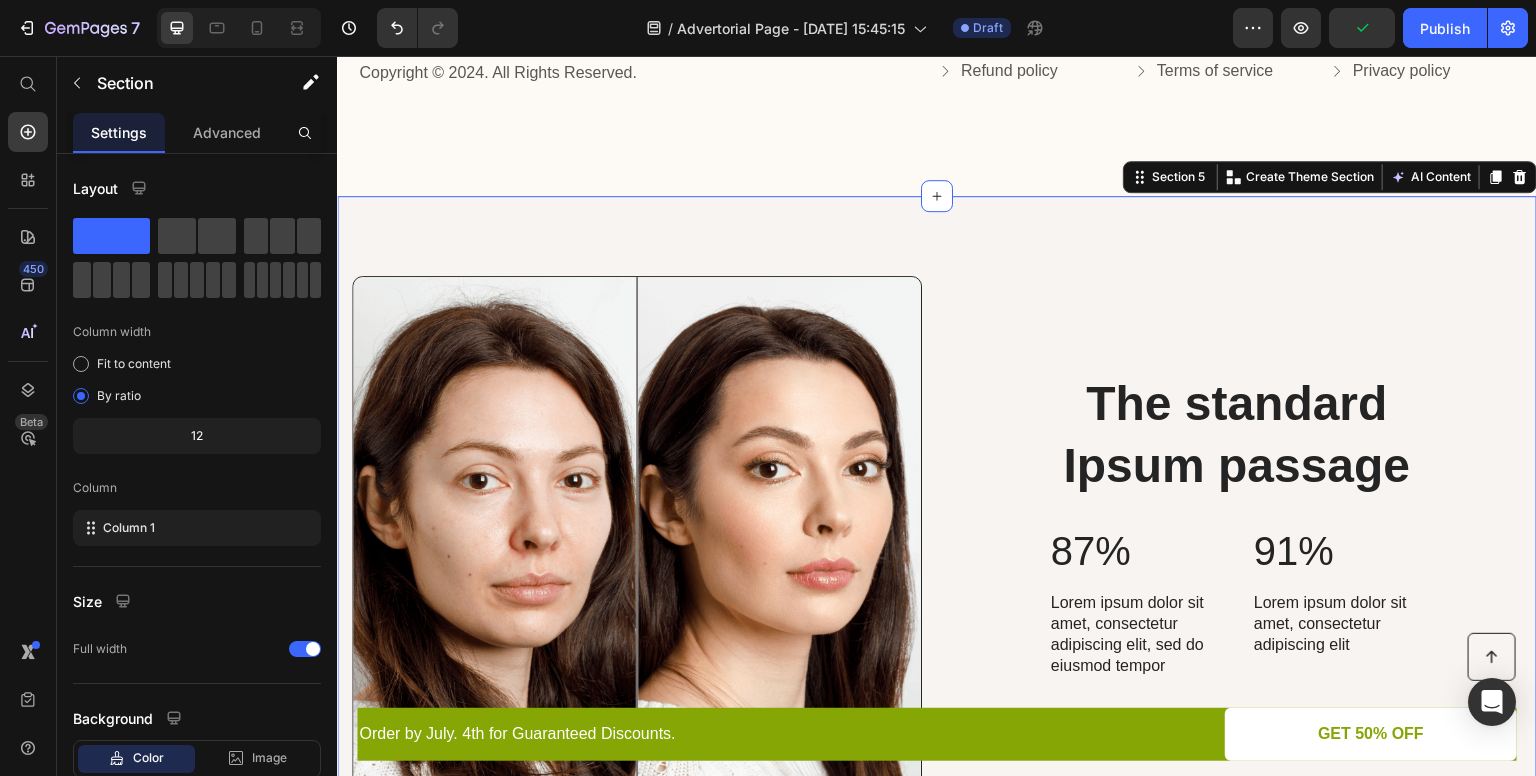 click on "Image Image Row DAY 1 Text Block Row DAY 20 Text Block Row Row Row The standard Ipsum passage Heading 87% Text Block Lorem ipsum dolor sit amet, consectetur adipiscing elit, sed do eiusmod tempor  Text Block 91% Text Block Lorem ipsum dolor sit amet, consectetur adipiscing elit Text Block Row 93% Text Block Lorem ipsum dolor sit amet, consectetur Text Block 83% Text Block Lorem ipsum dolor sit amet, consectetur adipiscing elit Text Block Row Row Row Section 5   You can create reusable sections Create Theme Section AI Content Write with GemAI What would you like to describe here? Tone and Voice Persuasive Product NordSkridt – Premium træsko fra ScandinavianRoots Show more Generate" at bounding box center (937, 603) 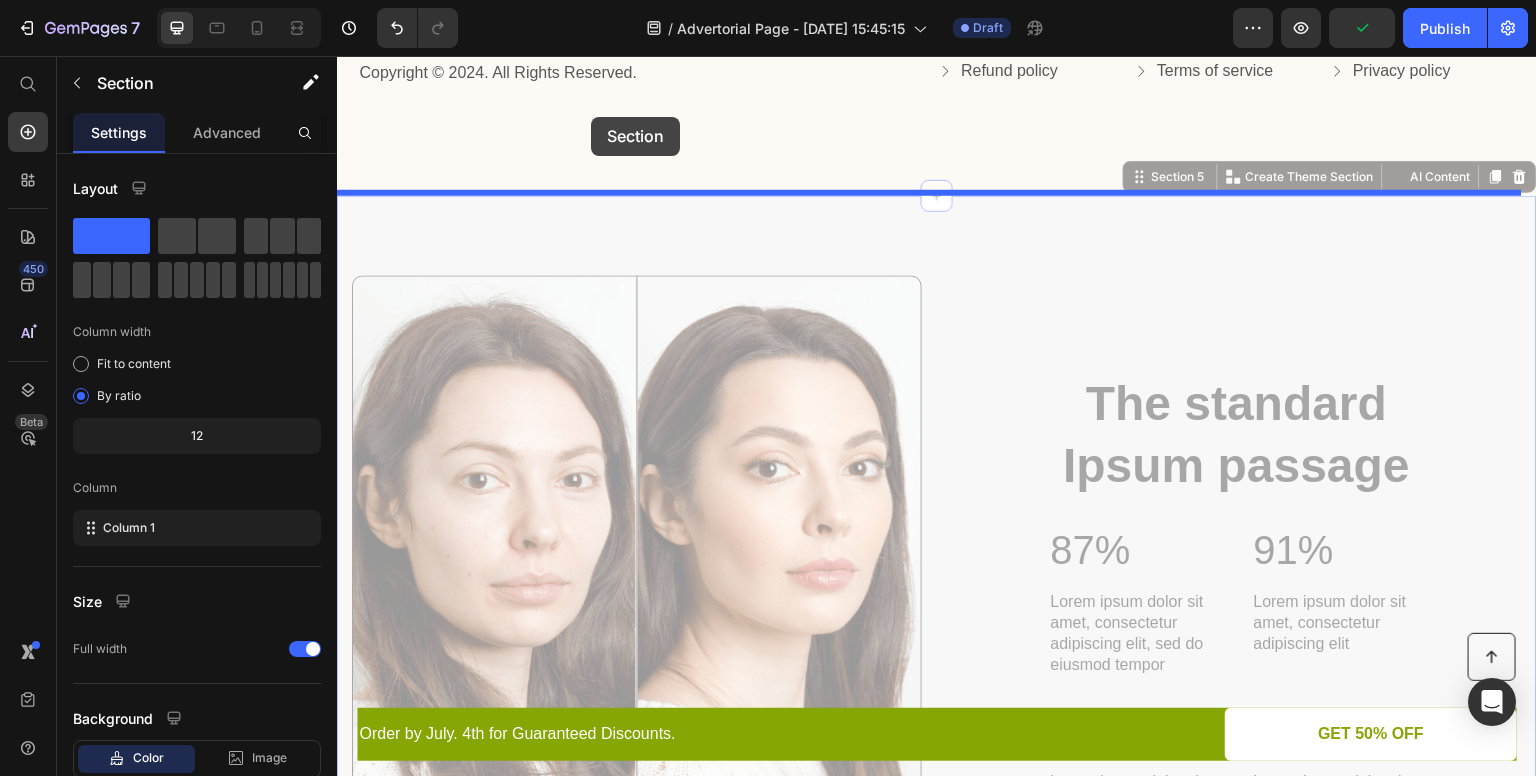 drag, startPoint x: 688, startPoint y: 196, endPoint x: 591, endPoint y: 120, distance: 123.22743 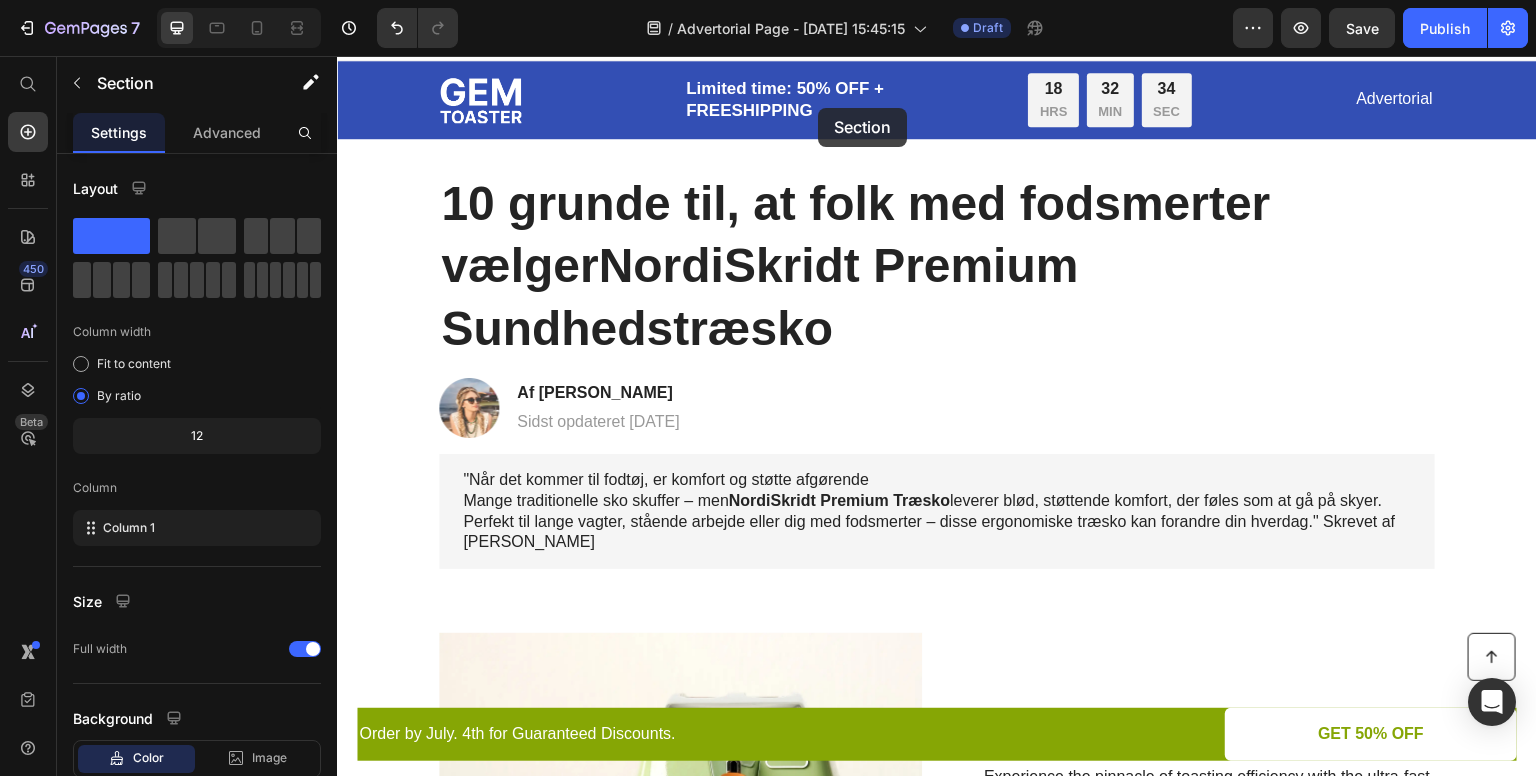 scroll, scrollTop: 0, scrollLeft: 0, axis: both 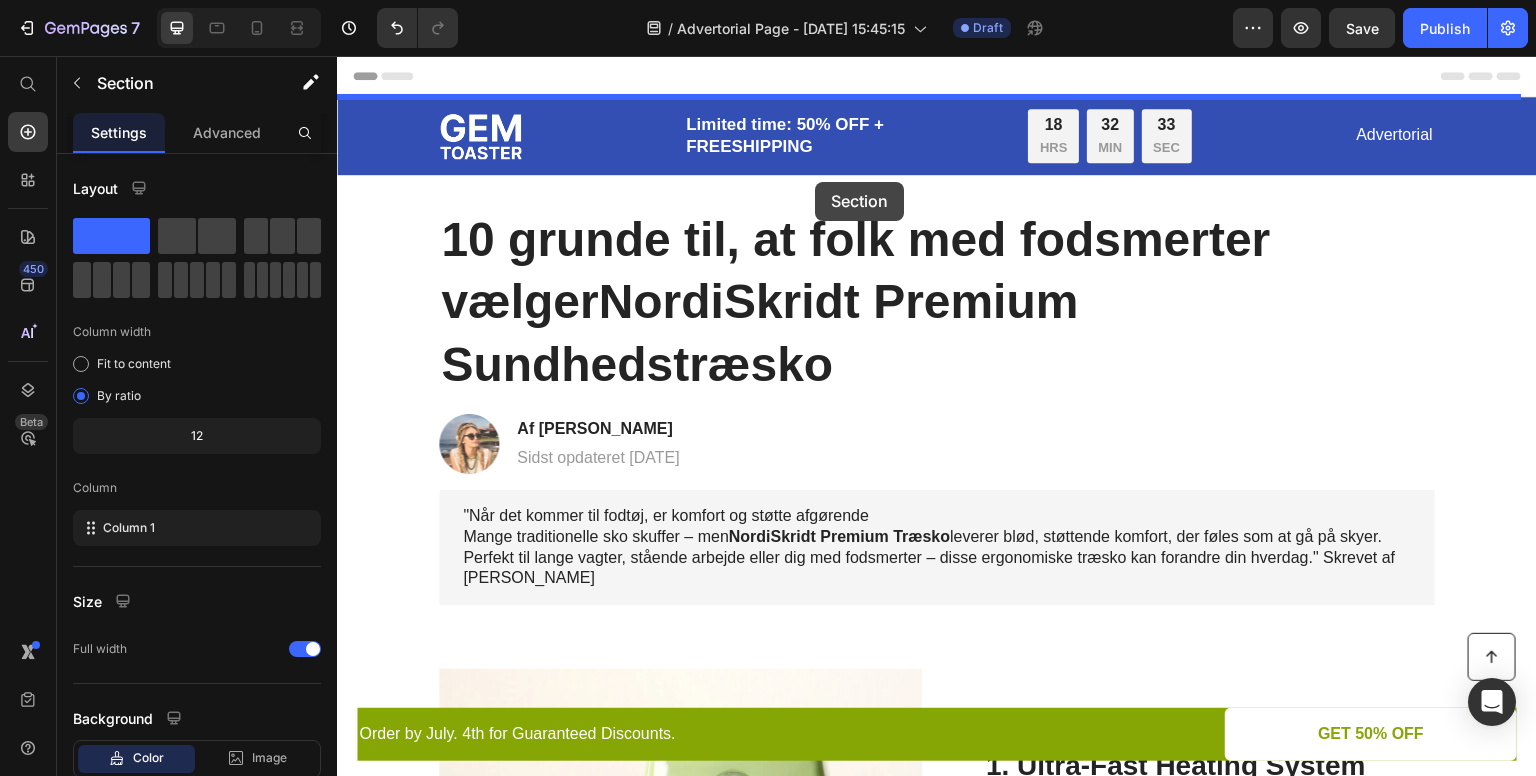 drag, startPoint x: 742, startPoint y: 230, endPoint x: 814, endPoint y: 182, distance: 86.53323 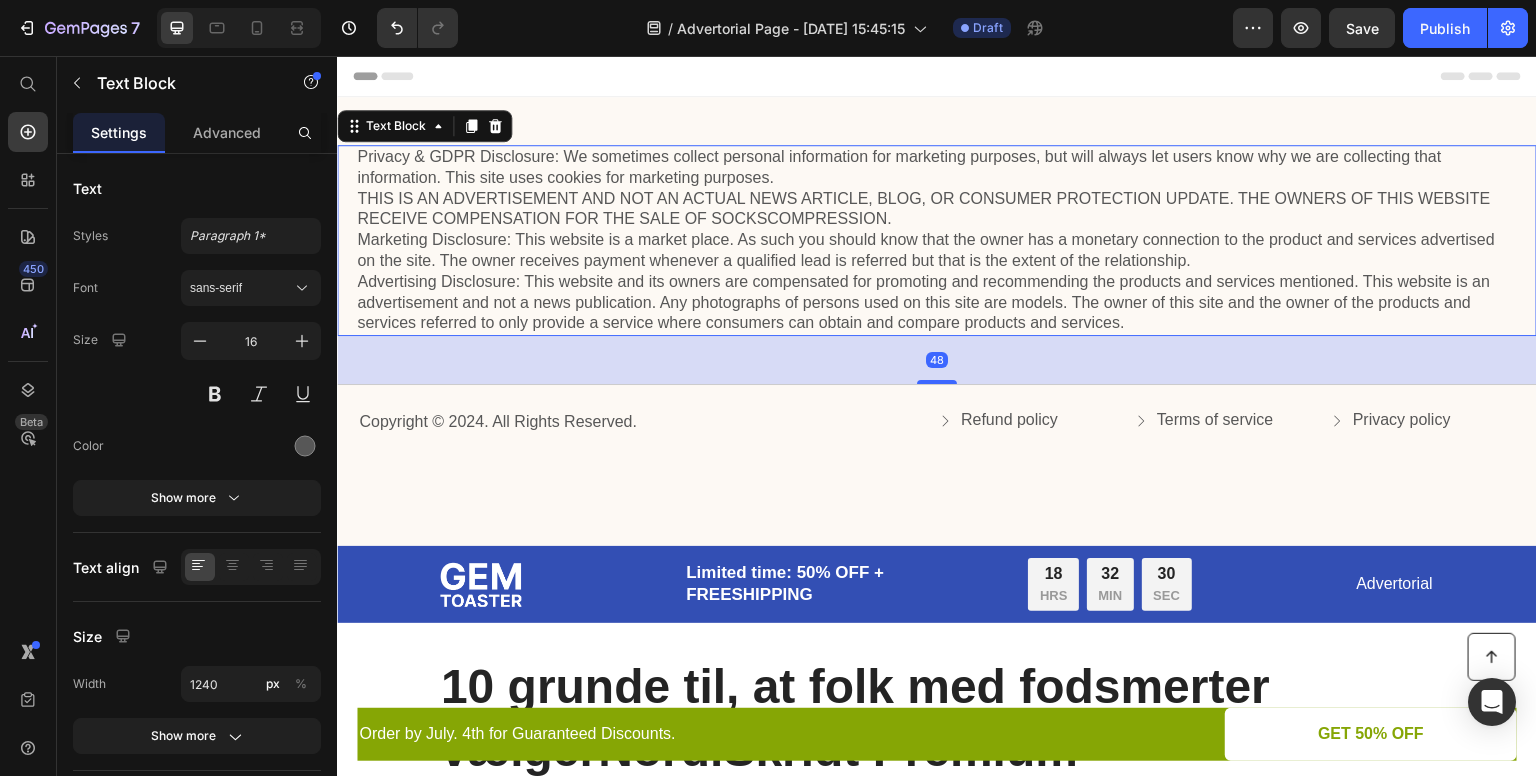 click on "Privacy & GDPR Disclosure: We sometimes collect personal information for marketing purposes, but will always let users know why we are collecting that information. This site uses cookies for marketing purposes. THIS IS AN ADVERTISEMENT AND NOT AN ACTUAL NEWS ARTICLE, BLOG, OR CONSUMER PROTECTION UPDATE. THE OWNERS OF THIS WEBSITE RECEIVE COMPENSATION FOR THE SALE OF SOCKSCOMPRESSION. Marketing Disclosure: This website is a market place. As such you should know that the owner has a monetary connection to the product and services advertised on the site. The owner receives payment whenever a qualified lead is referred but that is the extent of the relationship." at bounding box center [937, 240] 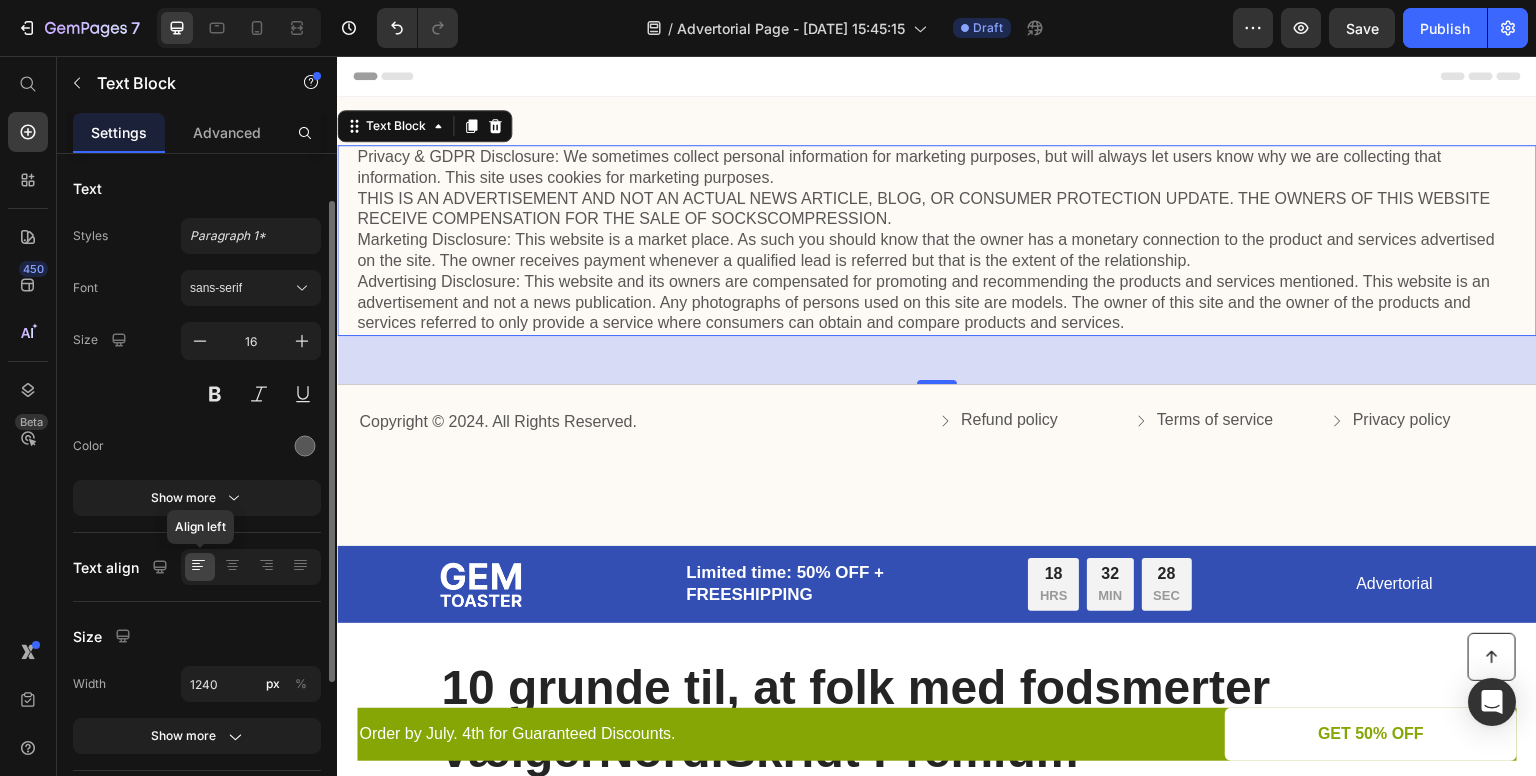 scroll, scrollTop: 278, scrollLeft: 0, axis: vertical 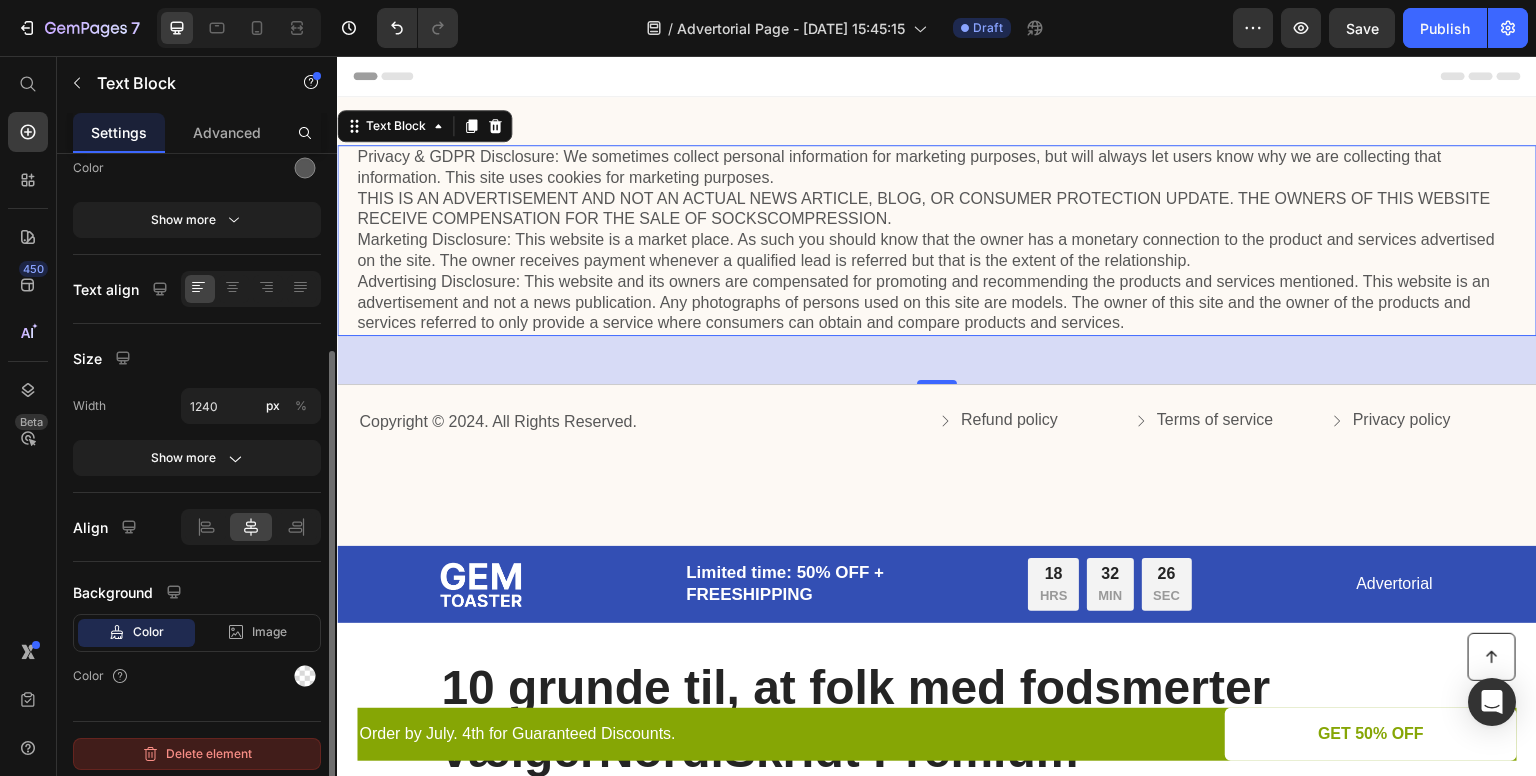click on "Delete element" at bounding box center (197, 754) 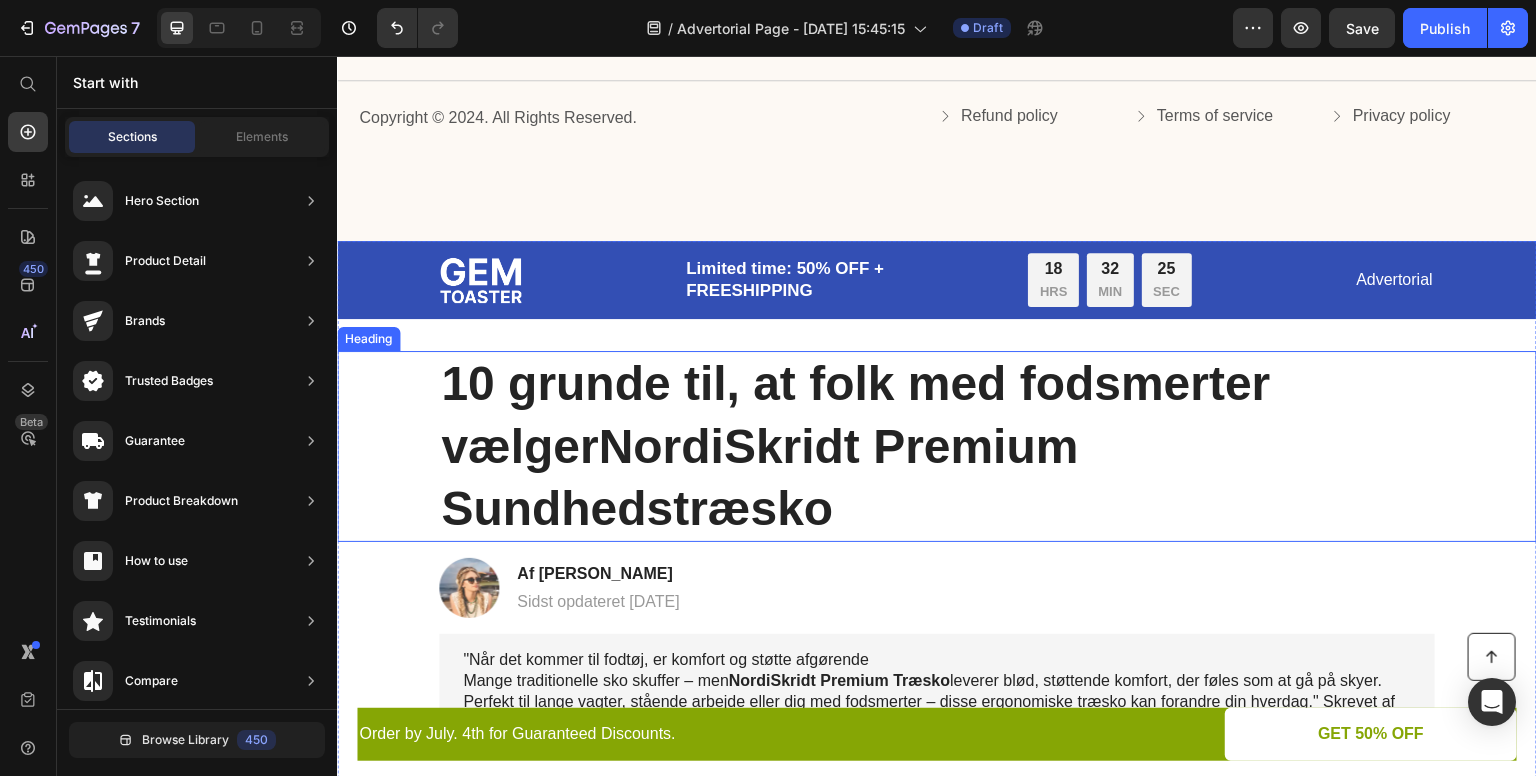 scroll, scrollTop: 0, scrollLeft: 0, axis: both 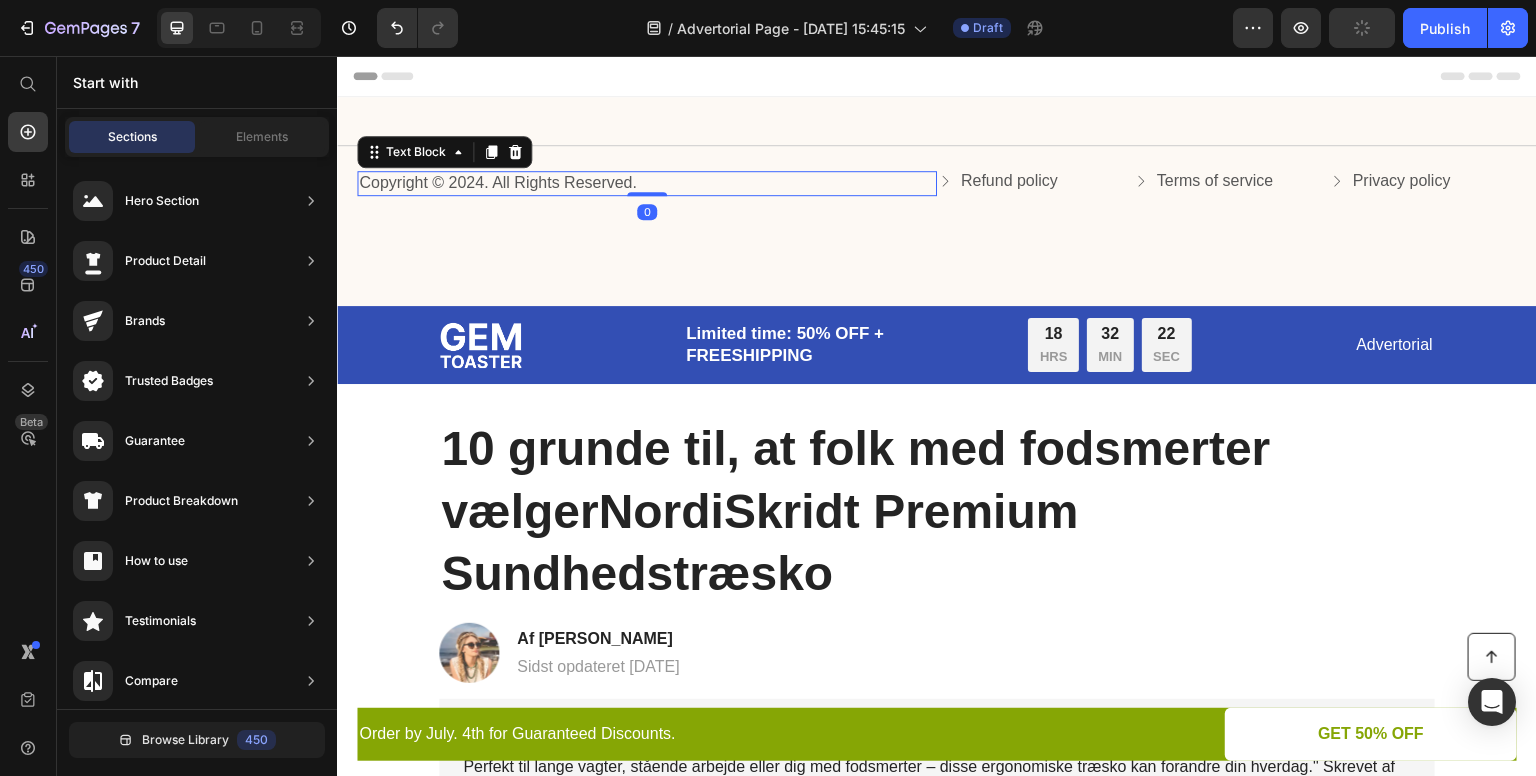 click on "Copyright © 2024. All Rights Reserved." at bounding box center [647, 183] 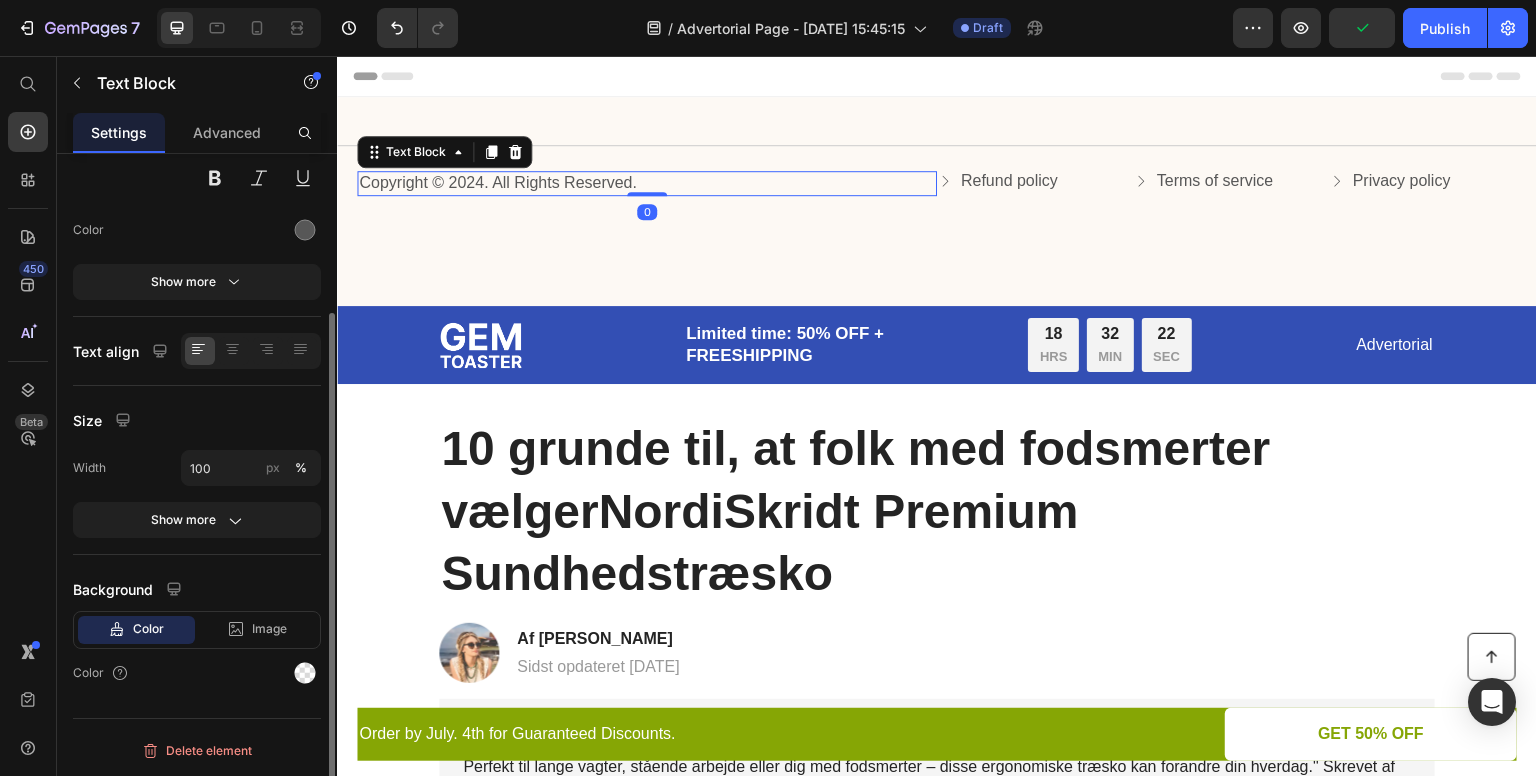scroll, scrollTop: 213, scrollLeft: 0, axis: vertical 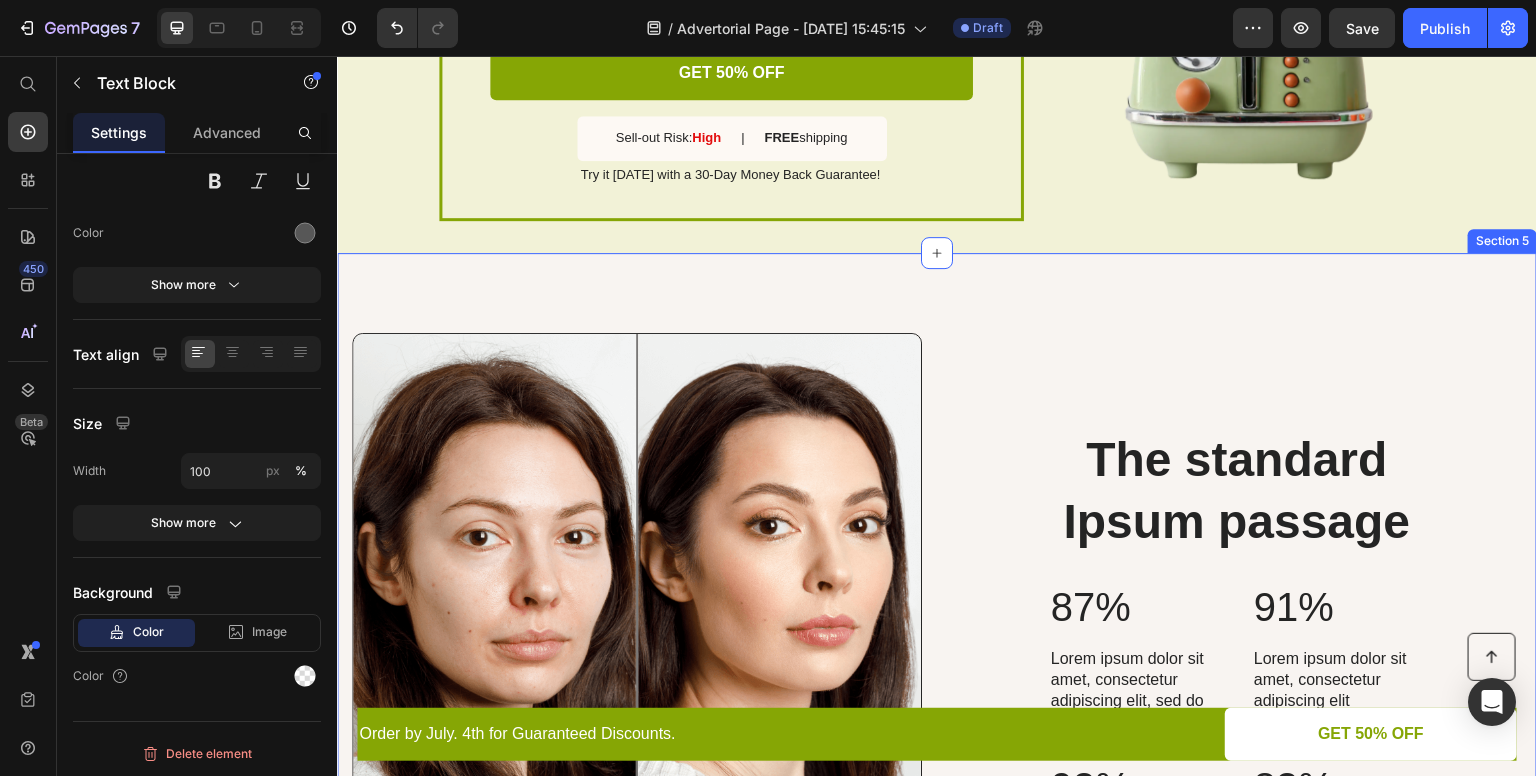 click on "Image Image Row DAY 1 Text Block Row DAY 20 Text Block Row Row Row The standard Ipsum passage Heading 87% Text Block Lorem ipsum dolor sit amet, consectetur adipiscing elit, sed do eiusmod tempor  Text Block 91% Text Block Lorem ipsum dolor sit amet, consectetur adipiscing elit Text Block Row 93% Text Block Lorem ipsum dolor sit amet, consectetur Text Block 83% Text Block Lorem ipsum dolor sit amet, consectetur adipiscing elit Text Block Row Row Row Section 5" at bounding box center [937, 660] 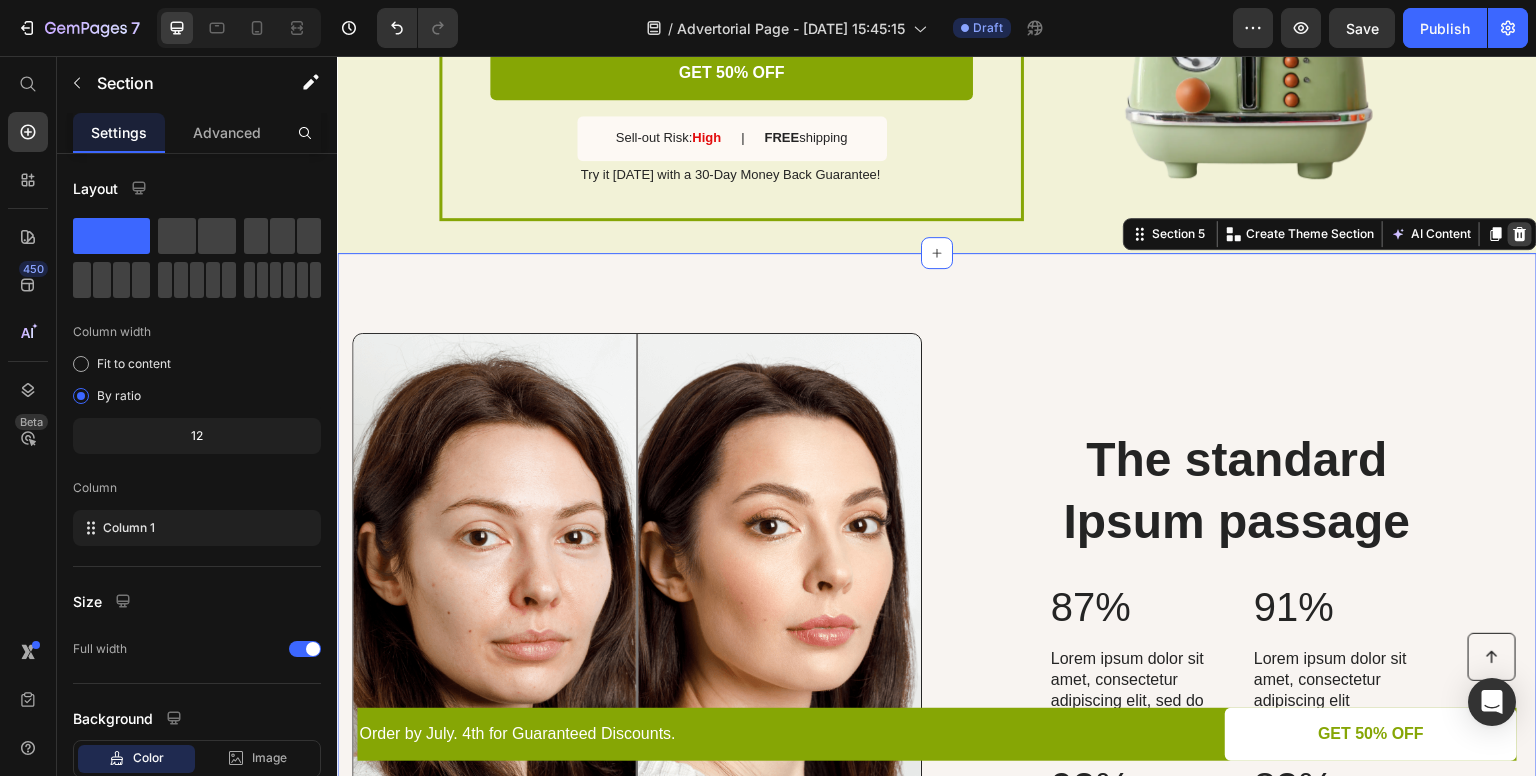 click 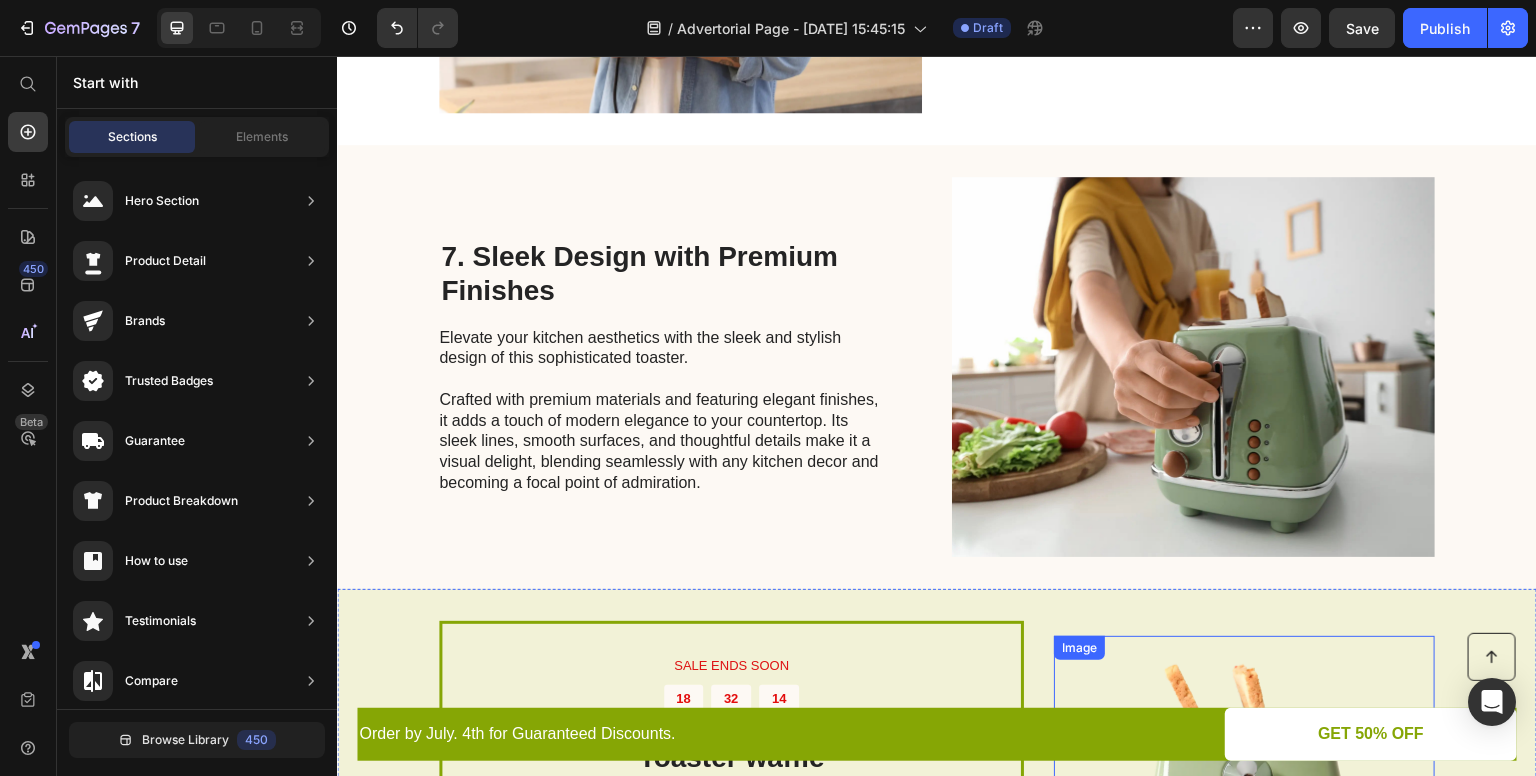 scroll, scrollTop: 4412, scrollLeft: 0, axis: vertical 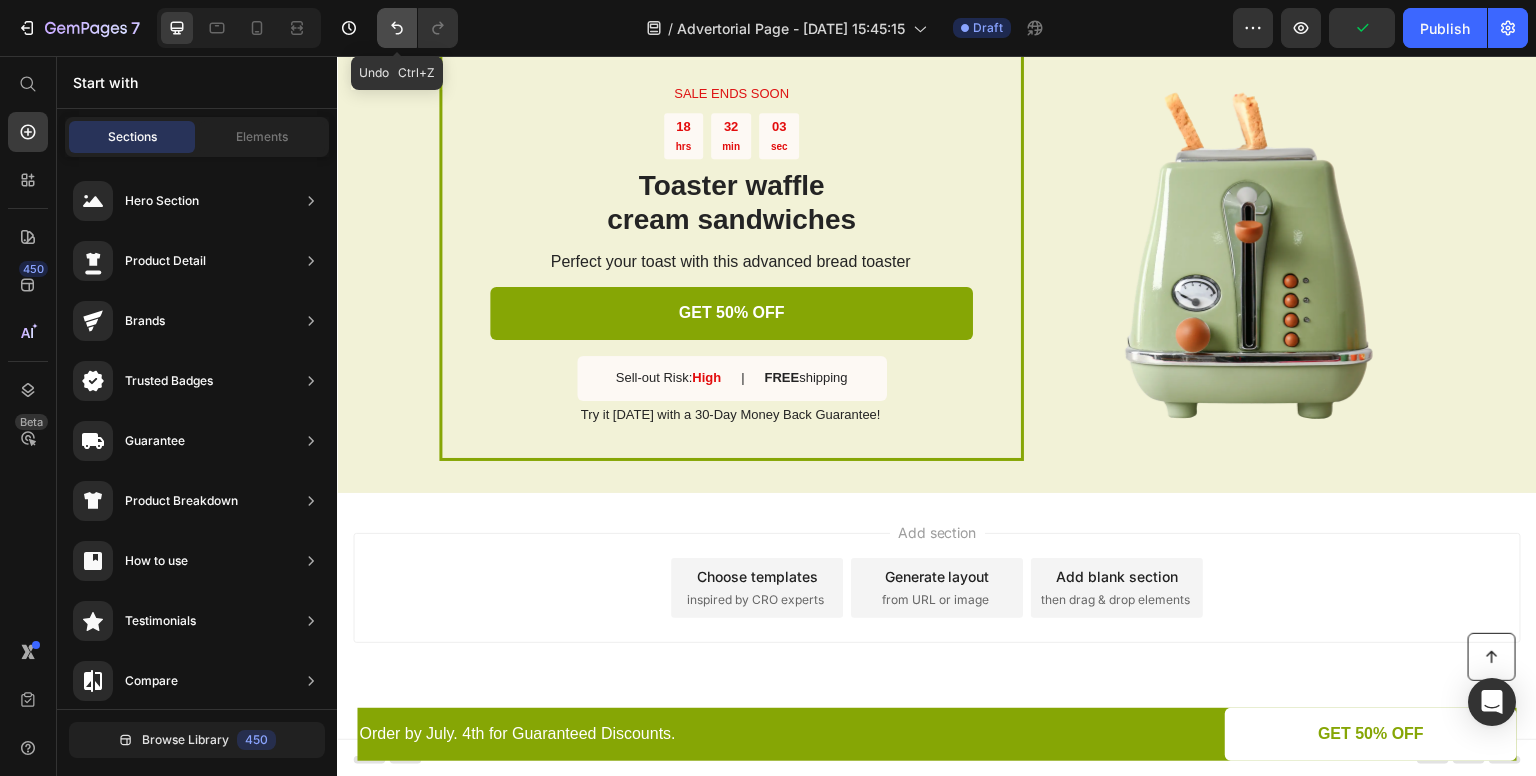click 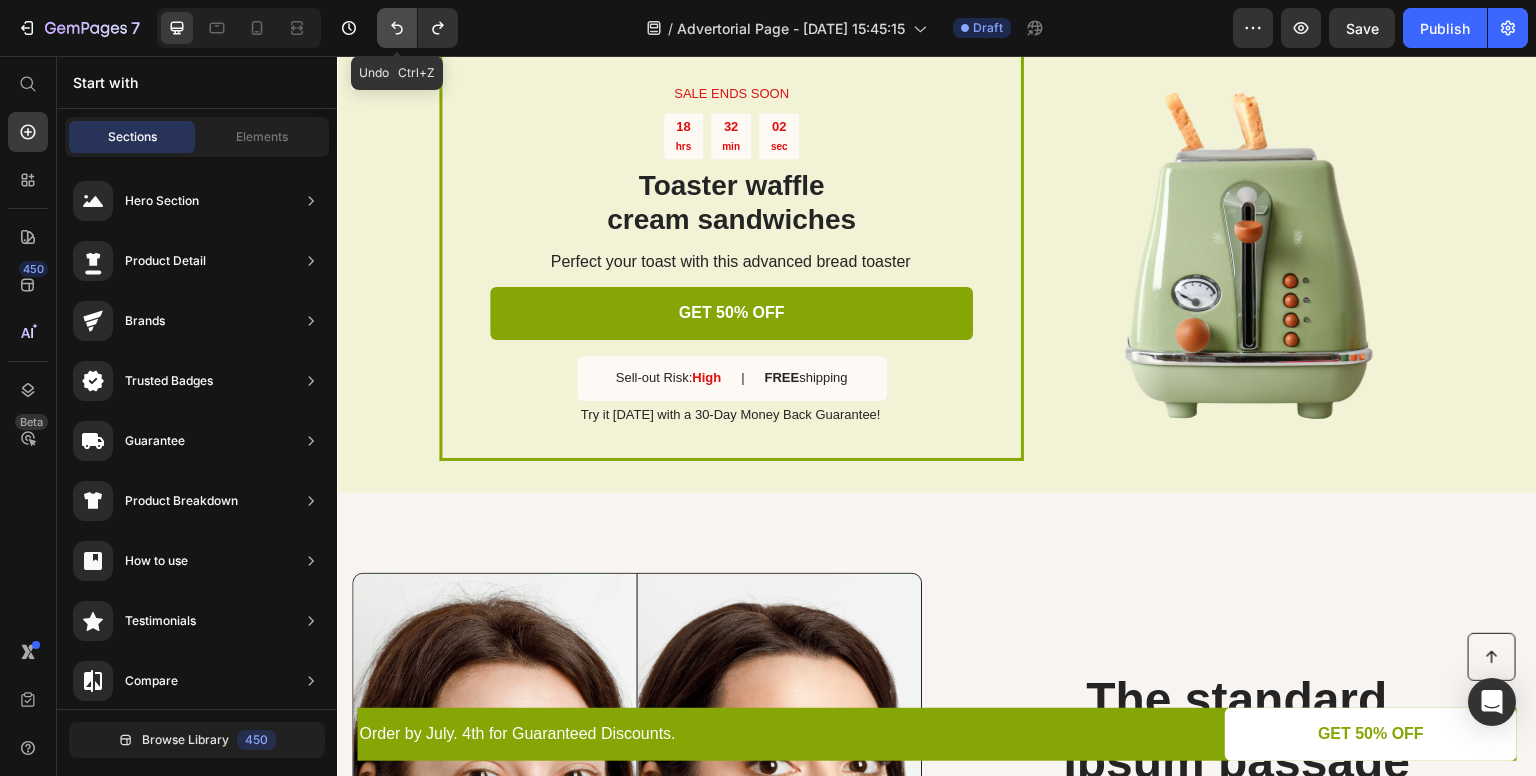 click 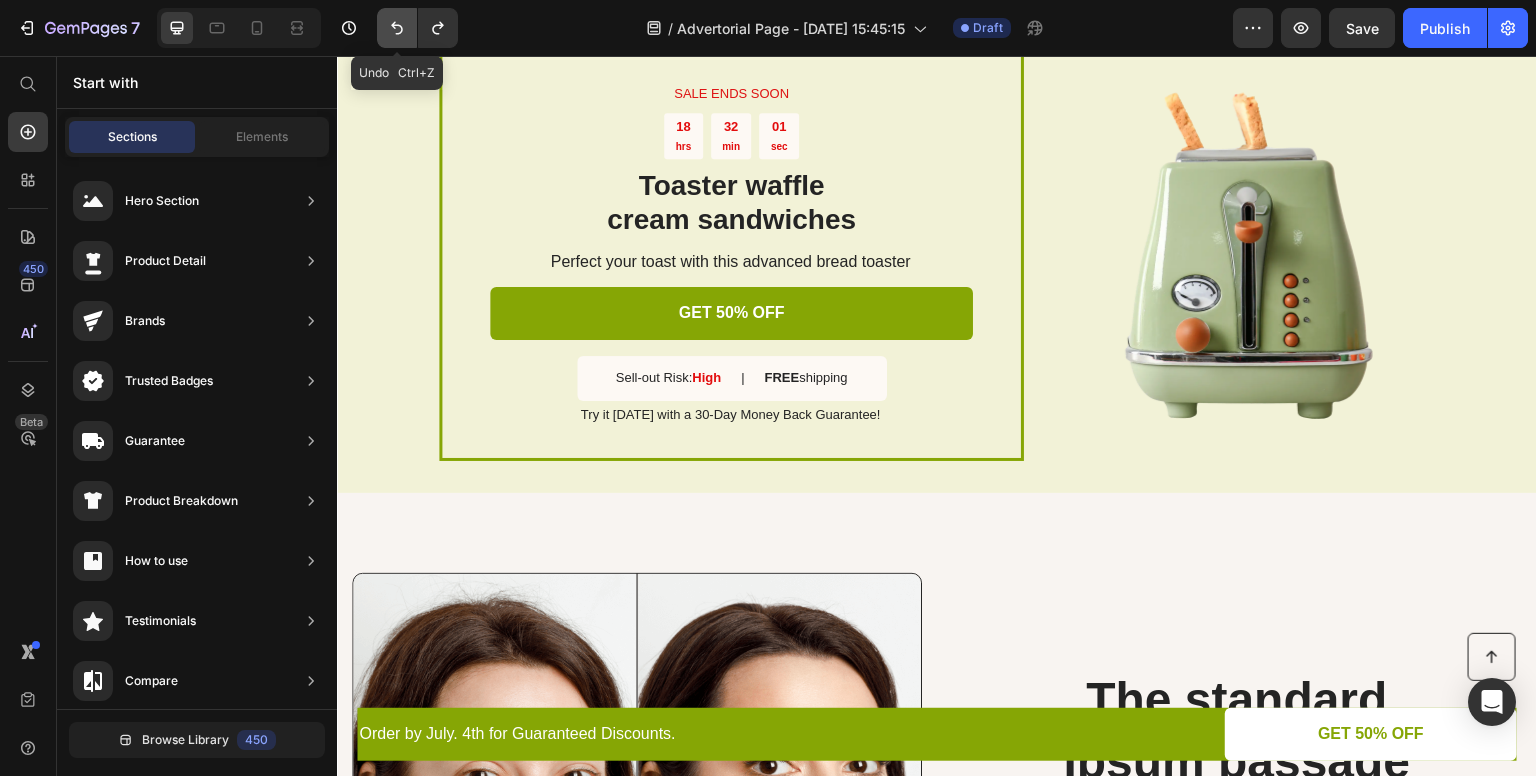 click 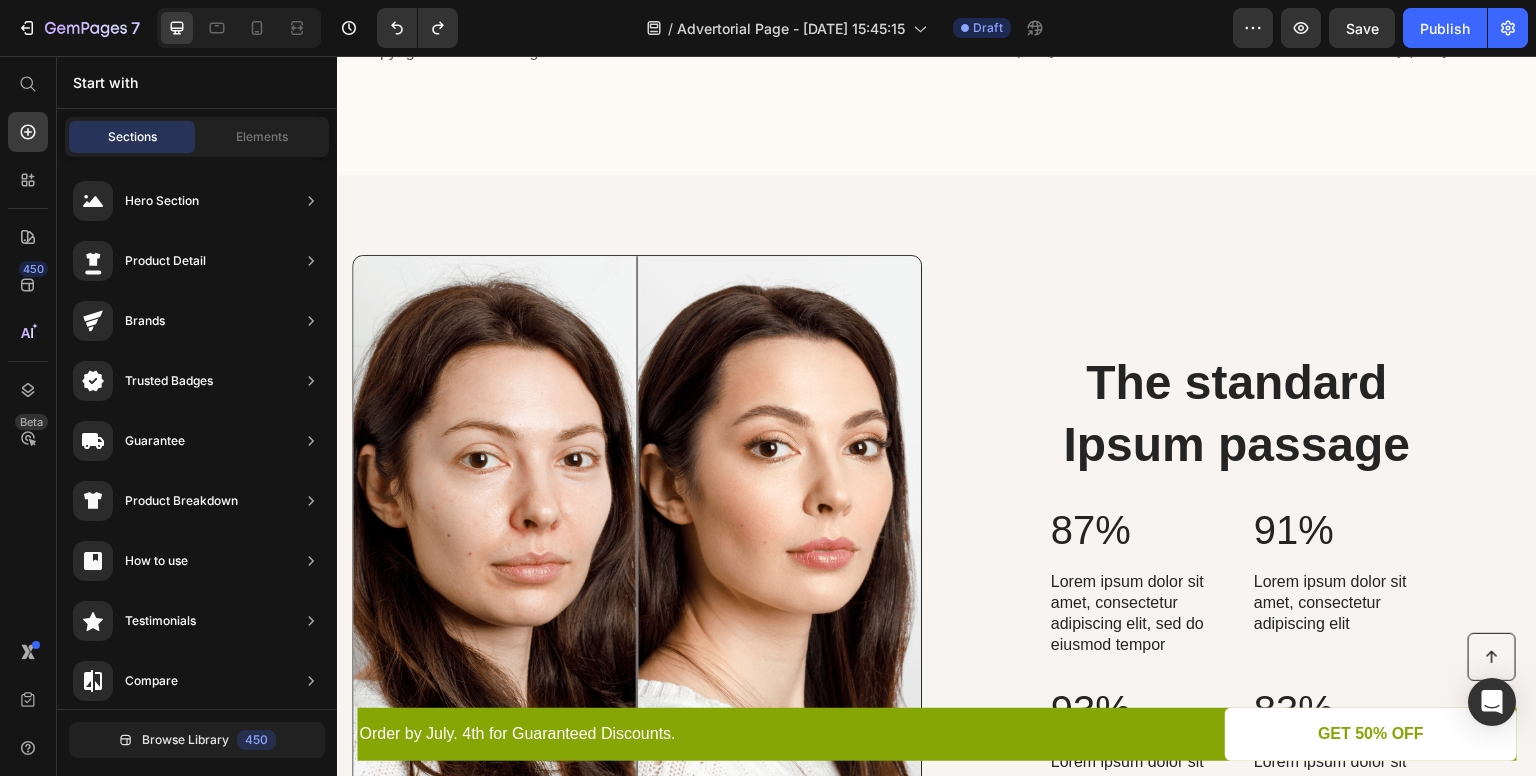 scroll, scrollTop: 4994, scrollLeft: 0, axis: vertical 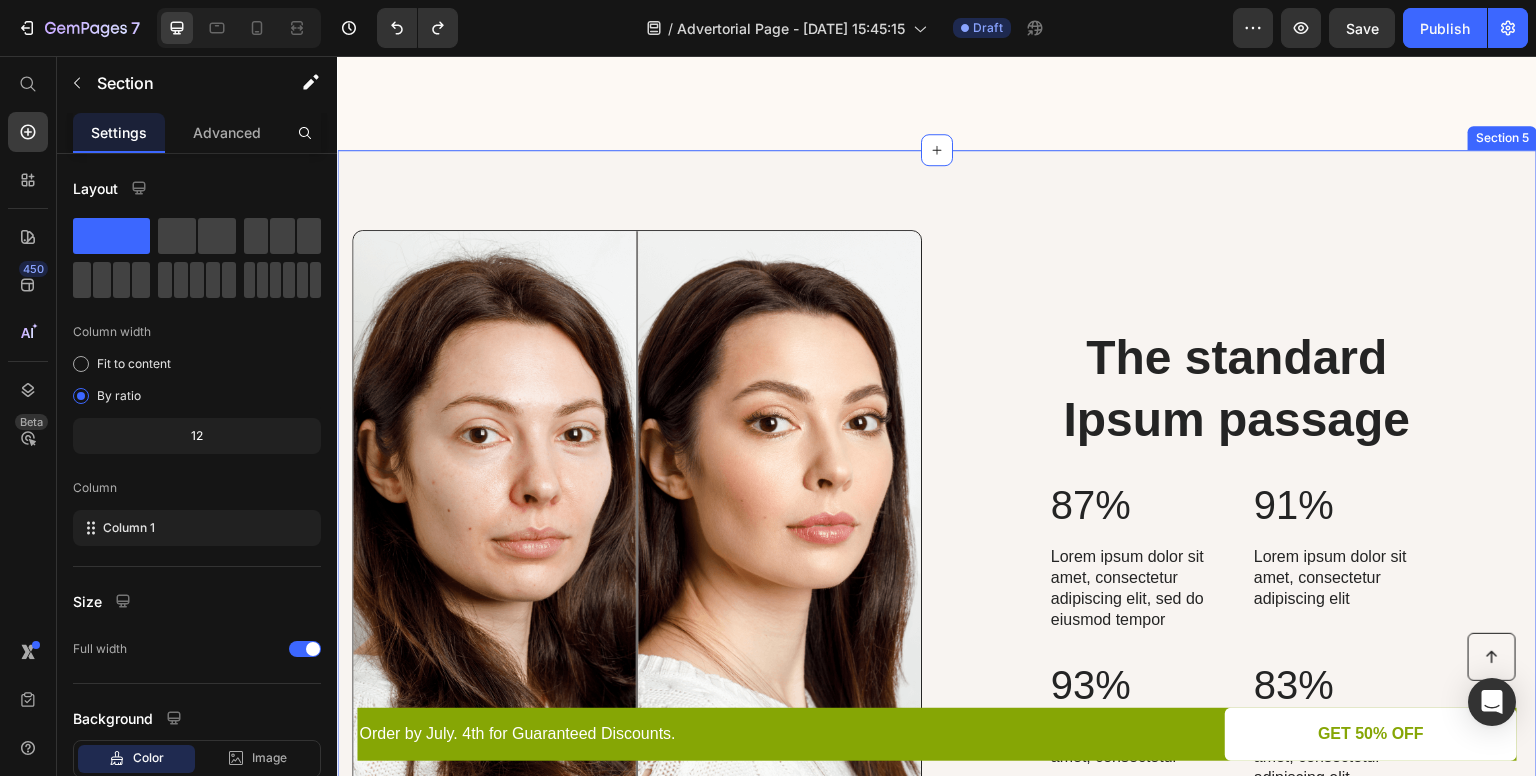 click on "Image Image Row DAY 1 Text Block Row DAY 20 Text Block Row Row Row The standard Ipsum passage Heading 87% Text Block Lorem ipsum dolor sit amet, consectetur adipiscing elit, sed do eiusmod tempor  Text Block 91% Text Block Lorem ipsum dolor sit amet, consectetur adipiscing elit Text Block Row 93% Text Block Lorem ipsum dolor sit amet, consectetur Text Block 83% Text Block Lorem ipsum dolor sit amet, consectetur adipiscing elit Text Block Row Row Row Section 5" at bounding box center (937, 557) 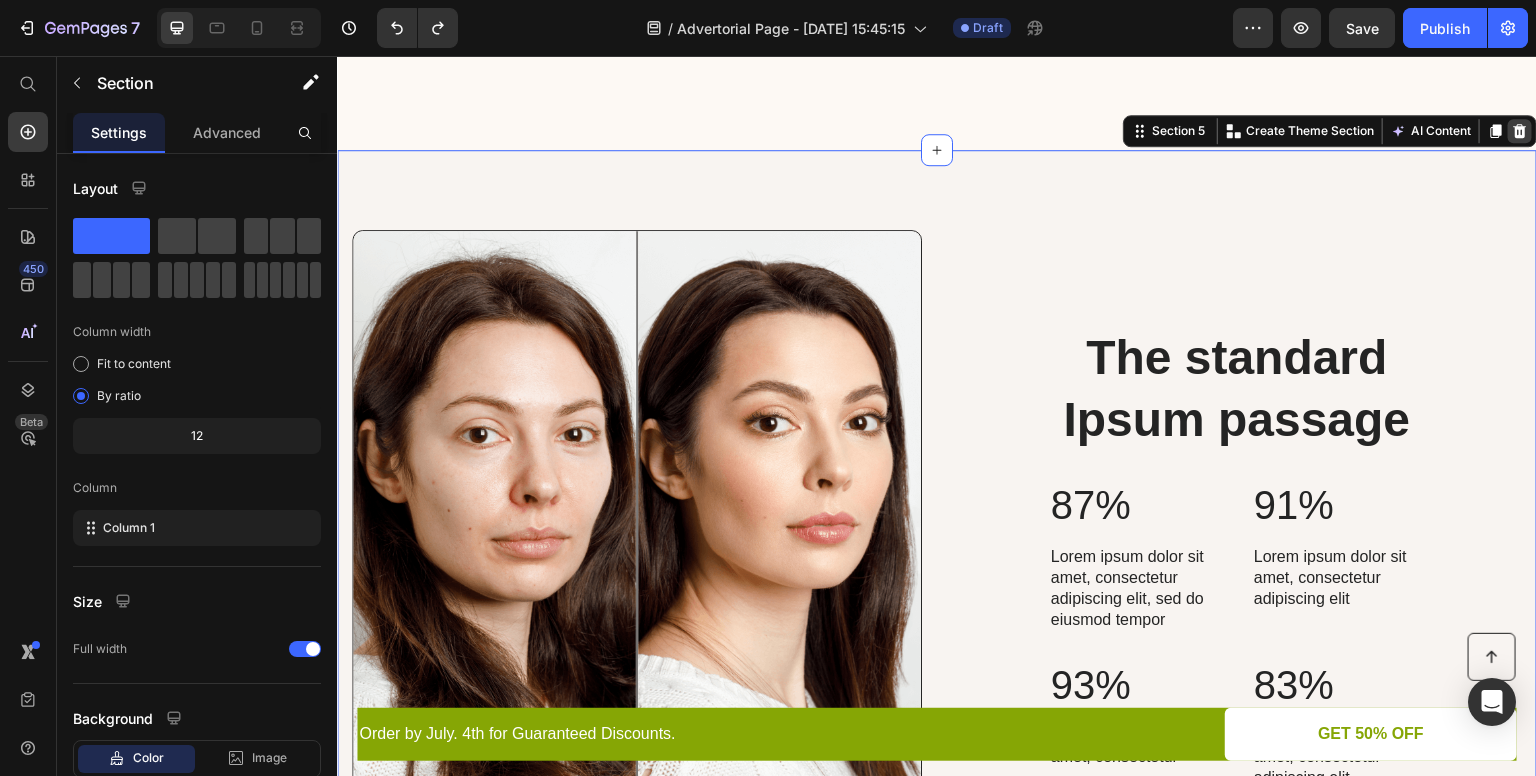 click 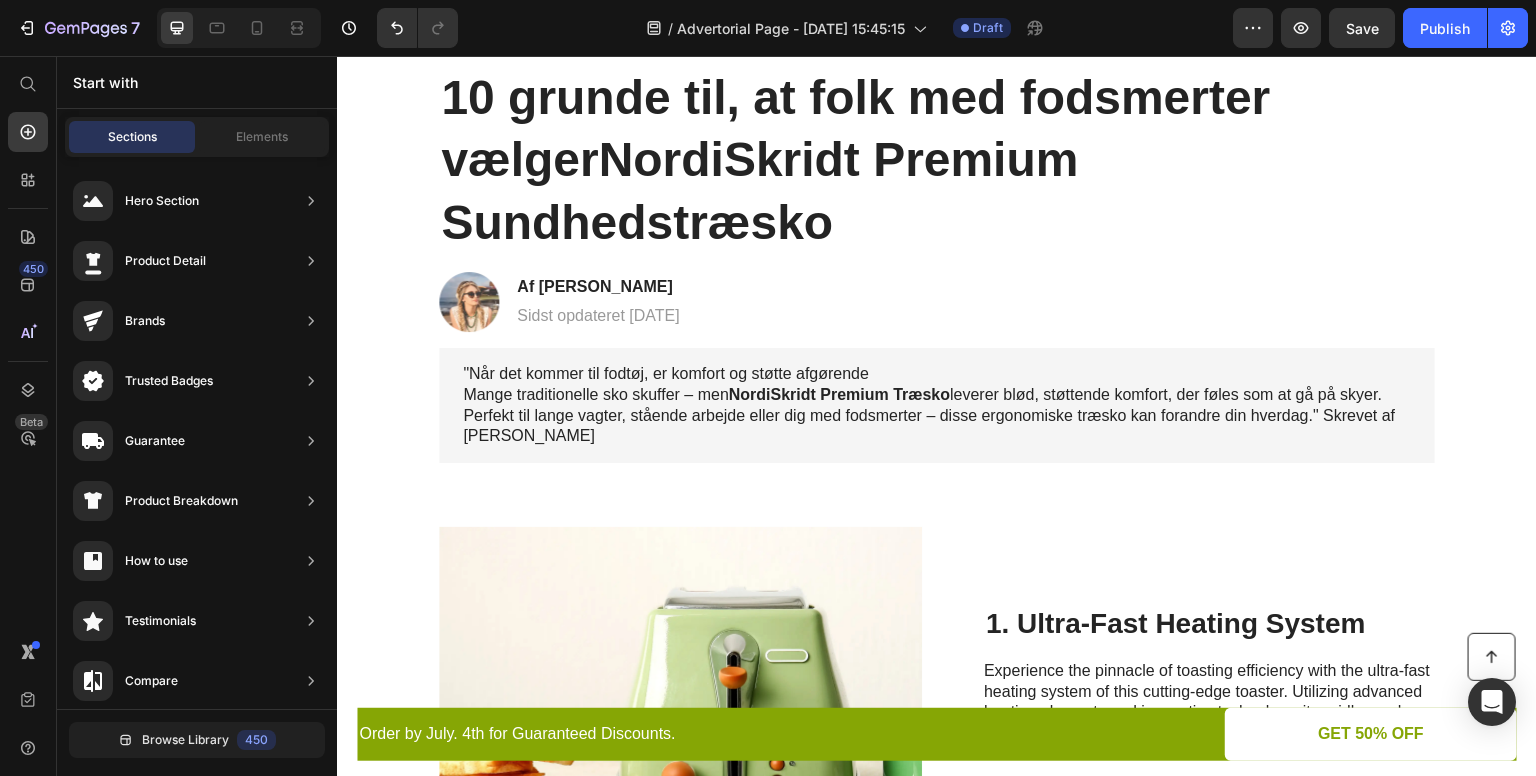 scroll, scrollTop: 140, scrollLeft: 0, axis: vertical 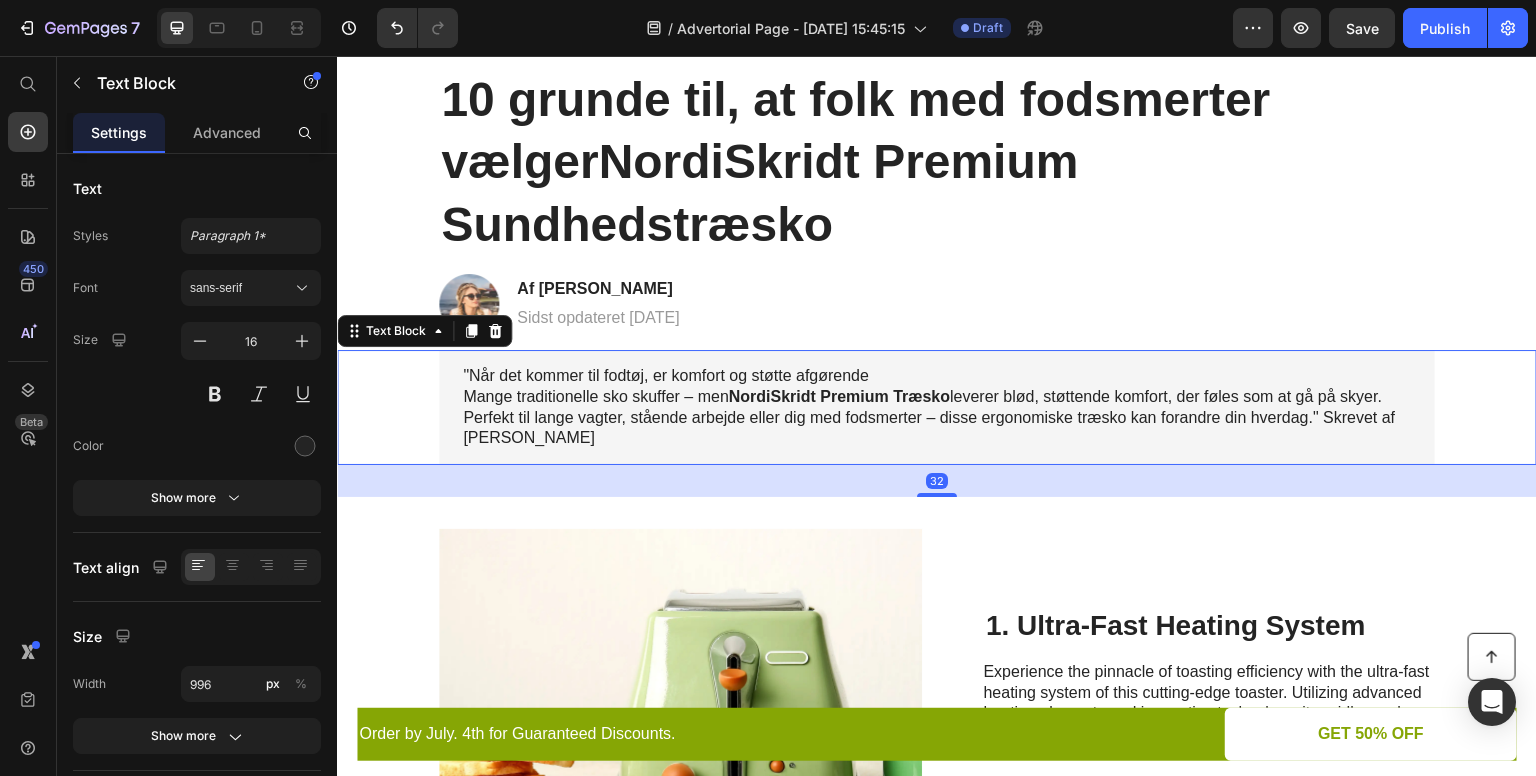 click on "Perfekt til lange vagter, stående arbejde eller dig med fodsmerter – disse ergonomiske træsko kan forandre din hverdag." Skrevet af [PERSON_NAME]" at bounding box center [937, 429] 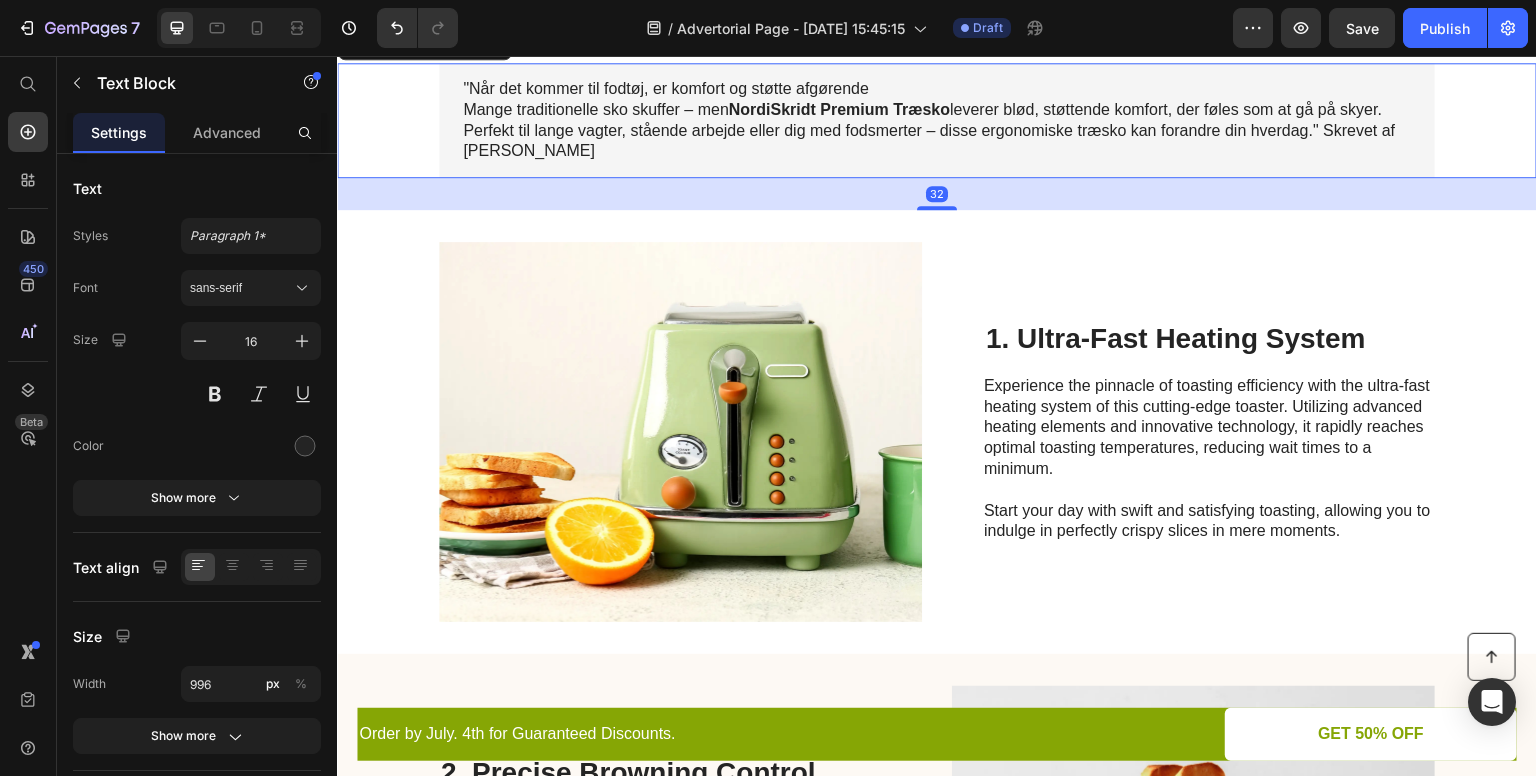 scroll, scrollTop: 428, scrollLeft: 0, axis: vertical 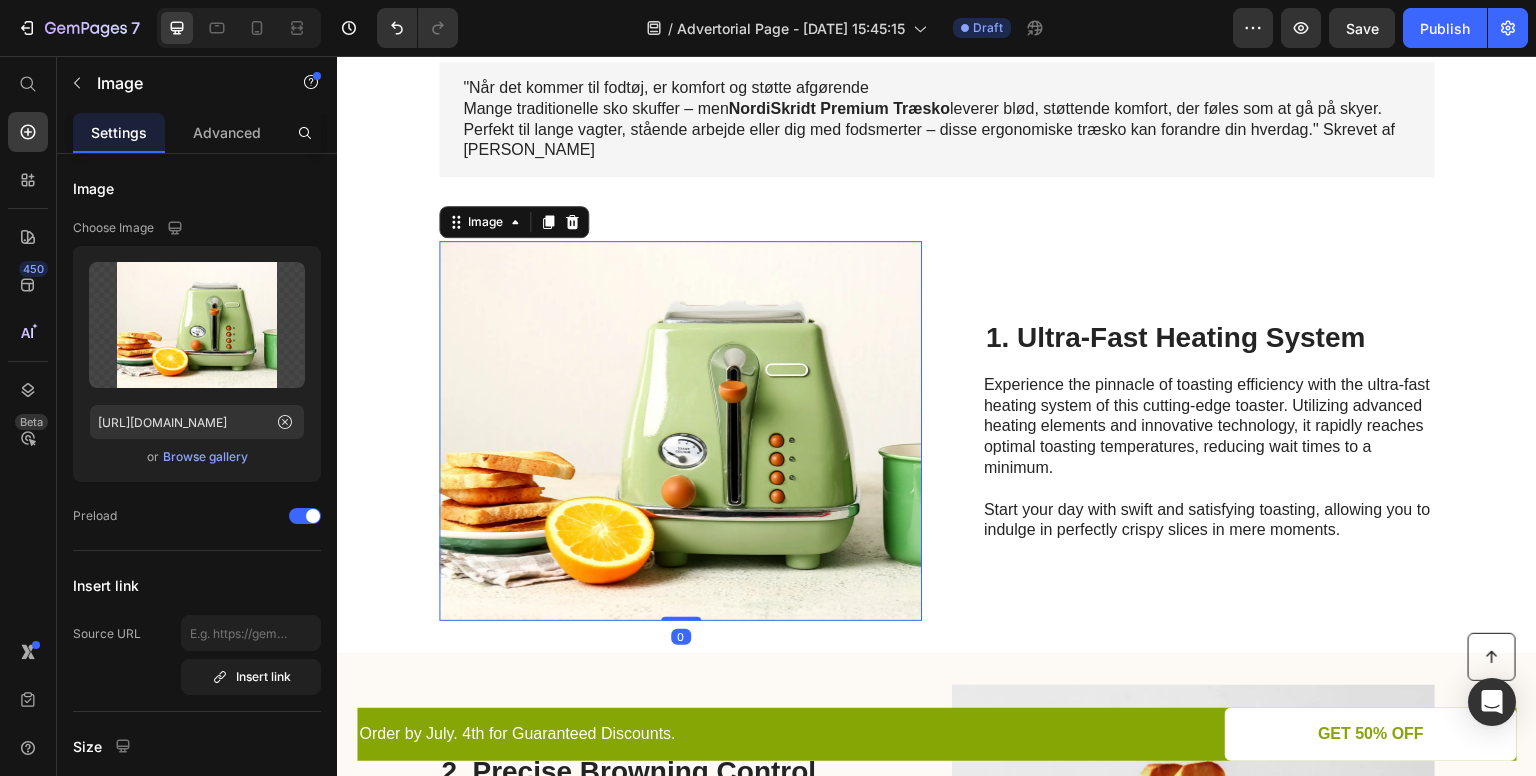 click at bounding box center (680, 431) 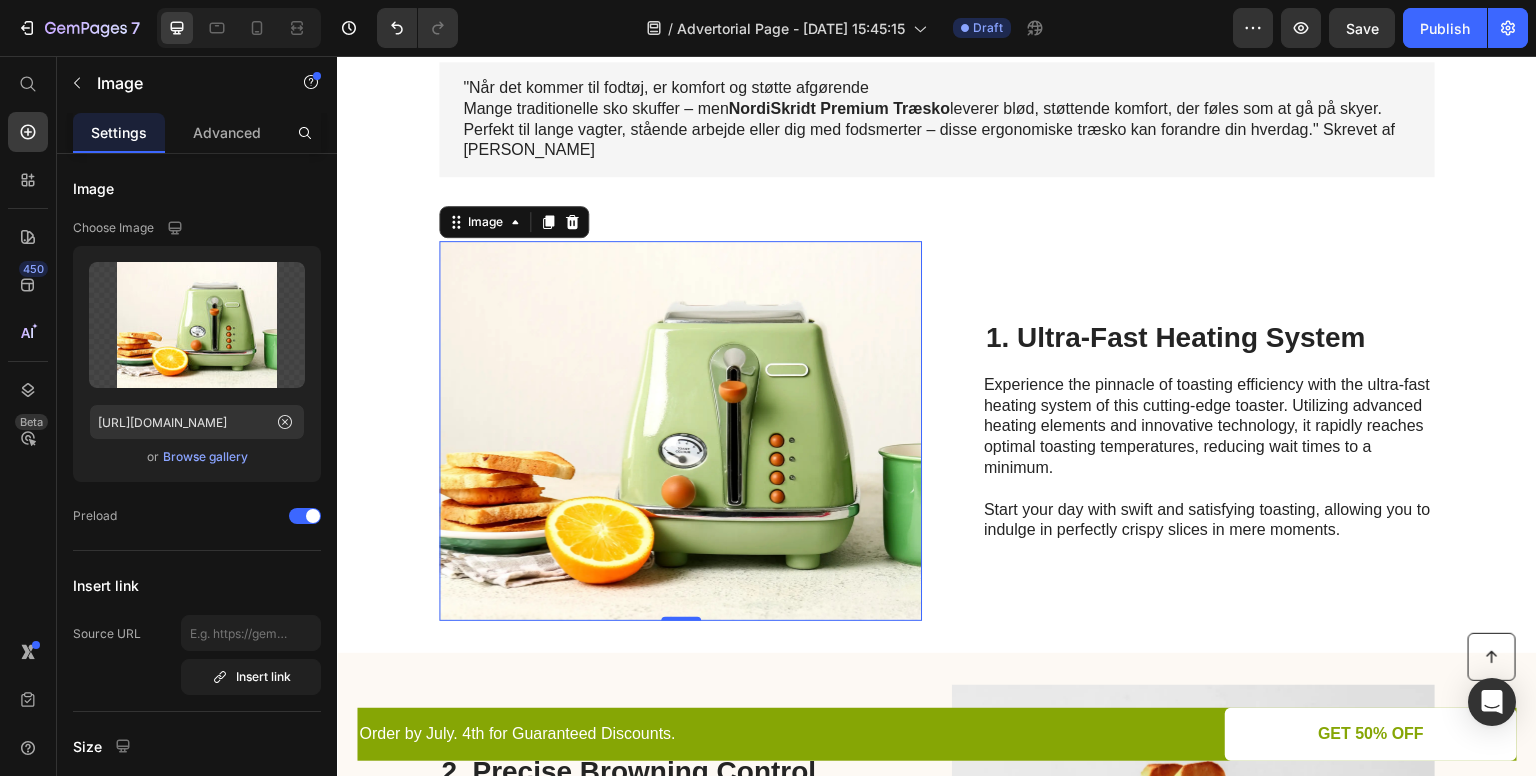 click at bounding box center [680, 431] 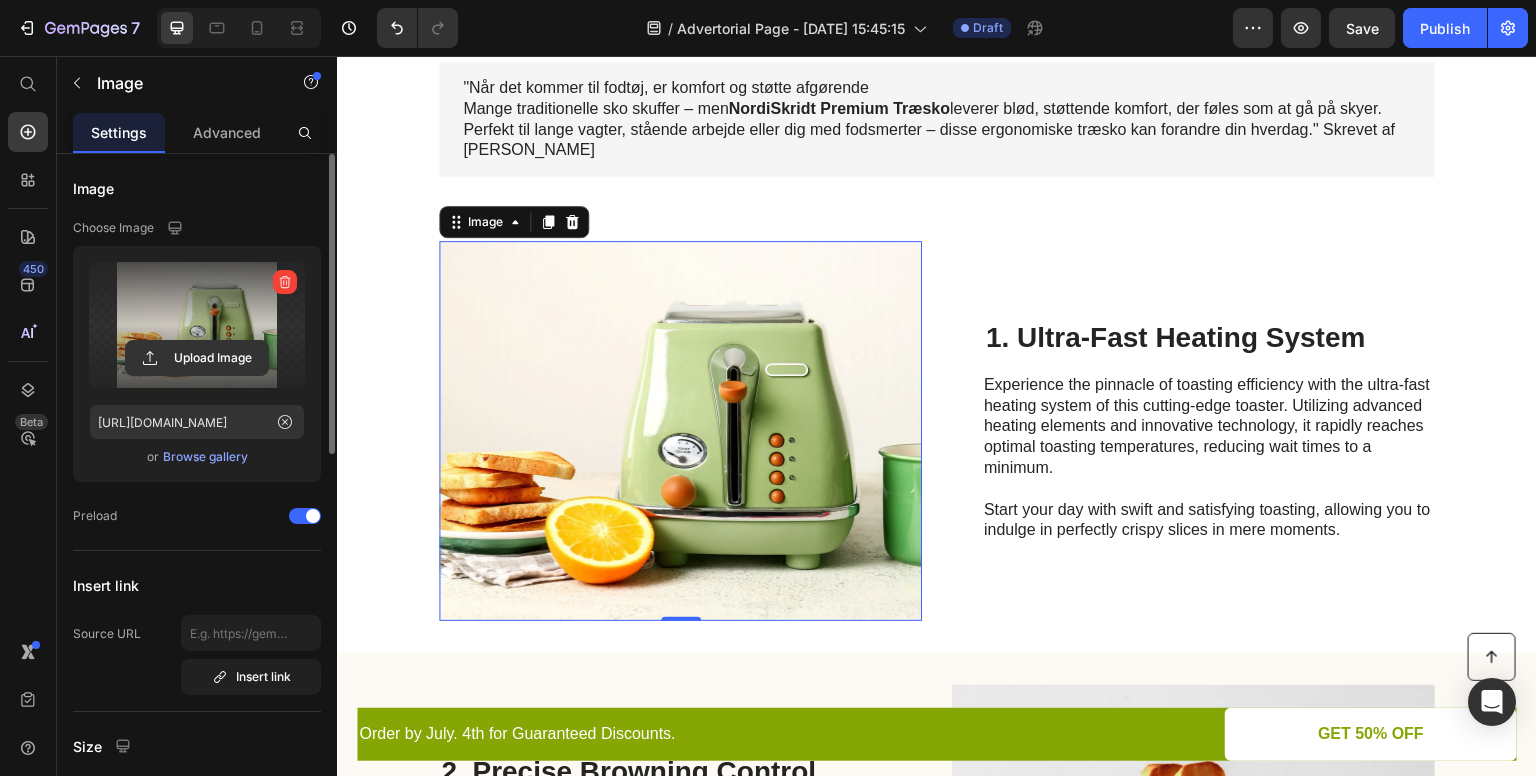 click at bounding box center (197, 325) 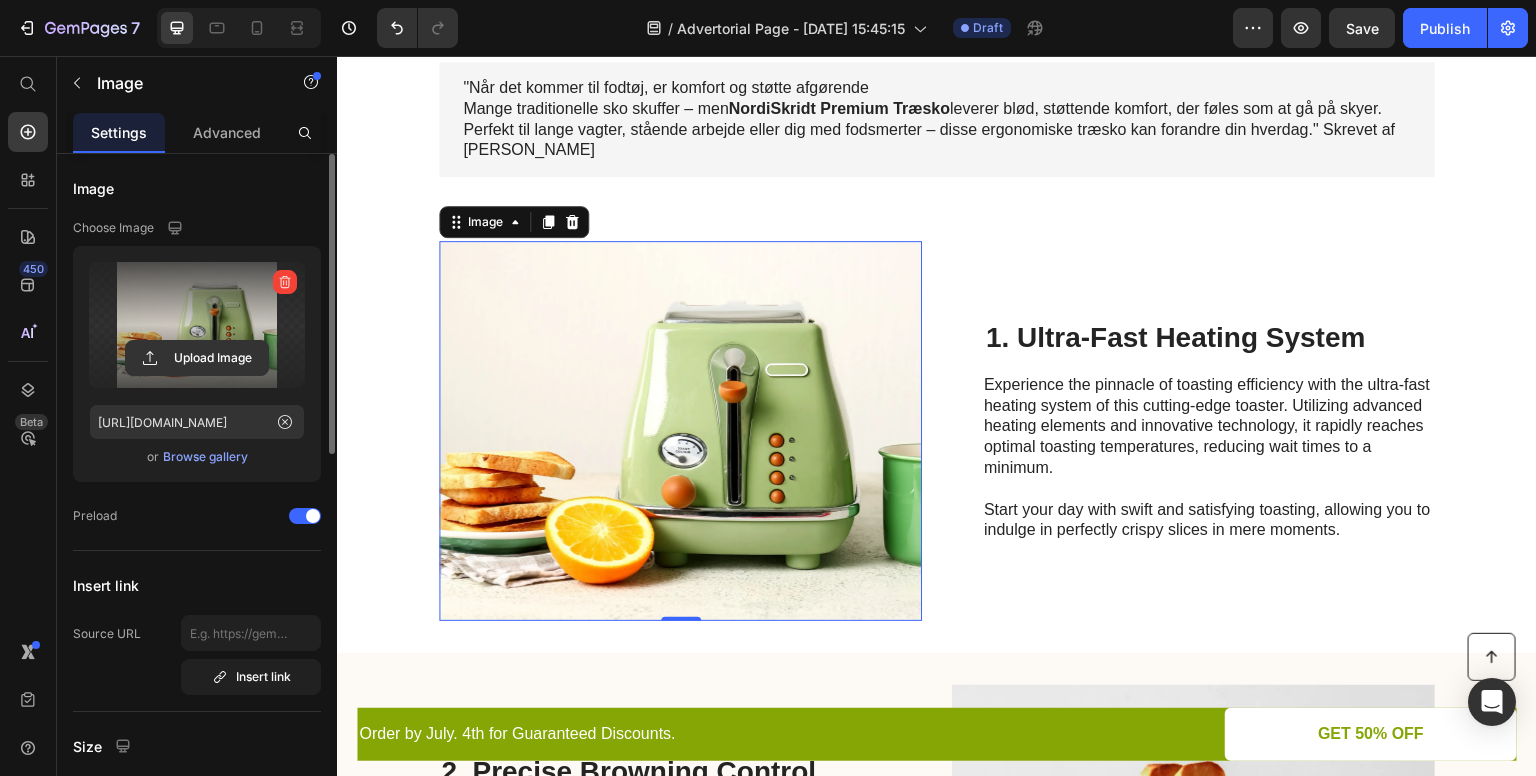 click 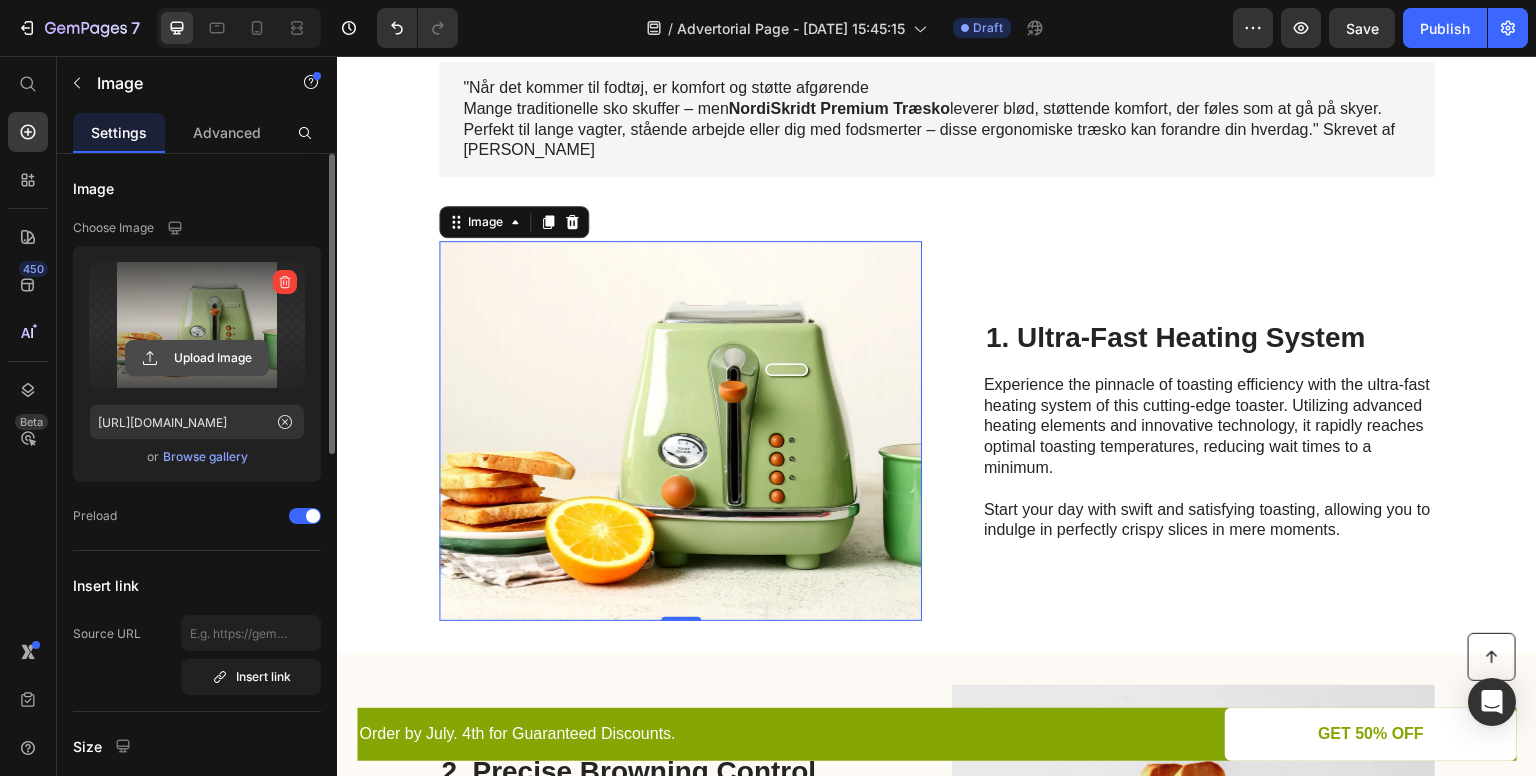 click 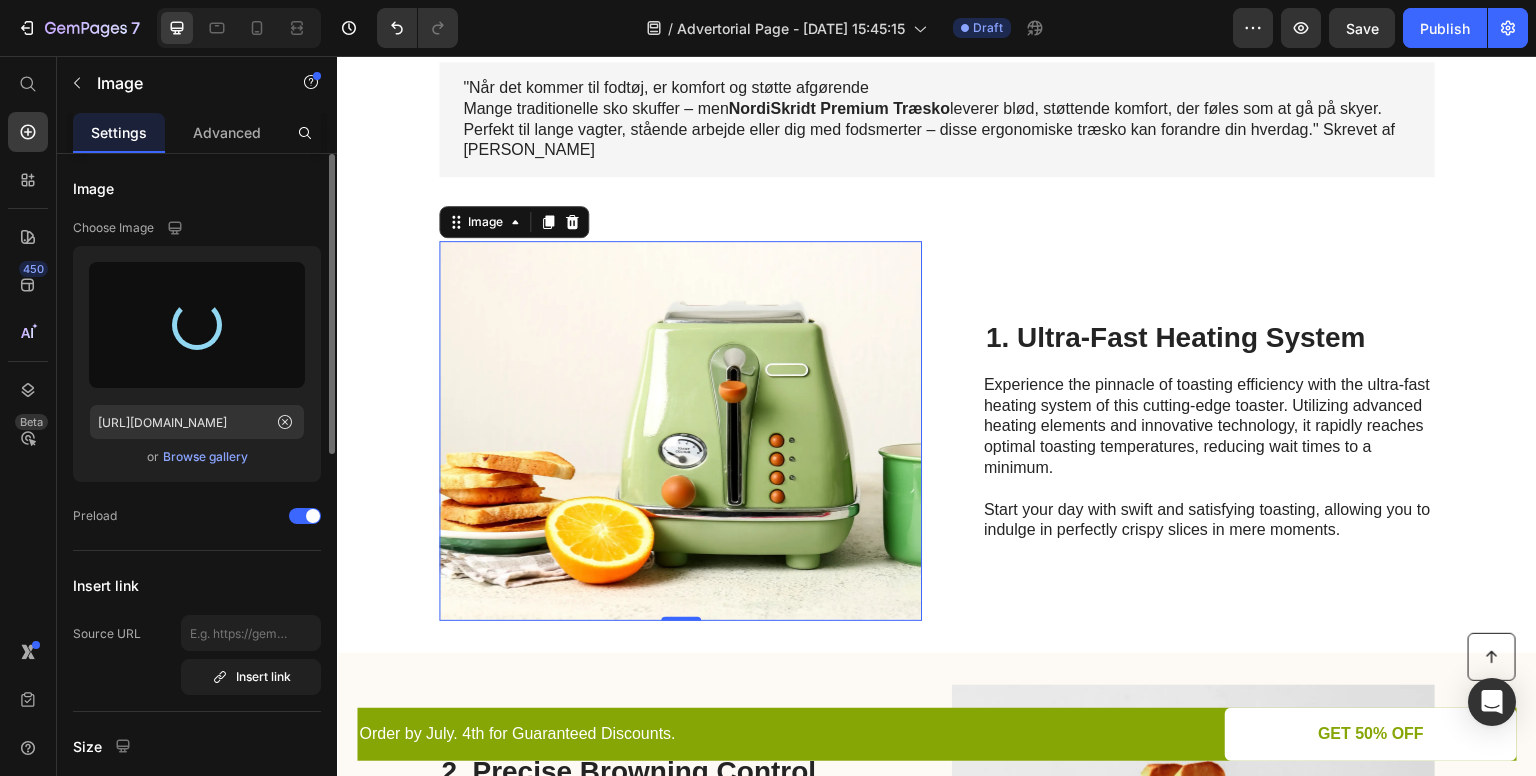 type on "https://cdn.shopify.com/s/files/1/0855/1845/0954/files/gempages_574829835696735007-833aa896-4be0-4624-8e8c-fc6a9f622a67.png" 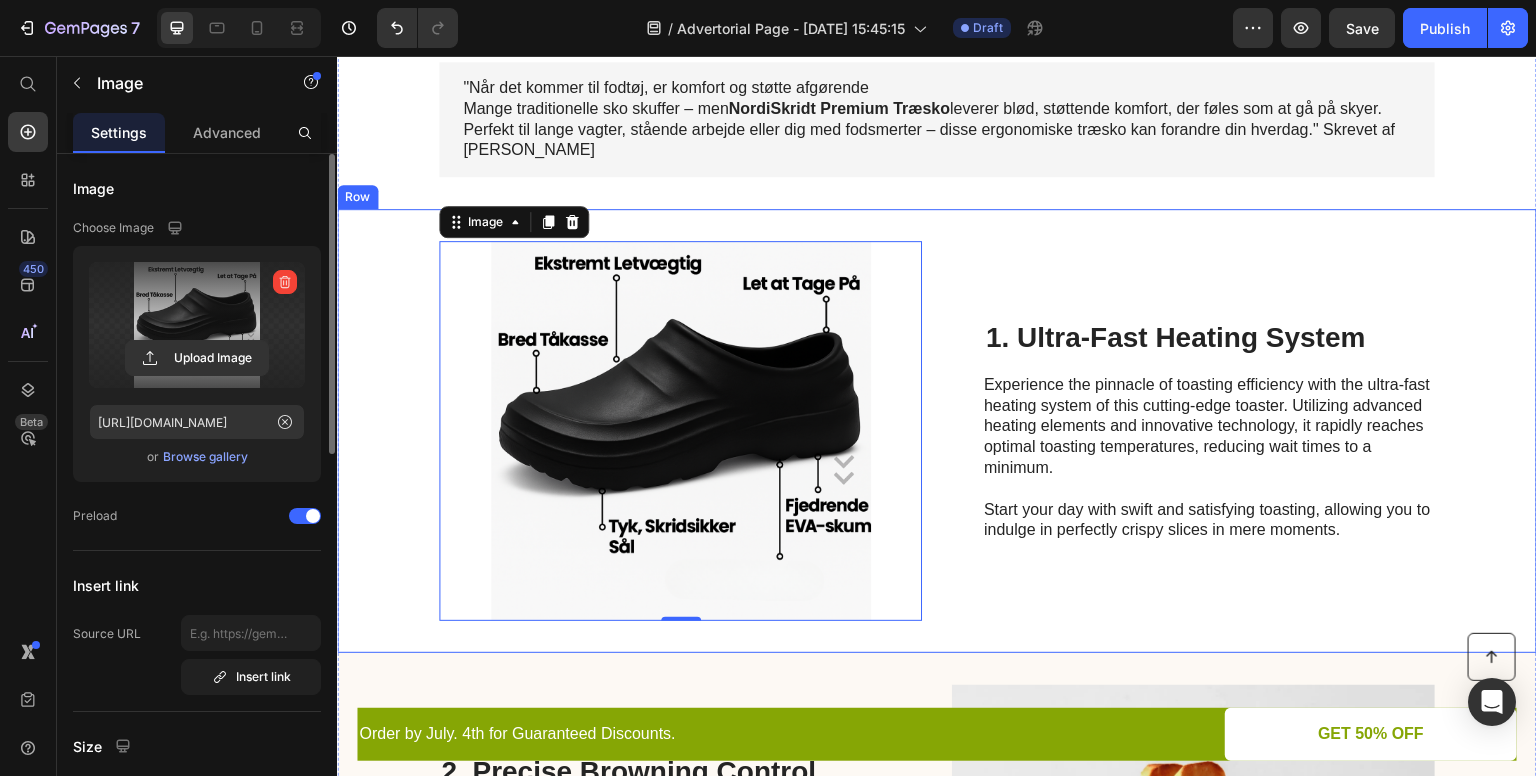 click on "Image   0 1. Ultra-Fast Heating System Heading Experience the pinnacle of toasting efficiency with the ultra-fast heating system of this cutting-edge toaster. Utilizing advanced heating elements and innovative technology, it rapidly reaches optimal toasting temperatures, reducing wait times to a minimum. Start your day with swift and satisfying toasting, allowing you to indulge in perfectly crispy slices in mere moments. Text Block Row" at bounding box center (937, 431) 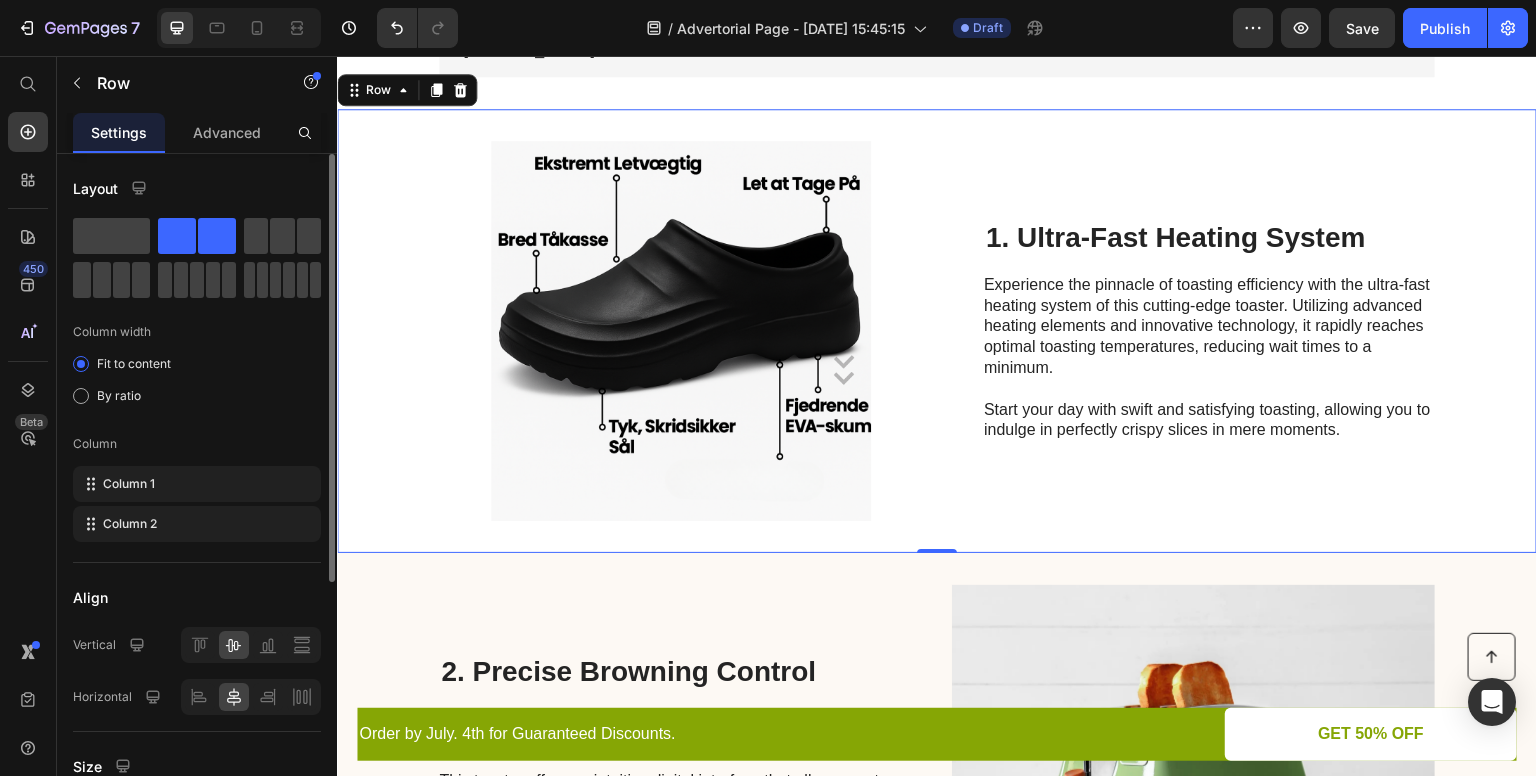 scroll, scrollTop: 528, scrollLeft: 0, axis: vertical 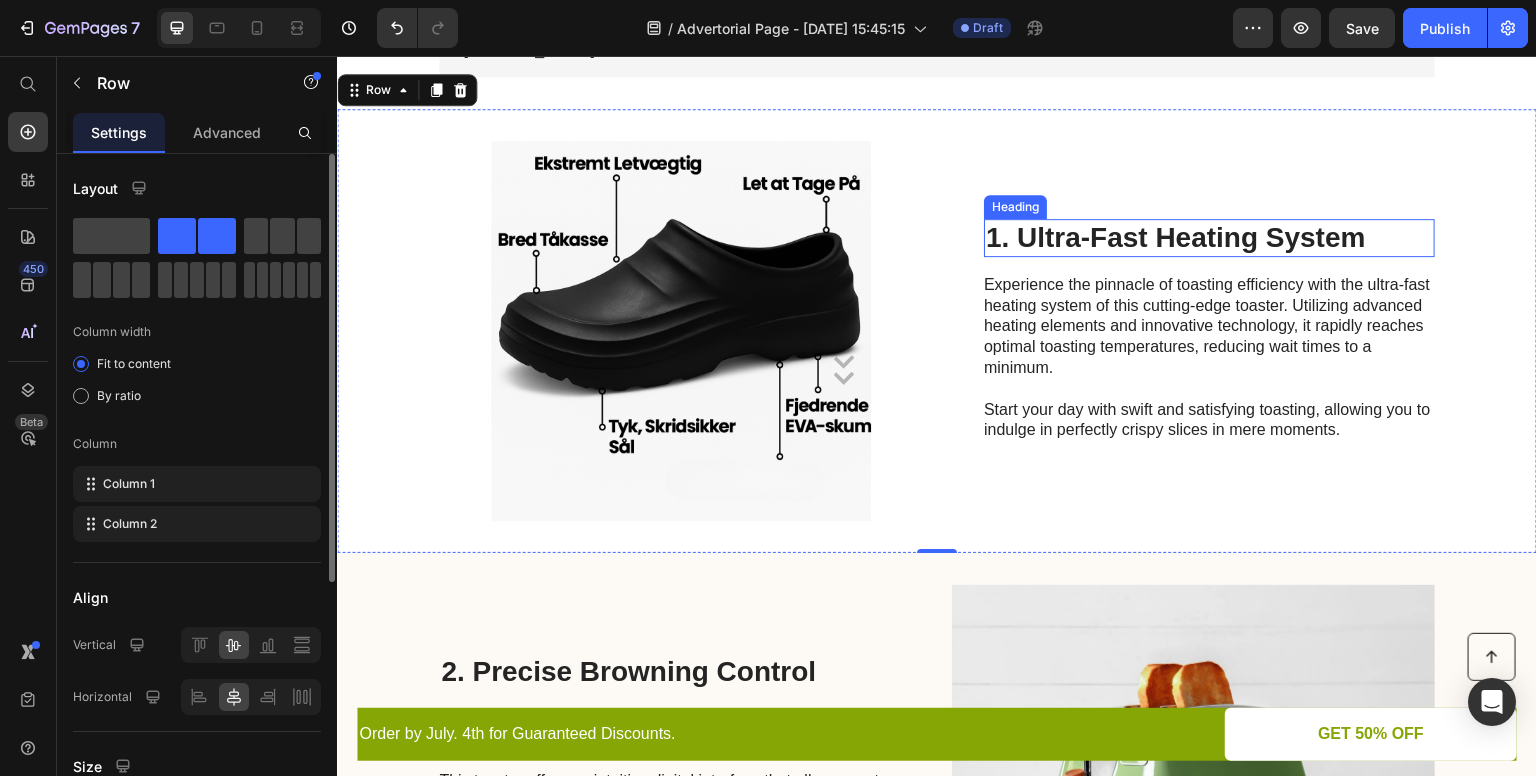 click on "1. Ultra-Fast Heating System" at bounding box center [1209, 238] 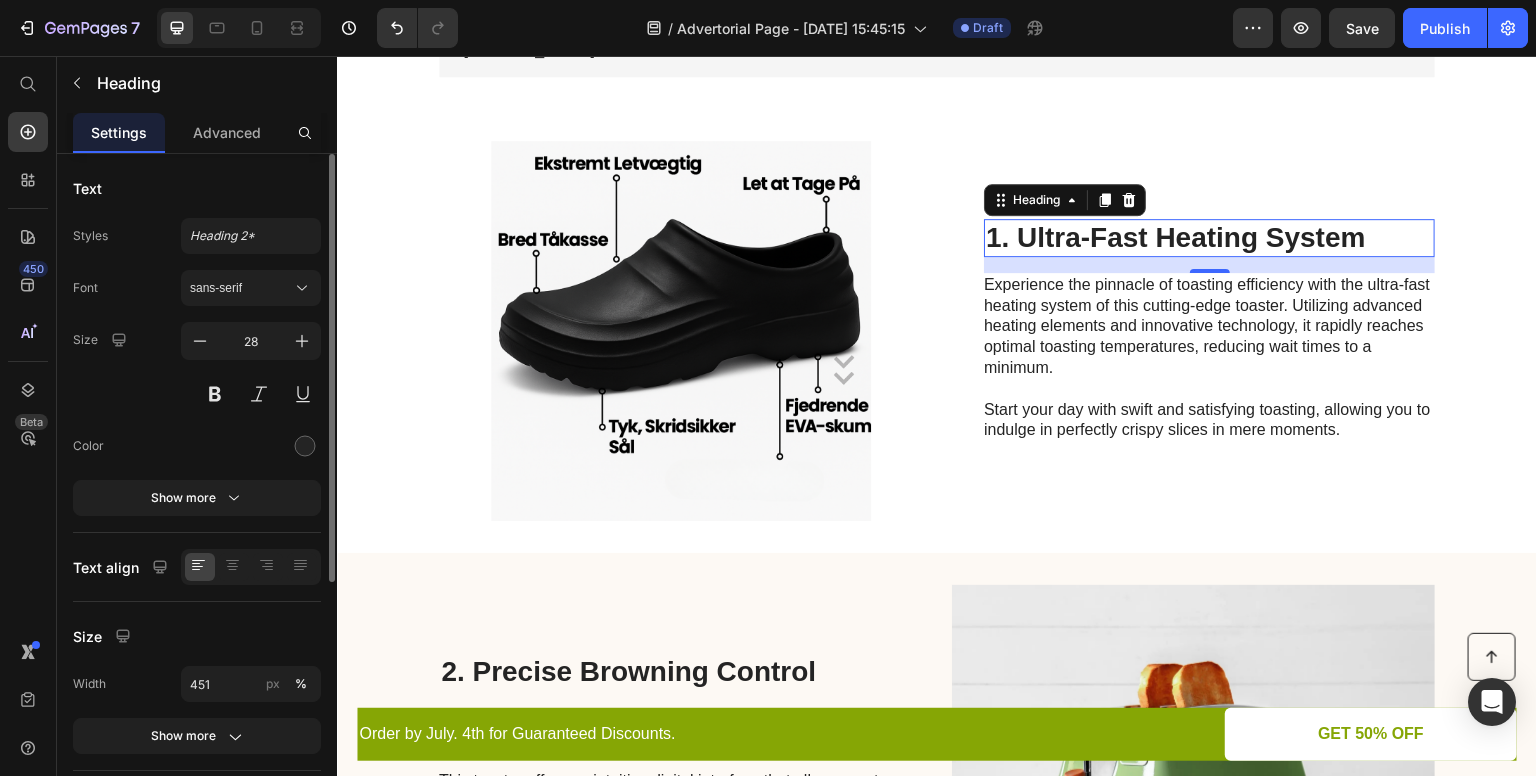 click on "1. Ultra-Fast Heating System" at bounding box center [1209, 238] 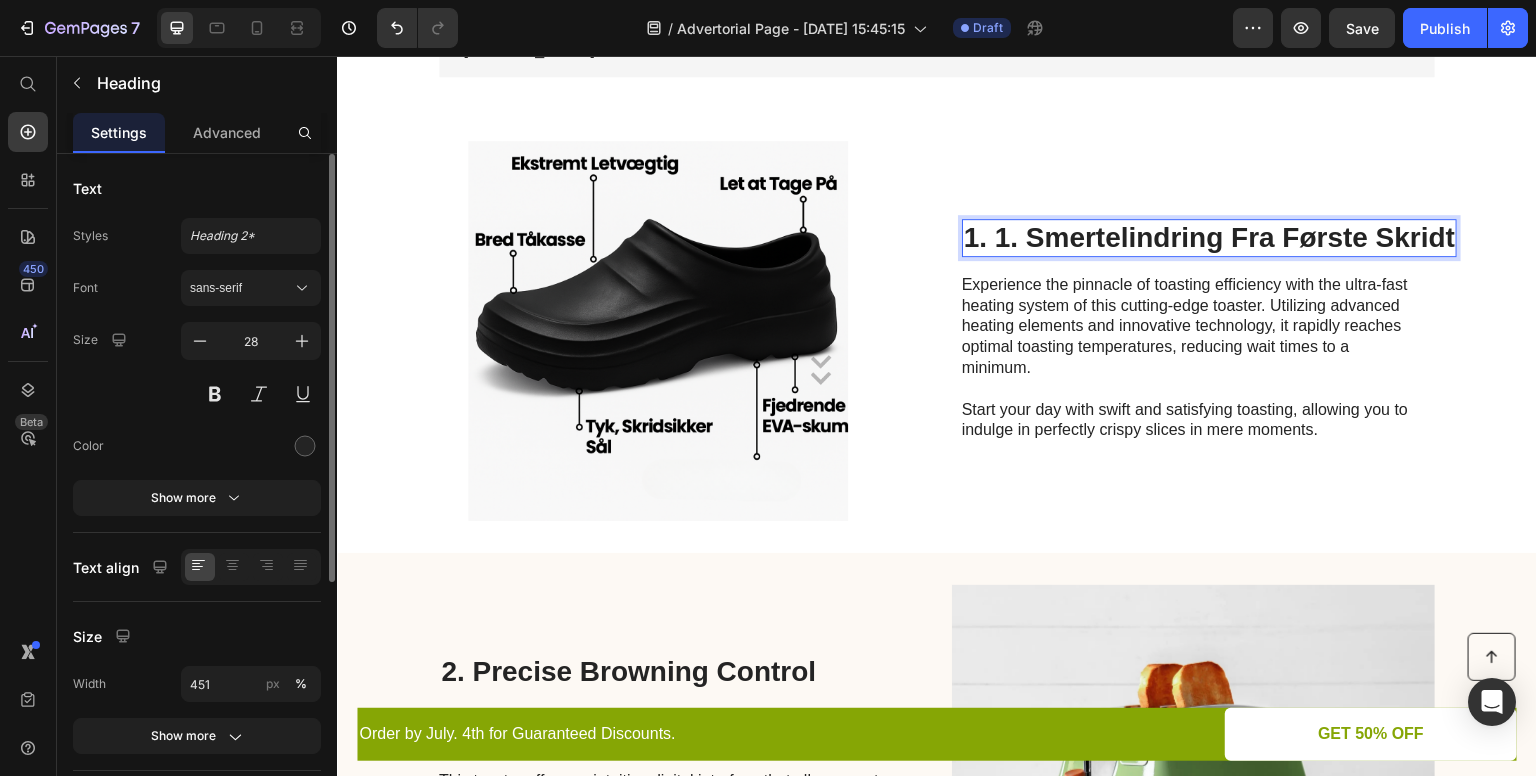 click on "1. 1. Smertelindring Fra Første Skridt" at bounding box center [1210, 238] 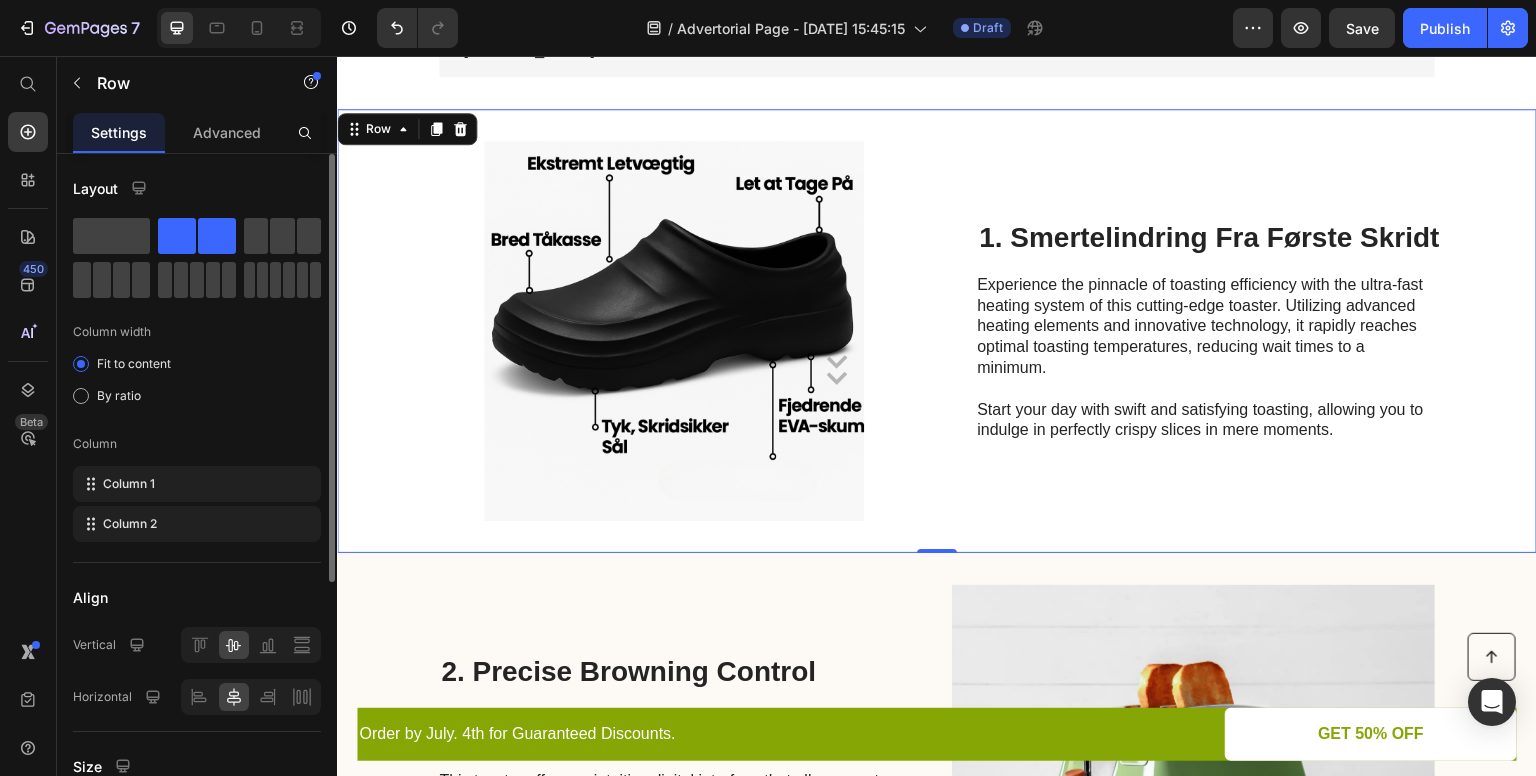 click on "Image 1. Smertelindring Fra Første Skridt Heading Experience the pinnacle of toasting efficiency with the ultra-fast heating system of this cutting-edge toaster. Utilizing advanced heating elements and innovative technology, it rapidly reaches optimal toasting temperatures, reducing wait times to a minimum. Start your day with swift and satisfying toasting, allowing you to indulge in perfectly crispy slices in mere moments. Text Block Row   0" at bounding box center (937, 331) 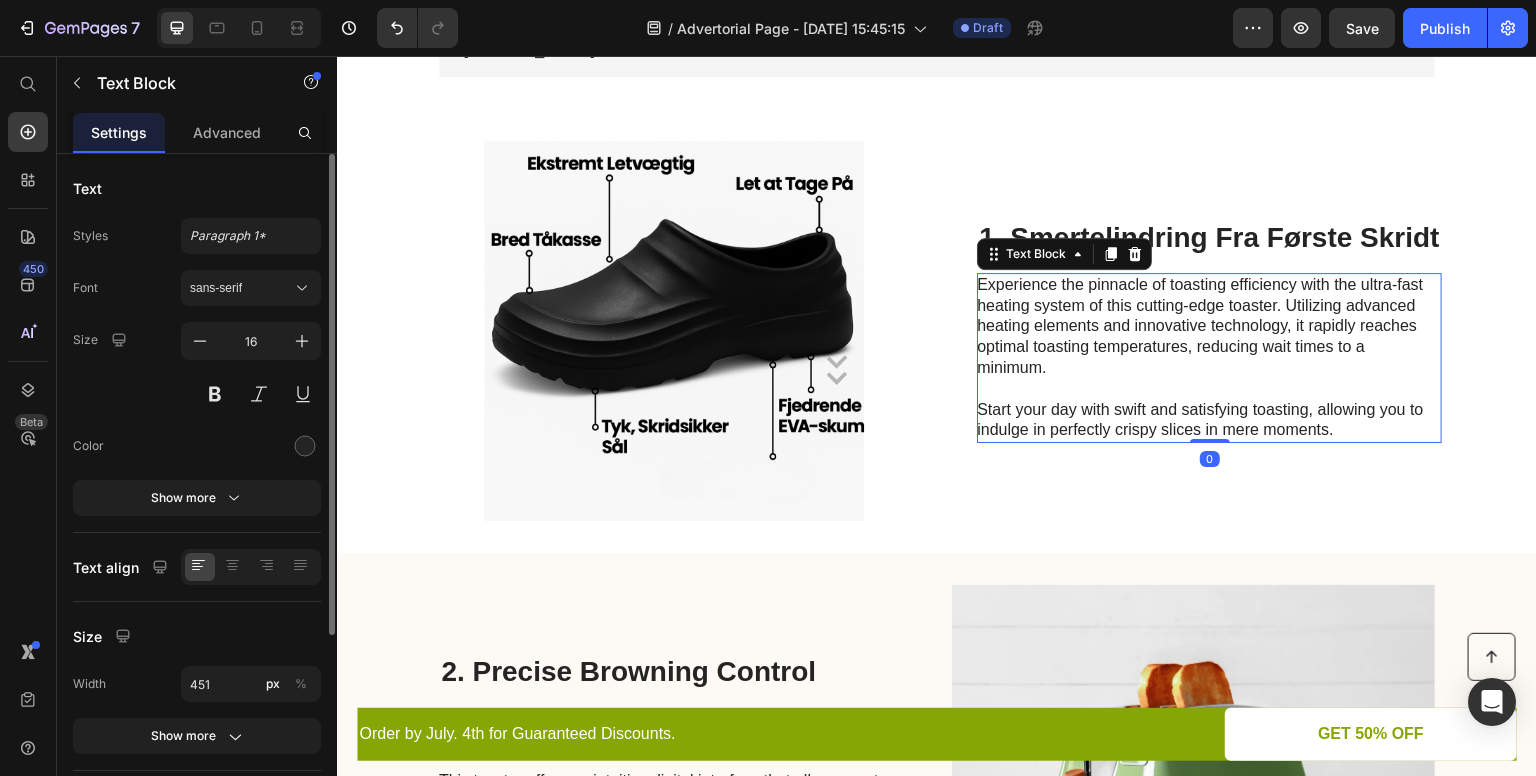 click on "Experience the pinnacle of toasting efficiency with the ultra-fast heating system of this cutting-edge toaster. Utilizing advanced heating elements and innovative technology, it rapidly reaches optimal toasting temperatures, reducing wait times to a minimum. Start your day with swift and satisfying toasting, allowing you to indulge in perfectly crispy slices in mere moments." at bounding box center (1201, 358) 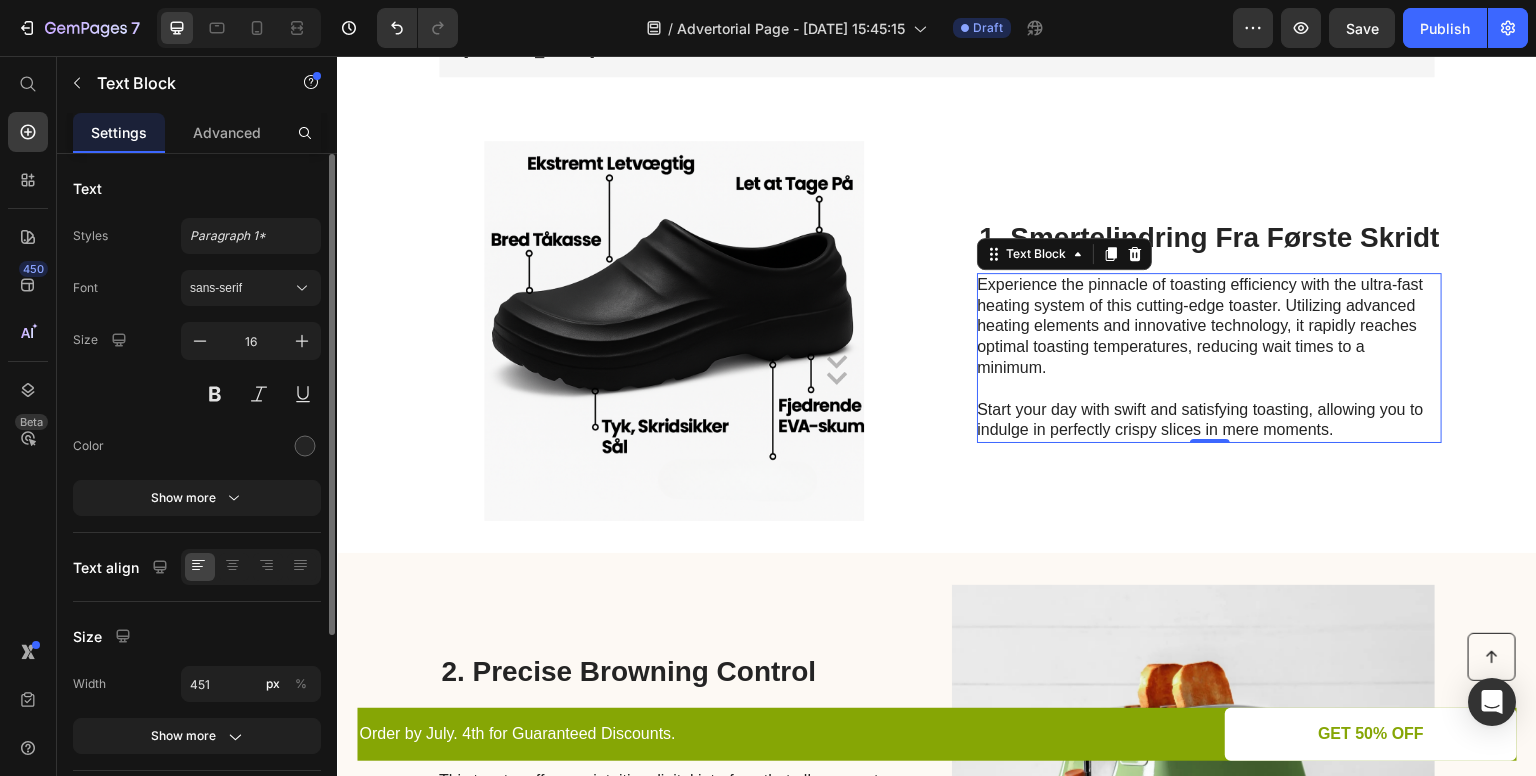 click on "Experience the pinnacle of toasting efficiency with the ultra-fast heating system of this cutting-edge toaster. Utilizing advanced heating elements and innovative technology, it rapidly reaches optimal toasting temperatures, reducing wait times to a minimum. Start your day with swift and satisfying toasting, allowing you to indulge in perfectly crispy slices in mere moments." at bounding box center (1201, 358) 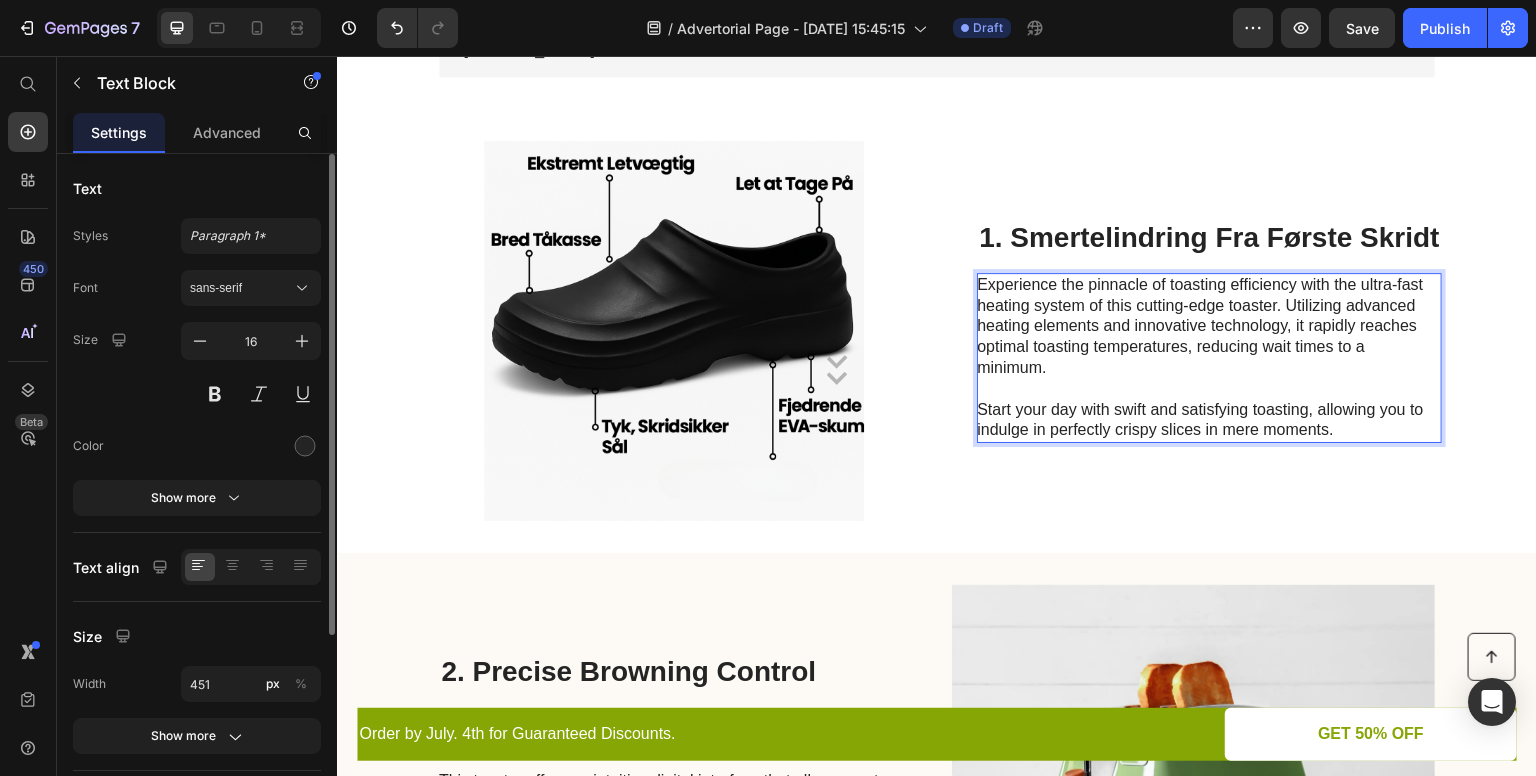 click on "Experience the pinnacle of toasting efficiency with the ultra-fast heating system of this cutting-edge toaster. Utilizing advanced heating elements and innovative technology, it rapidly reaches optimal toasting temperatures, reducing wait times to a minimum. ⁠⁠⁠⁠⁠⁠⁠ Start your day with swift and satisfying toasting, allowing you to indulge in perfectly crispy slices in mere moments." at bounding box center [1201, 358] 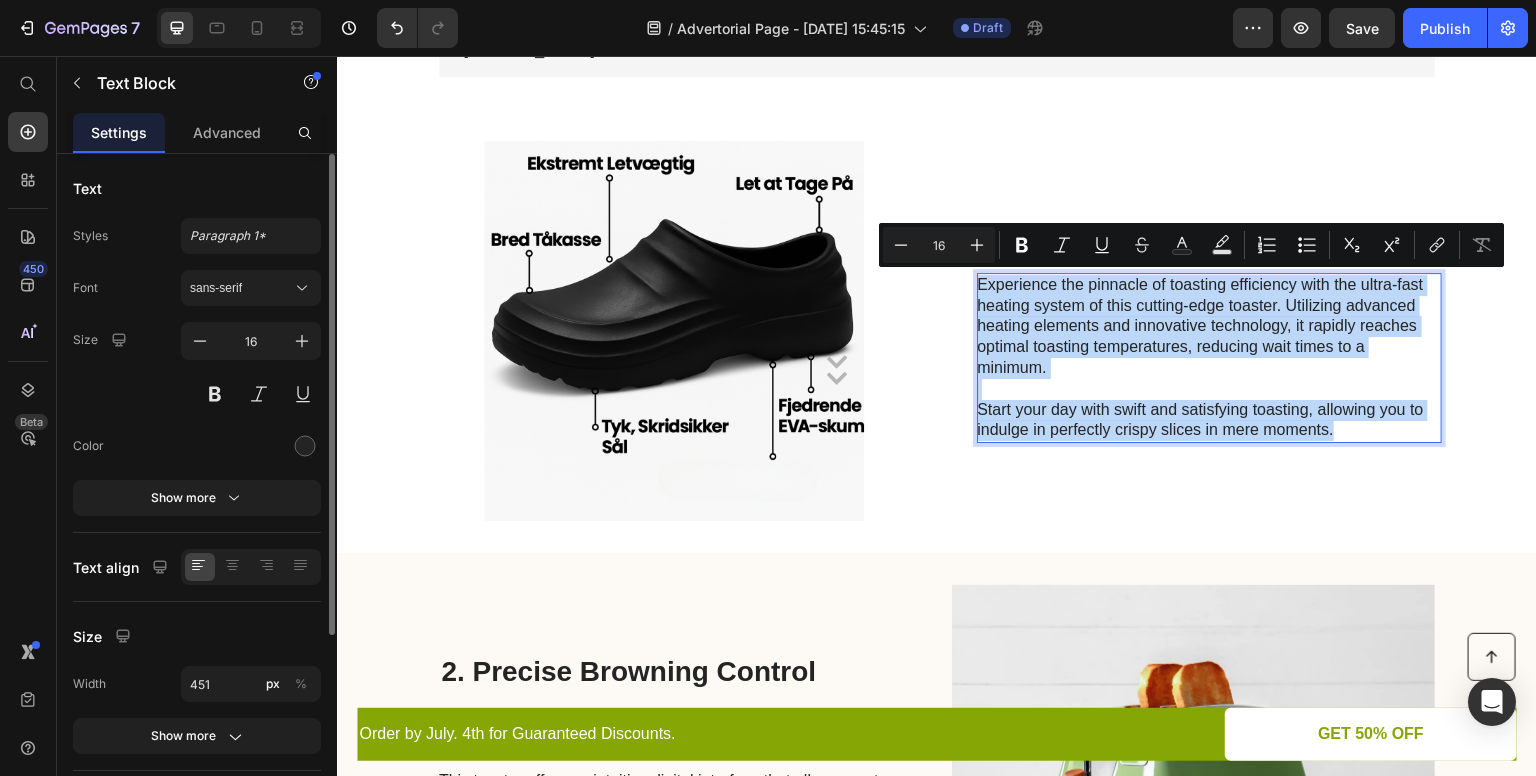 drag, startPoint x: 1348, startPoint y: 429, endPoint x: 969, endPoint y: 285, distance: 405.43433 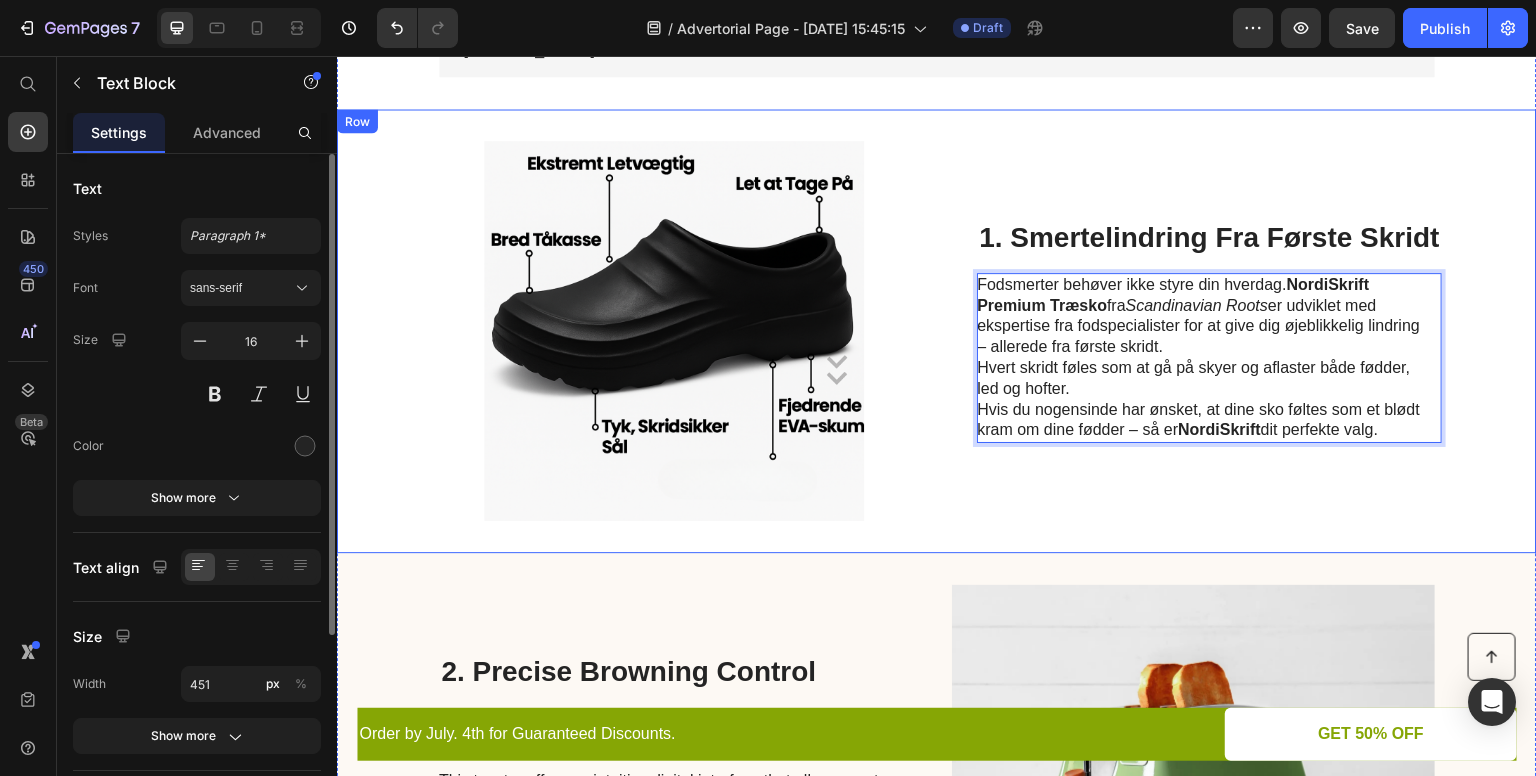 click on "Image 1. Smertelindring Fra Første Skridt Heading Fodsmerter behøver ikke styre din hverdag.  NordiSkrift Premium Træsko  fra  Scandinavian Roots  er udviklet med ekspertise fra fodspecialister for at give dig øjeblikkelig lindring – allerede fra første skridt. Hvert skridt føles som at gå på skyer og aflaster både fødder, led og hofter. Hvis du nogensinde har ønsket, at dine sko føltes som et blødt kram om dine fødder – så er  NordiSkrift  dit perfekte valg. Text Block   0 Row" at bounding box center [937, 331] 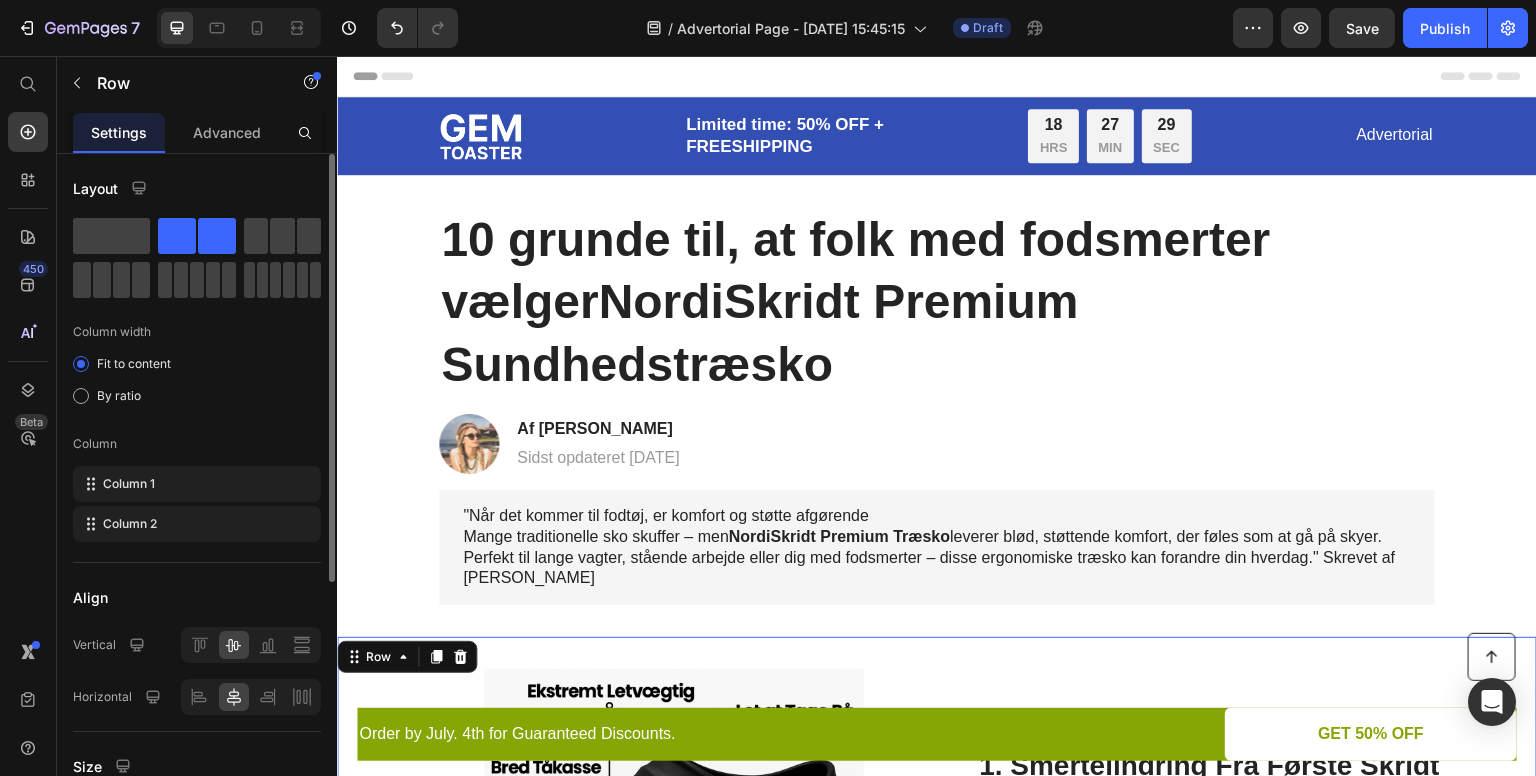 scroll, scrollTop: 32, scrollLeft: 0, axis: vertical 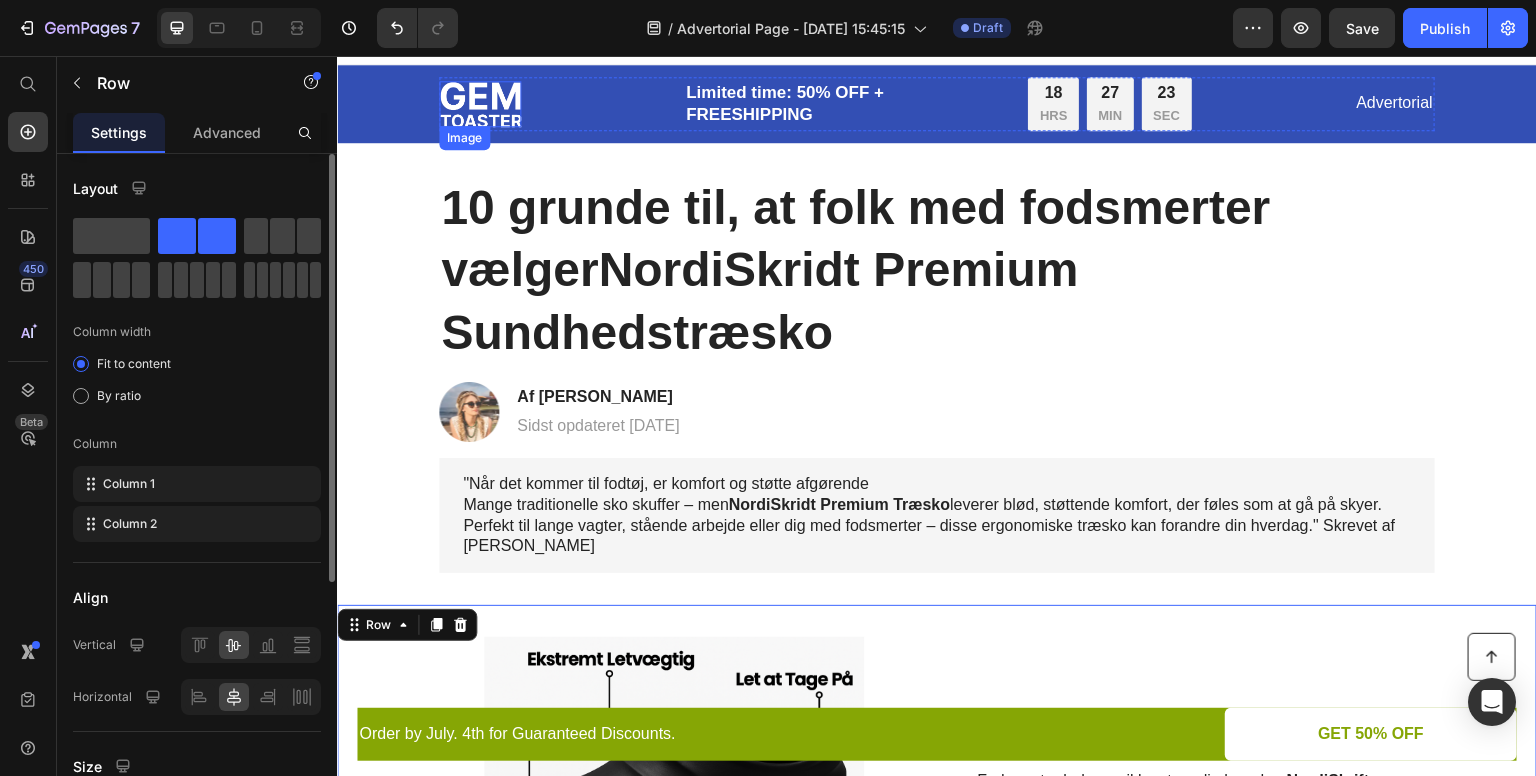 click at bounding box center [480, 104] 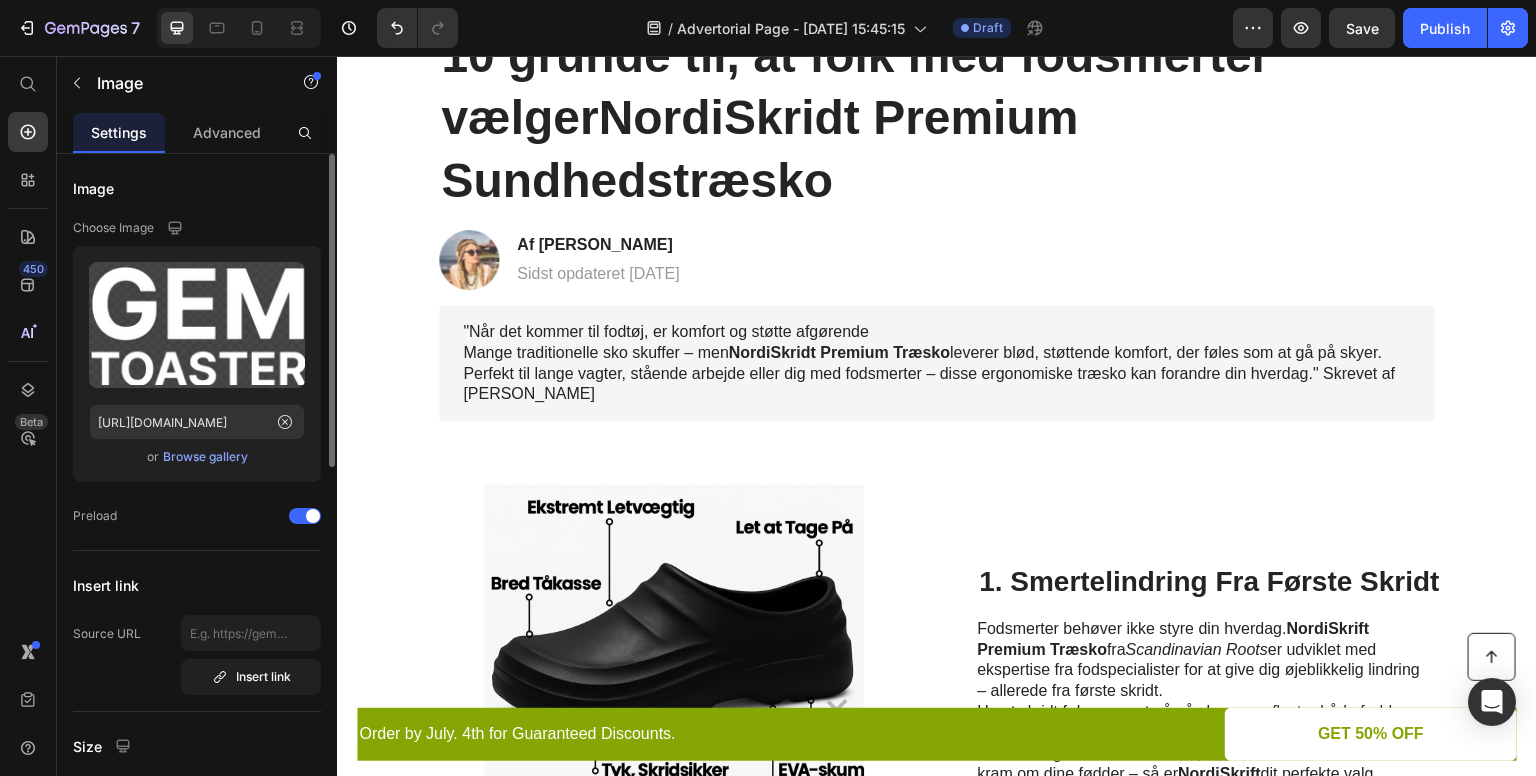 scroll, scrollTop: 0, scrollLeft: 0, axis: both 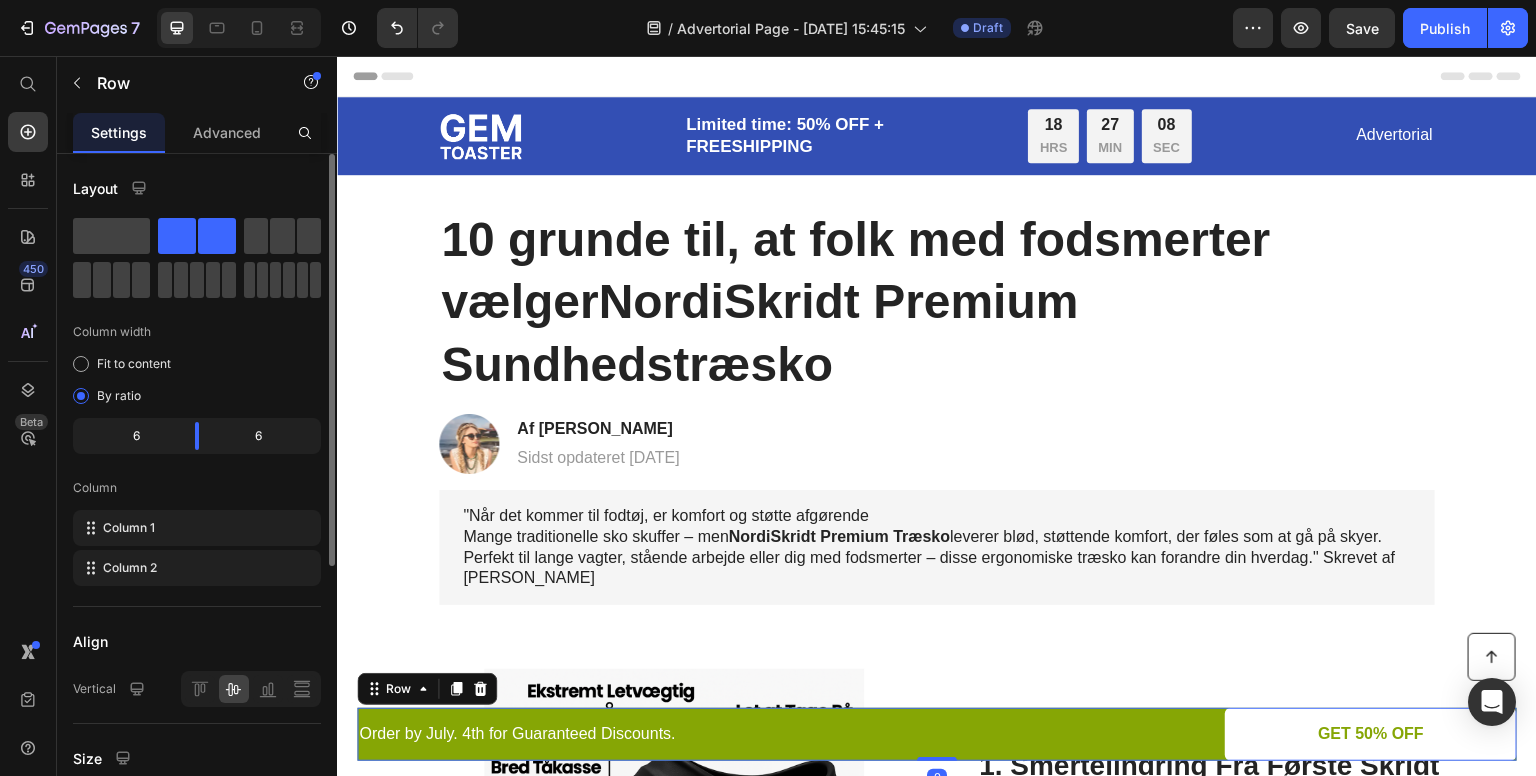 click on "Order by July. 4th for Guaranteed Discounts. Text Block" at bounding box center [647, 734] 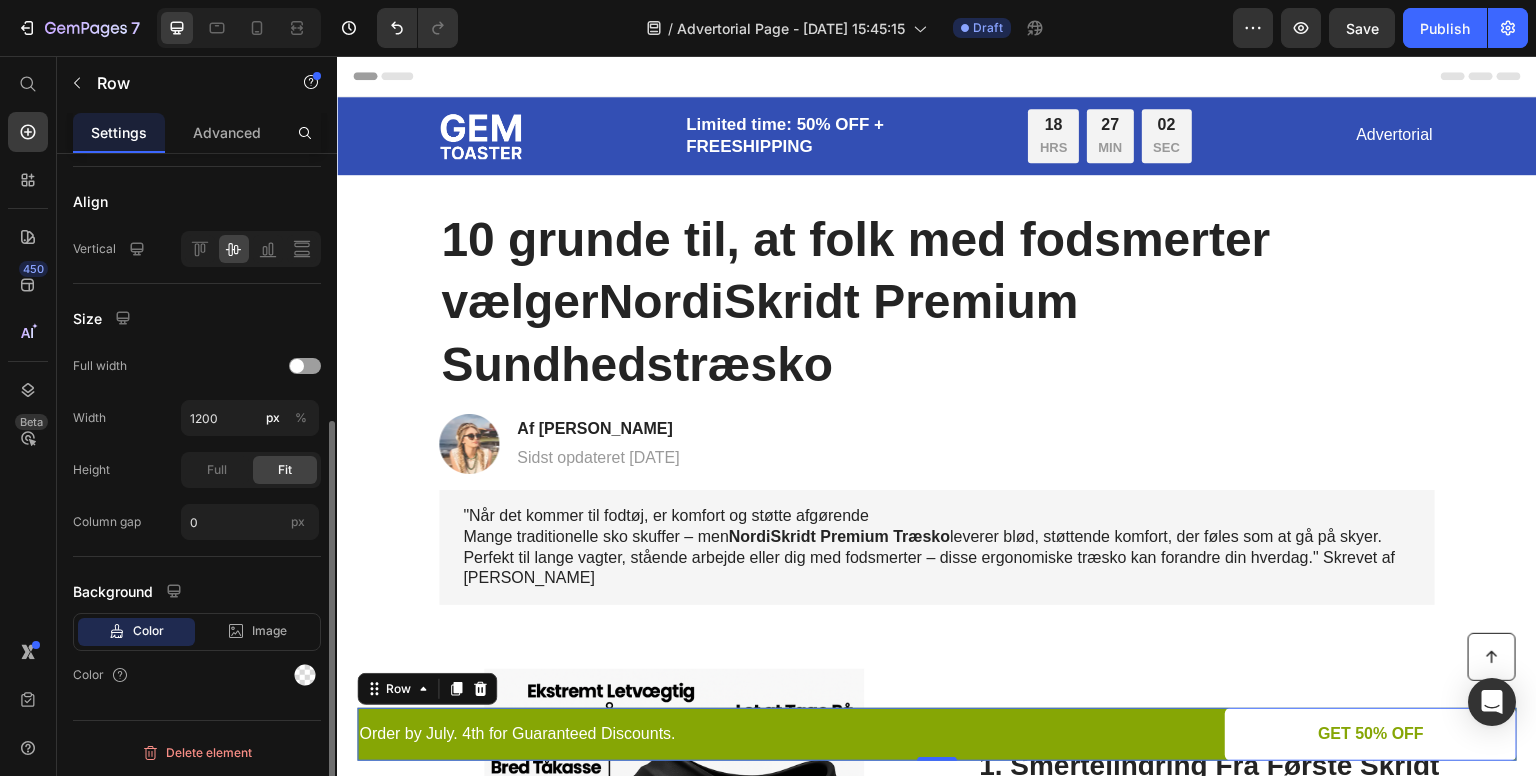 scroll, scrollTop: 0, scrollLeft: 0, axis: both 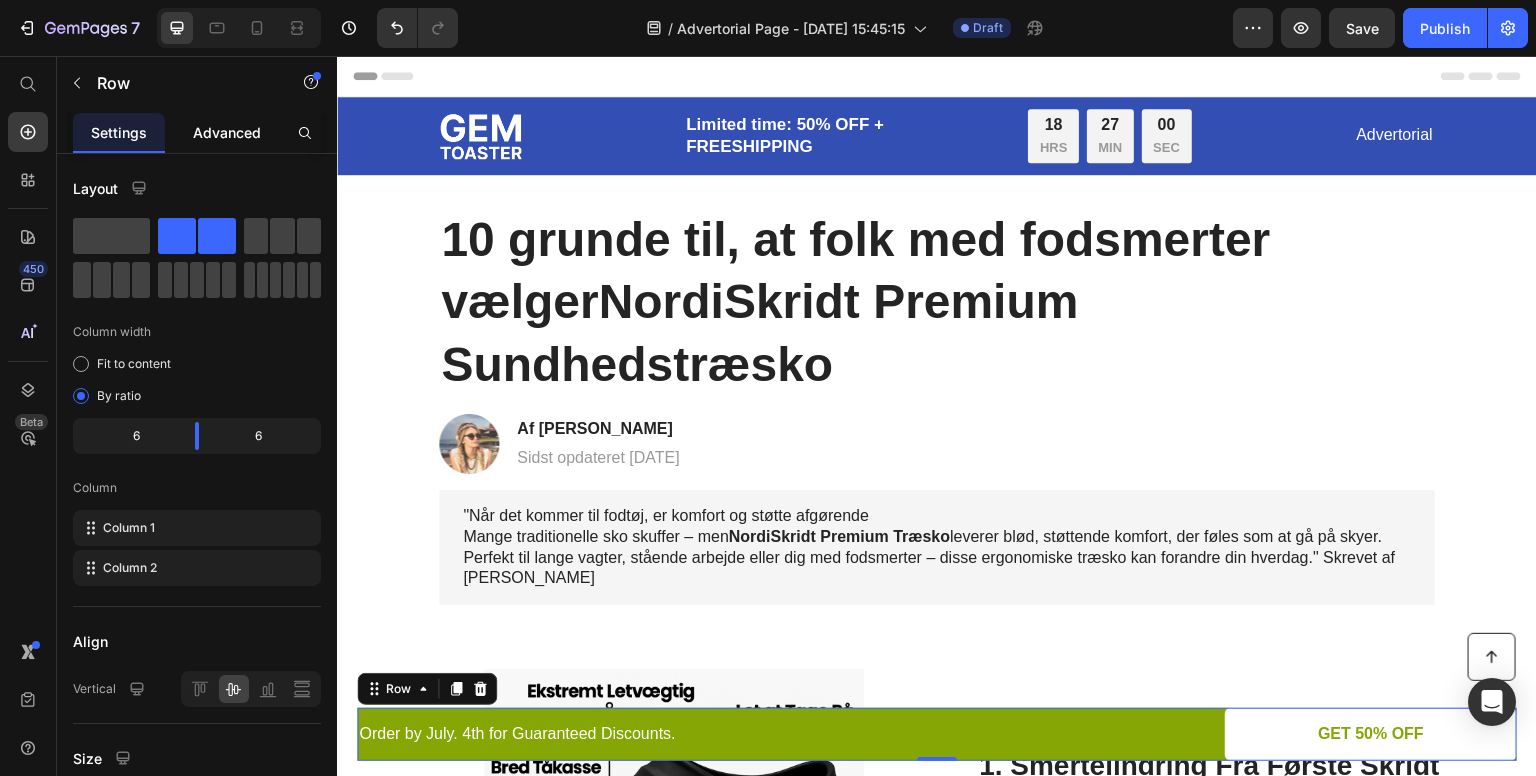 click on "Advanced" at bounding box center [227, 132] 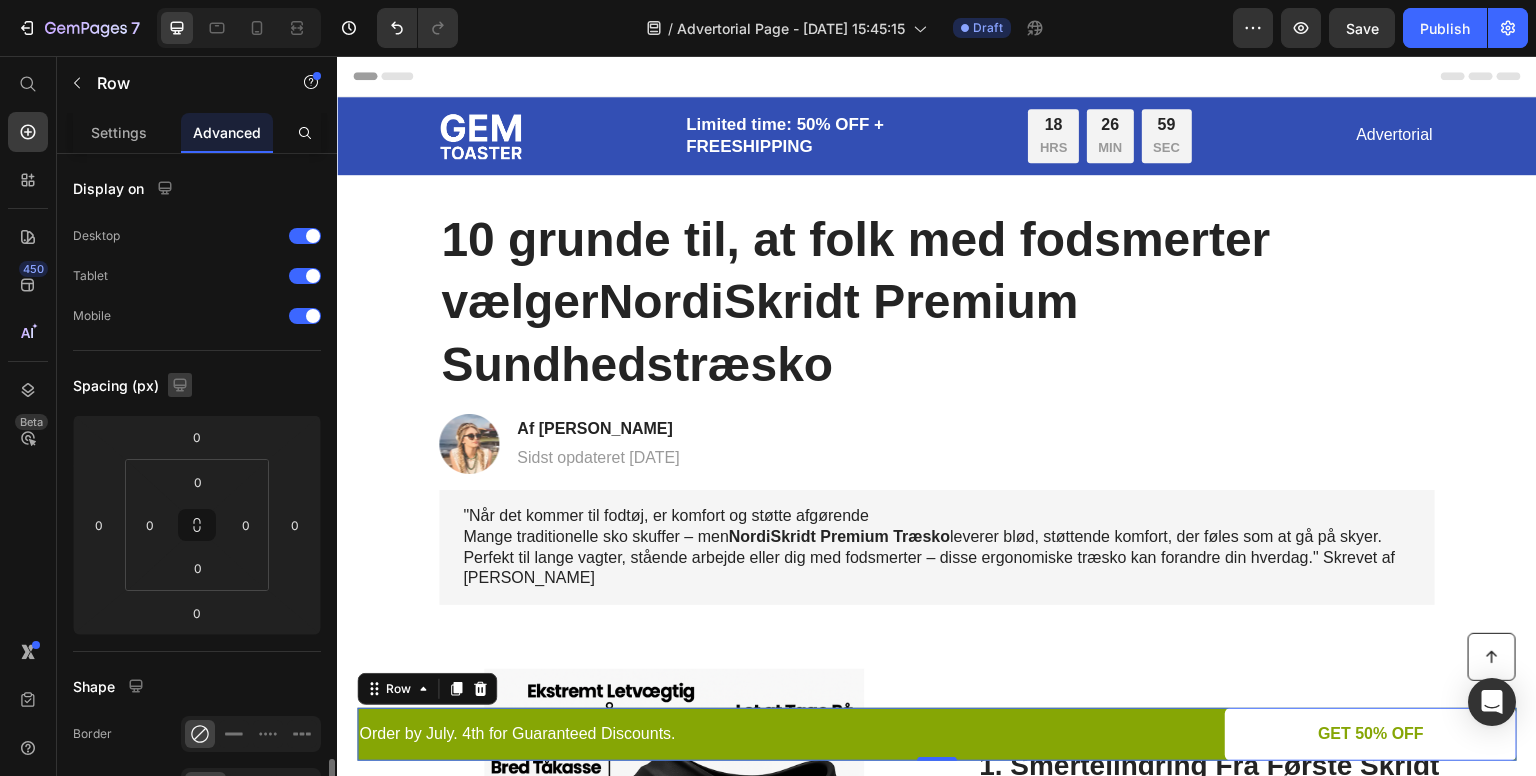 scroll, scrollTop: 624, scrollLeft: 0, axis: vertical 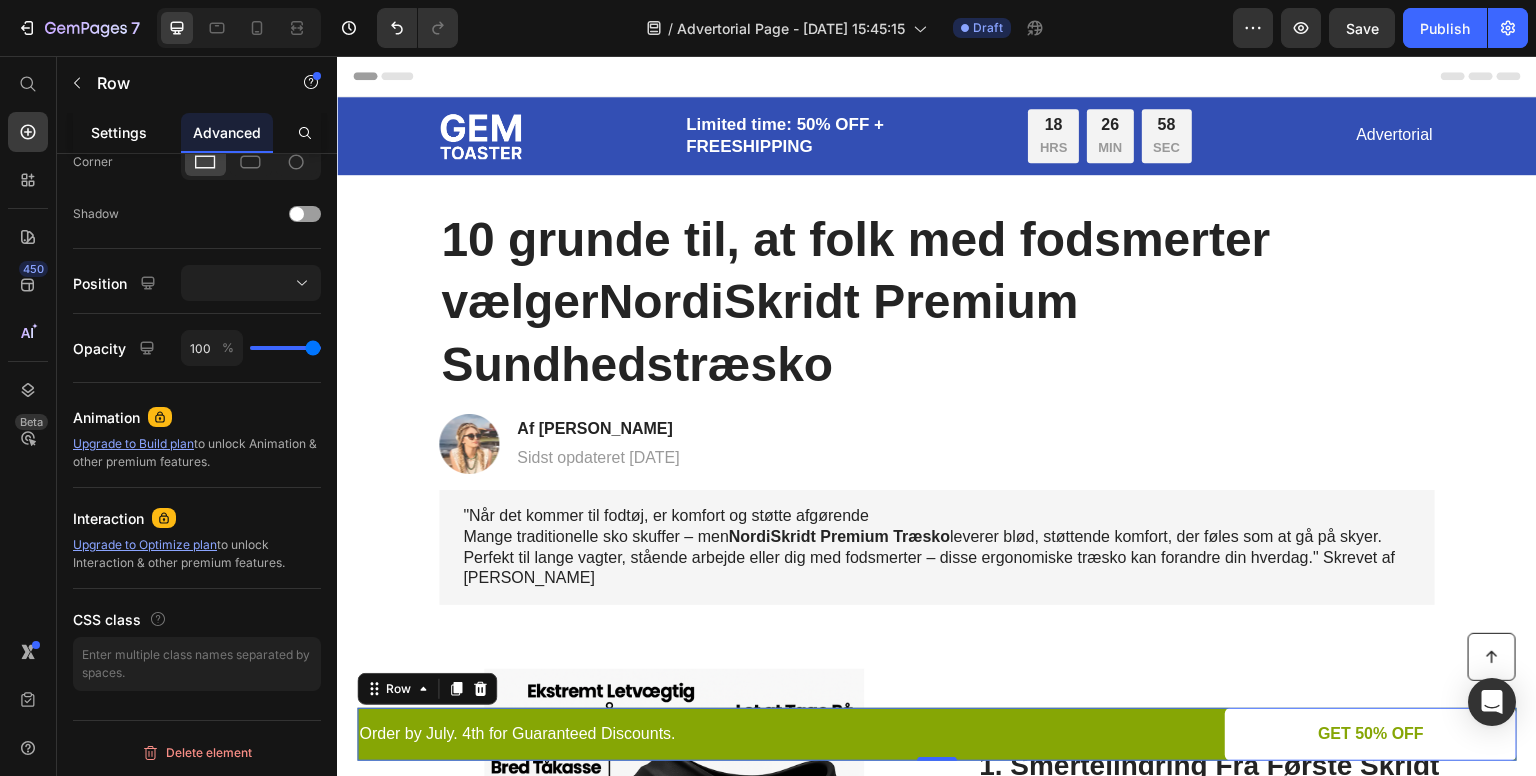 click on "Settings" 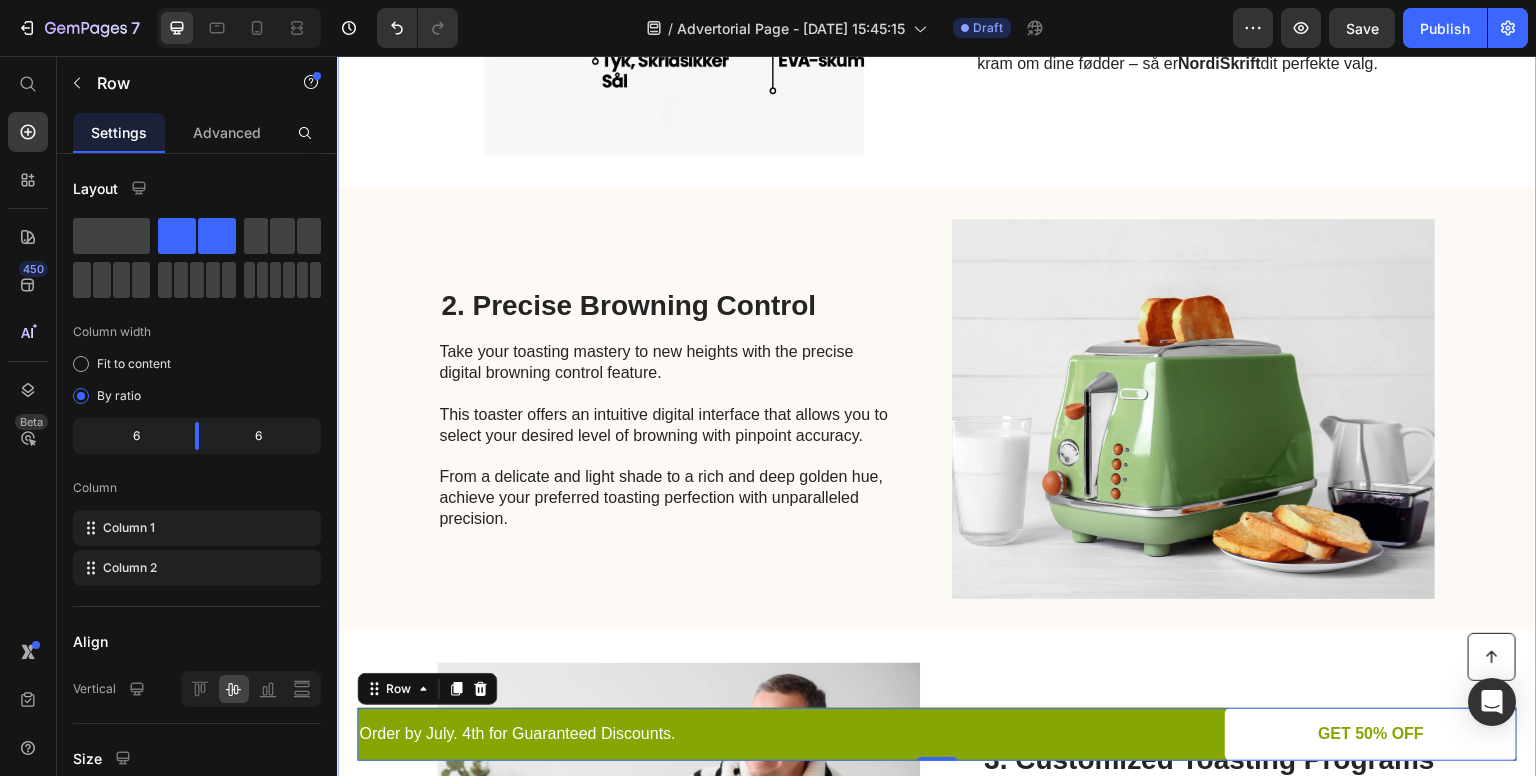 scroll, scrollTop: 895, scrollLeft: 0, axis: vertical 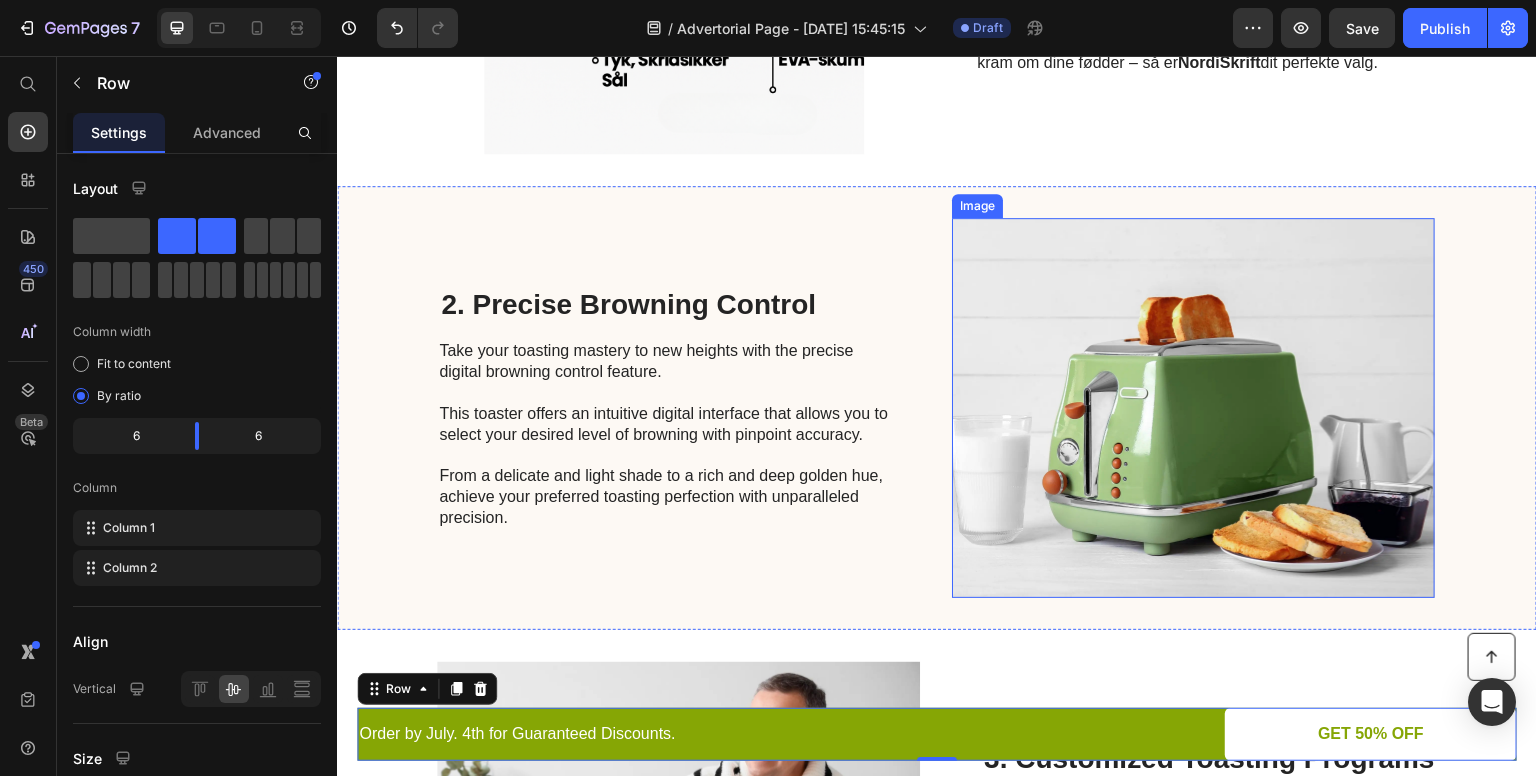 click at bounding box center (1193, 408) 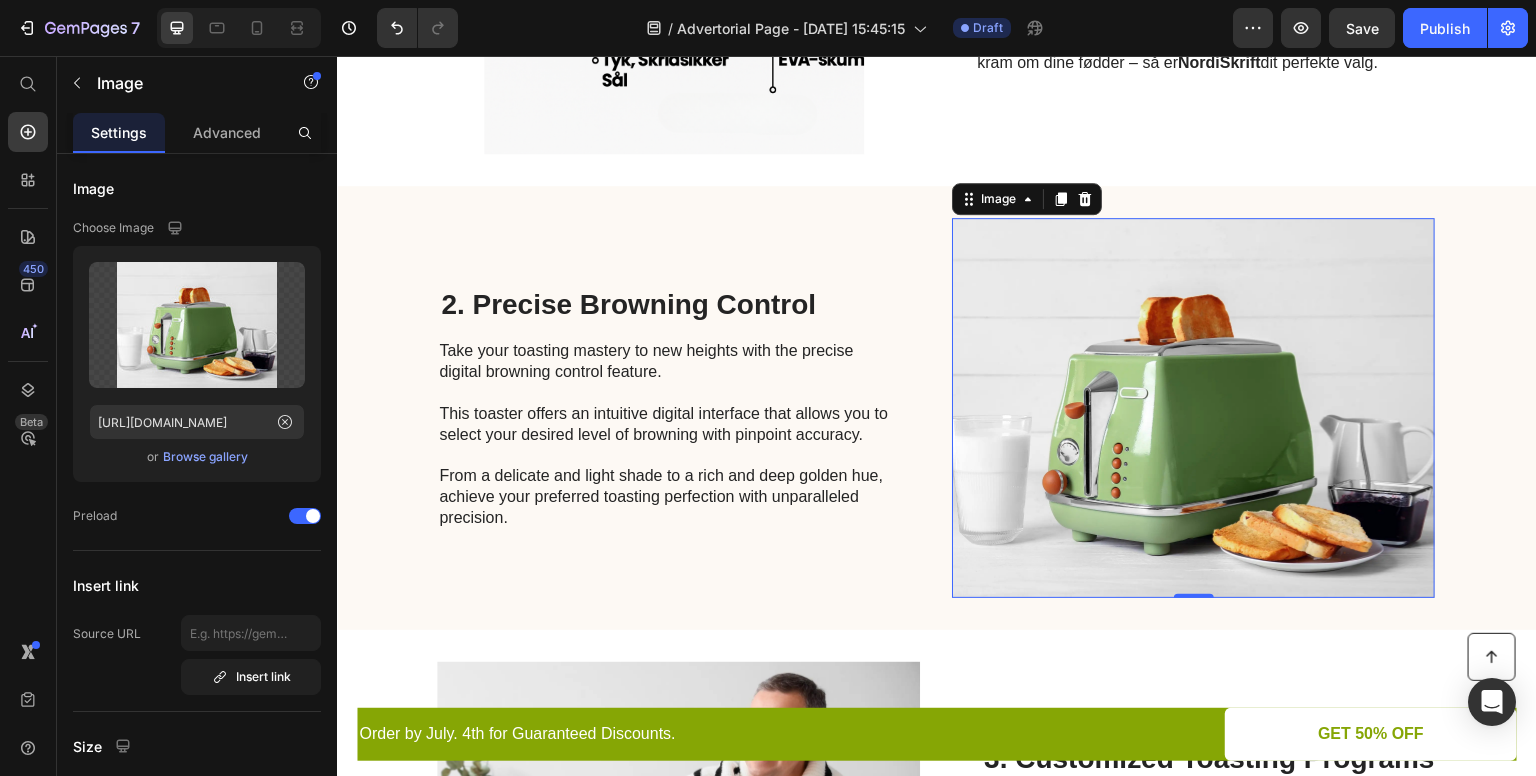 click at bounding box center (1193, 408) 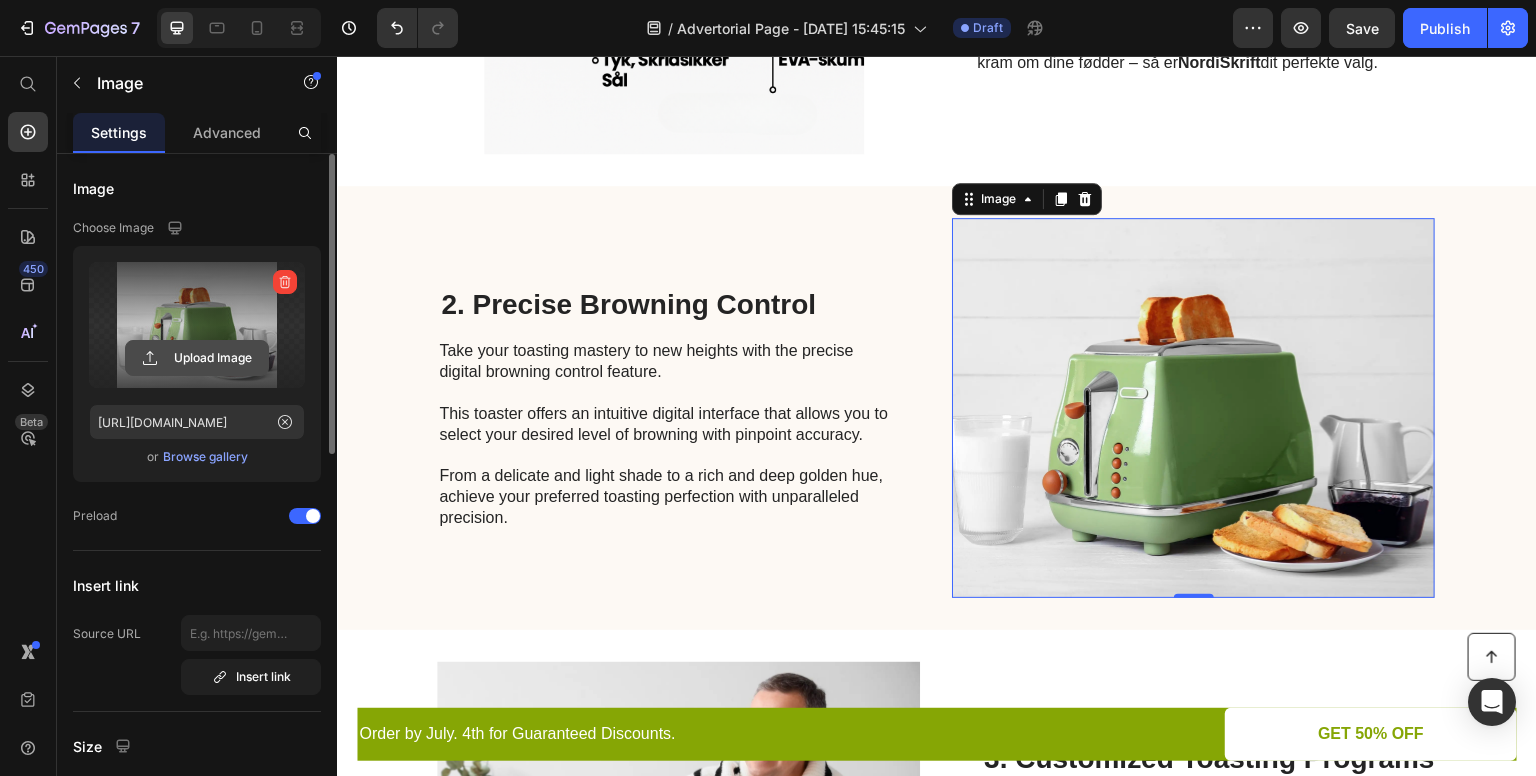 click 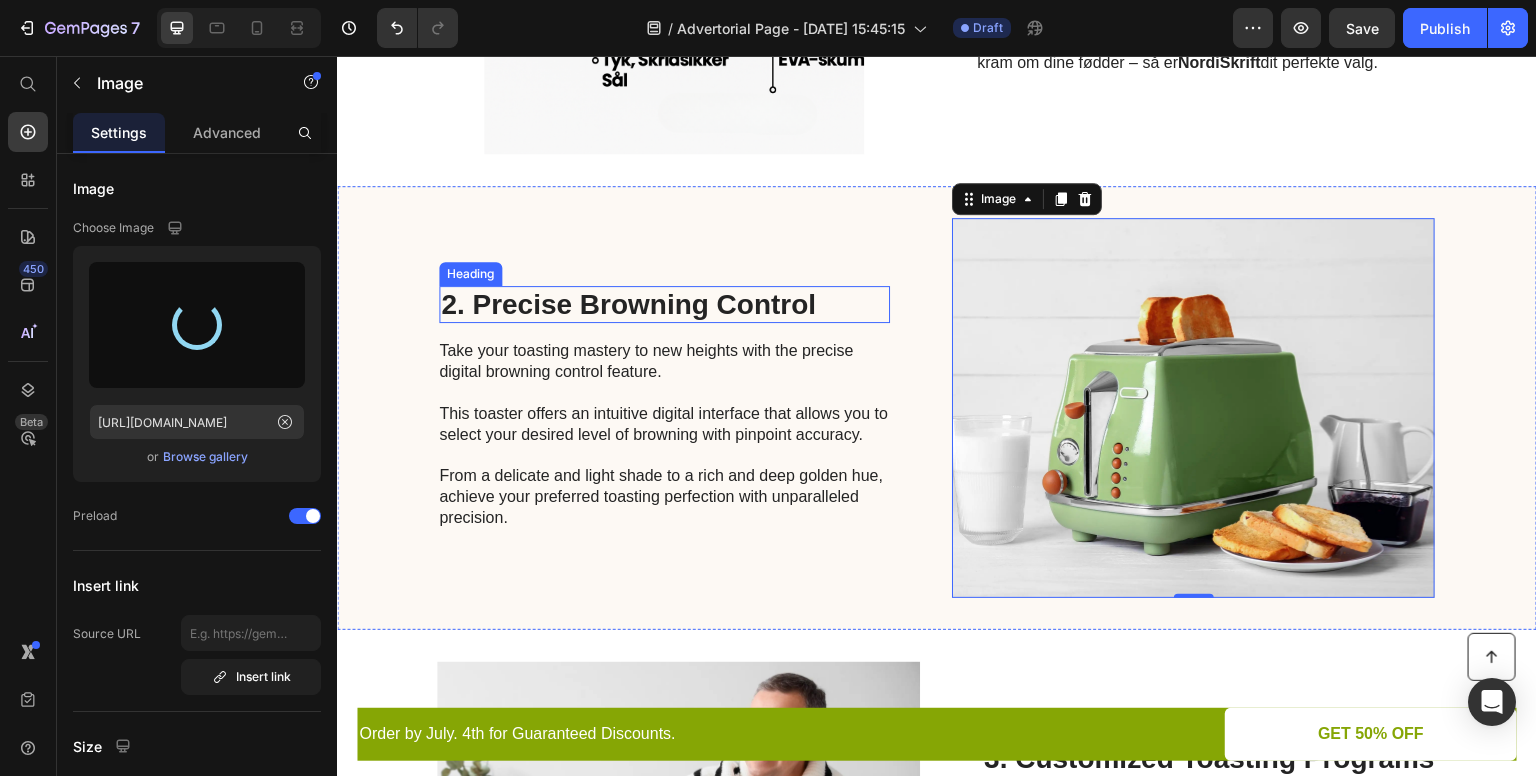 type on "https://cdn.shopify.com/s/files/1/0855/1845/0954/files/gempages_574829835696735007-c0c50a9e-1d85-42d9-a6dd-f11ba91ed898.webp" 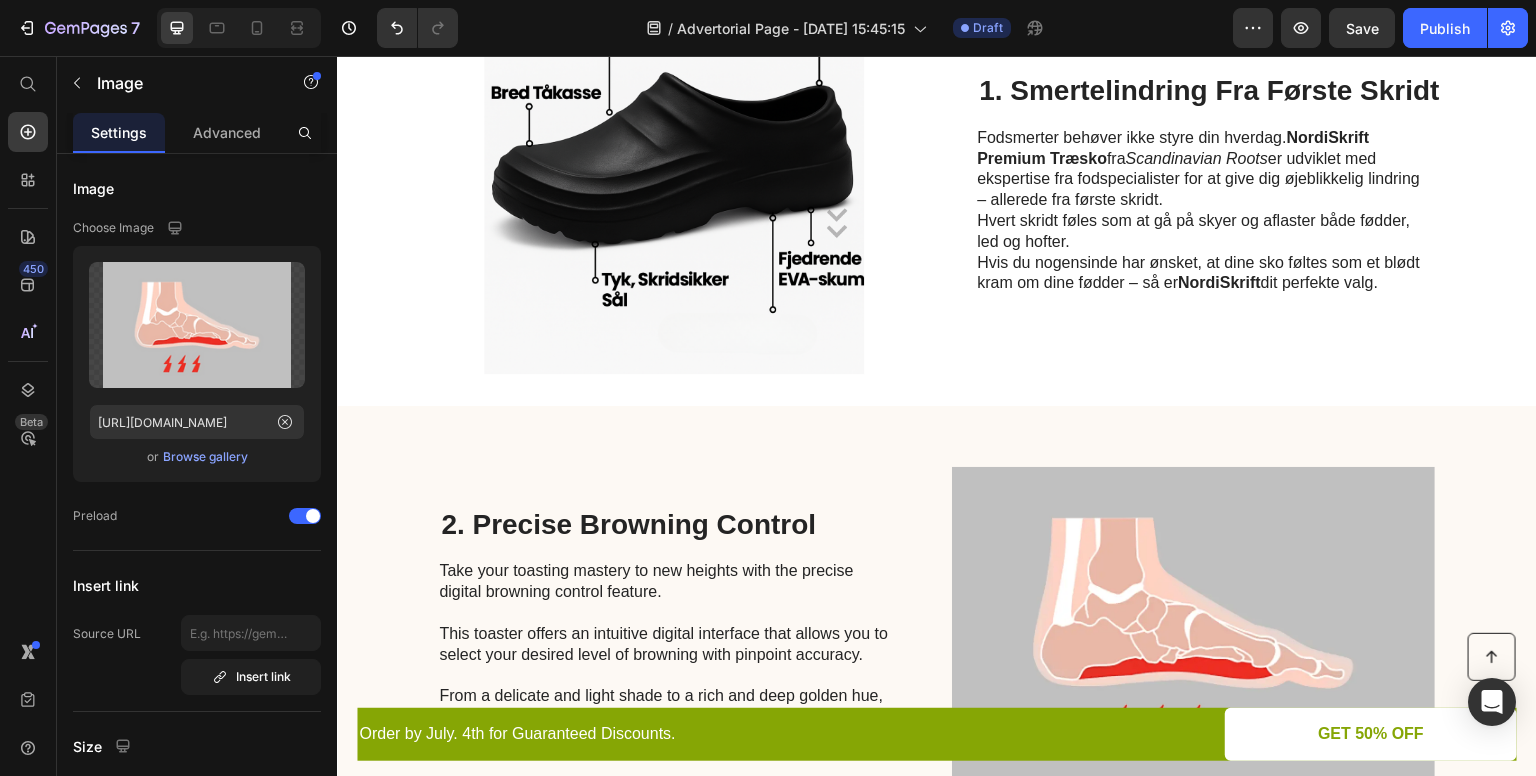 scroll, scrollTop: 959, scrollLeft: 0, axis: vertical 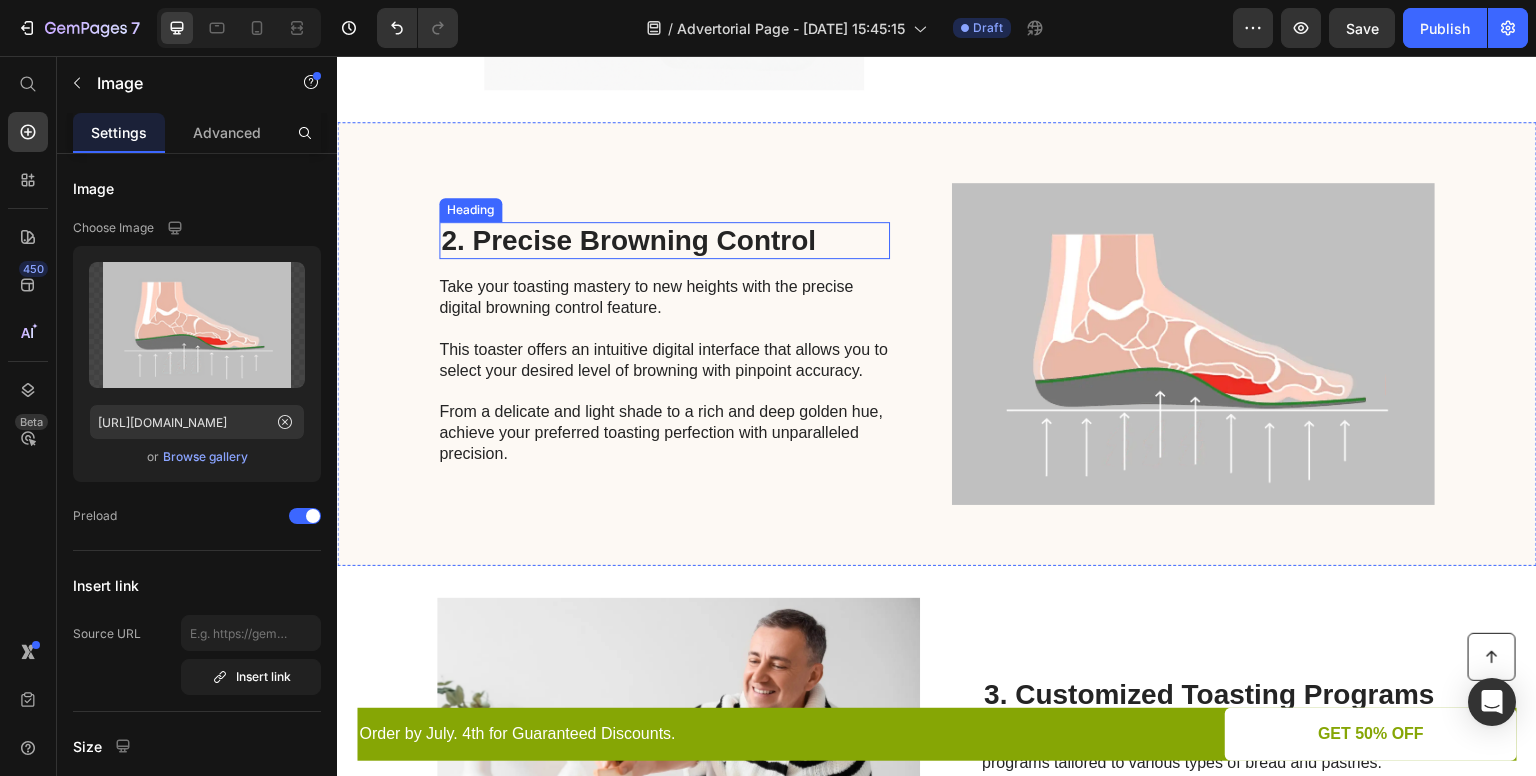 click on "2. Precise Browning Control" at bounding box center [664, 241] 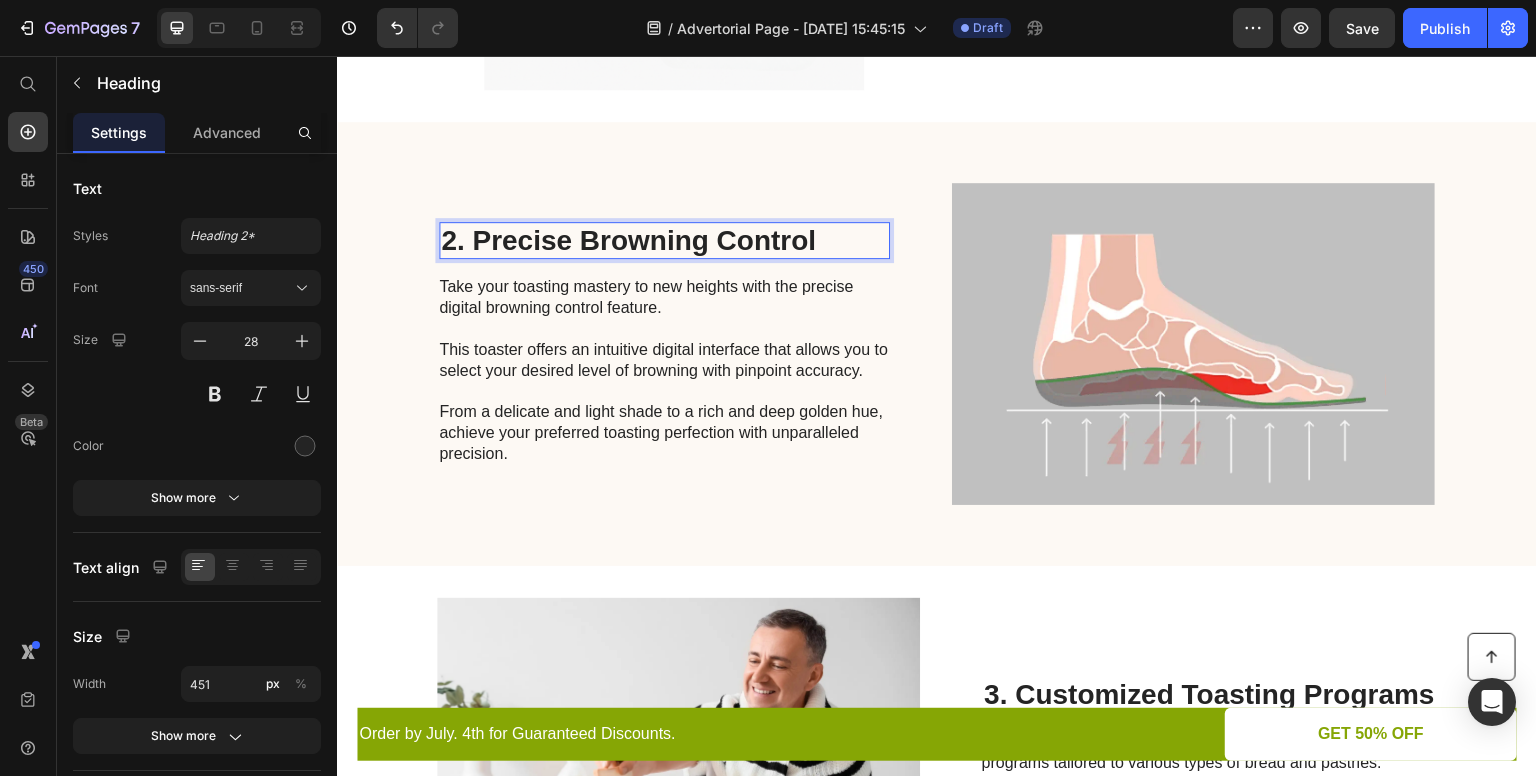 click on "2. Precise Browning Control" at bounding box center (664, 241) 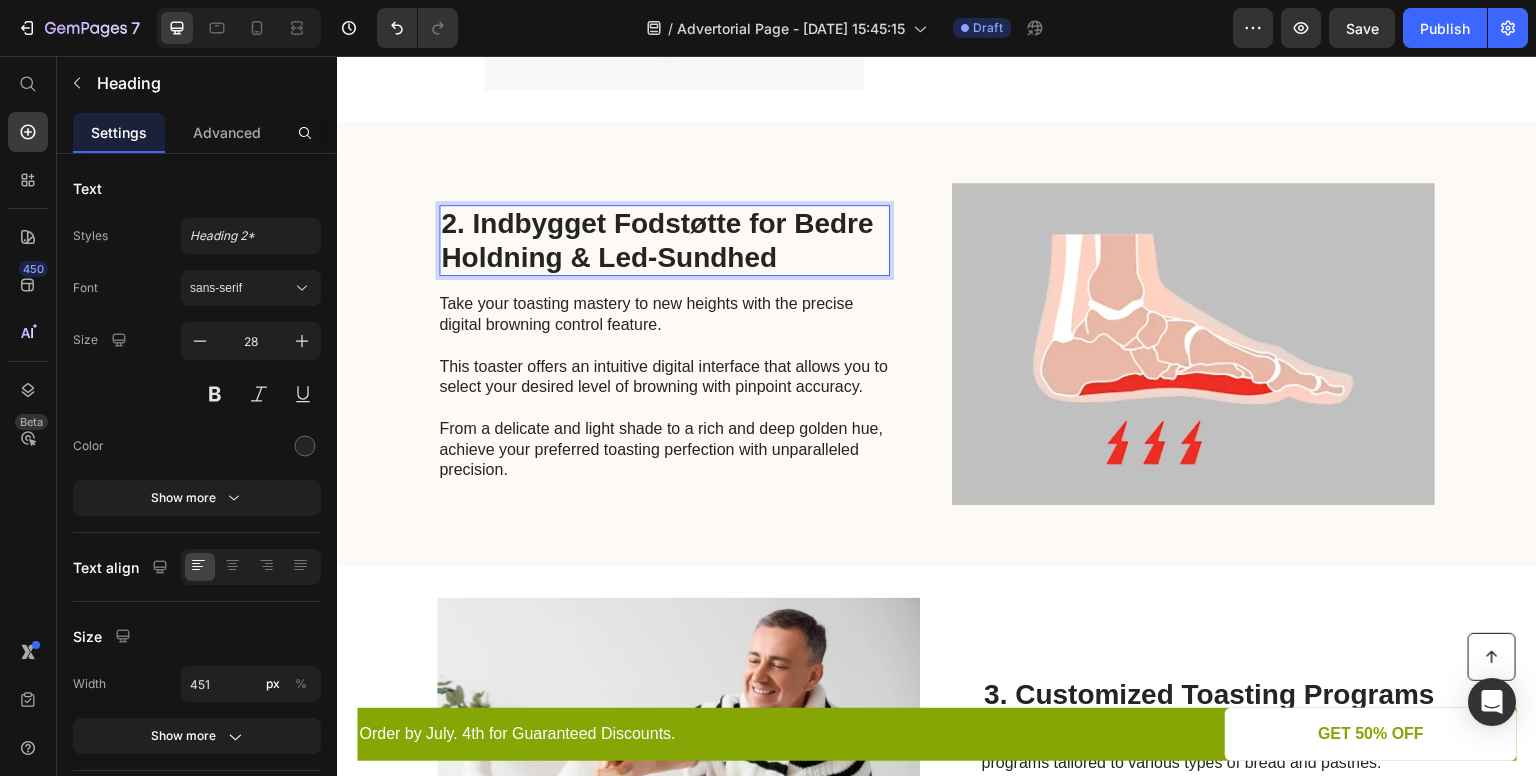scroll, scrollTop: 942, scrollLeft: 0, axis: vertical 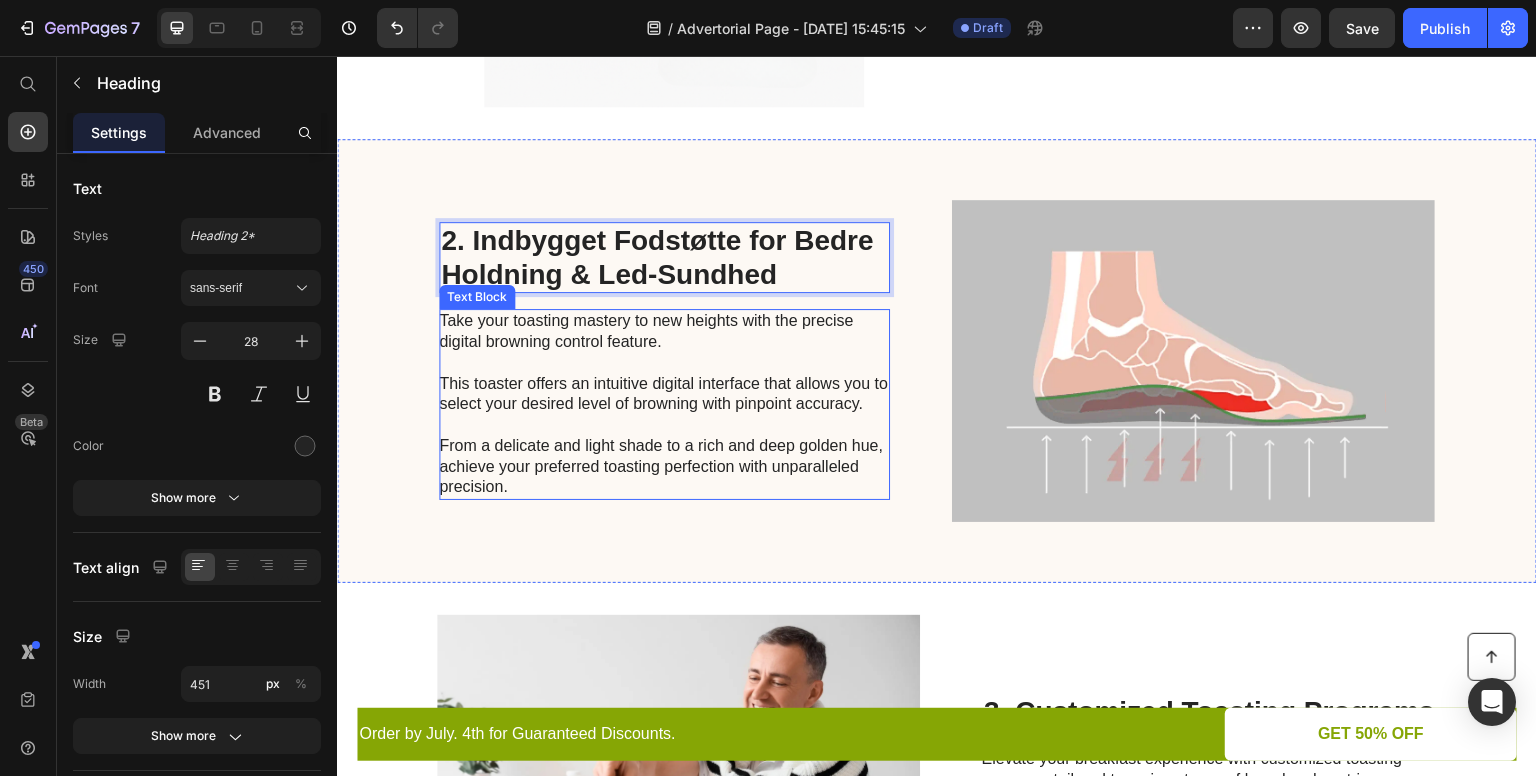 click on "Take your toasting mastery to new heights with the precise digital browning control feature. This toaster offers an intuitive digital interface that allows you to select your desired level of browning with pinpoint accuracy.  From a delicate and light shade to a rich and deep golden hue, achieve your preferred toasting perfection with unparalleled precision." at bounding box center (663, 404) 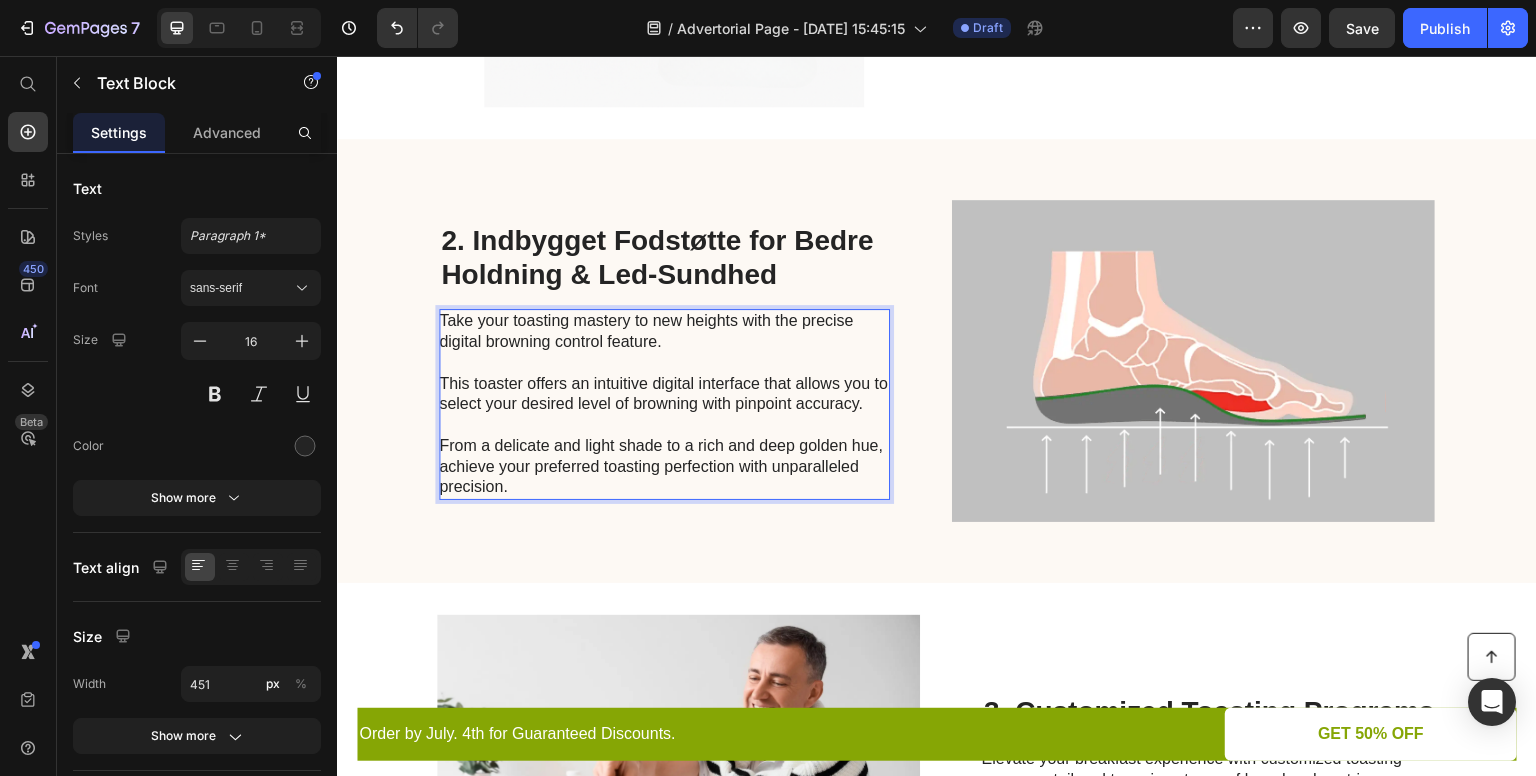 click on "Take your toasting mastery to new heights with the precise digital browning control feature. This toaster offers an intuitive digital interface that allows you to select your desired level of browning with pinpoint accuracy.  From a delicate and light shade to a rich and deep golden hue, achieve your preferred toasting perfection with unparalleled precision." at bounding box center [663, 404] 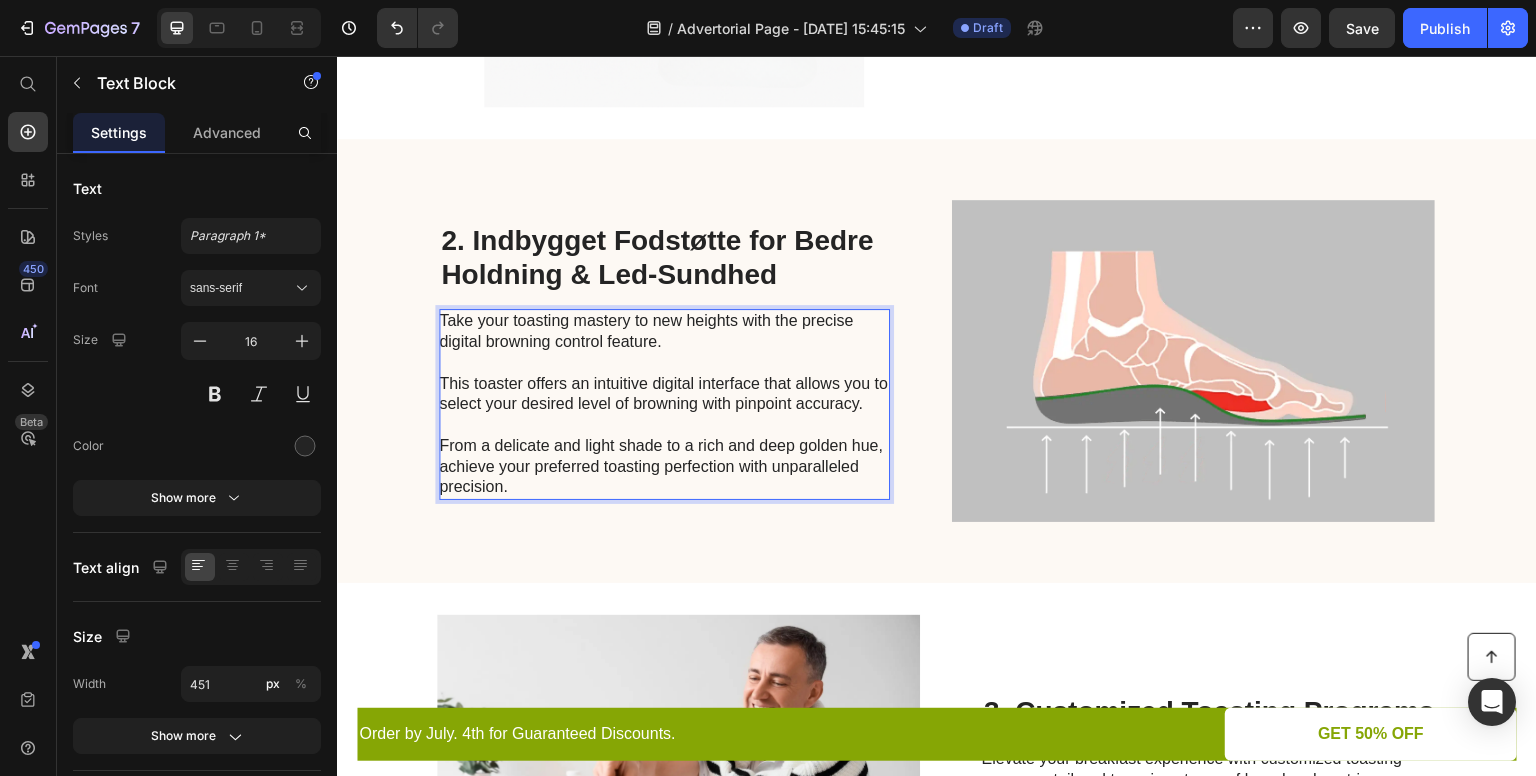 click on "Take your toasting mastery to new heights with the precise digital browning control feature. This toaster offers an intuitive digital interface that allows you to select your desired level of browning with pinpoint accuracy.  From a delicate and light shade to a rich and deep golden hue, achieve your preferred toasting perfection with unparalleled precision." at bounding box center [663, 404] 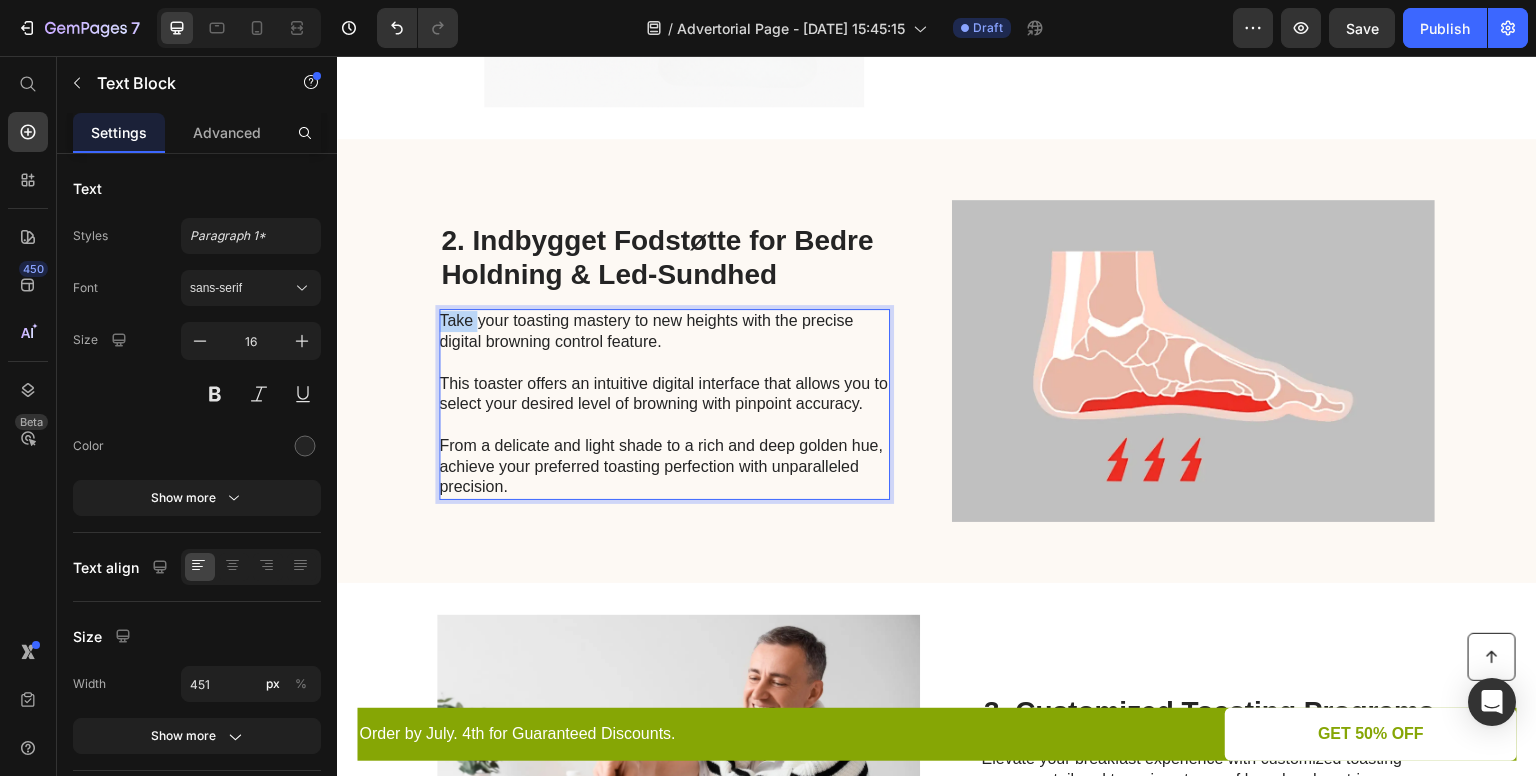 click on "Take your toasting mastery to new heights with the precise digital browning control feature. This toaster offers an intuitive digital interface that allows you to select your desired level of browning with pinpoint accuracy.  From a delicate and light shade to a rich and deep golden hue, achieve your preferred toasting perfection with unparalleled precision." at bounding box center (663, 404) 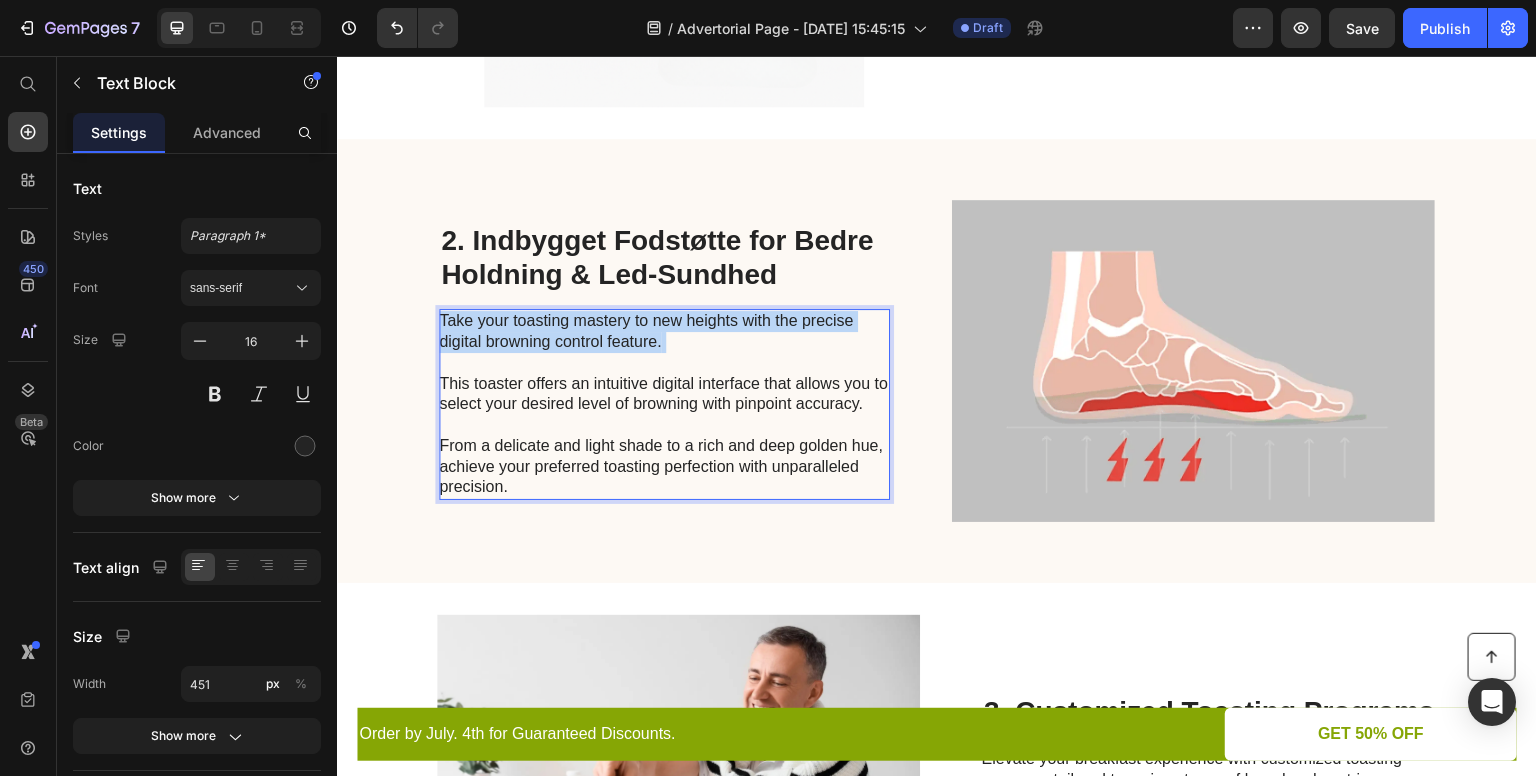 click on "Take your toasting mastery to new heights with the precise digital browning control feature. This toaster offers an intuitive digital interface that allows you to select your desired level of browning with pinpoint accuracy.  From a delicate and light shade to a rich and deep golden hue, achieve your preferred toasting perfection with unparalleled precision." at bounding box center [663, 404] 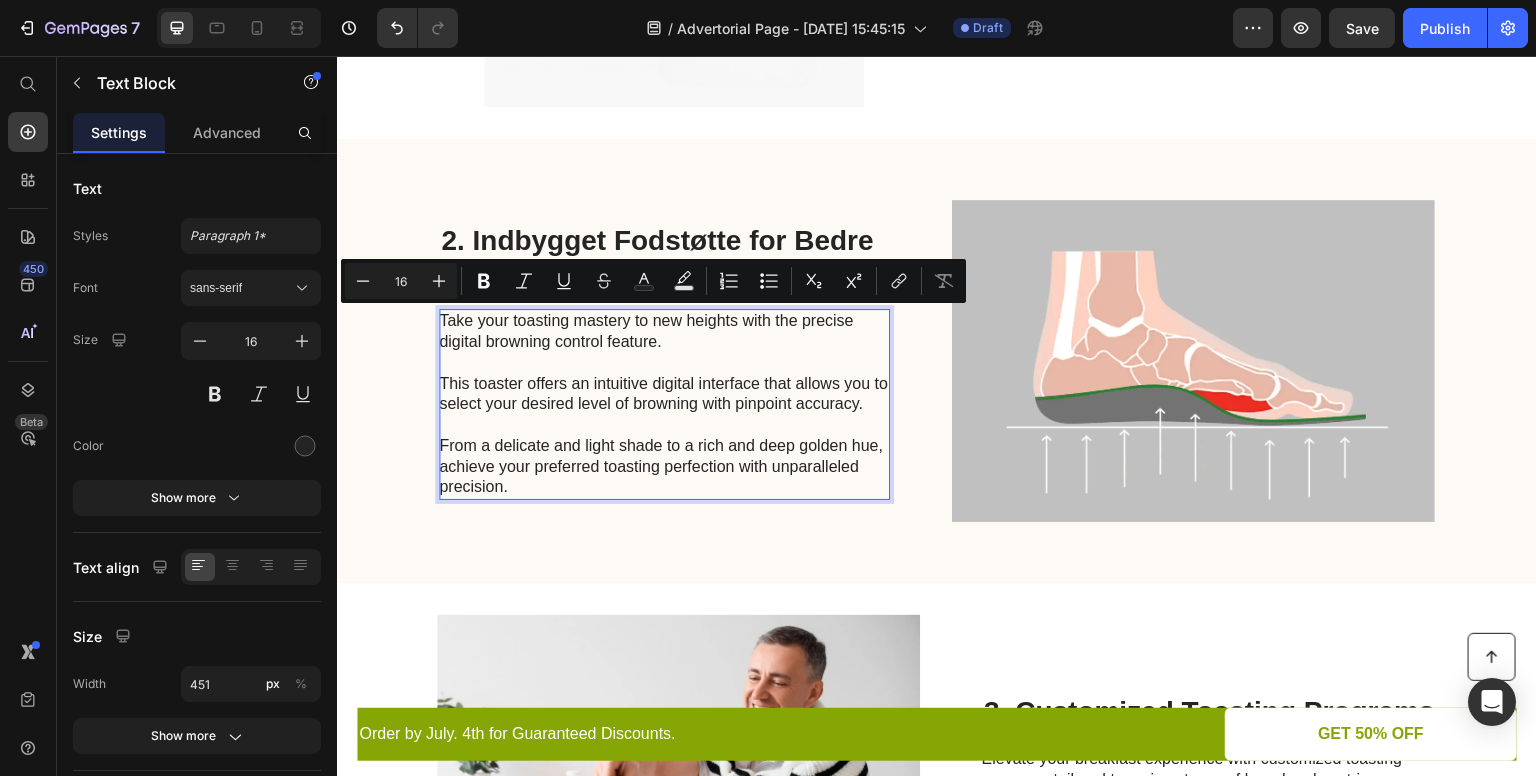 click on "Take your toasting mastery to new heights with the precise digital browning control feature. This toaster offers an intuitive digital interface that allows you to select your desired level of browning with pinpoint accuracy.  From a delicate and light shade to a rich and deep golden hue, achieve your preferred toasting perfection with unparalleled precision." at bounding box center (663, 404) 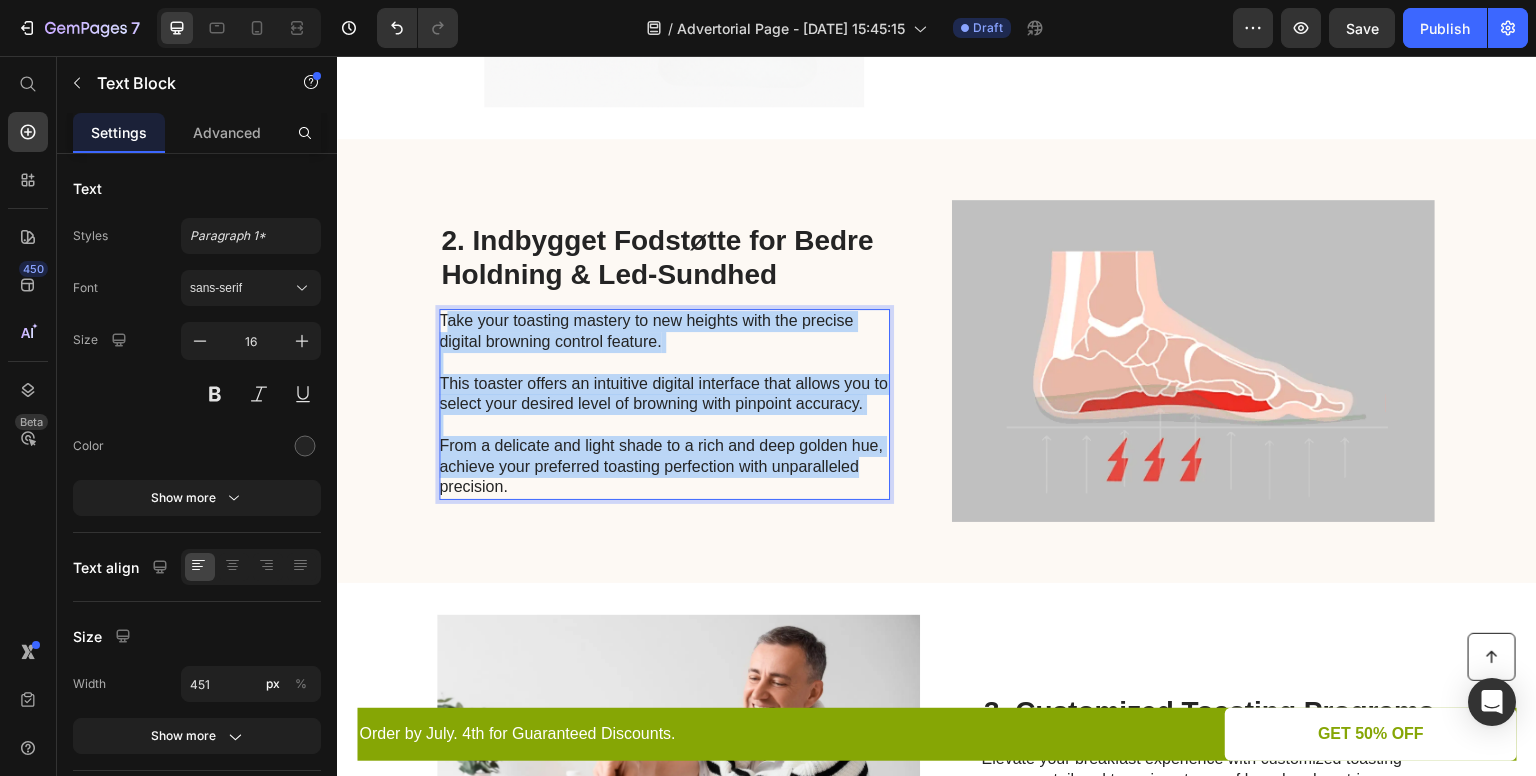 drag, startPoint x: 856, startPoint y: 474, endPoint x: 436, endPoint y: 317, distance: 448.3849 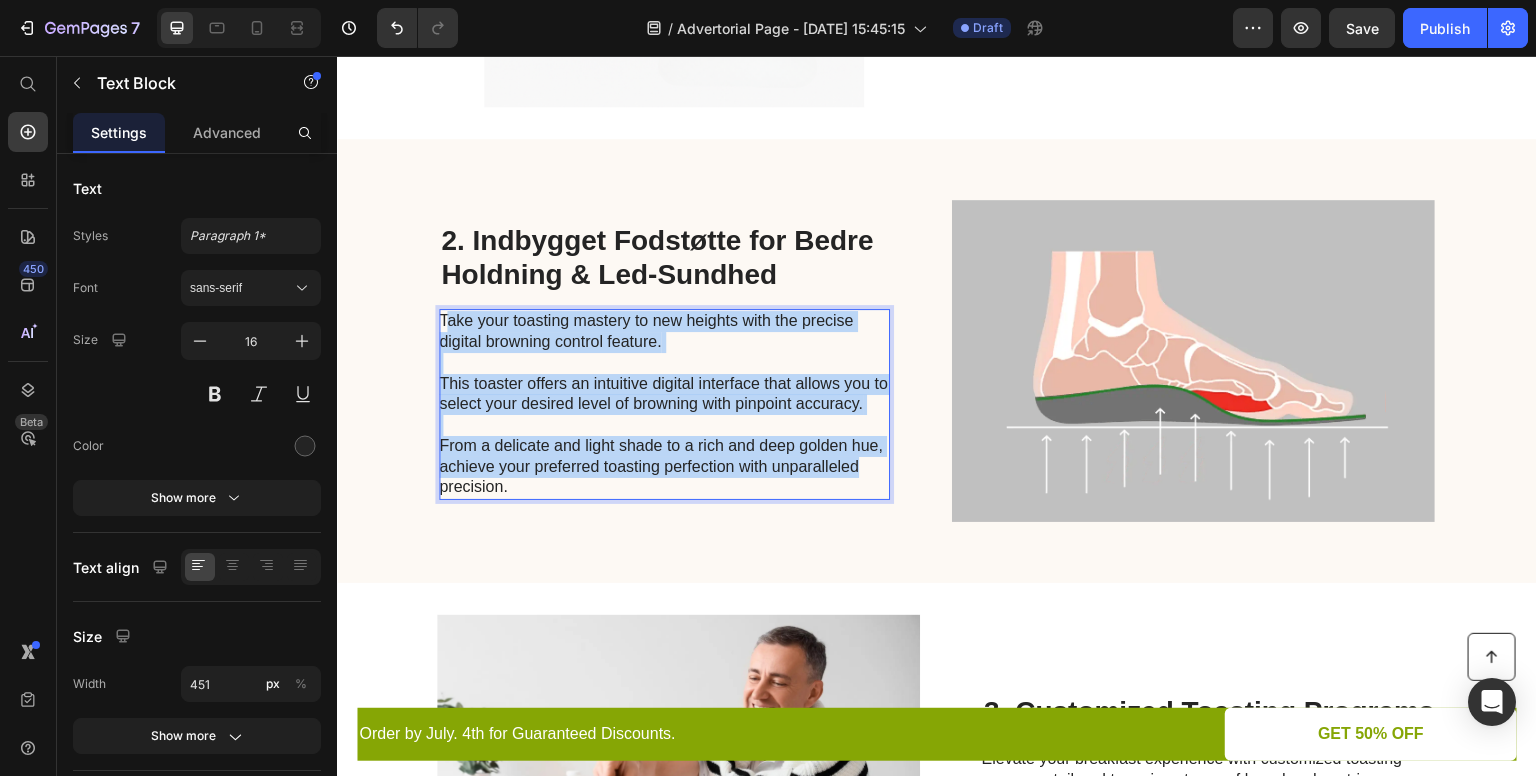 click on "Take your toasting mastery to new heights with the precise digital browning control feature. This toaster offers an intuitive digital interface that allows you to select your desired level of browning with pinpoint accuracy.  From a delicate and light shade to a rich and deep golden hue, achieve your preferred toasting perfection with unparalleled precision." at bounding box center (663, 404) 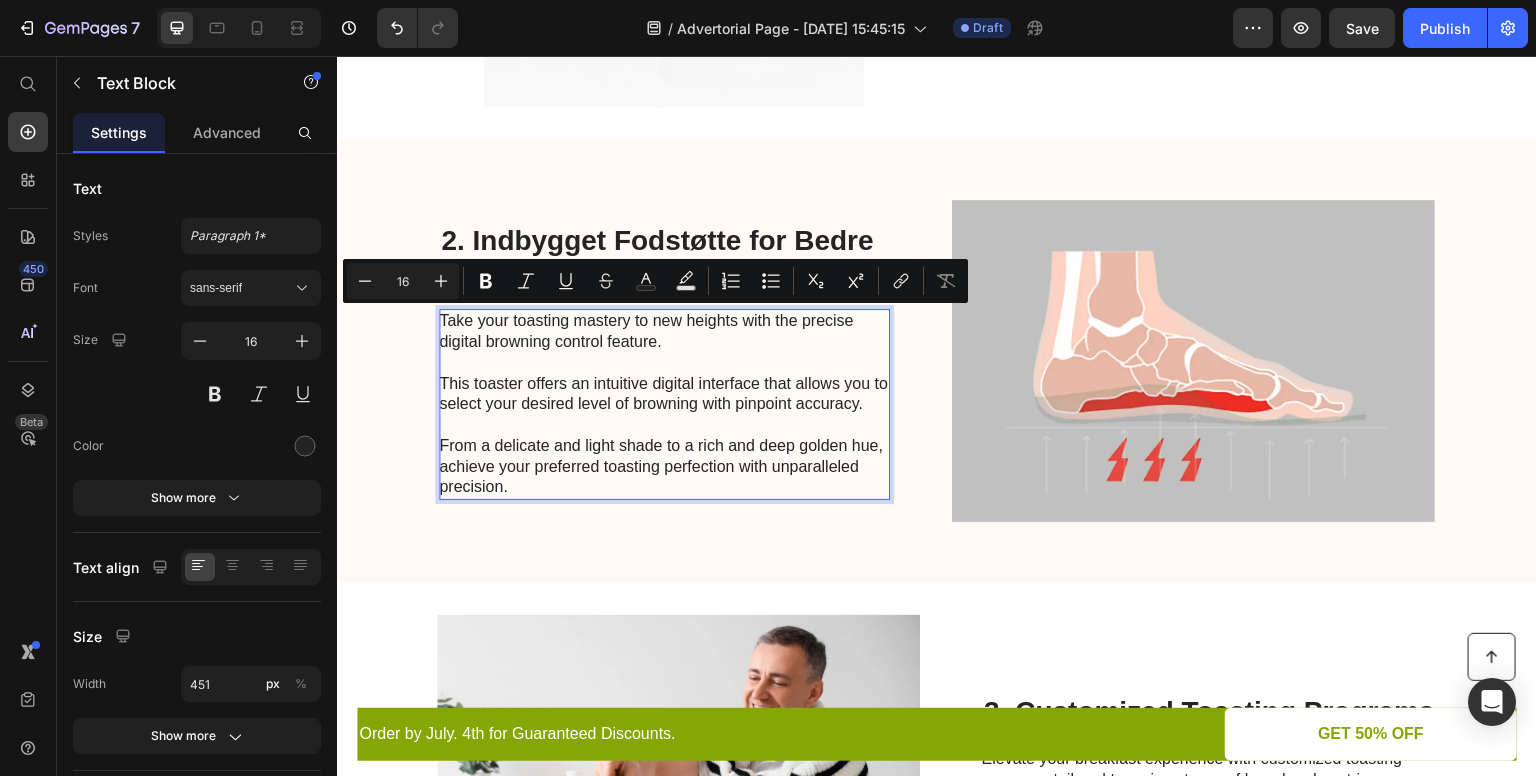 scroll, scrollTop: 952, scrollLeft: 0, axis: vertical 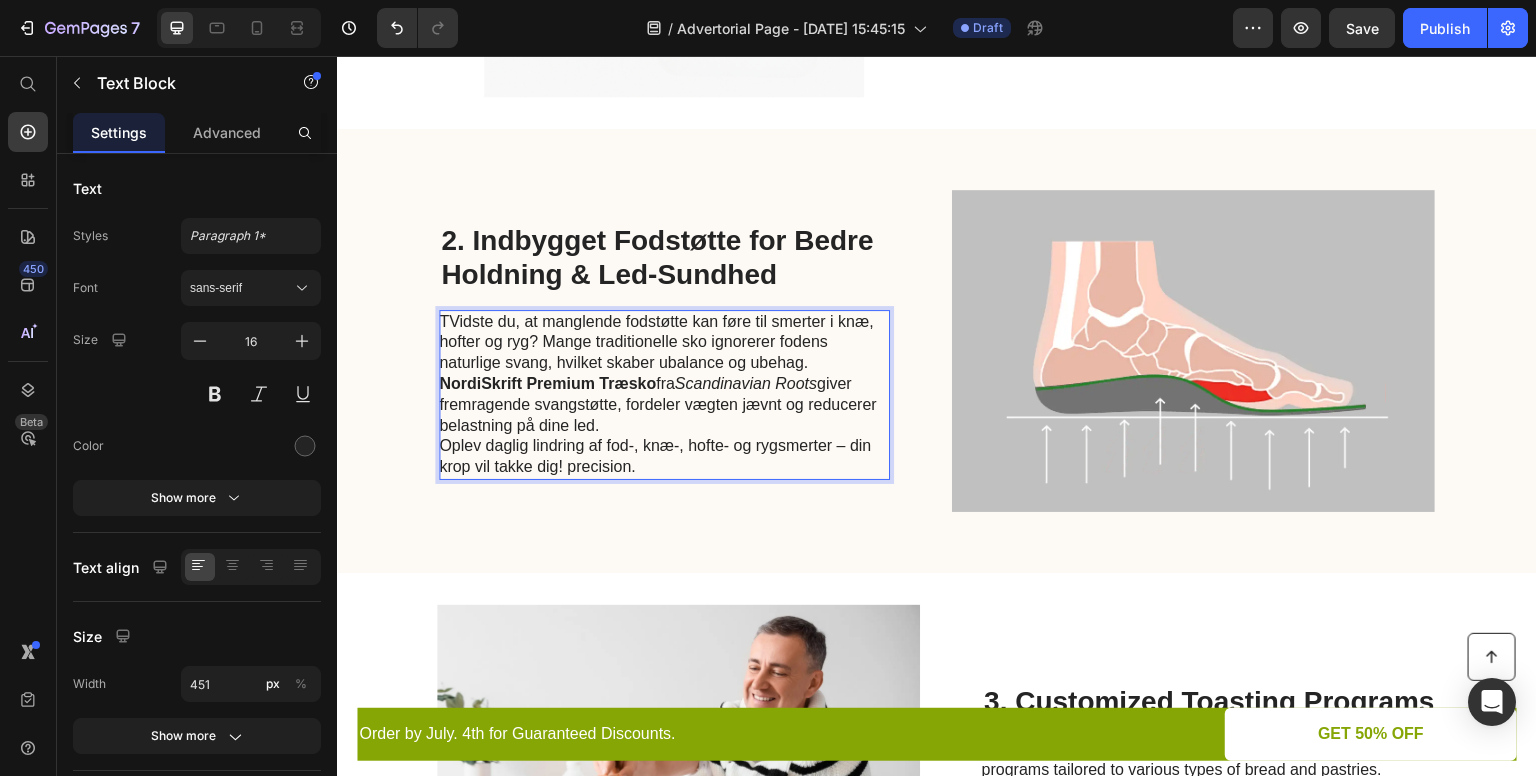 click on "TVidste du, at manglende fodstøtte kan føre til smerter i knæ, hofter og ryg? Mange traditionelle sko ignorerer fodens naturlige svang, hvilket skaber ubalance og ubehag." at bounding box center (663, 343) 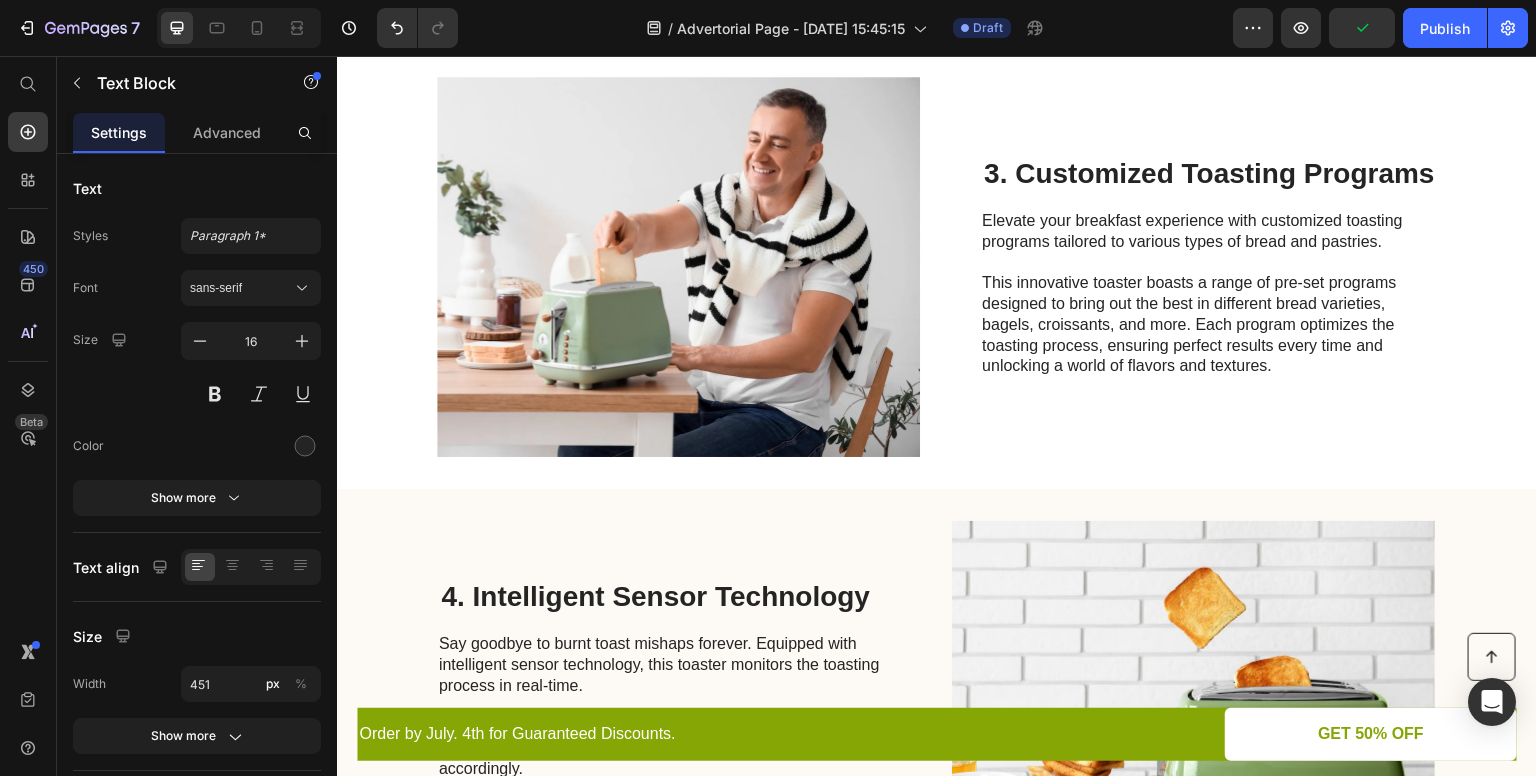 scroll, scrollTop: 1485, scrollLeft: 0, axis: vertical 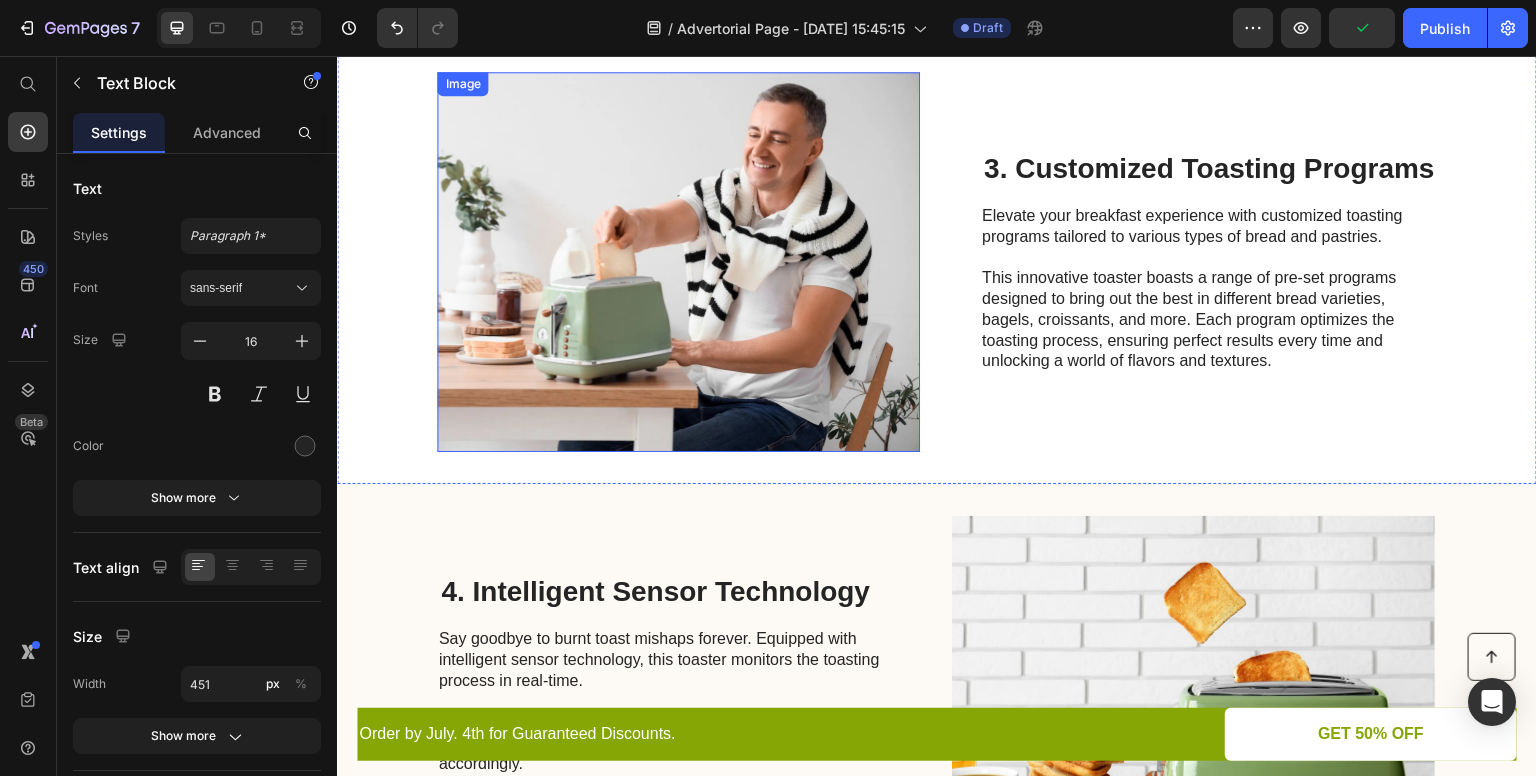 click at bounding box center [678, 262] 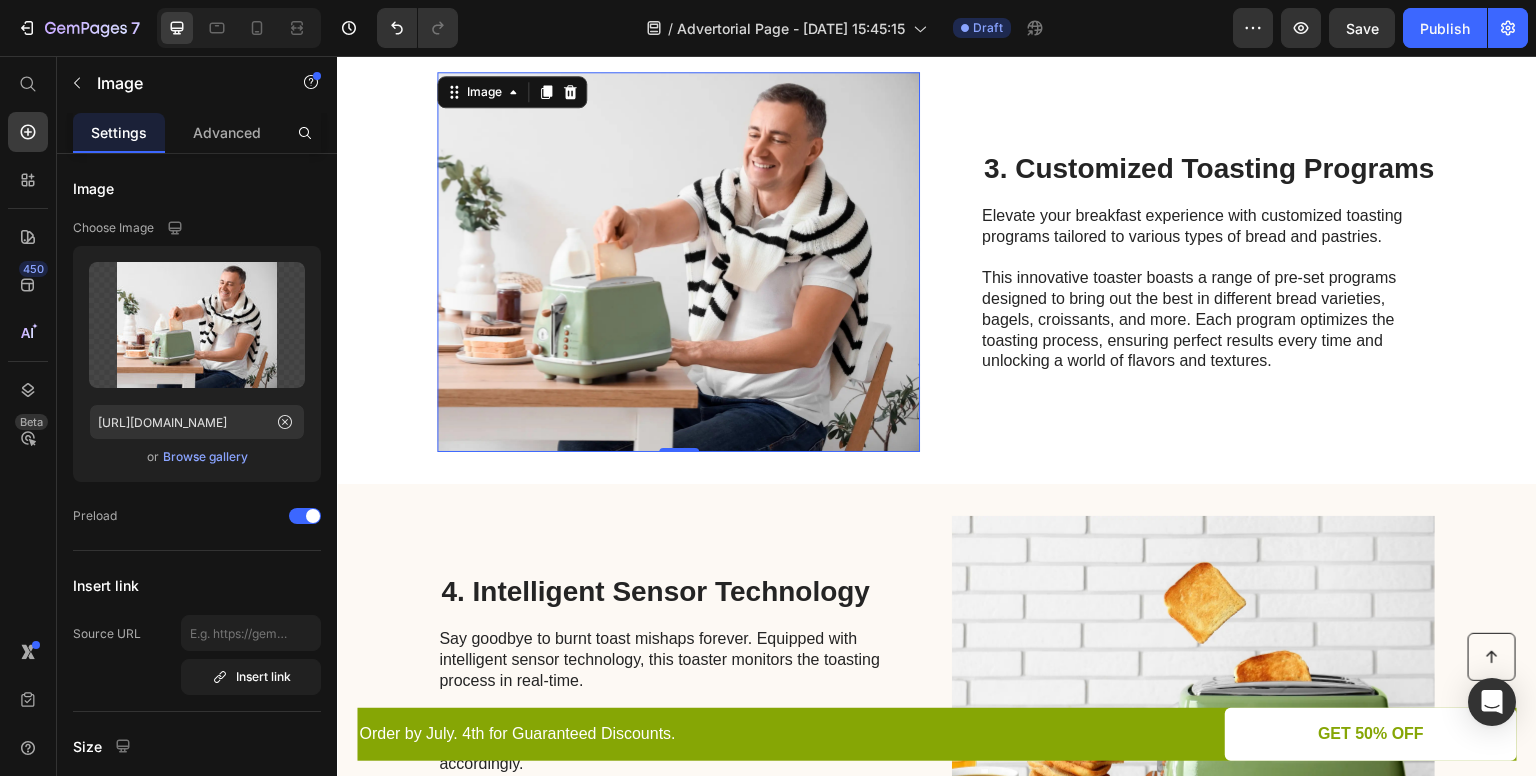click at bounding box center (678, 262) 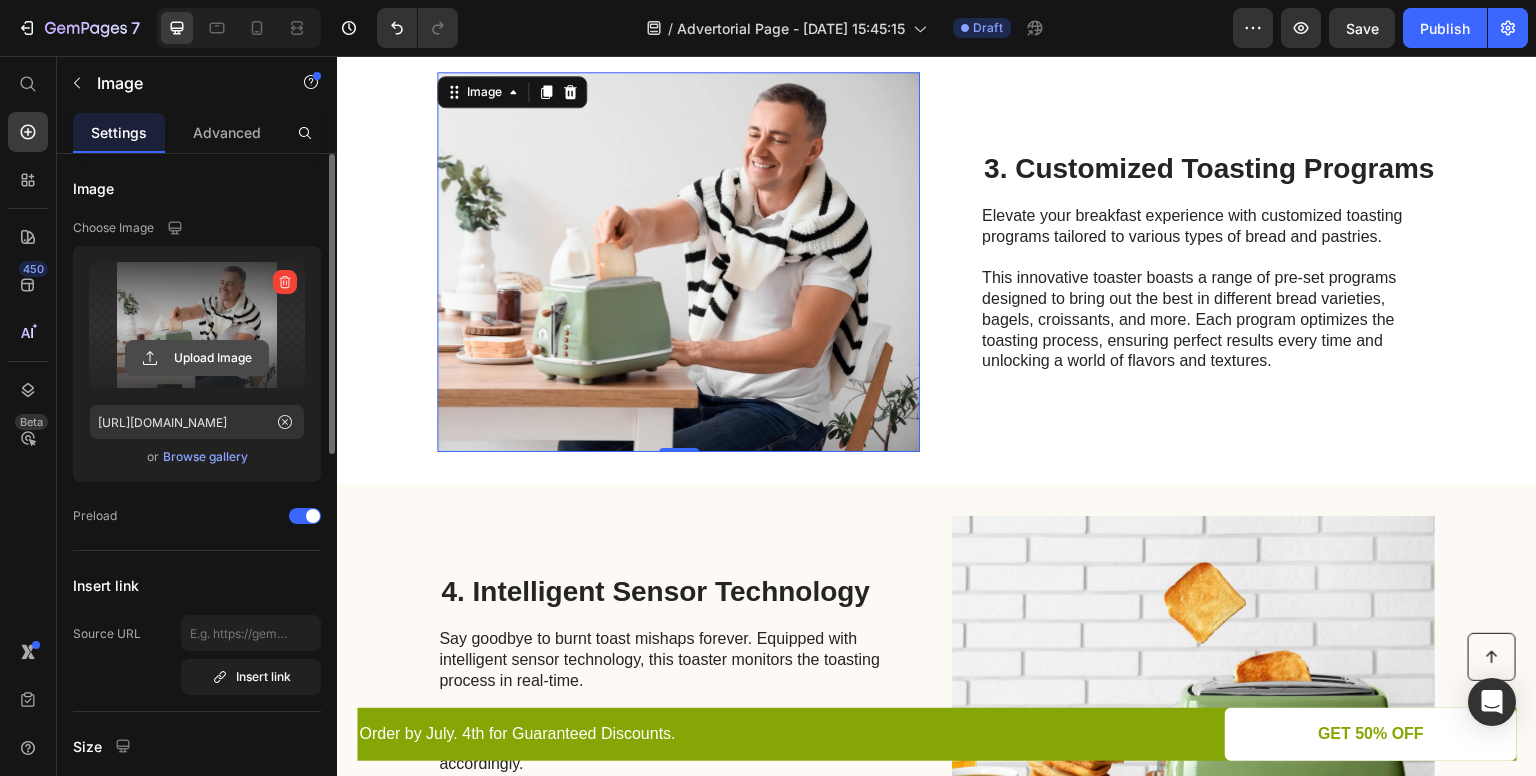click 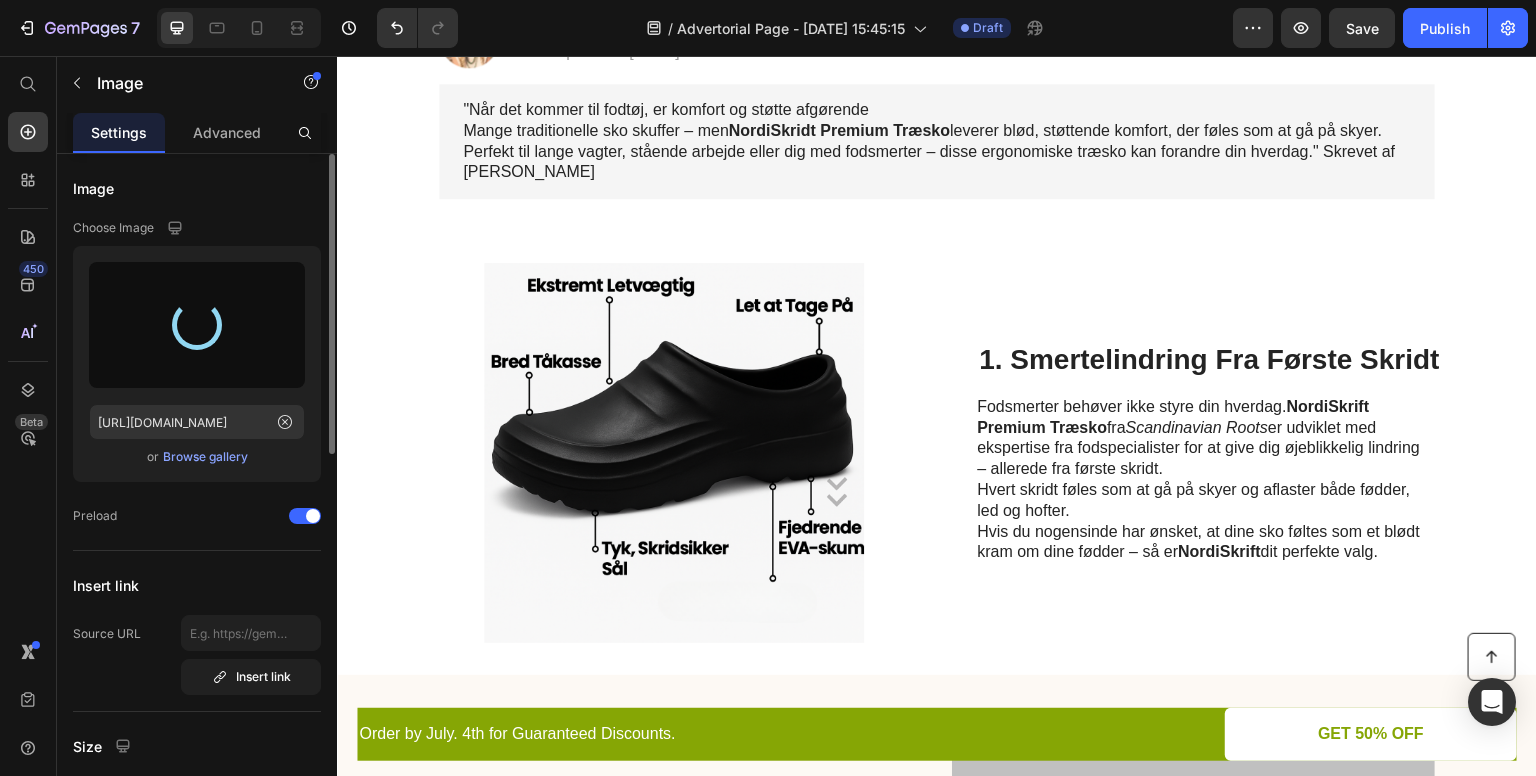 type on "https://cdn.shopify.com/s/files/1/0855/1845/0954/files/gempages_574829835696735007-a890eb3e-b315-40a9-ab59-24ea8fbeea9c.png" 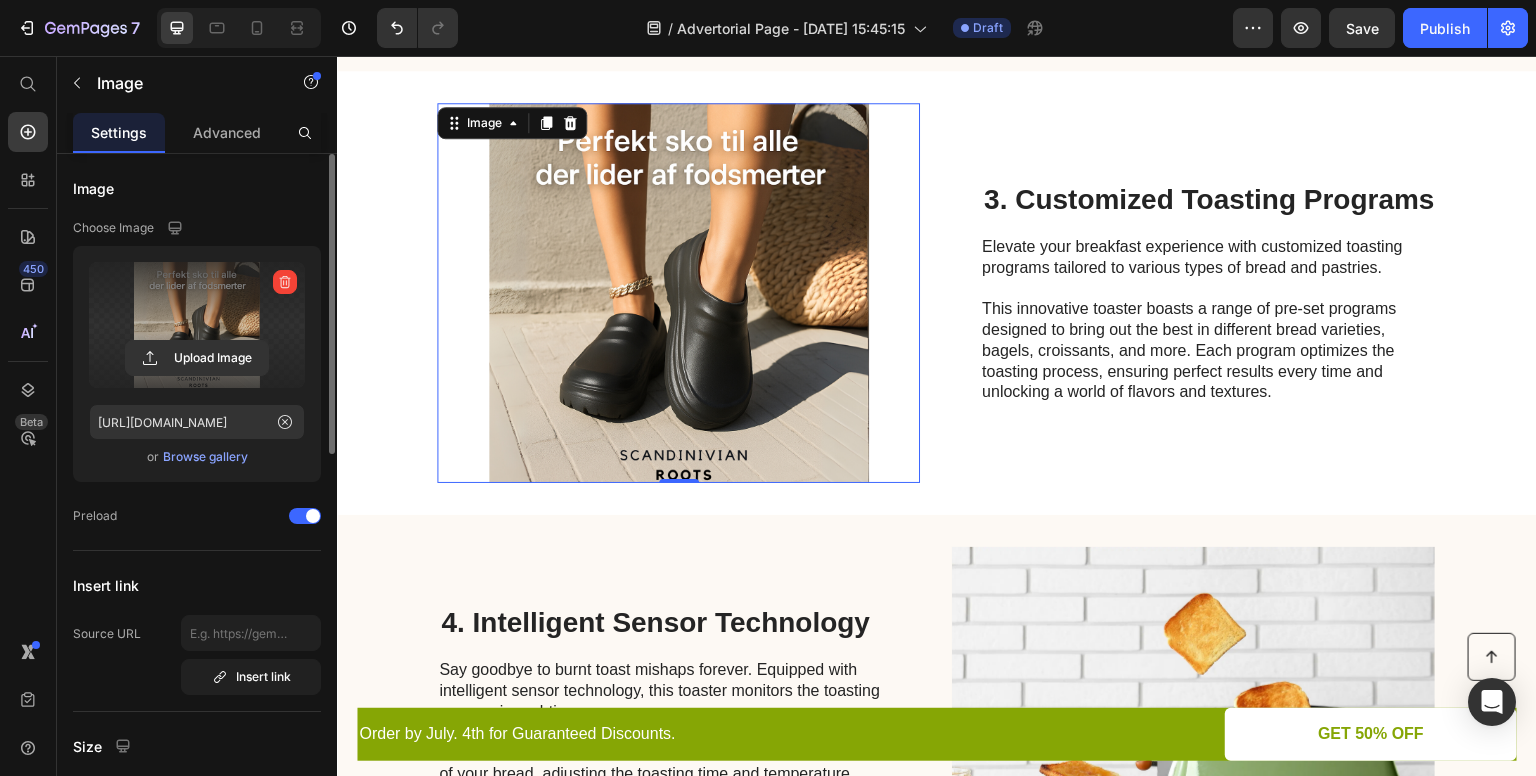 scroll, scrollTop: 1452, scrollLeft: 0, axis: vertical 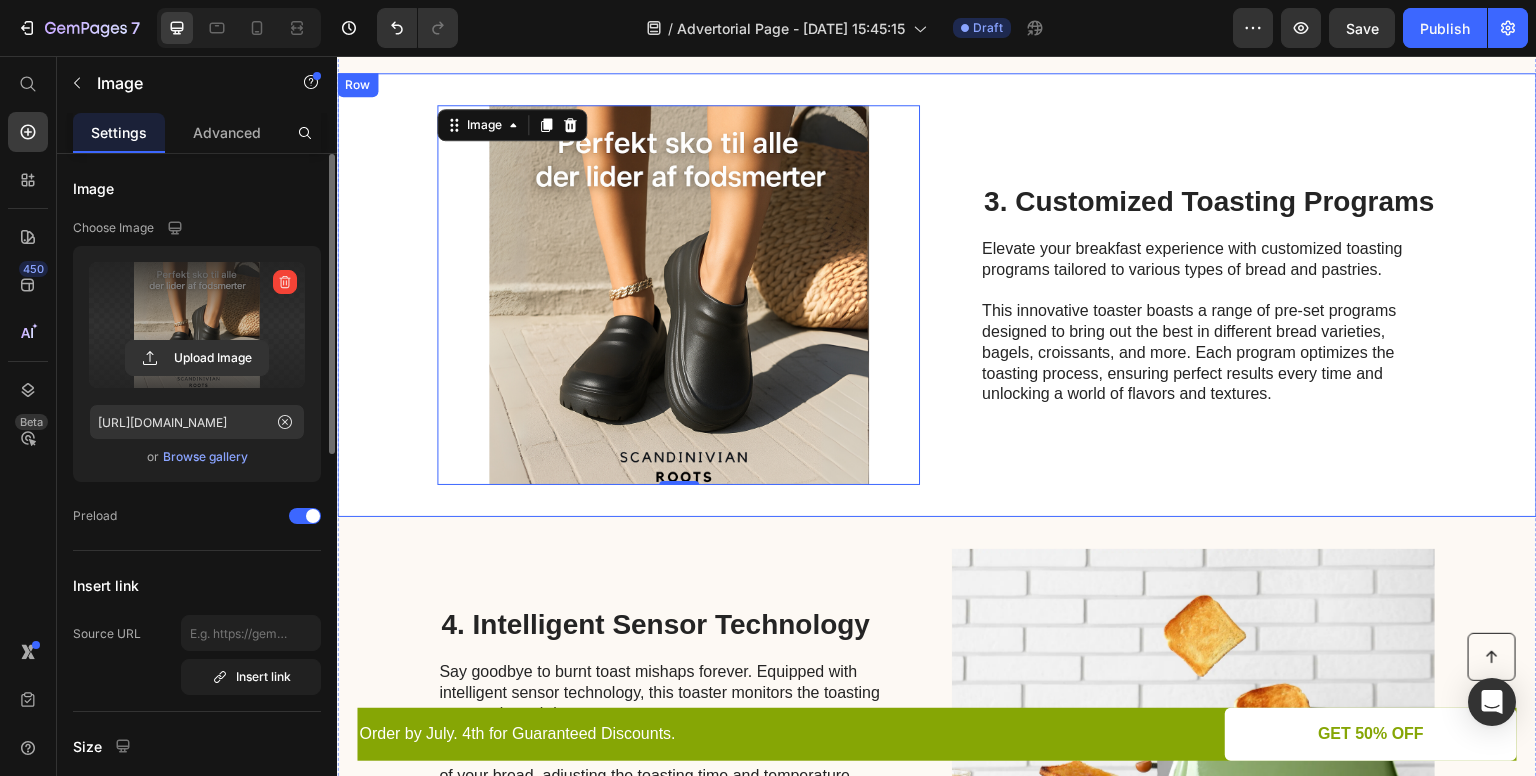 click on "Image   0 3. Customized Toasting Programs Heading Elevate your breakfast experience with customized toasting programs tailored to various types of bread and pastries.   This innovative toaster boasts a range of pre-set programs designed to bring out the best in different bread varieties, bagels, croissants, and more. Each program optimizes the toasting process, ensuring perfect results every time and unlocking a world of flavors and textures. Text Block Row" at bounding box center [937, 295] 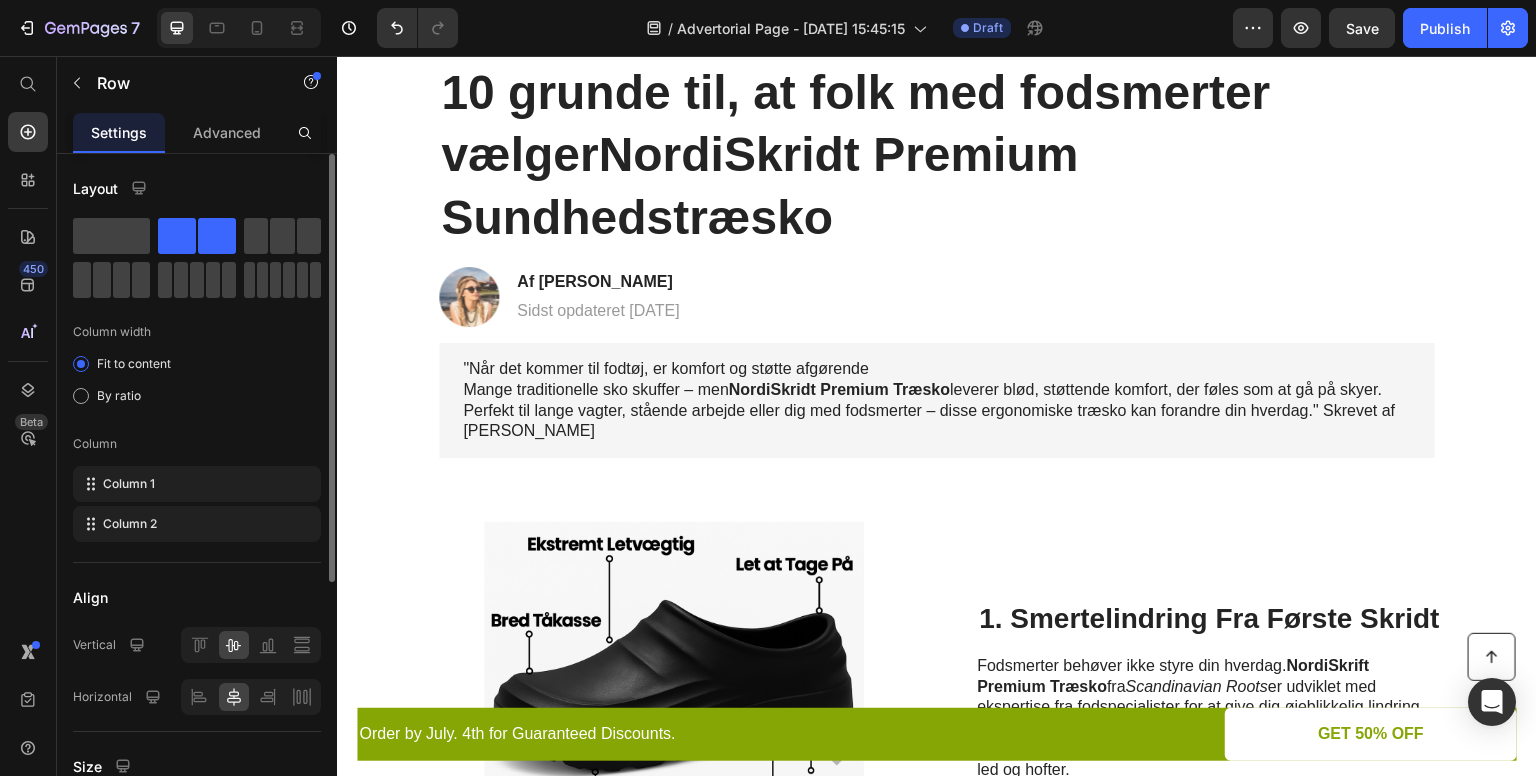 scroll, scrollTop: 0, scrollLeft: 0, axis: both 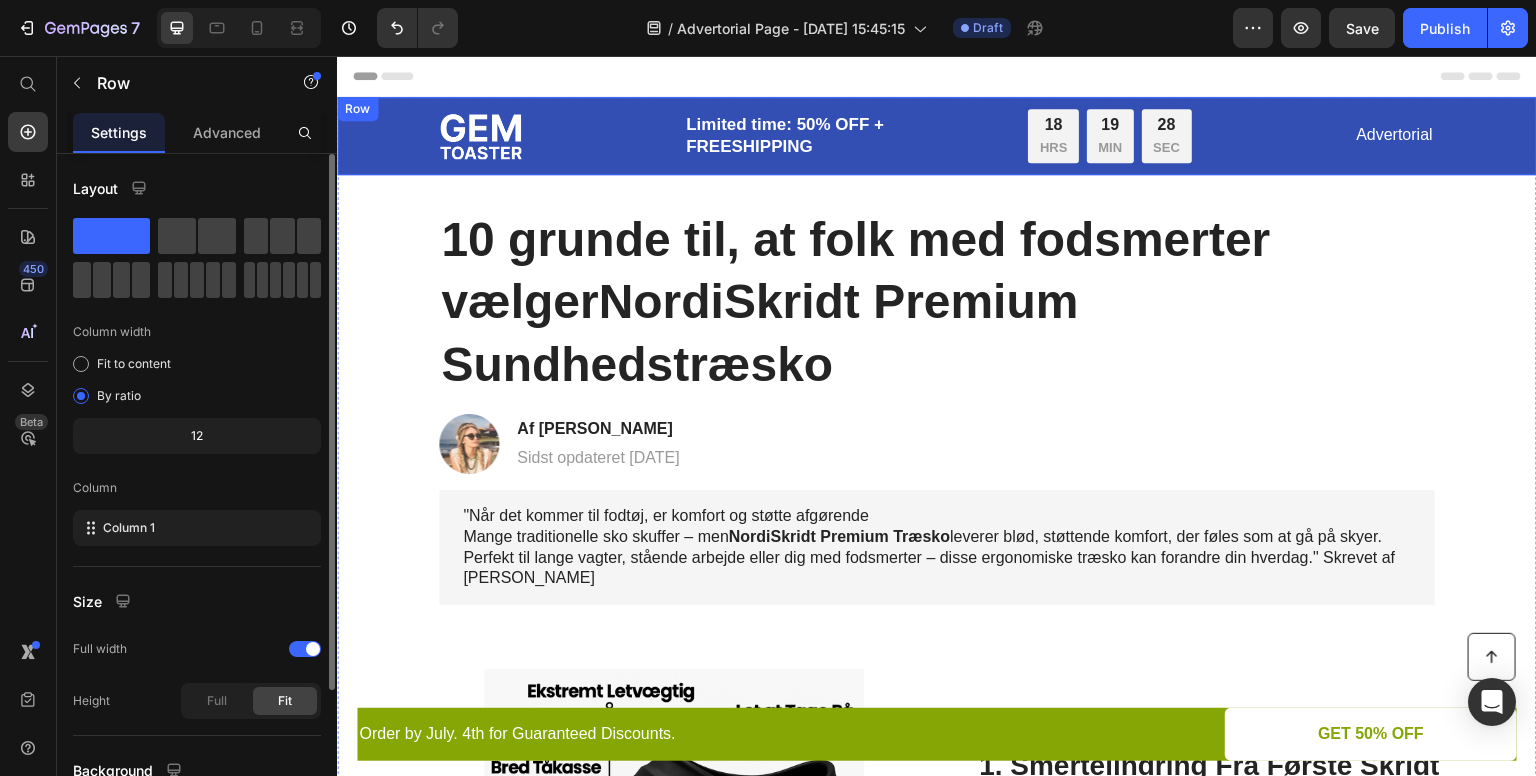 click on "Image Limited time: 50% OFF + FREESHIPPING Text Block 18 HRS 19 MIN 28 SEC Countdown Timer Row Advertorial Text Block Row Row" at bounding box center [937, 136] 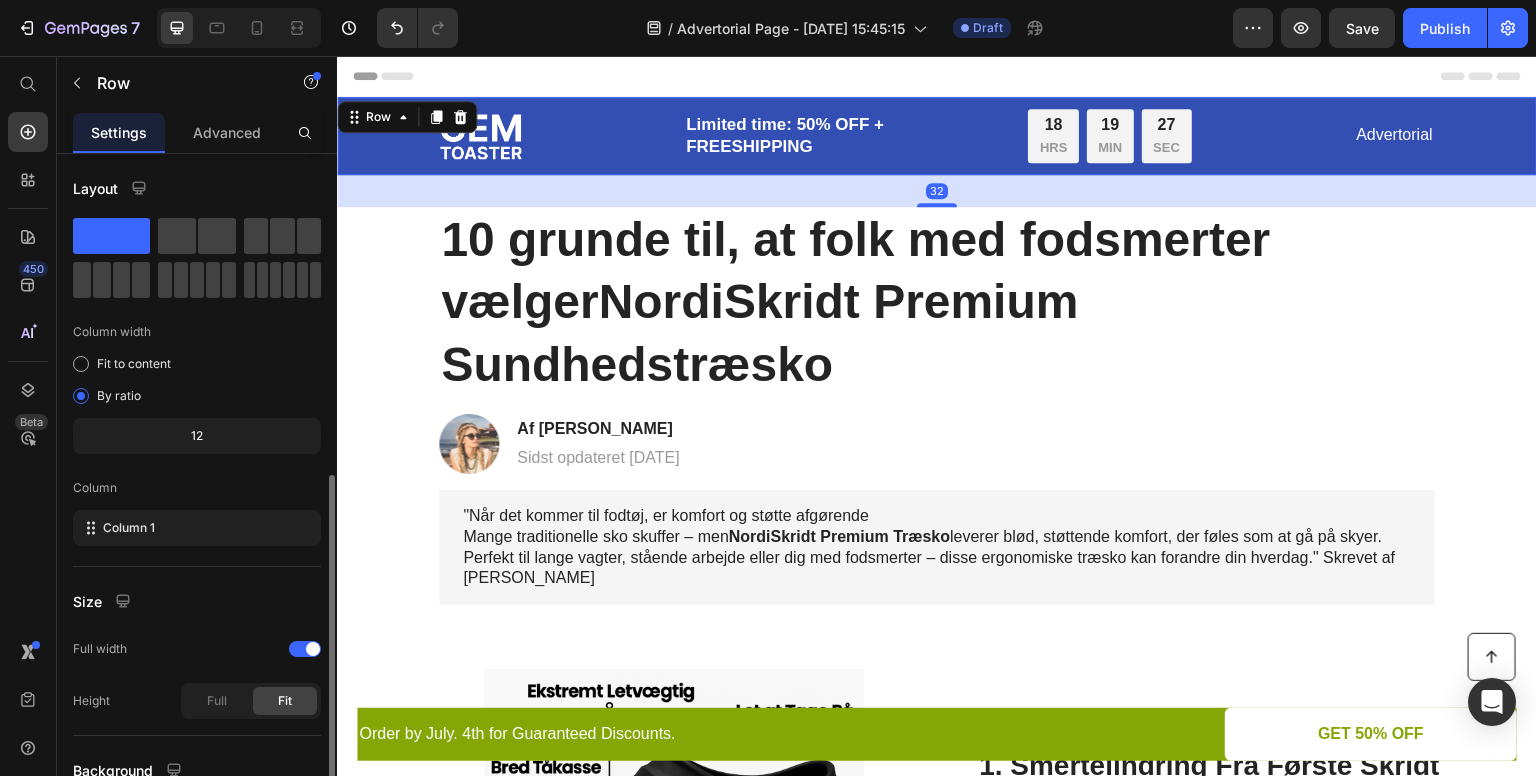 scroll, scrollTop: 179, scrollLeft: 0, axis: vertical 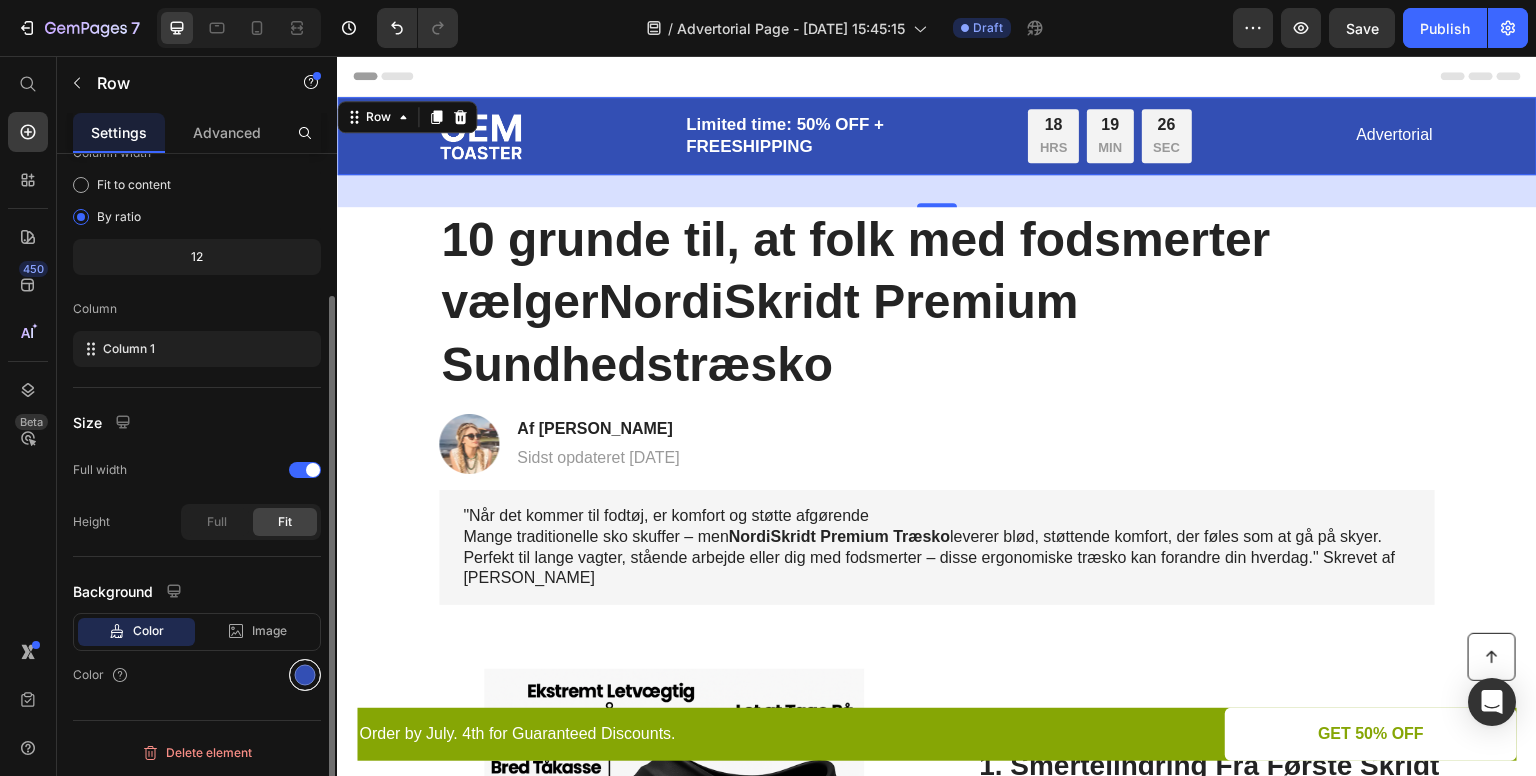 click at bounding box center [305, 675] 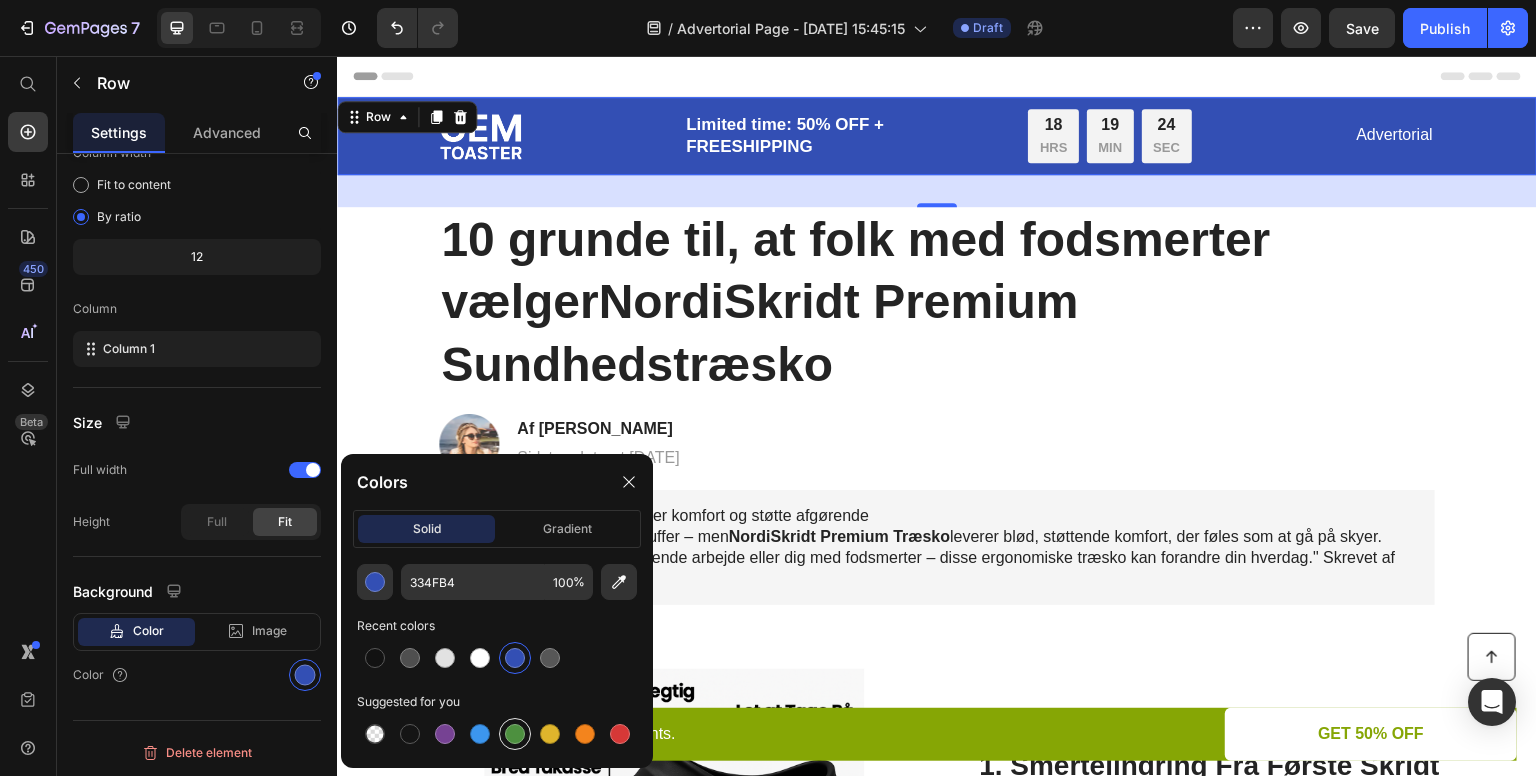 click at bounding box center [515, 734] 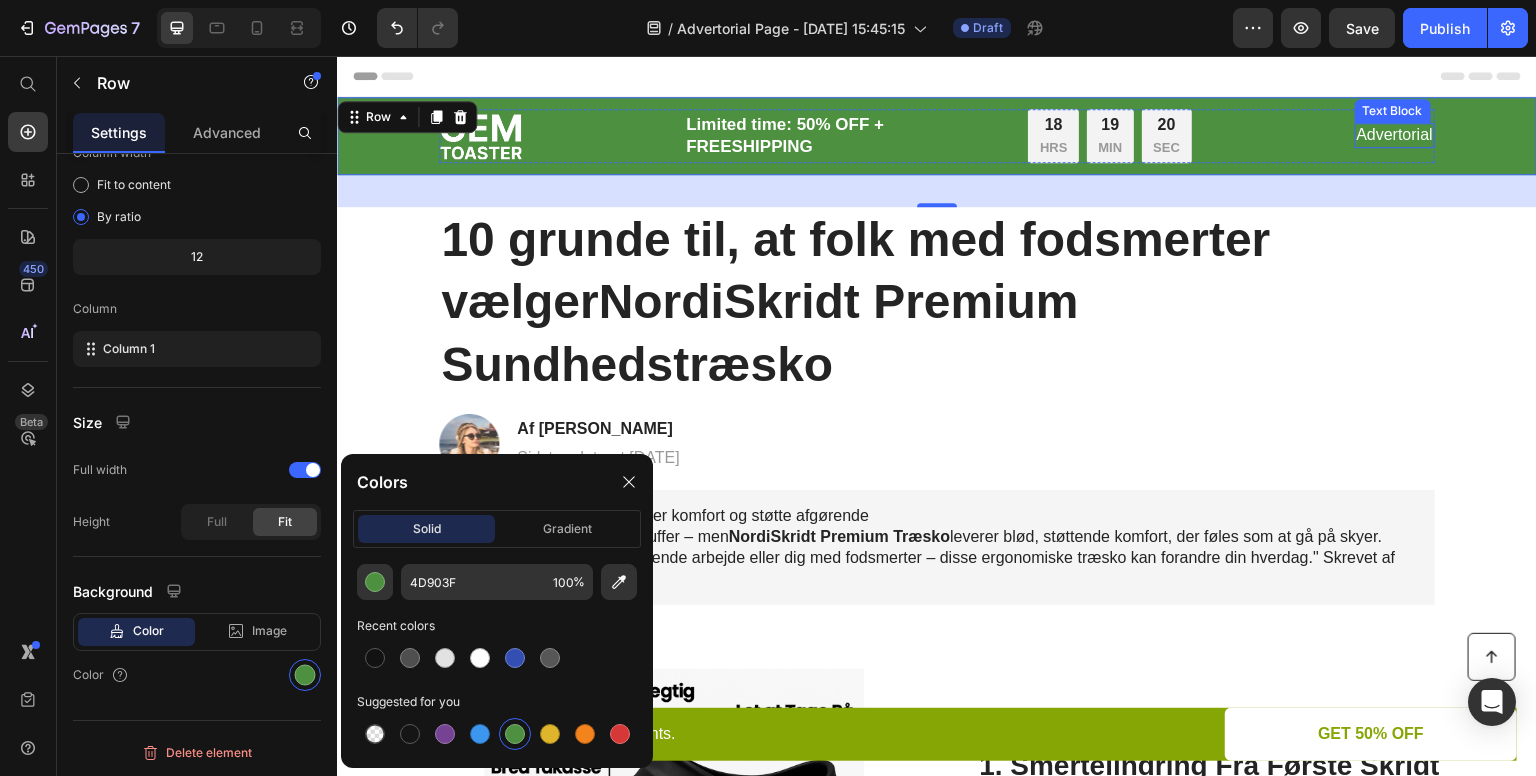 click on "Advertorial" at bounding box center (1395, 135) 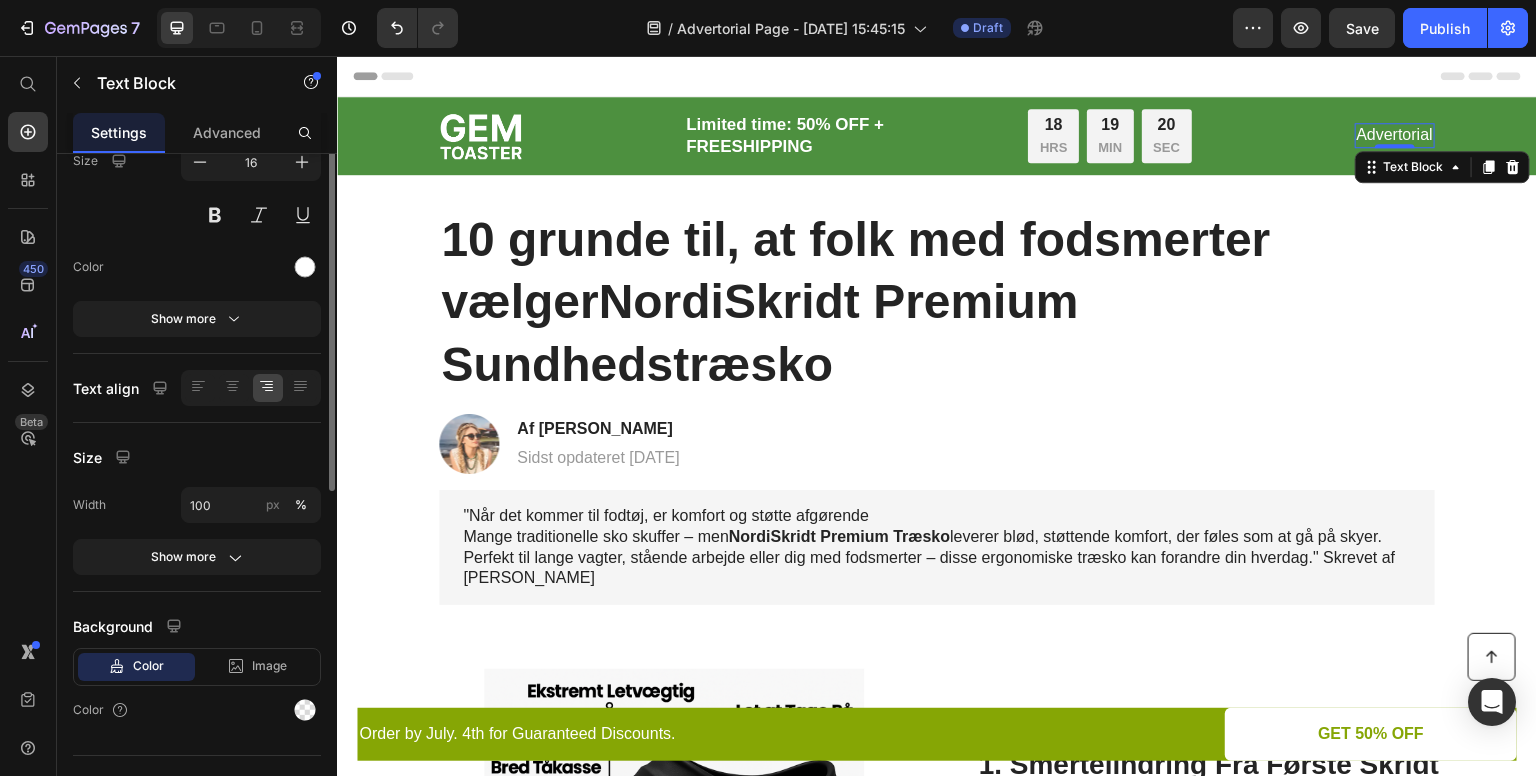 scroll, scrollTop: 0, scrollLeft: 0, axis: both 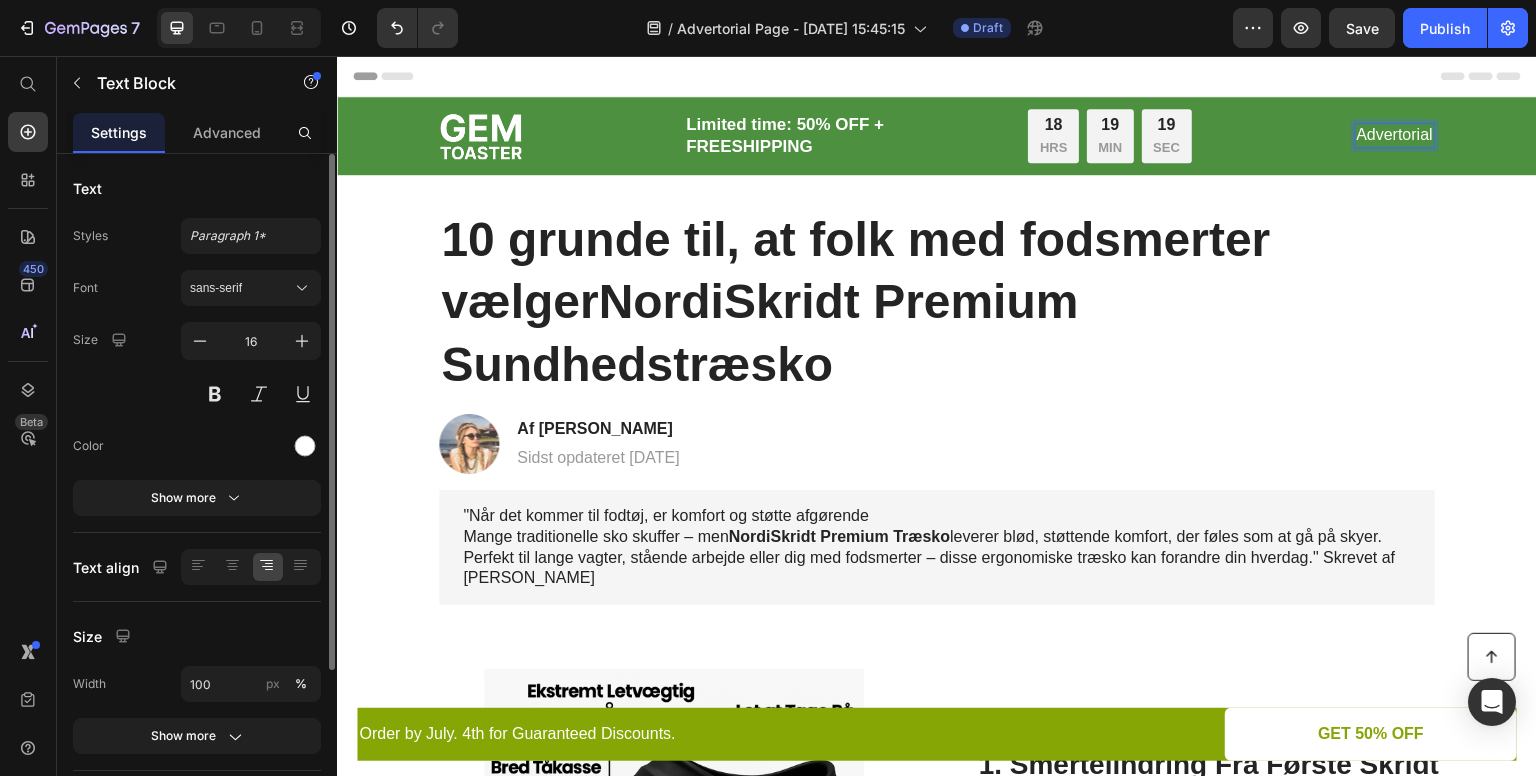 click on "Advertorial" at bounding box center [1395, 135] 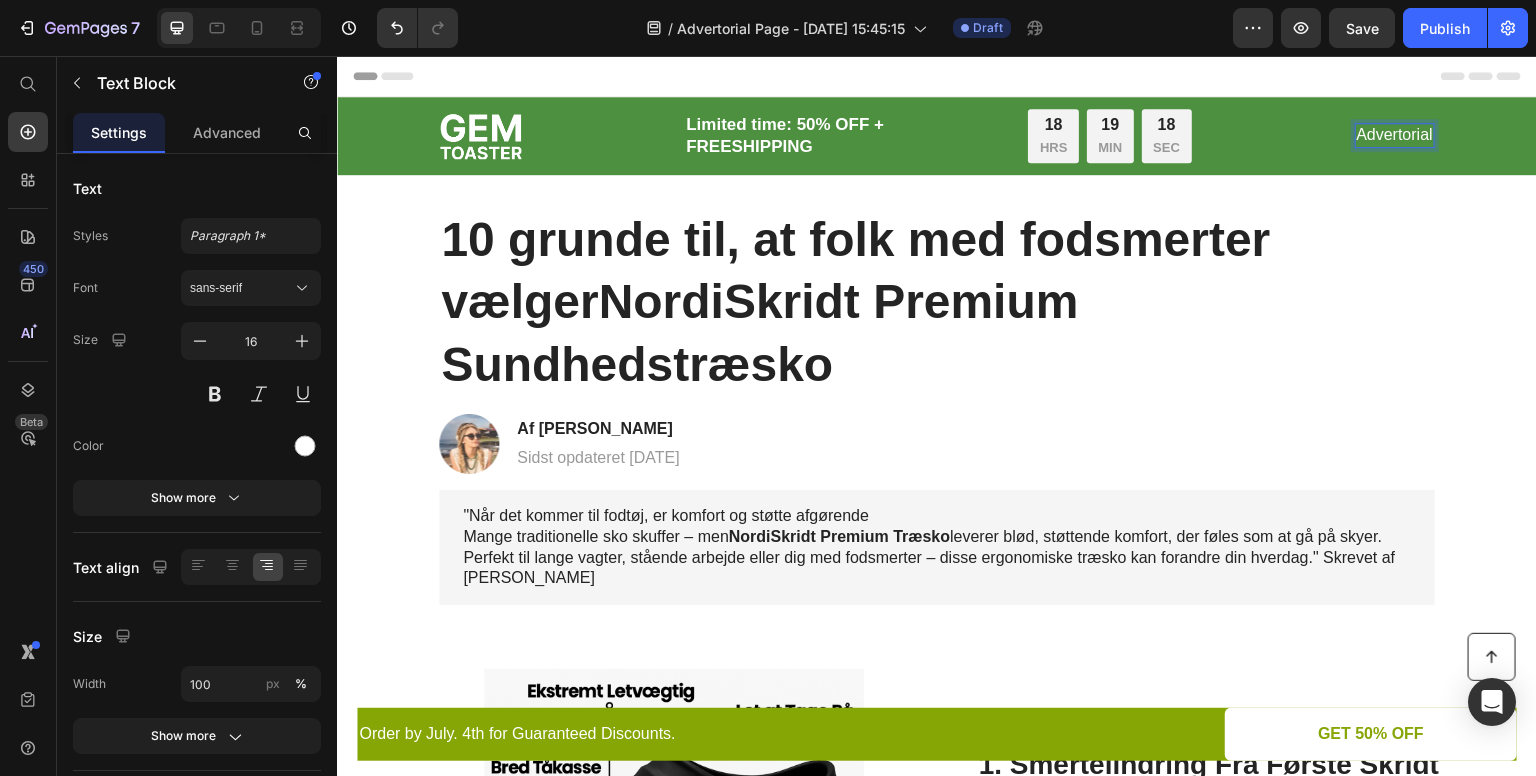 click on "Advertorial" at bounding box center (1395, 135) 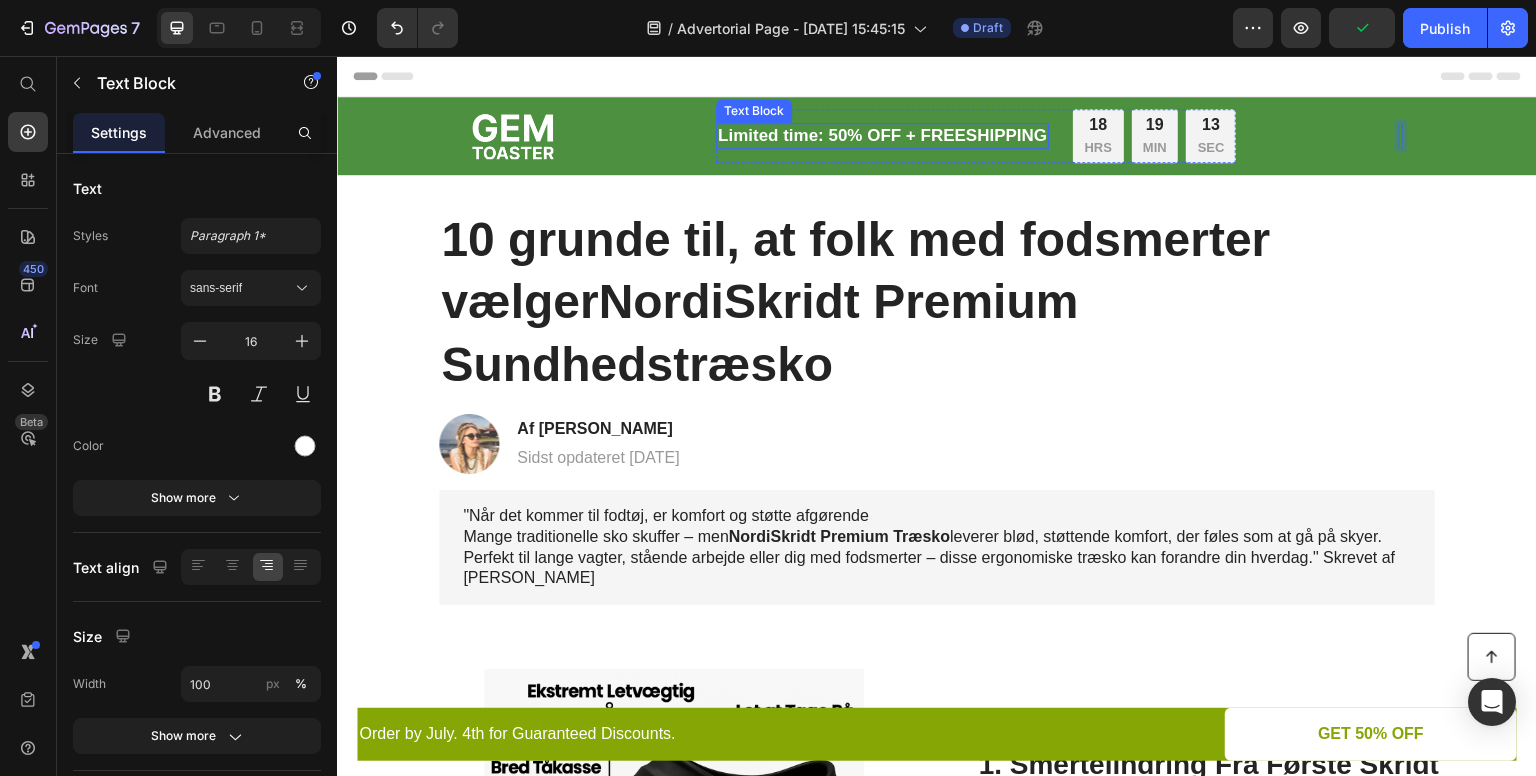 click on "Limited time: 50% OFF + FREESHIPPING" at bounding box center [882, 136] 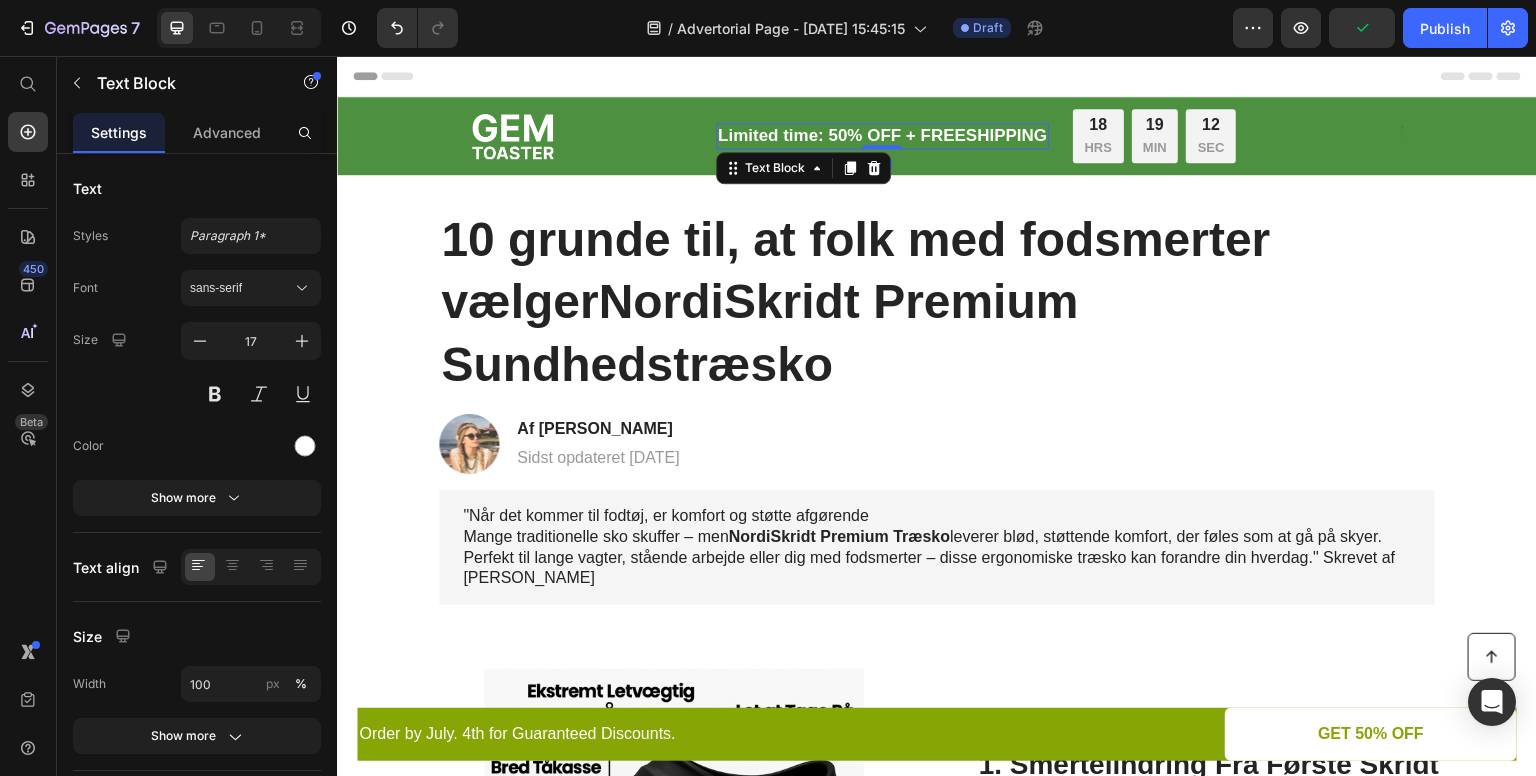 click on "Limited time: 50% OFF + FREESHIPPING" at bounding box center (882, 136) 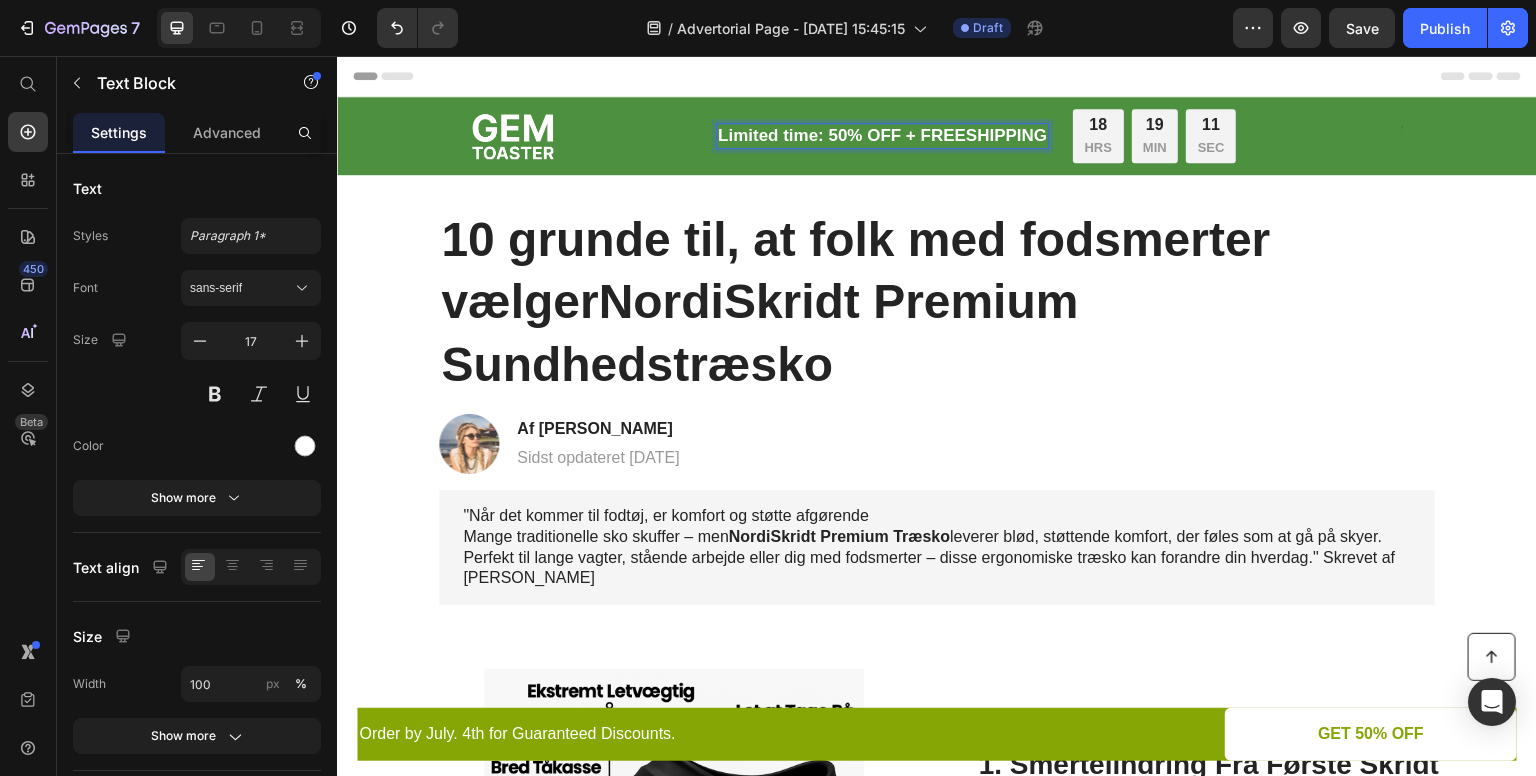click on "Limited time: 50% OFF + FREESHIPPING" at bounding box center [882, 136] 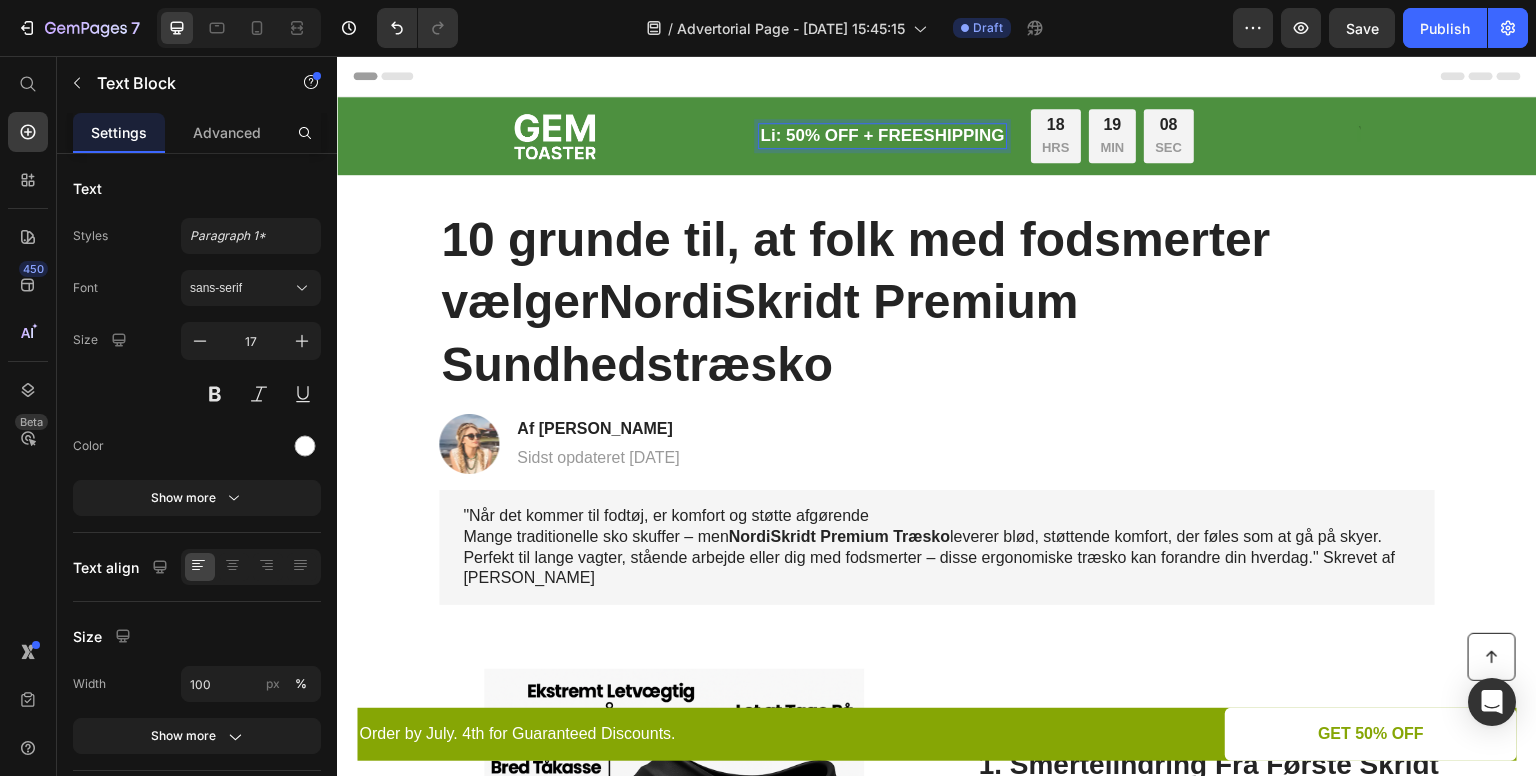click on "Li: 50% OFF + FREESHIPPING" at bounding box center (882, 136) 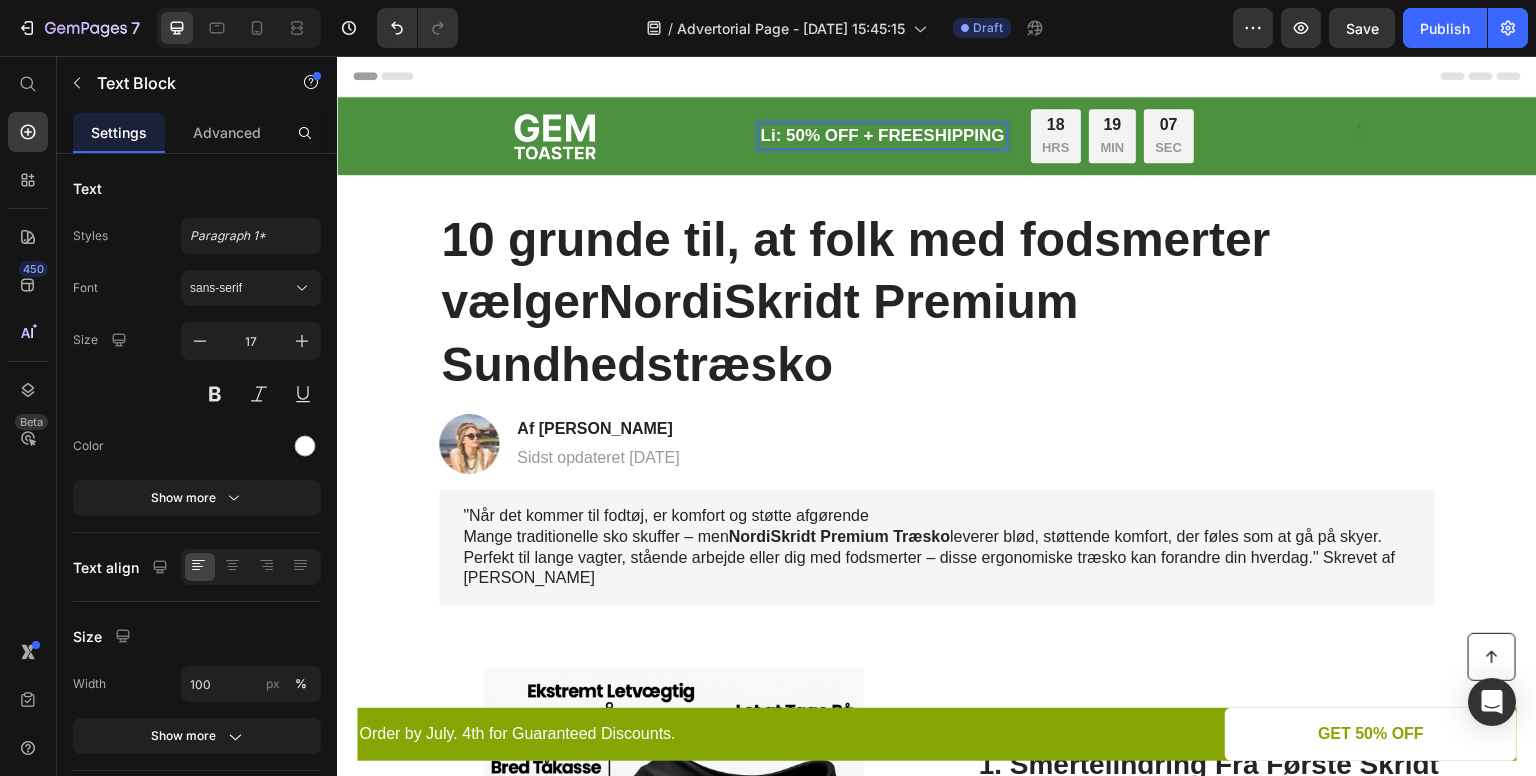 click on "Li: 50% OFF + FREESHIPPING" at bounding box center (882, 136) 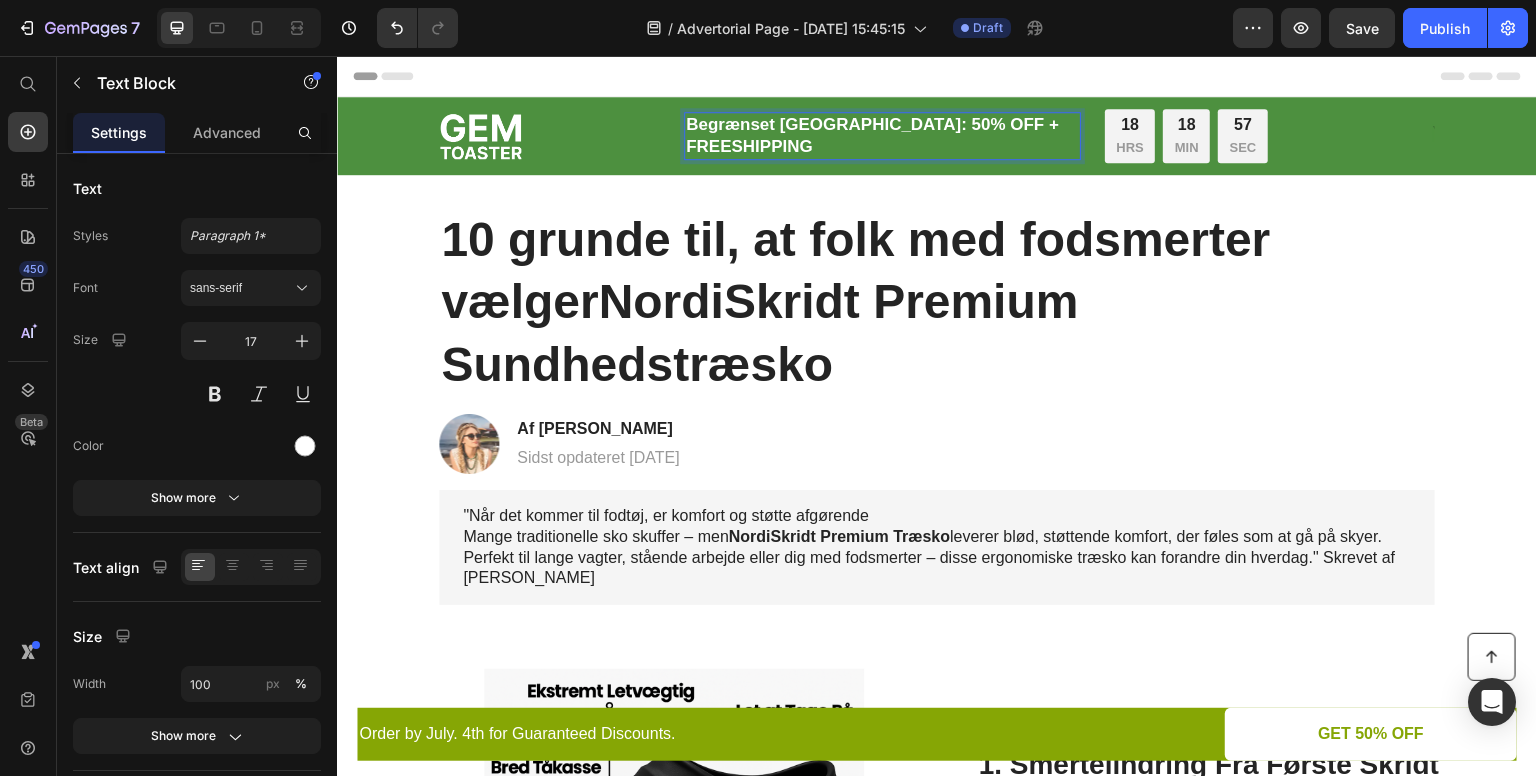 click on "Begrænset Rabat: 50% OFF + FREESHIPPING" at bounding box center [882, 136] 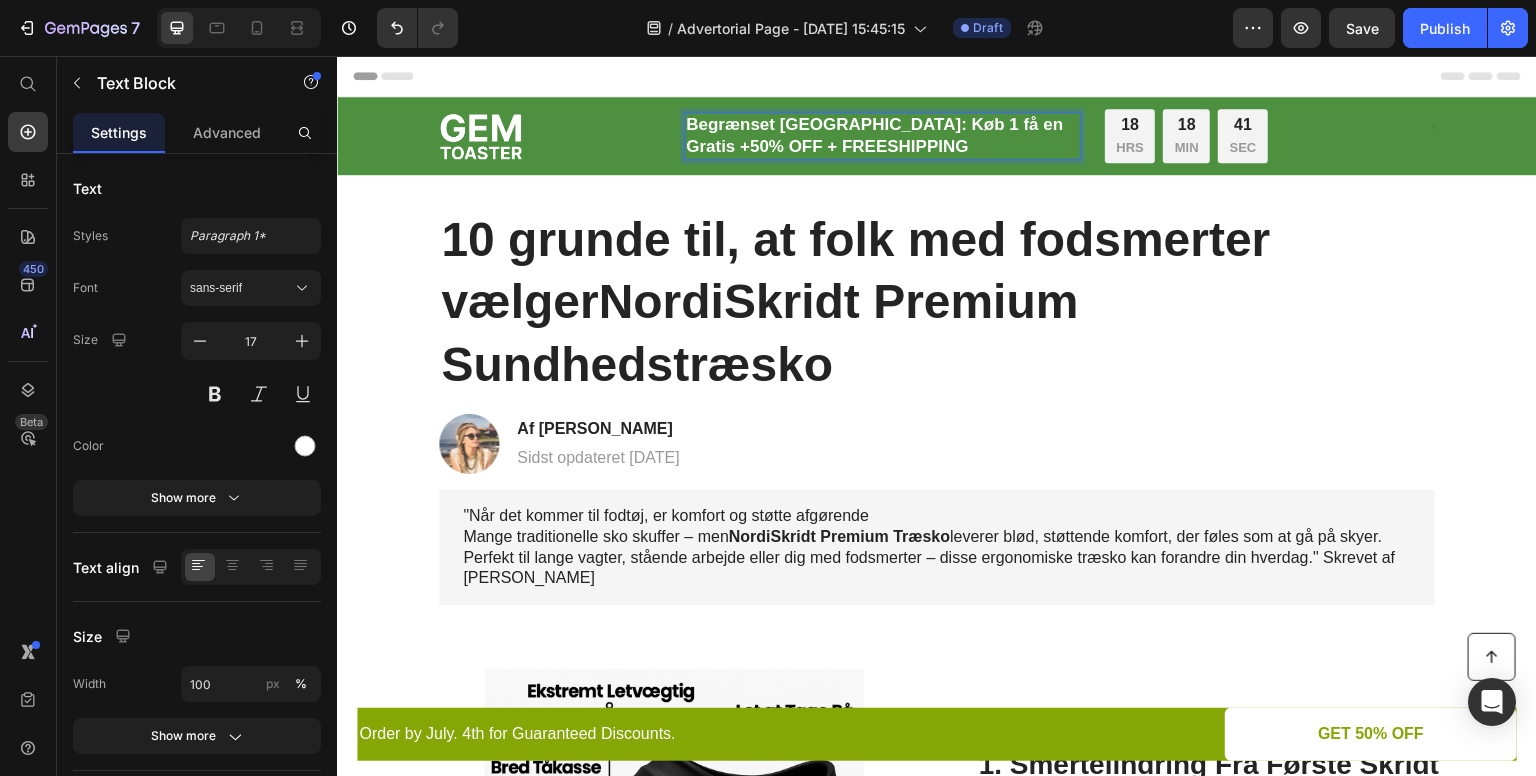 click on "Begrænset Rabat: Køb 1 få en Gratis +50% OFF + FREESHIPPING" at bounding box center [882, 136] 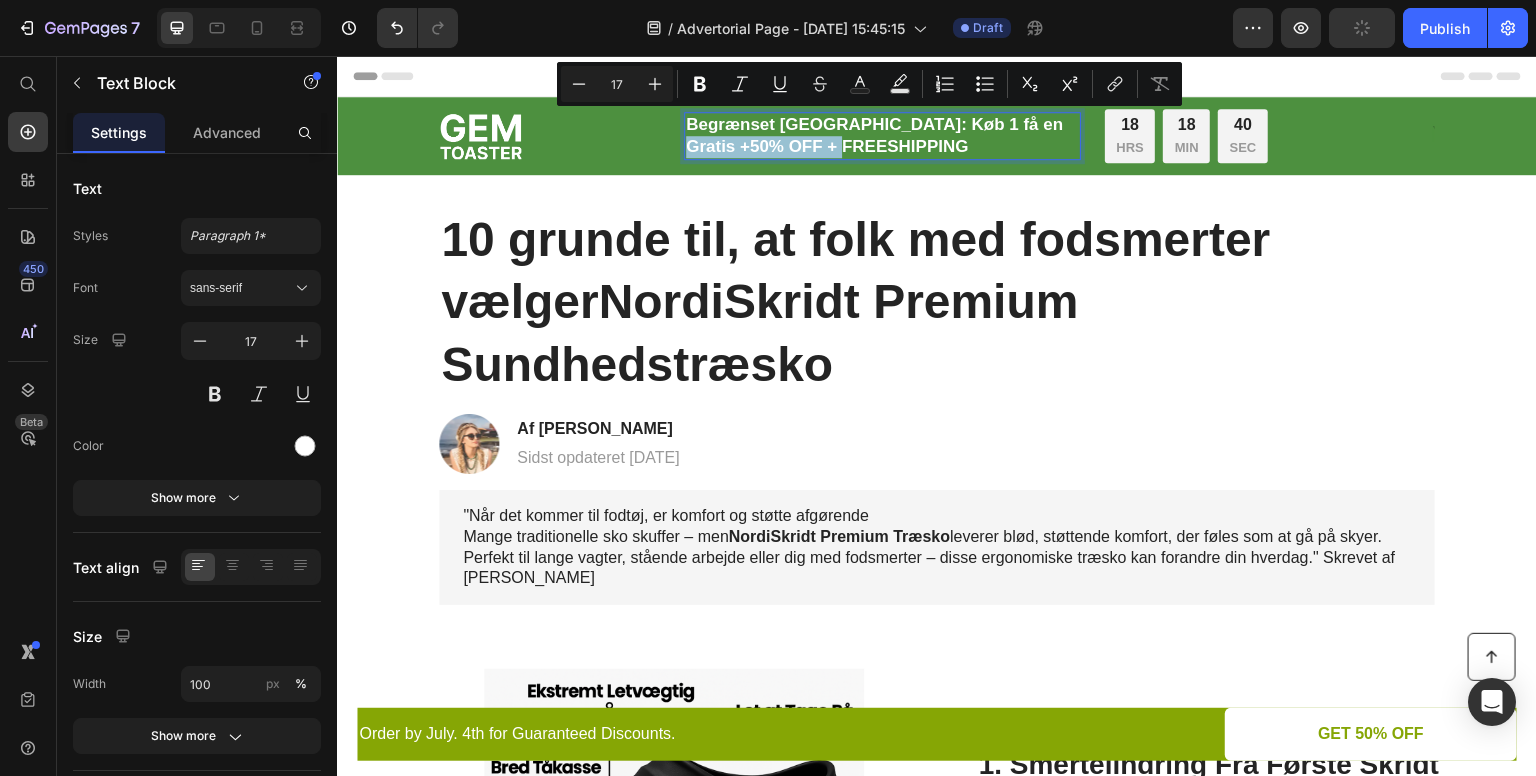 drag, startPoint x: 1030, startPoint y: 123, endPoint x: 1033, endPoint y: 138, distance: 15.297058 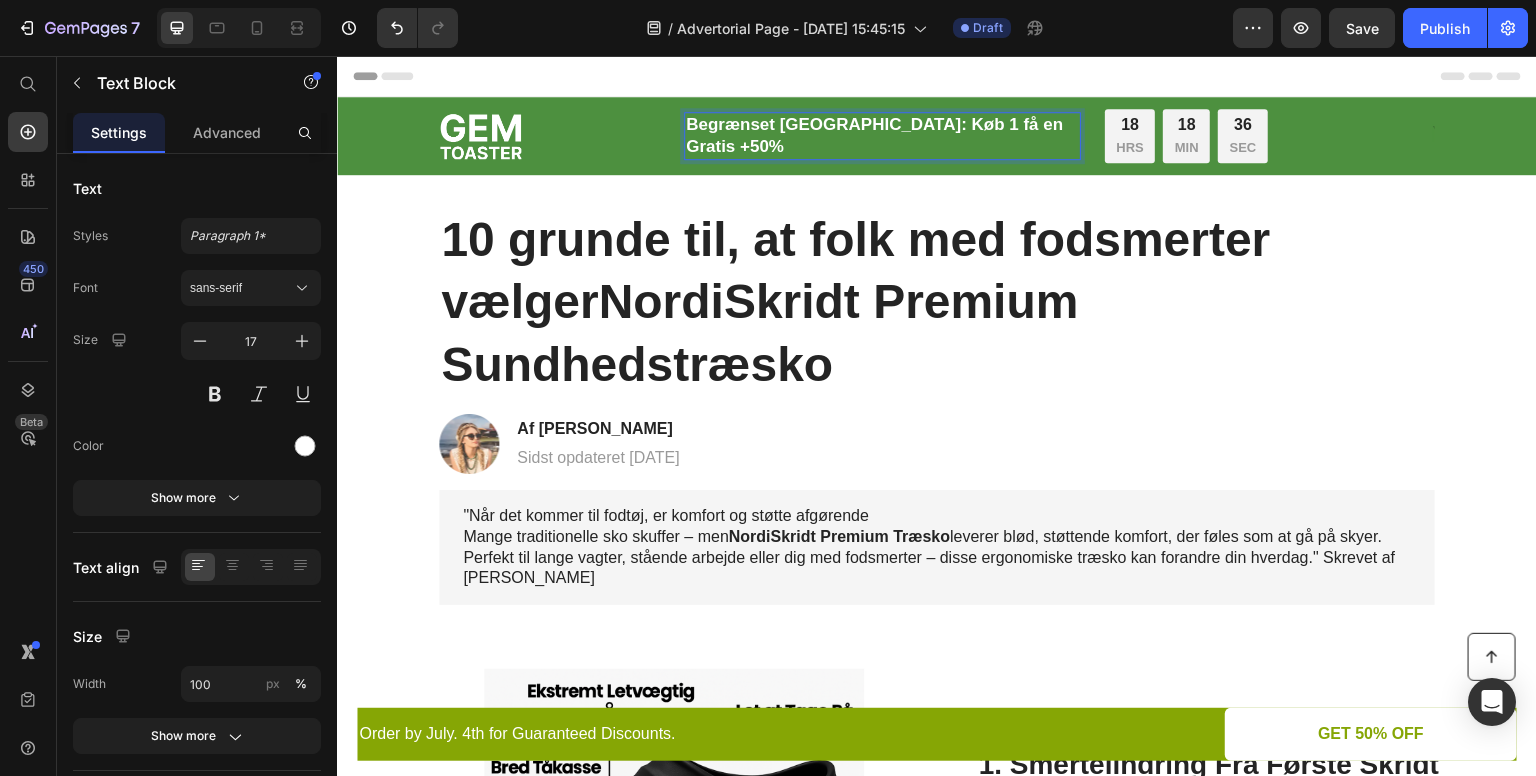 click on "Begrænset Rabat: Køb 1 få en Gratis +50%" at bounding box center (882, 136) 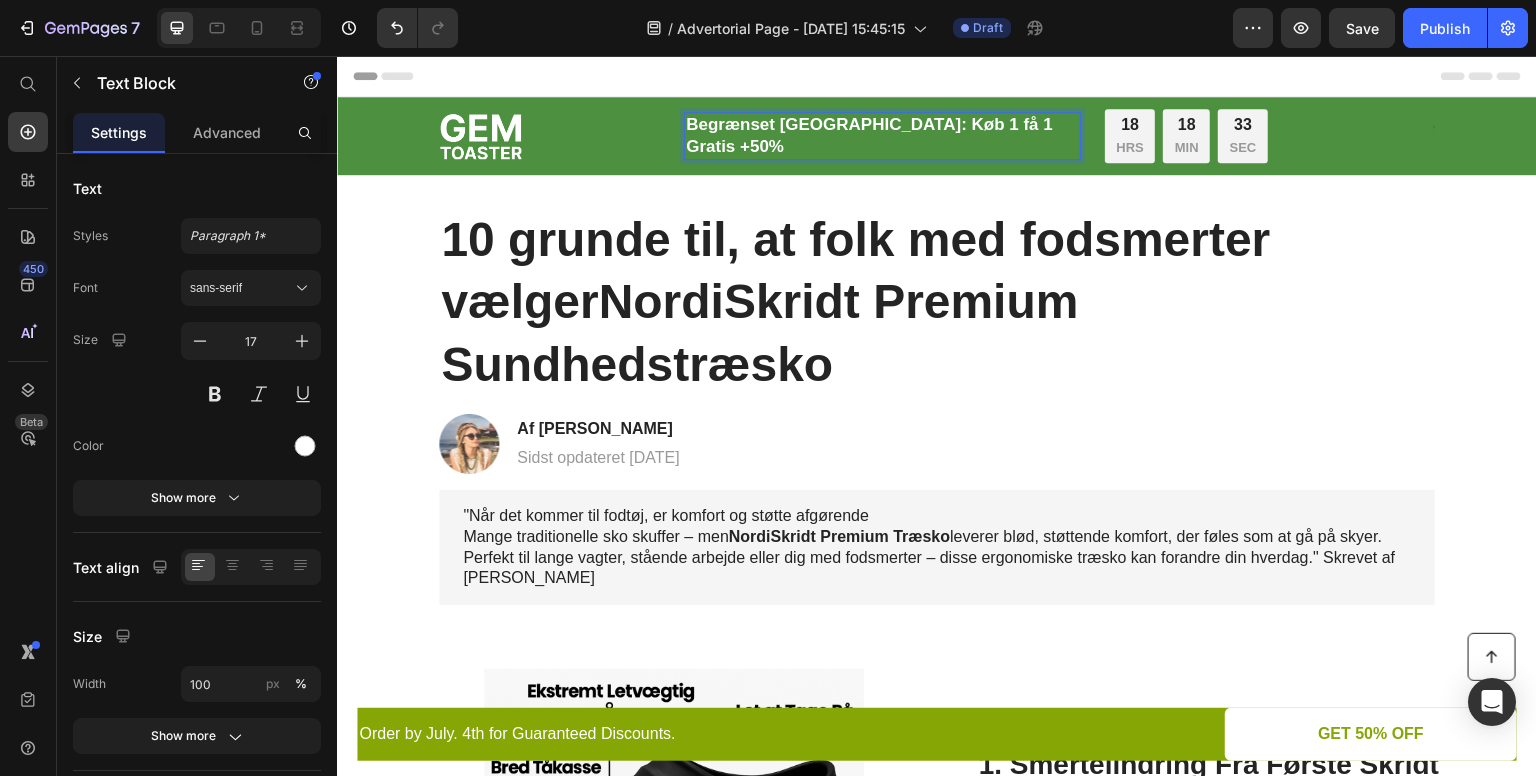 click on "Begrænset Rabat: Køb 1 få 1 Gratis +50%" at bounding box center [882, 136] 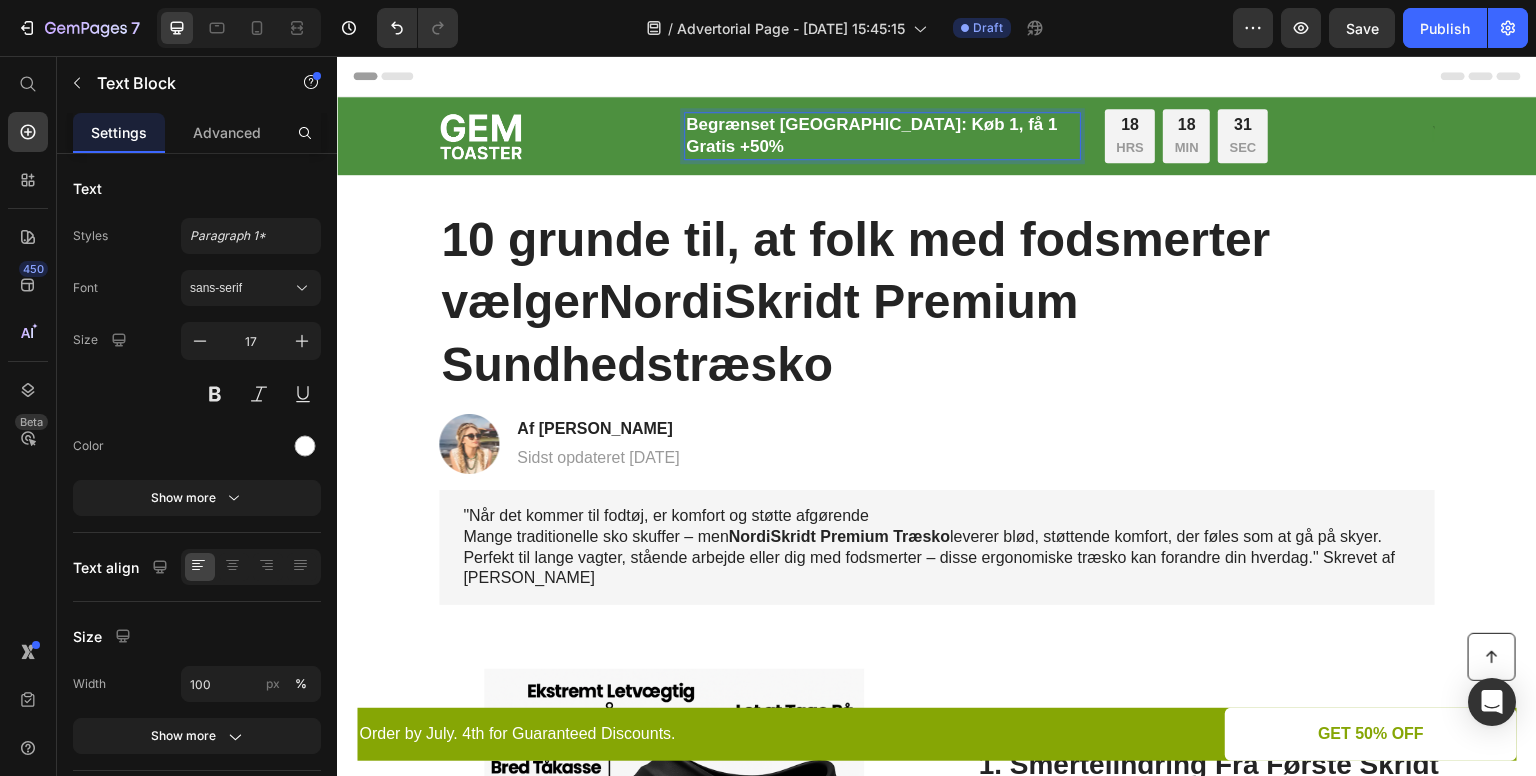 click on "Begrænset Rabat: Køb 1, få 1 Gratis +50%" at bounding box center [882, 136] 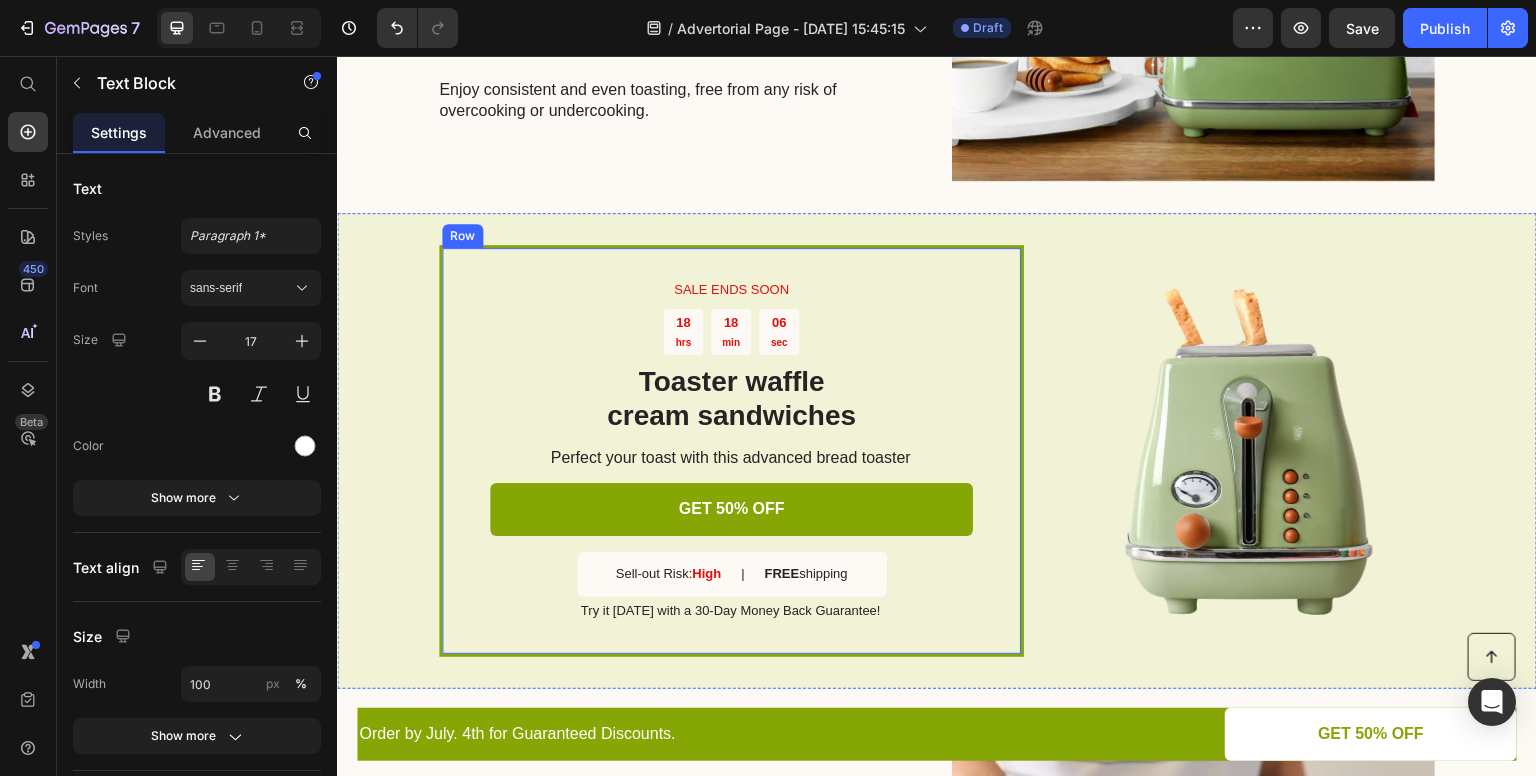 scroll, scrollTop: 2204, scrollLeft: 0, axis: vertical 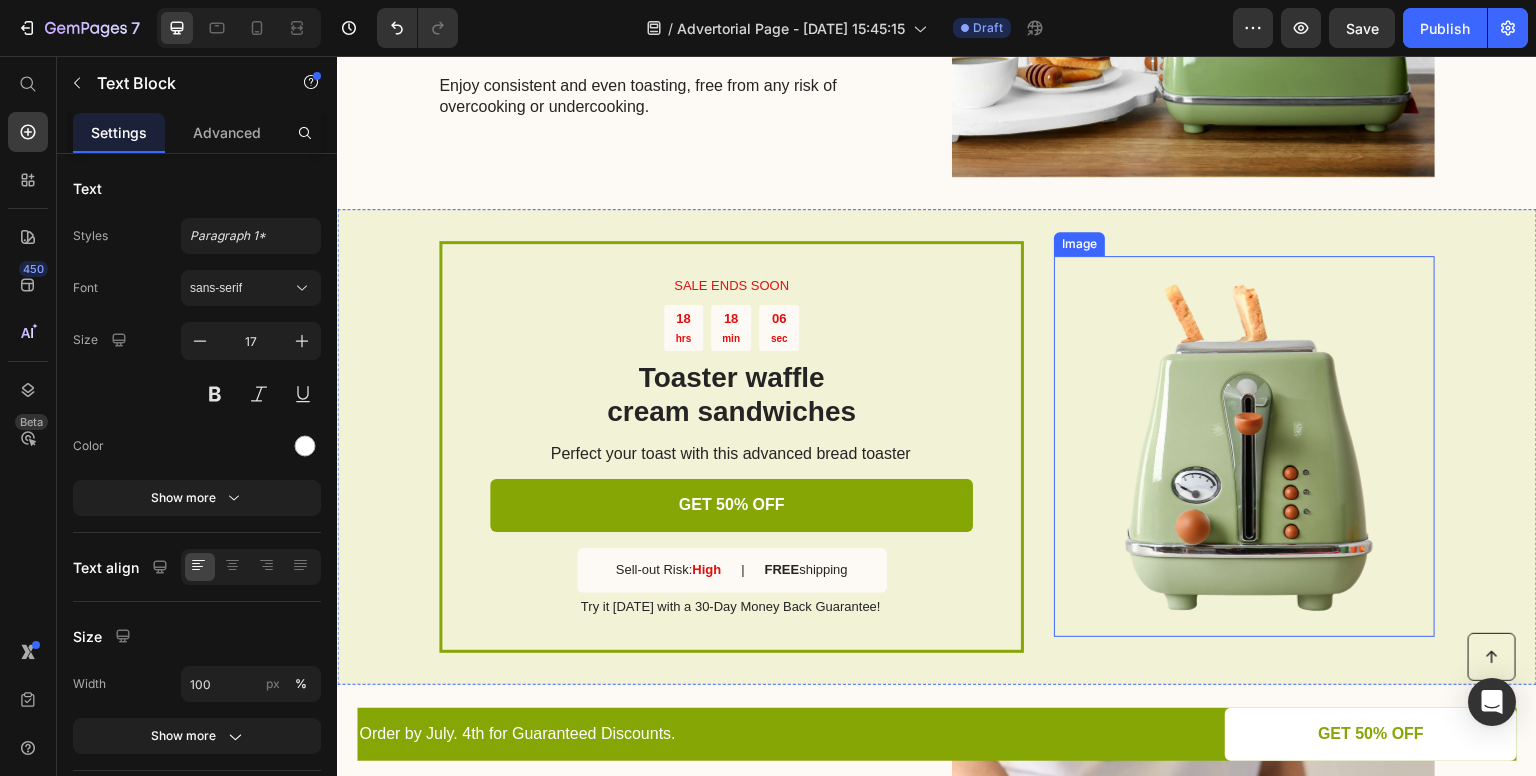 click at bounding box center [1244, 446] 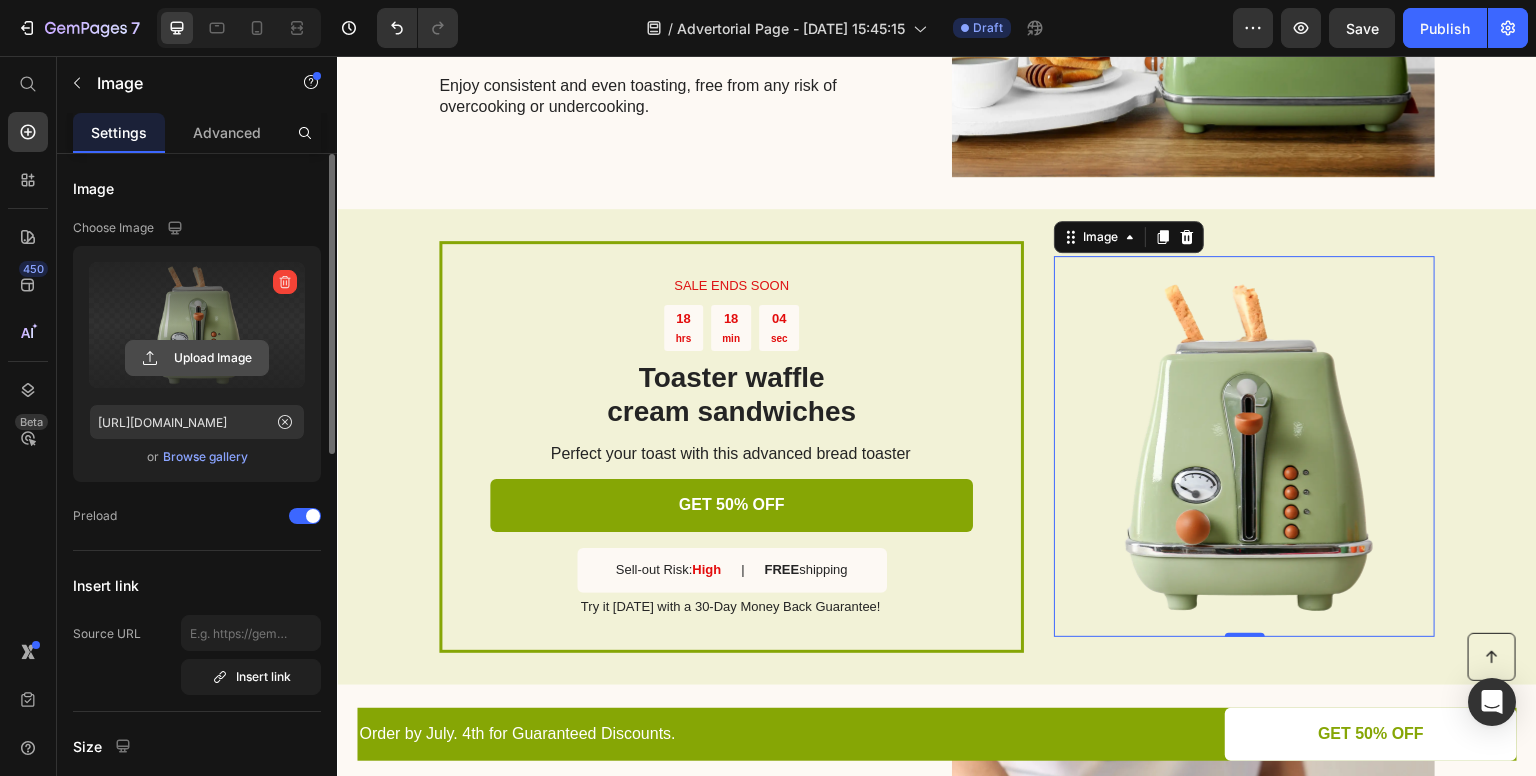 click 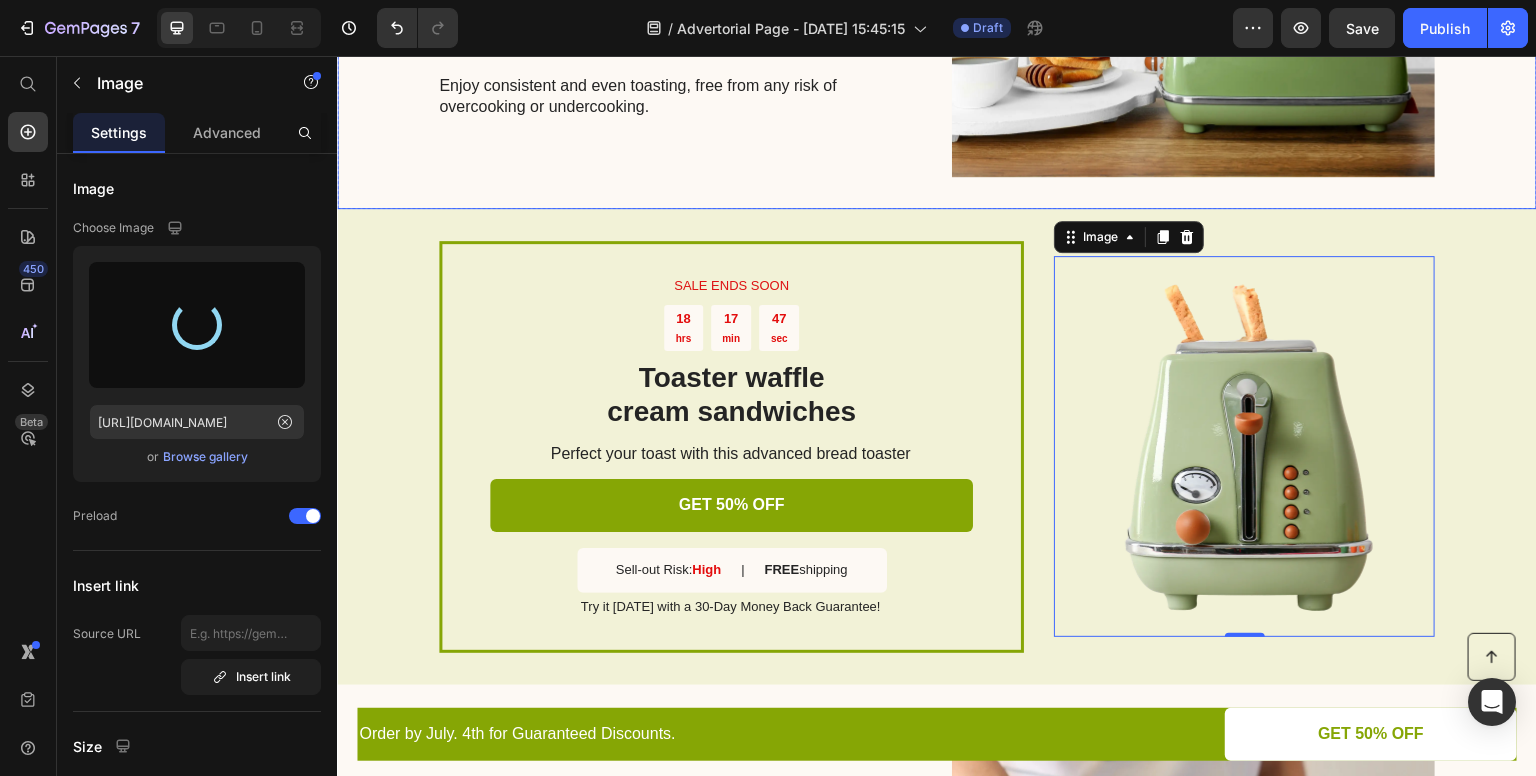 type on "https://cdn.shopify.com/s/files/1/0855/1845/0954/files/gempages_574829835696735007-18bea1fa-754c-4b4d-81e6-73dd66e1441e.png" 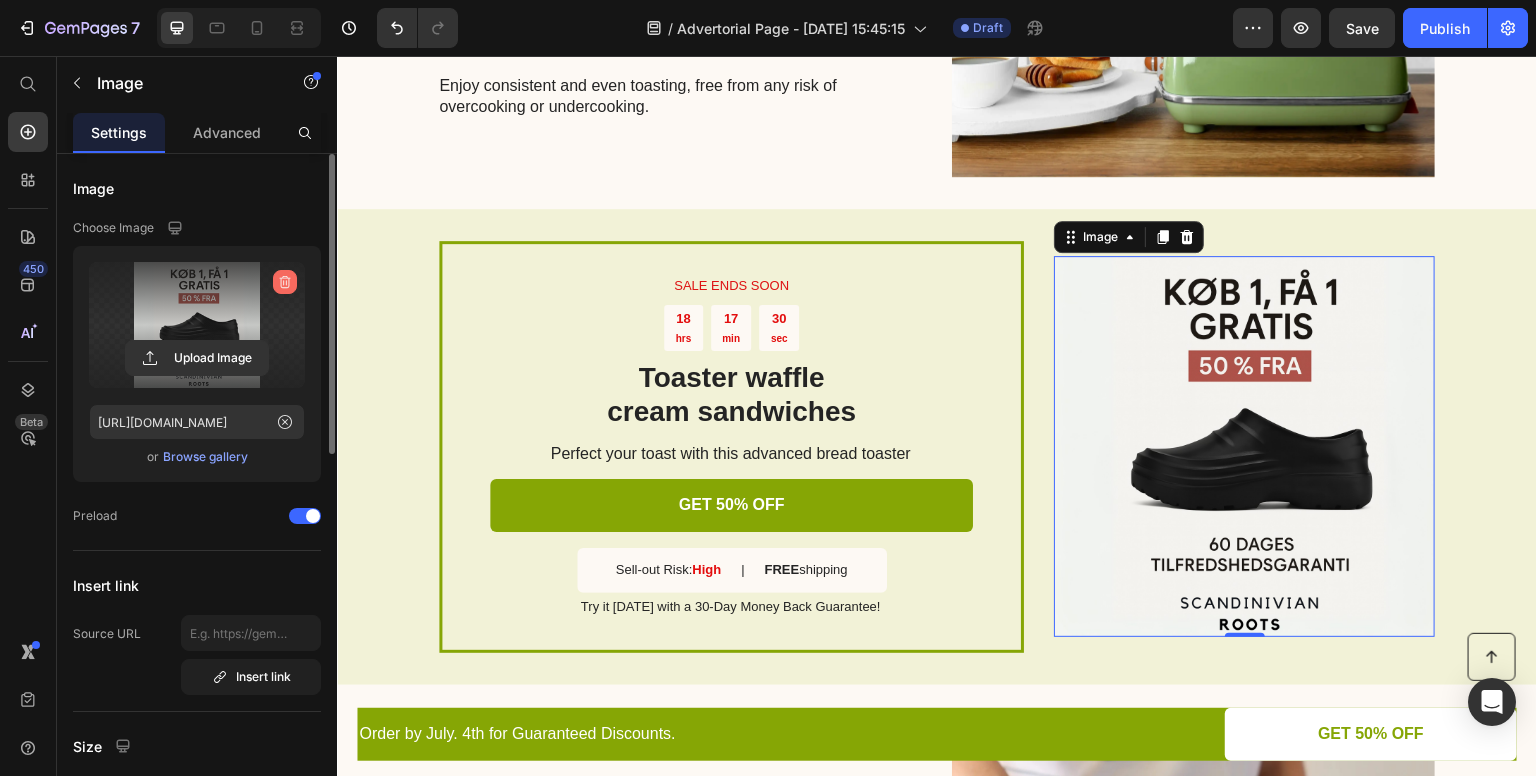 click 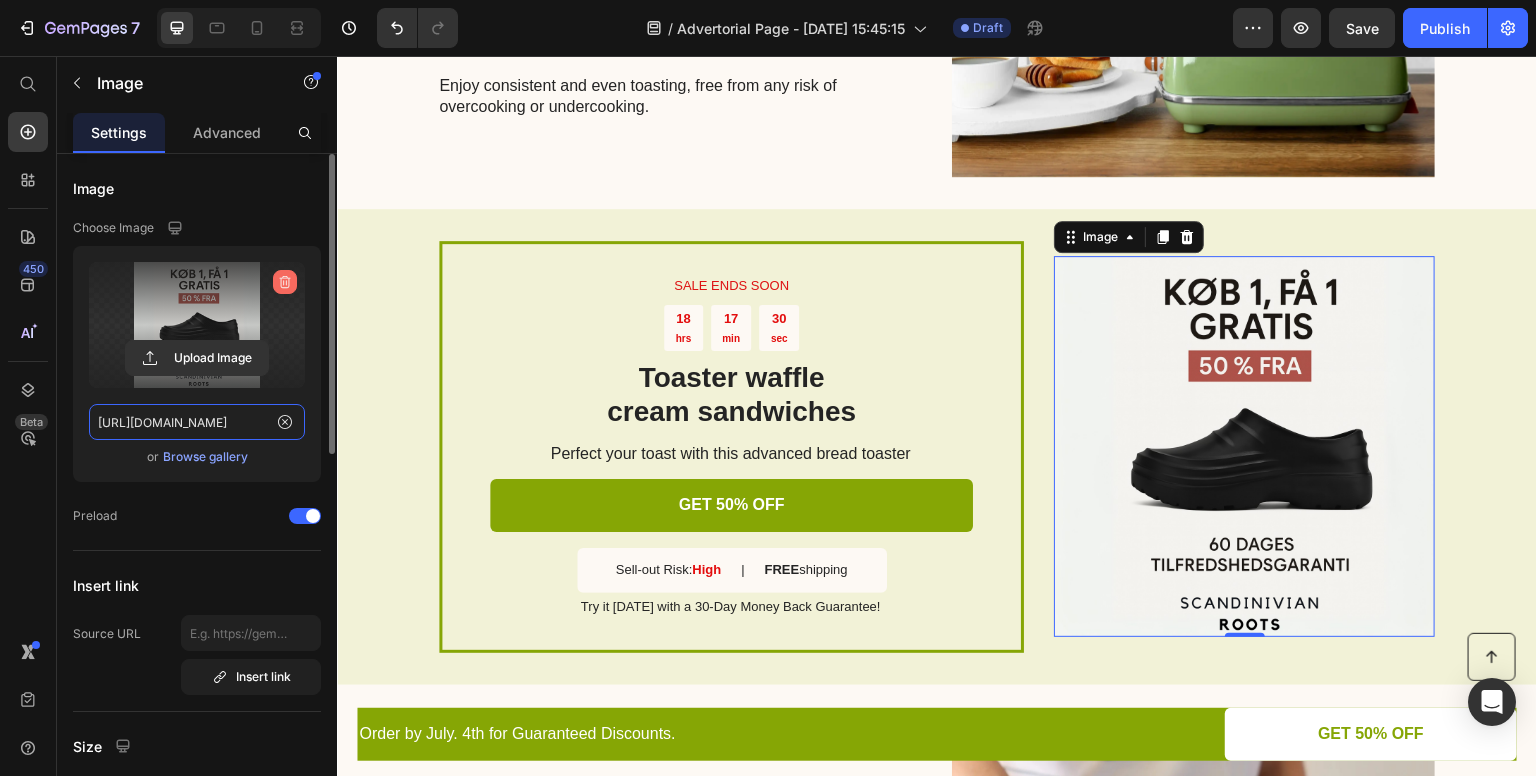 type 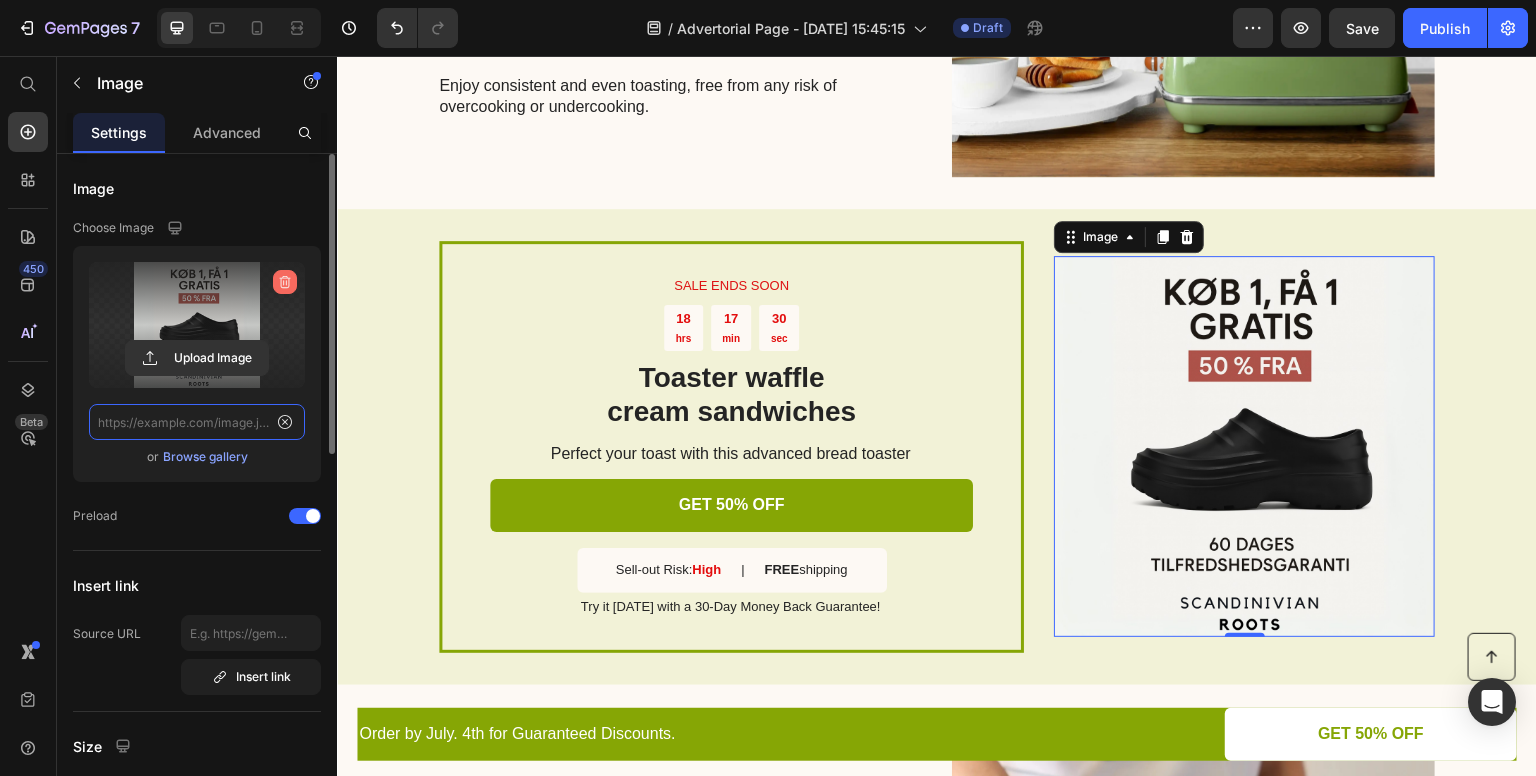 scroll, scrollTop: 0, scrollLeft: 0, axis: both 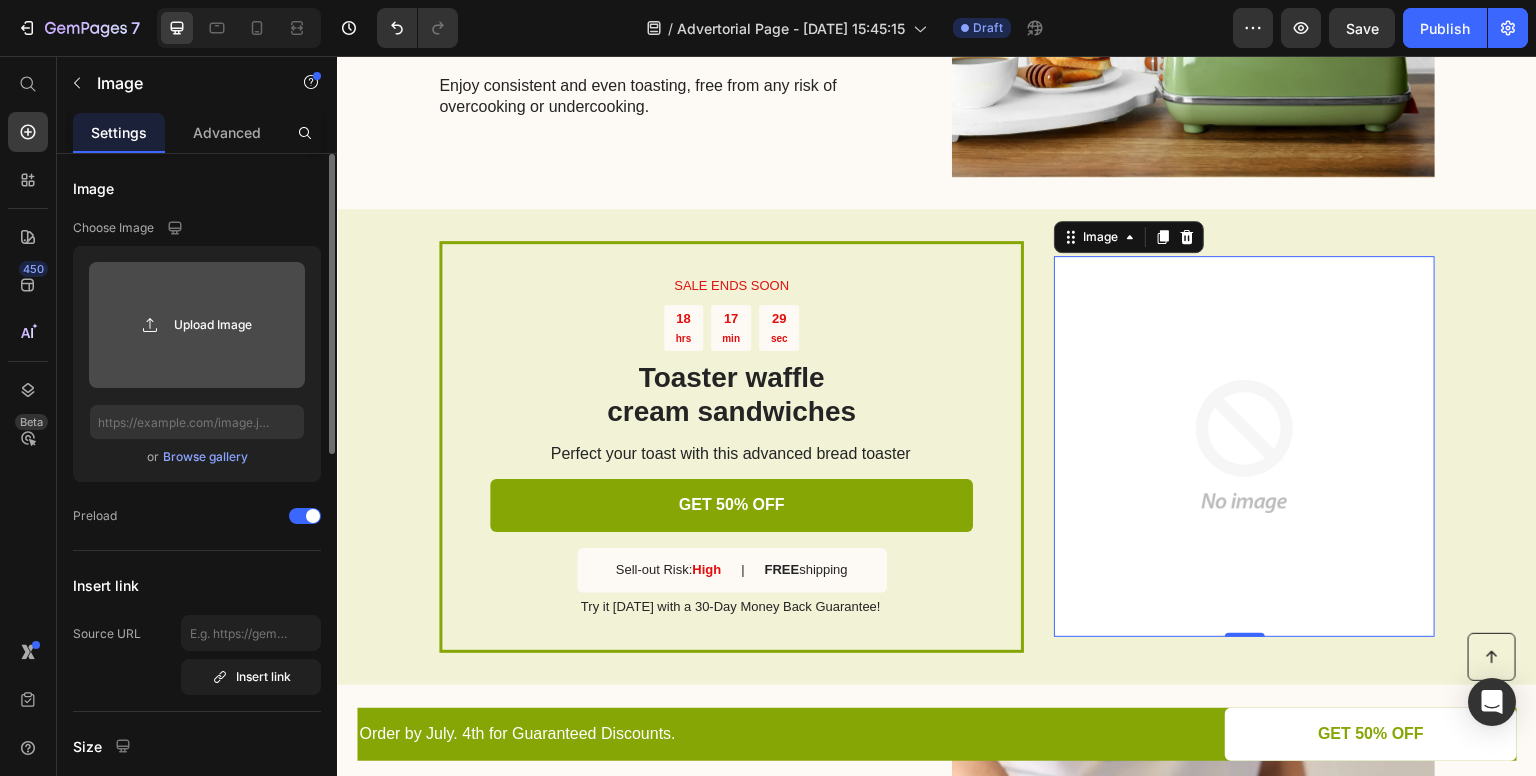 click 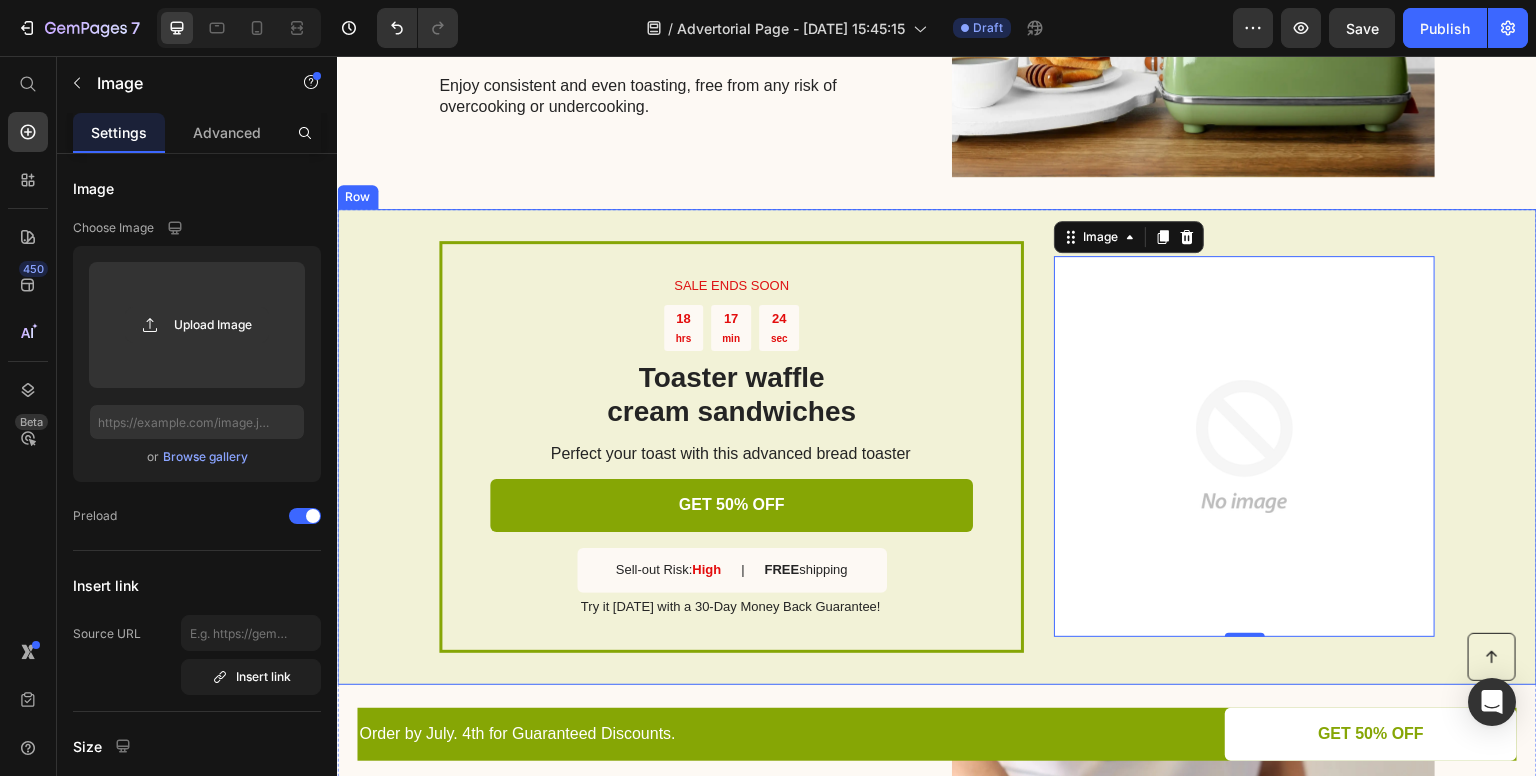 click on "SALE ENDS SOON Text Block 18 hrs 17 min 24 sec Countdown Timer Toaster waffle cream sandwiches Heading Perfect your toast with this advanced bread toaster Text Block GET 50% OFF Button Sell-out Risk:  High Text Block | Text Block FREE  shipping Text Block Row Try it today with a 30-Day Money Back Guarantee! Text Block Row Image   0 Row" at bounding box center (937, 446) 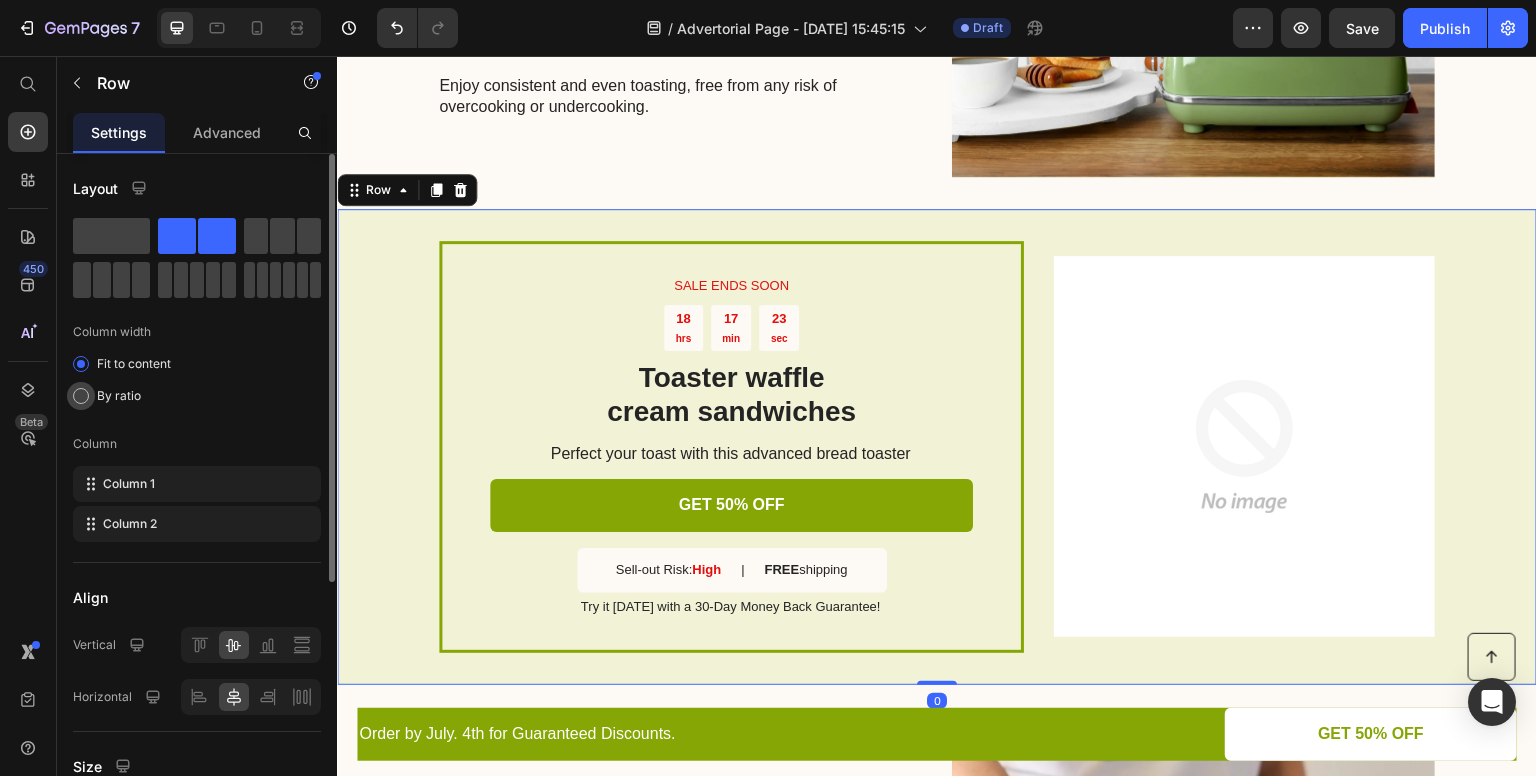 scroll, scrollTop: 396, scrollLeft: 0, axis: vertical 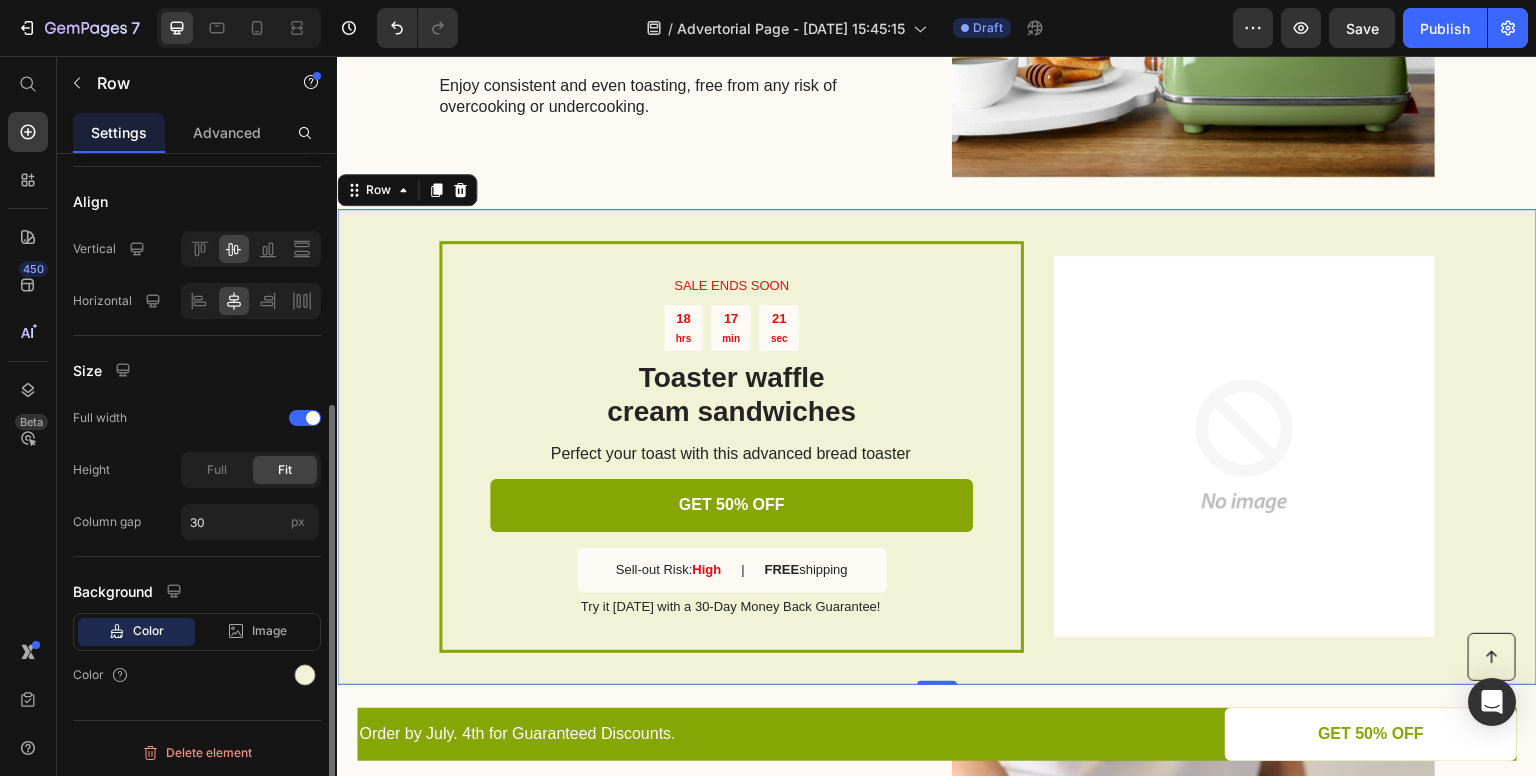 click 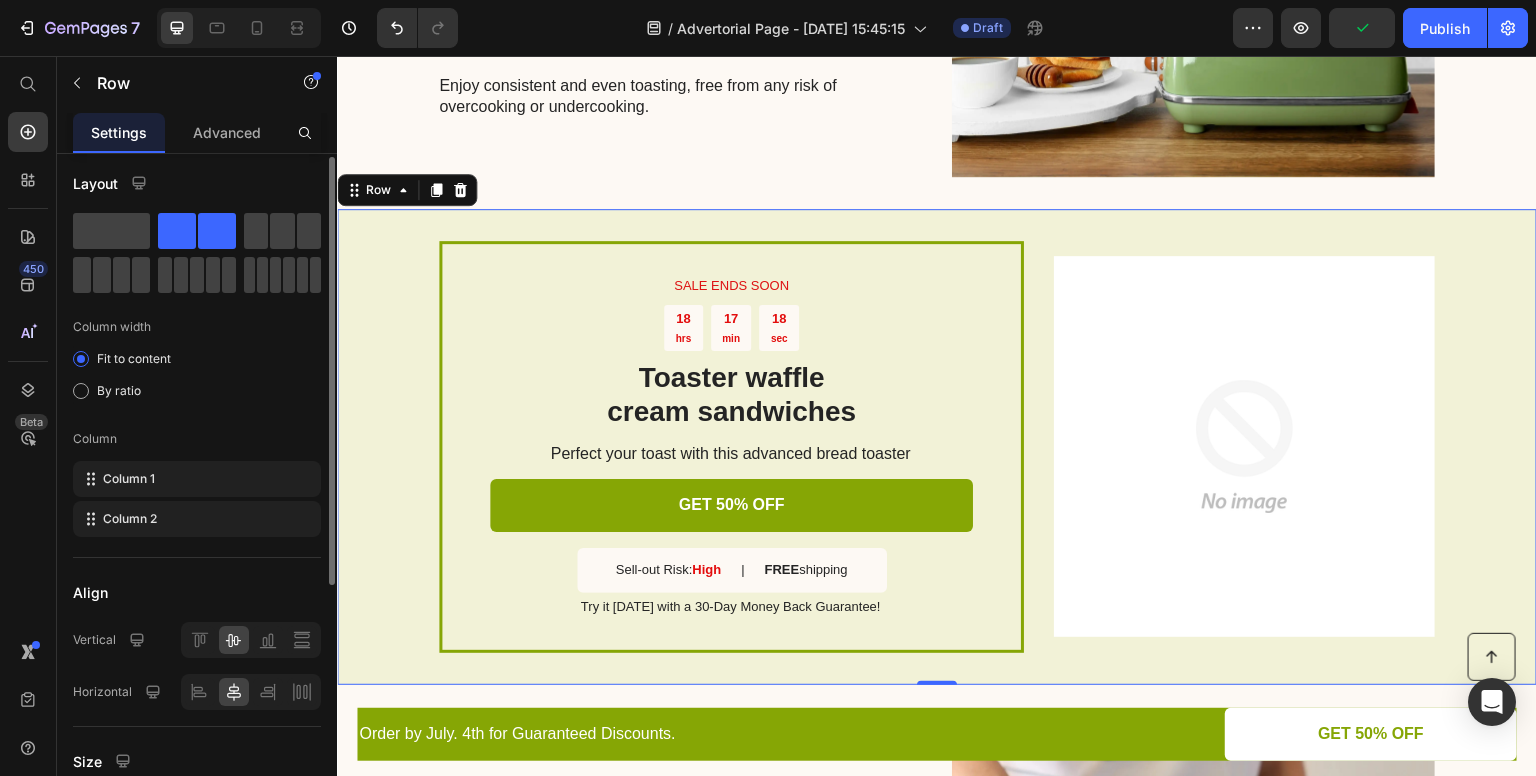 scroll, scrollTop: 0, scrollLeft: 0, axis: both 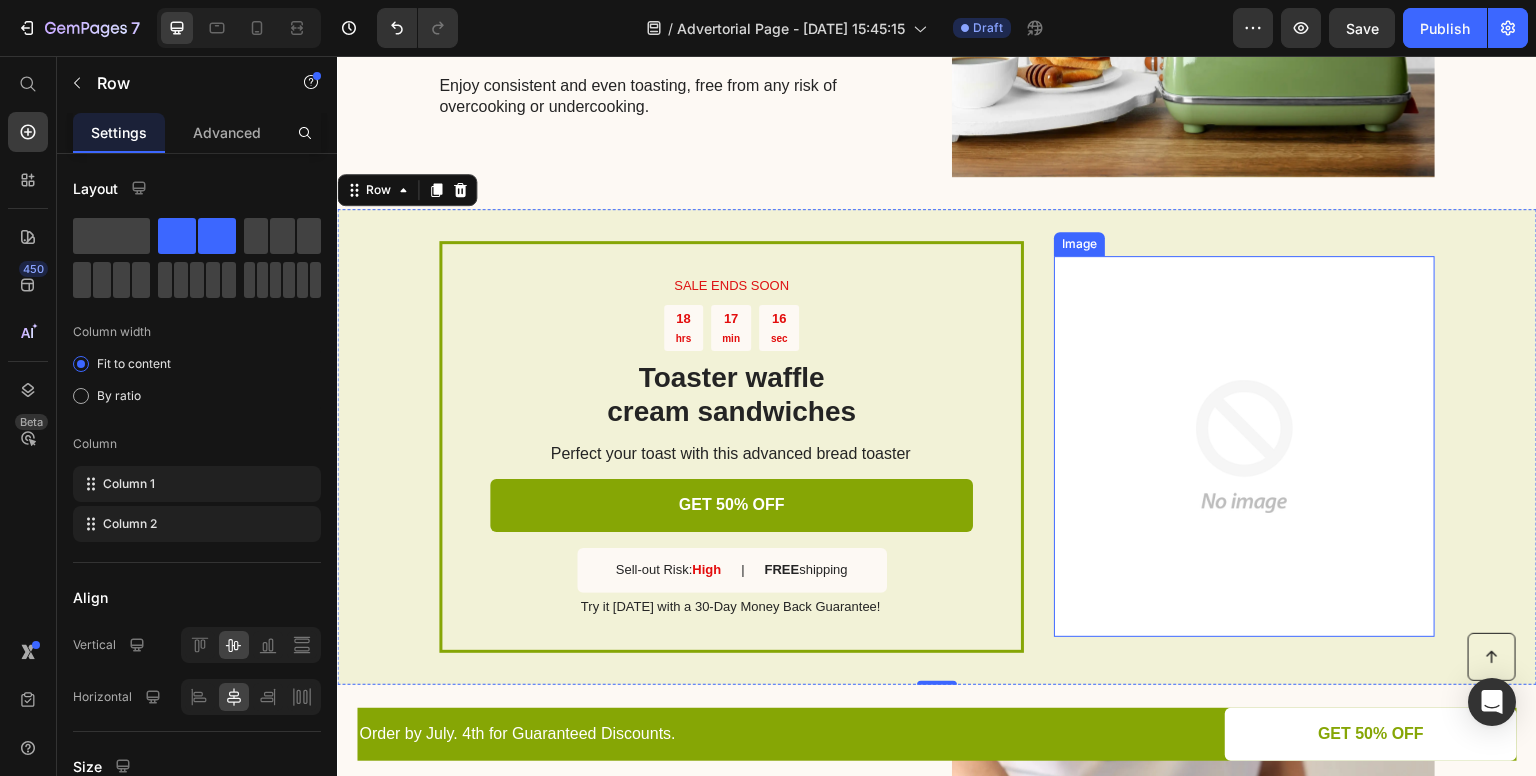 click at bounding box center [1244, 446] 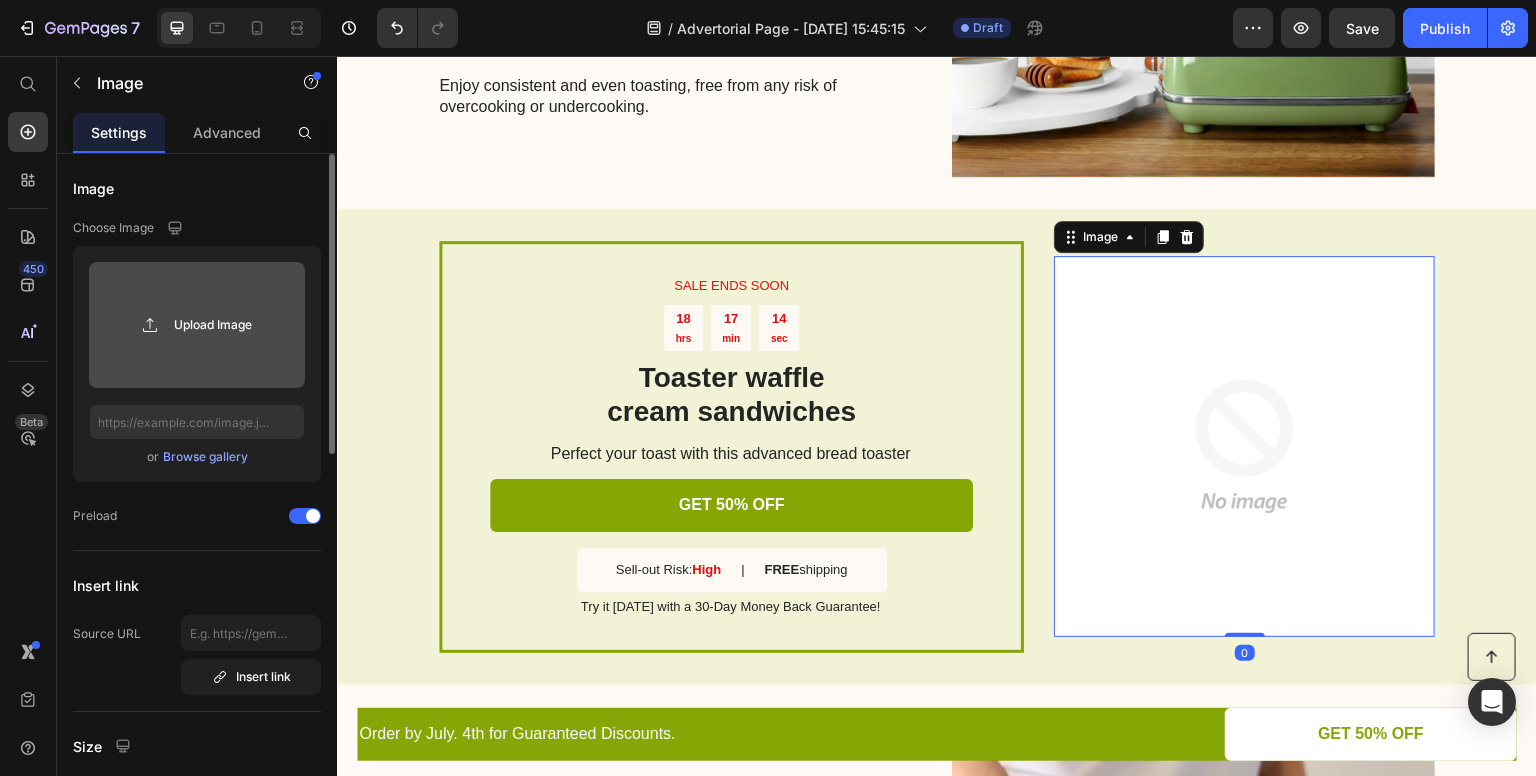 click 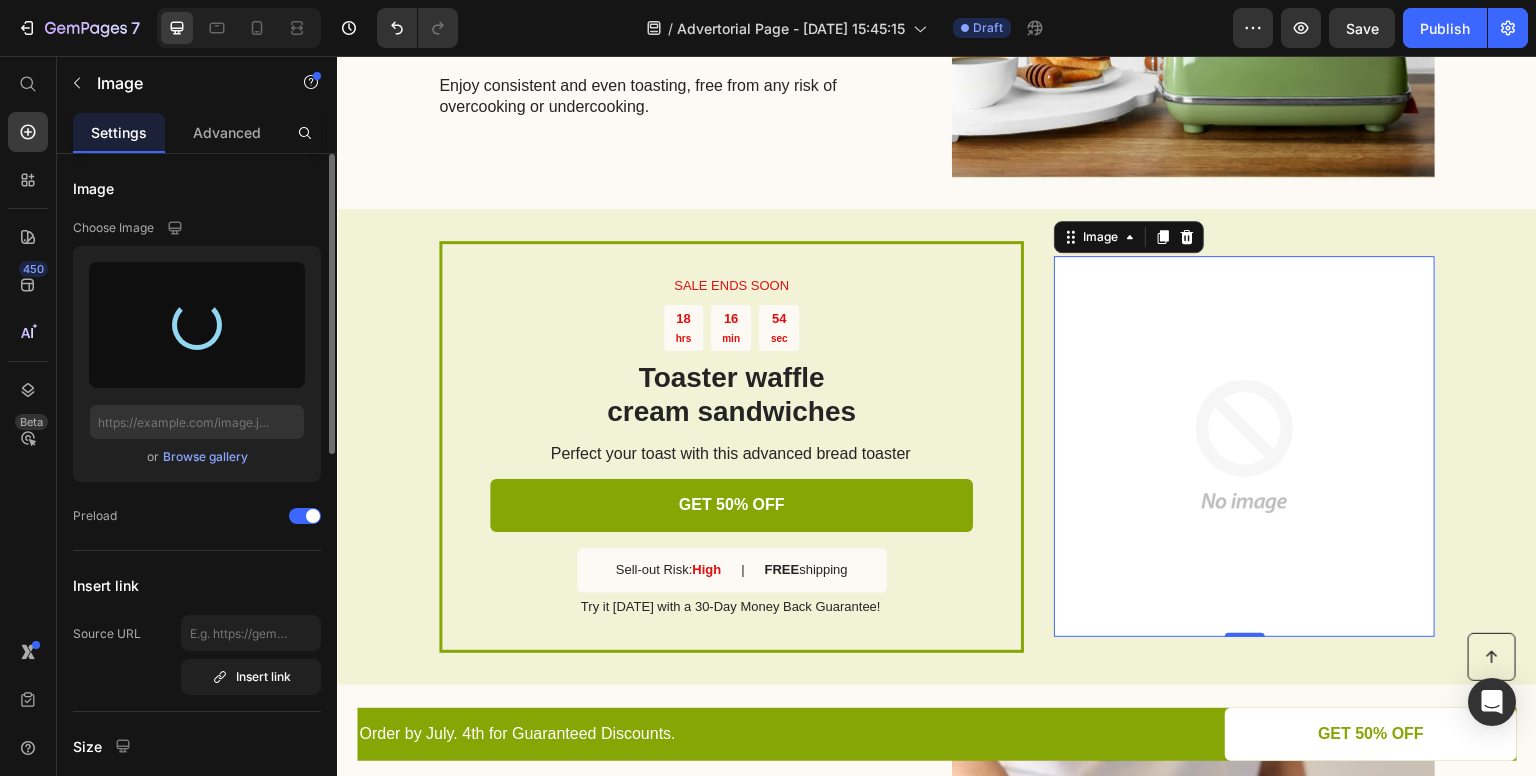 type on "https://cdn.shopify.com/s/files/1/0855/1845/0954/files/gempages_574829835696735007-5495e72f-a604-412a-9301-31a175b5e957.png" 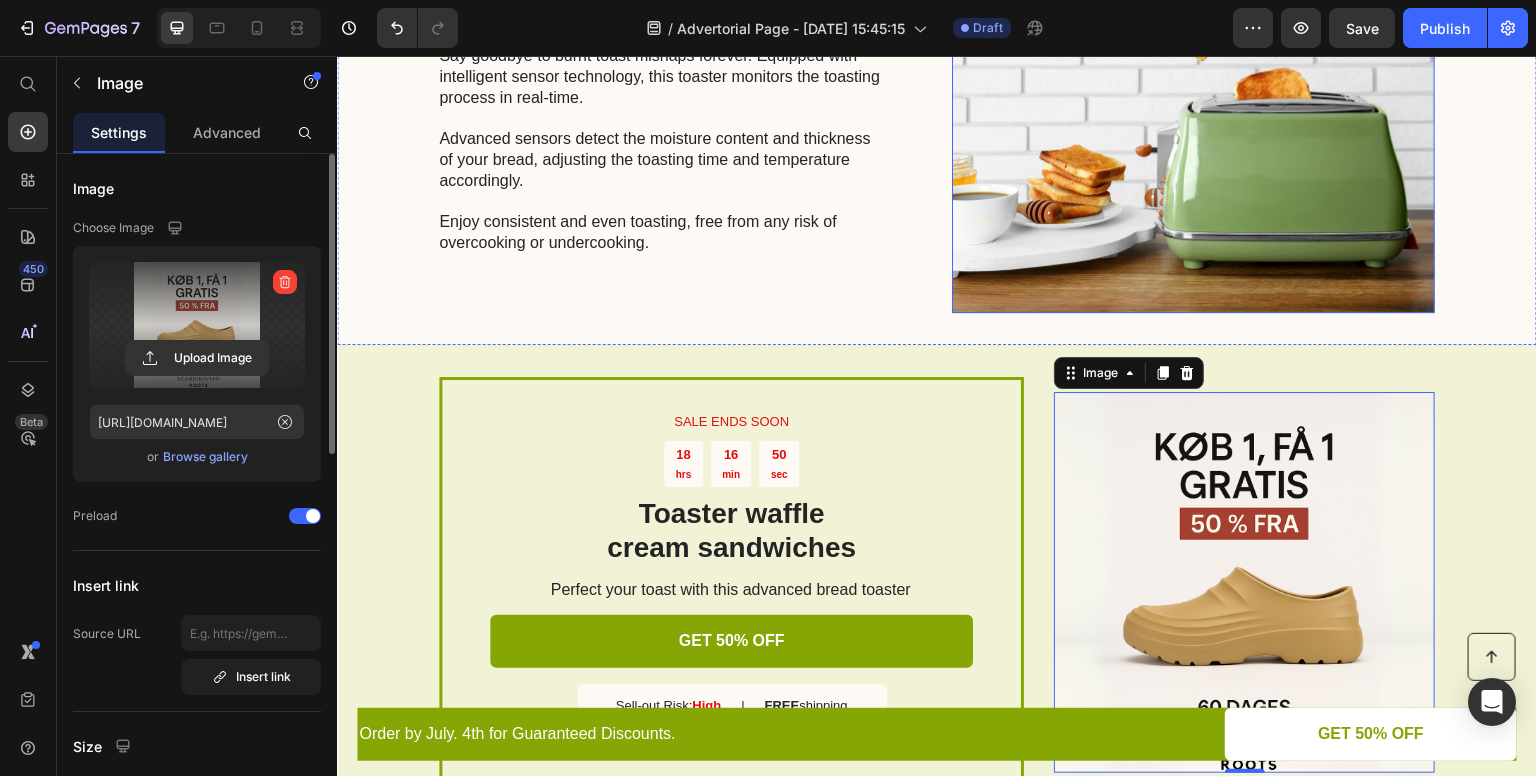 scroll, scrollTop: 2059, scrollLeft: 0, axis: vertical 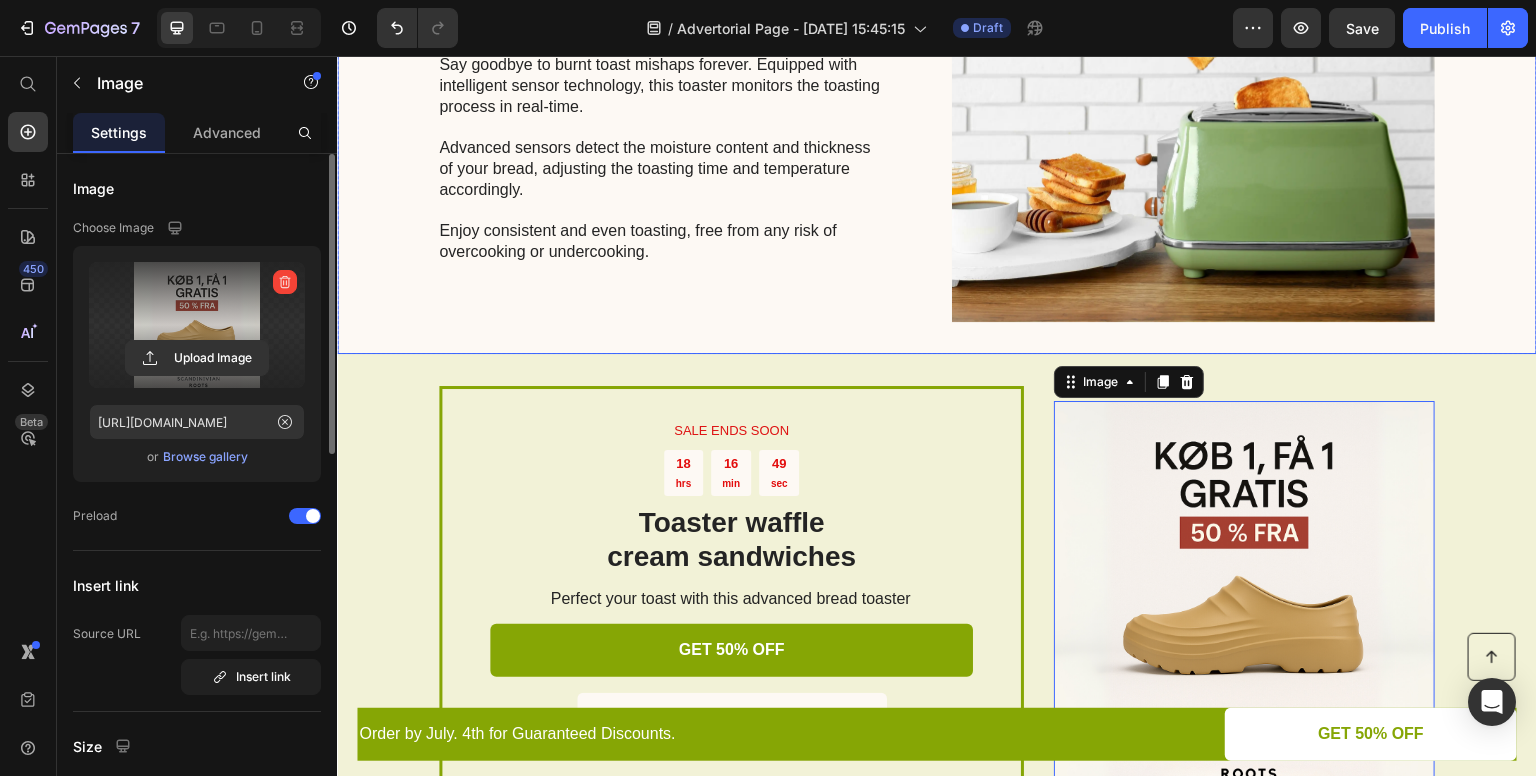 click on "4. Intelligent Sensor Technology Heading Say goodbye to burnt toast mishaps forever. Equipped with intelligent sensor technology, this toaster monitors the toasting process in real-time. Advanced sensors detect the moisture content and thickness of your bread, adjusting the toasting time and temperature accordingly. Enjoy consistent and even toasting, free from any risk of overcooking or undercooking. Text Block Image Row" at bounding box center [937, 132] 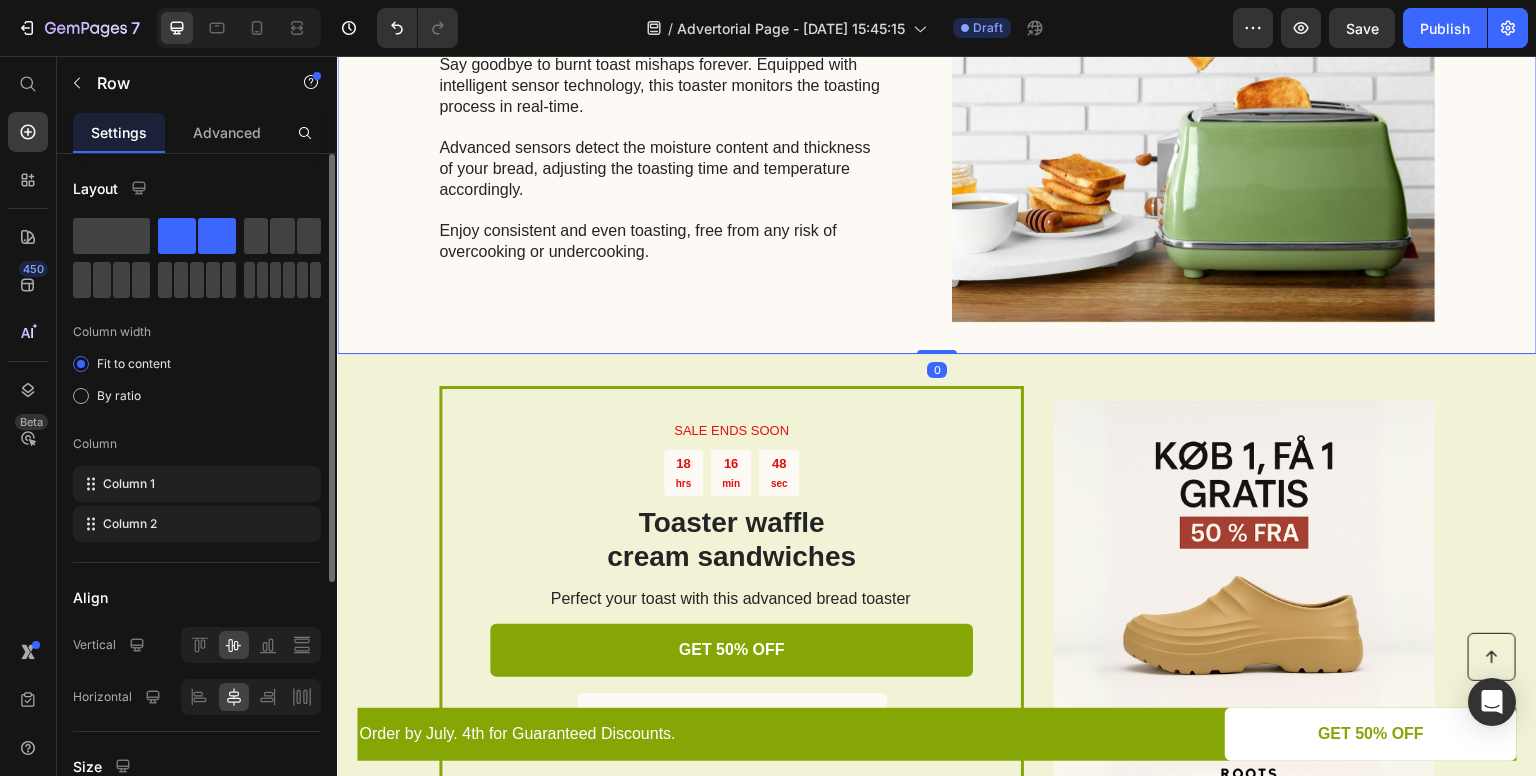 click on "4. Intelligent Sensor Technology Heading Say goodbye to burnt toast mishaps forever. Equipped with intelligent sensor technology, this toaster monitors the toasting process in real-time. Advanced sensors detect the moisture content and thickness of your bread, adjusting the toasting time and temperature accordingly. Enjoy consistent and even toasting, free from any risk of overcooking or undercooking. Text Block Image Row   0" at bounding box center [937, 132] 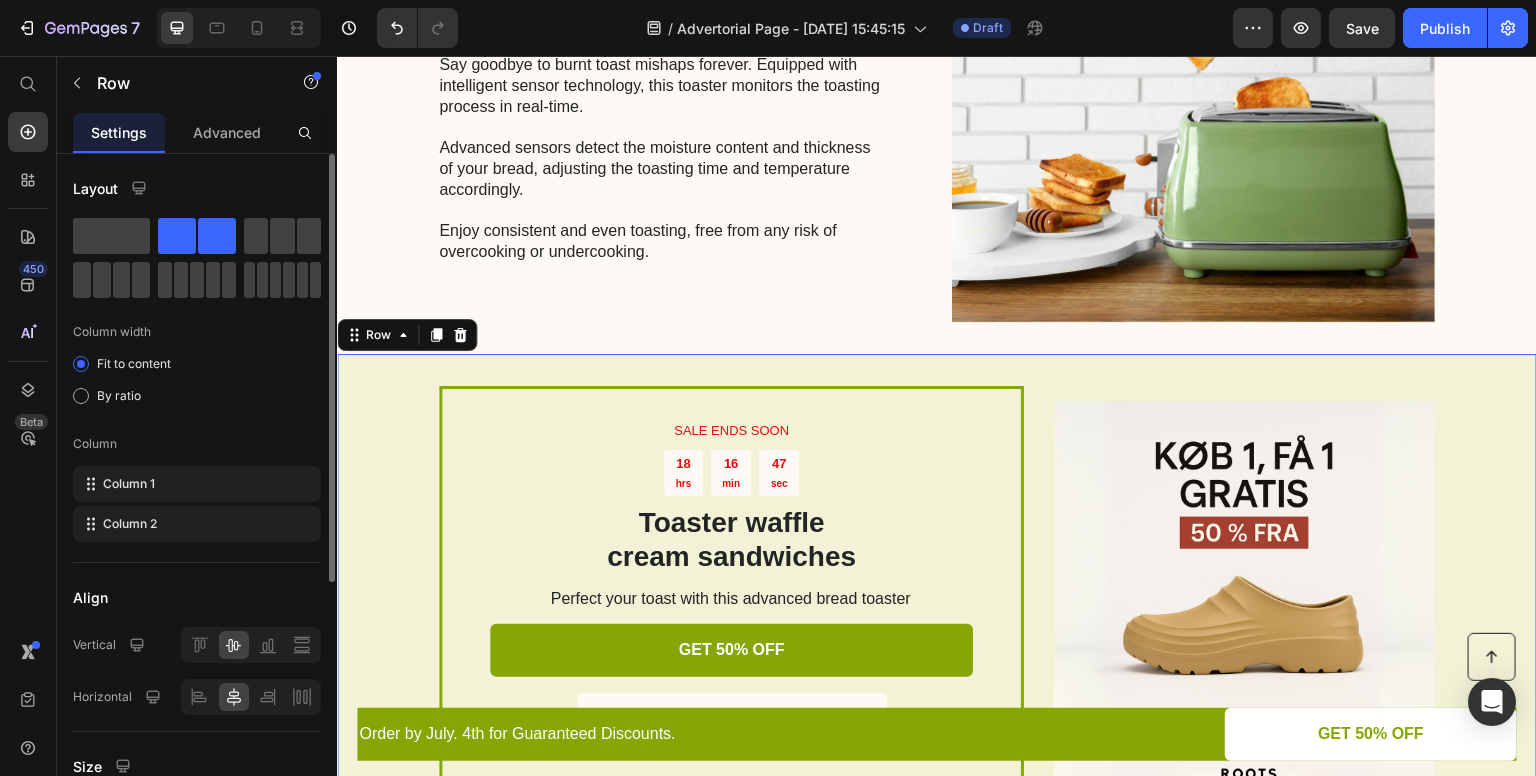 click on "SALE ENDS SOON Text Block 18 hrs 16 min 47 sec Countdown Timer Toaster waffle cream sandwiches Heading Perfect your toast with this advanced bread toaster Text Block GET 50% OFF Button Sell-out Risk:  High Text Block | Text Block FREE  shipping Text Block Row Try it today with a 30-Day Money Back Guarantee! Text Block Row Image Row   0" at bounding box center (937, 591) 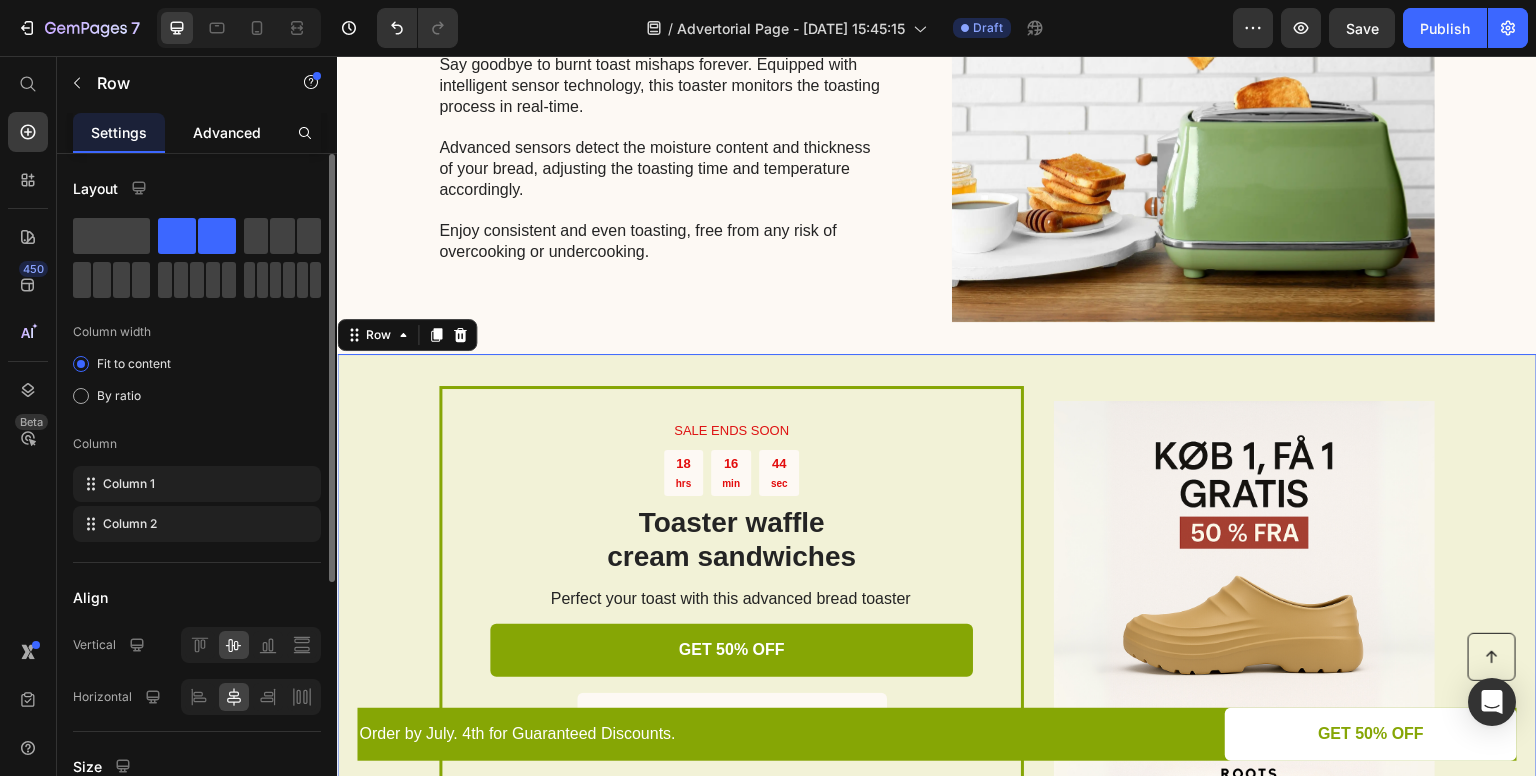 click on "Advanced" at bounding box center (227, 132) 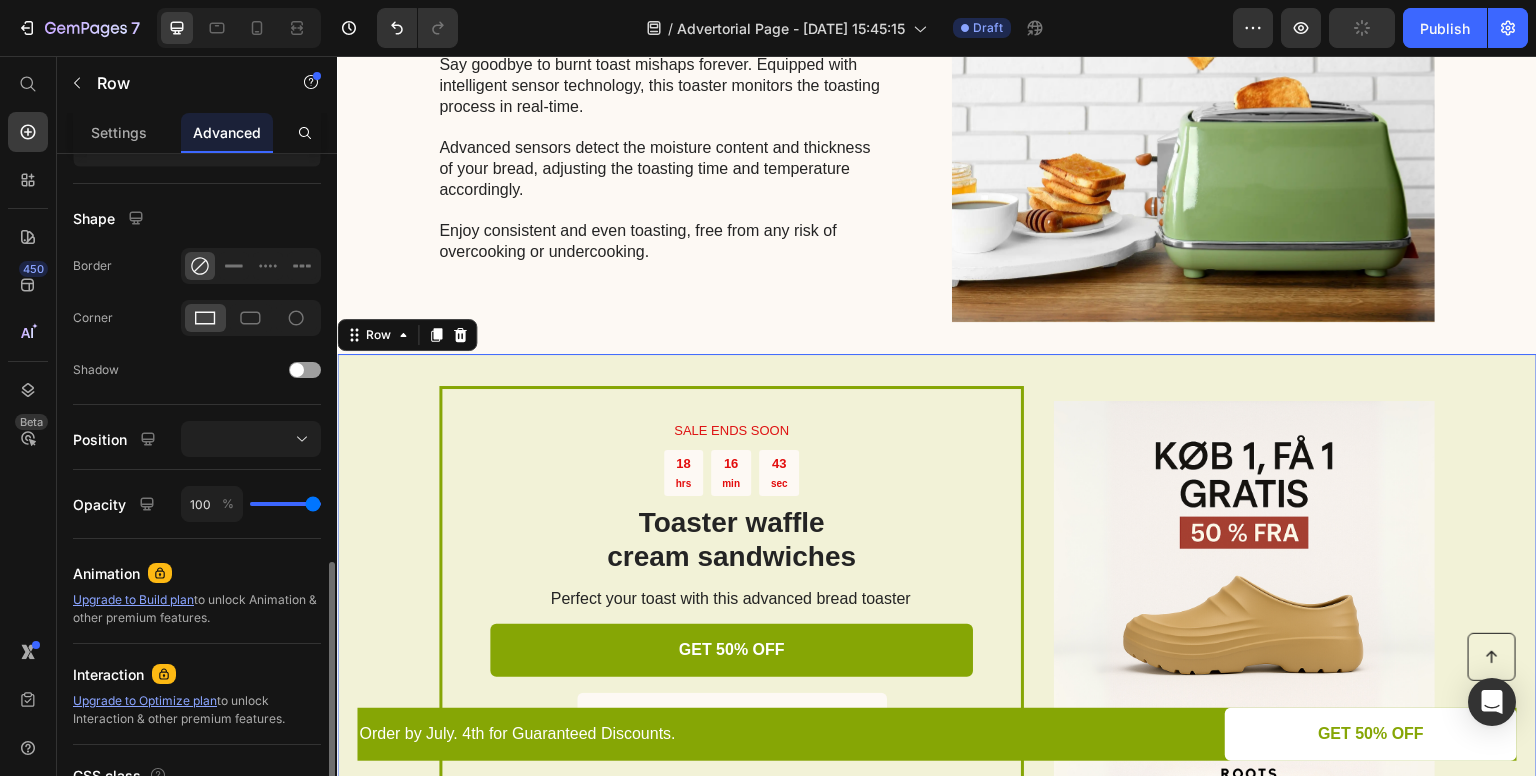 scroll, scrollTop: 624, scrollLeft: 0, axis: vertical 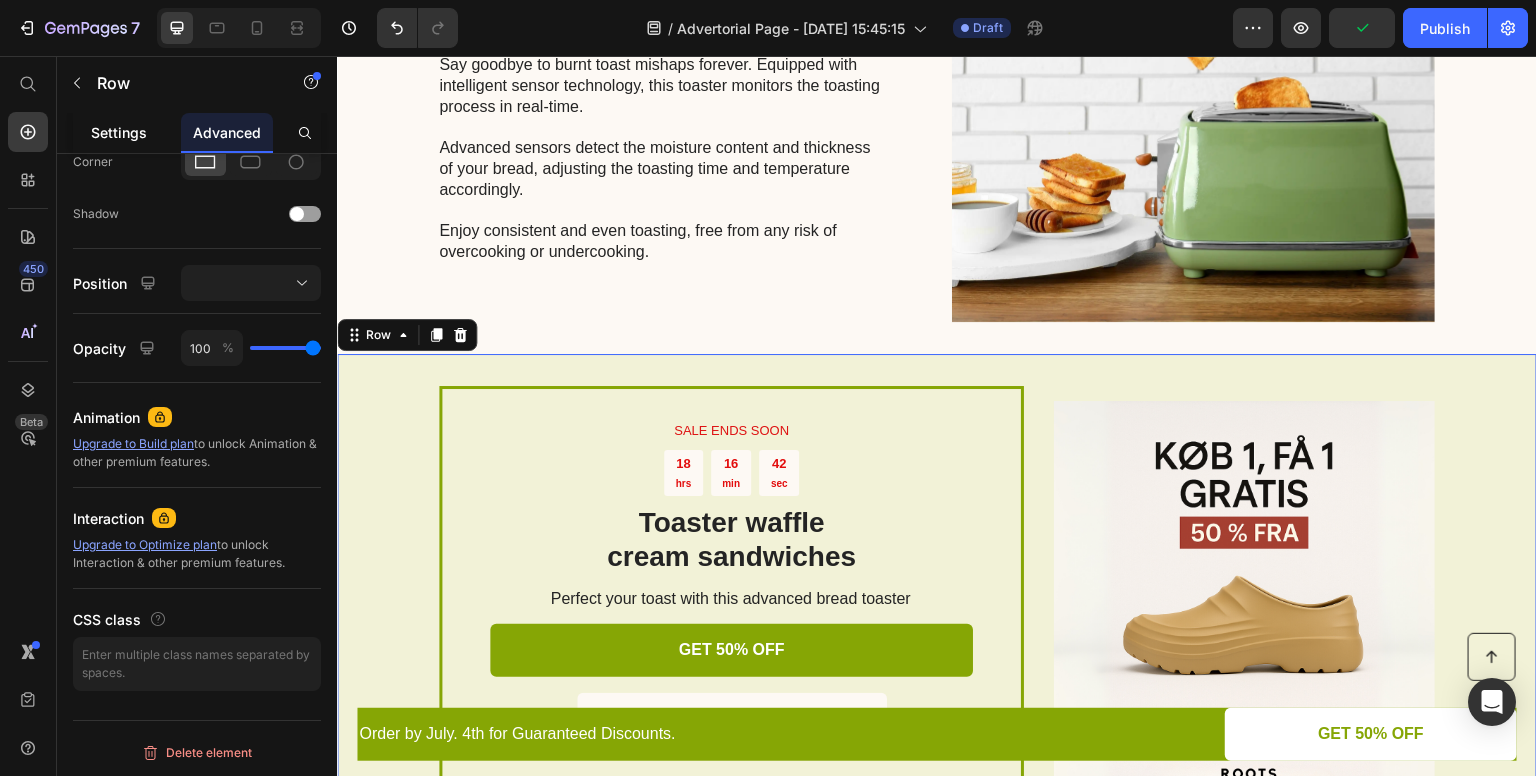 click on "Settings" at bounding box center (119, 132) 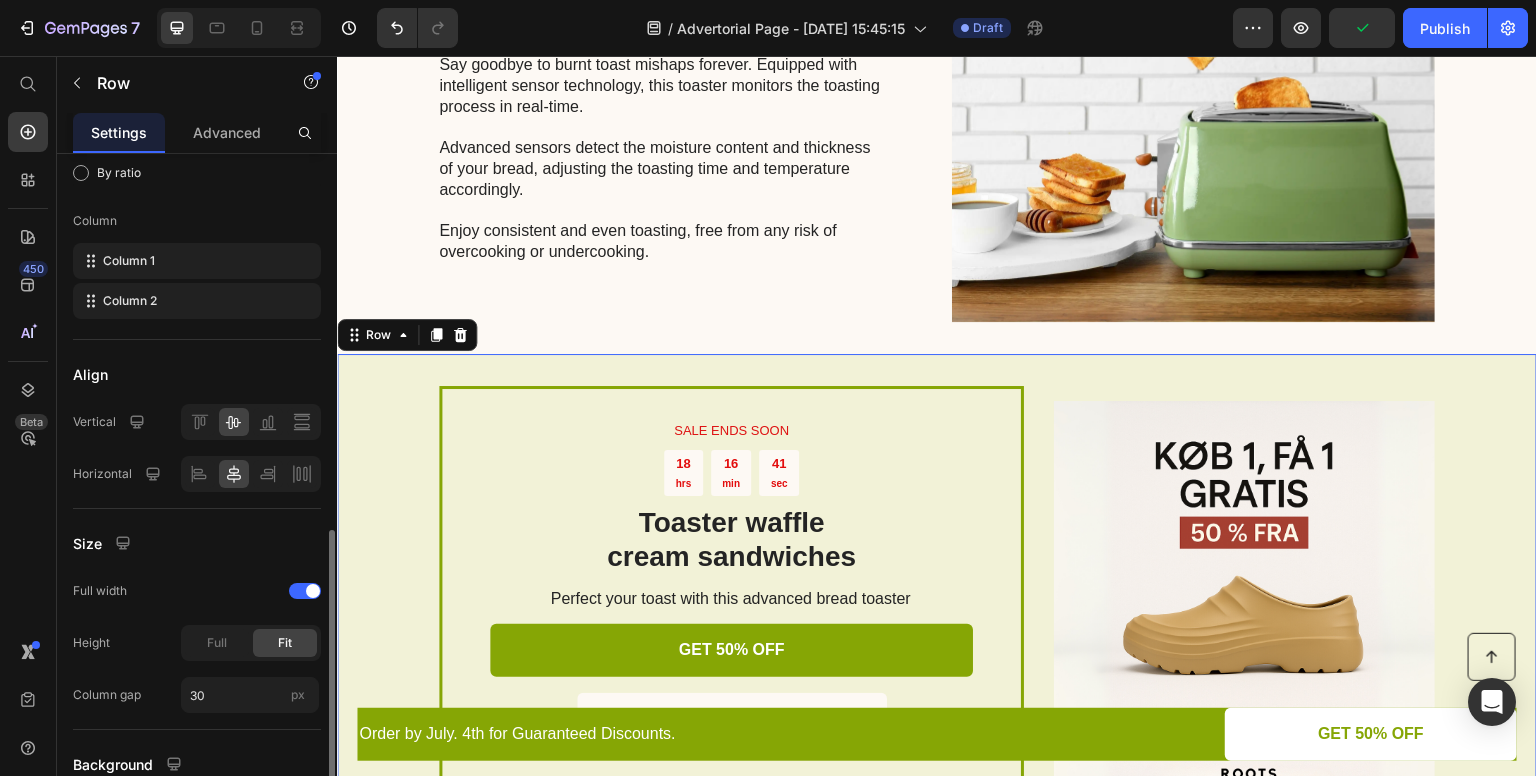scroll, scrollTop: 396, scrollLeft: 0, axis: vertical 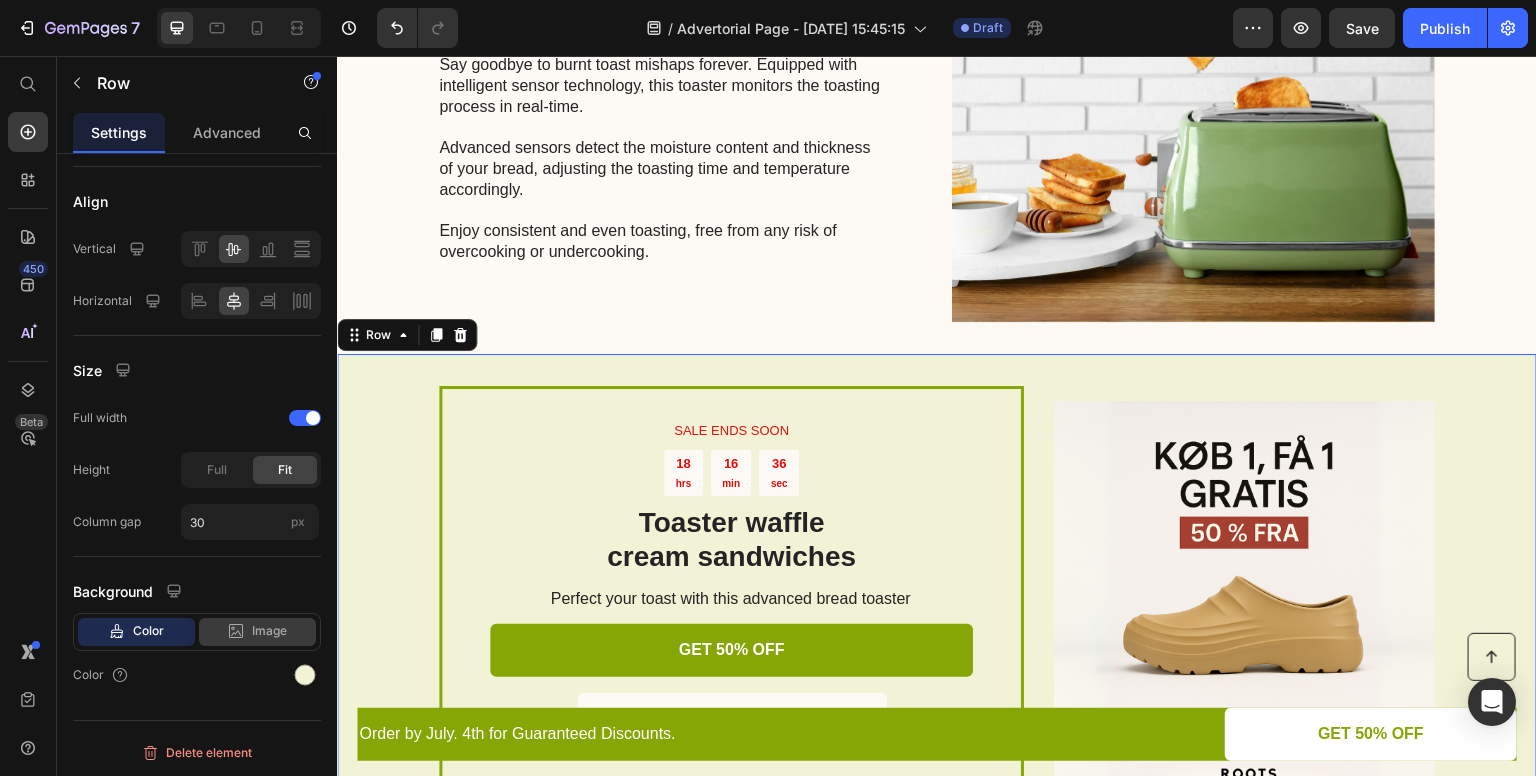 click on "Image" at bounding box center [269, 631] 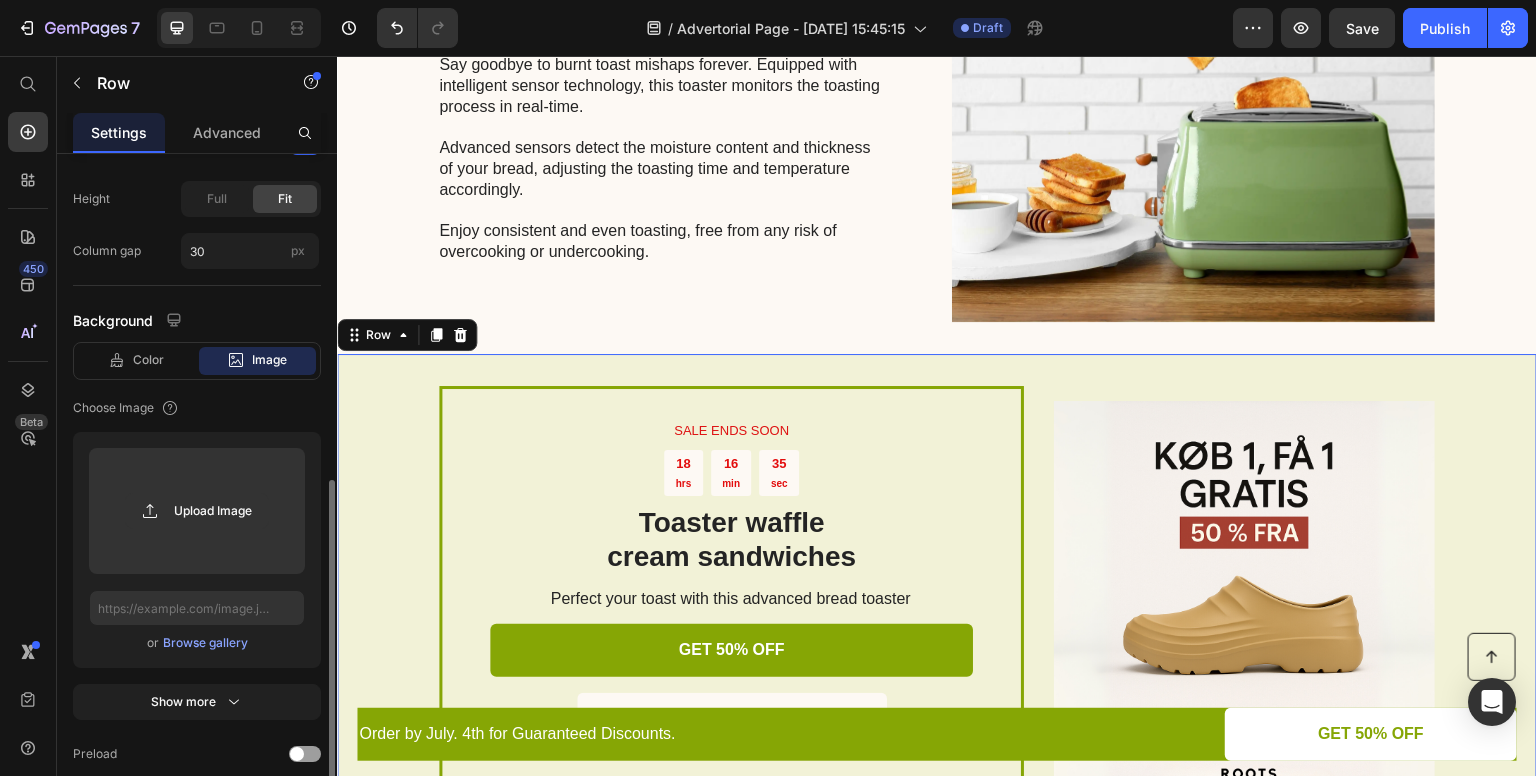 scroll, scrollTop: 675, scrollLeft: 0, axis: vertical 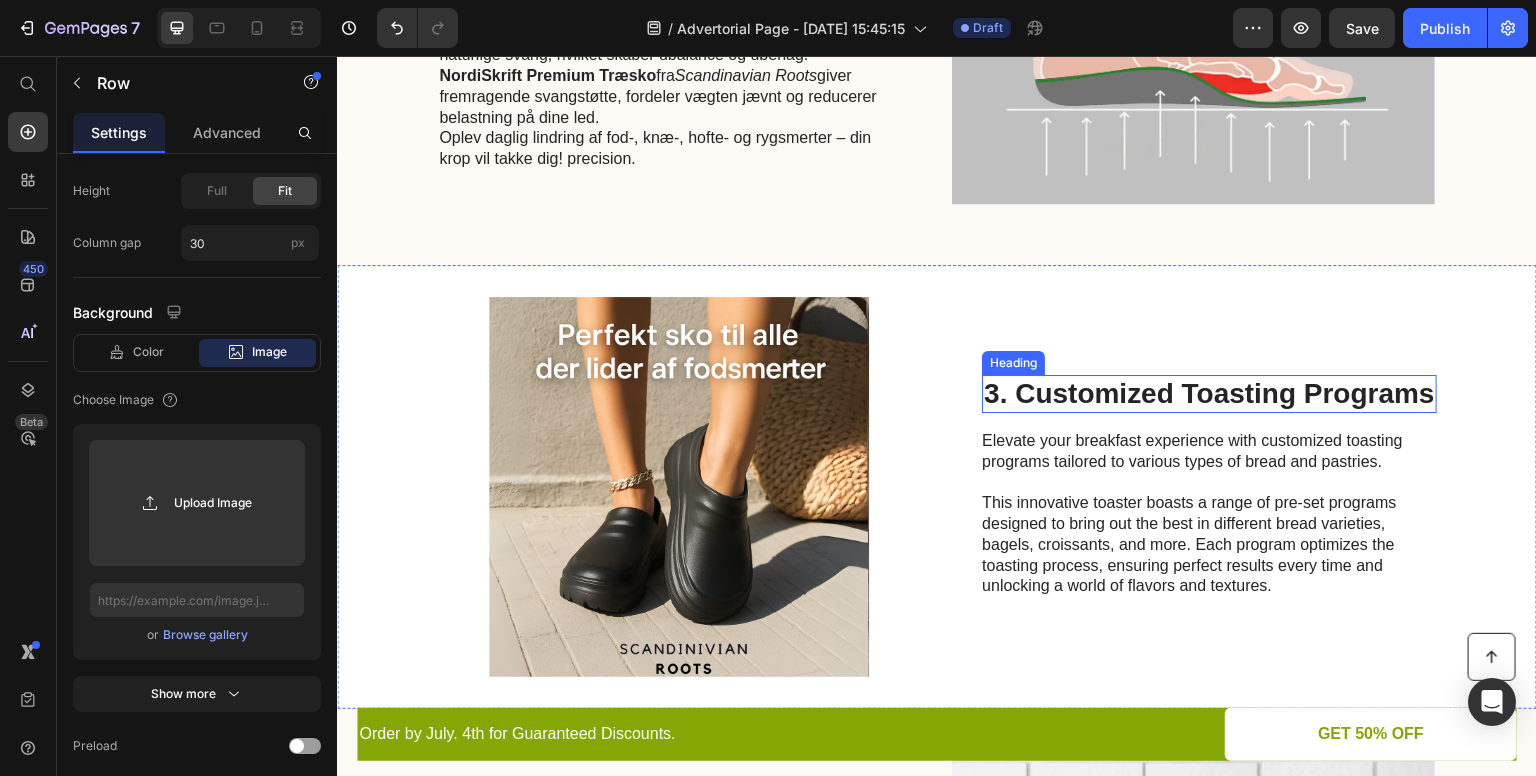 click on "3. Customized Toasting Programs" at bounding box center [1209, 394] 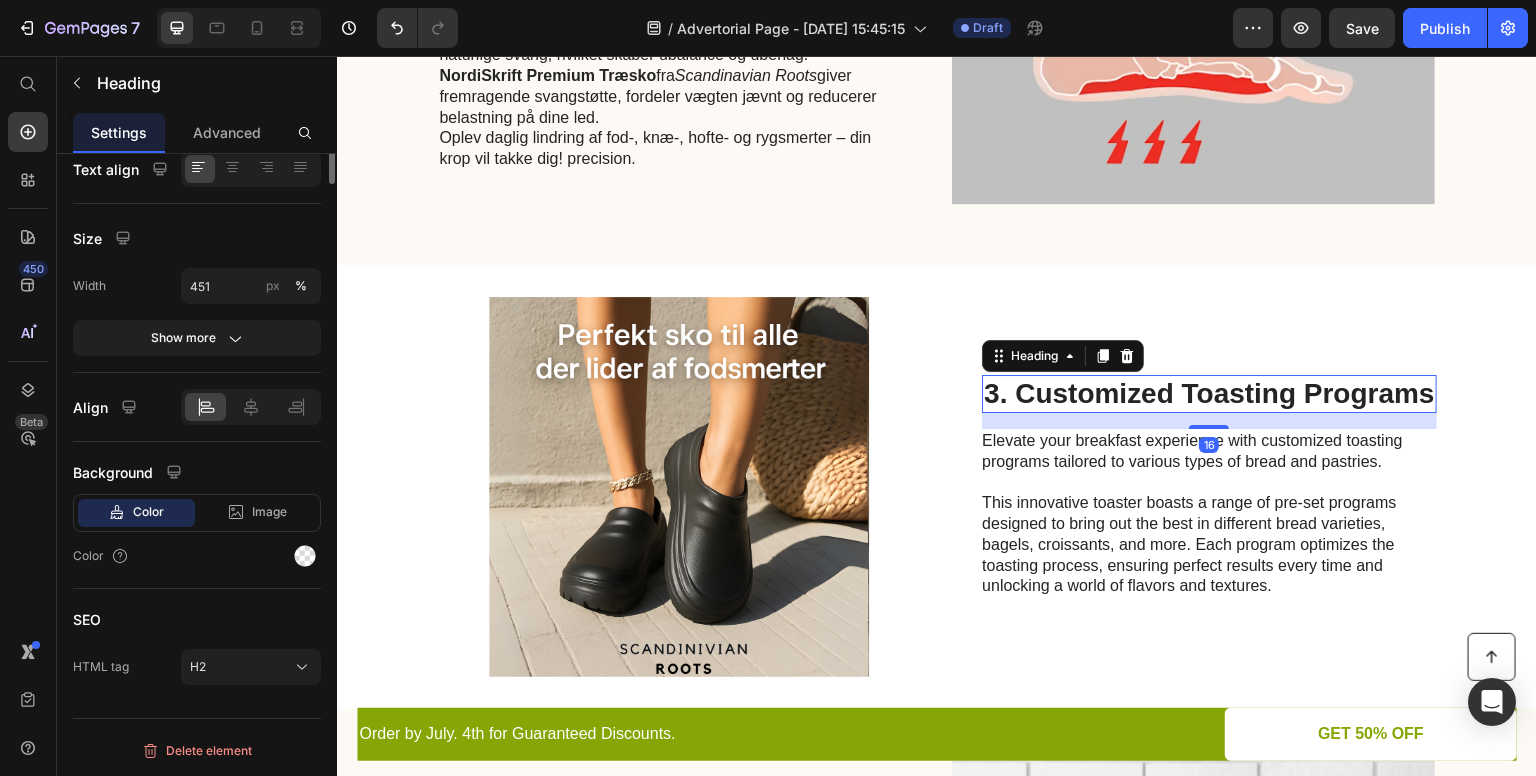 scroll, scrollTop: 0, scrollLeft: 0, axis: both 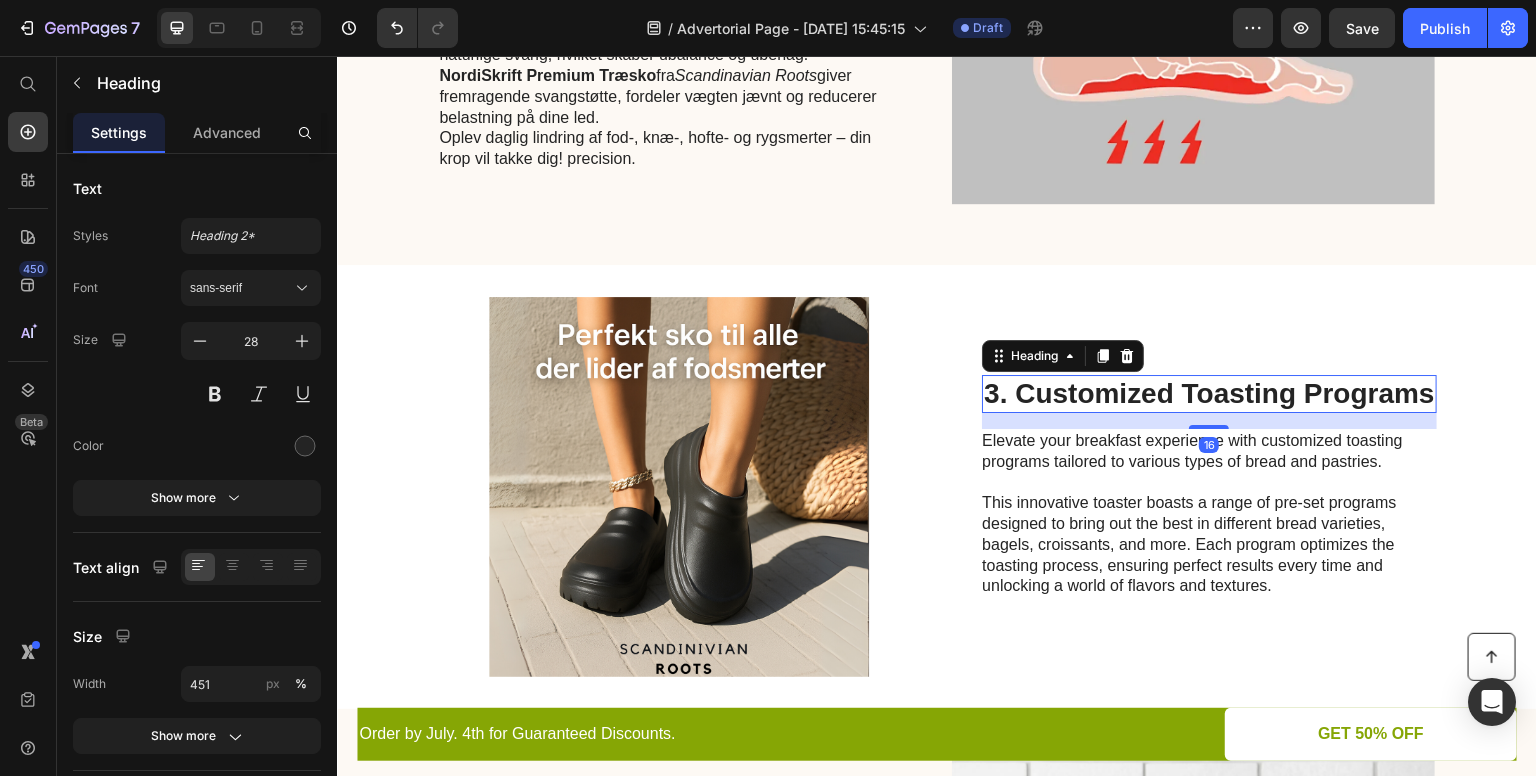 click on "3. Customized Toasting Programs" at bounding box center (1209, 394) 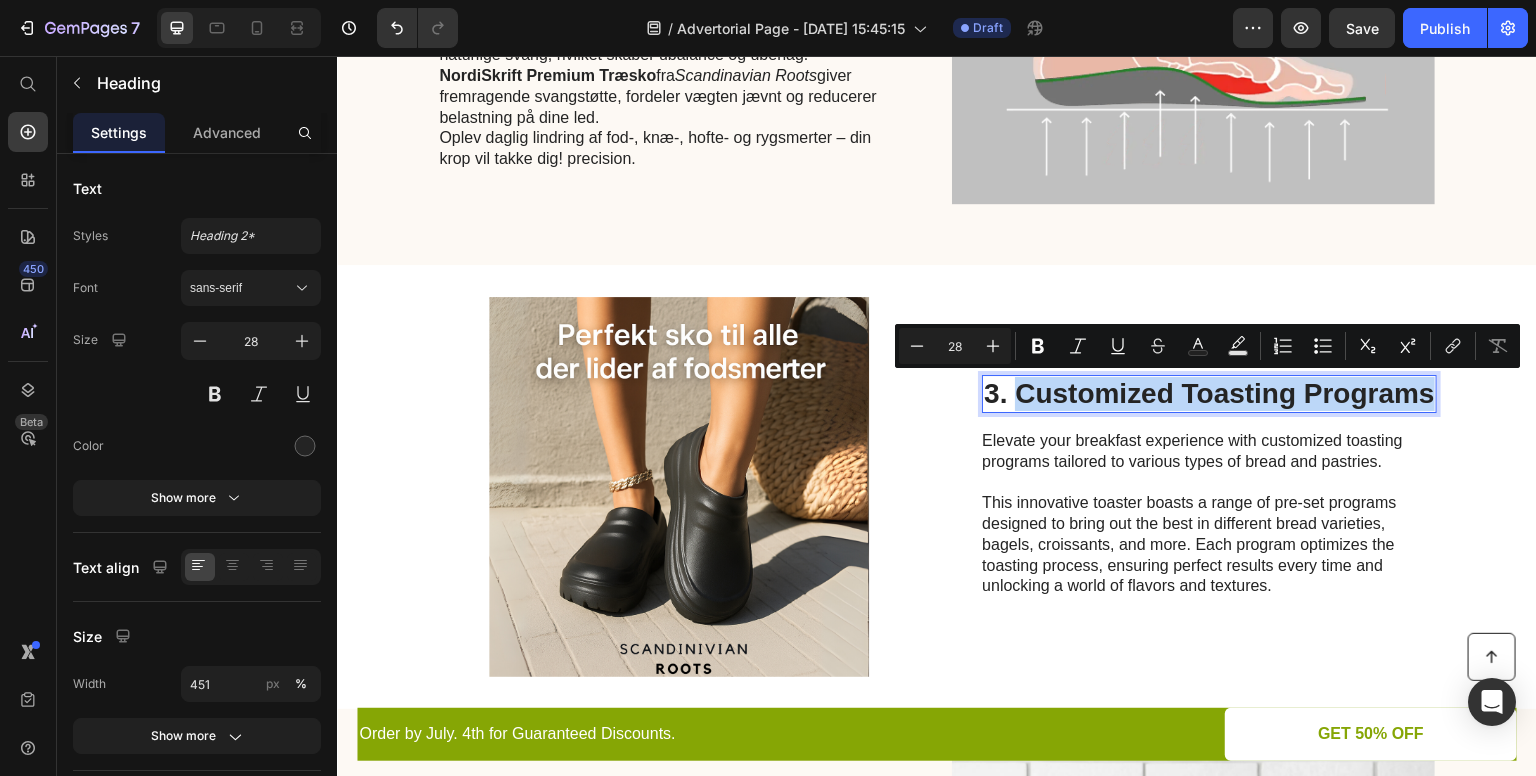 drag, startPoint x: 1424, startPoint y: 398, endPoint x: 1014, endPoint y: 396, distance: 410.00488 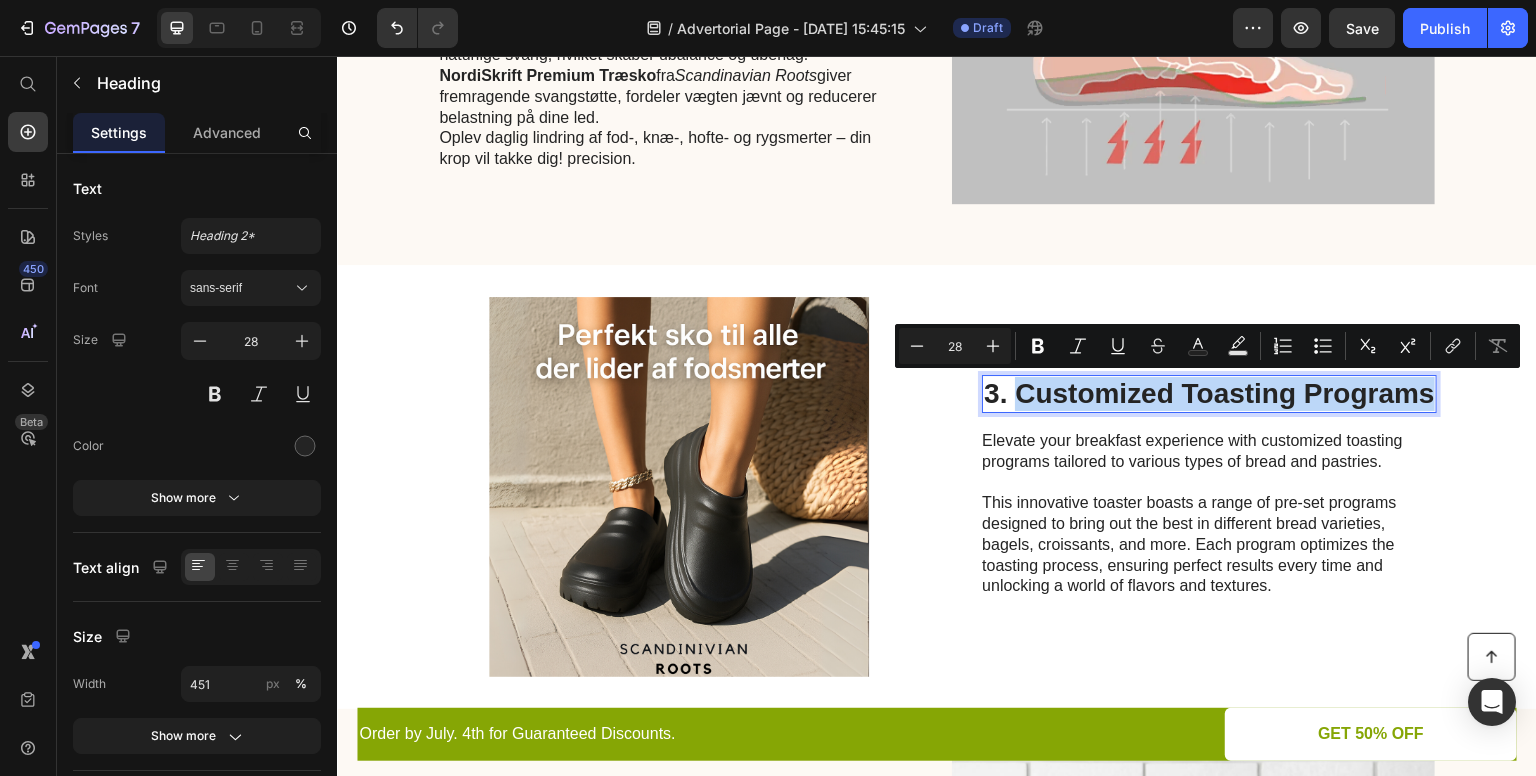 click on "3. Customized Toasting Programs" at bounding box center (1209, 394) 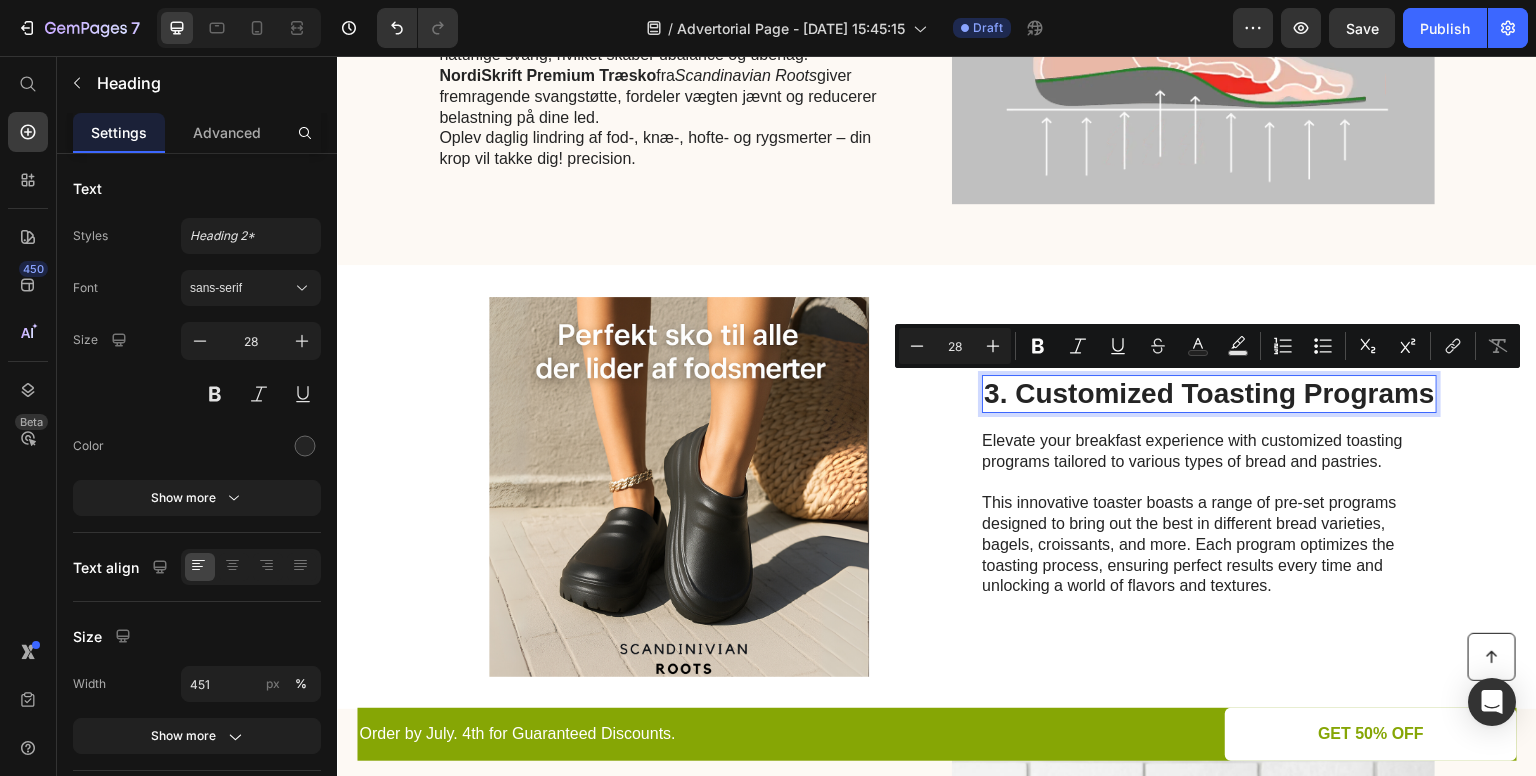 scroll, scrollTop: 1244, scrollLeft: 0, axis: vertical 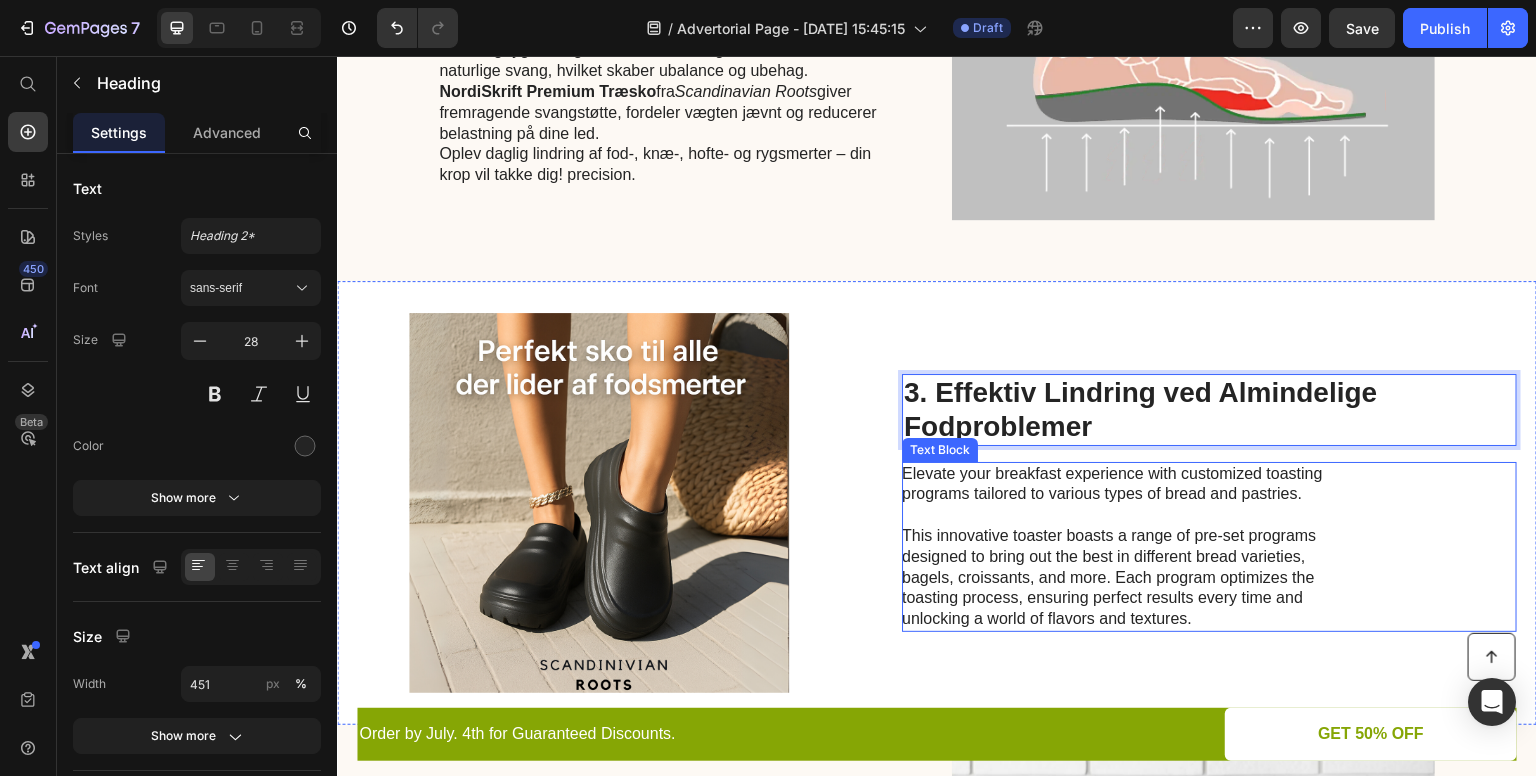 click on "Elevate your breakfast experience with customized toasting programs tailored to various types of bread and pastries." at bounding box center (1126, 485) 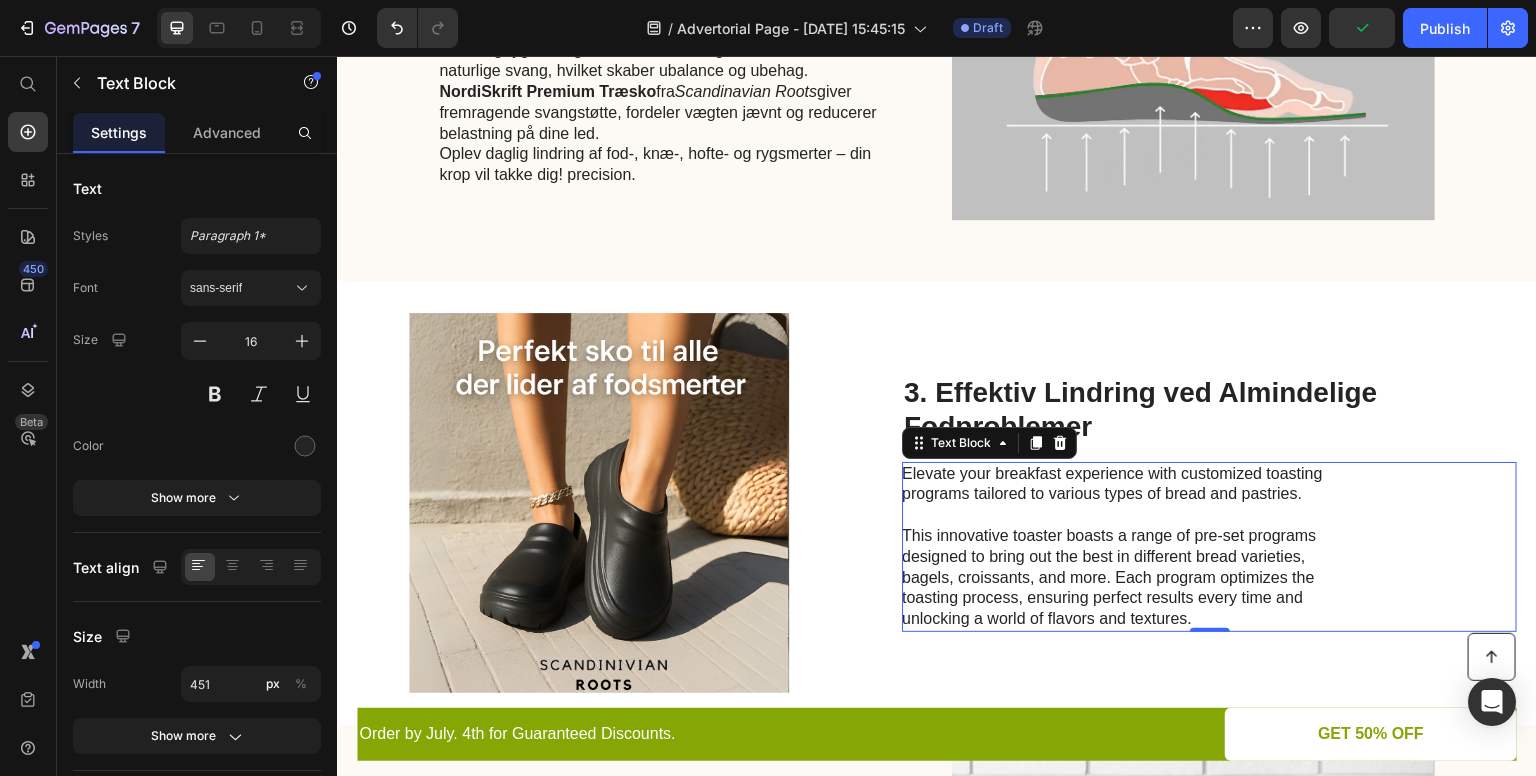 click on "This innovative toaster boasts a range of pre-set programs designed to bring out the best in different bread varieties, bagels, croissants, and more. Each program optimizes the toasting process, ensuring perfect results every time and unlocking a world of flavors and textures." at bounding box center (1126, 578) 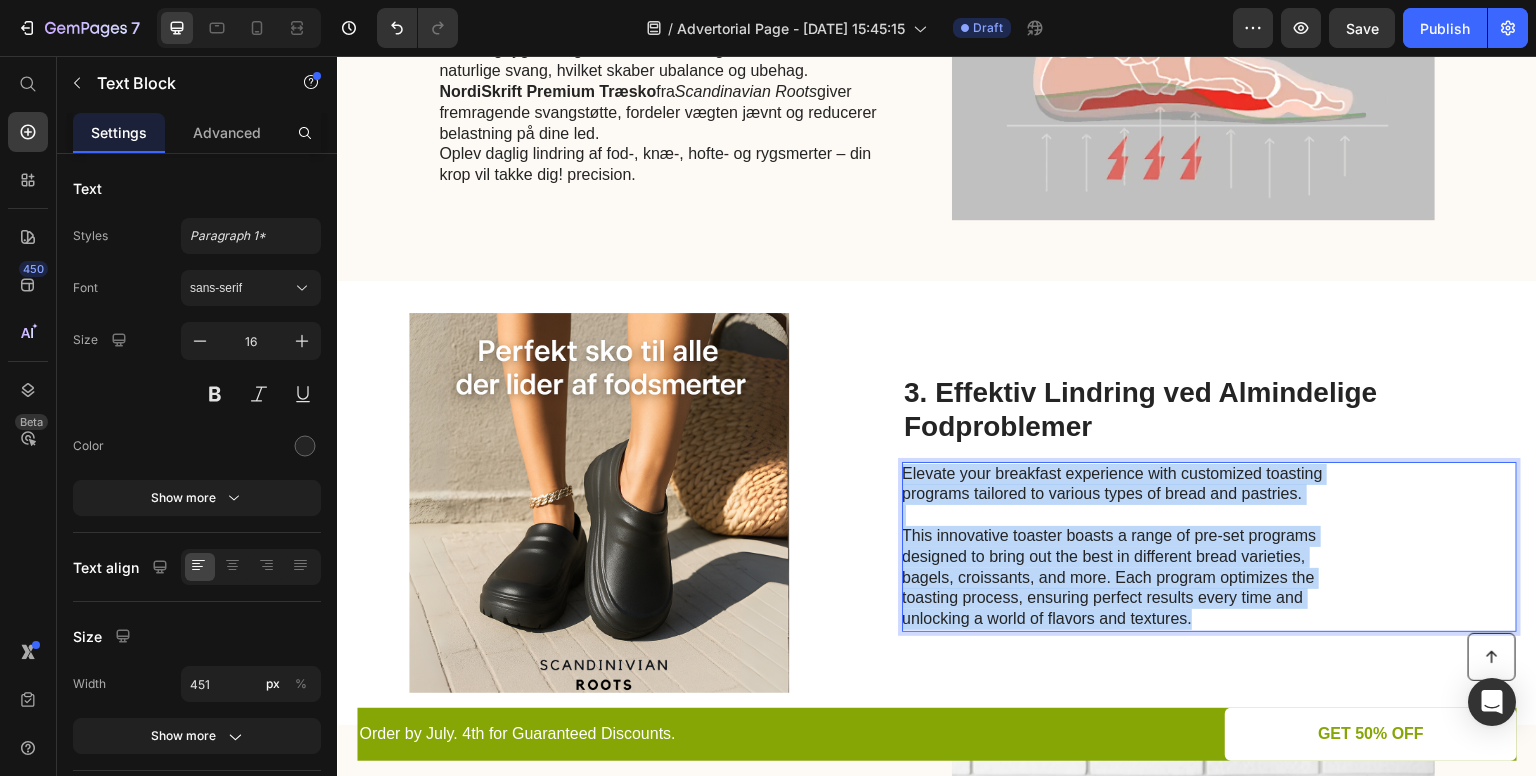 drag, startPoint x: 1212, startPoint y: 620, endPoint x: 904, endPoint y: 479, distance: 338.74033 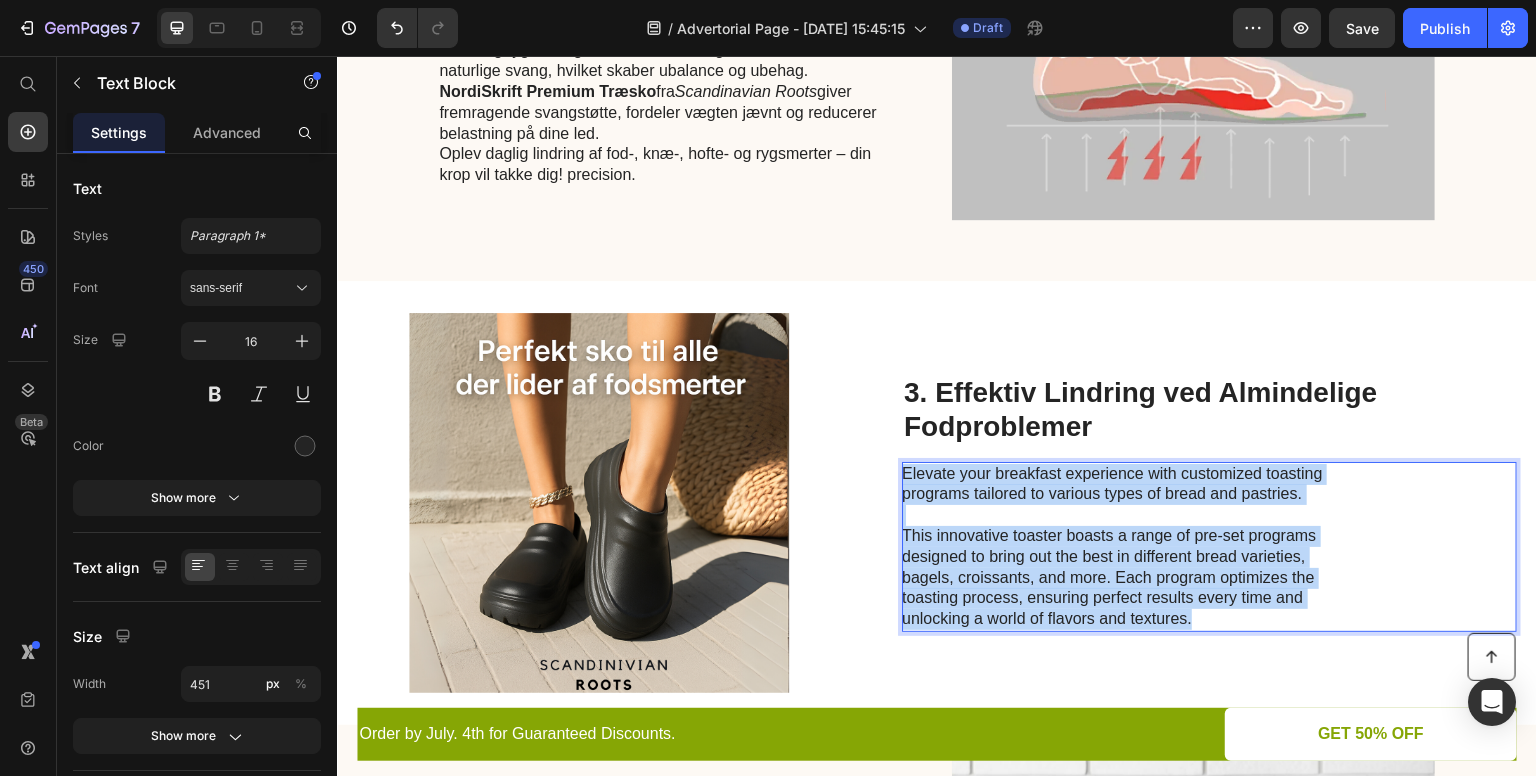 click on "Elevate your breakfast experience with customized toasting programs tailored to various types of bread and pastries. This innovative toaster boasts a range of pre-set programs designed to bring out the best in different bread varieties, bagels, croissants, and more. Each program optimizes the toasting process, ensuring perfect results every time and unlocking a world of flavors and textures." at bounding box center (1127, 547) 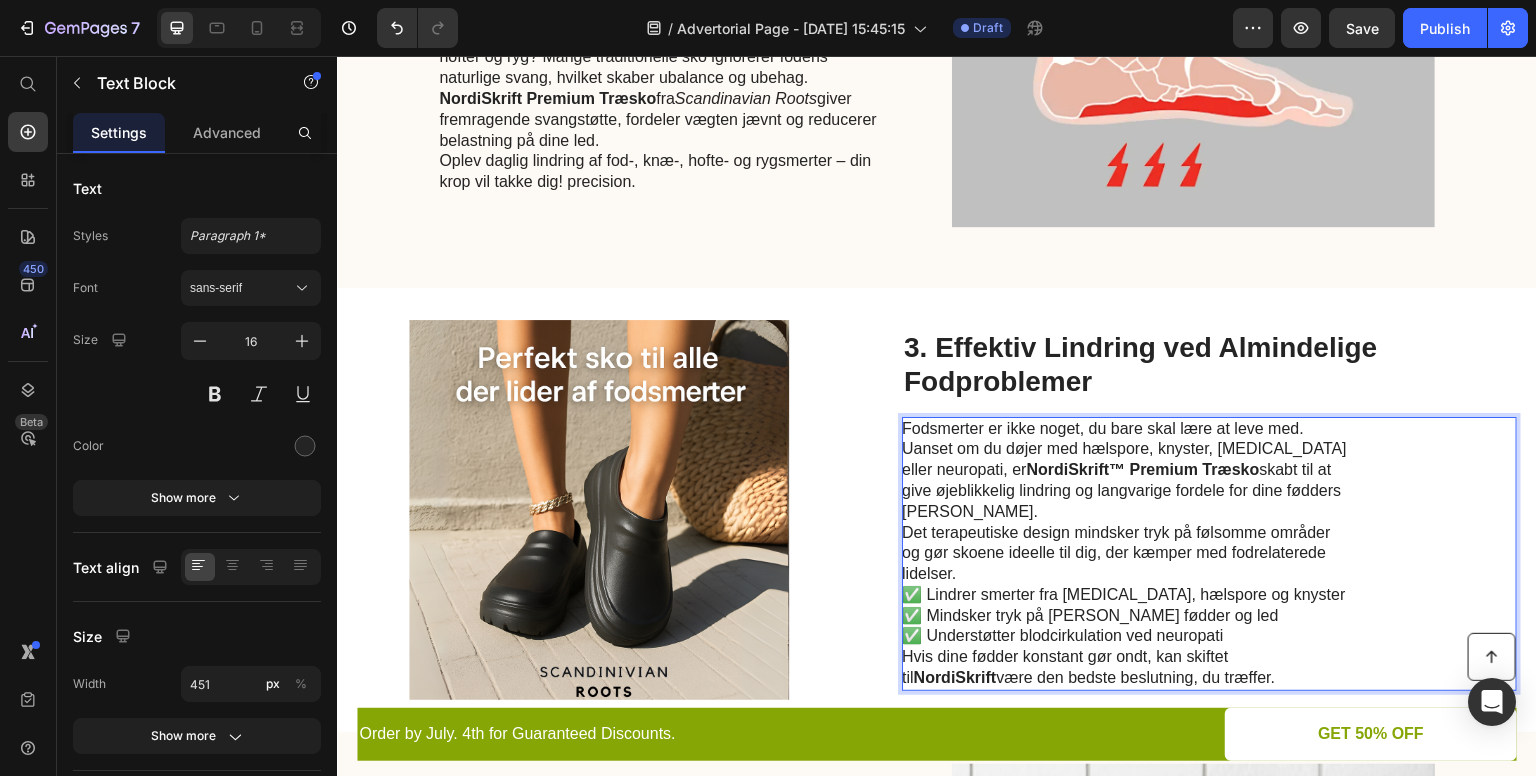 scroll, scrollTop: 1238, scrollLeft: 0, axis: vertical 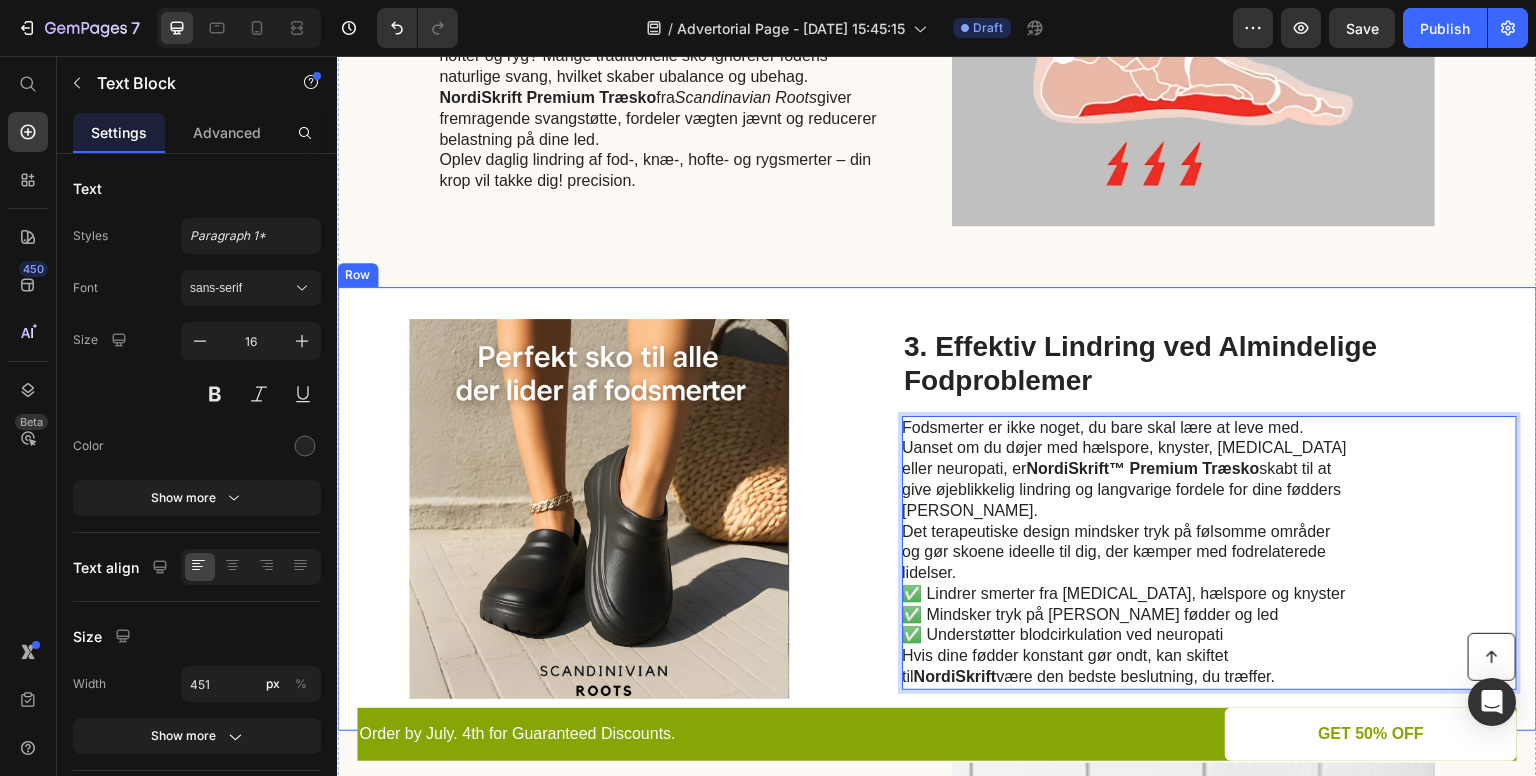 click on "Image 3. Effektiv Lindring ved Almindelige Fodproblemer Heading Fodsmerter er ikke noget, du bare skal lære at leve med. Uanset om du døjer med hælspore, knyster, plantar fasciitis eller neuropati, er  NordiSkrift™ Premium Træsko  skabt til at give øjeblikkelig lindring og langvarige fordele for dine fødders sundhed. Det terapeutiske design mindsker tryk på følsomme områder og gør skoene ideelle til dig, der kæmper med fodrelaterede lidelser. ✅ Lindrer smerter fra plantar fasciitis, hælspore og knyster ✅ Mindsker tryk på hævede fødder og led ✅ Understøtter blodcirkulation ved neuropati Hvis dine fødder konstant gør ondt, kan skiftet til  NordiSkrift  være den bedste beslutning, du træffer. Text Block   0 Row" at bounding box center (937, 509) 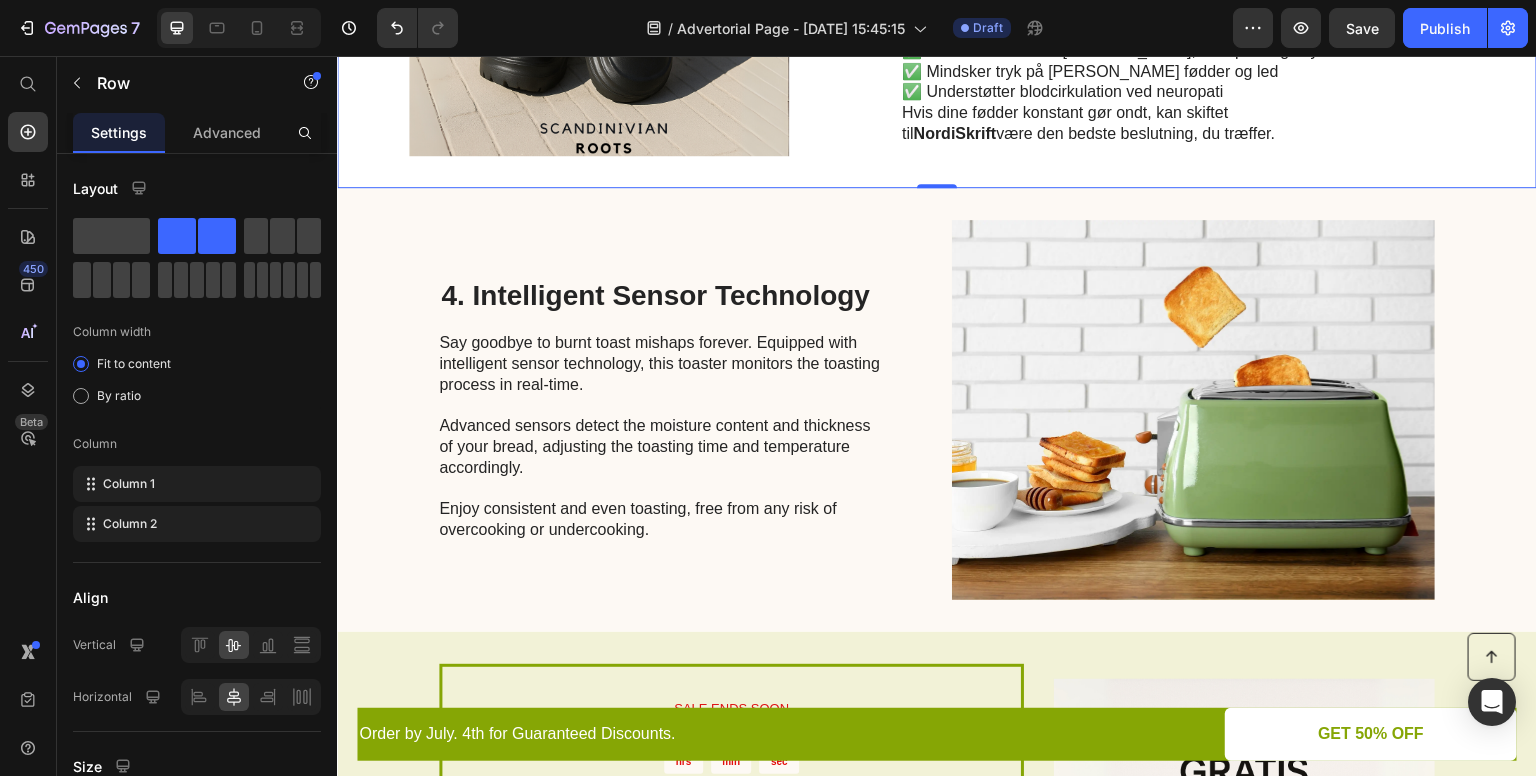 scroll, scrollTop: 1782, scrollLeft: 0, axis: vertical 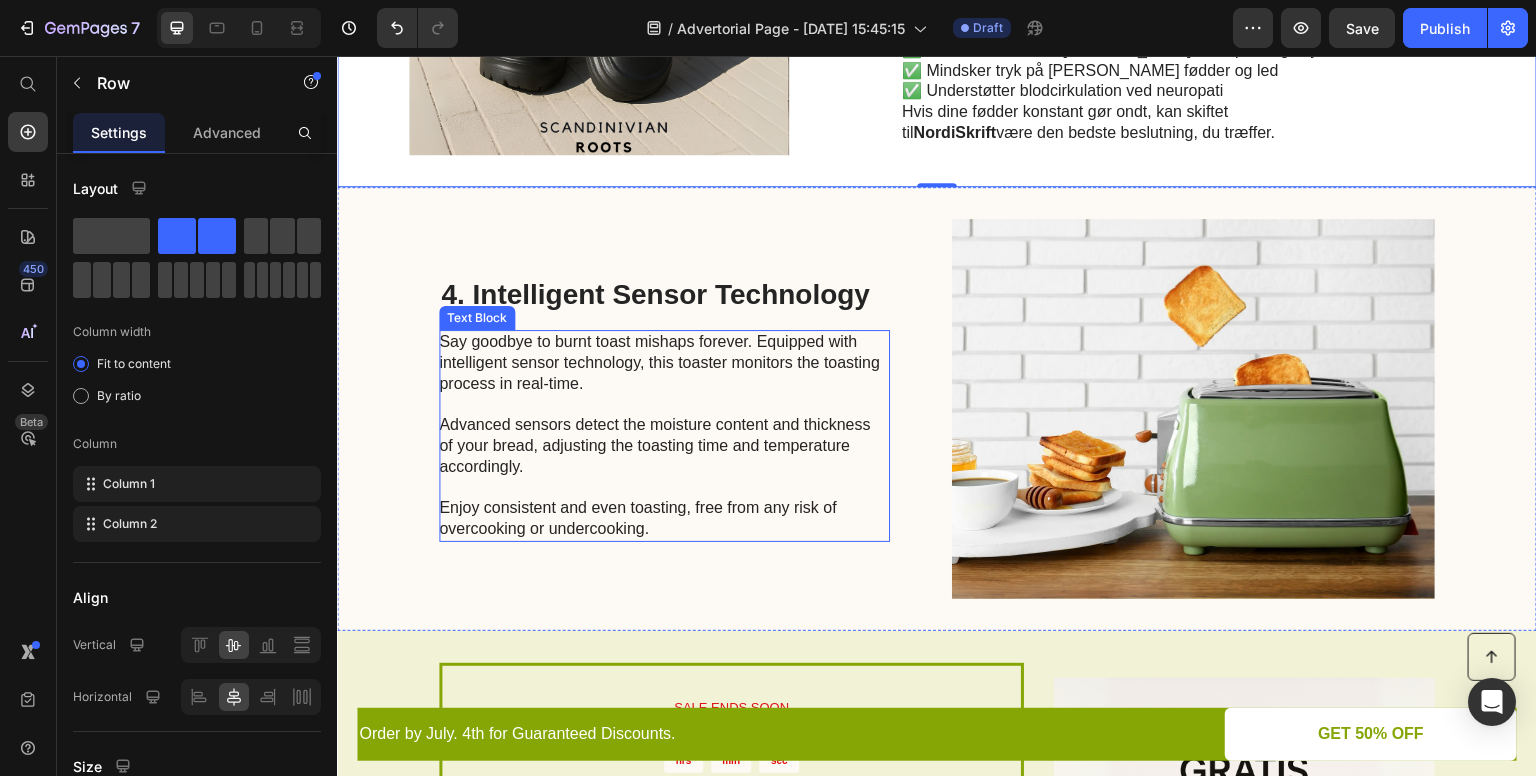 click on "Say goodbye to burnt toast mishaps forever. Equipped with intelligent sensor technology, this toaster monitors the toasting process in real-time. Advanced sensors detect the moisture content and thickness of your bread, adjusting the toasting time and temperature accordingly. Enjoy consistent and even toasting, free from any risk of overcooking or undercooking." at bounding box center [663, 436] 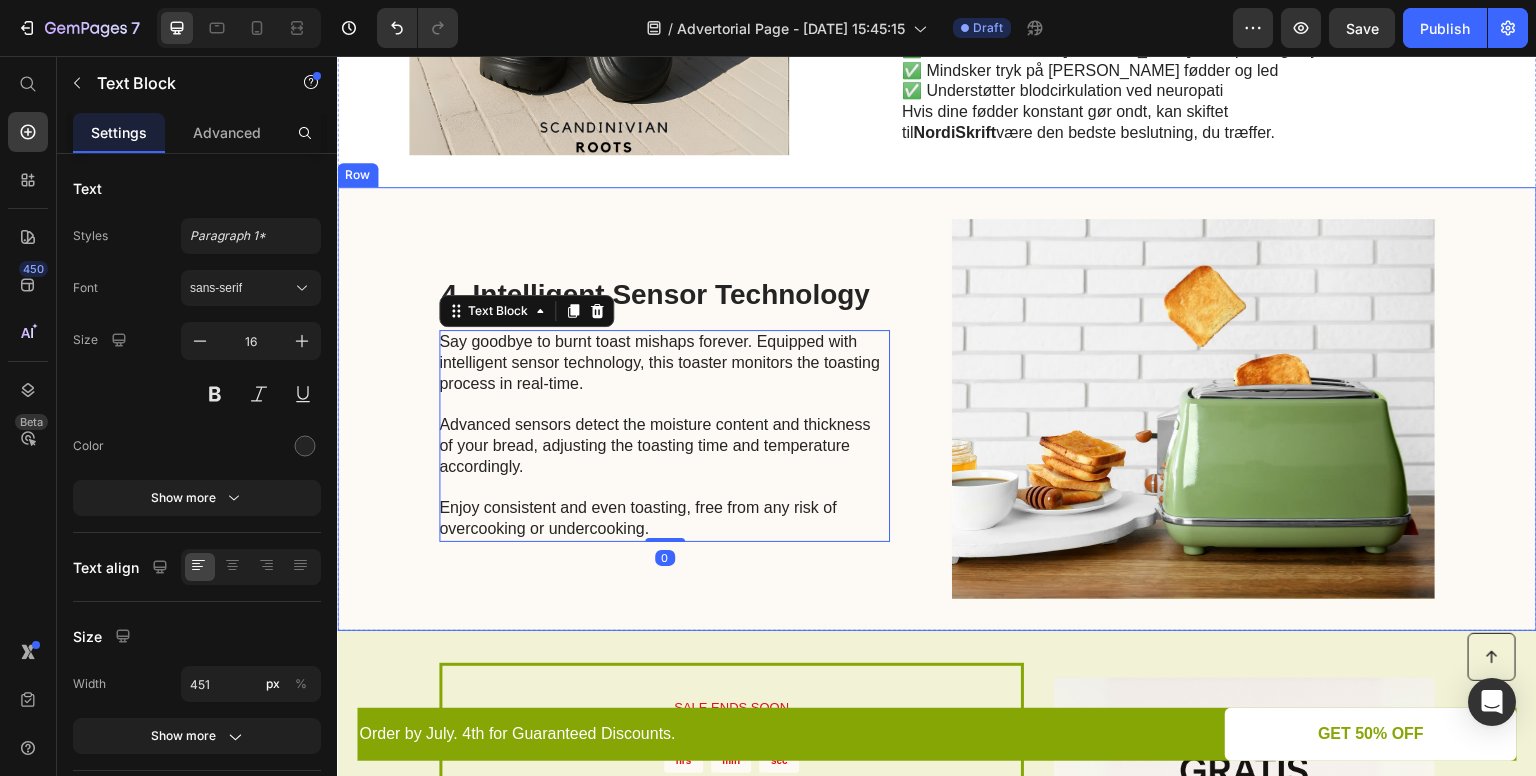 click on "4. Intelligent Sensor Technology" at bounding box center (664, 295) 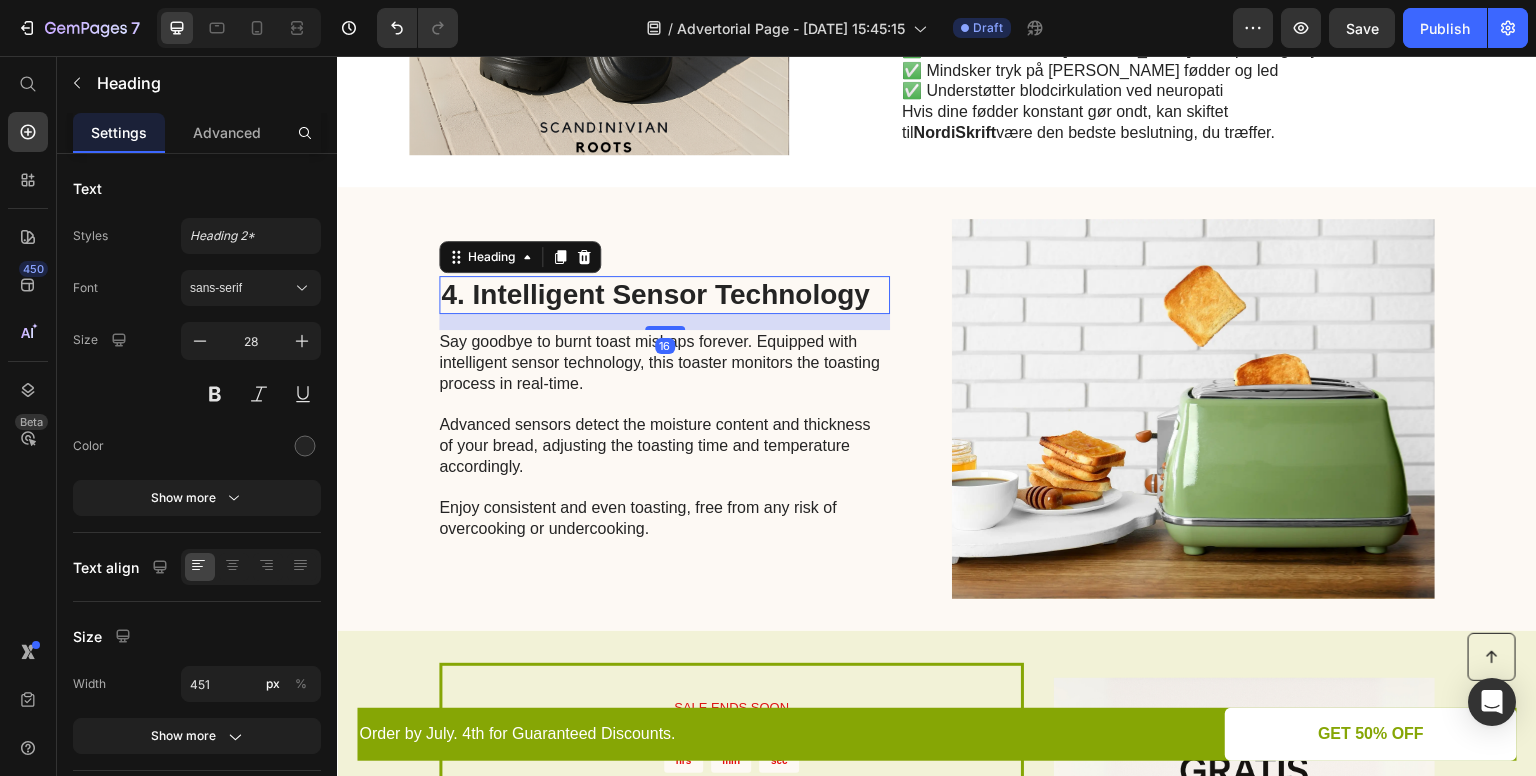 click on "4. Intelligent Sensor Technology" at bounding box center (664, 295) 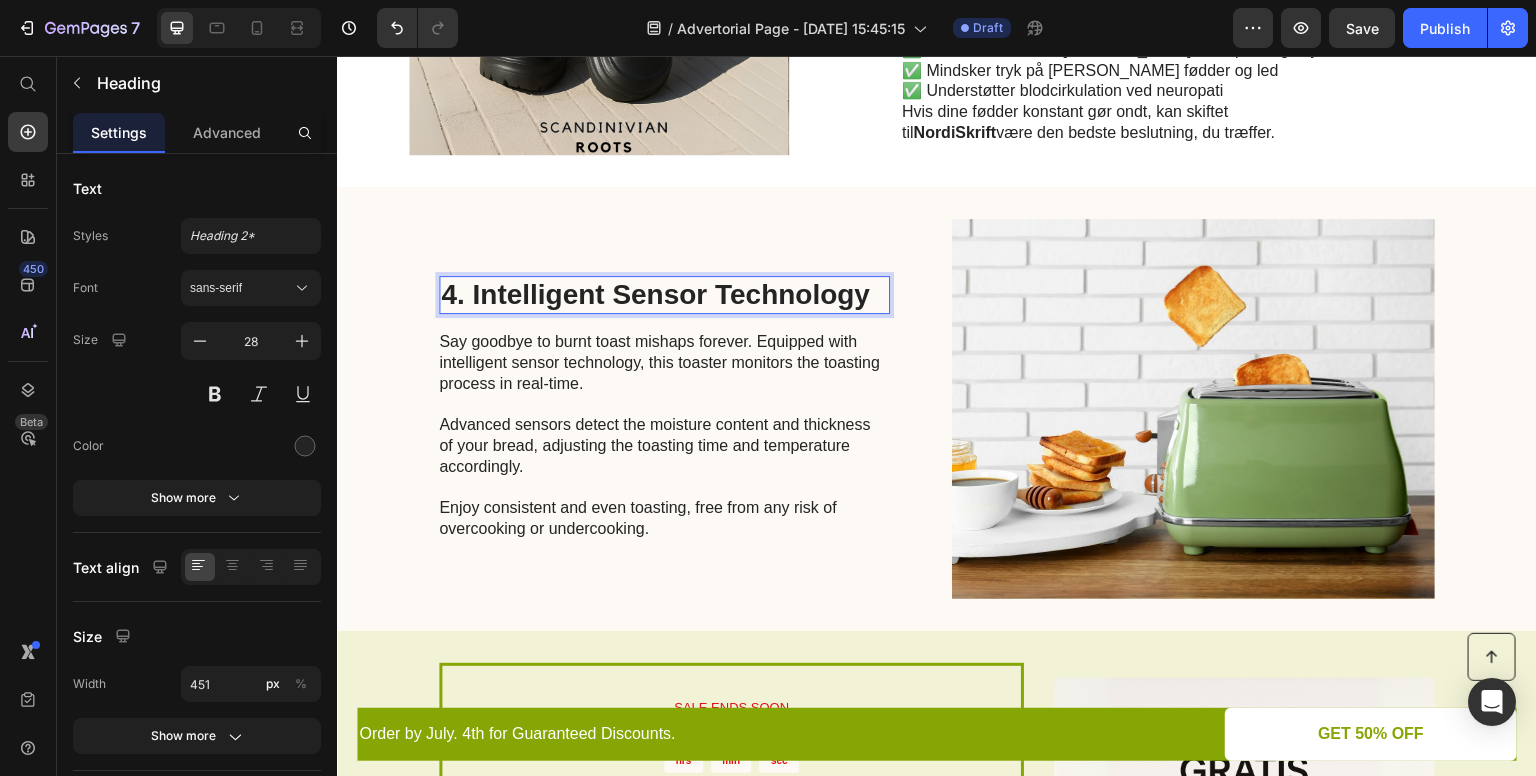 click on "4. Intelligent Sensor Technology" at bounding box center [664, 295] 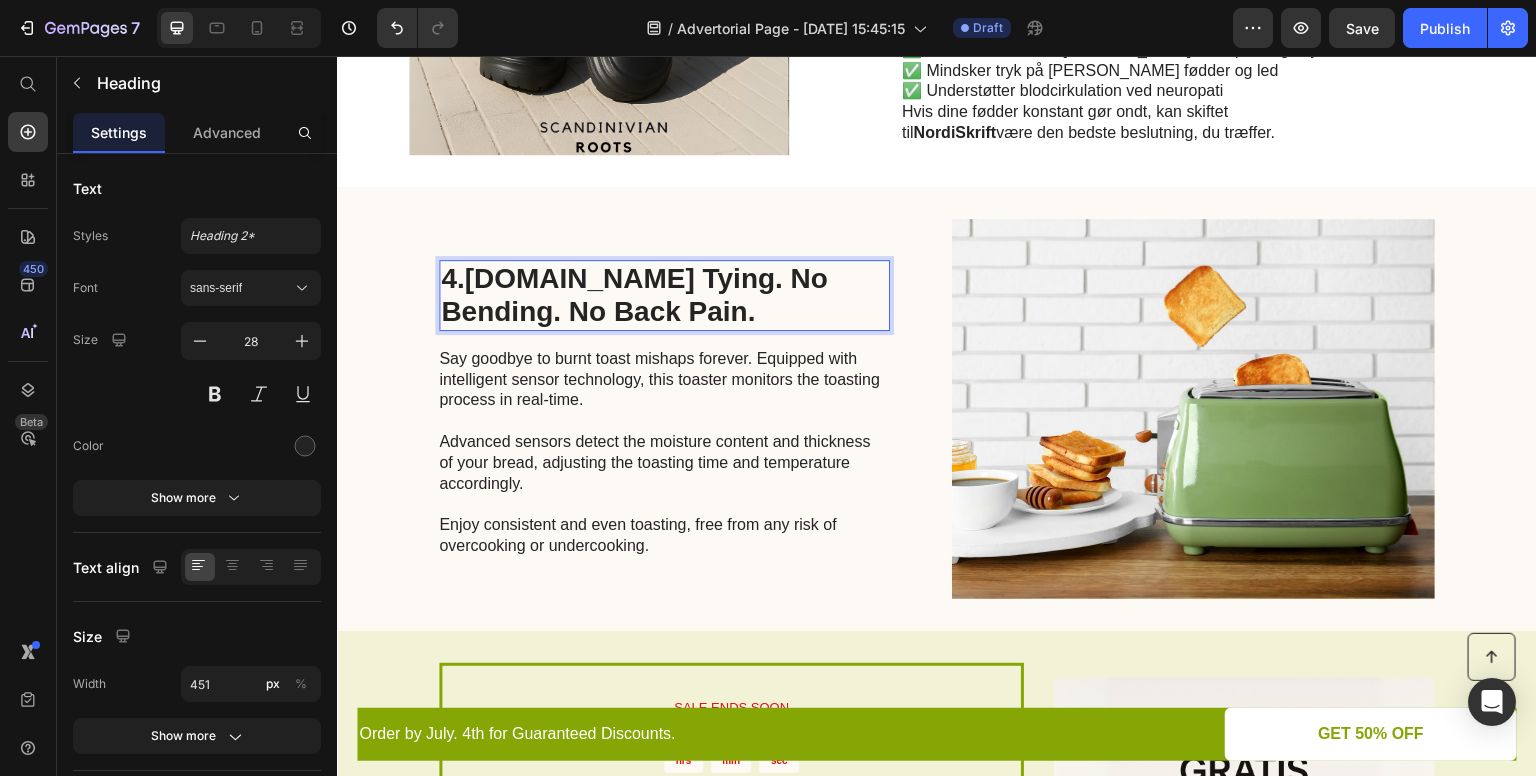 scroll, scrollTop: 1765, scrollLeft: 0, axis: vertical 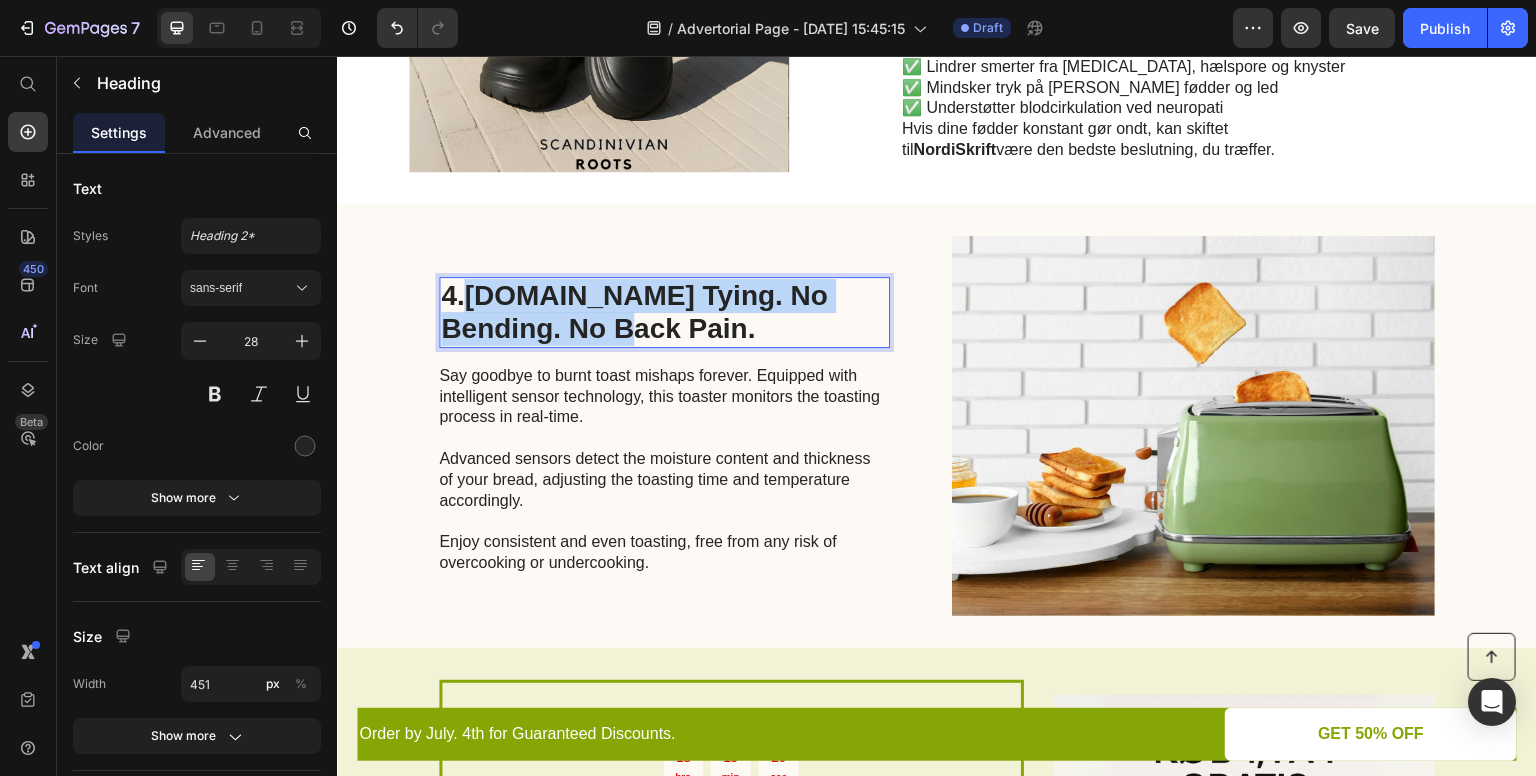 drag, startPoint x: 601, startPoint y: 330, endPoint x: 468, endPoint y: 298, distance: 136.79547 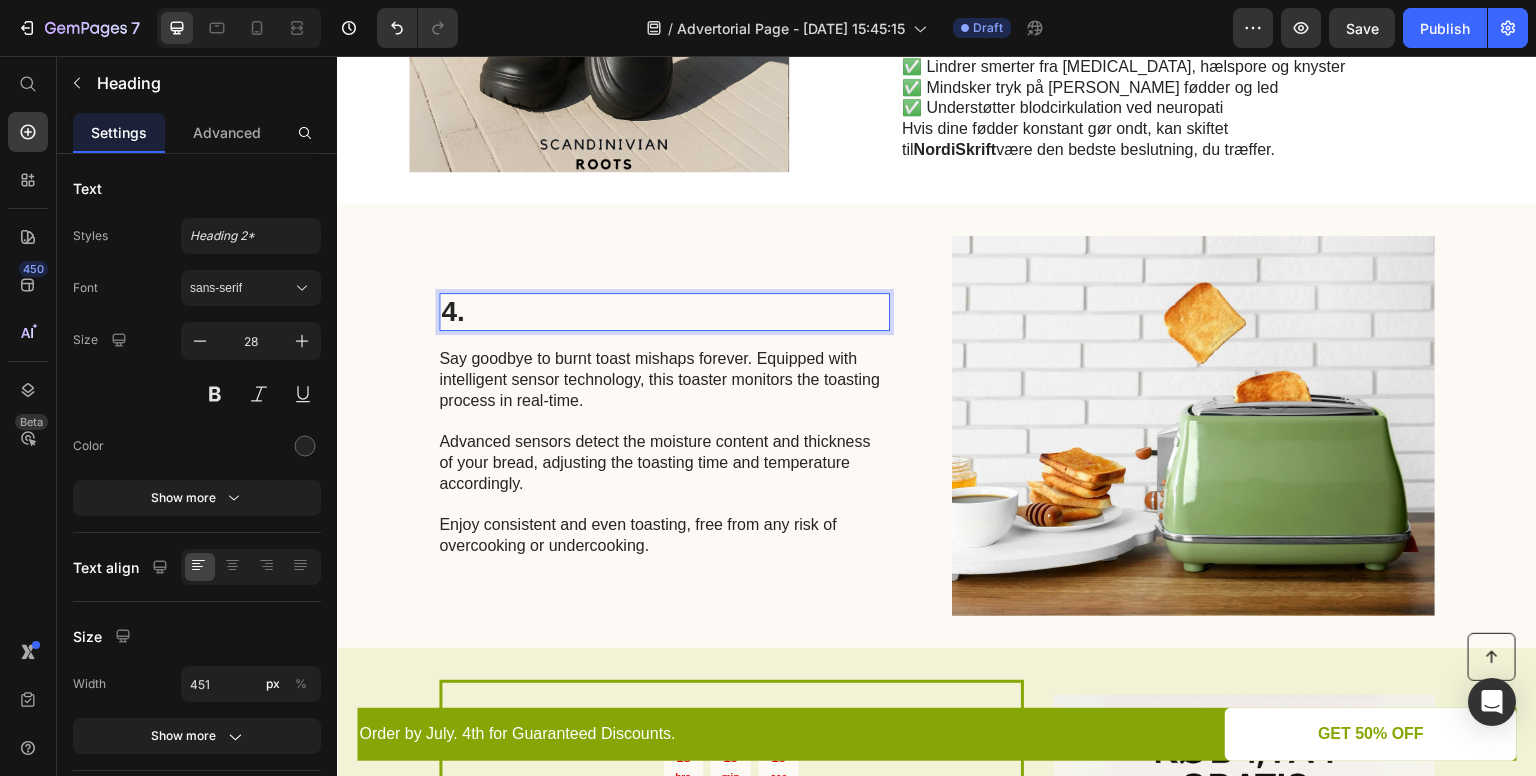 scroll, scrollTop: 1782, scrollLeft: 0, axis: vertical 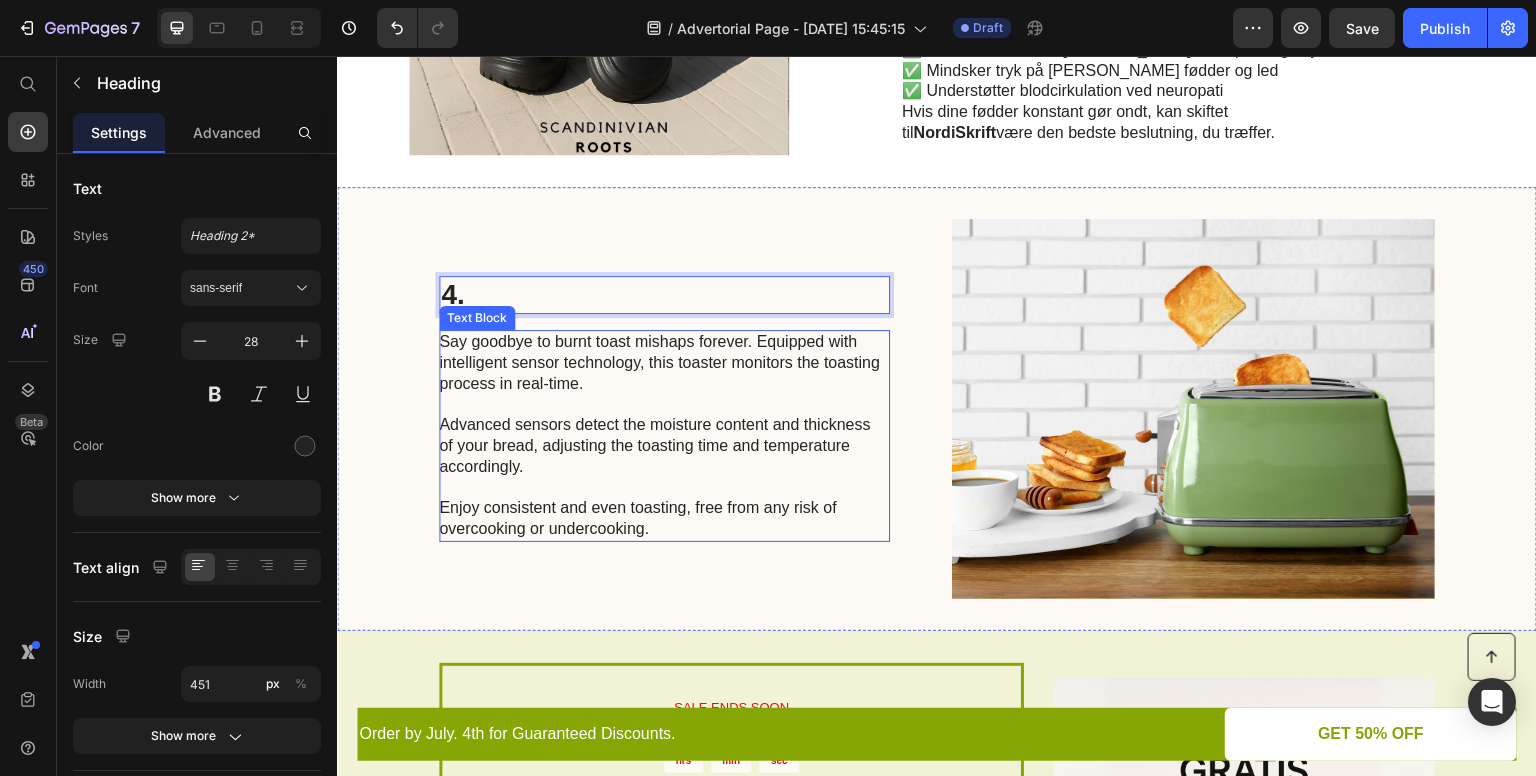click on "Say goodbye to burnt toast mishaps forever. Equipped with intelligent sensor technology, this toaster monitors the toasting process in real-time. Advanced sensors detect the moisture content and thickness of your bread, adjusting the toasting time and temperature accordingly. Enjoy consistent and even toasting, free from any risk of overcooking or undercooking." at bounding box center [663, 436] 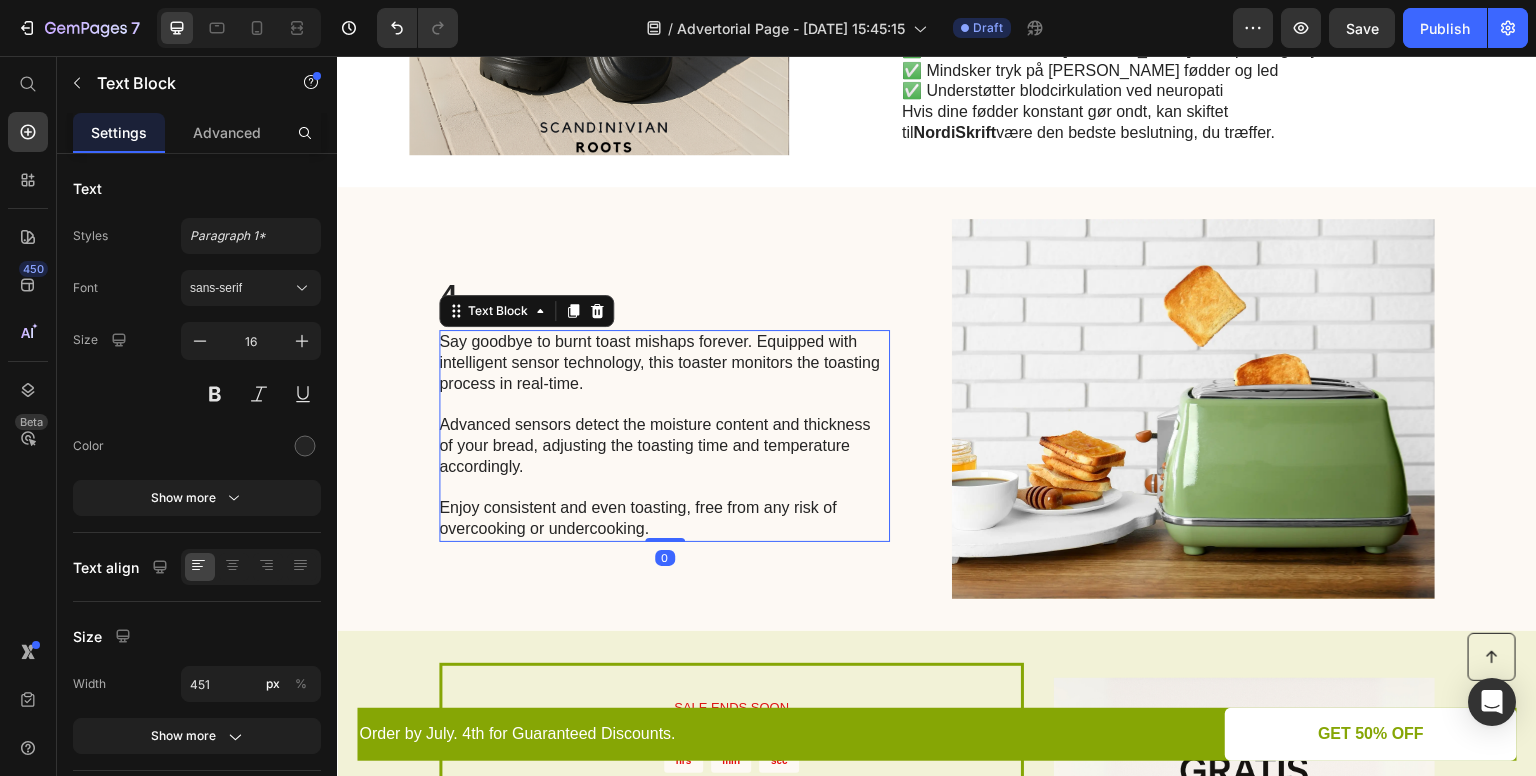click on "Say goodbye to burnt toast mishaps forever. Equipped with intelligent sensor technology, this toaster monitors the toasting process in real-time. Advanced sensors detect the moisture content and thickness of your bread, adjusting the toasting time and temperature accordingly. Enjoy consistent and even toasting, free from any risk of overcooking or undercooking." at bounding box center [663, 436] 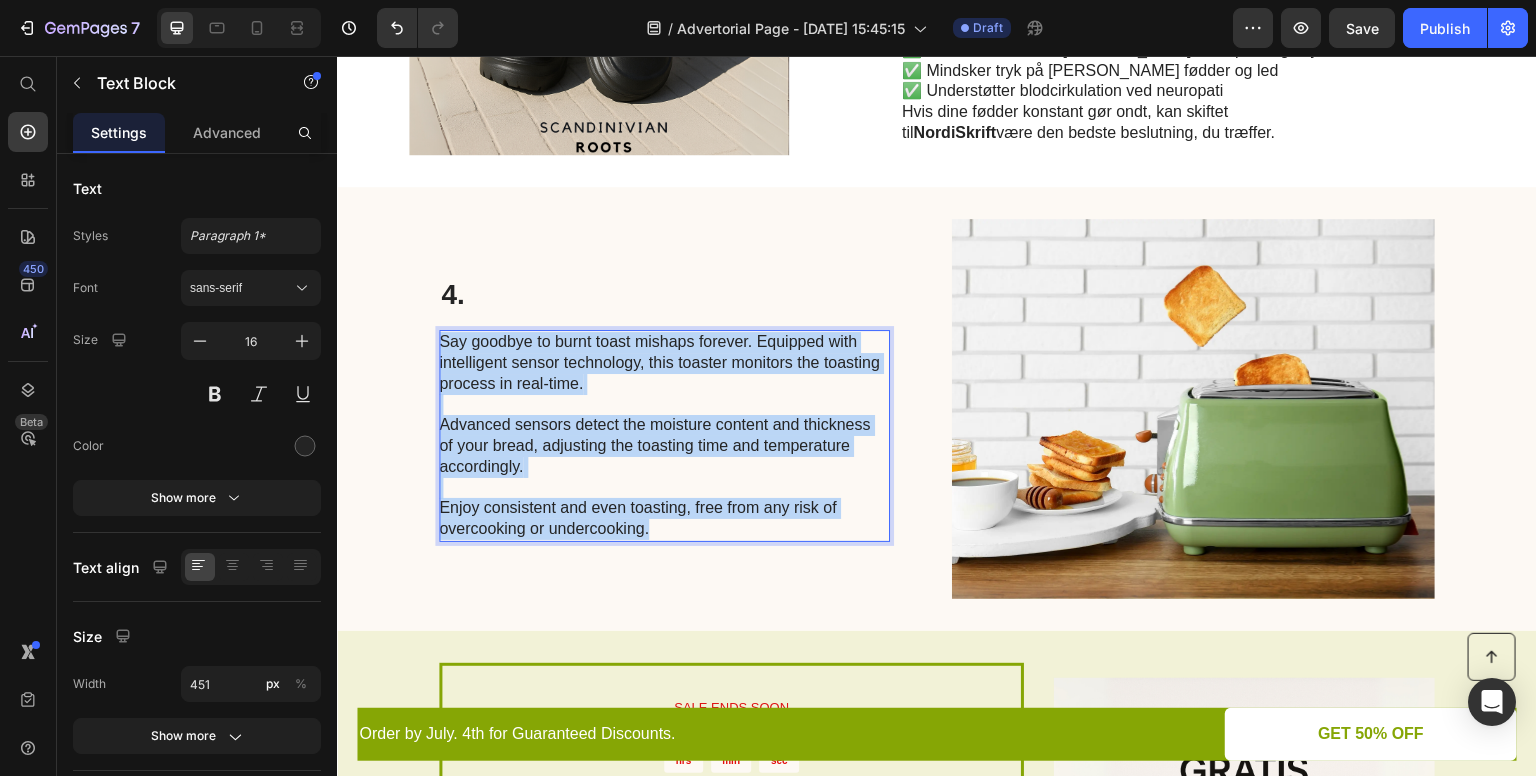 drag, startPoint x: 698, startPoint y: 527, endPoint x: 434, endPoint y: 348, distance: 318.96237 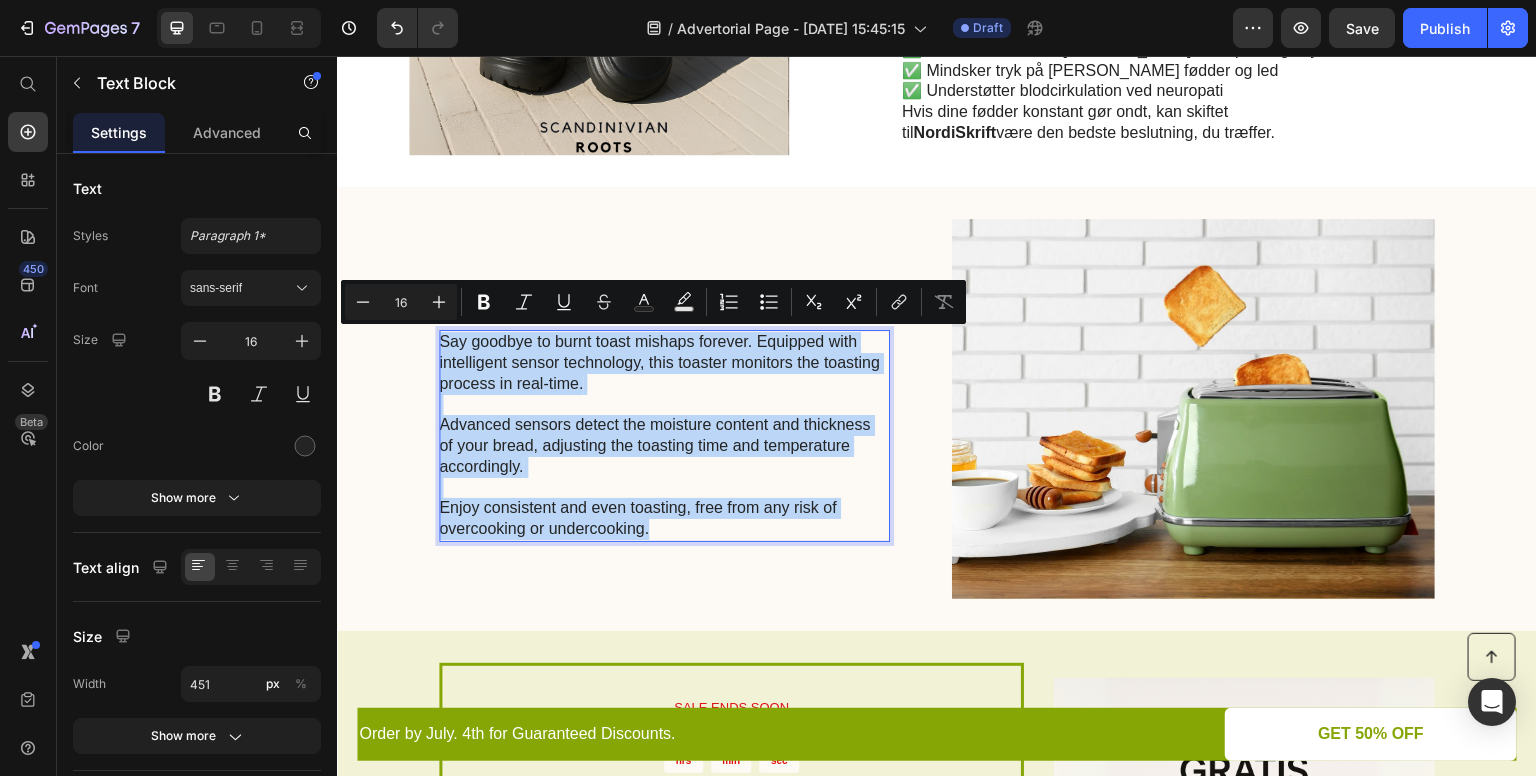 scroll, scrollTop: 1751, scrollLeft: 0, axis: vertical 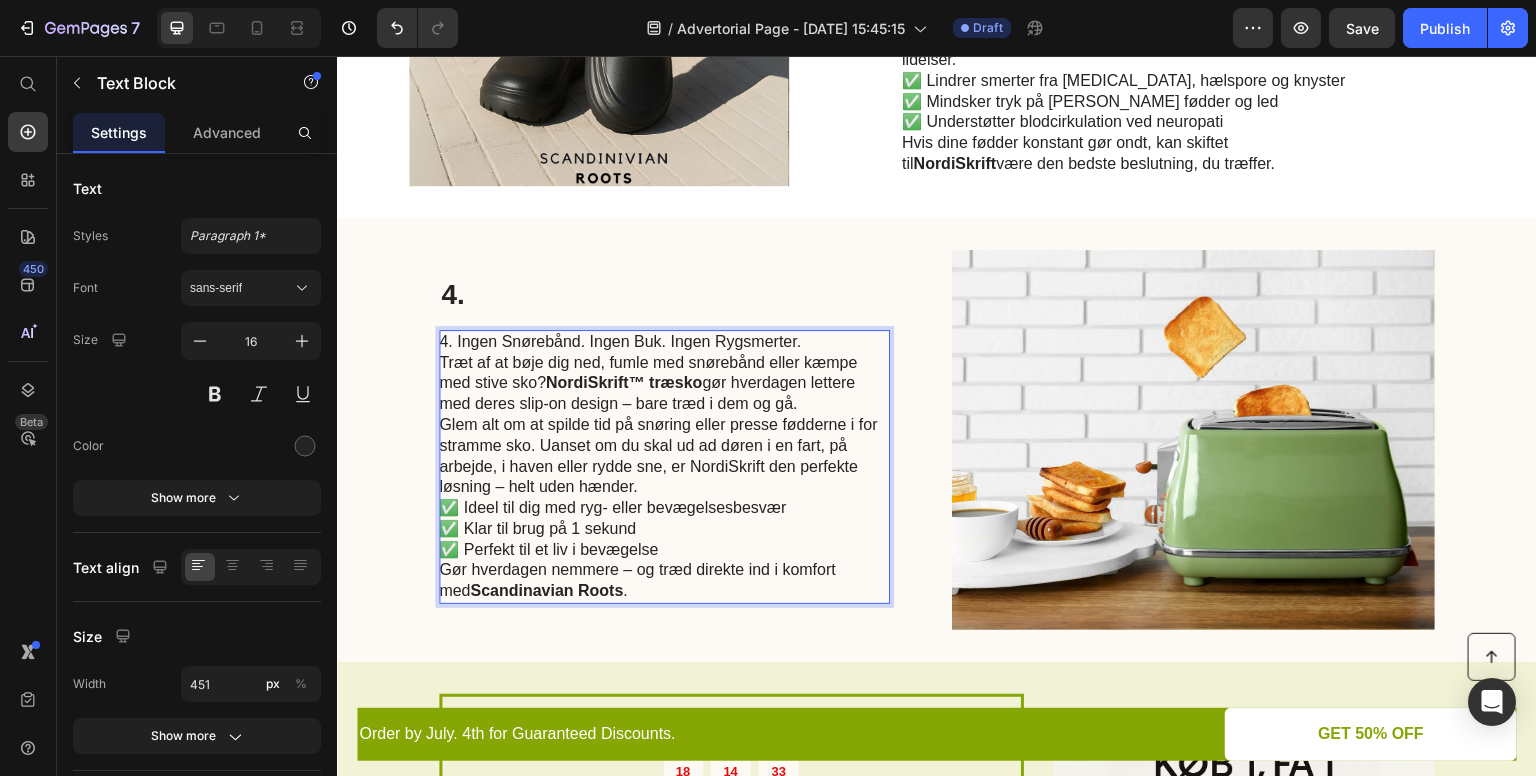 click on "4. Ingen Snørebånd. Ingen Buk. Ingen Rygsmerter." at bounding box center [663, 342] 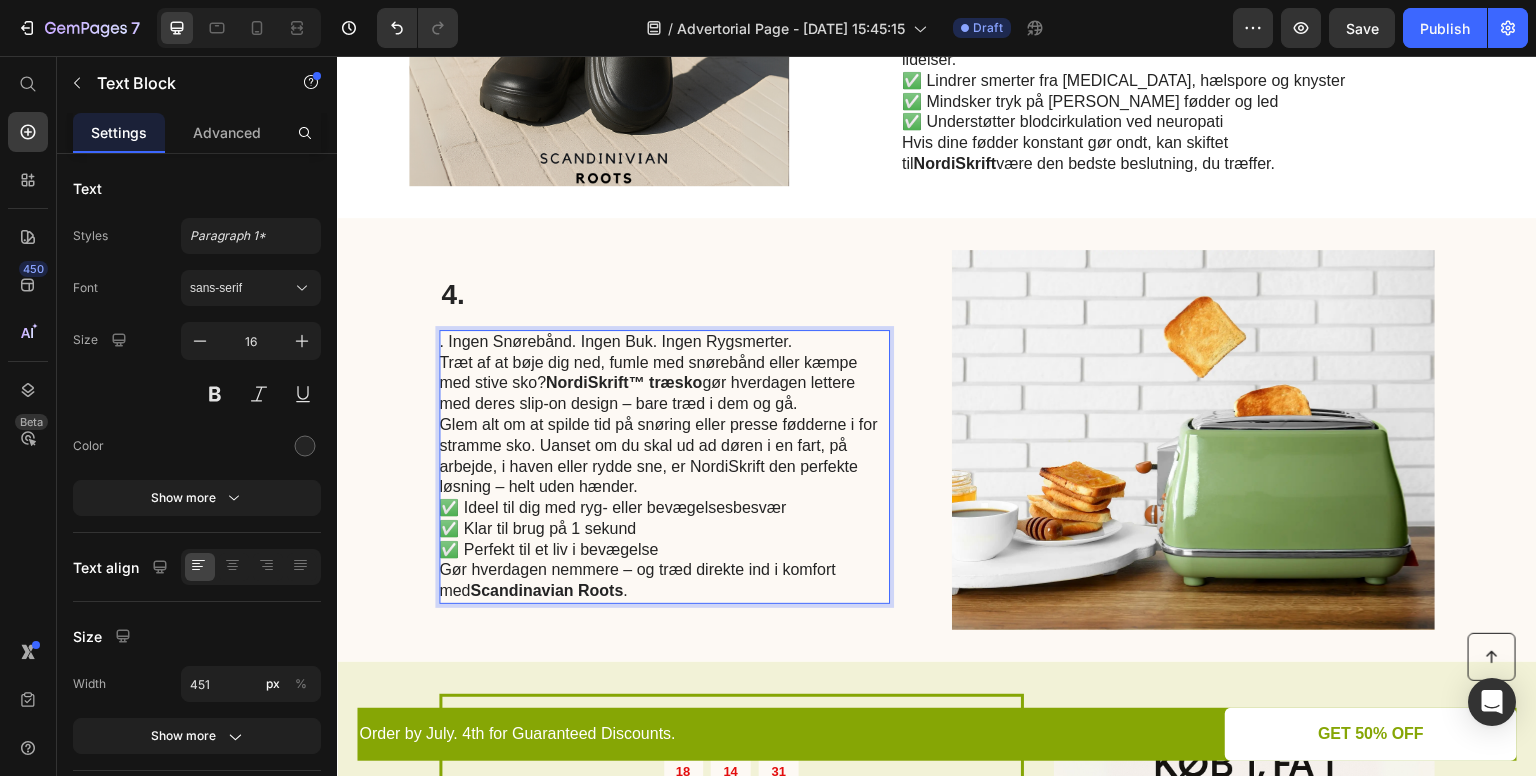 click on ". Ingen Snørebånd. Ingen Buk. Ingen Rygsmerter." at bounding box center (663, 342) 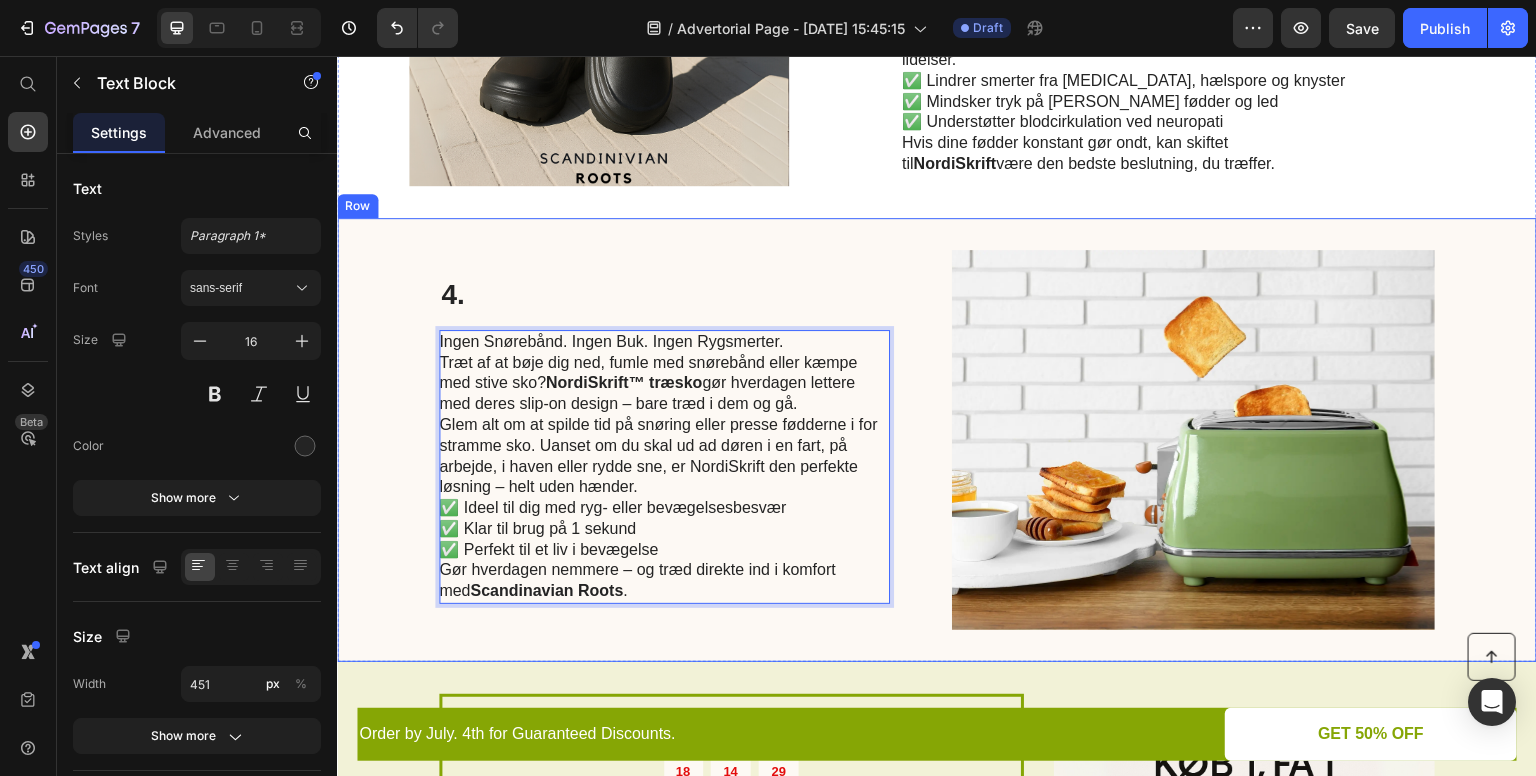 click on "4.  Heading Ingen Snørebånd. Ingen Buk. Ingen Rygsmerter. Træt af at bøje dig ned, fumle med snørebånd eller kæmpe med stive sko?  NordiSkrift™ træsko  gør hverdagen lettere med deres slip-on design – bare træd i dem og gå. Glem alt om at spilde tid på snøring eller presse fødderne i for stramme sko. Uanset om du skal ud ad døren i en fart, på arbejde, i haven eller rydde sne, er NordiSkrift den perfekte løsning – helt uden hænder. ✅ Ideel til dig med ryg- eller bevægelsesbesvær ✅ Klar til brug på 1 sekund ✅ Perfekt til et liv i bevægelse Gør hverdagen nemmere – og træd direkte ind i komfort med  Scandinavian Roots . Text Block   0 Image Row" at bounding box center [937, 440] 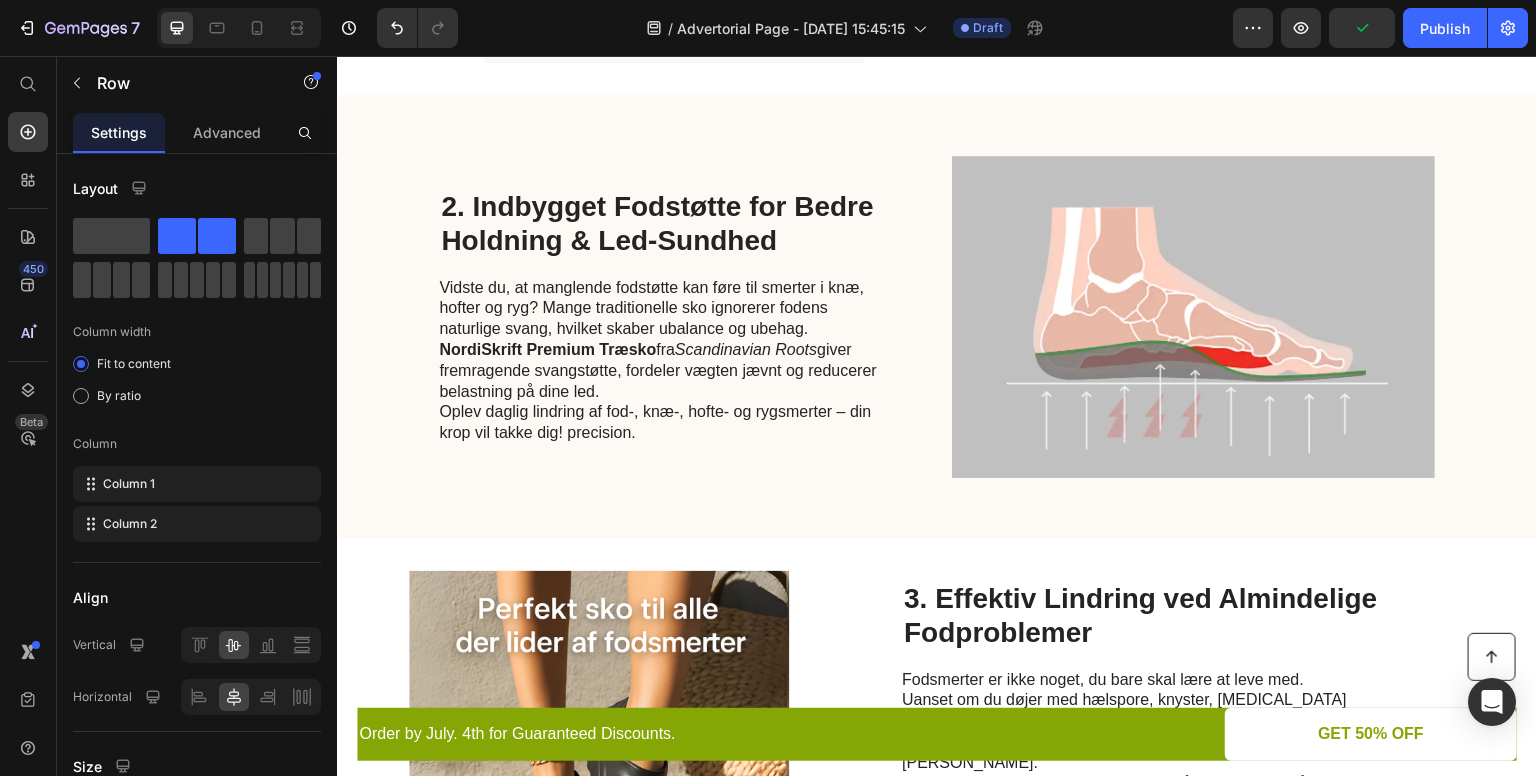 scroll, scrollTop: 1059, scrollLeft: 0, axis: vertical 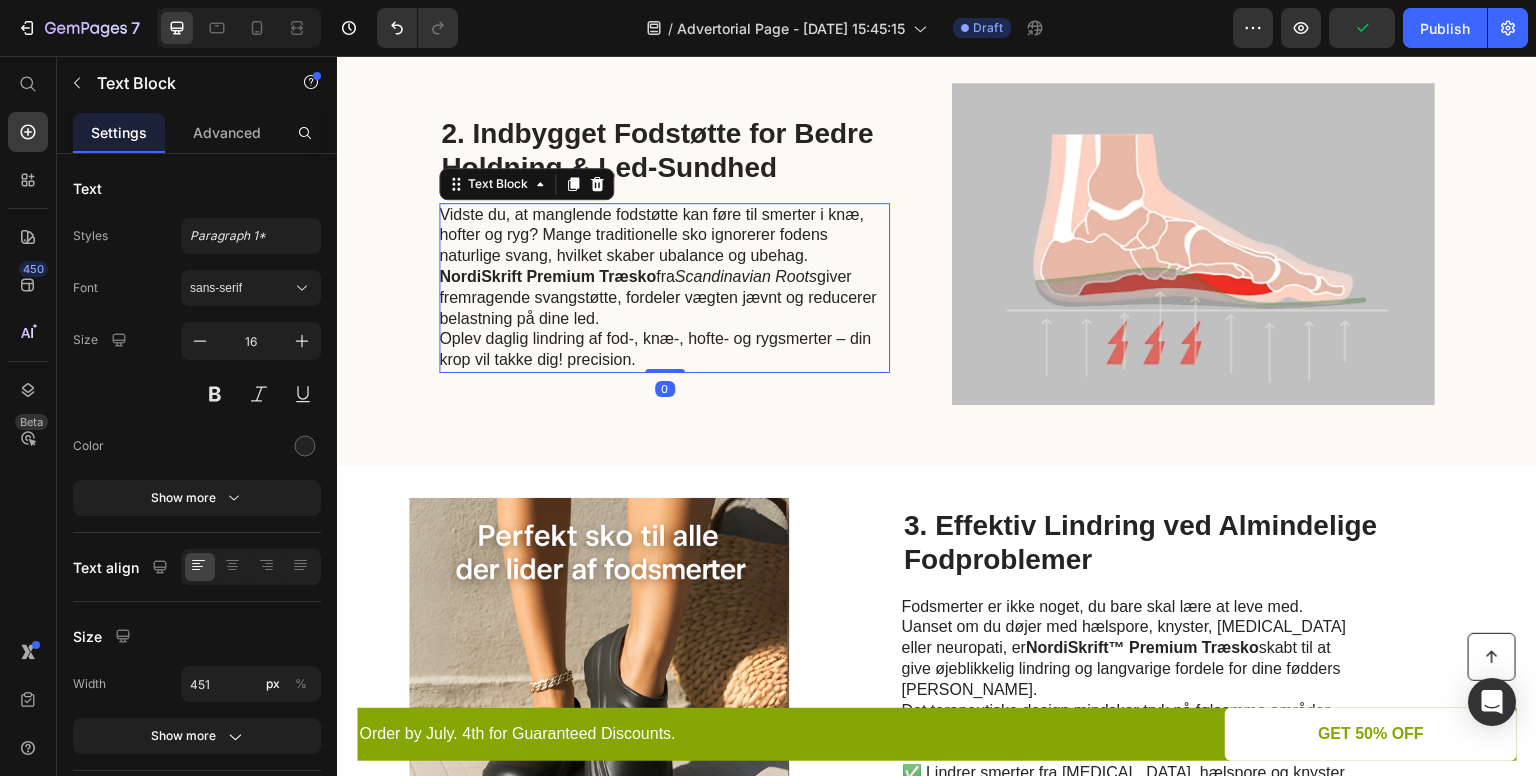 click on "Scandinavian Roots" at bounding box center [746, 276] 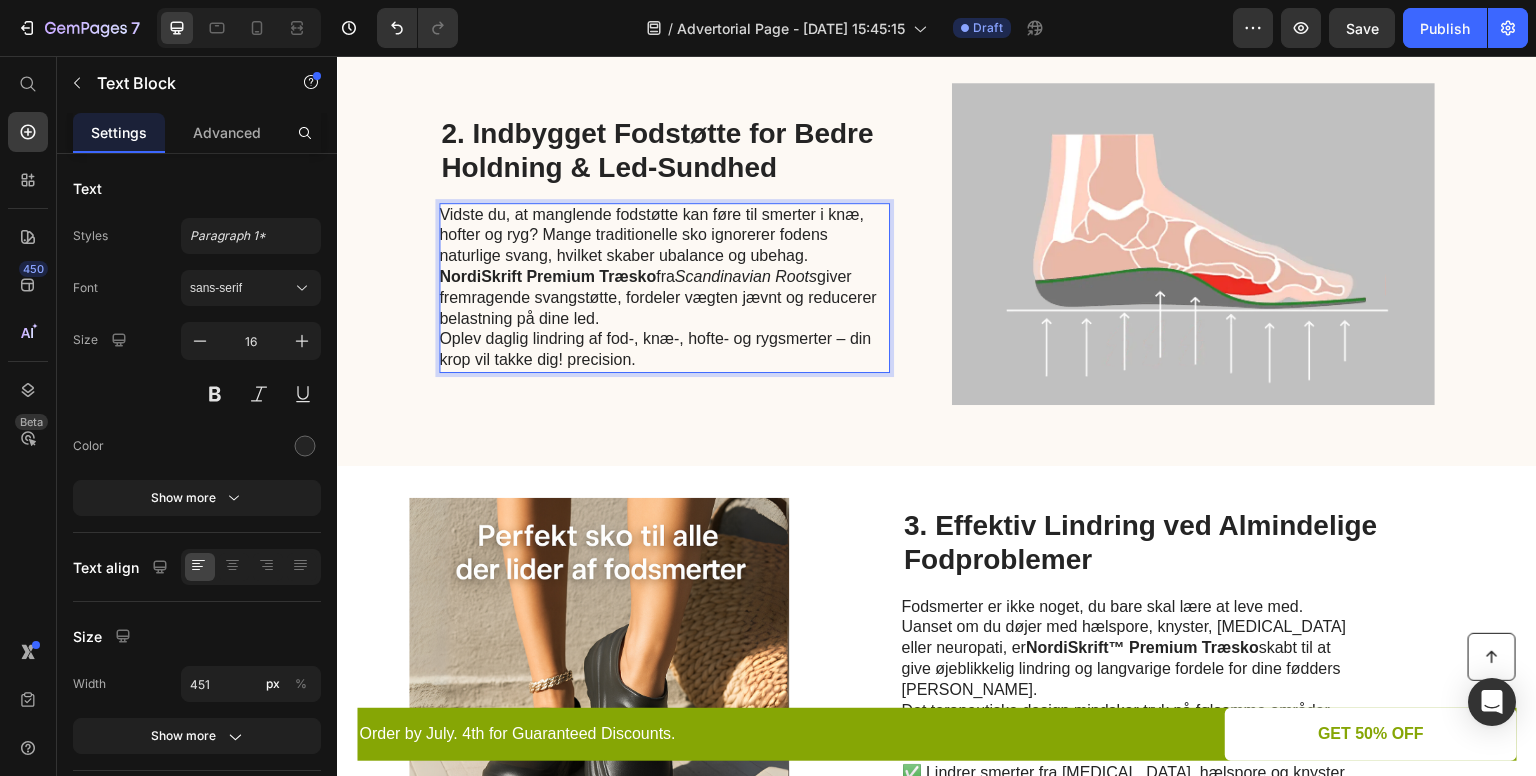 click on "Oplev daglig lindring af fod-, knæ-, hofte- og rygsmerter – din krop vil takke dig! precision." at bounding box center (663, 350) 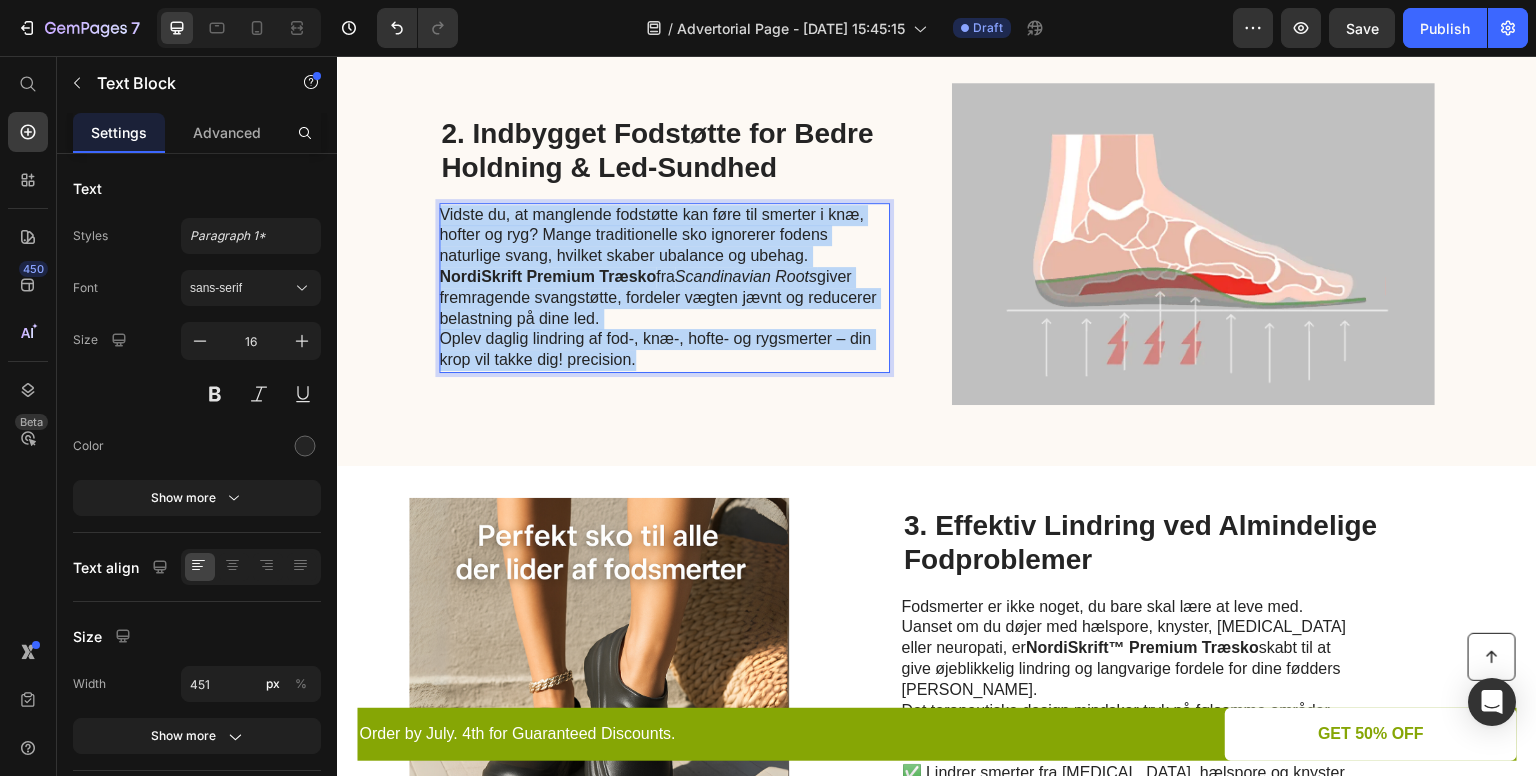 drag, startPoint x: 640, startPoint y: 361, endPoint x: 433, endPoint y: 217, distance: 252.16066 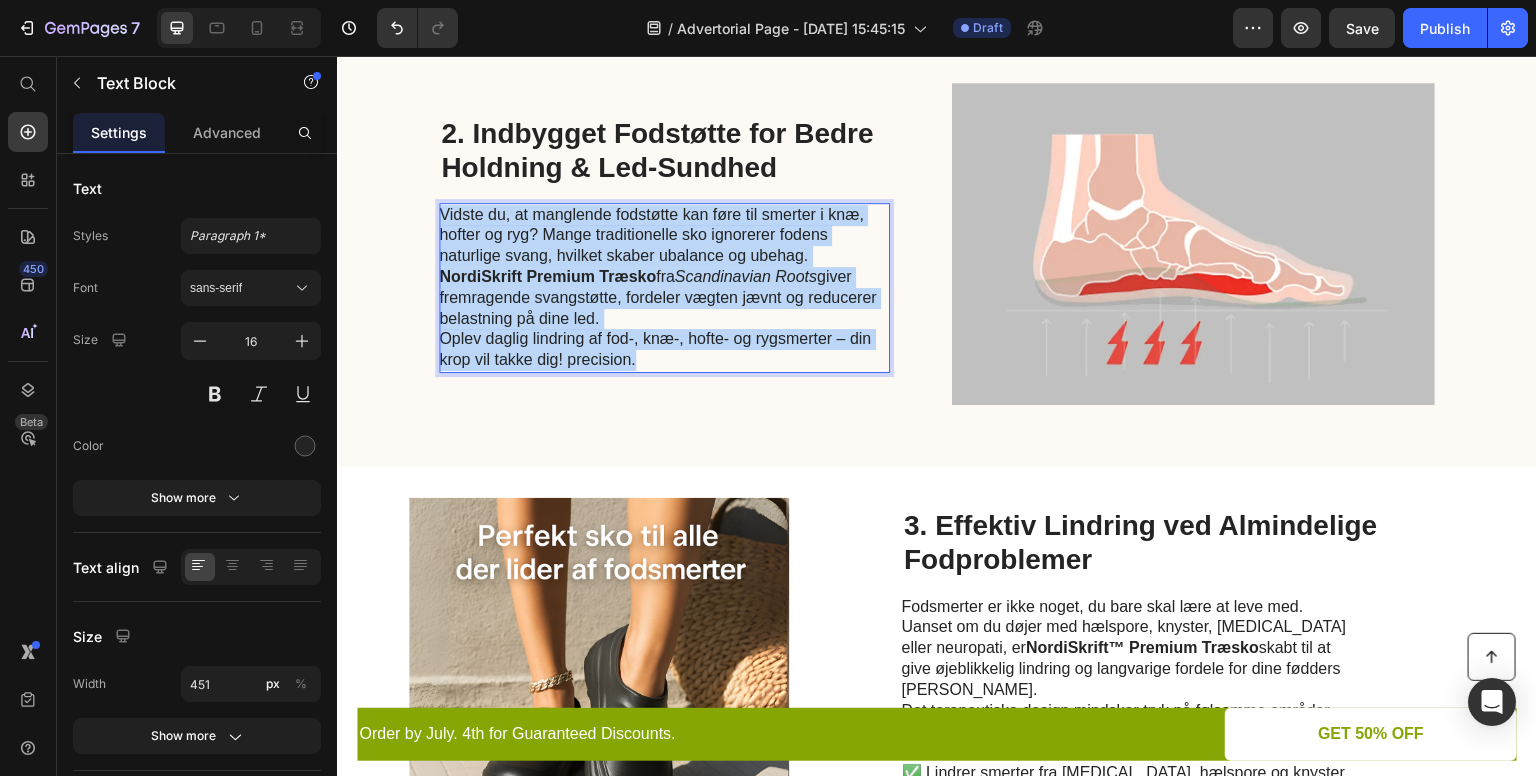 click on "Vidste du, at manglende fodstøtte kan føre til smerter i knæ, hofter og ryg? Mange traditionelle sko ignorerer fodens naturlige svang, hvilket skaber ubalance og ubehag. NordiSkrift Premium Træsko  fra  Scandinavian Roots  giver fremragende svangstøtte, fordeler vægten jævnt og reducerer belastning på dine led. Oplev daglig lindring af fod-, knæ-, hofte- og rygsmerter – din krop vil takke dig! precision." at bounding box center [664, 288] 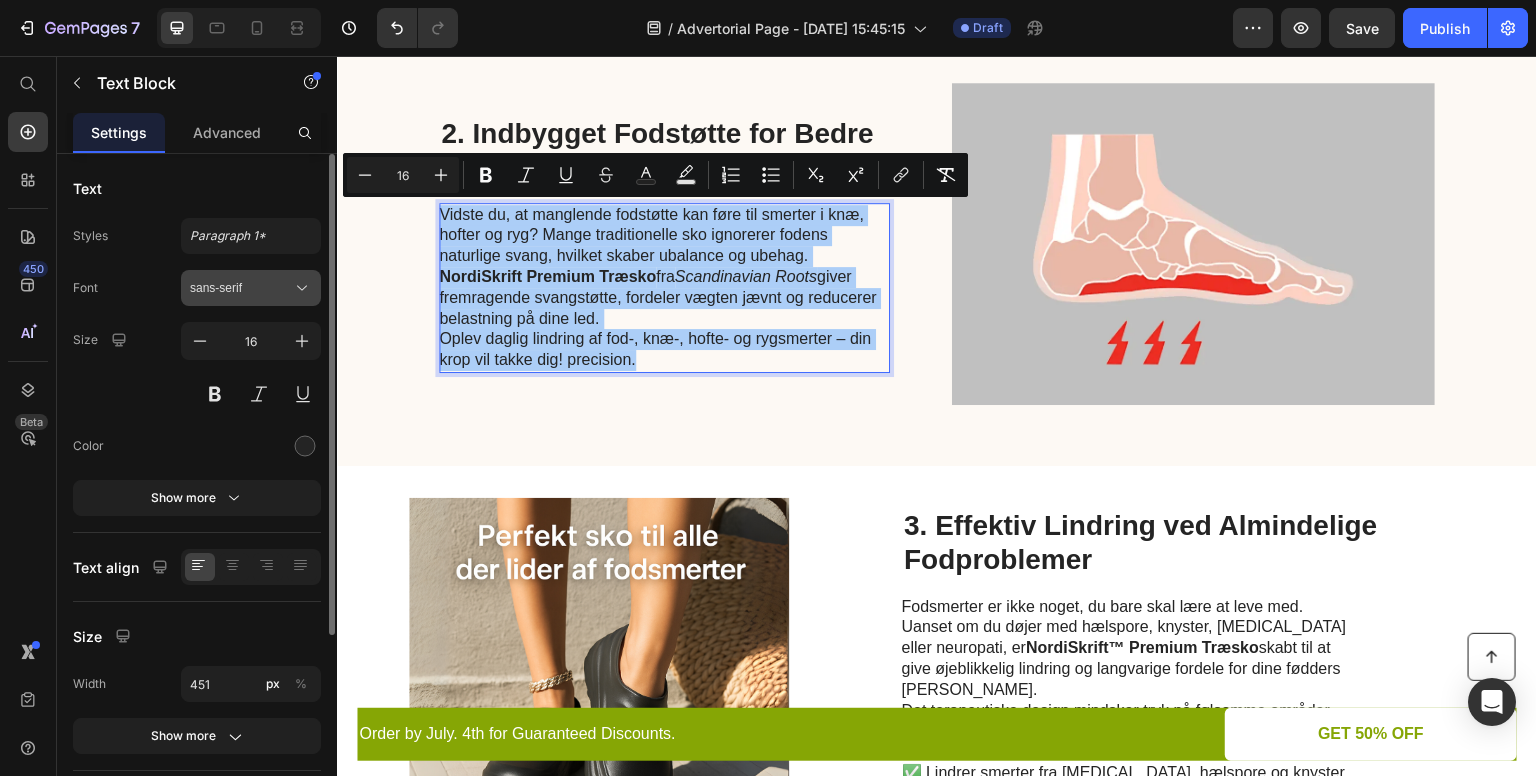 click on "sans-serif" at bounding box center (251, 288) 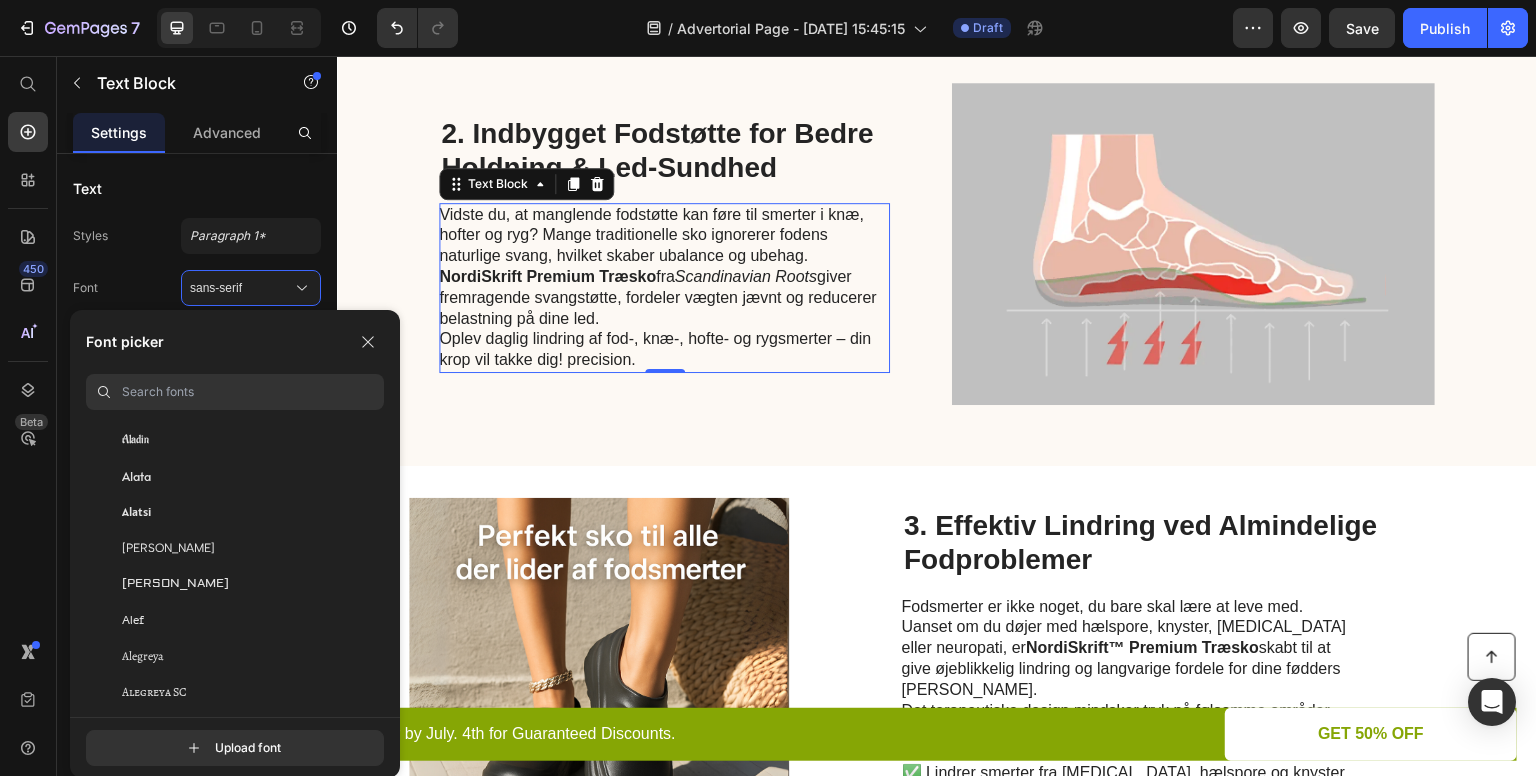 scroll, scrollTop: 956, scrollLeft: 0, axis: vertical 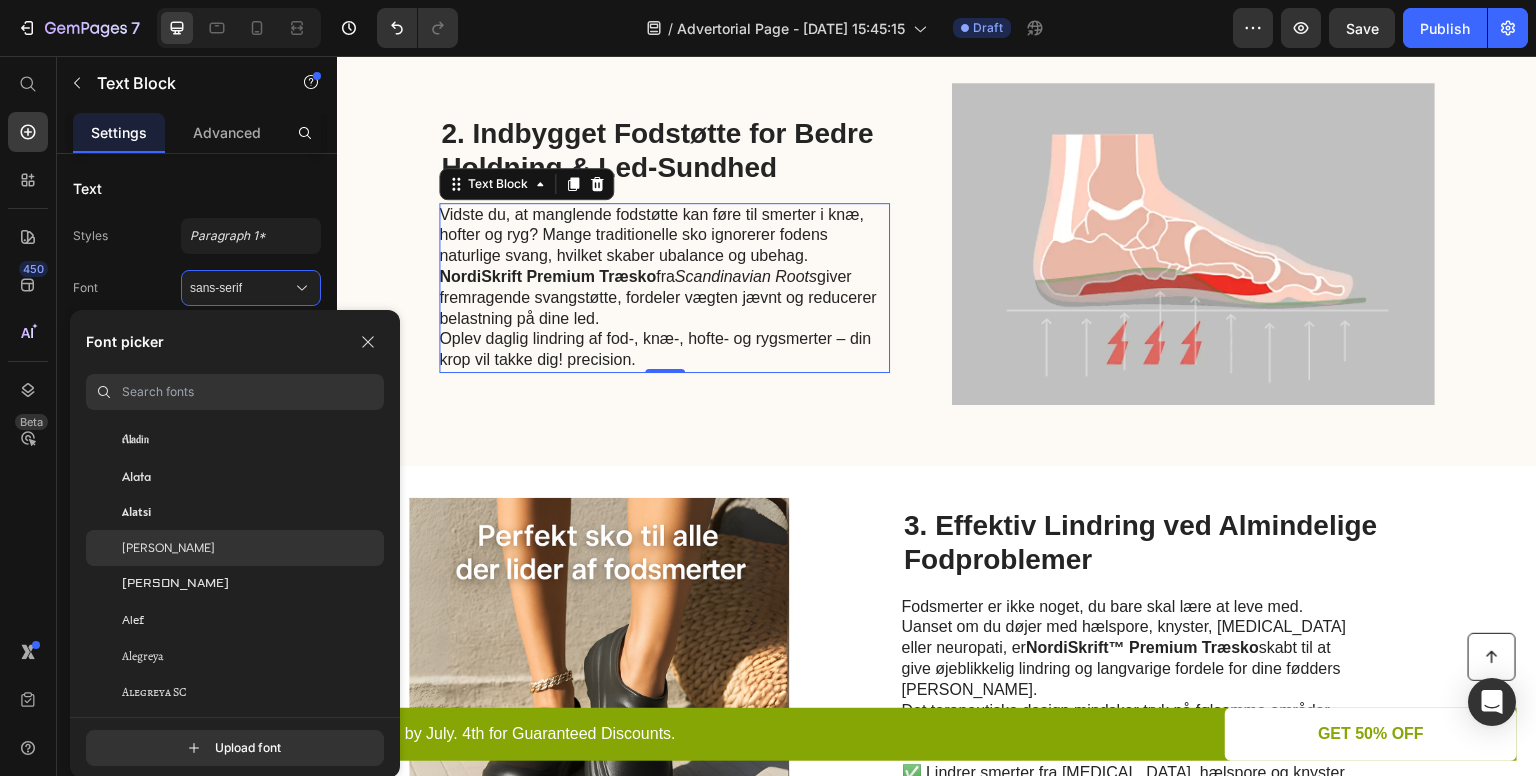 click on "[PERSON_NAME]" 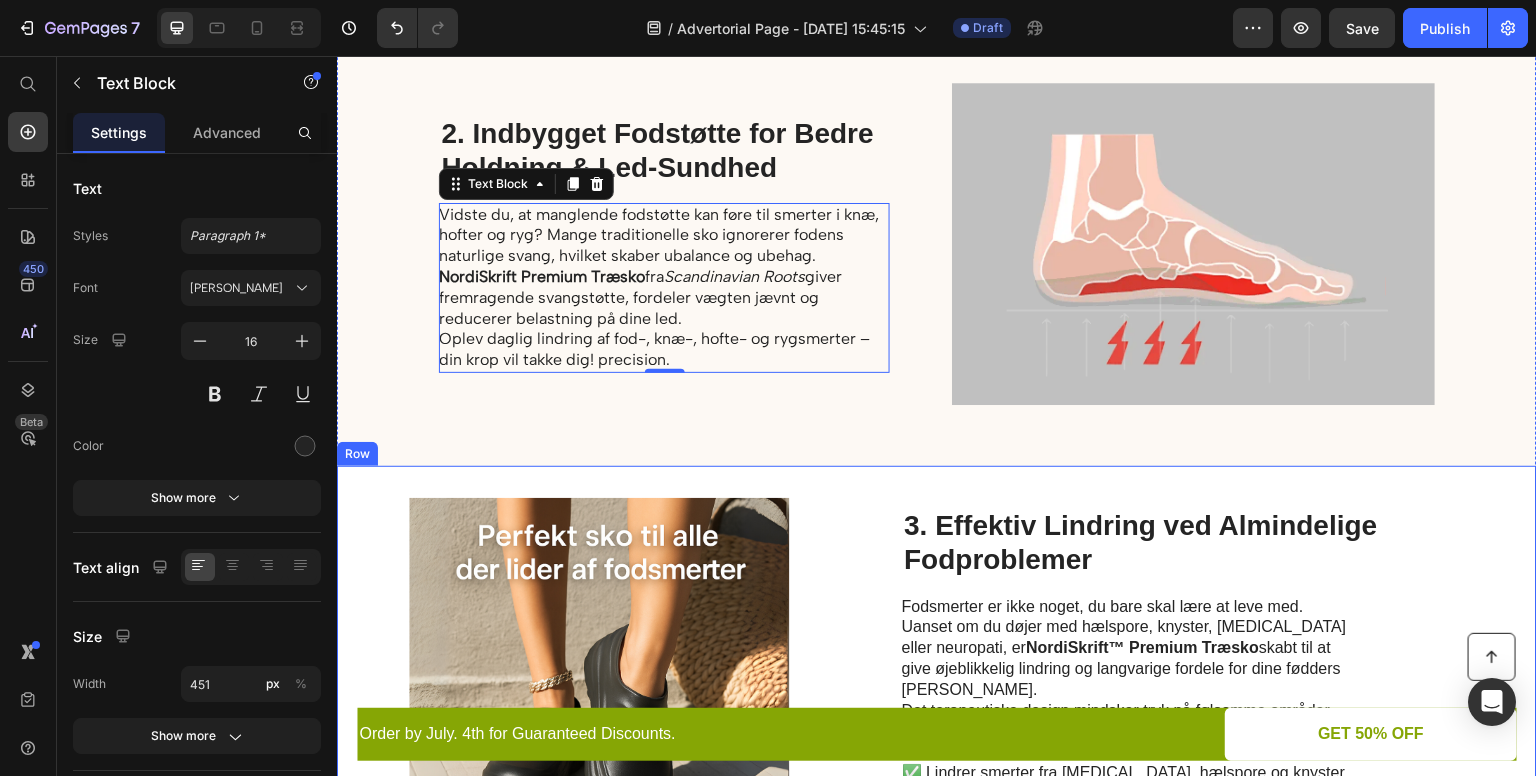 scroll, scrollTop: 1334, scrollLeft: 0, axis: vertical 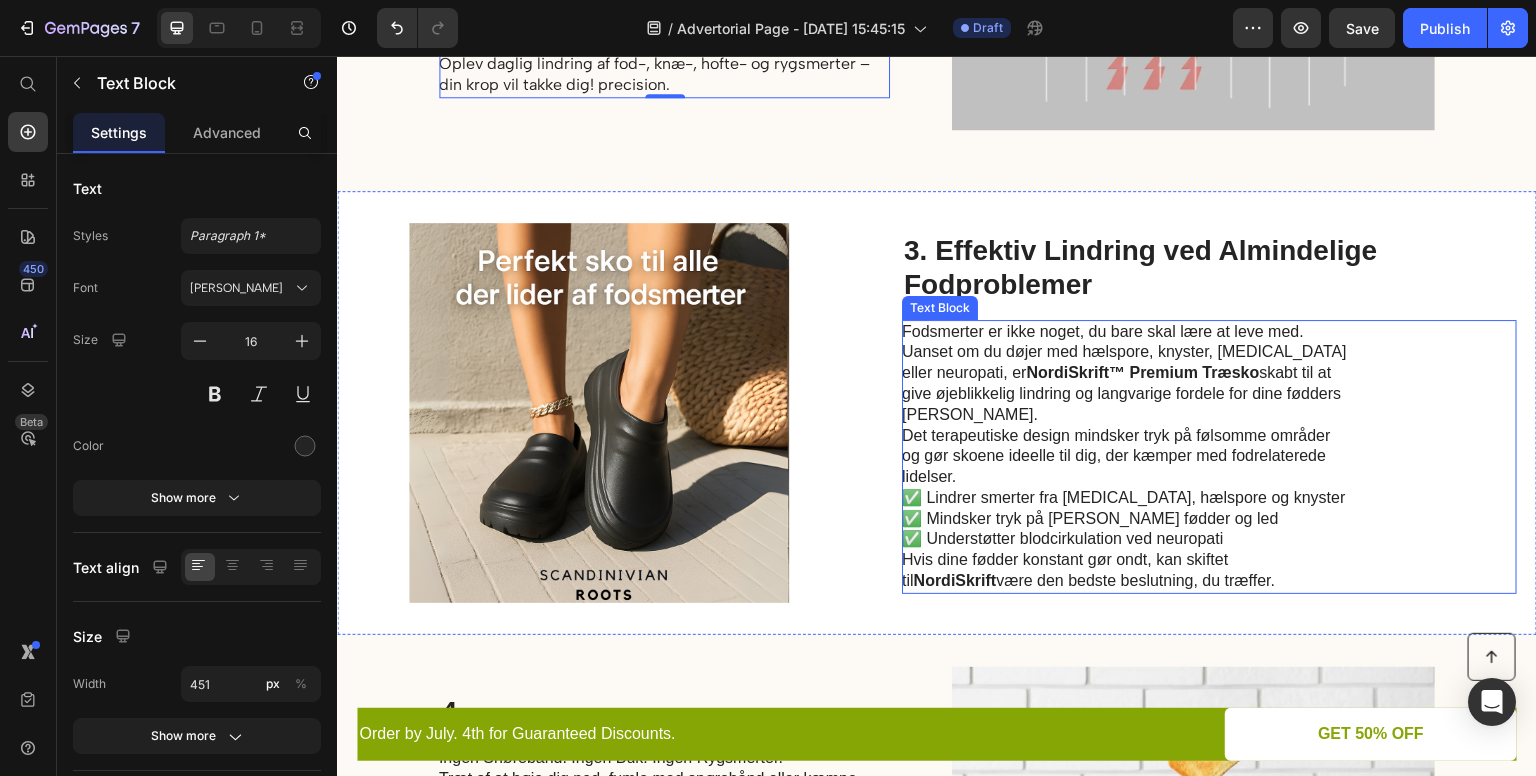click on "✅ Lindrer smerter fra plantar fasciitis, hælspore og knyster ✅ Mindsker tryk på hævede fødder og led ✅ Understøtter blodcirkulation ved neuropati" at bounding box center (1126, 519) 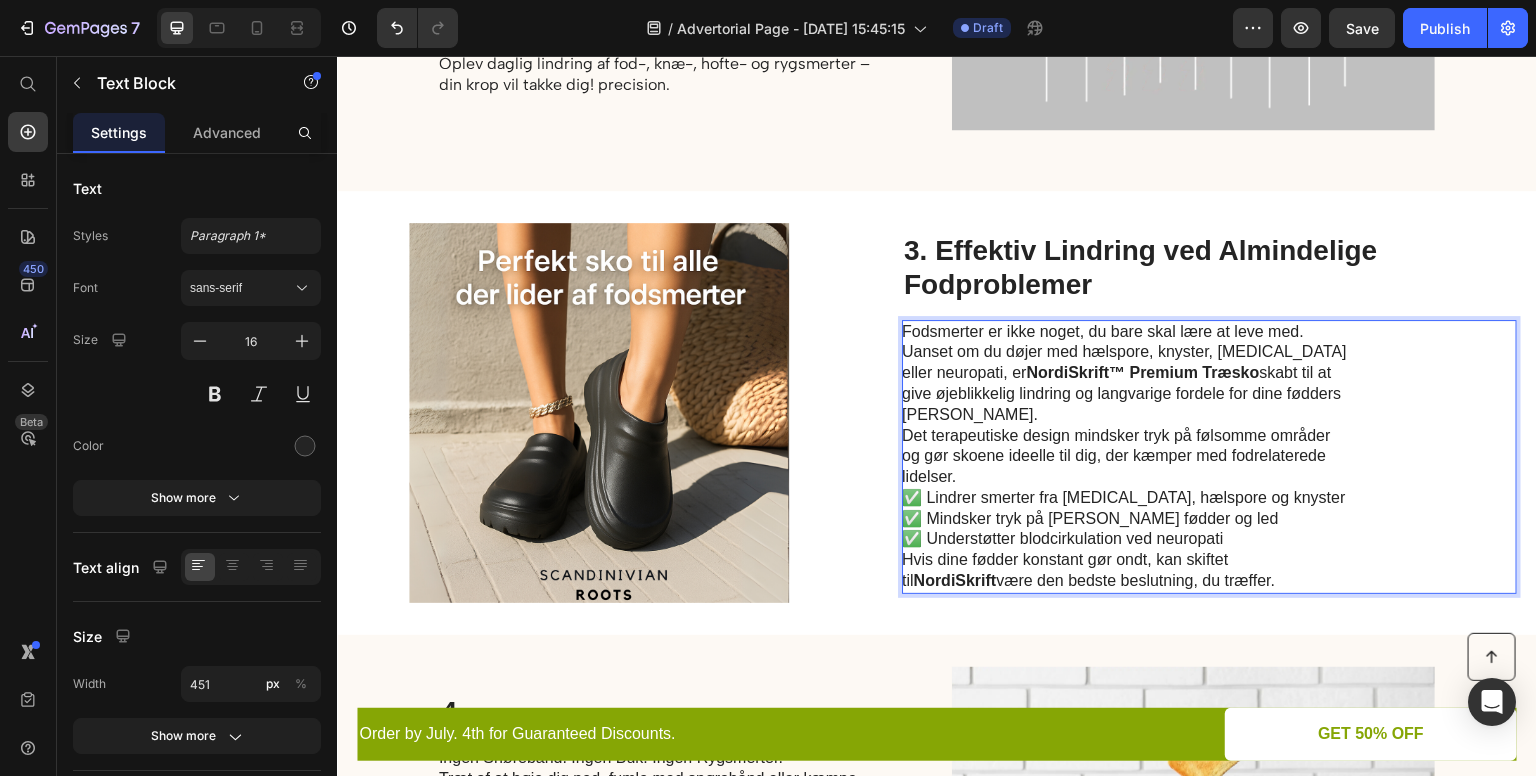 drag, startPoint x: 1198, startPoint y: 575, endPoint x: 903, endPoint y: 337, distance: 379.03693 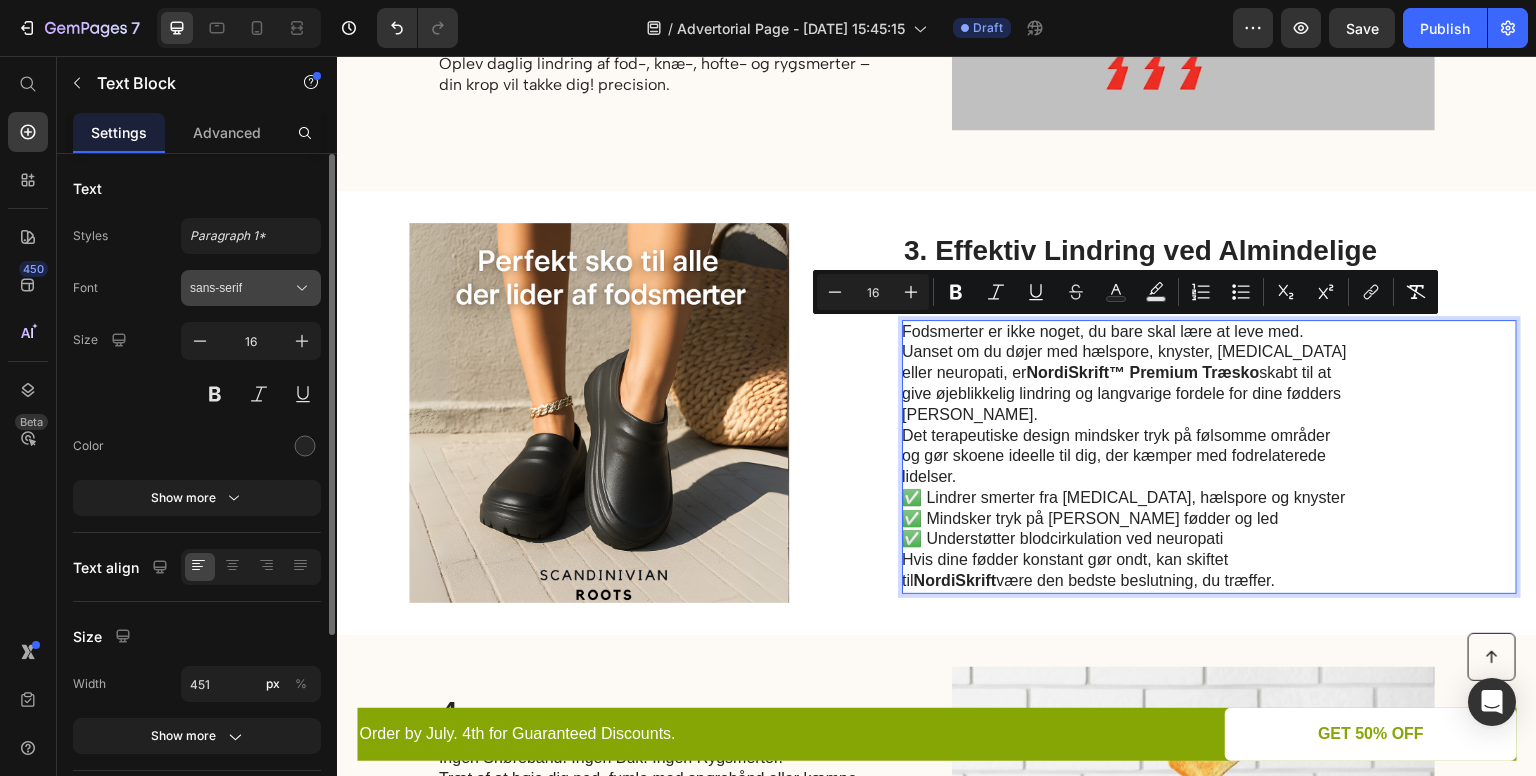 click on "sans-serif" at bounding box center [241, 288] 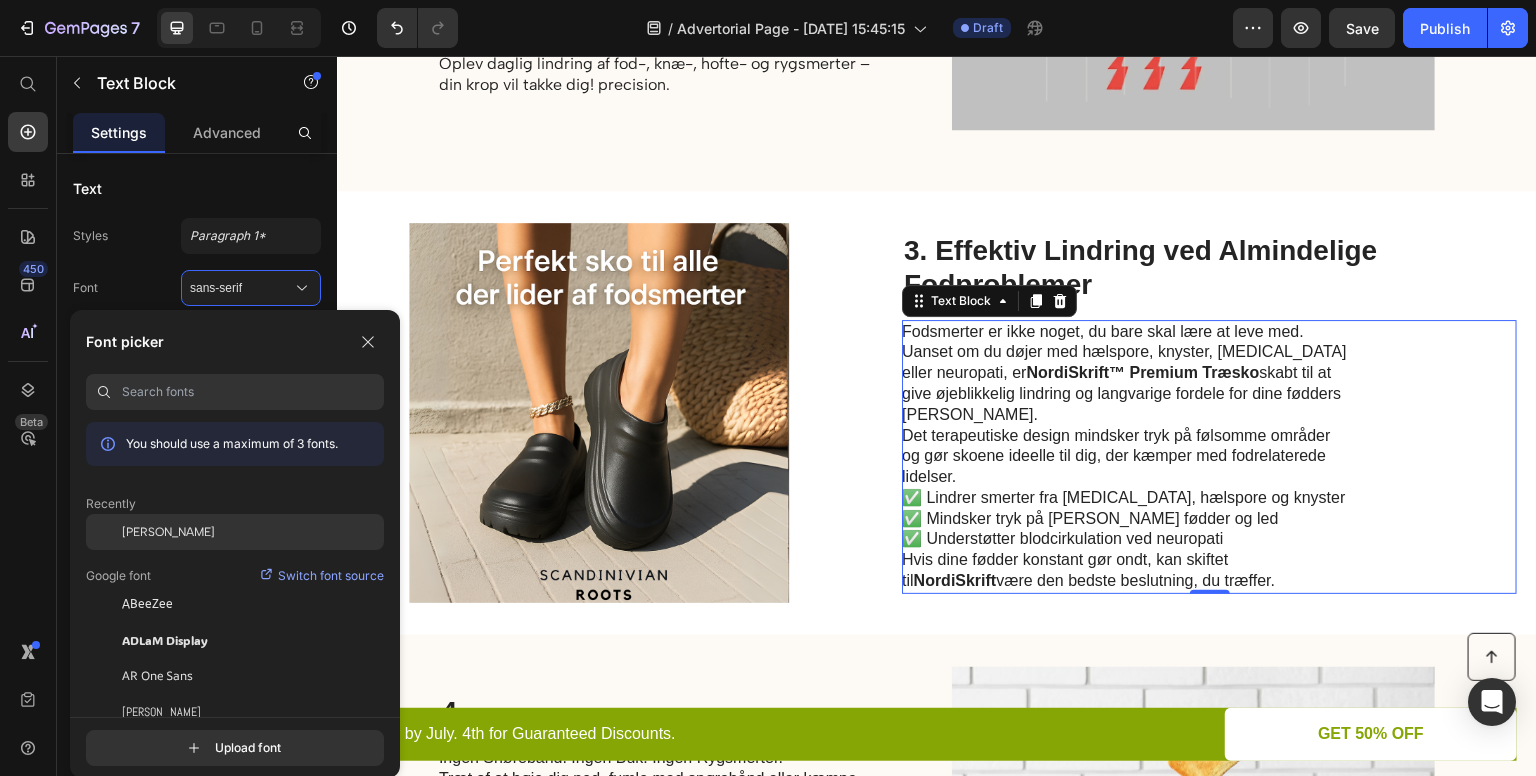 click on "[PERSON_NAME]" 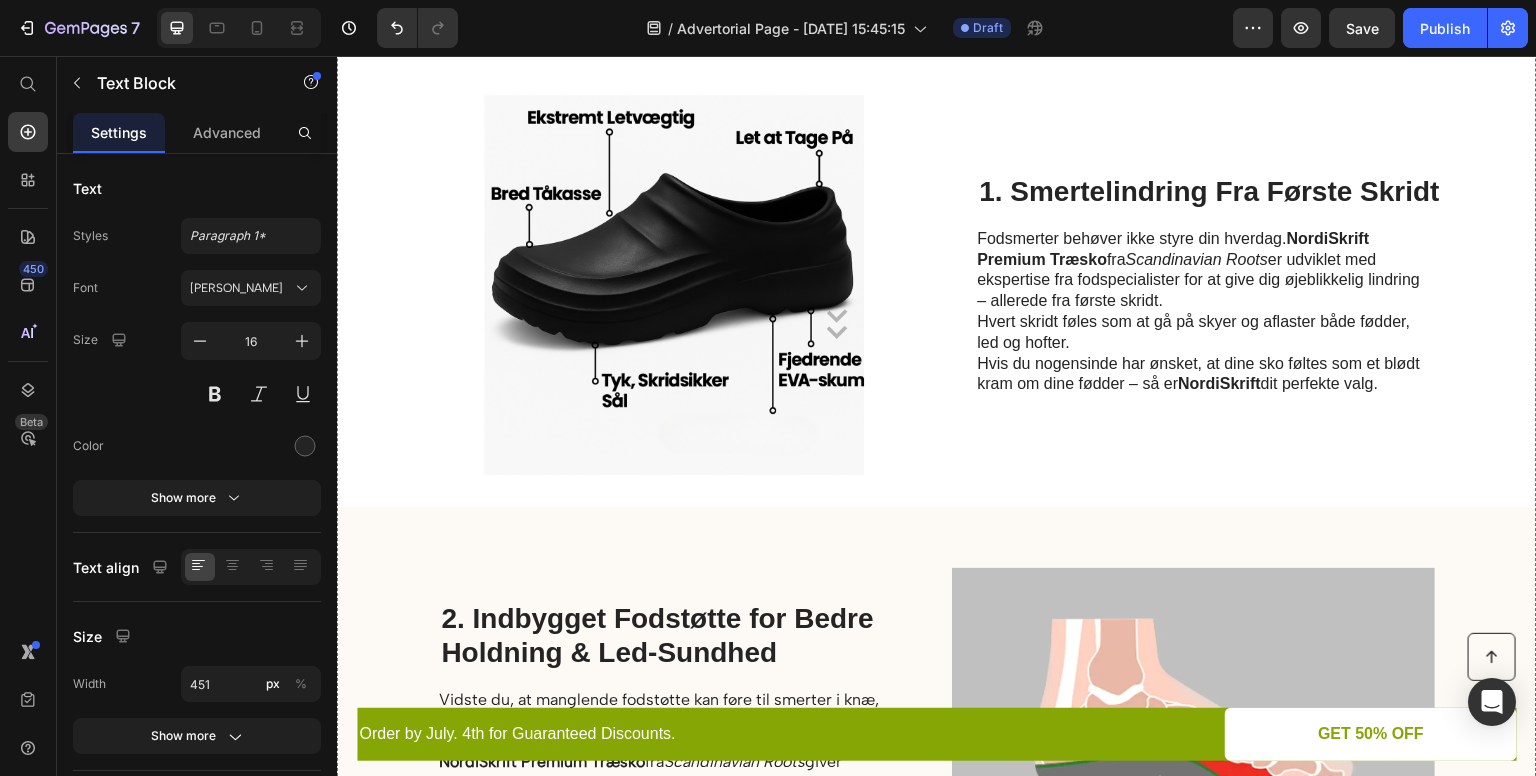 scroll, scrollTop: 528, scrollLeft: 0, axis: vertical 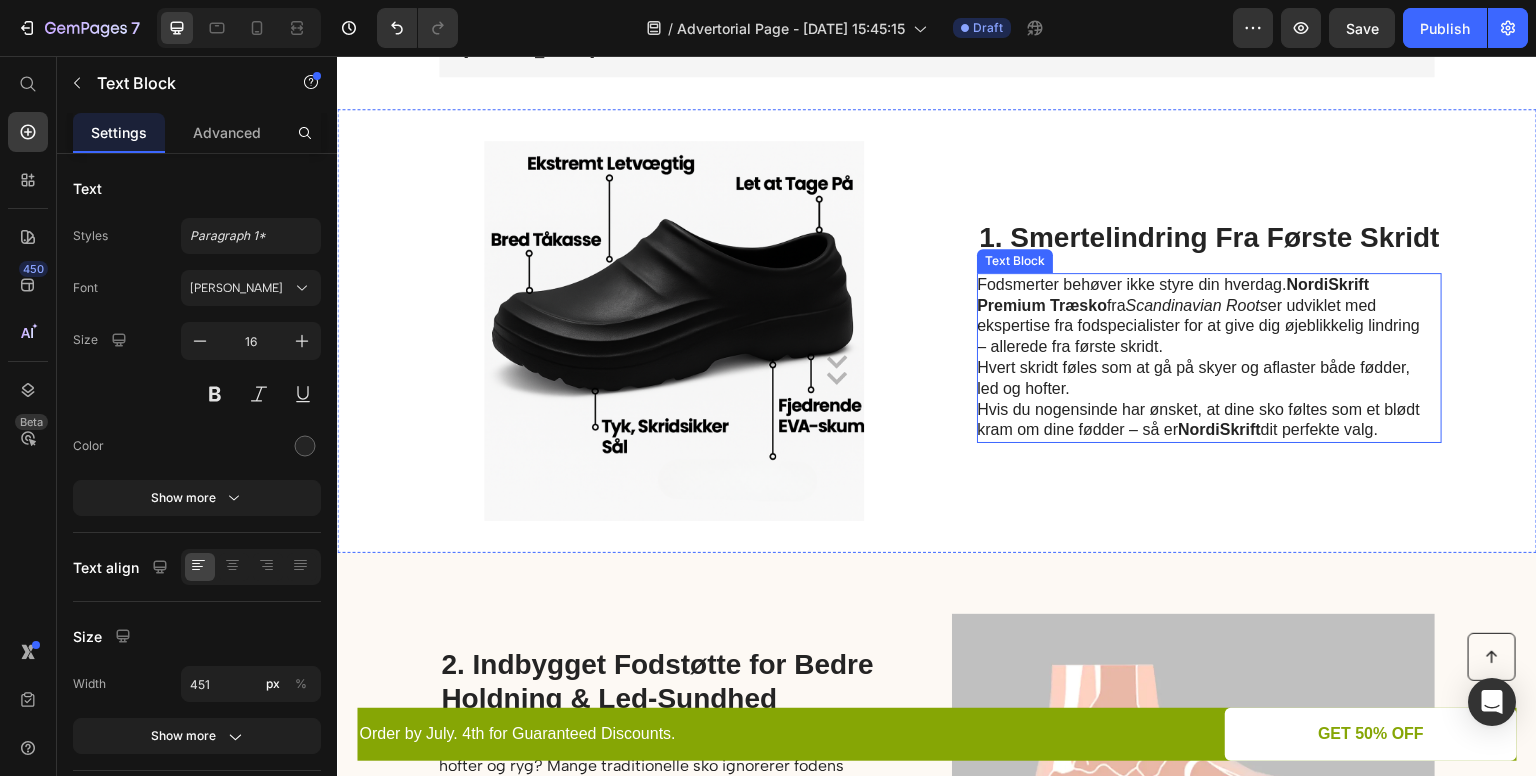 click on "Fodsmerter behøver ikke styre din hverdag.  NordiSkrift Premium Træsko  fra  Scandinavian Roots  er udviklet med ekspertise fra fodspecialister for at give dig øjeblikkelig lindring – allerede fra første skridt." at bounding box center (1201, 316) 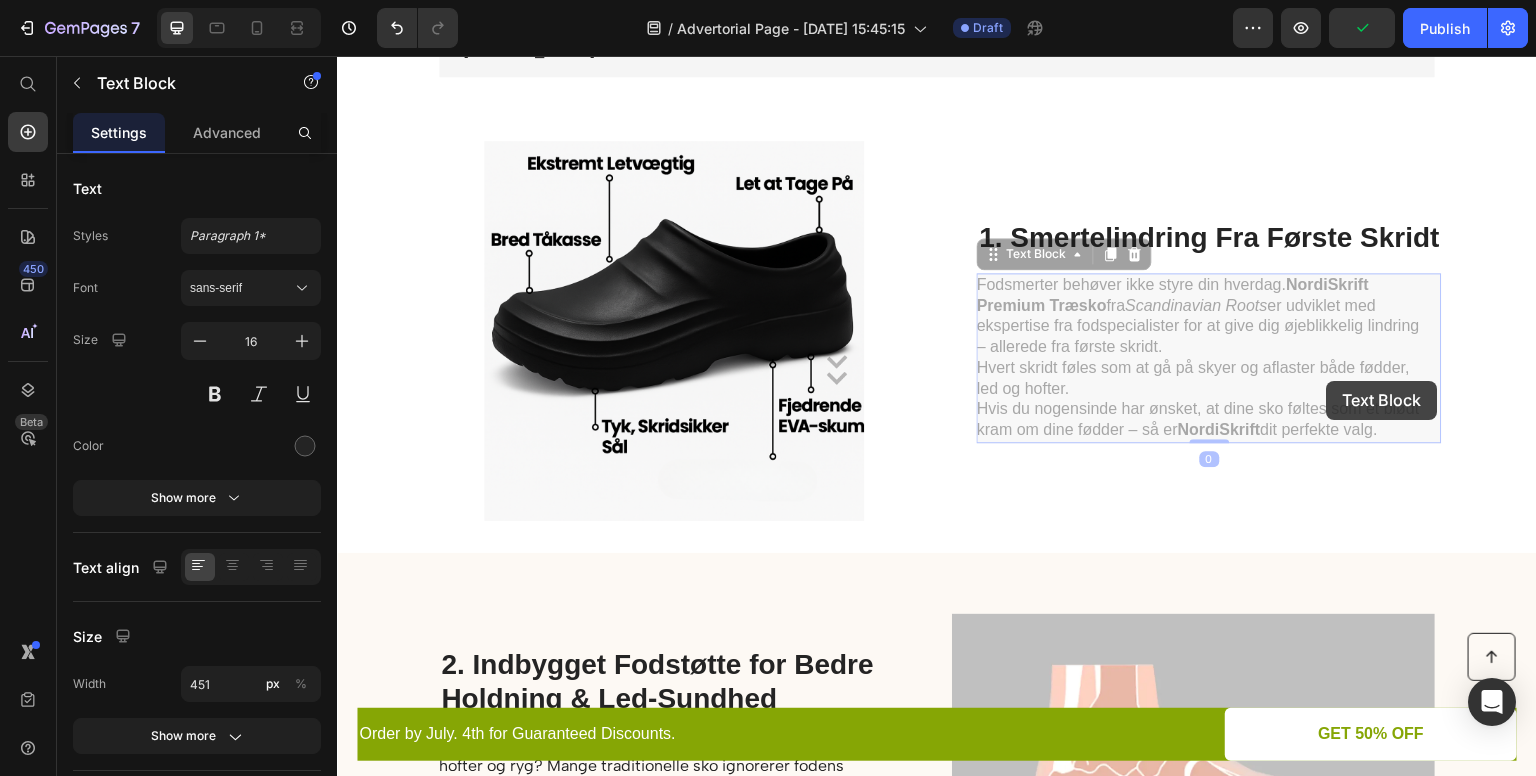 scroll, scrollTop: 450, scrollLeft: 0, axis: vertical 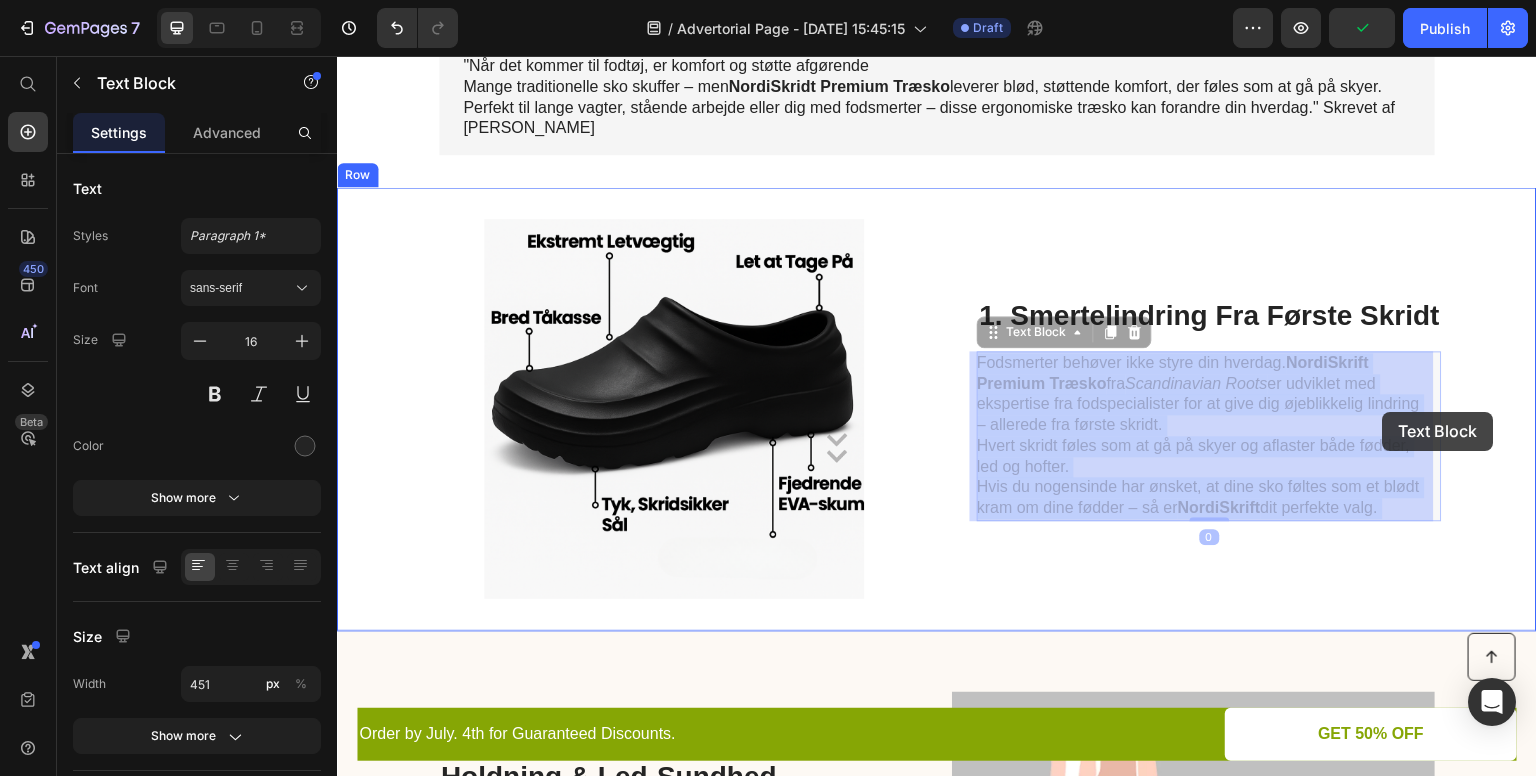 drag, startPoint x: 976, startPoint y: 283, endPoint x: 1383, endPoint y: 410, distance: 426.3543 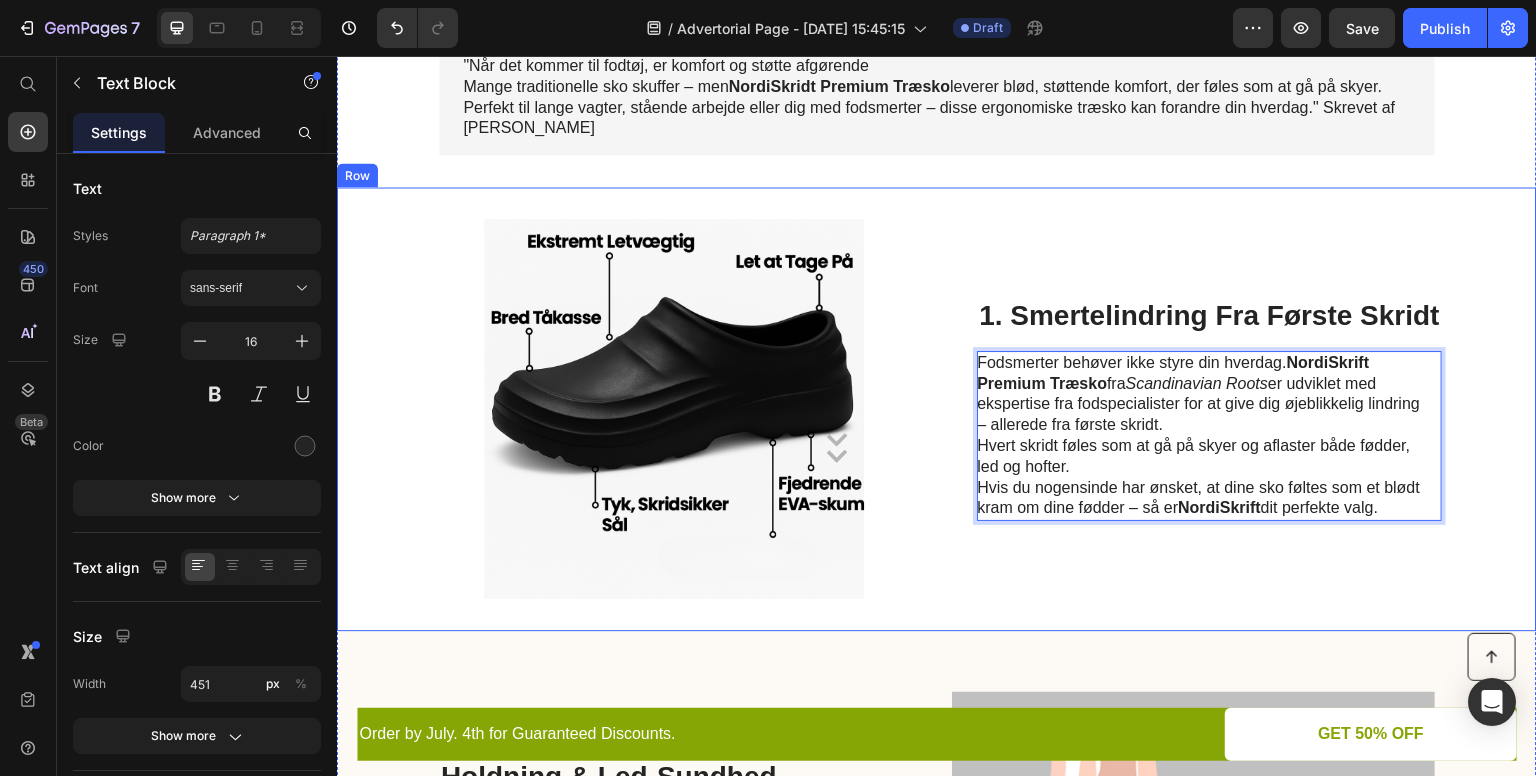 drag, startPoint x: 1392, startPoint y: 506, endPoint x: 922, endPoint y: 364, distance: 490.9827 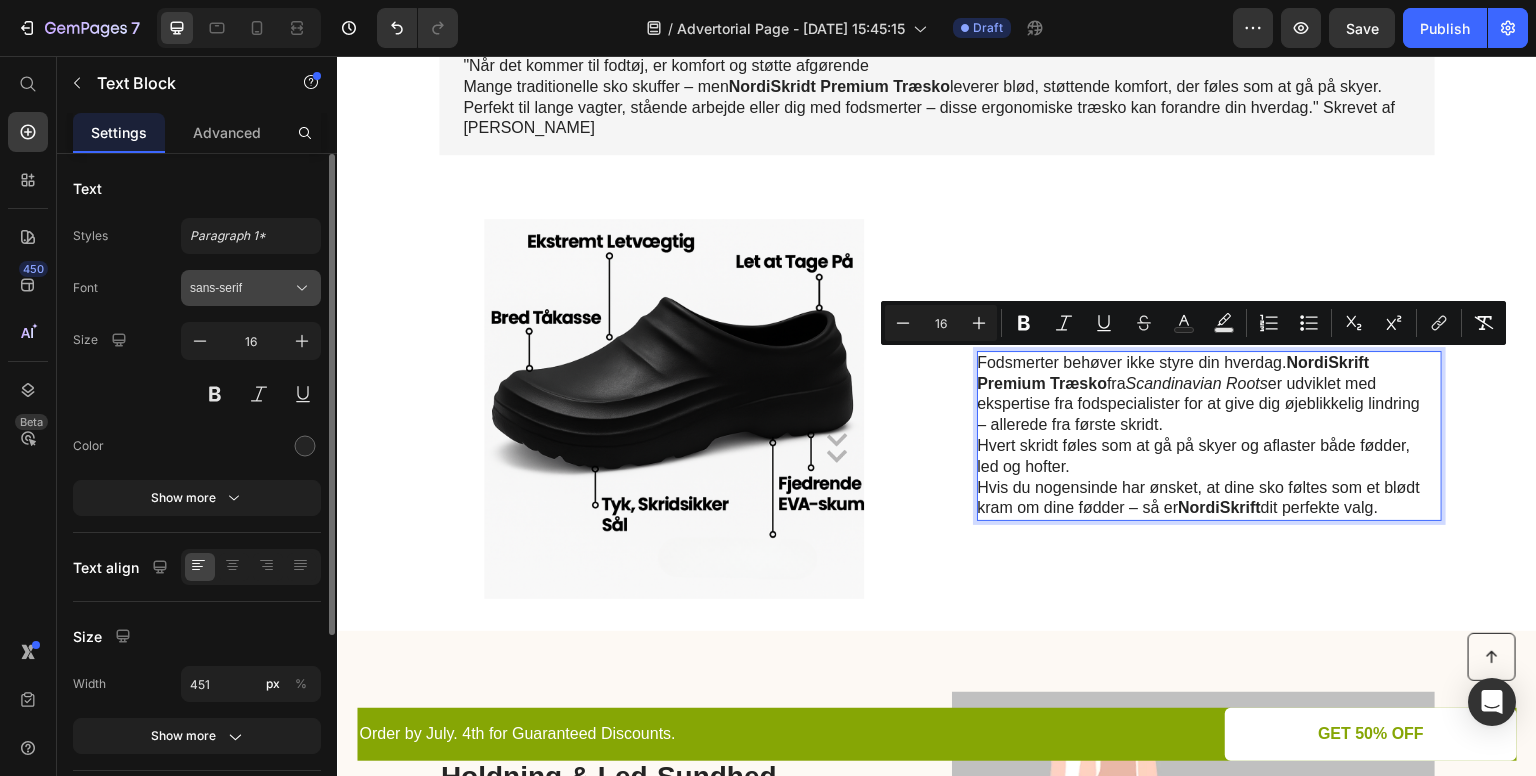 click on "sans-serif" at bounding box center (241, 288) 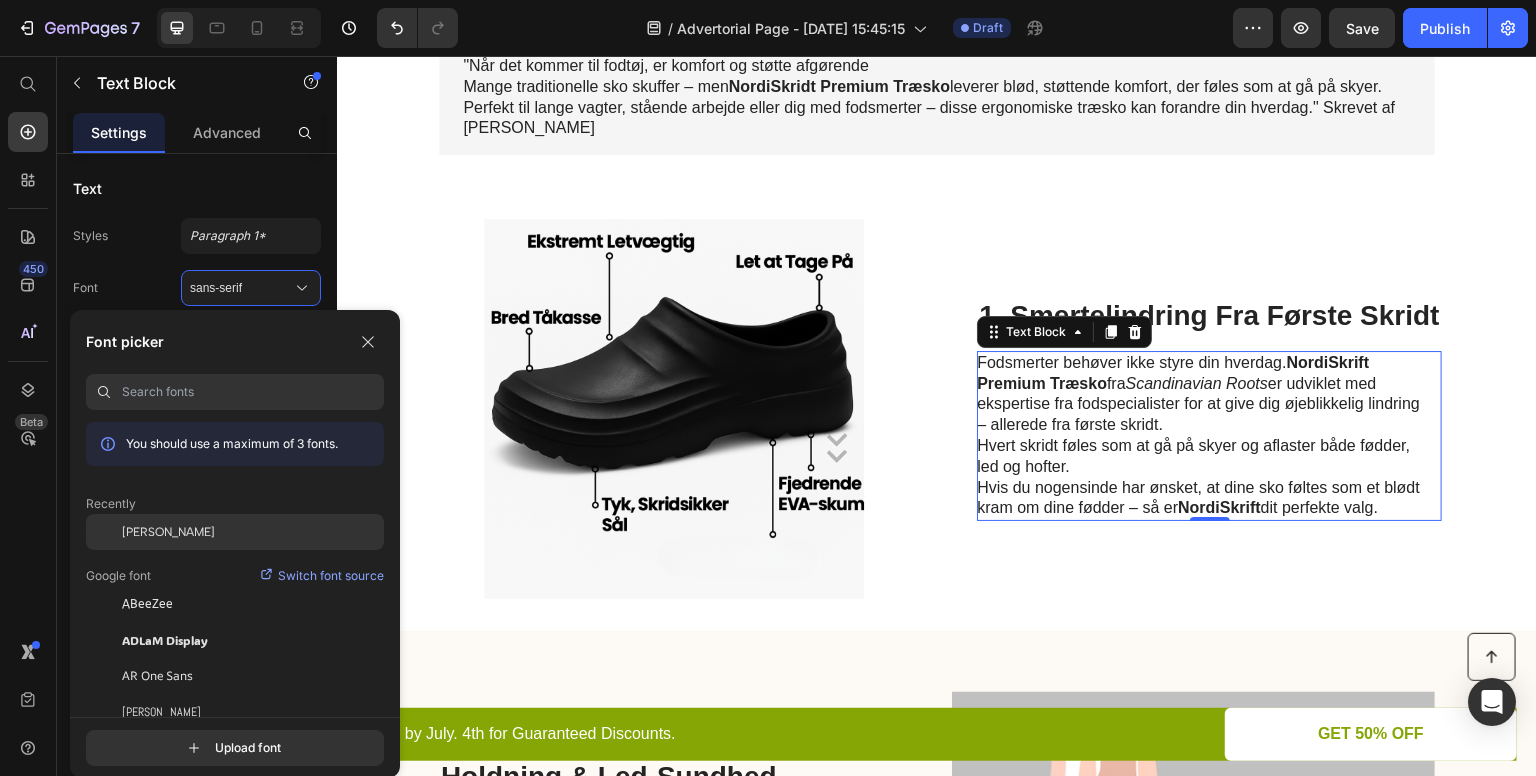 click on "[PERSON_NAME]" 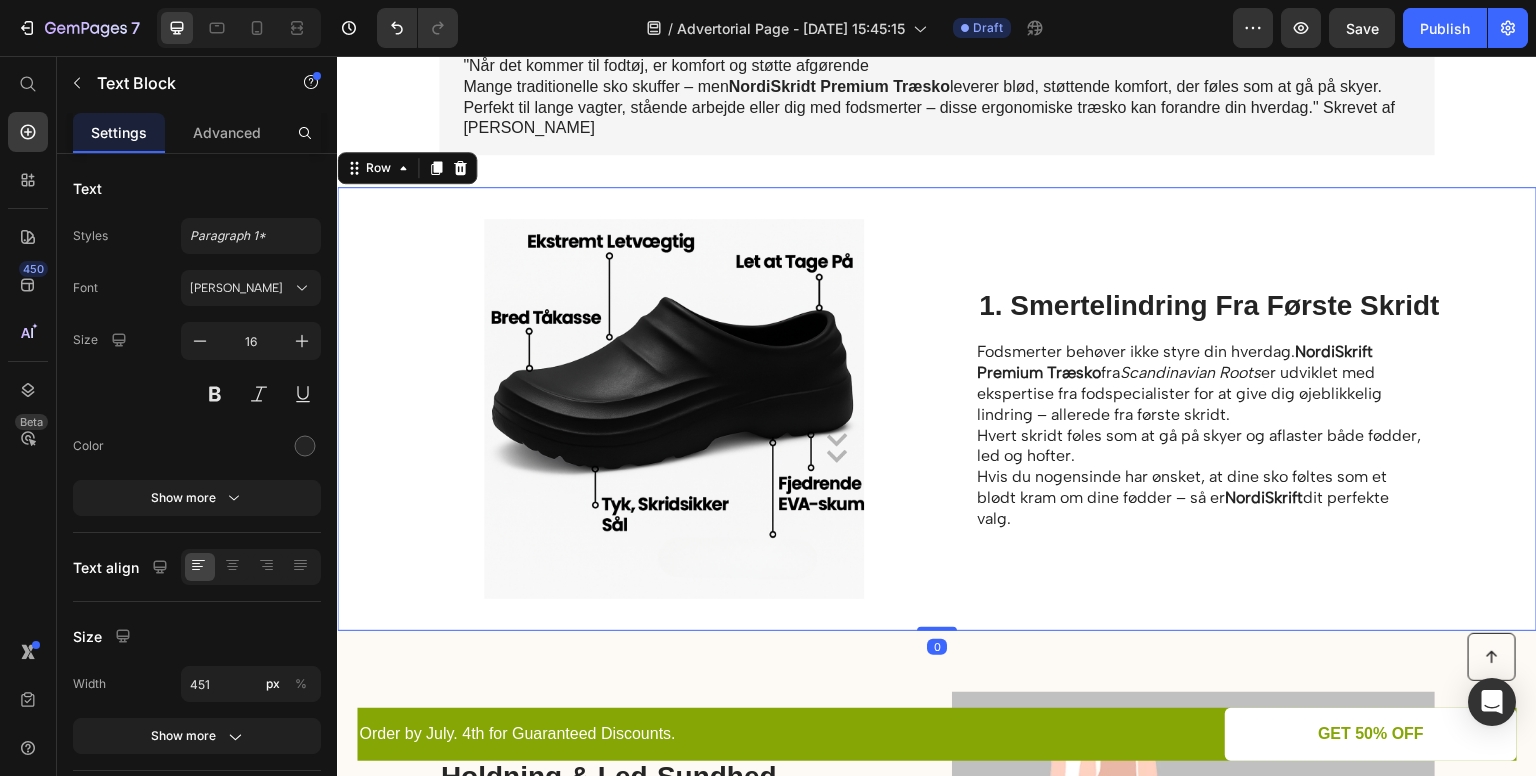 click on "Image 1. Smertelindring Fra Første Skridt Heading Fodsmerter behøver ikke styre din hverdag.  NordiSkrift Premium Træsko  fra  Scandinavian Roots  er udviklet med ekspertise fra fodspecialister for at give dig øjeblikkelig lindring – allerede fra første skridt. Hvert skridt føles som at gå på skyer og aflaster både fødder, led og hofter. Hvis du nogensinde har ønsket, at dine sko føltes som et blødt kram om dine fødder – så er  NordiSkrift  dit perfekte valg. Text Block Row   0" at bounding box center (937, 409) 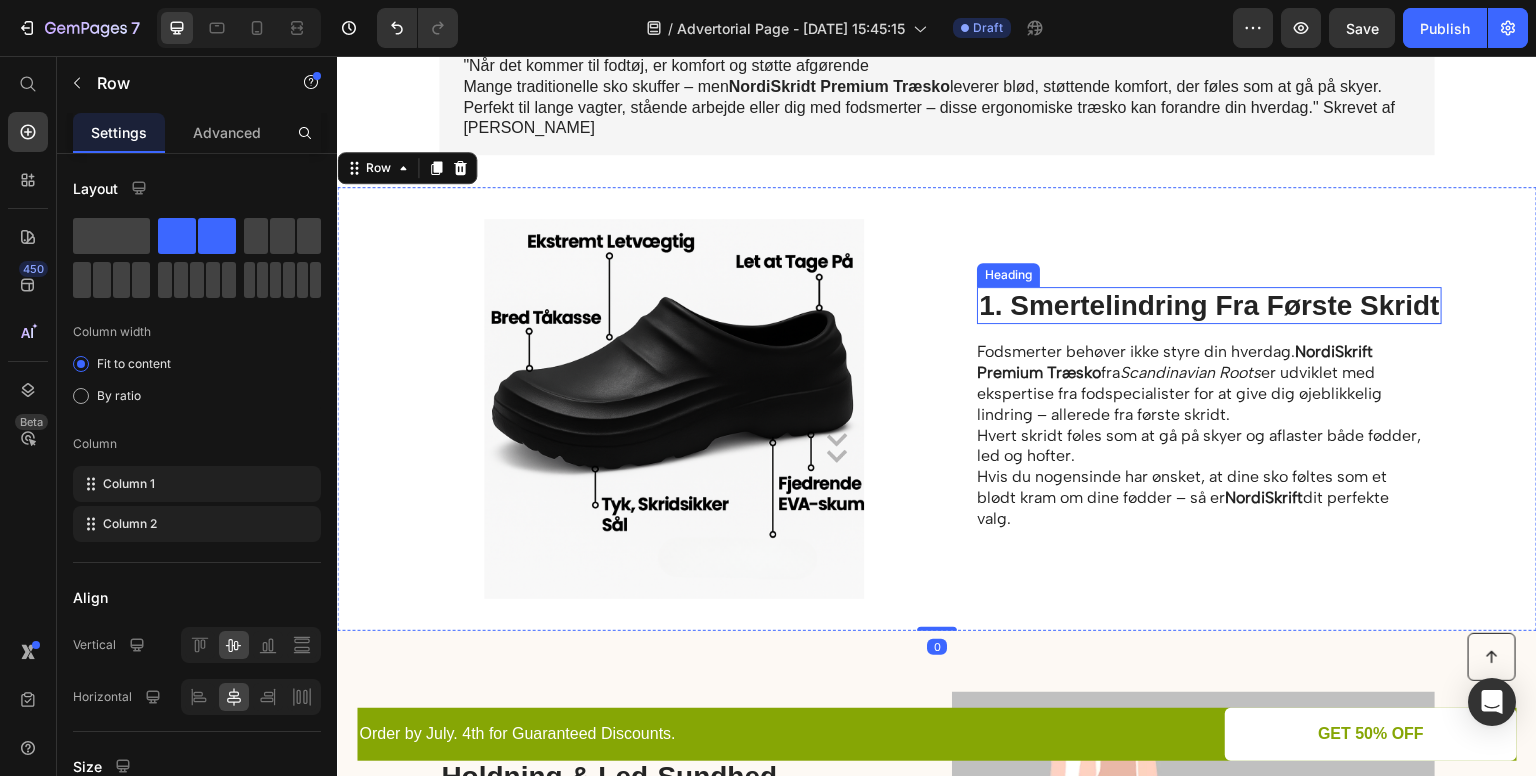 click on "1. Smertelindring Fra Første Skridt" at bounding box center [1209, 306] 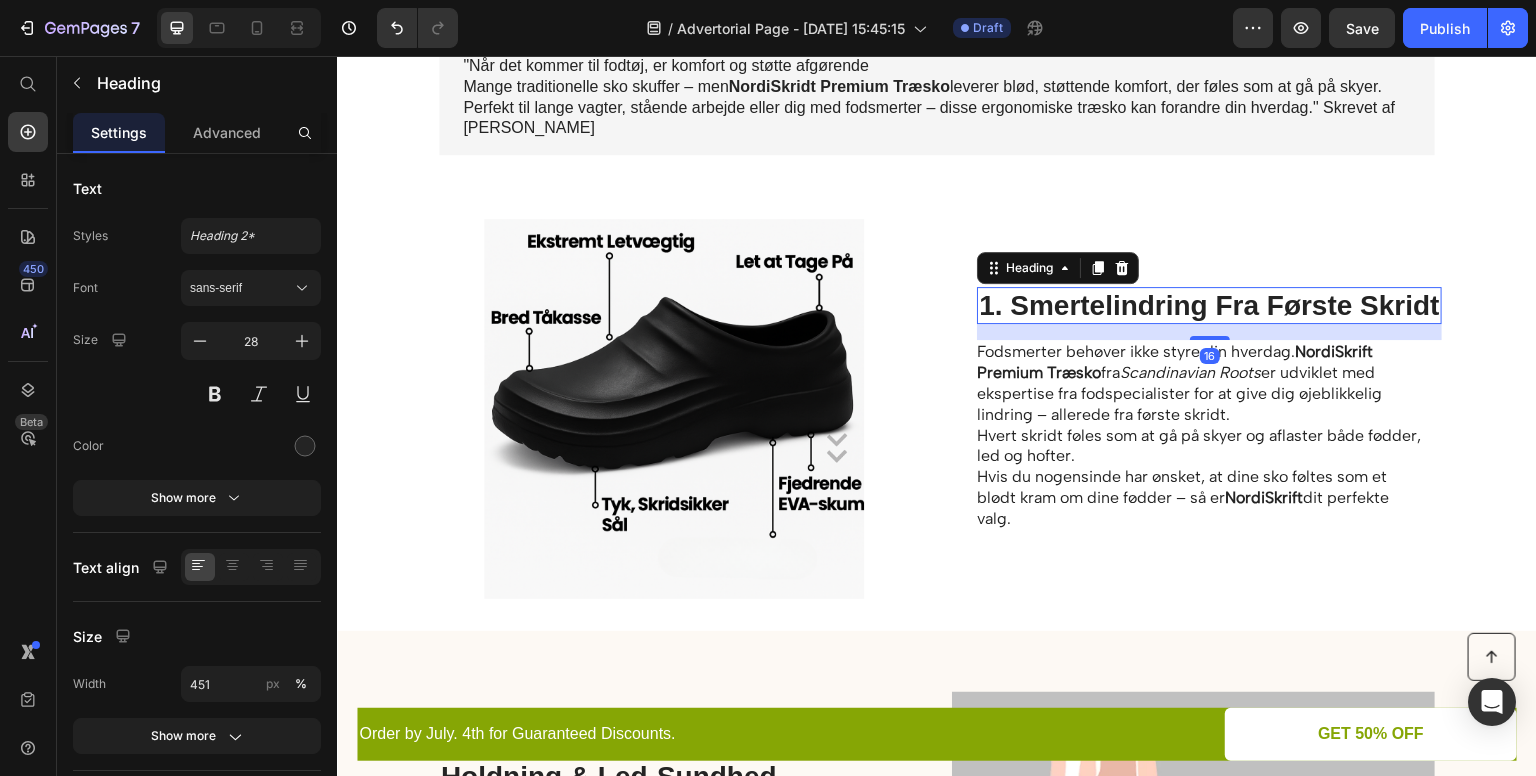 click on "1. Smertelindring Fra Første Skridt" at bounding box center [1209, 306] 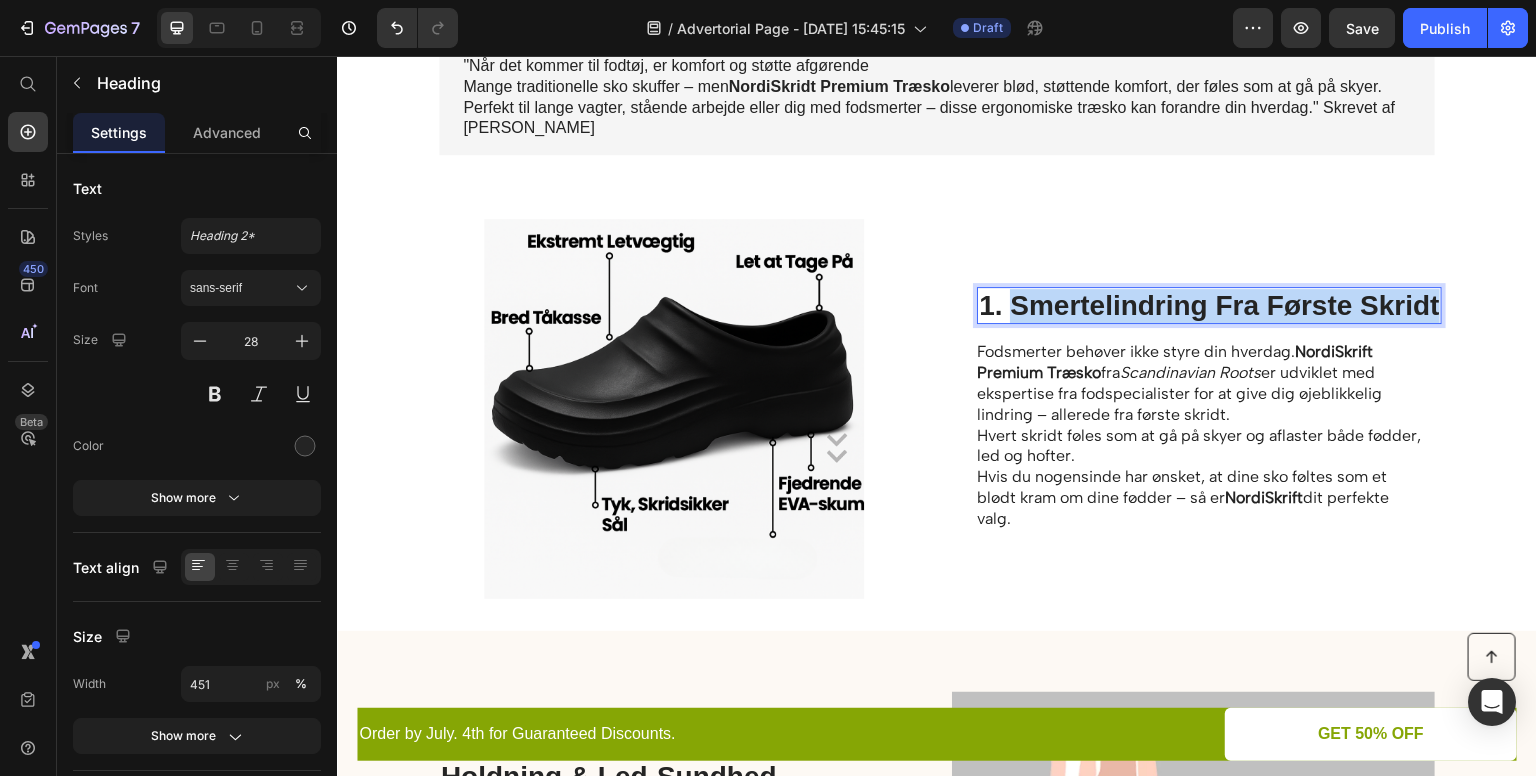 drag, startPoint x: 1011, startPoint y: 307, endPoint x: 1428, endPoint y: 311, distance: 417.0192 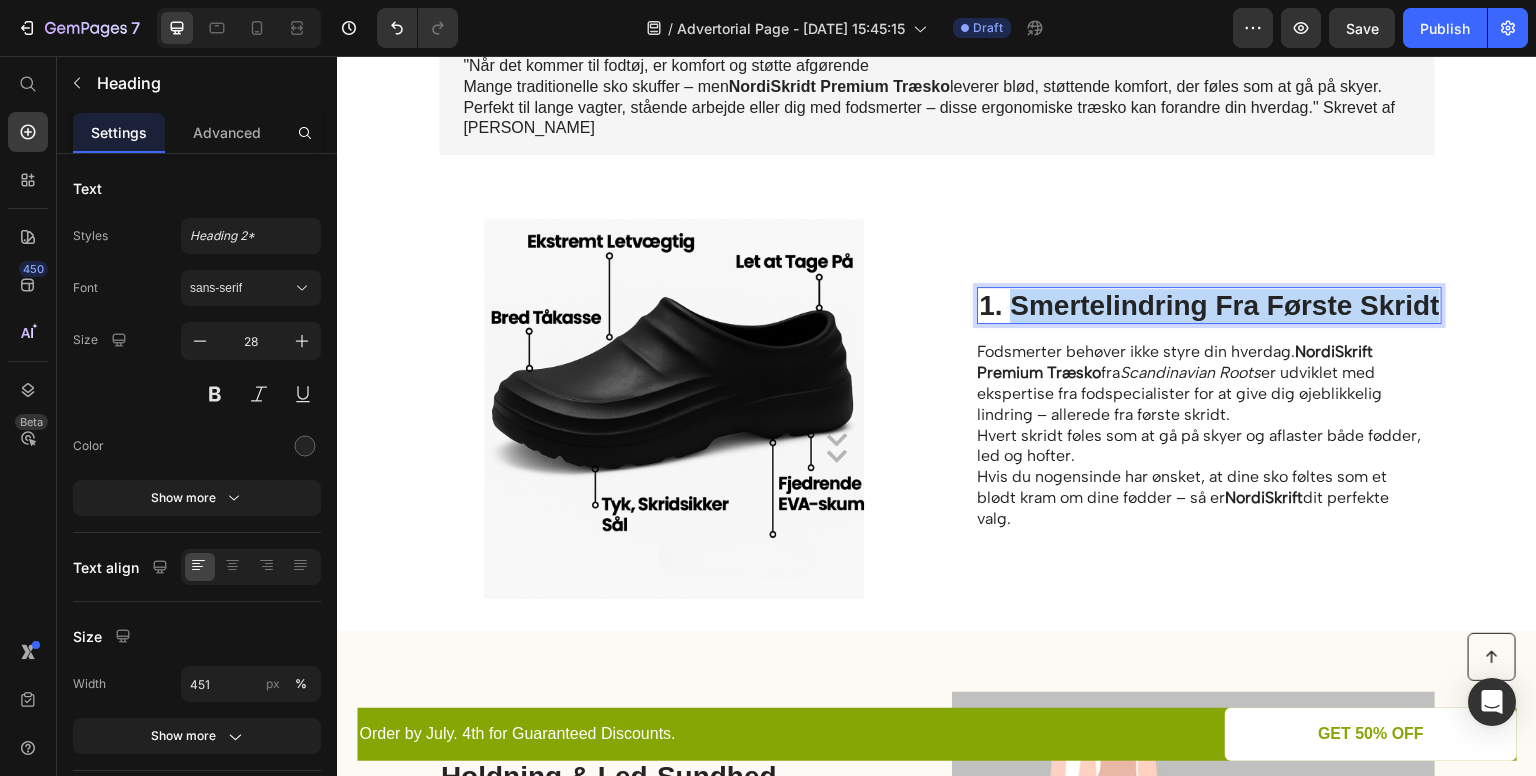 click on "1. Smertelindring Fra Første Skridt" at bounding box center [1209, 306] 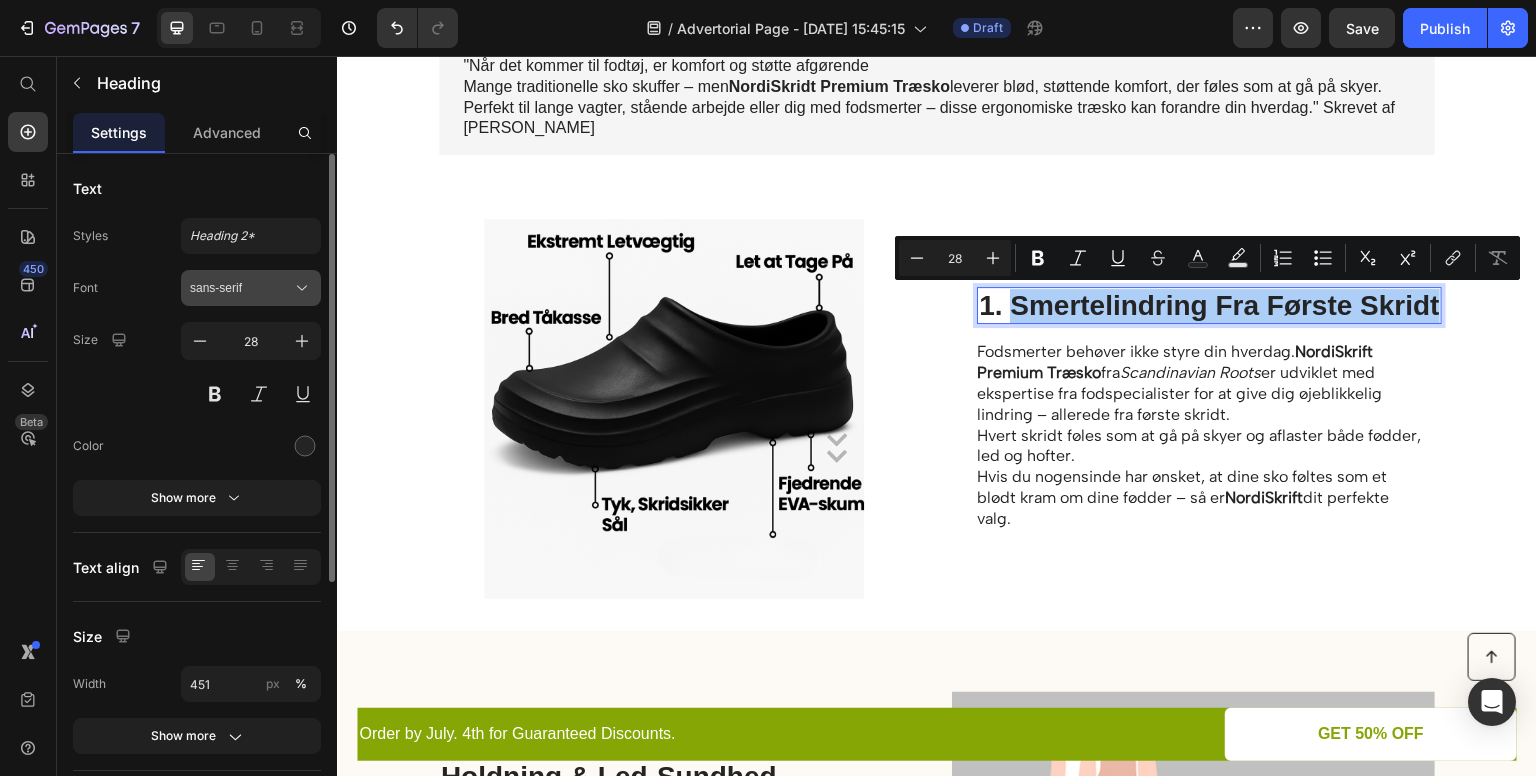 click on "sans-serif" at bounding box center [241, 288] 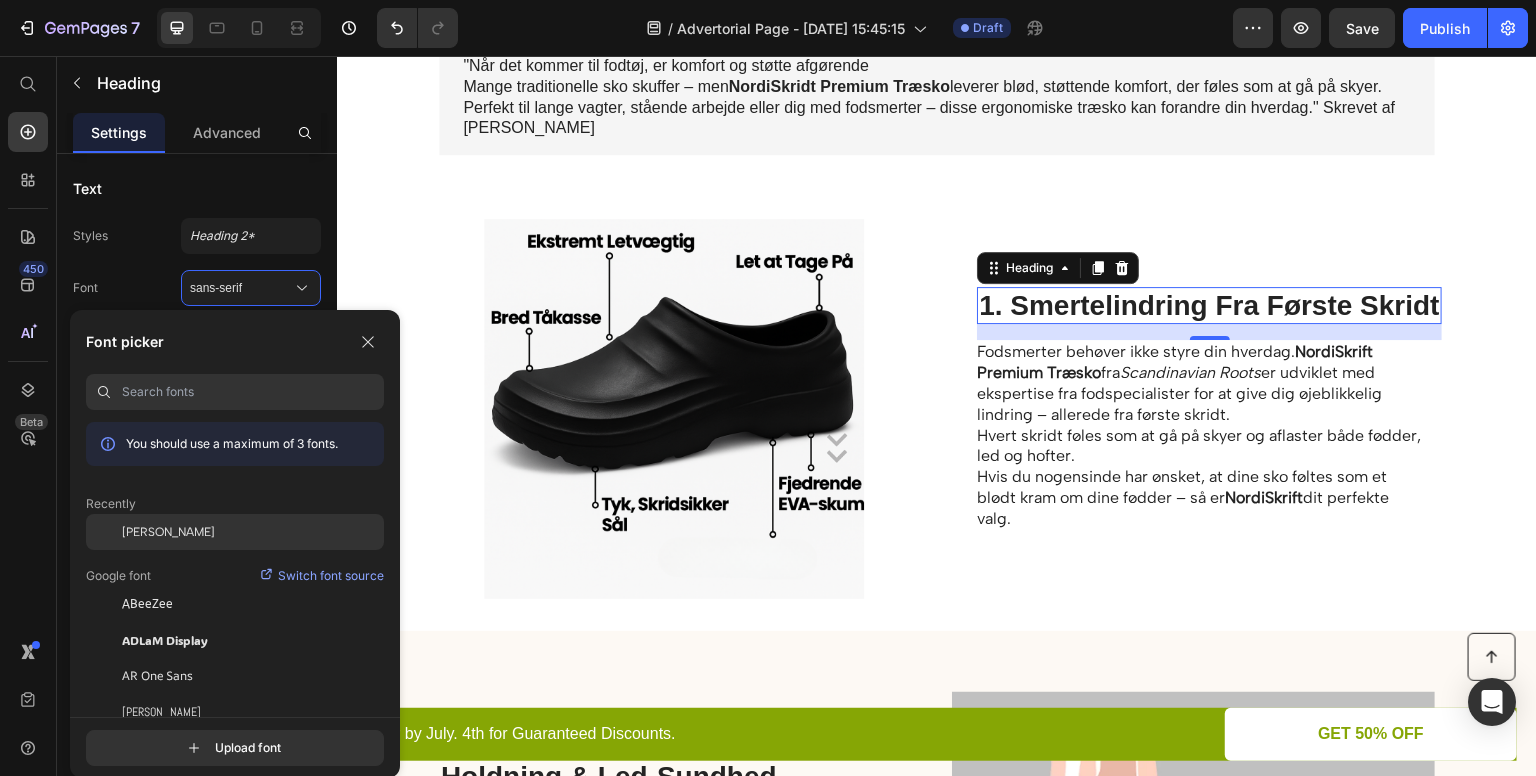 click on "[PERSON_NAME]" at bounding box center (168, 532) 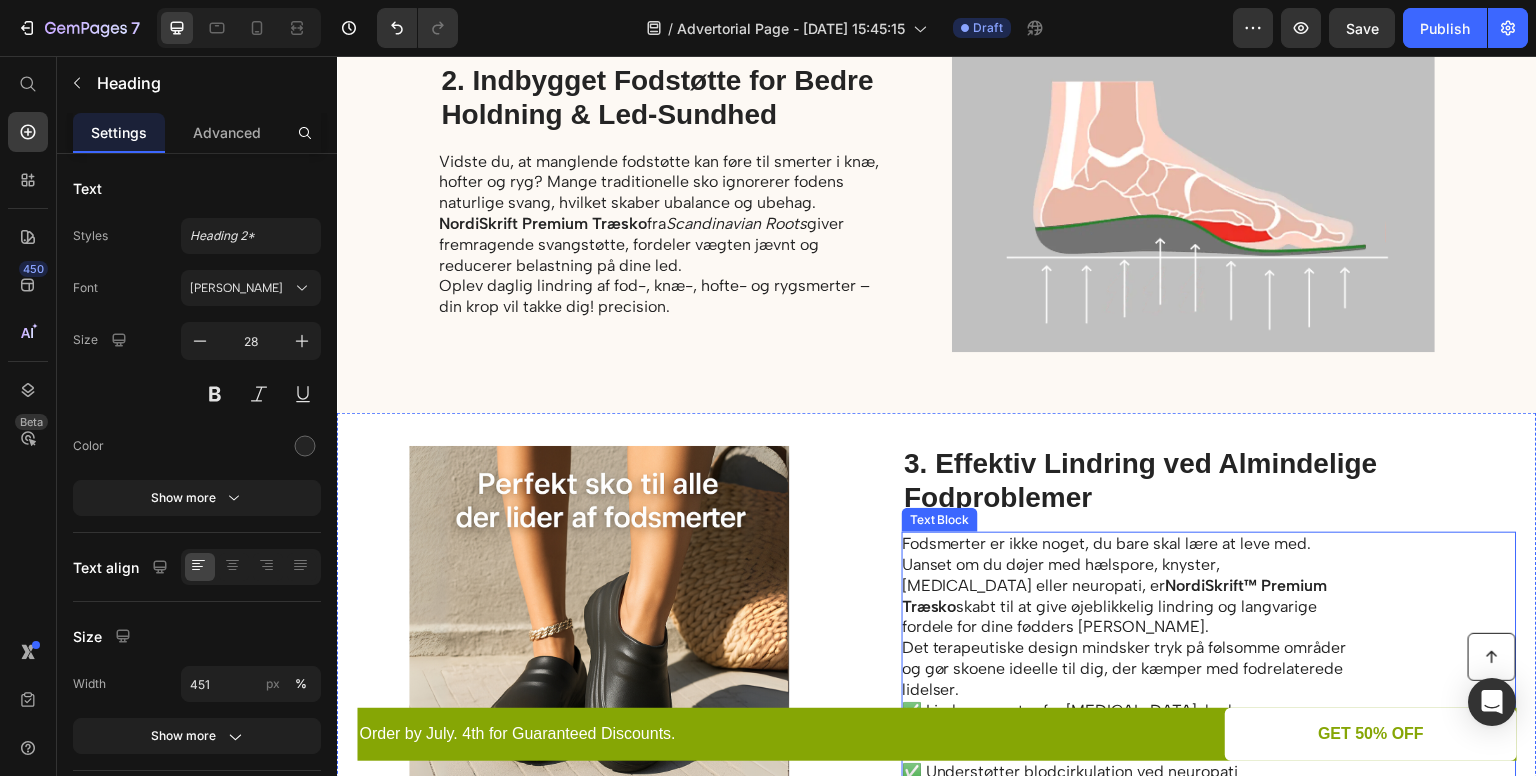scroll, scrollTop: 1400, scrollLeft: 0, axis: vertical 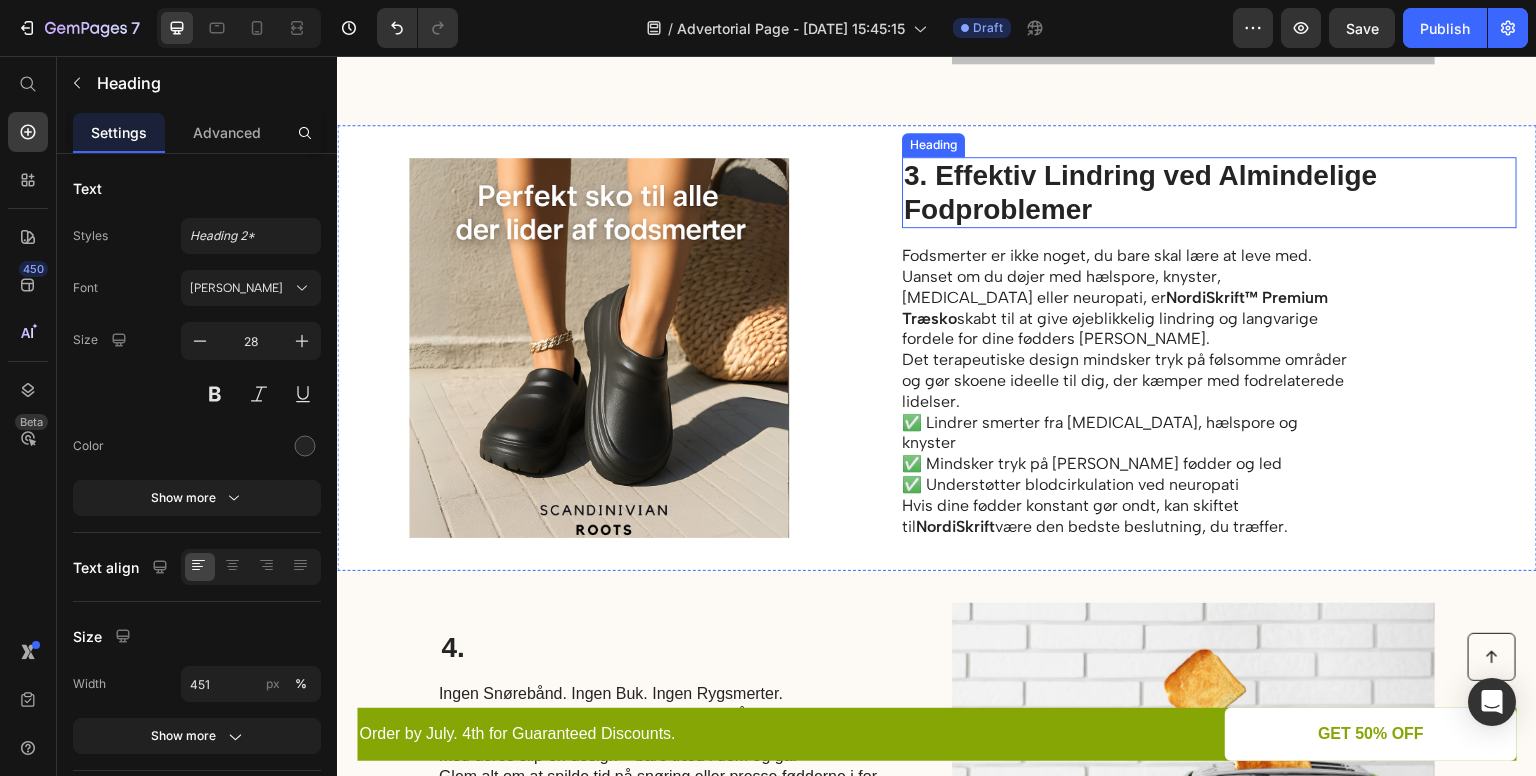click on "3. Effektiv Lindring ved Almindelige Fodproblemer" at bounding box center (1209, 192) 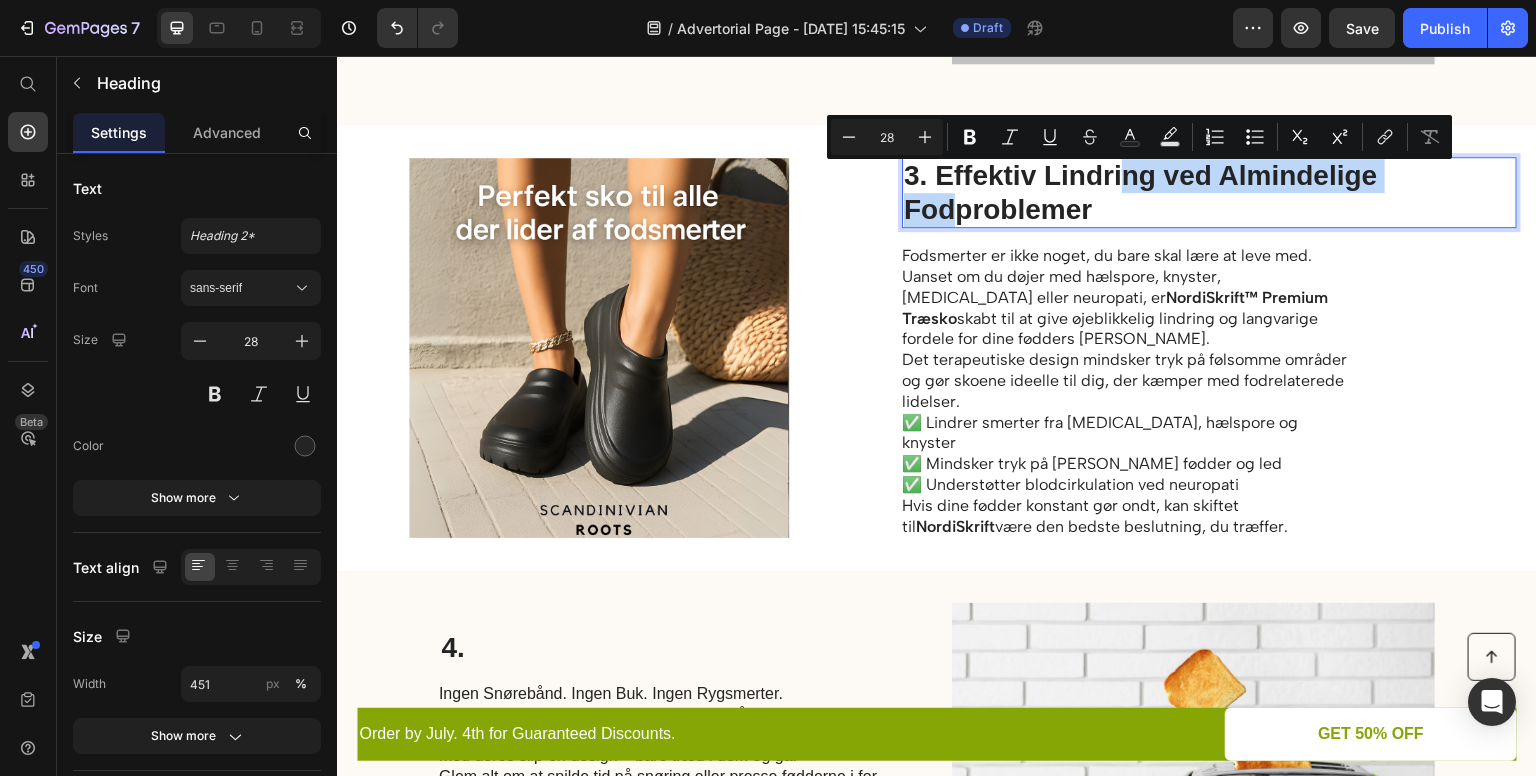 drag, startPoint x: 1126, startPoint y: 199, endPoint x: 954, endPoint y: 210, distance: 172.35138 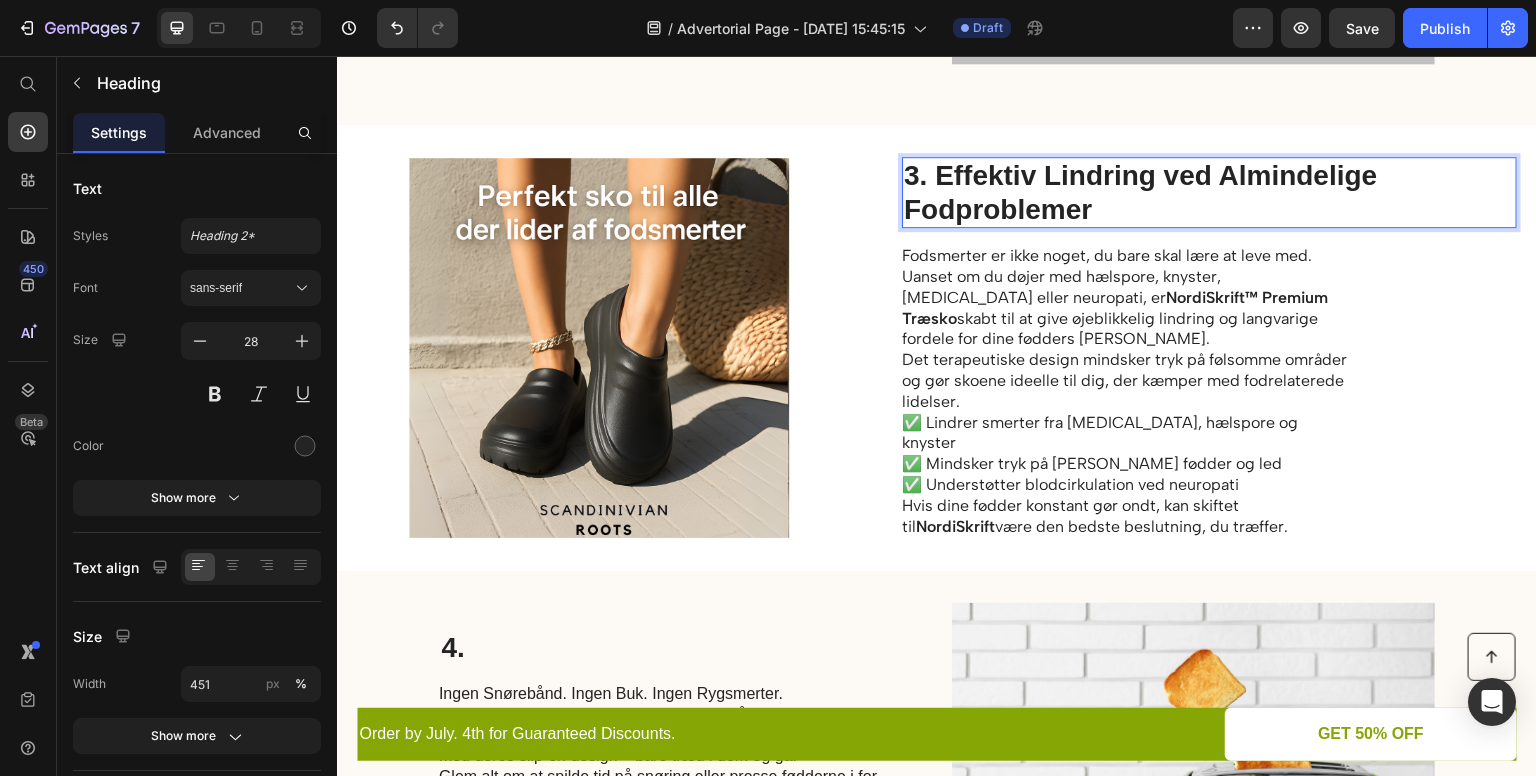click on "3. Effektiv Lindring ved Almindelige Fodproblemer" at bounding box center [1209, 192] 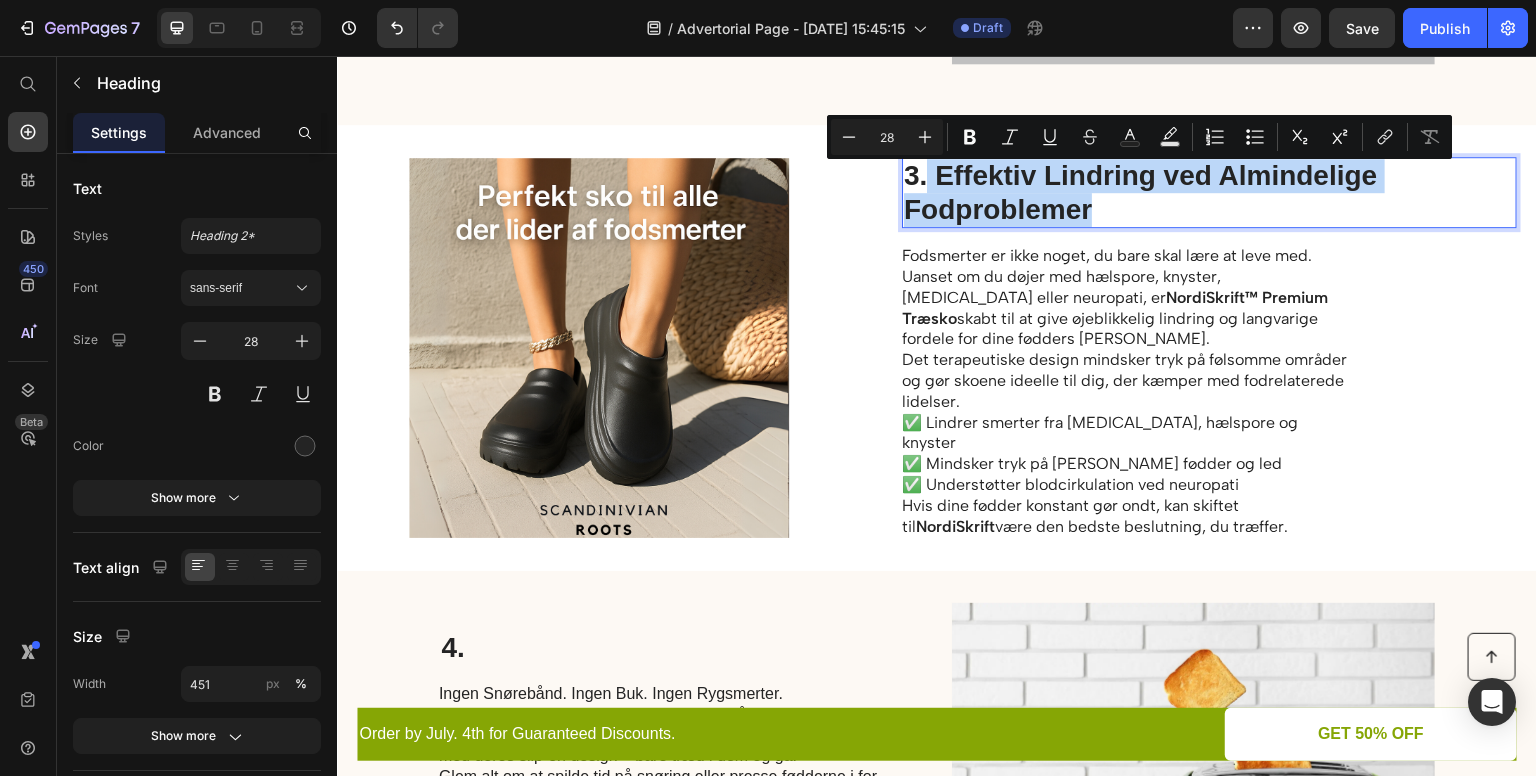 drag, startPoint x: 1100, startPoint y: 231, endPoint x: 929, endPoint y: 188, distance: 176.32356 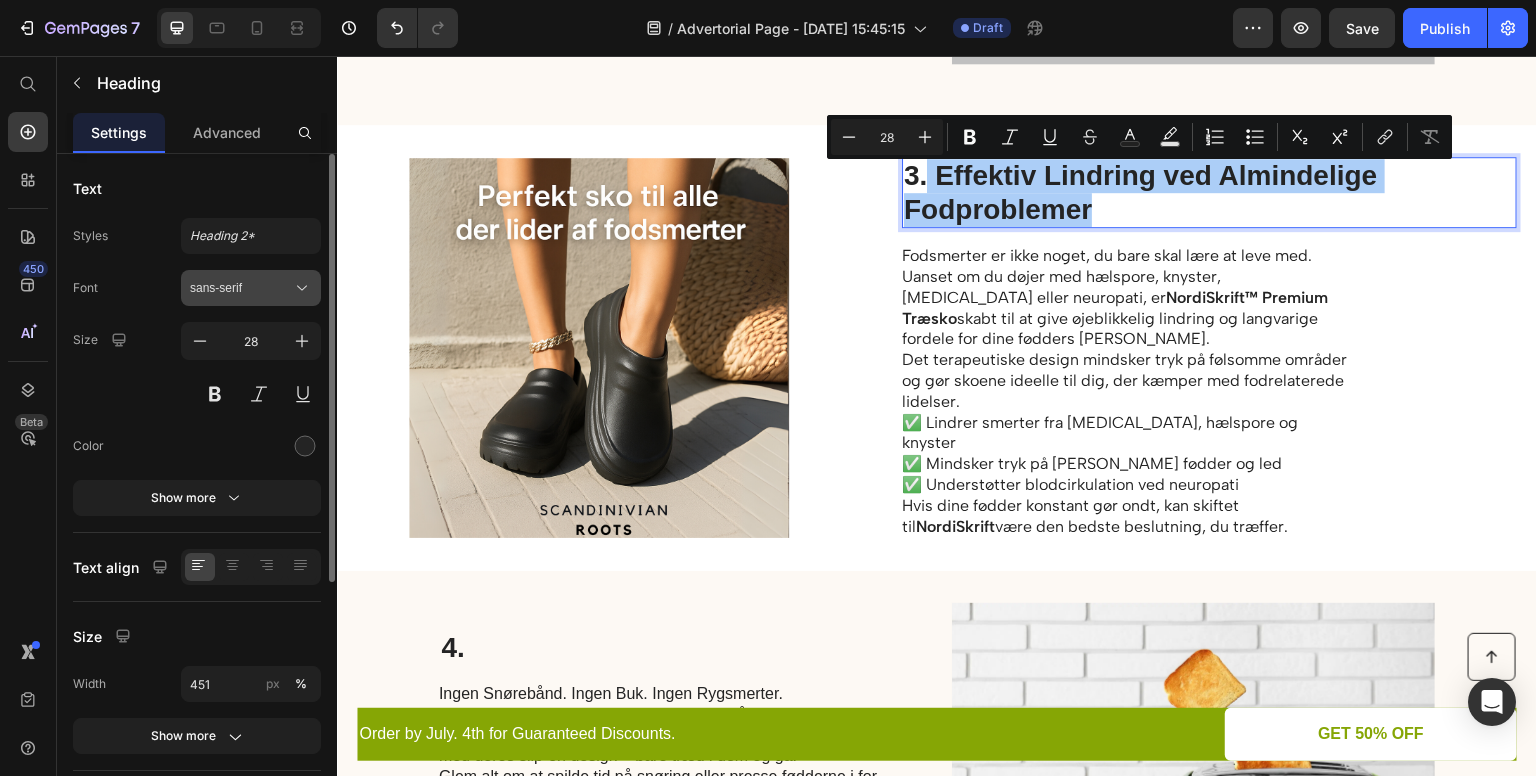 click on "sans-serif" at bounding box center (241, 288) 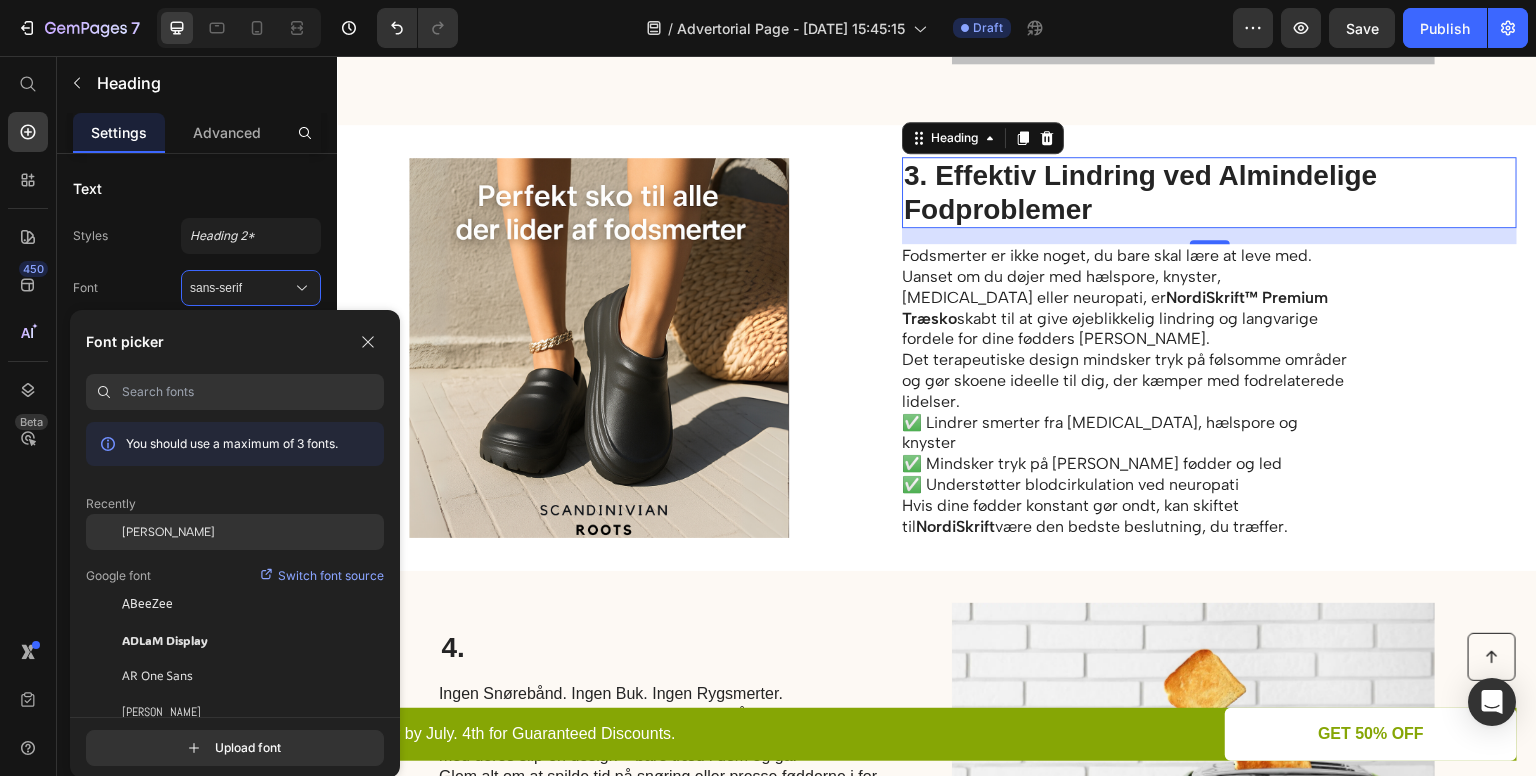 click on "[PERSON_NAME]" 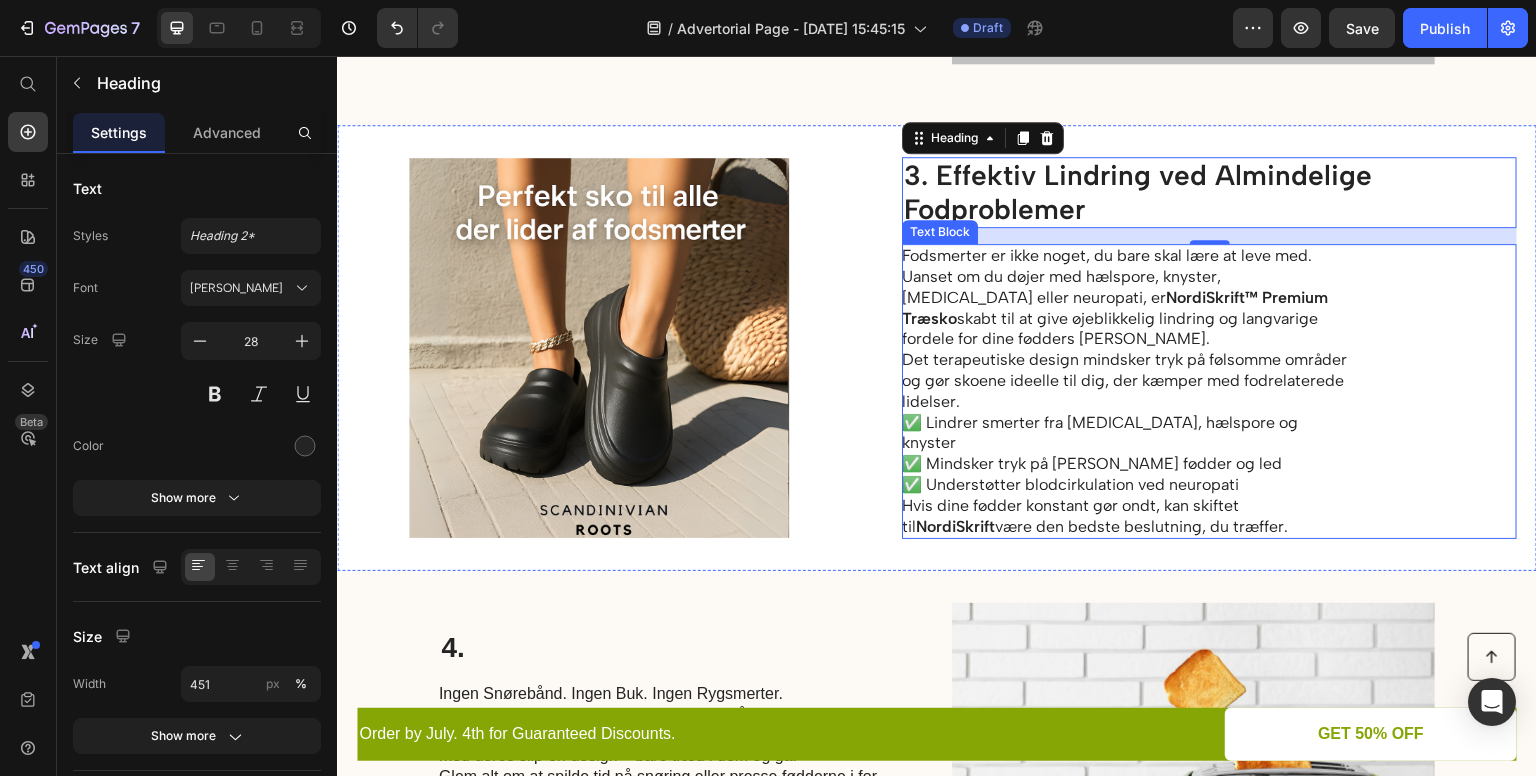 click on "Fodsmerter er ikke noget, du bare skal lære at leve med. Uanset om du døjer med hælspore, knyster, plantar fasciitis eller neuropati, er  NordiSkrift™ Premium Træsko  skabt til at give øjeblikkelig lindring og langvarige fordele for dine fødders sundhed." at bounding box center [1126, 298] 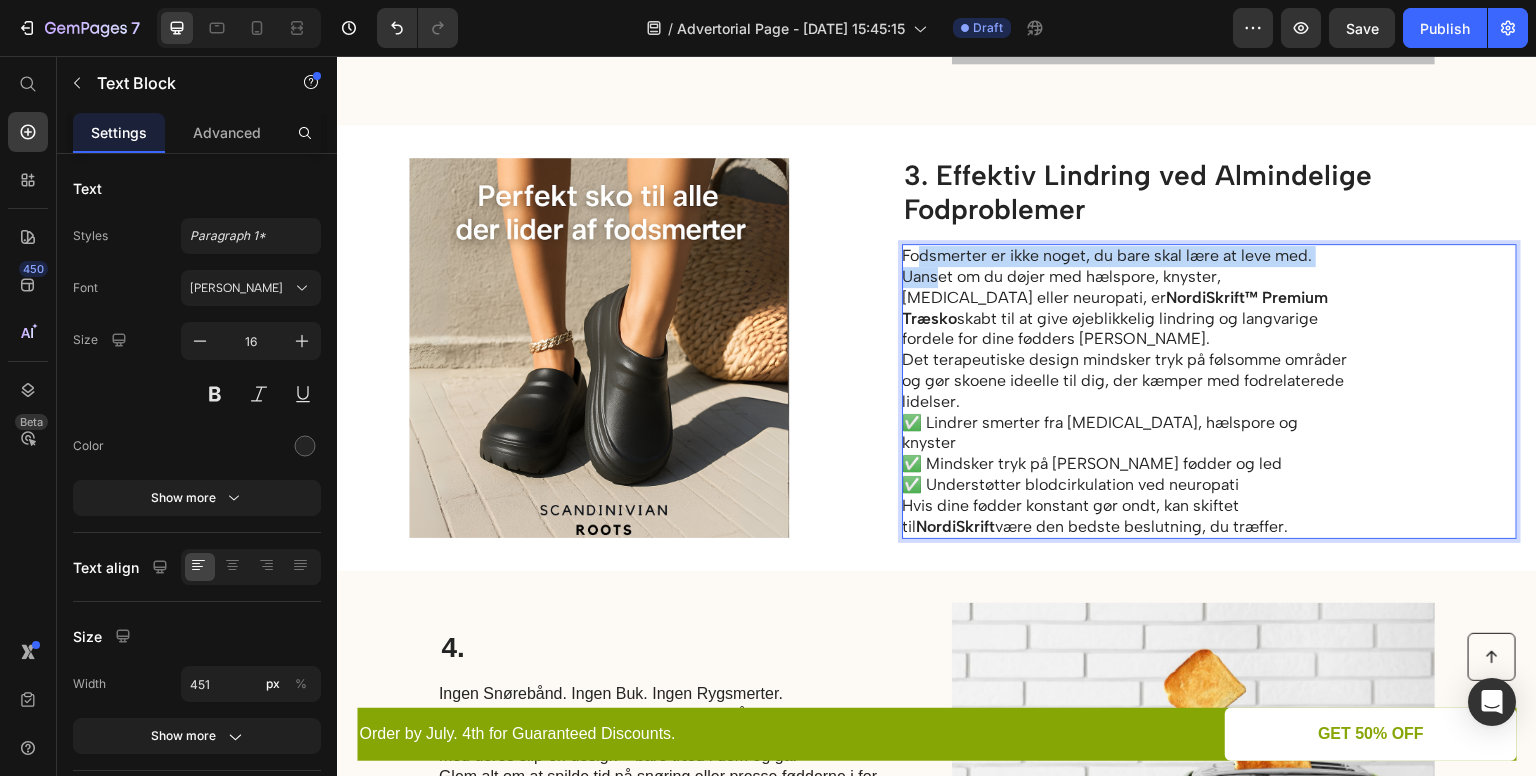 drag, startPoint x: 918, startPoint y: 267, endPoint x: 935, endPoint y: 281, distance: 22.022715 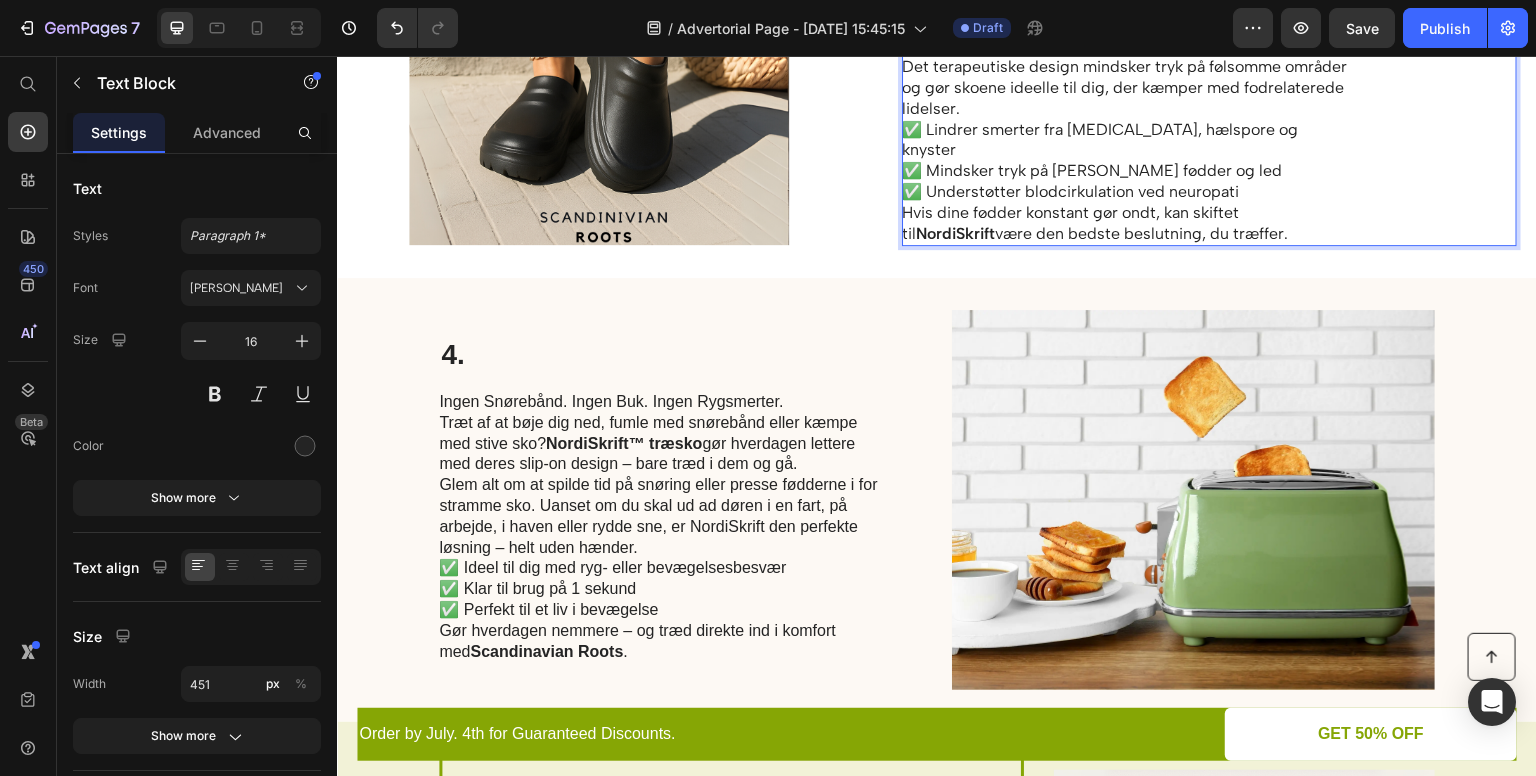 scroll, scrollTop: 1808, scrollLeft: 0, axis: vertical 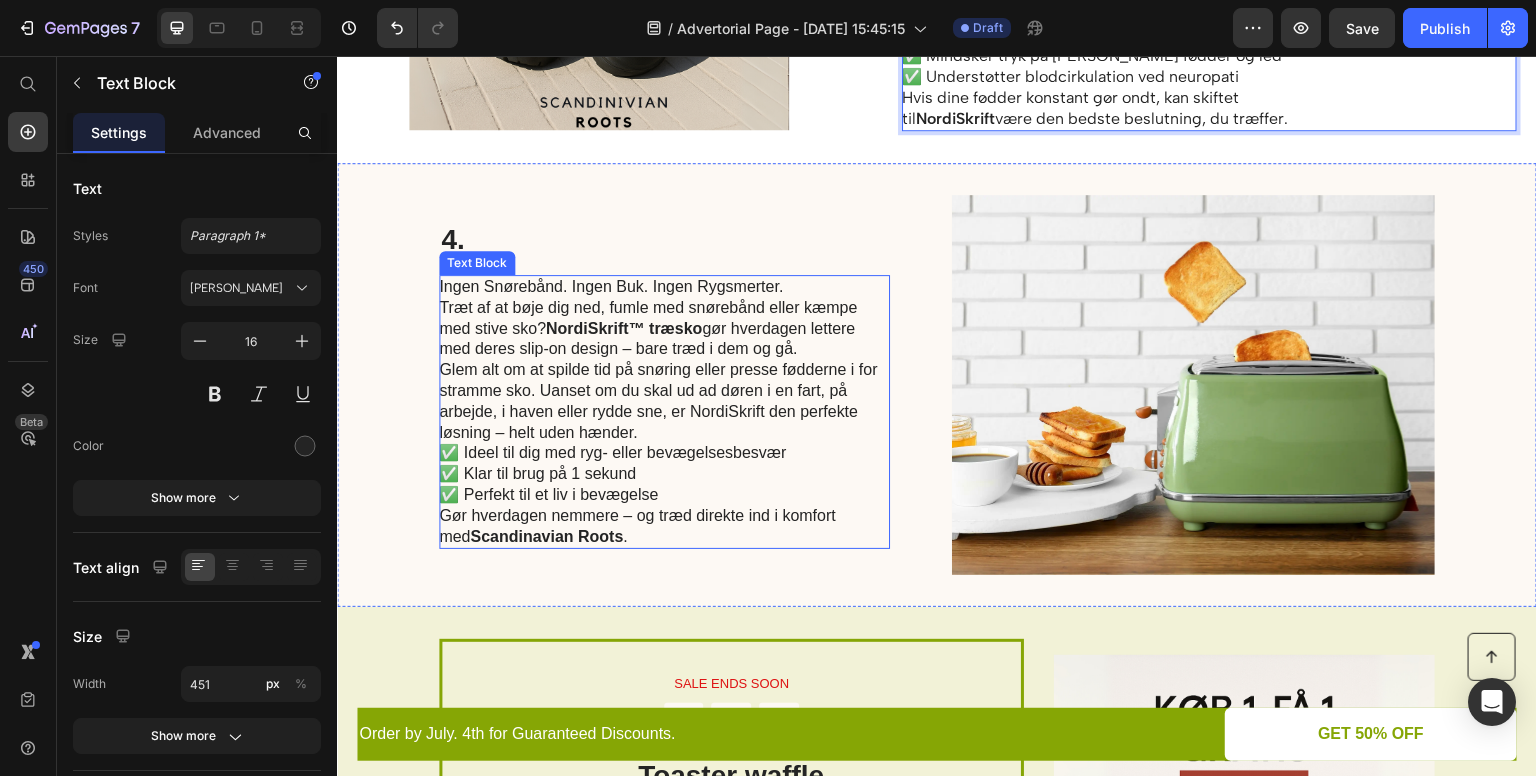 click on "Ingen Snørebånd. Ingen Buk. Ingen Rygsmerter." at bounding box center [663, 287] 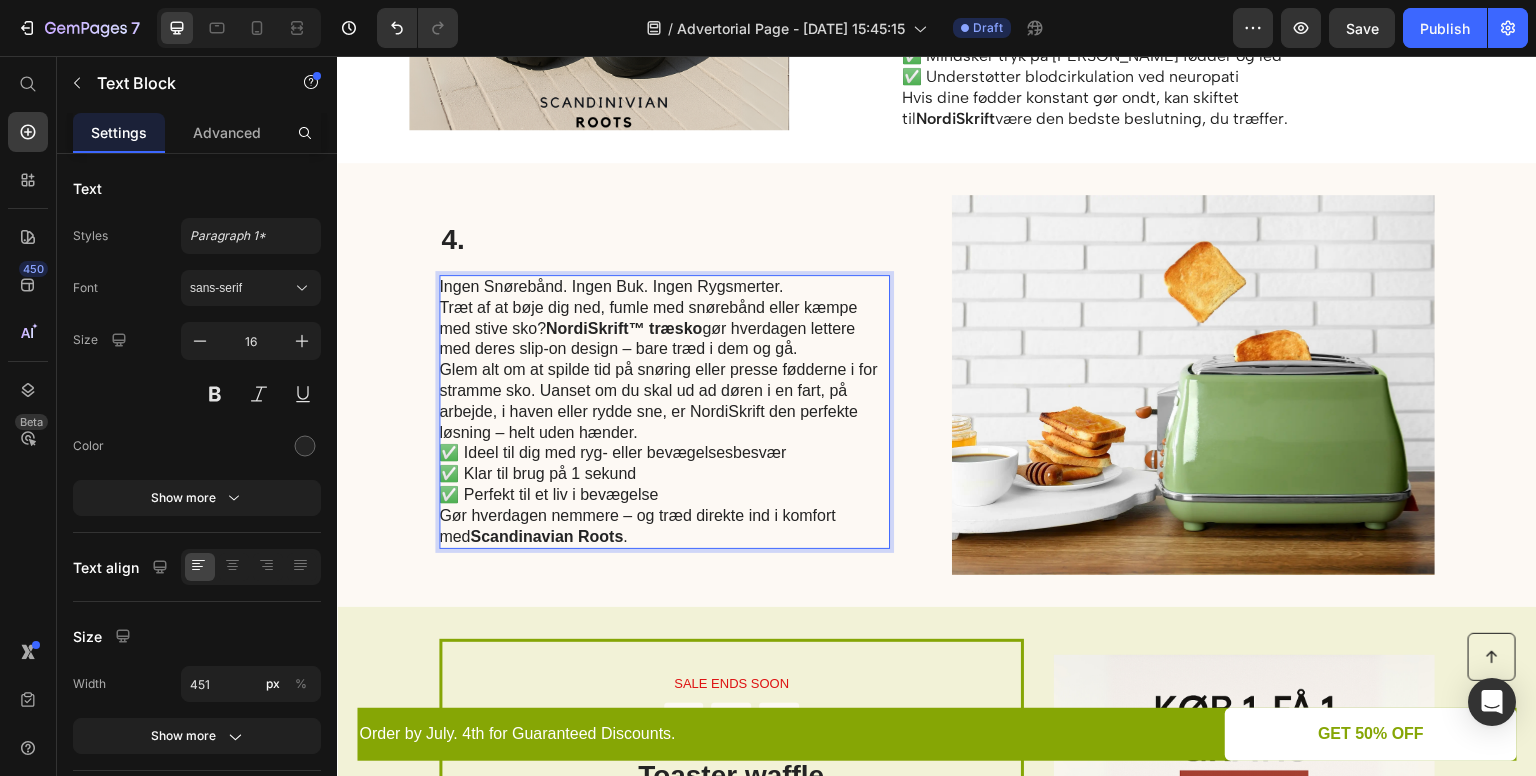 drag, startPoint x: 436, startPoint y: 283, endPoint x: 629, endPoint y: 457, distance: 259.85574 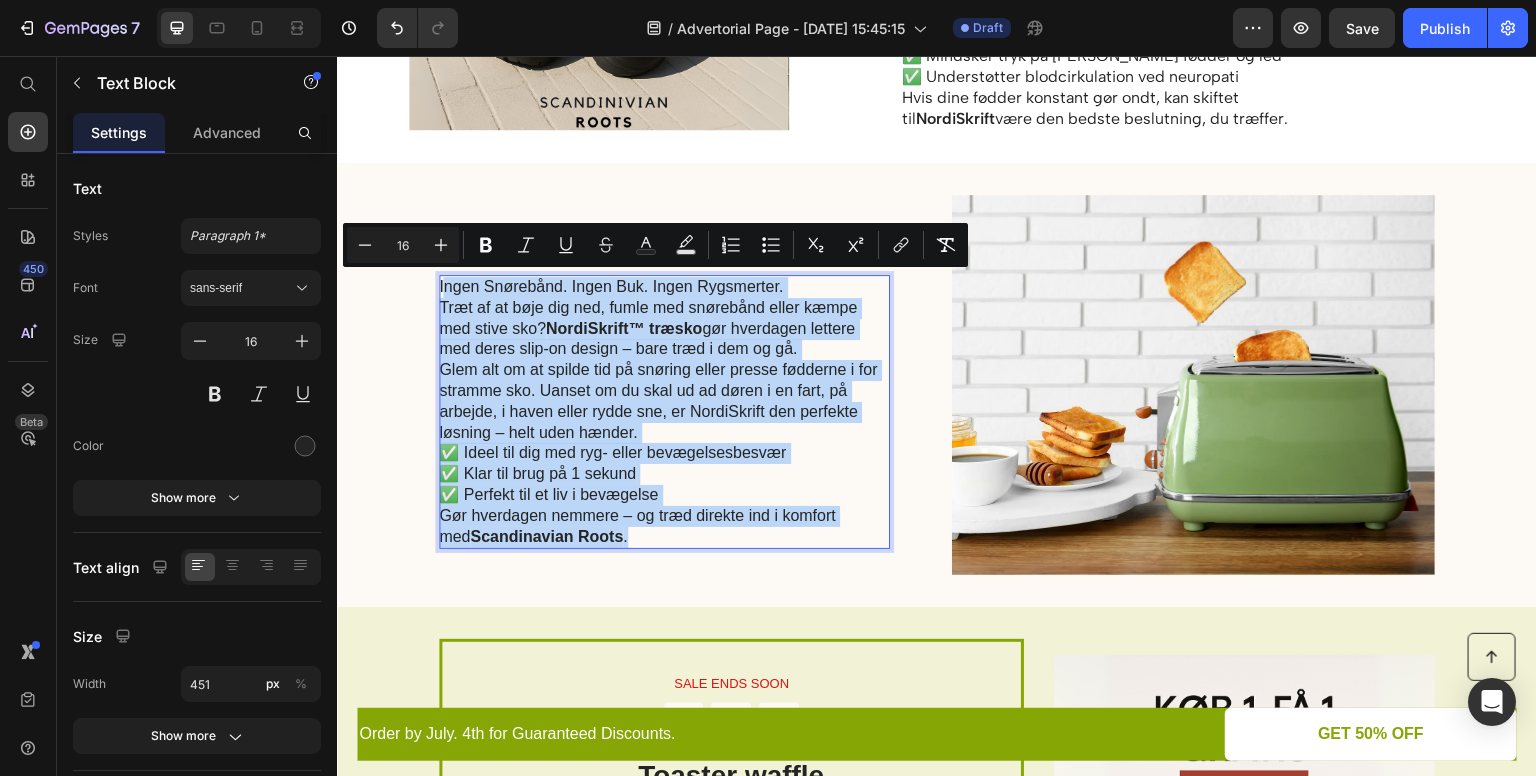 drag, startPoint x: 603, startPoint y: 537, endPoint x: 435, endPoint y: 290, distance: 298.71893 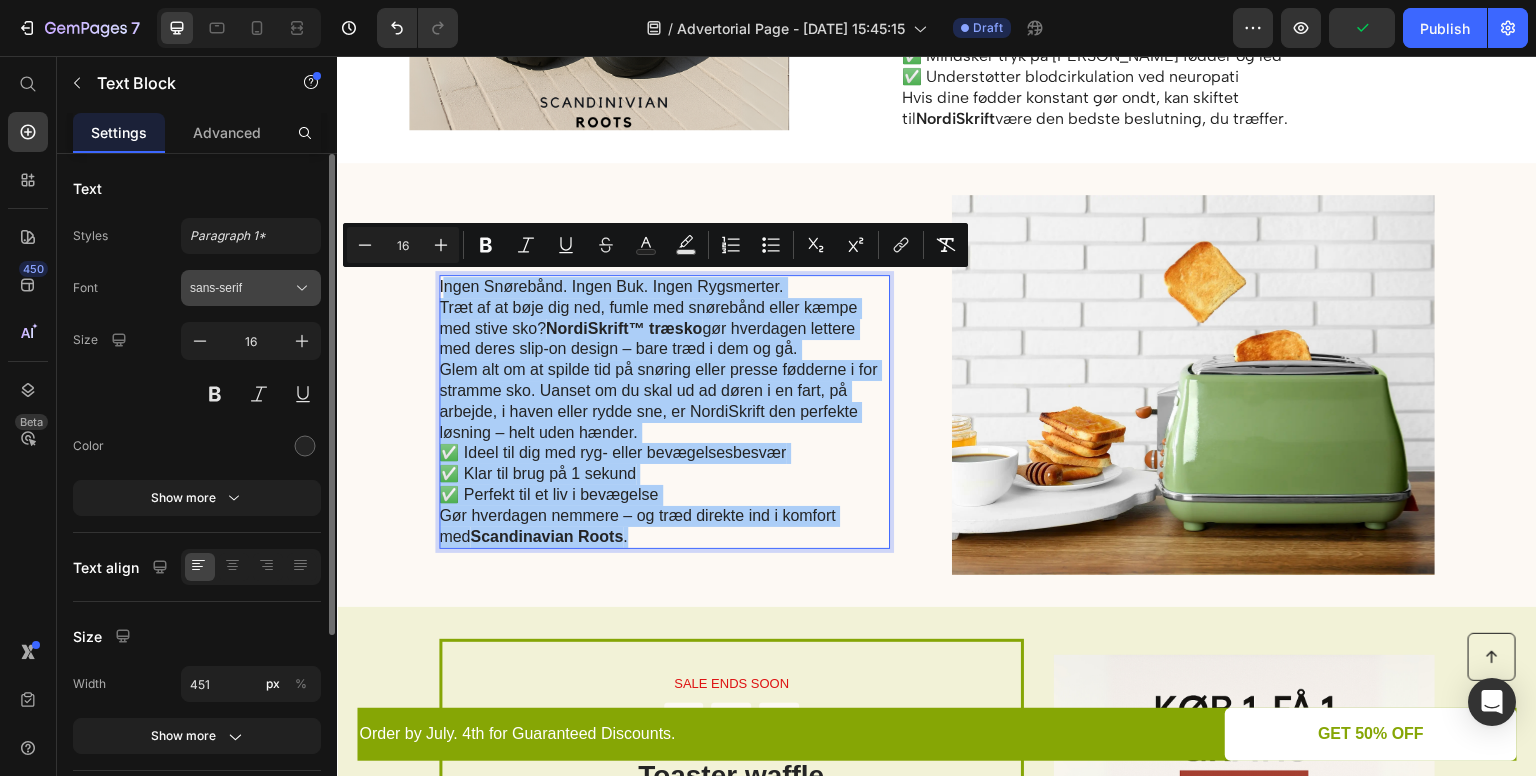click on "sans-serif" at bounding box center [241, 288] 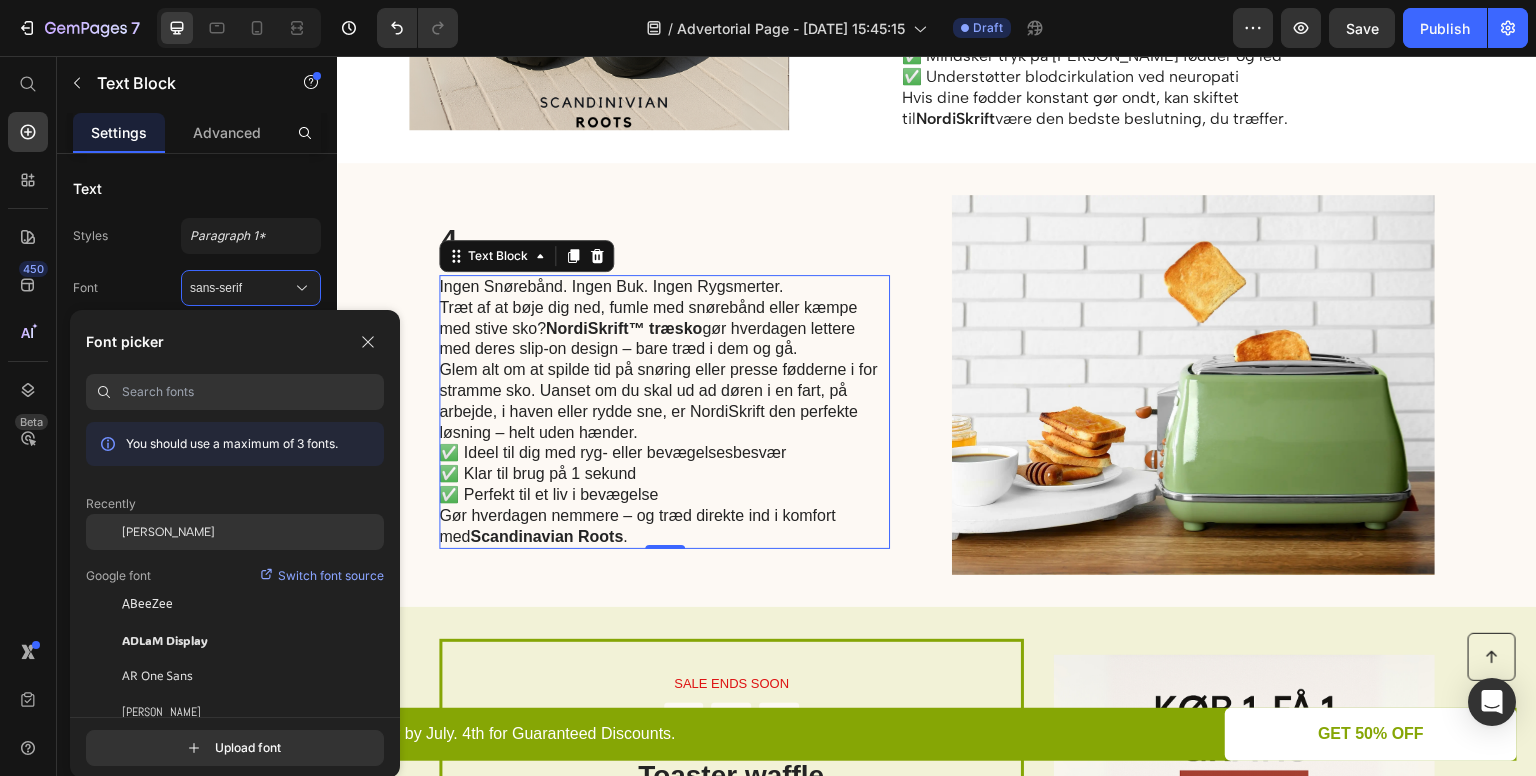 drag, startPoint x: 198, startPoint y: 531, endPoint x: 15, endPoint y: 273, distance: 316.31155 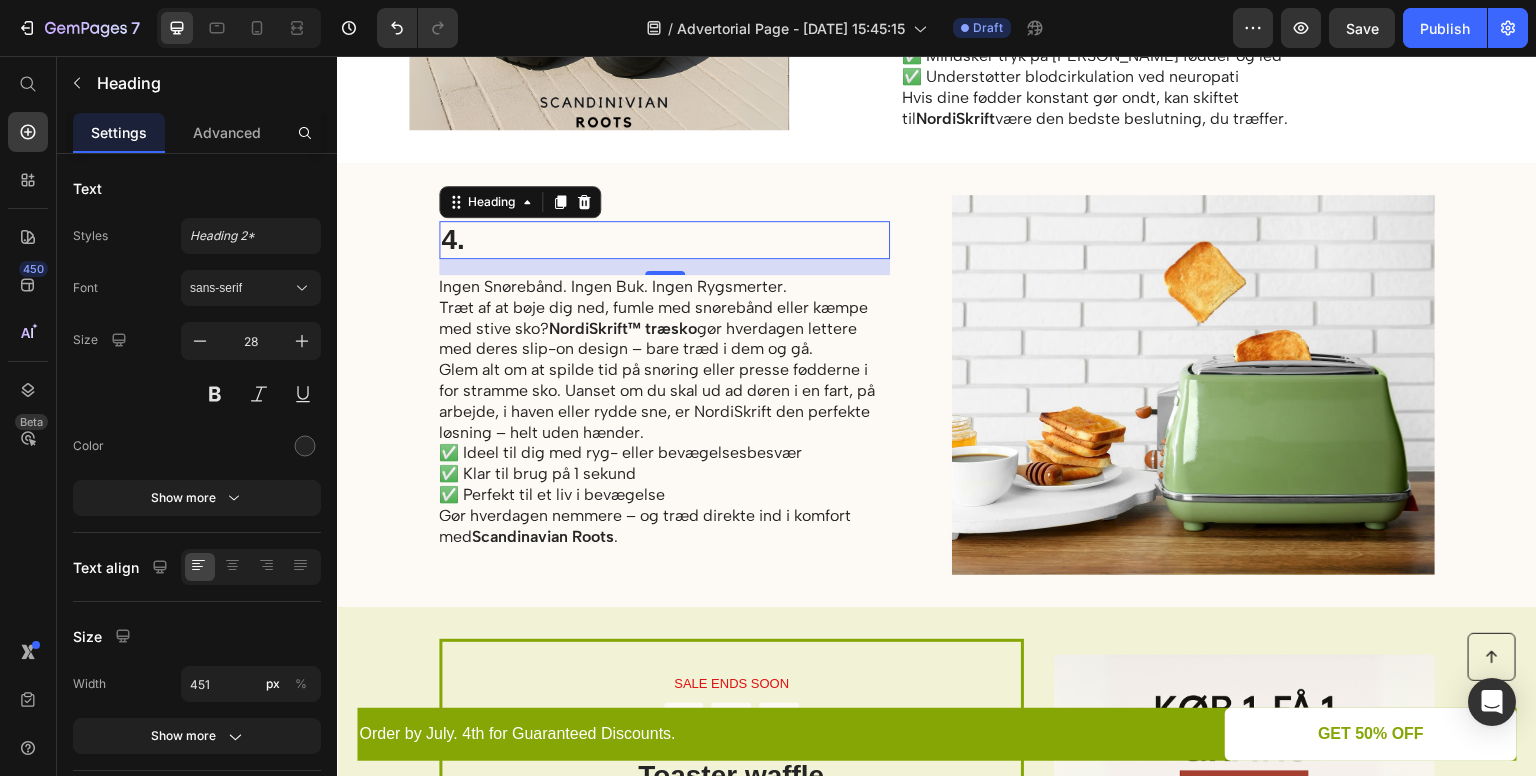 click on "4." at bounding box center [664, 240] 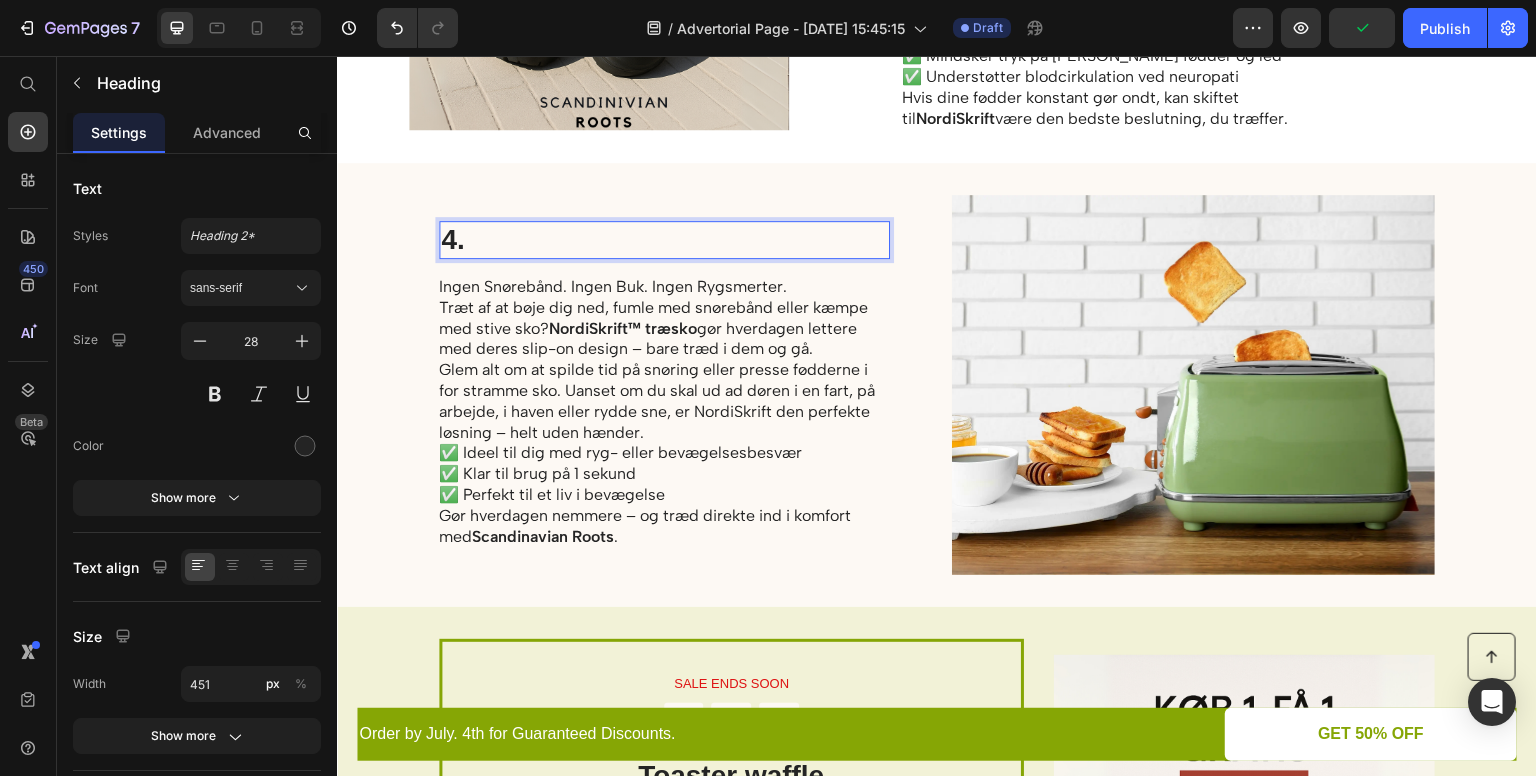 click on "4." at bounding box center [664, 240] 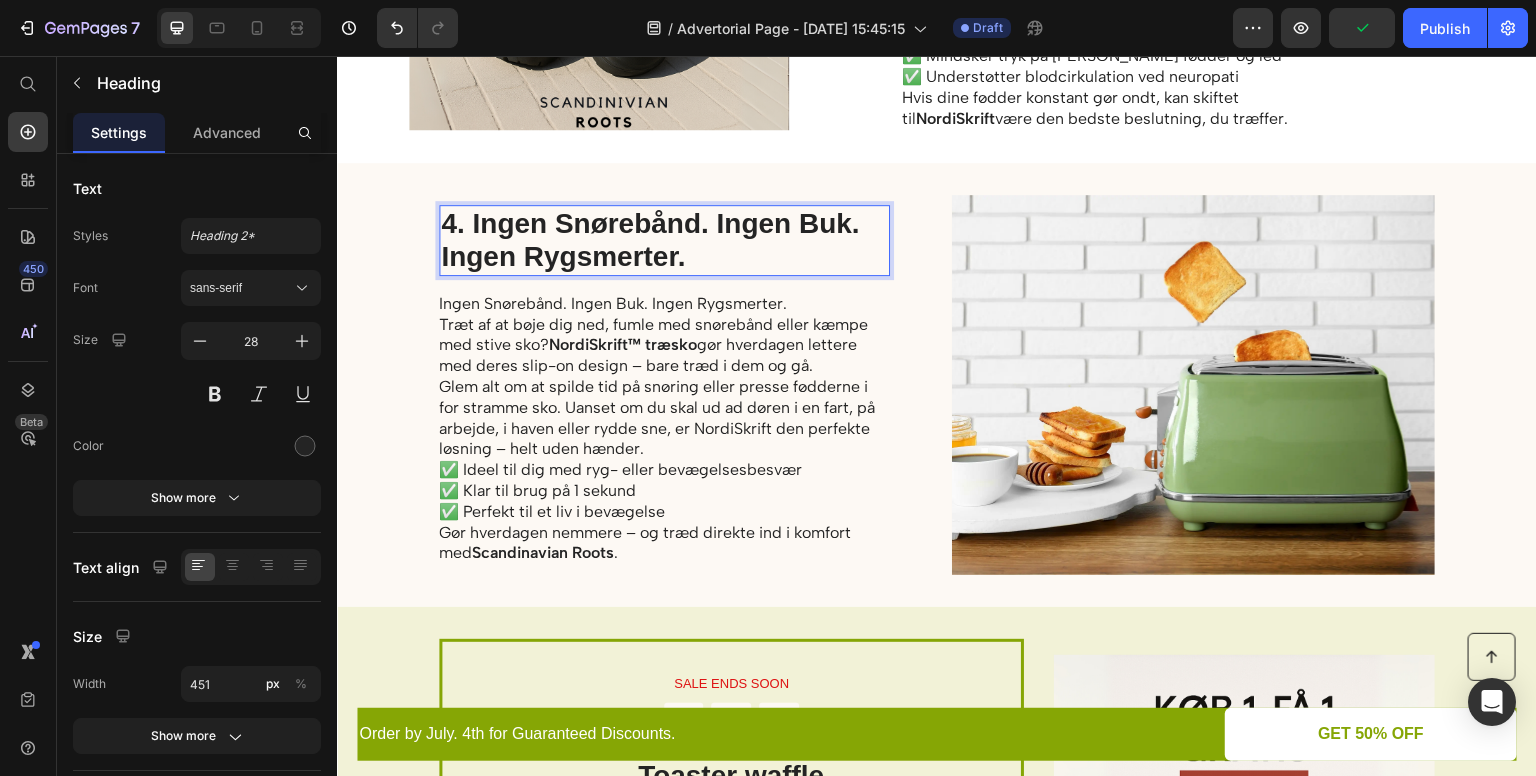 scroll, scrollTop: 1791, scrollLeft: 0, axis: vertical 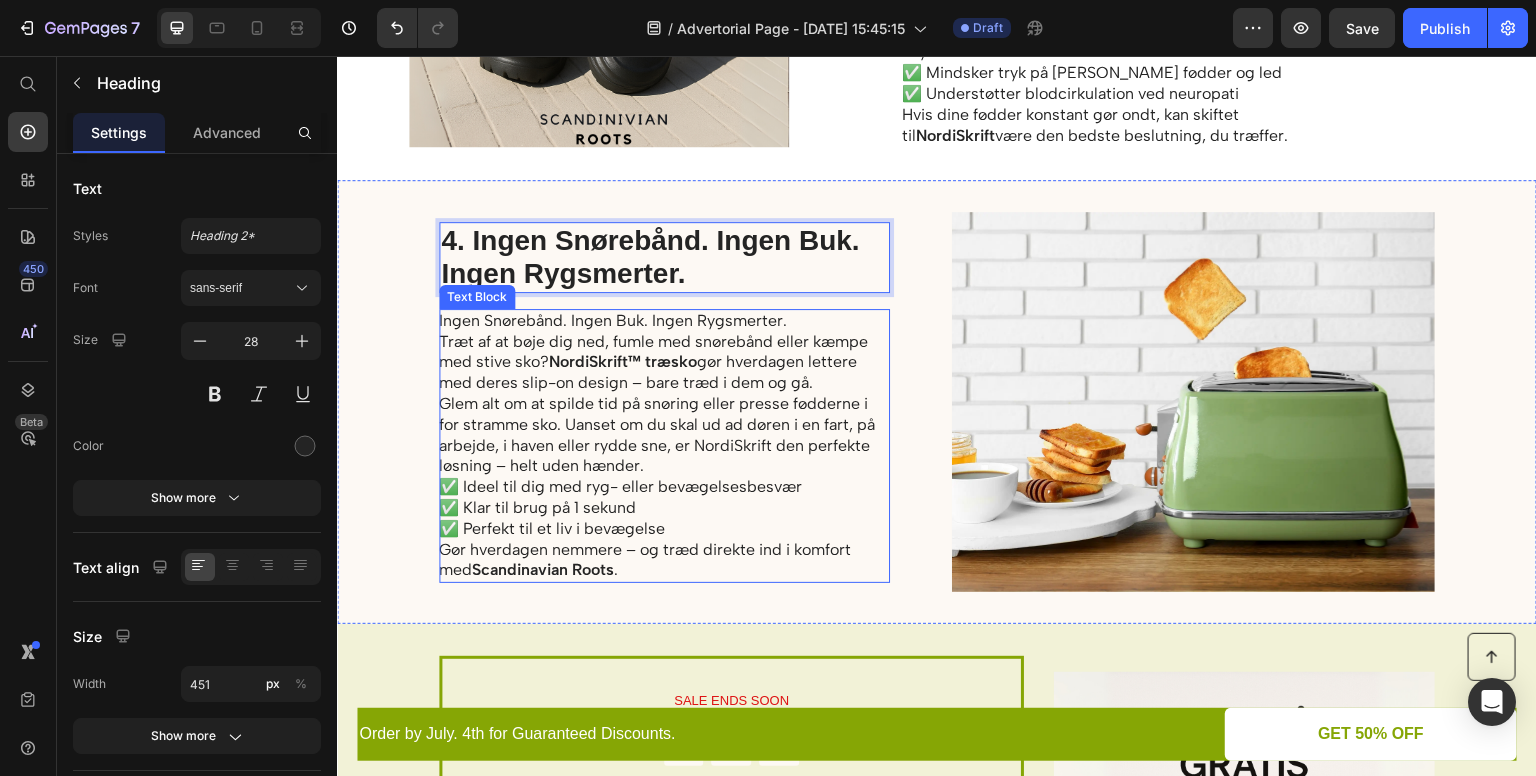 click on "Ingen Snørebånd. Ingen Buk. Ingen Rygsmerter." at bounding box center [663, 321] 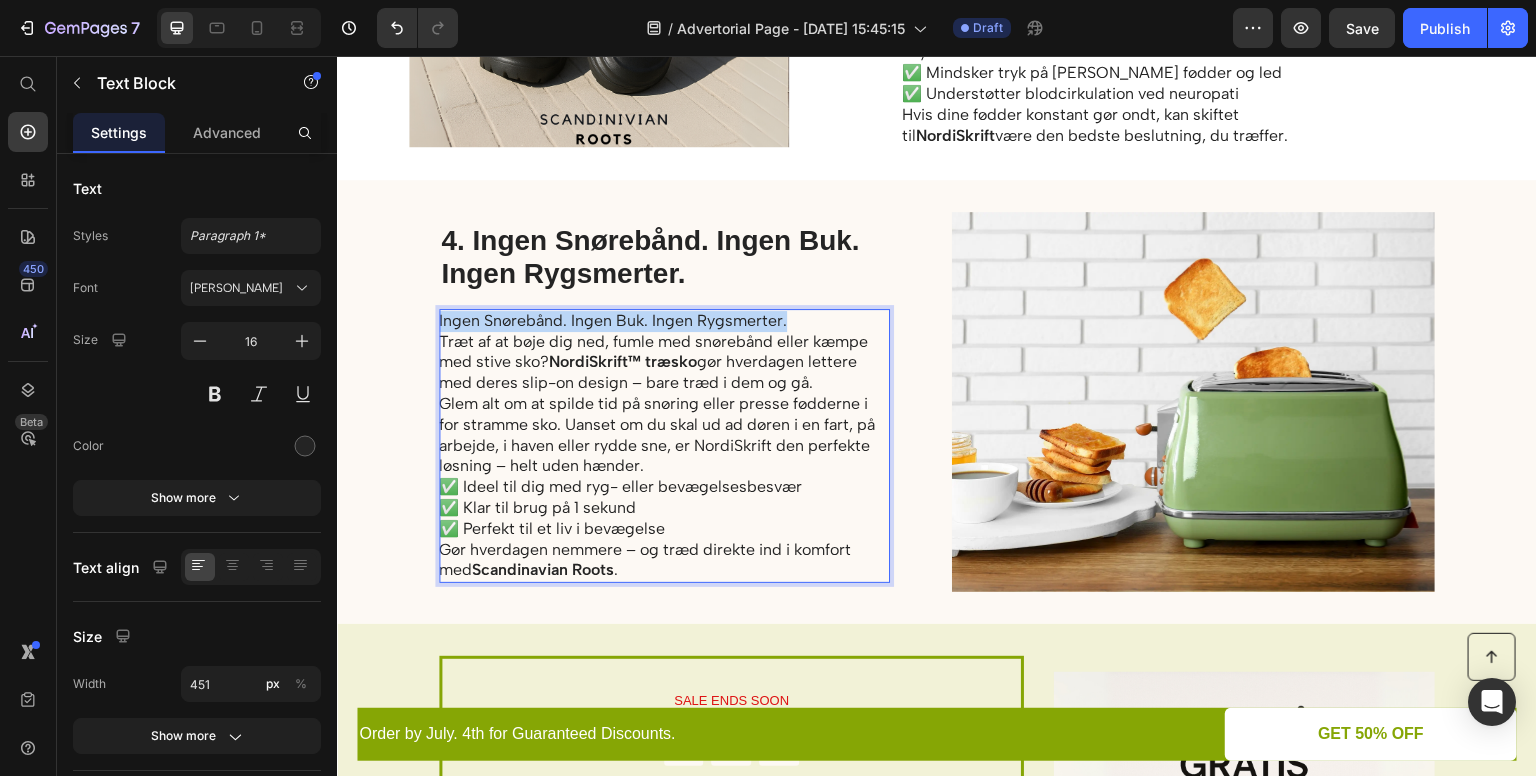drag, startPoint x: 789, startPoint y: 317, endPoint x: 432, endPoint y: 316, distance: 357.0014 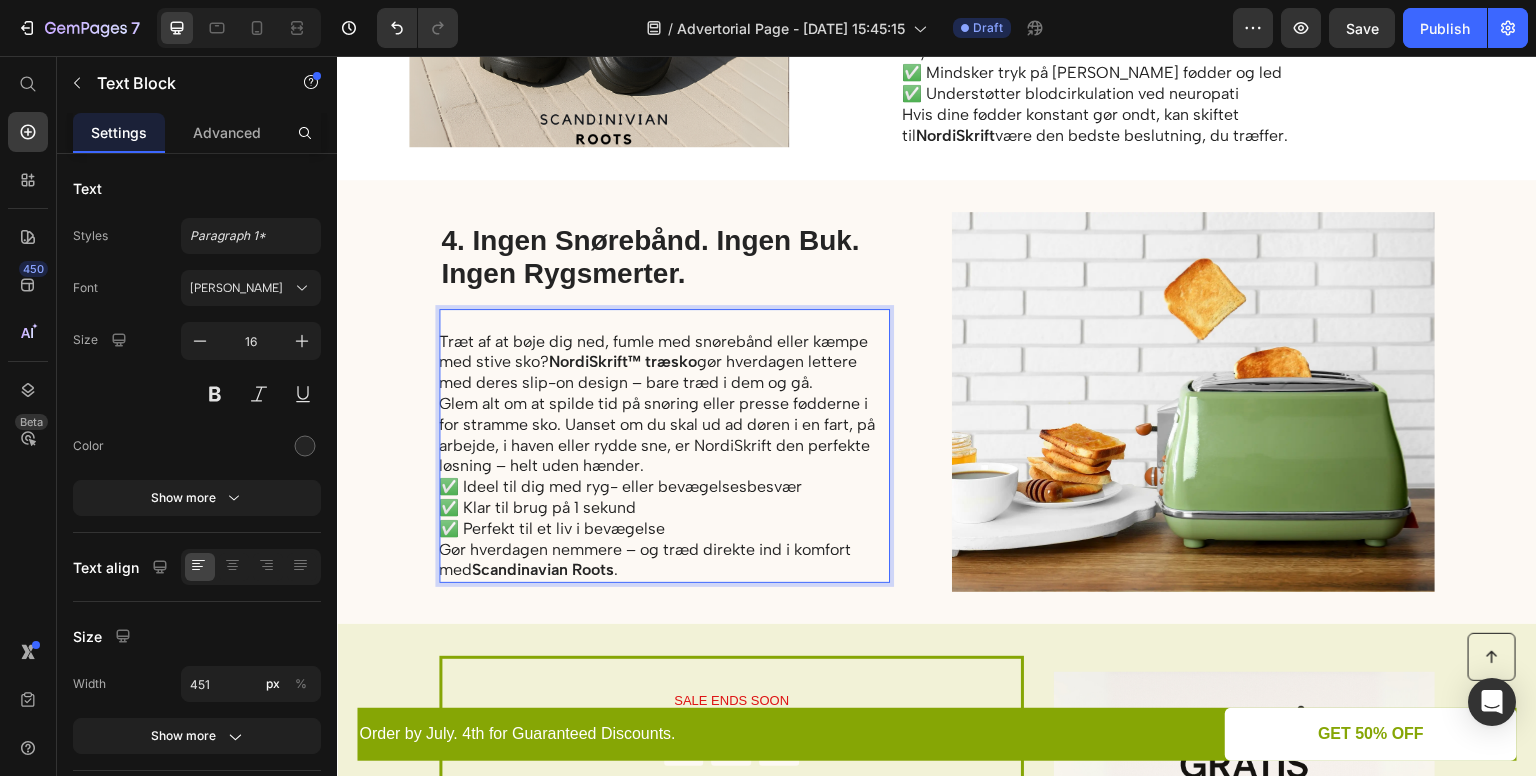 click at bounding box center (663, 321) 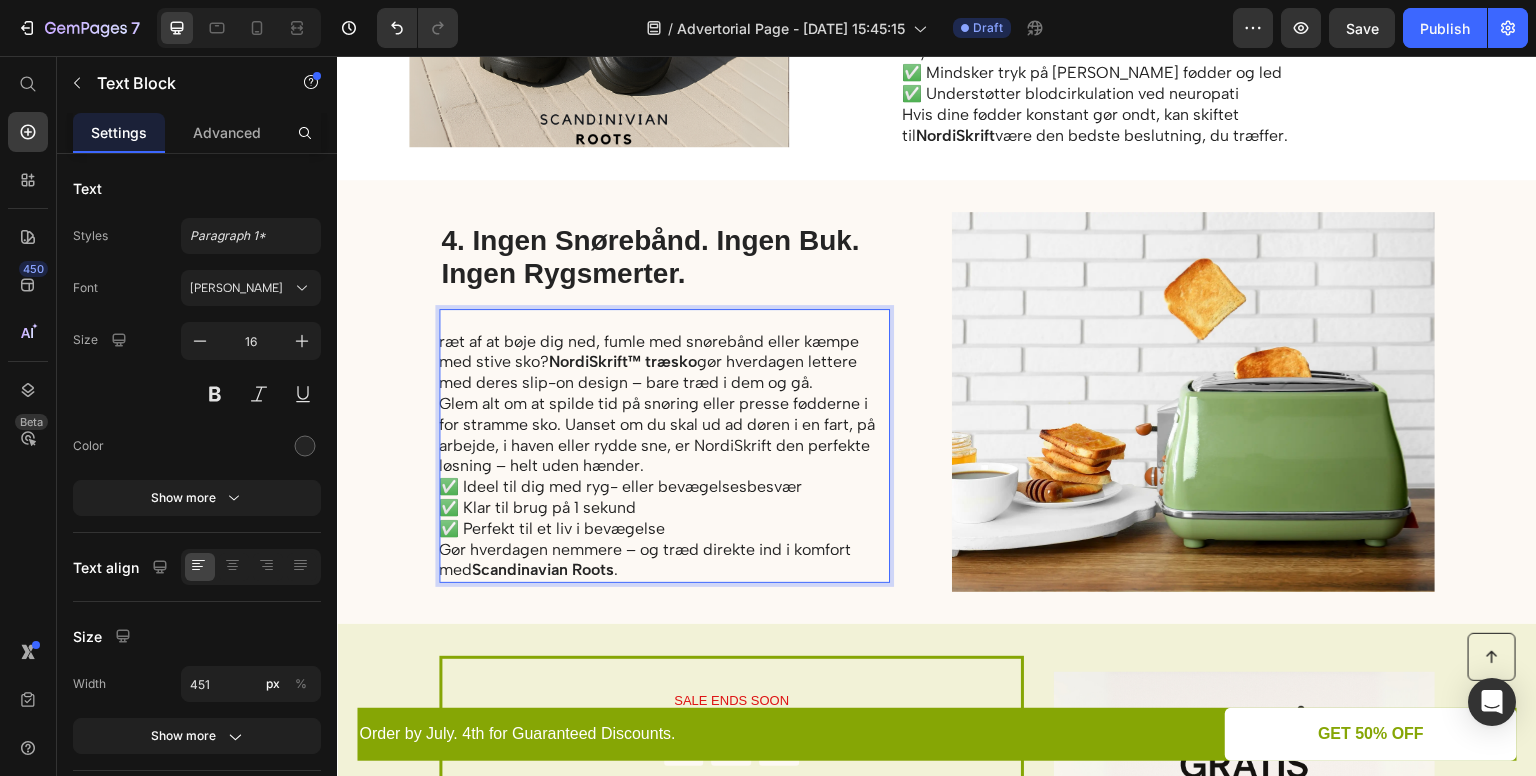 scroll, scrollTop: 1801, scrollLeft: 0, axis: vertical 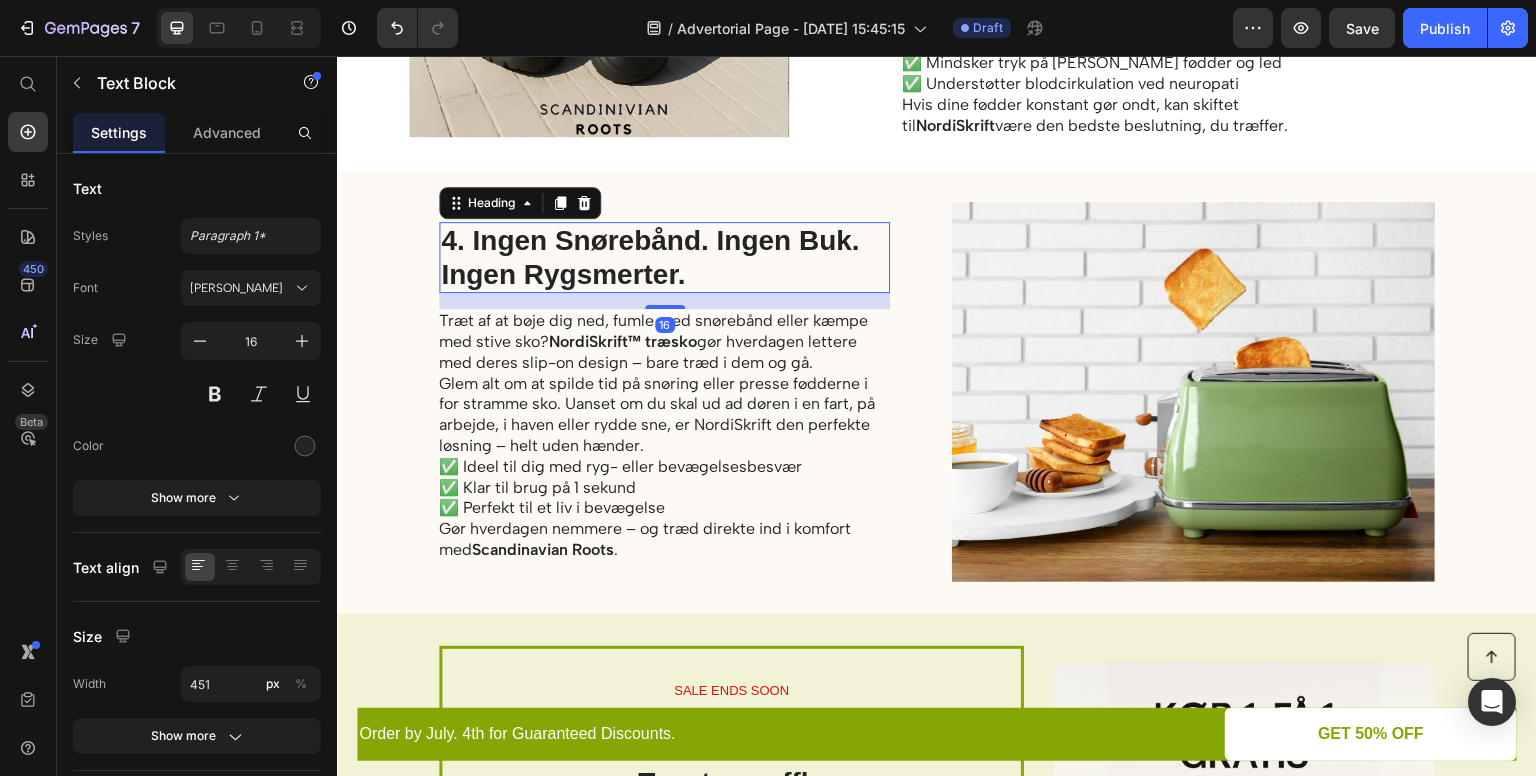click on "4. Ingen Snørebånd. Ingen Buk. Ingen Rygsmerter." at bounding box center [664, 257] 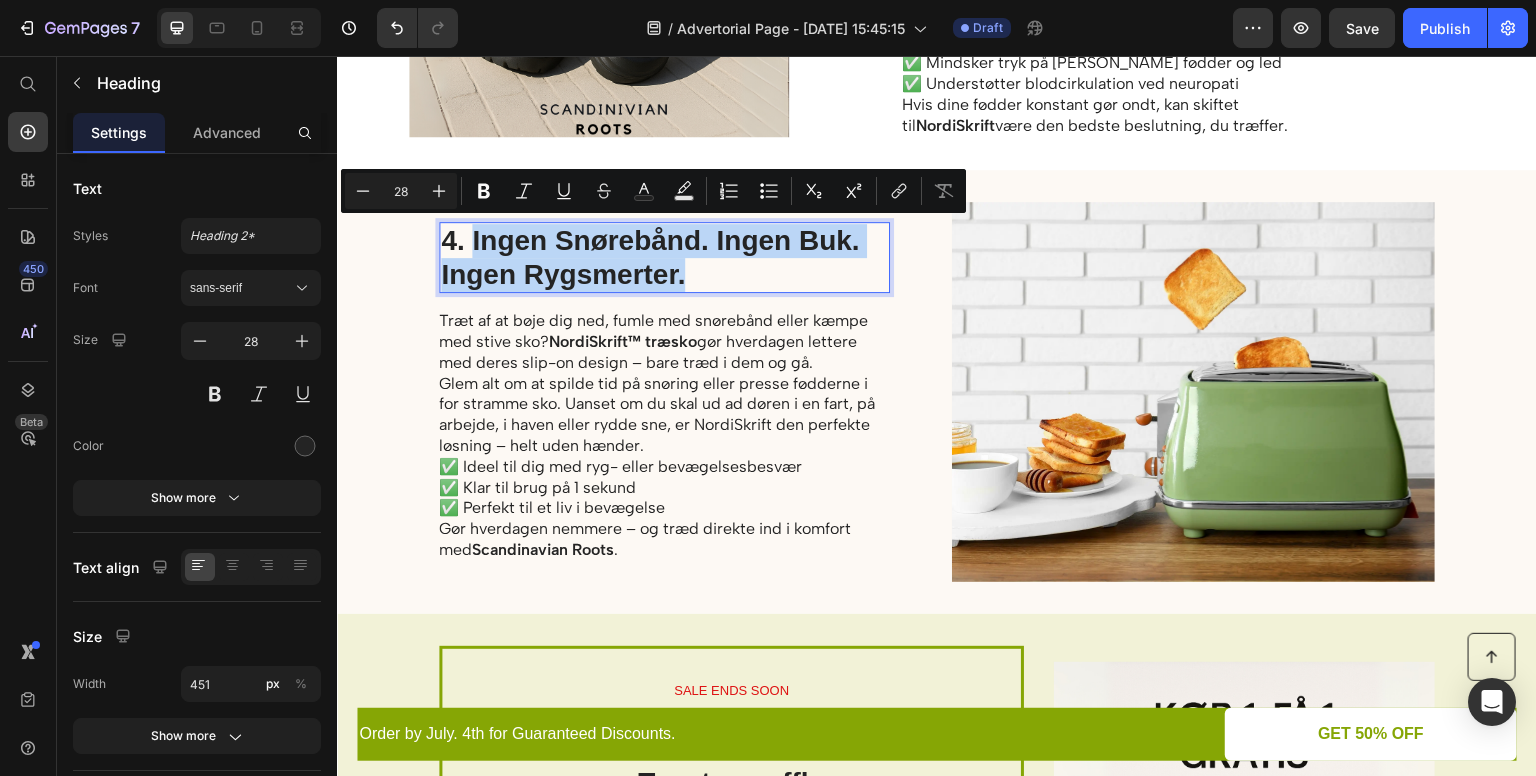 drag, startPoint x: 707, startPoint y: 266, endPoint x: 467, endPoint y: 238, distance: 241.6278 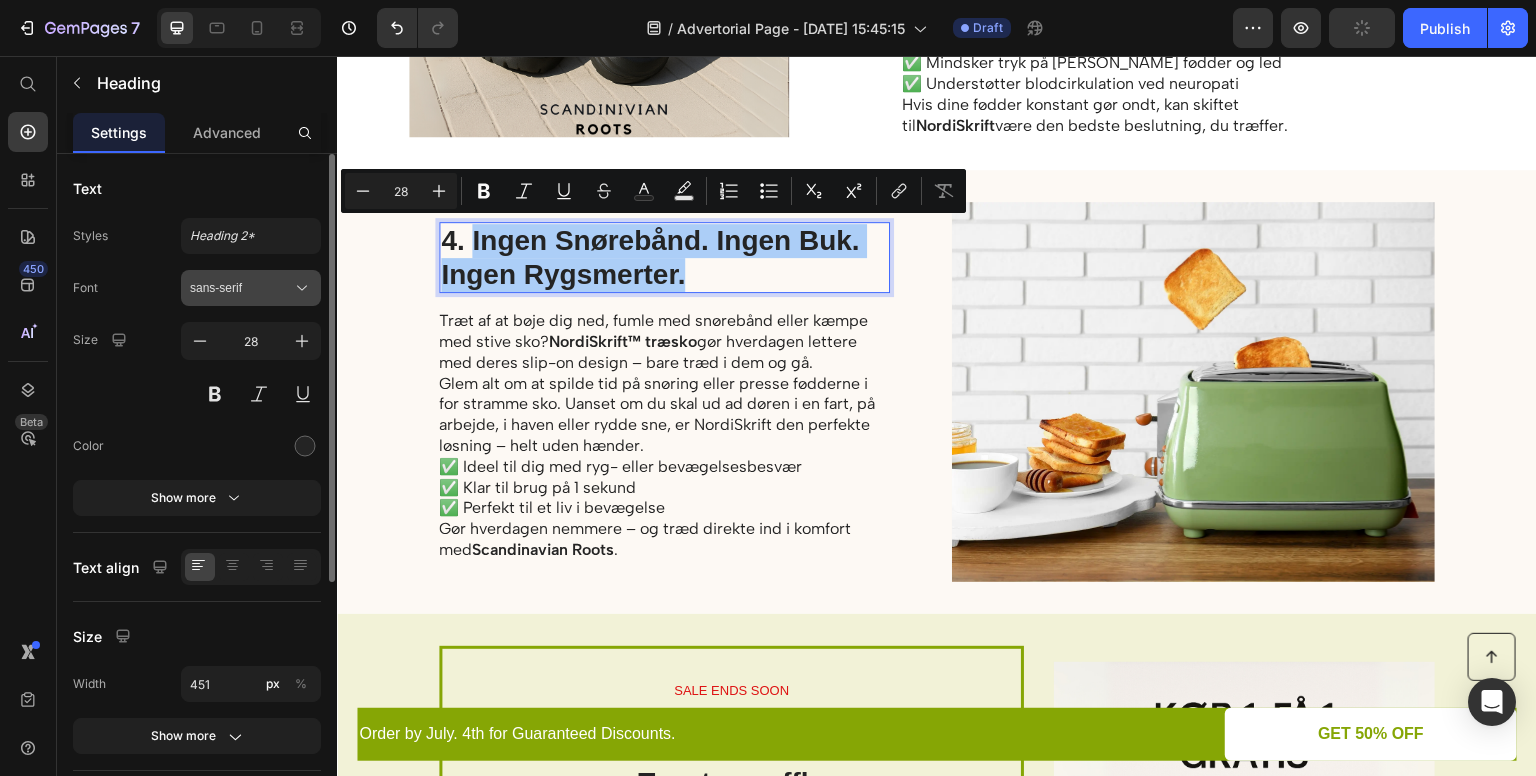 click on "sans-serif" at bounding box center (241, 288) 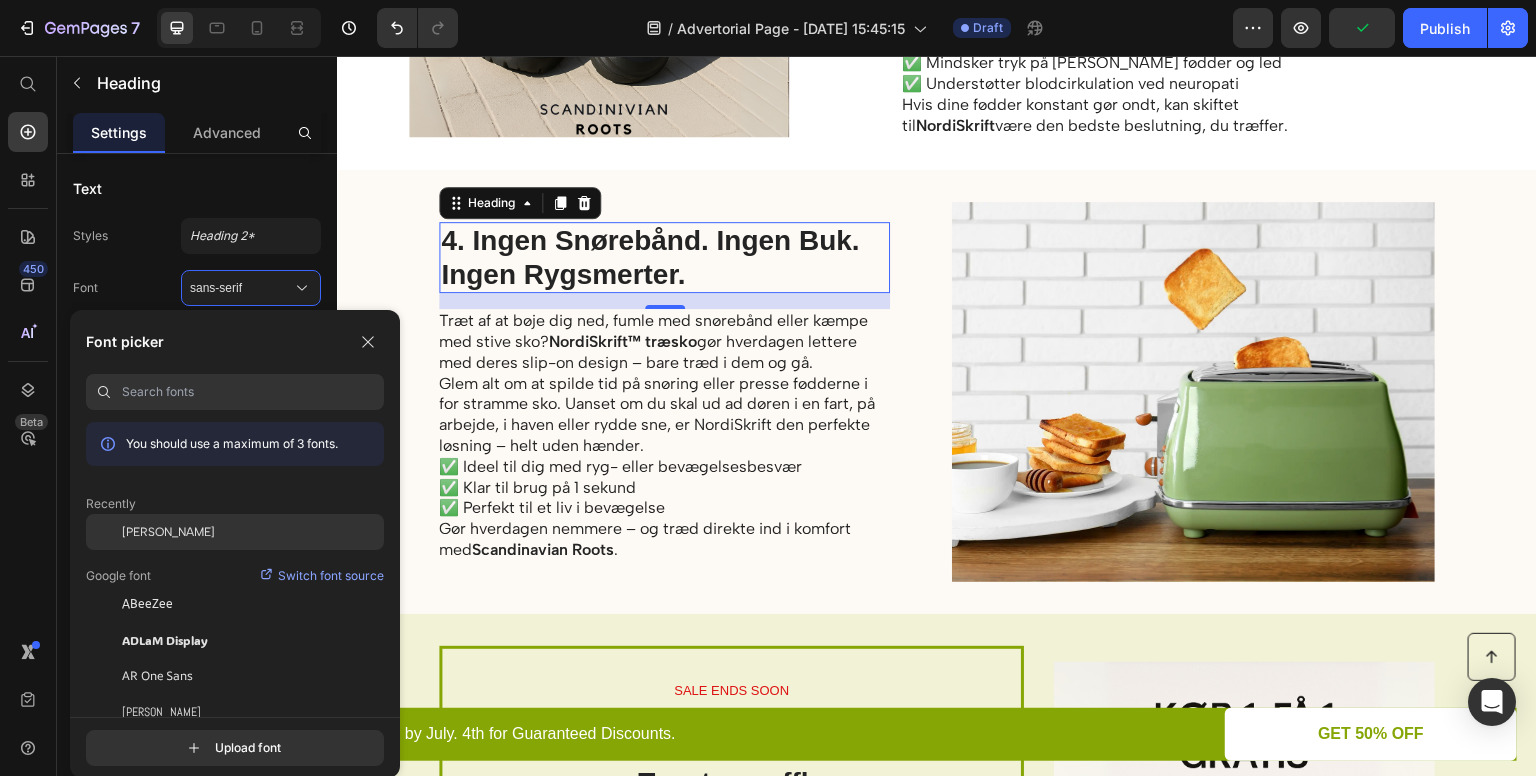 click on "[PERSON_NAME]" 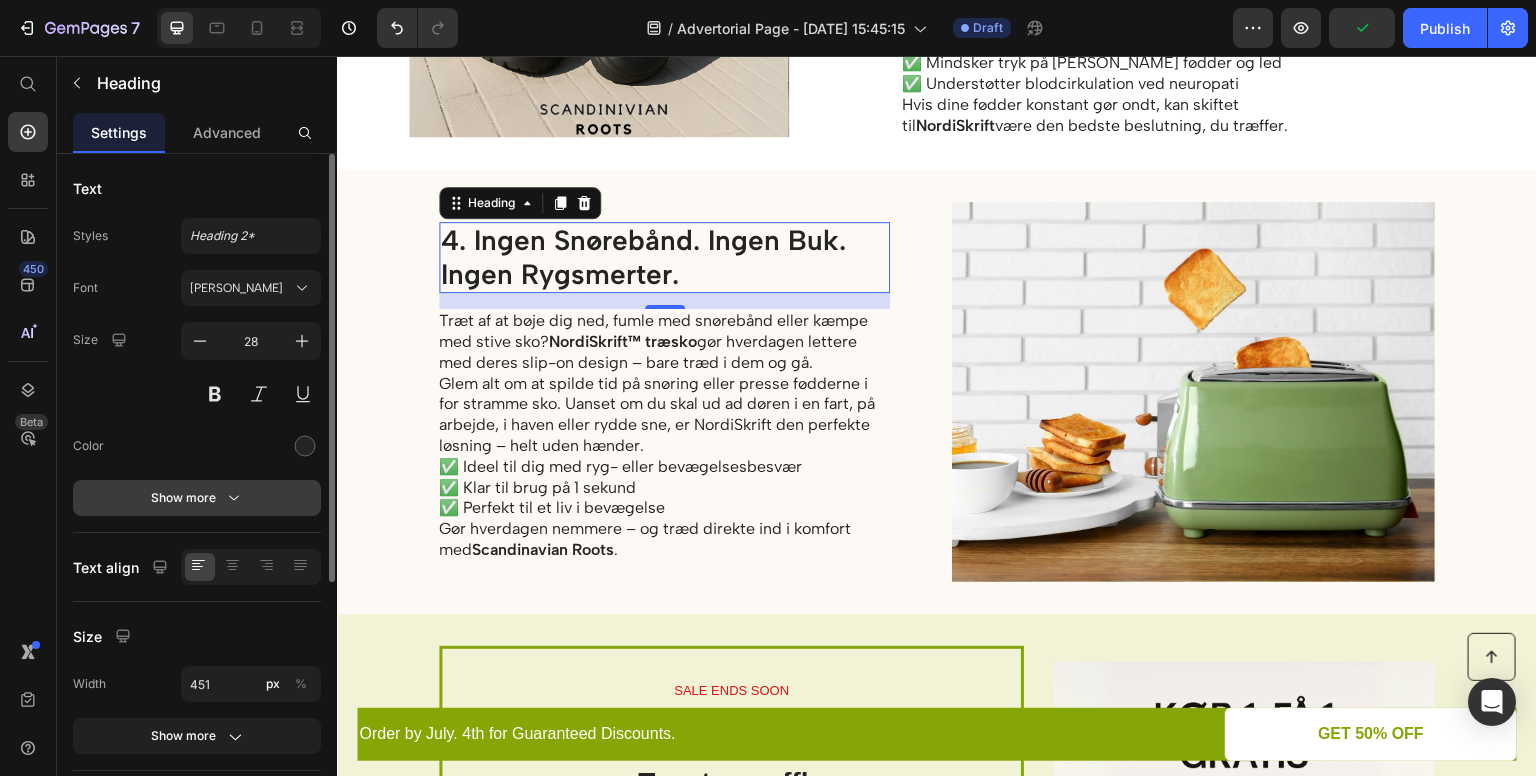 click on "Show more" at bounding box center [197, 498] 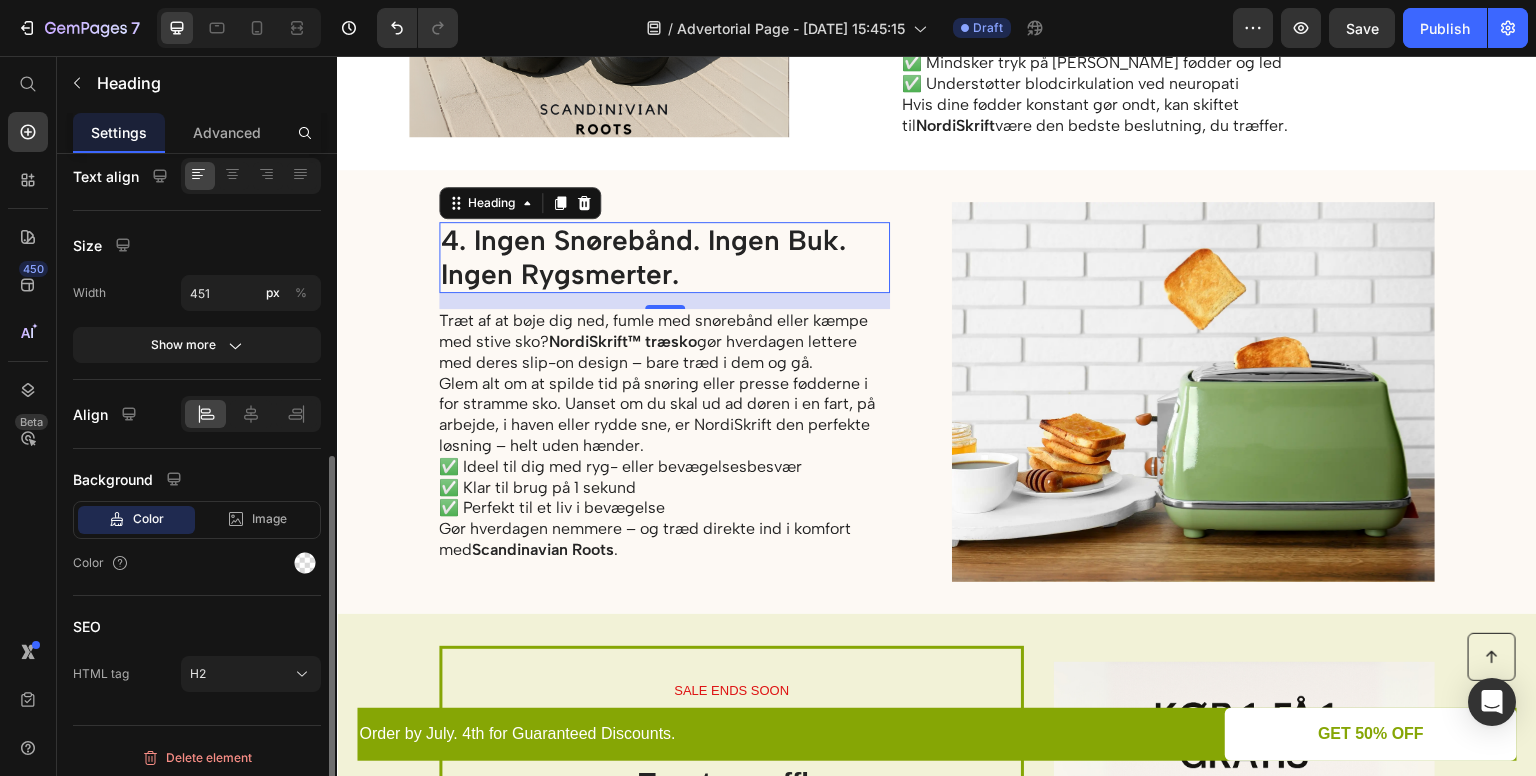 scroll, scrollTop: 652, scrollLeft: 0, axis: vertical 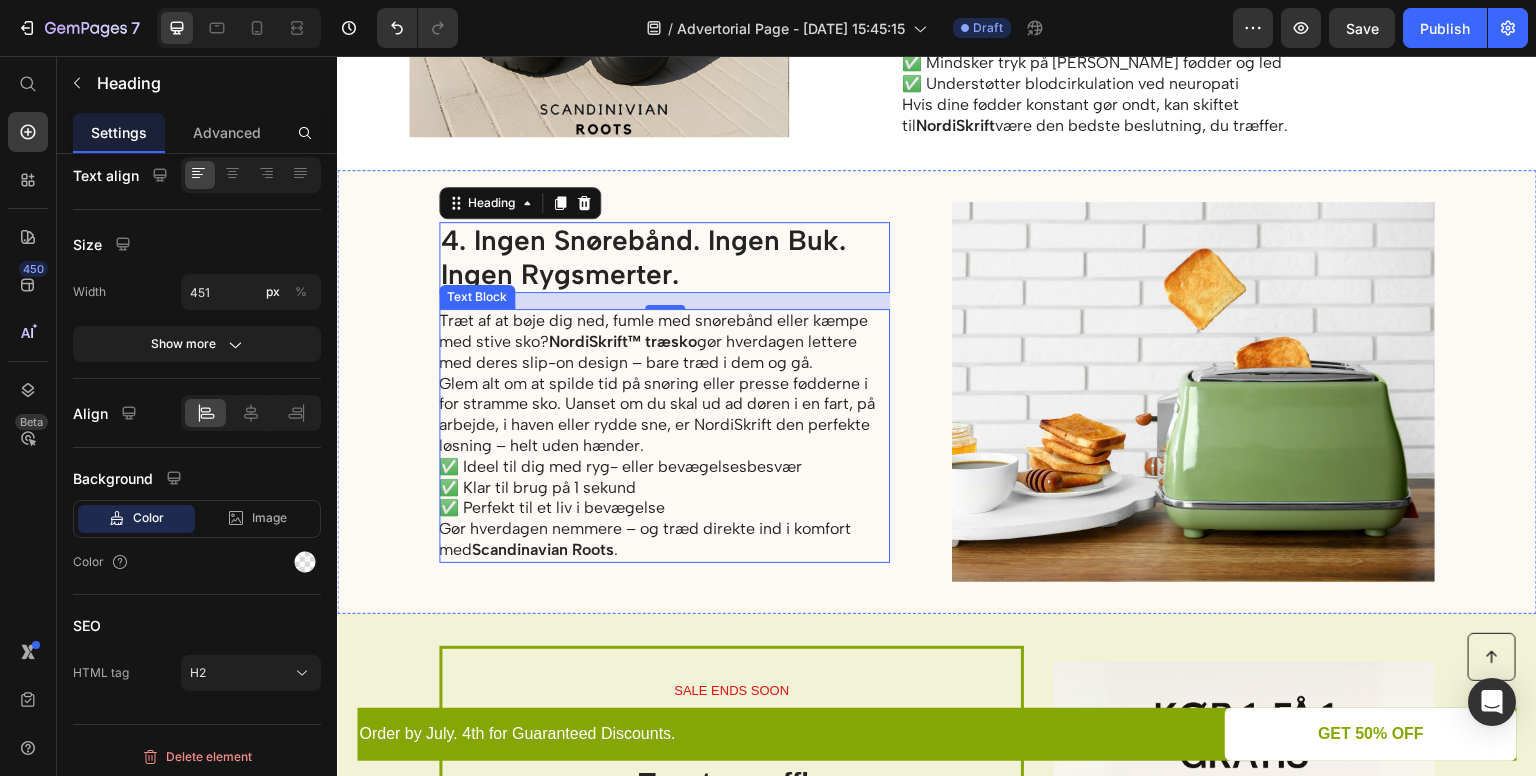 click on "Glem alt om at spilde tid på snøring eller presse fødderne i for stramme sko. Uanset om du skal ud ad døren i en fart, på arbejde, i haven eller rydde sne, er NordiSkrift den perfekte løsning – helt uden hænder." at bounding box center [663, 415] 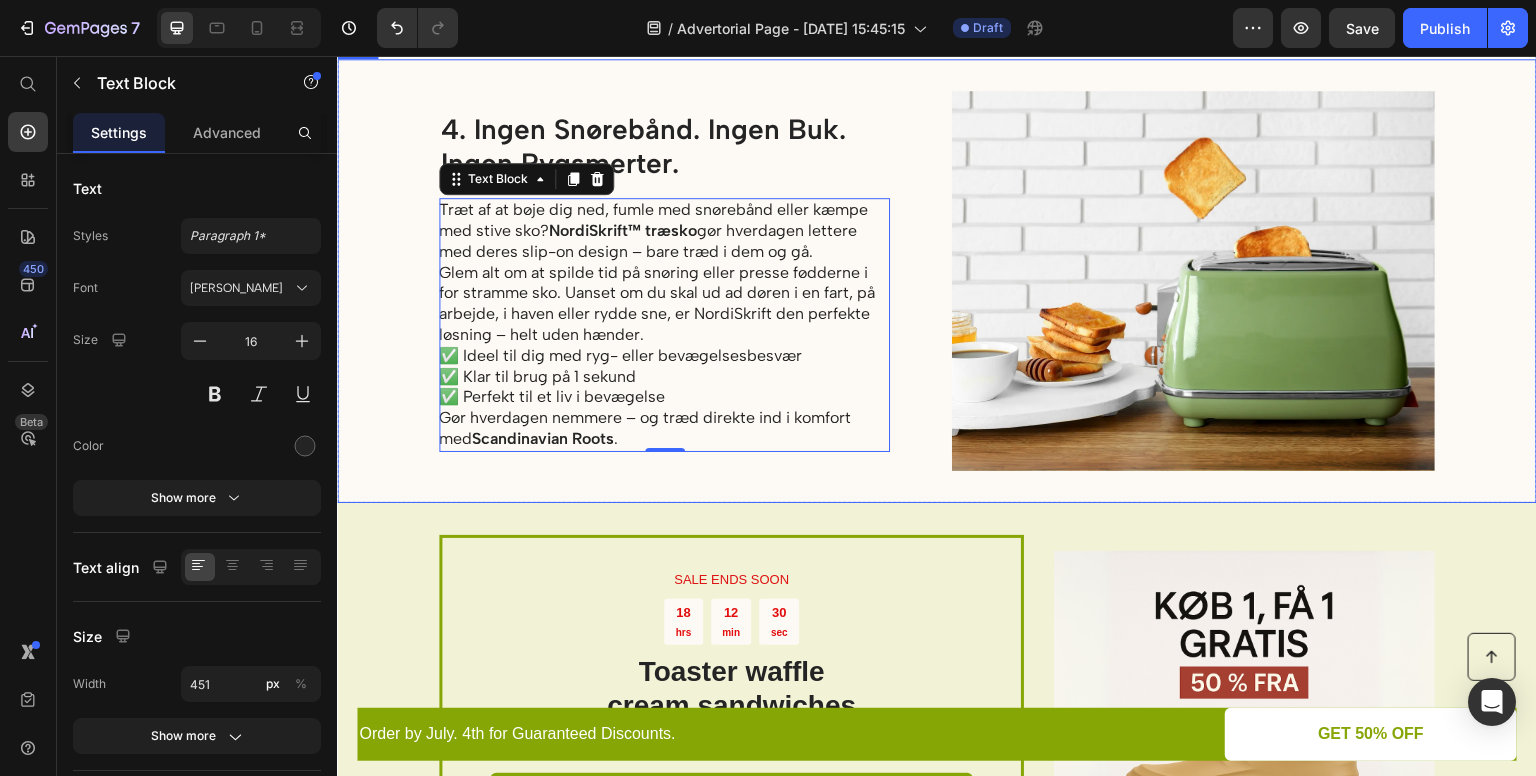 scroll, scrollTop: 1912, scrollLeft: 0, axis: vertical 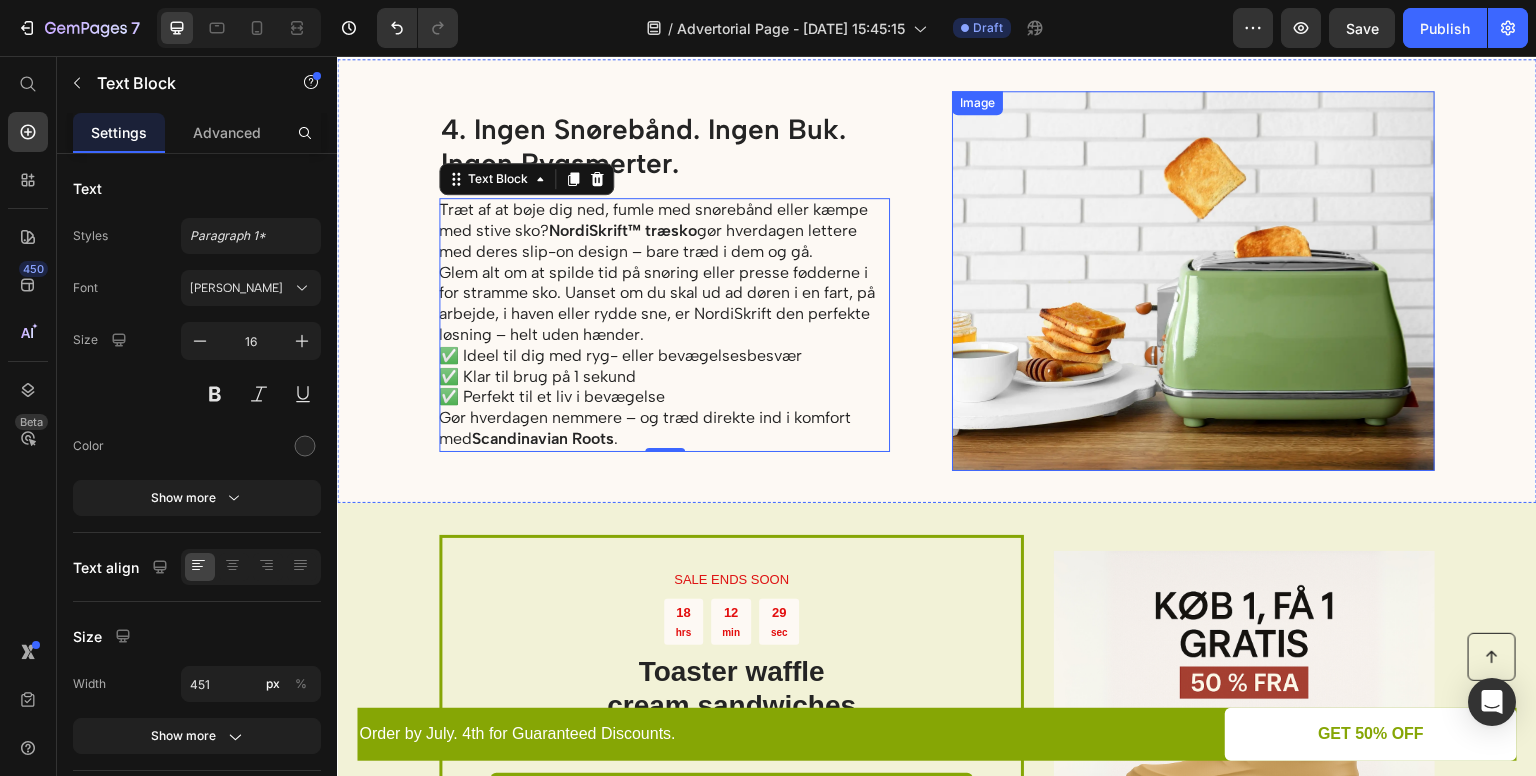 click at bounding box center [1193, 281] 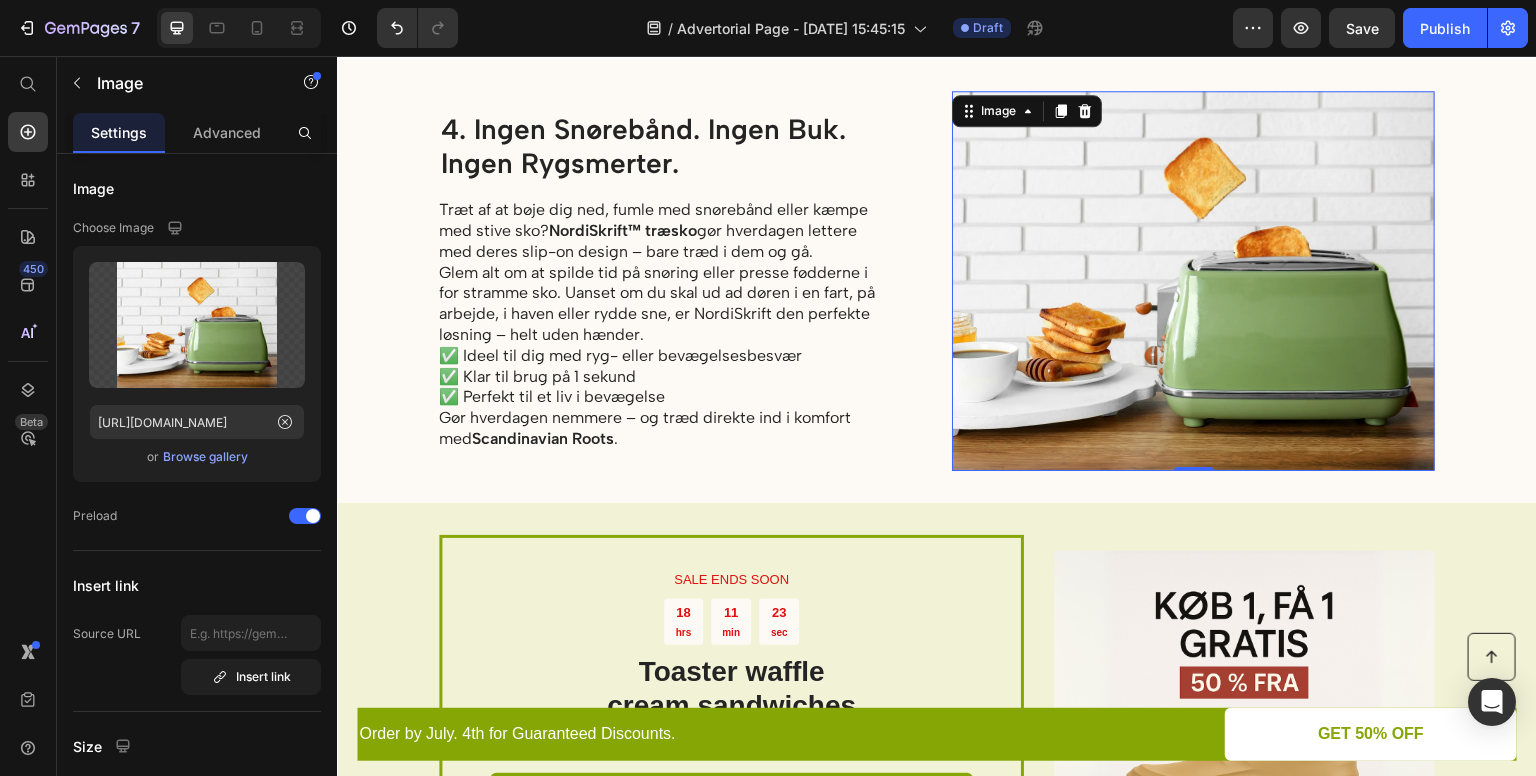 click at bounding box center (1193, 281) 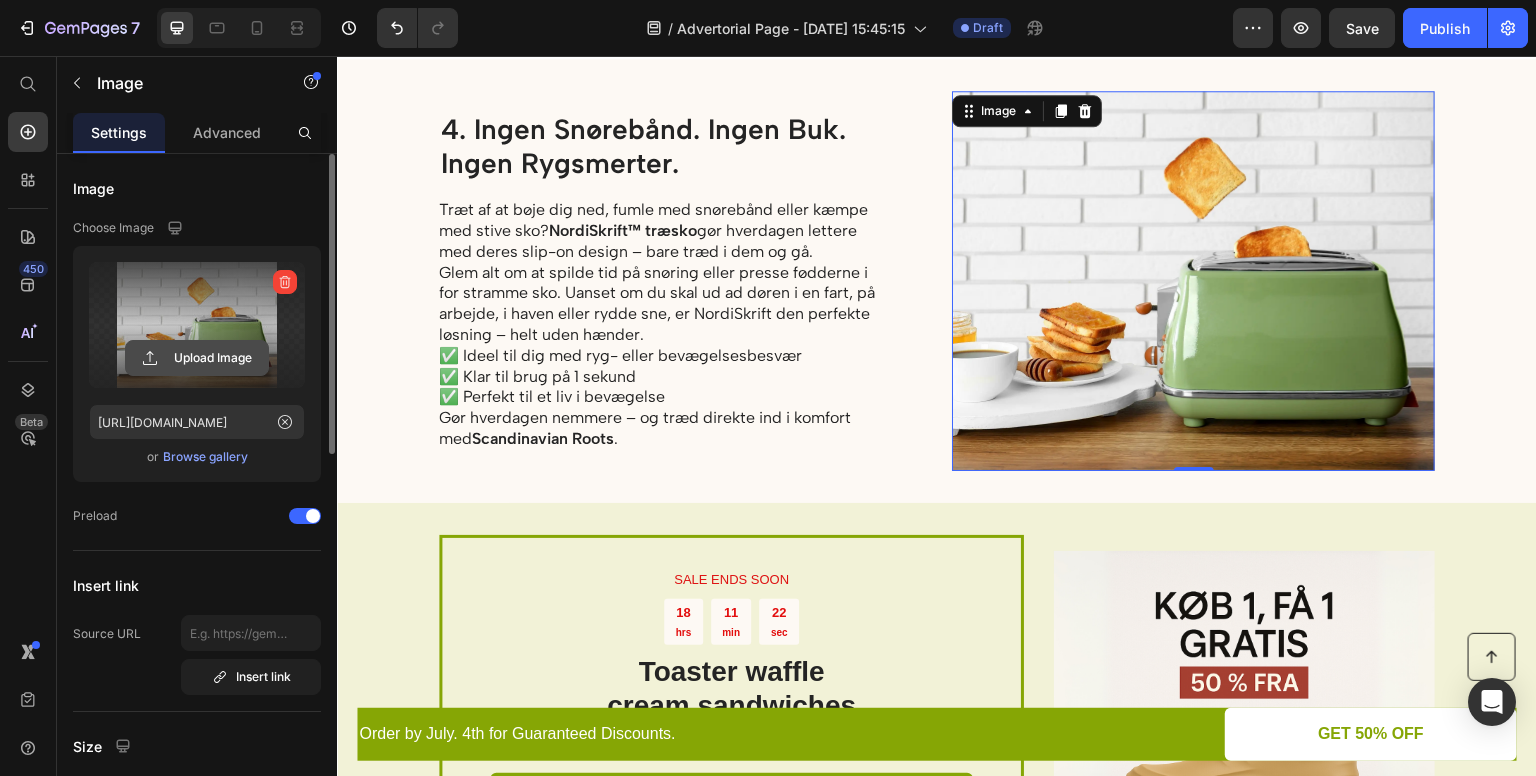 click 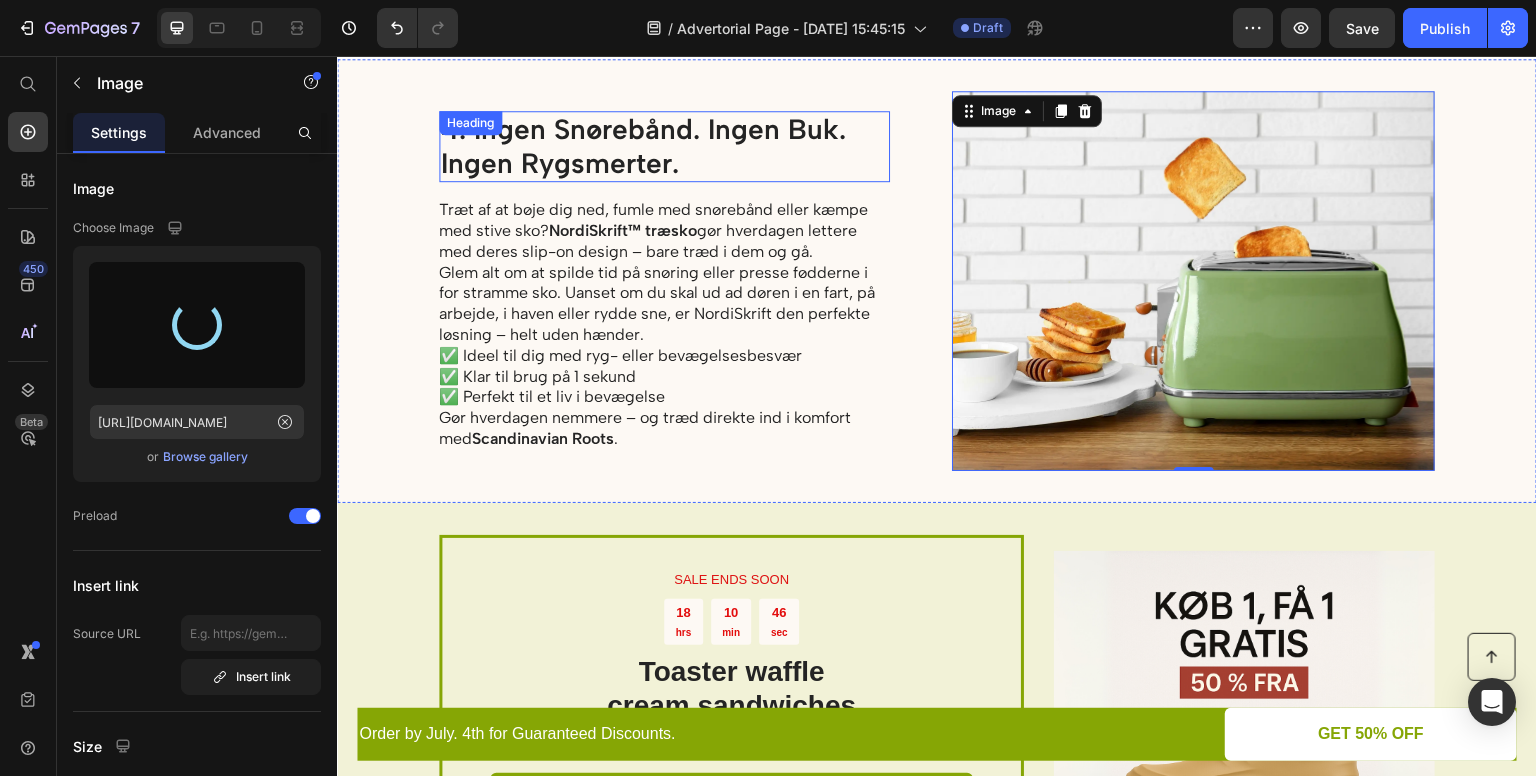 type on "https://cdn.shopify.com/s/files/1/0855/1845/0954/files/gempages_574829835696735007-0ec46f44-32f0-44f5-9b8c-381f01c1ac3c.png" 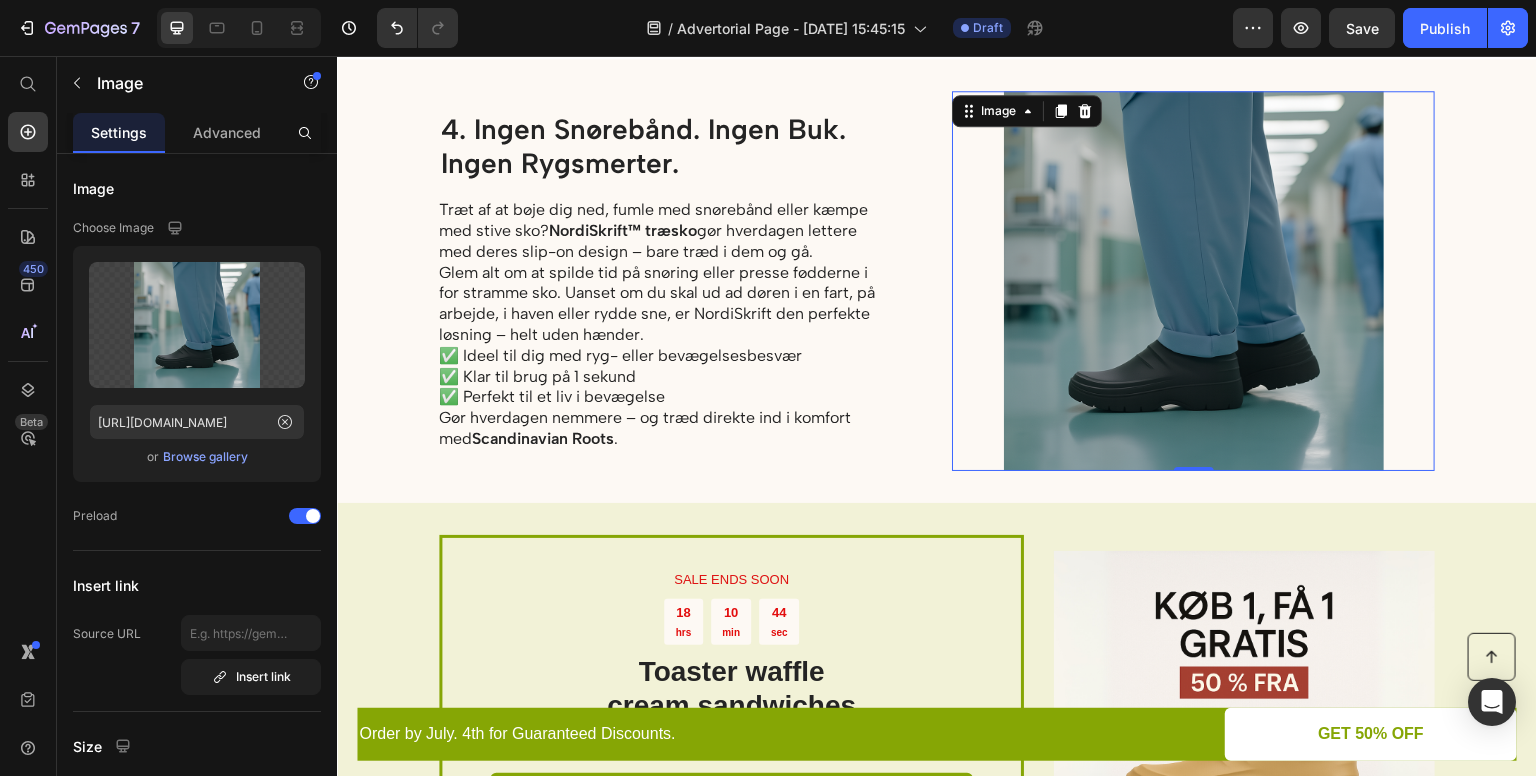 click at bounding box center [1193, 281] 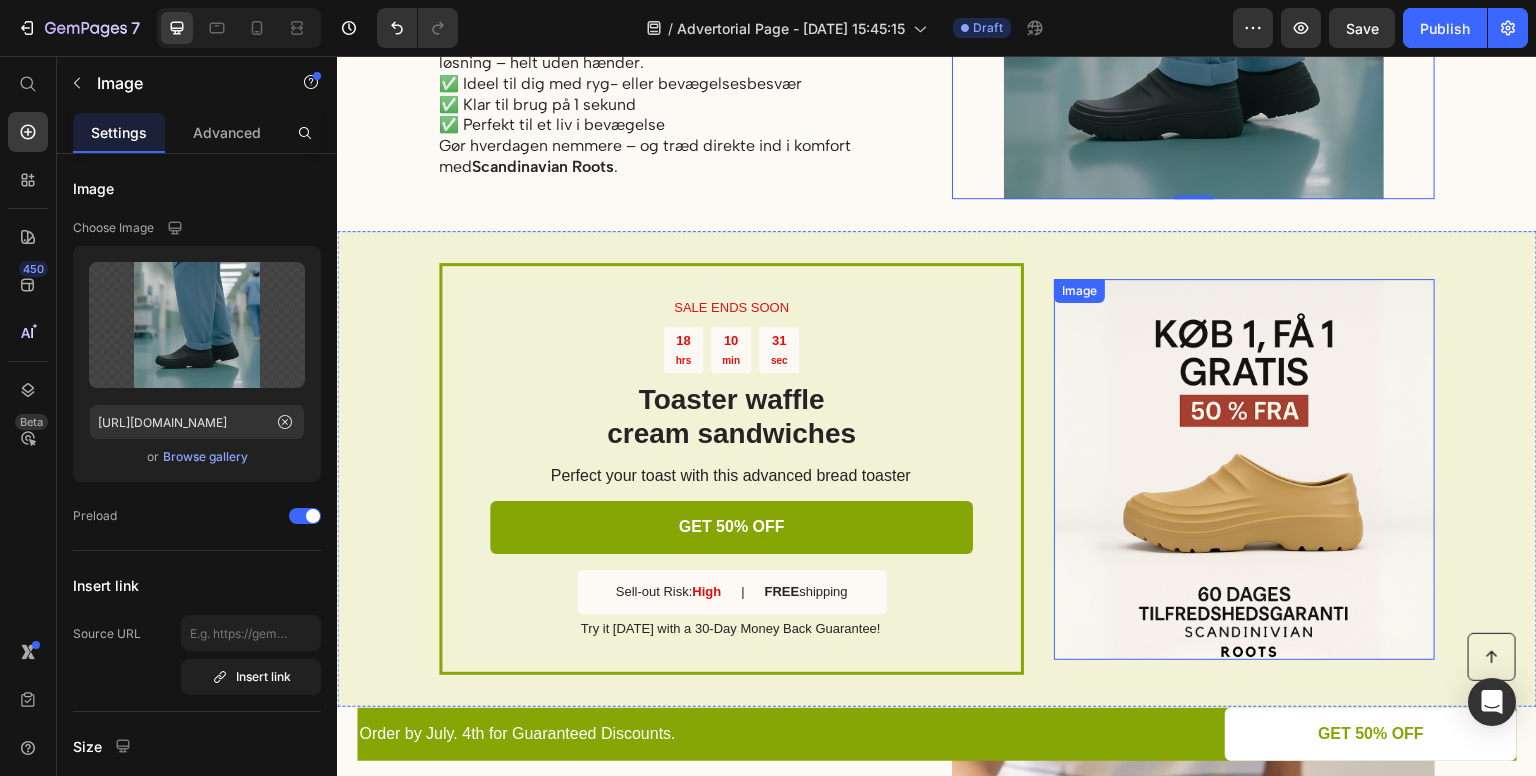 scroll, scrollTop: 2182, scrollLeft: 0, axis: vertical 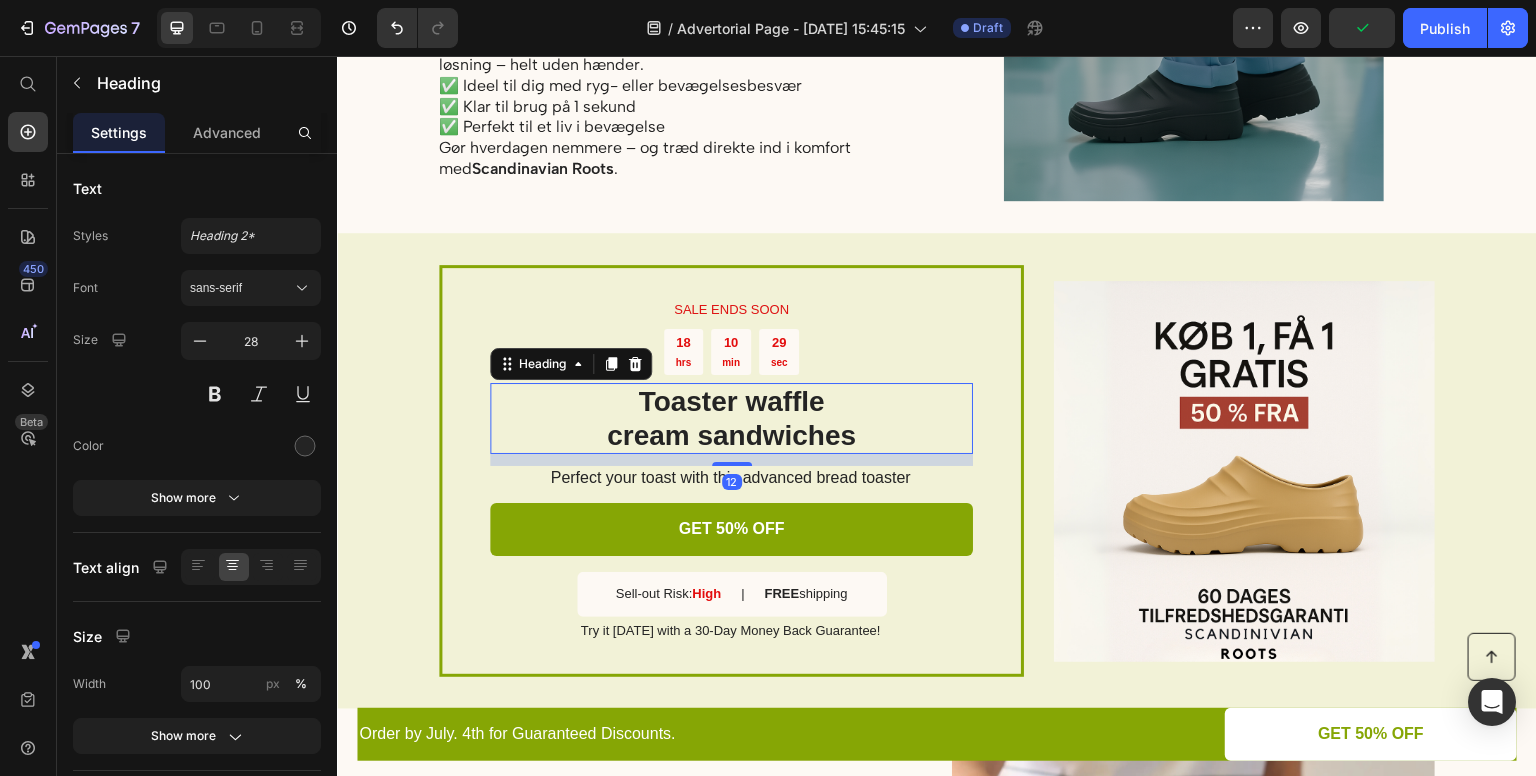 click on "Toaster waffle cream sandwiches" at bounding box center (731, 418) 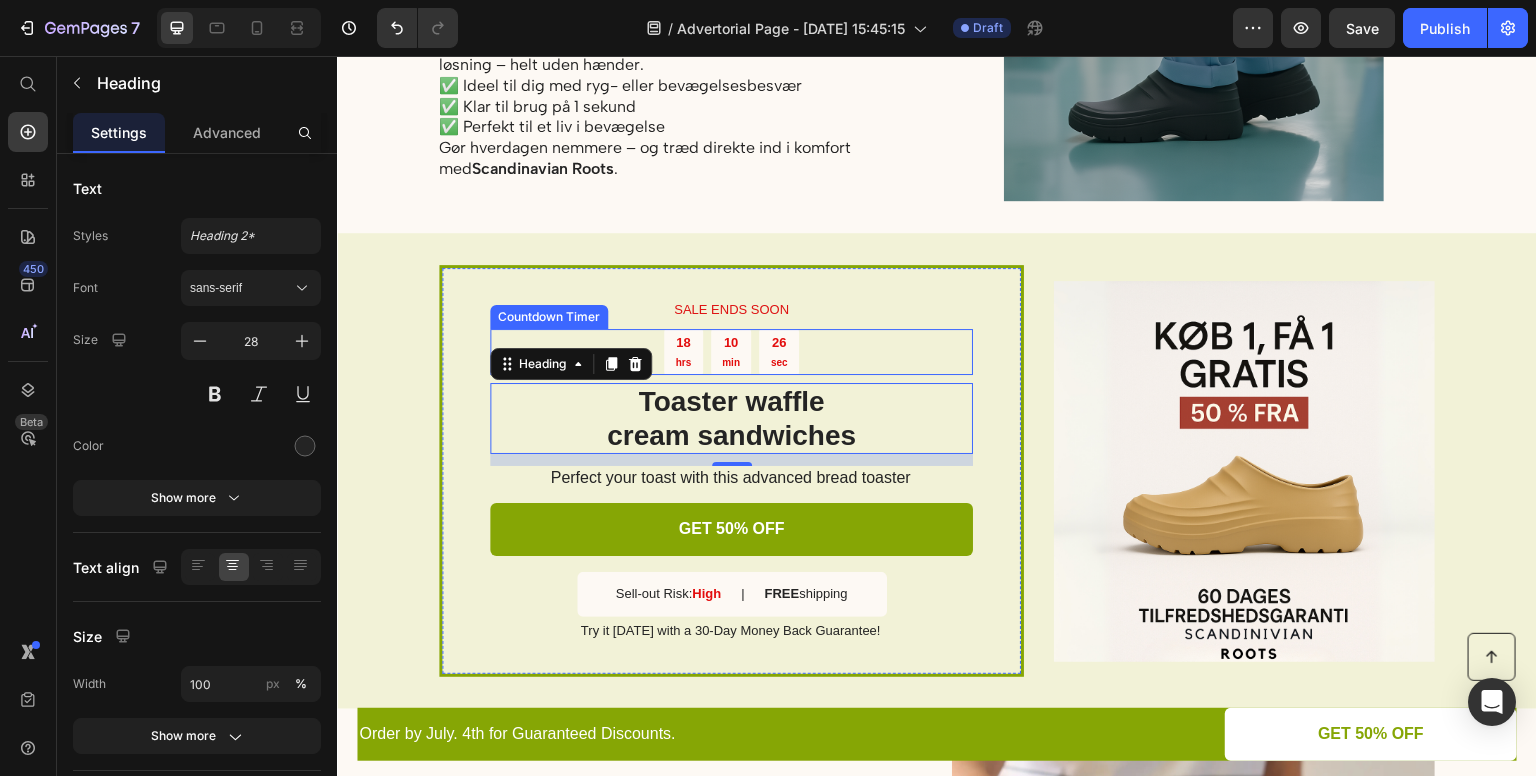 click on "hrs" at bounding box center [683, 362] 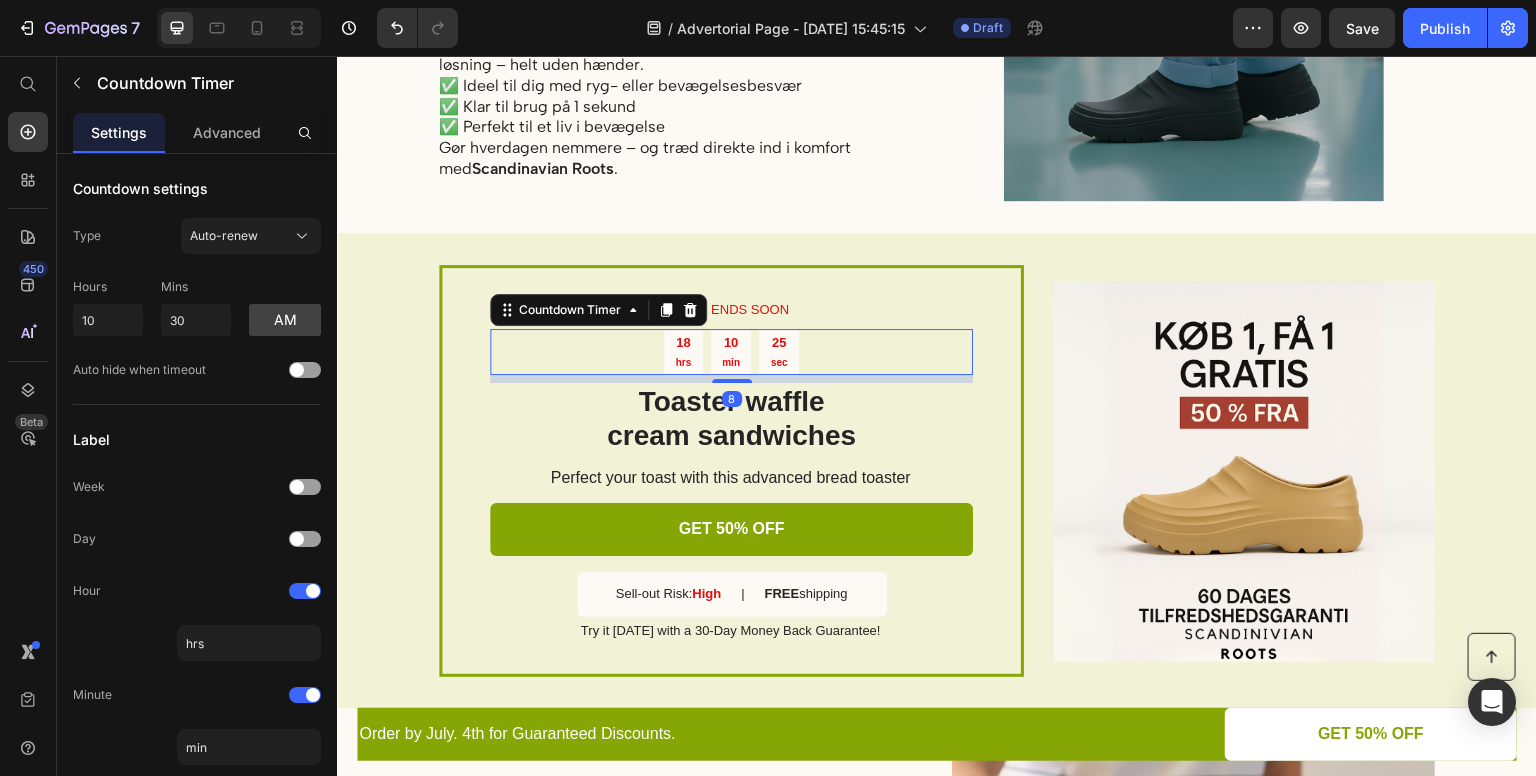 click on "hrs" at bounding box center [683, 362] 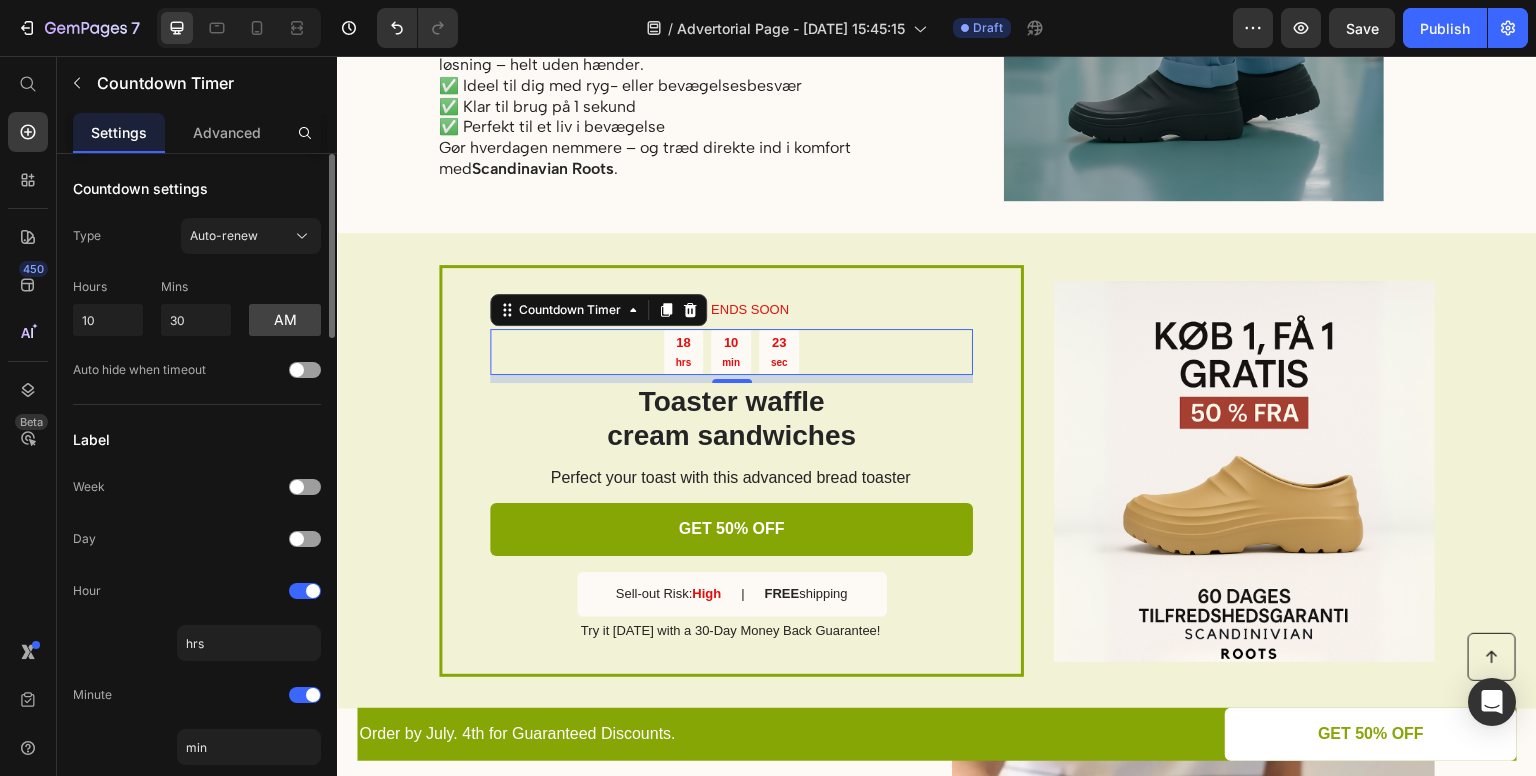 click on "Hours" at bounding box center (108, 287) 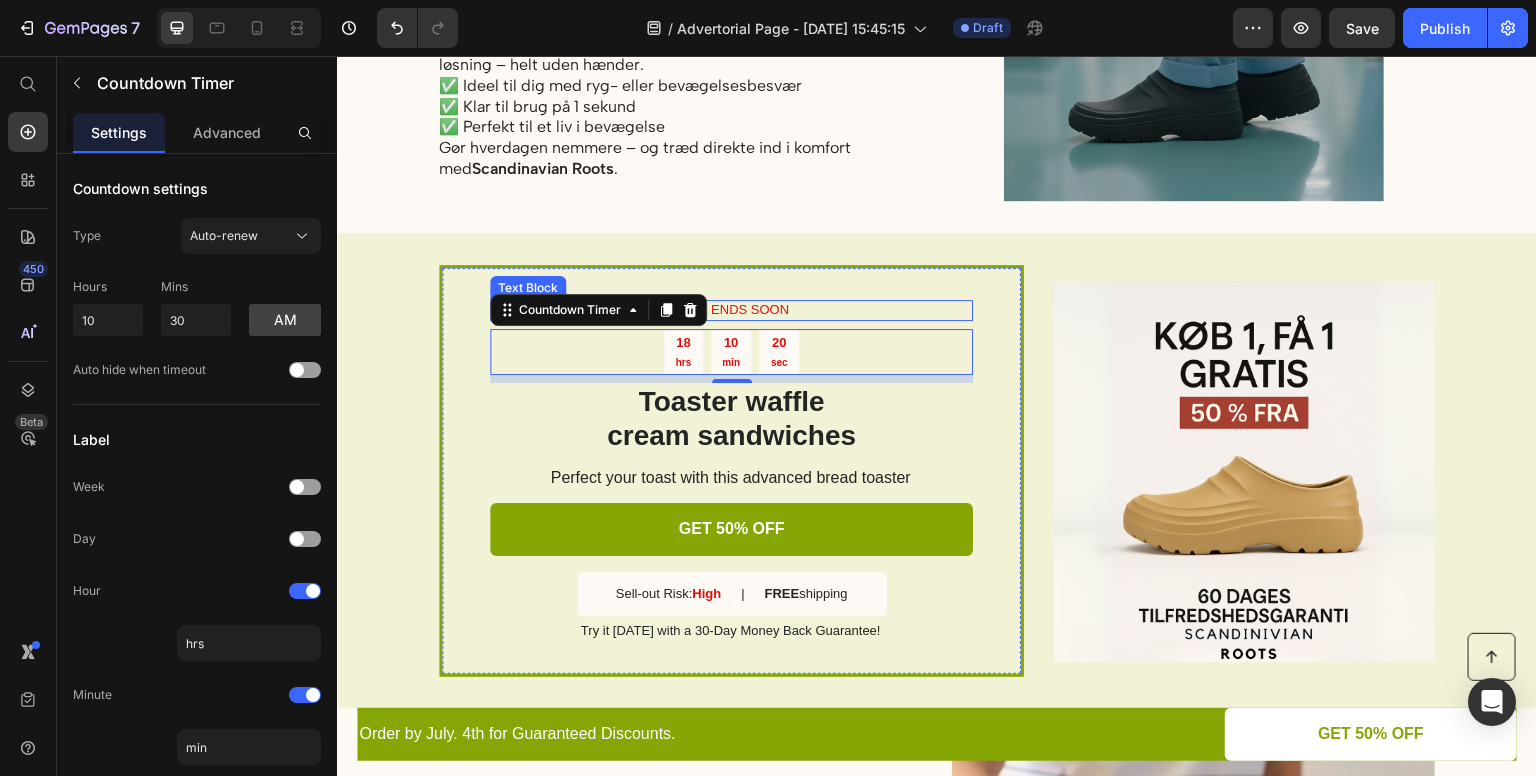 click on "SALE ENDS SOON" at bounding box center [731, 310] 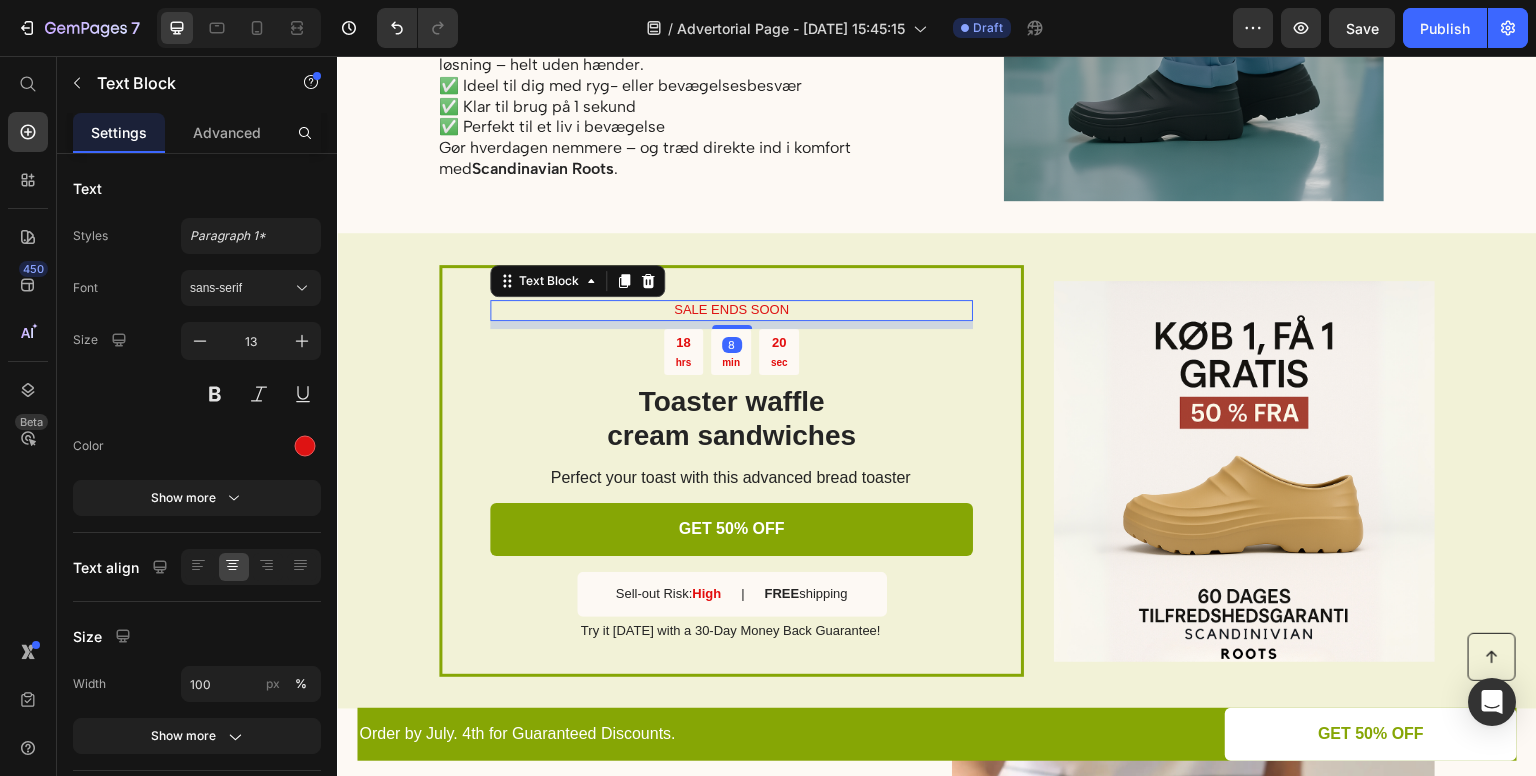 click on "SALE ENDS SOON" at bounding box center [731, 310] 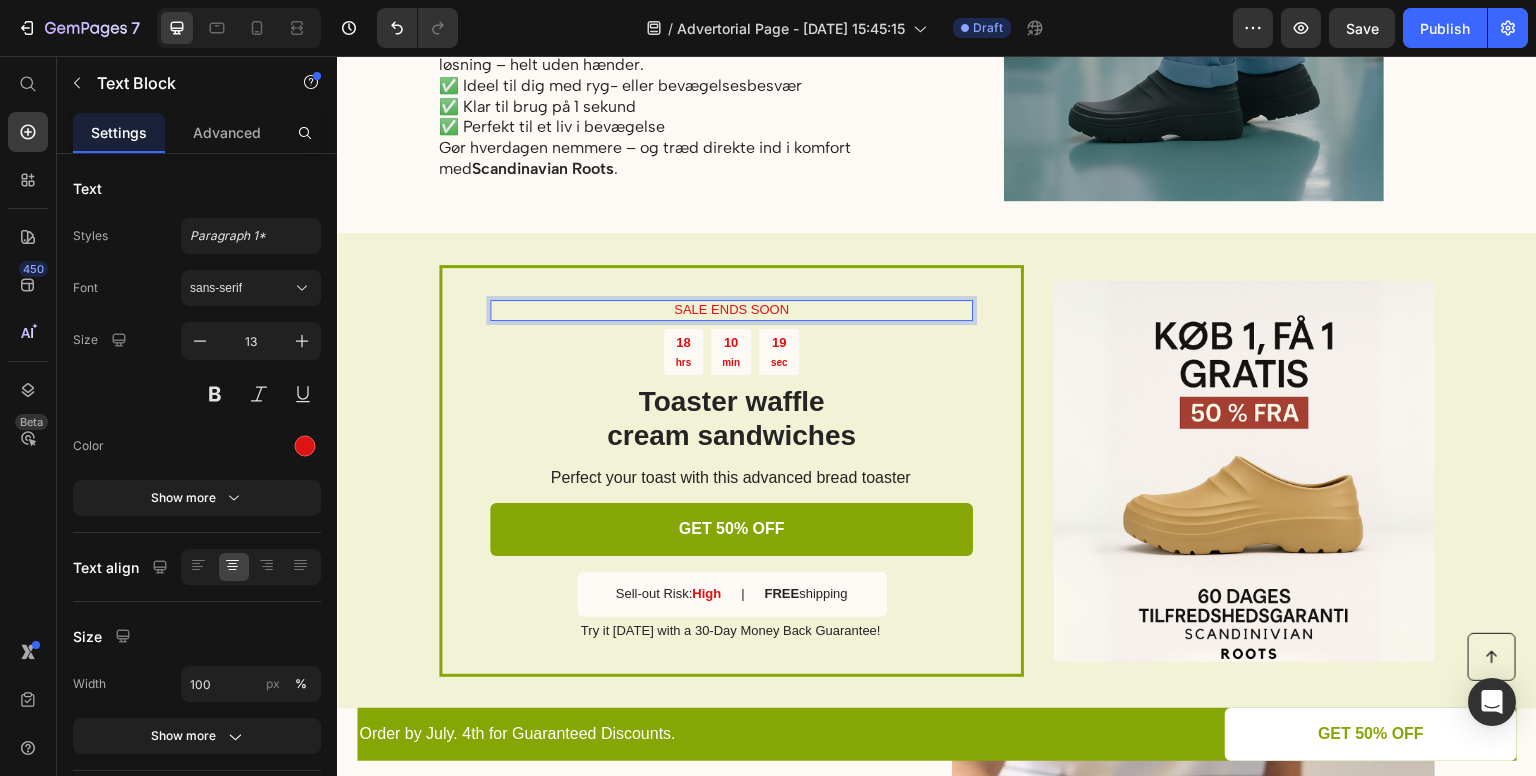 click on "SALE ENDS SOON" at bounding box center [731, 310] 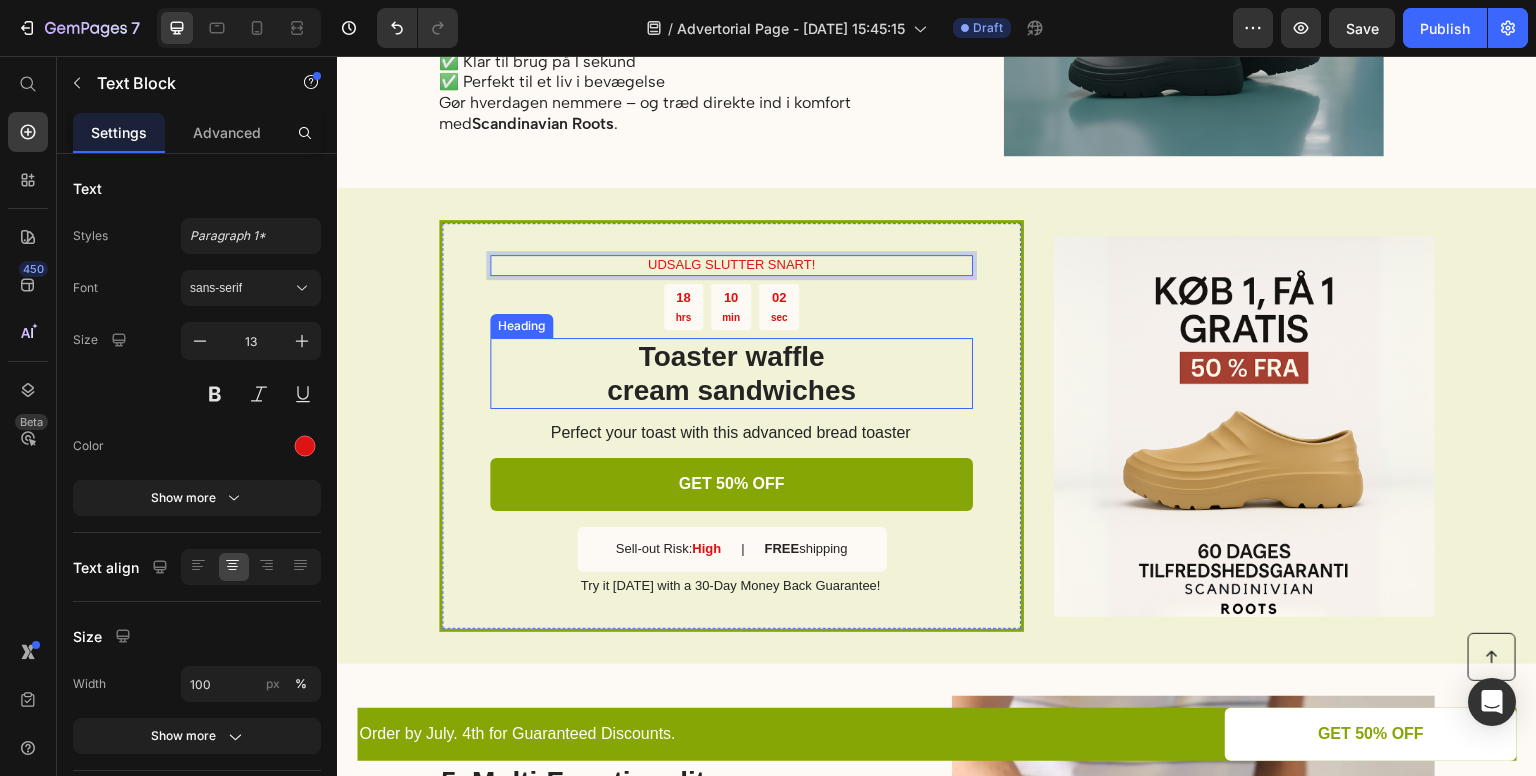 scroll, scrollTop: 2230, scrollLeft: 0, axis: vertical 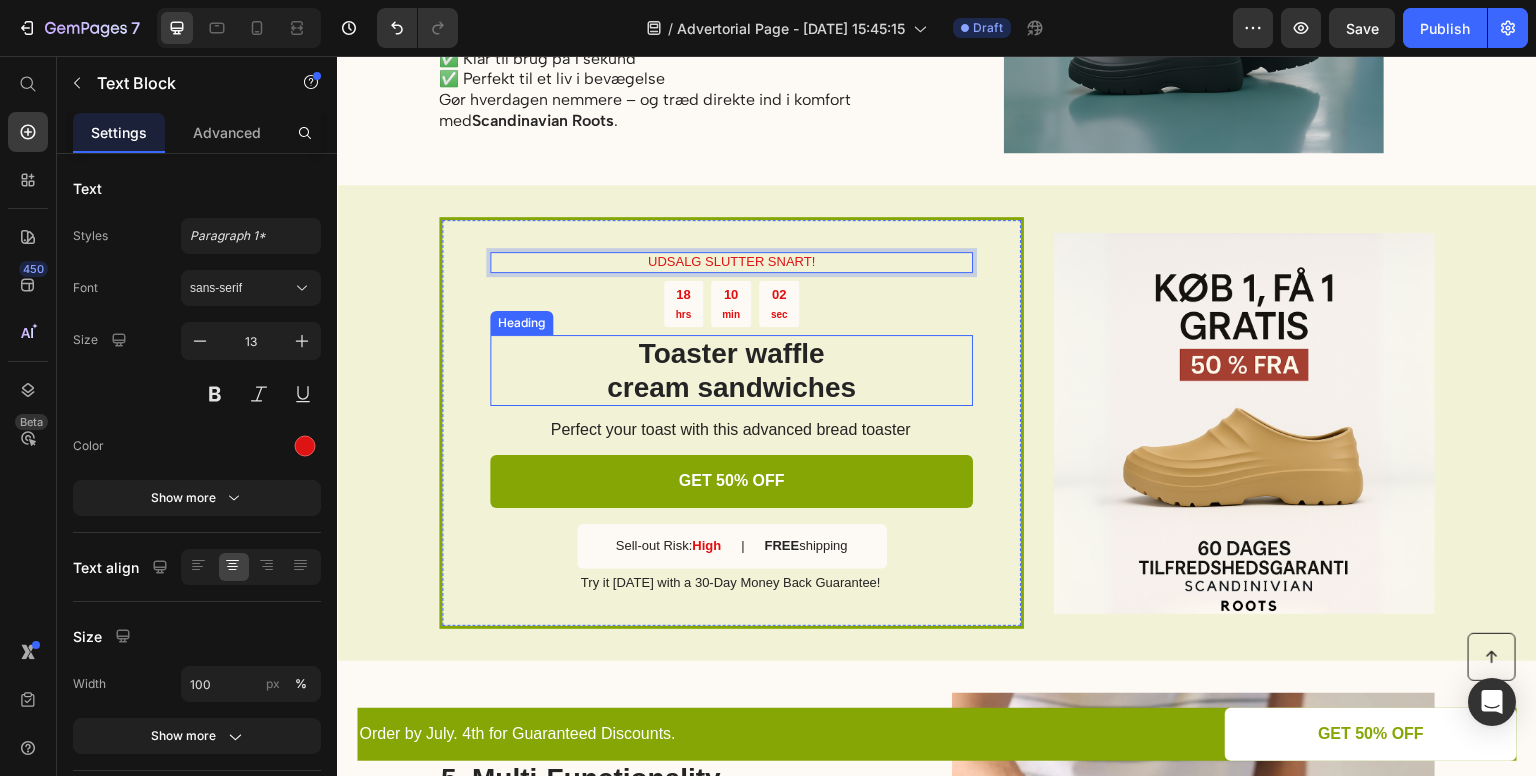 click on "Toaster waffle cream sandwiches" at bounding box center (731, 370) 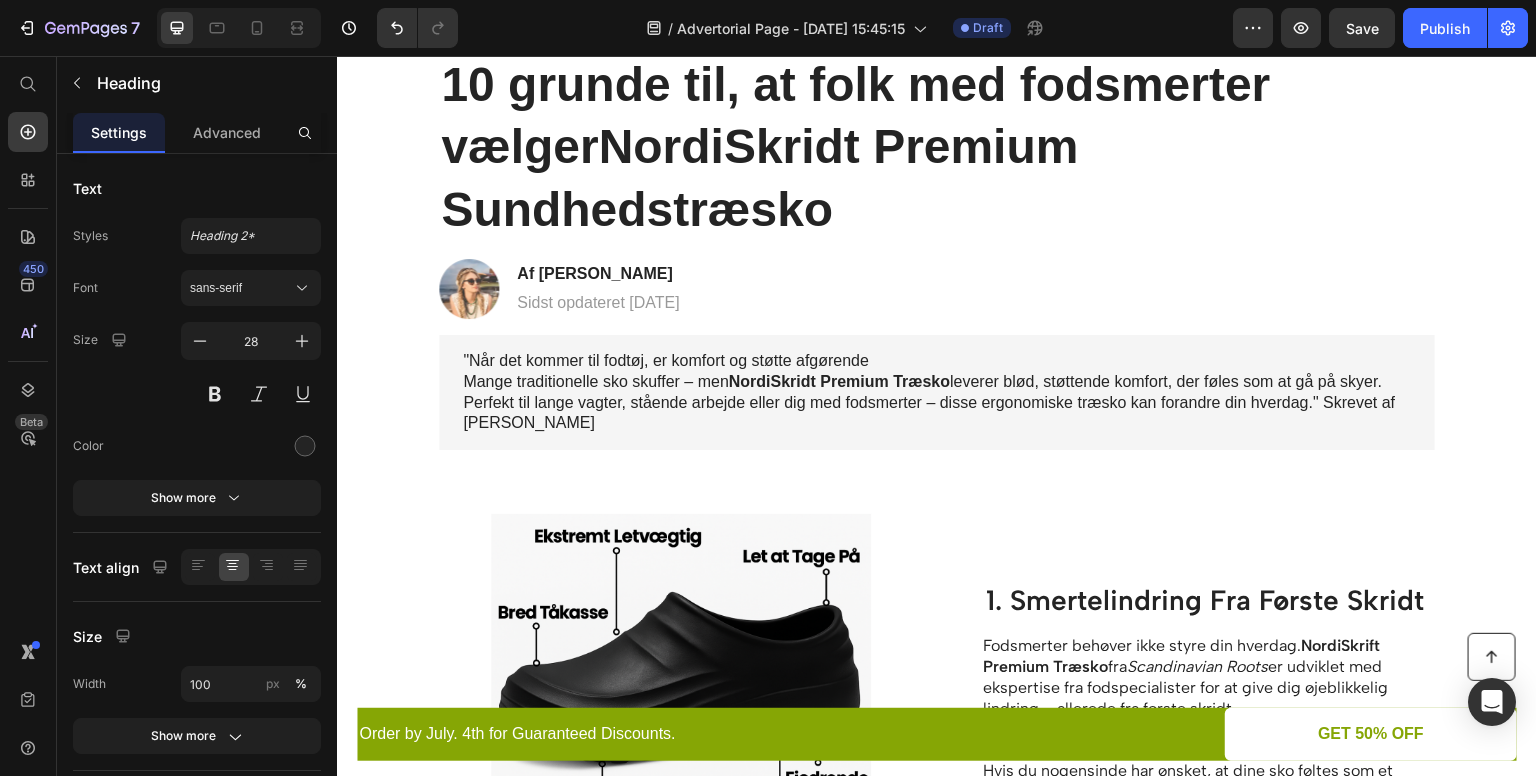 scroll, scrollTop: 0, scrollLeft: 0, axis: both 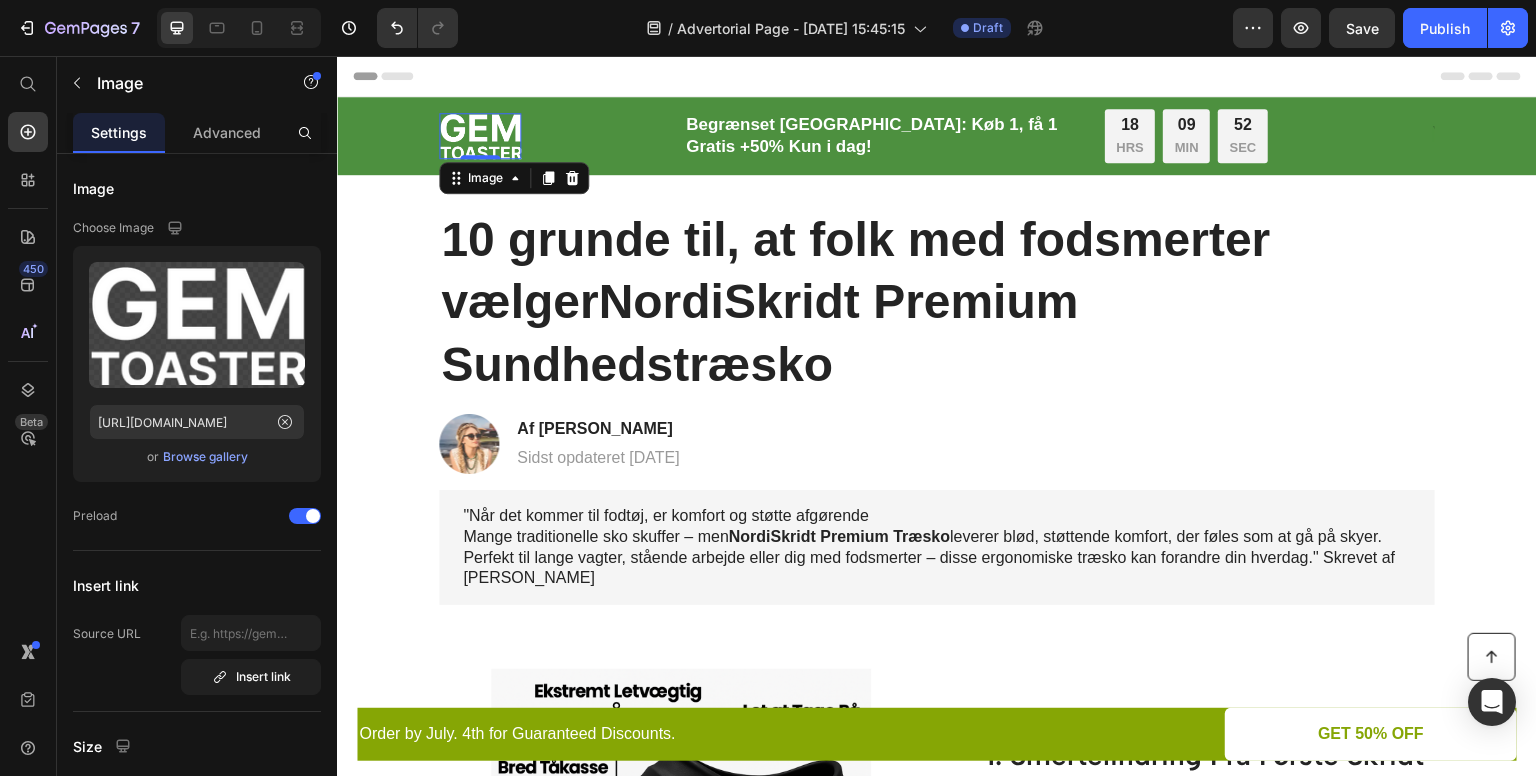 click at bounding box center [480, 136] 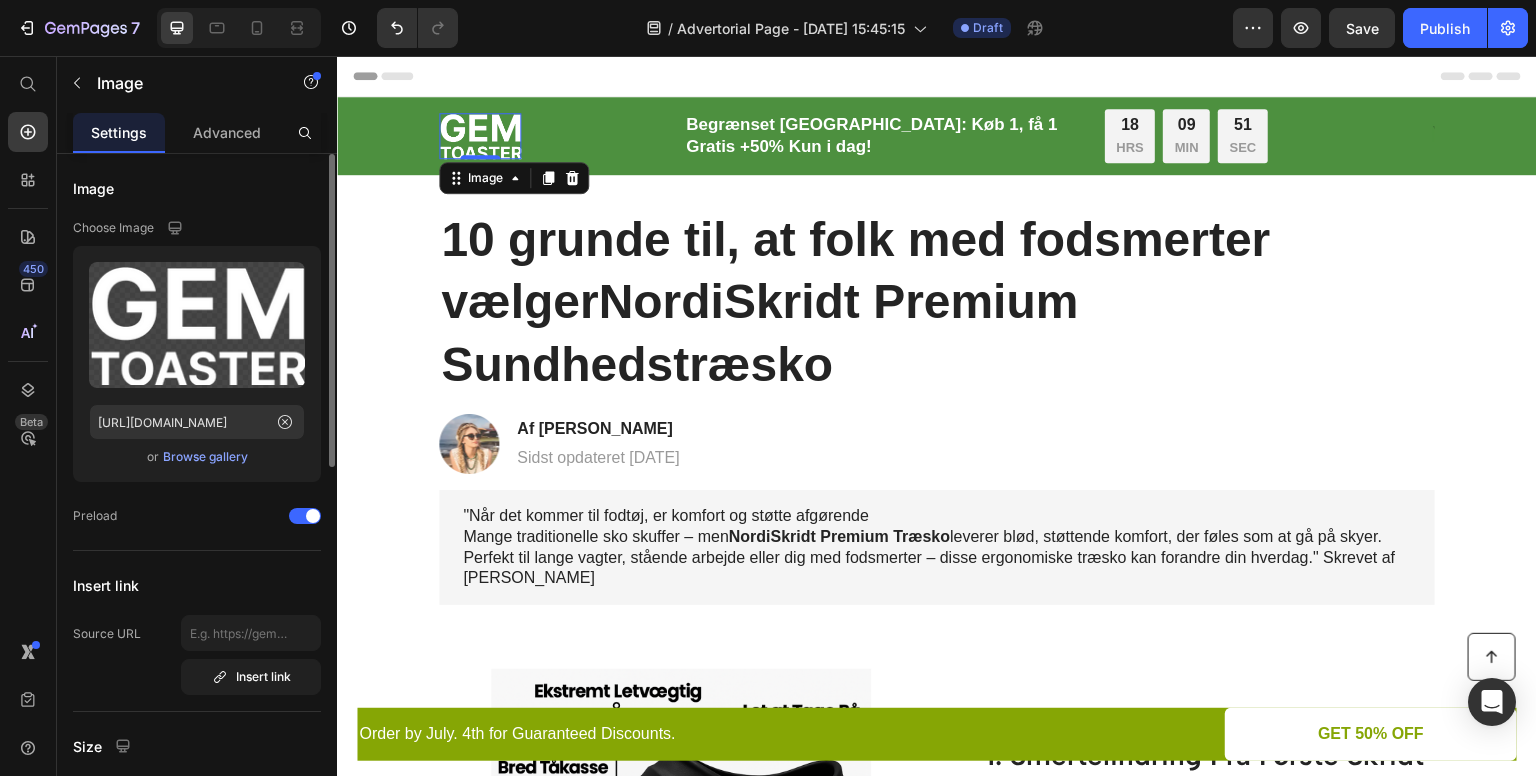click on "Browse gallery" at bounding box center (205, 457) 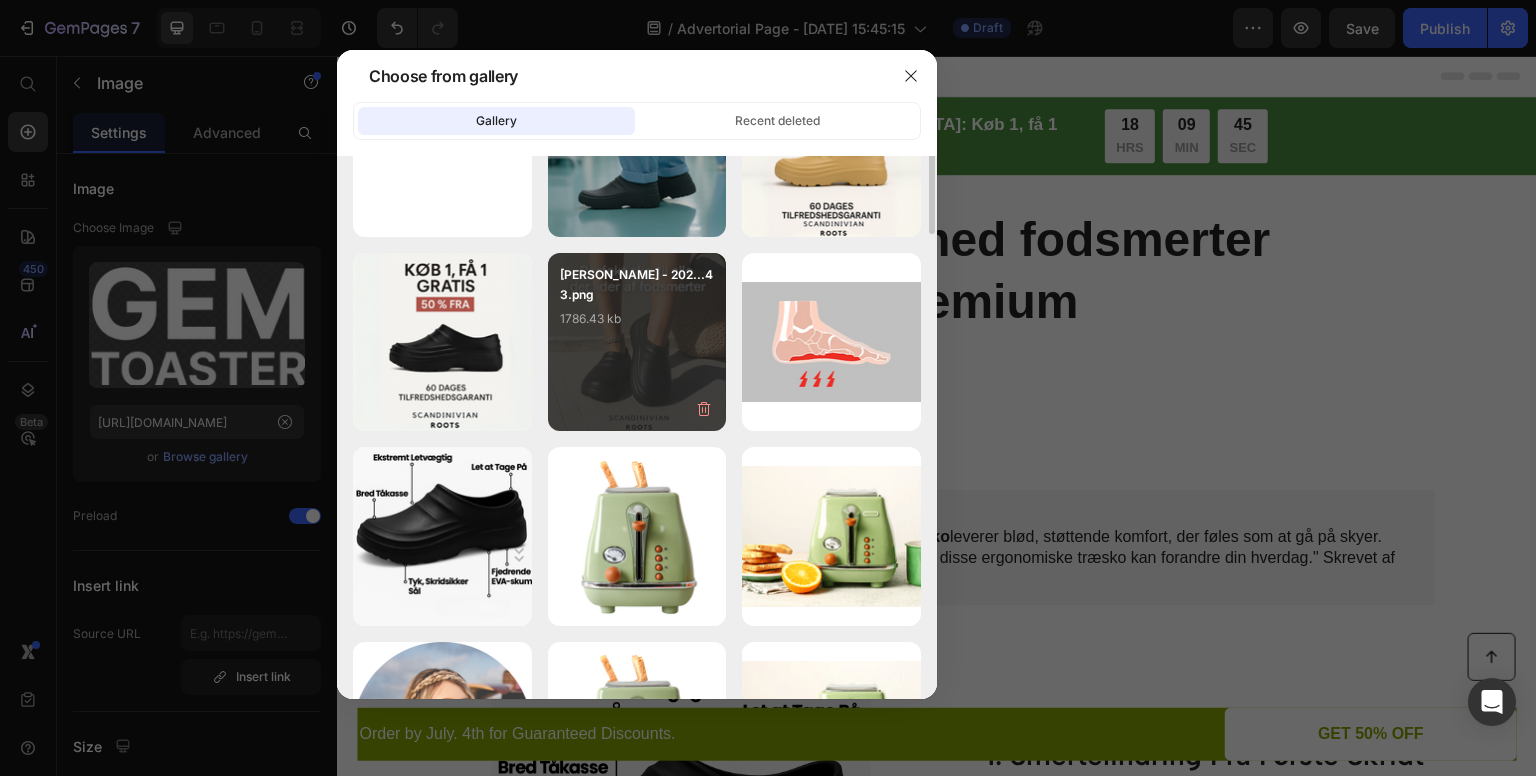 scroll, scrollTop: 0, scrollLeft: 0, axis: both 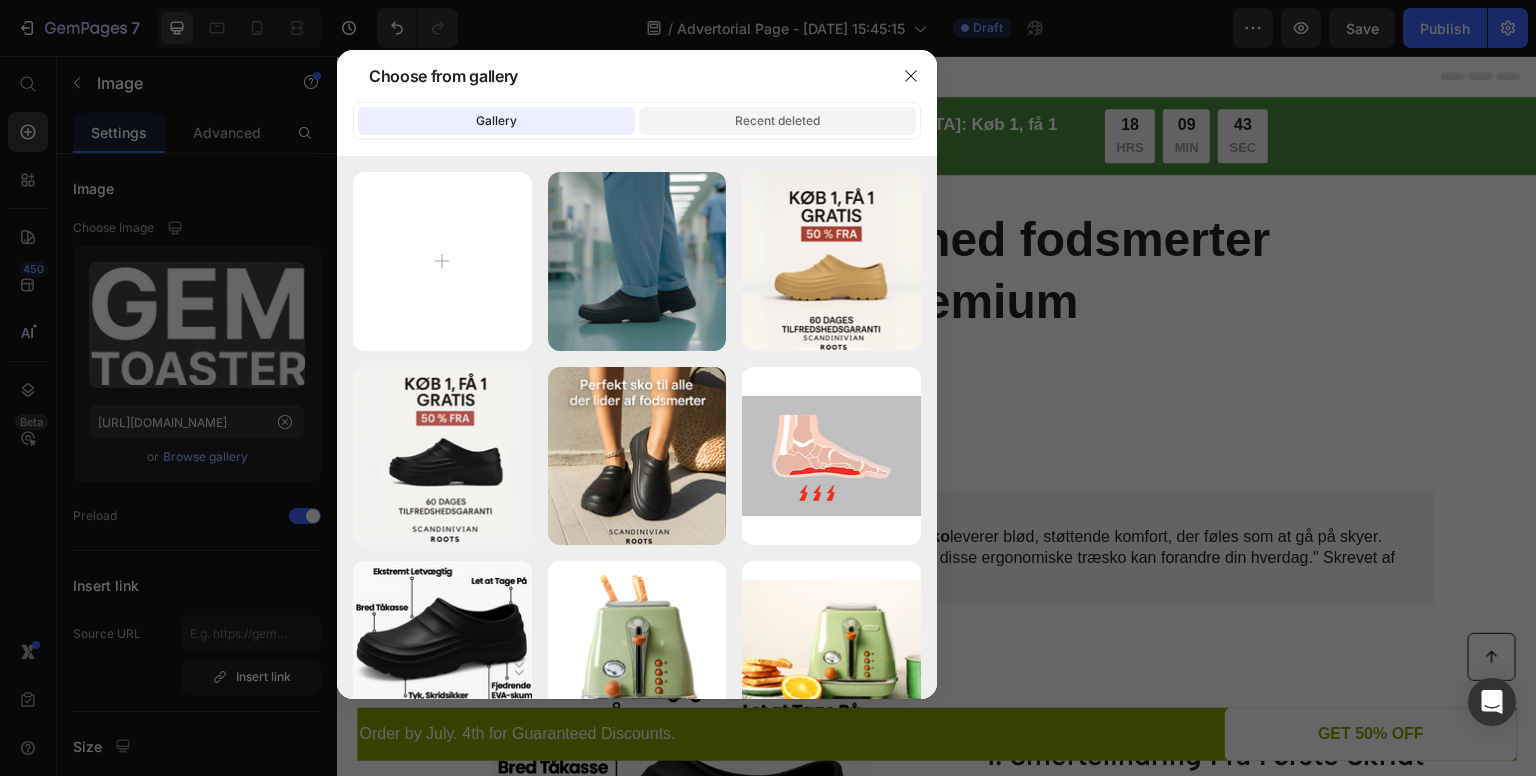 click on "Recent deleted" 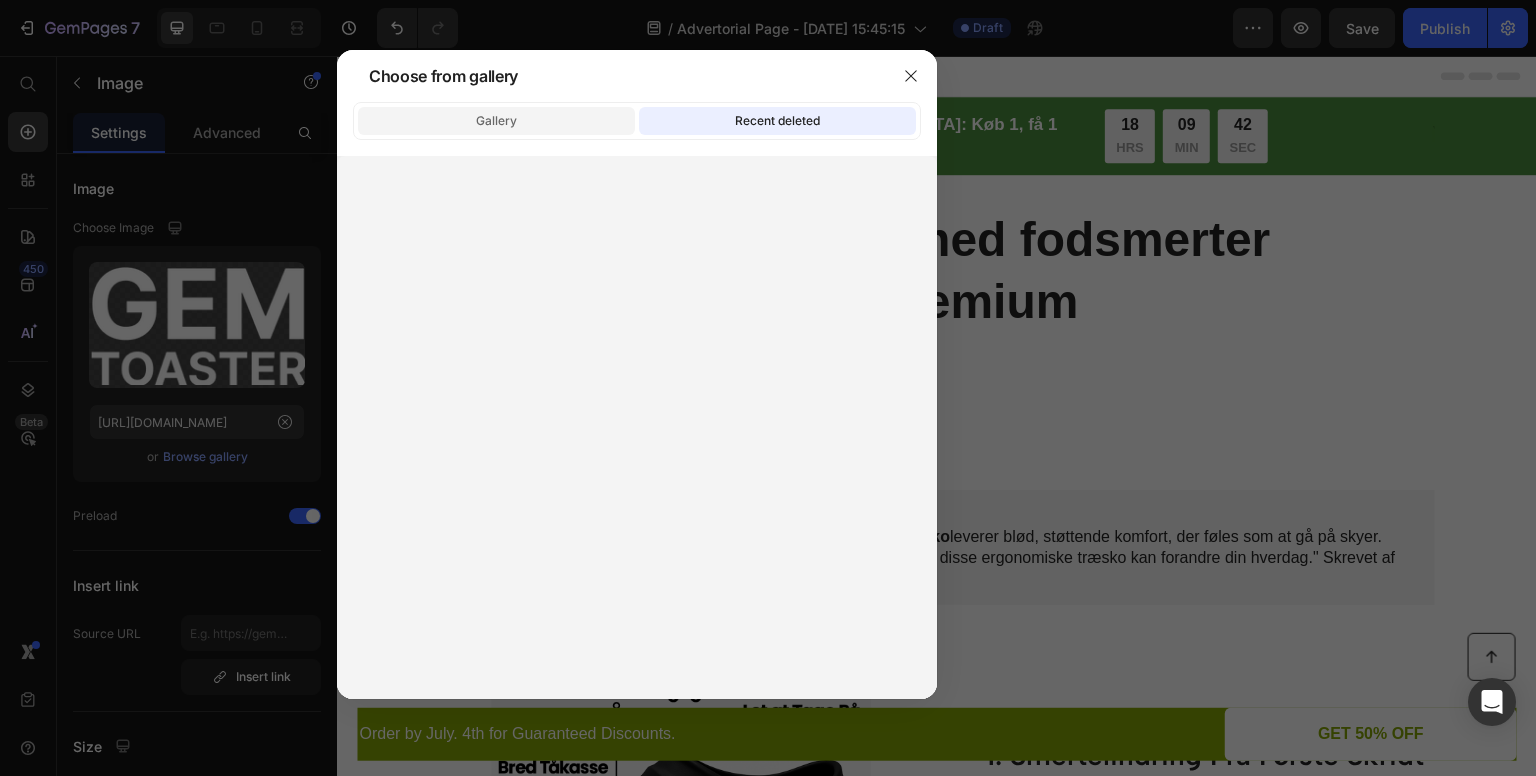 click on "Gallery" 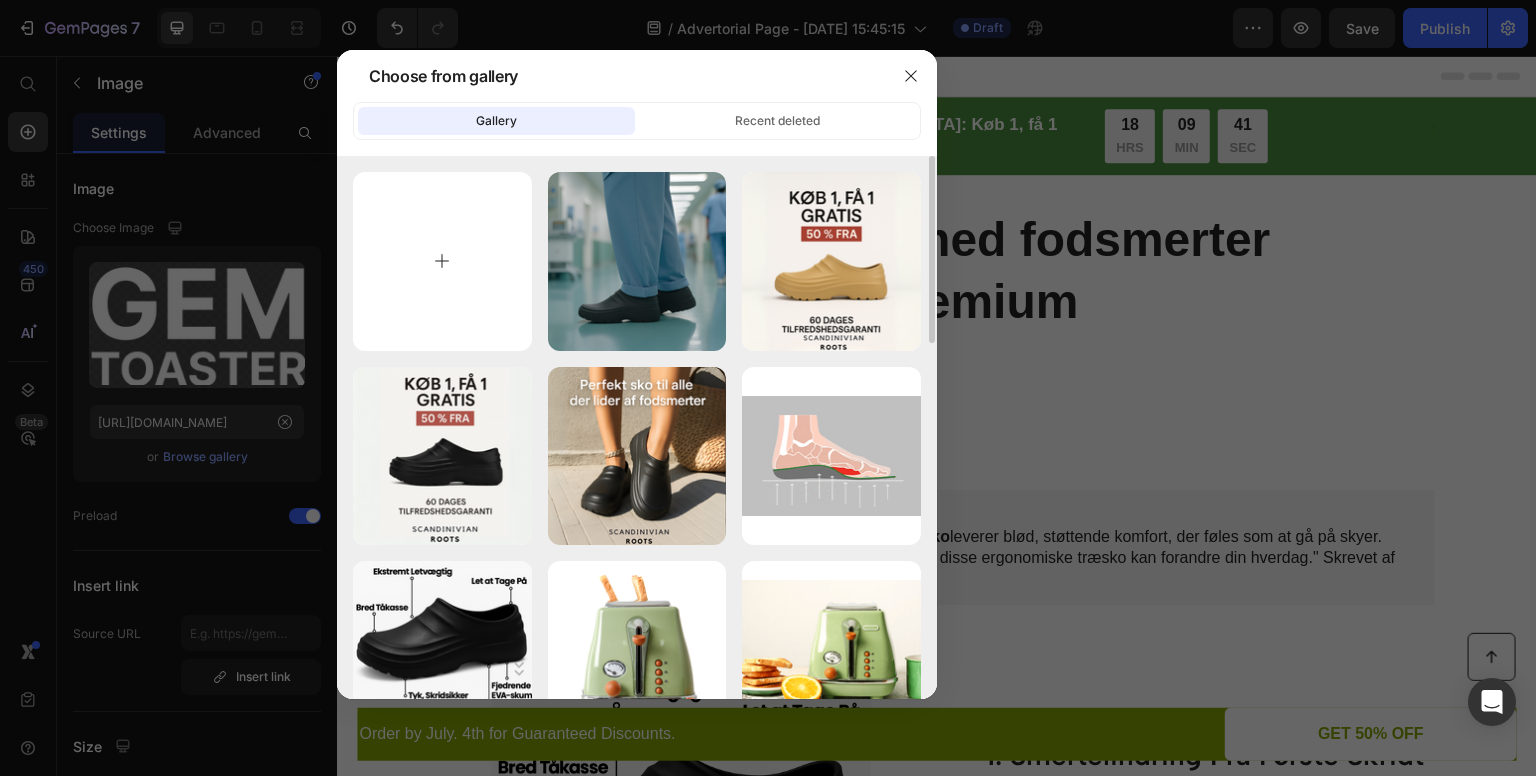click at bounding box center [442, 261] 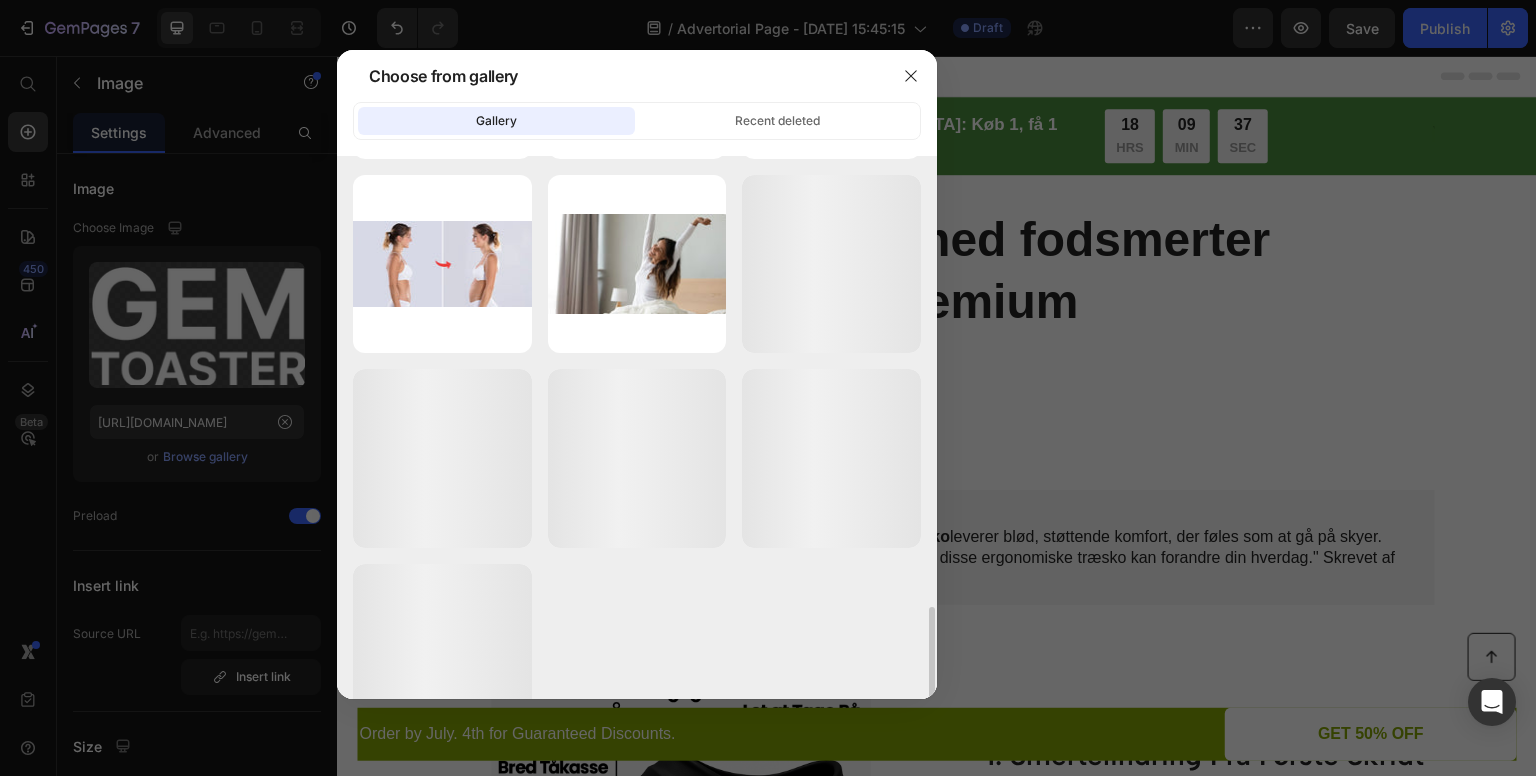 scroll, scrollTop: 1419, scrollLeft: 0, axis: vertical 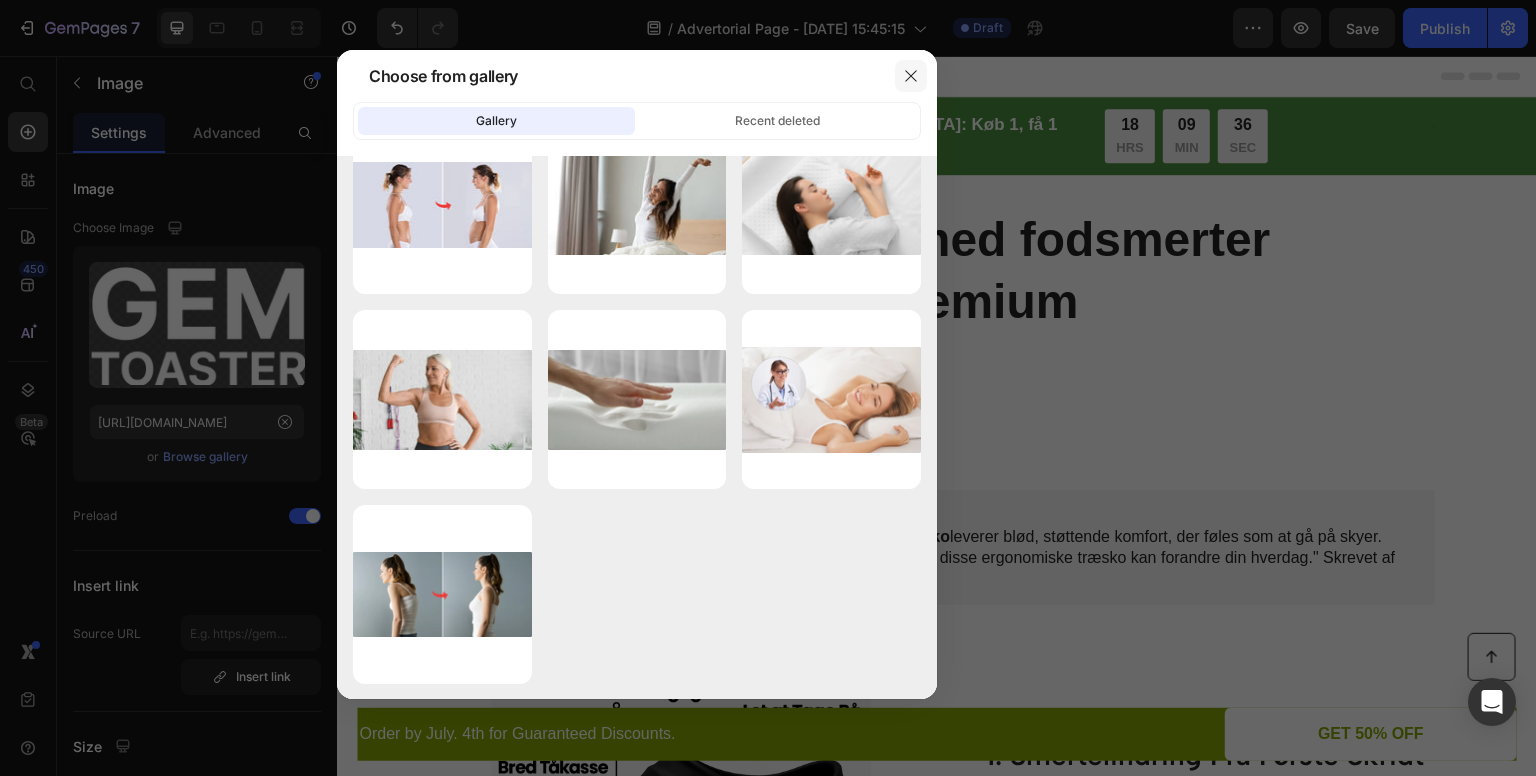click 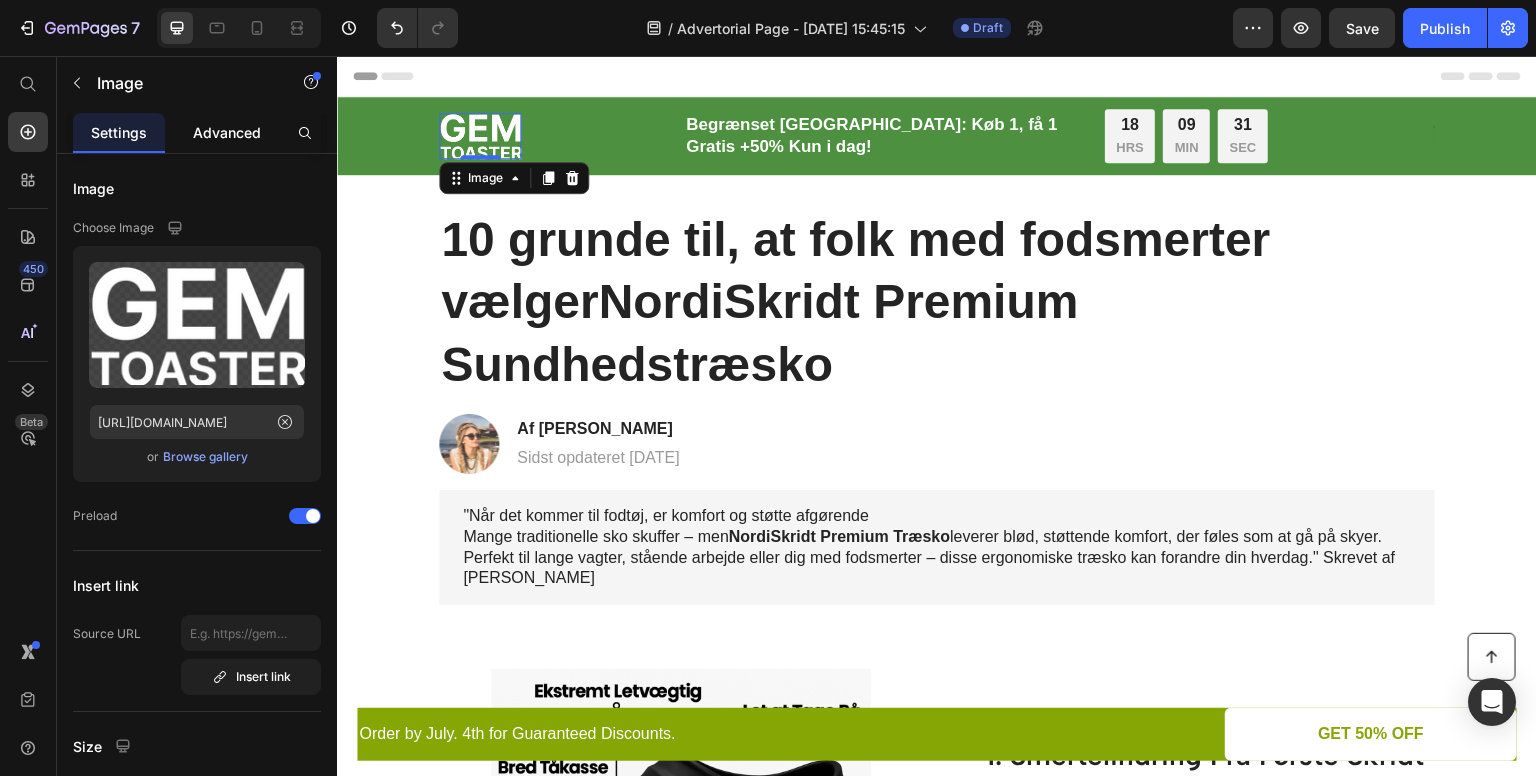 click on "Advanced" 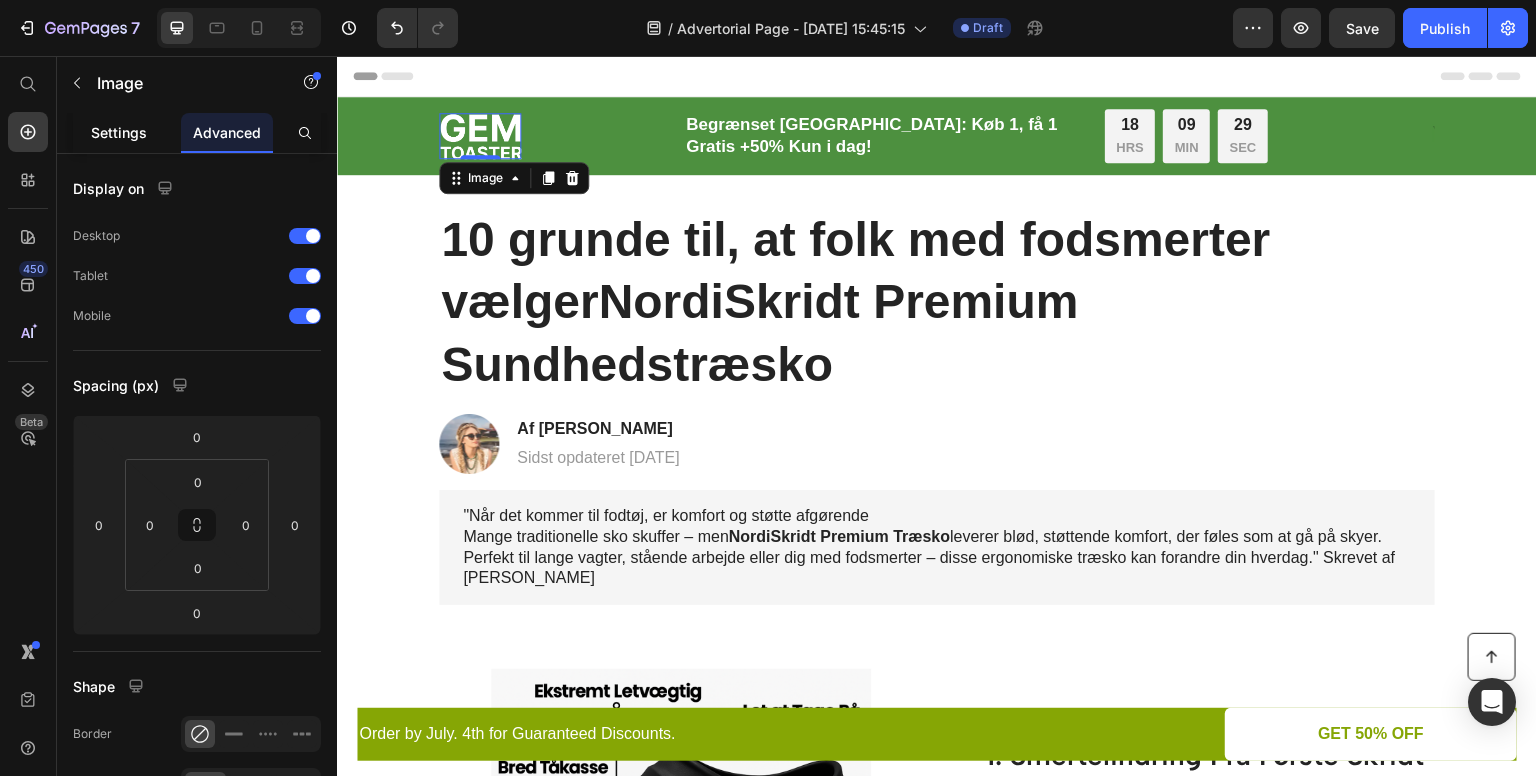 click on "Settings" at bounding box center (119, 132) 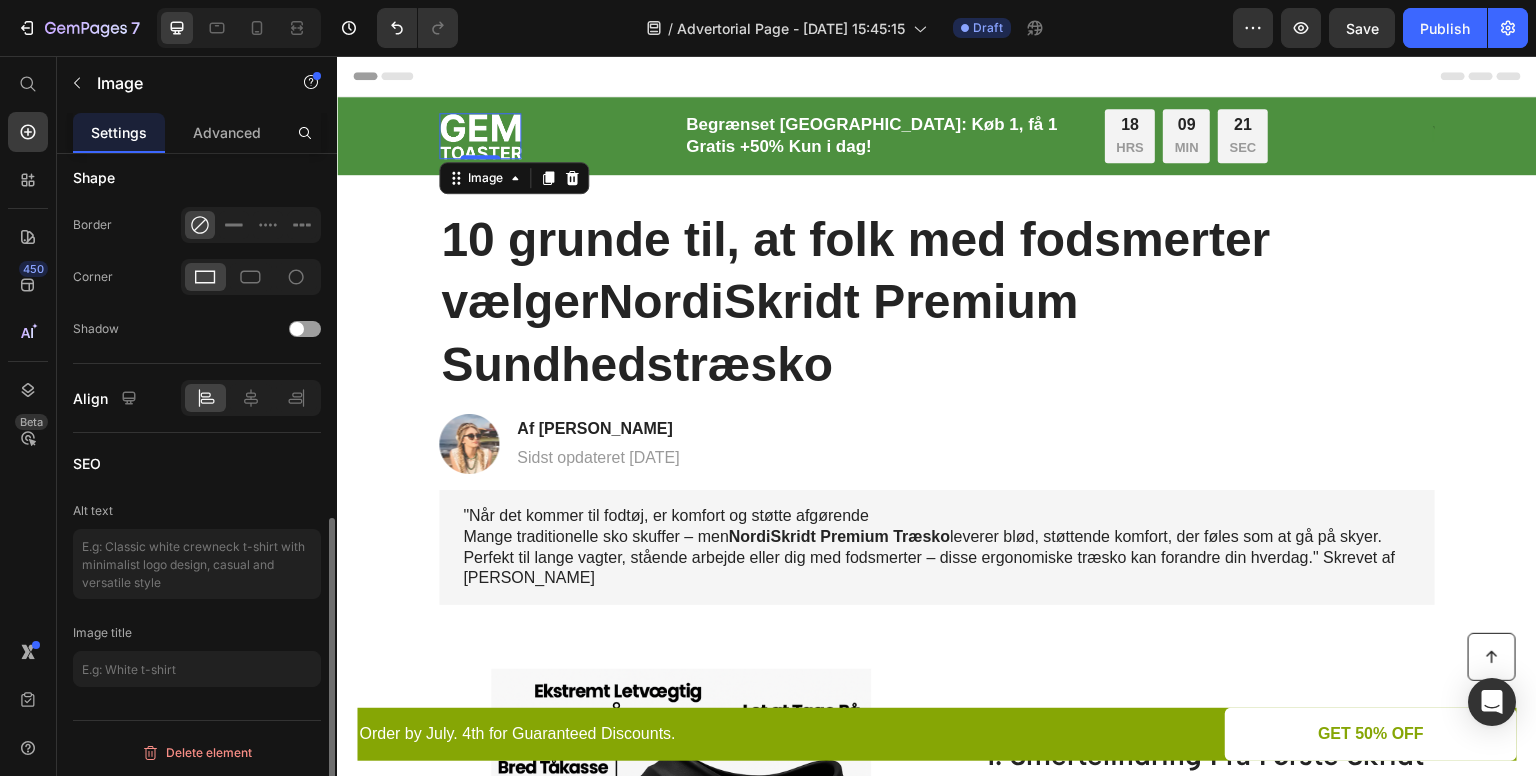 scroll, scrollTop: 789, scrollLeft: 0, axis: vertical 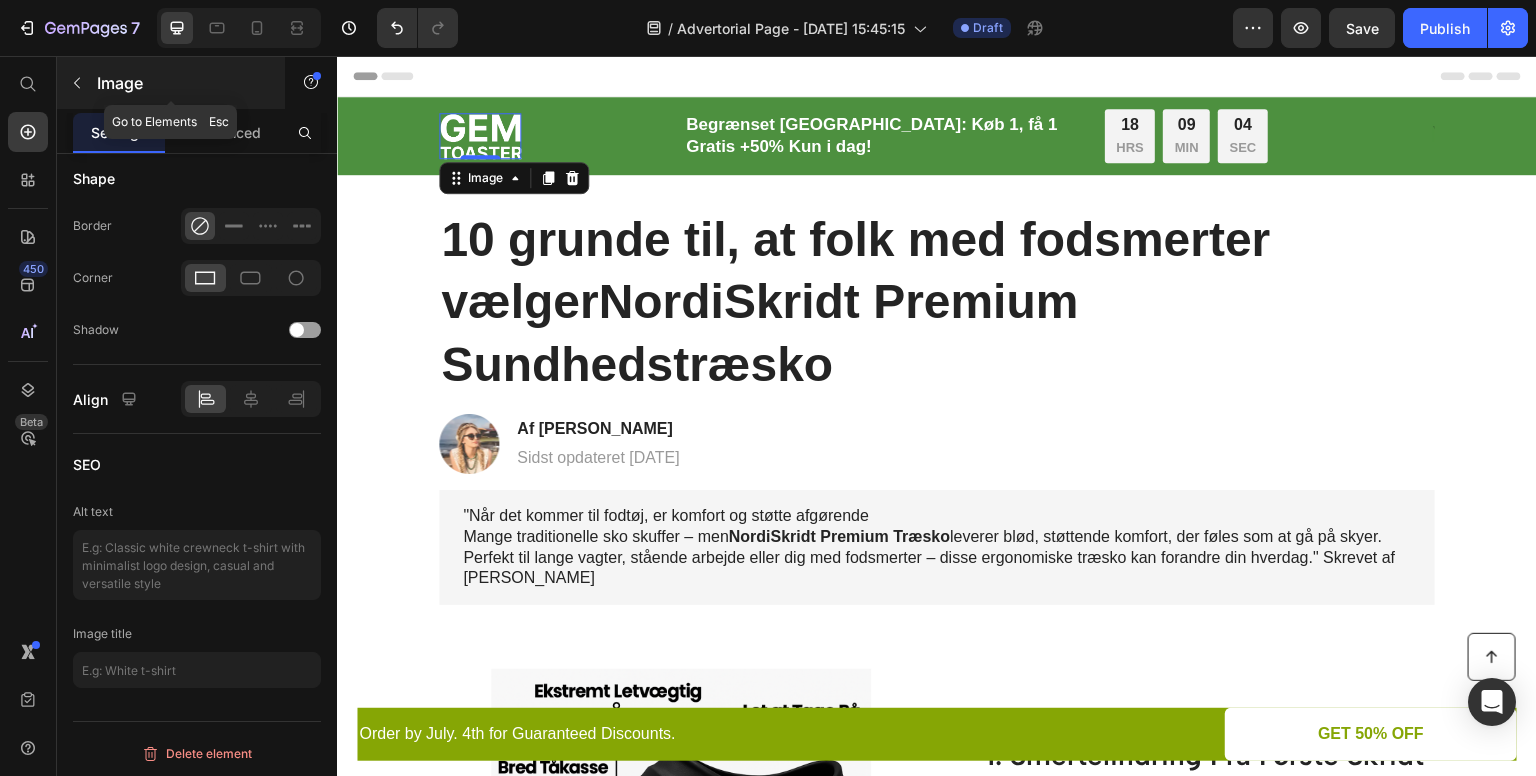 click 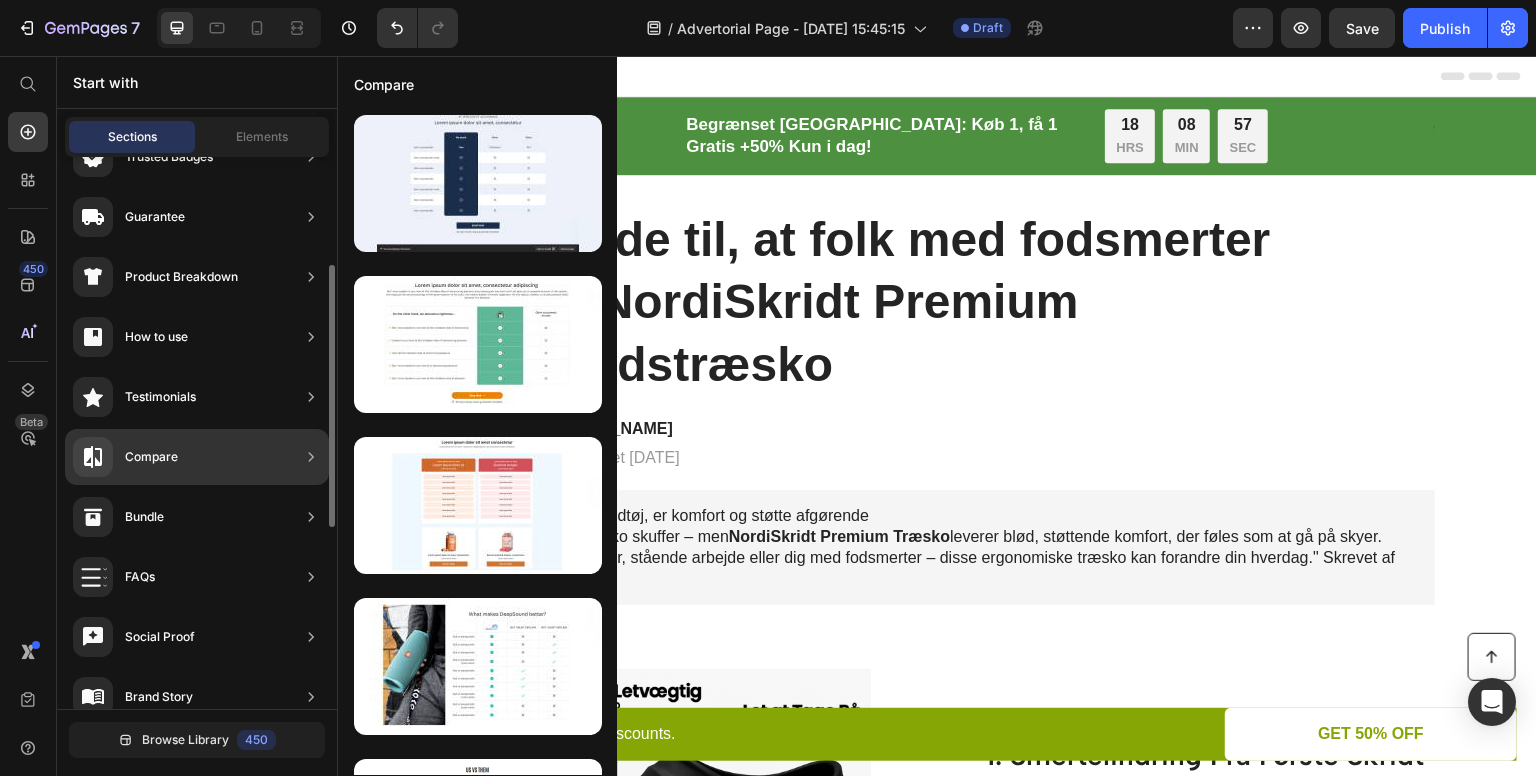 scroll, scrollTop: 225, scrollLeft: 0, axis: vertical 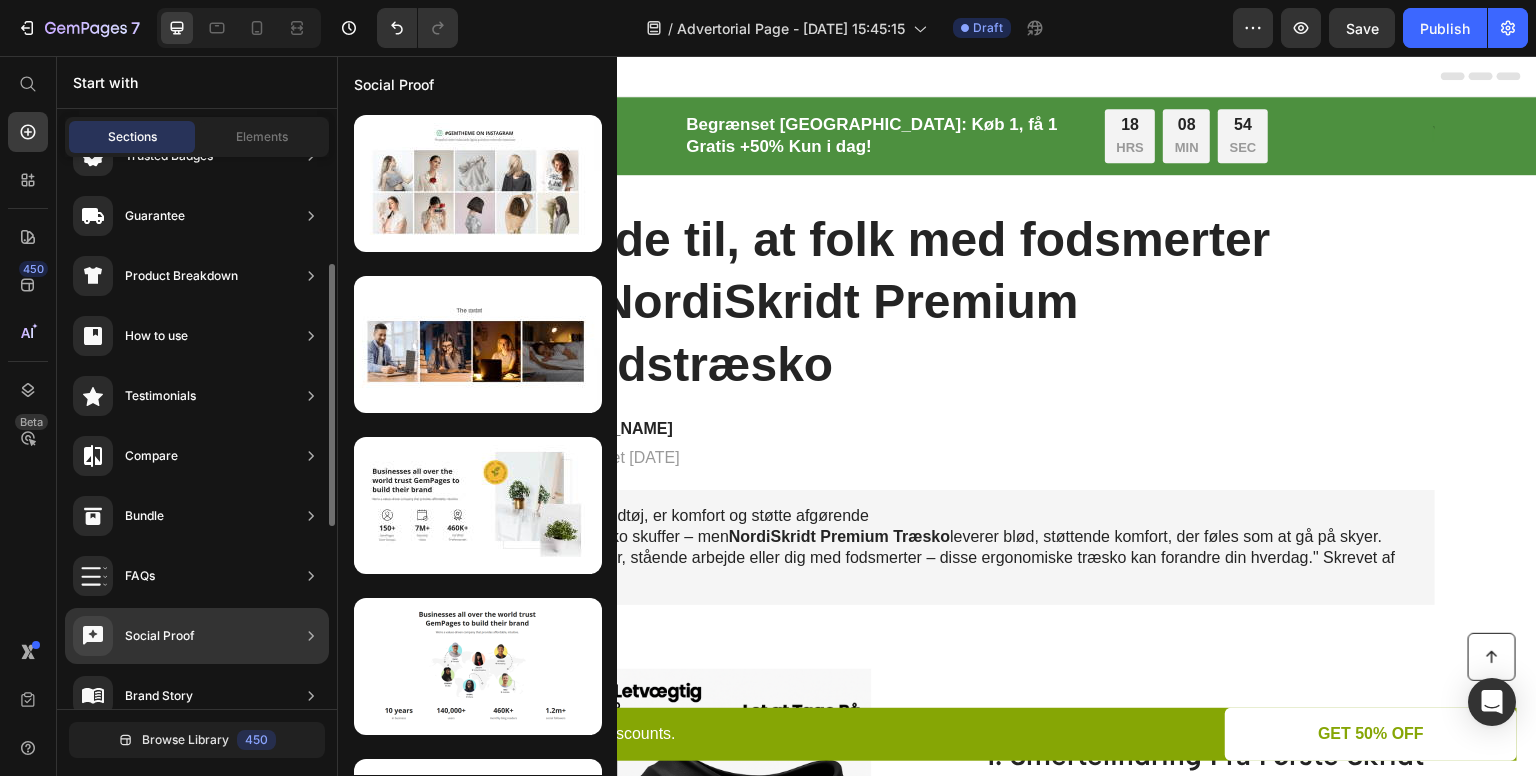 click on "Social Proof" 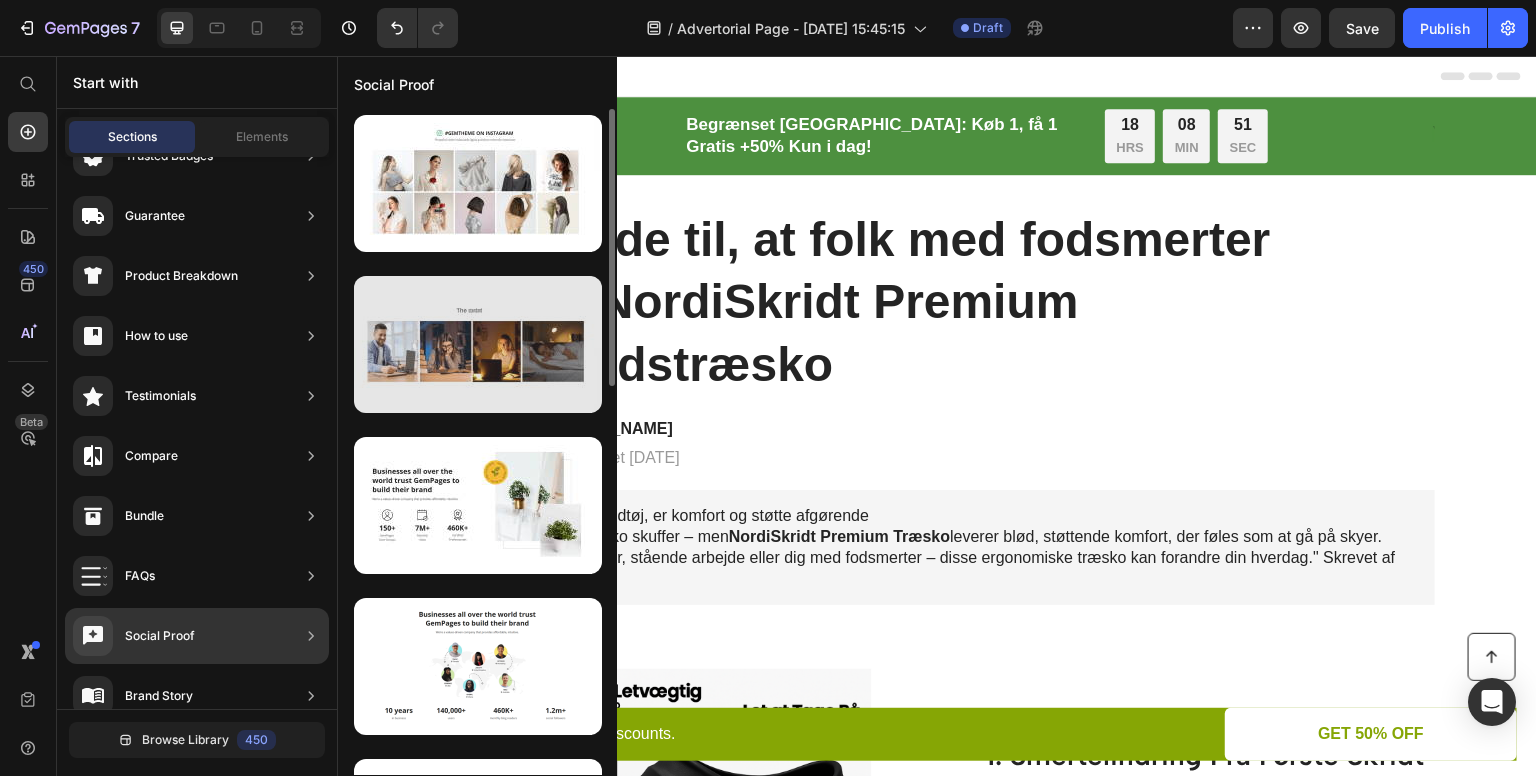 click at bounding box center (478, 344) 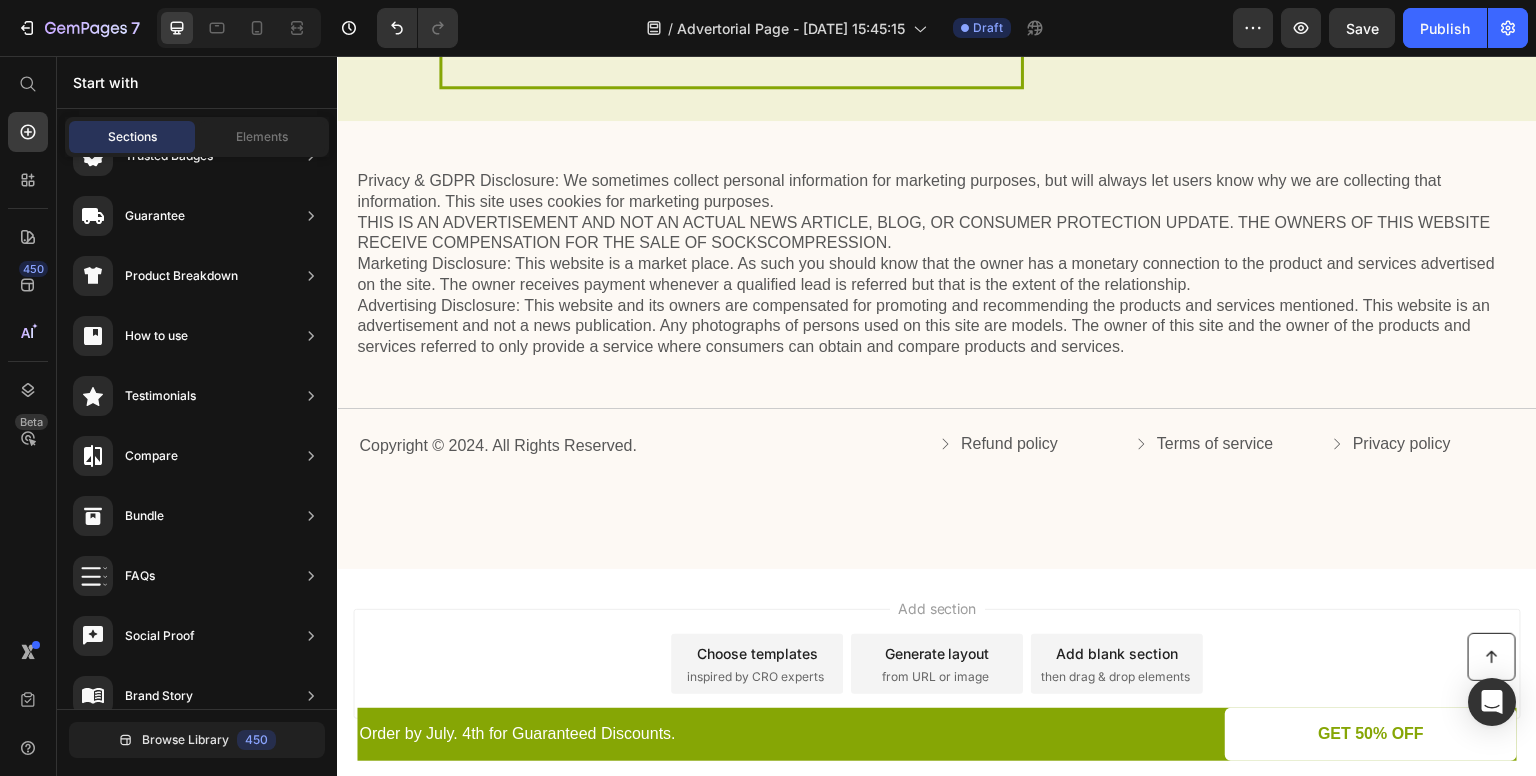 scroll, scrollTop: 4651, scrollLeft: 0, axis: vertical 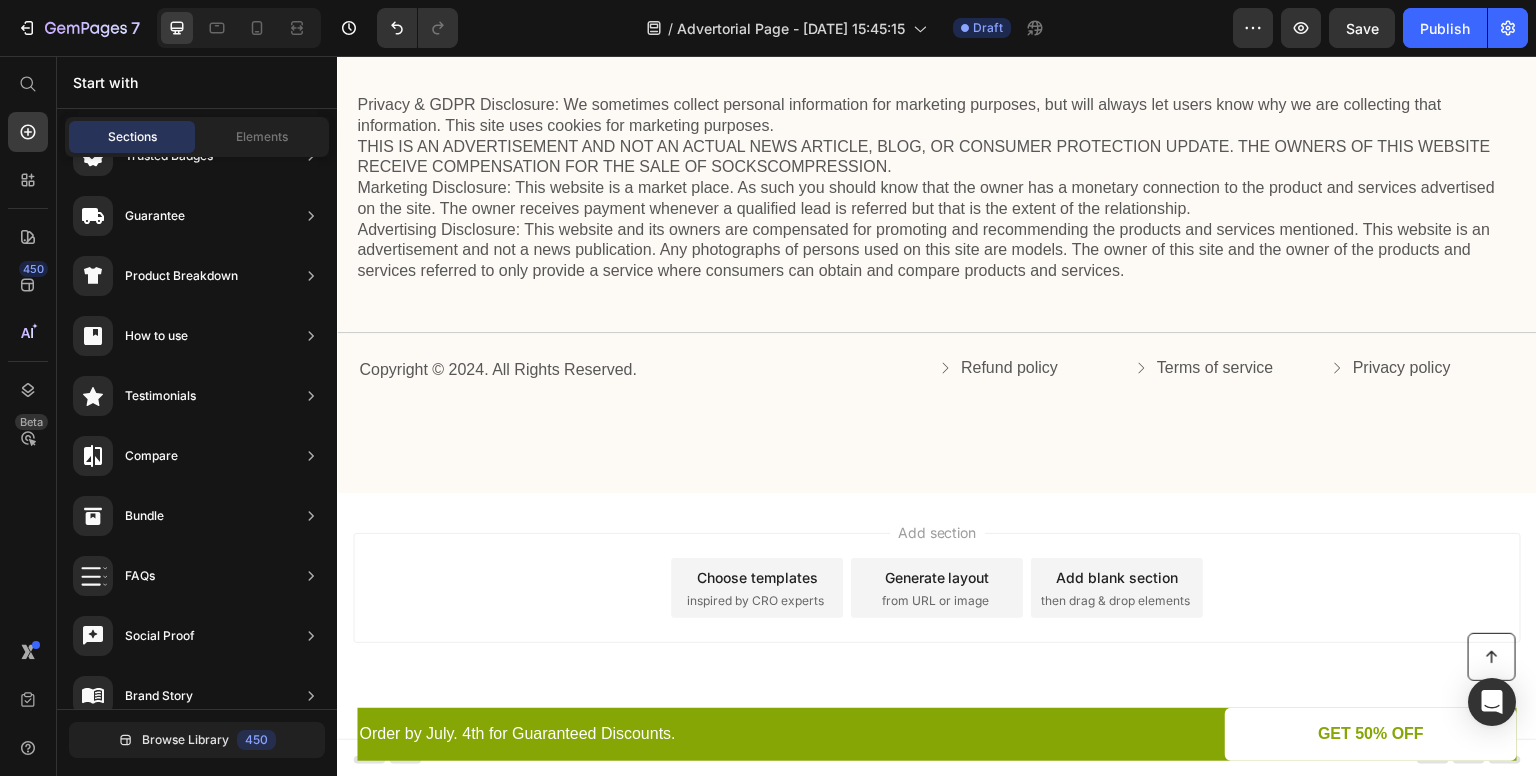 click on "Add blank section" at bounding box center [1117, 577] 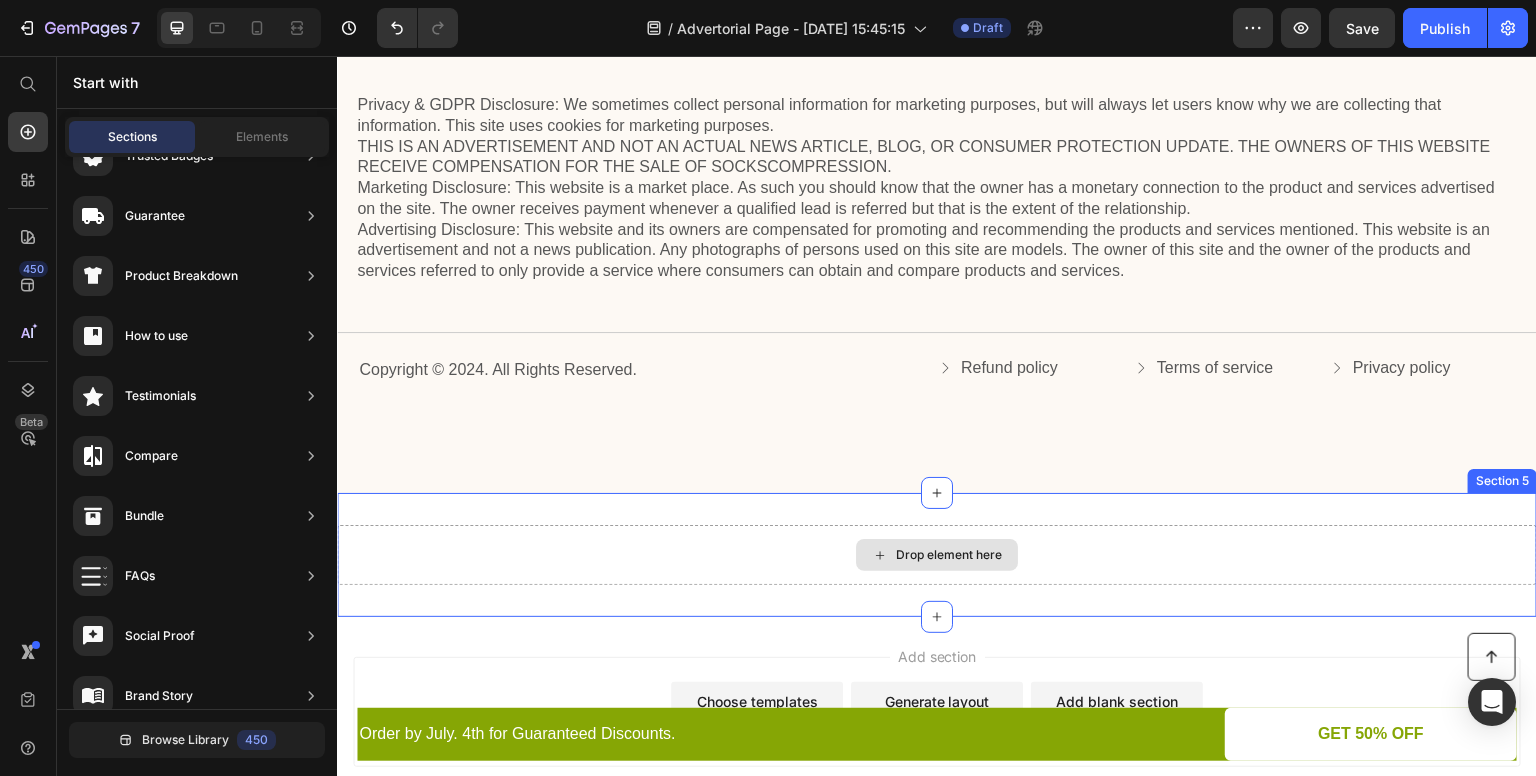 click on "Drop element here" at bounding box center (949, 555) 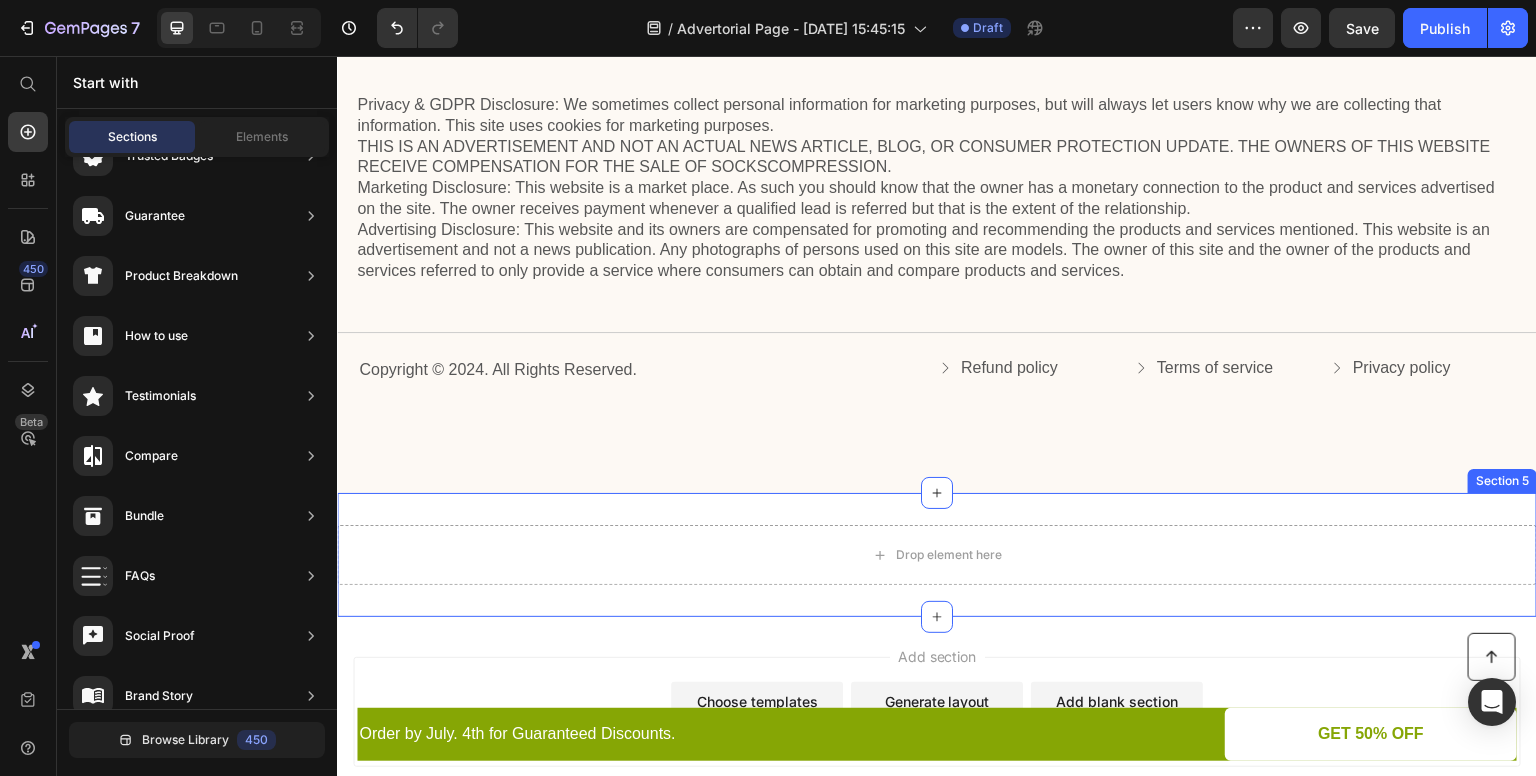 scroll, scrollTop: 4775, scrollLeft: 0, axis: vertical 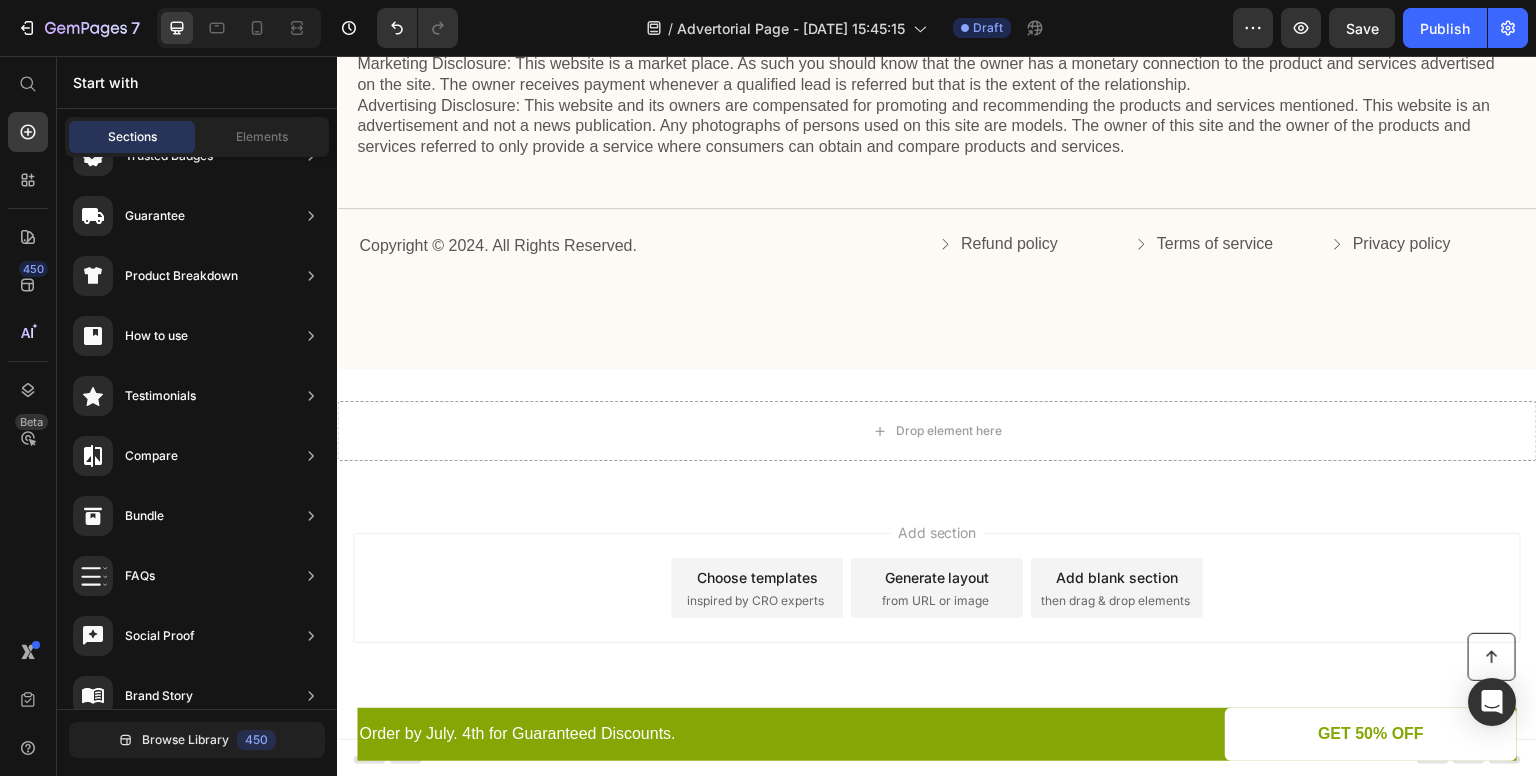 click on "Add section Choose templates inspired by CRO experts Generate layout from URL or image Add blank section then drag & drop elements" at bounding box center (937, 616) 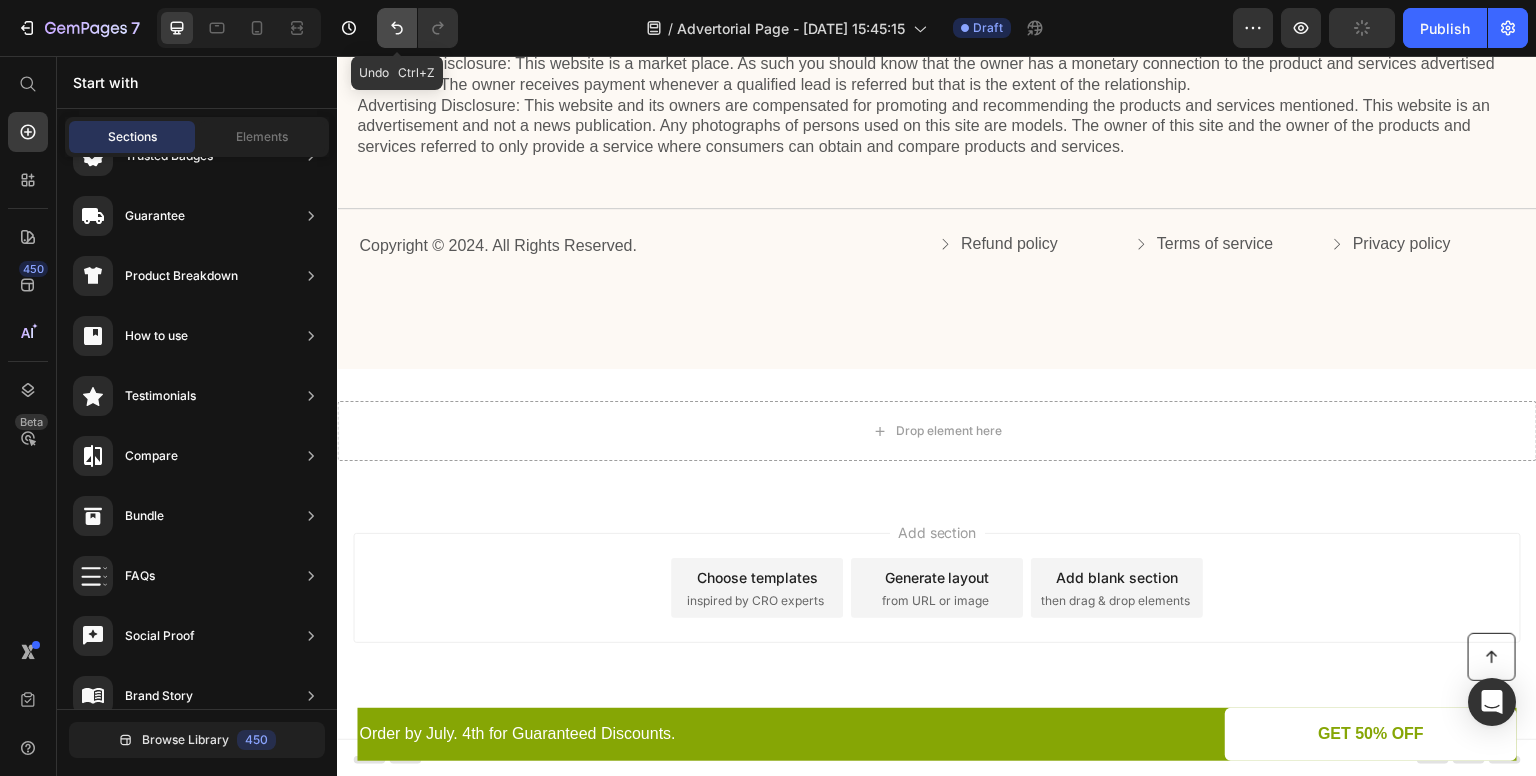 click 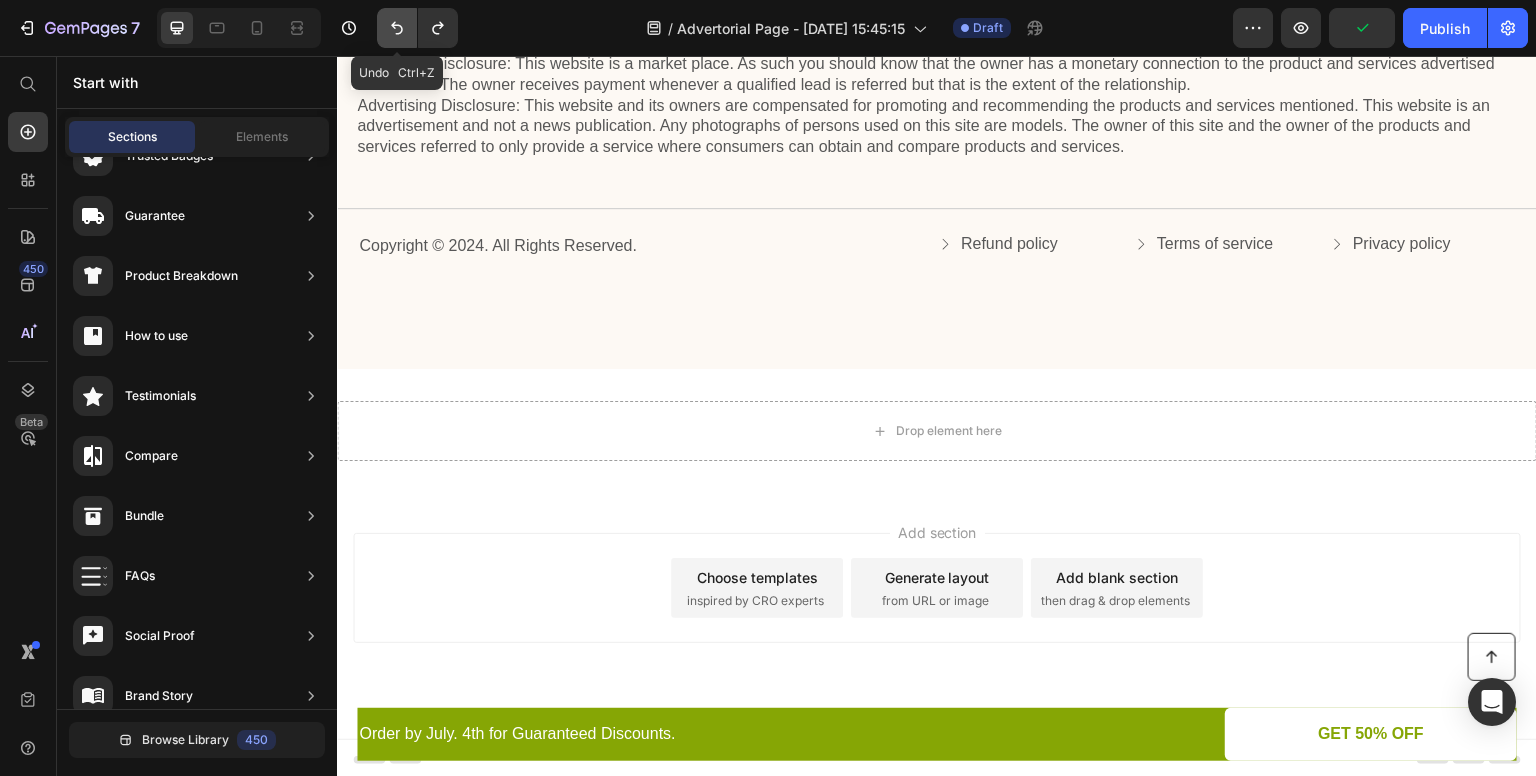 scroll, scrollTop: 4651, scrollLeft: 0, axis: vertical 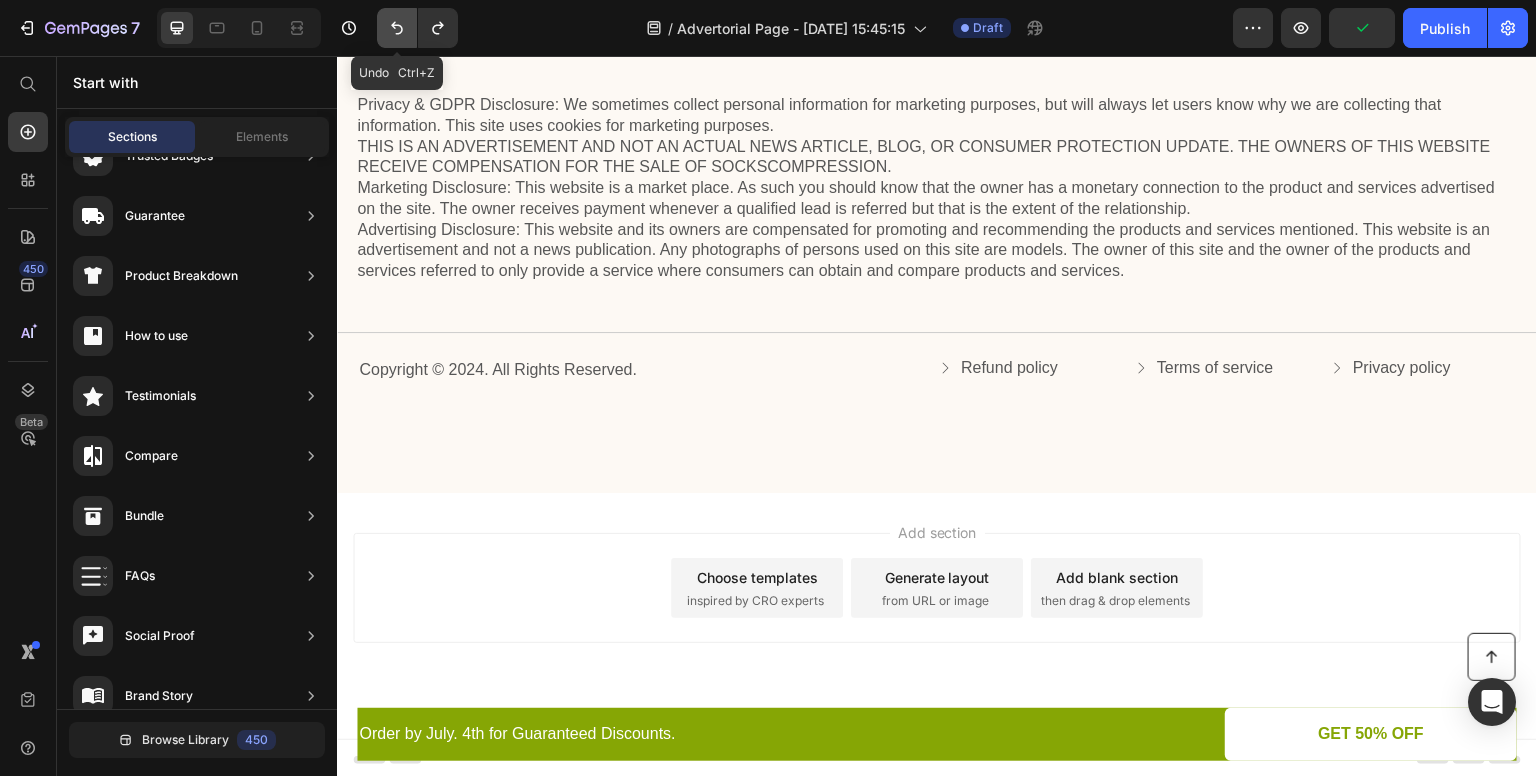 click 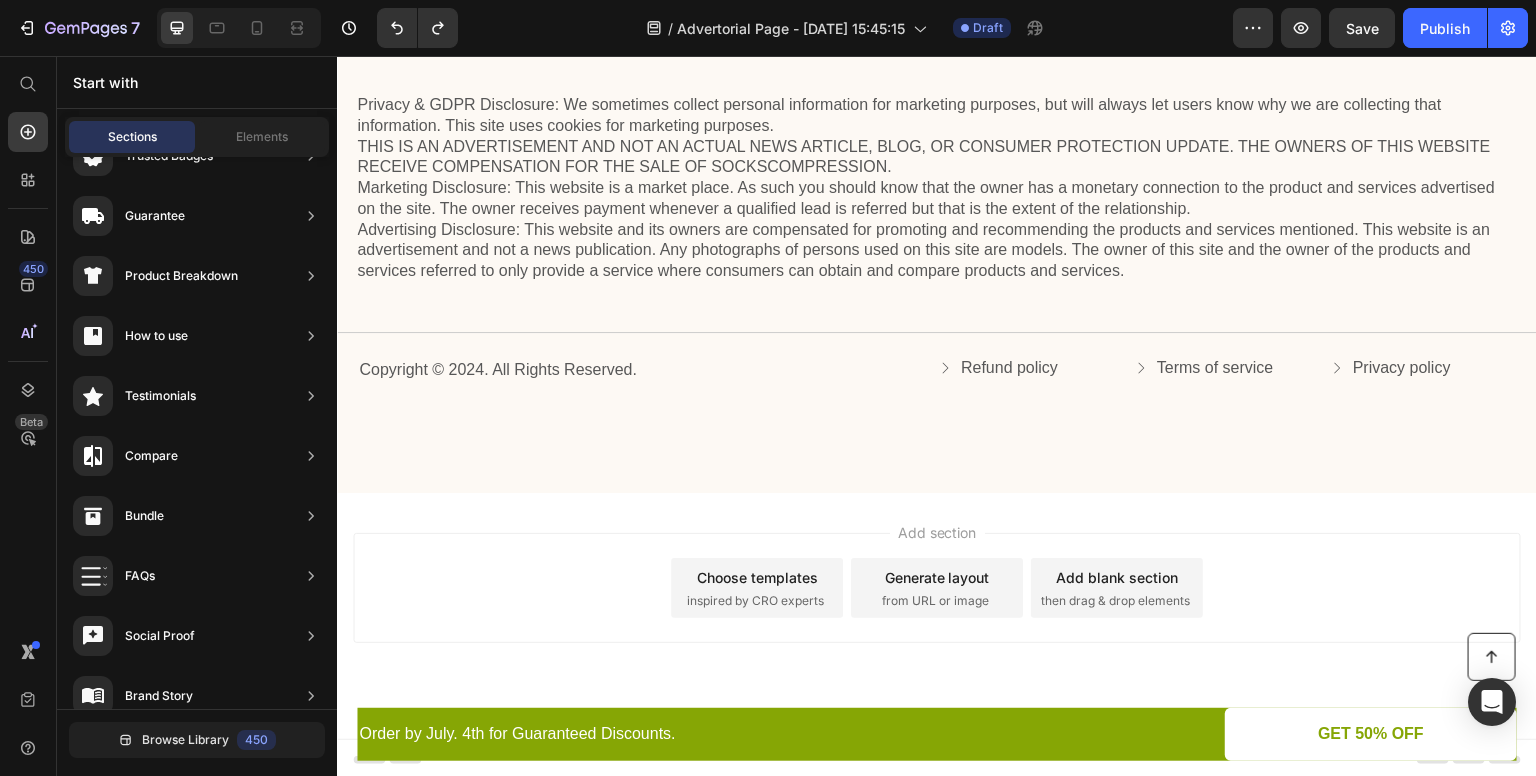 scroll, scrollTop: 4595, scrollLeft: 0, axis: vertical 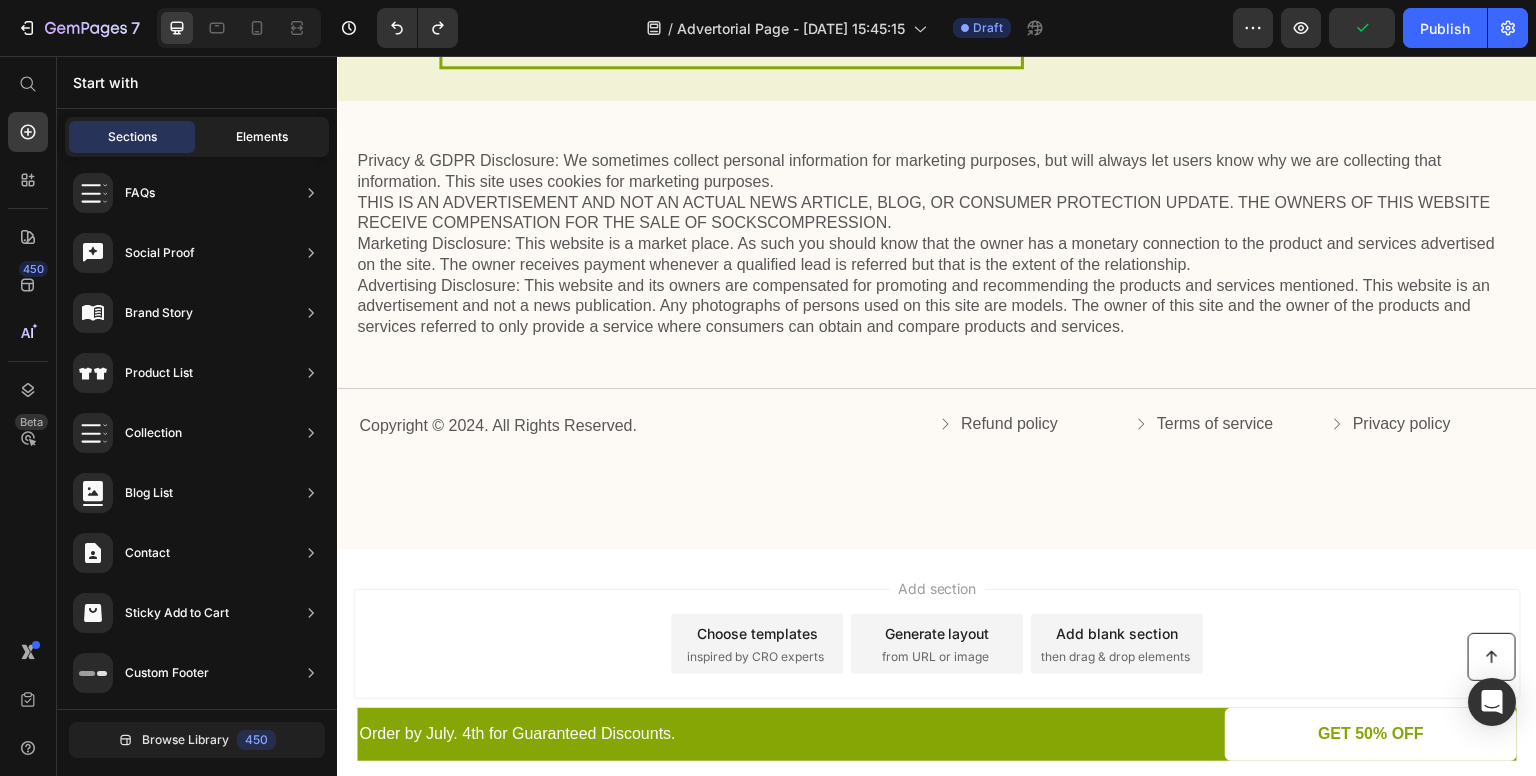 click on "Elements" at bounding box center [262, 137] 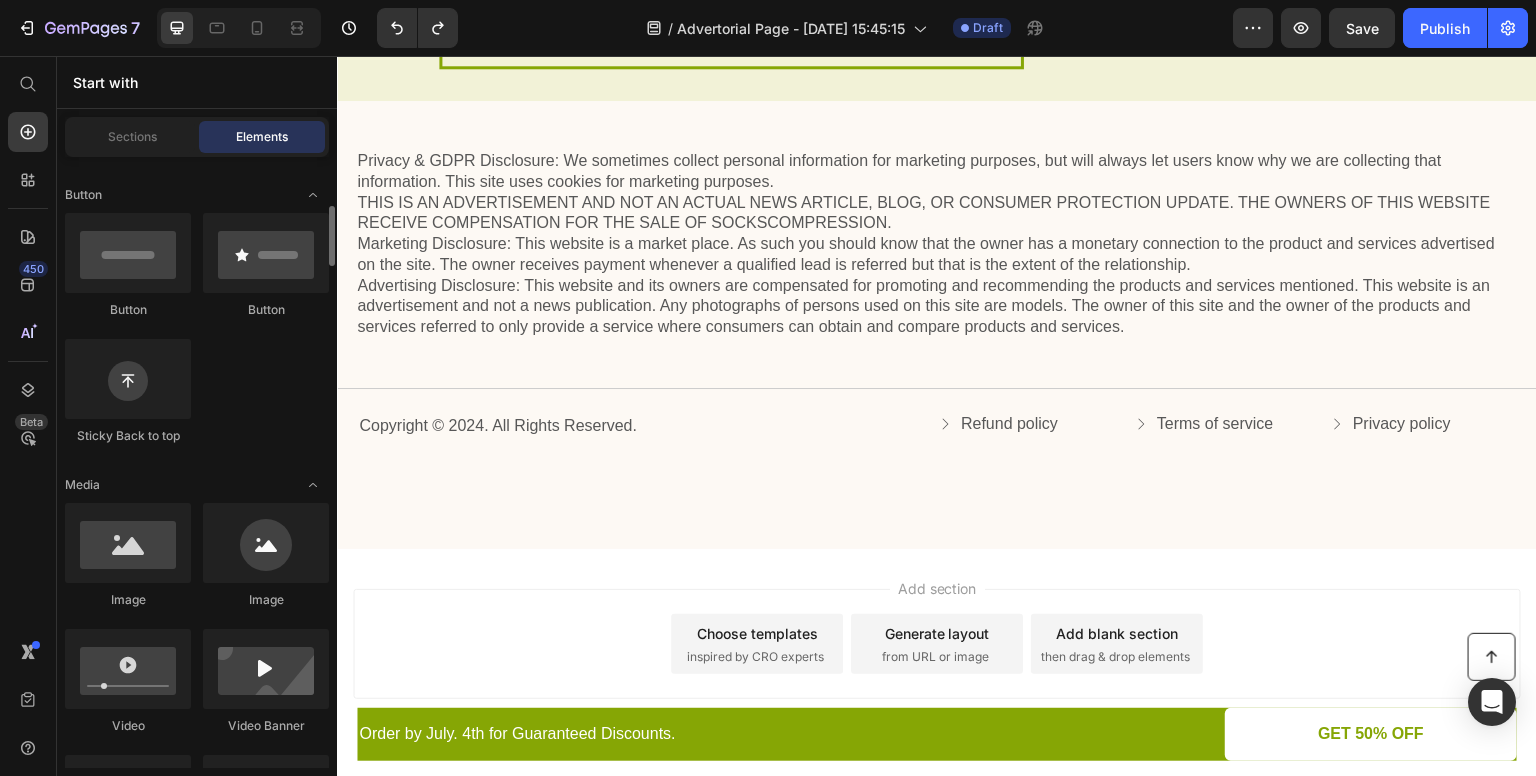 scroll, scrollTop: 447, scrollLeft: 0, axis: vertical 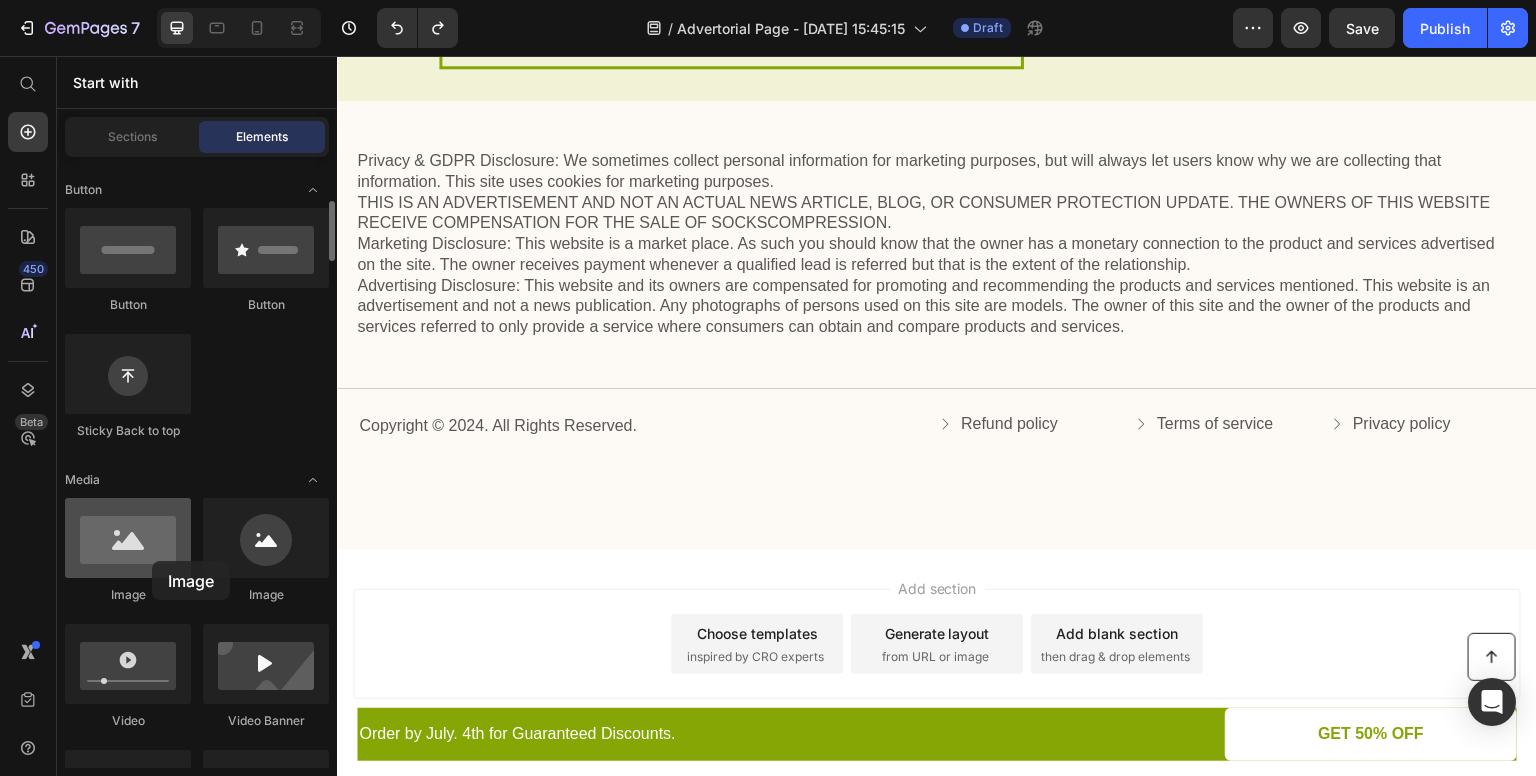click at bounding box center [128, 538] 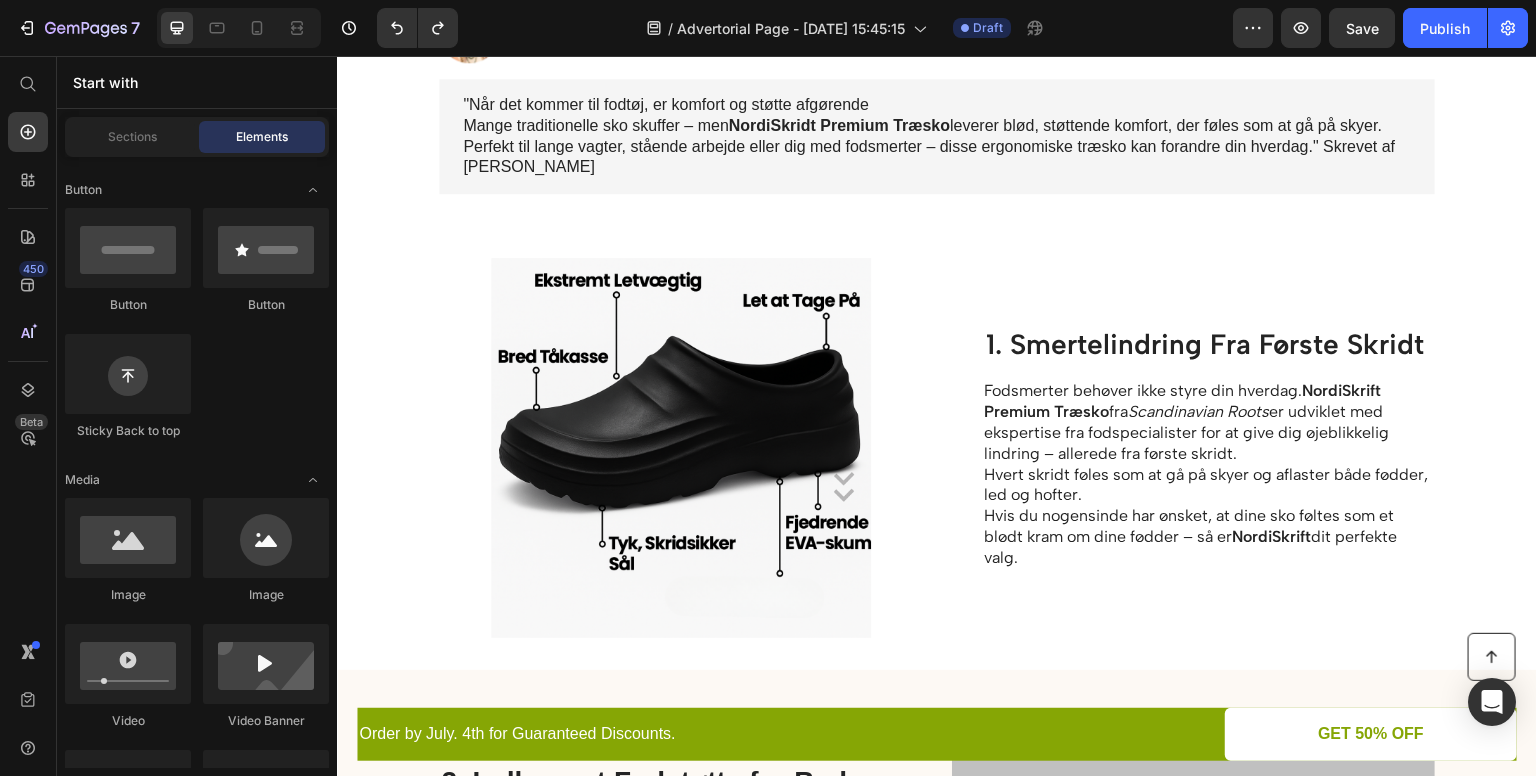 scroll, scrollTop: 0, scrollLeft: 0, axis: both 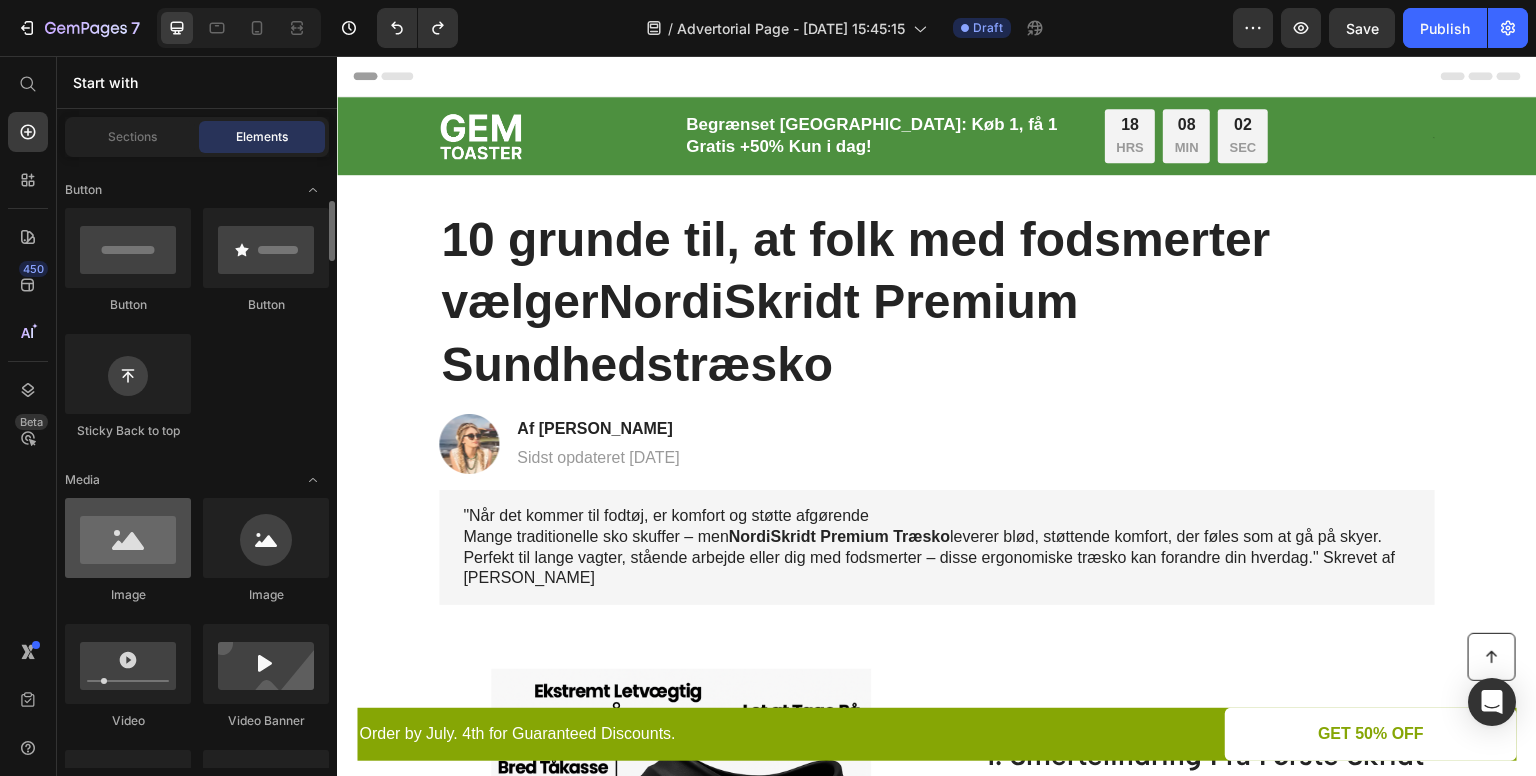 click at bounding box center [128, 538] 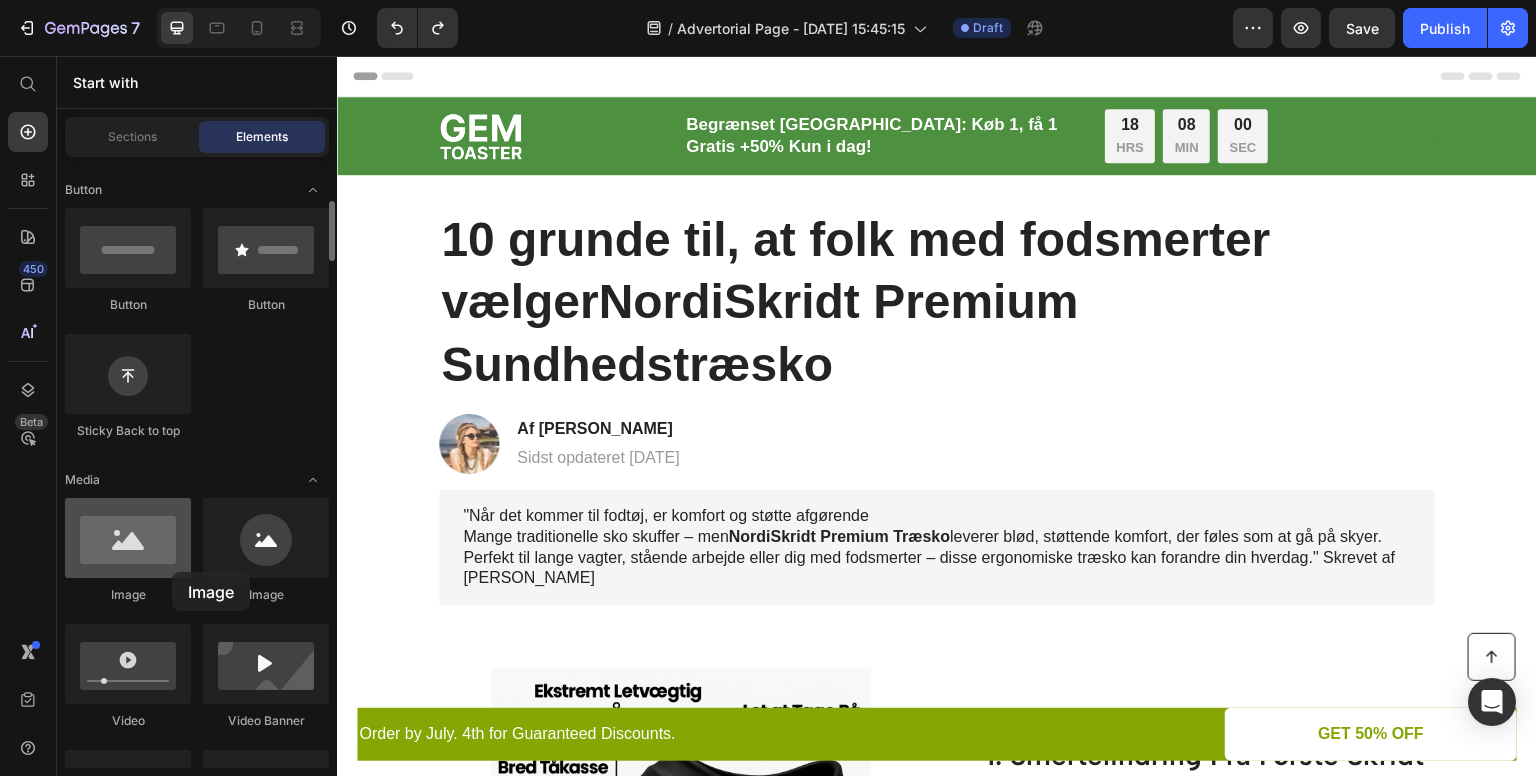 drag, startPoint x: 126, startPoint y: 553, endPoint x: 170, endPoint y: 571, distance: 47.539455 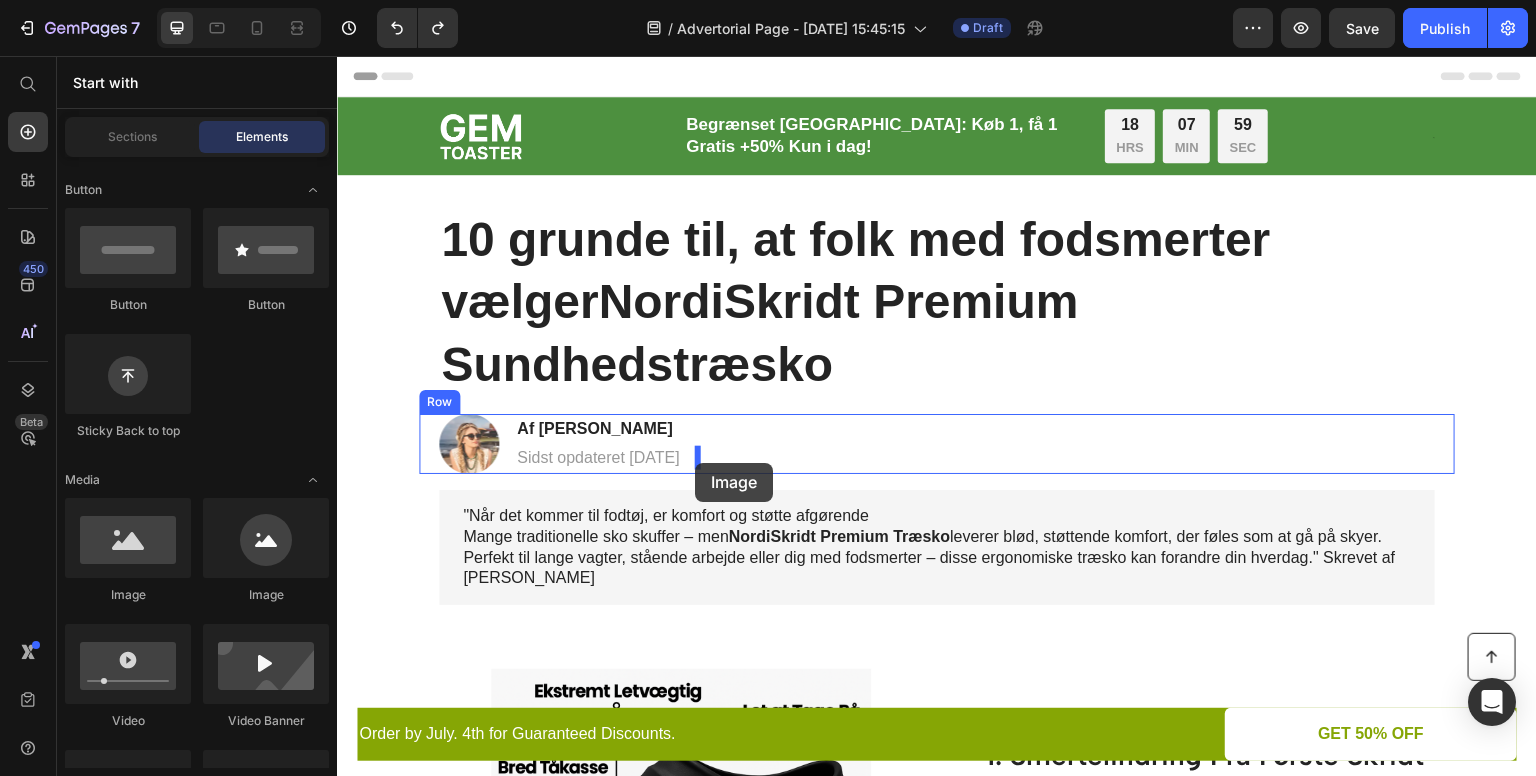 drag, startPoint x: 457, startPoint y: 609, endPoint x: 694, endPoint y: 463, distance: 278.36127 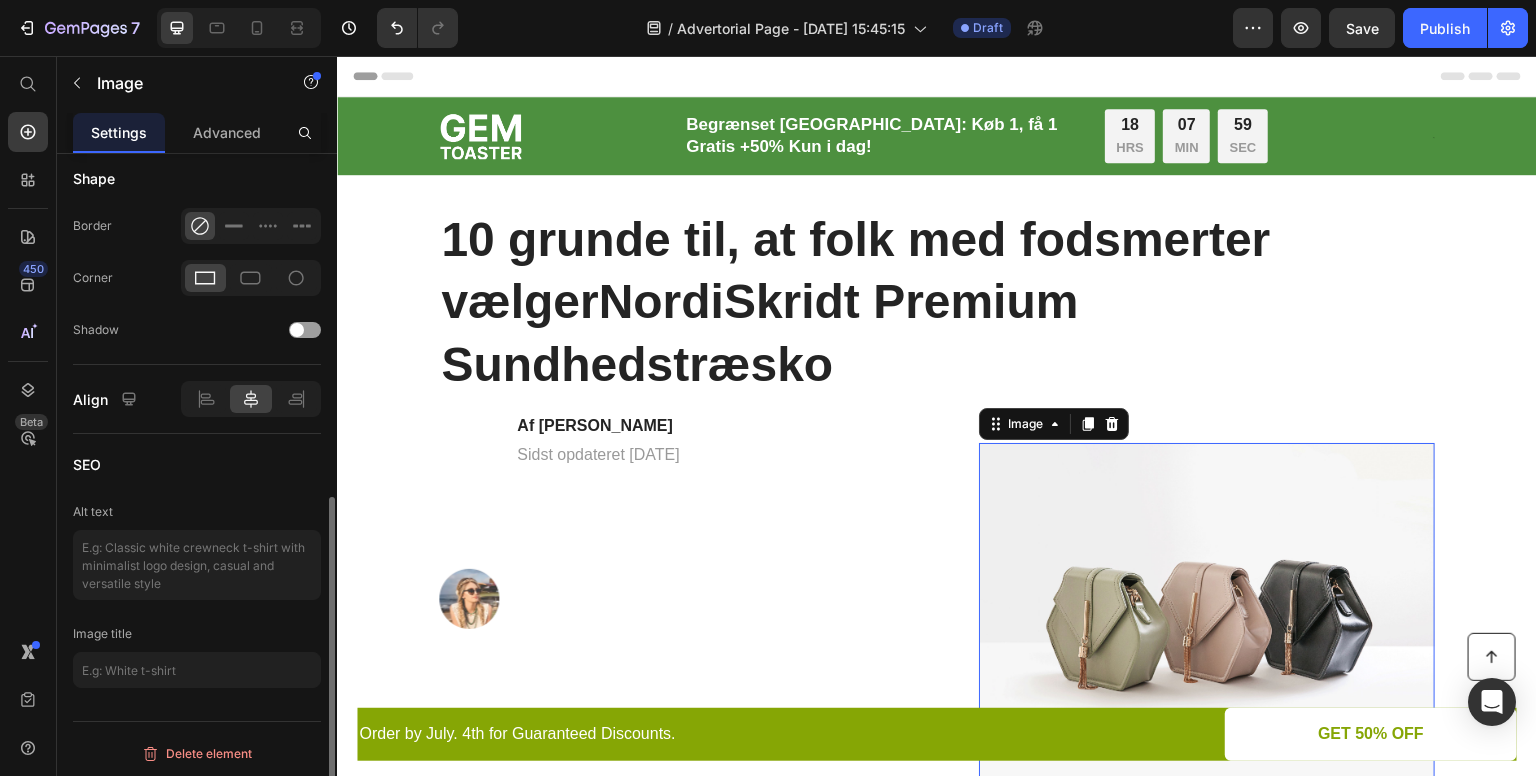 scroll, scrollTop: 774, scrollLeft: 0, axis: vertical 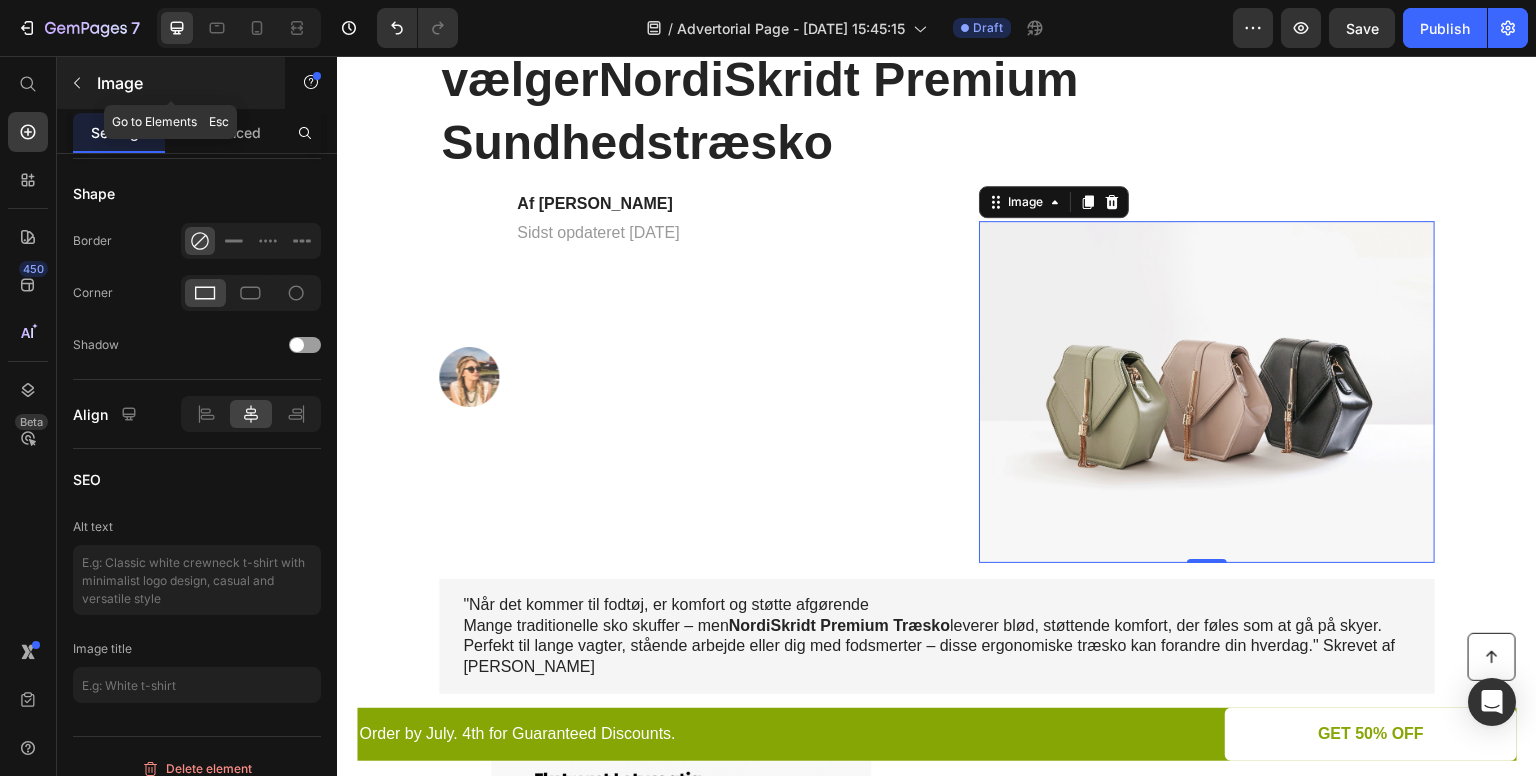 click 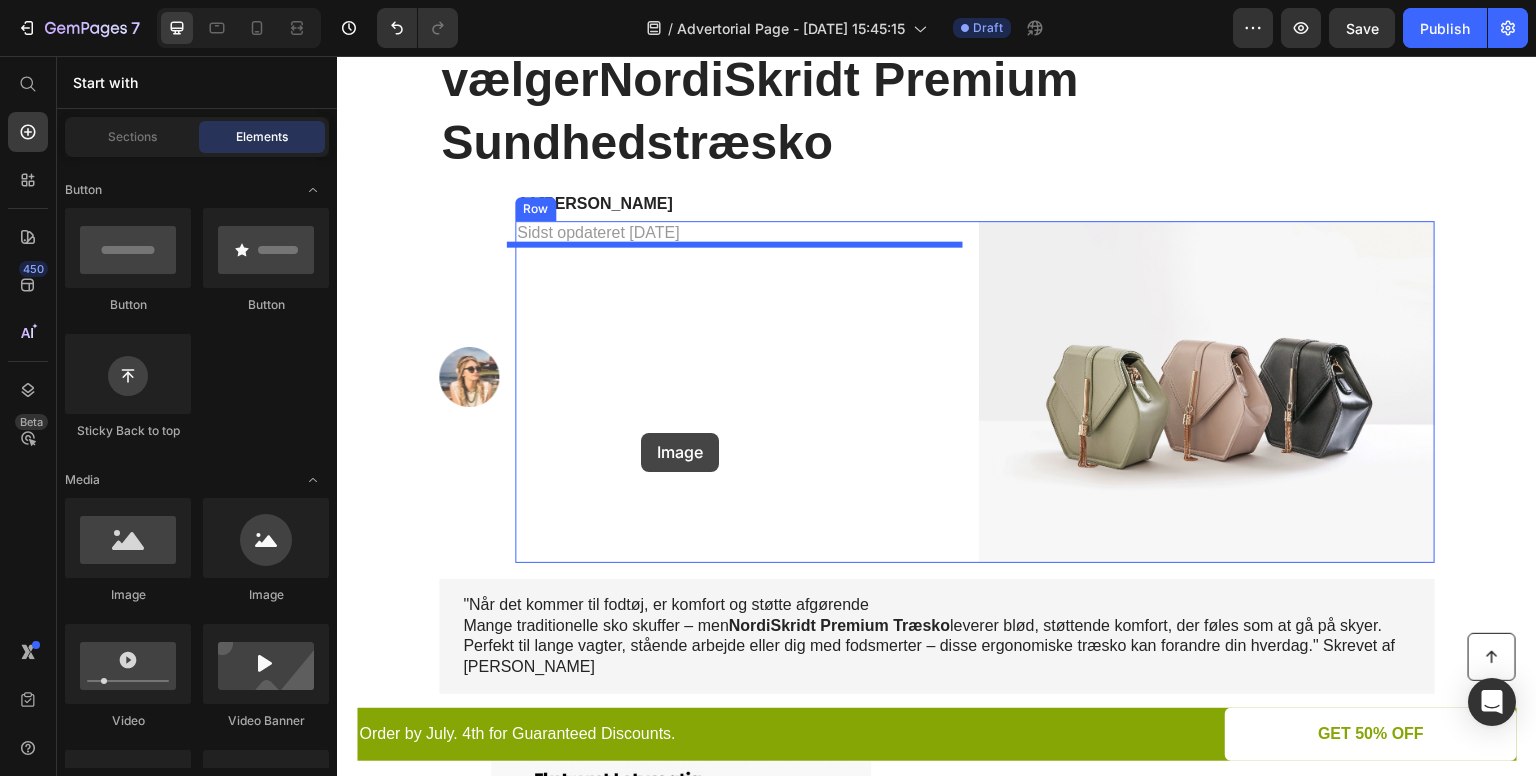 drag, startPoint x: 493, startPoint y: 605, endPoint x: 641, endPoint y: 434, distance: 226.1526 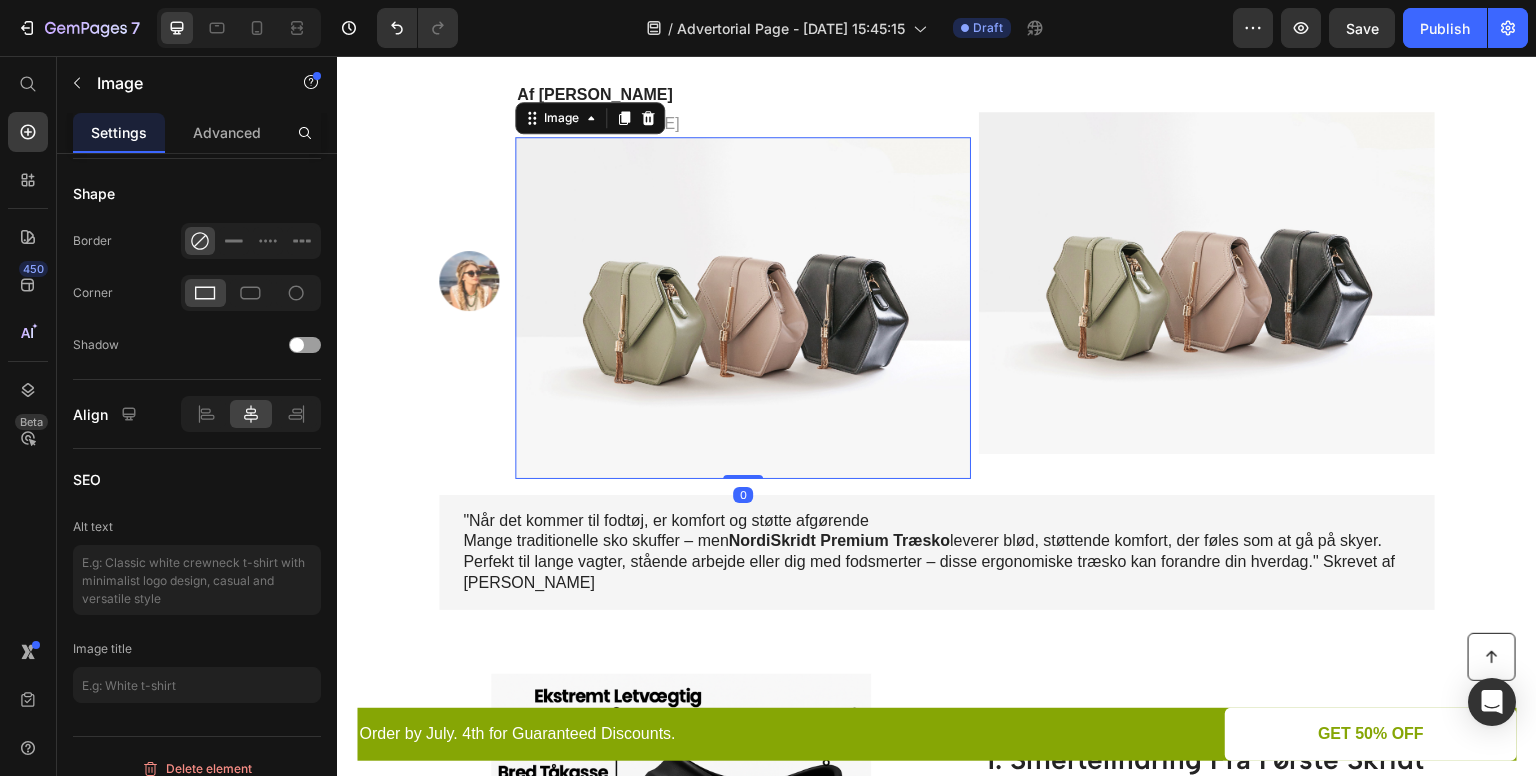 scroll, scrollTop: 332, scrollLeft: 0, axis: vertical 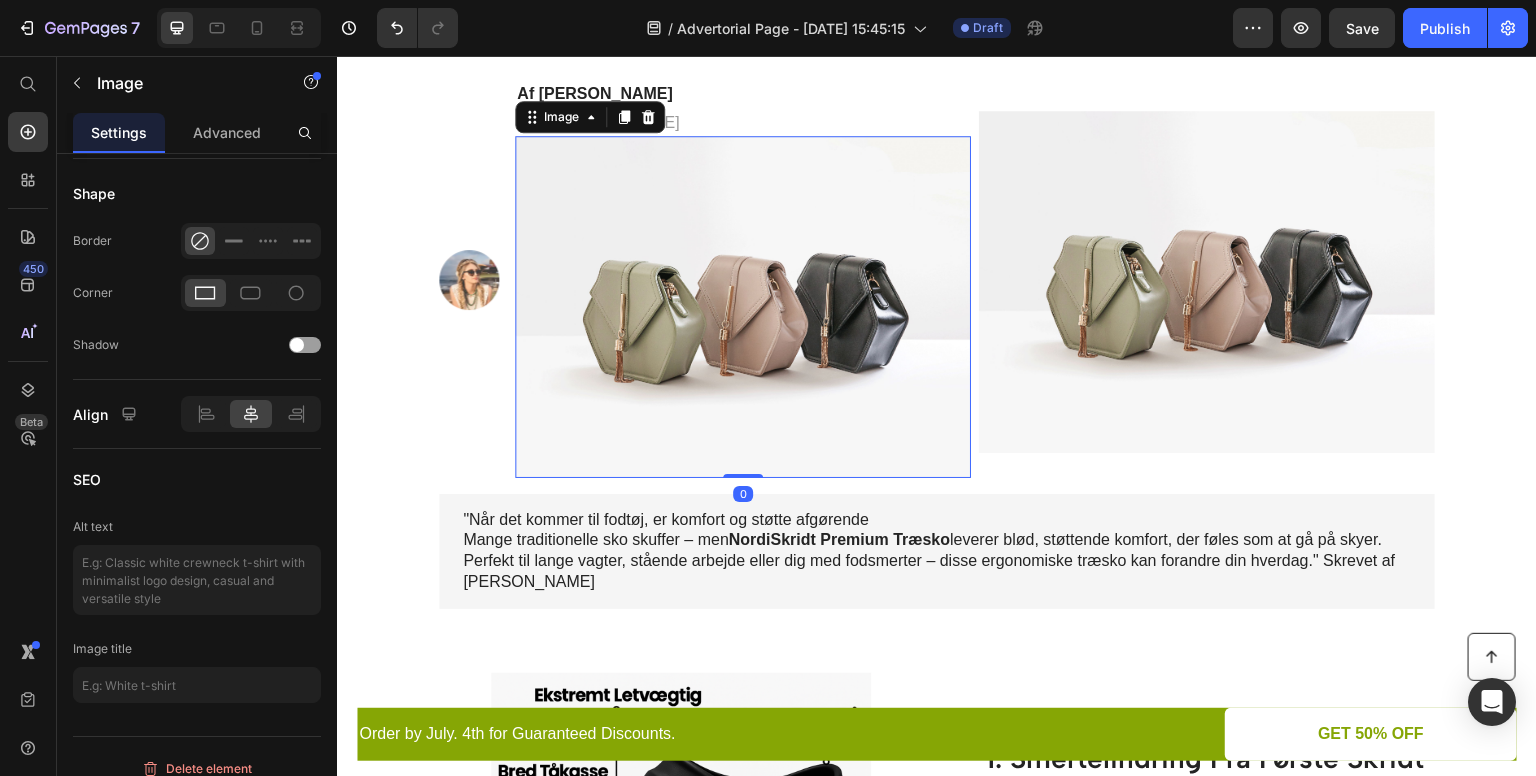click at bounding box center [743, 307] 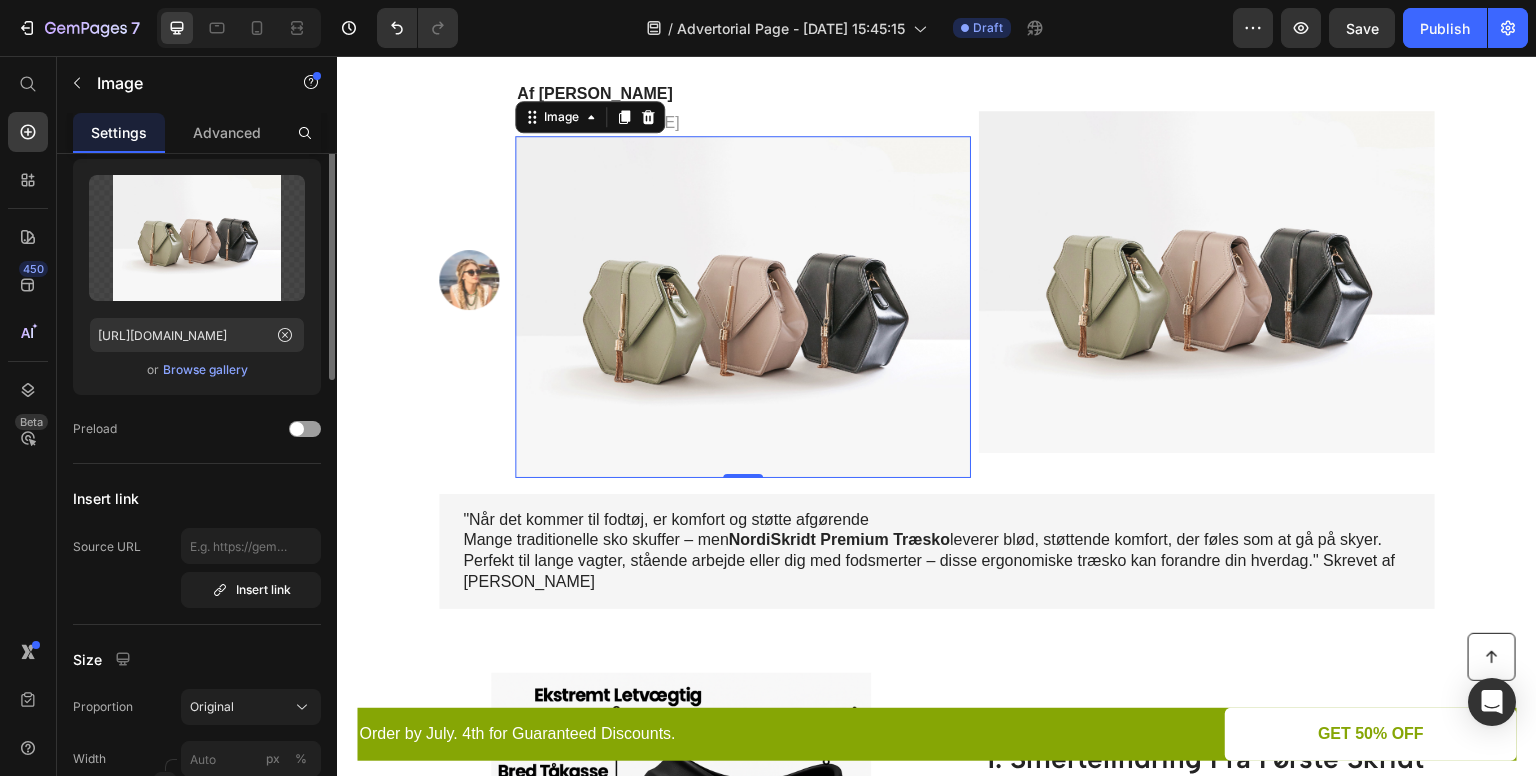 scroll, scrollTop: 0, scrollLeft: 0, axis: both 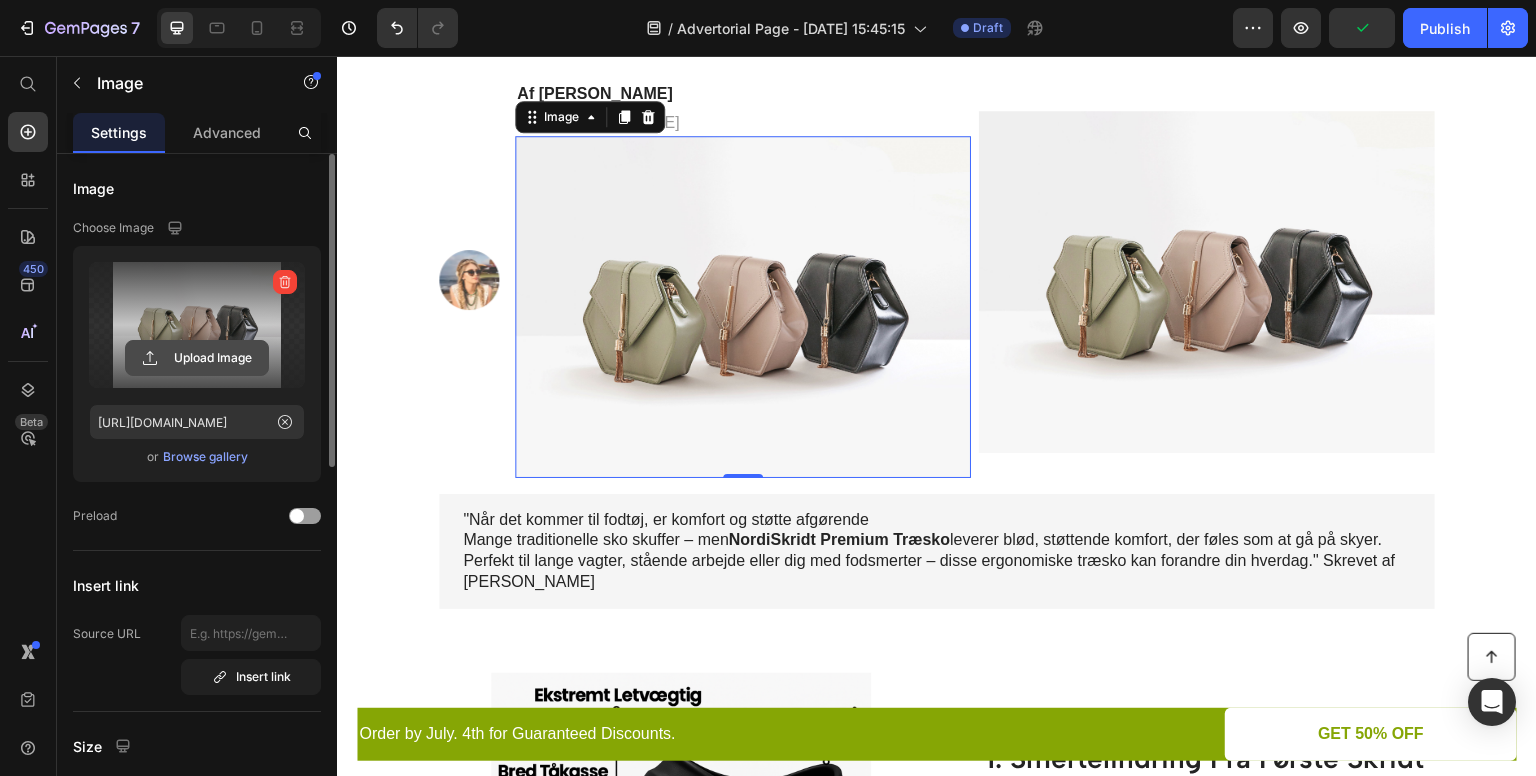 click 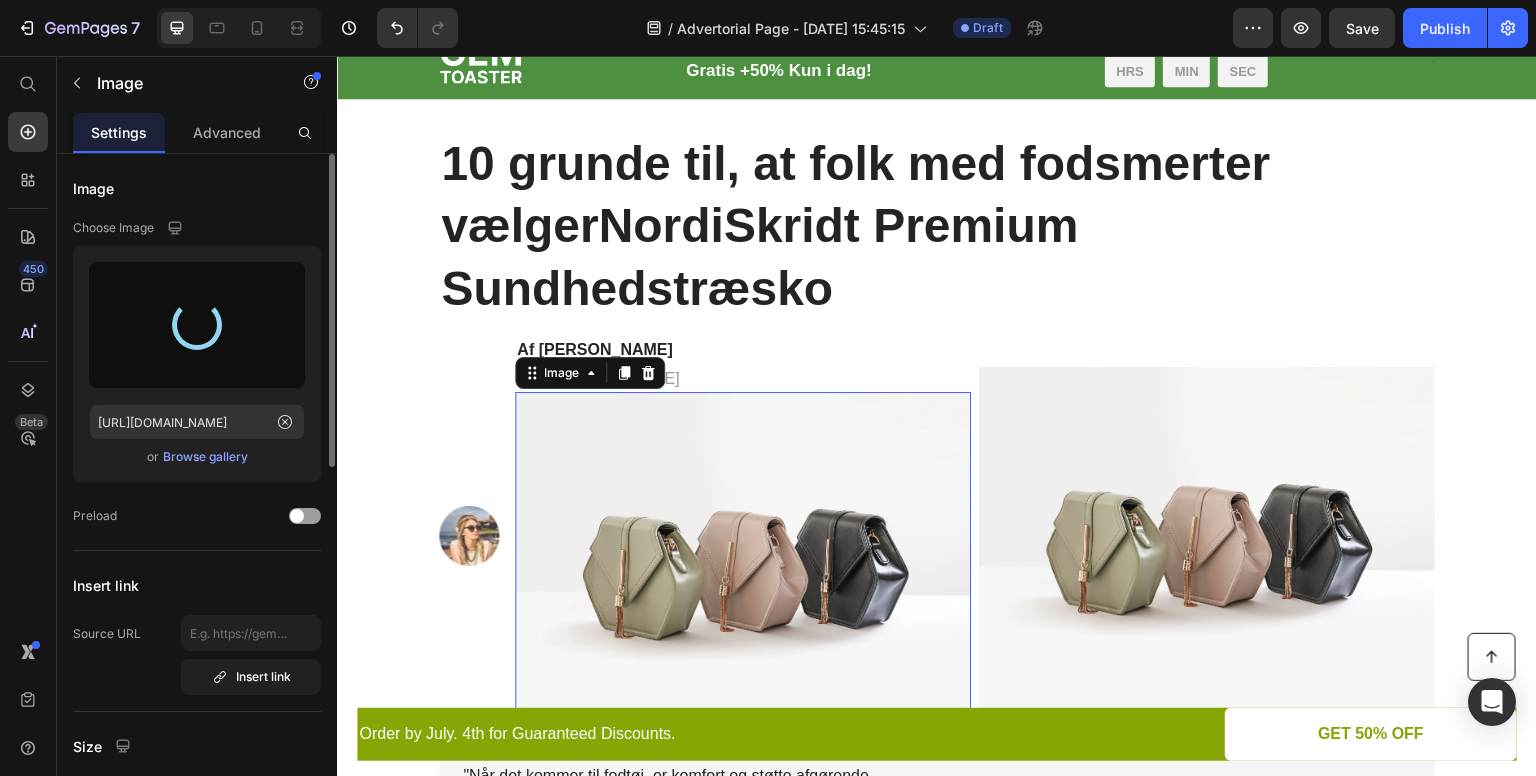 scroll, scrollTop: 76, scrollLeft: 0, axis: vertical 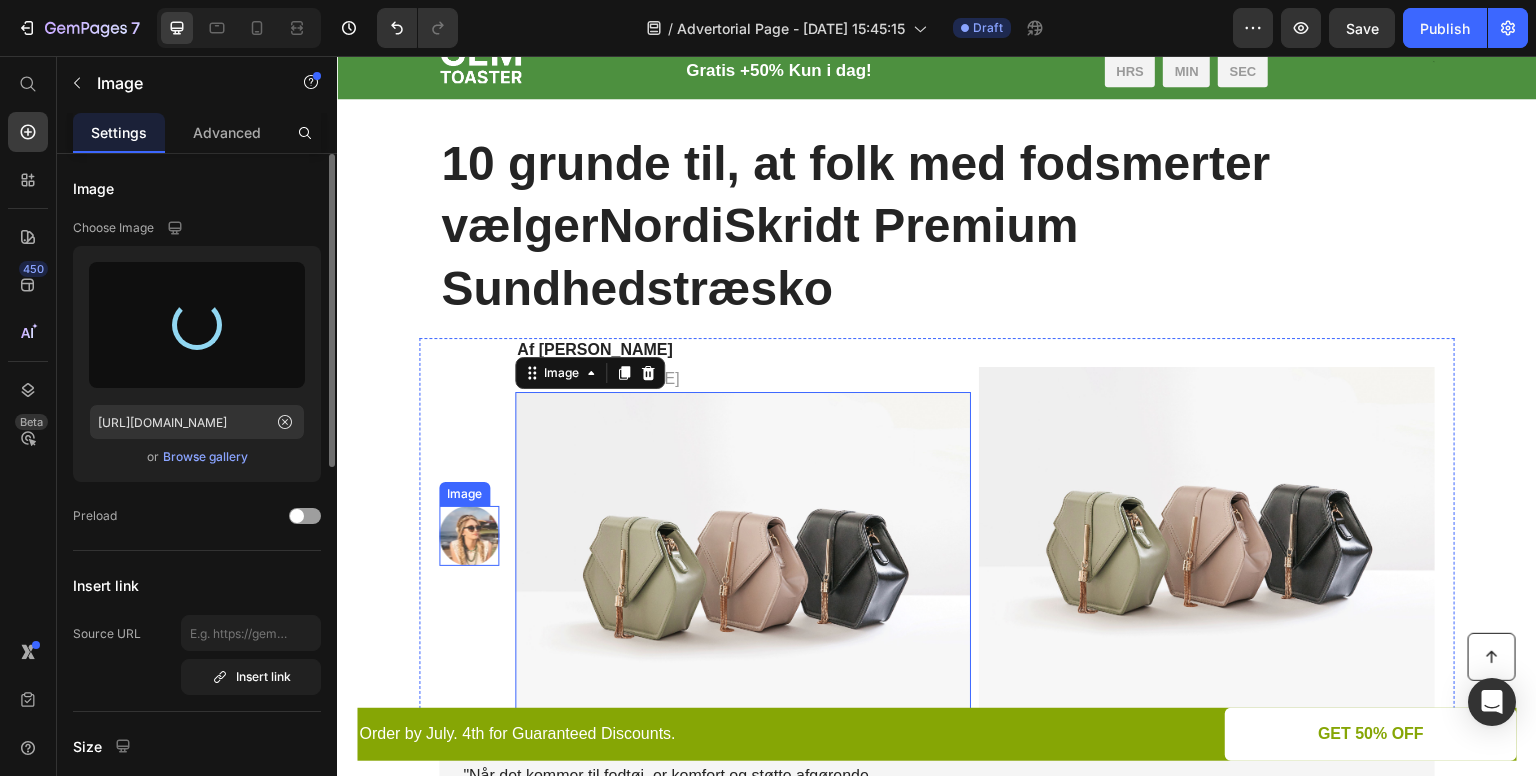 type on "https://cdn.shopify.com/s/files/1/0855/1845/0954/files/gempages_574829835696735007-2dadfc9a-1176-4bcc-b918-b44cd13e6cd3.png" 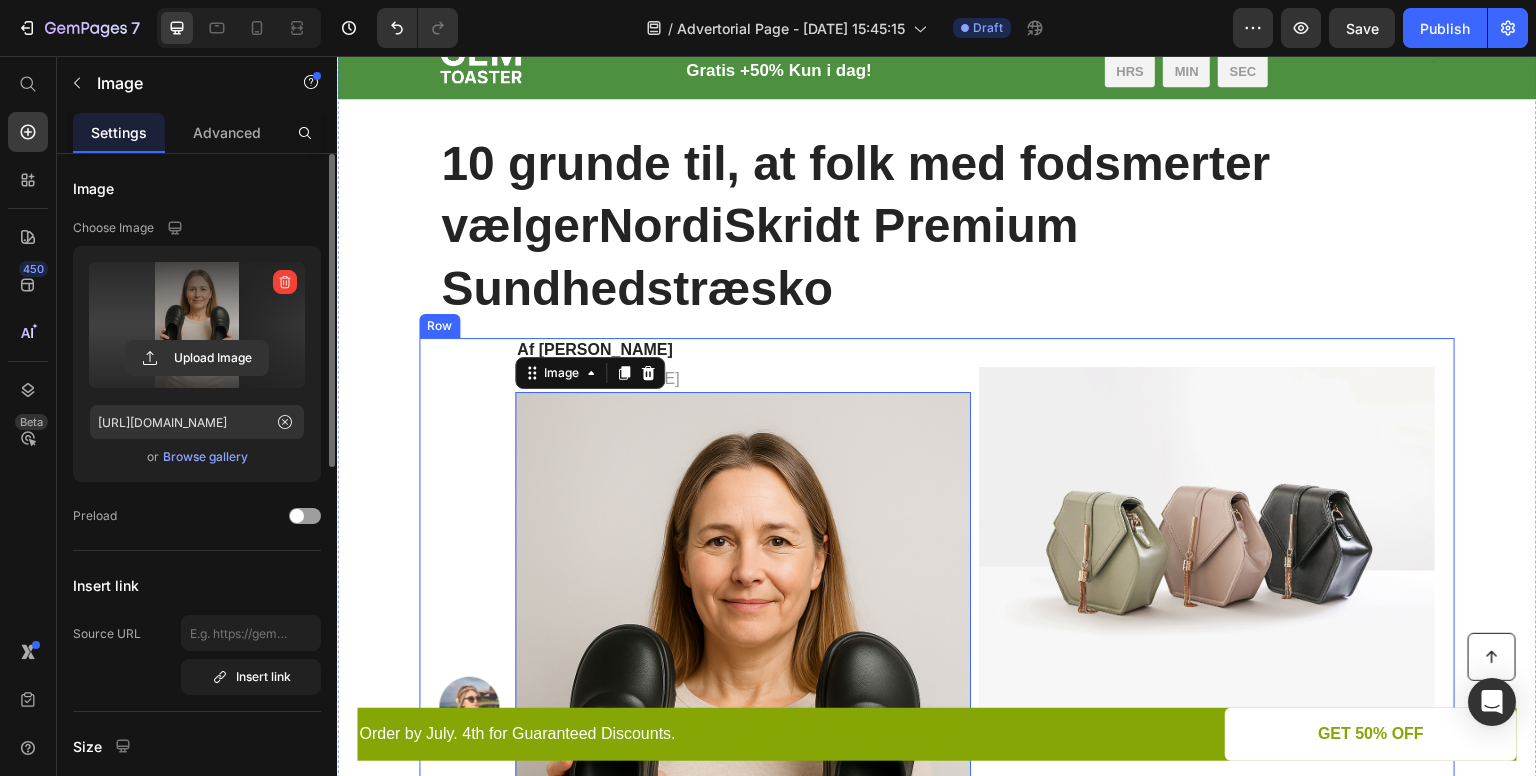 click at bounding box center (743, 734) 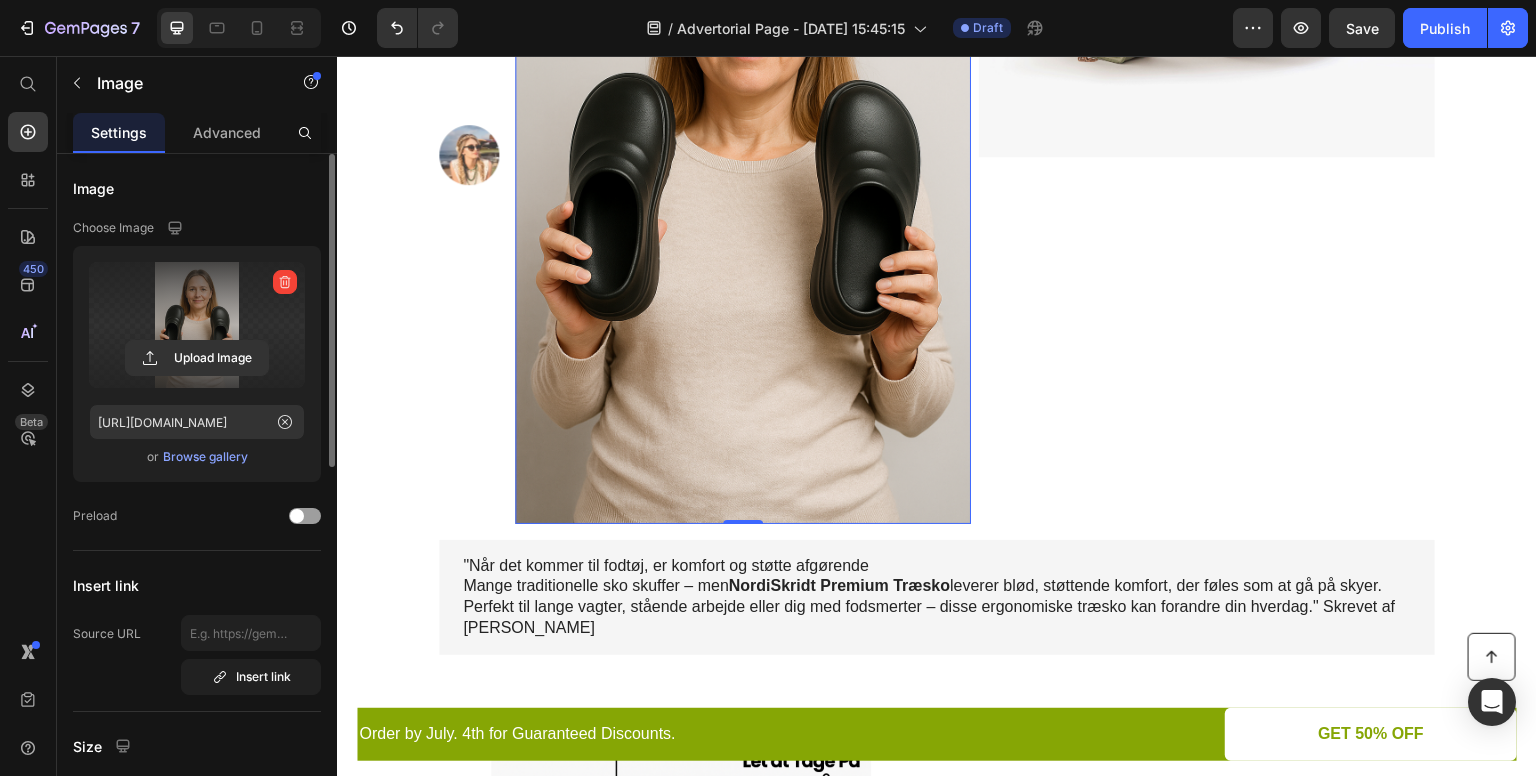 scroll, scrollTop: 640, scrollLeft: 0, axis: vertical 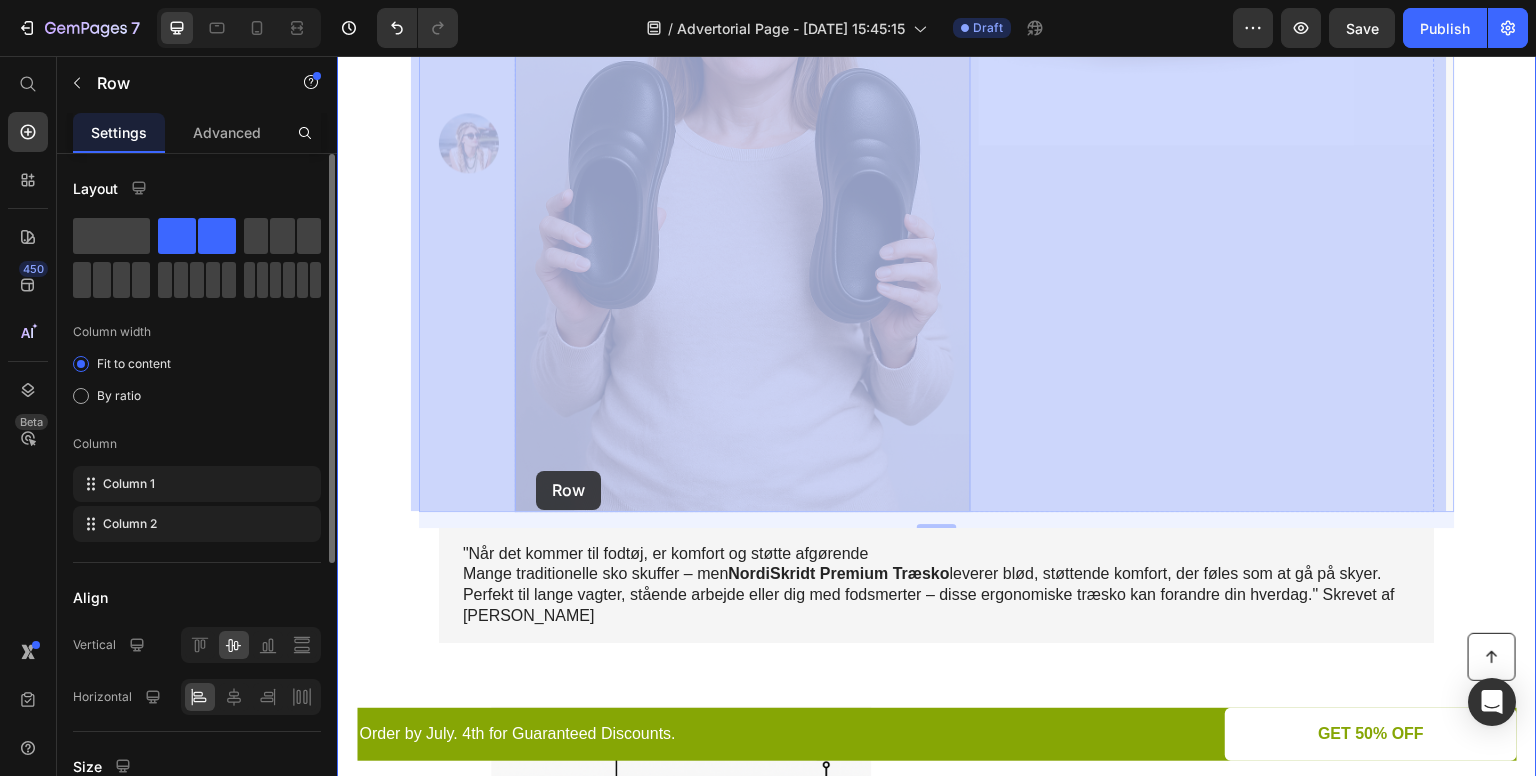 drag, startPoint x: 504, startPoint y: 508, endPoint x: 536, endPoint y: 472, distance: 48.166378 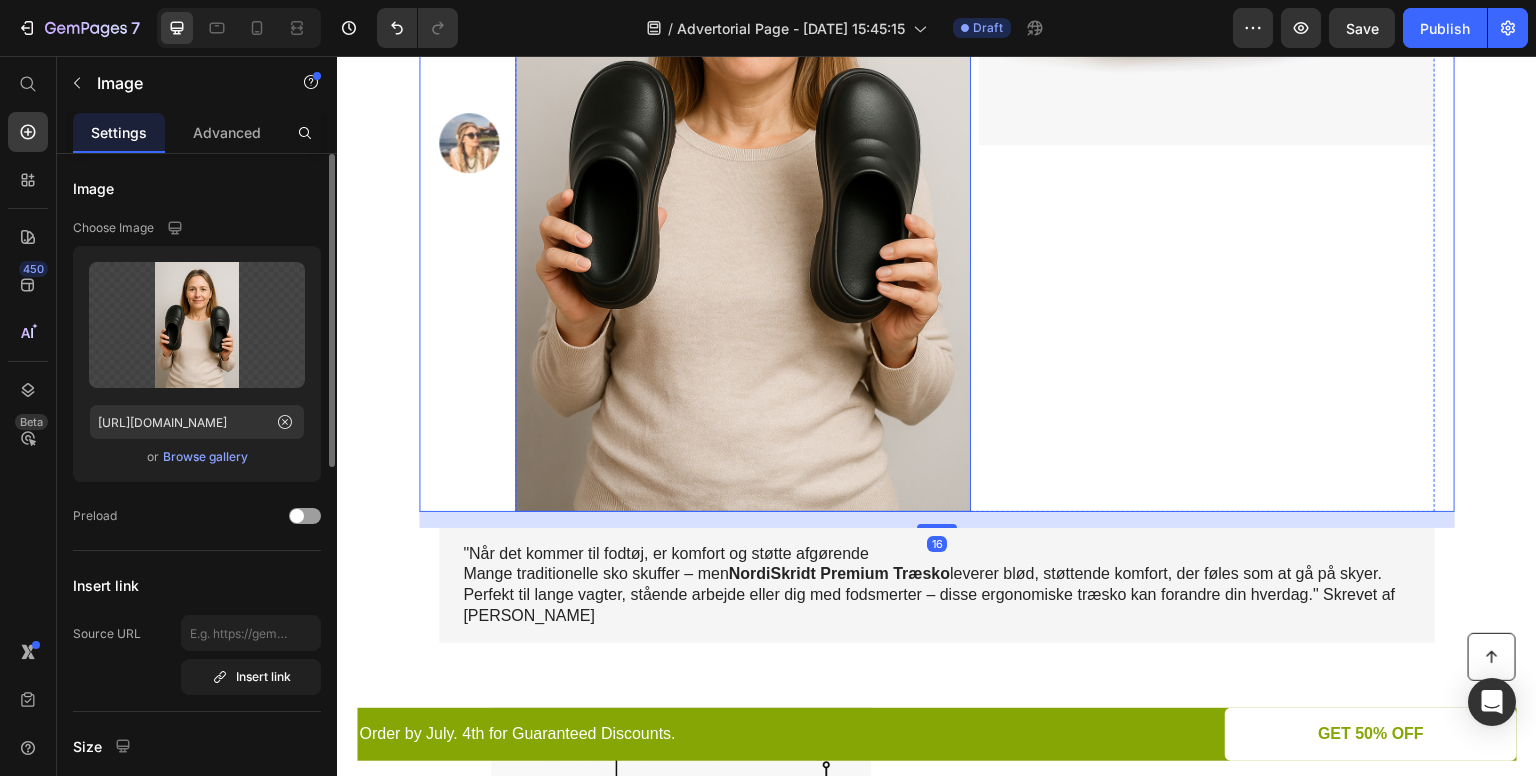click at bounding box center [743, 170] 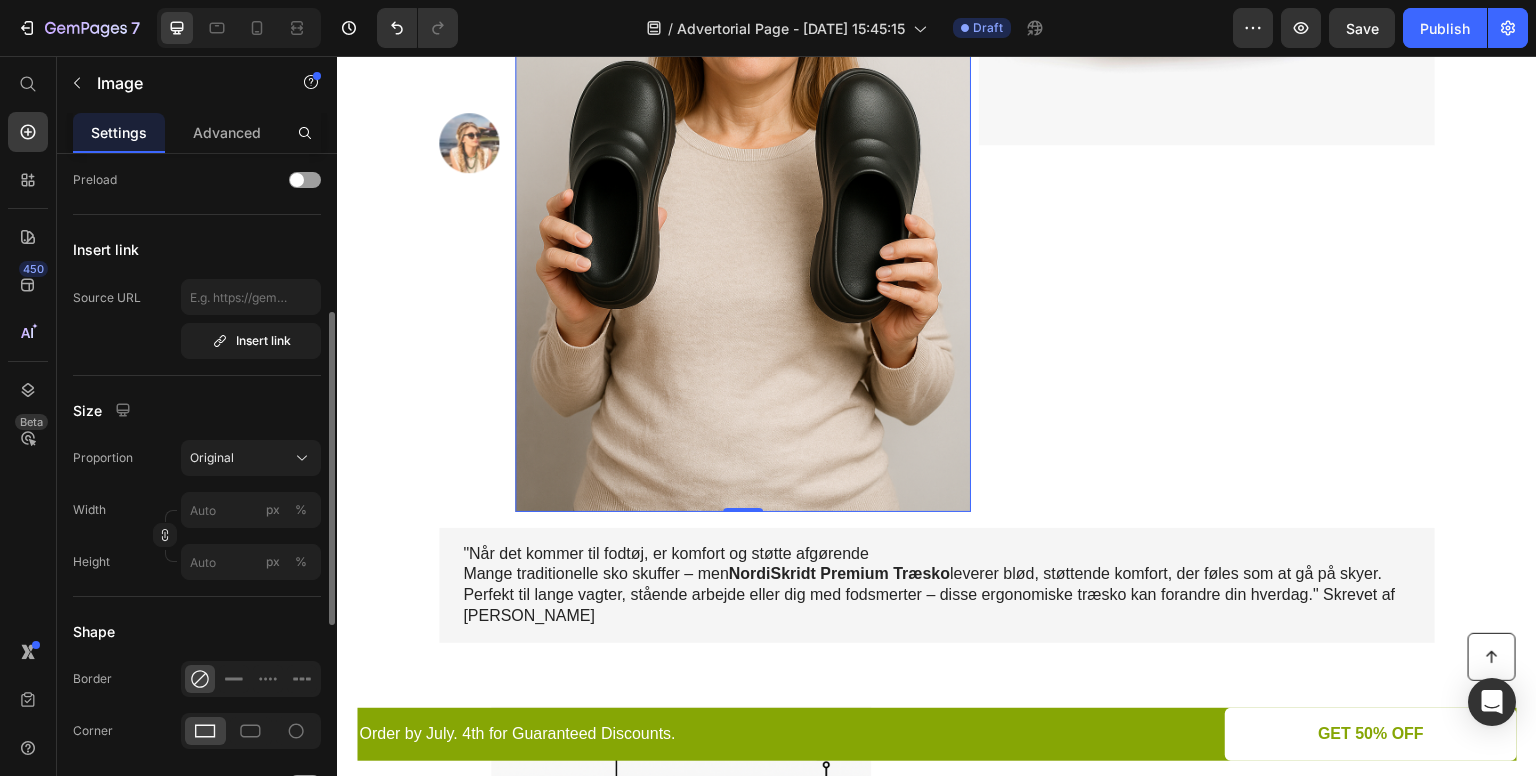 scroll, scrollTop: 338, scrollLeft: 0, axis: vertical 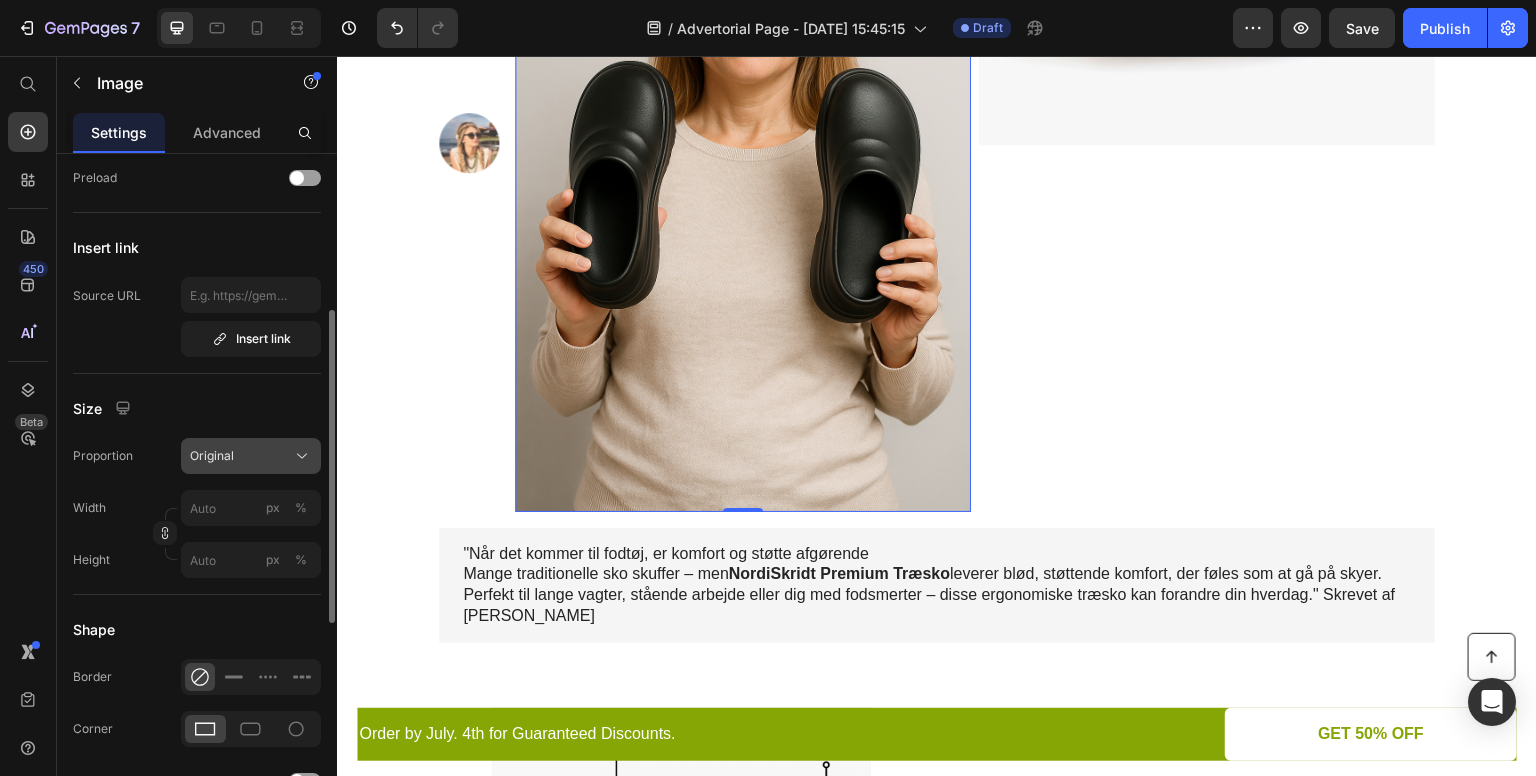 click on "Original" at bounding box center (251, 456) 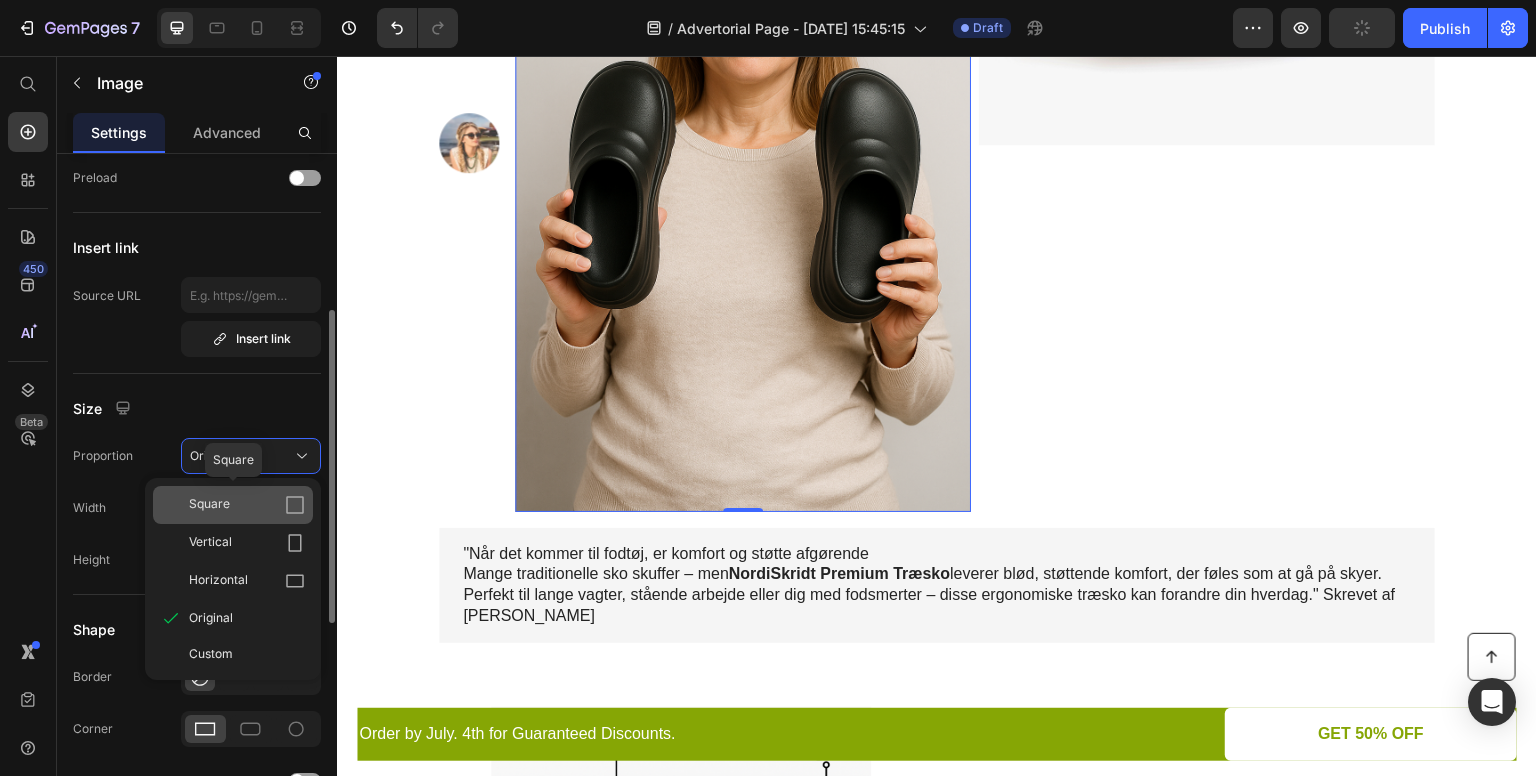 click on "Square" at bounding box center (247, 505) 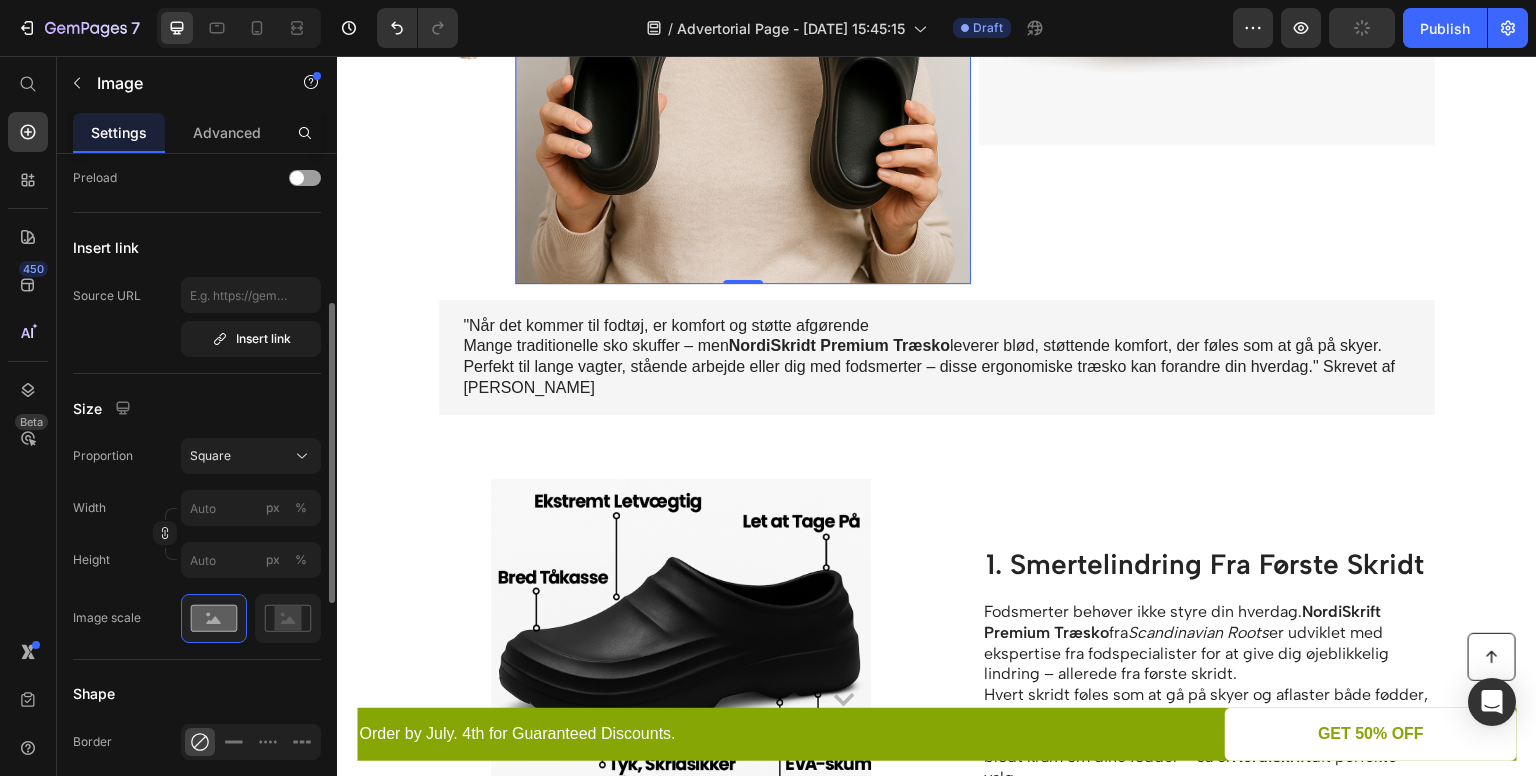 scroll, scrollTop: 412, scrollLeft: 0, axis: vertical 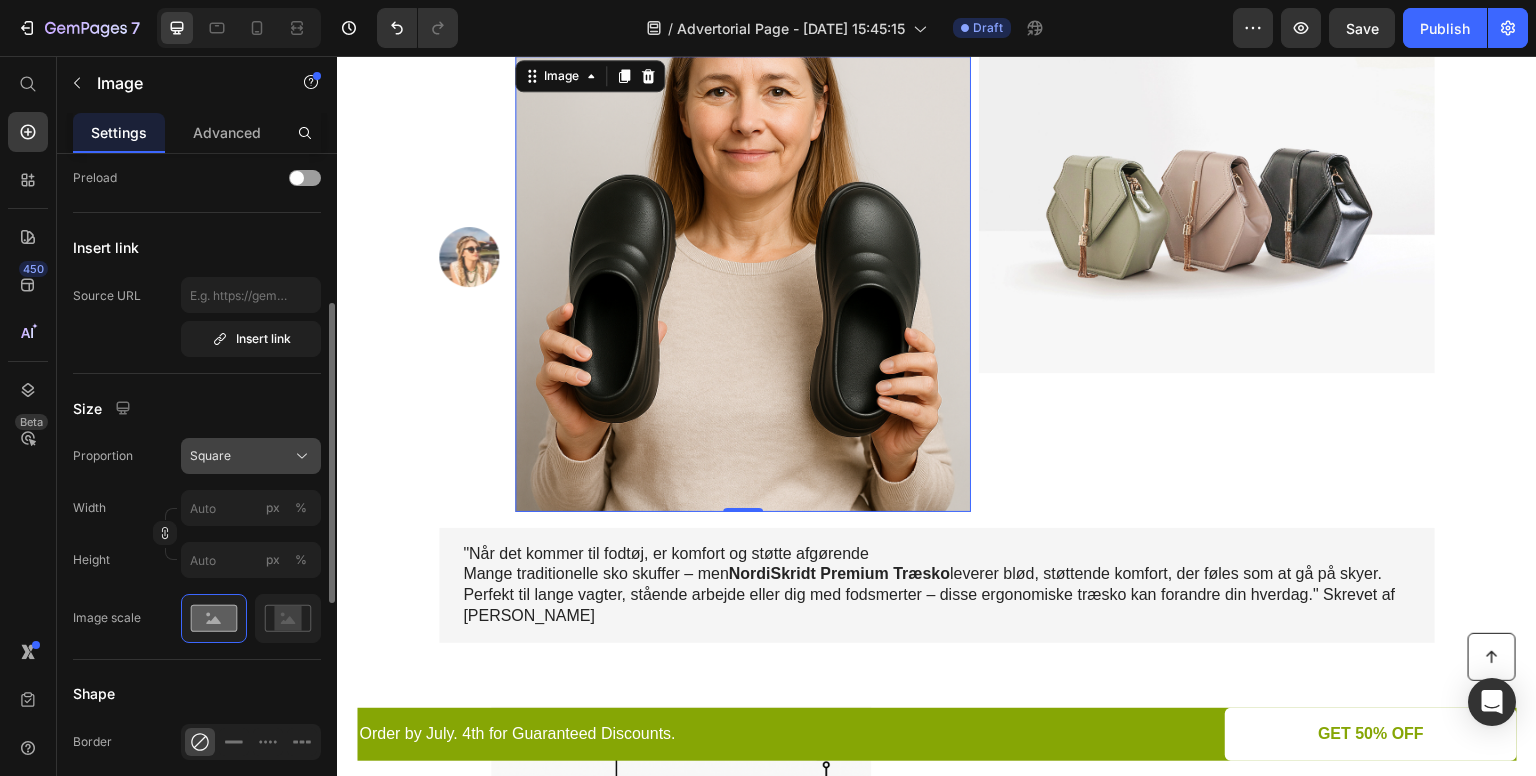 click on "Square" at bounding box center (251, 456) 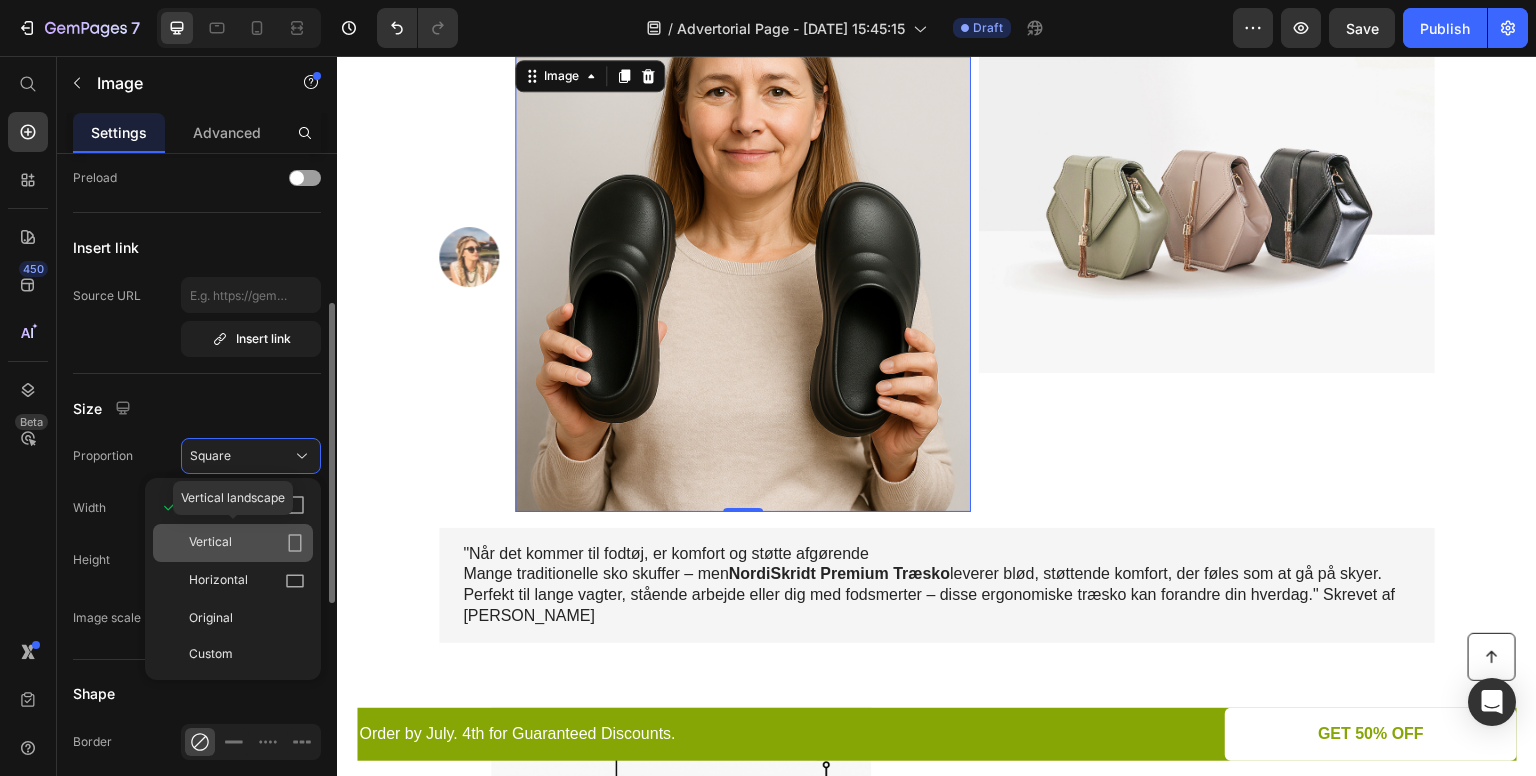 click on "Vertical" at bounding box center [247, 543] 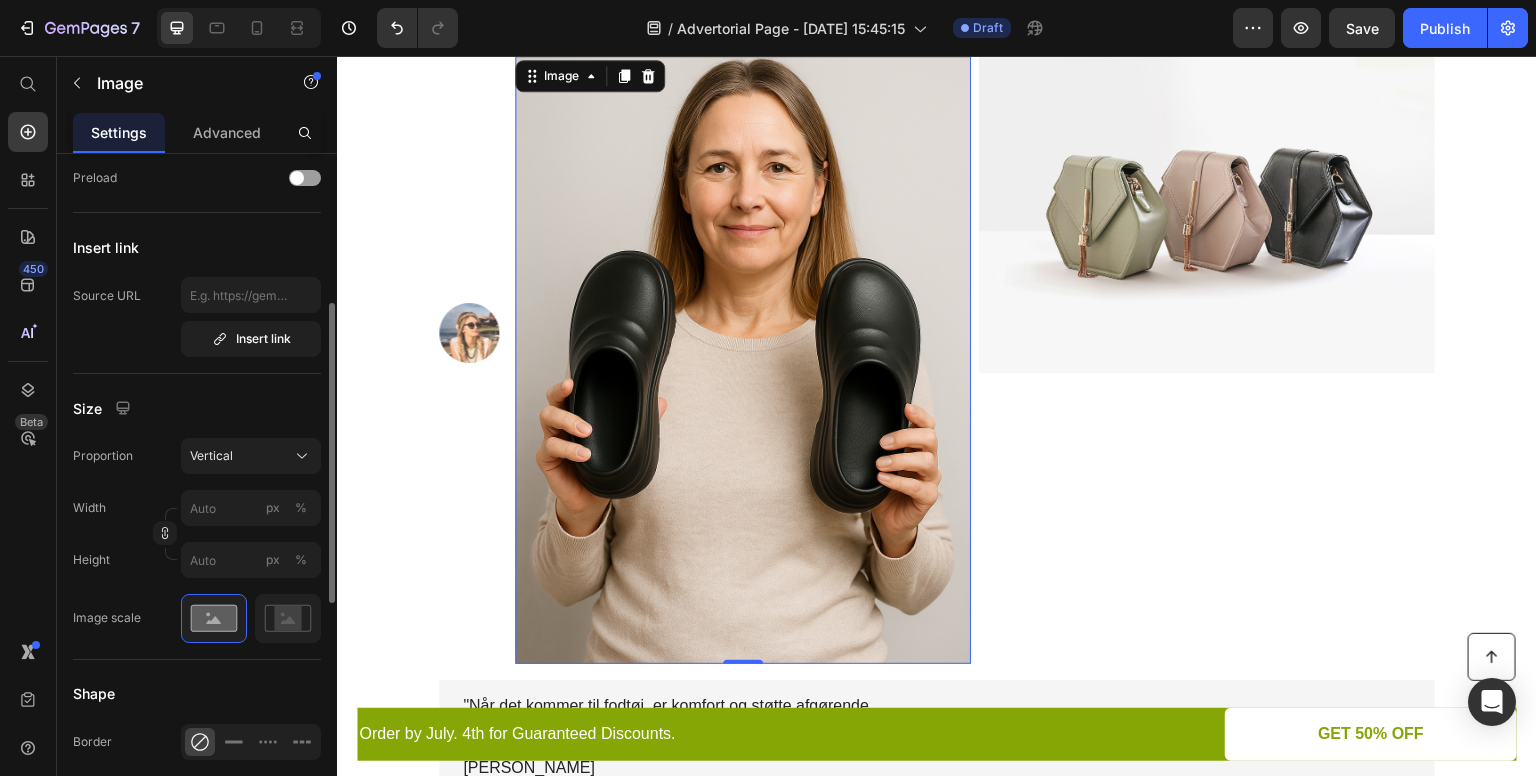 scroll, scrollTop: 564, scrollLeft: 0, axis: vertical 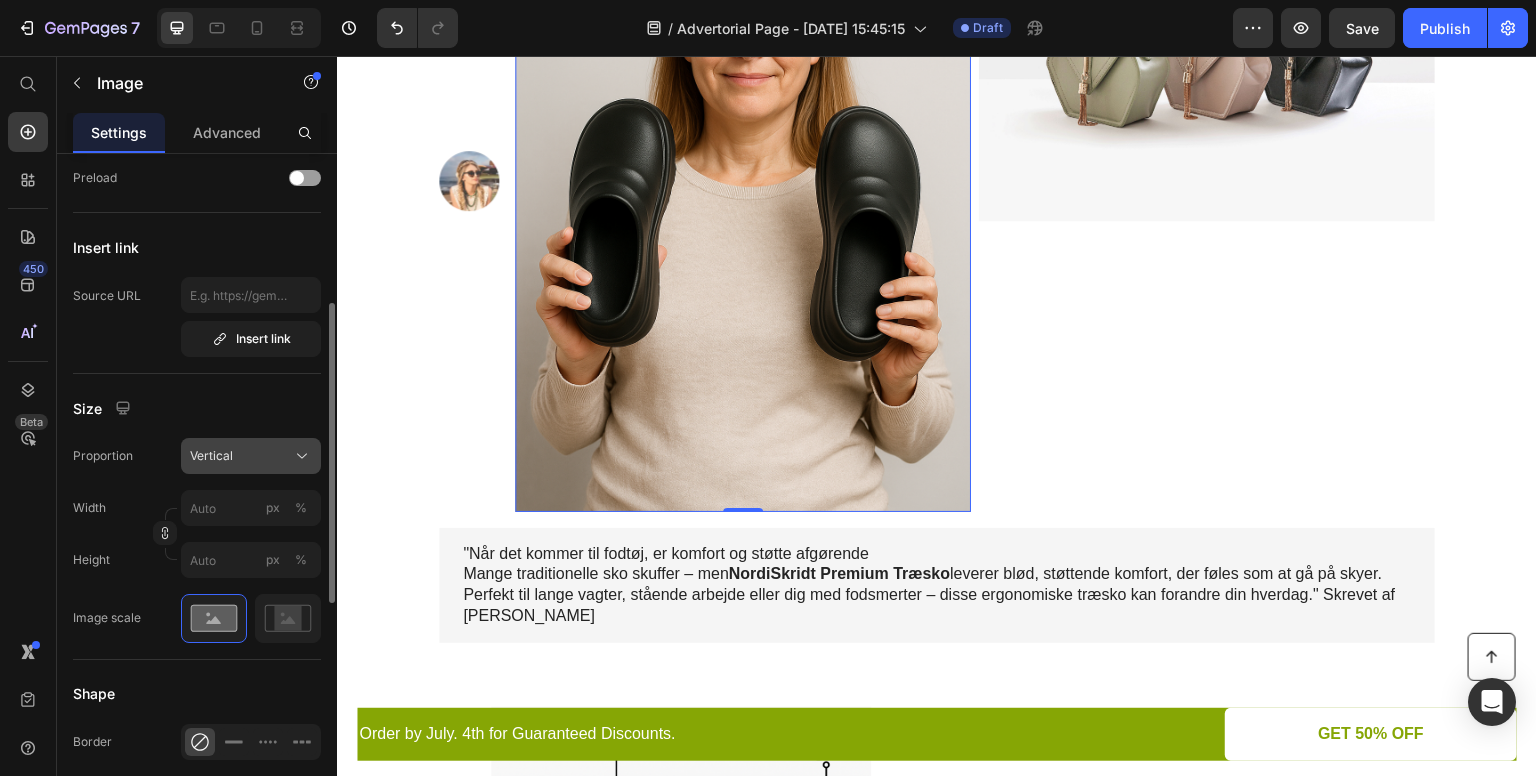 click on "Vertical" 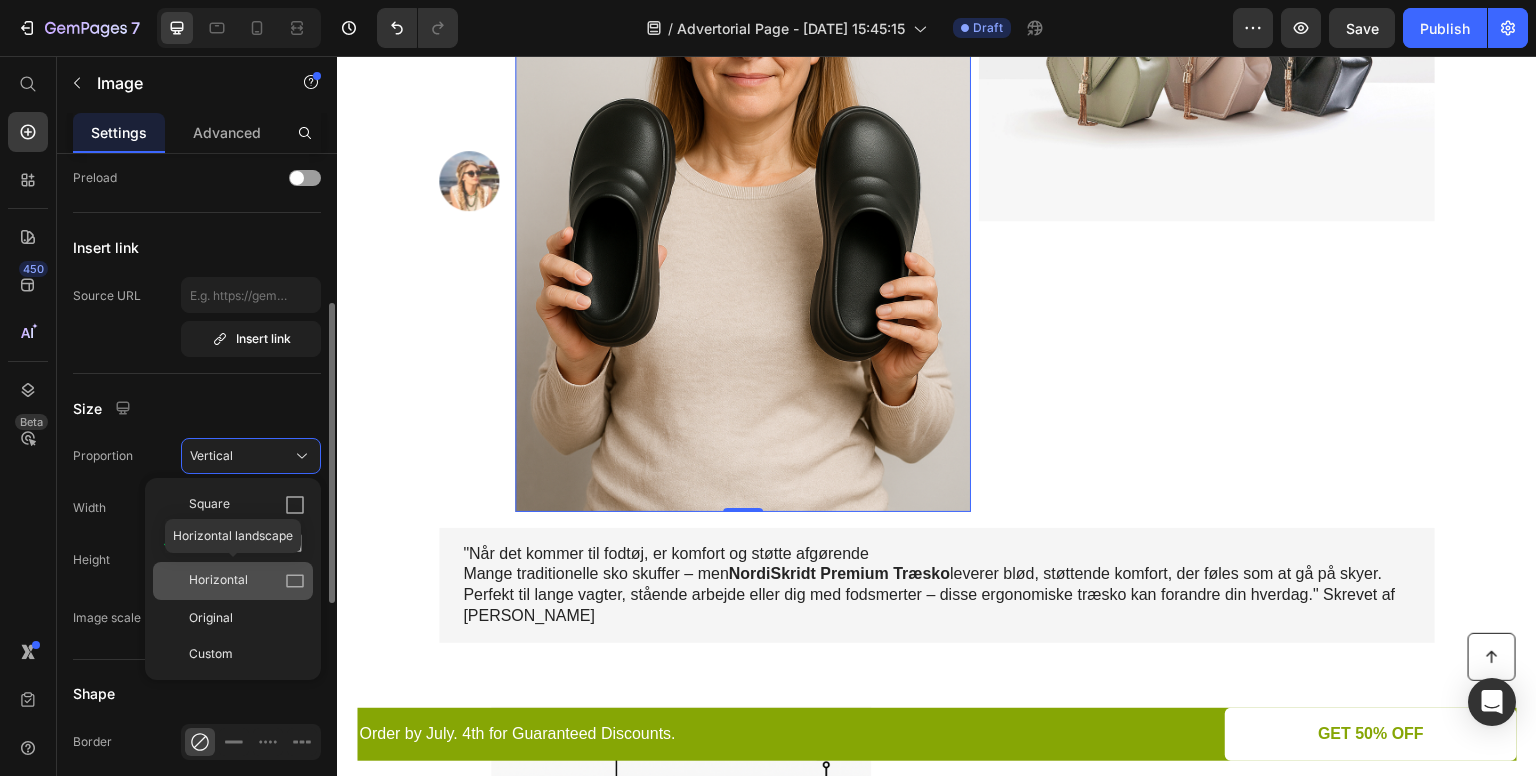 click on "Horizontal" at bounding box center (247, 581) 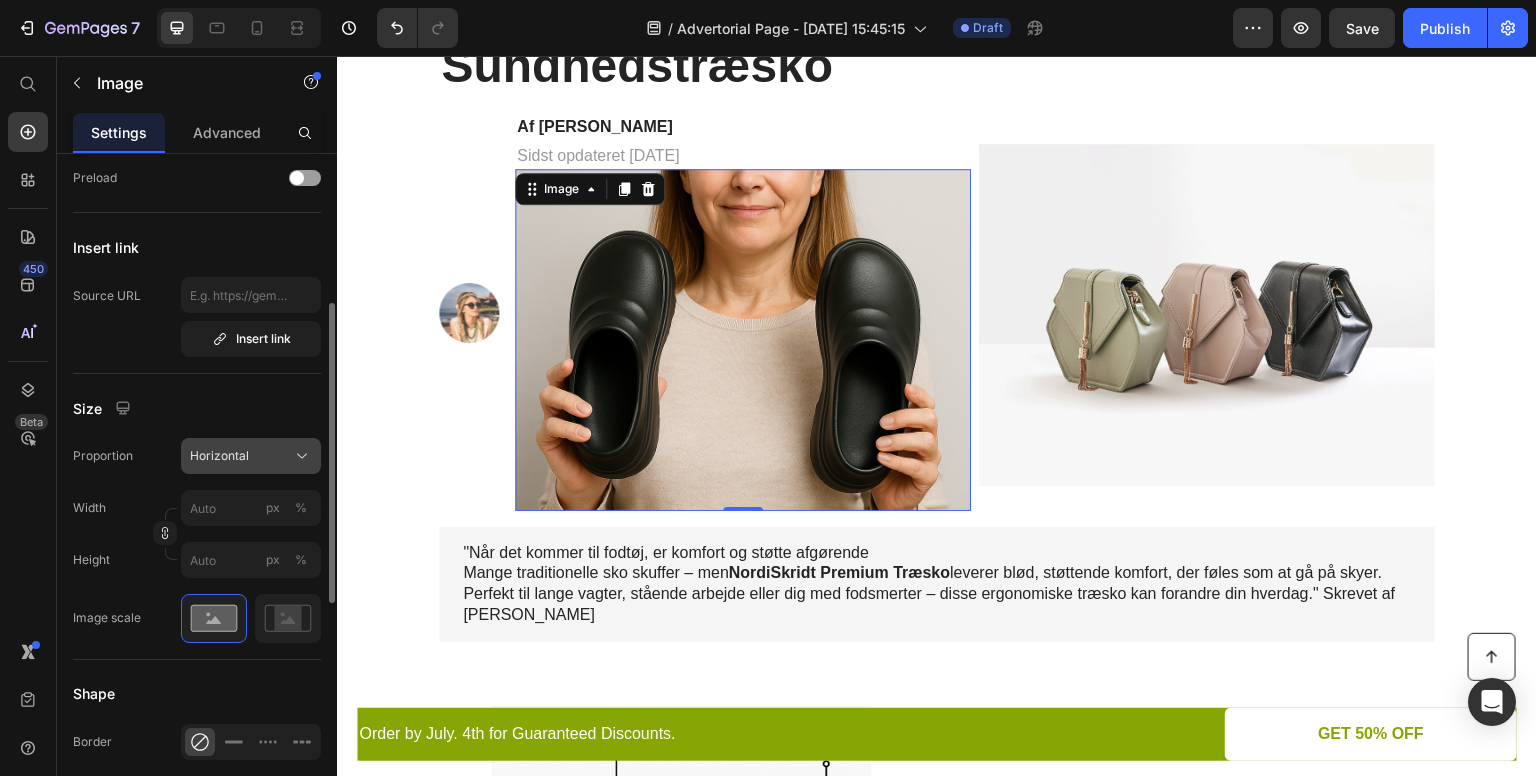 click on "Horizontal" at bounding box center (219, 456) 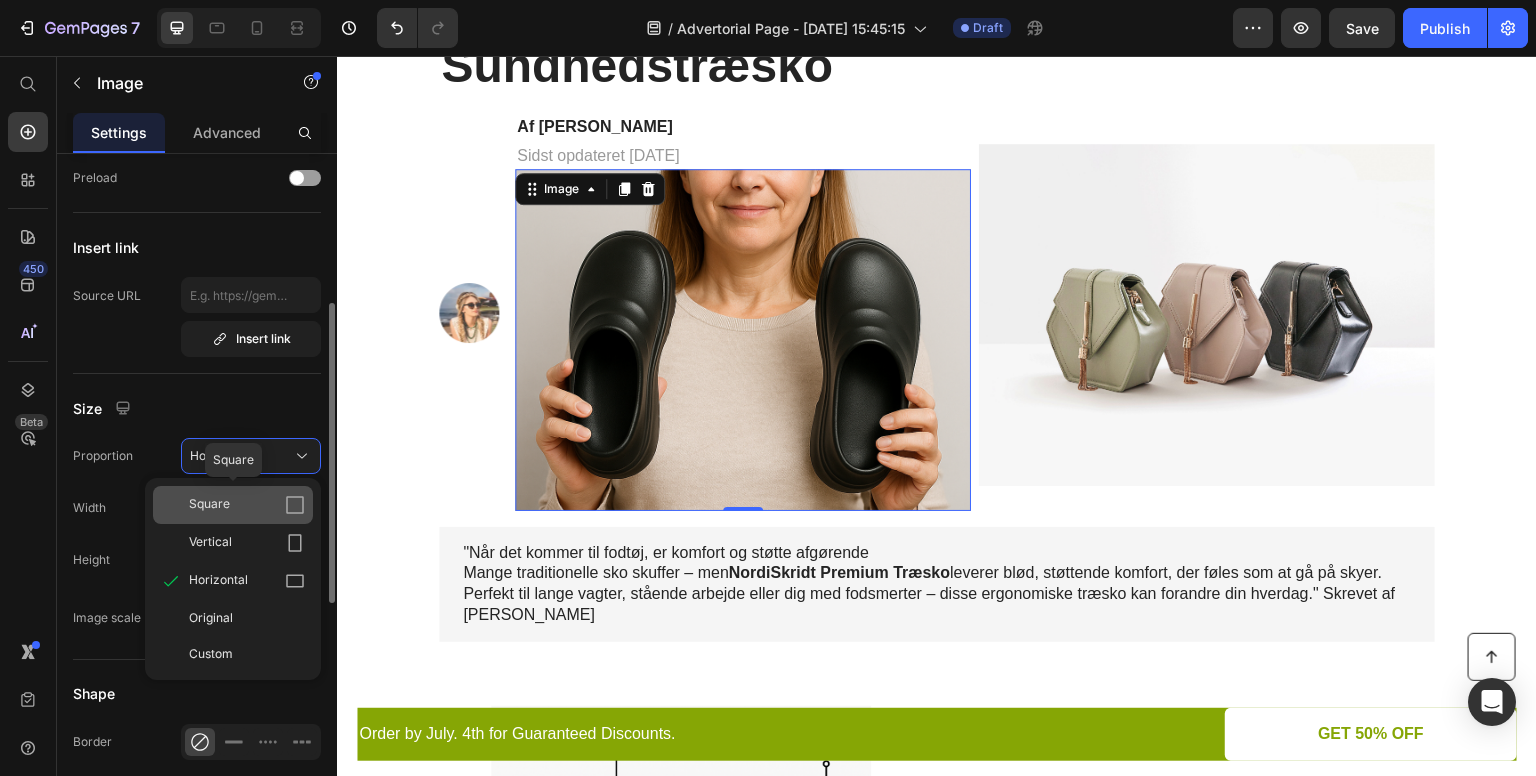 click on "Square" at bounding box center (247, 505) 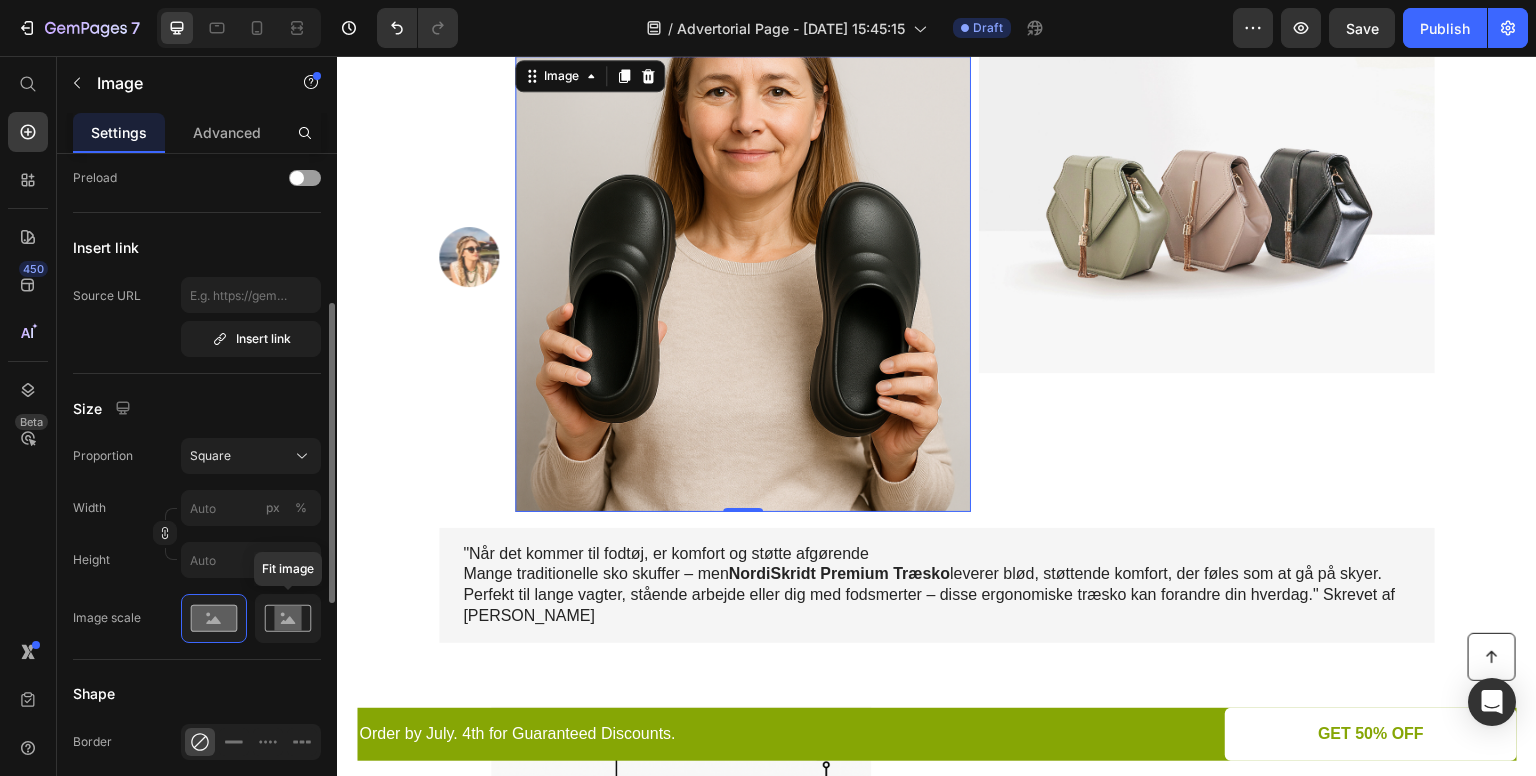 click 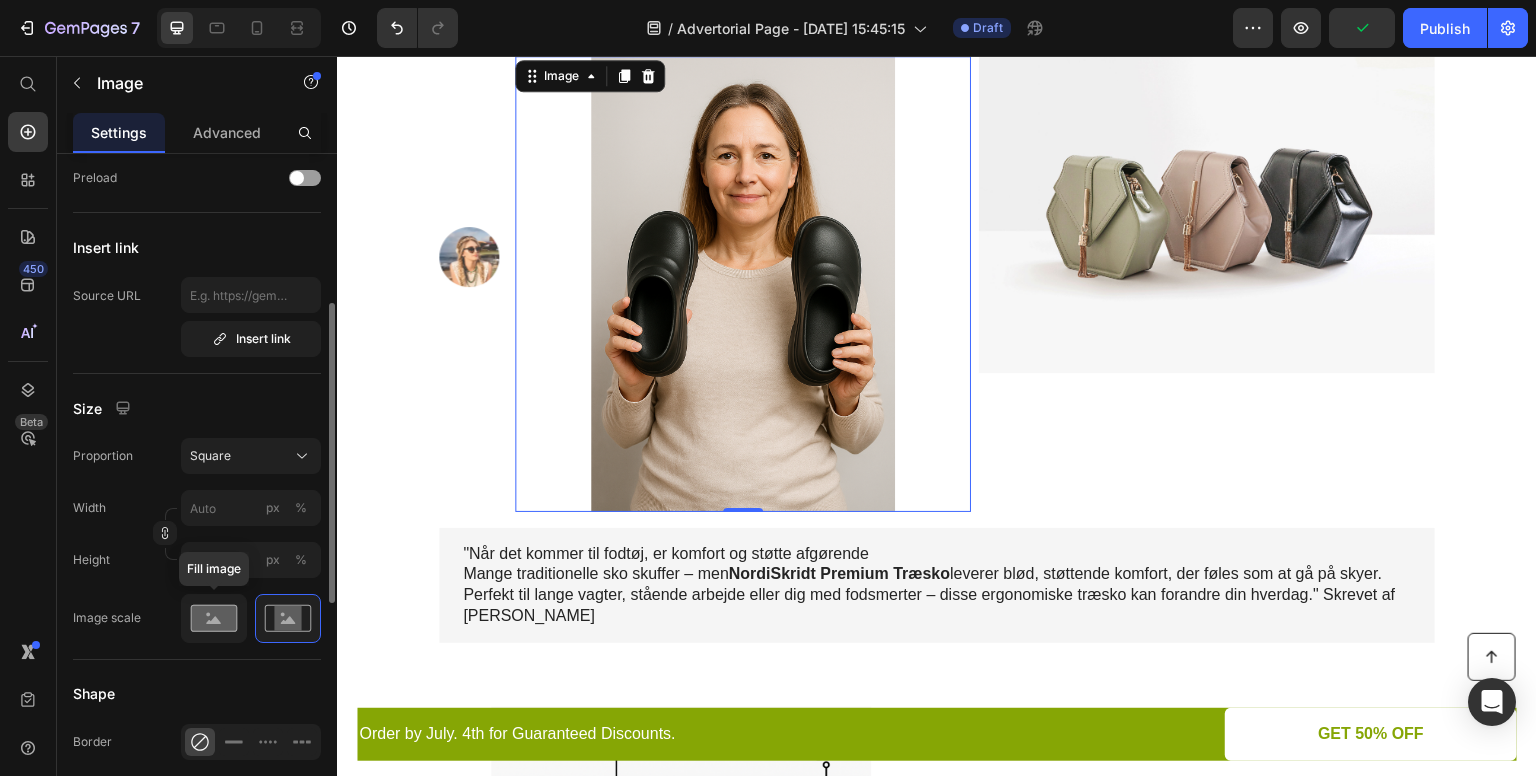 click 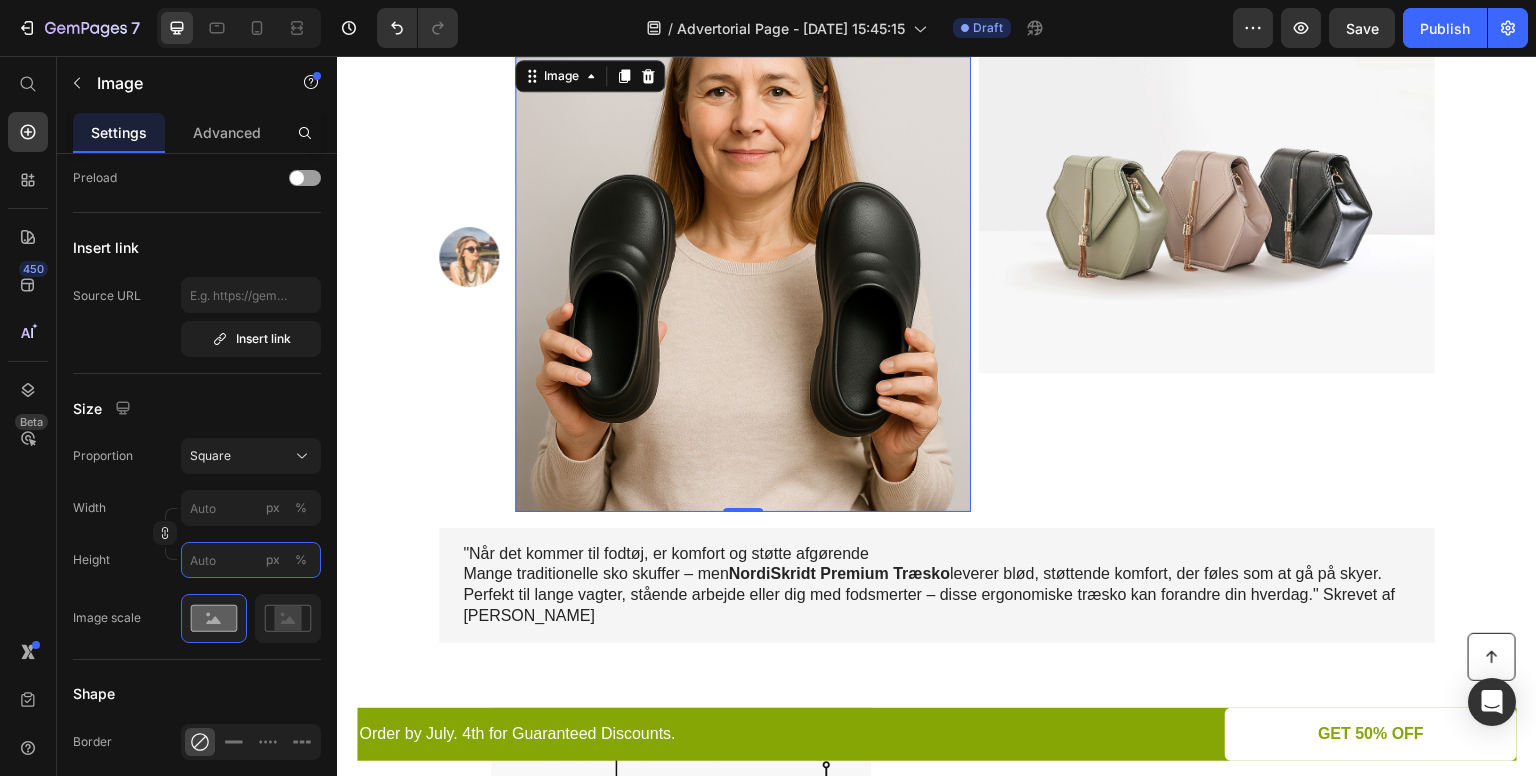 click on "px %" at bounding box center (251, 560) 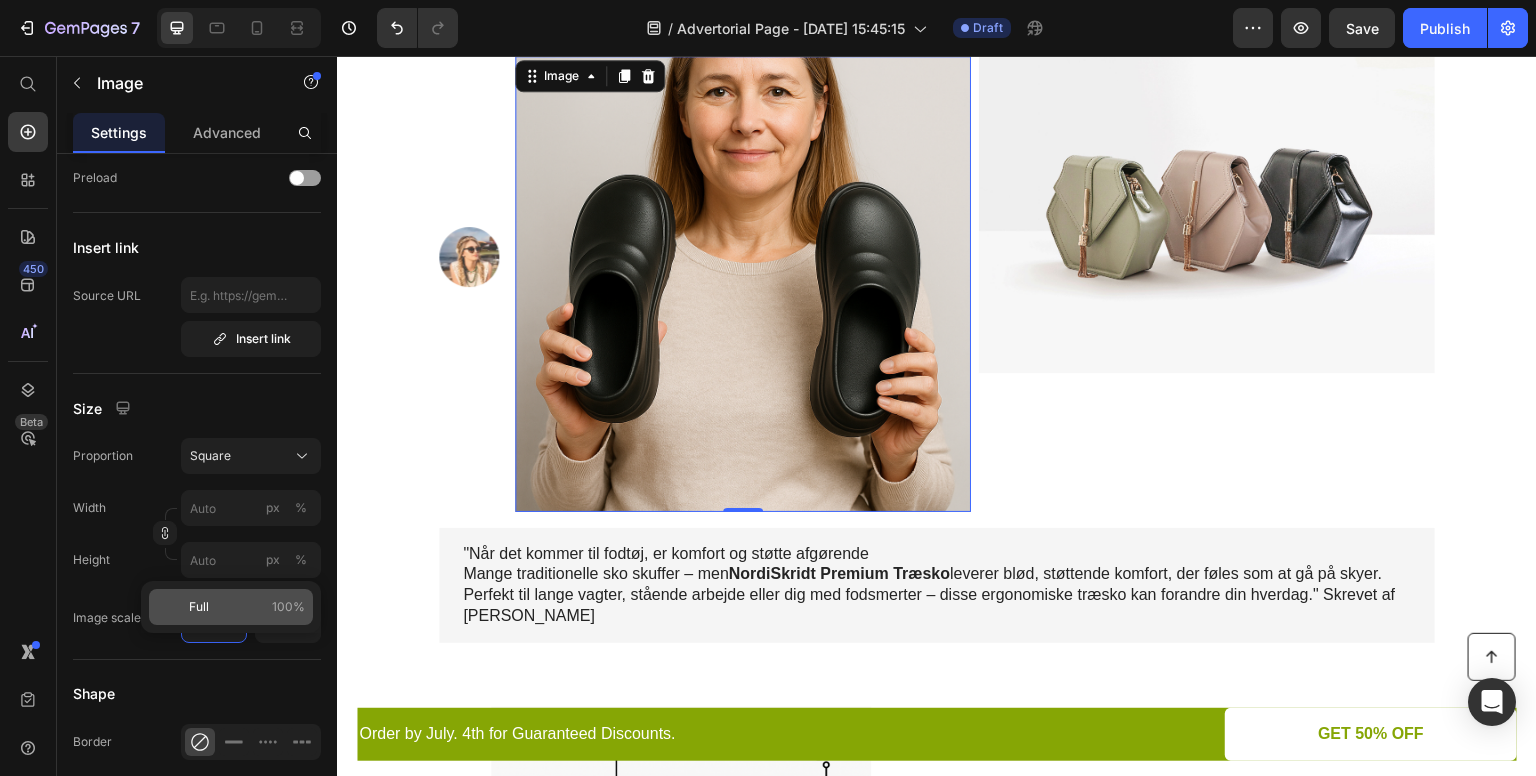 scroll, scrollTop: 640, scrollLeft: 0, axis: vertical 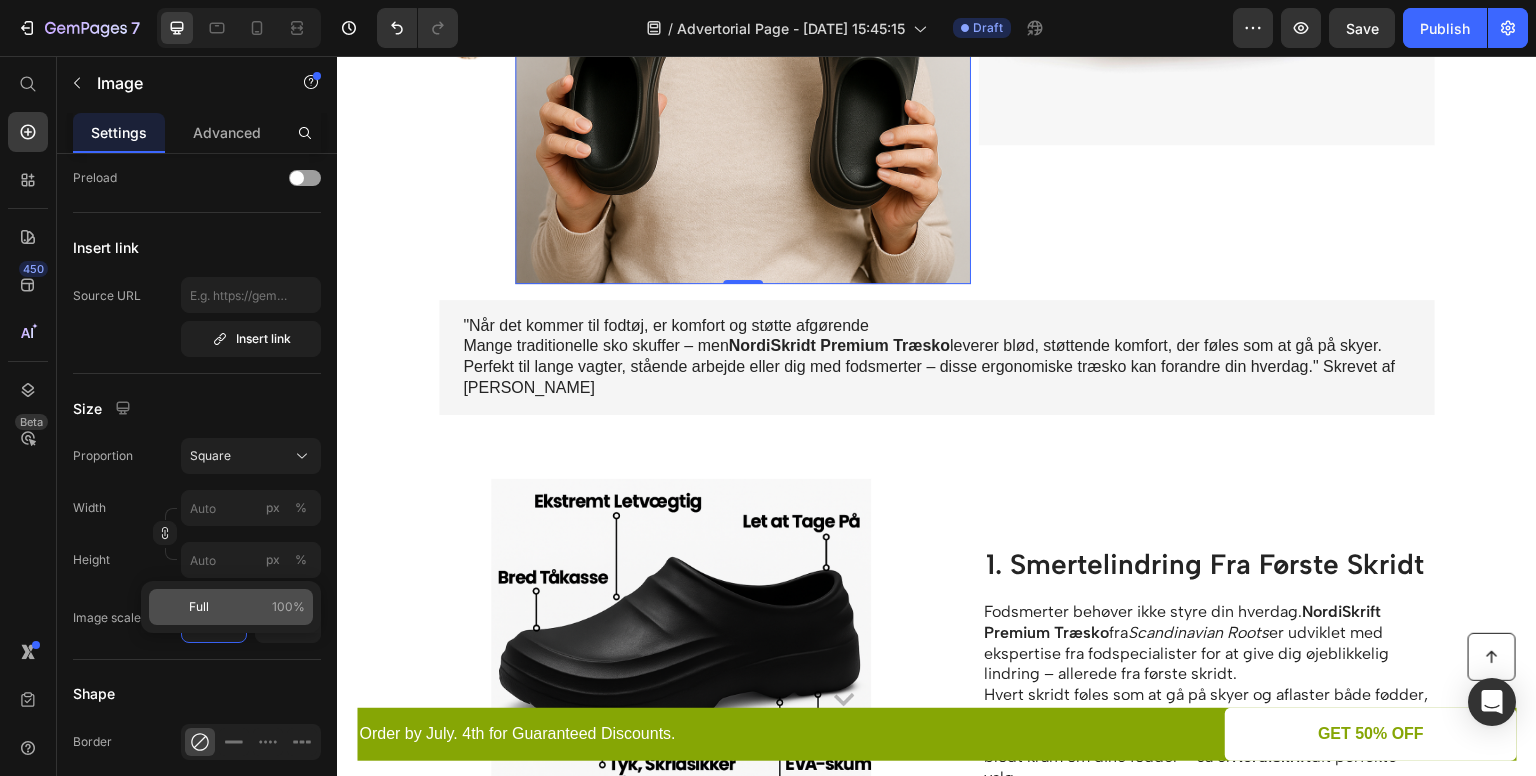 click on "Full 100%" at bounding box center [247, 607] 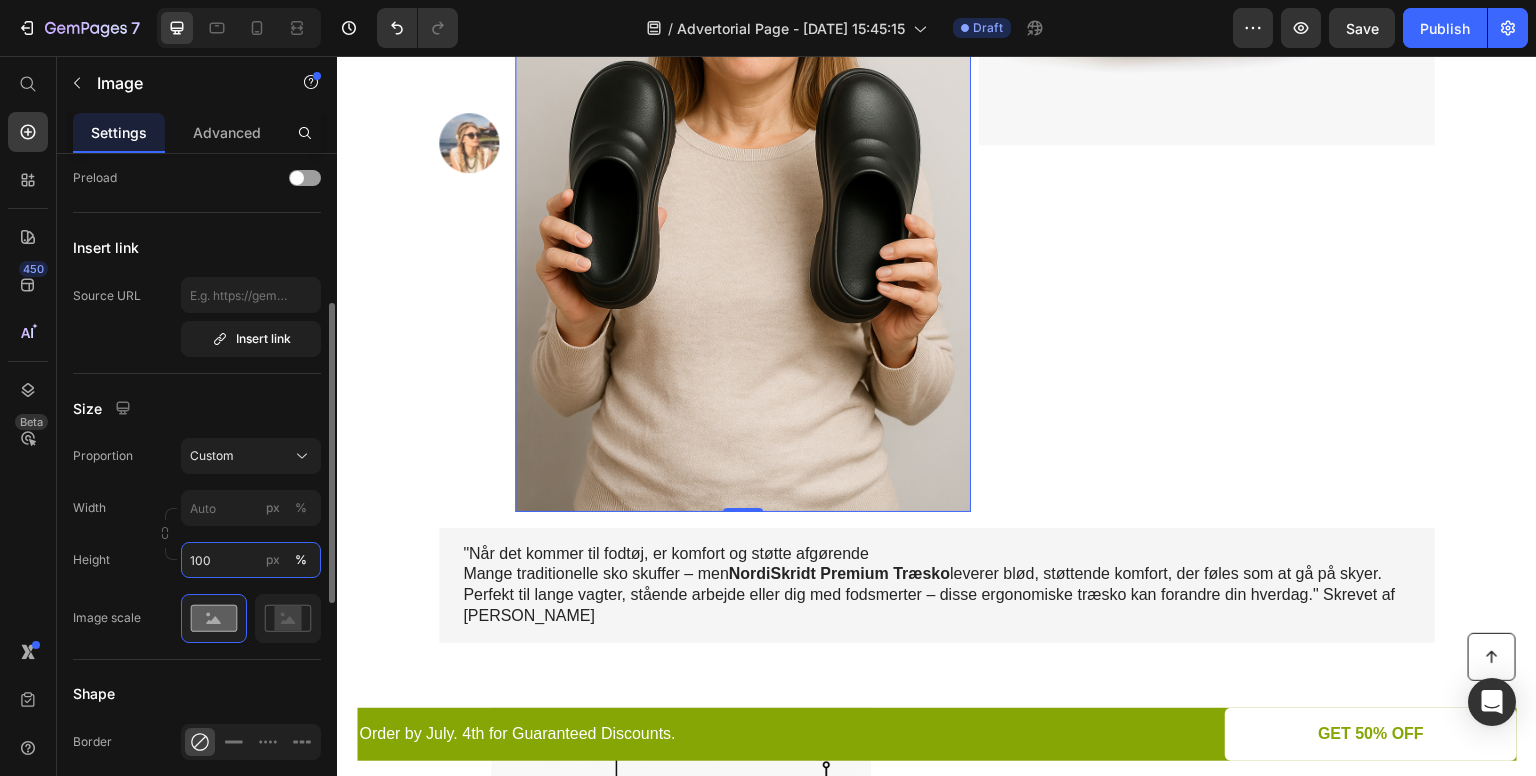 click on "100" at bounding box center [251, 560] 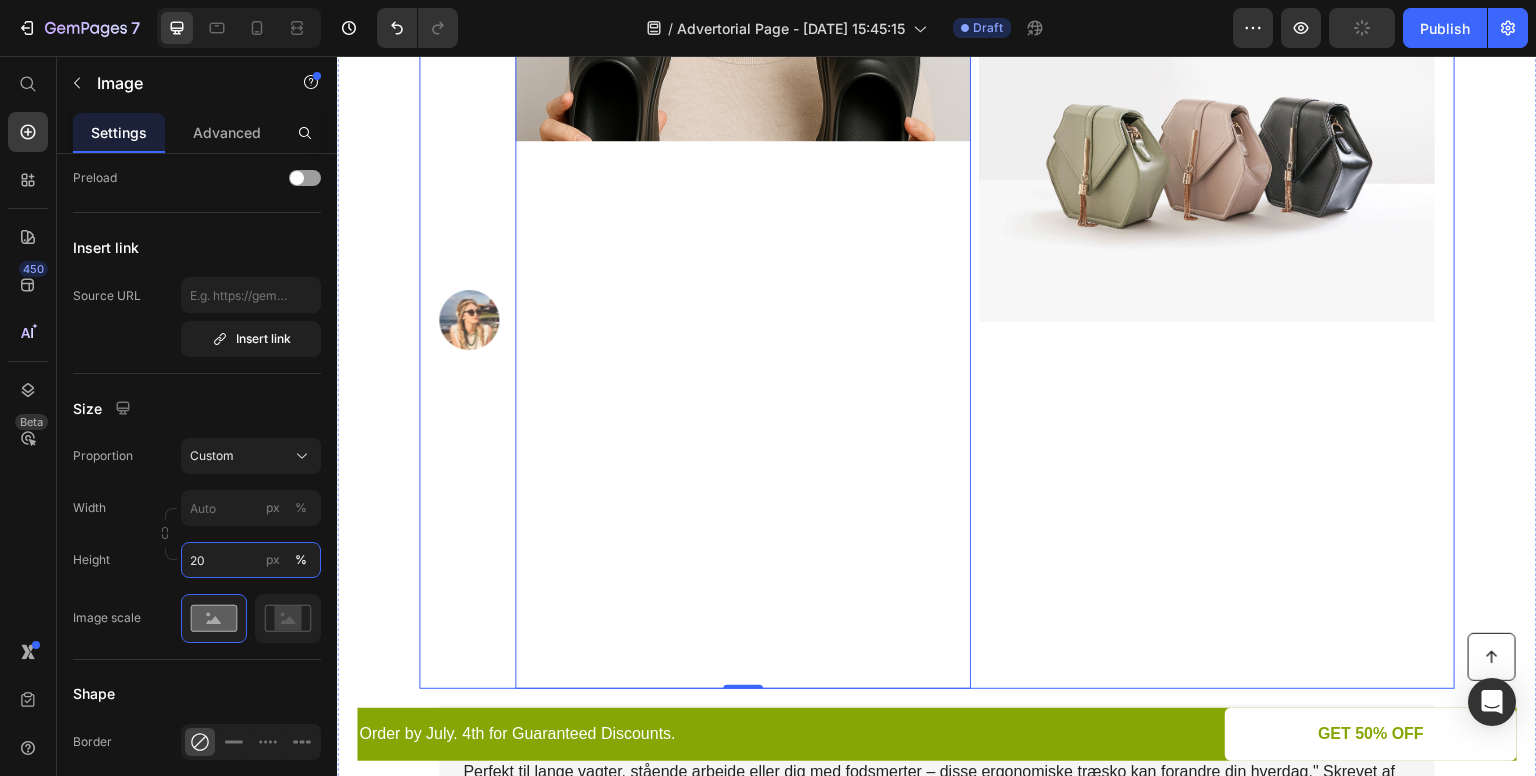 type on "100" 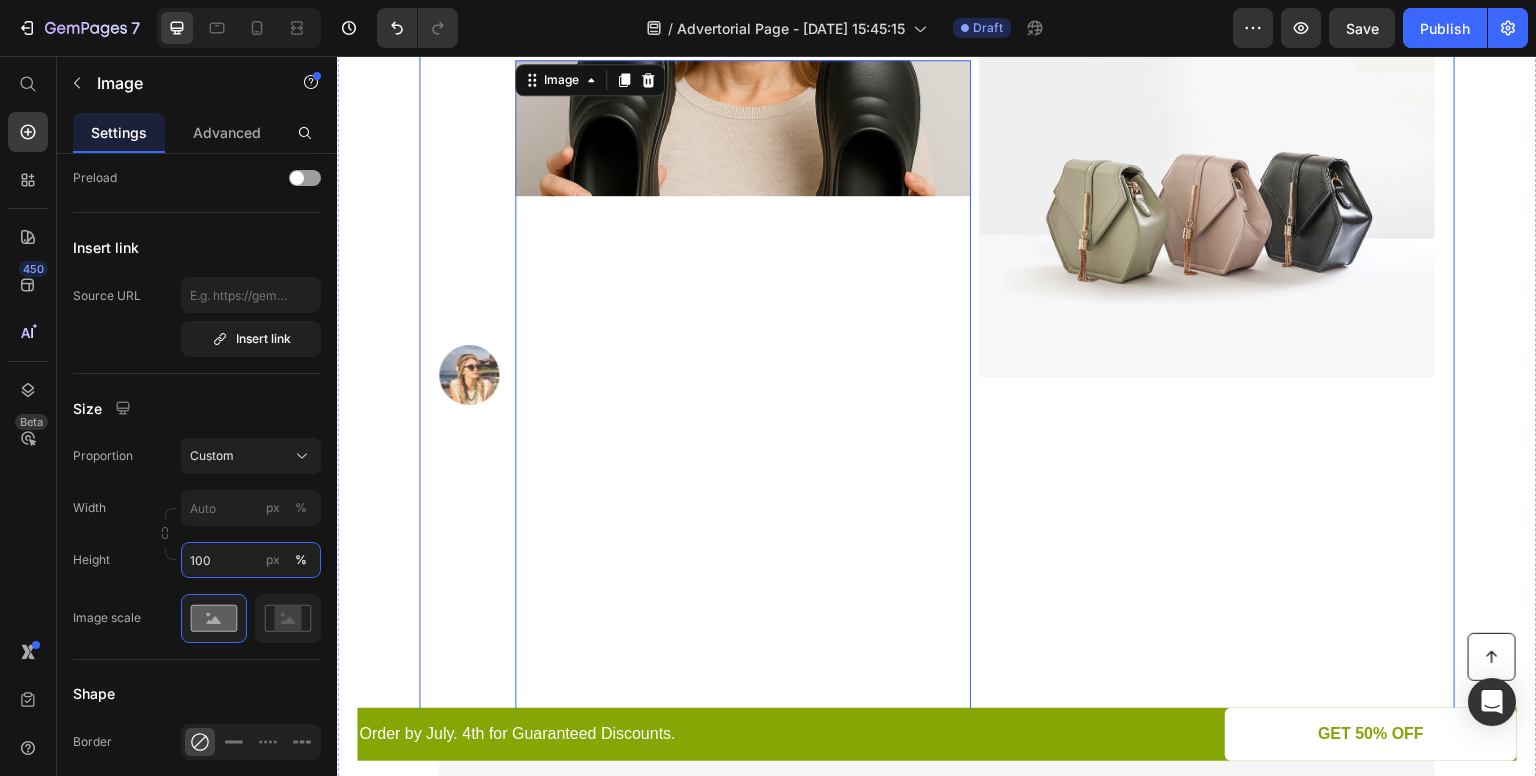 scroll, scrollTop: 410, scrollLeft: 0, axis: vertical 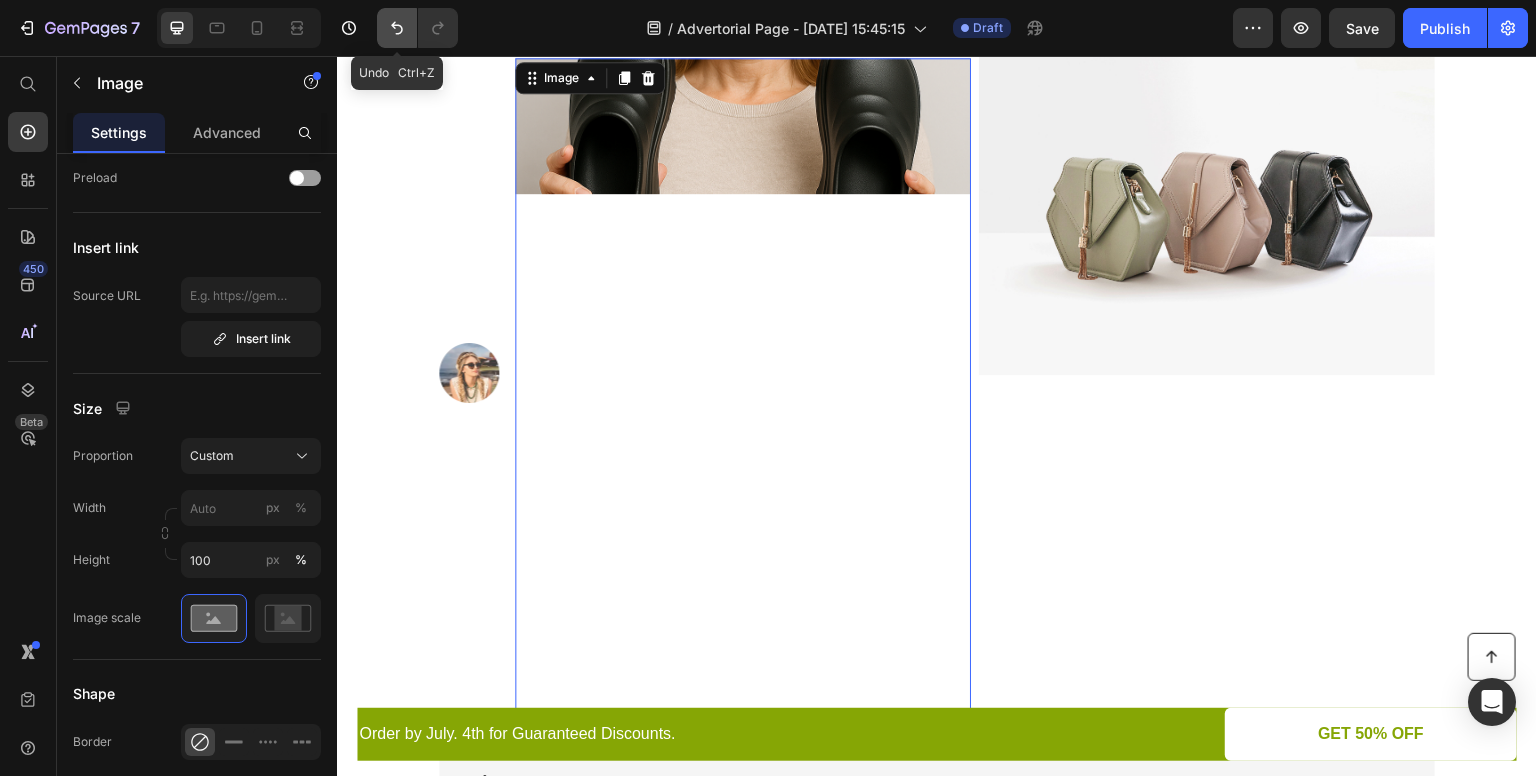 click 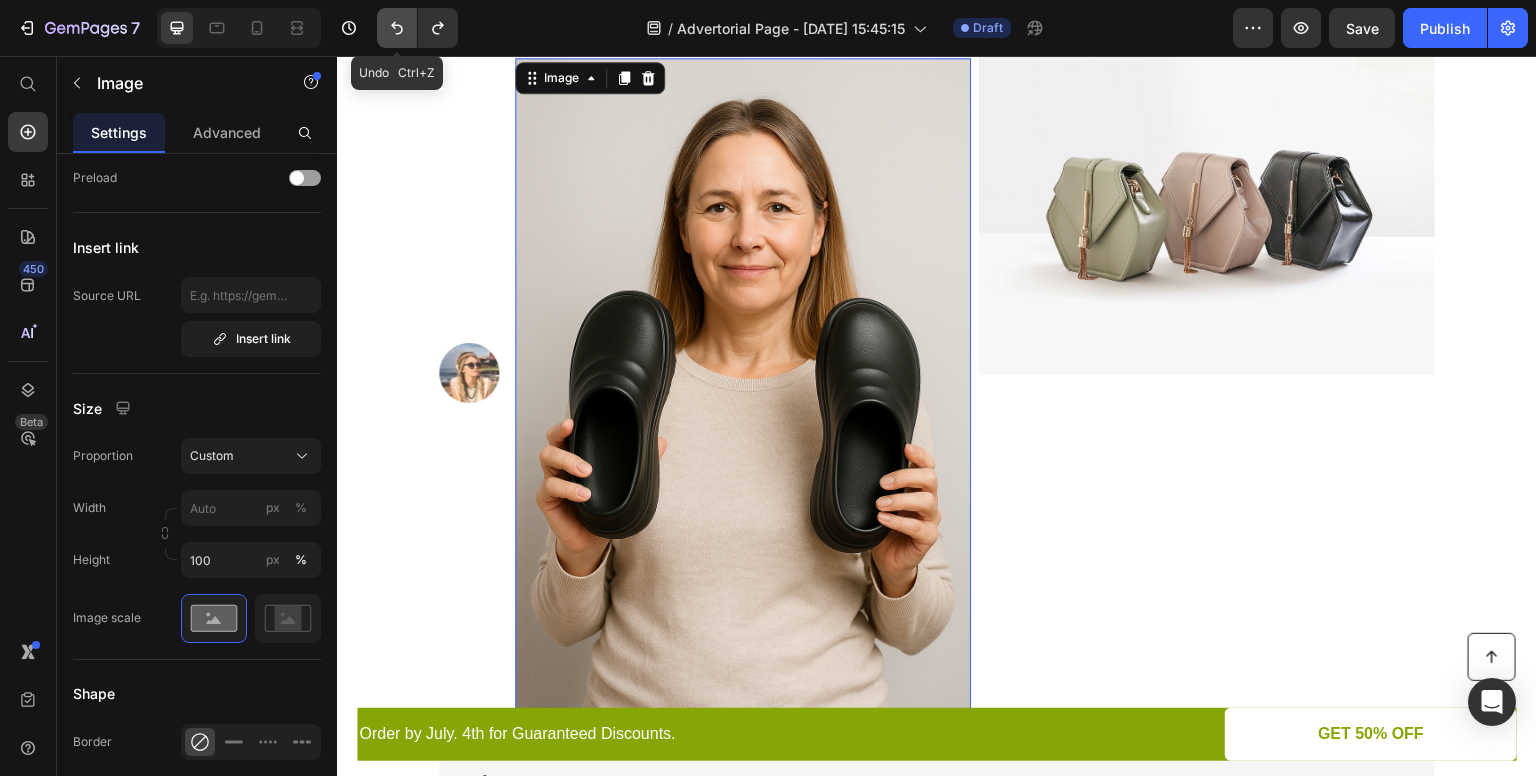 click 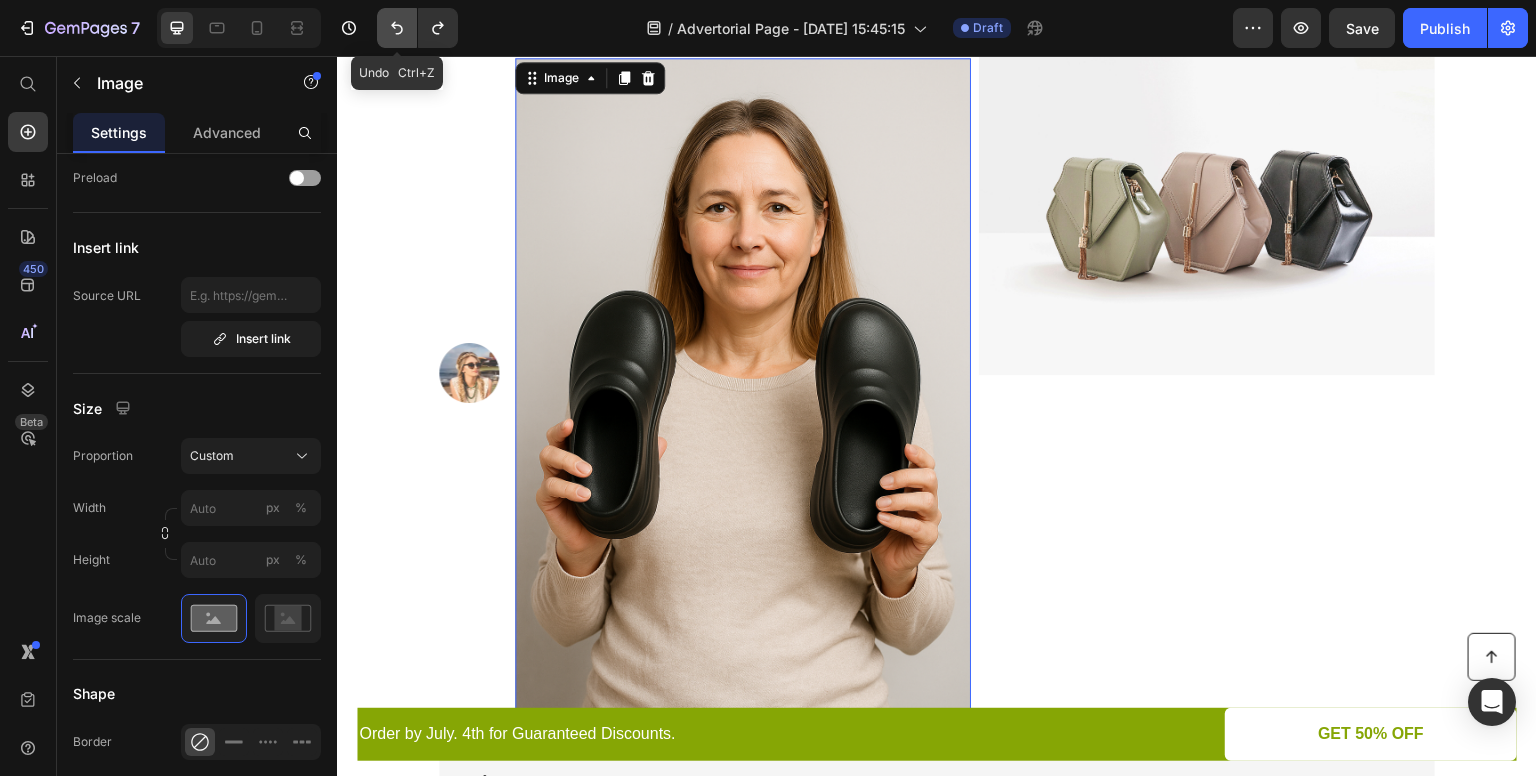 click 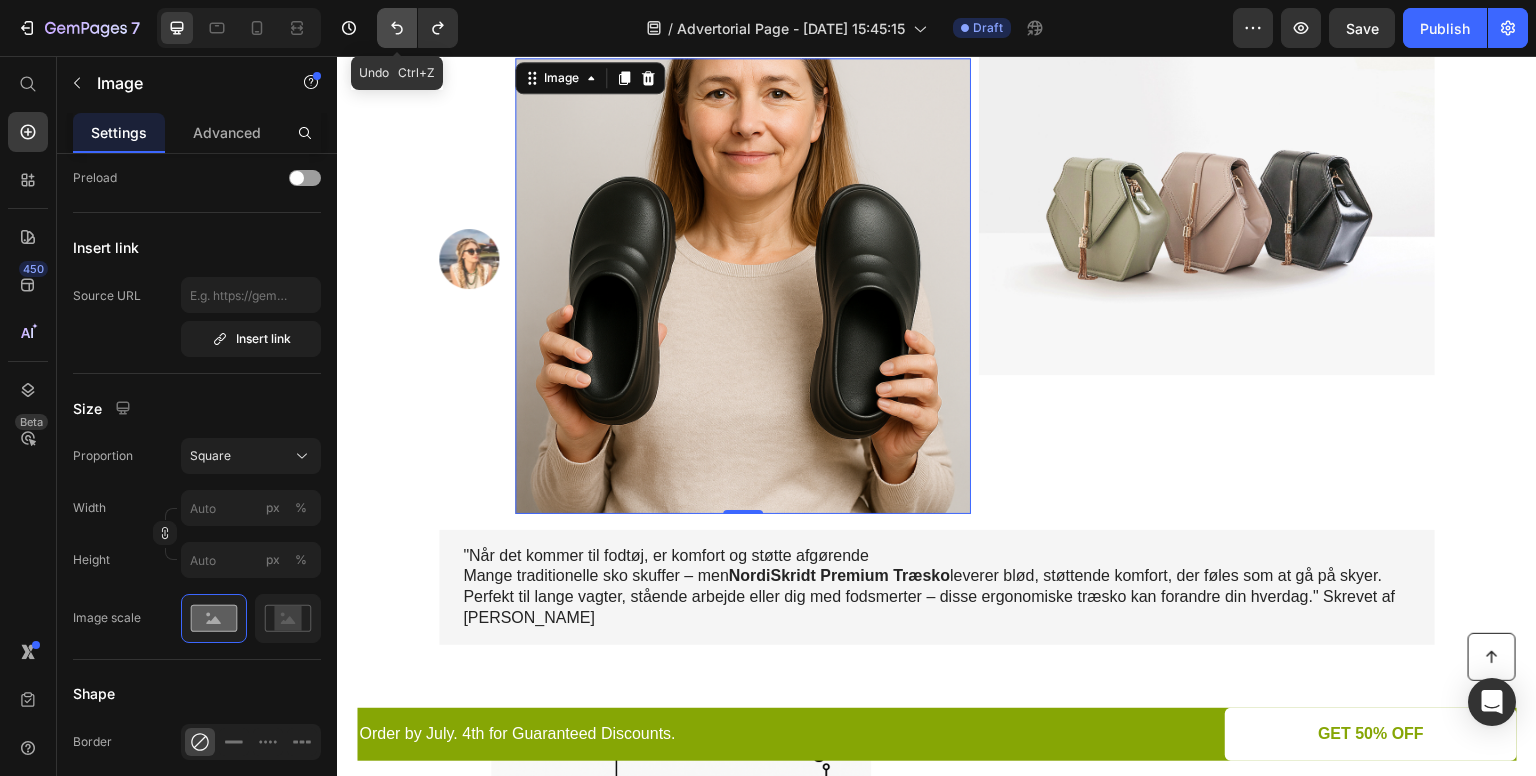 scroll, scrollTop: 296, scrollLeft: 0, axis: vertical 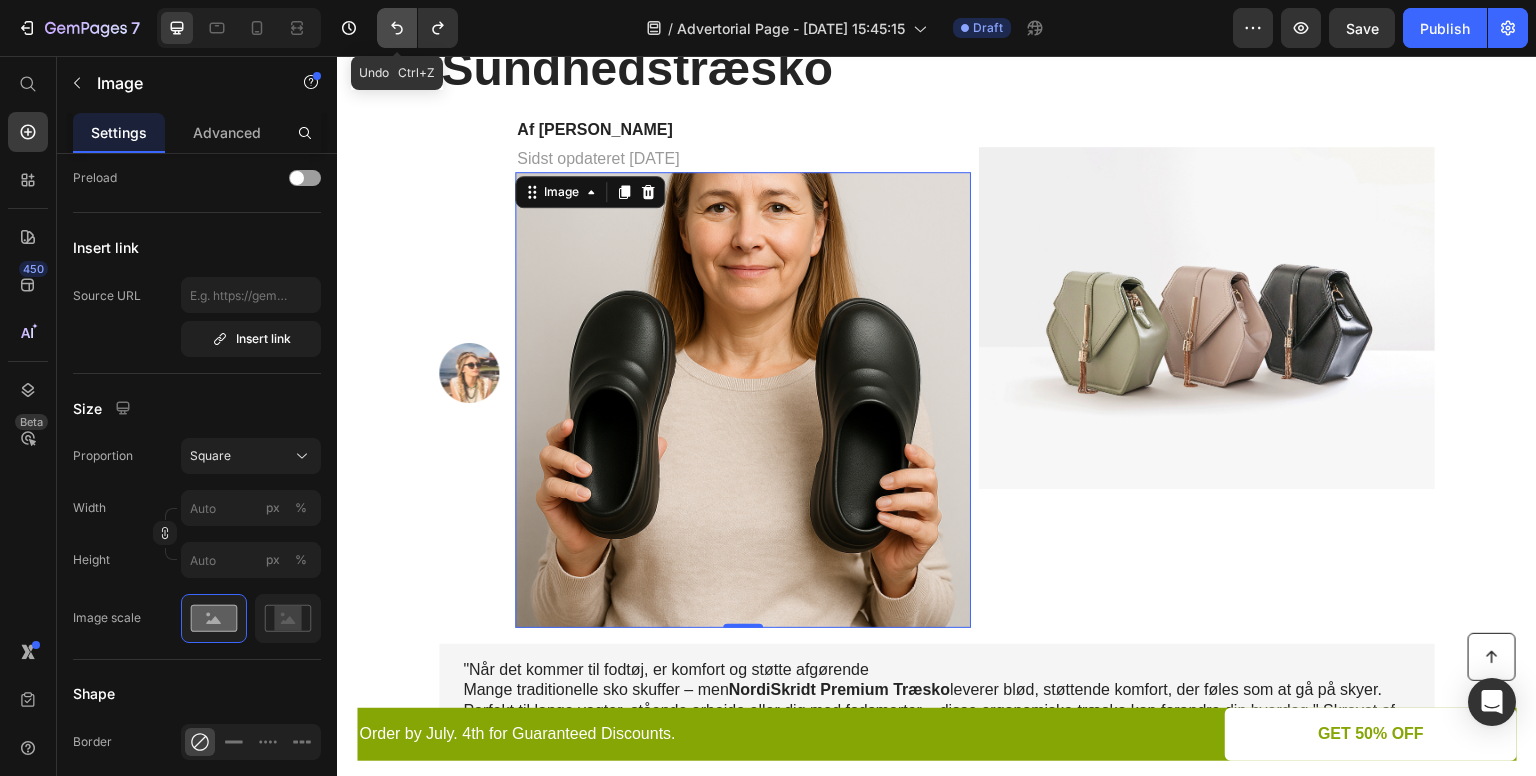 click 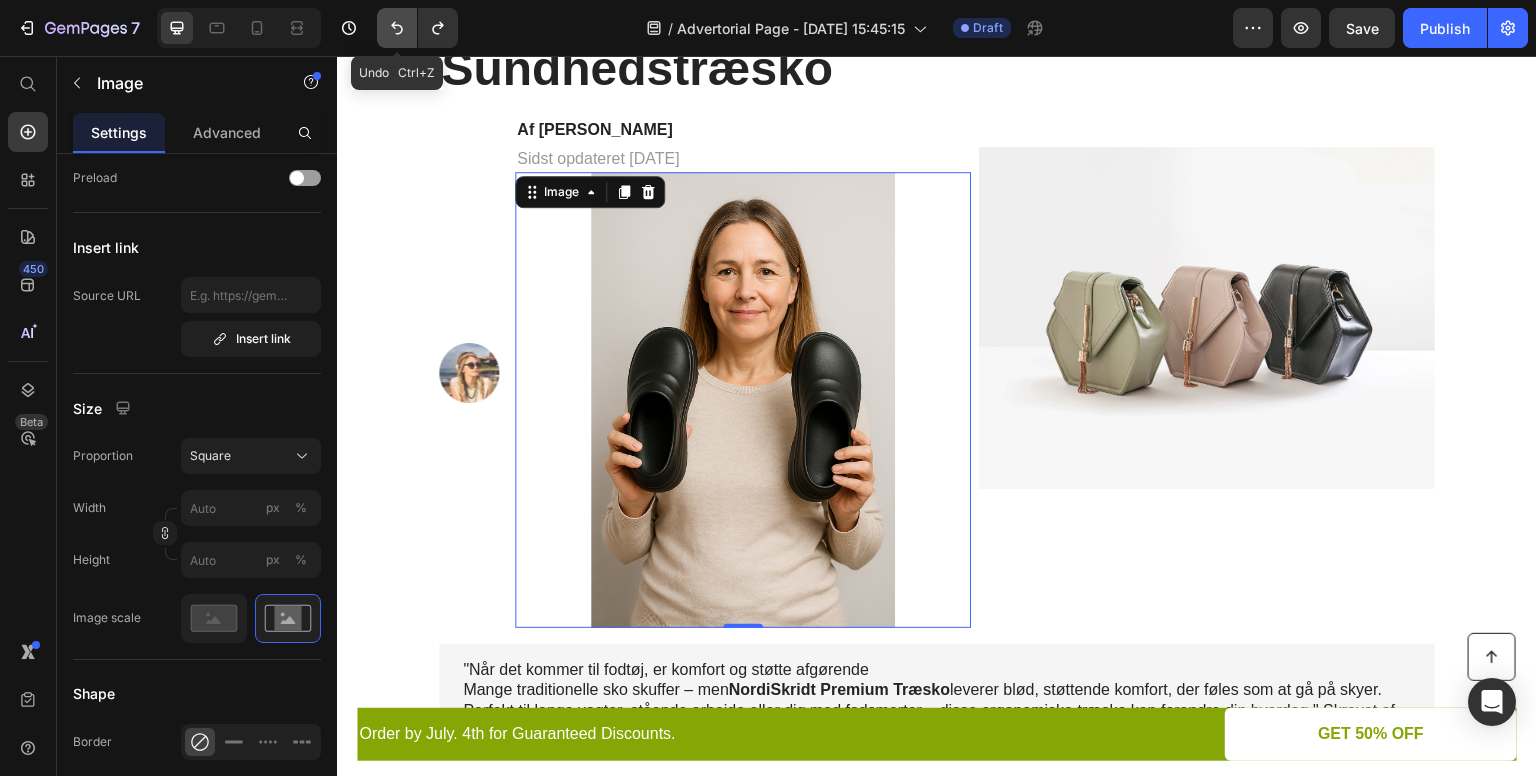 click 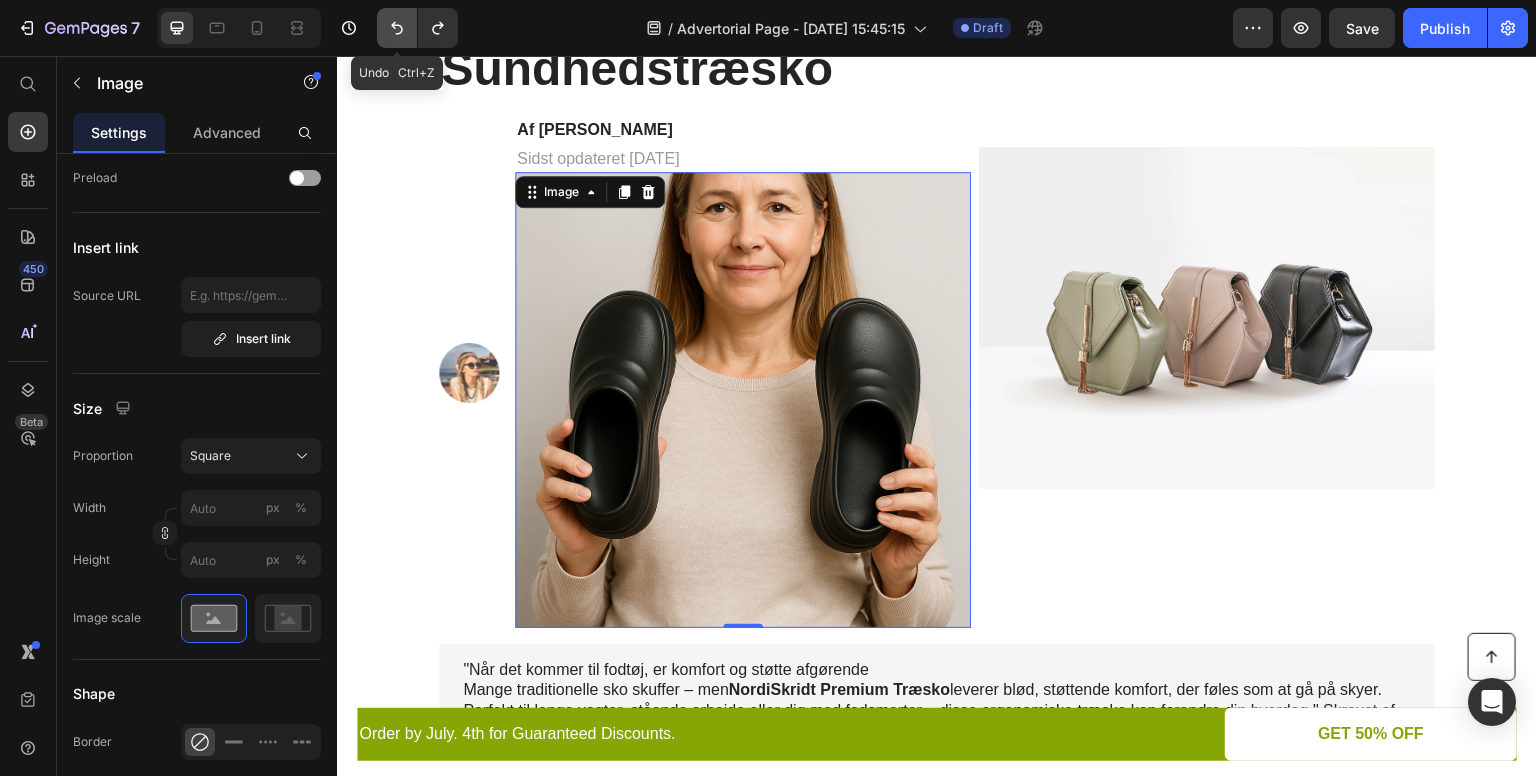 click 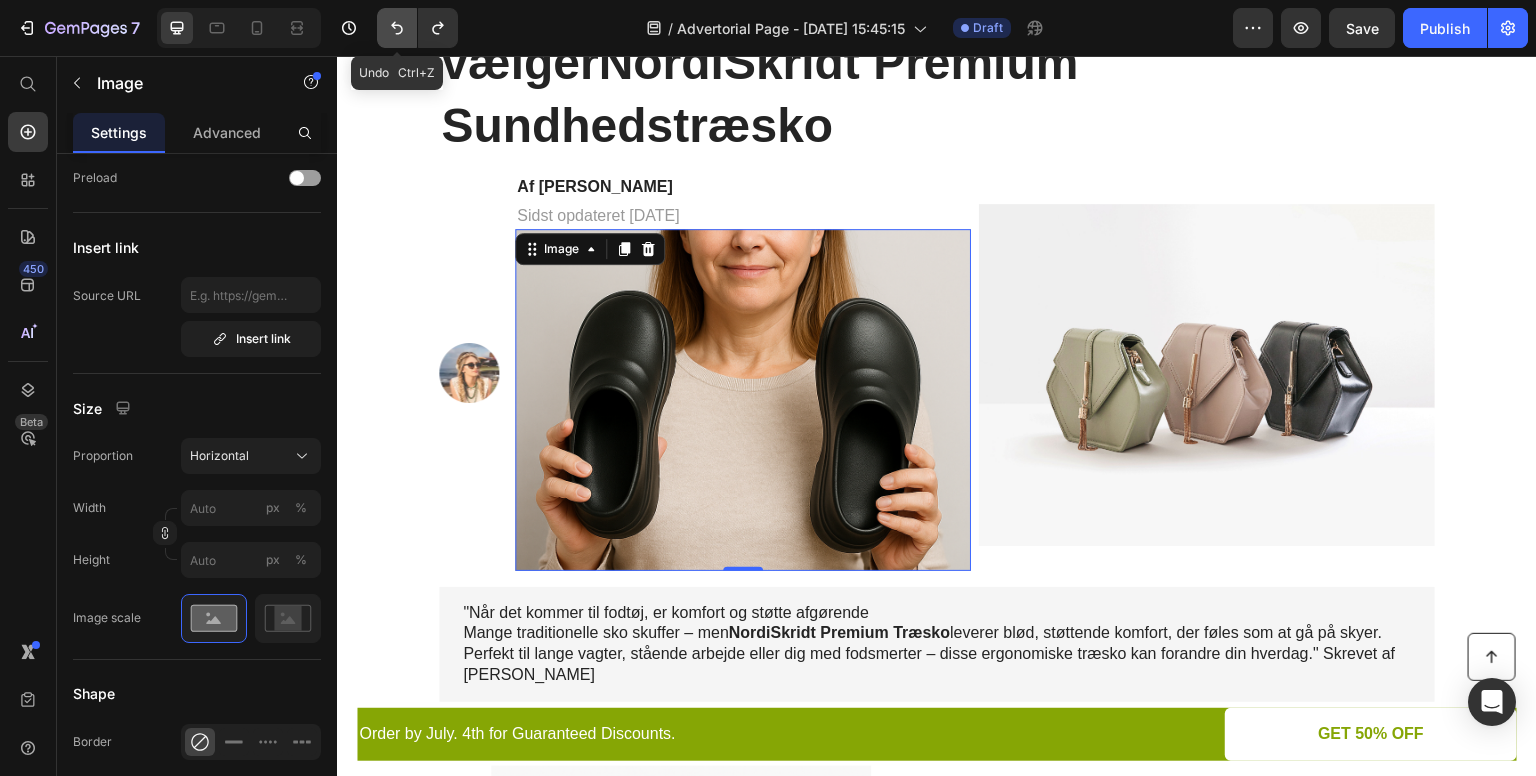 click 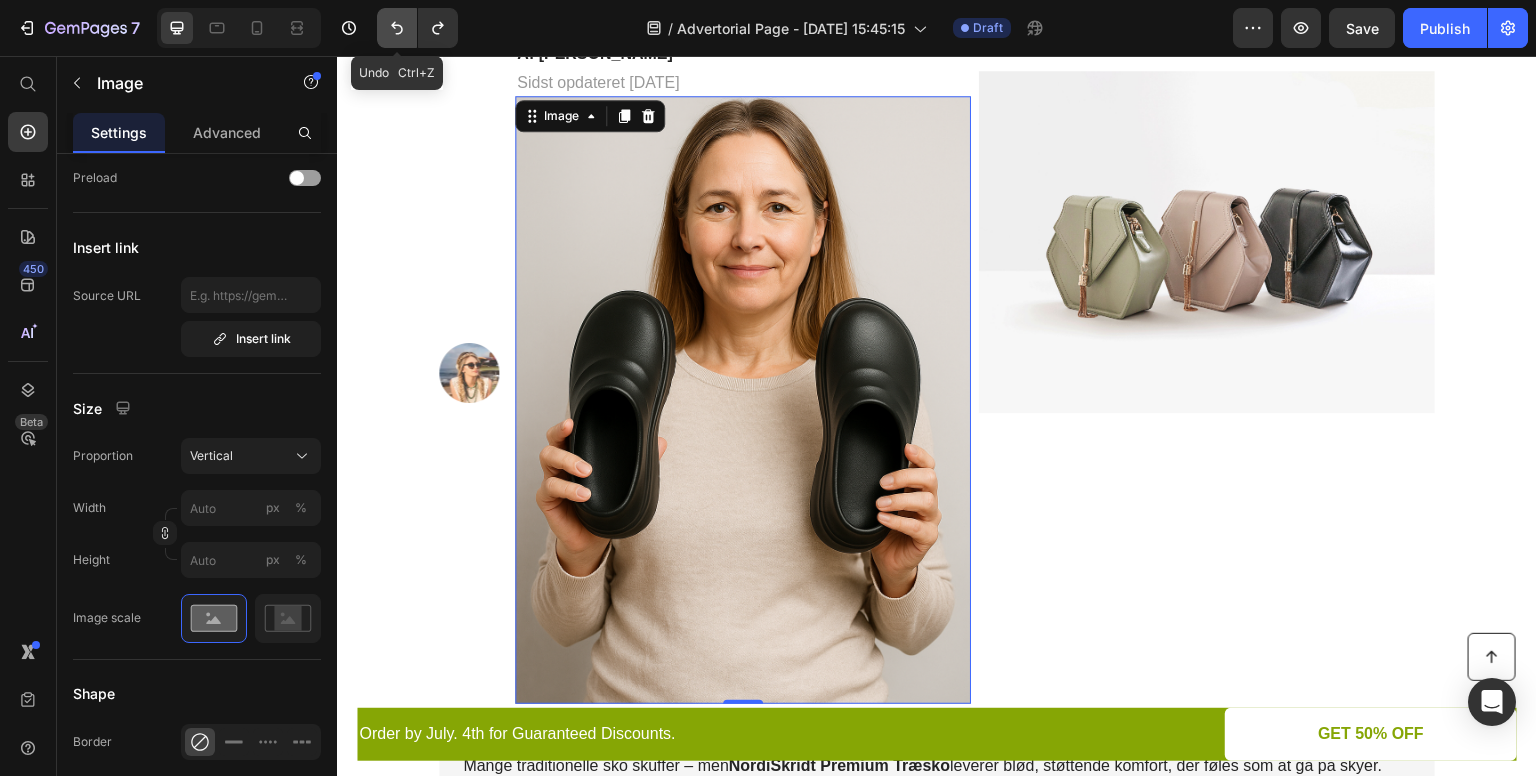 click 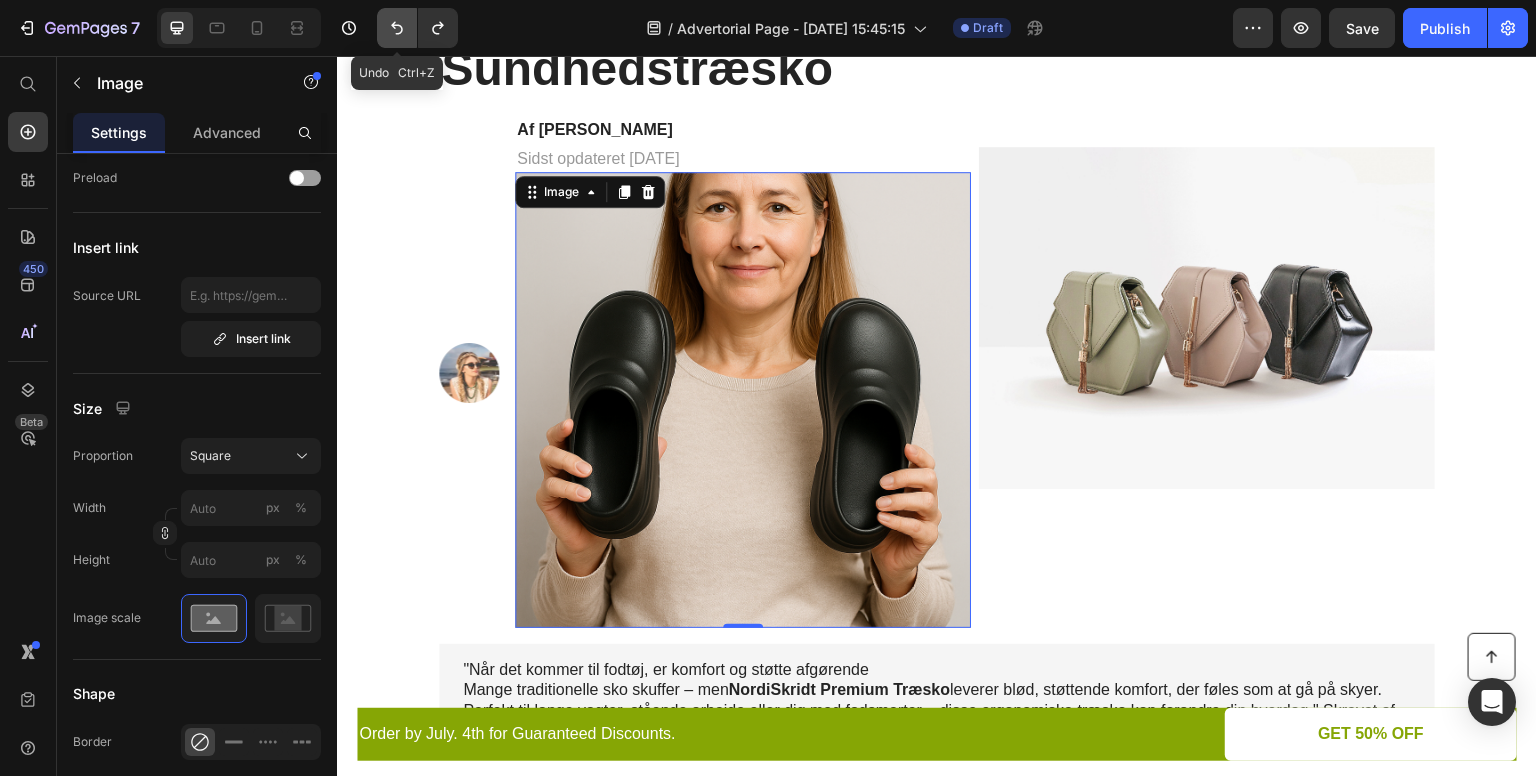 click 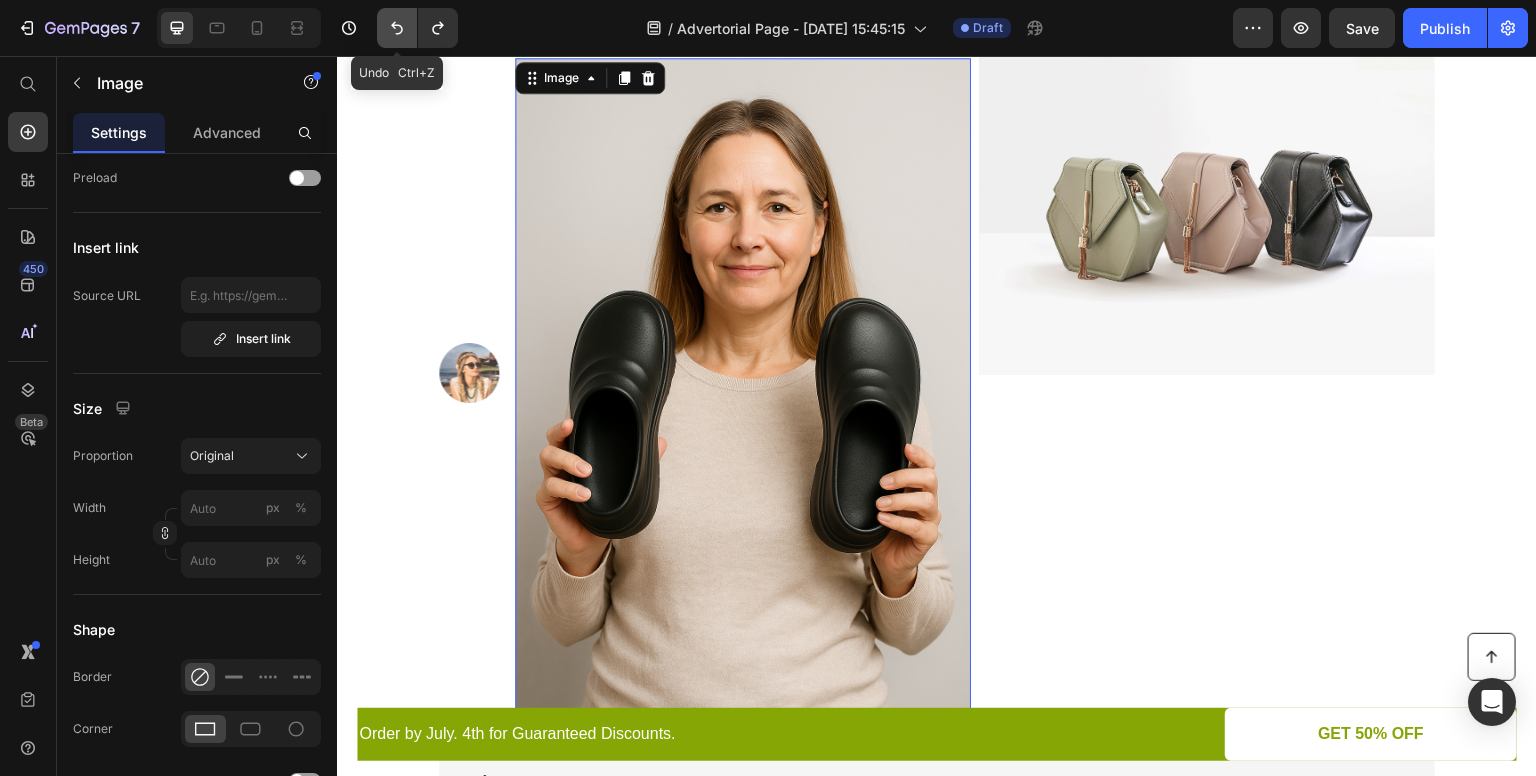 click 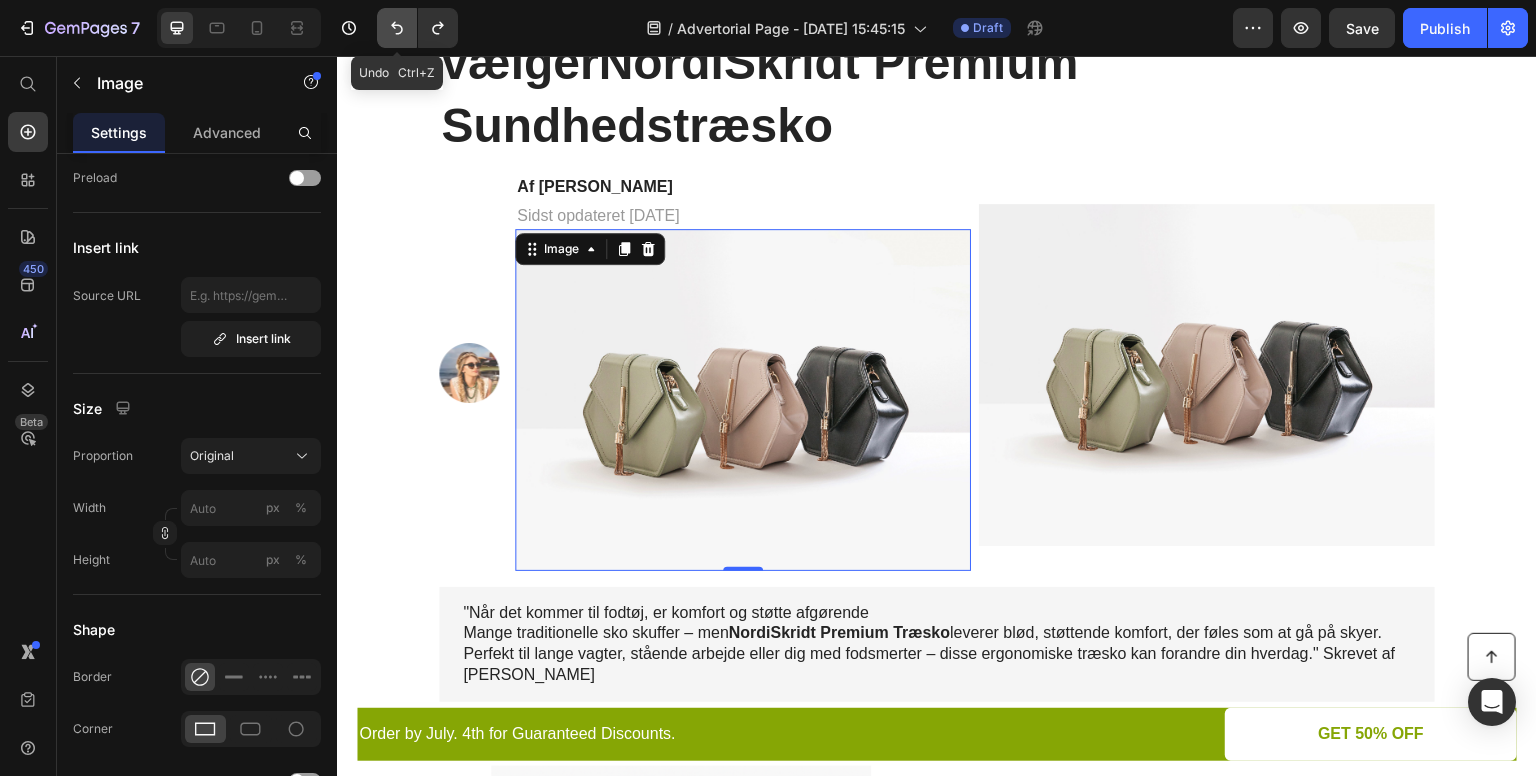 click 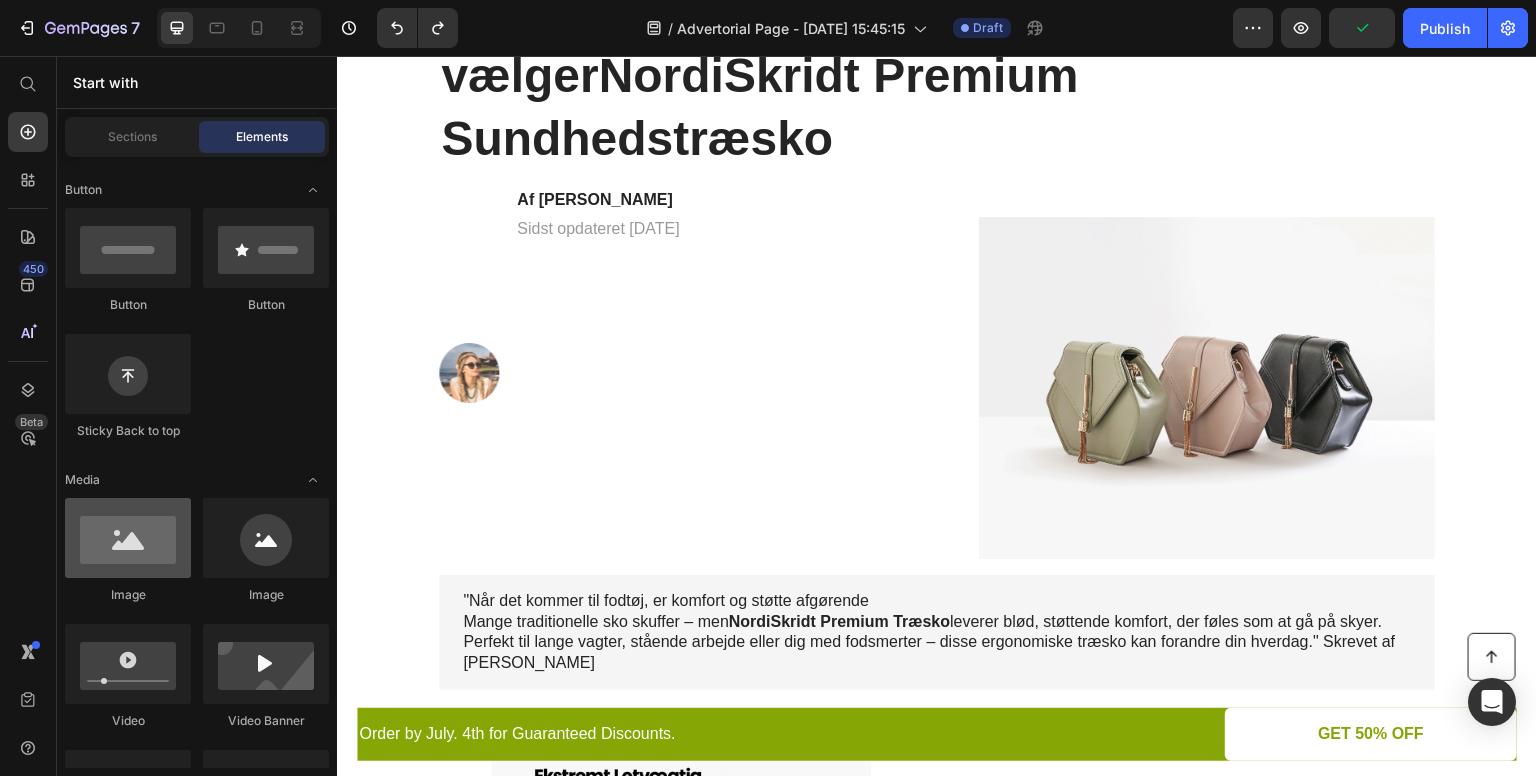 click at bounding box center [128, 538] 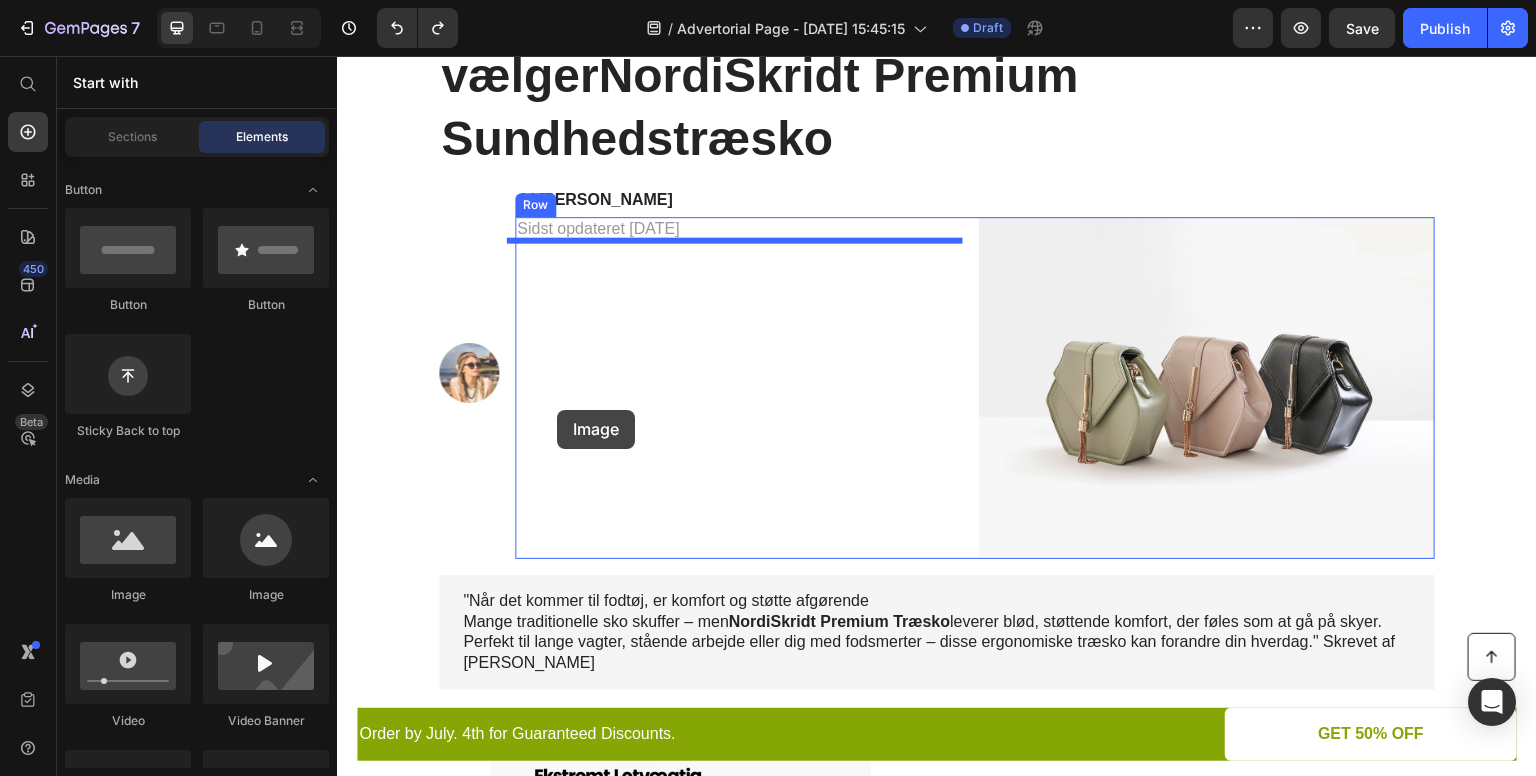 drag, startPoint x: 492, startPoint y: 582, endPoint x: 557, endPoint y: 410, distance: 183.87224 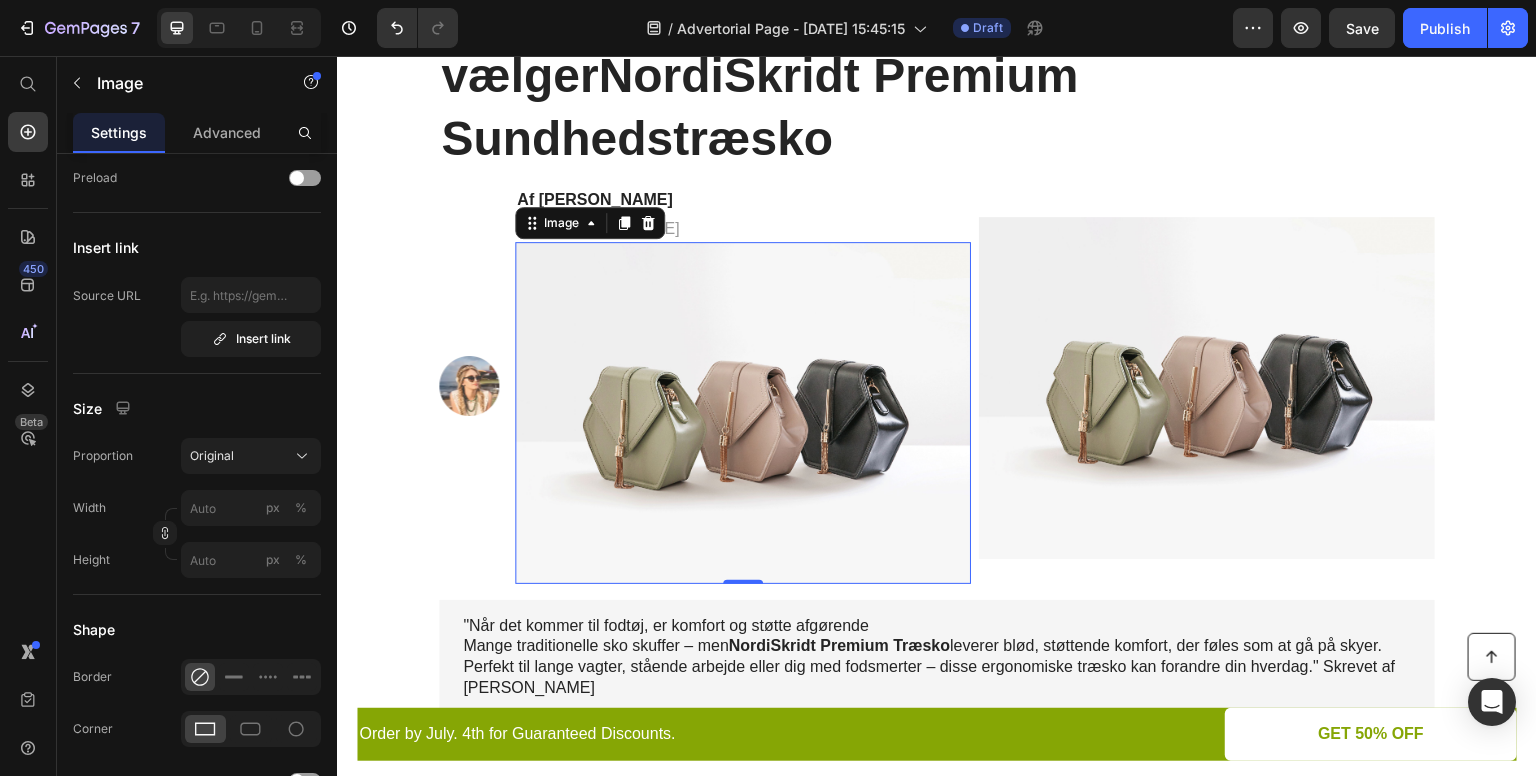 scroll, scrollTop: 239, scrollLeft: 0, axis: vertical 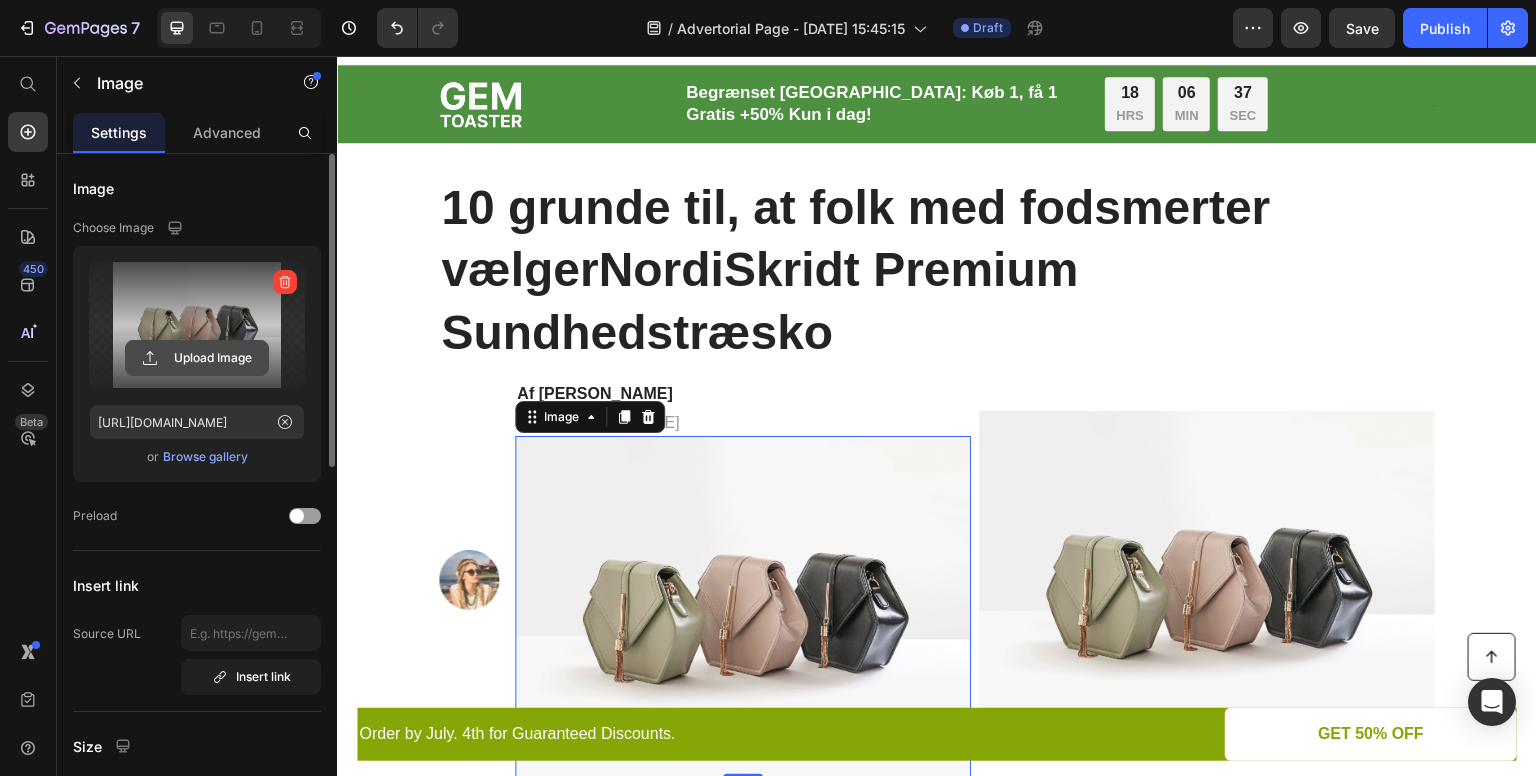 click 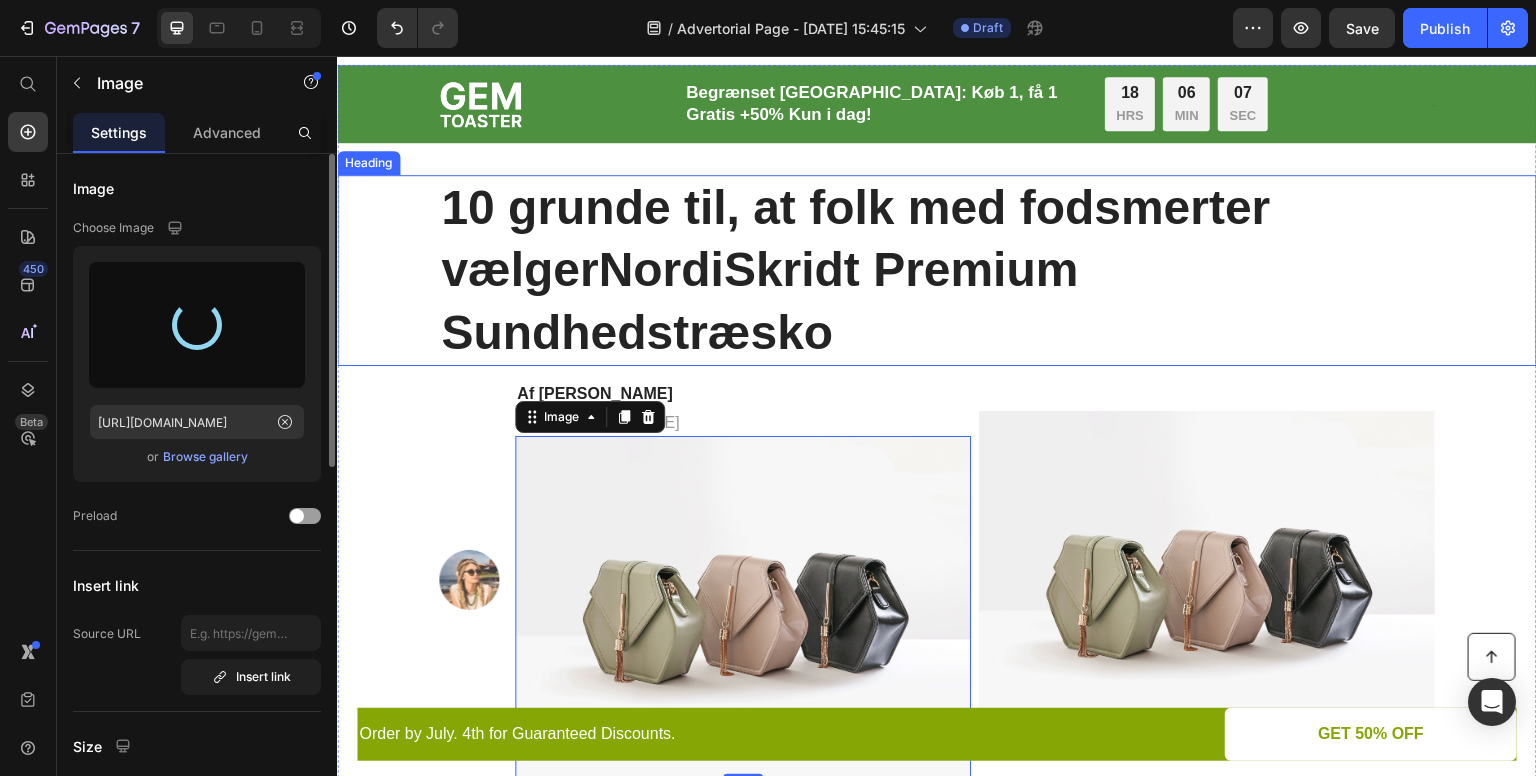 type on "https://cdn.shopify.com/s/files/1/0855/1845/0954/files/gempages_574829835696735007-0ec46f44-32f0-44f5-9b8c-381f01c1ac3c.png" 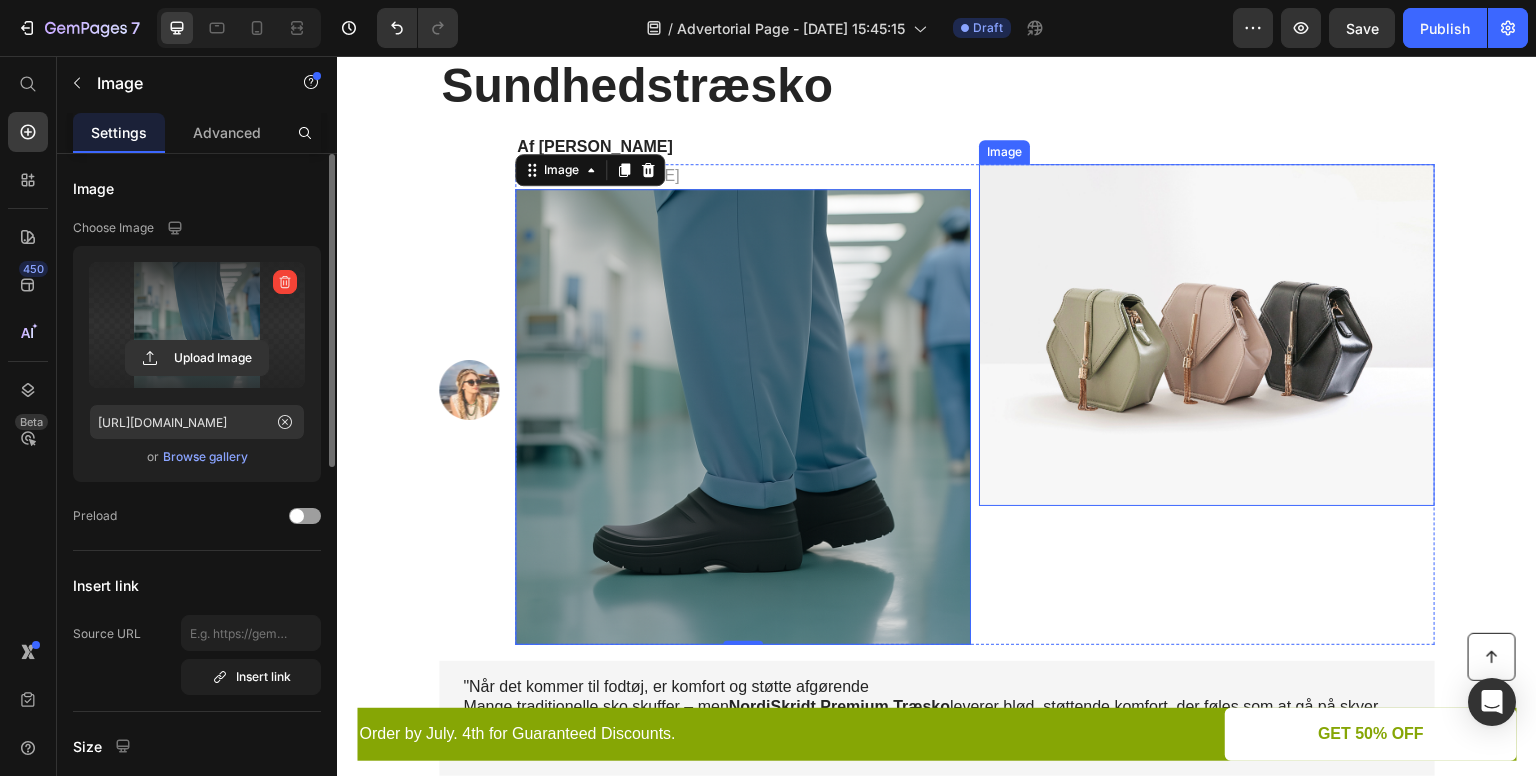 scroll, scrollTop: 280, scrollLeft: 0, axis: vertical 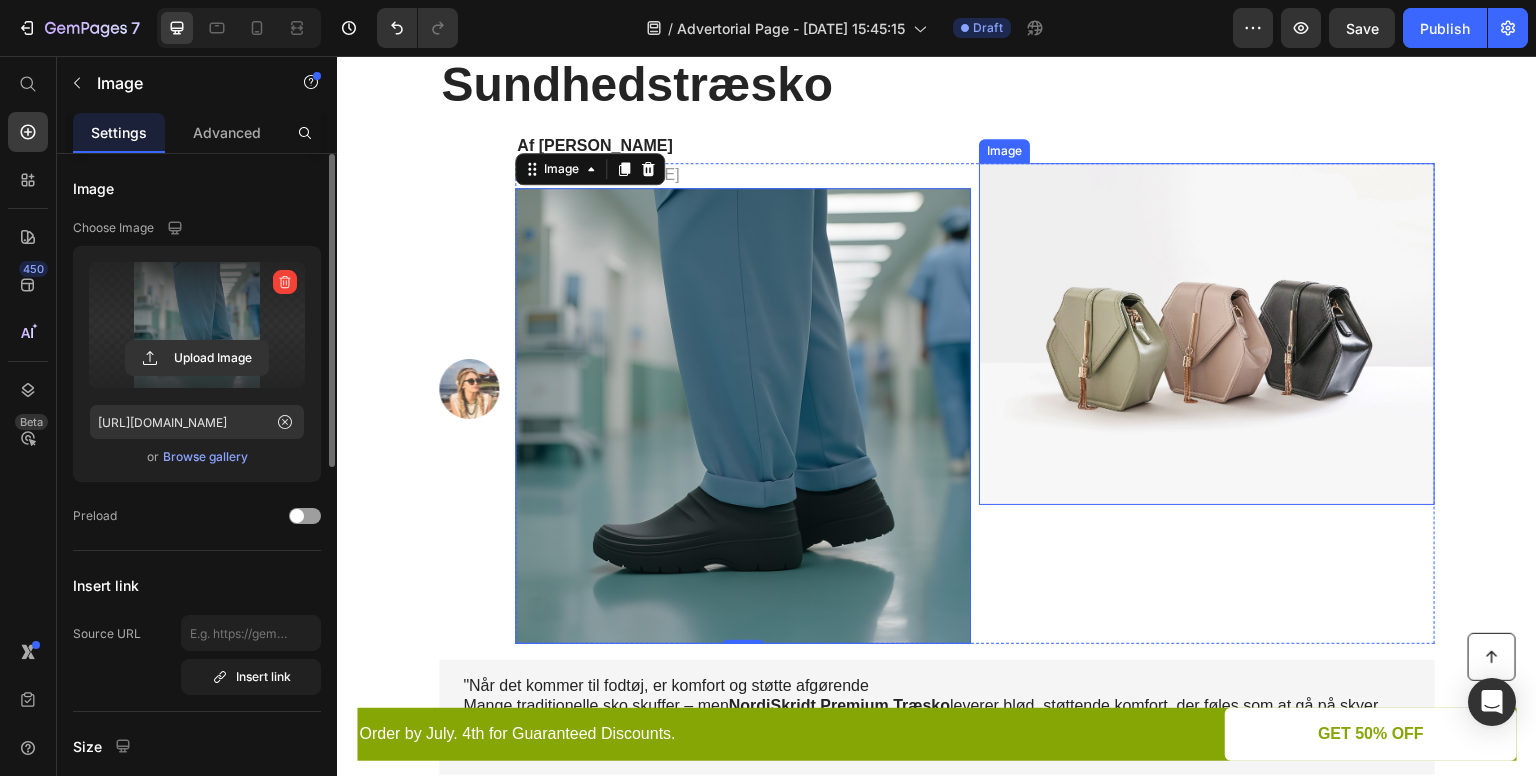 click at bounding box center [1207, 334] 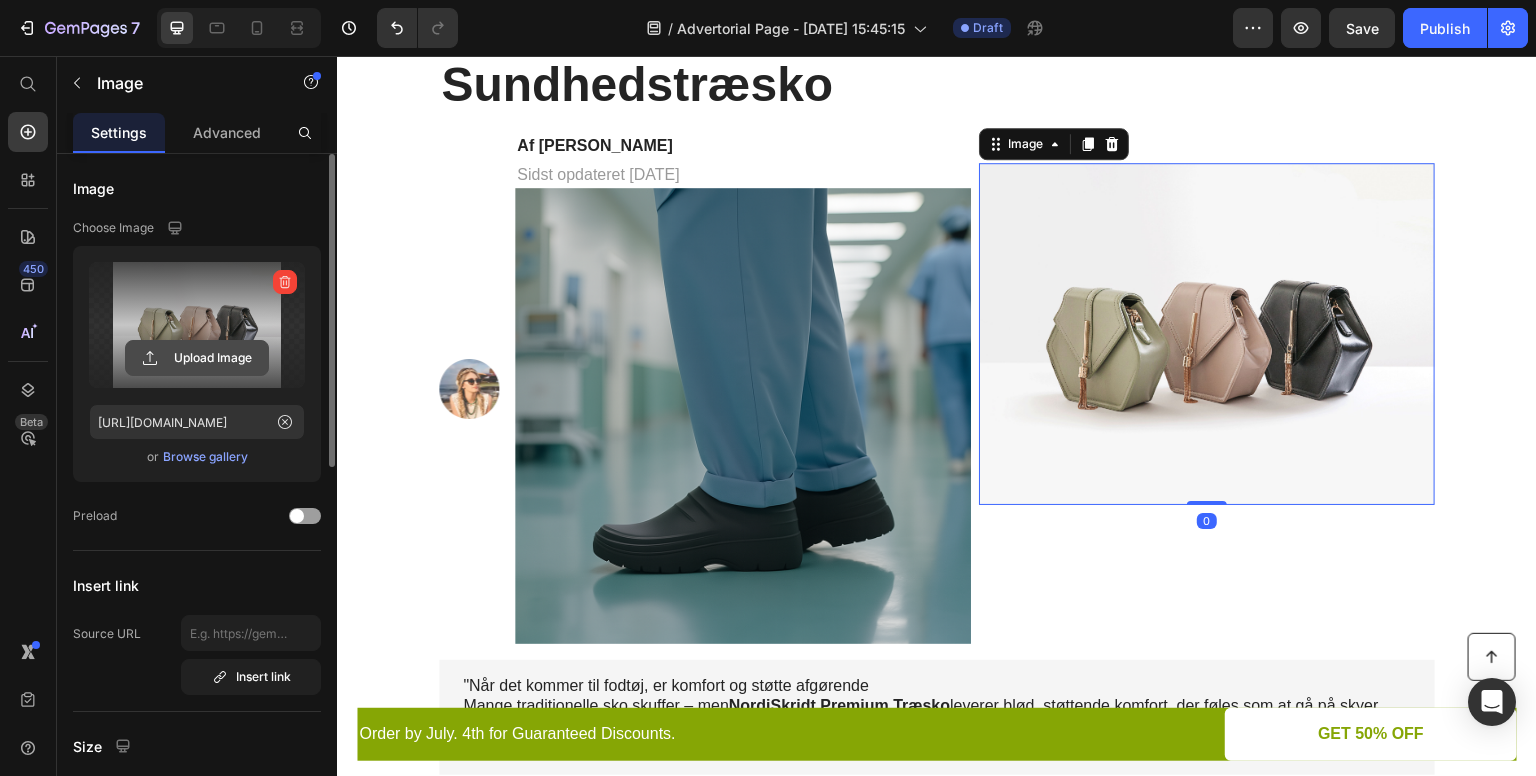 click 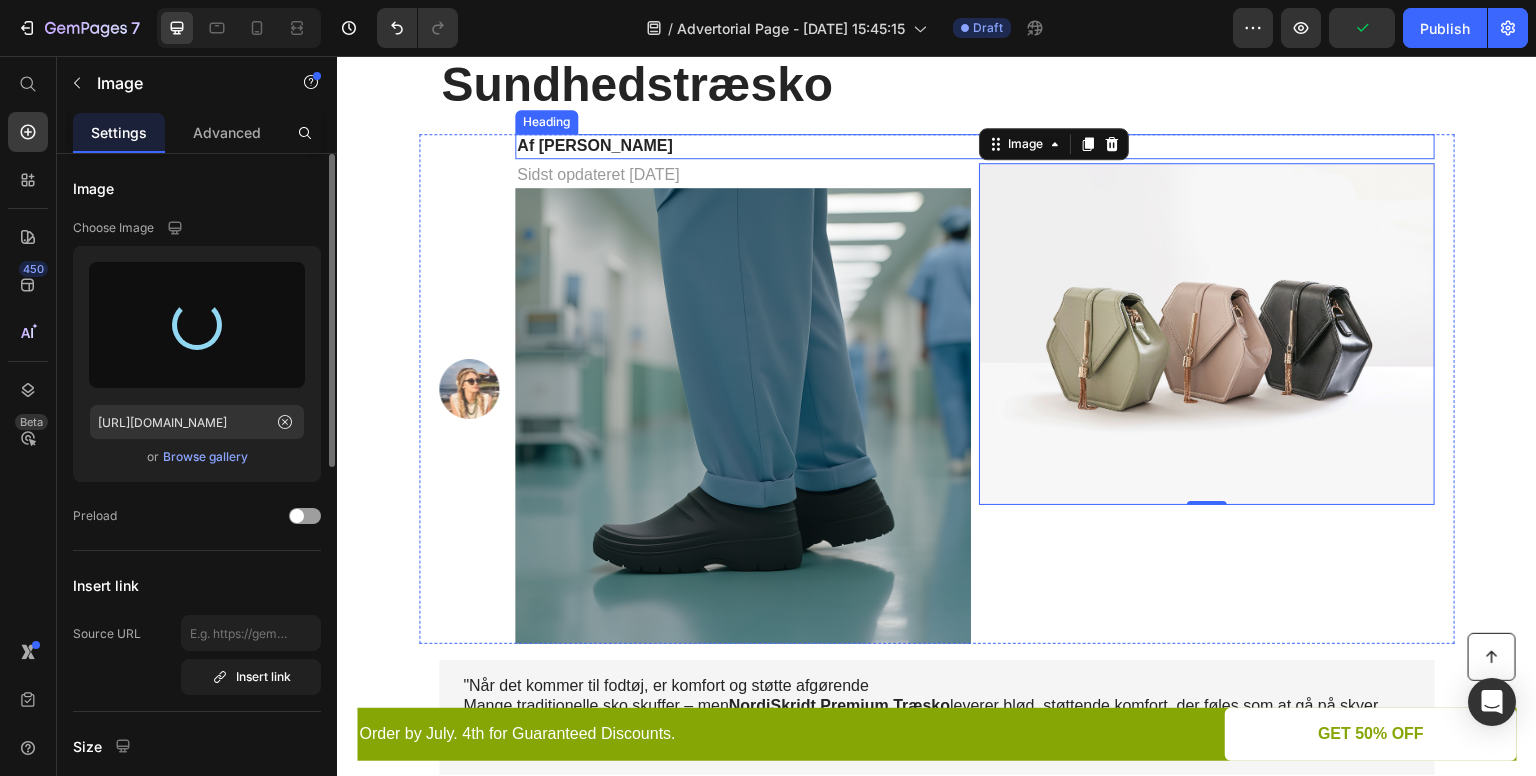 type on "https://cdn.shopify.com/s/files/1/0855/1845/0954/files/gempages_574829835696735007-a890eb3e-b315-40a9-ab59-24ea8fbeea9c.png" 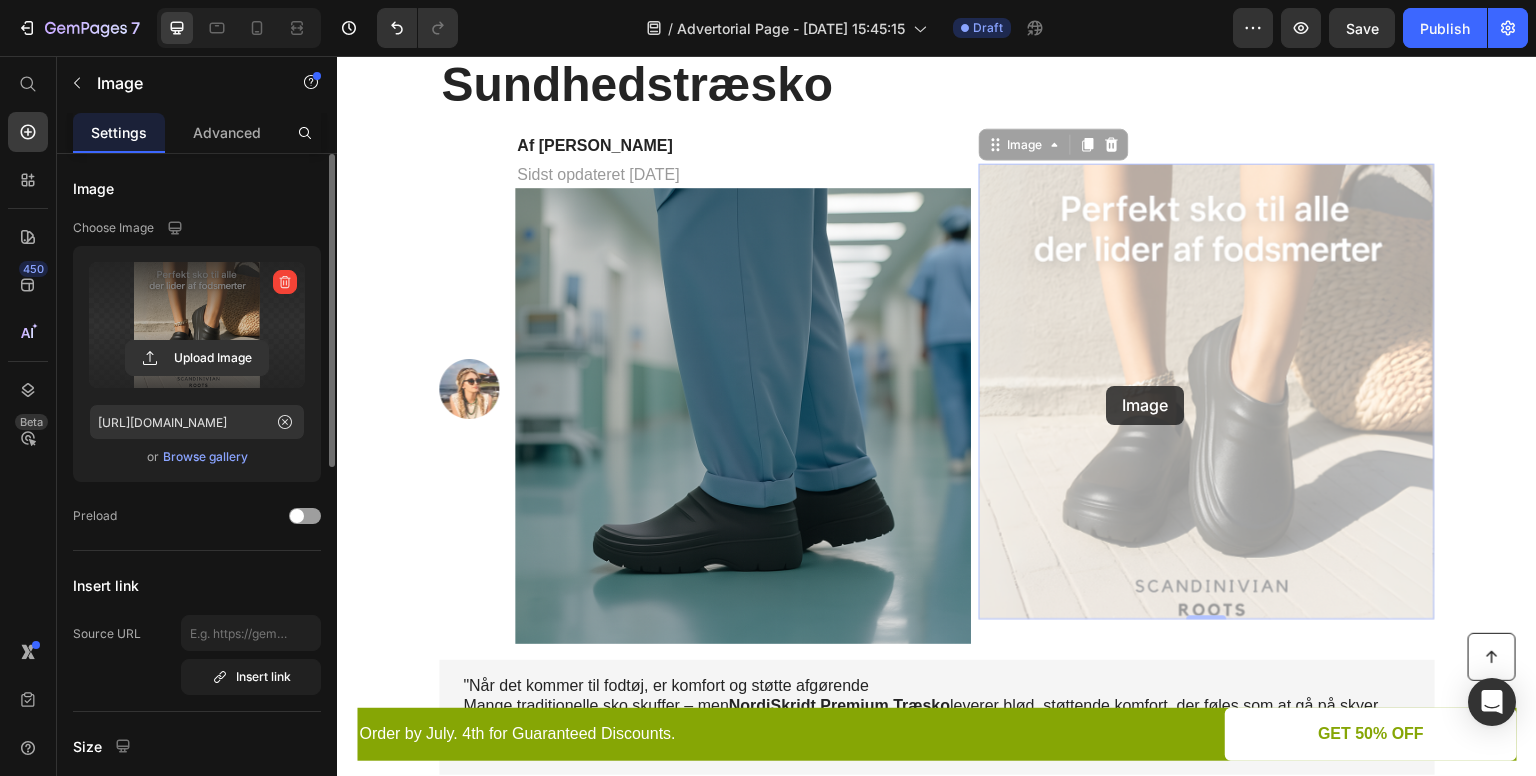 drag, startPoint x: 1106, startPoint y: 346, endPoint x: 1107, endPoint y: 385, distance: 39.012817 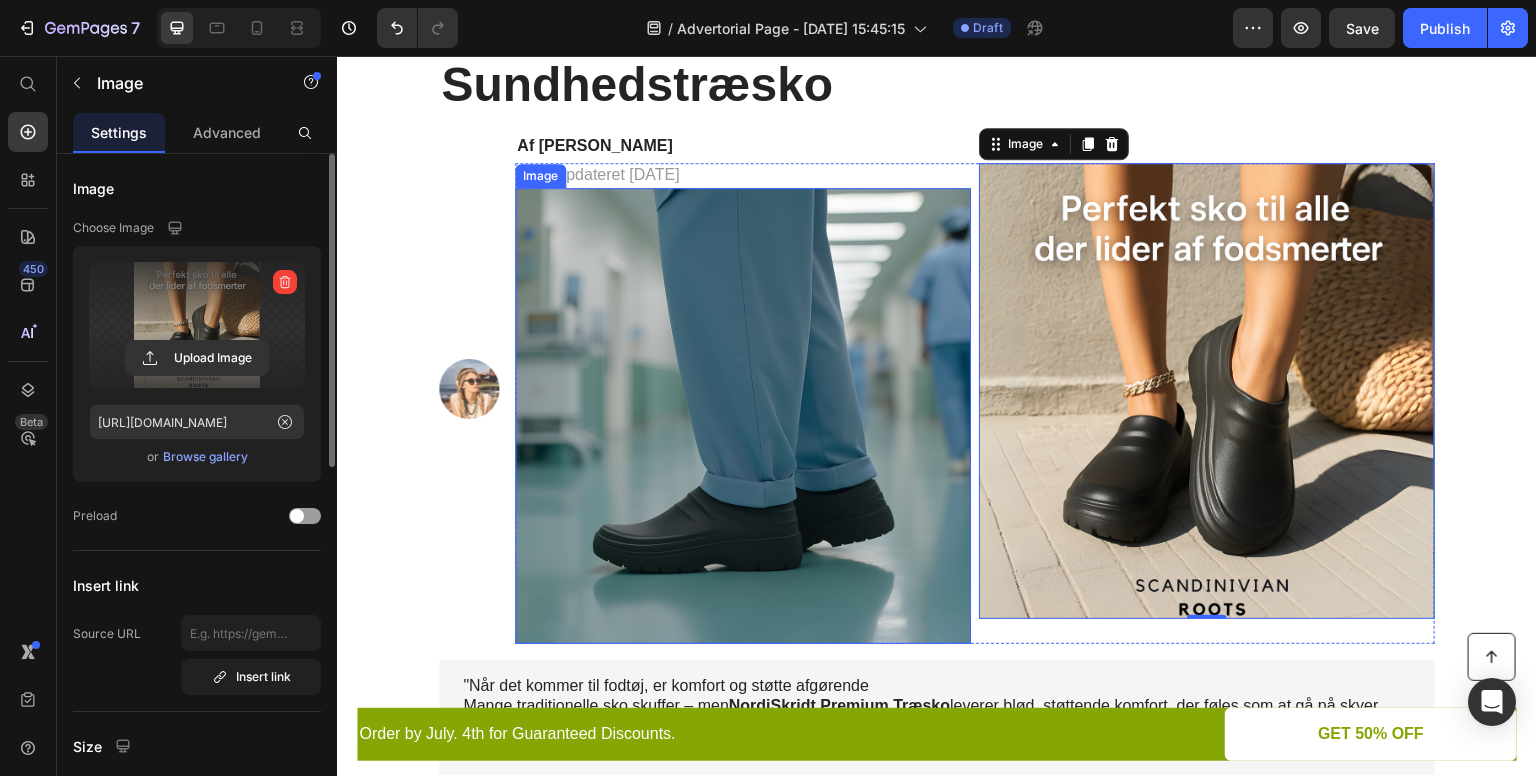 click at bounding box center [743, 416] 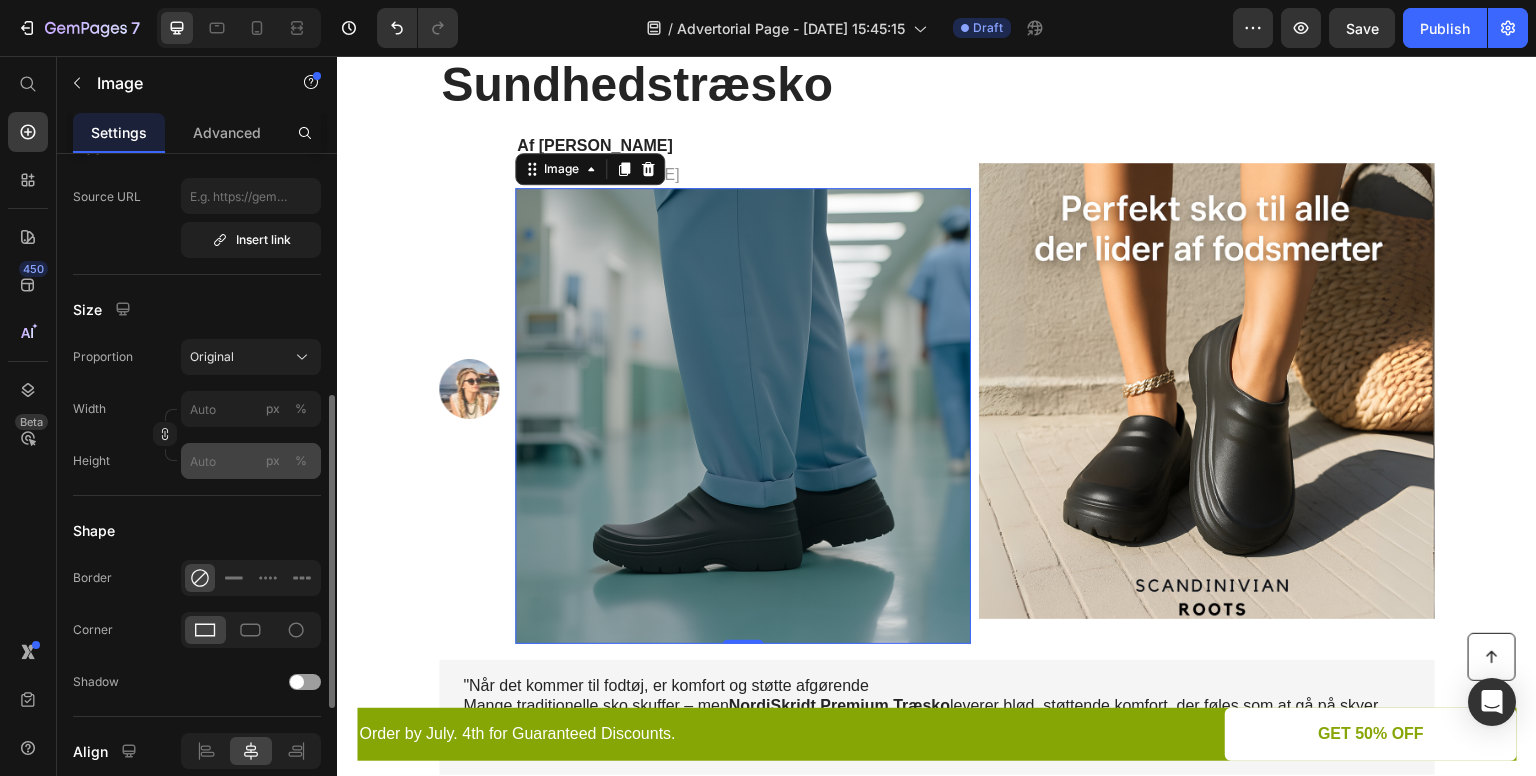 scroll, scrollTop: 464, scrollLeft: 0, axis: vertical 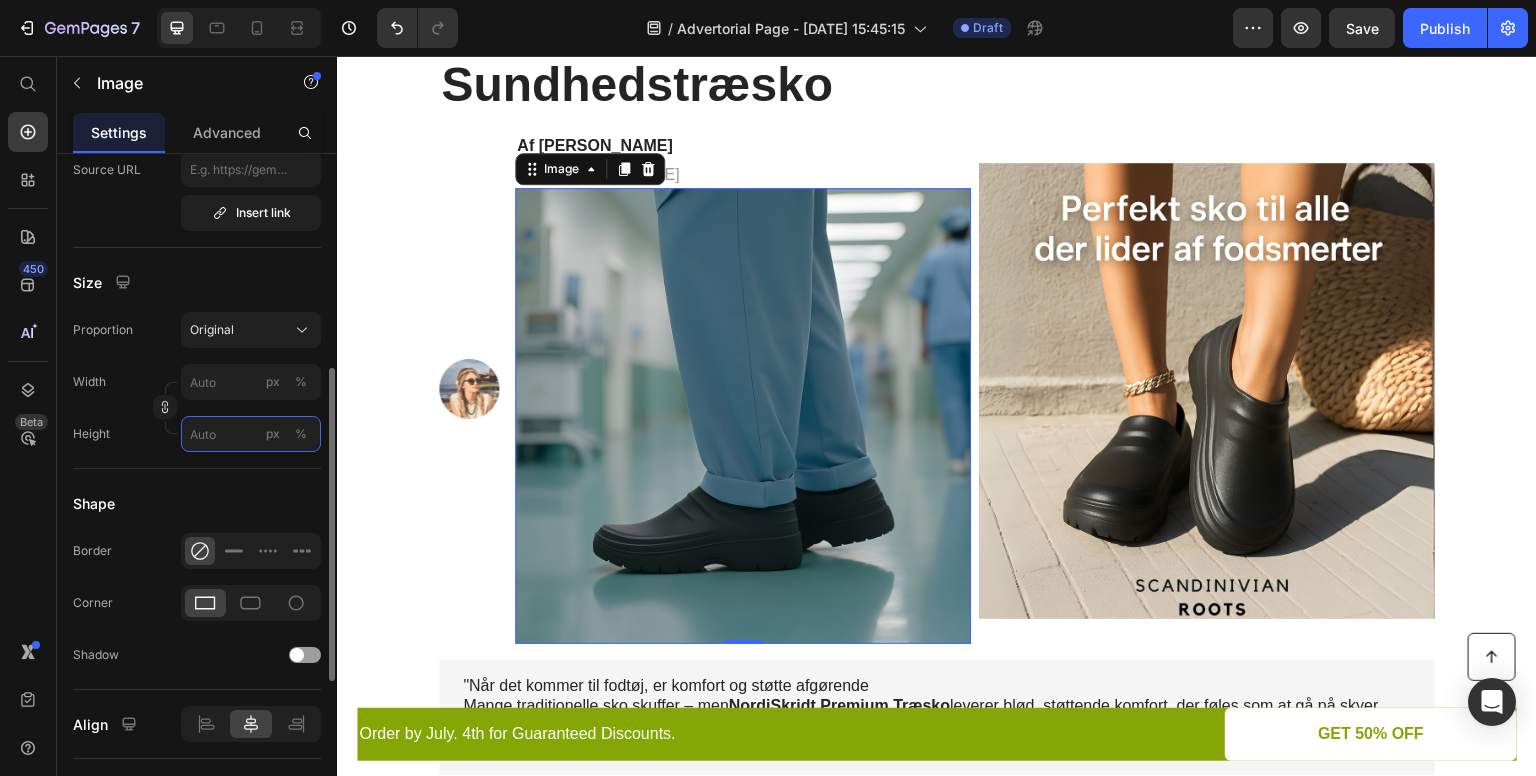 click on "px %" at bounding box center [251, 434] 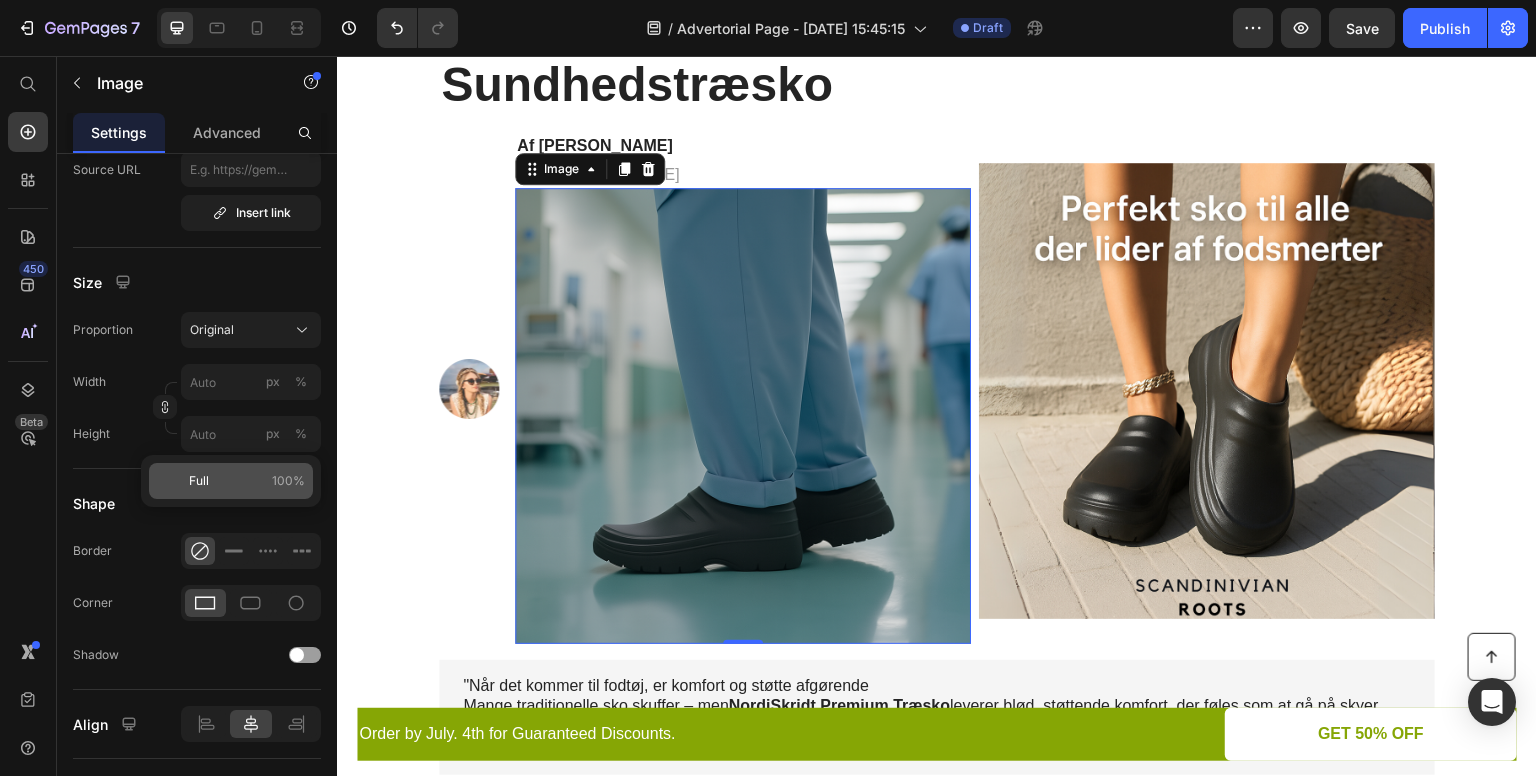 click on "Full 100%" at bounding box center [247, 481] 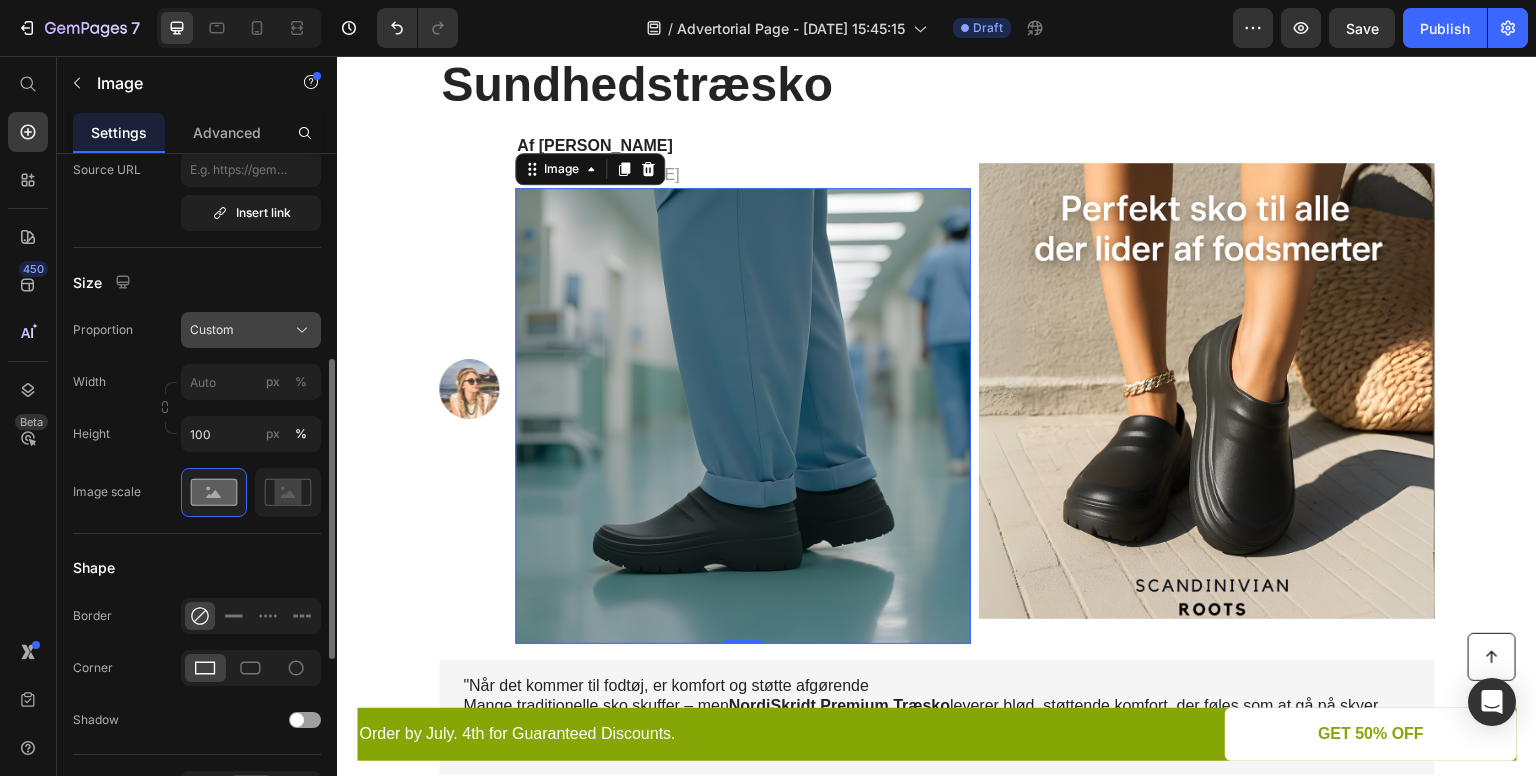 click on "Custom" at bounding box center [251, 330] 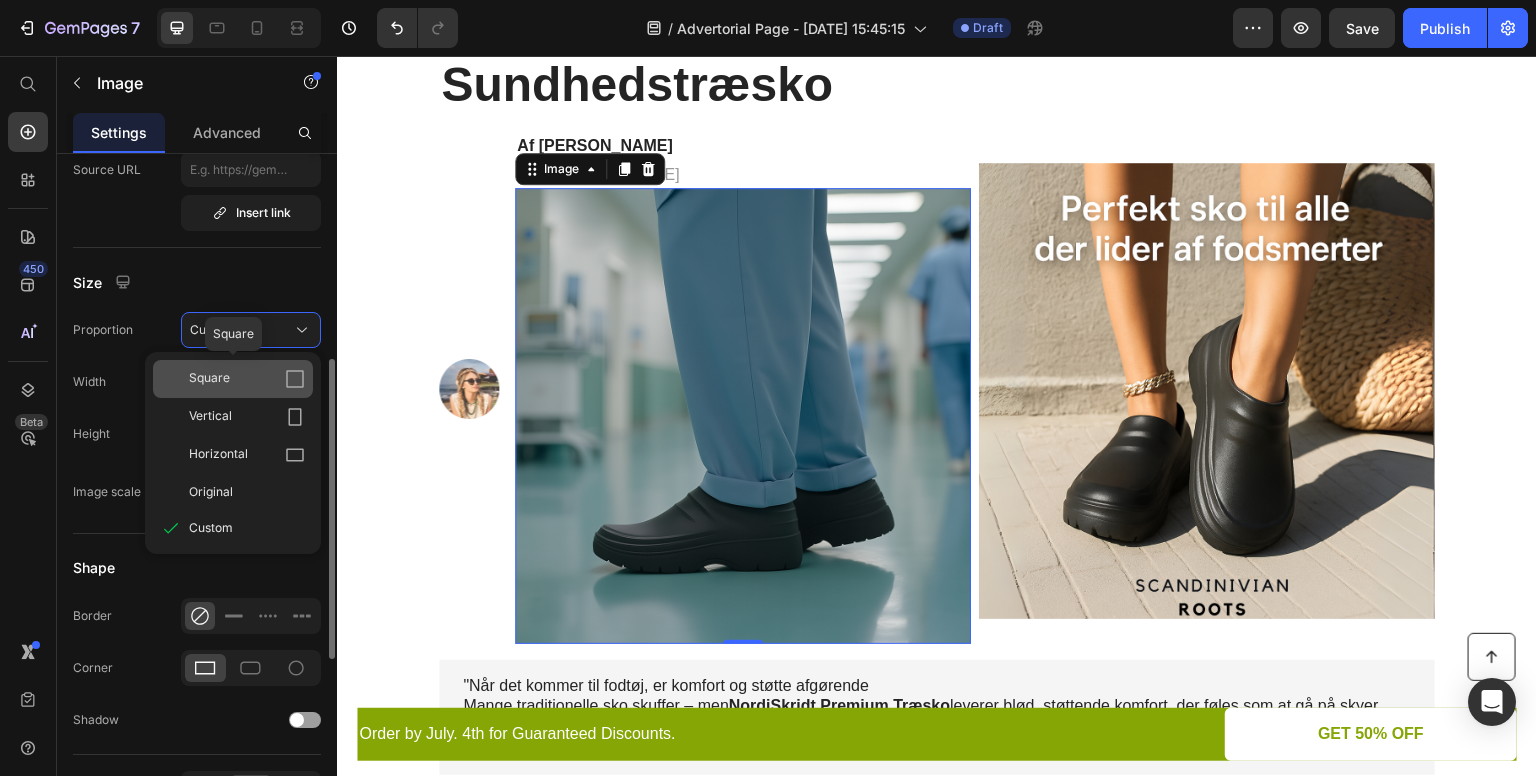 click on "Square" at bounding box center [247, 379] 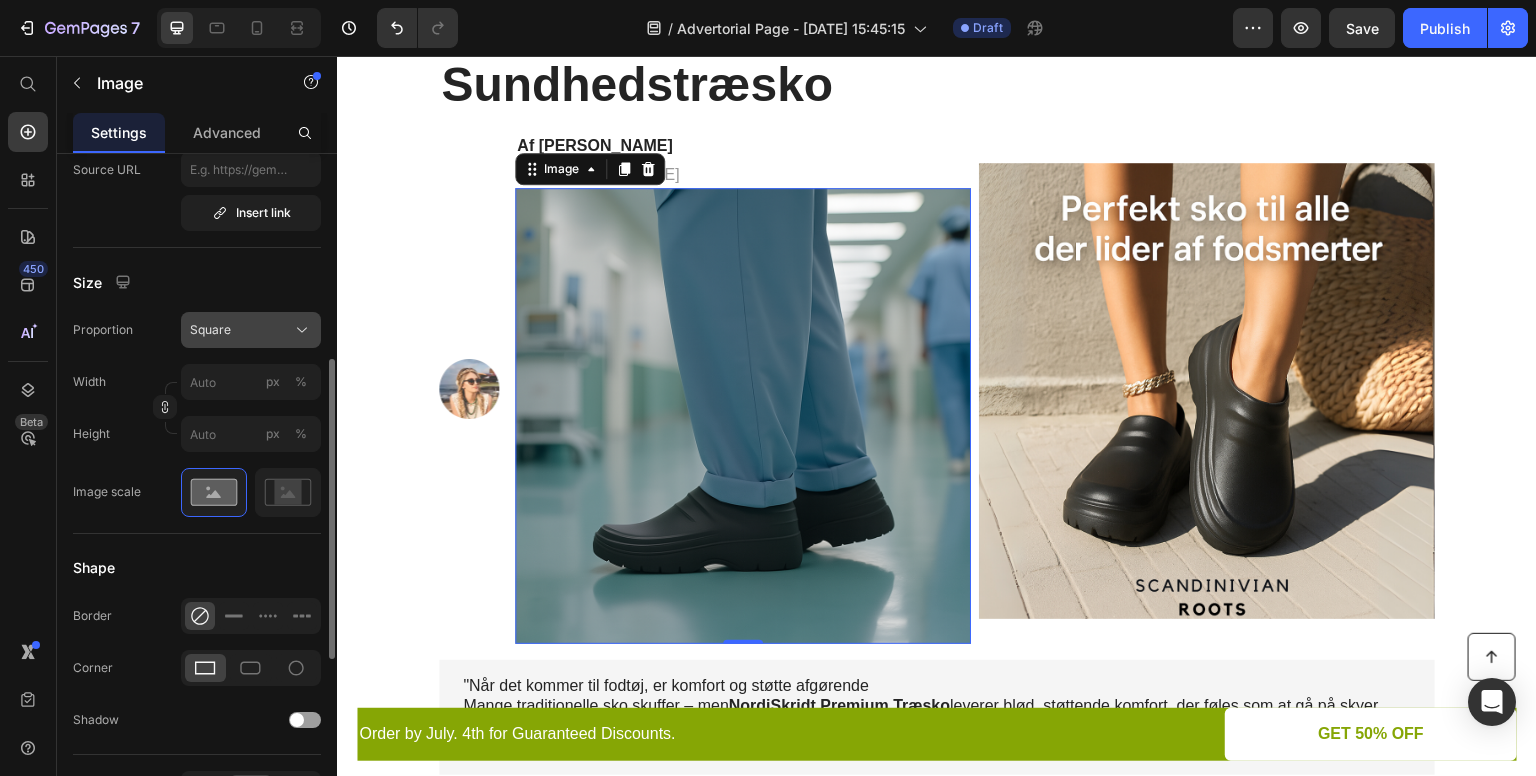click on "Square" at bounding box center [251, 330] 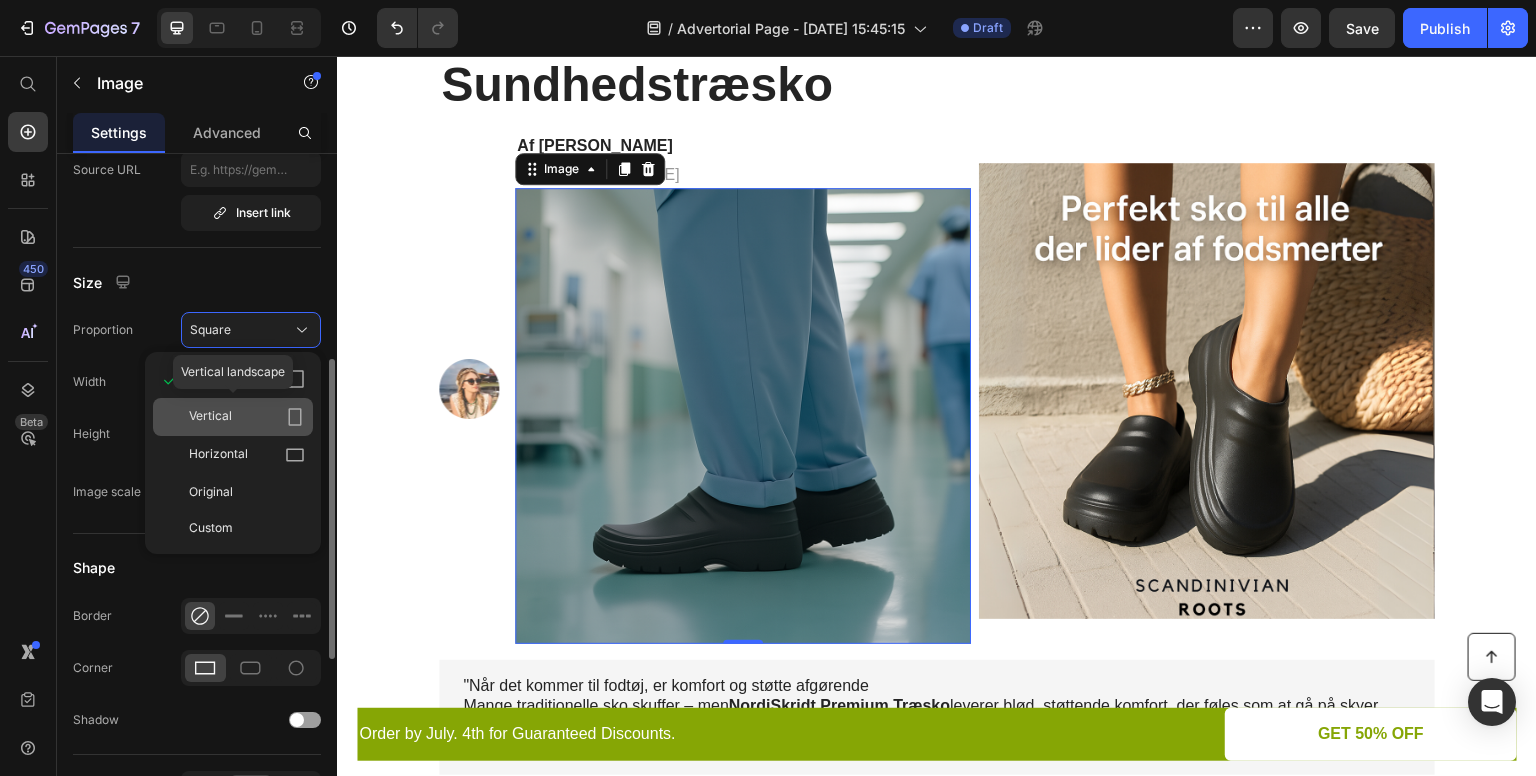 click on "Vertical" 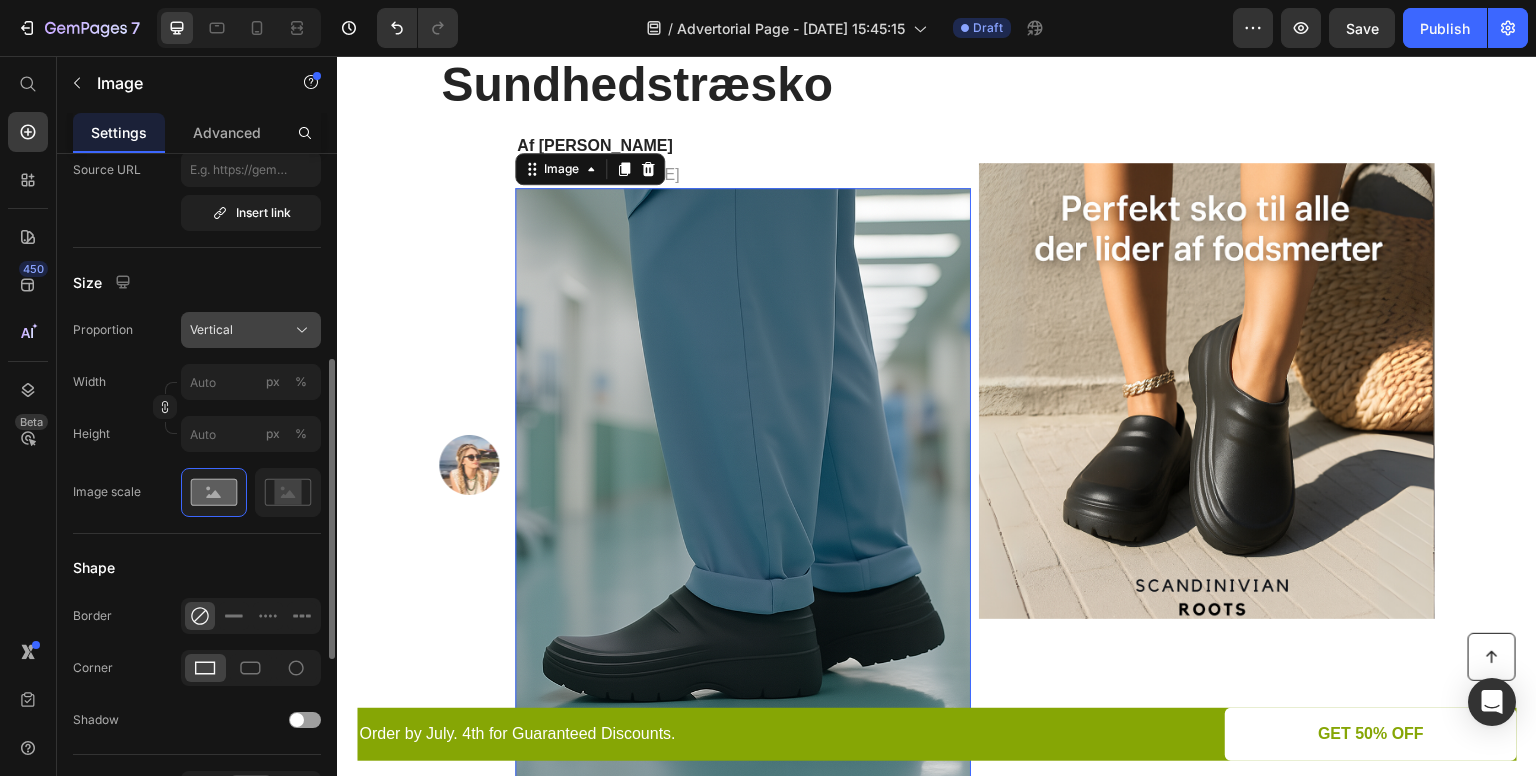 click on "Vertical" at bounding box center [251, 330] 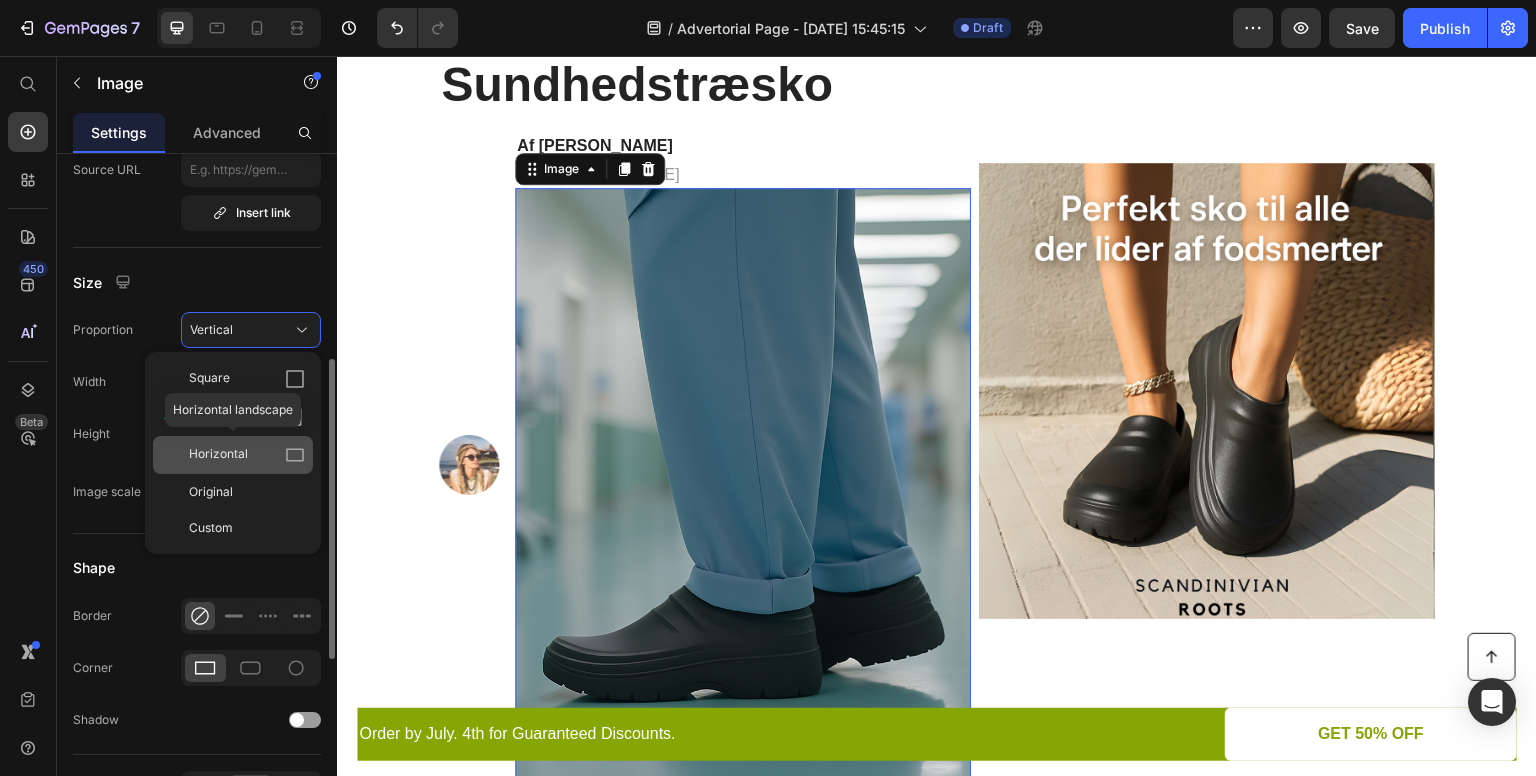 click on "Horizontal" at bounding box center (247, 455) 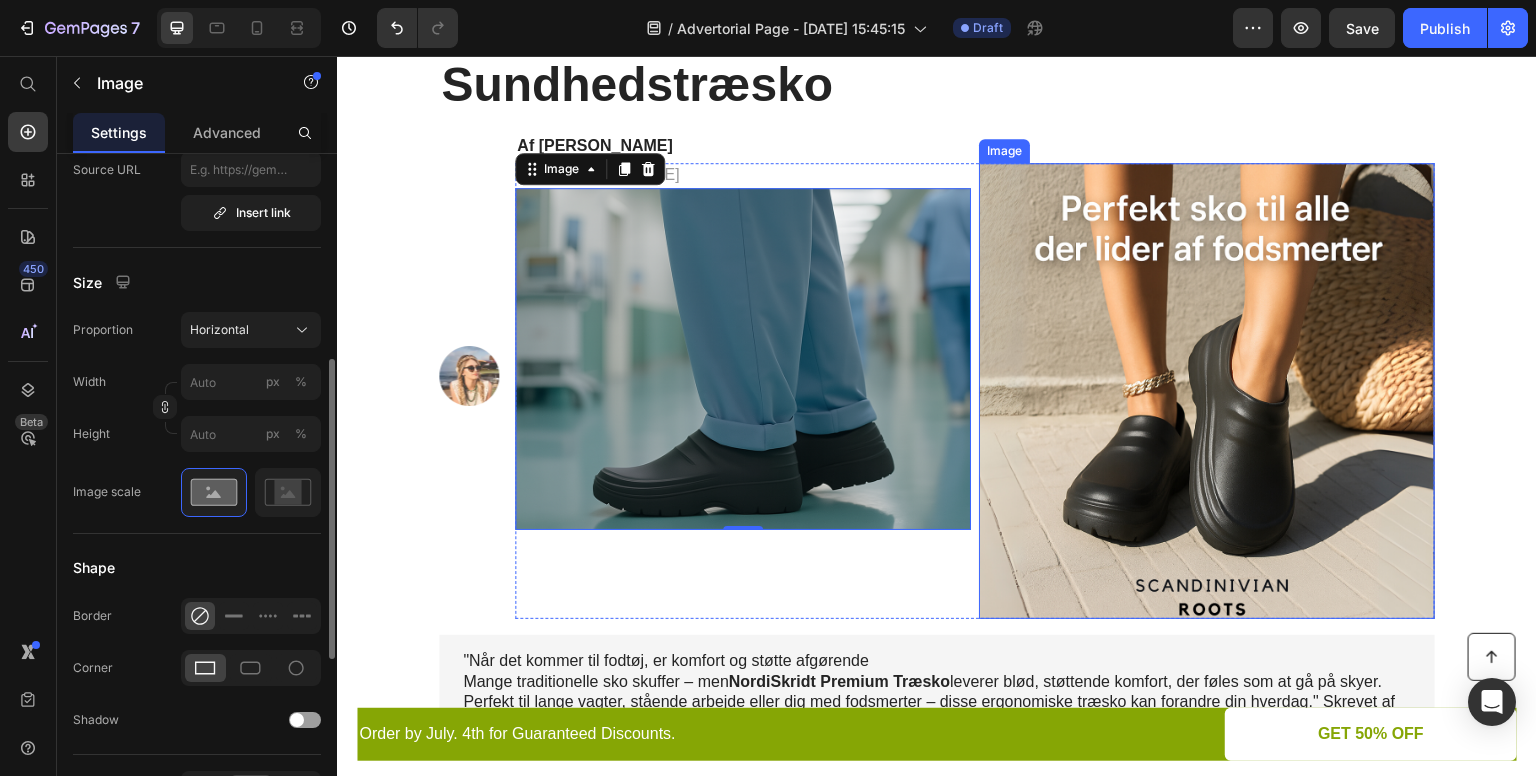 click at bounding box center [1207, 391] 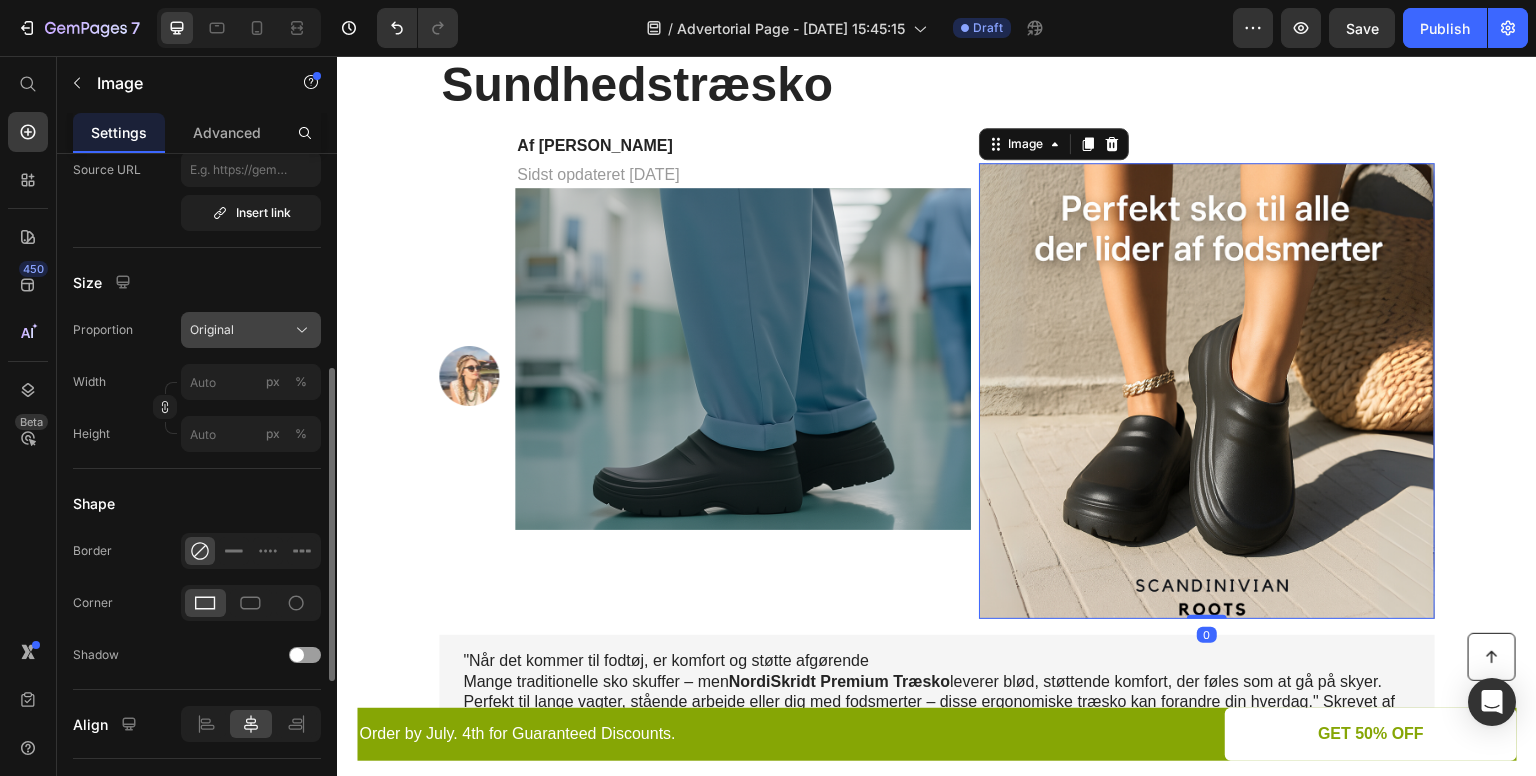 click on "Original" 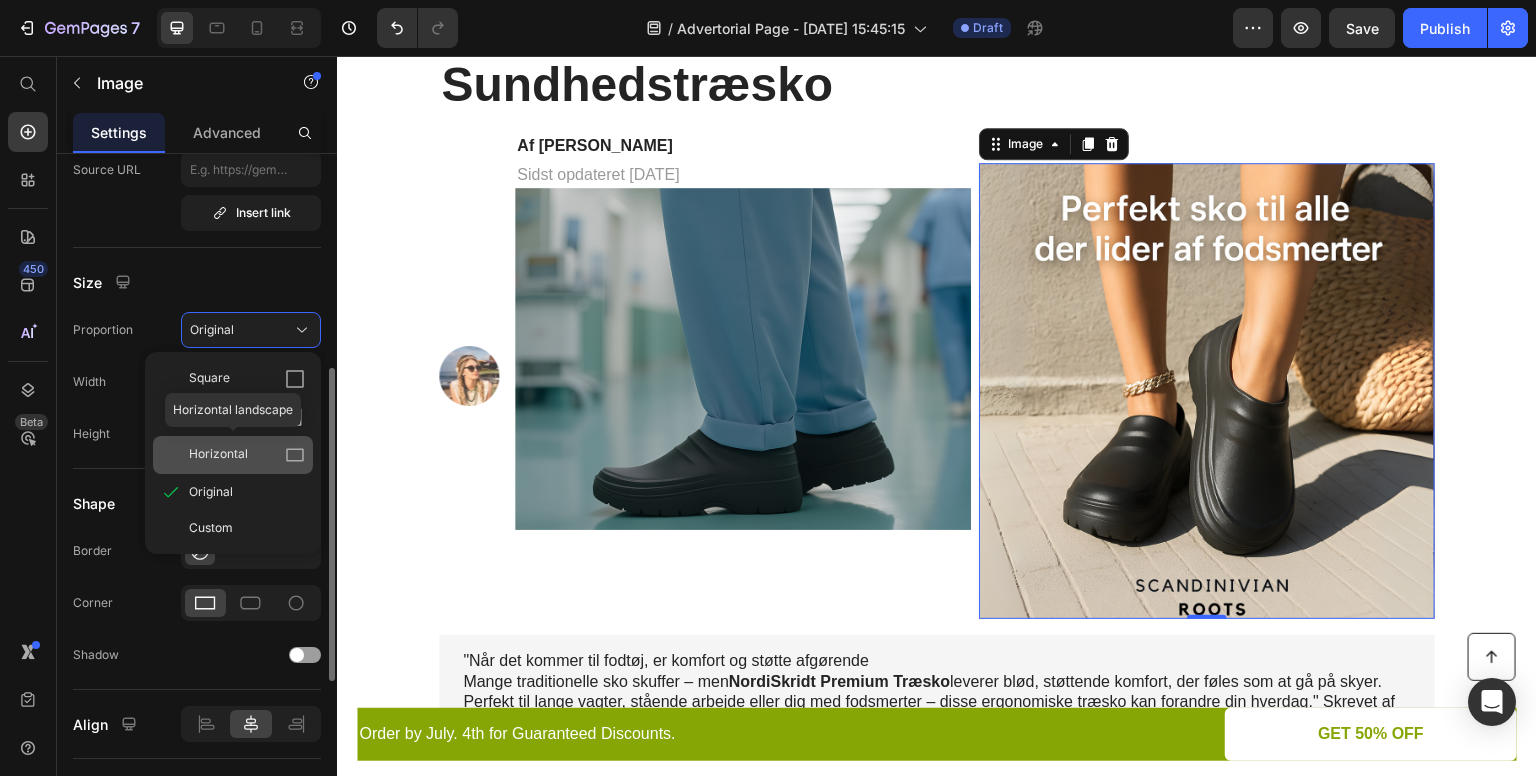 click on "Horizontal" at bounding box center [247, 455] 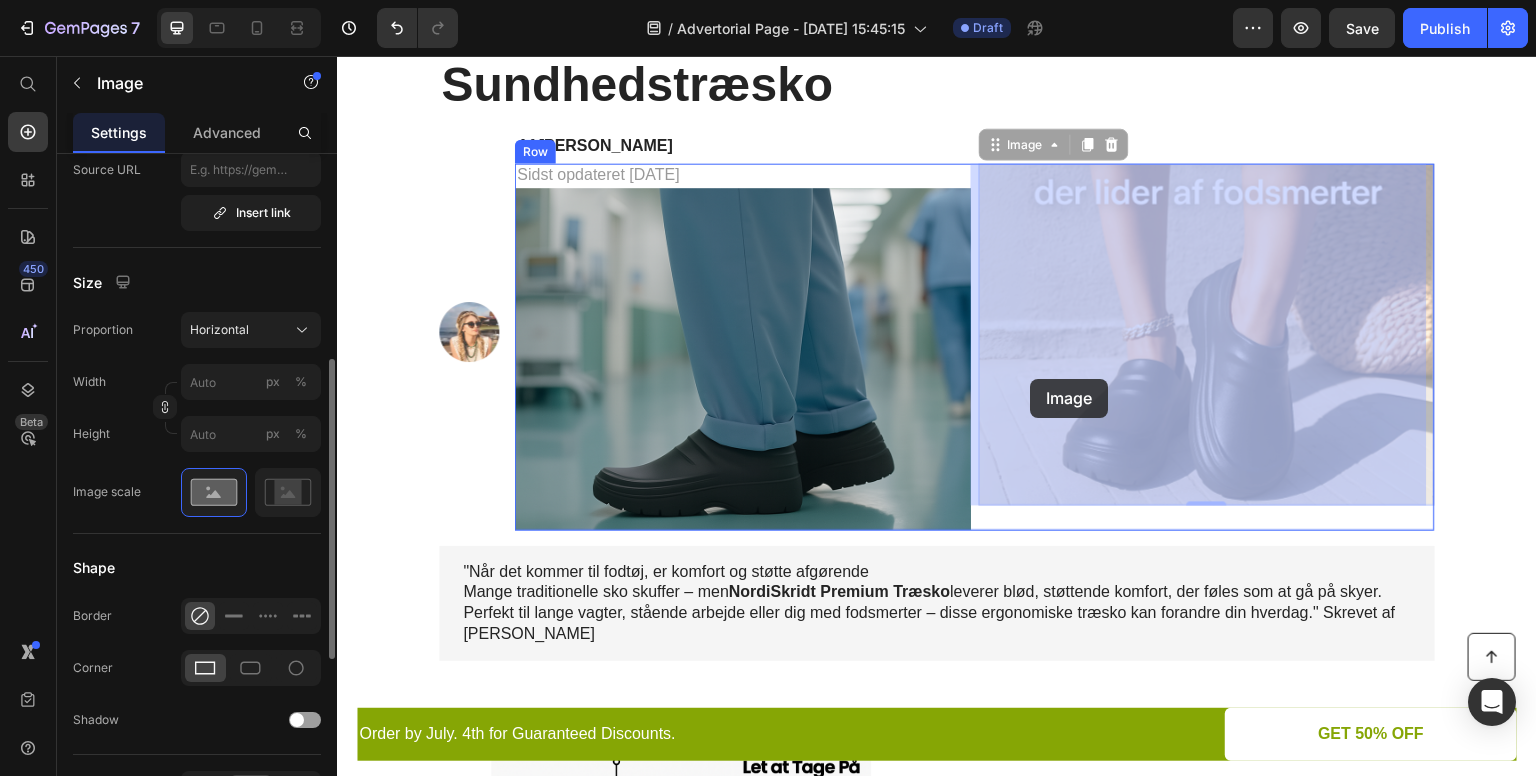 drag, startPoint x: 1026, startPoint y: 207, endPoint x: 1028, endPoint y: 386, distance: 179.01117 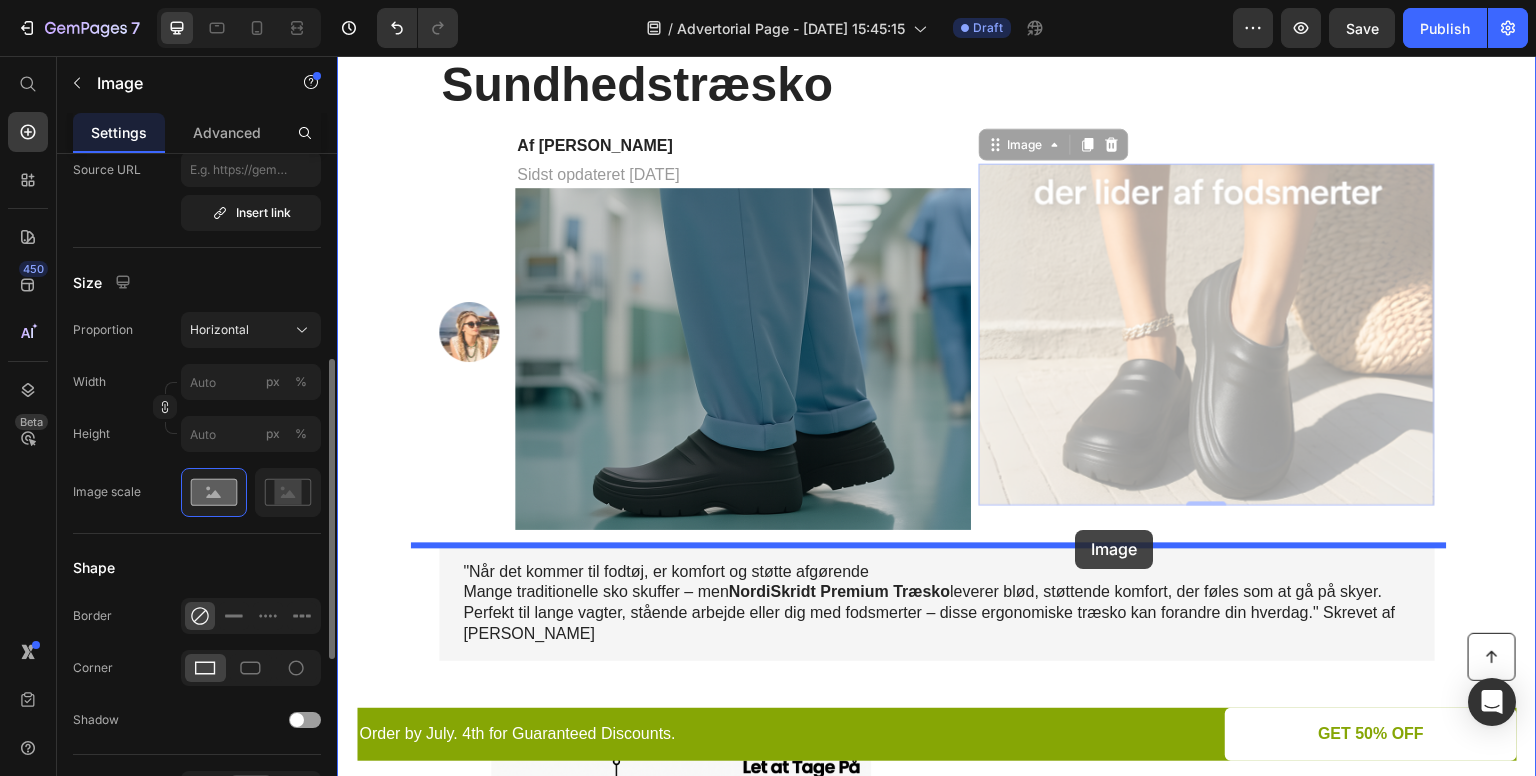 drag, startPoint x: 1053, startPoint y: 421, endPoint x: 1075, endPoint y: 528, distance: 109.23827 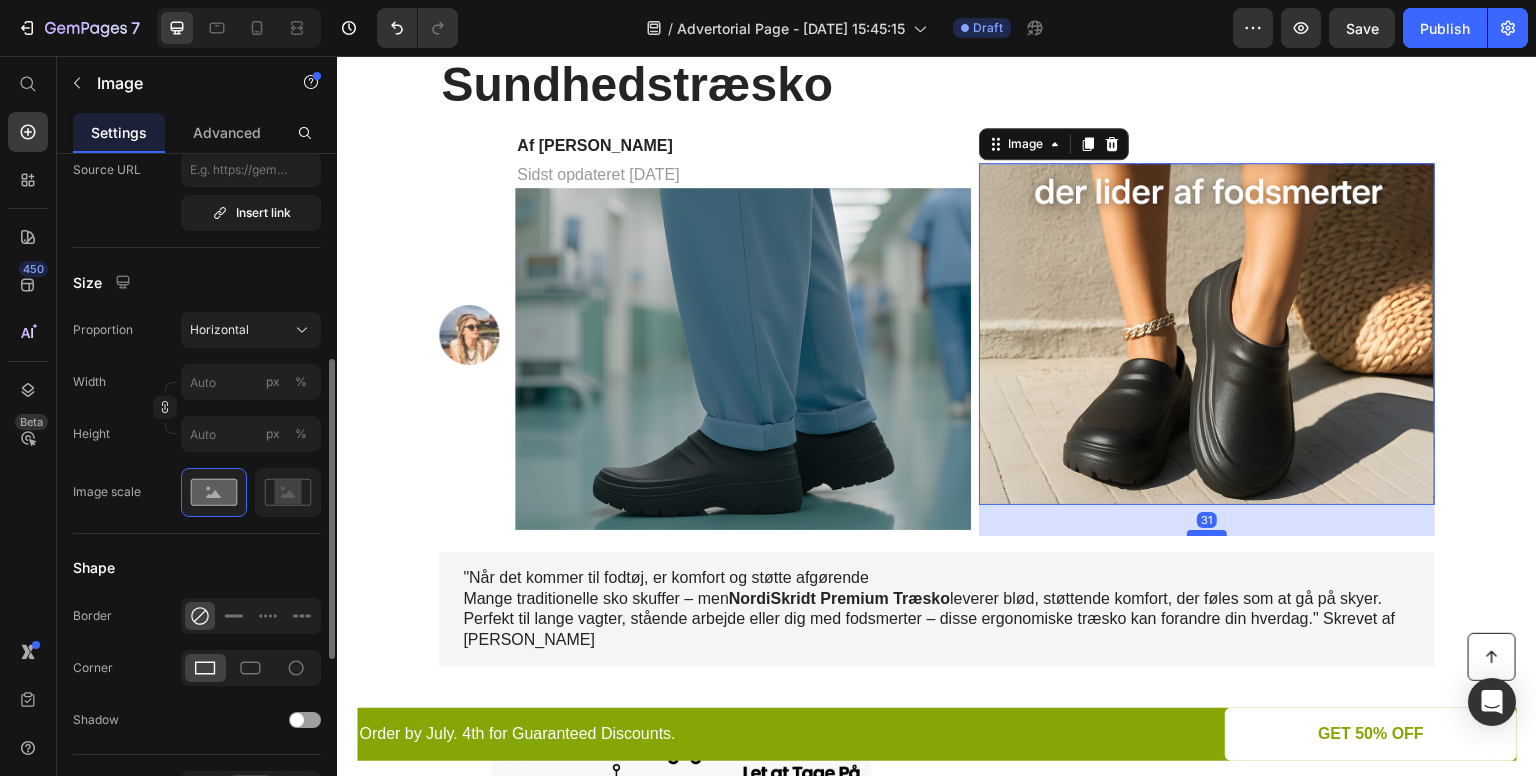 drag, startPoint x: 1203, startPoint y: 503, endPoint x: 1202, endPoint y: 534, distance: 31.016125 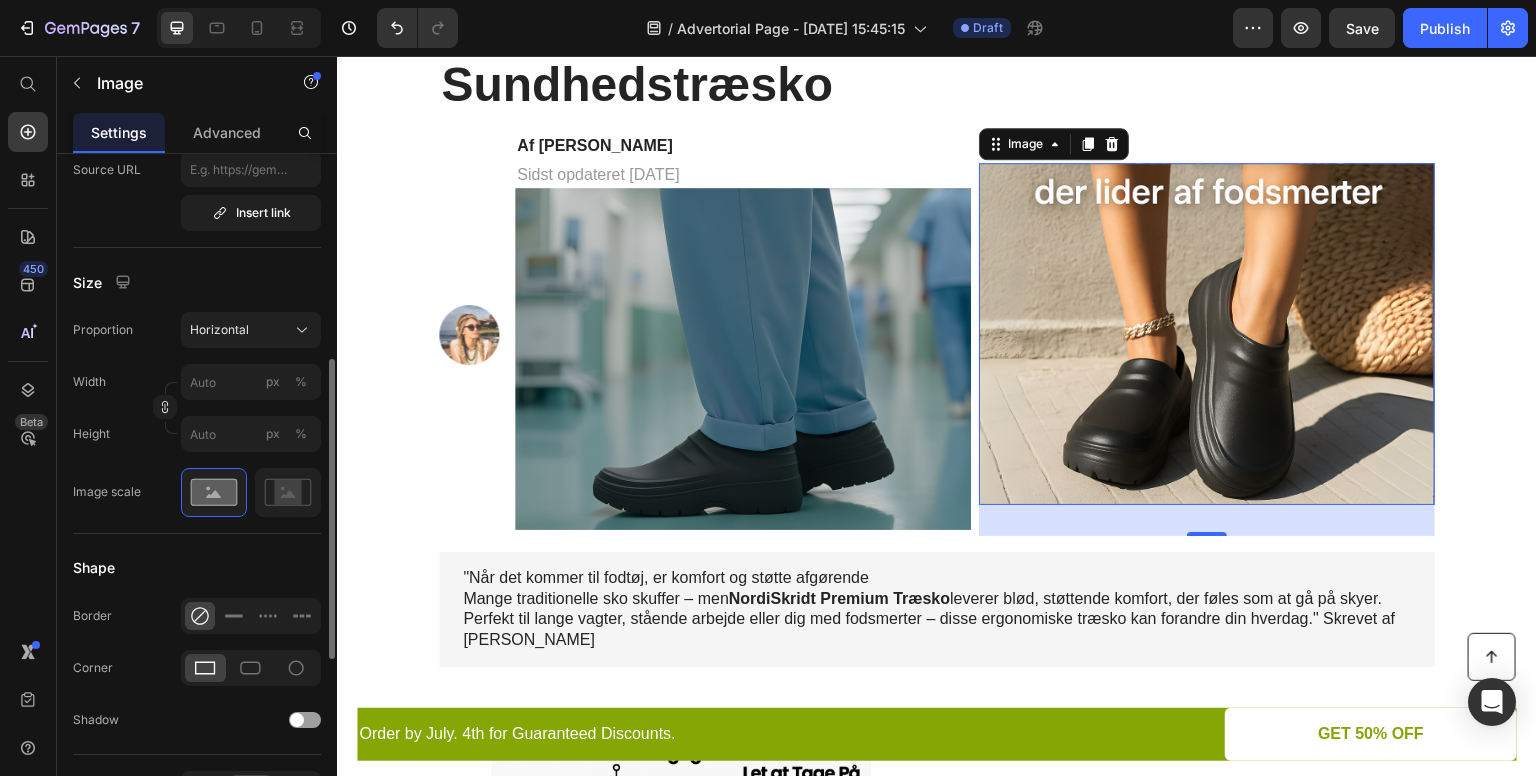 click on "31" at bounding box center (1207, 520) 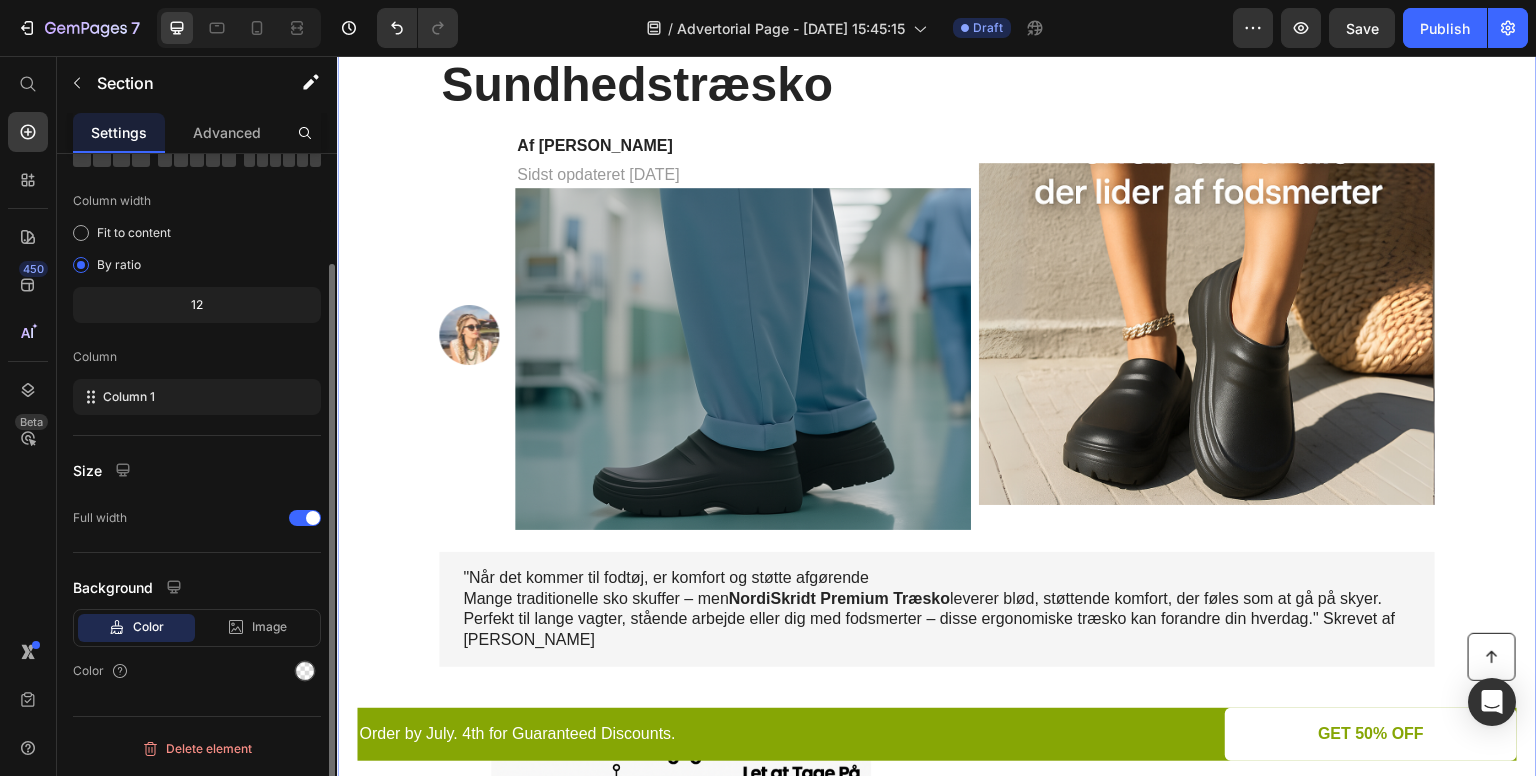 scroll, scrollTop: 0, scrollLeft: 0, axis: both 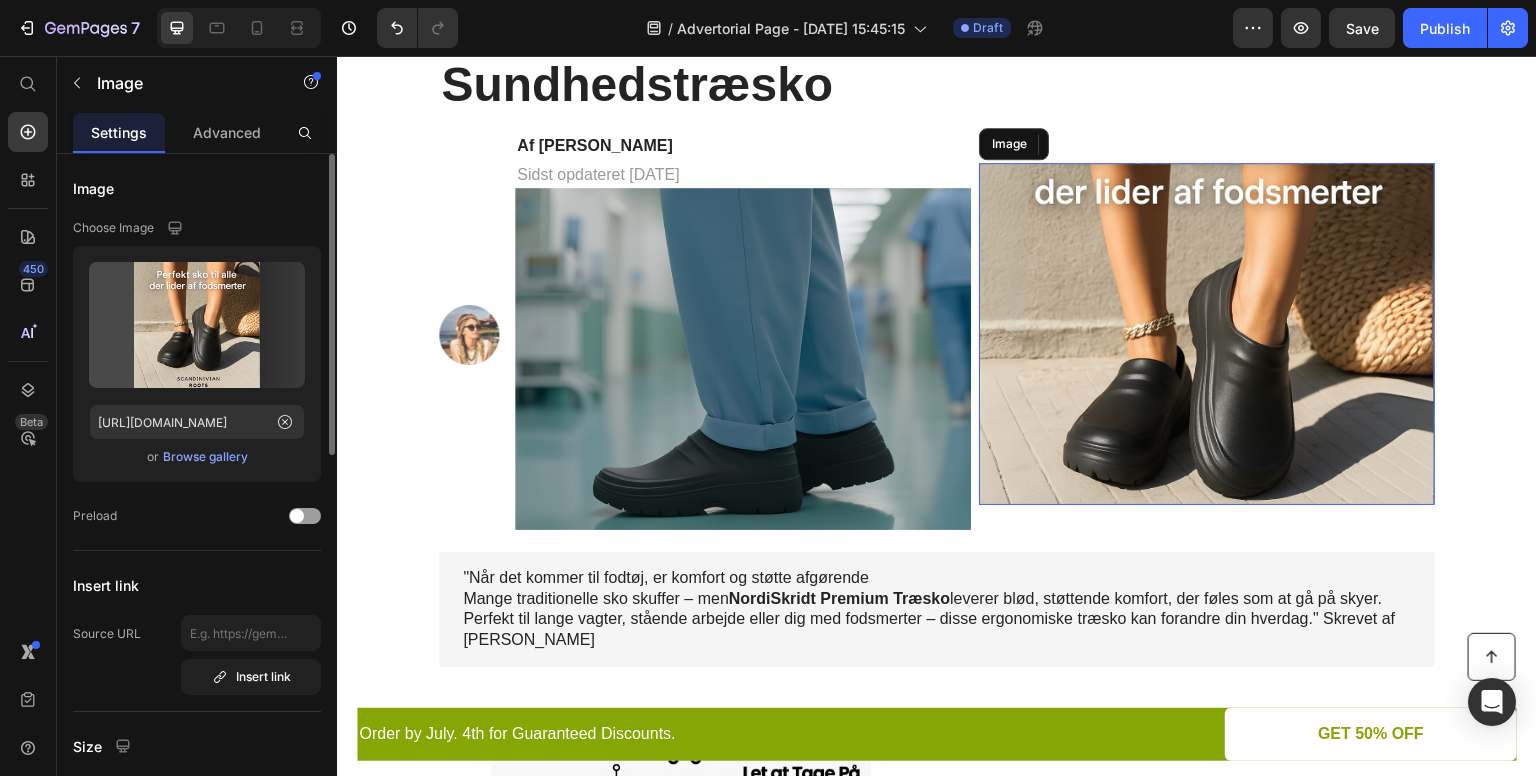 click at bounding box center (1207, 334) 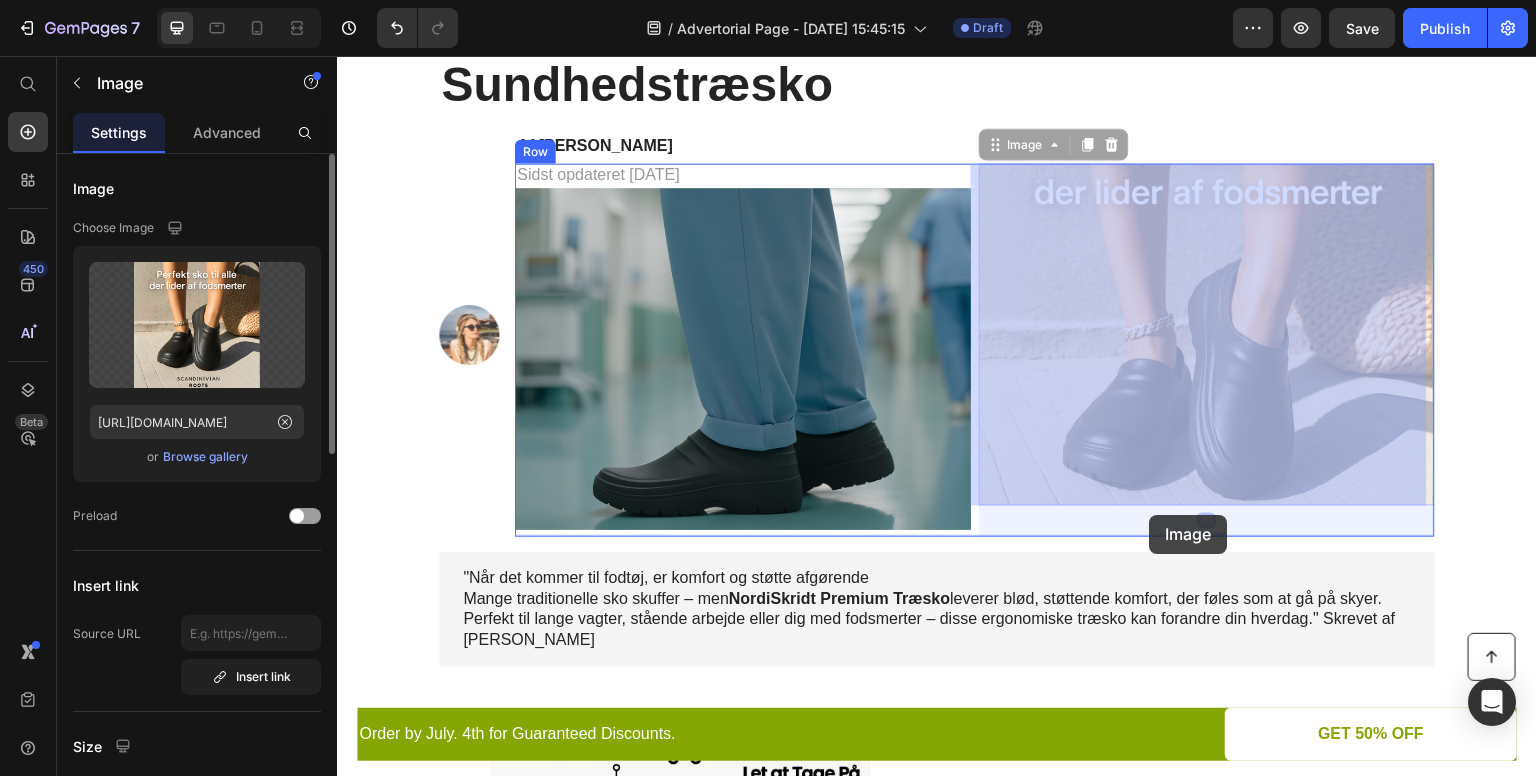 drag, startPoint x: 1127, startPoint y: 409, endPoint x: 1147, endPoint y: 511, distance: 103.94229 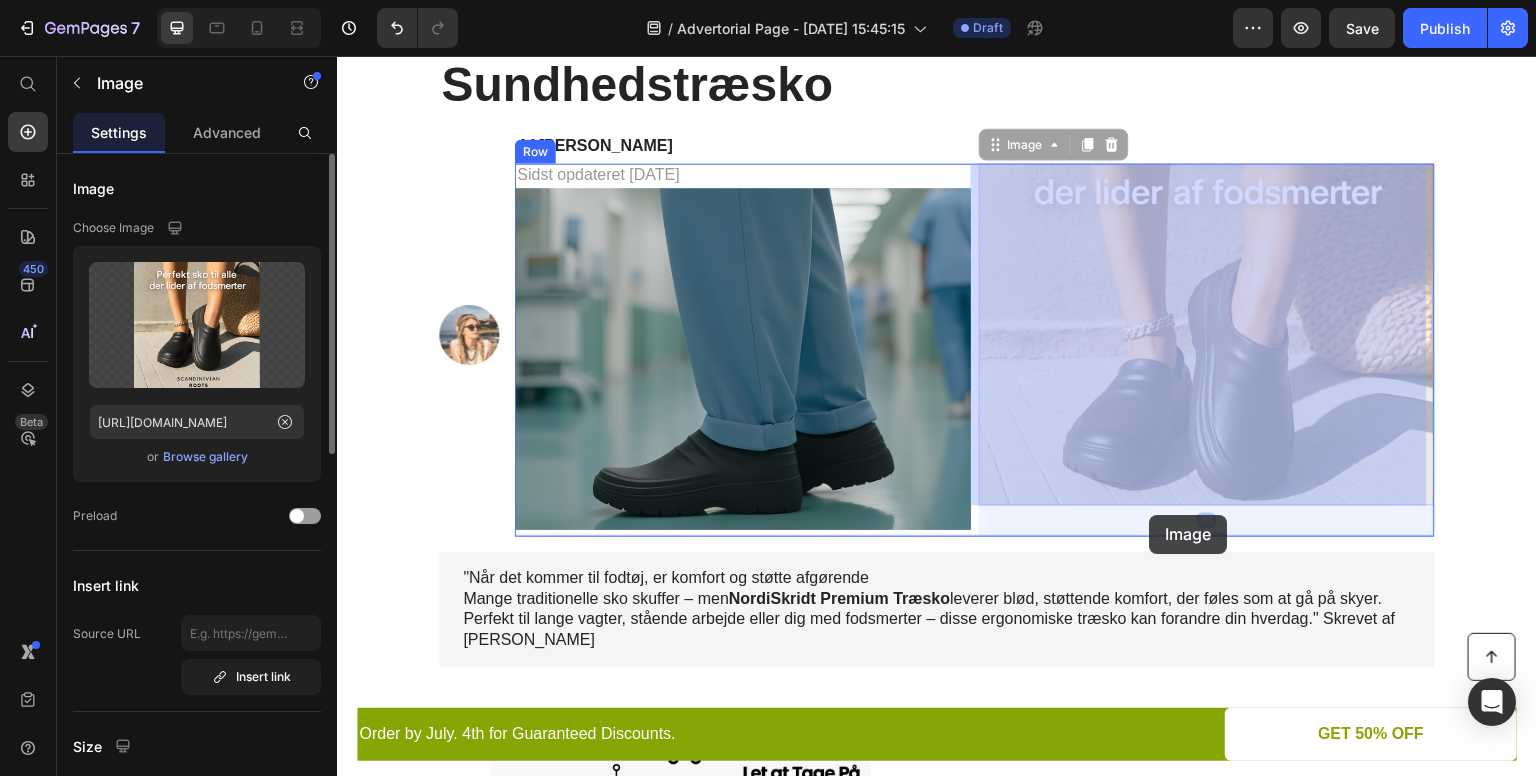 click on "Header
Button Order by July. 4th for Guaranteed Discounts. Text Block GET 50% OFF Button Row Sticky Image Begrænset Rabat: Køb 1, få 1 Gratis +50% Kun i dag!  Text Block 18 HRS 05 MIN 13 SEC Countdown Timer Row Text Block Row Row 10 grunde til, at folk med fodsmerter vælger  NordiSkridt Premium Sundhedstræsko Heading Image Af Henriette M. Heading Sidst opdateret Juli 3.2025 Text Block Image Image   31 Image   31 Row Row "Når det kommer til fodtøj, er komfort og støtte afgørende Mange traditionelle sko skuffer – men  NordiSkridt Premium Træsko  leverer blød, støttende komfort, der føles som at gå på skyer. Perfekt til lange vagter, stående arbejde eller dig med fodsmerter – disse ergonomiske træsko kan forandre din hverdag." Skrevet af Lisa Hansen Text Block Image 1. Smertelindring Fra Første Skridt Heading Fodsmerter behøver ikke styre din hverdag.  NordiSkrift Premium Træsko  fra  Scandinavian Roots NordiSkrift  dit perfekte valg. Text Block Row Heading  fra  Image ." at bounding box center (937, 2634) 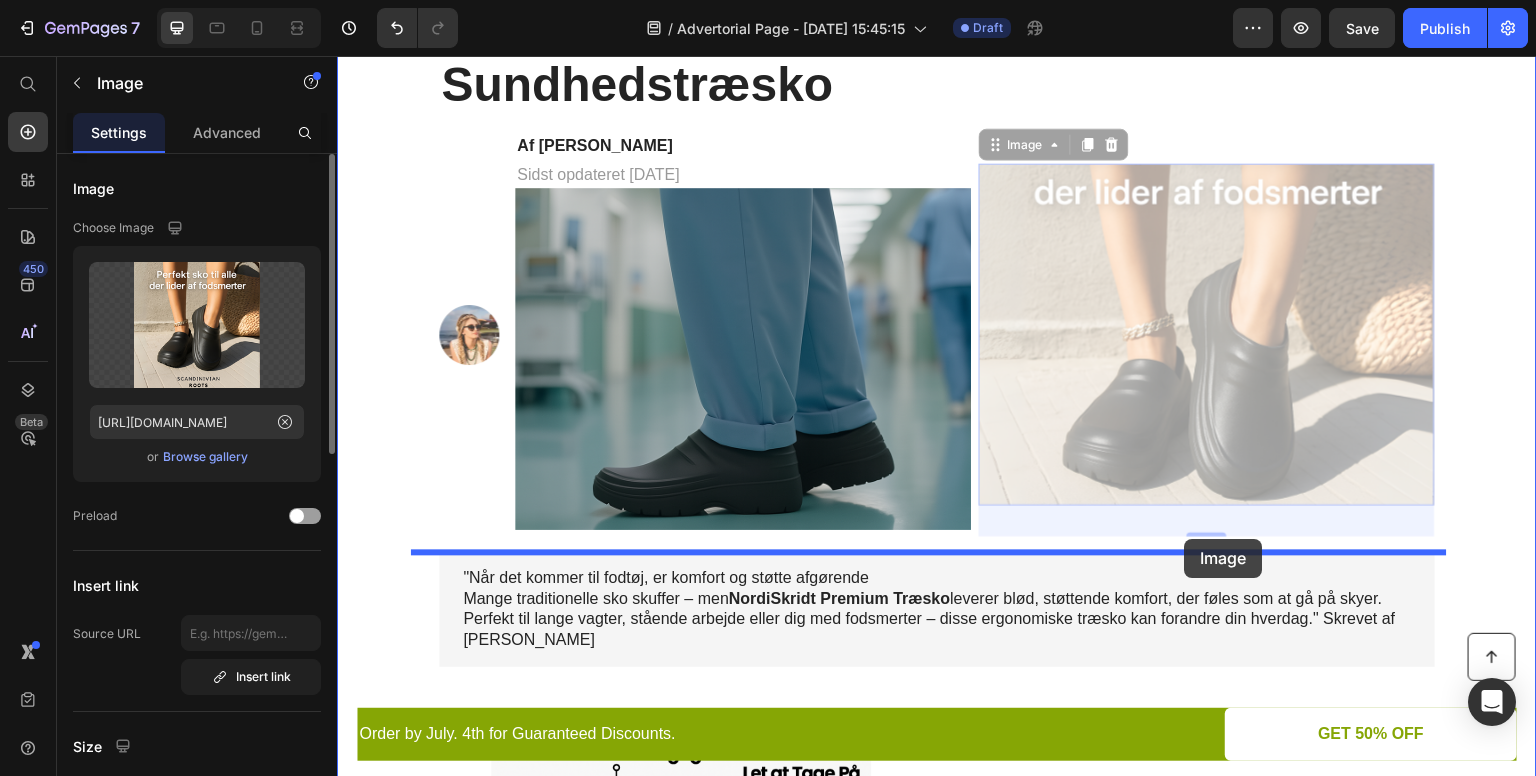 drag, startPoint x: 1173, startPoint y: 448, endPoint x: 1183, endPoint y: 536, distance: 88.56636 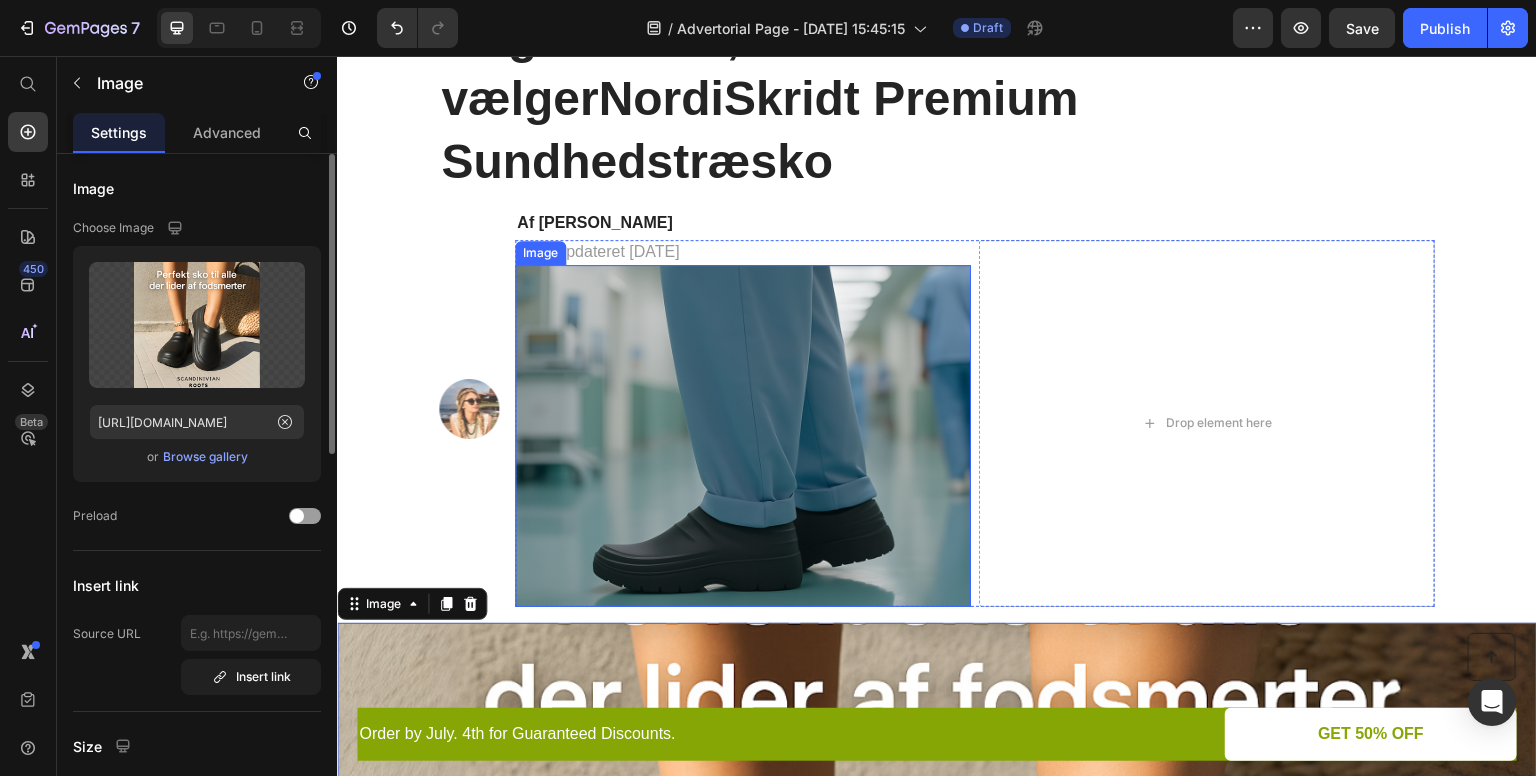 scroll, scrollTop: 59, scrollLeft: 0, axis: vertical 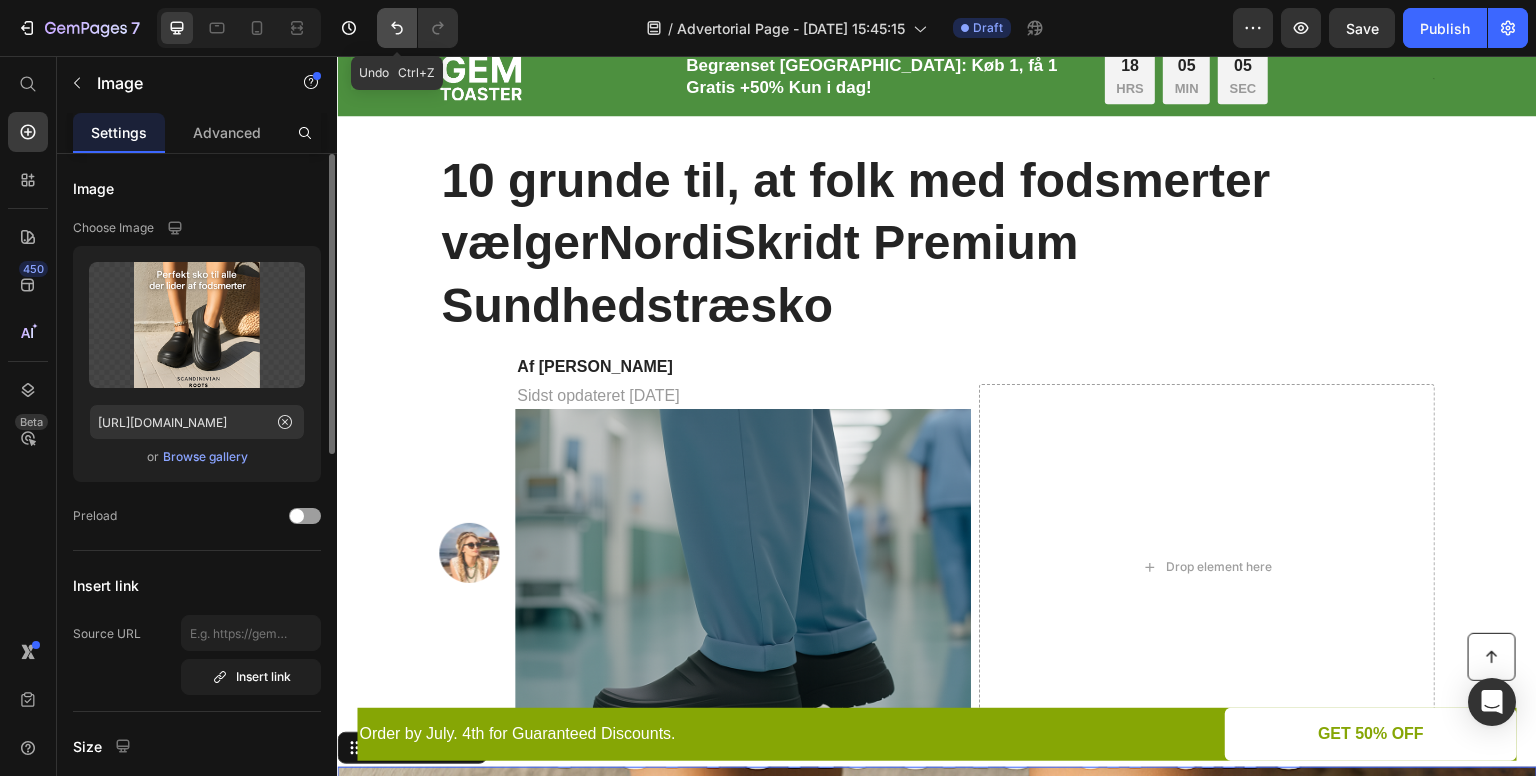 click 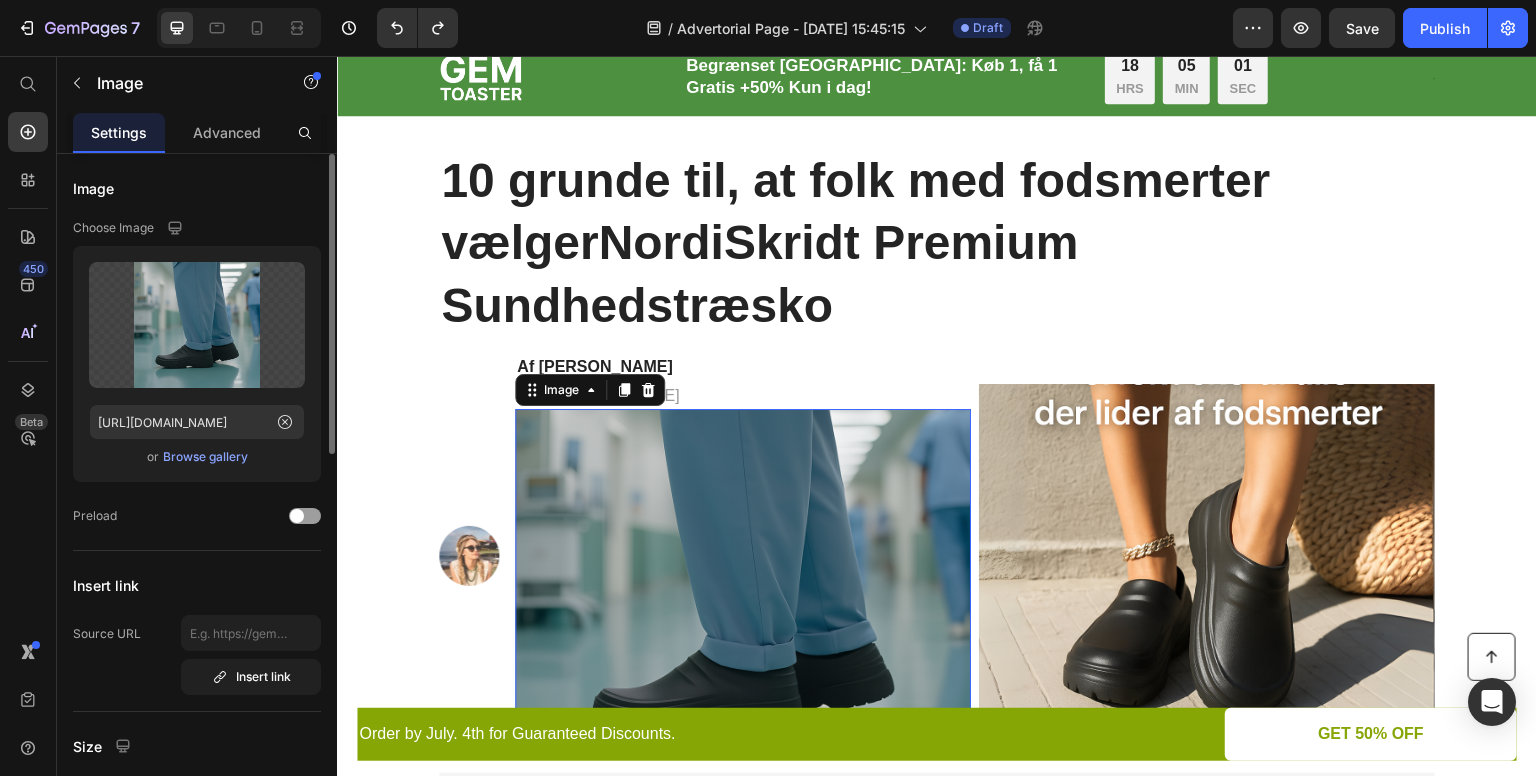 scroll, scrollTop: 236, scrollLeft: 0, axis: vertical 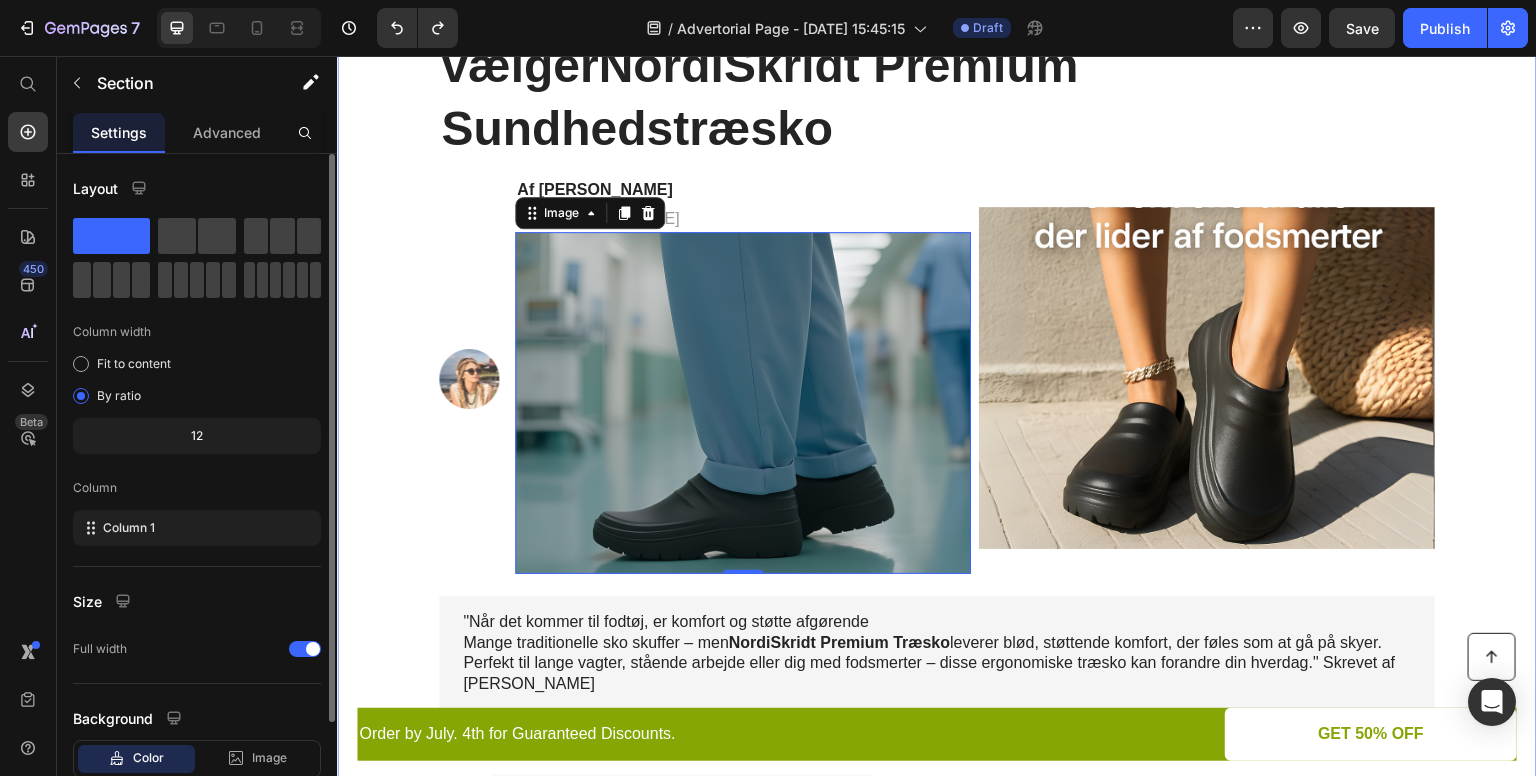 click on "Image Begrænset Rabat: Køb 1, få 1 Gratis +50% Kun i dag!  Text Block 18 HRS 05 MIN 00 SEC Countdown Timer Row Text Block Row Row 10 grunde til, at folk med fodsmerter vælger  NordiSkridt Premium Sundhedstræsko Heading Image Af Henriette M. Heading Sidst opdateret Juli 3.2025 Text Block Image   0 Image Row Row "Når det kommer til fodtøj, er komfort og støtte afgørende Mange traditionelle sko skuffer – men  NordiSkridt Premium Træsko  leverer blød, støttende komfort, der føles som at gå på skyer. Perfekt til lange vagter, stående arbejde eller dig med fodsmerter – disse ergonomiske træsko kan forandre din hverdag." Skrevet af Lisa Hansen Text Block Image 1. Smertelindring Fra Første Skridt Heading Fodsmerter behøver ikke styre din hverdag.  NordiSkrift Premium Træsko  fra  Scandinavian Roots  er udviklet med ekspertise fra fodspecialister for at give dig øjeblikkelig lindring – allerede fra første skridt. NordiSkrift  dit perfekte valg. Text Block Row Heading  fra  Text Block Image" at bounding box center (937, 1191) 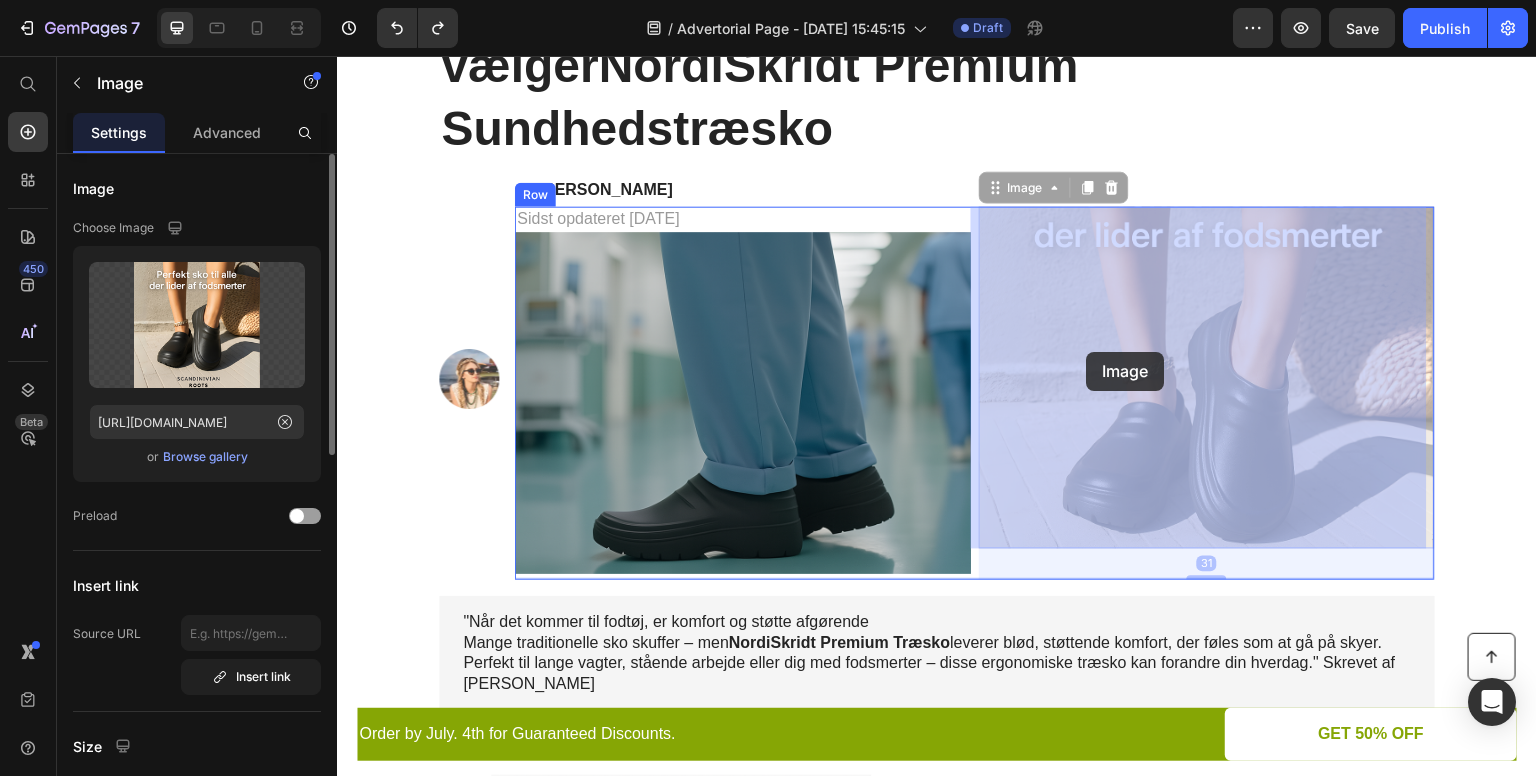drag, startPoint x: 1087, startPoint y: 322, endPoint x: 1085, endPoint y: 350, distance: 28.071337 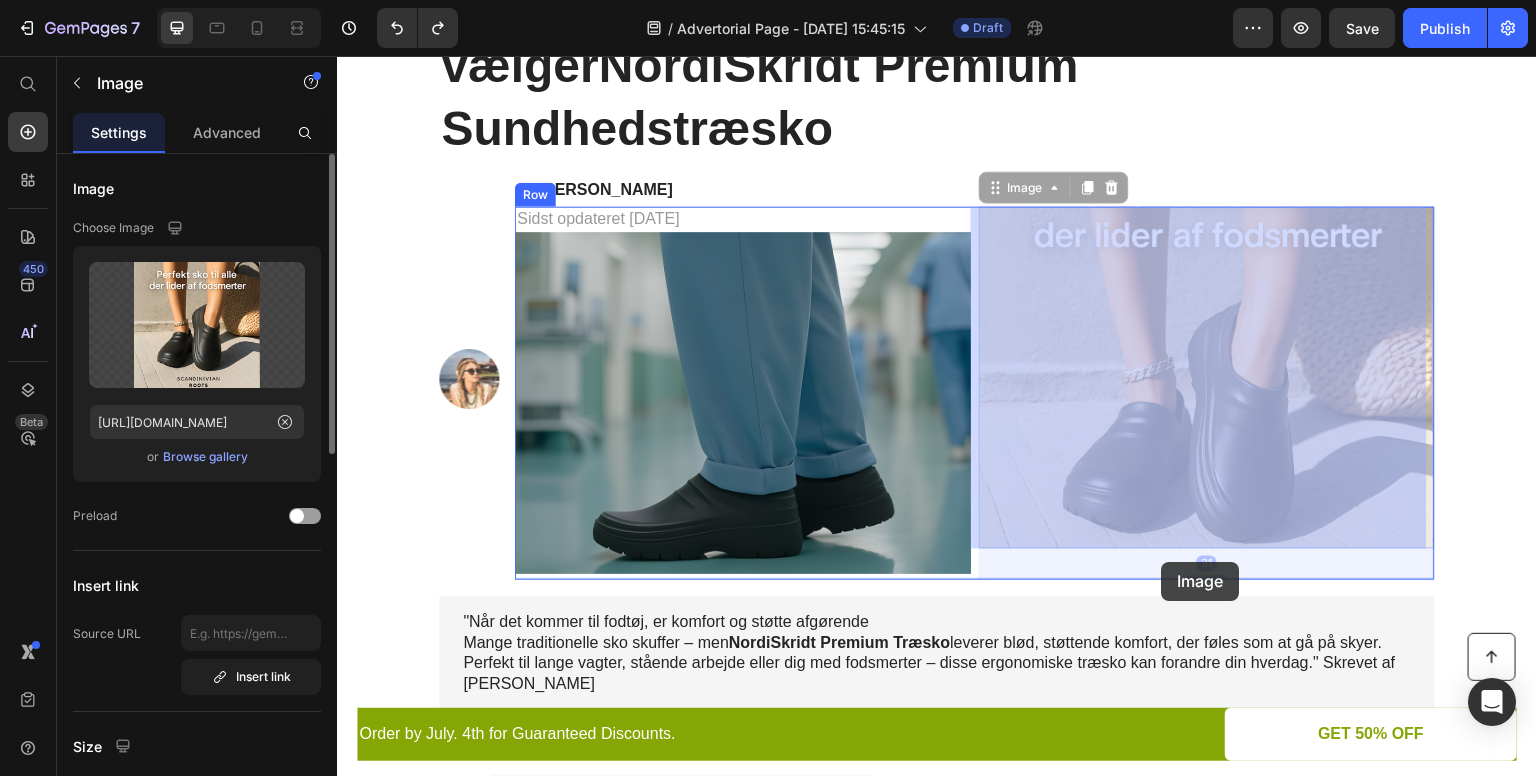 drag, startPoint x: 1091, startPoint y: 359, endPoint x: 1160, endPoint y: 561, distance: 213.4596 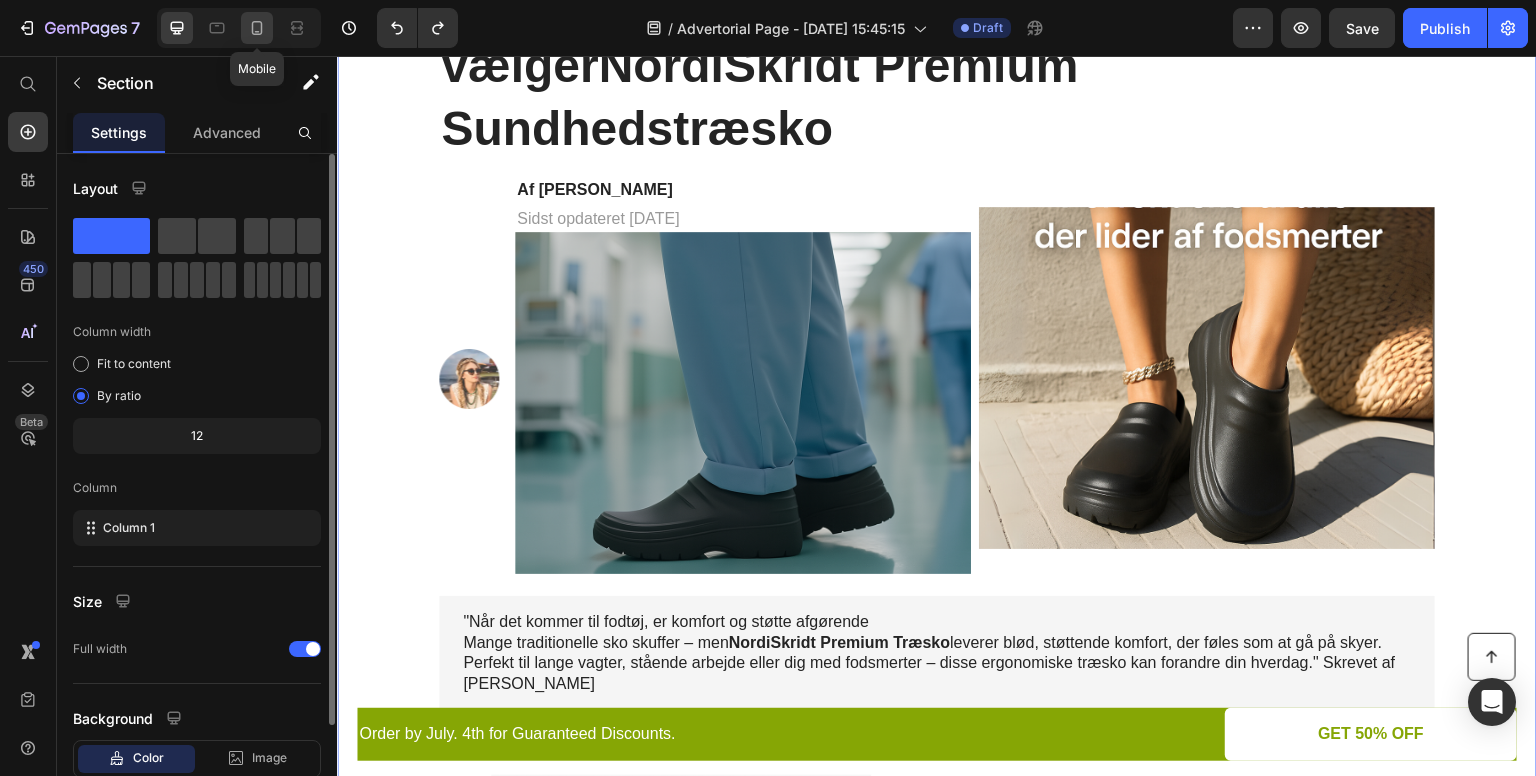 click 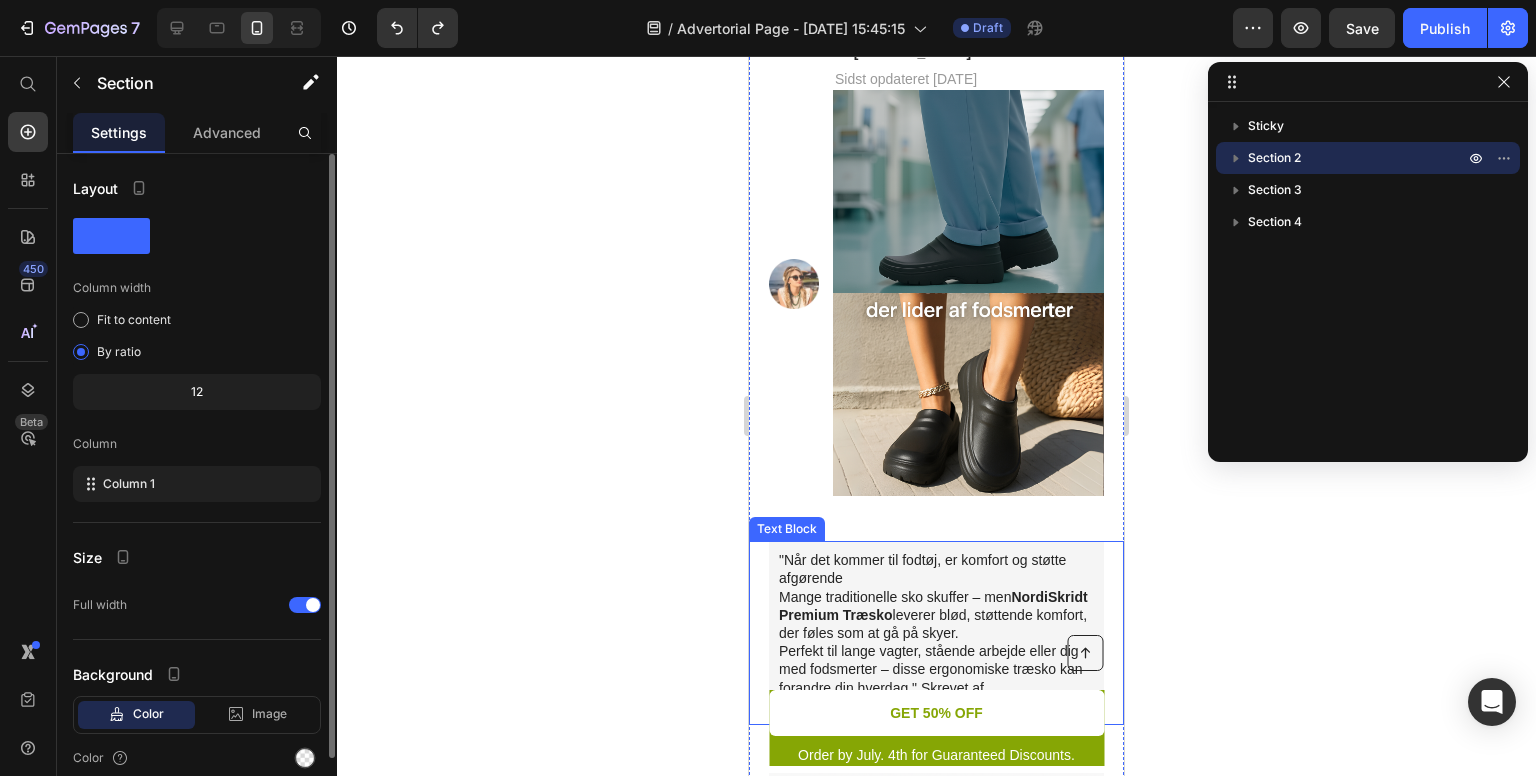 scroll, scrollTop: 397, scrollLeft: 0, axis: vertical 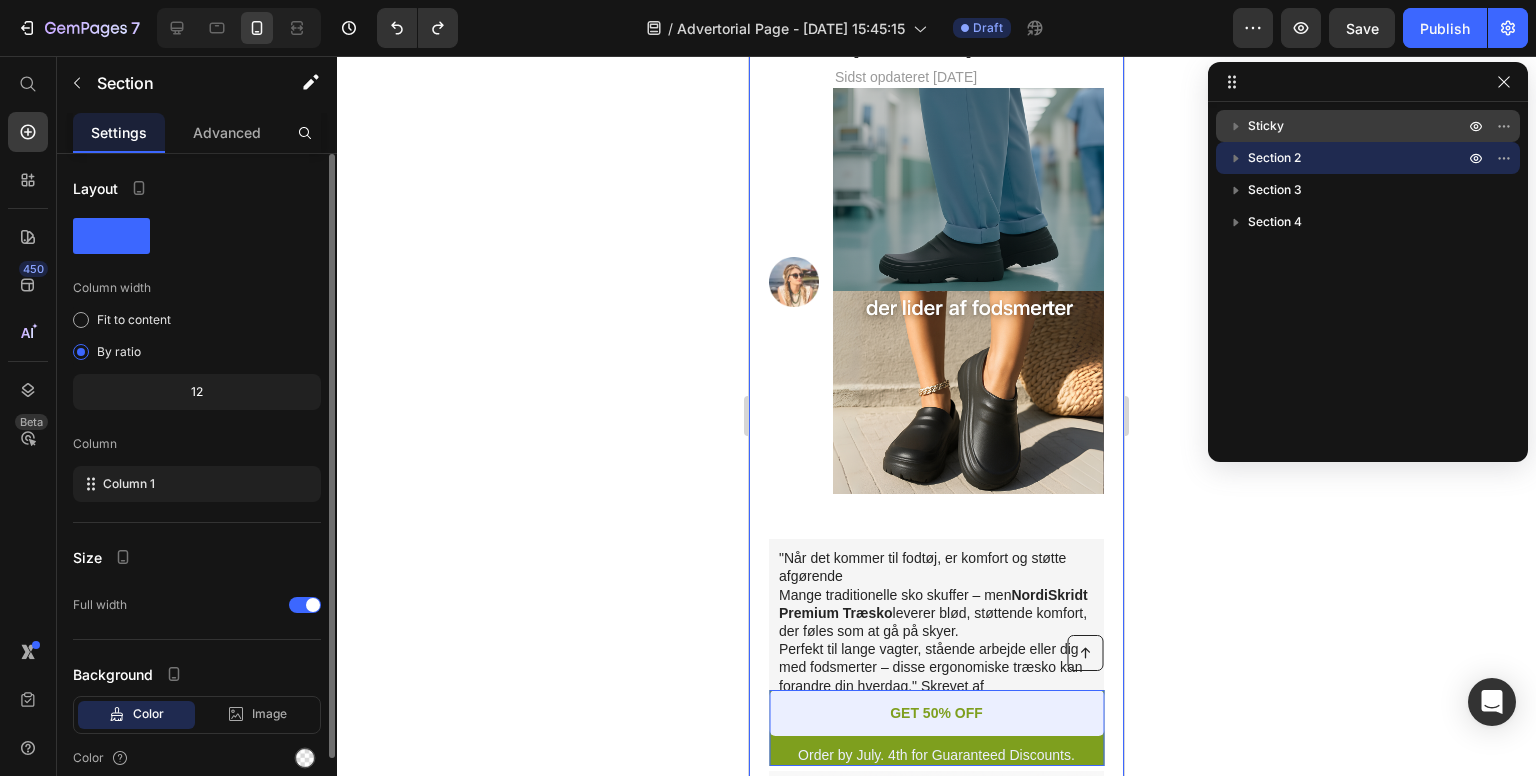 click on "Sticky" at bounding box center [1358, 126] 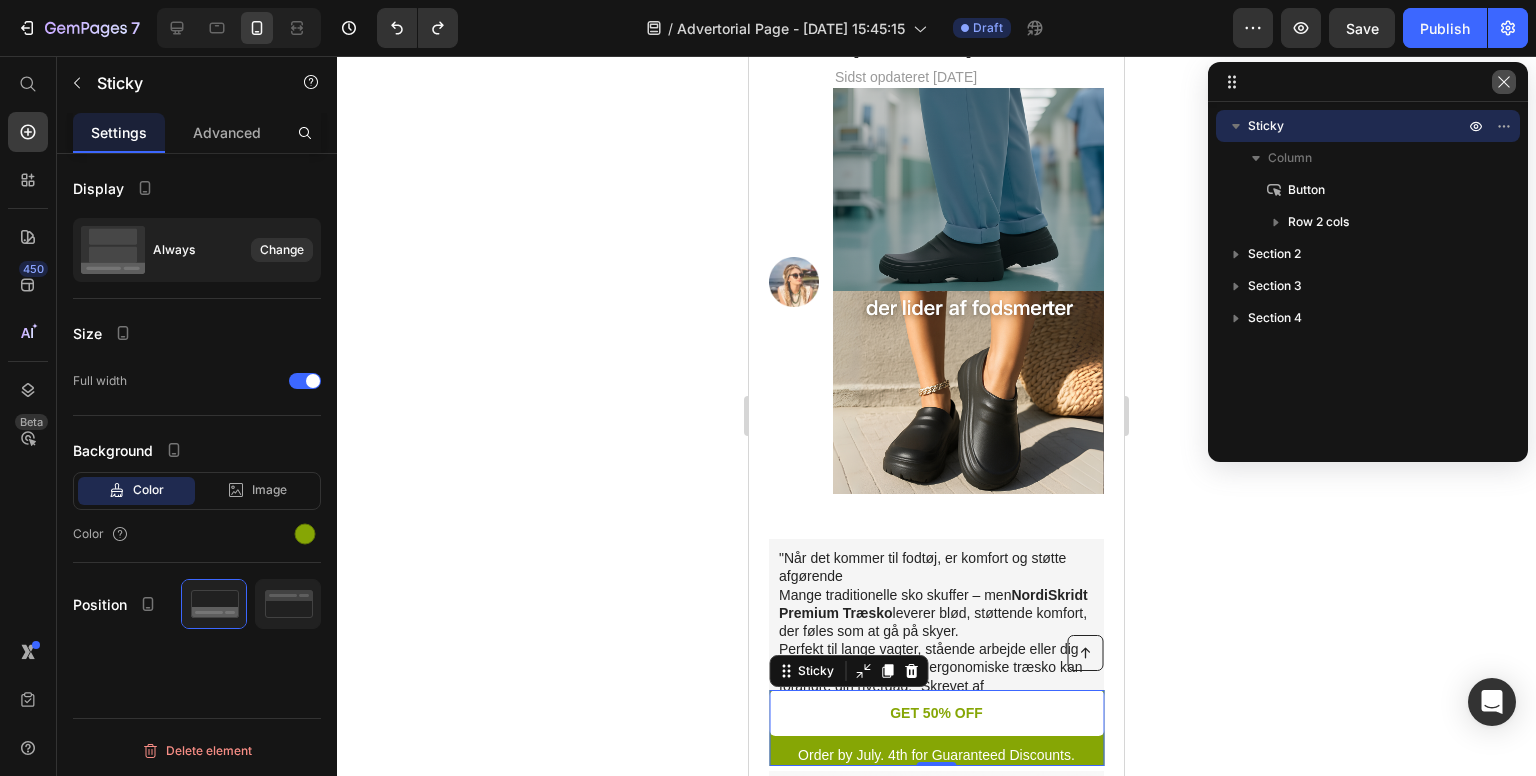 click 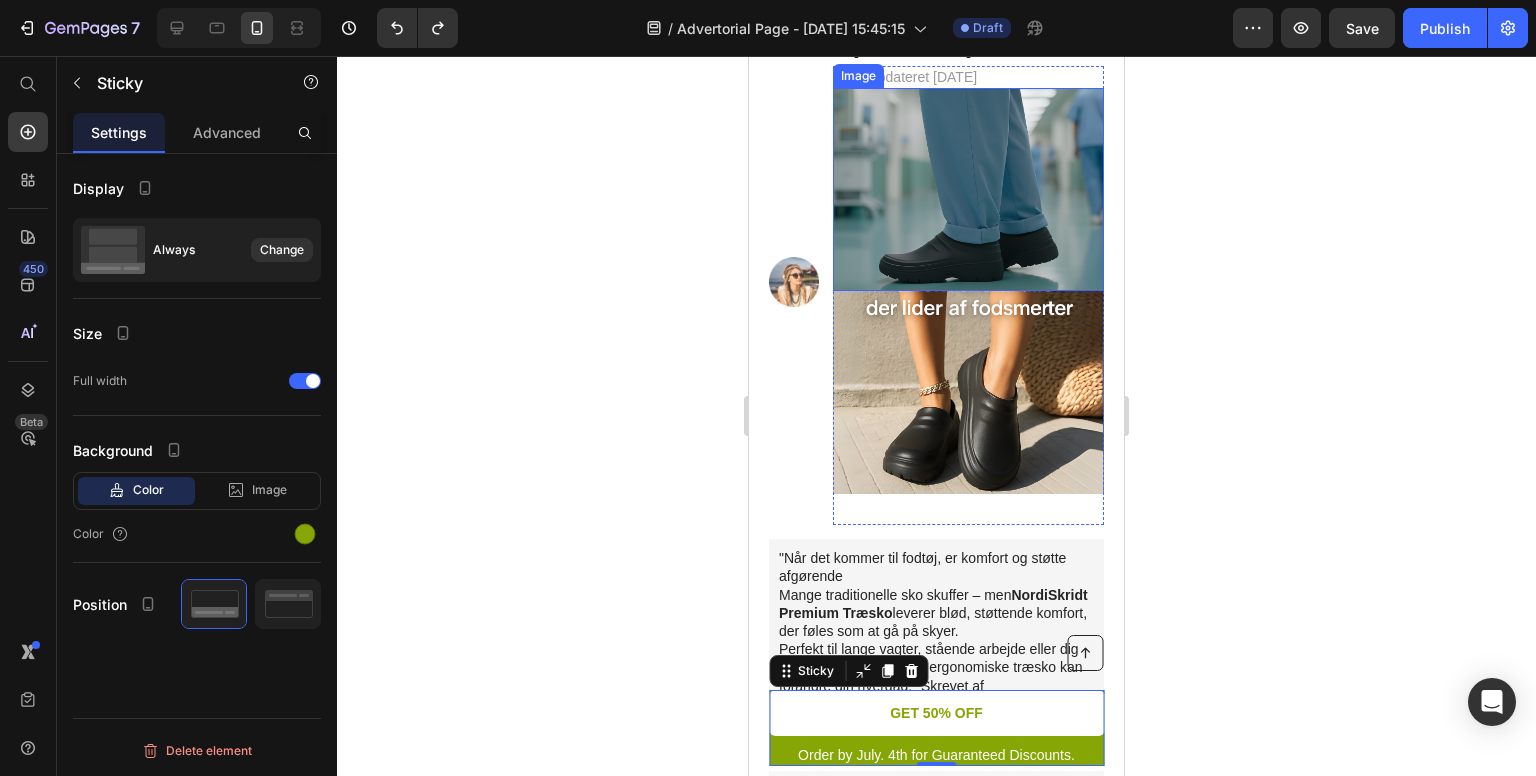click at bounding box center (968, 189) 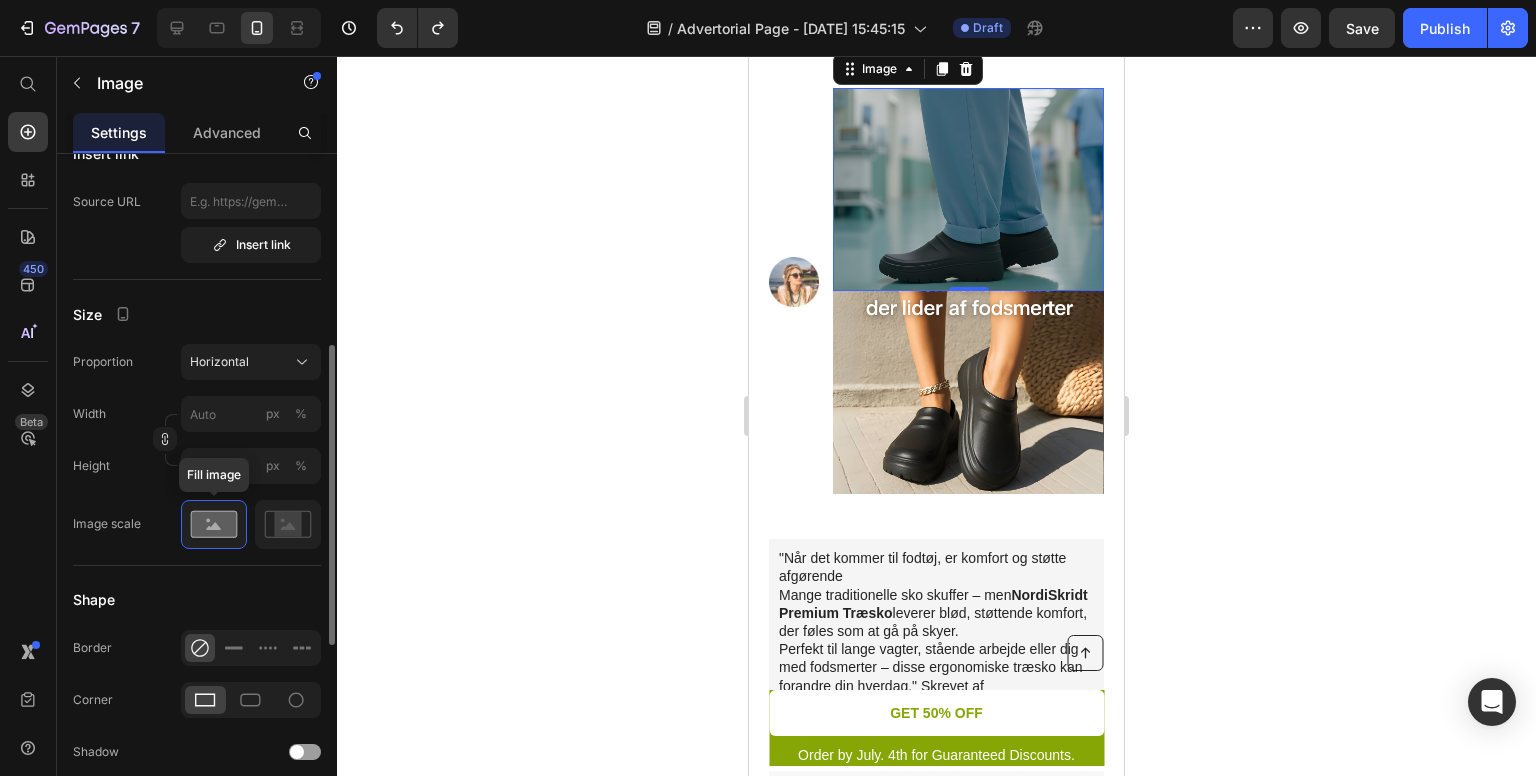 scroll, scrollTop: 476, scrollLeft: 0, axis: vertical 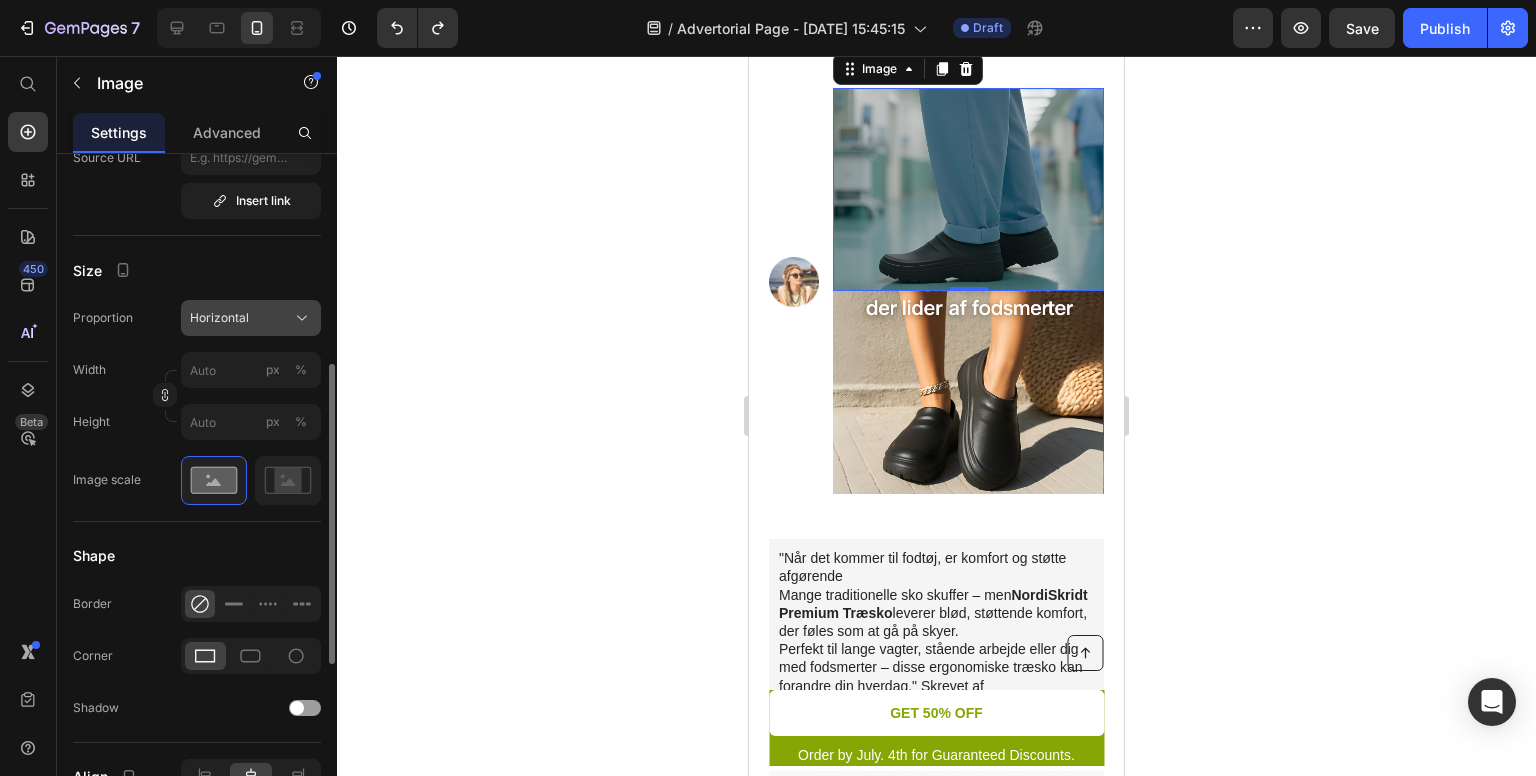 click on "Horizontal" at bounding box center [251, 318] 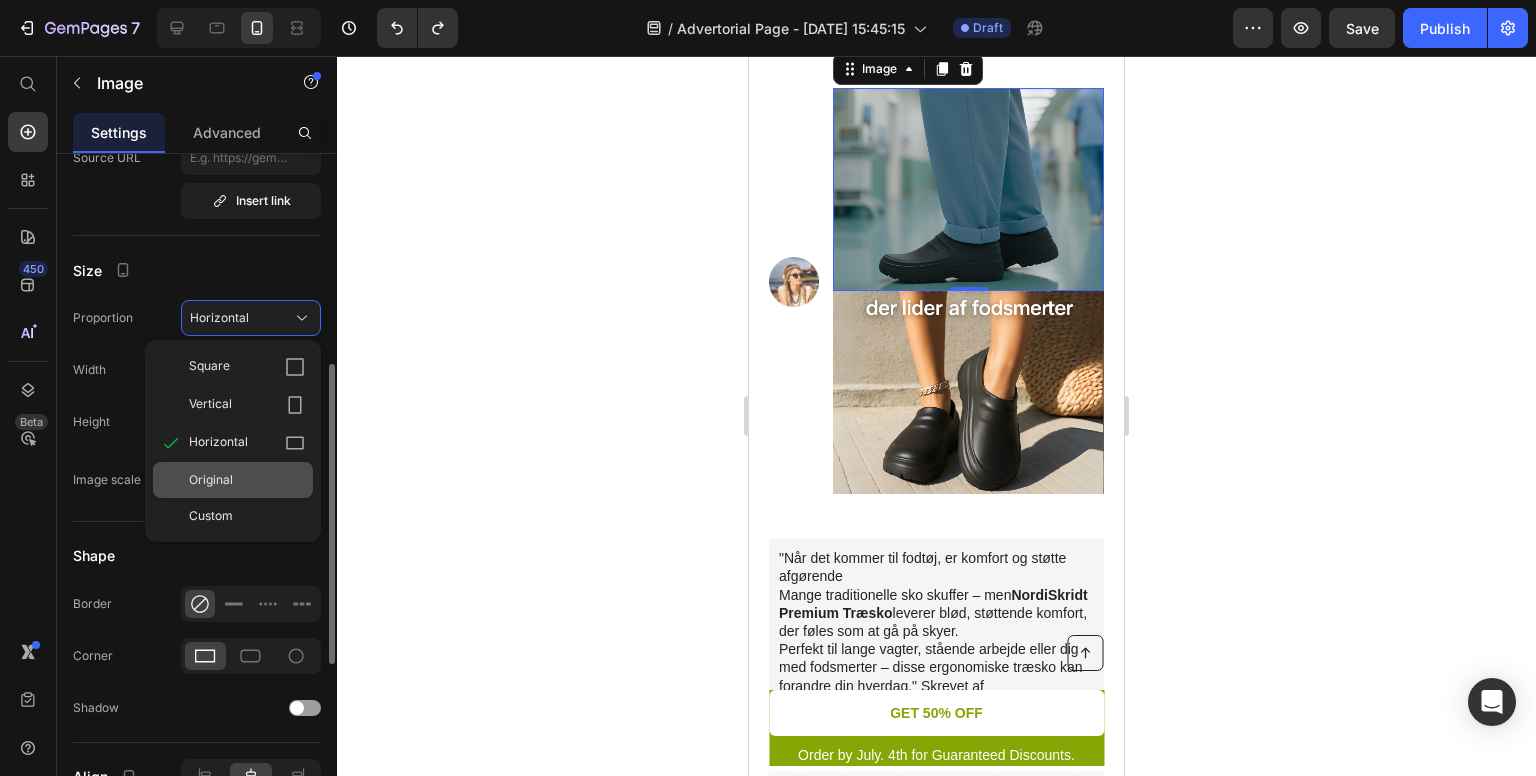 click on "Original" at bounding box center [247, 480] 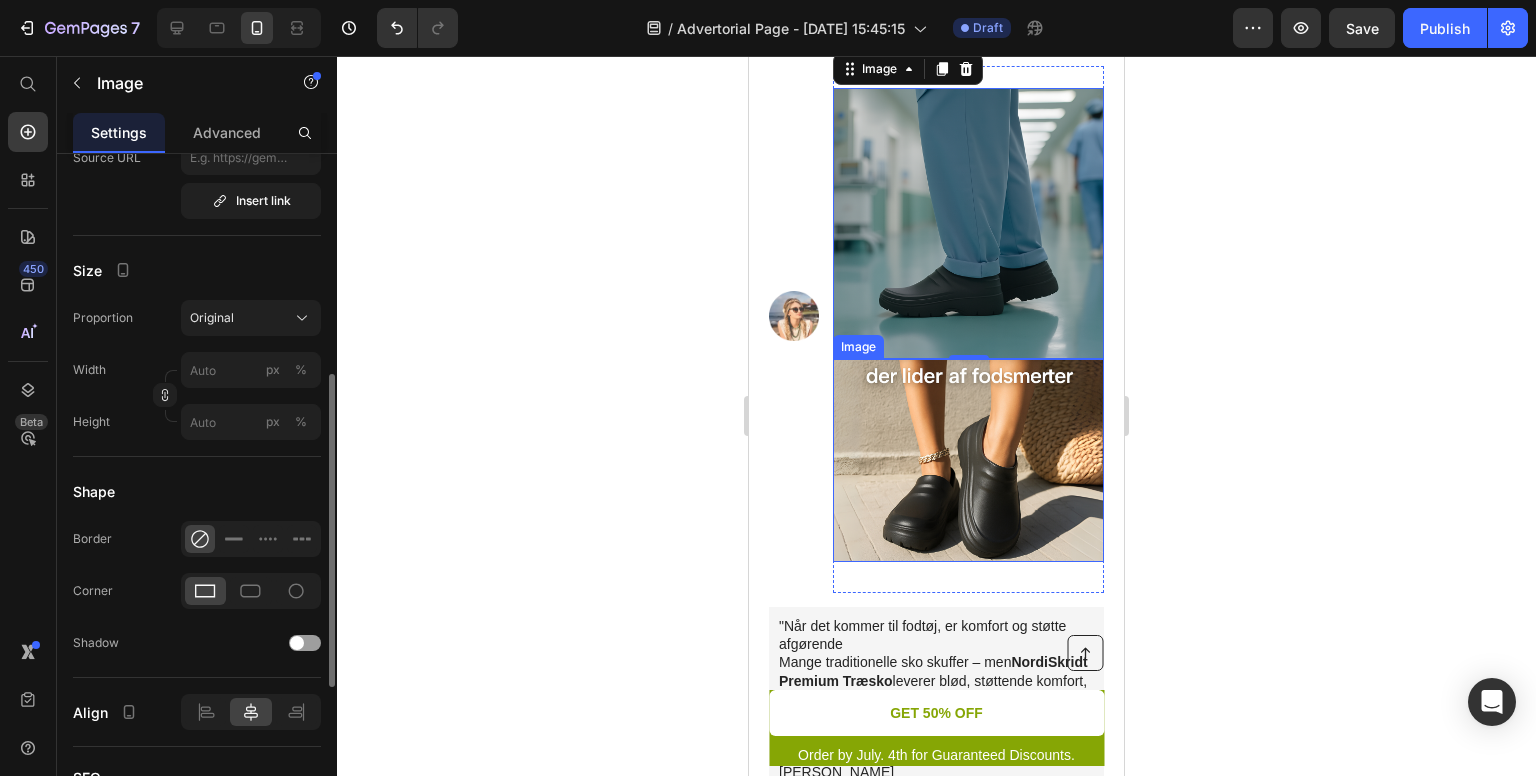 click at bounding box center (968, 460) 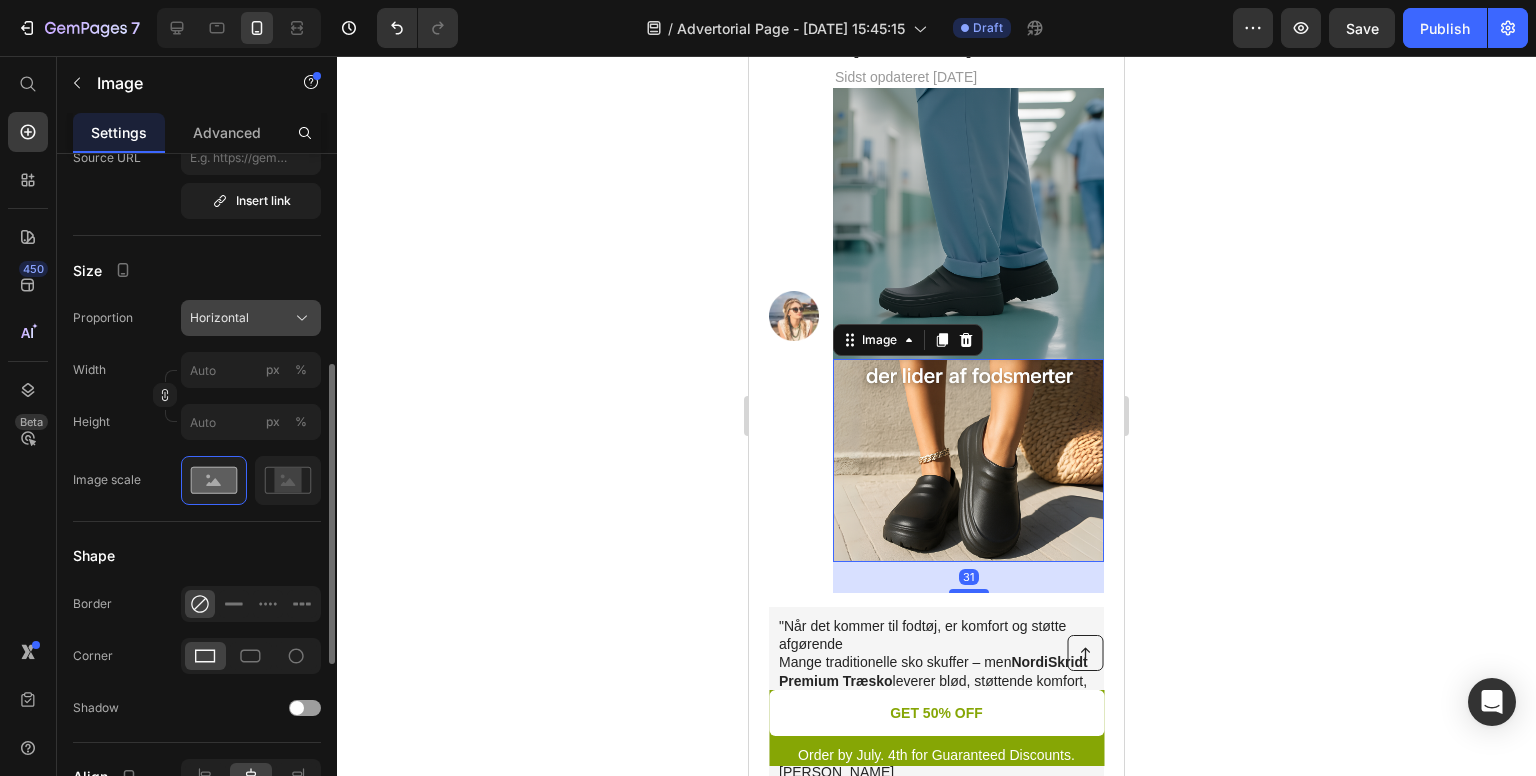 click on "Horizontal" 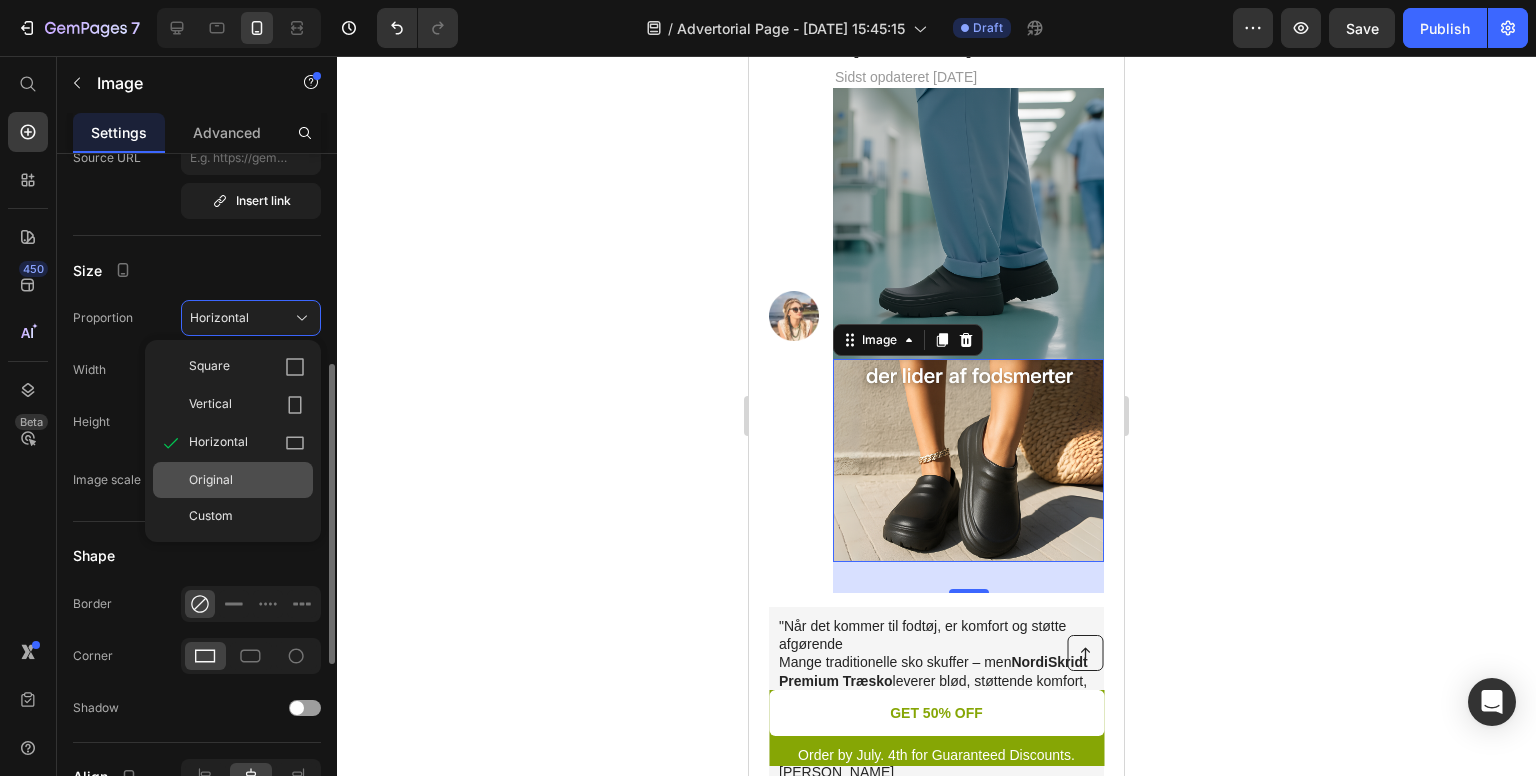 click on "Original" at bounding box center [247, 480] 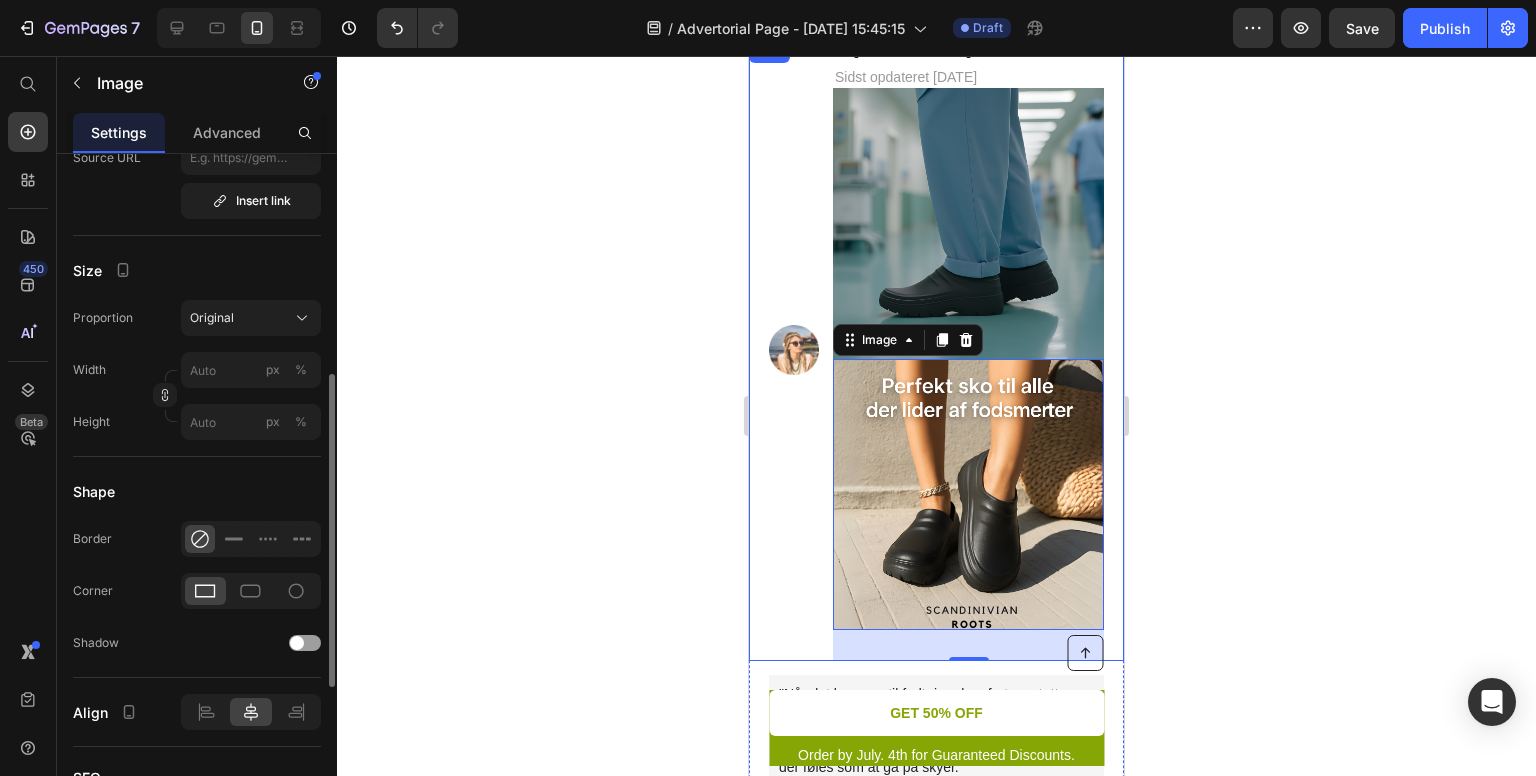 click 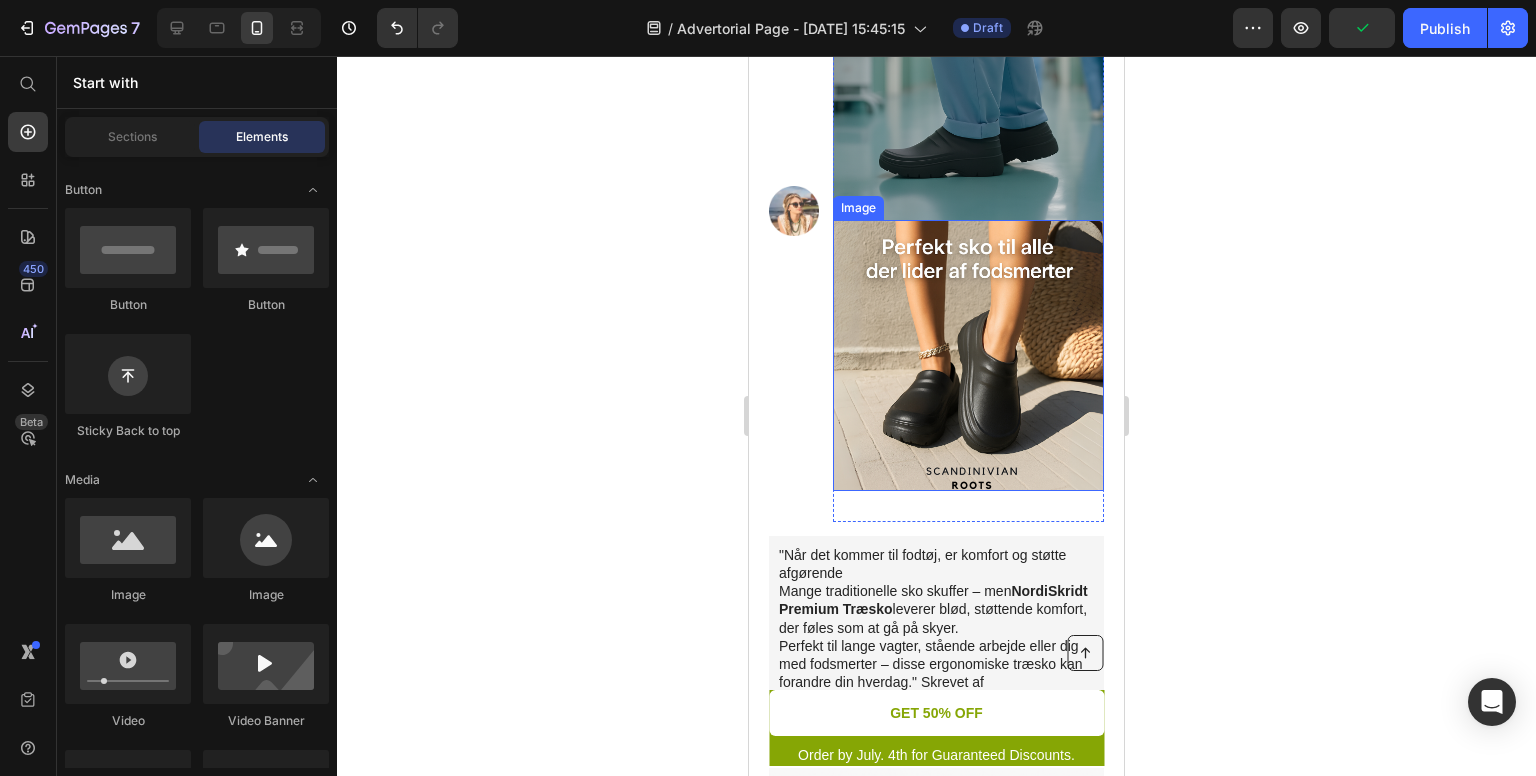 scroll, scrollTop: 556, scrollLeft: 0, axis: vertical 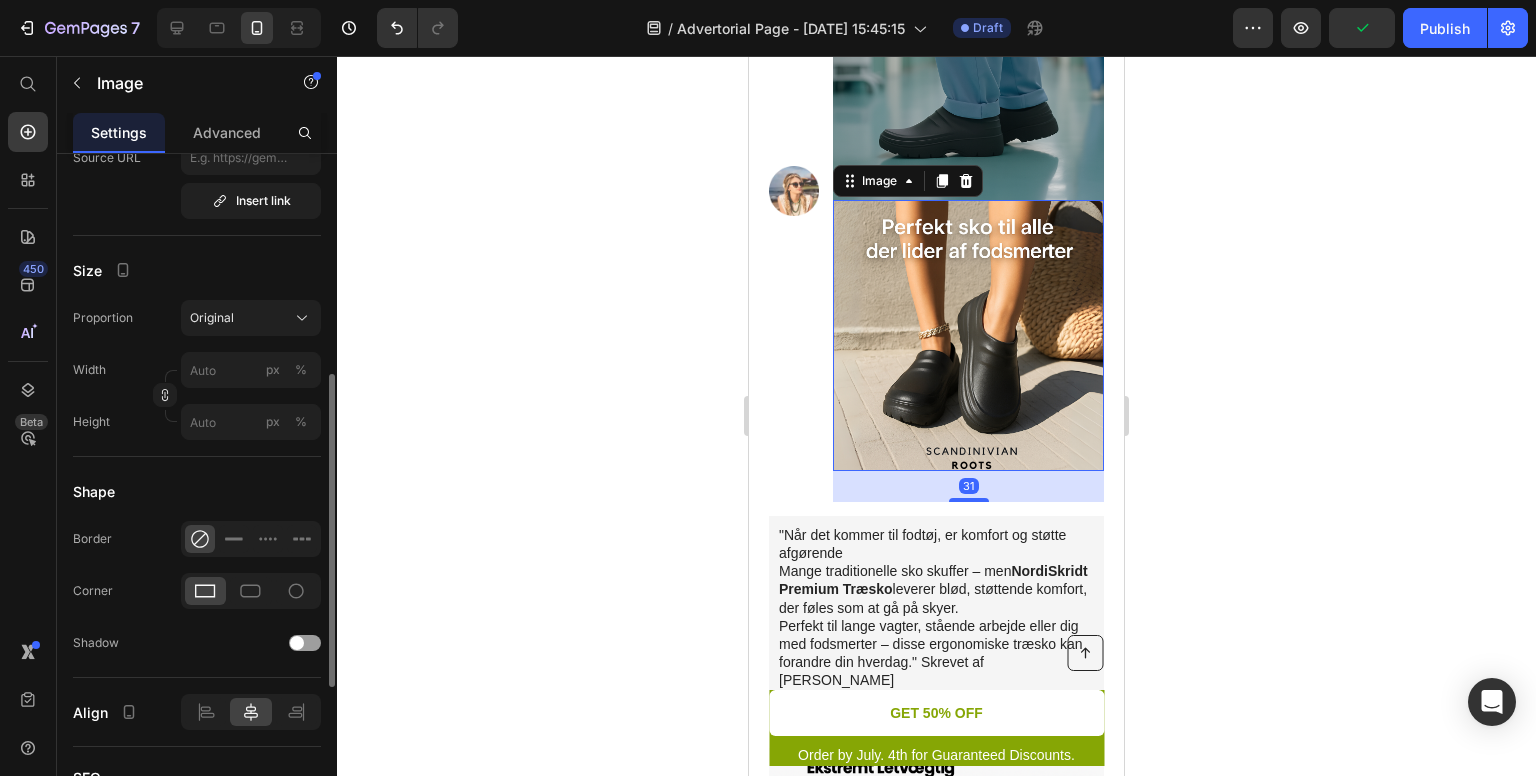 click at bounding box center (968, 335) 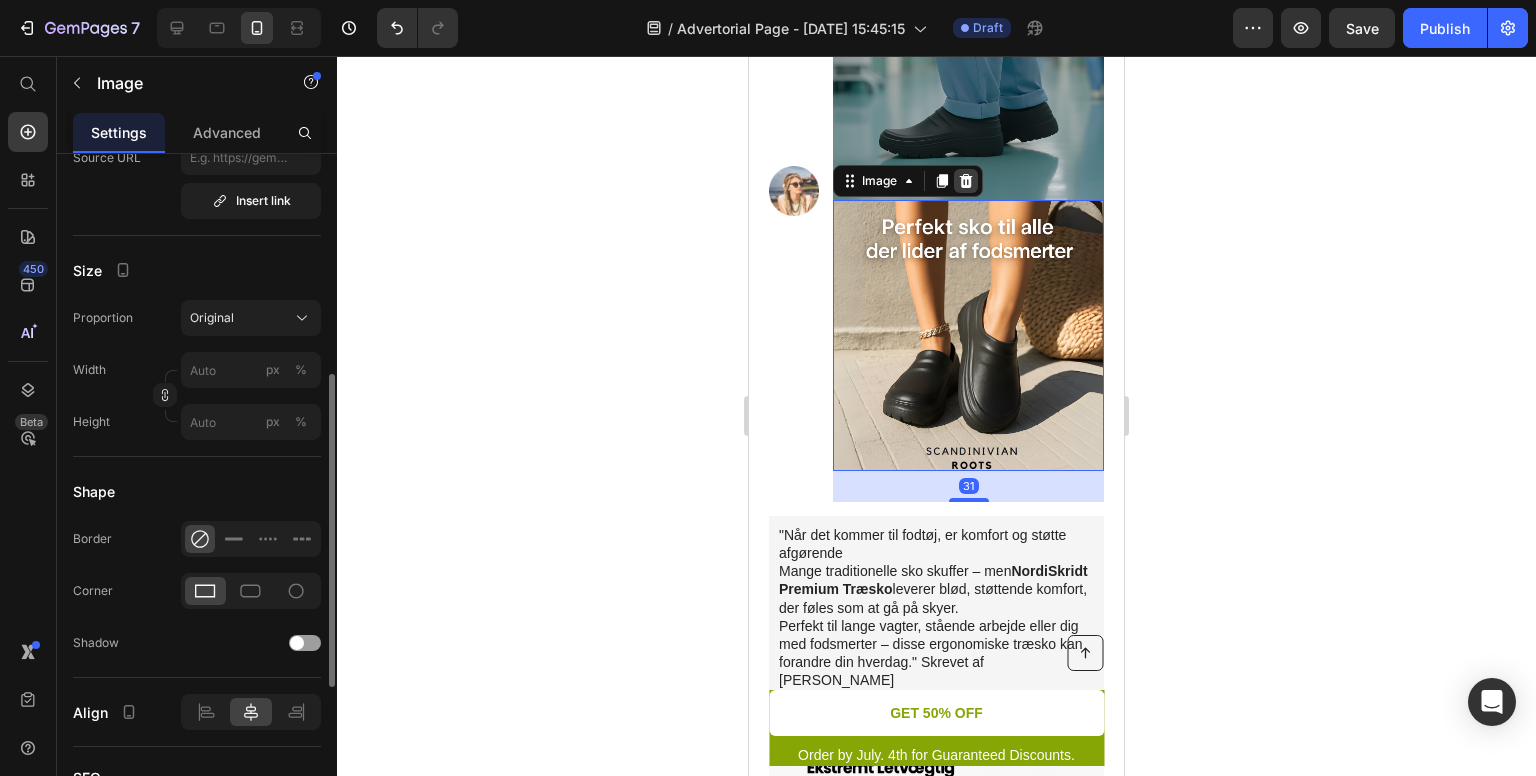 click at bounding box center (966, 181) 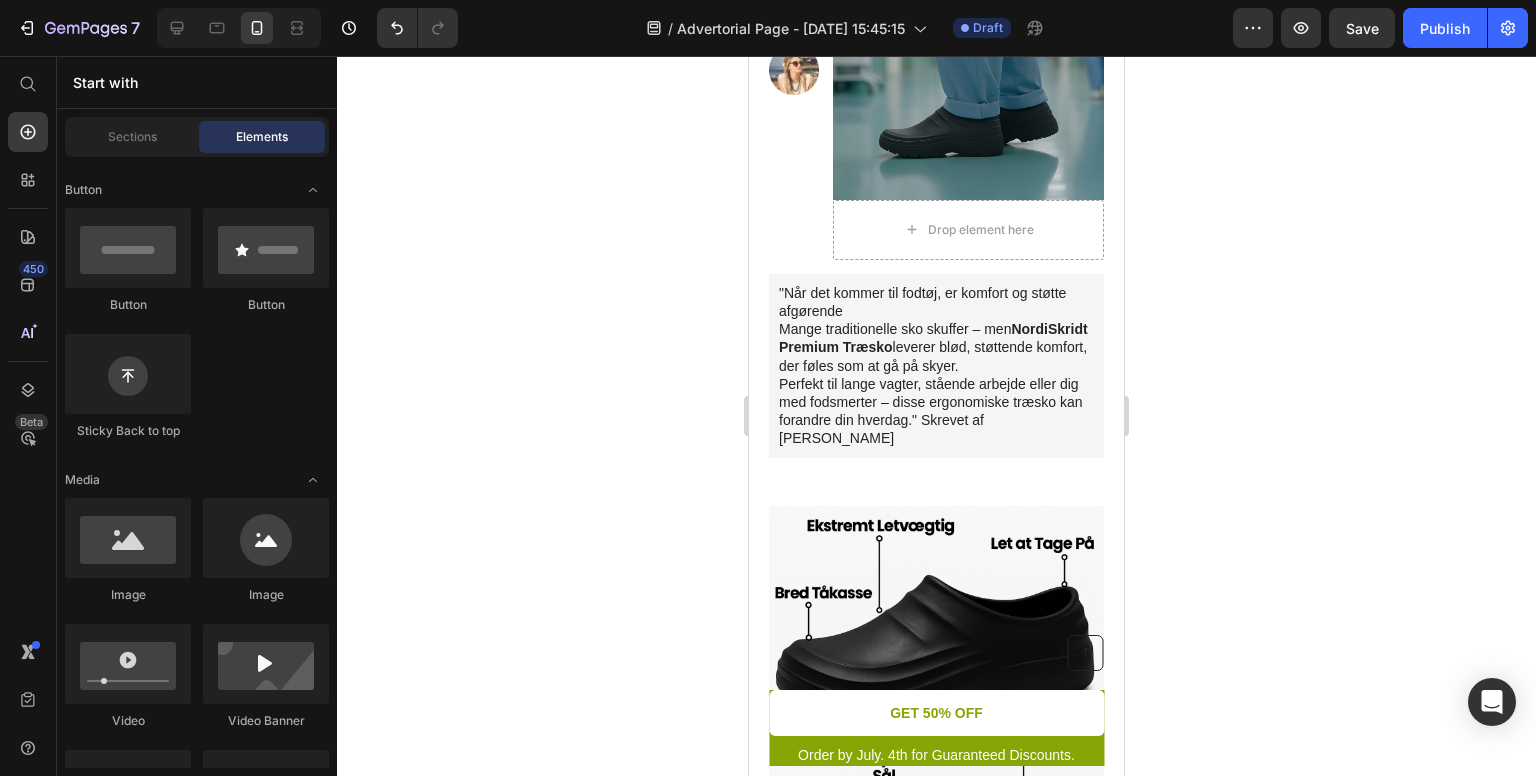 scroll, scrollTop: 443, scrollLeft: 0, axis: vertical 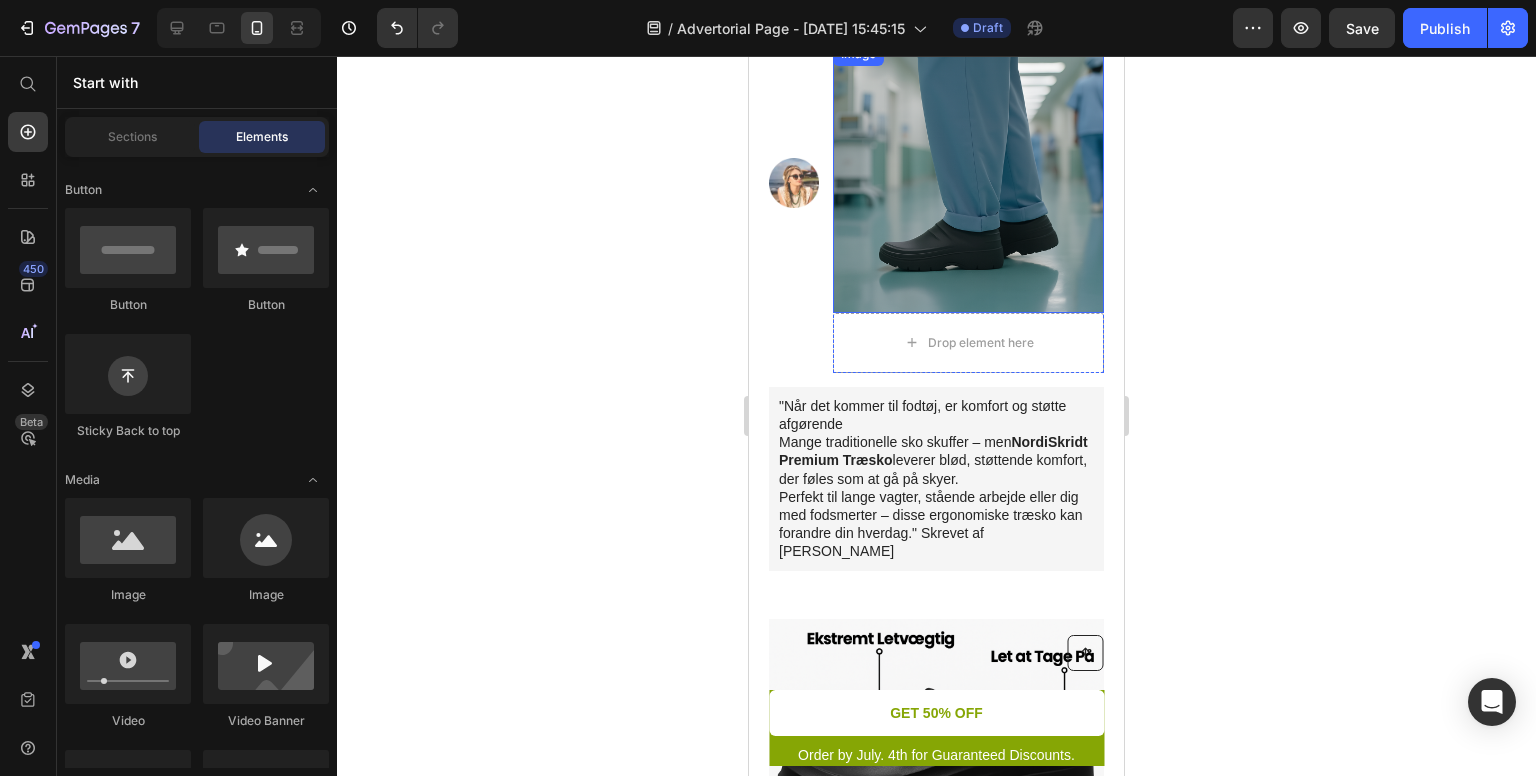 click at bounding box center (968, 177) 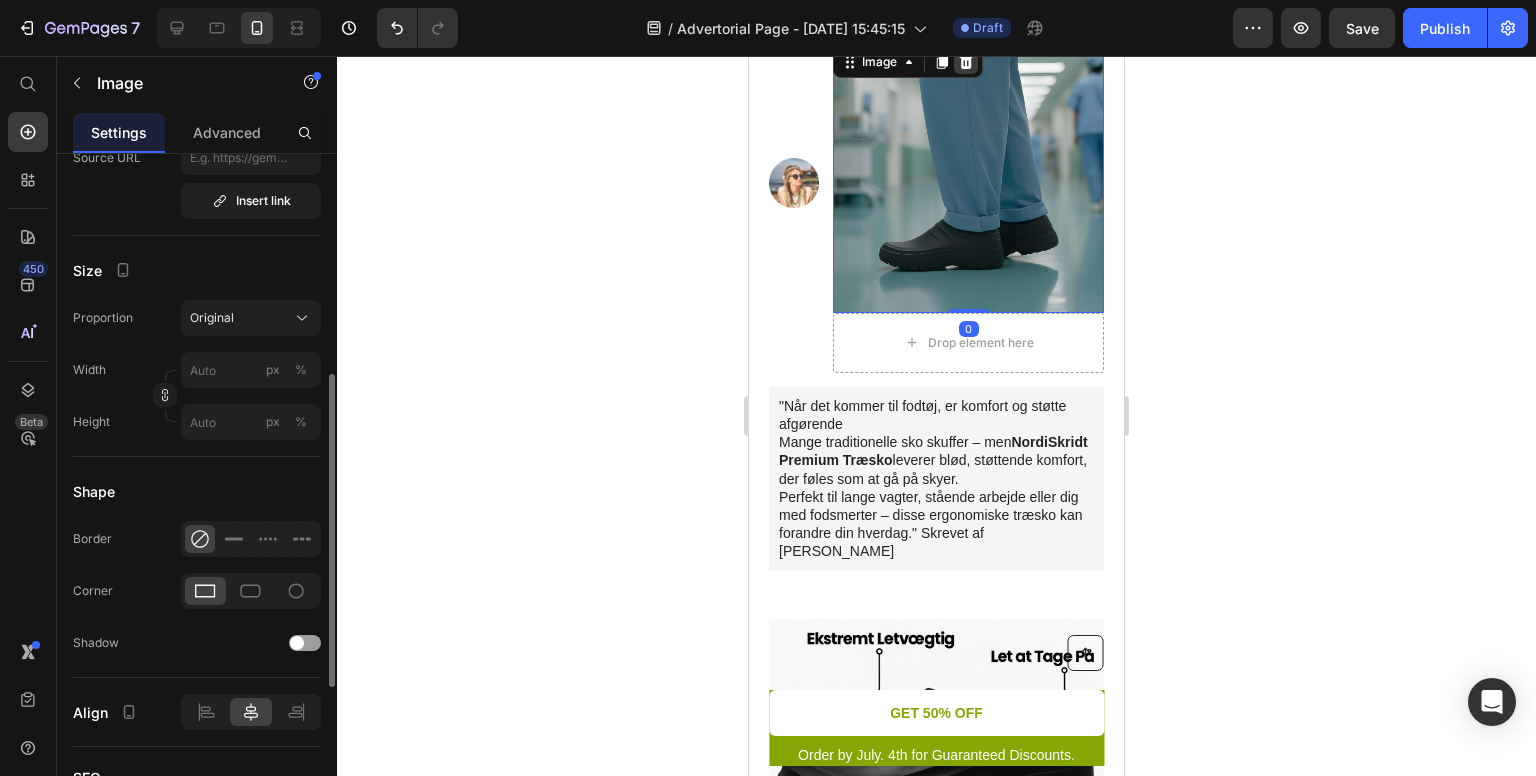 click 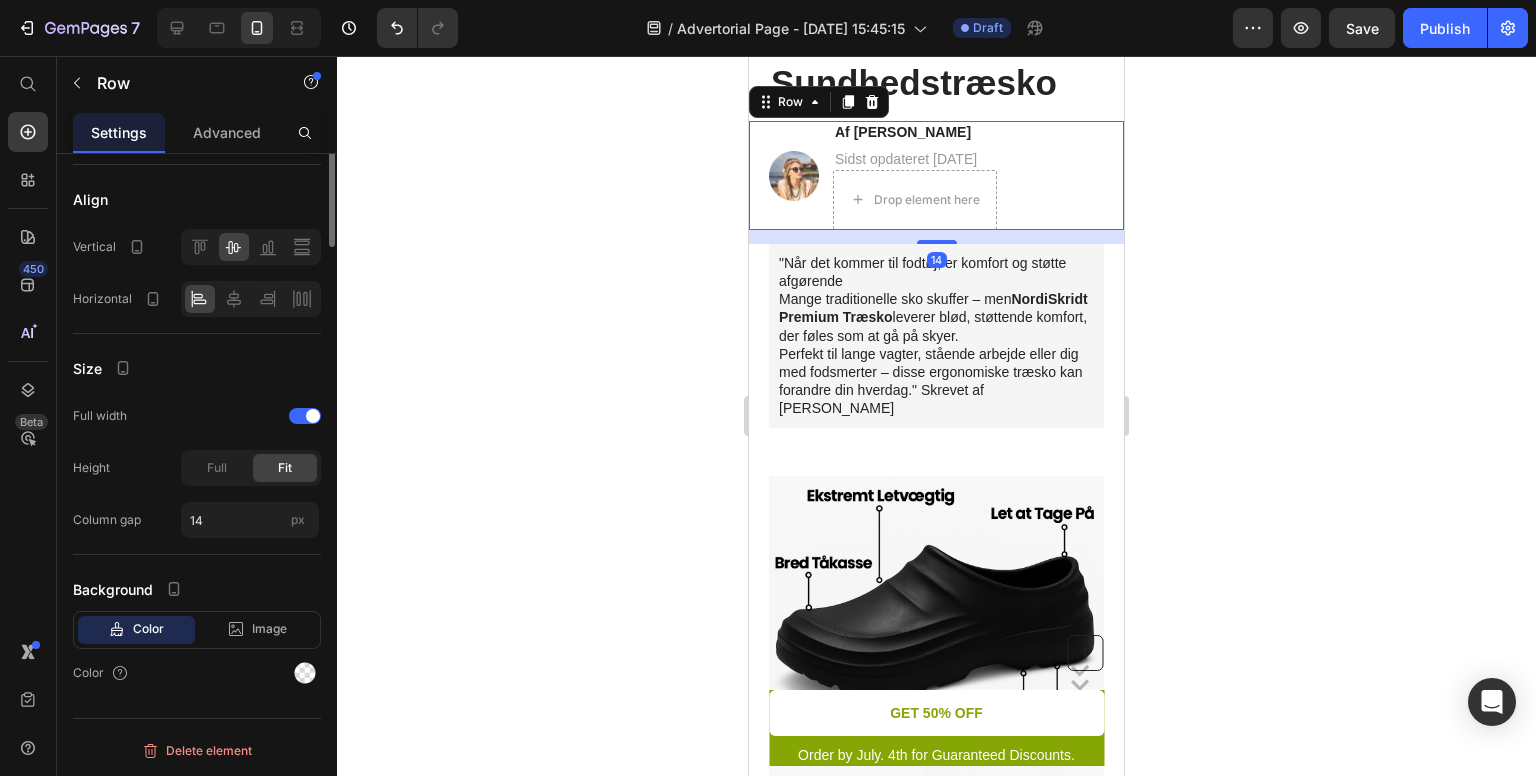 scroll, scrollTop: 0, scrollLeft: 0, axis: both 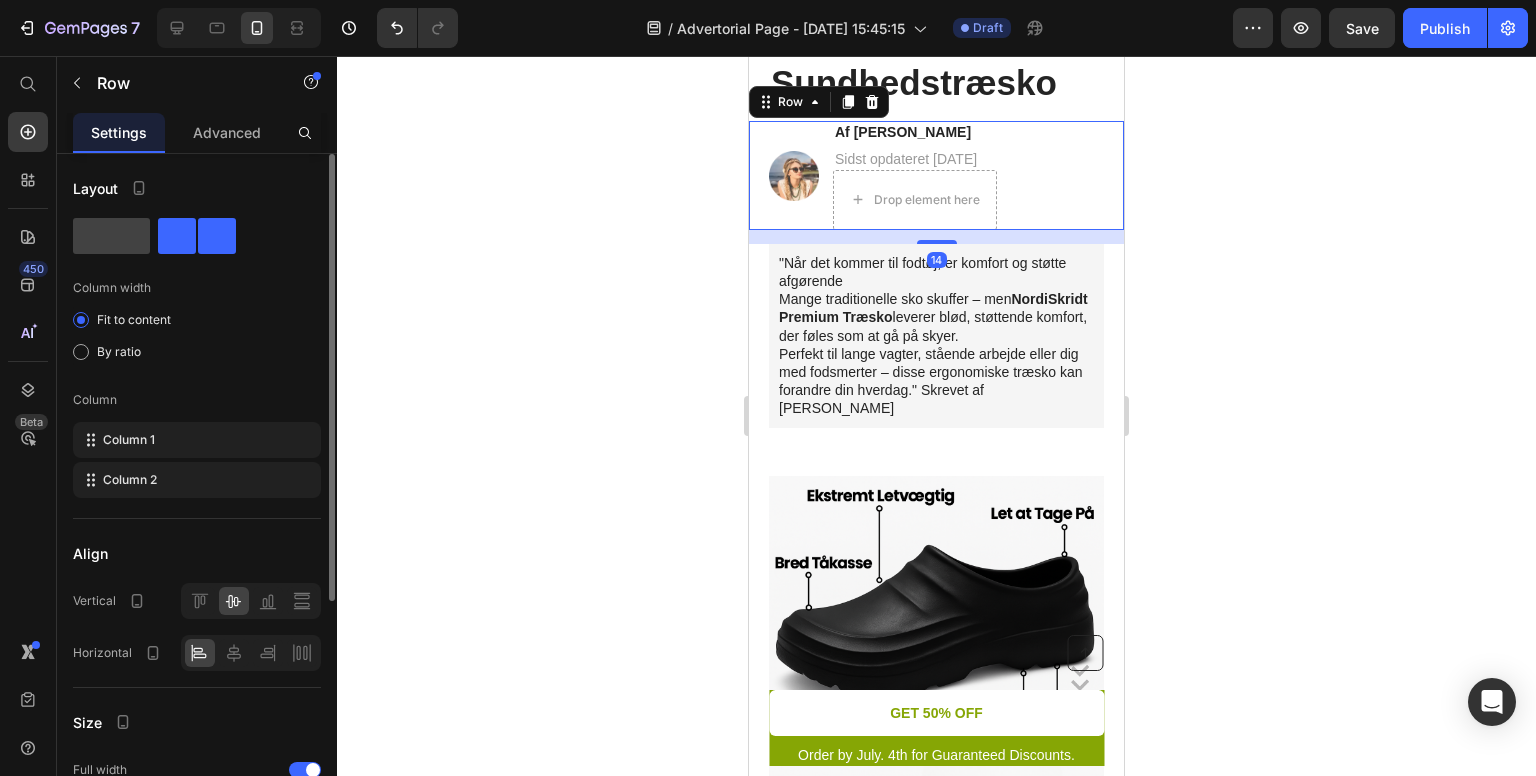 click on "Image Af Henriette M. Heading Sidst opdateret Juli 3.2025 Text Block
Drop element here Row Row   14" at bounding box center [936, 175] 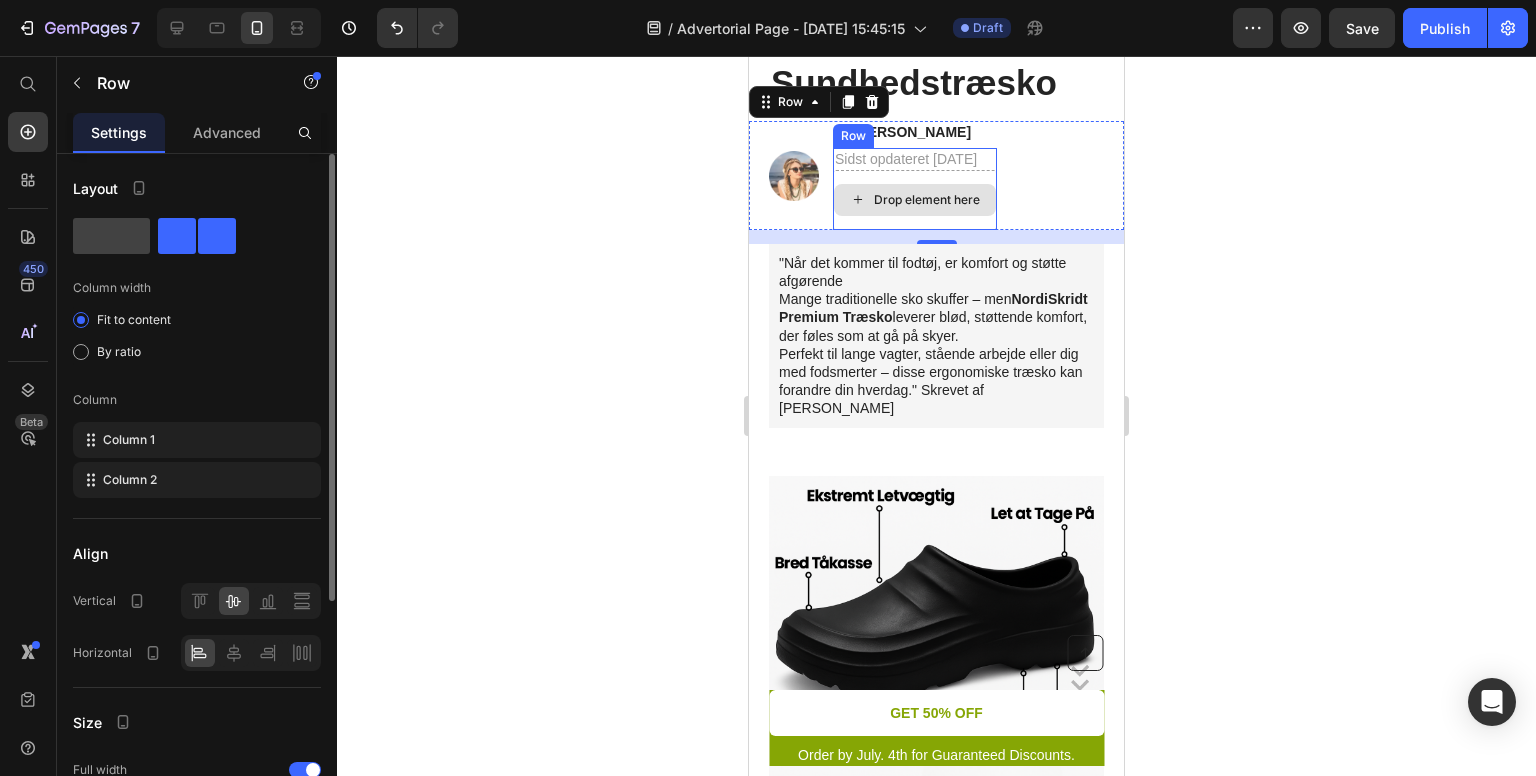 click on "Drop element here" at bounding box center [927, 200] 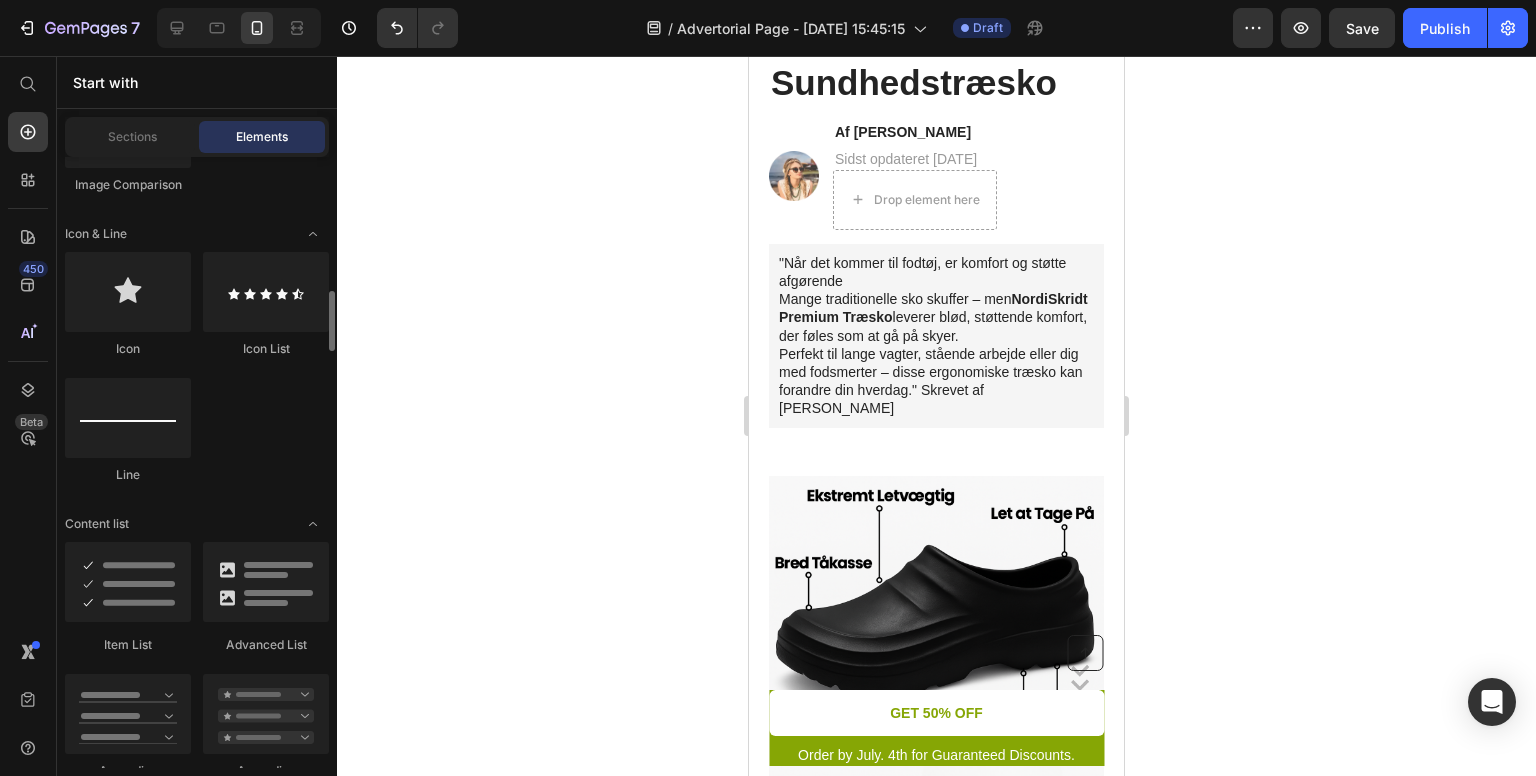 scroll, scrollTop: 1362, scrollLeft: 0, axis: vertical 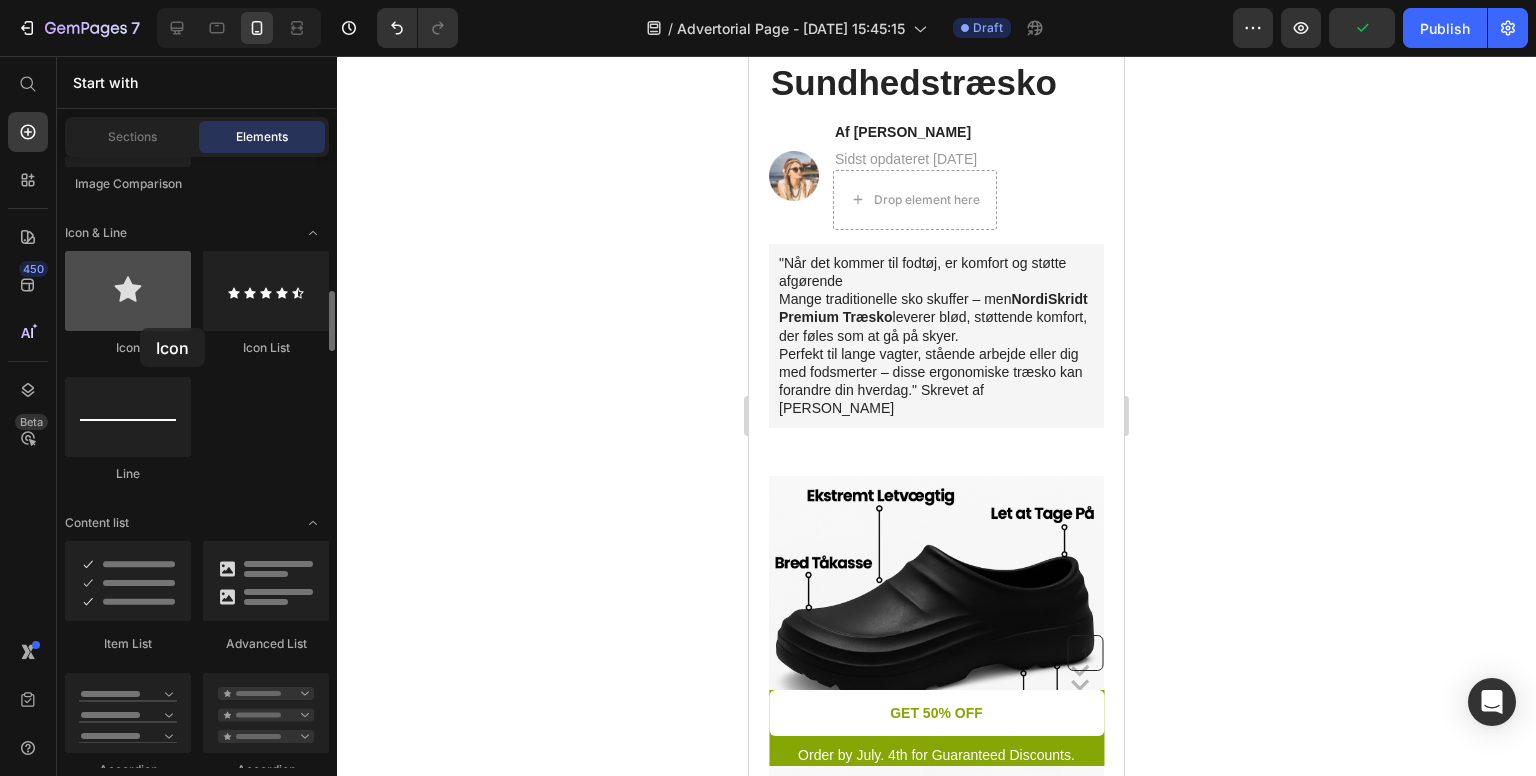 click at bounding box center [128, 291] 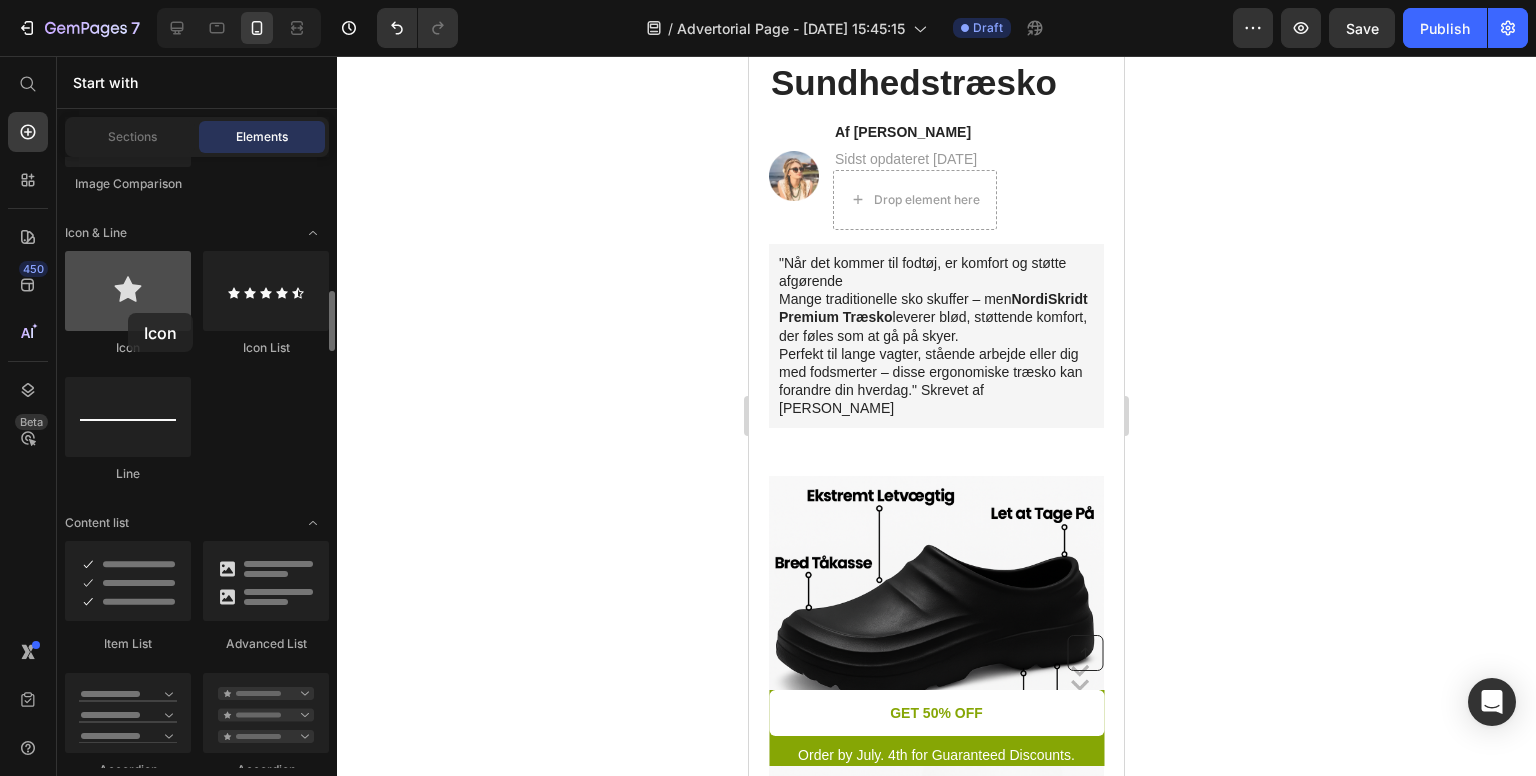 click at bounding box center (128, 291) 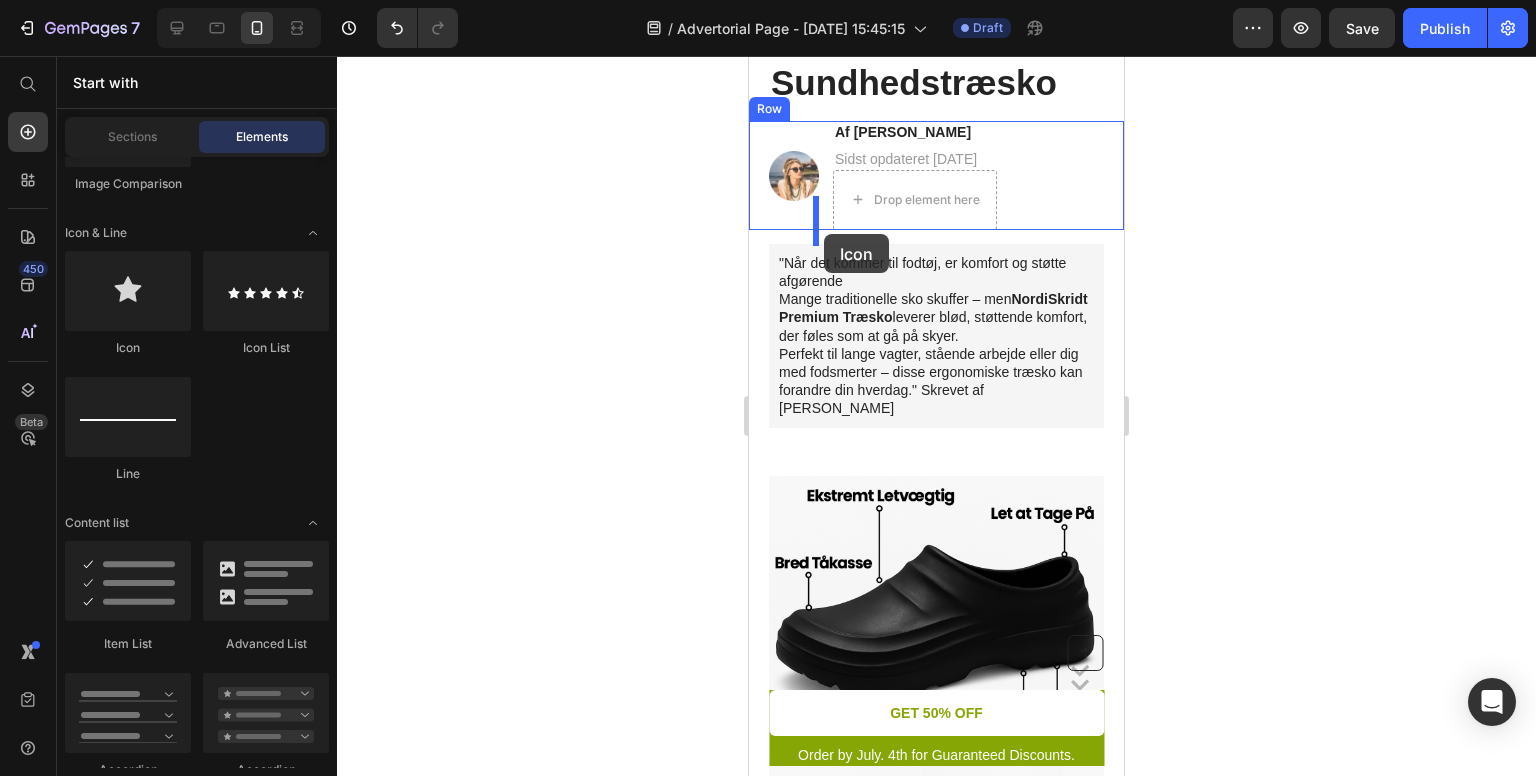 drag, startPoint x: 868, startPoint y: 373, endPoint x: 848, endPoint y: 231, distance: 143.40154 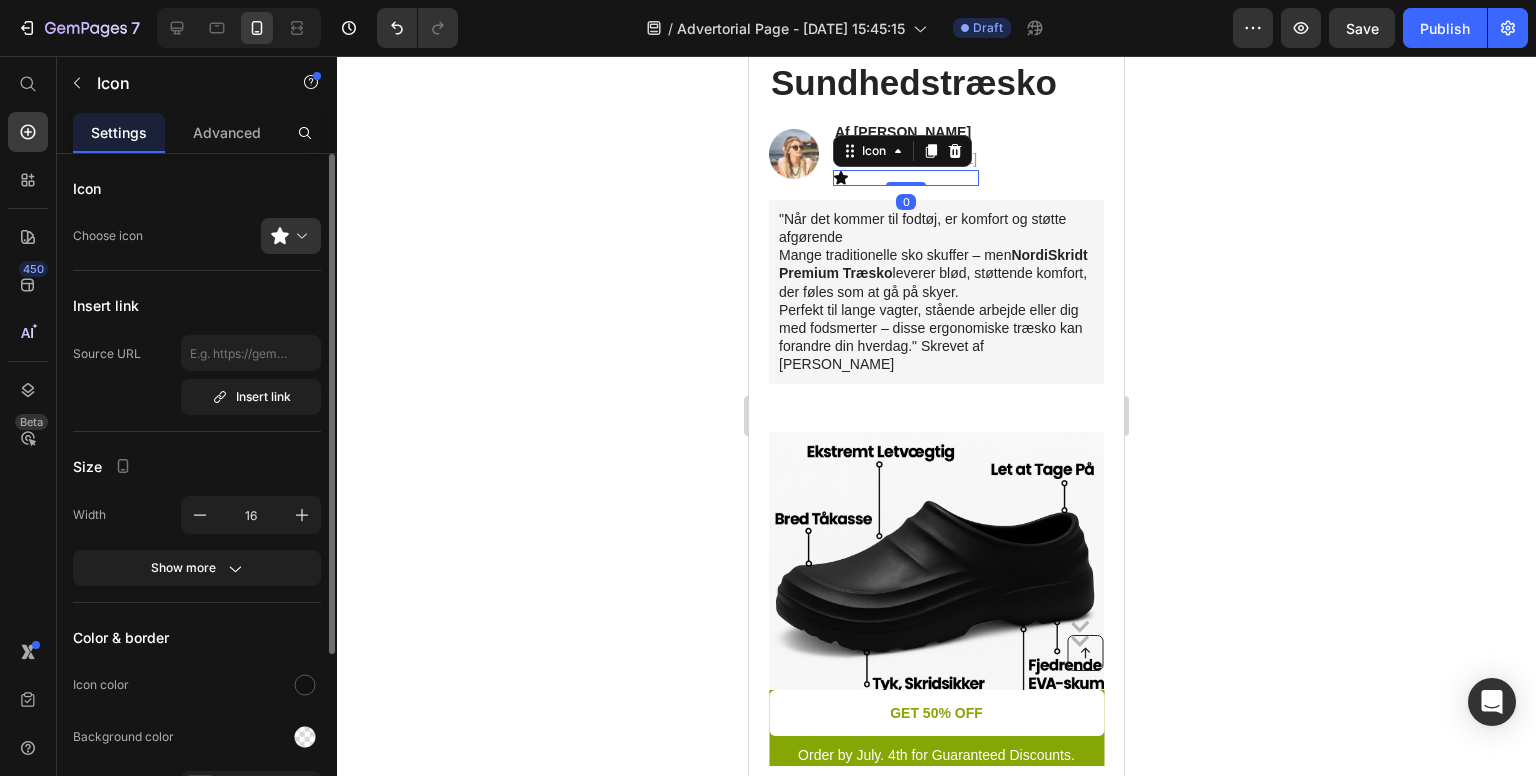 scroll, scrollTop: 292, scrollLeft: 0, axis: vertical 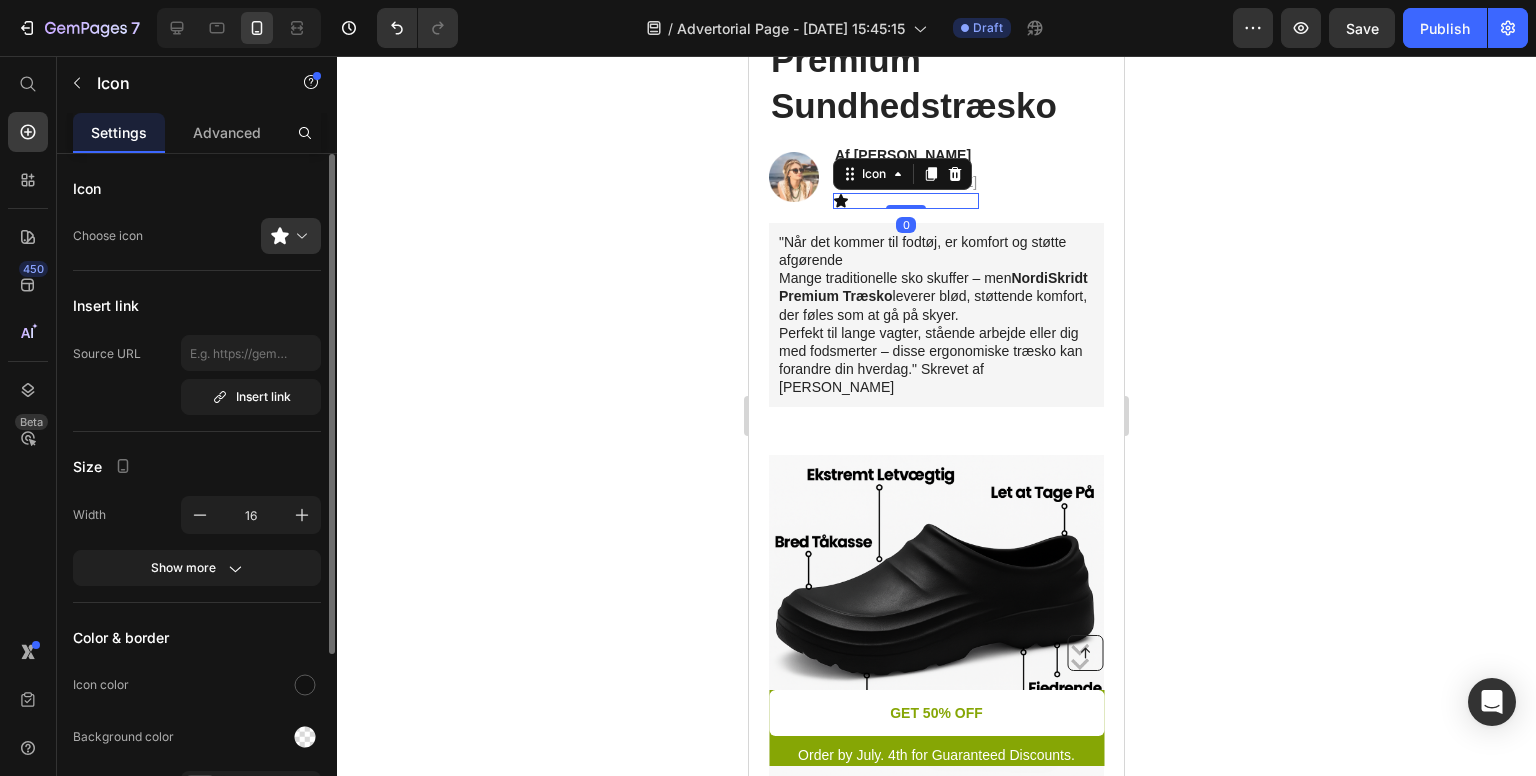 click on "Icon   0" at bounding box center (906, 201) 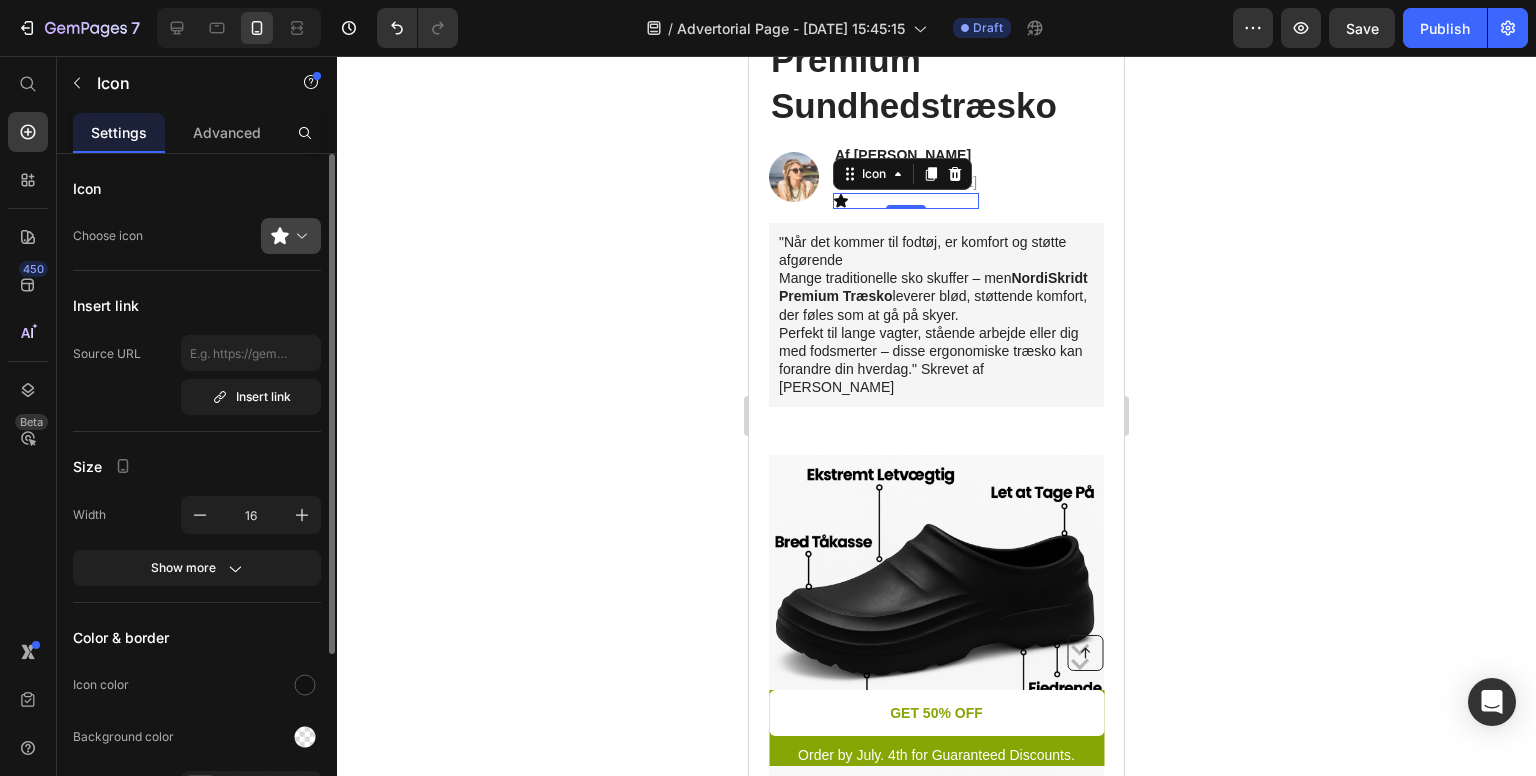 click at bounding box center (299, 236) 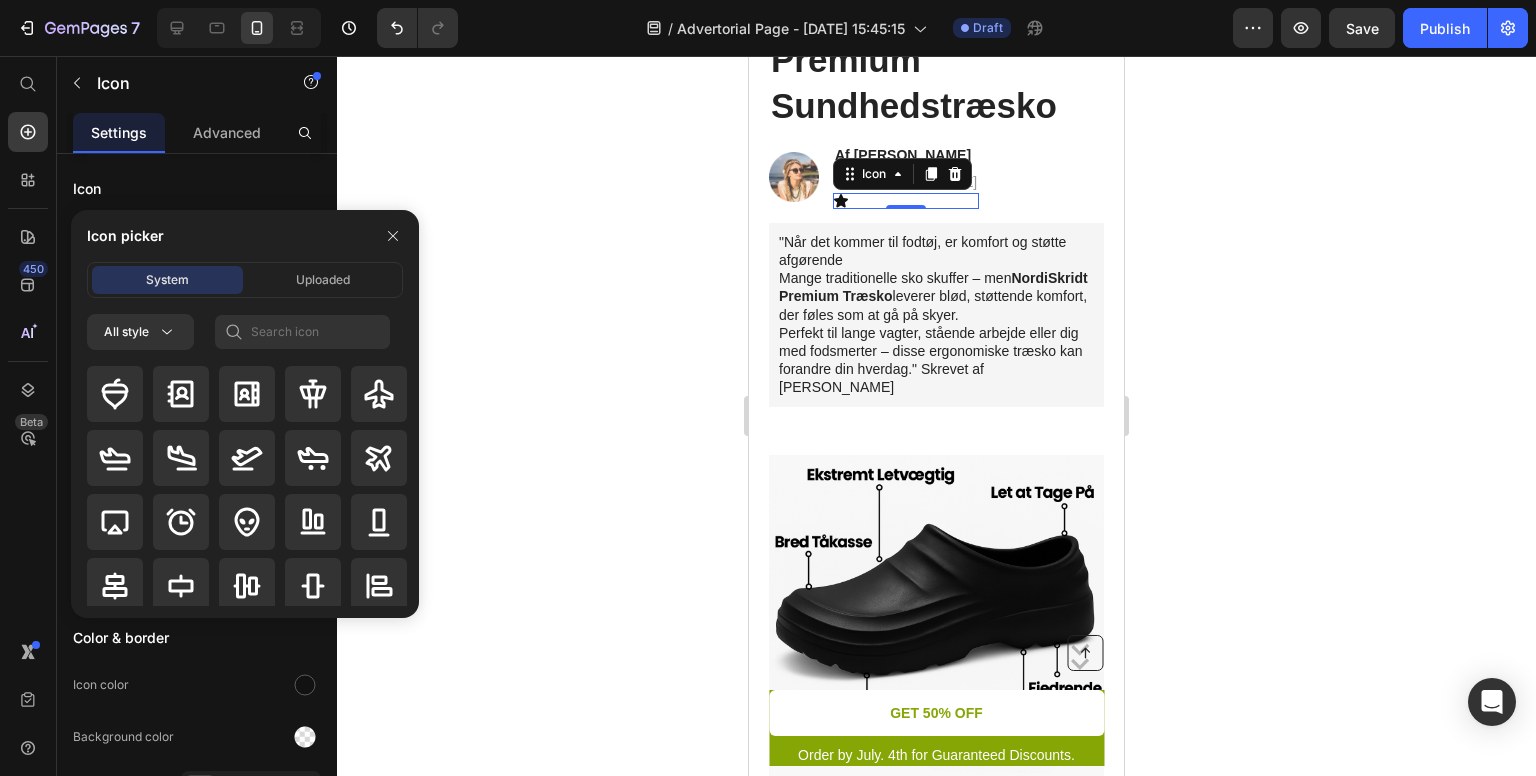 click 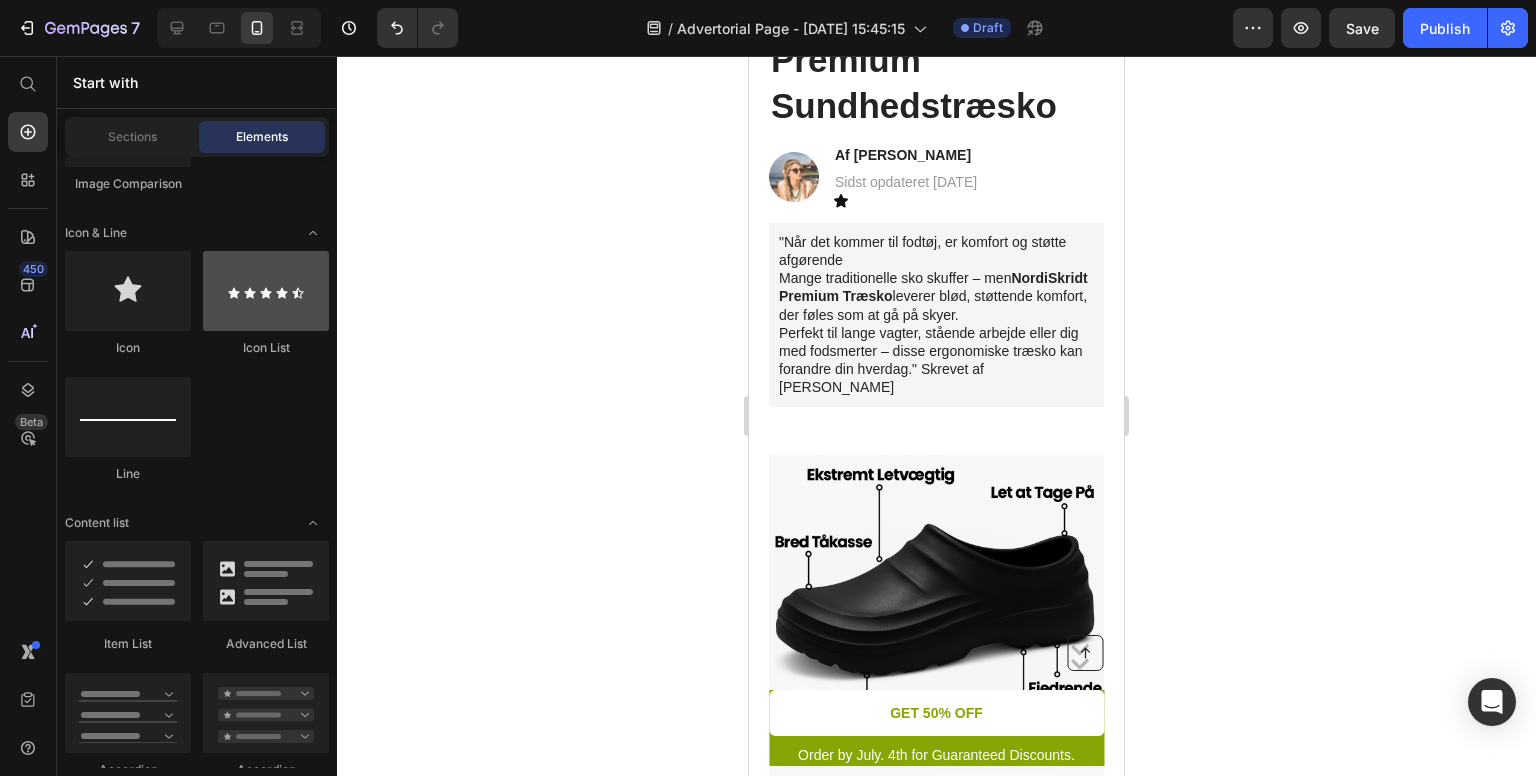 click at bounding box center [266, 291] 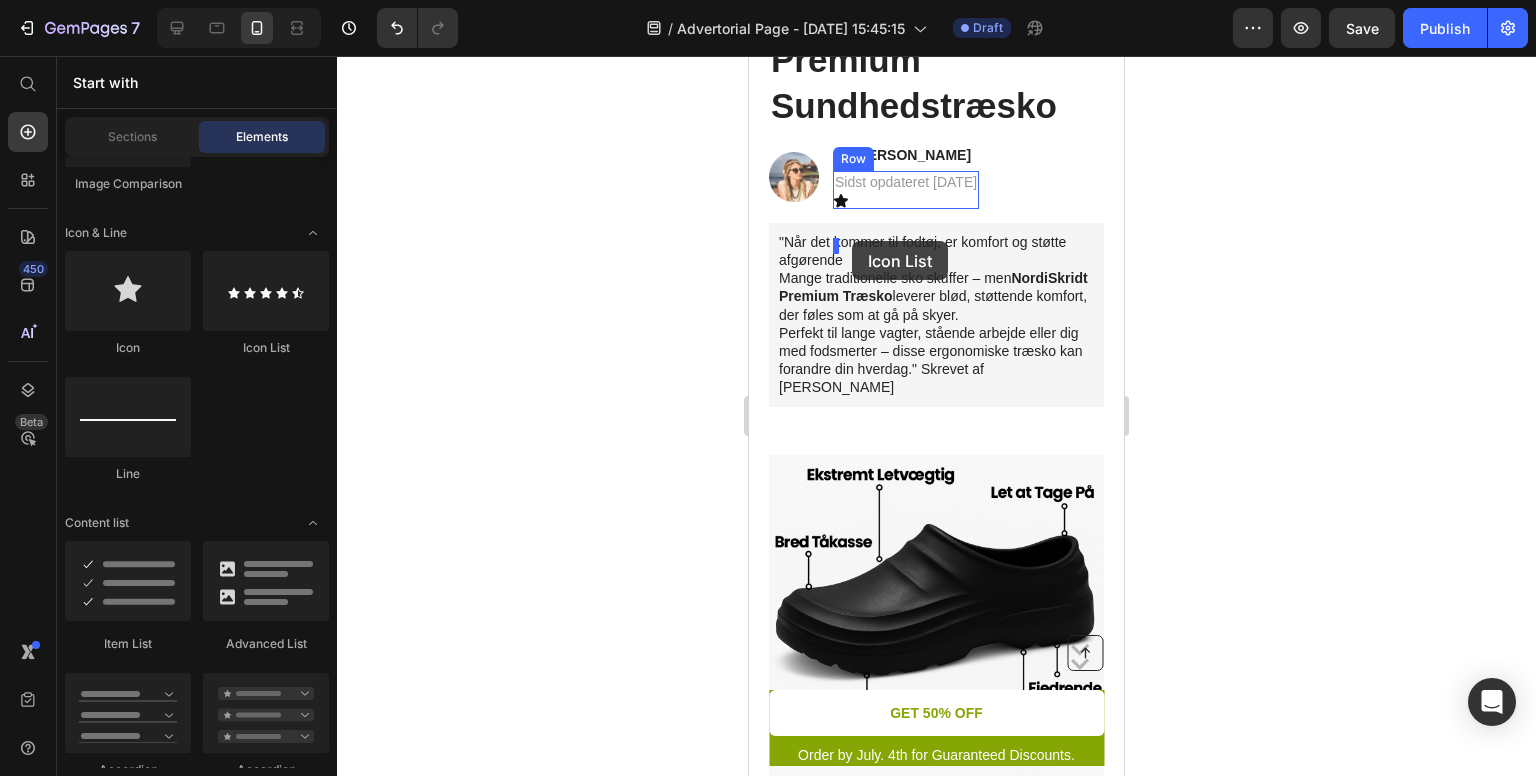 drag, startPoint x: 980, startPoint y: 363, endPoint x: 852, endPoint y: 241, distance: 176.8276 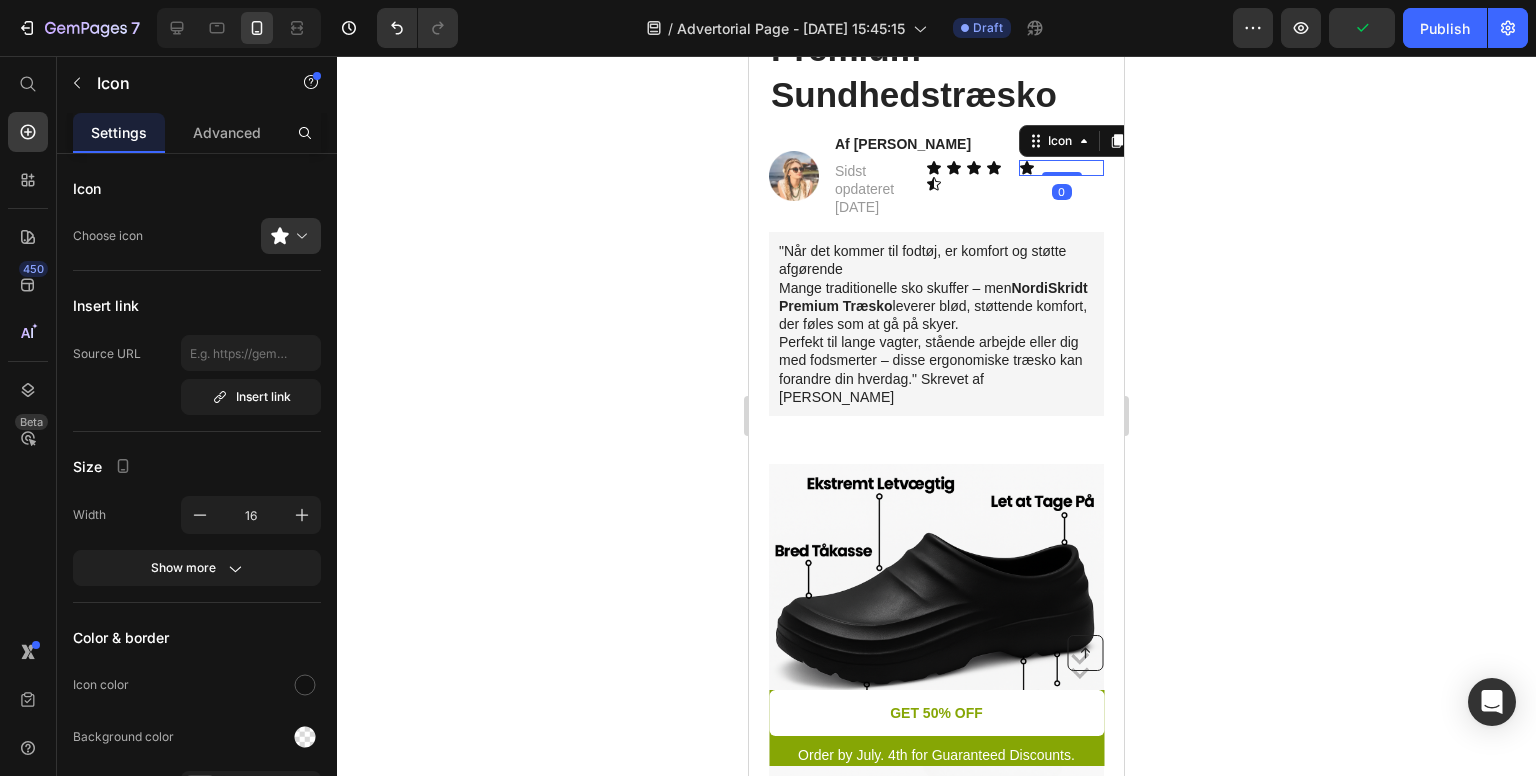 click 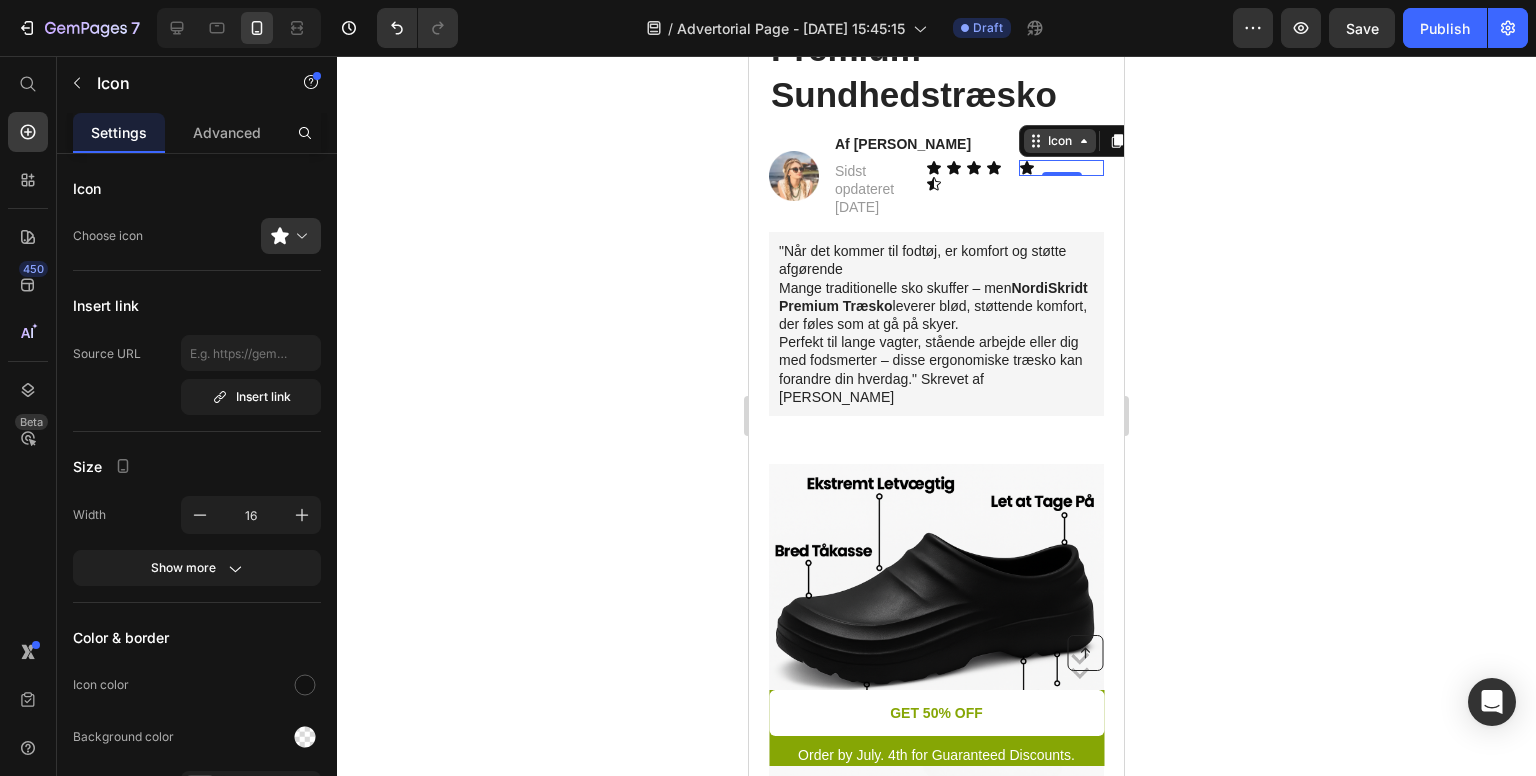 click on "Icon" at bounding box center (1060, 141) 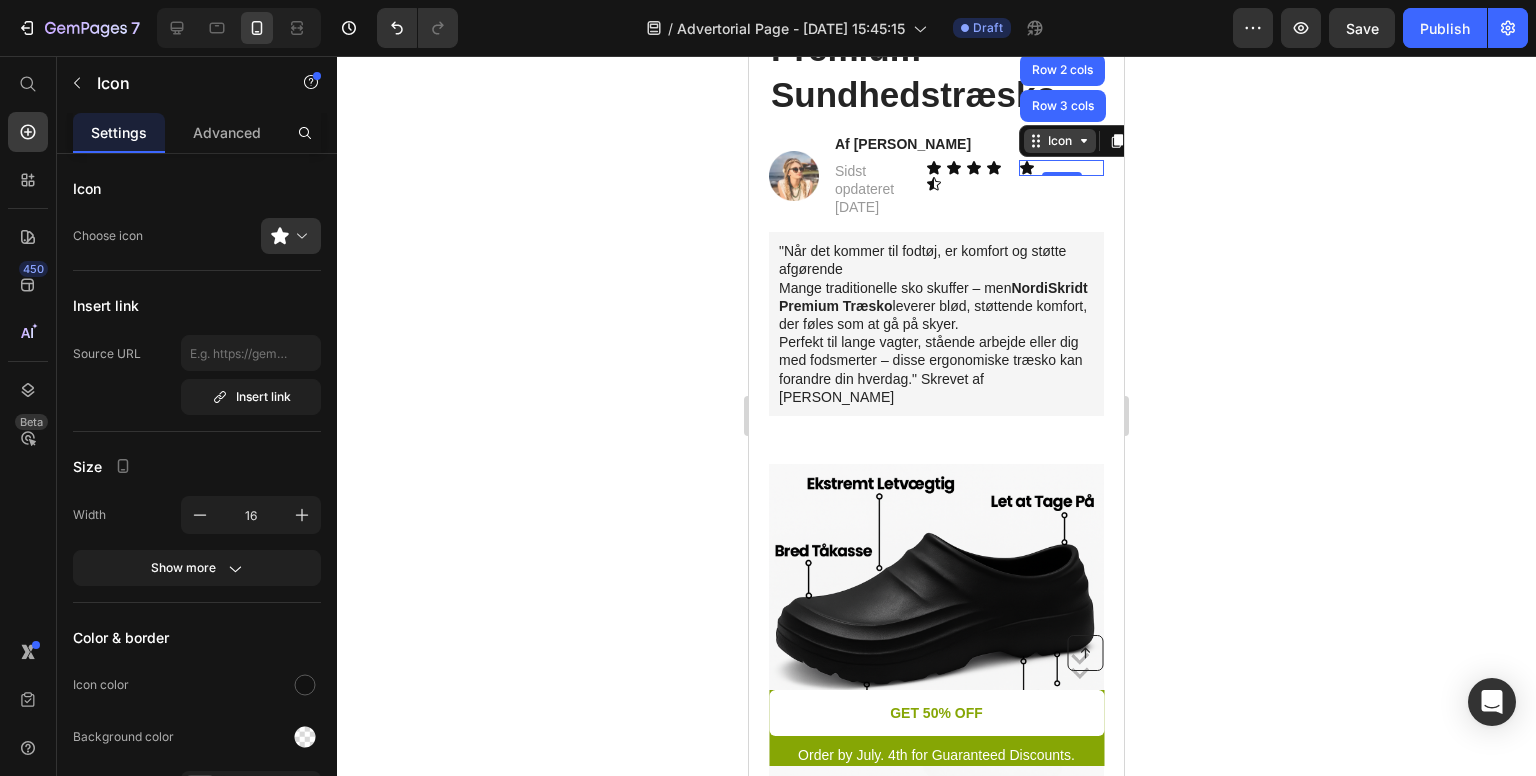 click on "Icon" at bounding box center (1060, 141) 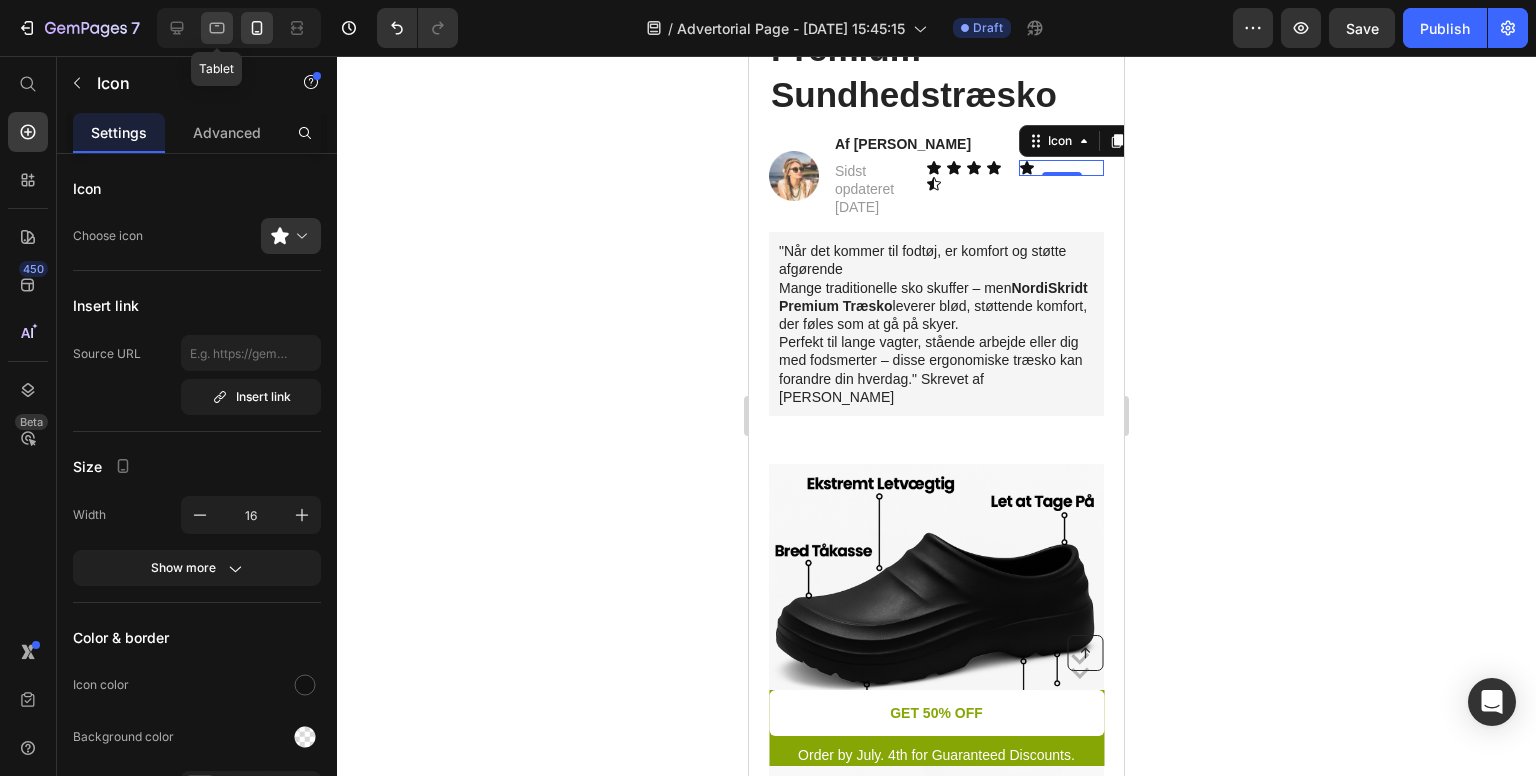 click 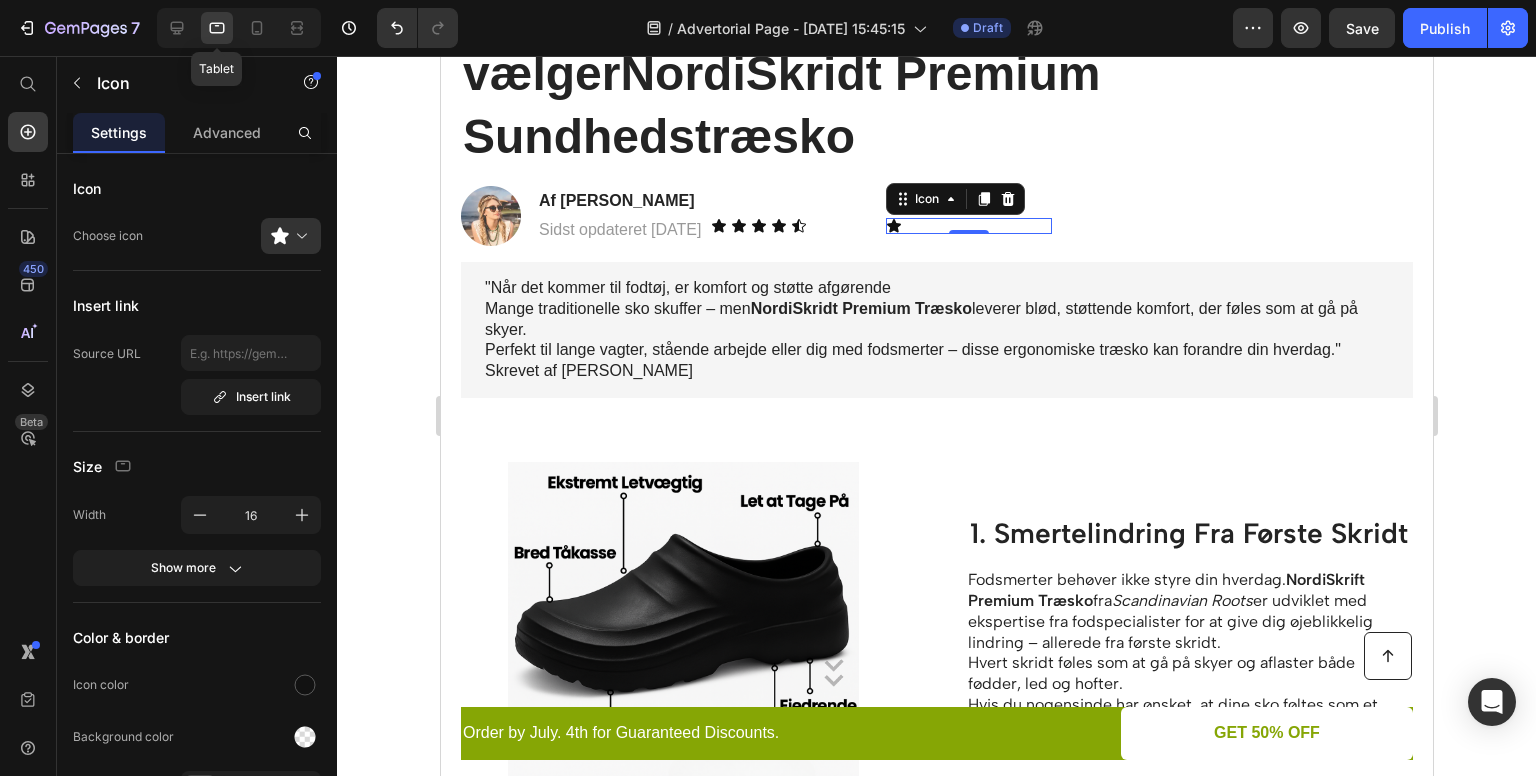scroll, scrollTop: 320, scrollLeft: 0, axis: vertical 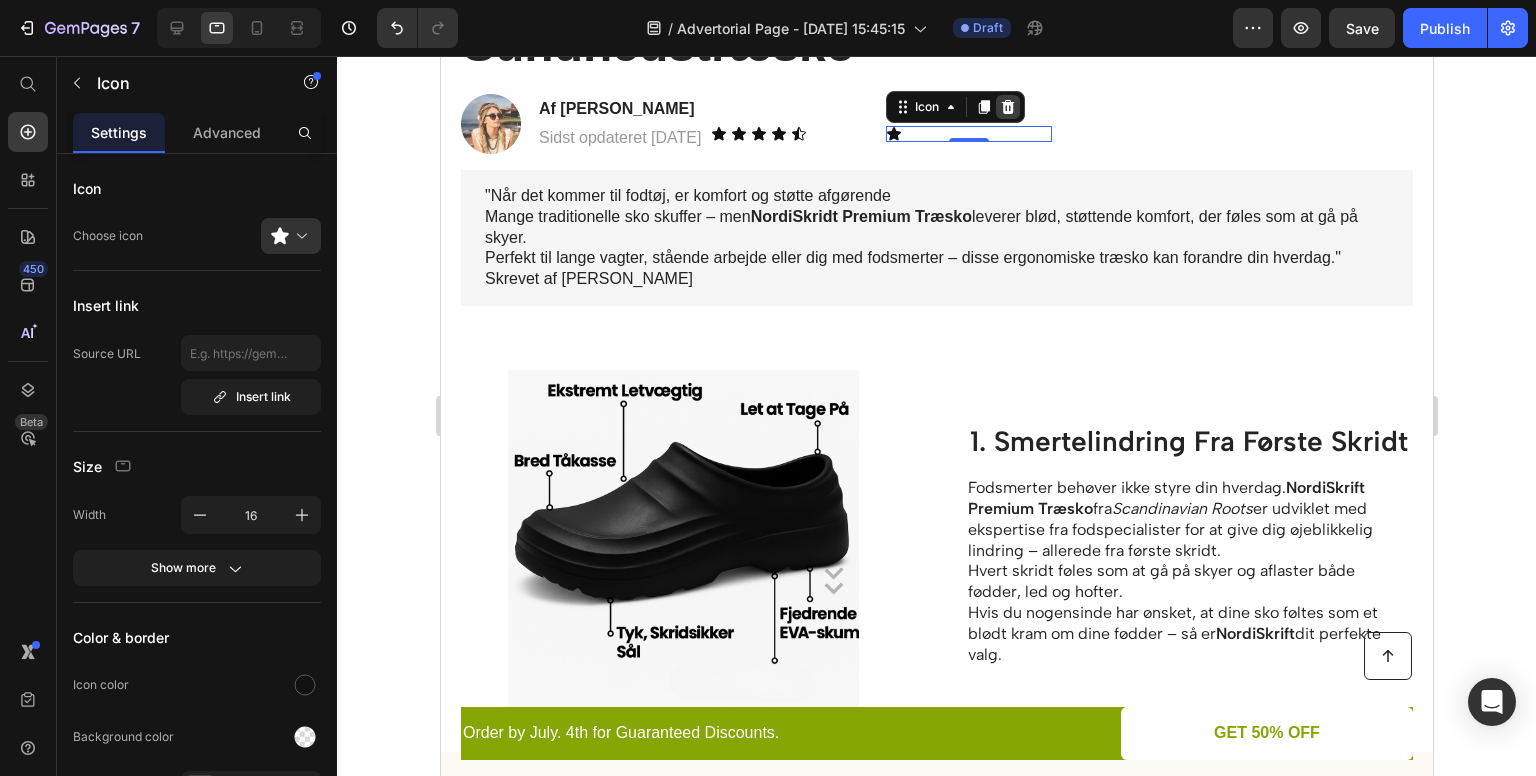 click 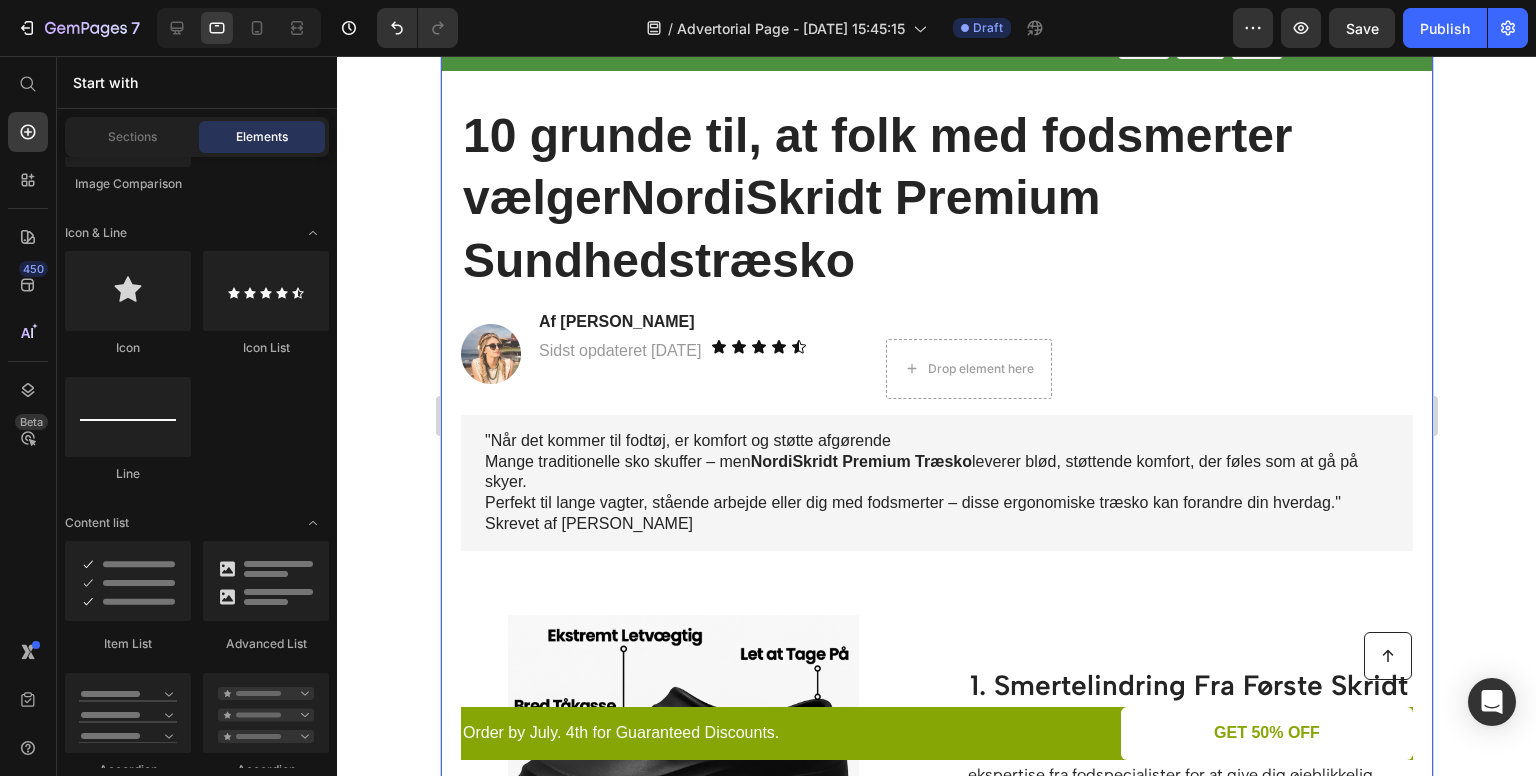 scroll, scrollTop: 104, scrollLeft: 0, axis: vertical 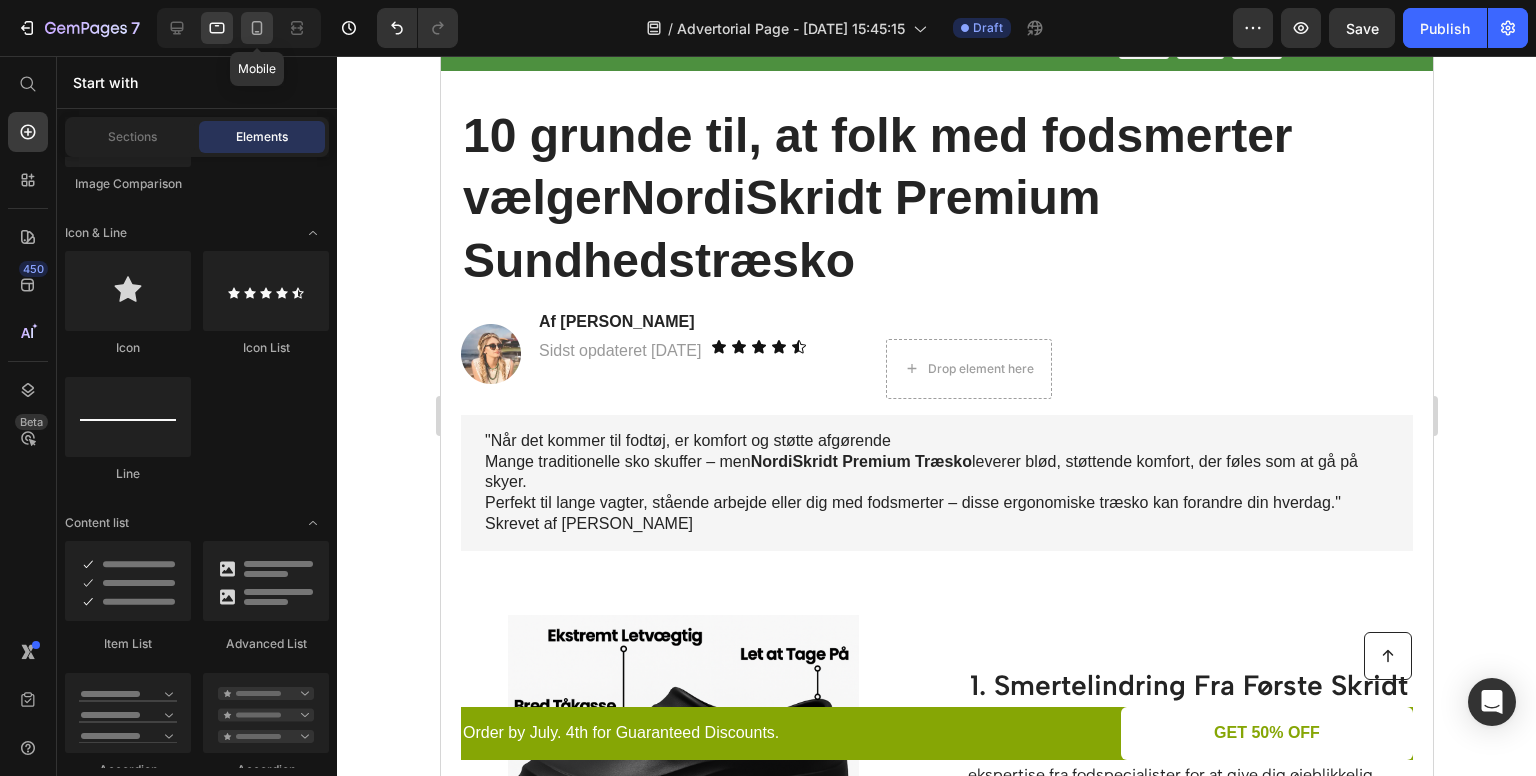 click 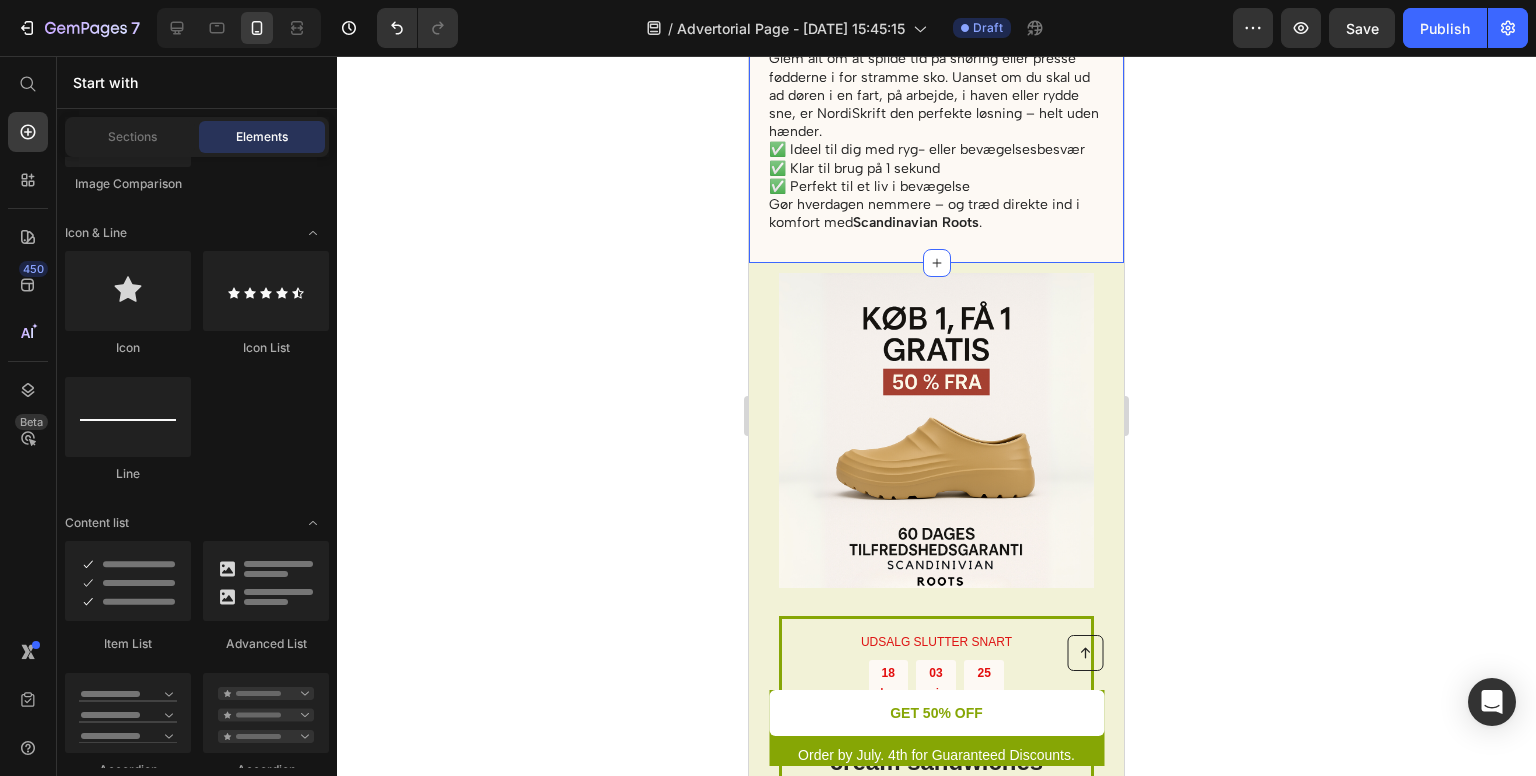 scroll, scrollTop: 3400, scrollLeft: 0, axis: vertical 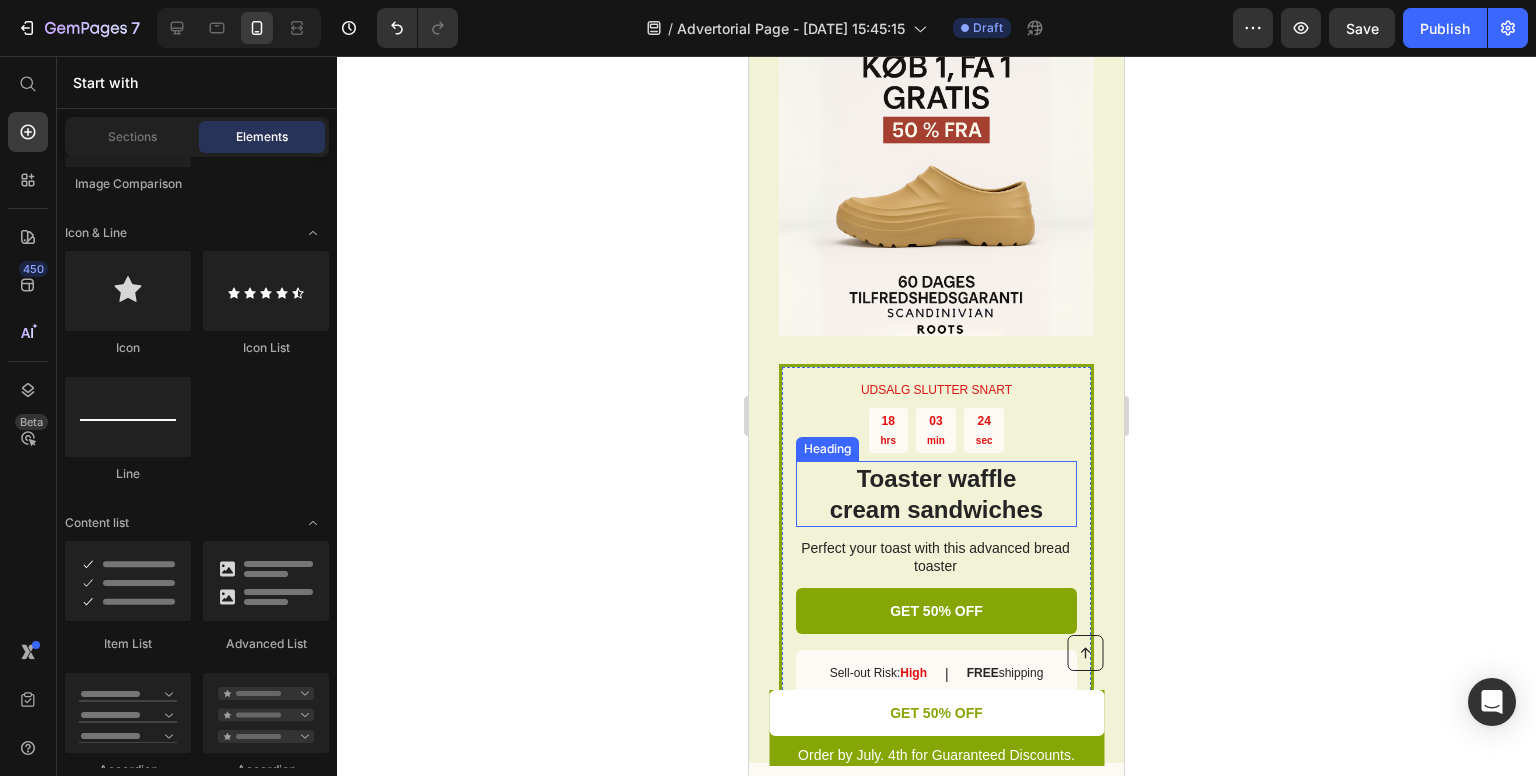 click on "Toaster waffle cream sandwiches" at bounding box center [936, 494] 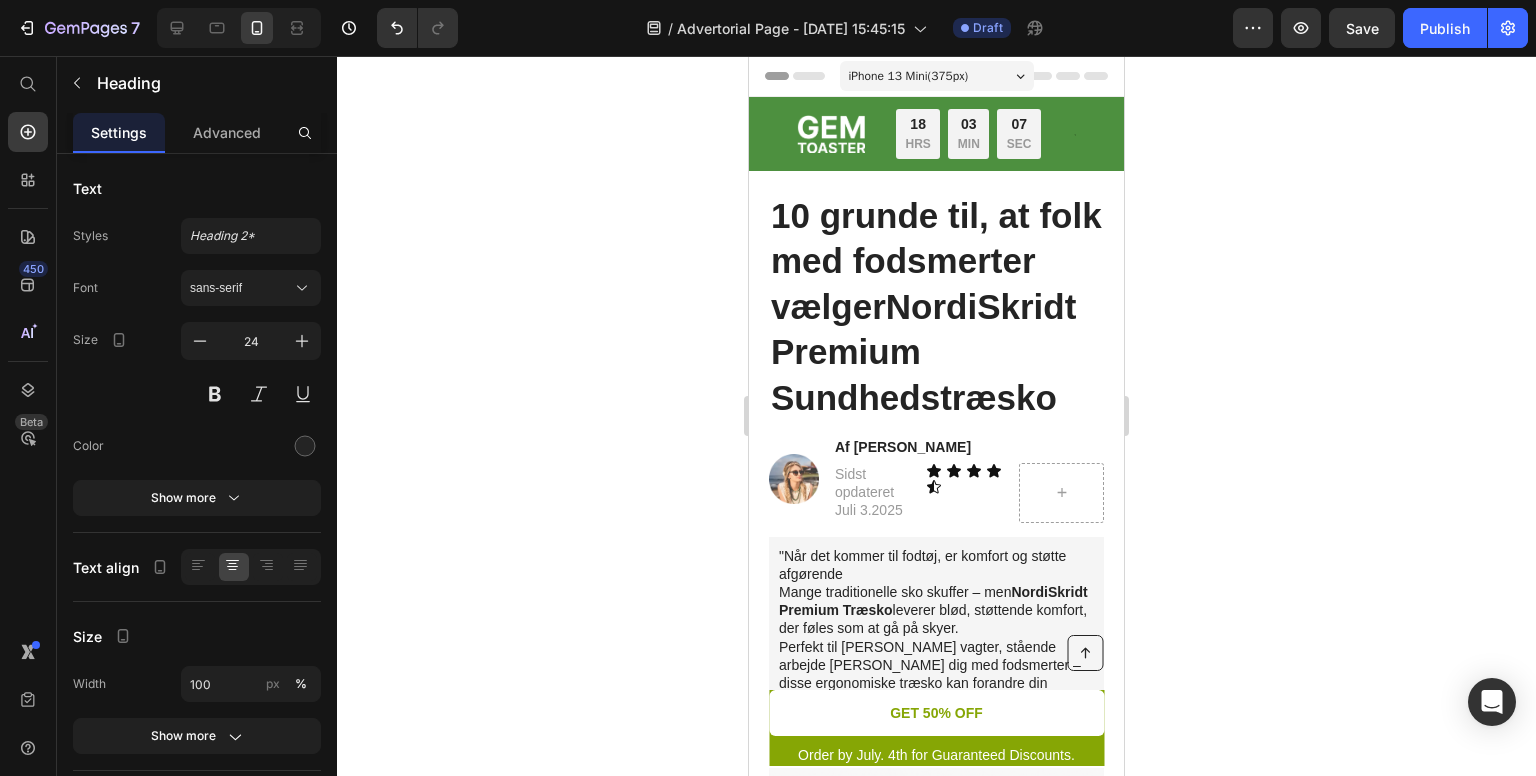 scroll, scrollTop: 0, scrollLeft: 0, axis: both 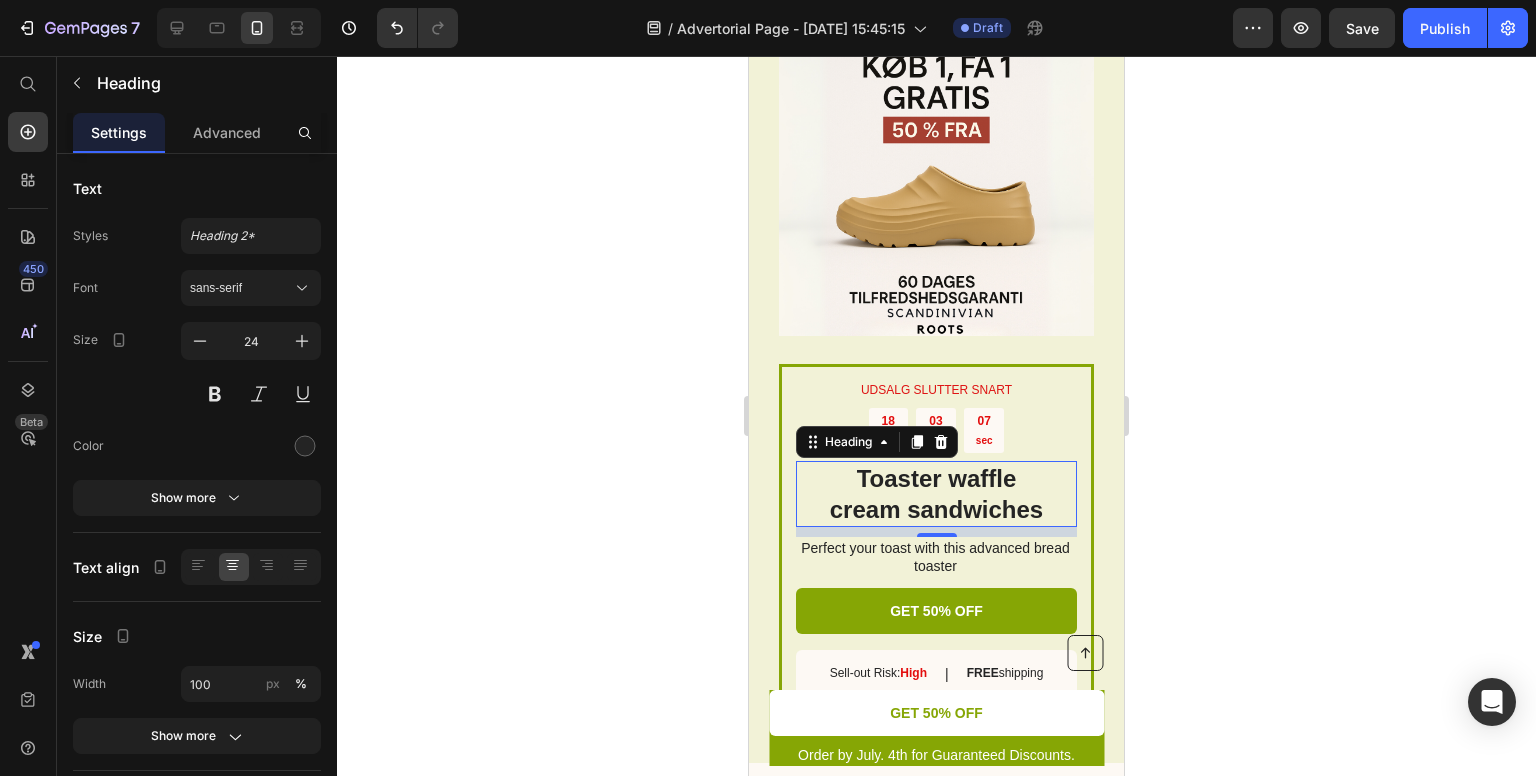 click on "Toaster waffle cream sandwiches" at bounding box center (936, 494) 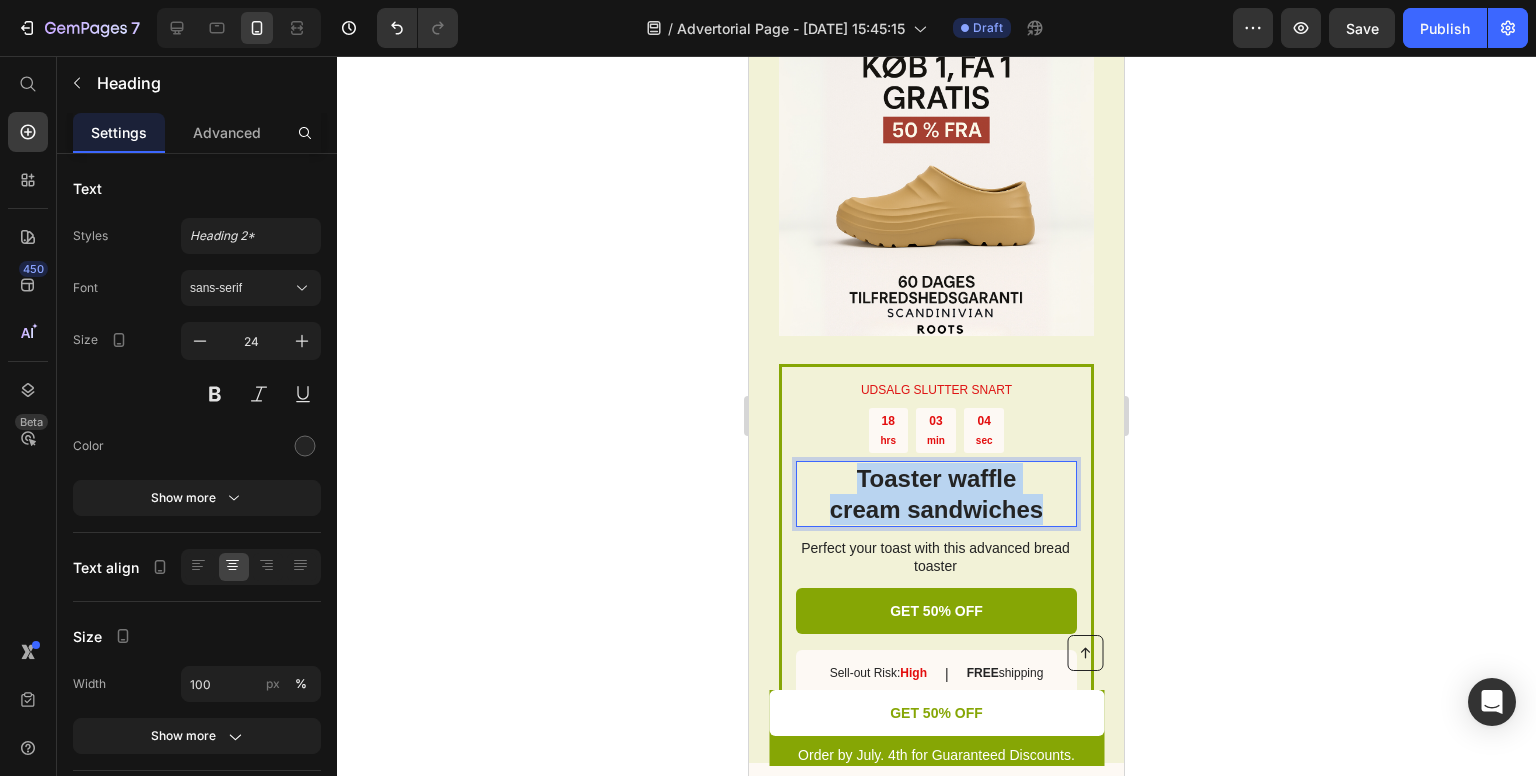 drag, startPoint x: 1042, startPoint y: 521, endPoint x: 850, endPoint y: 492, distance: 194.17775 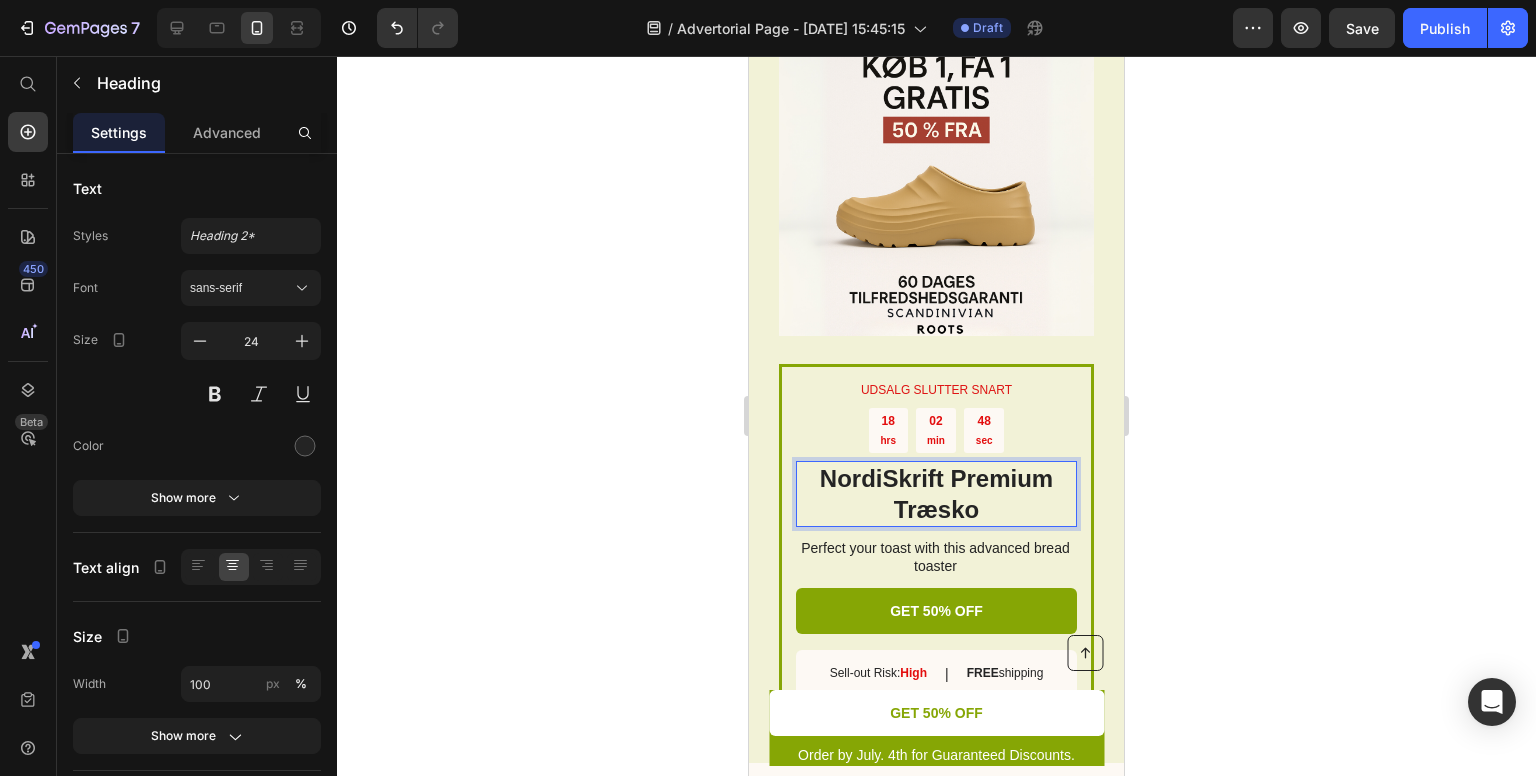 click on "NordiSkrift Premium Træsko" at bounding box center (936, 494) 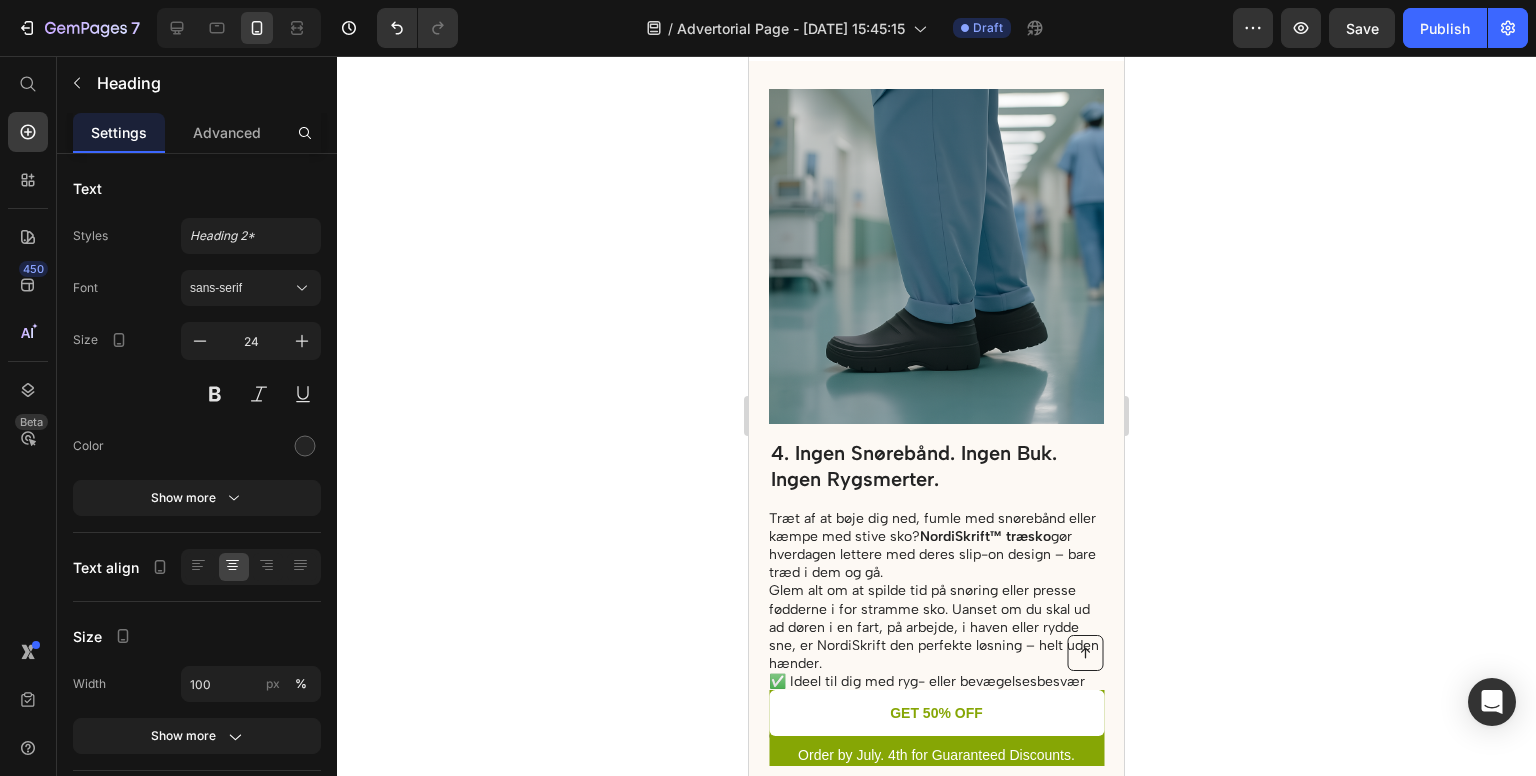 scroll, scrollTop: 2616, scrollLeft: 0, axis: vertical 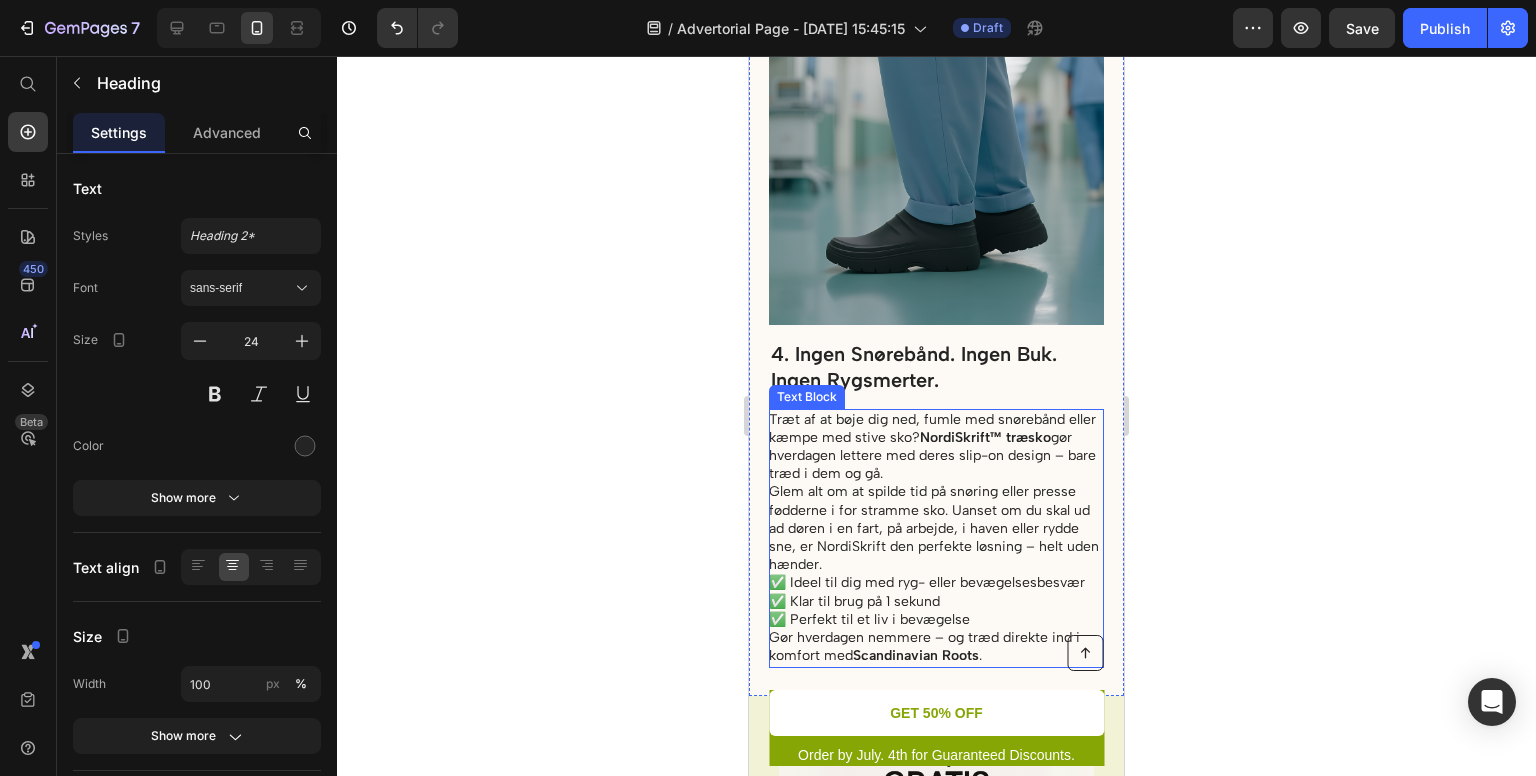 click on "NordiSkrift™ træsko" at bounding box center (985, 437) 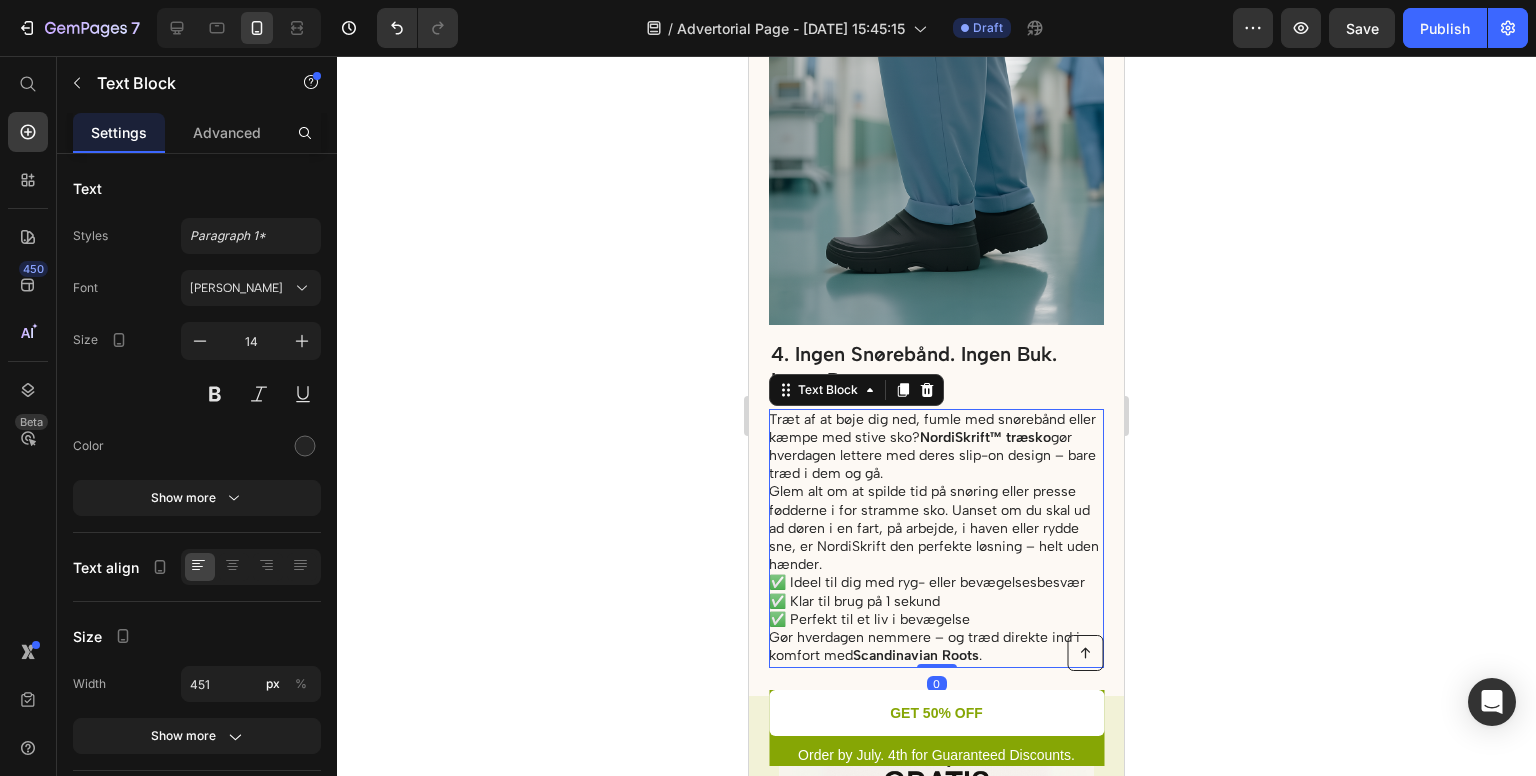click on "NordiSkrift™ træsko" at bounding box center [985, 437] 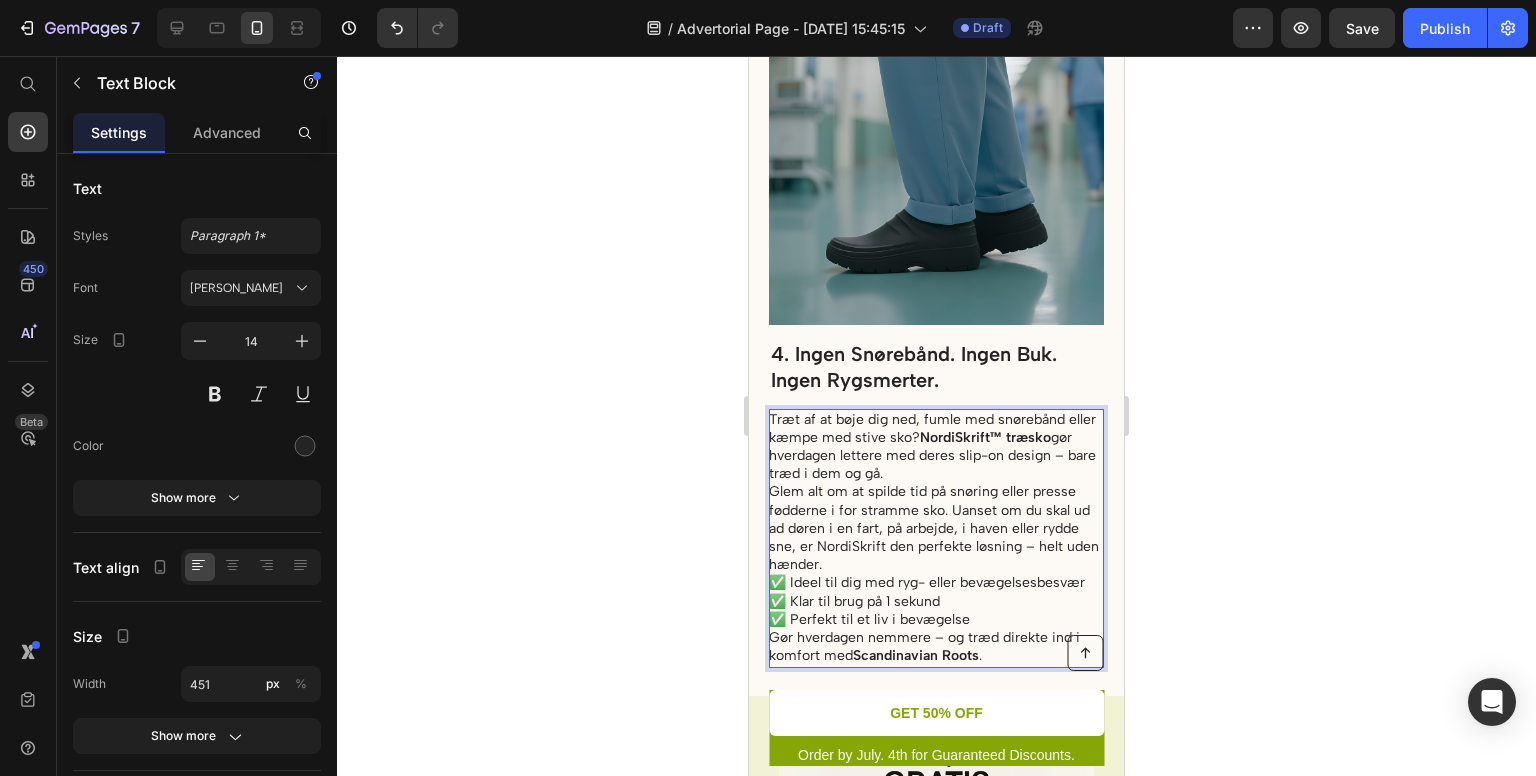 click on "NordiSkrift™ træsko" at bounding box center (985, 437) 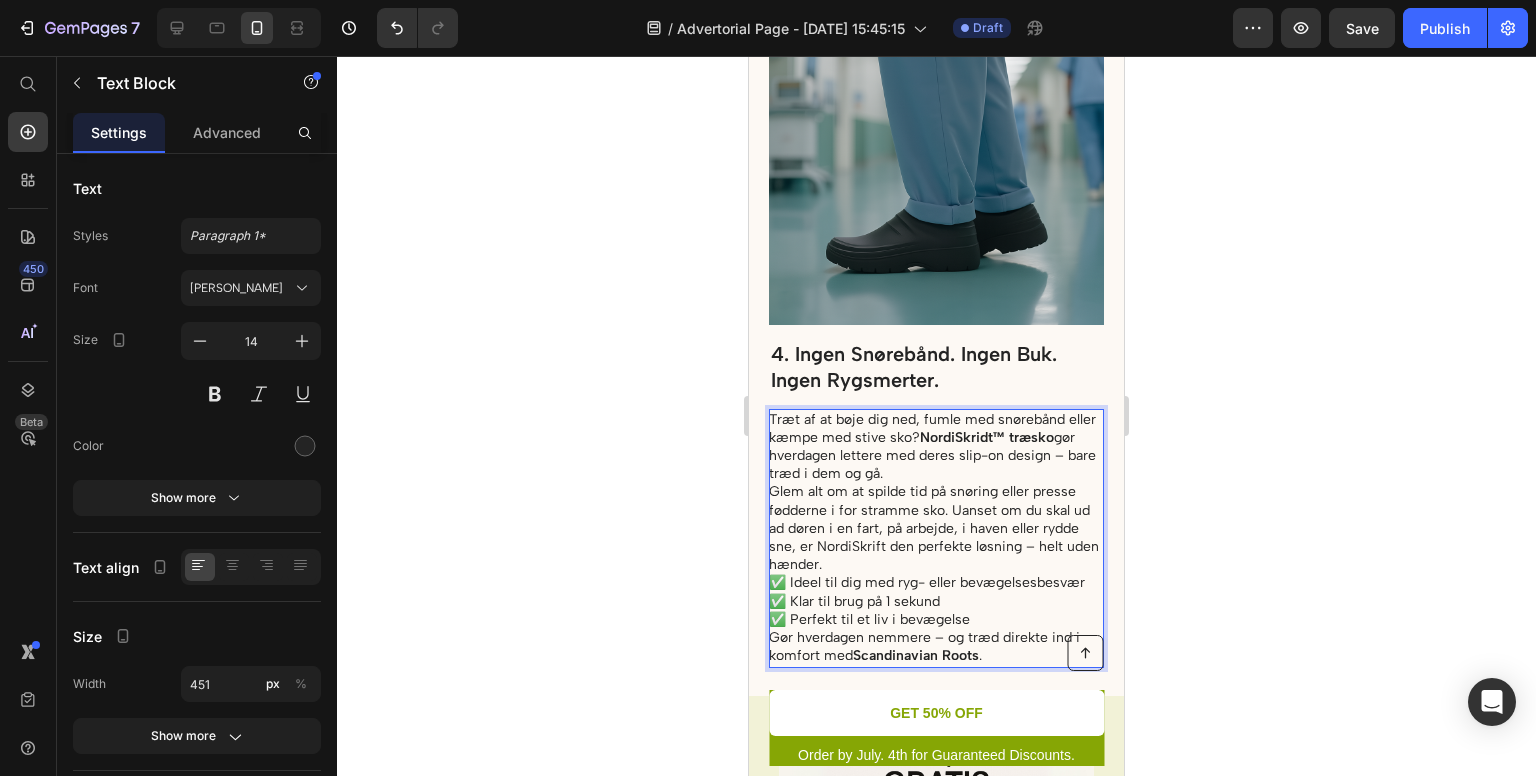 click on "Træt af at bøje dig ned, fumle med snørebånd eller kæmpe med stive sko?  NordiSkridt™ træsko  gør hverdagen lettere med deres slip-on design – bare træd i dem og gå." at bounding box center (935, 447) 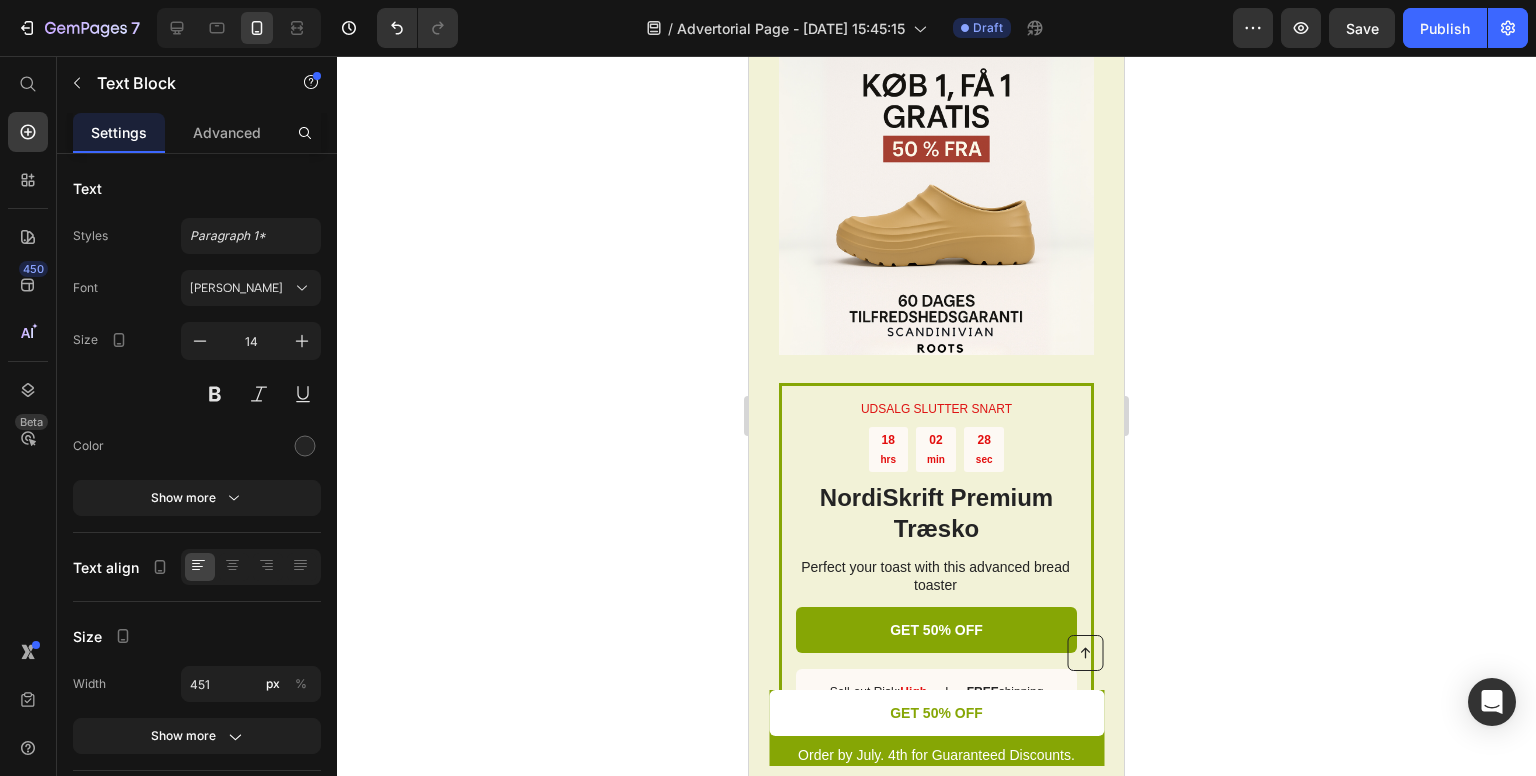scroll, scrollTop: 3392, scrollLeft: 0, axis: vertical 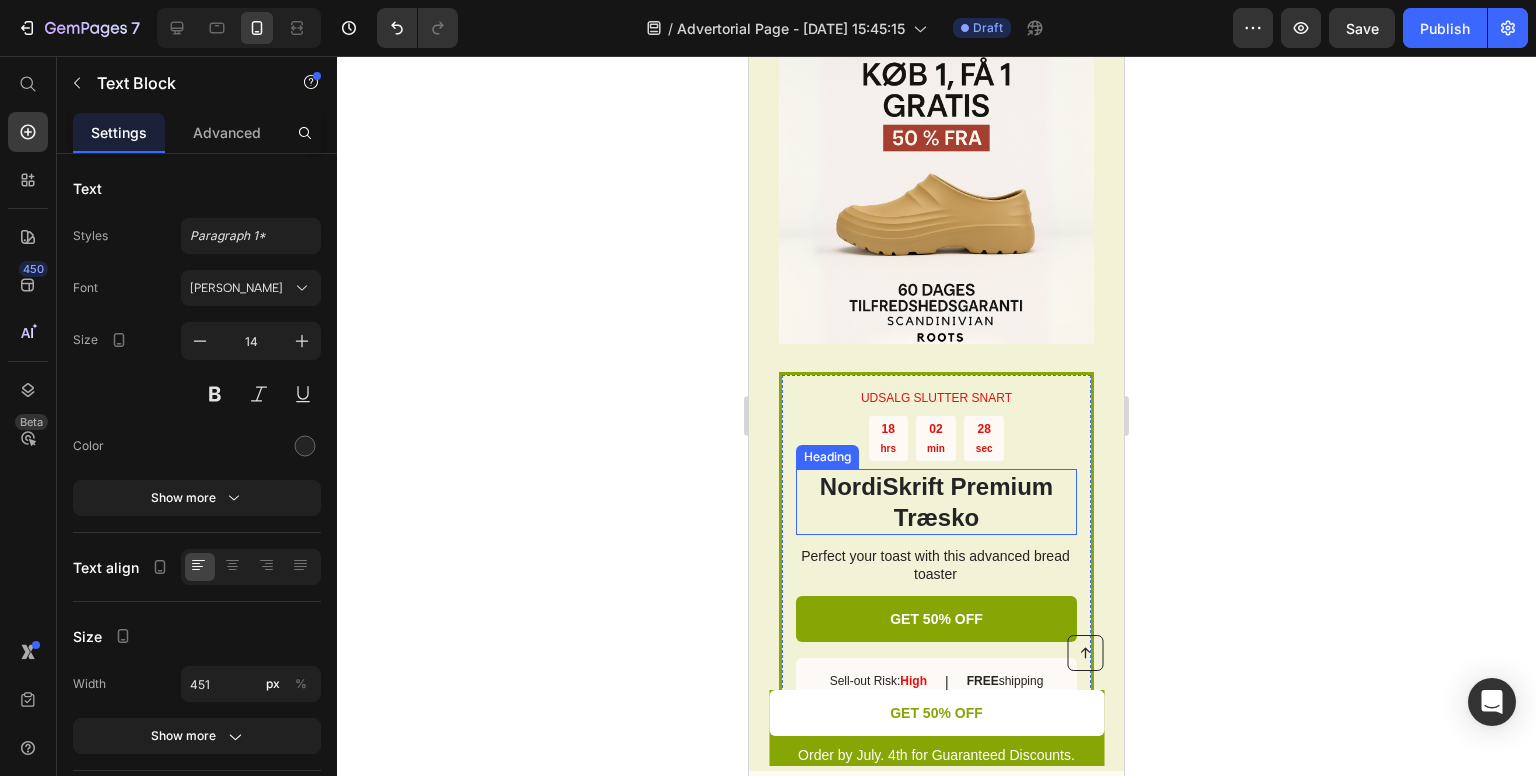click on "NordiSkrift Premium Træsko" at bounding box center [936, 502] 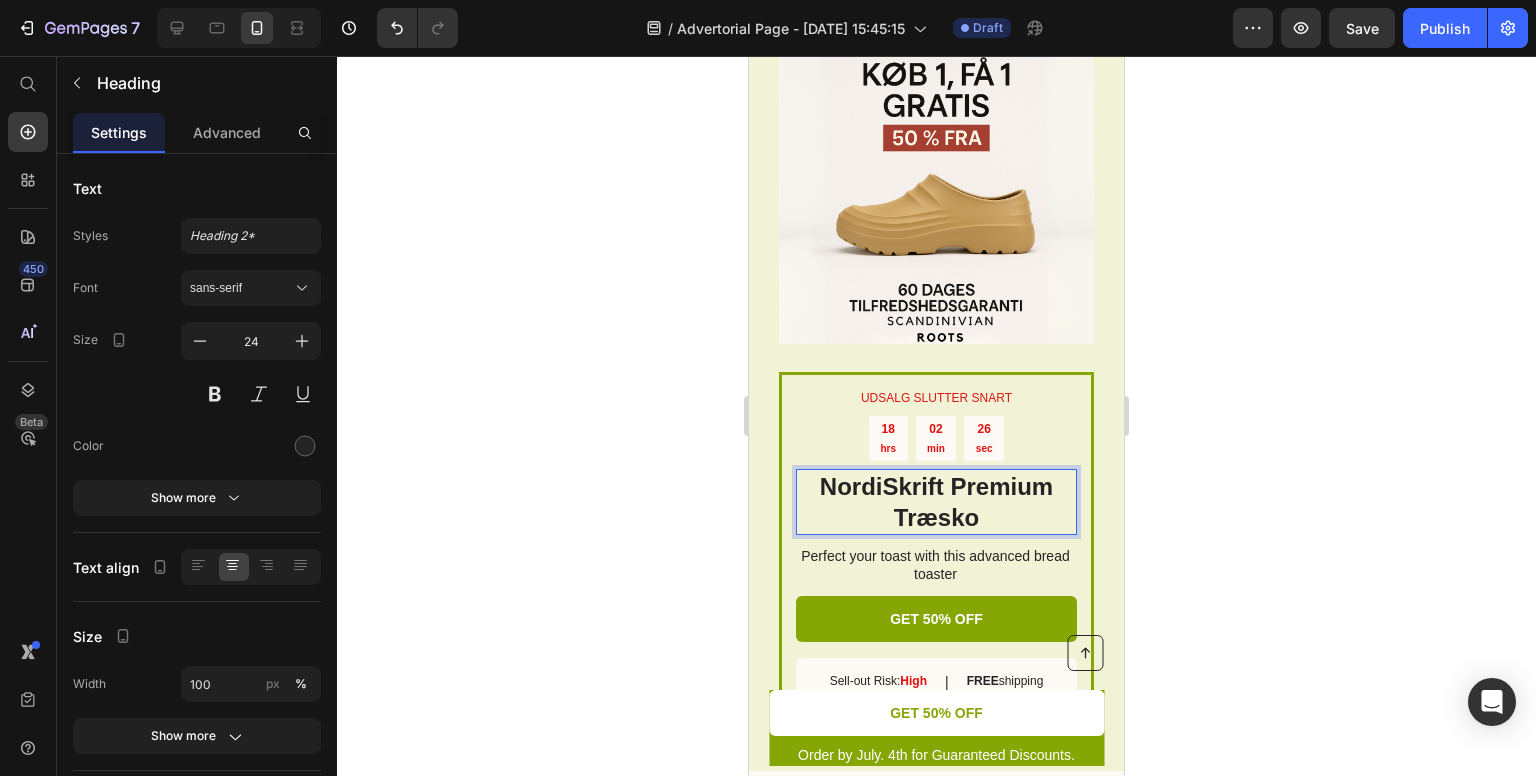 click on "NordiSkrift Premium Træsko" at bounding box center [936, 502] 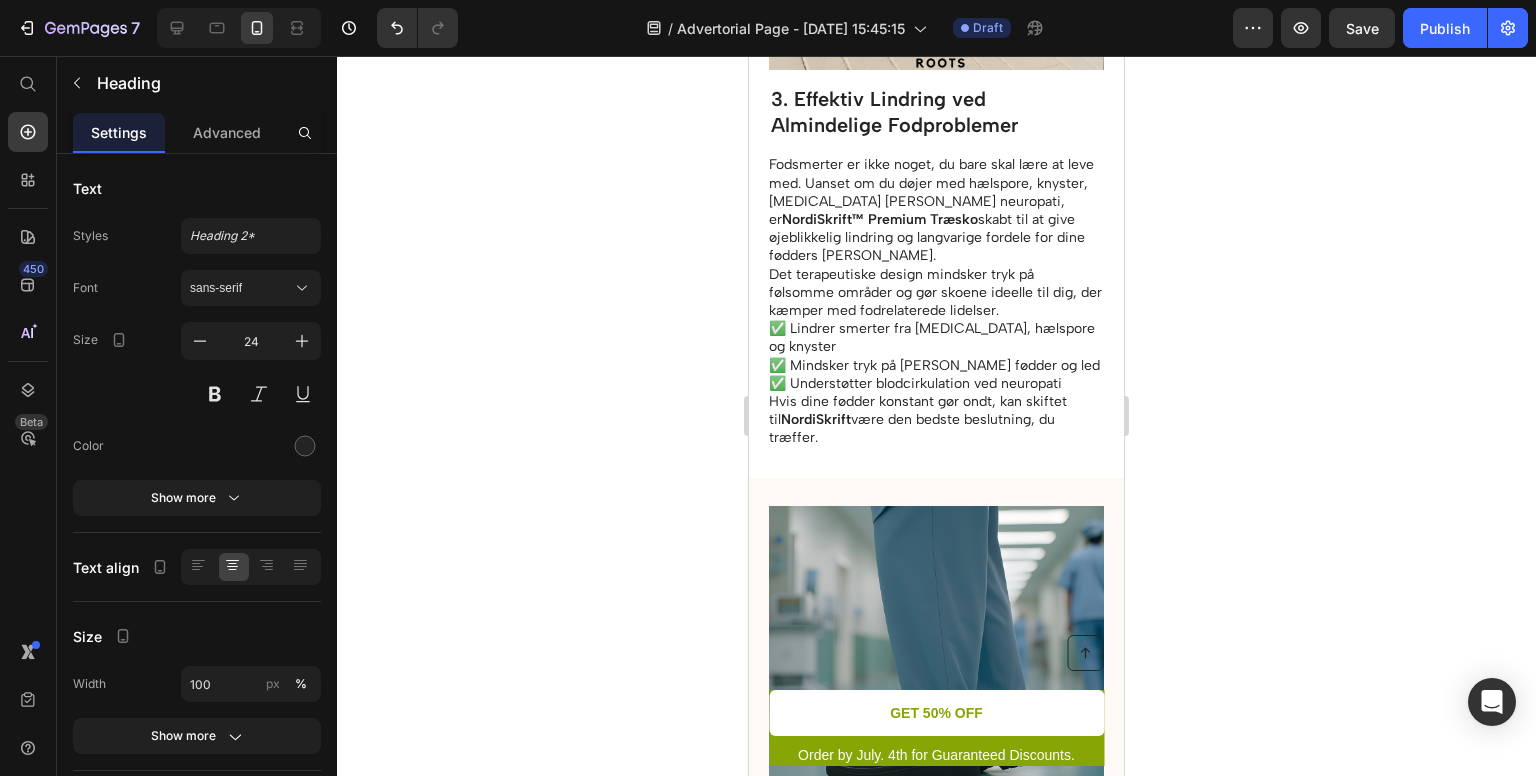 scroll, scrollTop: 2196, scrollLeft: 0, axis: vertical 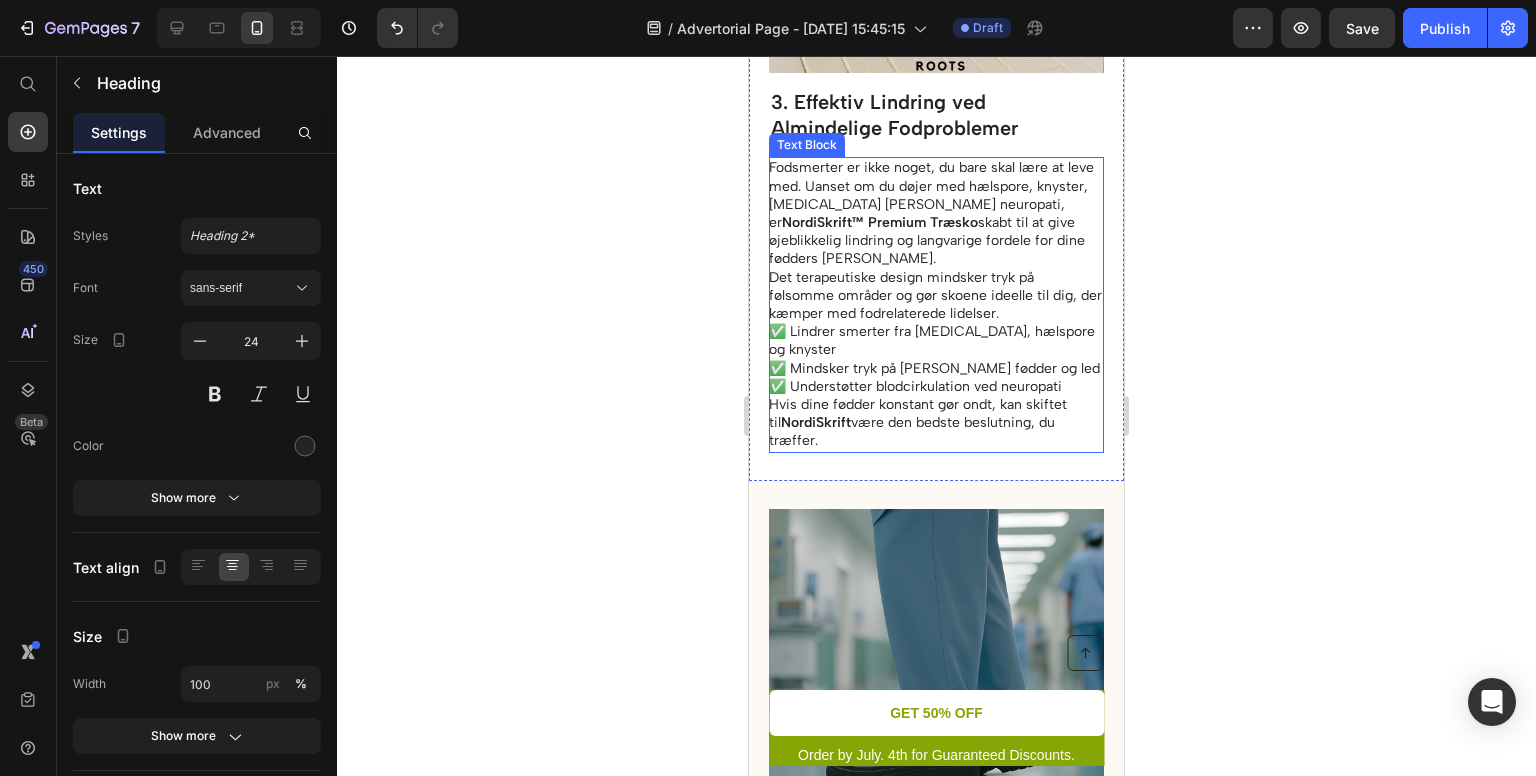 click on "NordiSkrift" at bounding box center [816, 422] 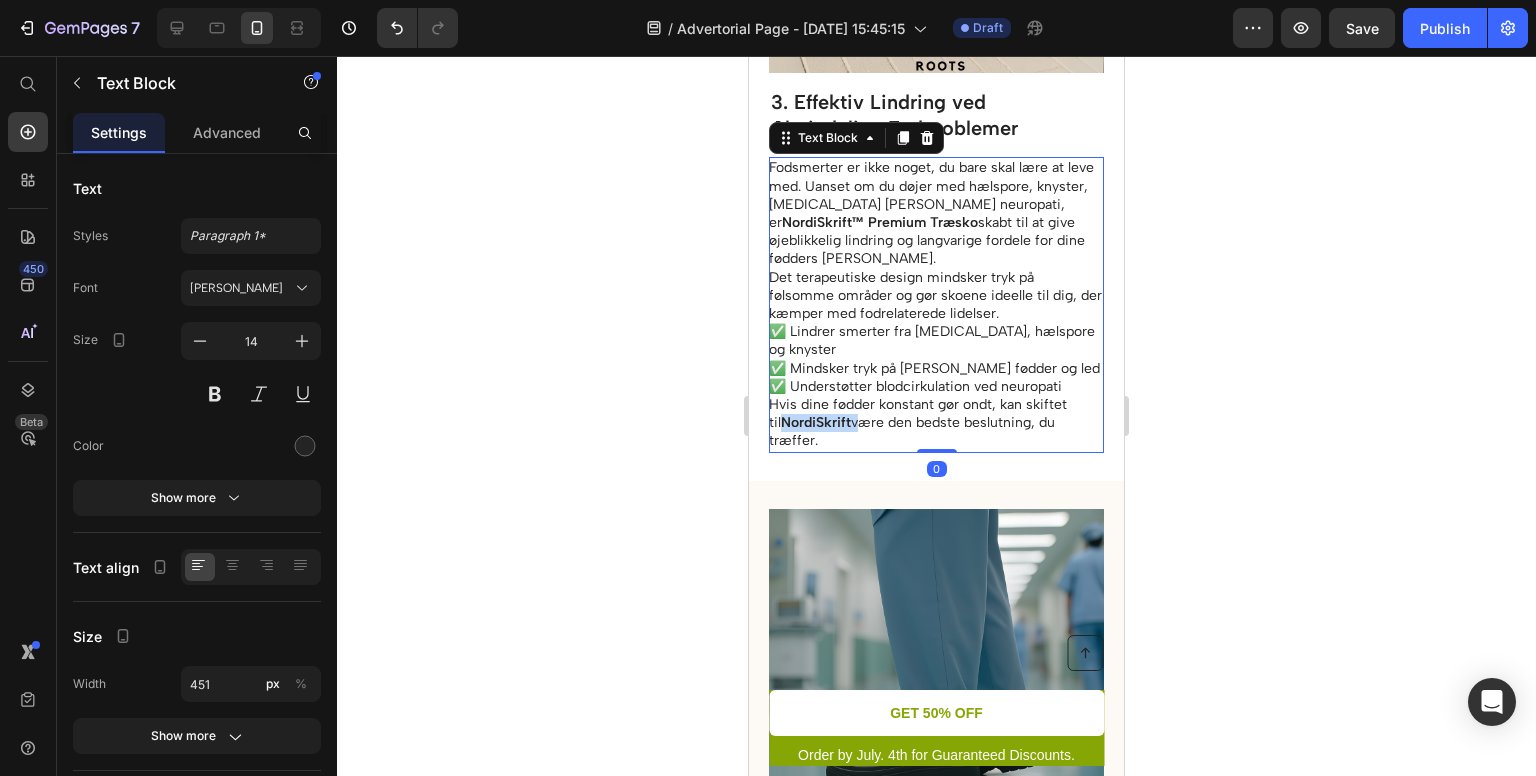 click on "NordiSkrift" at bounding box center [816, 422] 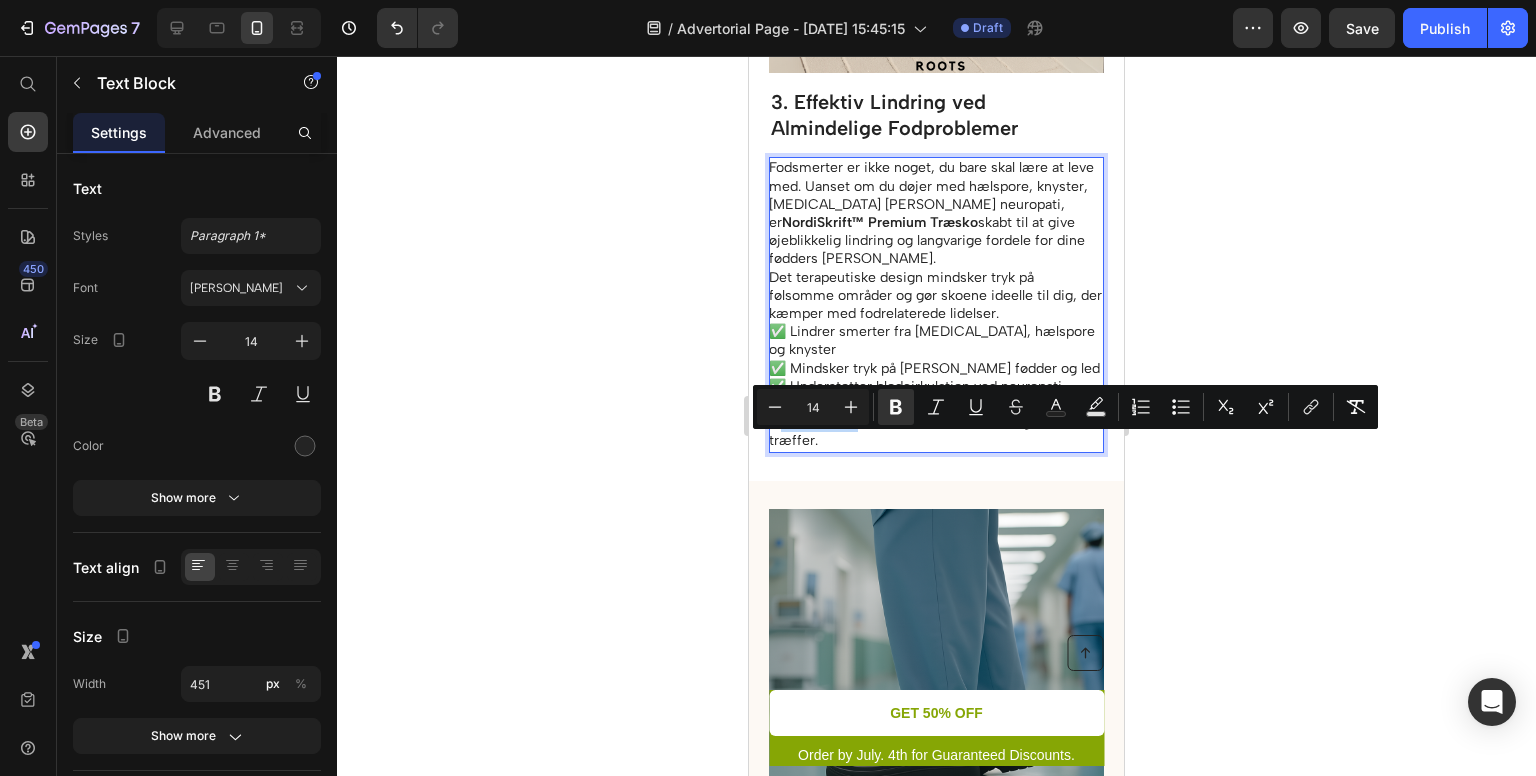 click on "NordiSkrift" at bounding box center (816, 422) 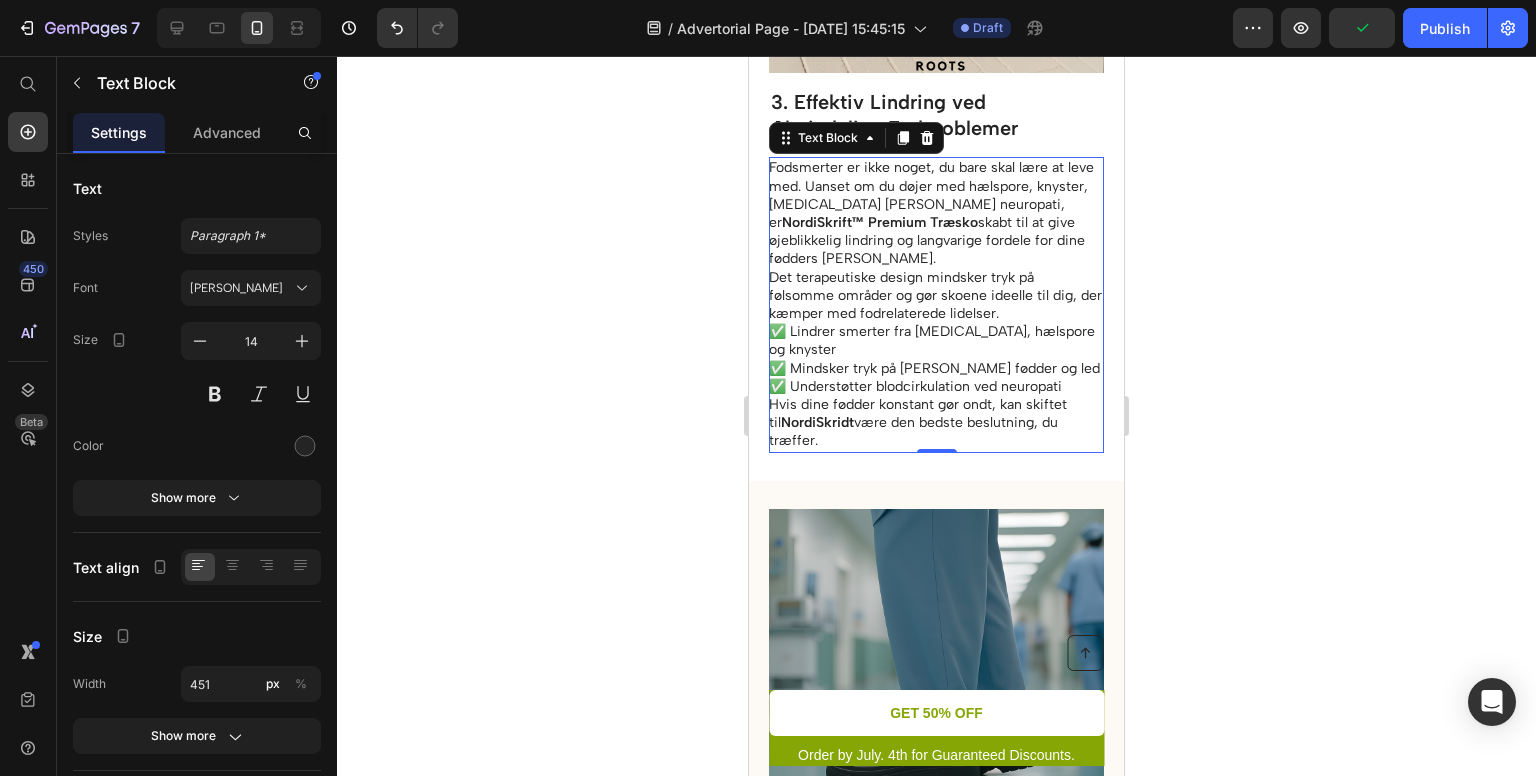 click 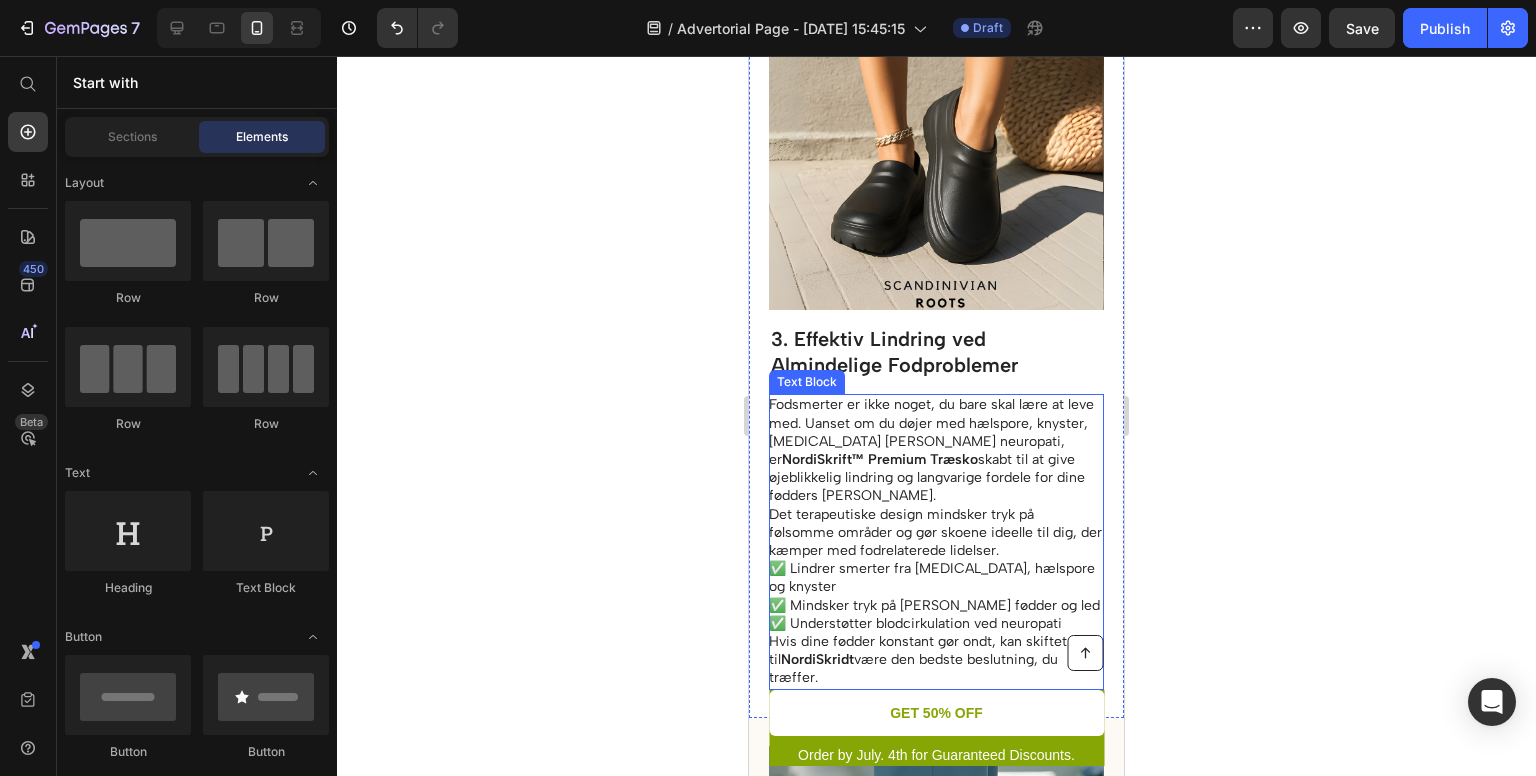 scroll, scrollTop: 1960, scrollLeft: 0, axis: vertical 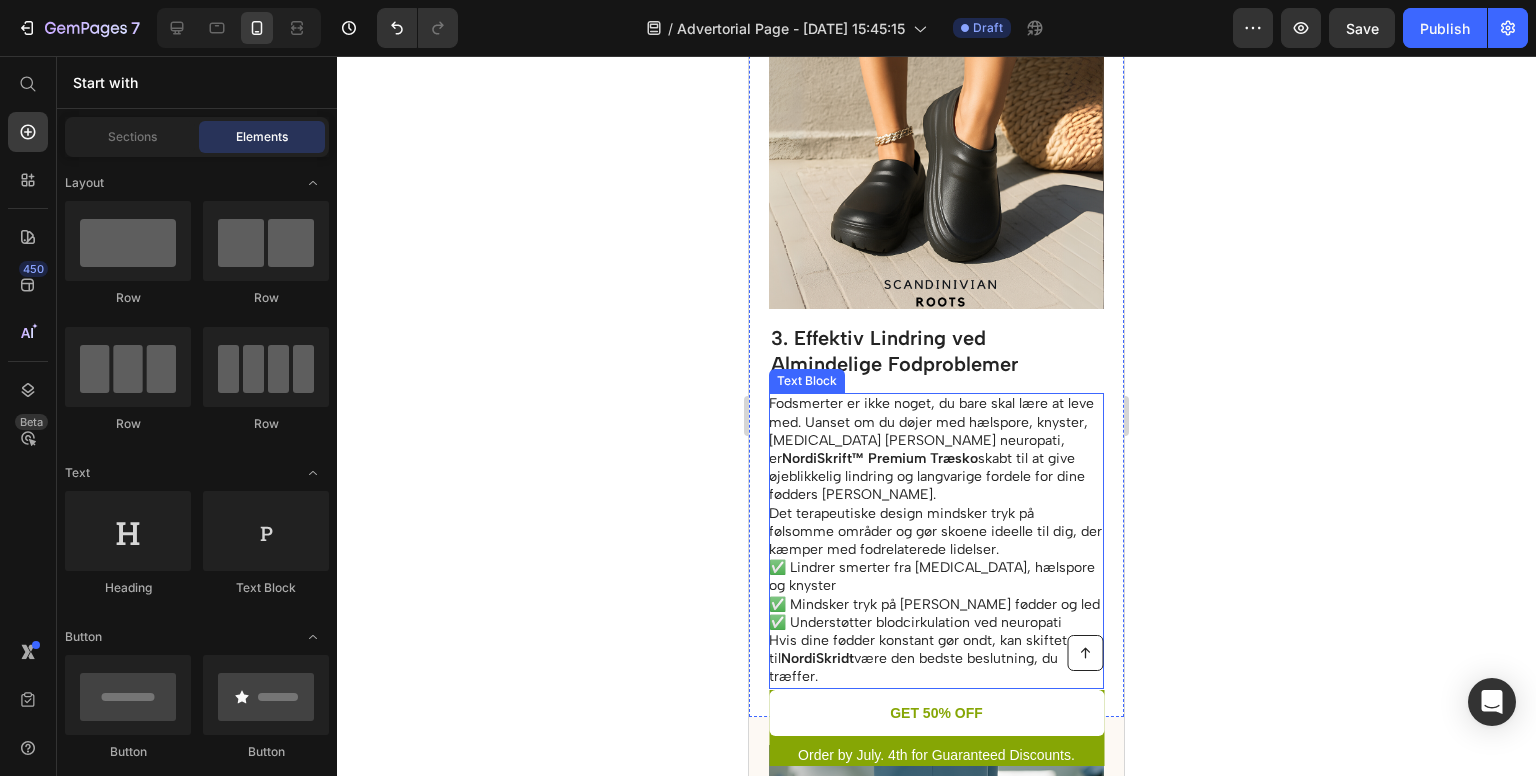 click on "NordiSkrift™ Premium Træsko" at bounding box center [880, 458] 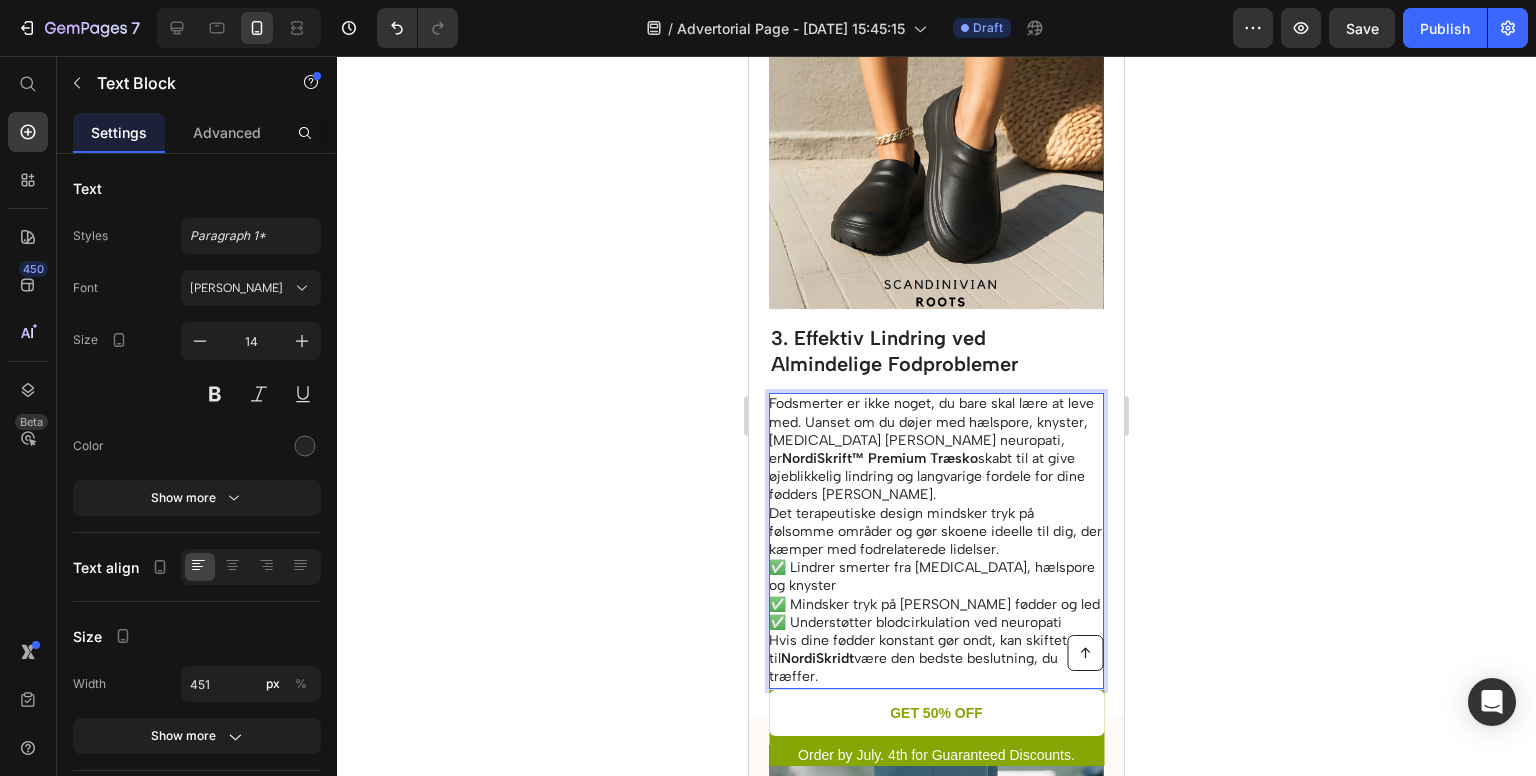 click on "NordiSkrift™ Premium Træsko" at bounding box center (880, 458) 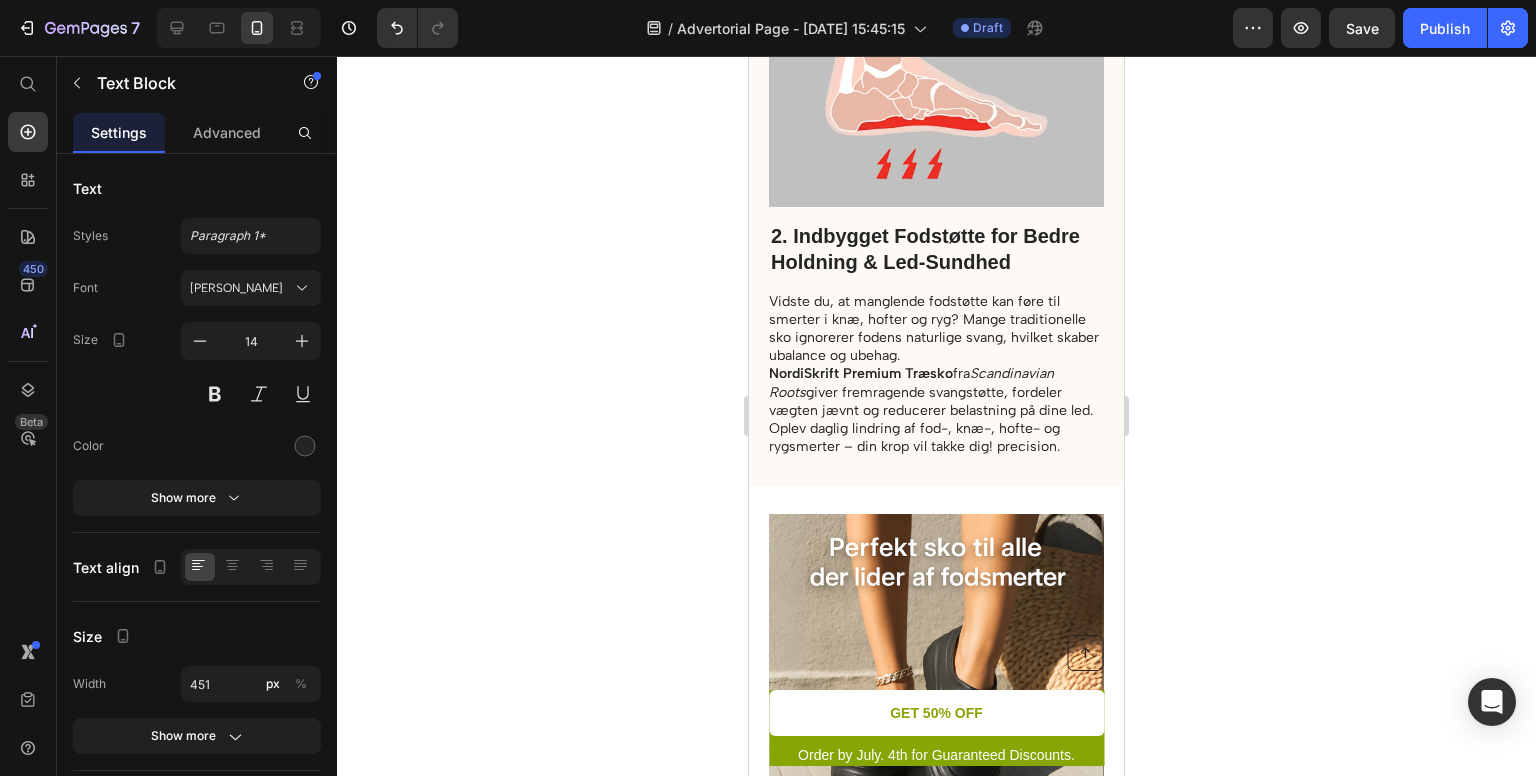 scroll, scrollTop: 1420, scrollLeft: 0, axis: vertical 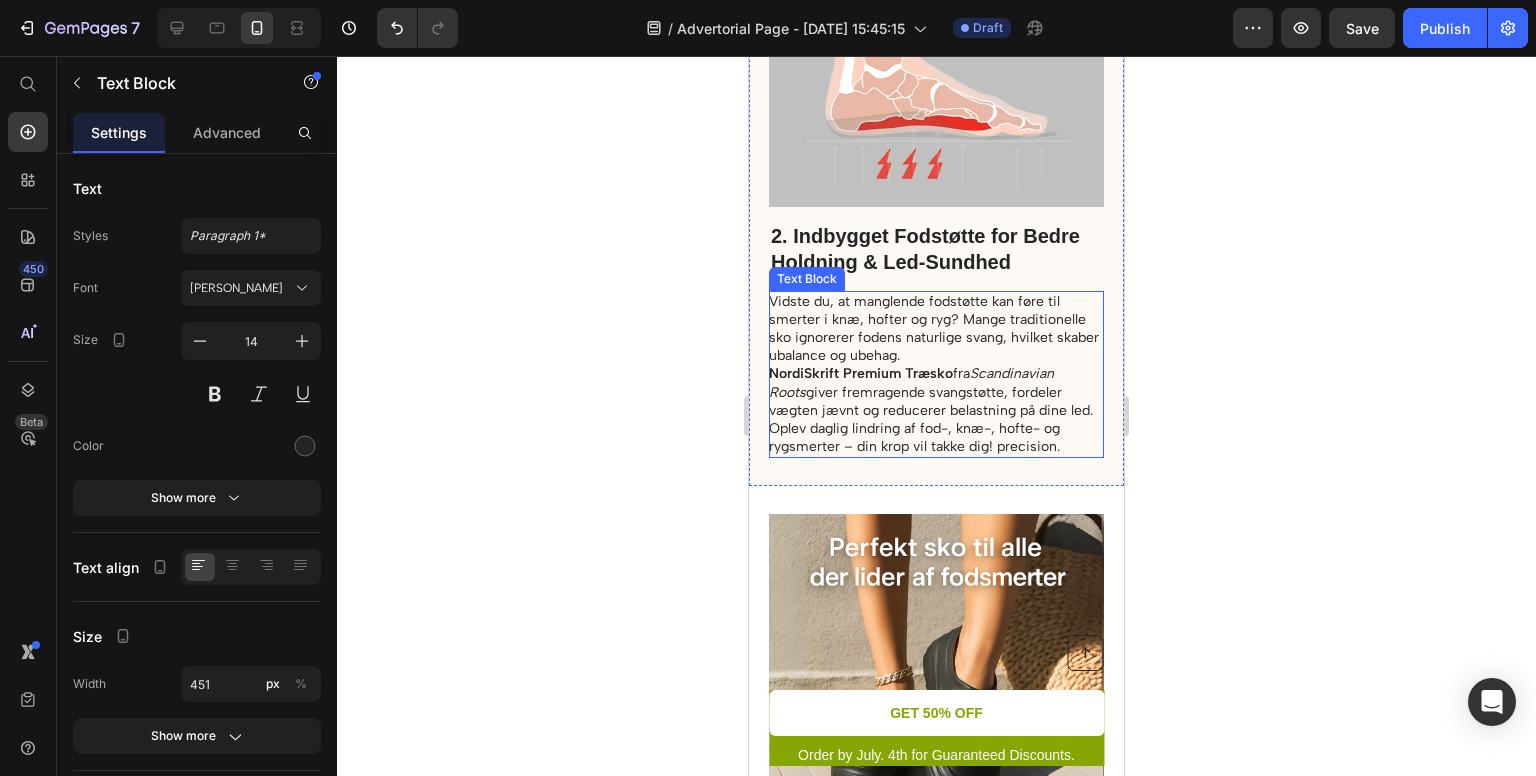 click on "NordiSkrift Premium Træsko  fra  Scandinavian Roots  giver fremragende svangstøtte, fordeler vægten jævnt og reducerer belastning på dine led." at bounding box center (935, 392) 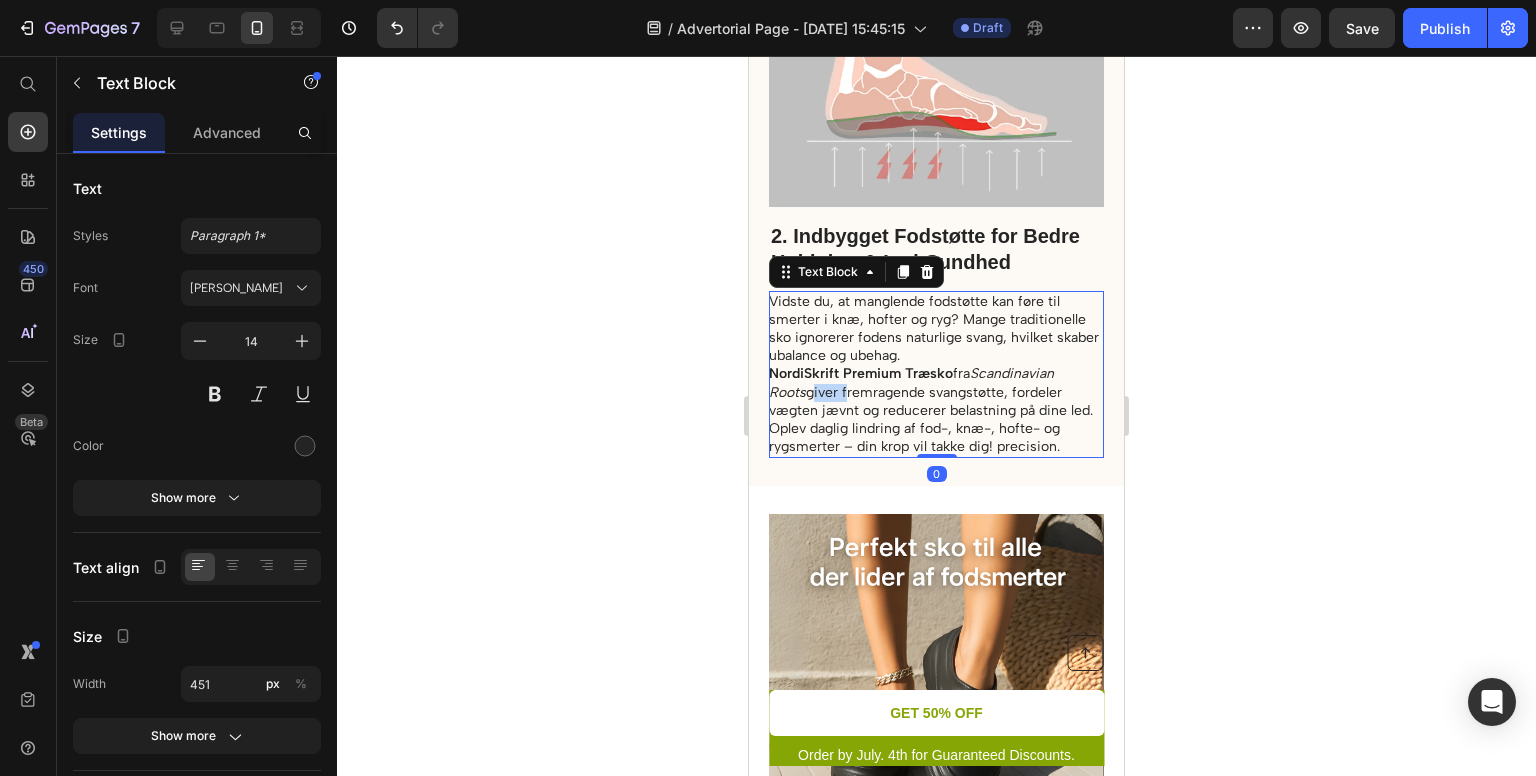 click on "NordiSkrift Premium Træsko  fra  Scandinavian Roots  giver fremragende svangstøtte, fordeler vægten jævnt og reducerer belastning på dine led." at bounding box center (935, 392) 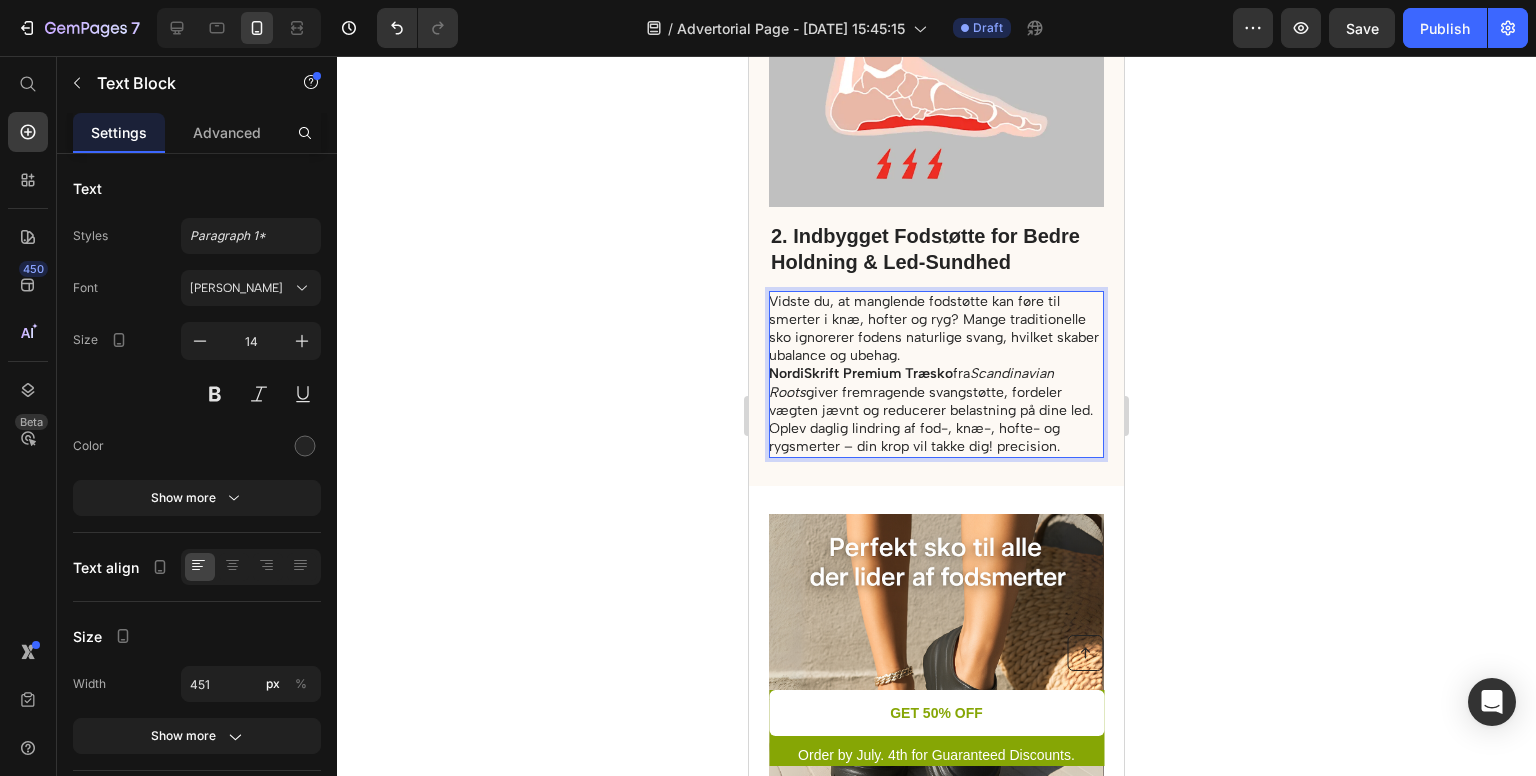 click on "NordiSkrift Premium Træsko" at bounding box center (861, 373) 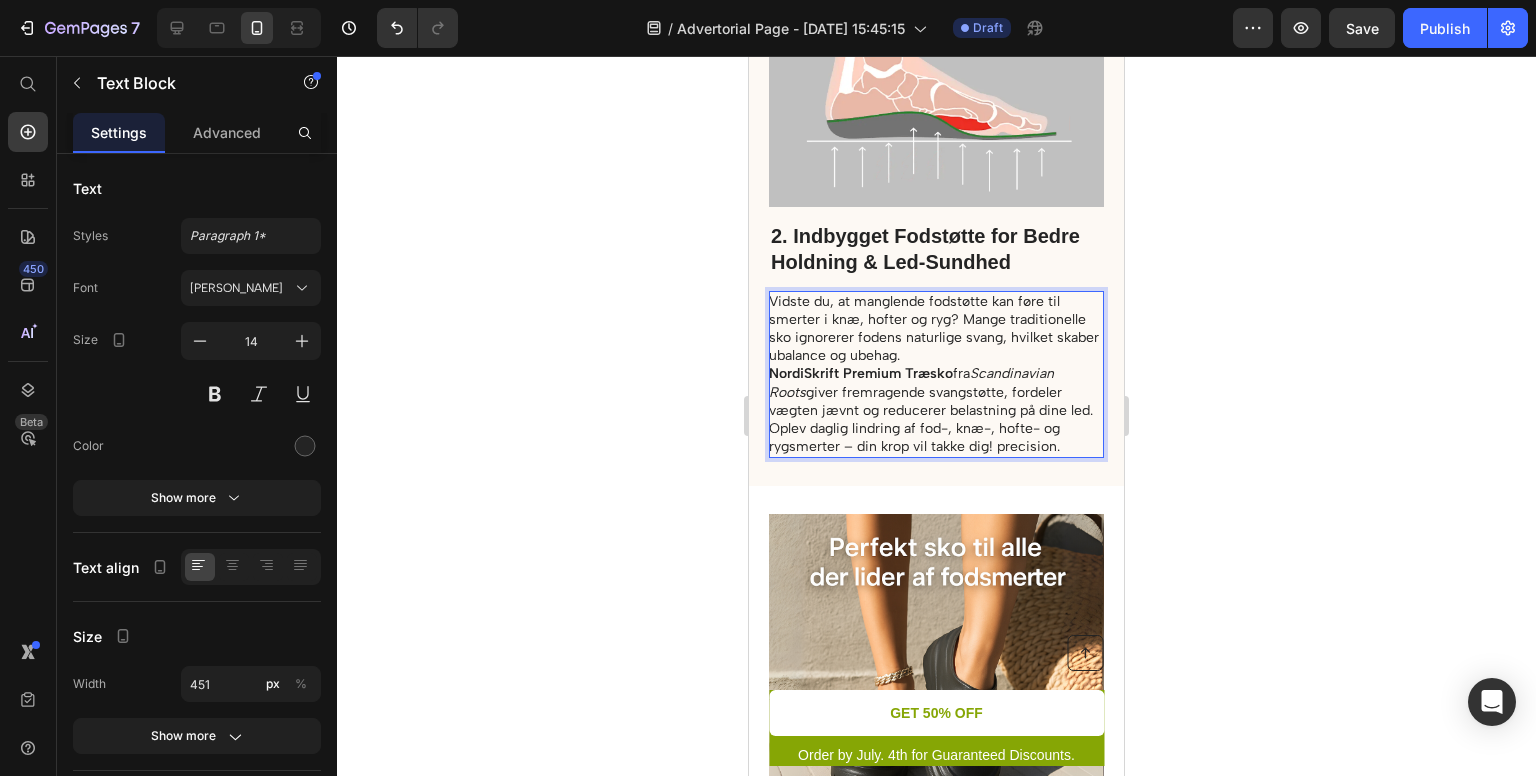 click on "NordiSkrift Premium Træsko" at bounding box center [861, 373] 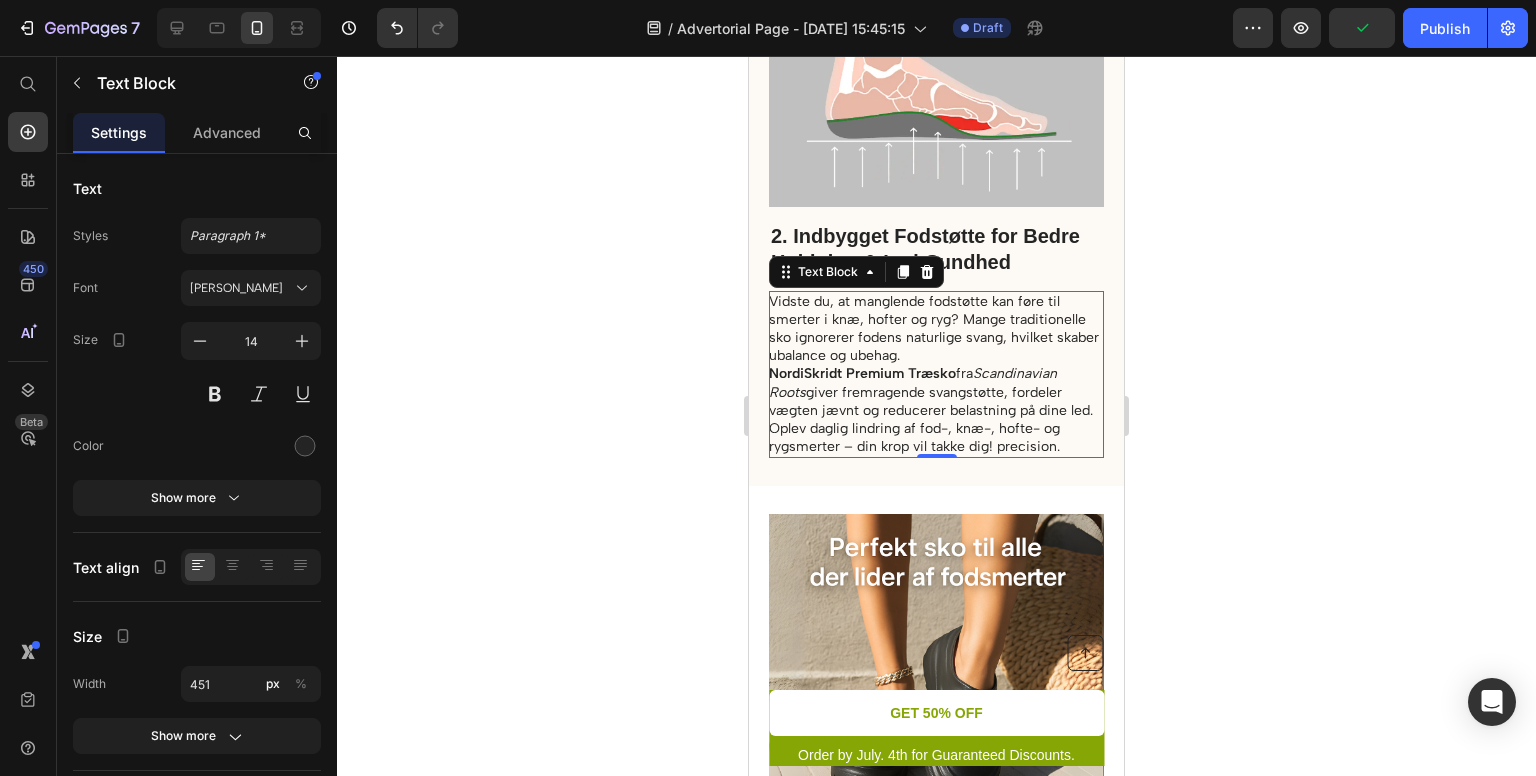 click 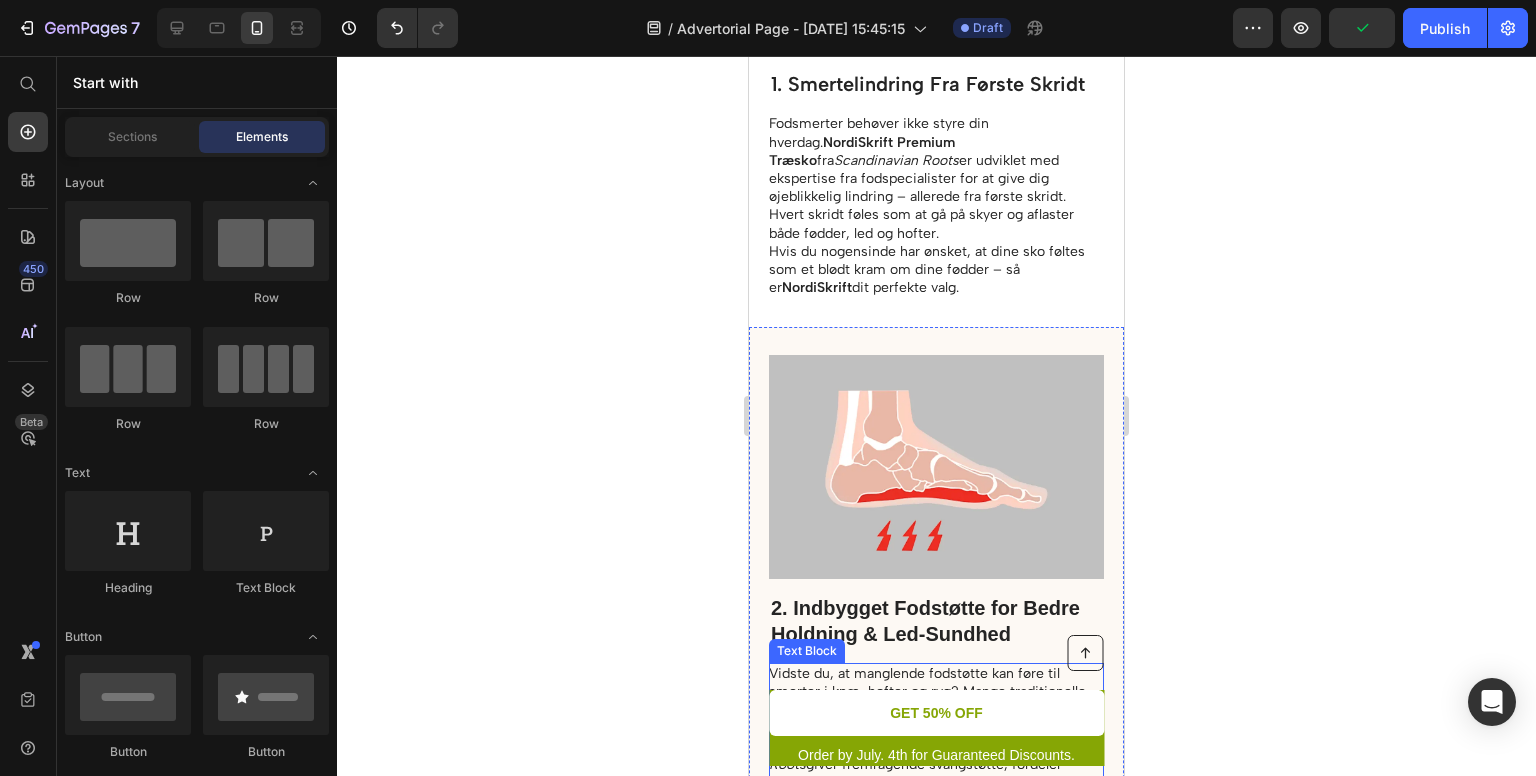 scroll, scrollTop: 853, scrollLeft: 0, axis: vertical 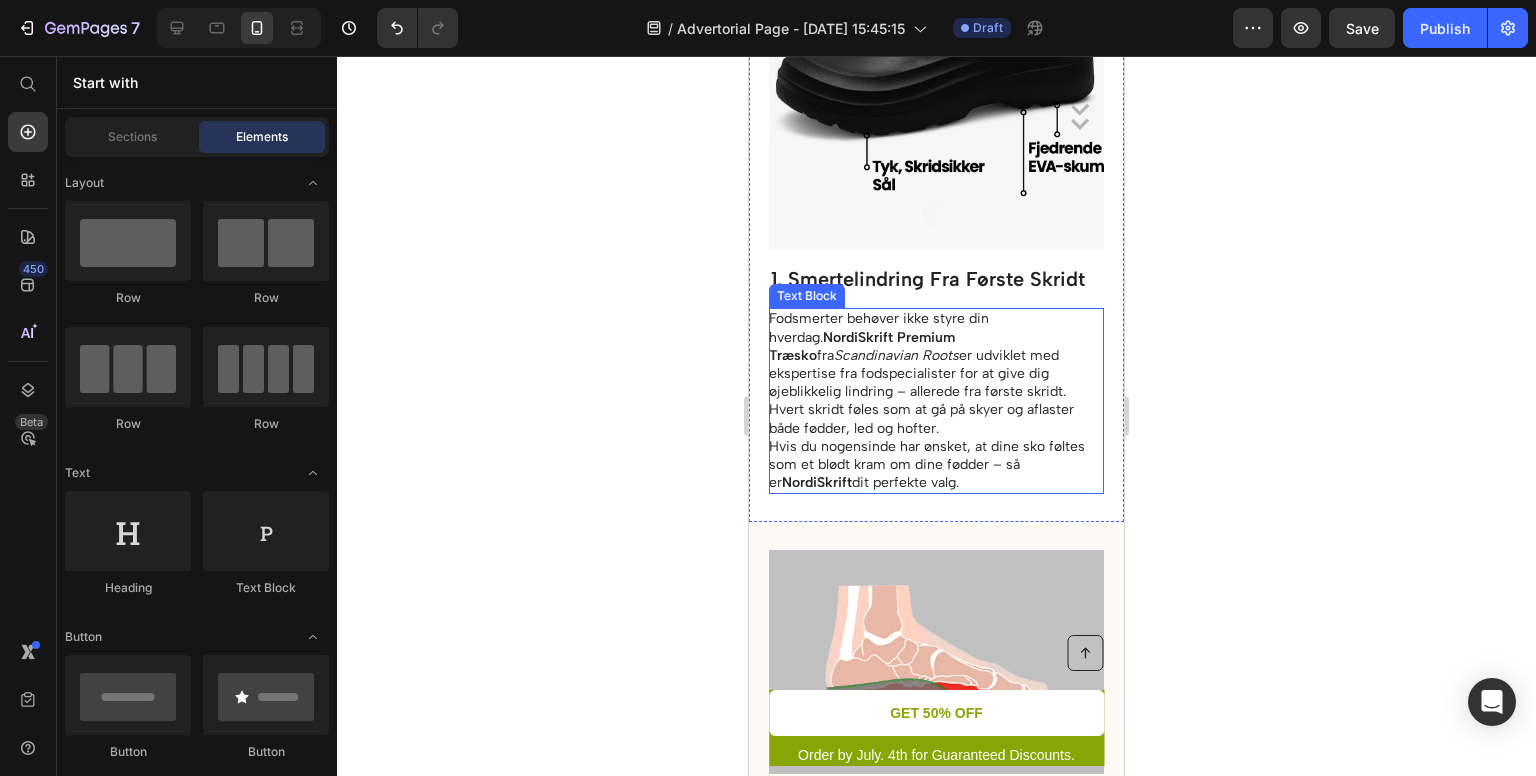 click on "NordiSkrift" at bounding box center (817, 482) 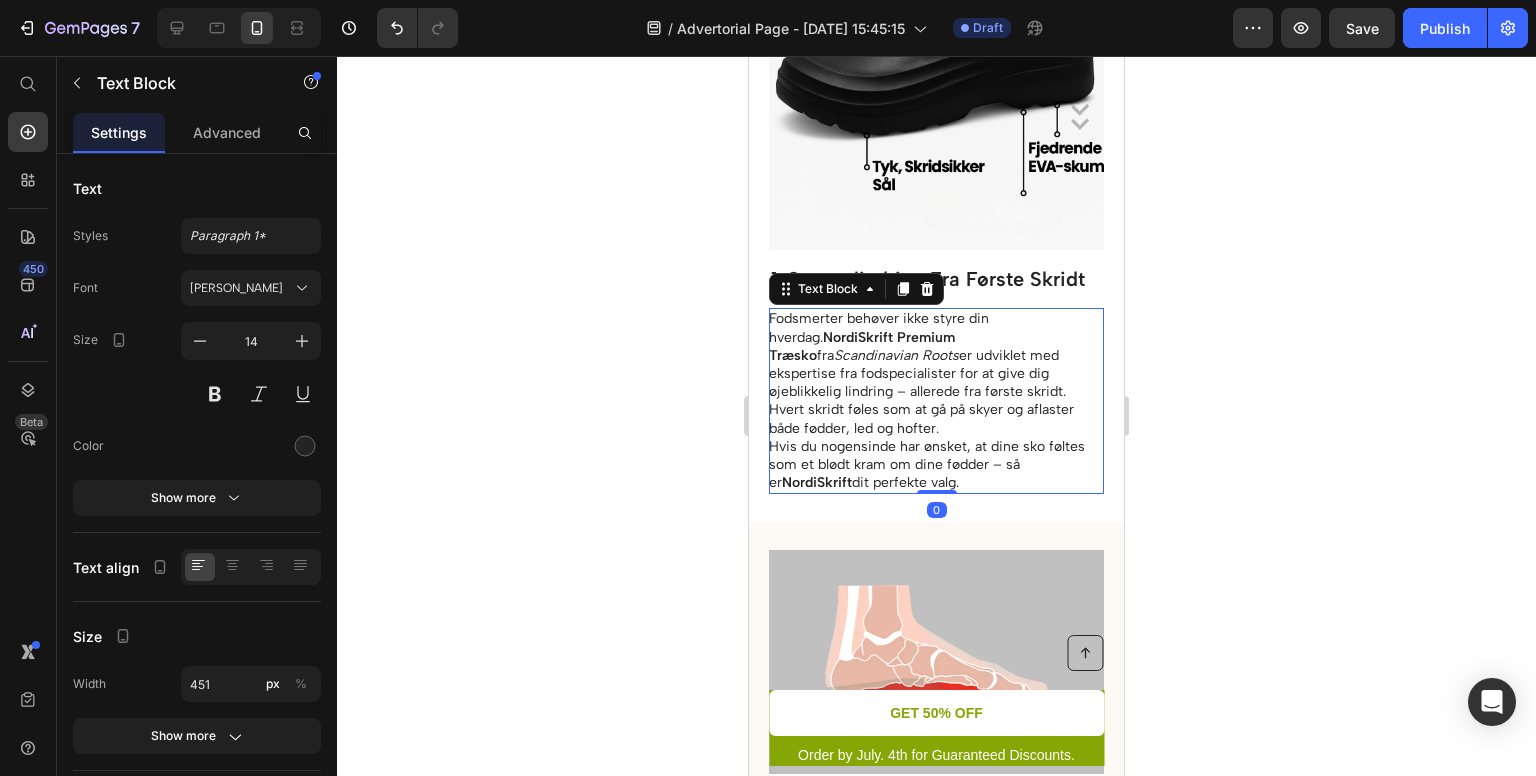 click on "NordiSkrift" at bounding box center (817, 482) 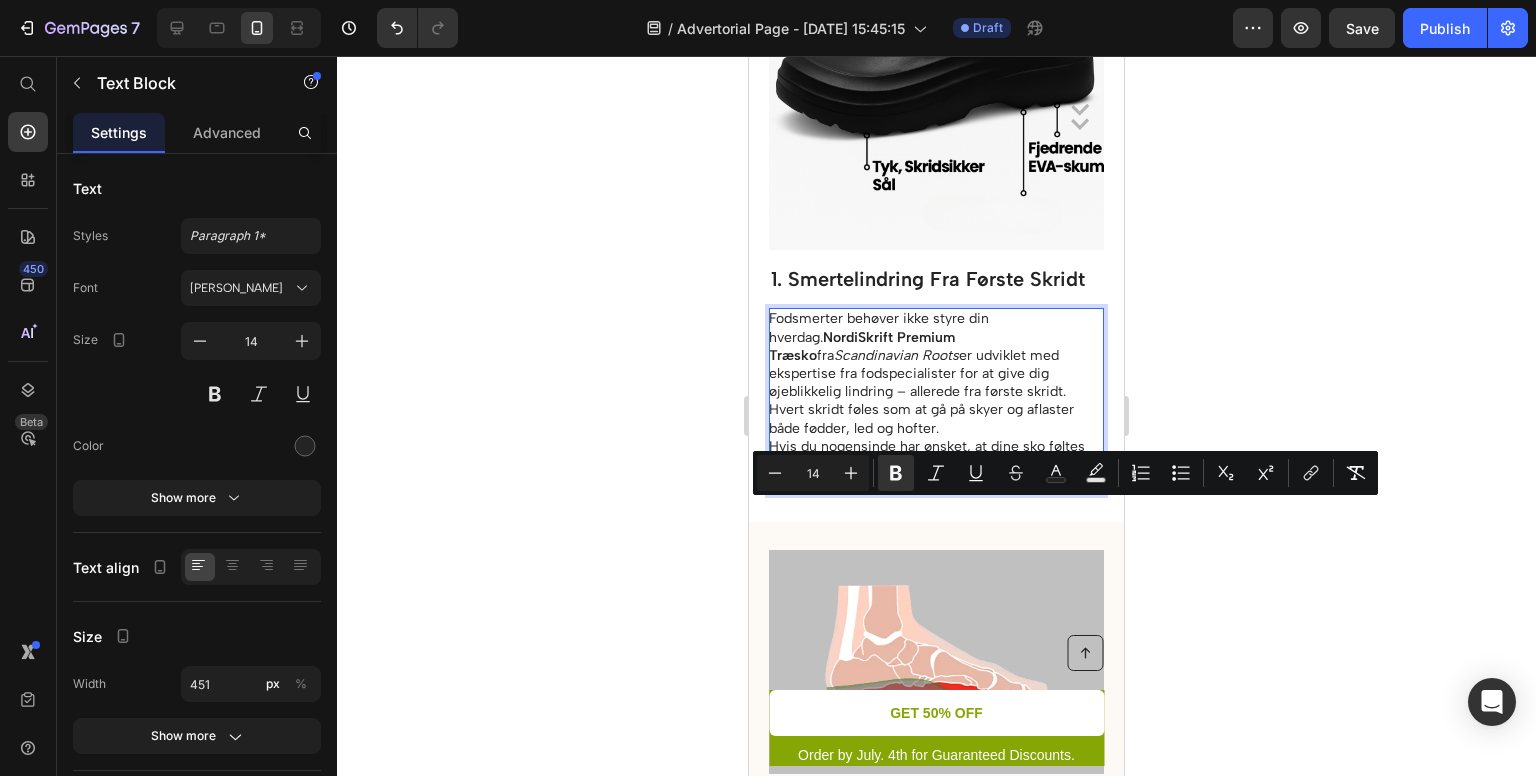 click on "NordiSkrift" at bounding box center [817, 482] 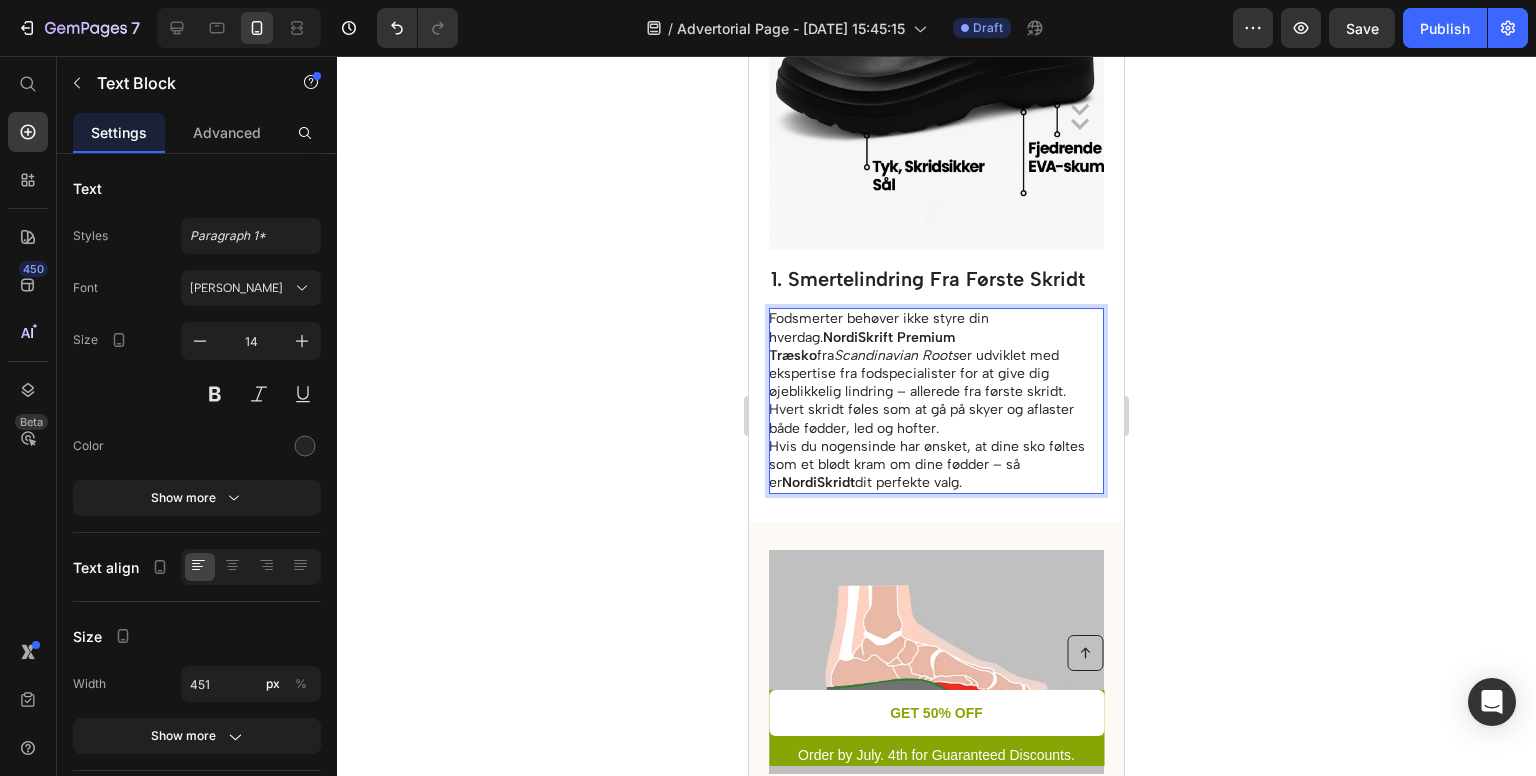click 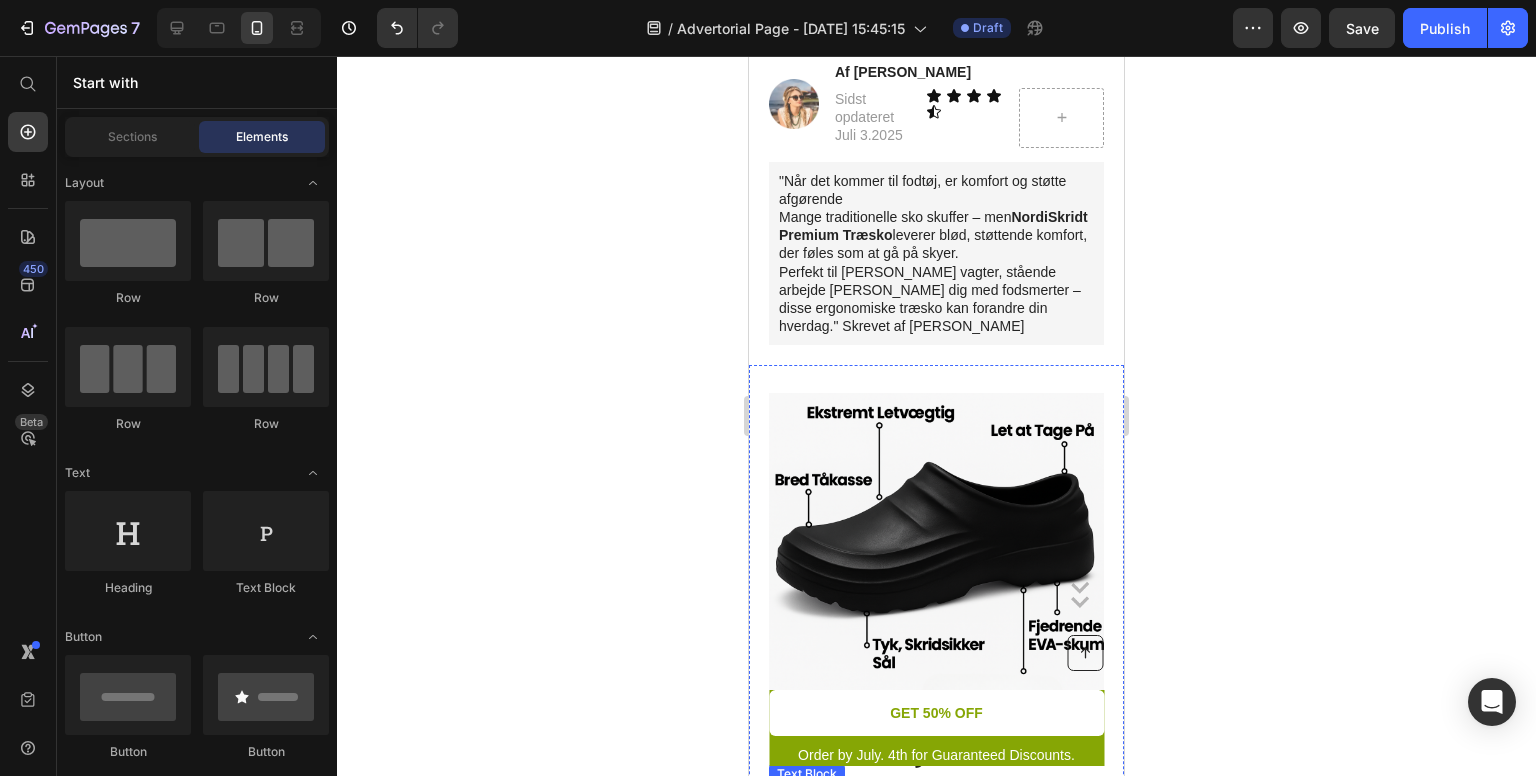 scroll, scrollTop: 329, scrollLeft: 0, axis: vertical 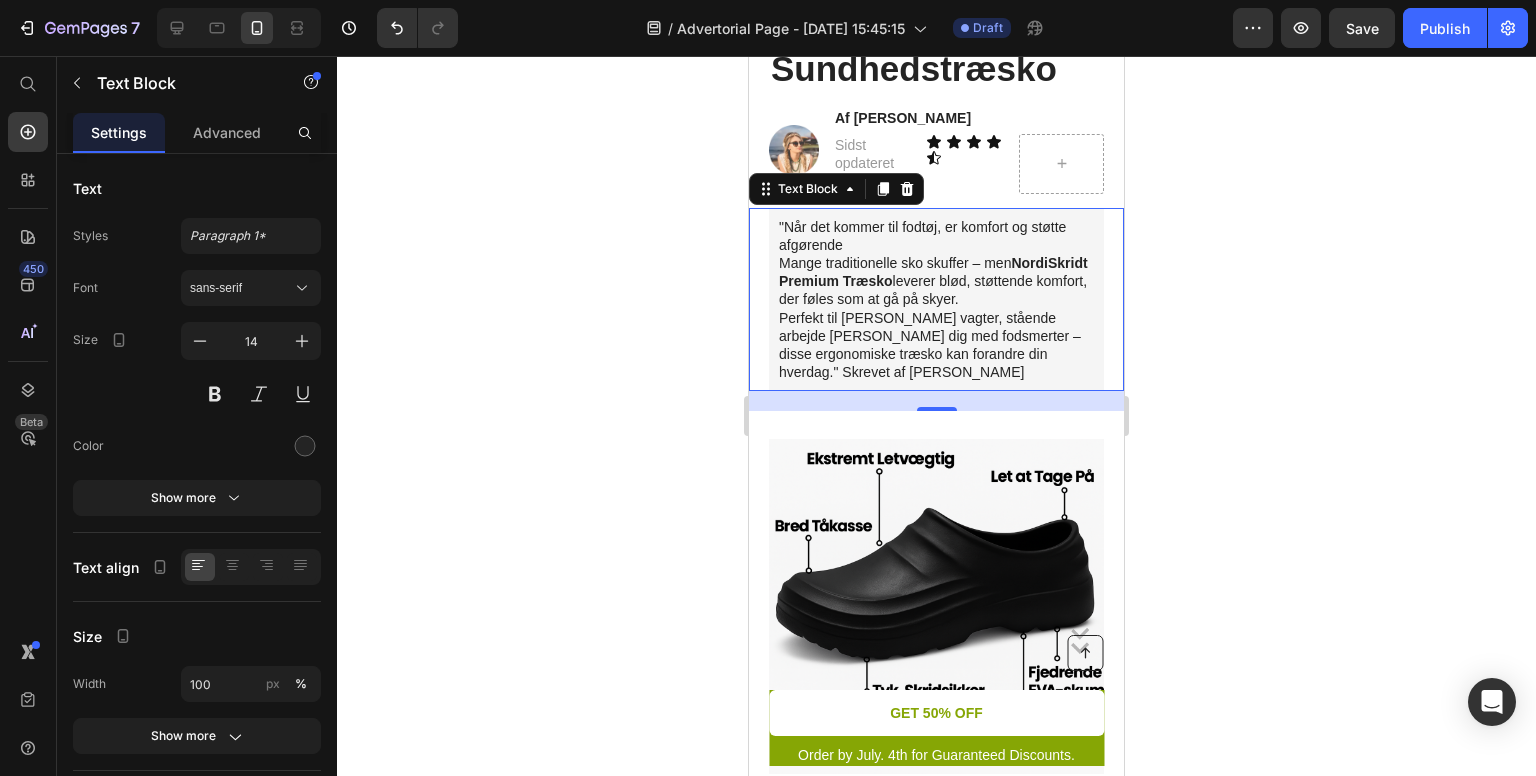 click on "Perfekt til lange vagter, stående arbejde eller dig med fodsmerter – disse ergonomiske træsko kan forandre din hverdag." Skrevet af [PERSON_NAME]" at bounding box center [936, 345] 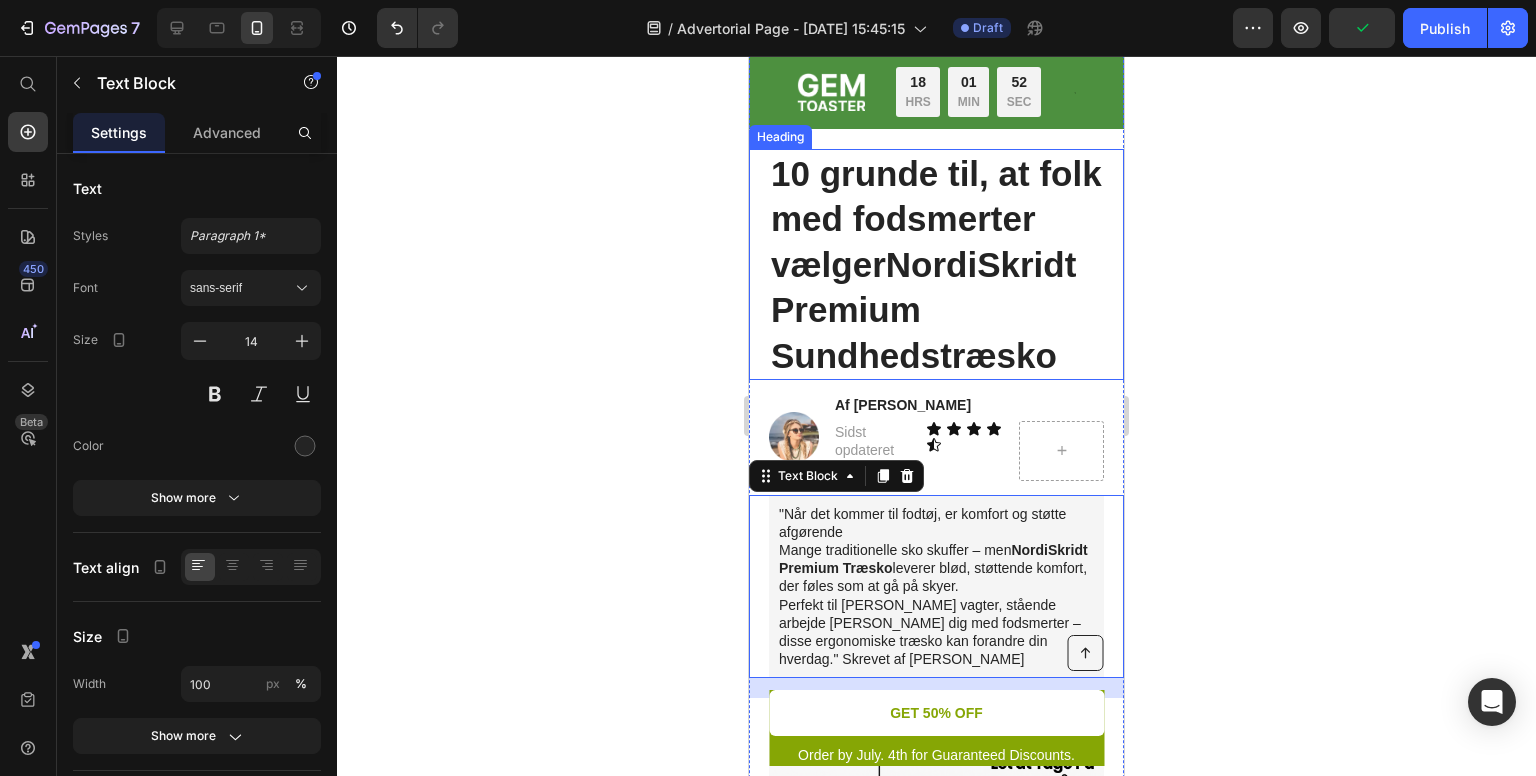 scroll, scrollTop: 0, scrollLeft: 0, axis: both 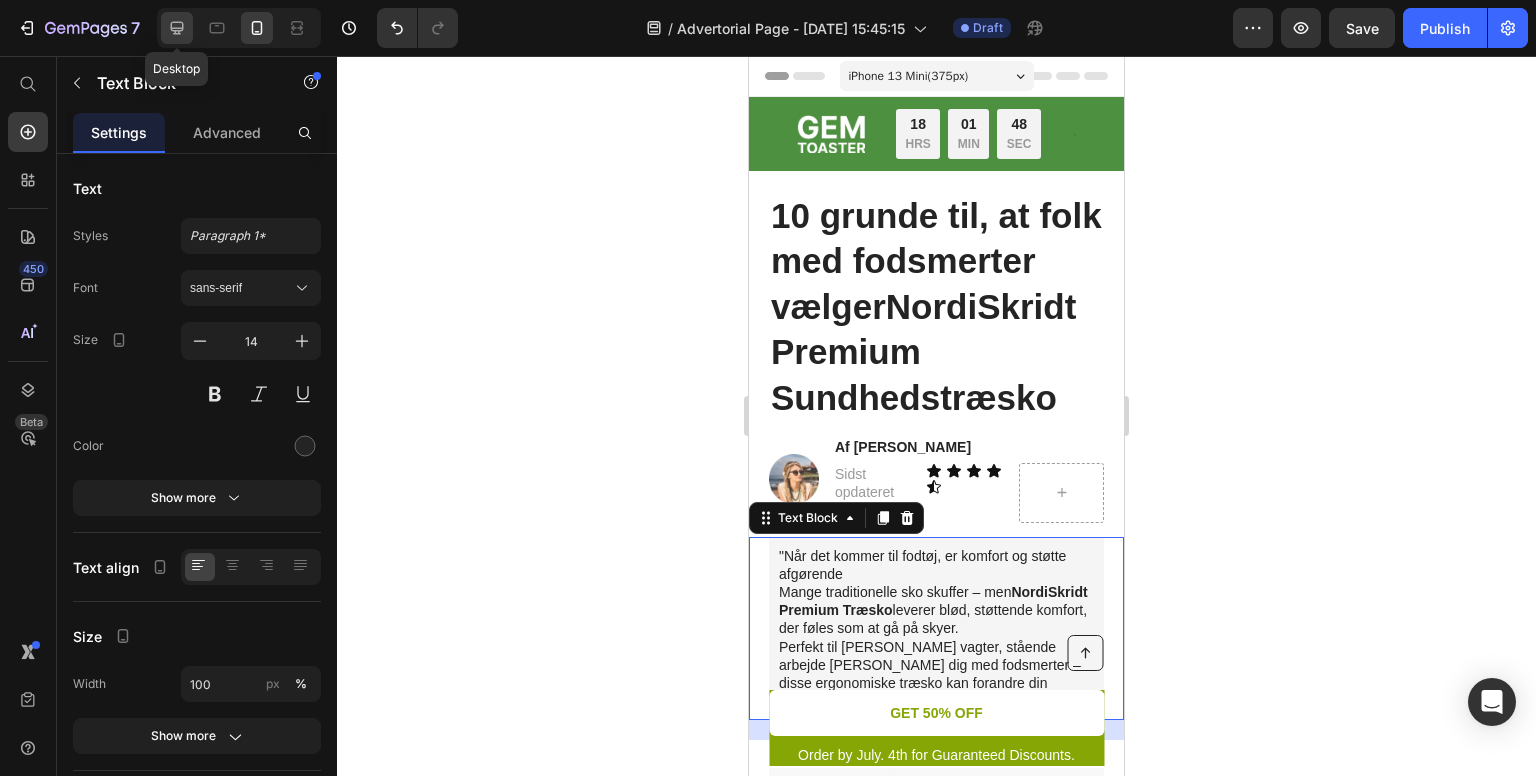 click 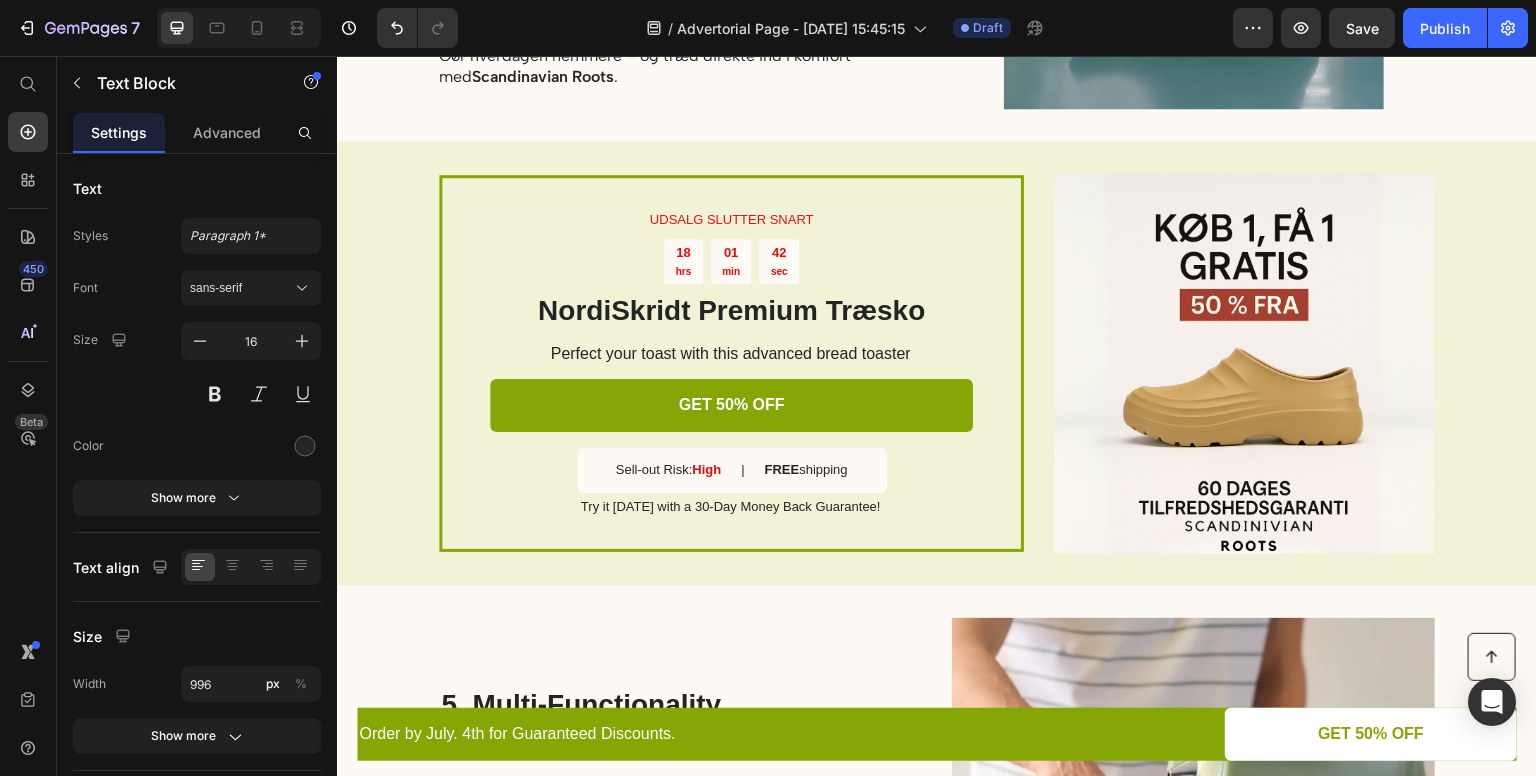 scroll, scrollTop: 2325, scrollLeft: 0, axis: vertical 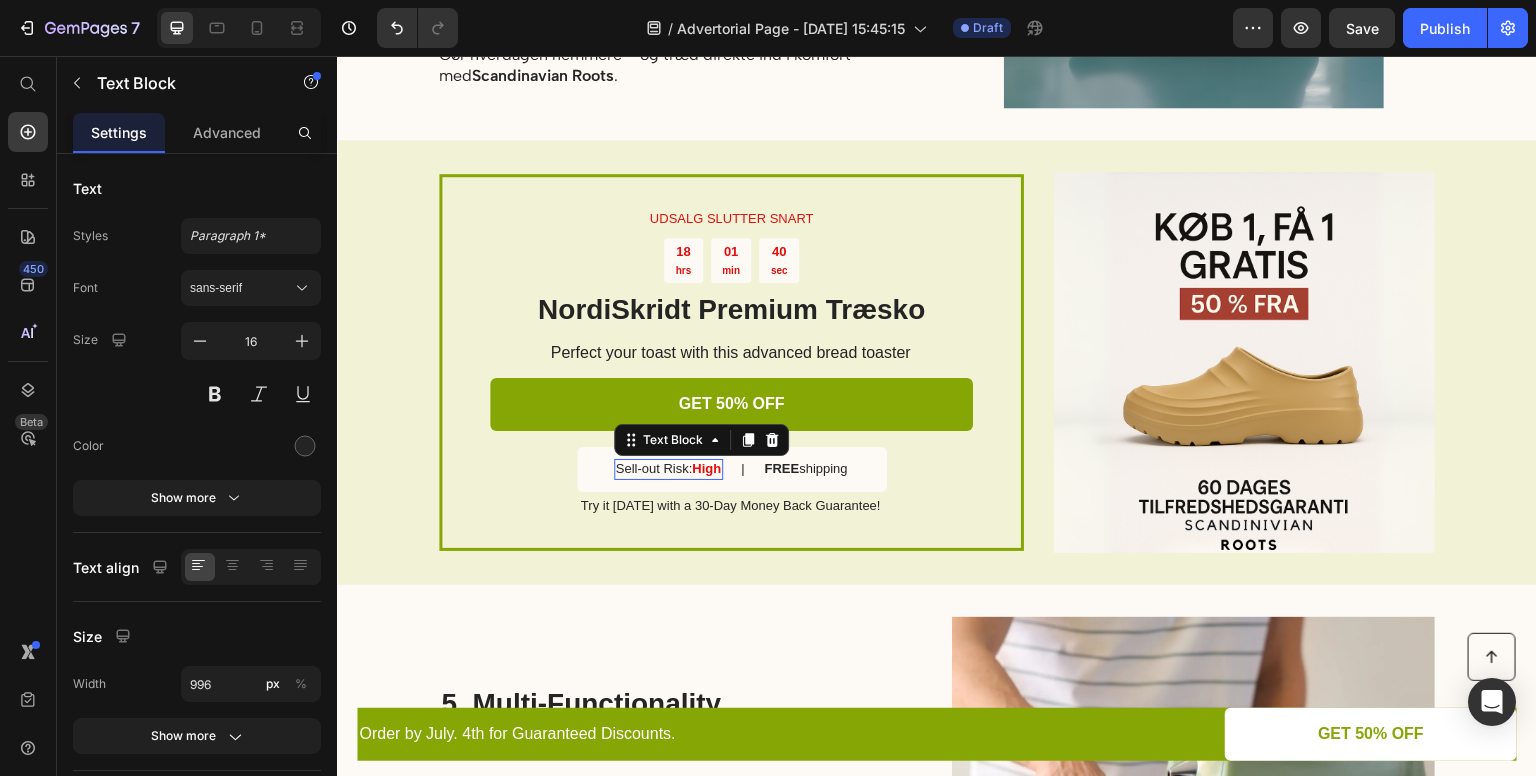 click on "Sell-out Risk:  High" at bounding box center [668, 469] 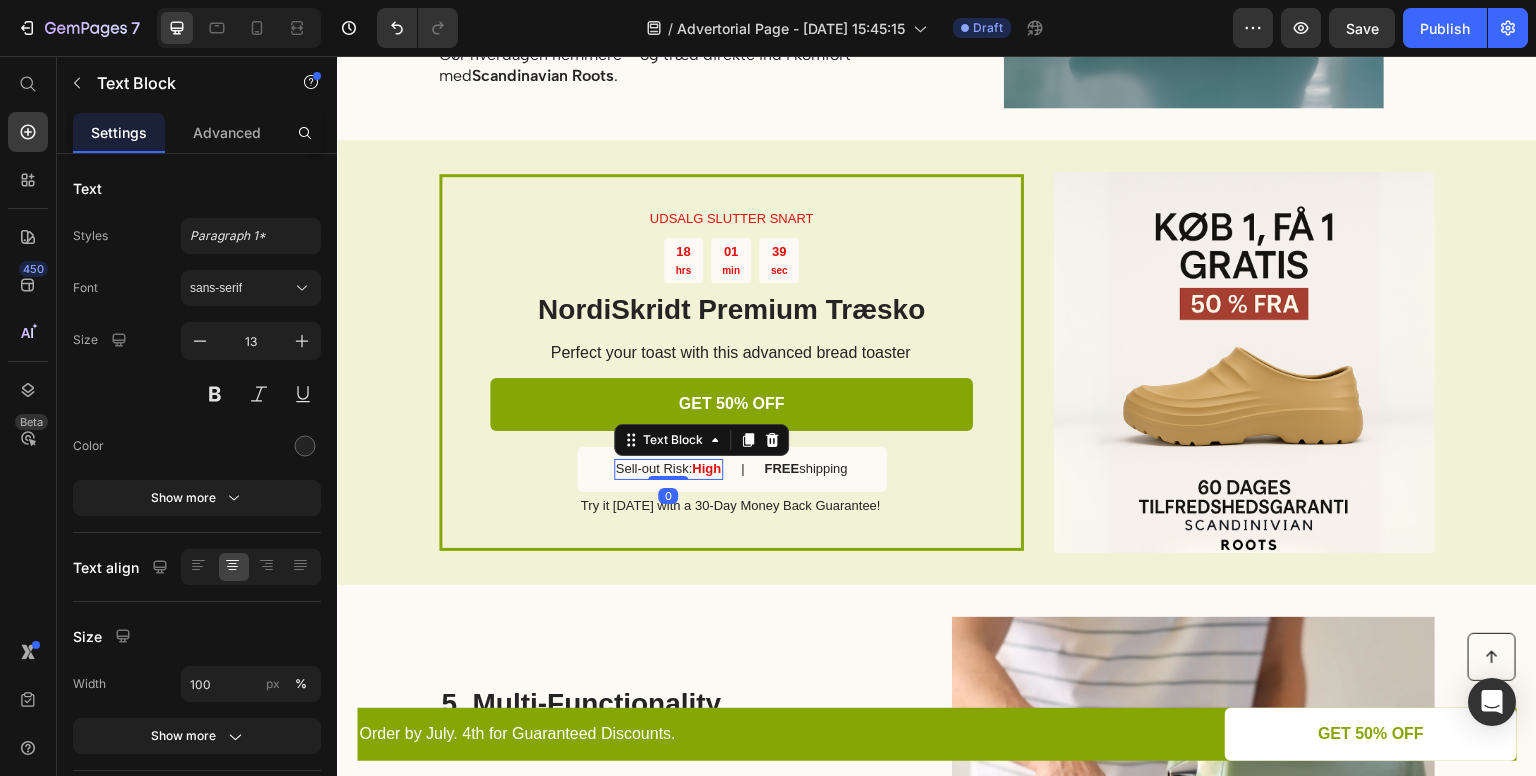 click on "Sell-out Risk:  High" at bounding box center [668, 469] 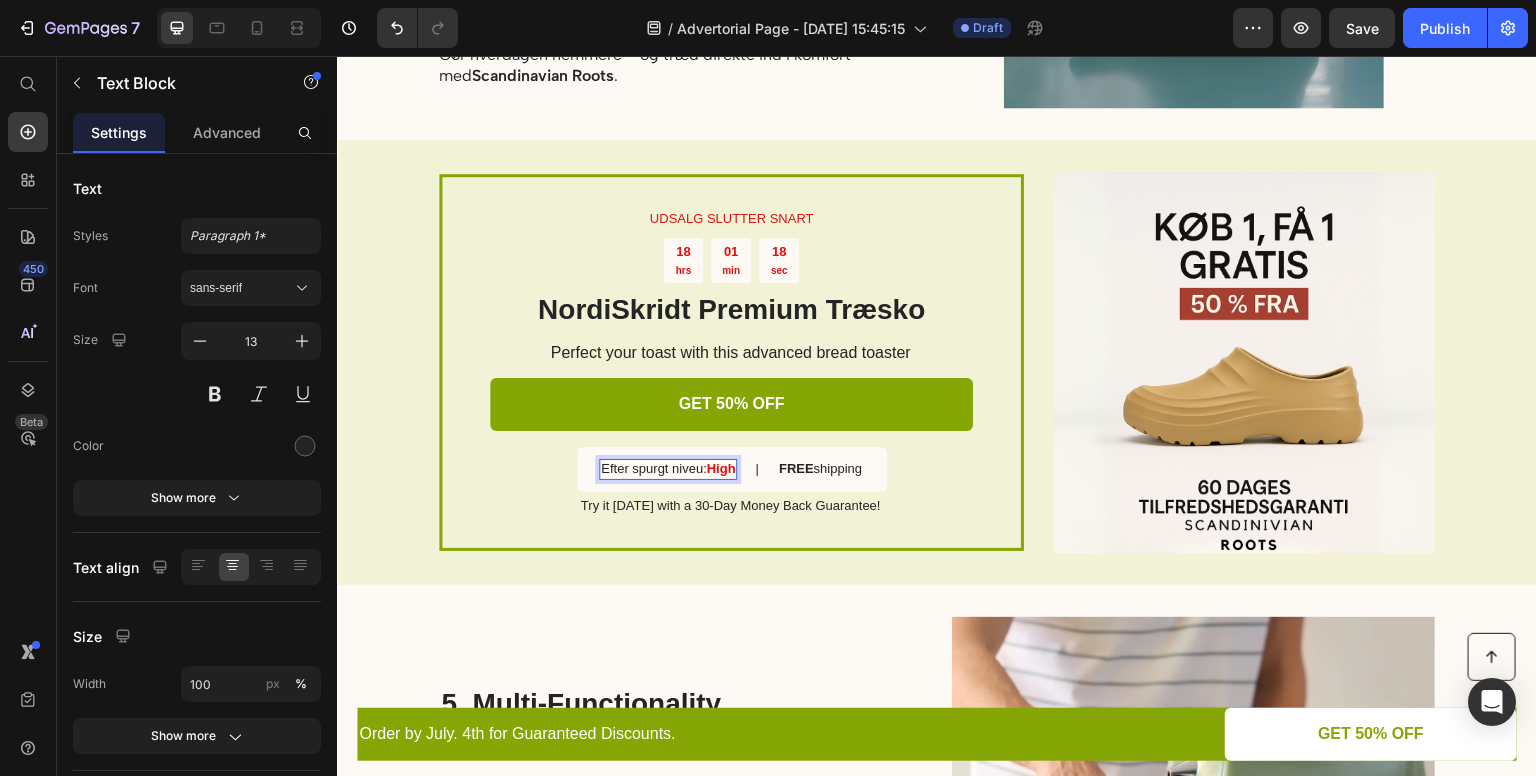 click on "Efter spurgt niveu:  High" at bounding box center (668, 469) 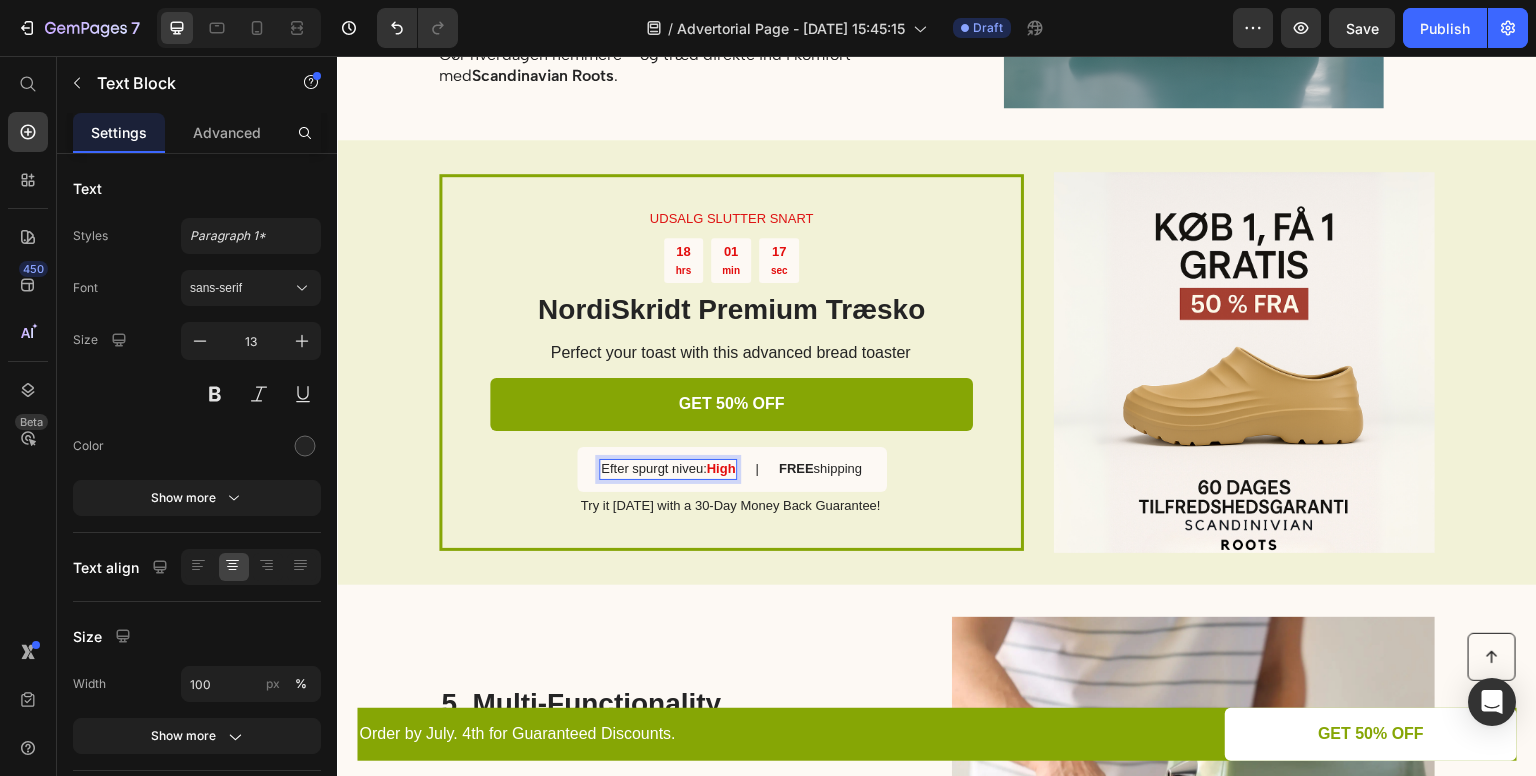 click on "Efter spurgt niveu:  High" at bounding box center (668, 469) 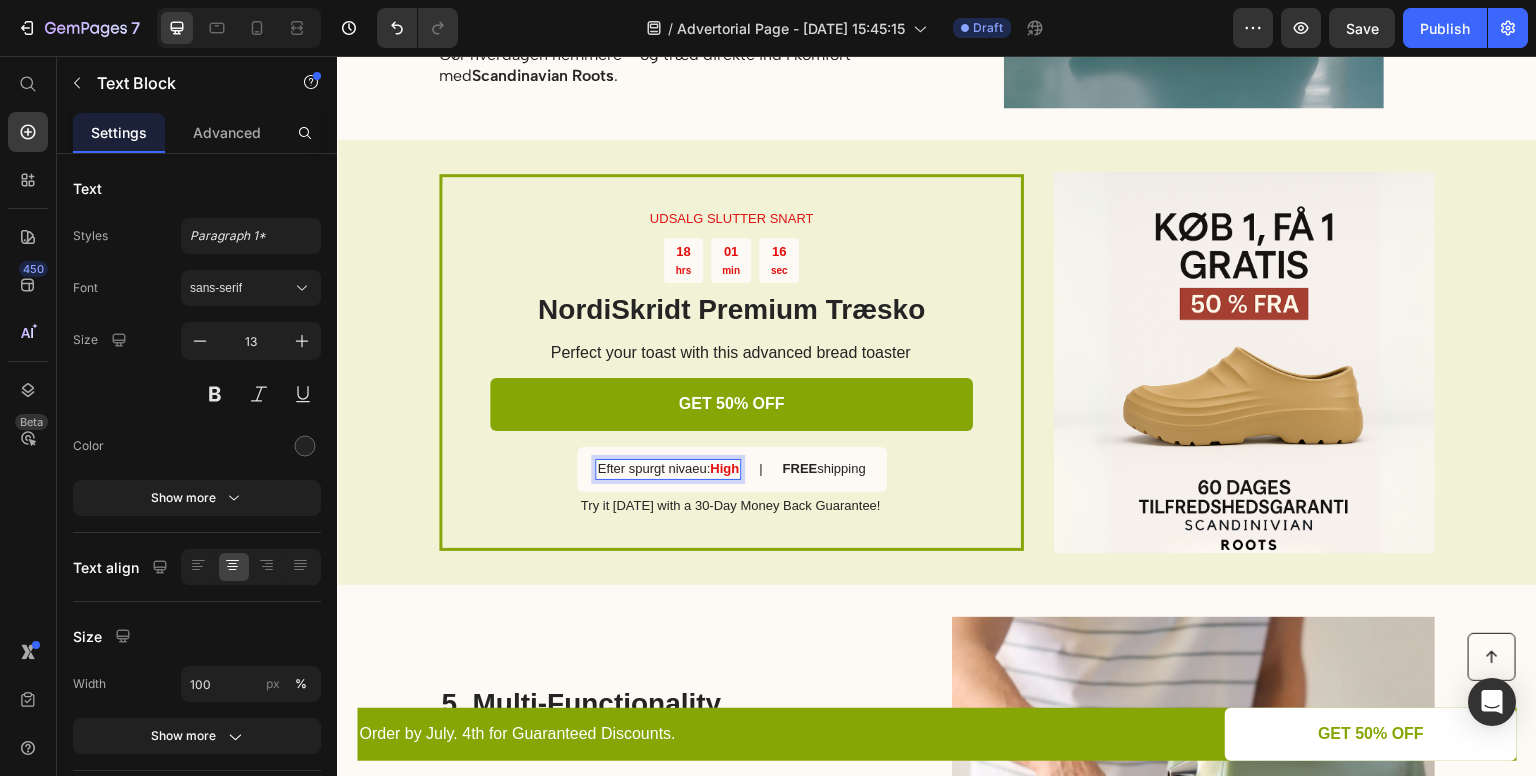 click on "High" at bounding box center (724, 468) 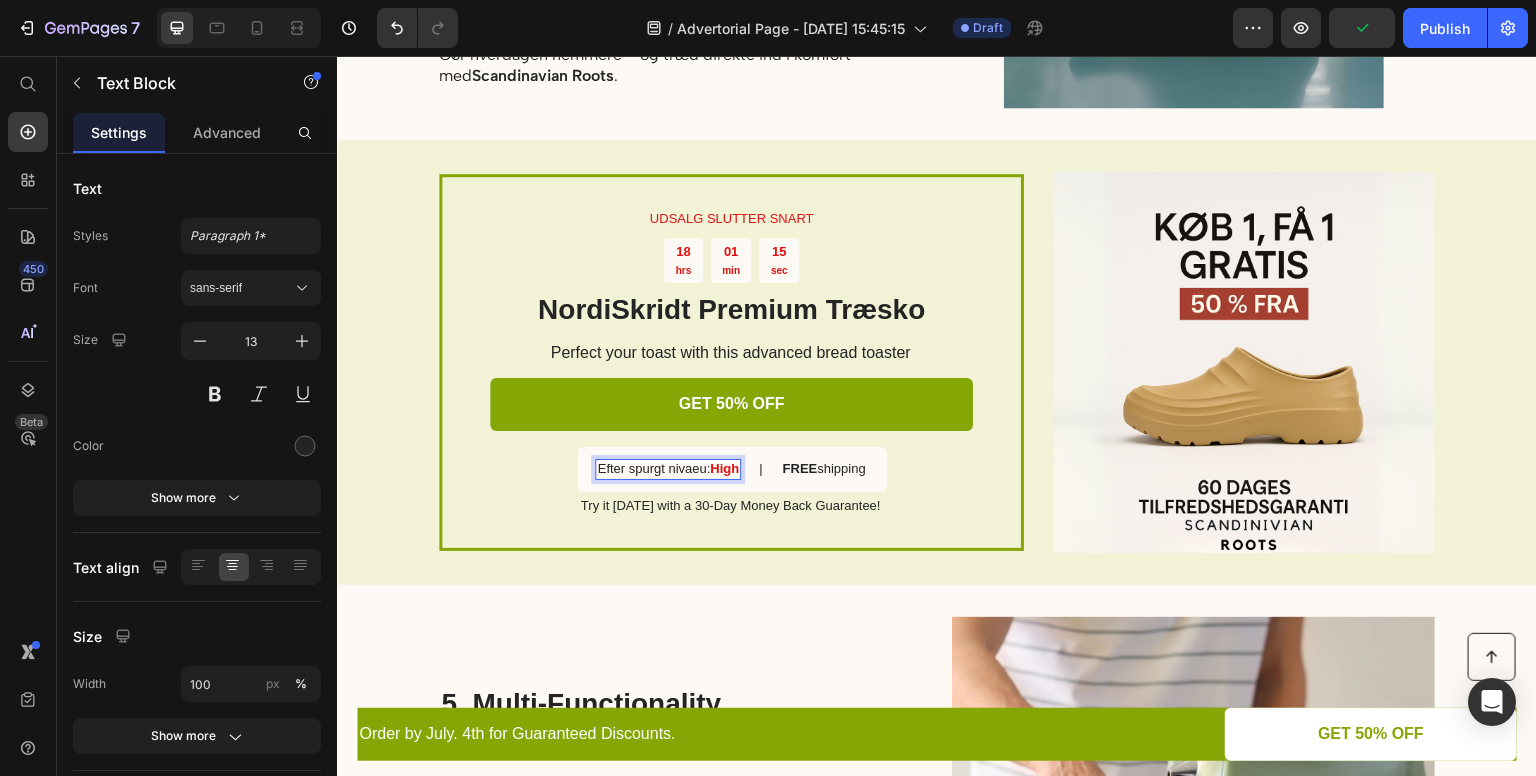 click on "High" at bounding box center (724, 468) 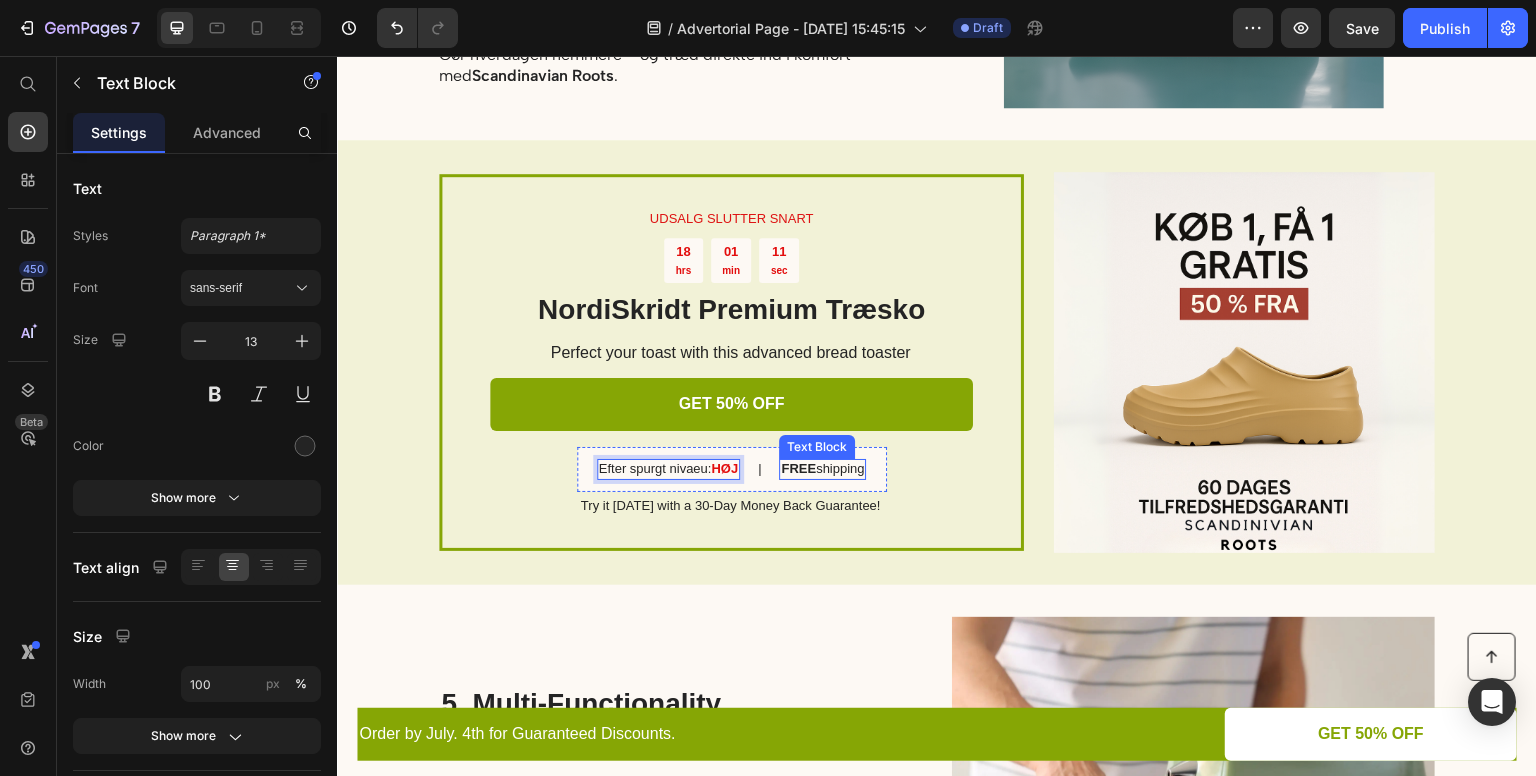 click on "FREE  shipping" at bounding box center (822, 469) 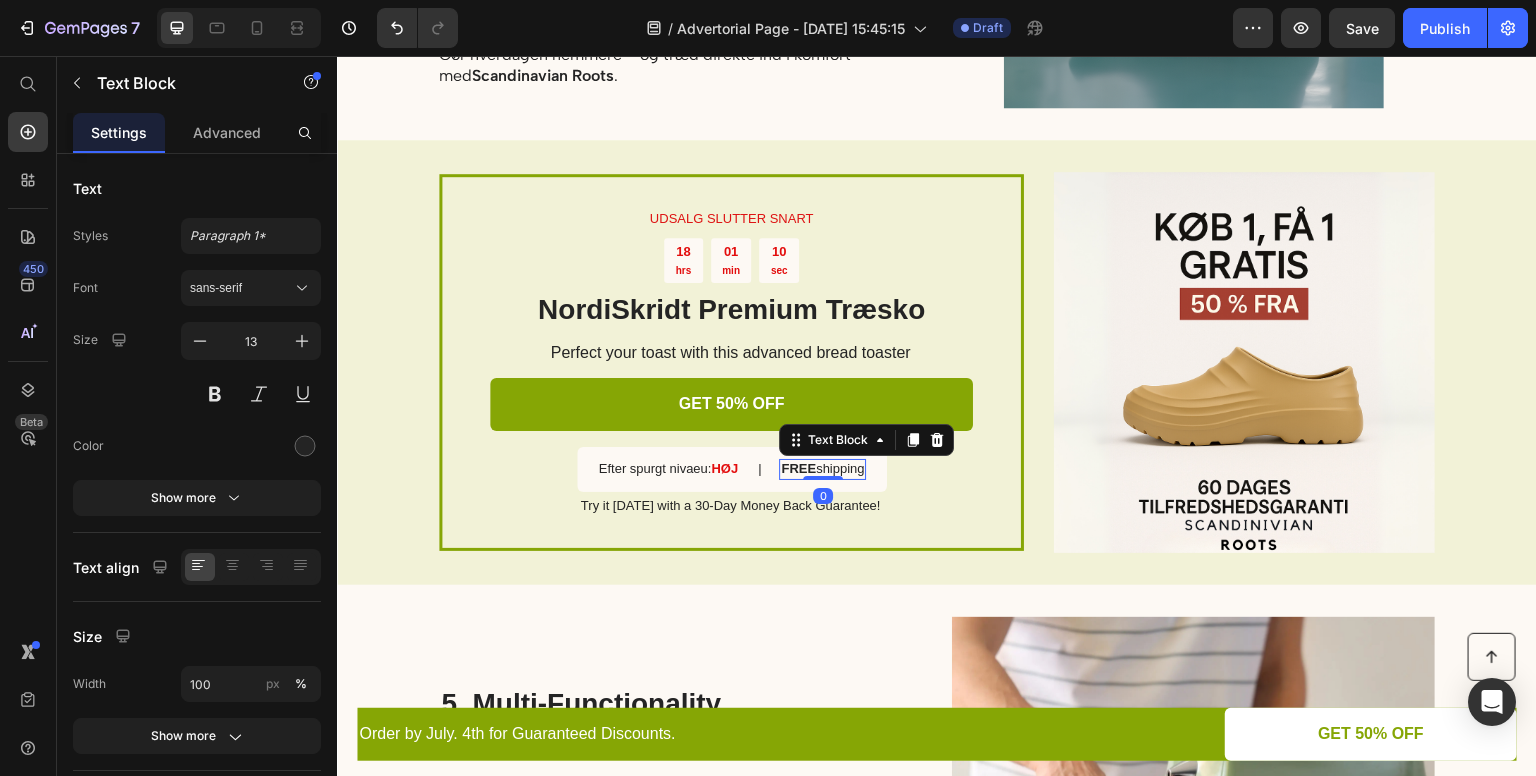 click on "FREE  shipping" at bounding box center (822, 469) 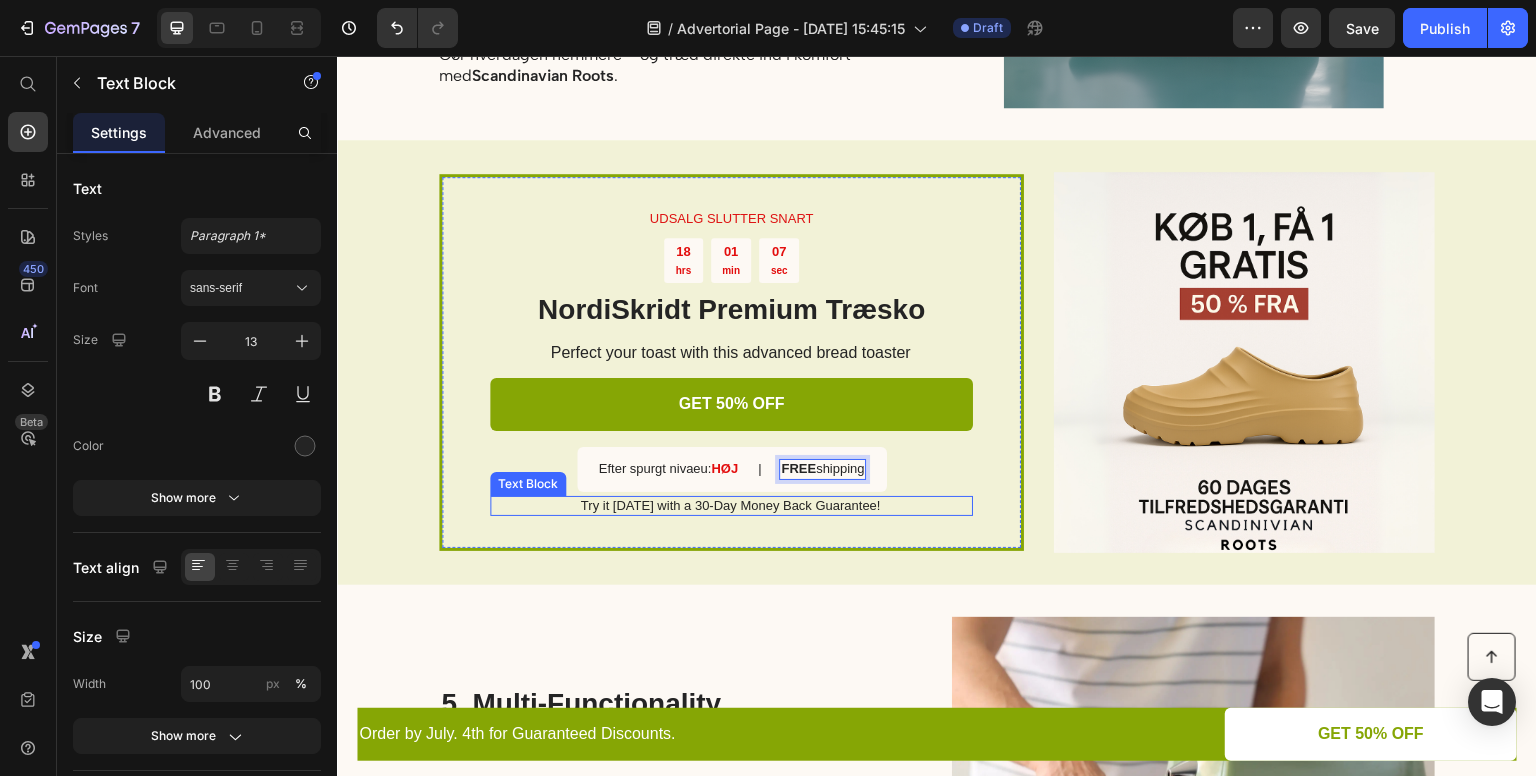 click on "Try it today with a 30-Day Money Back Guarantee!" at bounding box center (730, 506) 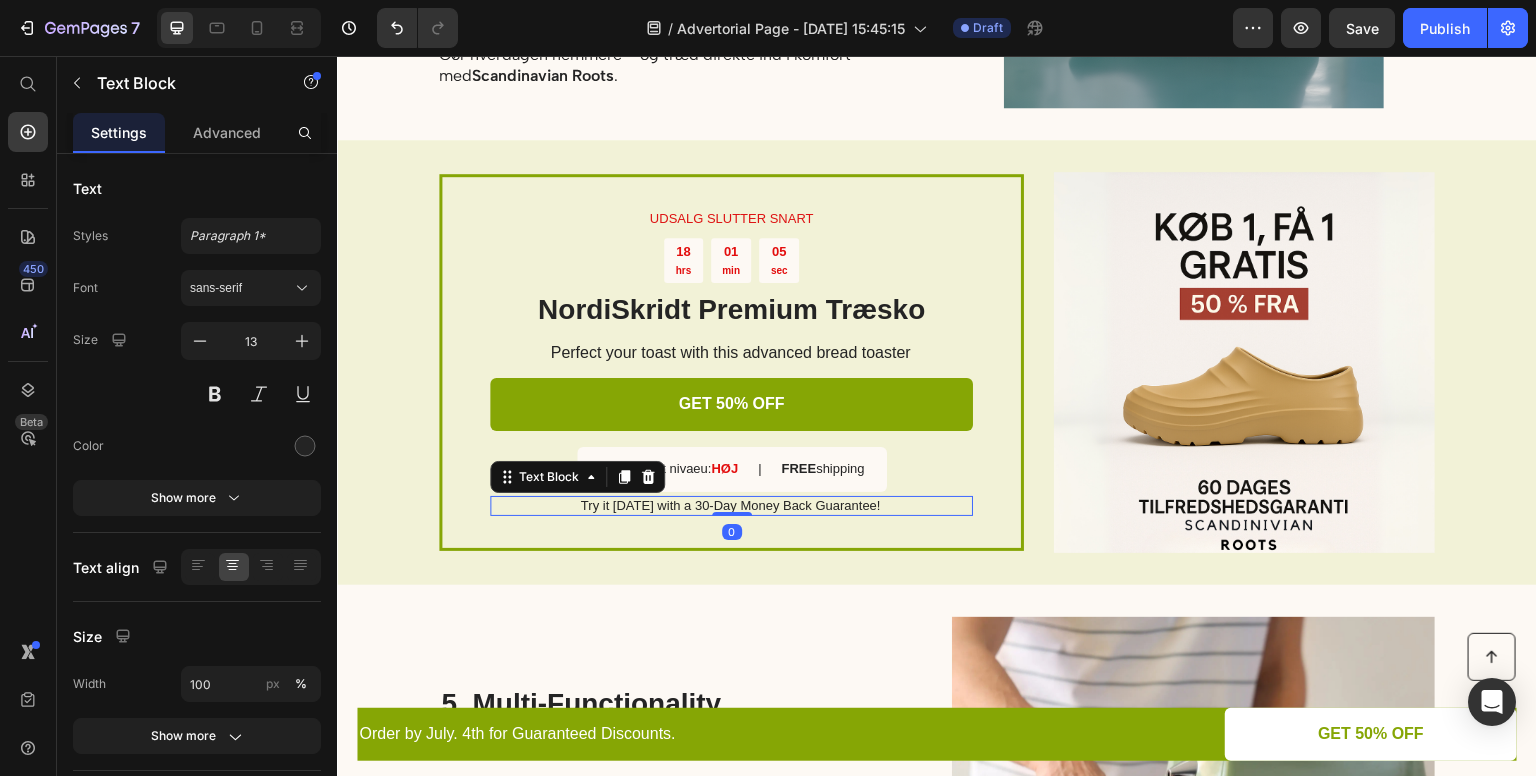 scroll, scrollTop: 2323, scrollLeft: 0, axis: vertical 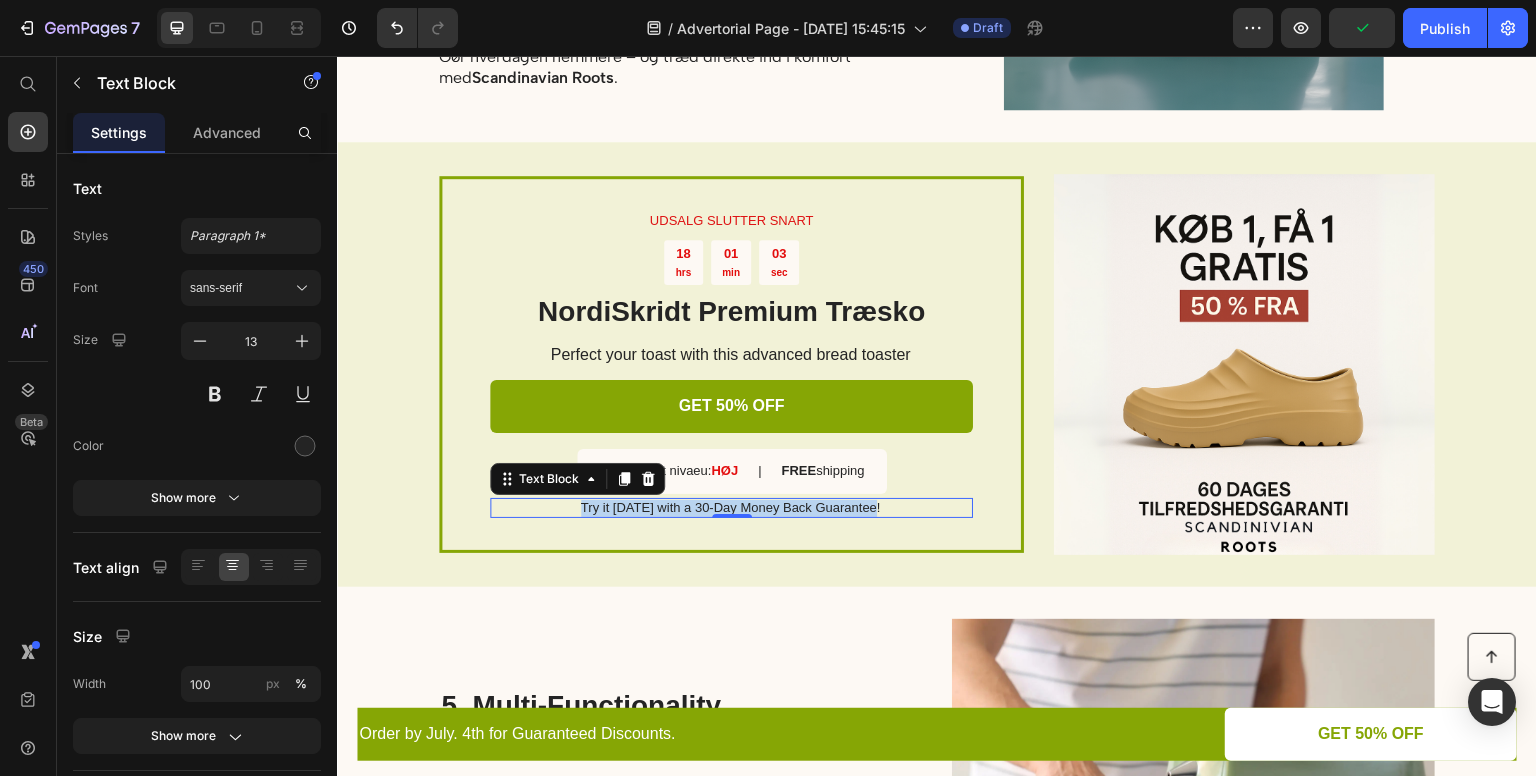 drag, startPoint x: 880, startPoint y: 483, endPoint x: 580, endPoint y: 488, distance: 300.04166 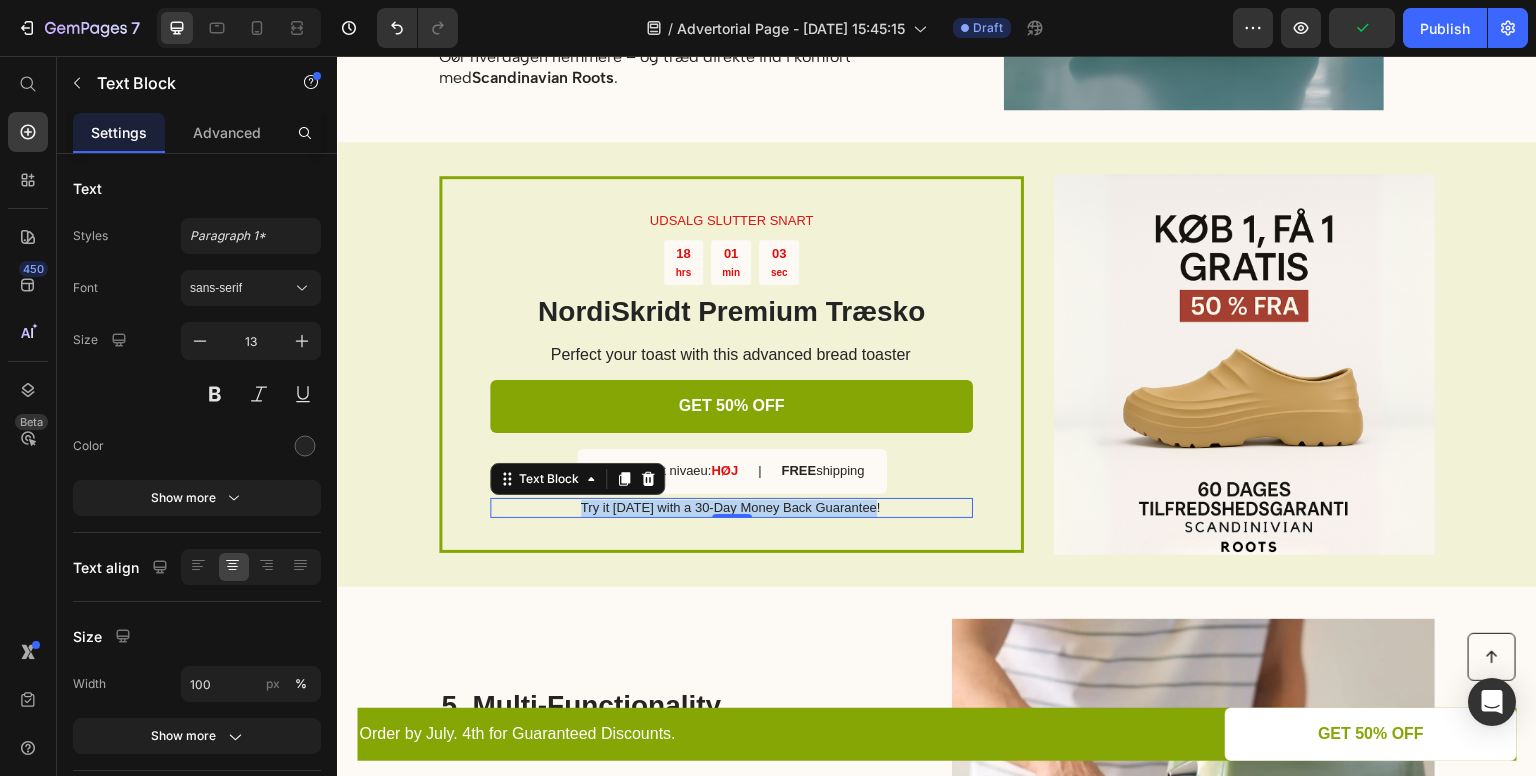 click on "Try it today with a 30-Day Money Back Guarantee!" at bounding box center (730, 508) 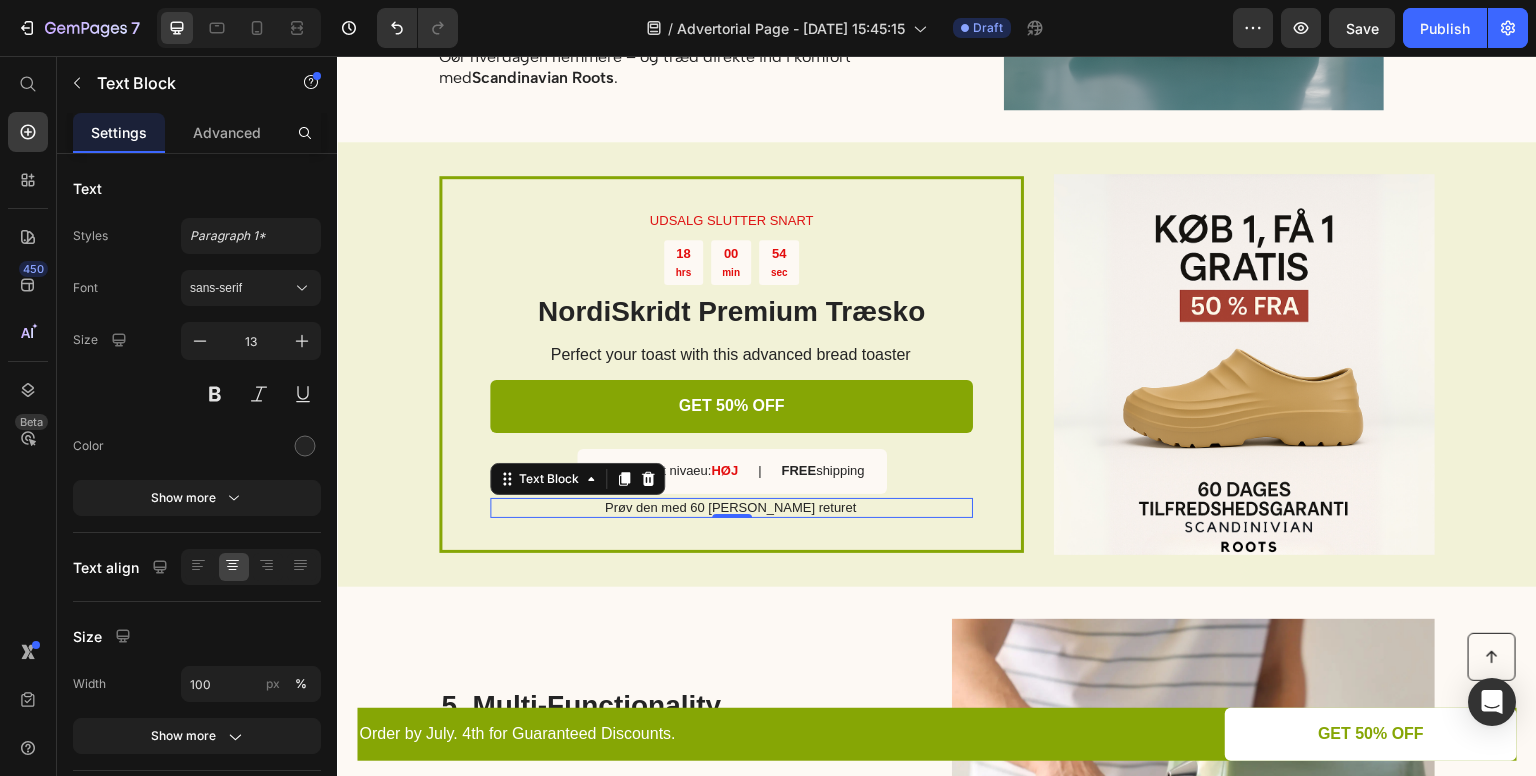 click on "Prøv den med 60 dages returet" at bounding box center (730, 508) 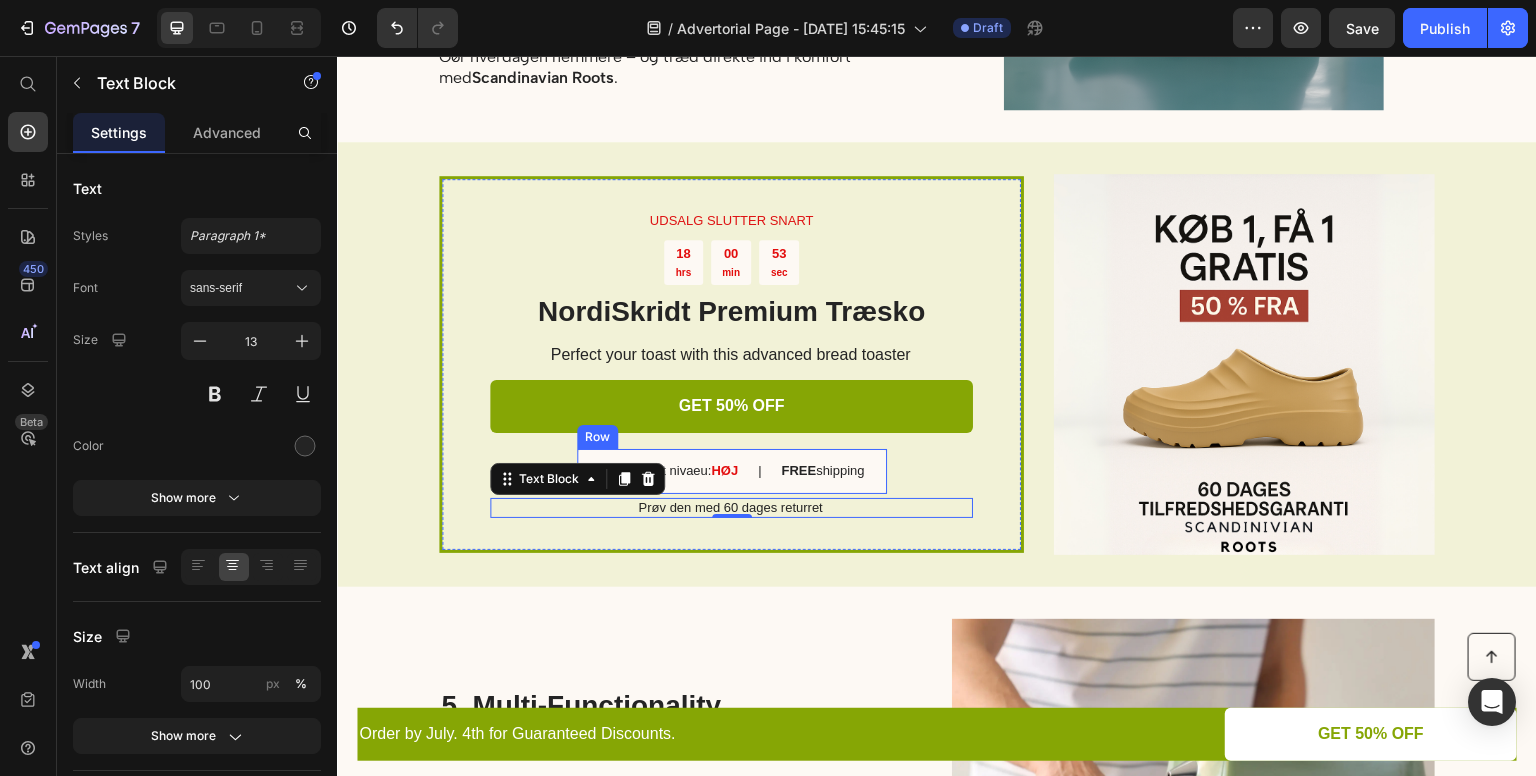 click on "FREE  shipping" at bounding box center [822, 471] 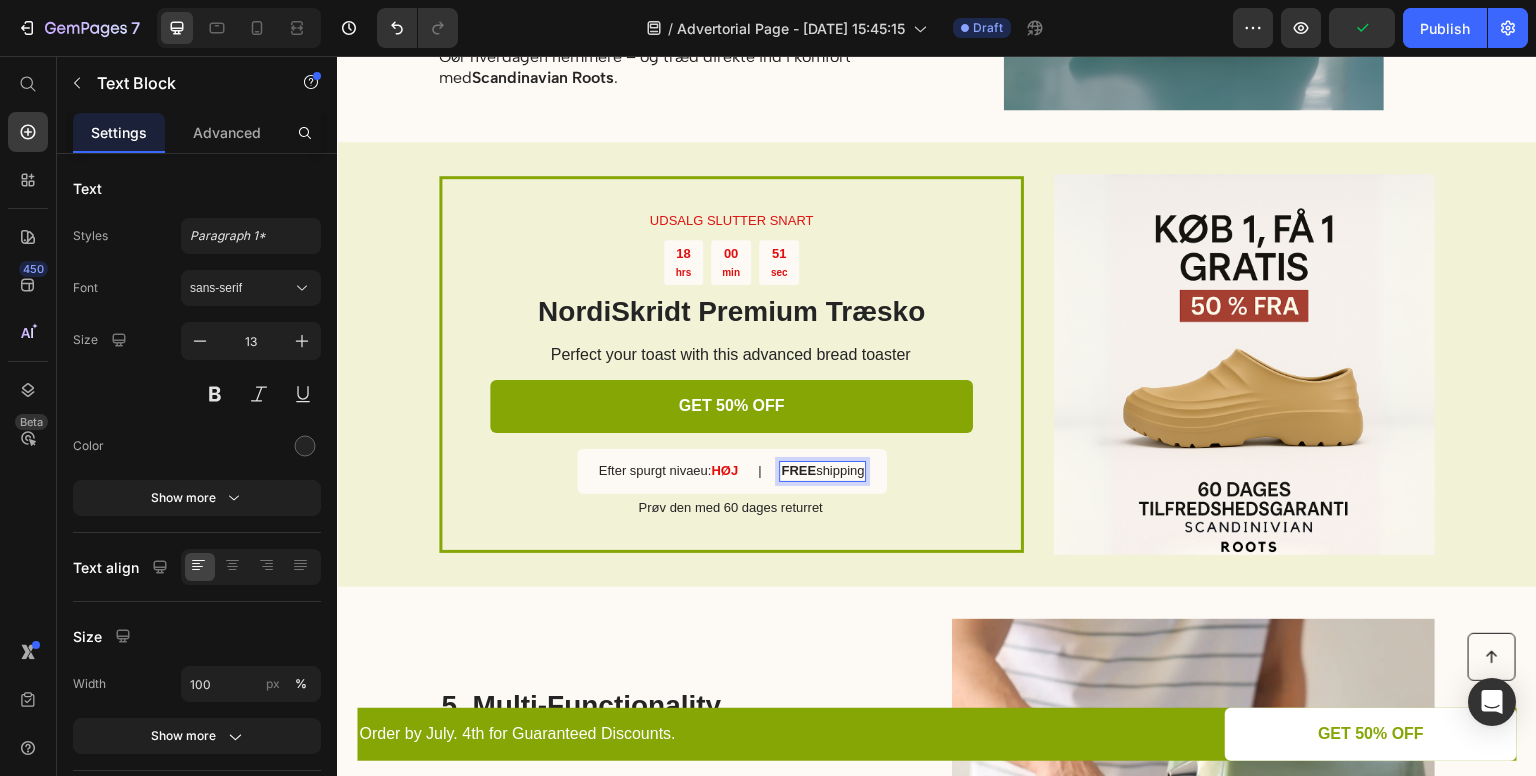 click on "FREE  shipping" at bounding box center (822, 471) 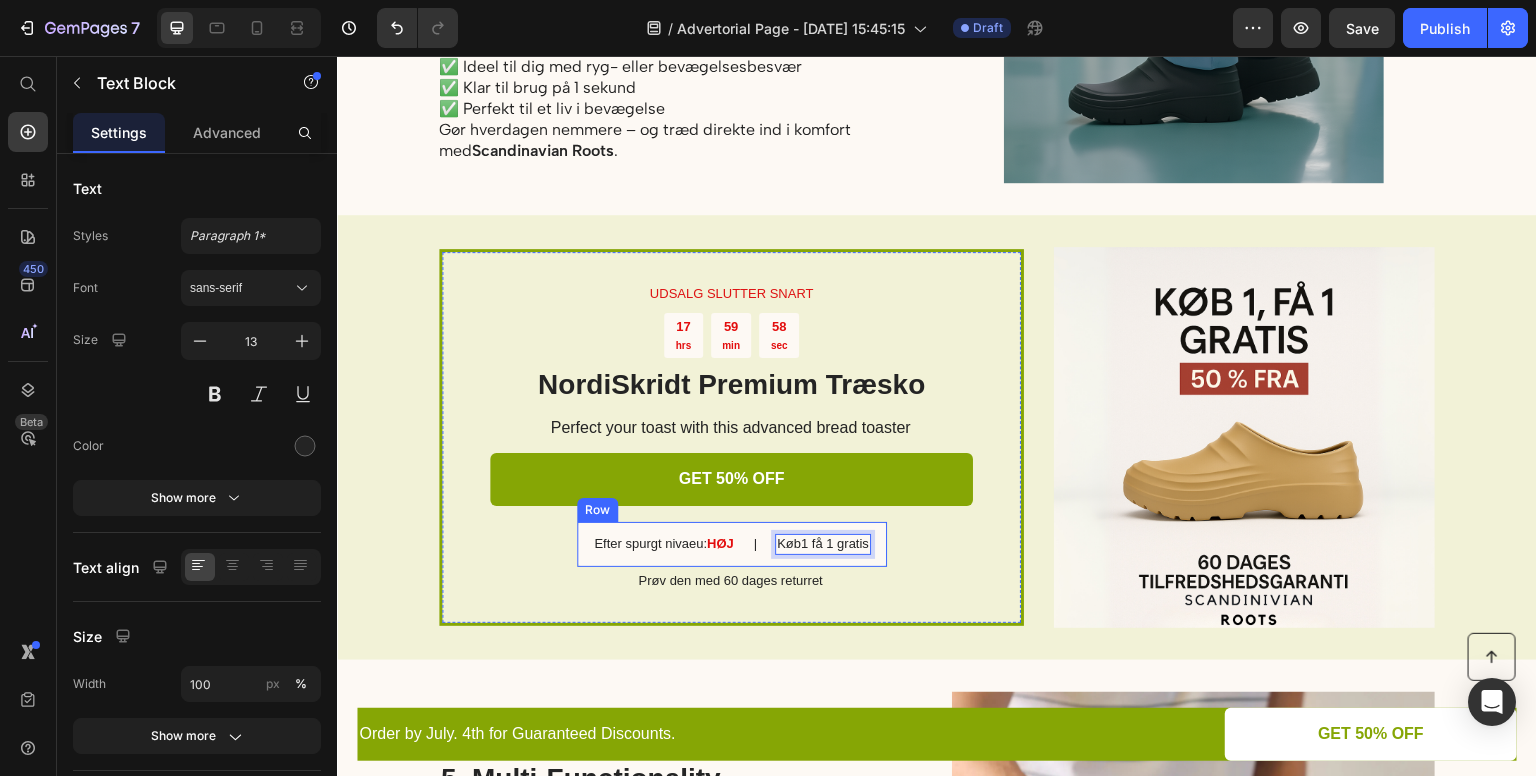 scroll, scrollTop: 2249, scrollLeft: 0, axis: vertical 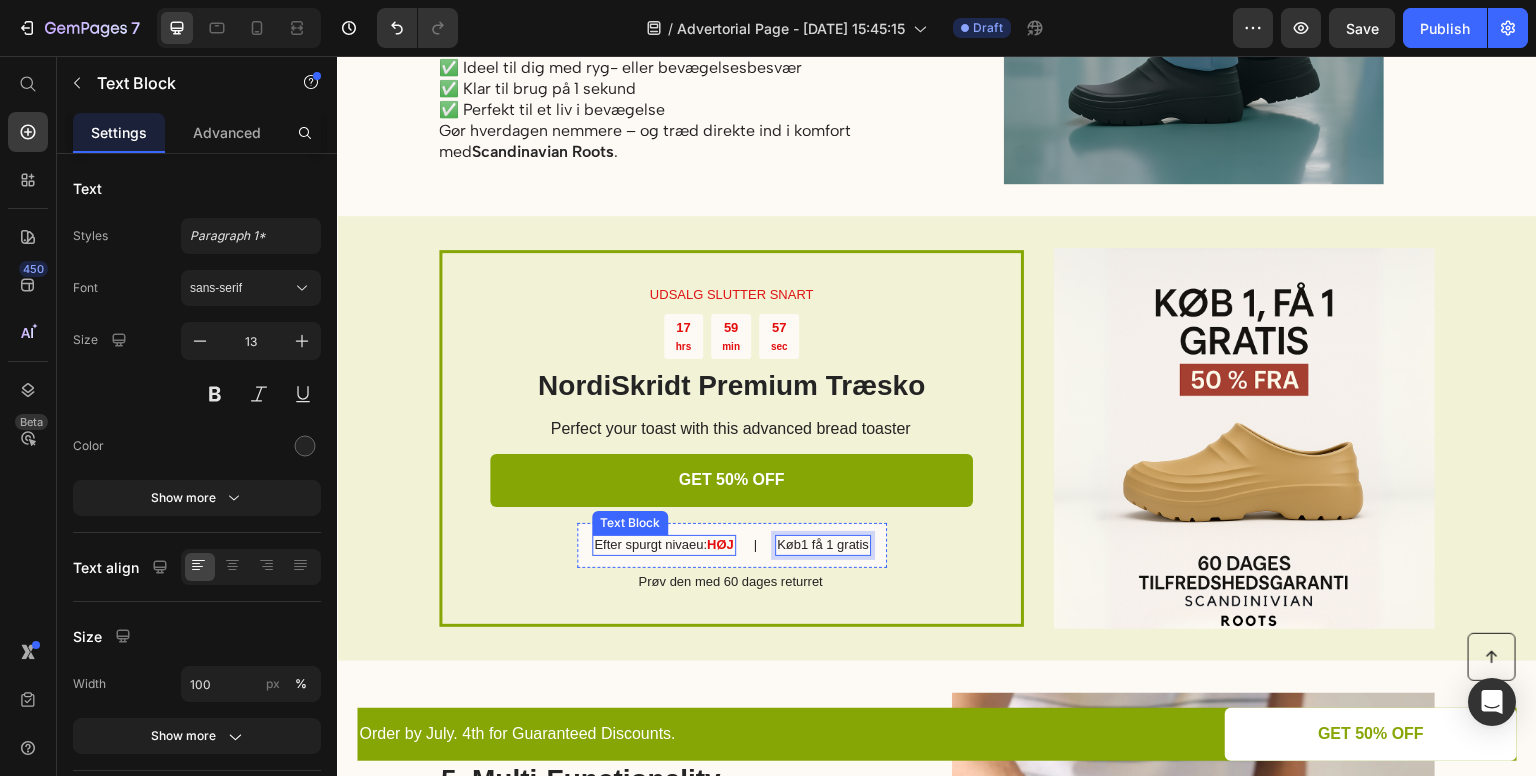click on "Efter spurgt nivaeu:  HØJ" at bounding box center (663, 545) 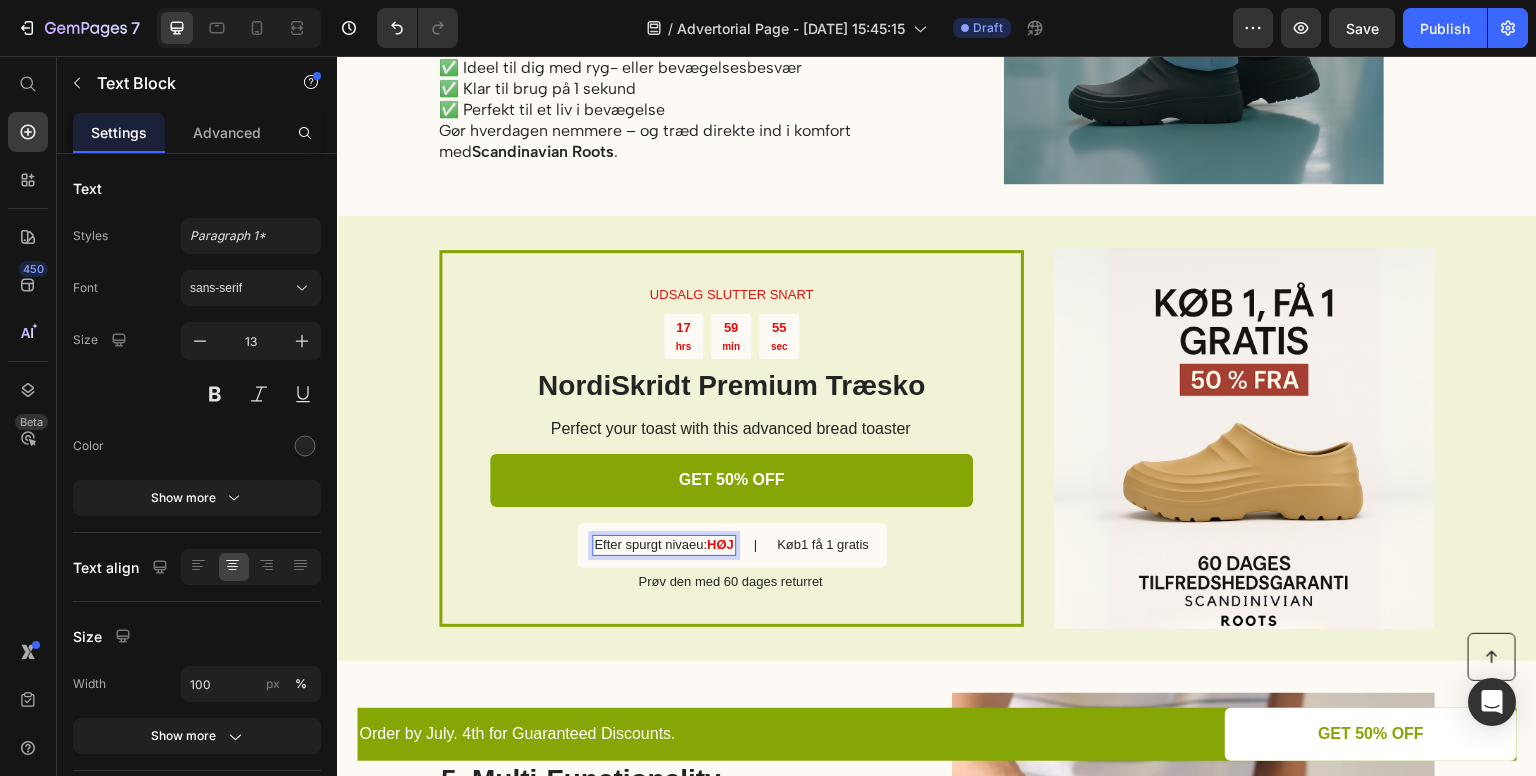 click on "Efter spurgt nivaeu:  HØJ" at bounding box center [663, 545] 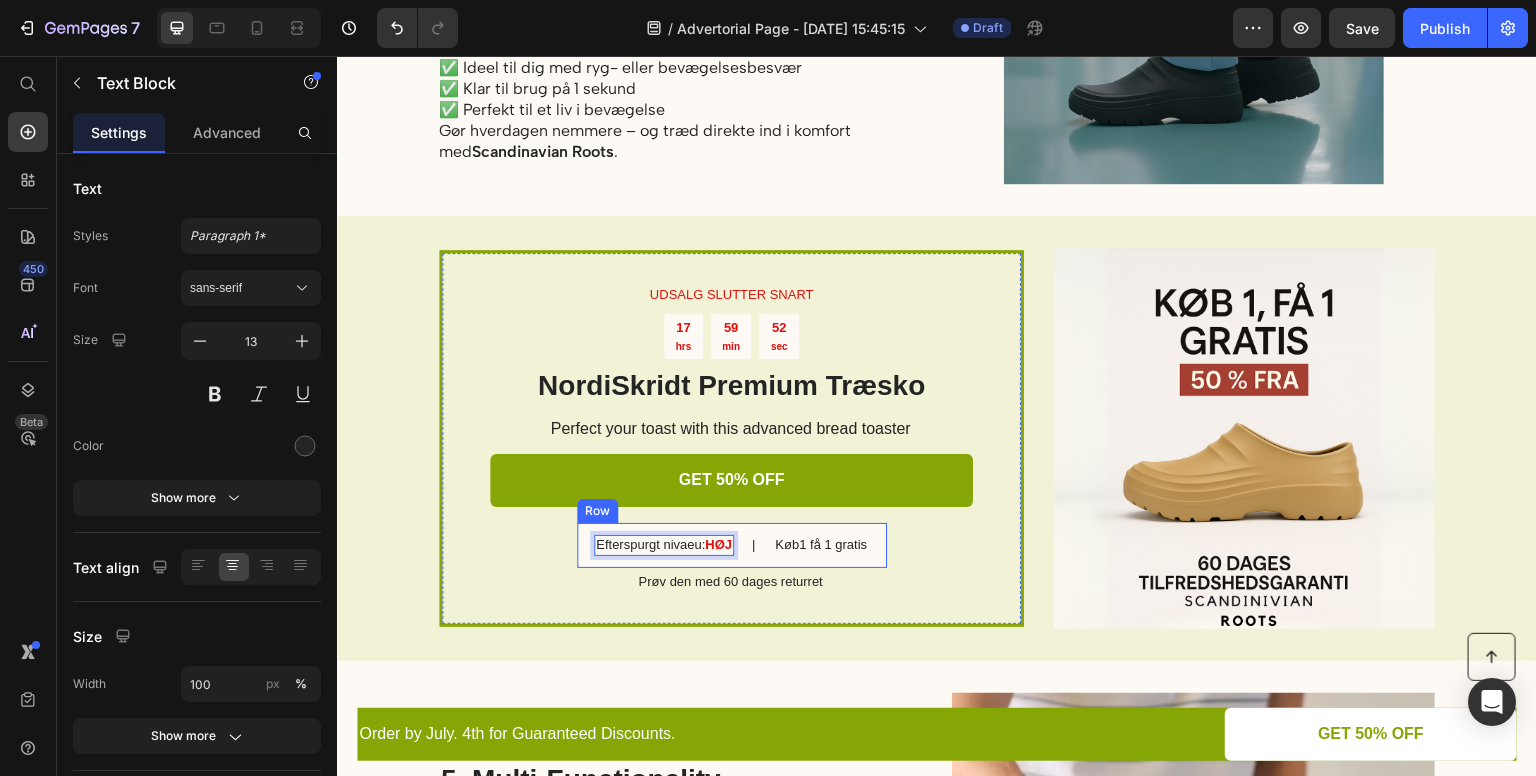 click on "Efterspurgt nivaeu:  HØJ" at bounding box center (664, 545) 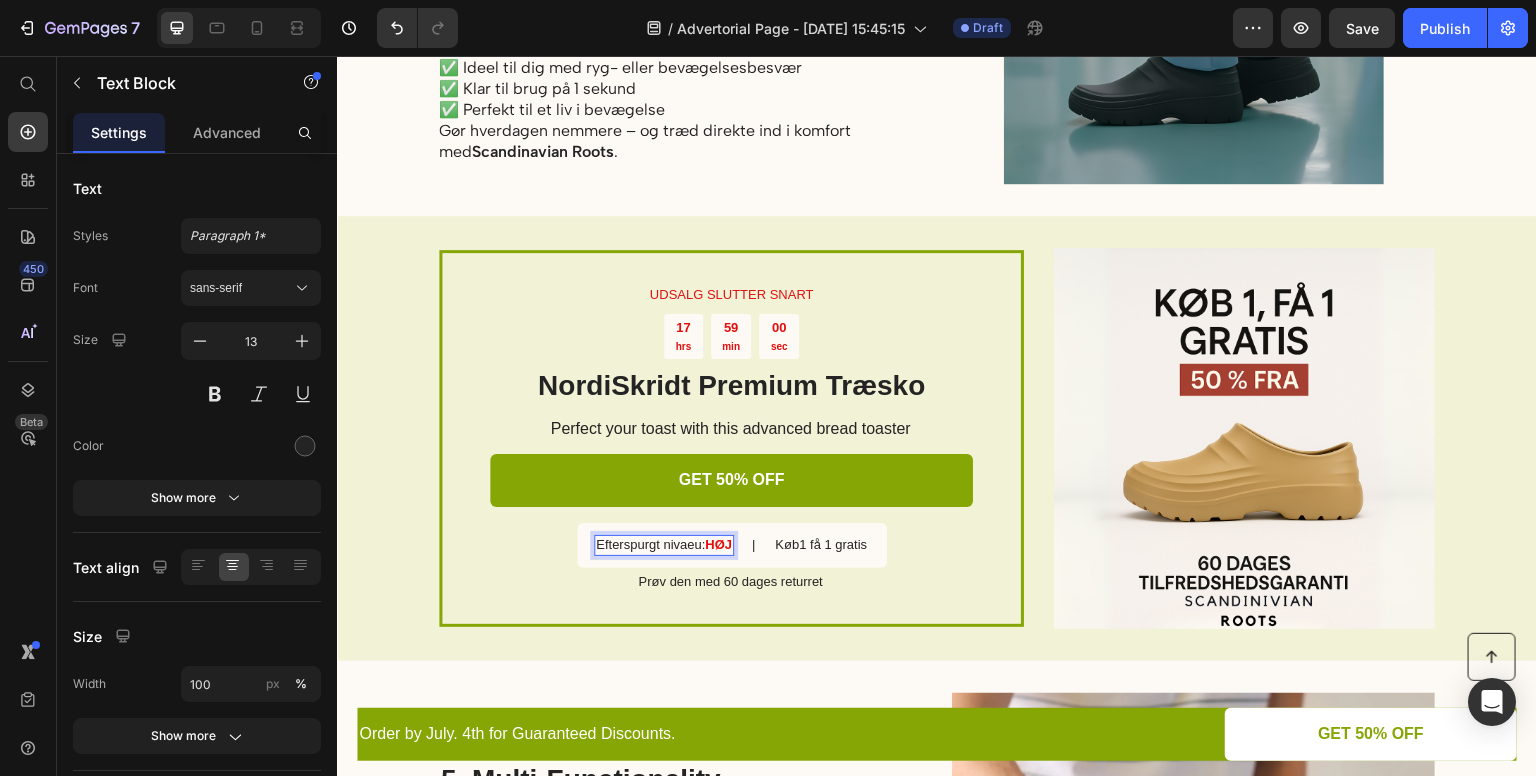 click on "Efterspurgt nivaeu:  HØJ" at bounding box center (664, 545) 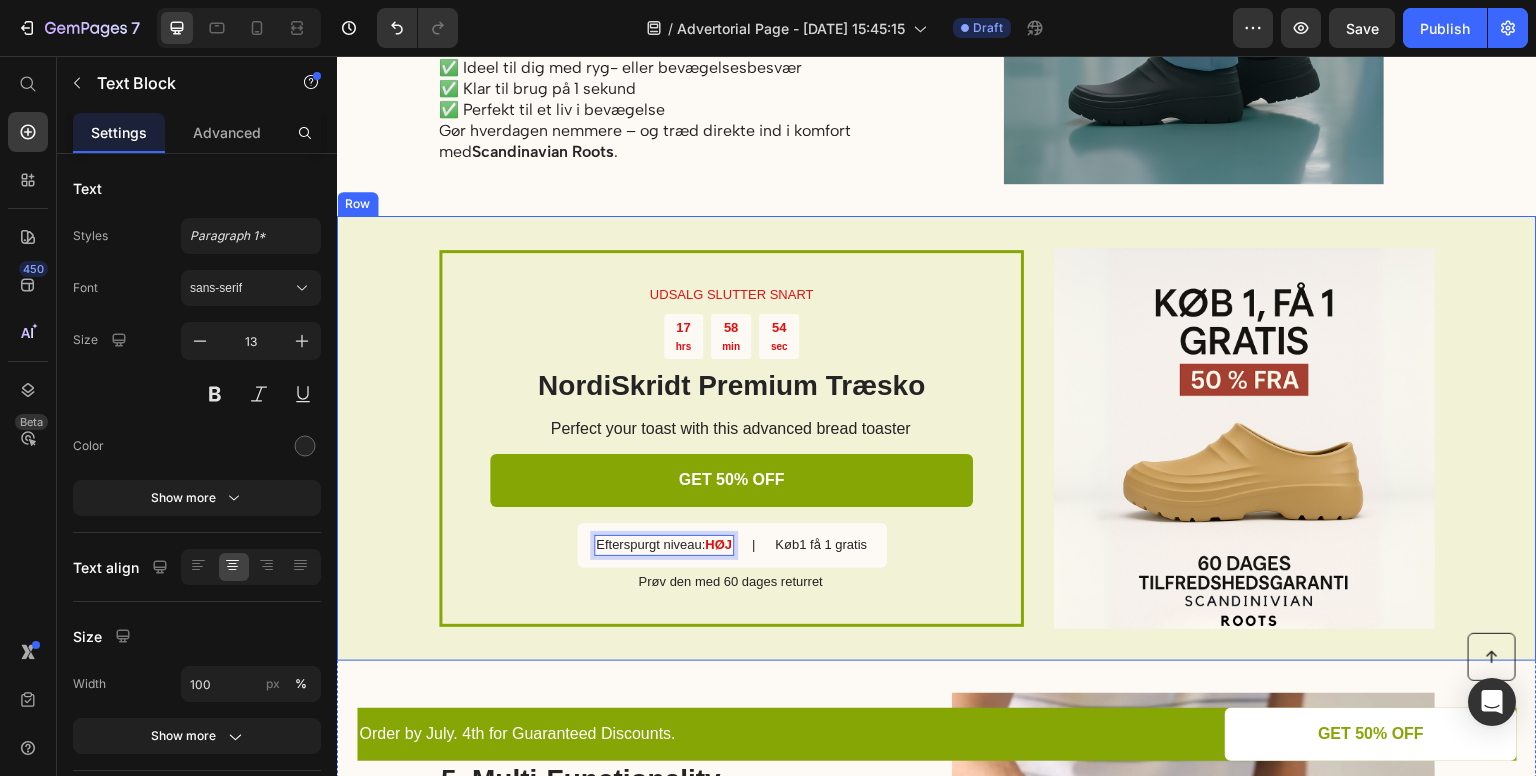 click on "UDSALG SLUTTER SNART Text Block 17 hrs 58 min 54 sec Countdown Timer NordiSkridt Premium Træsko Heading Perfect your toast with this advanced bread toaster Text Block GET 50% OFF Button Efterspurgt niveau:  HØJ Text Block   0 | Text Block Køb1 få 1 gratis Text Block Row Prøv den med 60 dages returret Text Block Row Image Row" at bounding box center (937, 438) 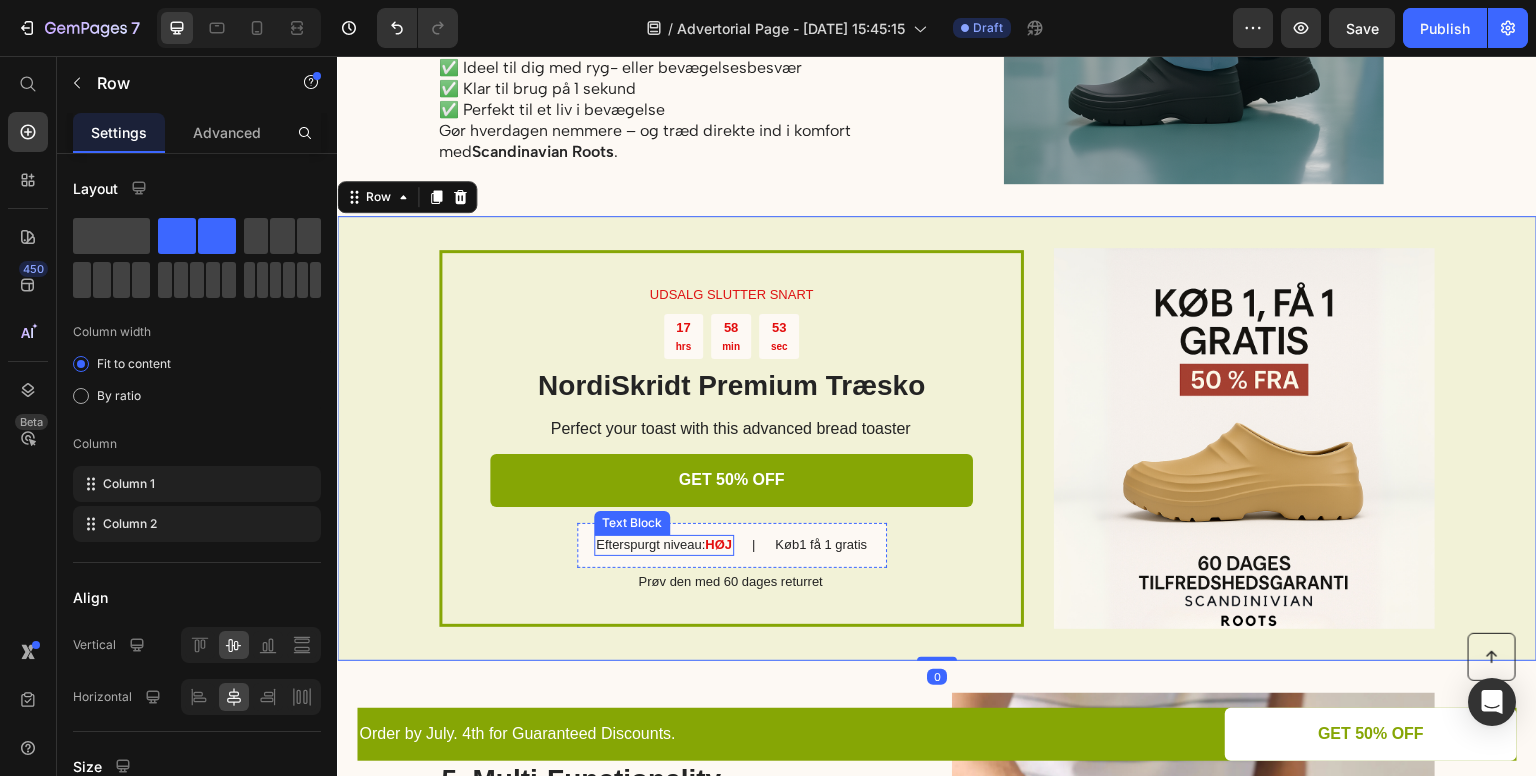 click on "Efterspurgt niveau:  HØJ" at bounding box center (664, 545) 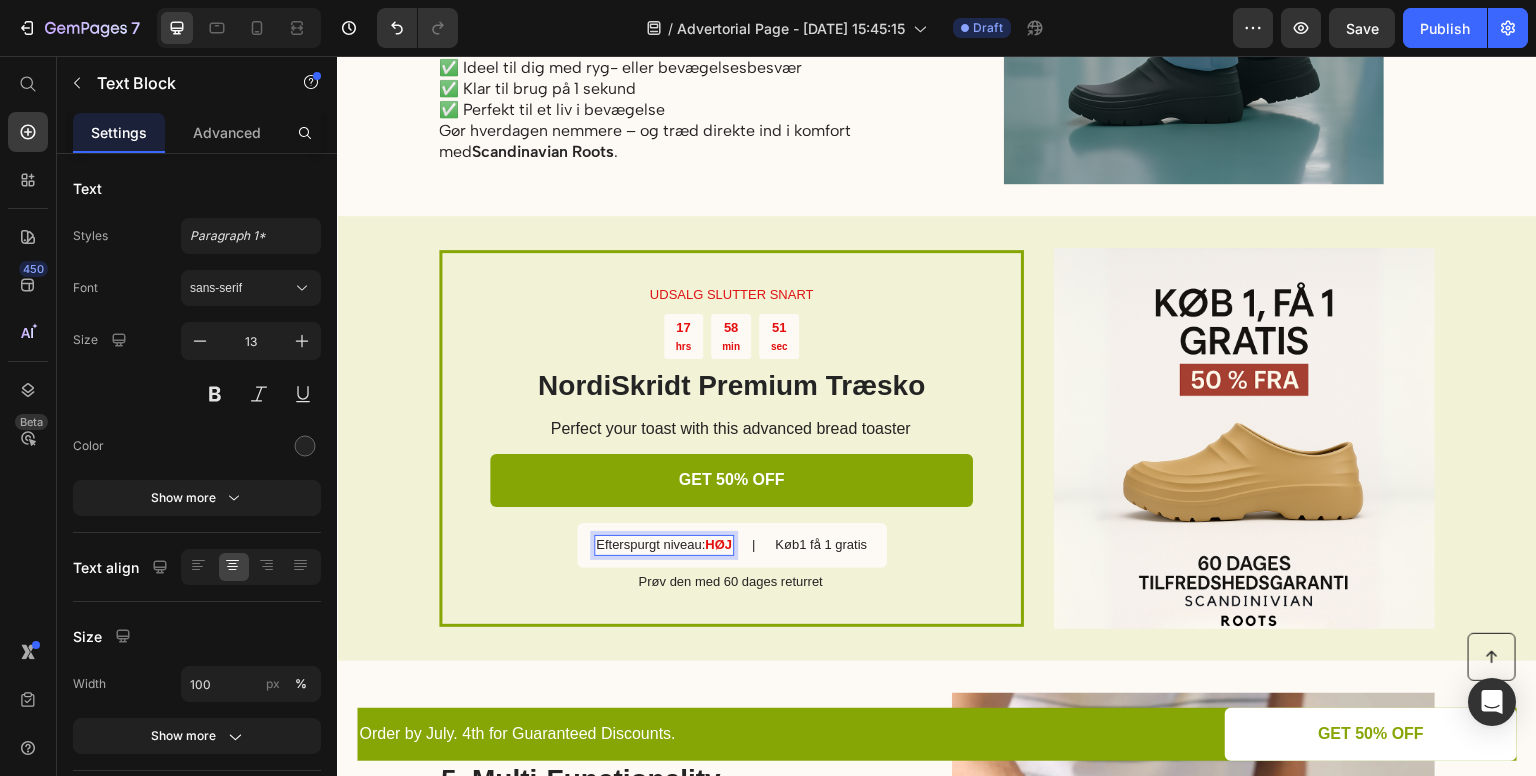 click on "Efterspurgt niveau:  HØJ" at bounding box center (664, 545) 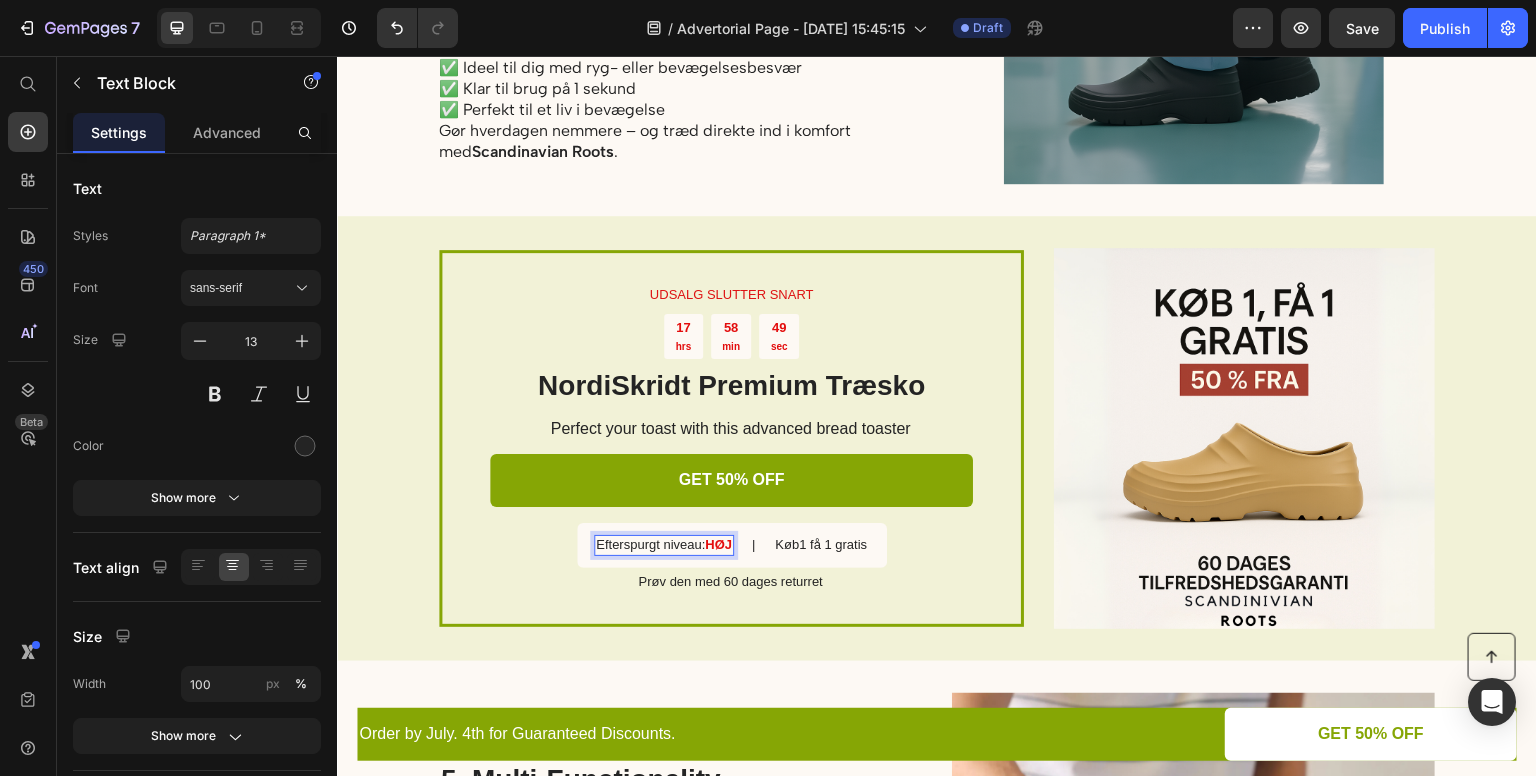 click on "Efterspurgt niveau:  HØJ" at bounding box center [664, 545] 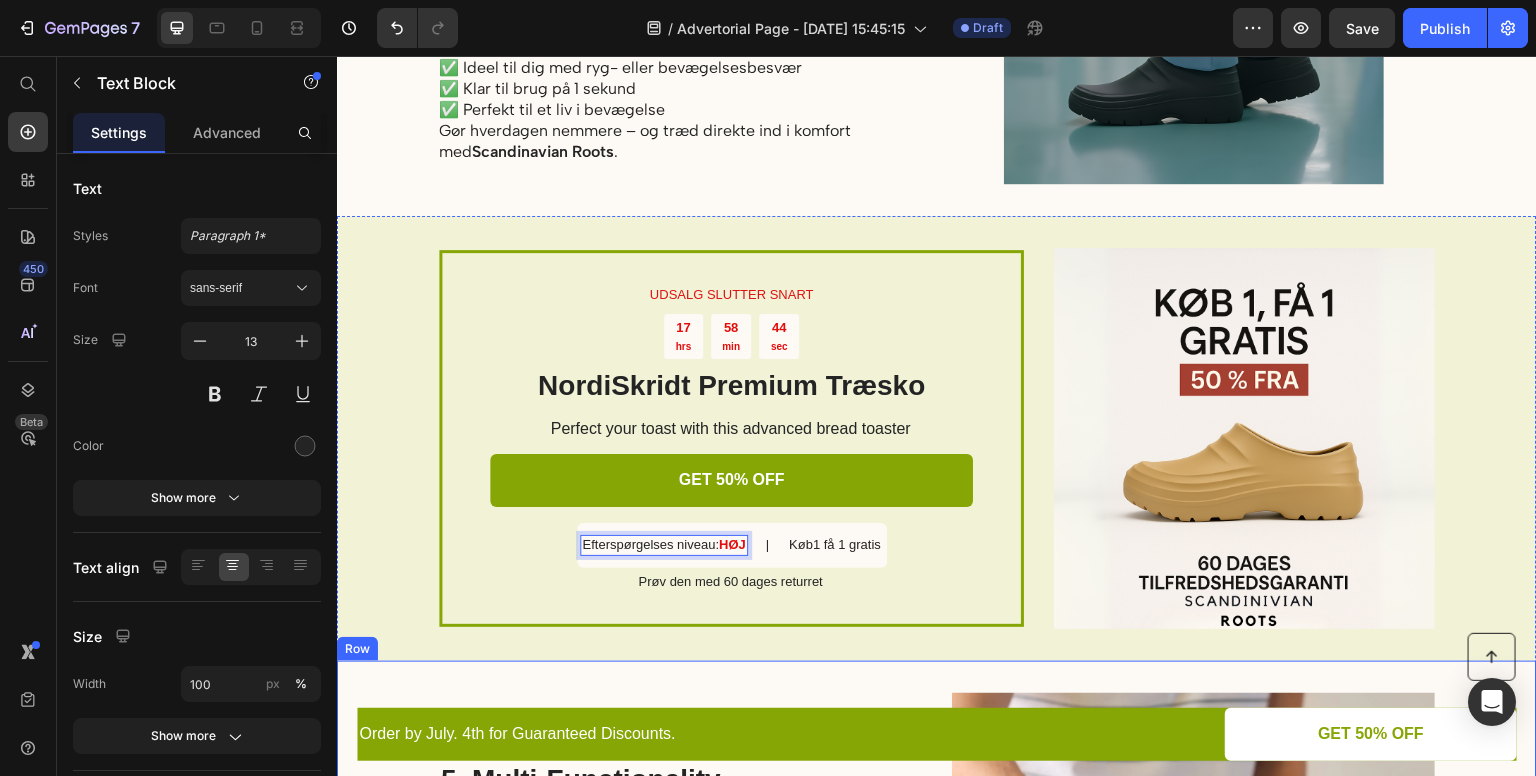 click on "5. Multi-Functionality Heading This toaster goes beyond basic toasting capabilities.  With its multi-functionality, it serves as a versatile kitchen companion. Integrated features such as defrosting, reheating, and bagel modes provide added convenience.  Thaw frozen bread, warm up leftovers, or enjoy a perfectly toasted bagel with ease, expanding your breakfast options and enhancing your culinary repertoire. Text Block Image Row" at bounding box center (937, 883) 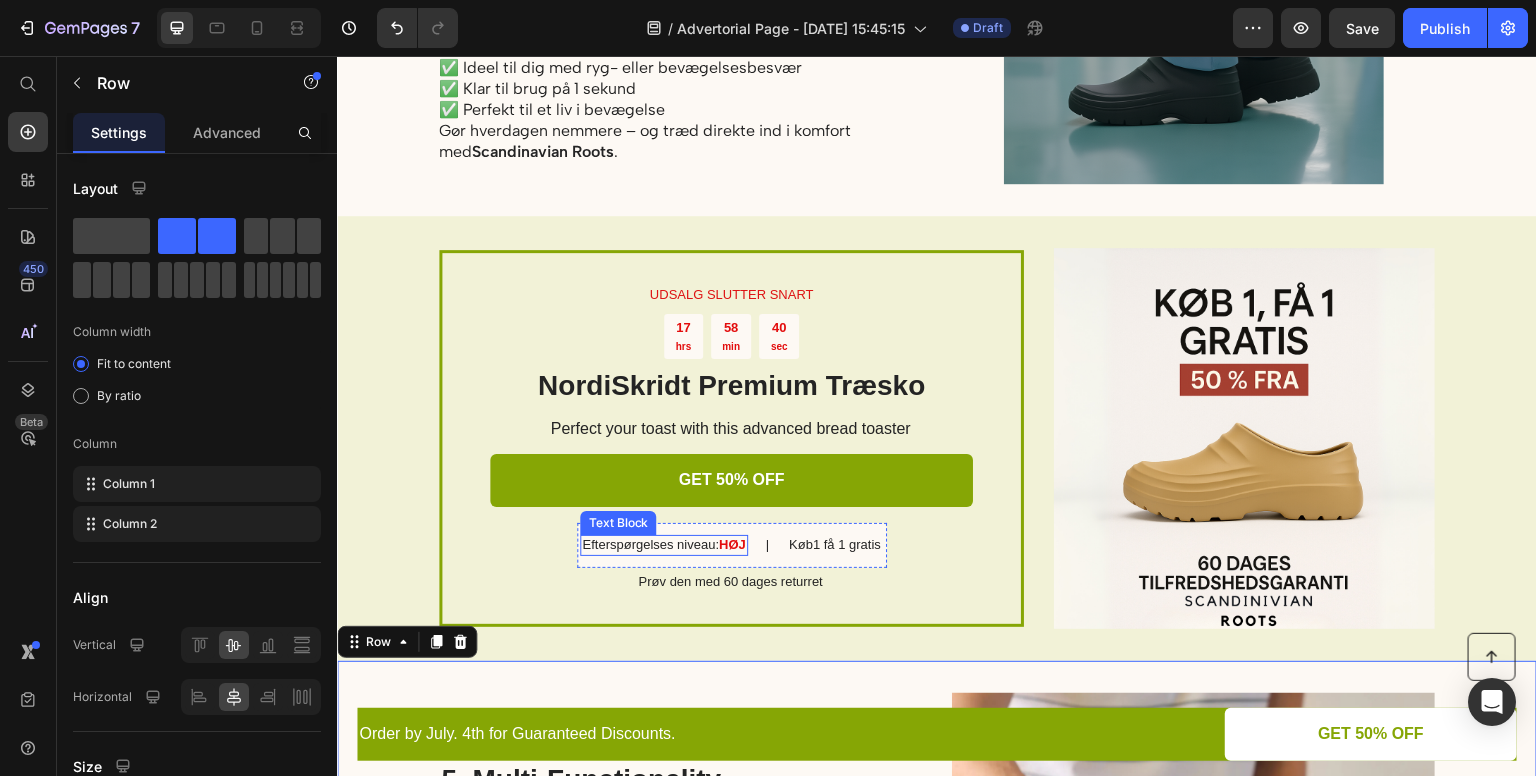 click on "Efterspørgelses niveau:  HØJ" at bounding box center (663, 545) 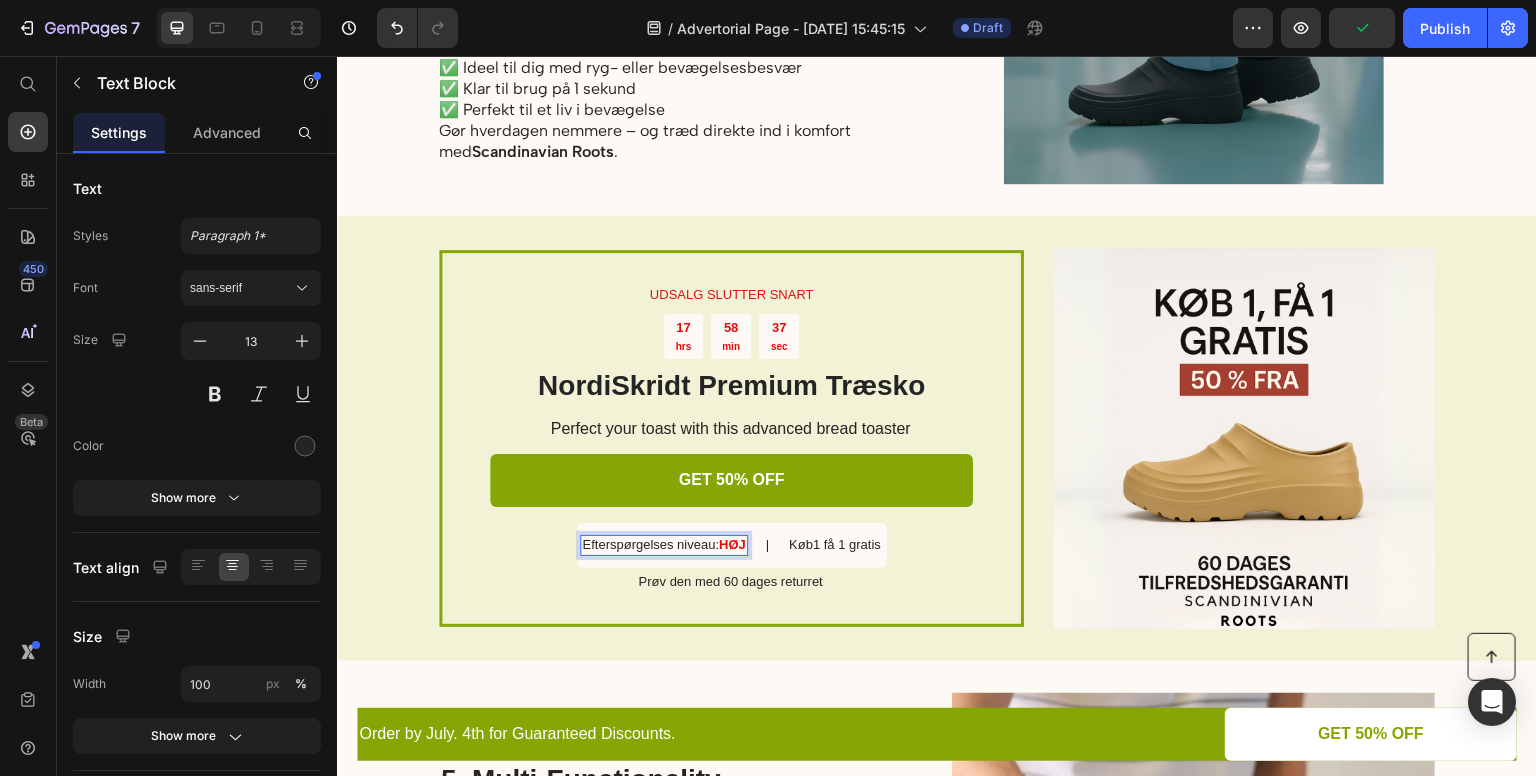 click on "Efterspørgelses niveau:  HØJ" at bounding box center (663, 545) 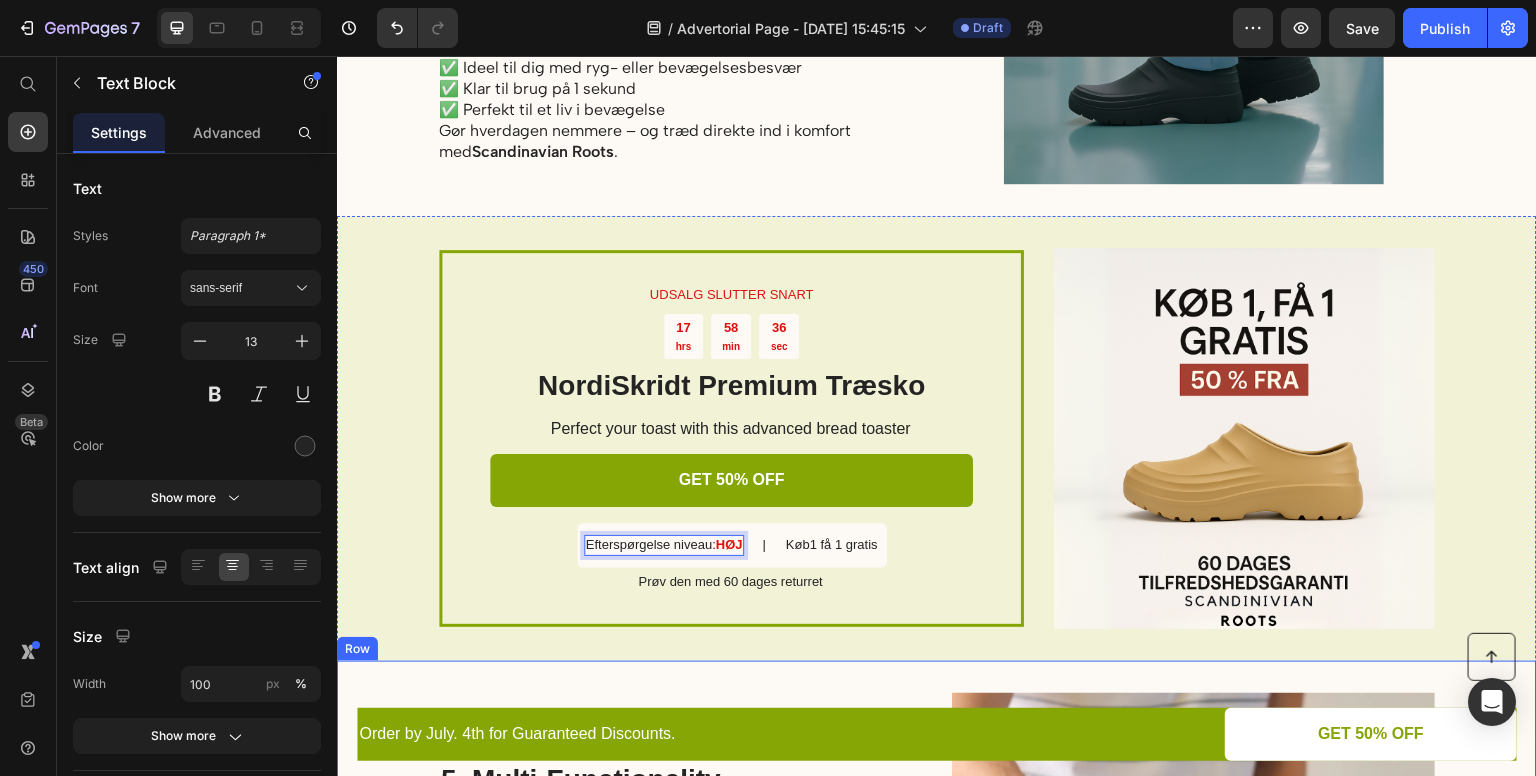 click on "5. Multi-Functionality Heading This toaster goes beyond basic toasting capabilities.  With its multi-functionality, it serves as a versatile kitchen companion. Integrated features such as defrosting, reheating, and bagel modes provide added convenience.  Thaw frozen bread, warm up leftovers, or enjoy a perfectly toasted bagel with ease, expanding your breakfast options and enhancing your culinary repertoire. Text Block Image Row" at bounding box center (937, 883) 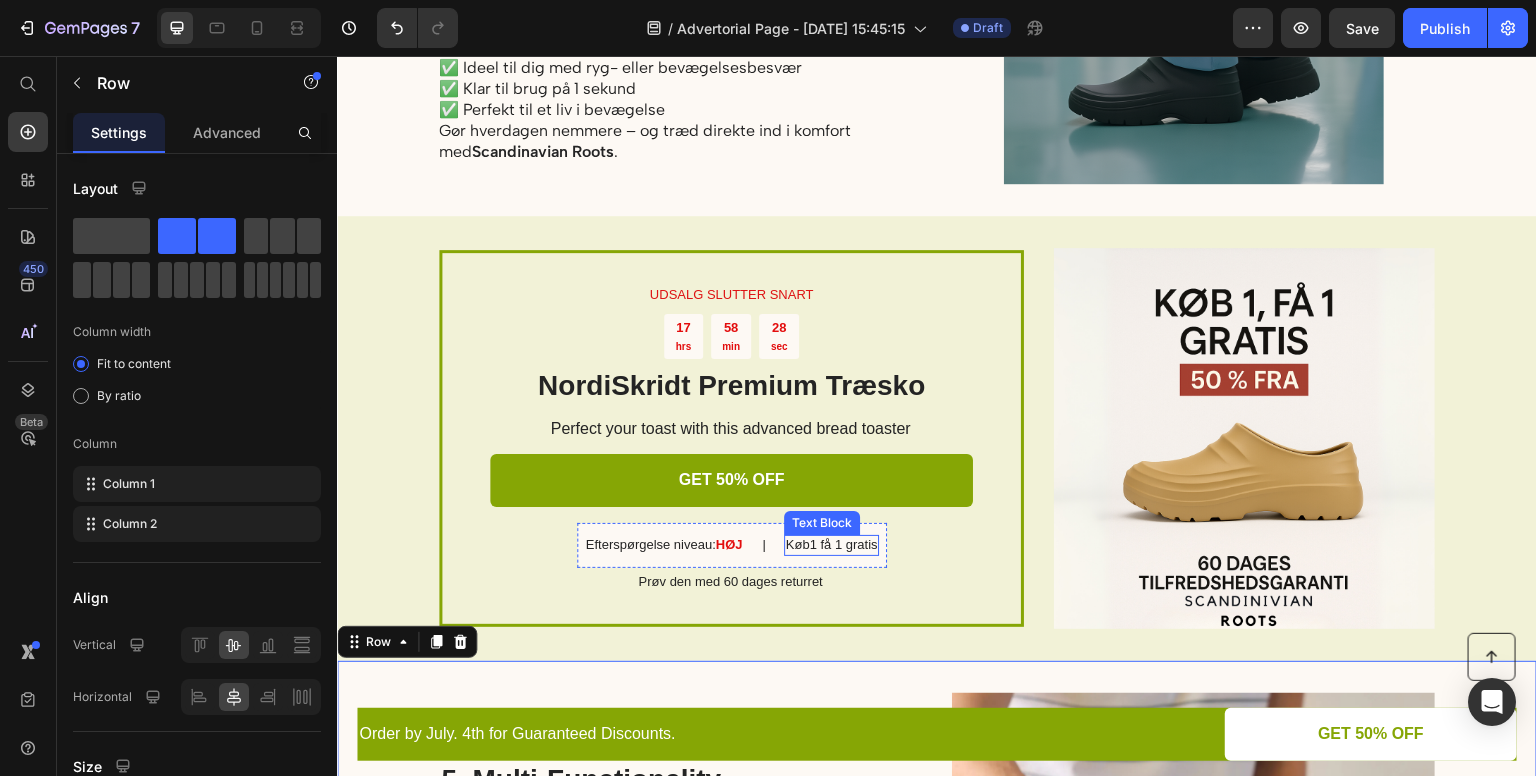 click on "Køb1 få 1 gratis" at bounding box center (832, 545) 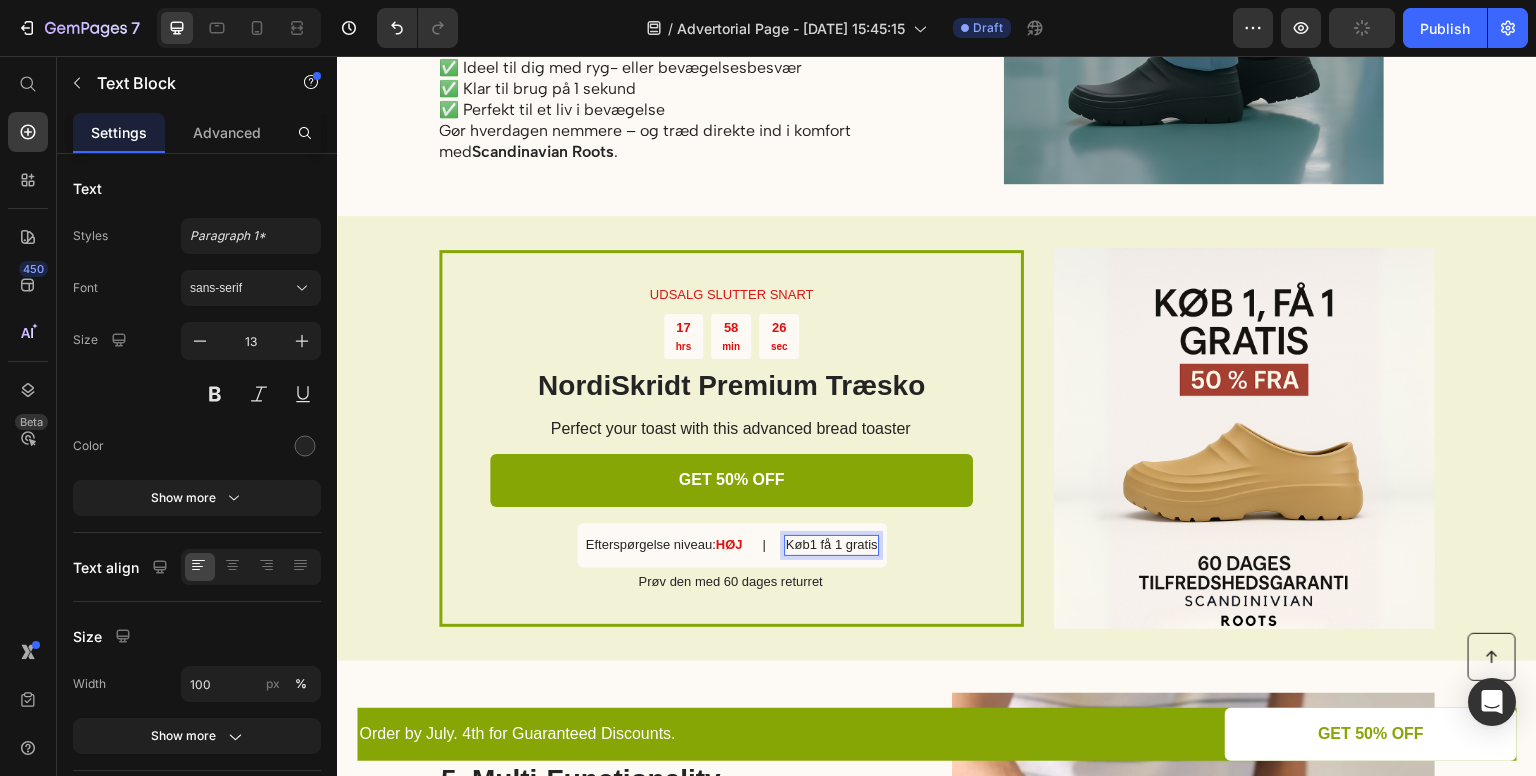 click on "Køb1 få 1 gratis" at bounding box center [832, 545] 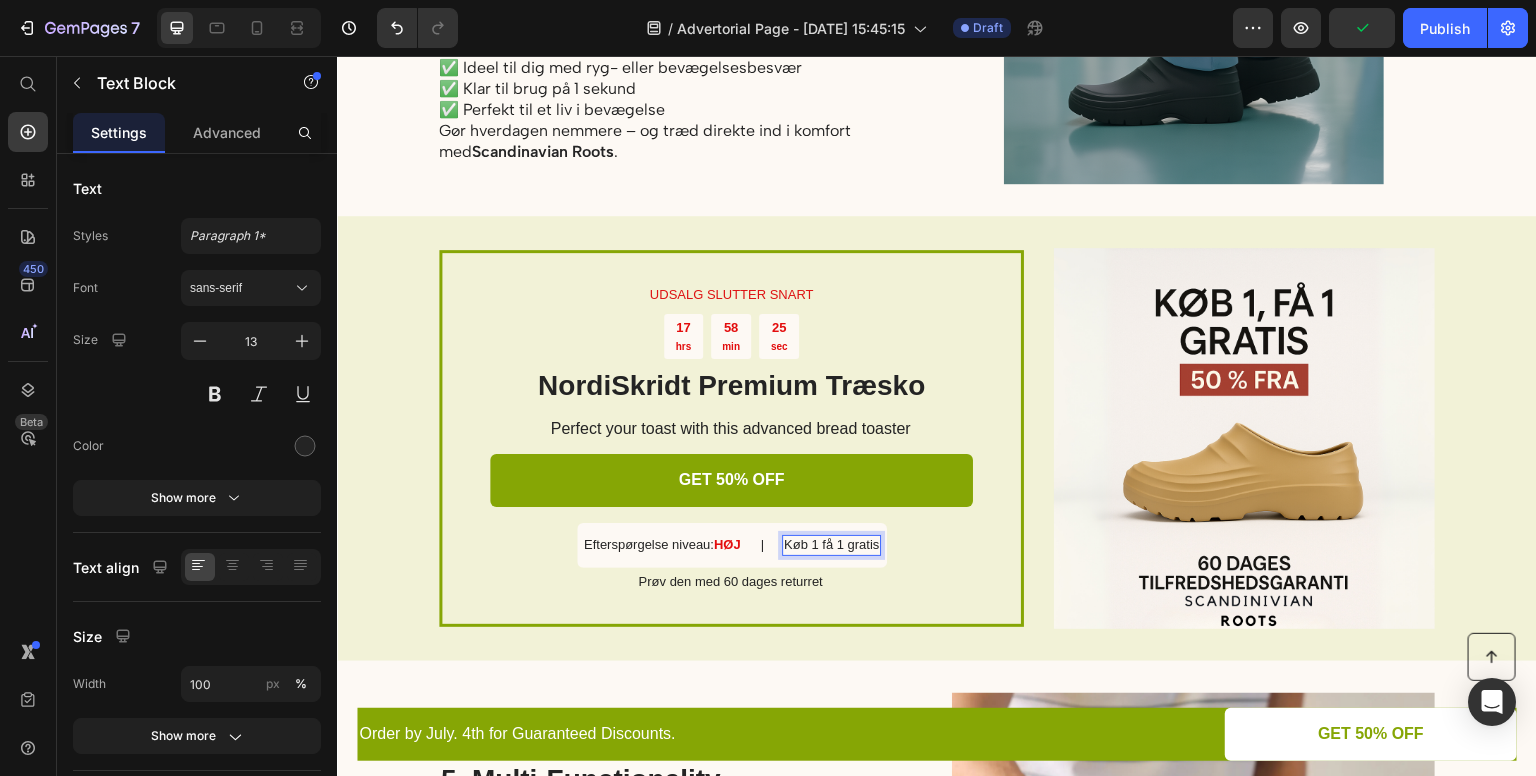 click on "Køb 1 få 1 gratis" at bounding box center [831, 545] 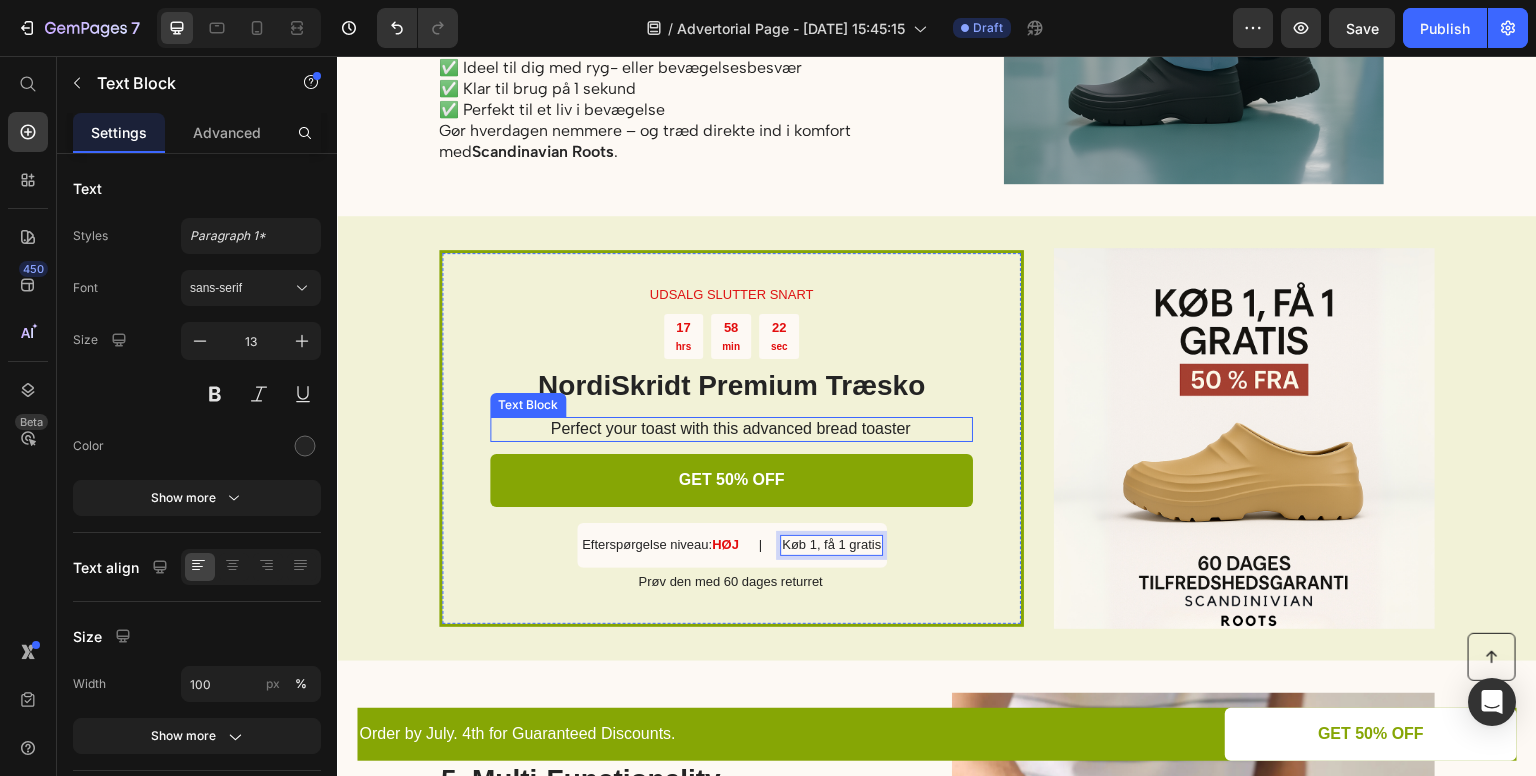 click on "Perfect your toast with this advanced bread toaster" at bounding box center (730, 429) 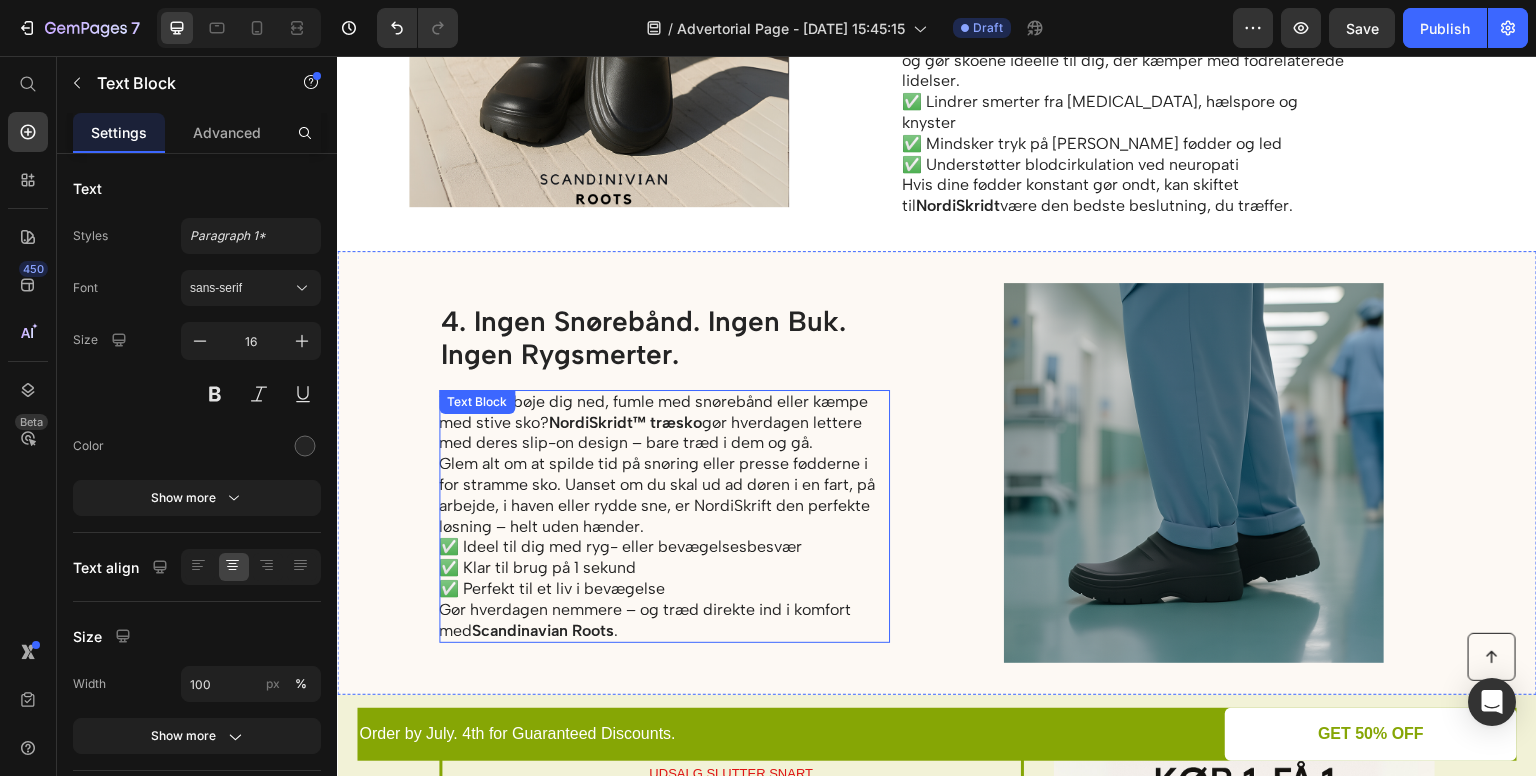 scroll, scrollTop: 1588, scrollLeft: 0, axis: vertical 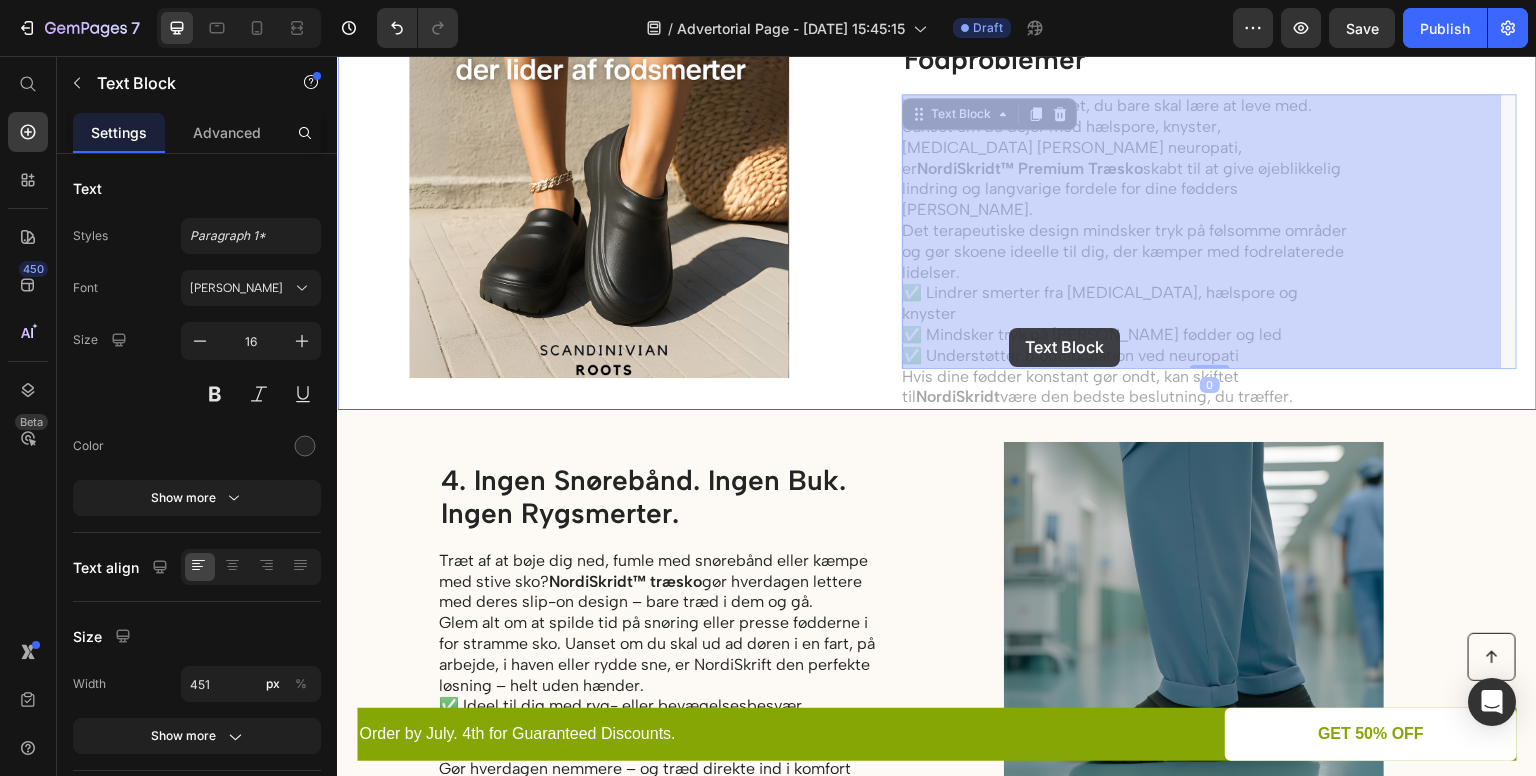 drag, startPoint x: 909, startPoint y: 334, endPoint x: 1009, endPoint y: 328, distance: 100.17984 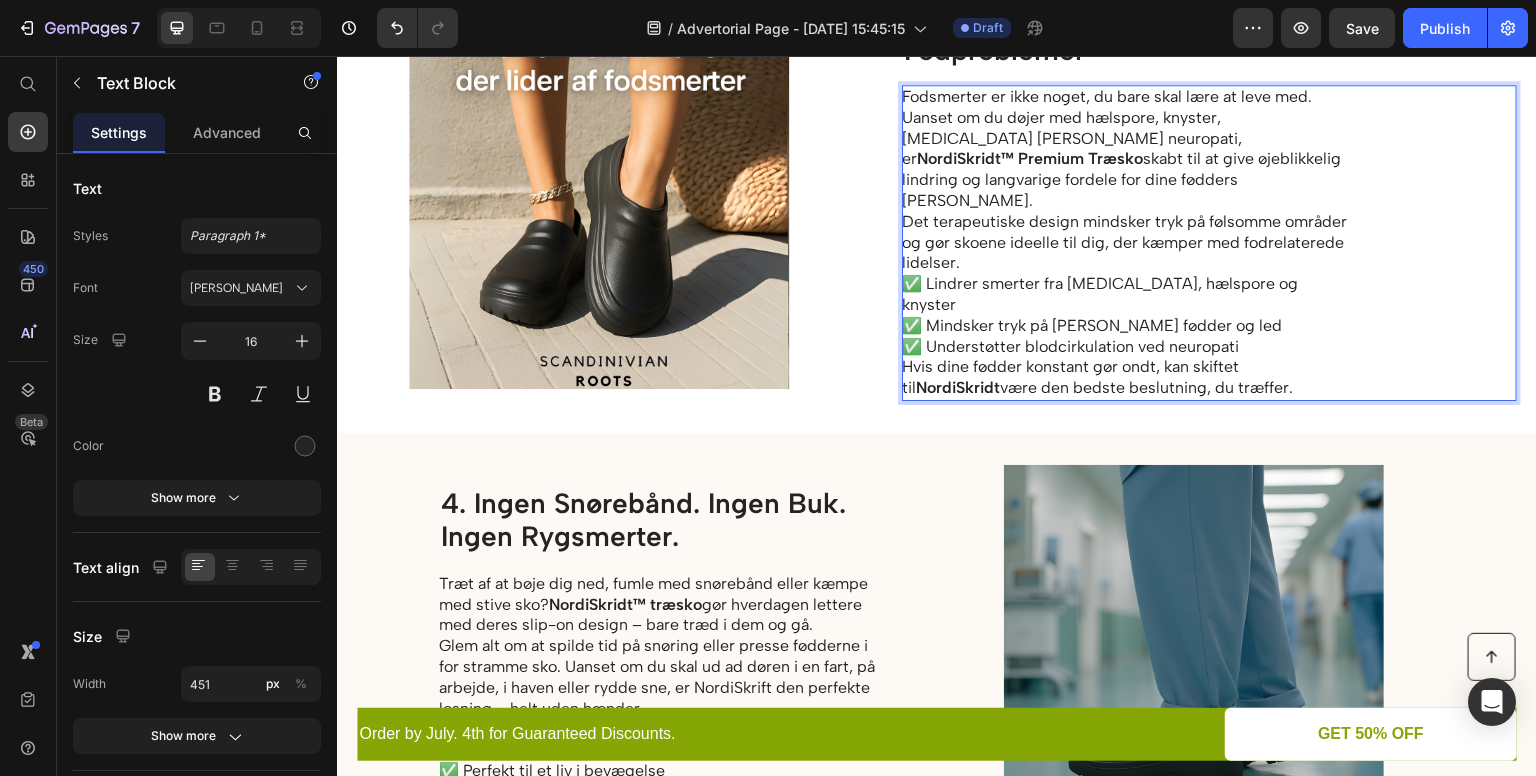 click on "Hvis dine fødder konstant gør ondt, kan skiftet til  NordiSkridt  være den bedste beslutning, du træffer." at bounding box center [1126, 378] 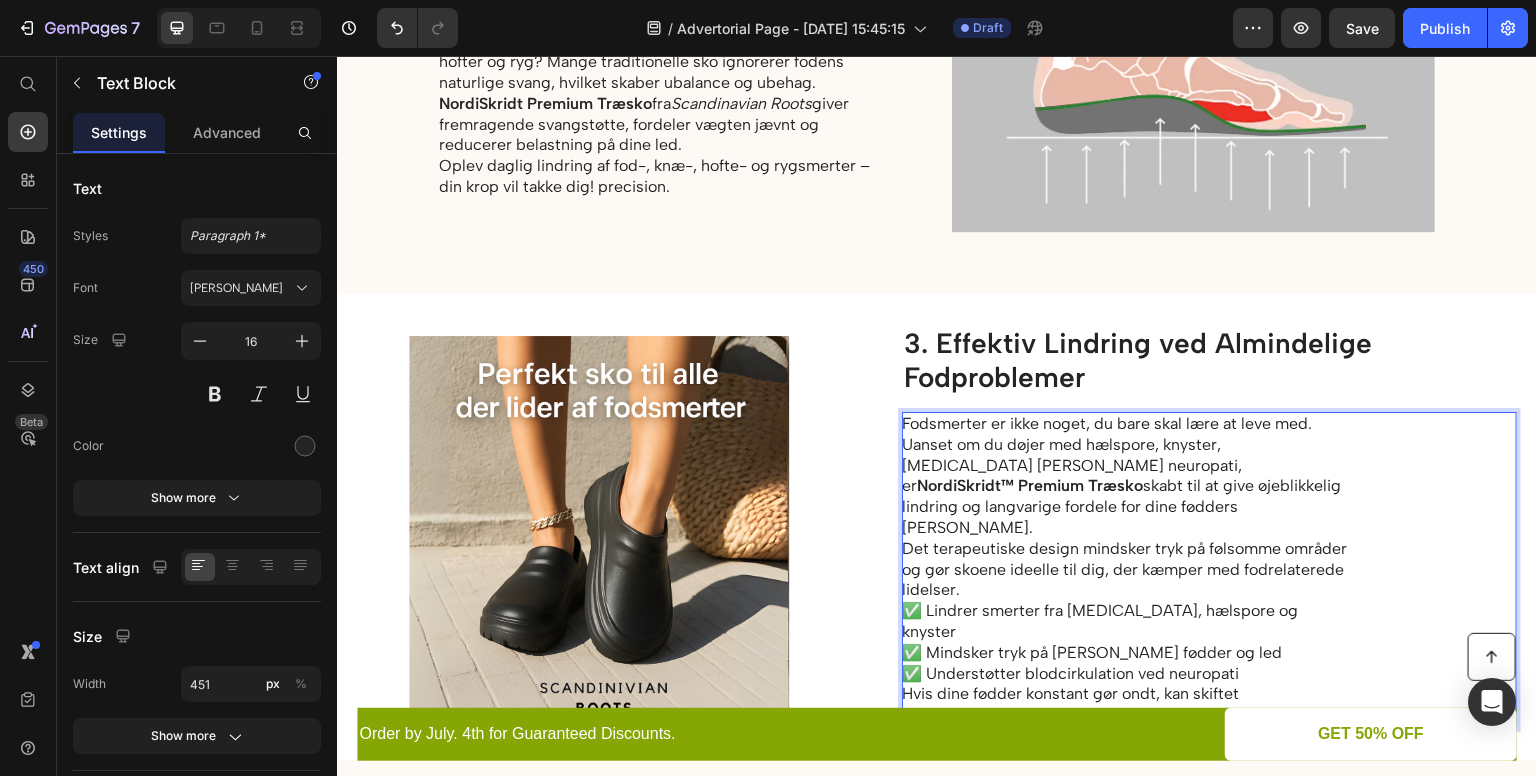 scroll, scrollTop: 1260, scrollLeft: 0, axis: vertical 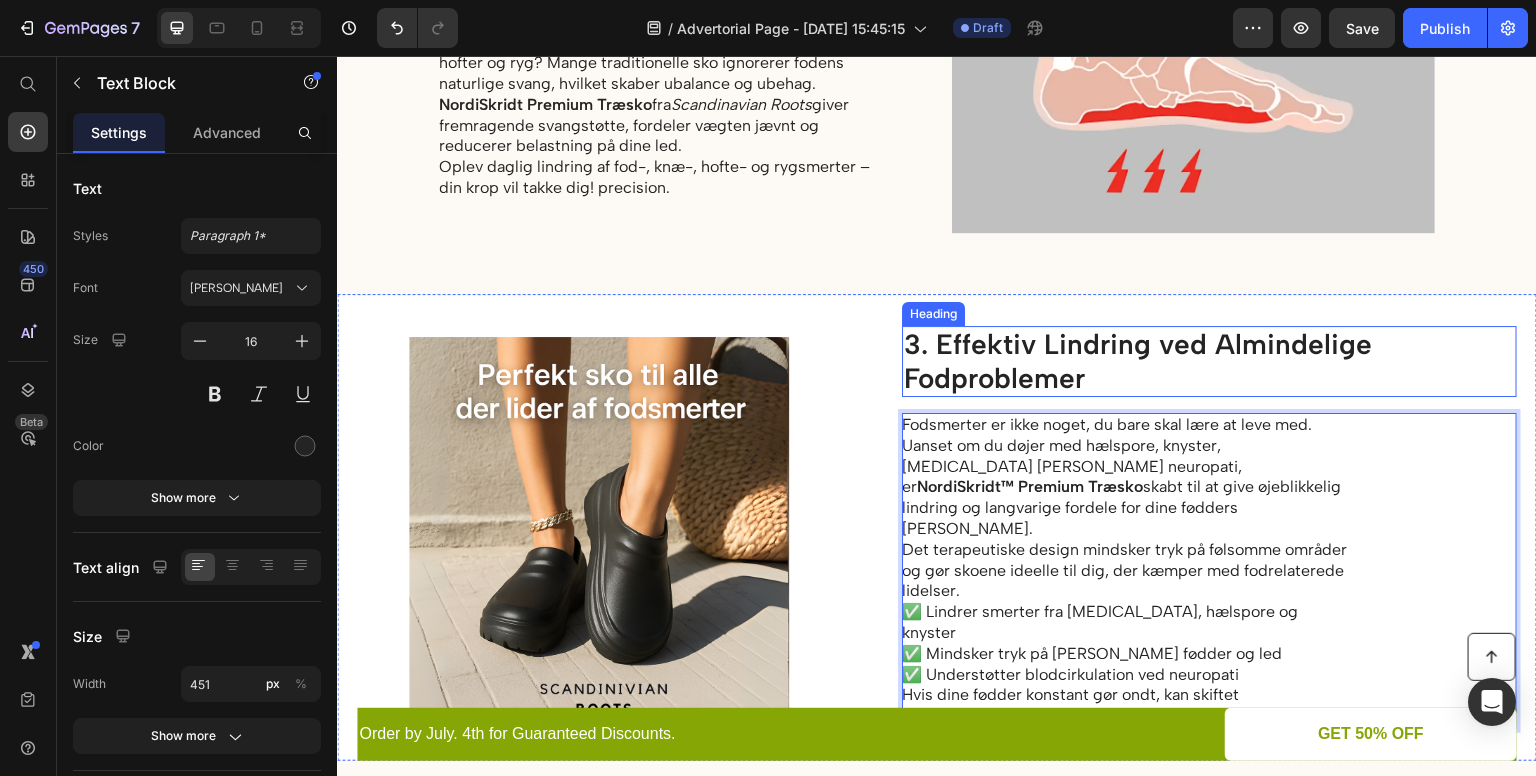 click on "3. Effektiv Lindring ved Almindelige Fodproblemer" at bounding box center (1209, 361) 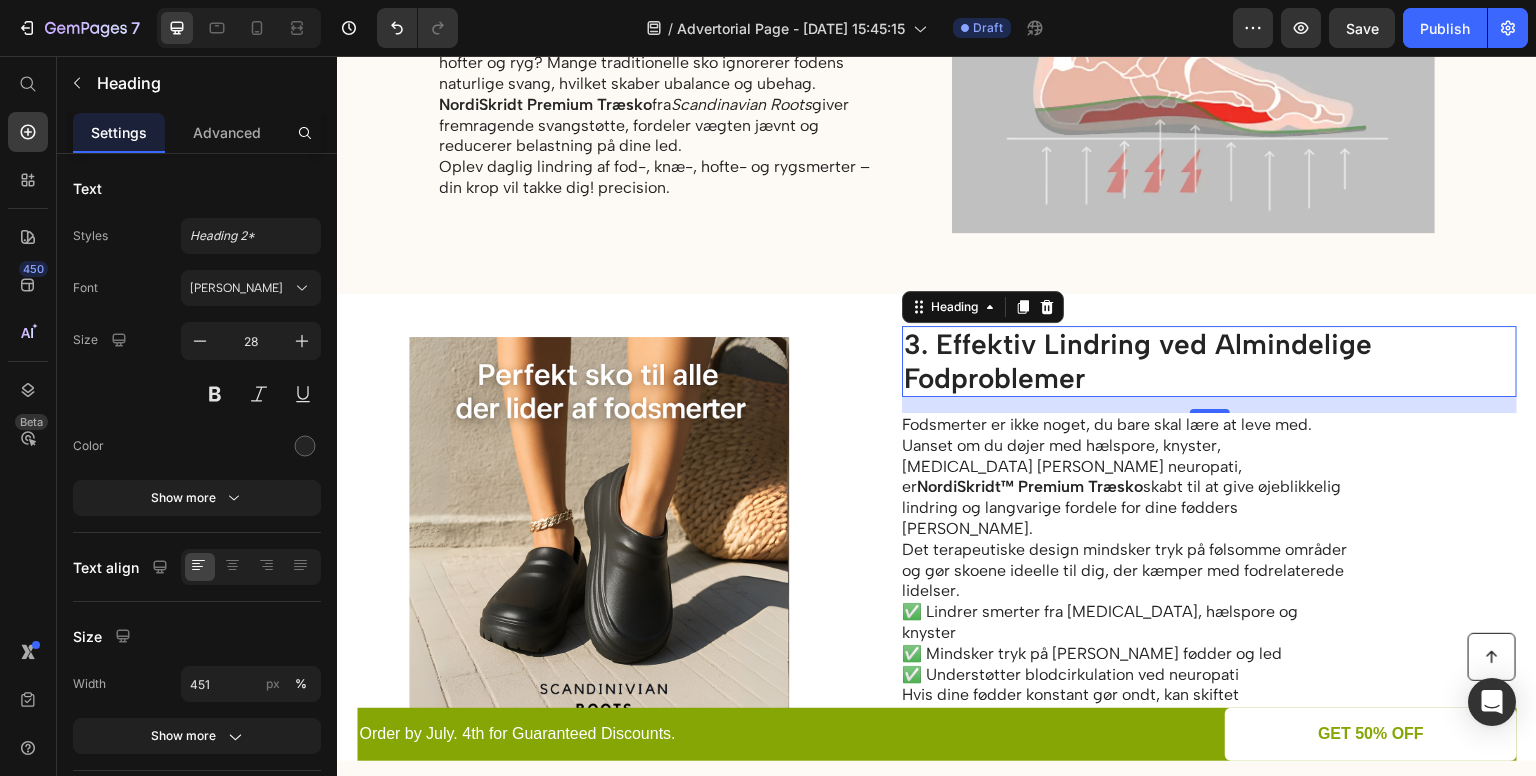 click on "3. Effektiv Lindring ved Almindelige Fodproblemer" at bounding box center (1209, 361) 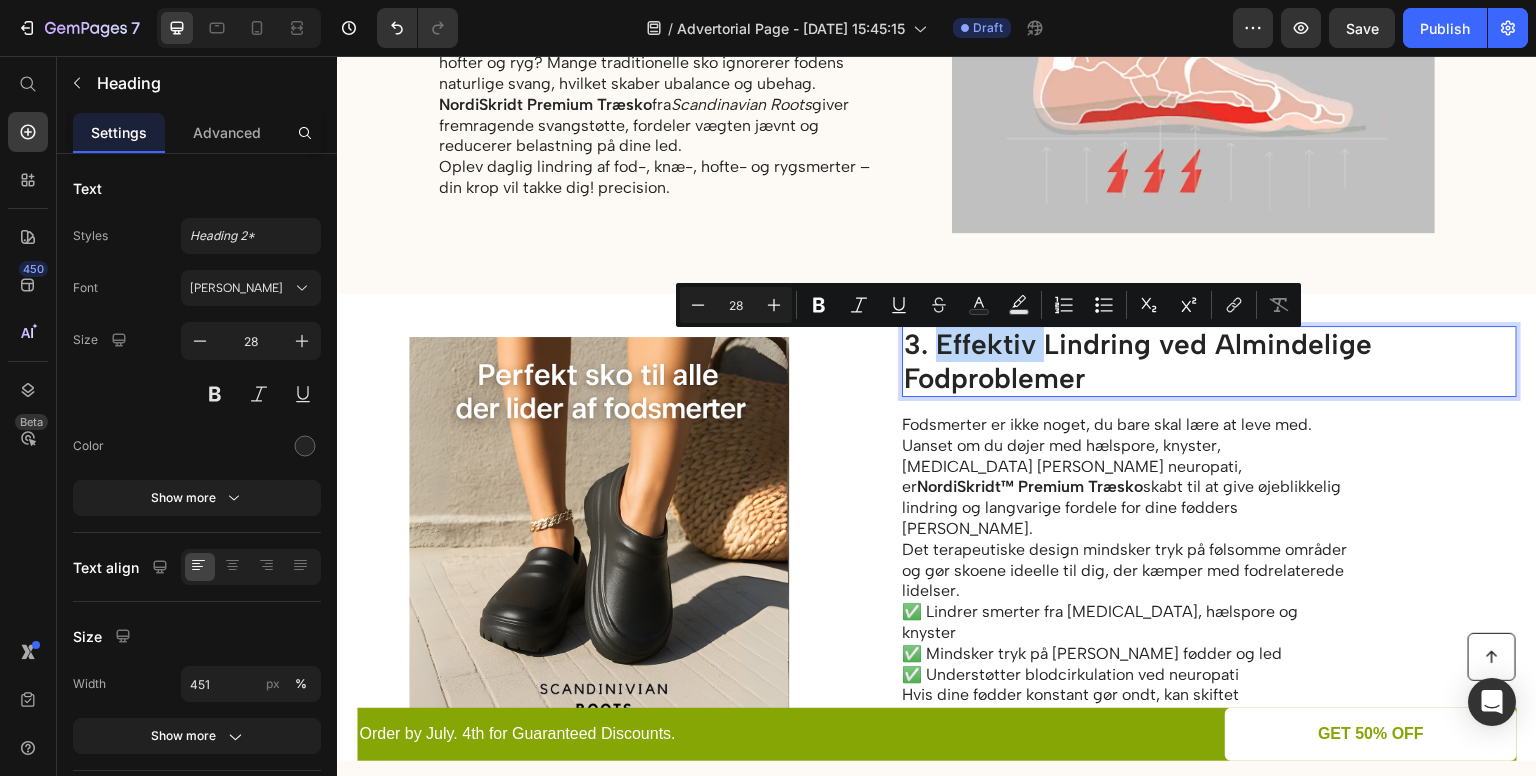 click on "3. Effektiv Lindring ved Almindelige Fodproblemer" at bounding box center (1209, 361) 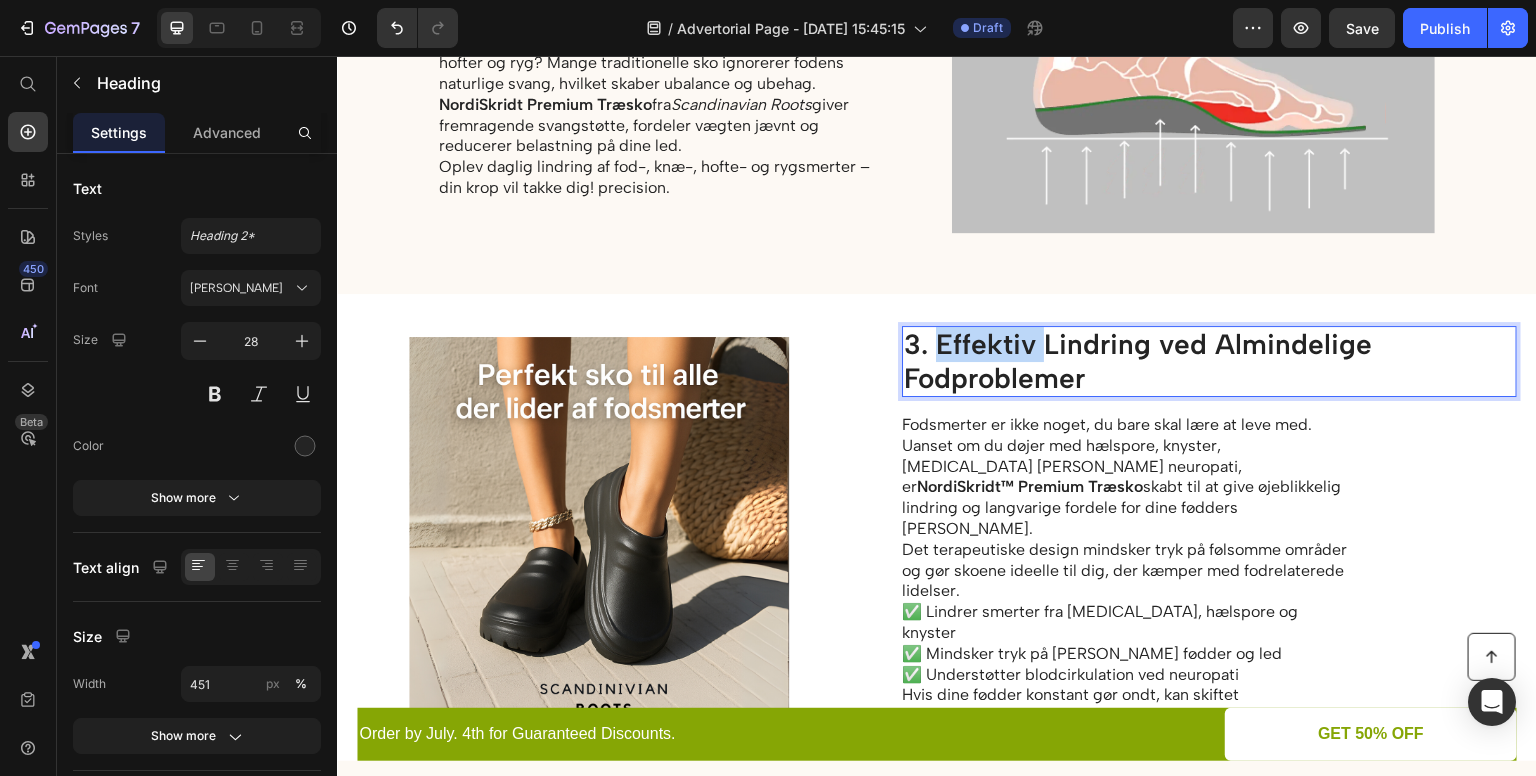 click on "3. Effektiv Lindring ved Almindelige Fodproblemer" at bounding box center (1209, 361) 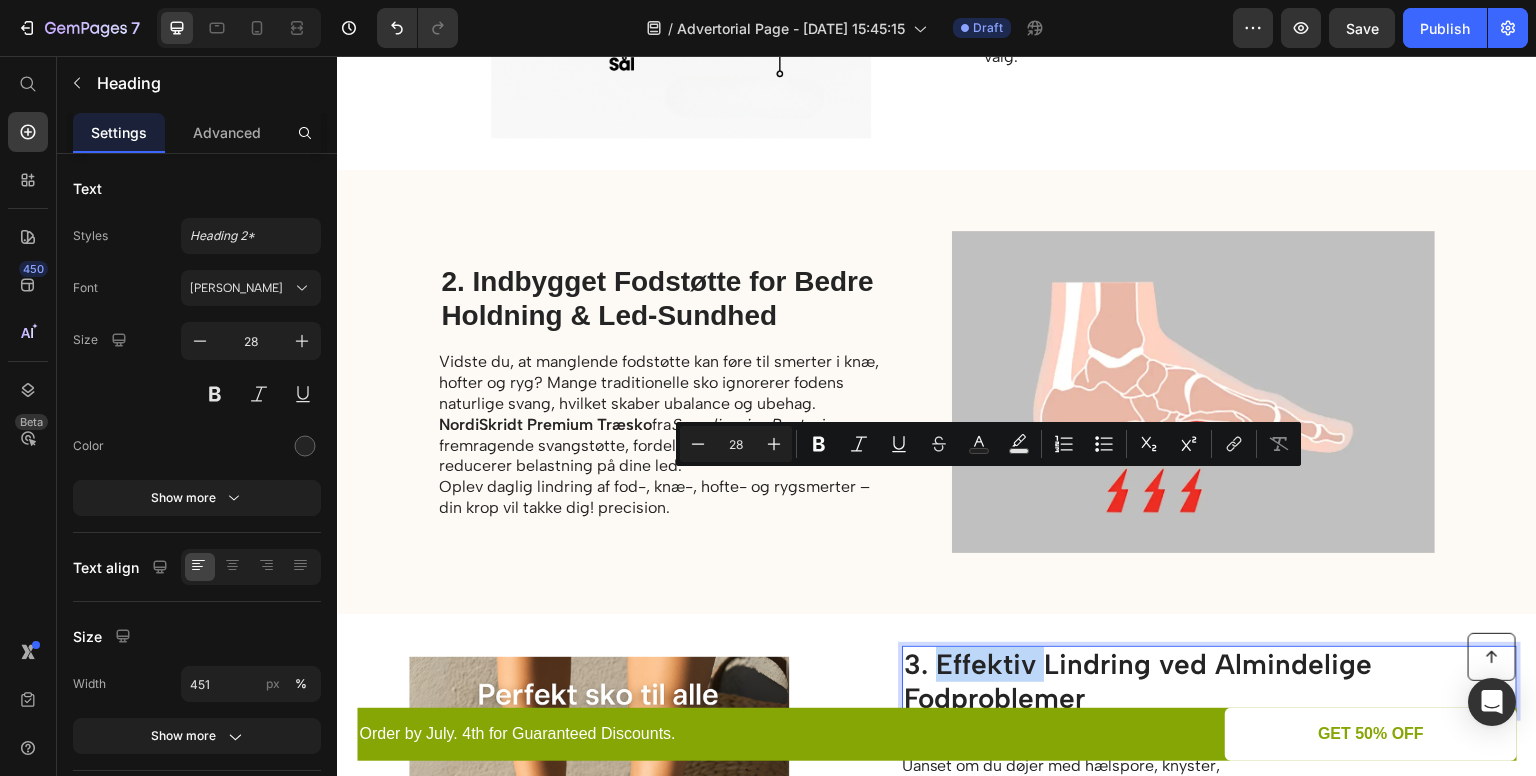 scroll, scrollTop: 925, scrollLeft: 0, axis: vertical 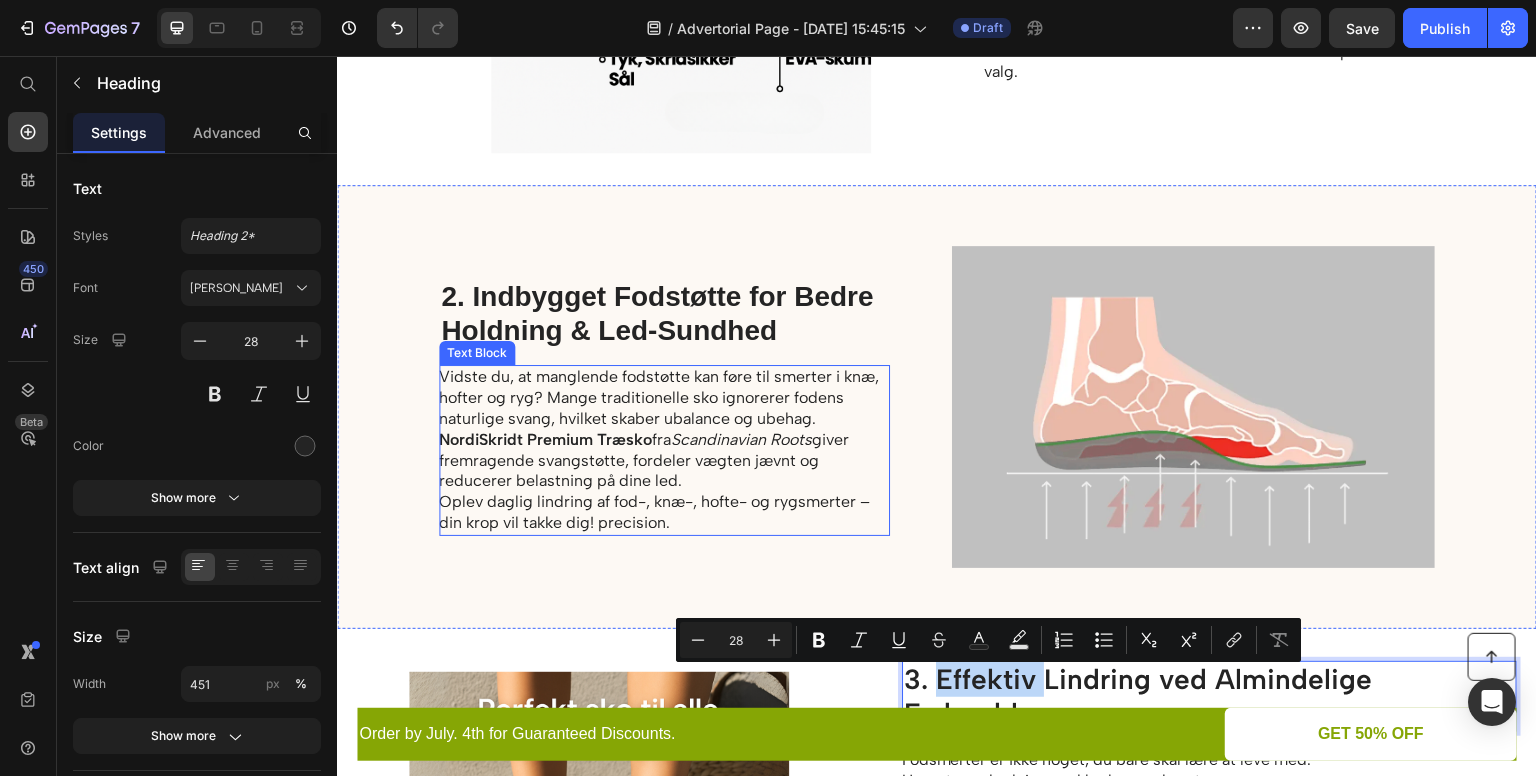 click on "Oplev daglig lindring af fod-, knæ-, hofte- og rygsmerter – din krop vil takke dig! precision." at bounding box center (663, 513) 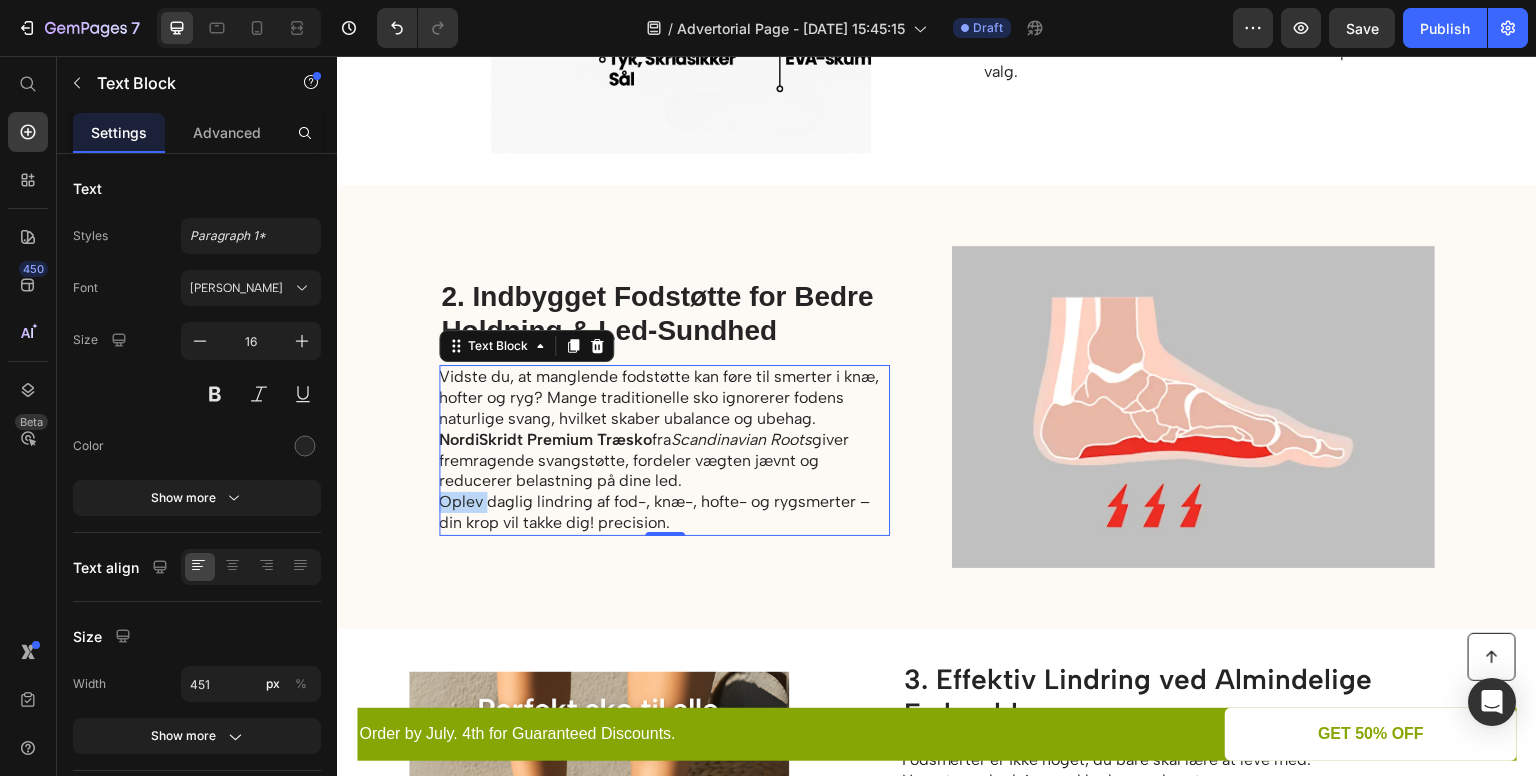 click on "Oplev daglig lindring af fod-, knæ-, hofte- og rygsmerter – din krop vil takke dig! precision." at bounding box center [663, 513] 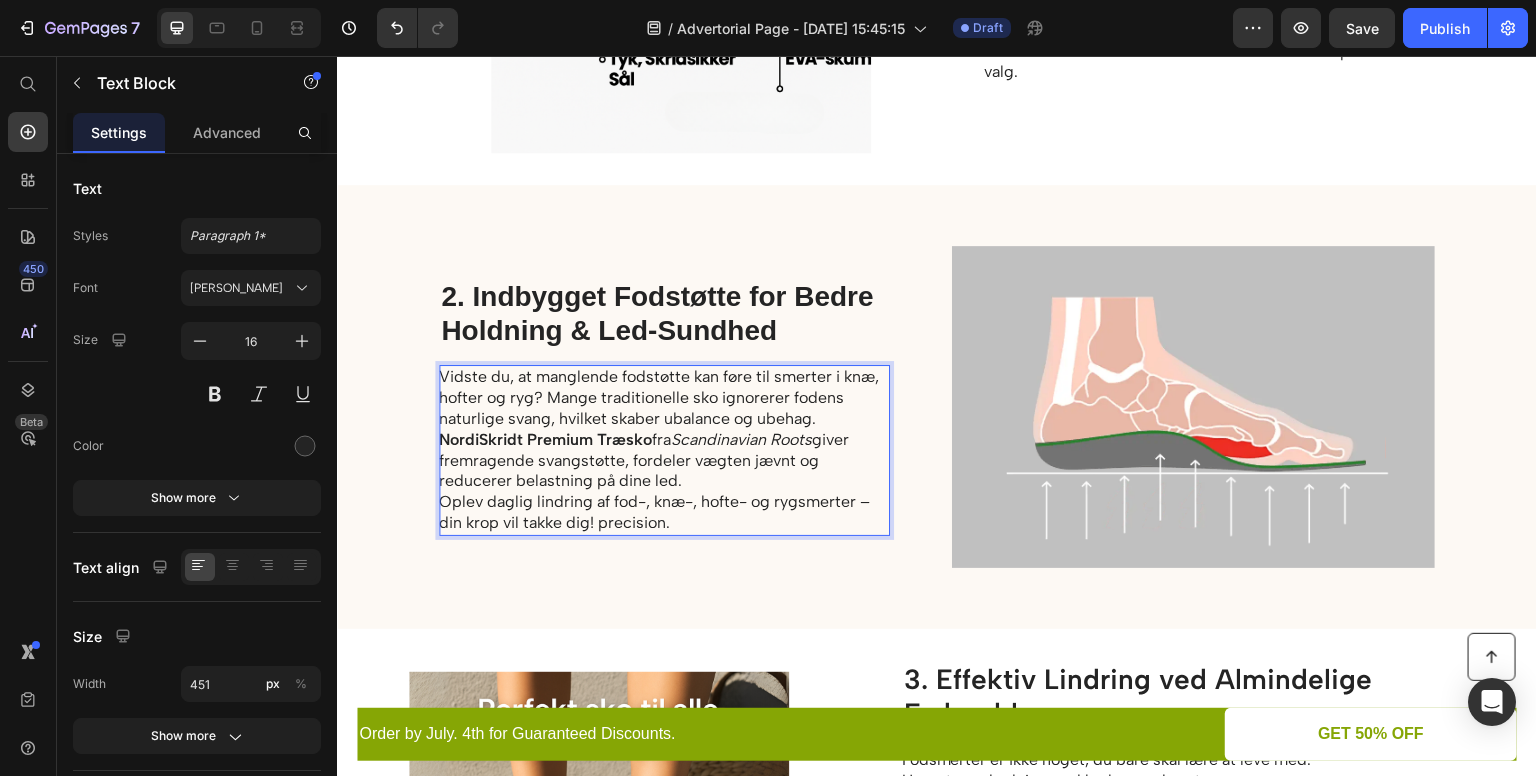 drag, startPoint x: 441, startPoint y: 498, endPoint x: 552, endPoint y: 501, distance: 111.040535 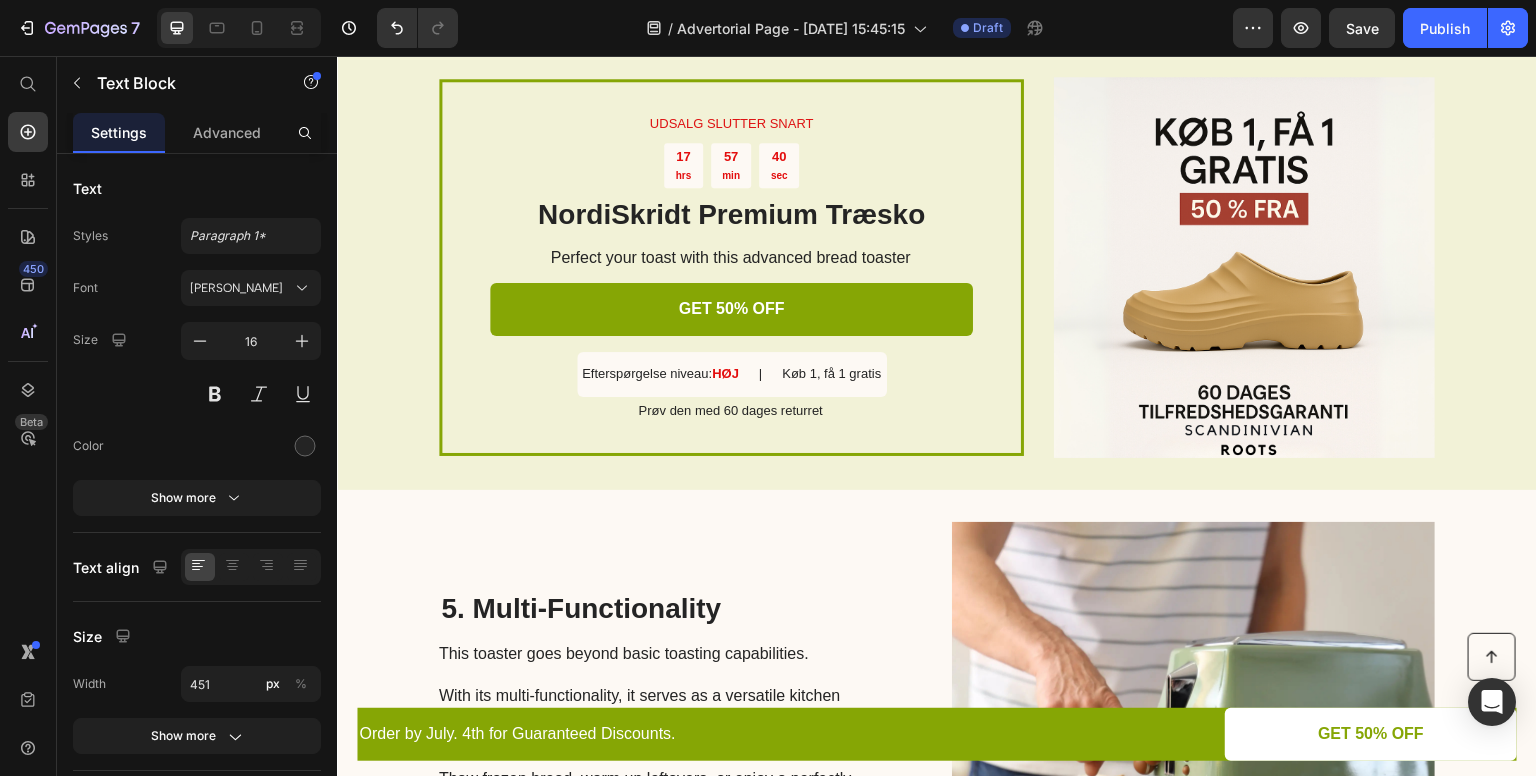 scroll, scrollTop: 2416, scrollLeft: 0, axis: vertical 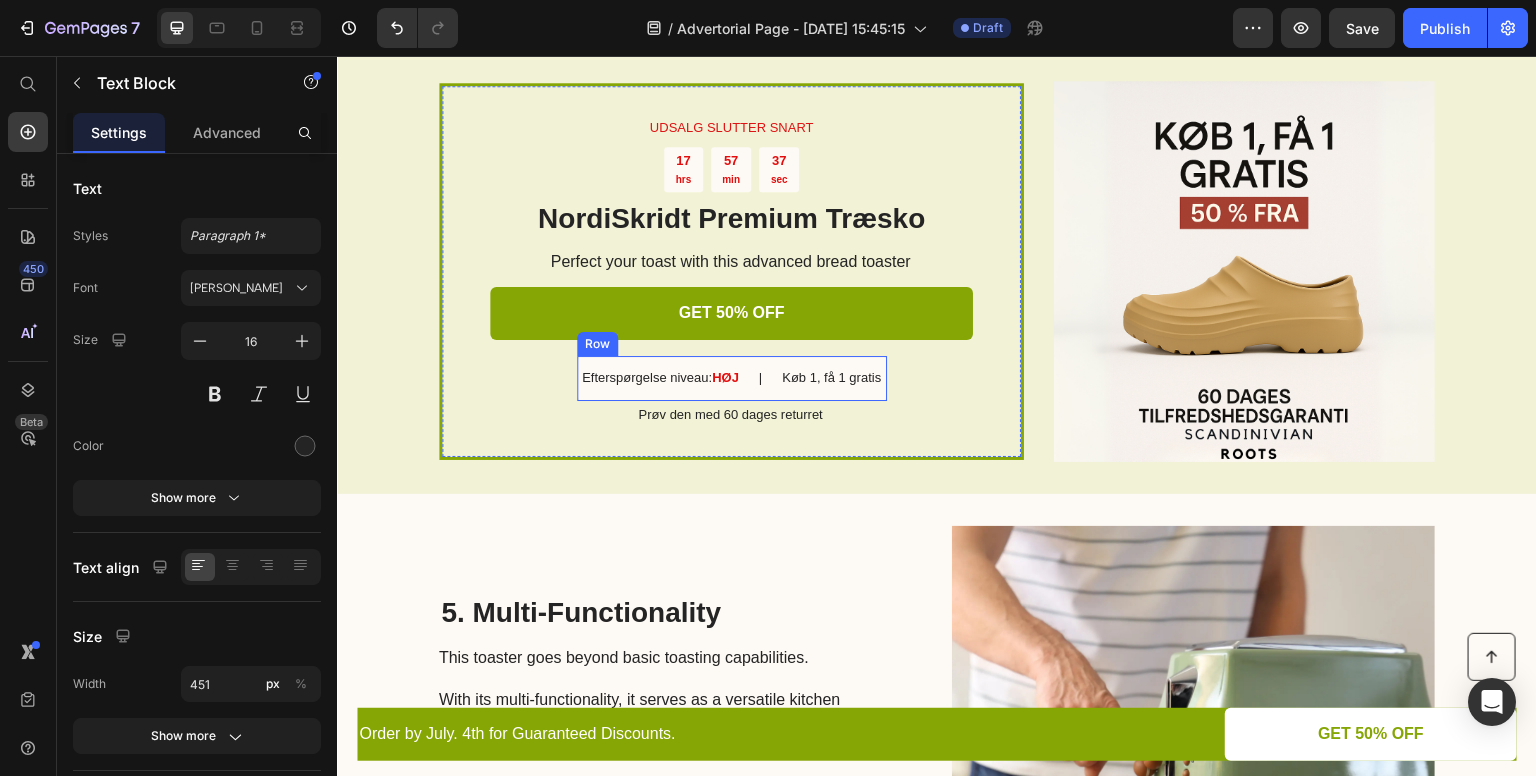 click on "Efterspørgelse niveau:  HØJ Text Block | Text Block Køb 1, få 1 gratis Text Block Row" at bounding box center [732, 378] 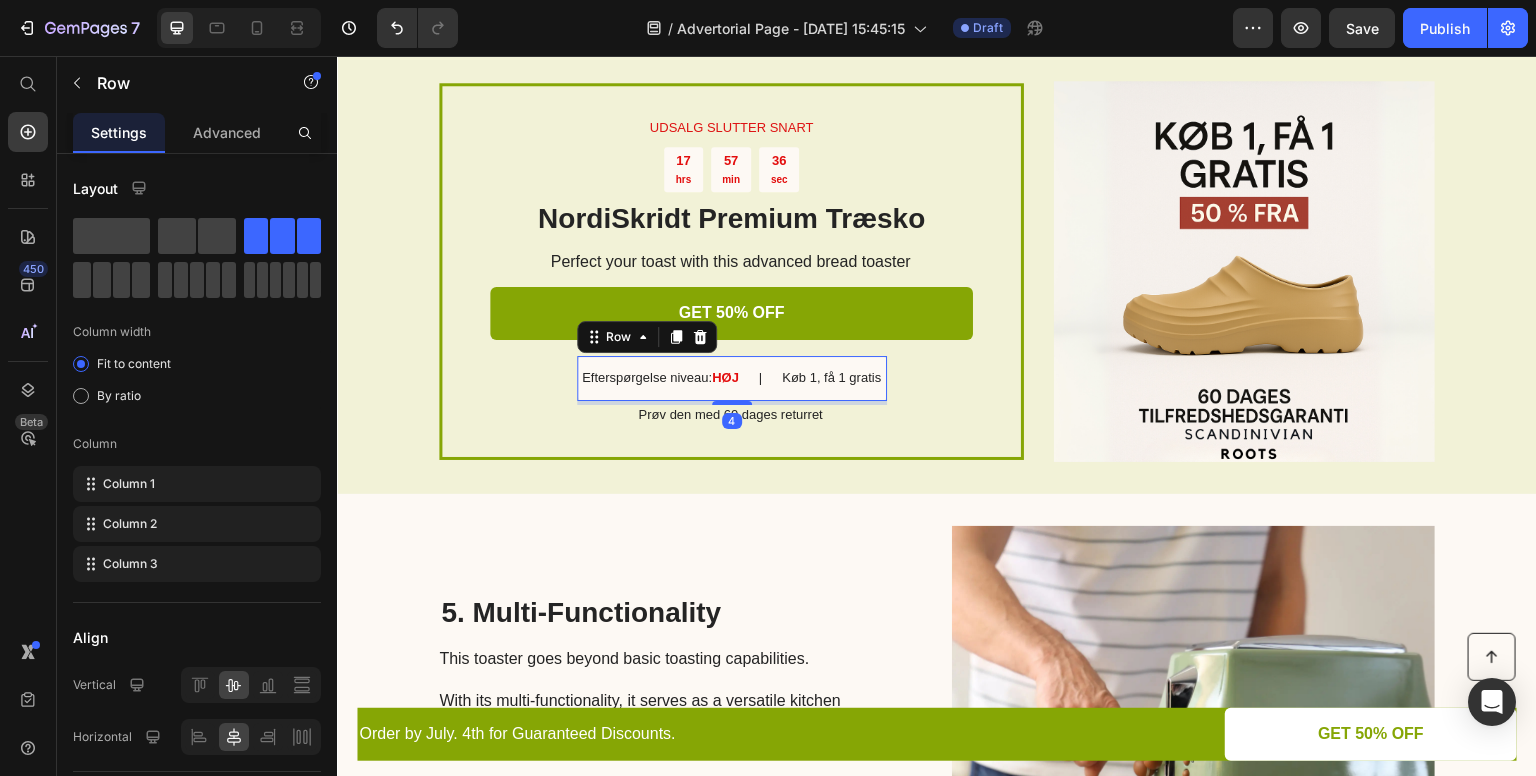 click on "Efterspørgelse niveau:  HØJ Text Block | Text Block Køb 1, få 1 gratis Text Block Row   4" at bounding box center (732, 378) 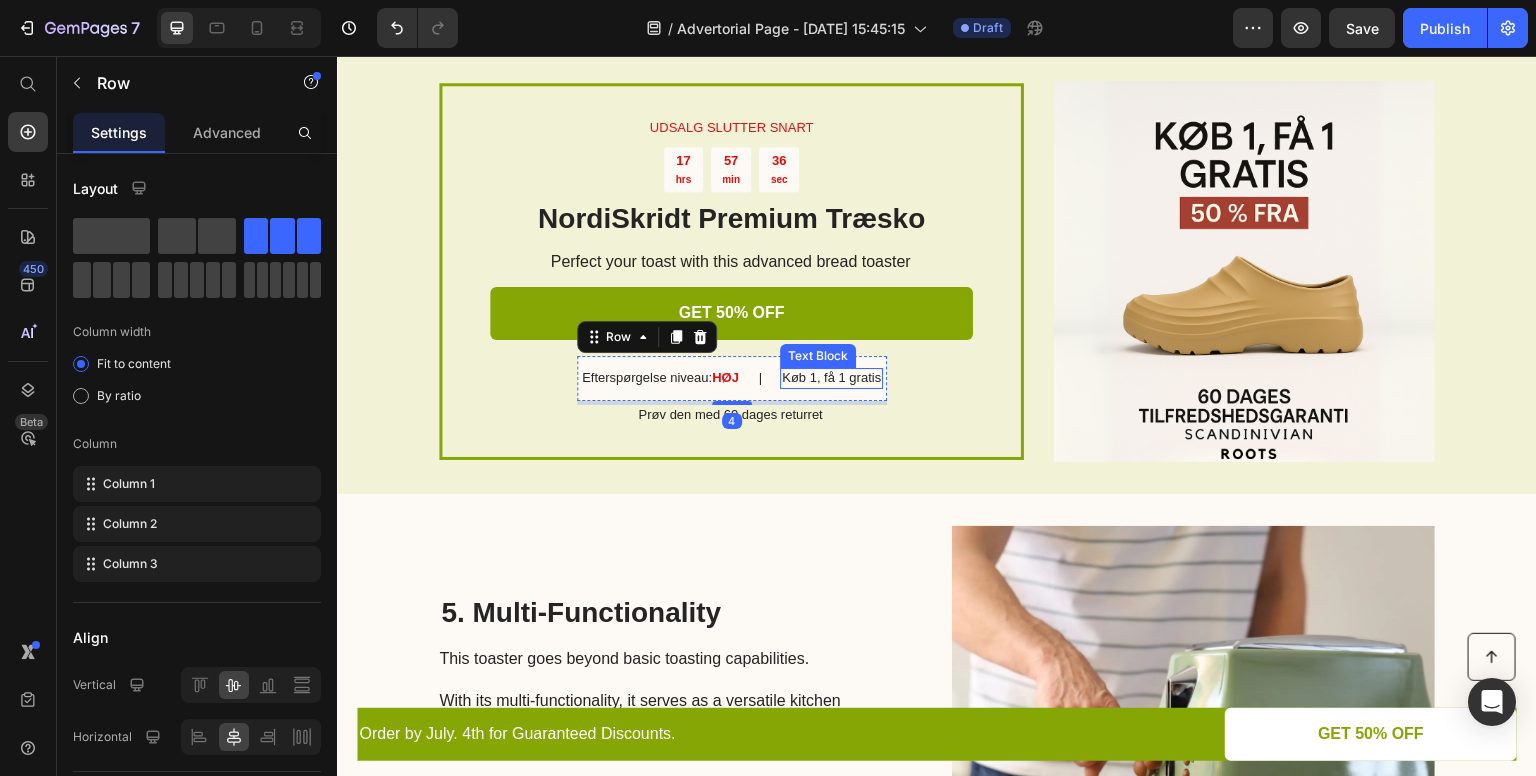 click on "Køb 1, få 1 gratis" at bounding box center [831, 378] 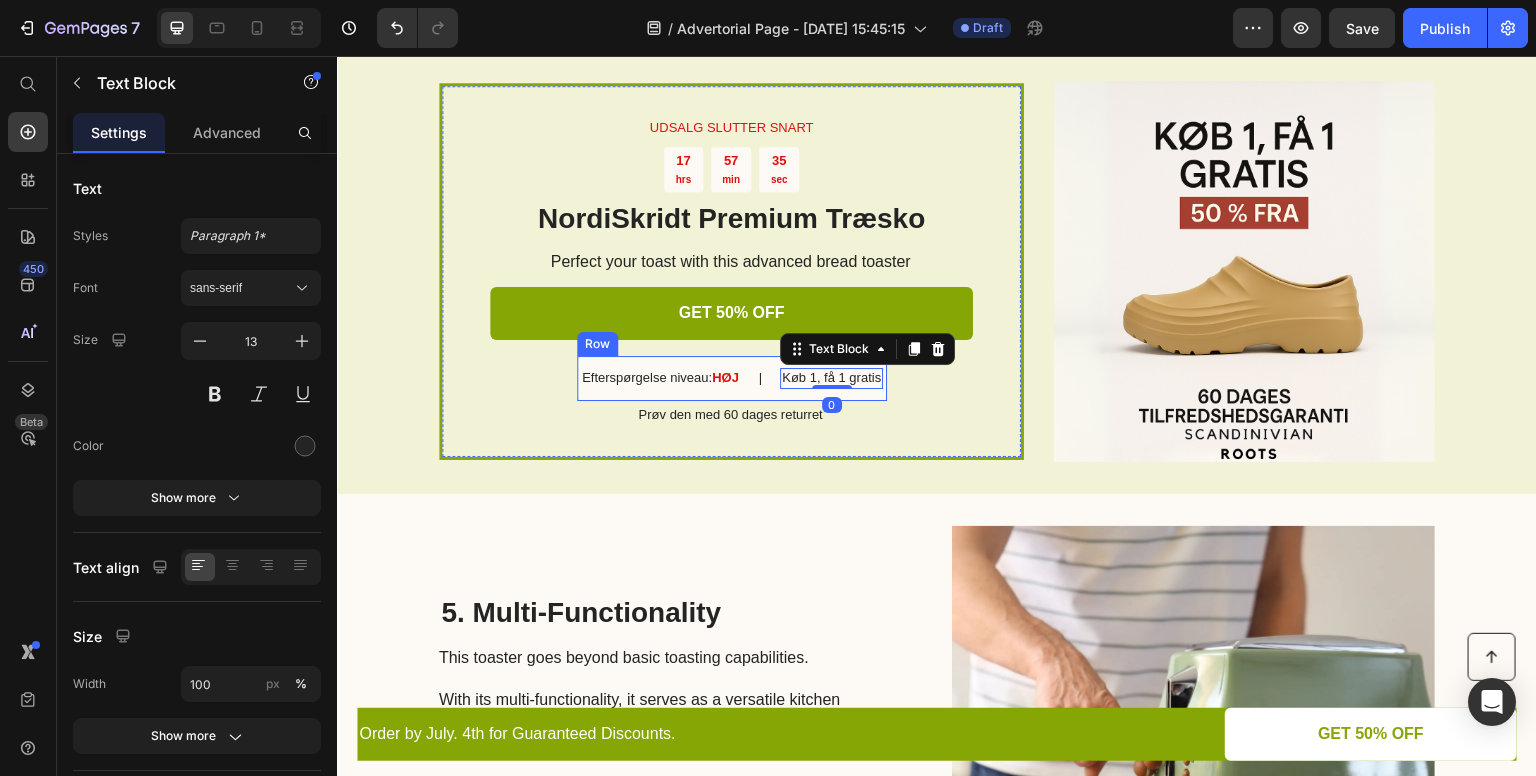 click on "Efterspørgelse niveau:  HØJ Text Block | Text Block Køb 1, få 1 gratis Text Block   0 Row" at bounding box center (732, 378) 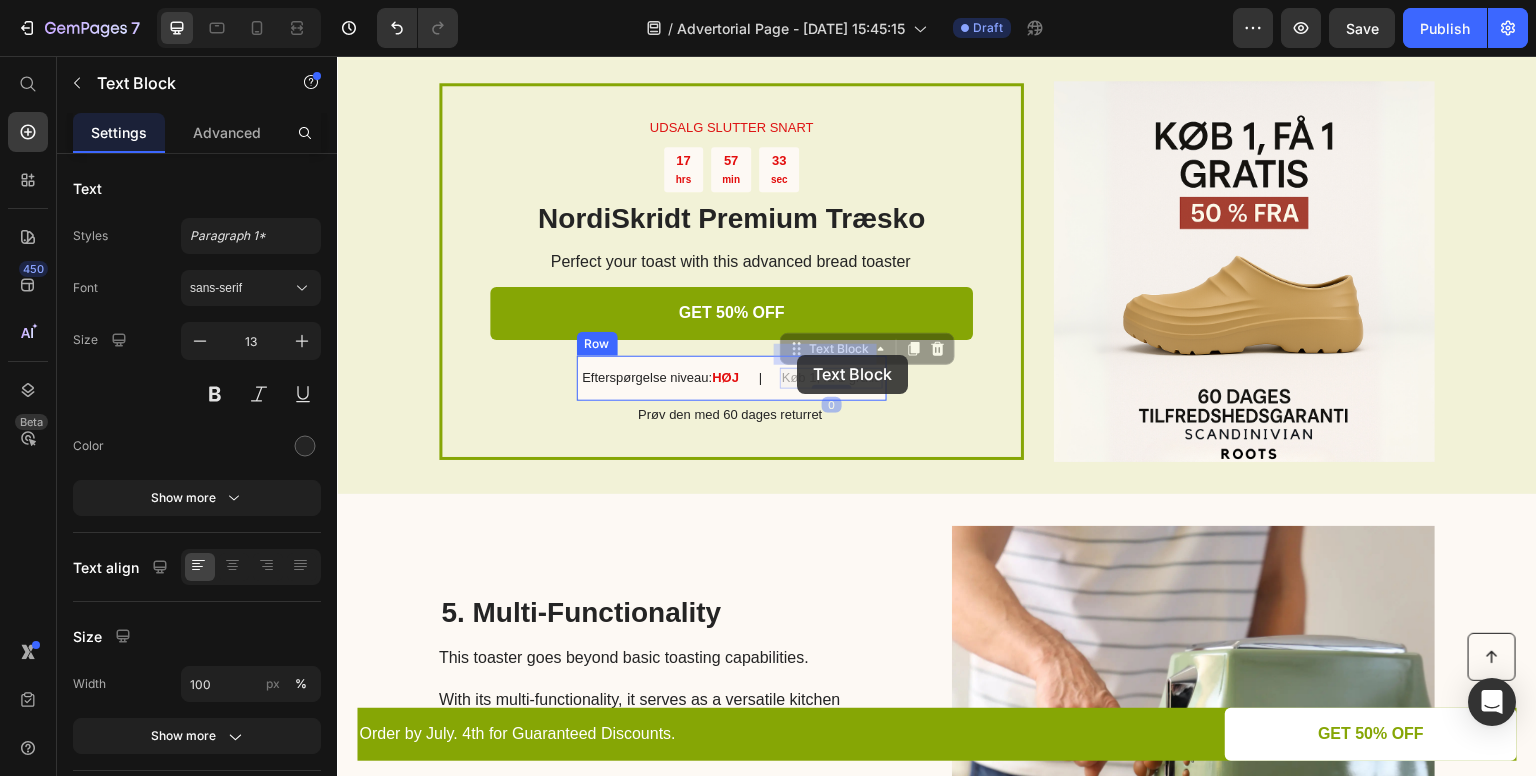 drag, startPoint x: 810, startPoint y: 354, endPoint x: 796, endPoint y: 355, distance: 14.035668 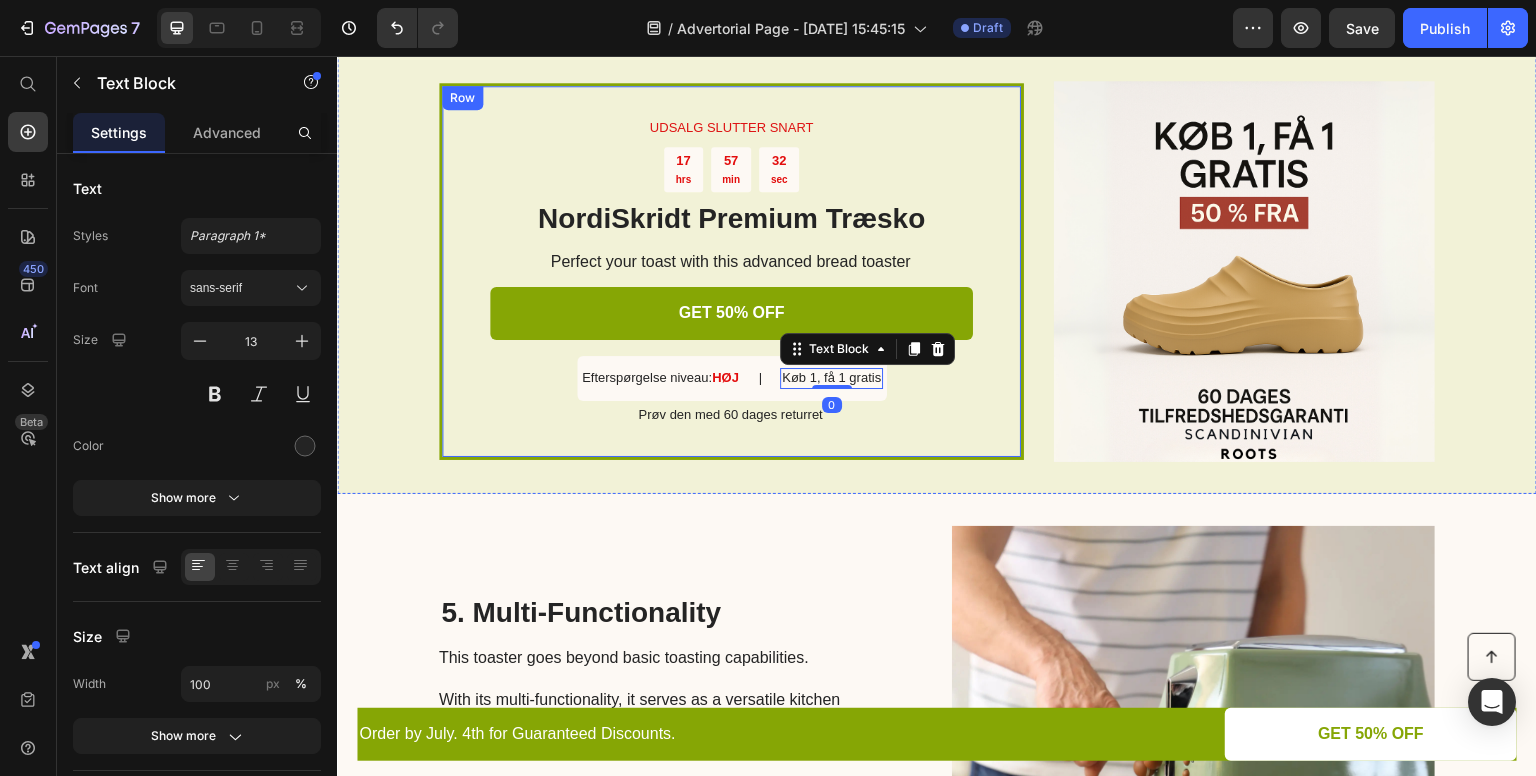click on "UDSALG SLUTTER SNART Text Block 17 hrs 57 min 32 sec Countdown Timer NordiSkridt Premium Træsko Heading Perfect your toast with this advanced bread toaster Text Block GET 50% OFF Button Efterspørgelse niveau:  HØJ Text Block | Text Block Køb 1, få 1 gratis Text Block   0 Row Prøv den med 60 dages returret Text Block" at bounding box center (731, 272) 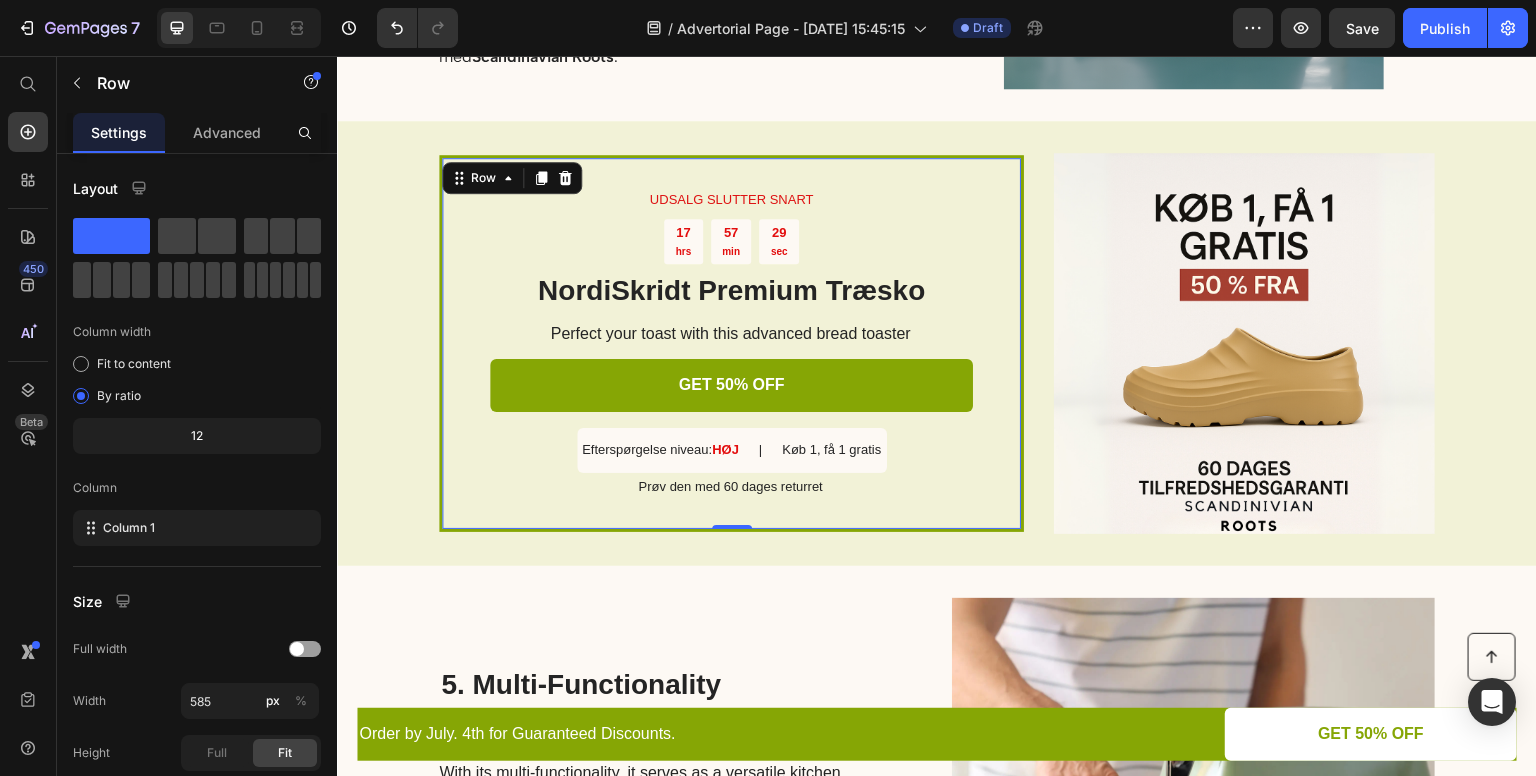 scroll, scrollTop: 2333, scrollLeft: 0, axis: vertical 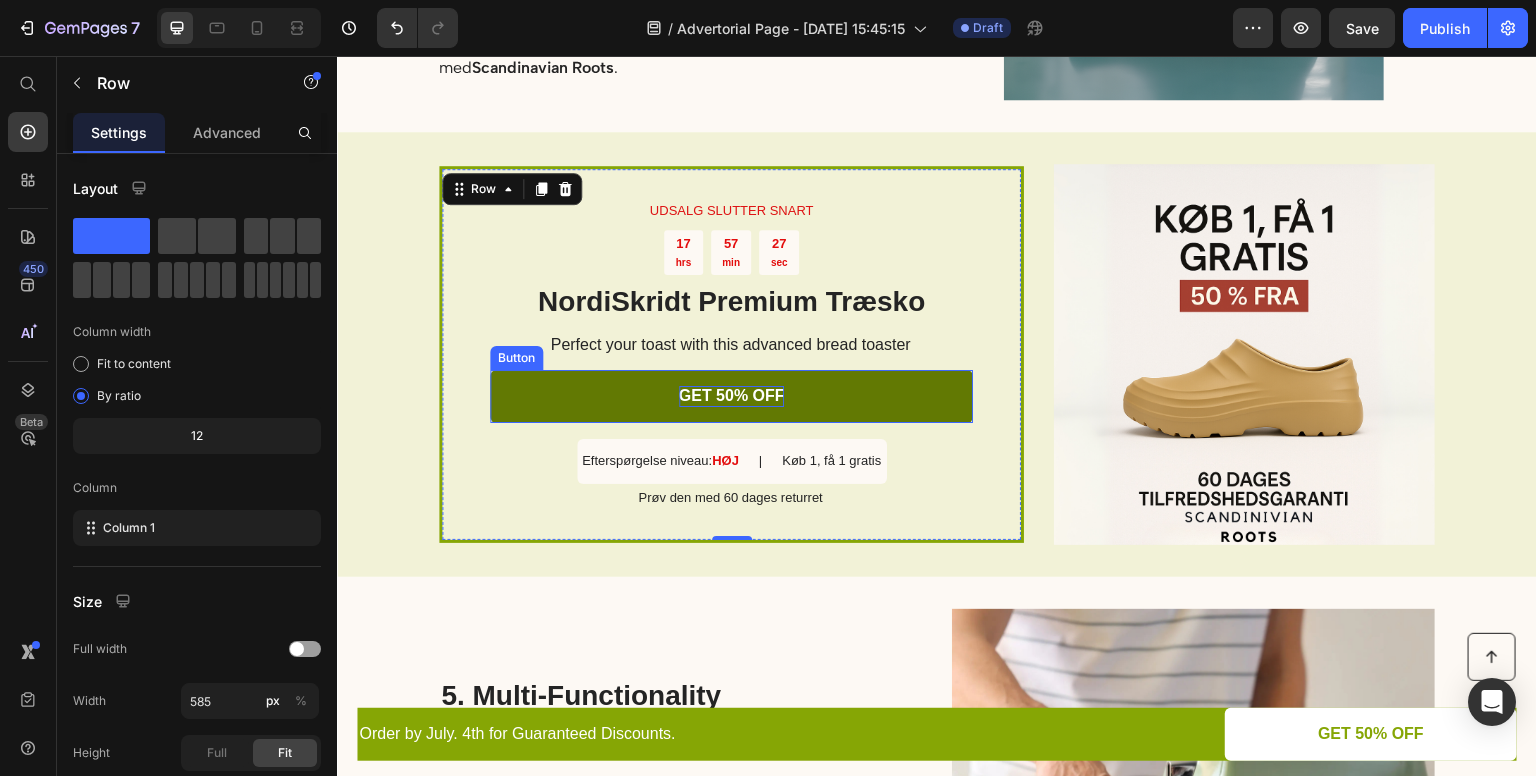 click on "GET 50% OFF" at bounding box center [732, 396] 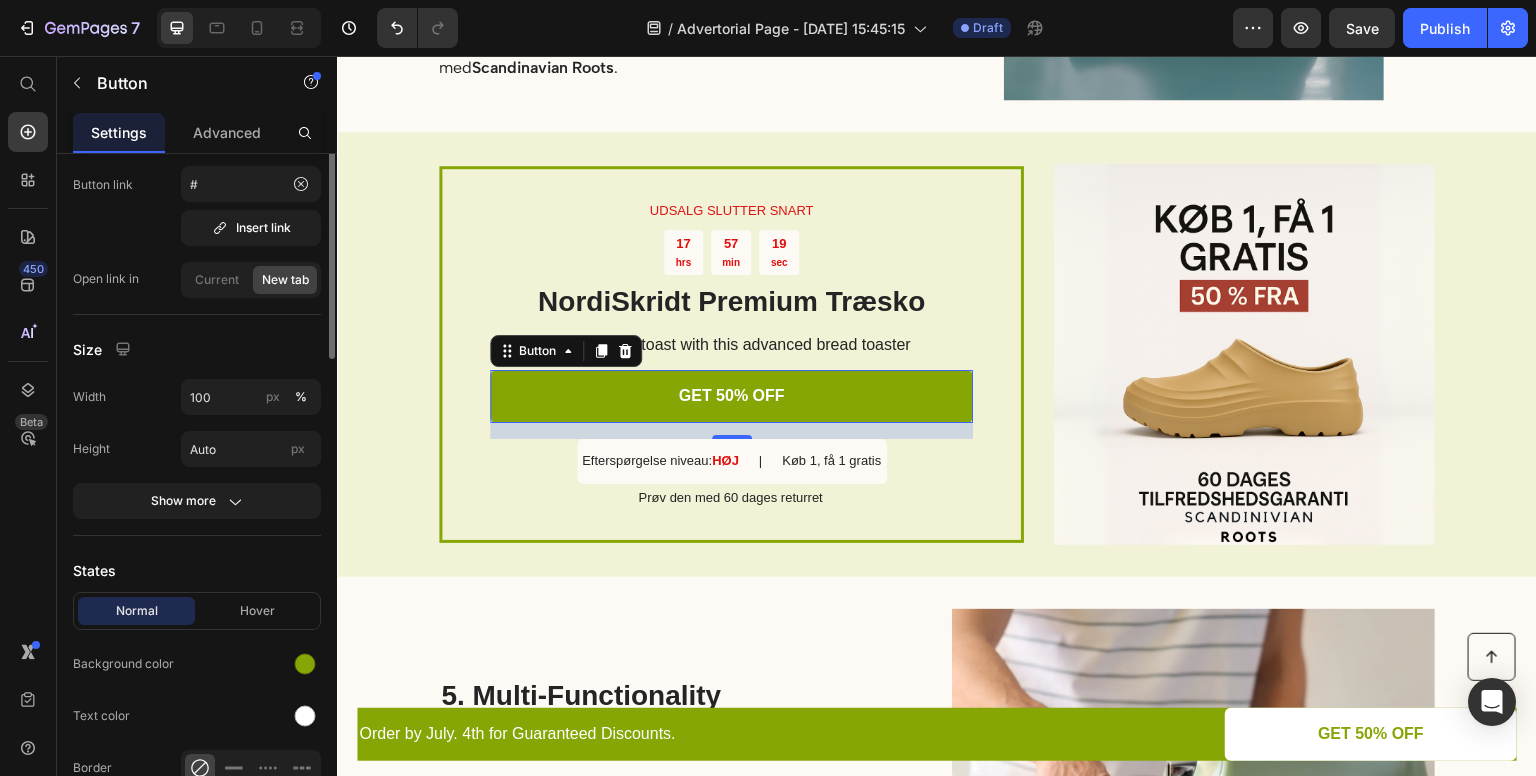 scroll, scrollTop: 0, scrollLeft: 0, axis: both 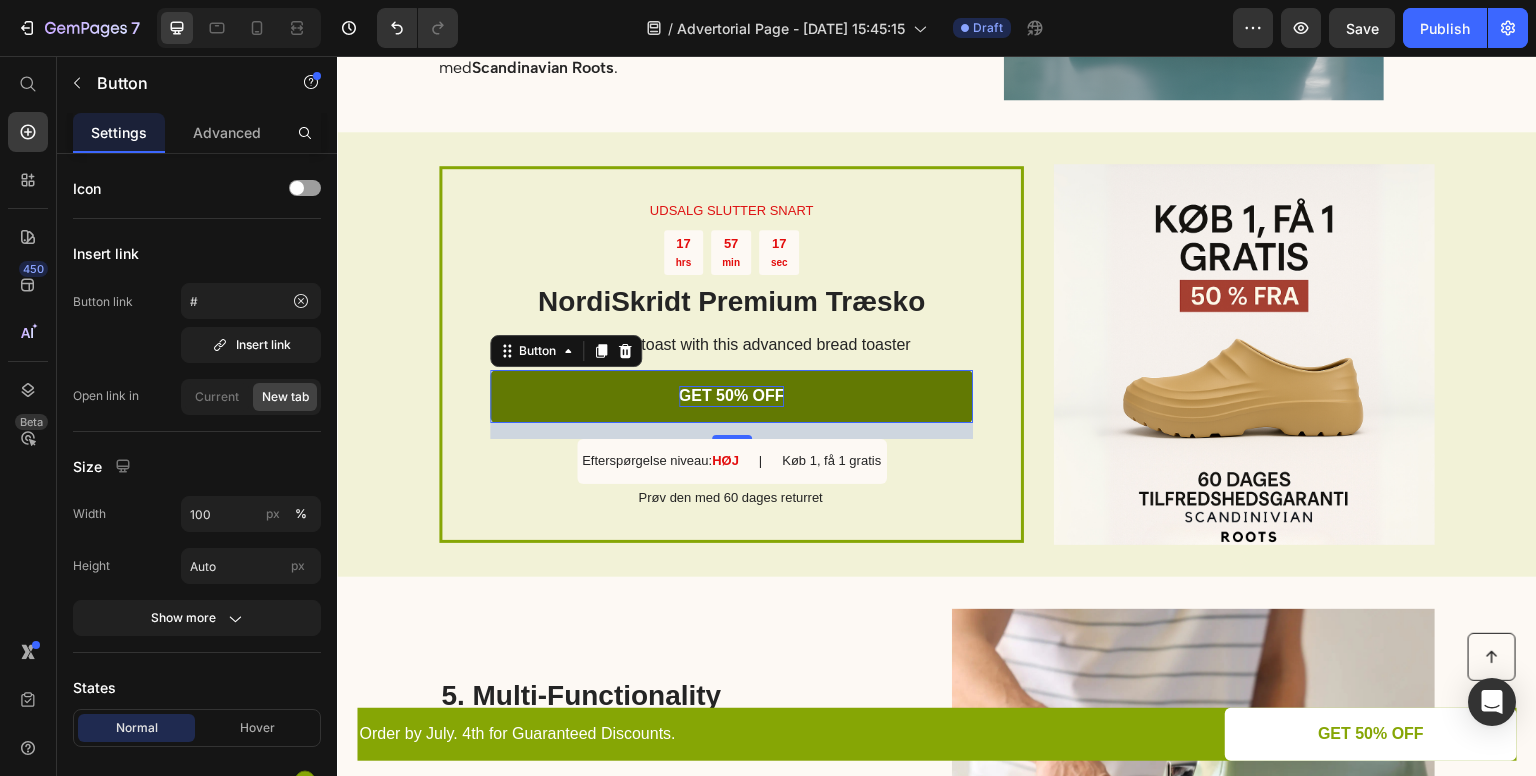 click on "GET 50% OFF" at bounding box center [732, 396] 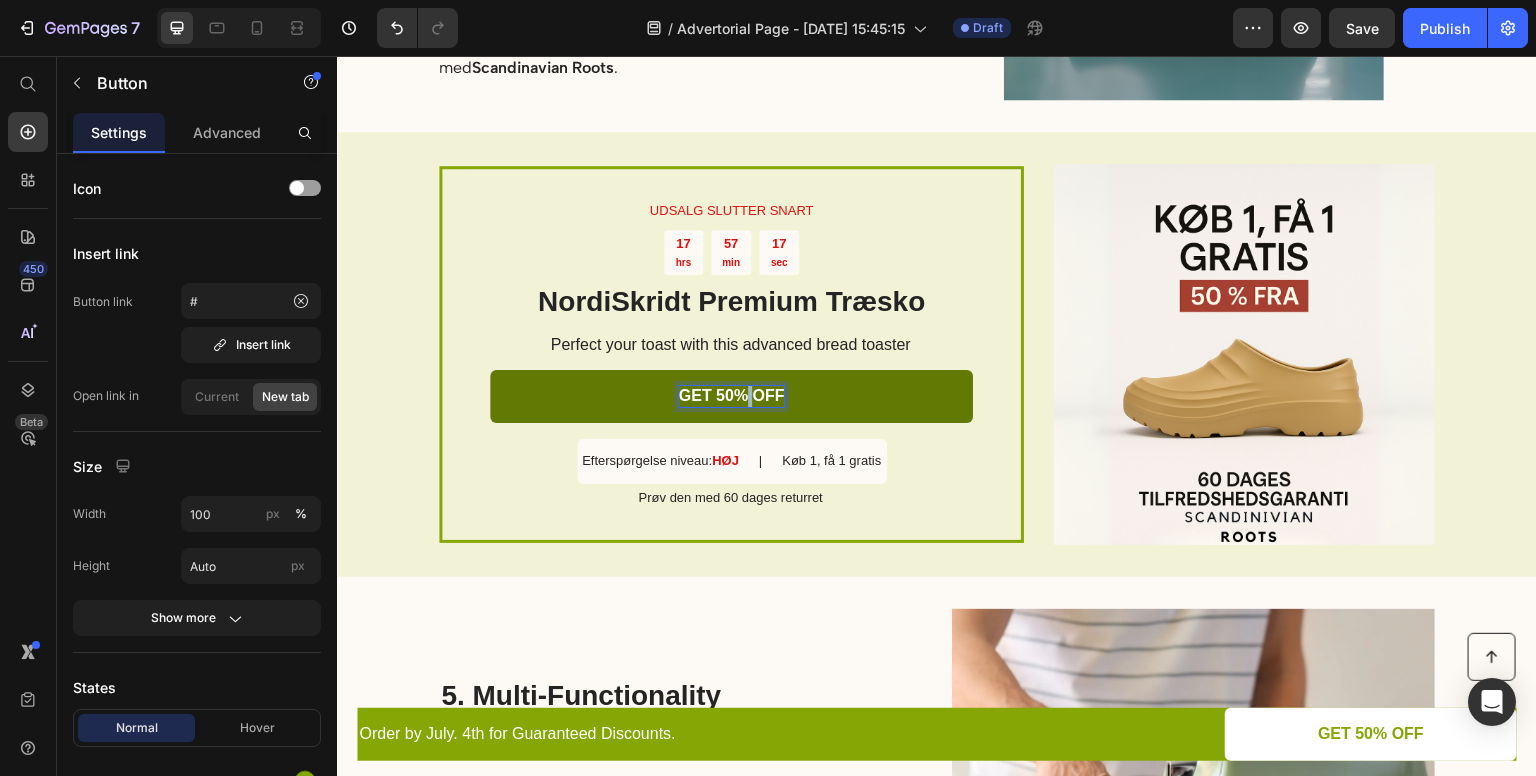 click on "GET 50% OFF" at bounding box center [732, 396] 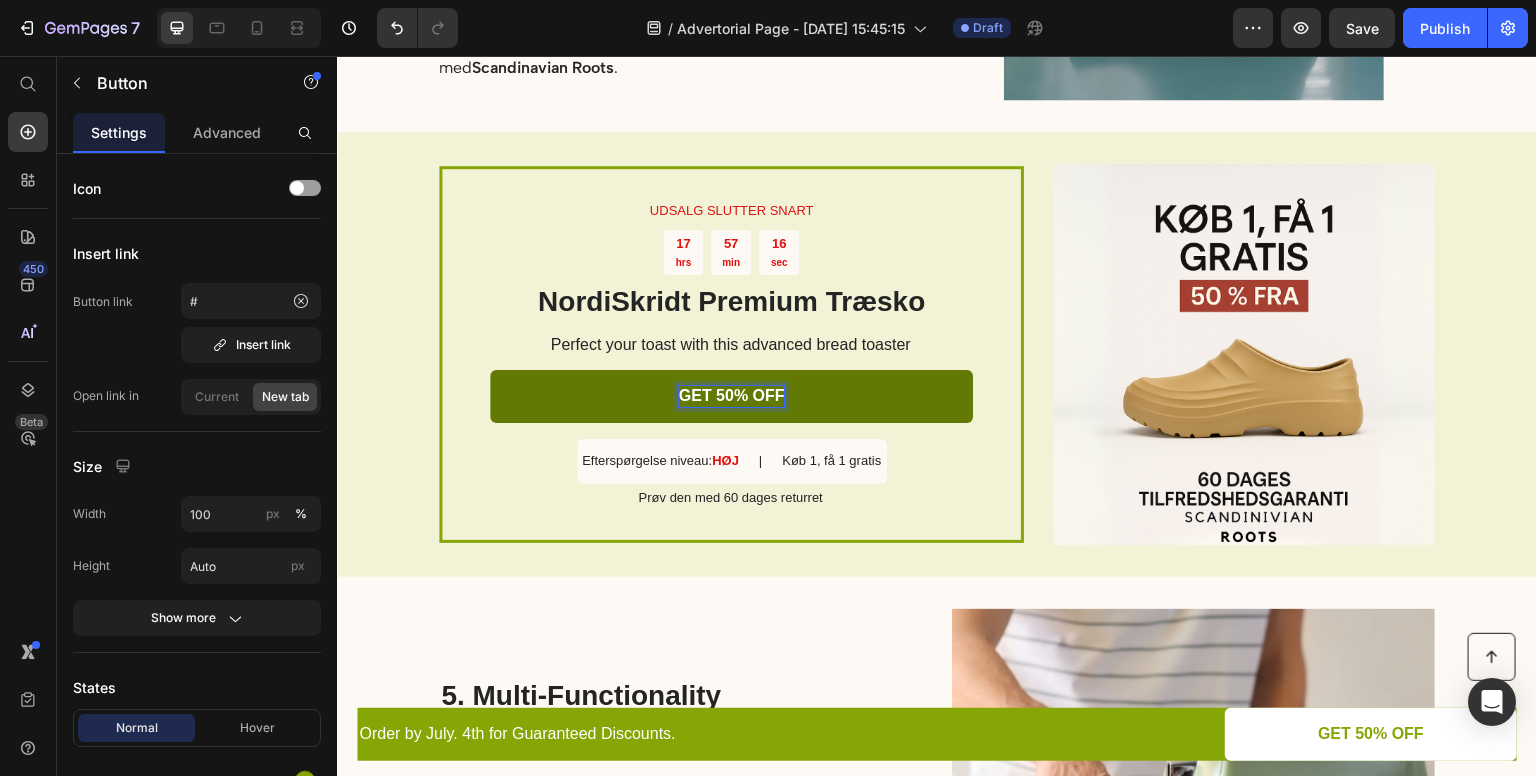 click on "GET 50% OFF" at bounding box center [732, 396] 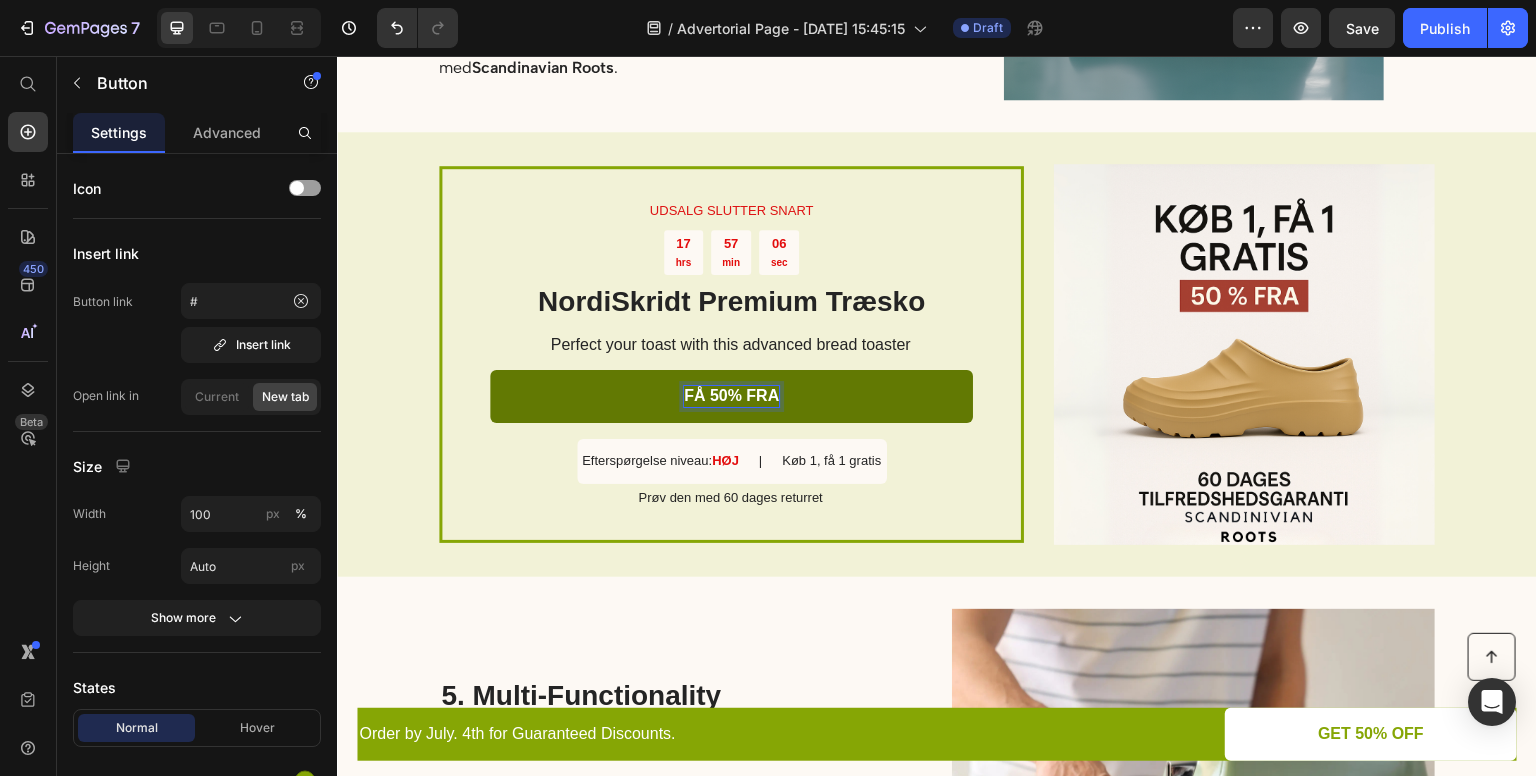 click on "FÅ 50% FRA" at bounding box center [731, 396] 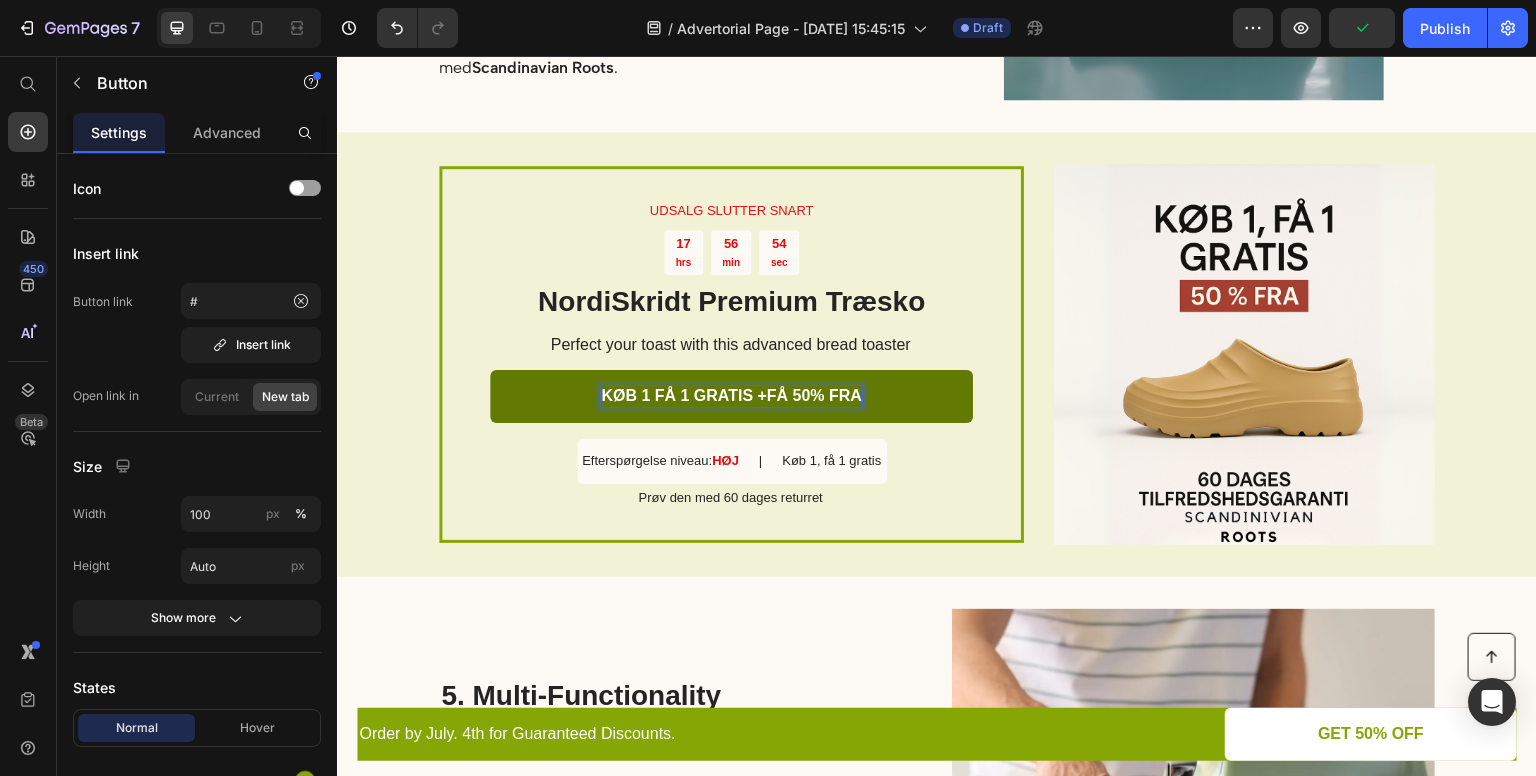 click on "KØB 1 FÅ 1 GRATIS +FÅ 50% FRA" at bounding box center [731, 396] 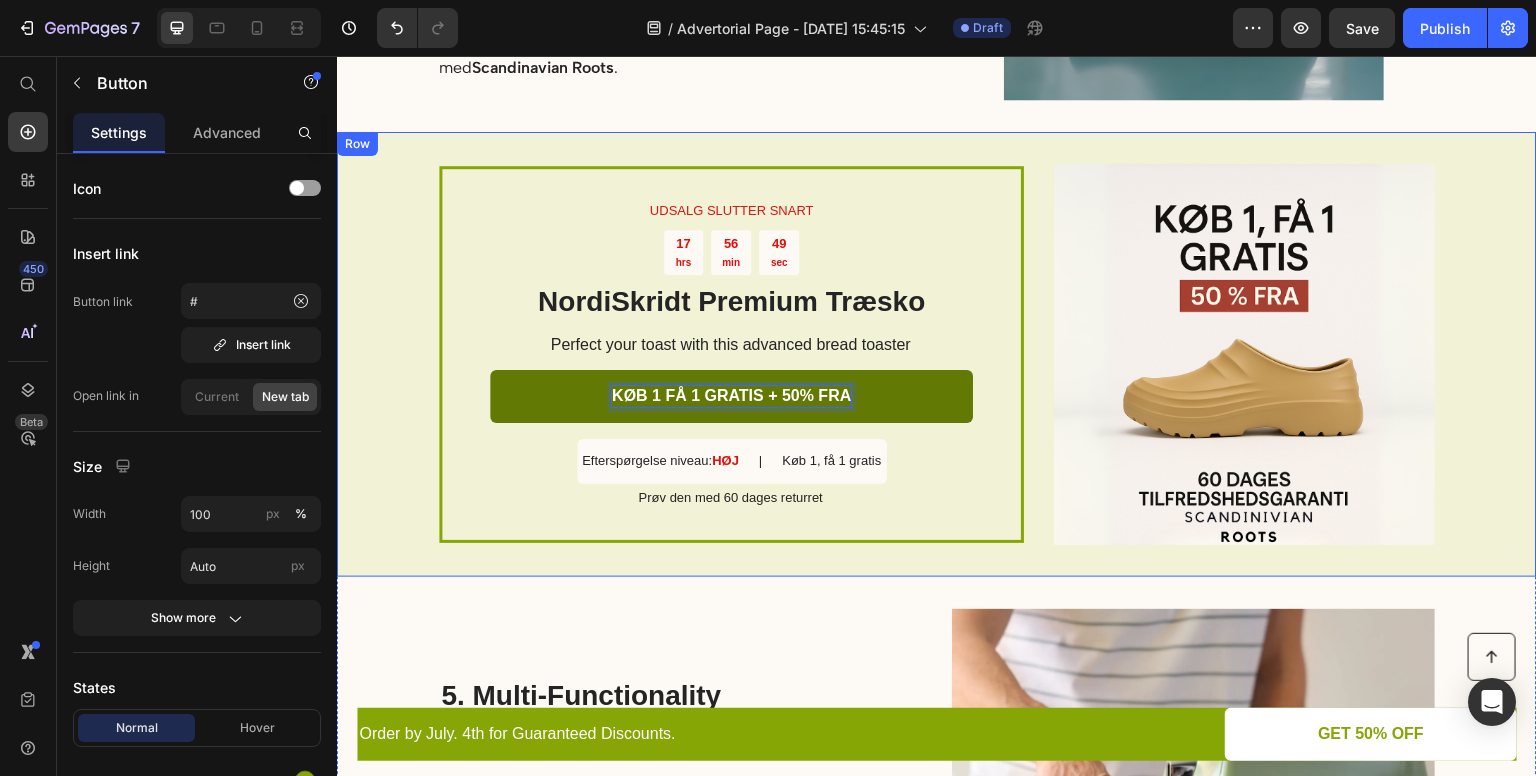 click on "5. Multi-Functionality Heading This toaster goes beyond basic toasting capabilities.  With its multi-functionality, it serves as a versatile kitchen companion. Integrated features such as defrosting, reheating, and bagel modes provide added convenience.  Thaw frozen bread, warm up leftovers, or enjoy a perfectly toasted bagel with ease, expanding your breakfast options and enhancing your culinary repertoire. Text Block" at bounding box center (664, 799) 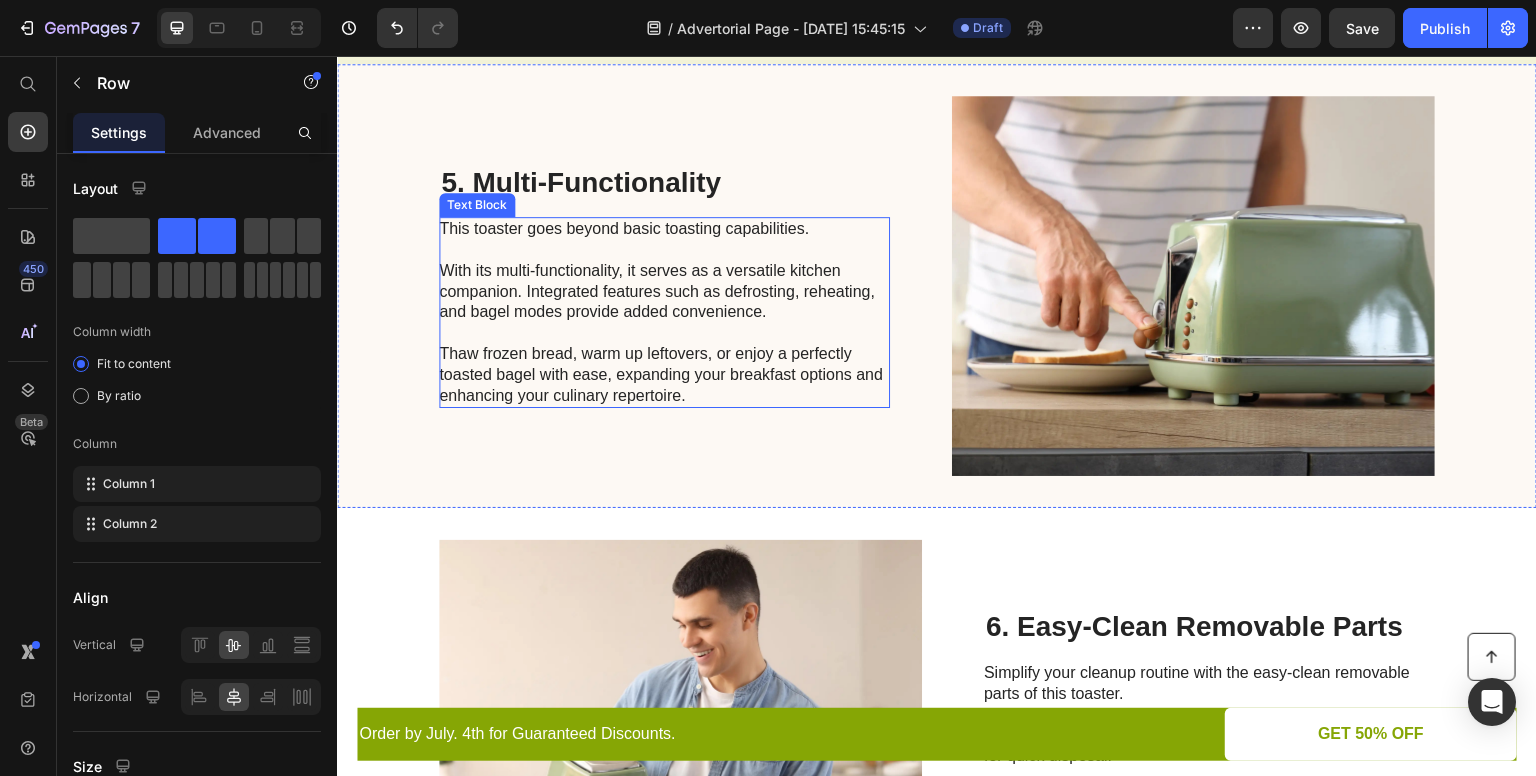 scroll, scrollTop: 2826, scrollLeft: 0, axis: vertical 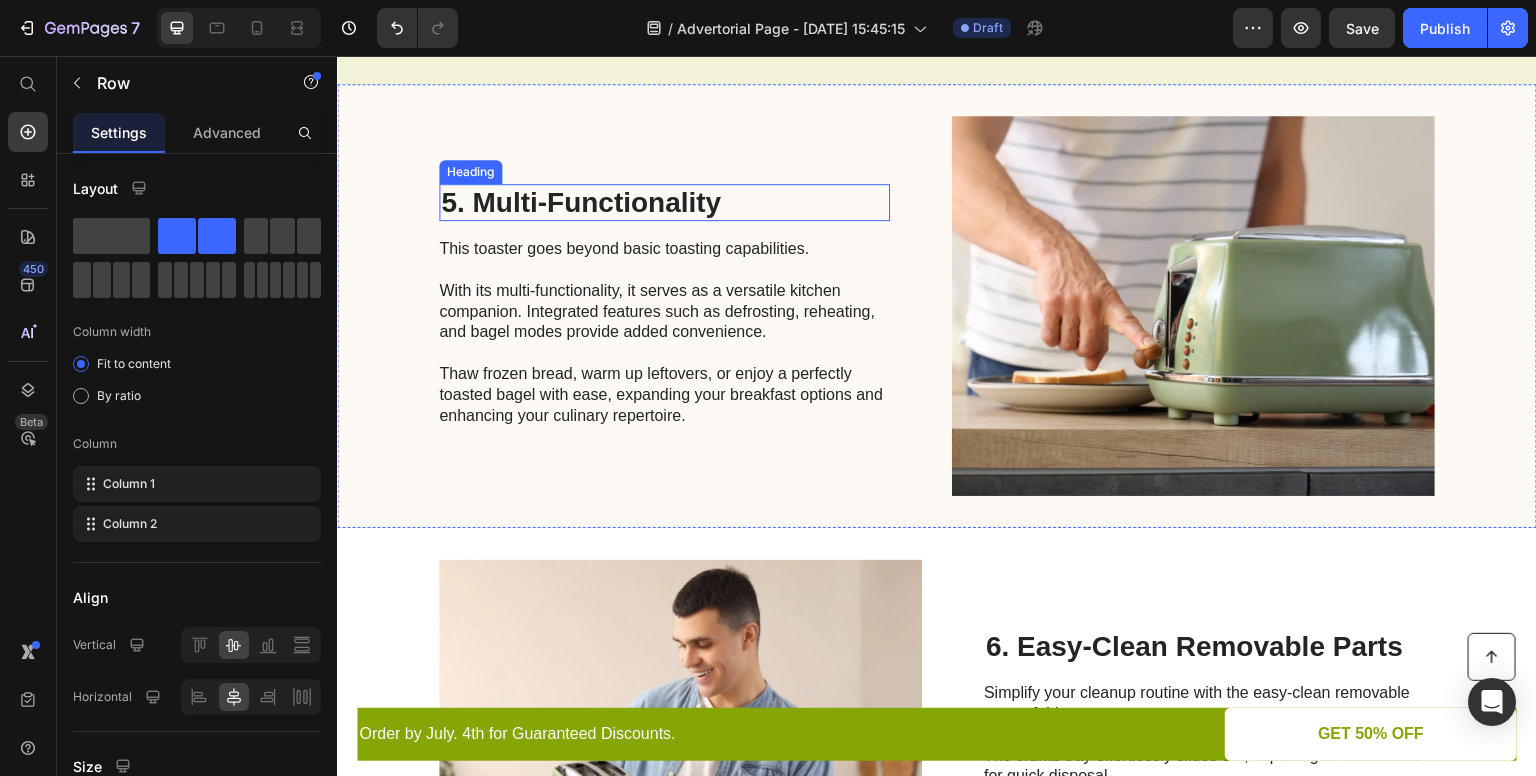 click on "5. Multi-Functionality" at bounding box center [664, 203] 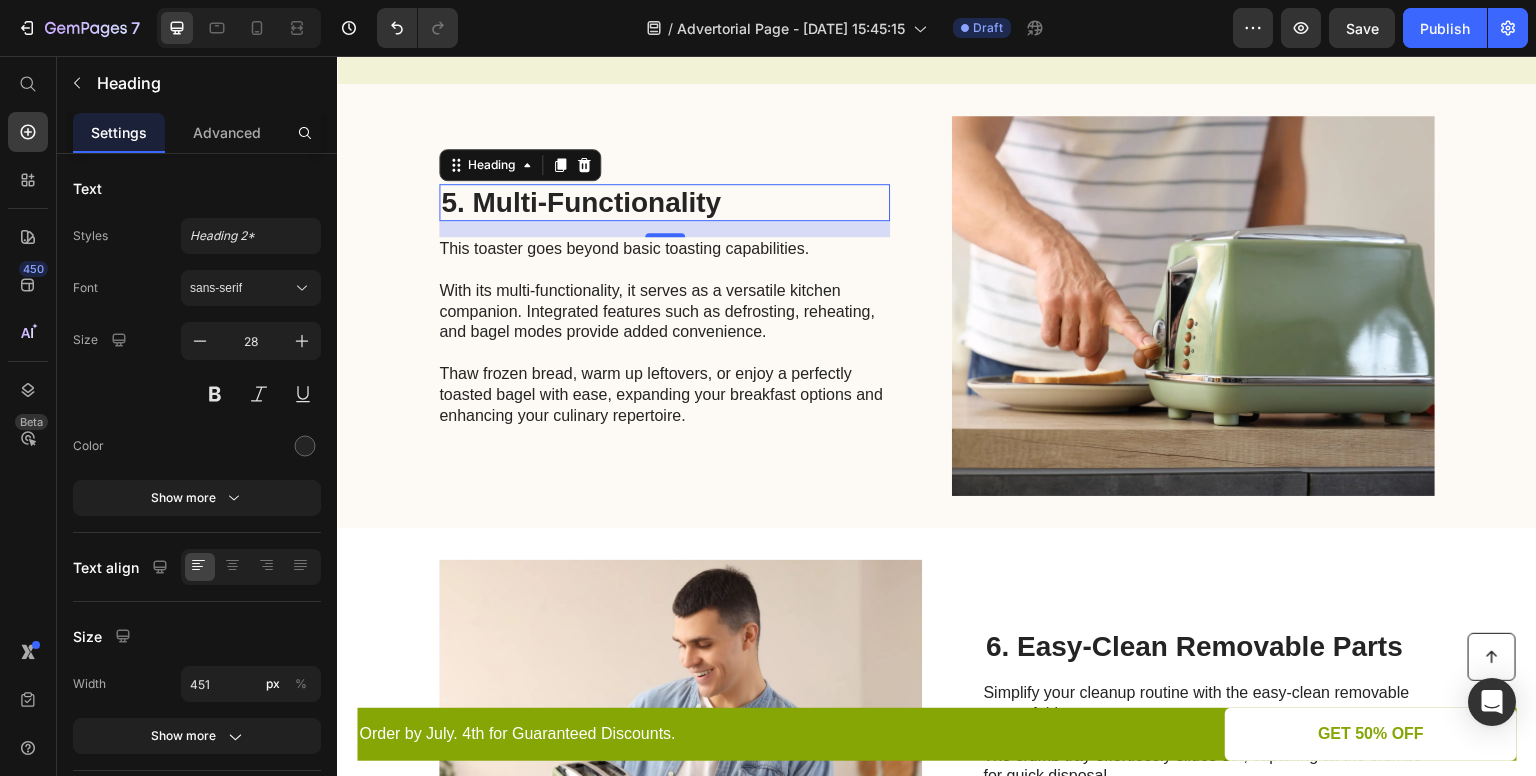 click on "5. Multi-Functionality" at bounding box center (664, 203) 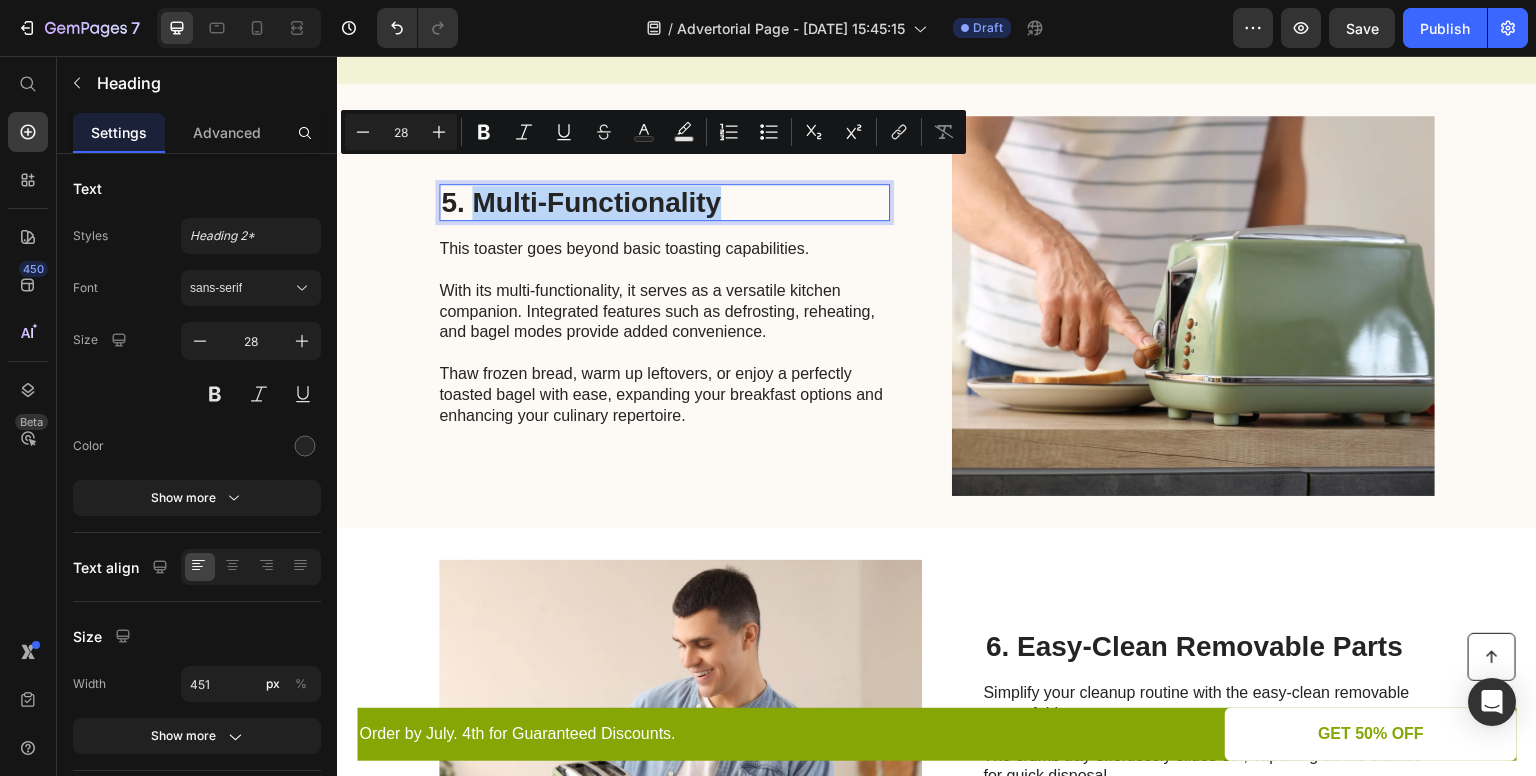 drag, startPoint x: 721, startPoint y: 177, endPoint x: 466, endPoint y: 180, distance: 255.01764 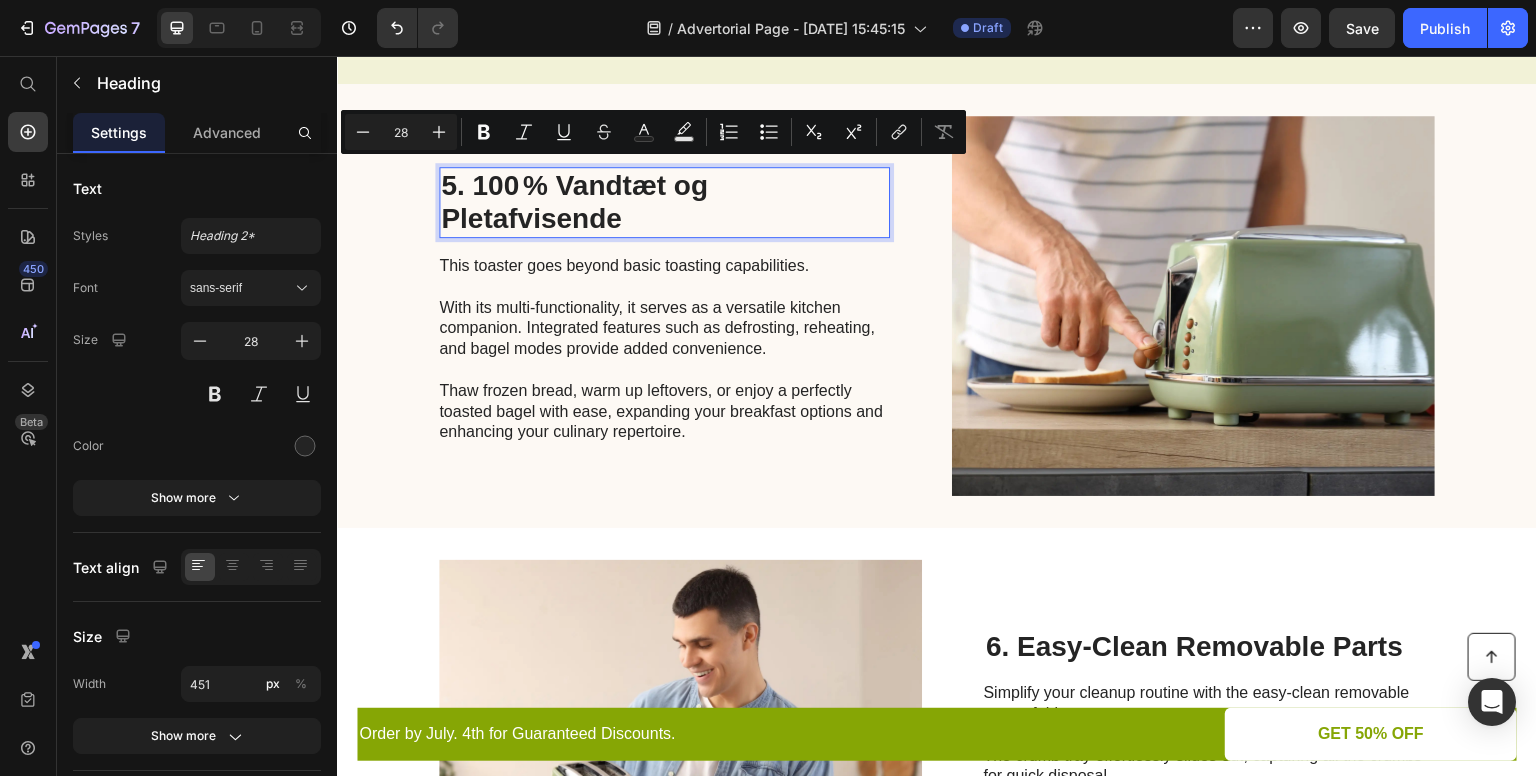 scroll, scrollTop: 2809, scrollLeft: 0, axis: vertical 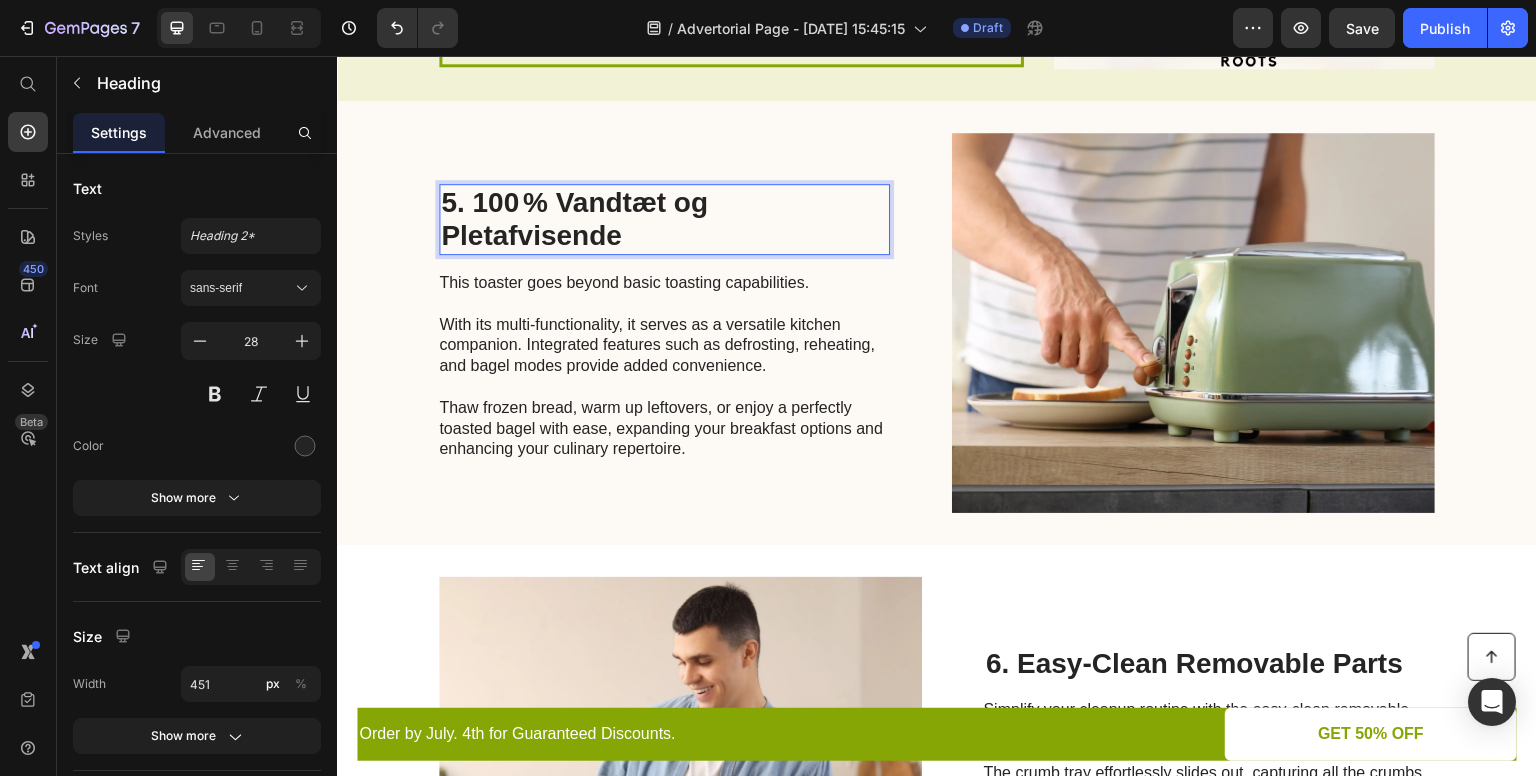 click on "5. 100 % Vandtæt og Pletafvisende" at bounding box center [664, 219] 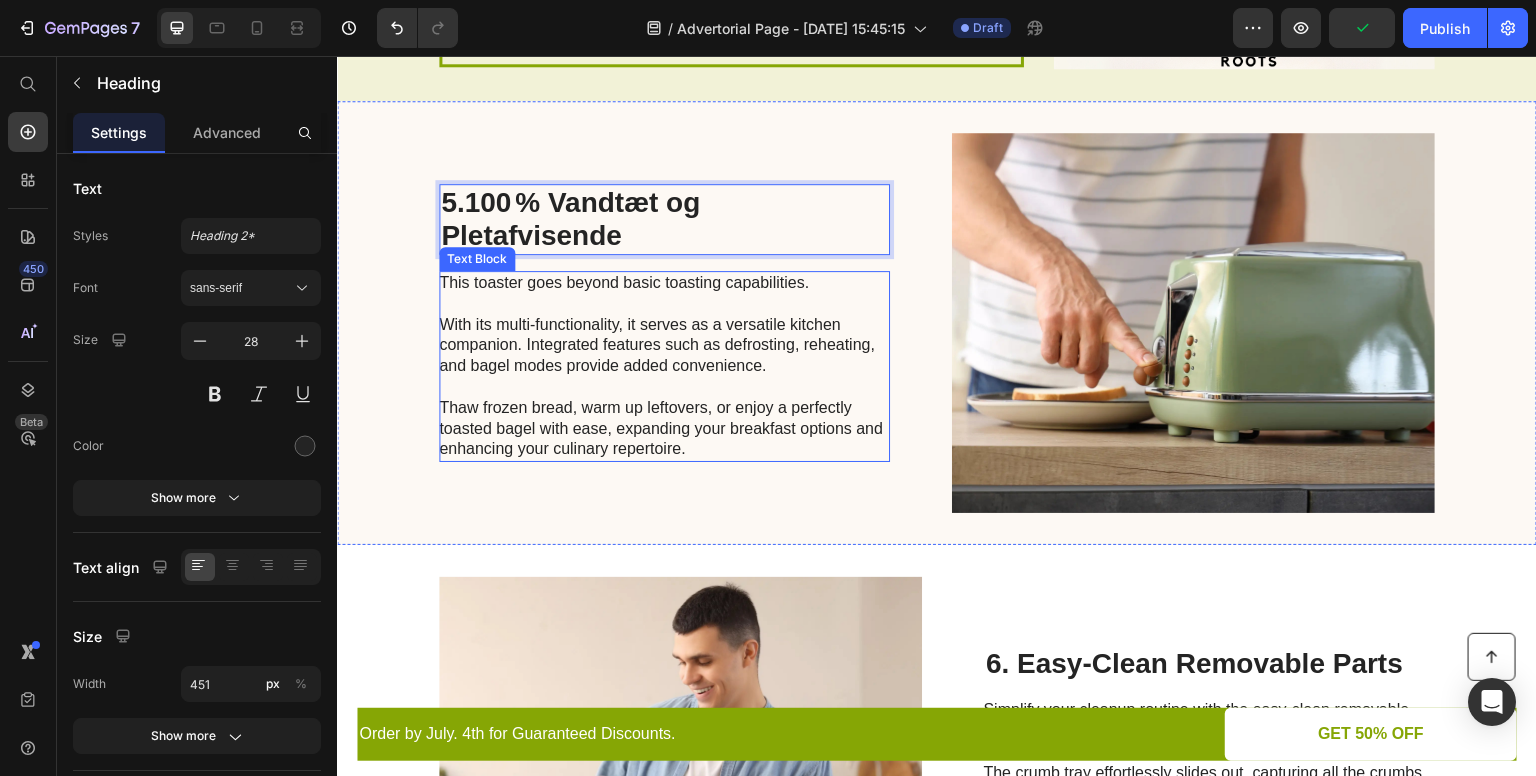 click on "This toaster goes beyond basic toasting capabilities.  With its multi-functionality, it serves as a versatile kitchen companion. Integrated features such as defrosting, reheating, and bagel modes provide added convenience.  Thaw frozen bread, warm up leftovers, or enjoy a perfectly toasted bagel with ease, expanding your breakfast options and enhancing your culinary repertoire." at bounding box center (663, 366) 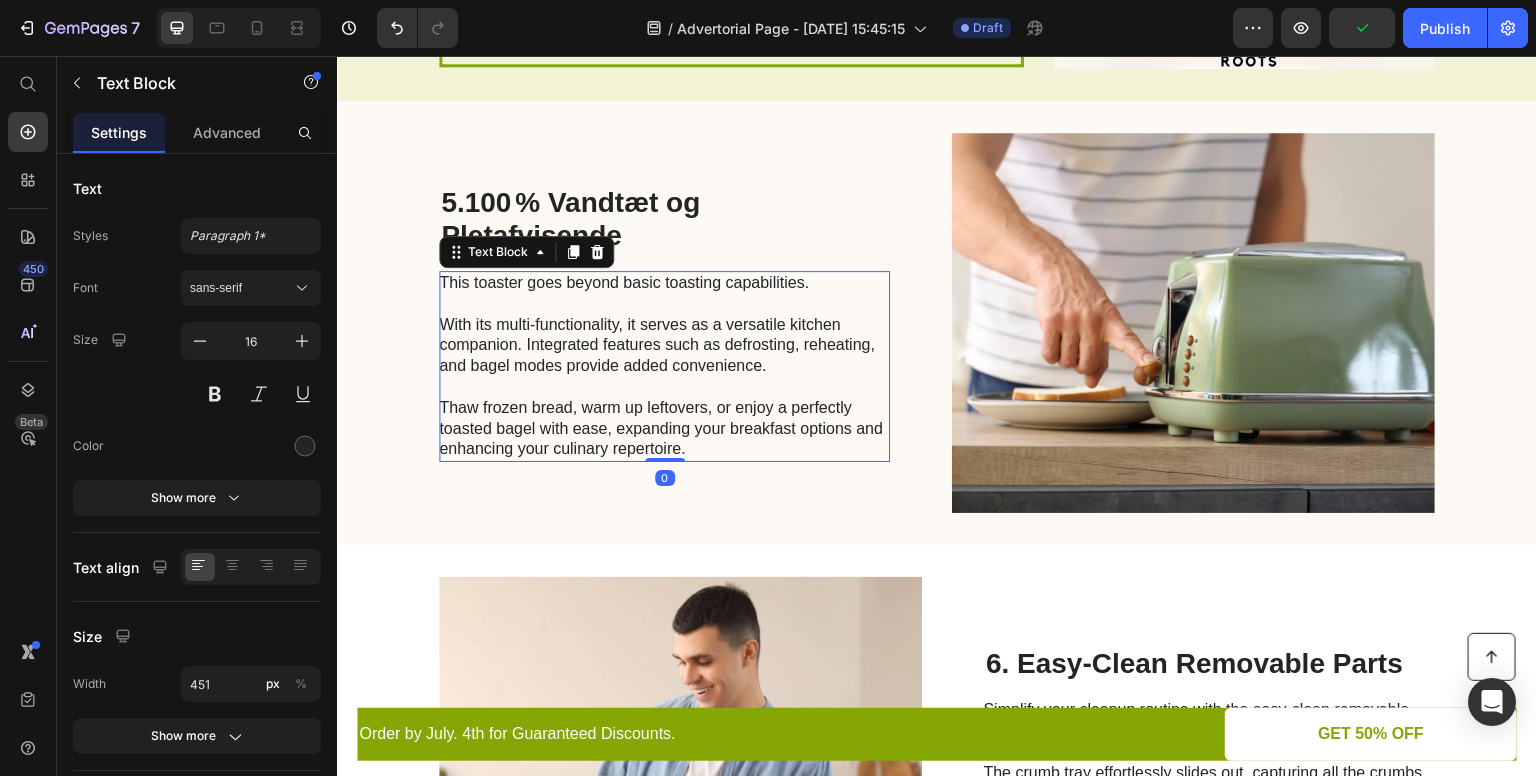 click on "This toaster goes beyond basic toasting capabilities.  With its multi-functionality, it serves as a versatile kitchen companion. Integrated features such as defrosting, reheating, and bagel modes provide added convenience.  Thaw frozen bread, warm up leftovers, or enjoy a perfectly toasted bagel with ease, expanding your breakfast options and enhancing your culinary repertoire." at bounding box center (663, 366) 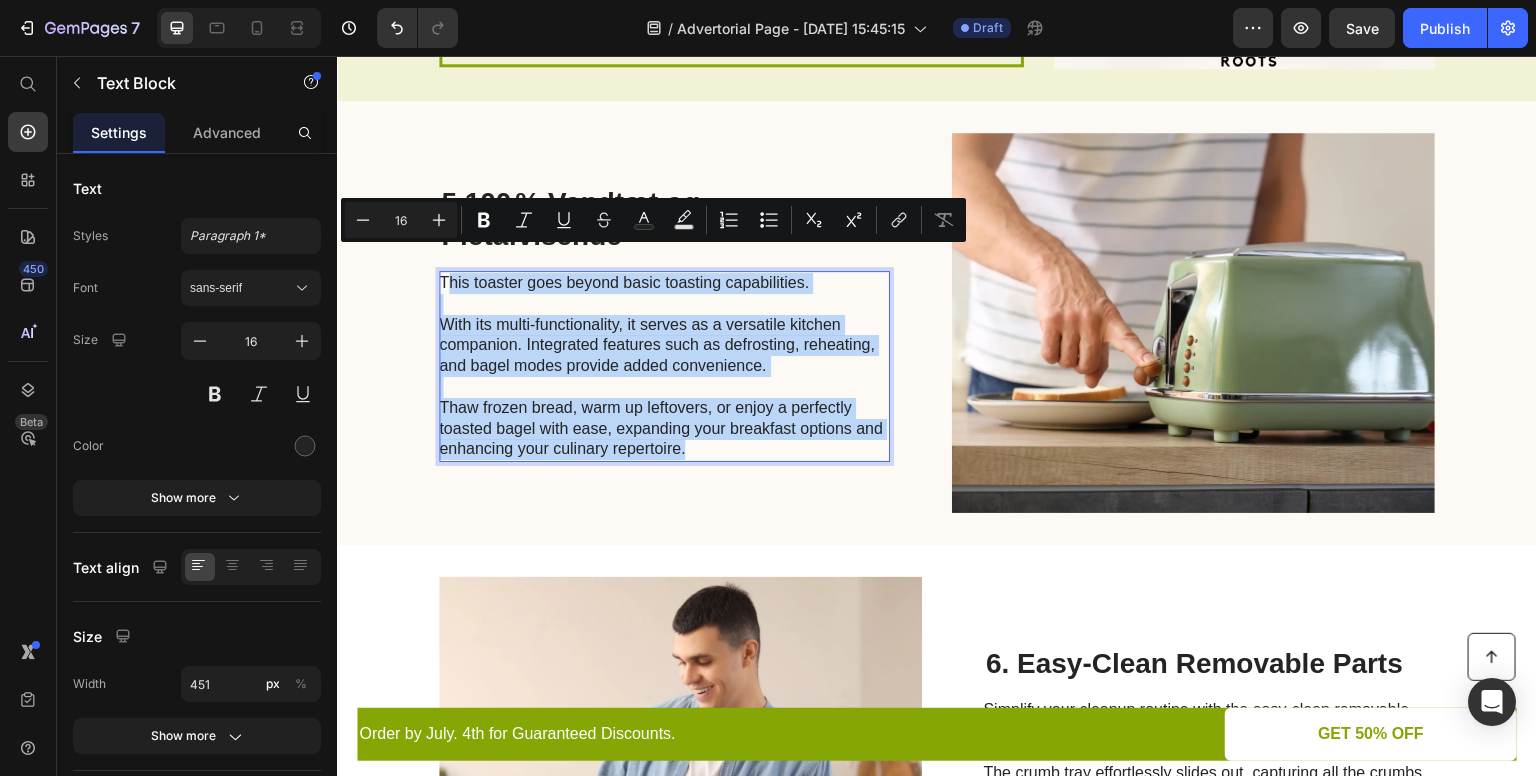 drag, startPoint x: 700, startPoint y: 421, endPoint x: 438, endPoint y: 267, distance: 303.90787 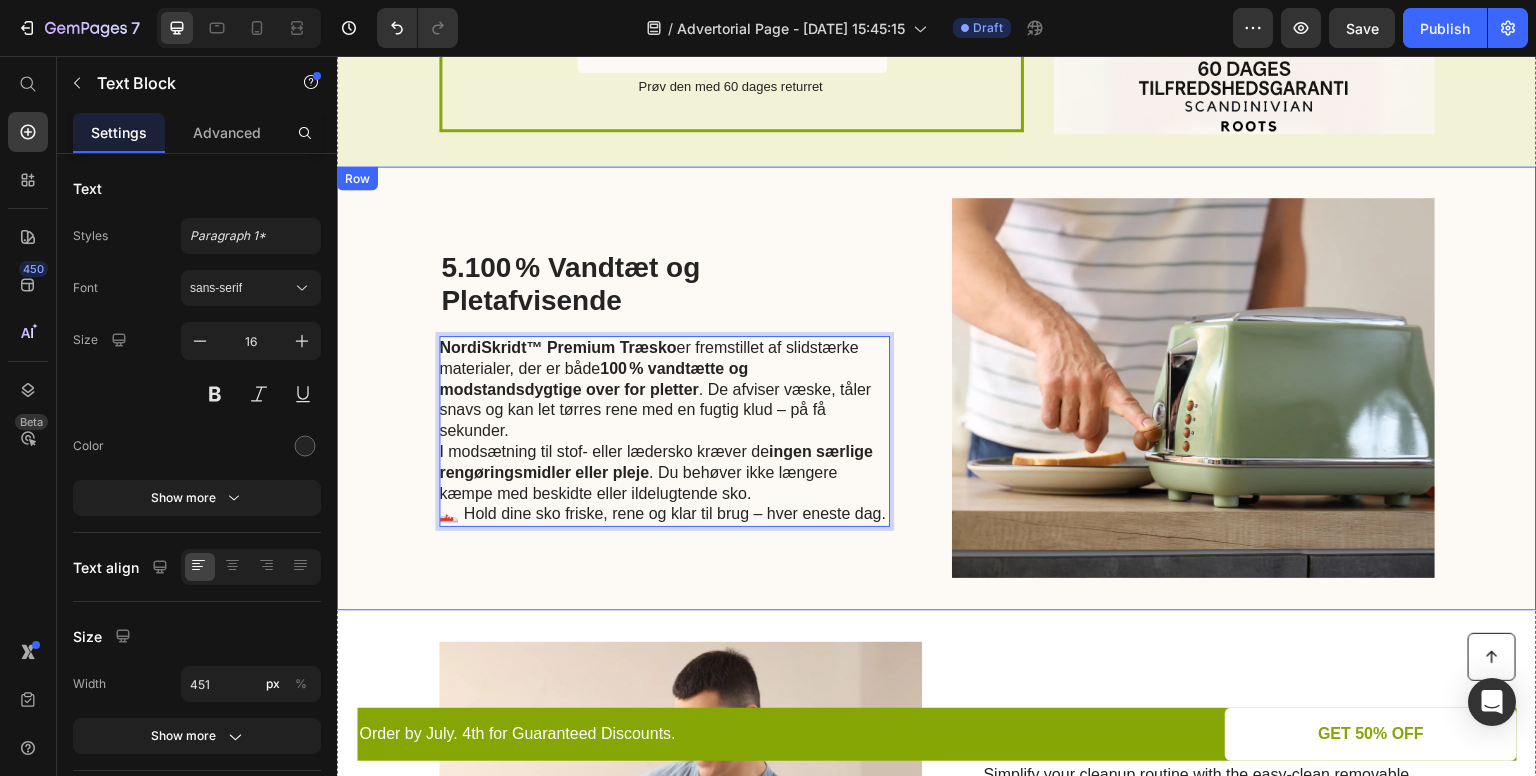 scroll, scrollTop: 2741, scrollLeft: 0, axis: vertical 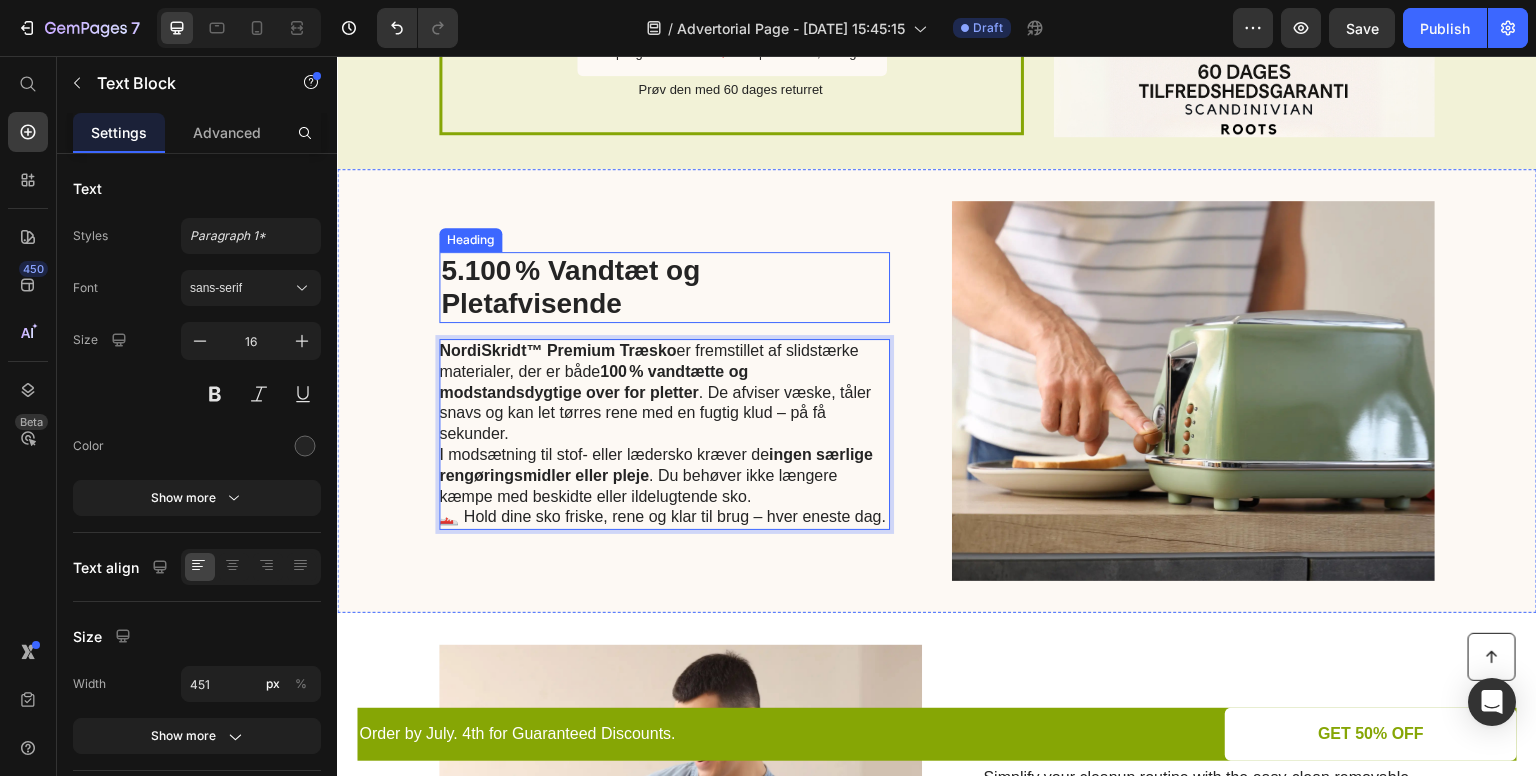 click on "5.100 % Vandtæt og Pletafvisende" at bounding box center [664, 287] 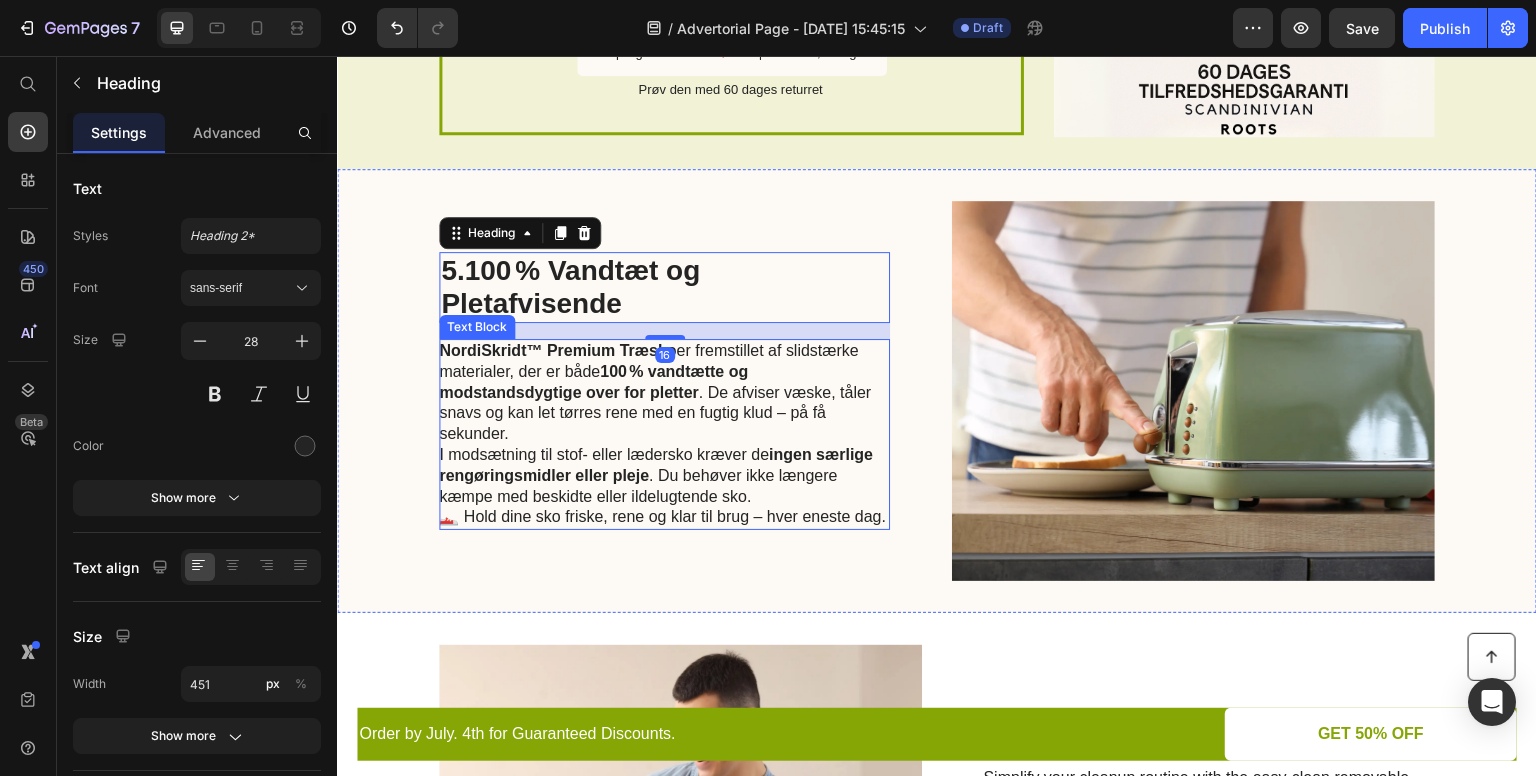 click on "NordiSkridt™ Premium Træsko  er fremstillet af slidstærke materialer, der er både  100 % vandtætte og modstandsdygtige over for pletter . De afviser væske, tåler snavs og kan let tørres rene med en fugtig klud – på få sekunder." at bounding box center [663, 393] 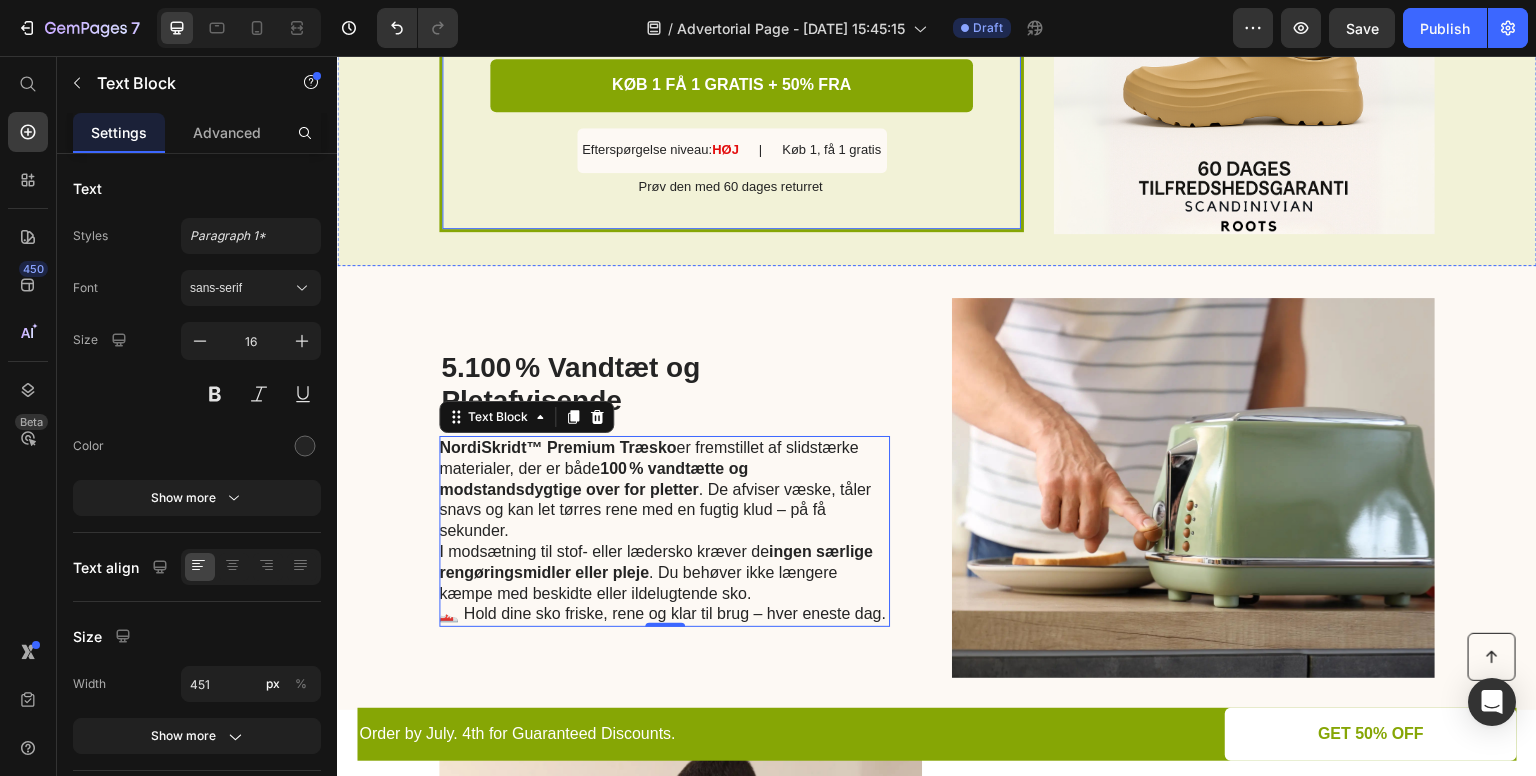scroll, scrollTop: 2774, scrollLeft: 0, axis: vertical 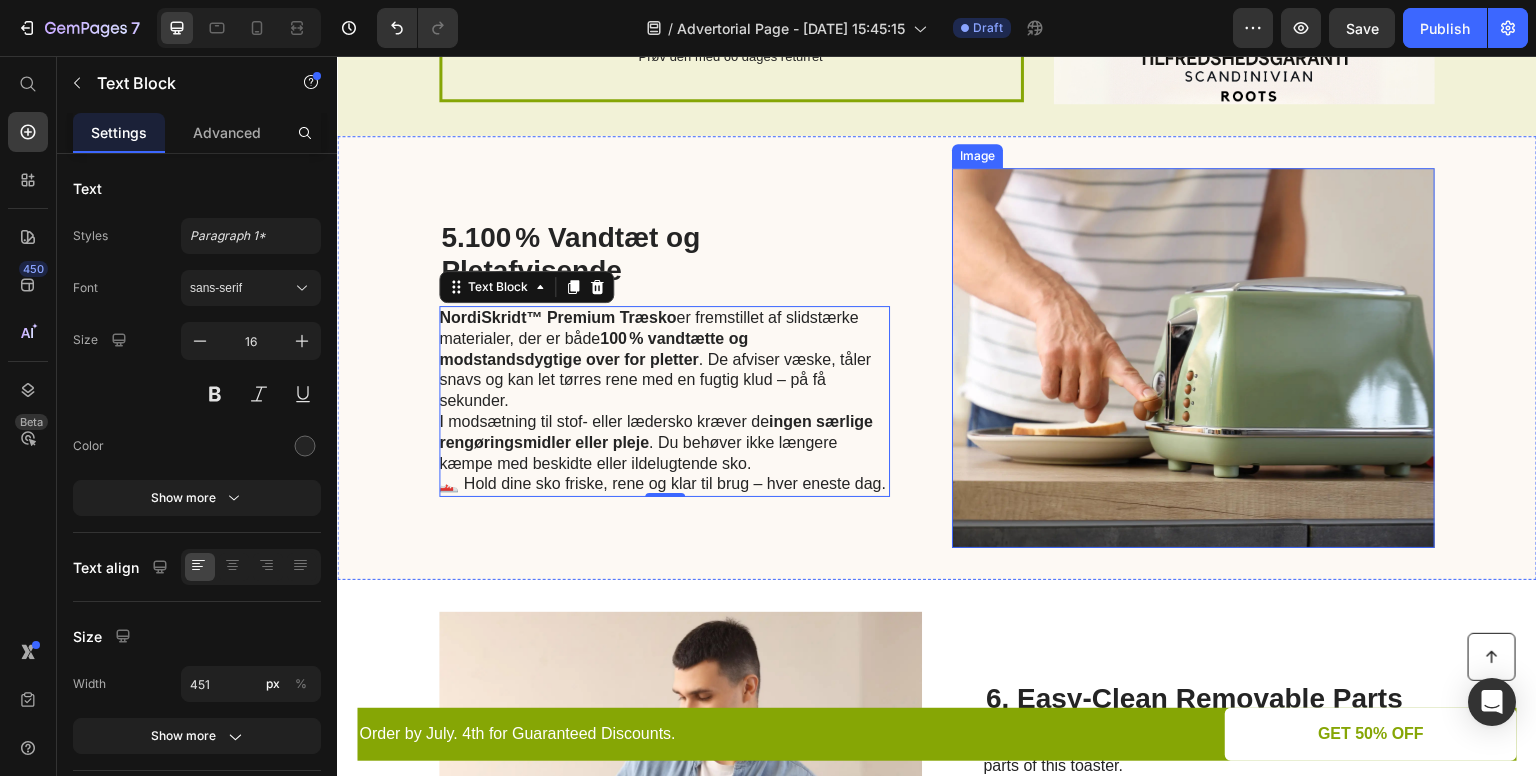 click at bounding box center [1193, 358] 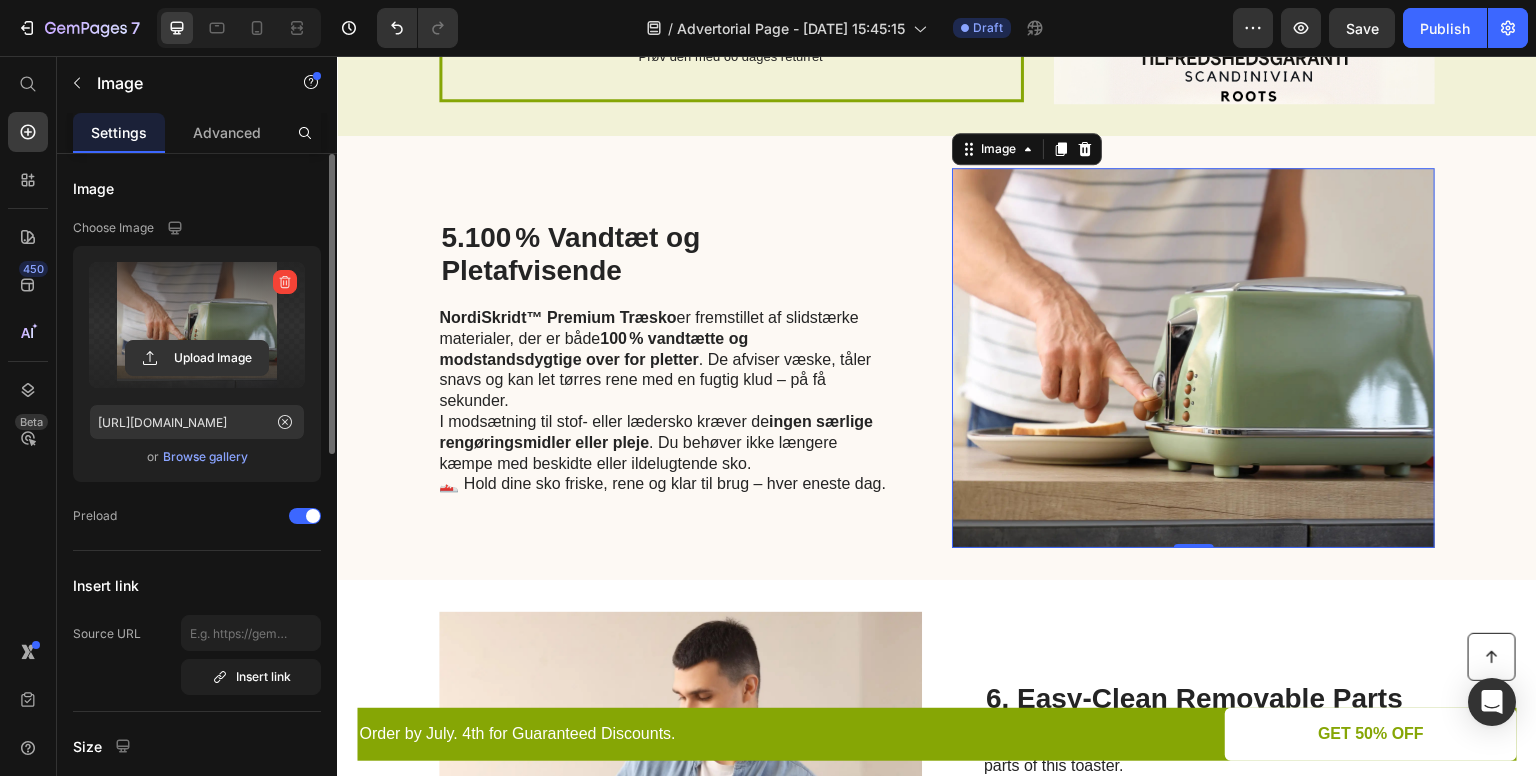 click at bounding box center (197, 325) 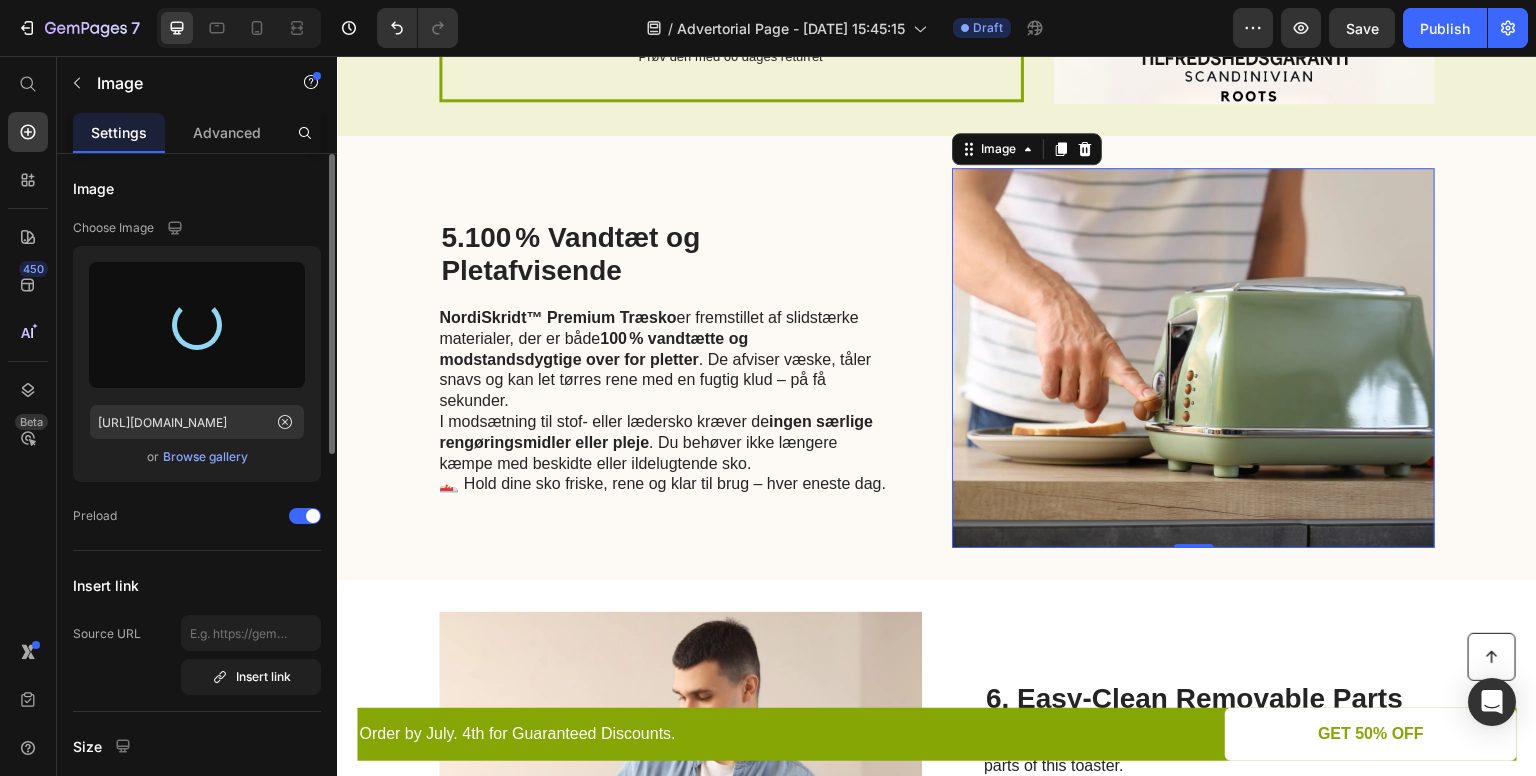 click on "Image" at bounding box center [197, 188] 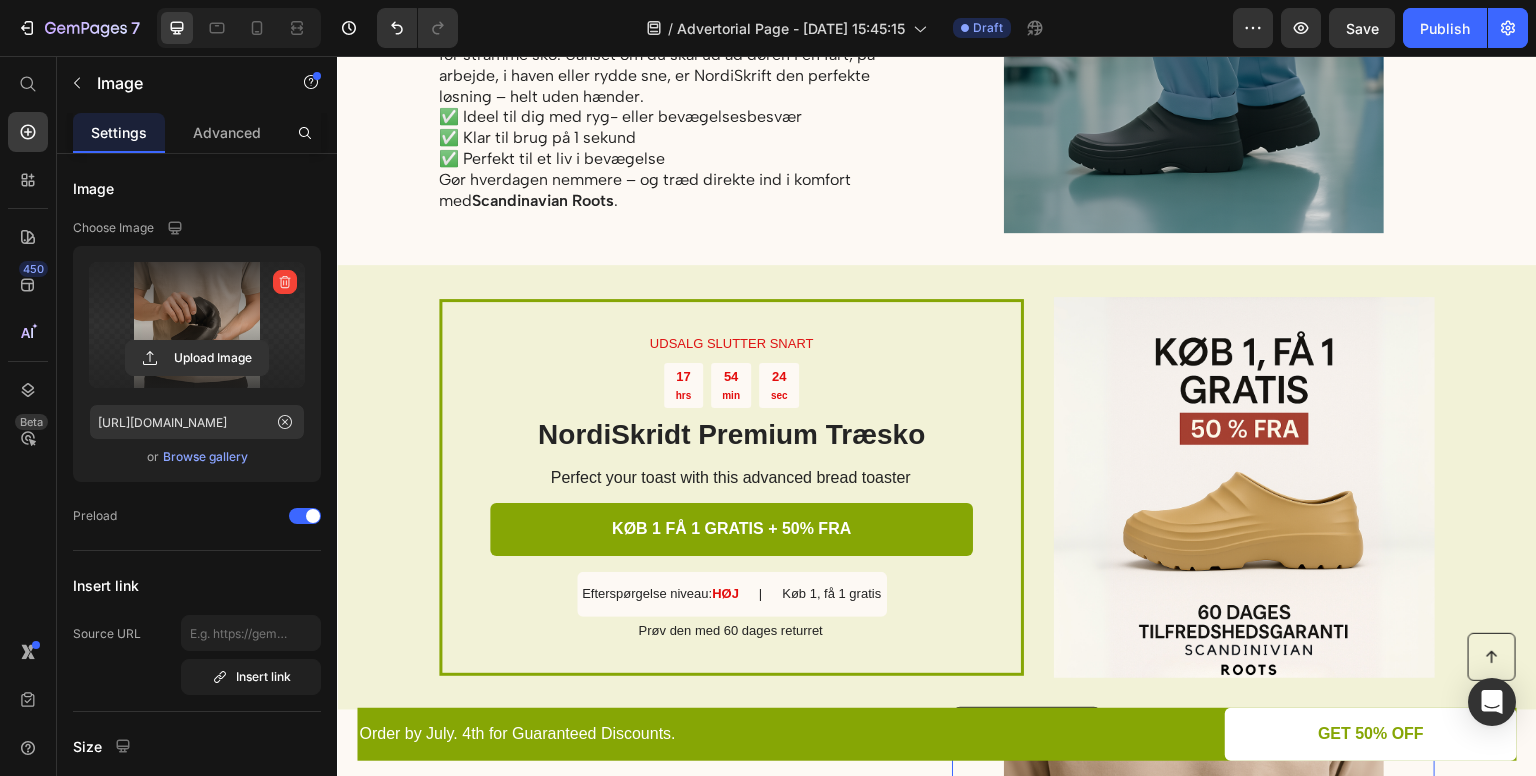 scroll, scrollTop: 2209, scrollLeft: 0, axis: vertical 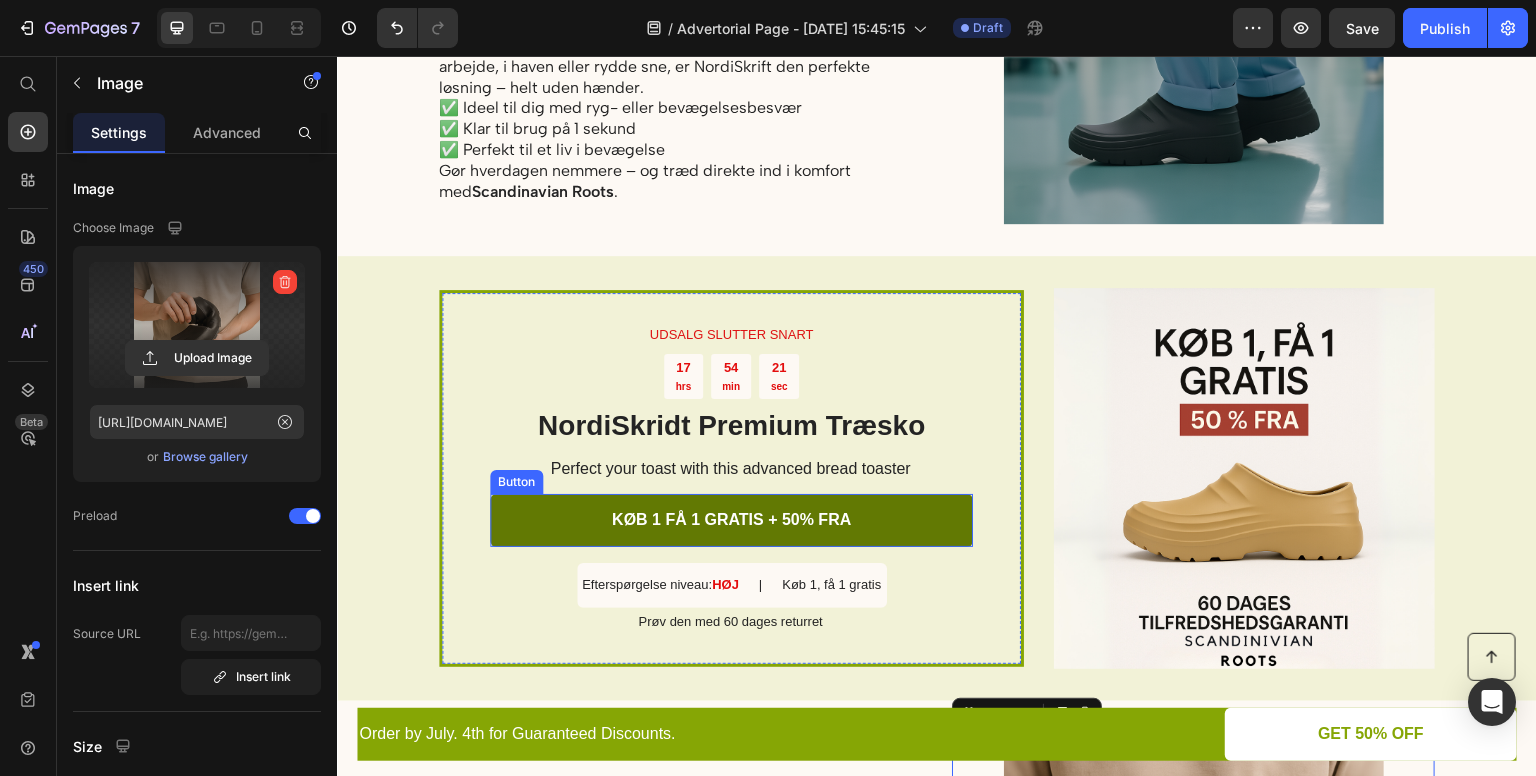 click on "KØB 1 FÅ 1 GRATIS + 50% FRA" at bounding box center [731, 520] 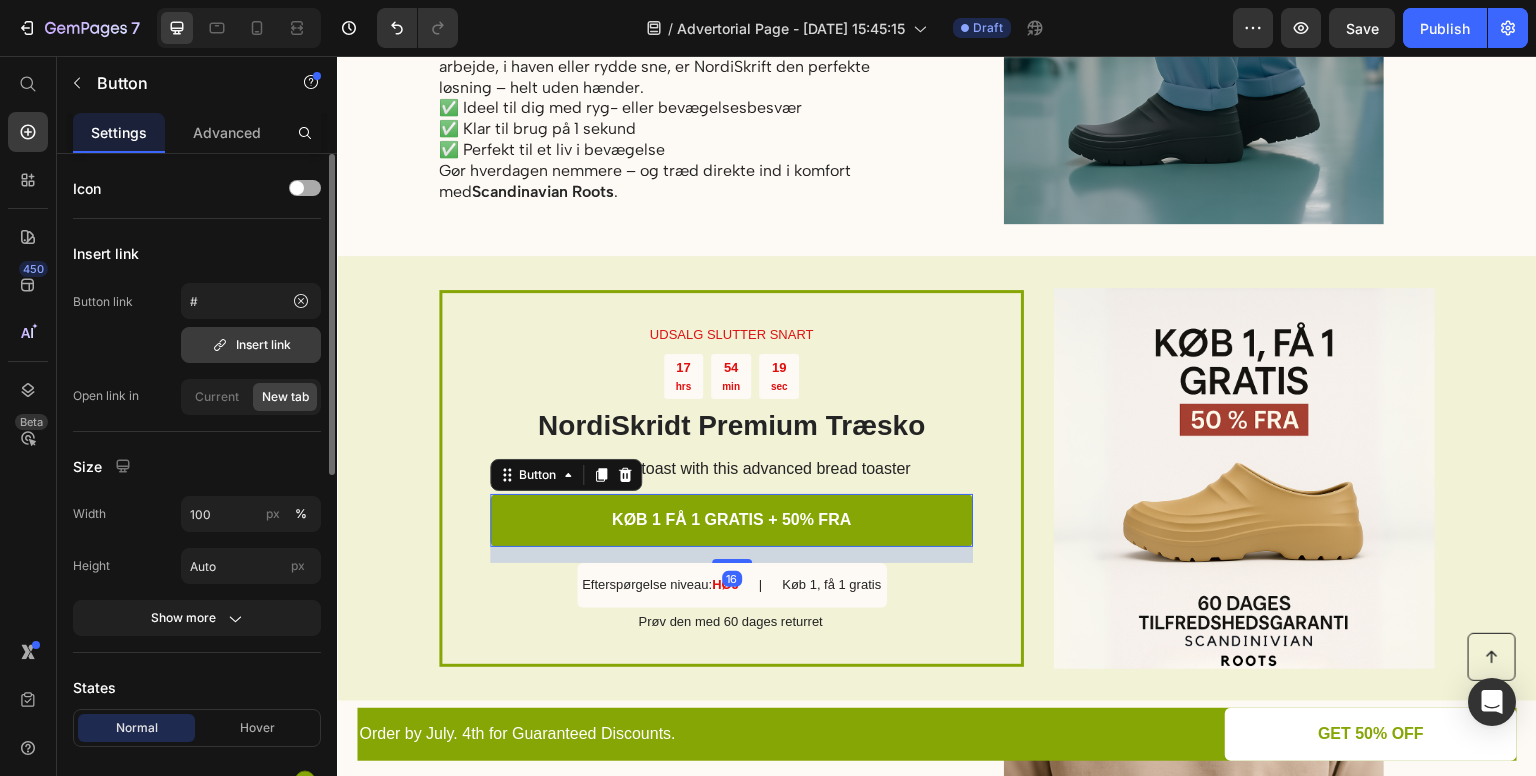 click on "Insert link" at bounding box center [251, 345] 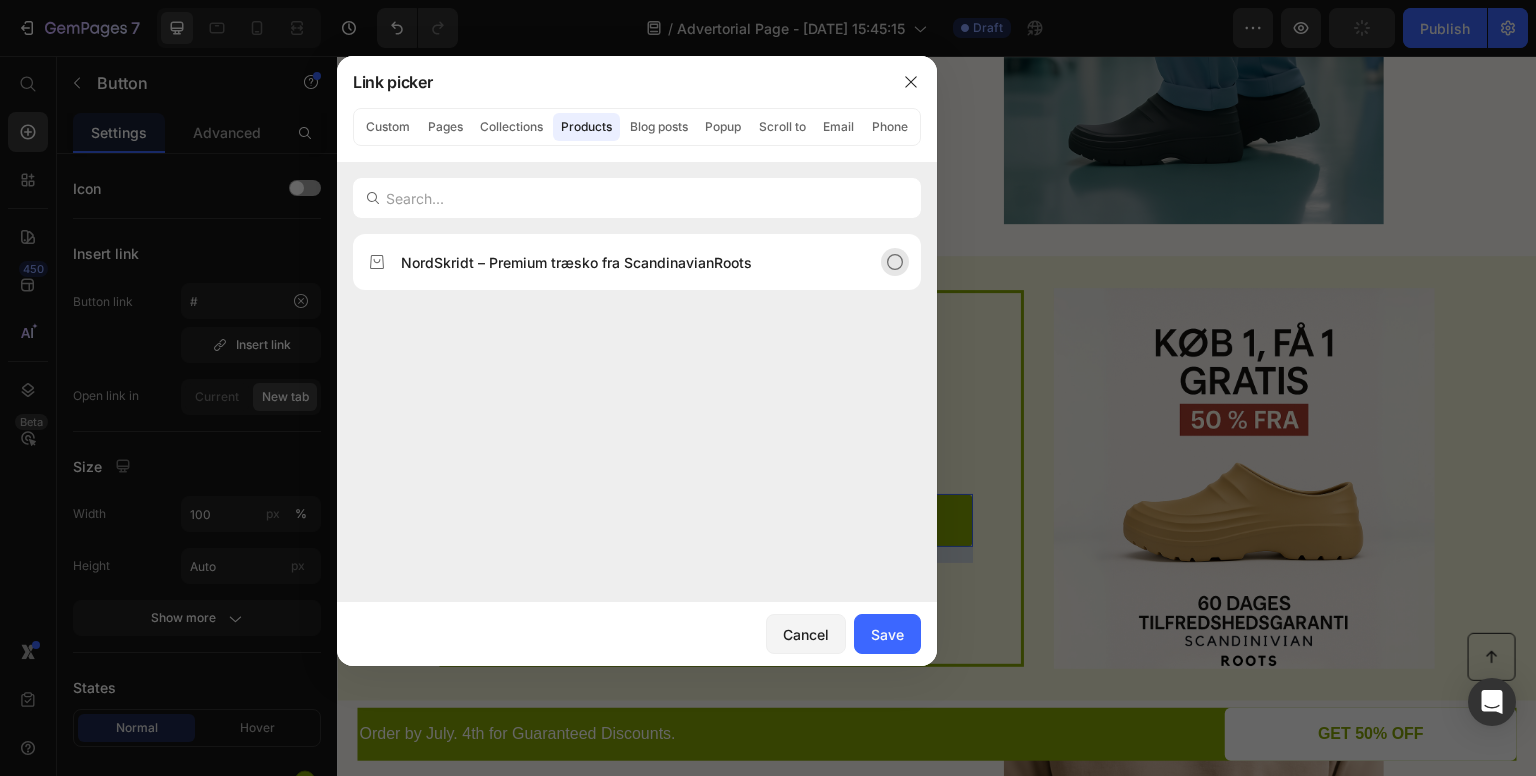 click on "NordSkridt – Premium træsko fra ScandinavianRoots" at bounding box center [576, 262] 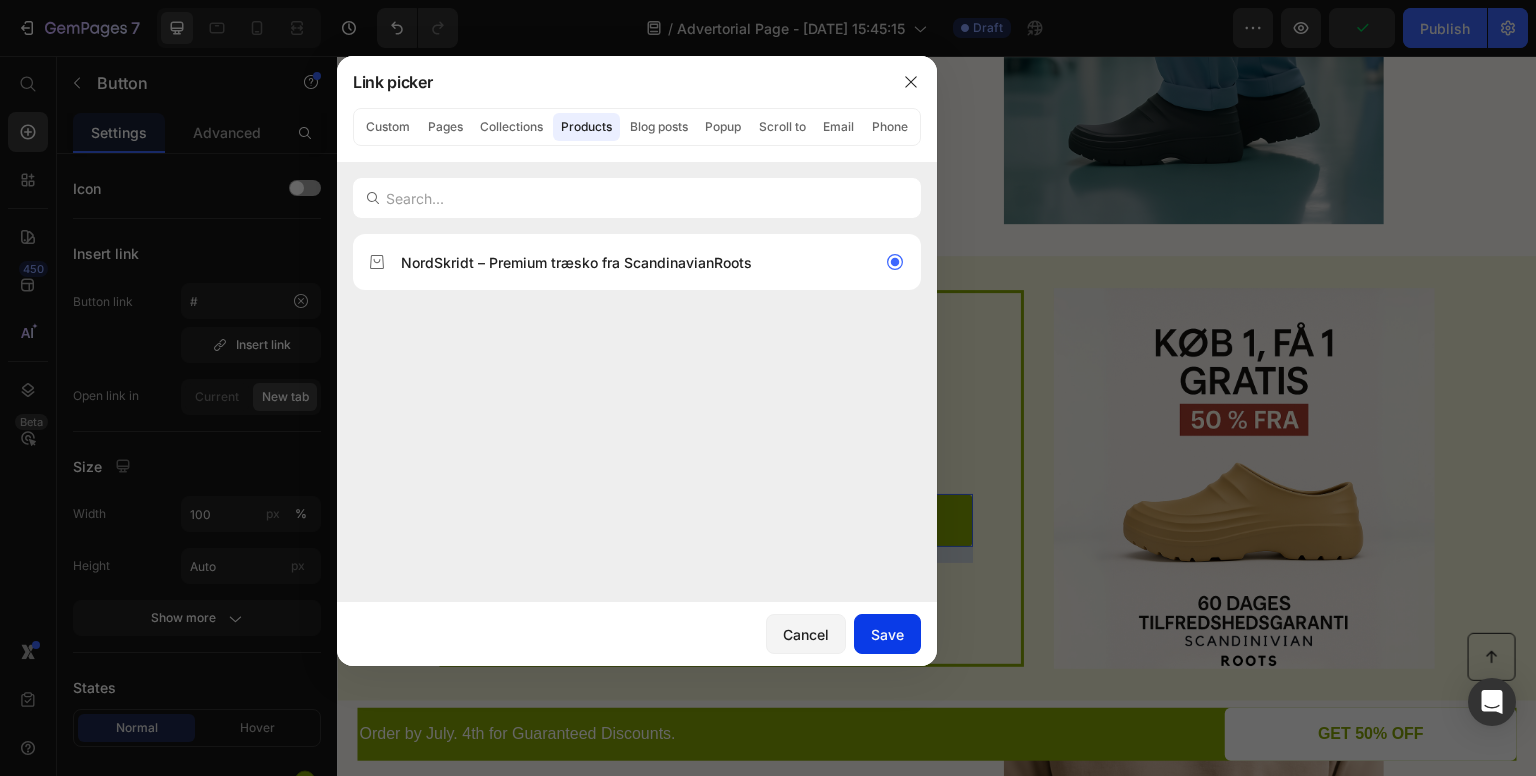 click on "Save" at bounding box center [887, 634] 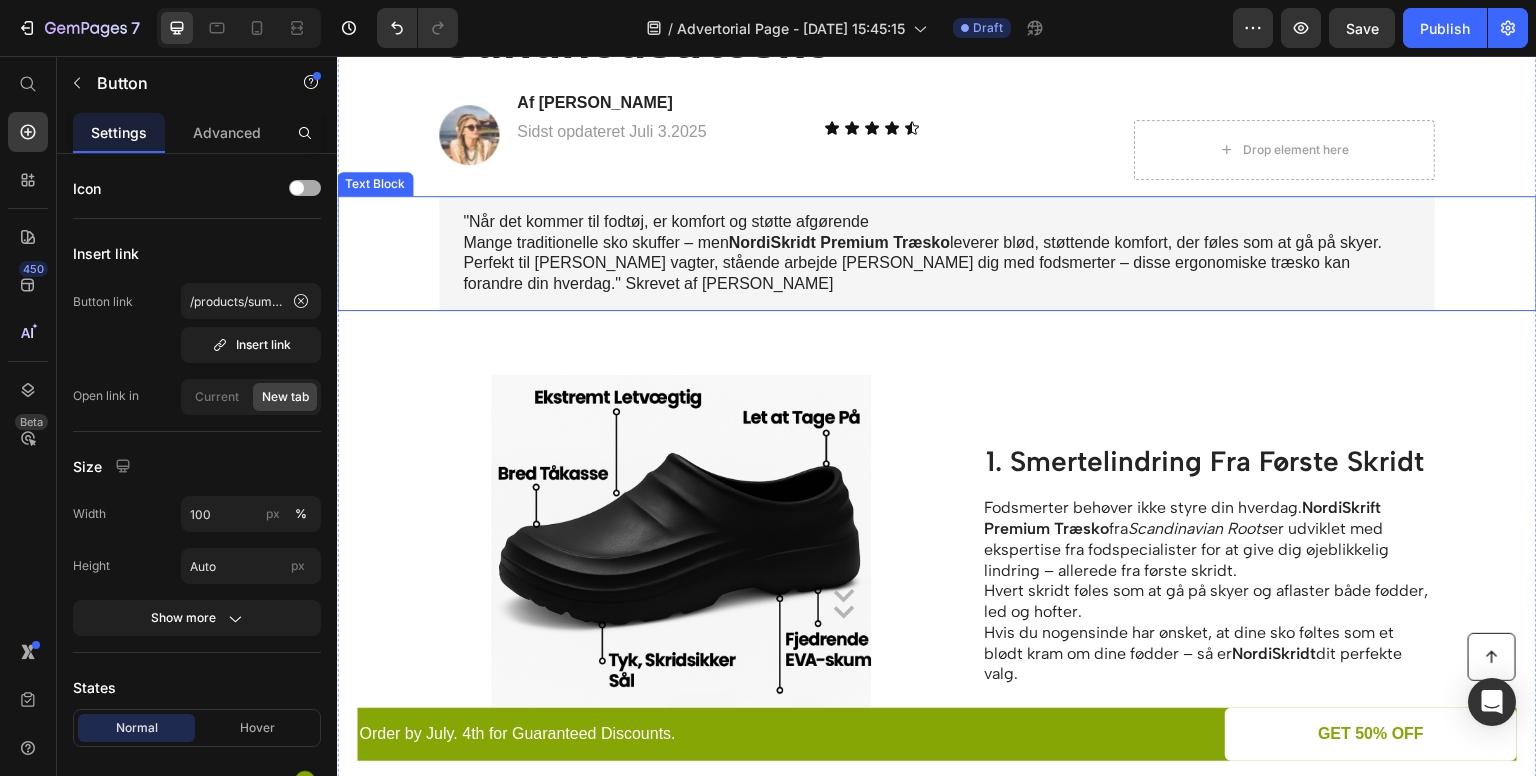 scroll, scrollTop: 328, scrollLeft: 0, axis: vertical 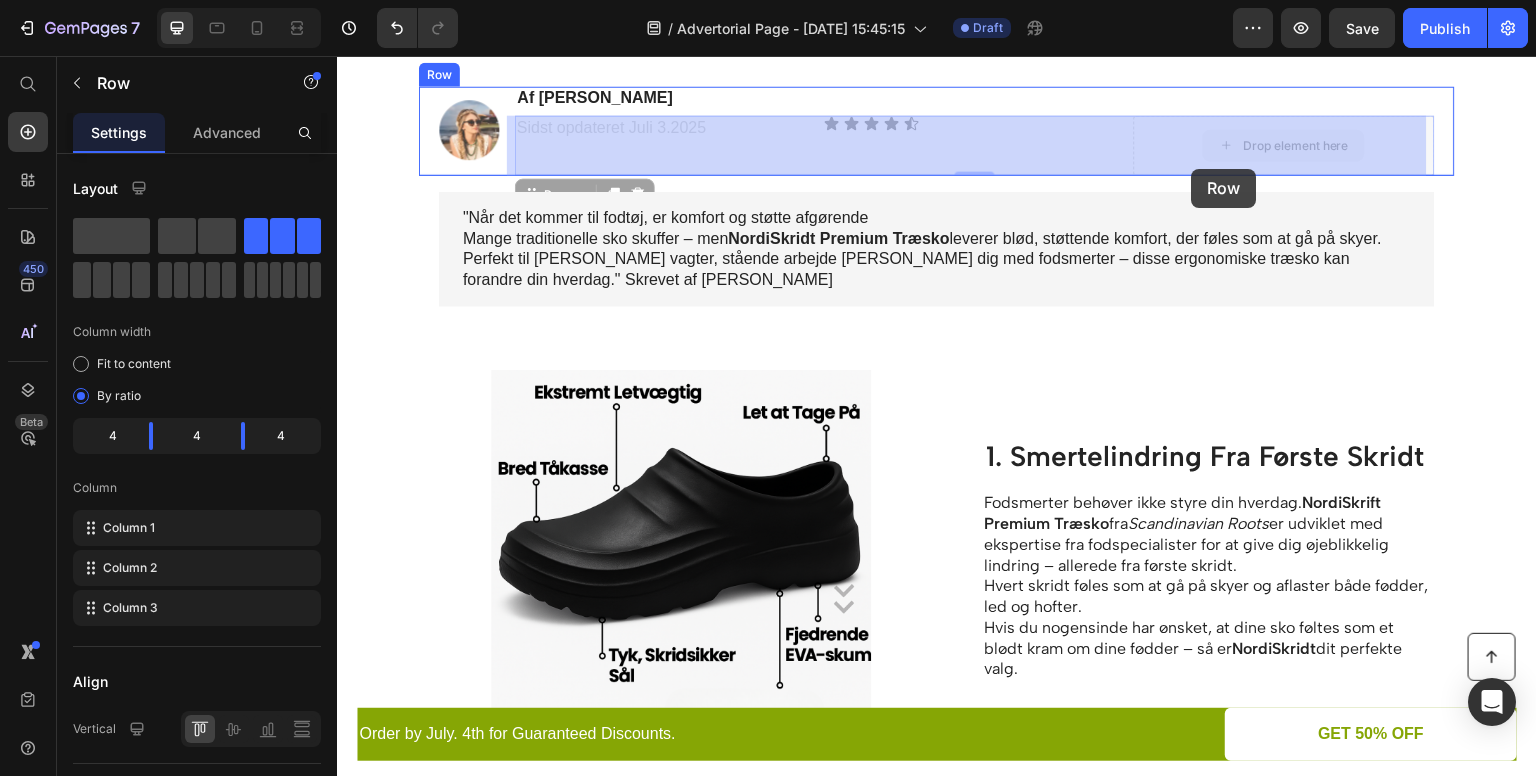 drag, startPoint x: 1143, startPoint y: 137, endPoint x: 1191, endPoint y: 167, distance: 56.603886 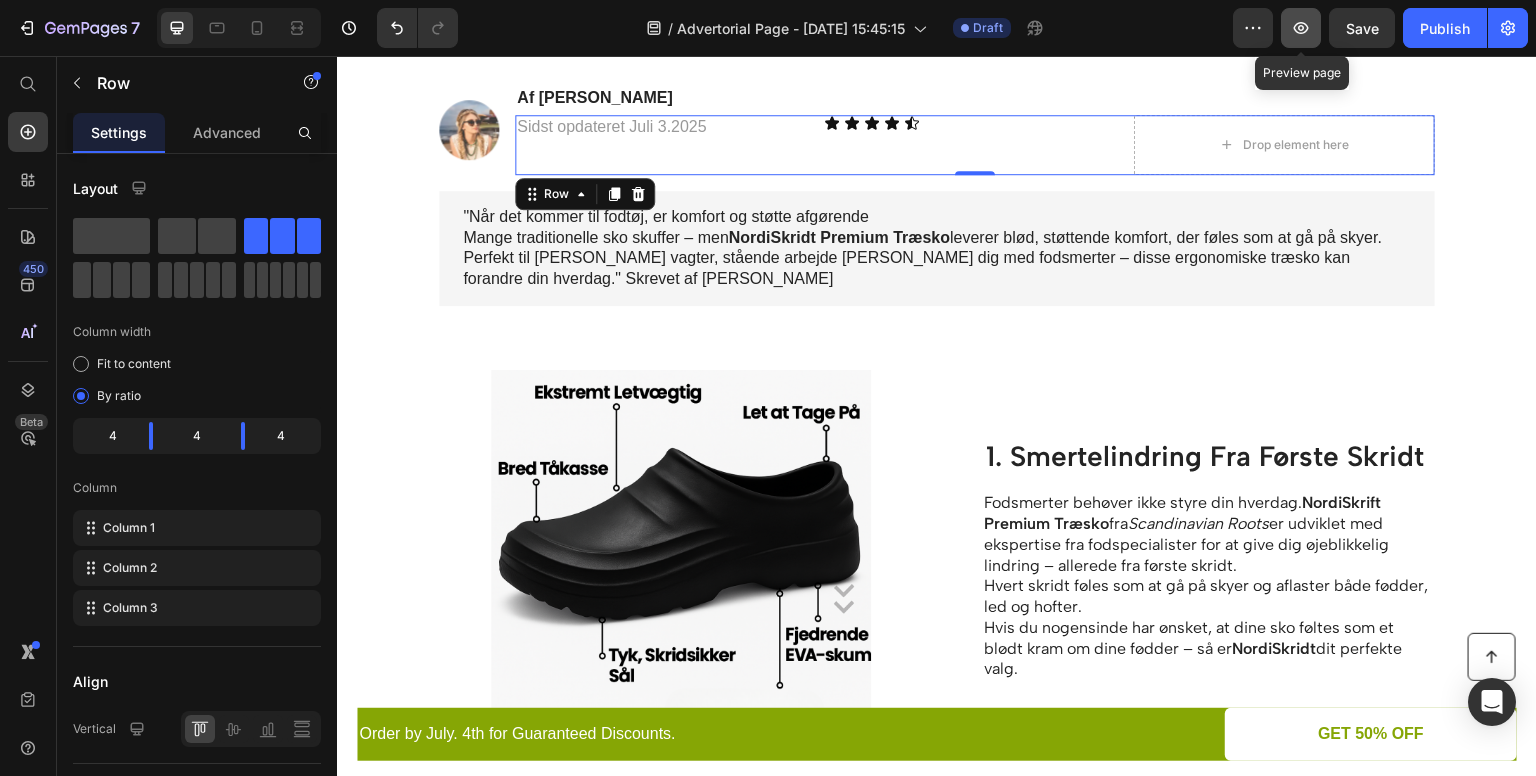 click 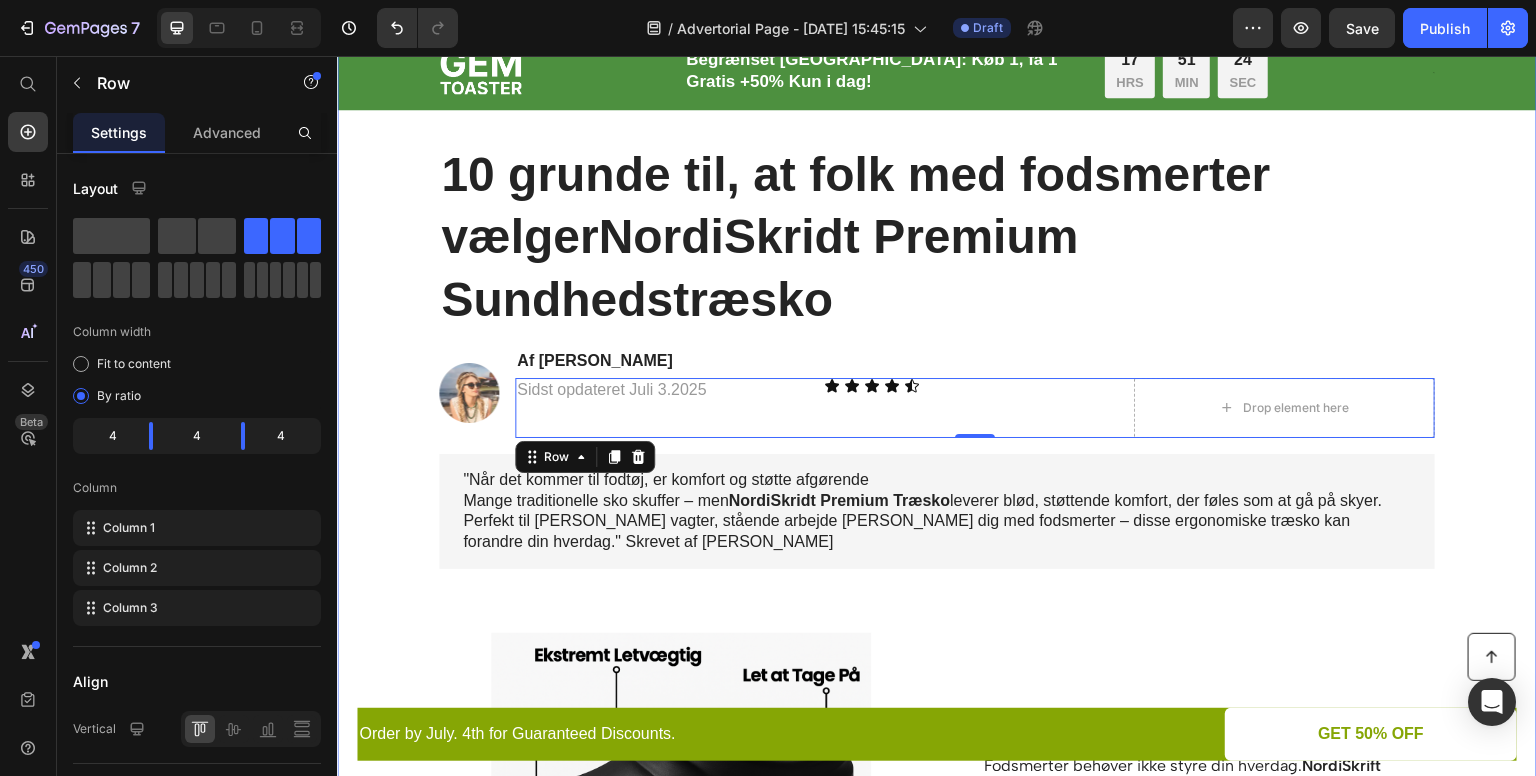 scroll, scrollTop: 0, scrollLeft: 0, axis: both 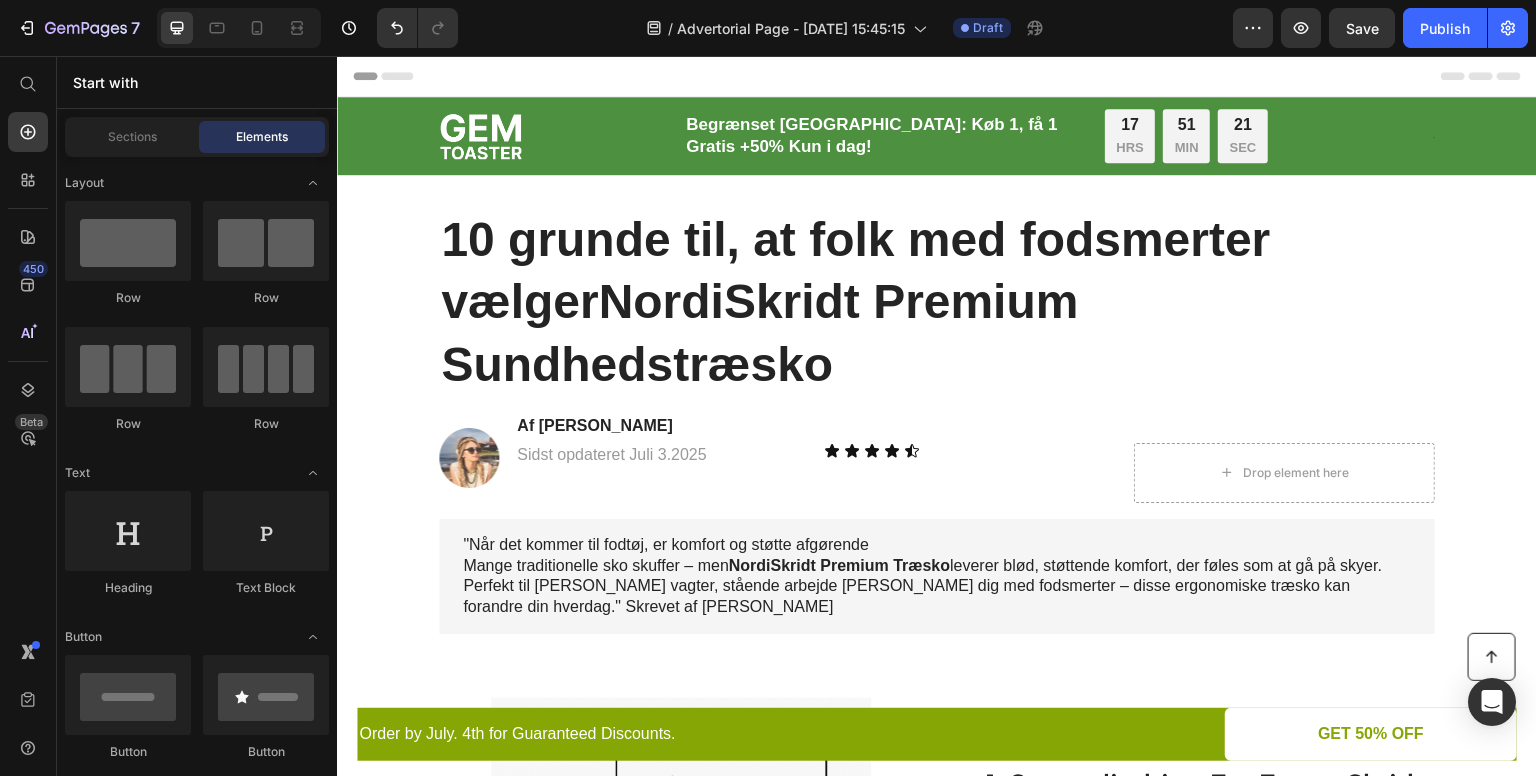 click 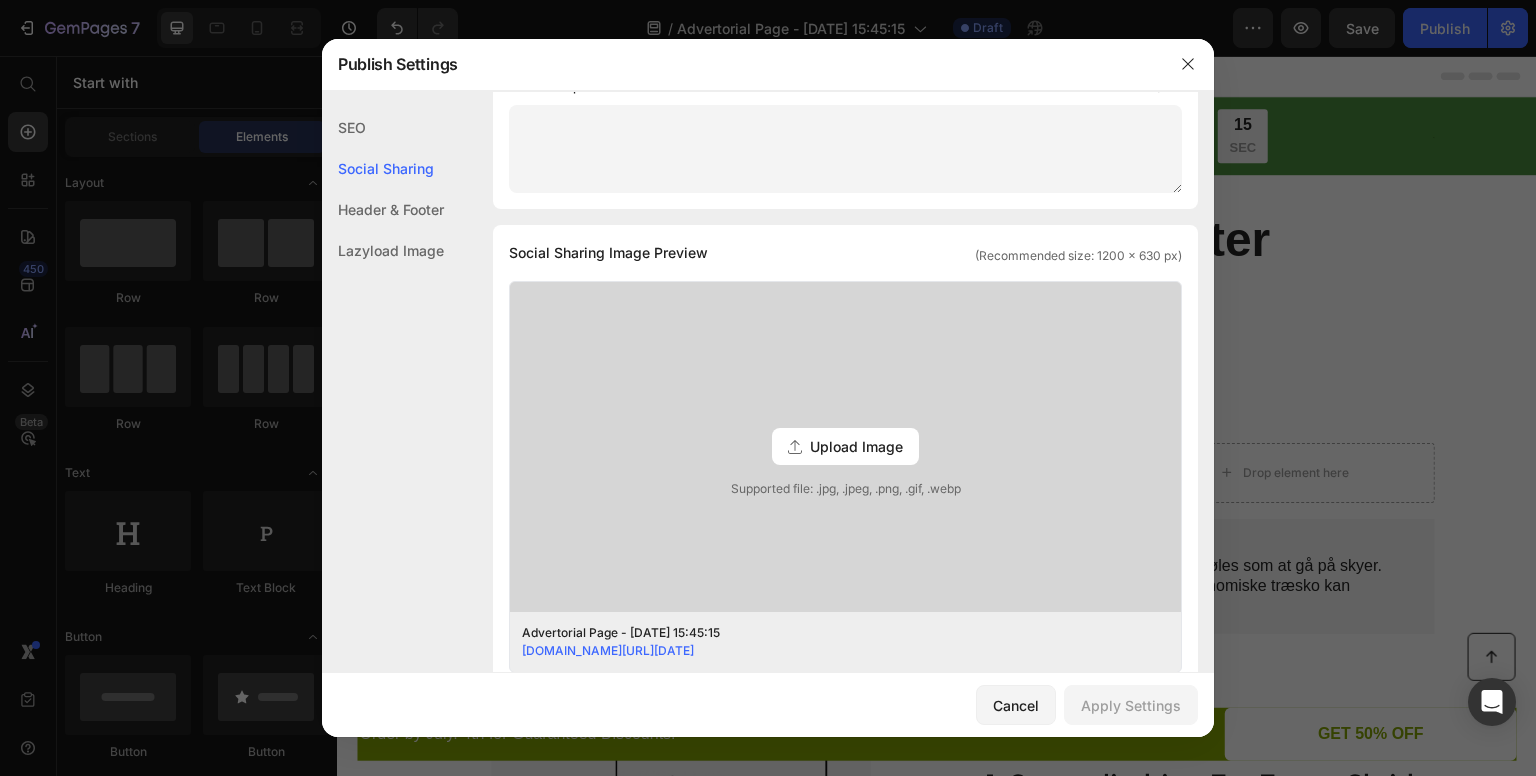 scroll, scrollTop: 0, scrollLeft: 0, axis: both 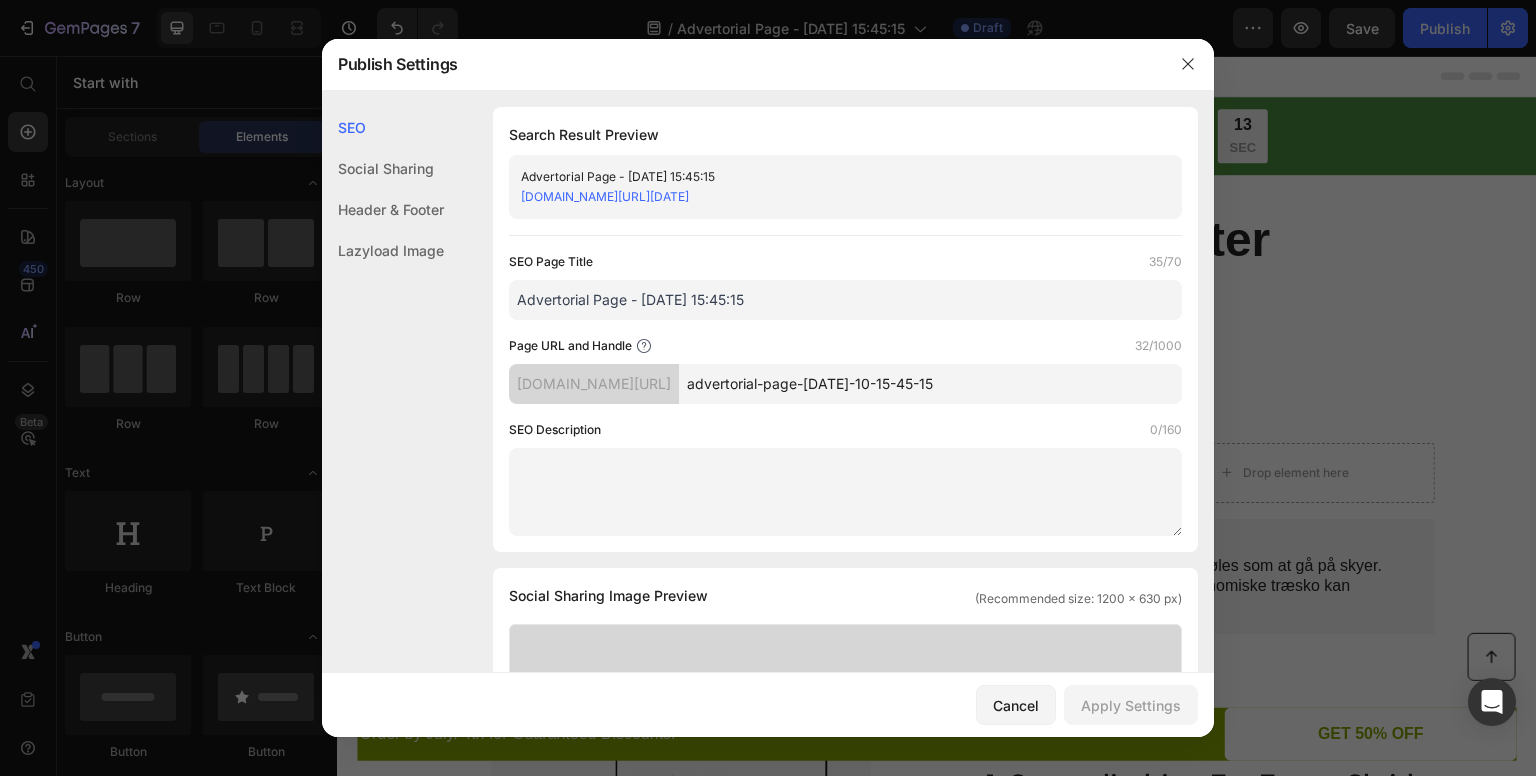 click on "Social Sharing" 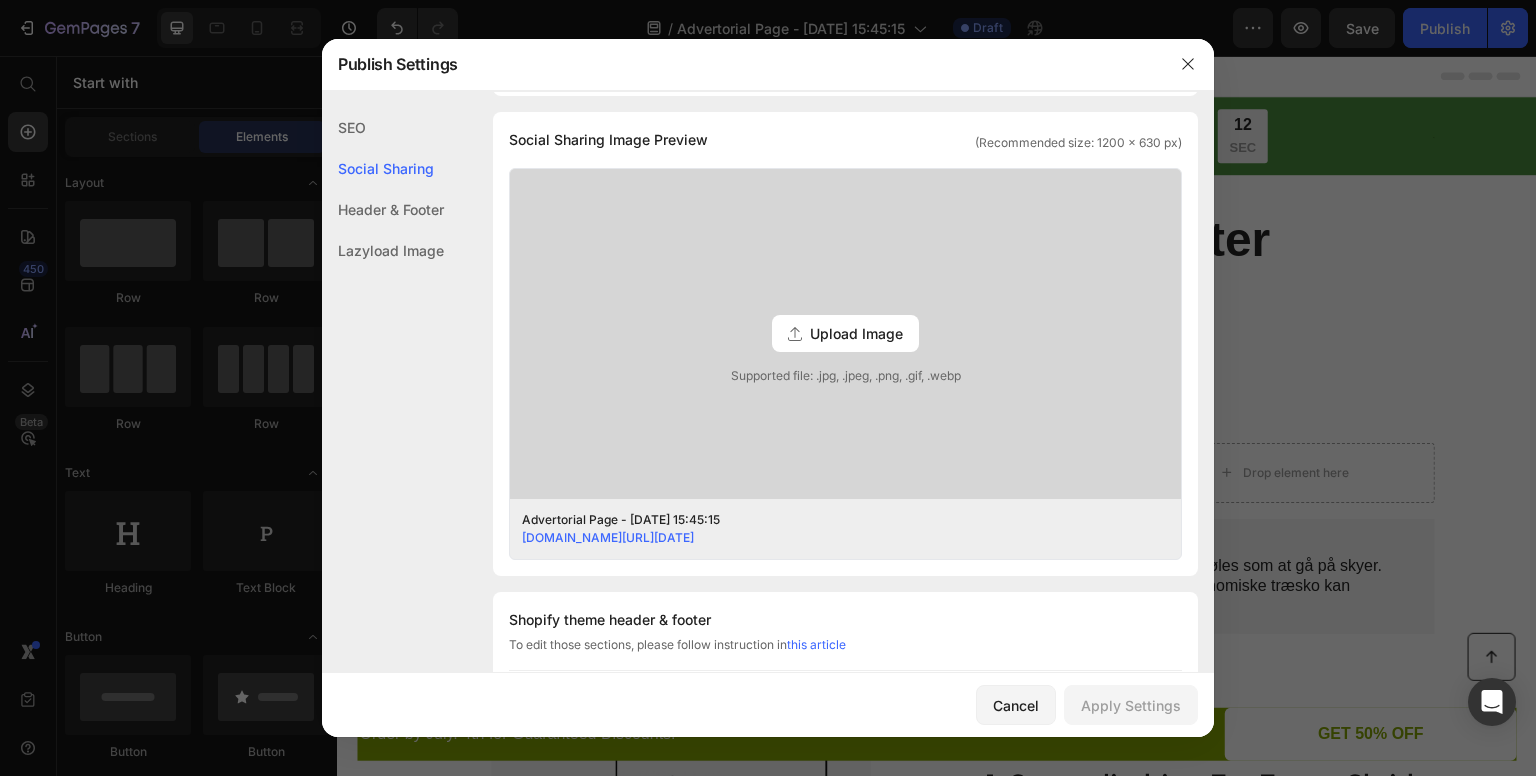 click on "Header & Footer" 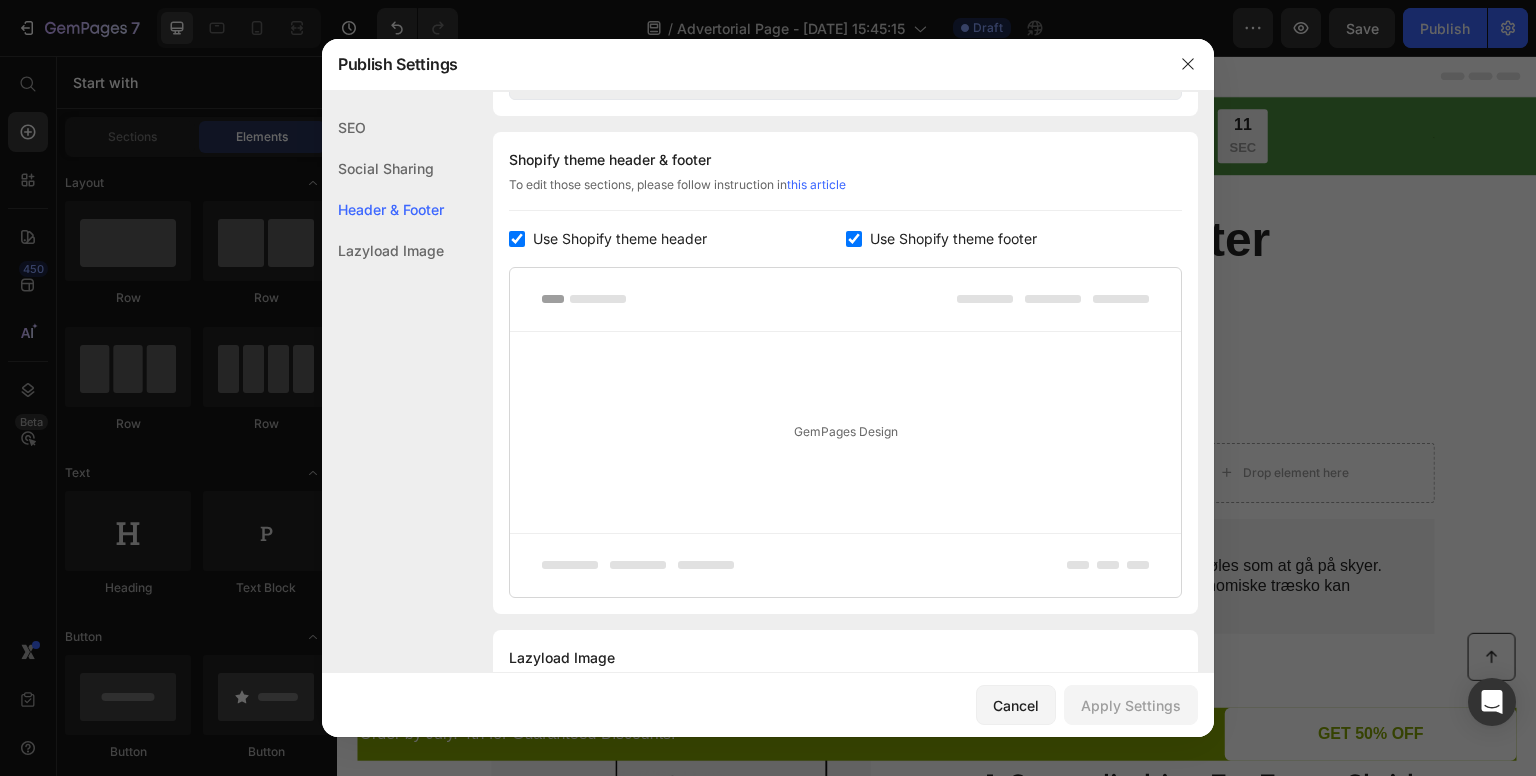 scroll, scrollTop: 936, scrollLeft: 0, axis: vertical 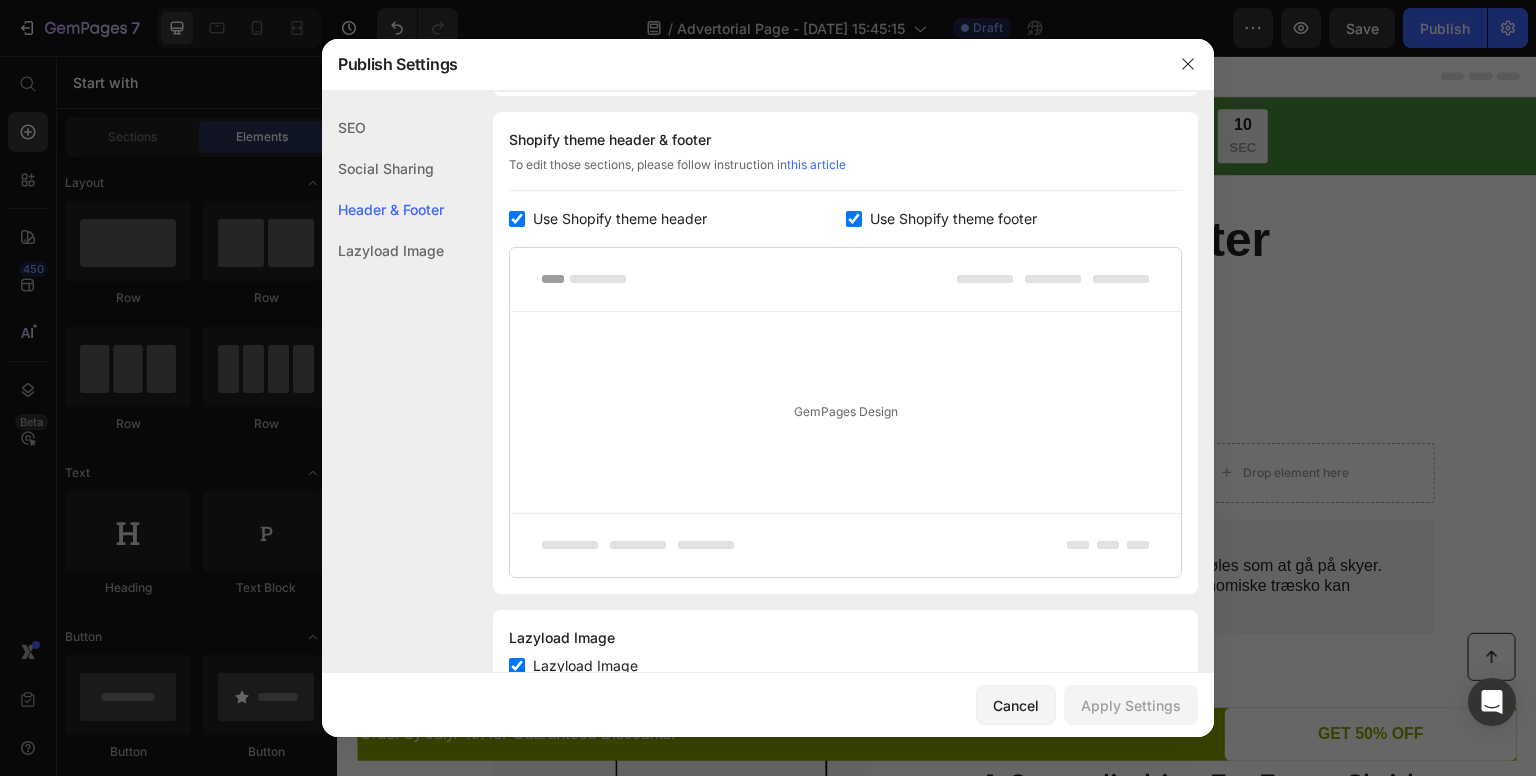 click 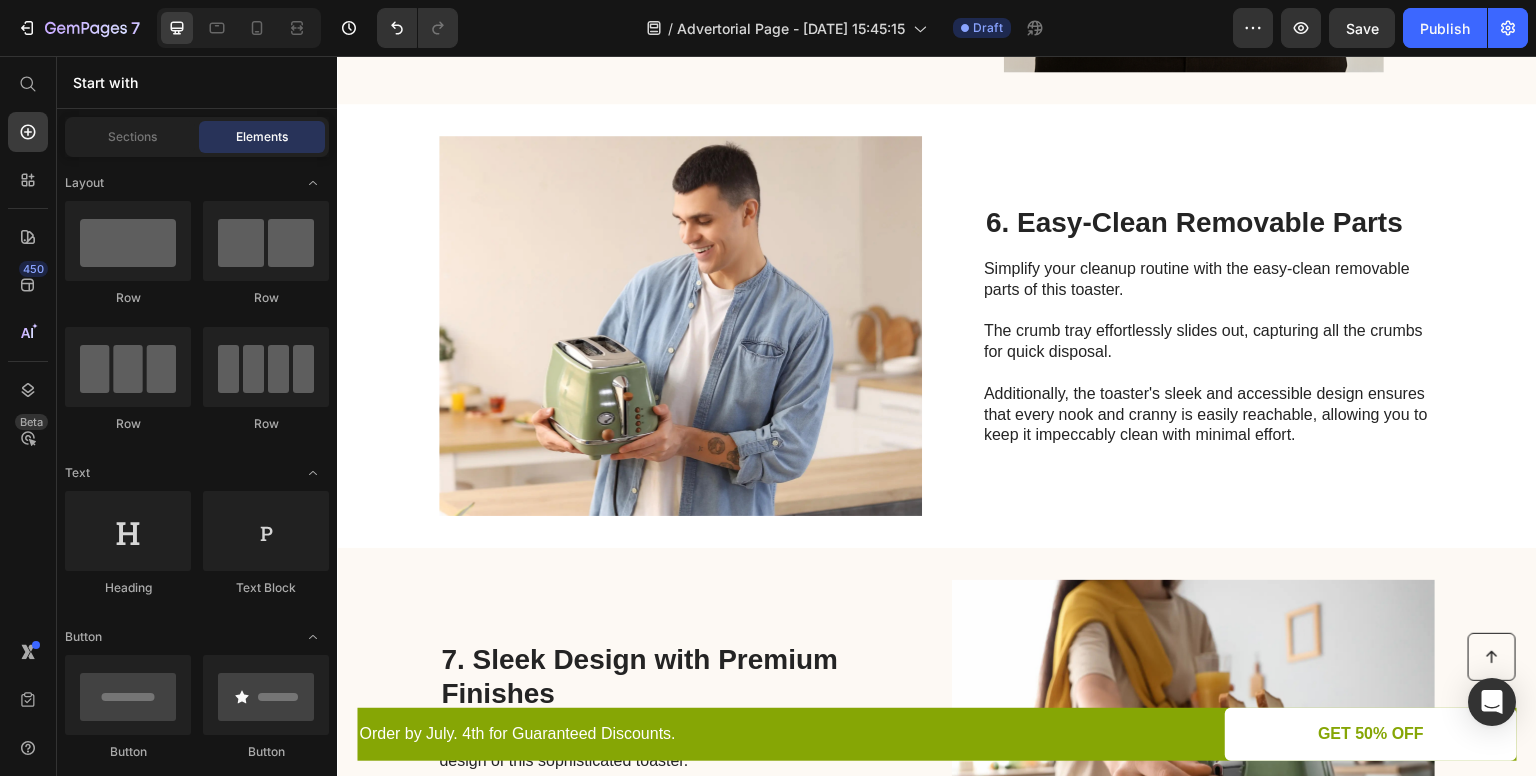 scroll, scrollTop: 3238, scrollLeft: 0, axis: vertical 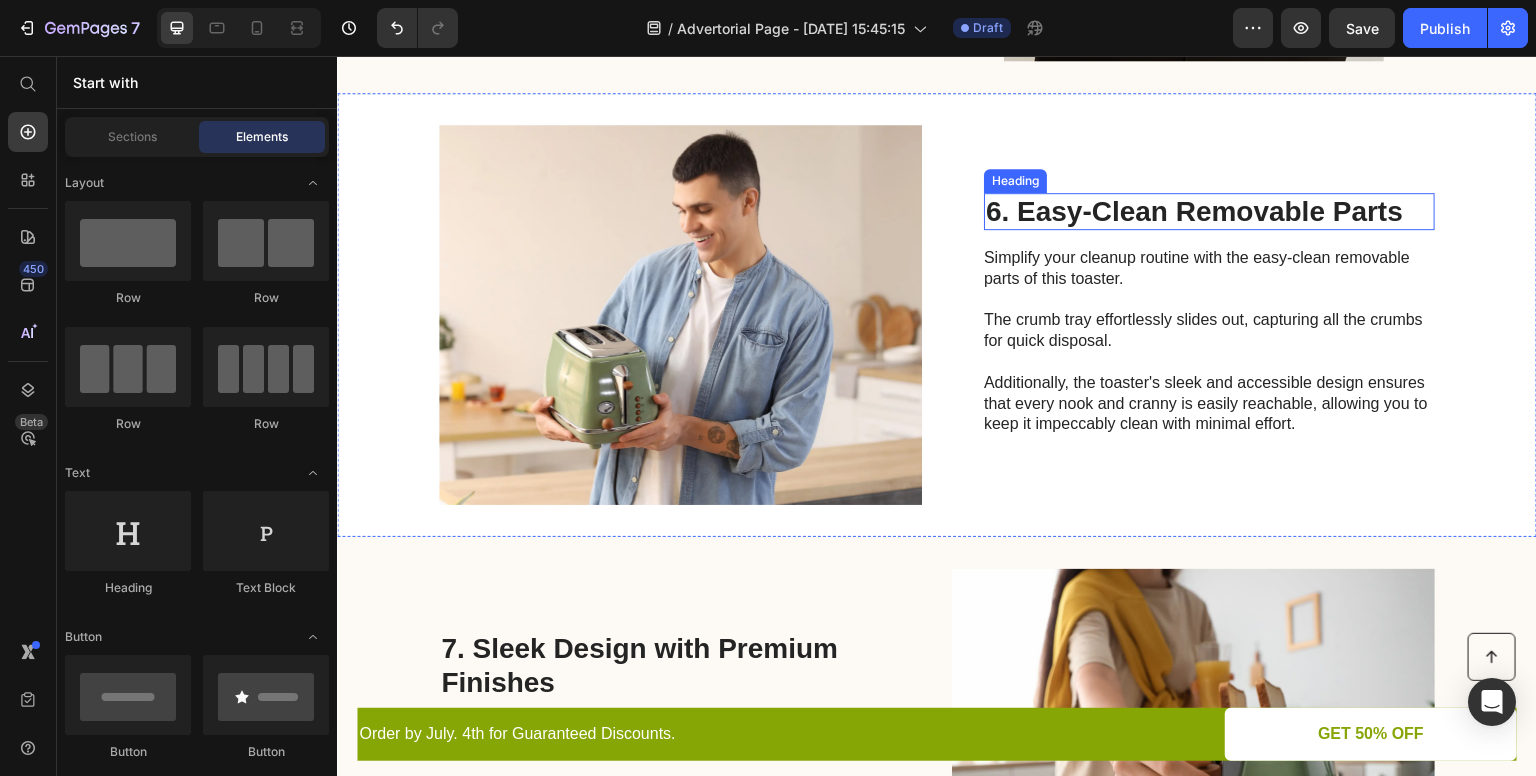 click on "6. Easy-Clean Removable Parts" at bounding box center [1209, 212] 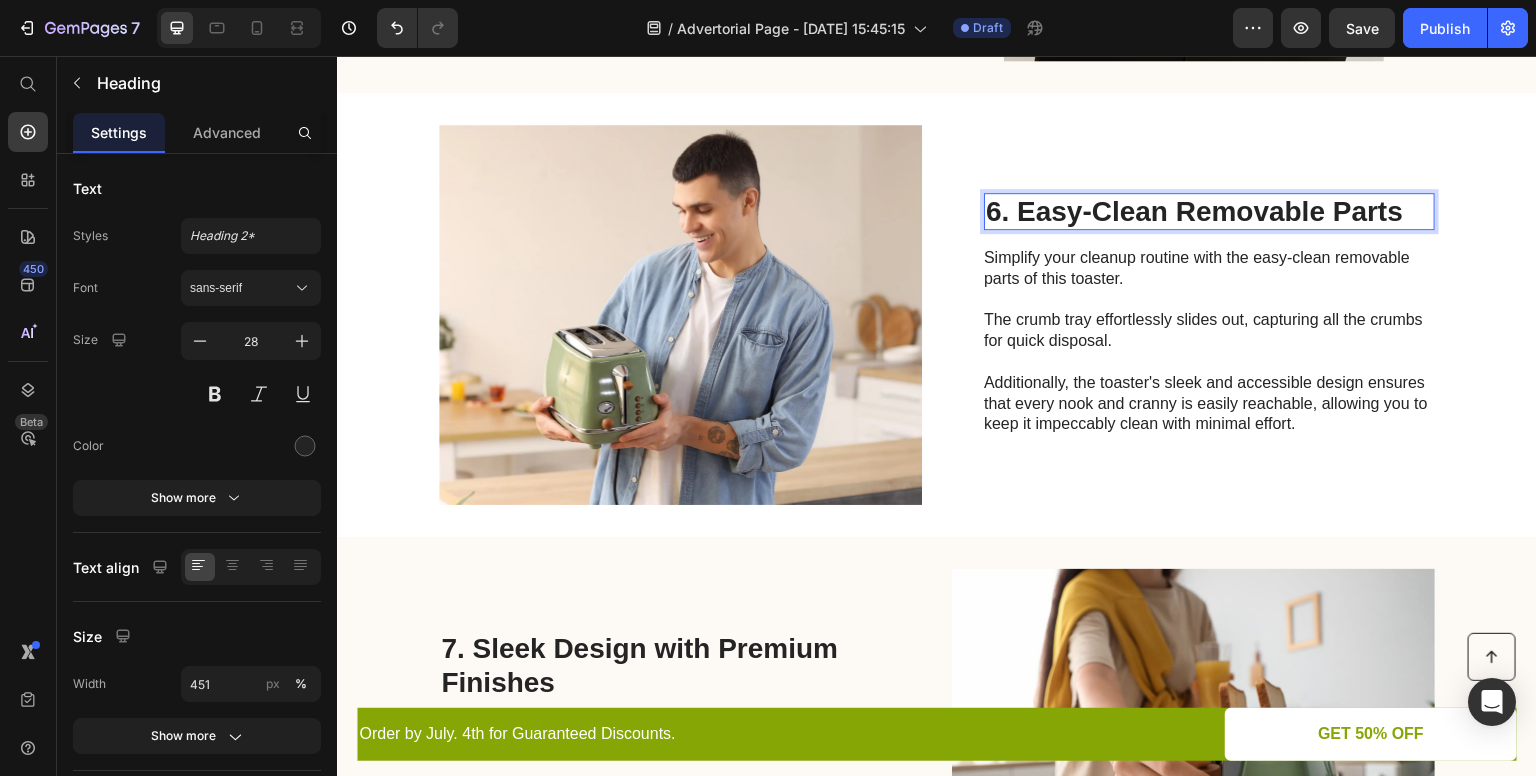 click on "6. Easy-Clean Removable Parts" at bounding box center (1209, 212) 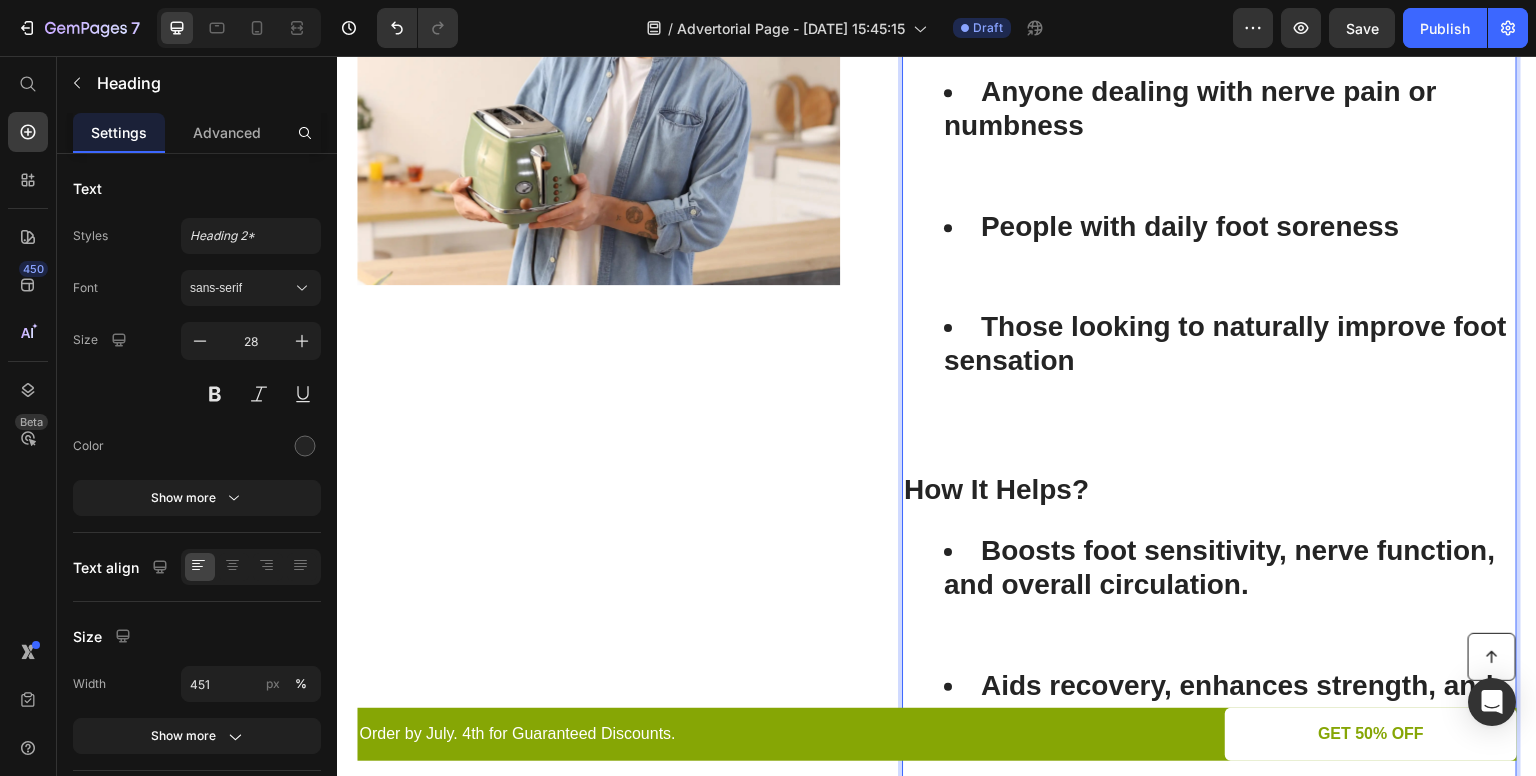 scroll, scrollTop: 4226, scrollLeft: 0, axis: vertical 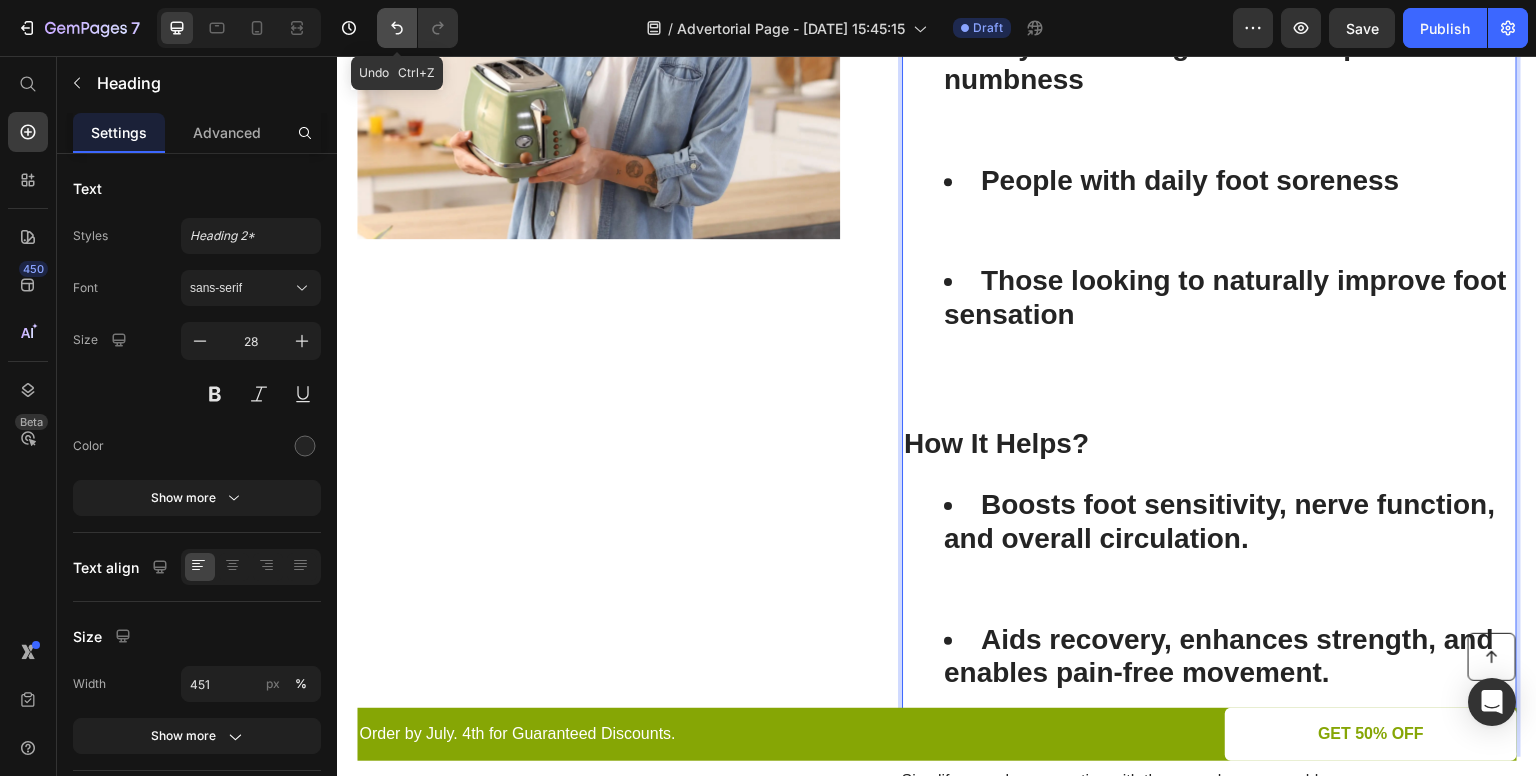 click 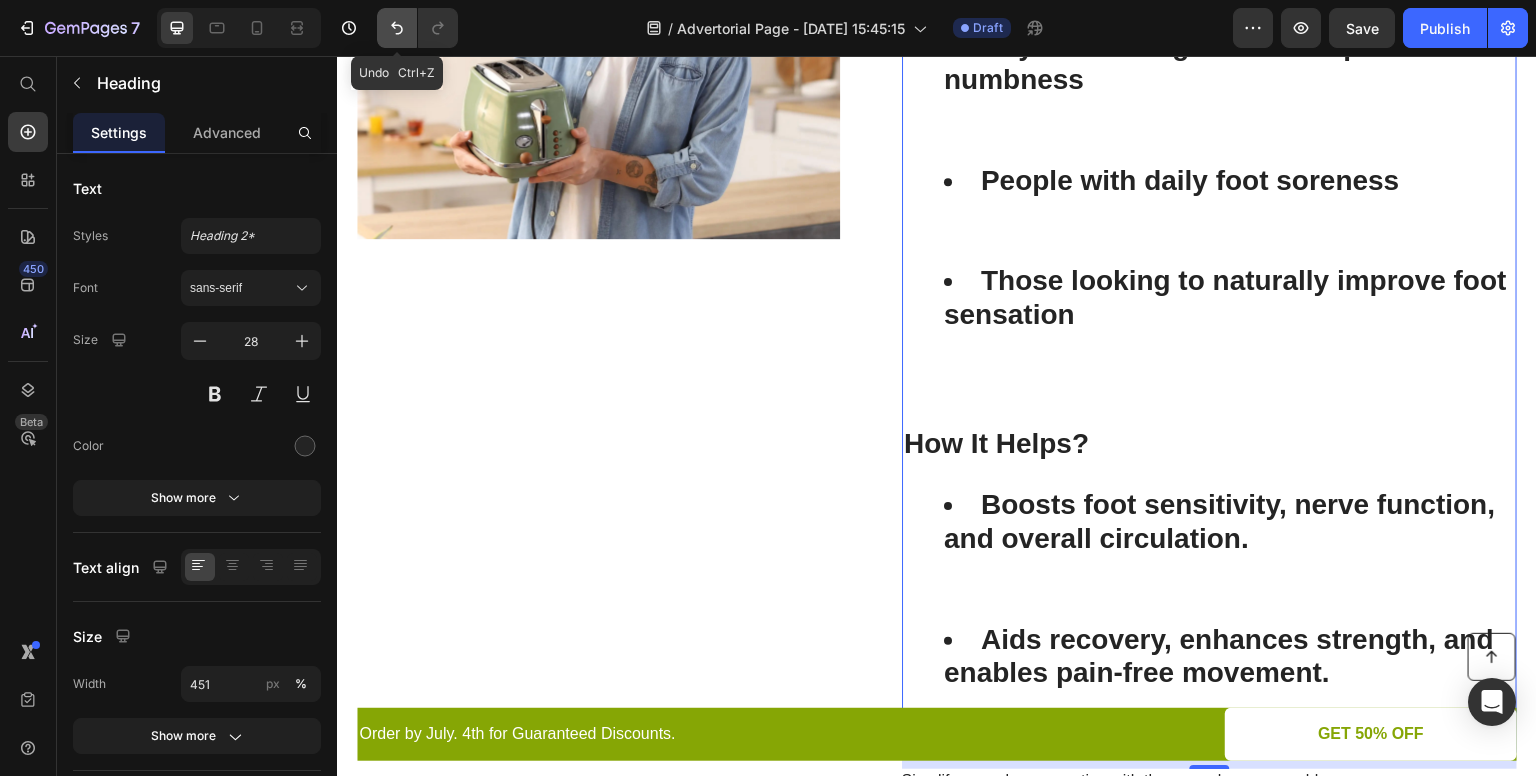 click 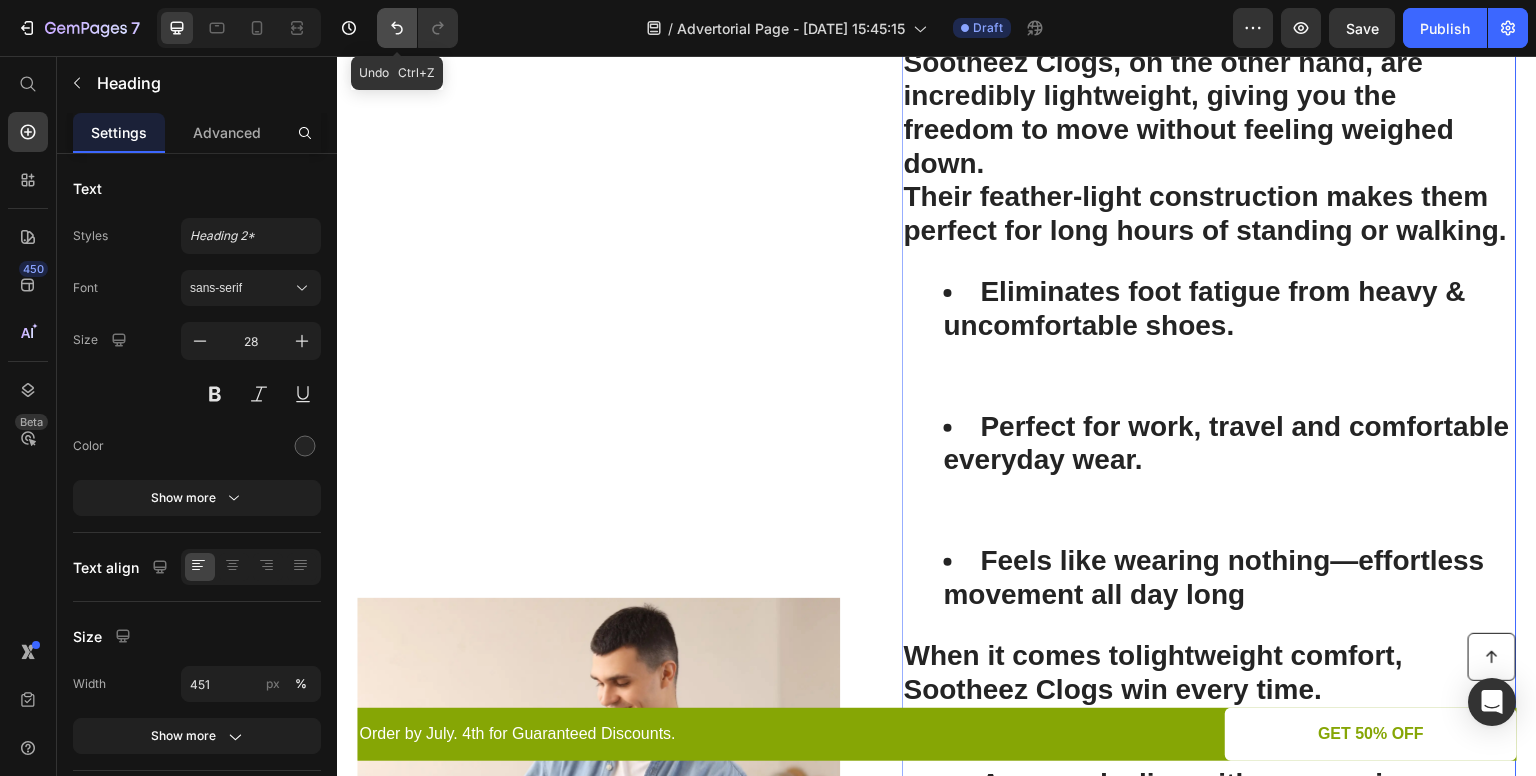 scroll, scrollTop: 4226, scrollLeft: 0, axis: vertical 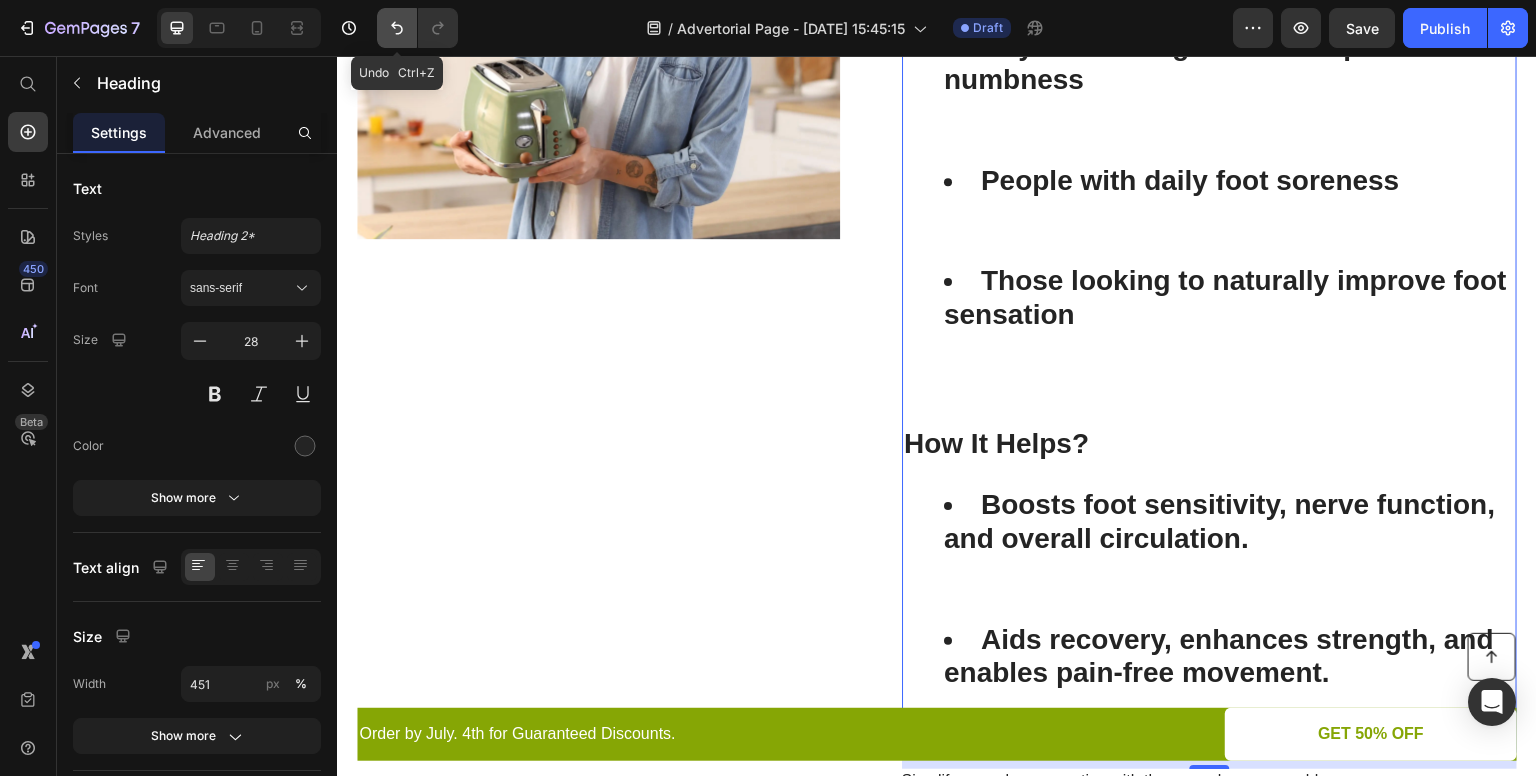 click 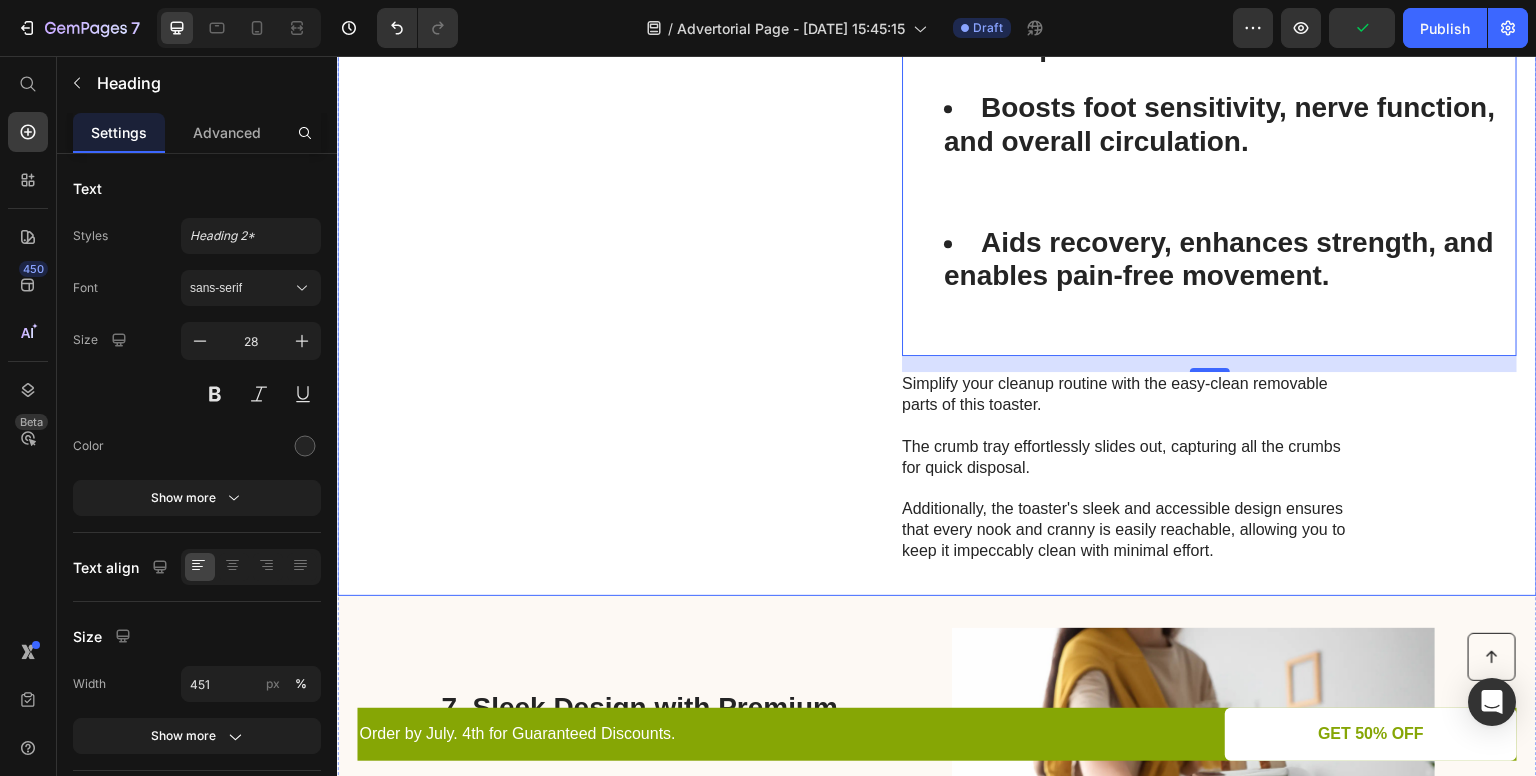 scroll, scrollTop: 4671, scrollLeft: 0, axis: vertical 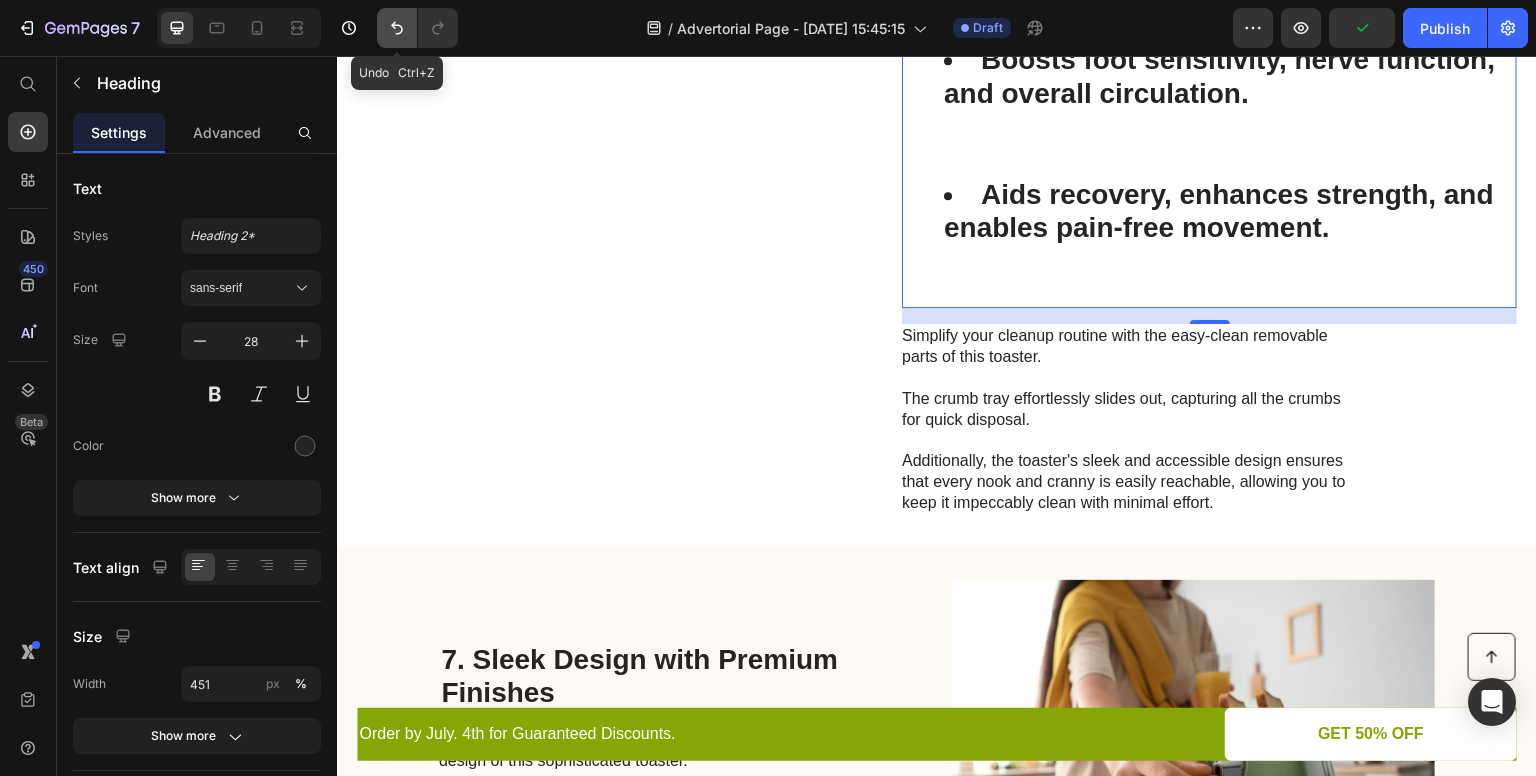 click 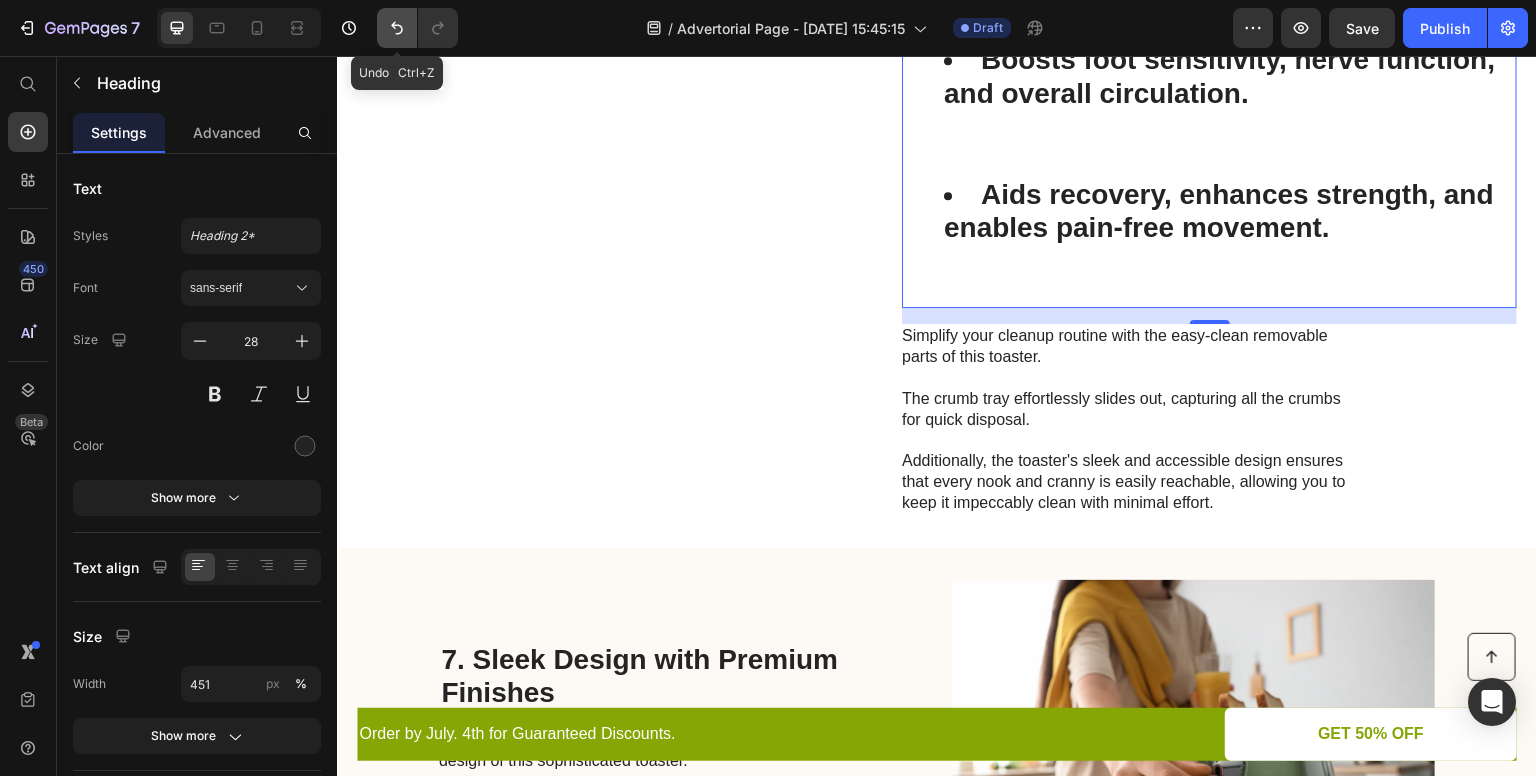 click 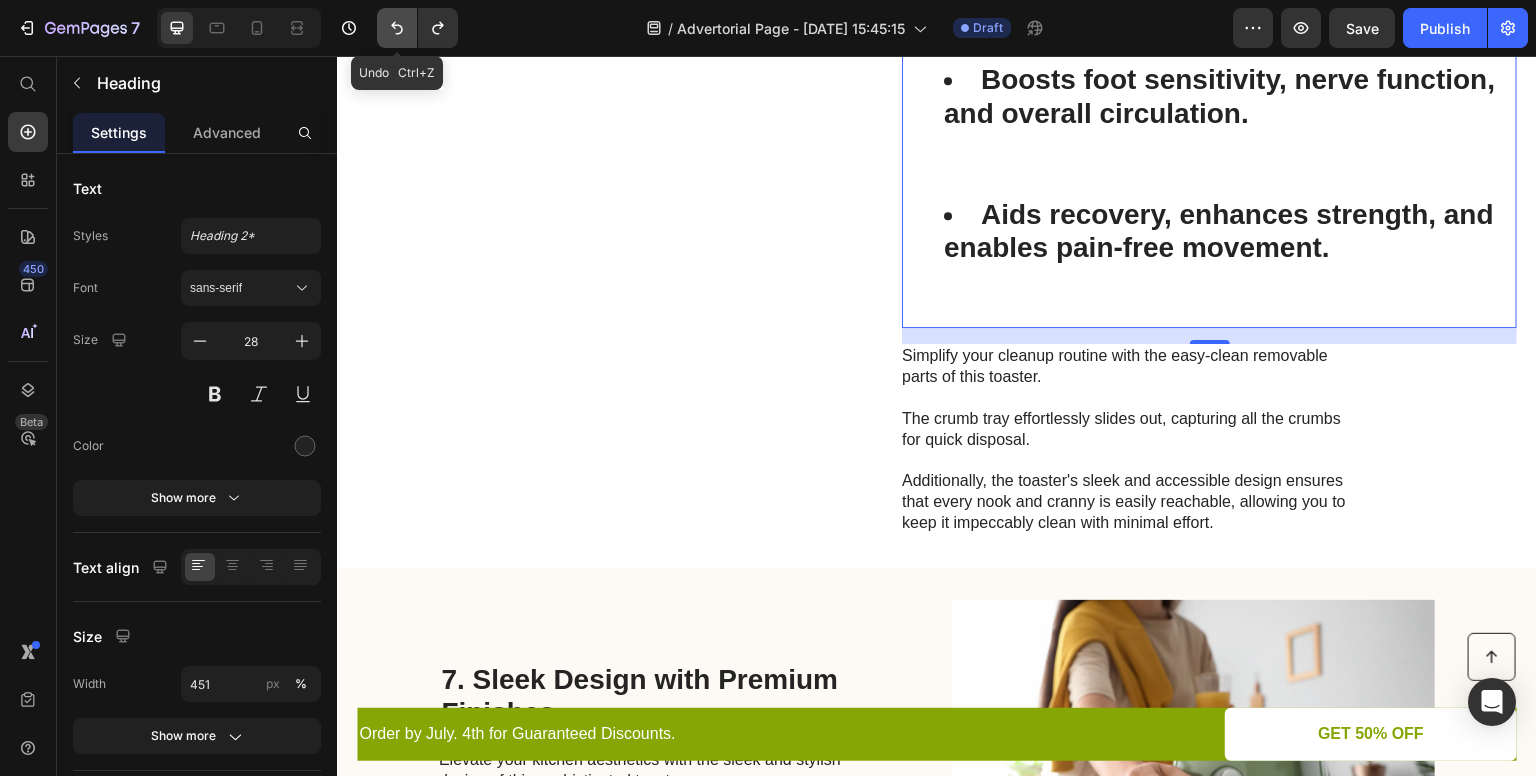 scroll, scrollTop: 4671, scrollLeft: 0, axis: vertical 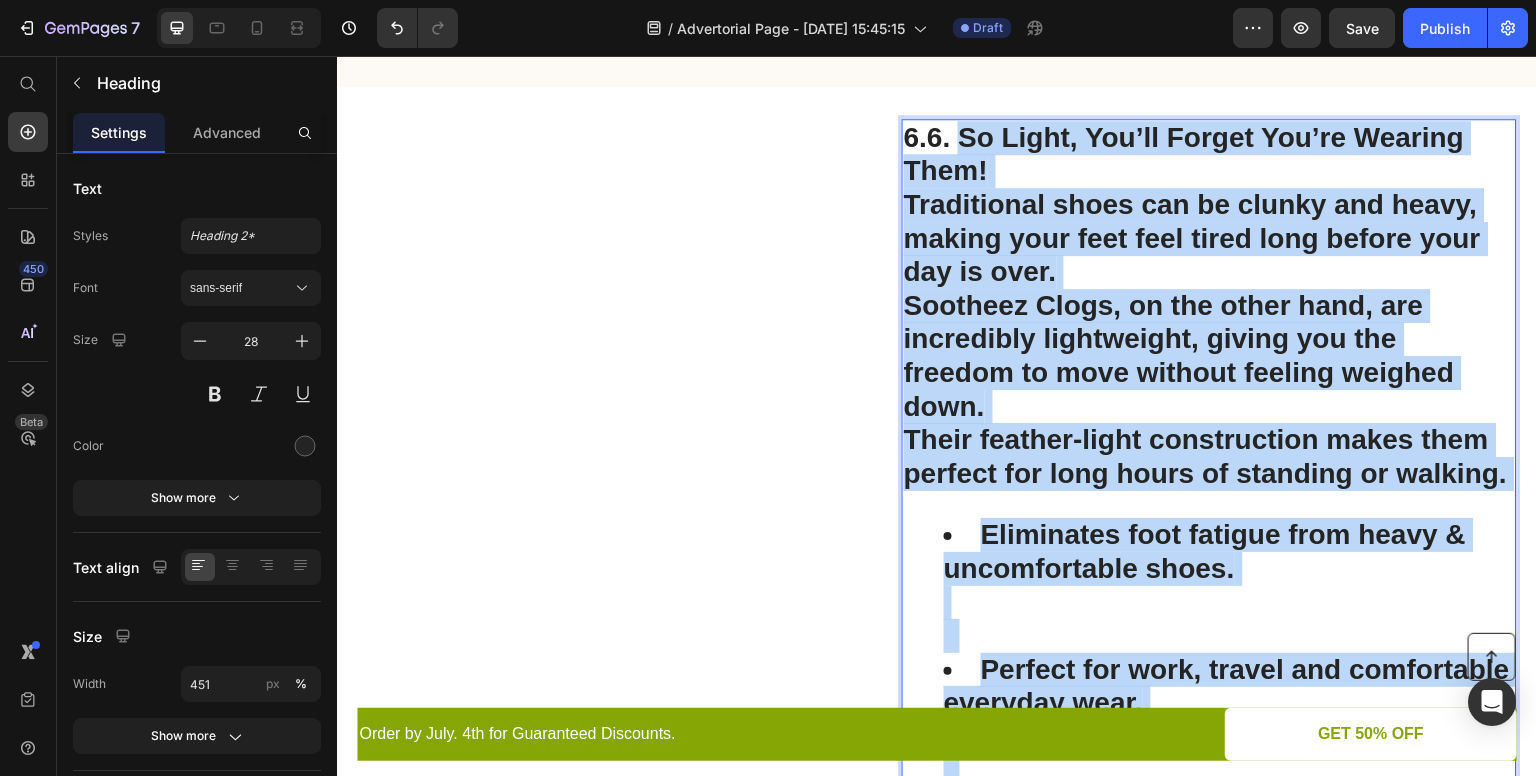 drag, startPoint x: 1357, startPoint y: 260, endPoint x: 905, endPoint y: 53, distance: 497.14484 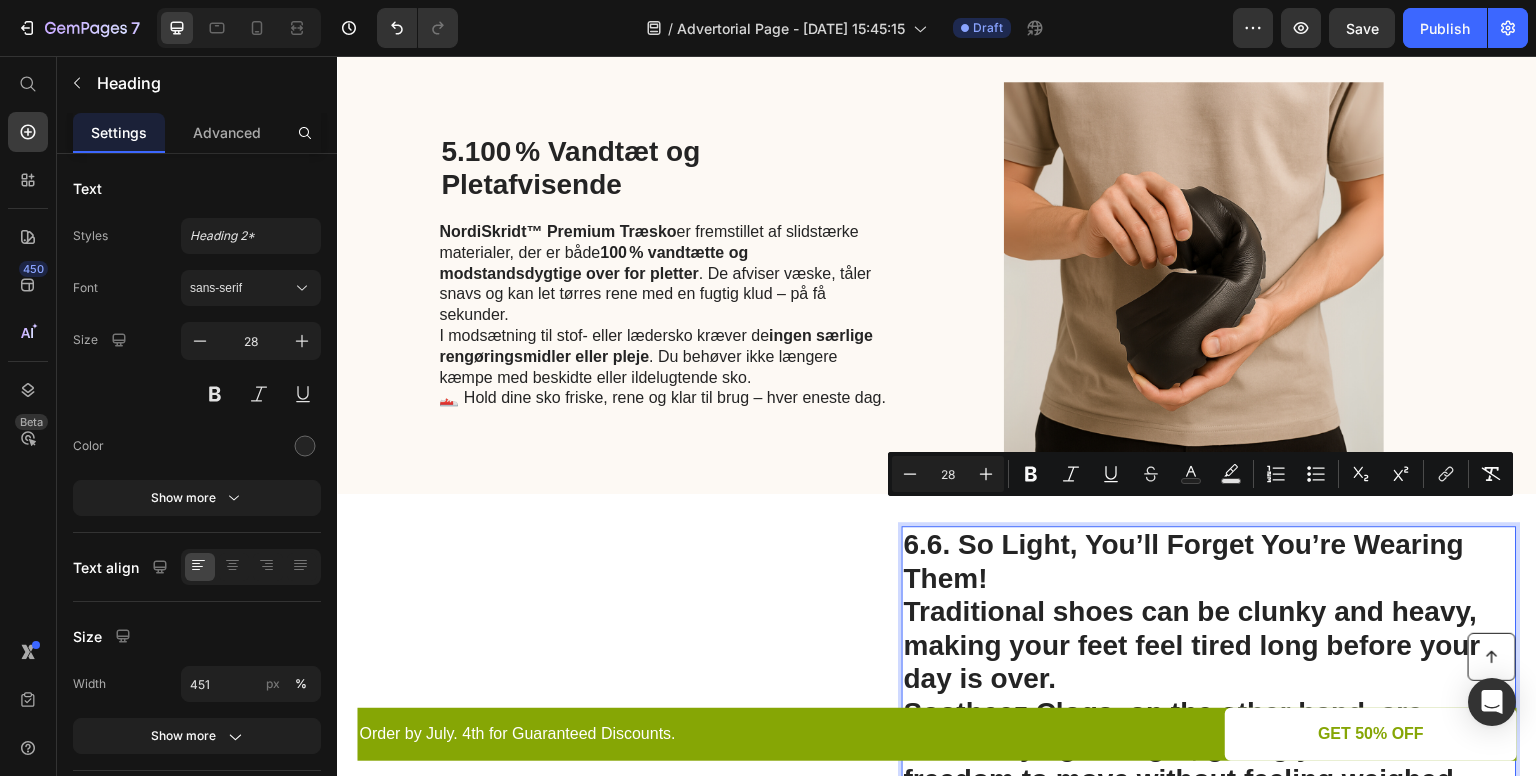 scroll, scrollTop: 2822, scrollLeft: 0, axis: vertical 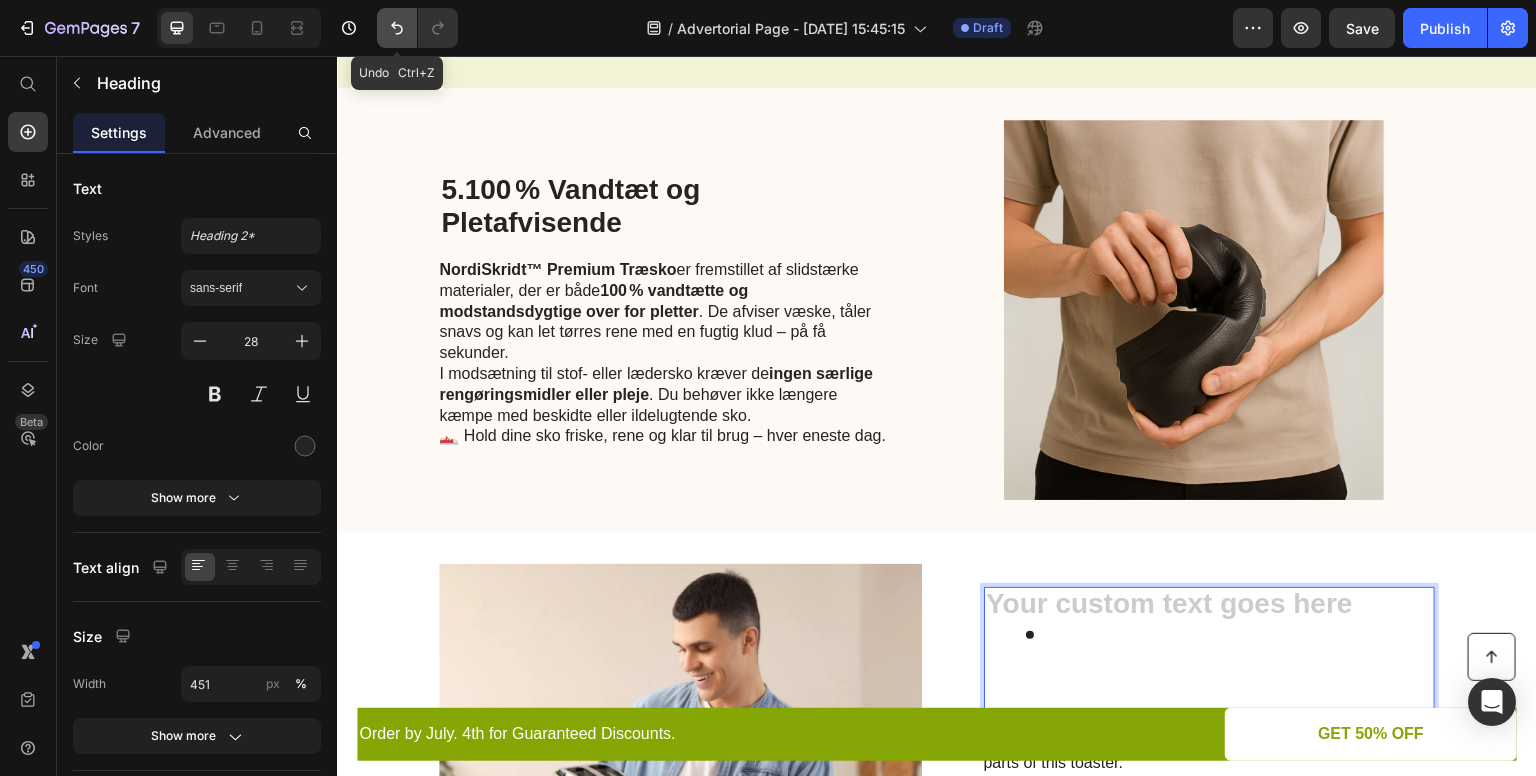 click 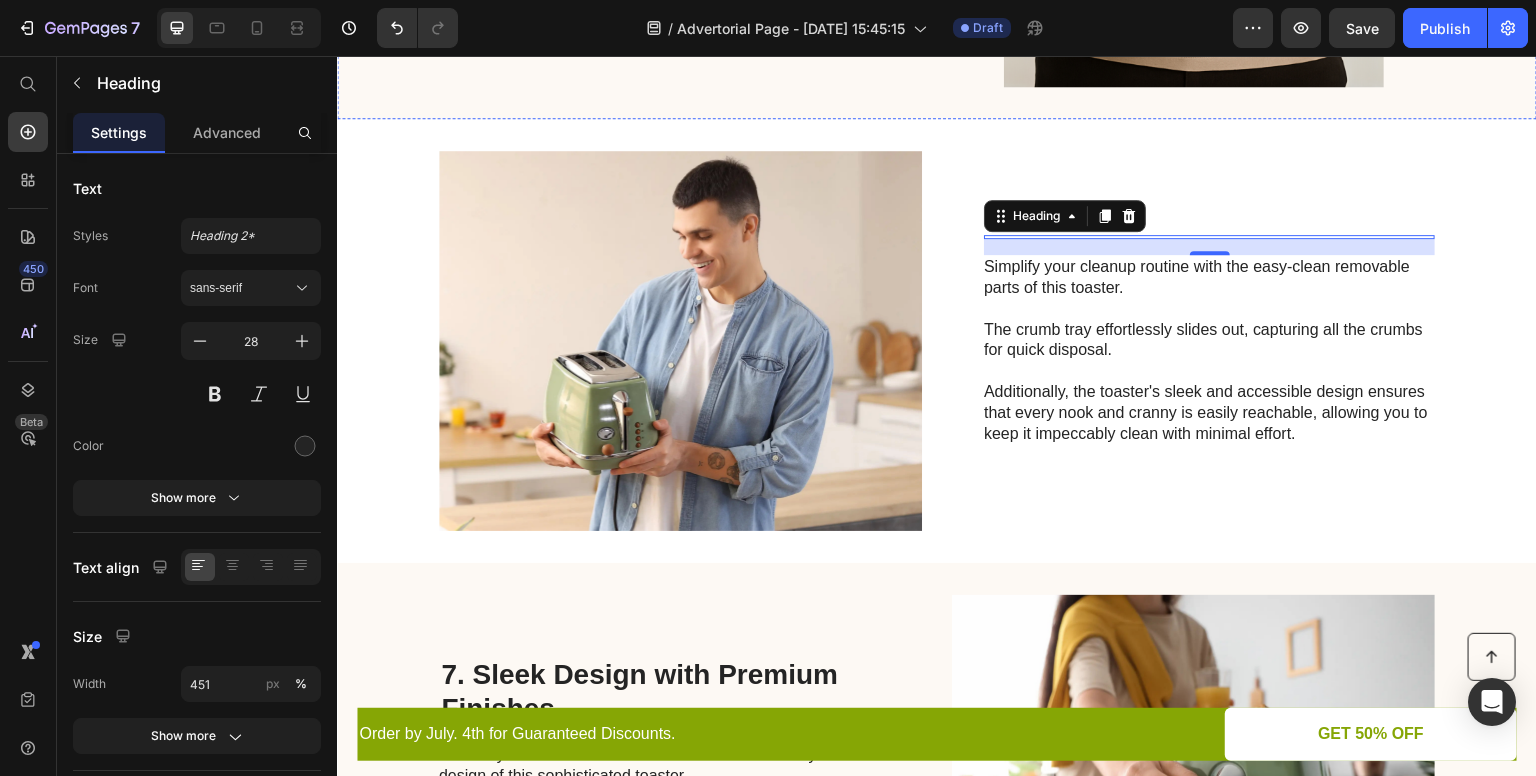 scroll, scrollTop: 3214, scrollLeft: 0, axis: vertical 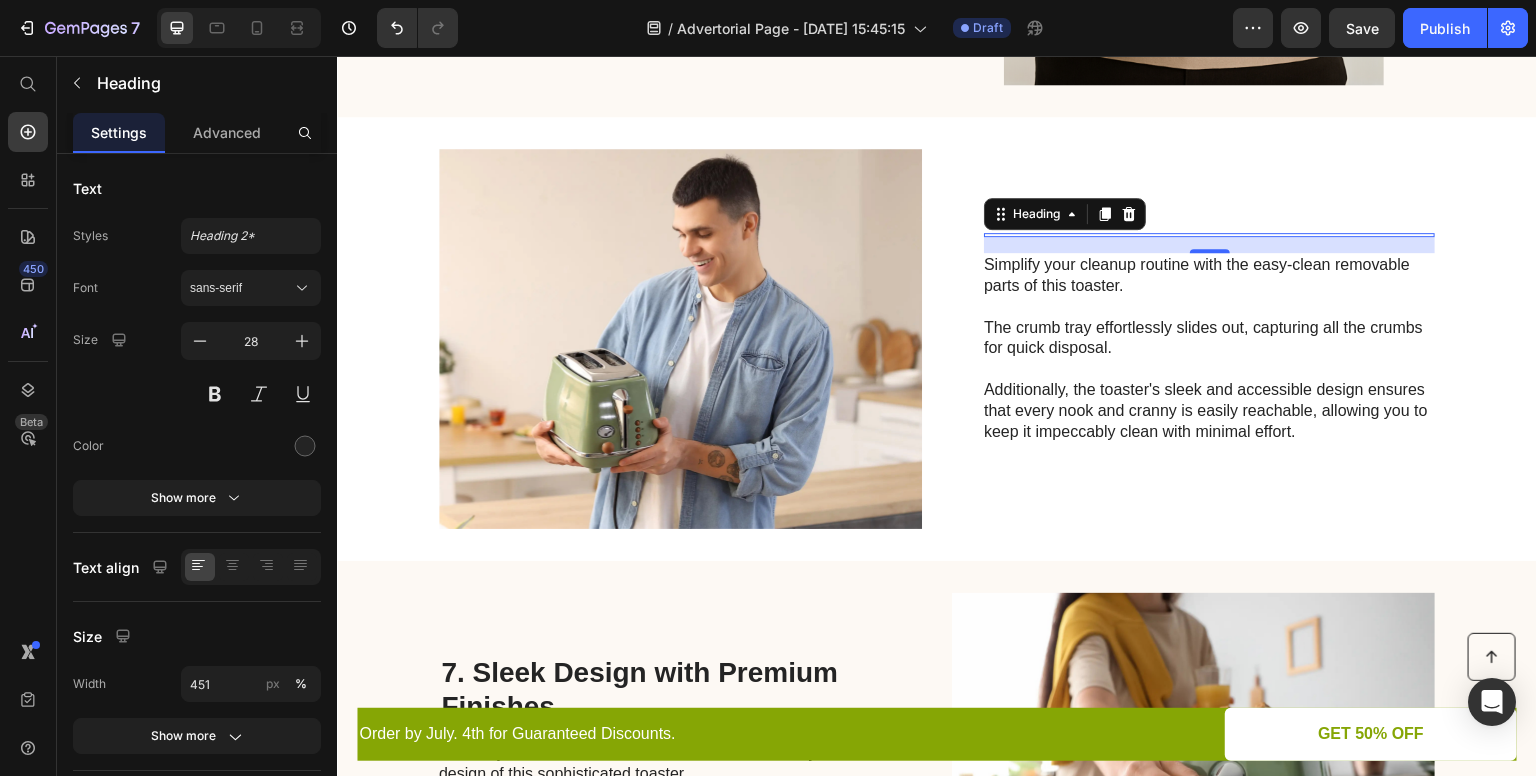 click on "16" at bounding box center (1209, 245) 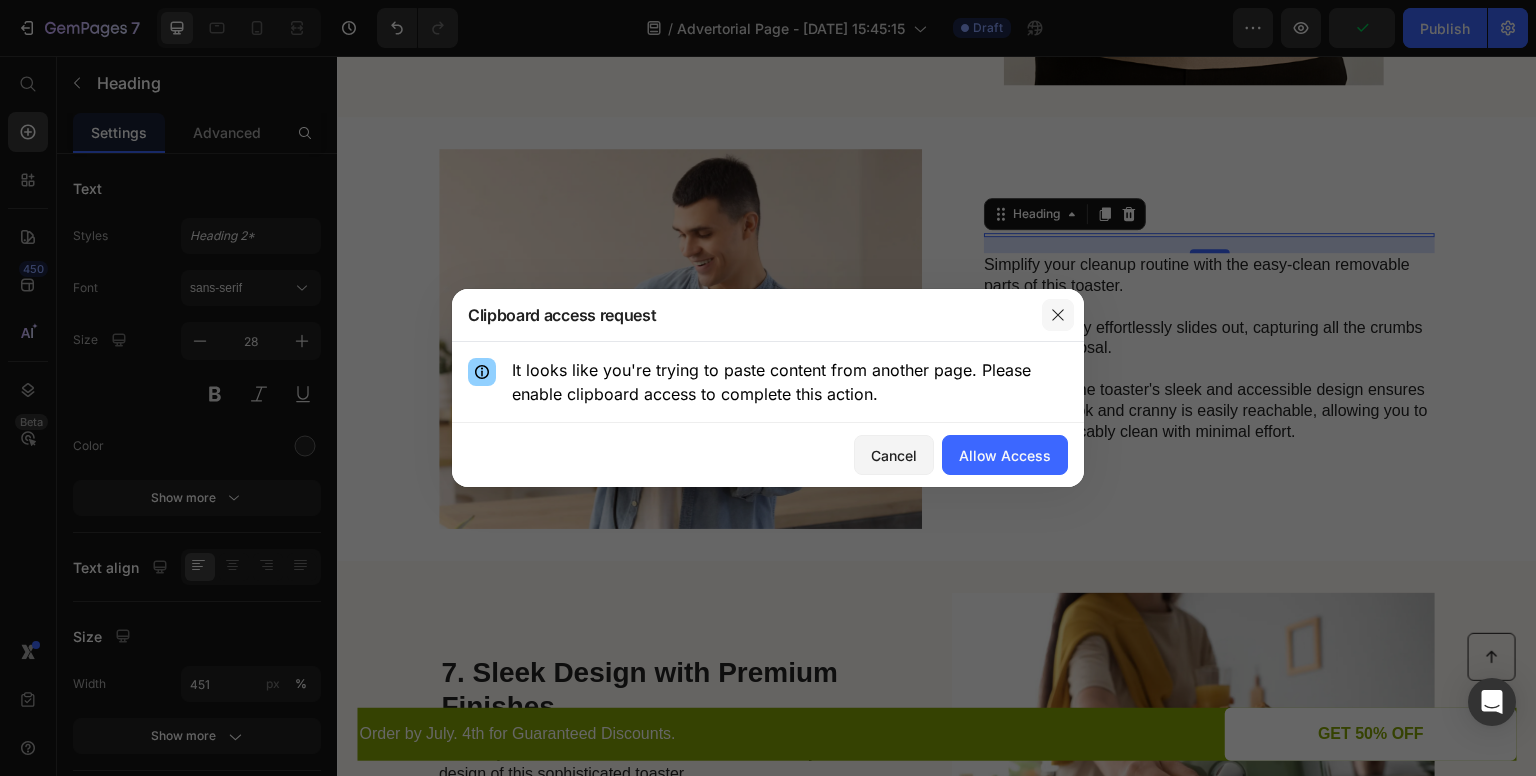 click 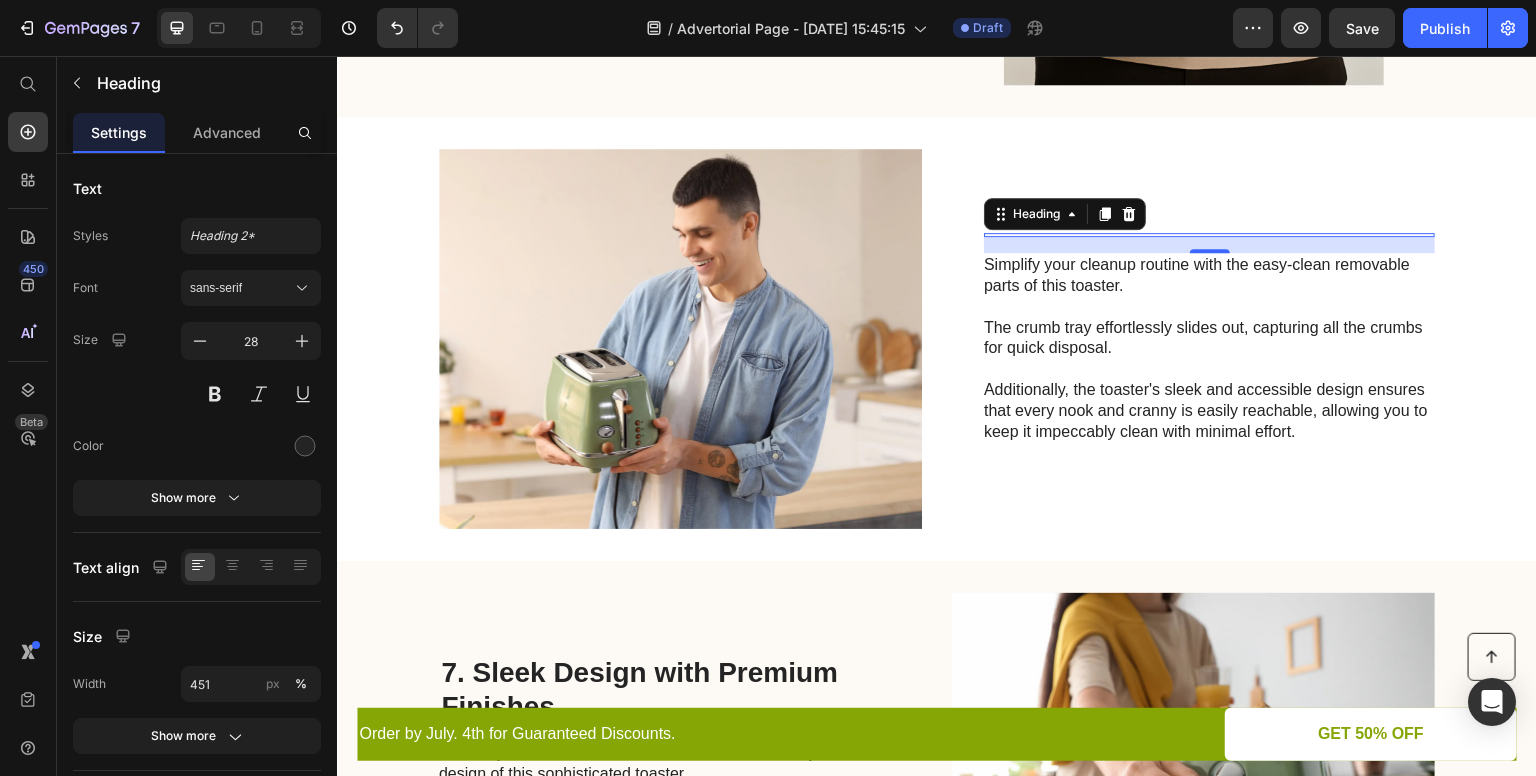 click on "16" at bounding box center (1209, 245) 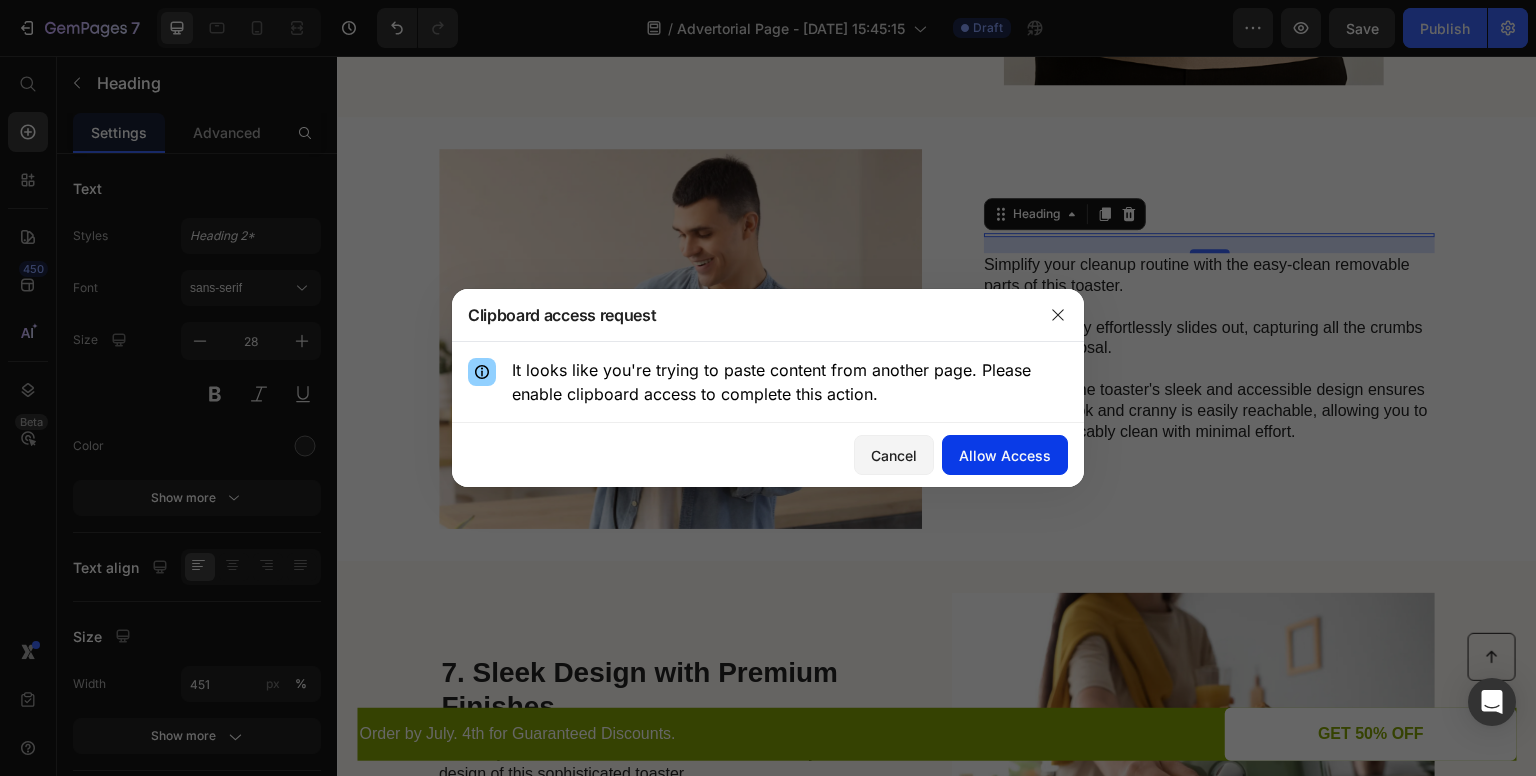 click on "Allow Access" 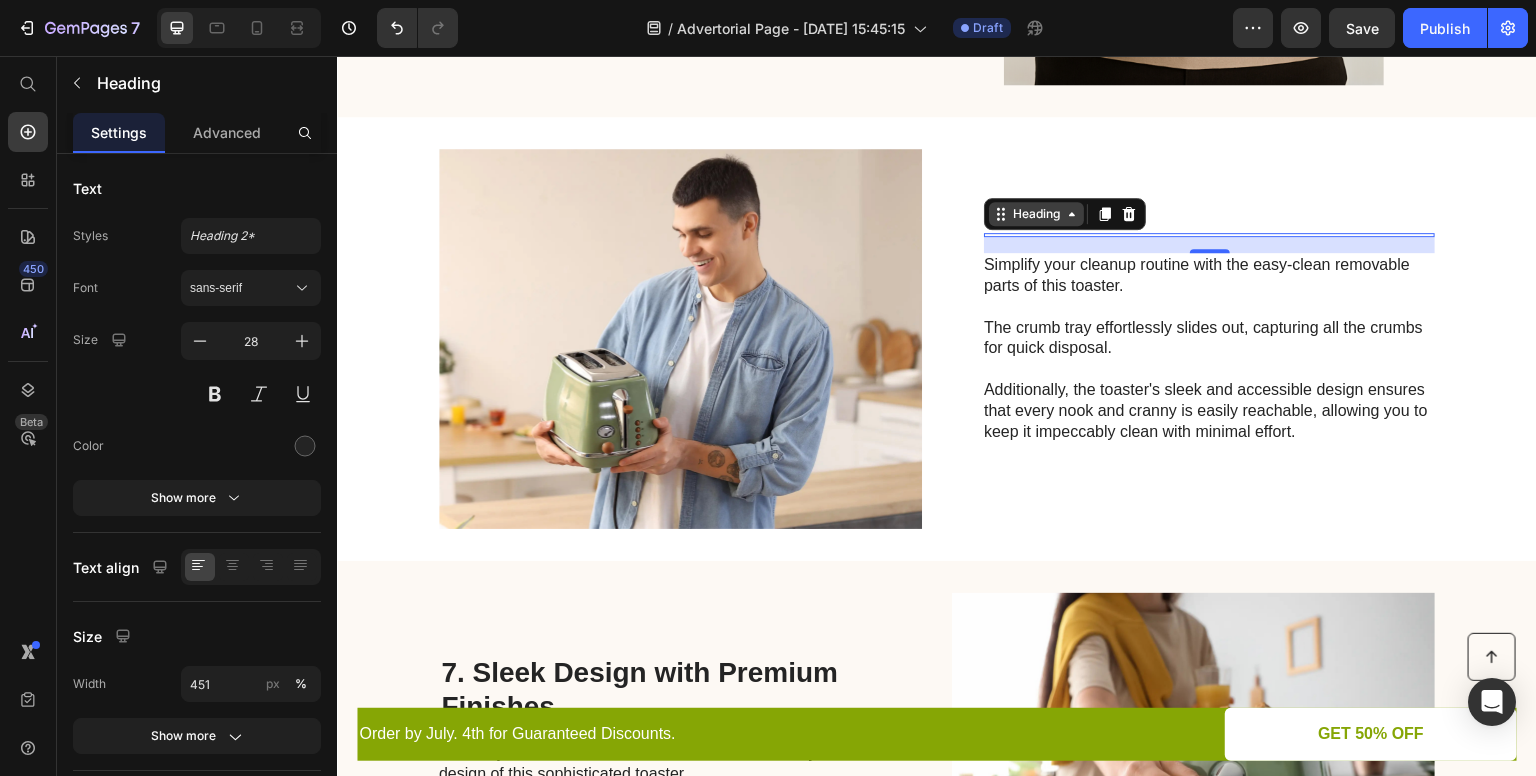 click on "Heading" at bounding box center [1036, 214] 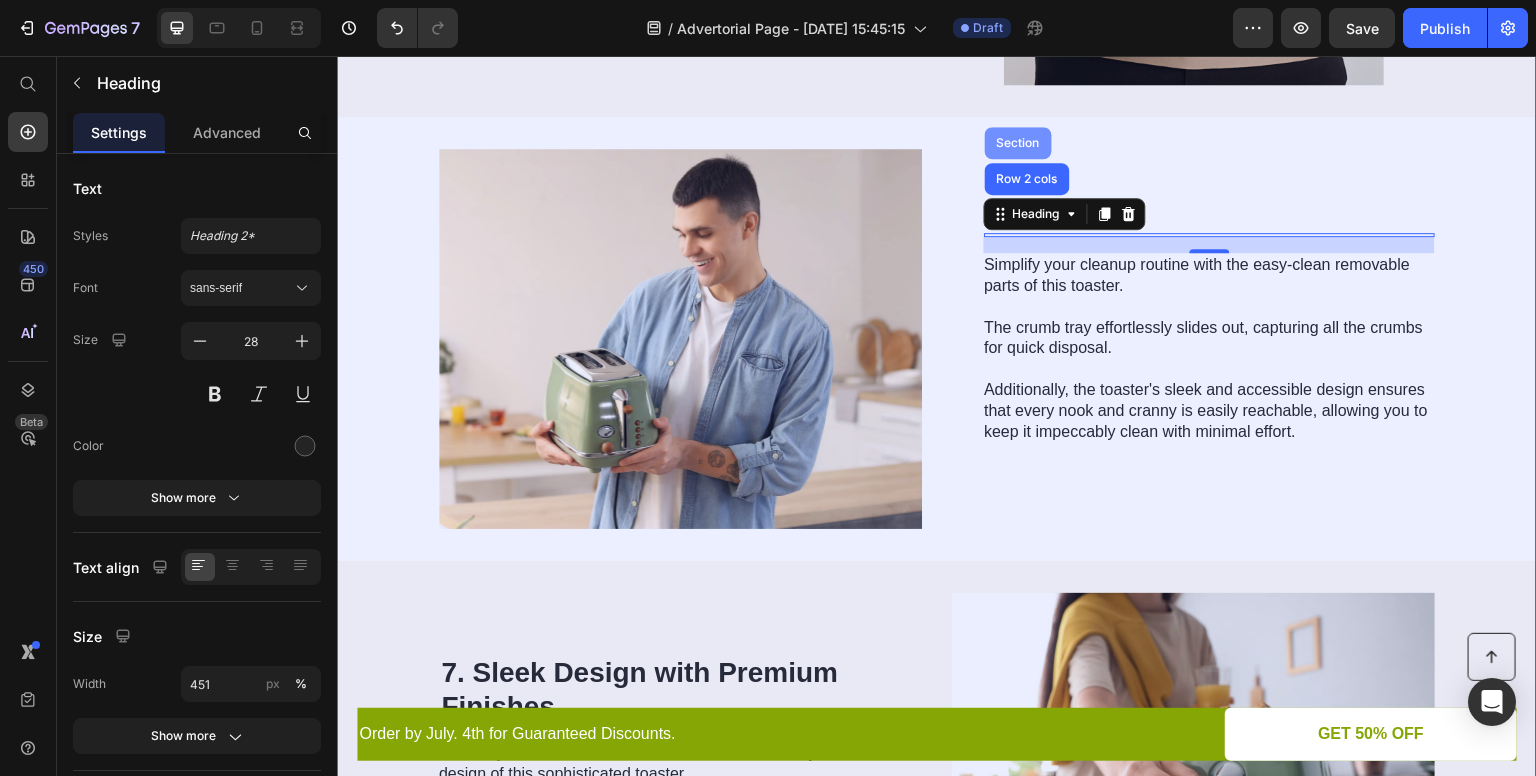 click on "Section" at bounding box center [1018, 143] 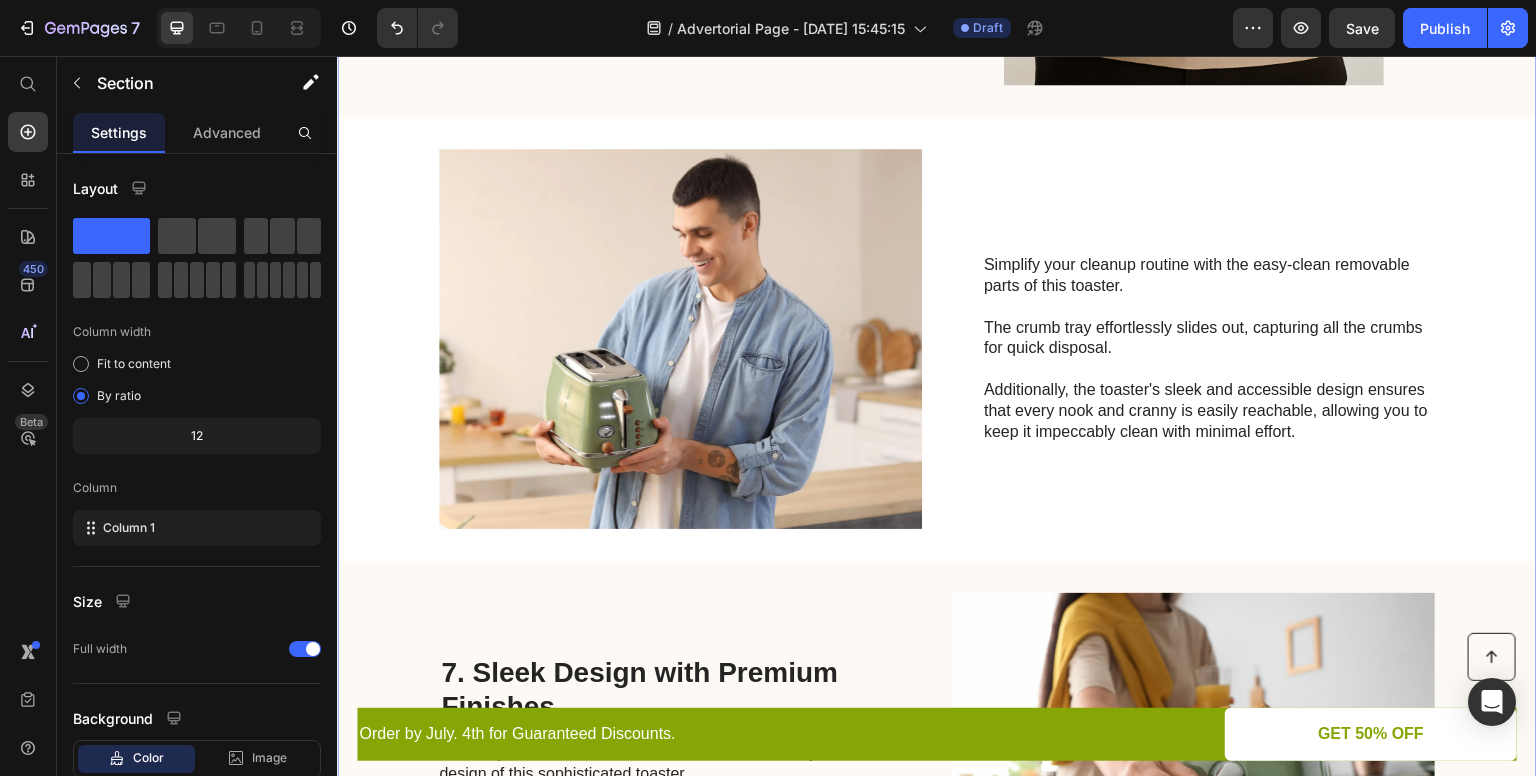 scroll, scrollTop: 0, scrollLeft: 0, axis: both 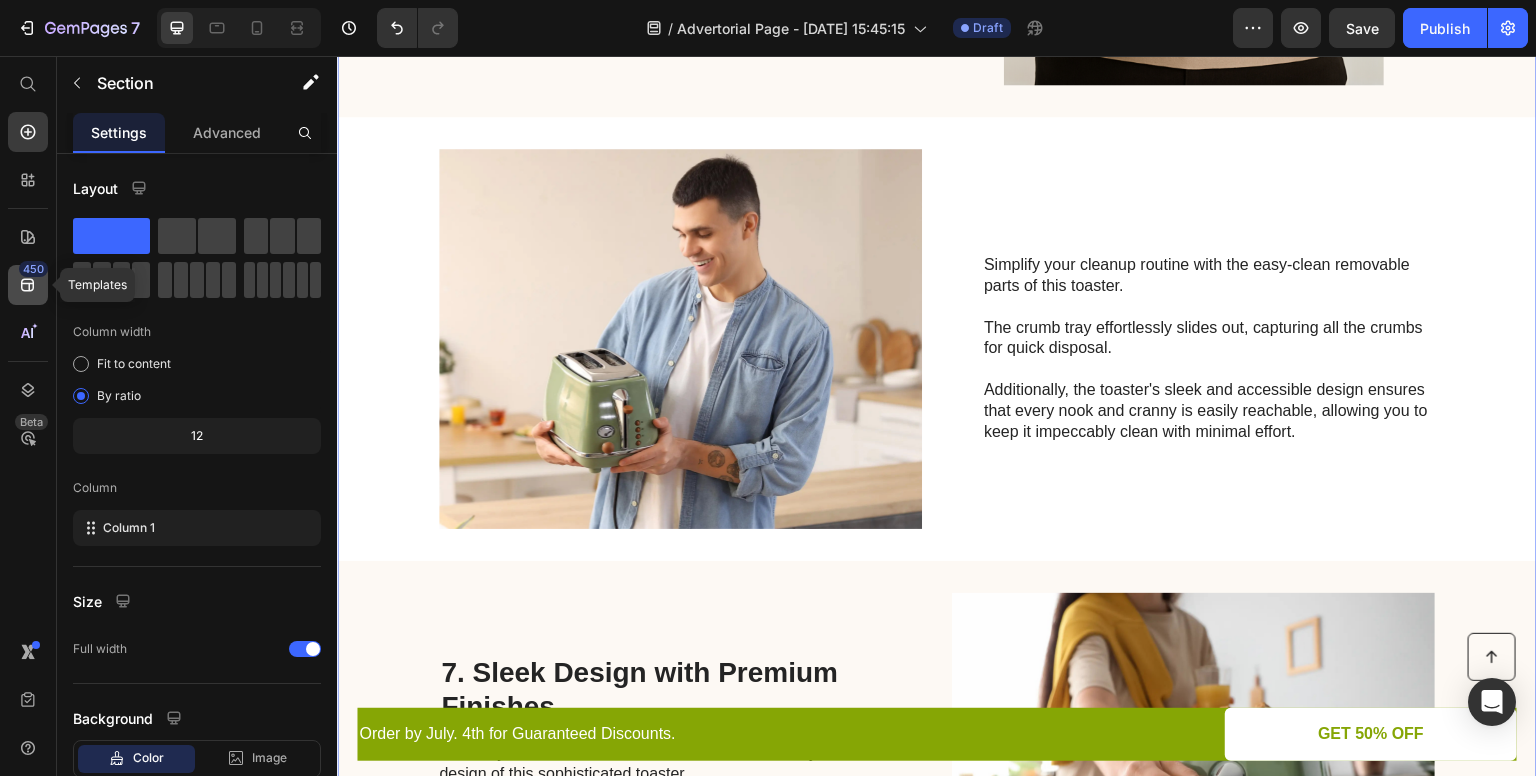 click 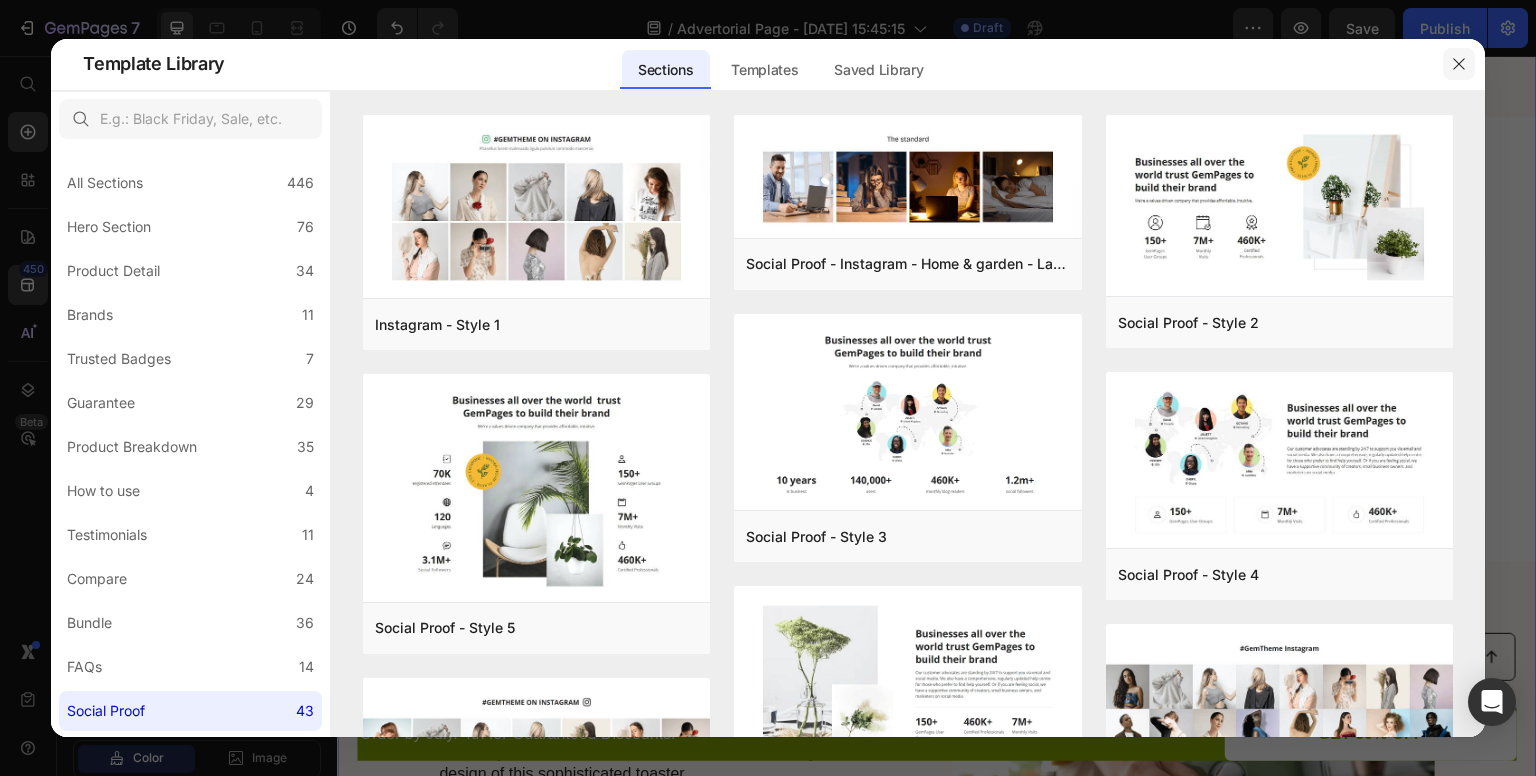 click 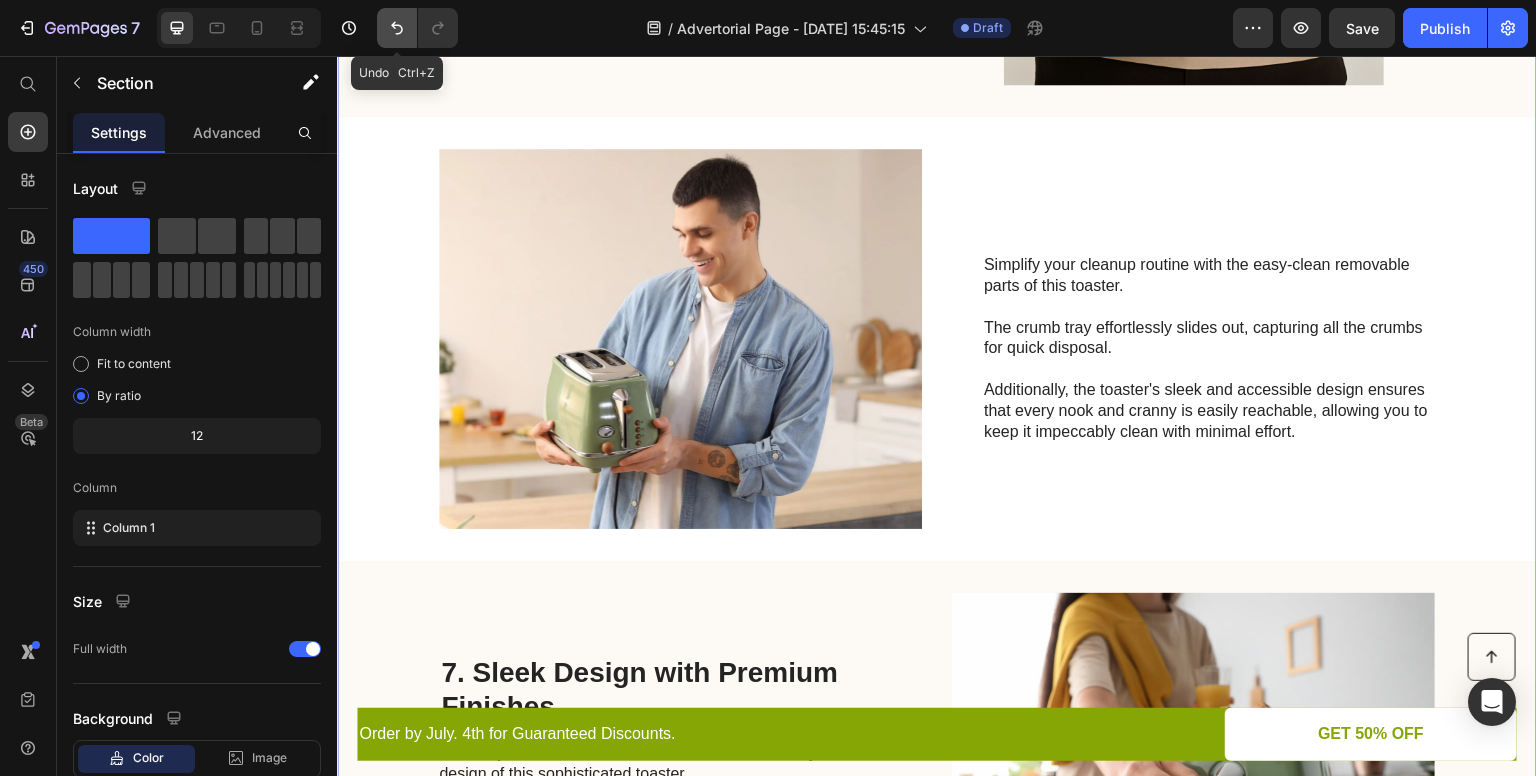 click 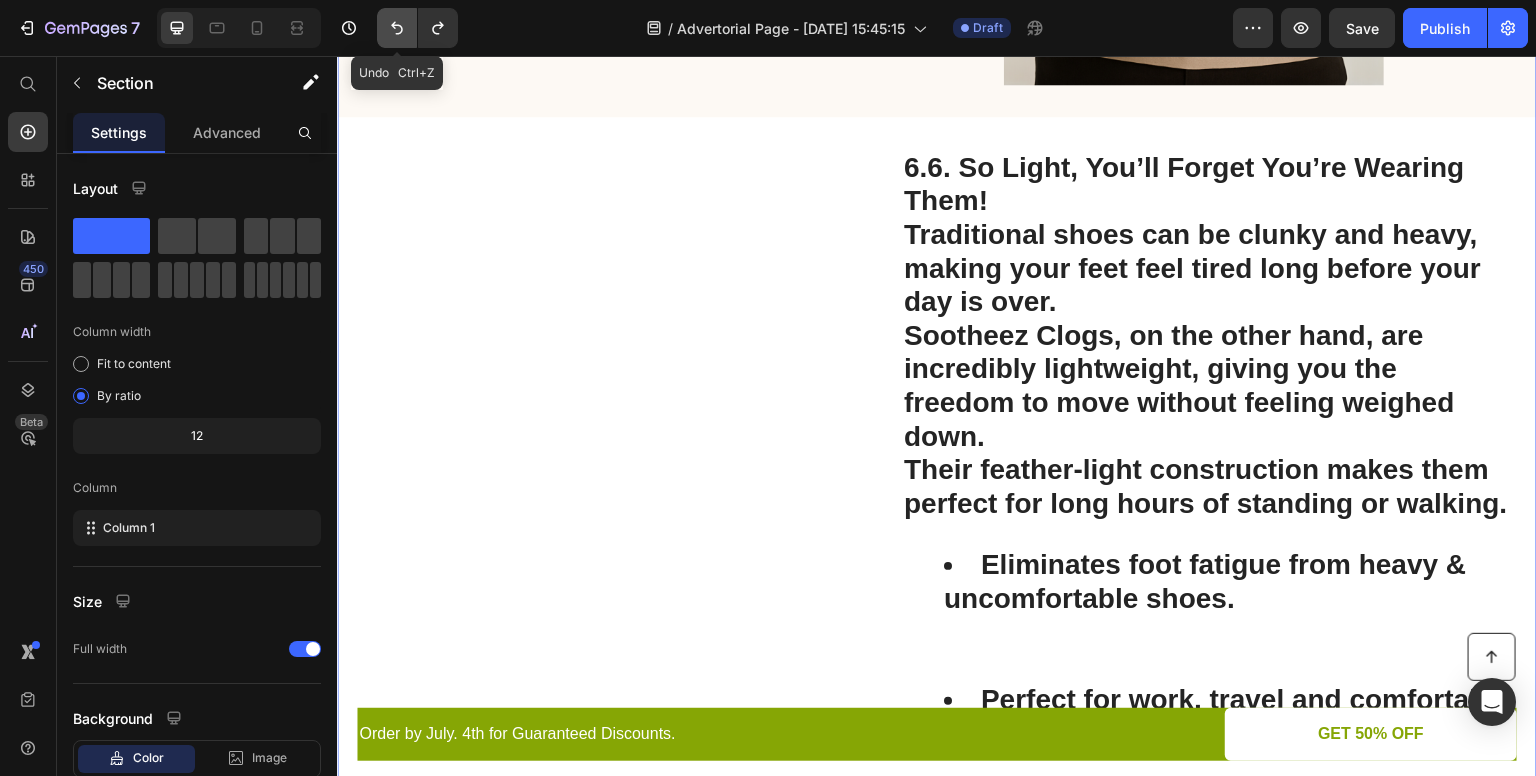 click 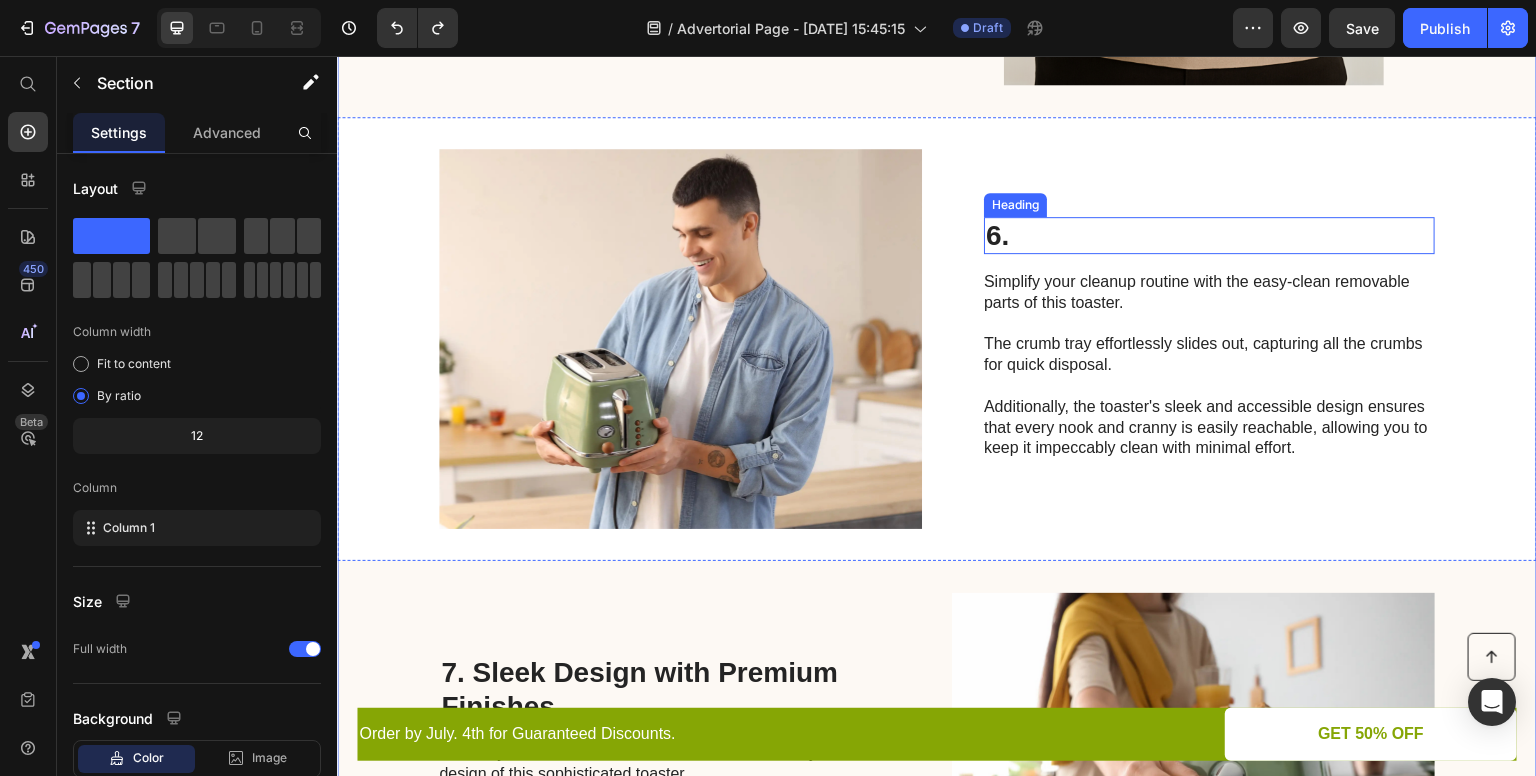click on "6." at bounding box center [1209, 236] 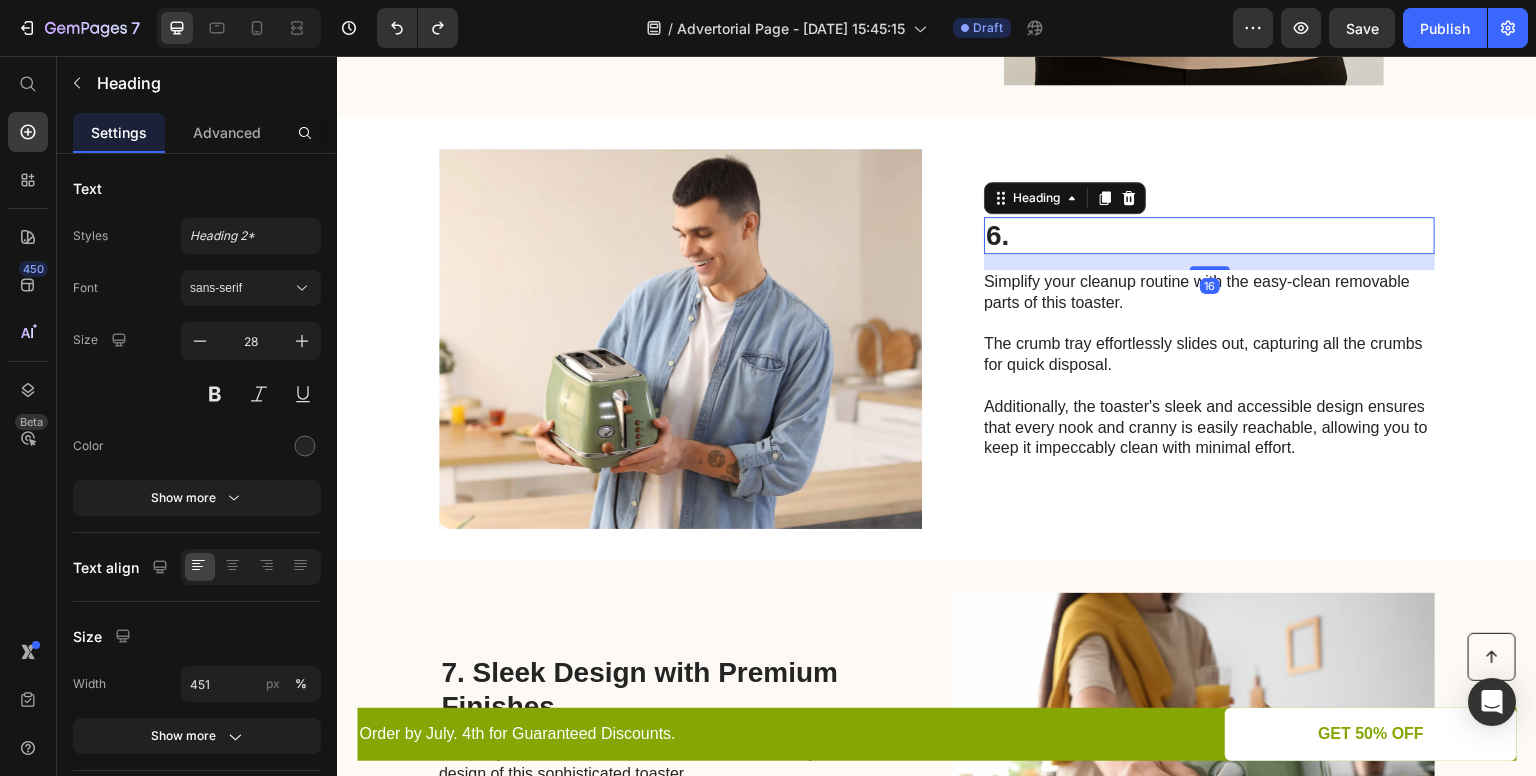 click on "6." at bounding box center [1209, 236] 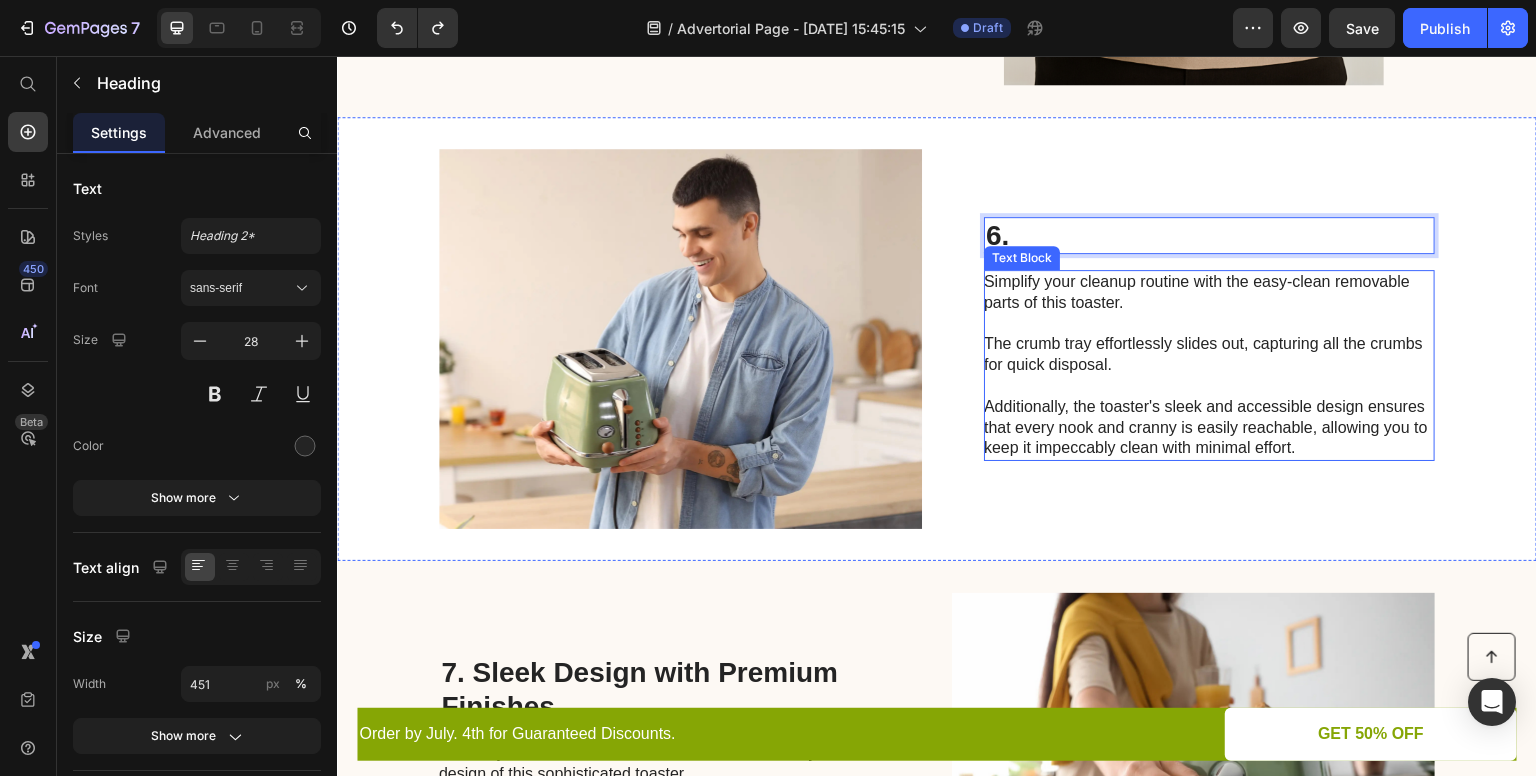 scroll, scrollTop: 3197, scrollLeft: 0, axis: vertical 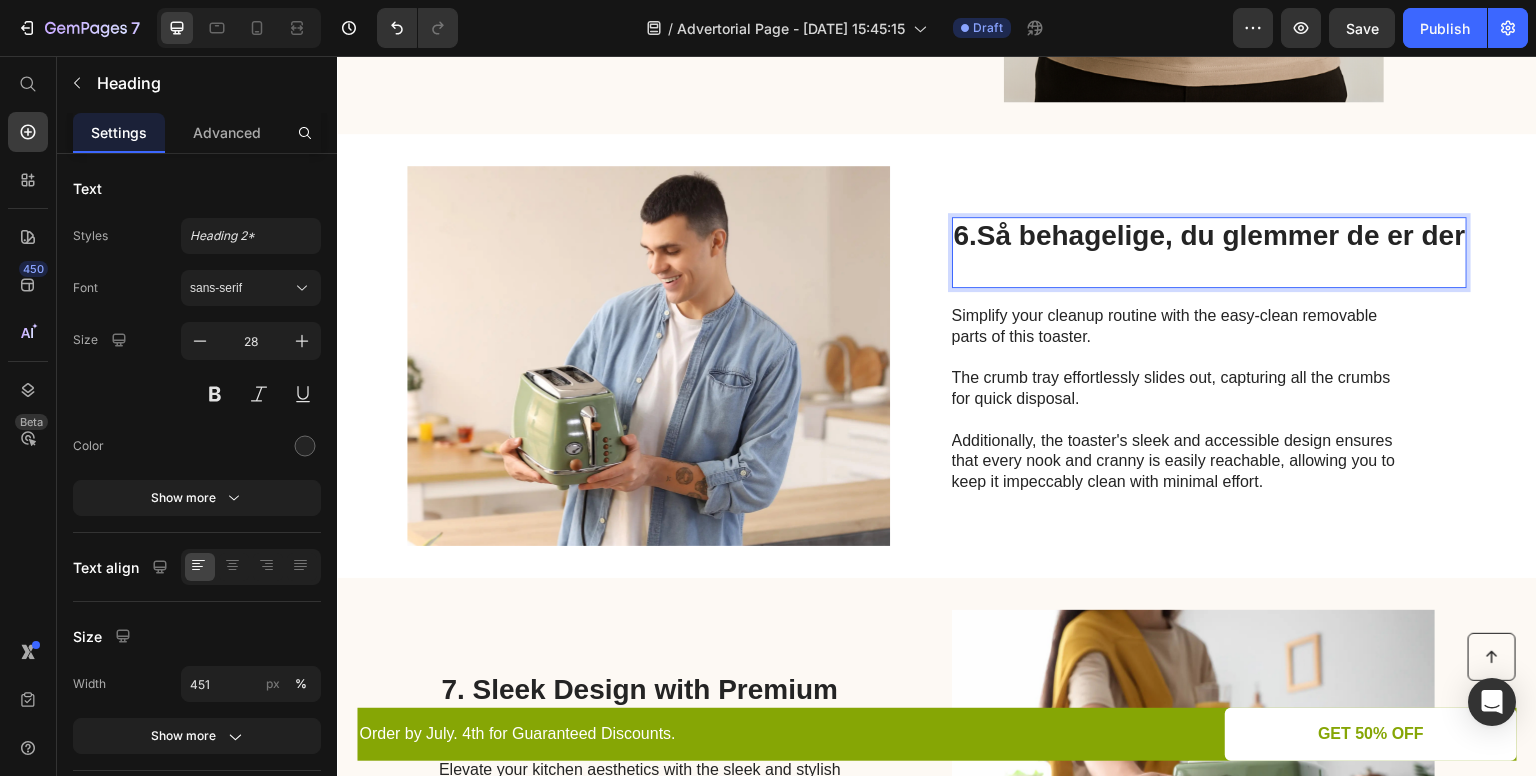 click at bounding box center (1210, 269) 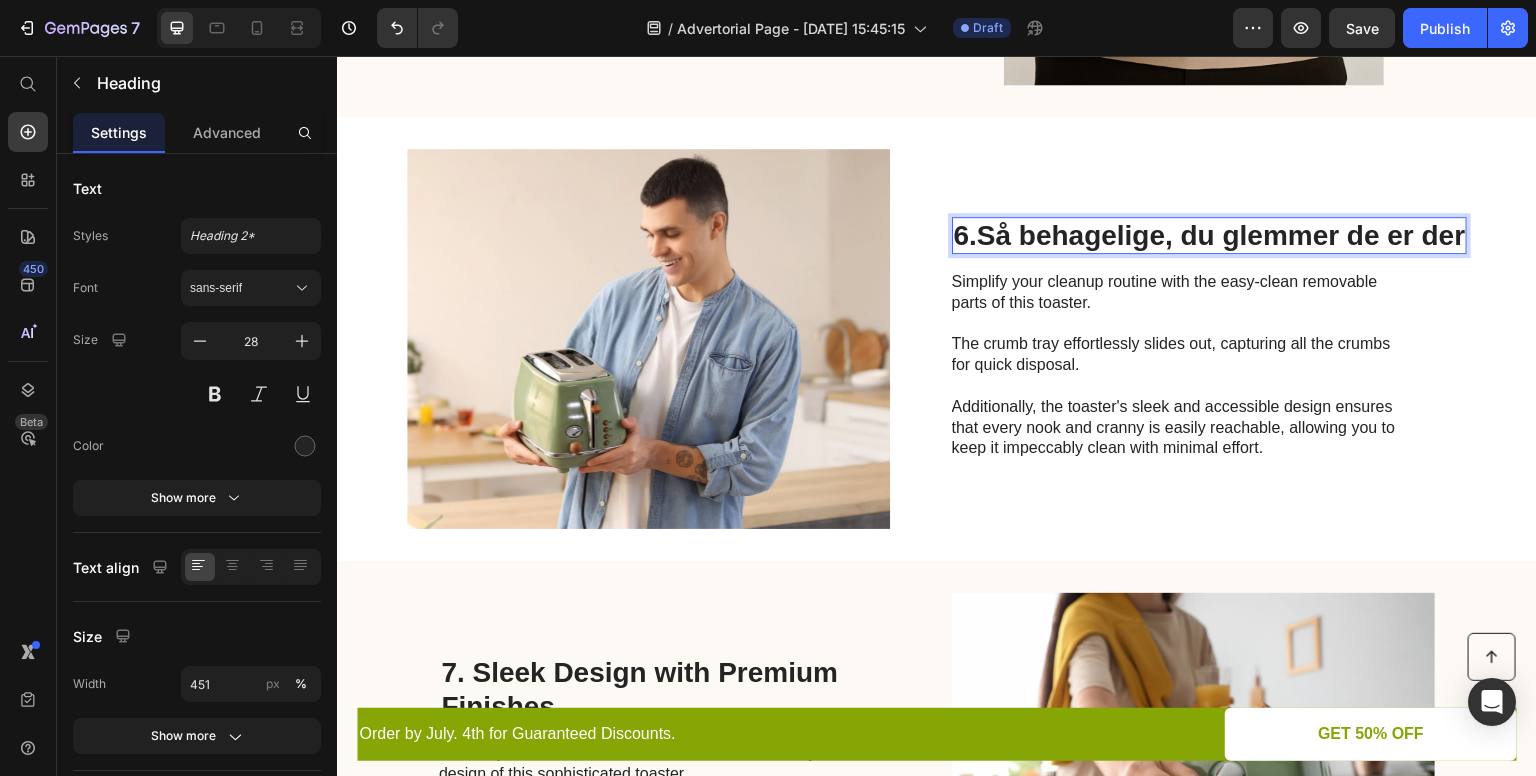 click on "Så behagelige, du glemmer de er der" at bounding box center (1221, 235) 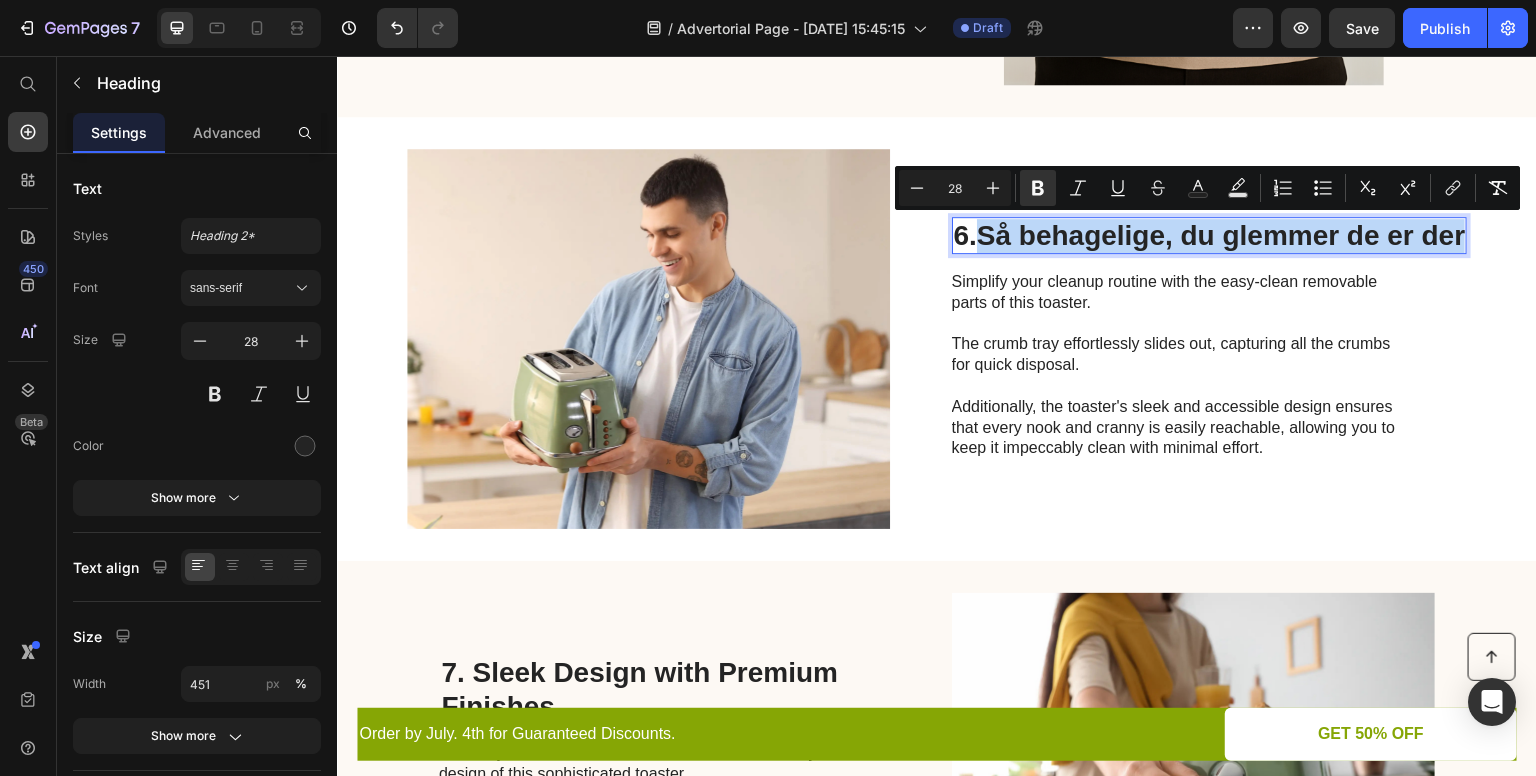 drag, startPoint x: 977, startPoint y: 234, endPoint x: 1456, endPoint y: 249, distance: 479.2348 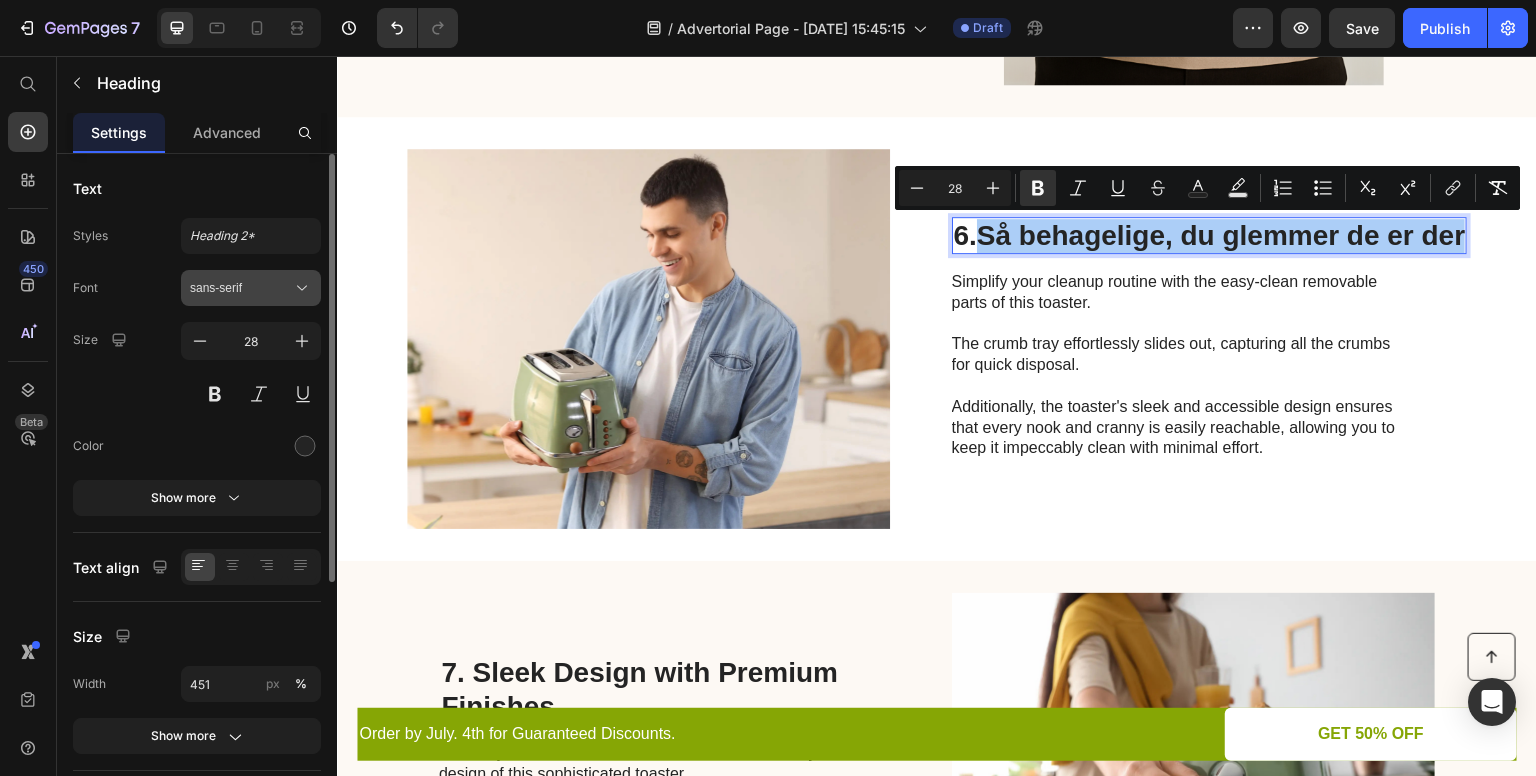 click on "sans-serif" at bounding box center [241, 288] 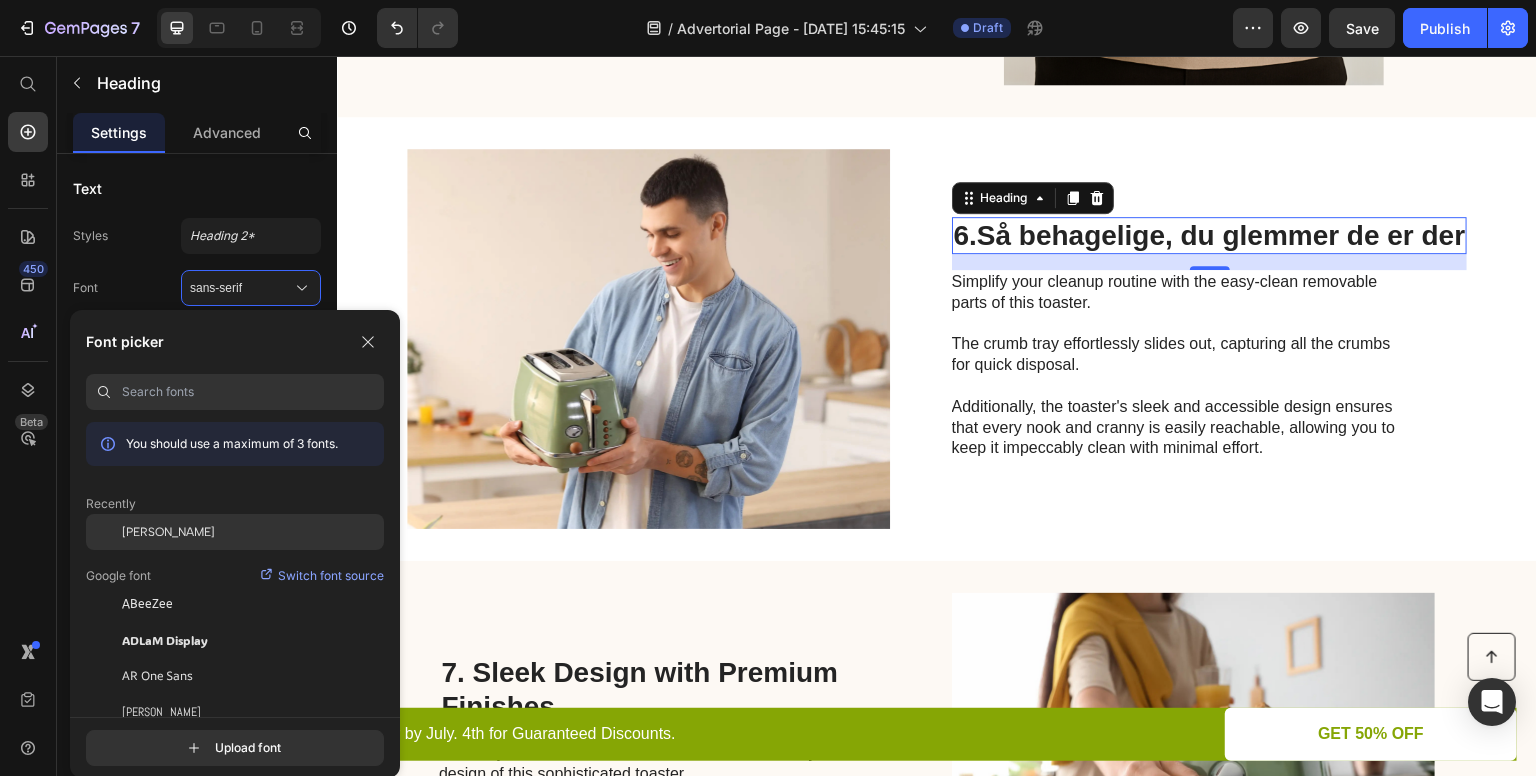 click on "[PERSON_NAME]" 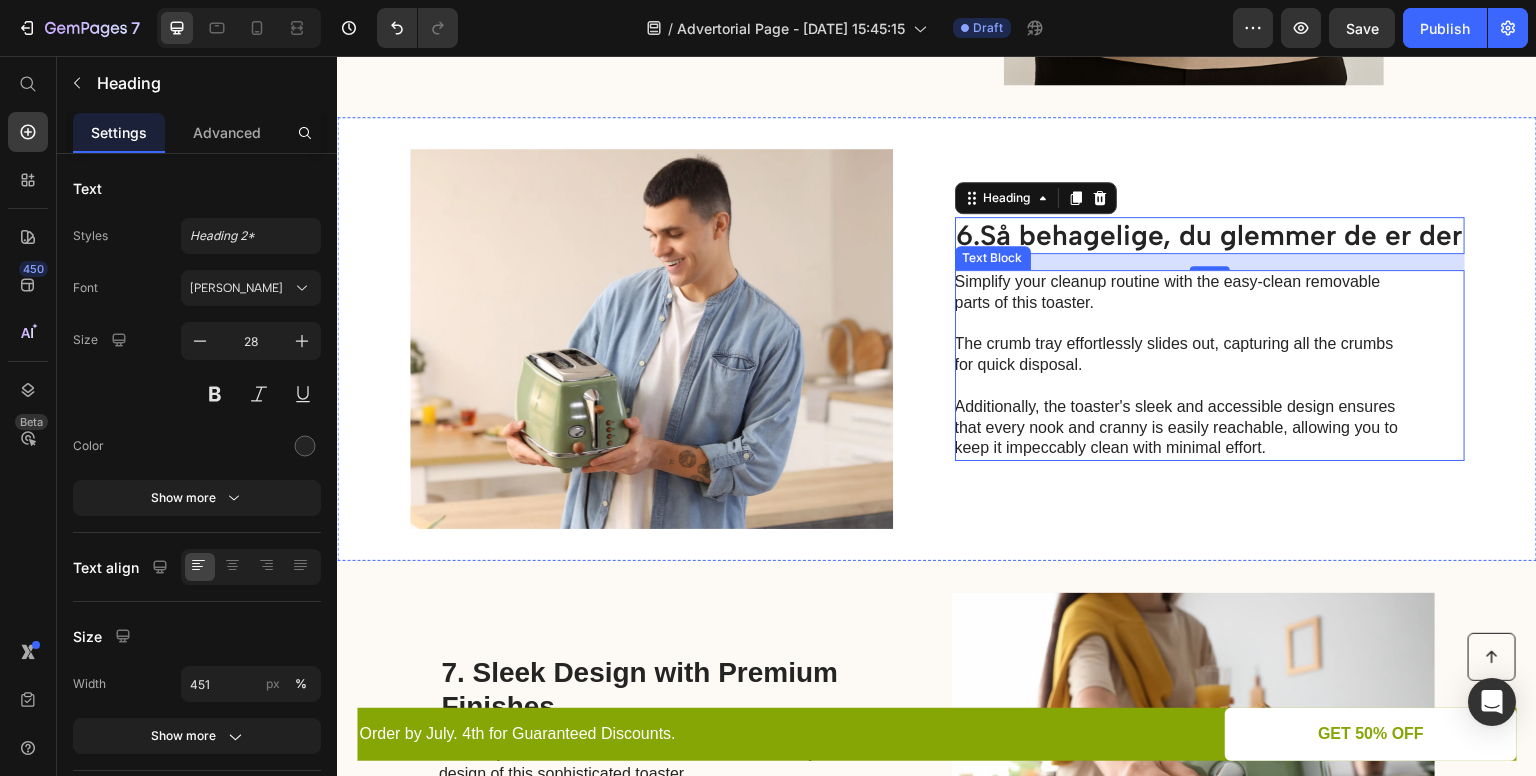 click on "Simplify your cleanup routine with the easy-clean removable parts of this toaster.  The crumb tray effortlessly slides out, capturing all the crumbs for quick disposal.  Additionally, the toaster's sleek and accessible design ensures that every nook and cranny is easily reachable, allowing you to keep it impeccably clean with minimal effort." at bounding box center [1179, 365] 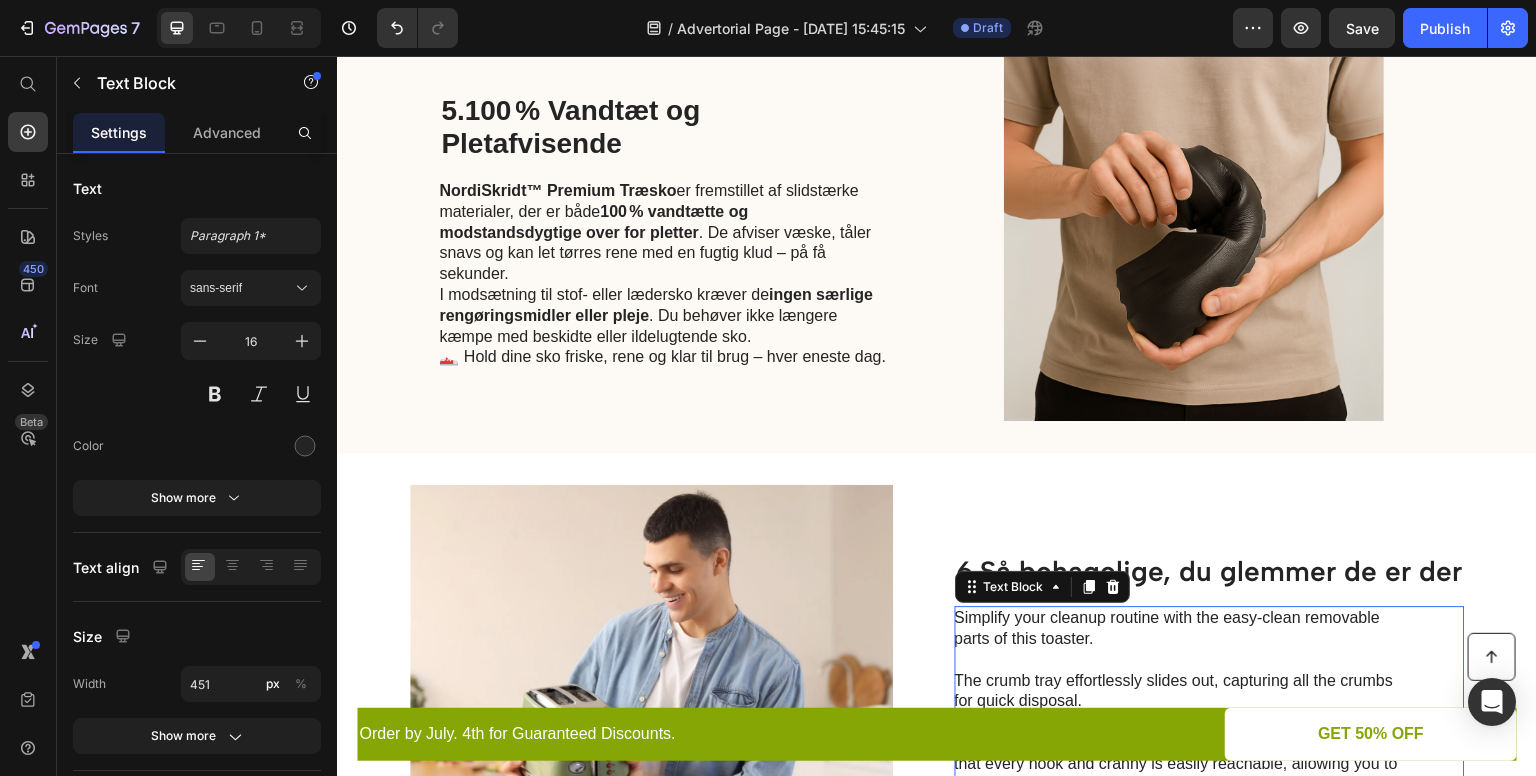 scroll, scrollTop: 2611, scrollLeft: 0, axis: vertical 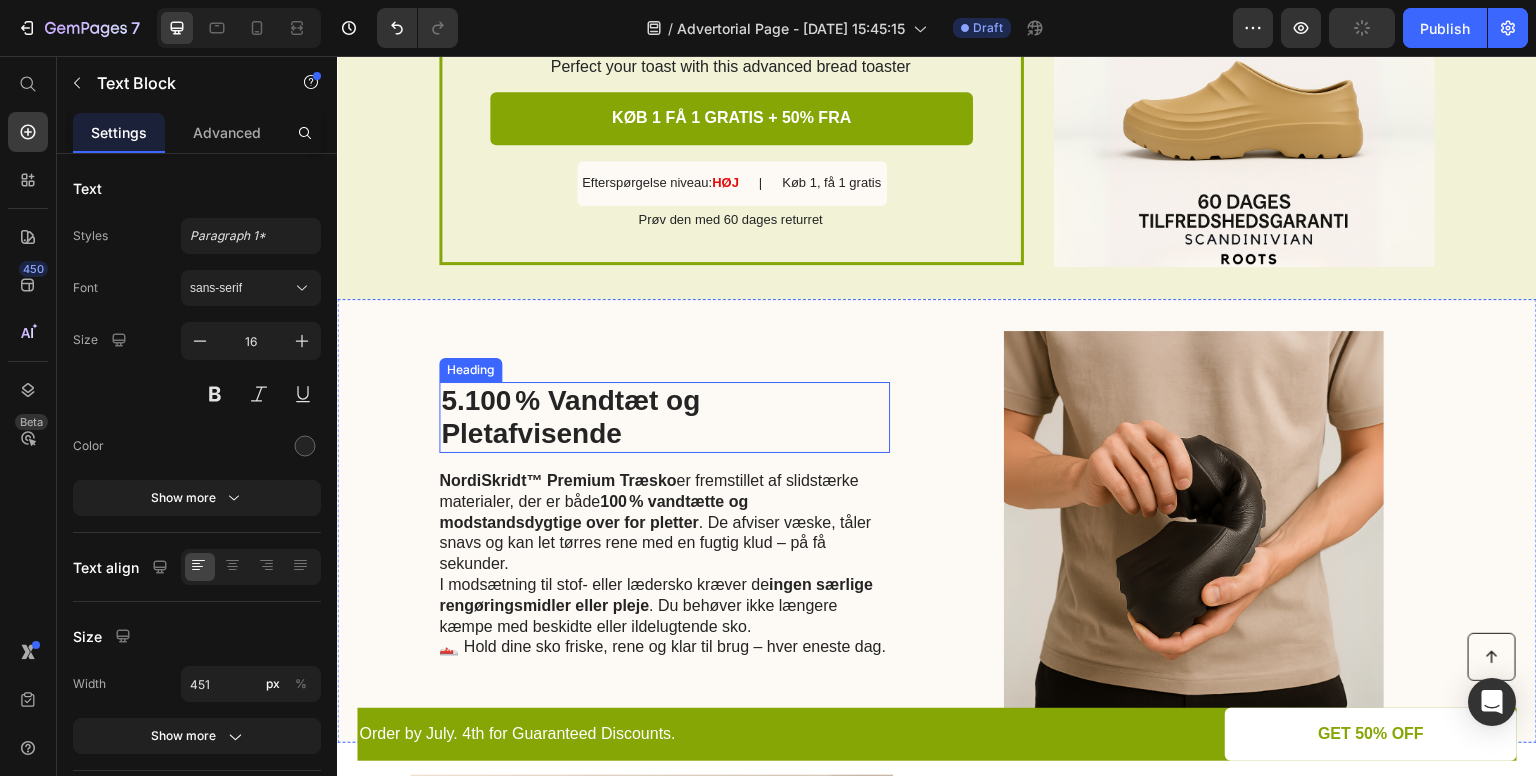 click on "5.100 % Vandtæt og Pletafvisende" at bounding box center [664, 417] 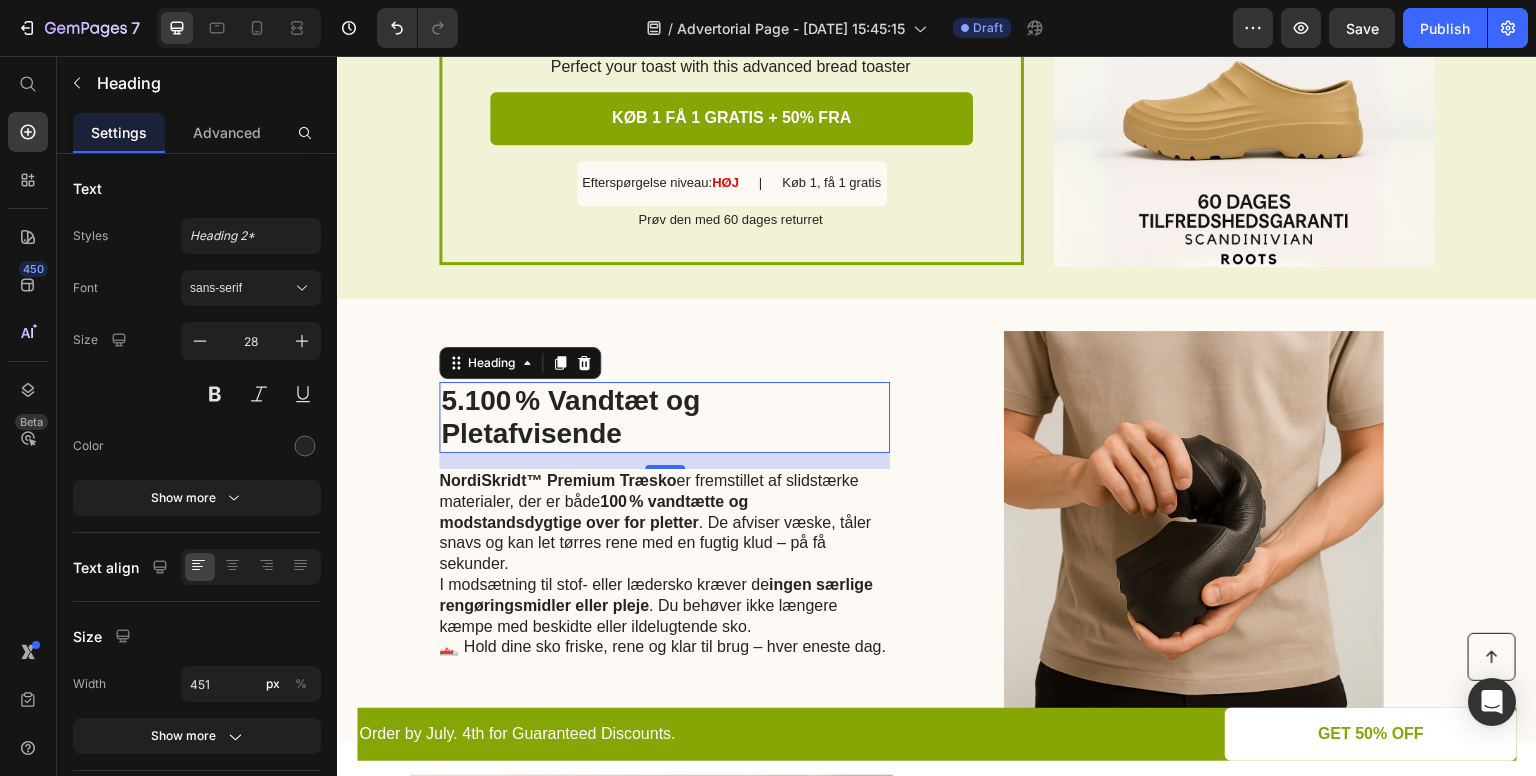 click on "5.100 % Vandtæt og Pletafvisende" at bounding box center [664, 417] 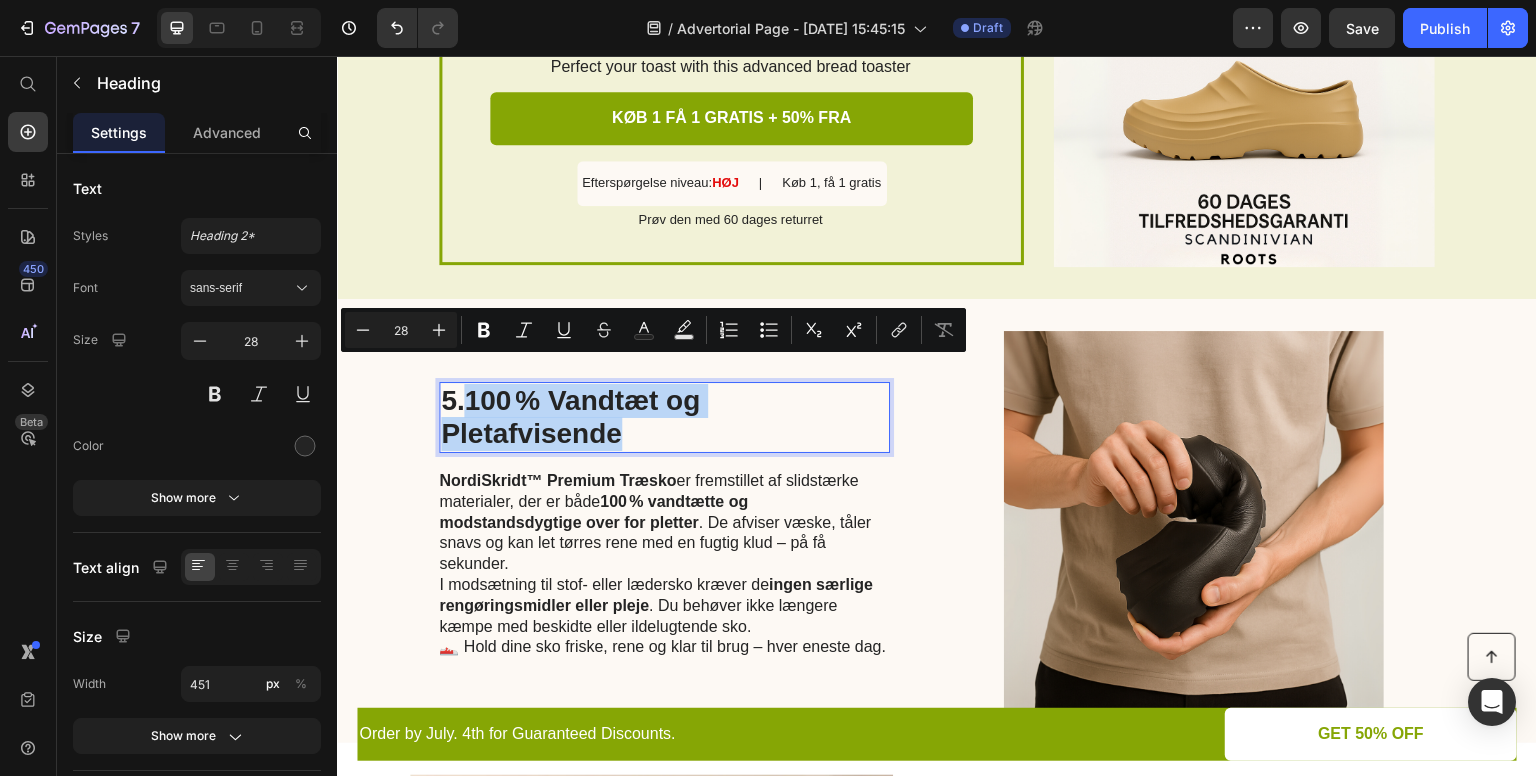 drag, startPoint x: 642, startPoint y: 407, endPoint x: 456, endPoint y: 382, distance: 187.67259 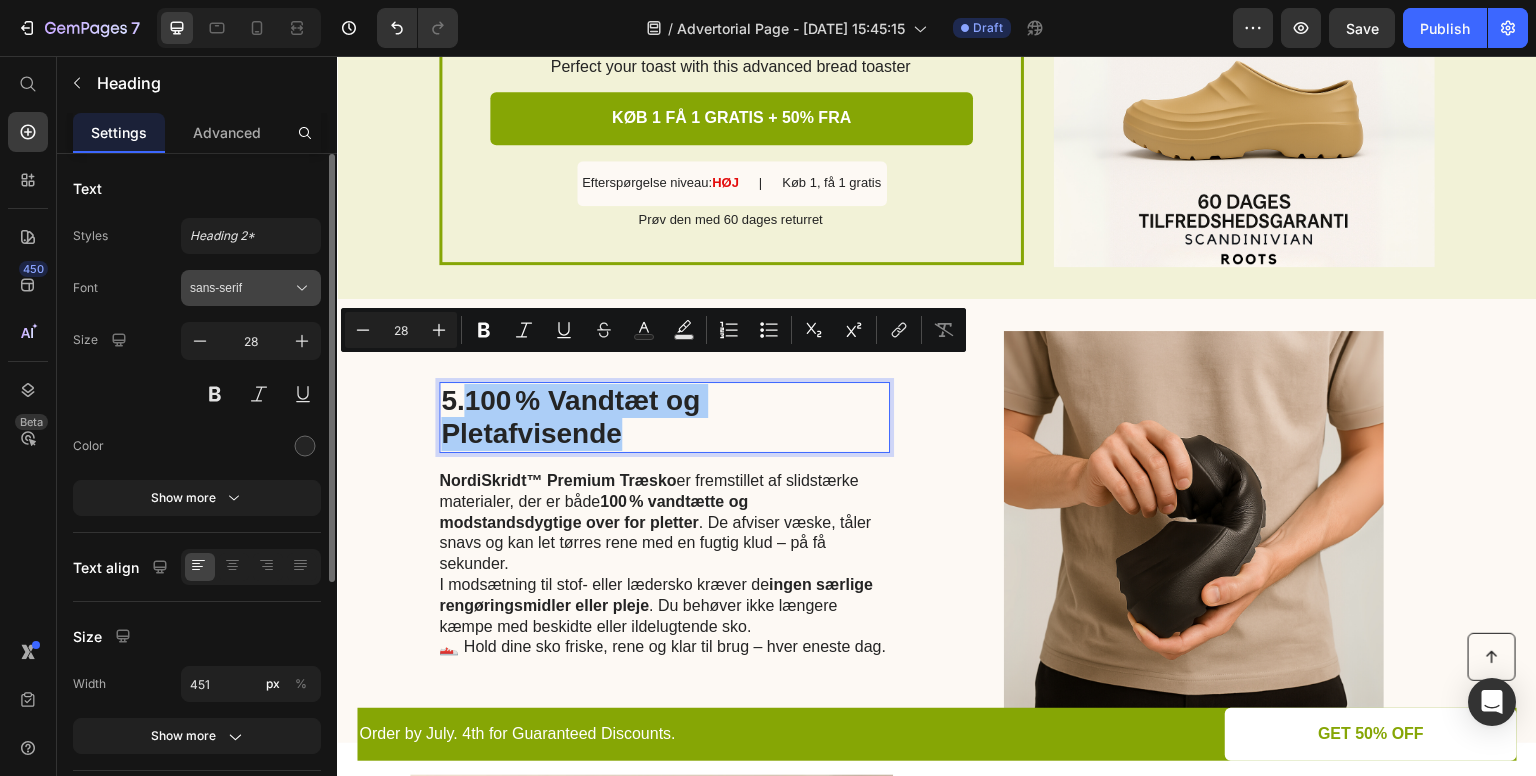 click on "sans-serif" at bounding box center (241, 288) 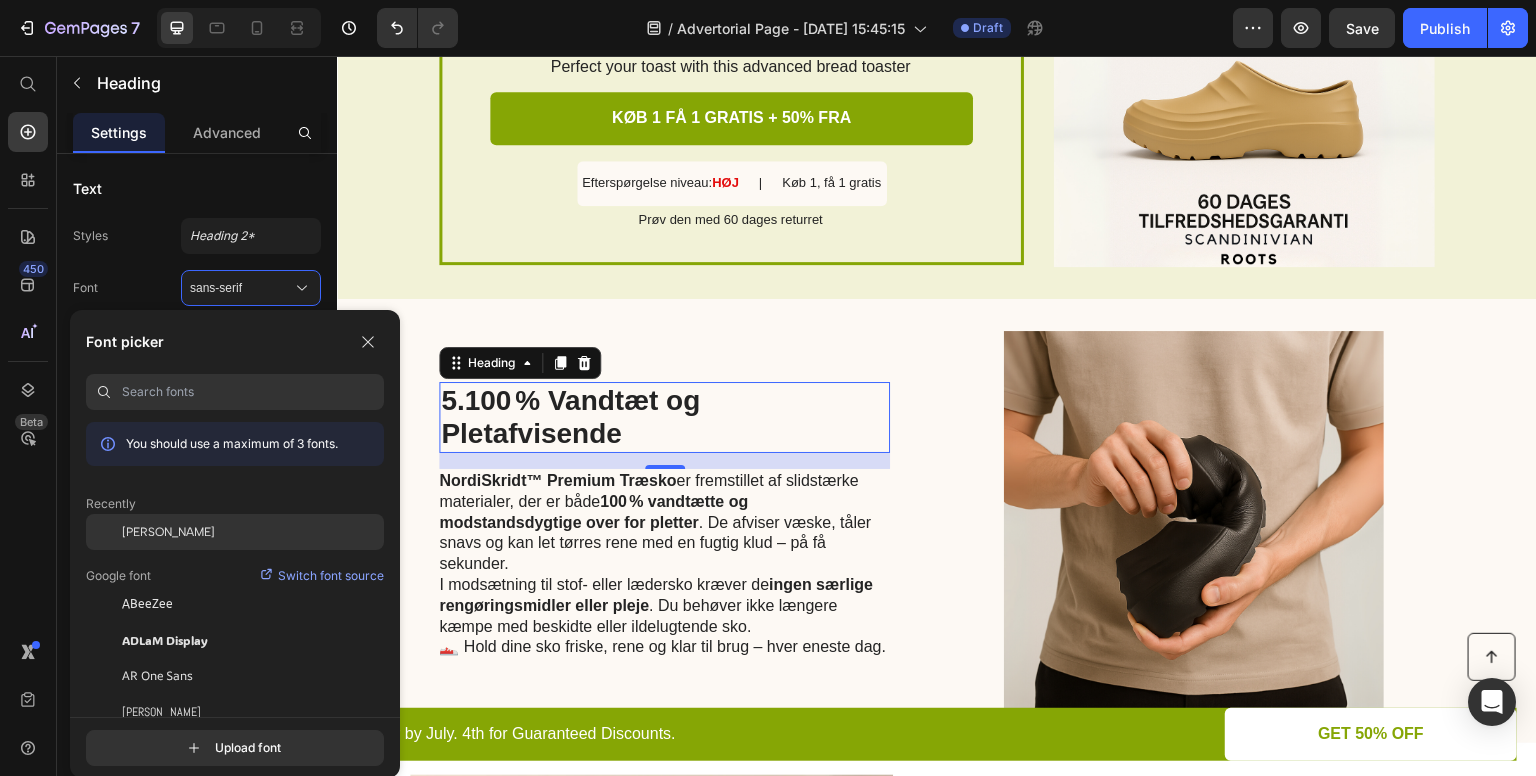 click on "[PERSON_NAME]" 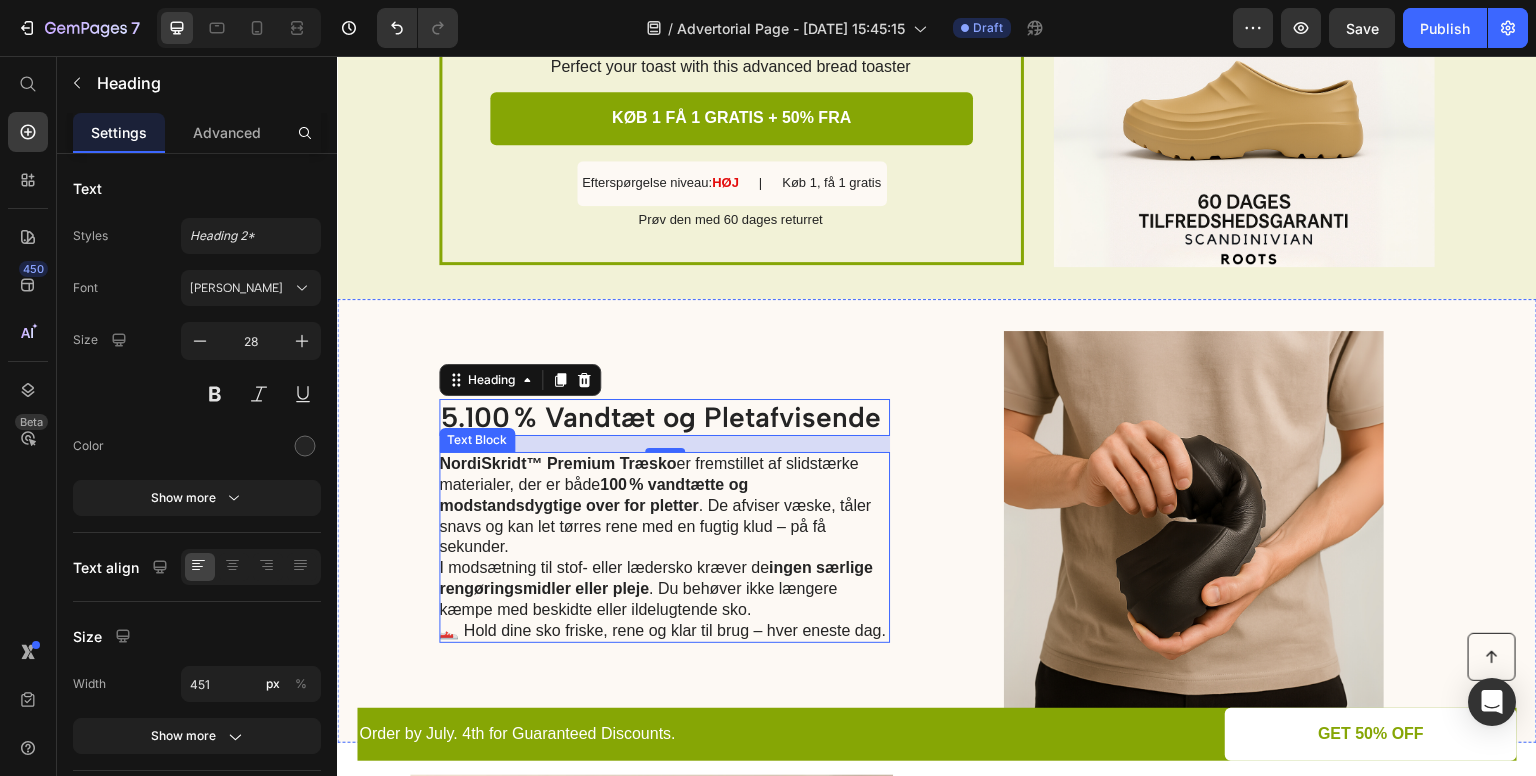 click on "I modsætning til stof- eller lædersko kræver de  ingen særlige rengøringsmidler eller pleje . Du behøver ikke længere kæmpe med beskidte eller ildelugtende sko." at bounding box center [663, 589] 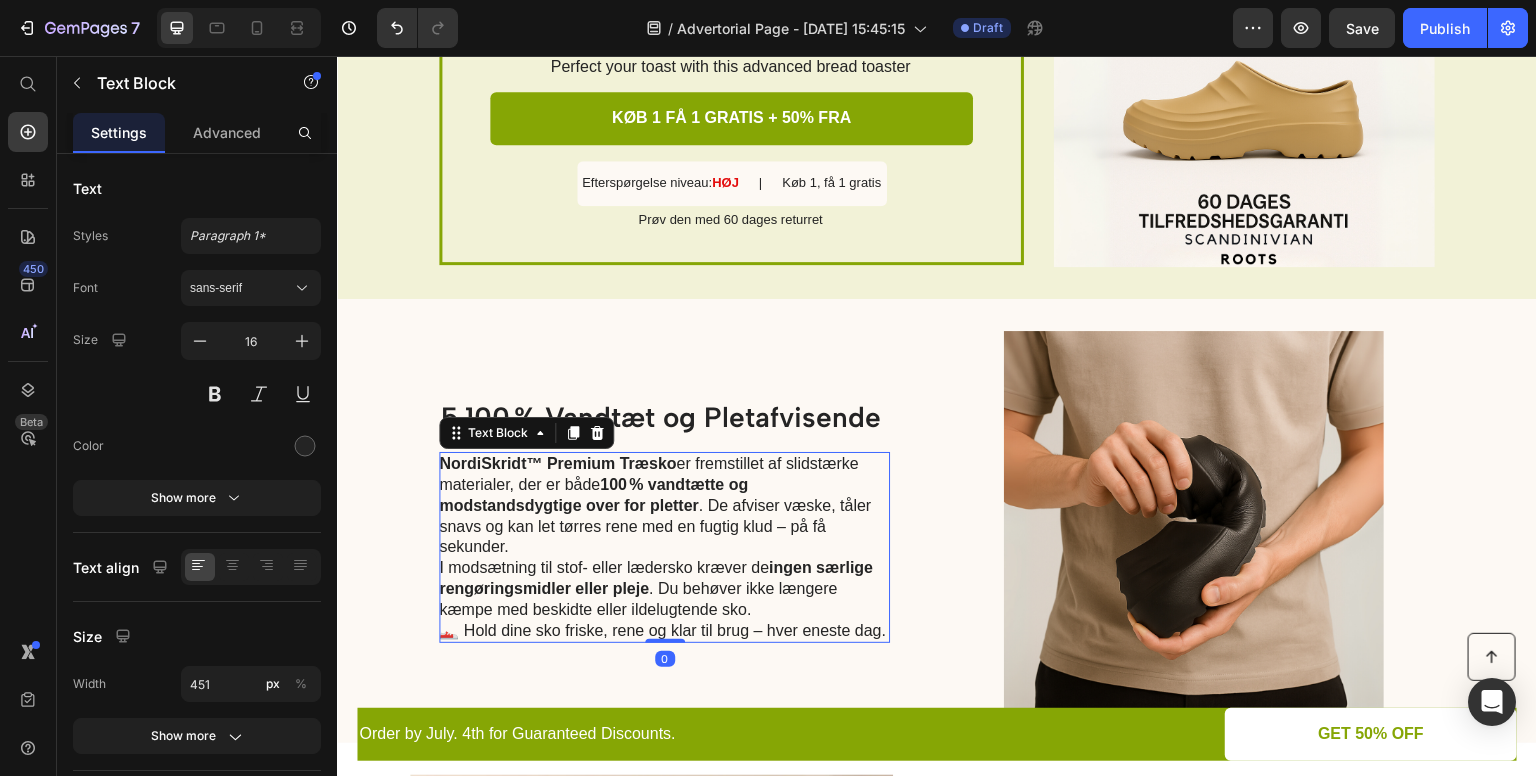 click on "👟 Hold dine sko friske, rene og klar til brug – hver eneste dag." at bounding box center (663, 631) 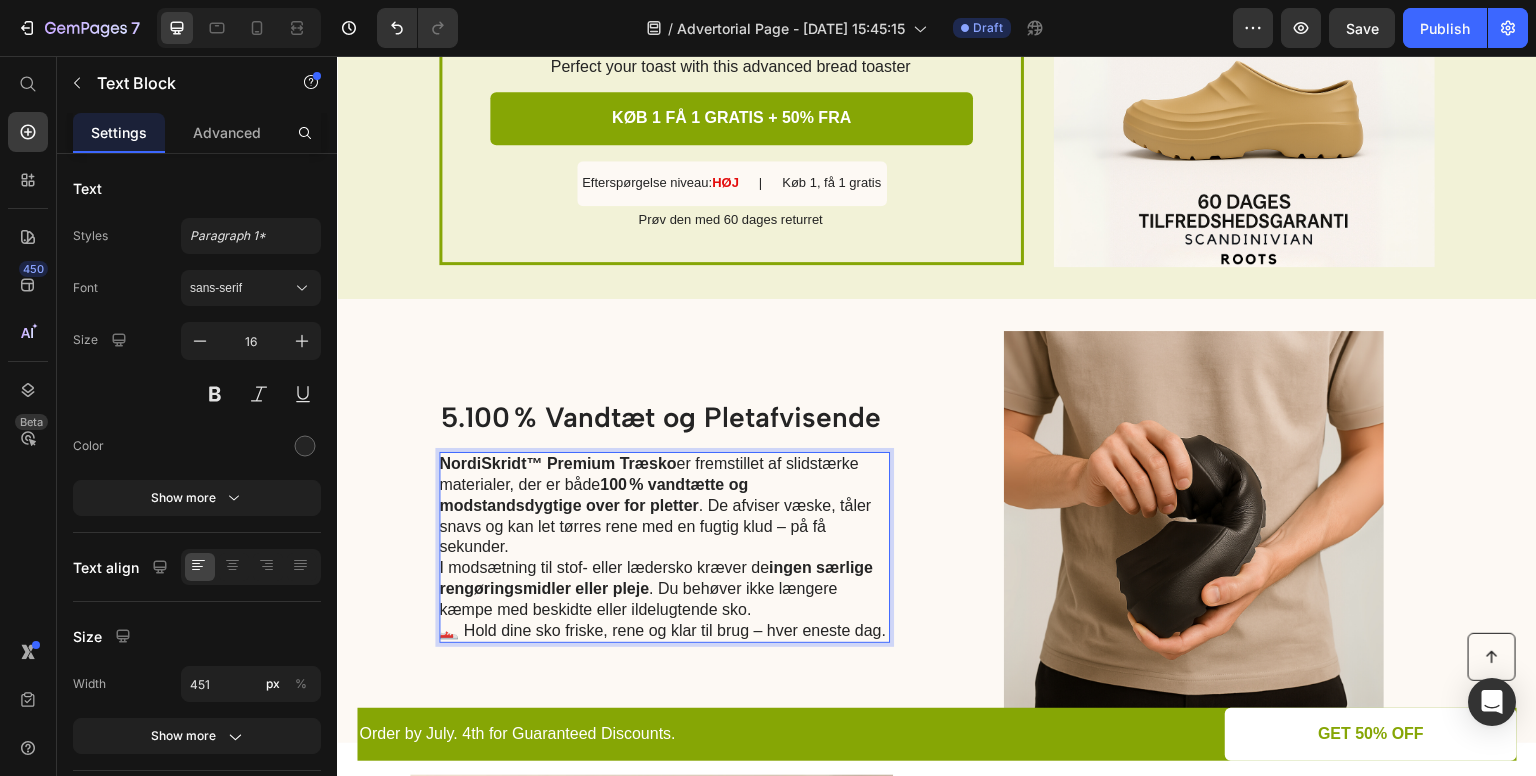 click on "👟 Hold dine sko friske, rene og klar til brug – hver eneste dag." at bounding box center [663, 631] 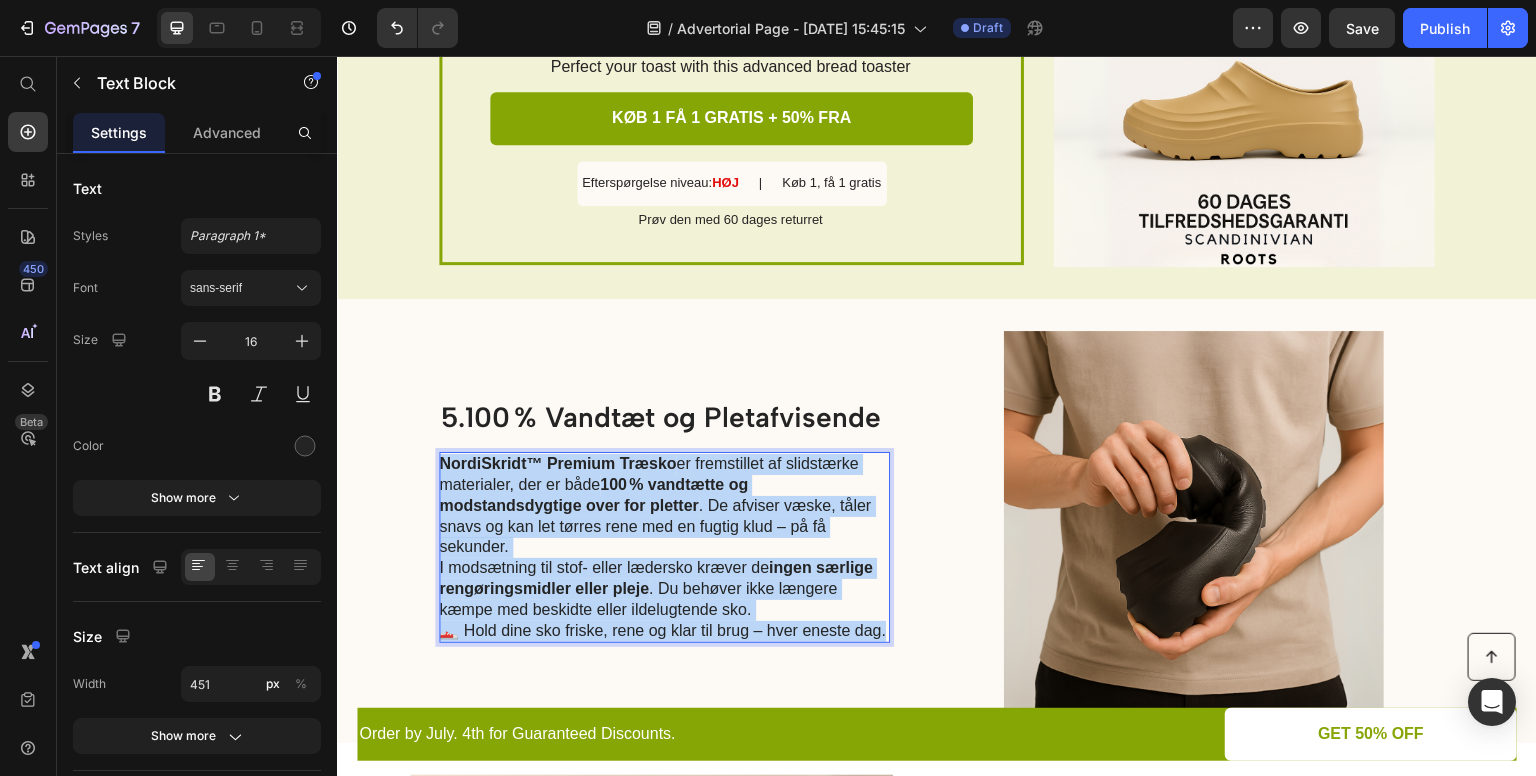 drag, startPoint x: 879, startPoint y: 611, endPoint x: 435, endPoint y: 445, distance: 474.01688 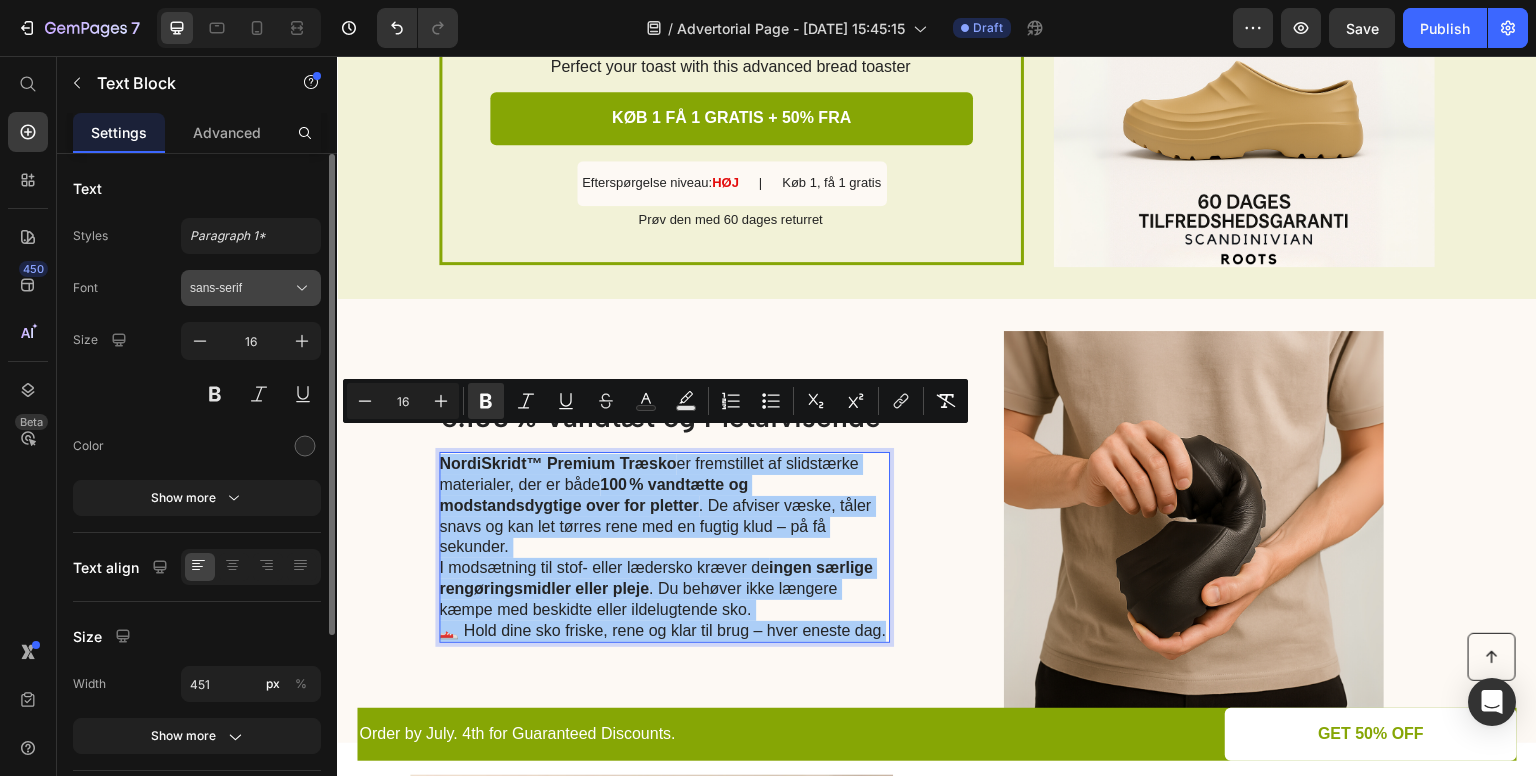 click on "sans-serif" at bounding box center (241, 288) 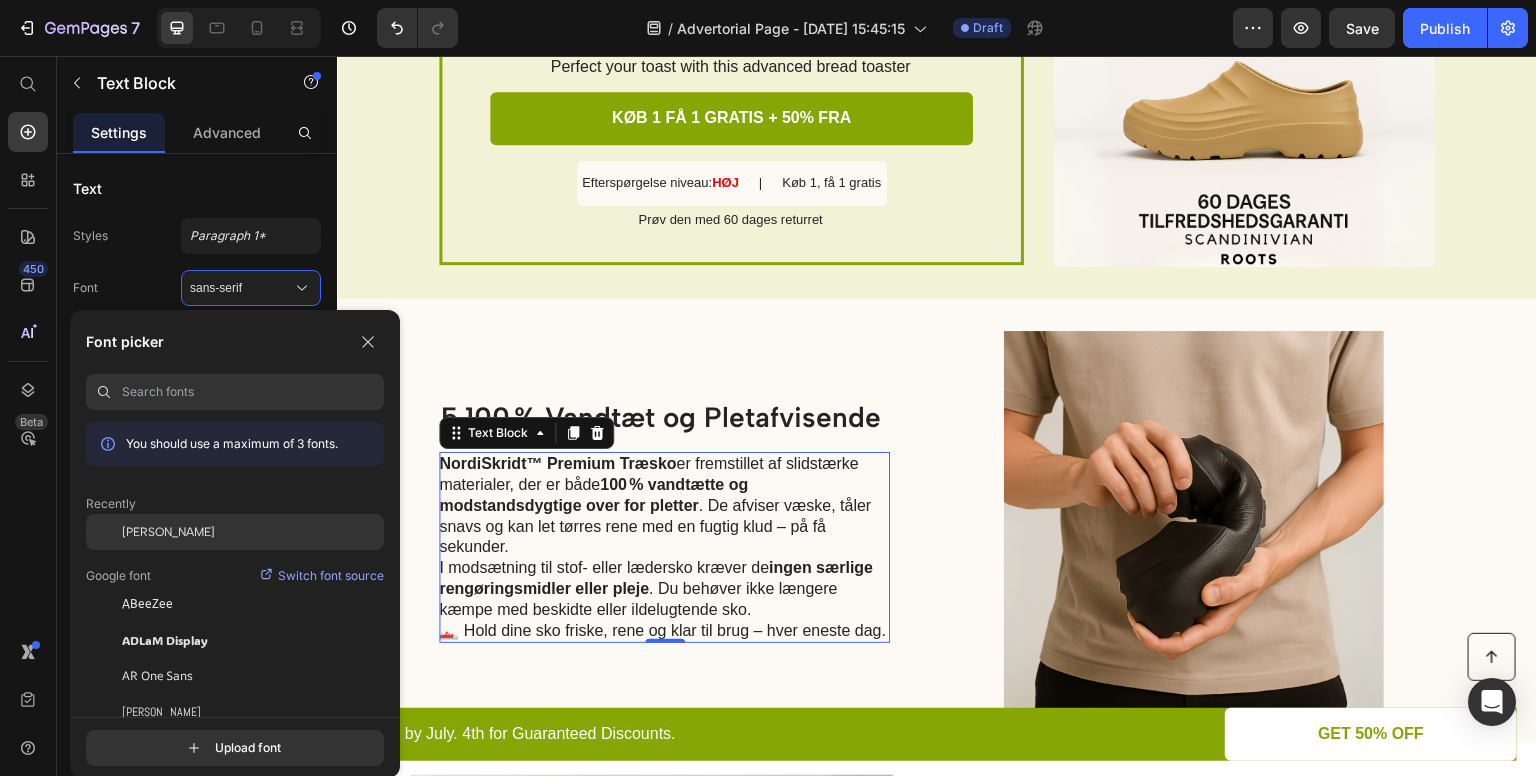 click on "[PERSON_NAME]" 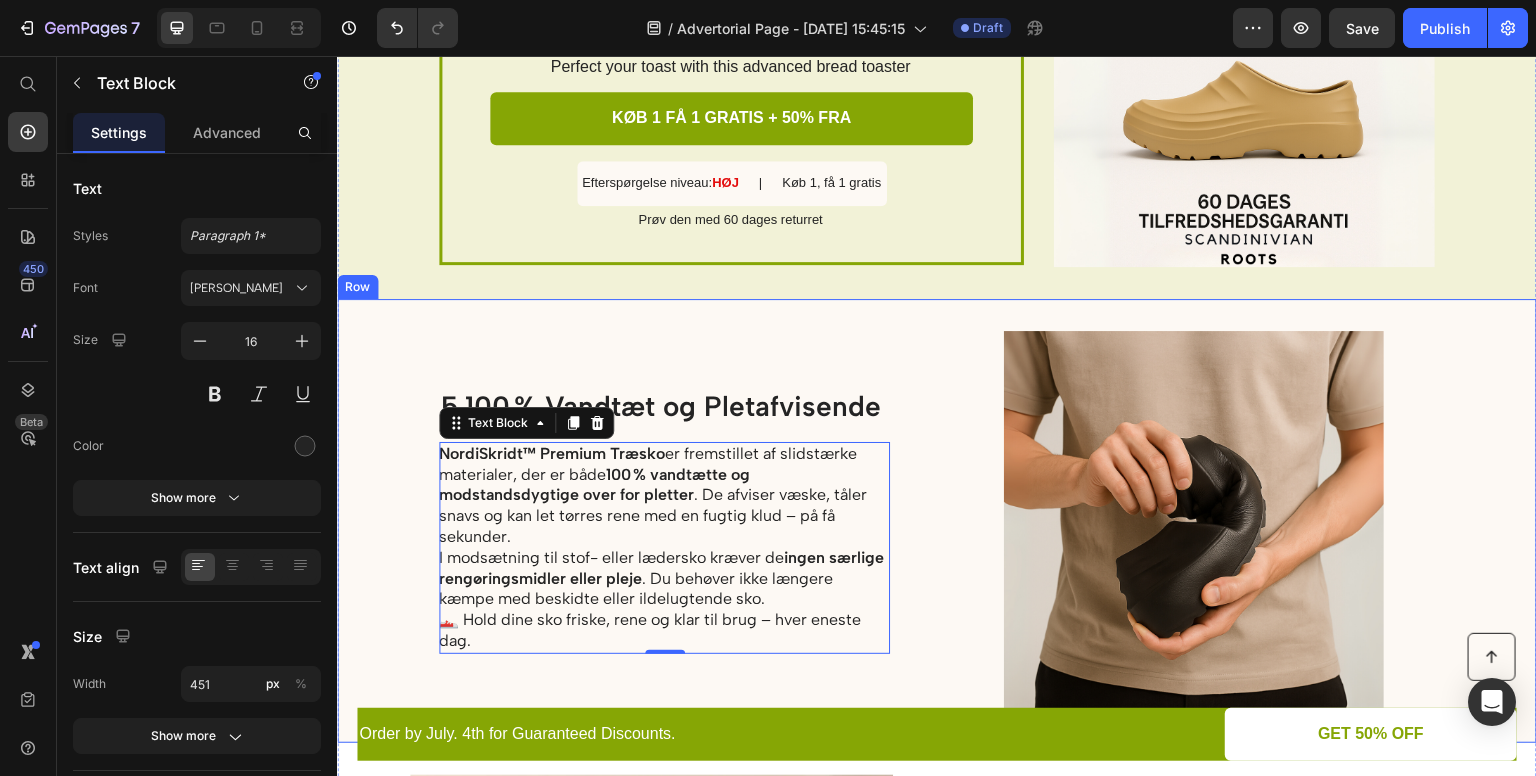 click on "5.100 % Vandtæt og Pletafvisende Heading NordiSkridt™ Premium Træsko  er fremstillet af slidstærke materialer, der er både  100 % vandtætte og modstandsdygtige over for pletter . De afviser væske, tåler snavs og kan let tørres rene med en fugtig klud – på få sekunder. I modsætning til stof- eller lædersko kræver de  ingen særlige rengøringsmidler eller pleje . Du behøver ikke længere kæmpe med beskidte eller ildelugtende sko. 👟 Hold dine sko friske, rene og klar til brug – hver eneste dag. Text Block   0 Image Row" at bounding box center [937, 521] 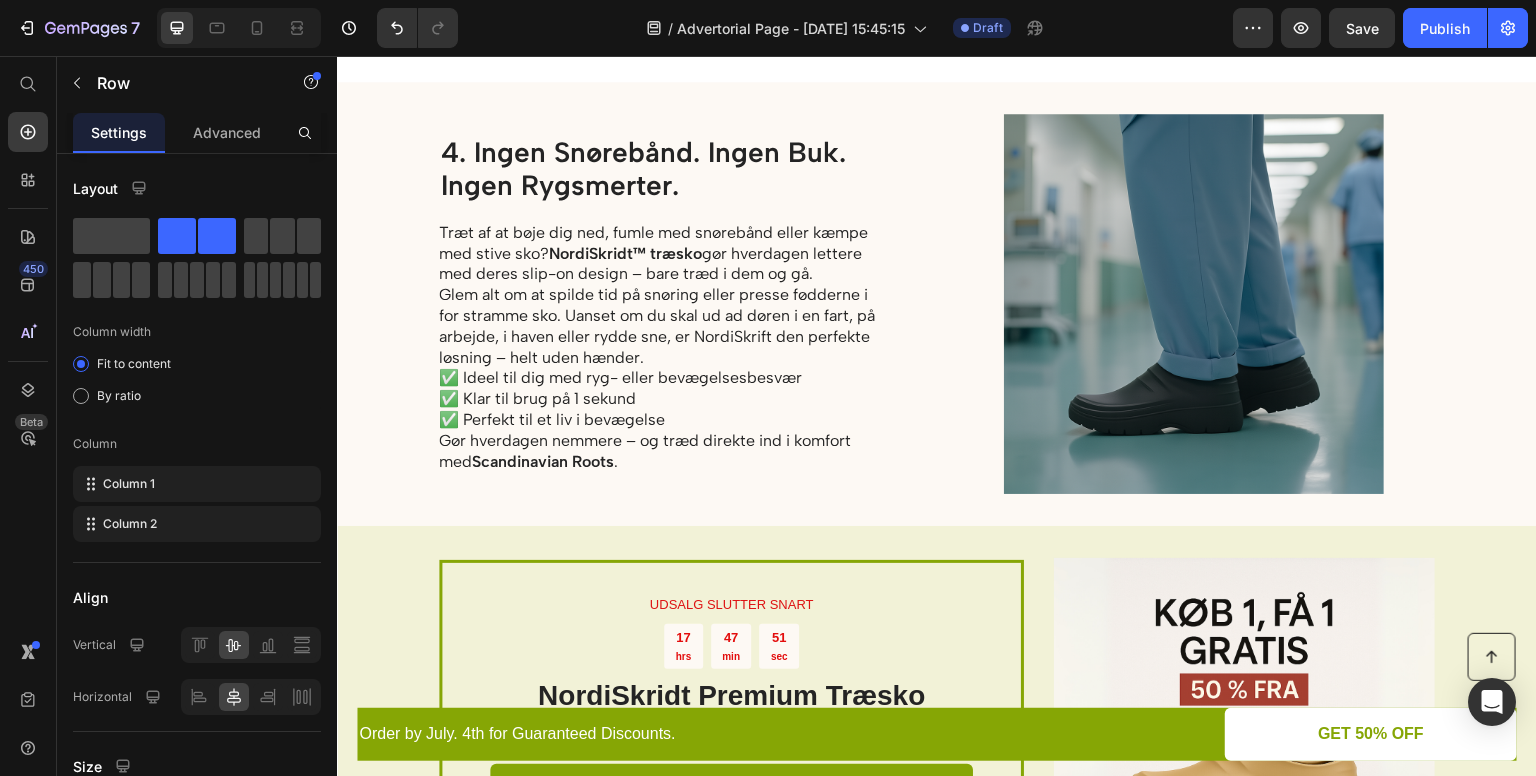 scroll, scrollTop: 1923, scrollLeft: 0, axis: vertical 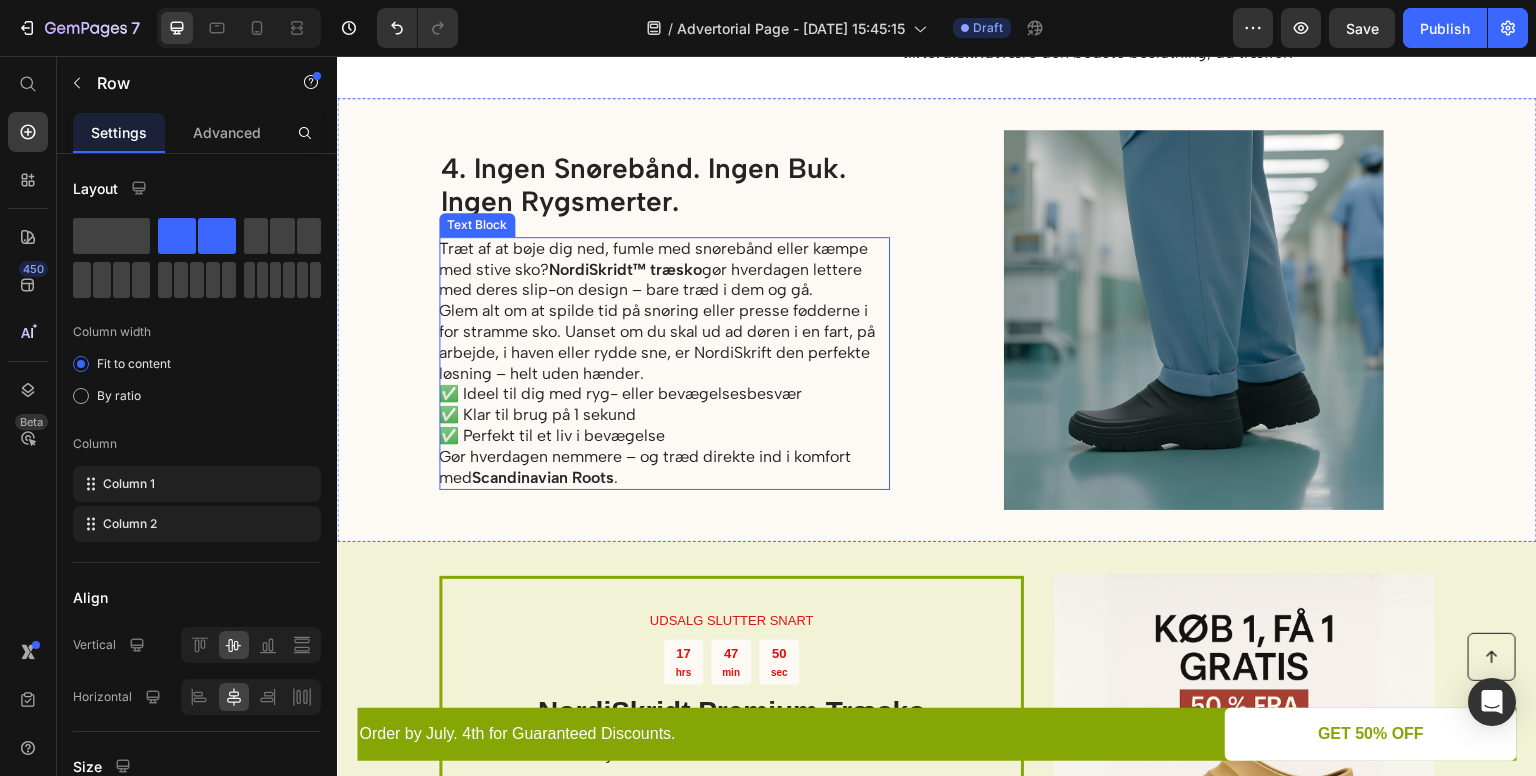 click on "Glem alt om at spilde tid på snøring eller presse fødderne i for stramme sko. Uanset om du skal ud ad døren i en fart, på arbejde, i haven eller rydde sne, er NordiSkrift den perfekte løsning – helt uden hænder." at bounding box center [663, 342] 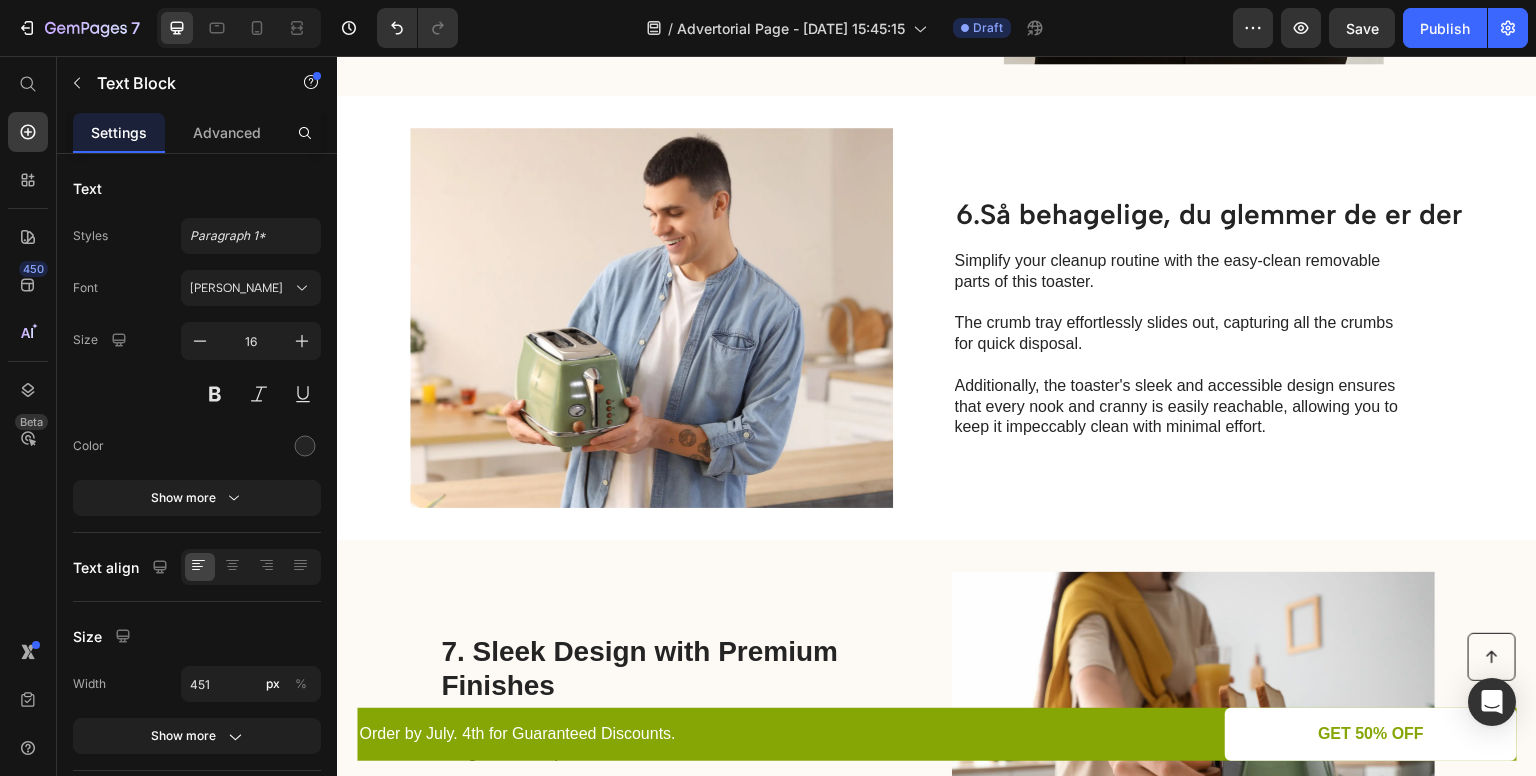 scroll, scrollTop: 3236, scrollLeft: 0, axis: vertical 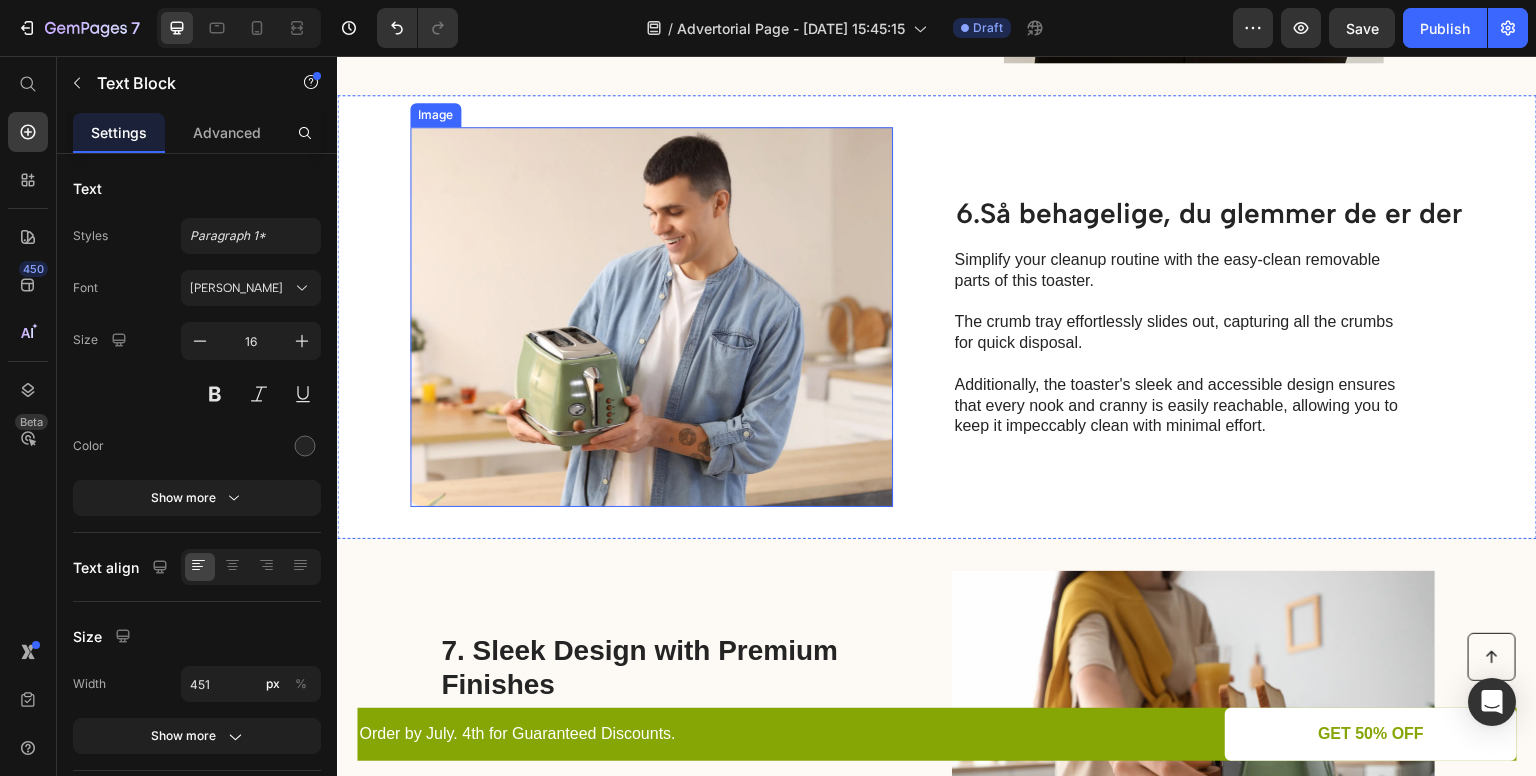click at bounding box center [651, 317] 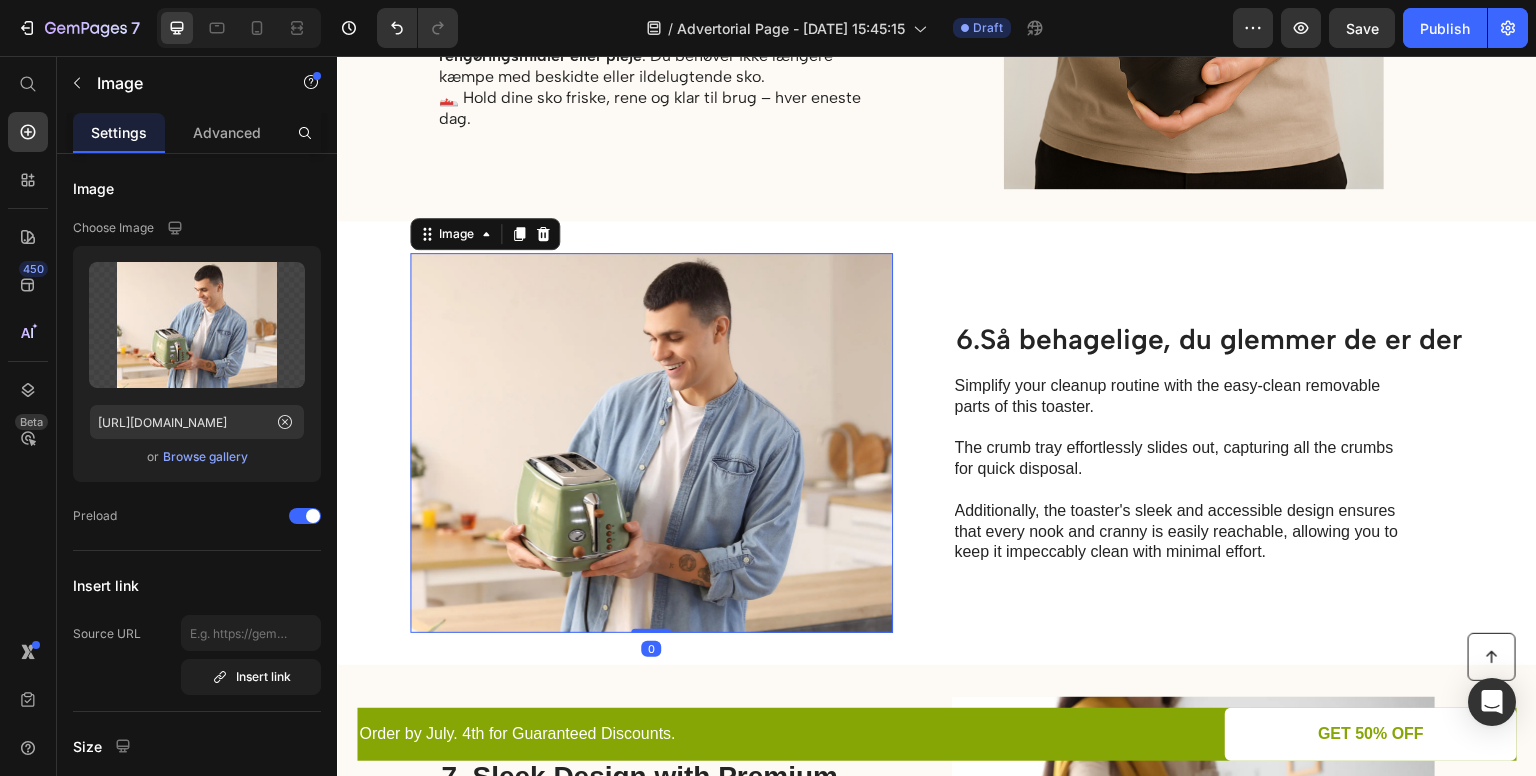 scroll, scrollTop: 3150, scrollLeft: 0, axis: vertical 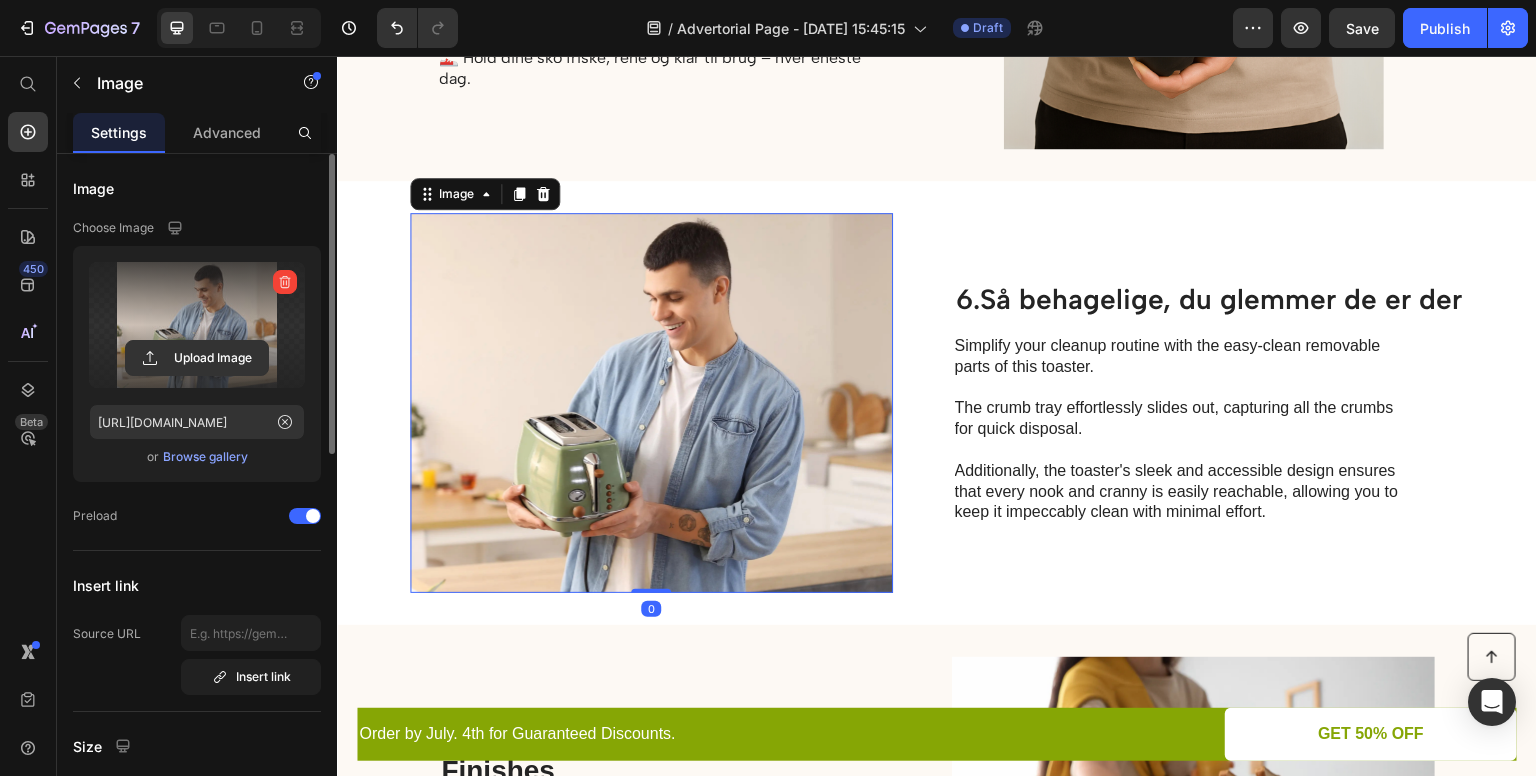 click at bounding box center [197, 325] 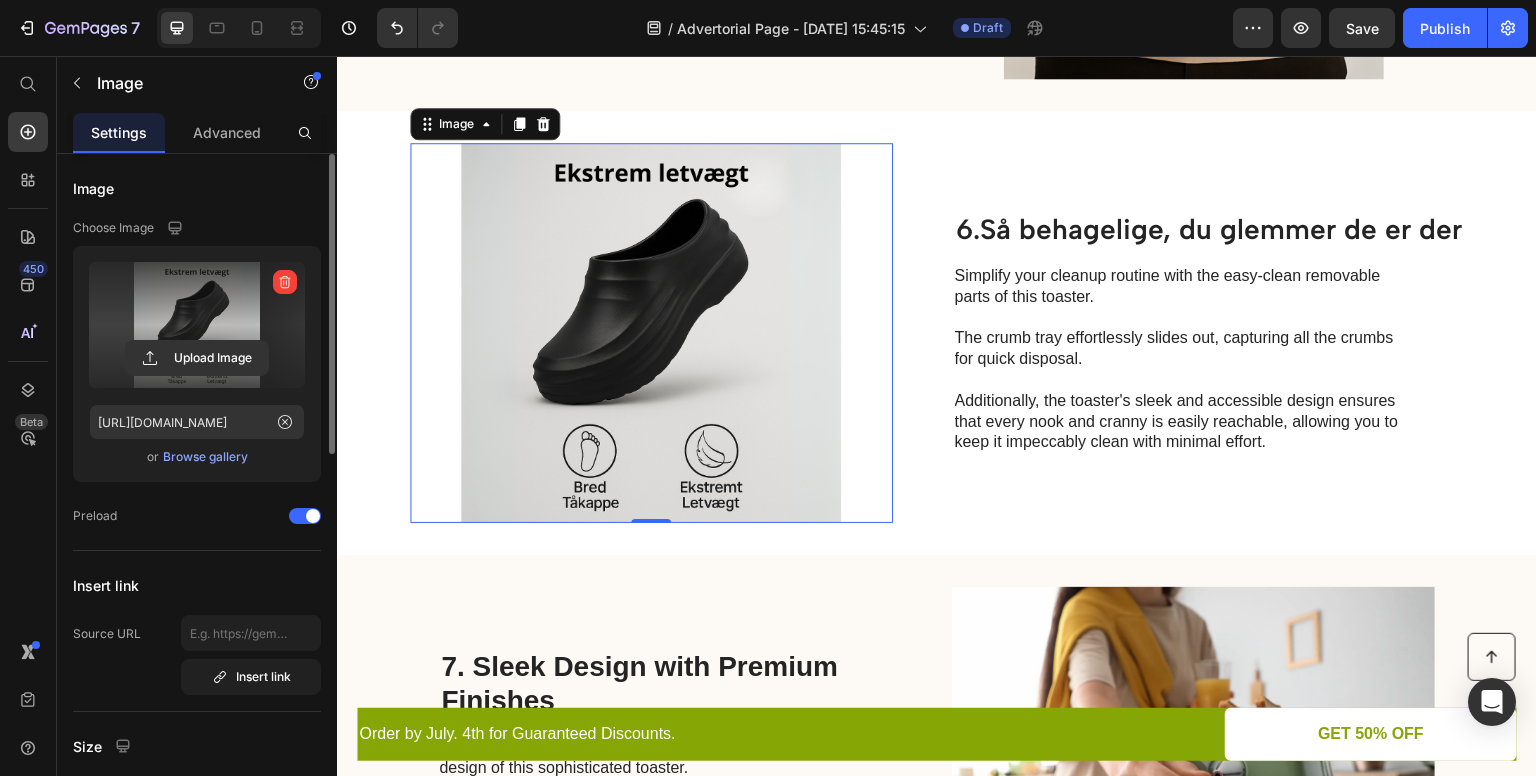 type on "https://cdn.shopify.com/s/files/1/0855/1845/0954/files/gempages_574829835696735007-a06a02d1-1f13-45b0-863b-11a40b893e07.png" 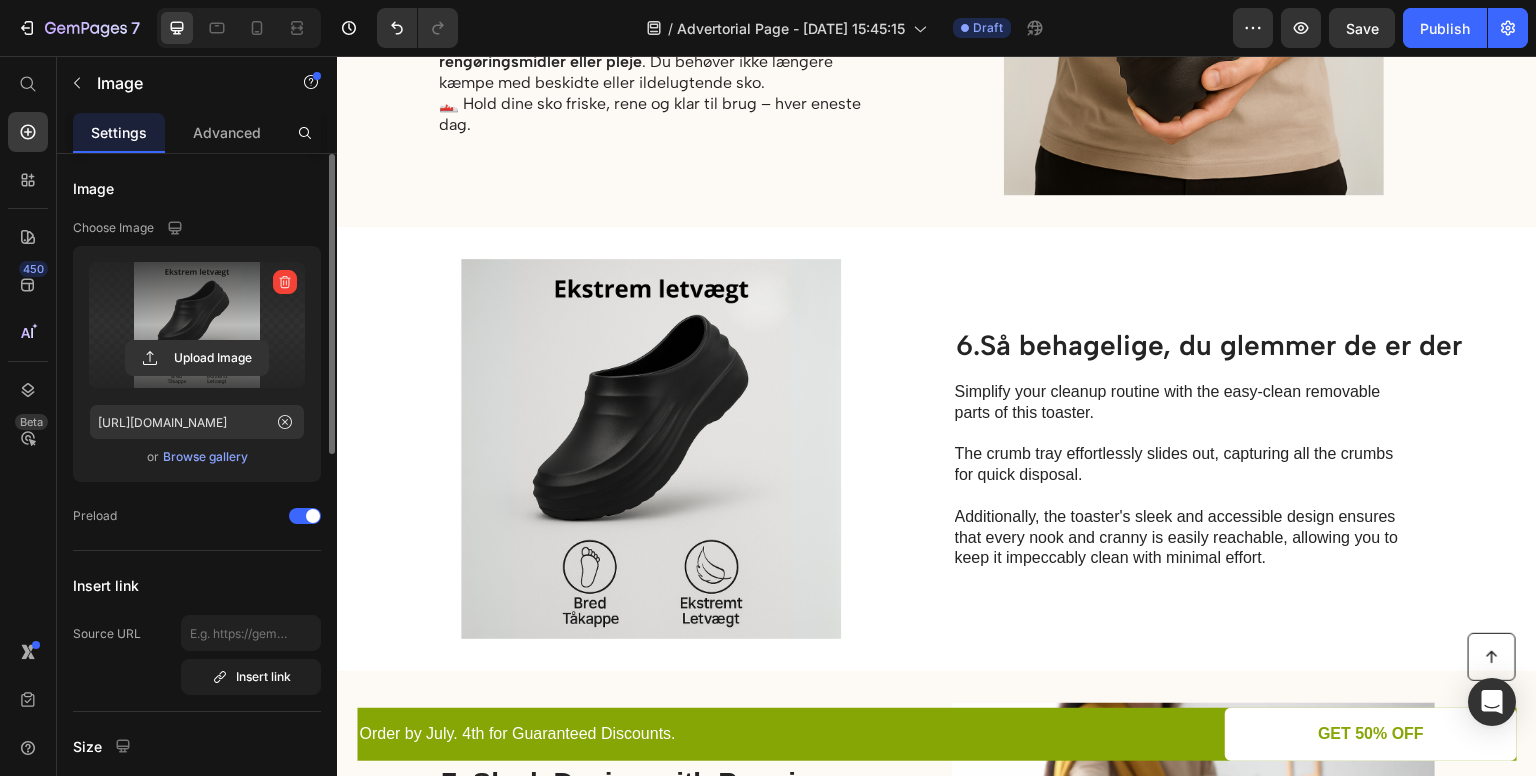scroll, scrollTop: 3088, scrollLeft: 0, axis: vertical 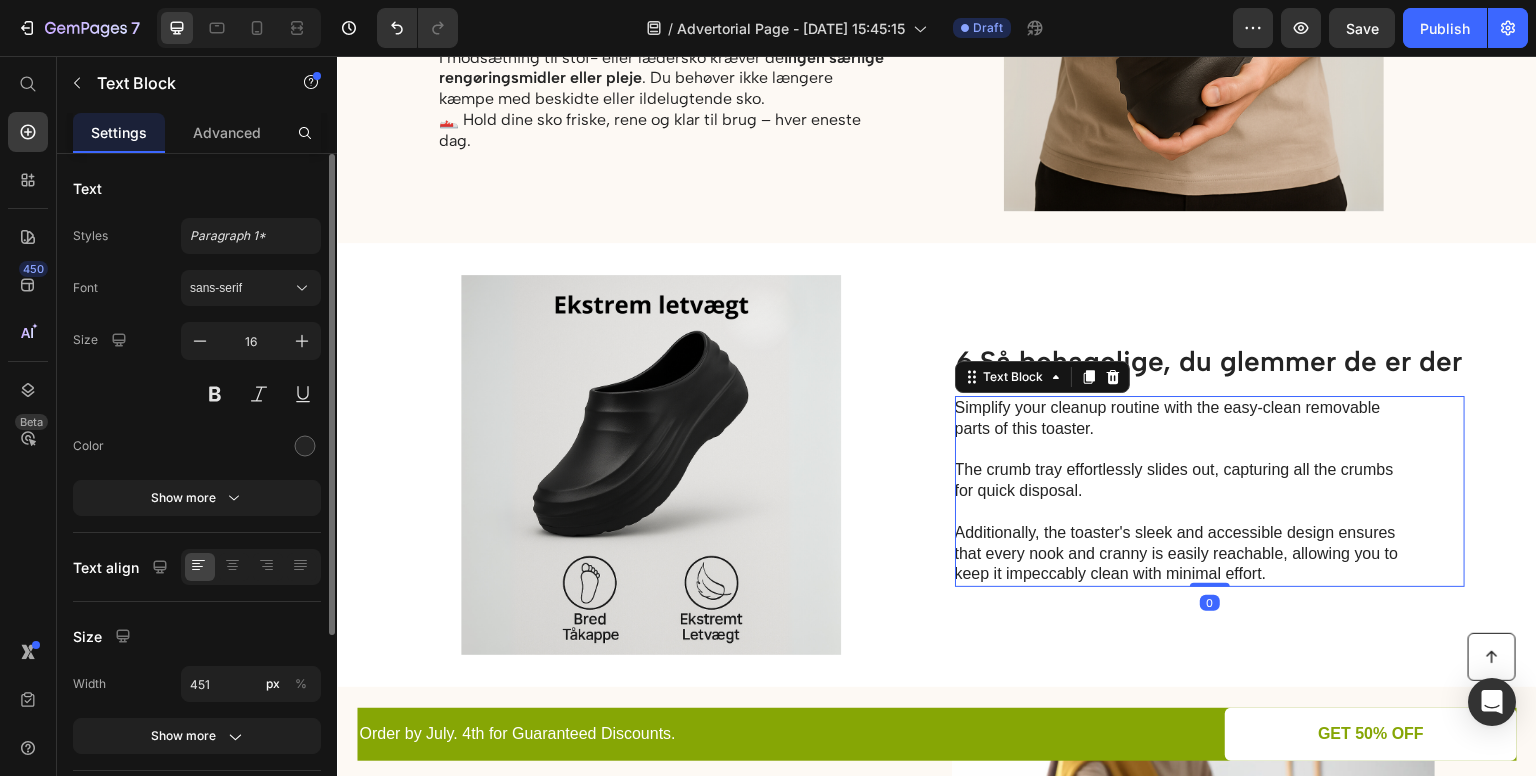 click on "Simplify your cleanup routine with the easy-clean removable parts of this toaster.  The crumb tray effortlessly slides out, capturing all the crumbs for quick disposal.  Additionally, the toaster's sleek and accessible design ensures that every nook and cranny is easily reachable, allowing you to keep it impeccably clean with minimal effort." at bounding box center [1179, 491] 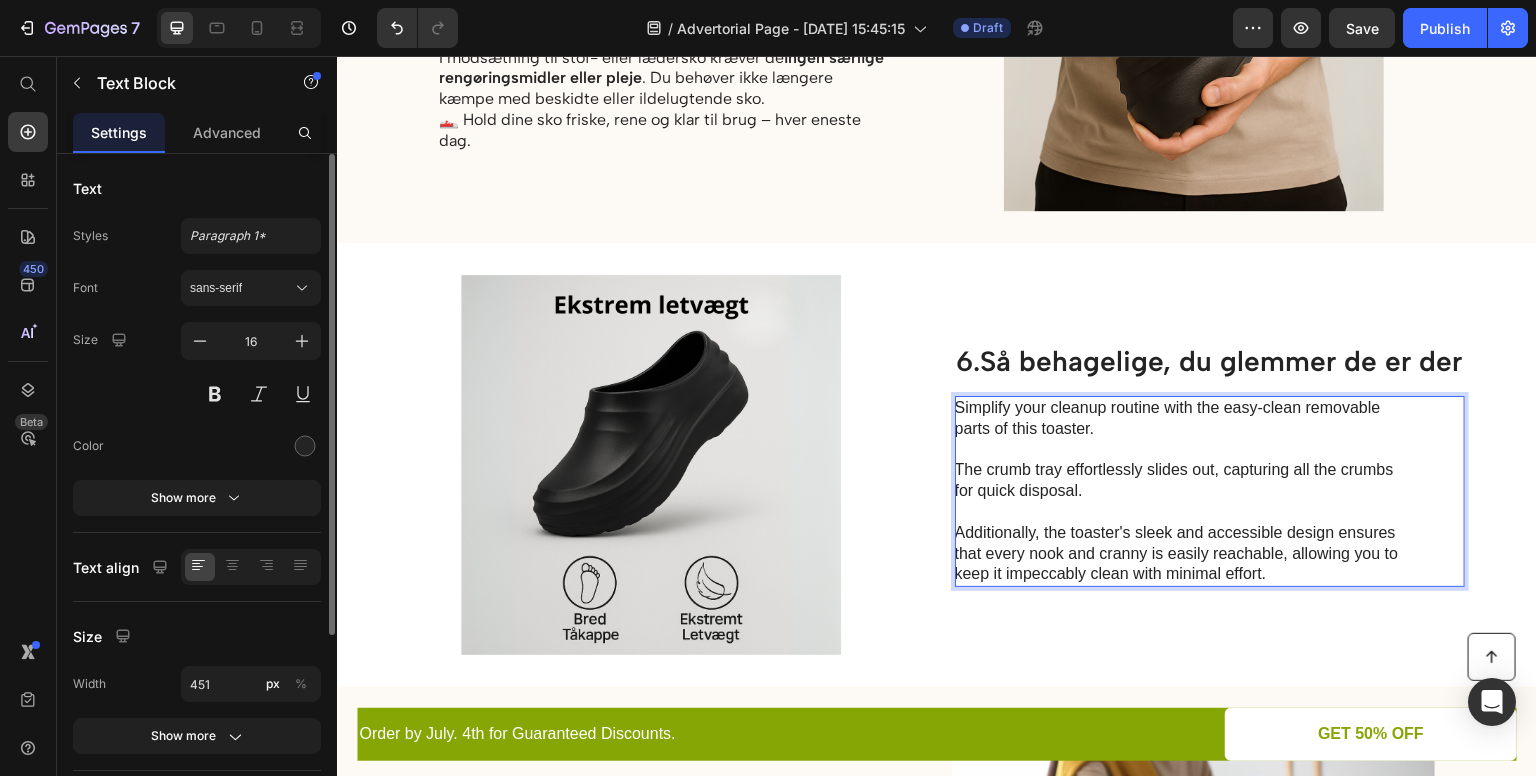 click on "Simplify your cleanup routine with the easy-clean removable parts of this toaster.  The crumb tray effortlessly slides out, capturing all the crumbs for quick disposal.  Additionally, the toaster's sleek and accessible design ensures that every nook and cranny is easily reachable, allowing you to keep it impeccably clean with minimal effort." at bounding box center (1179, 491) 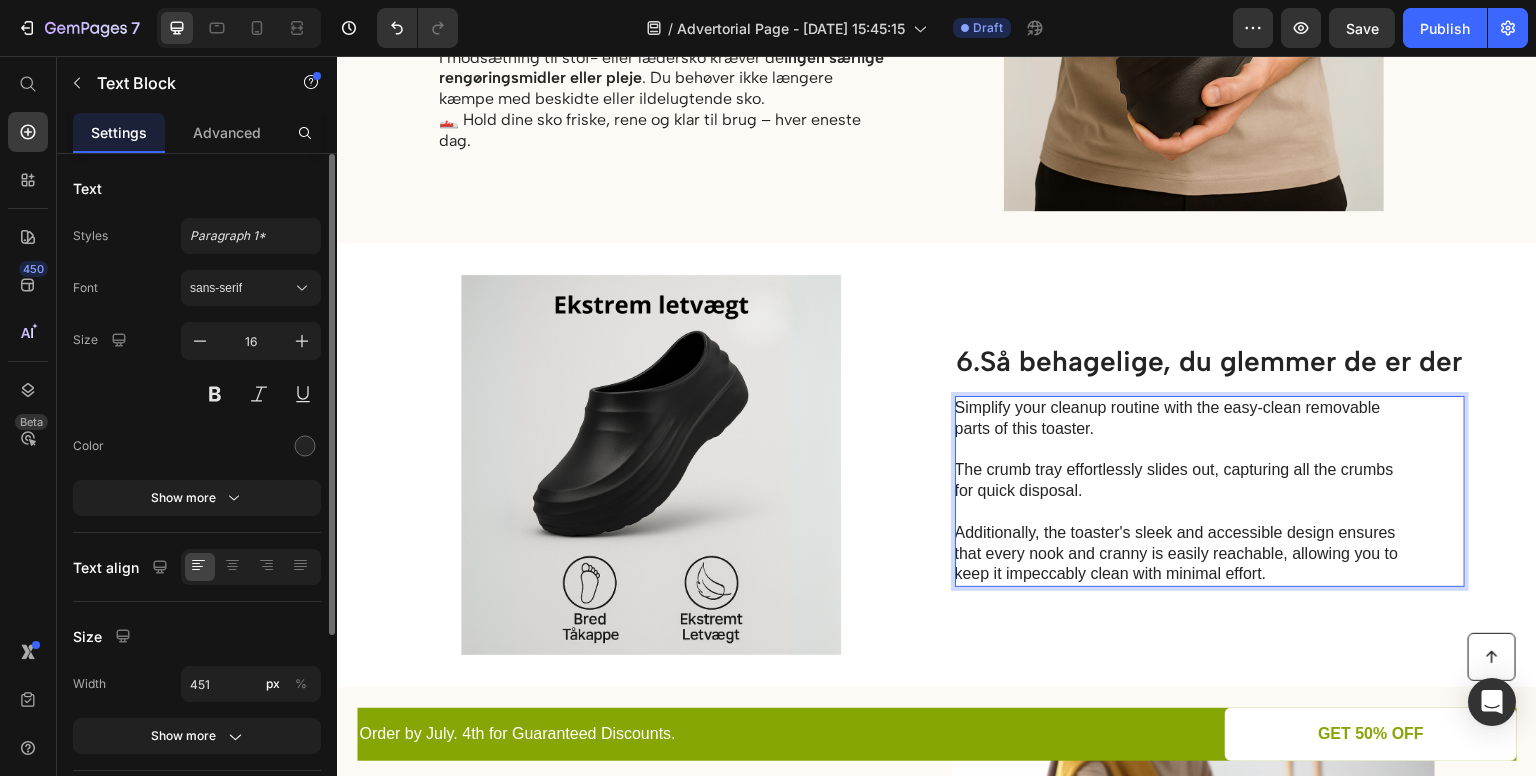 click on "Simplify your cleanup routine with the easy-clean removable parts of this toaster.  The crumb tray effortlessly slides out, capturing all the crumbs for quick disposal.  Additionally, the toaster's sleek and accessible design ensures that every nook and cranny is easily reachable, allowing you to keep it impeccably clean with minimal effort." at bounding box center (1179, 491) 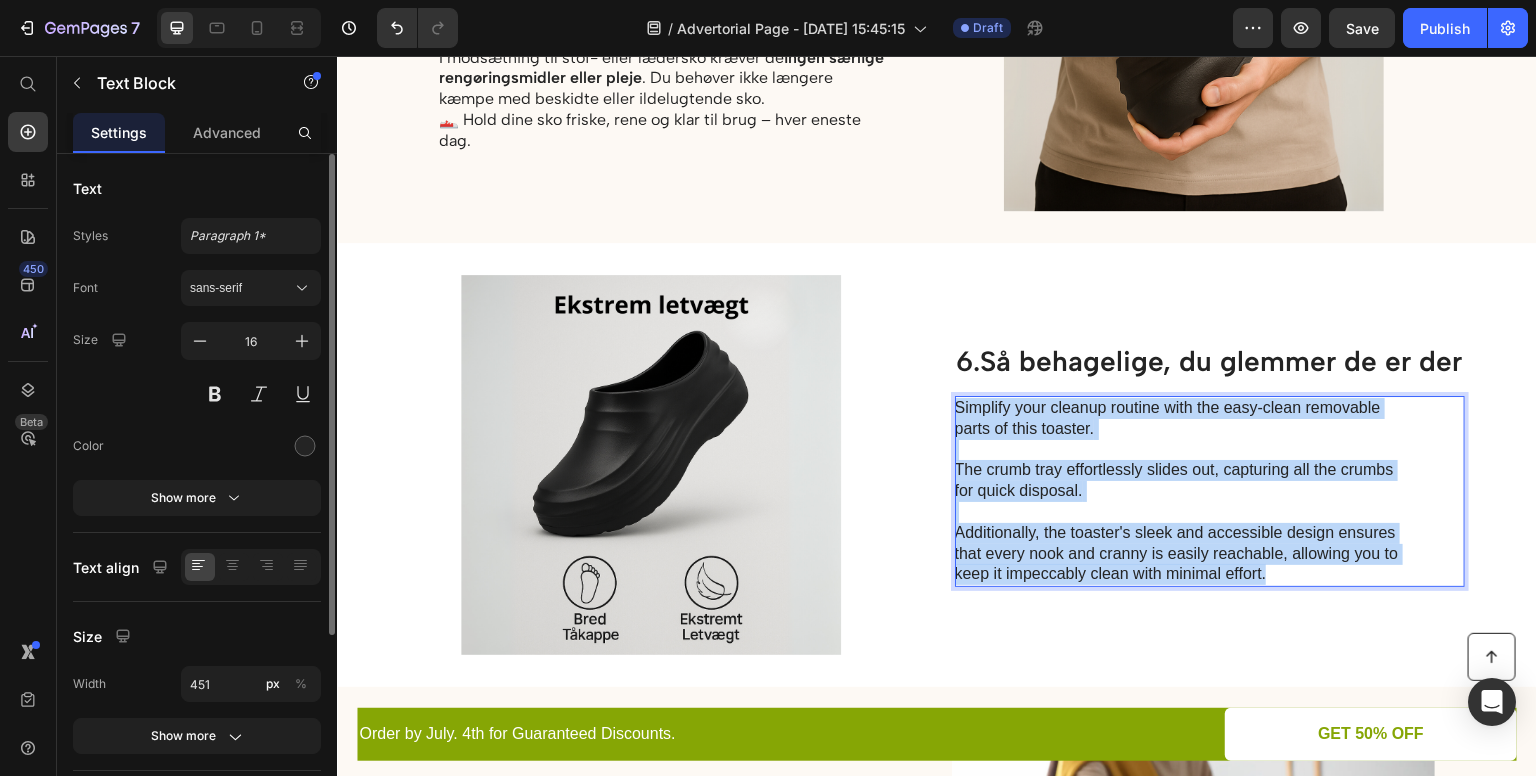 drag, startPoint x: 1269, startPoint y: 571, endPoint x: 948, endPoint y: 409, distance: 359.56223 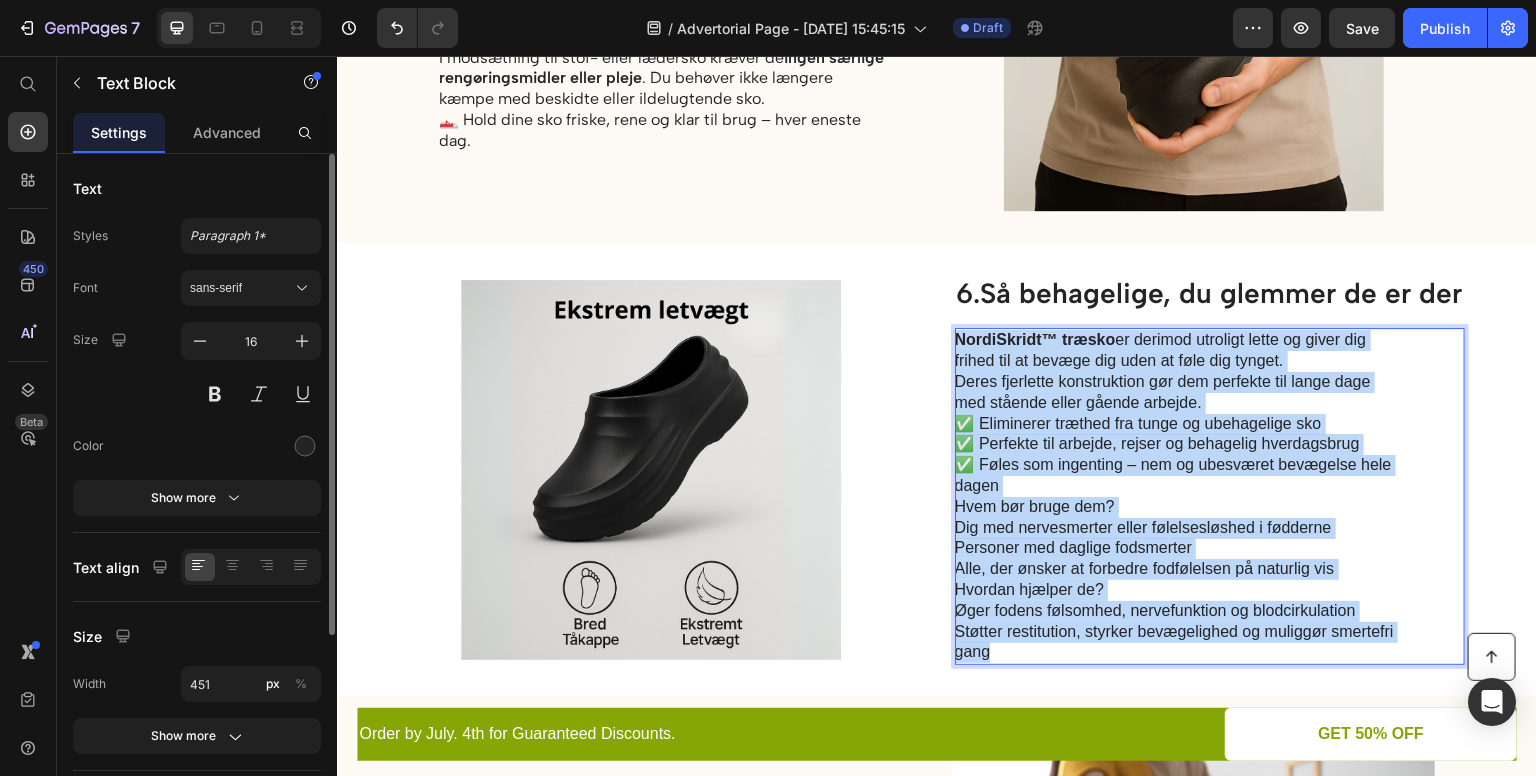 drag, startPoint x: 1002, startPoint y: 645, endPoint x: 946, endPoint y: 340, distance: 310.09836 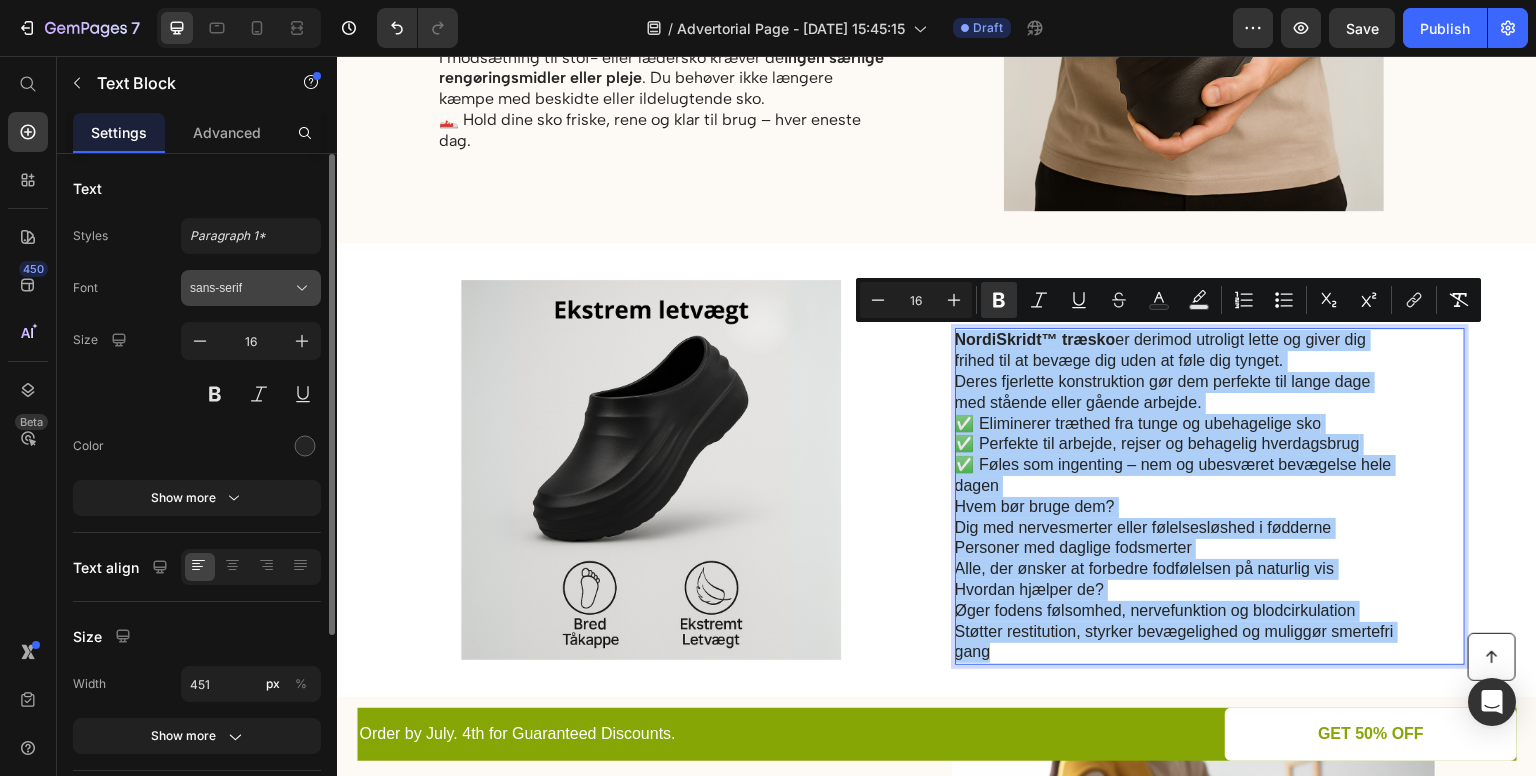 click on "sans-serif" at bounding box center (241, 288) 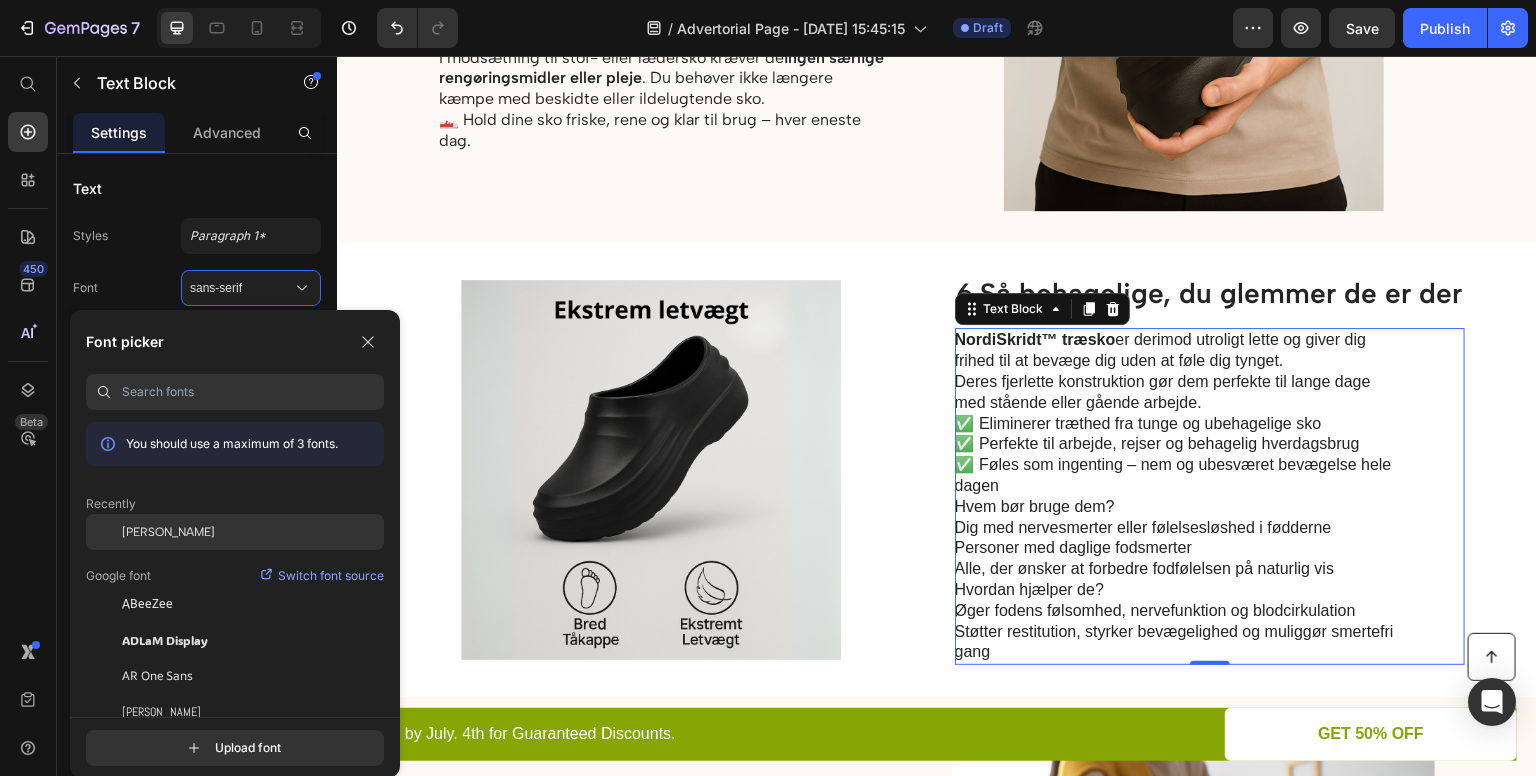 click on "Albert Sans" 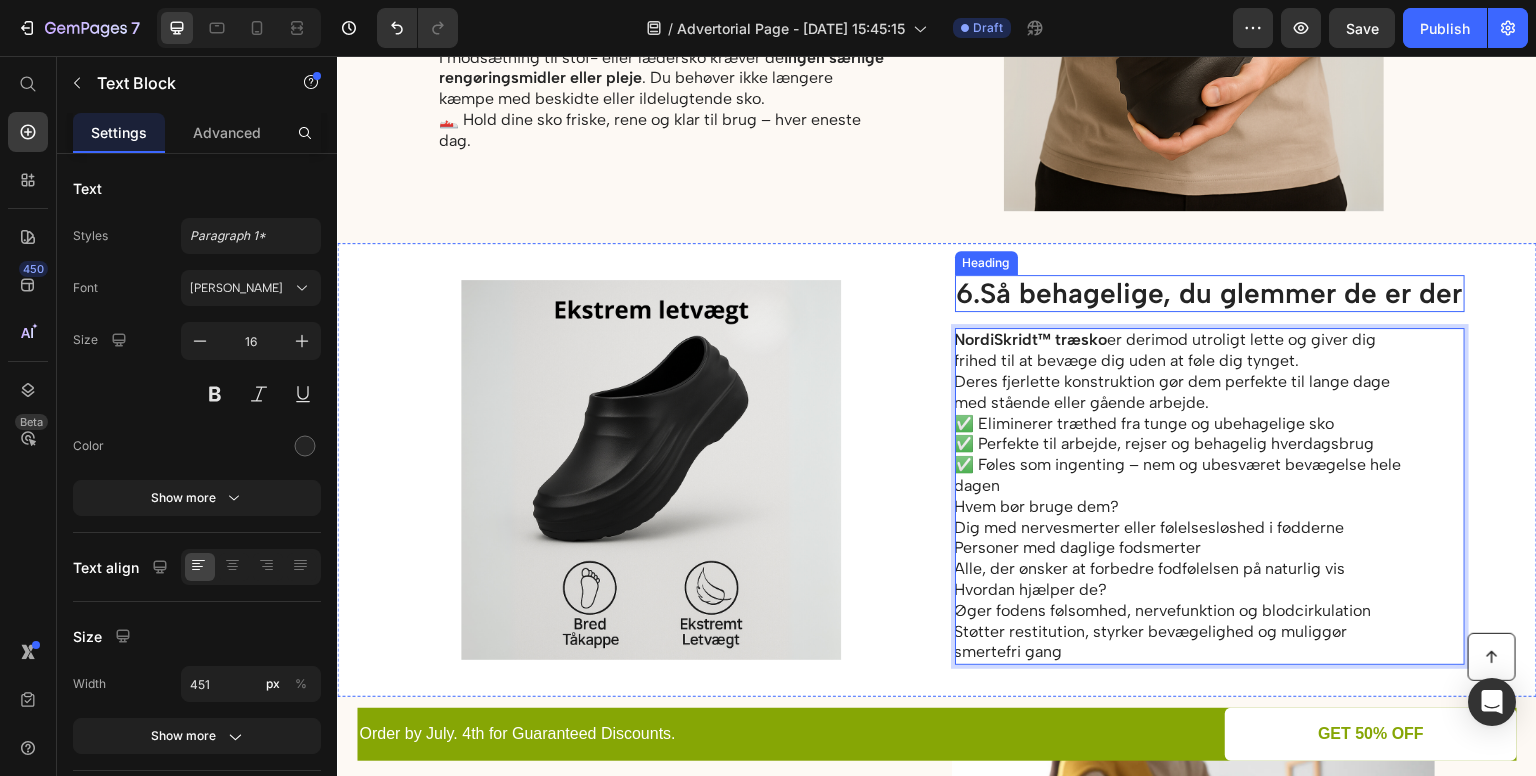 click on "Så behagelige, du glemmer de er der" at bounding box center [1222, 293] 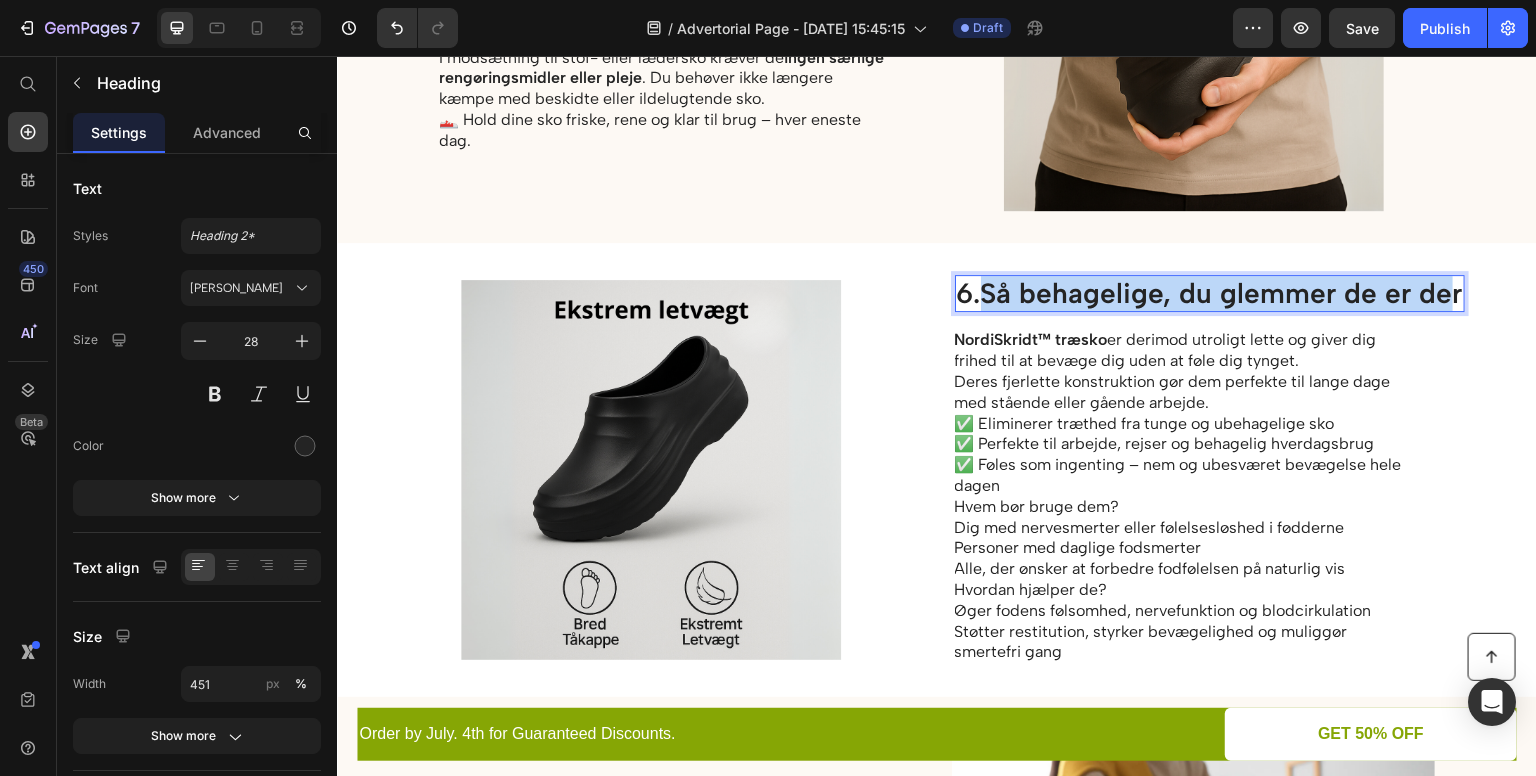 drag, startPoint x: 1450, startPoint y: 289, endPoint x: 981, endPoint y: 289, distance: 469 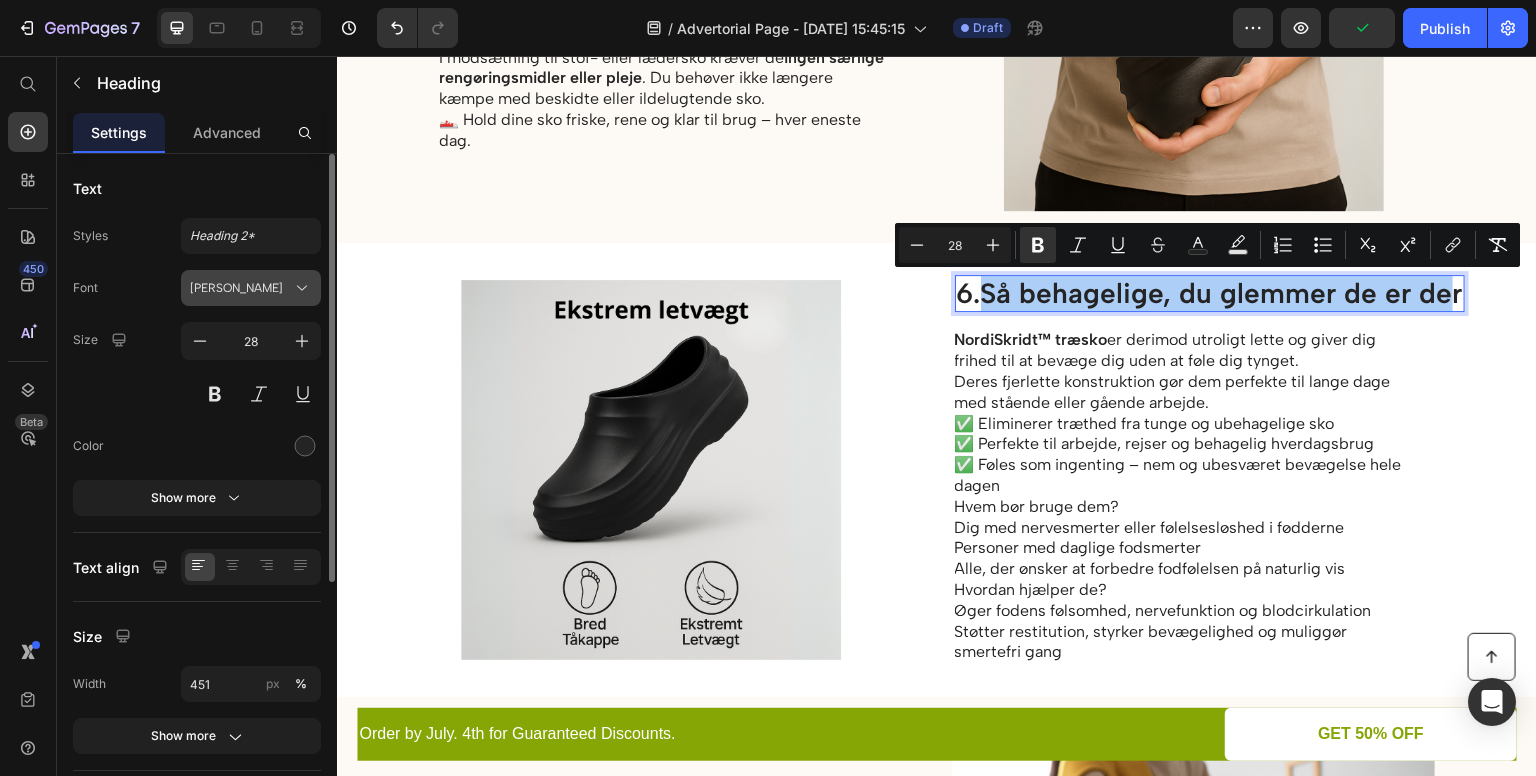 click on "[PERSON_NAME]" at bounding box center (241, 288) 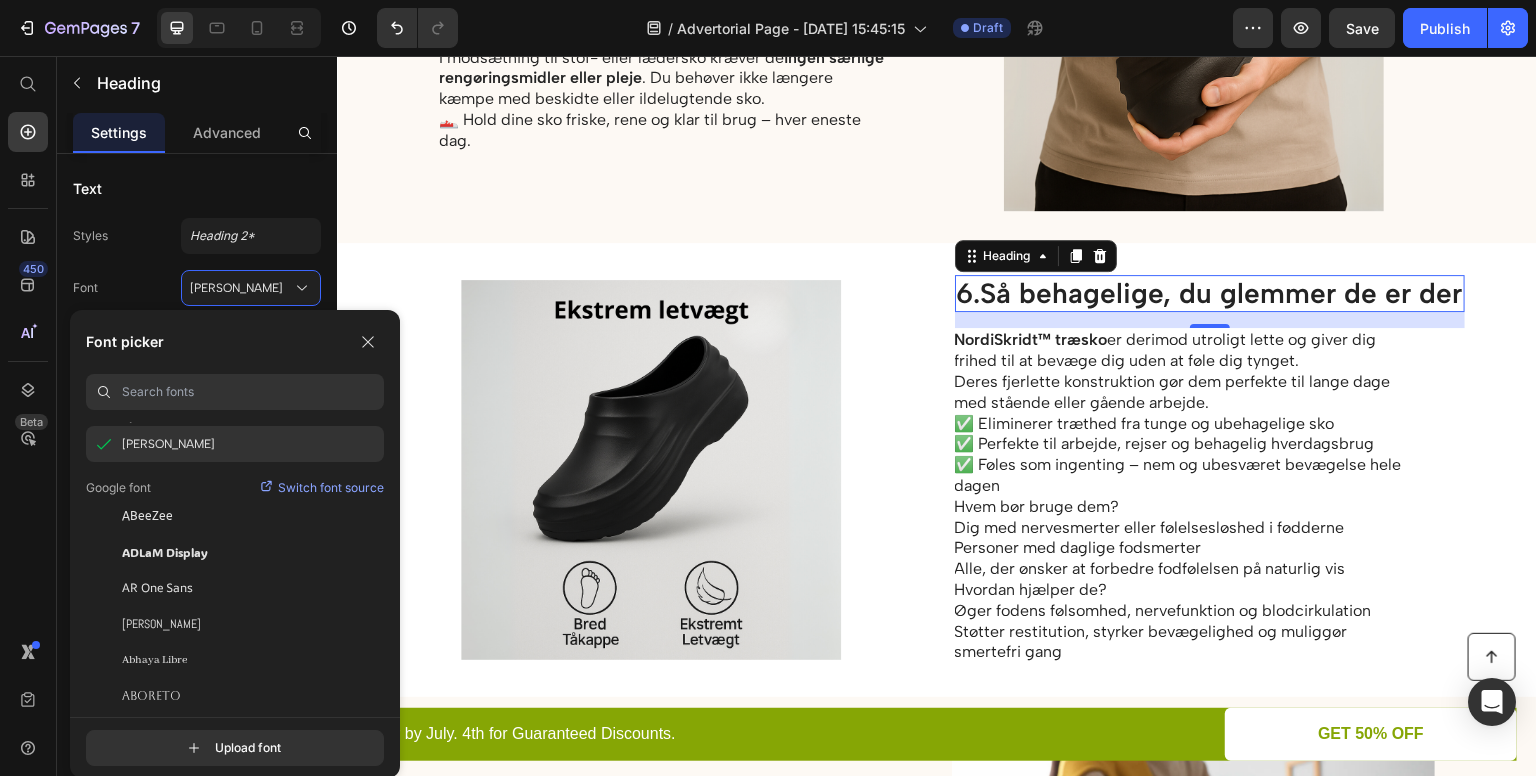 scroll, scrollTop: 0, scrollLeft: 0, axis: both 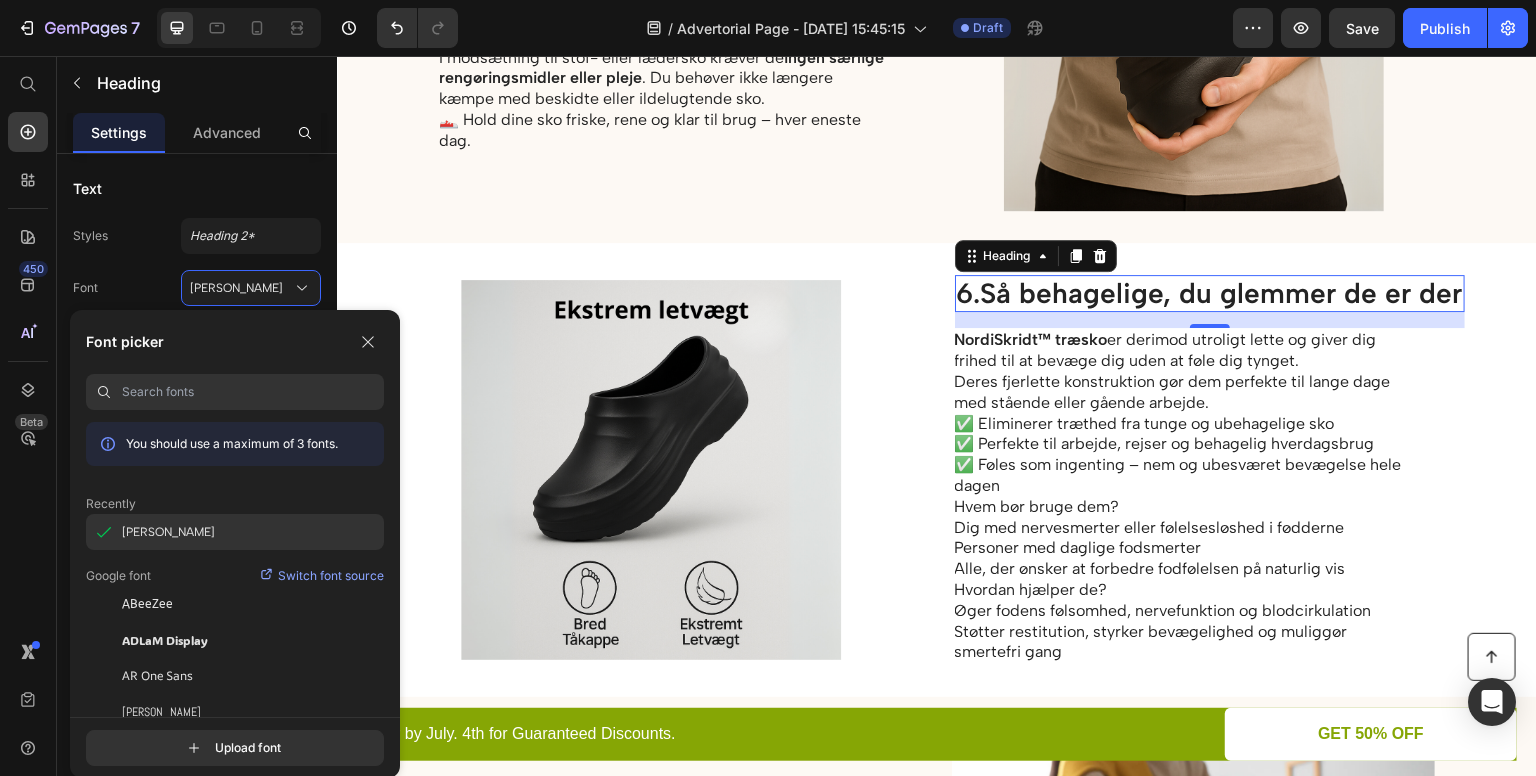 click on "[PERSON_NAME]" 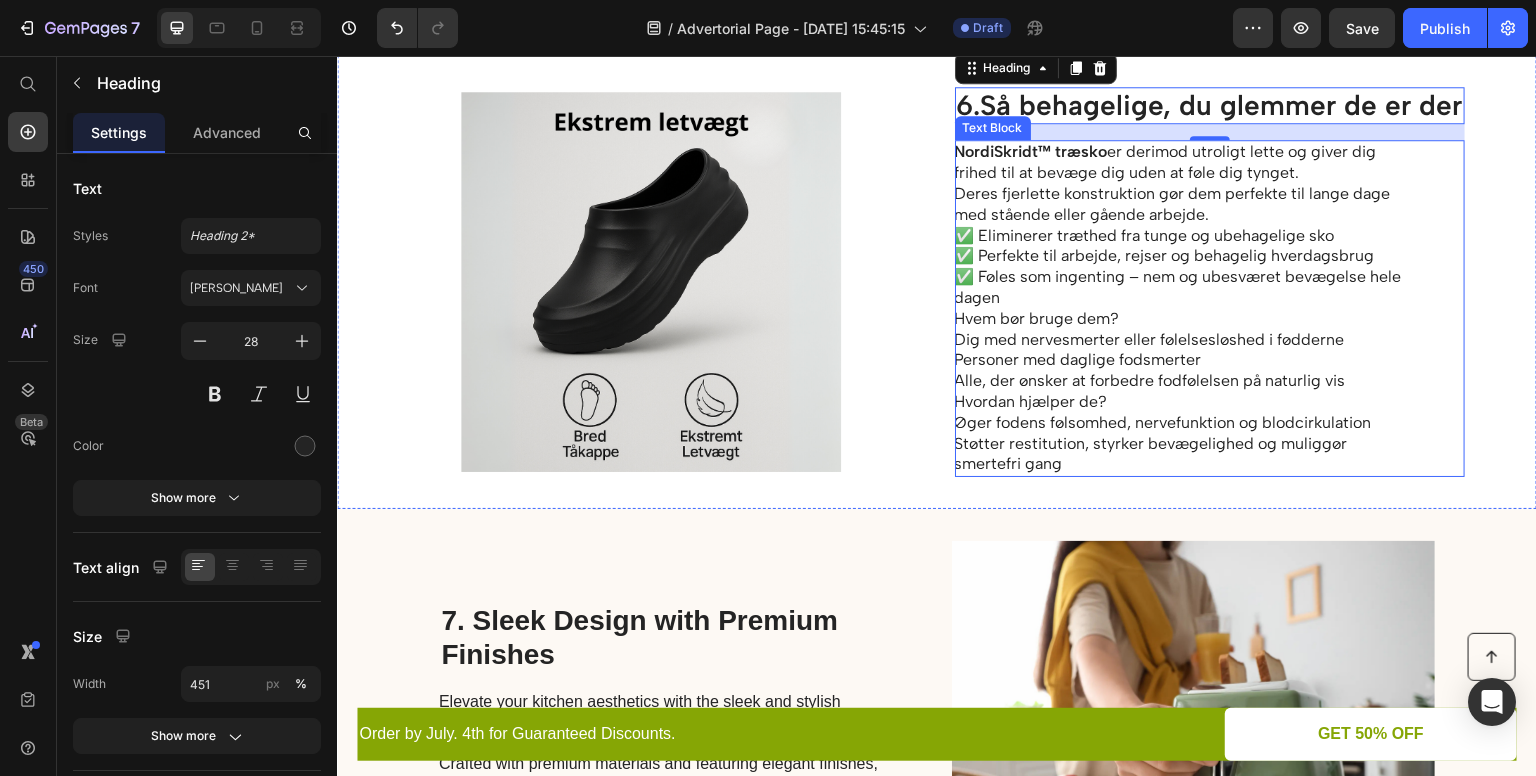 scroll, scrollTop: 3276, scrollLeft: 0, axis: vertical 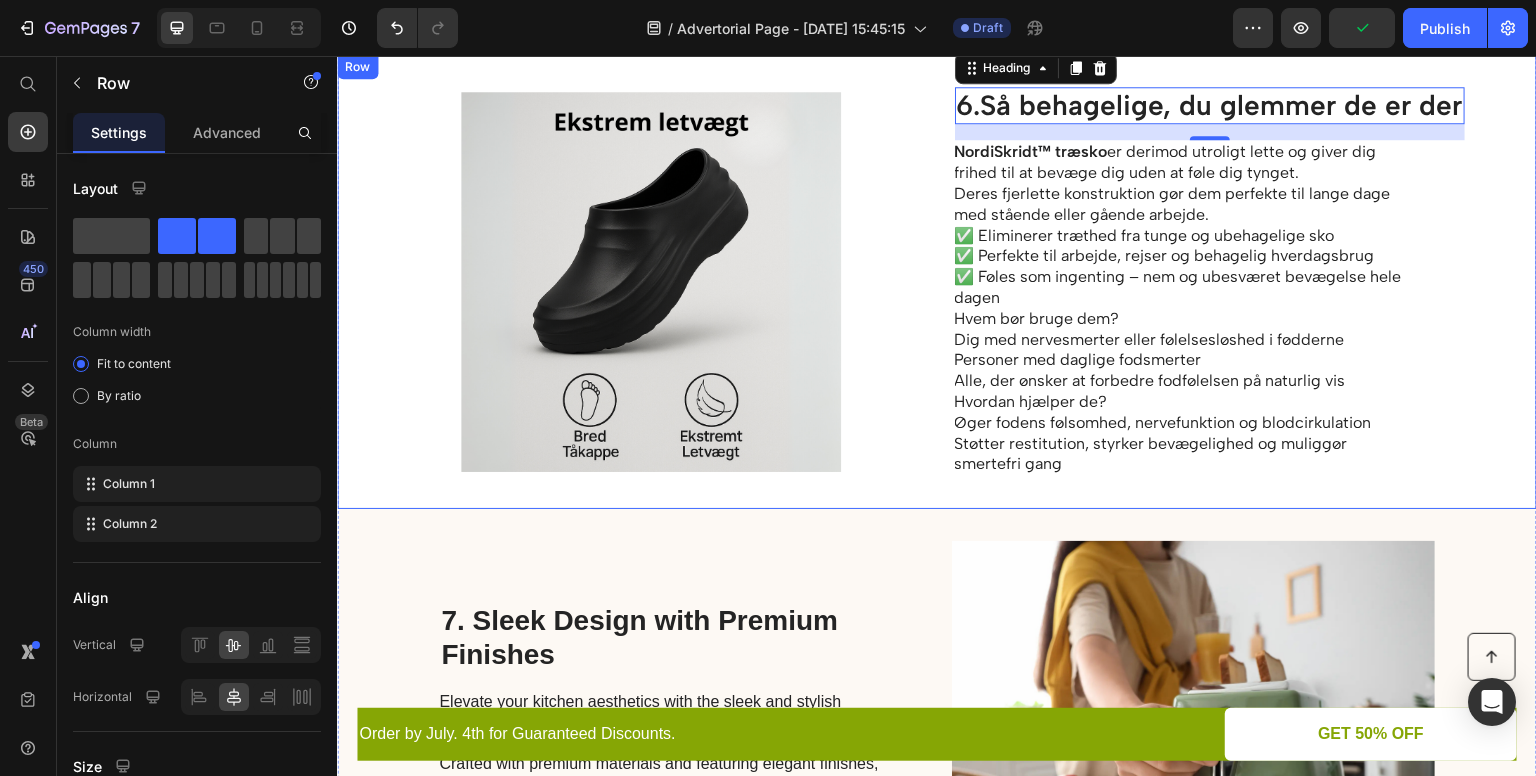 click on "Image 6.  Så behagelige, du glemmer de er der Heading   16 NordiSkridt™ træsko  er derimod utroligt lette og giver dig frihed til at bevæge dig uden at føle dig tynget. Deres fjerlette konstruktion gør dem perfekte til lange dage med stående eller gående arbejde. ✅ Eliminerer træthed fra tunge og ubehagelige sko ✅ Perfekte til arbejde, rejser og behagelig hverdagsbrug ✅ Føles som ingenting – nem og ubesværet bevægelse hele dagen Hvem bør bruge dem? Dig med nervesmerter eller følelsesløshed i fødderne Personer med daglige fodsmerter Alle, der ønsker at forbedre fodfølelsen på naturlig vis Hvordan hjælper de? Øger fodens følsomhed, nervefunktion og blodcirkulation Støtter restitution, styrker bevægelighed og muliggør smertefri gang Text Block Row" at bounding box center (937, 282) 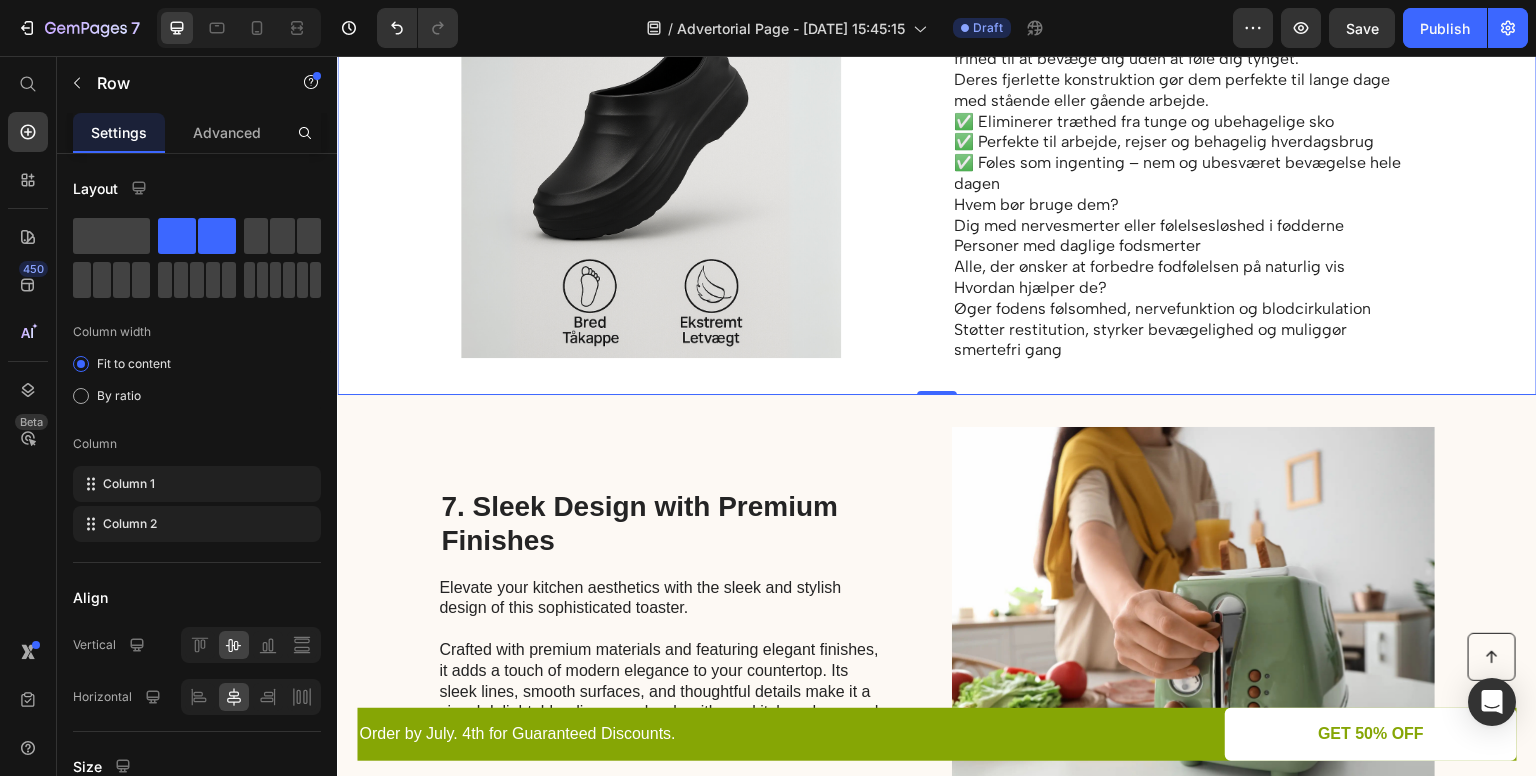 scroll, scrollTop: 3372, scrollLeft: 0, axis: vertical 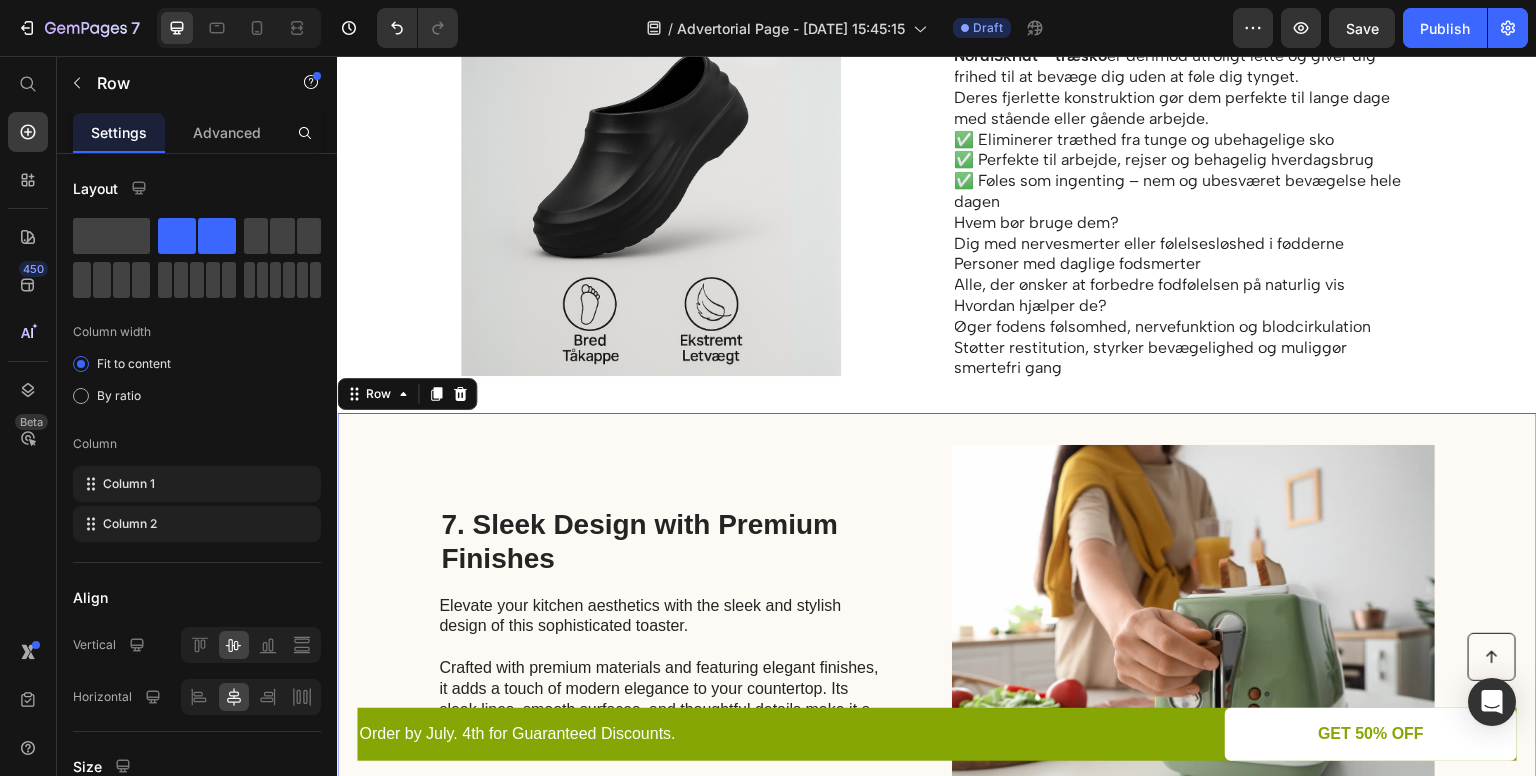 click on "7. Sleek Design with Premium Finishes Heading Elevate your kitchen aesthetics with the sleek and stylish design of this sophisticated toaster.  Crafted with premium materials and featuring elegant finishes, it adds a touch of modern elegance to your countertop. Its sleek lines, smooth surfaces, and thoughtful details make it a visual delight, blending seamlessly with any kitchen decor and becoming a focal point of admiration. Text Block" at bounding box center [664, 635] 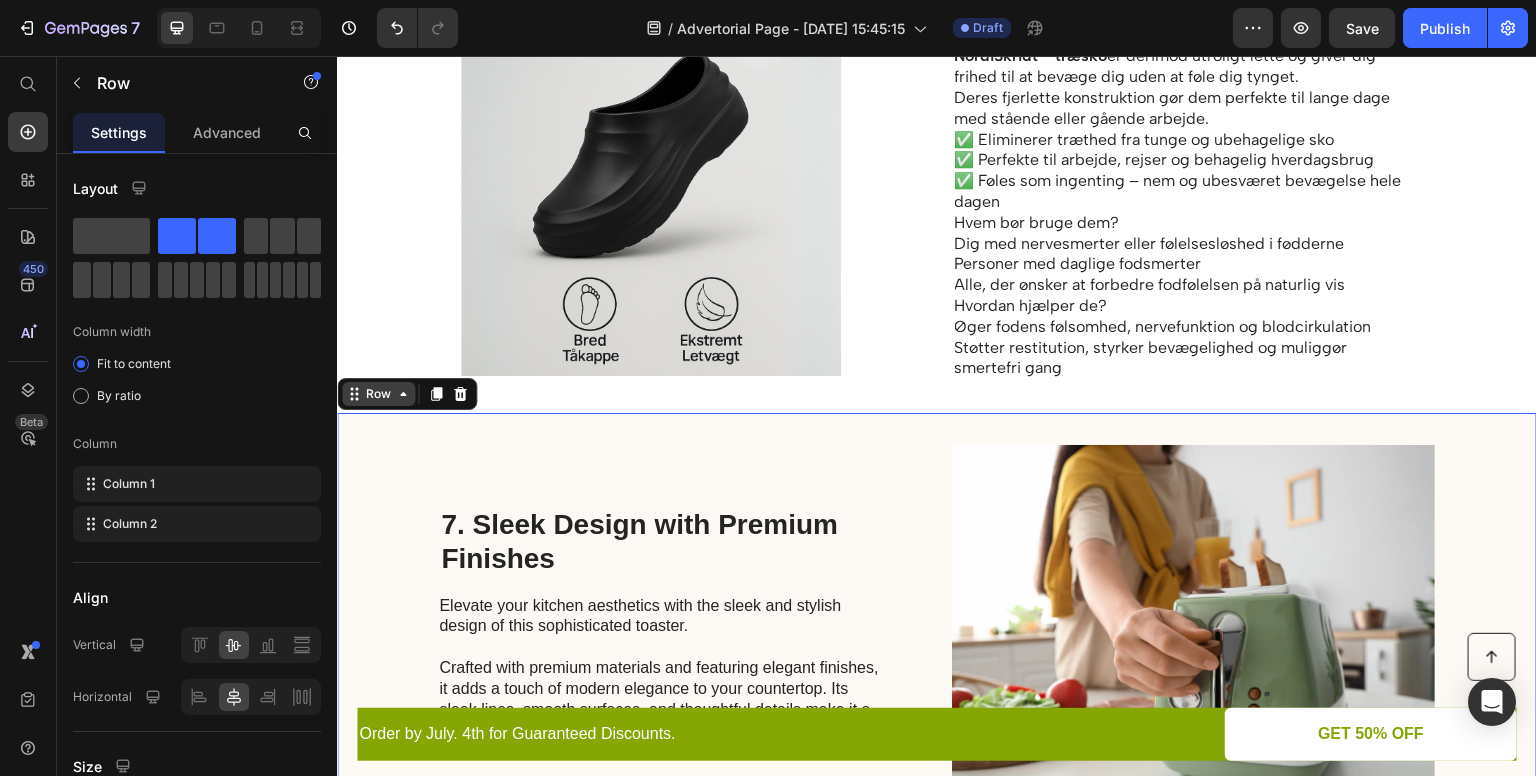 click 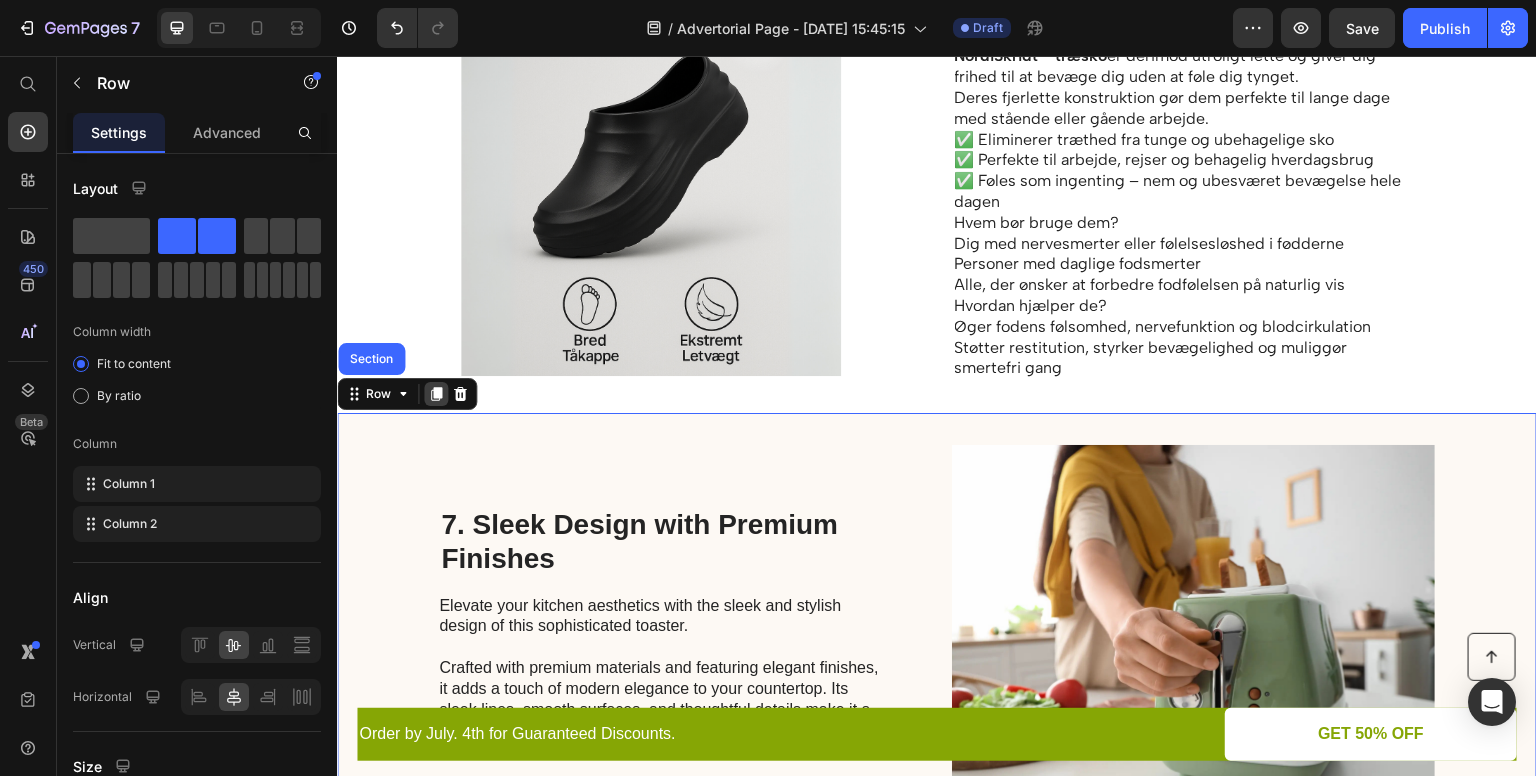 click 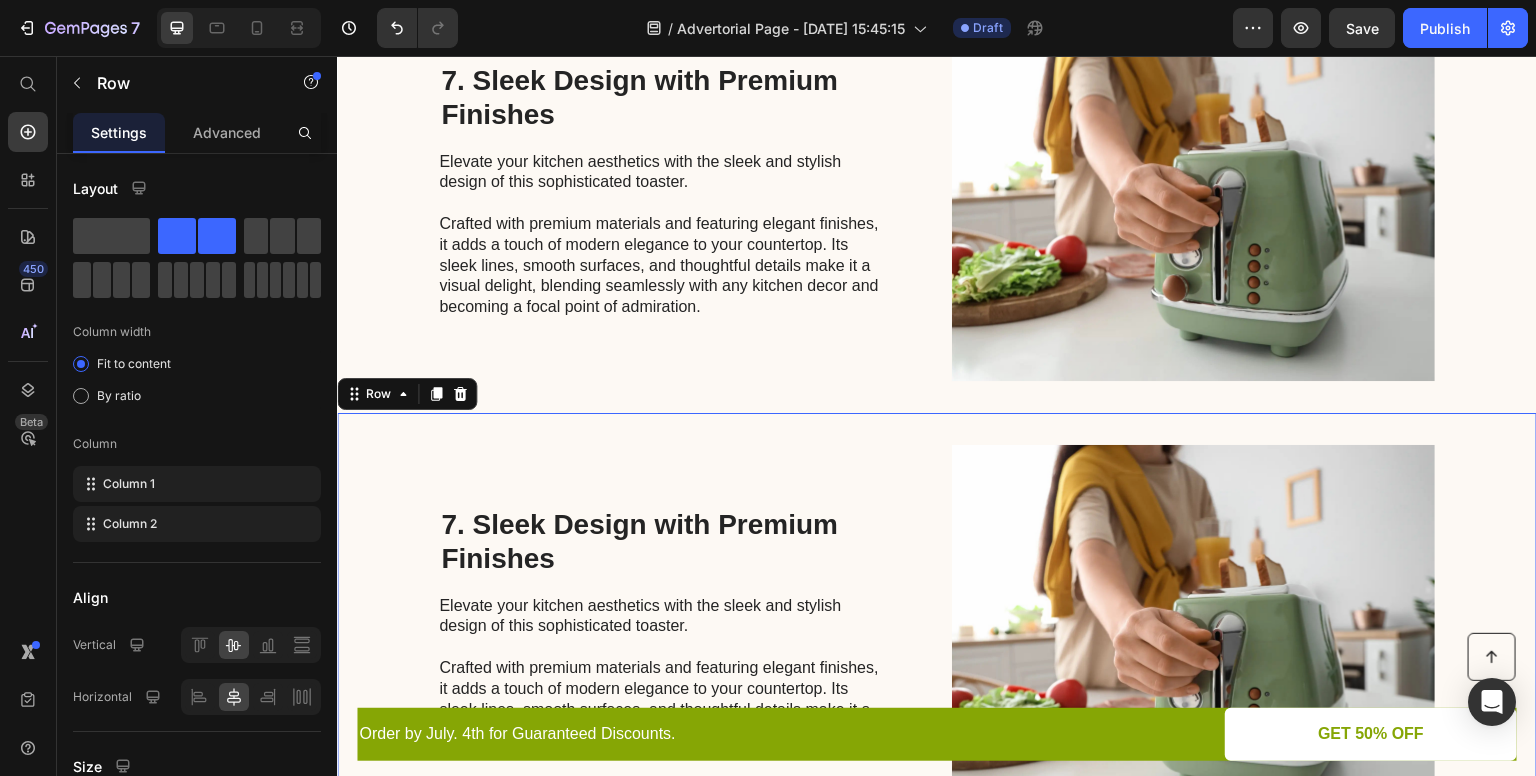 scroll, scrollTop: 4103, scrollLeft: 0, axis: vertical 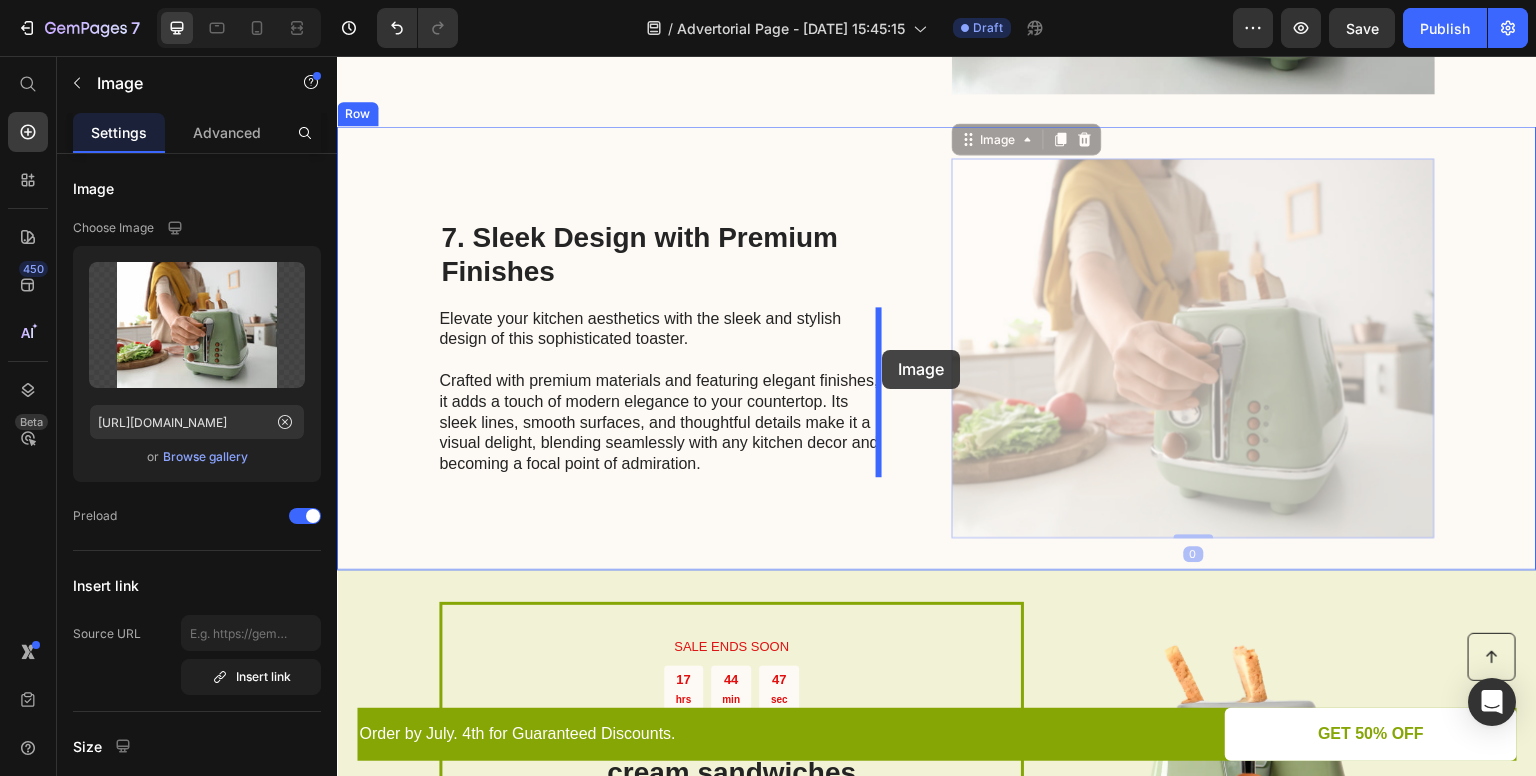 drag, startPoint x: 1026, startPoint y: 334, endPoint x: 882, endPoint y: 350, distance: 144.88617 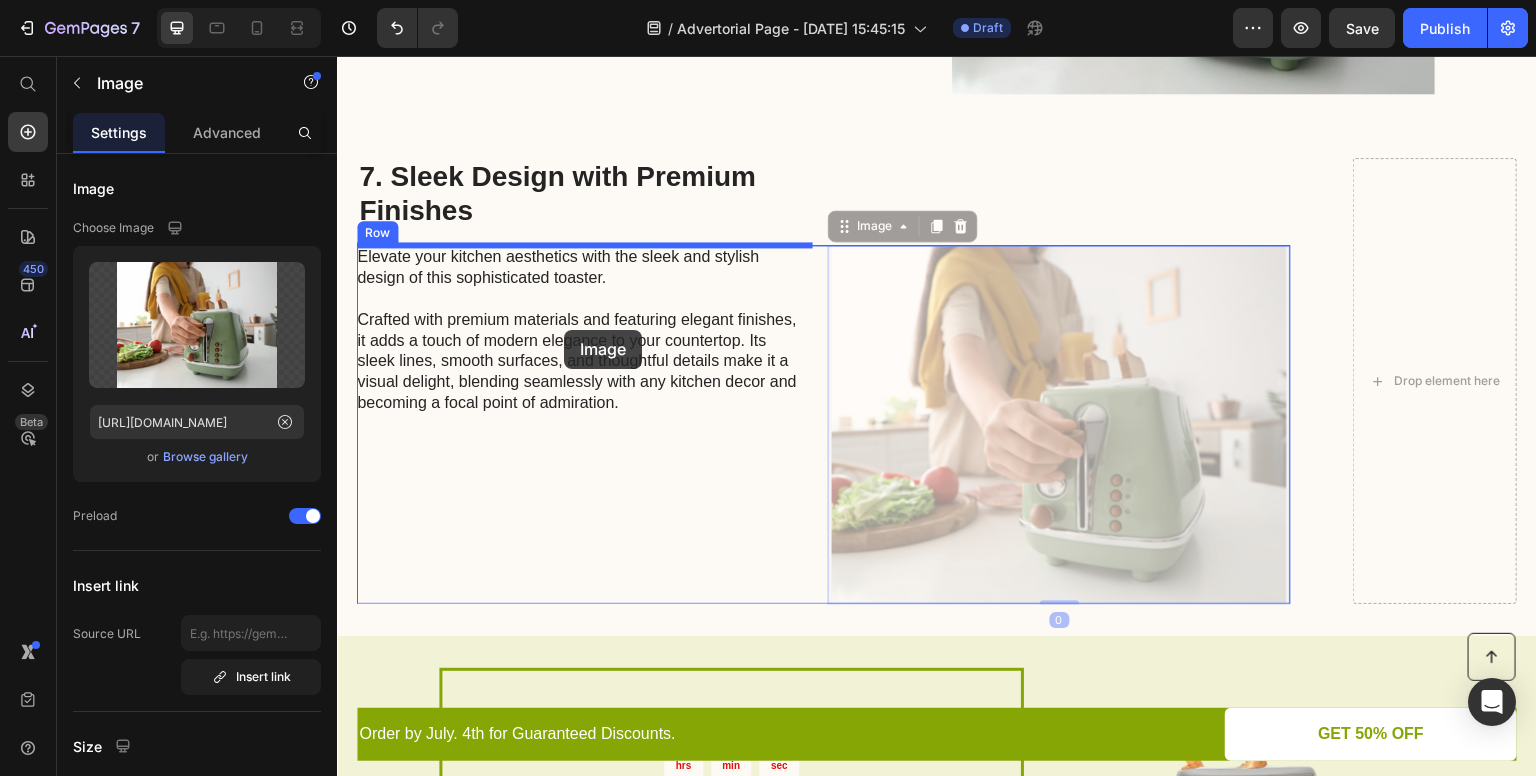 drag, startPoint x: 967, startPoint y: 341, endPoint x: 524, endPoint y: 338, distance: 443.01016 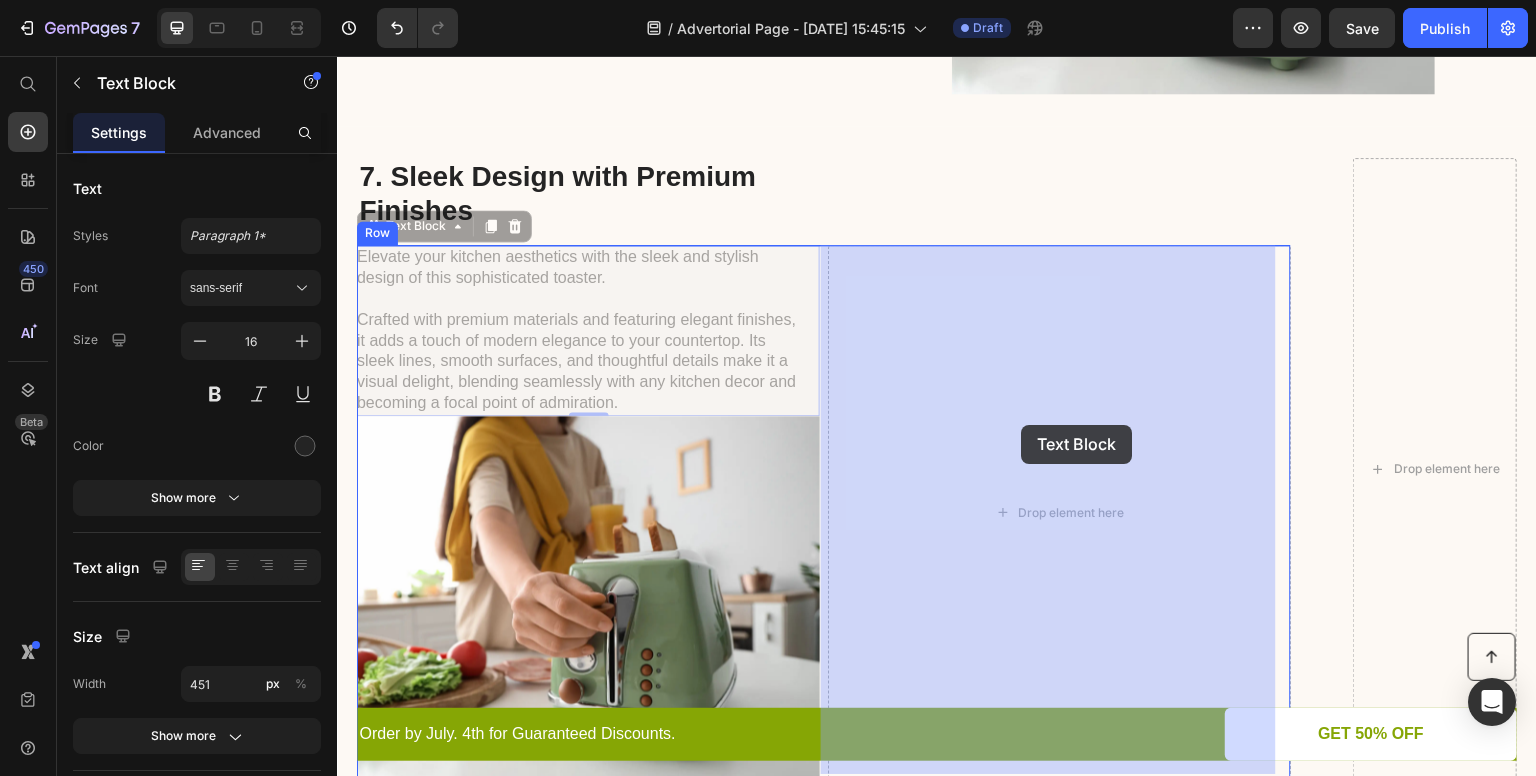 drag, startPoint x: 568, startPoint y: 339, endPoint x: 1023, endPoint y: 425, distance: 463.05615 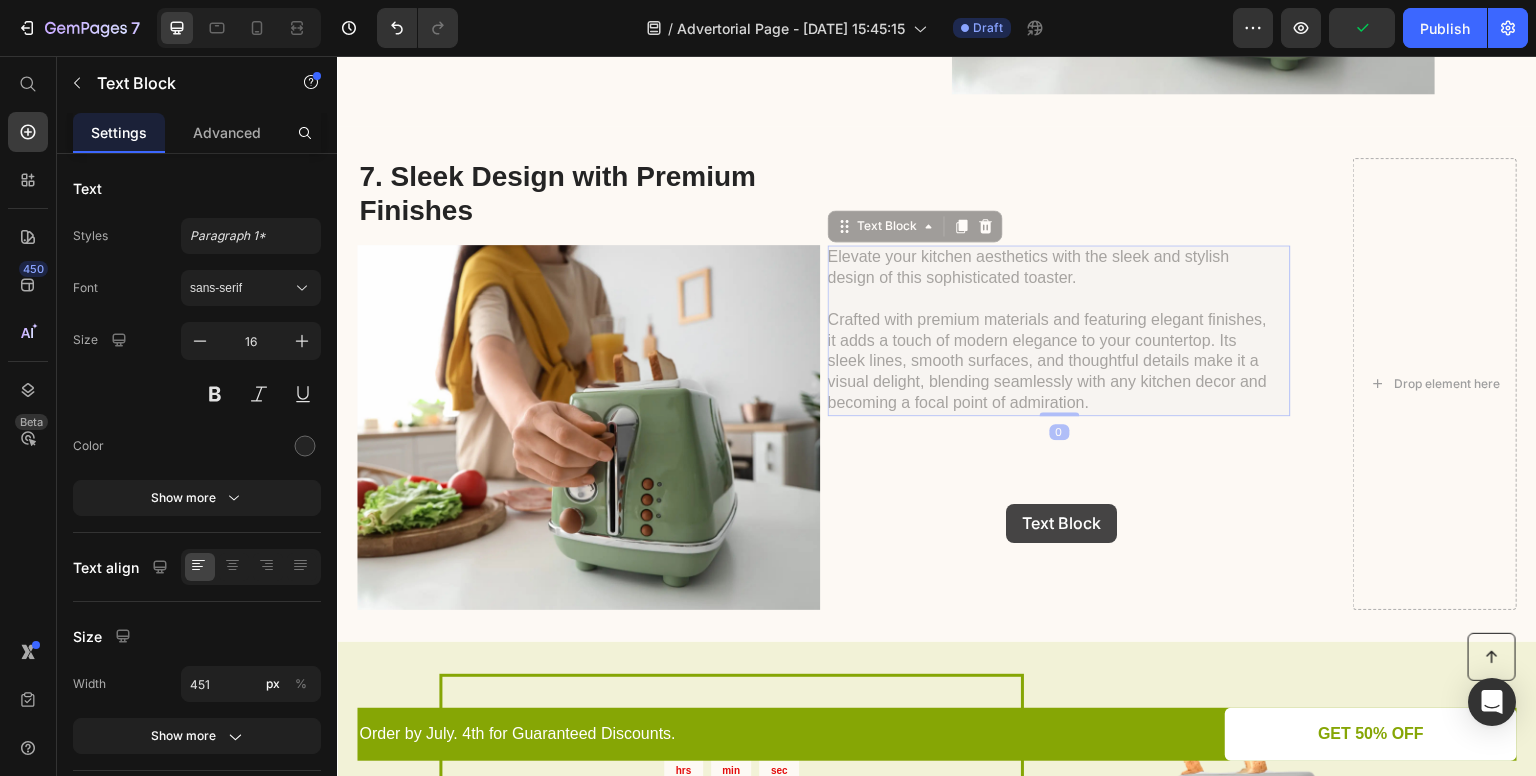 drag, startPoint x: 1010, startPoint y: 361, endPoint x: 1007, endPoint y: 502, distance: 141.0319 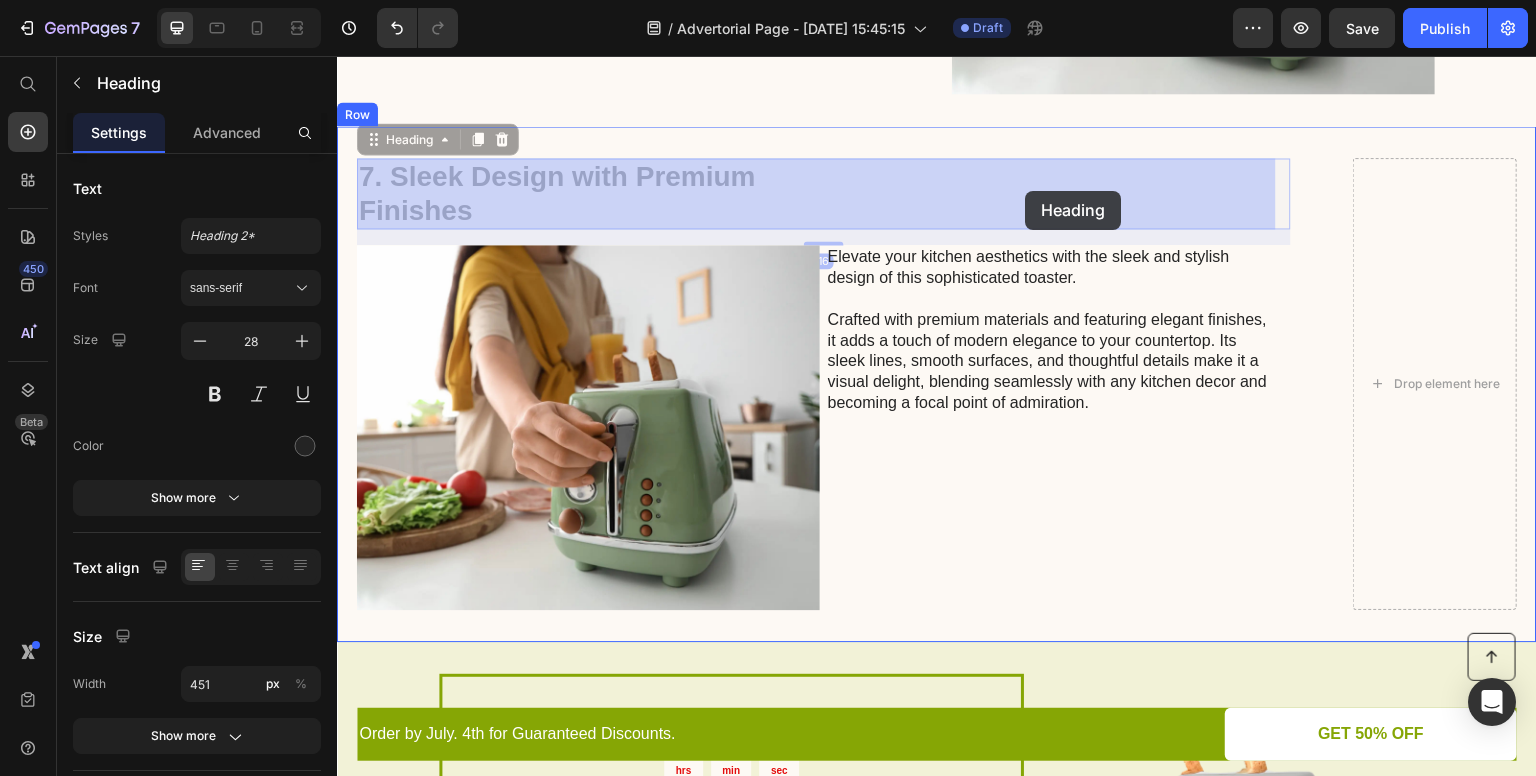 drag, startPoint x: 655, startPoint y: 187, endPoint x: 1025, endPoint y: 190, distance: 370.01218 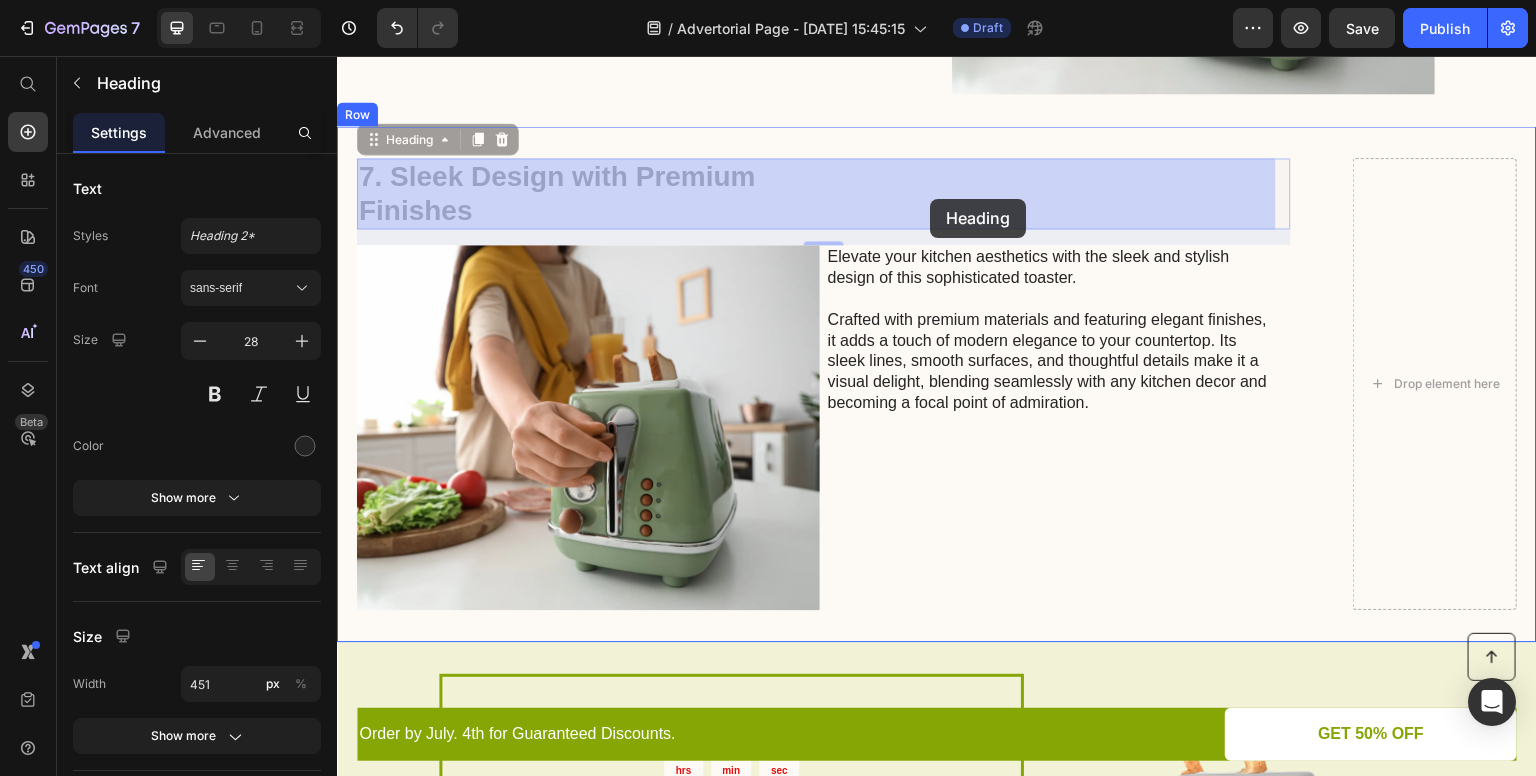 drag, startPoint x: 488, startPoint y: 175, endPoint x: 930, endPoint y: 192, distance: 442.3268 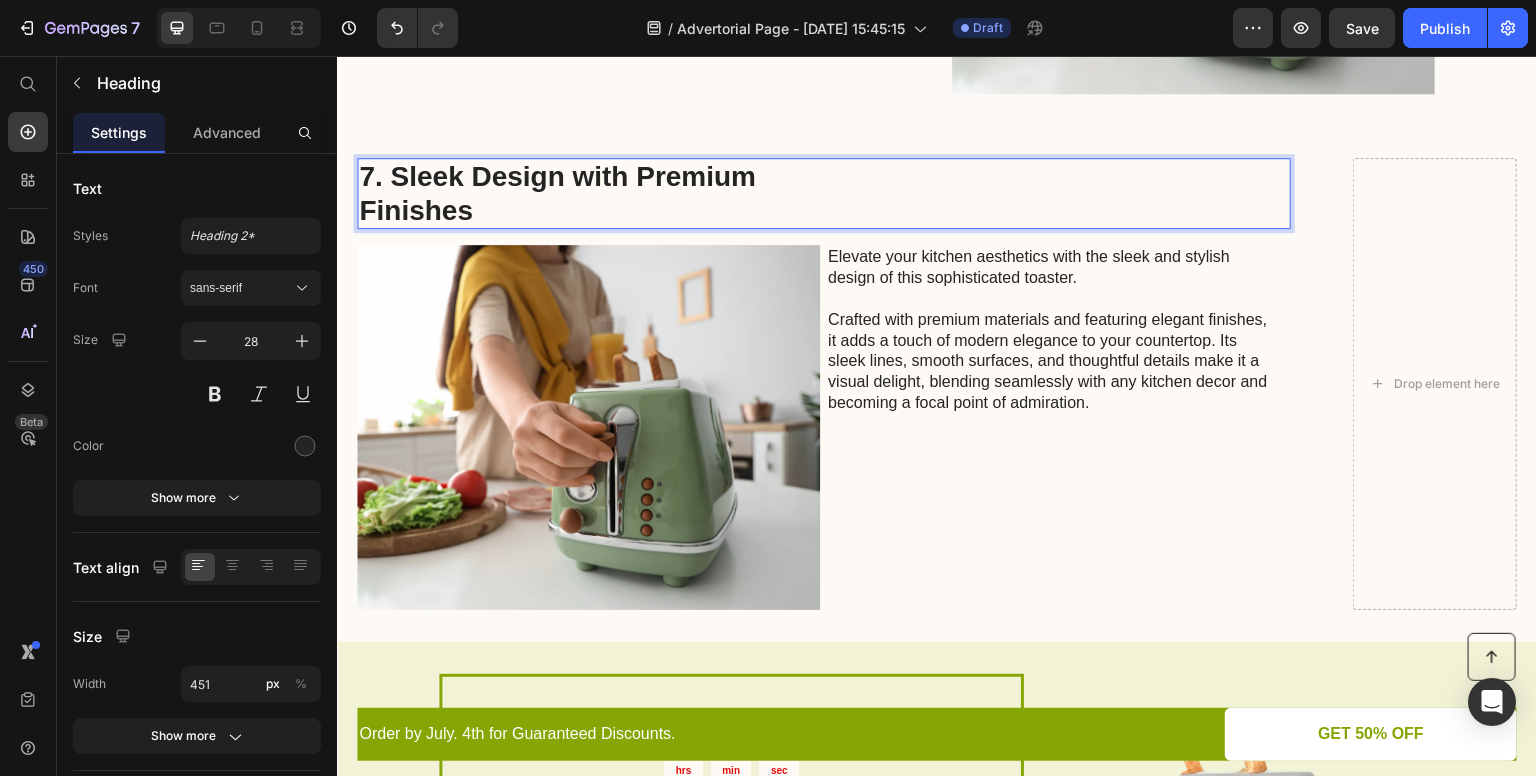 drag, startPoint x: 567, startPoint y: 175, endPoint x: 732, endPoint y: 180, distance: 165.07574 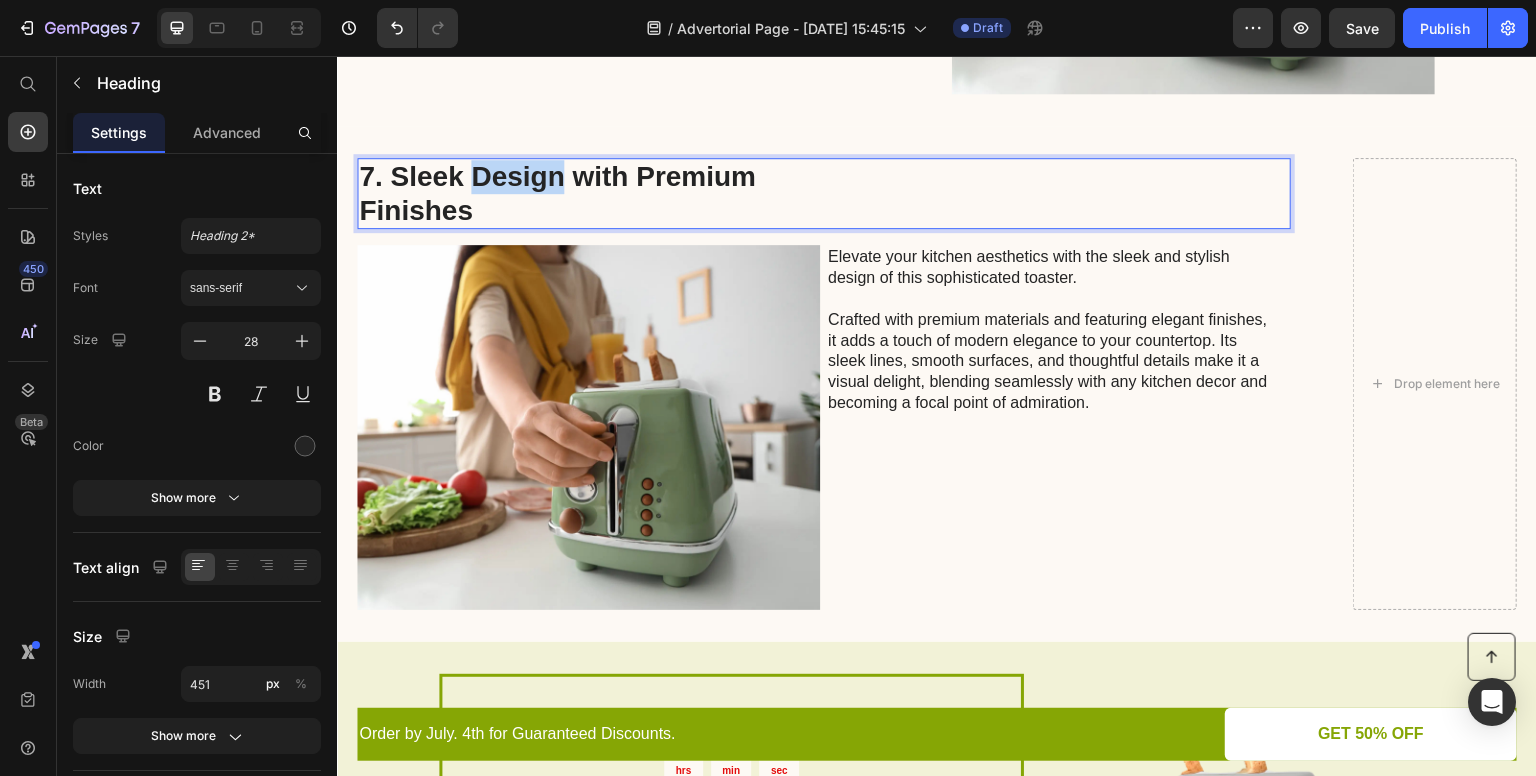 drag, startPoint x: 472, startPoint y: 166, endPoint x: 558, endPoint y: 173, distance: 86.28442 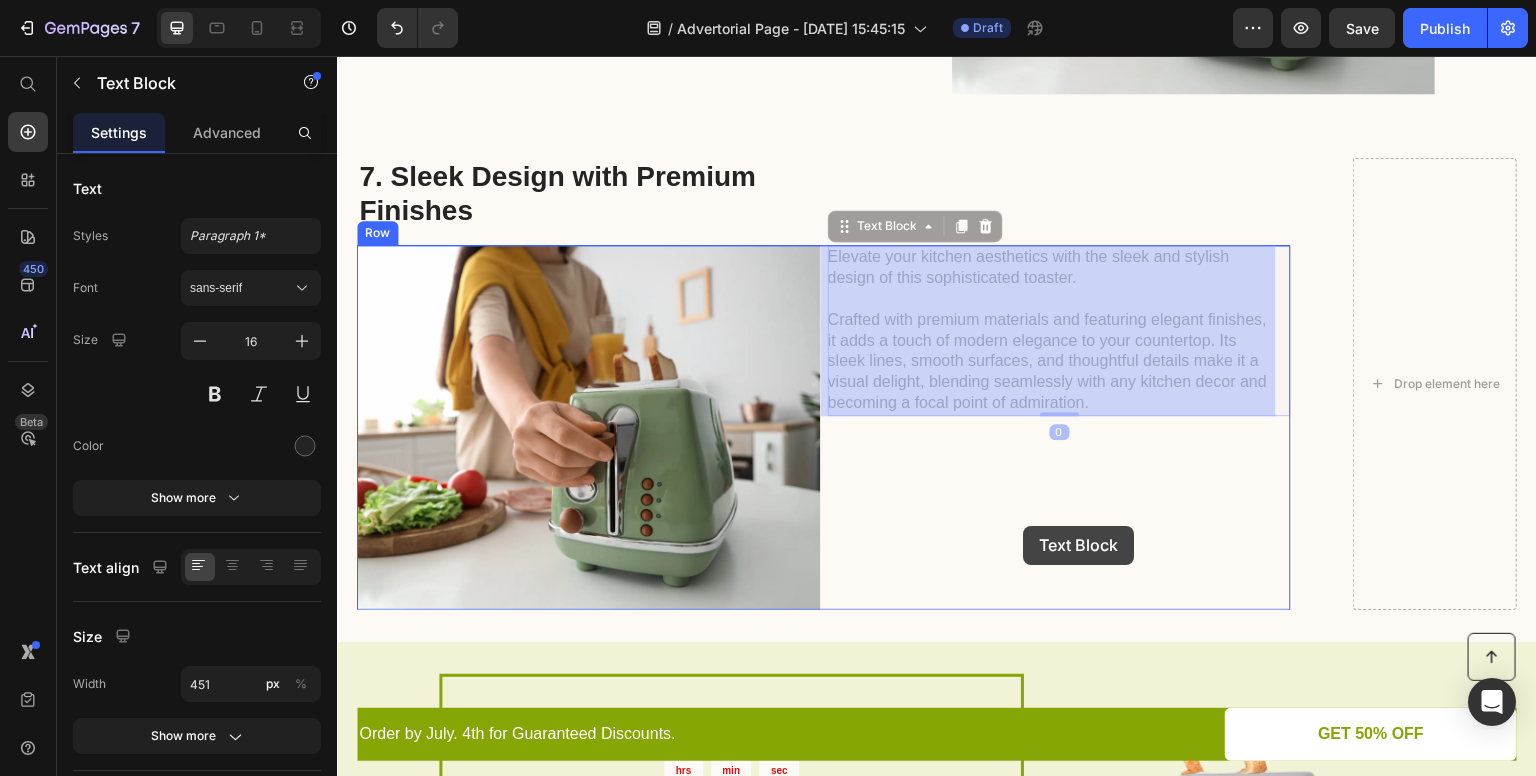 drag, startPoint x: 1048, startPoint y: 324, endPoint x: 1022, endPoint y: 555, distance: 232.4586 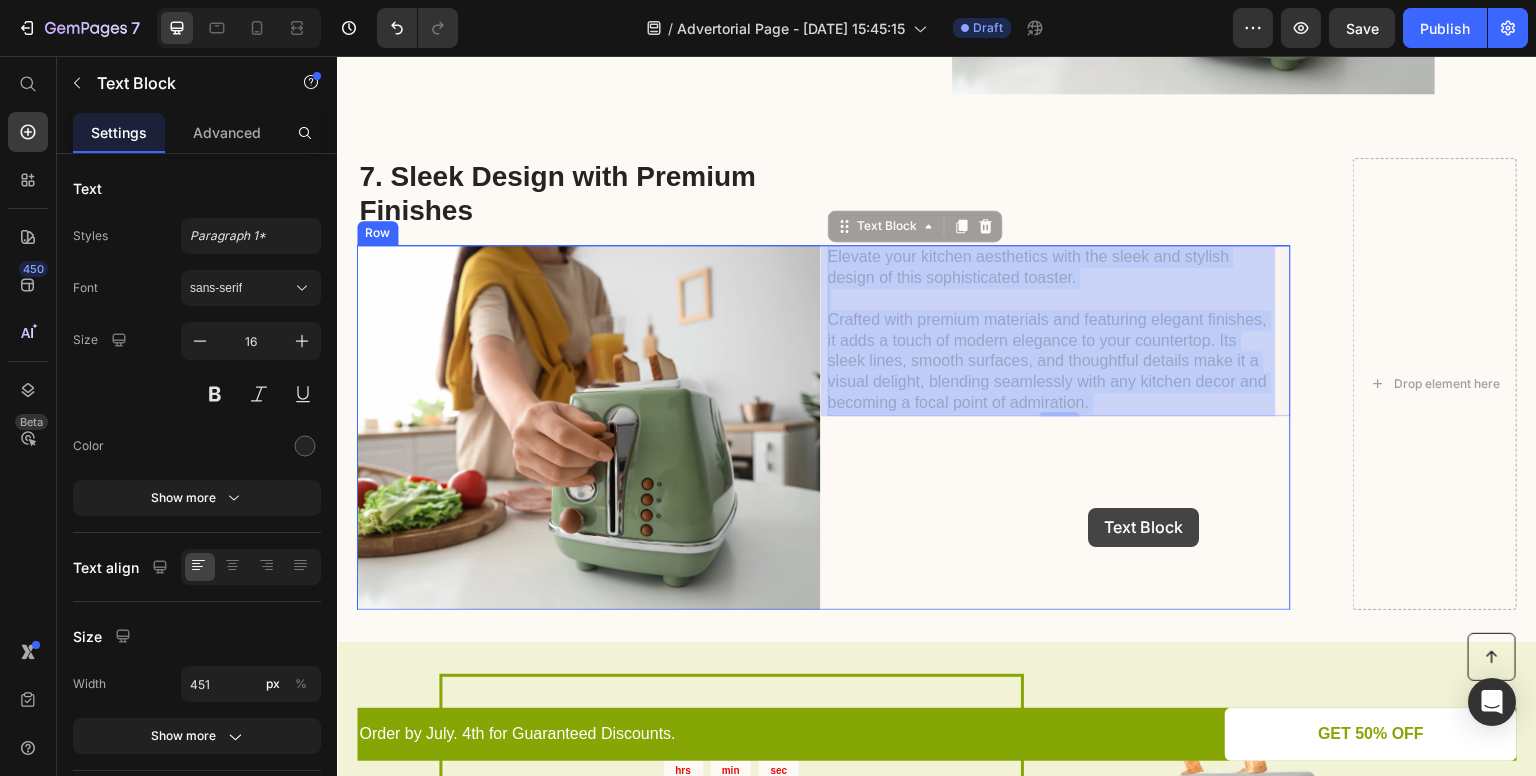drag, startPoint x: 1084, startPoint y: 375, endPoint x: 1089, endPoint y: 500, distance: 125.09996 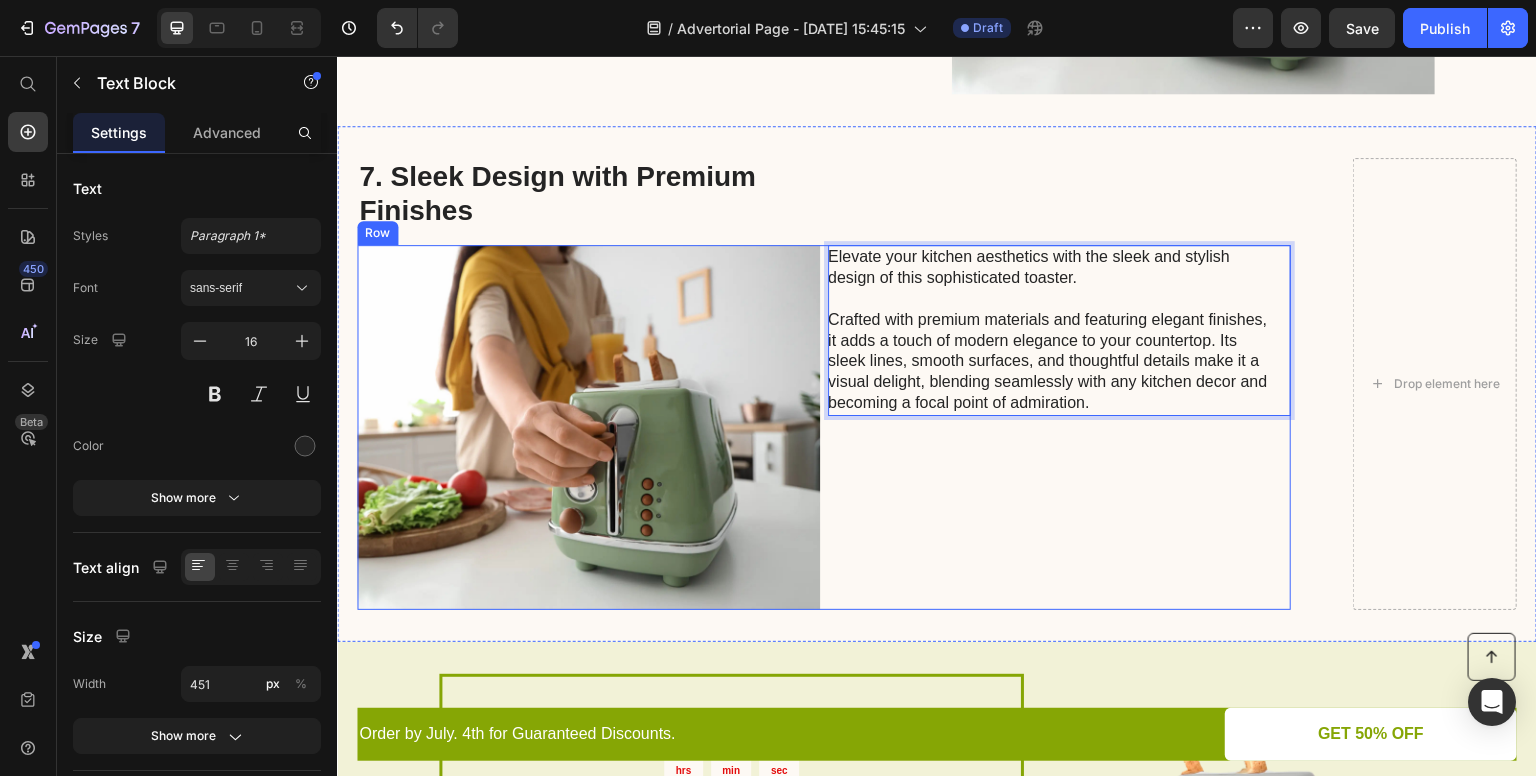 drag, startPoint x: 1077, startPoint y: 326, endPoint x: 1124, endPoint y: 480, distance: 161.01242 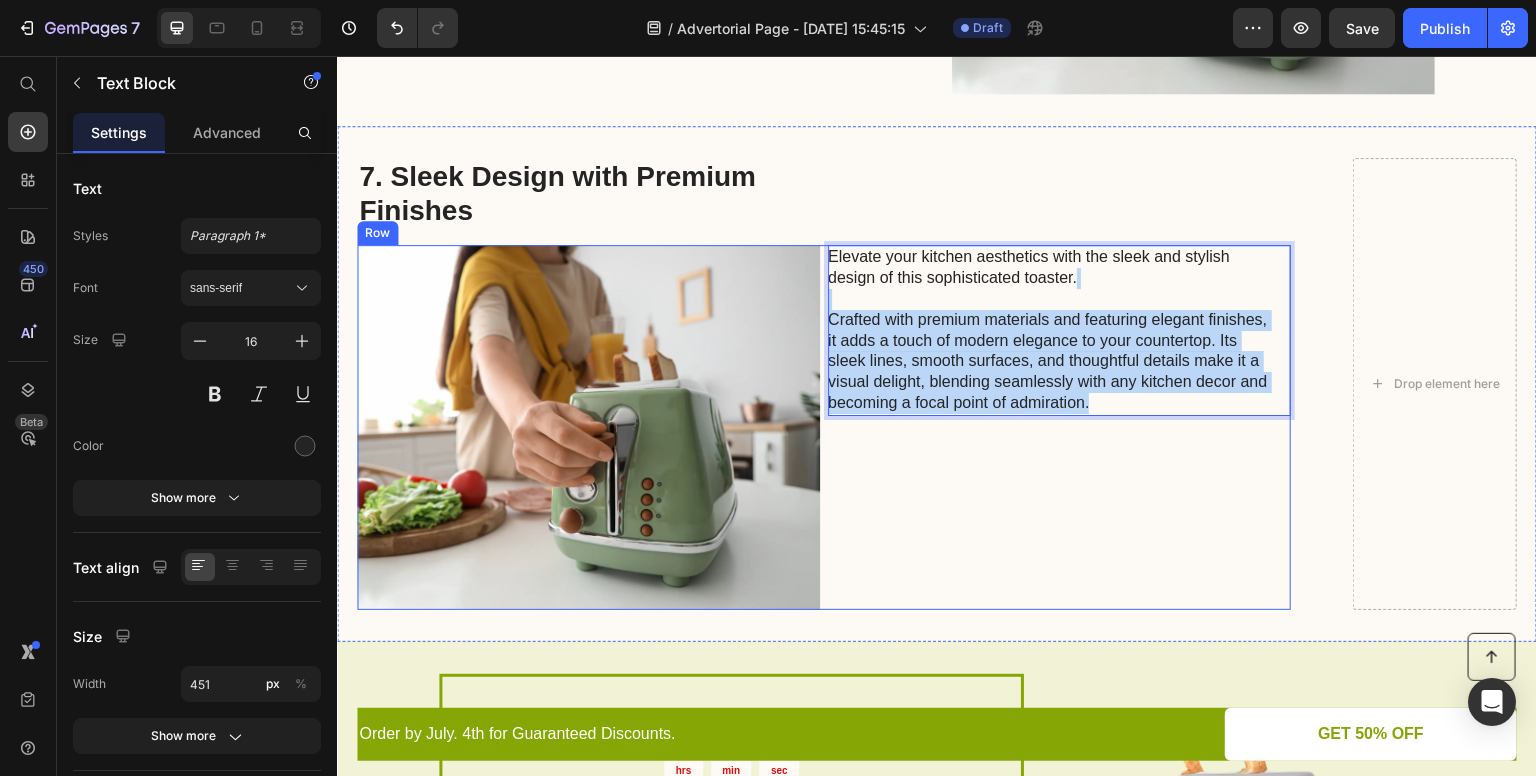 drag, startPoint x: 1258, startPoint y: 293, endPoint x: 1264, endPoint y: 435, distance: 142.12671 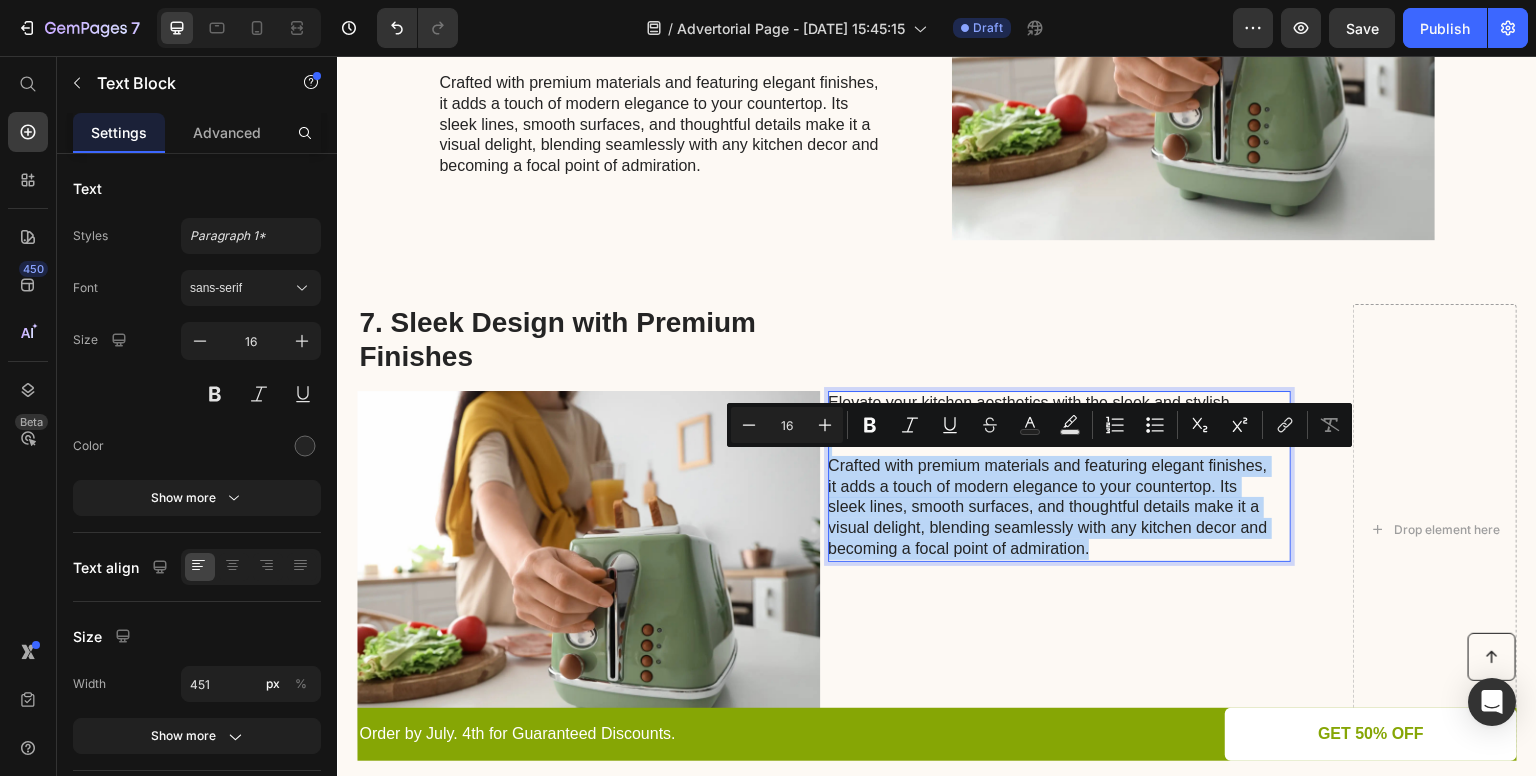 scroll, scrollTop: 3958, scrollLeft: 0, axis: vertical 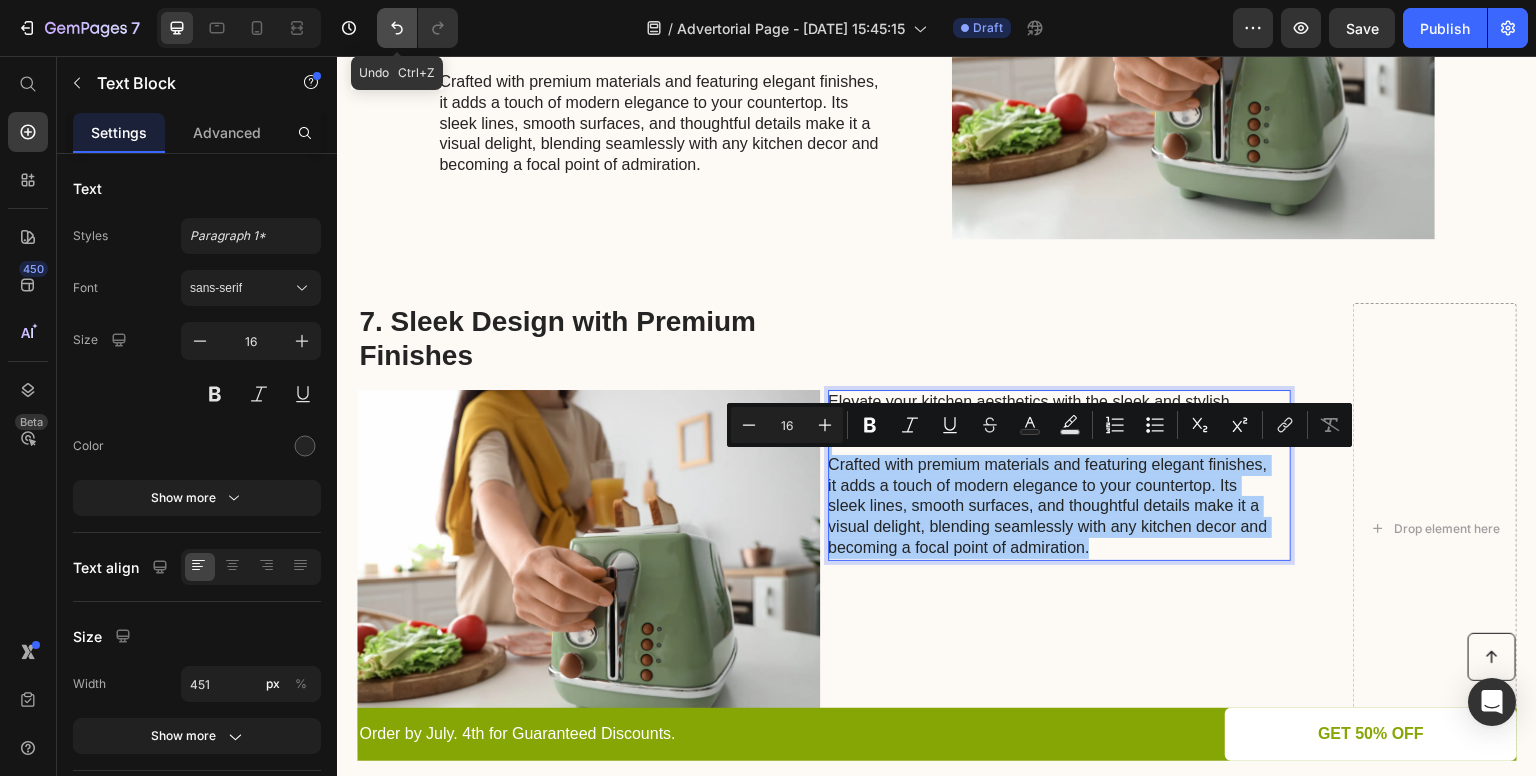 click 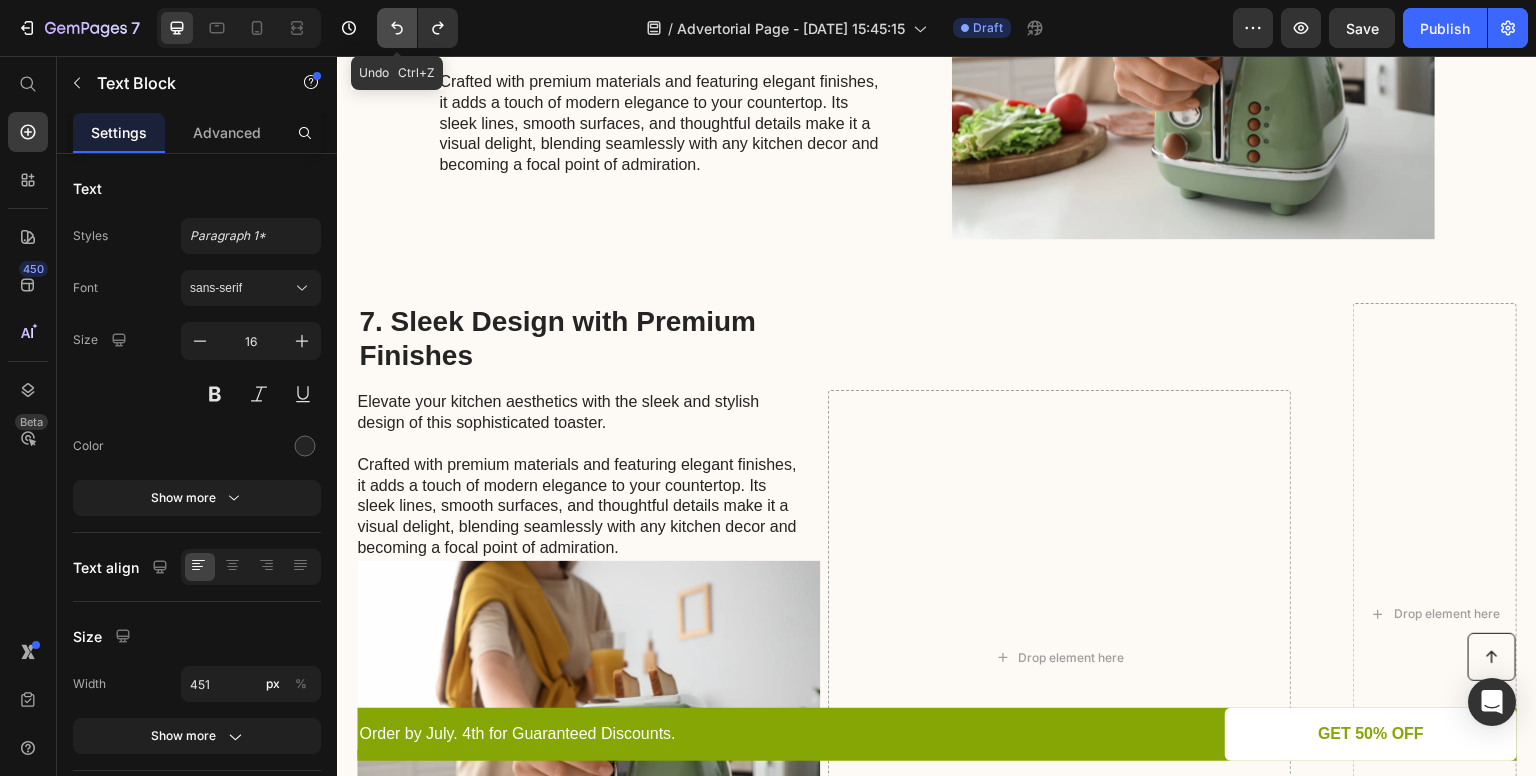 click 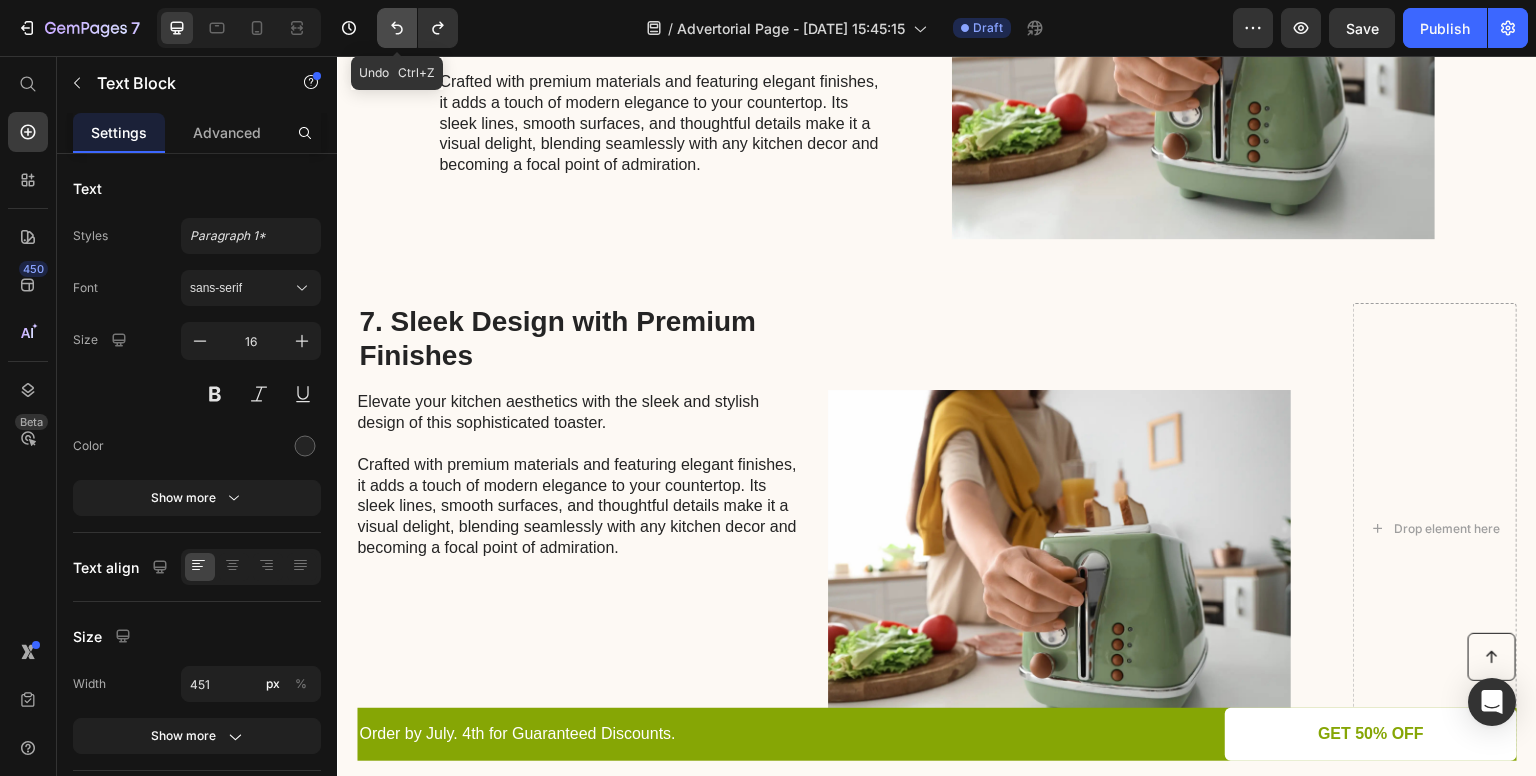 click 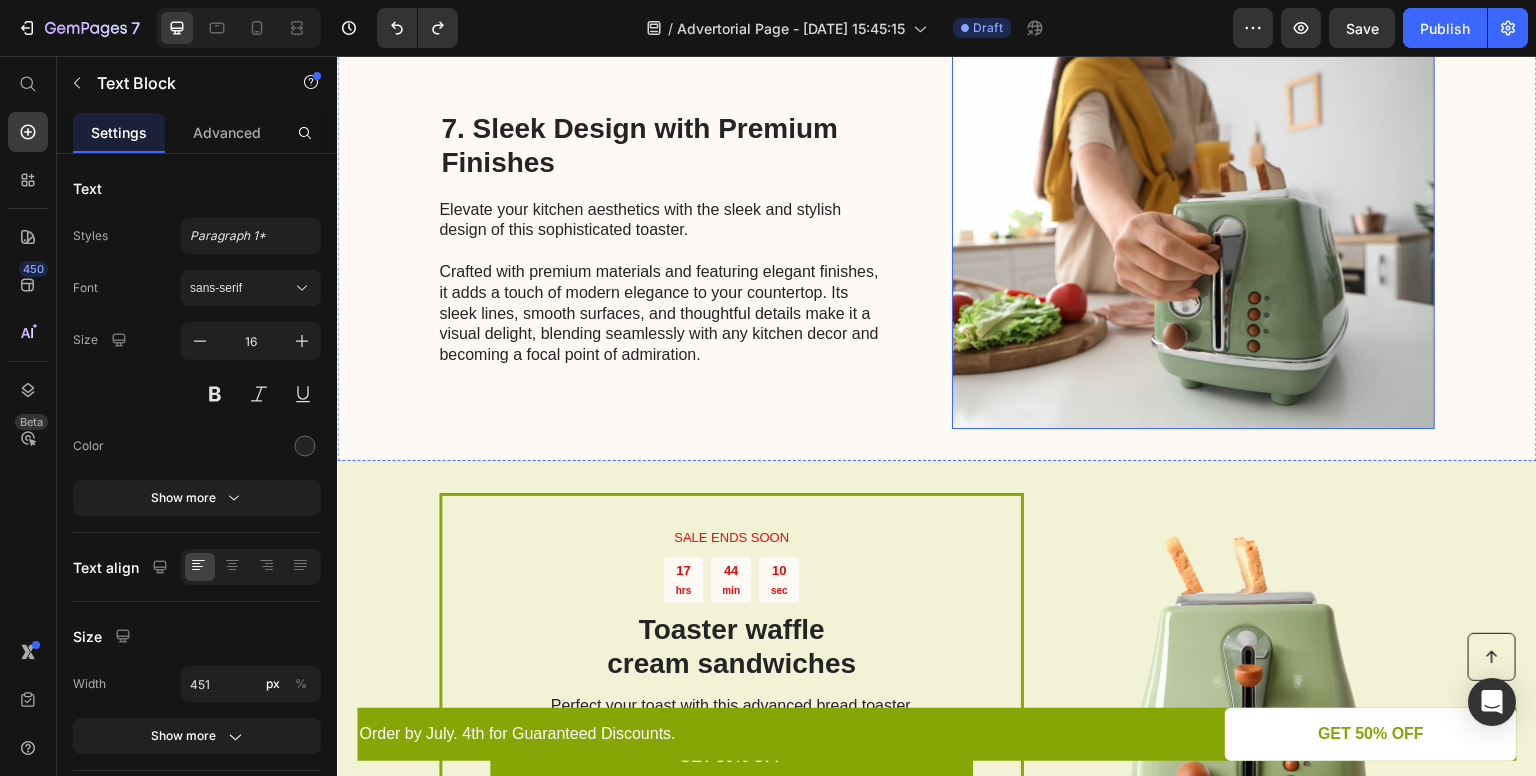 scroll, scrollTop: 4210, scrollLeft: 0, axis: vertical 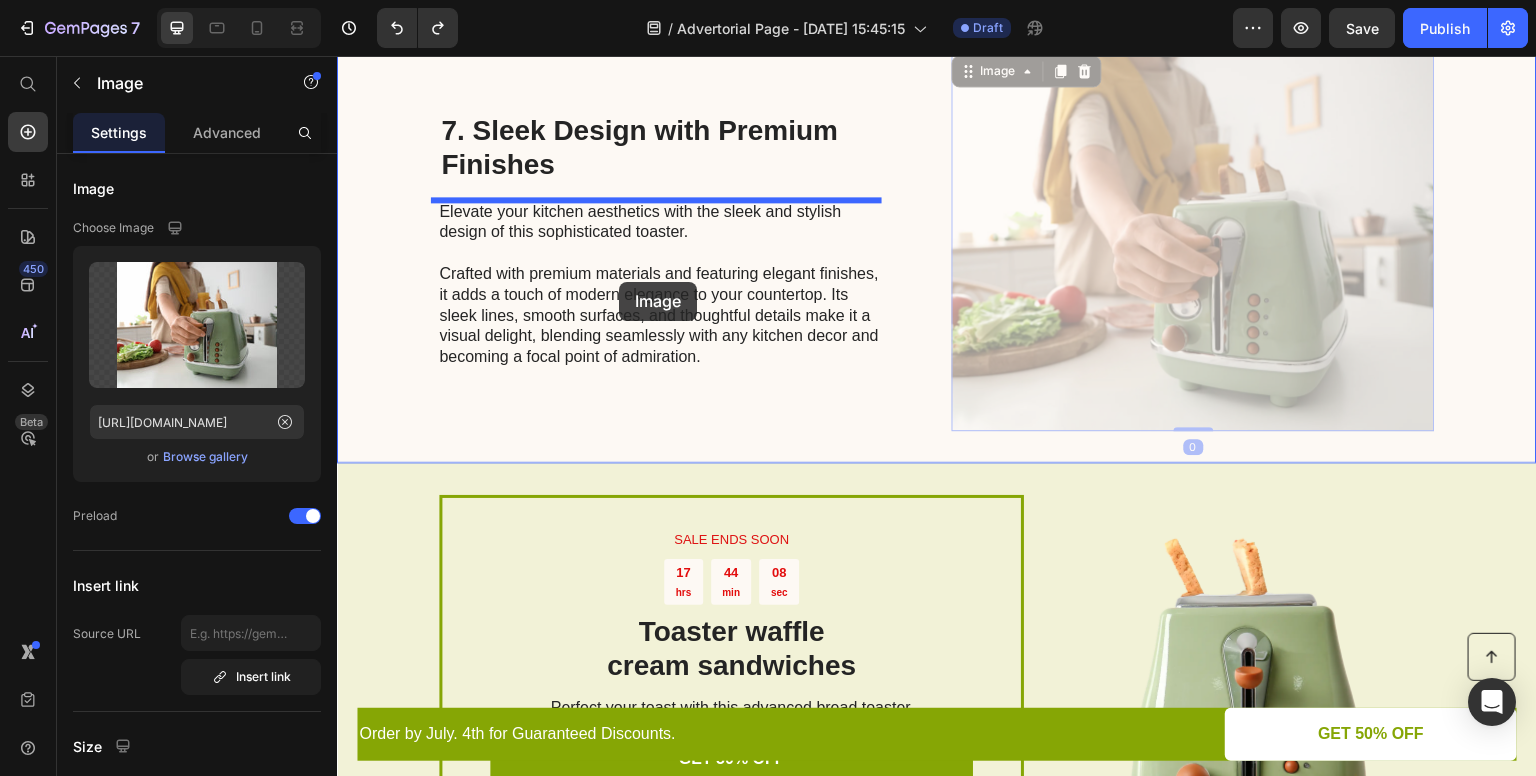 drag, startPoint x: 1143, startPoint y: 259, endPoint x: 620, endPoint y: 283, distance: 523.55035 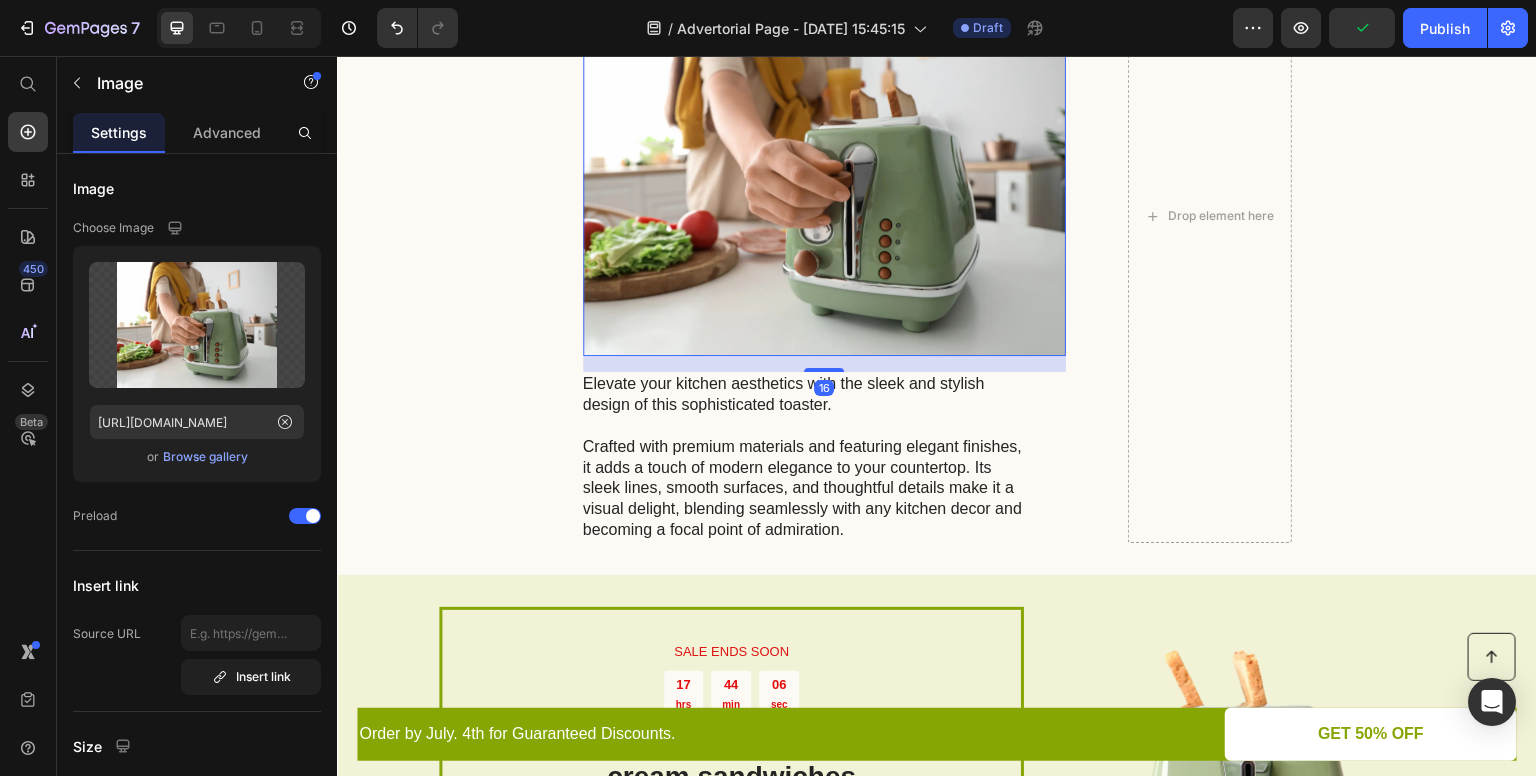 scroll, scrollTop: 4373, scrollLeft: 0, axis: vertical 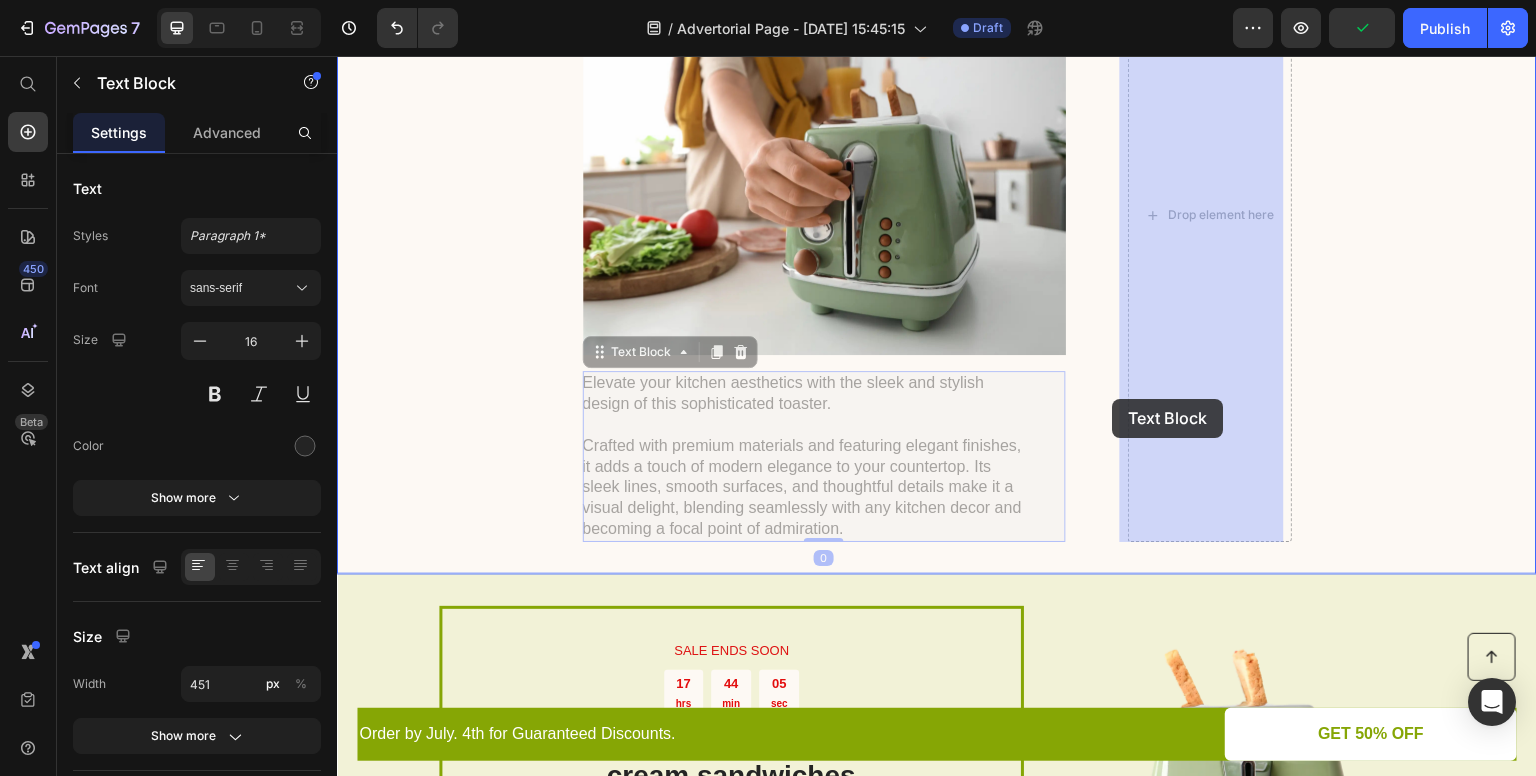 drag, startPoint x: 794, startPoint y: 494, endPoint x: 1150, endPoint y: 387, distance: 371.73242 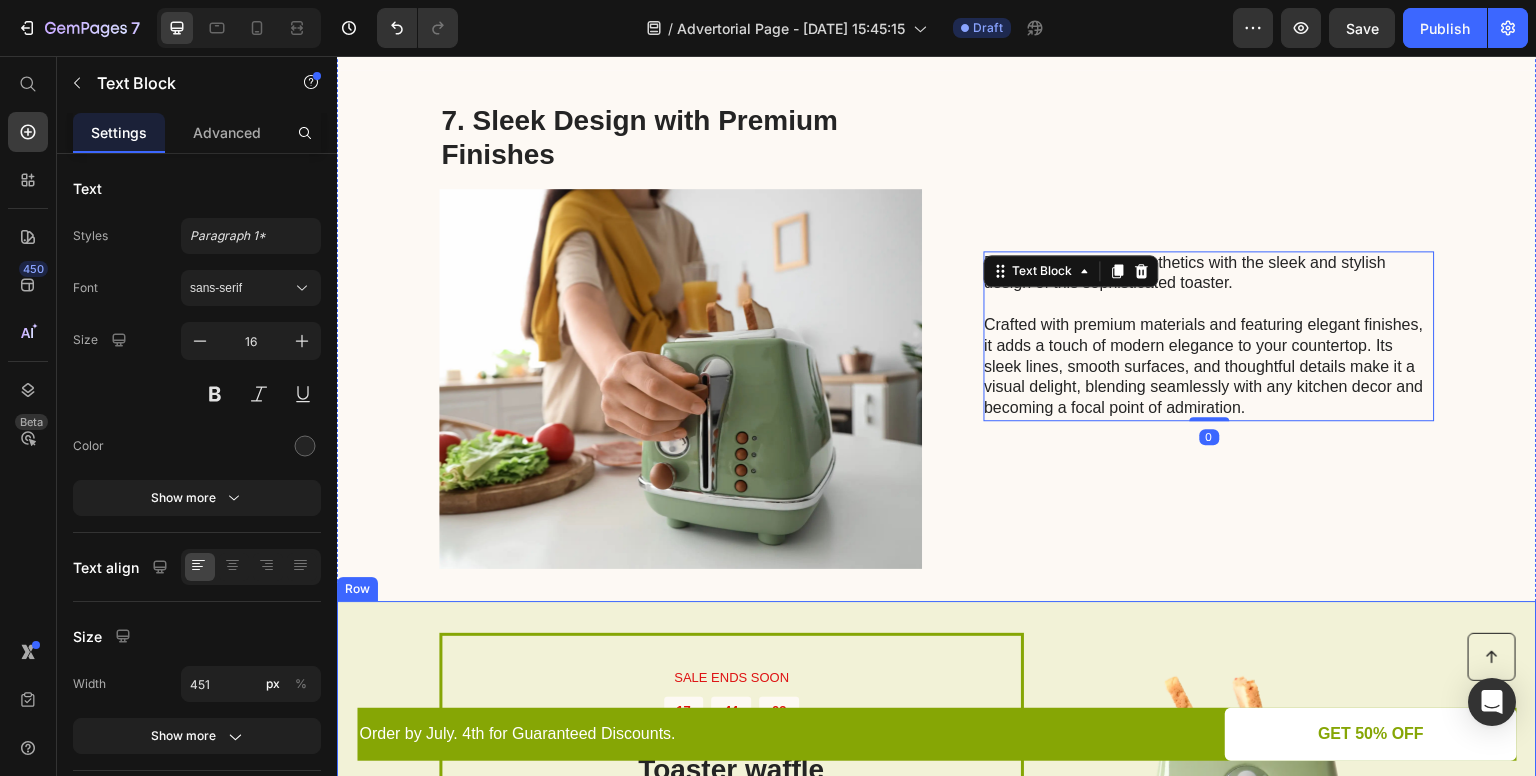 scroll, scrollTop: 4164, scrollLeft: 0, axis: vertical 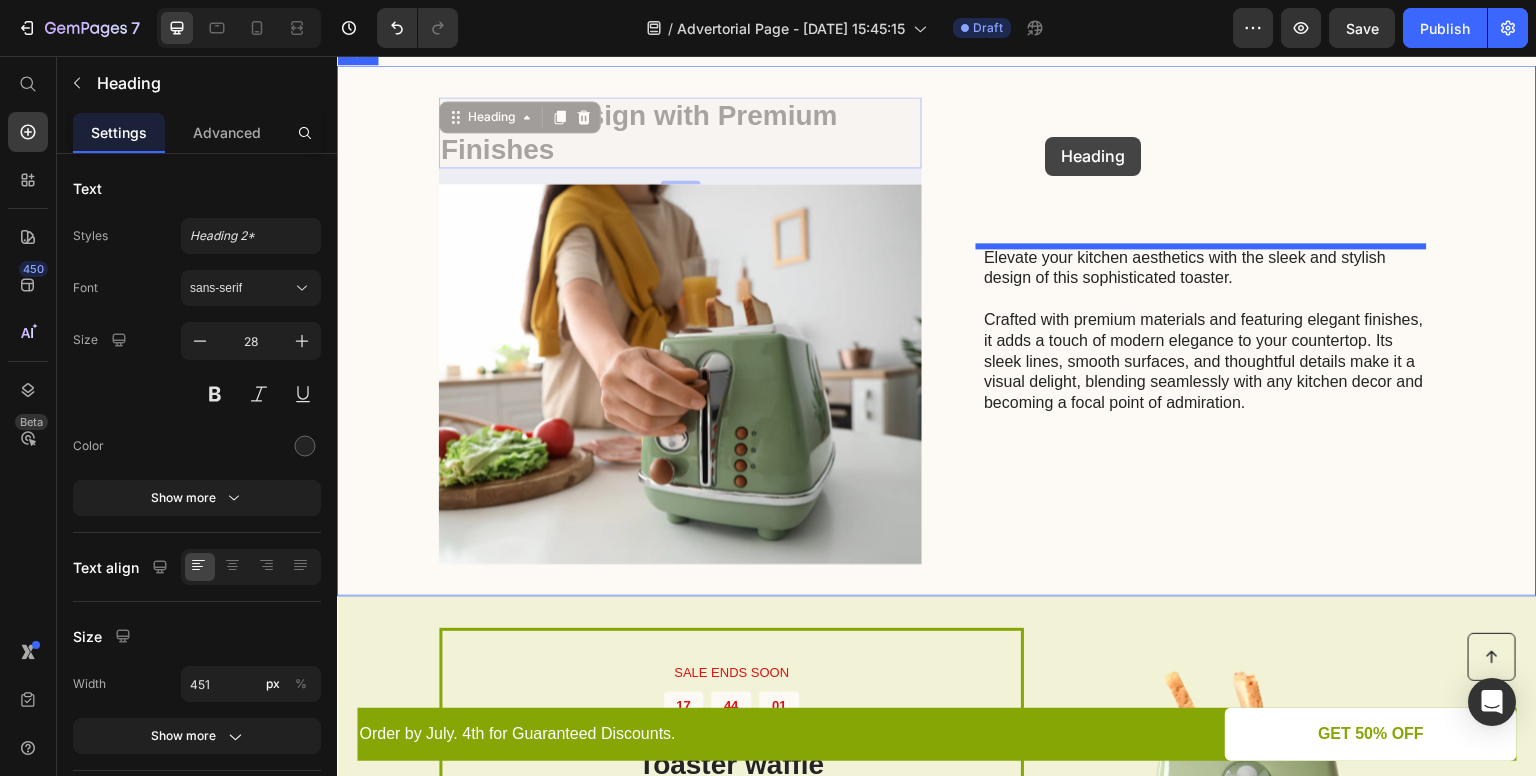 drag, startPoint x: 666, startPoint y: 129, endPoint x: 1076, endPoint y: 132, distance: 410.011 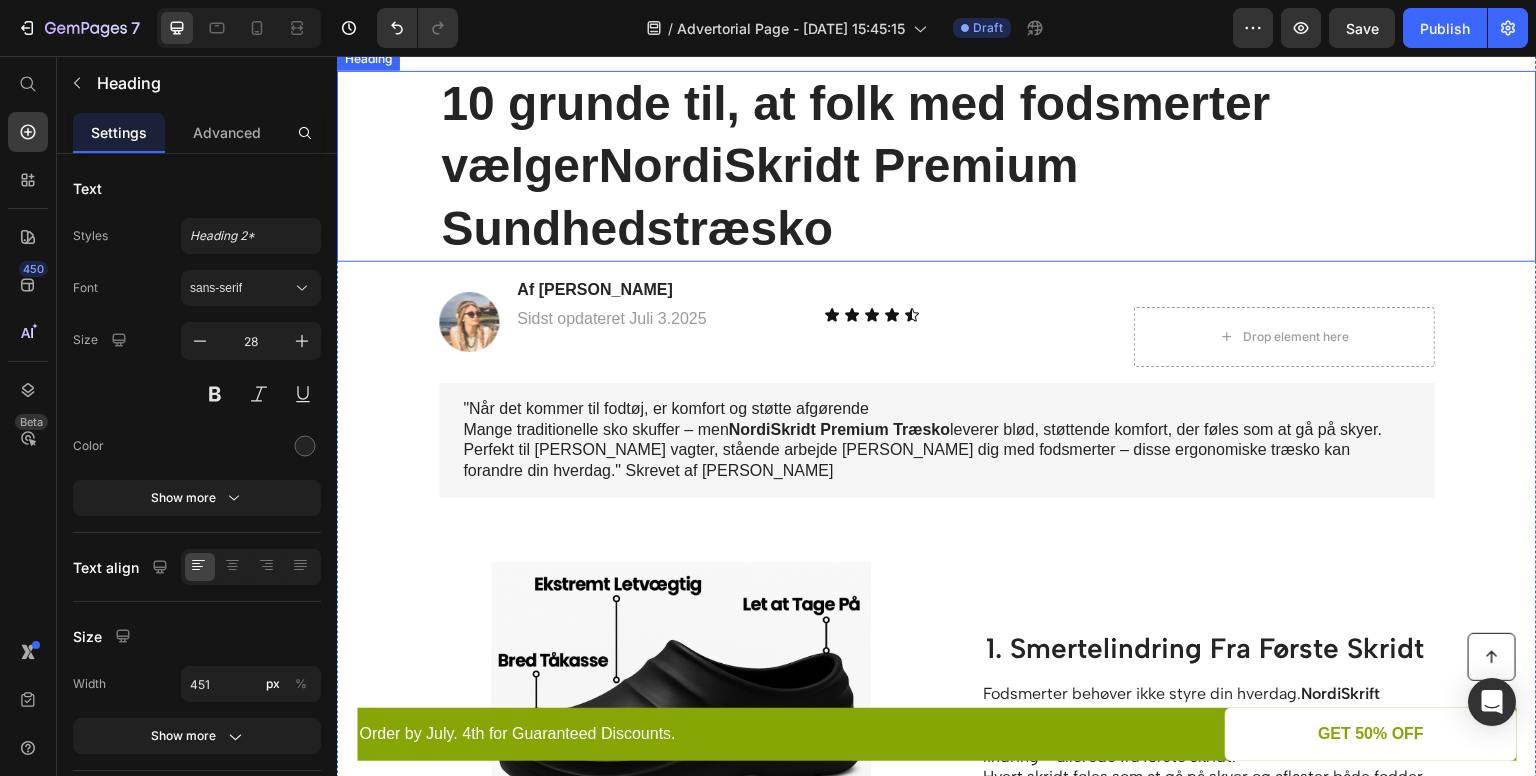 scroll, scrollTop: 0, scrollLeft: 0, axis: both 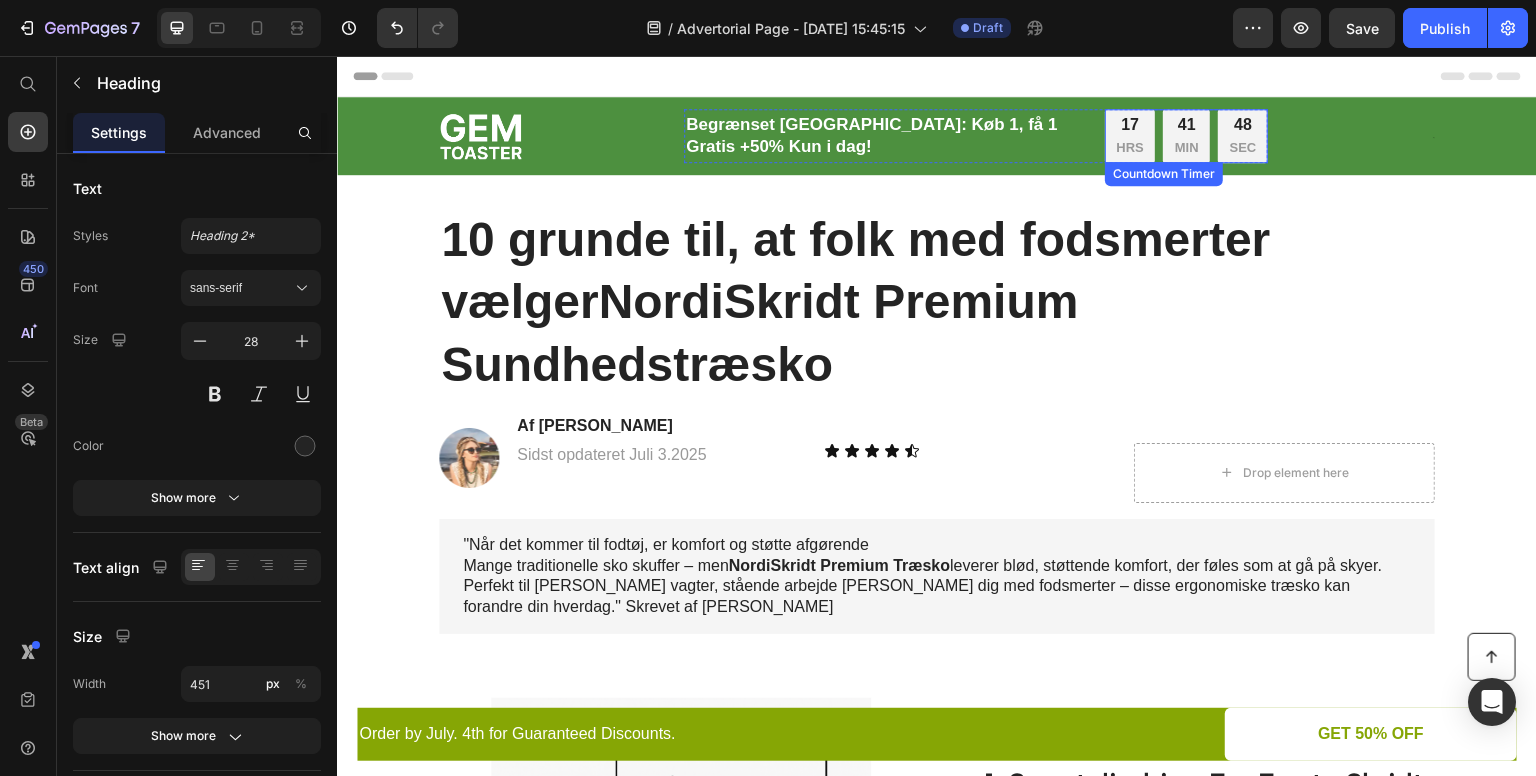 click on "HRS" at bounding box center (1129, 148) 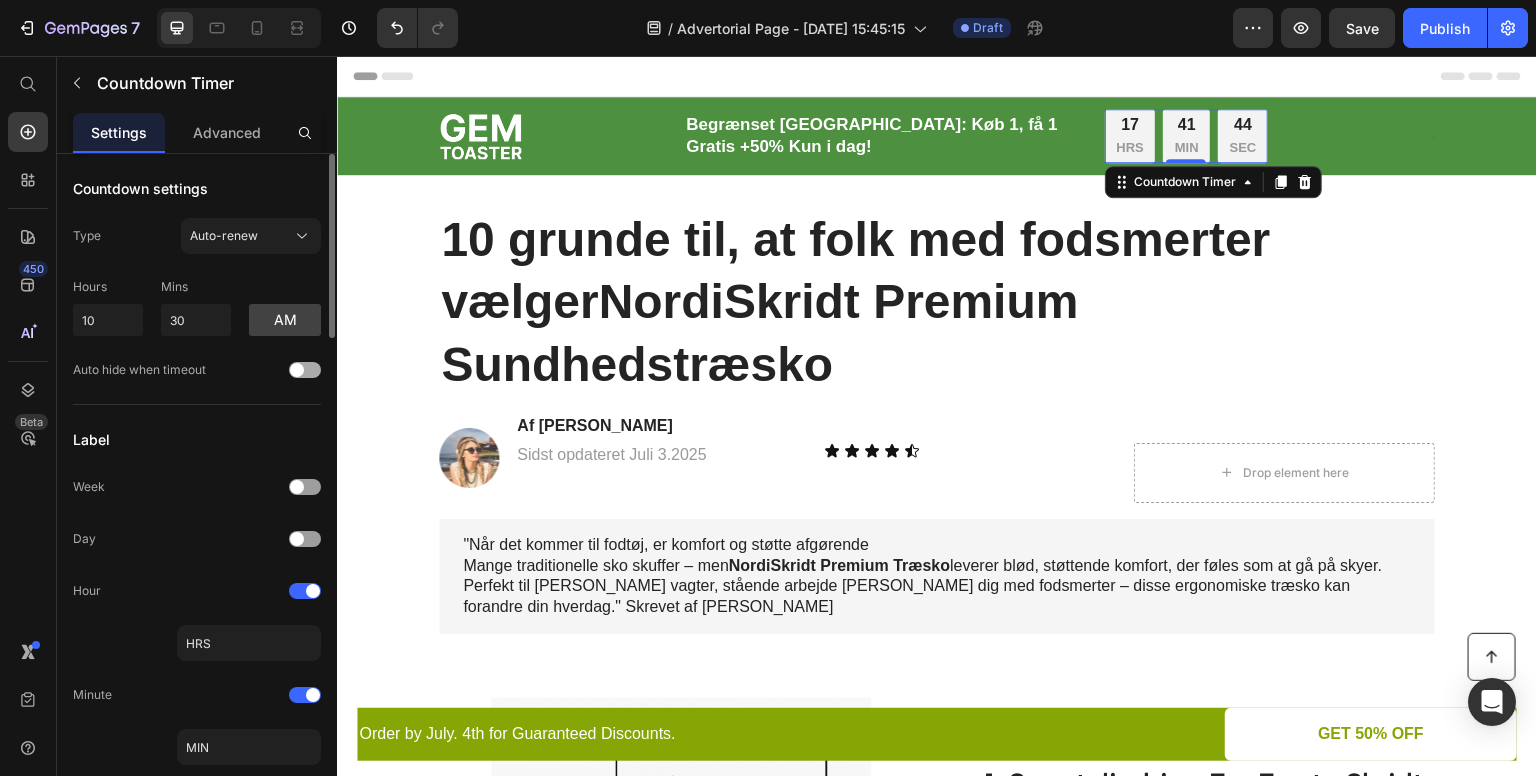 click at bounding box center [305, 370] 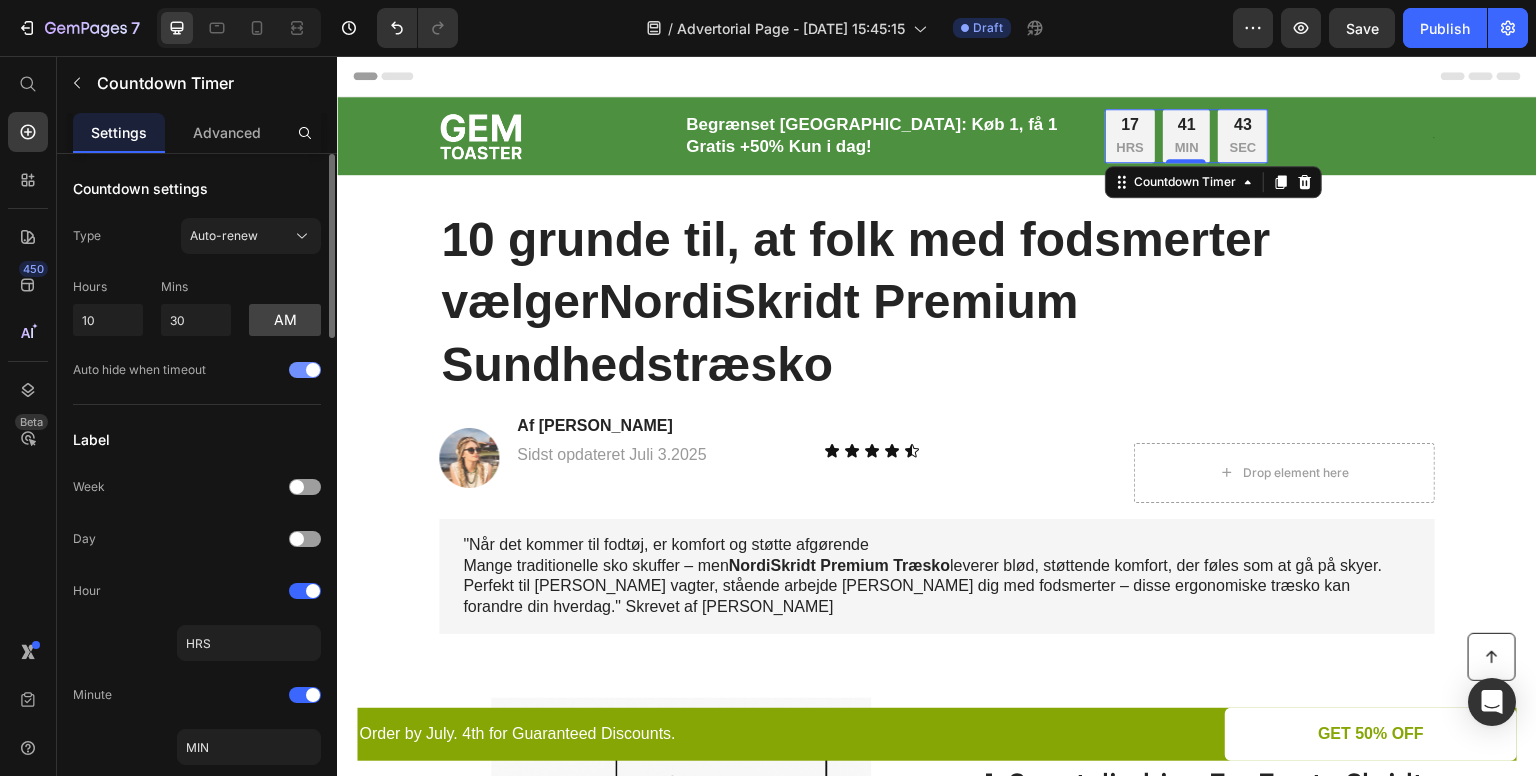 click at bounding box center (305, 370) 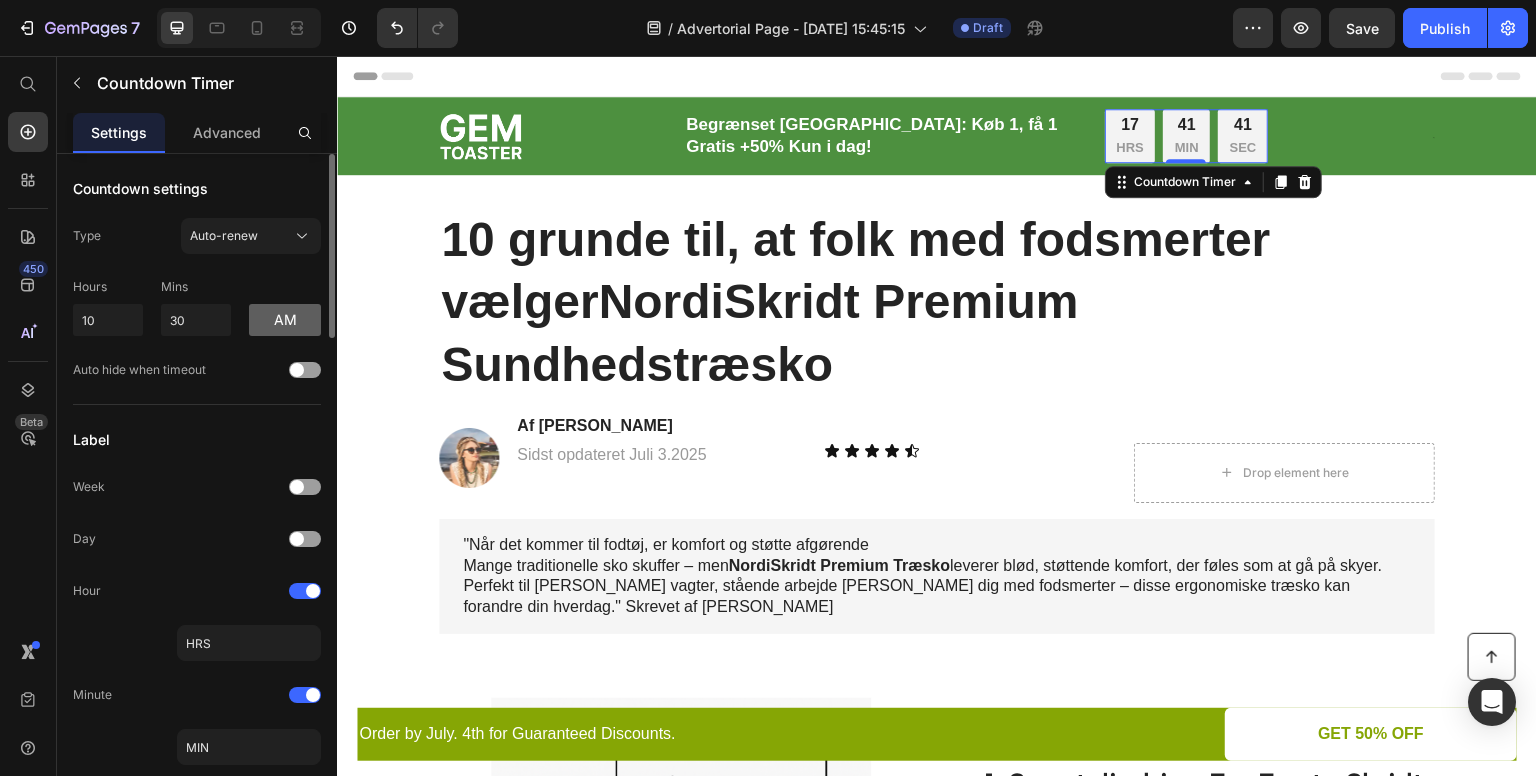 click on "am" at bounding box center (285, 320) 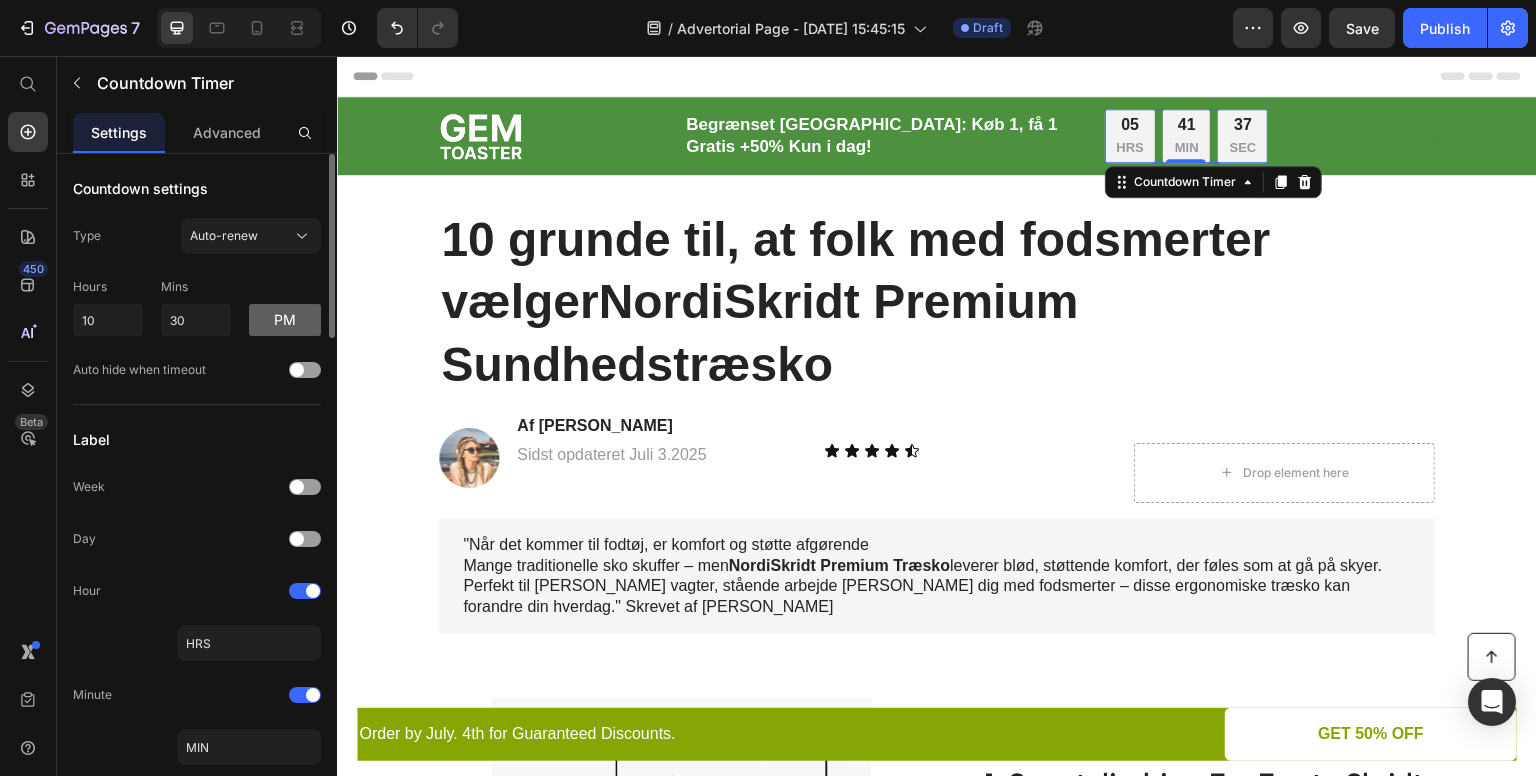 click on "pm" at bounding box center (285, 320) 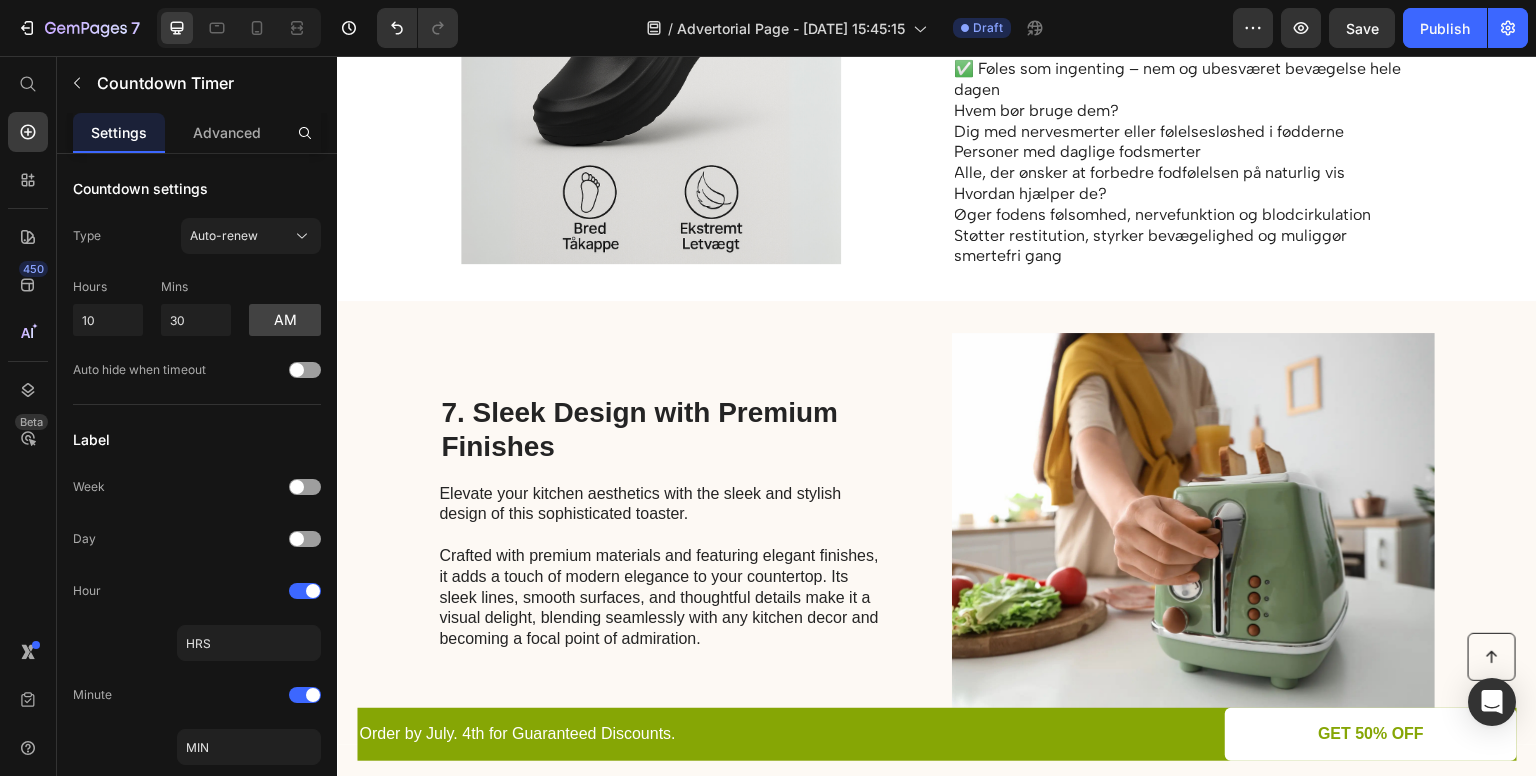scroll, scrollTop: 3486, scrollLeft: 0, axis: vertical 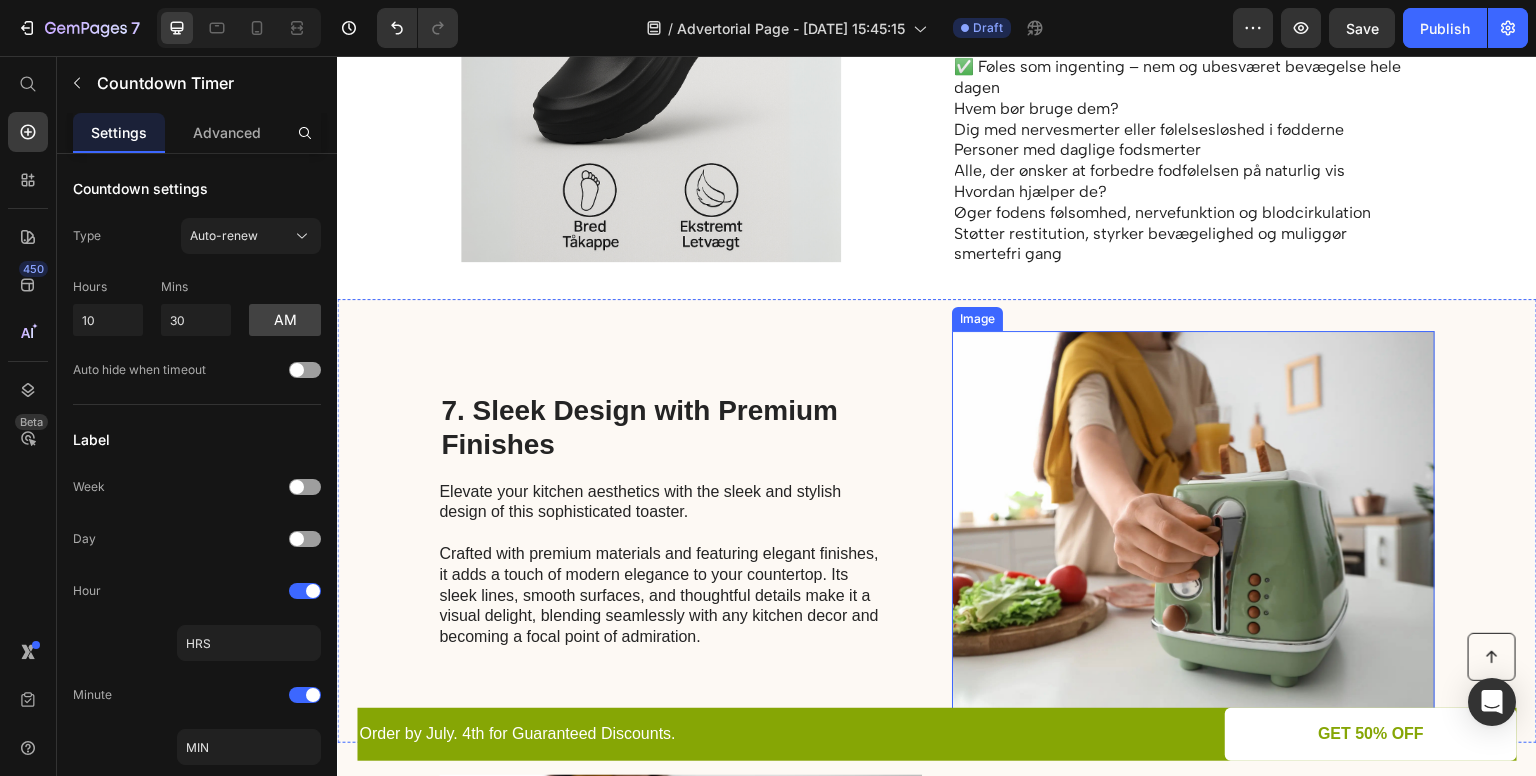 click at bounding box center [1193, 521] 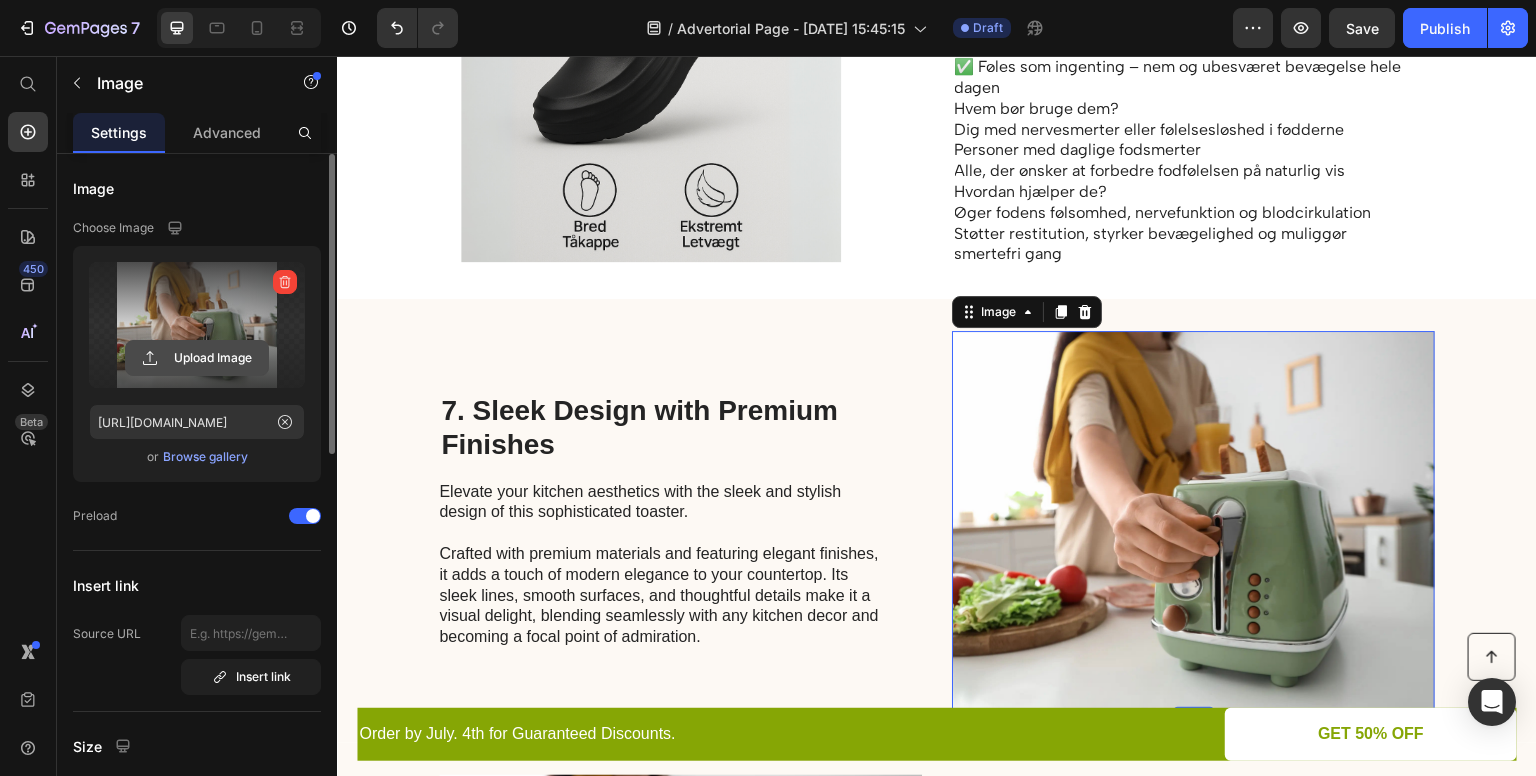 click 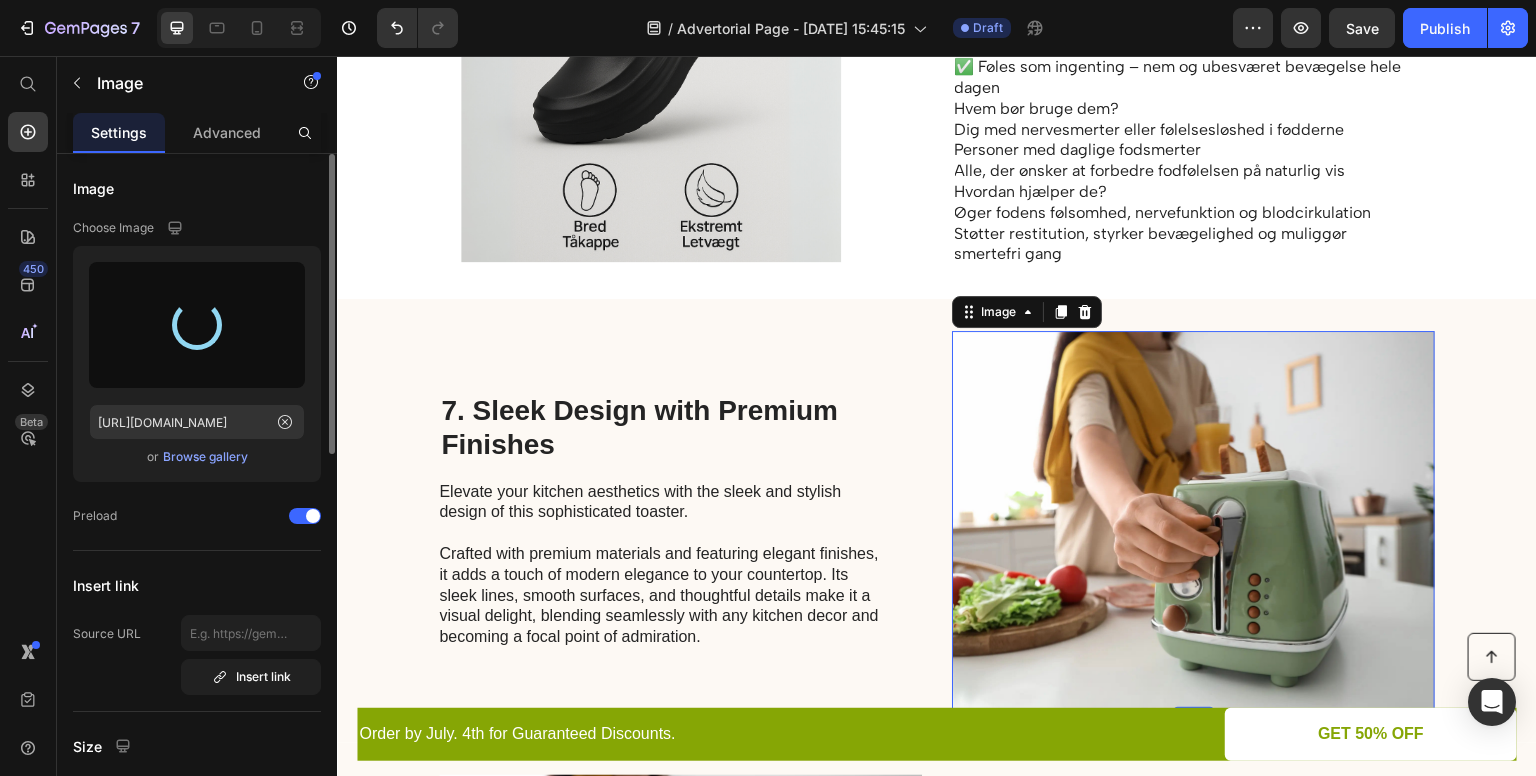 type on "https://cdn.shopify.com/s/files/1/0855/1845/0954/files/gempages_574829835696735007-c9ba883e-aa25-45f3-8106-ee91c02ef663.png" 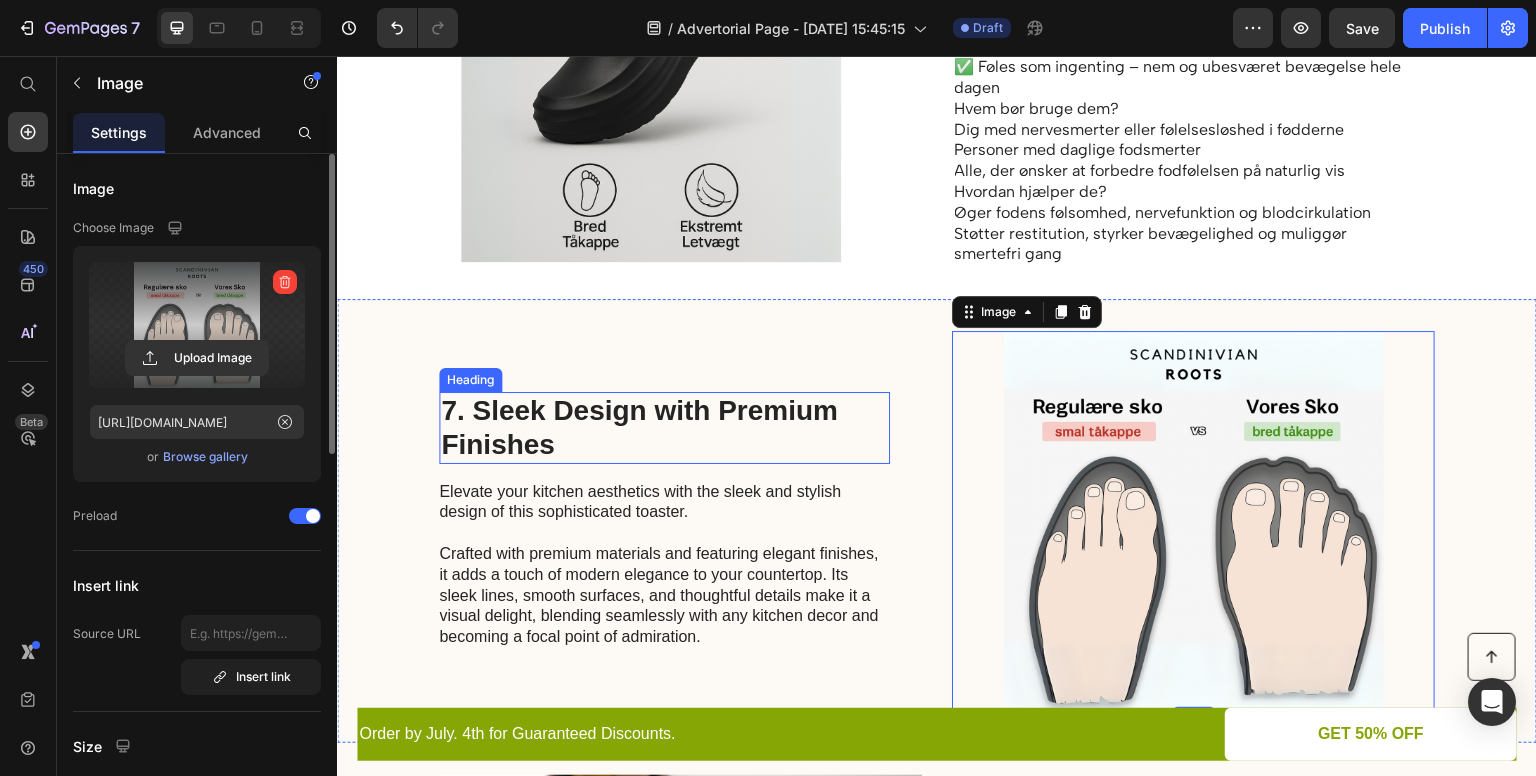 click on "7. Sleek Design with Premium Finishes" at bounding box center (664, 427) 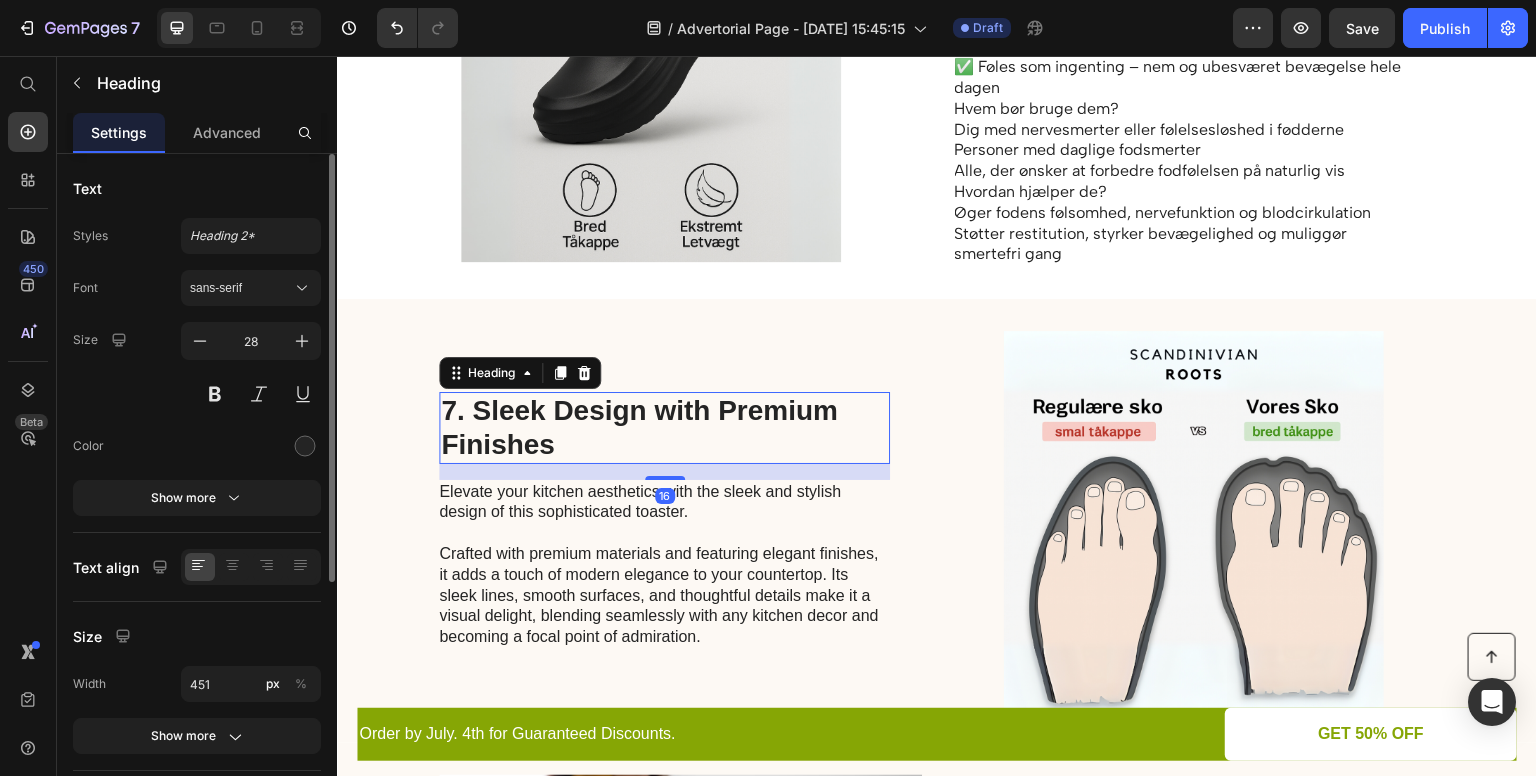 click on "7. Sleek Design with Premium Finishes" at bounding box center (664, 427) 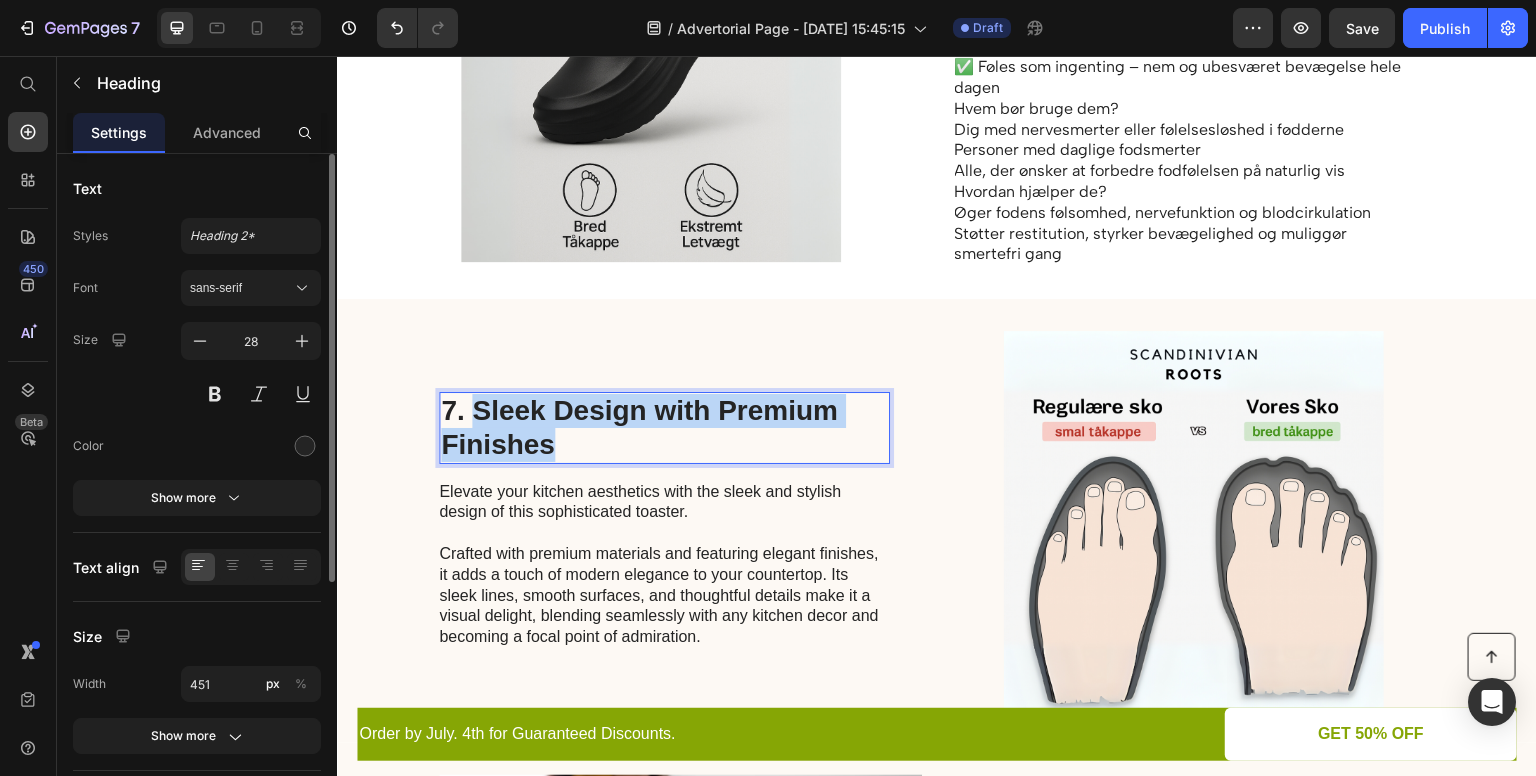 drag, startPoint x: 589, startPoint y: 442, endPoint x: 471, endPoint y: 412, distance: 121.75385 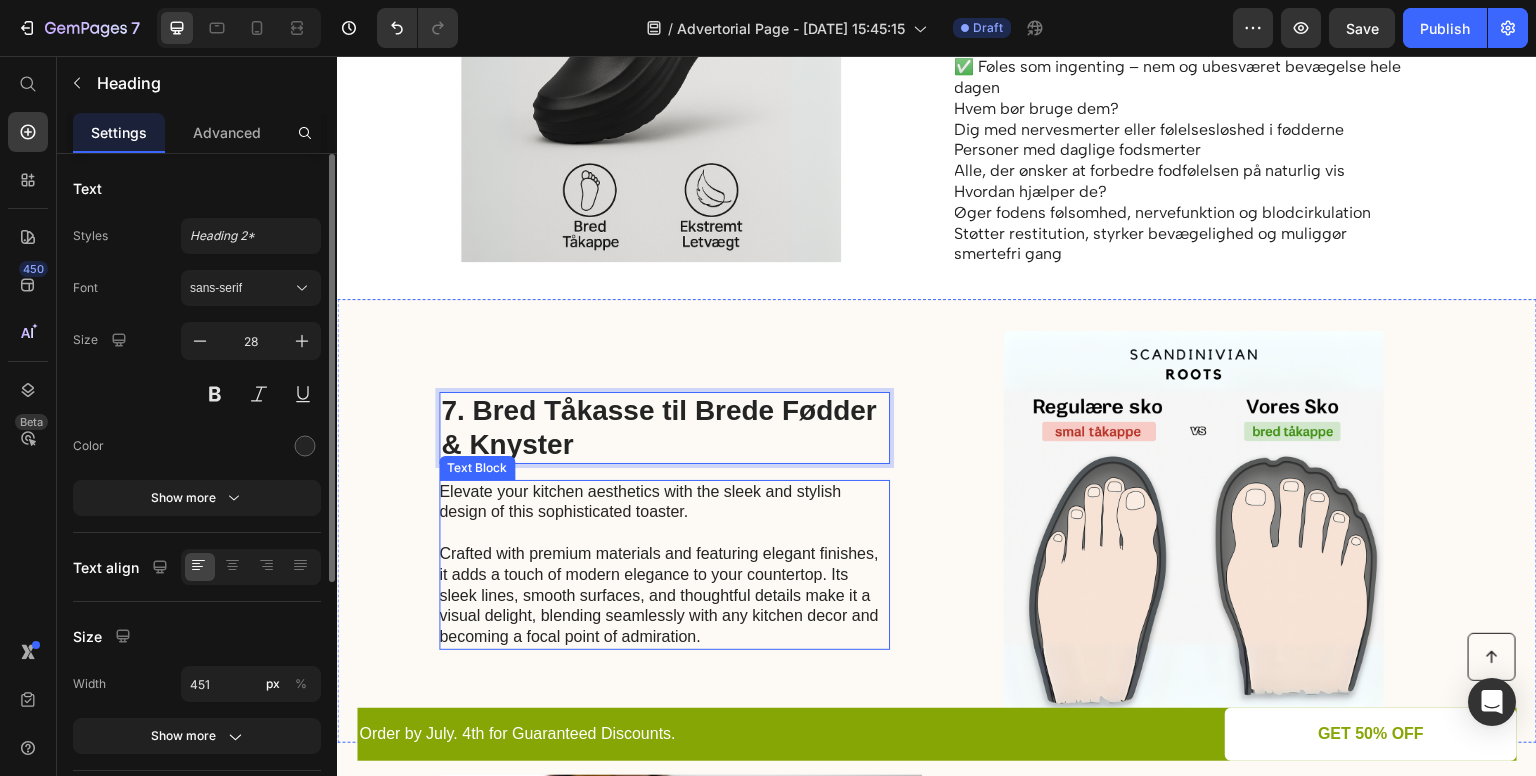 click on "Elevate your kitchen aesthetics with the sleek and stylish design of this sophisticated toaster.  Crafted with premium materials and featuring elegant finishes, it adds a touch of modern elegance to your countertop. Its sleek lines, smooth surfaces, and thoughtful details make it a visual delight, blending seamlessly with any kitchen decor and becoming a focal point of admiration." at bounding box center [663, 565] 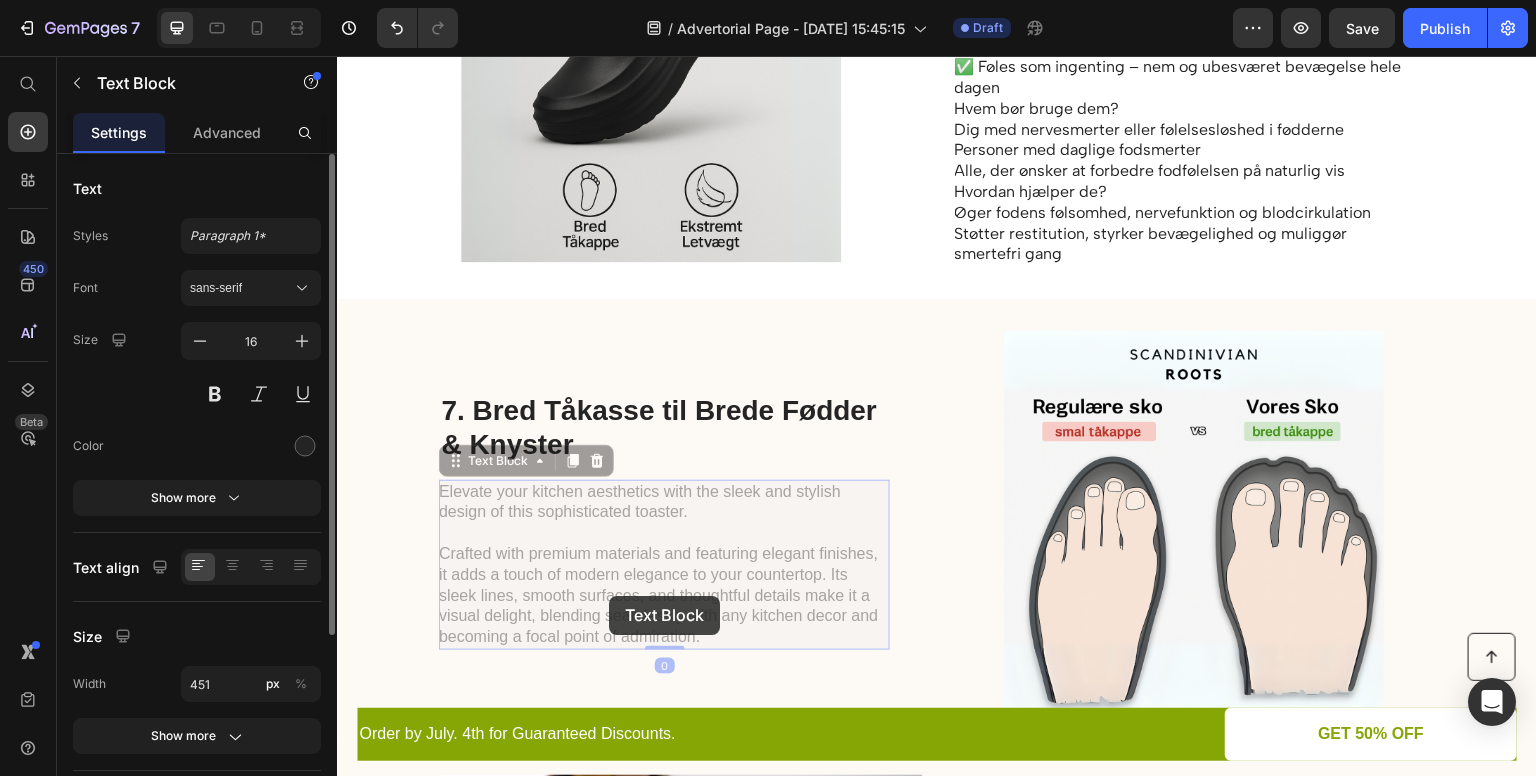 scroll, scrollTop: 3424, scrollLeft: 0, axis: vertical 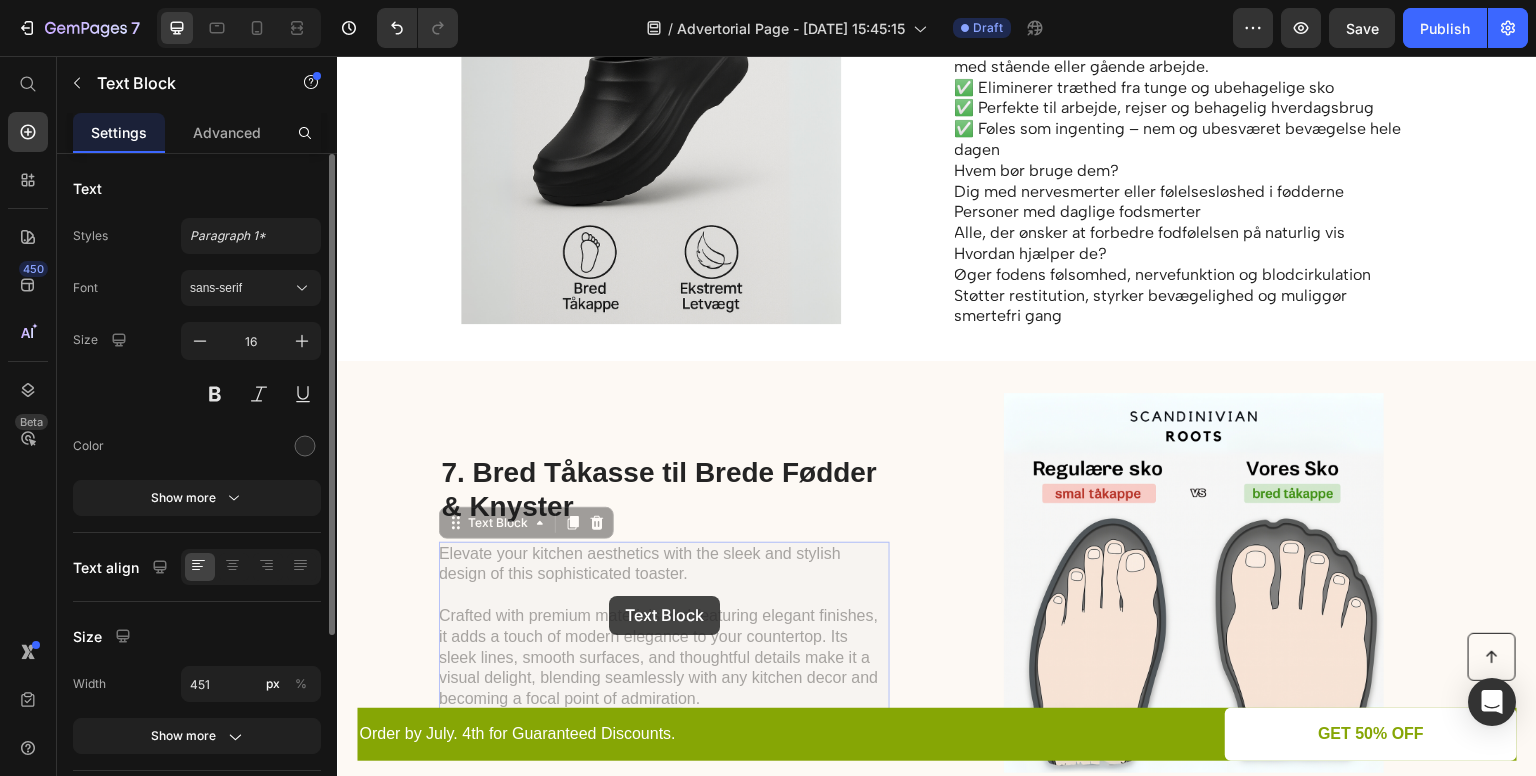 drag, startPoint x: 714, startPoint y: 631, endPoint x: 500, endPoint y: 537, distance: 233.7349 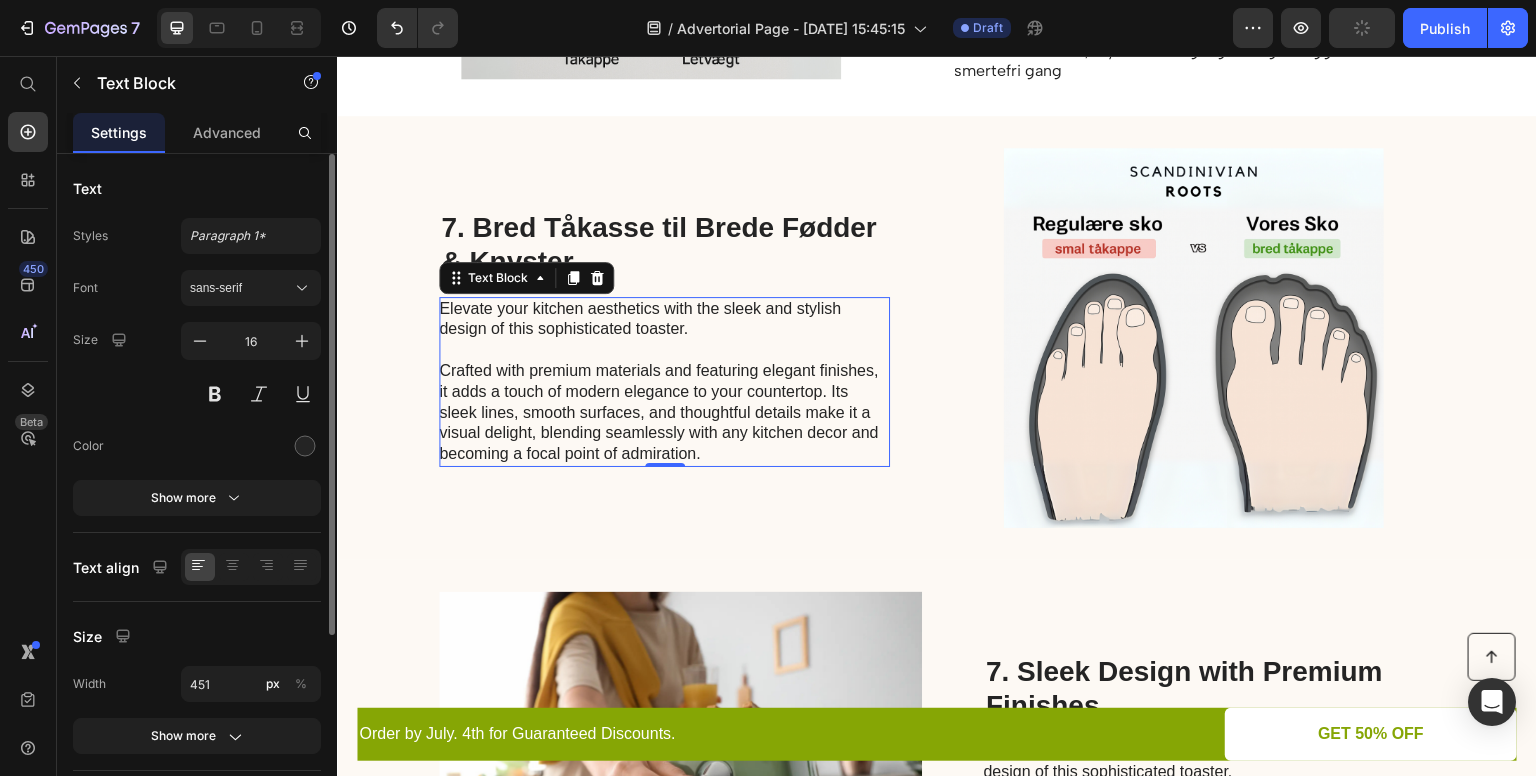scroll, scrollTop: 3670, scrollLeft: 0, axis: vertical 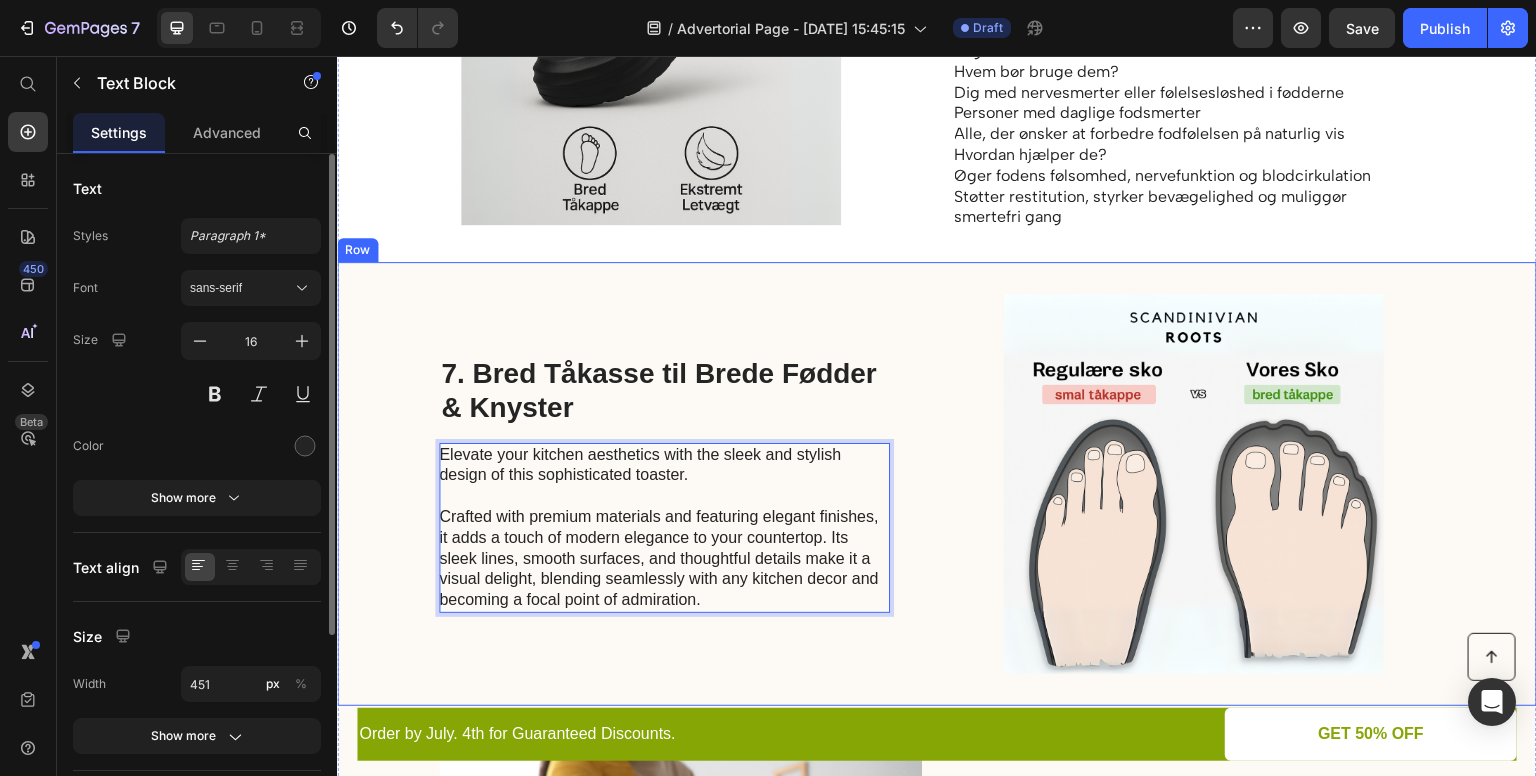 click on "7. Bred Tåkasse til Brede Fødder & Knyster Heading Elevate your kitchen aesthetics with the sleek and stylish design of this sophisticated toaster.  Crafted with premium materials and featuring elegant finishes, it adds a touch of modern elegance to your countertop. Its sleek lines, smooth surfaces, and thoughtful details make it a visual delight, blending seamlessly with any kitchen decor and becoming a focal point of admiration. Text Block   0" at bounding box center [664, 484] 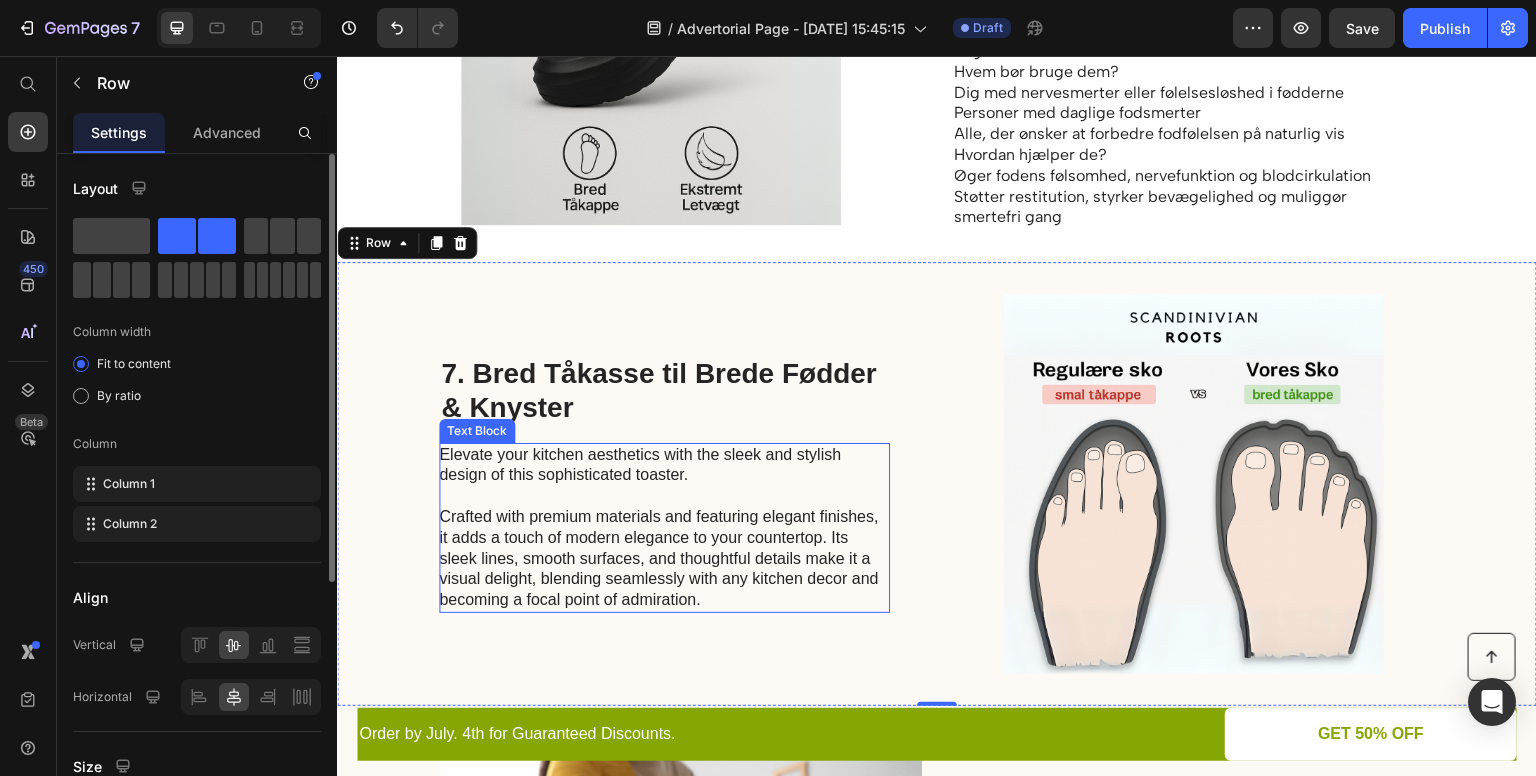 click on "Elevate your kitchen aesthetics with the sleek and stylish design of this sophisticated toaster.  Crafted with premium materials and featuring elegant finishes, it adds a touch of modern elegance to your countertop. Its sleek lines, smooth surfaces, and thoughtful details make it a visual delight, blending seamlessly with any kitchen decor and becoming a focal point of admiration." at bounding box center (663, 528) 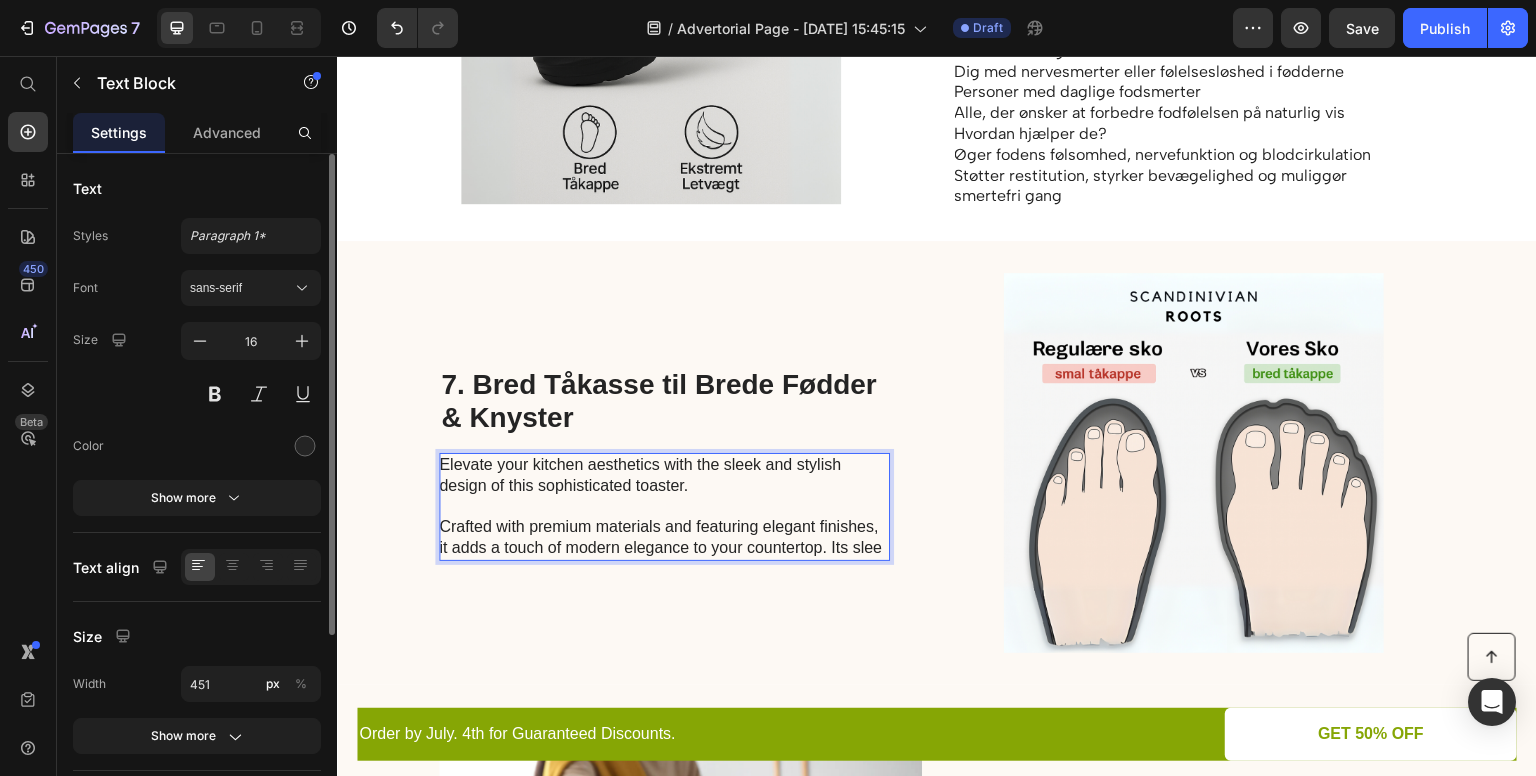 scroll, scrollTop: 3554, scrollLeft: 0, axis: vertical 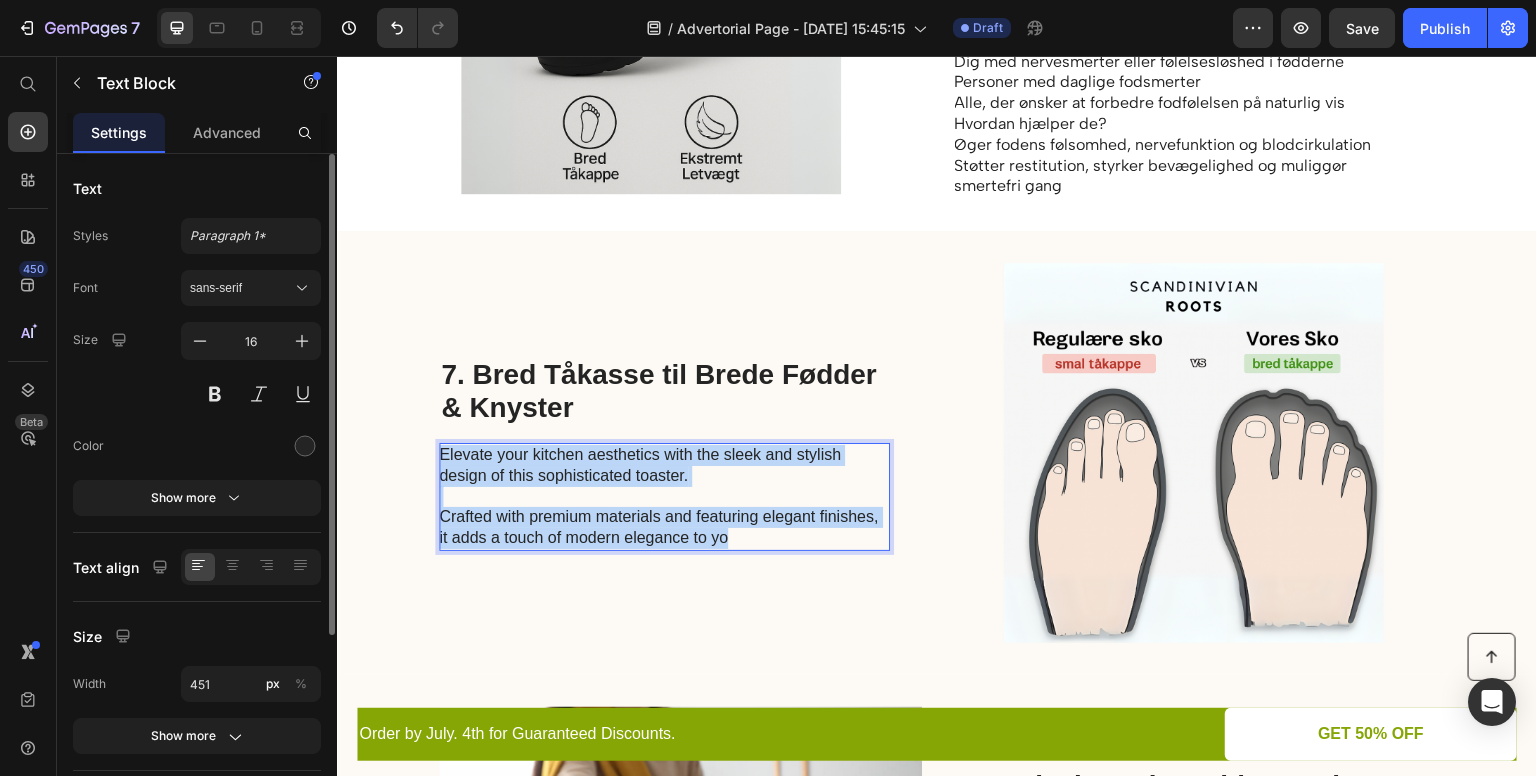 drag, startPoint x: 730, startPoint y: 535, endPoint x: 434, endPoint y: 462, distance: 304.86884 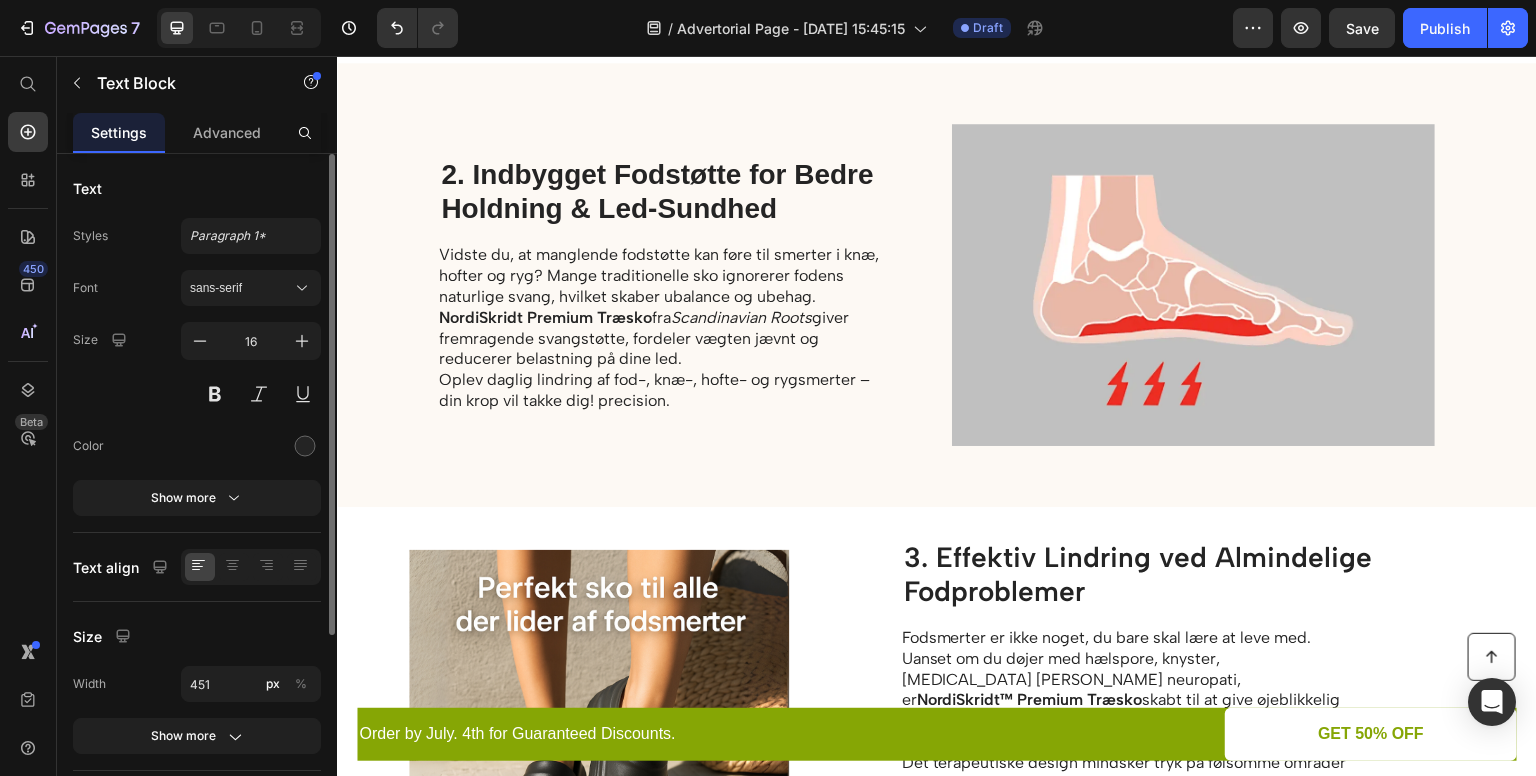 scroll, scrollTop: 1056, scrollLeft: 0, axis: vertical 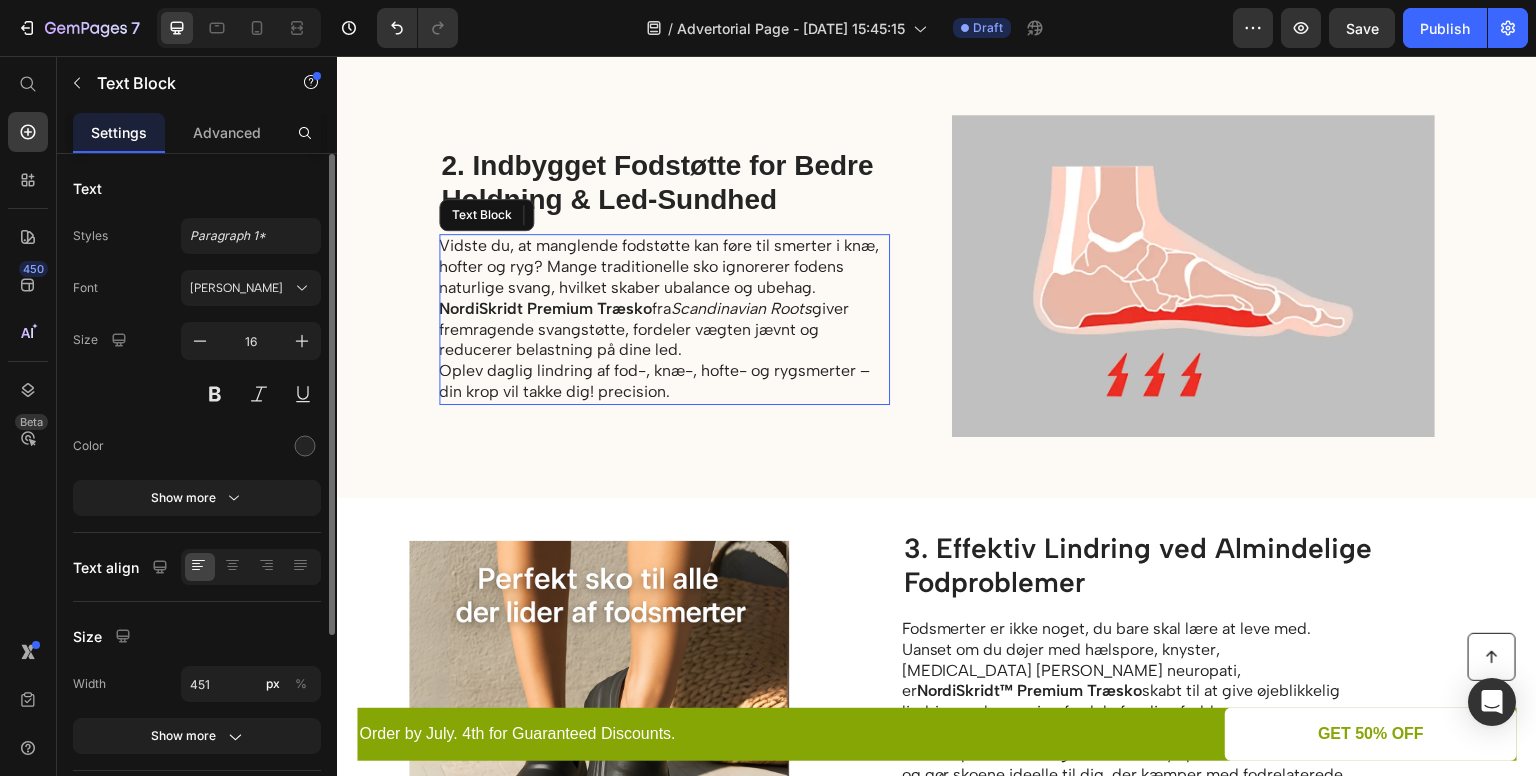 click on "Vidste du, at manglende fodstøtte kan føre til smerter i knæ, hofter og ryg? Mange traditionelle sko ignorerer fodens naturlige svang, hvilket skaber ubalance og ubehag. NordiSkridt Premium Træsko  fra  Scandinavian Roots  giver fremragende svangstøtte, fordeler vægten jævnt og reducerer belastning på dine led. Oplev daglig lindring af fod-, knæ-, hofte- og rygsmerter – din krop vil takke dig! precision." at bounding box center [664, 319] 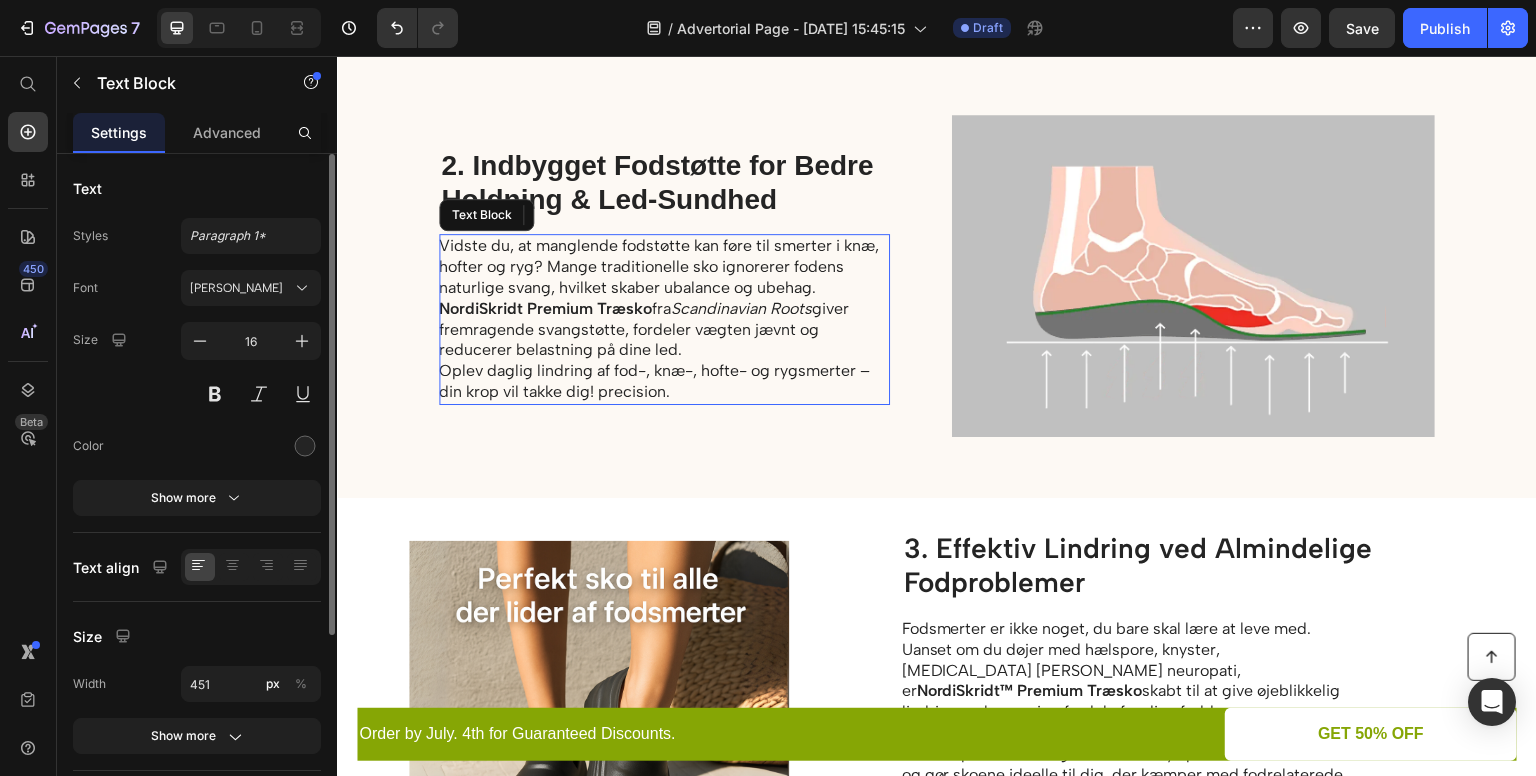 scroll, scrollTop: 1159, scrollLeft: 0, axis: vertical 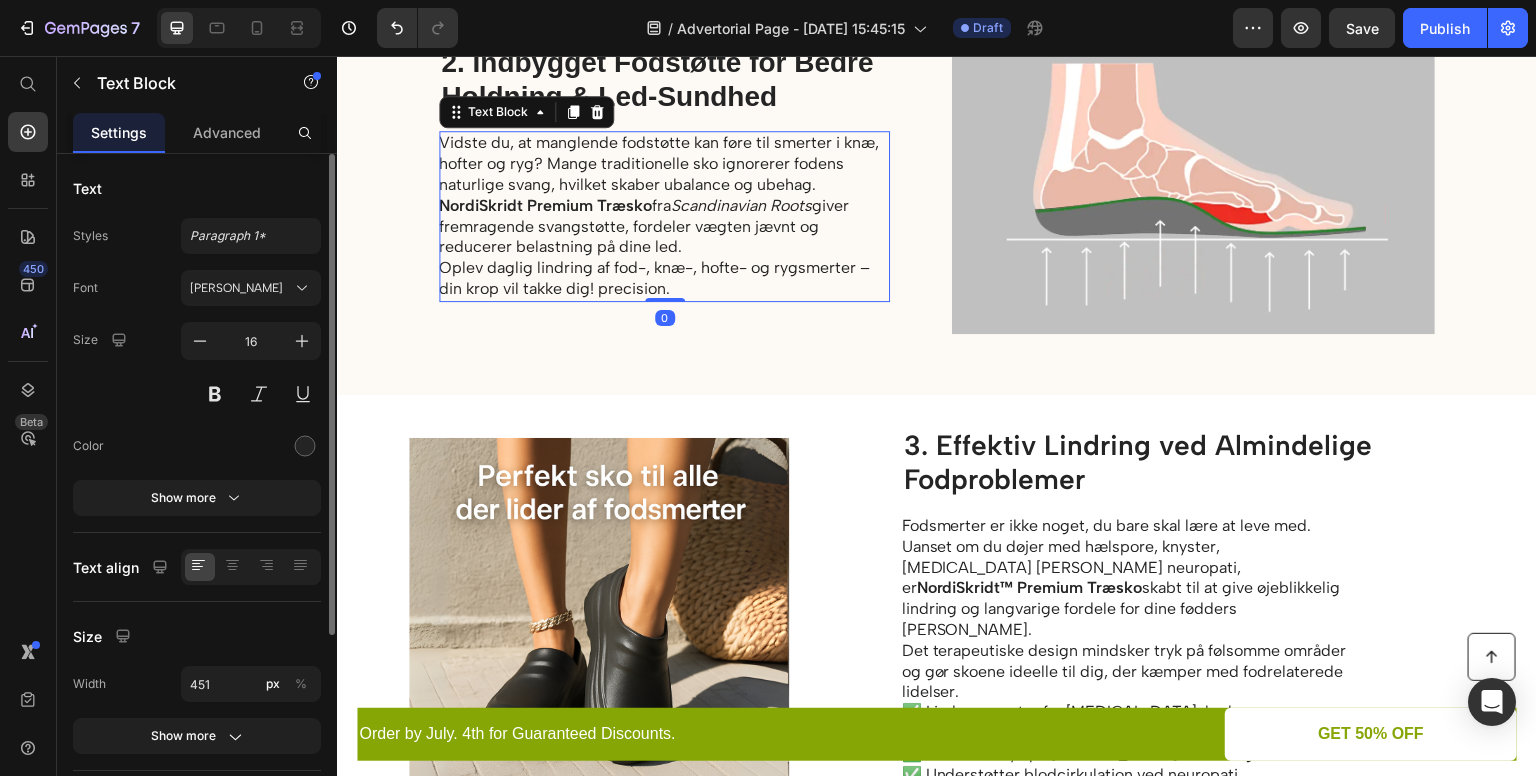 click on "2. Indbygget Fodstøtte for Bedre Holdning & Led-Sundhed Heading Vidste du, at manglende fodstøtte kan føre til smerter i knæ, hofter og ryg? Mange traditionelle sko ignorerer fodens naturlige svang, hvilket skaber ubalance og ubehag. NordiSkridt Premium Træsko  fra  Scandinavian Roots  giver fremragende svangstøtte, fordeler vægten jævnt og reducerer belastning på dine led. Oplev daglig lindring af fod-, knæ-, hofte- og rygsmerter – din krop vil takke dig! precision. Text Block   0 Image Row" at bounding box center [937, 173] 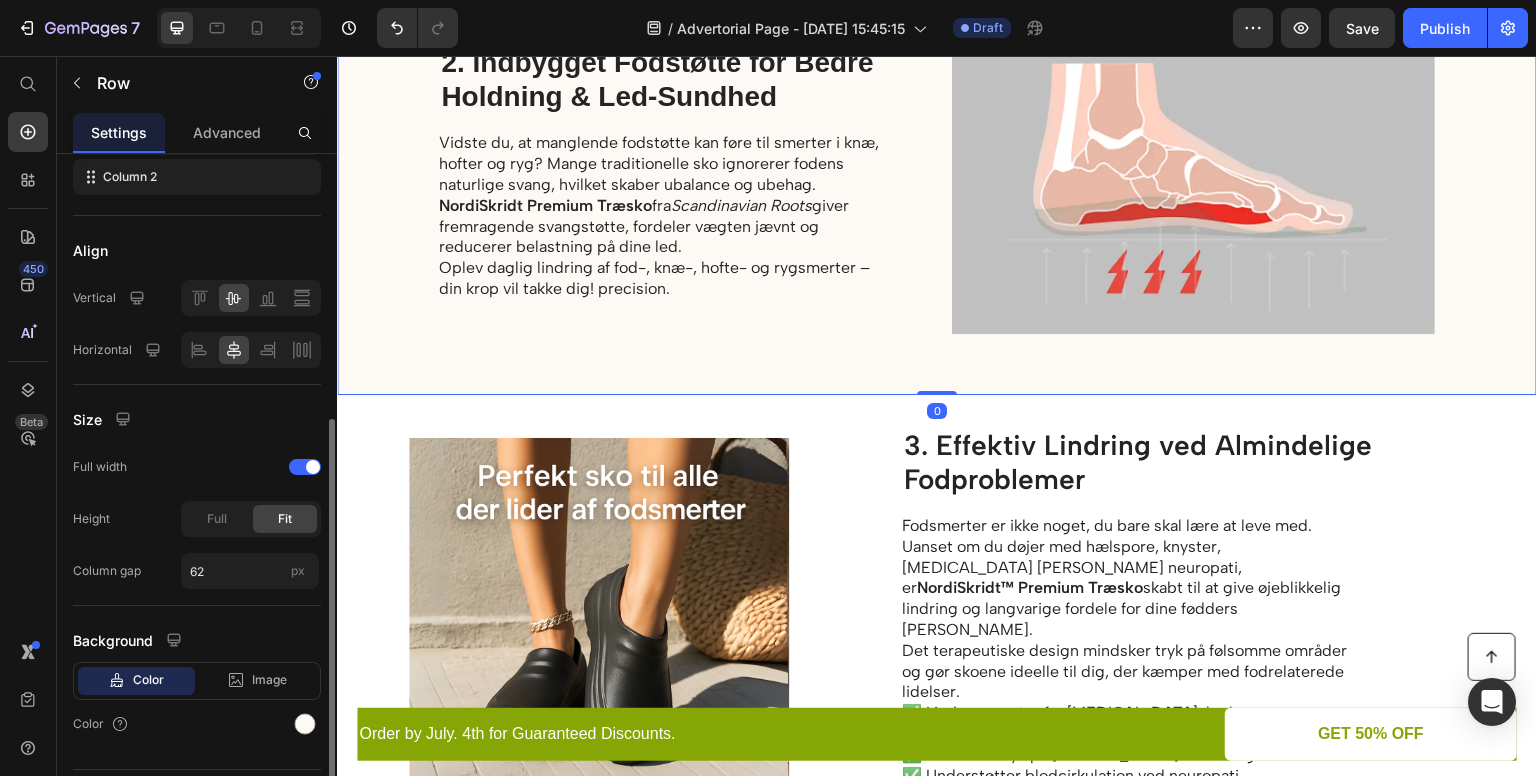 scroll, scrollTop: 396, scrollLeft: 0, axis: vertical 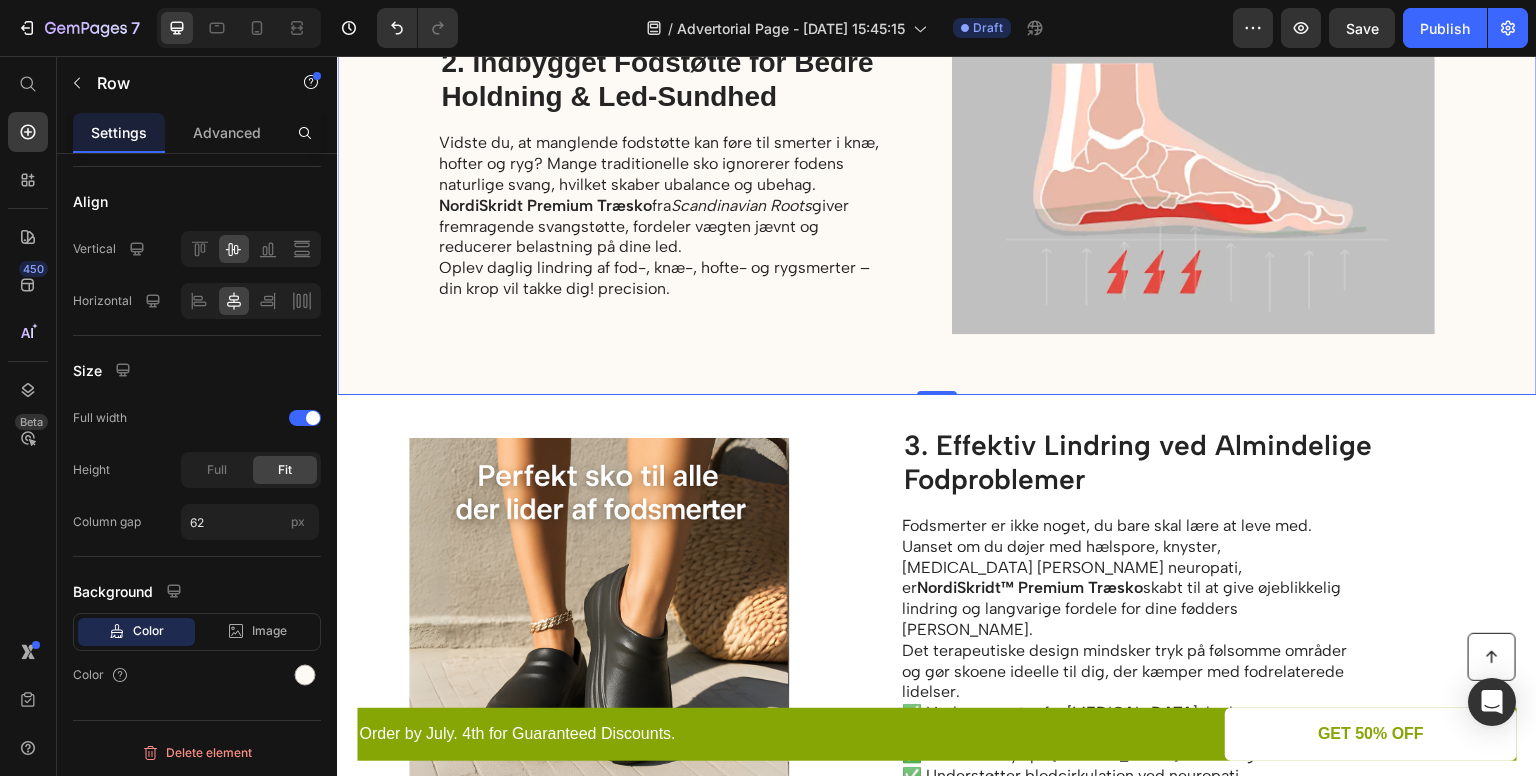 click on "2. Indbygget Fodstøtte for Bedre Holdning & Led-Sundhed Heading Vidste du, at manglende fodstøtte kan føre til smerter i knæ, hofter og ryg? Mange traditionelle sko ignorerer fodens naturlige svang, hvilket skaber ubalance og ubehag. NordiSkridt Premium Træsko  fra  Scandinavian Roots  giver fremragende svangstøtte, fordeler vægten jævnt og reducerer belastning på dine led. Oplev daglig lindring af fod-, knæ-, hofte- og rygsmerter – din krop vil takke dig! precision. Text Block" at bounding box center (664, 173) 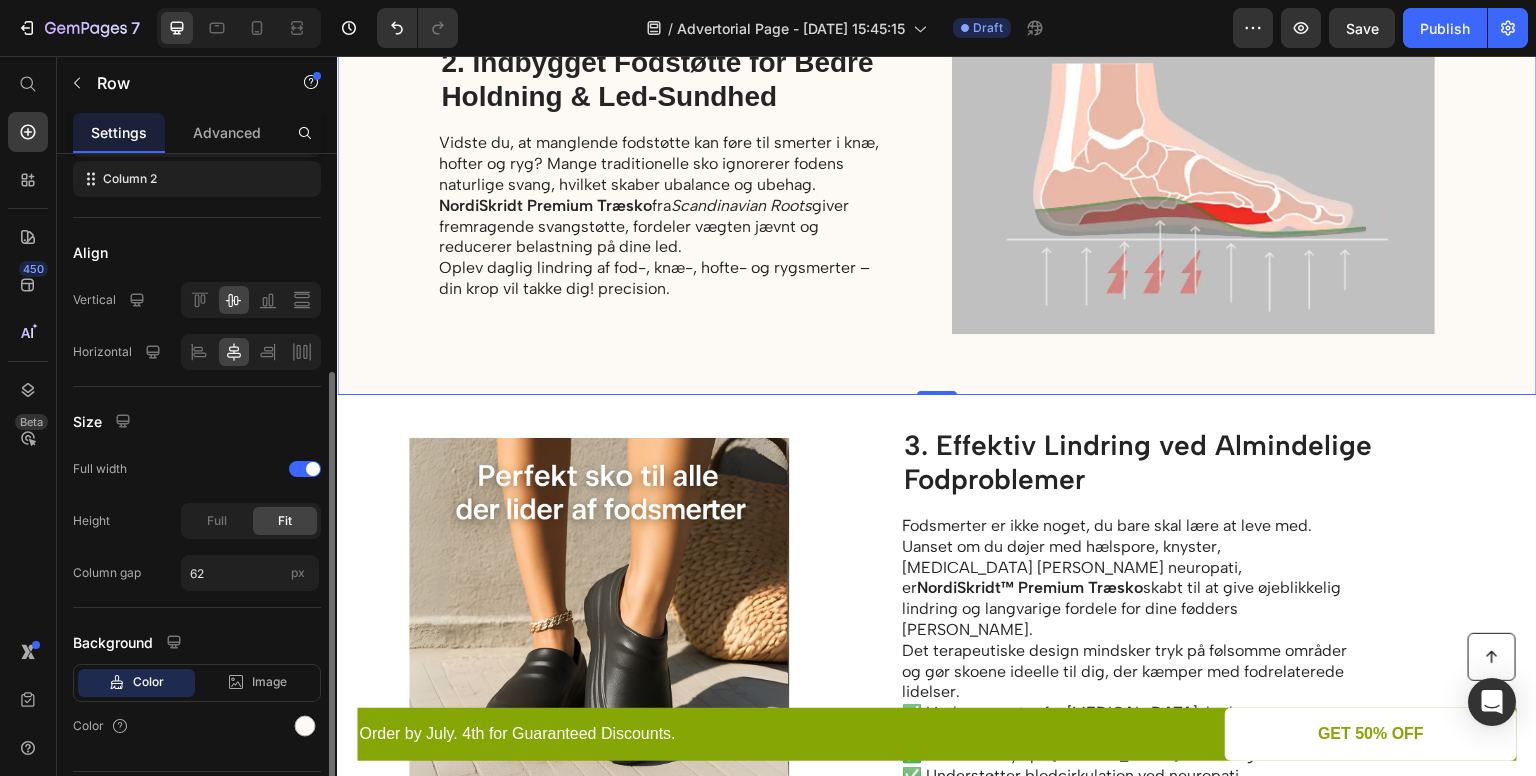scroll, scrollTop: 396, scrollLeft: 0, axis: vertical 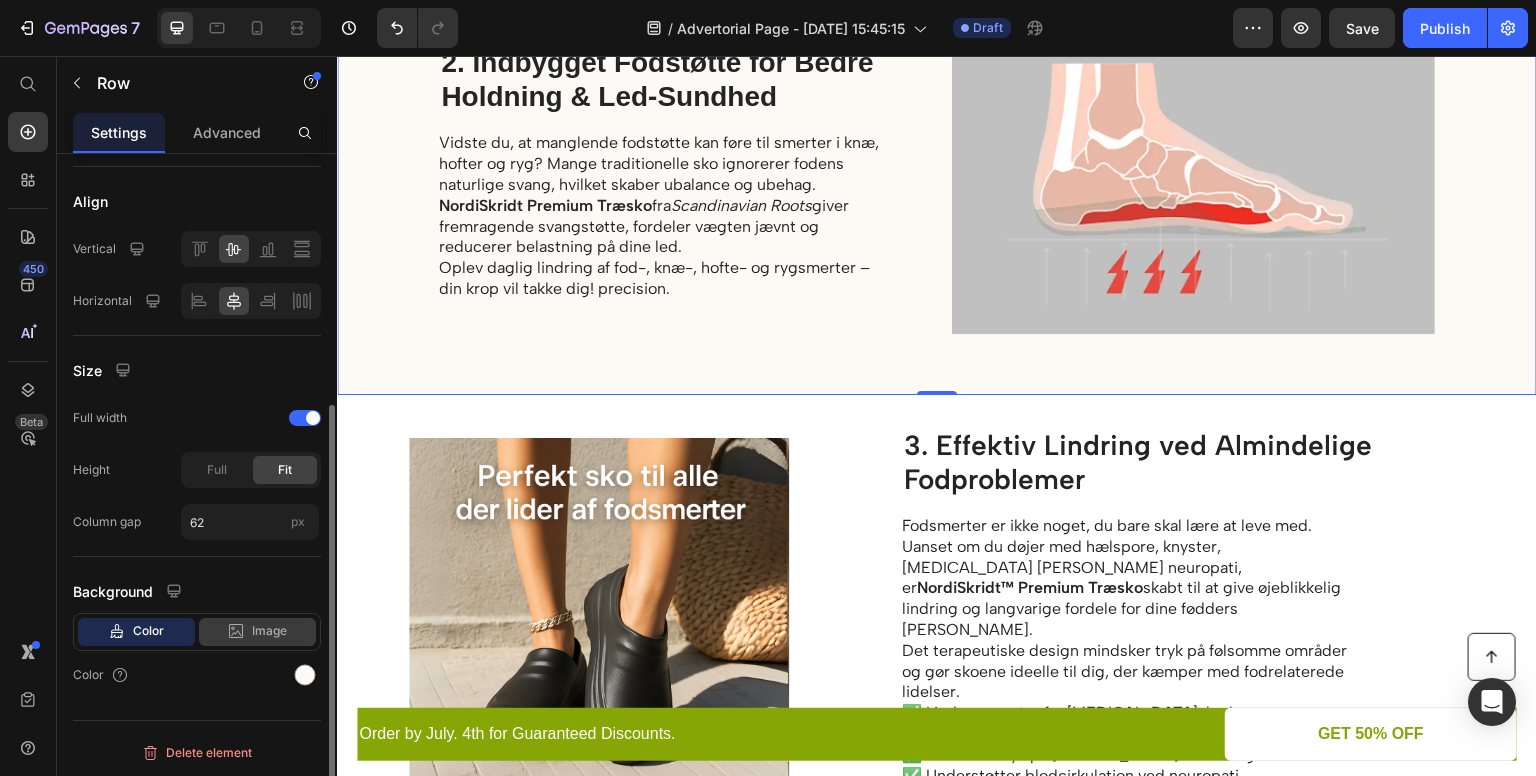 click on "Image" at bounding box center (269, 631) 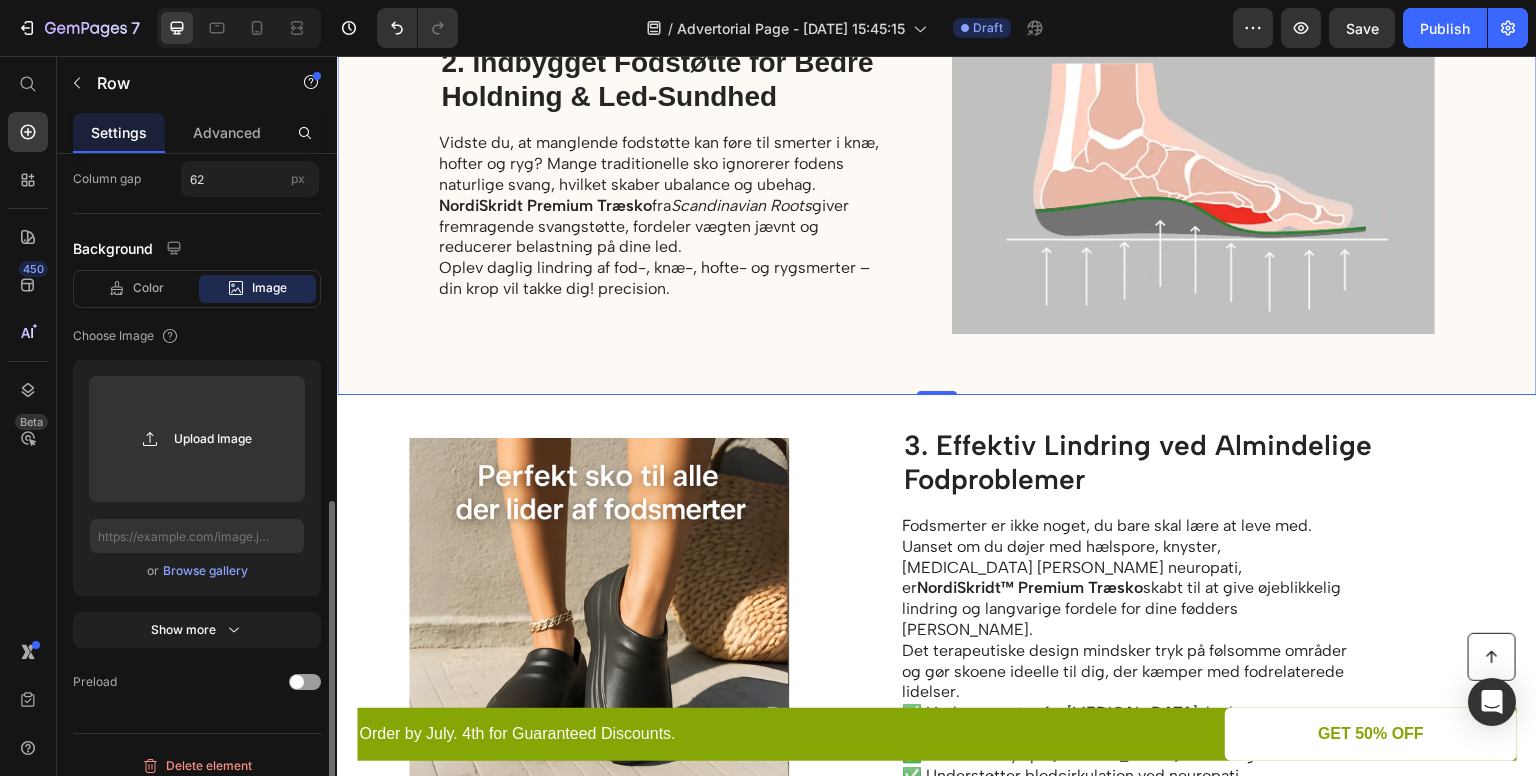 scroll, scrollTop: 740, scrollLeft: 0, axis: vertical 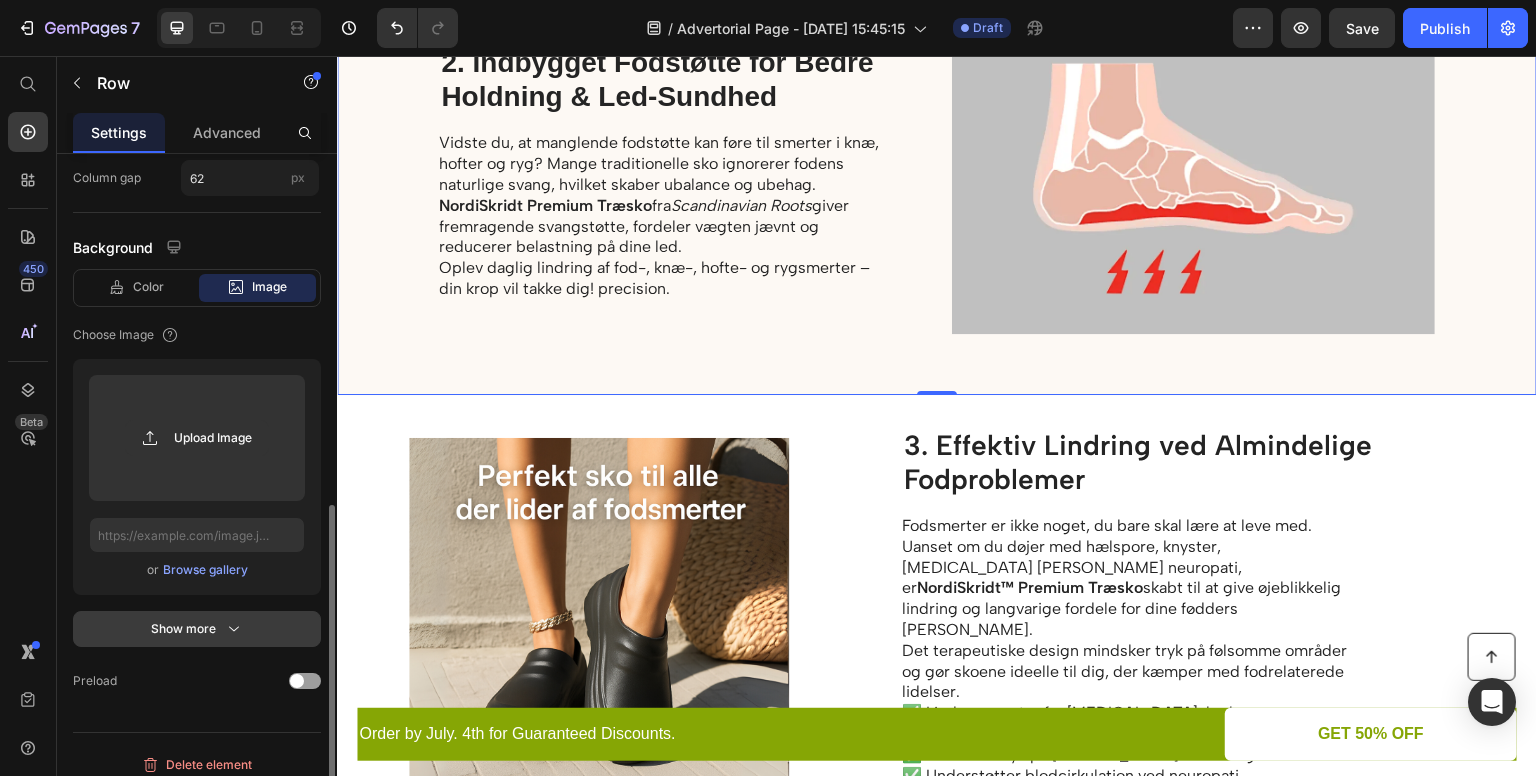 drag, startPoint x: 222, startPoint y: 632, endPoint x: 192, endPoint y: 625, distance: 30.805843 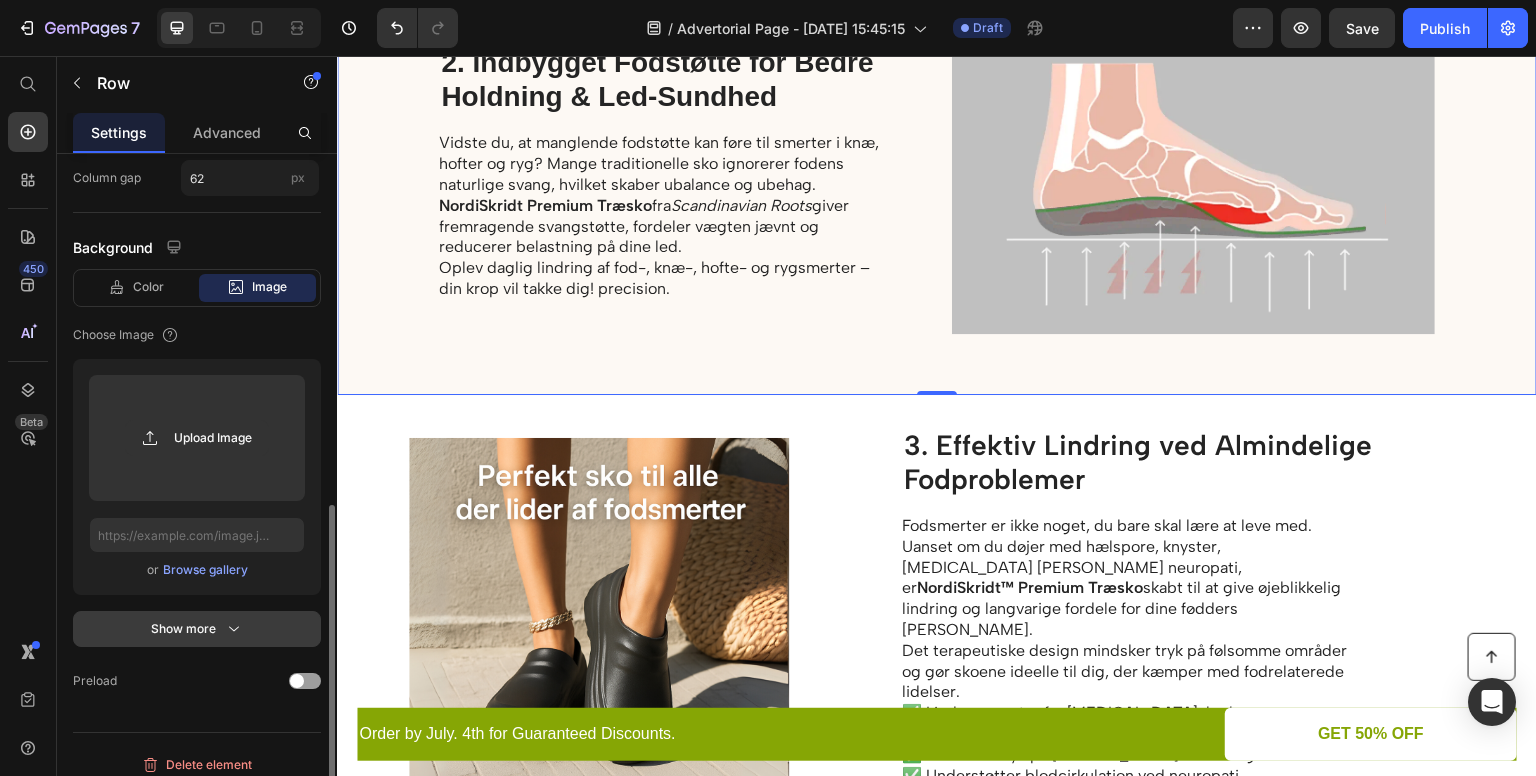 click on "Show more" at bounding box center (197, 629) 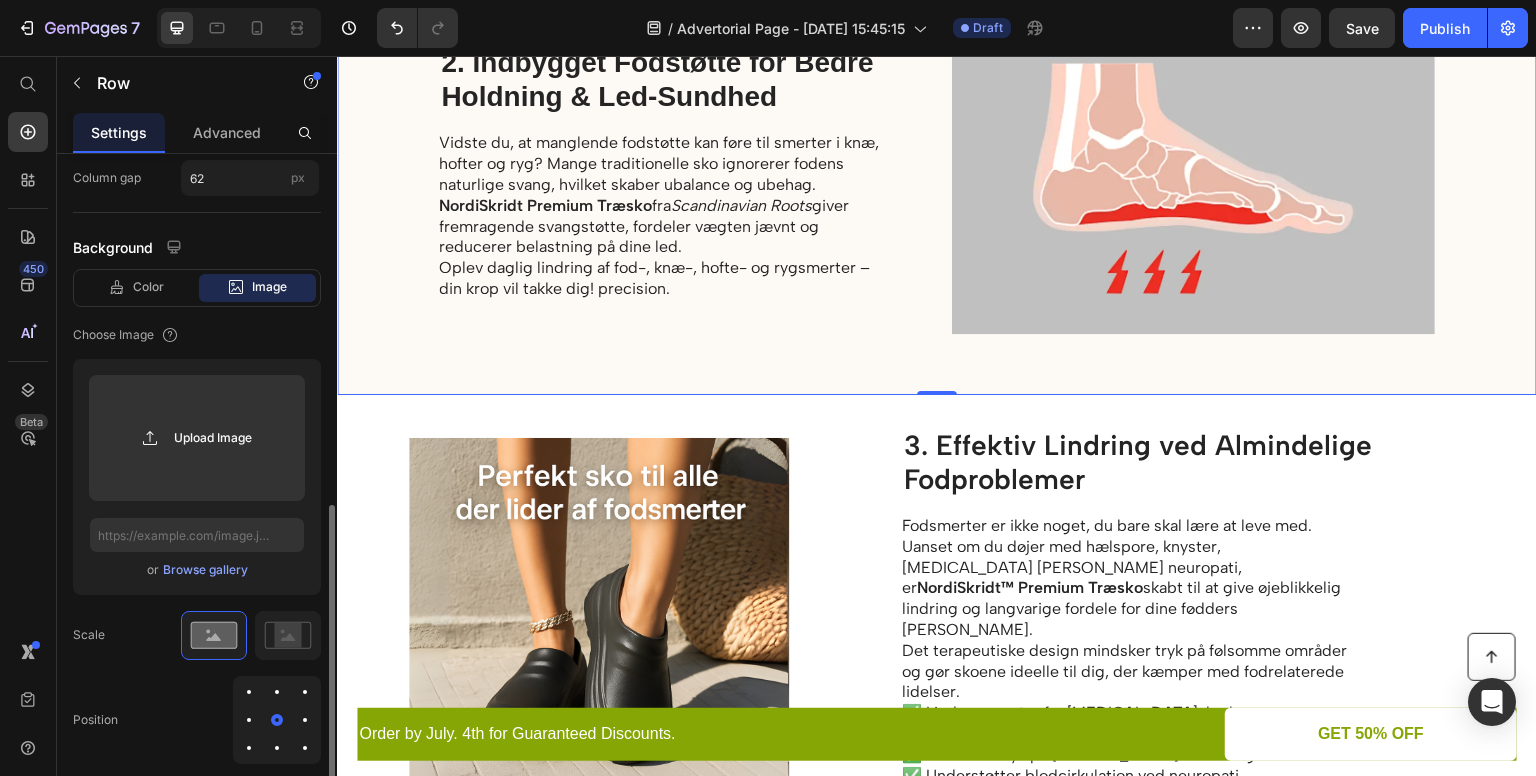 scroll, scrollTop: 1024, scrollLeft: 0, axis: vertical 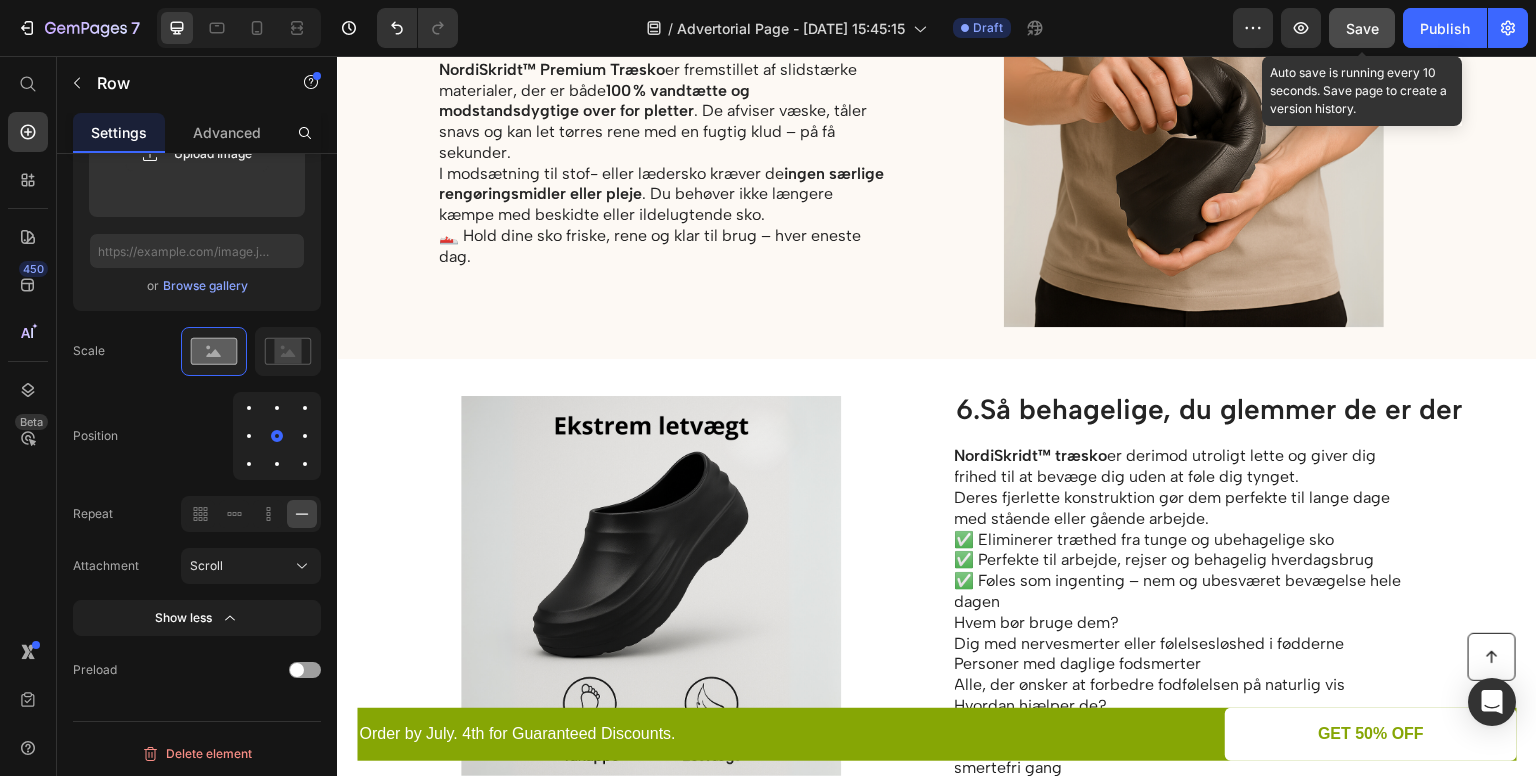 click on "Save" 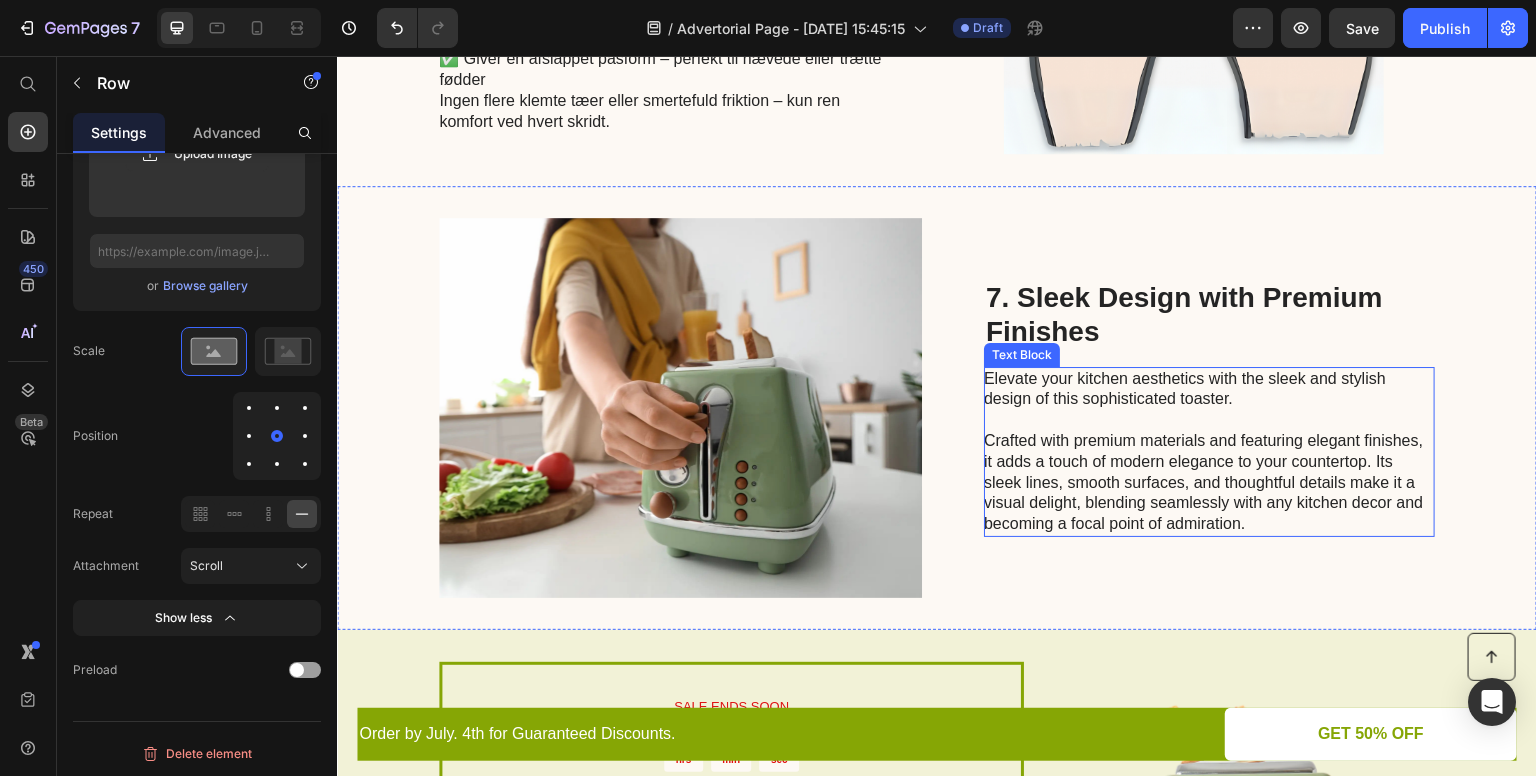 scroll, scrollTop: 4024, scrollLeft: 0, axis: vertical 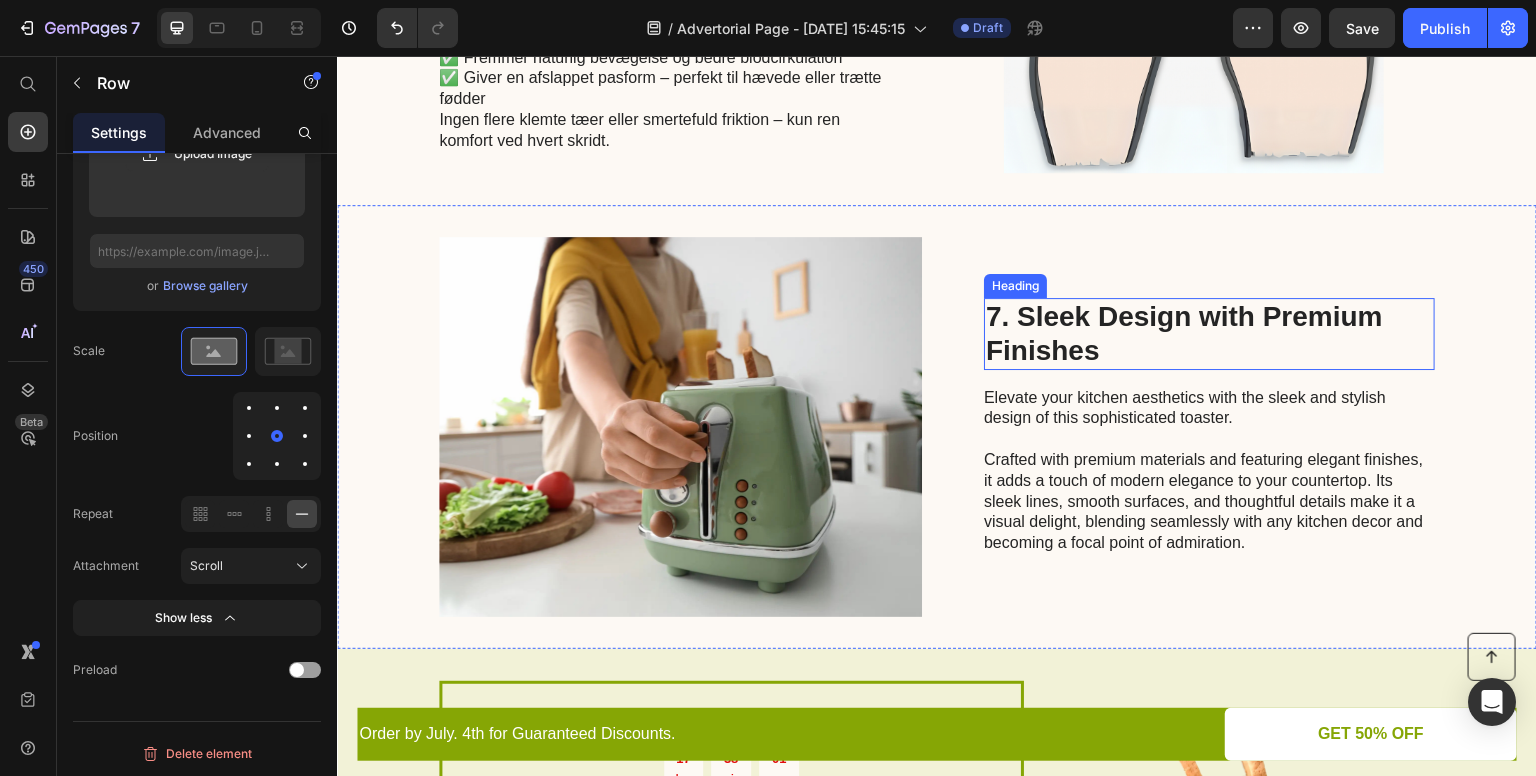 click on "7. Sleek Design with Premium Finishes" at bounding box center [1209, 333] 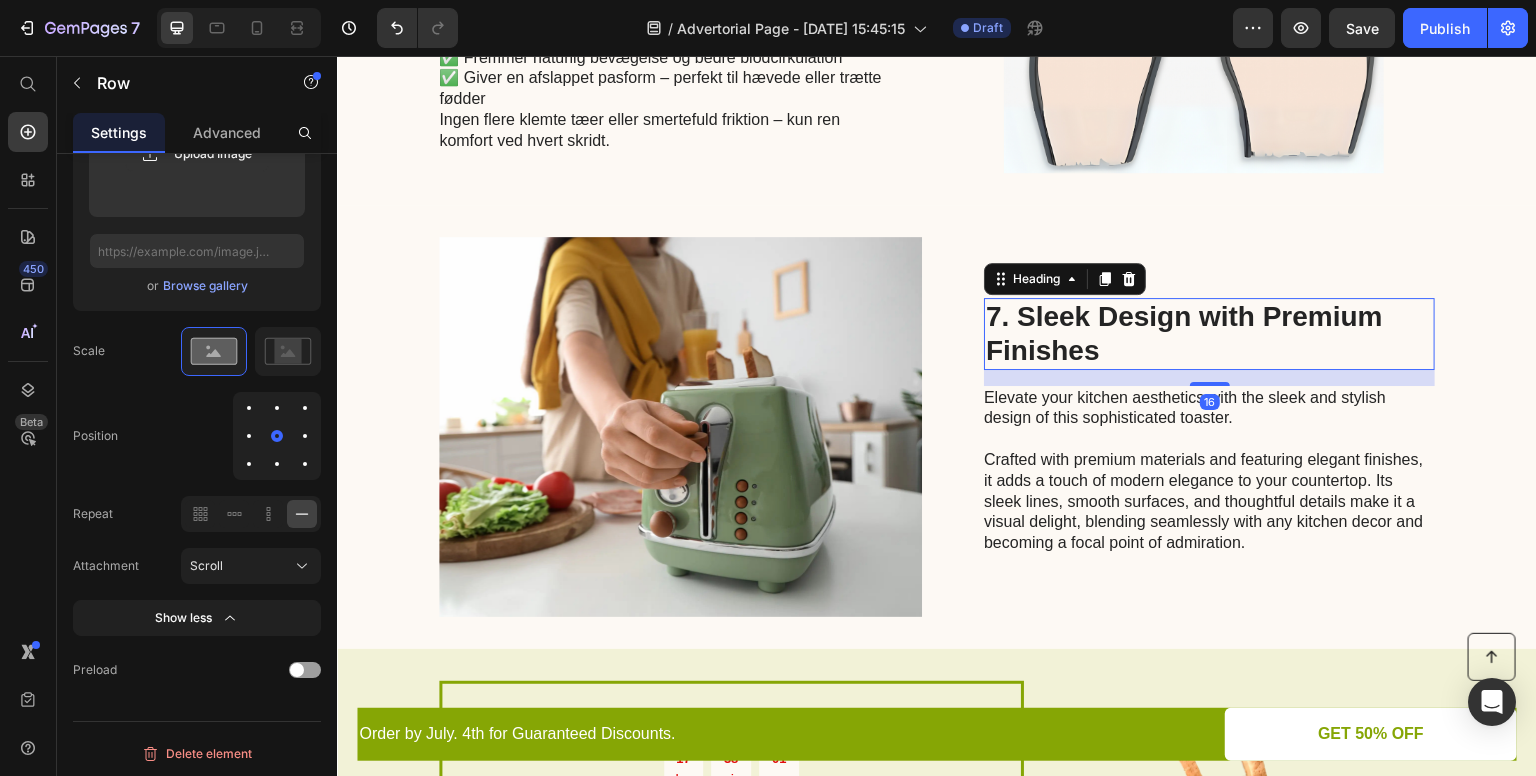 scroll, scrollTop: 0, scrollLeft: 0, axis: both 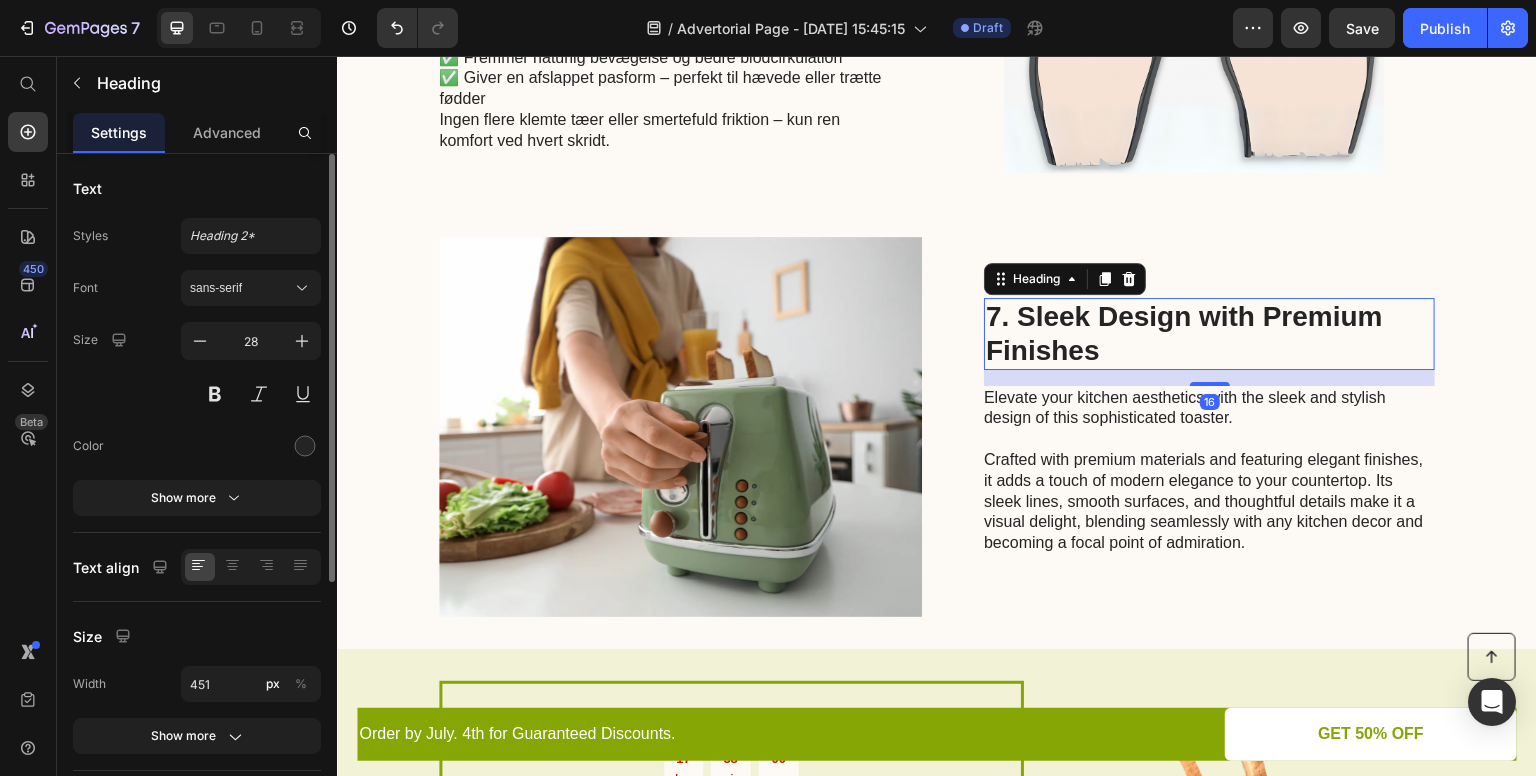 click on "7. Sleek Design with Premium Finishes" at bounding box center [1209, 333] 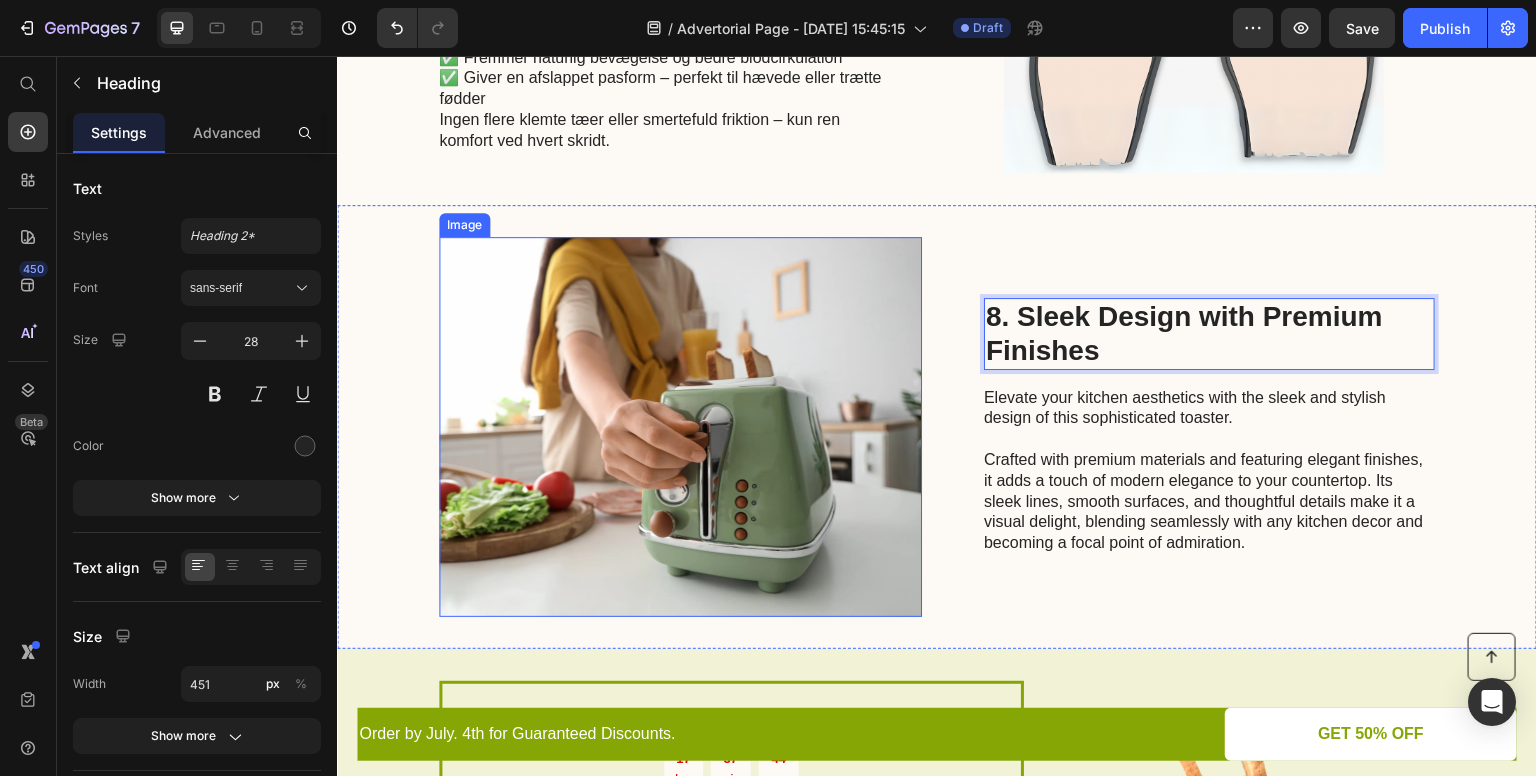 click at bounding box center (680, 427) 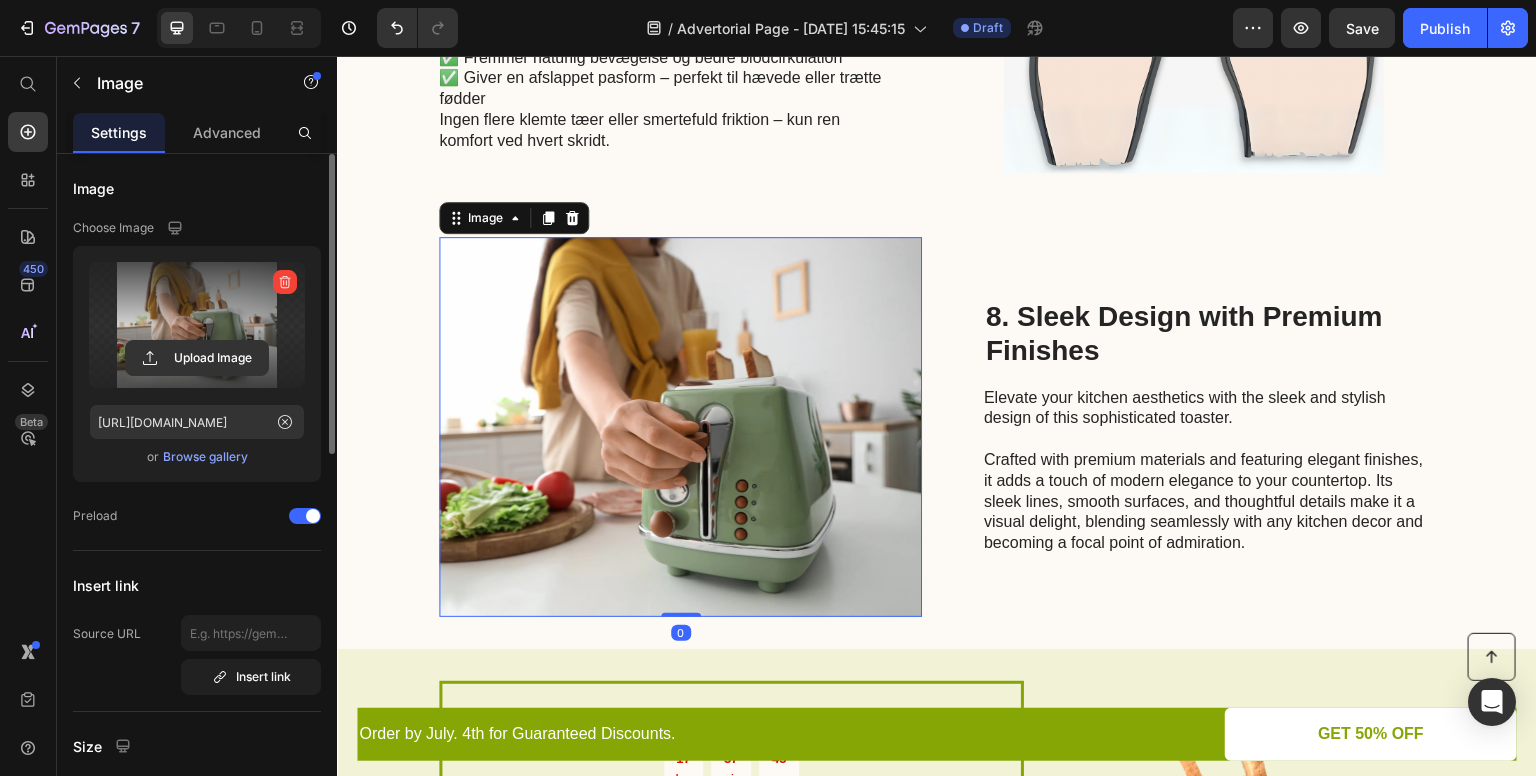 click at bounding box center [197, 325] 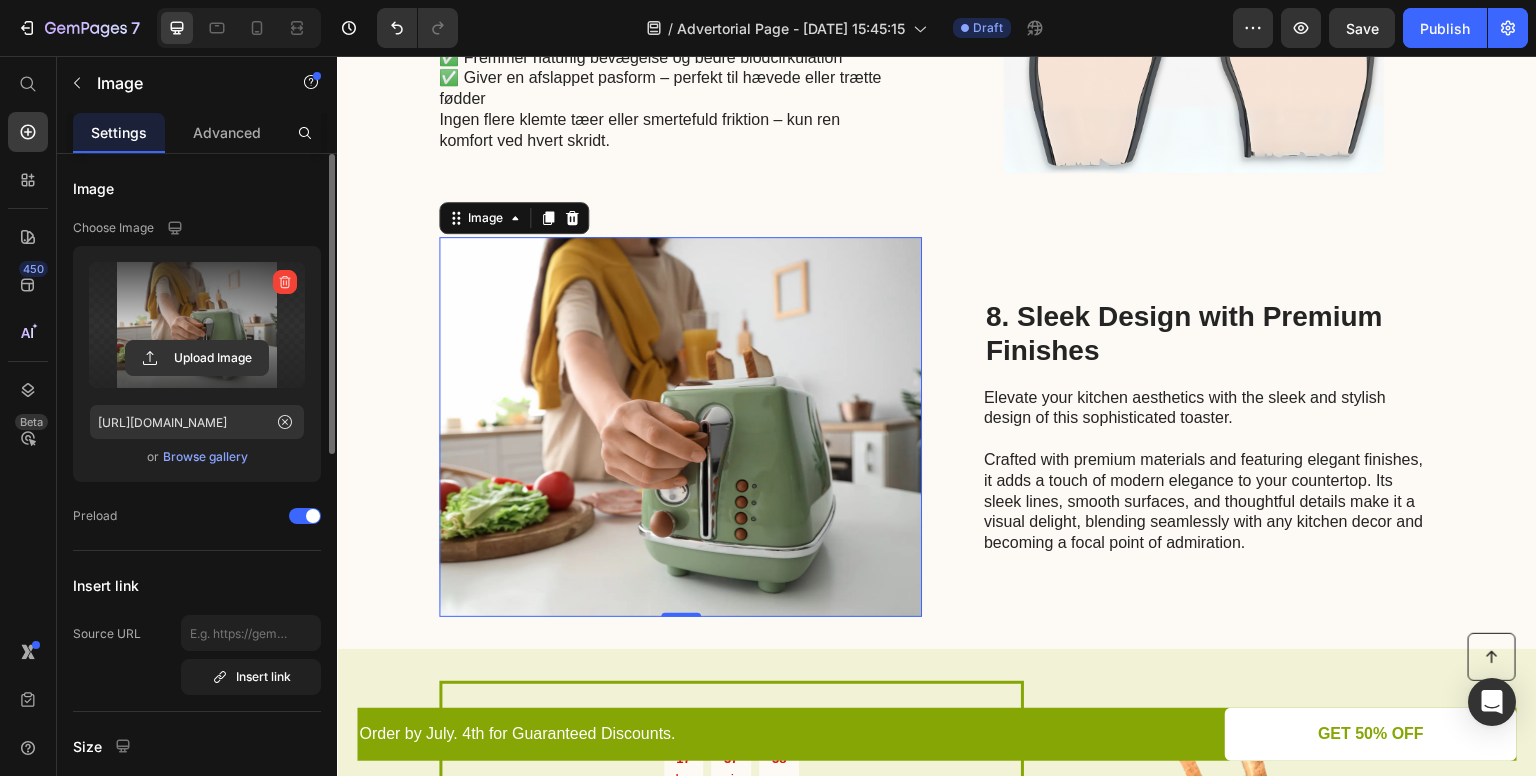 type on "C:\fakepath\5d65ffd9a6ce424ab0555e1c20a73464.HD-720p-1.6Mbps-42724546.mp4" 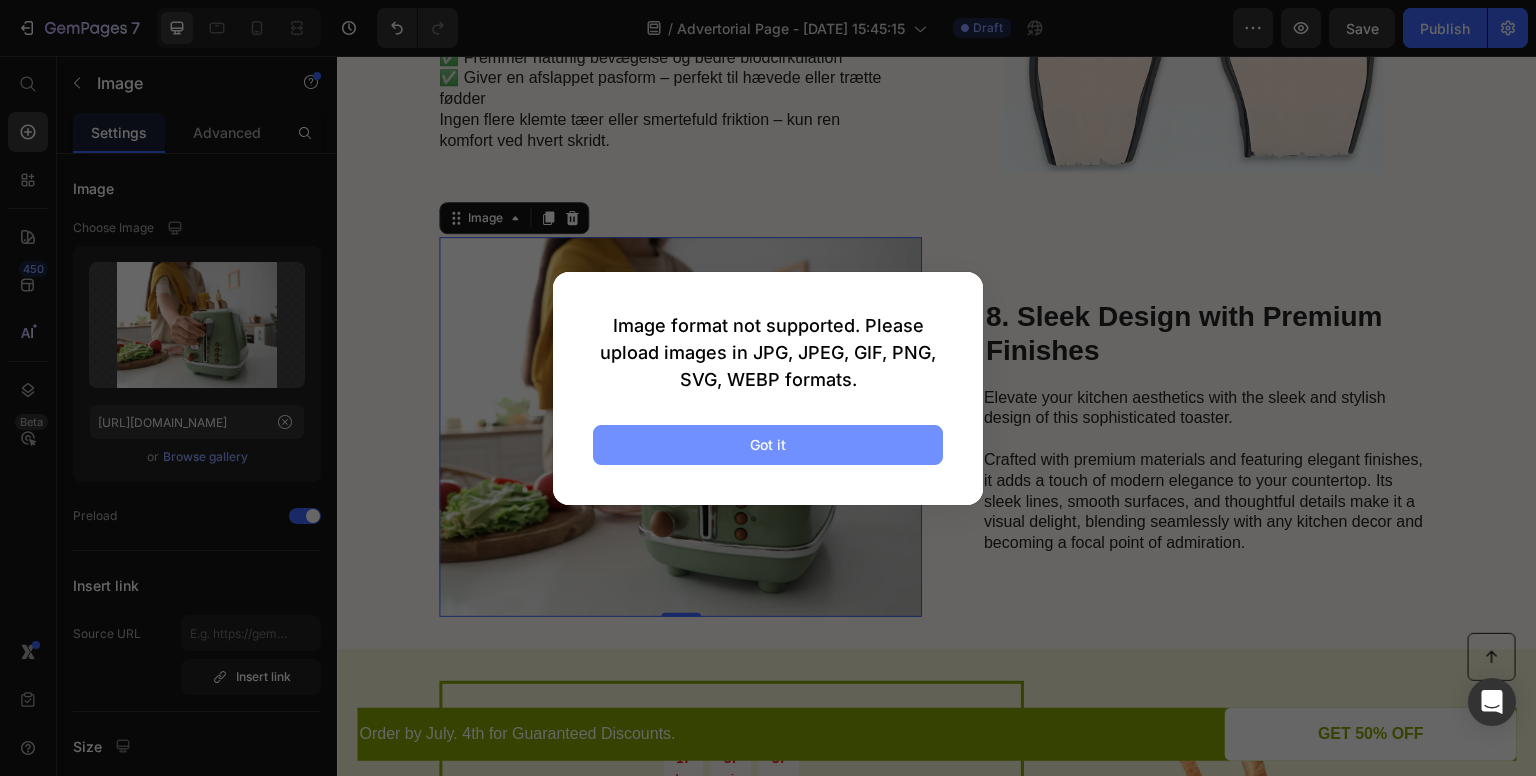 click on "Got it" at bounding box center [768, 445] 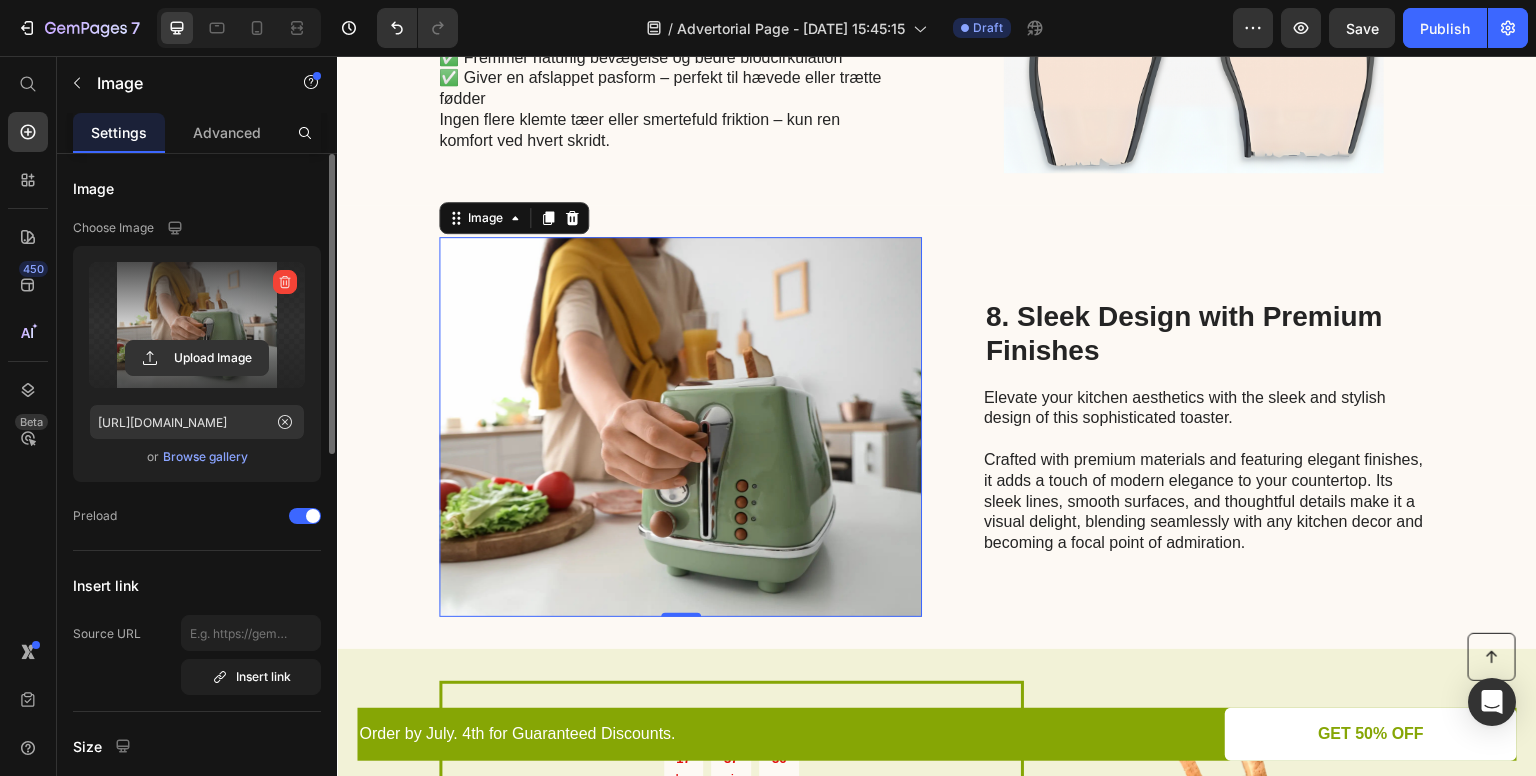 click at bounding box center [197, 325] 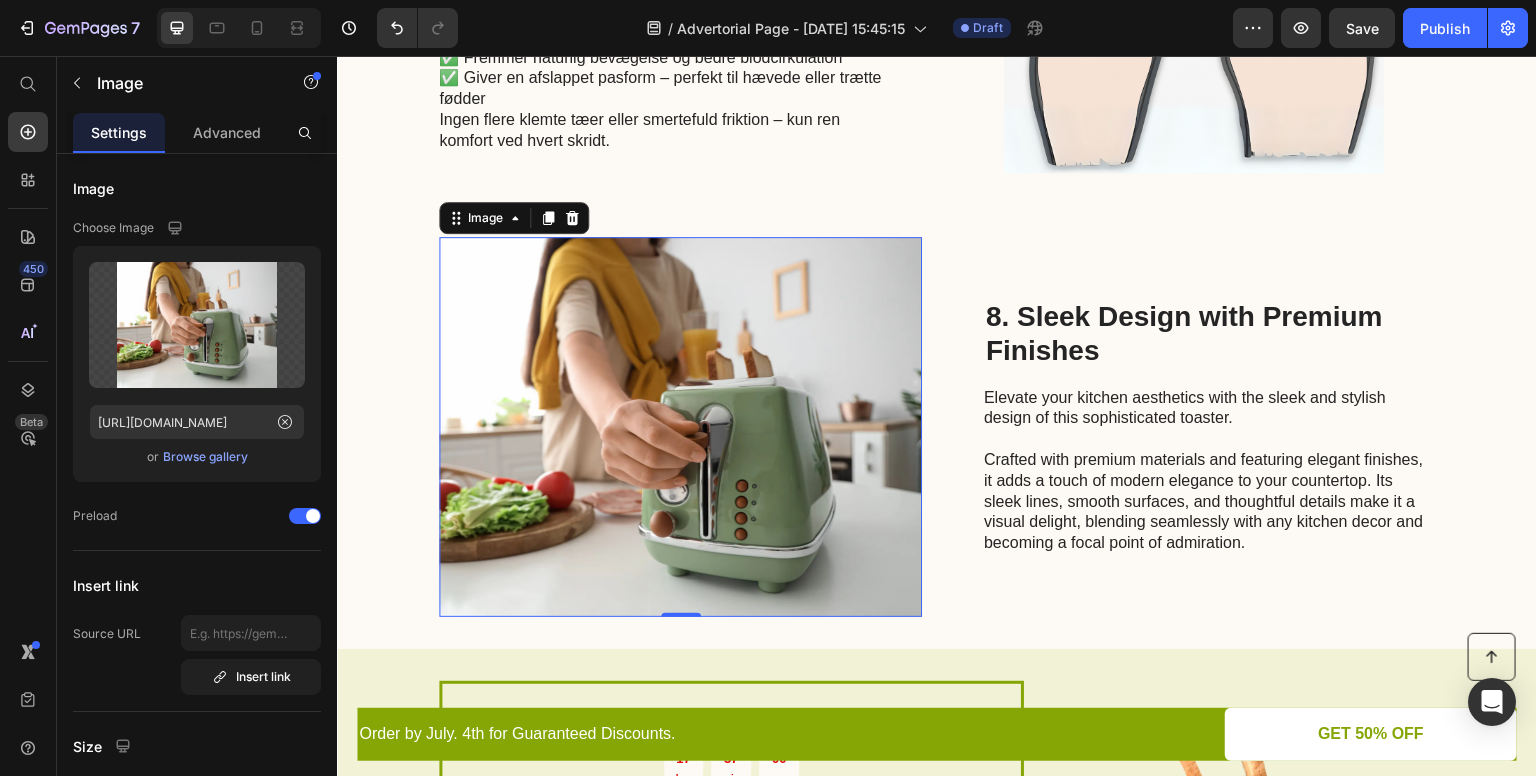 click at bounding box center (680, 427) 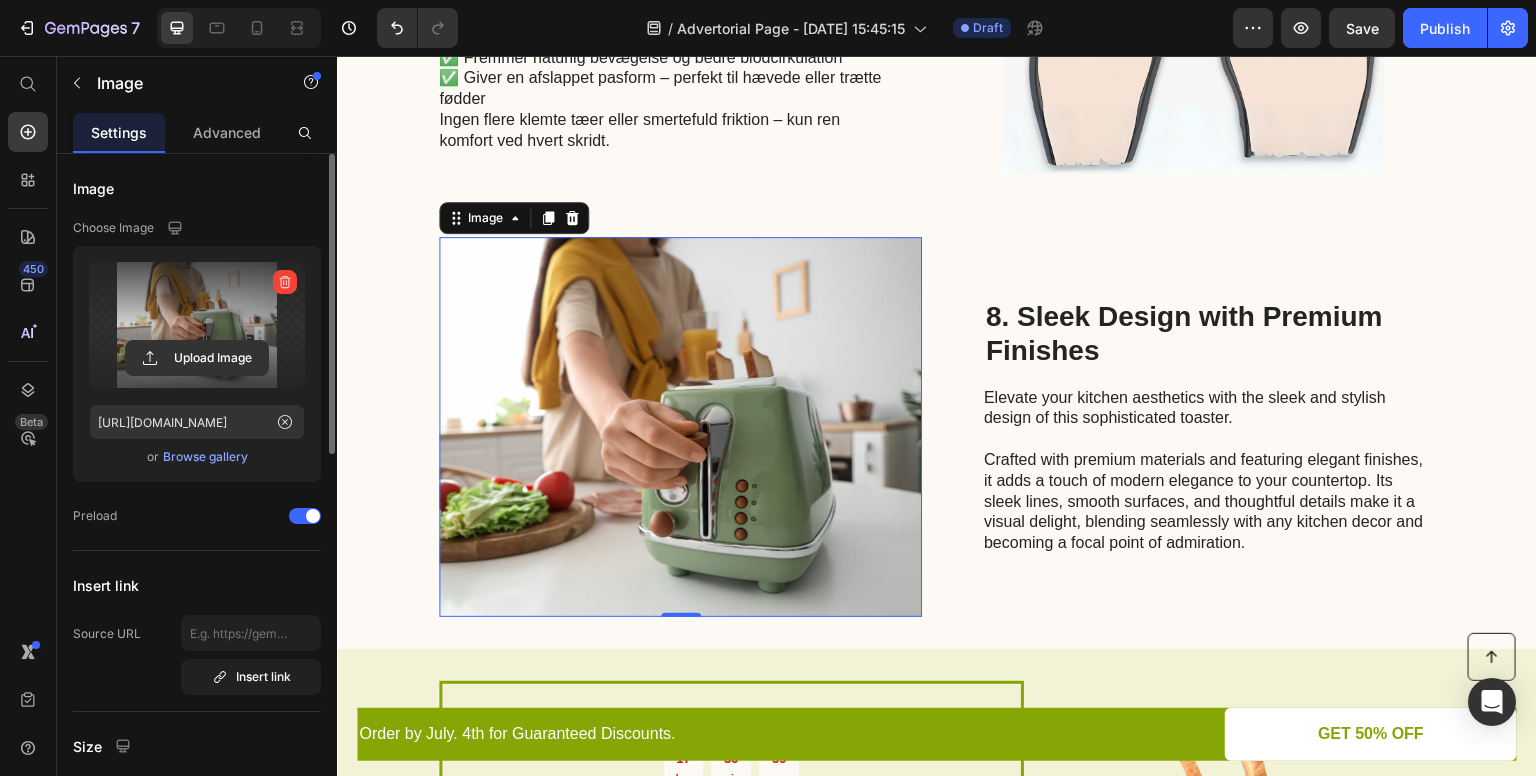 click at bounding box center [197, 325] 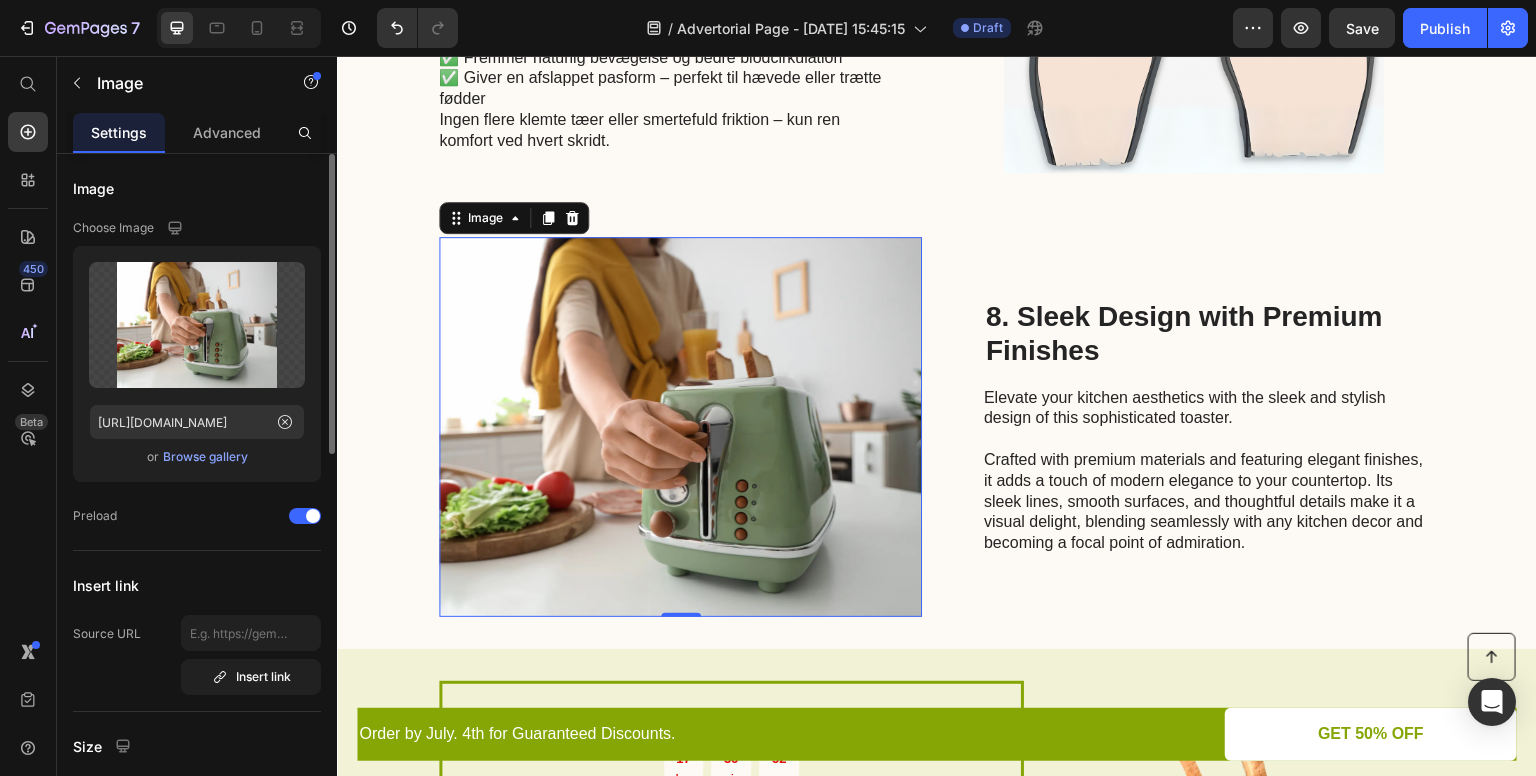 type on "C:\fakepath\sasa.mp4" 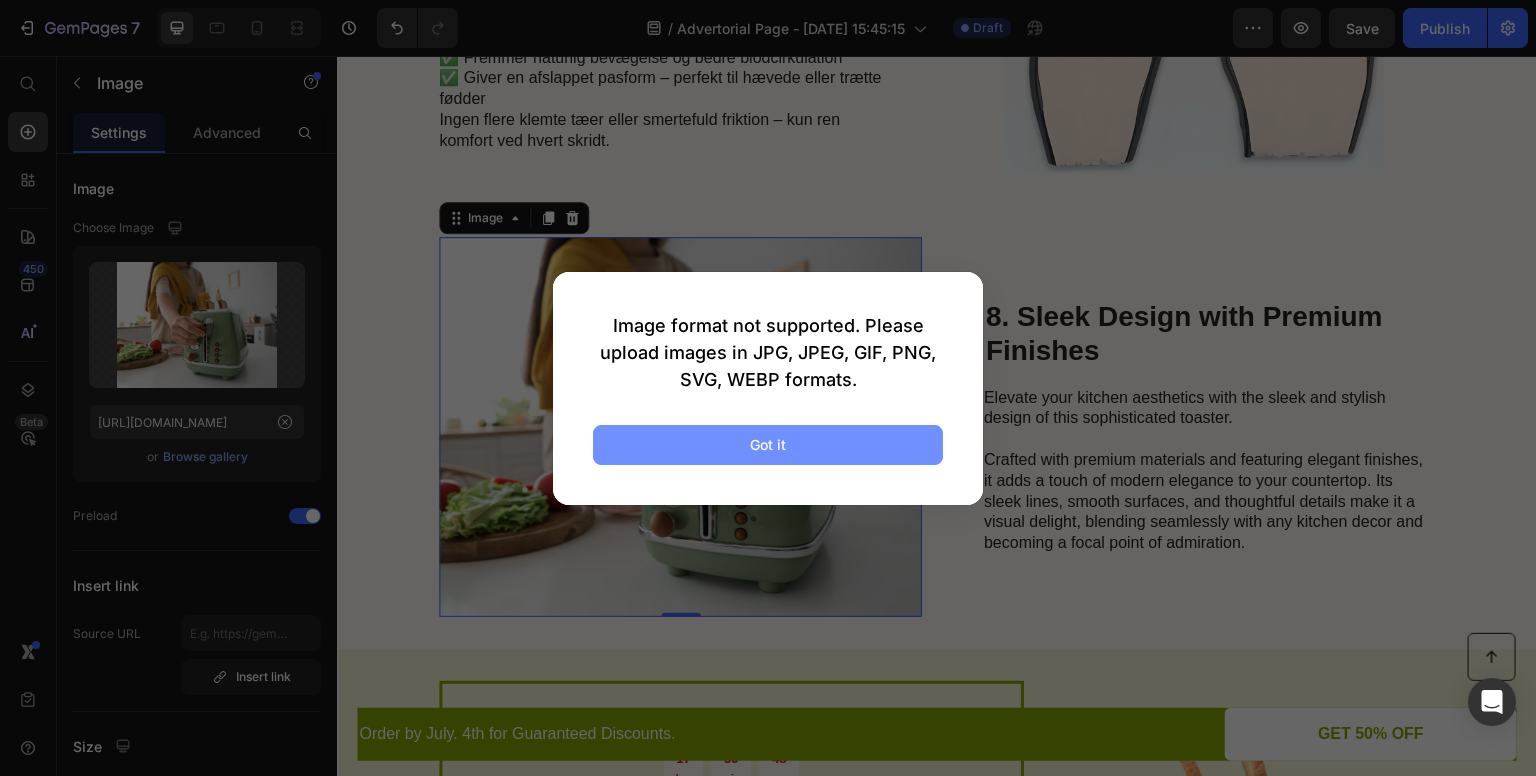 click on "Got it" at bounding box center [768, 445] 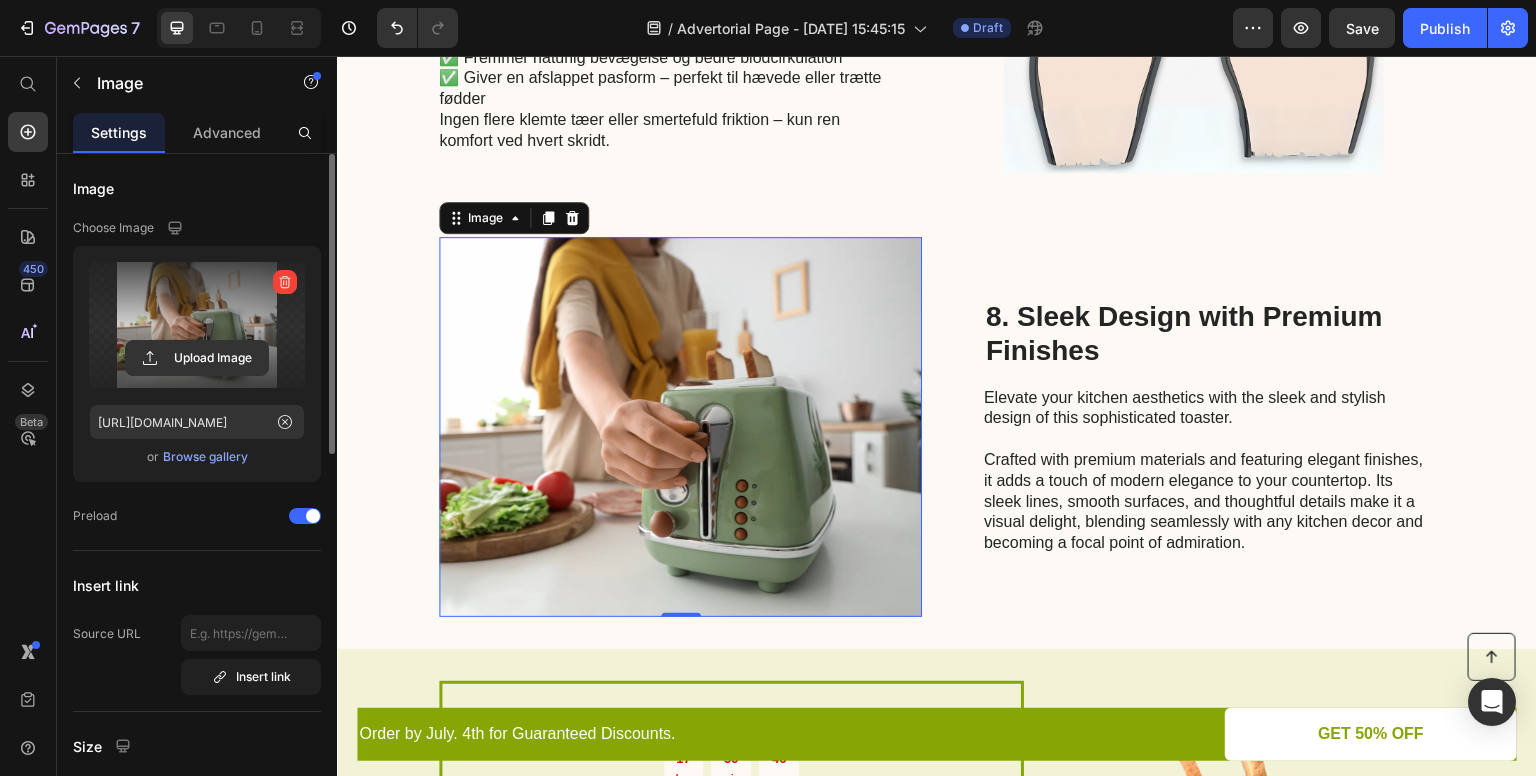 click at bounding box center [197, 325] 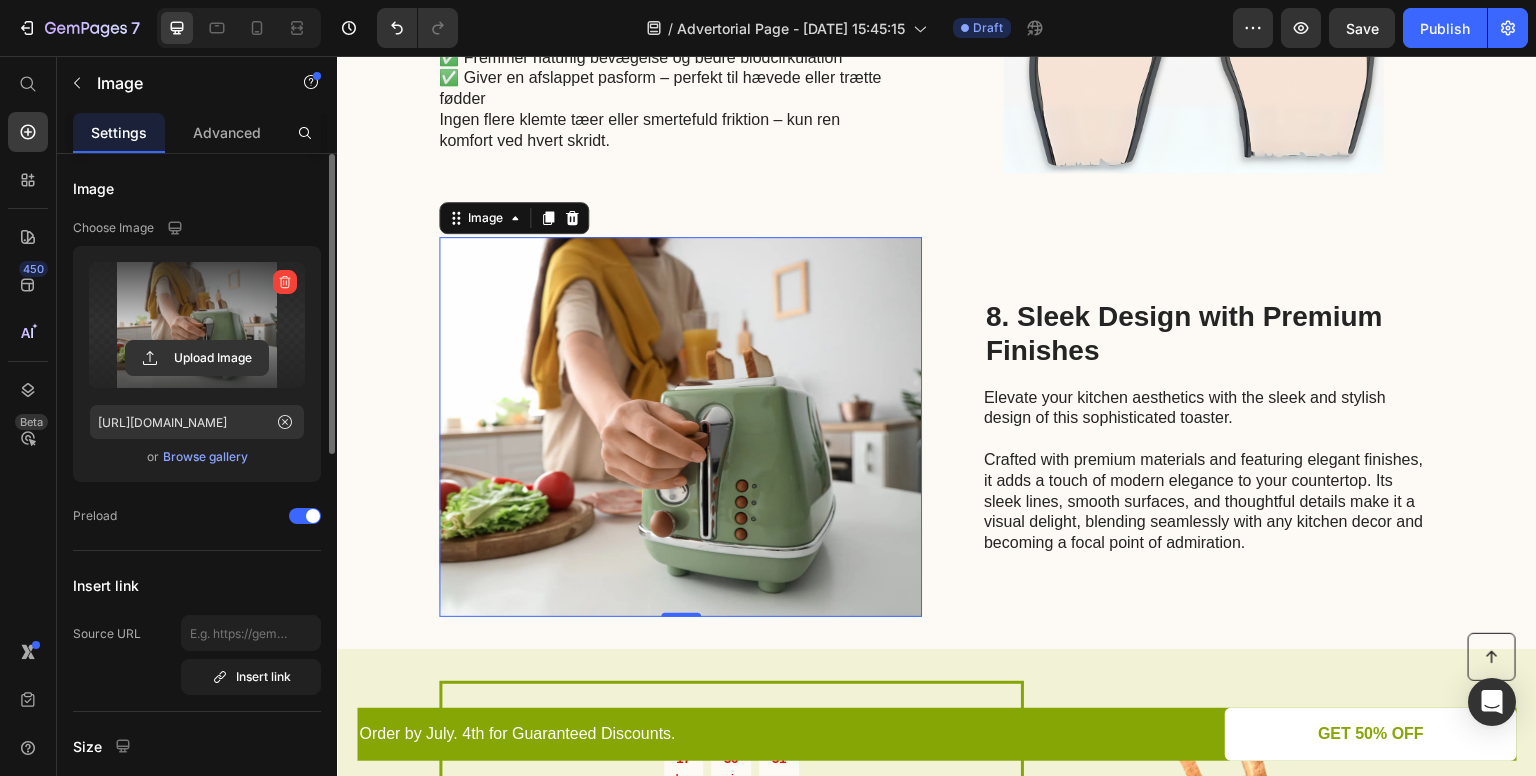 type 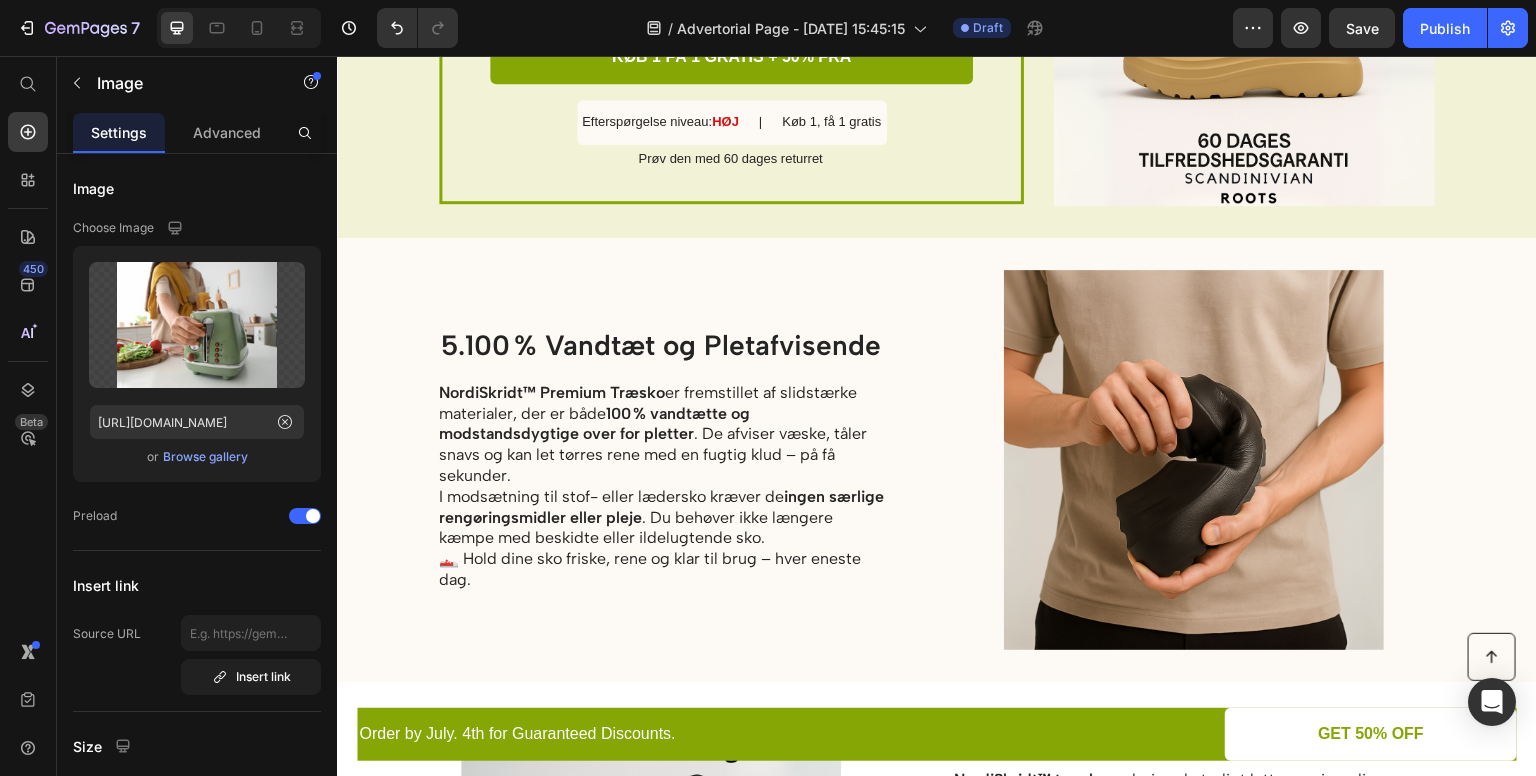 scroll, scrollTop: 2678, scrollLeft: 0, axis: vertical 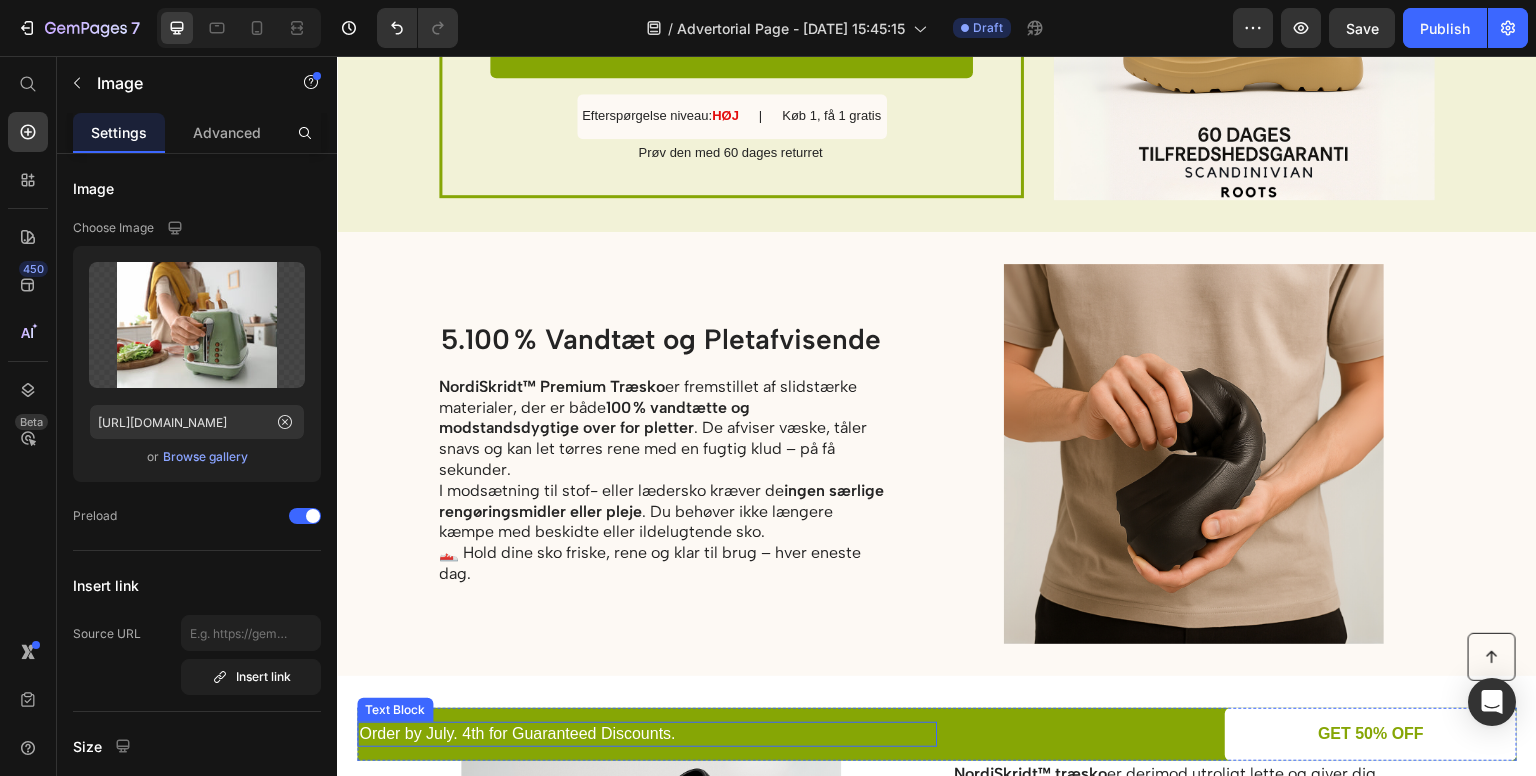 click on "Order by July. 4th for Guaranteed Discounts." at bounding box center (647, 734) 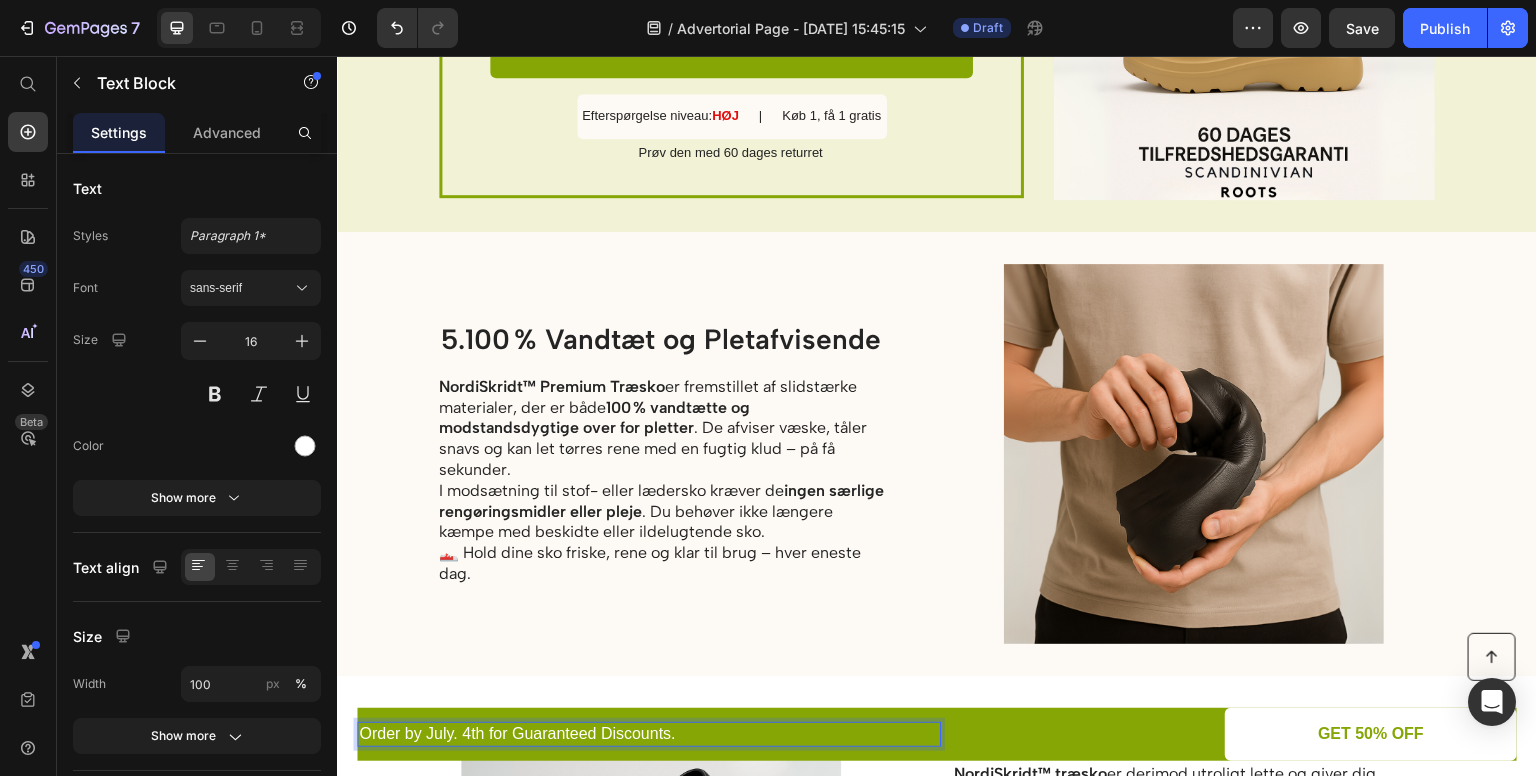 drag, startPoint x: 692, startPoint y: 731, endPoint x: 433, endPoint y: 723, distance: 259.12354 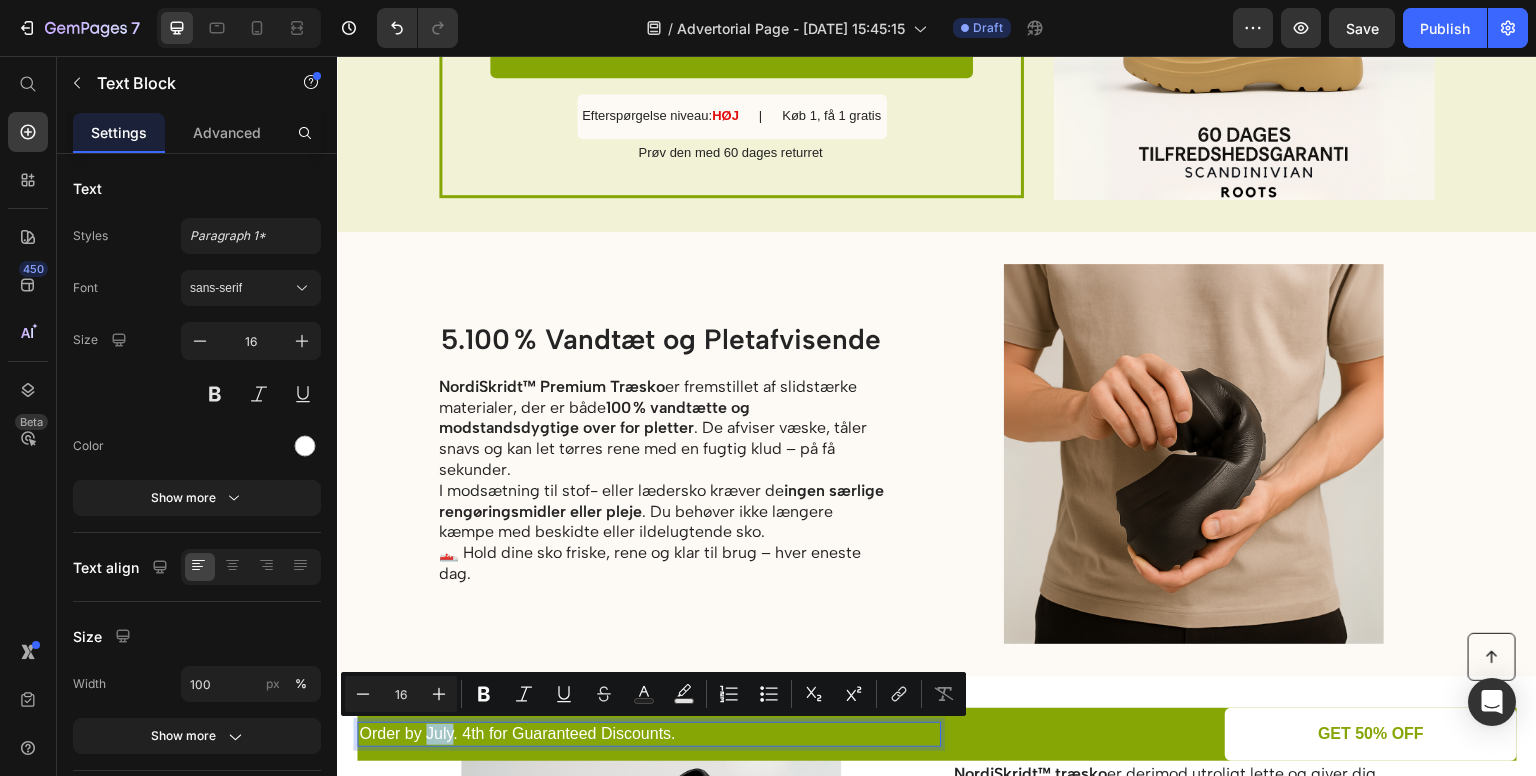 drag, startPoint x: 433, startPoint y: 723, endPoint x: 700, endPoint y: 751, distance: 268.46414 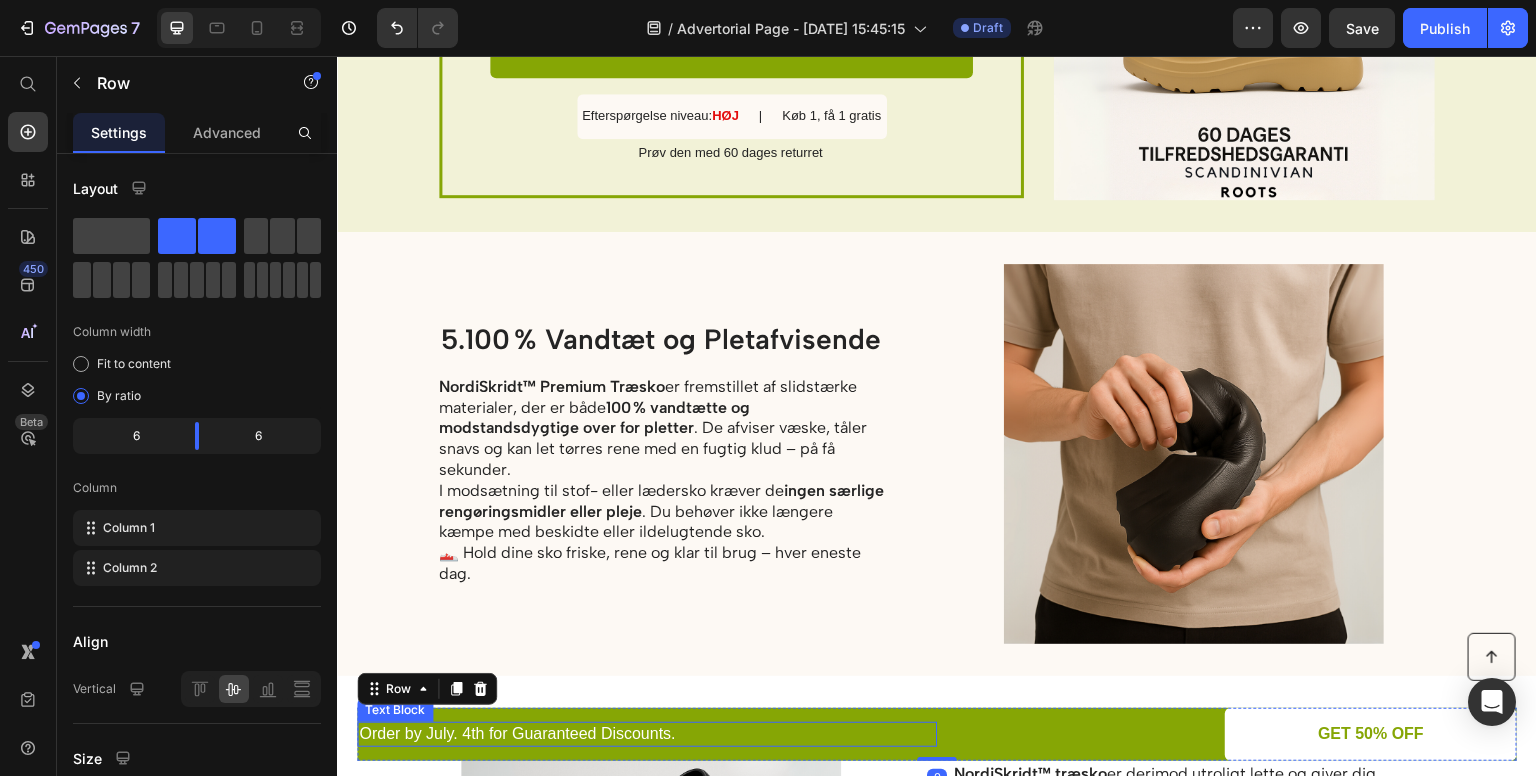click on "Order by July. 4th for Guaranteed Discounts." at bounding box center (647, 734) 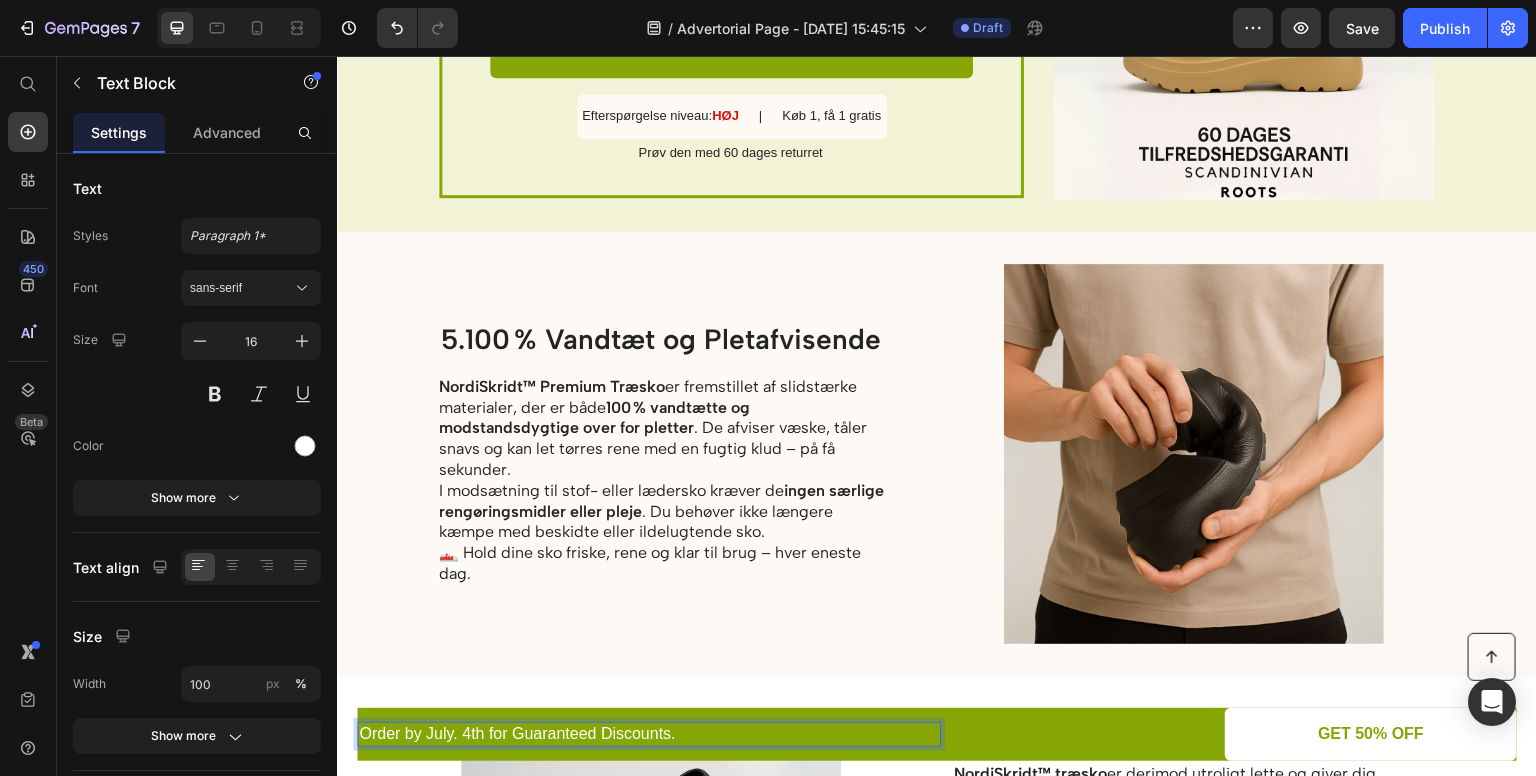 click on "Order by July. 4th for Guaranteed Discounts." at bounding box center [647, 734] 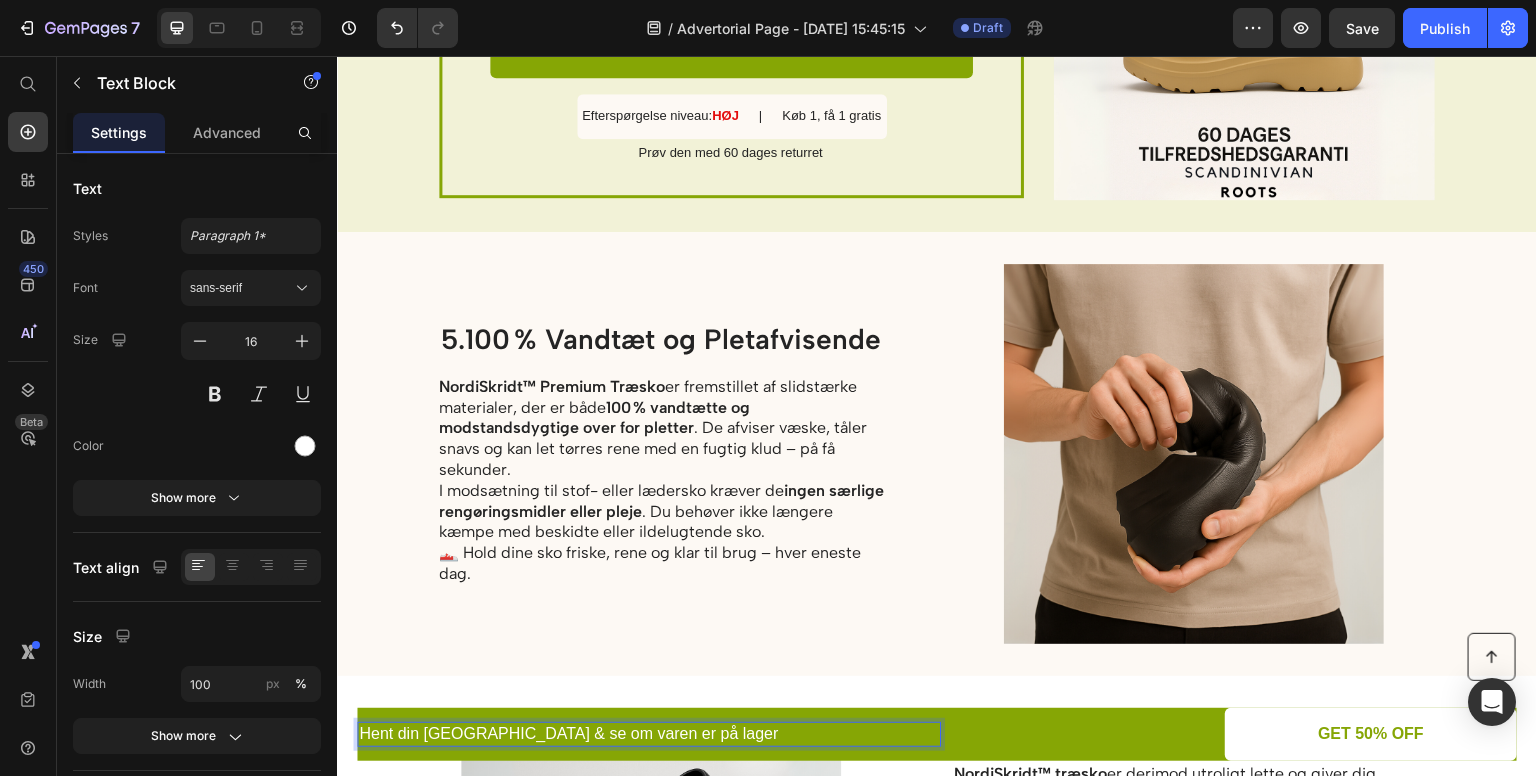 click on "Hent din [GEOGRAPHIC_DATA] & se om varen er på lager" at bounding box center (647, 734) 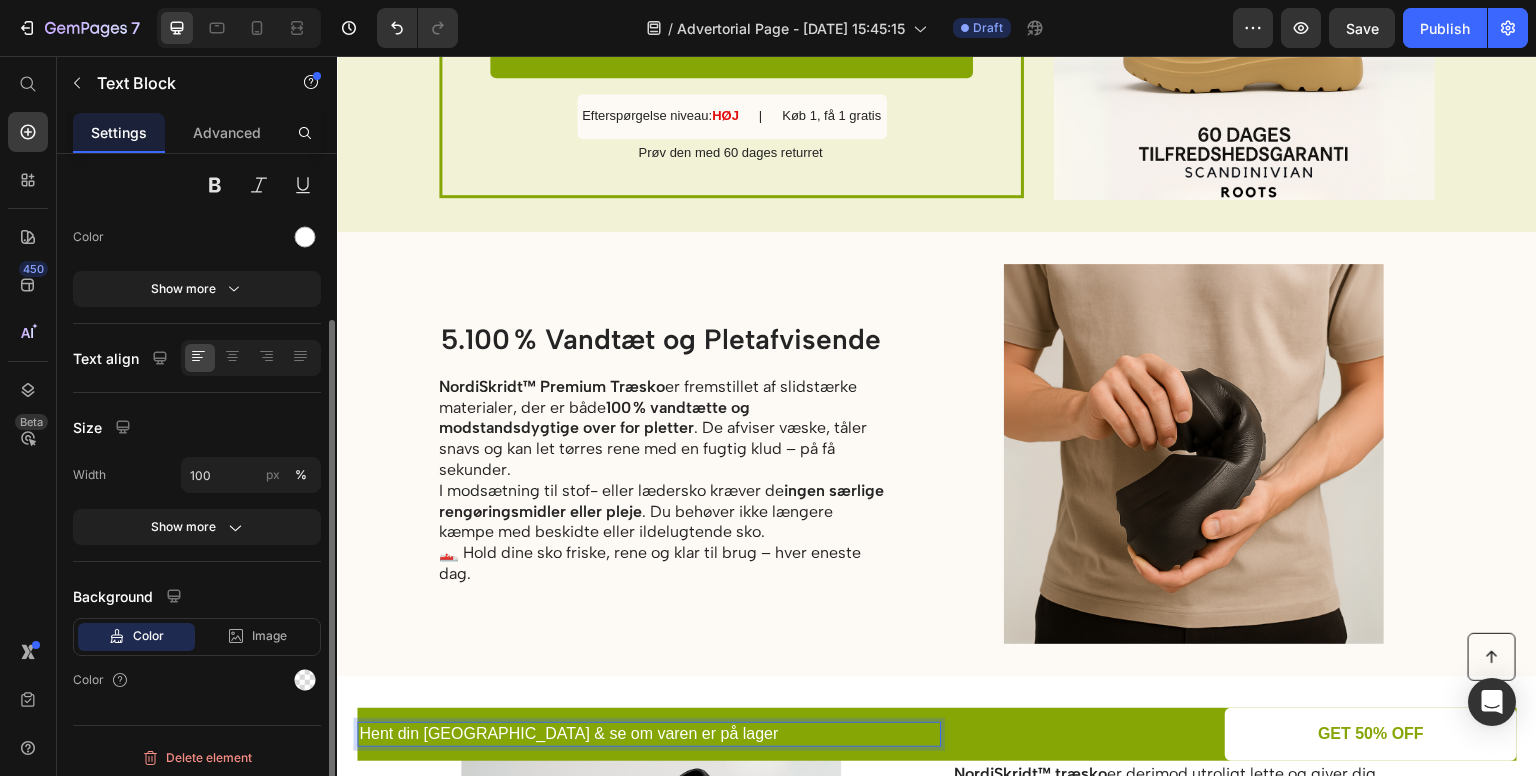 scroll, scrollTop: 213, scrollLeft: 0, axis: vertical 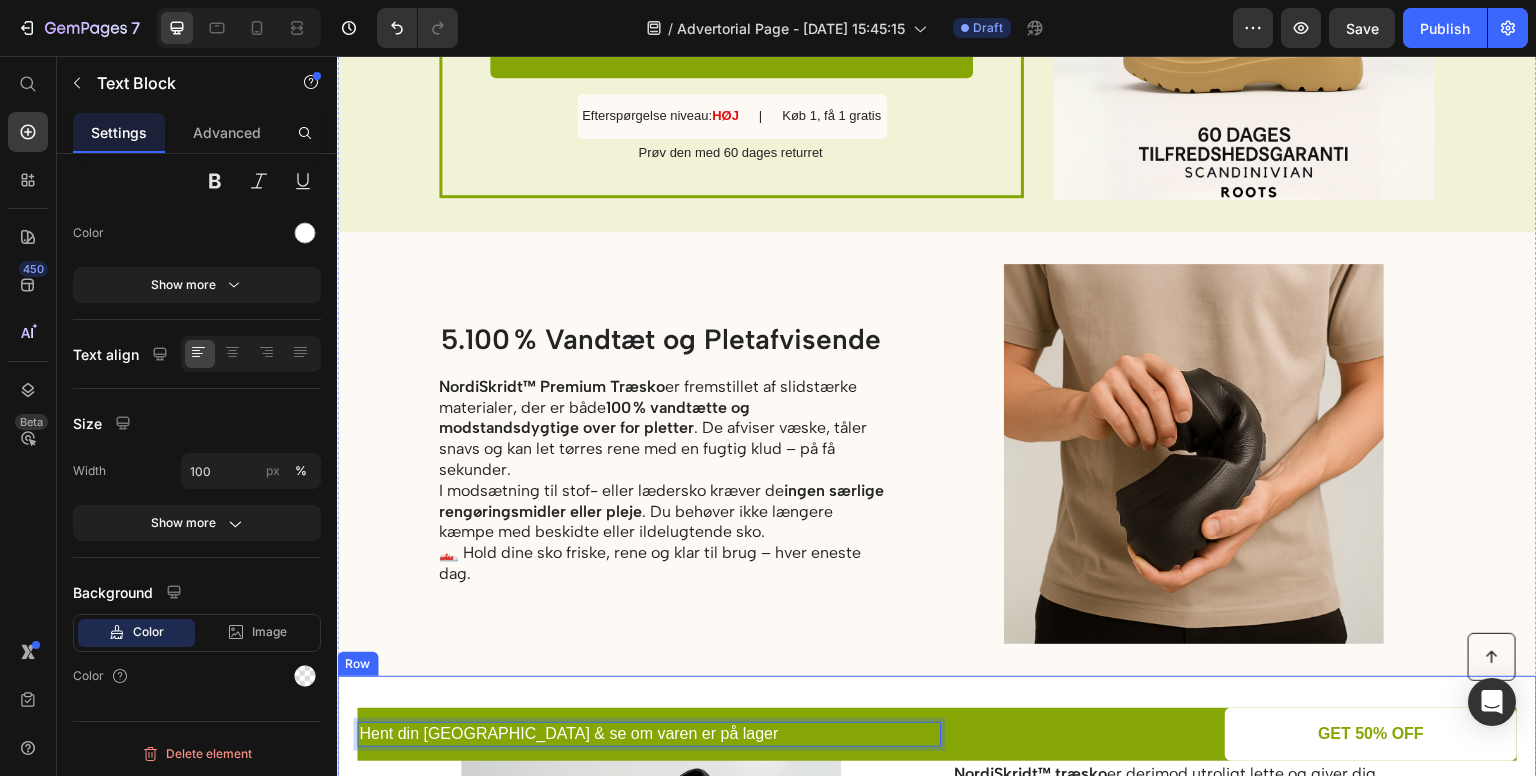 click on "Image 6.  Så behagelige, du glemmer de er der Heading NordiSkridt™ træsko  er derimod utroligt lette og giver dig frihed til at bevæge dig uden at føle dig tynget. Deres fjerlette konstruktion gør dem perfekte til lange dage med stående eller gående arbejde. ✅ Eliminerer træthed fra tunge og ubehagelige sko ✅ Perfekte til arbejde, rejser og behagelig hverdagsbrug ✅ Føles som ingenting – nem og ubesværet bevægelse hele dagen Hvem bør bruge dem? Dig med nervesmerter eller følelsesløshed i fødderne Personer med daglige fodsmerter Alle, der ønsker at forbedre fodfølelsen på naturlig vis Hvordan hjælper de? Øger fodens følsomhed, nervefunktion og blodcirkulation Støtter restitution, styrker bevægelighed og muliggør smertefri gang Text Block Row" at bounding box center (937, 903) 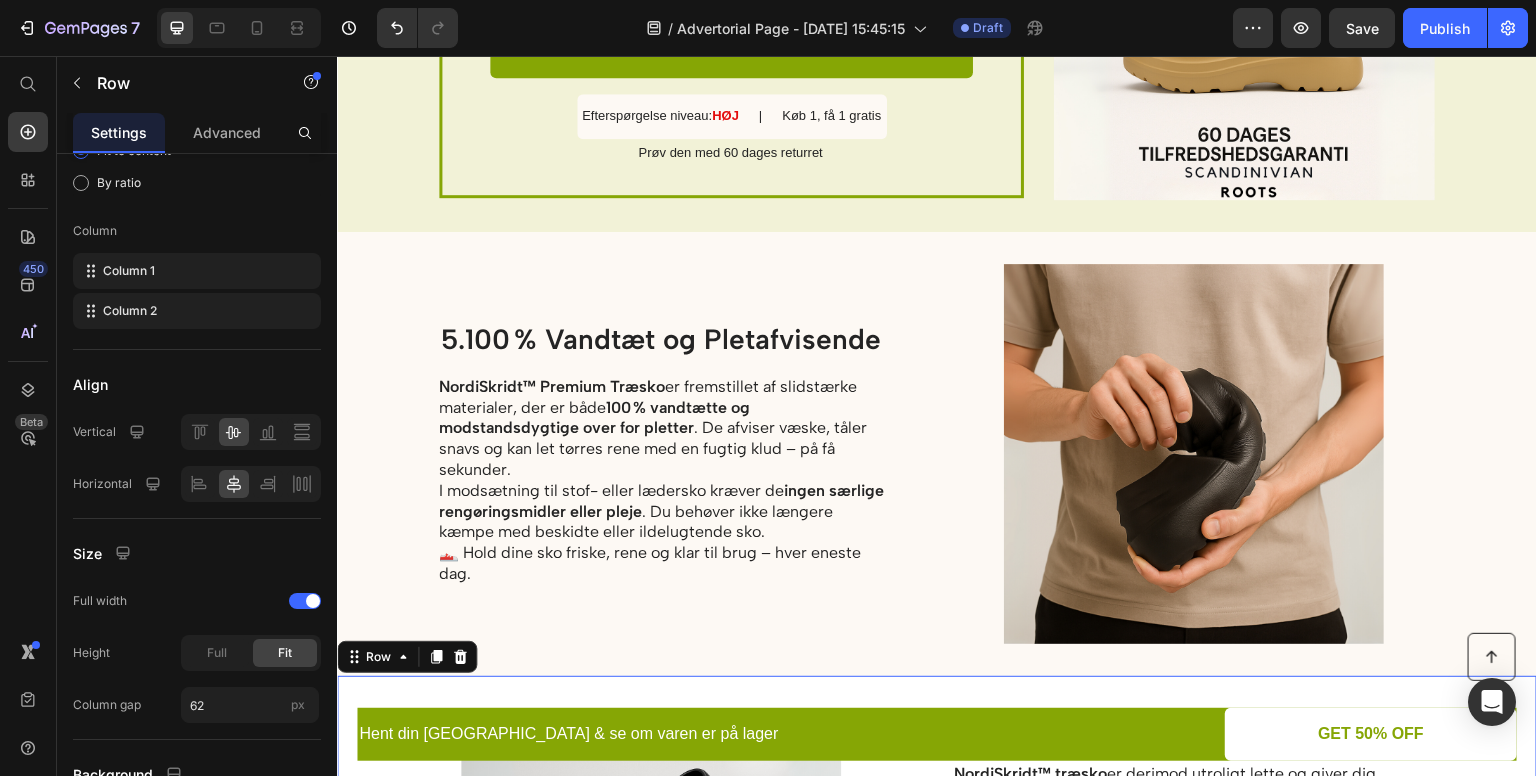 scroll, scrollTop: 0, scrollLeft: 0, axis: both 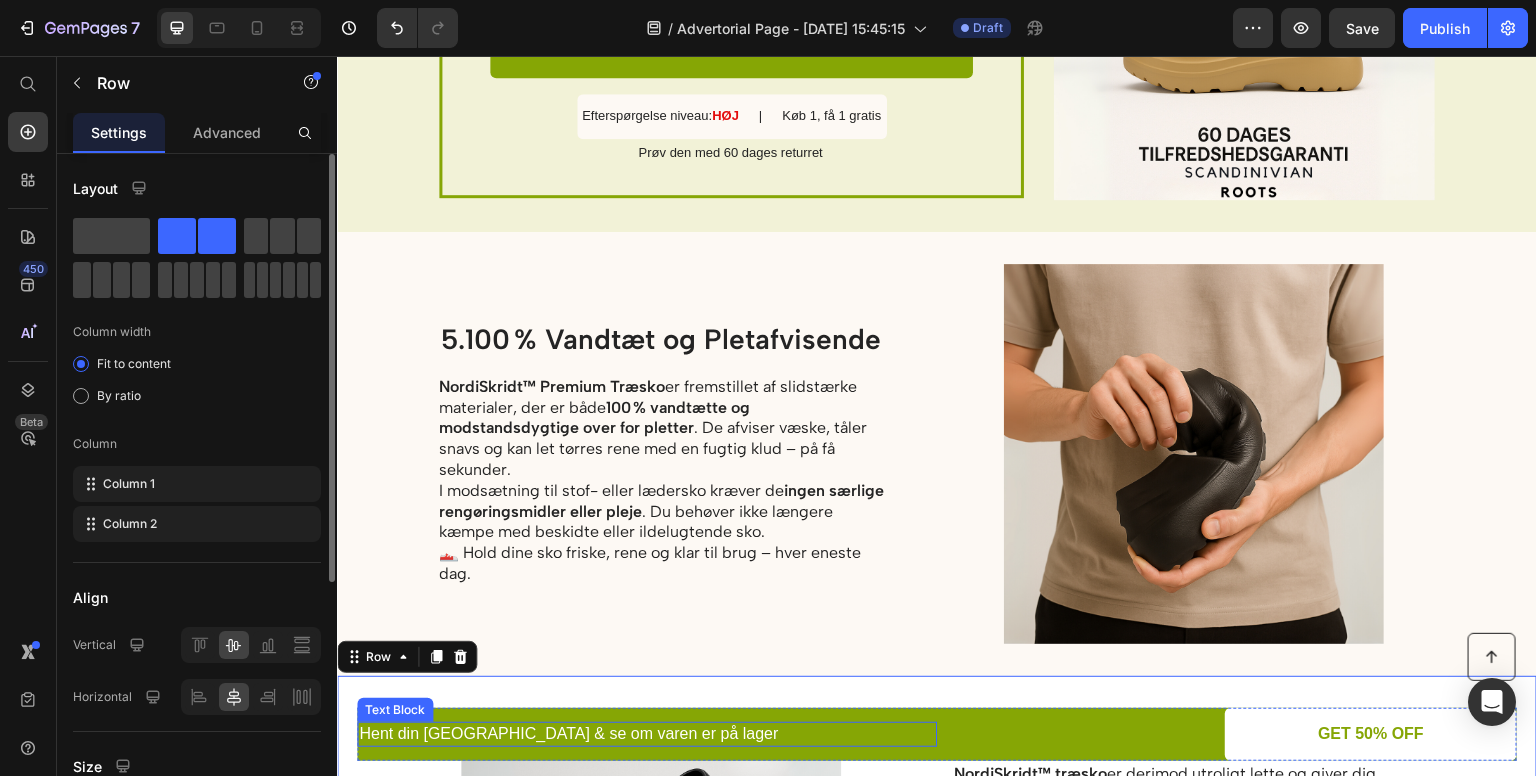 click on "Hent din [GEOGRAPHIC_DATA] & se om varen er på lager" at bounding box center [647, 734] 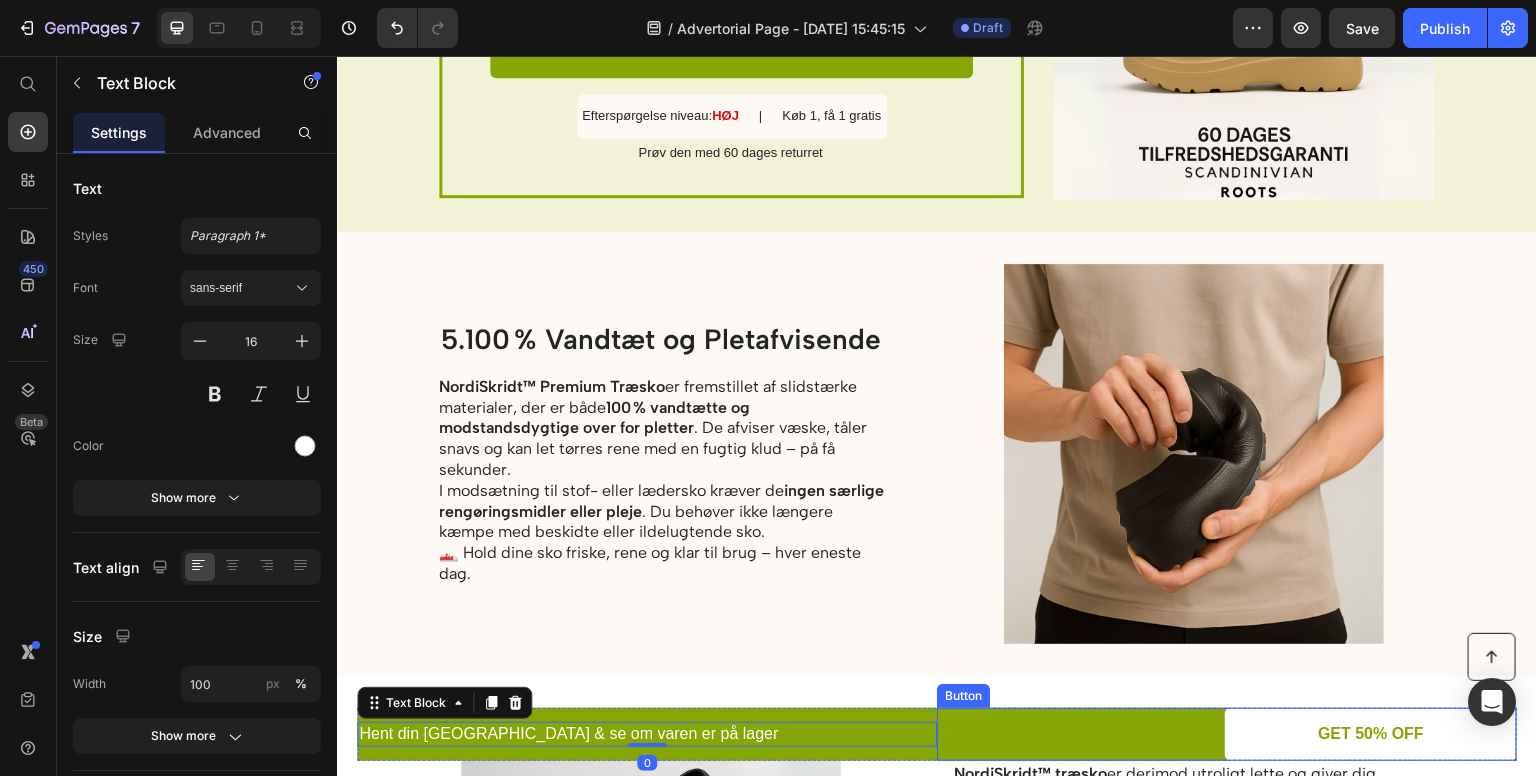 click on "GET 50% OFF Button" at bounding box center (1227, 734) 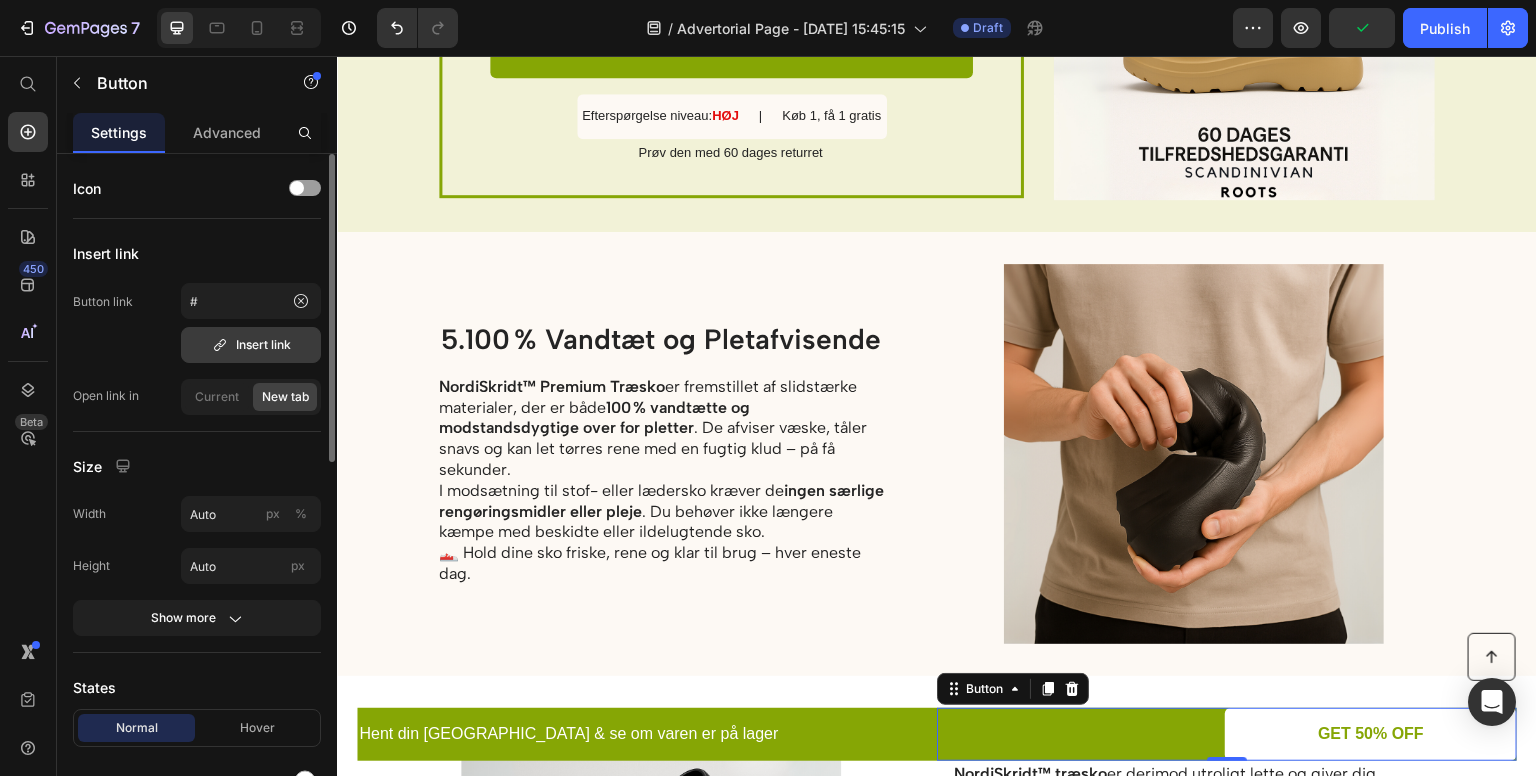 click on "Insert link" at bounding box center (251, 345) 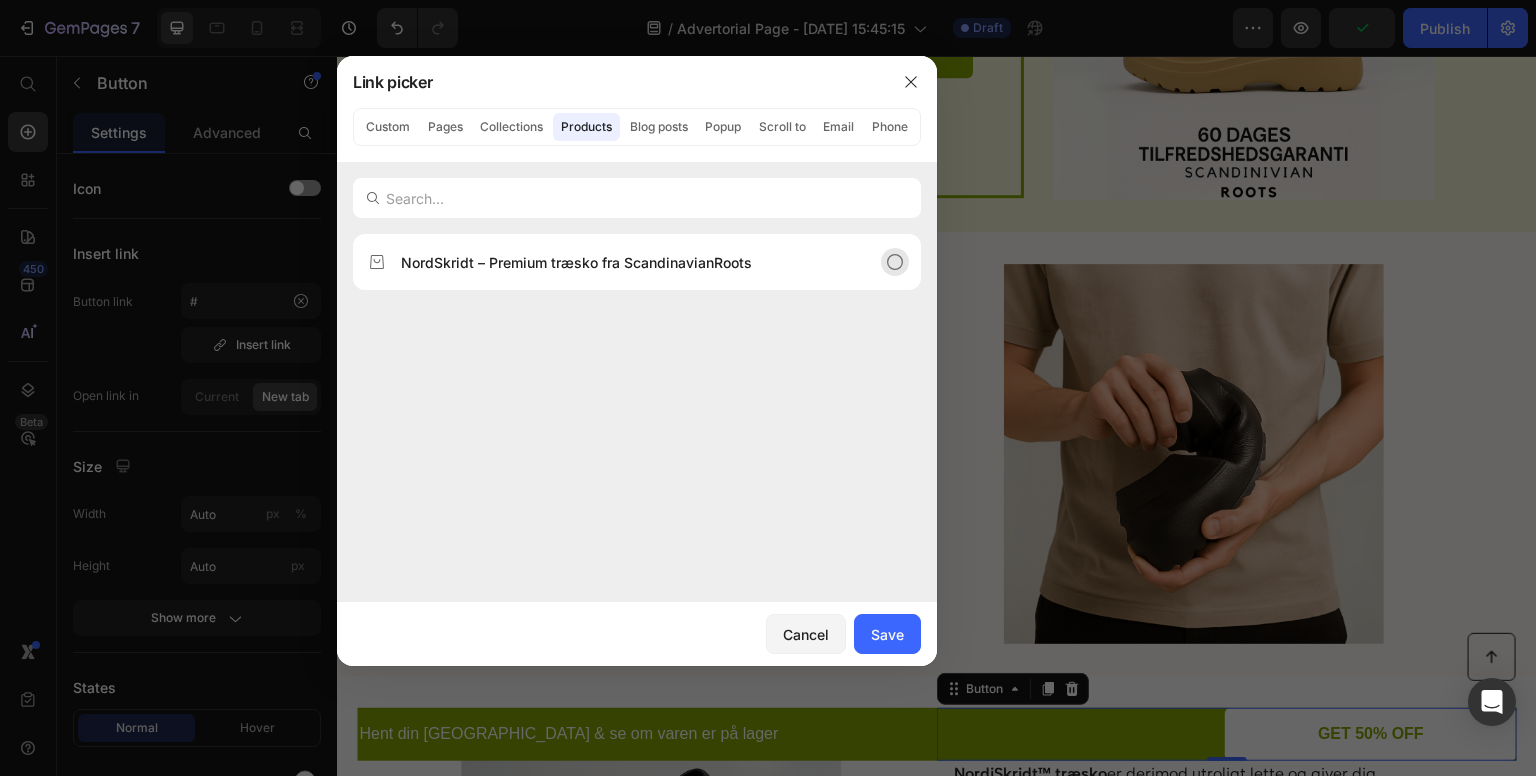 click on "NordSkridt – Premium træsko fra ScandinavianRoots" at bounding box center [576, 262] 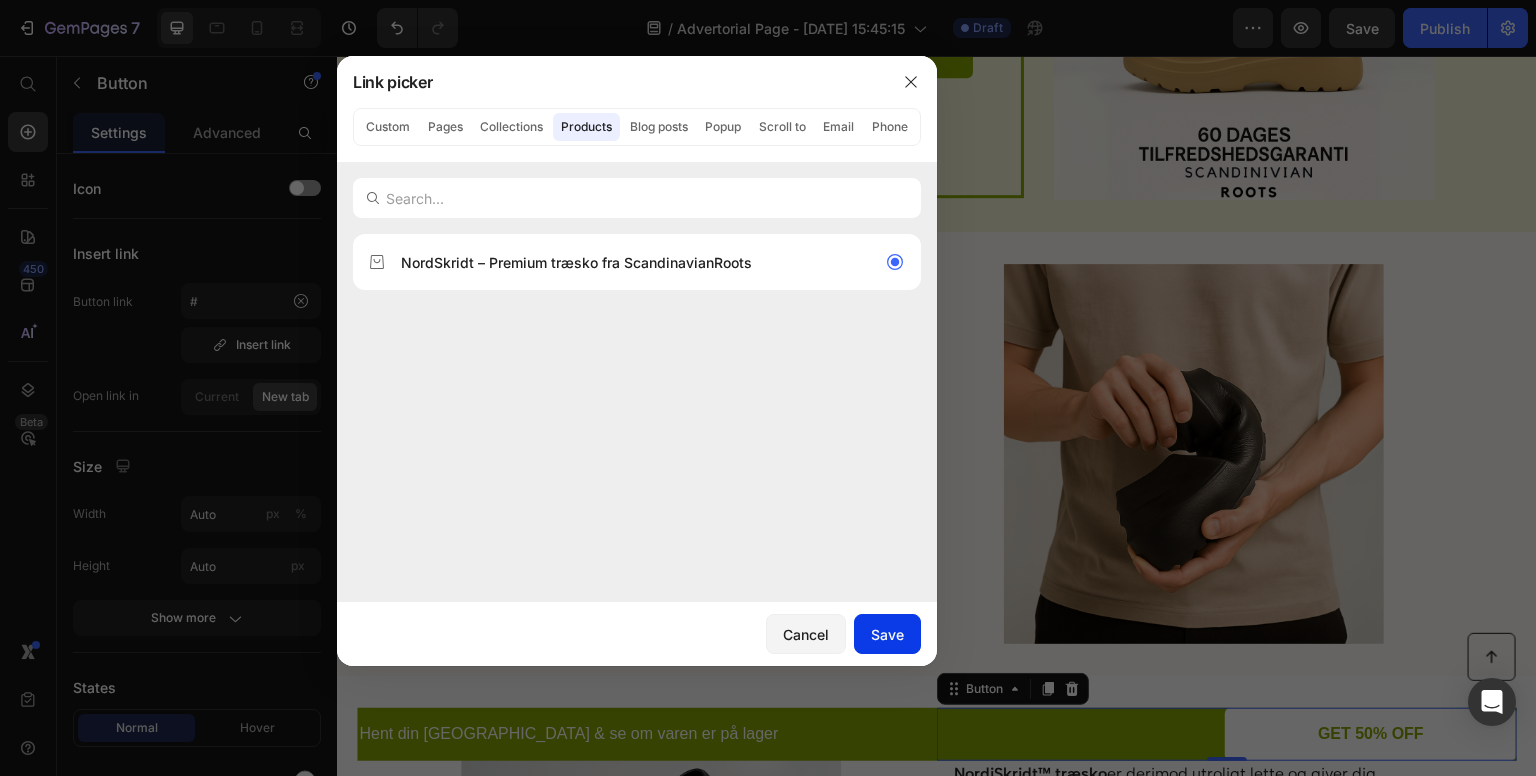 click on "Save" at bounding box center (887, 634) 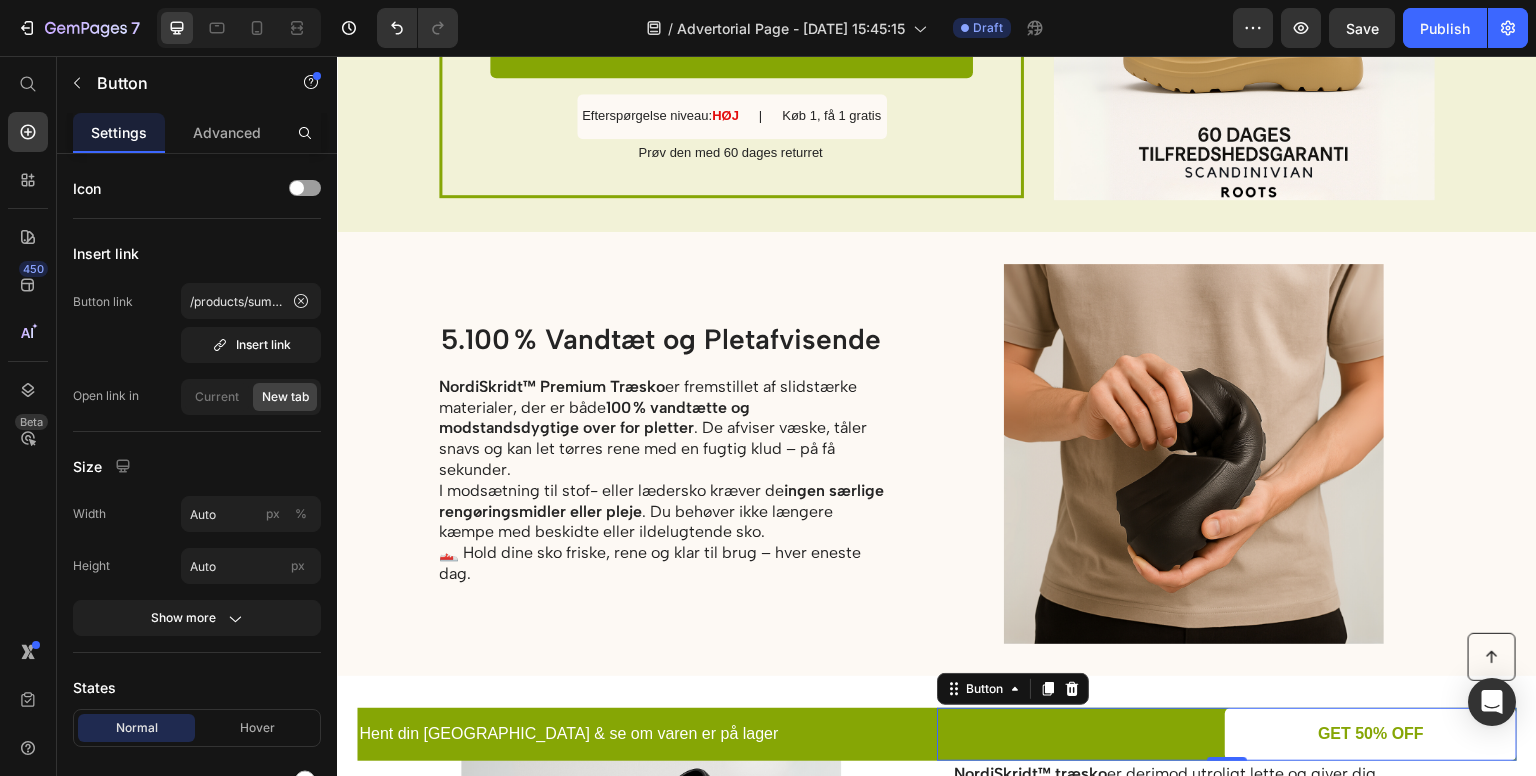 click on "GET 50% OFF Button   0" at bounding box center (1227, 734) 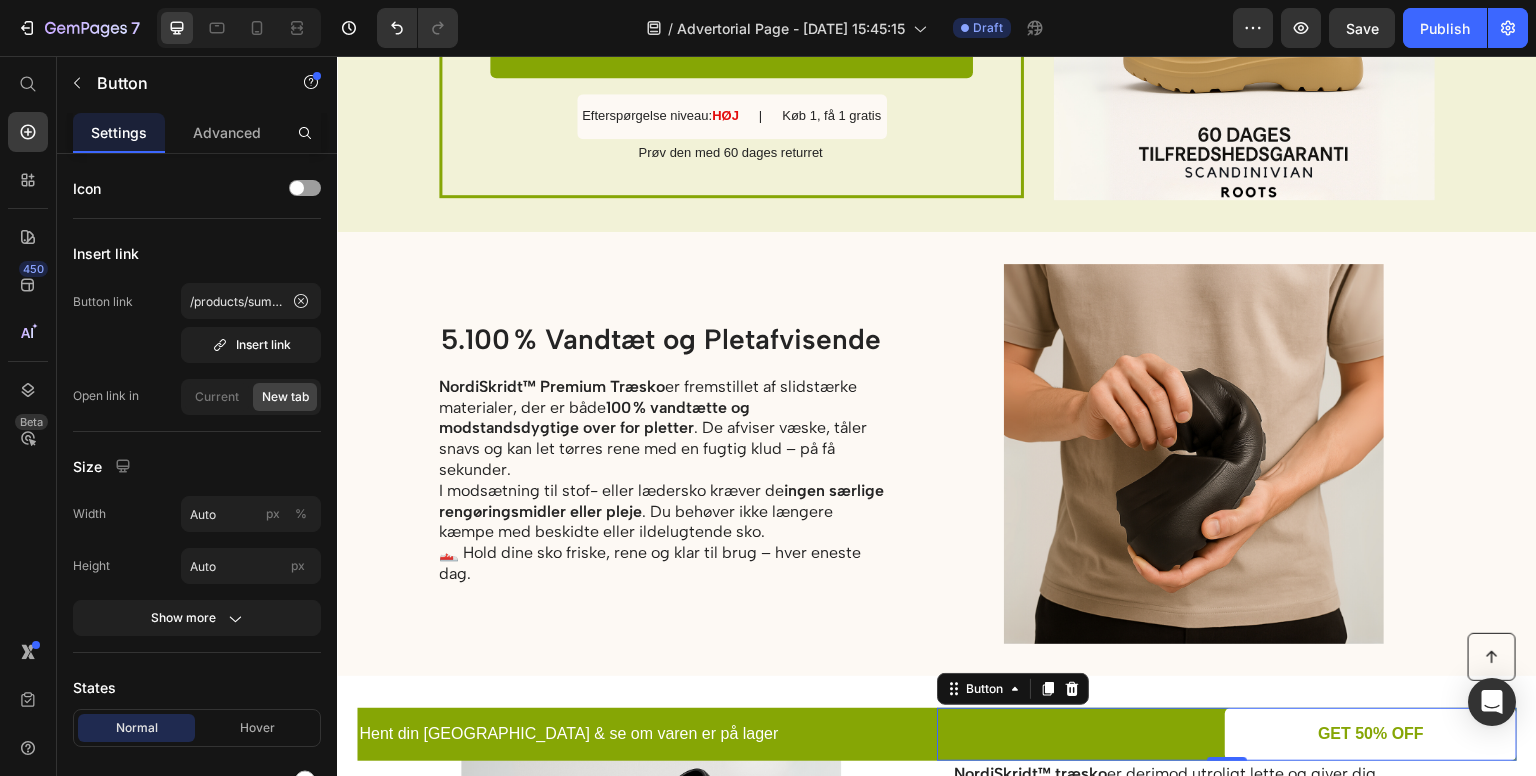 click on "GET 50% OFF Button   0" at bounding box center [1227, 734] 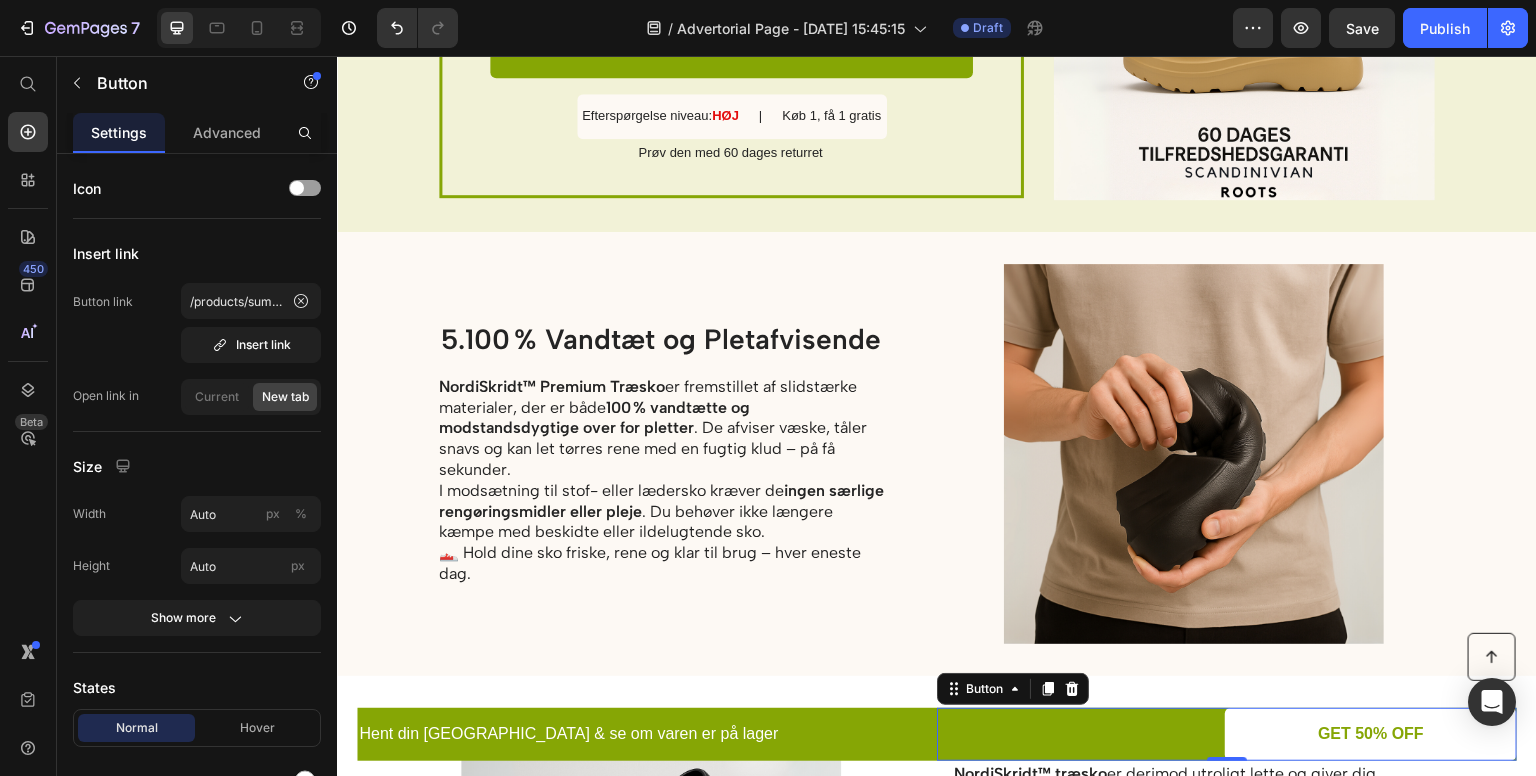 click on "GET 50% OFF Button   0" at bounding box center [1227, 734] 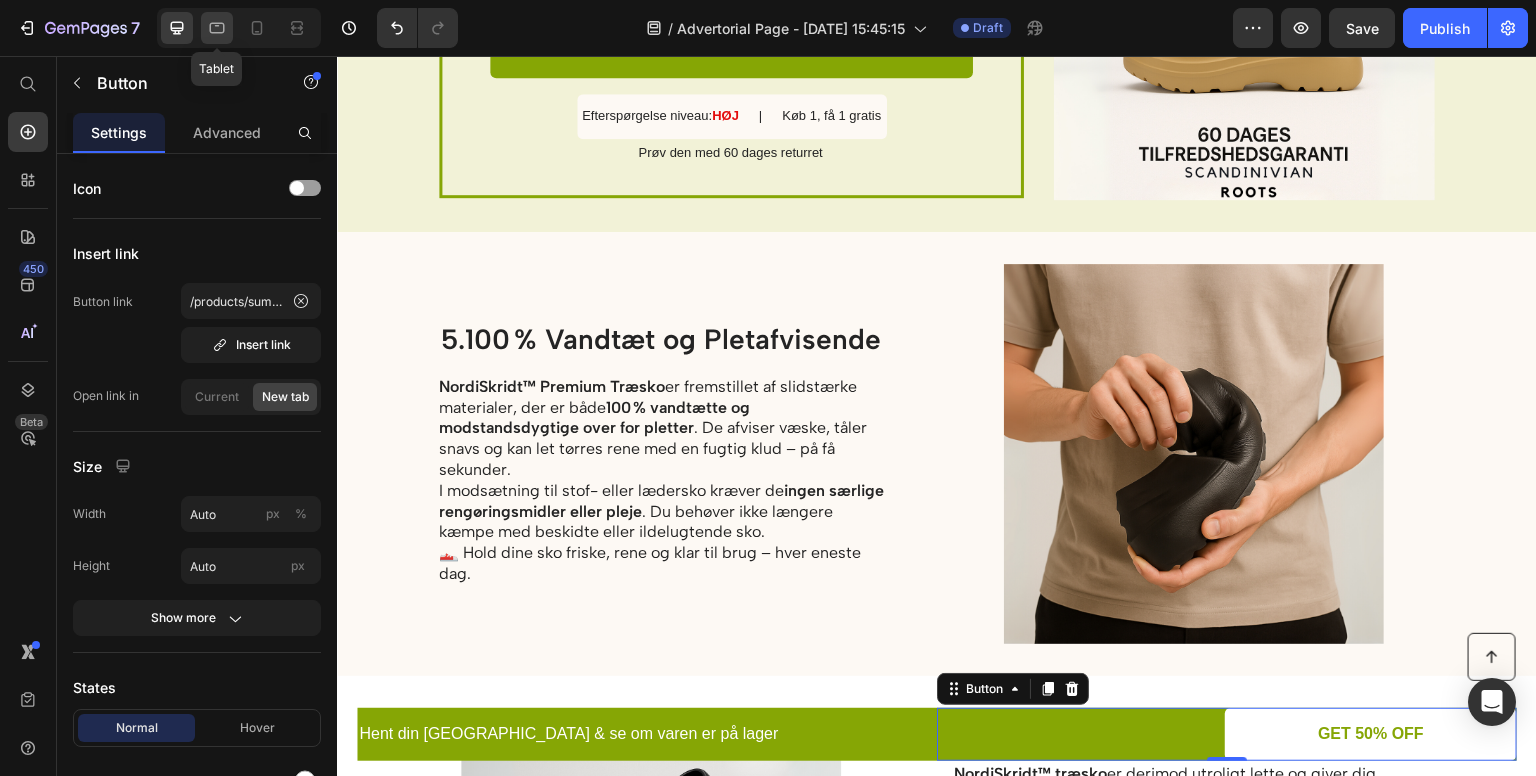 click 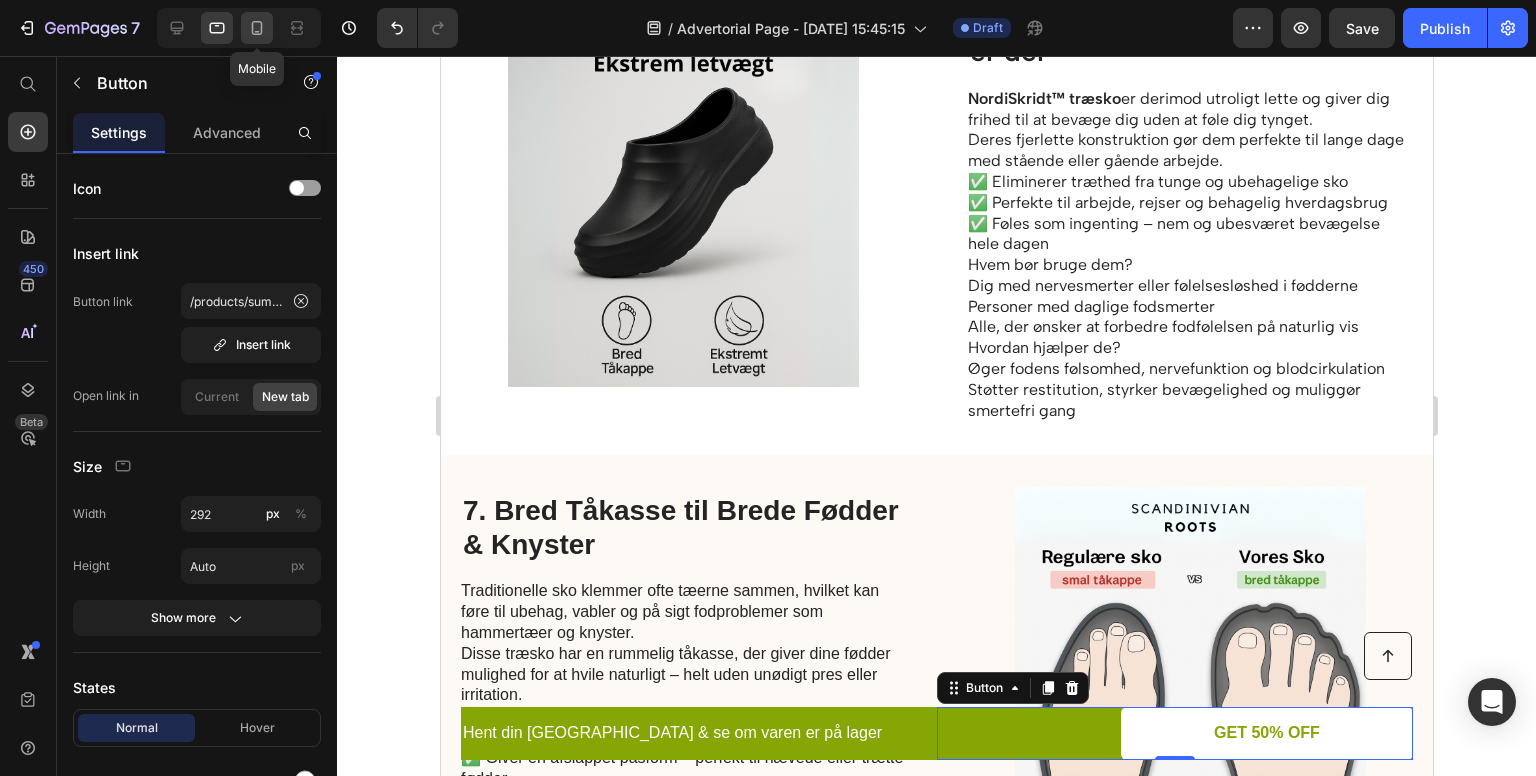 click 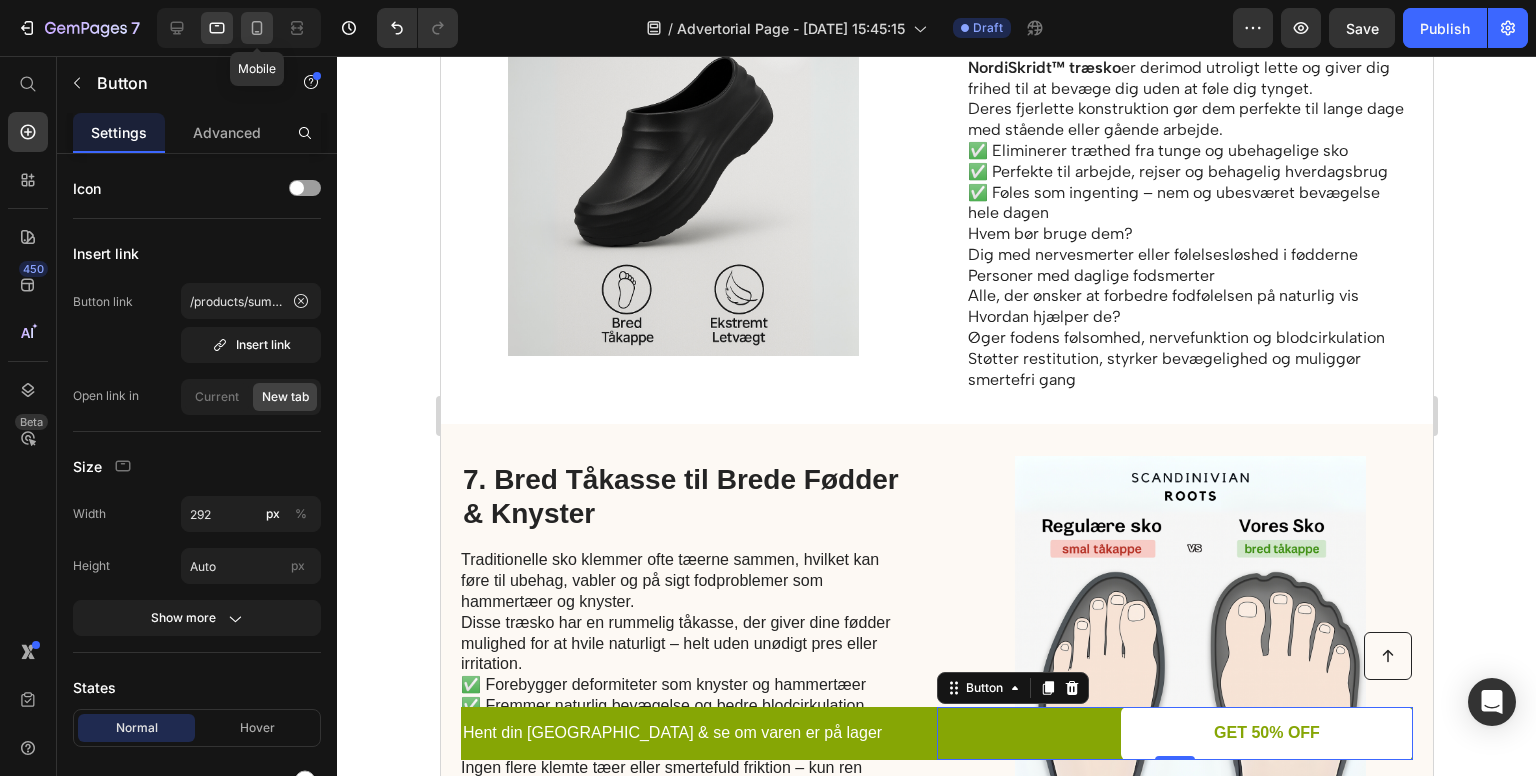 type on "14" 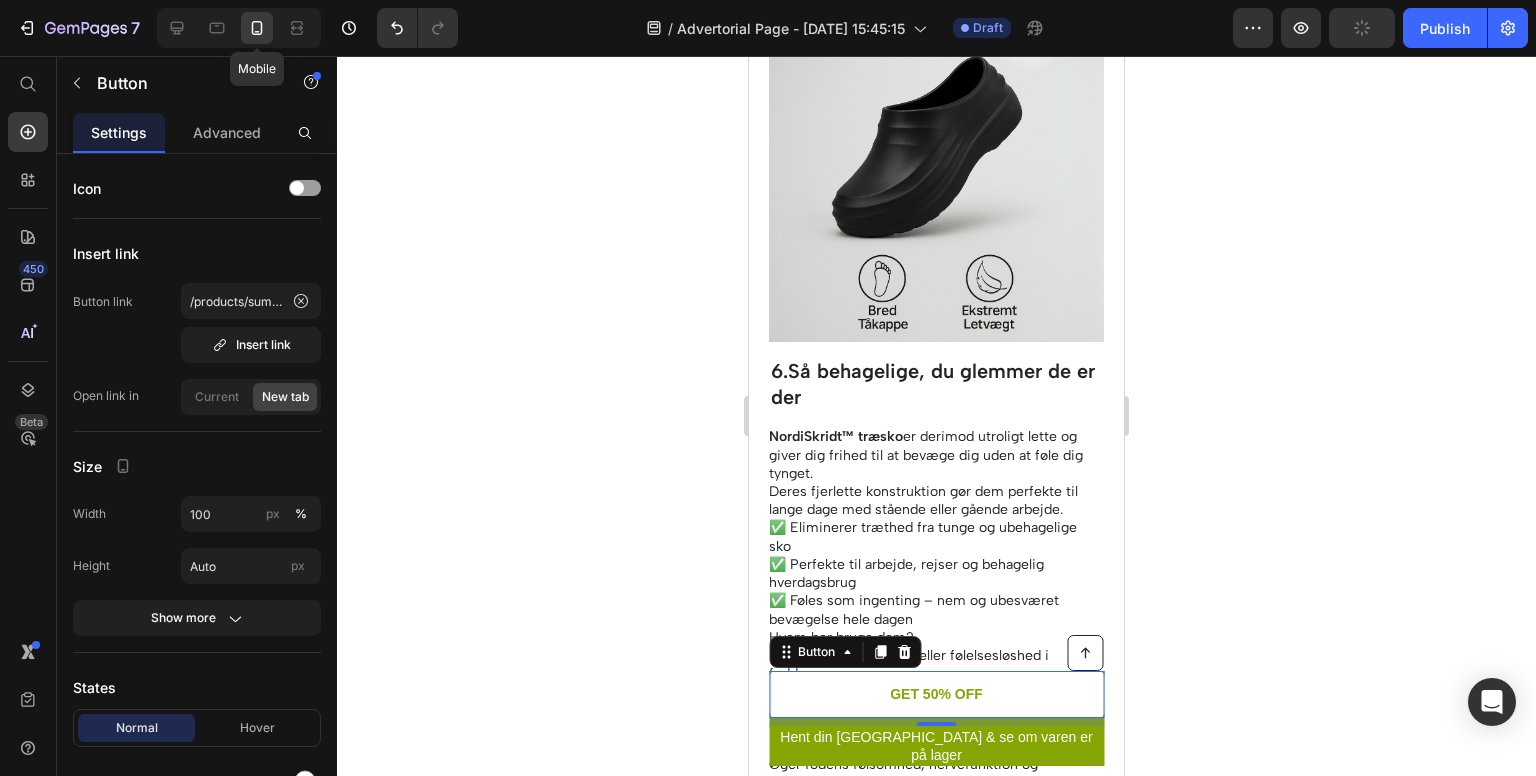 scroll, scrollTop: 3856, scrollLeft: 0, axis: vertical 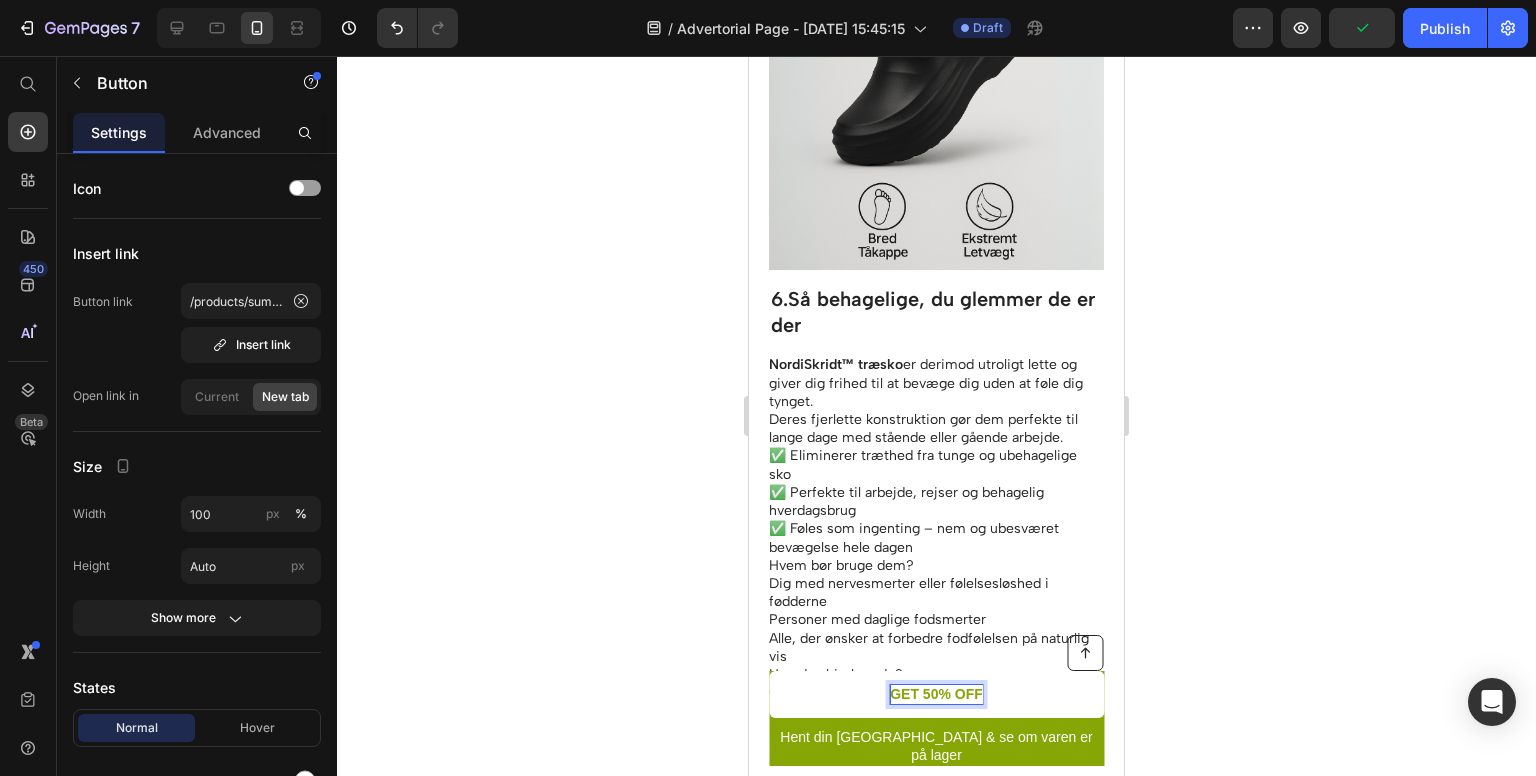 click on "GET 50% OFF" at bounding box center (936, 694) 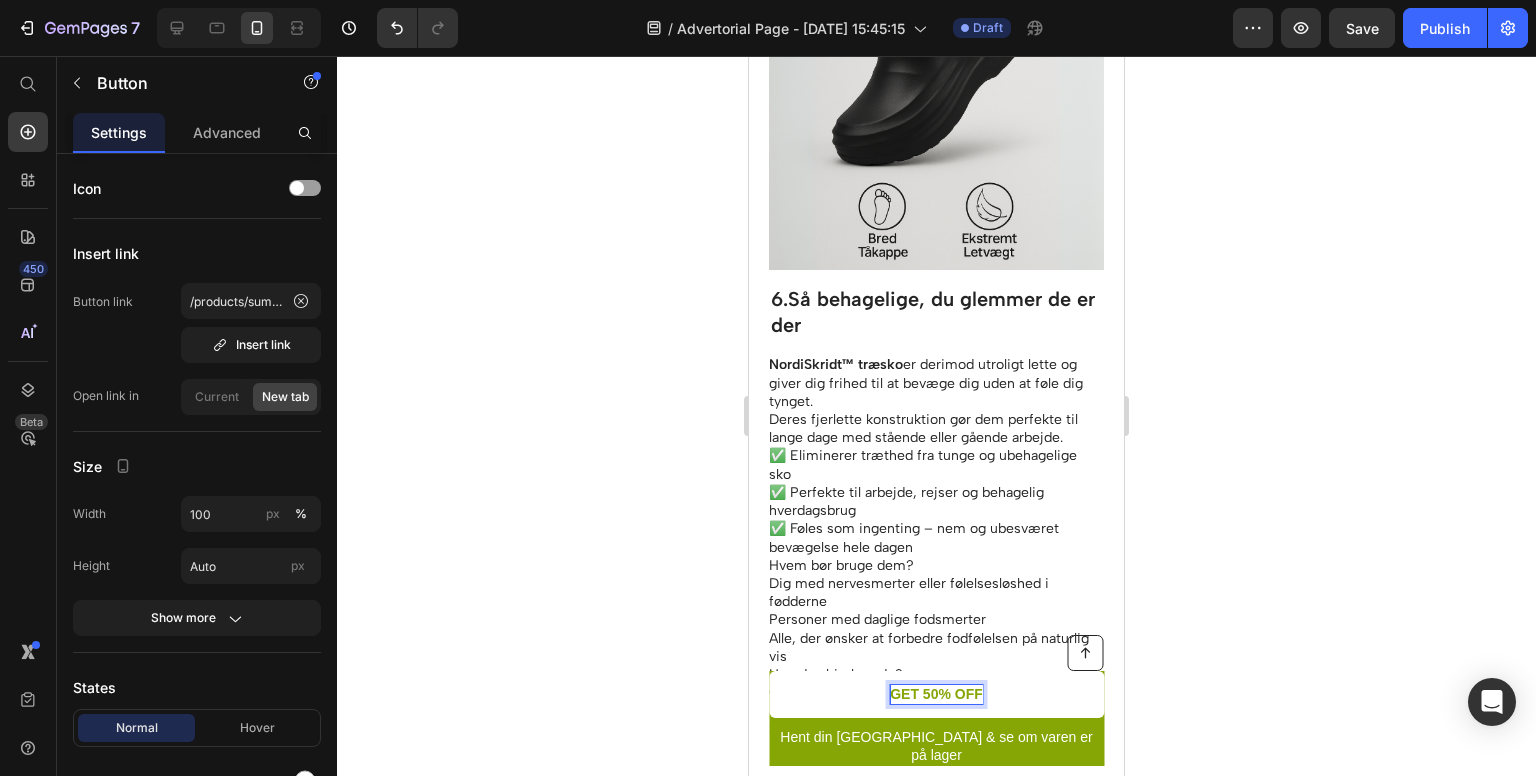 click on "GET 50% OFF" at bounding box center [936, 694] 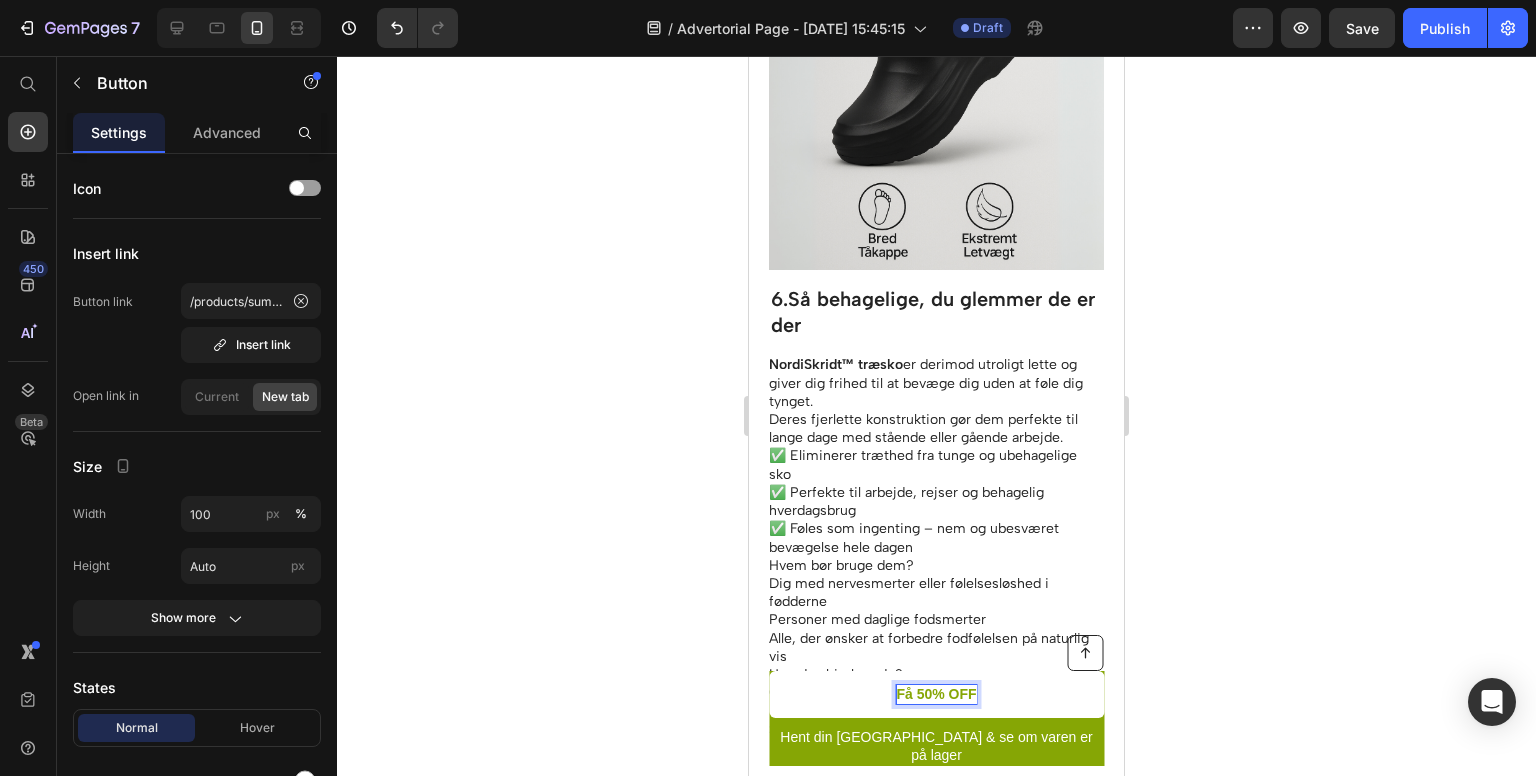 click on "Få 50% OFF" at bounding box center [936, 694] 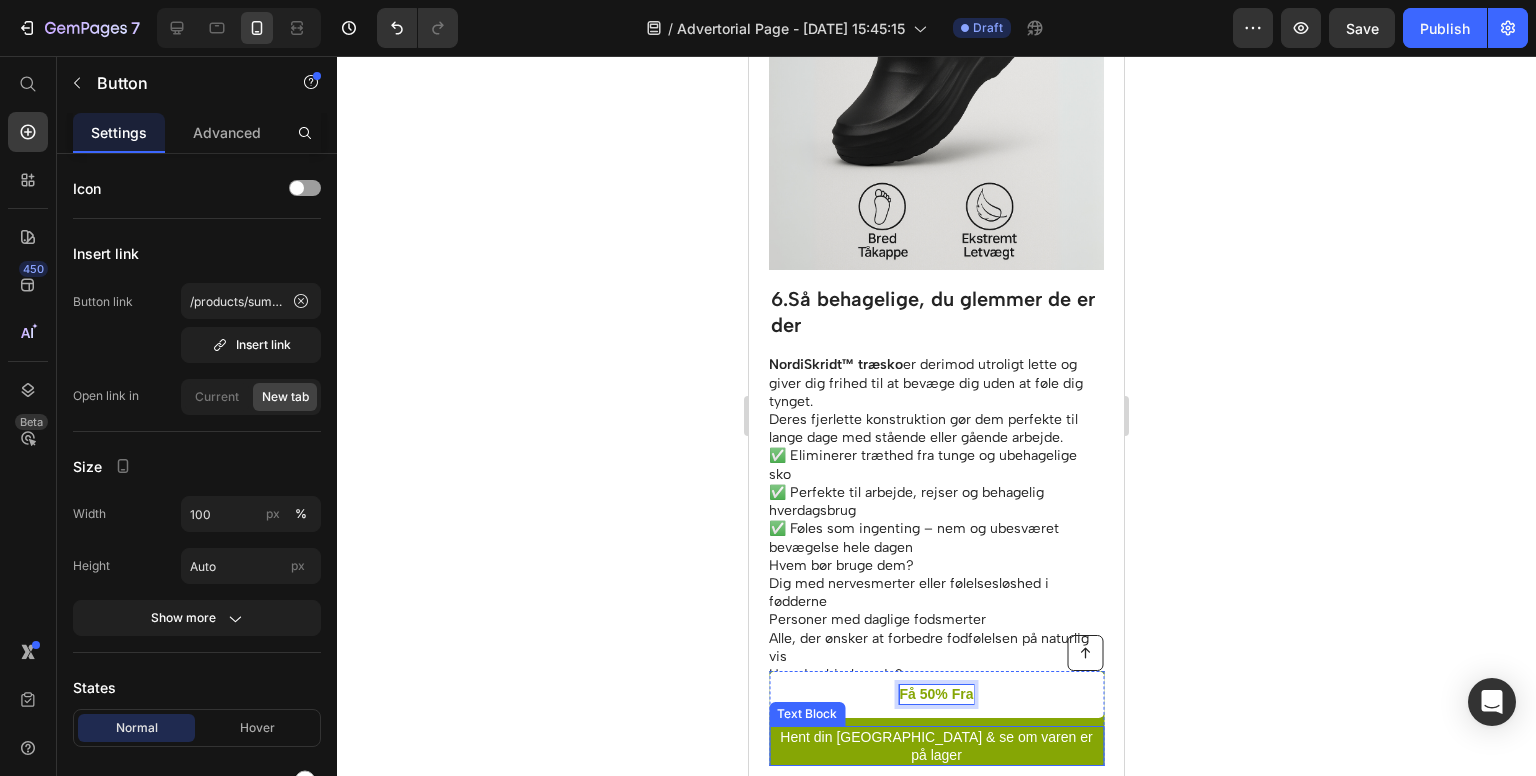 click on "Hent din [GEOGRAPHIC_DATA] & se om varen er på lager" at bounding box center (936, 746) 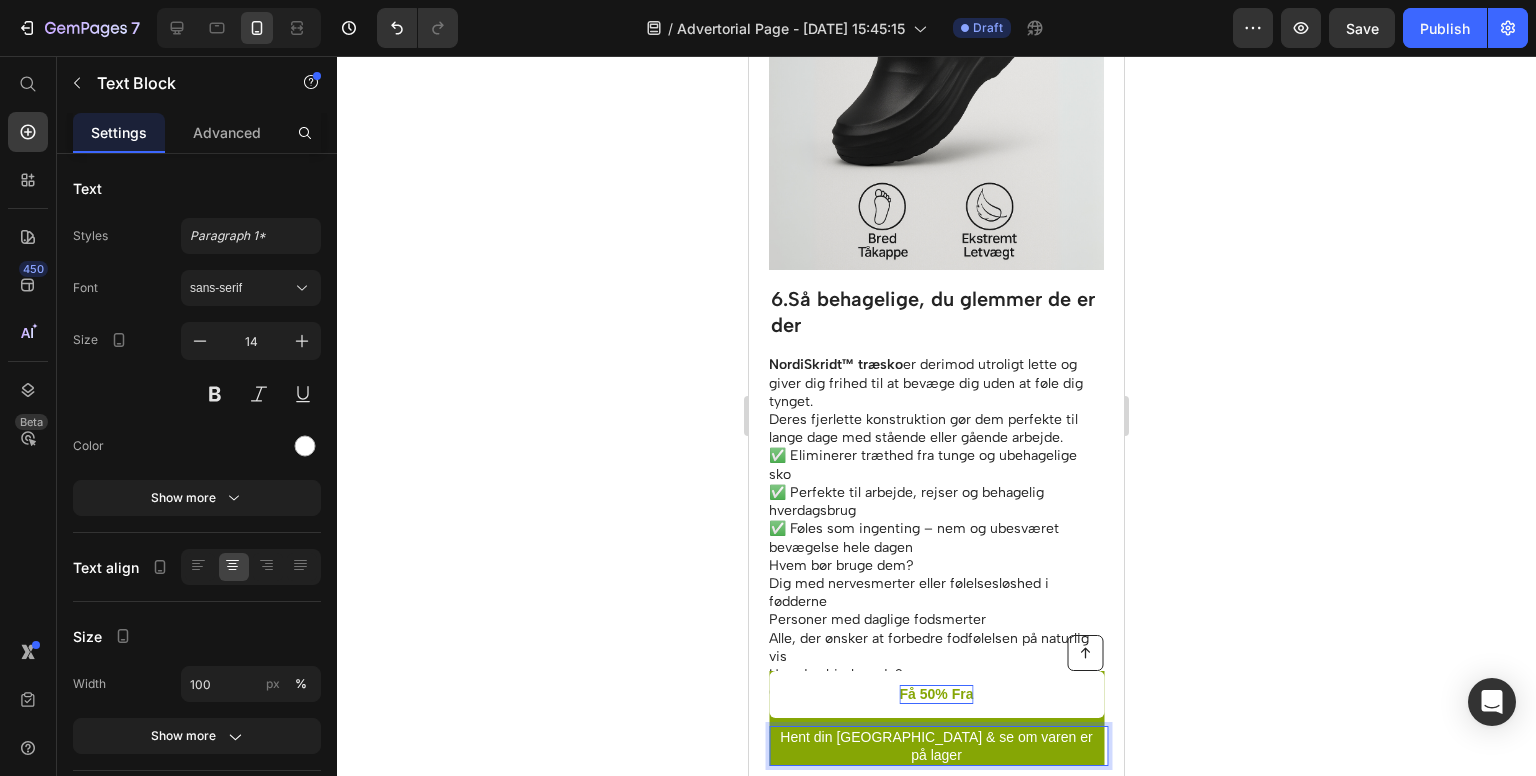 click on "Hent din [GEOGRAPHIC_DATA] & se om varen er på lager" at bounding box center [936, 746] 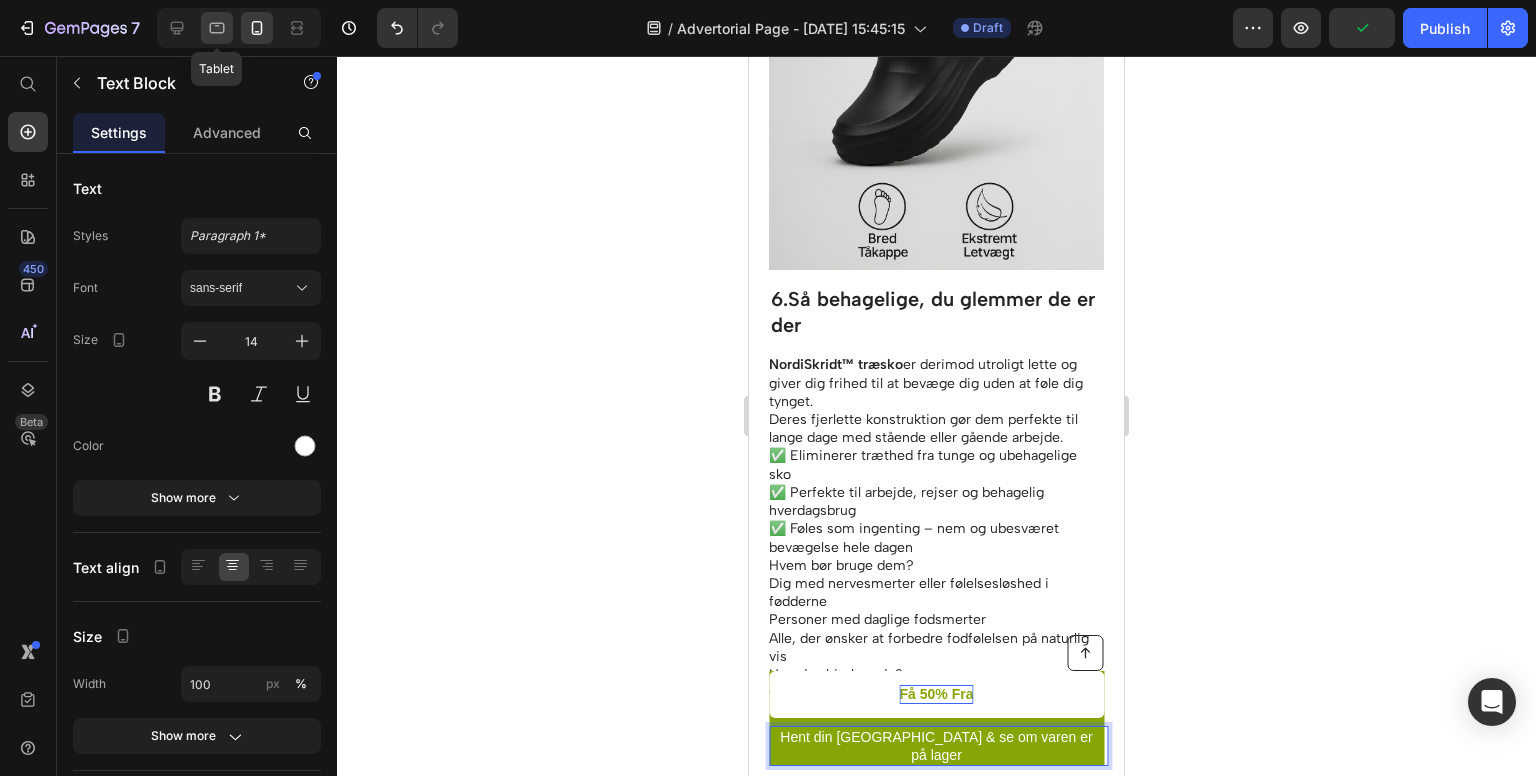 click 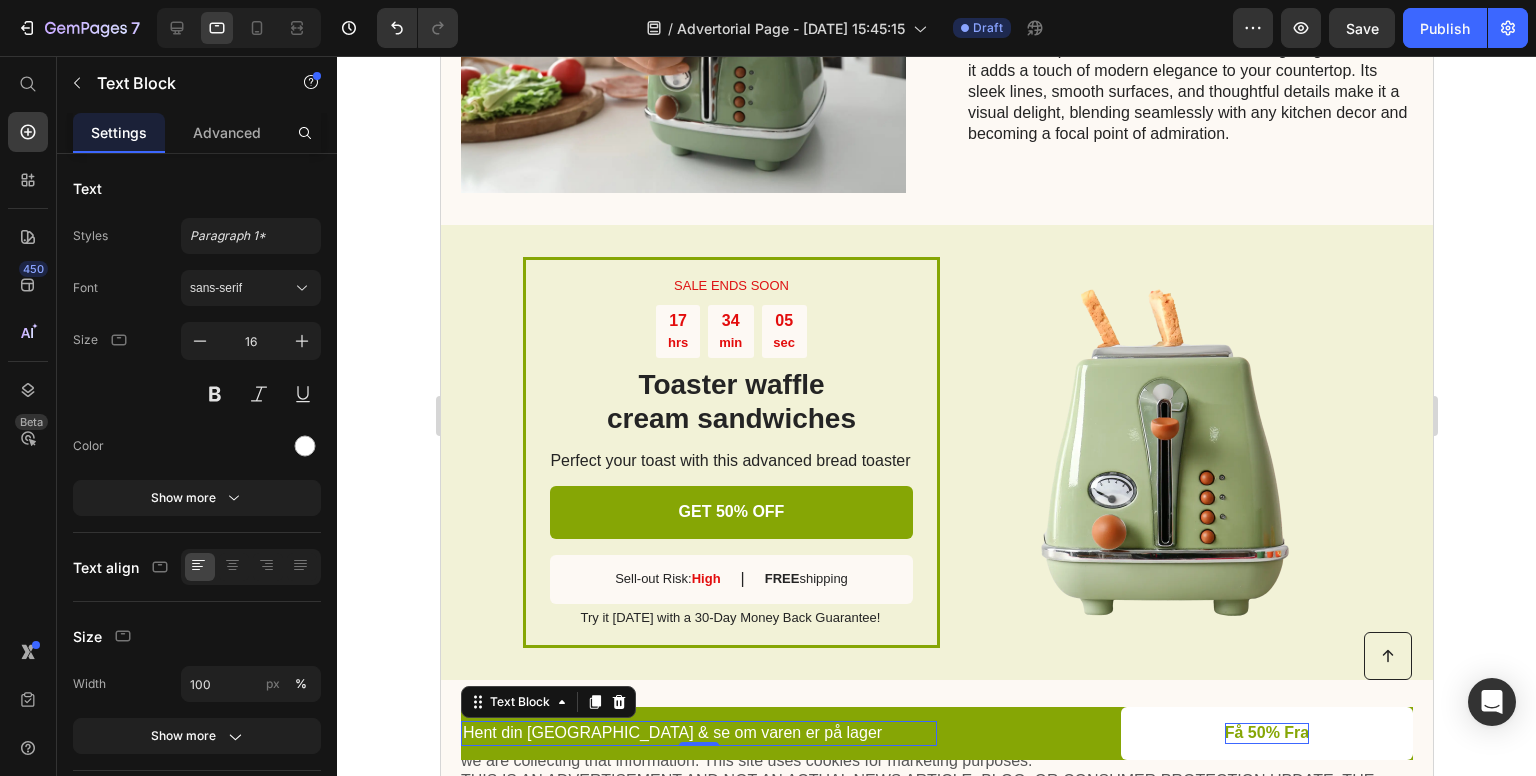 scroll, scrollTop: 4324, scrollLeft: 0, axis: vertical 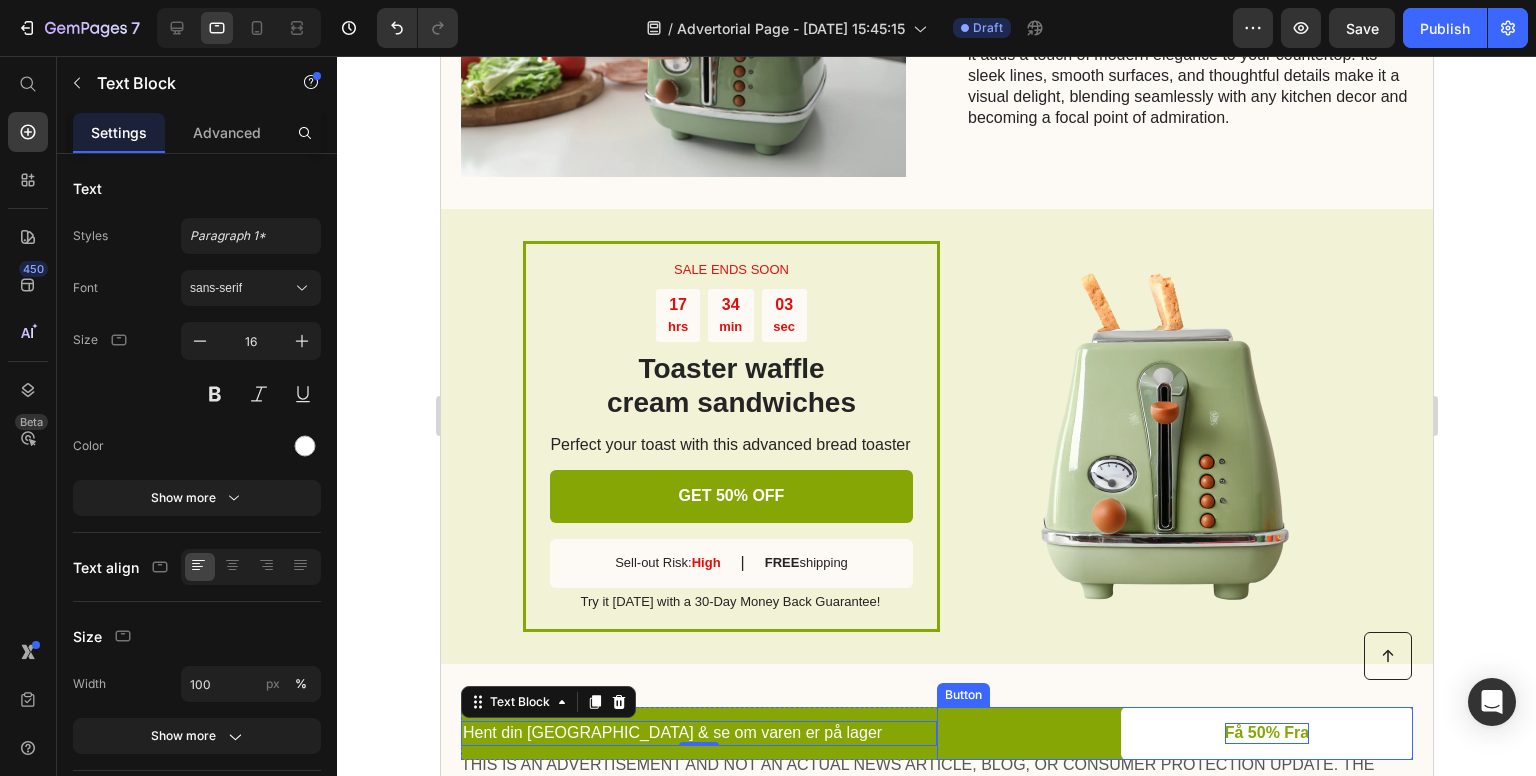 click on "Få 50% Fra Button" at bounding box center [1174, 733] 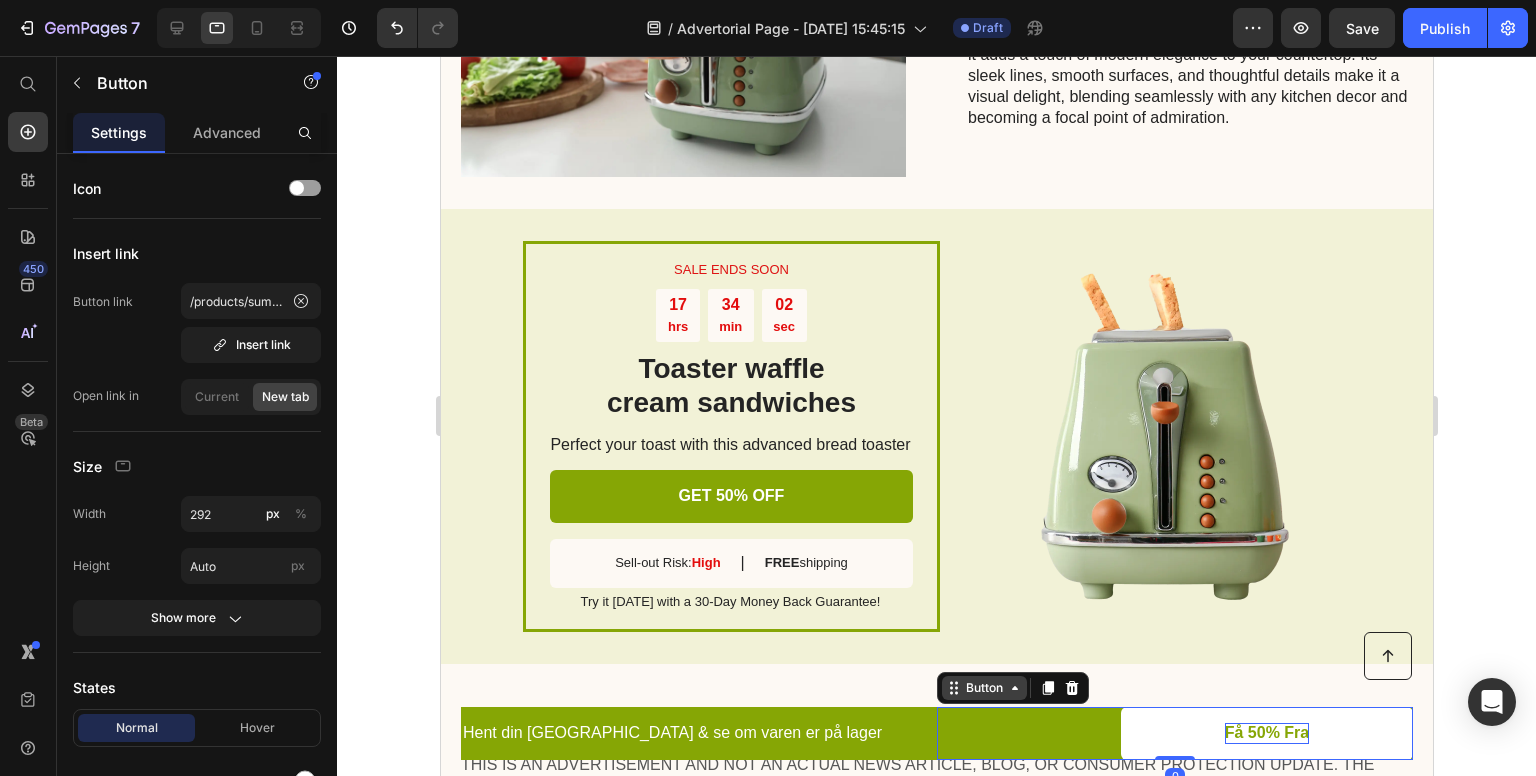 click on "Button" at bounding box center [983, 688] 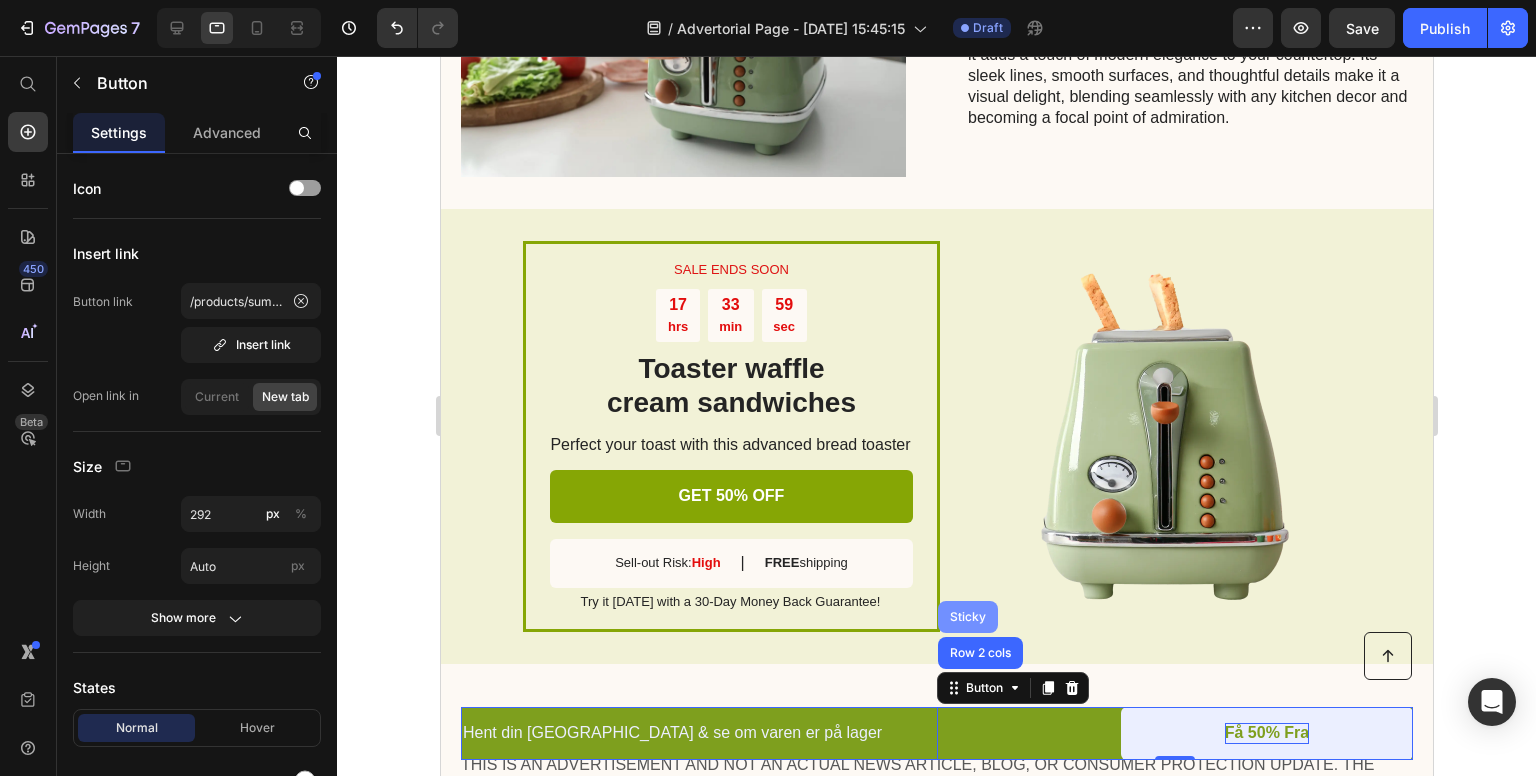 click on "Sticky" at bounding box center (967, 617) 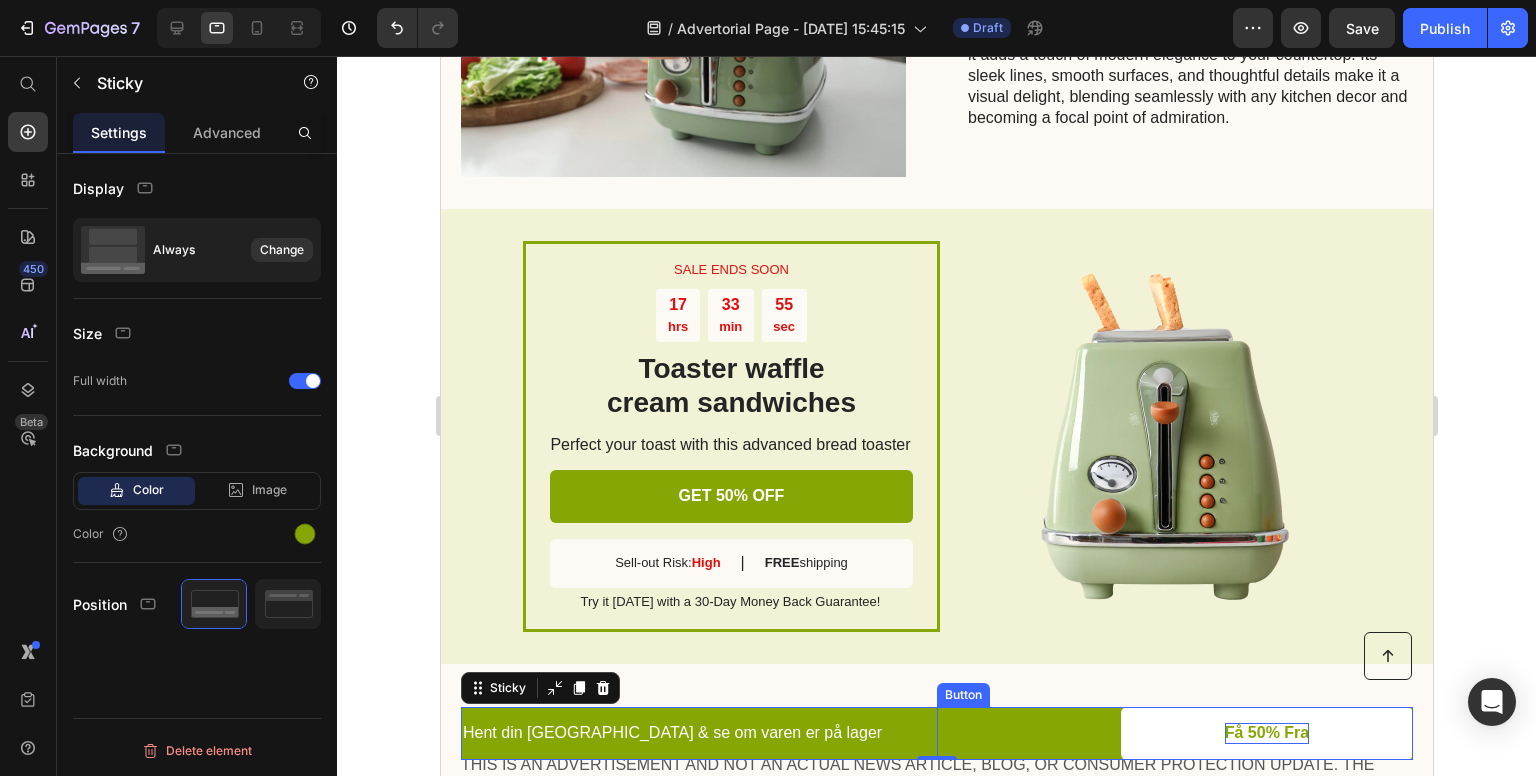 click on "Få 50% Fra Button" at bounding box center (1174, 733) 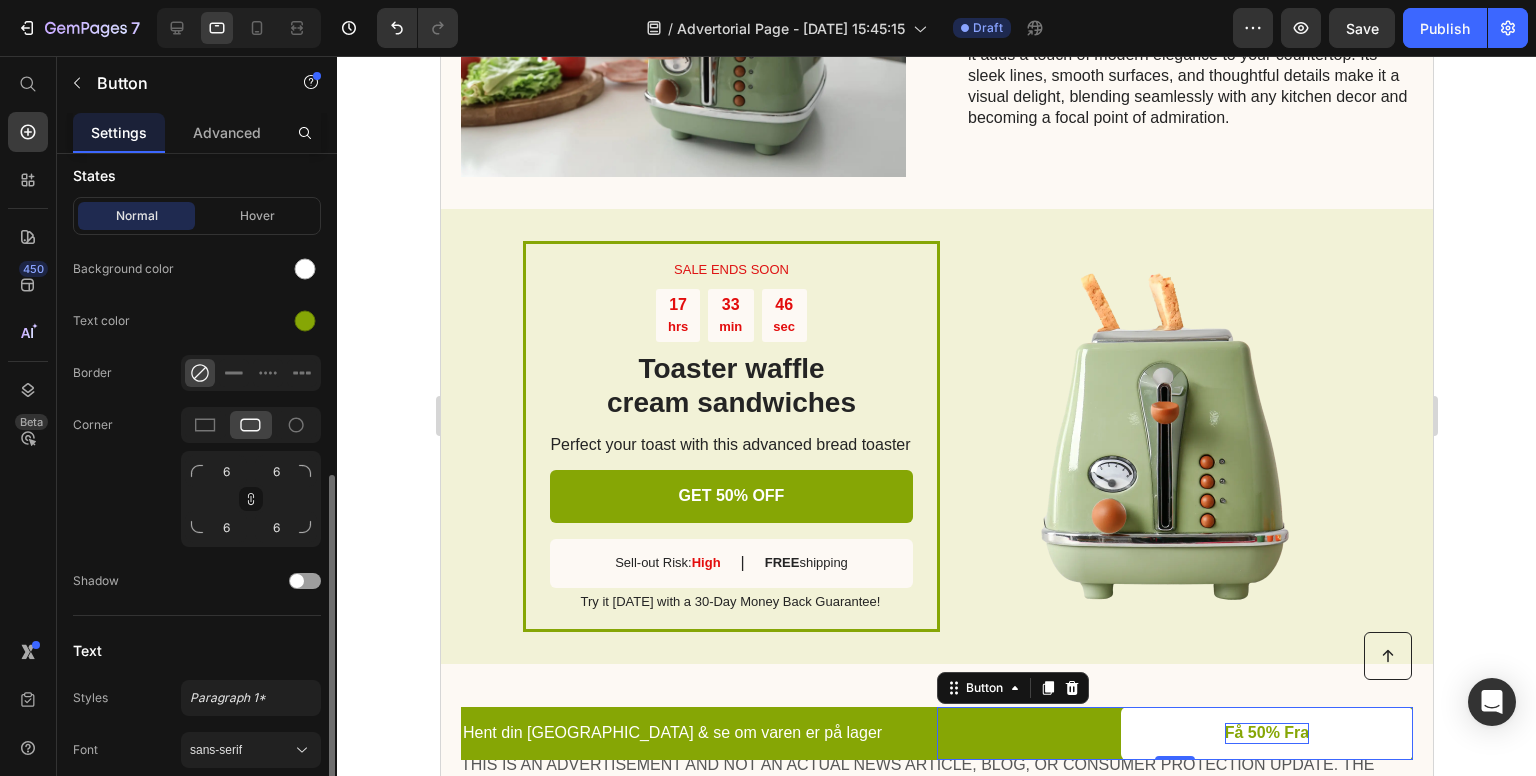scroll, scrollTop: 816, scrollLeft: 0, axis: vertical 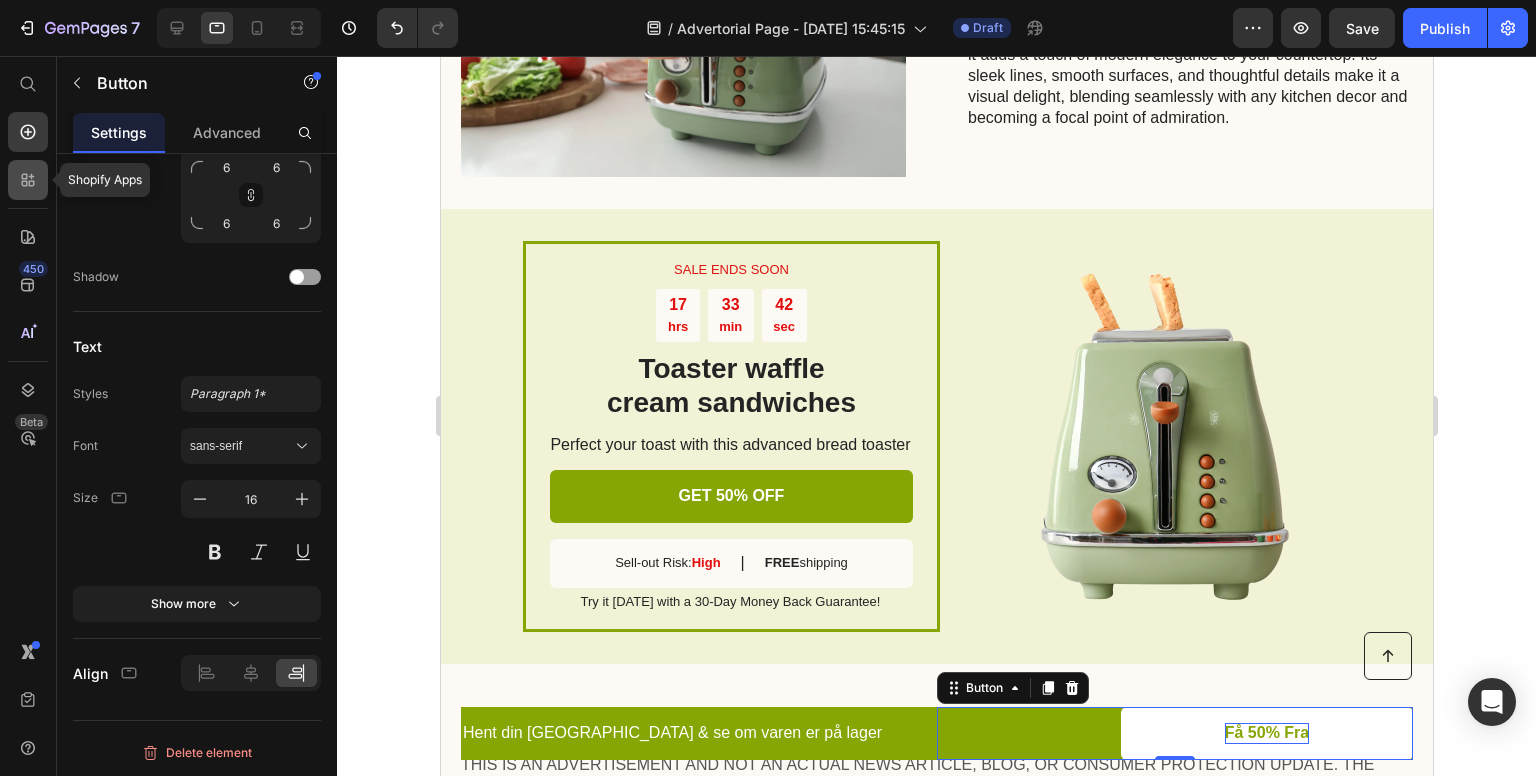 click 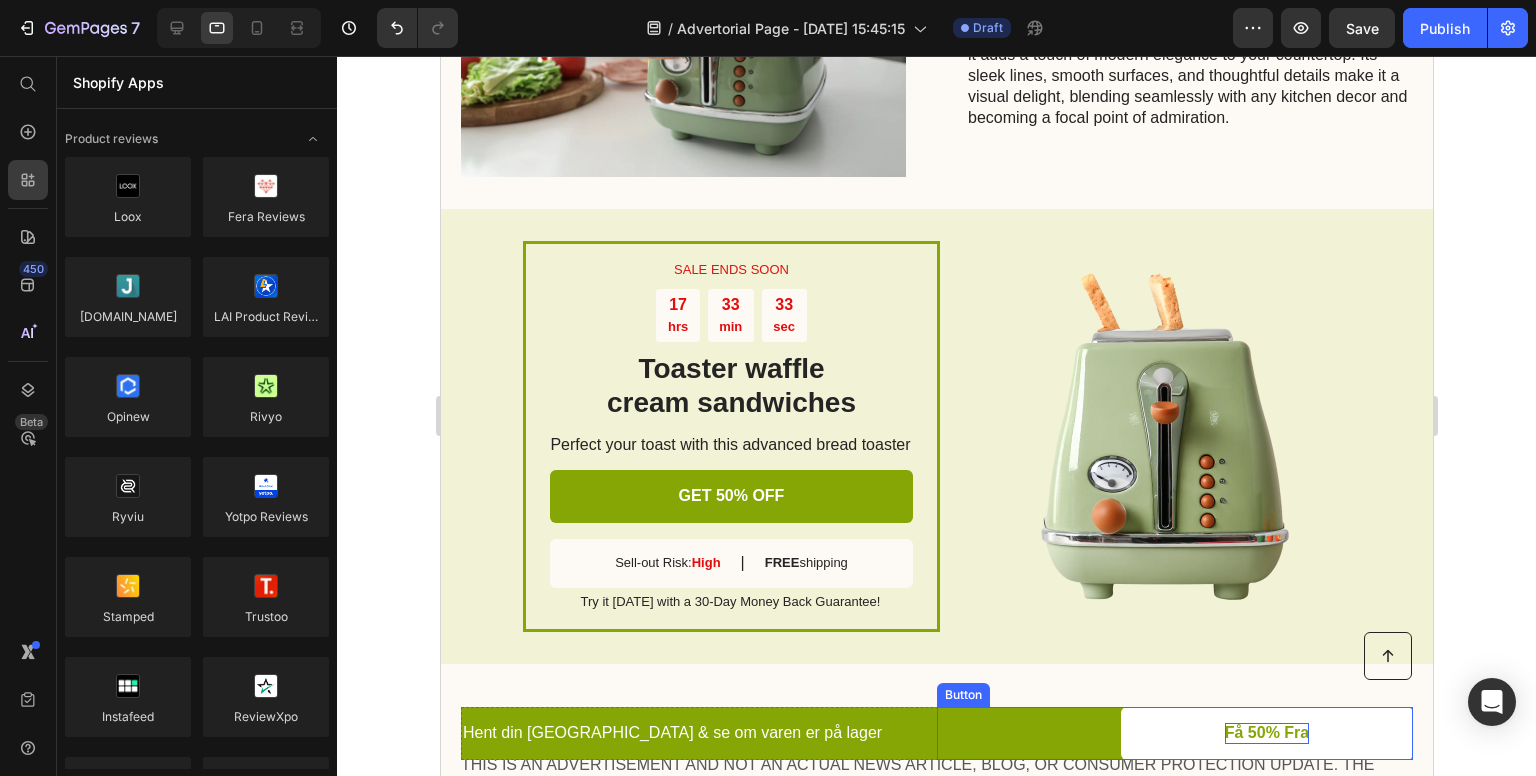 click on "Få 50% Fra Button" at bounding box center [1174, 733] 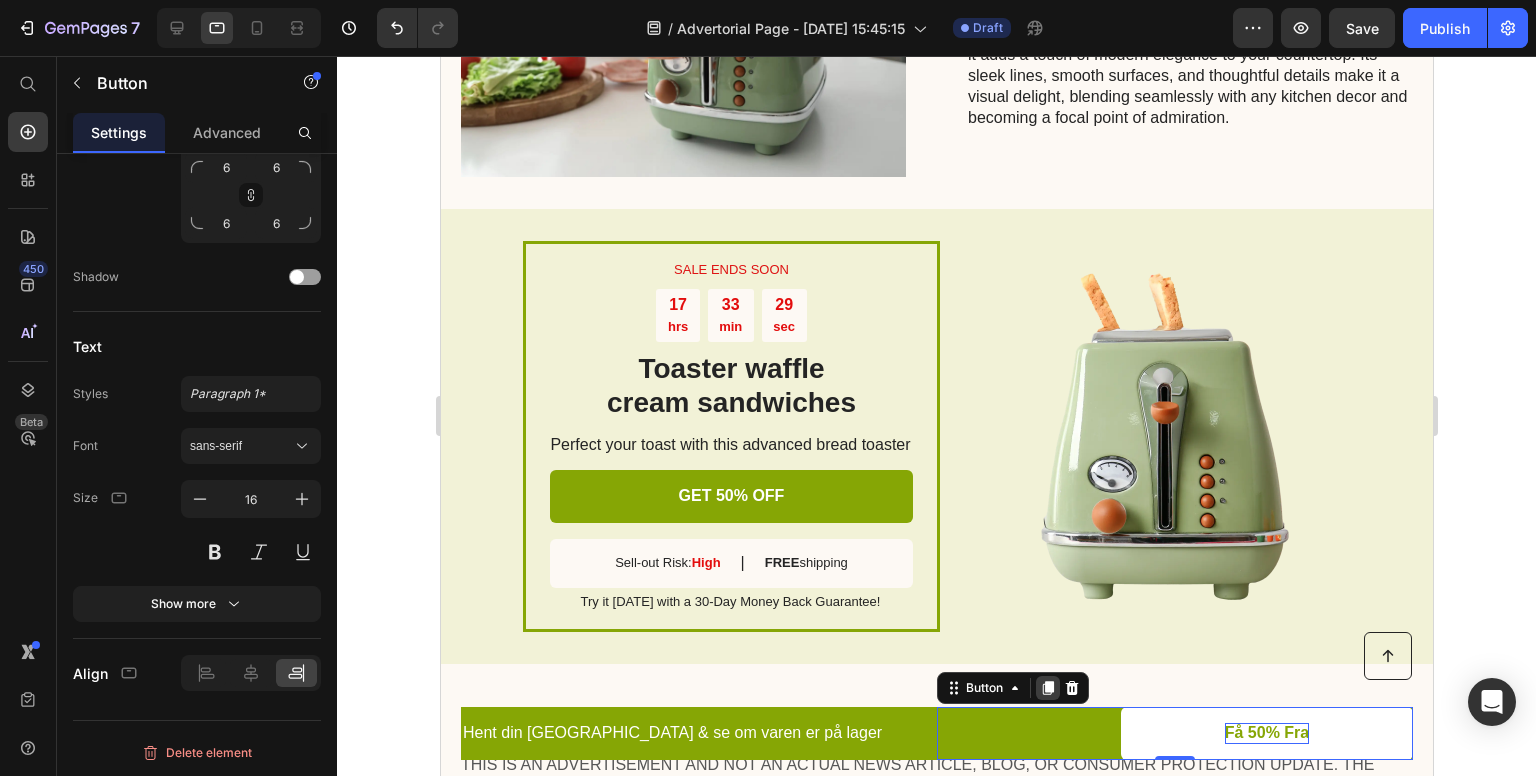 click 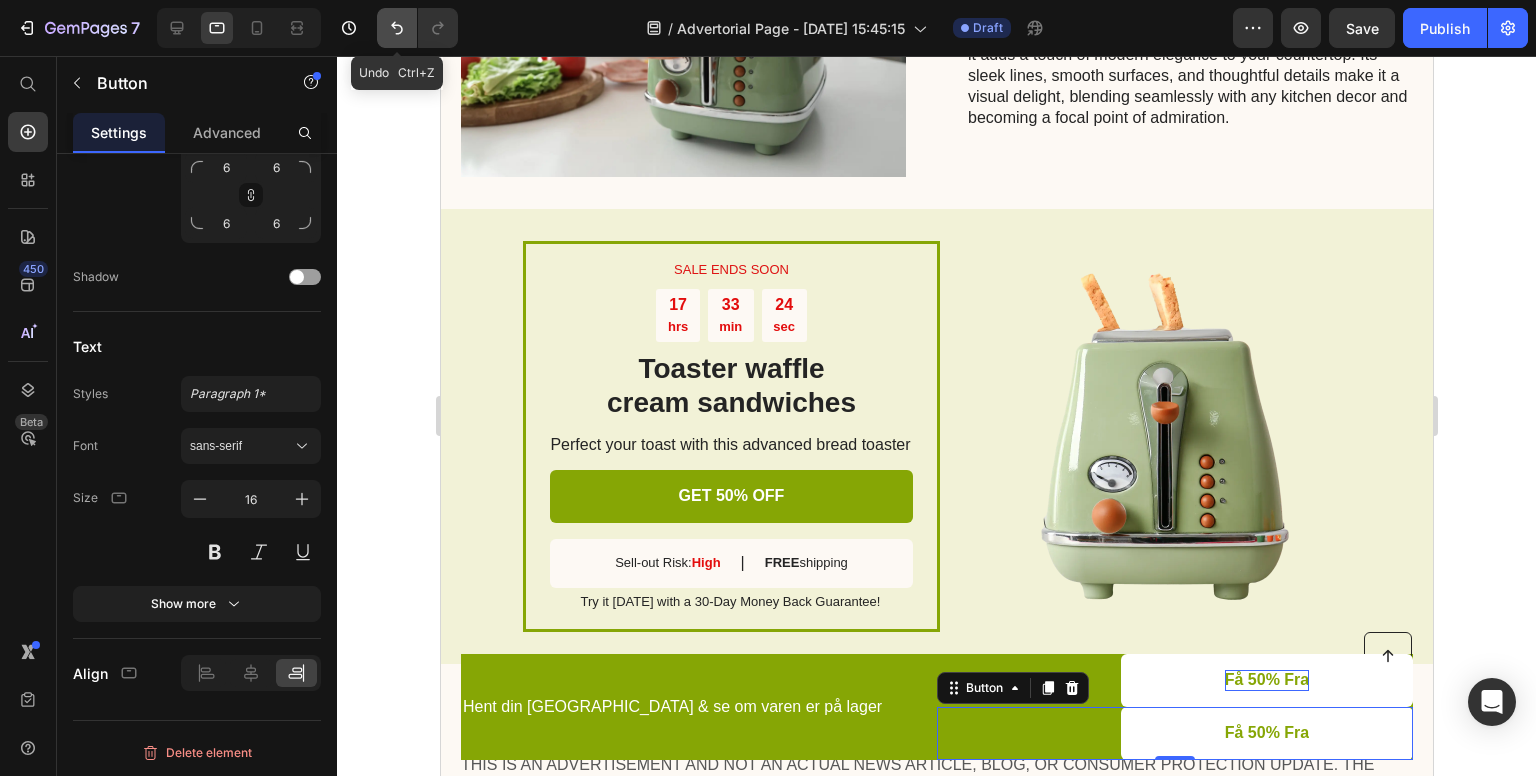 click 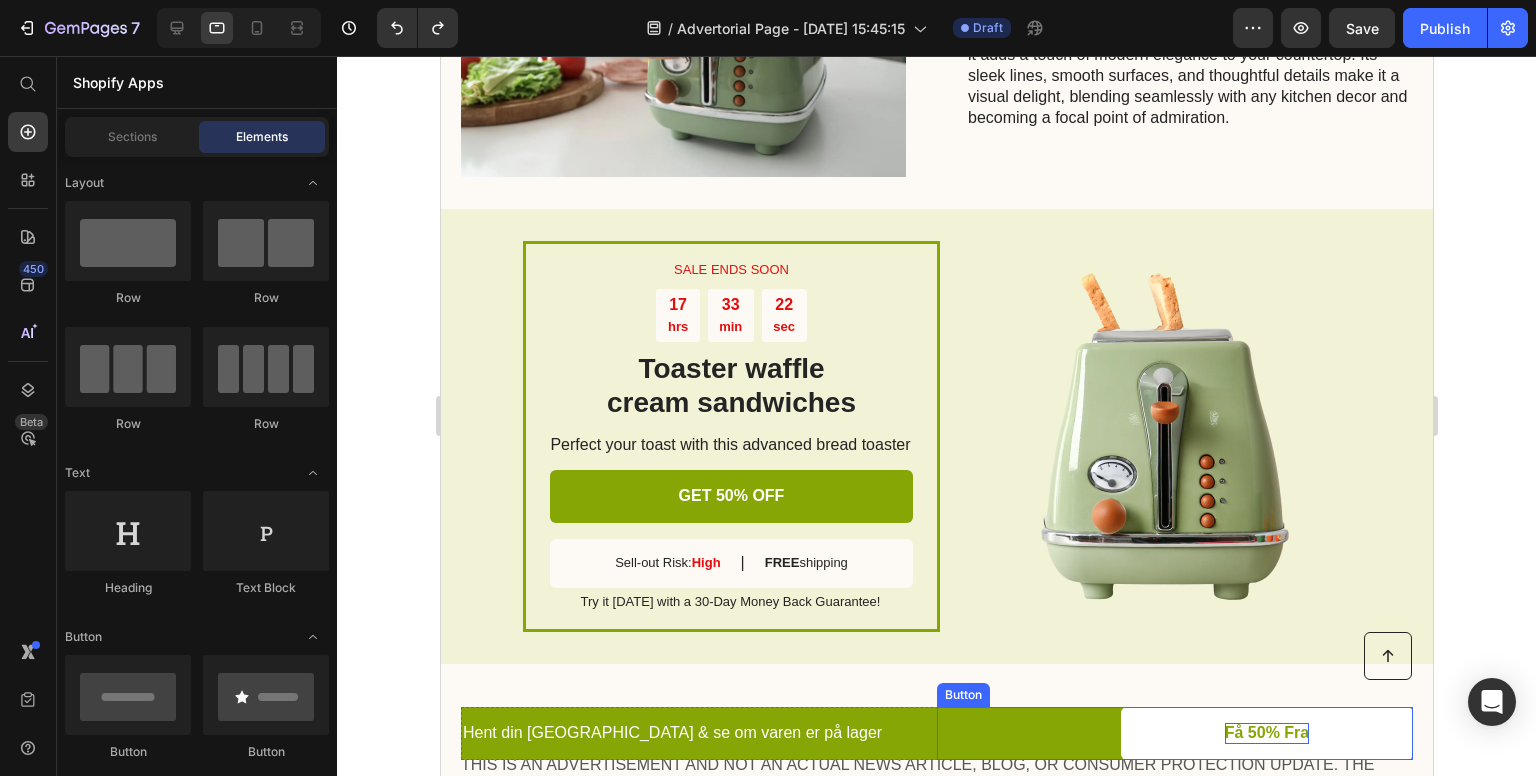 click on "Få 50% Fra Button" at bounding box center [1174, 733] 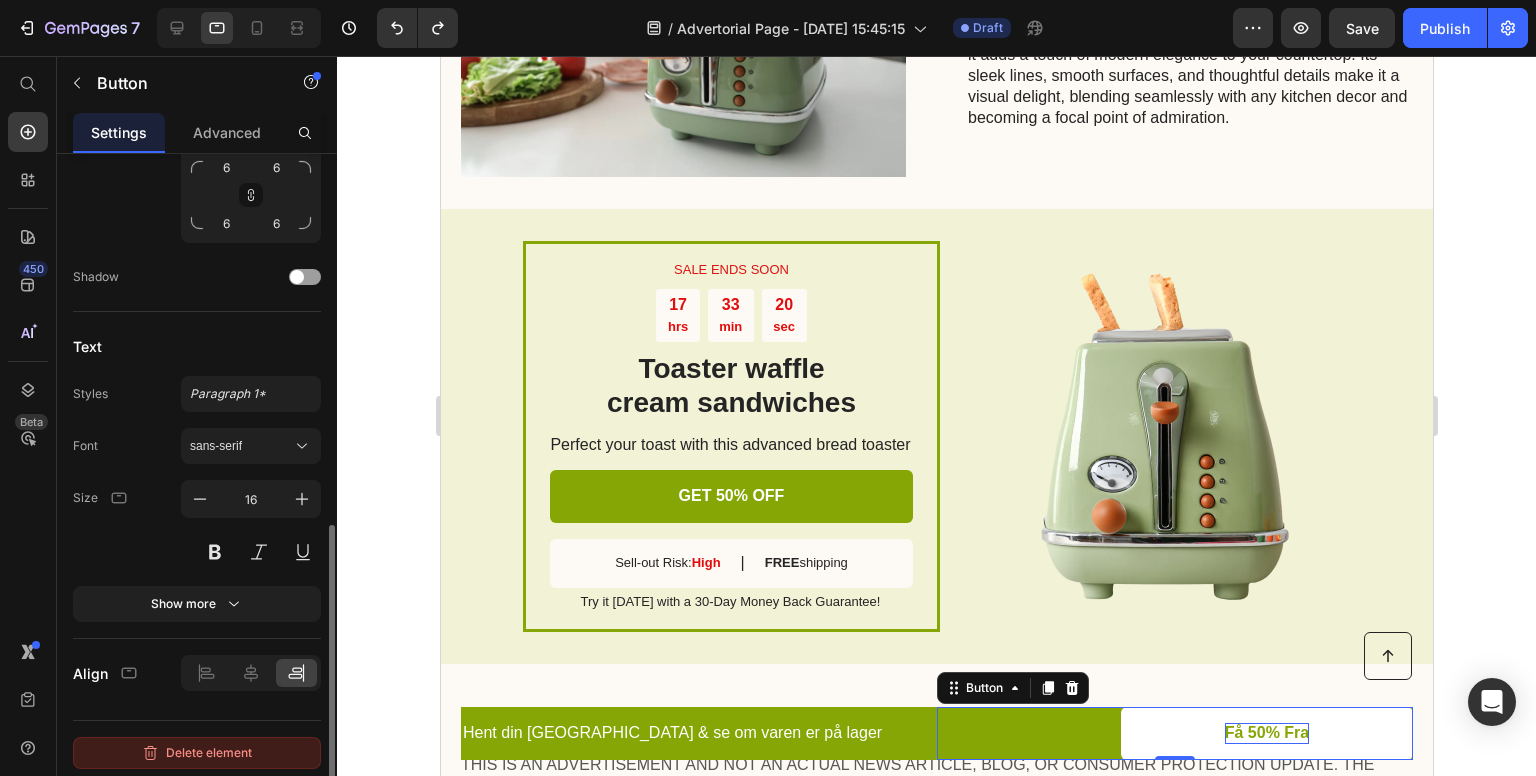 click on "Delete element" at bounding box center (197, 753) 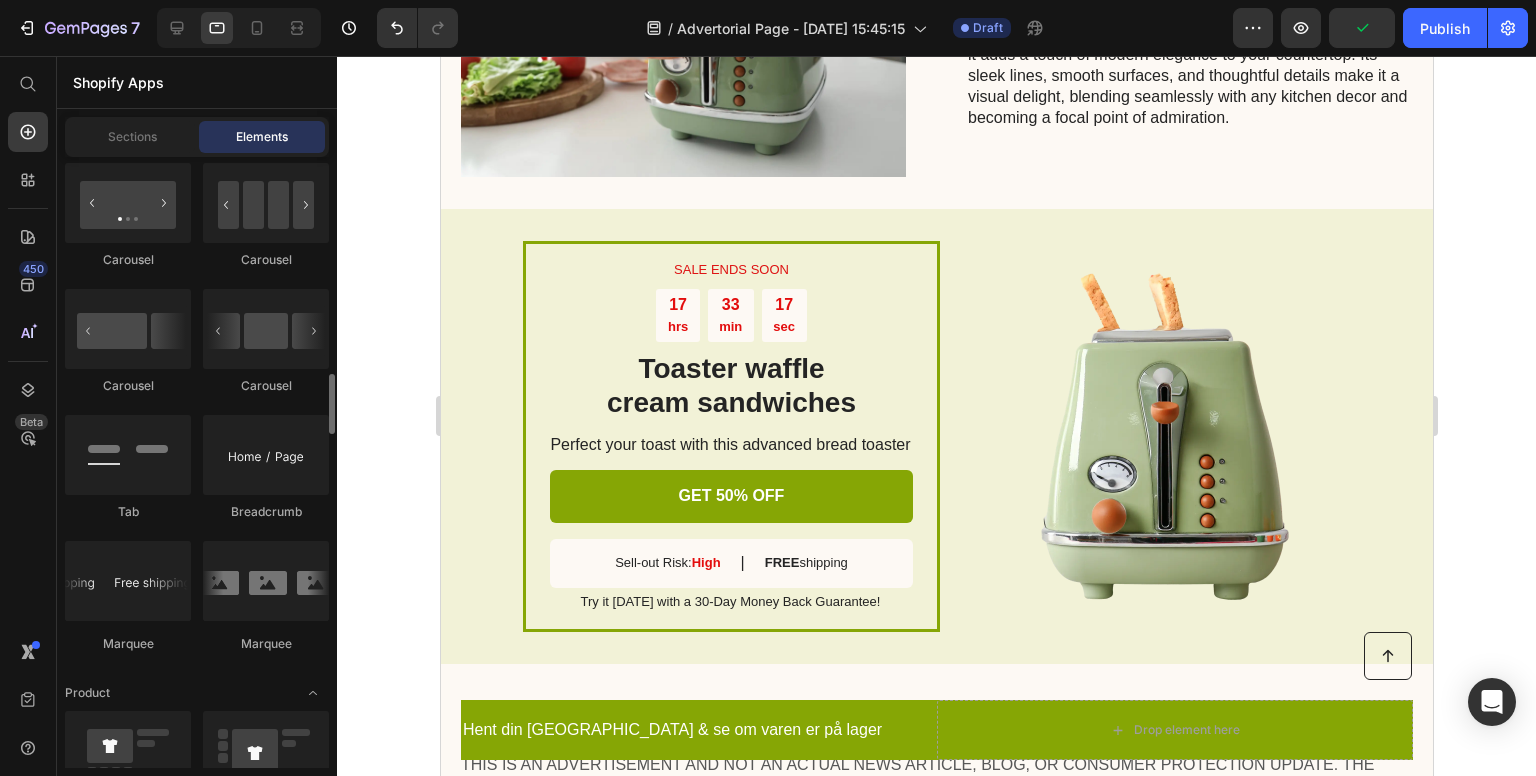 scroll, scrollTop: 2166, scrollLeft: 0, axis: vertical 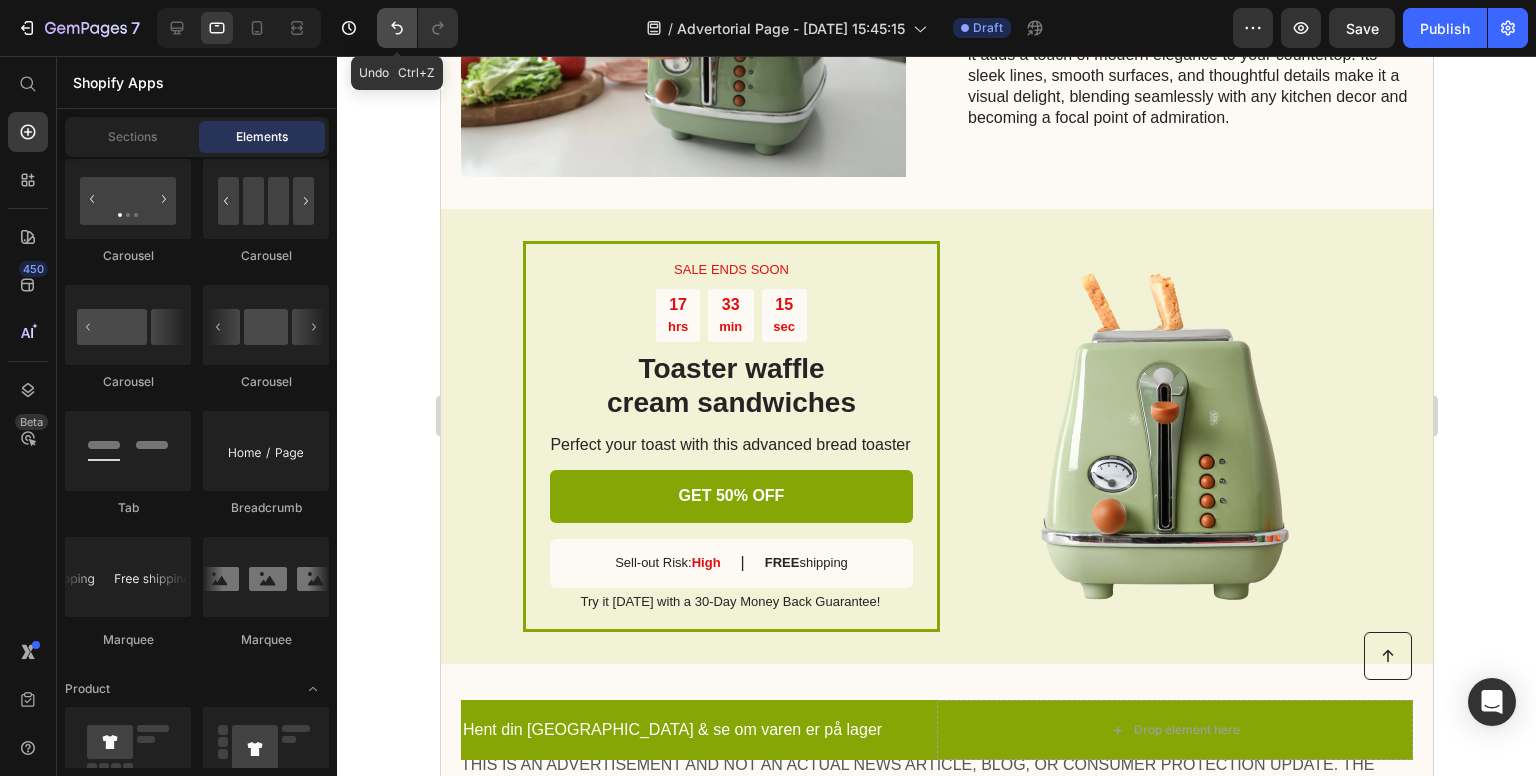 click 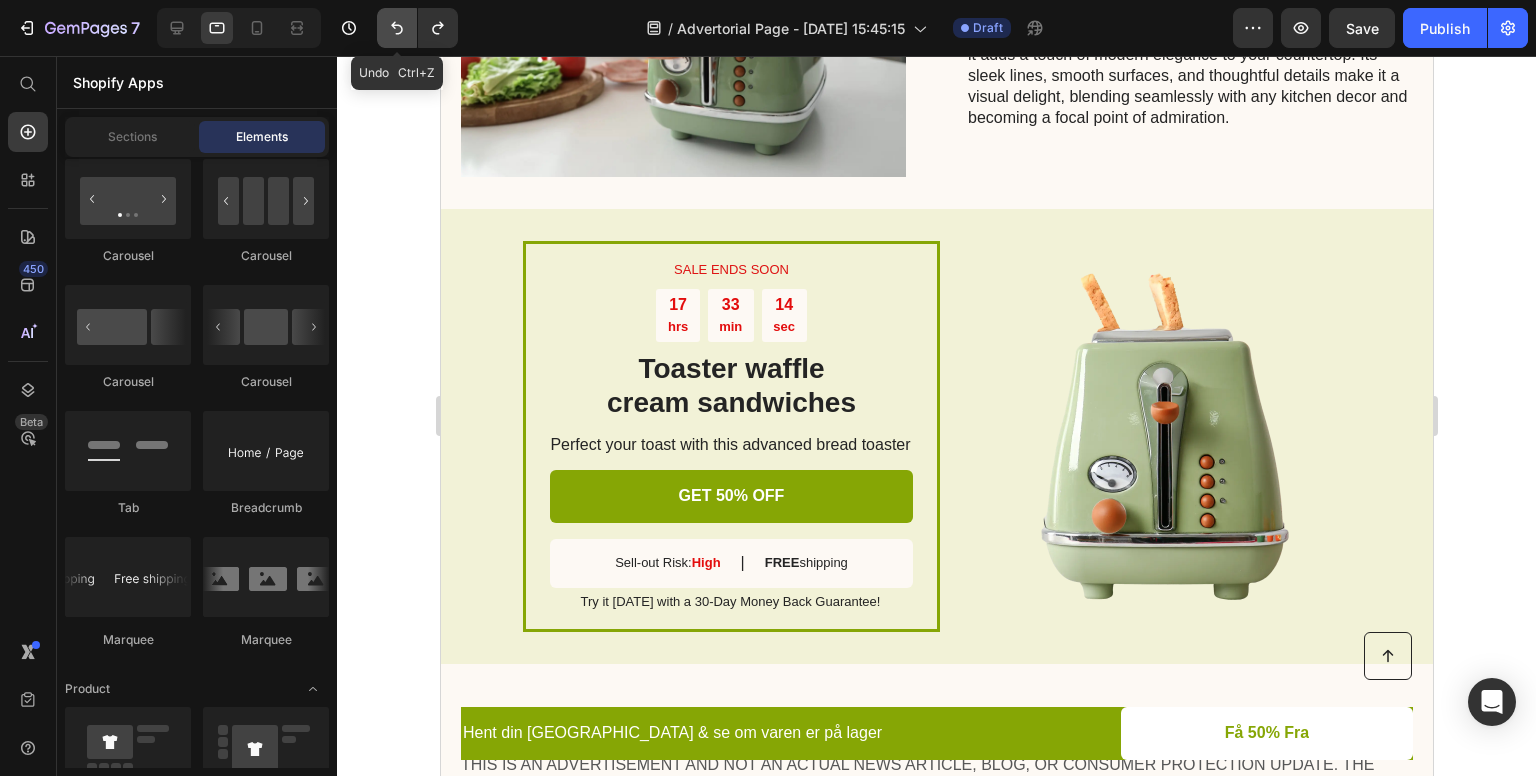 click 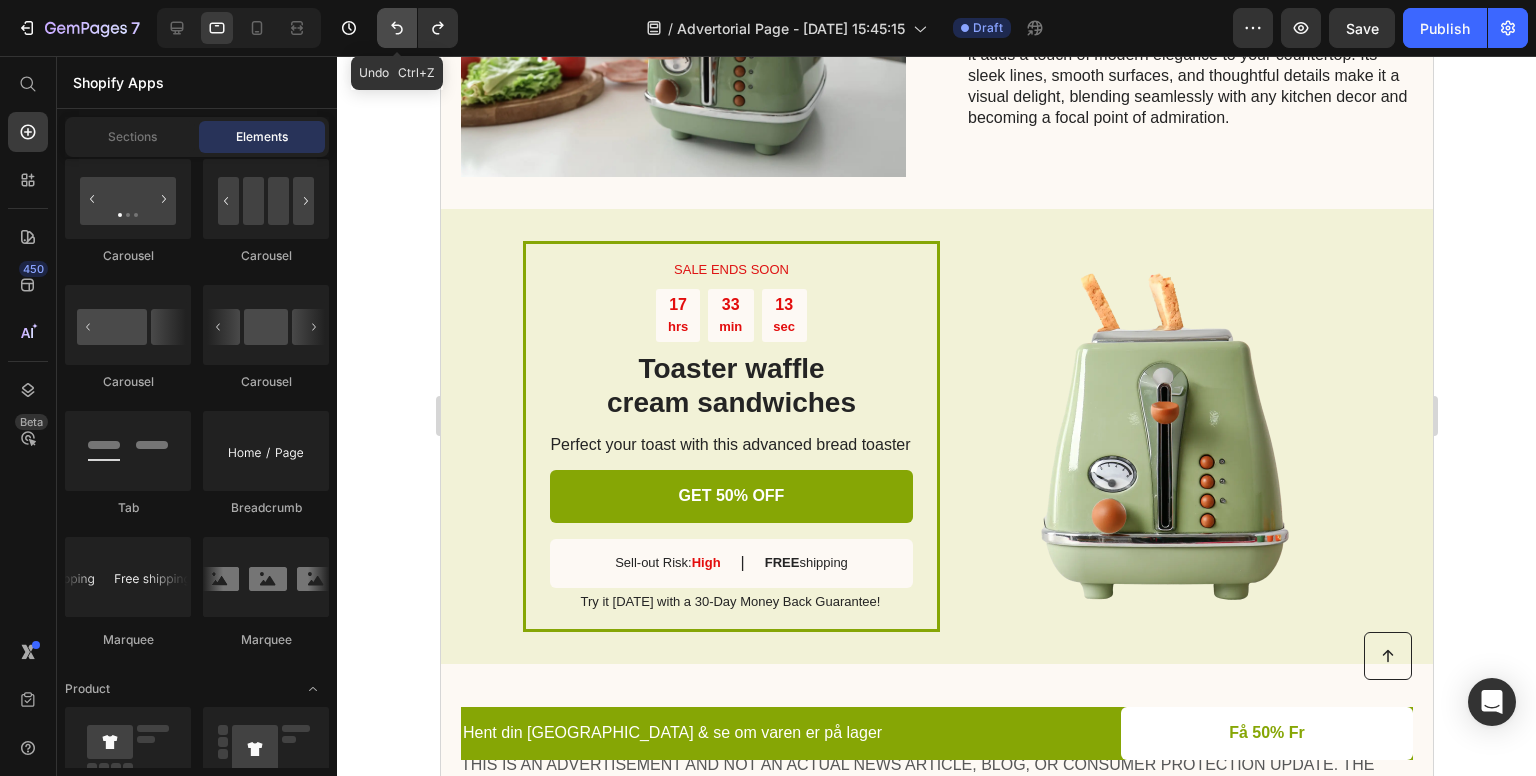 click 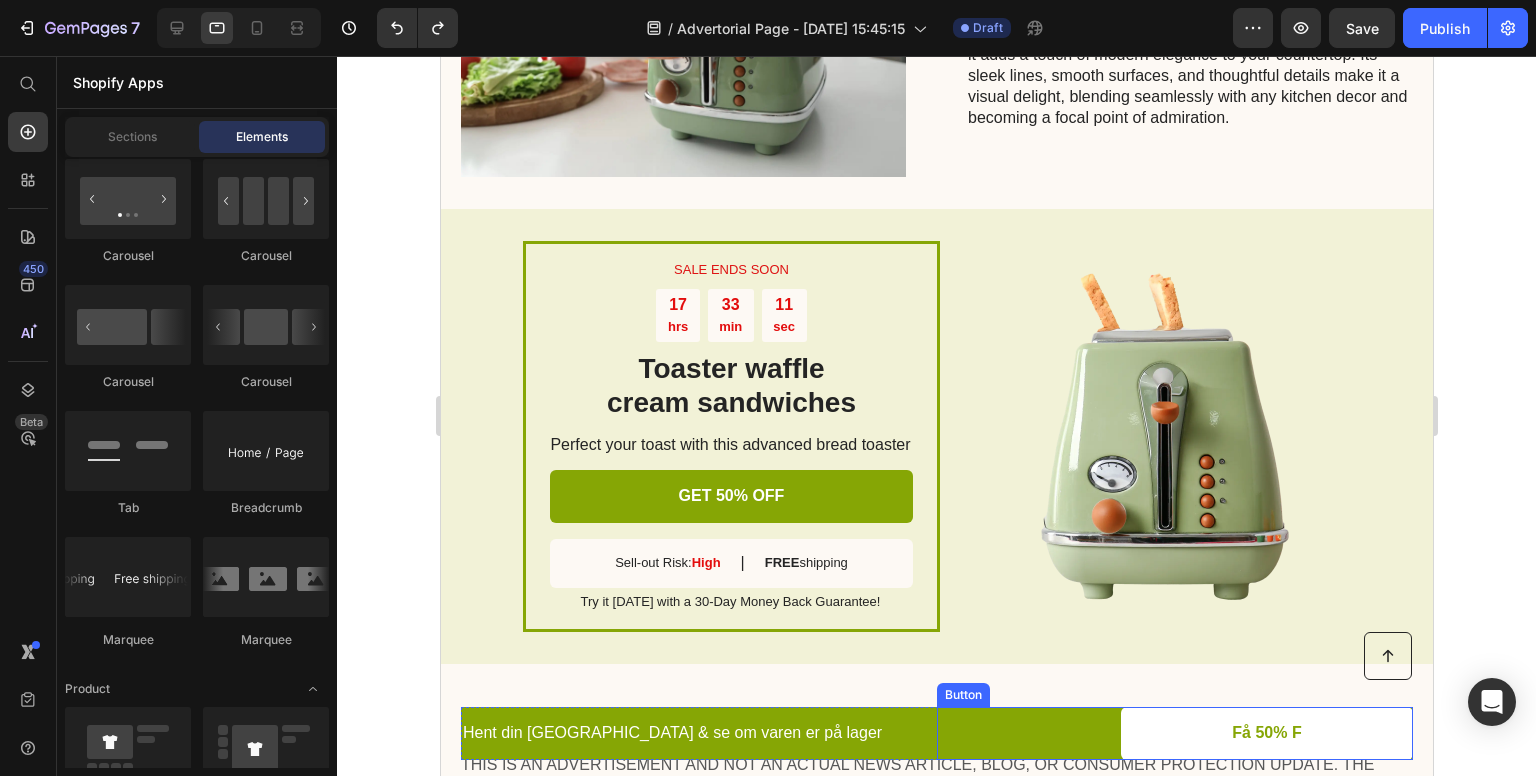 click on "Få 50% F Button" at bounding box center [1174, 733] 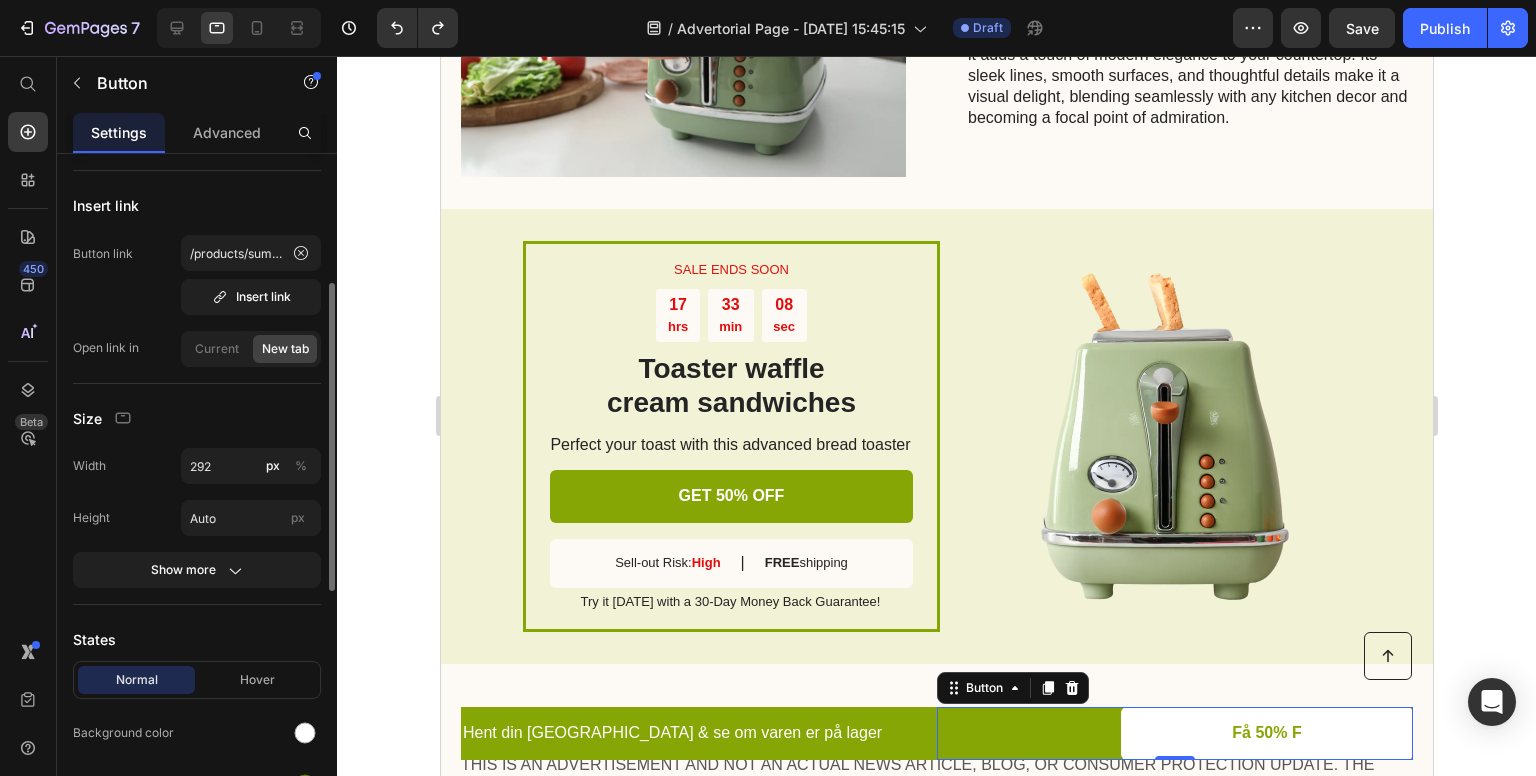 scroll, scrollTop: 0, scrollLeft: 0, axis: both 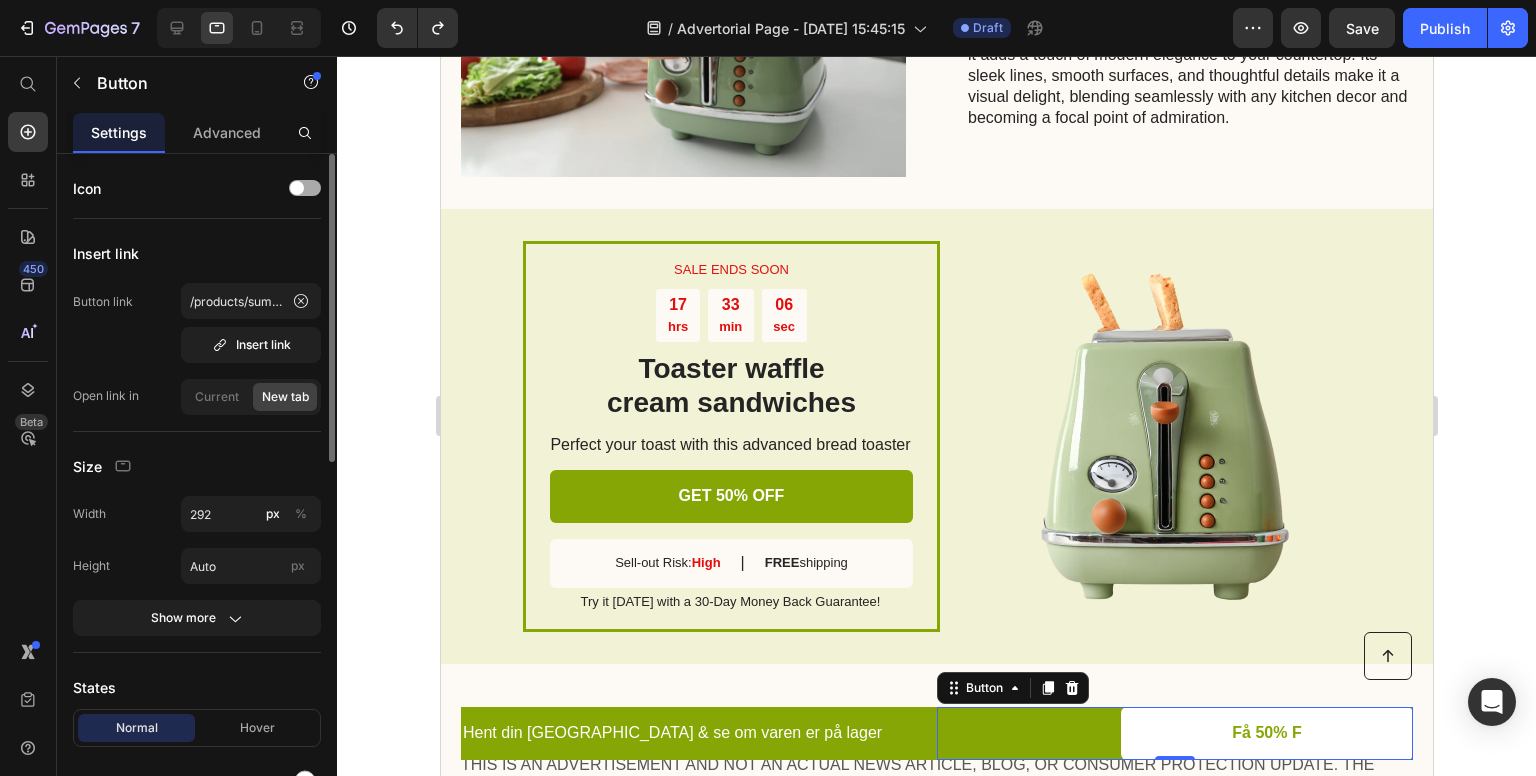 click at bounding box center [297, 188] 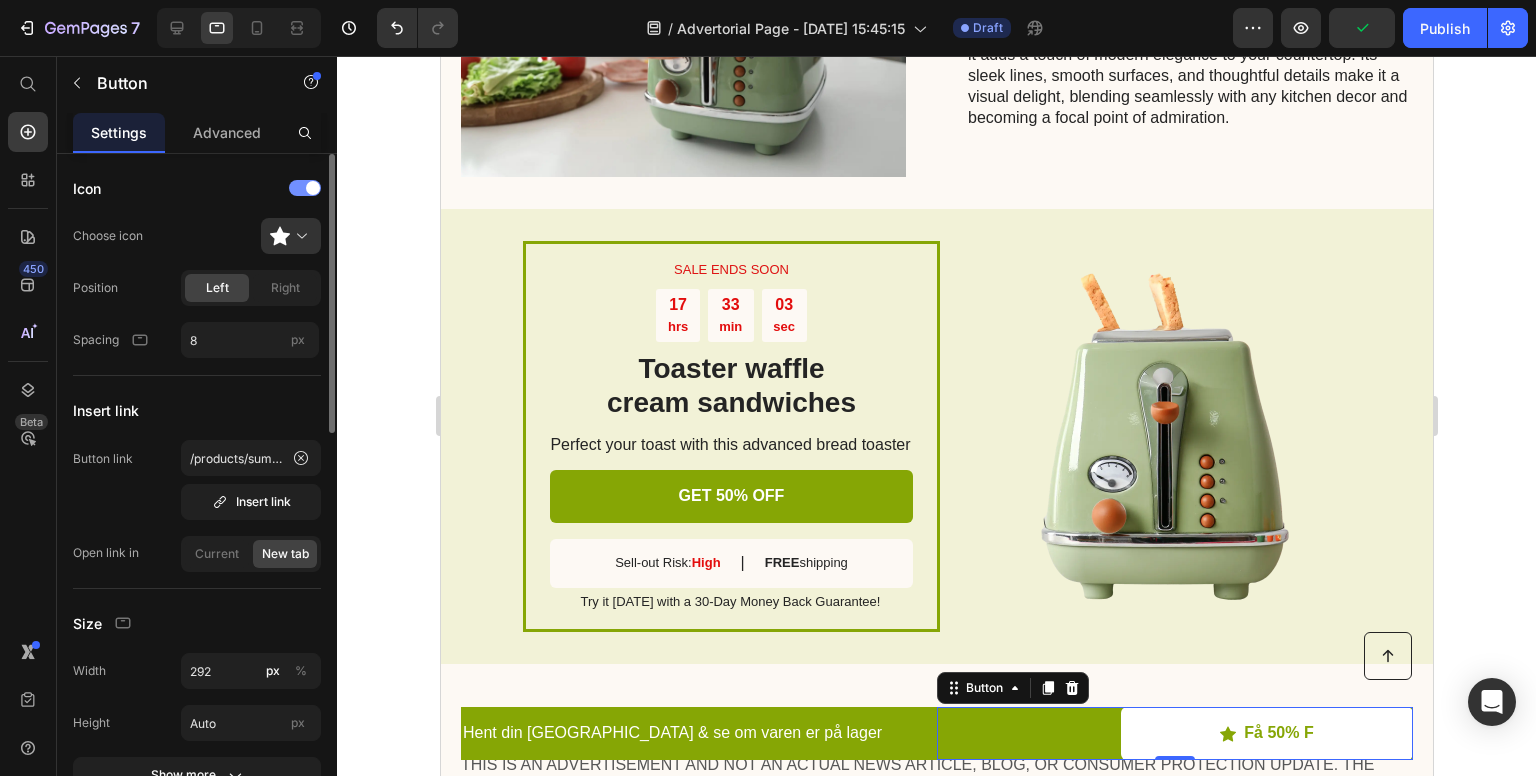 click at bounding box center [305, 188] 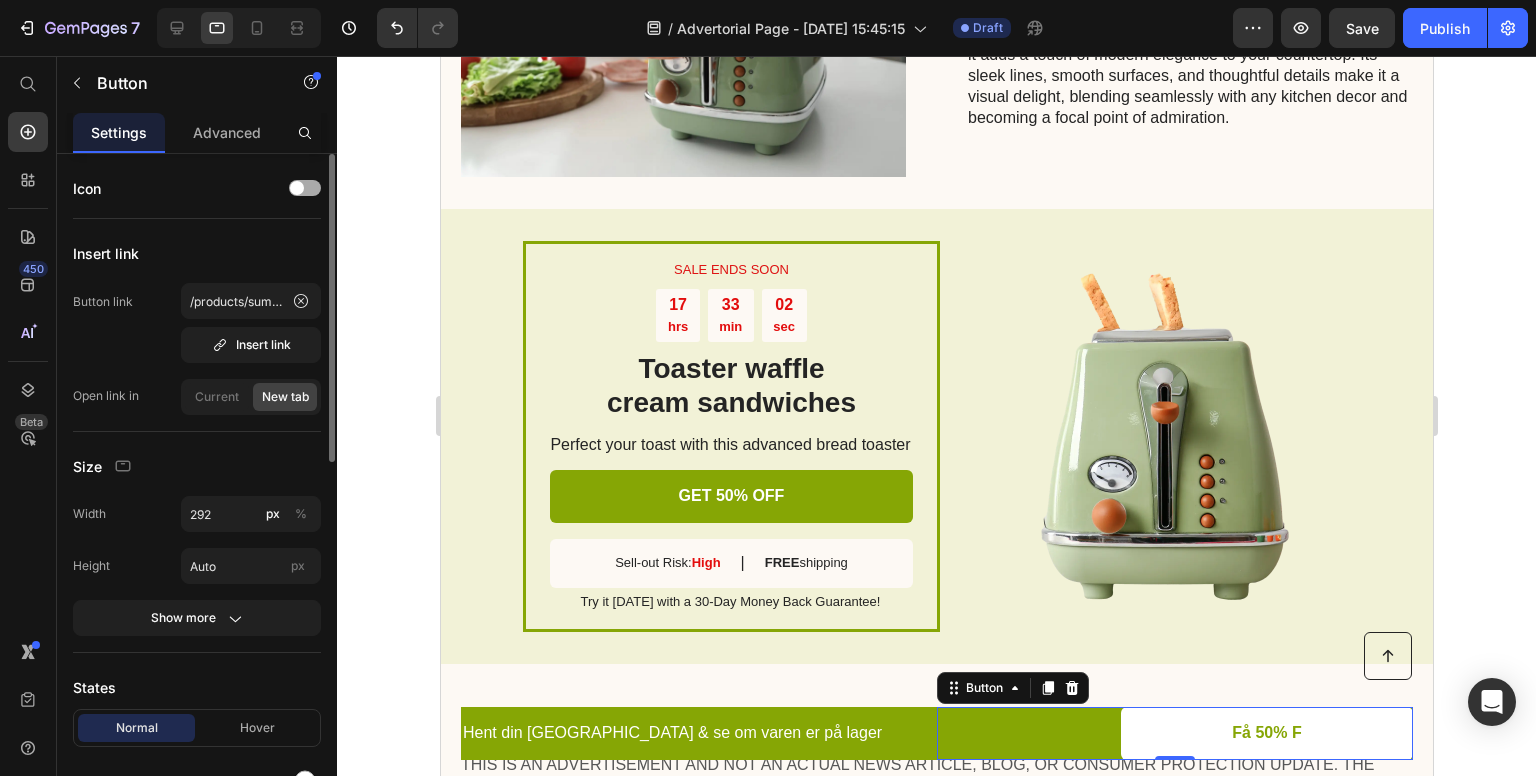 click at bounding box center (297, 188) 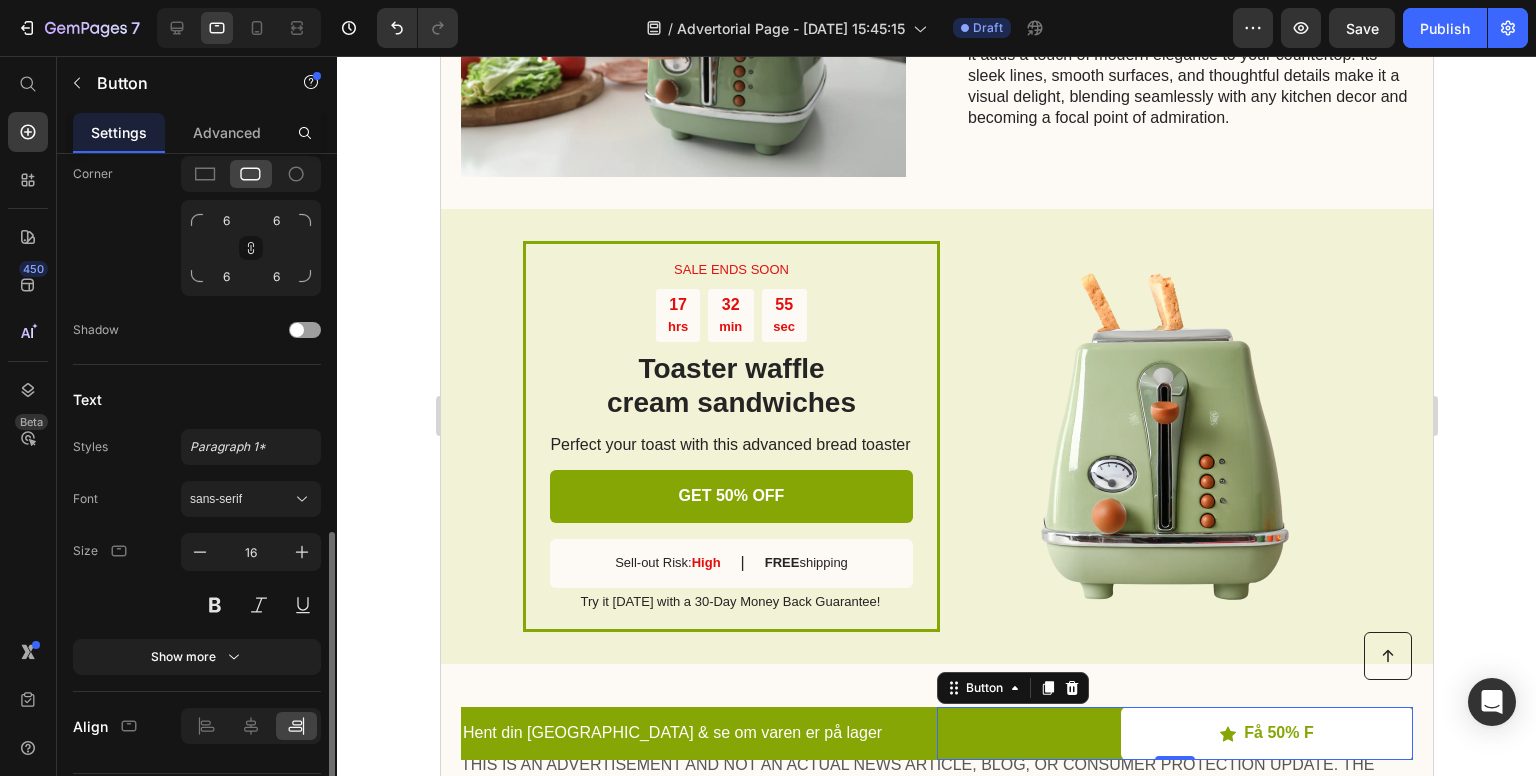 scroll, scrollTop: 972, scrollLeft: 0, axis: vertical 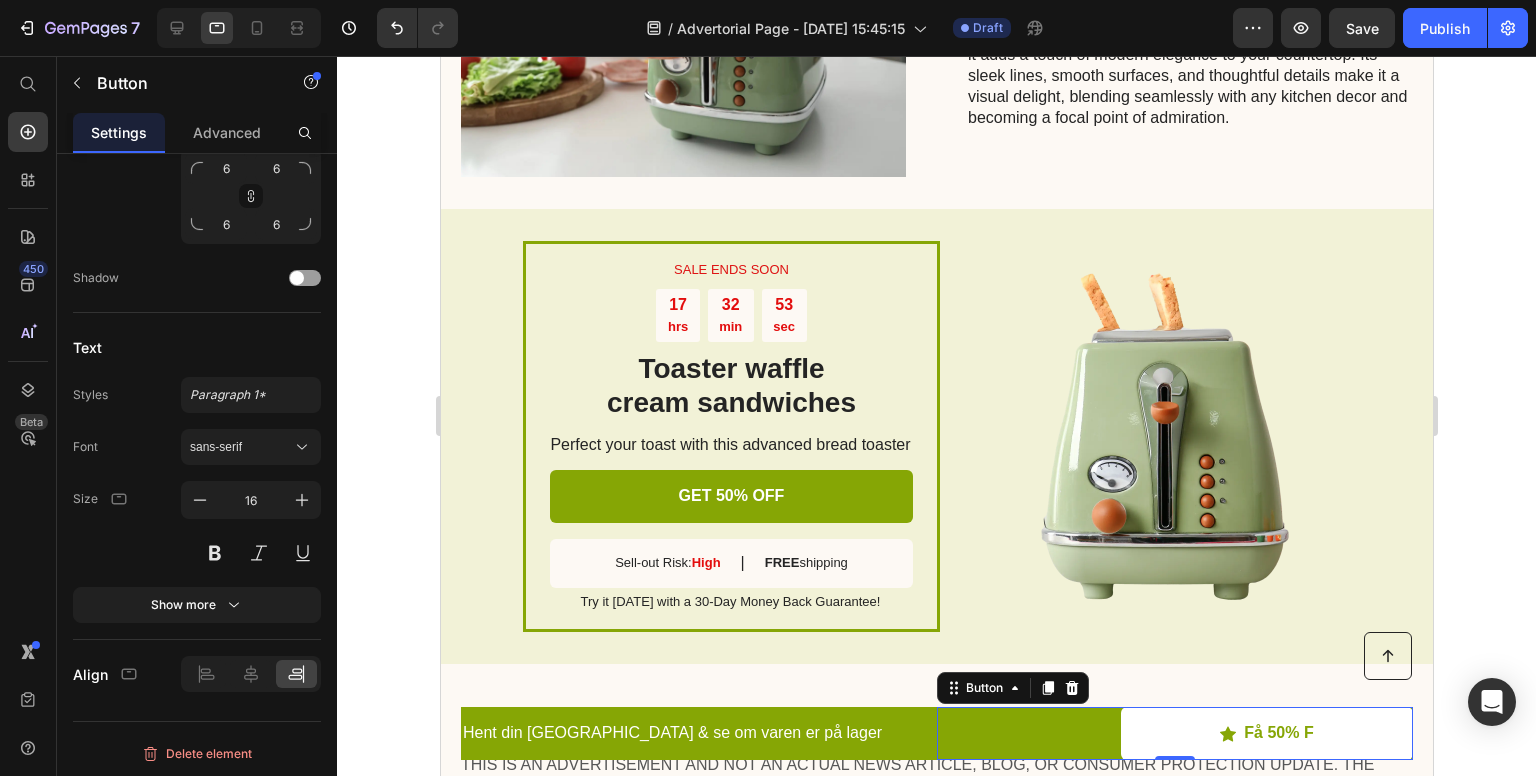 click on "Få 50% F Button   0" at bounding box center [1174, 733] 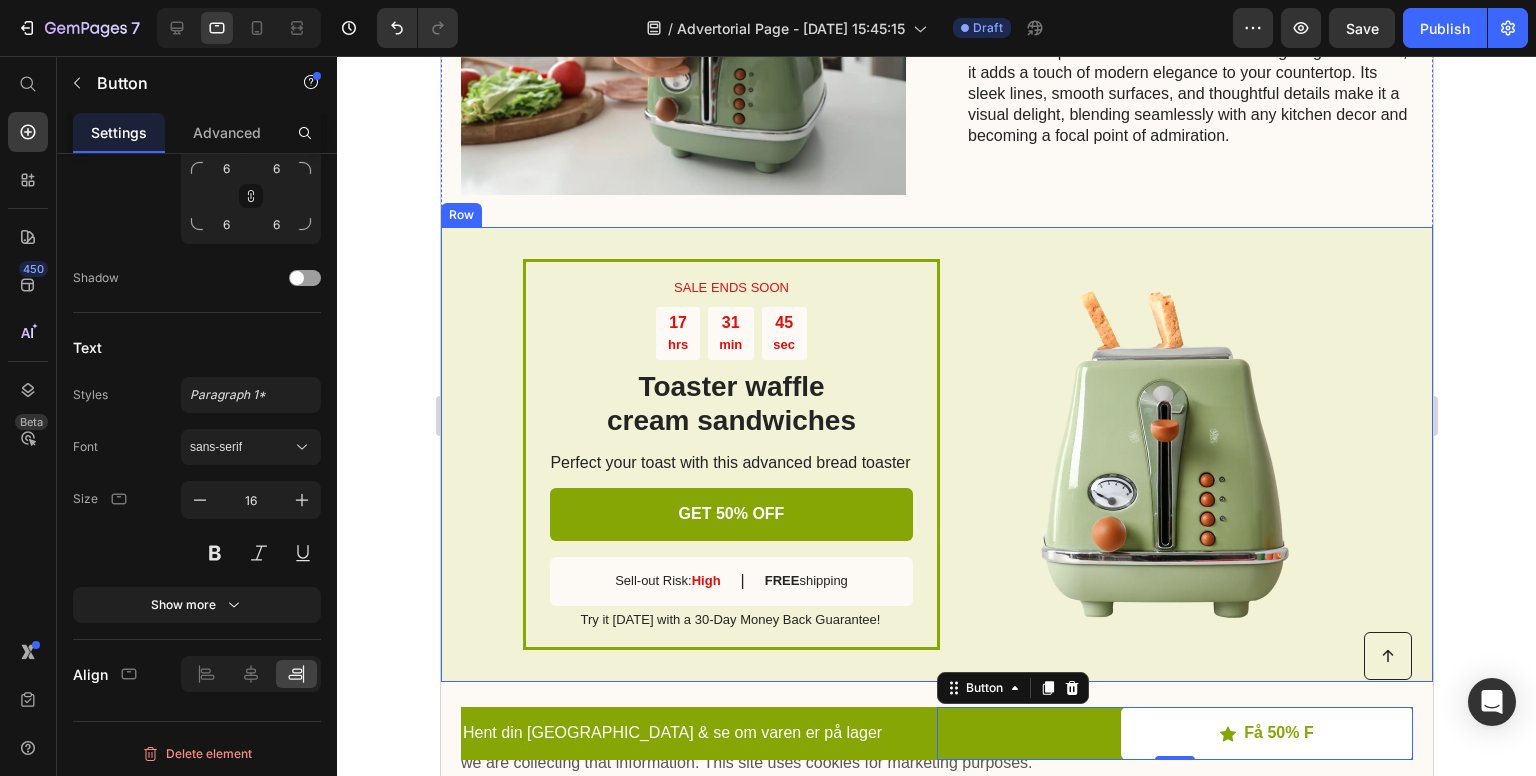 scroll, scrollTop: 4317, scrollLeft: 0, axis: vertical 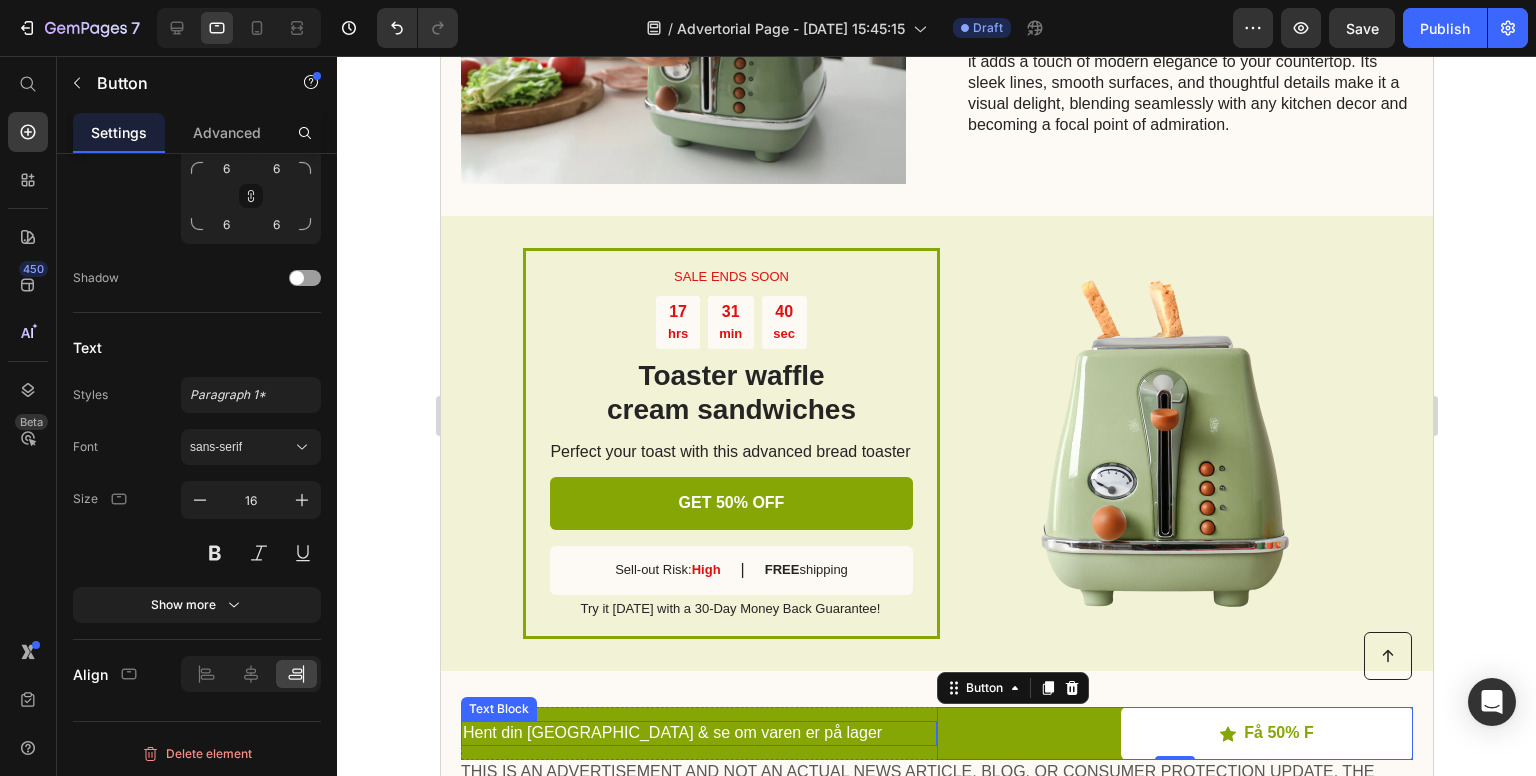 click on "Hent din [GEOGRAPHIC_DATA] & se om varen er på lager" at bounding box center (698, 733) 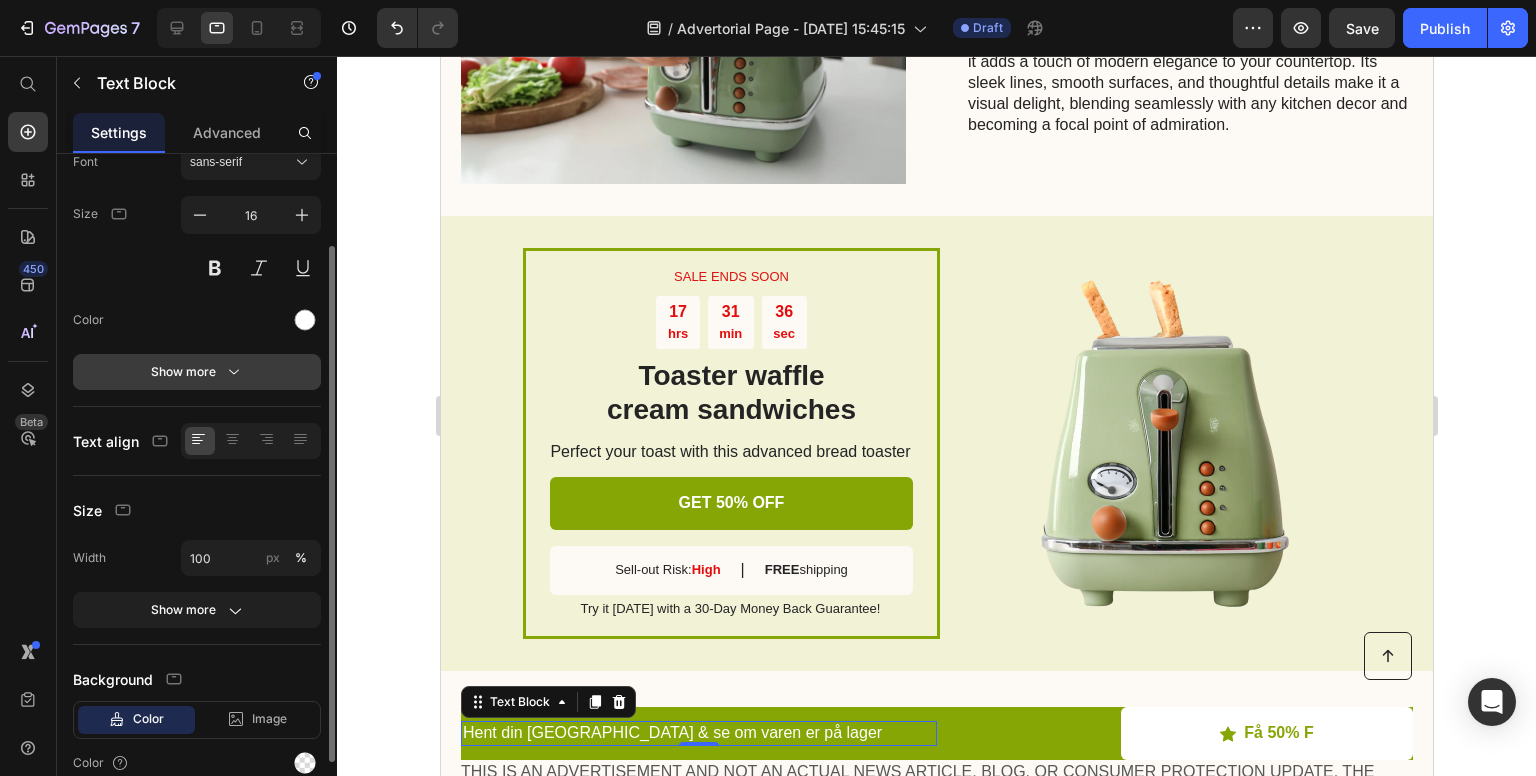 scroll, scrollTop: 213, scrollLeft: 0, axis: vertical 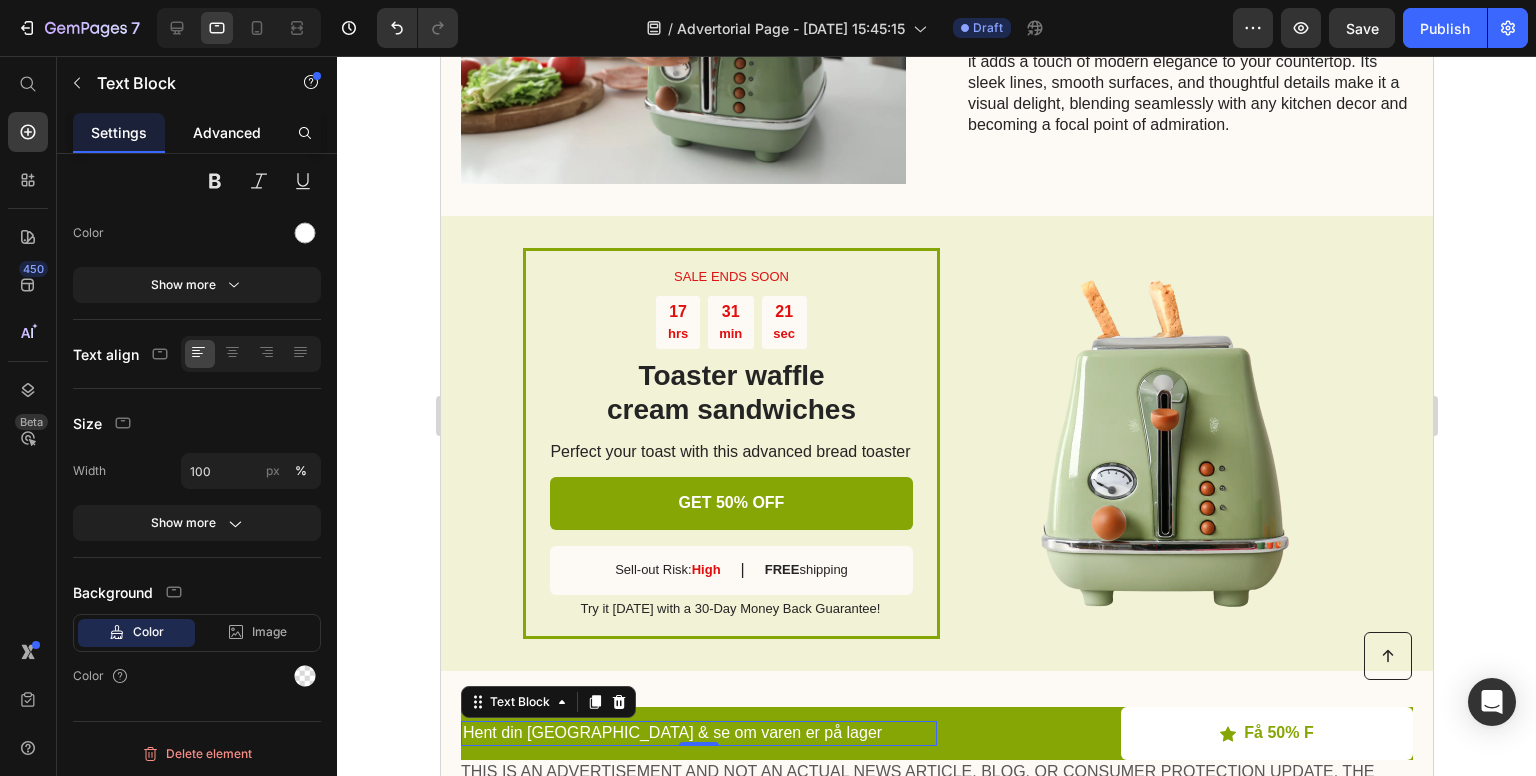 click on "Advanced" at bounding box center [227, 132] 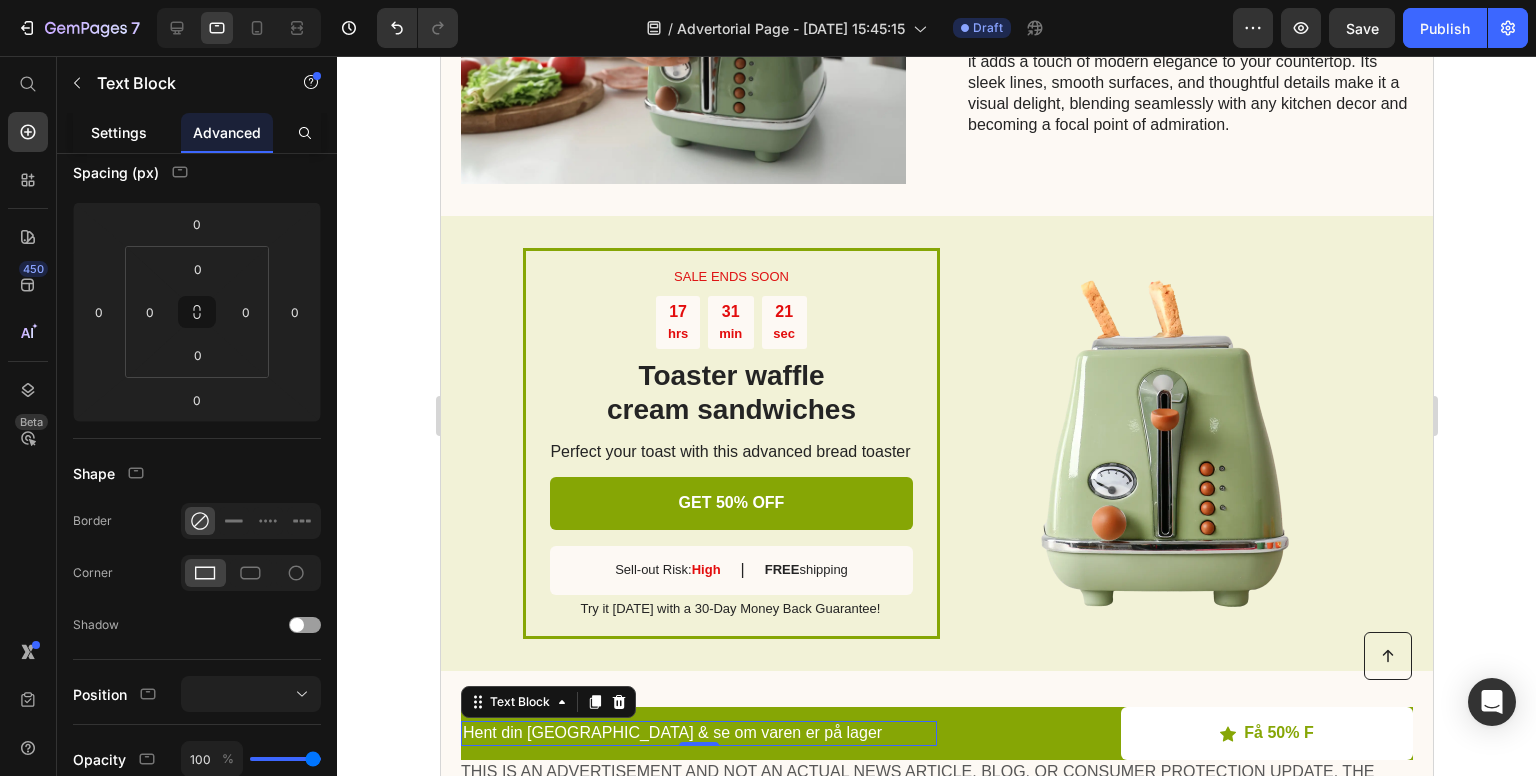 scroll, scrollTop: 0, scrollLeft: 0, axis: both 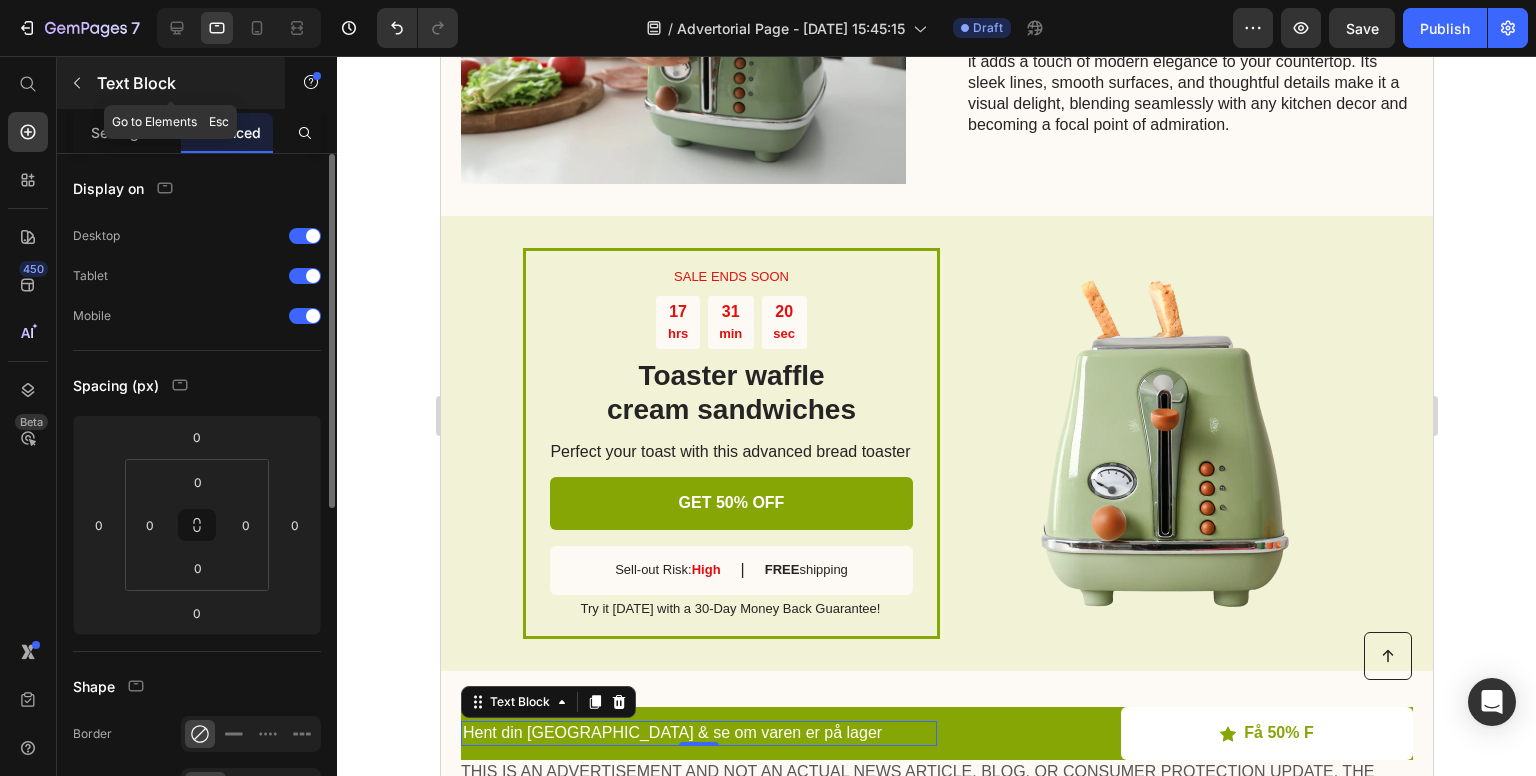 click 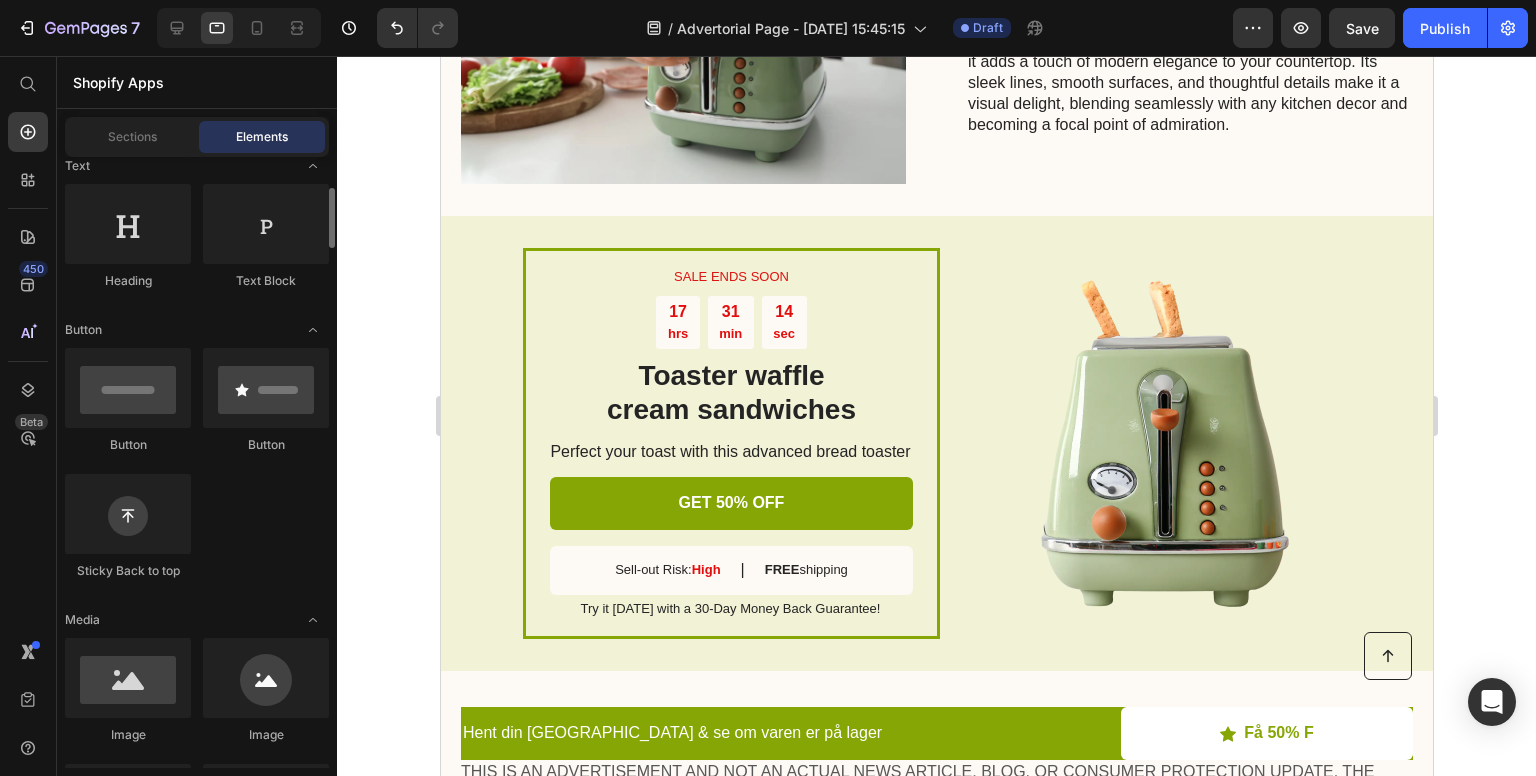 scroll, scrollTop: 308, scrollLeft: 0, axis: vertical 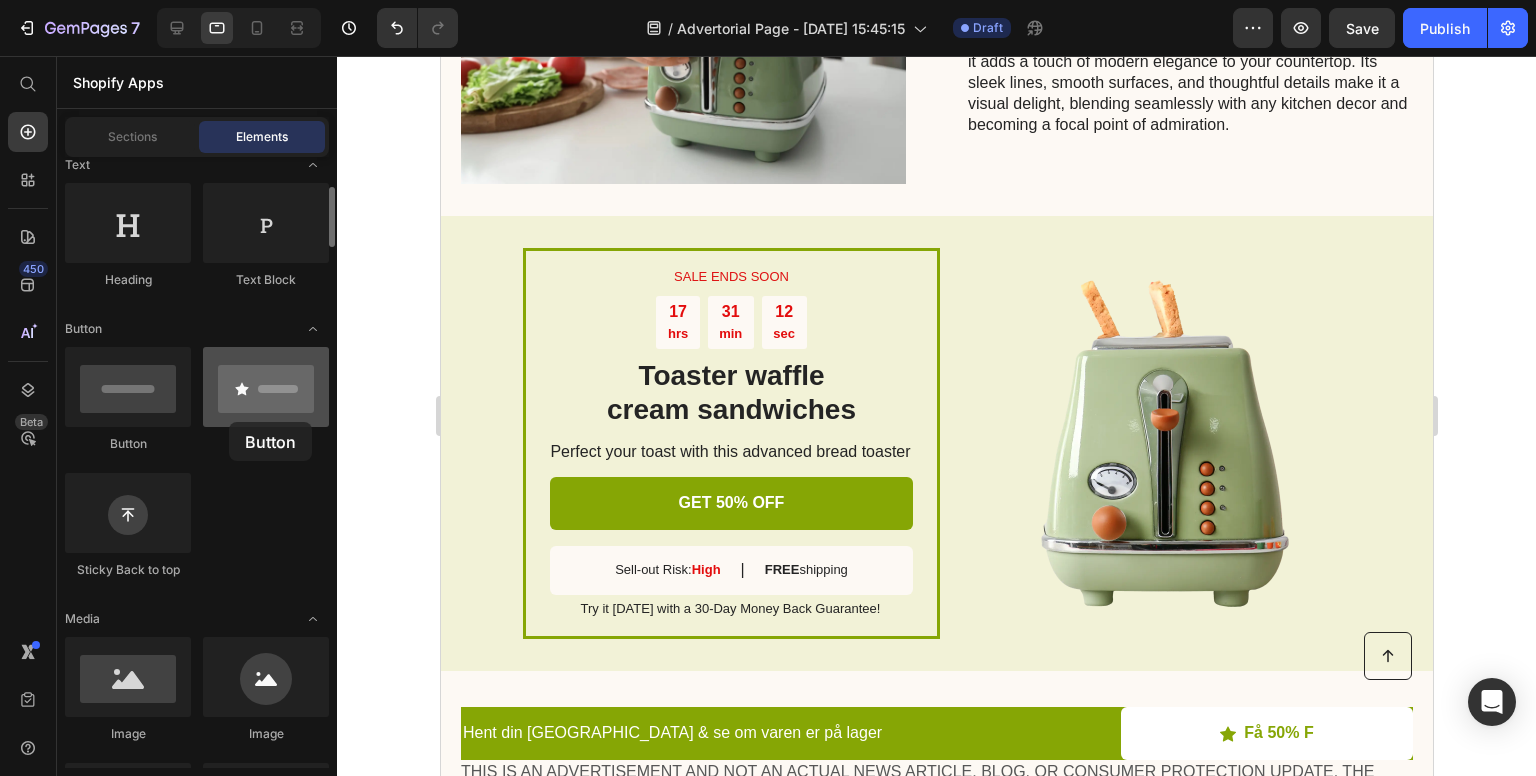click at bounding box center [266, 387] 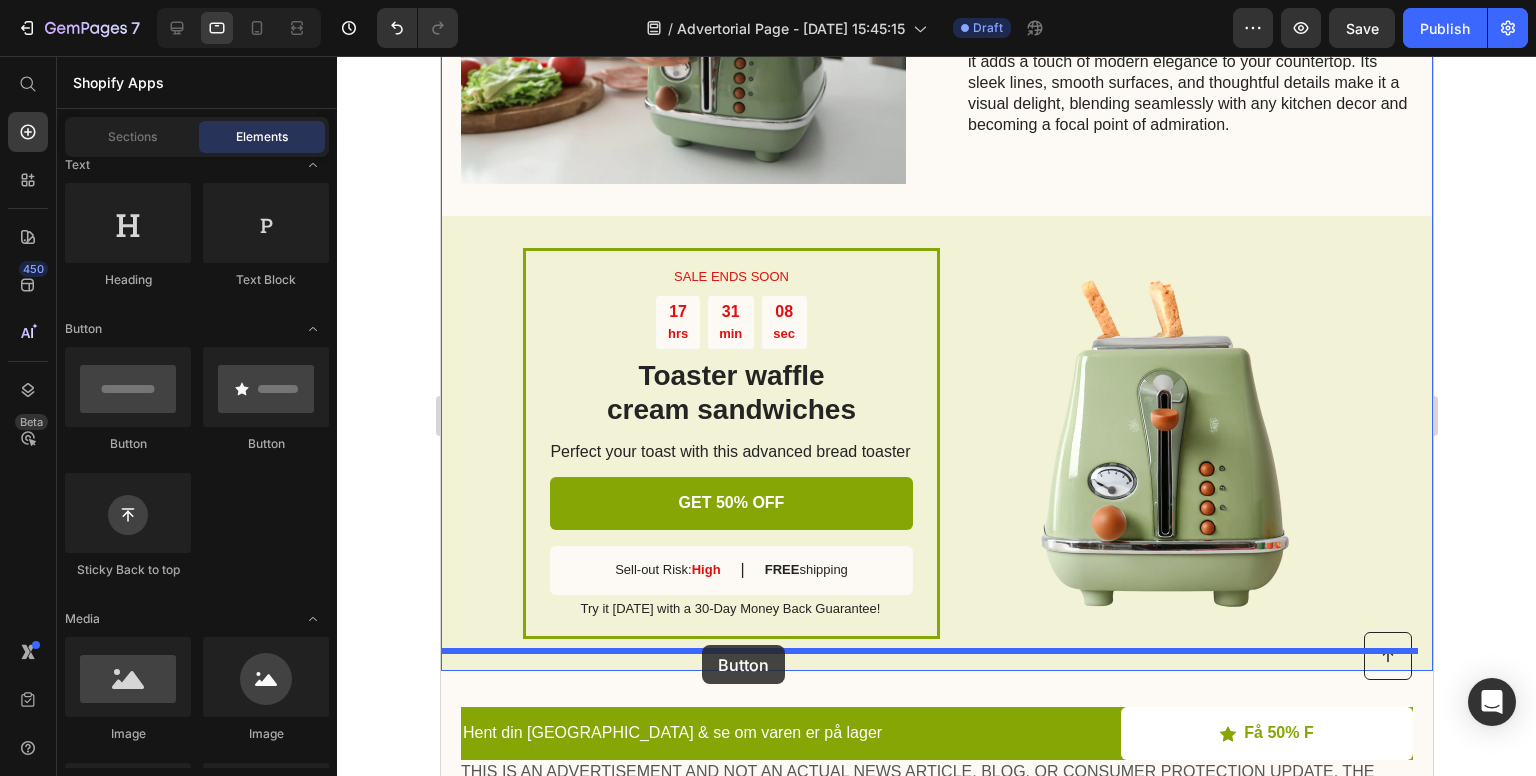 drag, startPoint x: 669, startPoint y: 476, endPoint x: 701, endPoint y: 645, distance: 172.00291 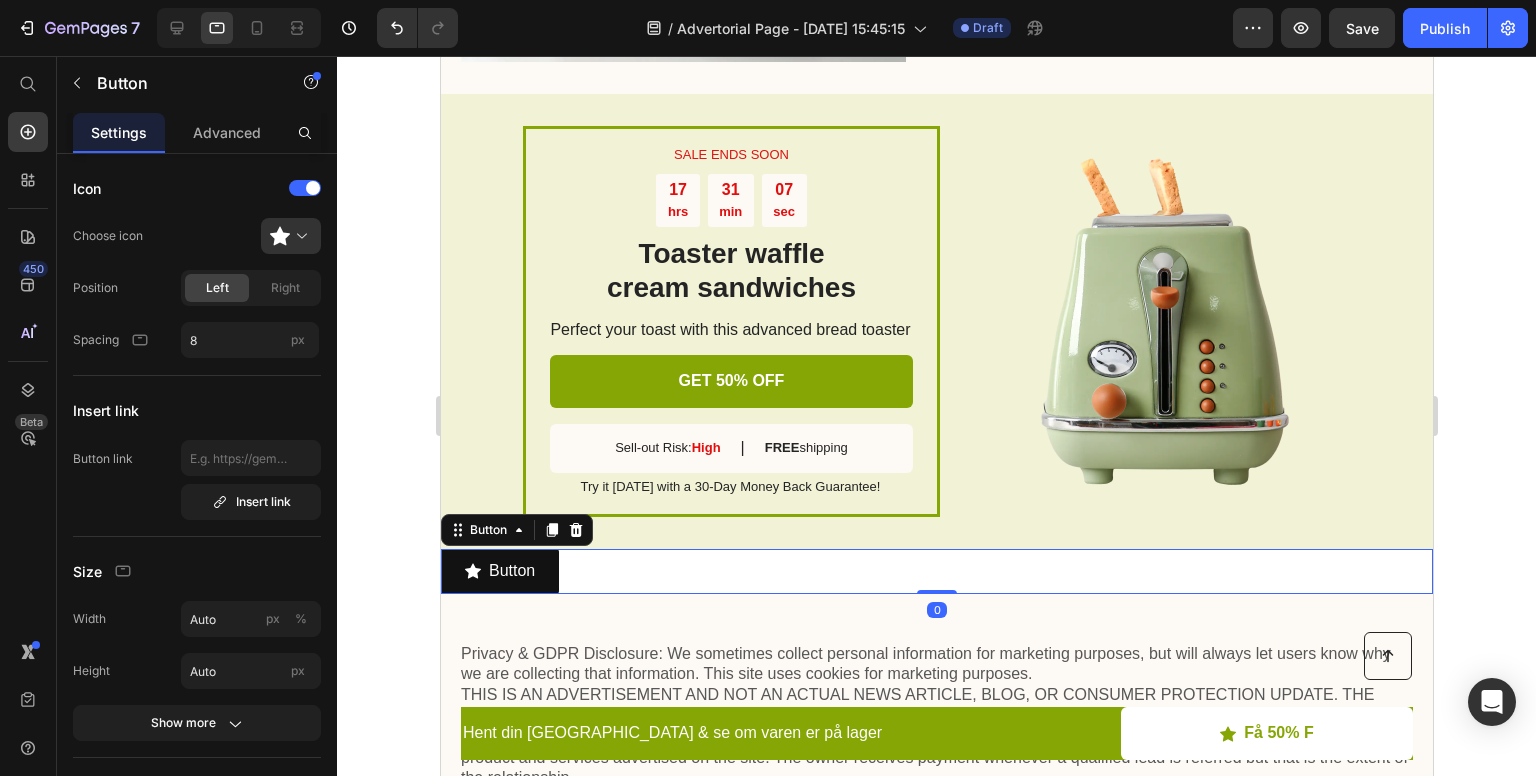 scroll, scrollTop: 4443, scrollLeft: 0, axis: vertical 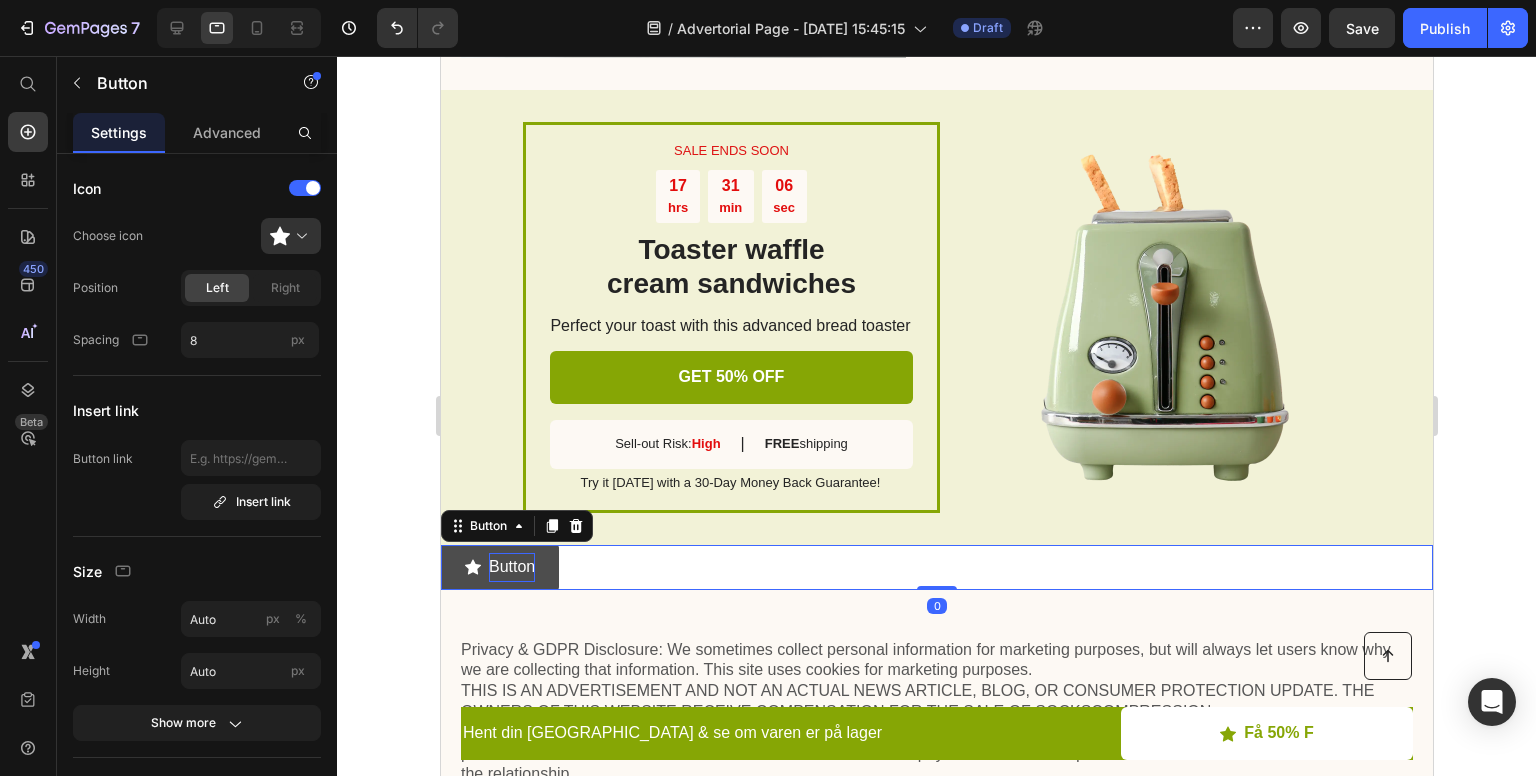 click on "Button" at bounding box center (511, 567) 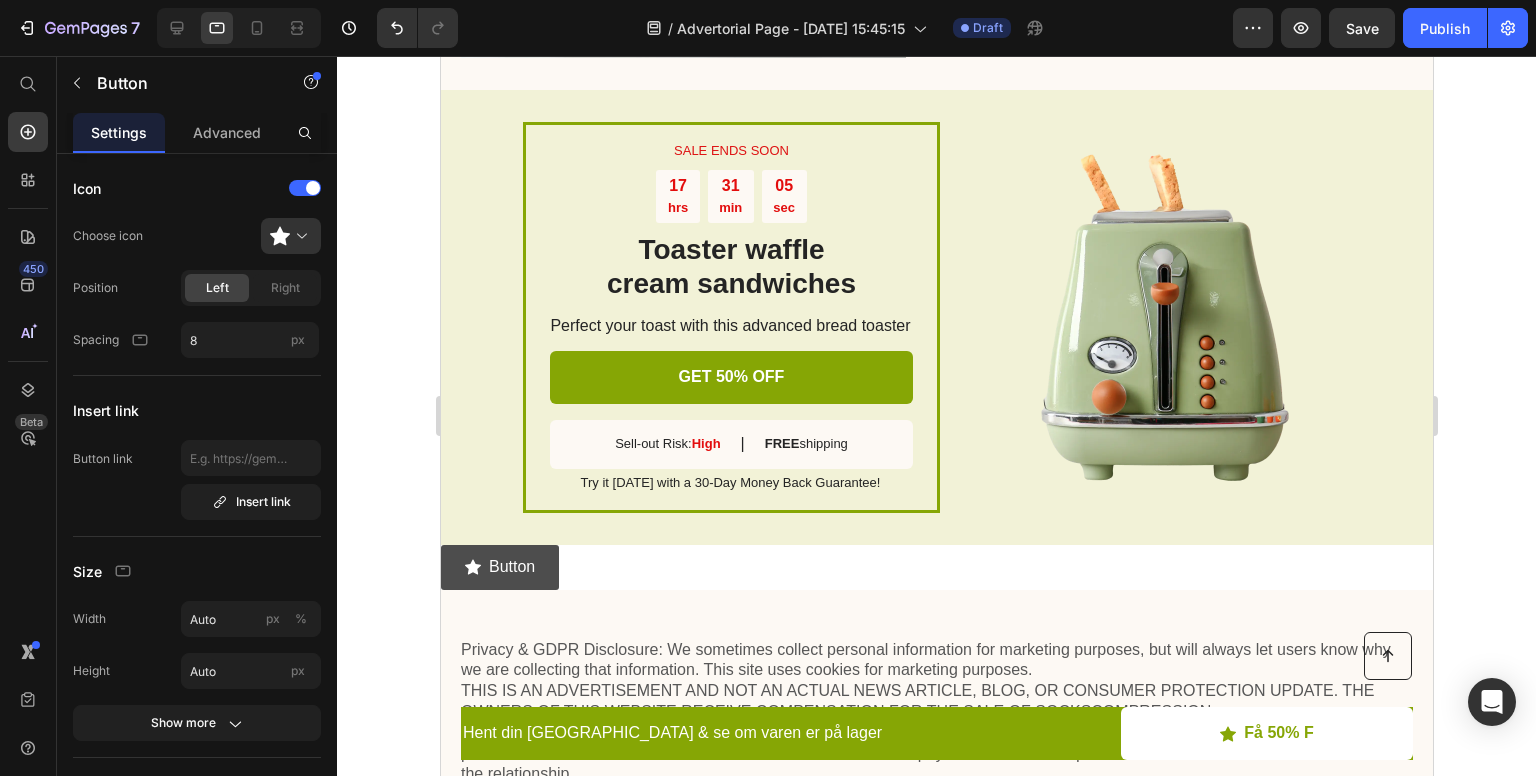 click on "Button" at bounding box center [499, 567] 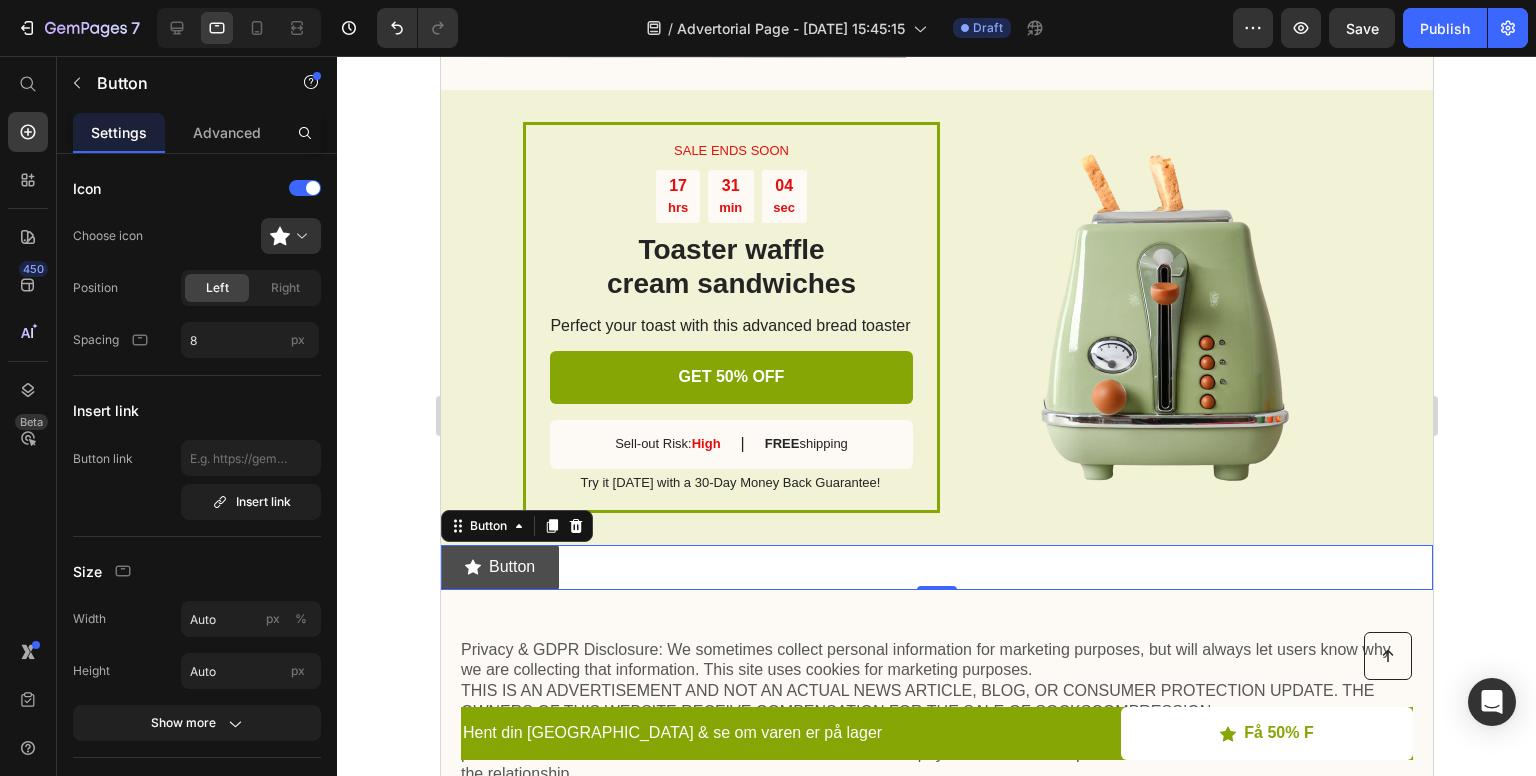 click on "Button" at bounding box center (499, 567) 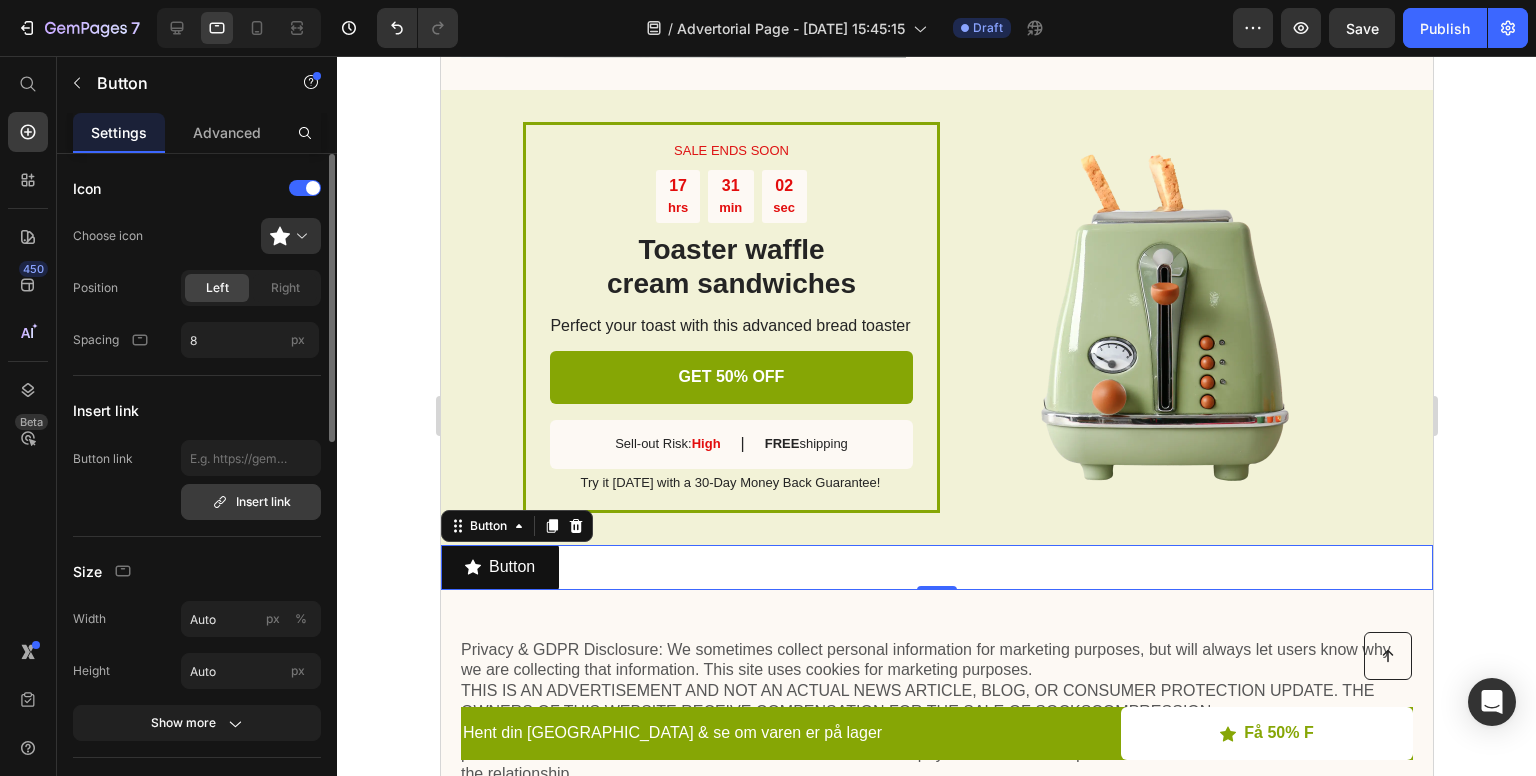click on "Insert link" at bounding box center (251, 502) 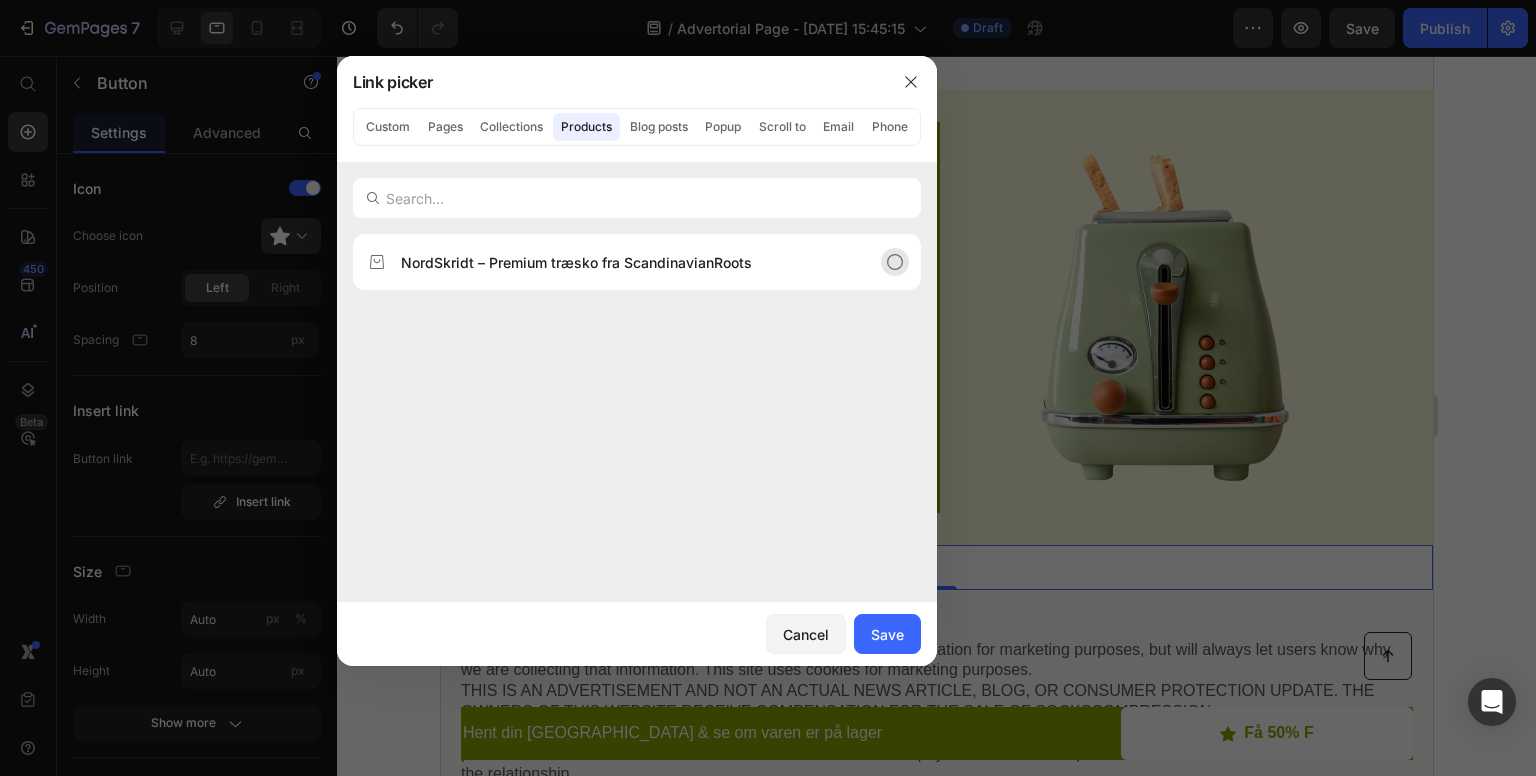click on "NordSkridt – Premium træsko fra ScandinavianRoots" 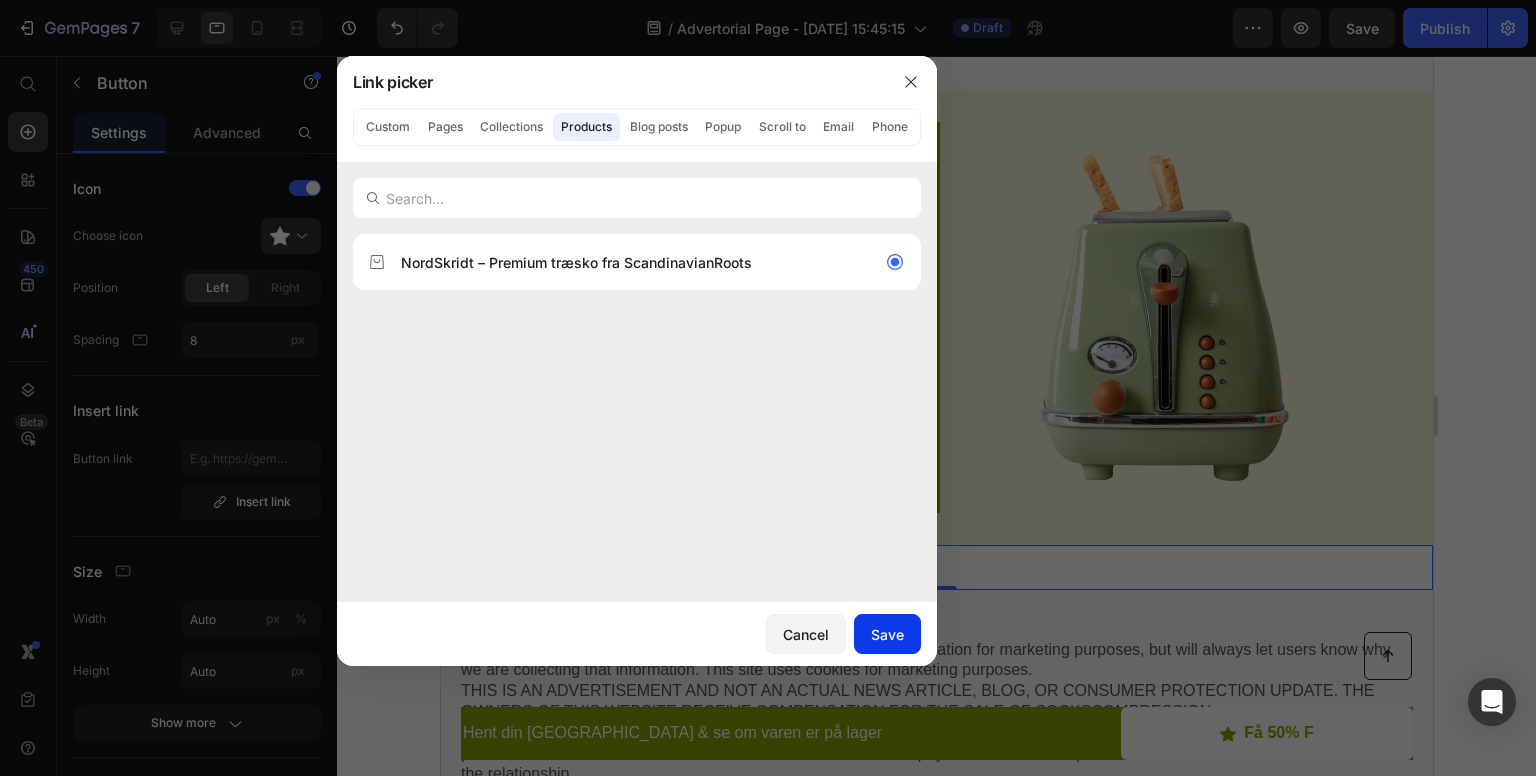 click on "Save" at bounding box center [887, 634] 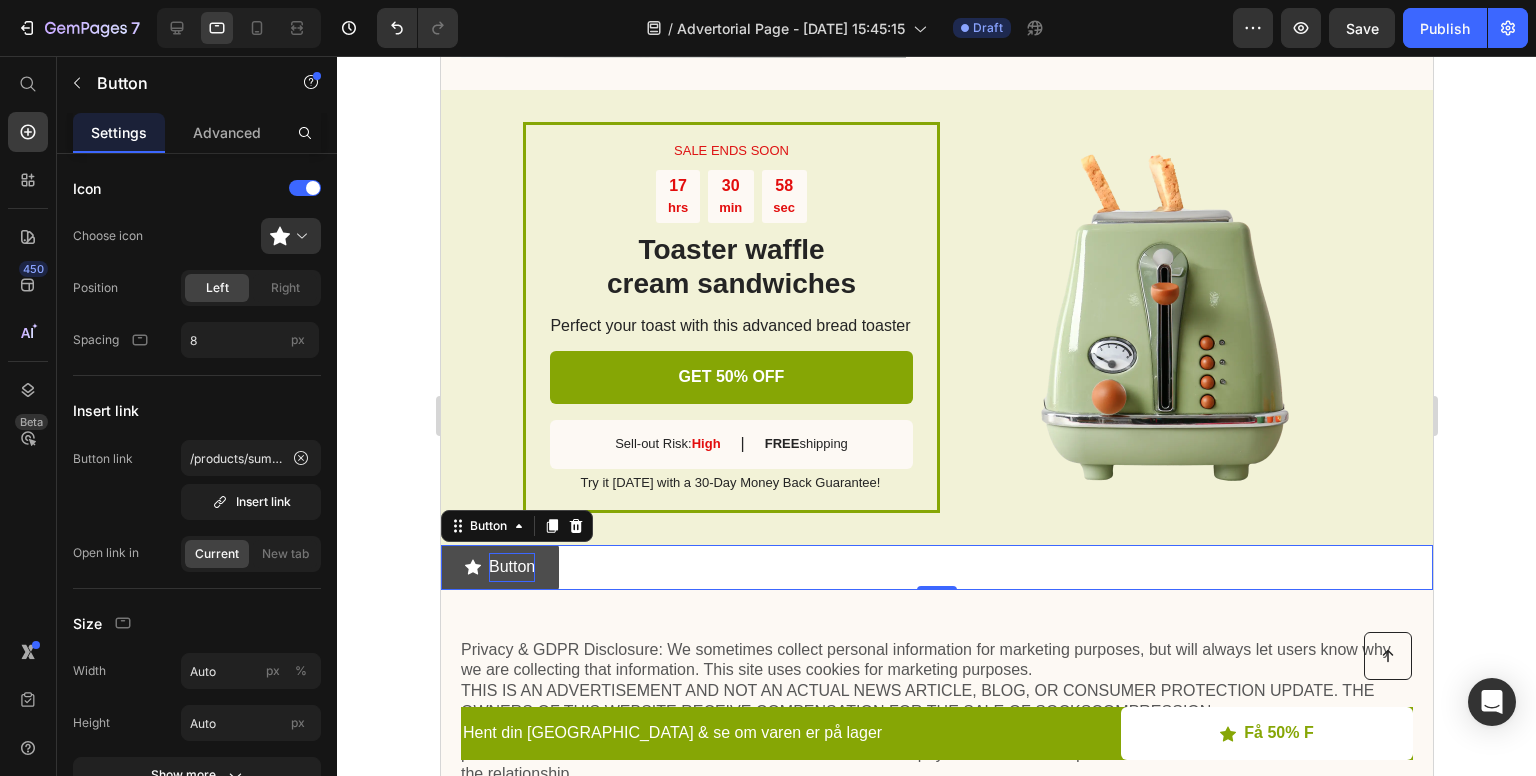 click on "Button" at bounding box center [511, 567] 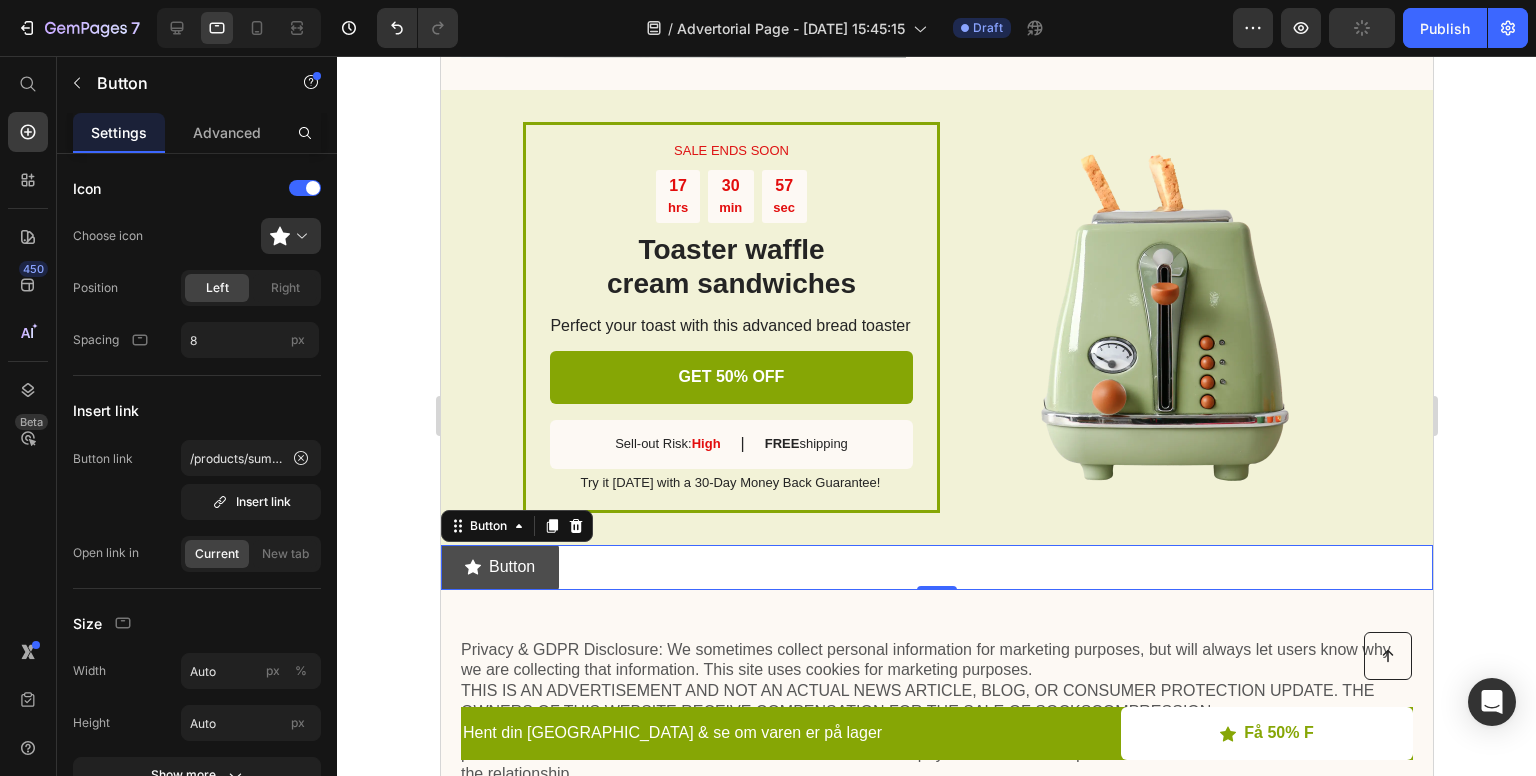 click on "Button" at bounding box center [499, 567] 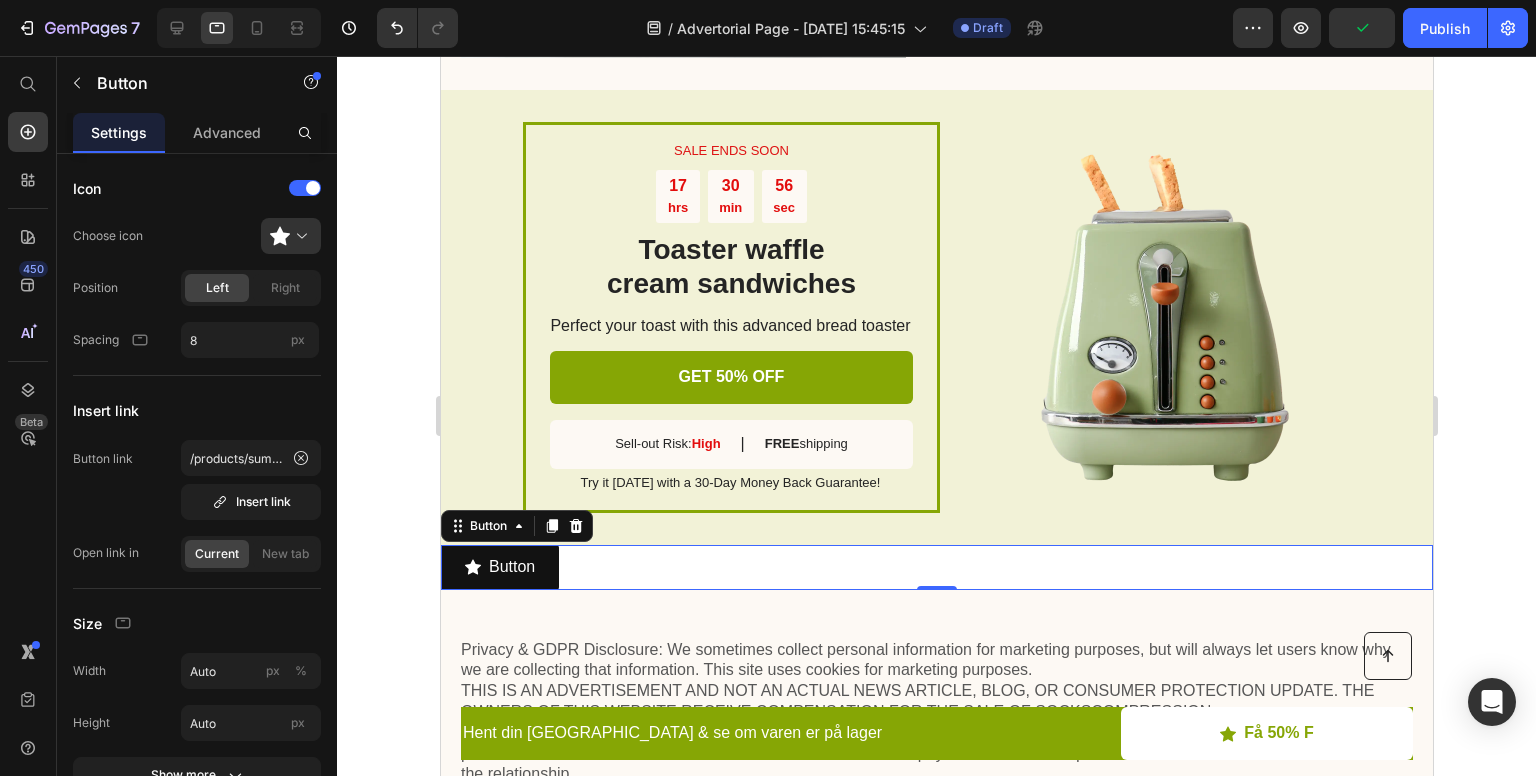 click on "Button Button   0" at bounding box center (936, 567) 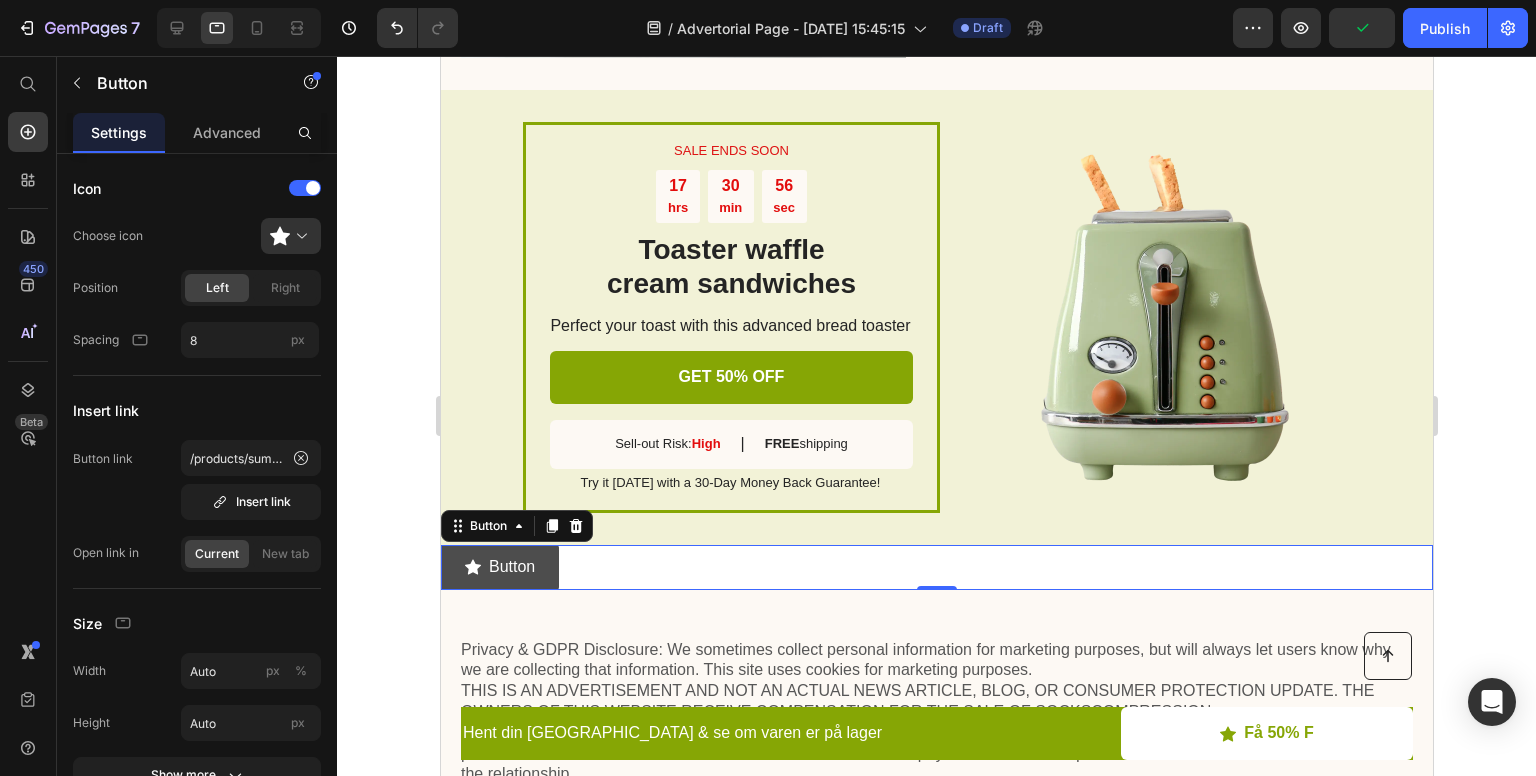 click on "Button" at bounding box center (499, 567) 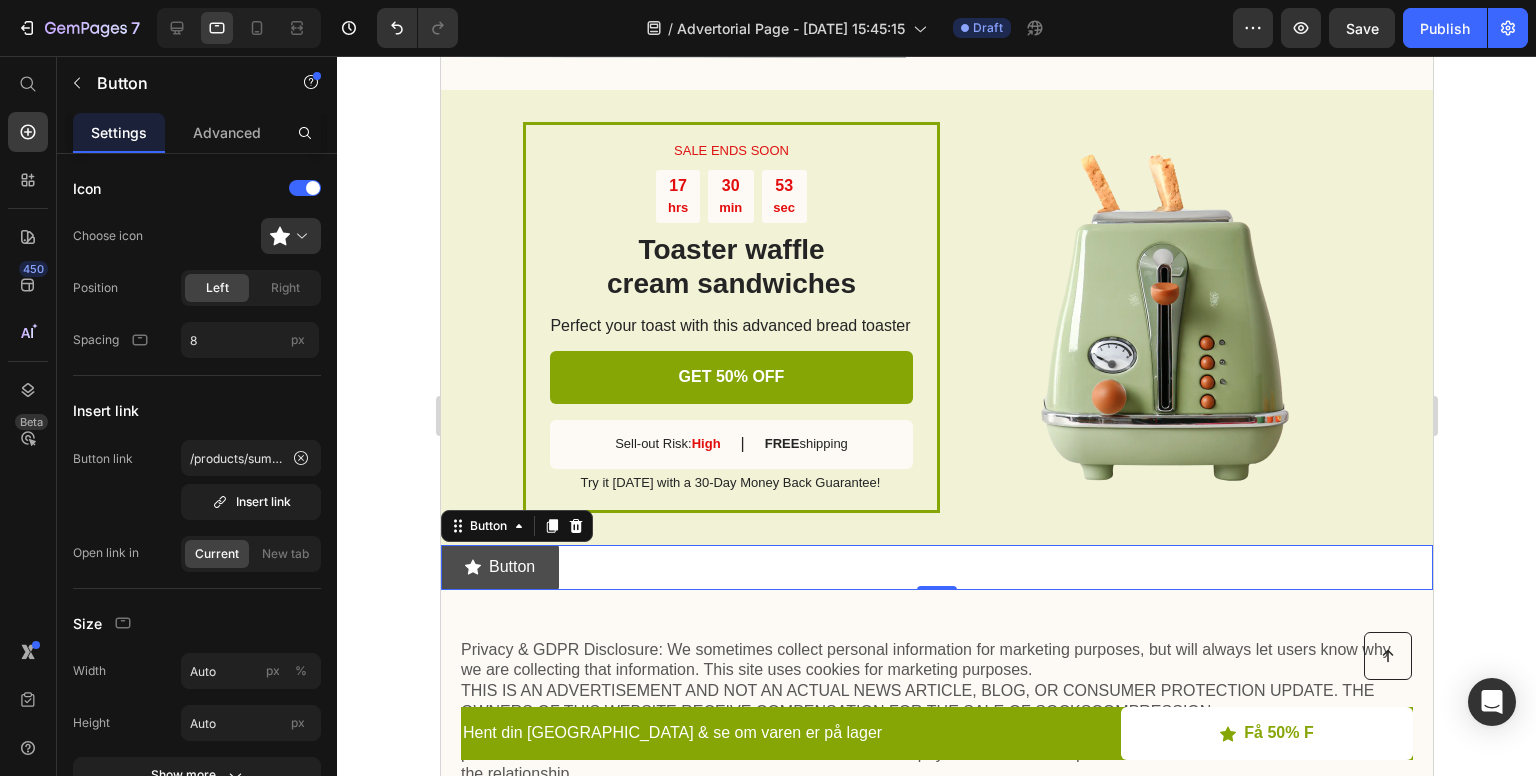 click at bounding box center [472, 567] 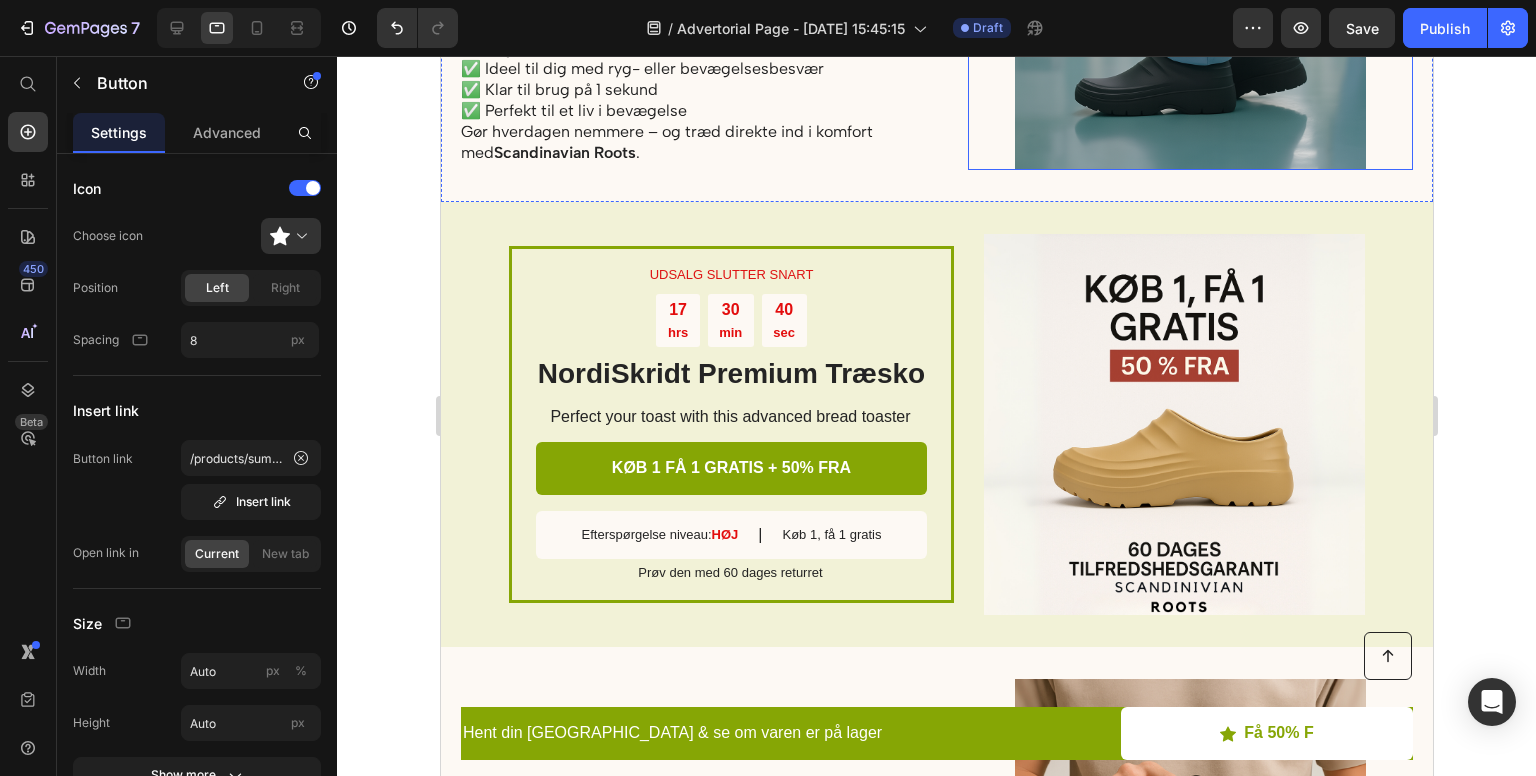 scroll, scrollTop: 2192, scrollLeft: 0, axis: vertical 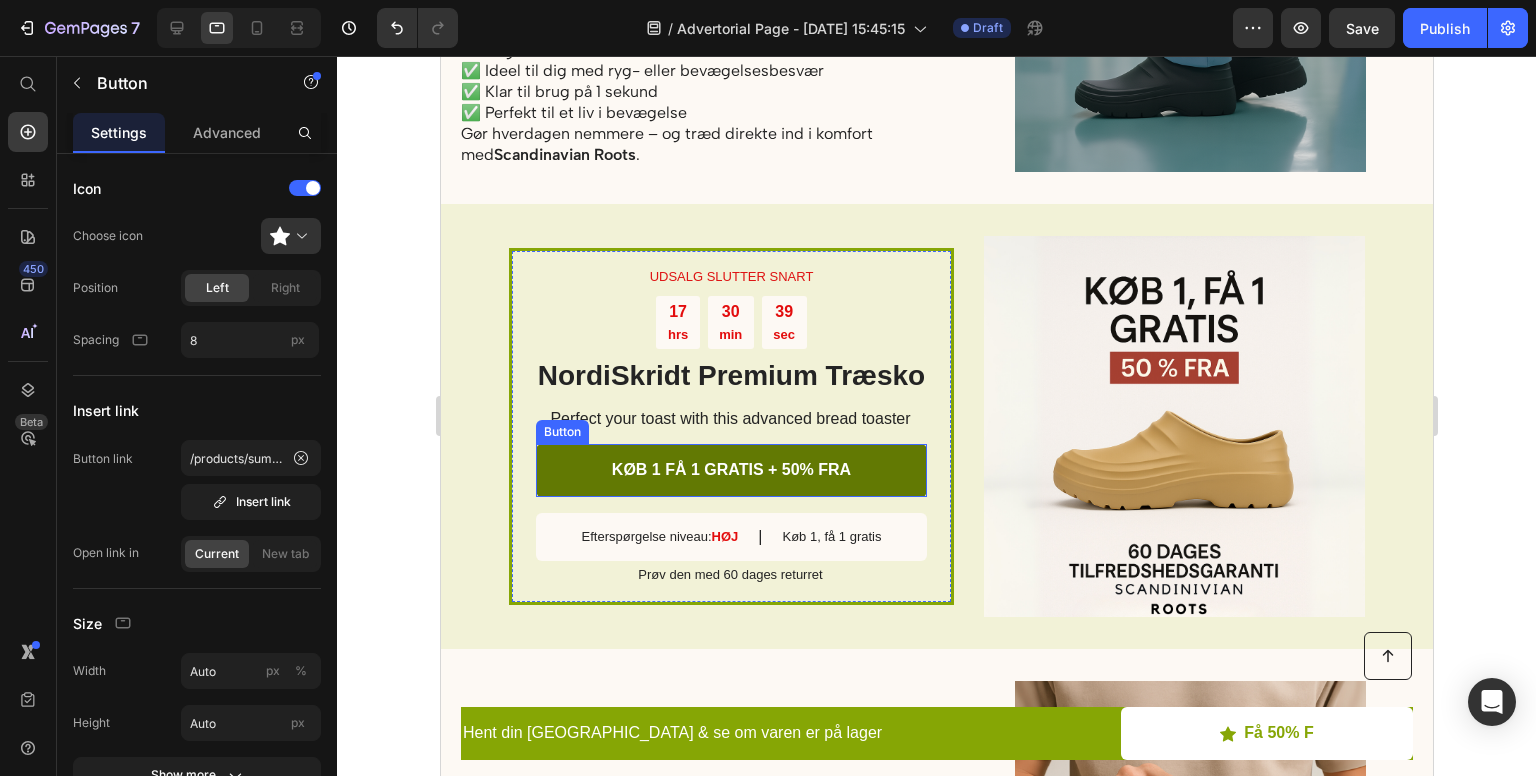 click on "KØB 1 FÅ 1 GRATIS + 50% FRA" at bounding box center [730, 470] 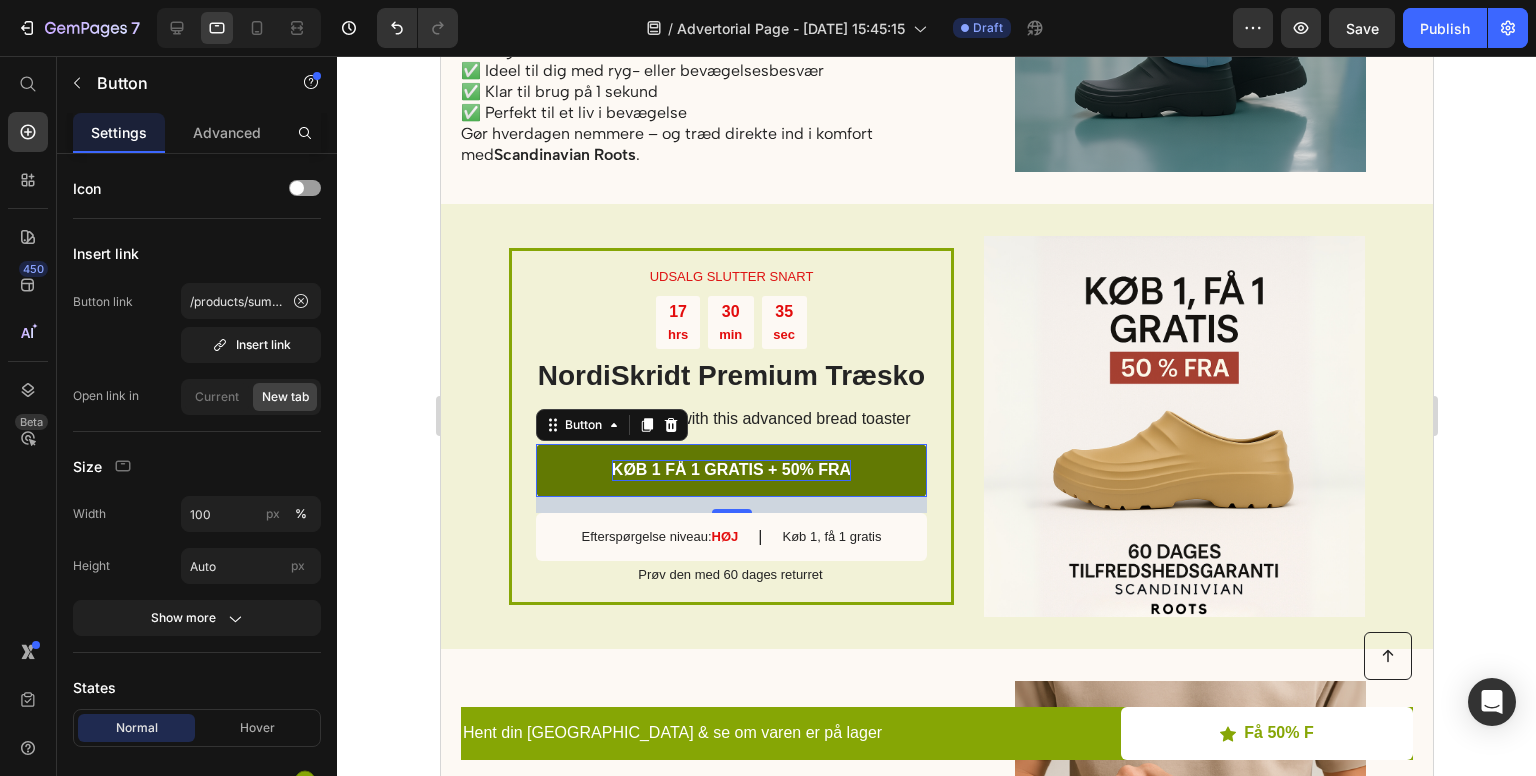click on "KØB 1 FÅ 1 GRATIS + 50% FRA" at bounding box center [730, 470] 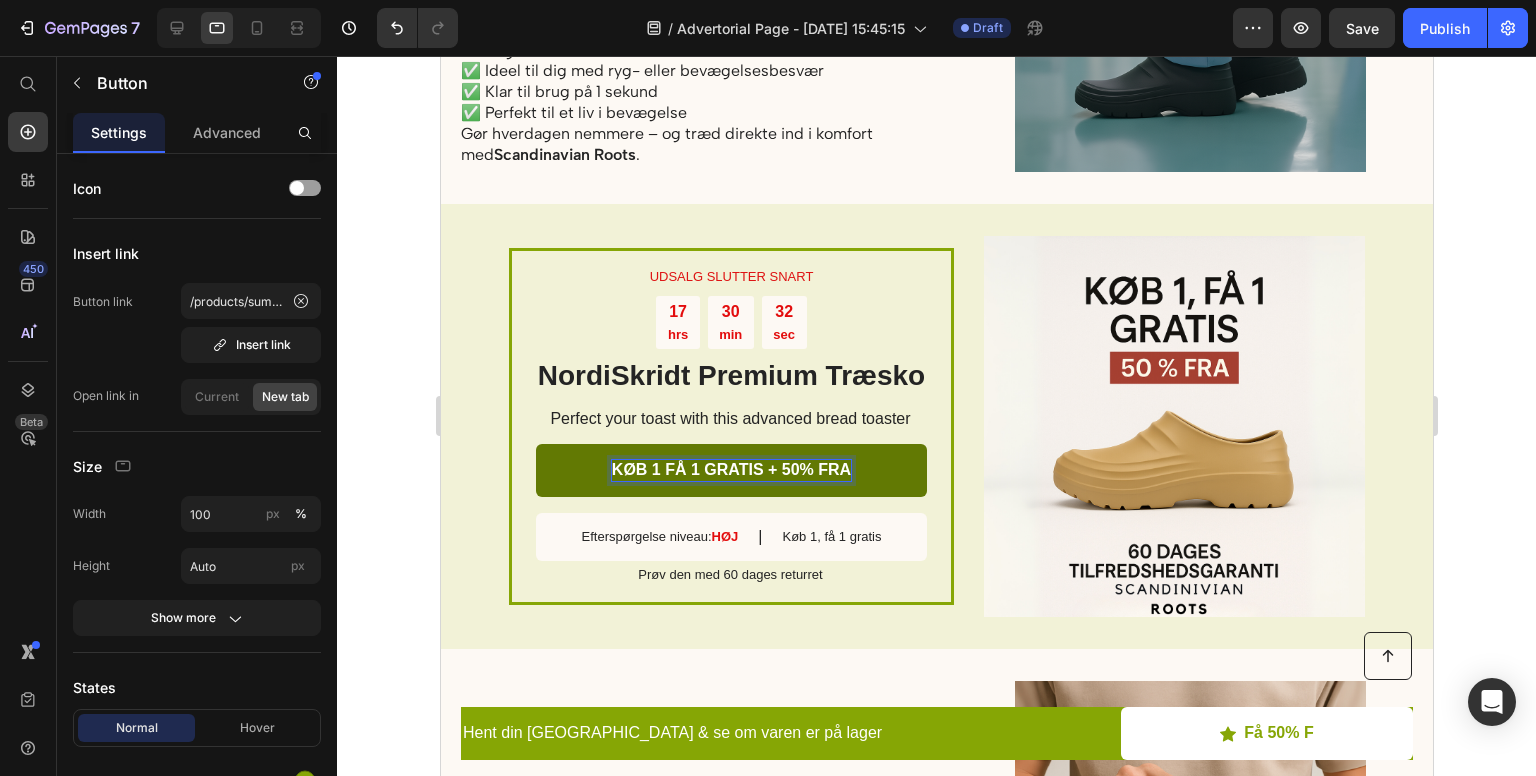 click on "KØB 1 FÅ 1 GRATIS + 50% FRA" at bounding box center [730, 470] 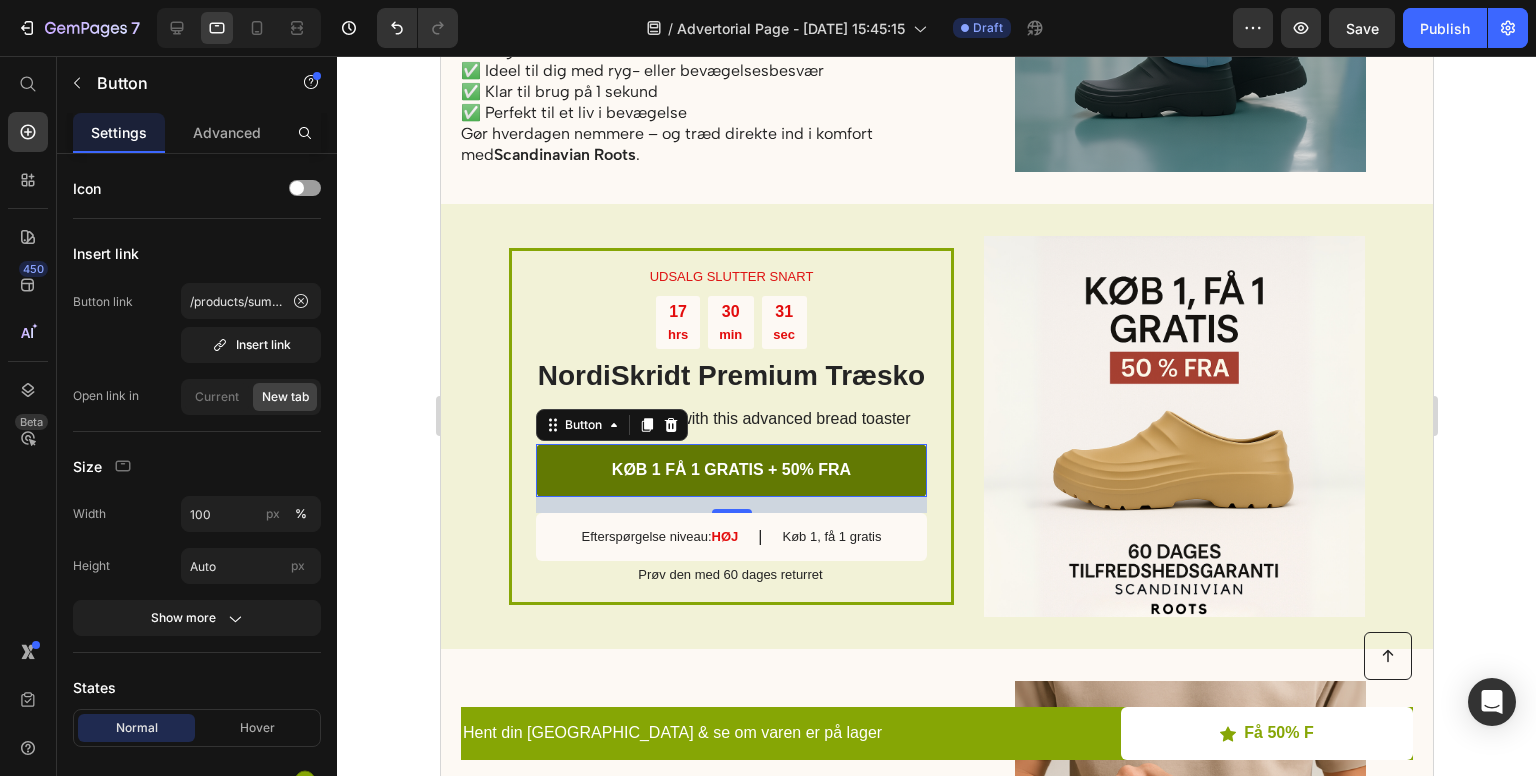 click on "KØB 1 FÅ 1 GRATIS + 50% FRA" at bounding box center [730, 470] 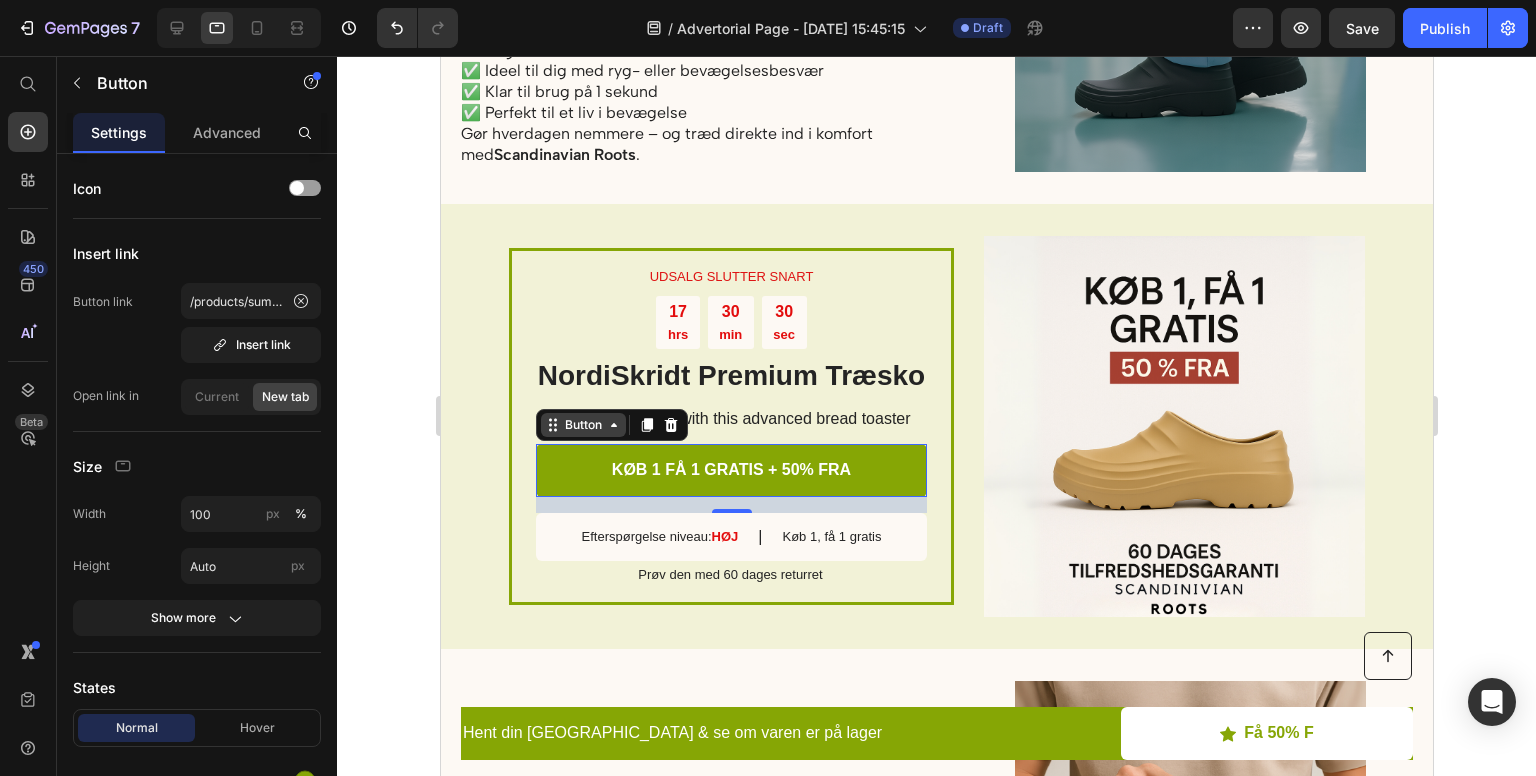 click on "Button" at bounding box center (582, 425) 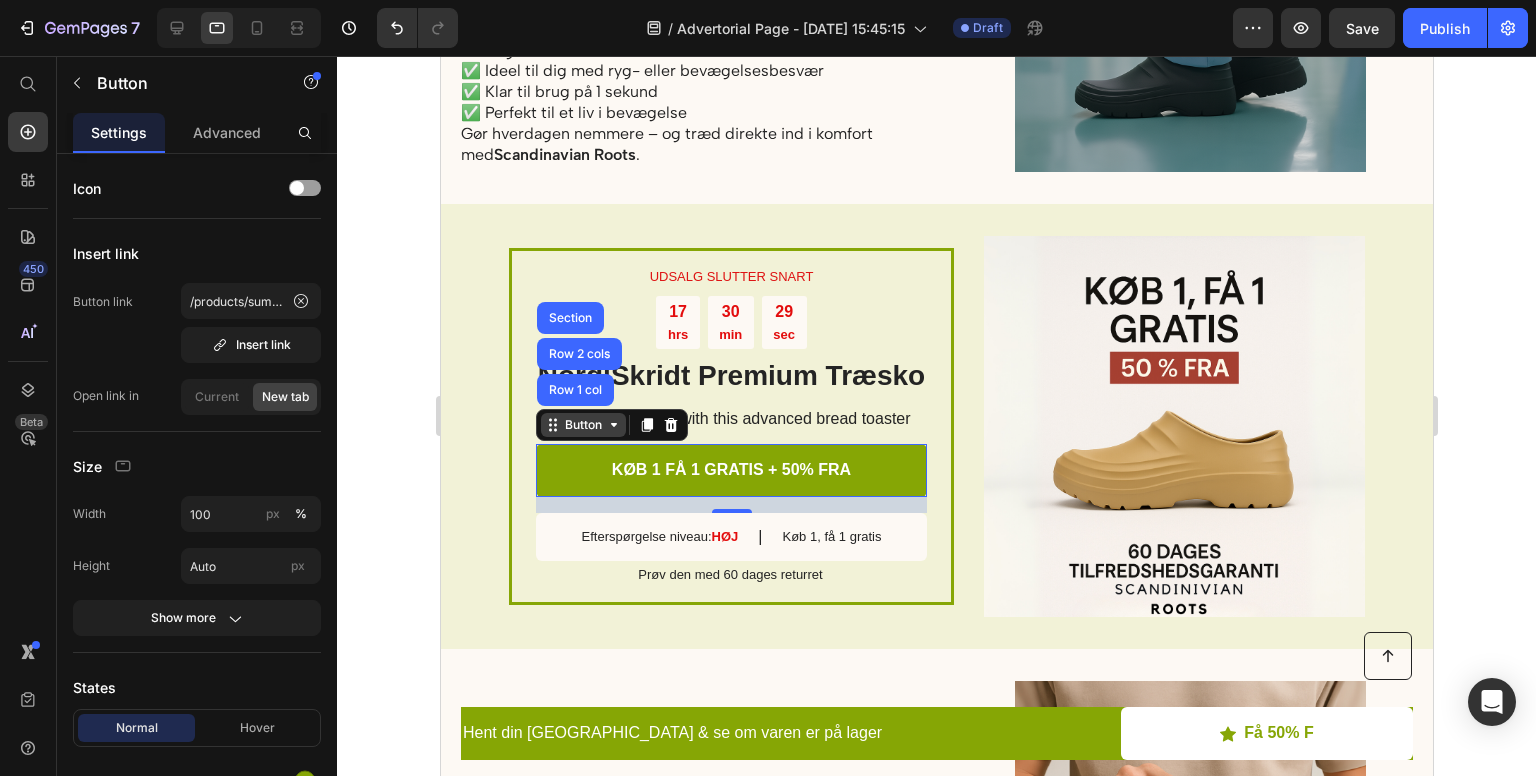 click on "Button" at bounding box center (582, 425) 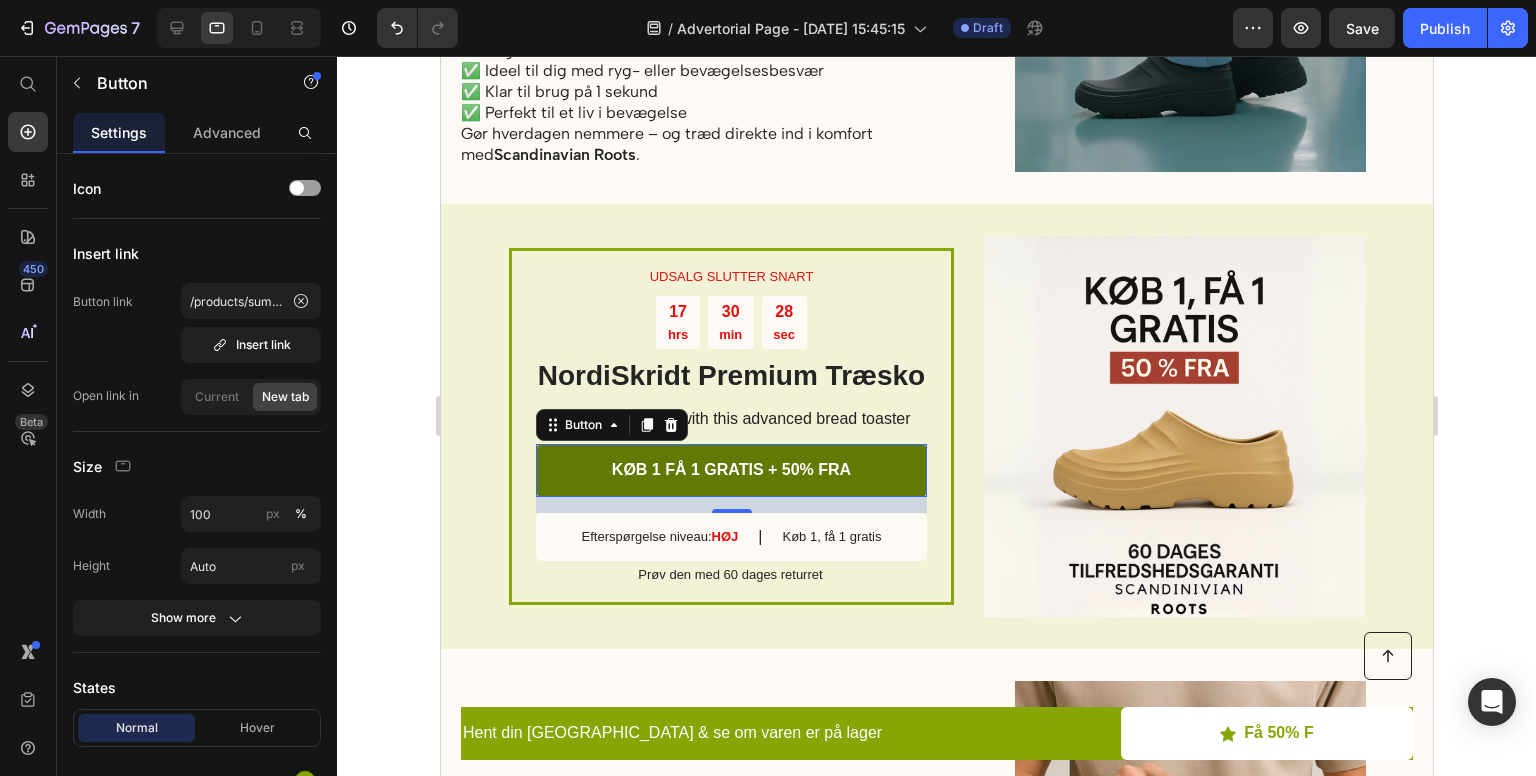 click on "KØB 1 FÅ 1 GRATIS + 50% FRA" at bounding box center [730, 470] 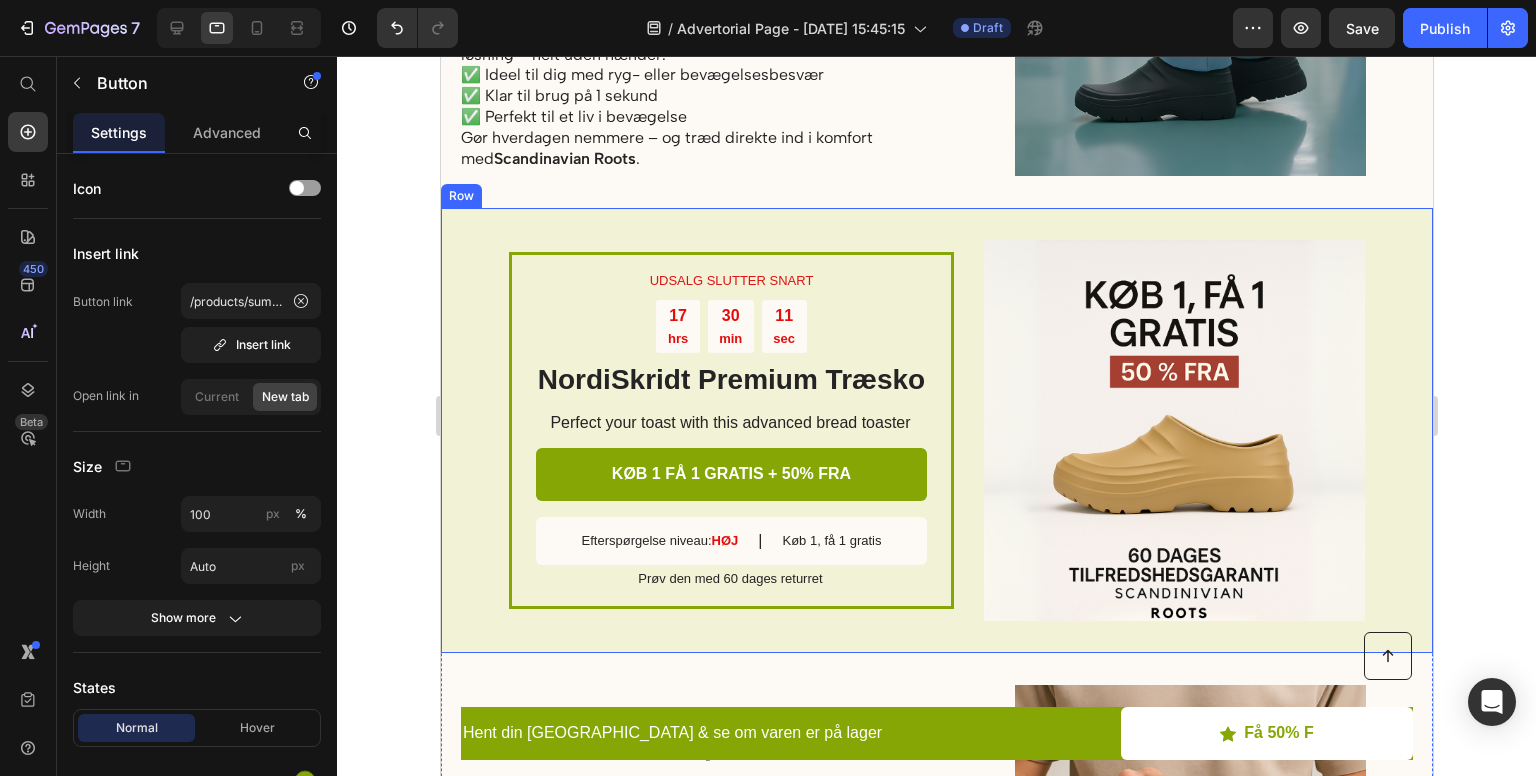 scroll, scrollTop: 2188, scrollLeft: 0, axis: vertical 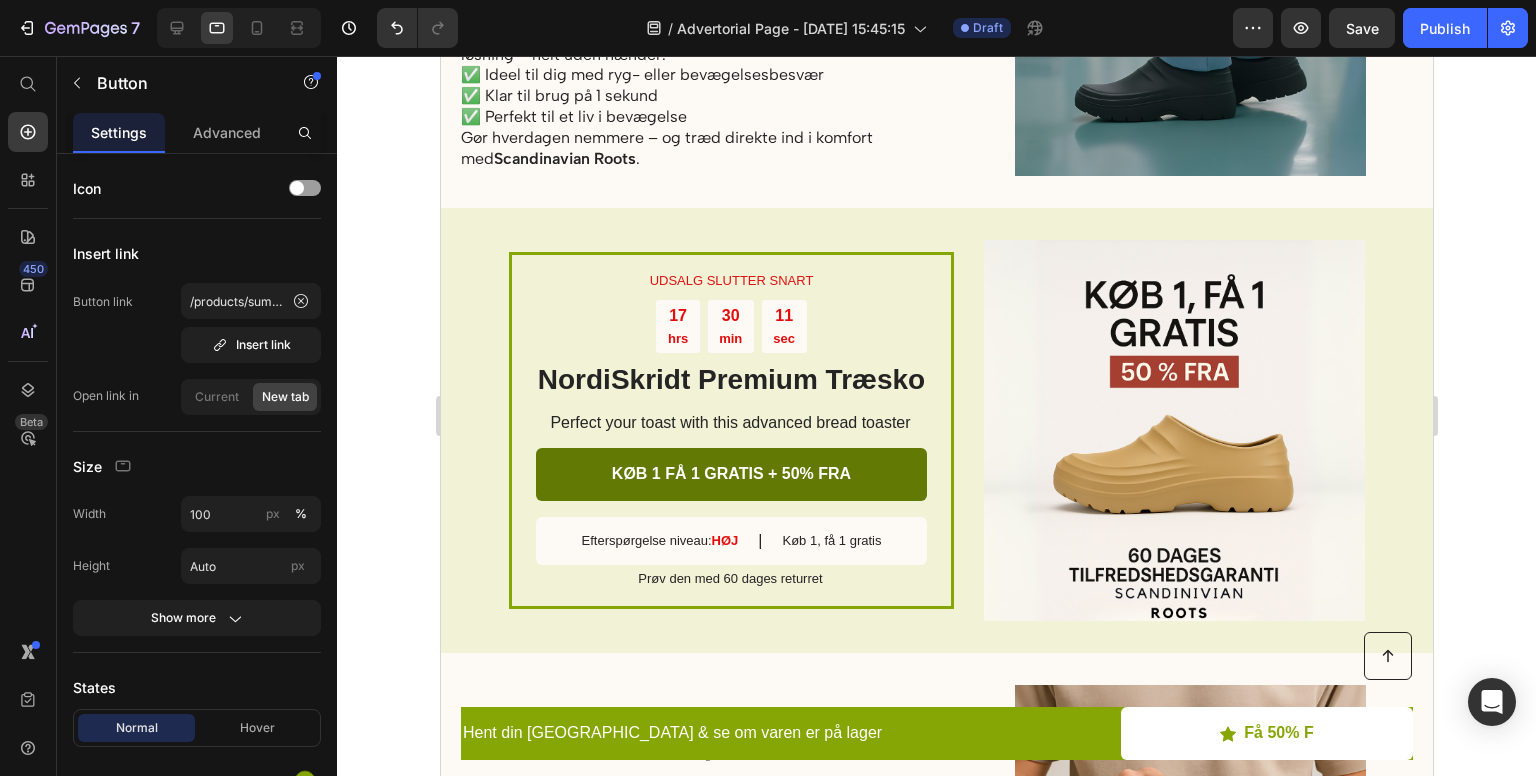 click on "KØB 1 FÅ 1 GRATIS + 50% FRA" at bounding box center [730, 474] 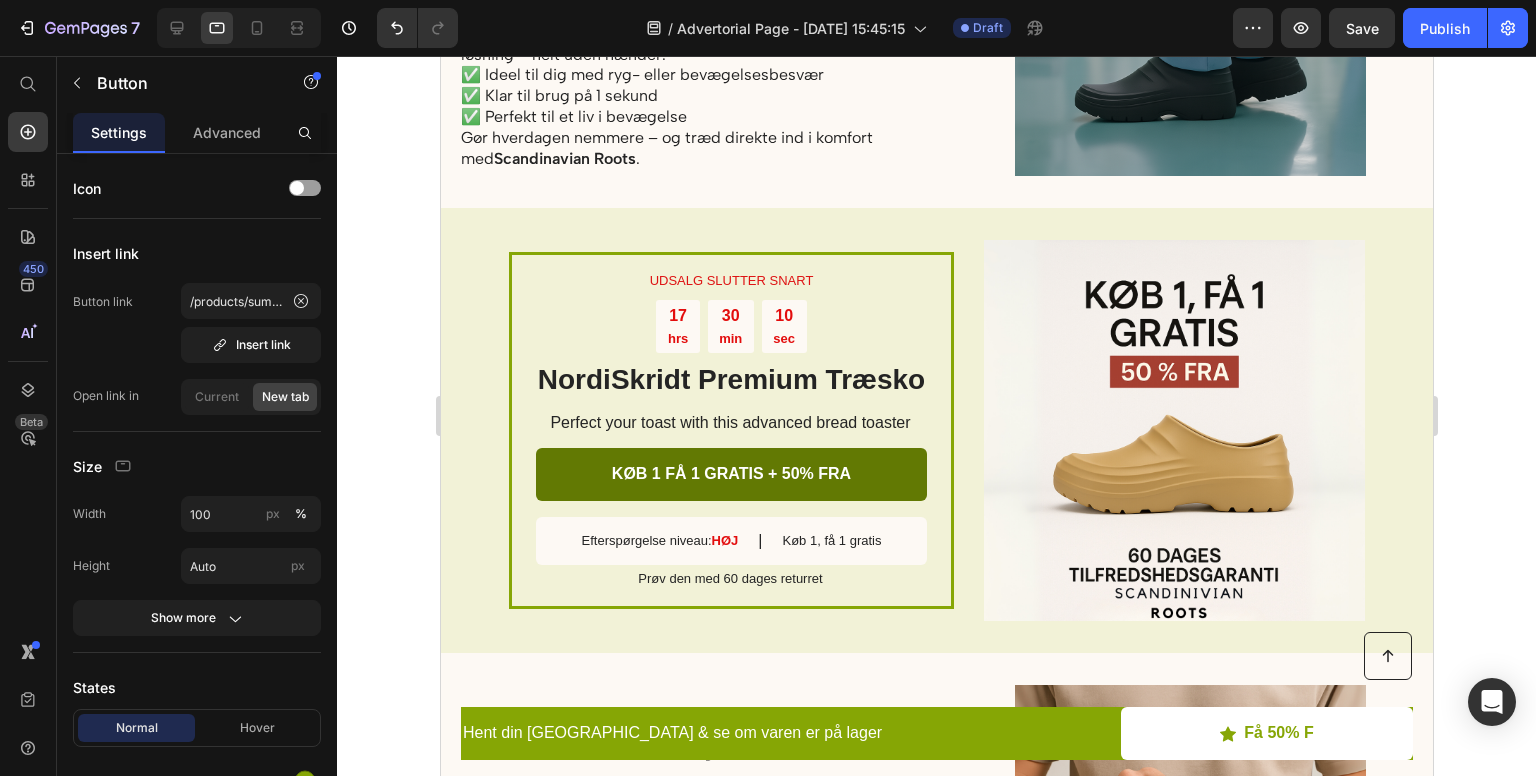 click on "KØB 1 FÅ 1 GRATIS + 50% FRA" at bounding box center [730, 474] 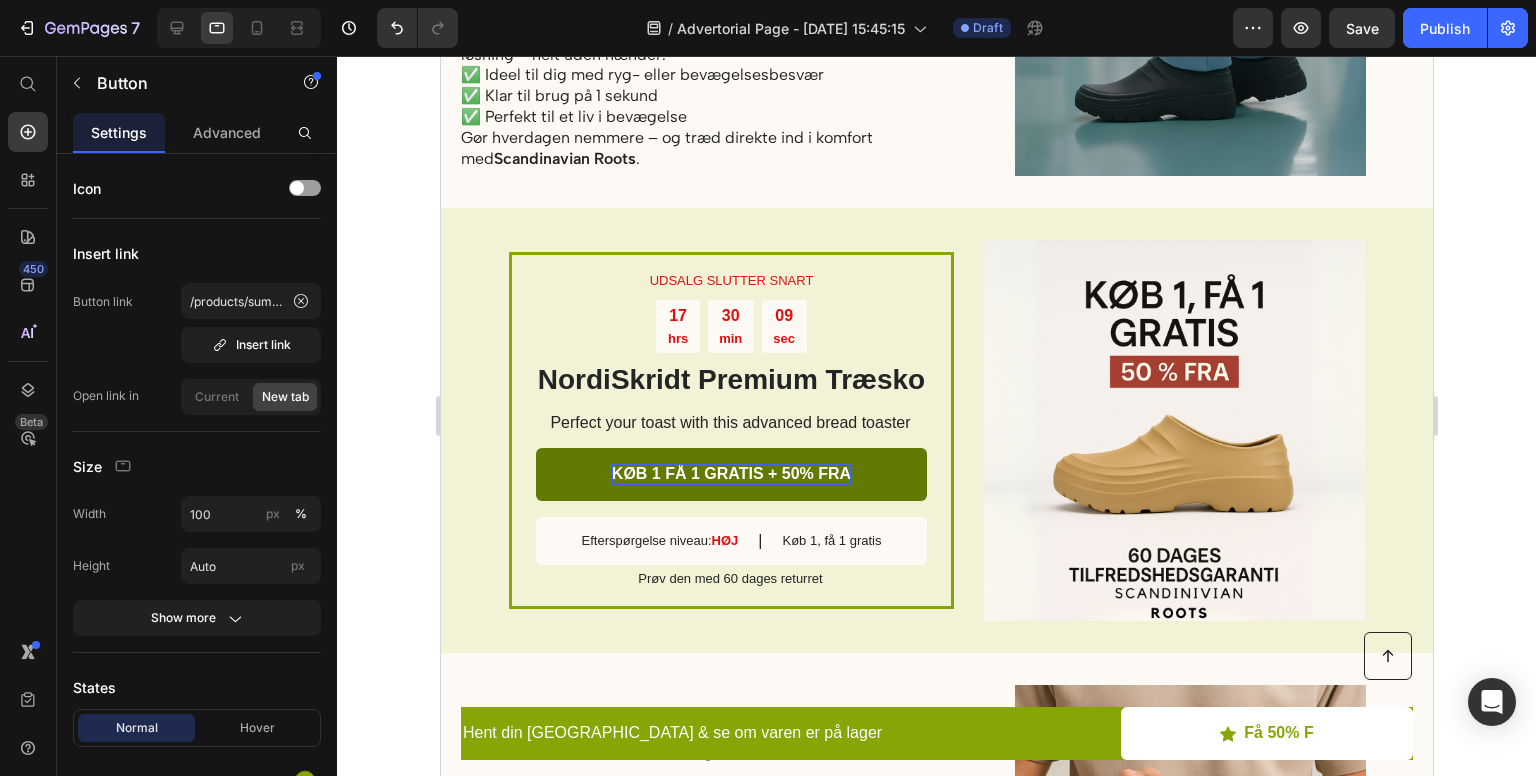 click on "KØB 1 FÅ 1 GRATIS + 50% FRA" at bounding box center [730, 474] 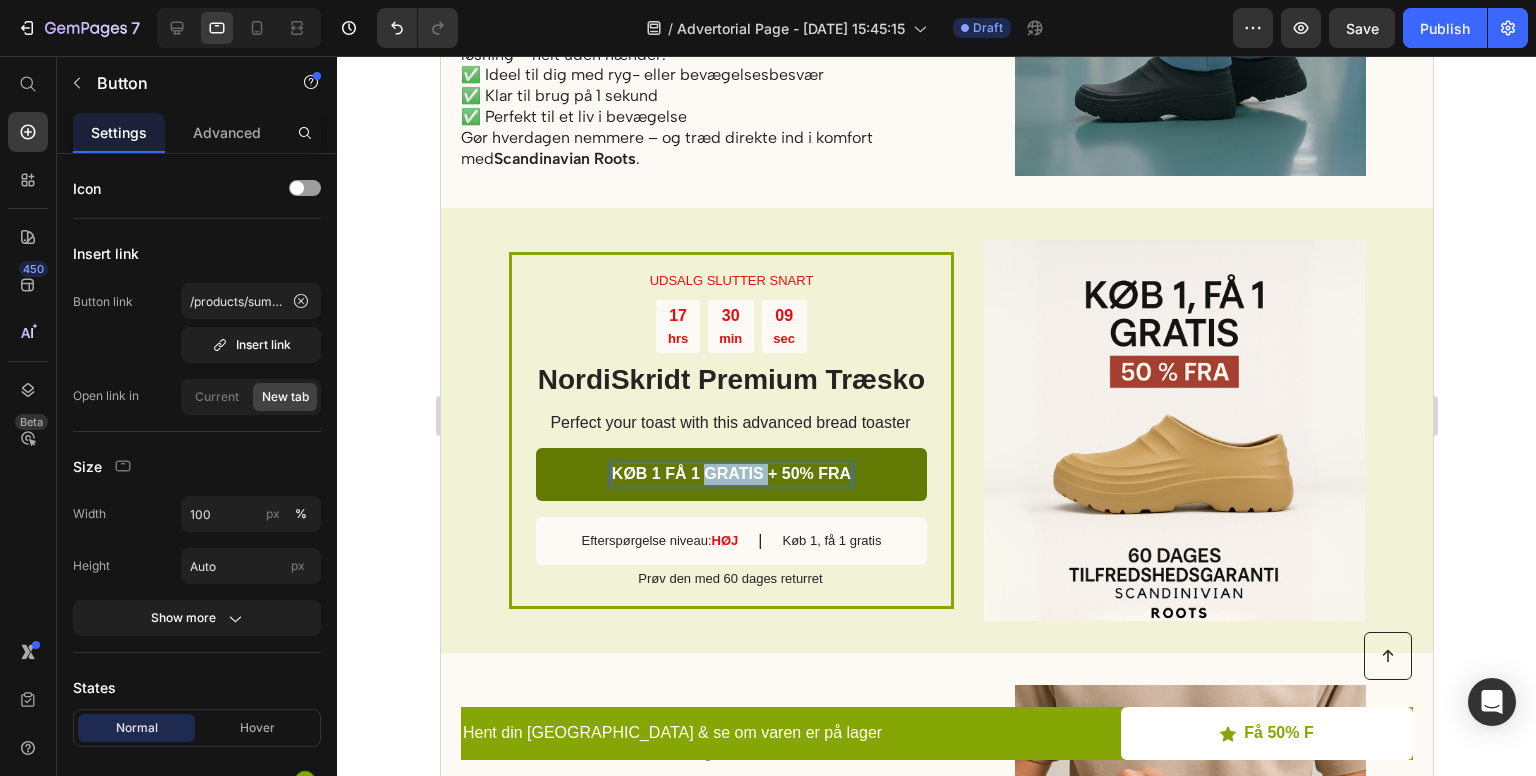 click on "KØB 1 FÅ 1 GRATIS + 50% FRA" at bounding box center [730, 474] 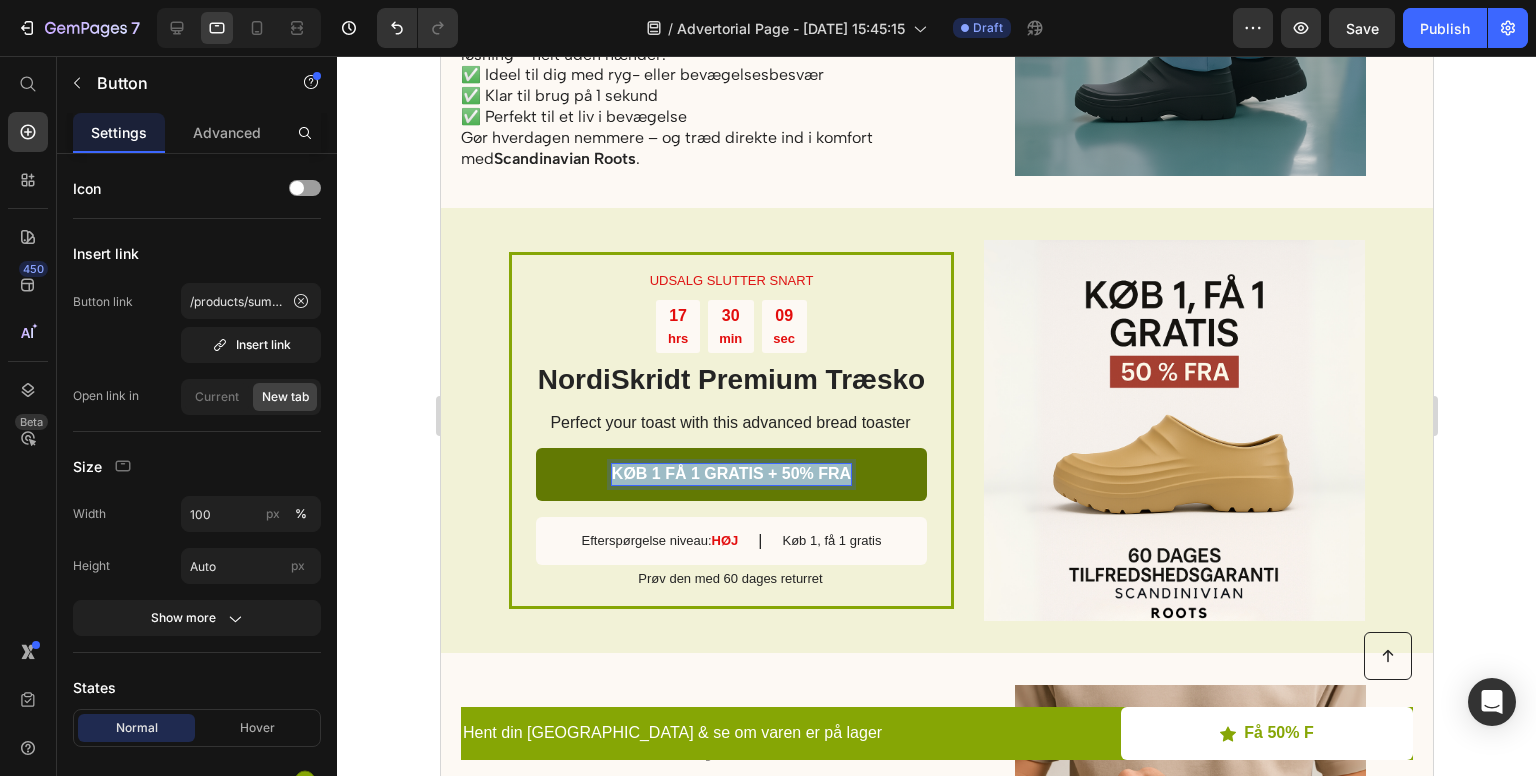 click on "KØB 1 FÅ 1 GRATIS + 50% FRA" at bounding box center [730, 474] 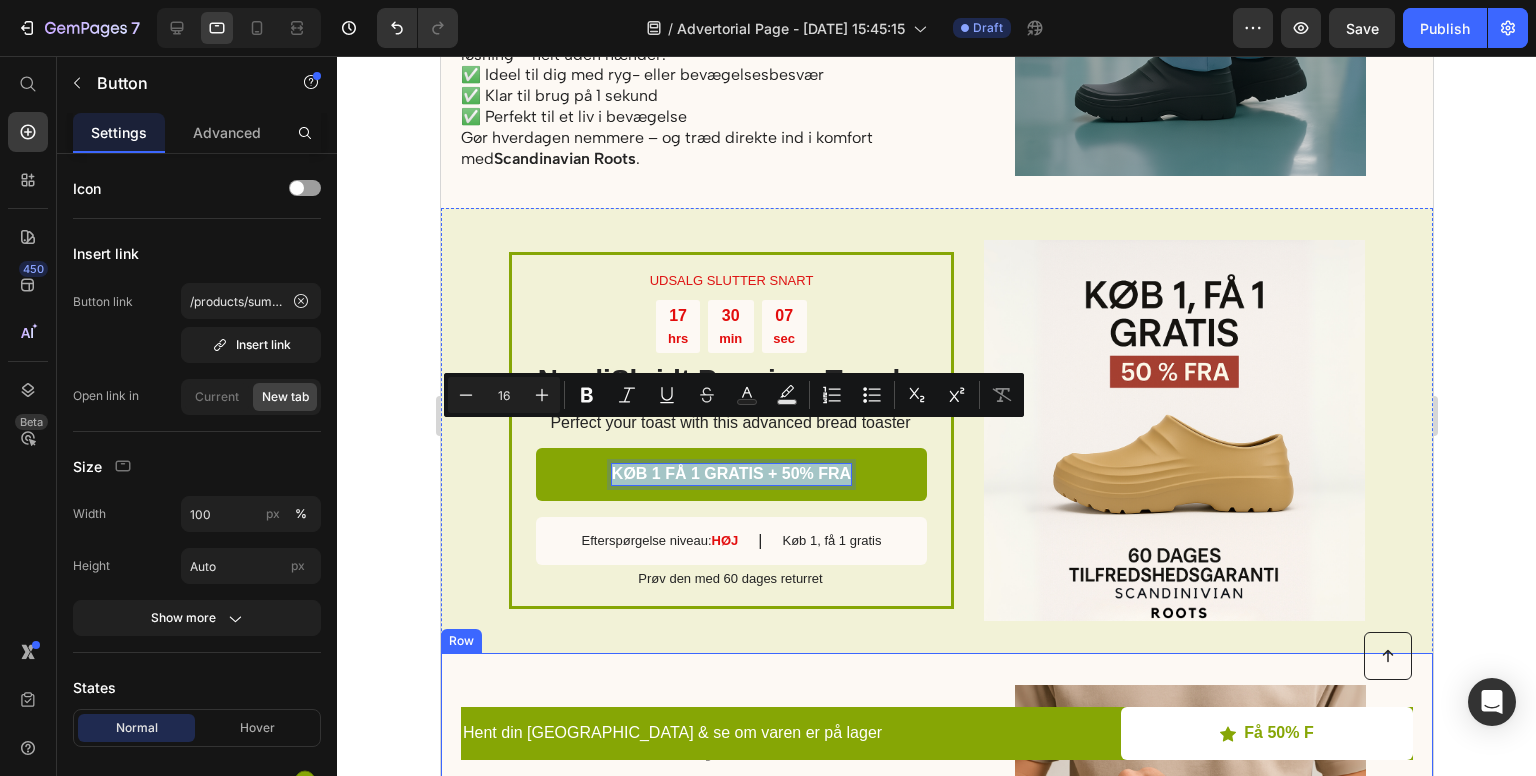 click on "5.100 % Vandtæt og Pletafvisende Heading NordiSkridt™ Premium Træsko  er fremstillet af slidstærke materialer, der er både  100 % vandtætte og modstandsdygtige over for pletter . De afviser væske, tåler snavs og kan let tørres rene med en fugtig klud – på få sekunder. I modsætning til stof- eller lædersko kræver de  ingen særlige rengøringsmidler eller pleje . Du behøver ikke længere kæmpe med beskidte eller ildelugtende sko. 👟 Hold dine sko friske, rene og klar til brug – hver eneste dag. Text Block" at bounding box center (682, 860) 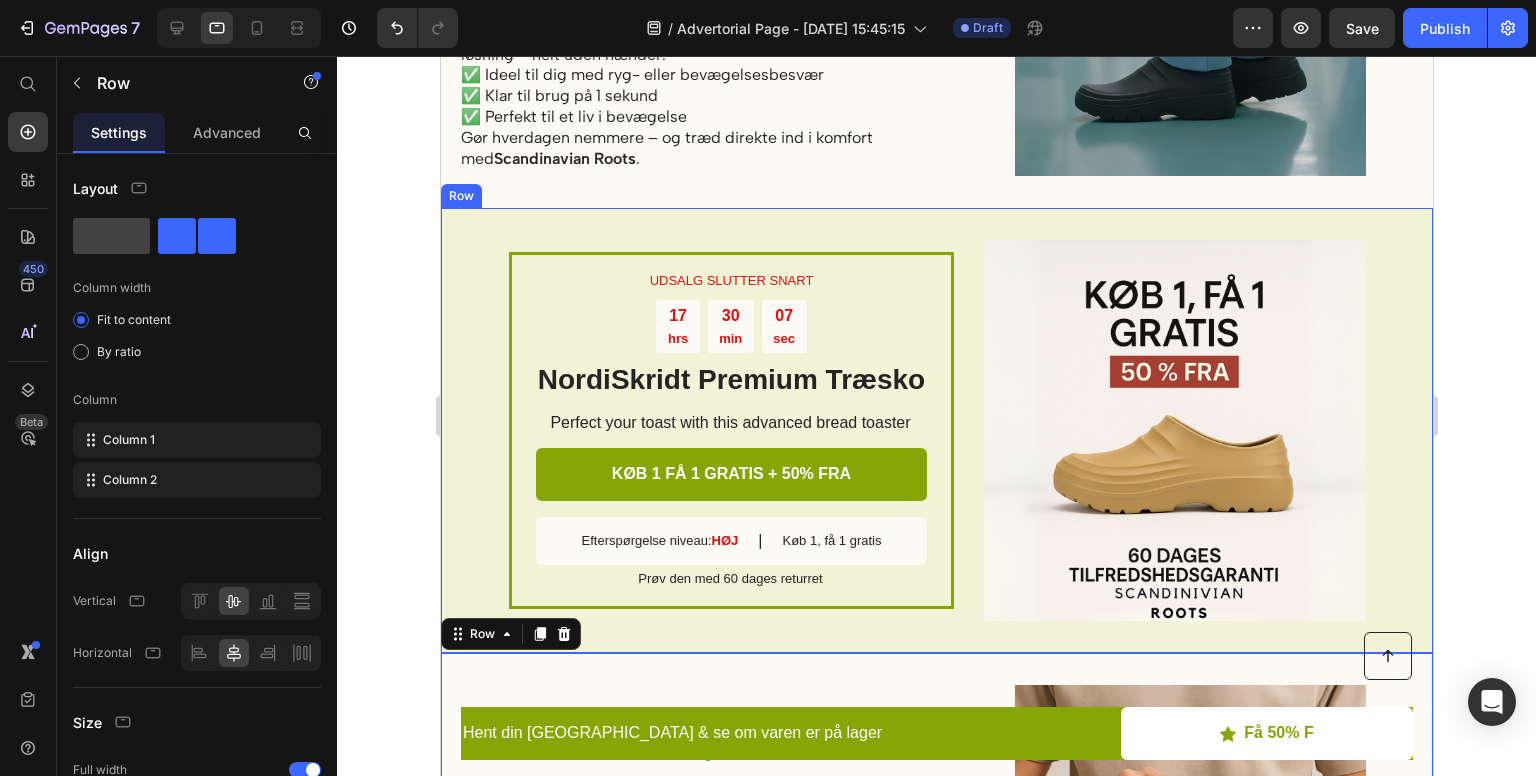 click 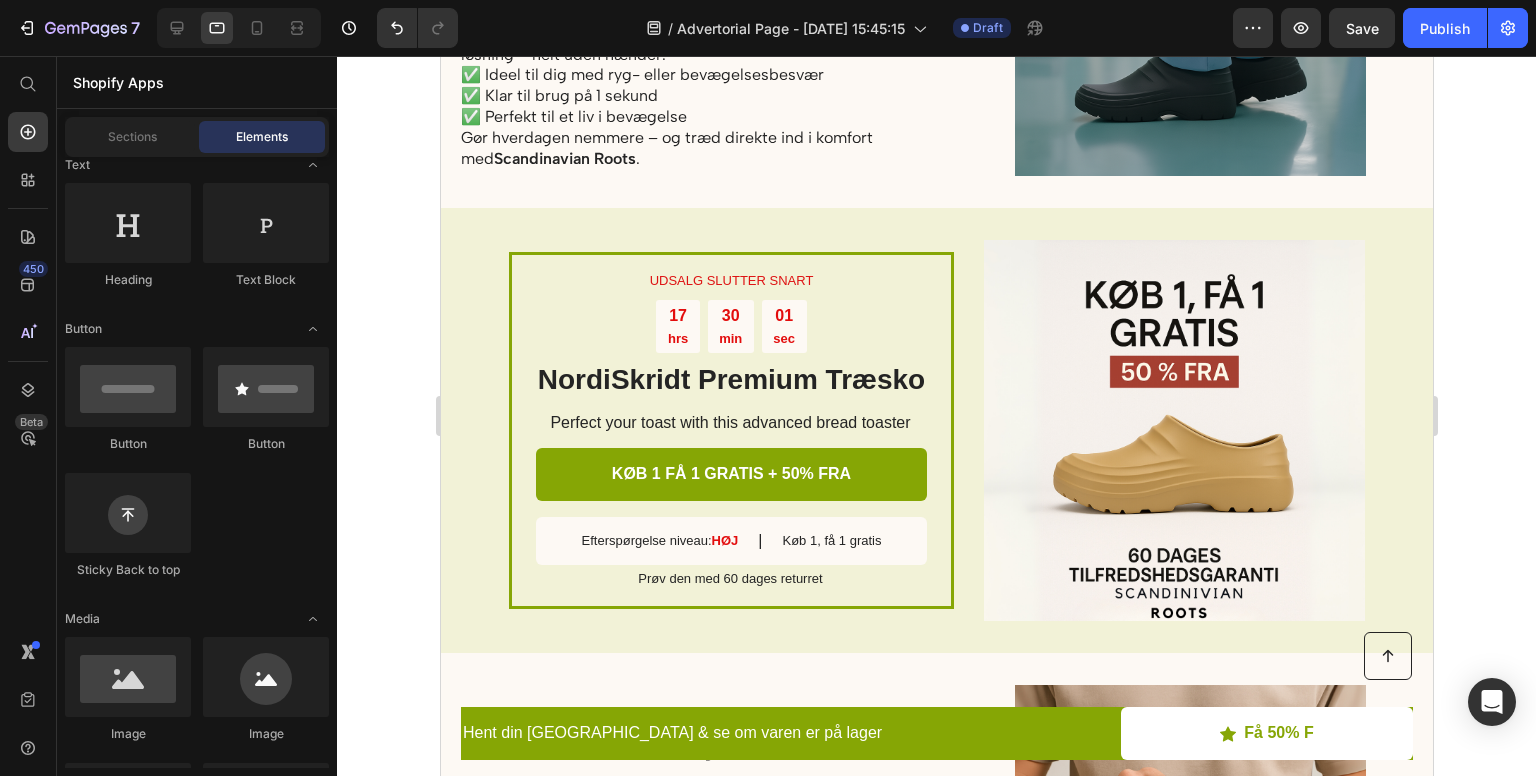 click on "Button" 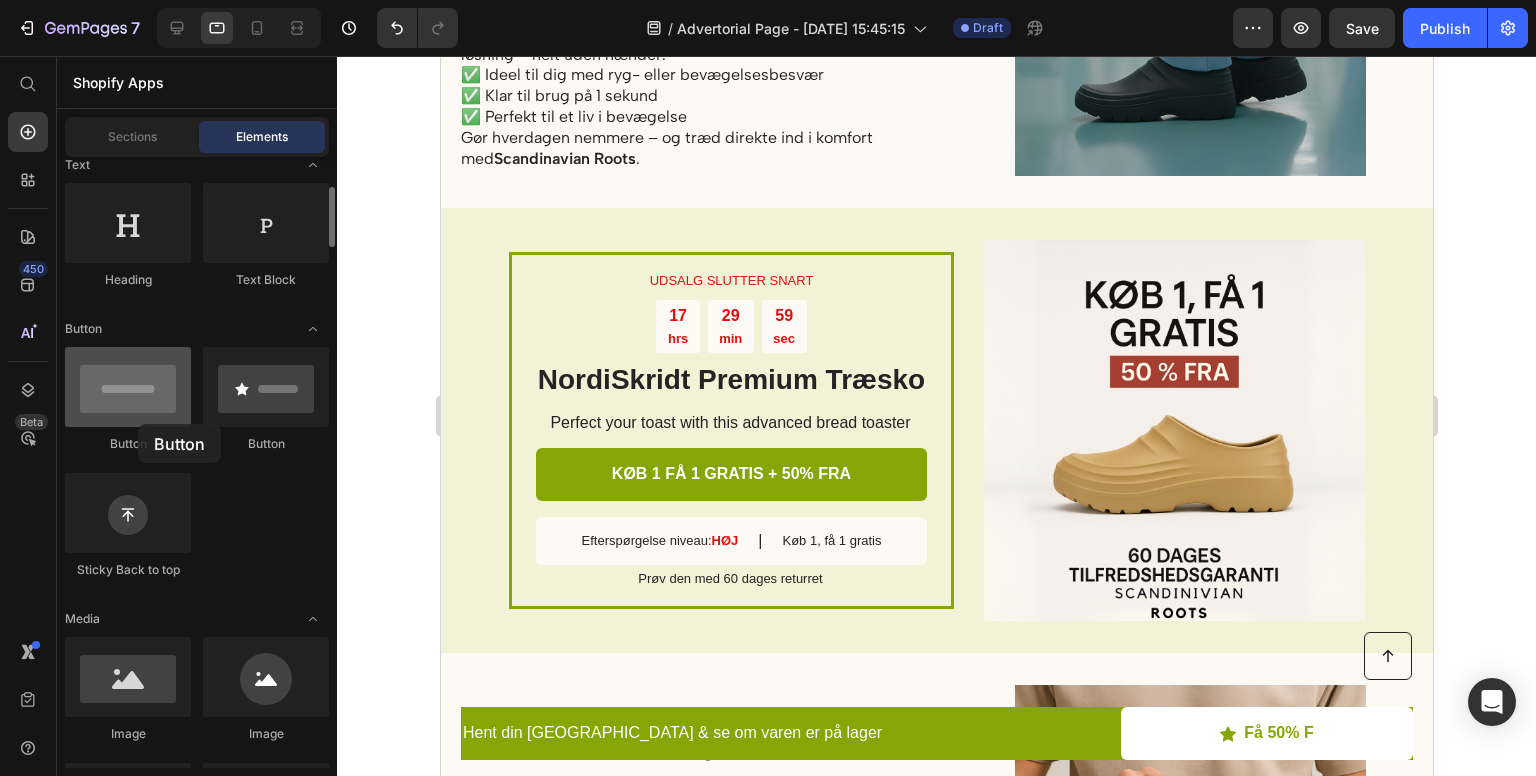 click at bounding box center (128, 387) 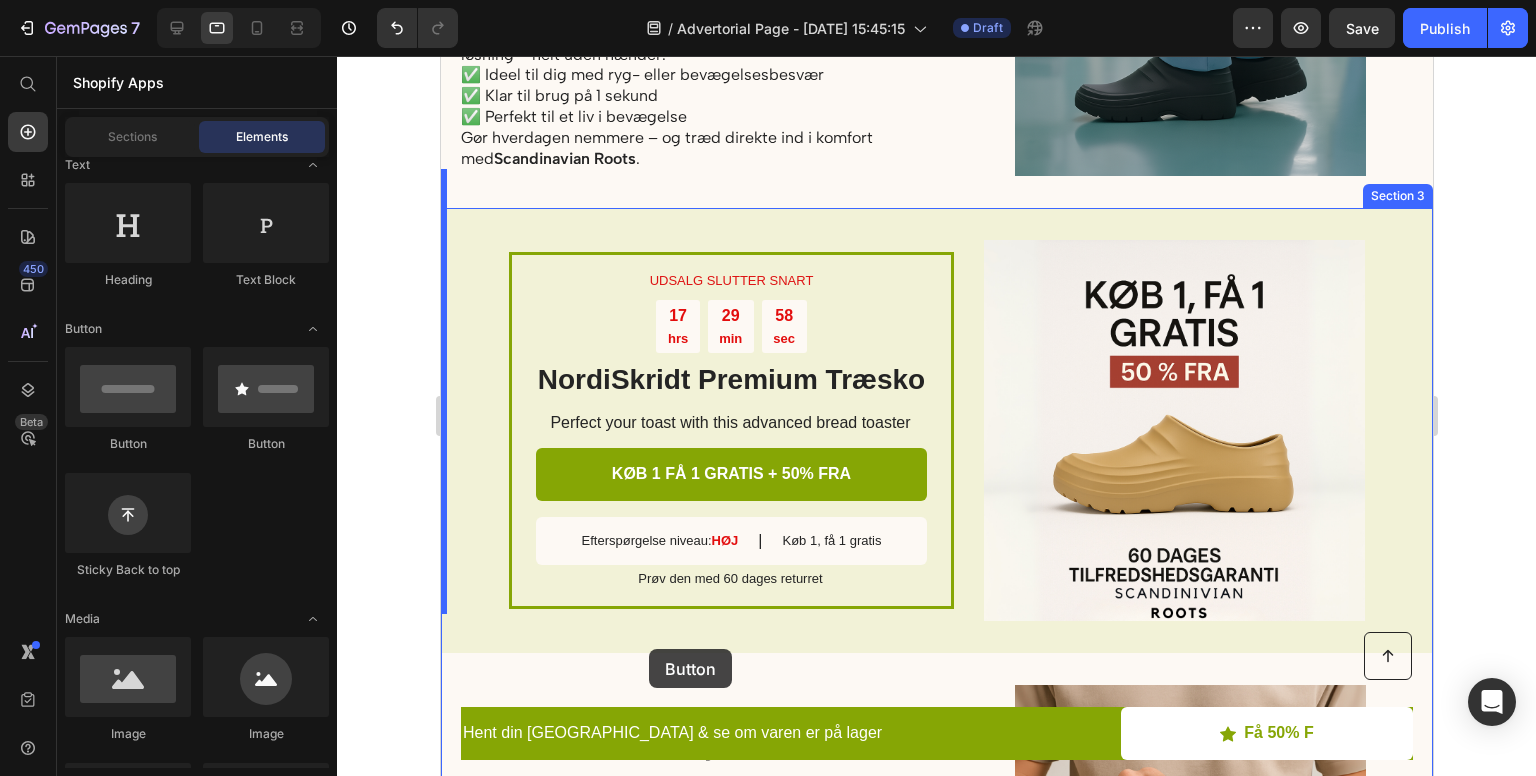 drag, startPoint x: 578, startPoint y: 480, endPoint x: 647, endPoint y: 649, distance: 182.54315 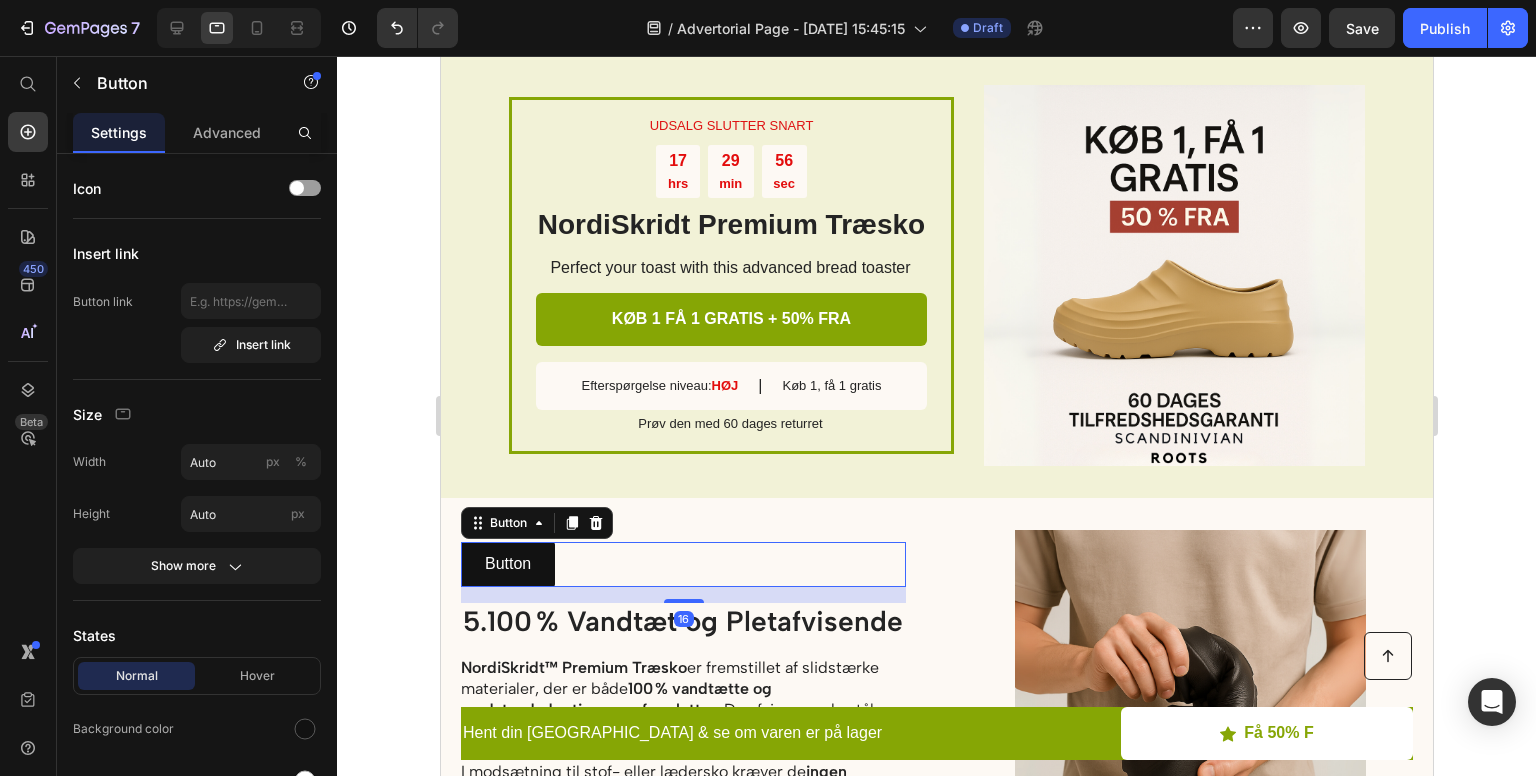 scroll, scrollTop: 2348, scrollLeft: 0, axis: vertical 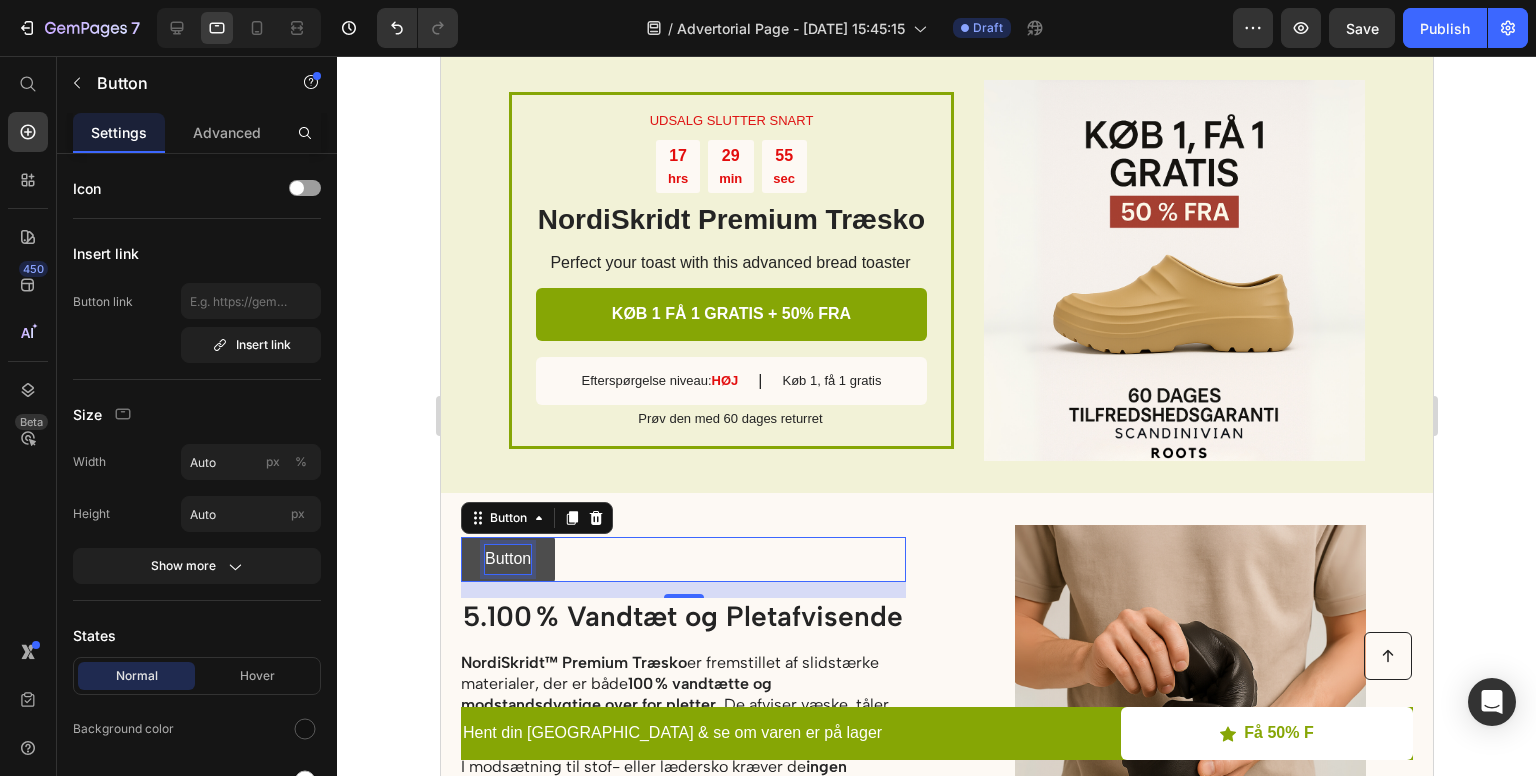 click on "Button" at bounding box center (507, 559) 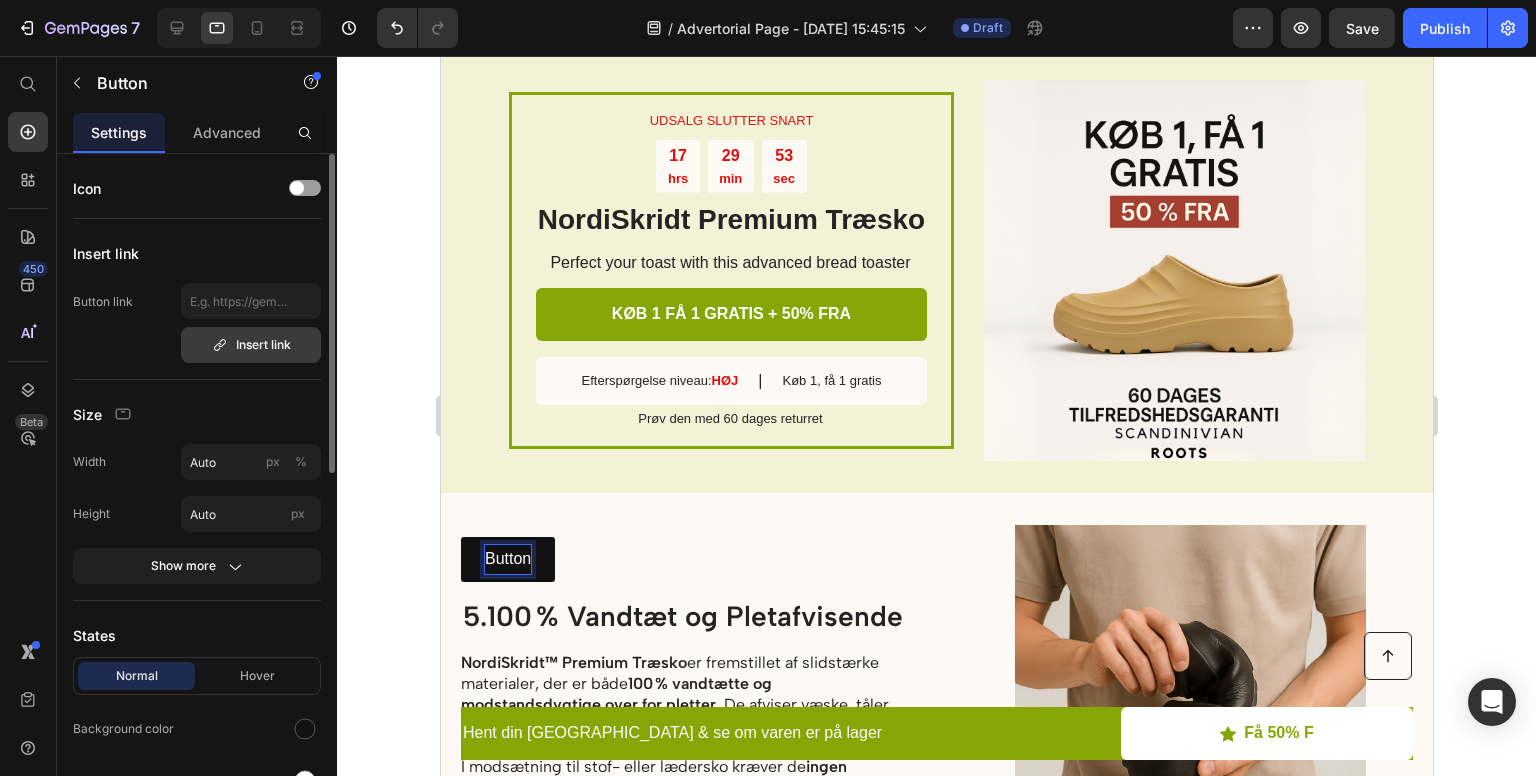 click on "Insert link" at bounding box center (251, 345) 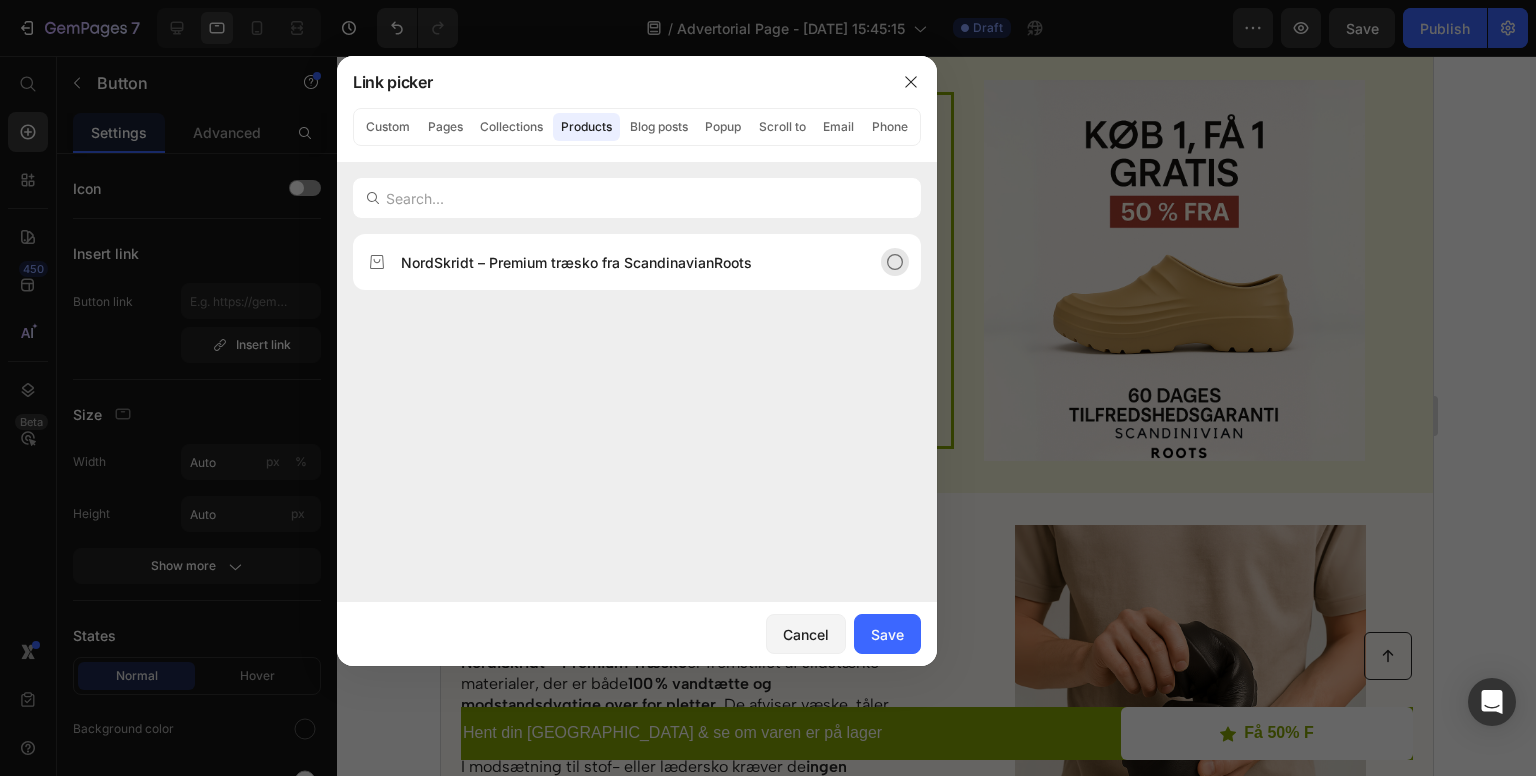 click on "NordSkridt – Premium træsko fra ScandinavianRoots" at bounding box center (576, 262) 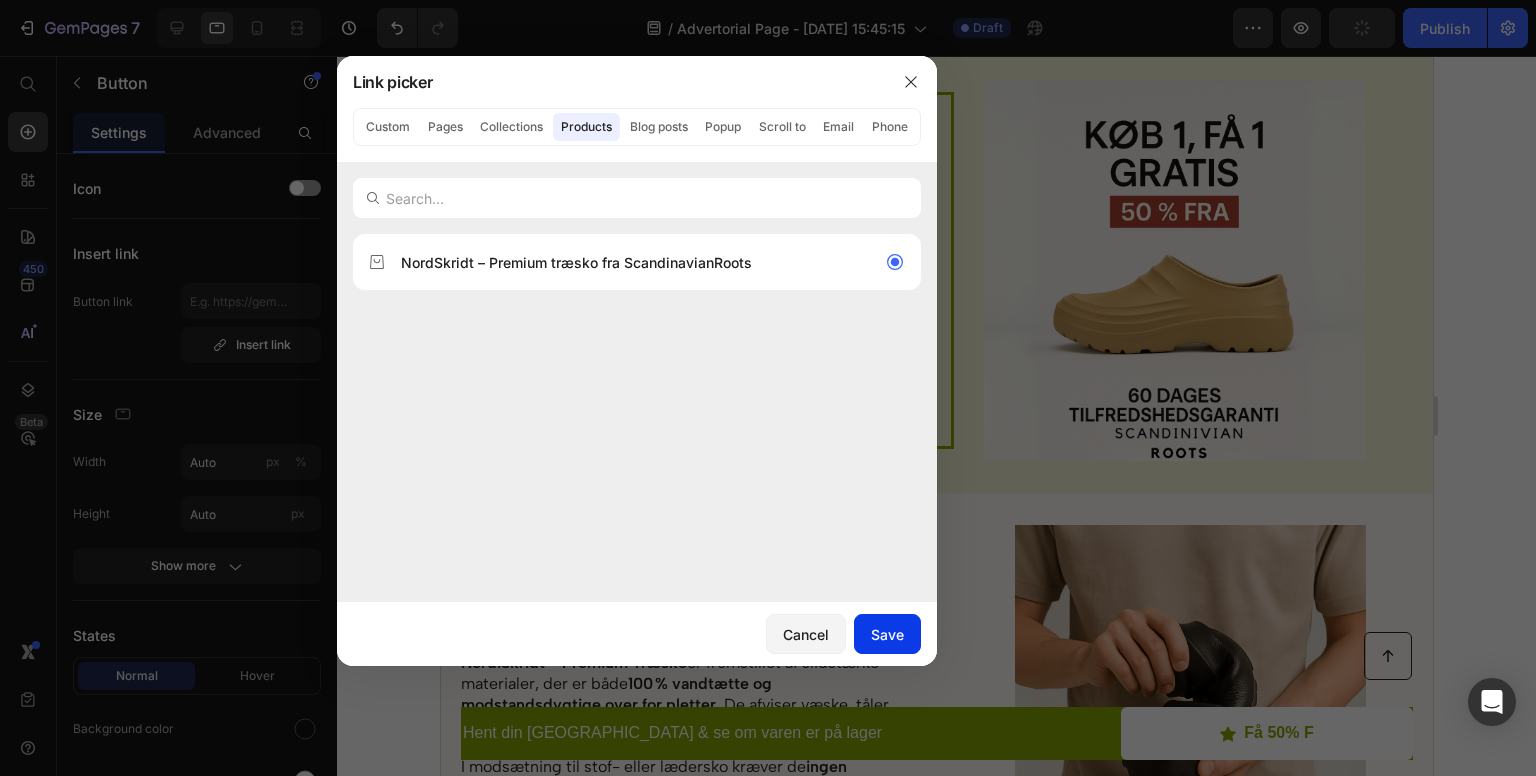click on "Save" at bounding box center [887, 634] 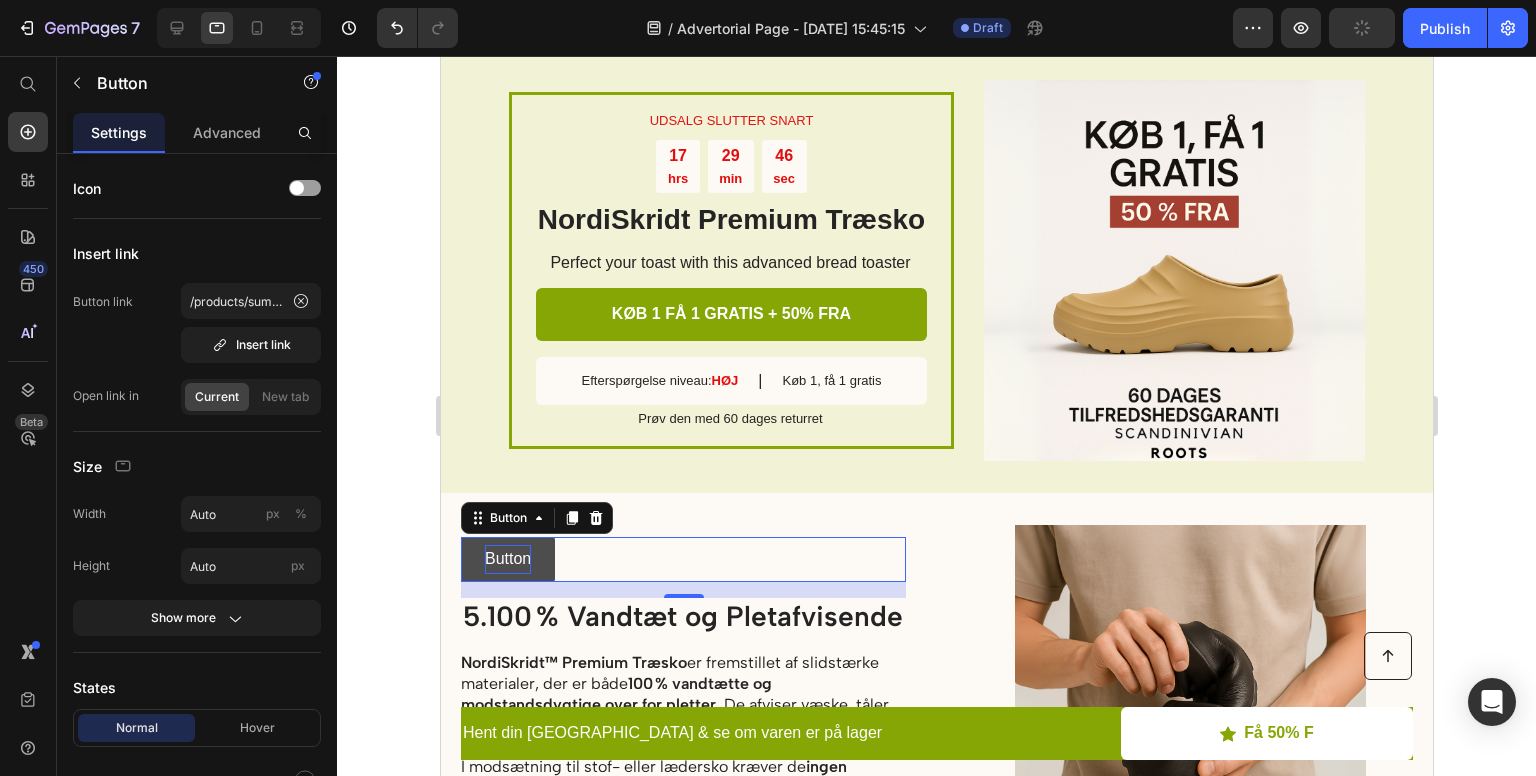 click on "Button" at bounding box center (507, 559) 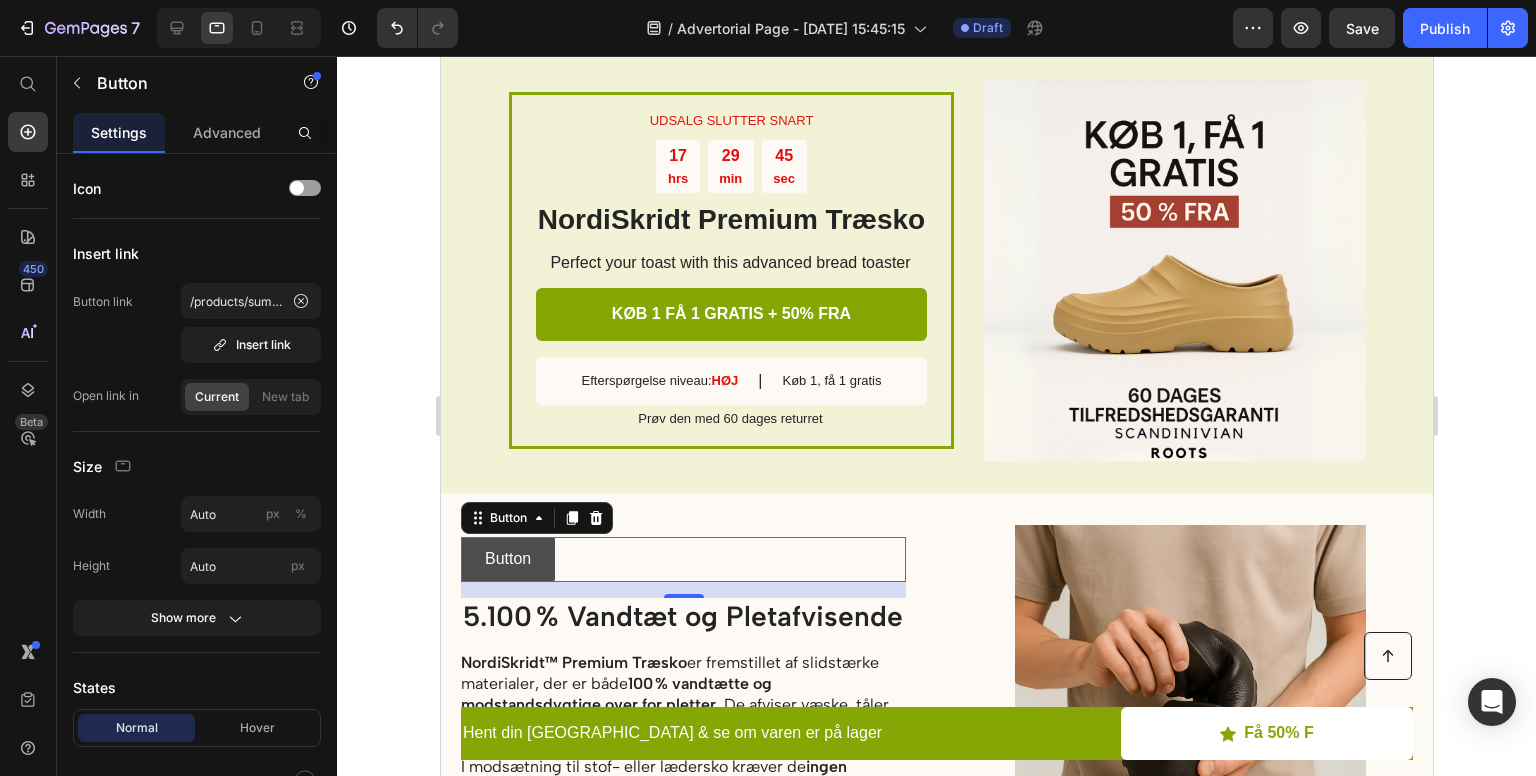 click on "Button" at bounding box center (507, 559) 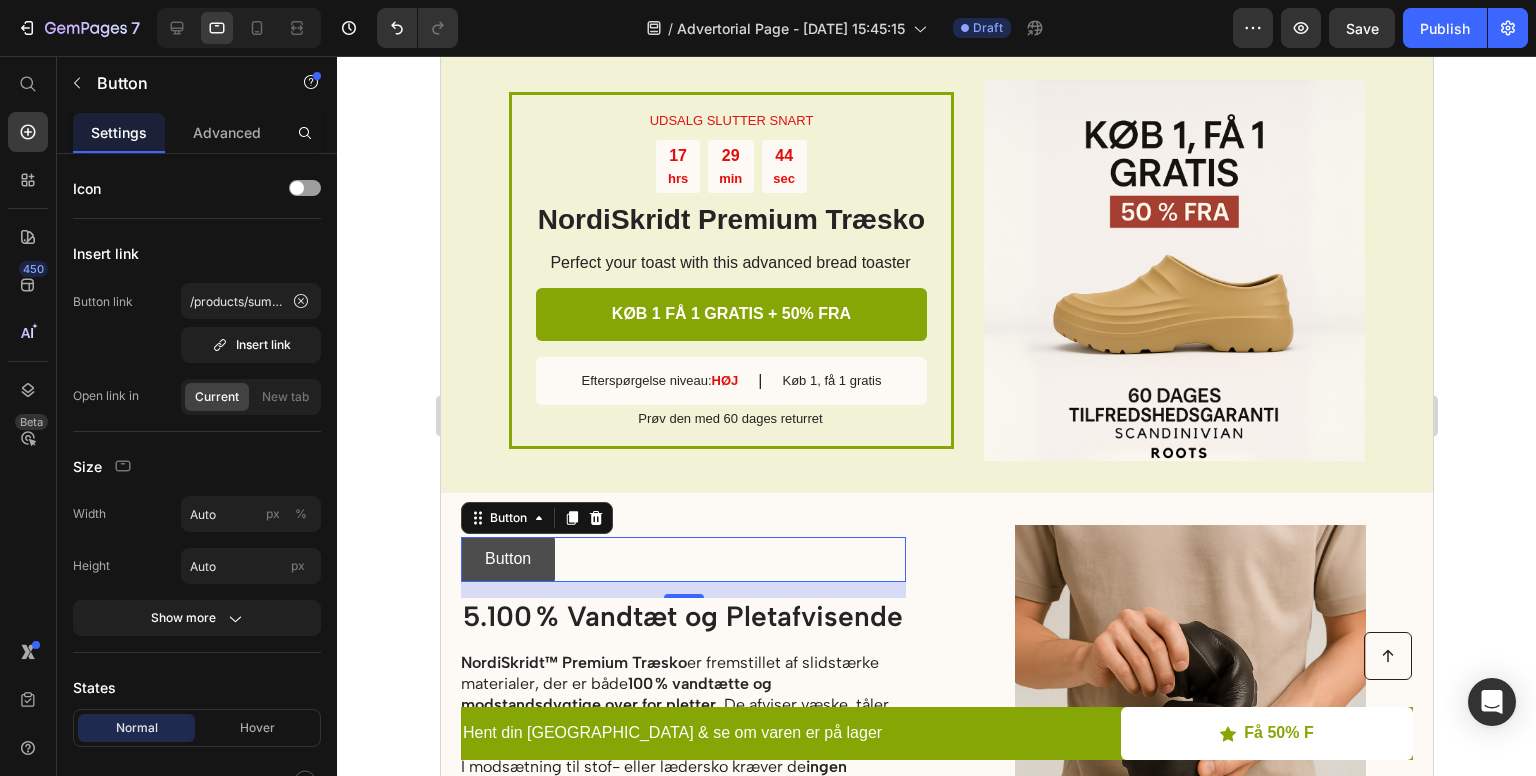 click on "Button" at bounding box center [507, 559] 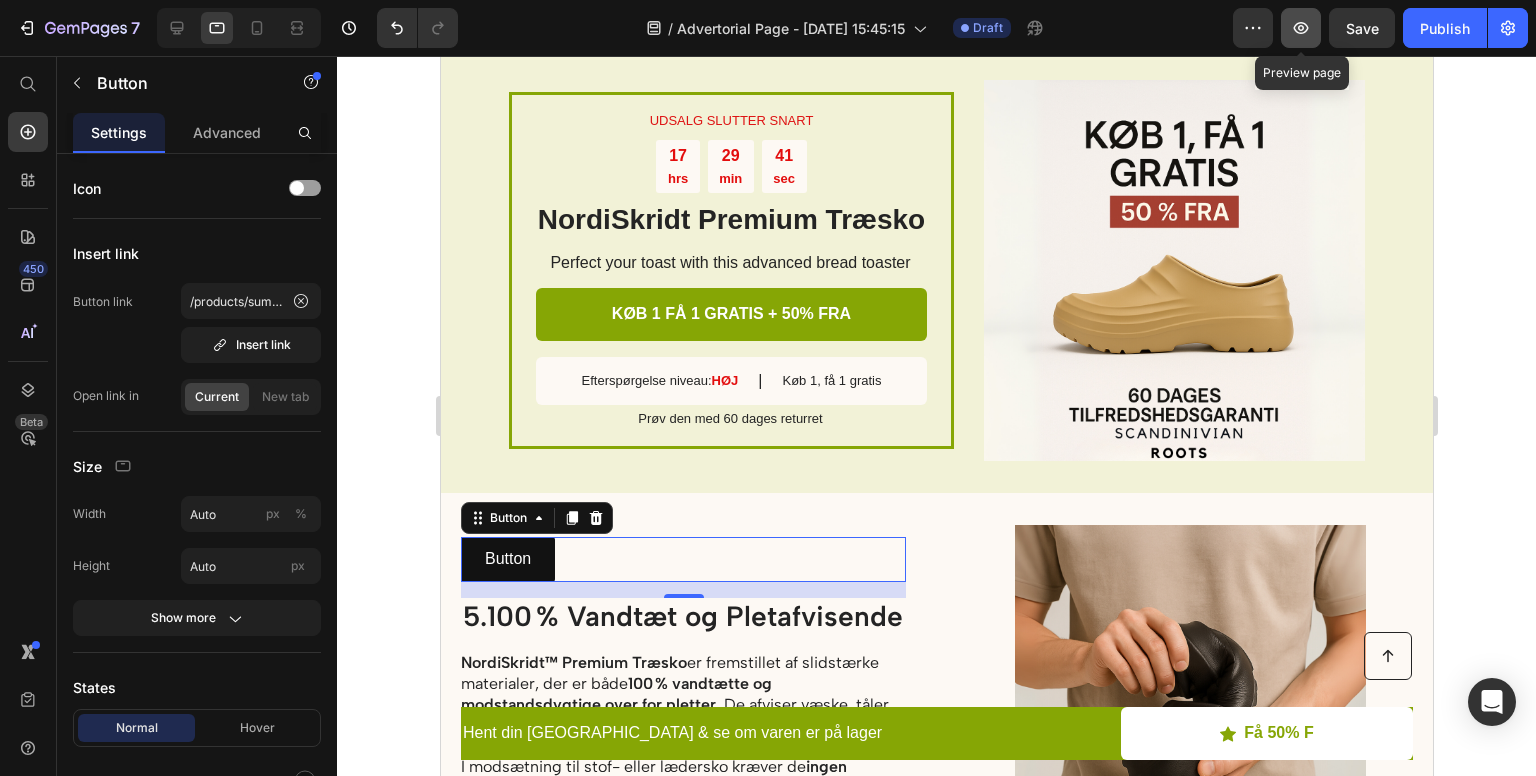click 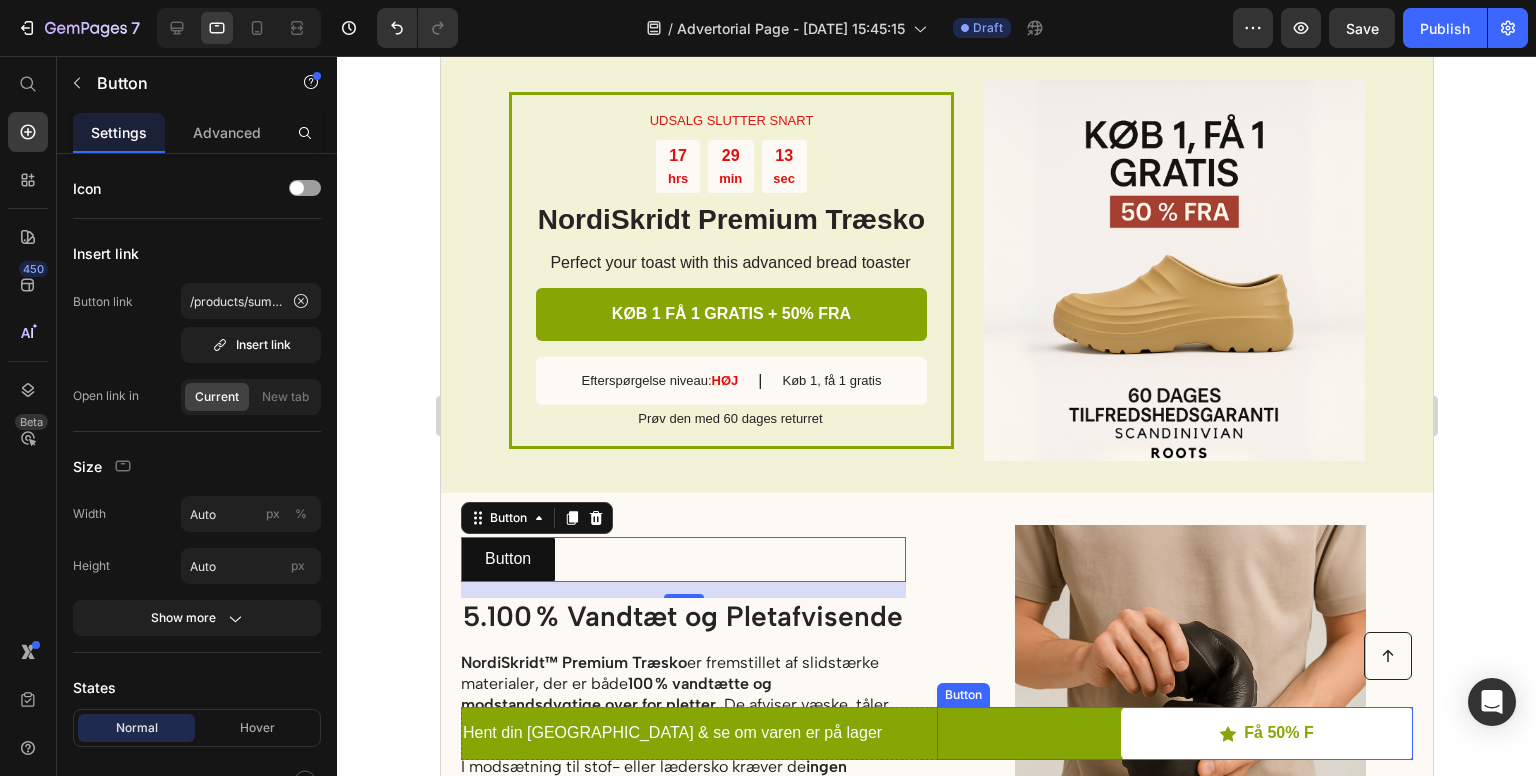click on "Få 50% F" at bounding box center (1266, 733) 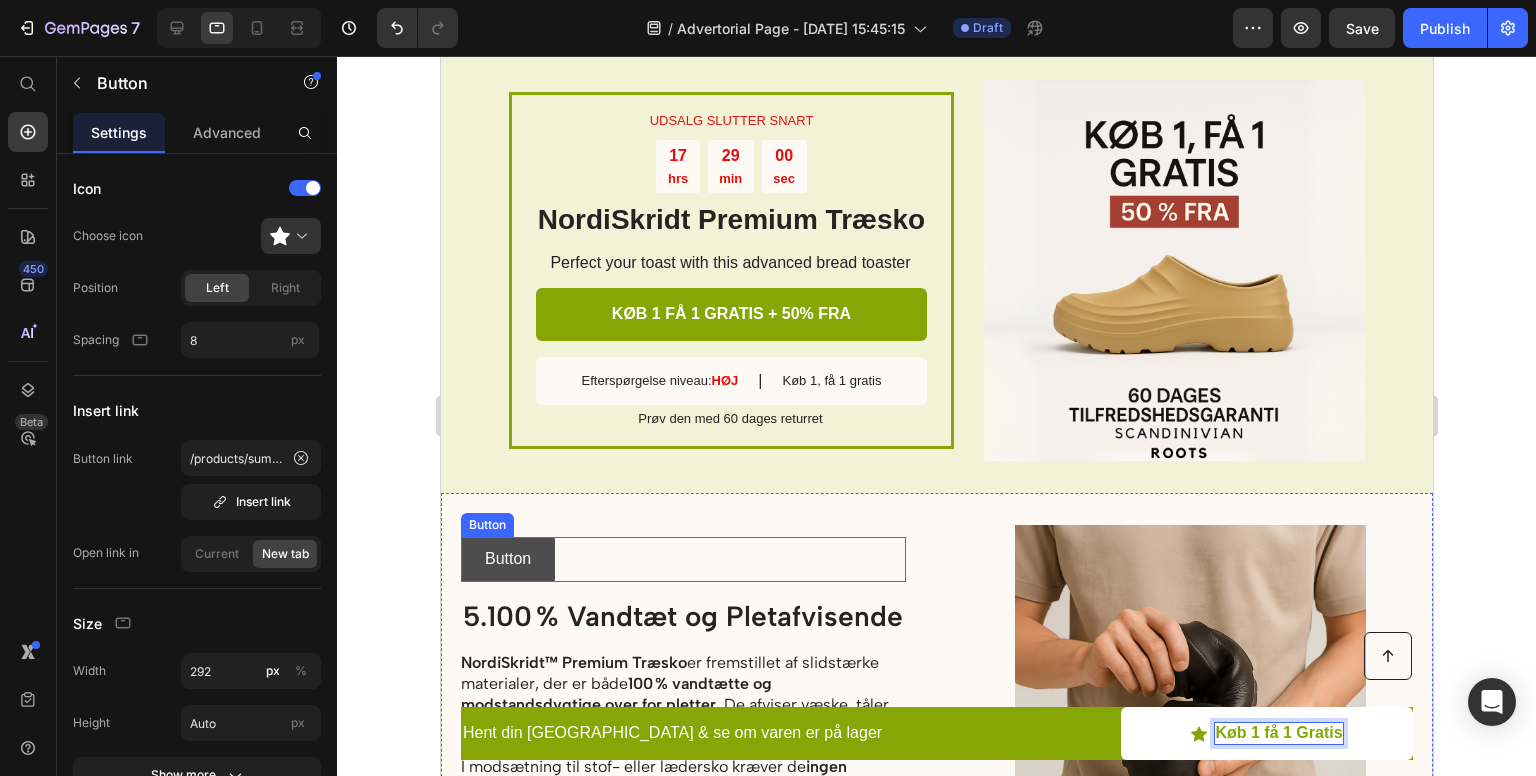 click on "Button" at bounding box center (507, 559) 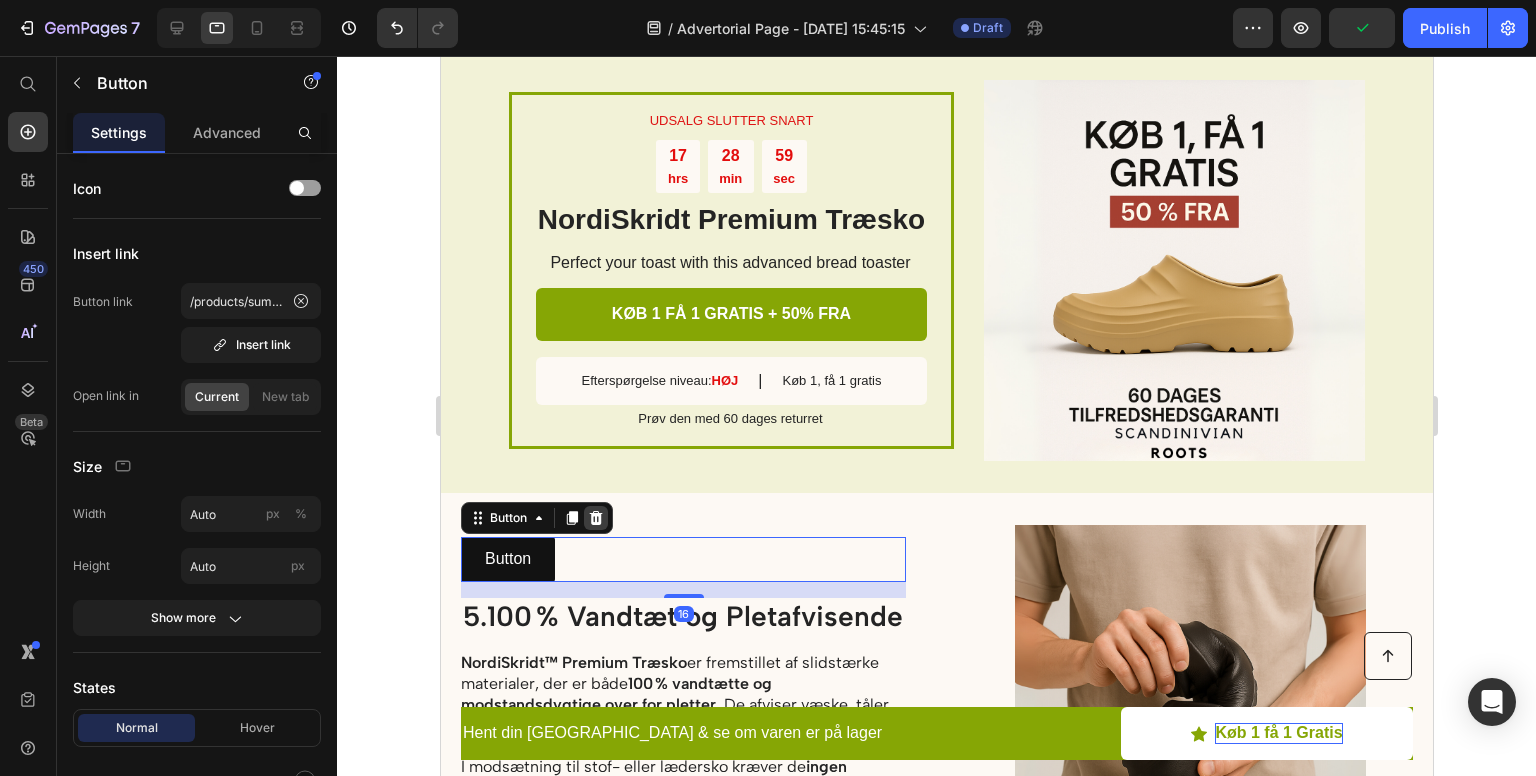 click 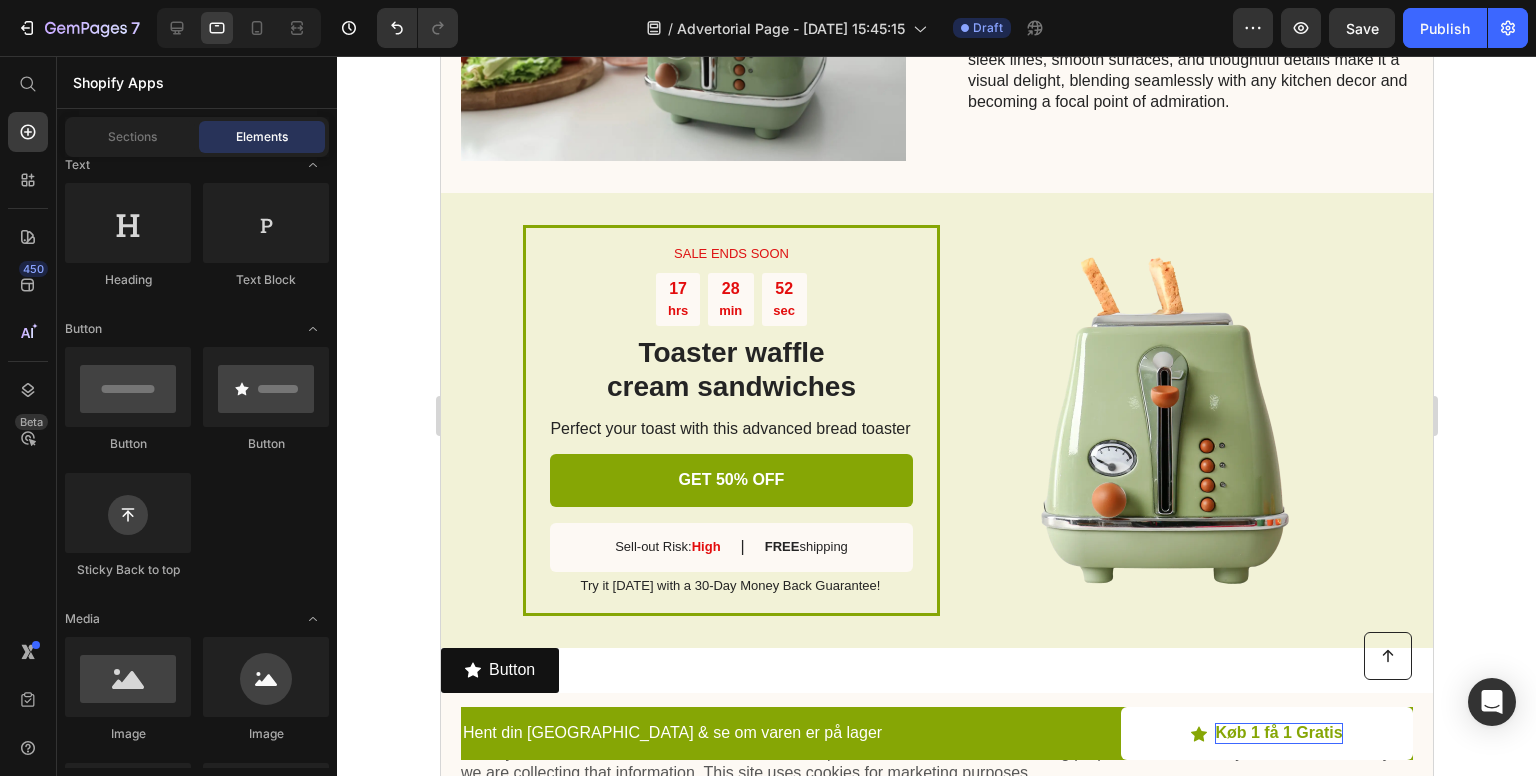 scroll, scrollTop: 4336, scrollLeft: 0, axis: vertical 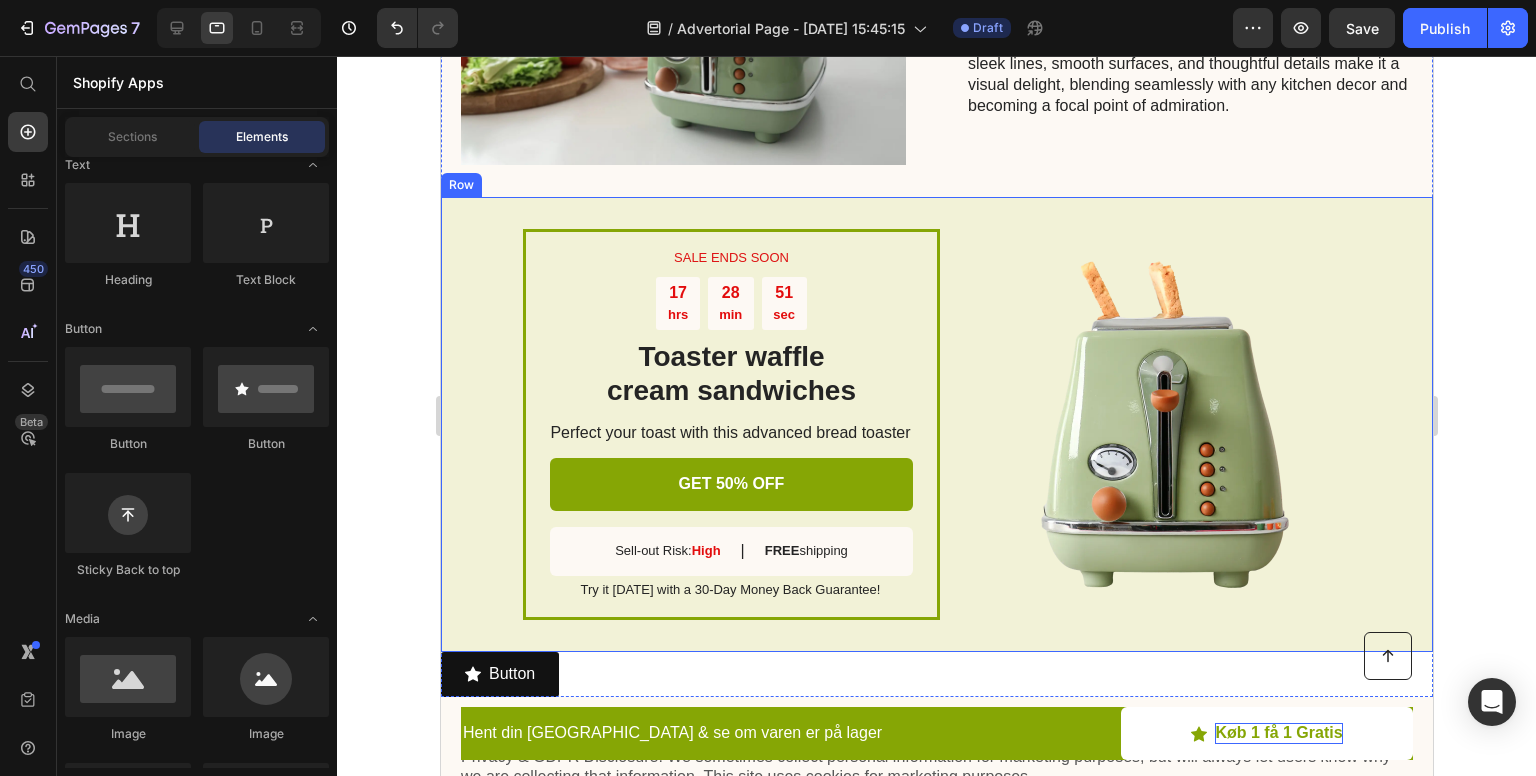 click on "Image" at bounding box center (1159, 424) 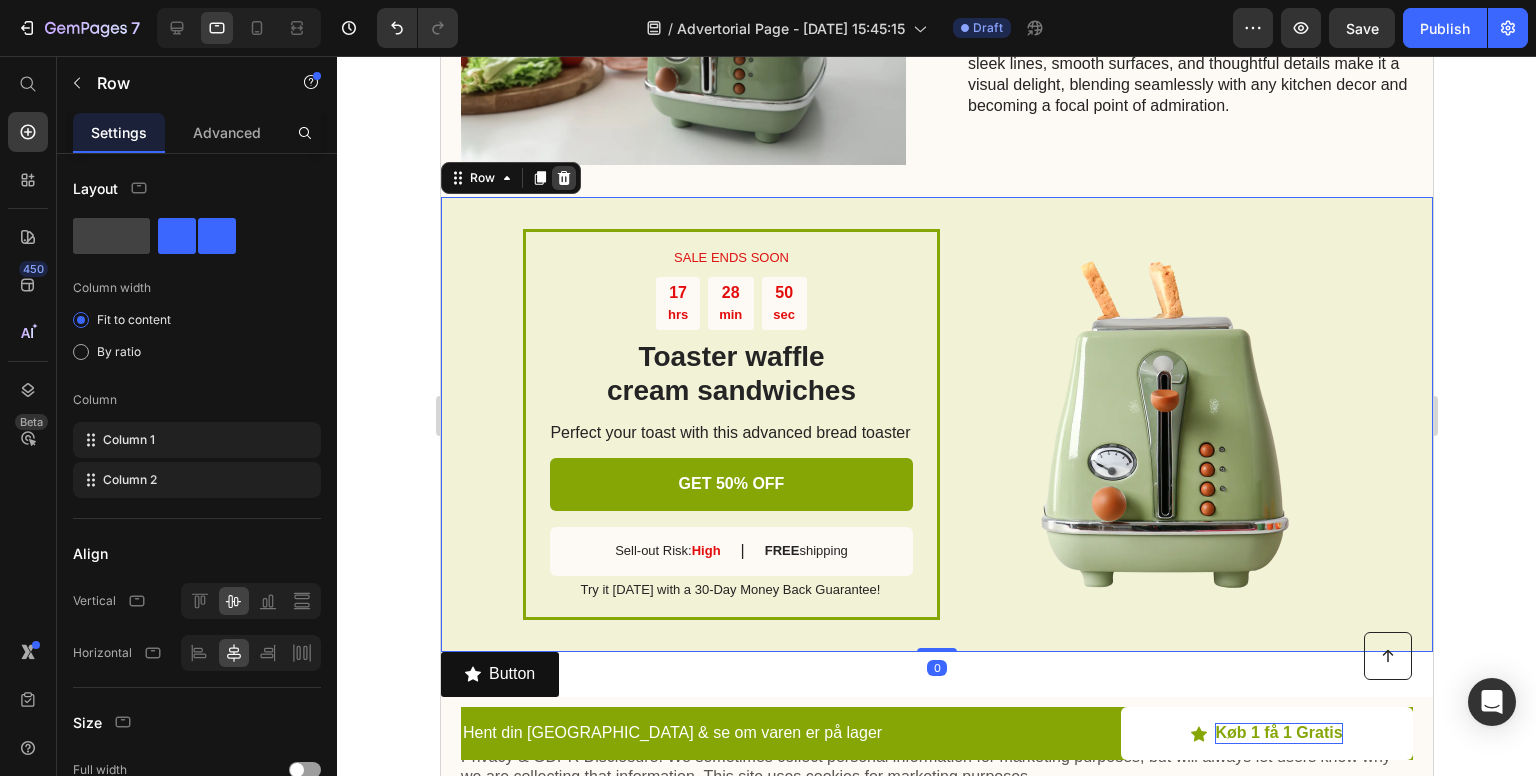click at bounding box center (563, 178) 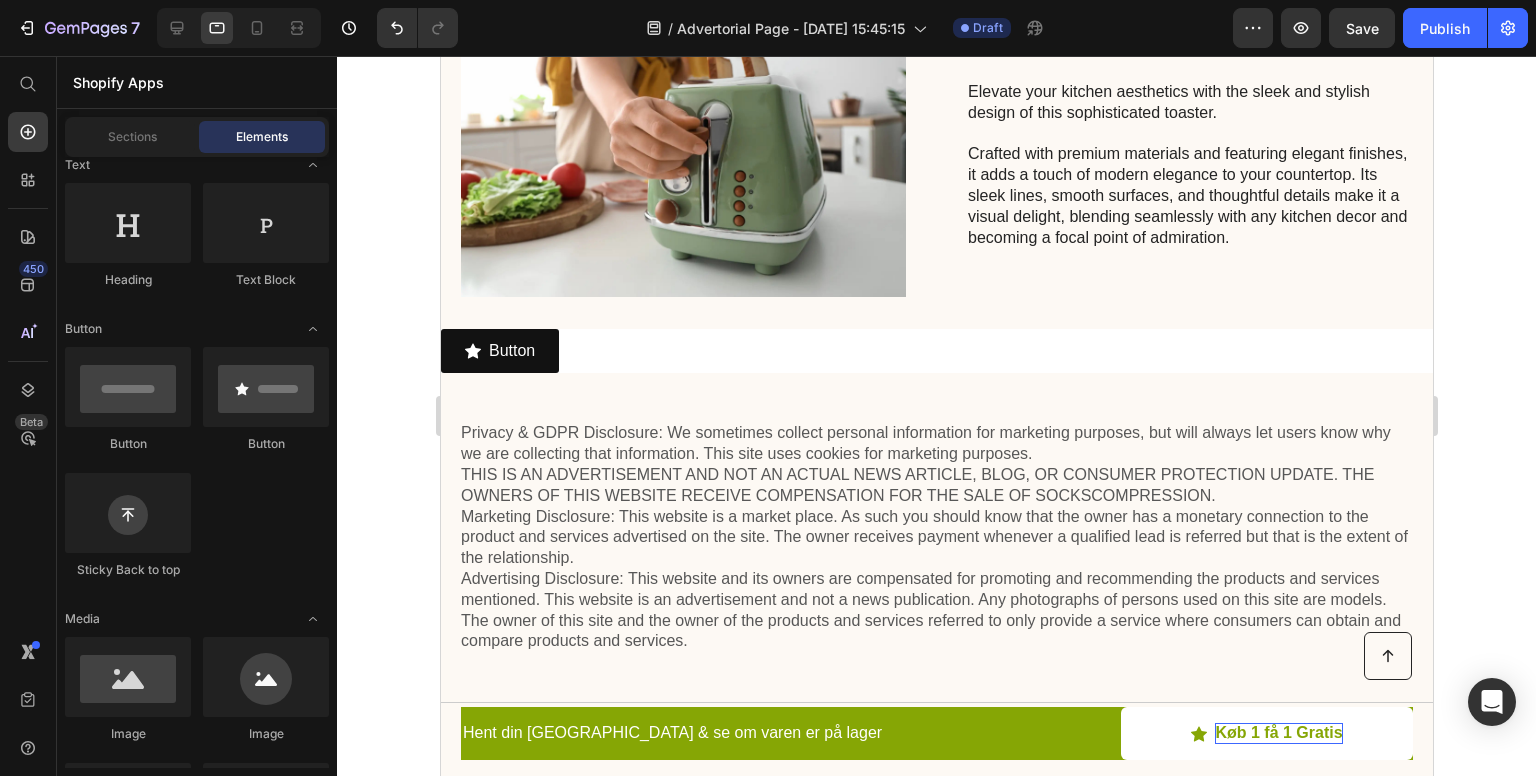 scroll, scrollTop: 4197, scrollLeft: 0, axis: vertical 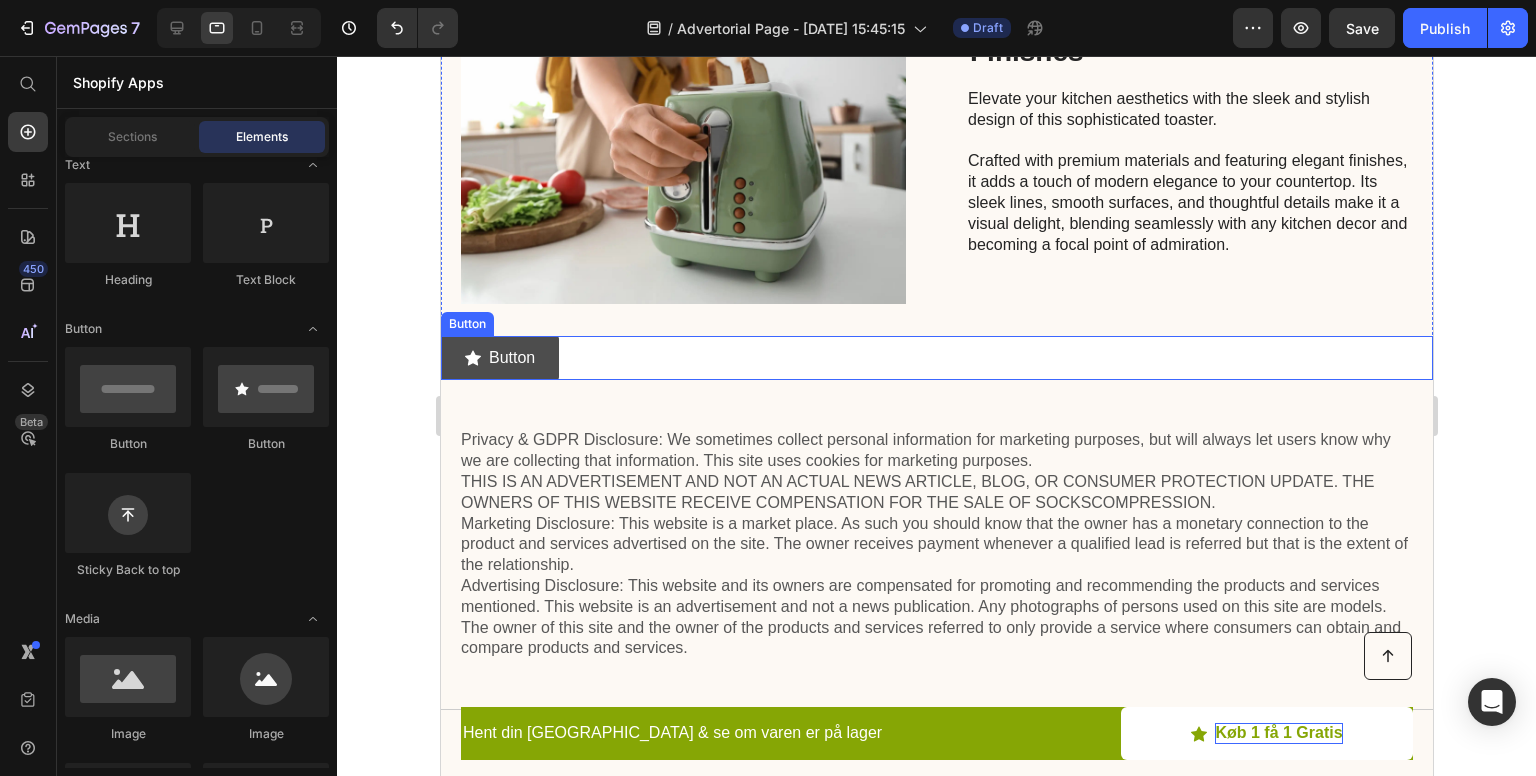 click on "Button" at bounding box center [499, 358] 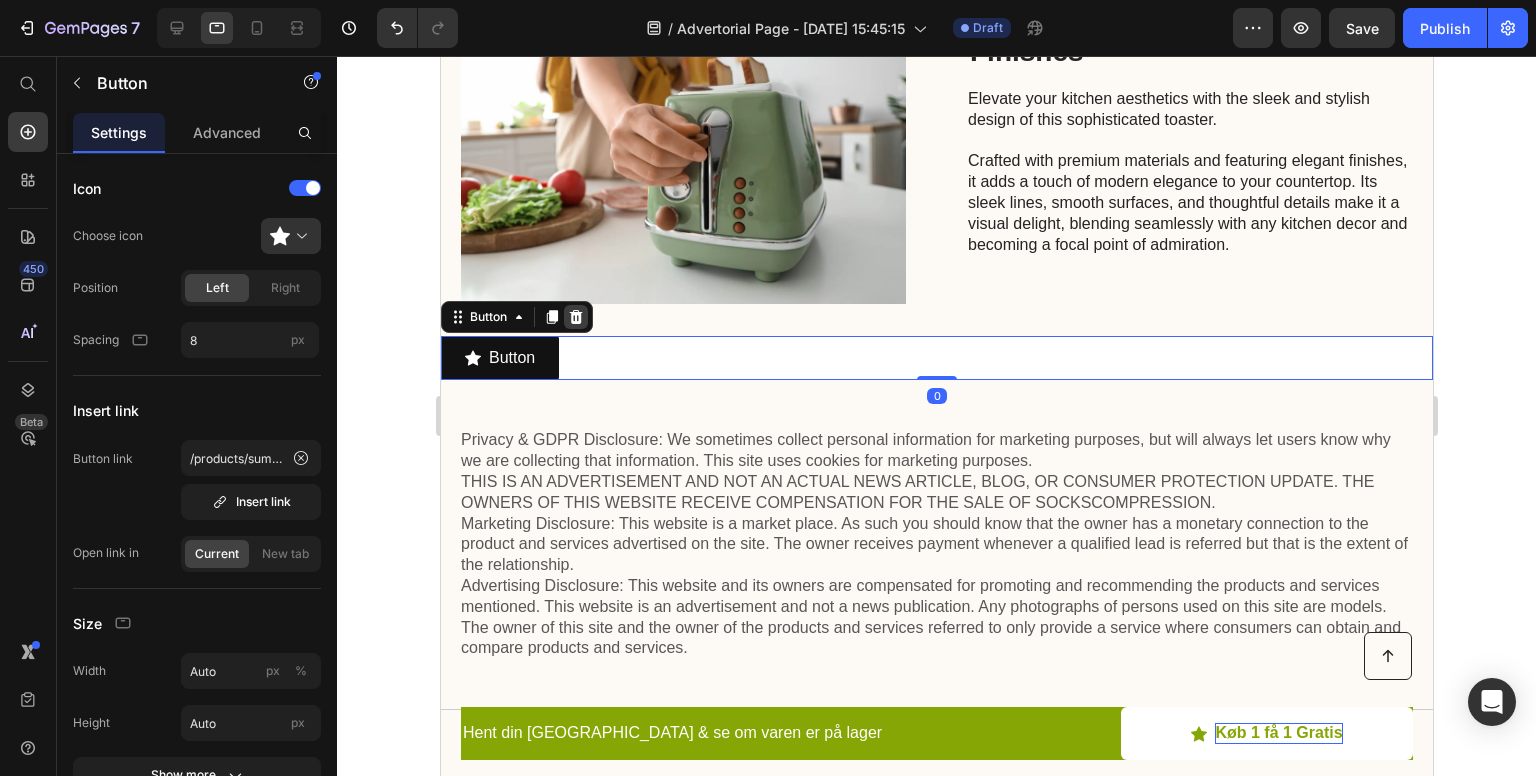 click 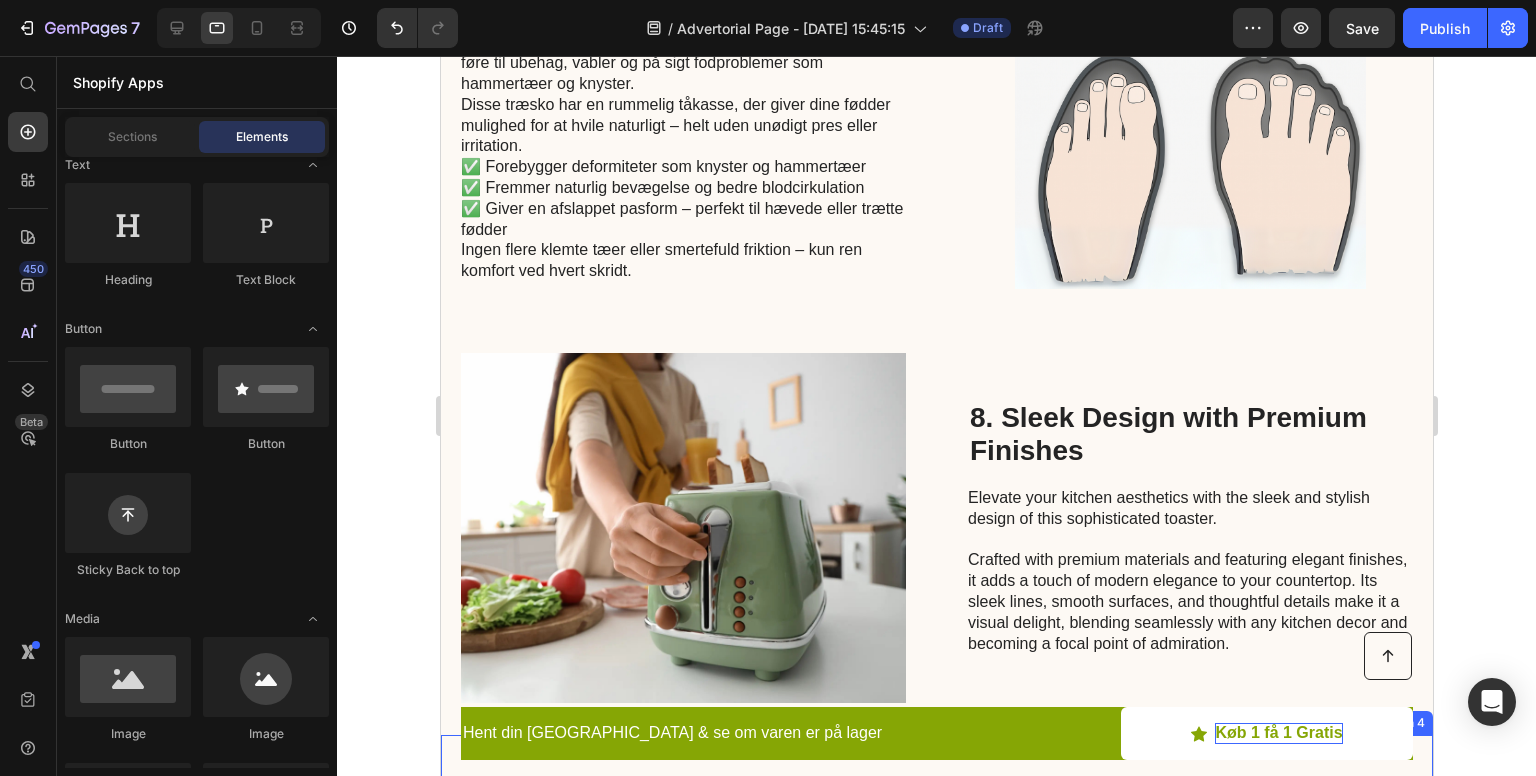 scroll, scrollTop: 3800, scrollLeft: 0, axis: vertical 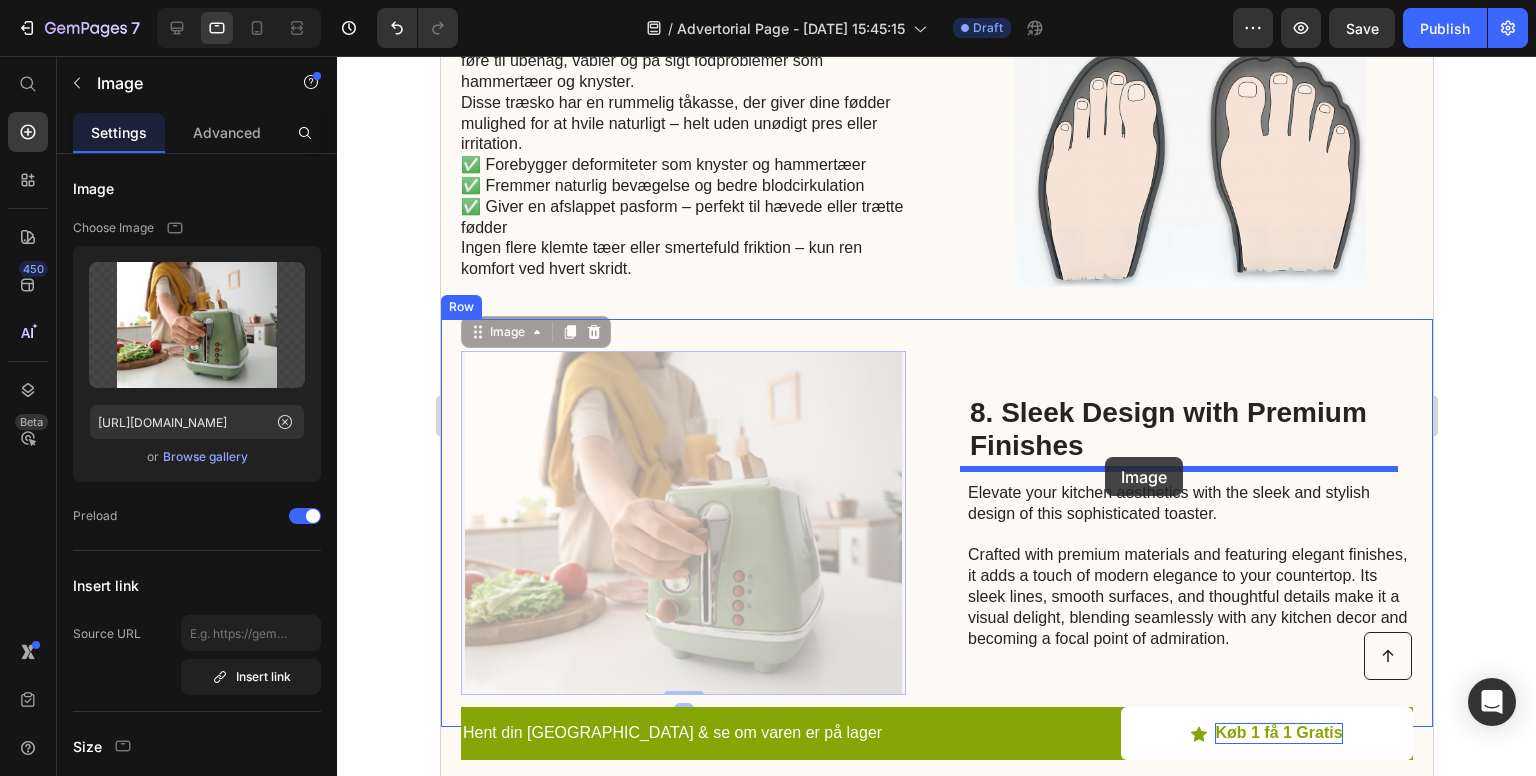 drag, startPoint x: 731, startPoint y: 448, endPoint x: 1103, endPoint y: 453, distance: 372.0336 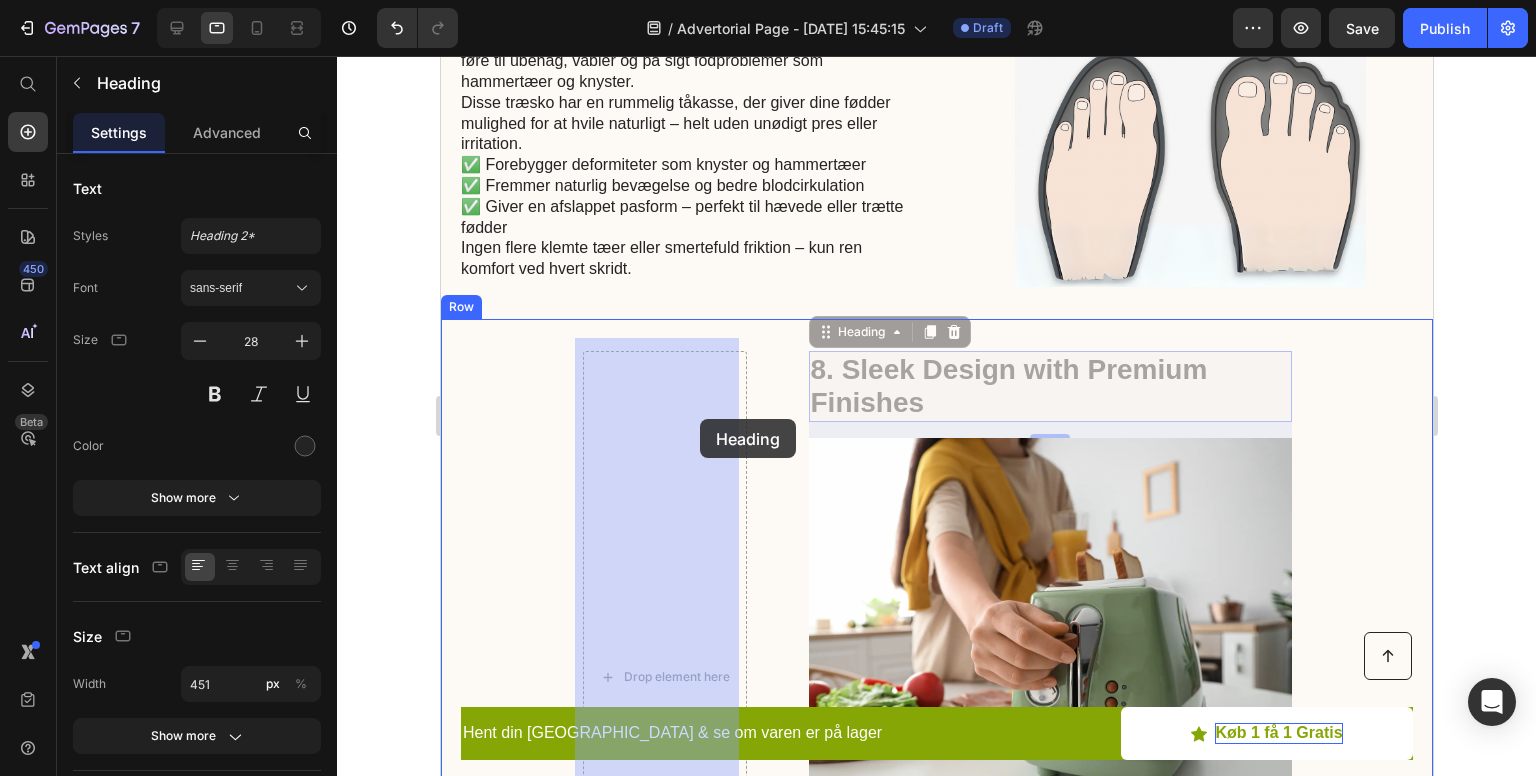 drag, startPoint x: 993, startPoint y: 369, endPoint x: 705, endPoint y: 428, distance: 293.9813 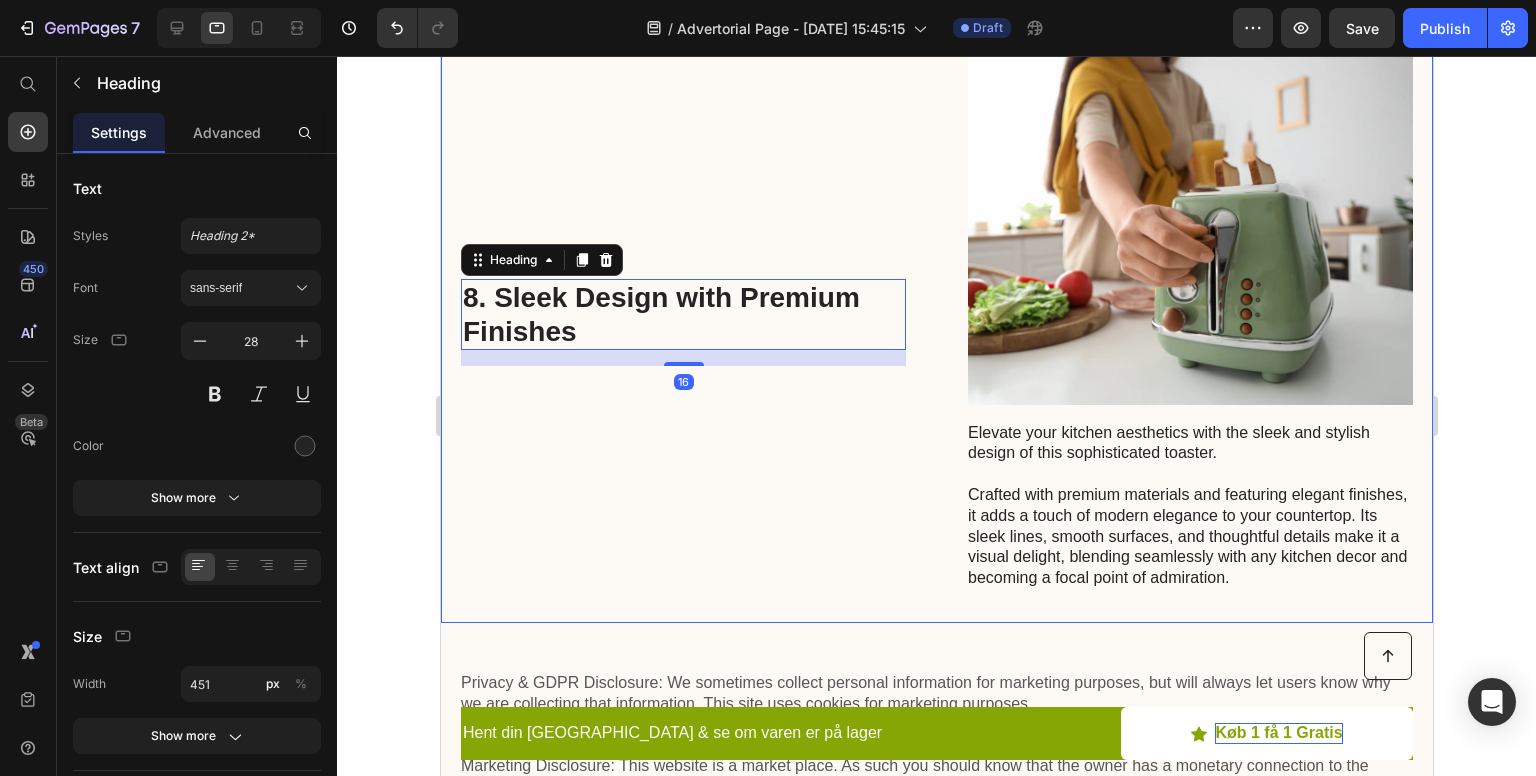 scroll, scrollTop: 4097, scrollLeft: 0, axis: vertical 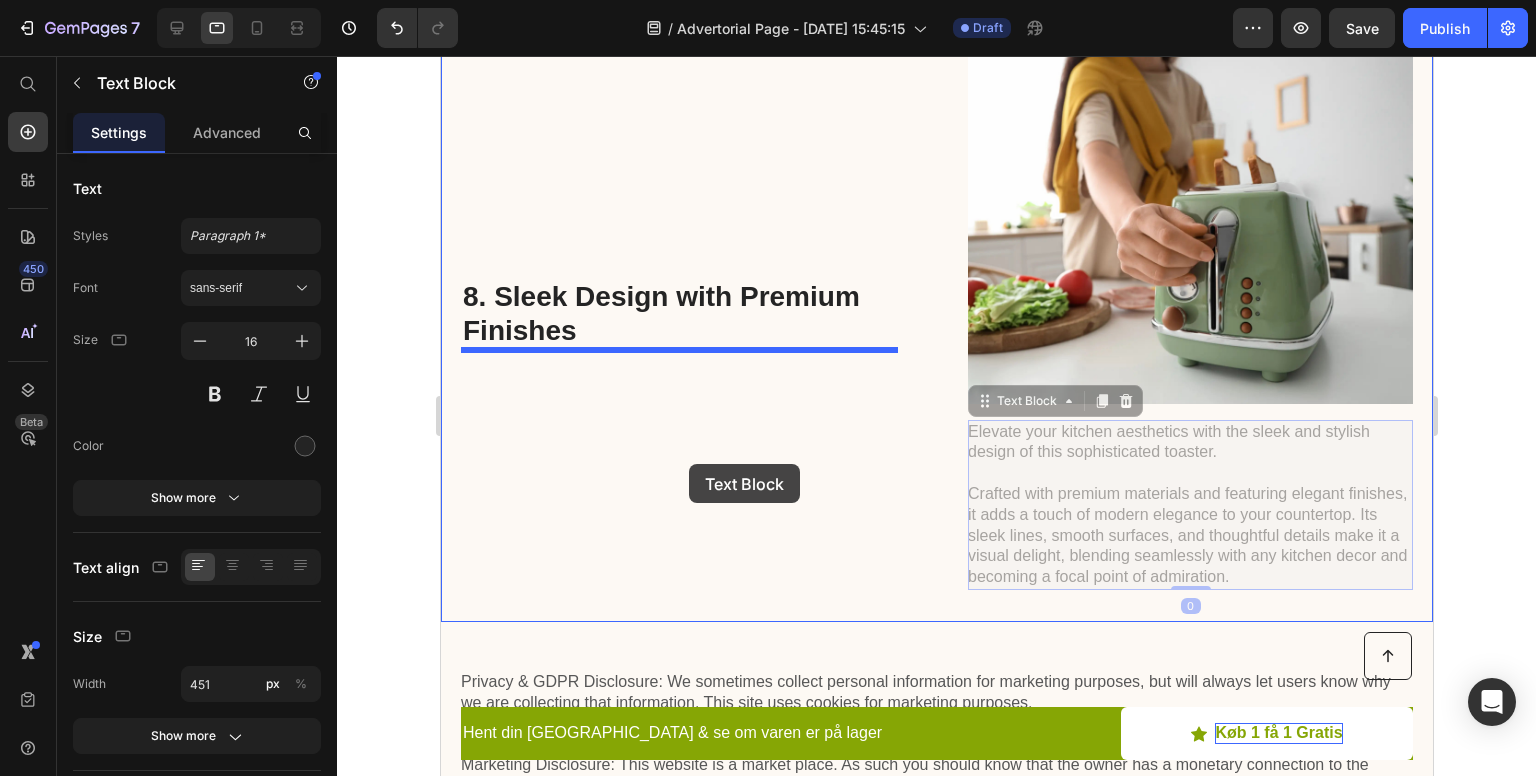drag, startPoint x: 979, startPoint y: 475, endPoint x: 688, endPoint y: 463, distance: 291.2473 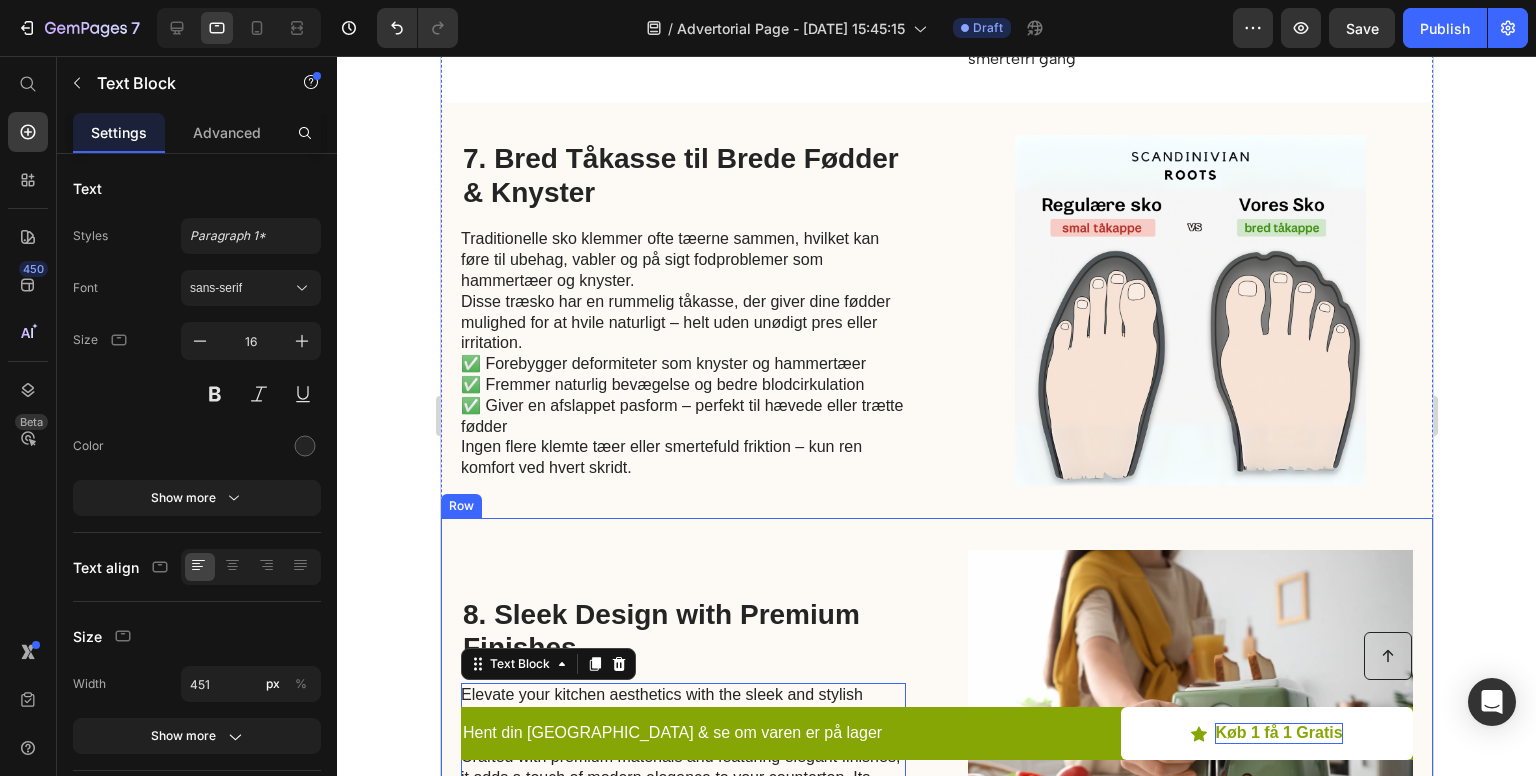 scroll, scrollTop: 3884, scrollLeft: 0, axis: vertical 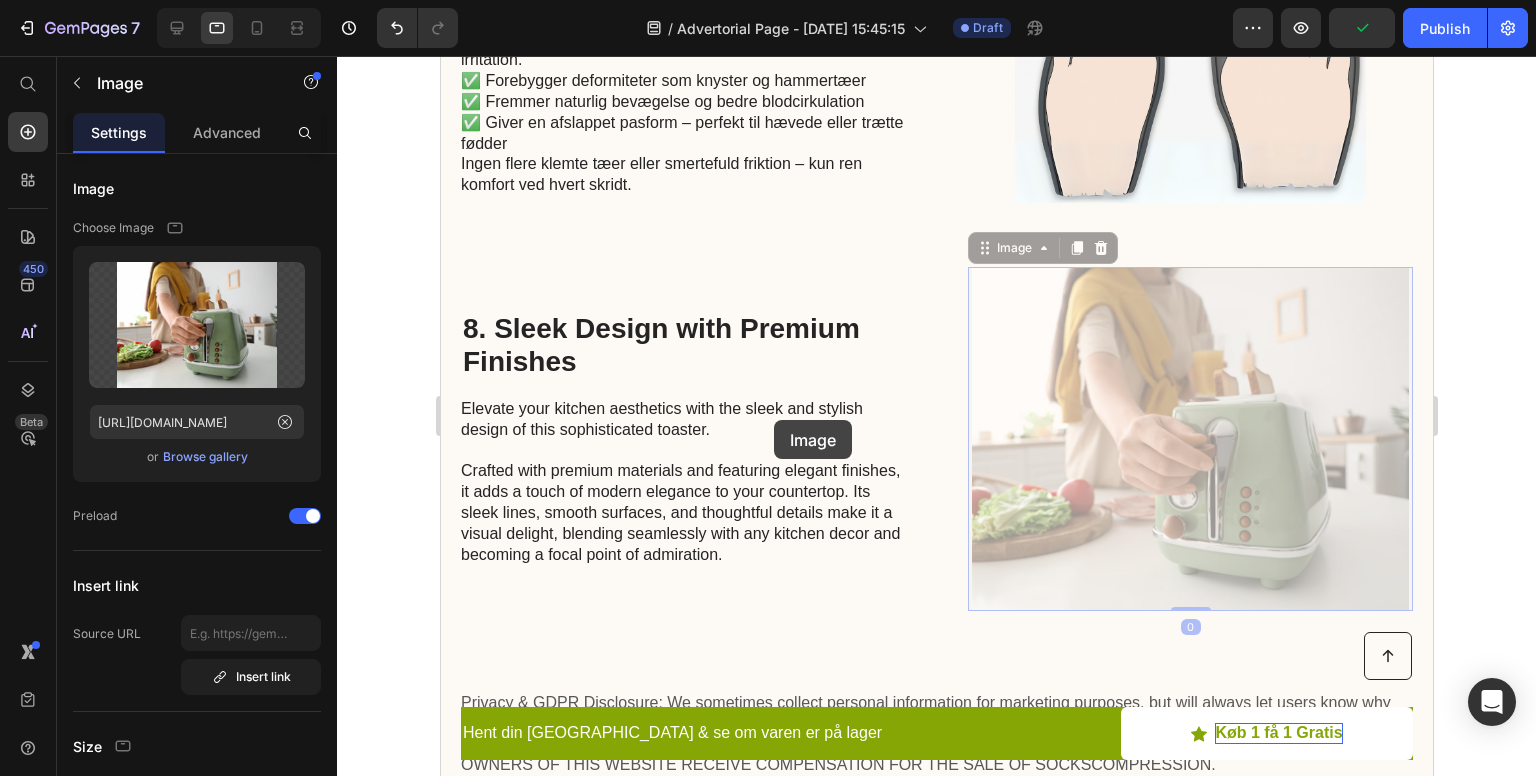 drag, startPoint x: 1005, startPoint y: 423, endPoint x: 693, endPoint y: 400, distance: 312.84662 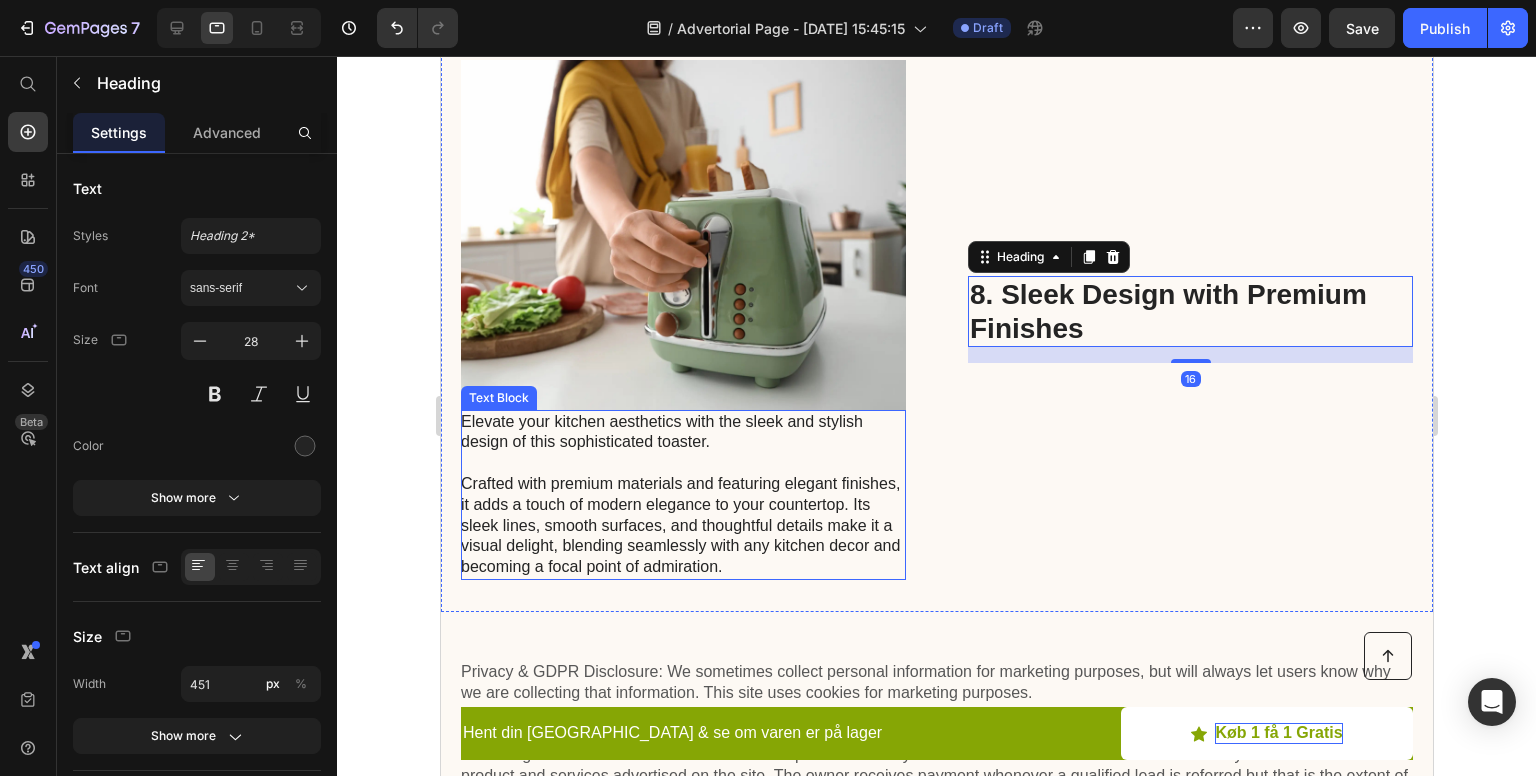 scroll, scrollTop: 4092, scrollLeft: 0, axis: vertical 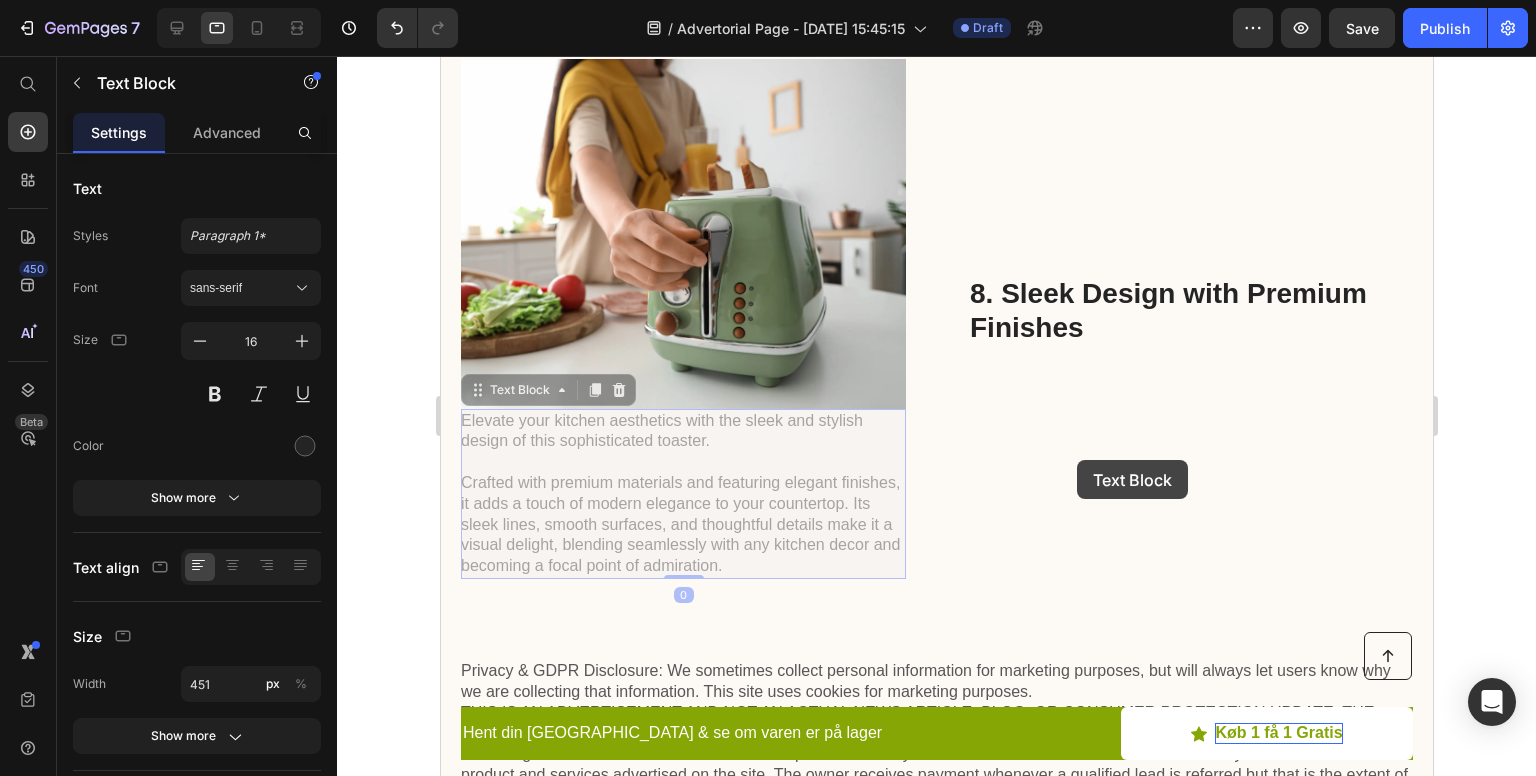 drag, startPoint x: 808, startPoint y: 467, endPoint x: 1094, endPoint y: 459, distance: 286.11188 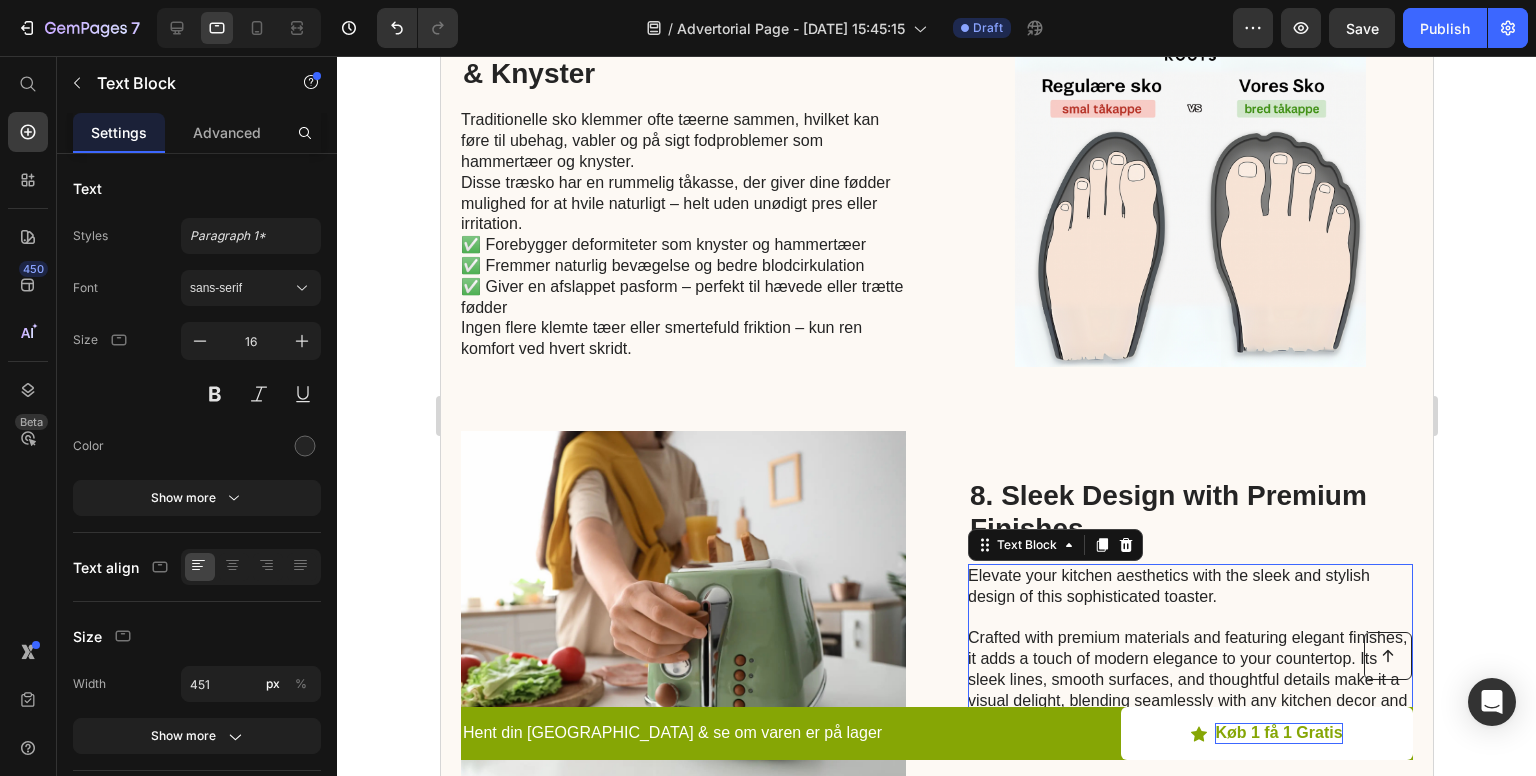 scroll, scrollTop: 4066, scrollLeft: 0, axis: vertical 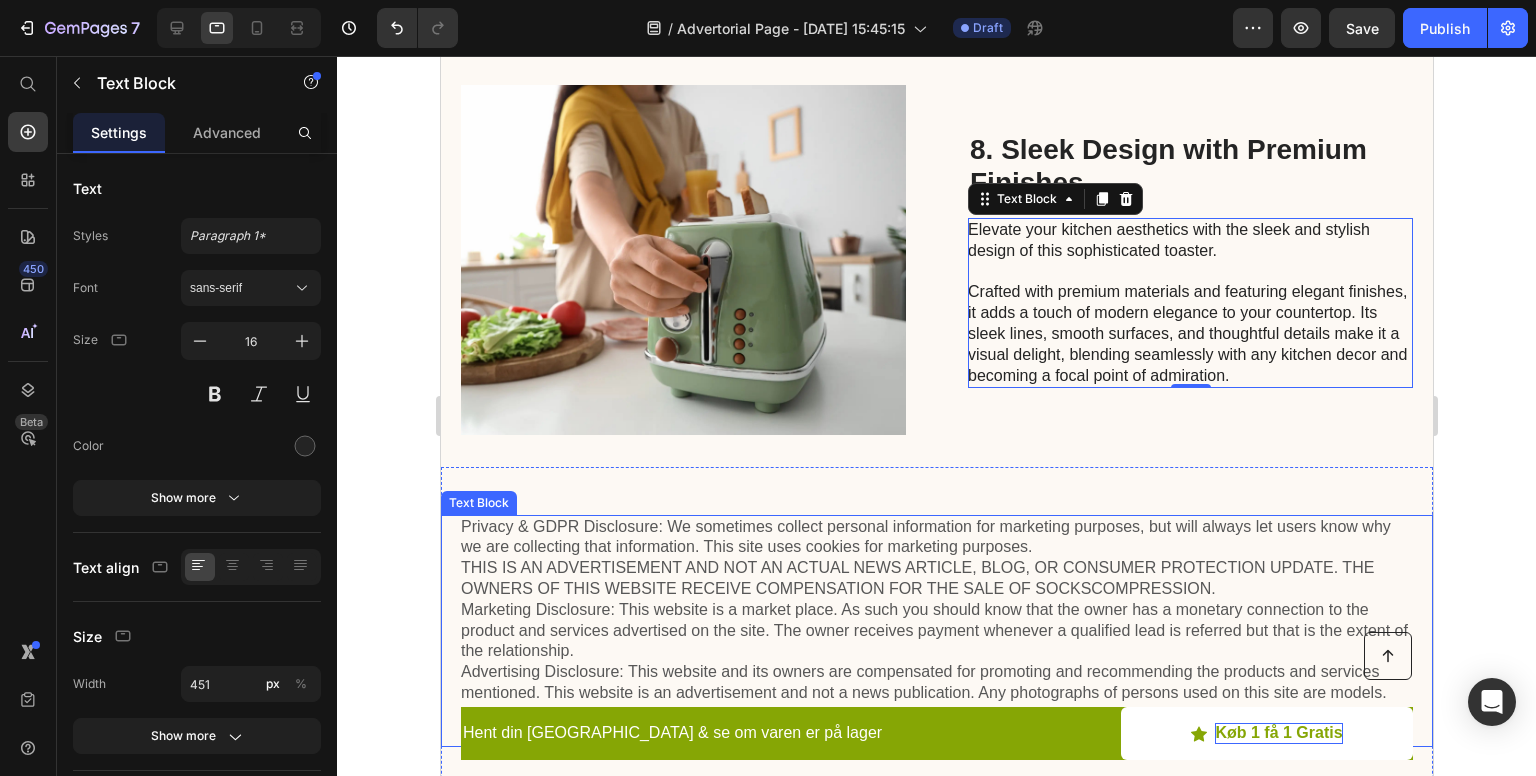 click on "Privacy & GDPR Disclosure: We sometimes collect personal information for marketing purposes, but will always let users know why we are collecting that information. This site uses cookies for marketing purposes. THIS IS AN ADVERTISEMENT AND NOT AN ACTUAL NEWS ARTICLE, BLOG, OR CONSUMER PROTECTION UPDATE. THE OWNERS OF THIS WEBSITE RECEIVE COMPENSATION FOR THE SALE OF SOCKSCOMPRESSION. Marketing Disclosure: This website is a market place. As such you should know that the owner has a monetary connection to the product and services advertised on the site. The owner receives payment whenever a qualified lead is referred but that is the extent of the relationship." at bounding box center (936, 631) 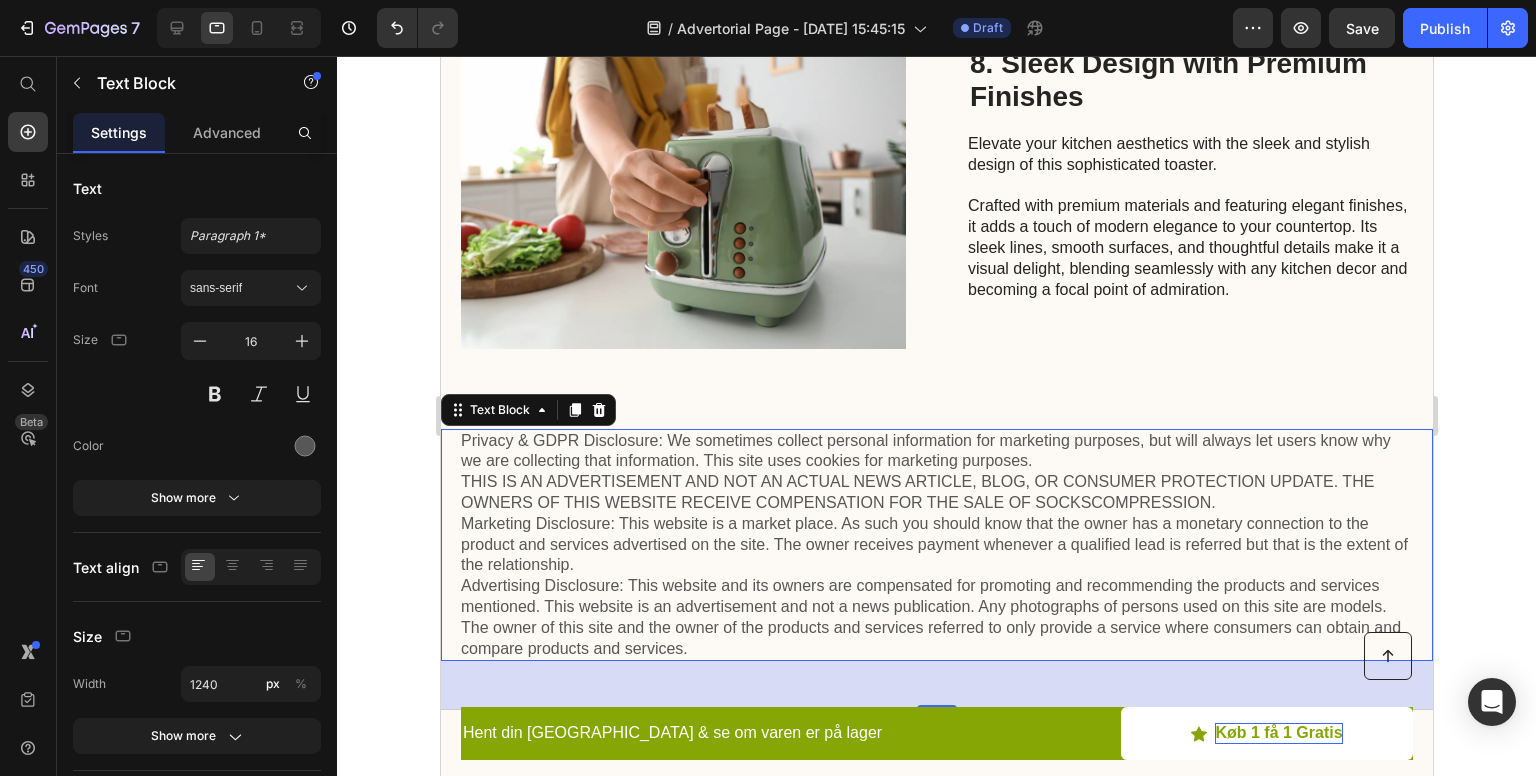 scroll, scrollTop: 4131, scrollLeft: 0, axis: vertical 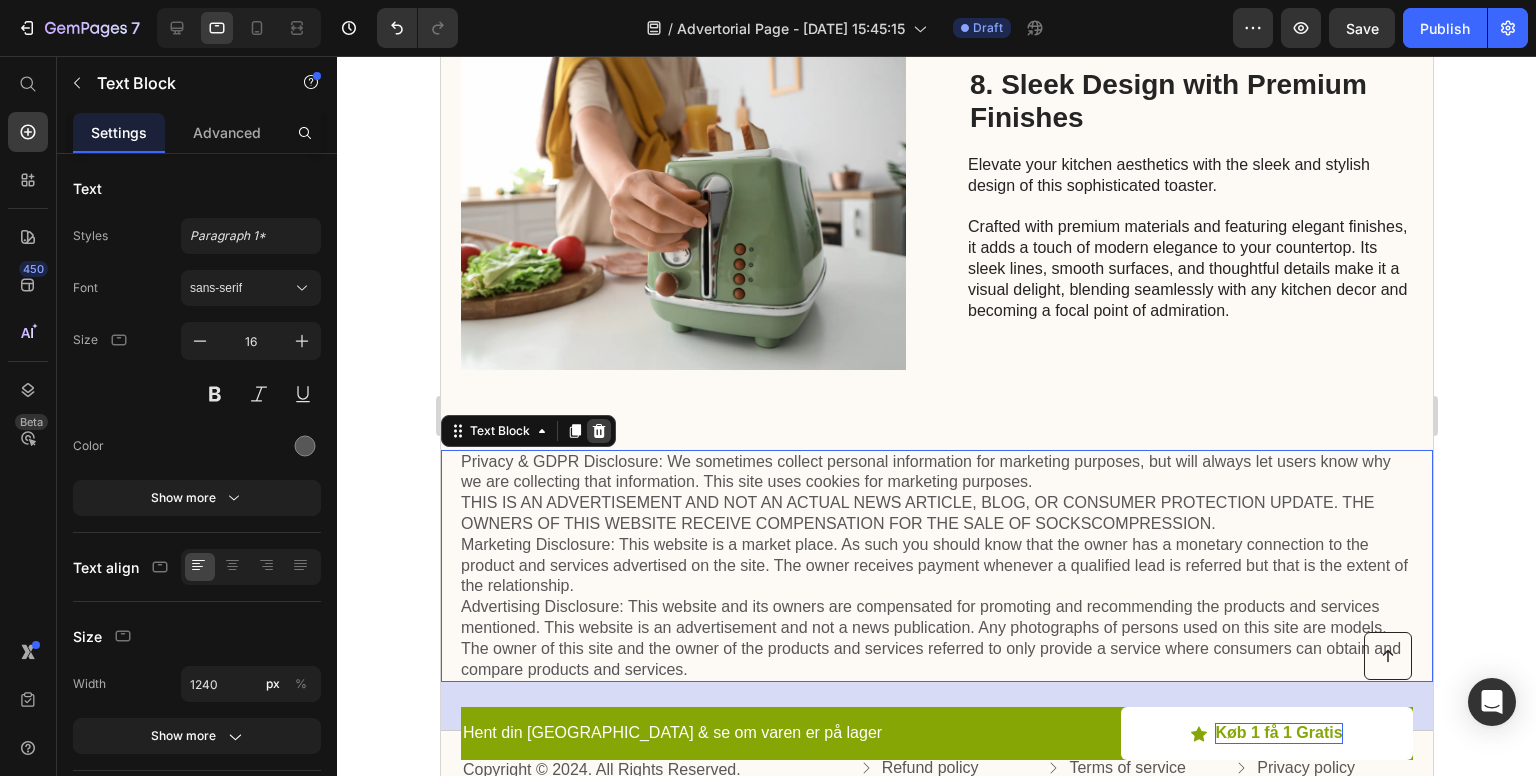click 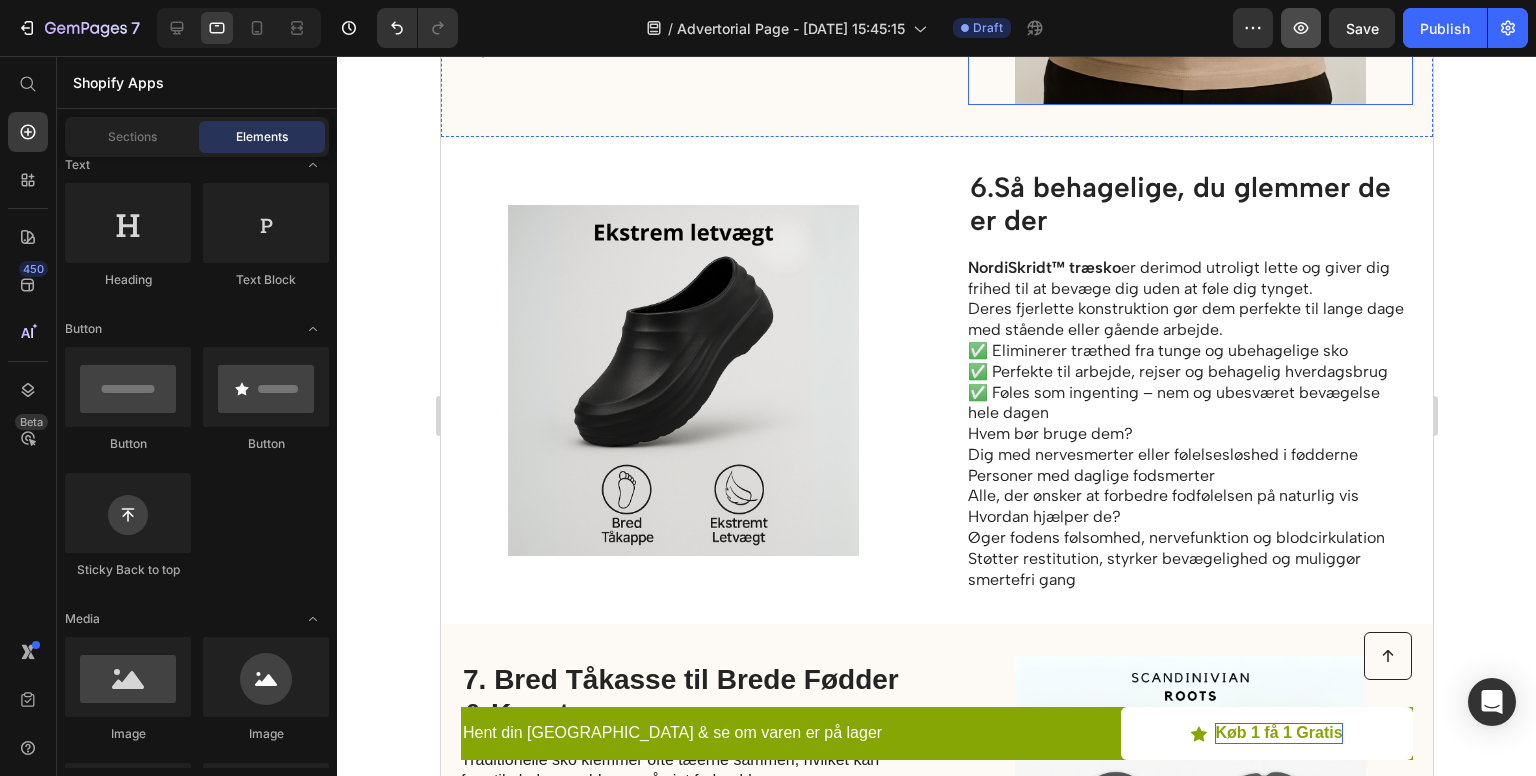 scroll, scrollTop: 2991, scrollLeft: 0, axis: vertical 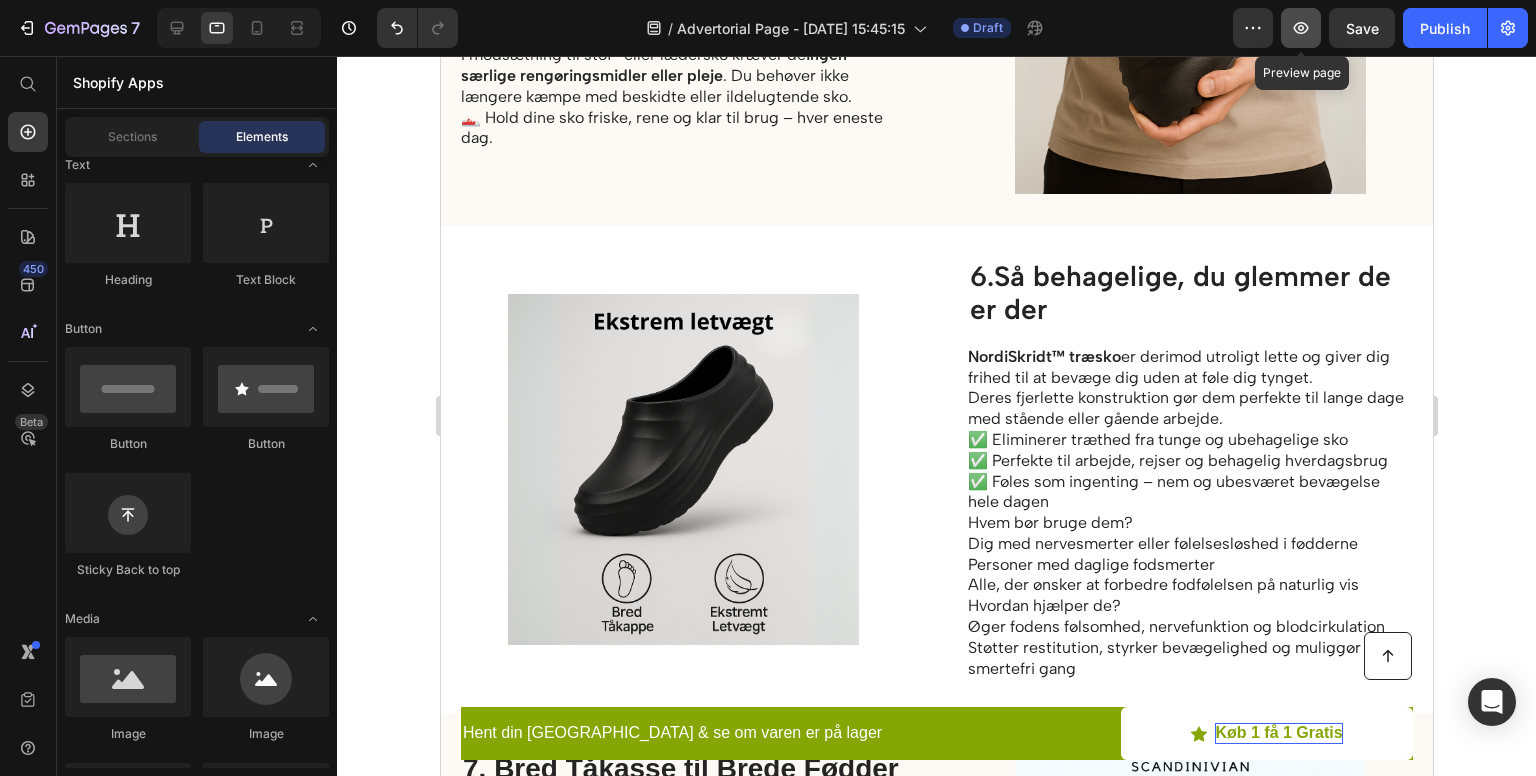 click 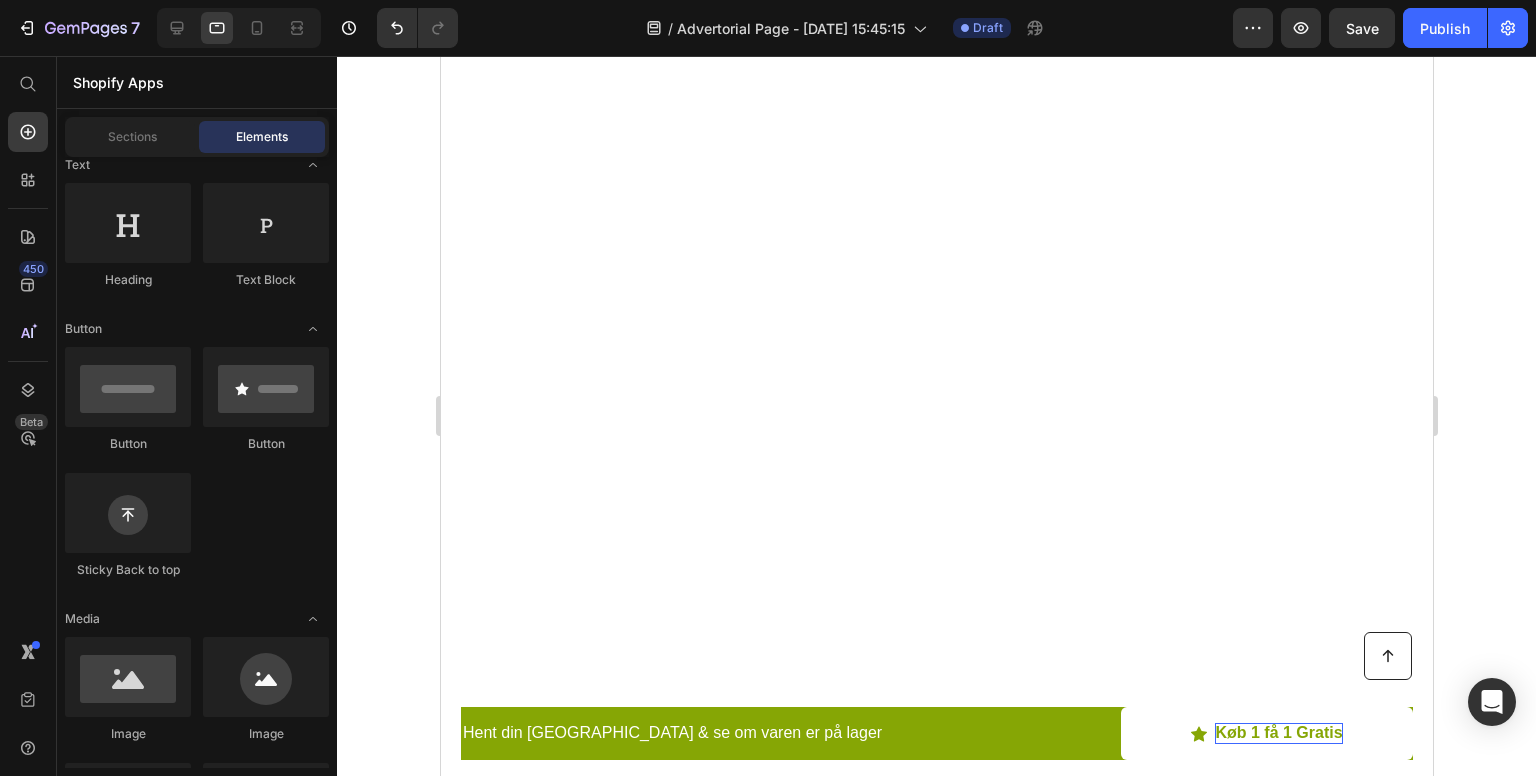 scroll, scrollTop: 0, scrollLeft: 0, axis: both 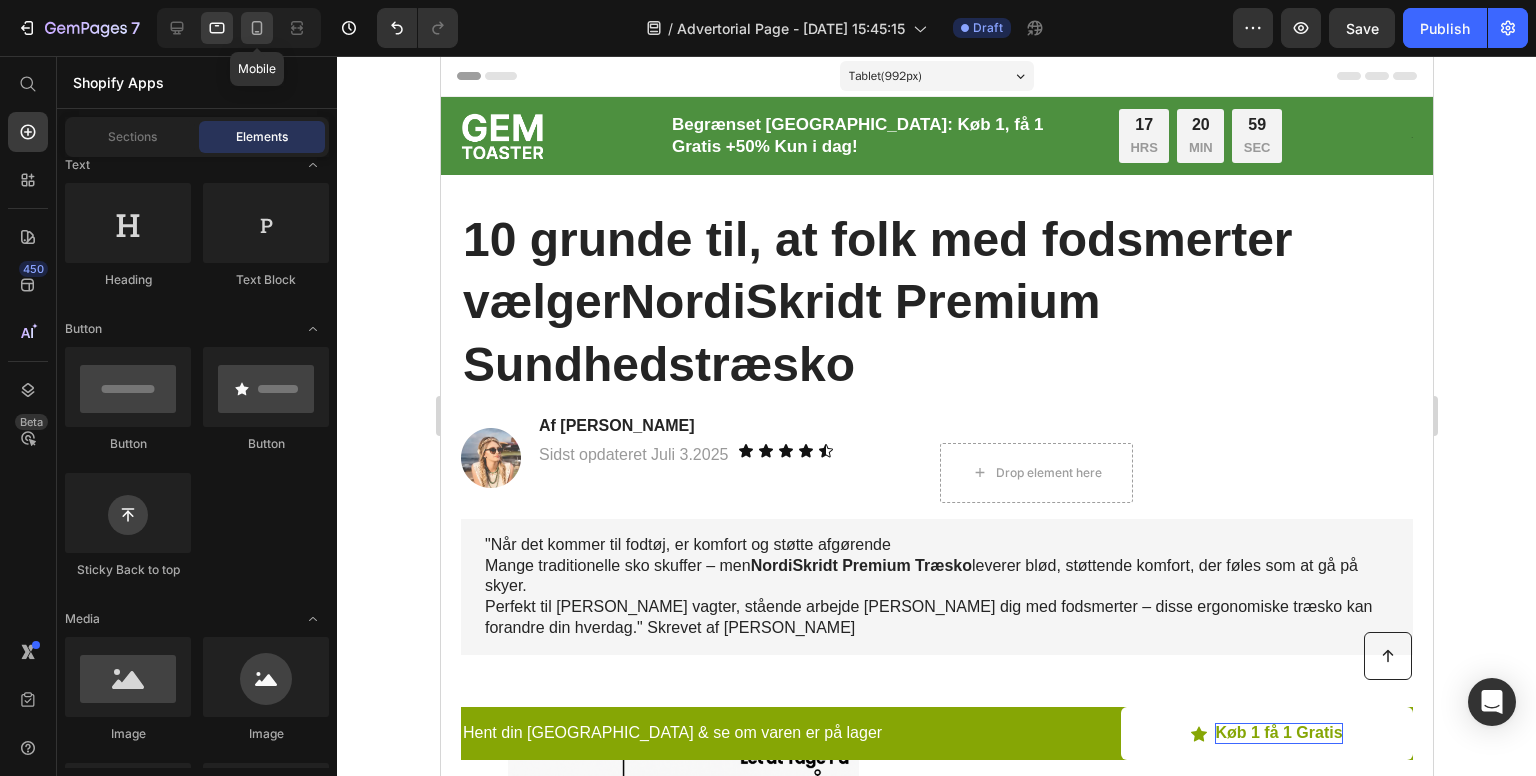 click 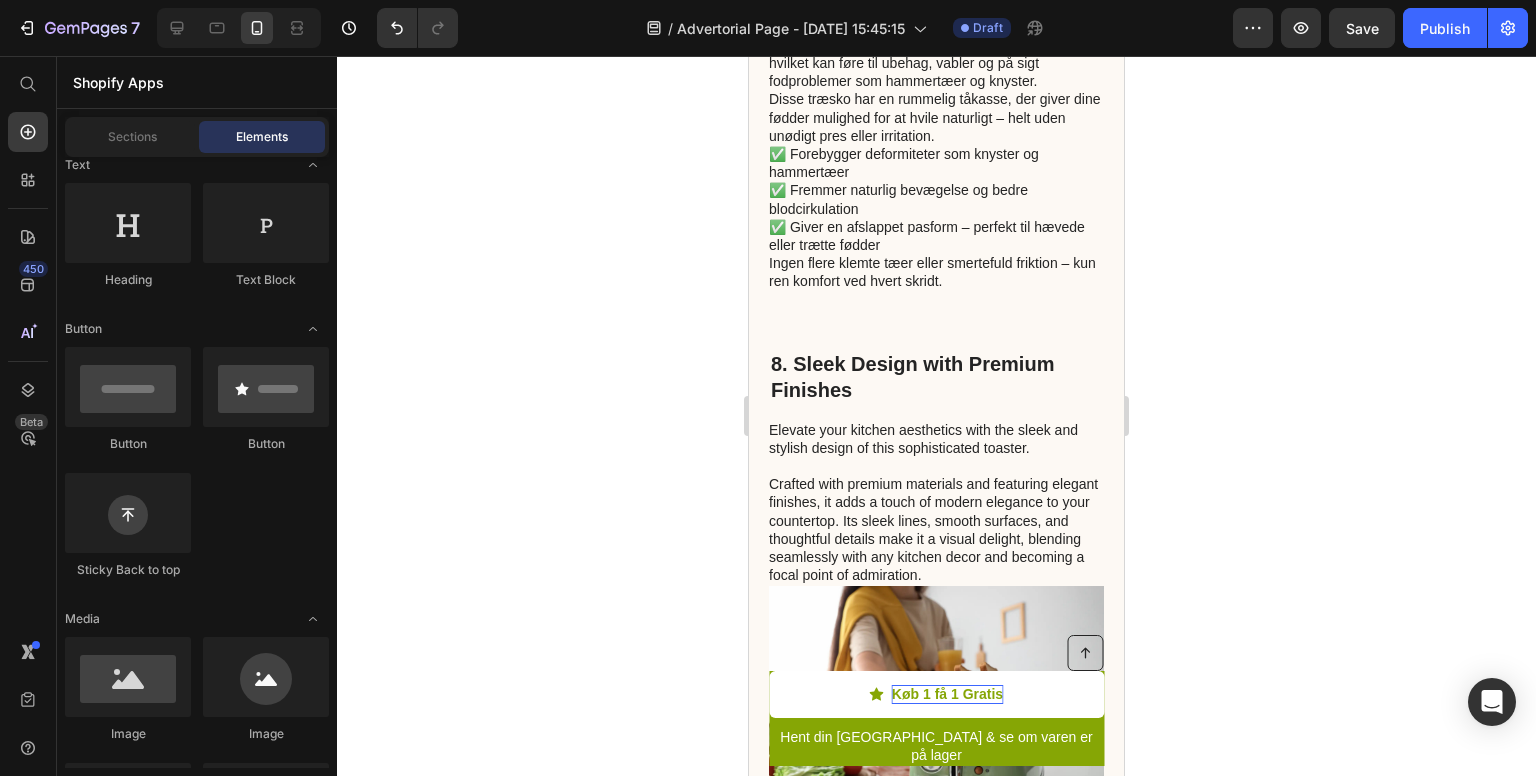 scroll, scrollTop: 6128, scrollLeft: 0, axis: vertical 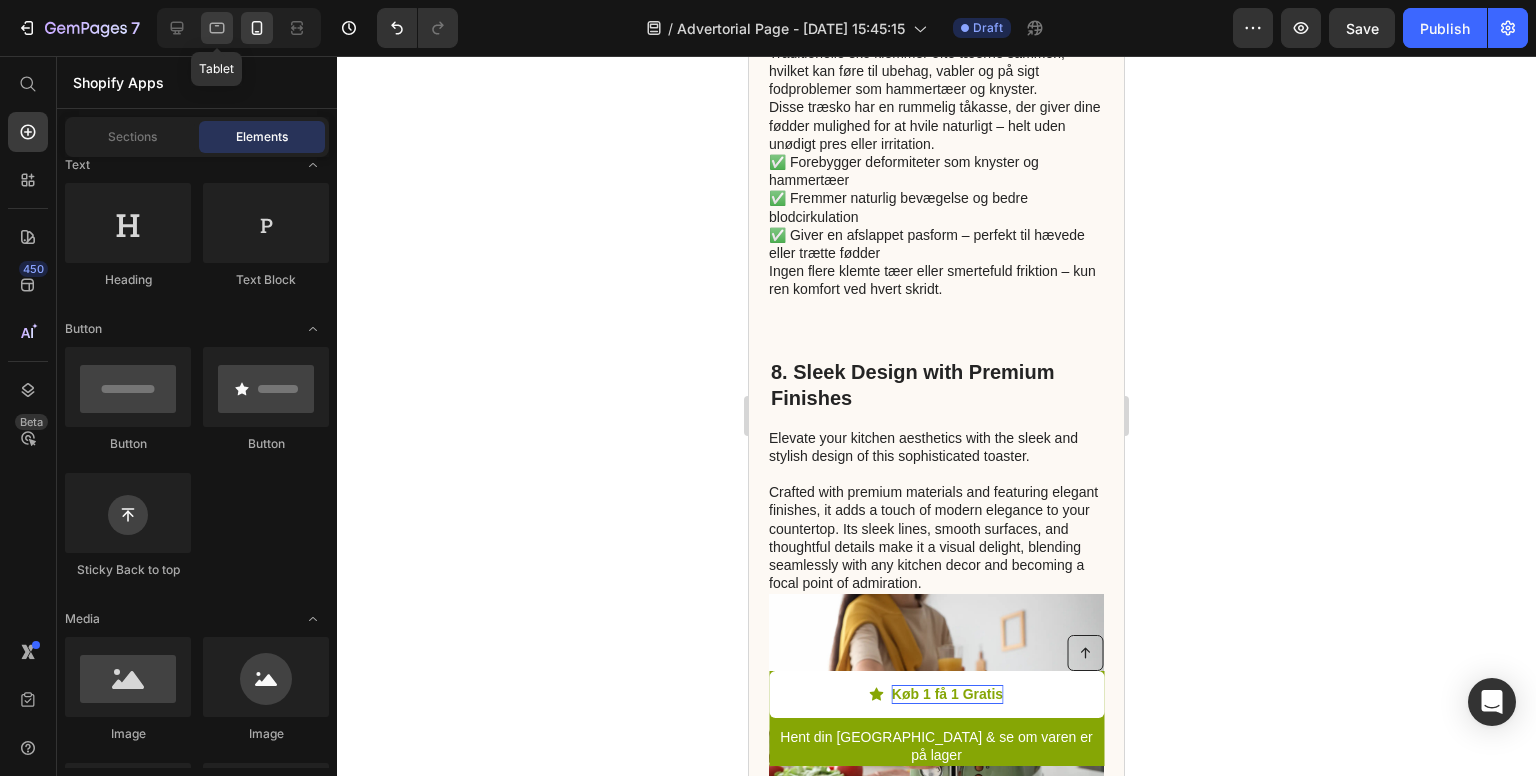 click 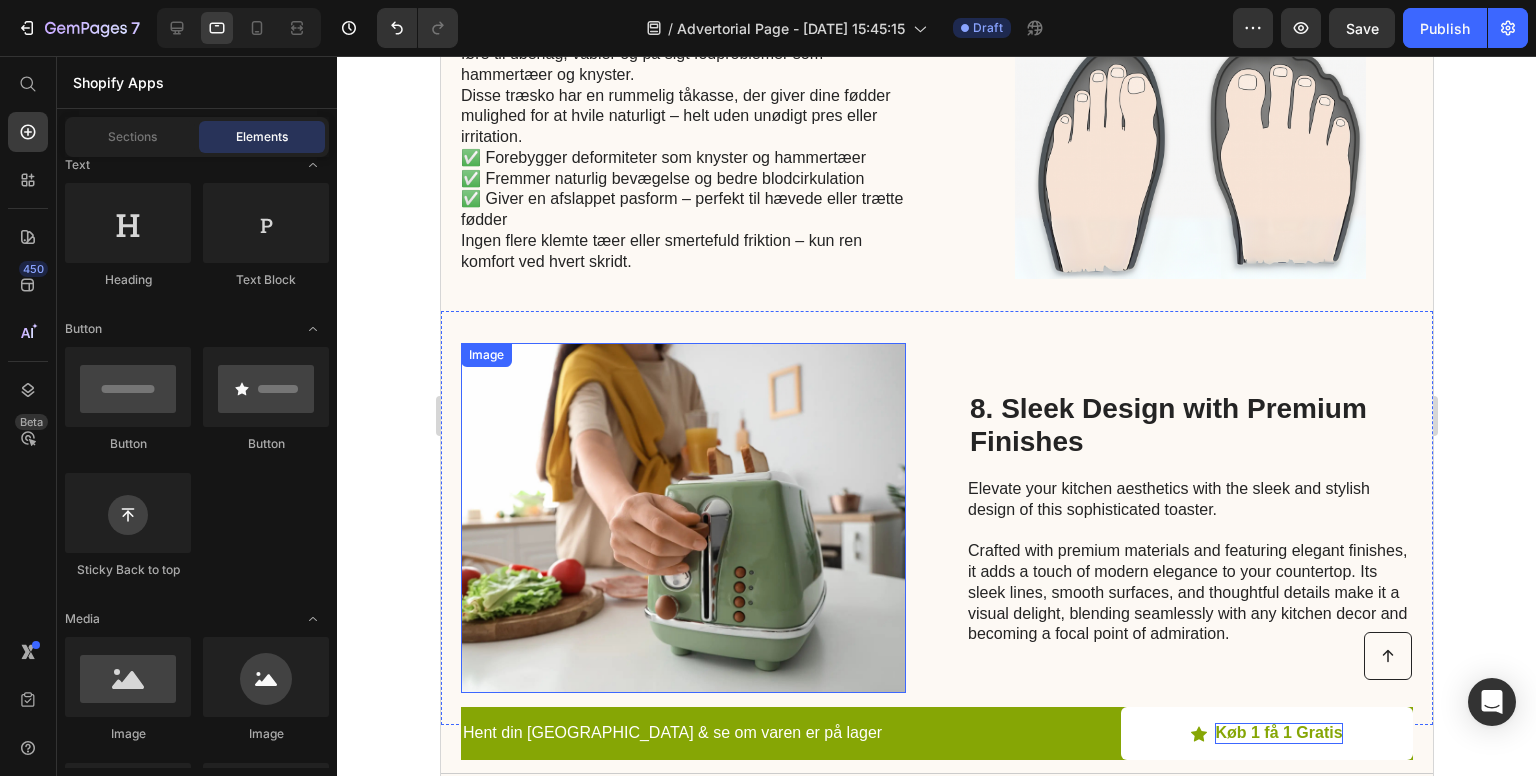 scroll, scrollTop: 4892, scrollLeft: 0, axis: vertical 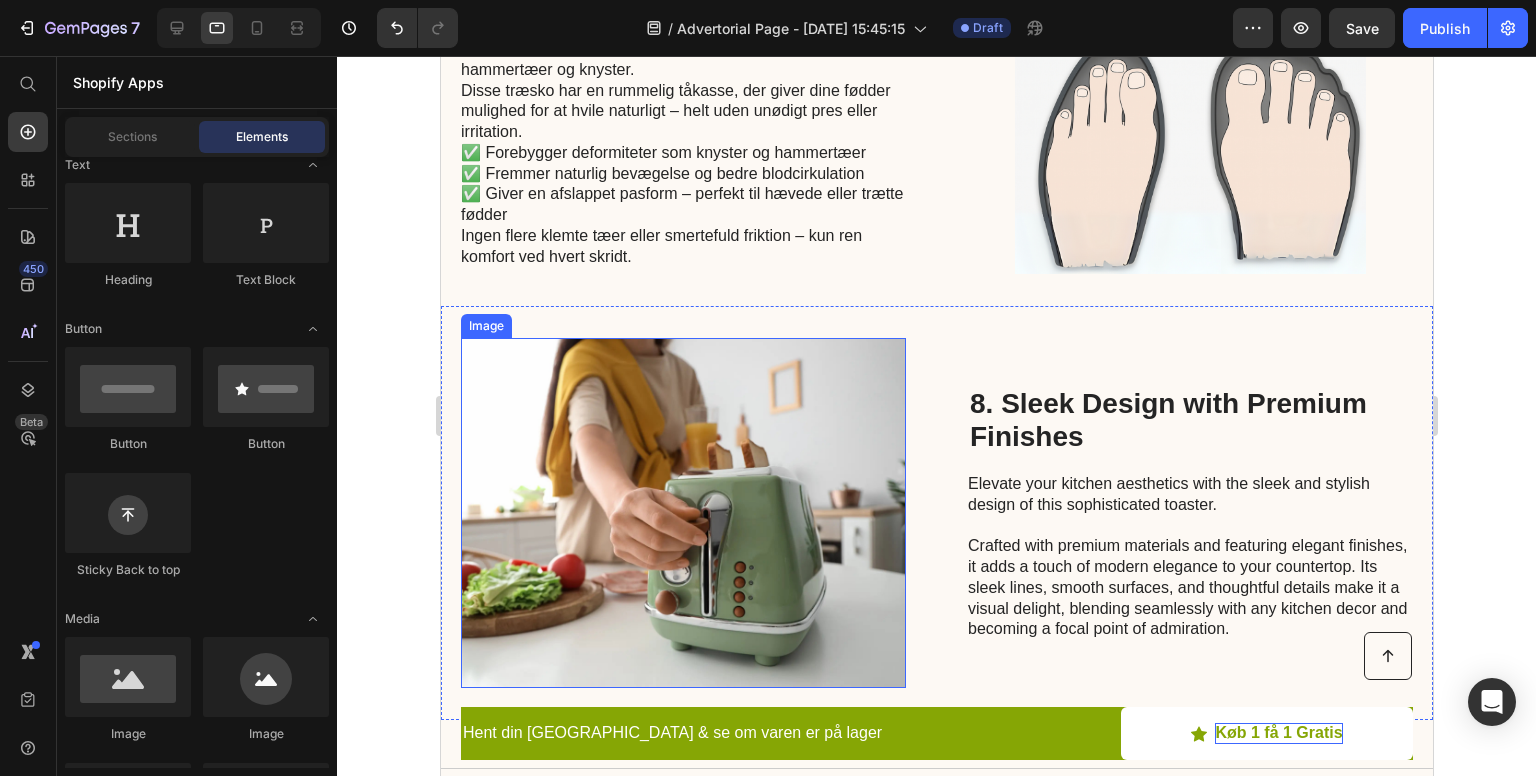 click at bounding box center [682, 513] 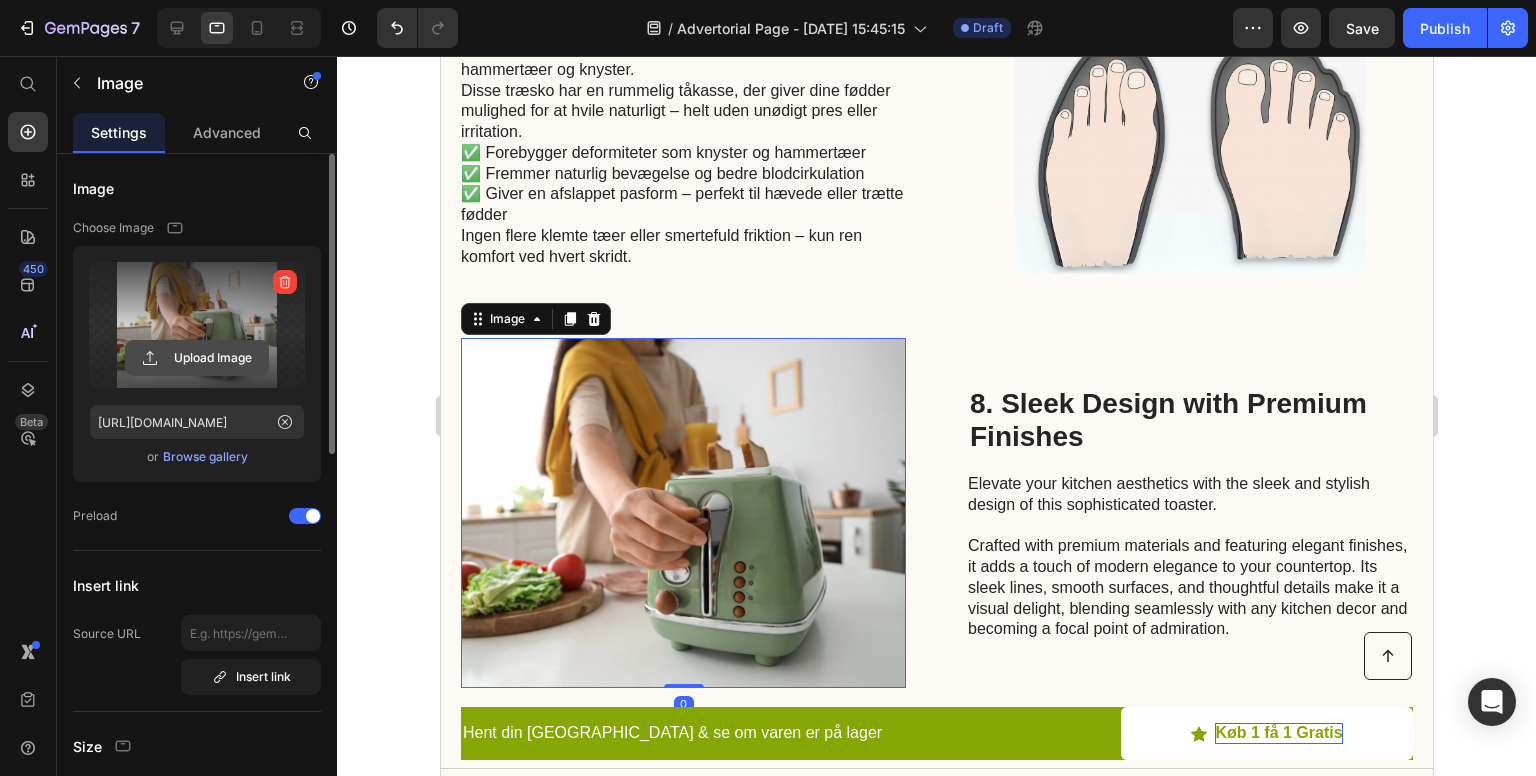 click 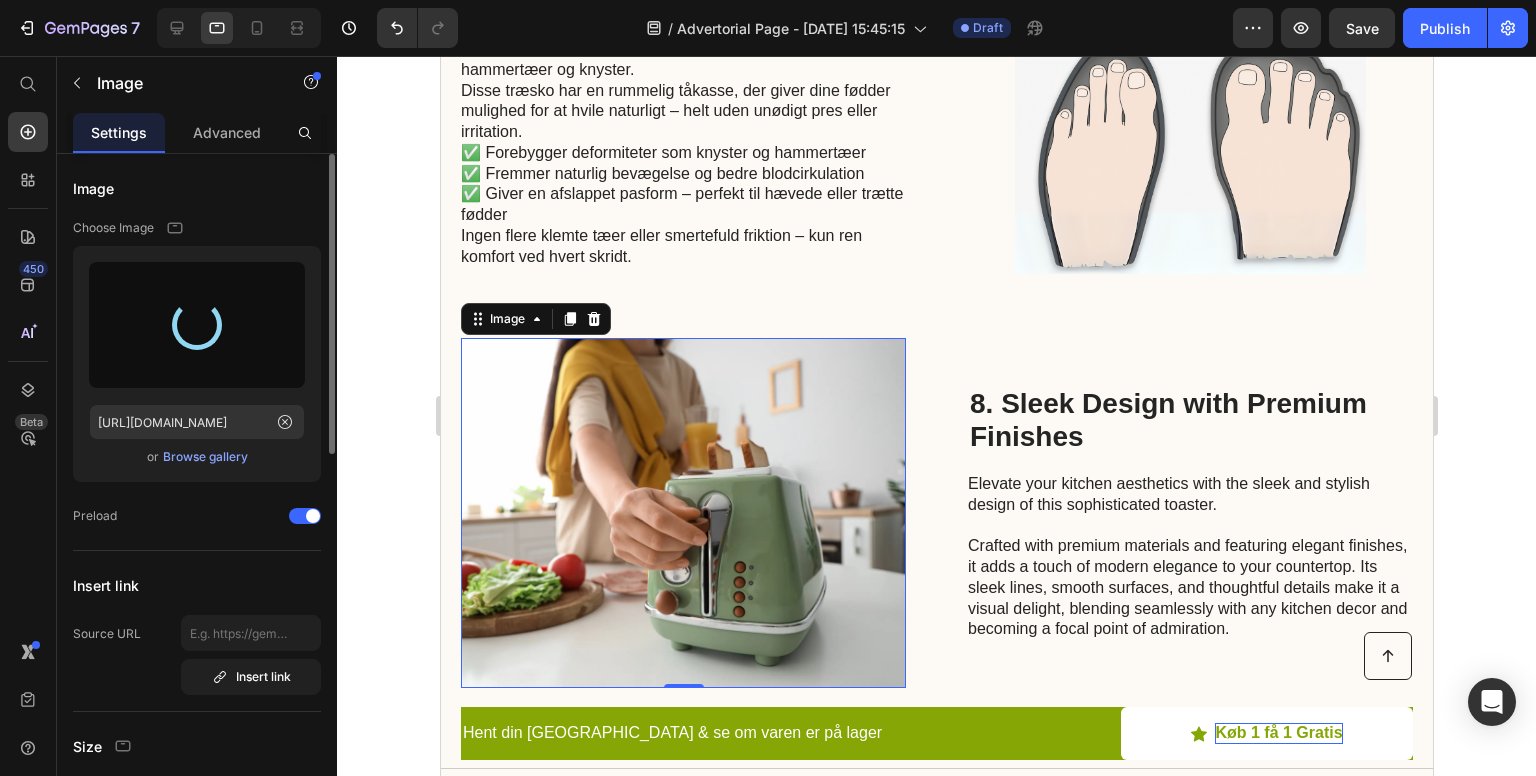 type on "https://cdn.shopify.com/s/files/1/0855/1845/0954/files/gempages_574829835696735007-4905e9f7-b3d1-463b-af3b-5a85dbbc1e70.png" 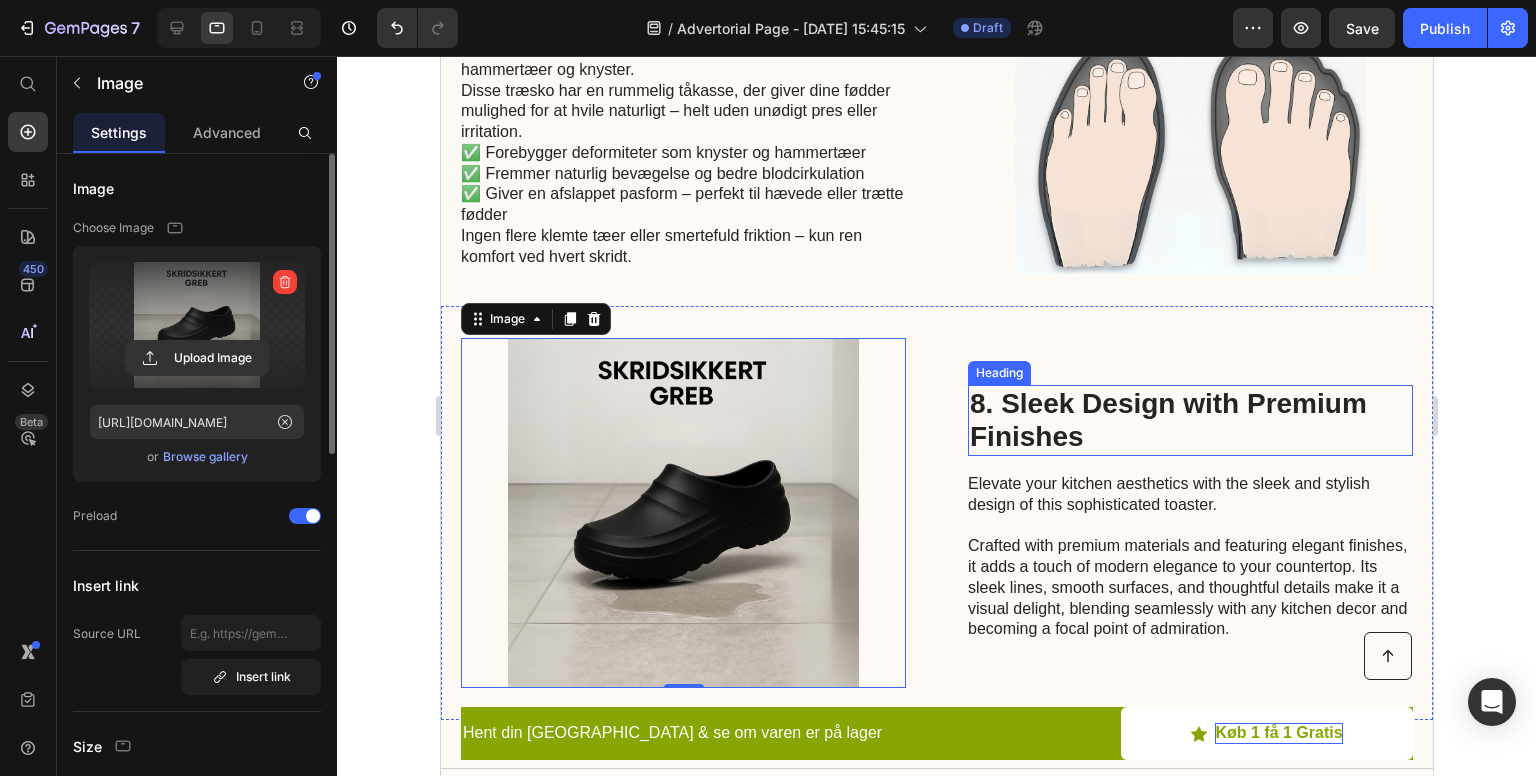 click on "8. Sleek Design with Premium Finishes" at bounding box center (1189, 420) 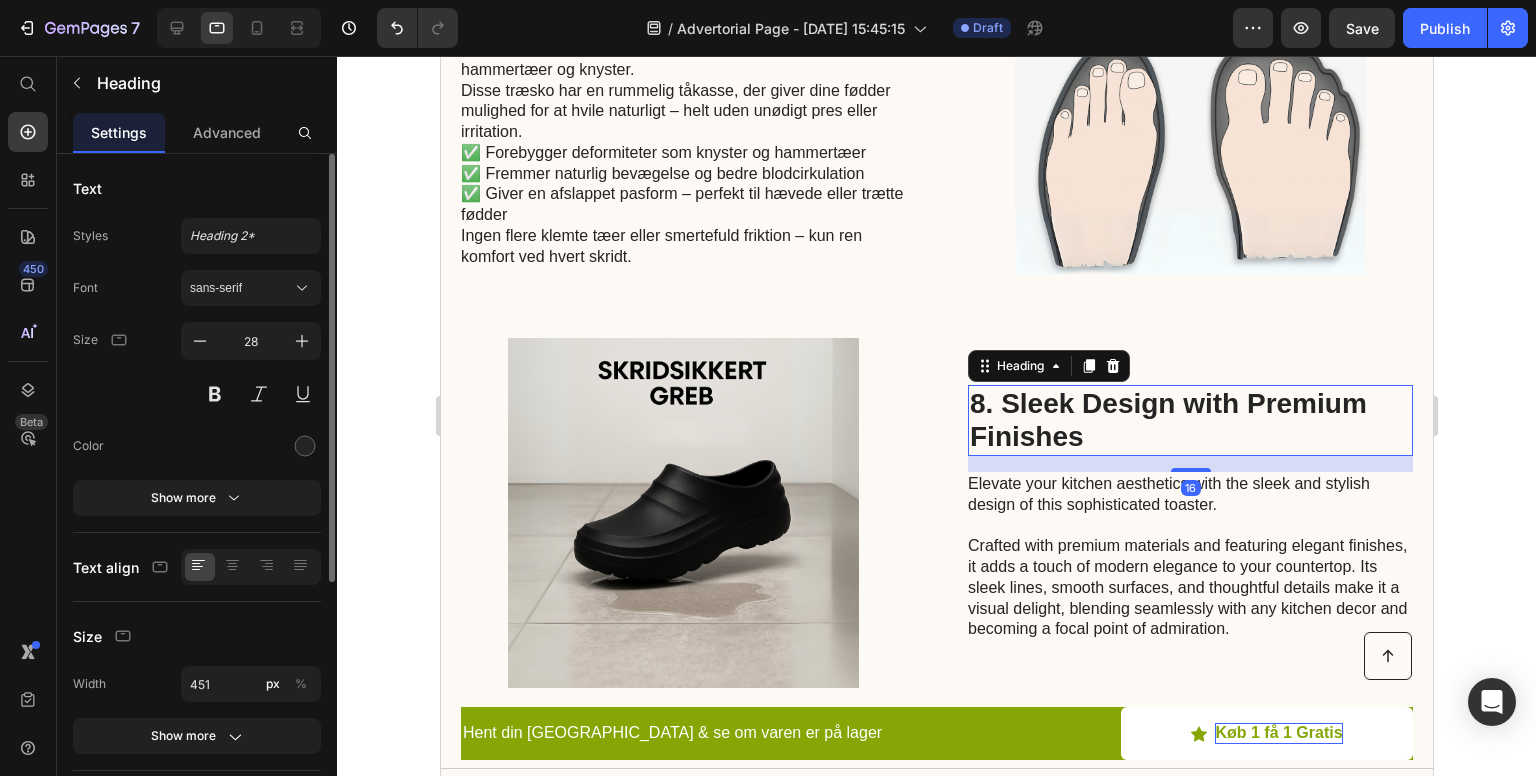 click on "8. Sleek Design with Premium Finishes" at bounding box center [1189, 420] 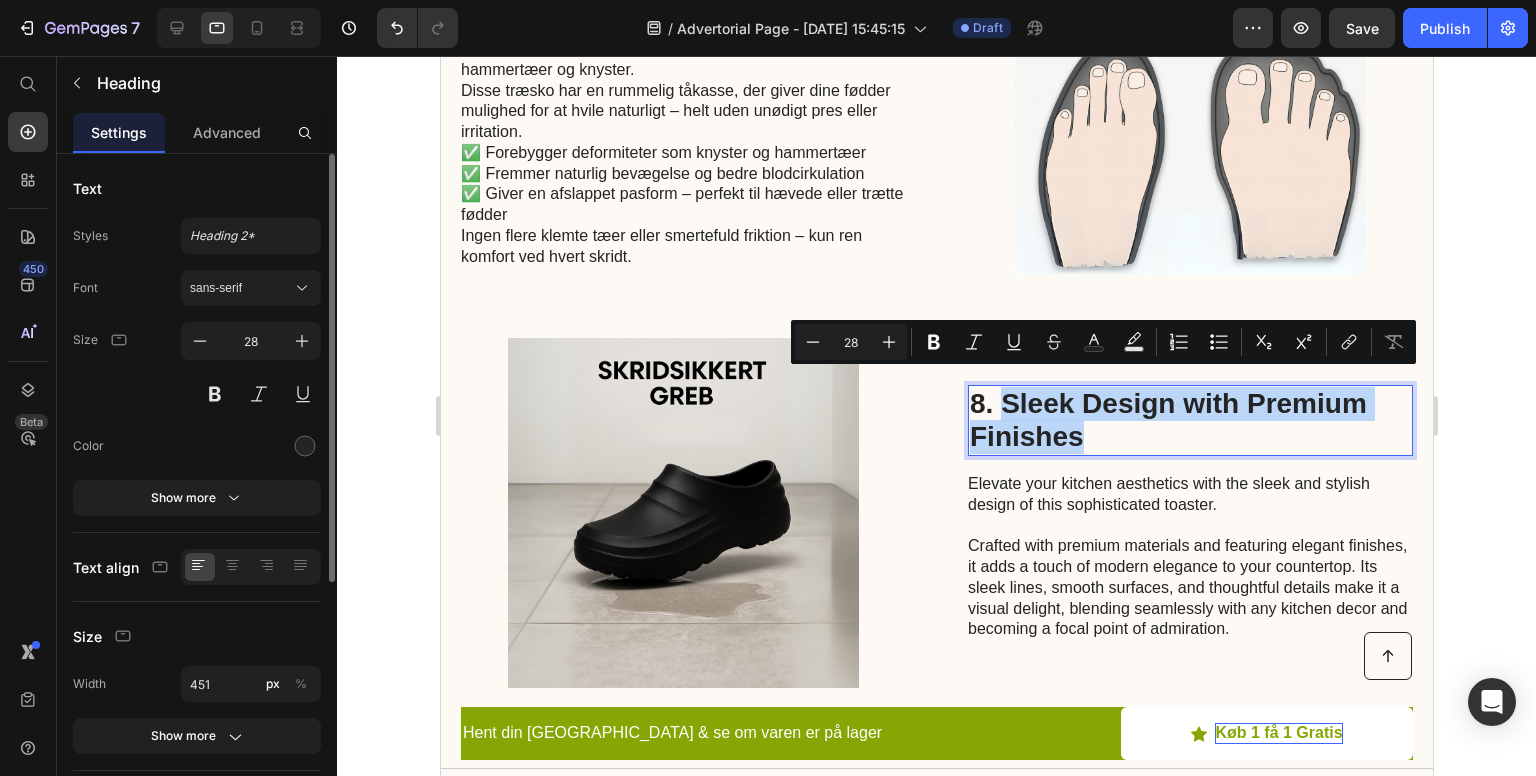 drag, startPoint x: 1093, startPoint y: 412, endPoint x: 998, endPoint y: 390, distance: 97.5141 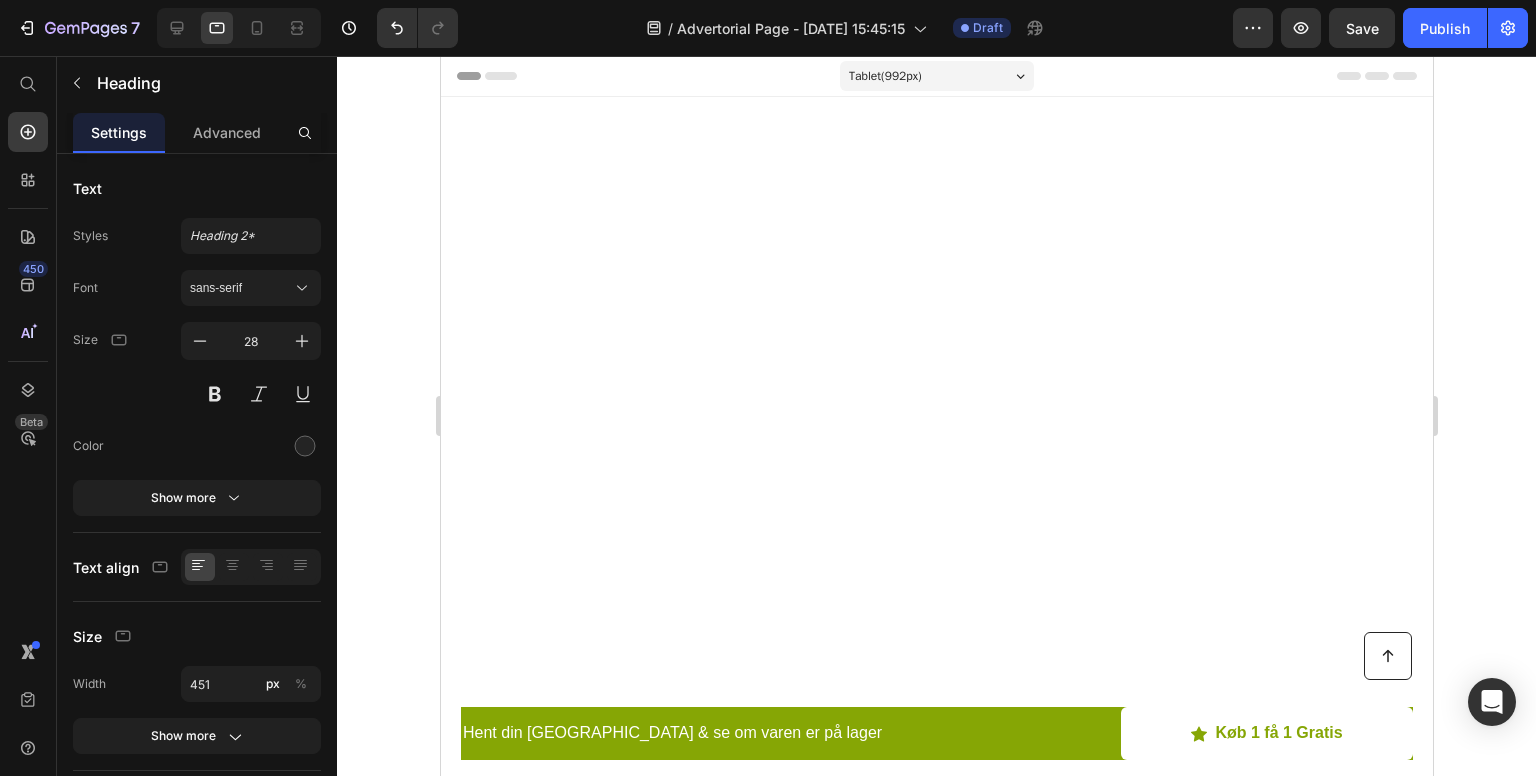 scroll, scrollTop: 0, scrollLeft: 0, axis: both 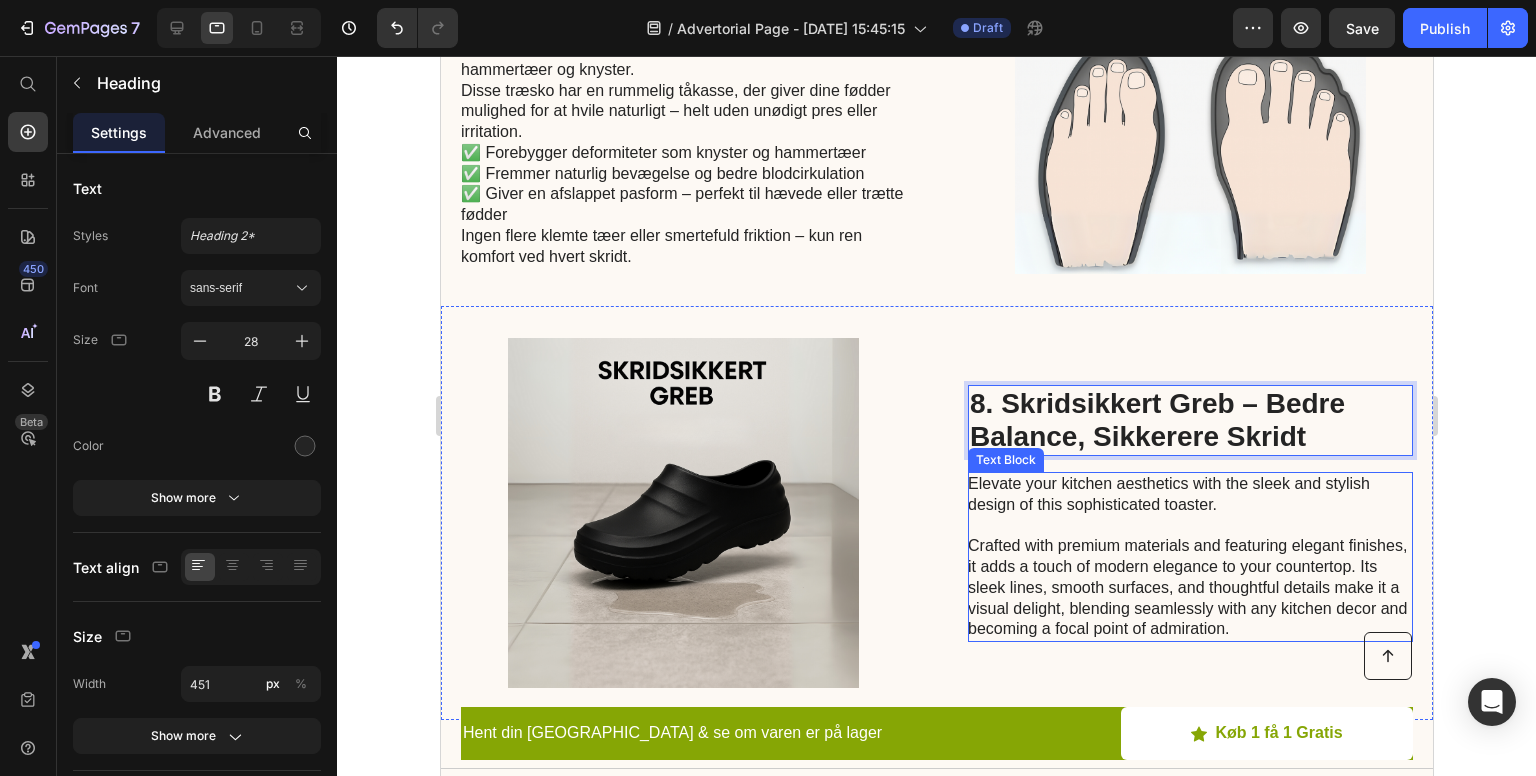 drag, startPoint x: 947, startPoint y: 465, endPoint x: 971, endPoint y: 474, distance: 25.632011 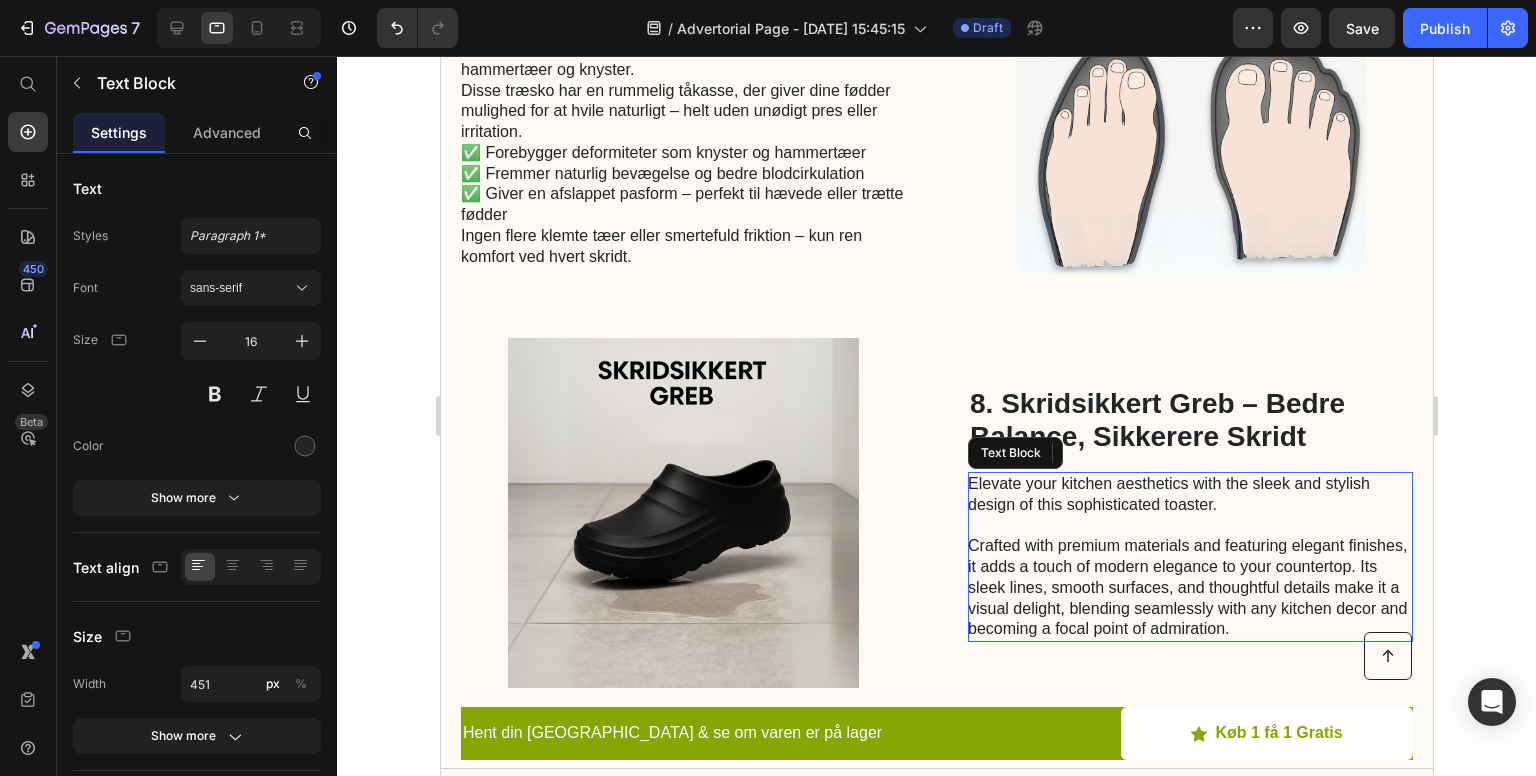 click on "Elevate your kitchen aesthetics with the sleek and stylish design of this sophisticated toaster.  Crafted with premium materials and featuring elegant finishes, it adds a touch of modern elegance to your countertop. Its sleek lines, smooth surfaces, and thoughtful details make it a visual delight, blending seamlessly with any kitchen decor and becoming a focal point of admiration." at bounding box center [1188, 557] 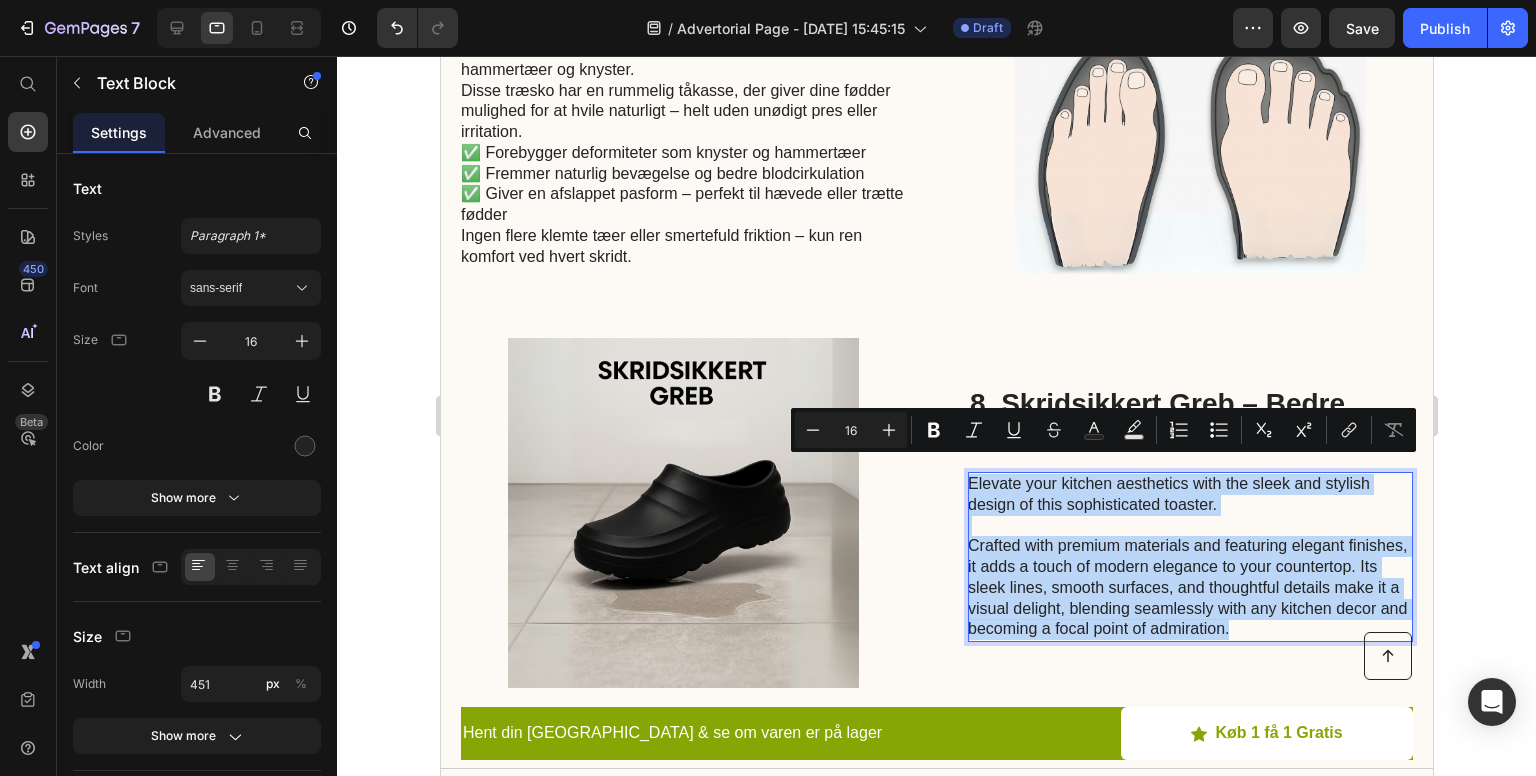 drag, startPoint x: 961, startPoint y: 469, endPoint x: 1361, endPoint y: 618, distance: 426.8501 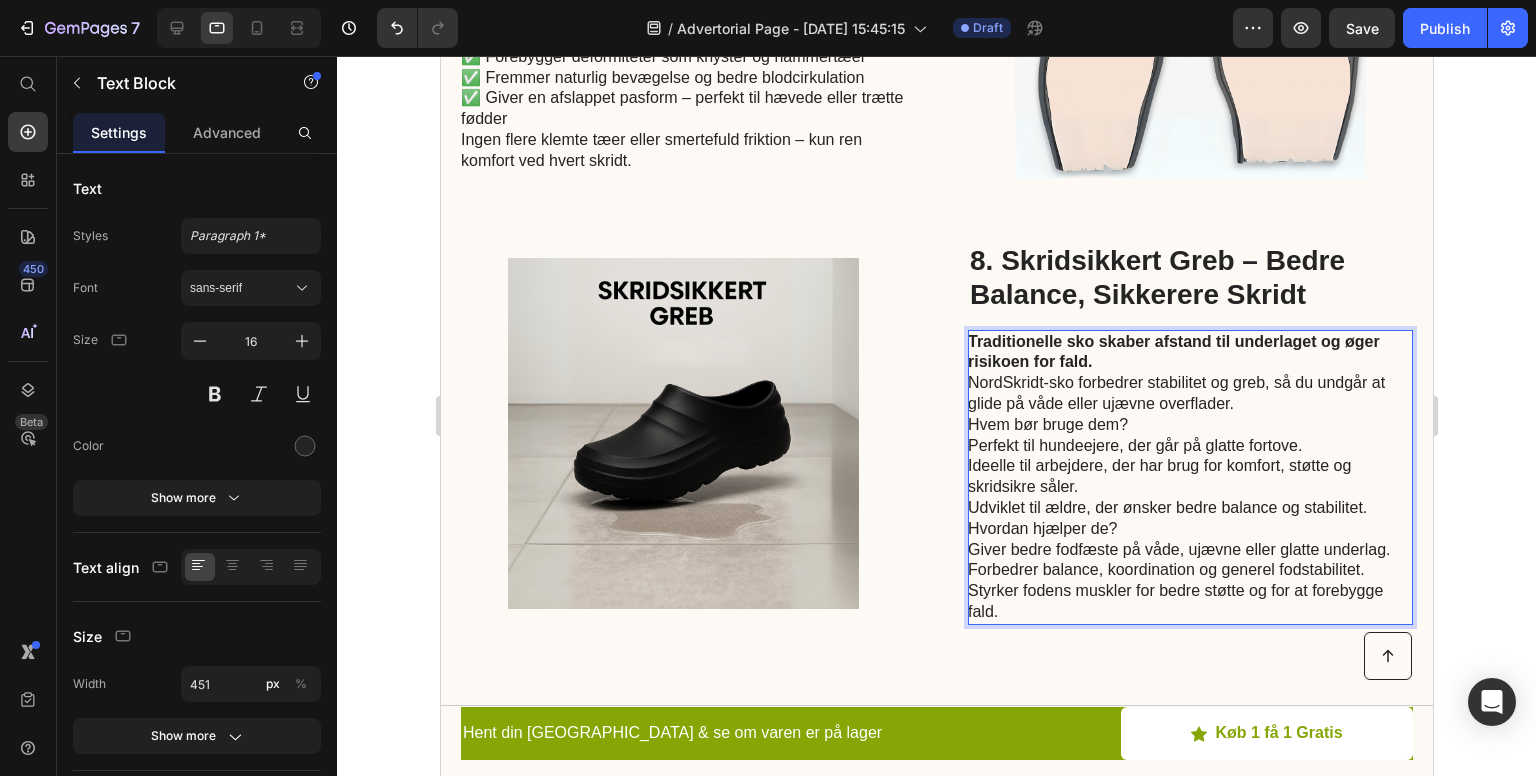 scroll, scrollTop: 5041, scrollLeft: 0, axis: vertical 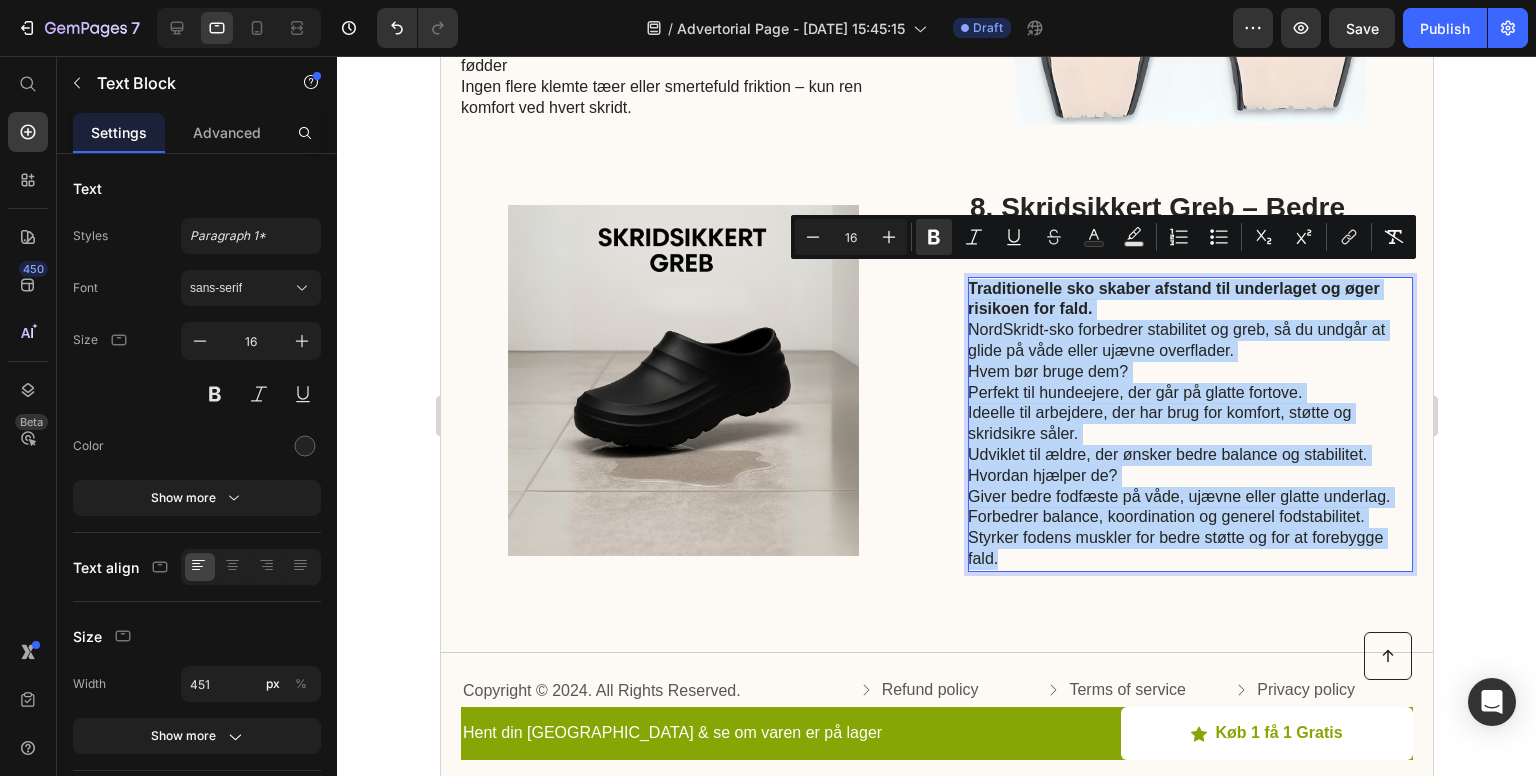 drag, startPoint x: 1087, startPoint y: 540, endPoint x: 961, endPoint y: 279, distance: 289.82236 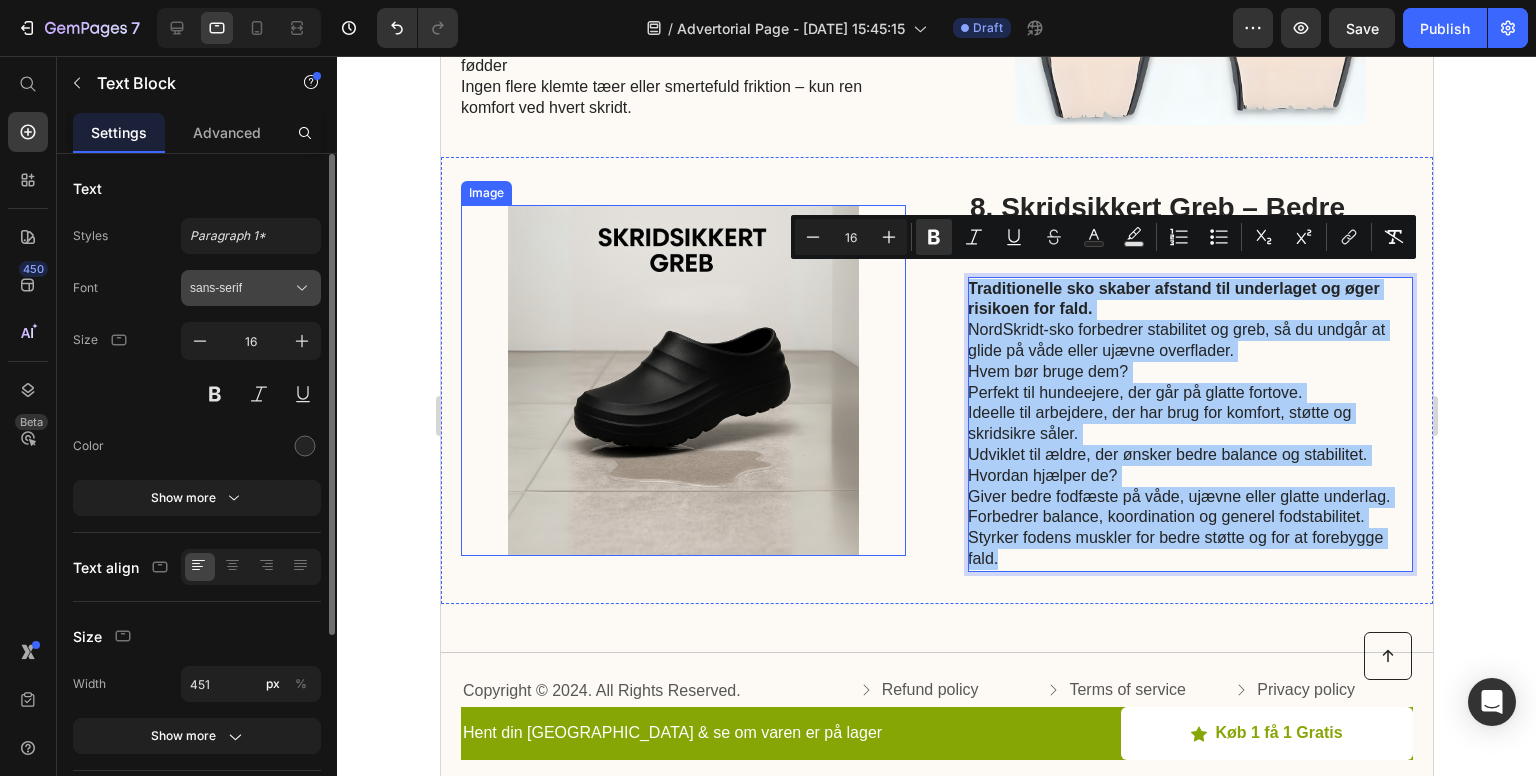 click on "sans-serif" at bounding box center [241, 288] 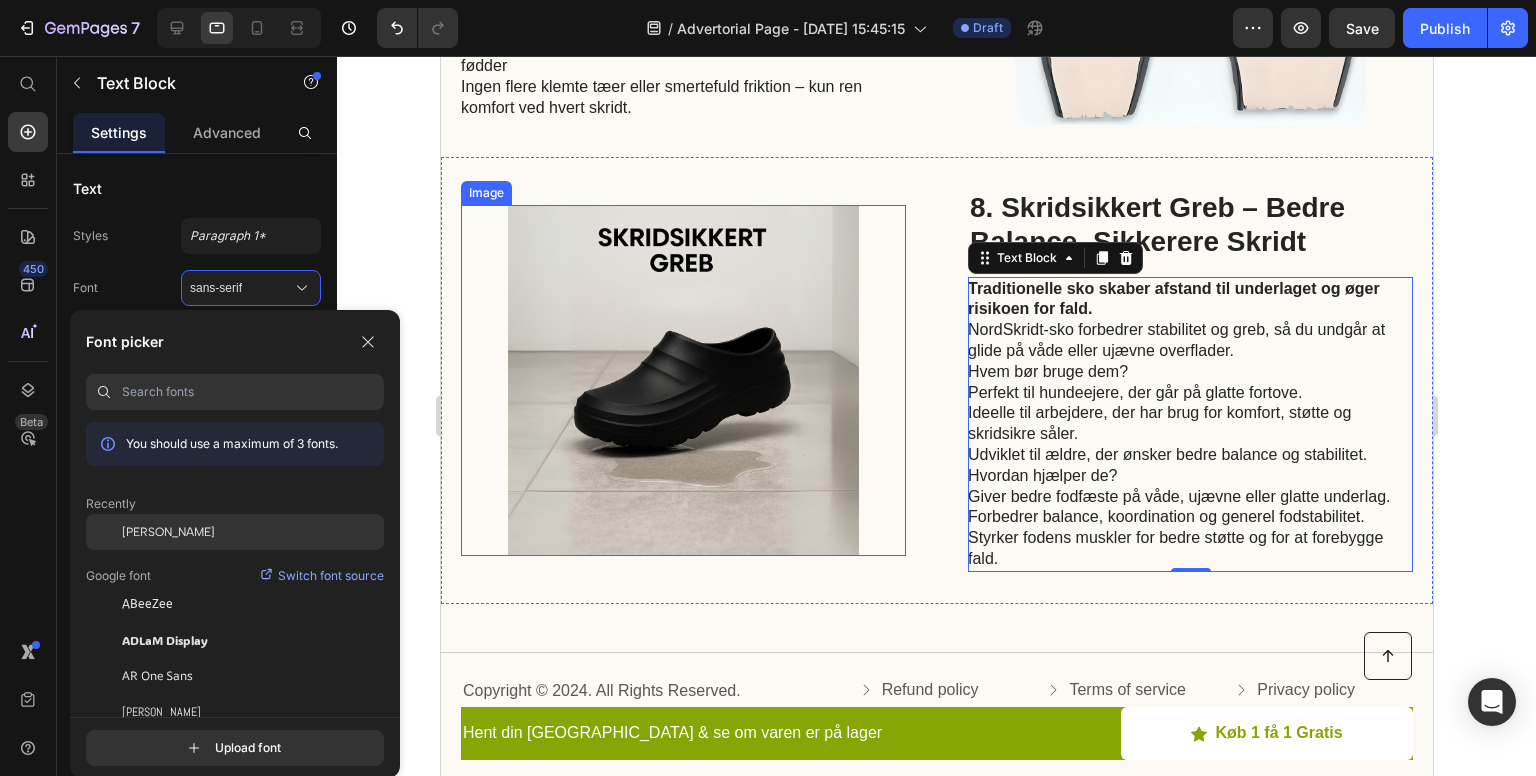 click on "[PERSON_NAME]" 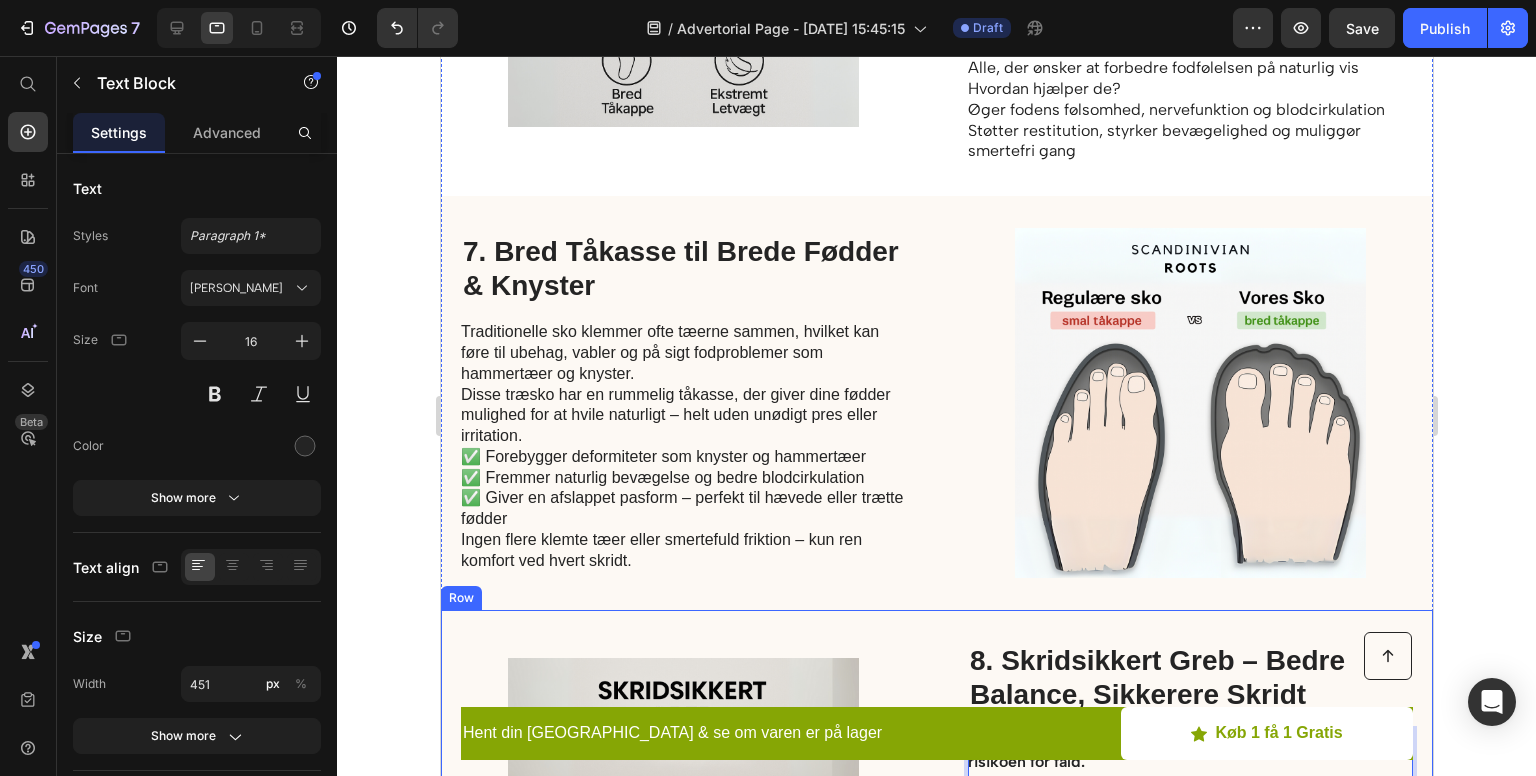 scroll, scrollTop: 4588, scrollLeft: 0, axis: vertical 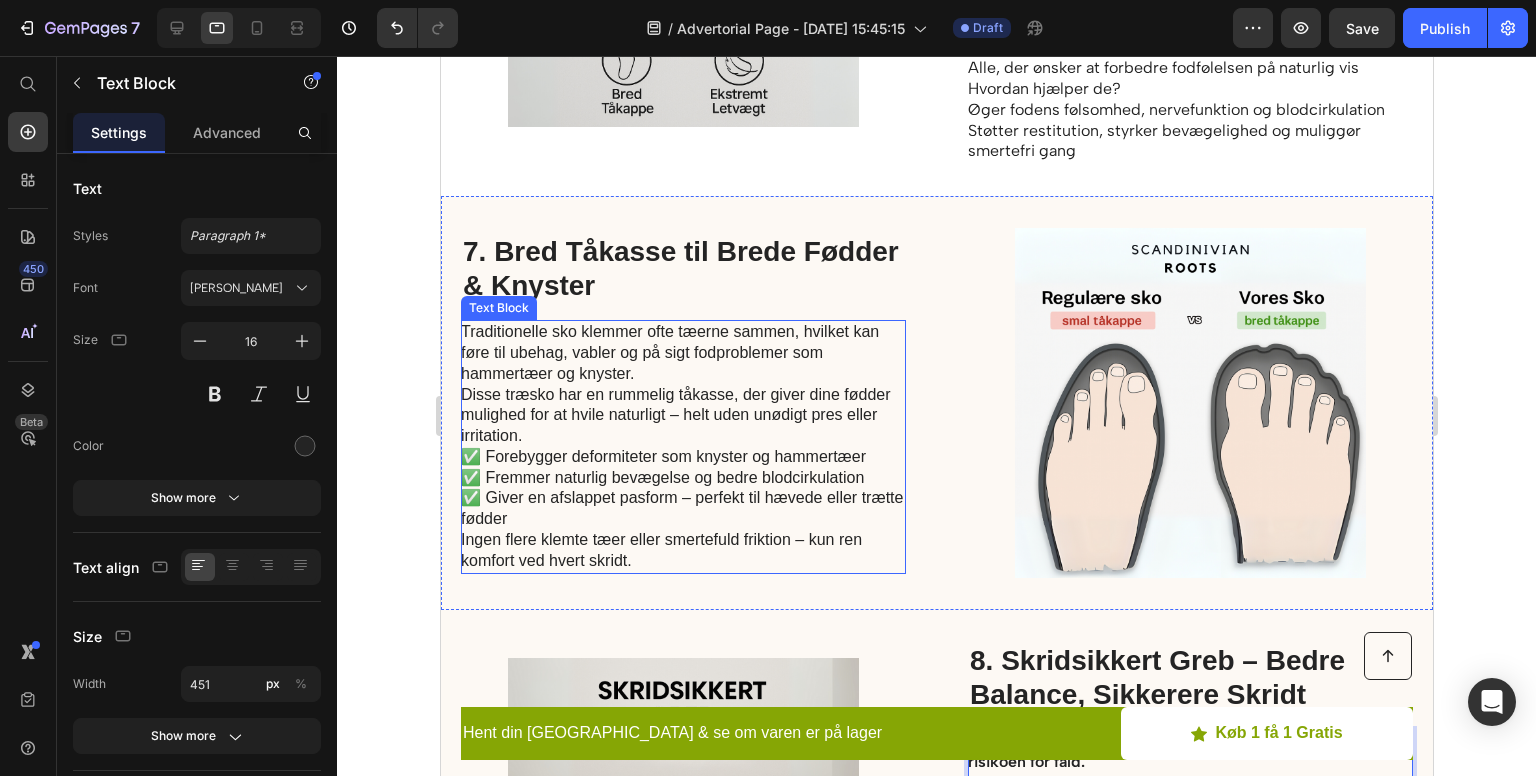 click on "Disse træsko har en rummelig tåkasse, der giver dine fødder mulighed for at hvile naturligt – helt uden unødigt pres eller irritation." at bounding box center [681, 416] 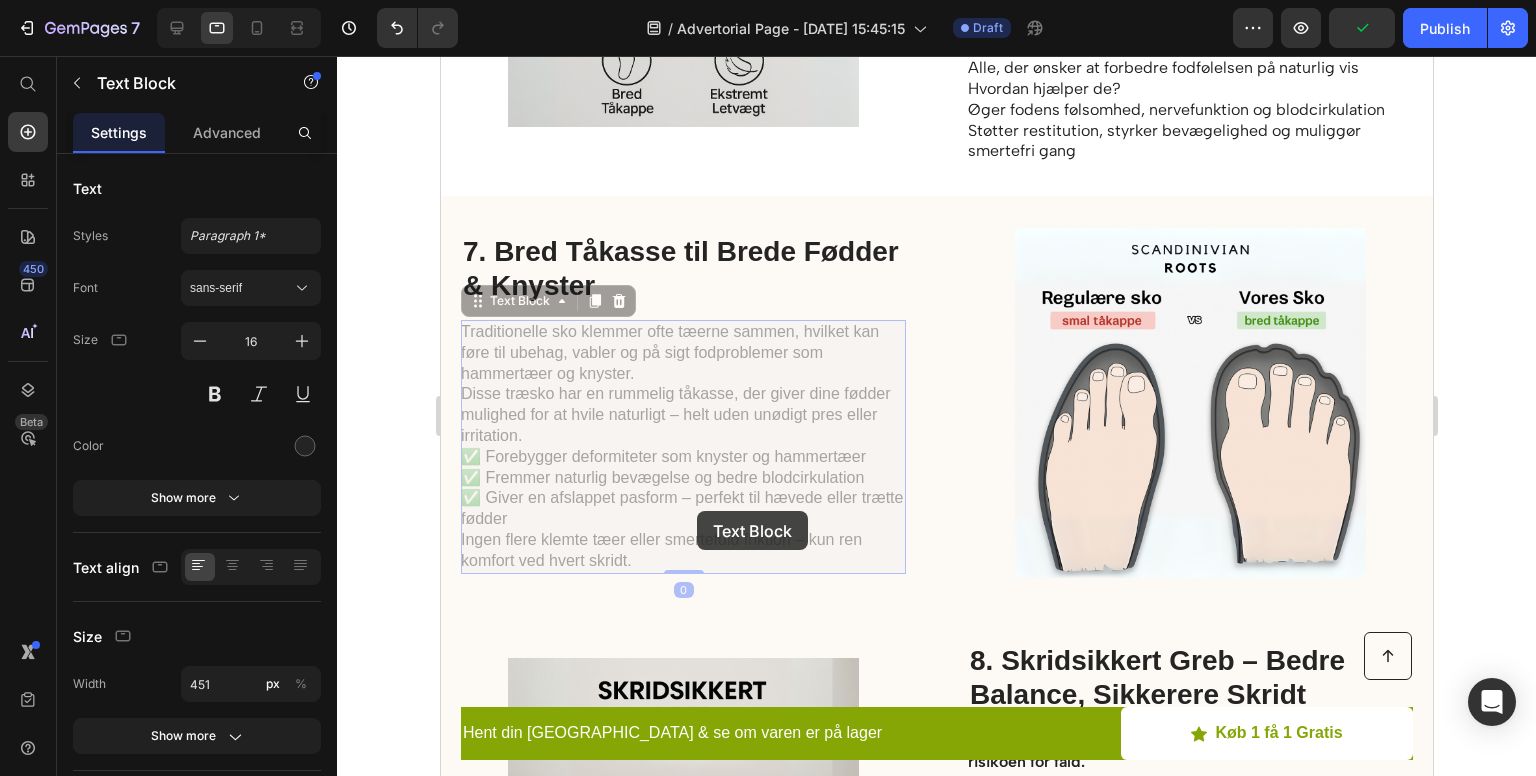 scroll, scrollTop: 4586, scrollLeft: 0, axis: vertical 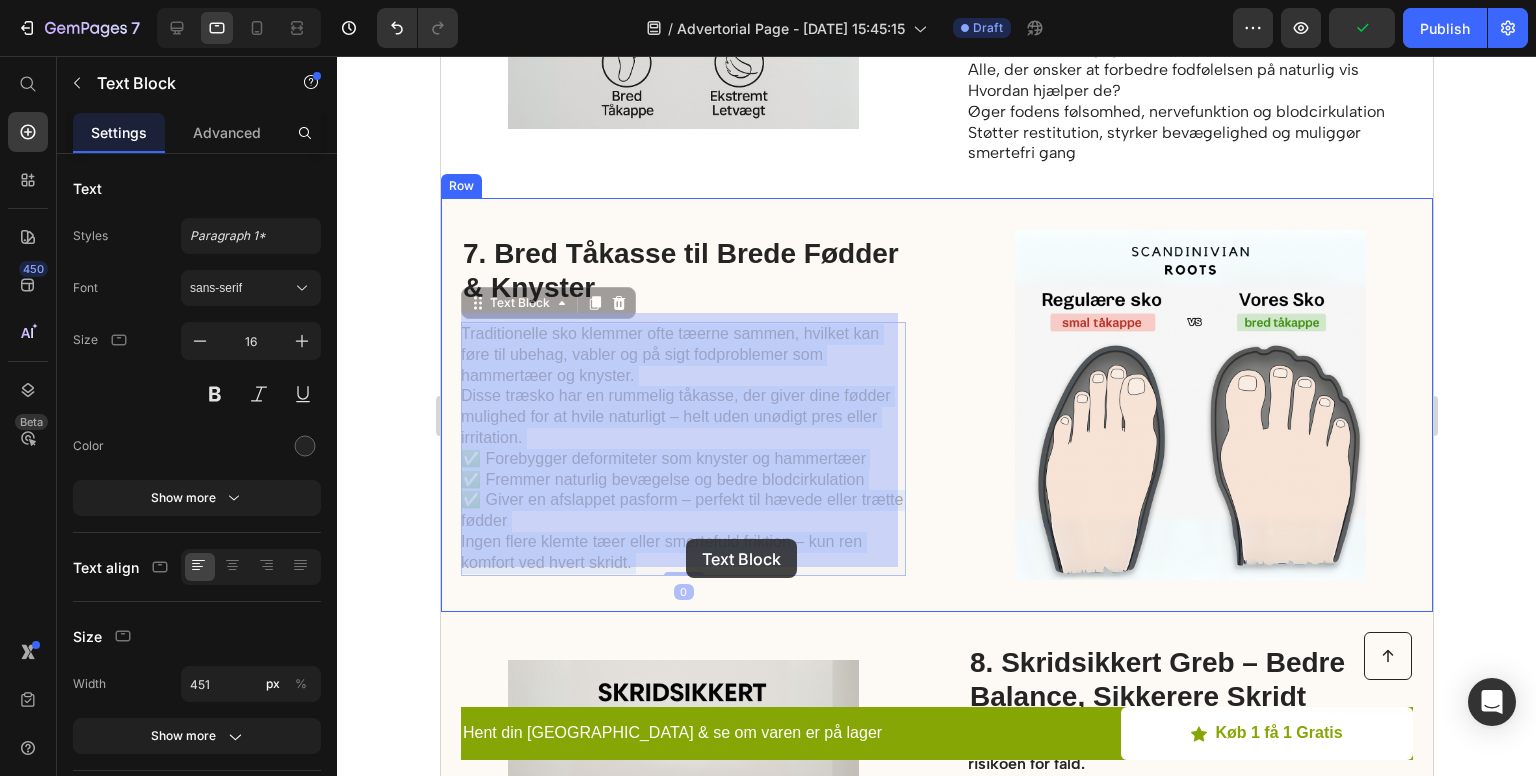 drag, startPoint x: 463, startPoint y: 319, endPoint x: 685, endPoint y: 535, distance: 309.74182 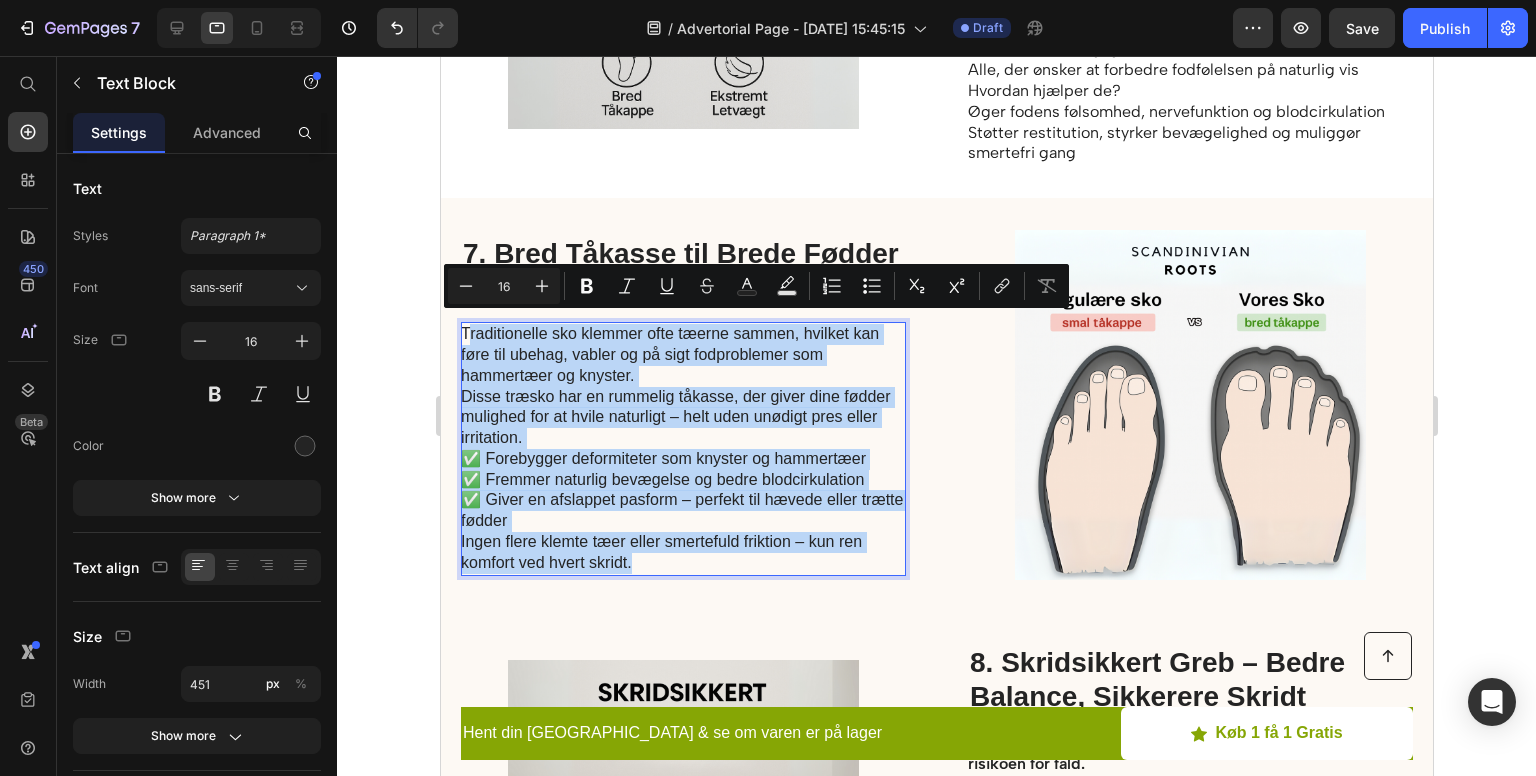 drag, startPoint x: 648, startPoint y: 551, endPoint x: 465, endPoint y: 317, distance: 297.0606 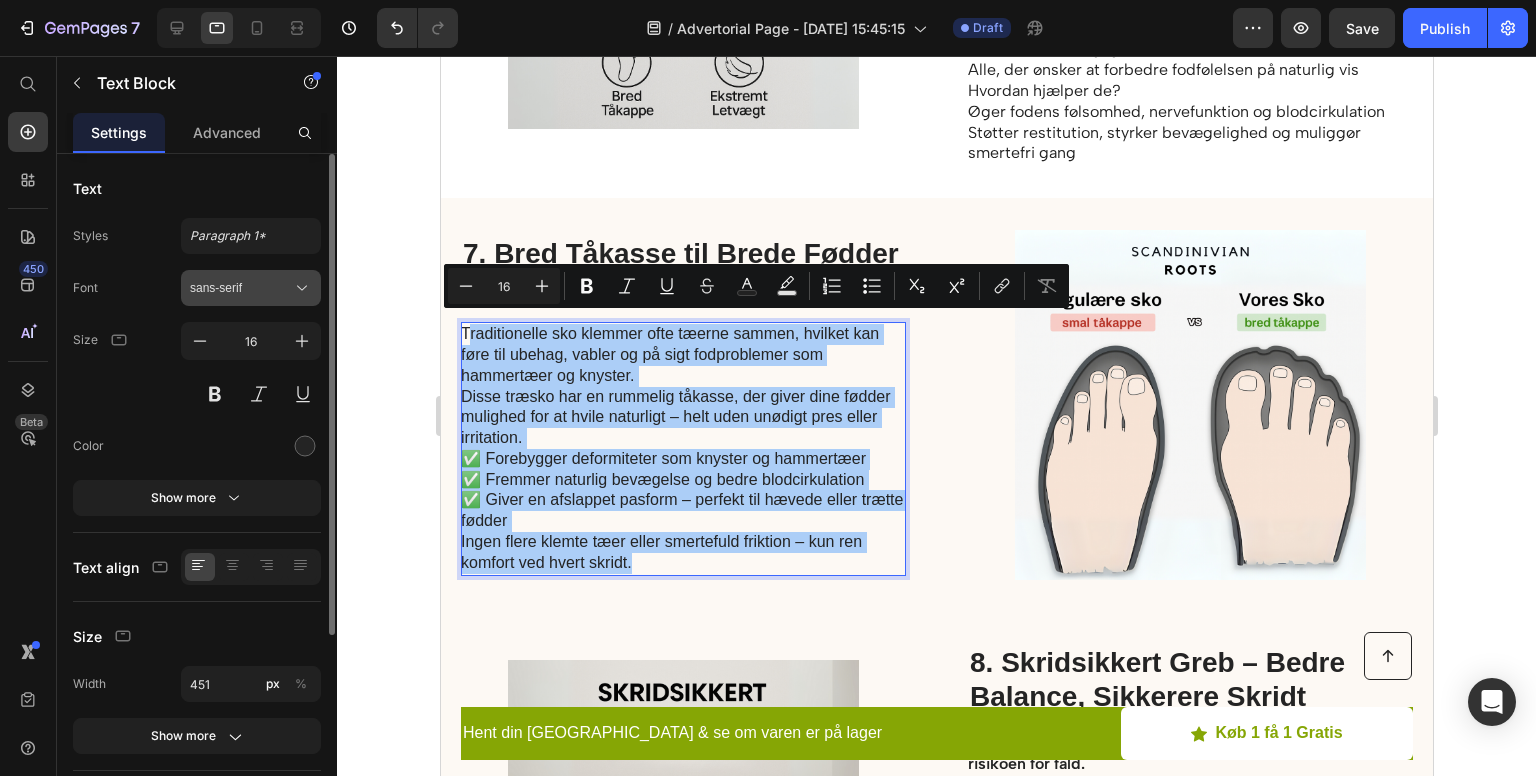 click on "sans-serif" at bounding box center [251, 288] 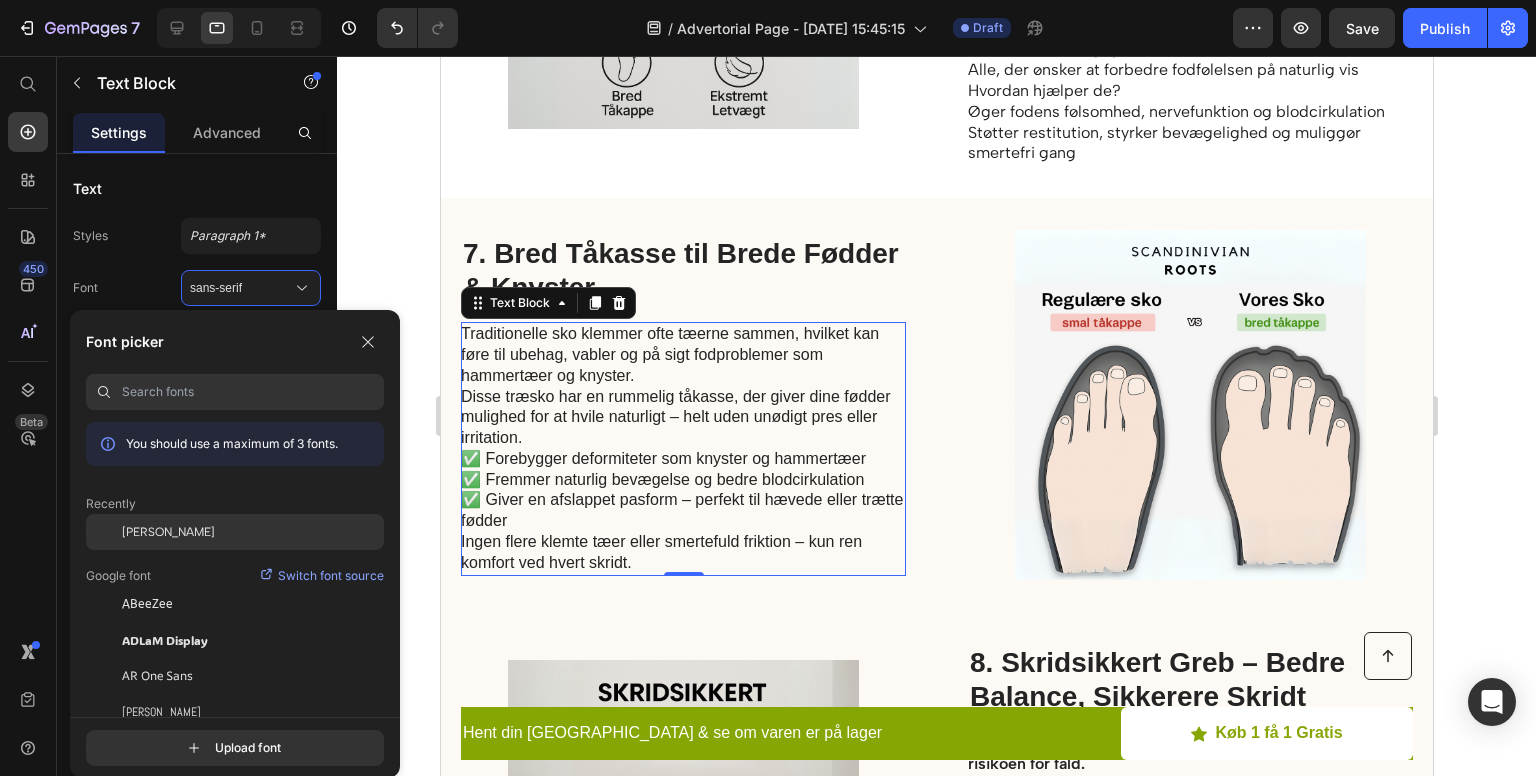 click on "[PERSON_NAME]" 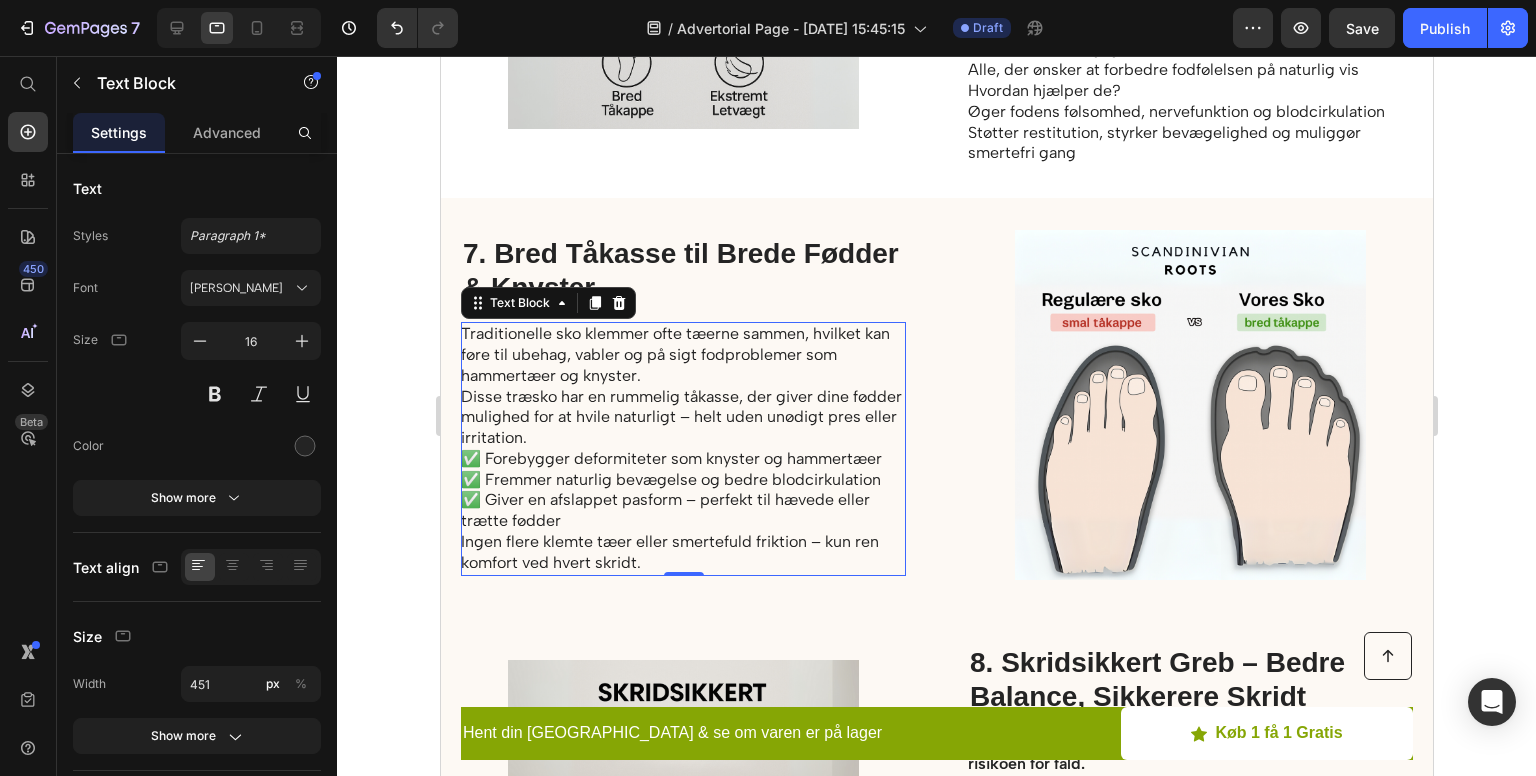 click 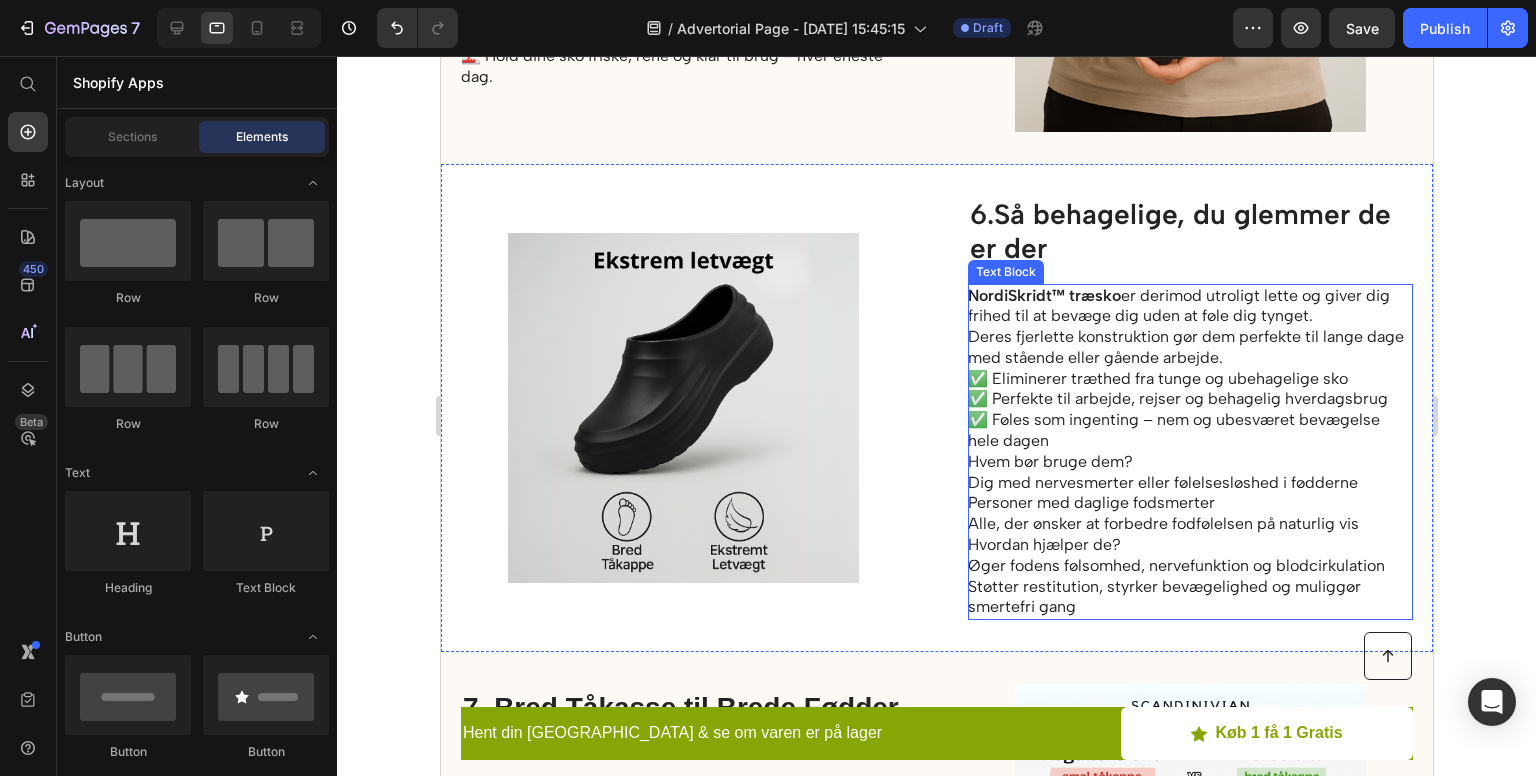 scroll, scrollTop: 4131, scrollLeft: 0, axis: vertical 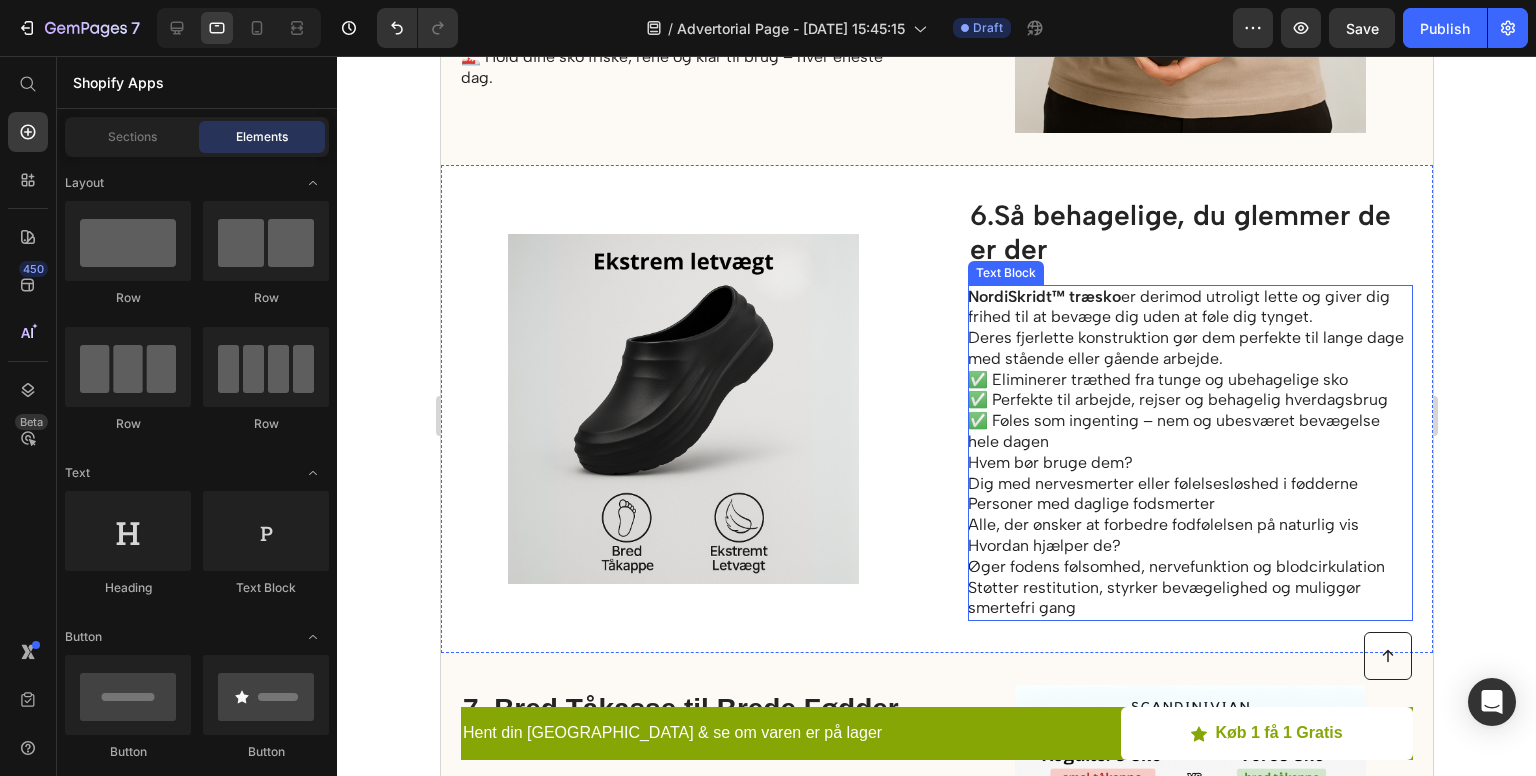click on "✅ Eliminerer træthed fra tunge og ubehagelige sko ✅ Perfekte til arbejde, rejser og behagelig hverdagsbrug ✅ Føles som ingenting – nem og ubesværet bevægelse hele dagen" at bounding box center [1188, 411] 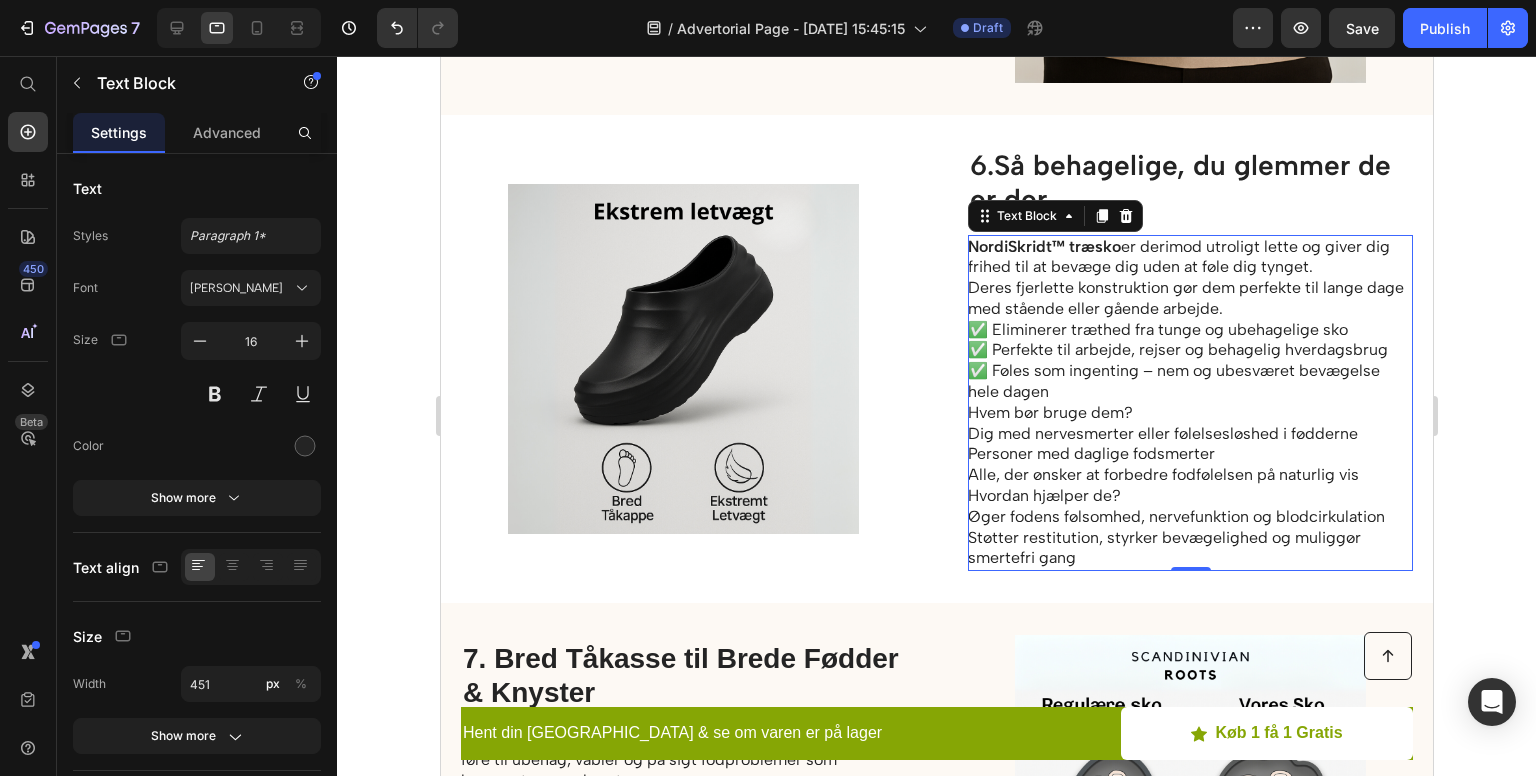 scroll, scrollTop: 4158, scrollLeft: 0, axis: vertical 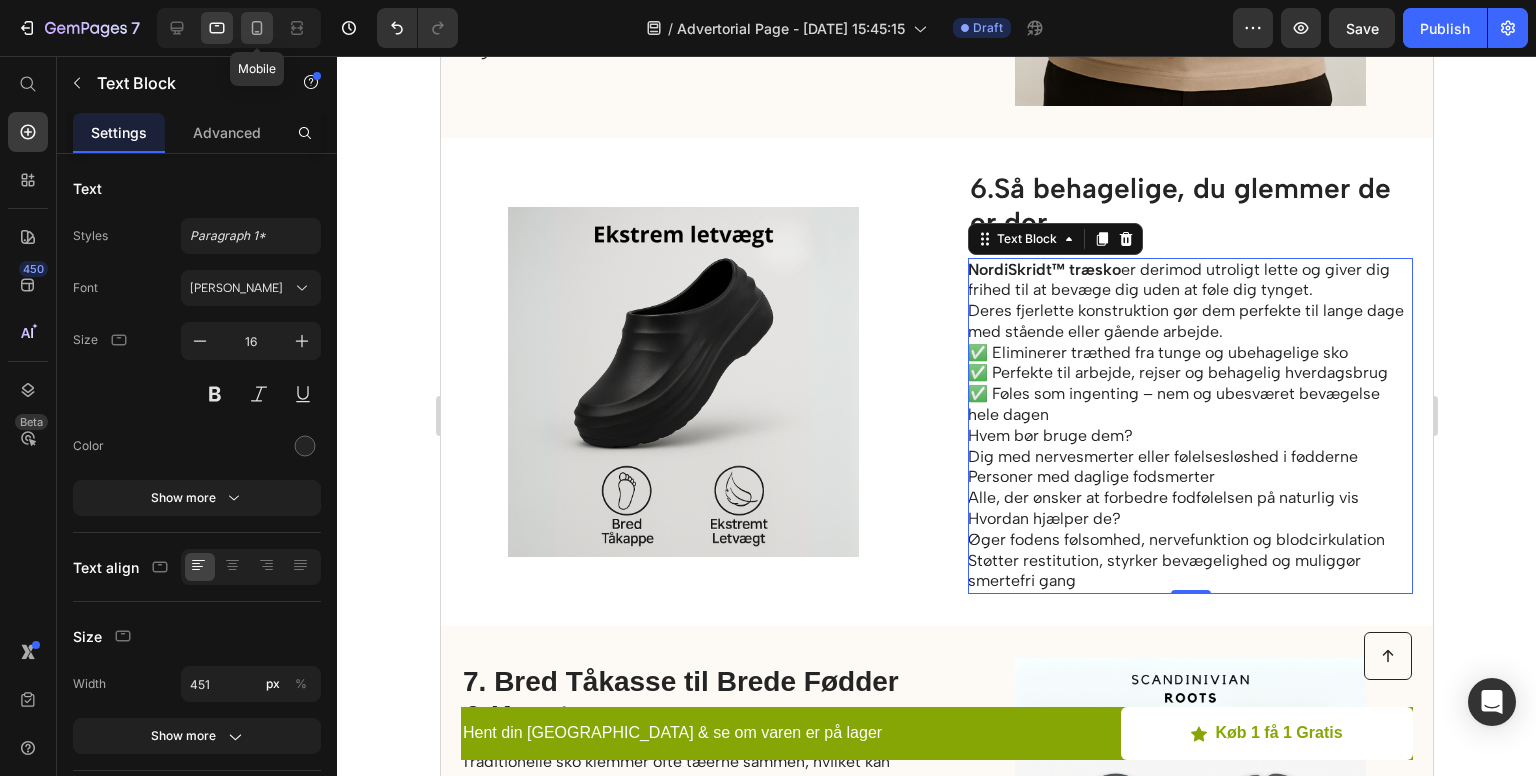 click 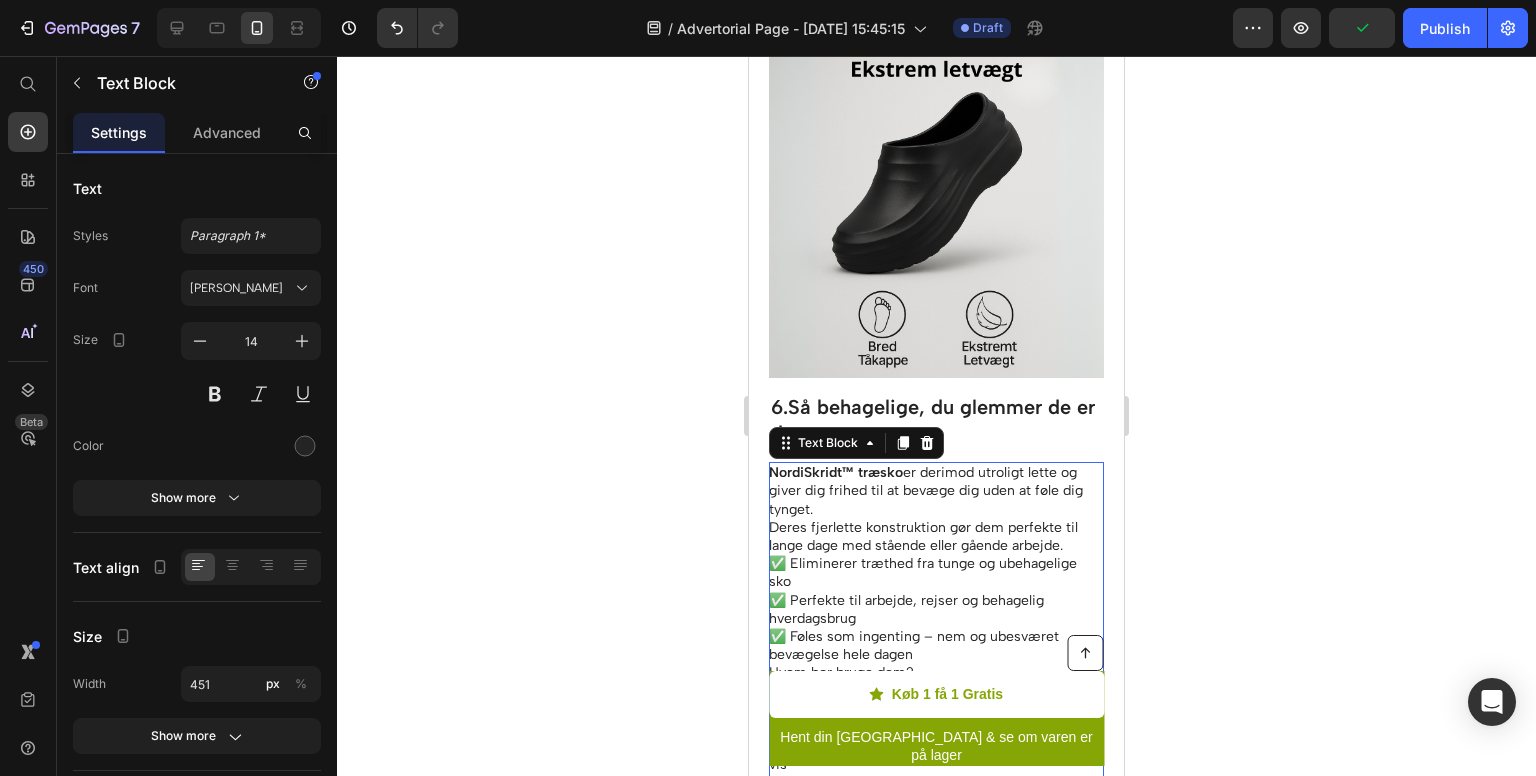 scroll, scrollTop: 4825, scrollLeft: 0, axis: vertical 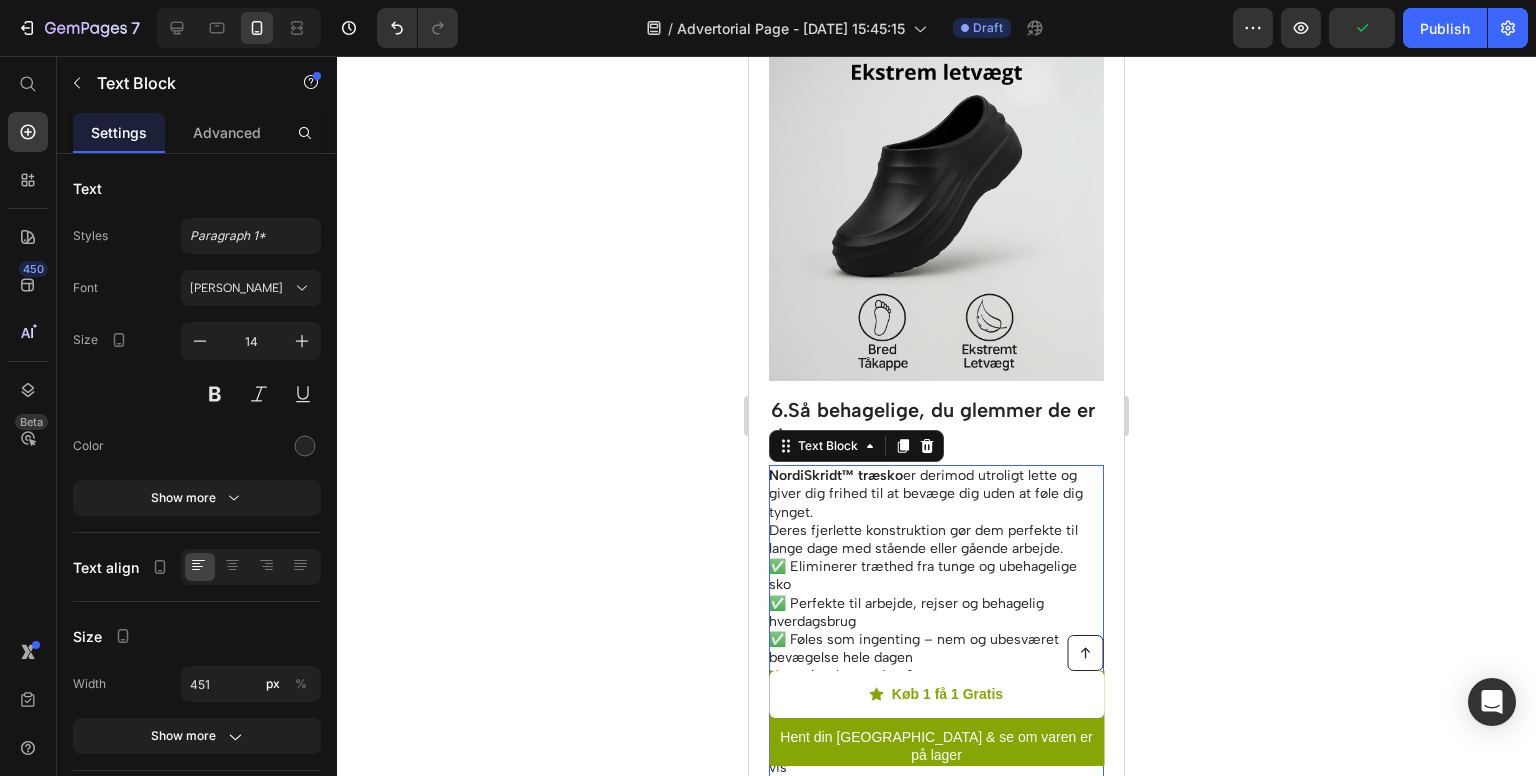 click 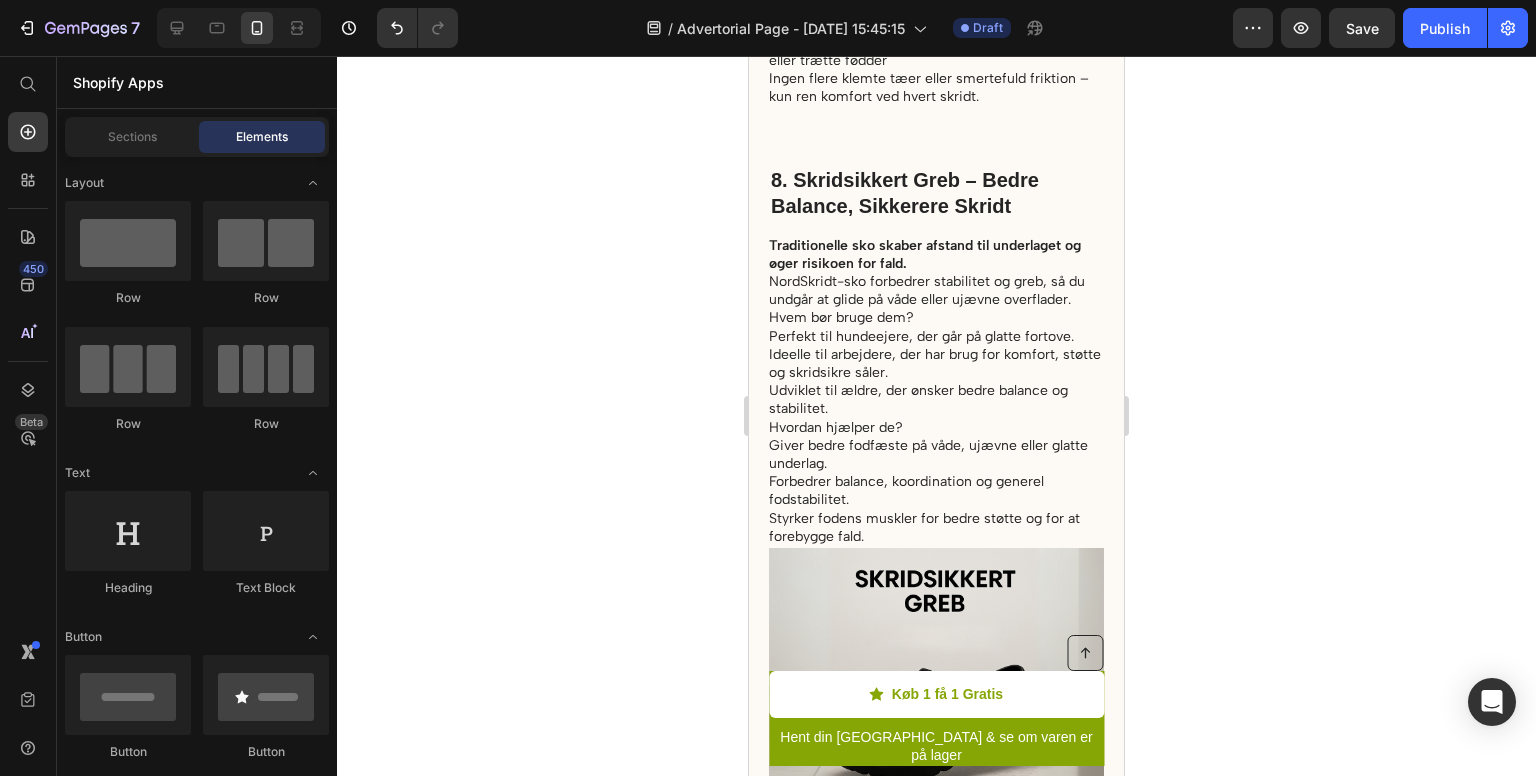 scroll, scrollTop: 6326, scrollLeft: 0, axis: vertical 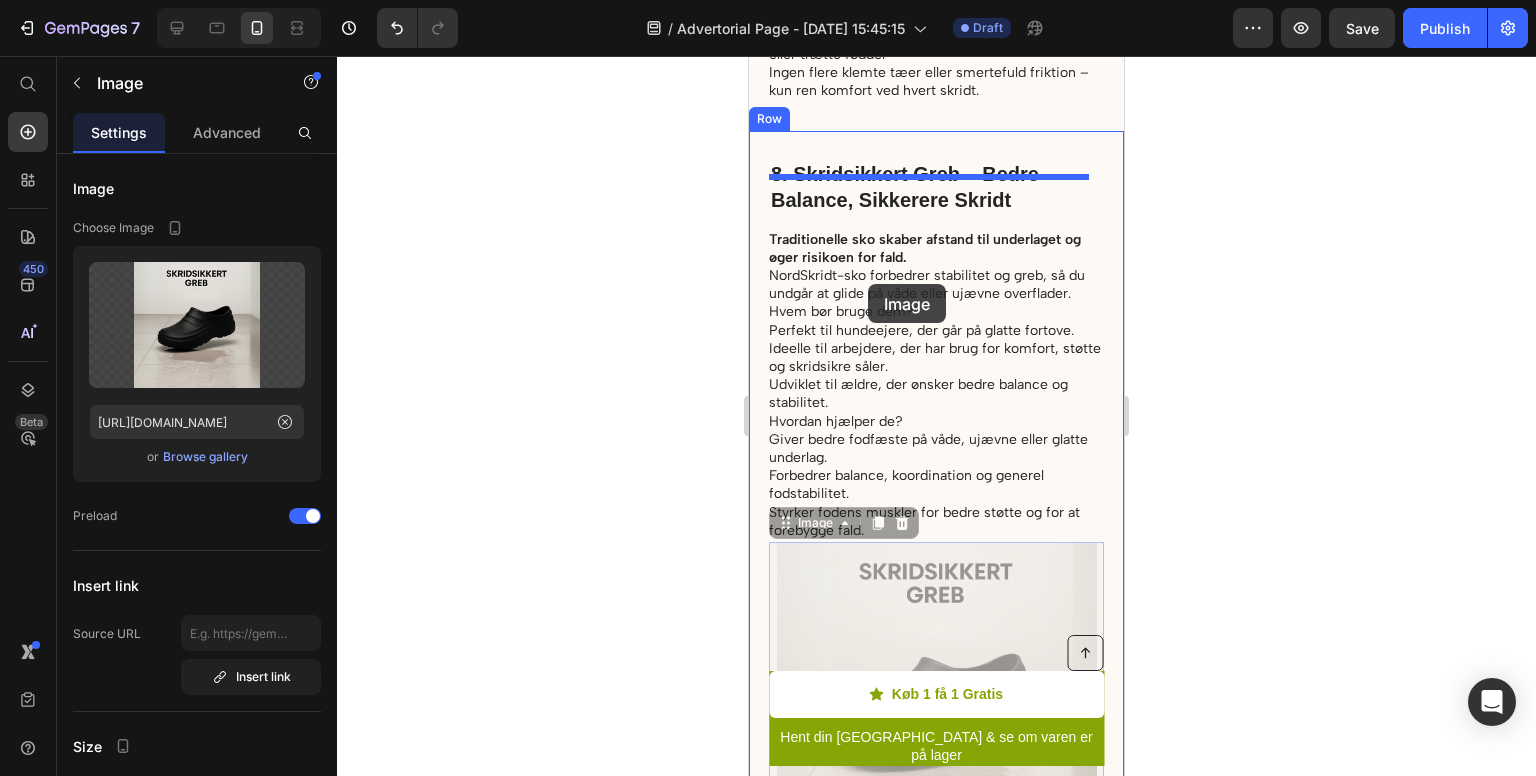 drag, startPoint x: 902, startPoint y: 541, endPoint x: 860, endPoint y: 265, distance: 279.17737 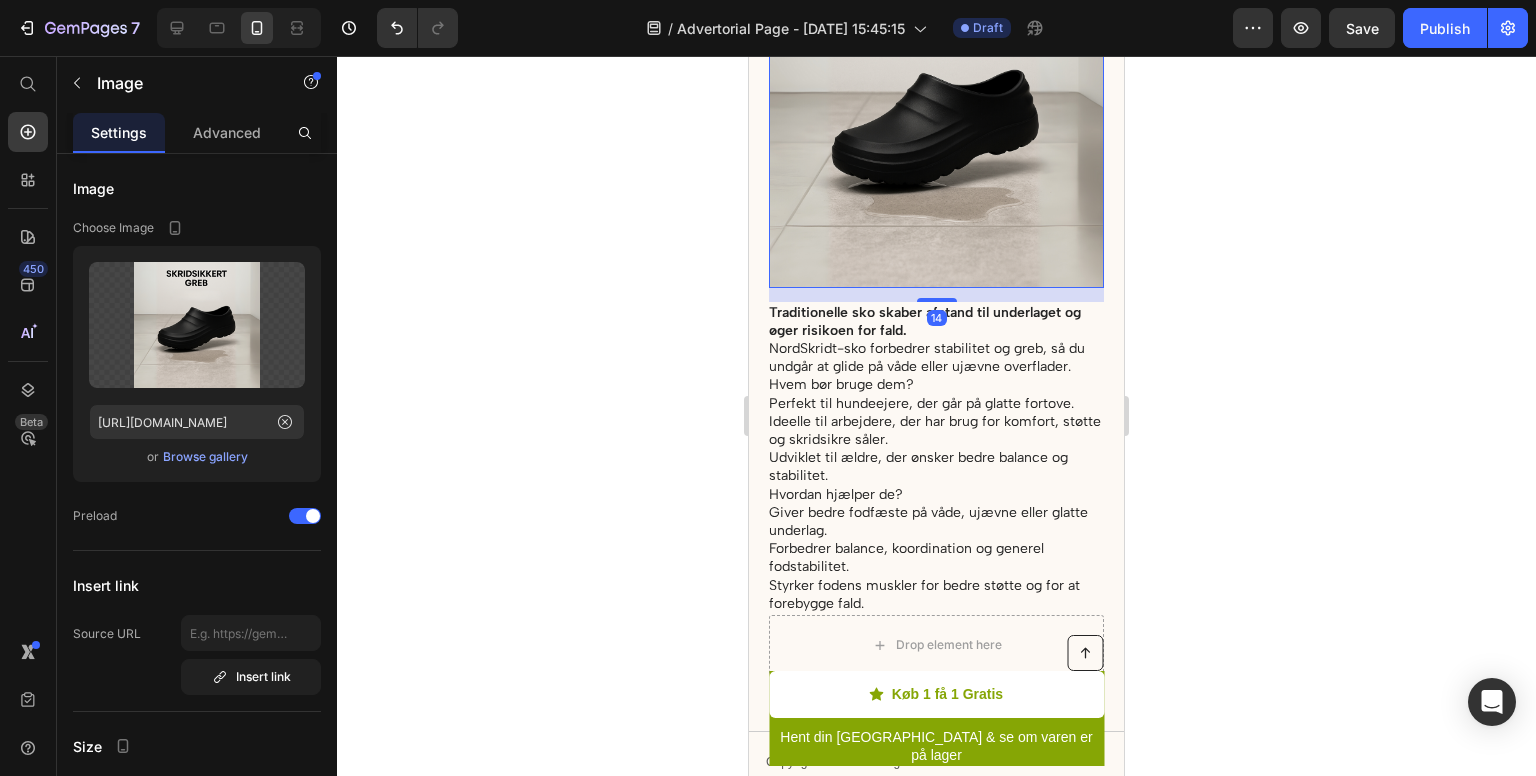 scroll, scrollTop: 6608, scrollLeft: 0, axis: vertical 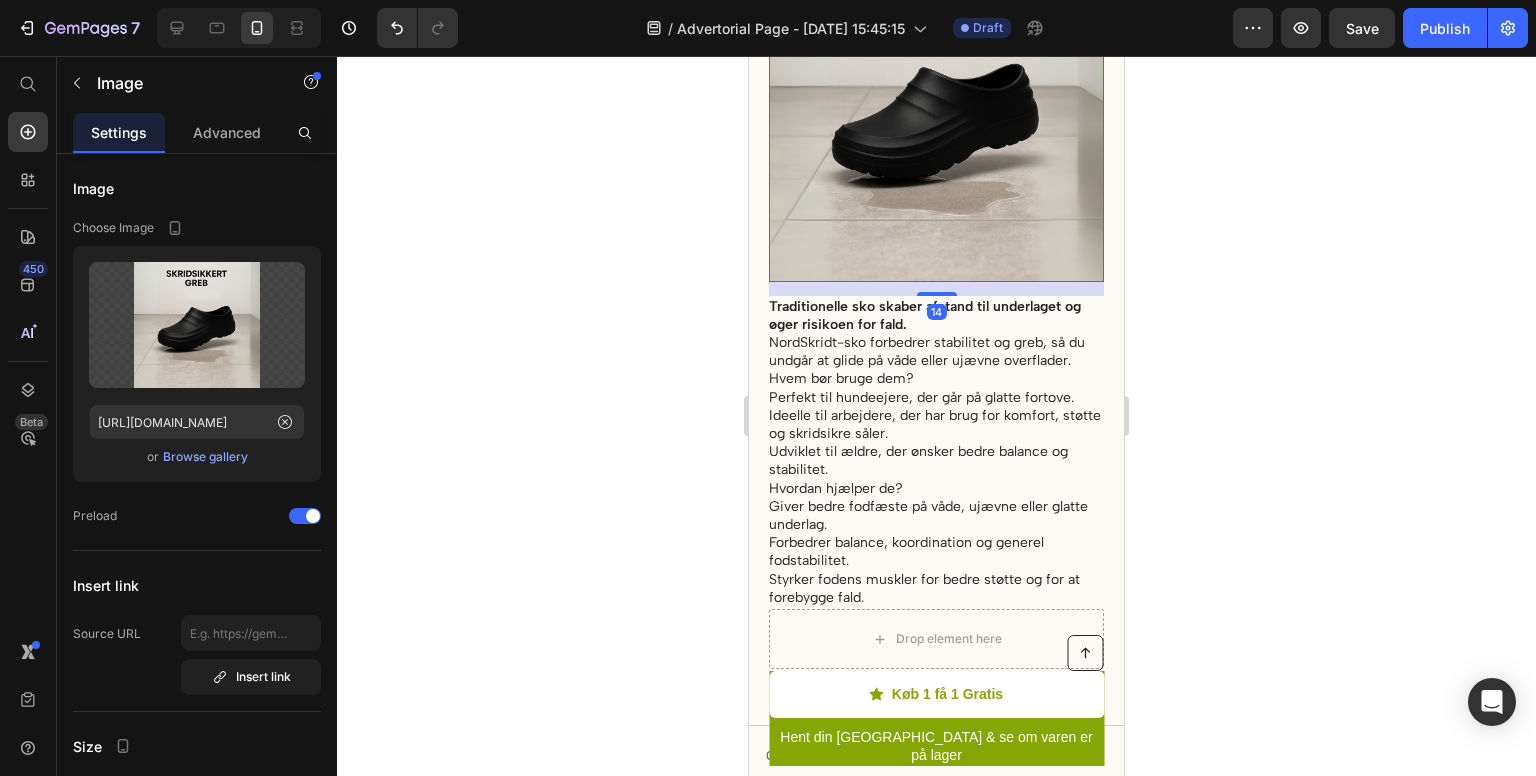 click 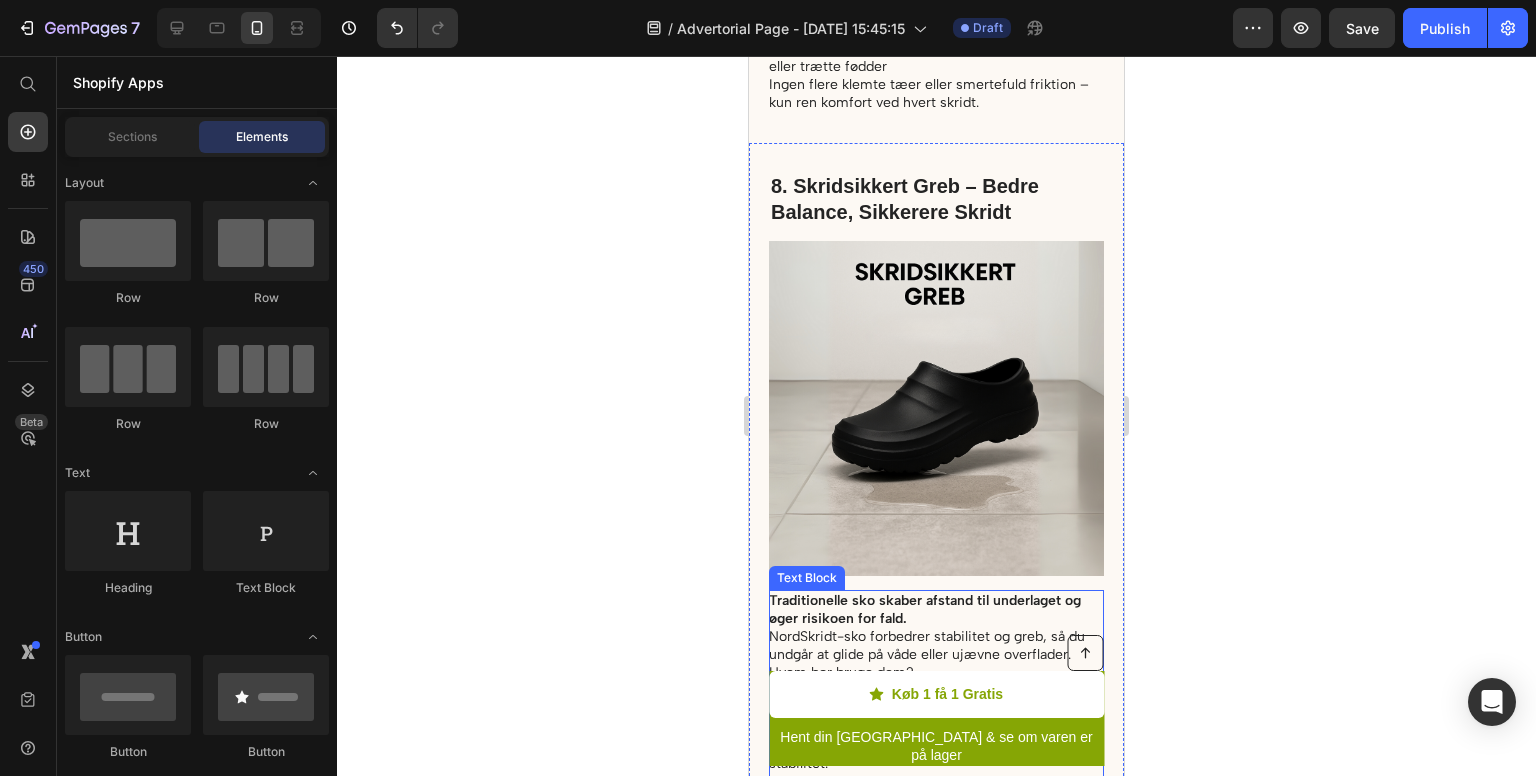scroll, scrollTop: 6304, scrollLeft: 0, axis: vertical 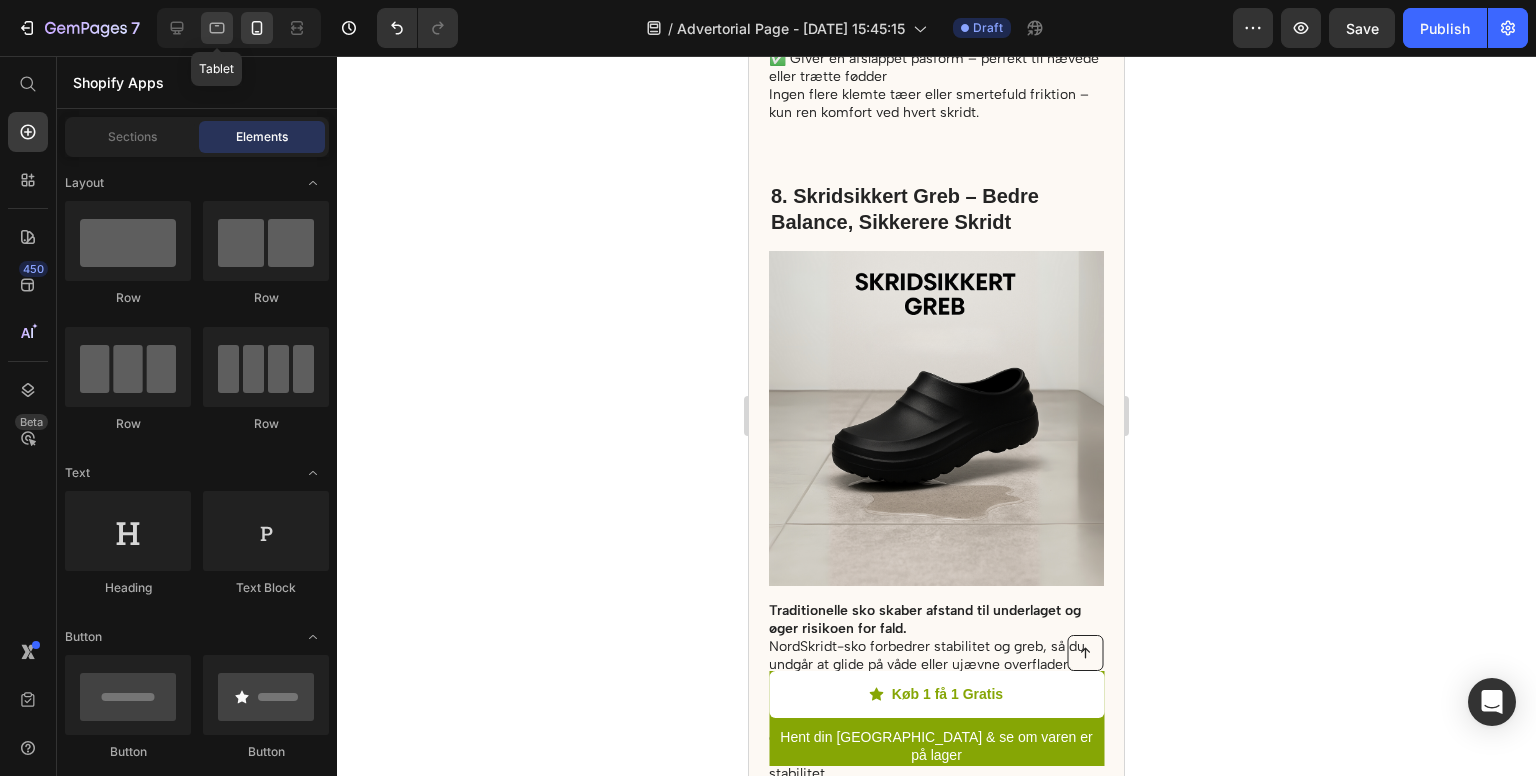 click 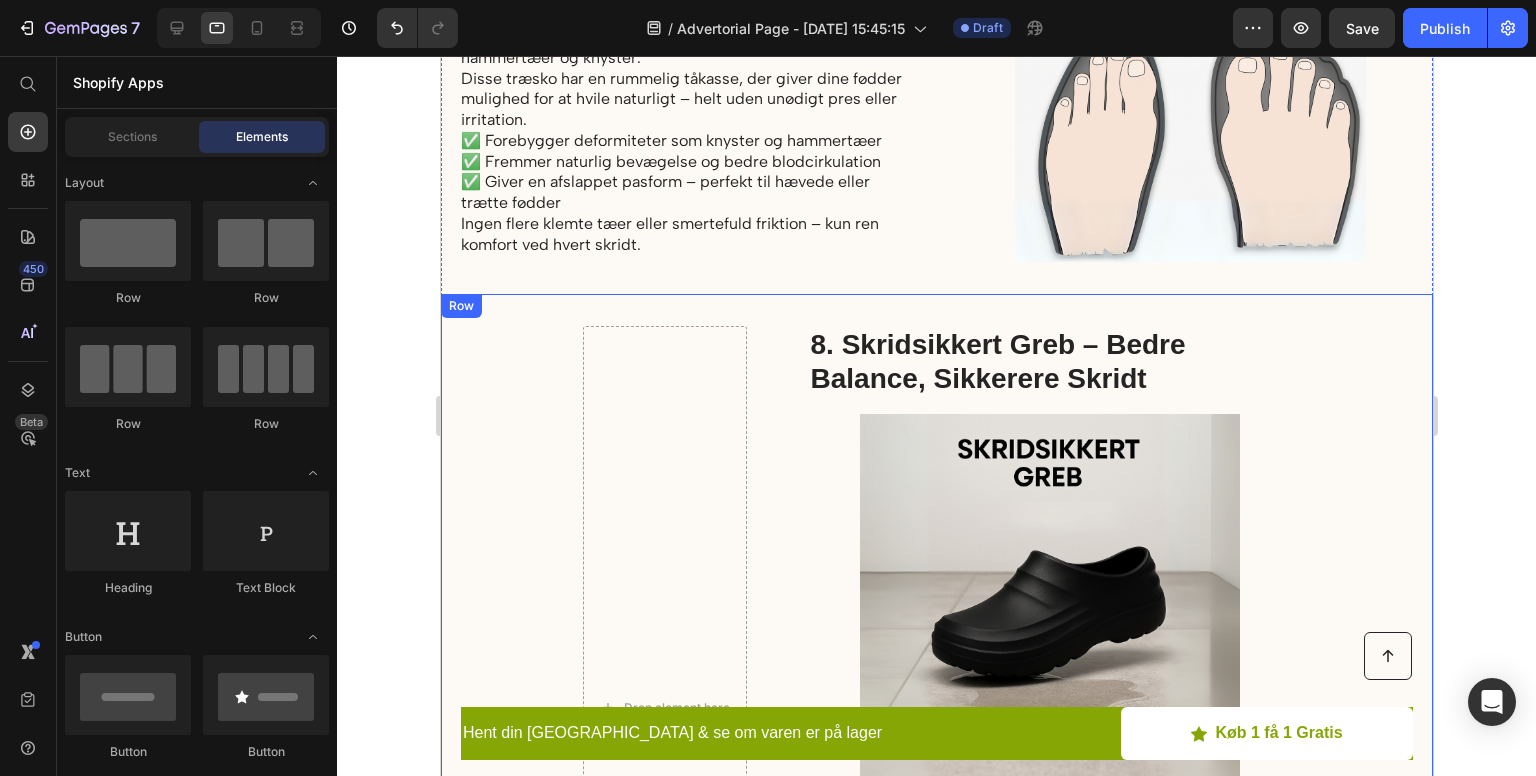 scroll, scrollTop: 5150, scrollLeft: 0, axis: vertical 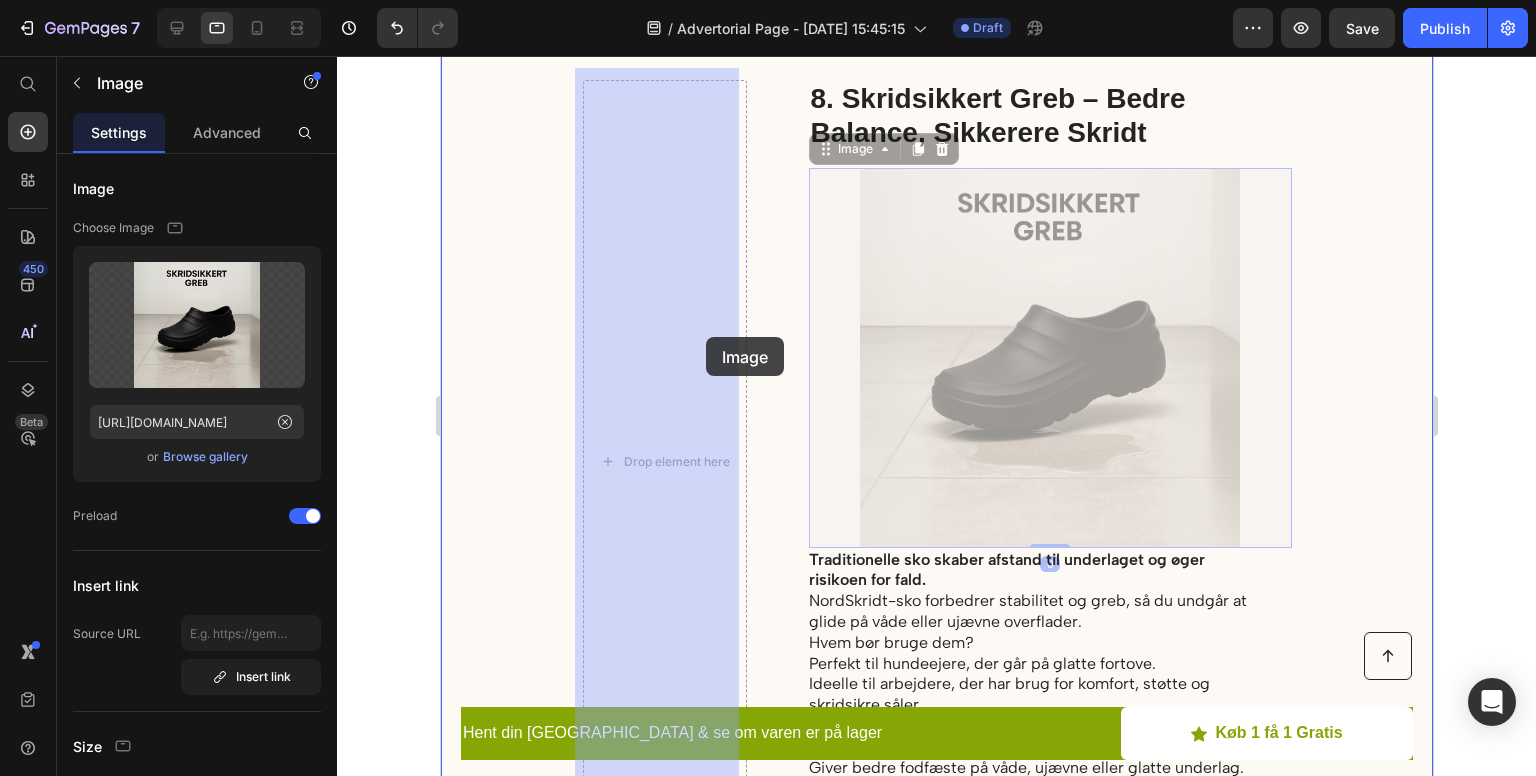 drag, startPoint x: 993, startPoint y: 358, endPoint x: 705, endPoint y: 337, distance: 288.76462 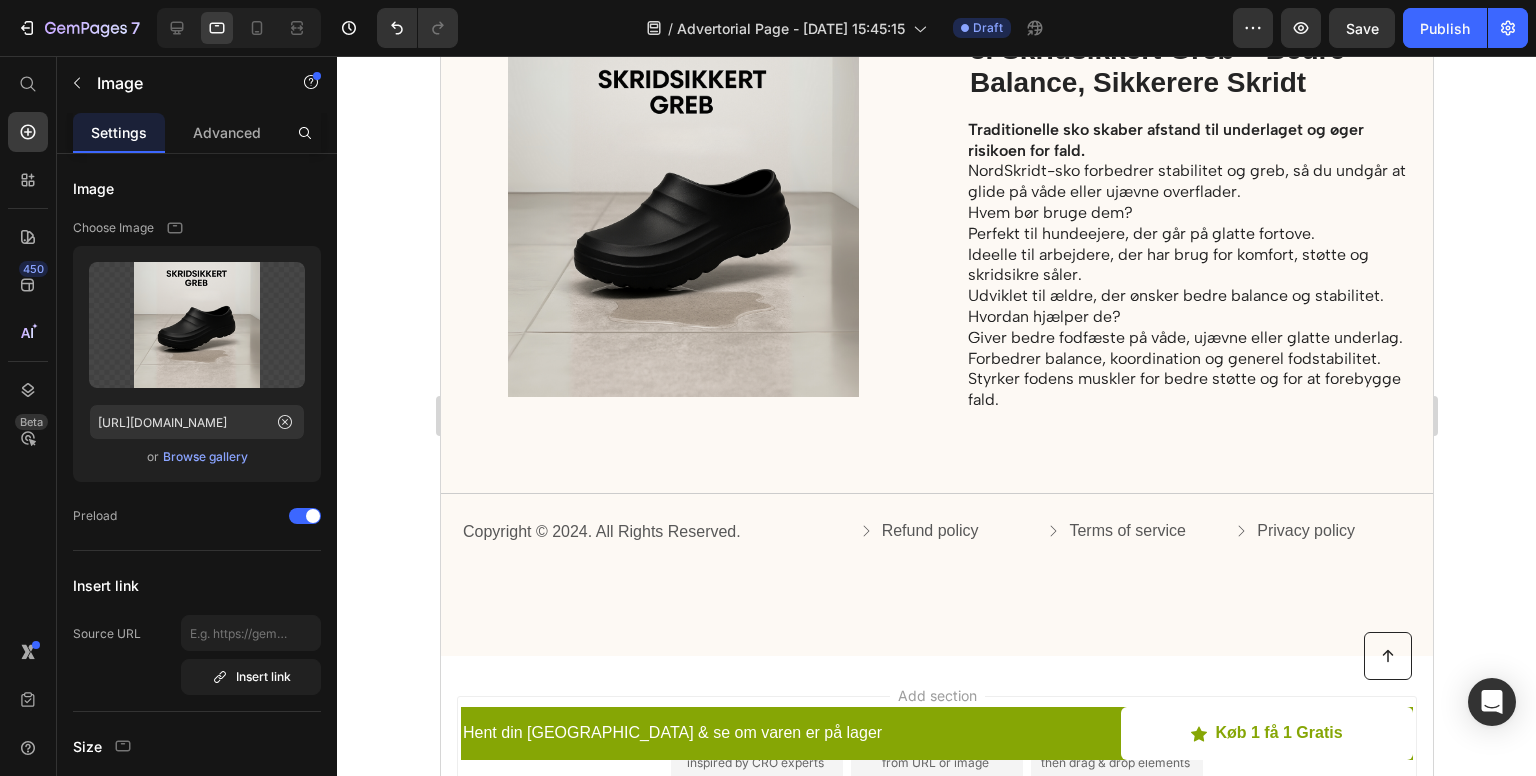 scroll, scrollTop: 4130, scrollLeft: 0, axis: vertical 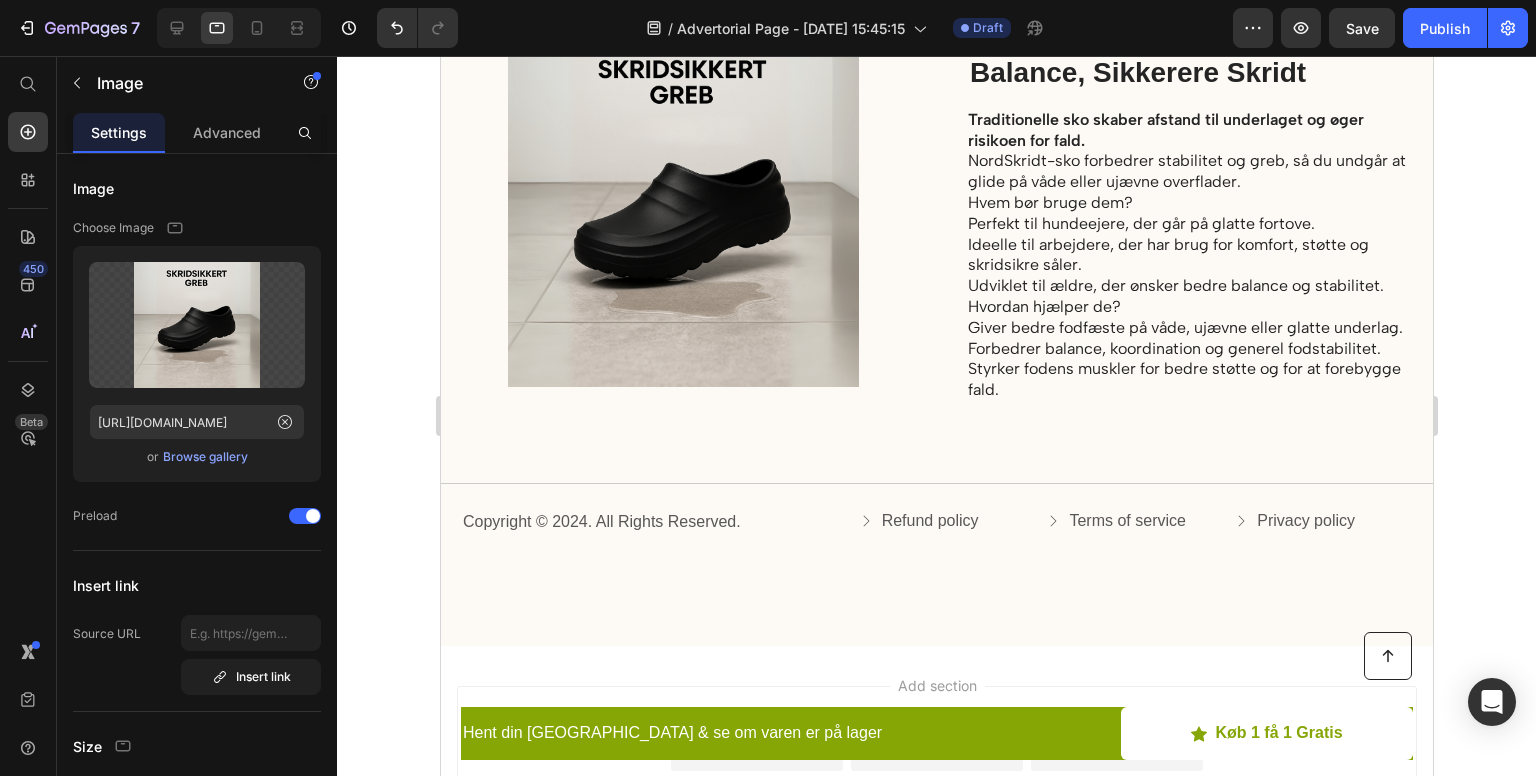 click at bounding box center [682, 212] 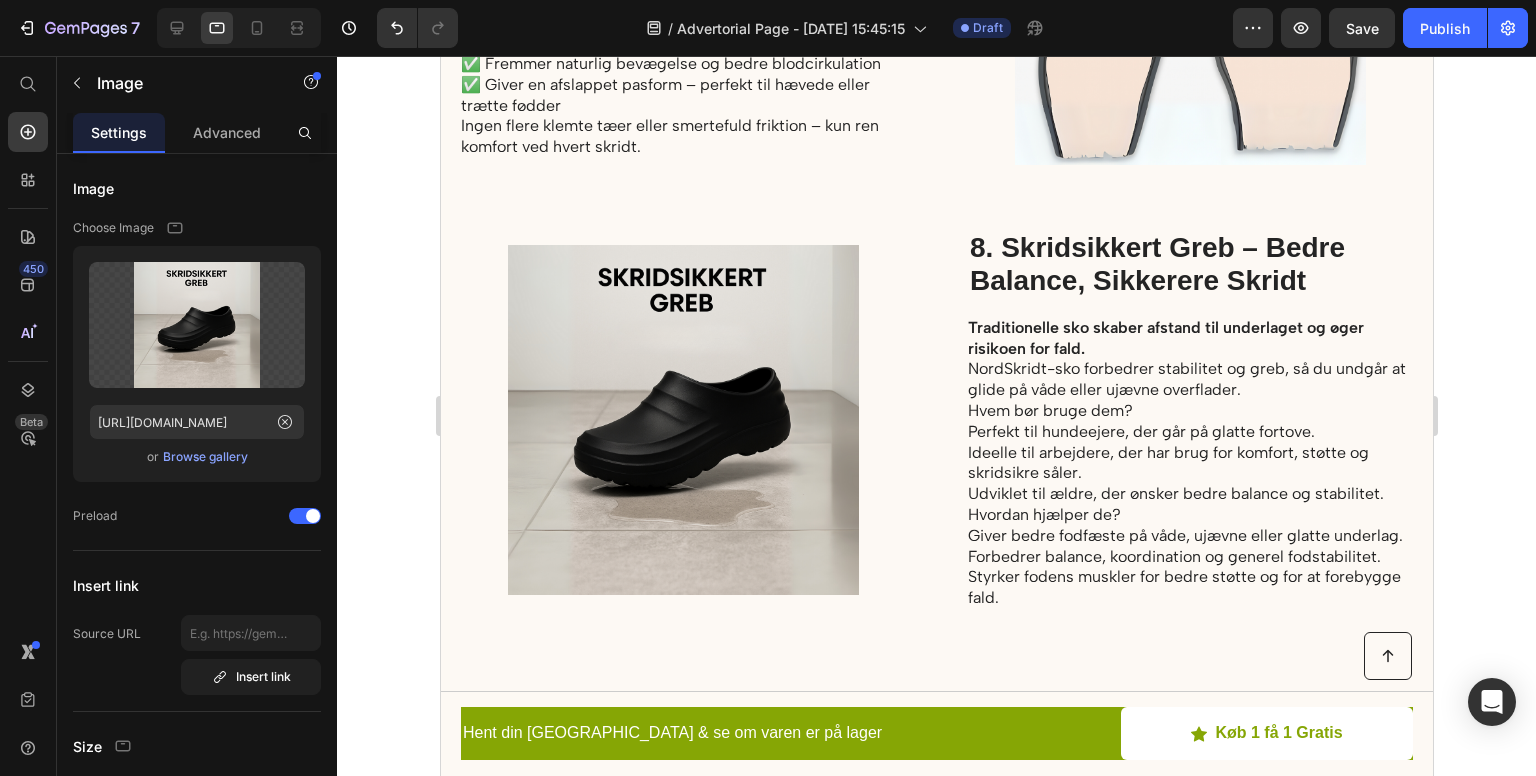 scroll, scrollTop: 3902, scrollLeft: 0, axis: vertical 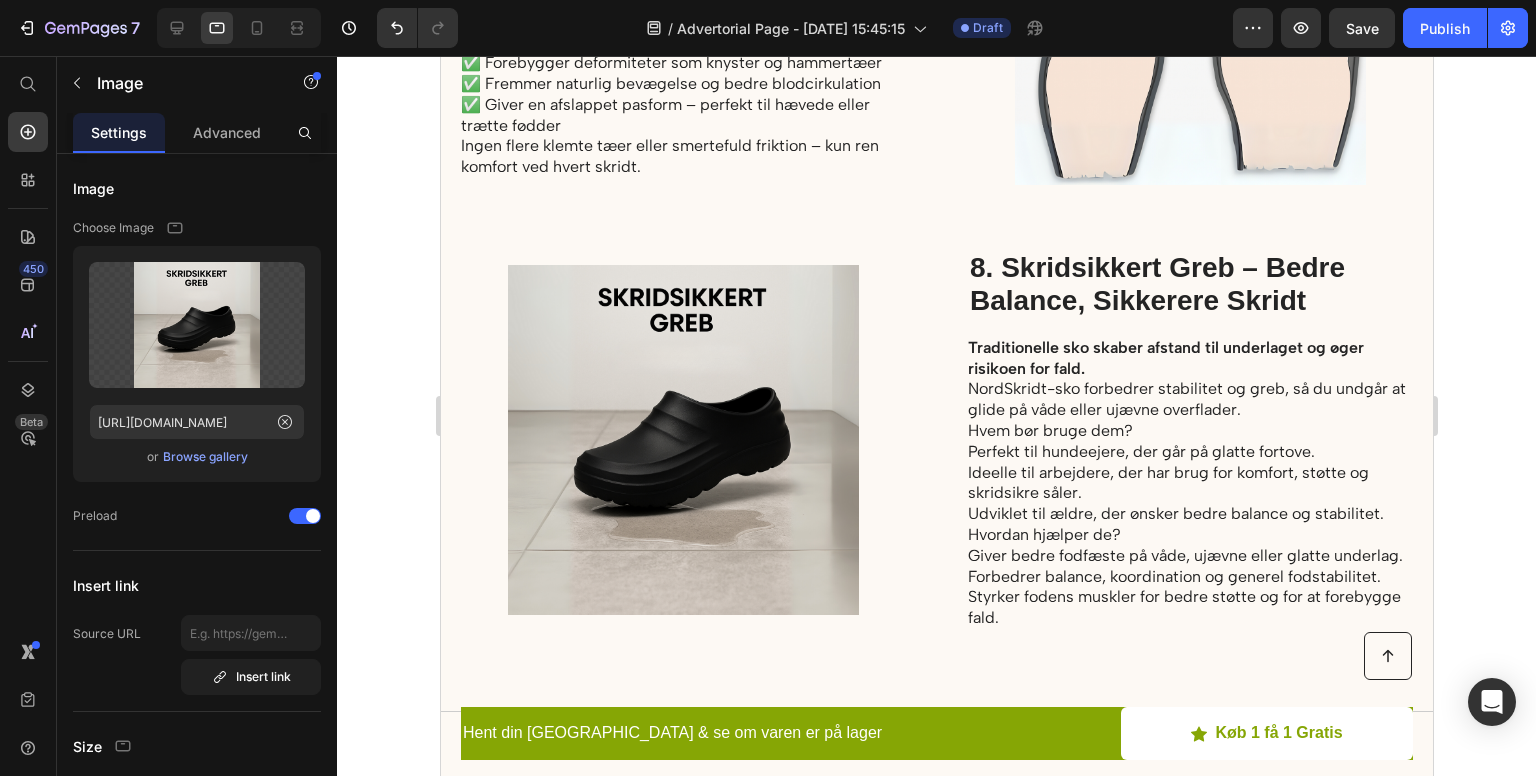 click on "Image" at bounding box center [682, 440] 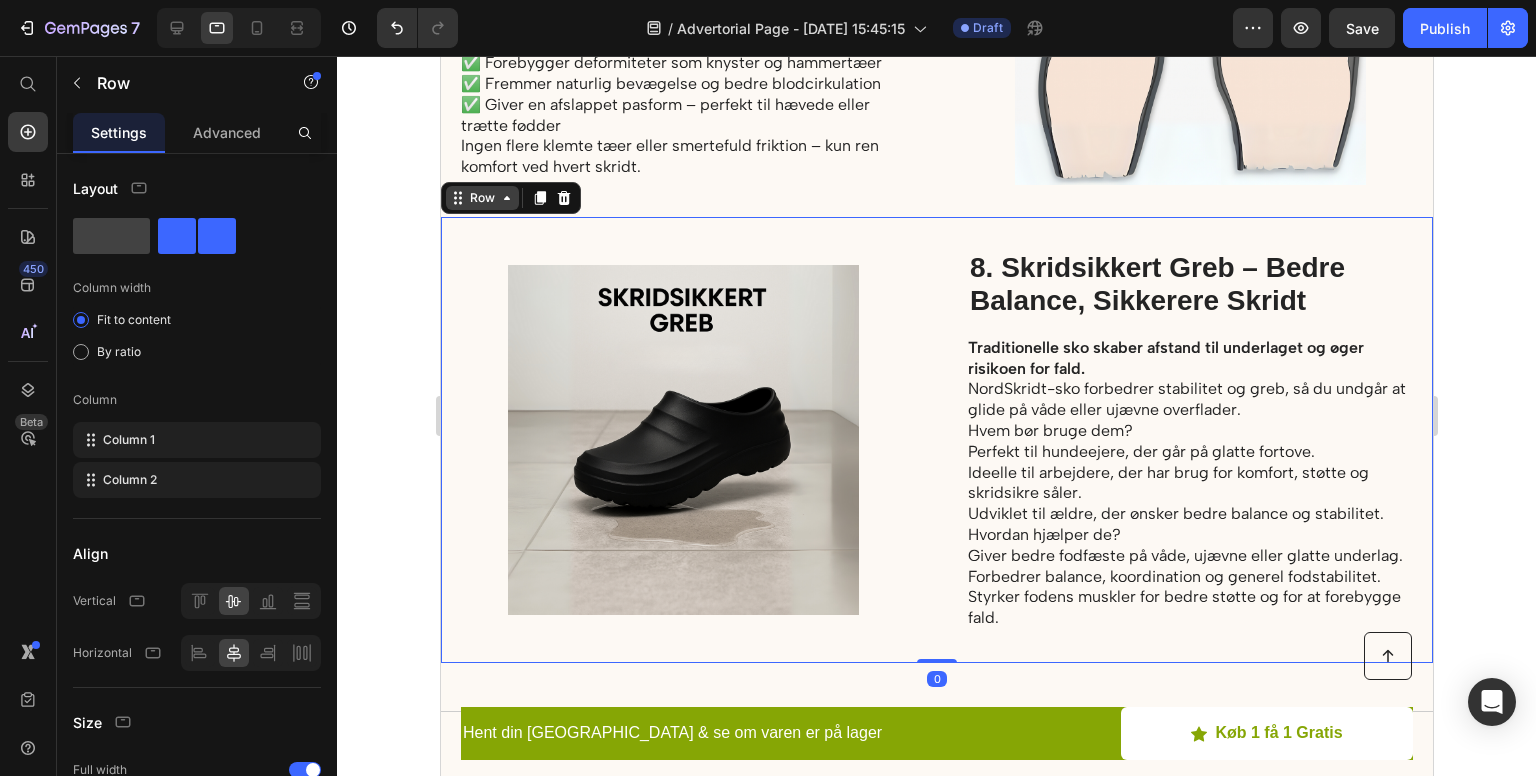 click 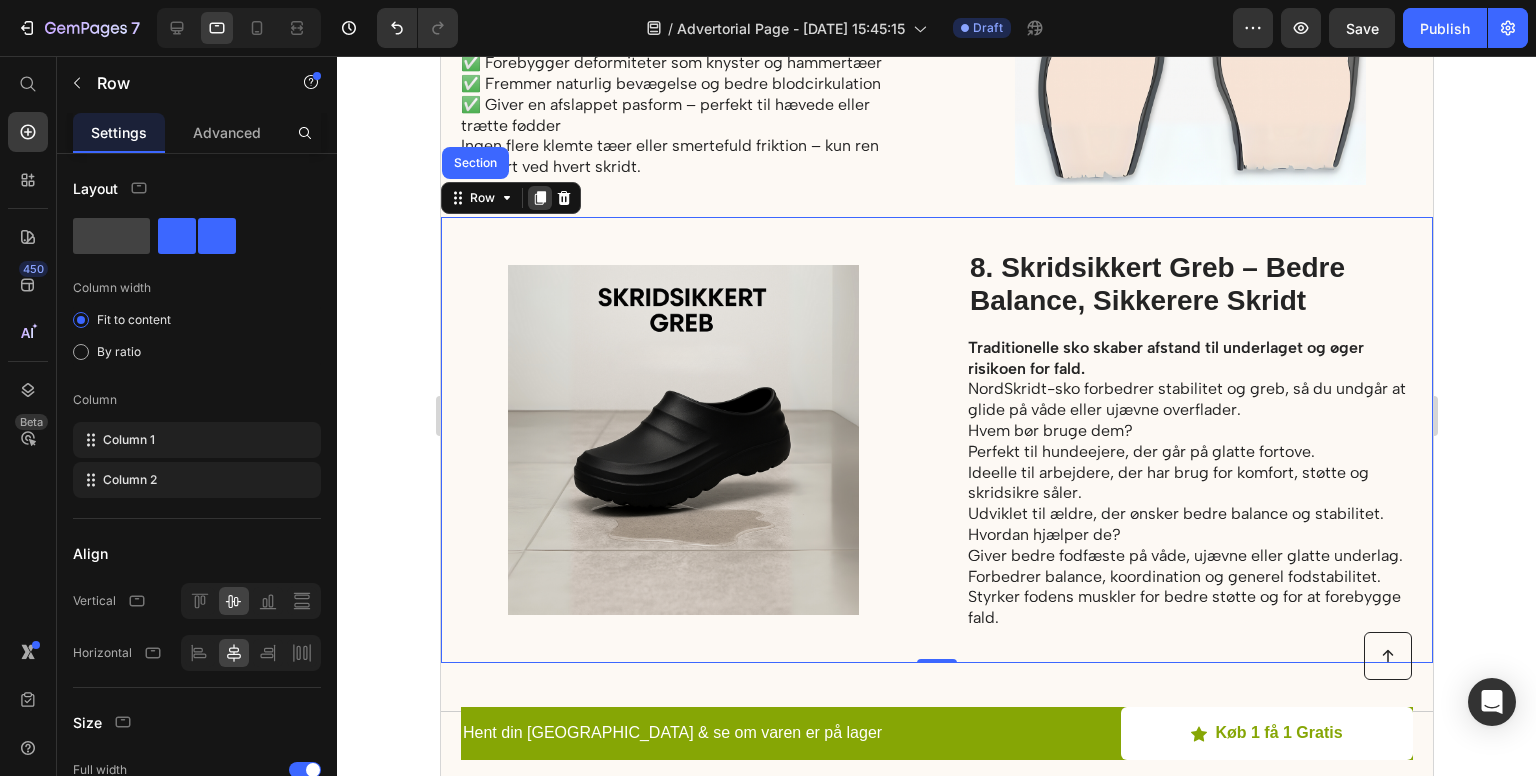 click 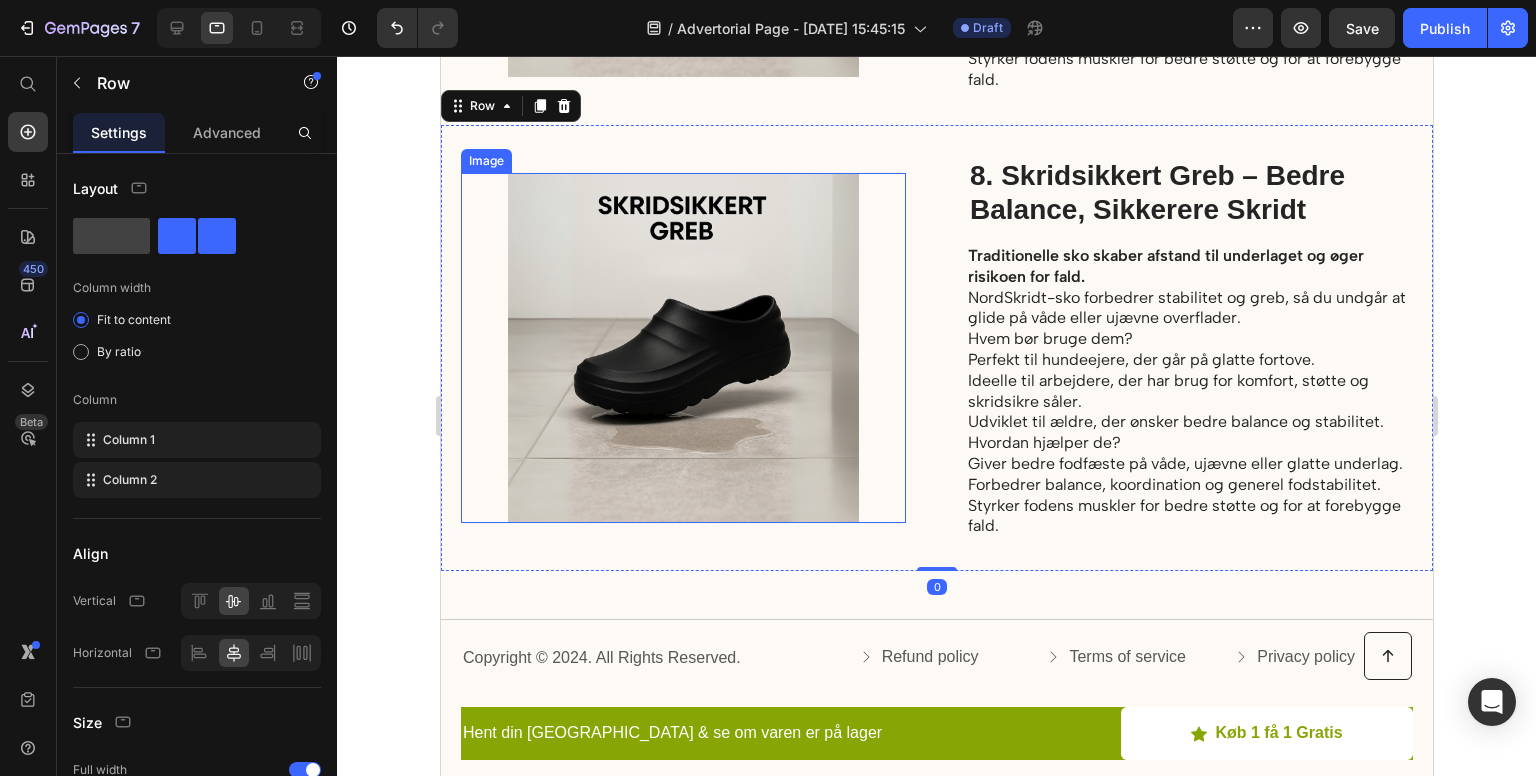 scroll, scrollTop: 4448, scrollLeft: 0, axis: vertical 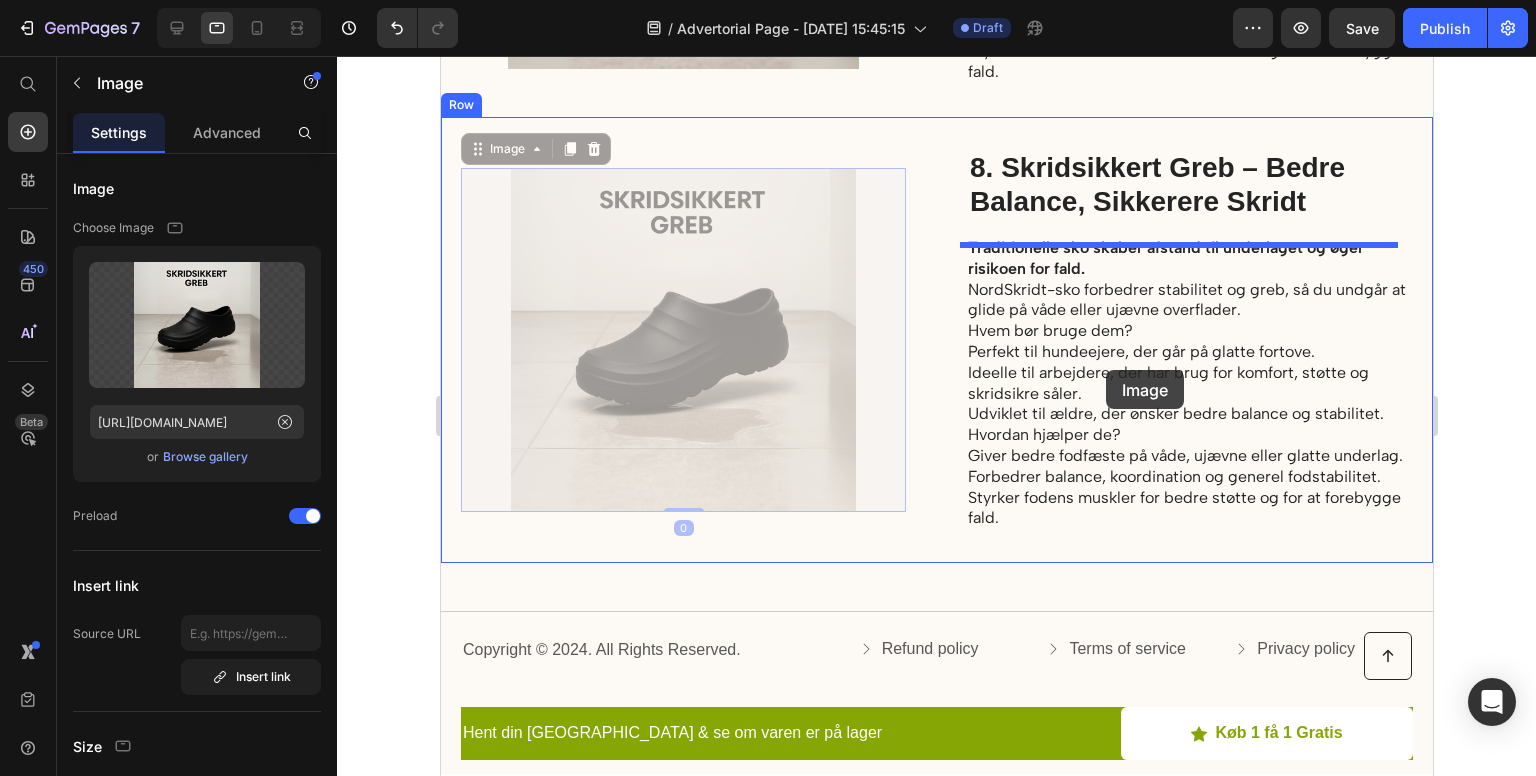drag, startPoint x: 716, startPoint y: 390, endPoint x: 1125, endPoint y: 369, distance: 409.53876 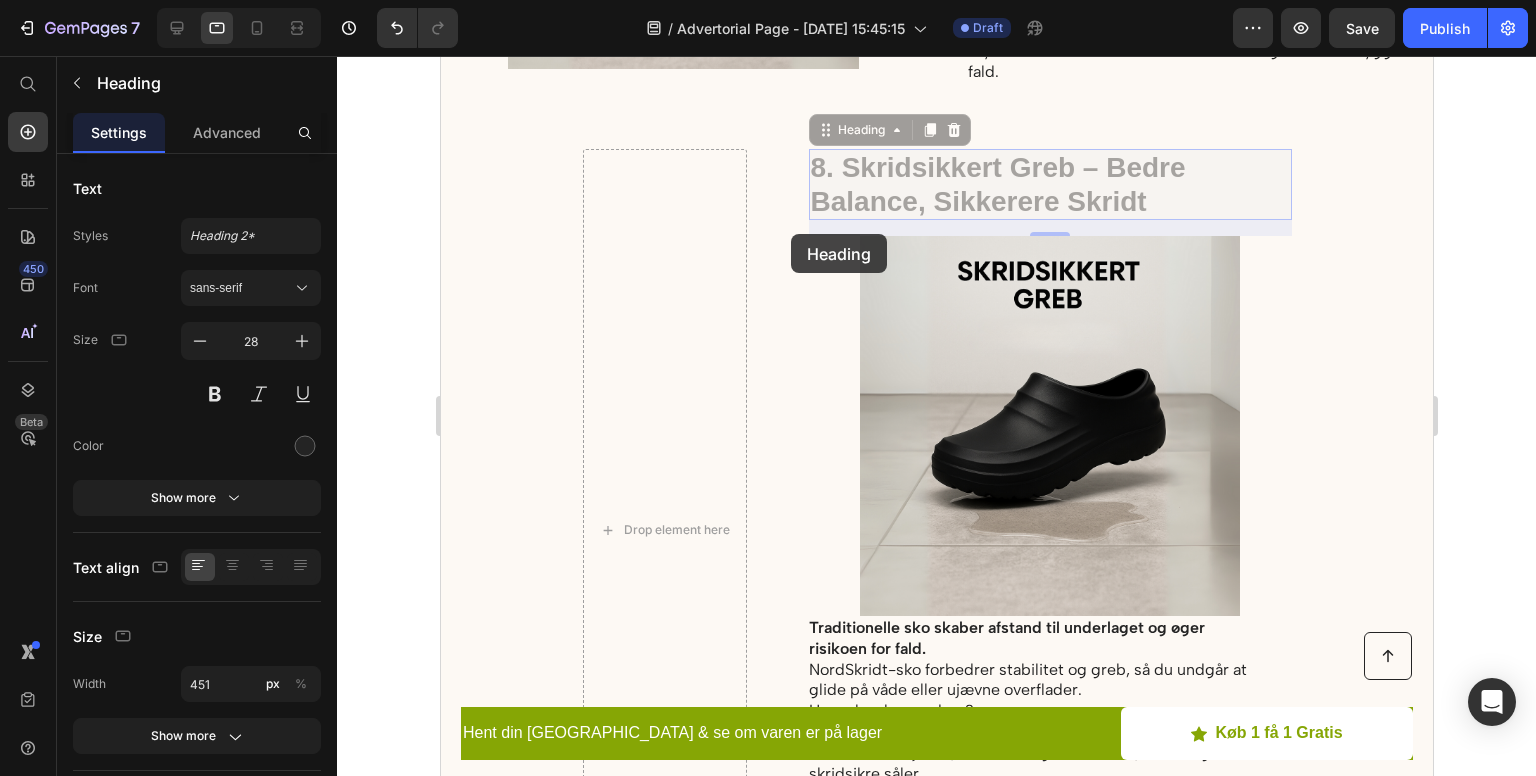 drag, startPoint x: 1029, startPoint y: 213, endPoint x: 733, endPoint y: 228, distance: 296.37982 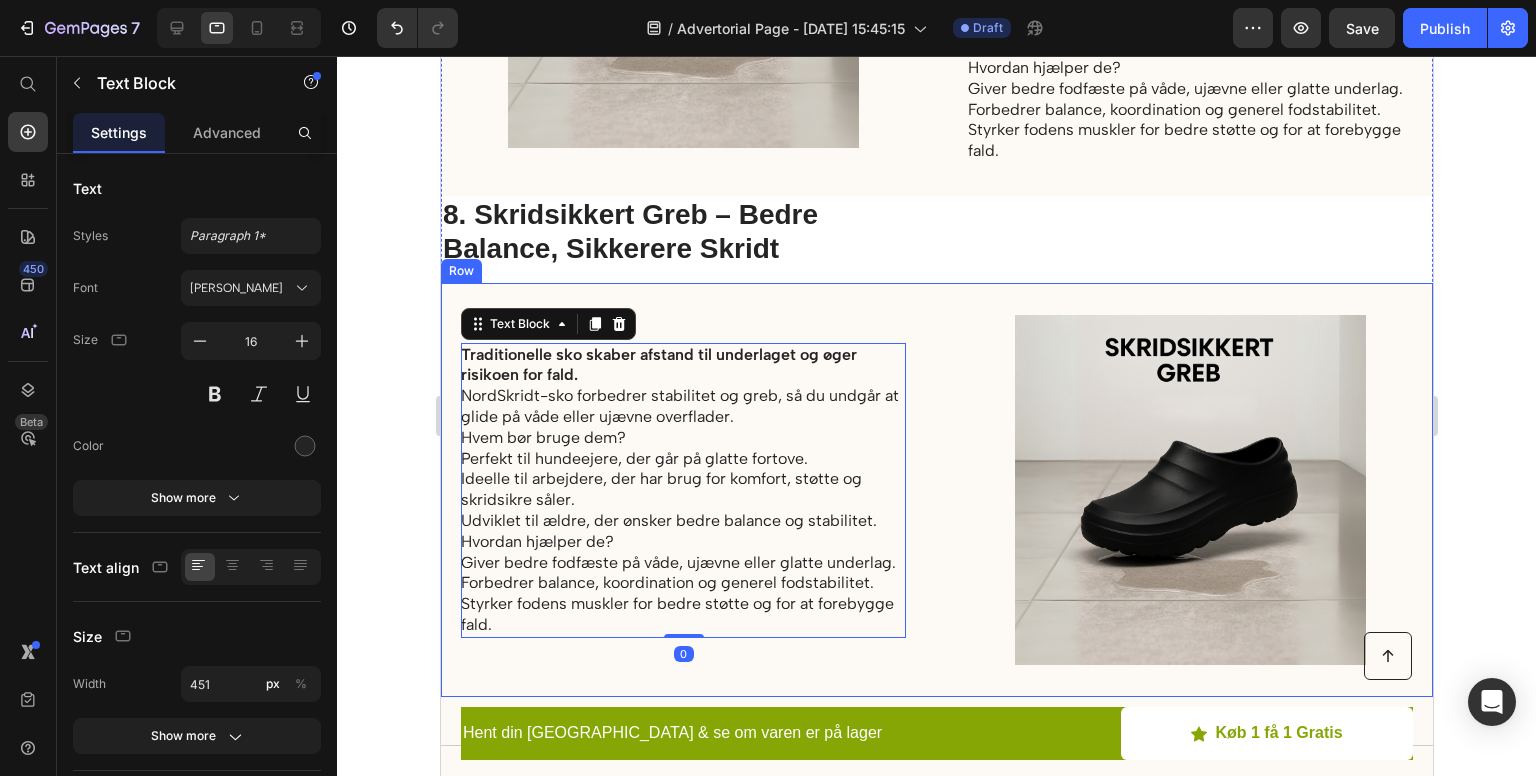 scroll, scrollTop: 4448, scrollLeft: 0, axis: vertical 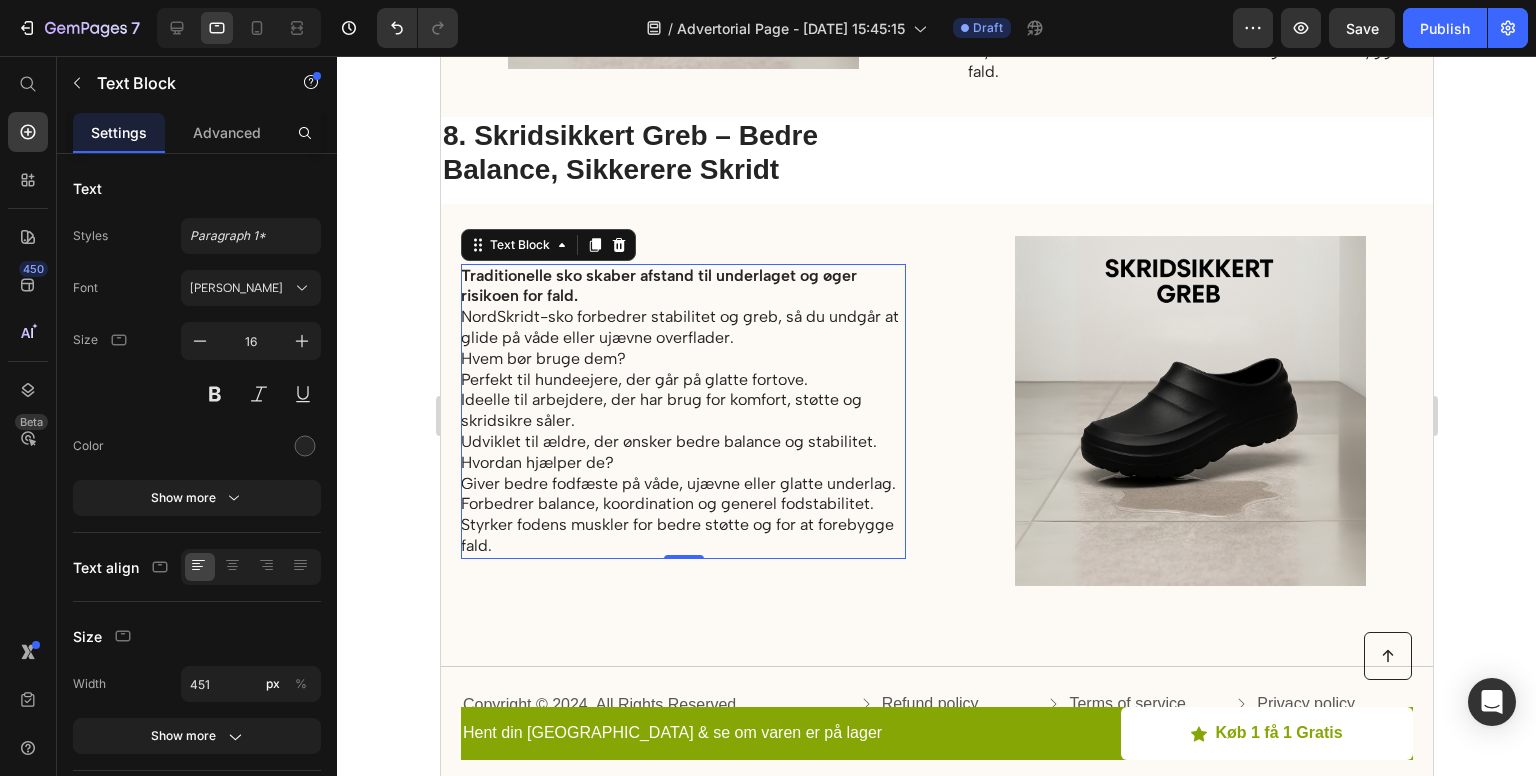 click on "Ideelle til arbejdere, der har brug for komfort, støtte og skridsikre såler." at bounding box center [681, 411] 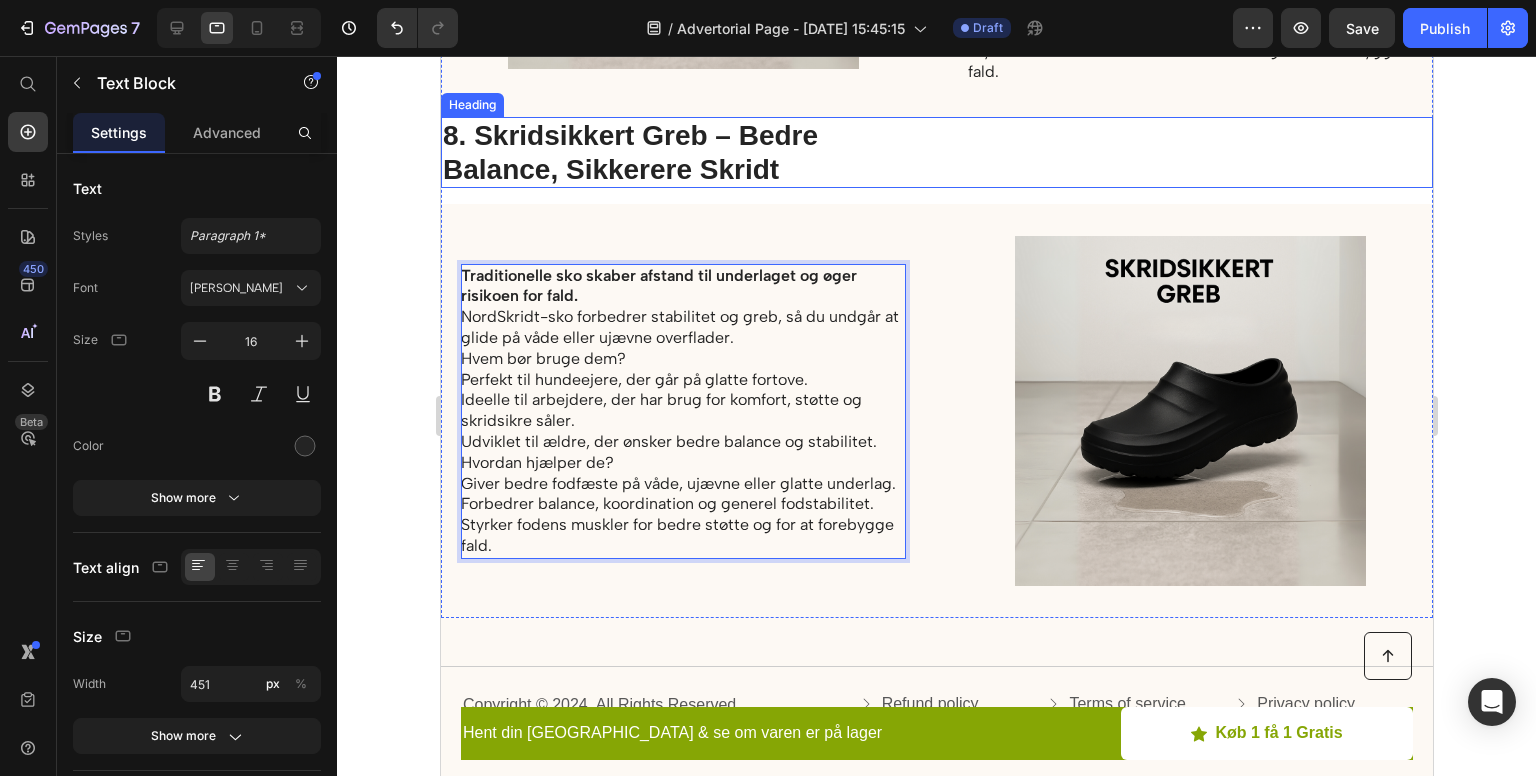 click on "8. Skridsikkert Greb – Bedre Balance, Sikkerere Skridt" at bounding box center [665, 152] 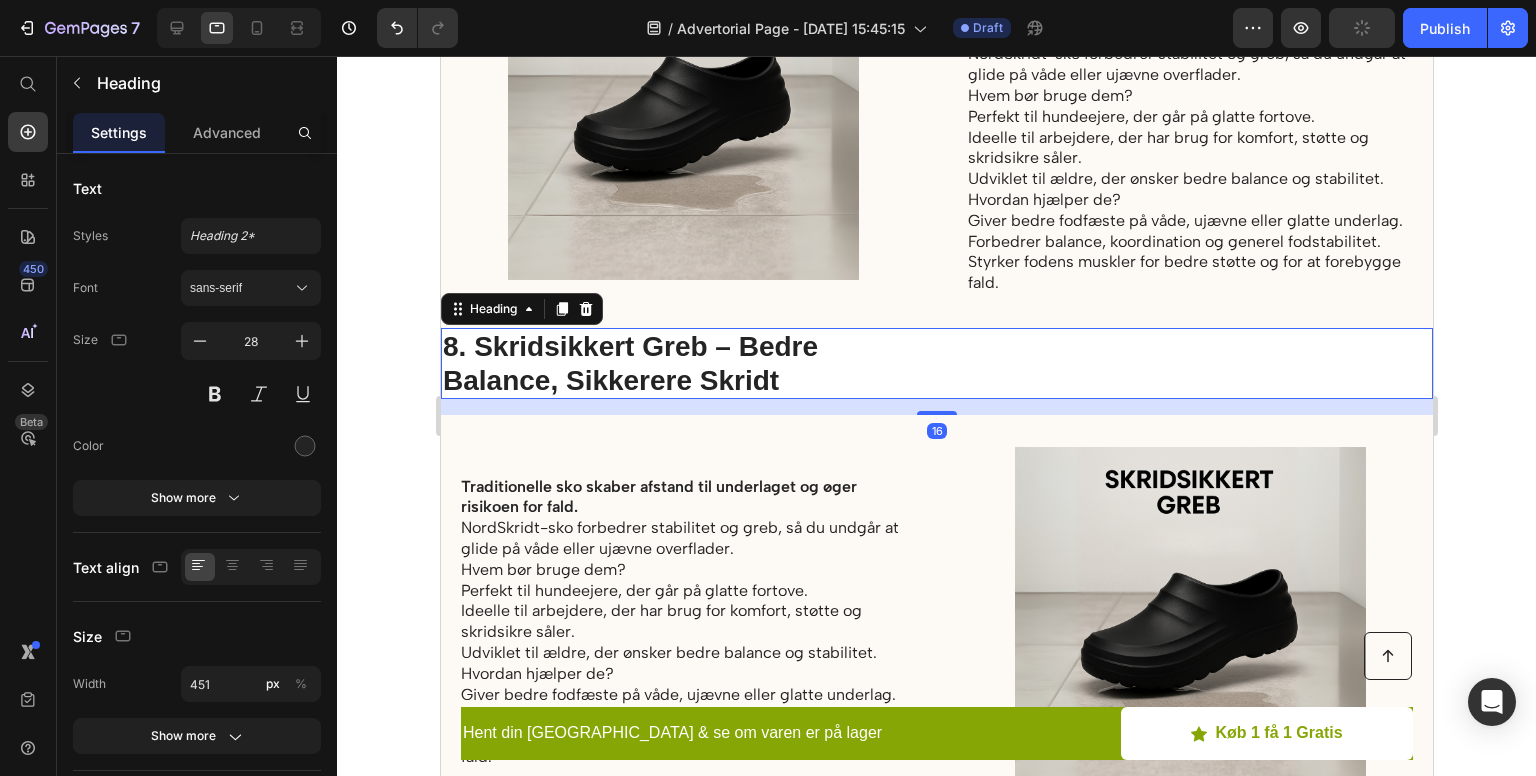 scroll, scrollTop: 4304, scrollLeft: 0, axis: vertical 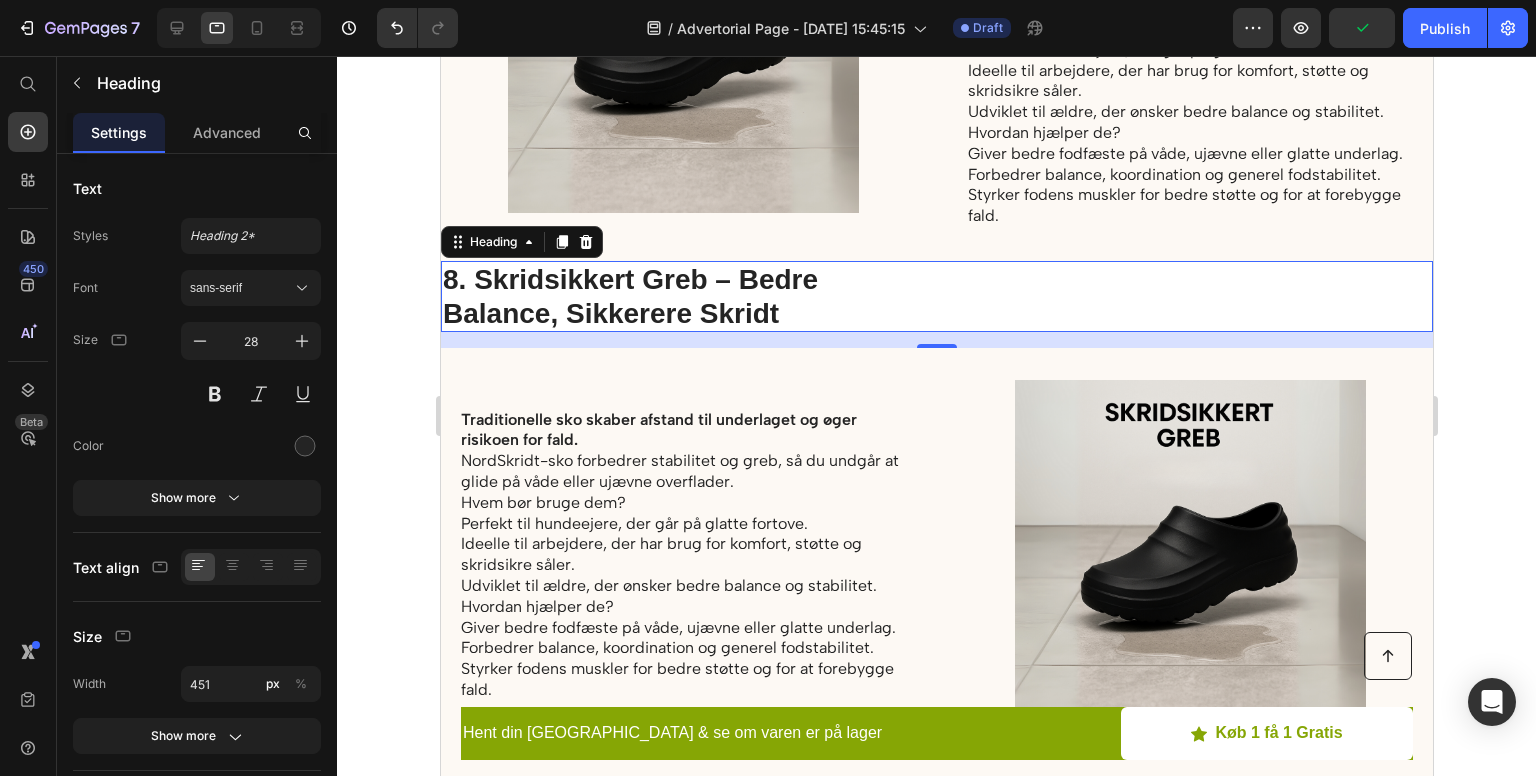 click on "8. Skridsikkert Greb – Bedre Balance, Sikkerere Skridt" at bounding box center [665, 296] 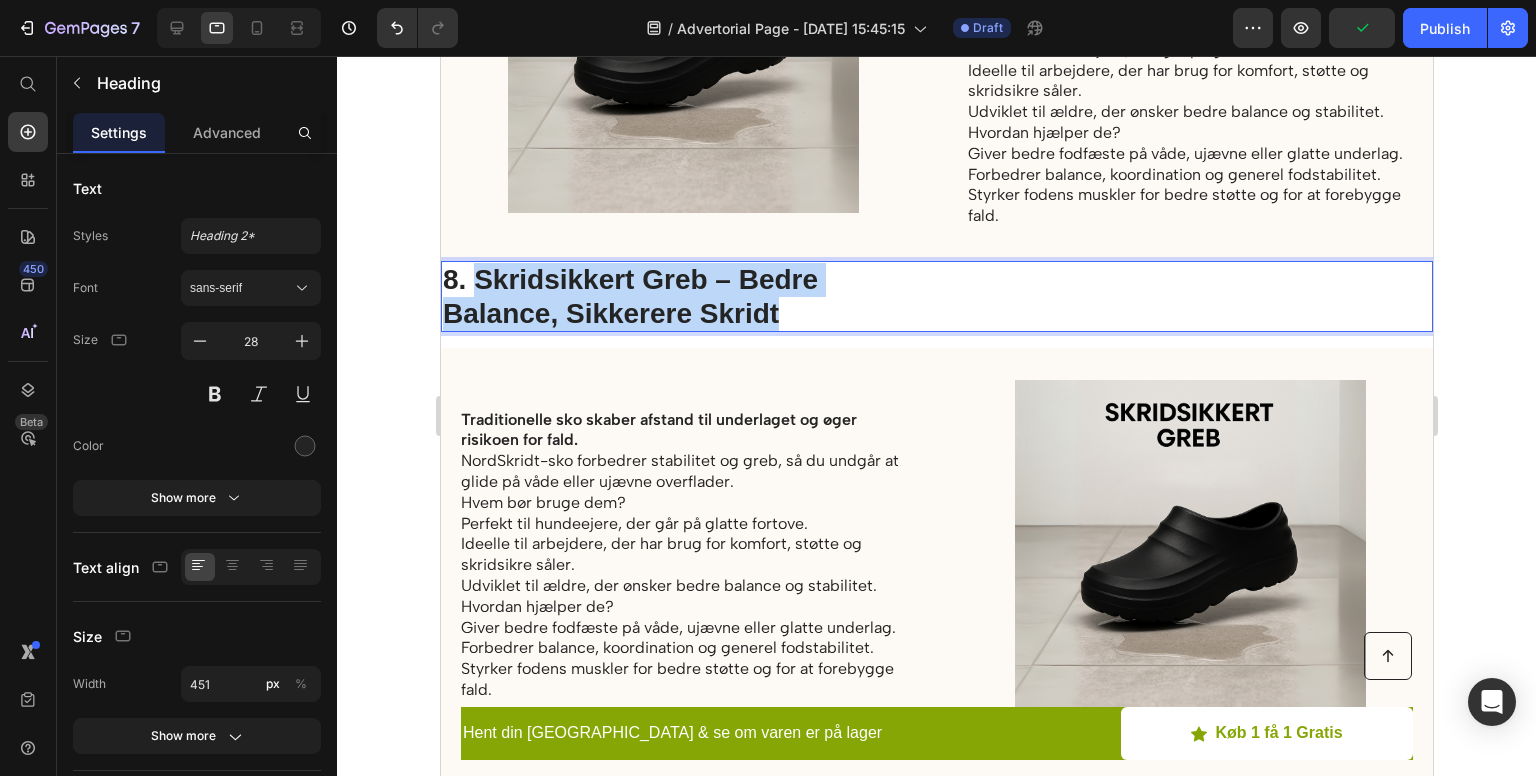 drag, startPoint x: 806, startPoint y: 324, endPoint x: 477, endPoint y: 288, distance: 330.96375 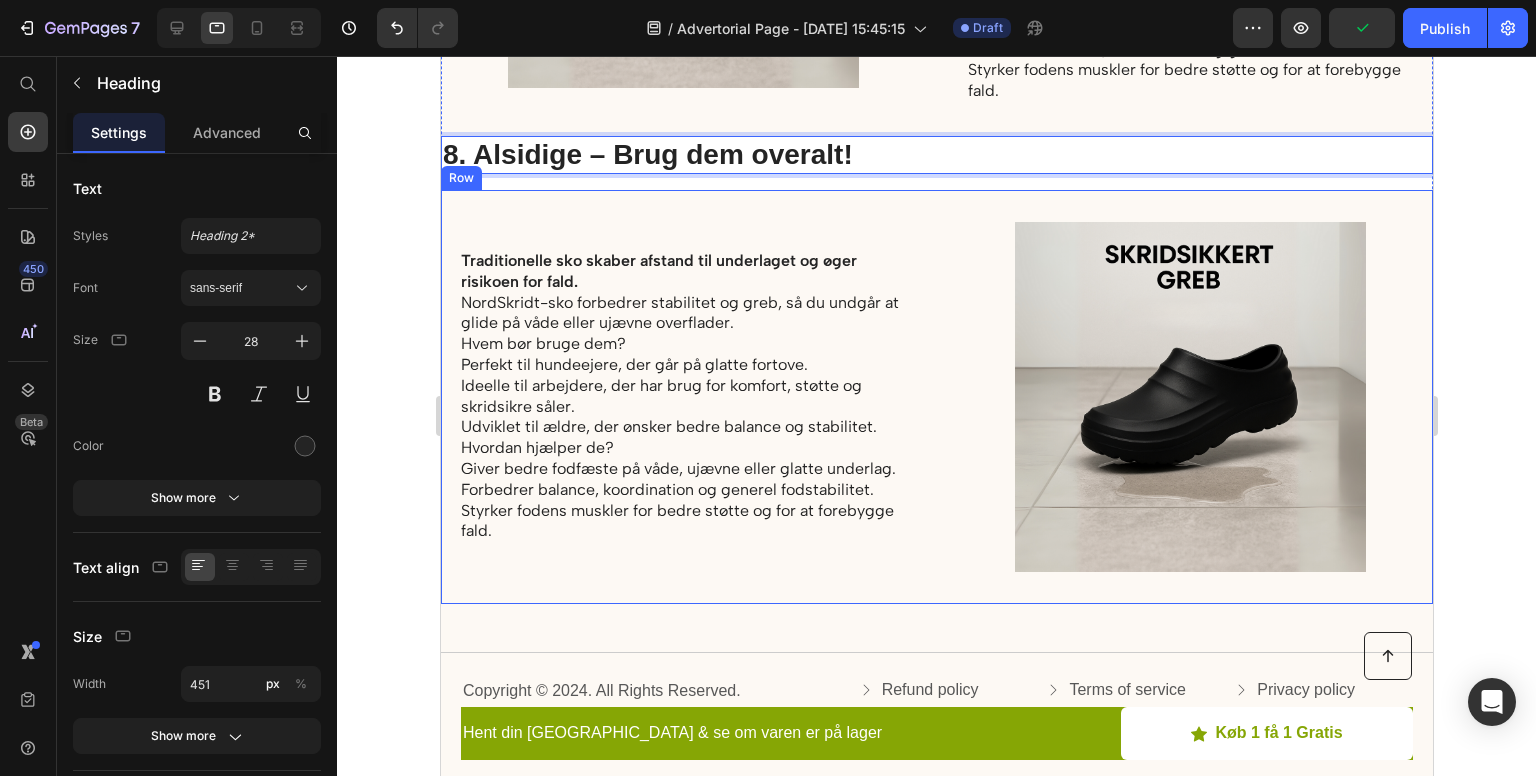 scroll, scrollTop: 4430, scrollLeft: 0, axis: vertical 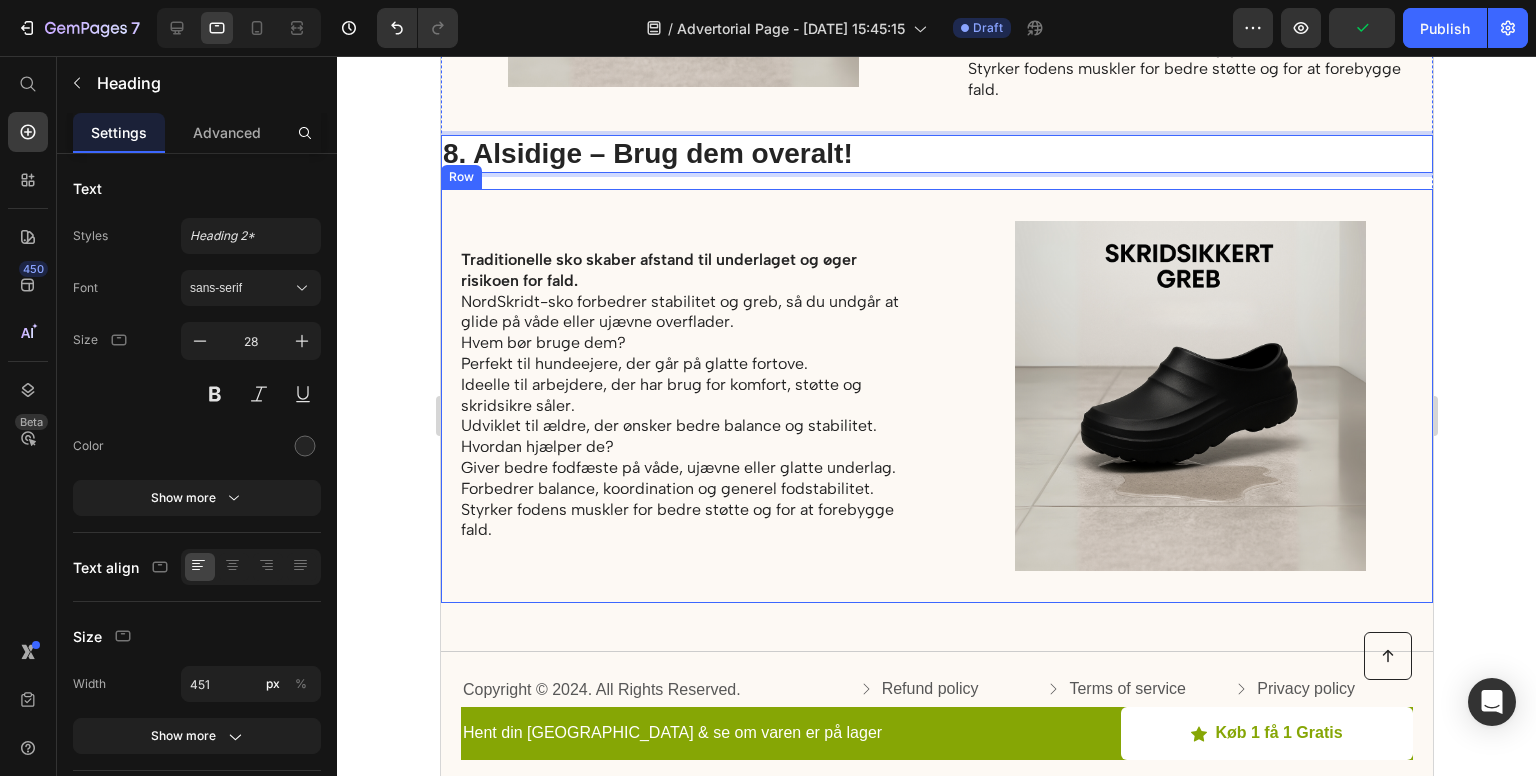 click on "Forbedrer balance, koordination og generel fodstabilitet." at bounding box center (681, 489) 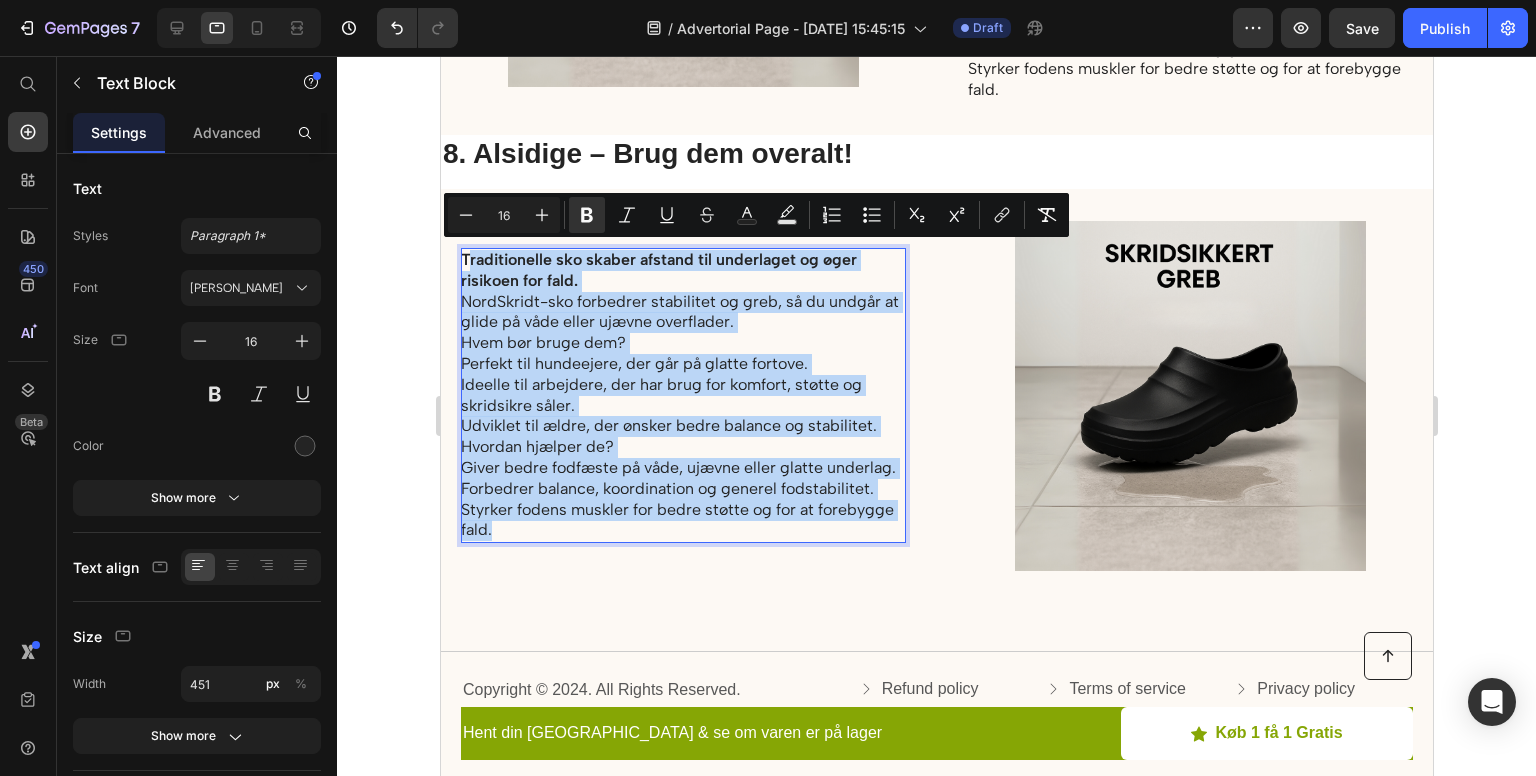 drag, startPoint x: 465, startPoint y: 256, endPoint x: 862, endPoint y: 539, distance: 487.54282 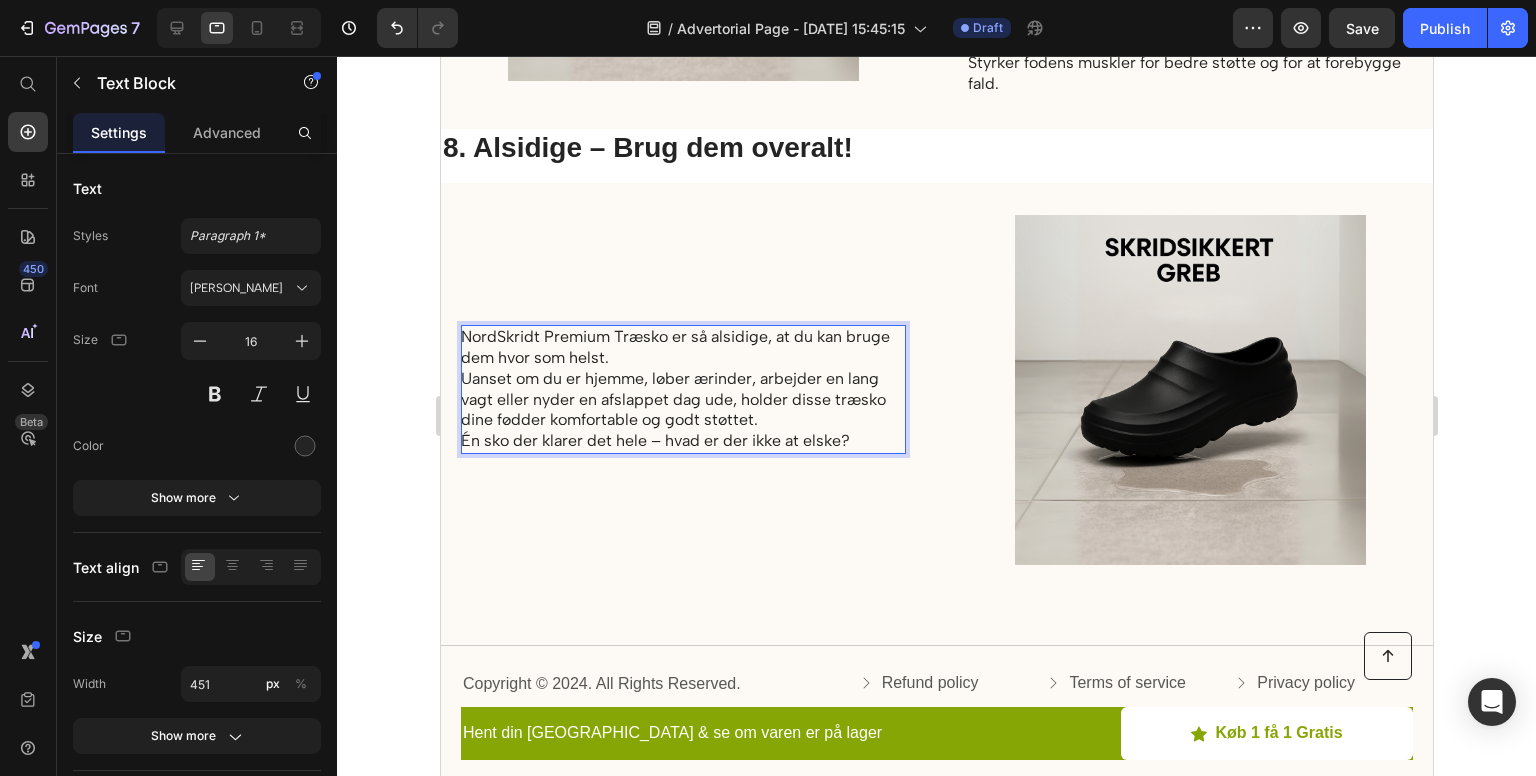 scroll, scrollTop: 4421, scrollLeft: 0, axis: vertical 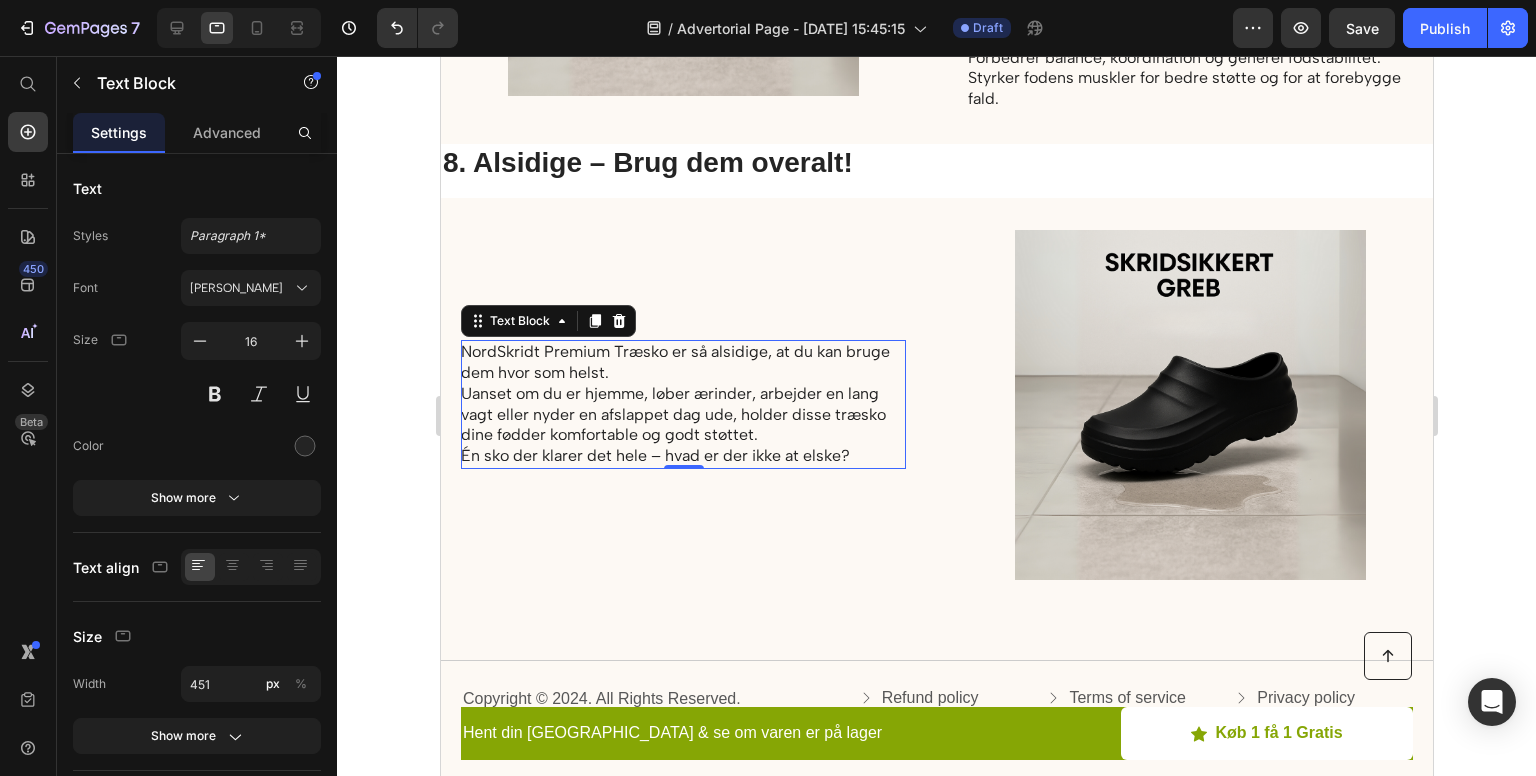 click 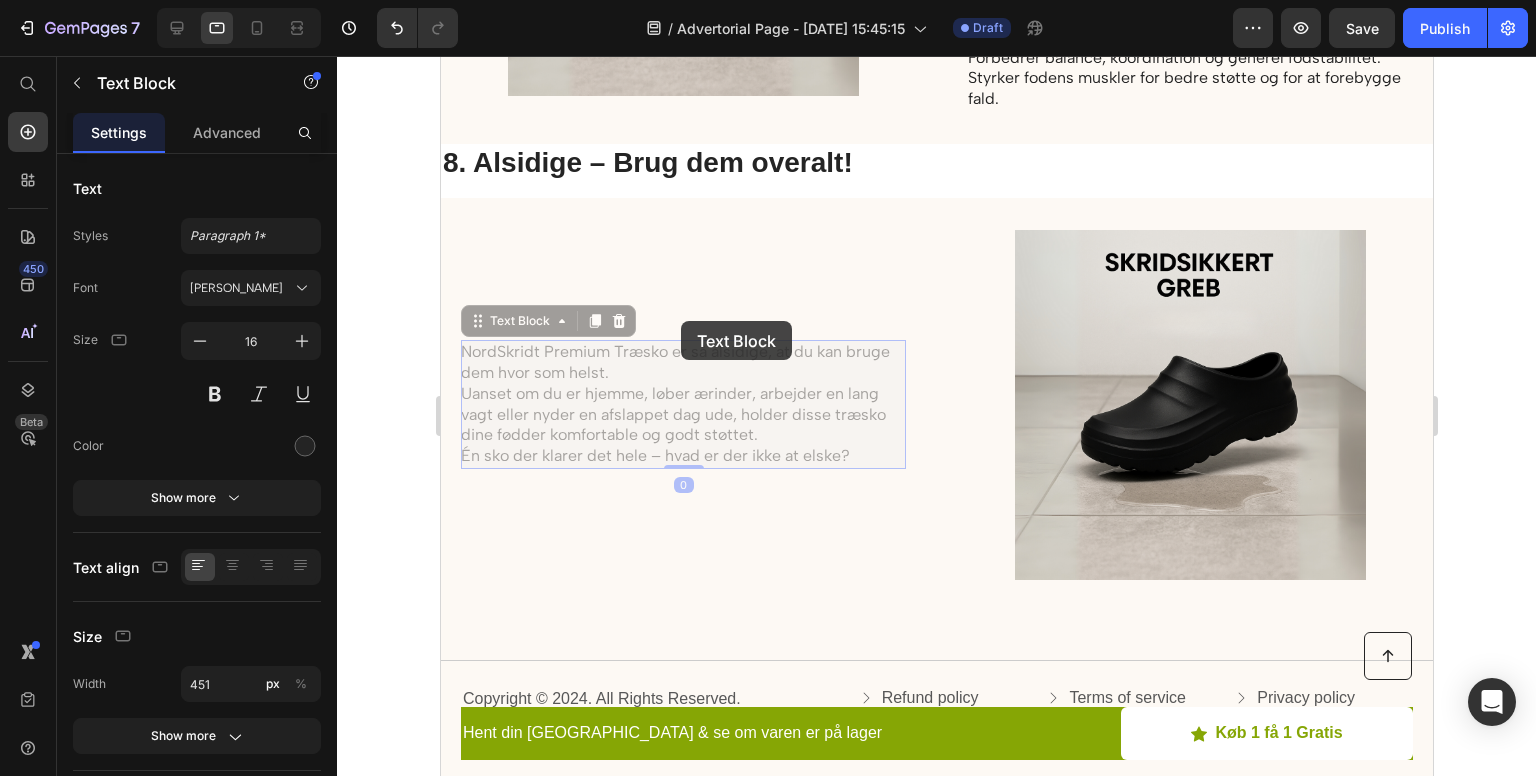 drag, startPoint x: 703, startPoint y: 405, endPoint x: 661, endPoint y: 283, distance: 129.02713 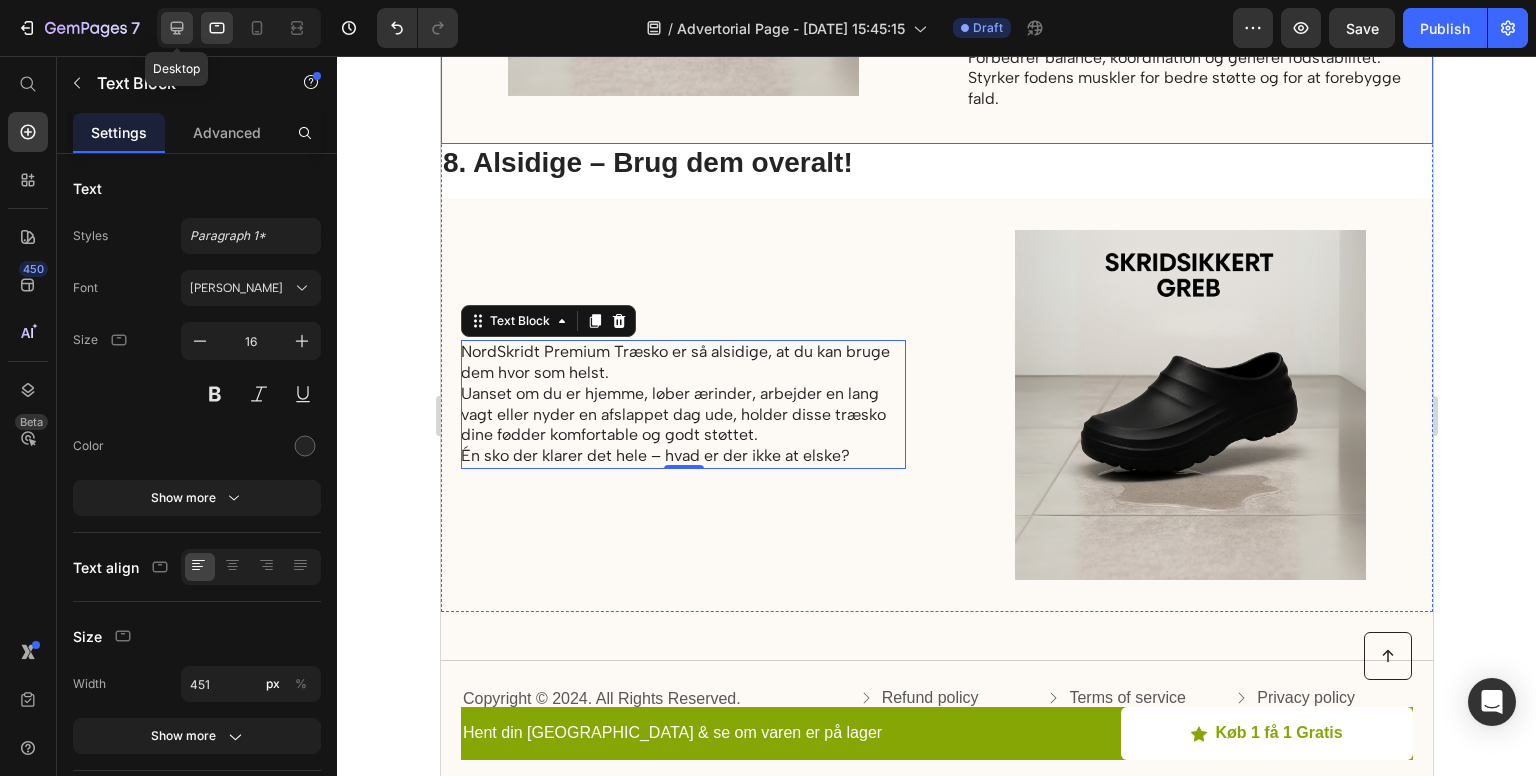 click 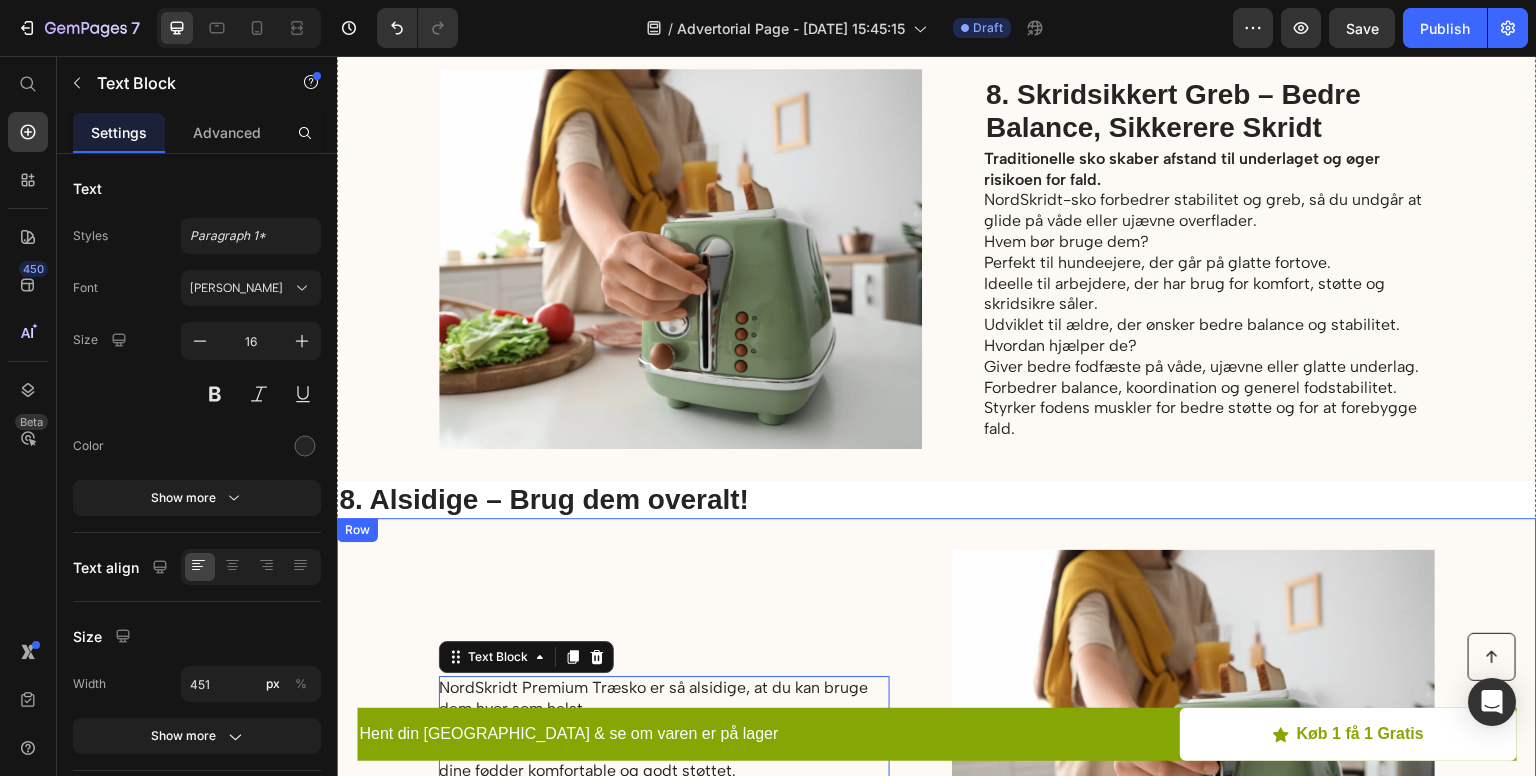 scroll, scrollTop: 4111, scrollLeft: 0, axis: vertical 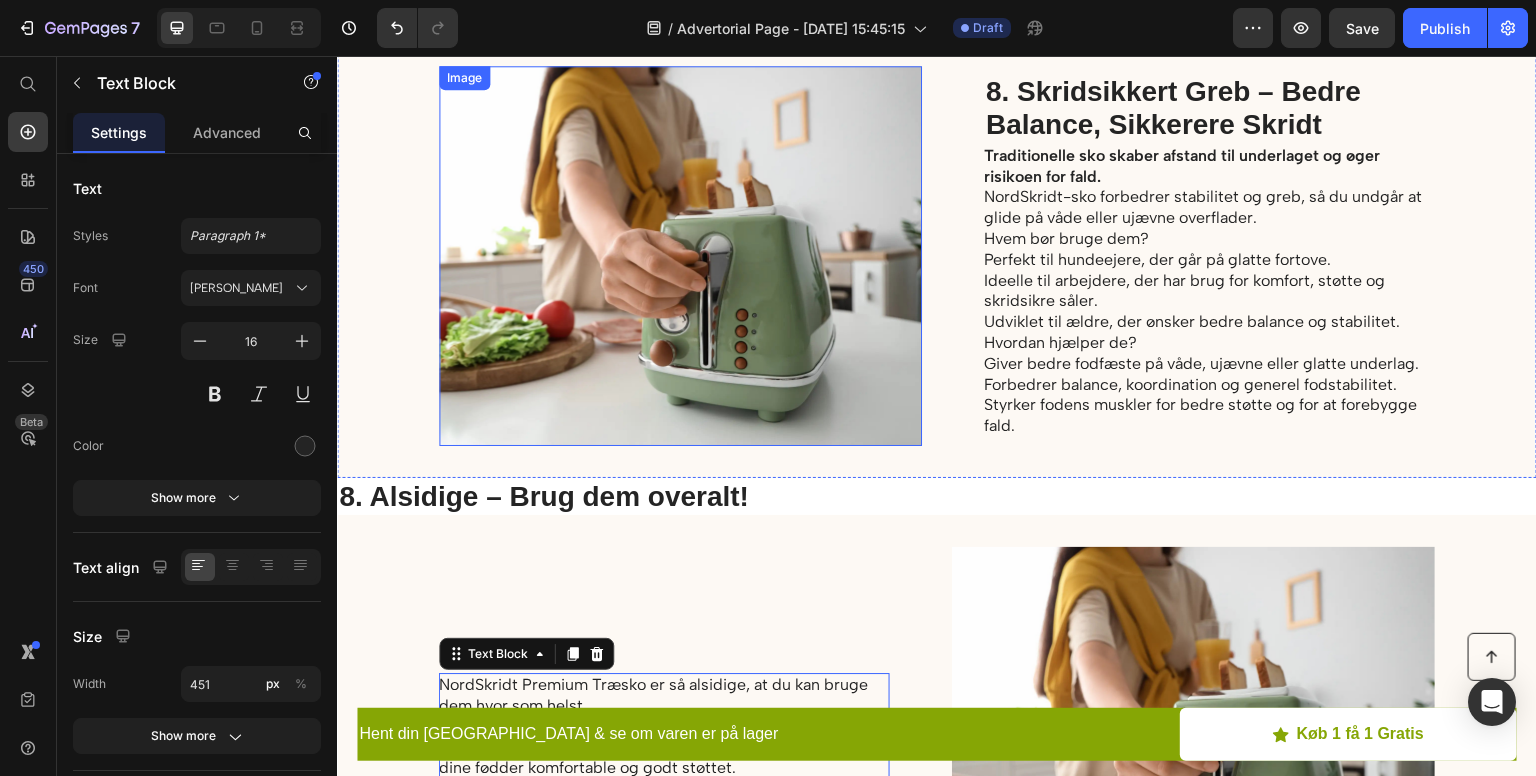 click at bounding box center (680, 256) 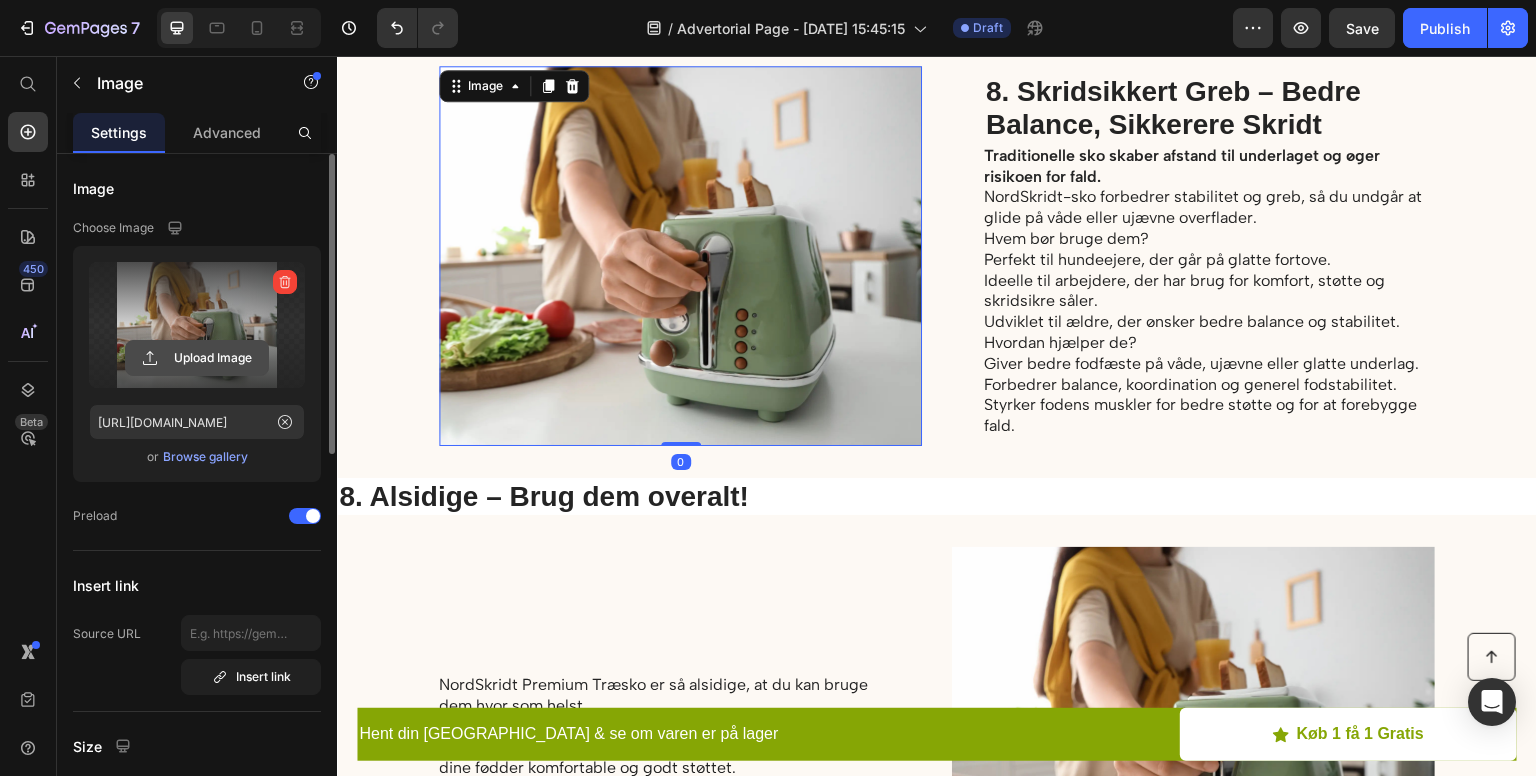 click 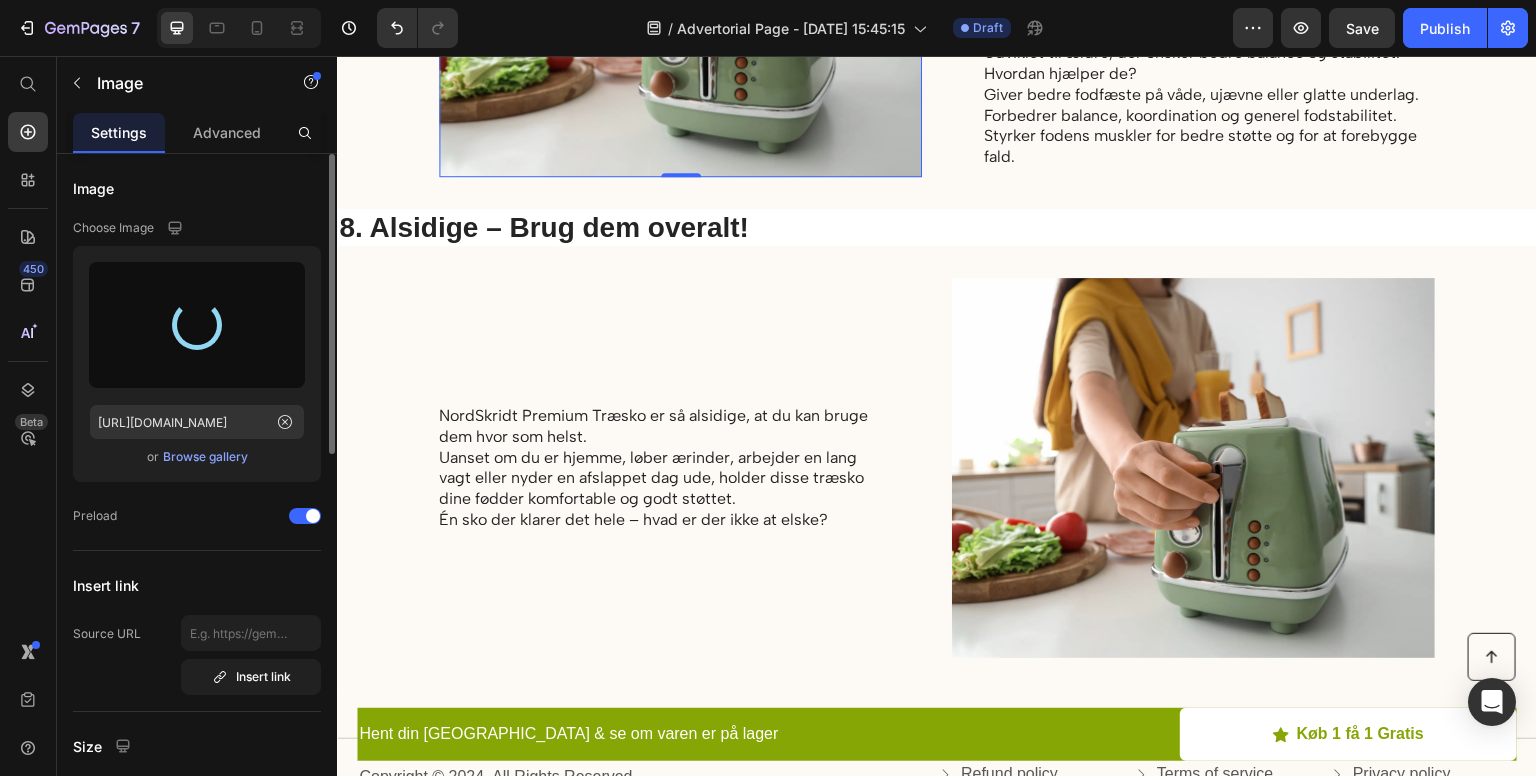 scroll, scrollTop: 4381, scrollLeft: 0, axis: vertical 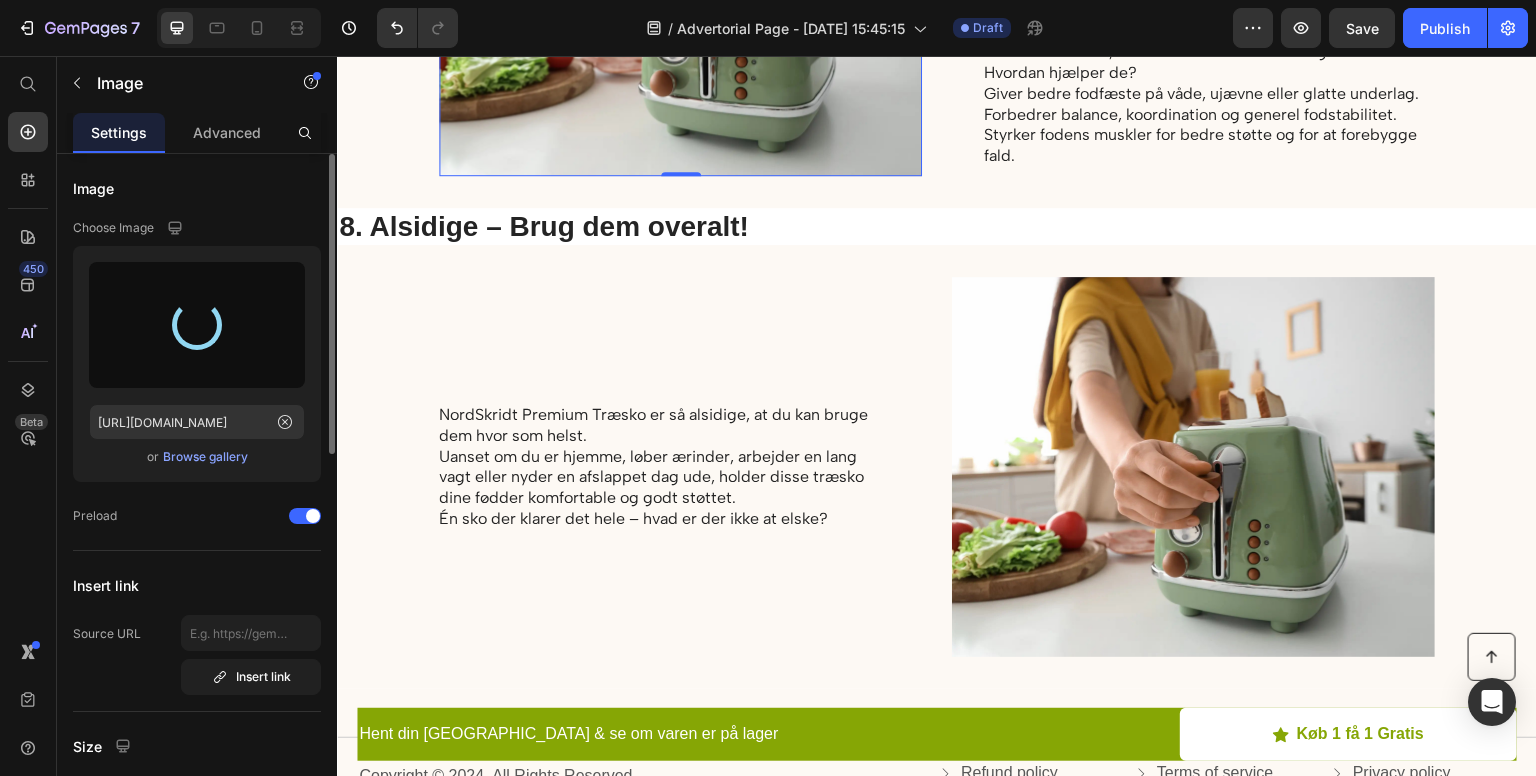 type on "[URL][DOMAIN_NAME]" 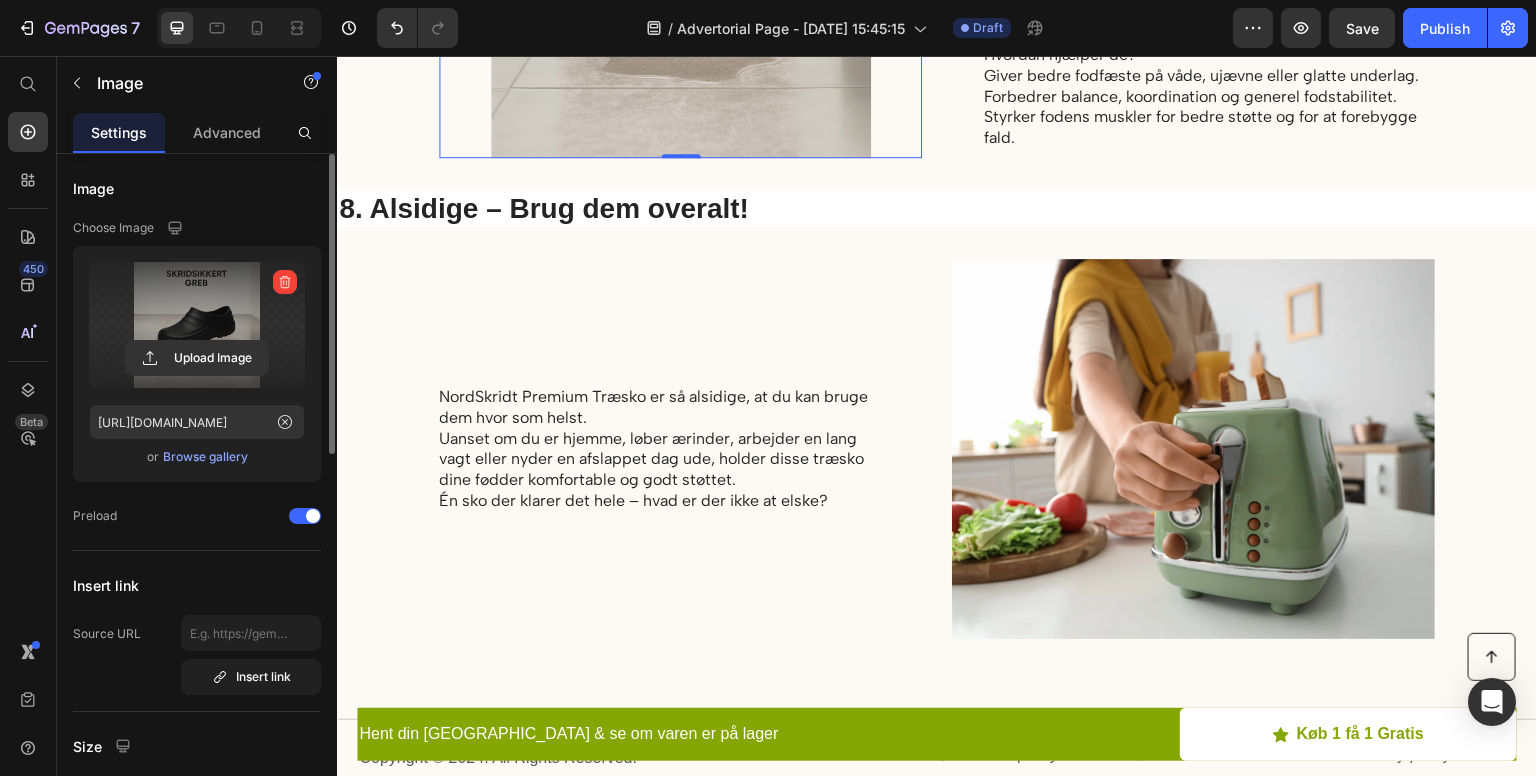 scroll, scrollTop: 4400, scrollLeft: 0, axis: vertical 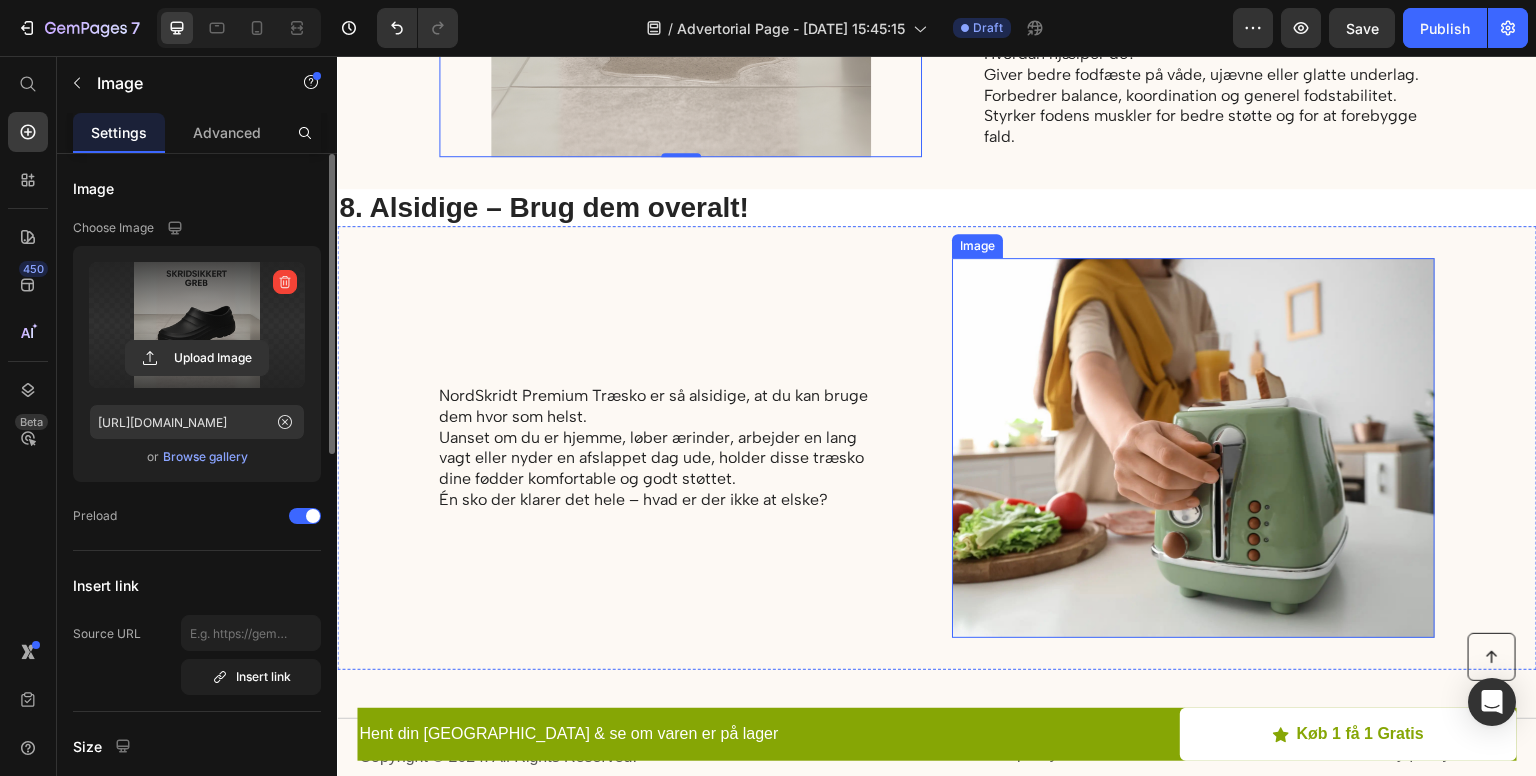 click at bounding box center [1193, 448] 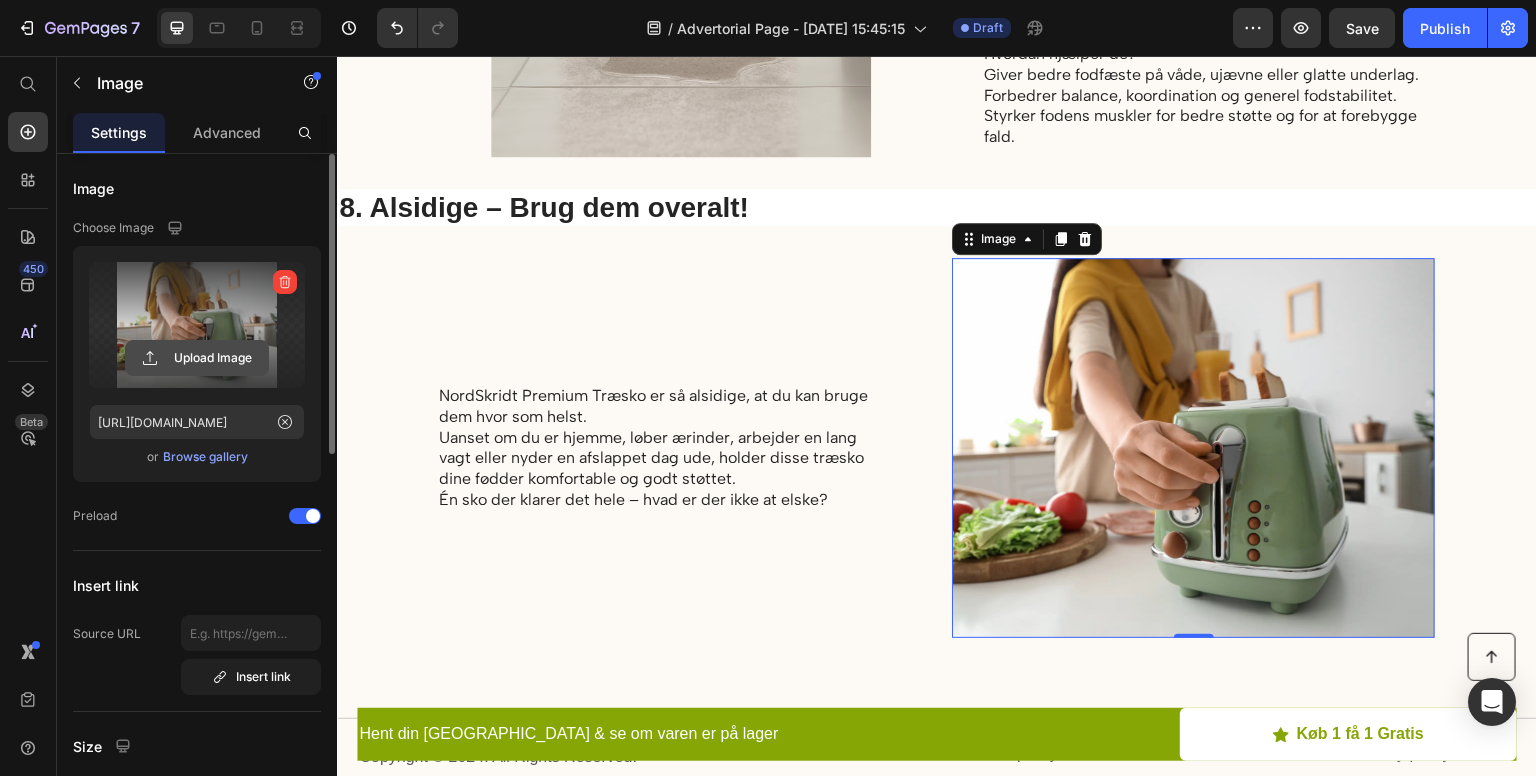 click 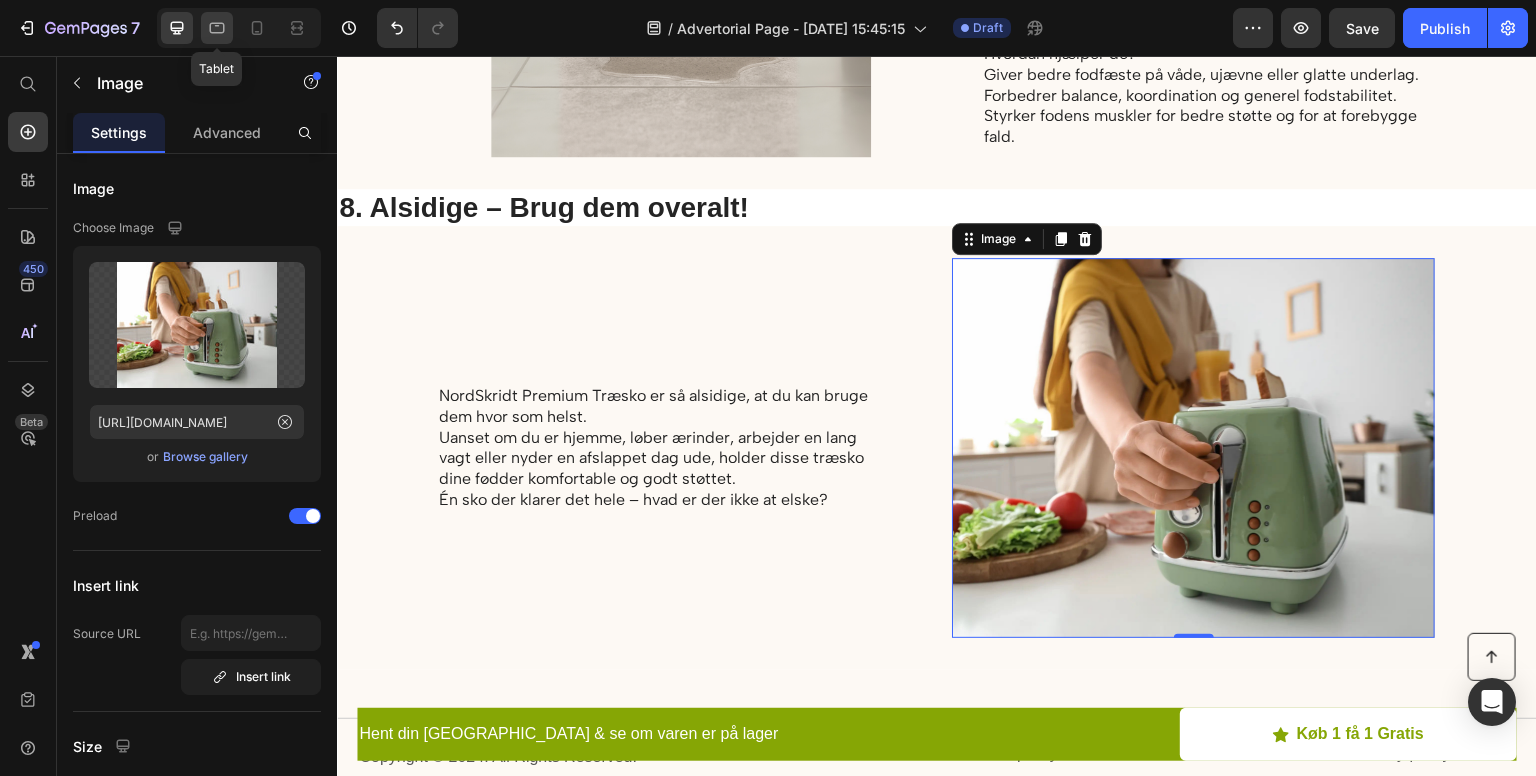 click 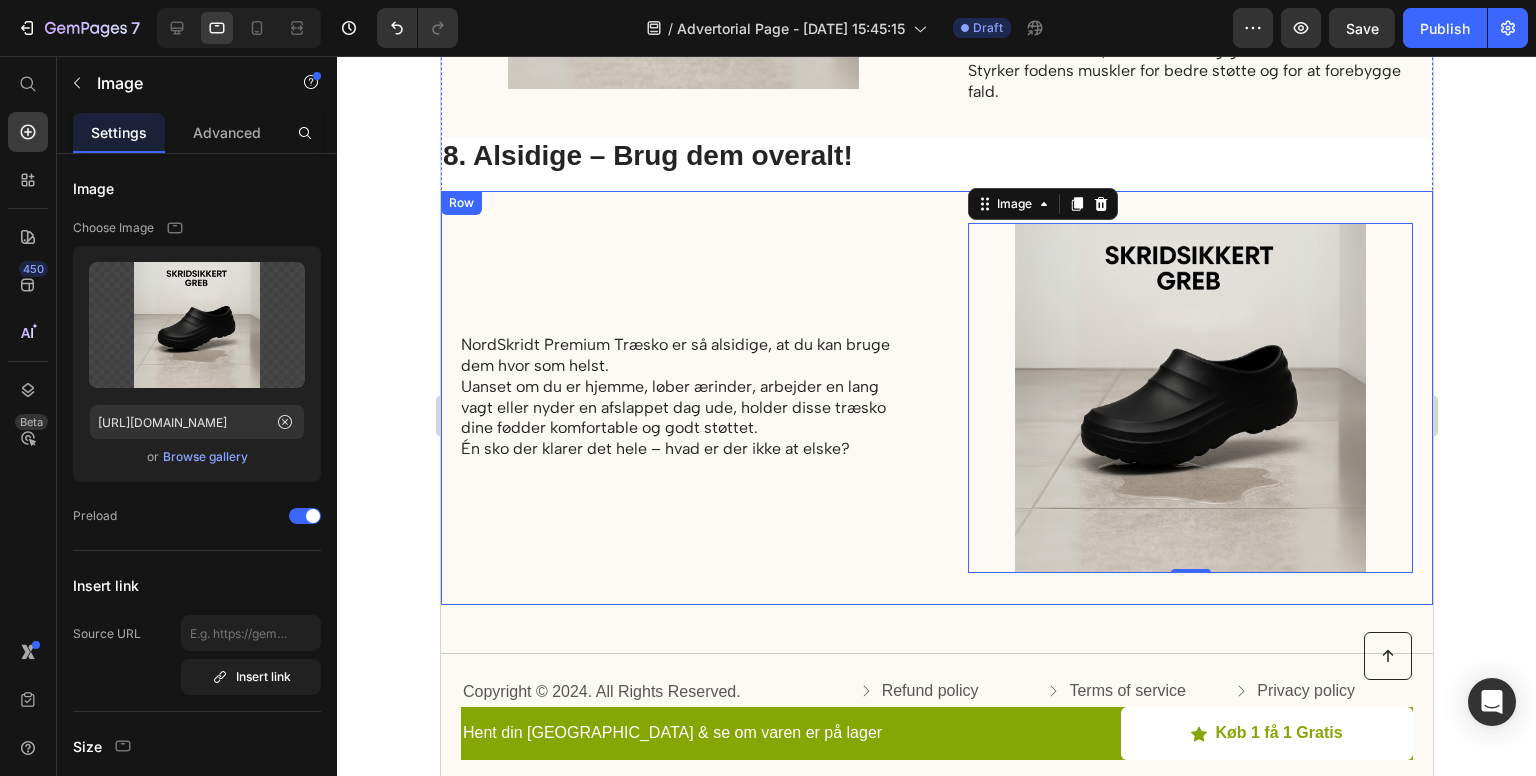 scroll, scrollTop: 4429, scrollLeft: 0, axis: vertical 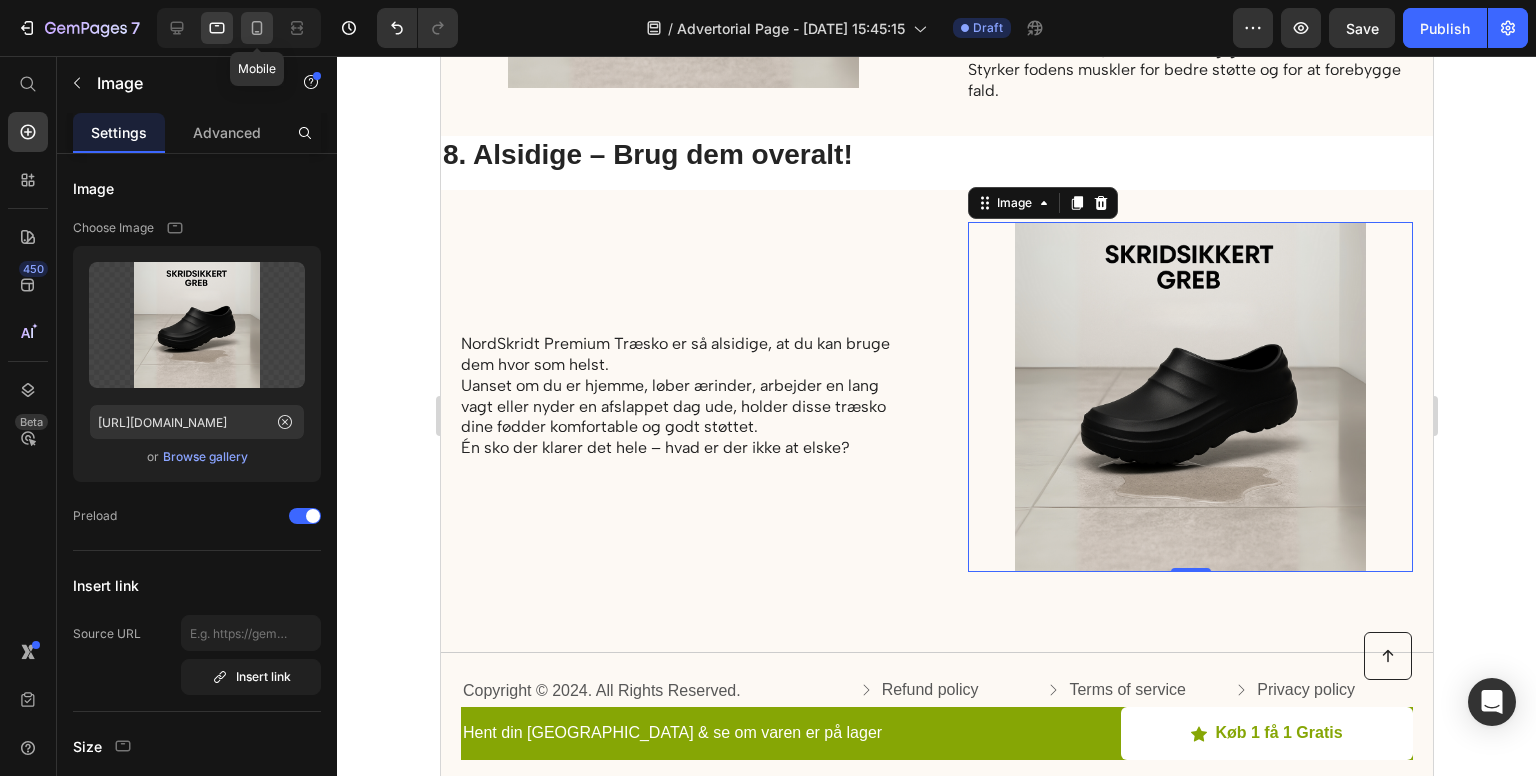 click 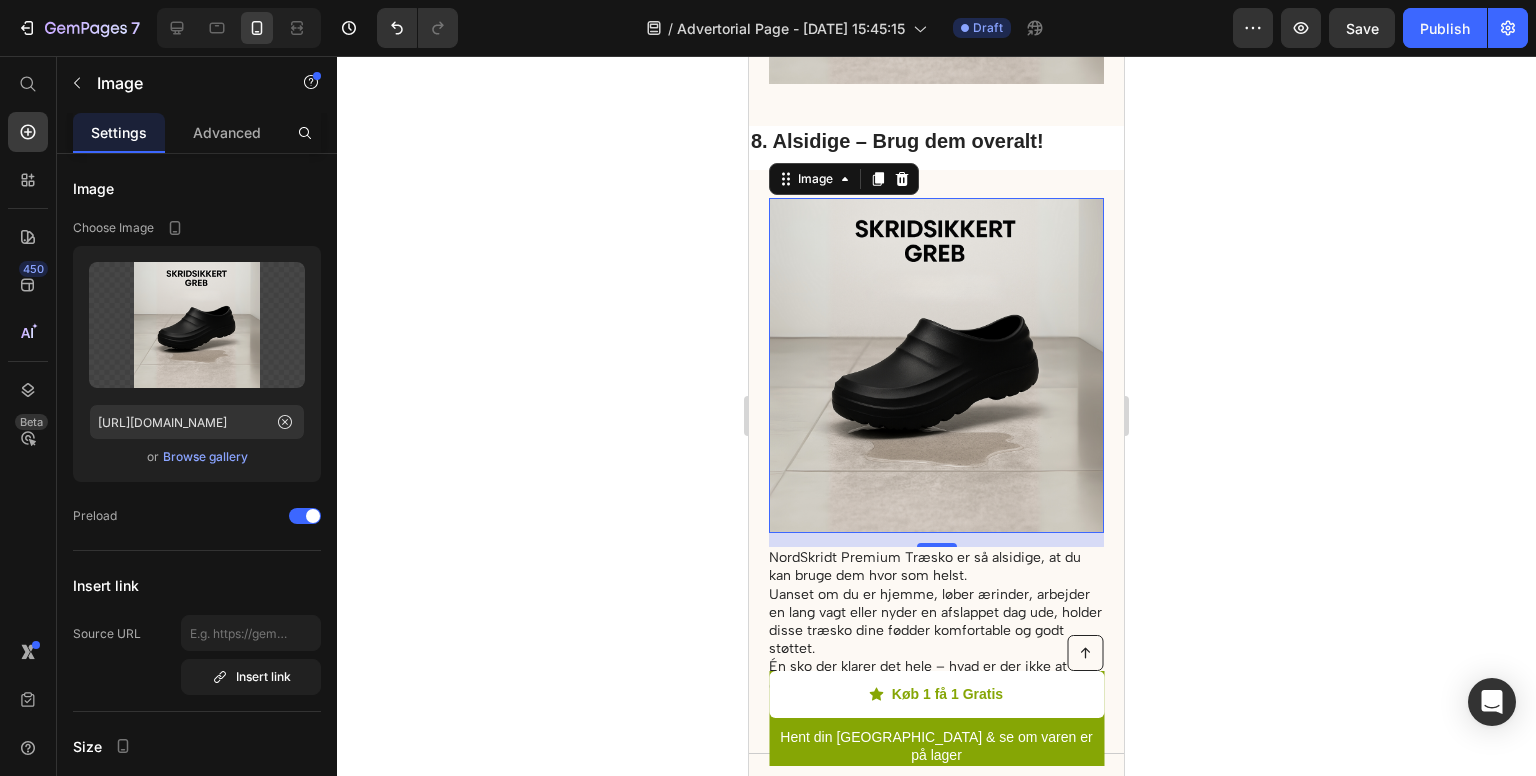 scroll, scrollTop: 6056, scrollLeft: 0, axis: vertical 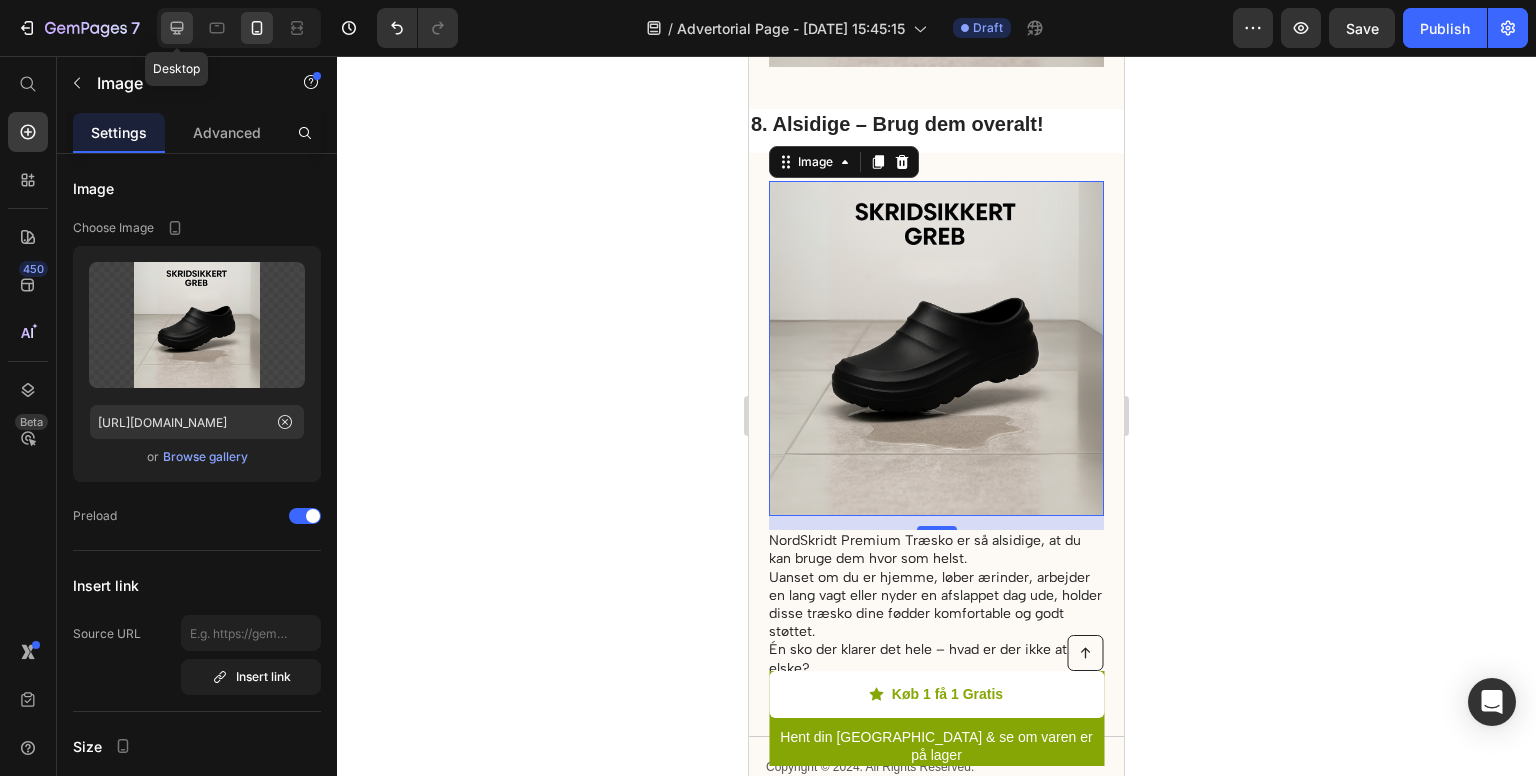 click 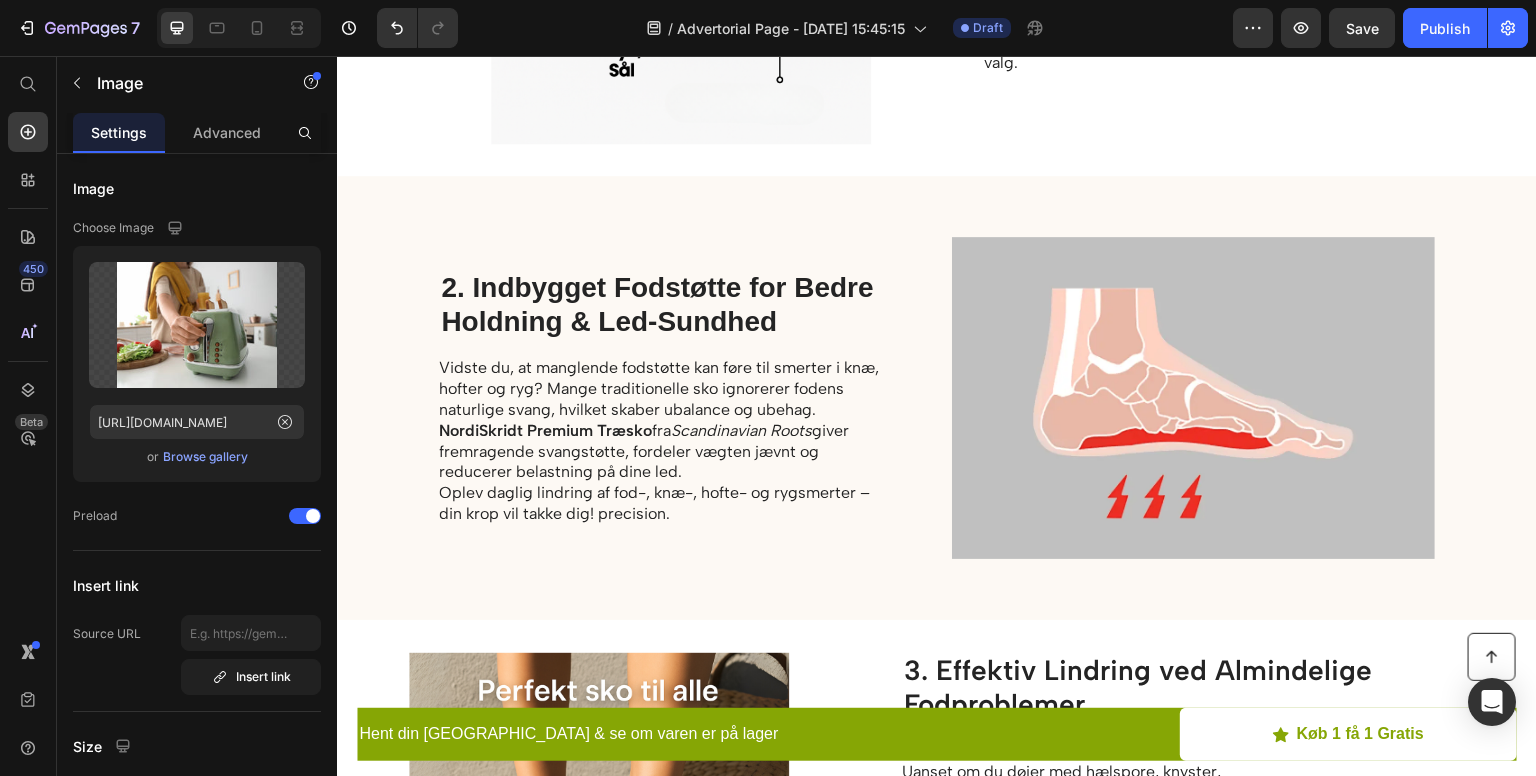 scroll, scrollTop: 952, scrollLeft: 0, axis: vertical 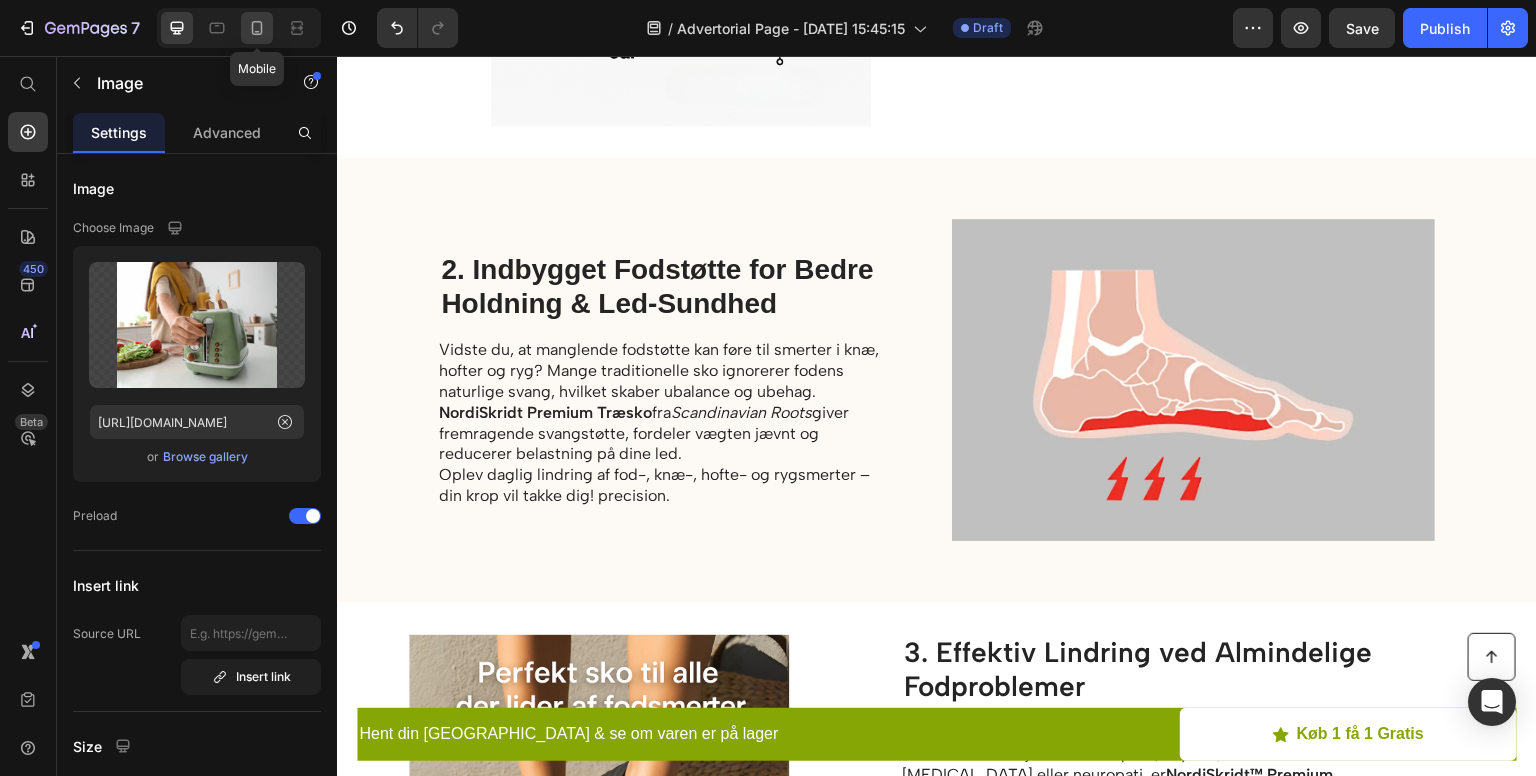 click 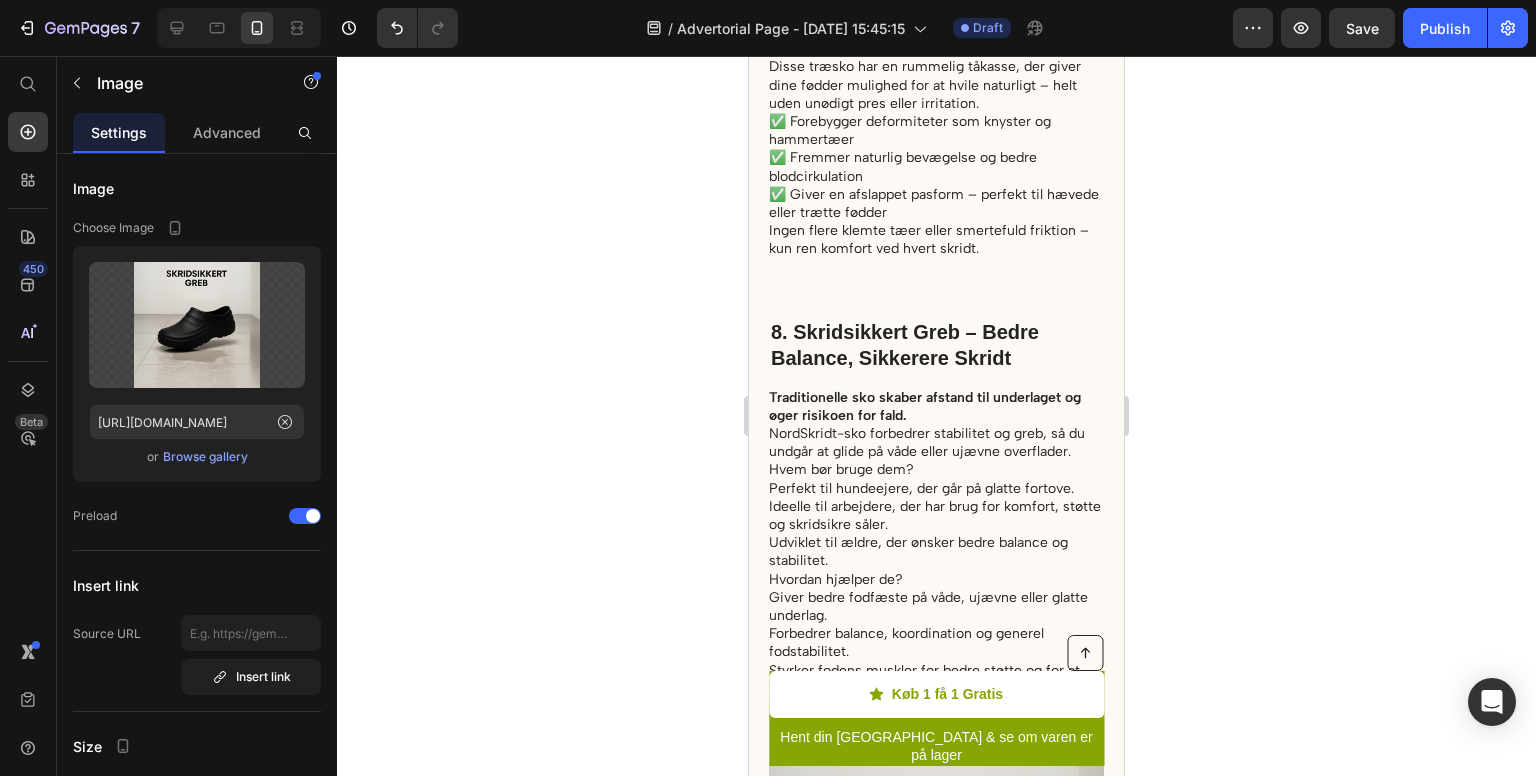 scroll, scrollTop: 6168, scrollLeft: 0, axis: vertical 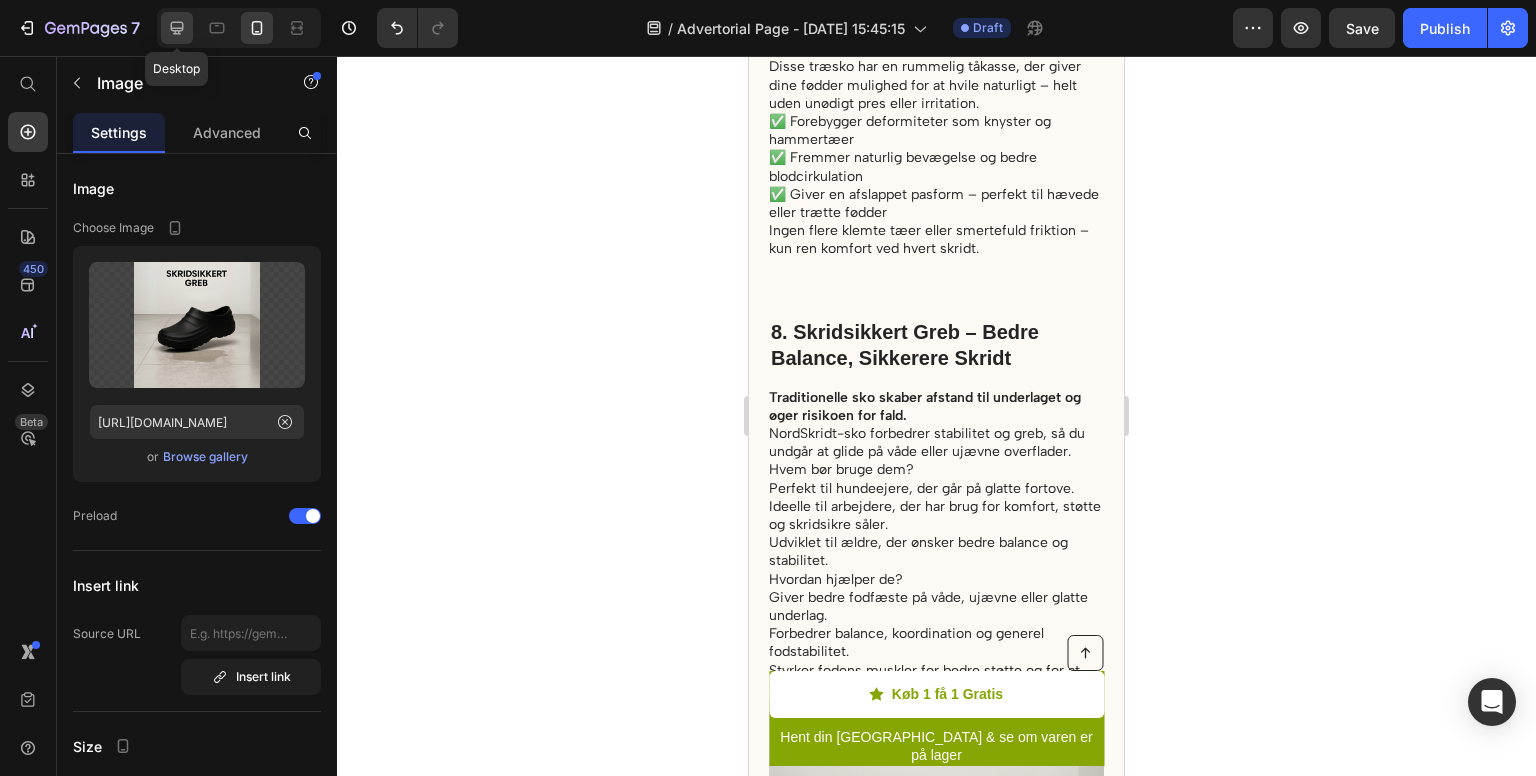 click 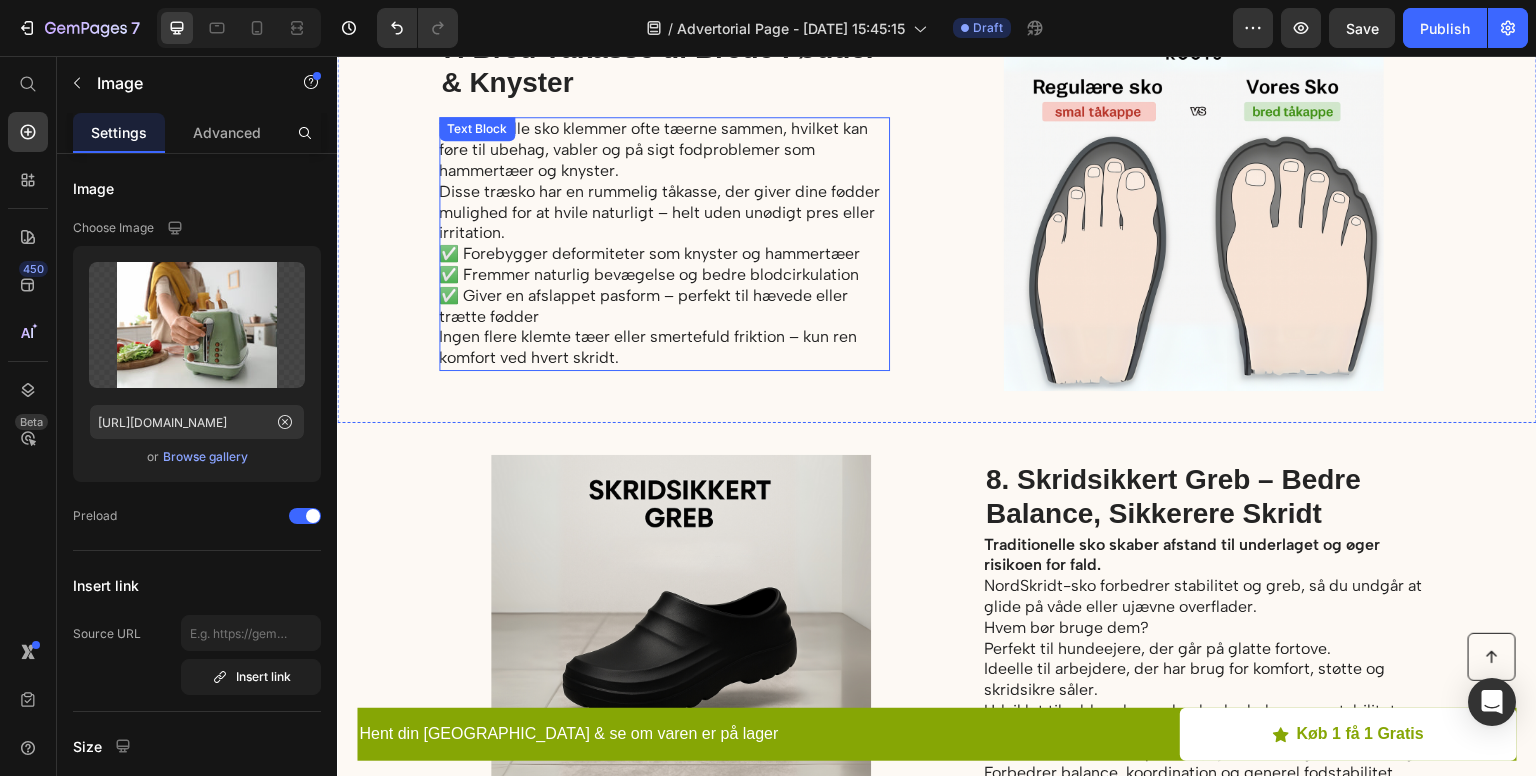 scroll, scrollTop: 4795, scrollLeft: 0, axis: vertical 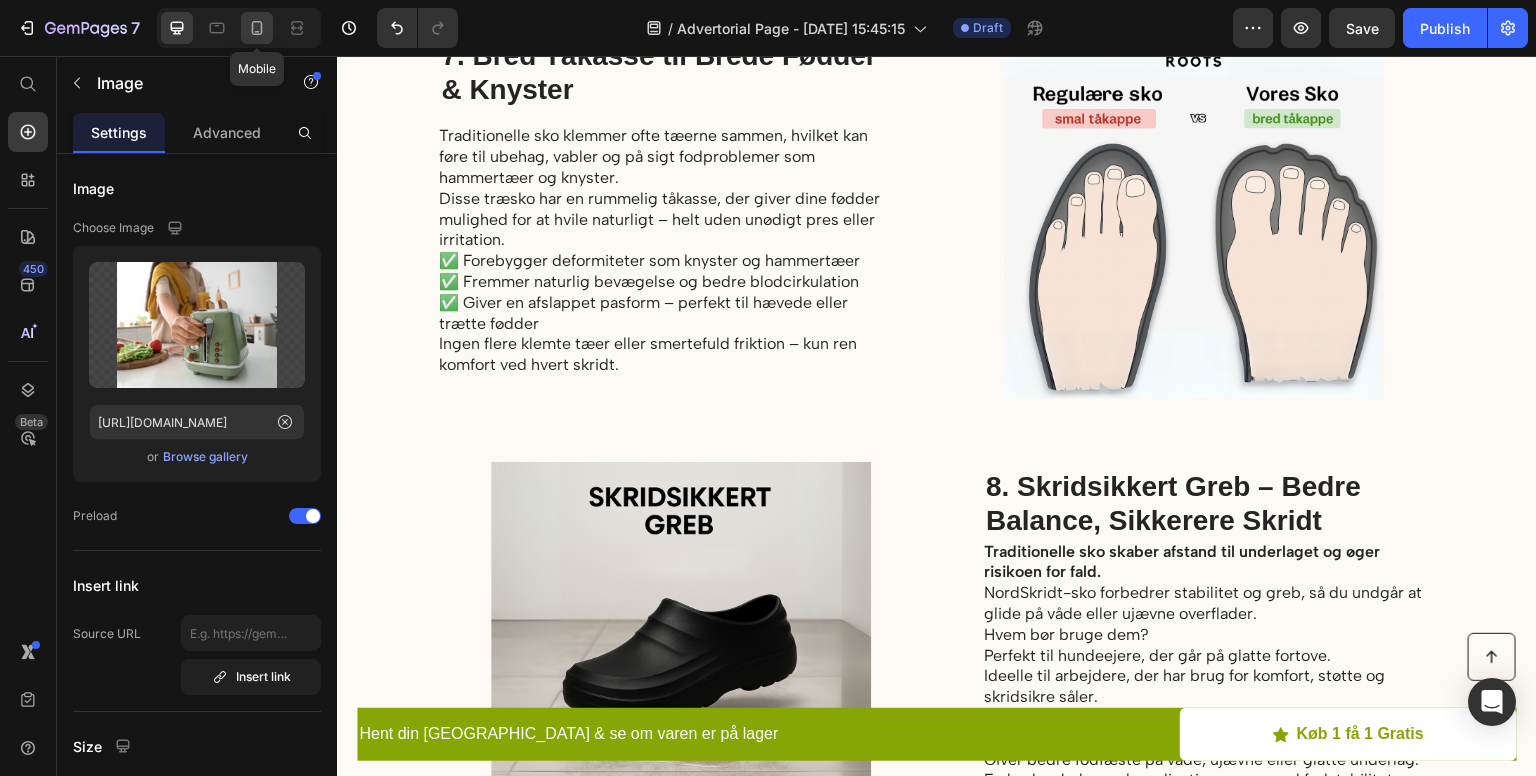 click 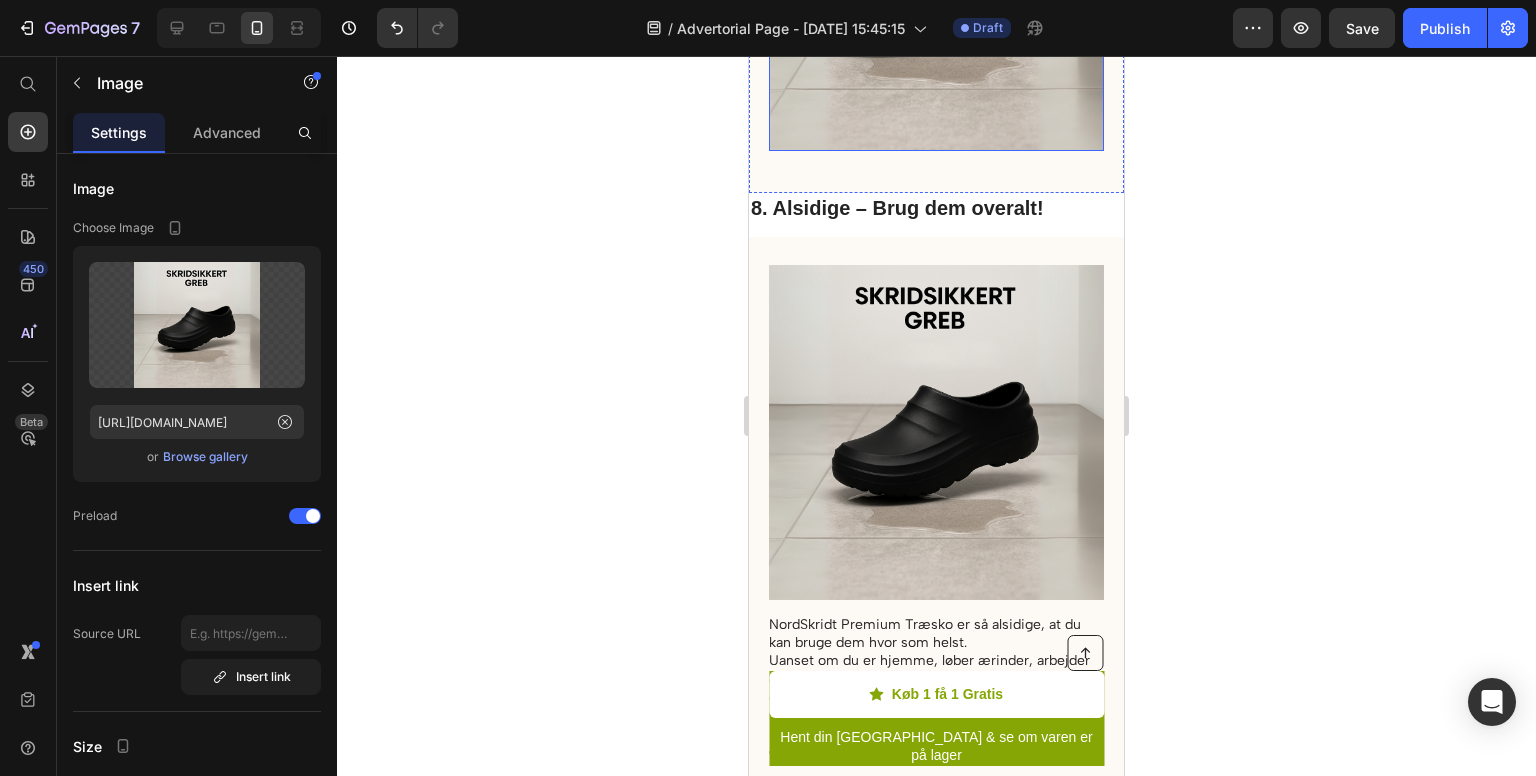 scroll, scrollTop: 7050, scrollLeft: 0, axis: vertical 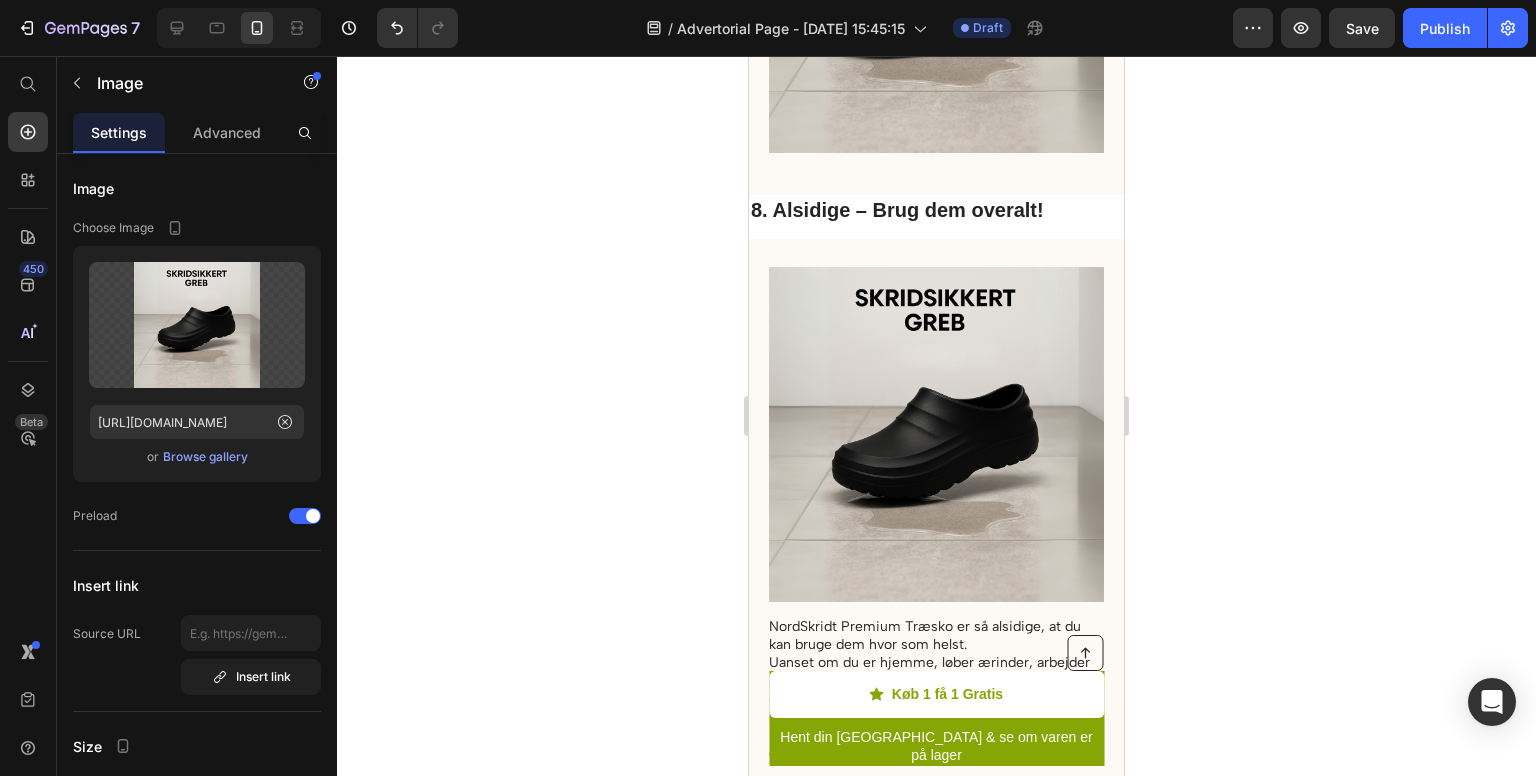 click at bounding box center [936, 434] 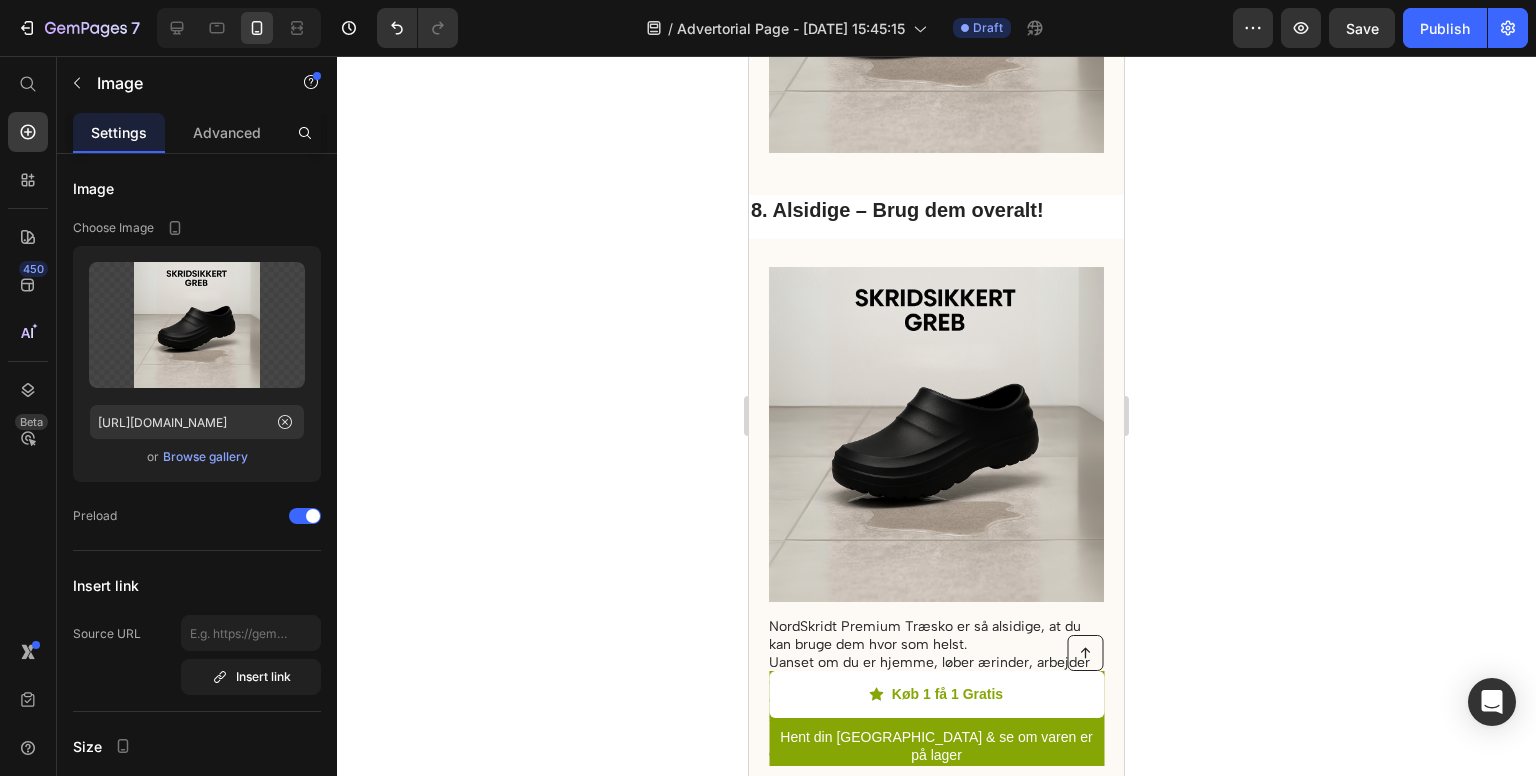 click at bounding box center (936, 434) 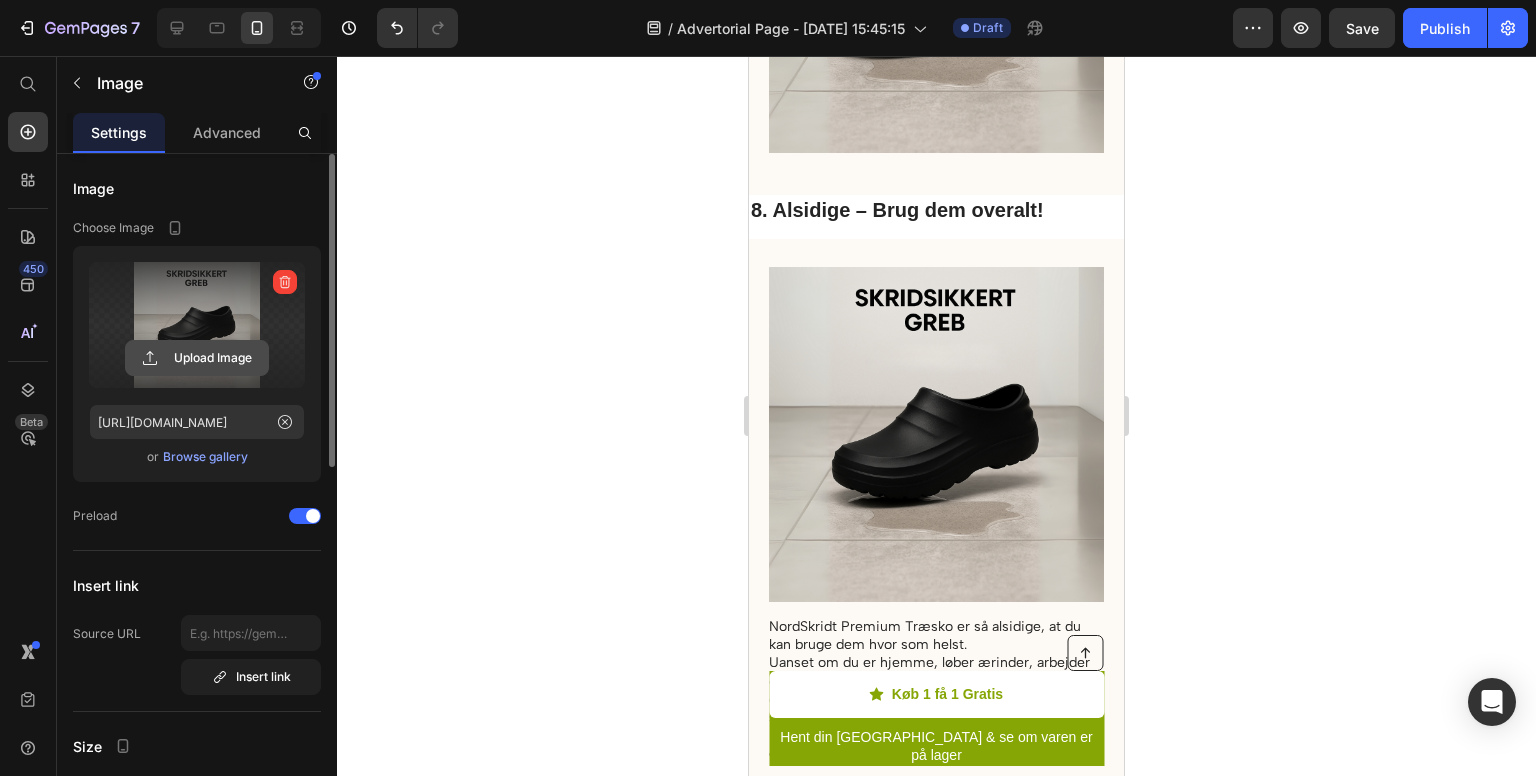 click 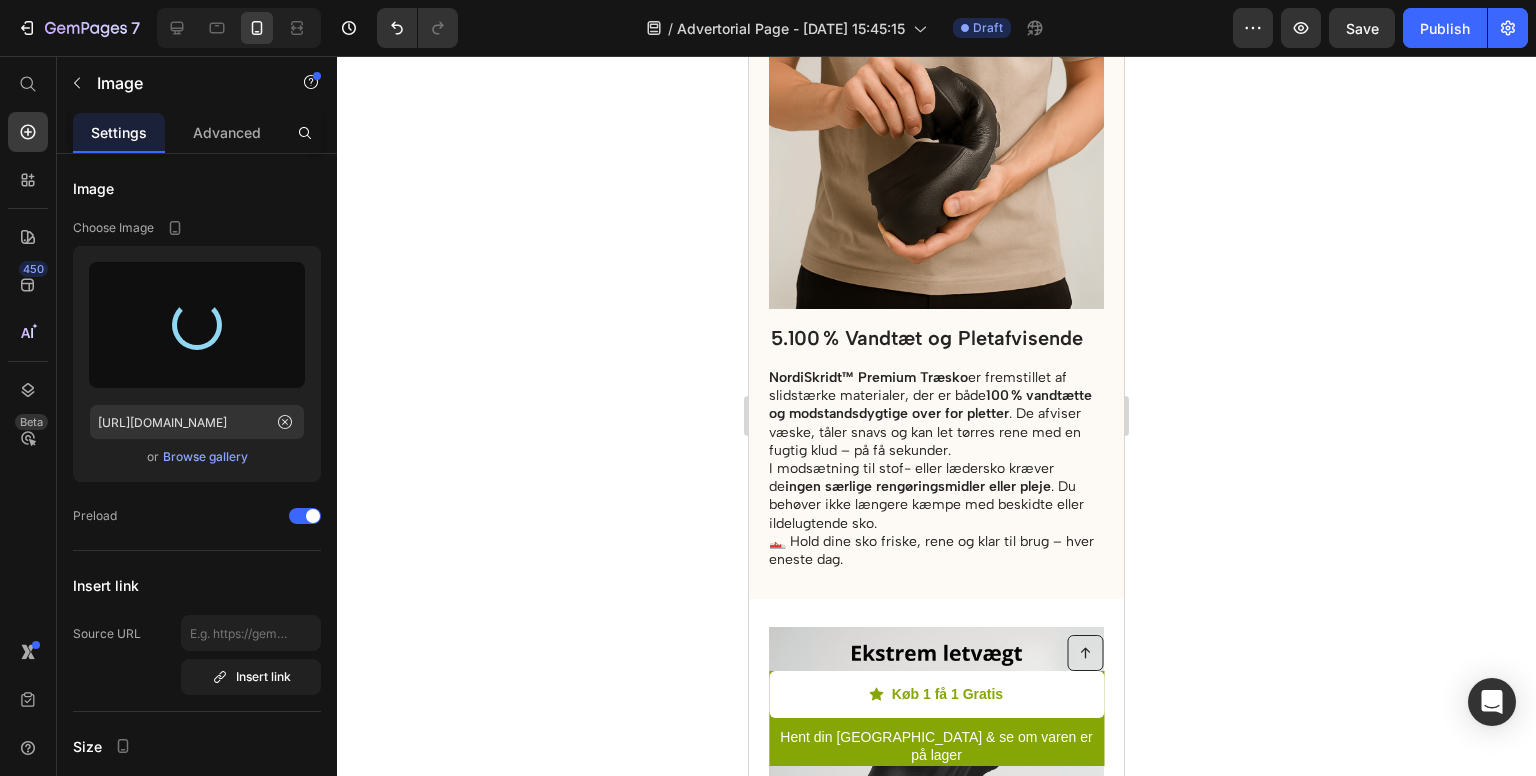 scroll, scrollTop: 3973, scrollLeft: 0, axis: vertical 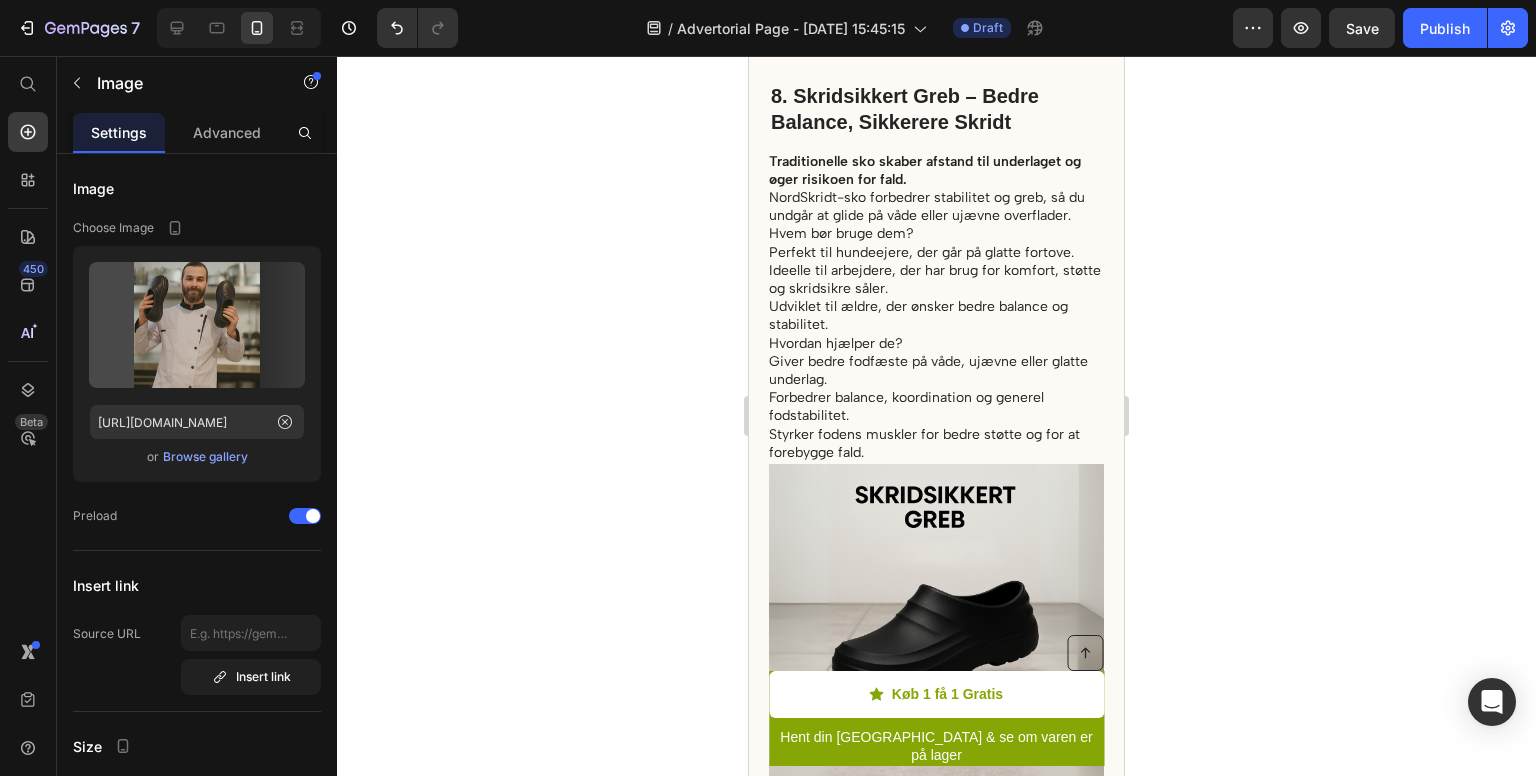 type on "https://cdn.shopify.com/s/files/1/0855/1845/0954/files/gempages_574829835696735007-3b5763be-f5f9-4059-bc1e-61a5289bb5c1.png" 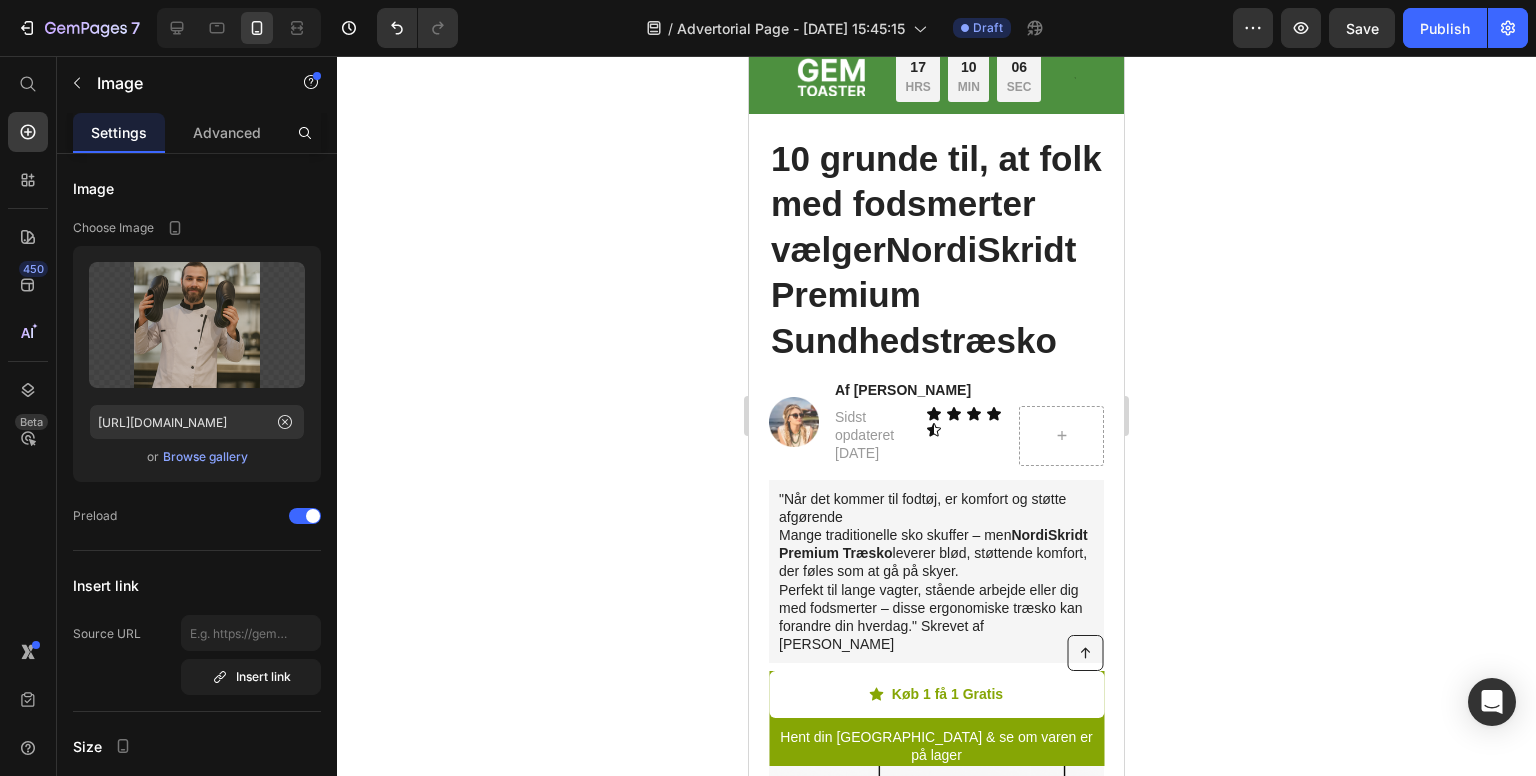 scroll, scrollTop: 12, scrollLeft: 0, axis: vertical 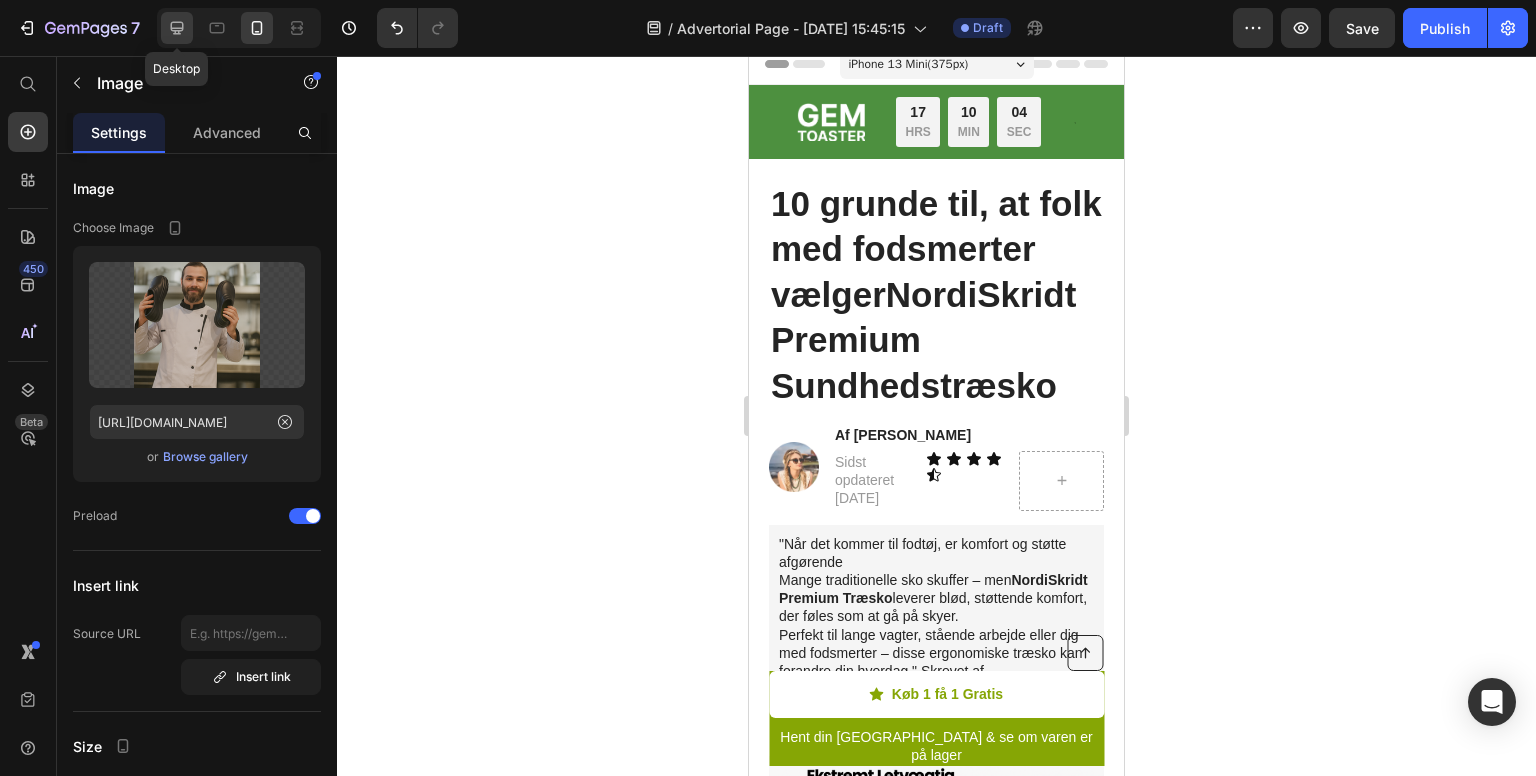 click 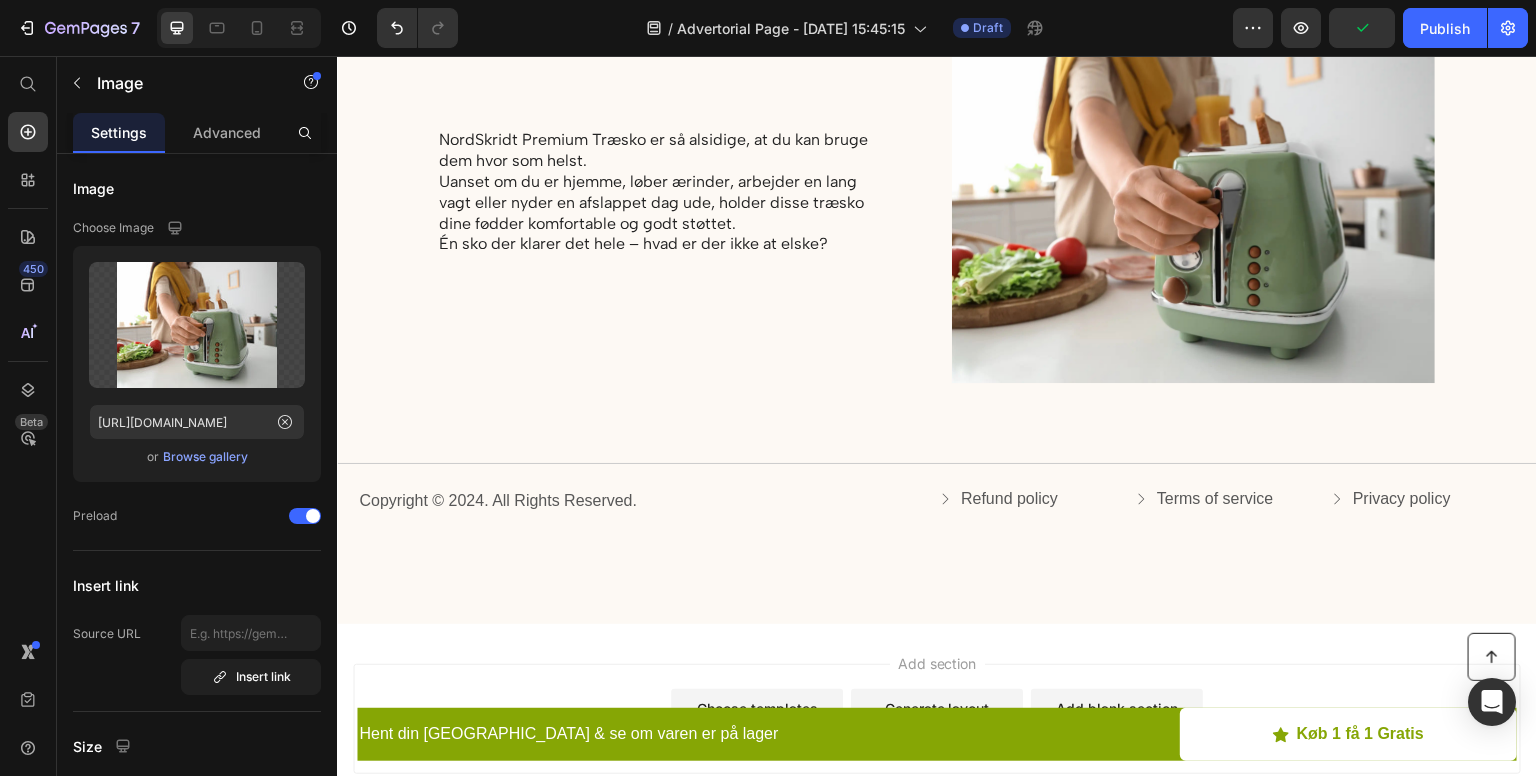 scroll, scrollTop: 4749, scrollLeft: 0, axis: vertical 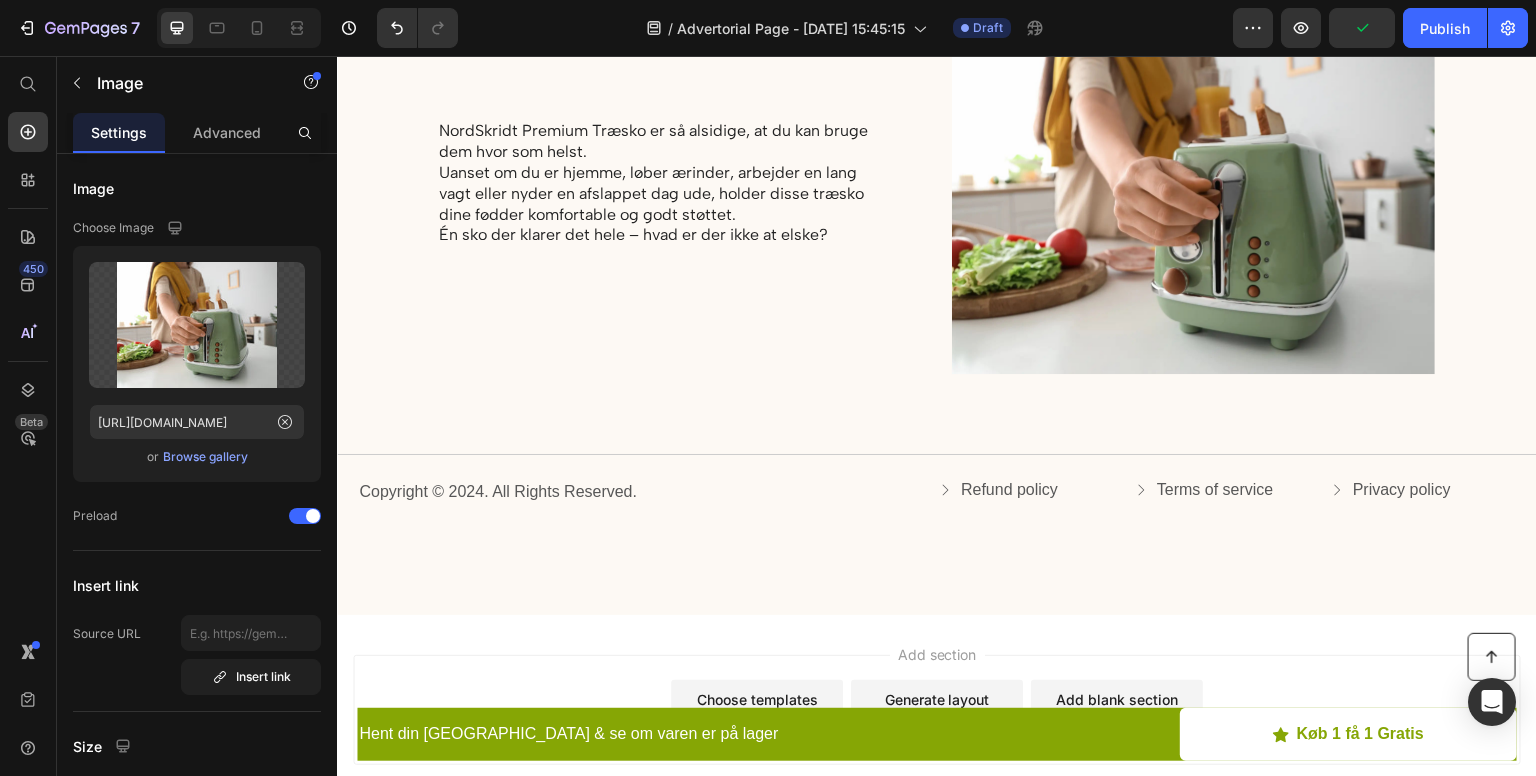 click at bounding box center [1193, 184] 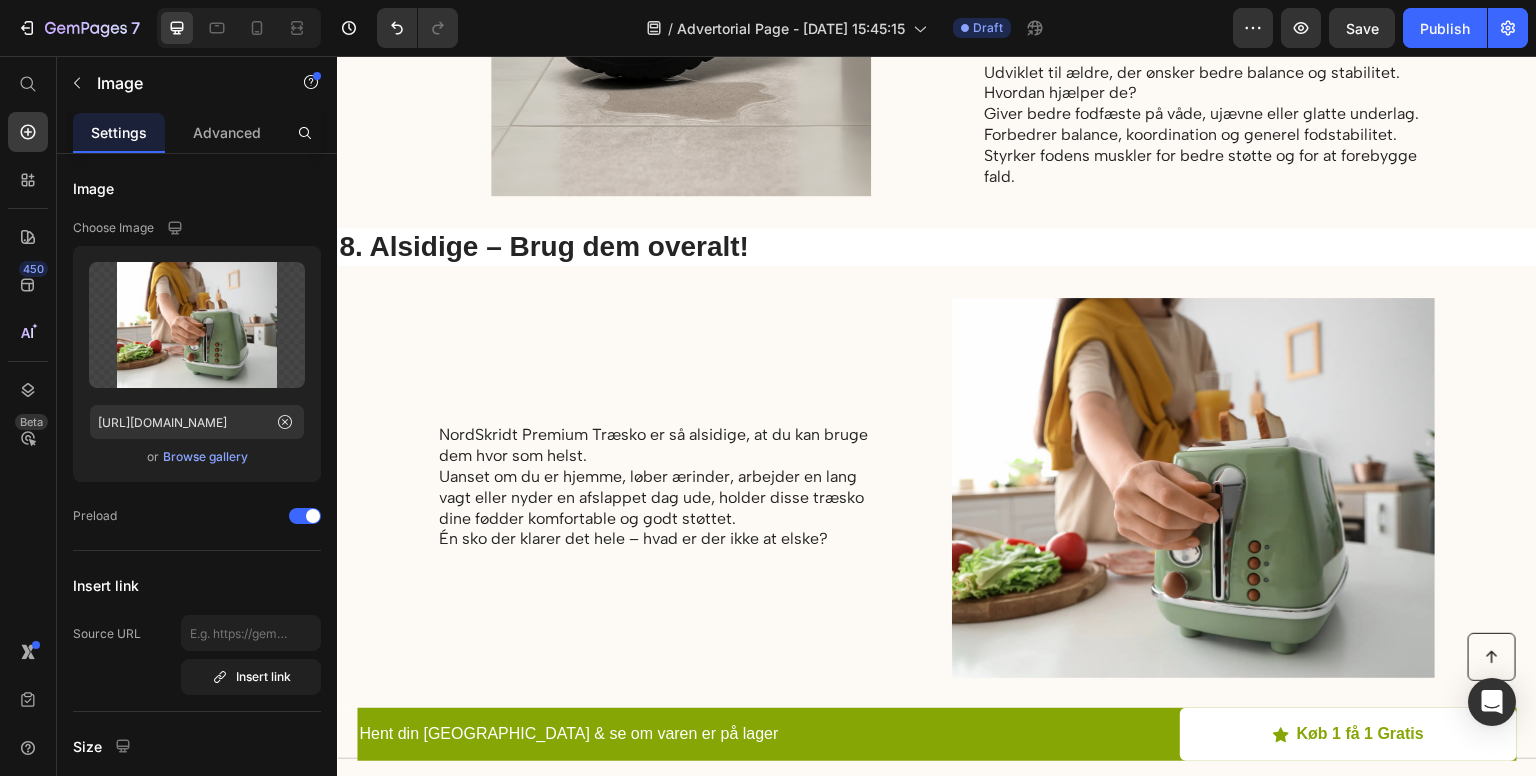 scroll, scrollTop: 4446, scrollLeft: 0, axis: vertical 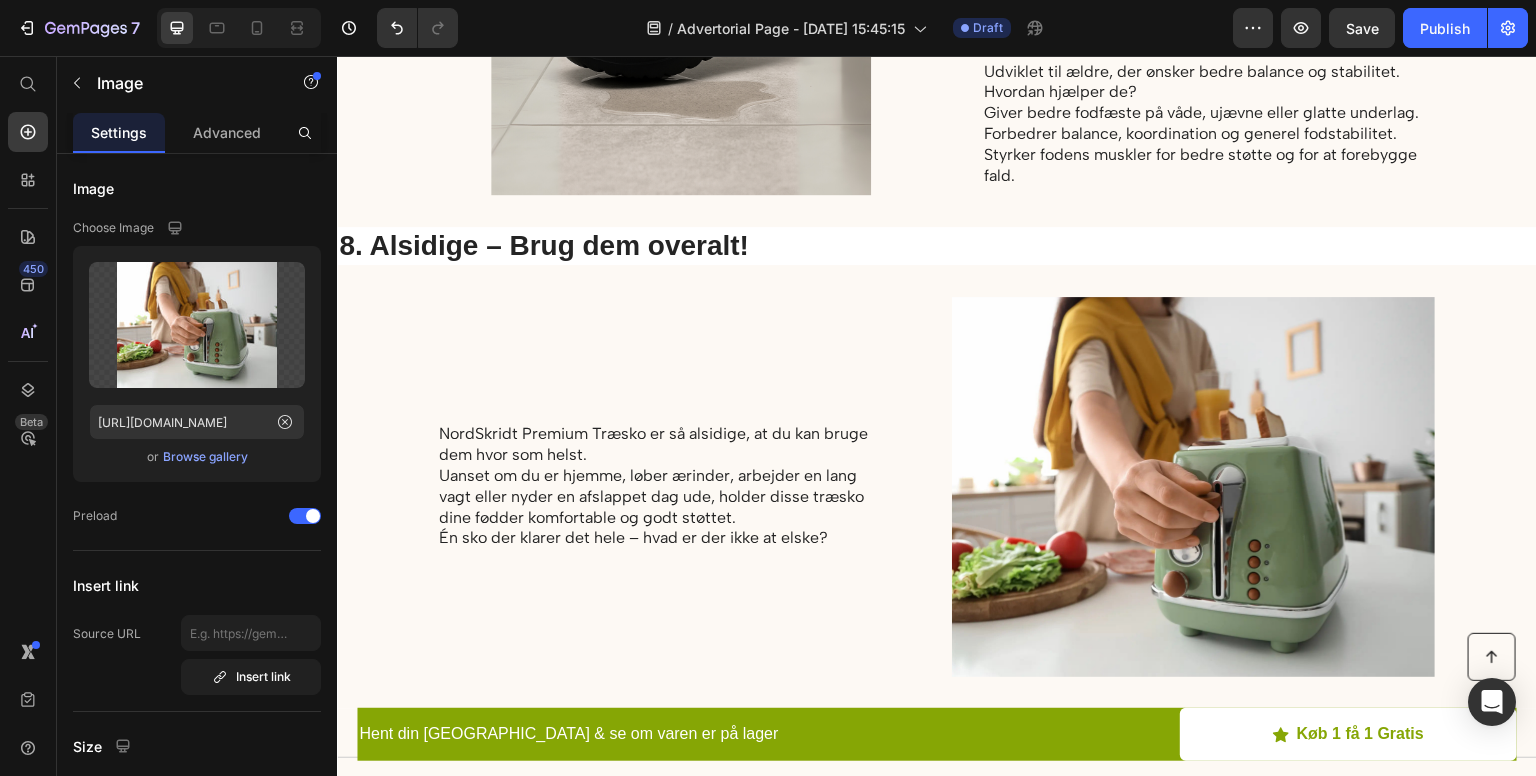 click at bounding box center (1193, 487) 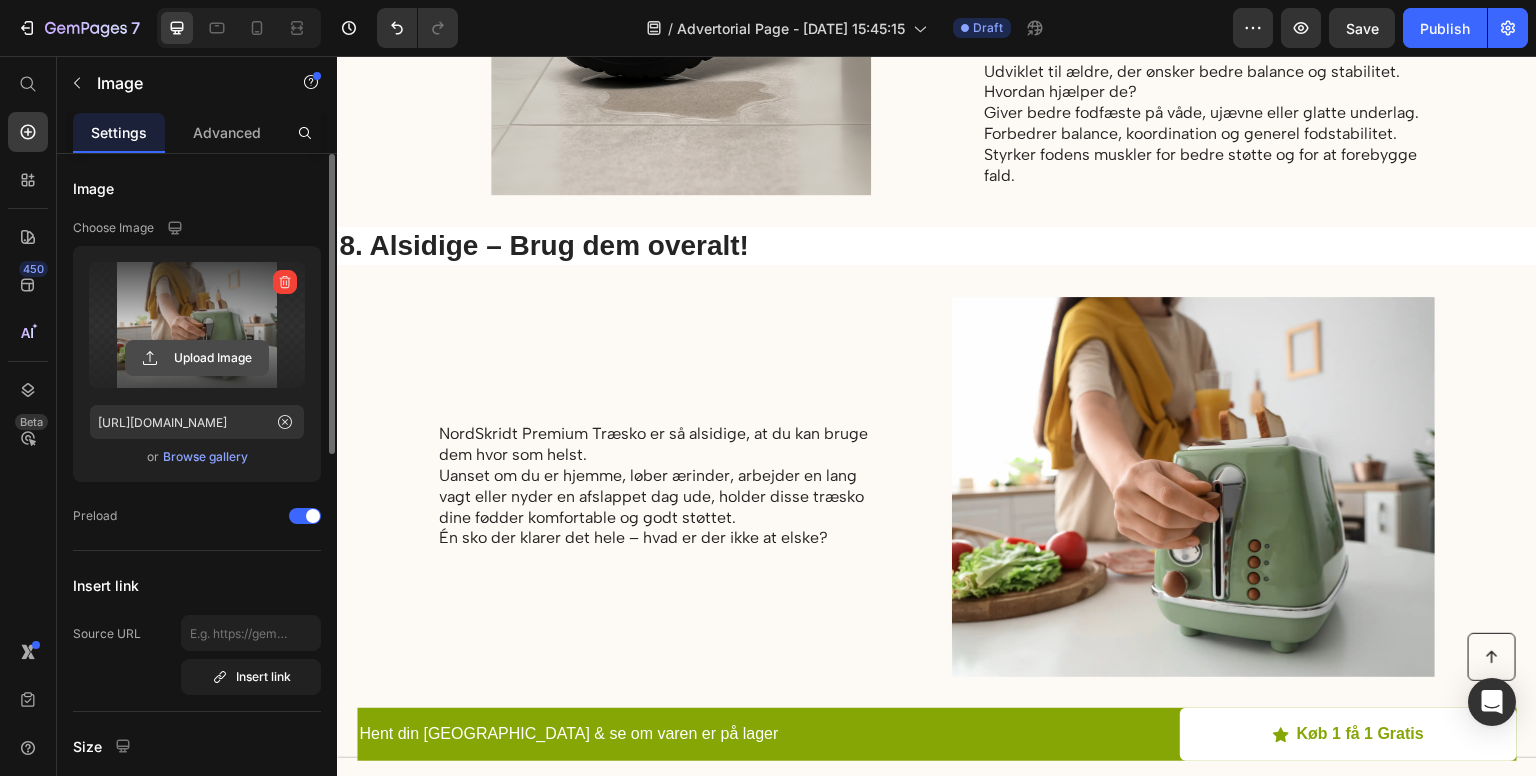 click 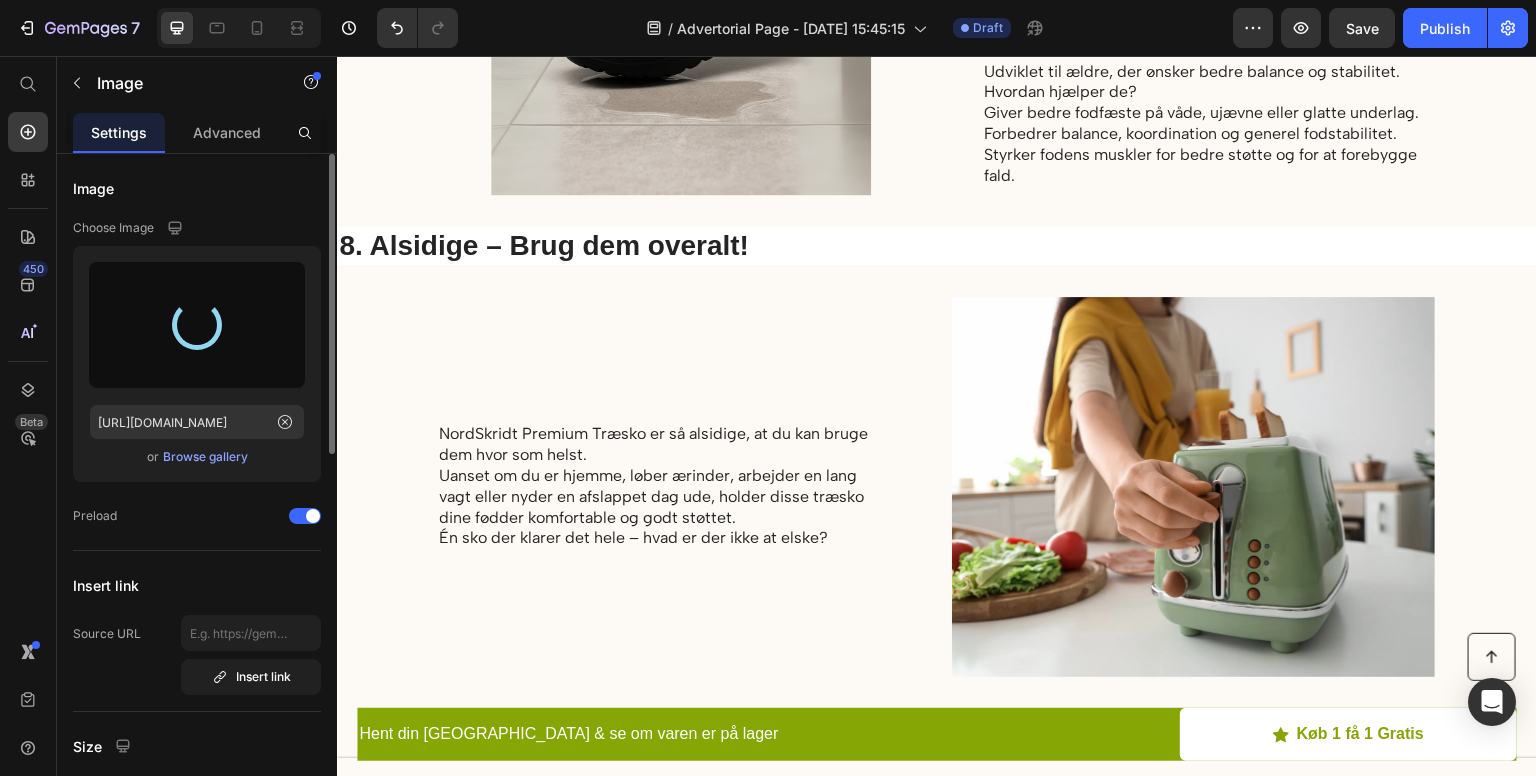 type on "https://cdn.shopify.com/s/files/1/0855/1845/0954/files/gempages_574829835696735007-3b5763be-f5f9-4059-bc1e-61a5289bb5c1.png" 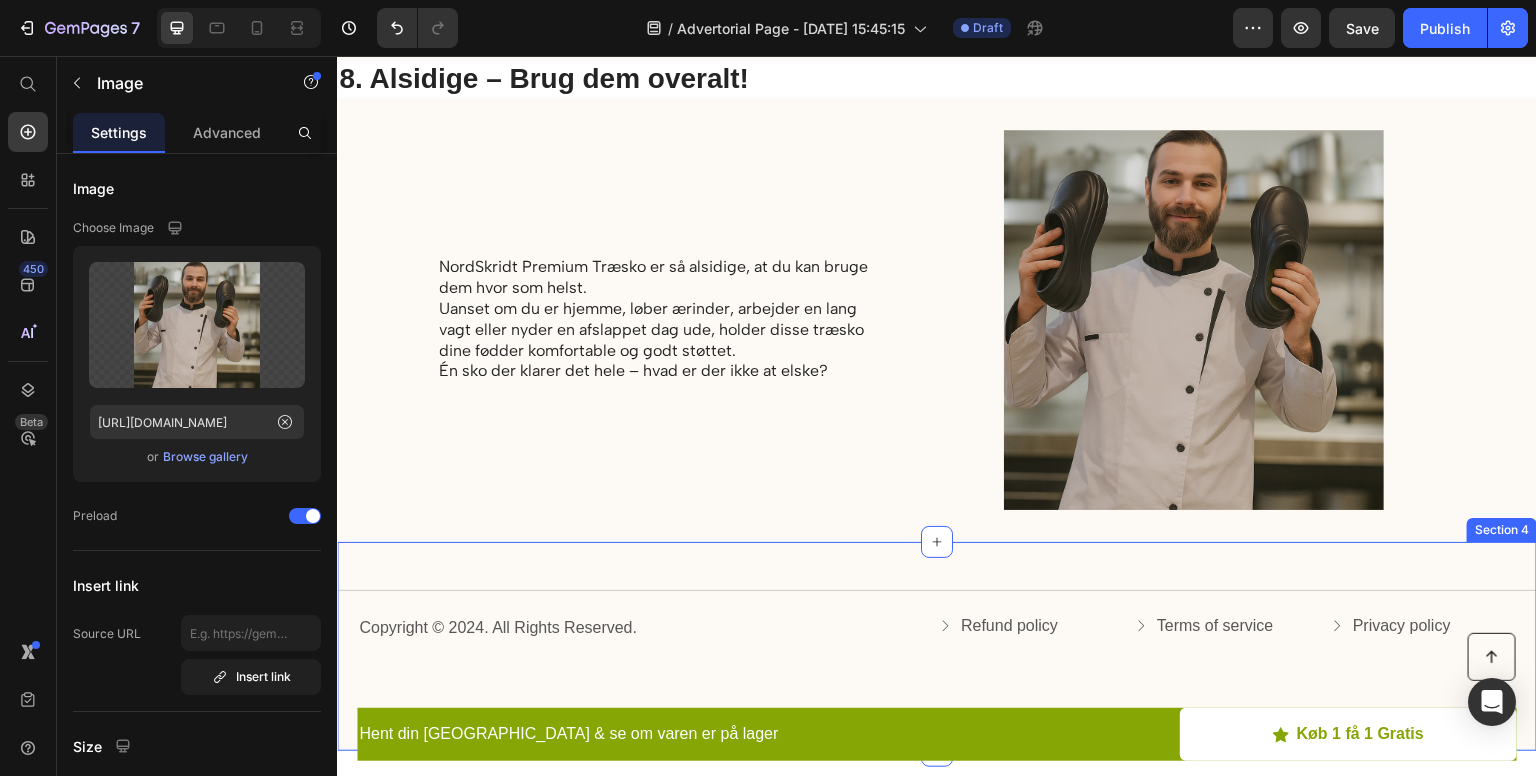 scroll, scrollTop: 4618, scrollLeft: 0, axis: vertical 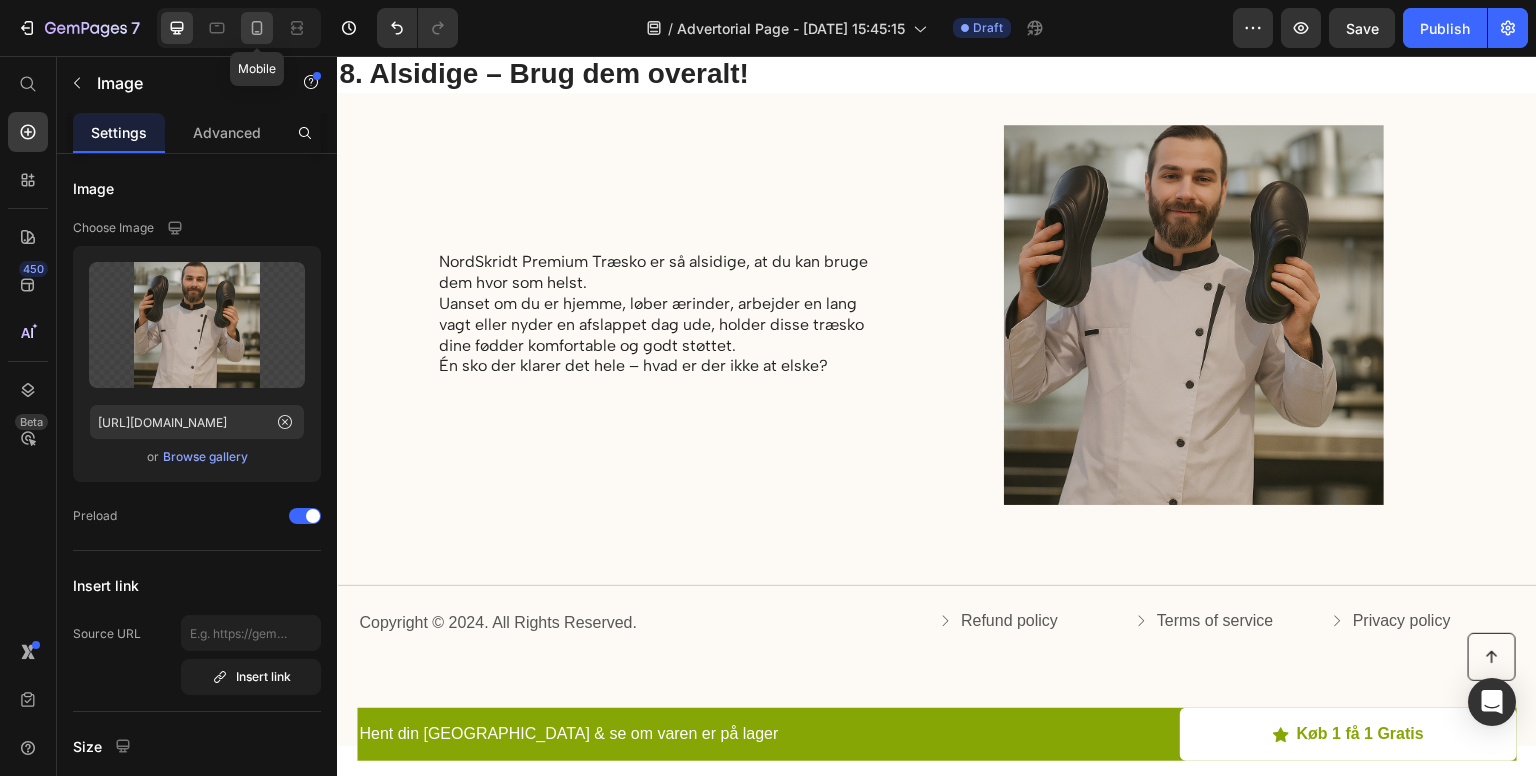 click 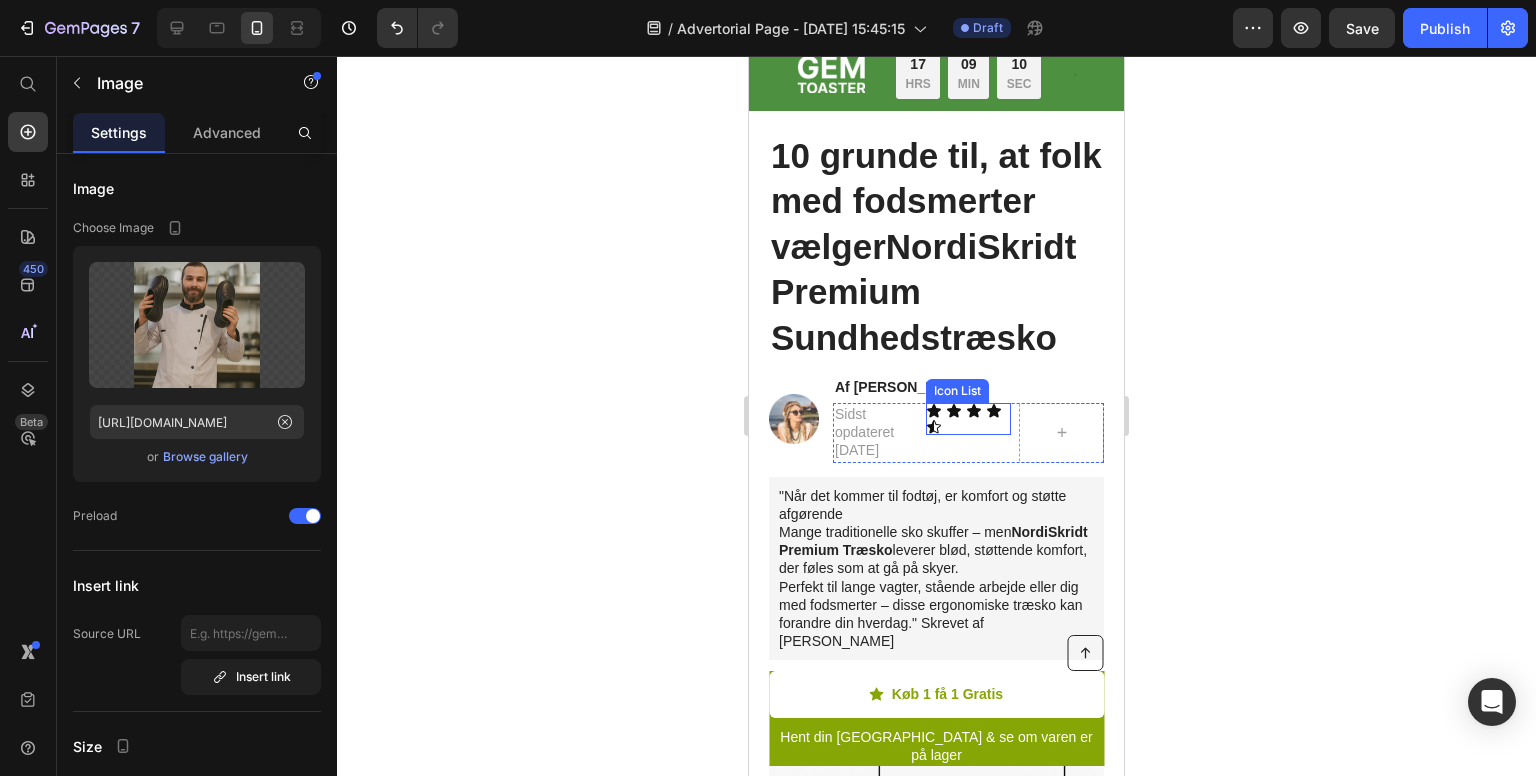 scroll, scrollTop: 56, scrollLeft: 0, axis: vertical 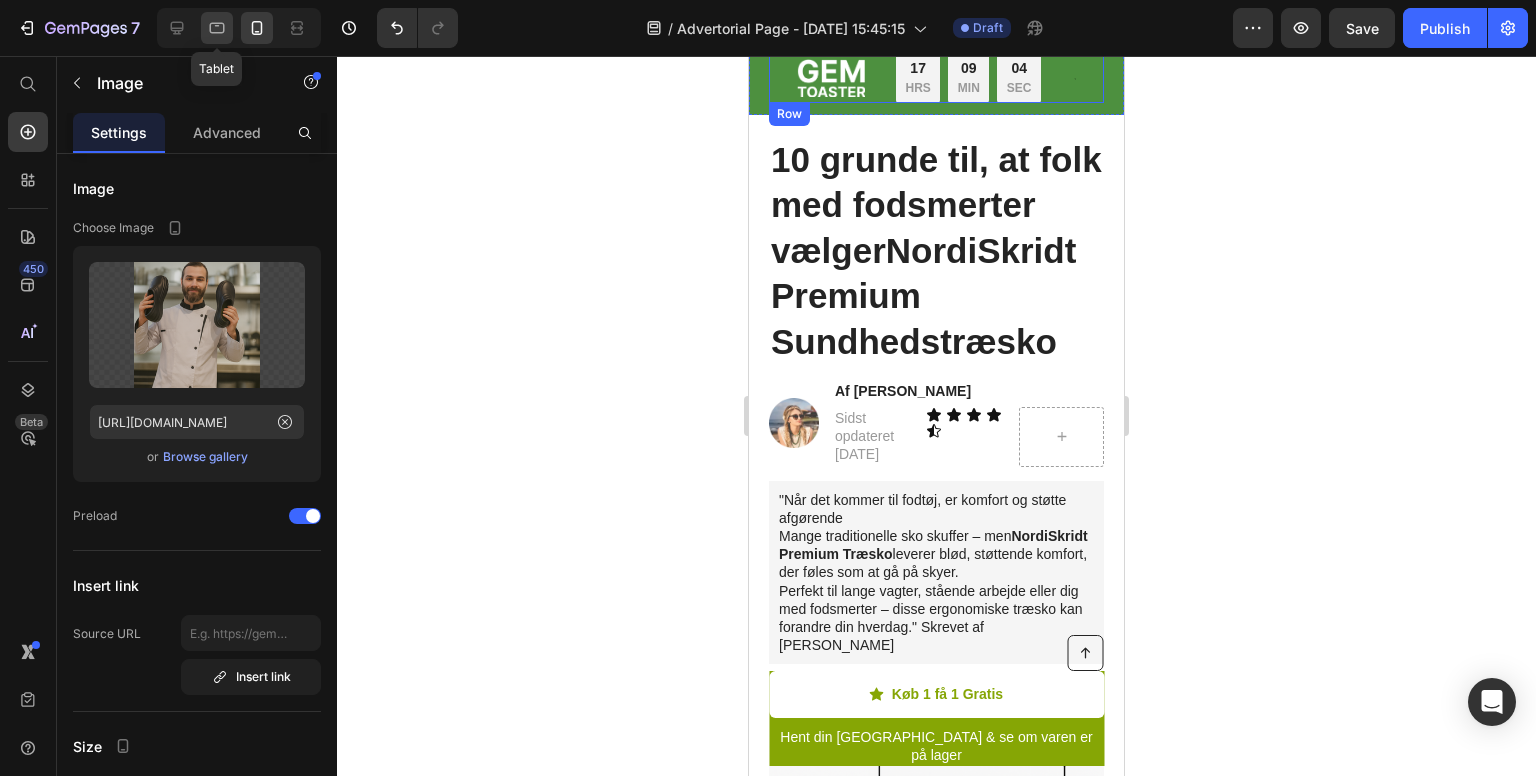 click 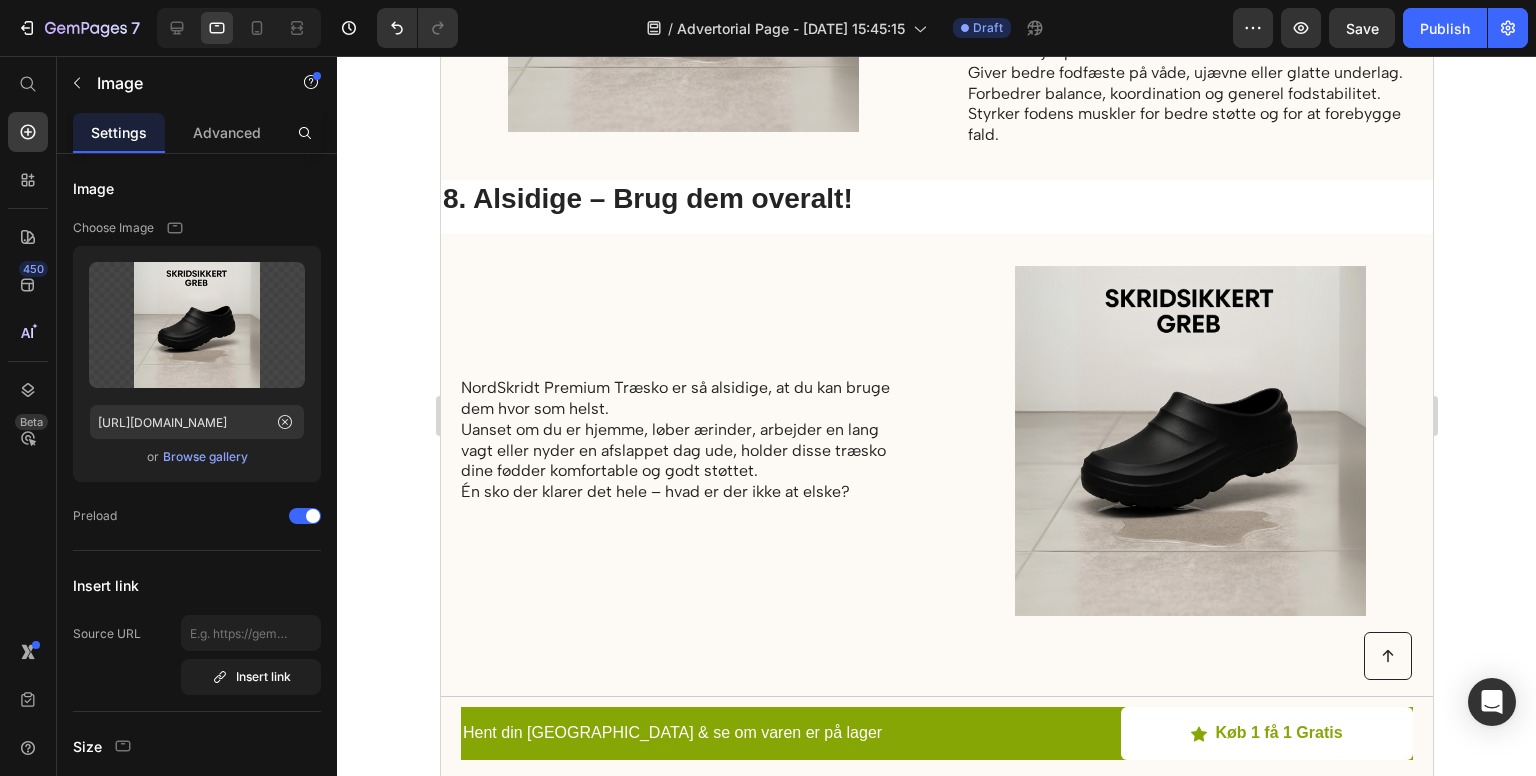 scroll, scrollTop: 4396, scrollLeft: 0, axis: vertical 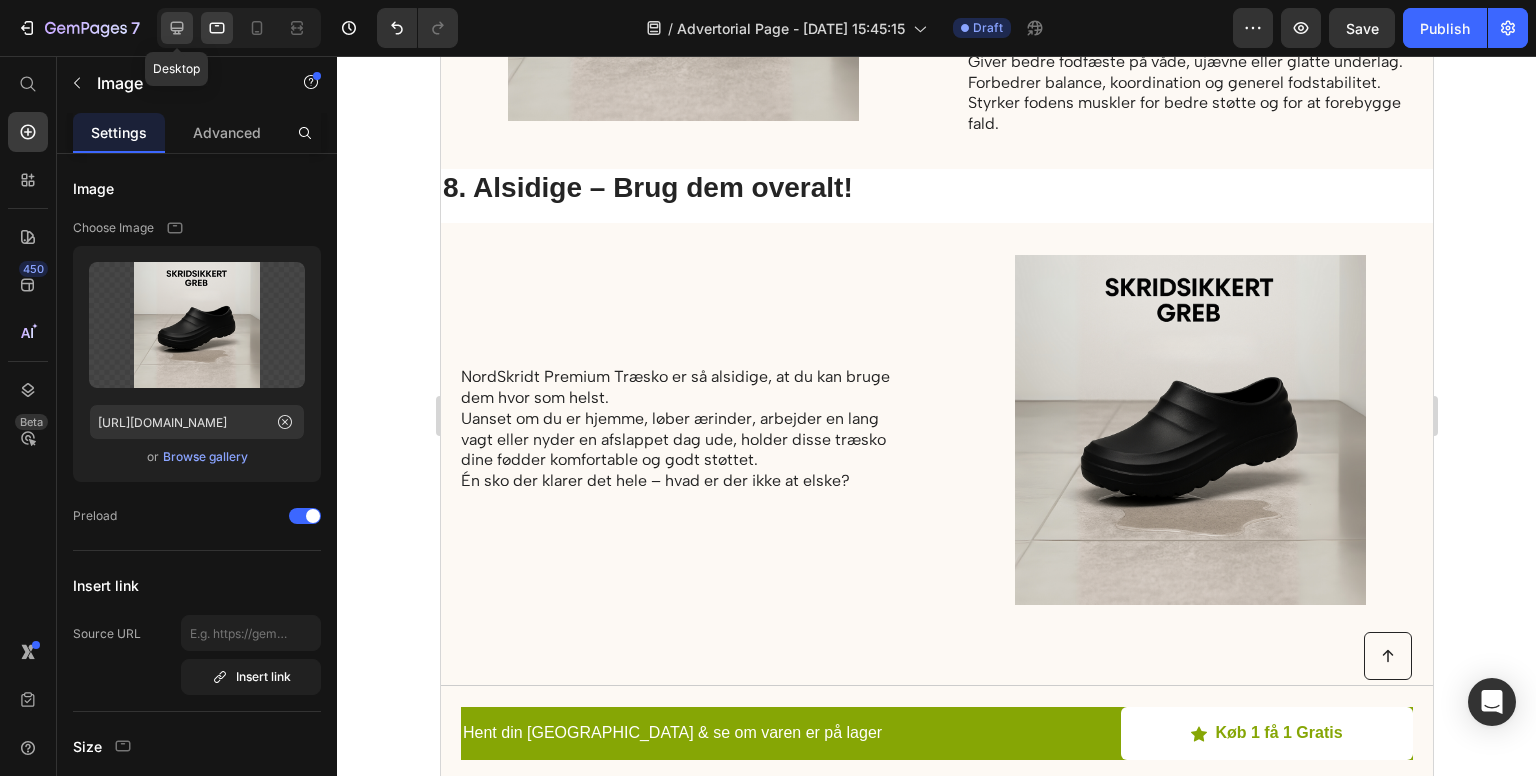 click 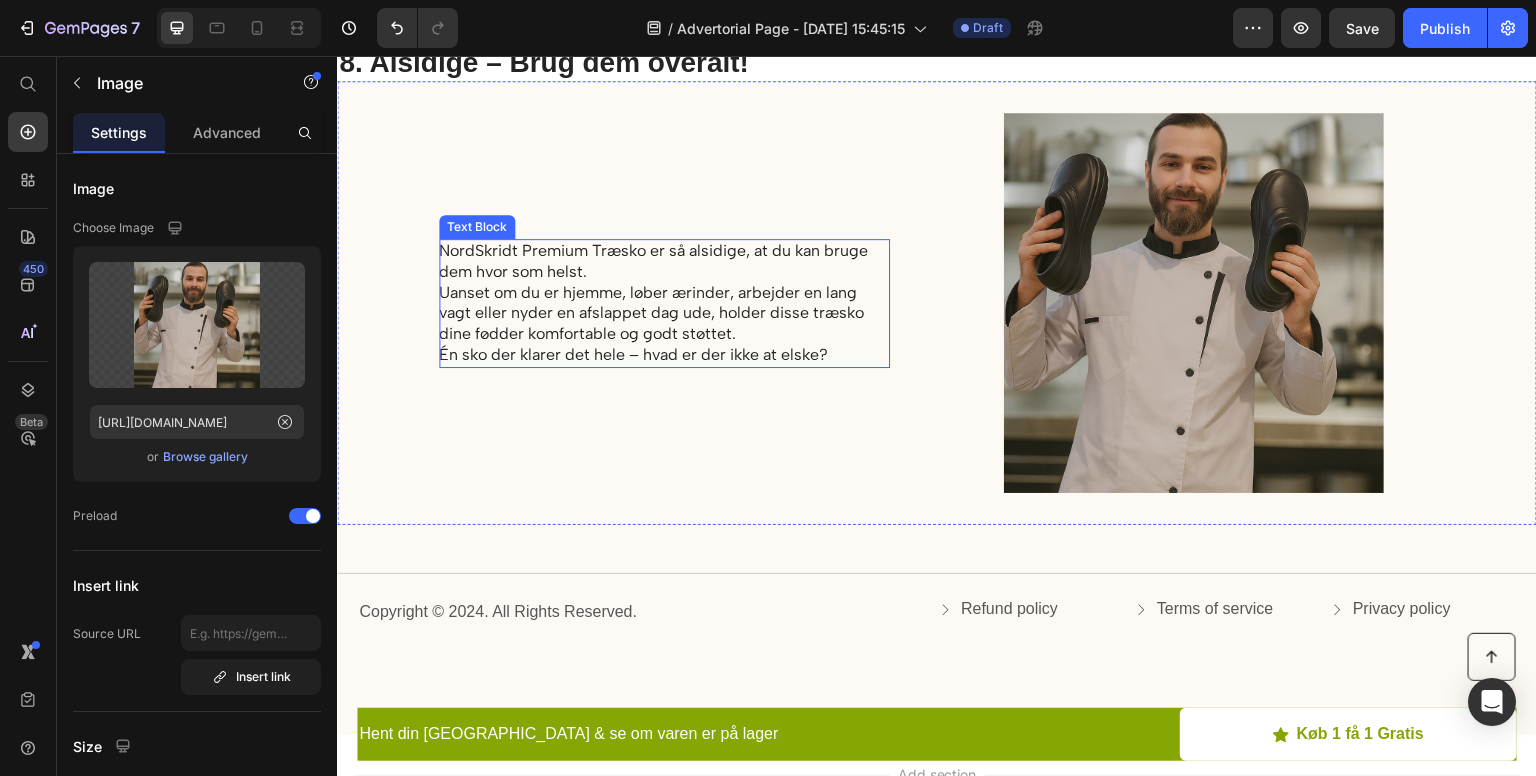 scroll, scrollTop: 4546, scrollLeft: 0, axis: vertical 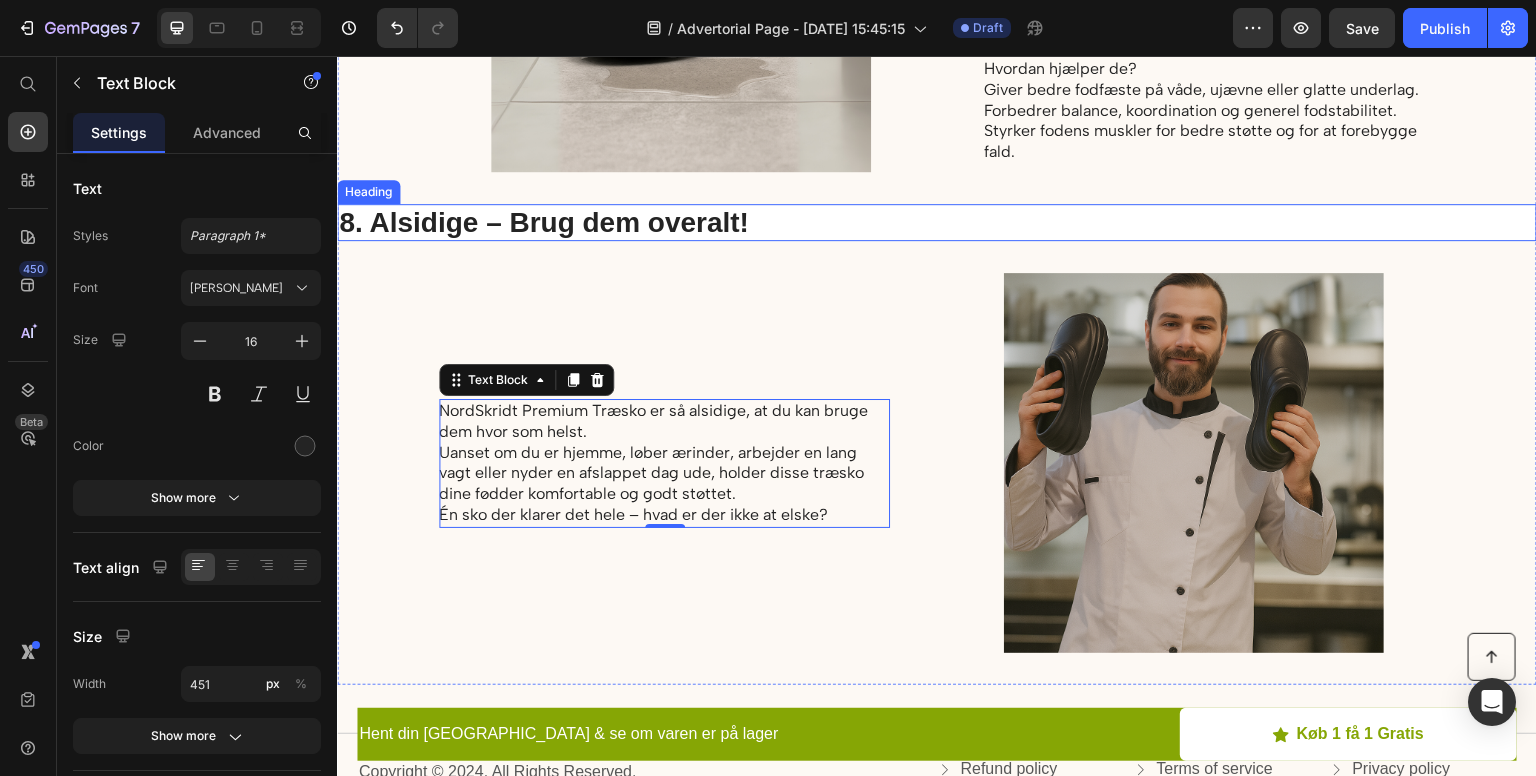 click on "8. Alsidige – Brug dem overalt!" at bounding box center [562, 223] 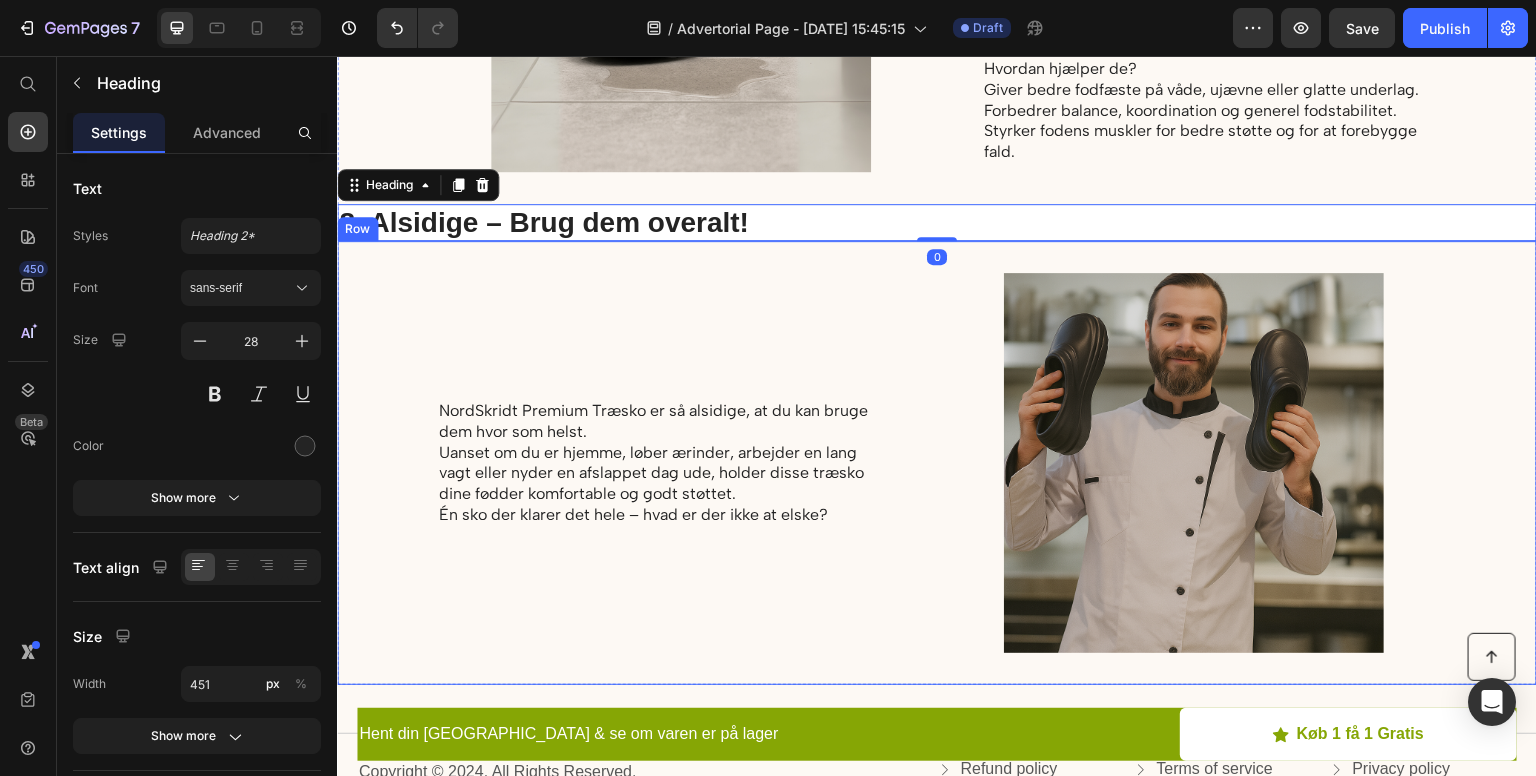 click on "NordSkridt Premium Træsko er så alsidige, at du kan bruge dem hvor som helst. Uanset om du er hjemme, løber ærinder, arbejder en lang vagt eller nyder en afslappet dag ude, holder disse træsko dine fødder komfortable og godt støttet. Én sko der klarer det hele – hvad er der ikke at elske? Text Block" at bounding box center [664, 463] 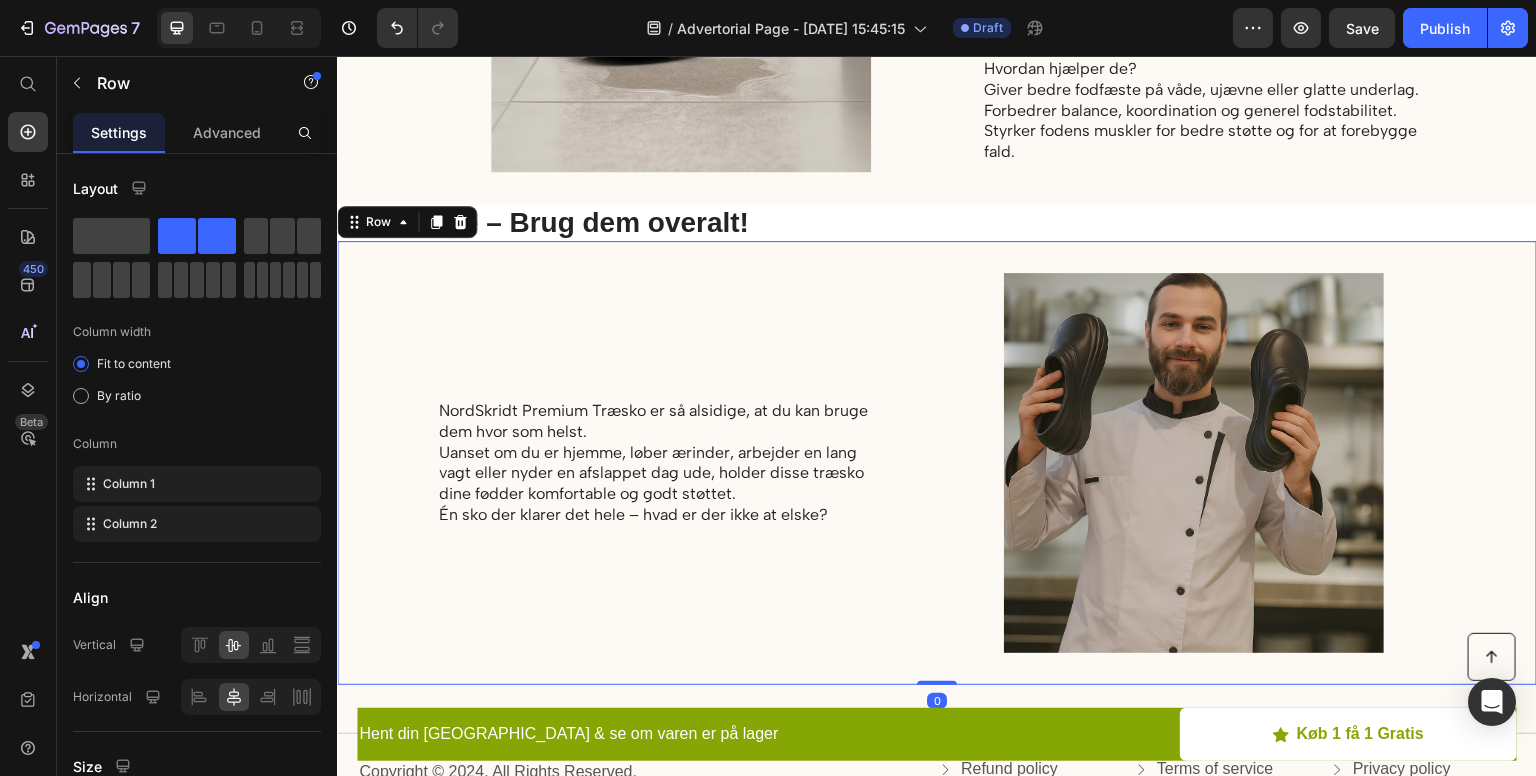 click on "NordSkridt Premium Træsko er så alsidige, at du kan bruge dem hvor som helst. Uanset om du er hjemme, løber ærinder, arbejder en lang vagt eller nyder en afslappet dag ude, holder disse træsko dine fødder komfortable og godt støttet. Én sko der klarer det hele – hvad er der ikke at elske? Text Block" at bounding box center [664, 463] 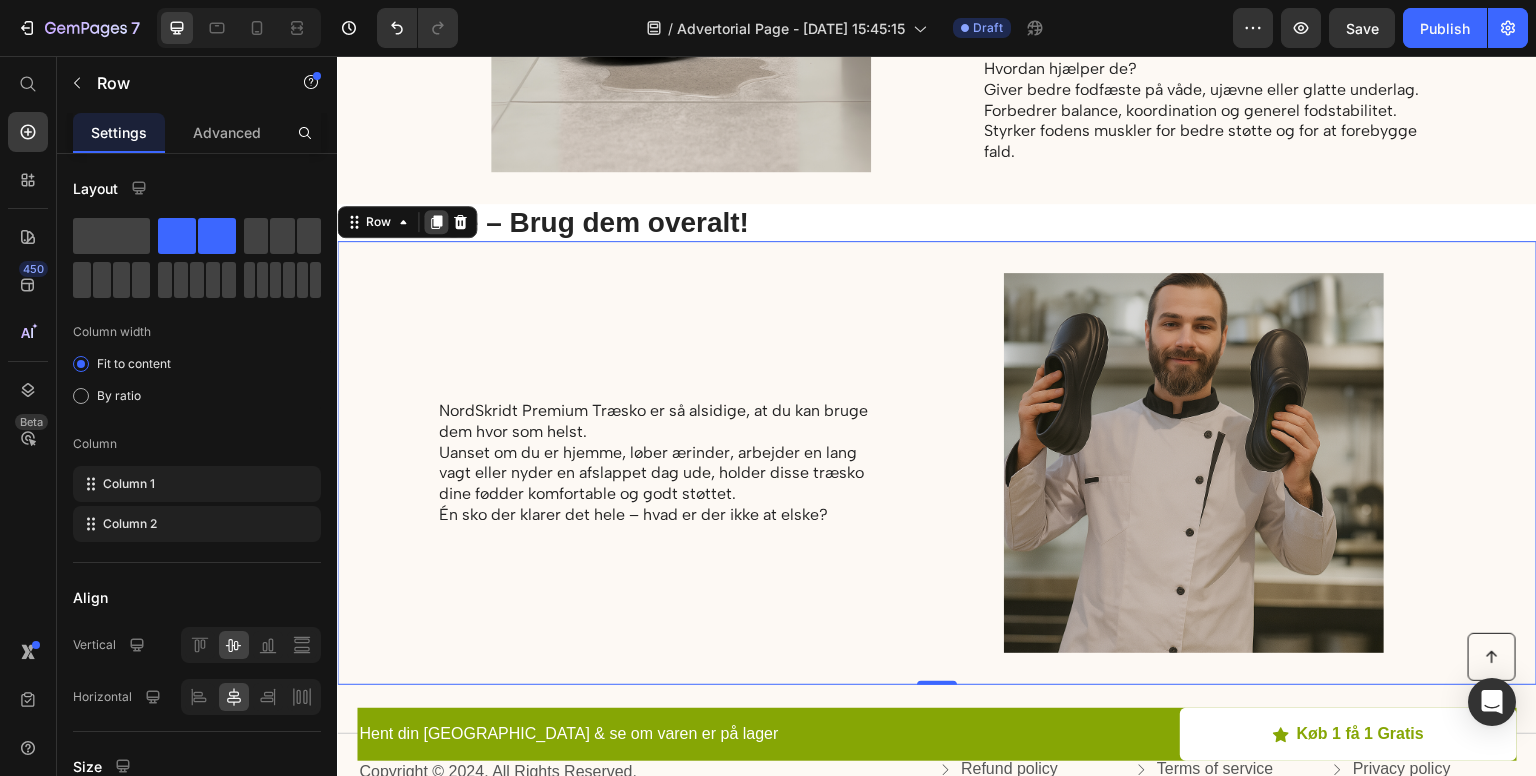 click 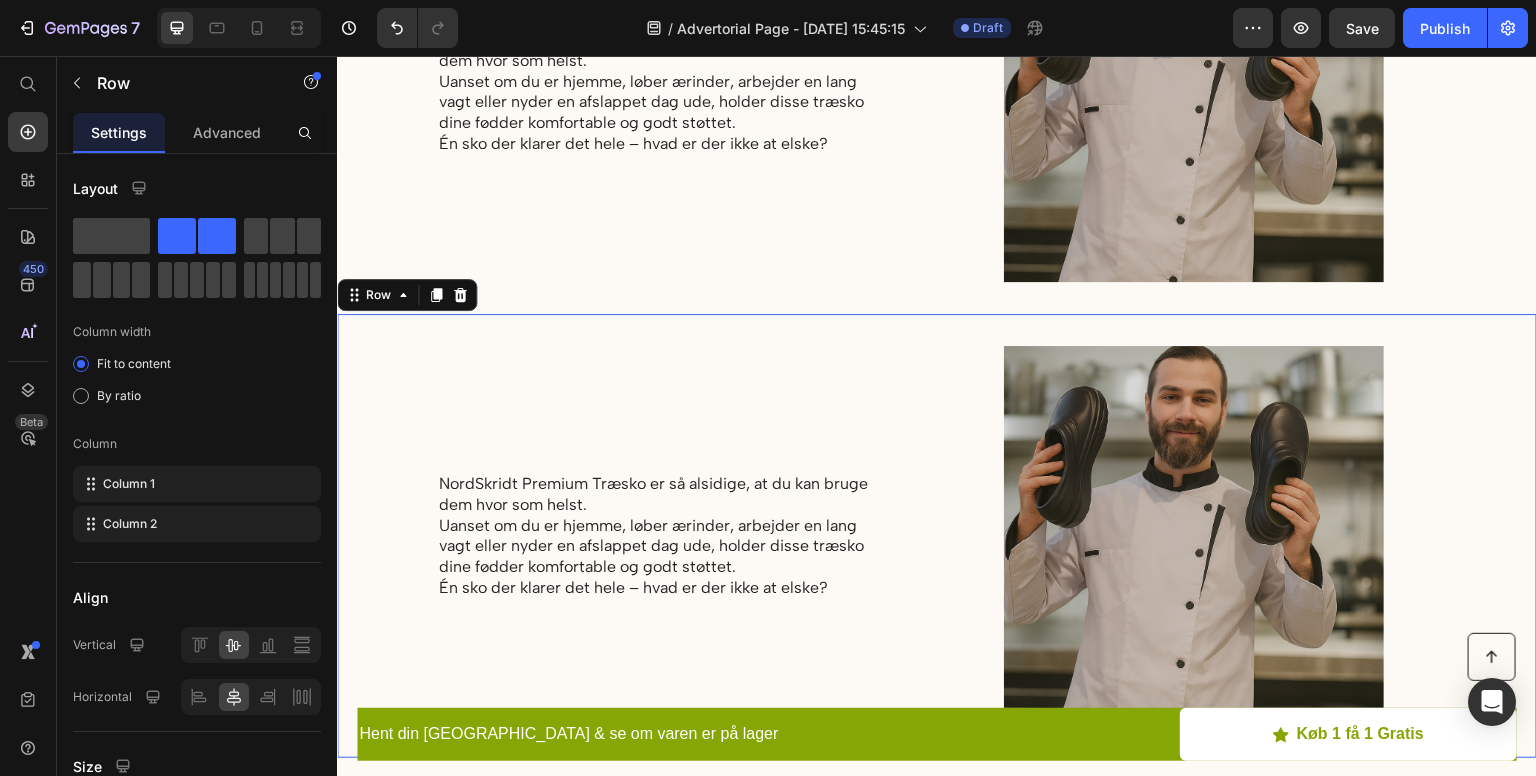 scroll, scrollTop: 4758, scrollLeft: 0, axis: vertical 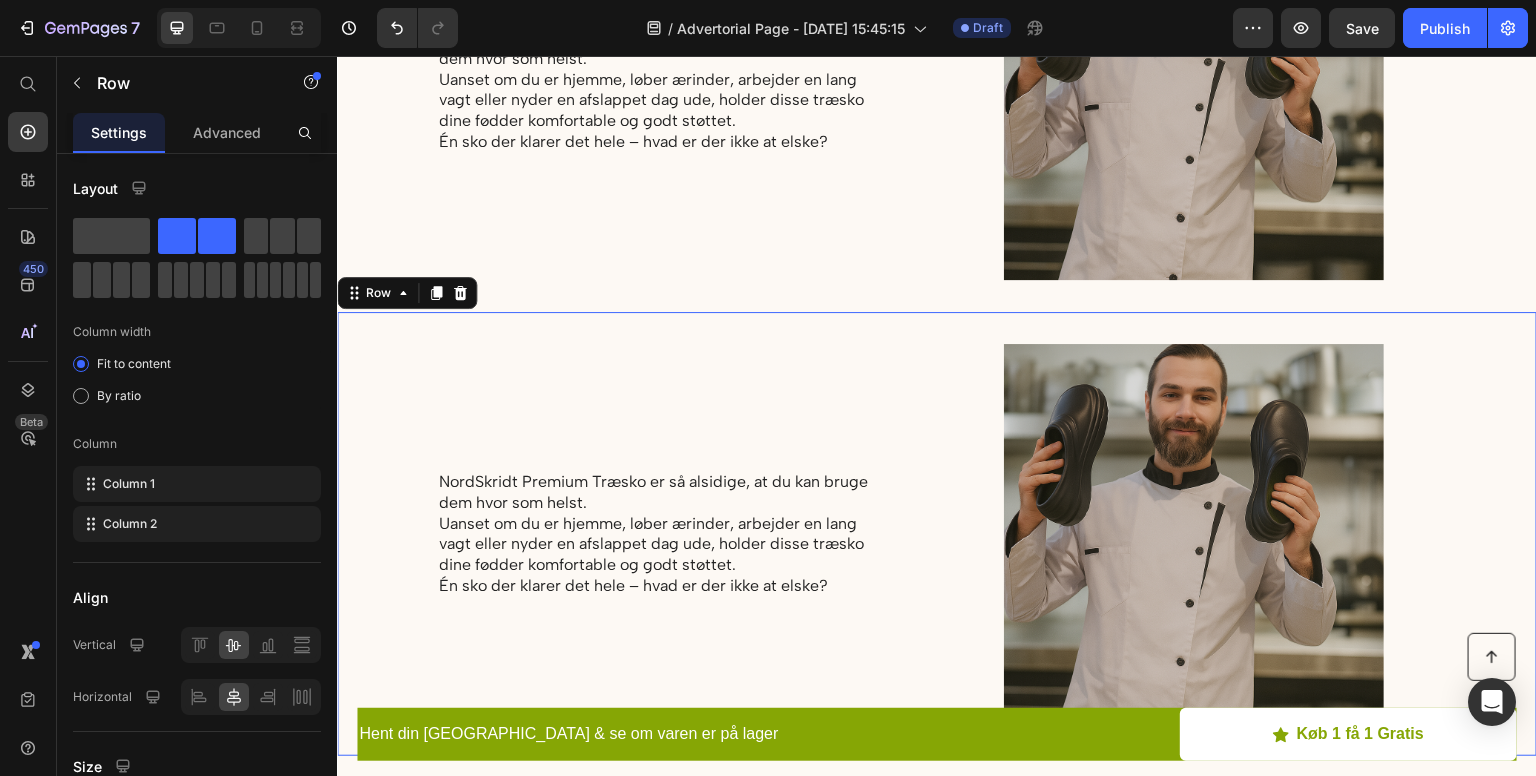 click on "NordSkridt Premium Træsko er så alsidige, at du kan bruge dem hvor som helst. Uanset om du er hjemme, løber ærinder, arbejder en lang vagt eller nyder en afslappet dag ude, holder disse træsko dine fødder komfortable og godt støttet. Én sko der klarer det hele – hvad er der ikke at elske? Text Block" at bounding box center [664, 534] 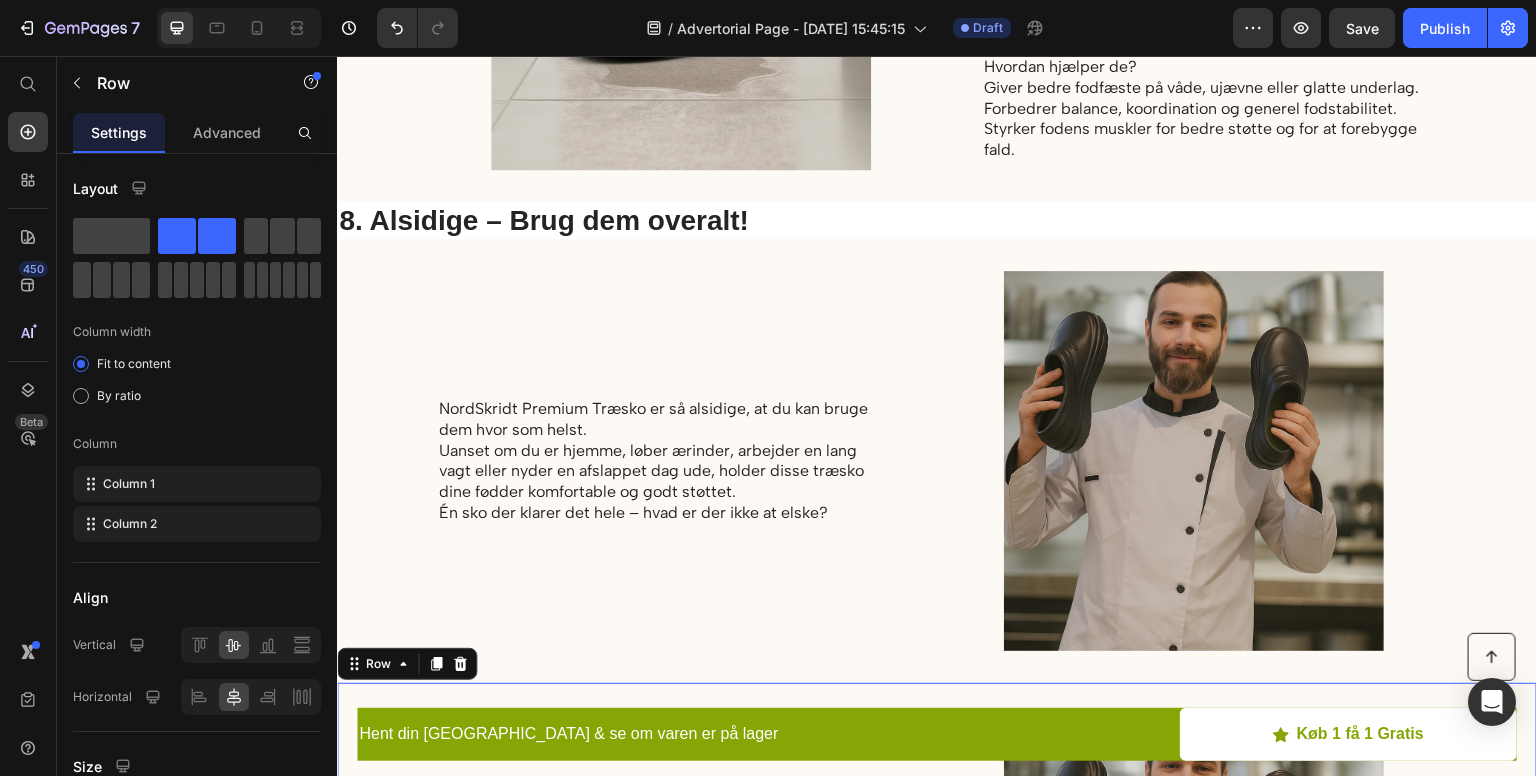 scroll, scrollTop: 4386, scrollLeft: 0, axis: vertical 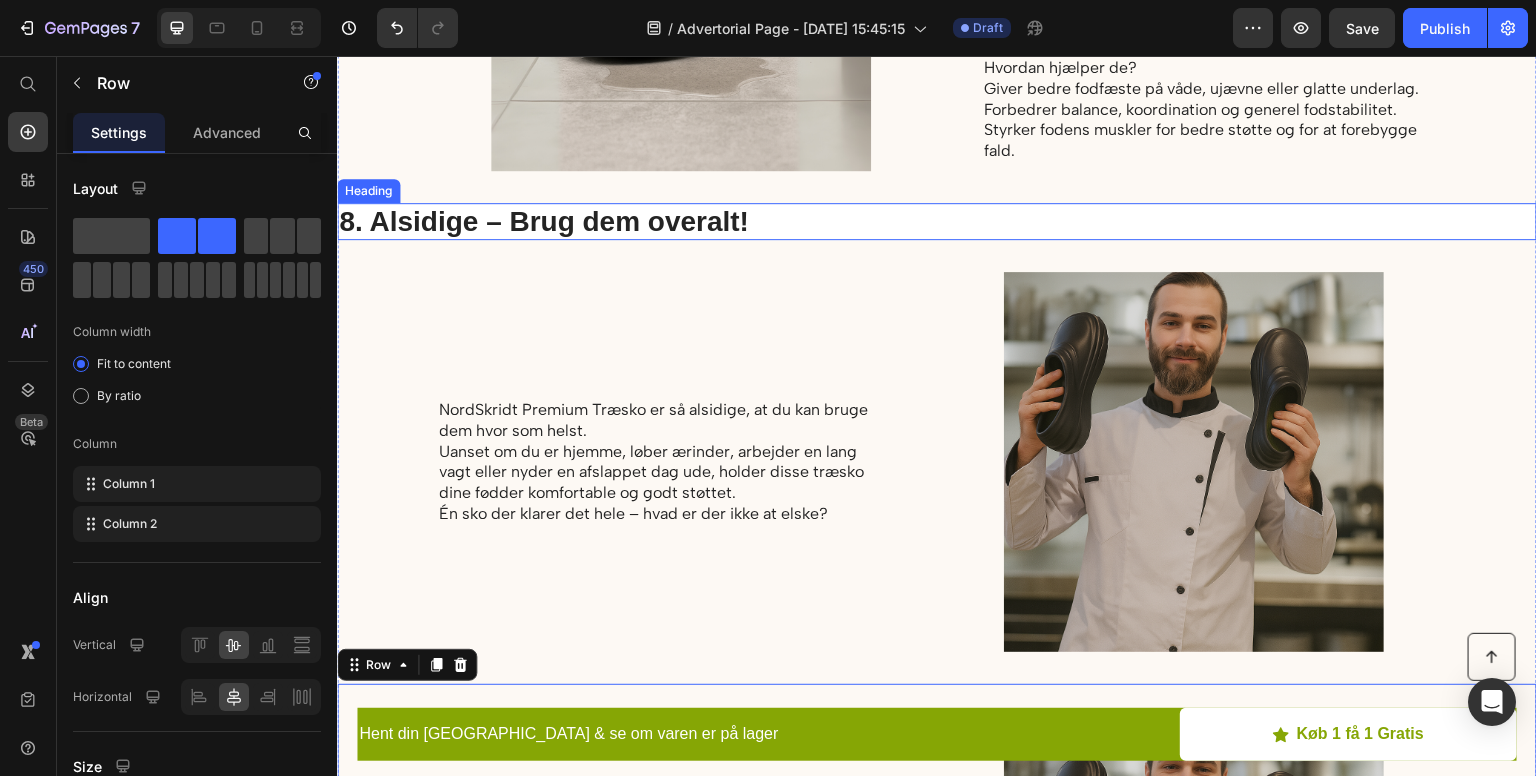click on "8. Alsidige – Brug dem overalt!" at bounding box center [937, 222] 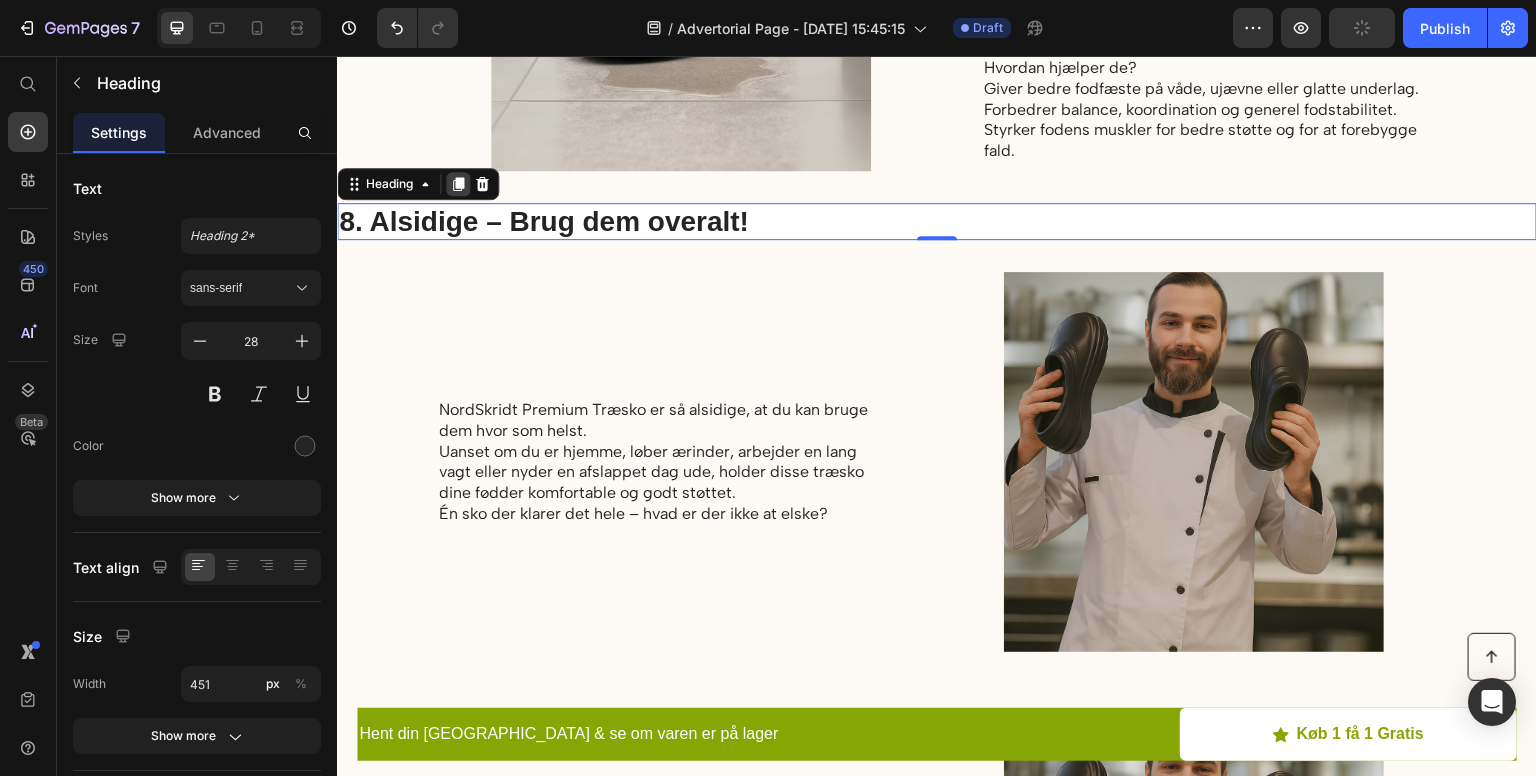 click 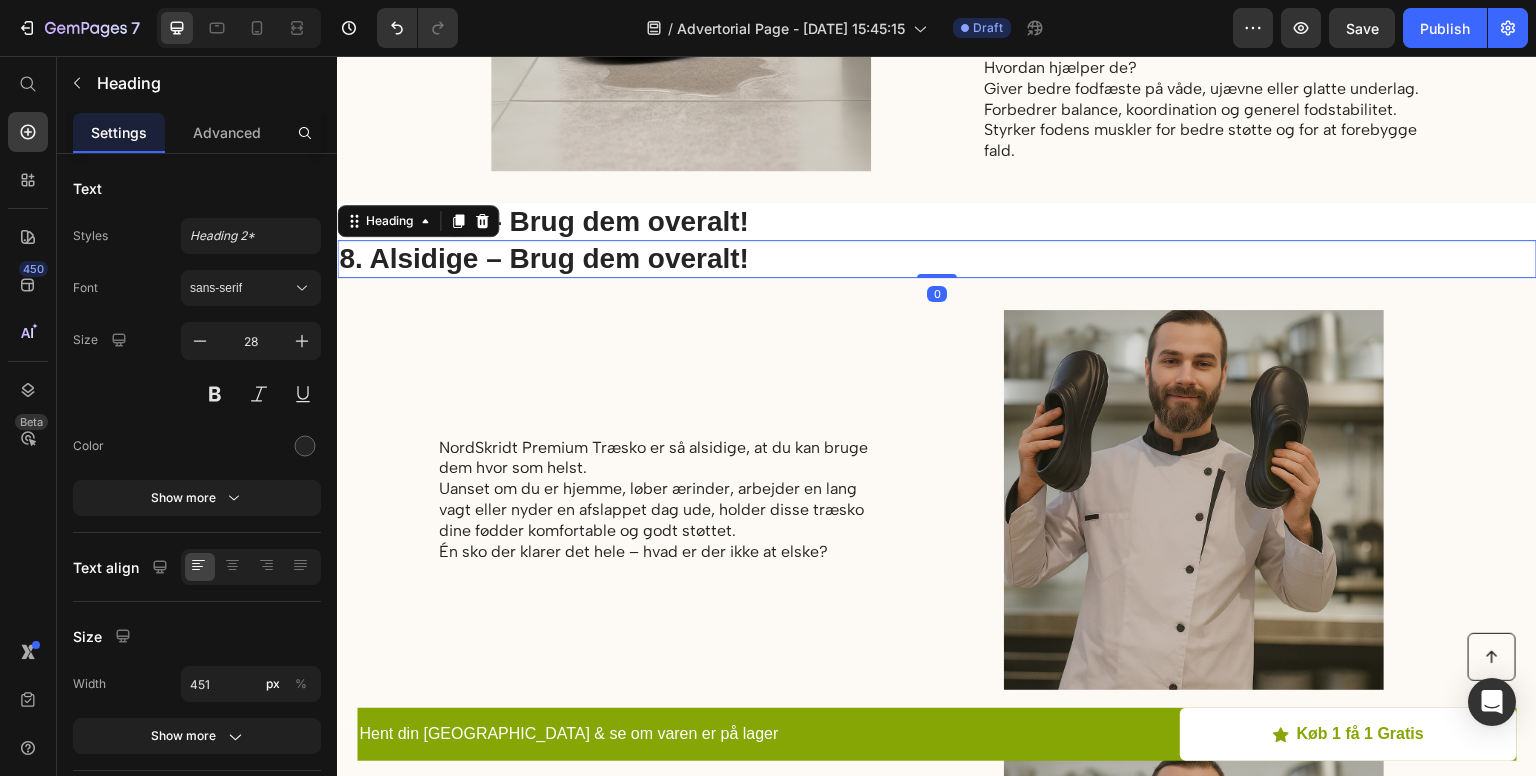 click on "8. Alsidige – Brug dem overalt!" at bounding box center (562, 259) 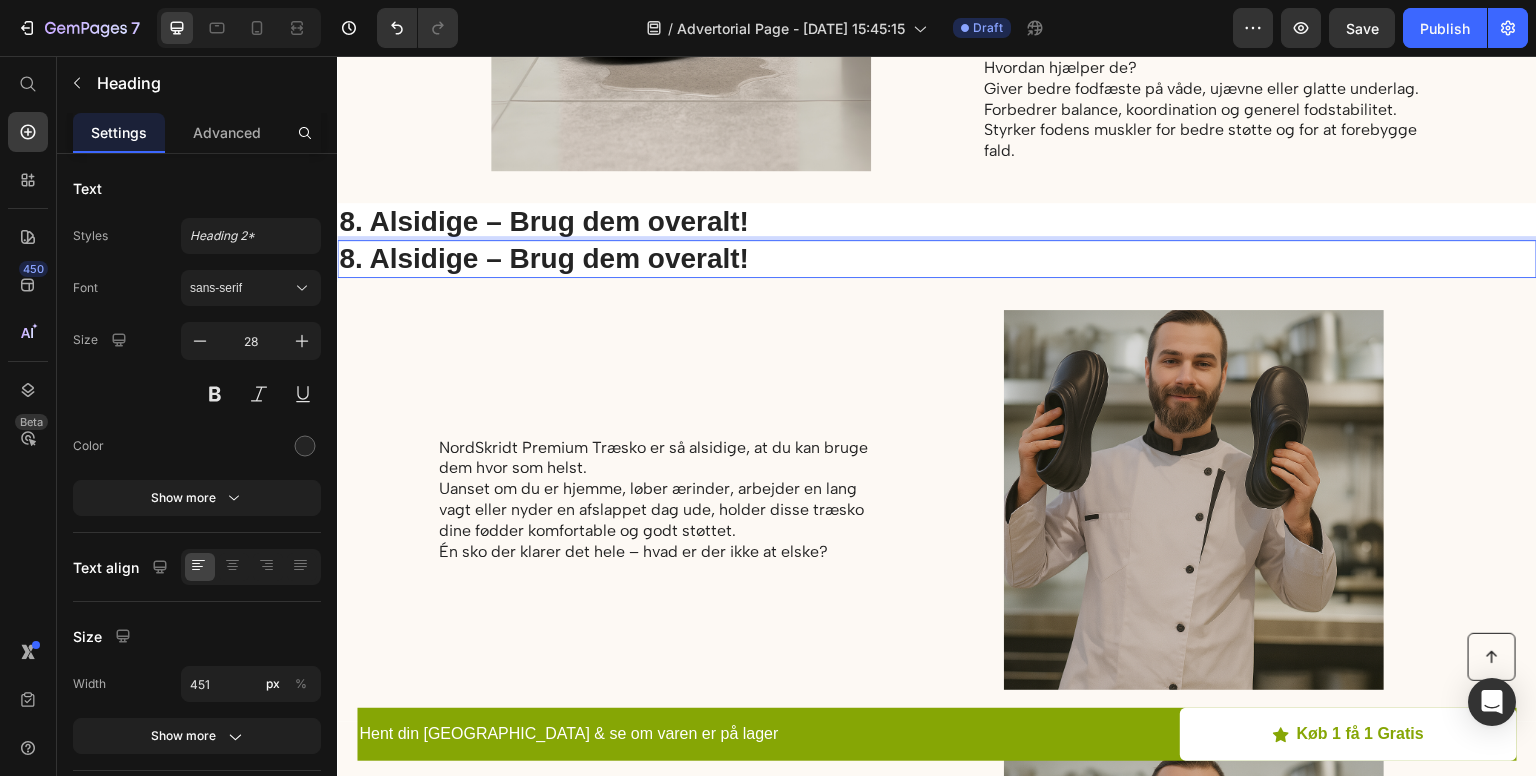 click on "8. Alsidige – Brug dem overalt!" at bounding box center [562, 259] 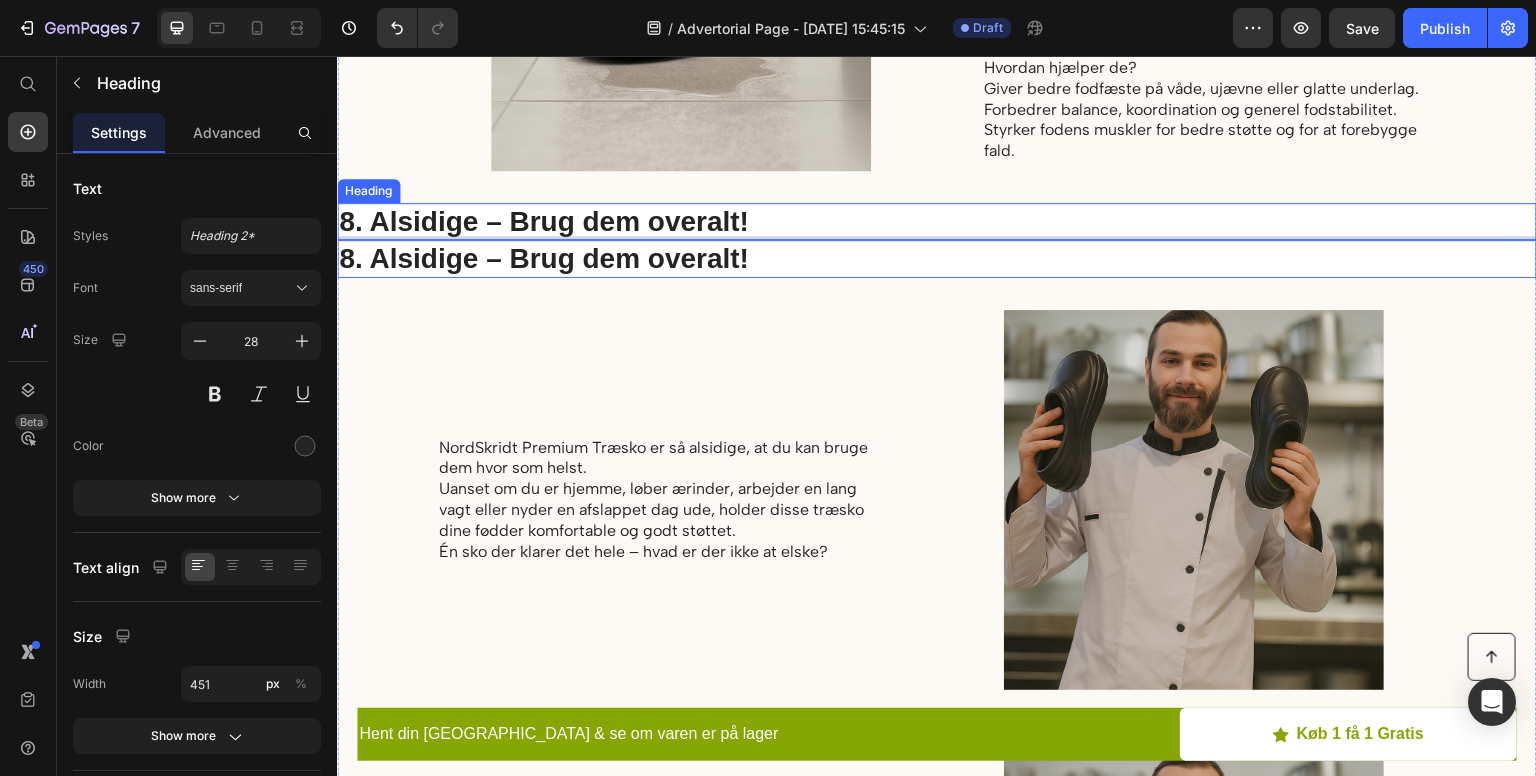 click on "8. Alsidige – Brug dem overalt!" at bounding box center (562, 222) 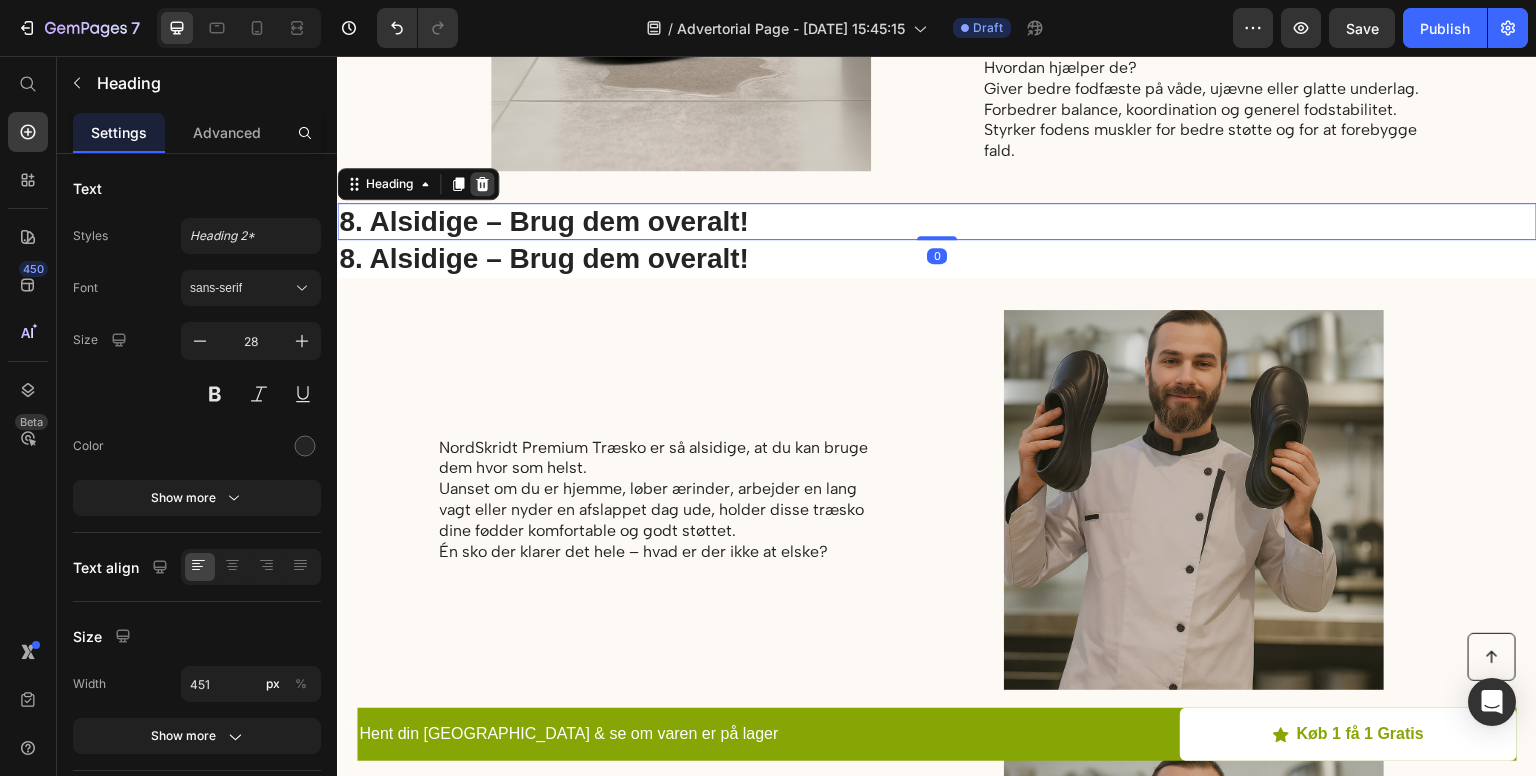 click 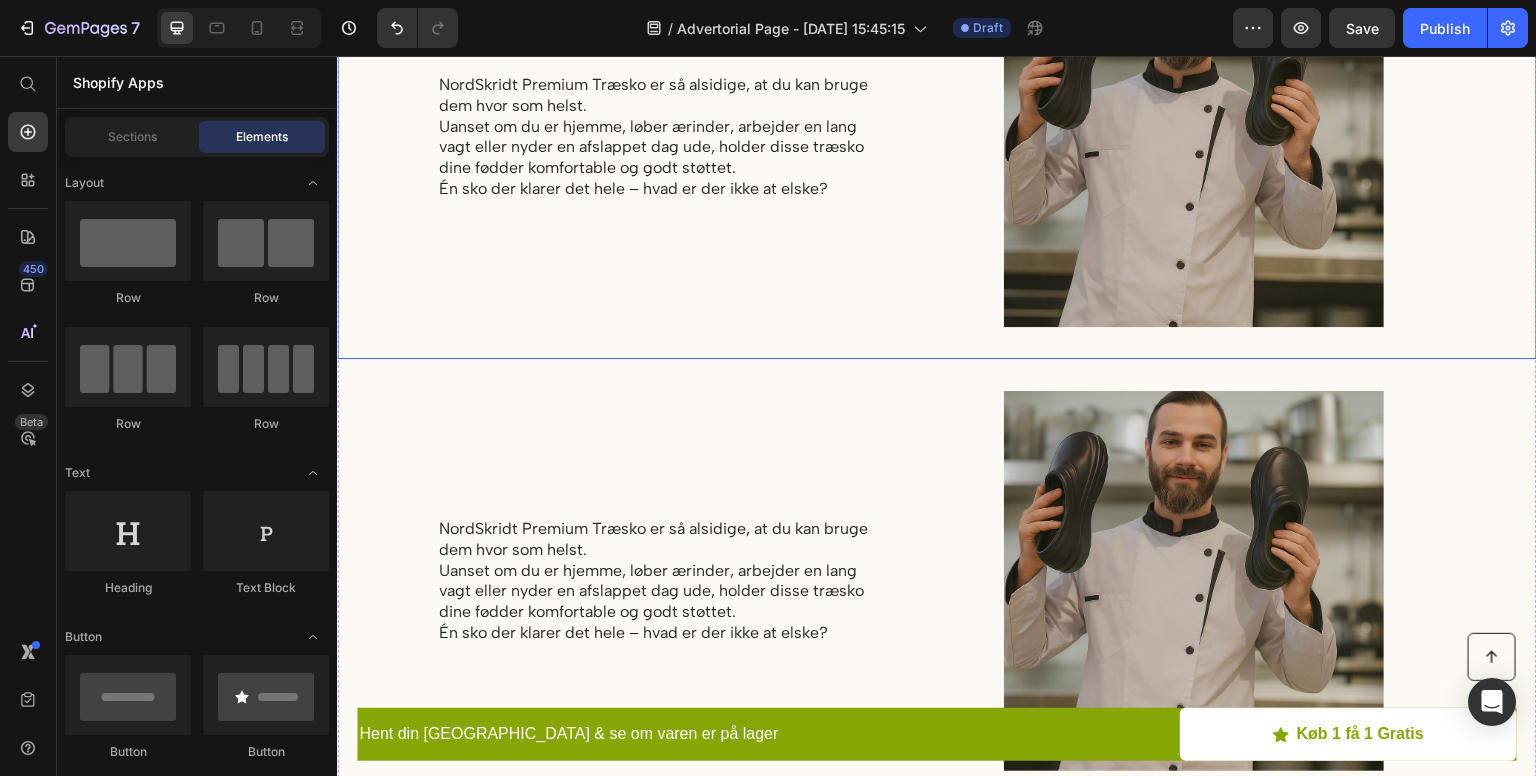 scroll, scrollTop: 4712, scrollLeft: 0, axis: vertical 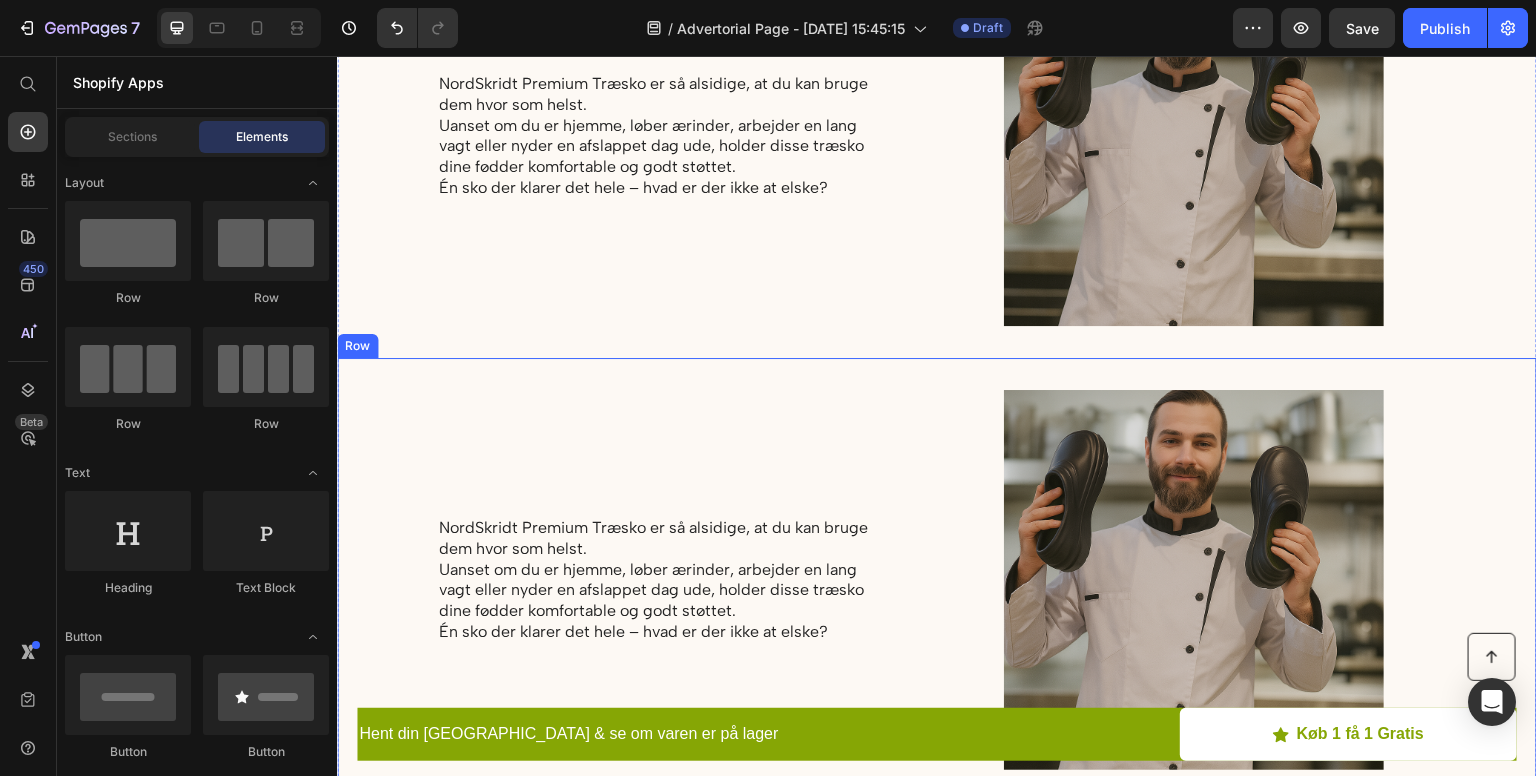 click on "NordSkridt Premium Træsko er så alsidige, at du kan bruge dem hvor som helst. Uanset om du er hjemme, løber ærinder, arbejder en lang vagt eller nyder en afslappet dag ude, holder disse træsko dine fødder komfortable og godt støttet. Én sko der klarer det hele – hvad er der ikke at elske? Text Block" at bounding box center (664, 580) 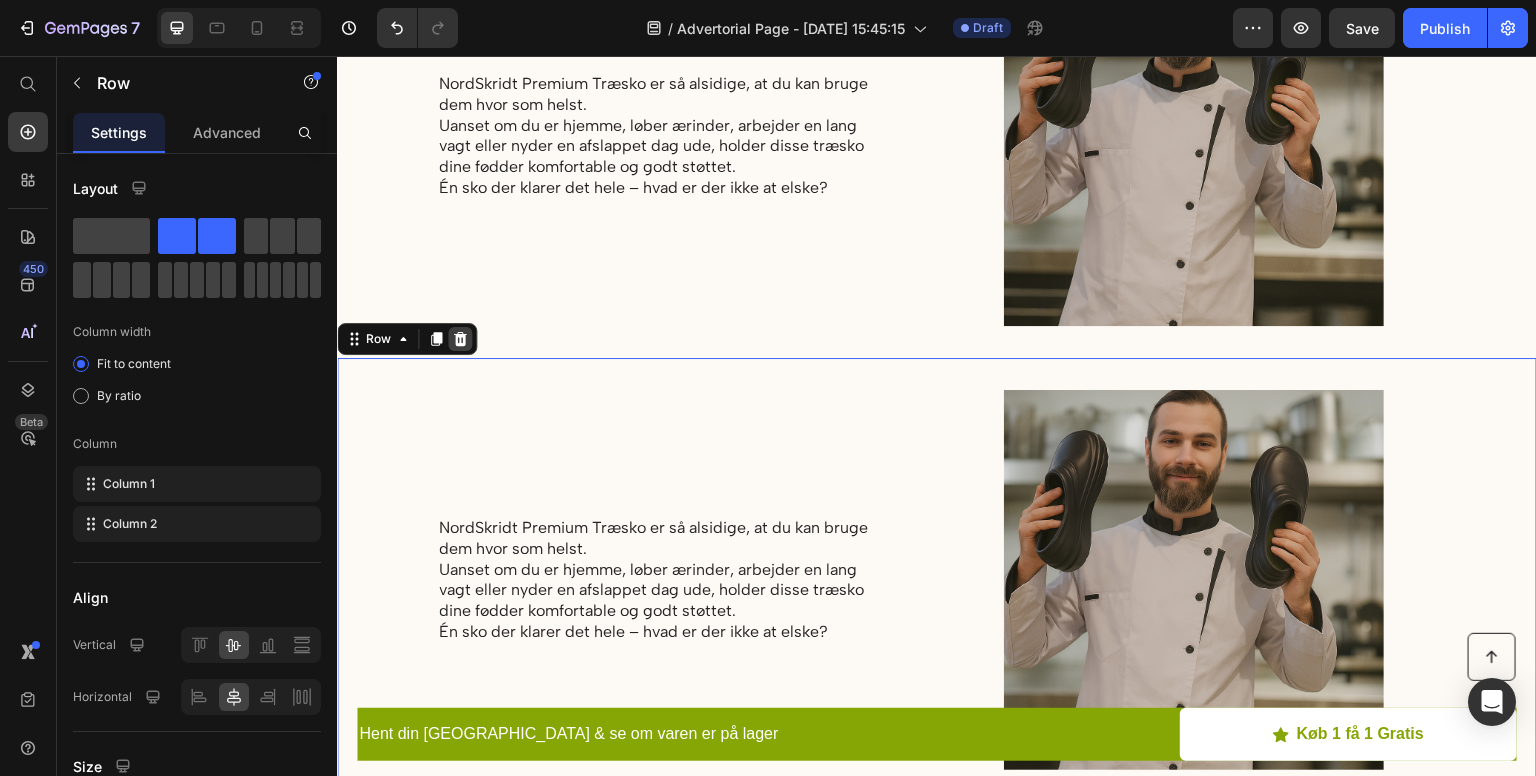 click 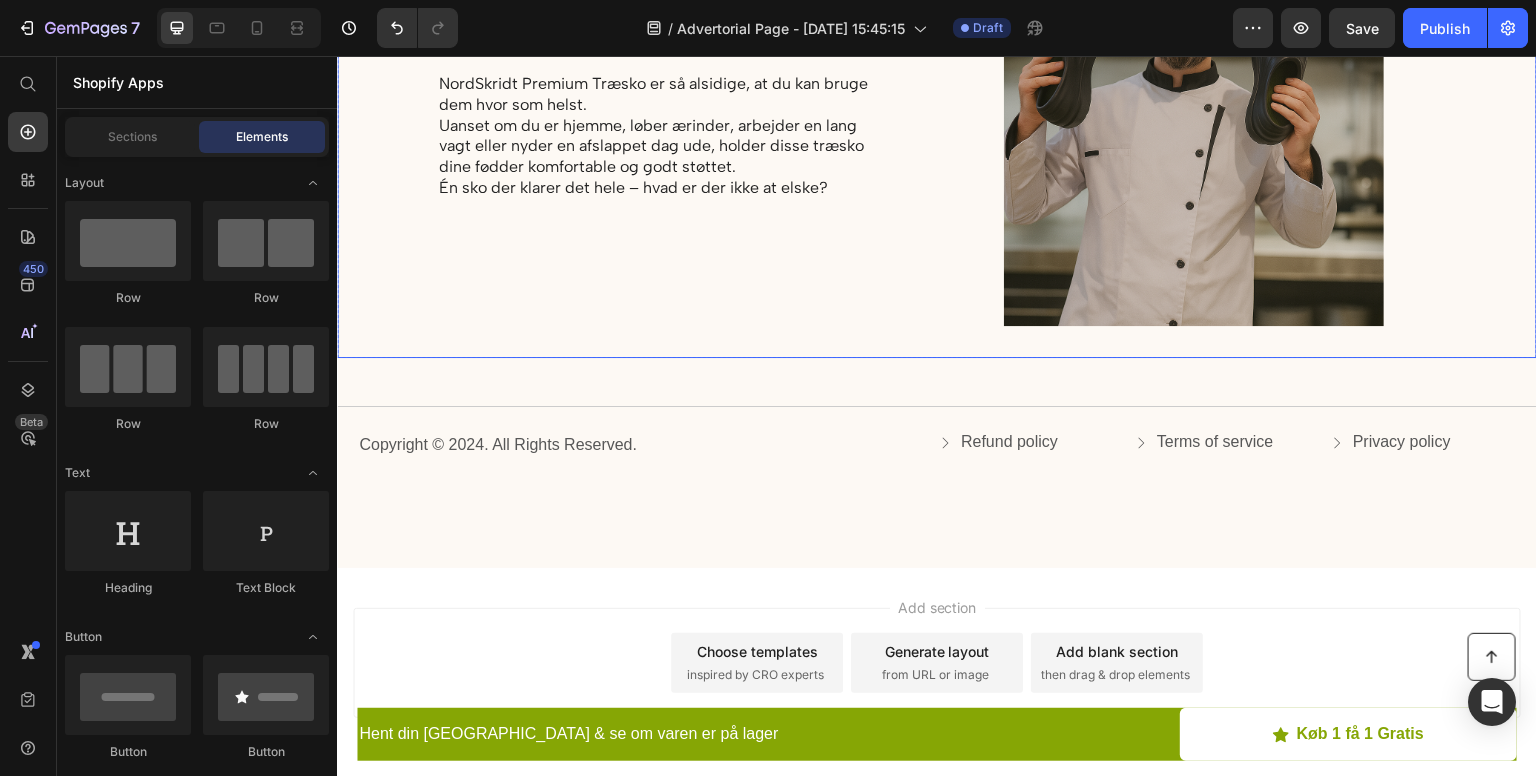 click on "NordSkridt Premium Træsko er så alsidige, at du kan bruge dem hvor som helst. Uanset om du er hjemme, løber ærinder, arbejder en lang vagt eller nyder en afslappet dag ude, holder disse træsko dine fødder komfortable og godt støttet. Én sko der klarer det hele – hvad er der ikke at elske? Text Block" at bounding box center (664, 136) 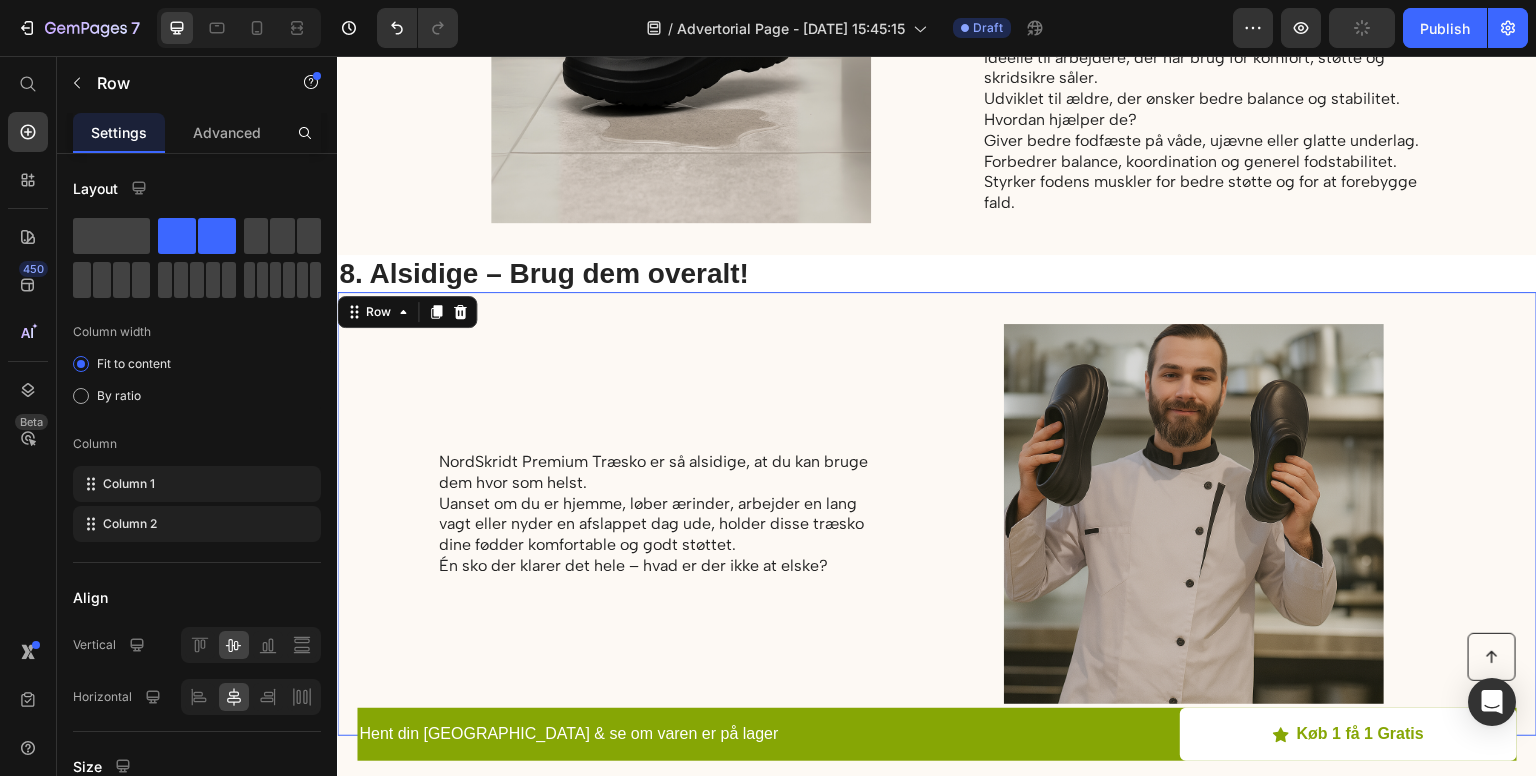 scroll, scrollTop: 4332, scrollLeft: 0, axis: vertical 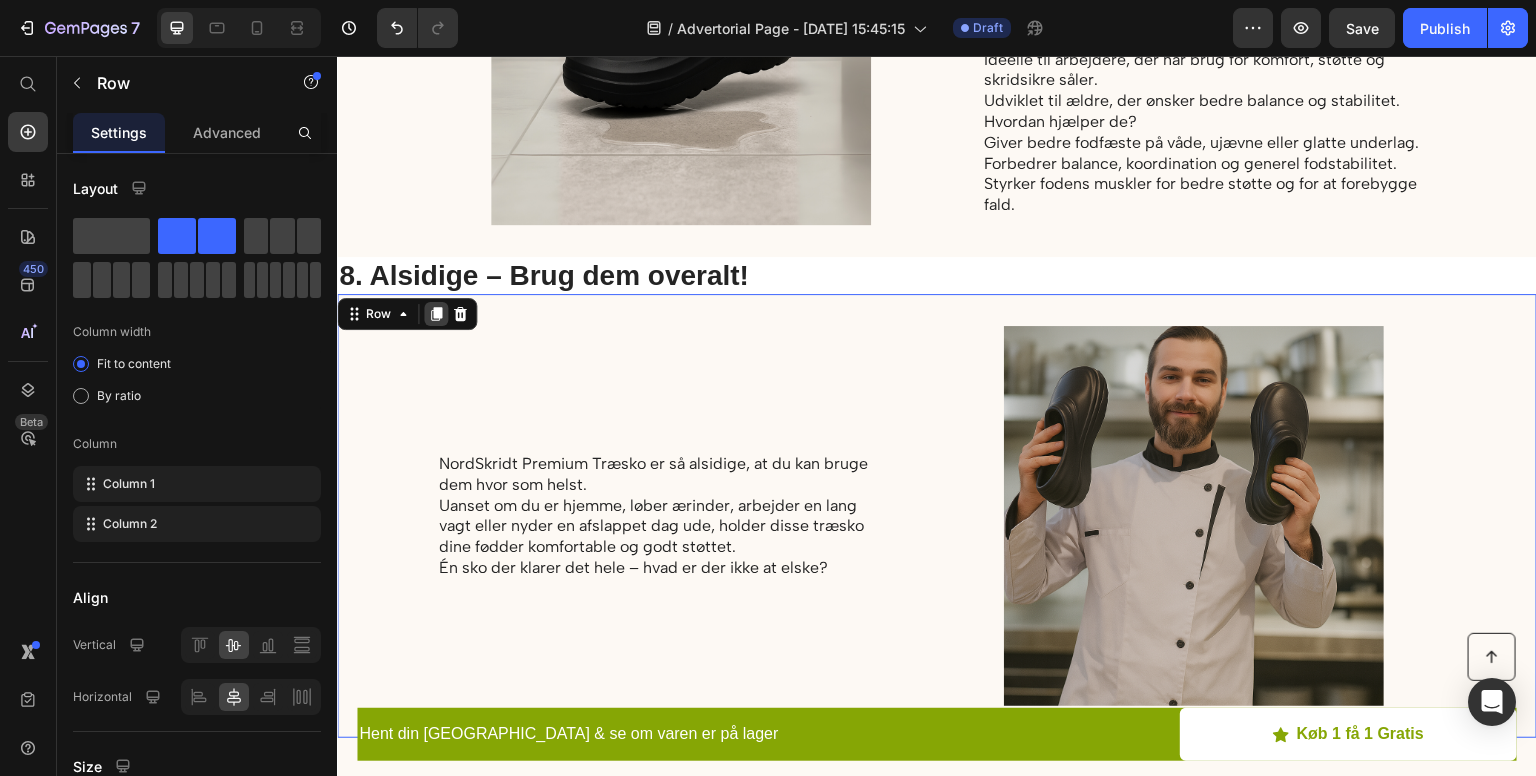 click 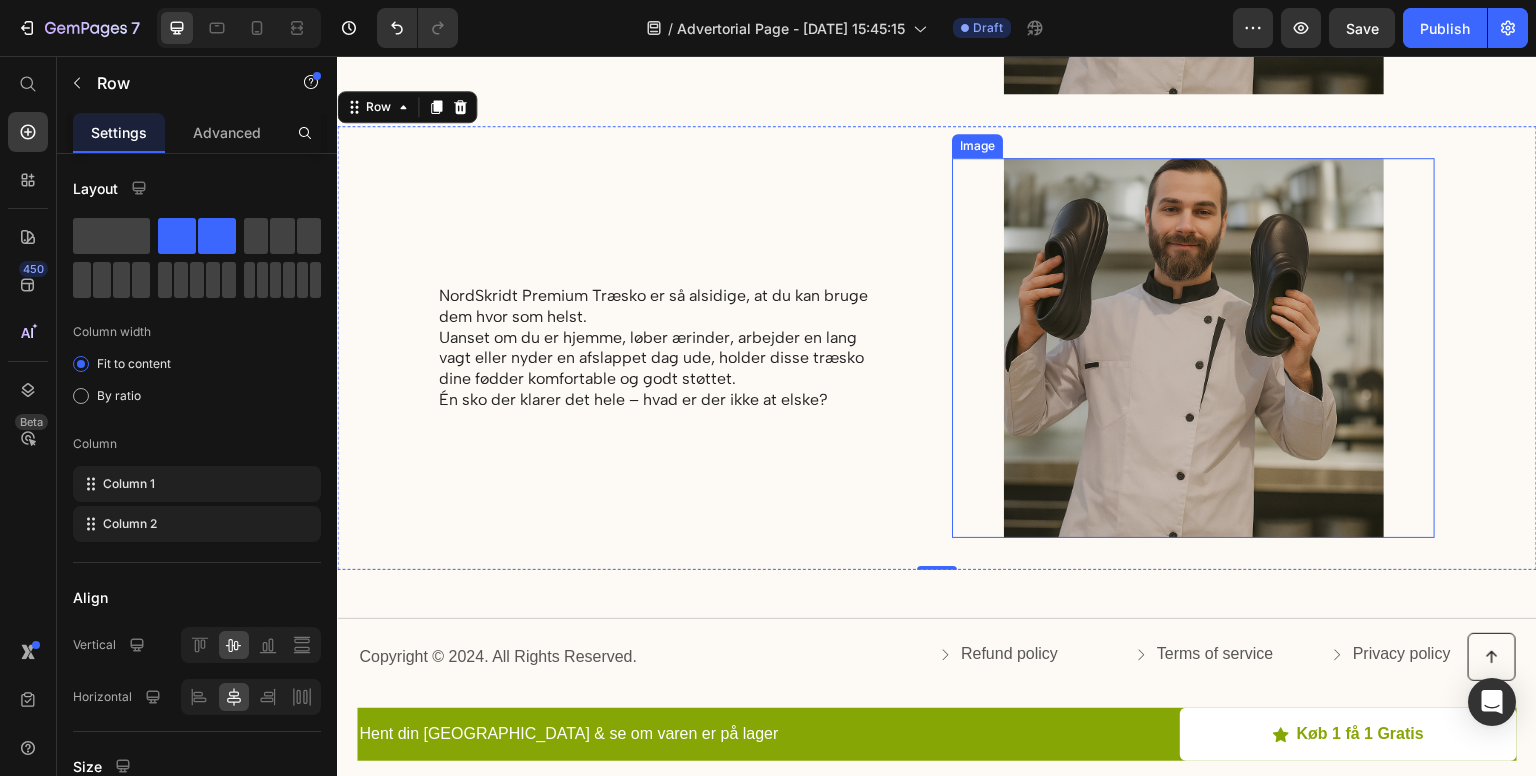 scroll, scrollTop: 4882, scrollLeft: 0, axis: vertical 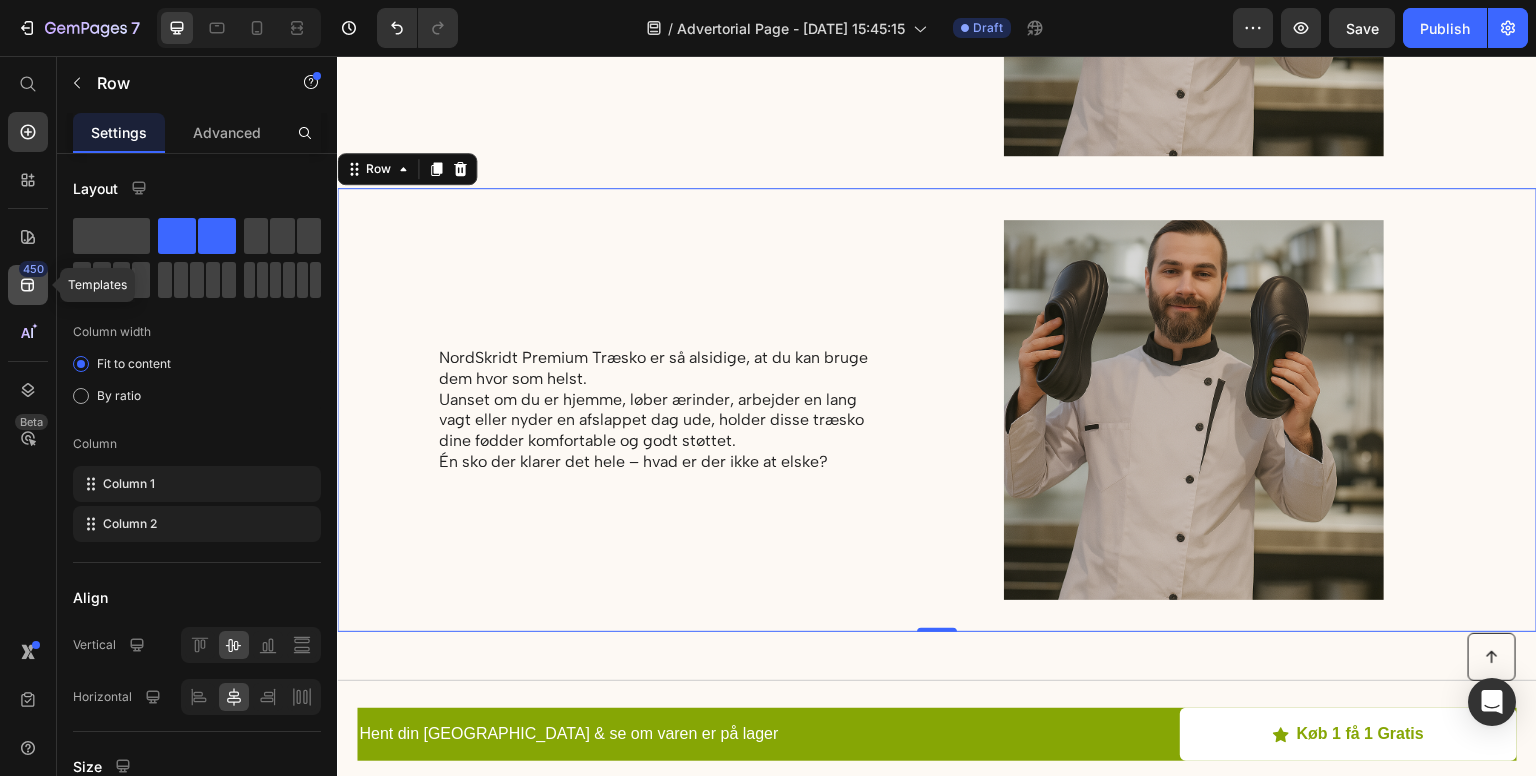click 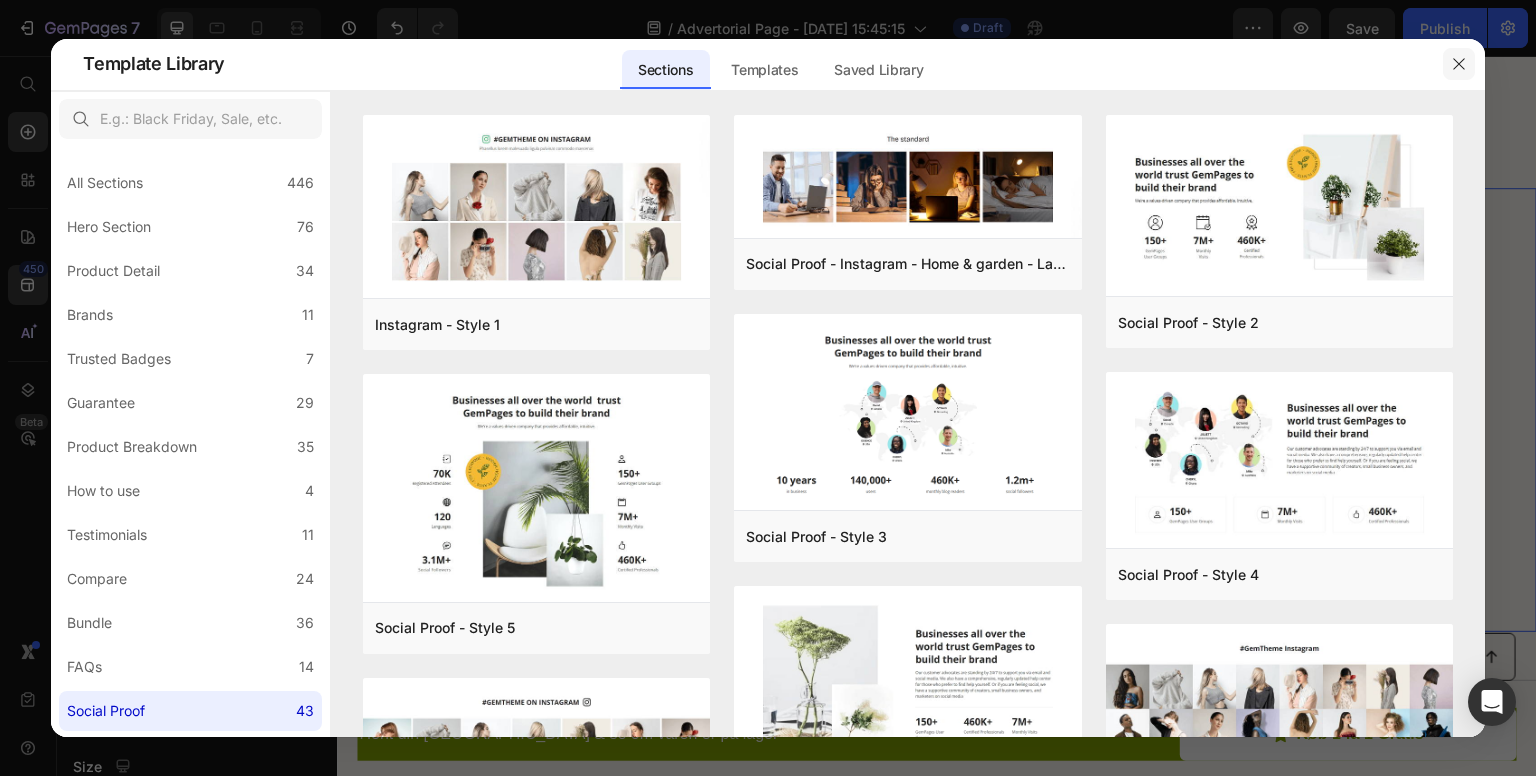 click 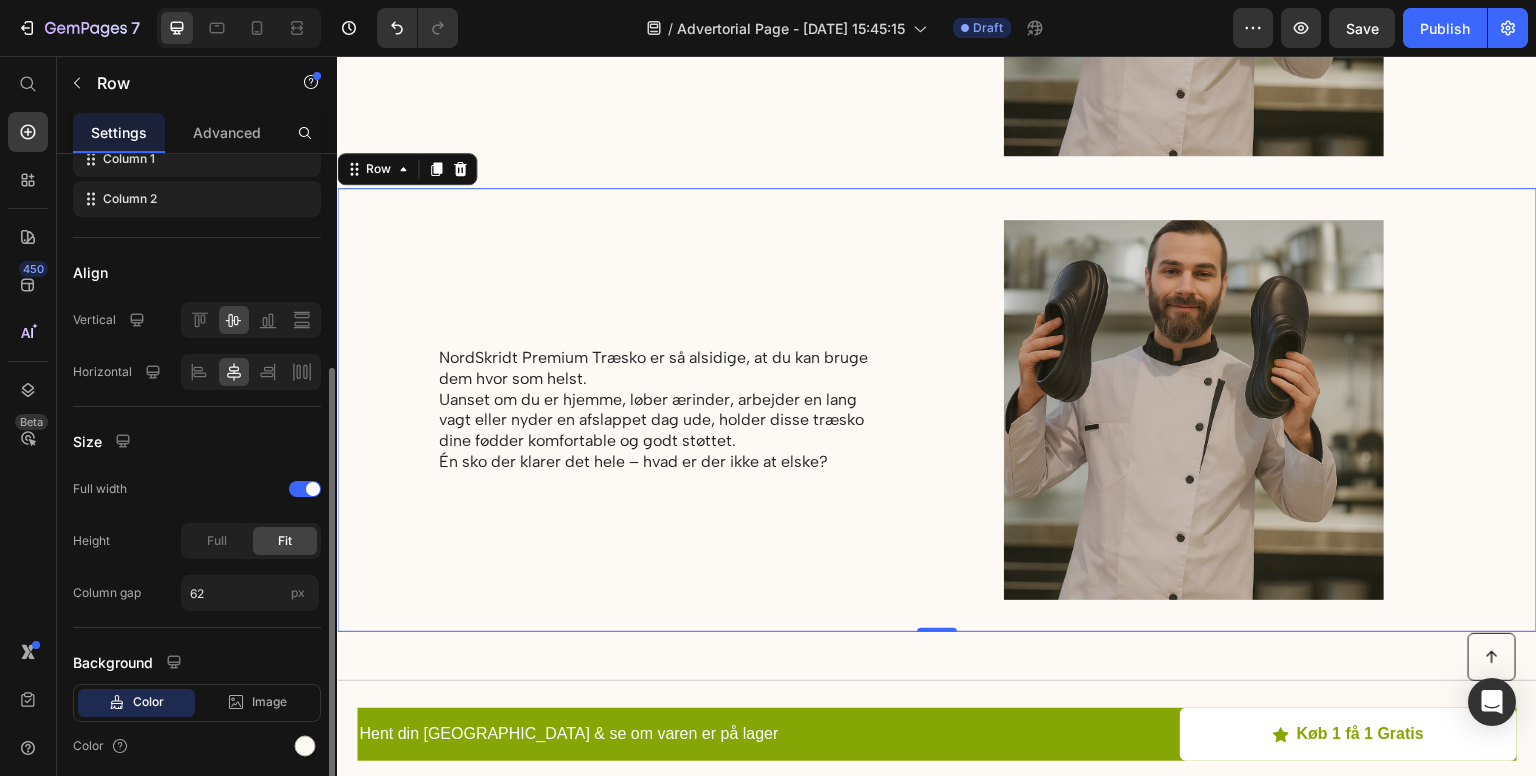 scroll, scrollTop: 396, scrollLeft: 0, axis: vertical 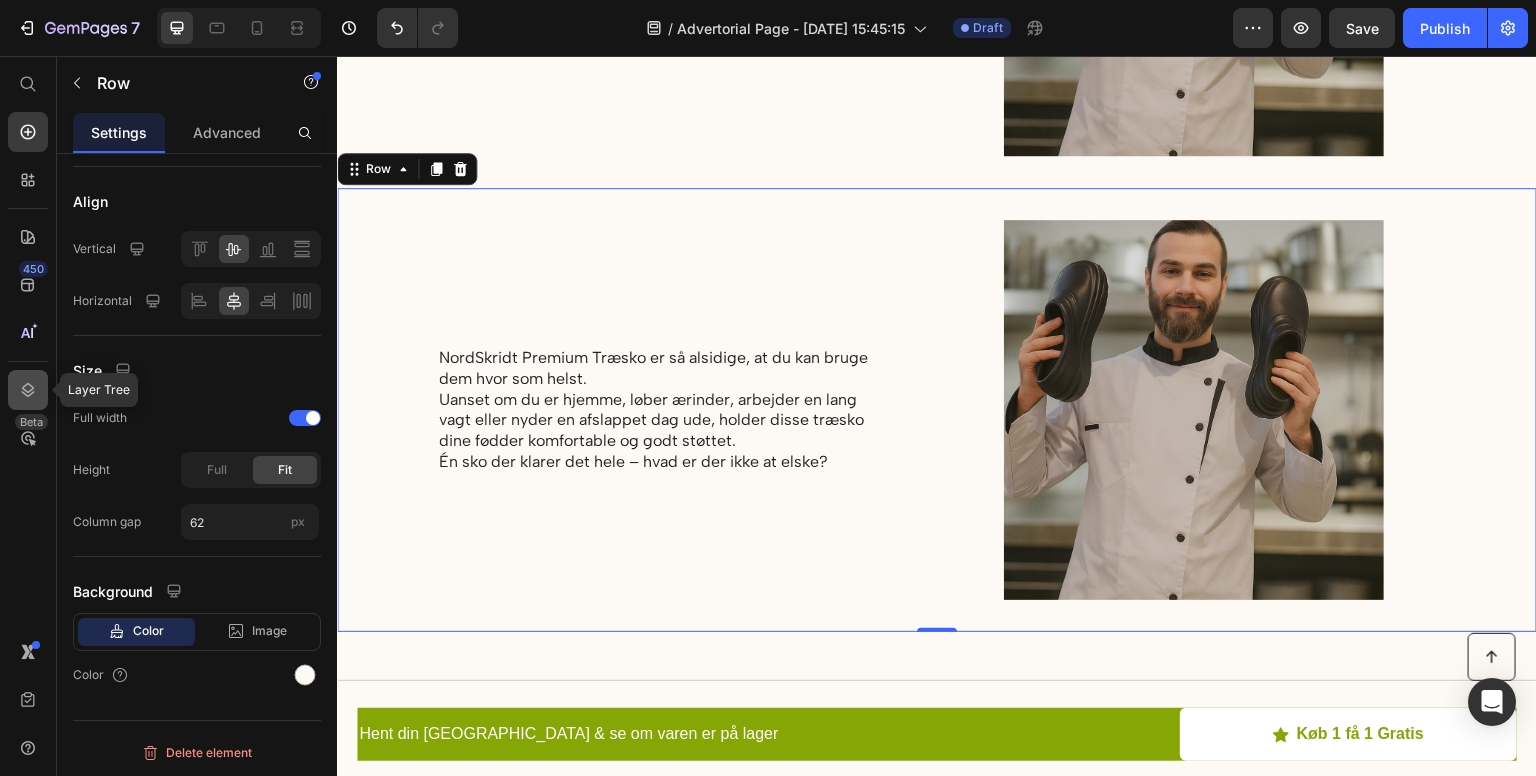 click 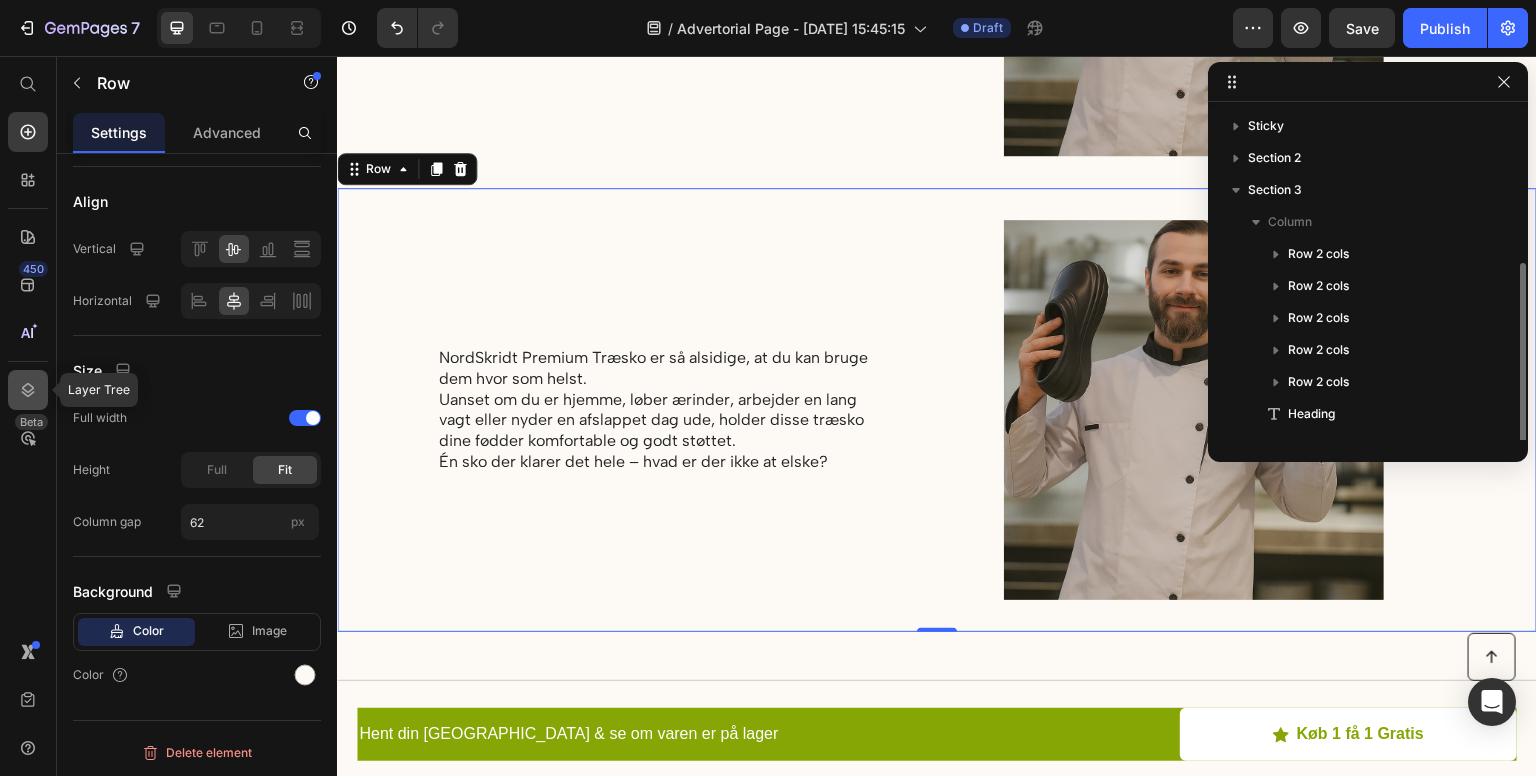 scroll, scrollTop: 85, scrollLeft: 0, axis: vertical 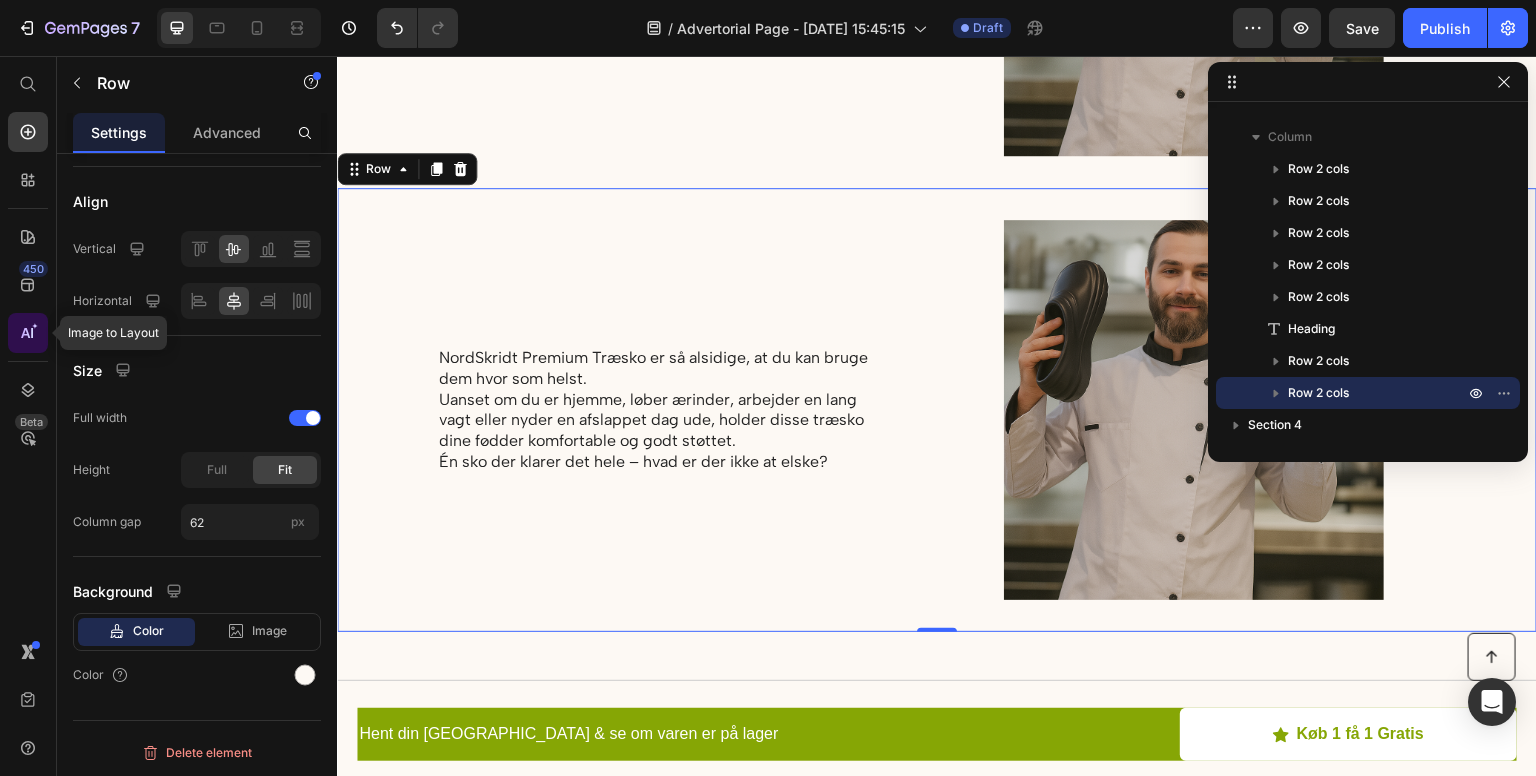click 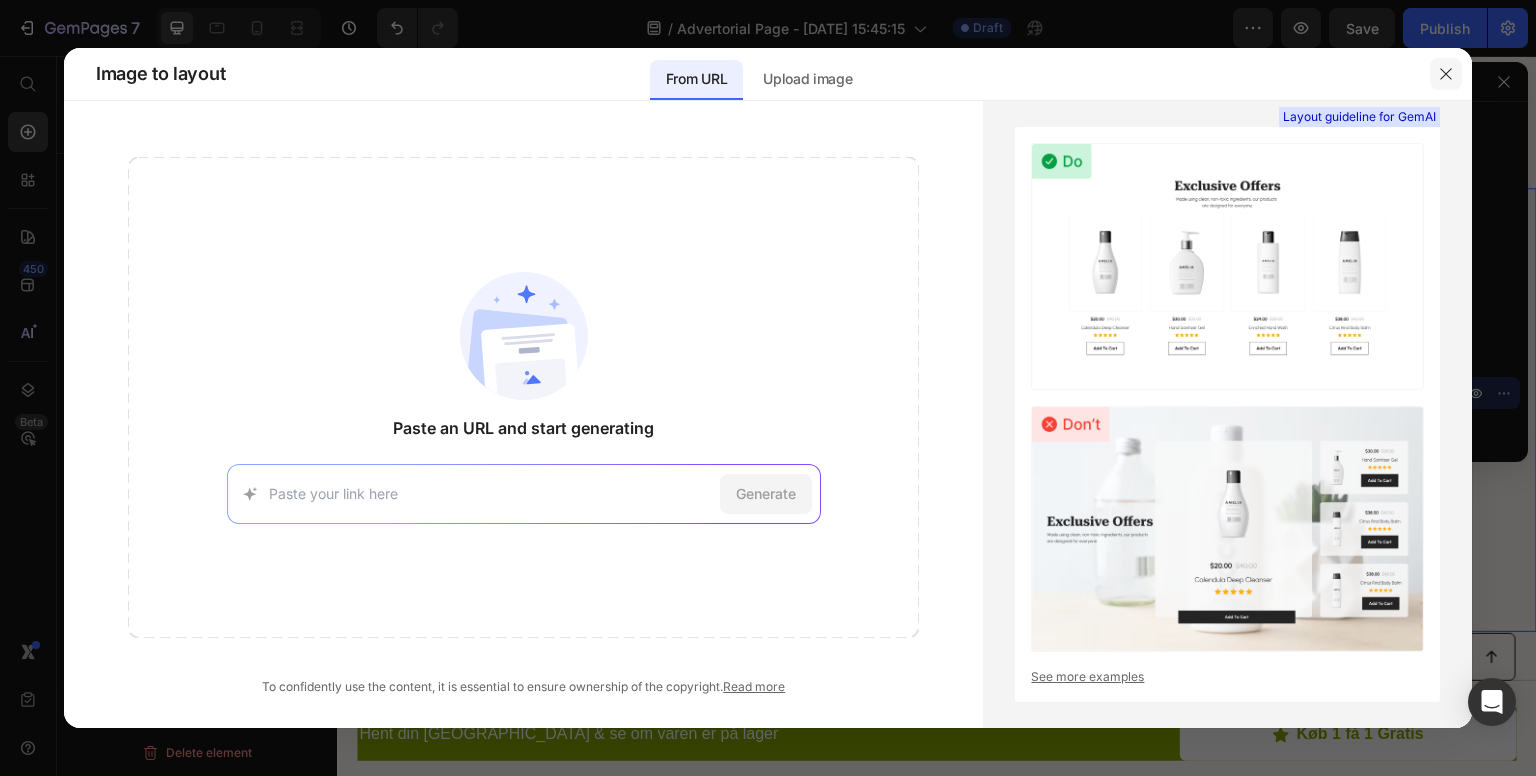 click 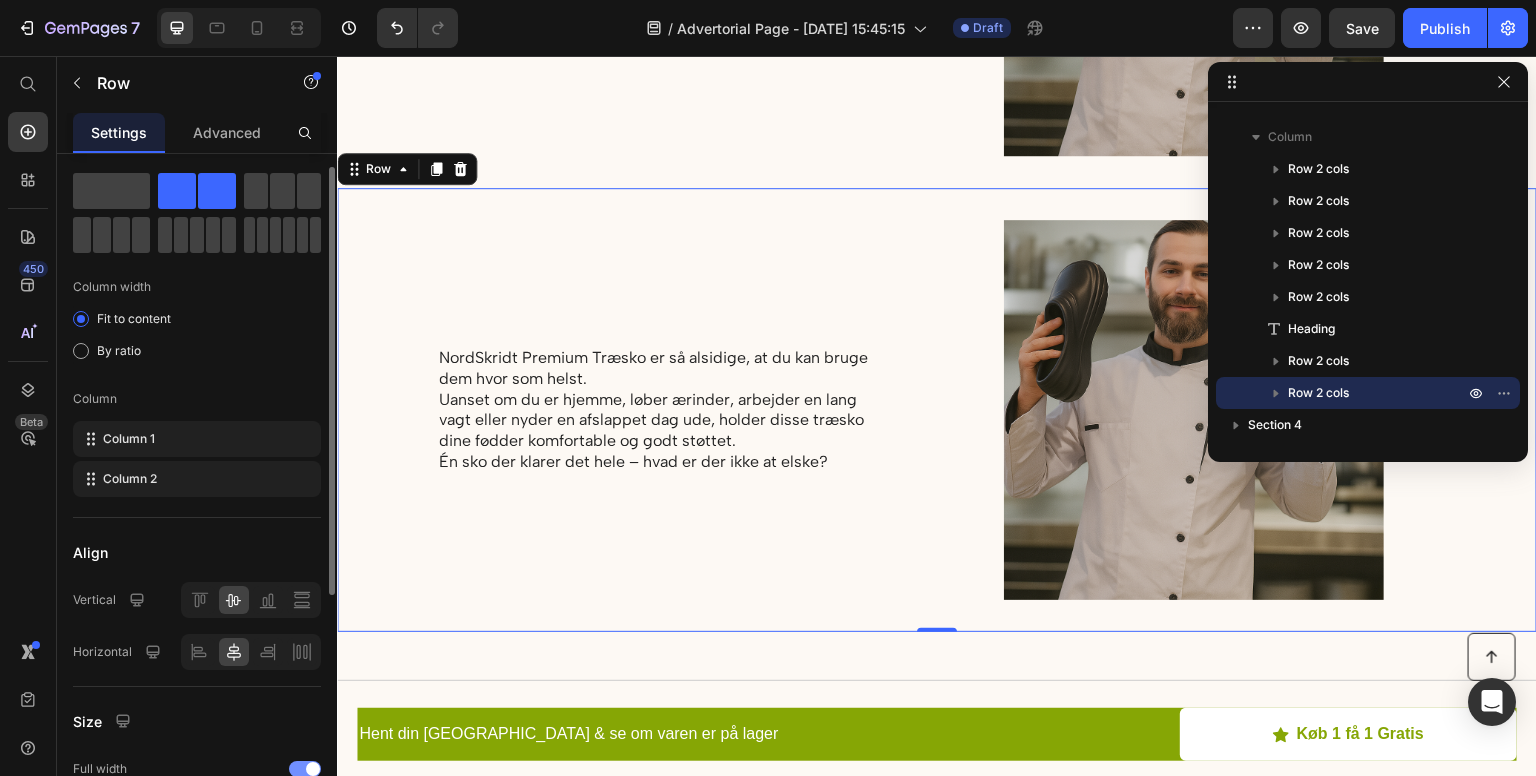 scroll, scrollTop: 0, scrollLeft: 0, axis: both 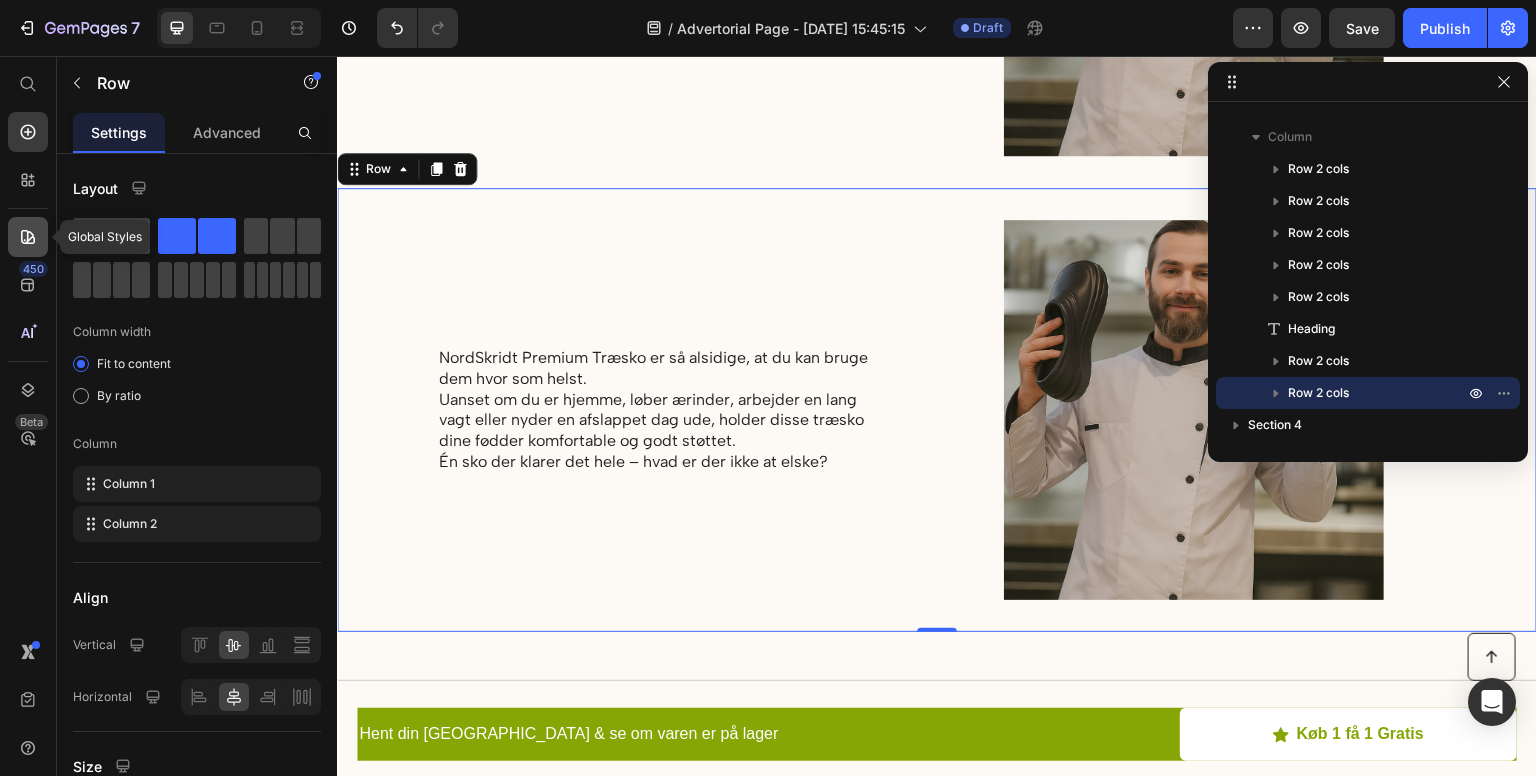 click 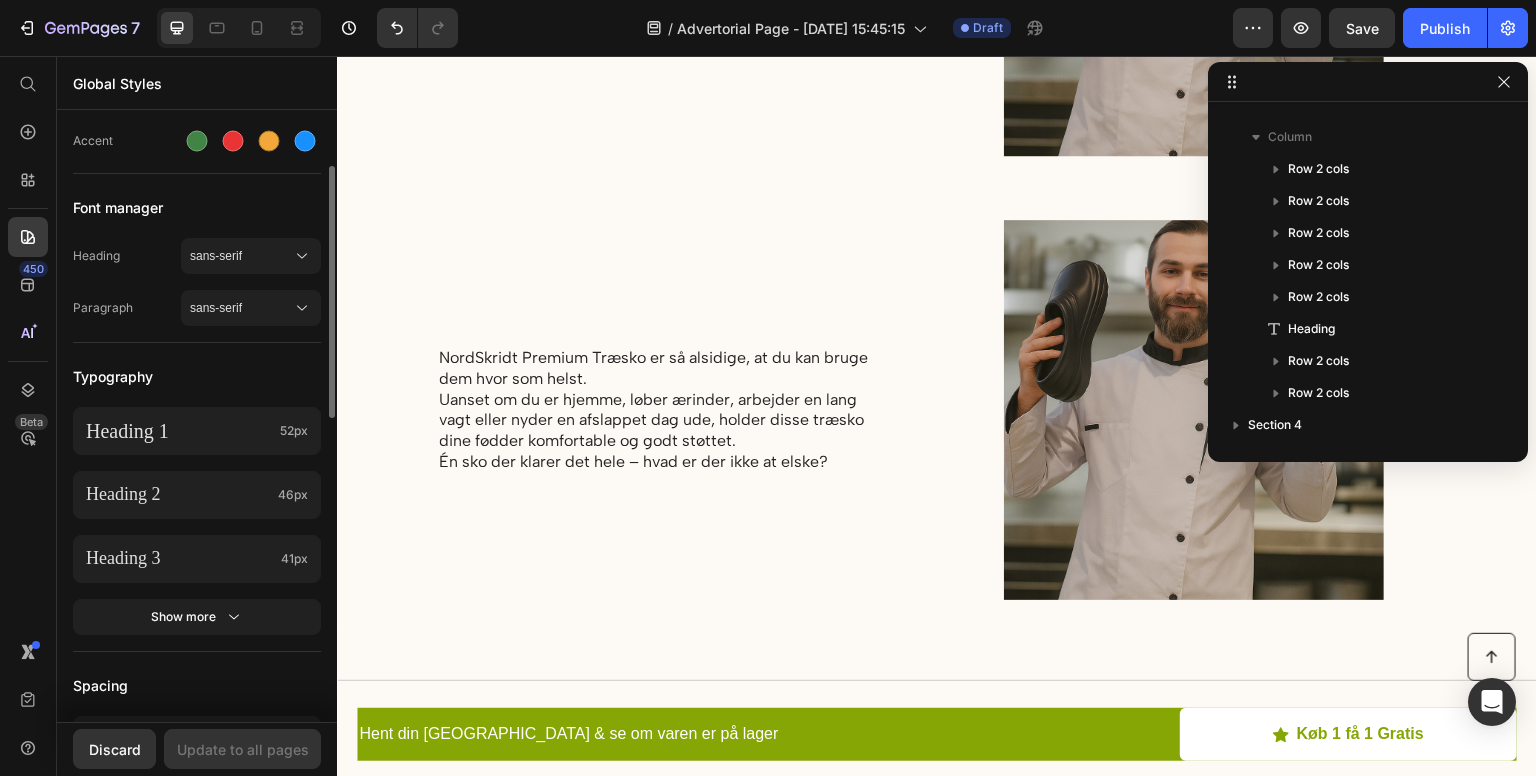 scroll, scrollTop: 230, scrollLeft: 0, axis: vertical 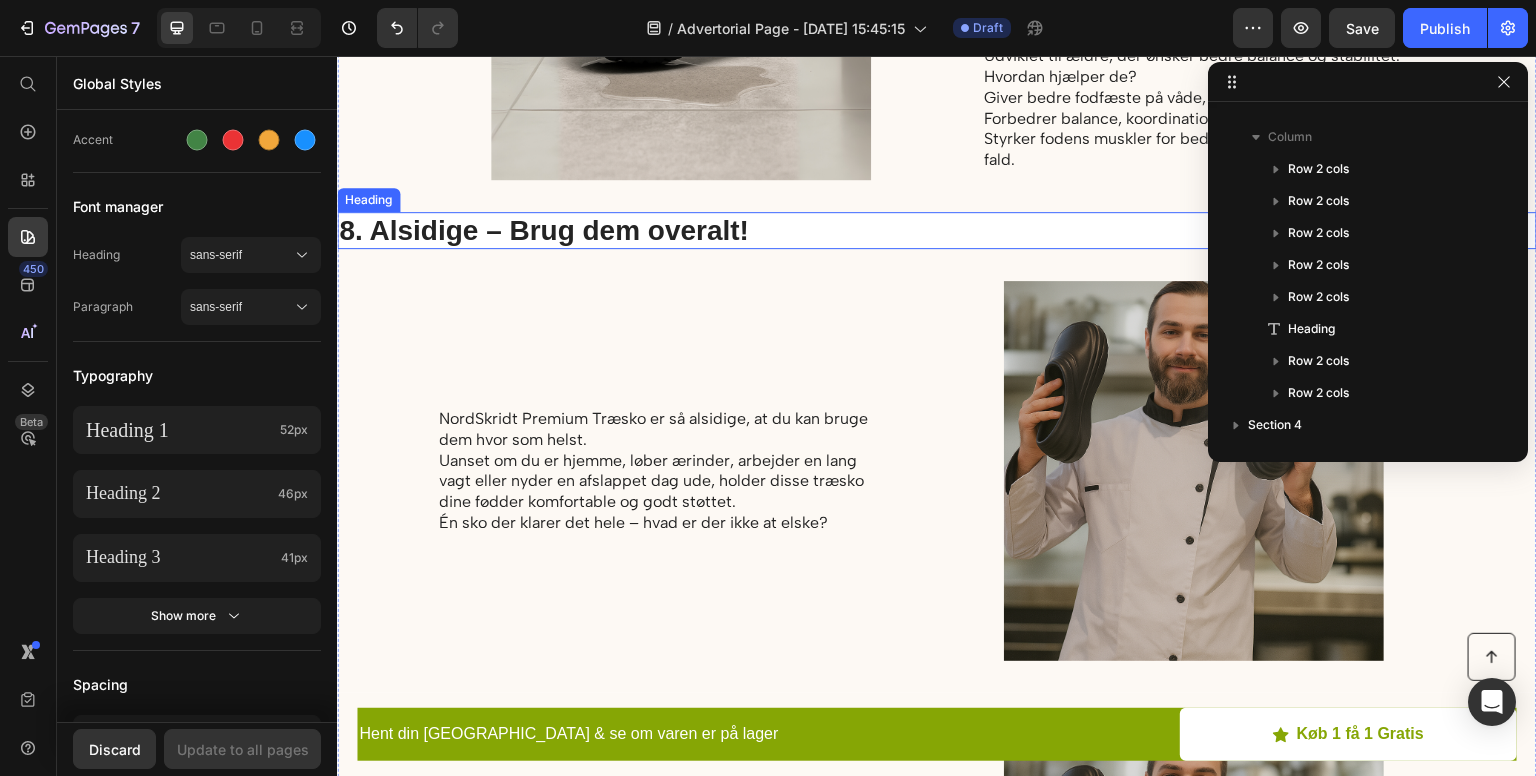 click on "8. Alsidige – Brug dem overalt!" at bounding box center (562, 231) 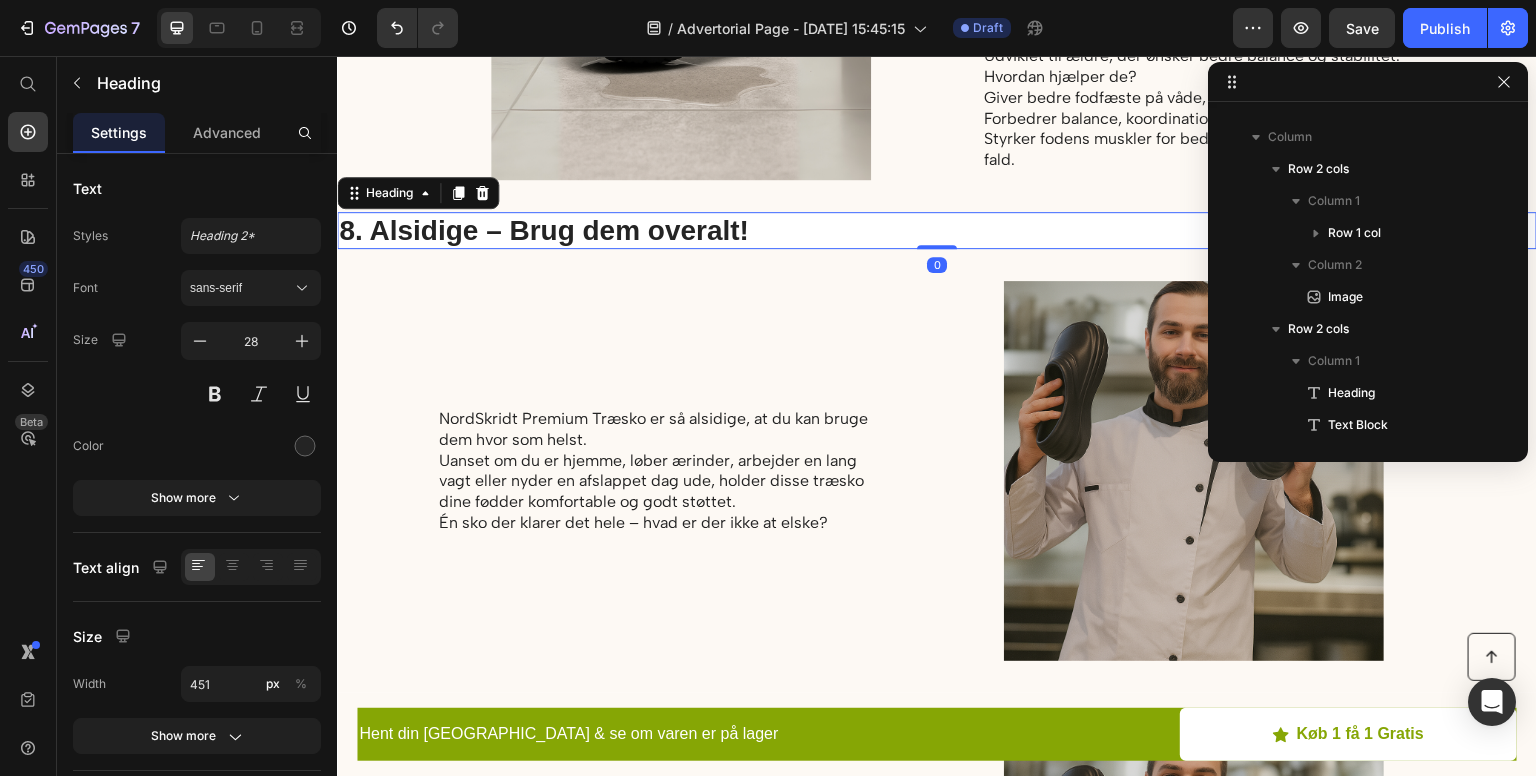 scroll, scrollTop: 922, scrollLeft: 0, axis: vertical 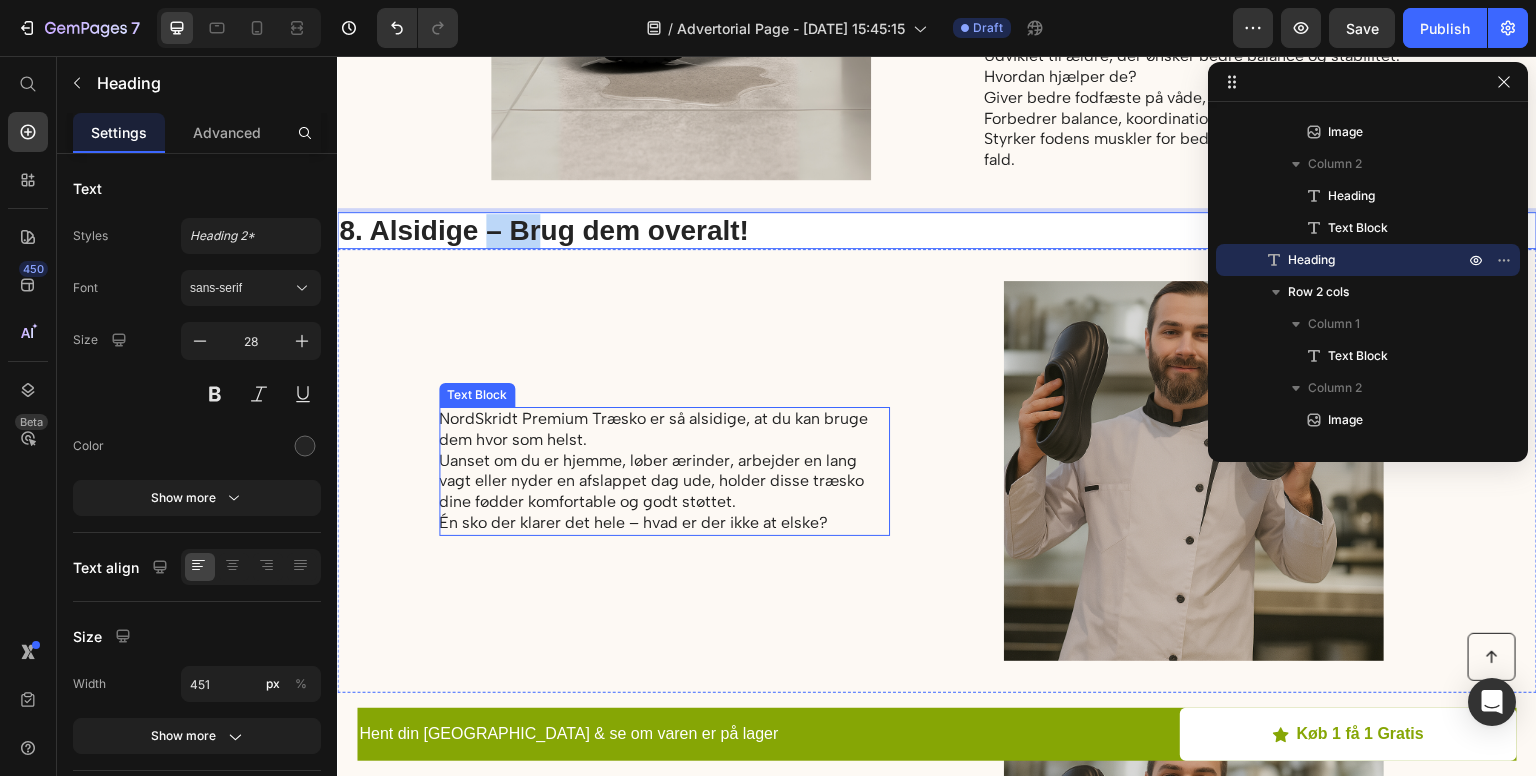 drag, startPoint x: 492, startPoint y: 223, endPoint x: 542, endPoint y: 473, distance: 254.95097 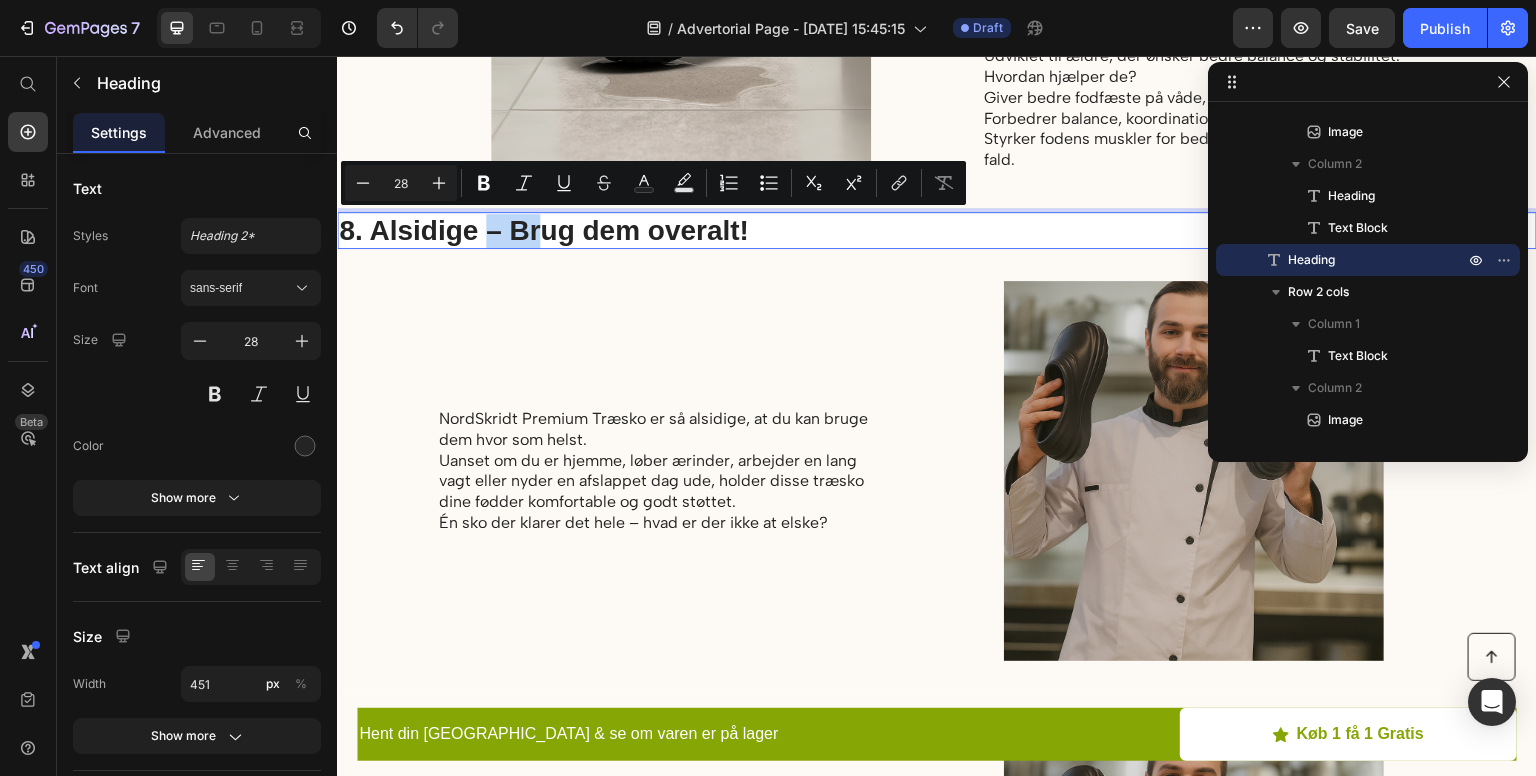 click on "8. Alsidige – Brug dem overalt!" at bounding box center (937, 231) 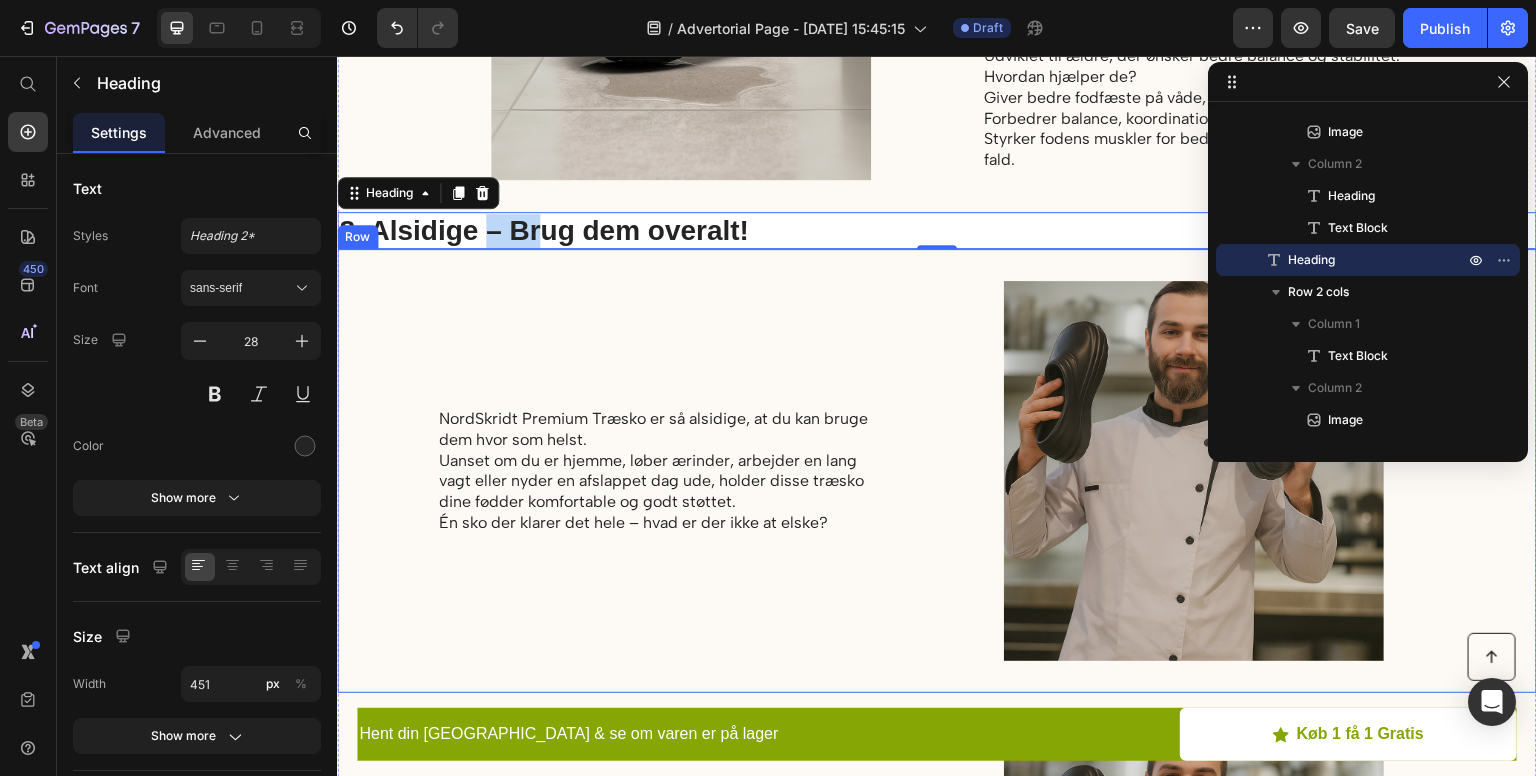drag, startPoint x: 818, startPoint y: 235, endPoint x: 797, endPoint y: 318, distance: 85.61542 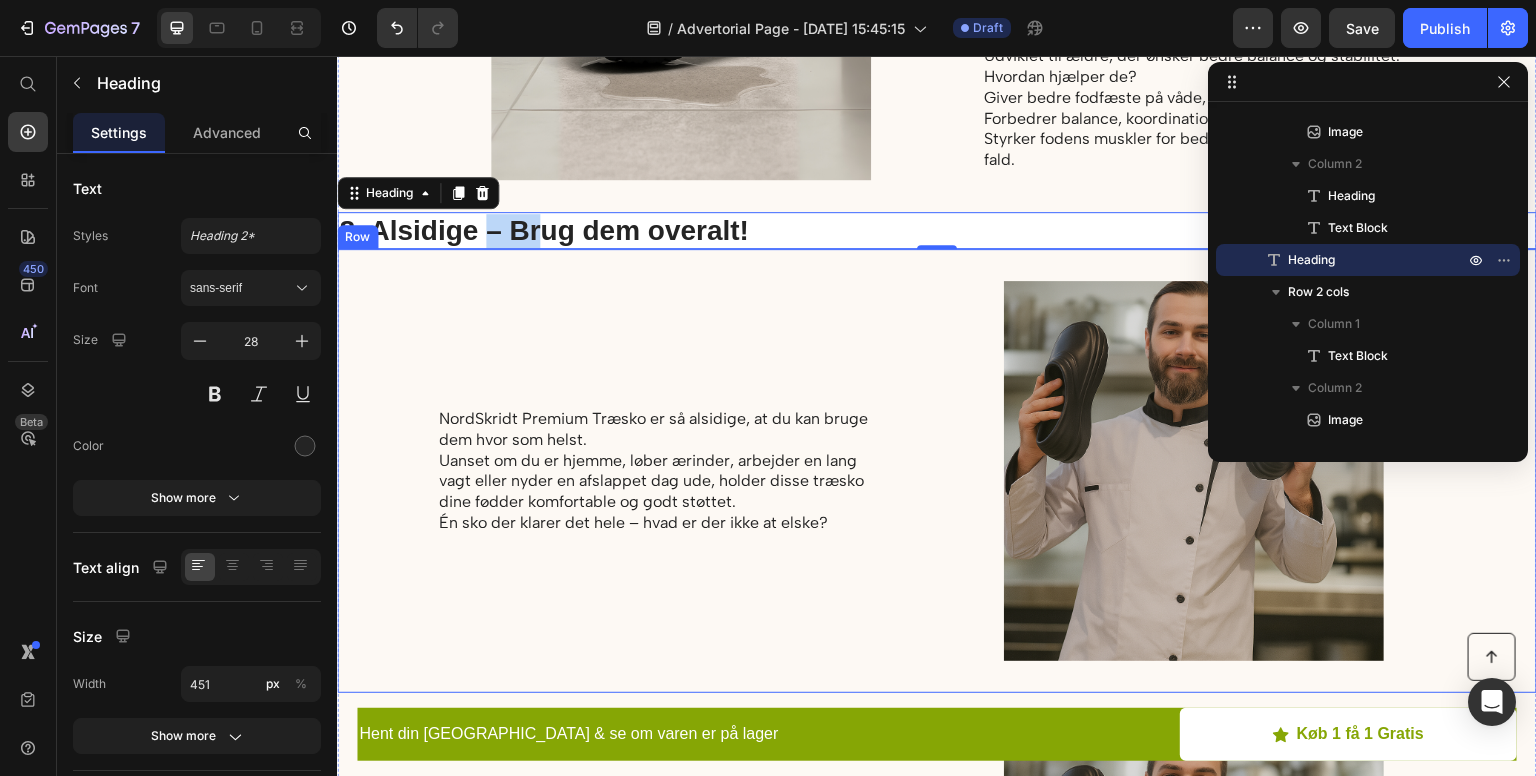 click on "UDSALG SLUTTER SNART Text Block 17 hrs 07 min 10 sec Countdown Timer NordiSkridt Premium Træsko Heading Perfect your toast with this advanced bread toaster Text Block KØB 1 FÅ 1 GRATIS + 50% FRA Button Efterspørgelse niveau:  HØJ Text Block | Text Block Køb 1, få 1 gratis Text Block Row Prøv den med 60 dages returret Text Block Row Image Row 5.100 % Vandtæt og Pletafvisende Heading NordiSkridt™ Premium Træsko  er fremstillet af slidstærke materialer, der er både  100 % vandtætte og modstandsdygtige over for pletter . De afviser væske, tåler snavs og kan let tørres rene med en fugtig klud – på få sekunder. I modsætning til stof- eller lædersko kræver de  ingen særlige rengøringsmidler eller pleje . Du behøver ikke længere kæmpe med beskidte eller ildelugtende sko. 👟 Hold dine sko friske, rene og klar til brug – hver eneste dag. Text Block Image Row Image 6.  Så behagelige, du glemmer de er der Heading NordiSkridt™ træsko Hvem bør bruge dem? Hvordan hjælper de? Row" at bounding box center [937, -442] 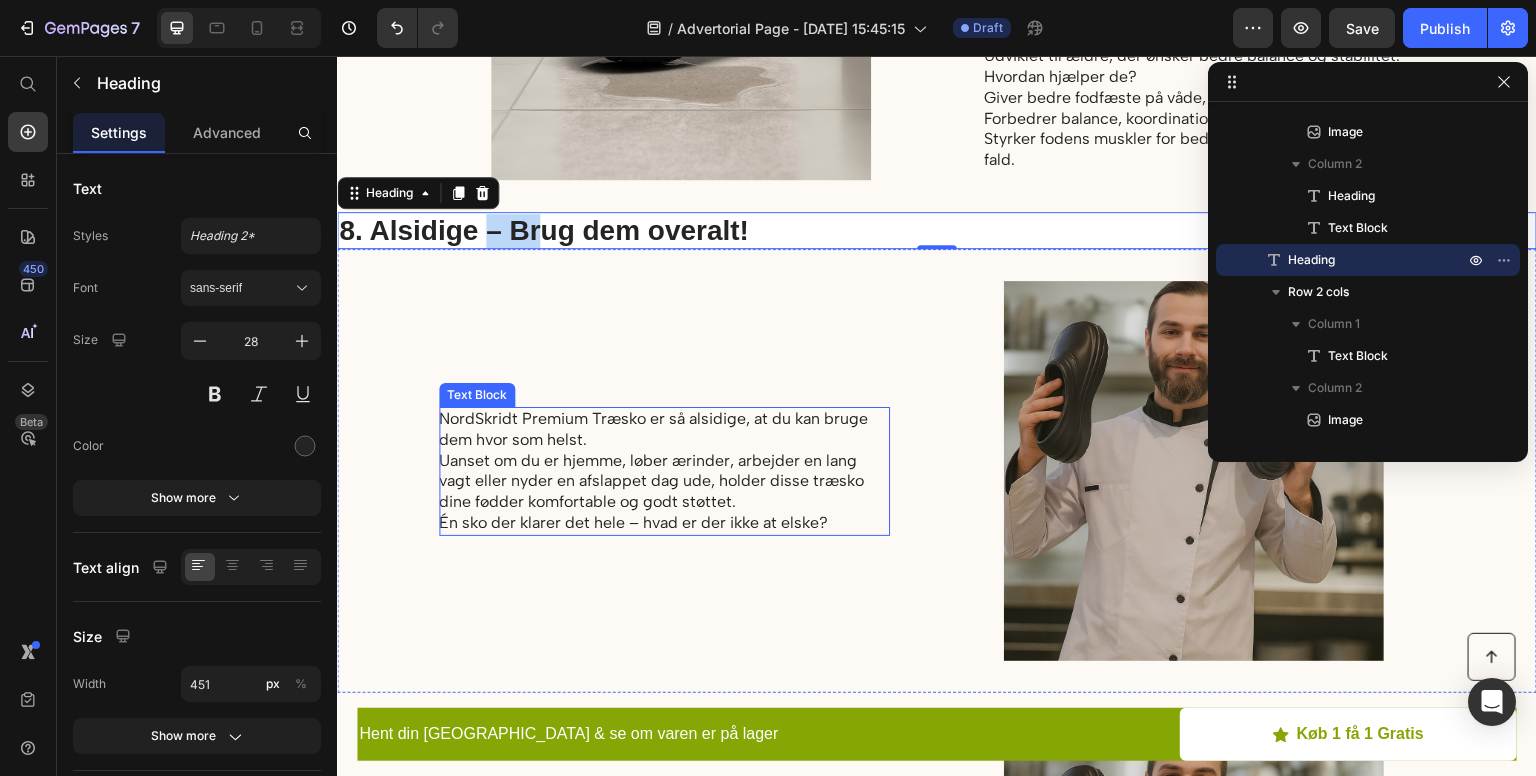 drag, startPoint x: 914, startPoint y: 221, endPoint x: 874, endPoint y: 434, distance: 216.72333 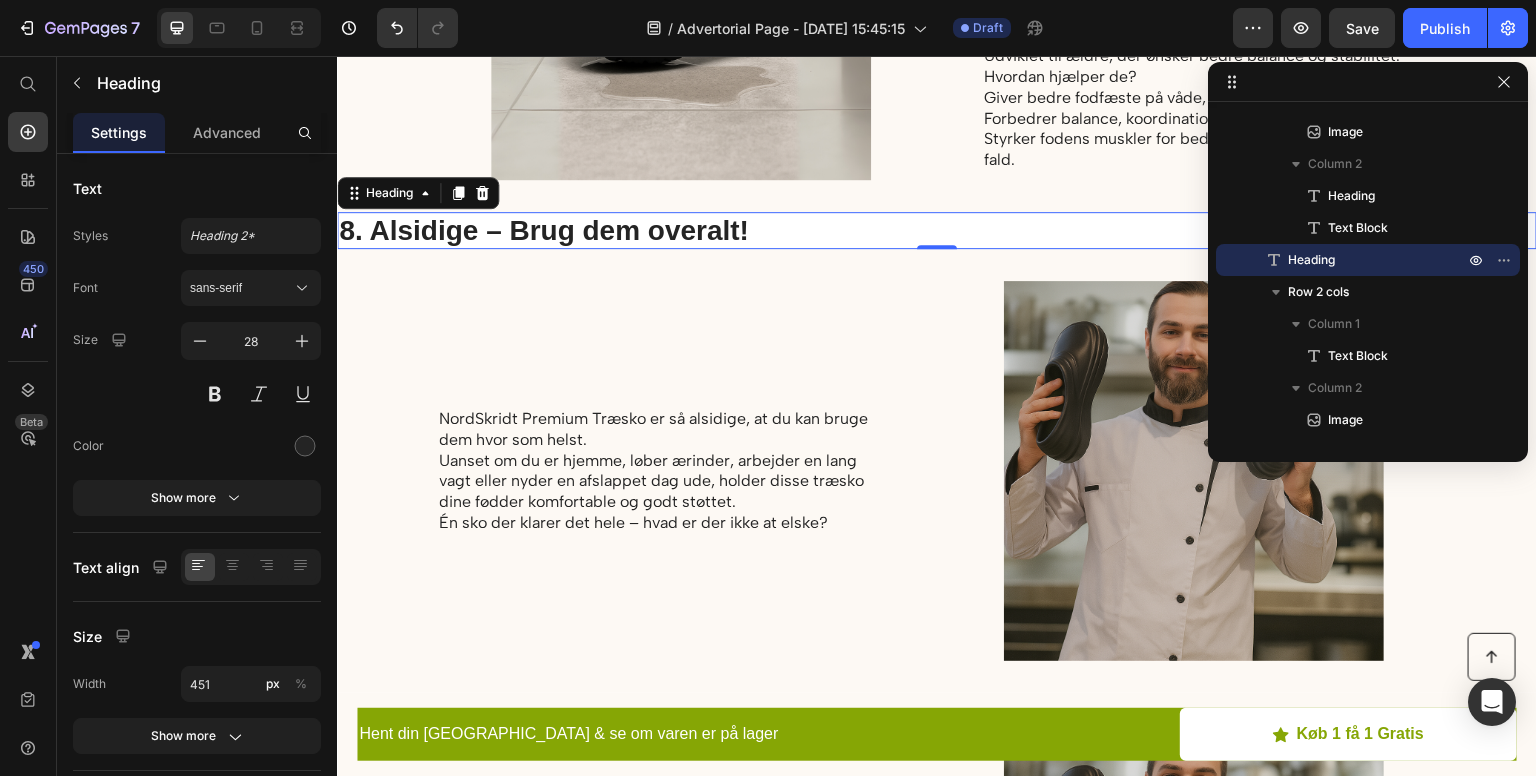 click on "8. Alsidige – Brug dem overalt!" at bounding box center (562, 231) 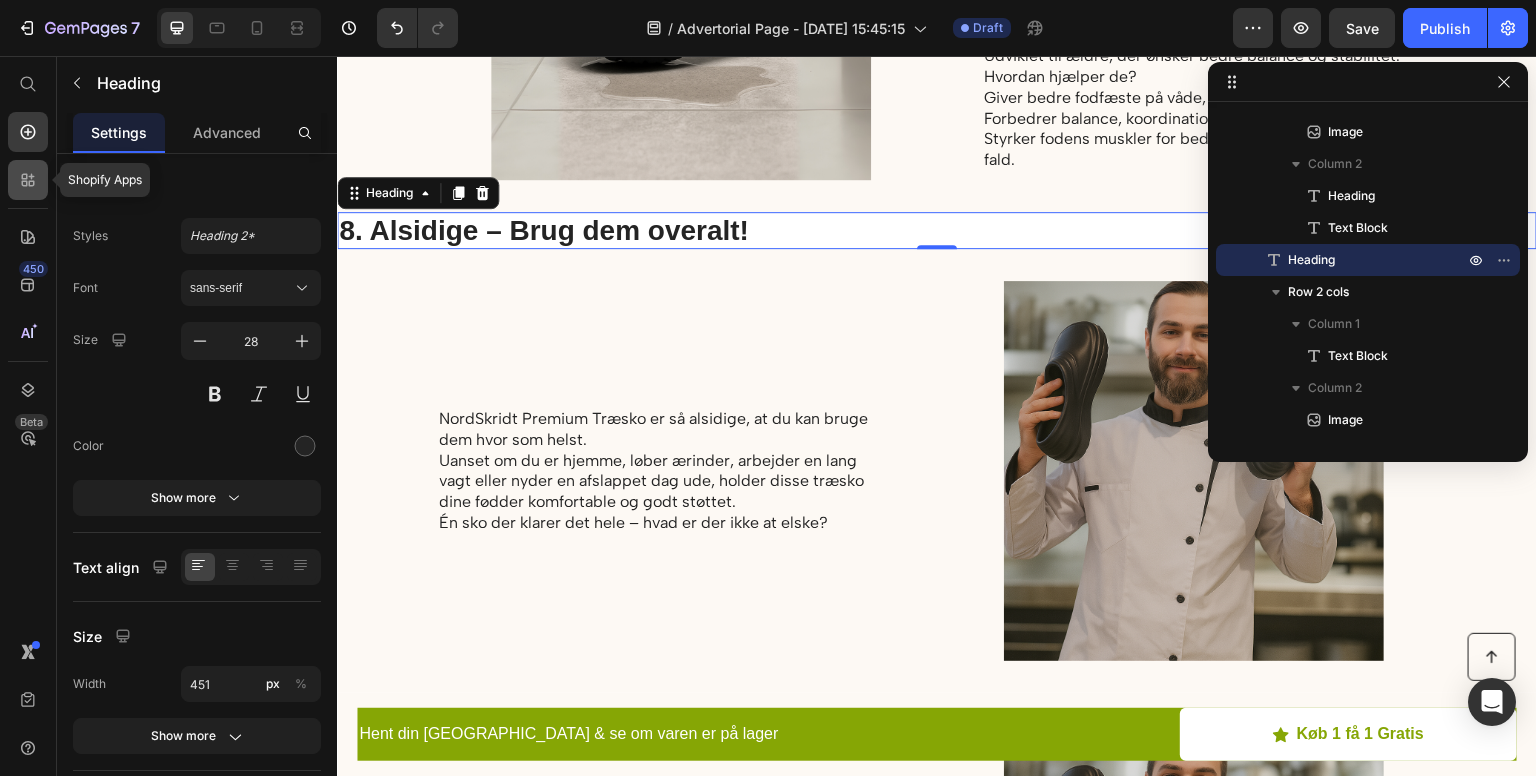 click 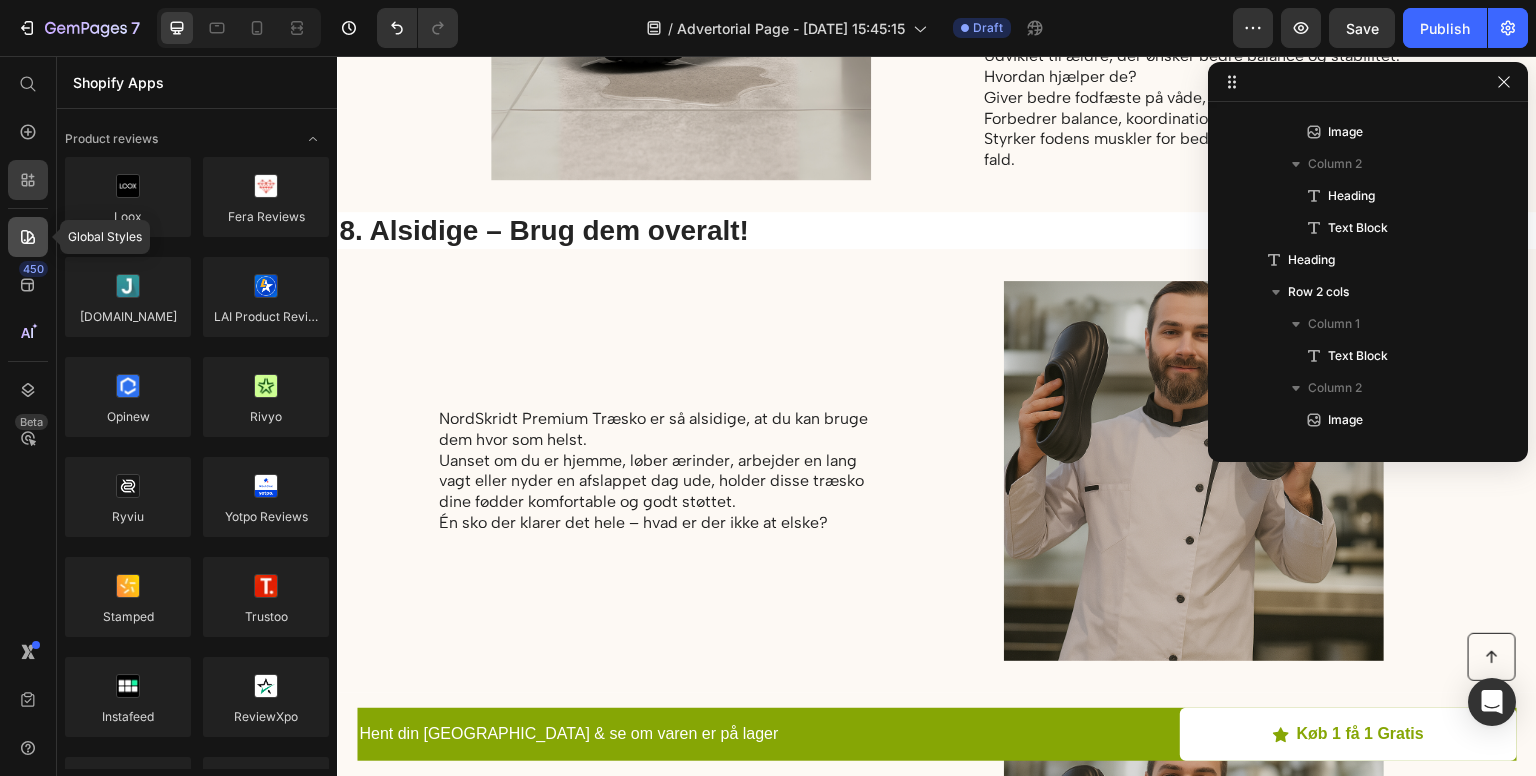 click 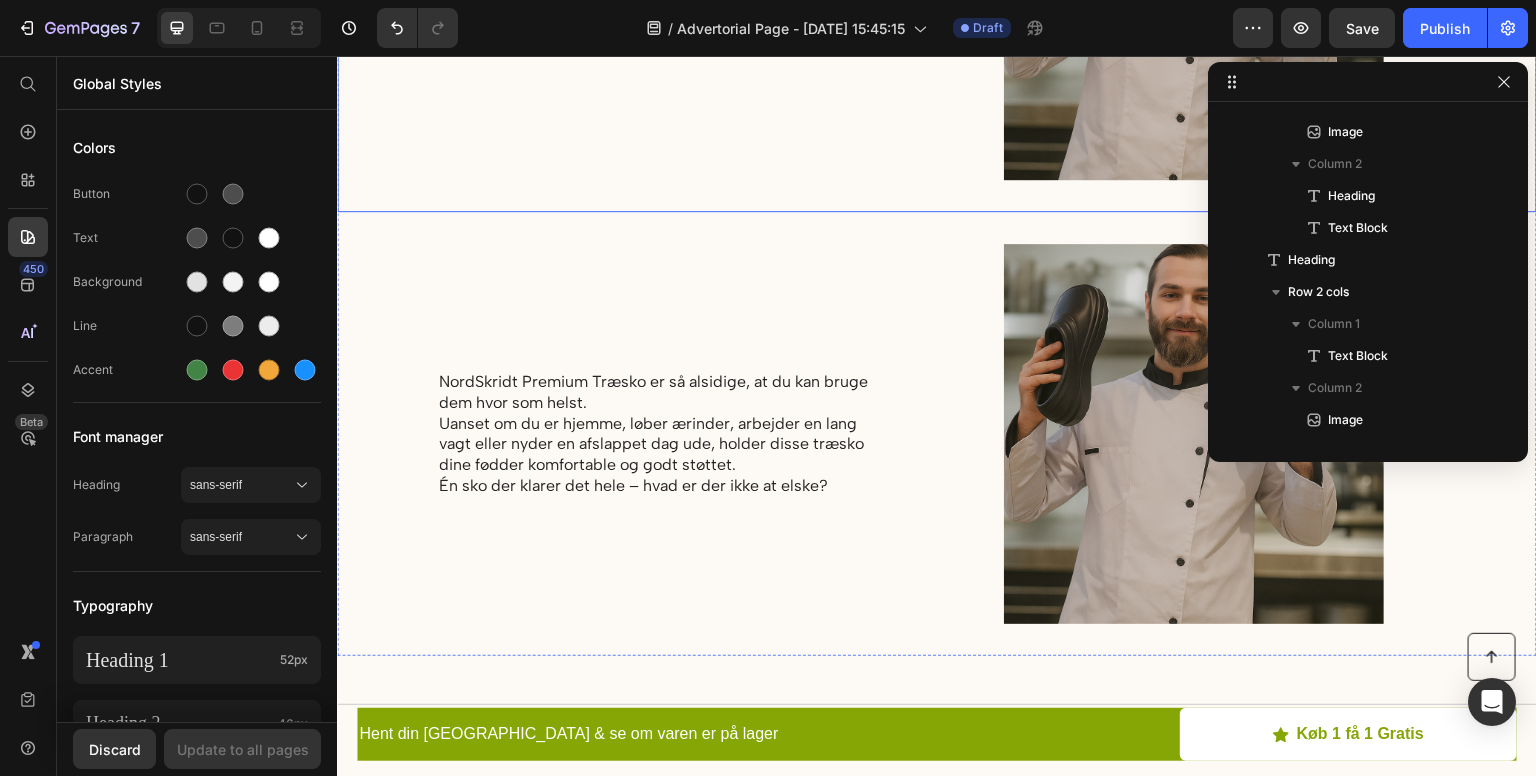 scroll, scrollTop: 4797, scrollLeft: 0, axis: vertical 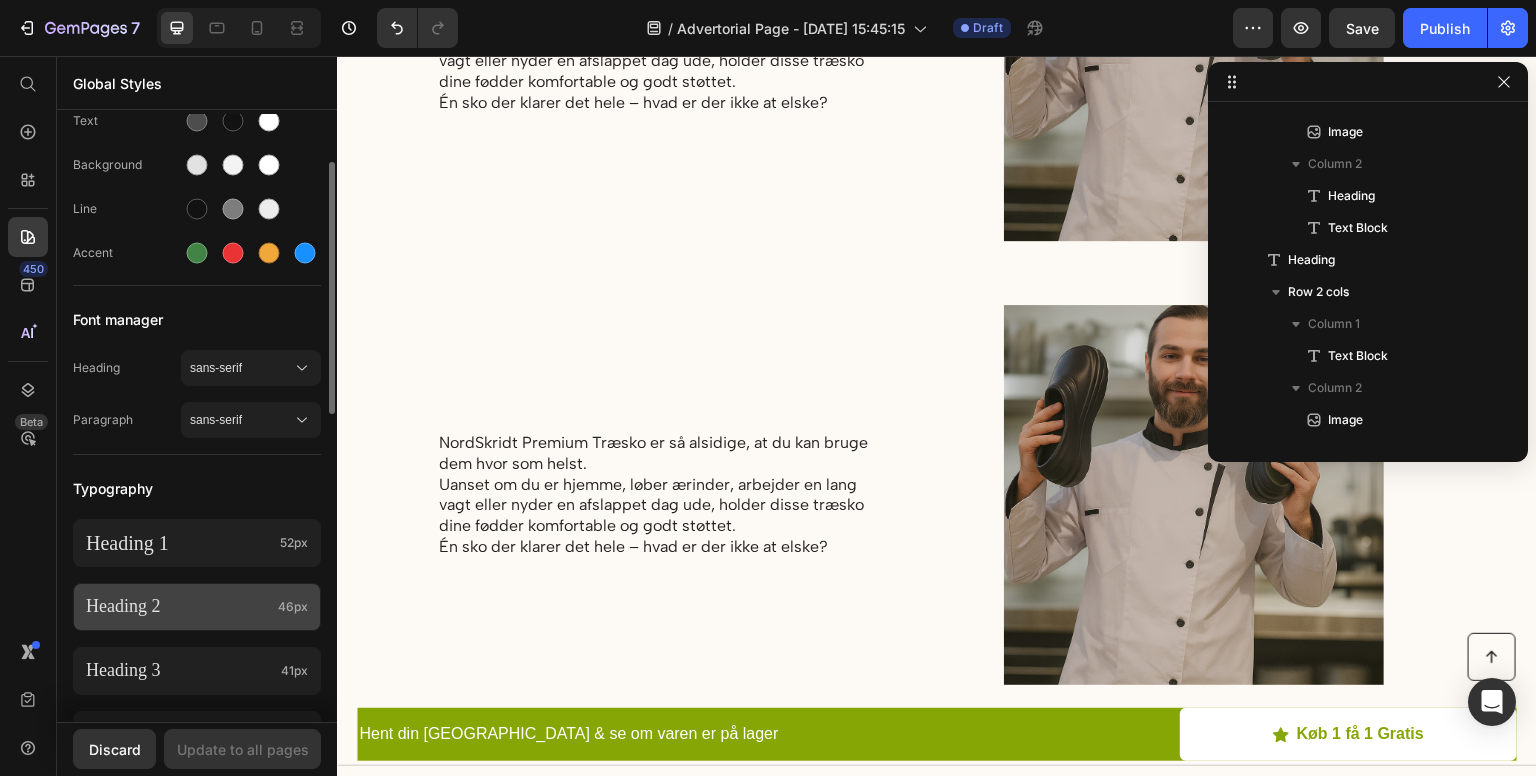 click on "Heading 2" at bounding box center (178, 606) 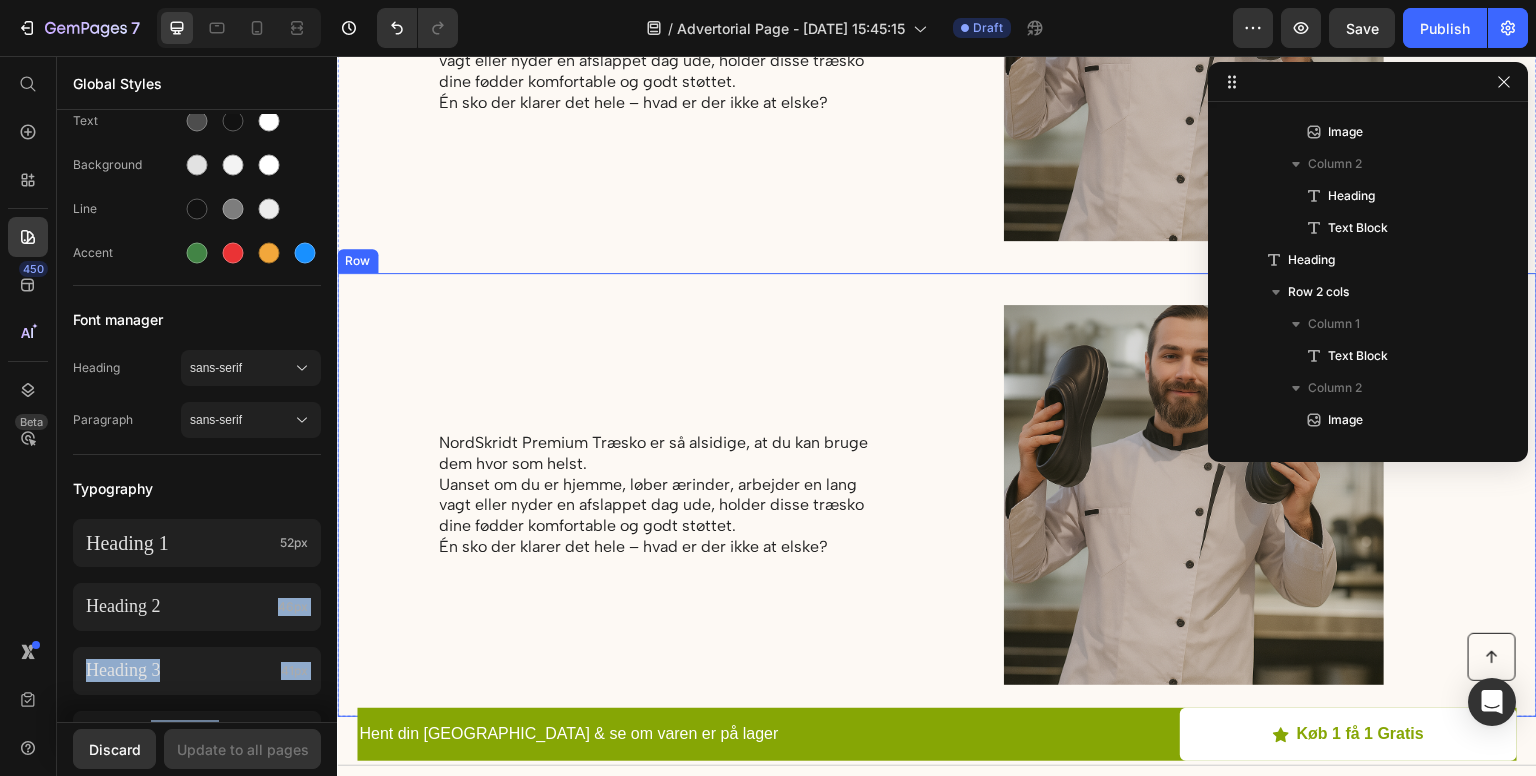 drag, startPoint x: 549, startPoint y: 659, endPoint x: 437, endPoint y: 352, distance: 326.792 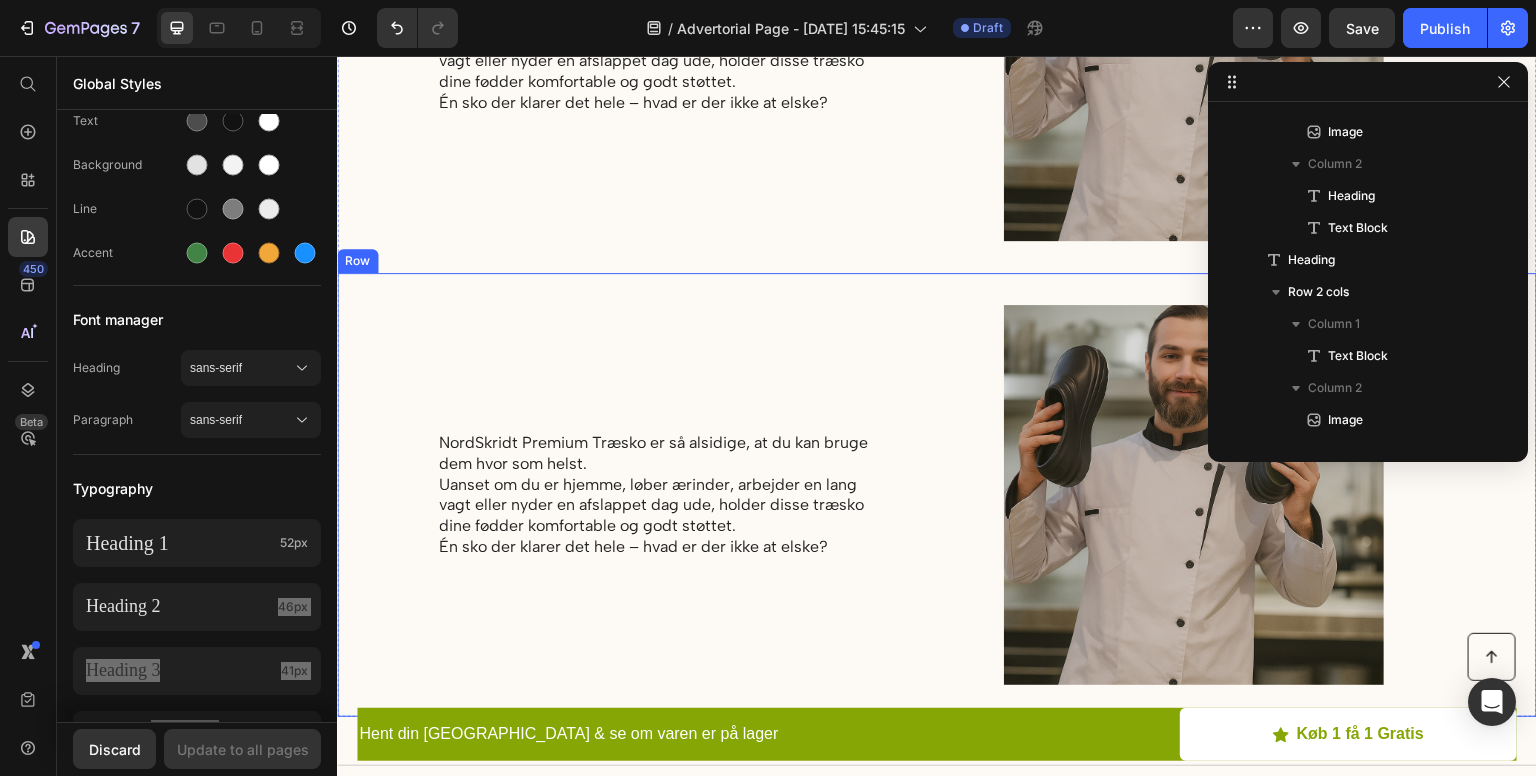 click on "NordSkridt Premium Træsko er så alsidige, at du kan bruge dem hvor som helst. Uanset om du er hjemme, løber ærinder, arbejder en lang vagt eller nyder en afslappet dag ude, holder disse træsko dine fødder komfortable og godt støttet. Én sko der klarer det hele – hvad er der ikke at elske? Text Block" at bounding box center [664, 495] 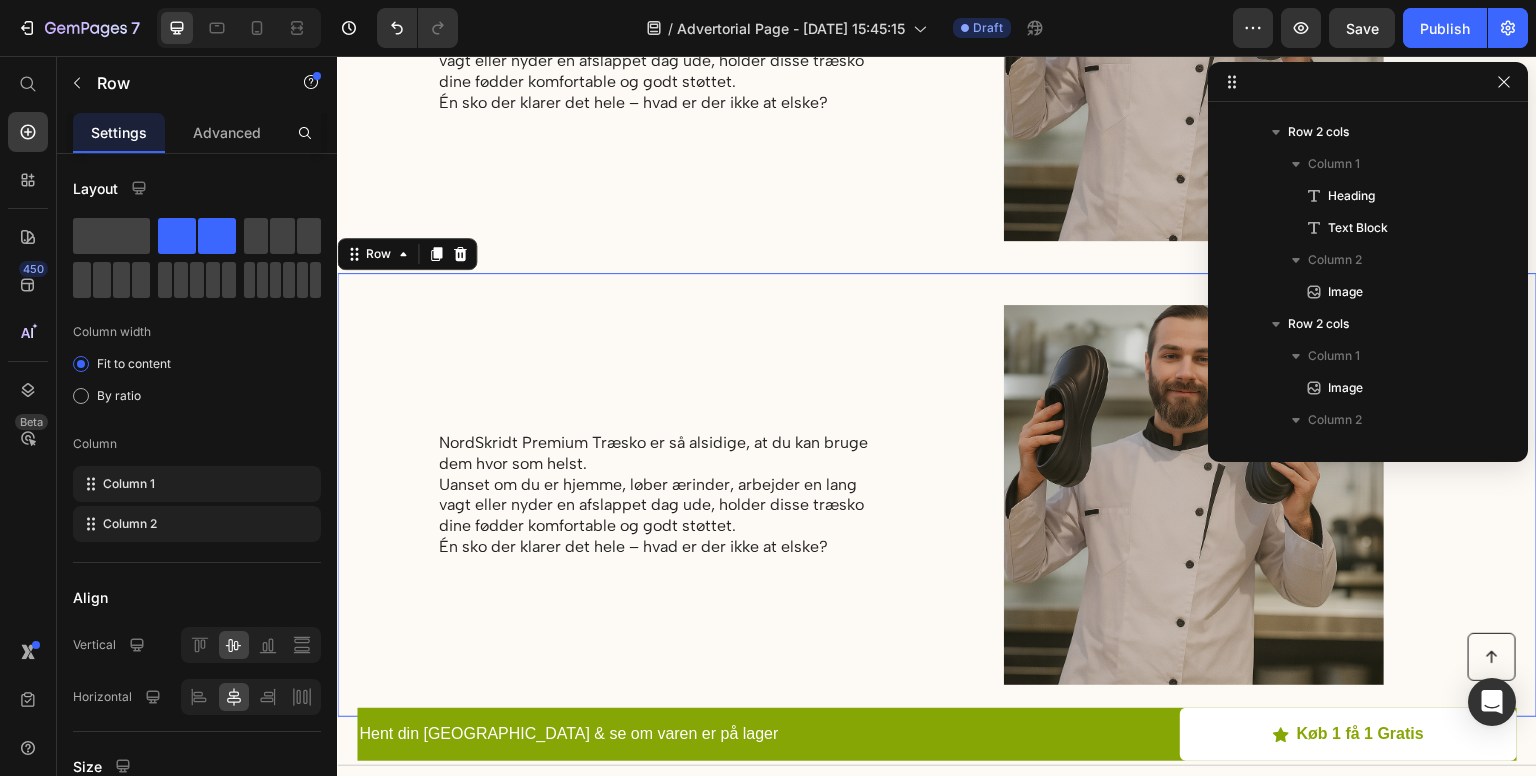 scroll, scrollTop: 1365, scrollLeft: 0, axis: vertical 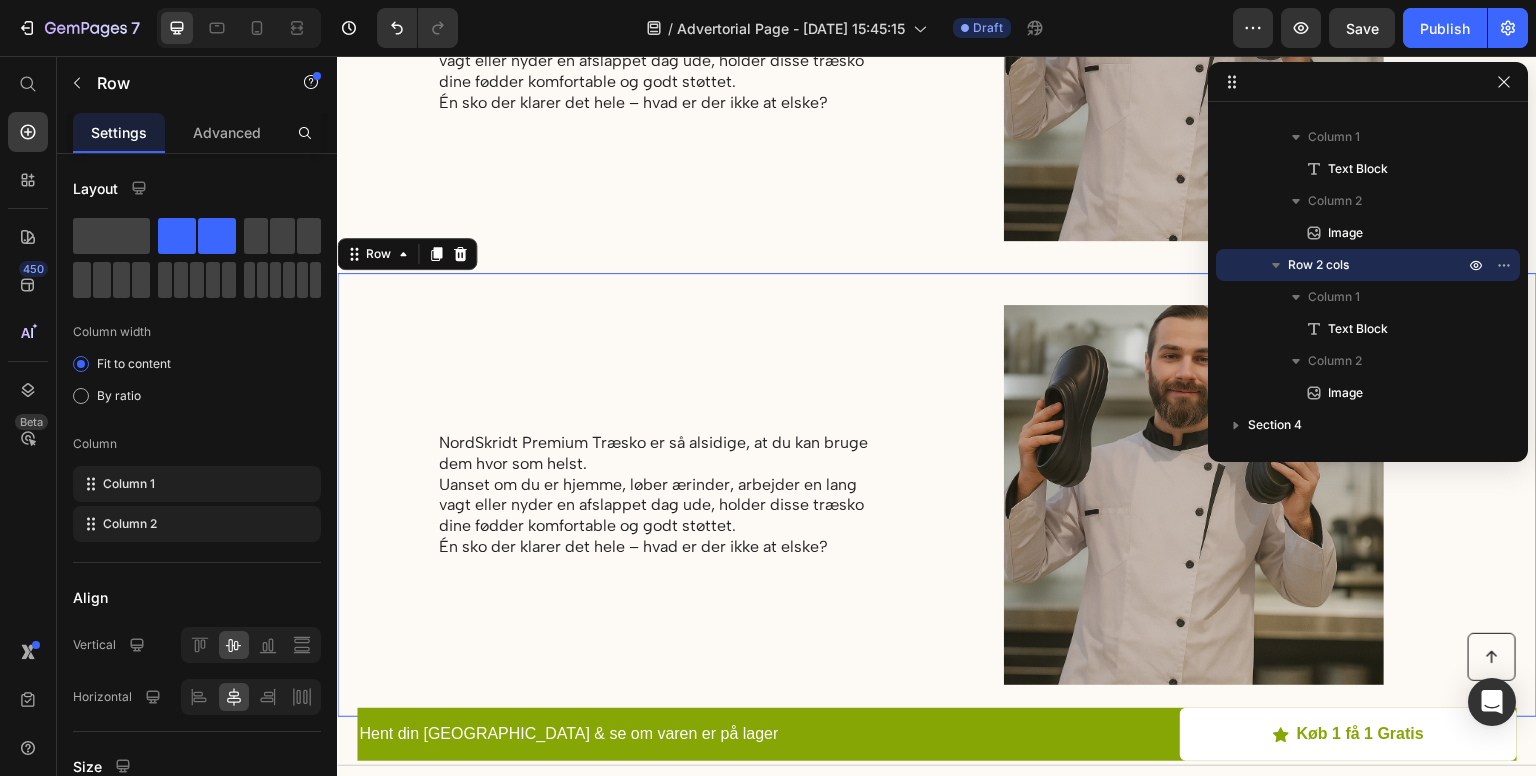 click on "NordSkridt Premium Træsko er så alsidige, at du kan bruge dem hvor som helst. Uanset om du er hjemme, løber ærinder, arbejder en lang vagt eller nyder en afslappet dag ude, holder disse træsko dine fødder komfortable og godt støttet. Én sko der klarer det hele – hvad er der ikke at elske? Text Block Image Row   0" at bounding box center (937, 495) 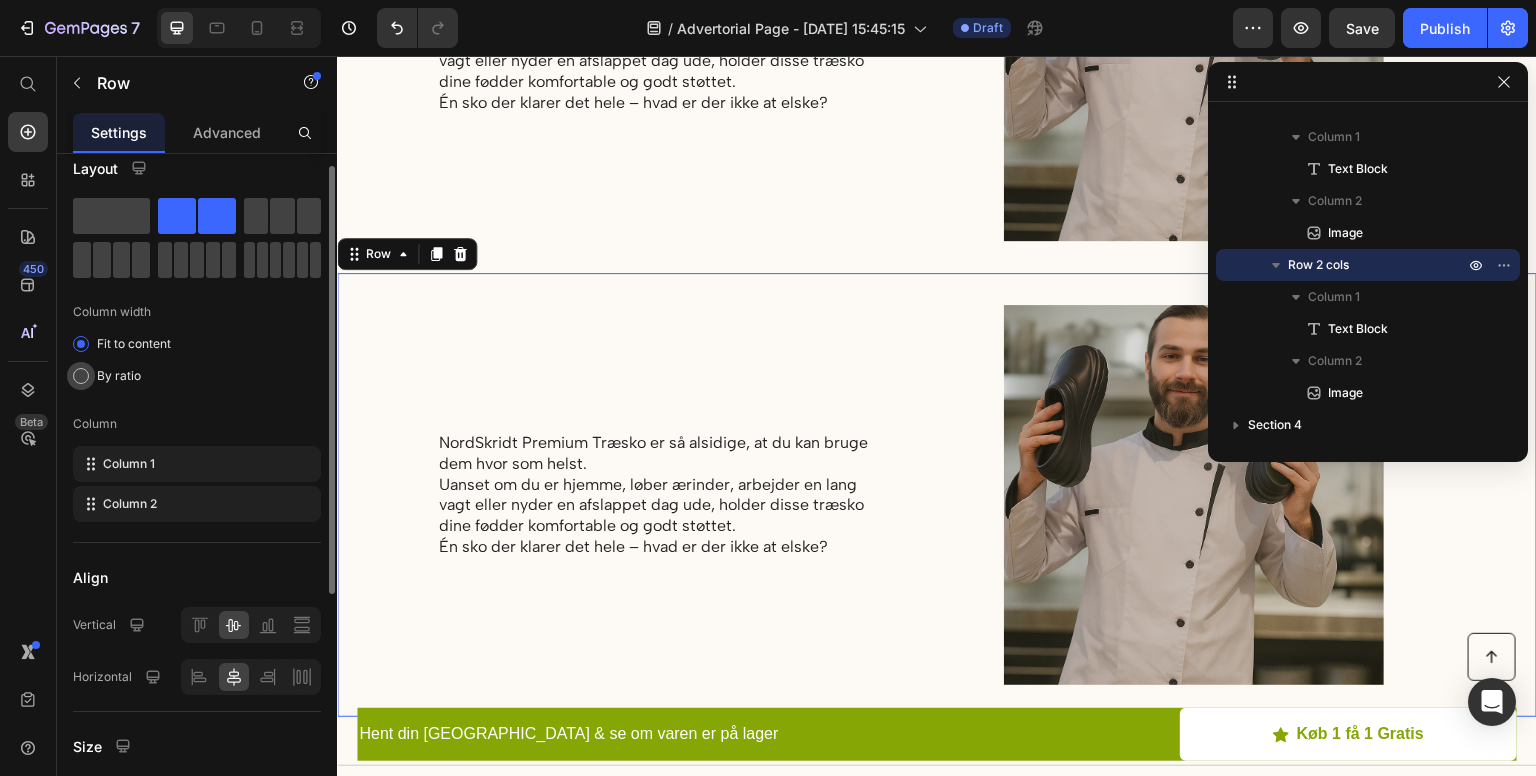 scroll, scrollTop: 0, scrollLeft: 0, axis: both 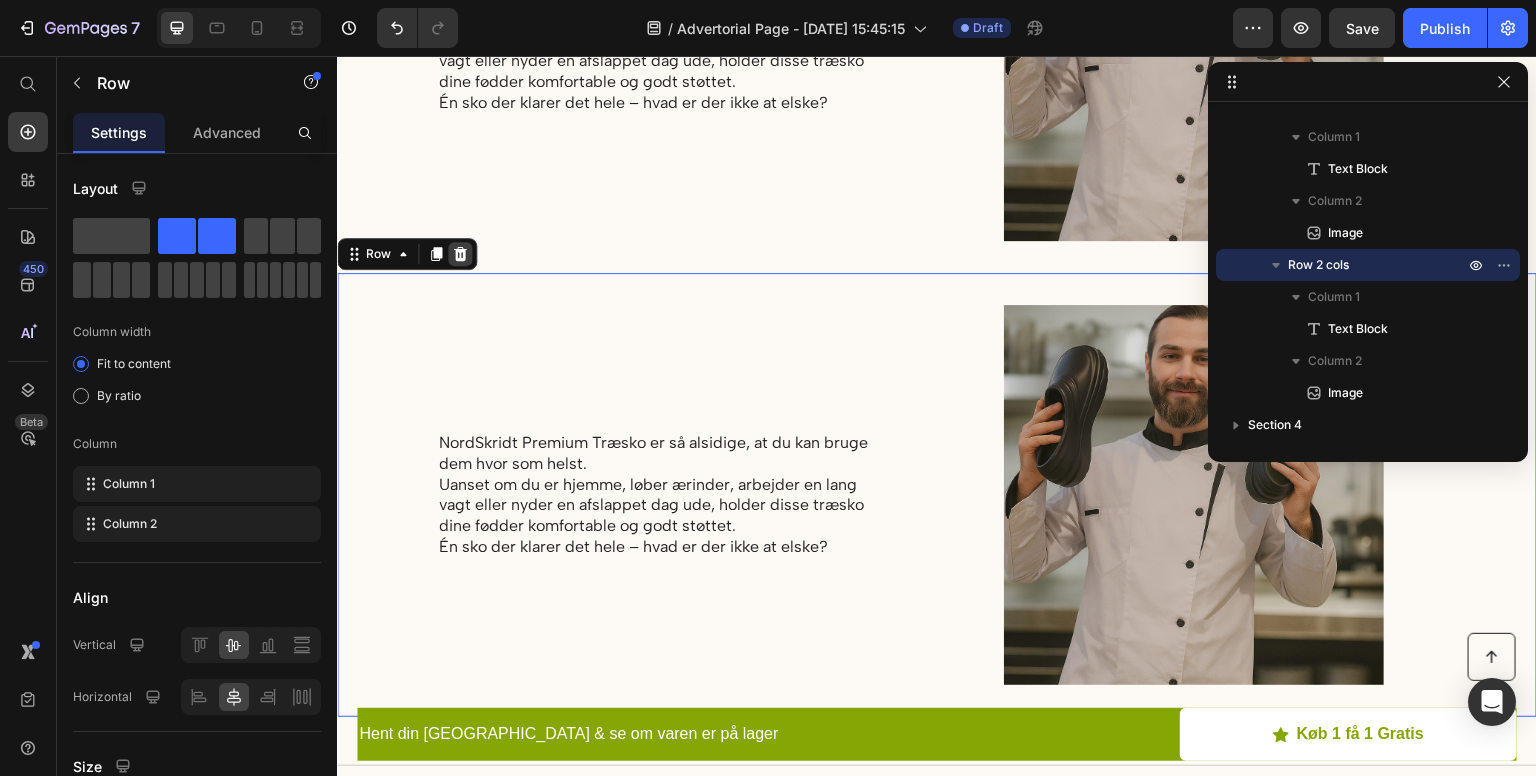 click 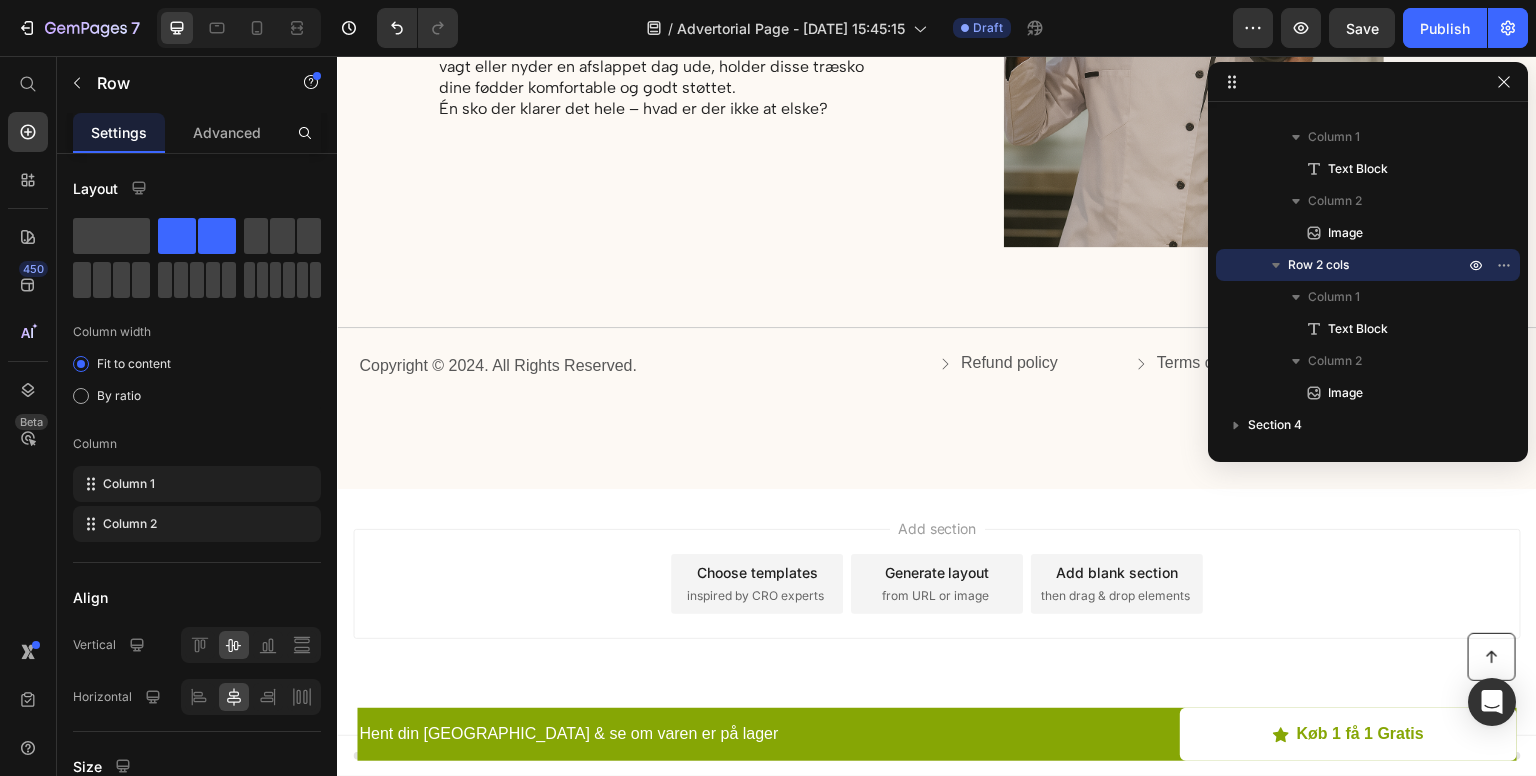 scroll, scrollTop: 4789, scrollLeft: 0, axis: vertical 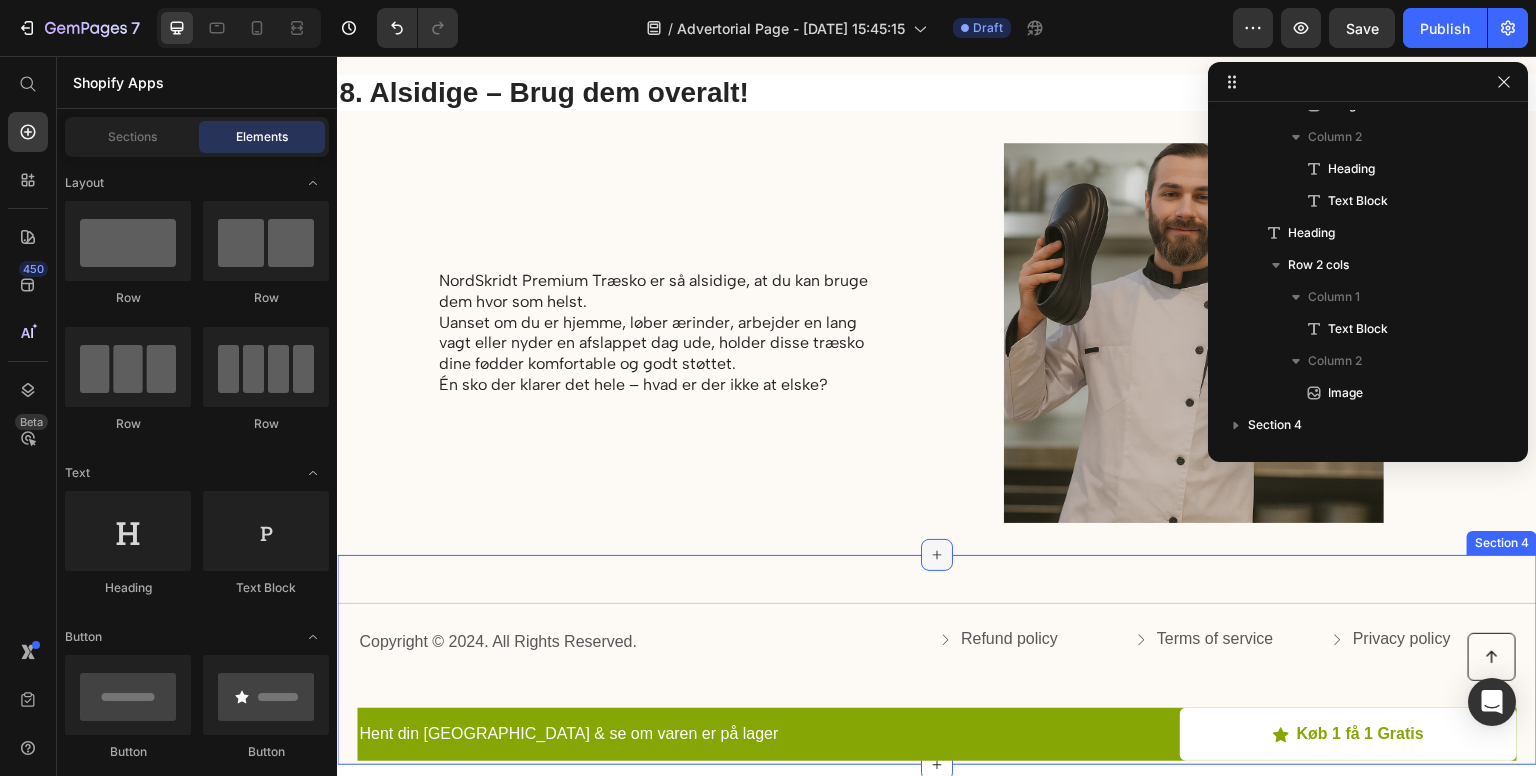 click at bounding box center [937, 555] 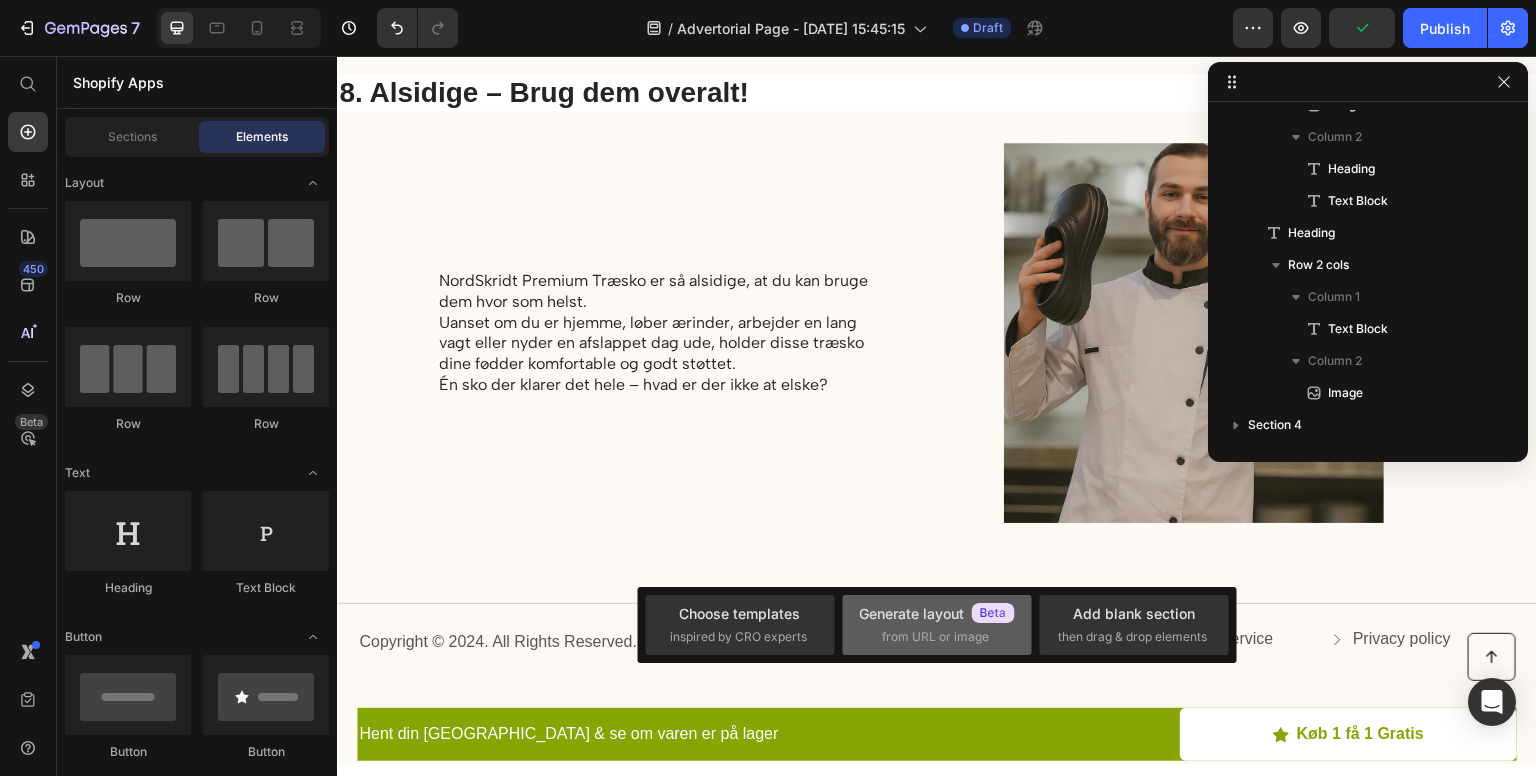 click on "from URL or image" at bounding box center (935, 637) 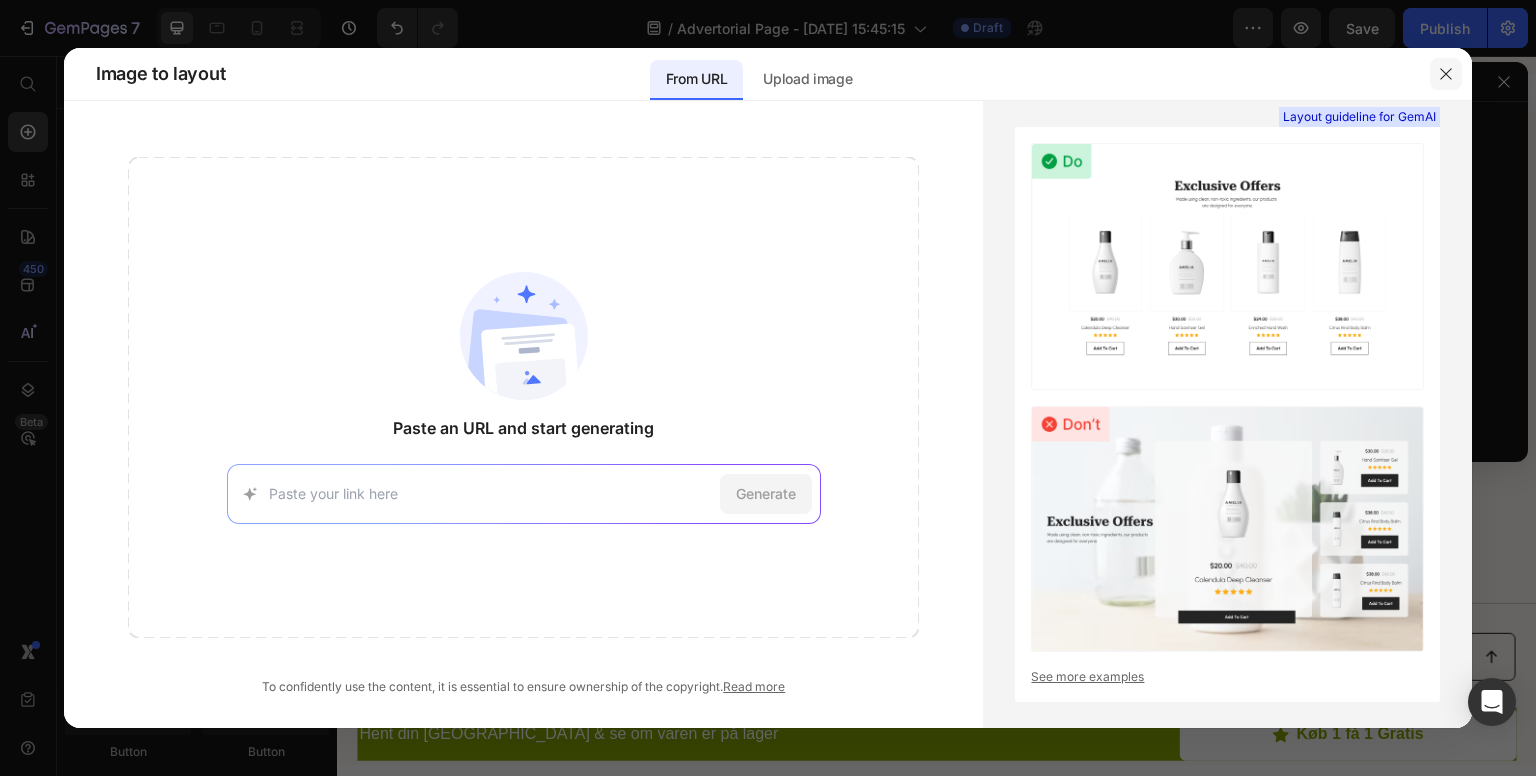 click 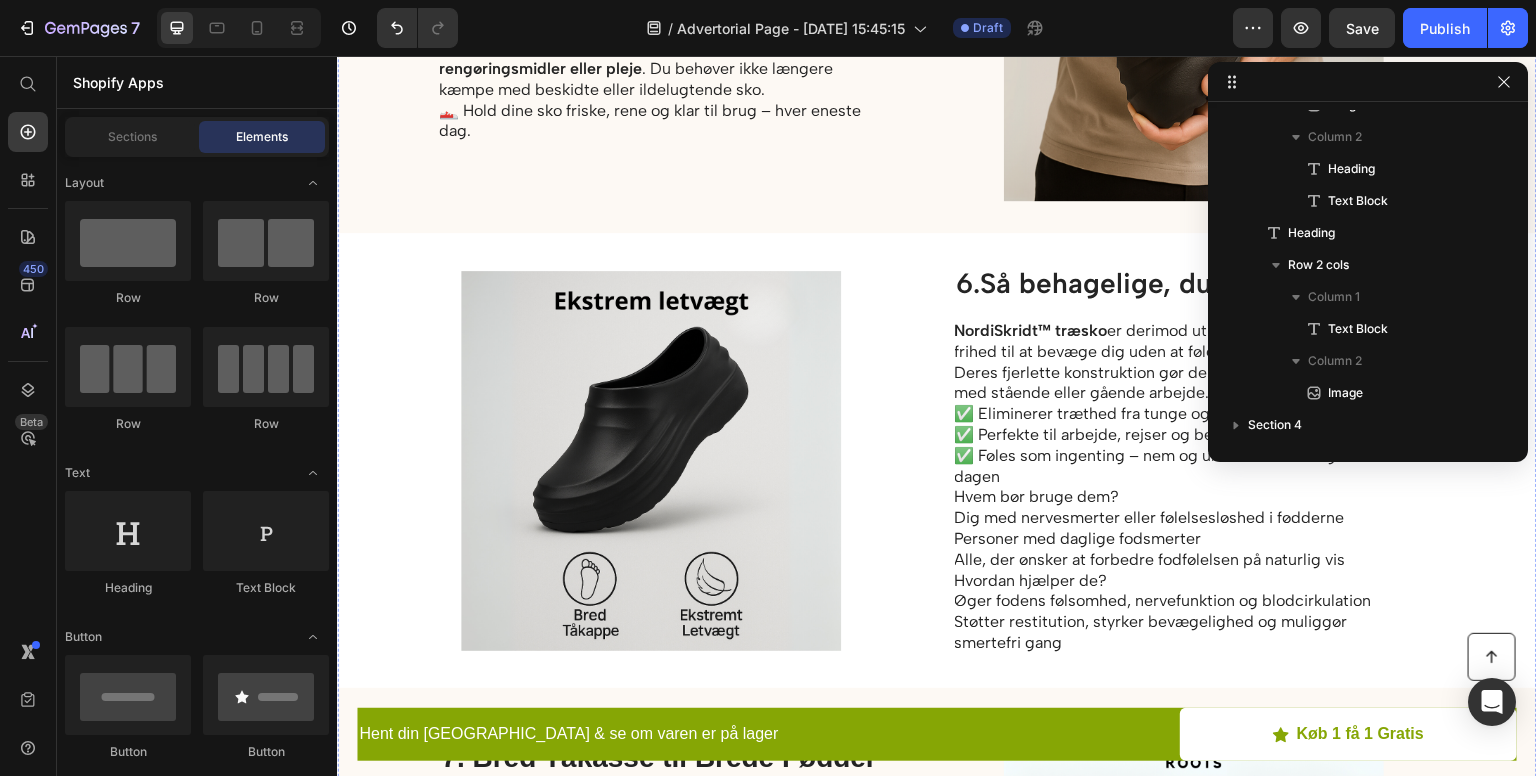 scroll, scrollTop: 3004, scrollLeft: 0, axis: vertical 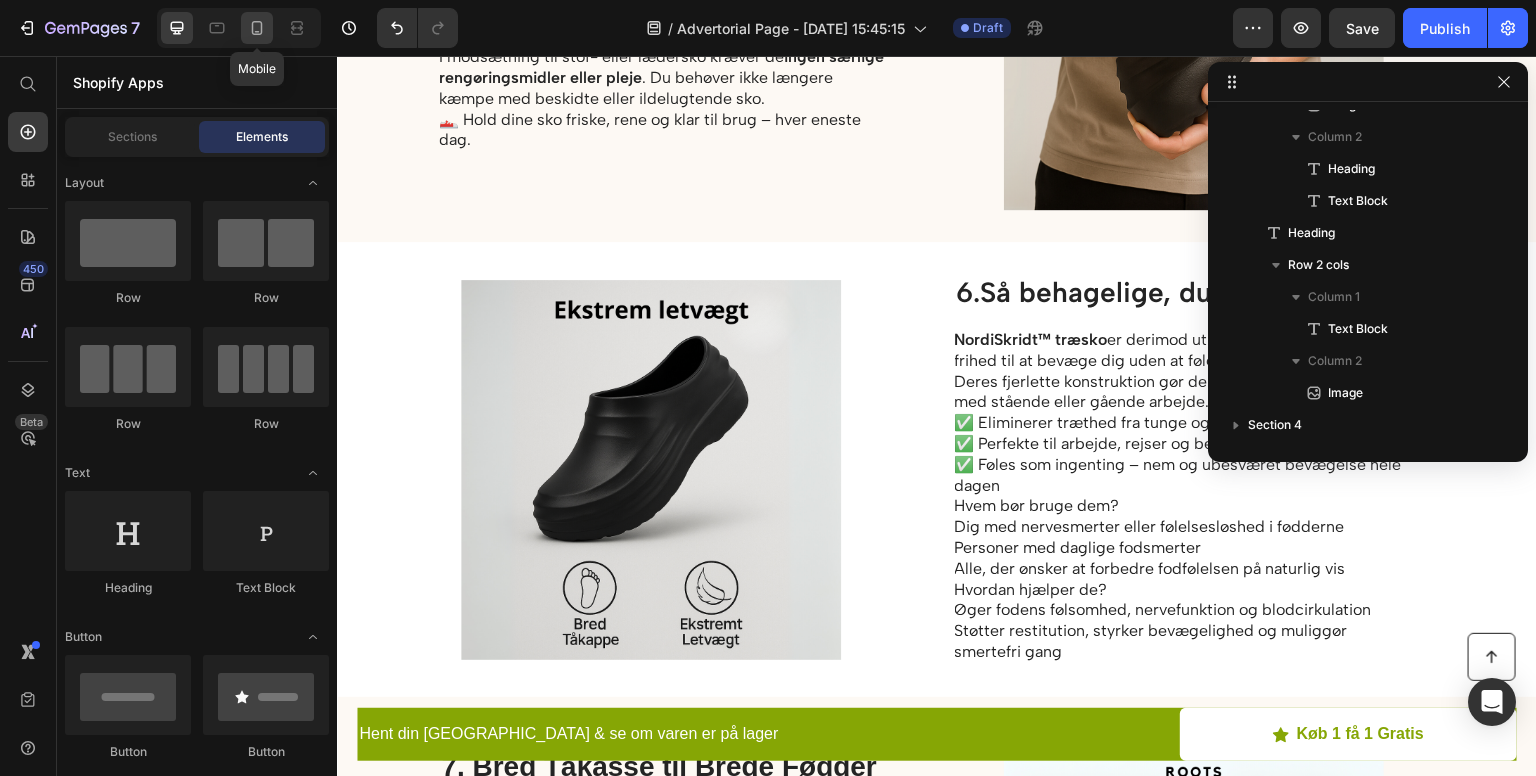 click 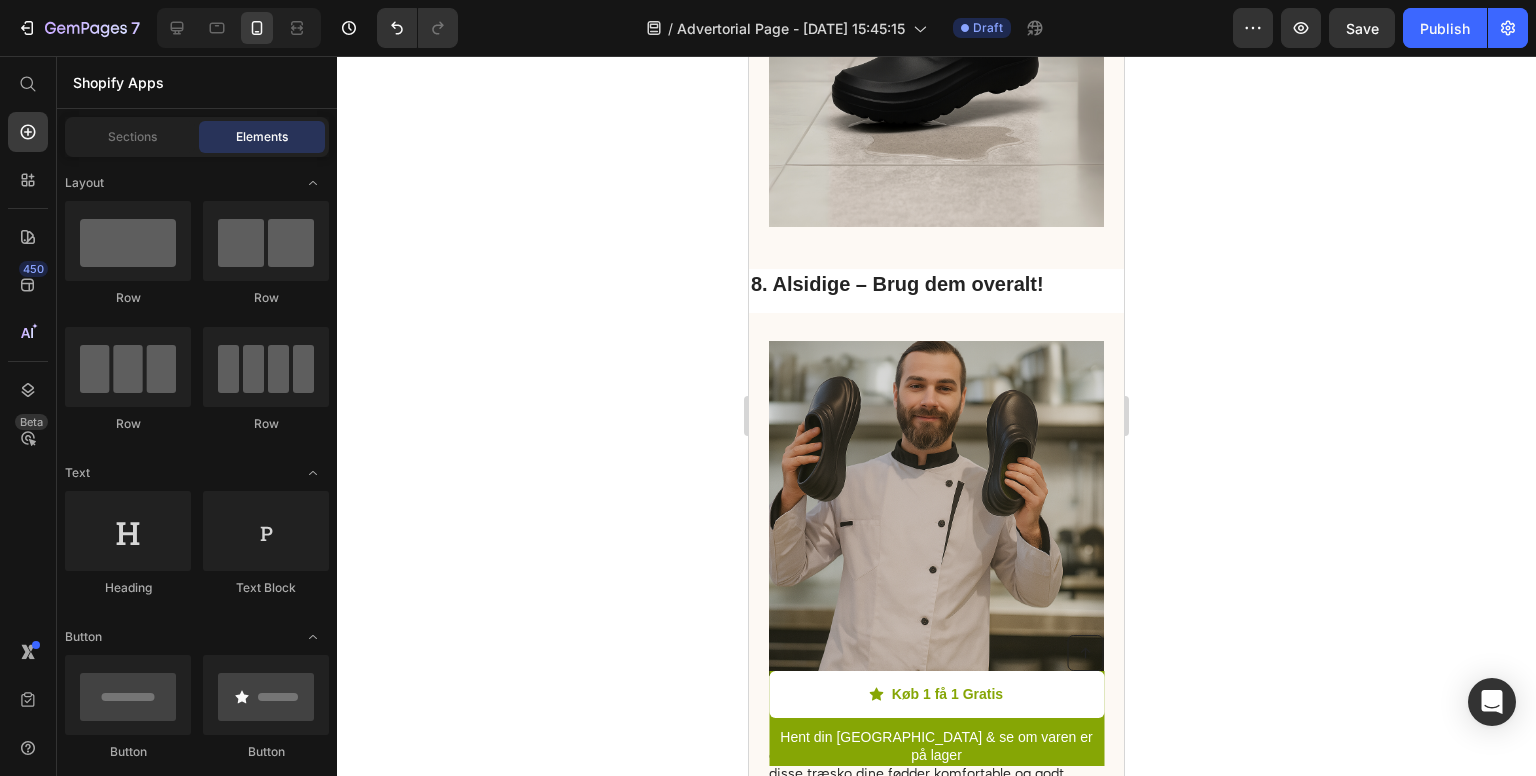 scroll, scrollTop: 5880, scrollLeft: 0, axis: vertical 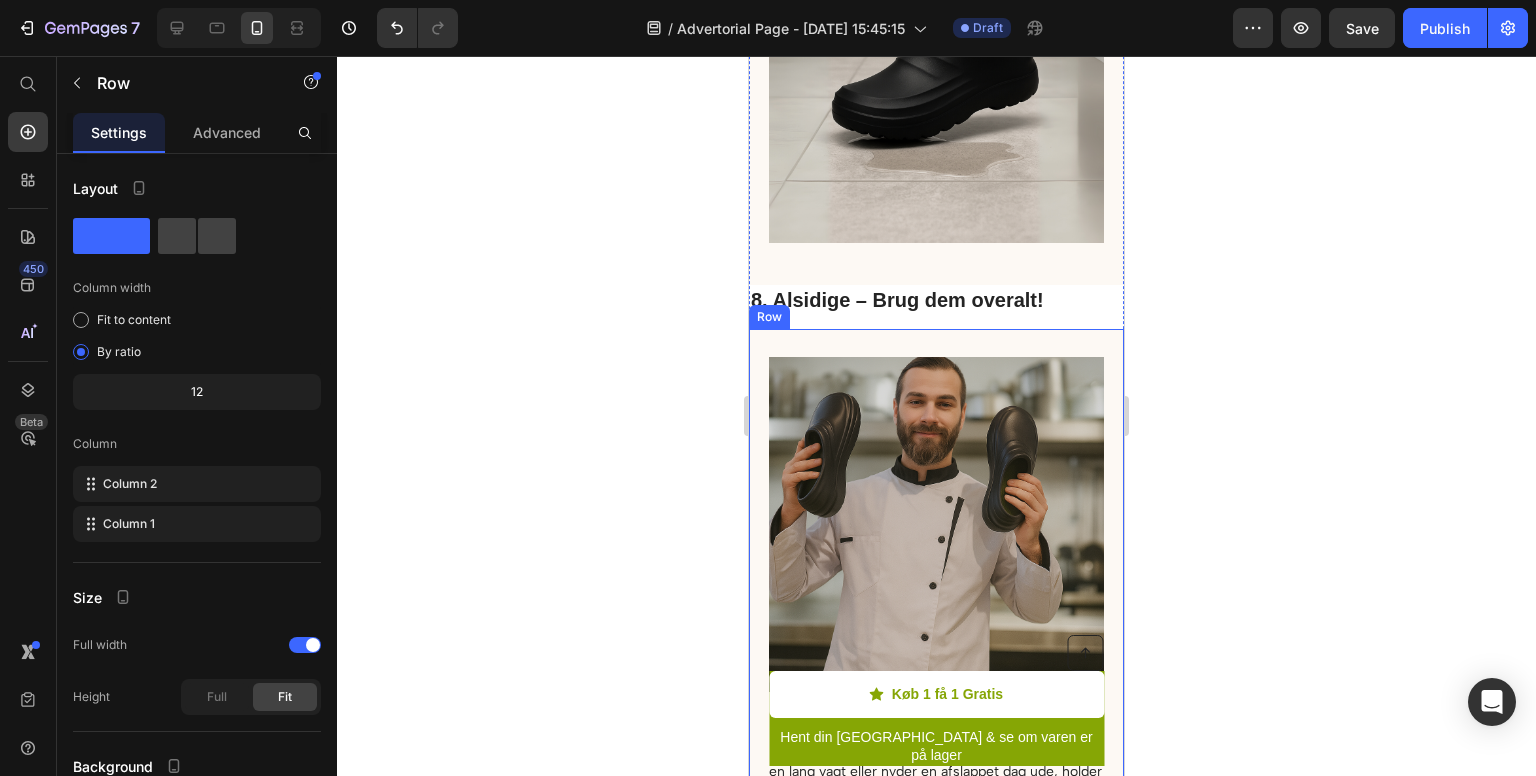 click on "NordSkridt Premium Træsko er så alsidige, at du kan bruge dem hvor som helst. Uanset om du er hjemme, løber ærinder, arbejder en lang vagt eller nyder en afslappet dag ude, holder disse træsko dine fødder komfortable og godt støttet. Én sko der klarer det hele – hvad er der ikke at elske? Text Block Image Row" at bounding box center [936, 606] 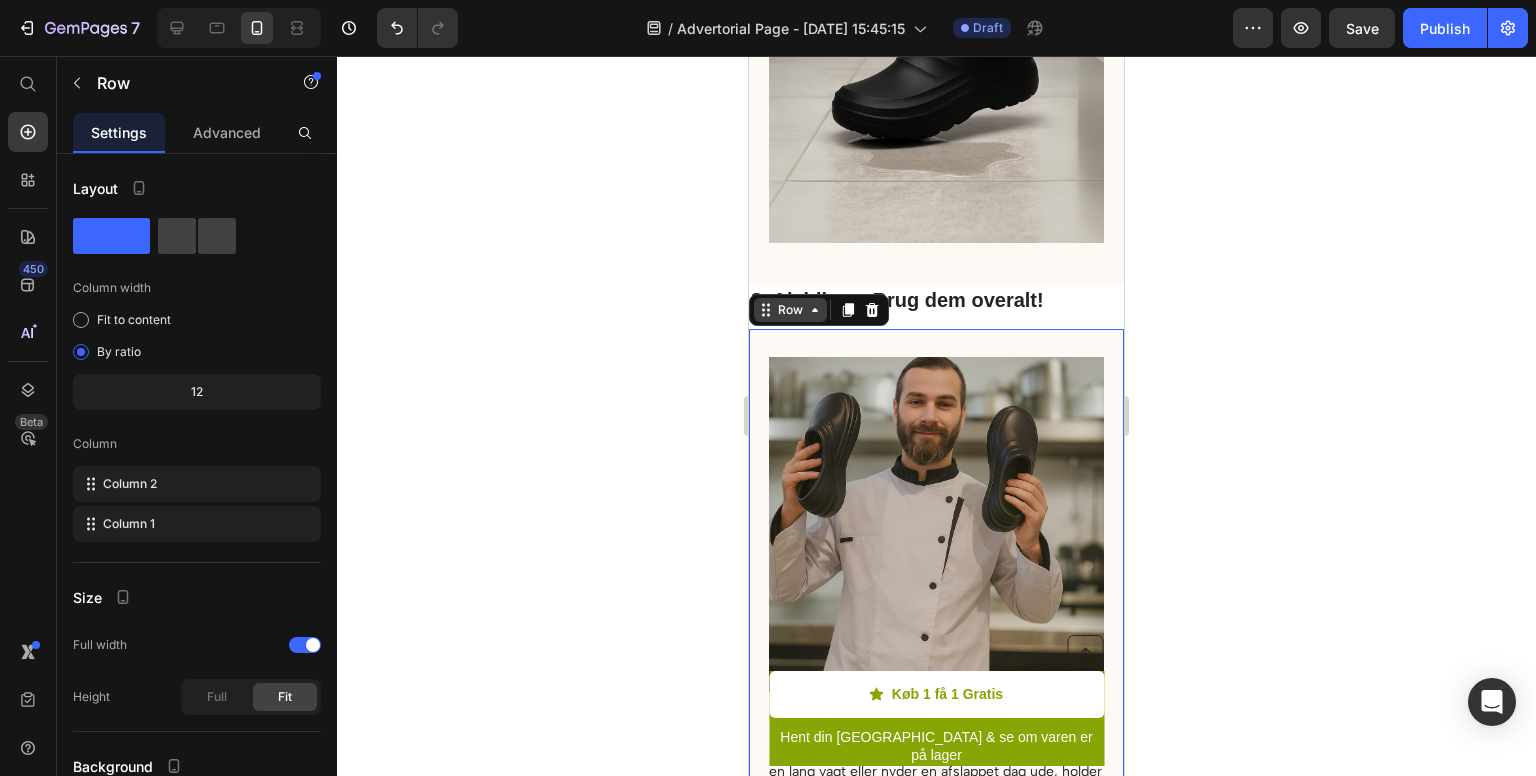 click 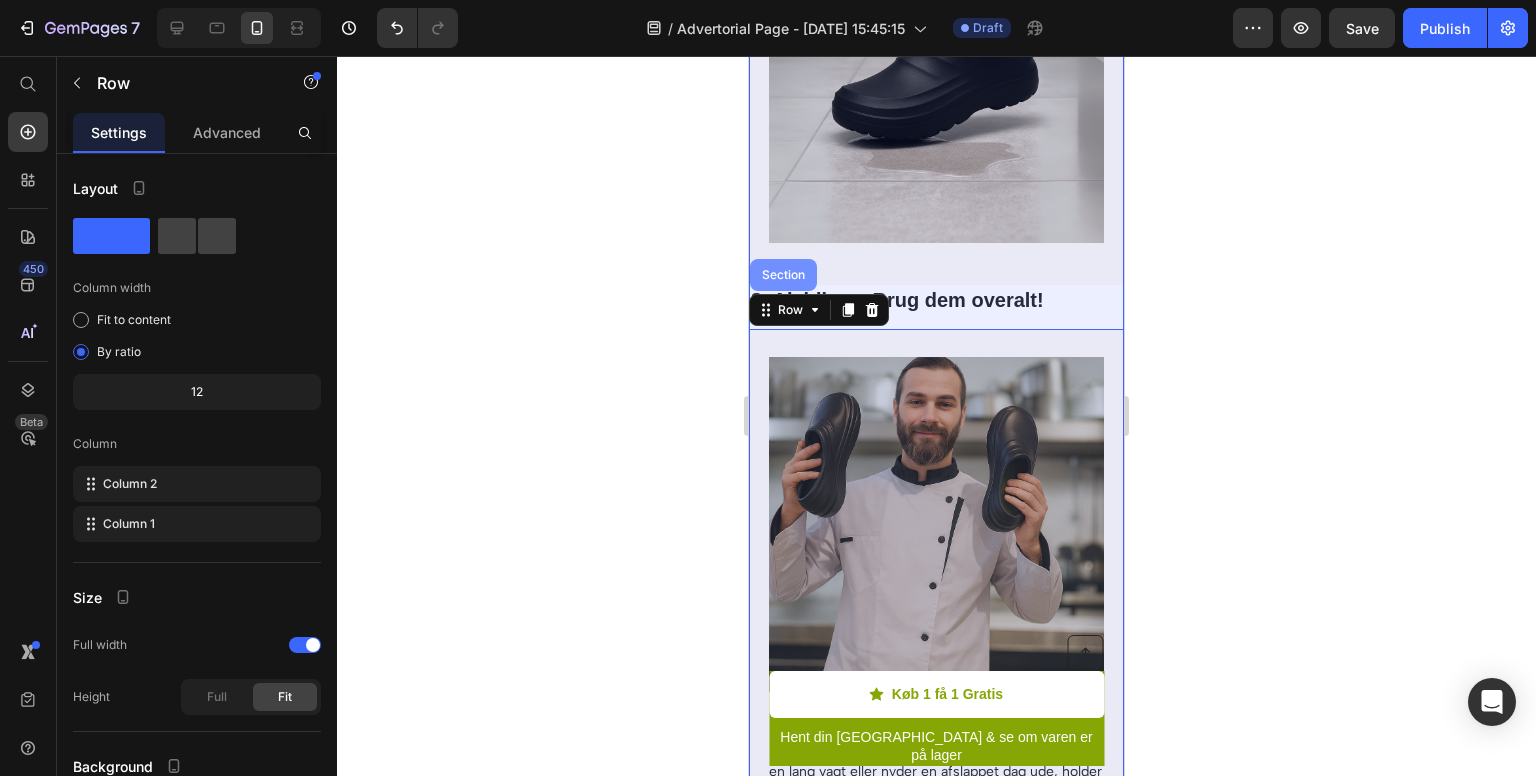 click on "Section" at bounding box center (783, 275) 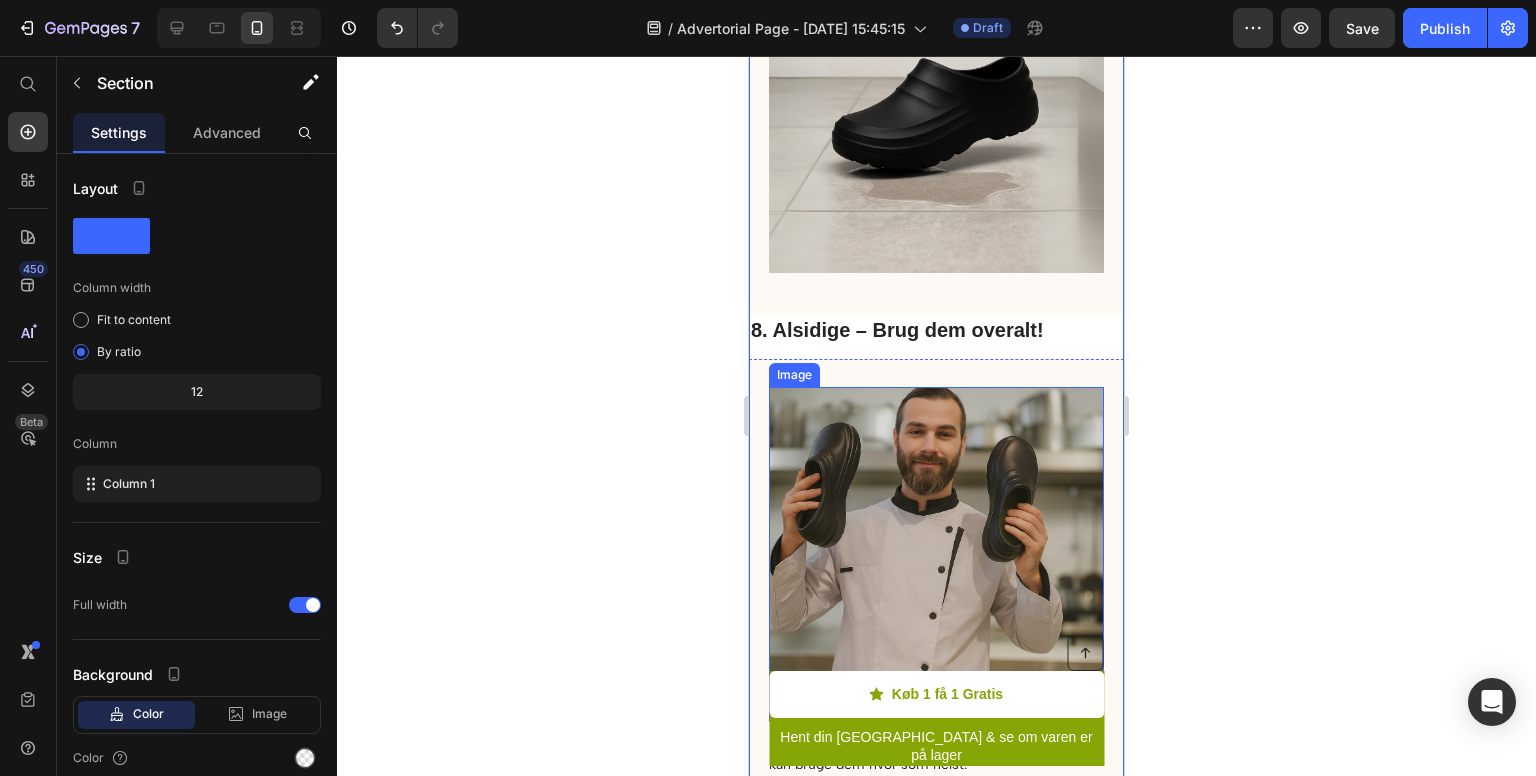 scroll, scrollTop: 5845, scrollLeft: 0, axis: vertical 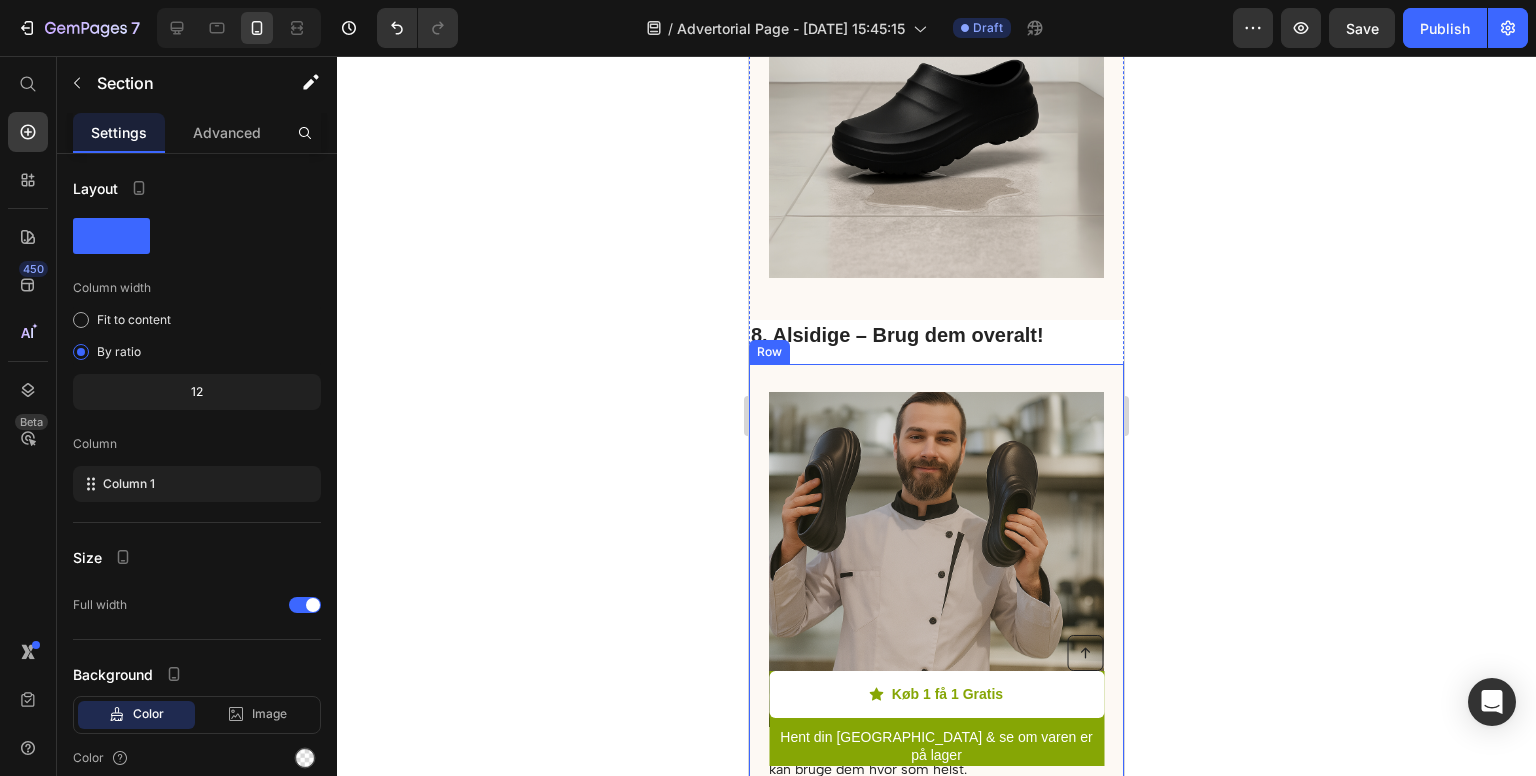 click on "NordSkridt Premium Træsko er så alsidige, at du kan bruge dem hvor som helst. Uanset om du er hjemme, løber ærinder, arbejder en lang vagt eller nyder en afslappet dag ude, holder disse træsko dine fødder komfortable og godt støttet. Én sko der klarer det hele – hvad er der ikke at elske? Text Block Image Row" at bounding box center (936, 641) 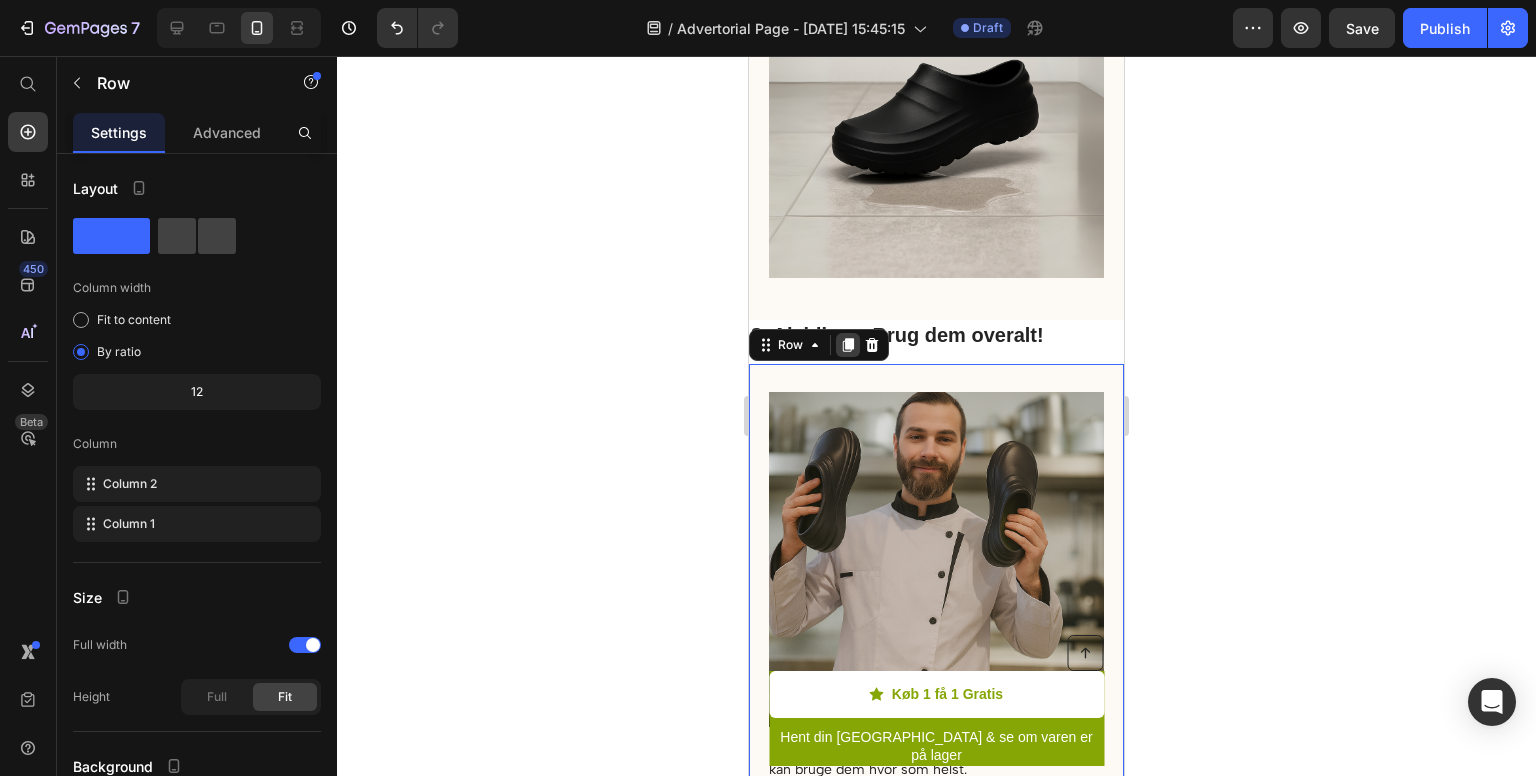 click 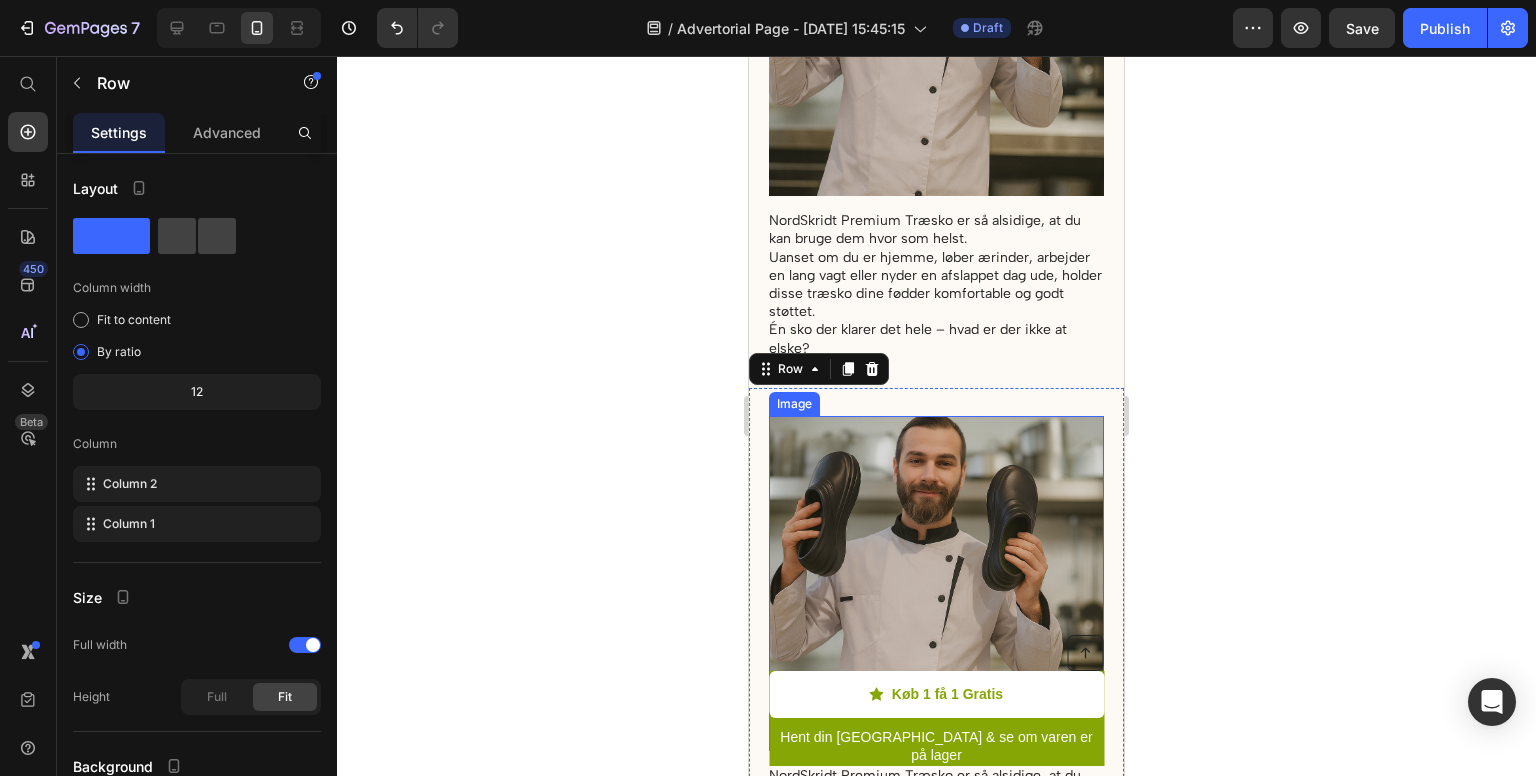 scroll, scrollTop: 6376, scrollLeft: 0, axis: vertical 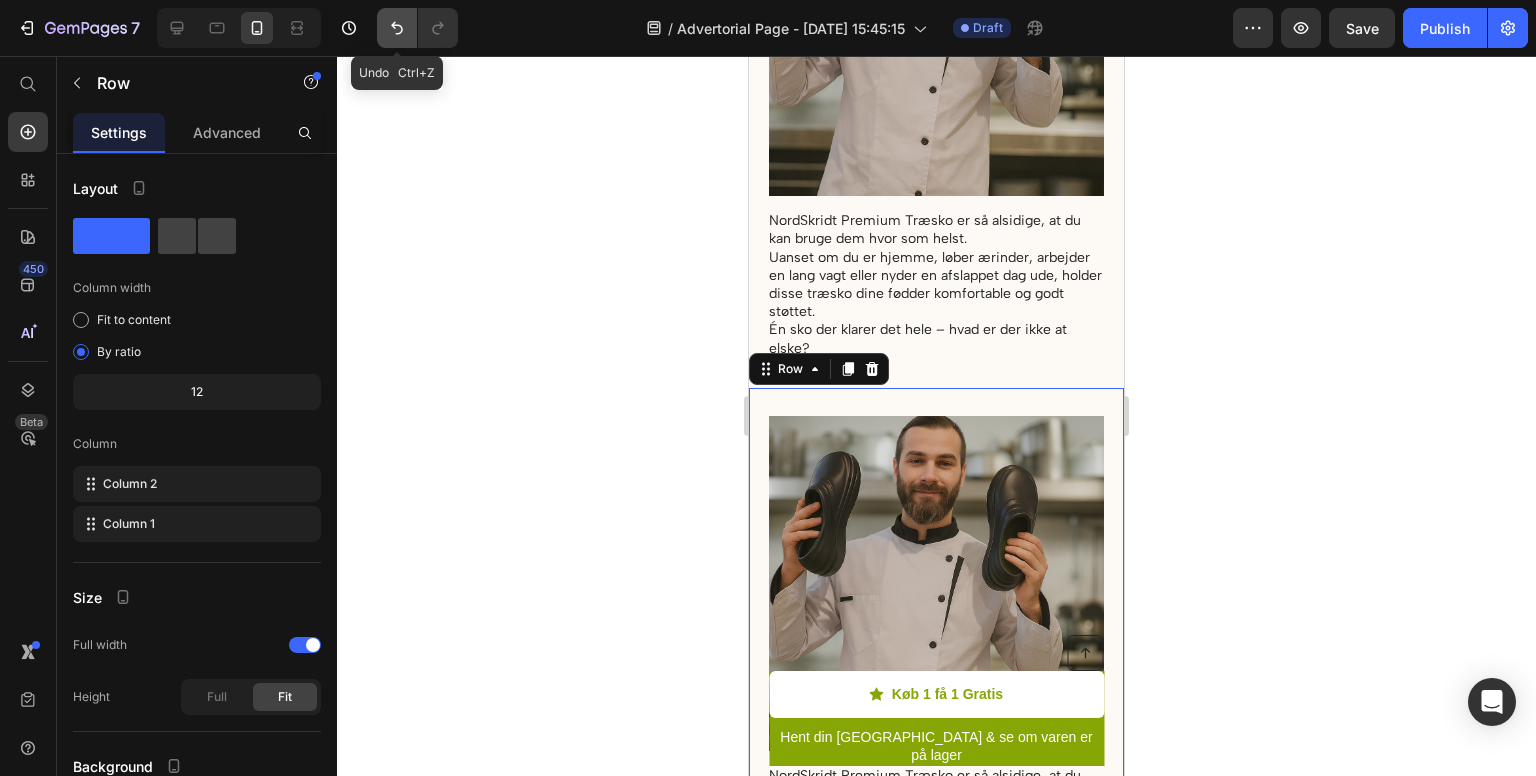 click 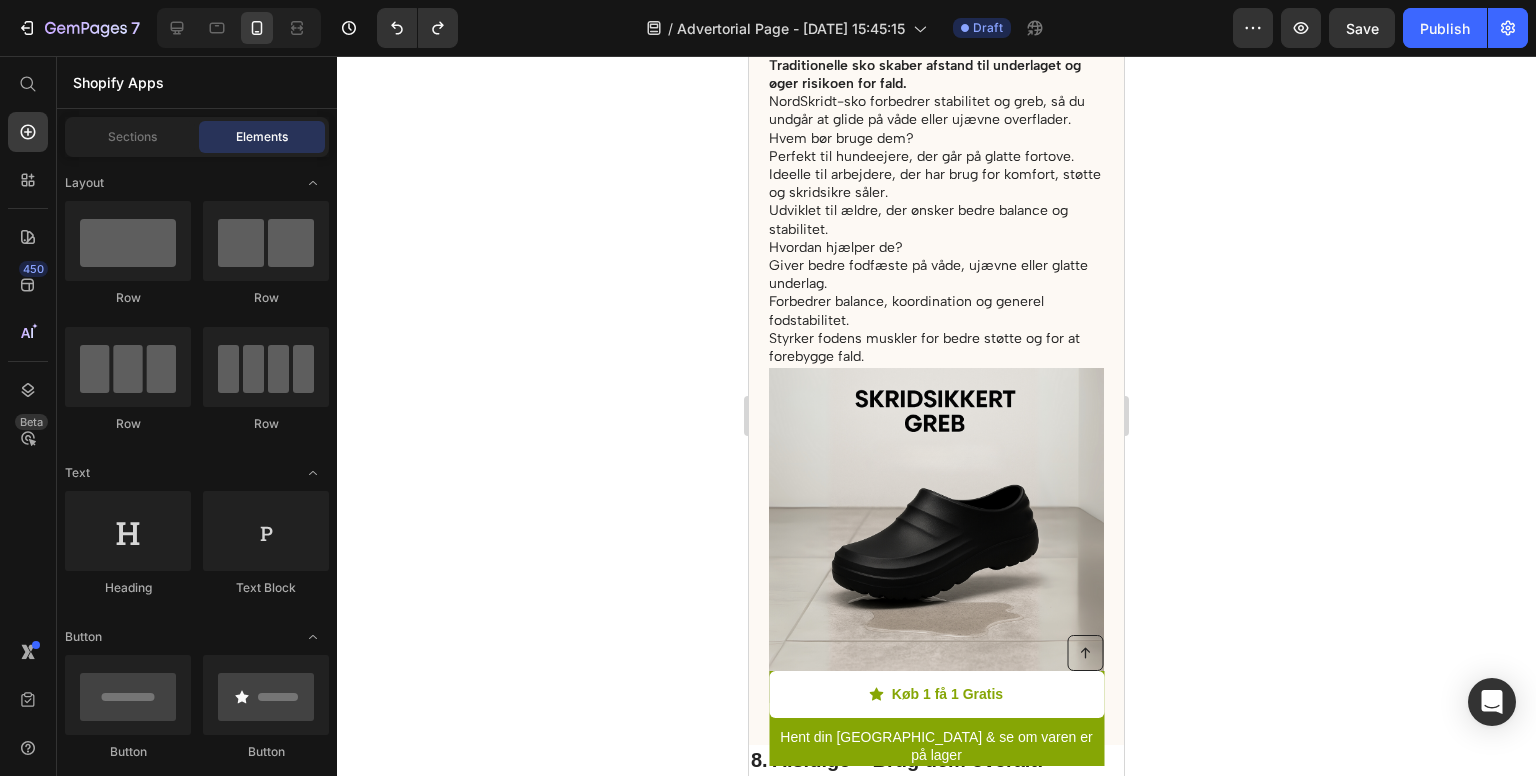 scroll, scrollTop: 5493, scrollLeft: 0, axis: vertical 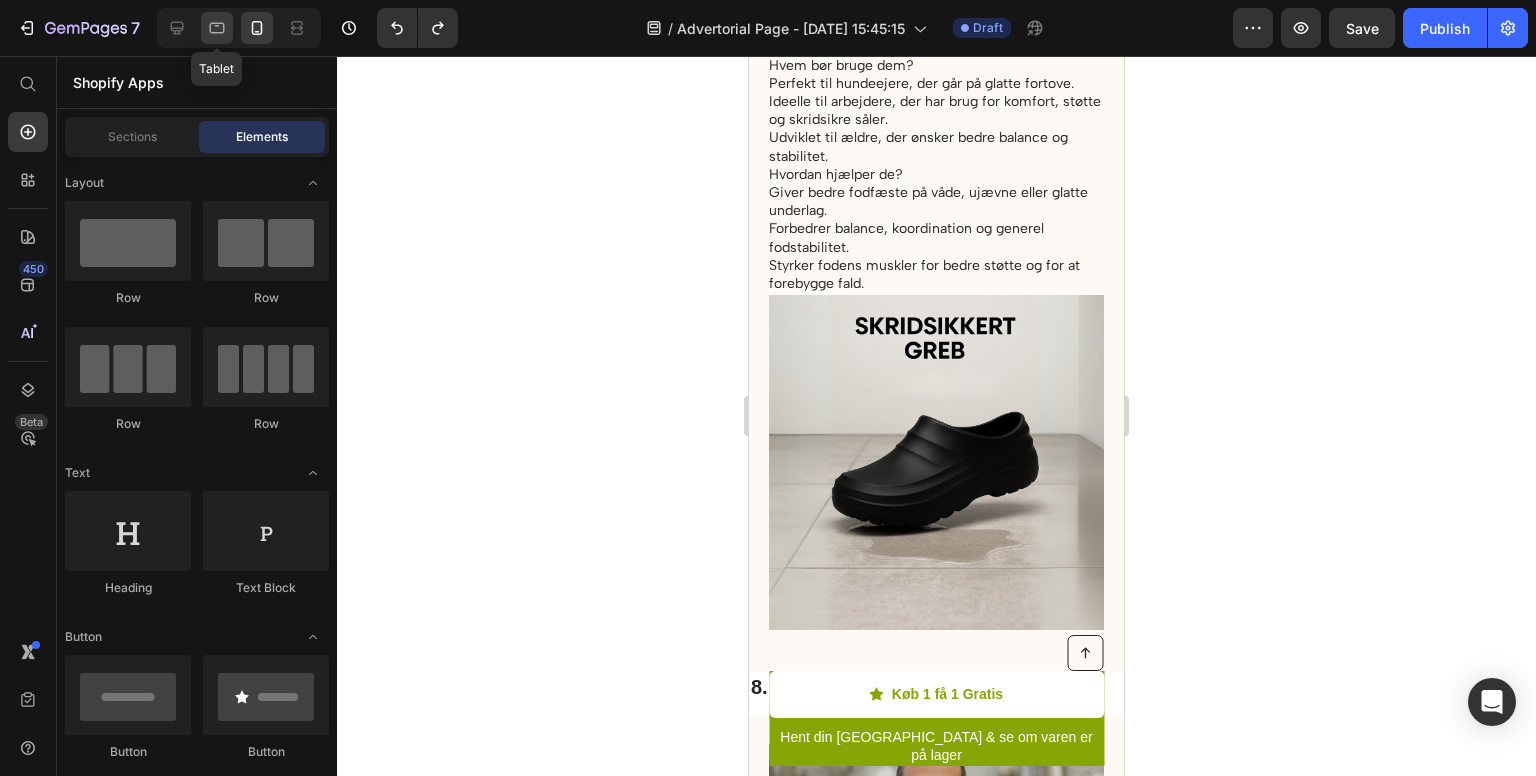 click 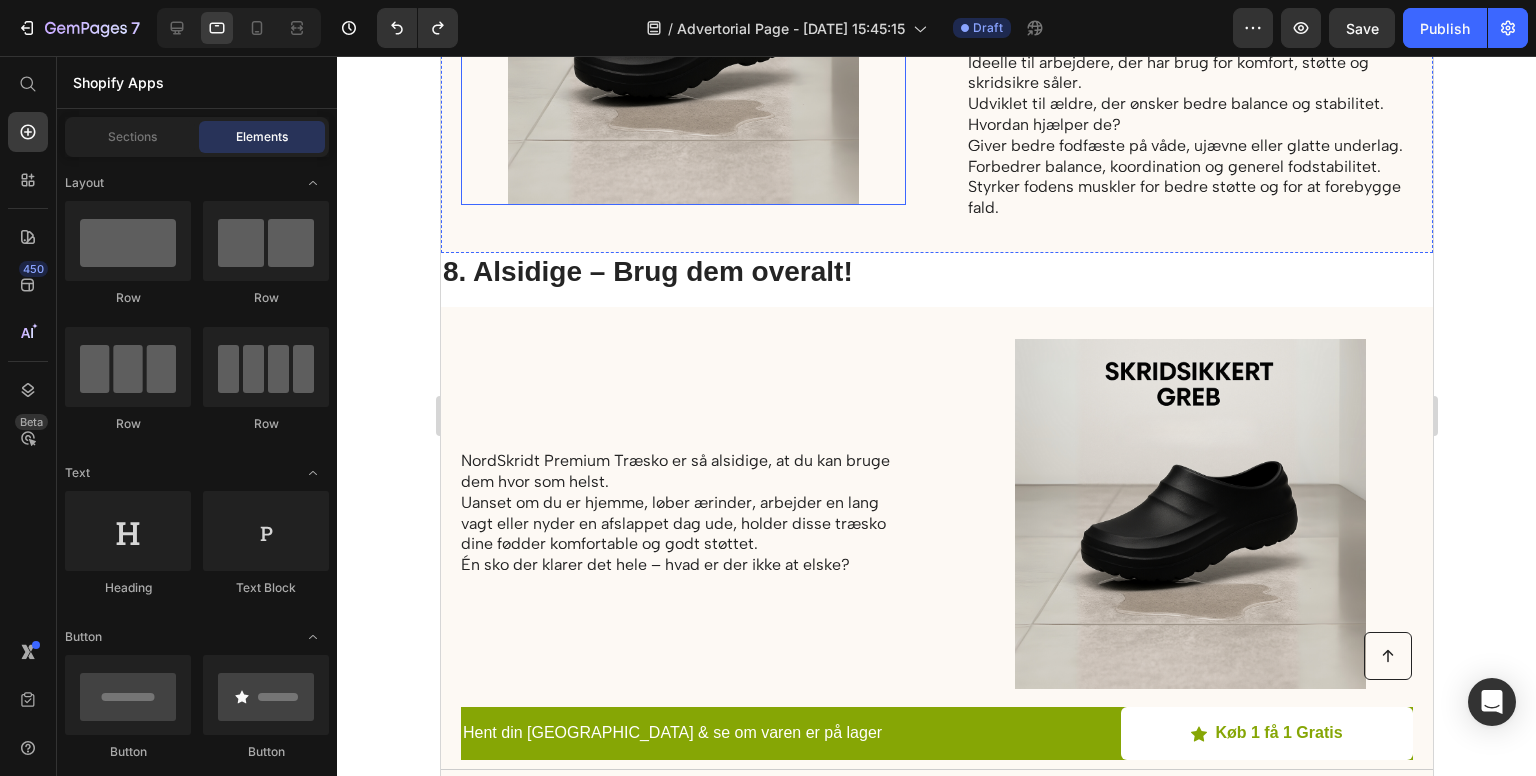 scroll, scrollTop: 4358, scrollLeft: 0, axis: vertical 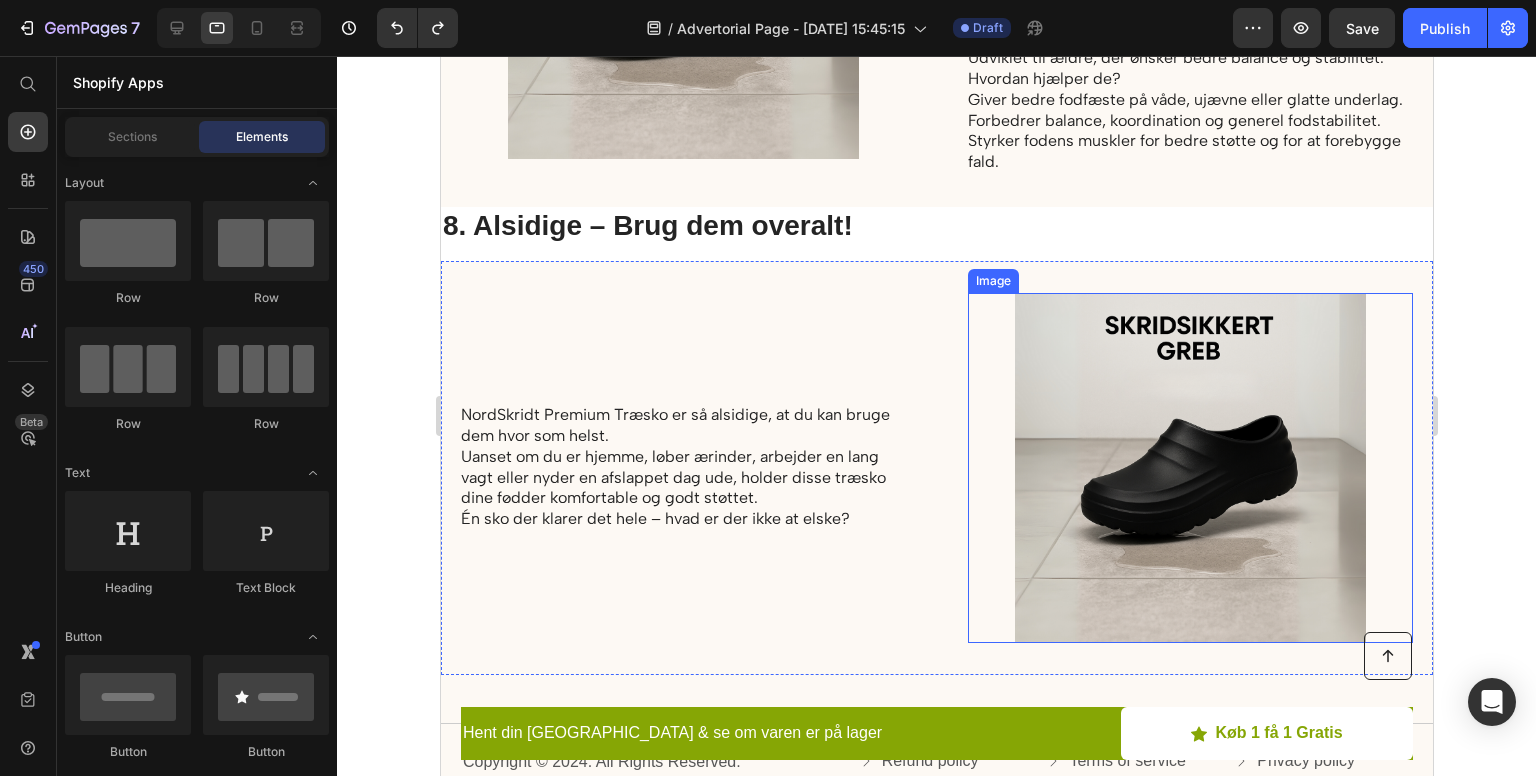 click at bounding box center (1189, 468) 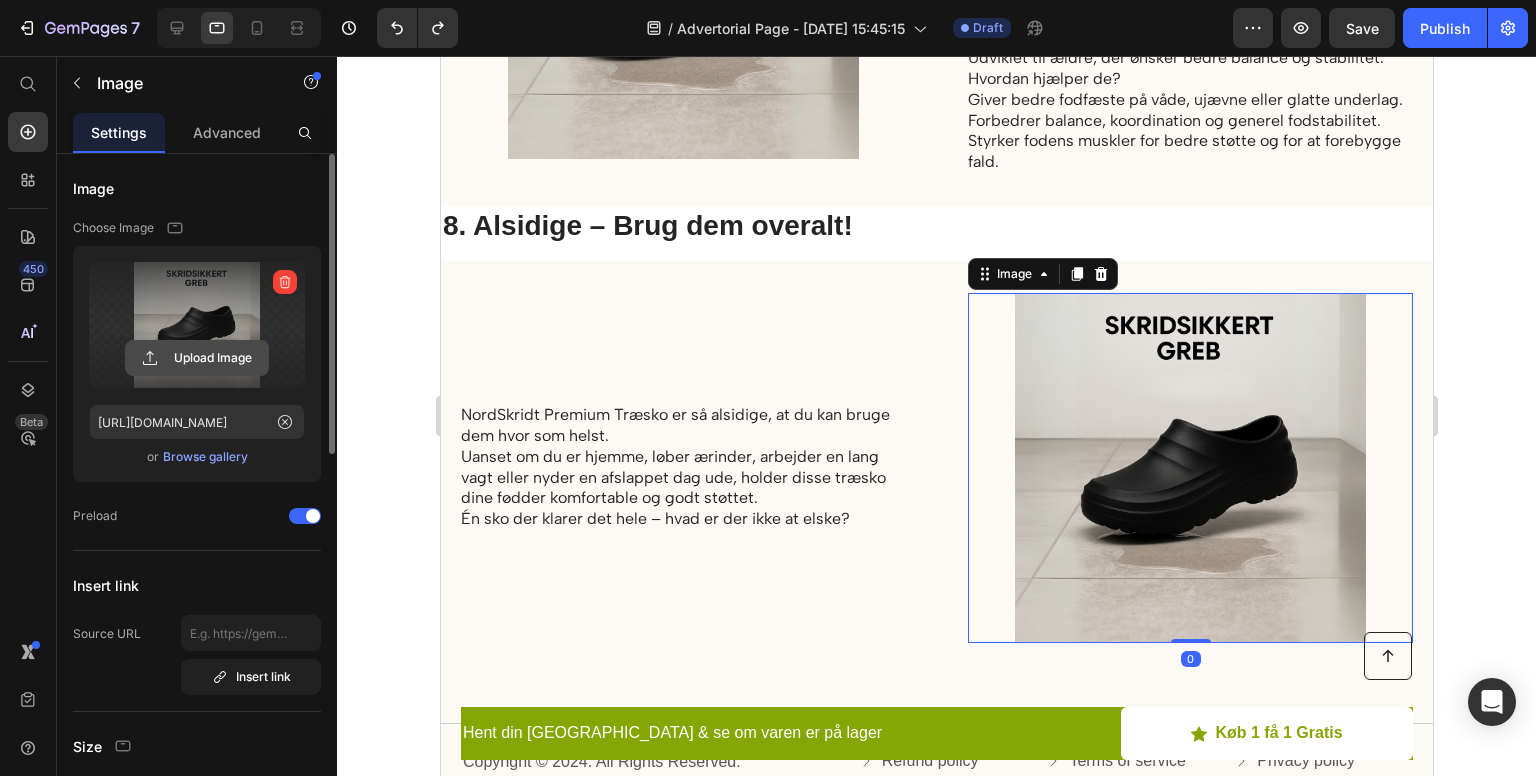 click 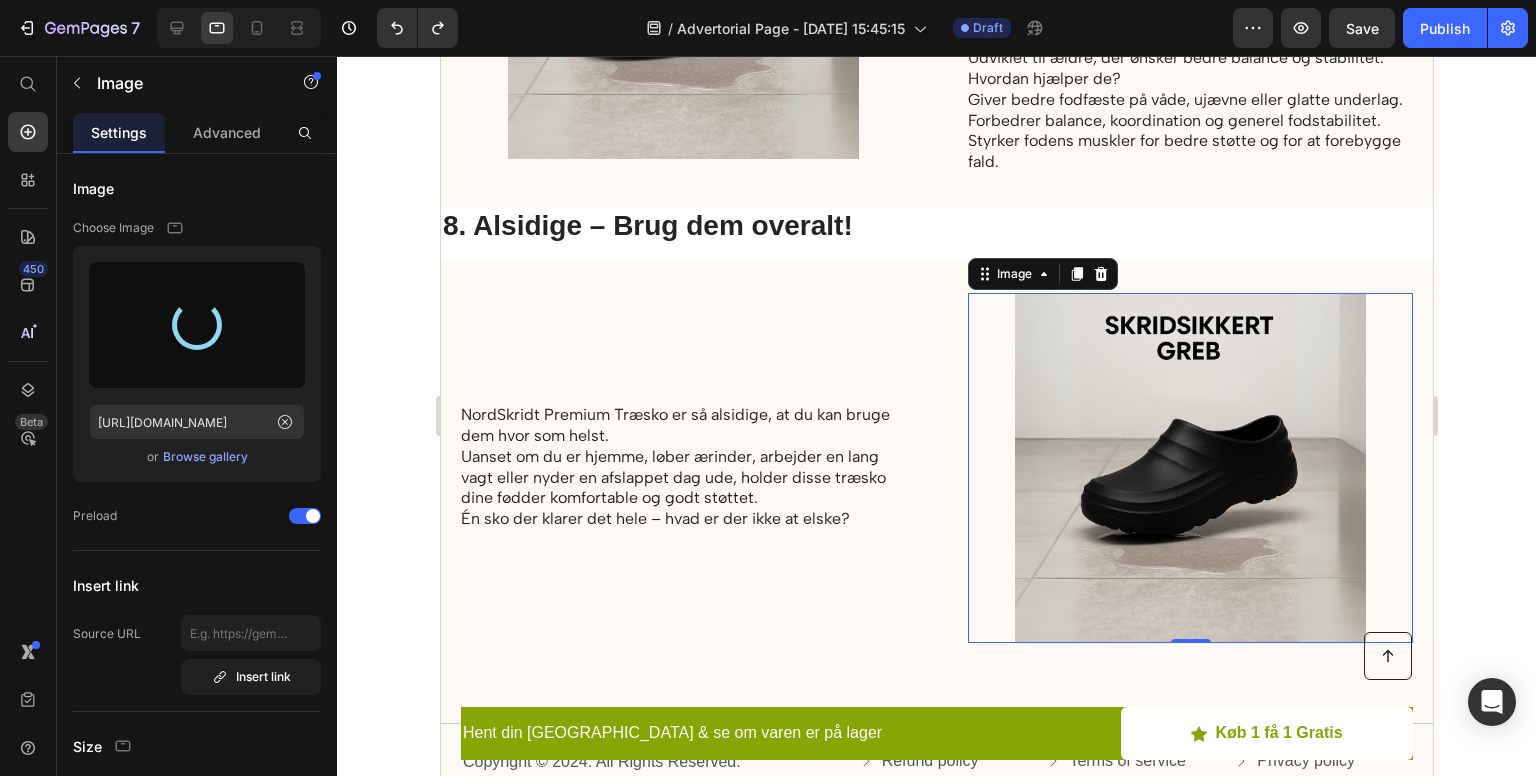 type on "[URL][DOMAIN_NAME]" 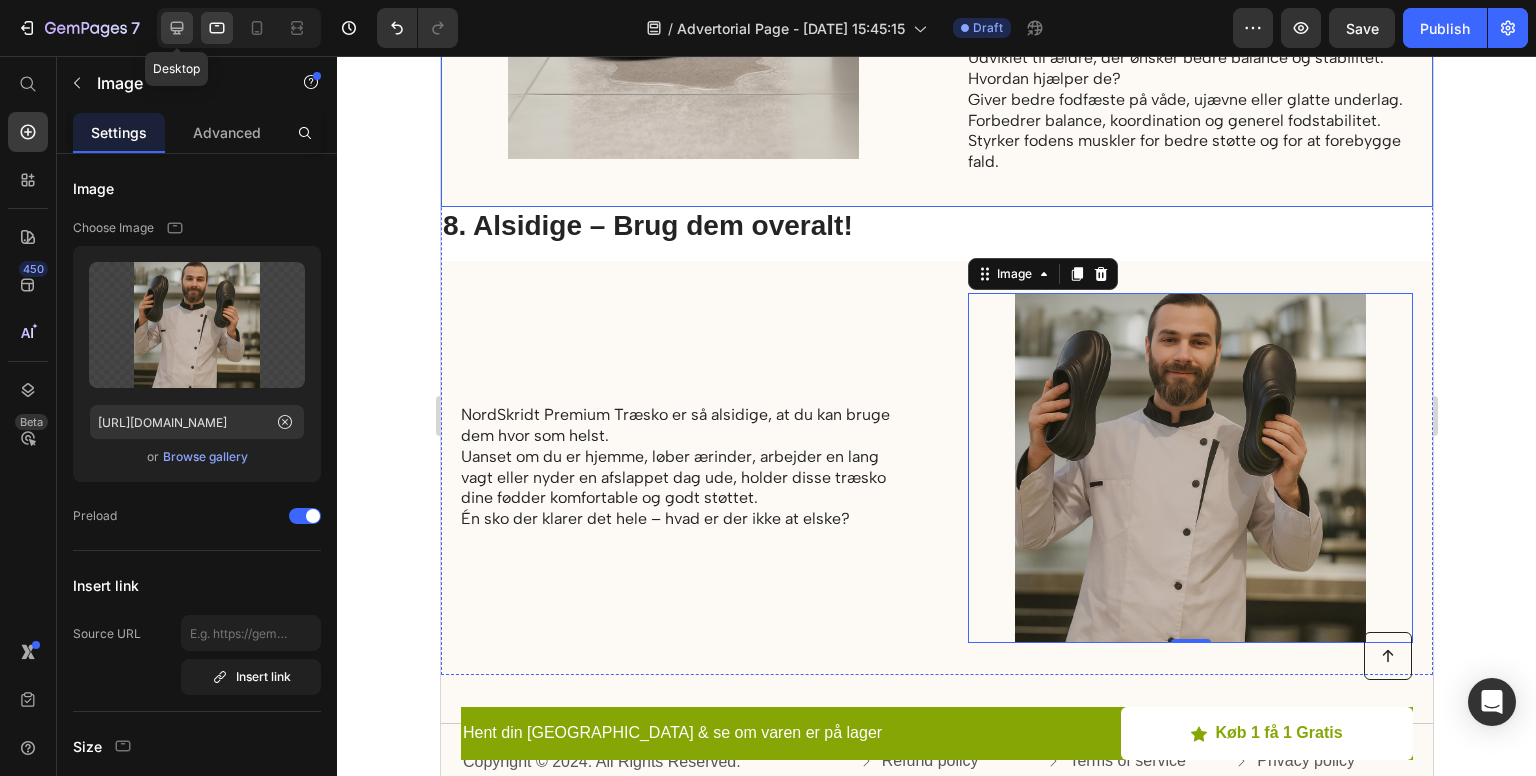 click 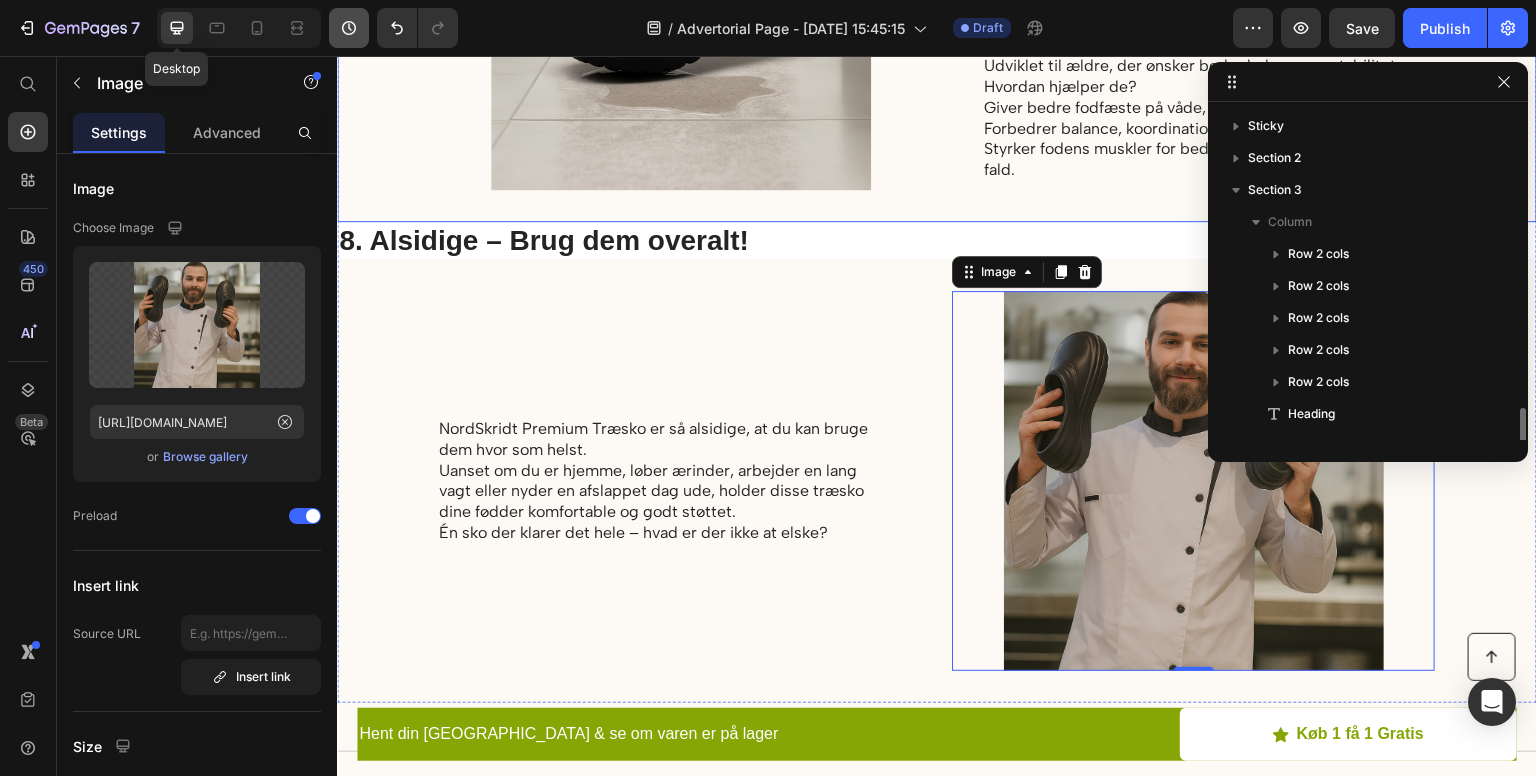 scroll, scrollTop: 181, scrollLeft: 0, axis: vertical 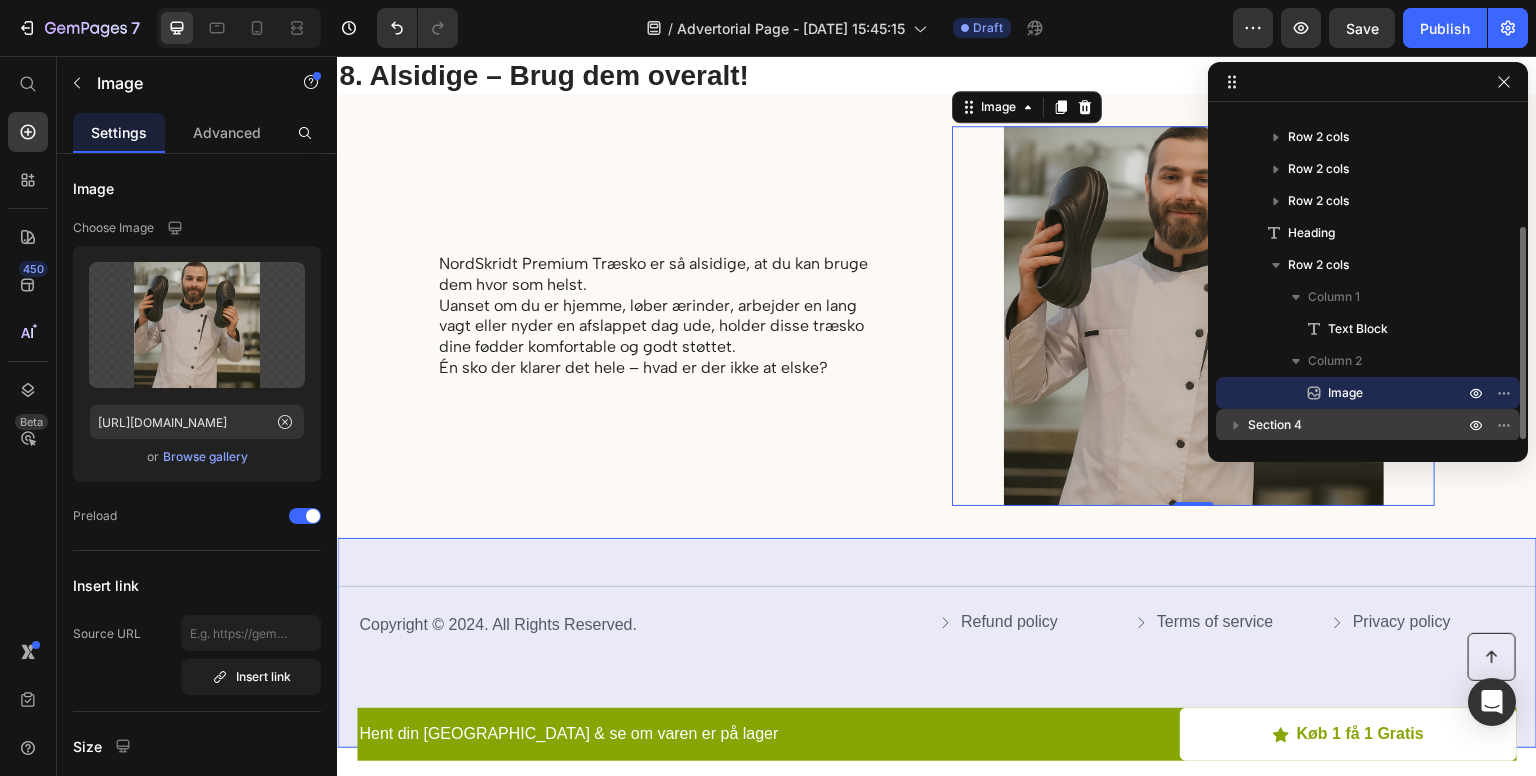 click 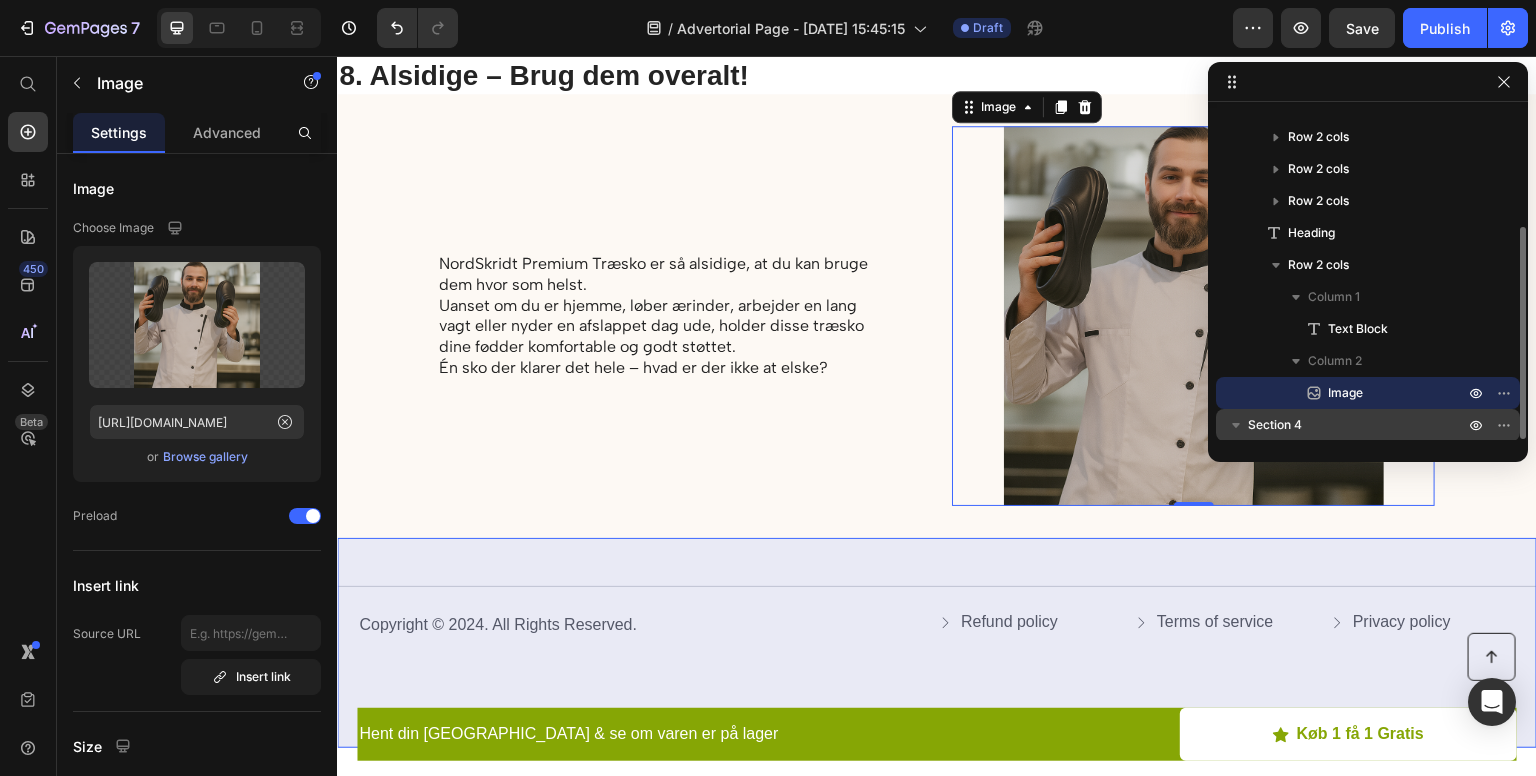 click on "Section 4" at bounding box center (1275, 425) 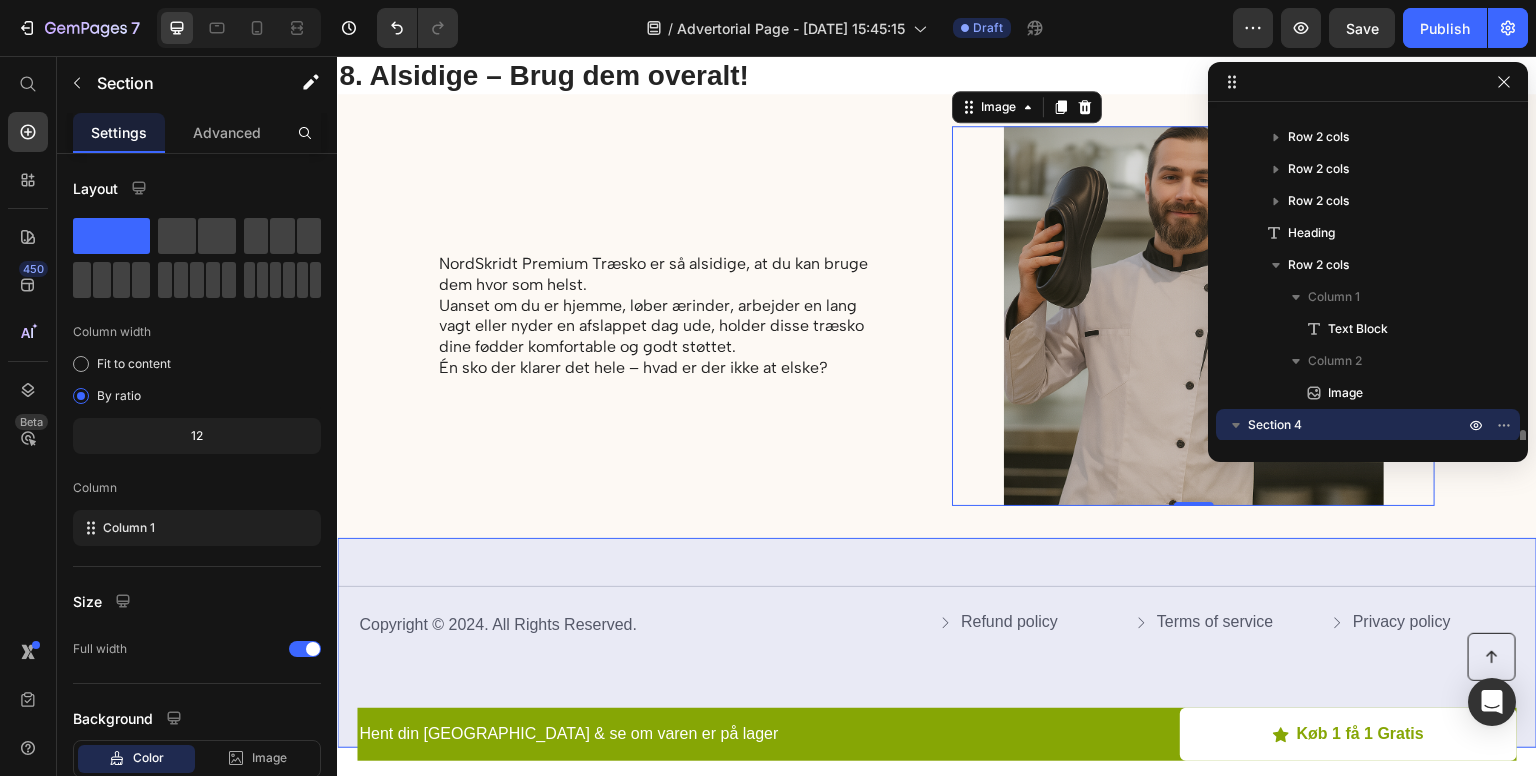 scroll, scrollTop: 346, scrollLeft: 0, axis: vertical 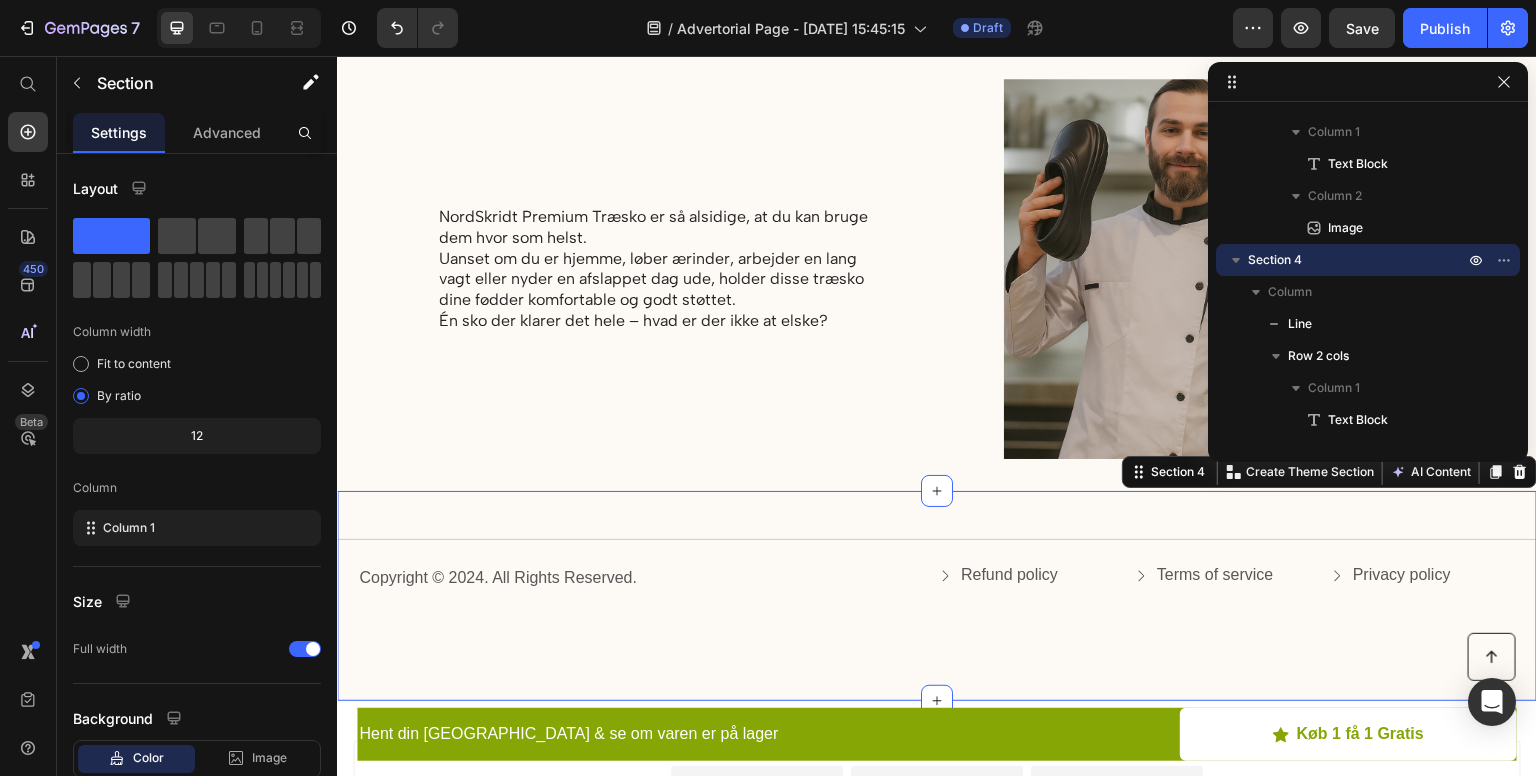 click on "Title Line Copyright © 2024. All Rights Reserved. Text Block
Refund policy Button
Terms of service Button
Privacy policy Button Row Row Section 4   You can create reusable sections Create Theme Section AI Content Write with GemAI What would you like to describe here? Tone and Voice Persuasive Product NordSkridt – Premium træsko fra ScandinavianRoots Show more Generate" at bounding box center [937, 595] 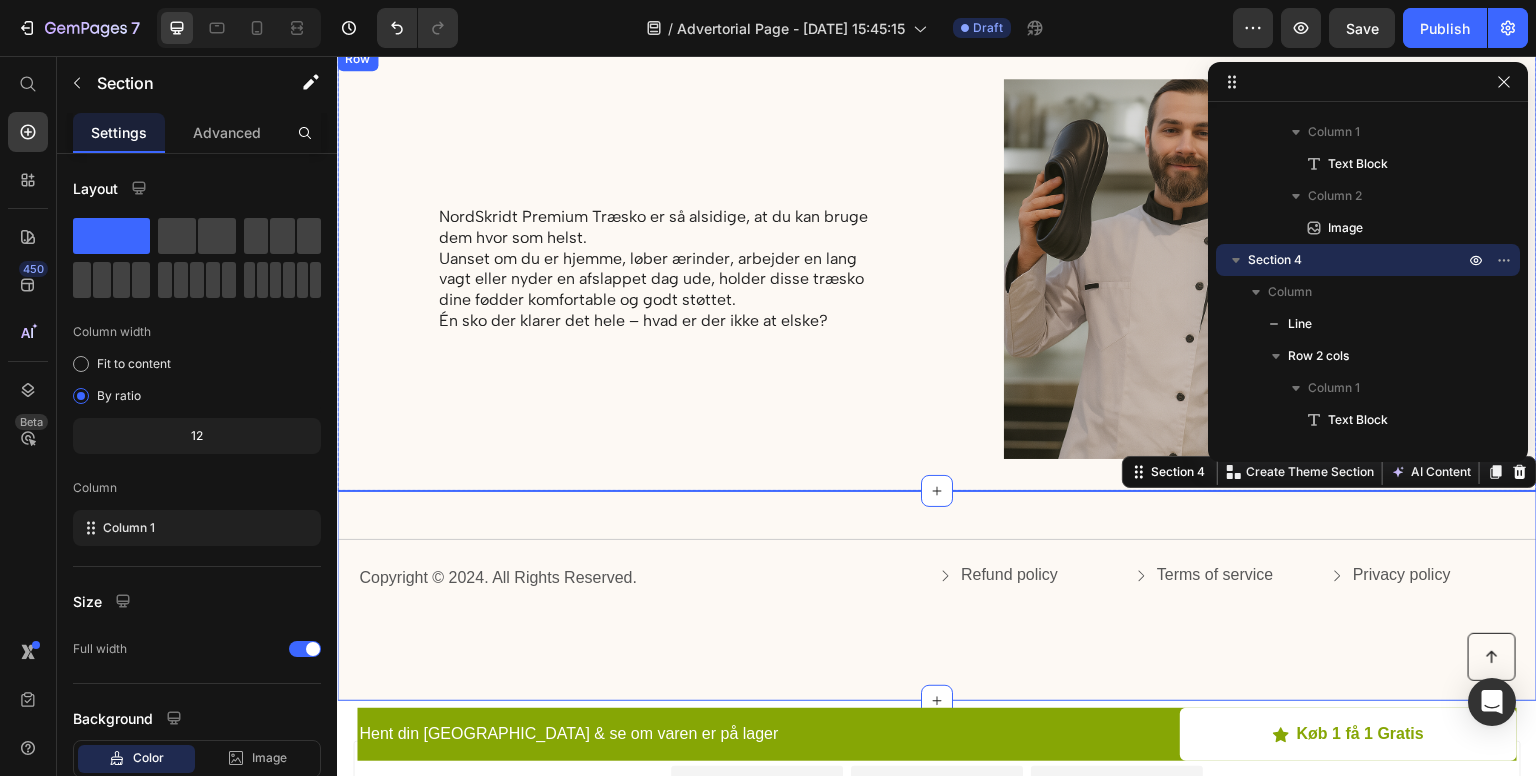 click on "NordSkridt Premium Træsko er så alsidige, at du kan bruge dem hvor som helst. Uanset om du er hjemme, løber ærinder, arbejder en lang vagt eller nyder en afslappet dag ude, holder disse træsko dine fødder komfortable og godt støttet. Én sko der klarer det hele – hvad er der ikke at elske? Text Block Image Row" at bounding box center (937, 269) 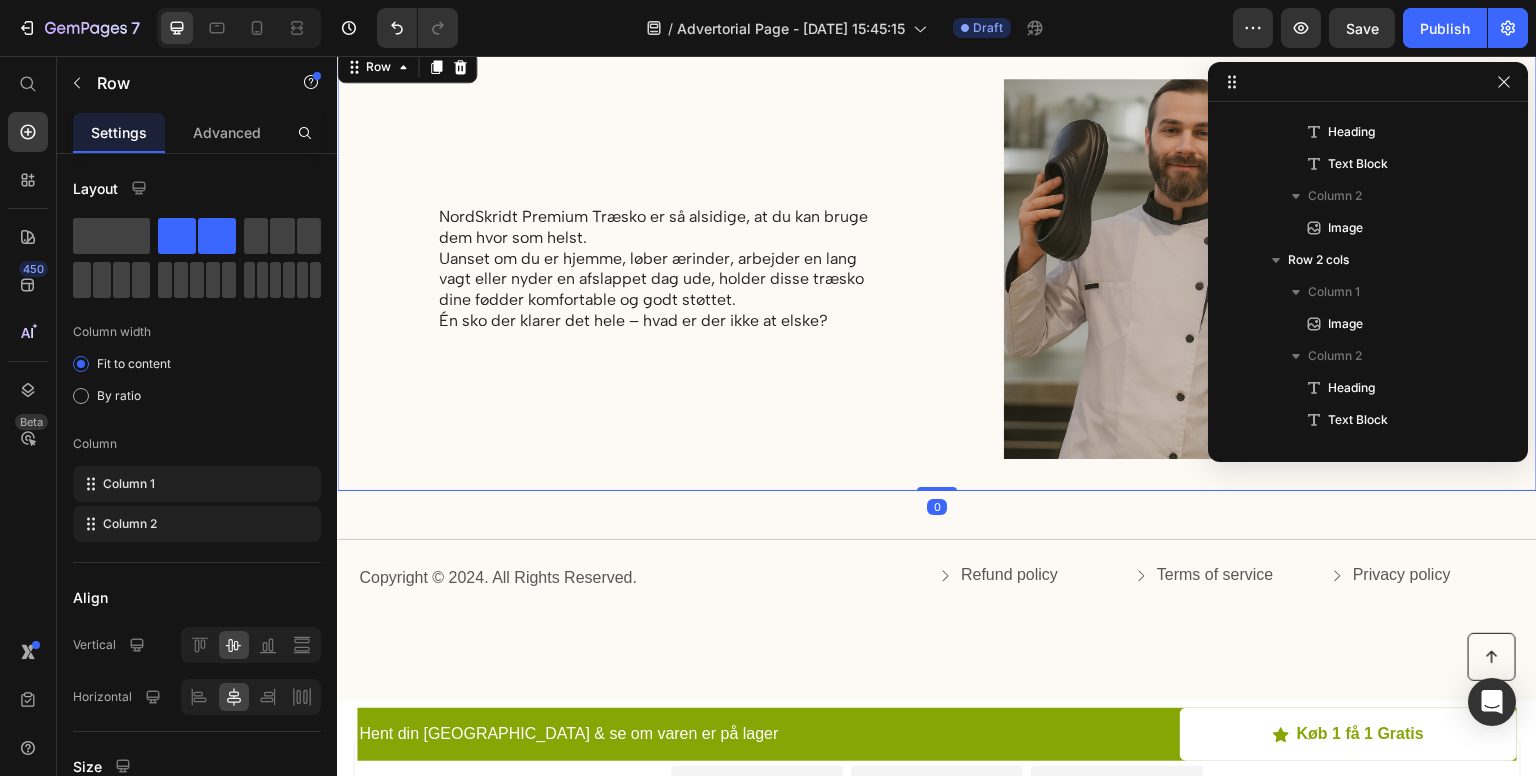 scroll, scrollTop: 954, scrollLeft: 0, axis: vertical 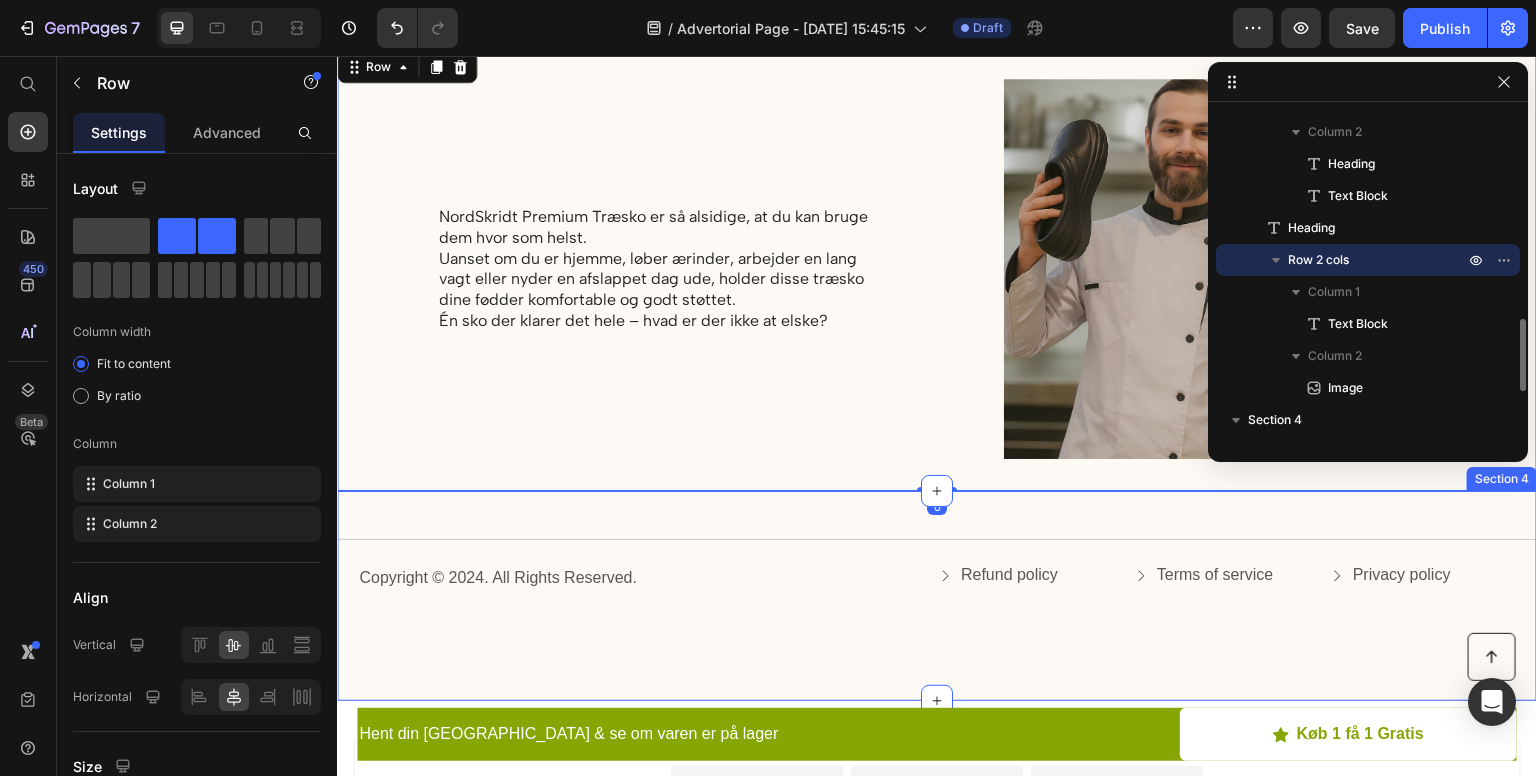 click on "Title Line Copyright © 2024. All Rights Reserved. Text Block
Refund policy Button
Terms of service Button
Privacy policy Button Row Row Section 4" at bounding box center [937, 595] 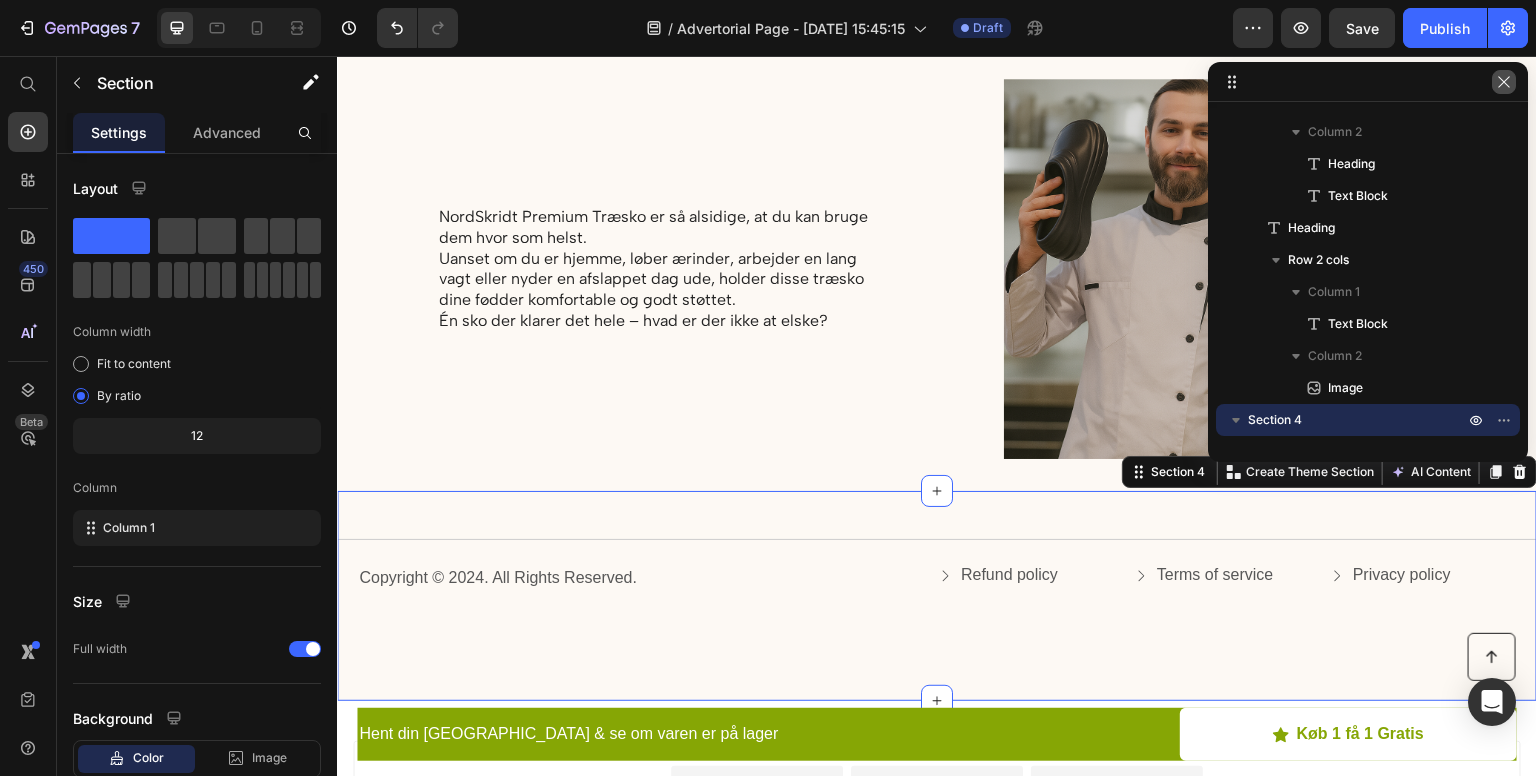 click 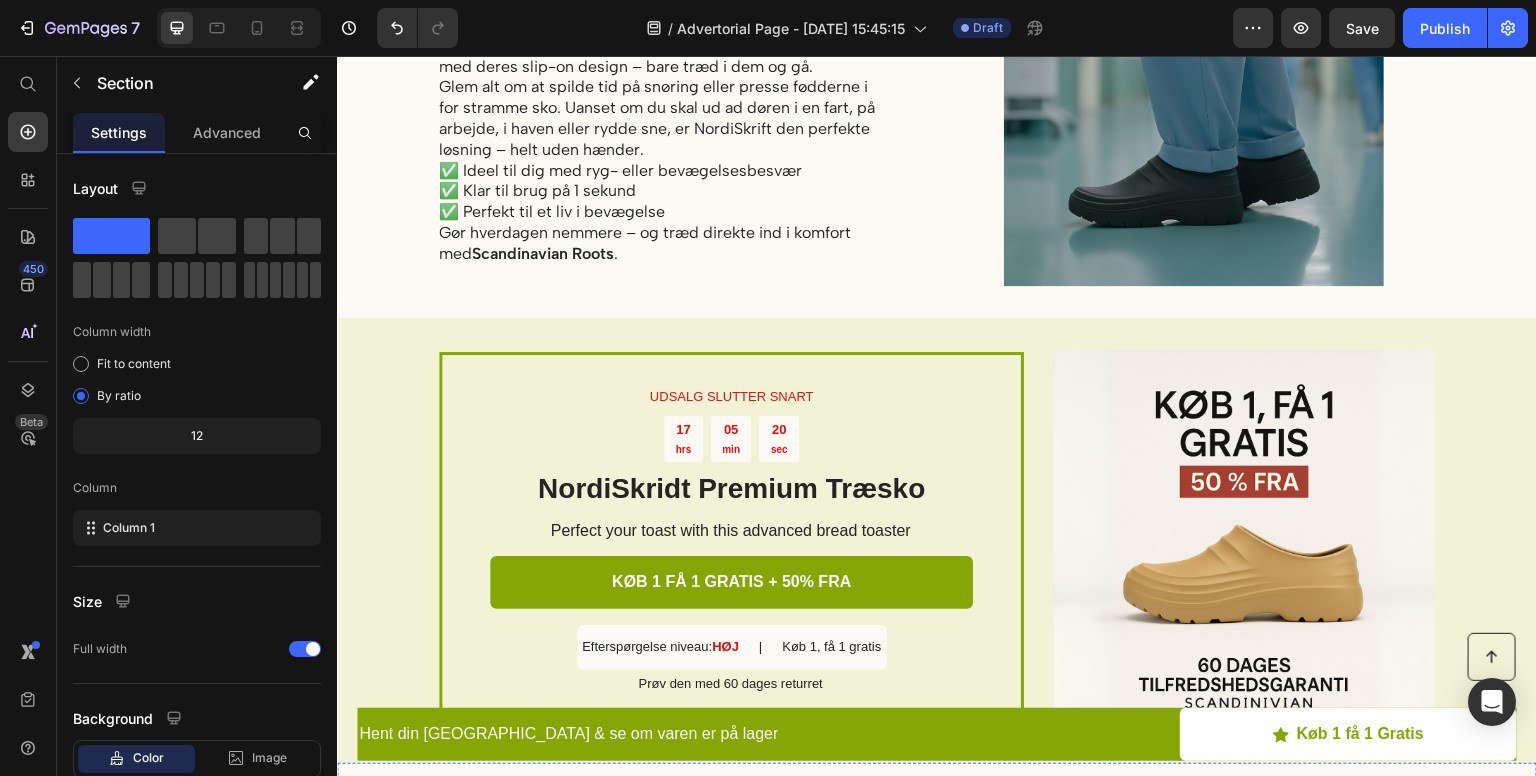 scroll, scrollTop: 2129, scrollLeft: 0, axis: vertical 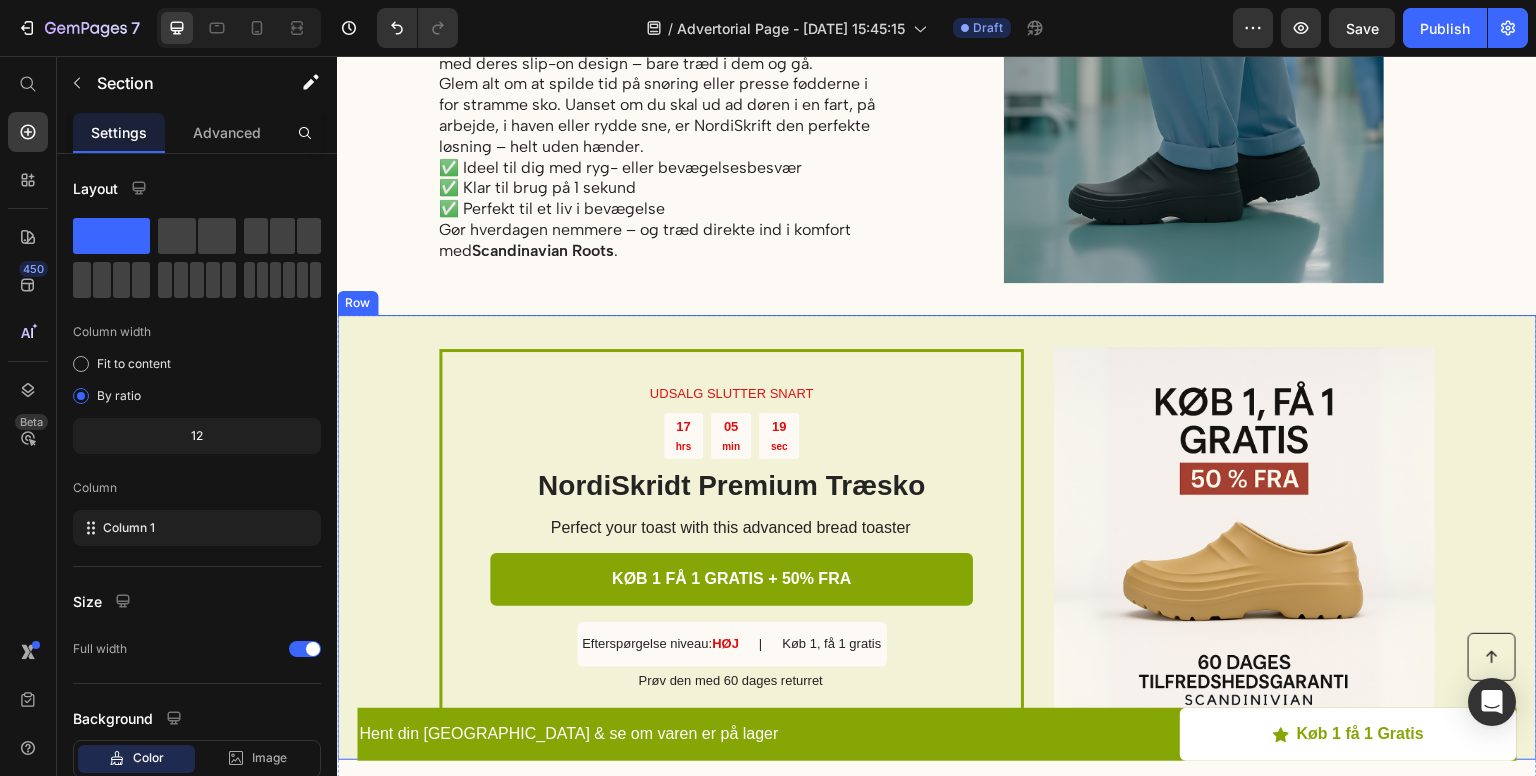 click on "UDSALG SLUTTER SNART Text Block 17 hrs 05 min 19 sec Countdown Timer NordiSkridt Premium Træsko Heading Perfect your toast with this advanced bread toaster Text Block KØB 1 FÅ 1 GRATIS + 50% FRA Button Efterspørgelse niveau:  HØJ Text Block | Text Block Køb 1, få 1 gratis Text Block Row Prøv den med 60 dages returret Text Block Row Image Row" at bounding box center (937, 537) 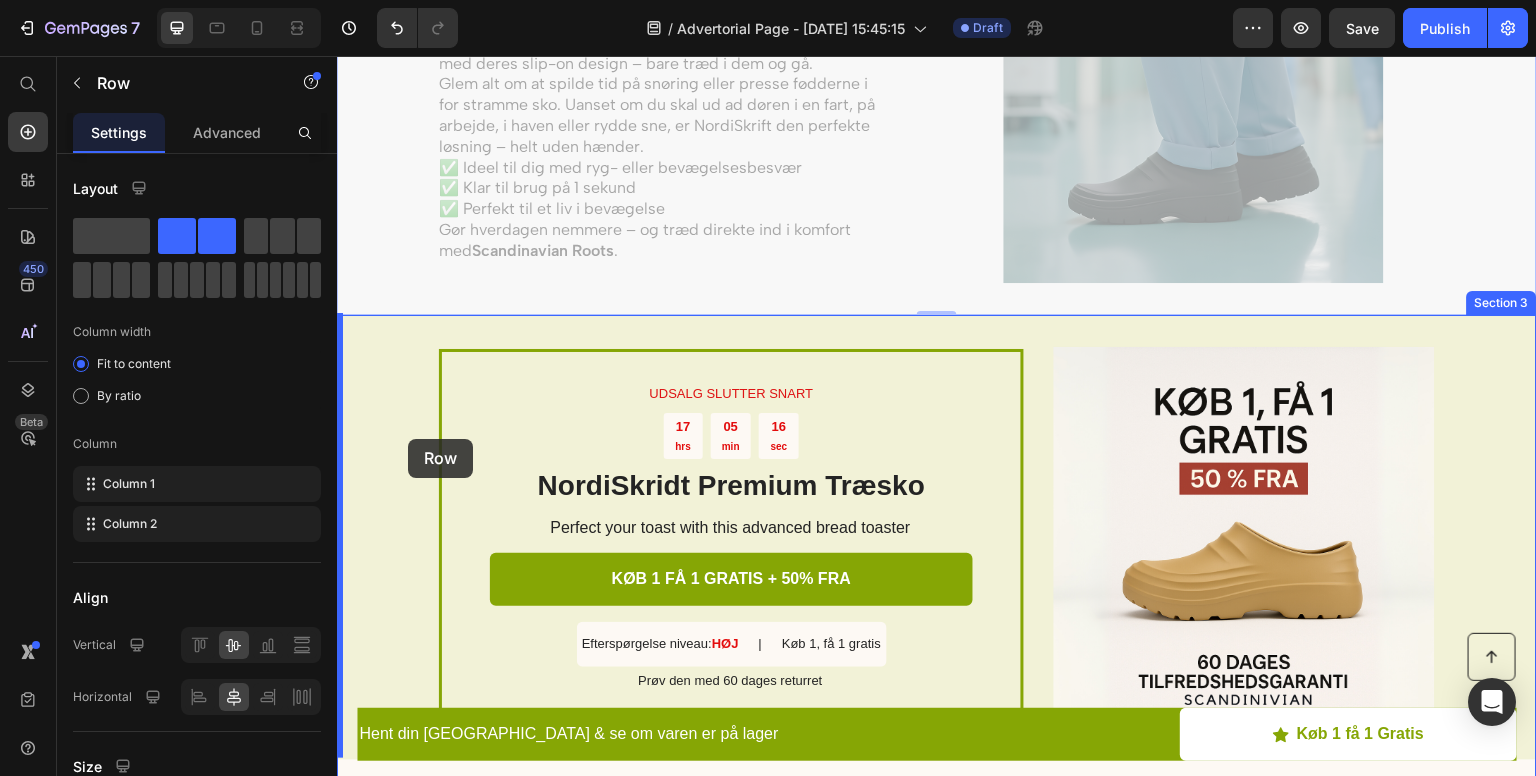drag, startPoint x: 348, startPoint y: 310, endPoint x: 408, endPoint y: 439, distance: 142.27087 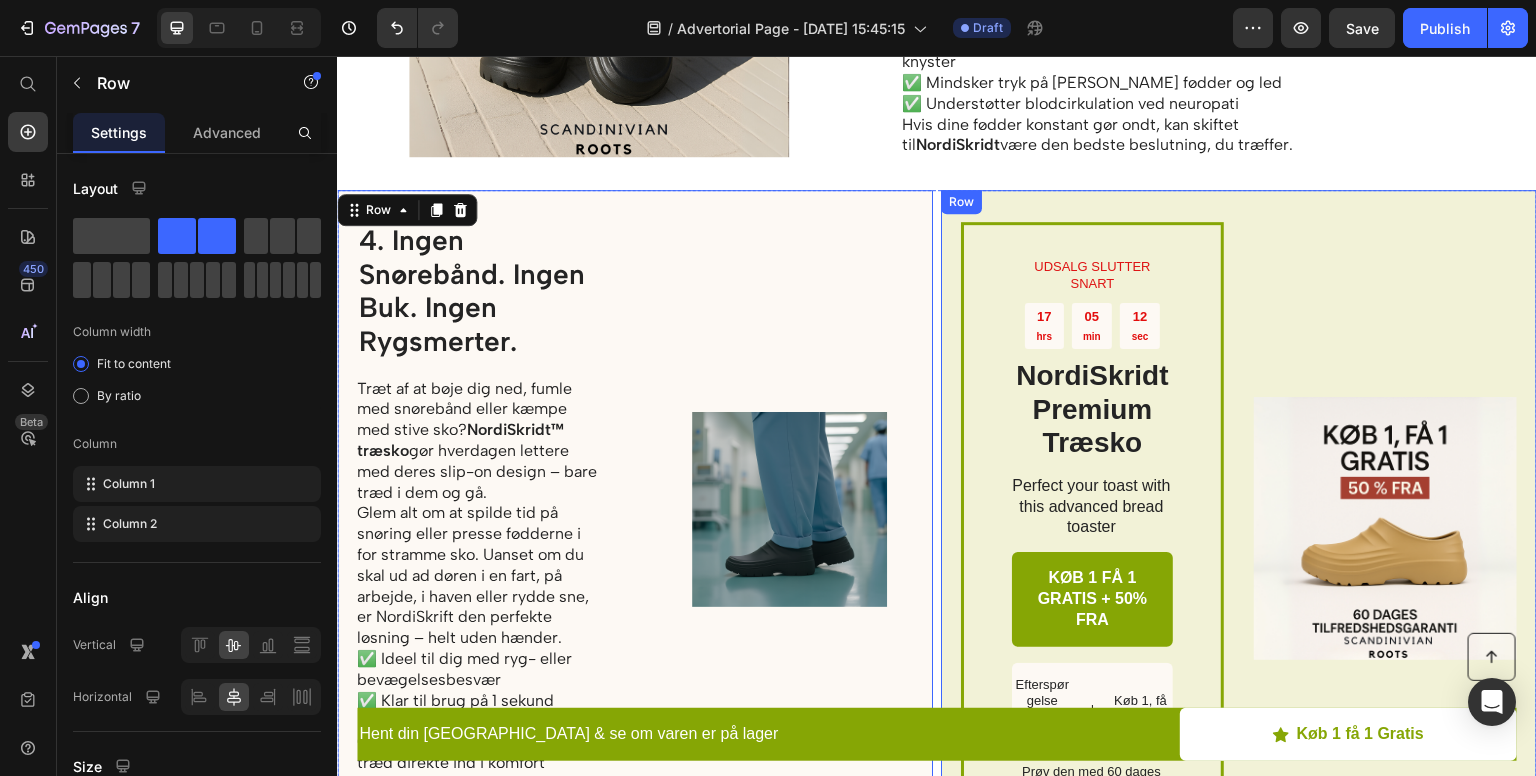 scroll, scrollTop: 1817, scrollLeft: 0, axis: vertical 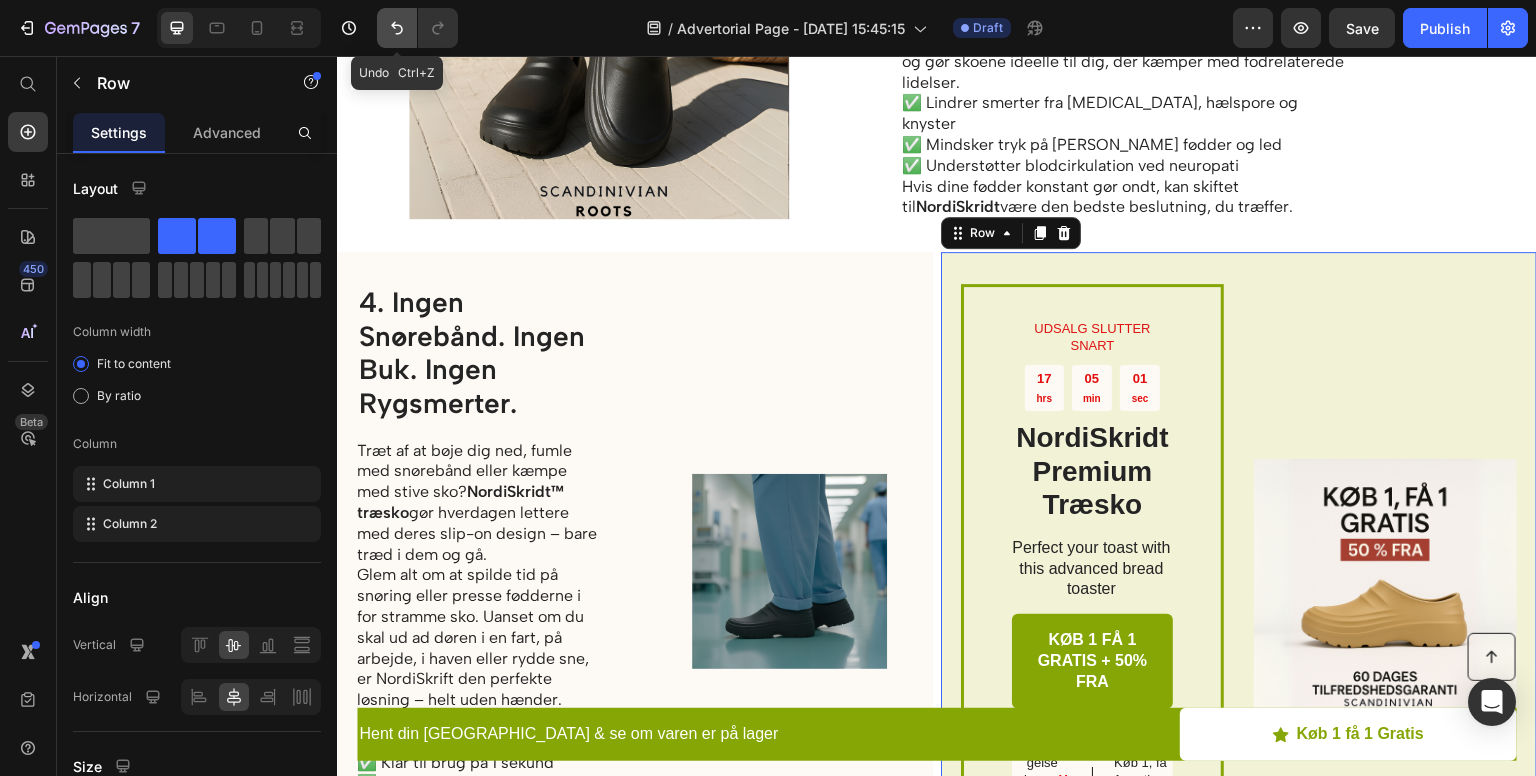click 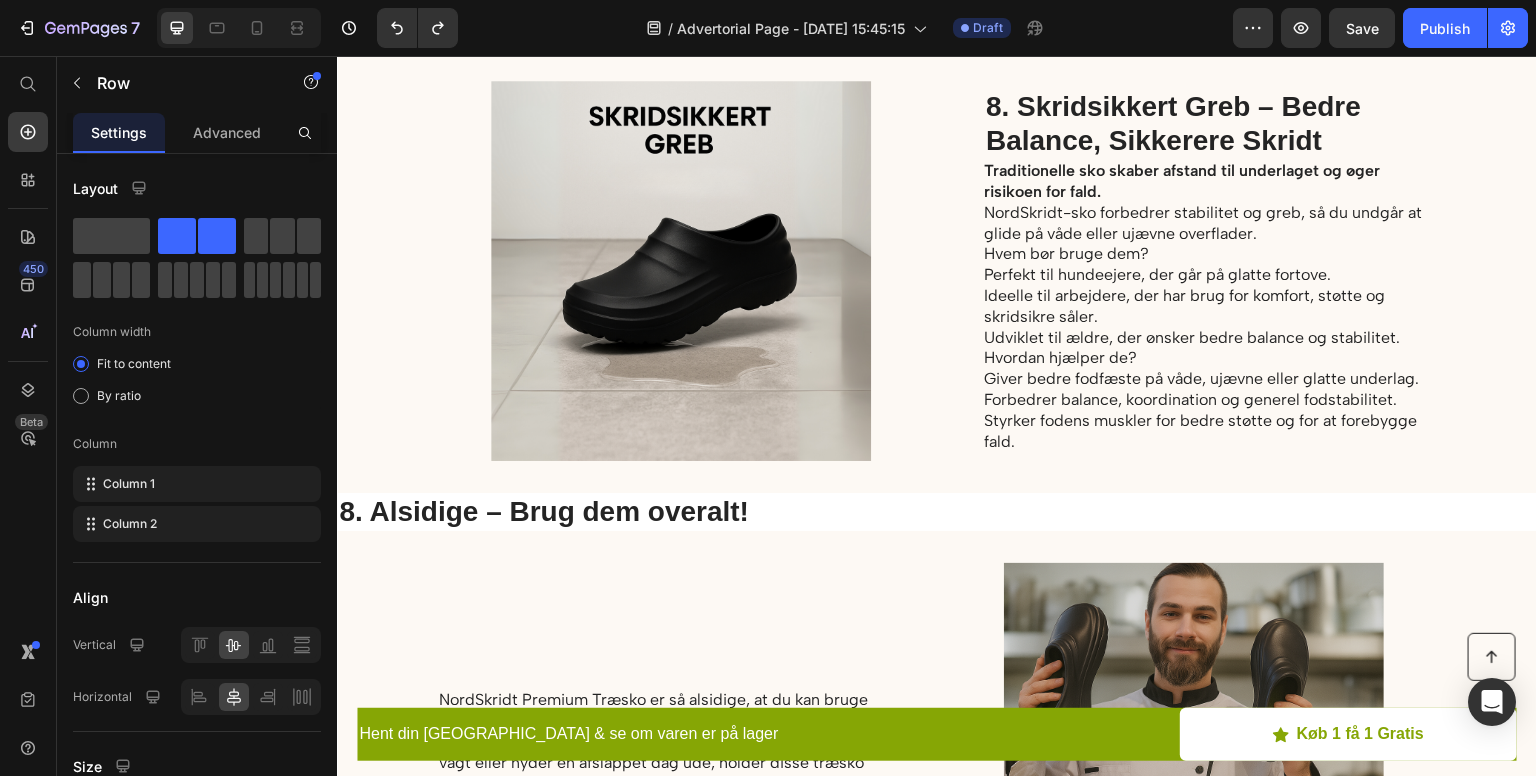 scroll, scrollTop: 4188, scrollLeft: 0, axis: vertical 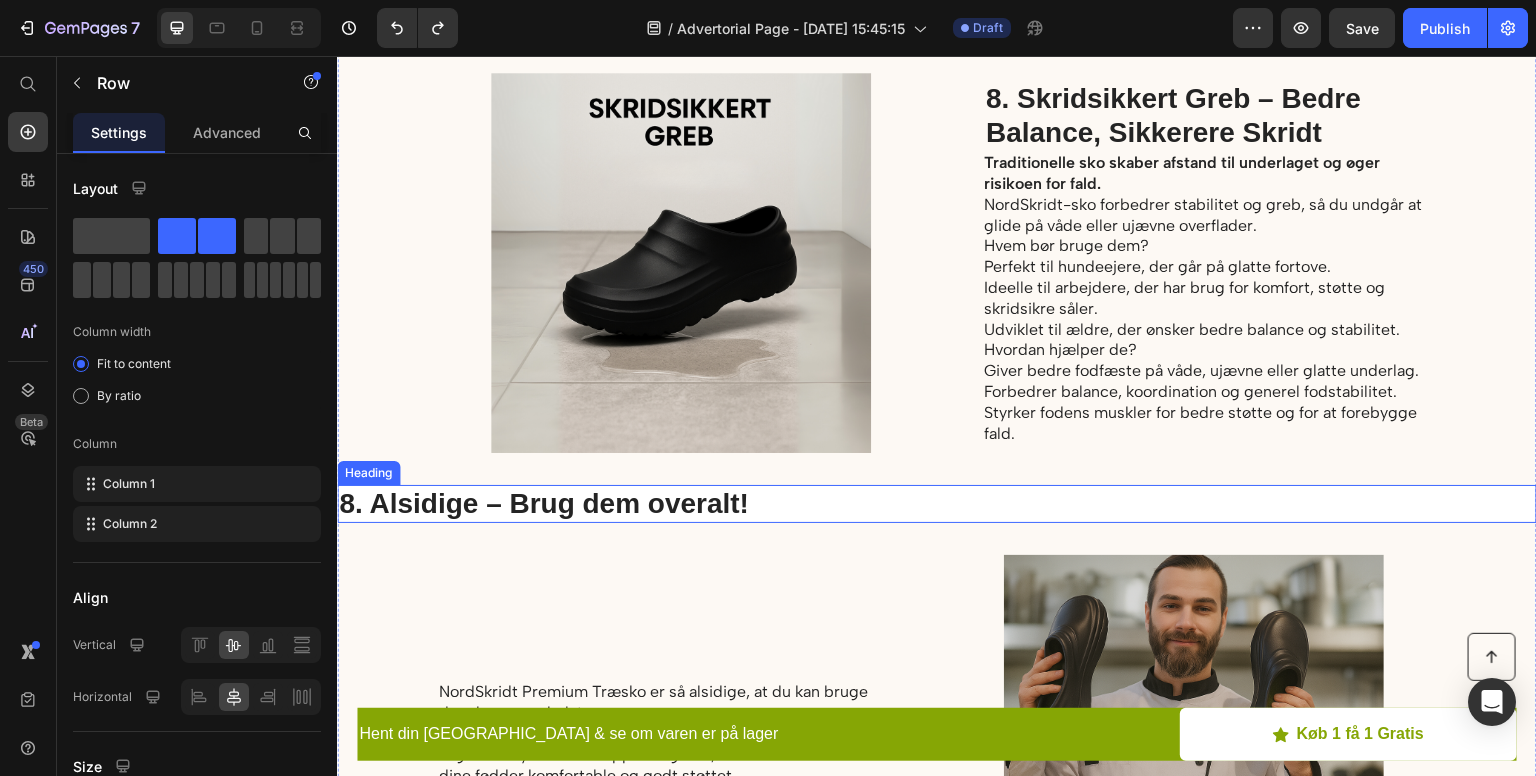 click on "8. Alsidige – Brug dem overalt!" at bounding box center (562, 504) 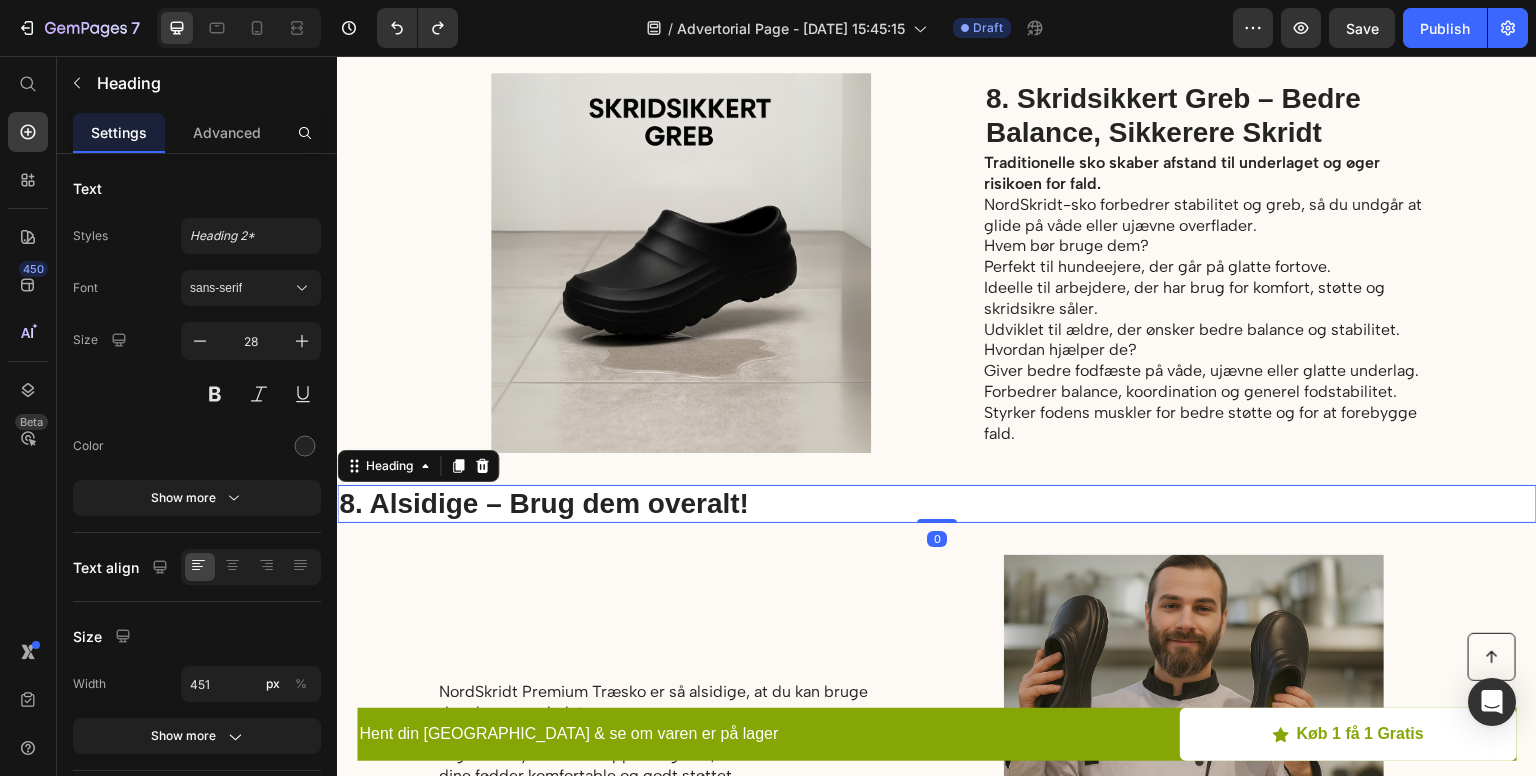 click on "8. Alsidige – Brug dem overalt!" at bounding box center (562, 504) 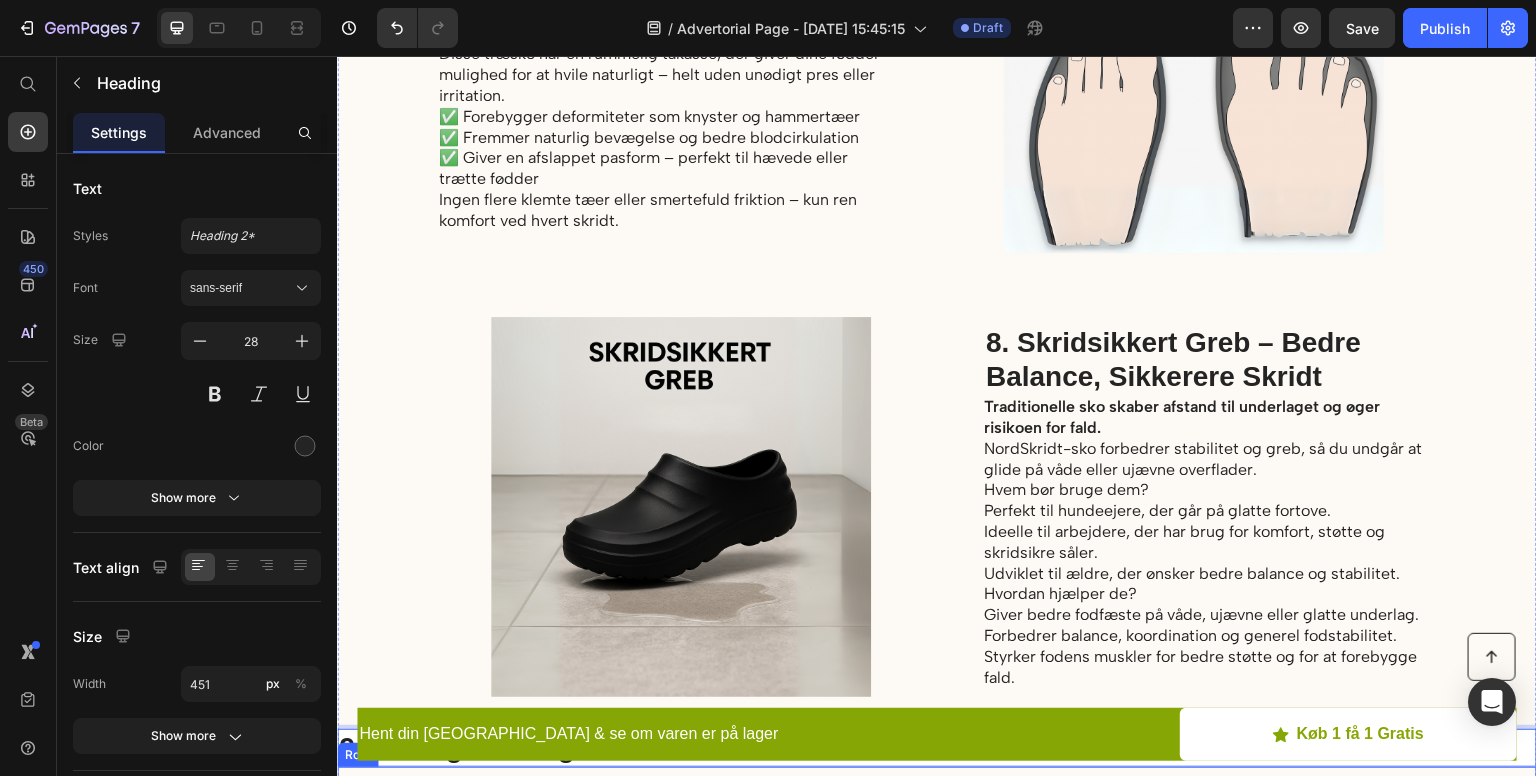scroll, scrollTop: 3939, scrollLeft: 0, axis: vertical 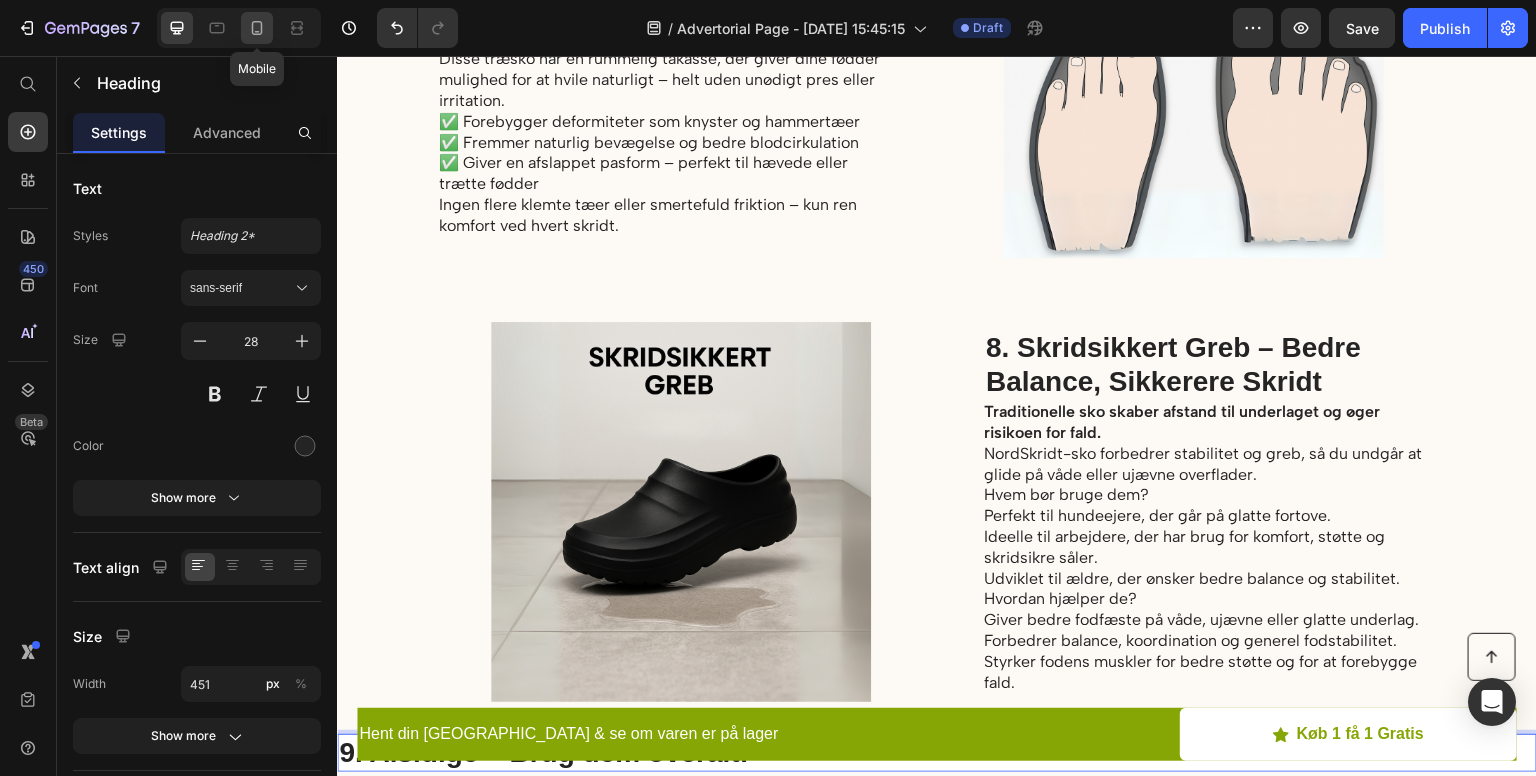 click 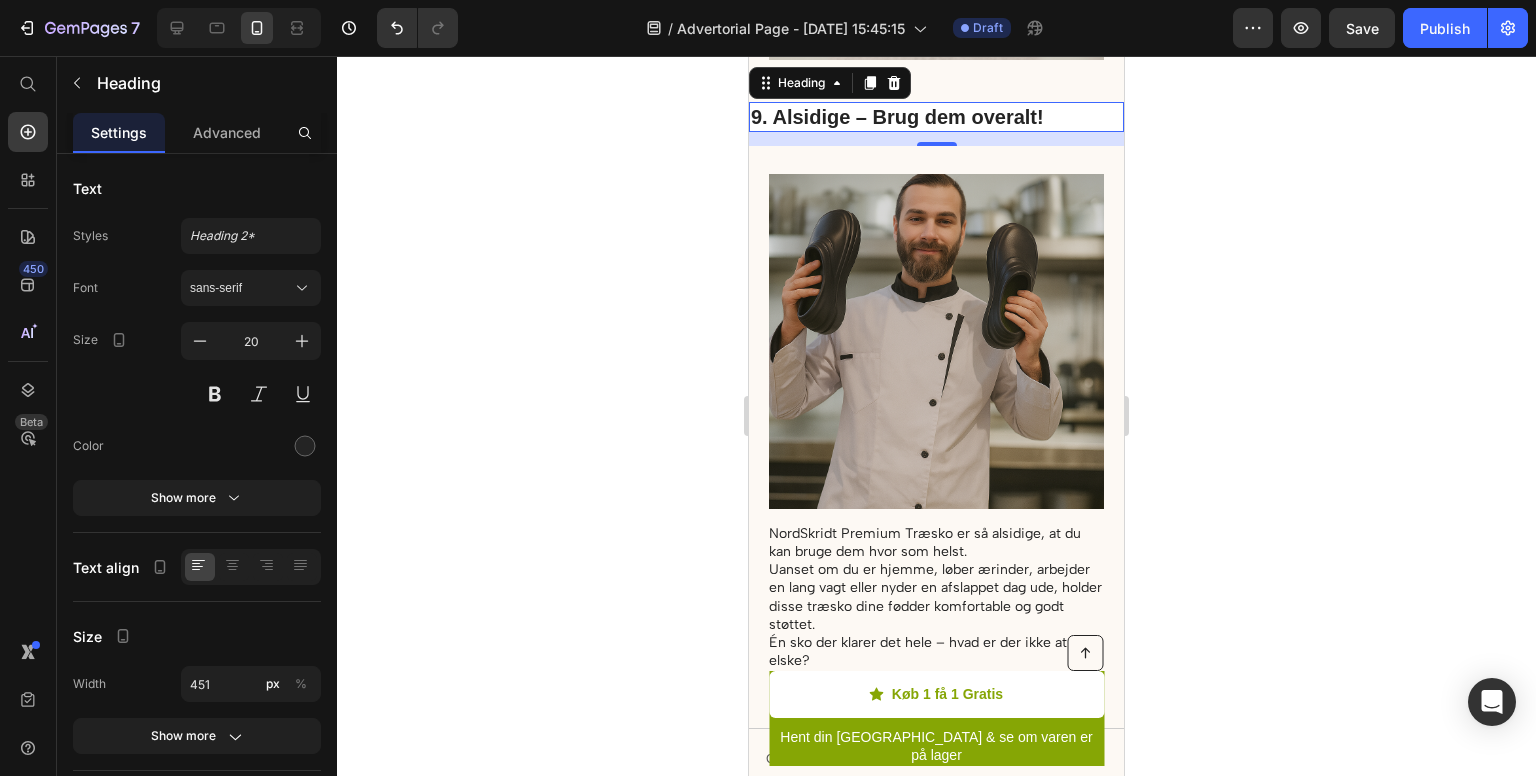 scroll, scrollTop: 5989, scrollLeft: 0, axis: vertical 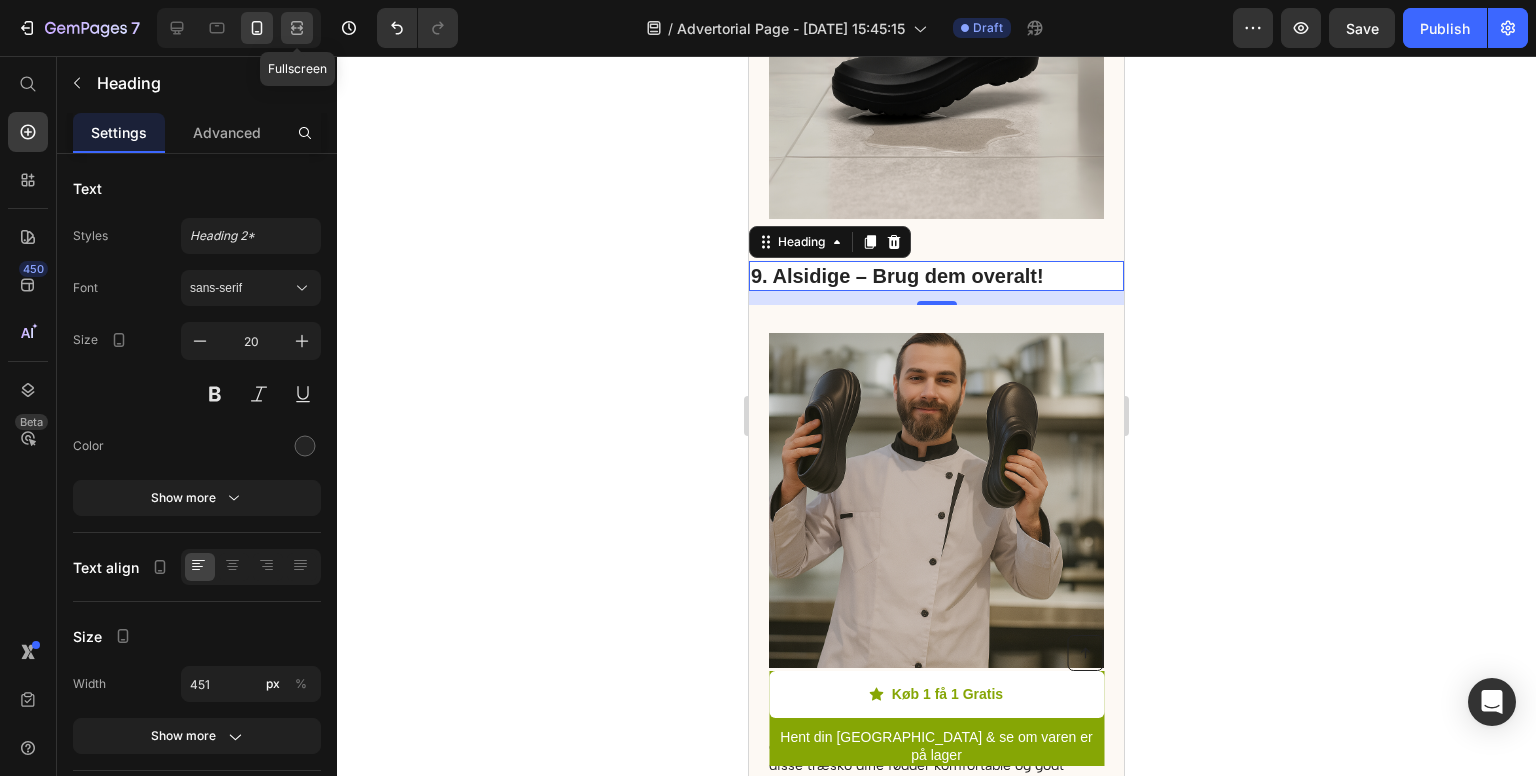click 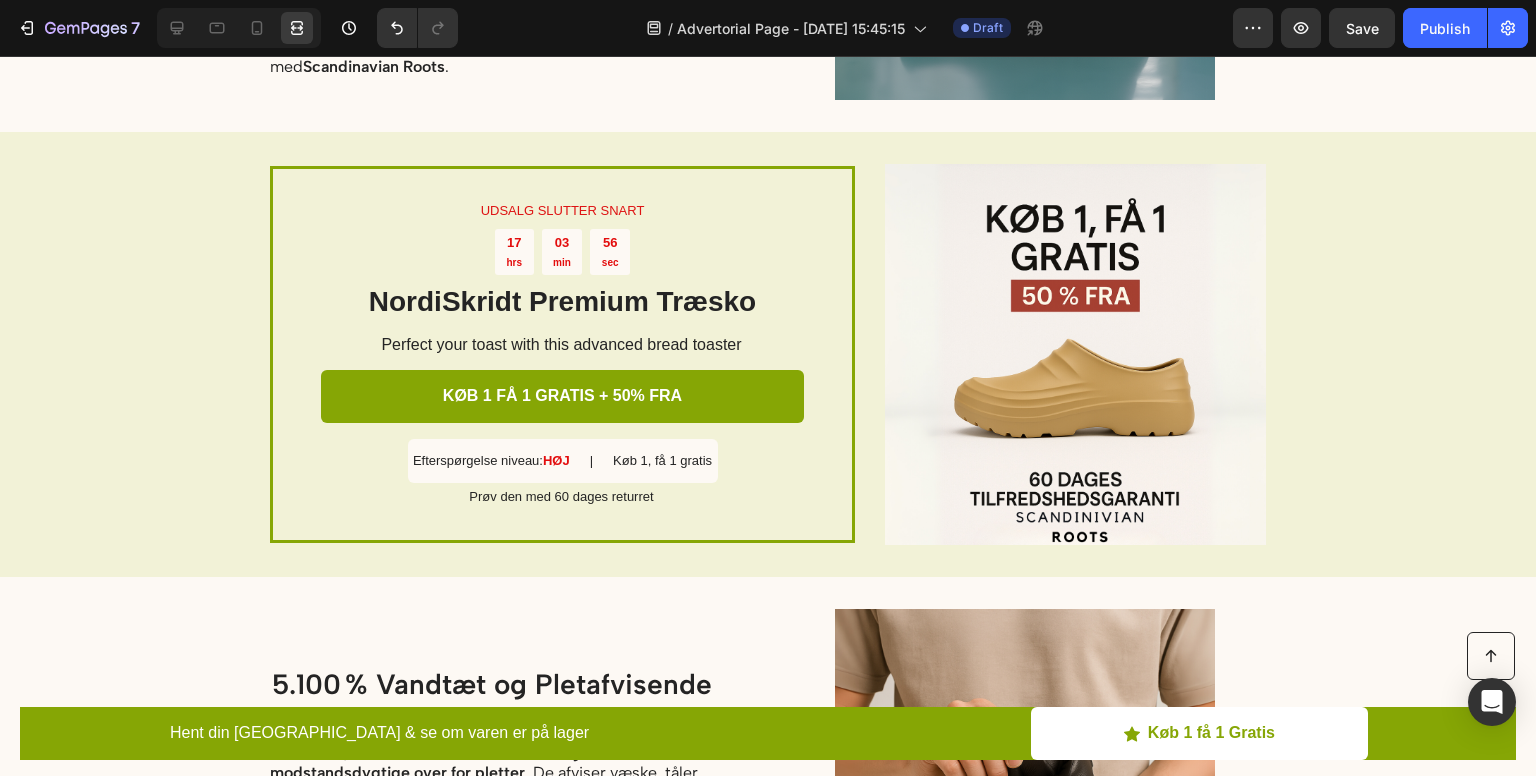 scroll, scrollTop: 2312, scrollLeft: 0, axis: vertical 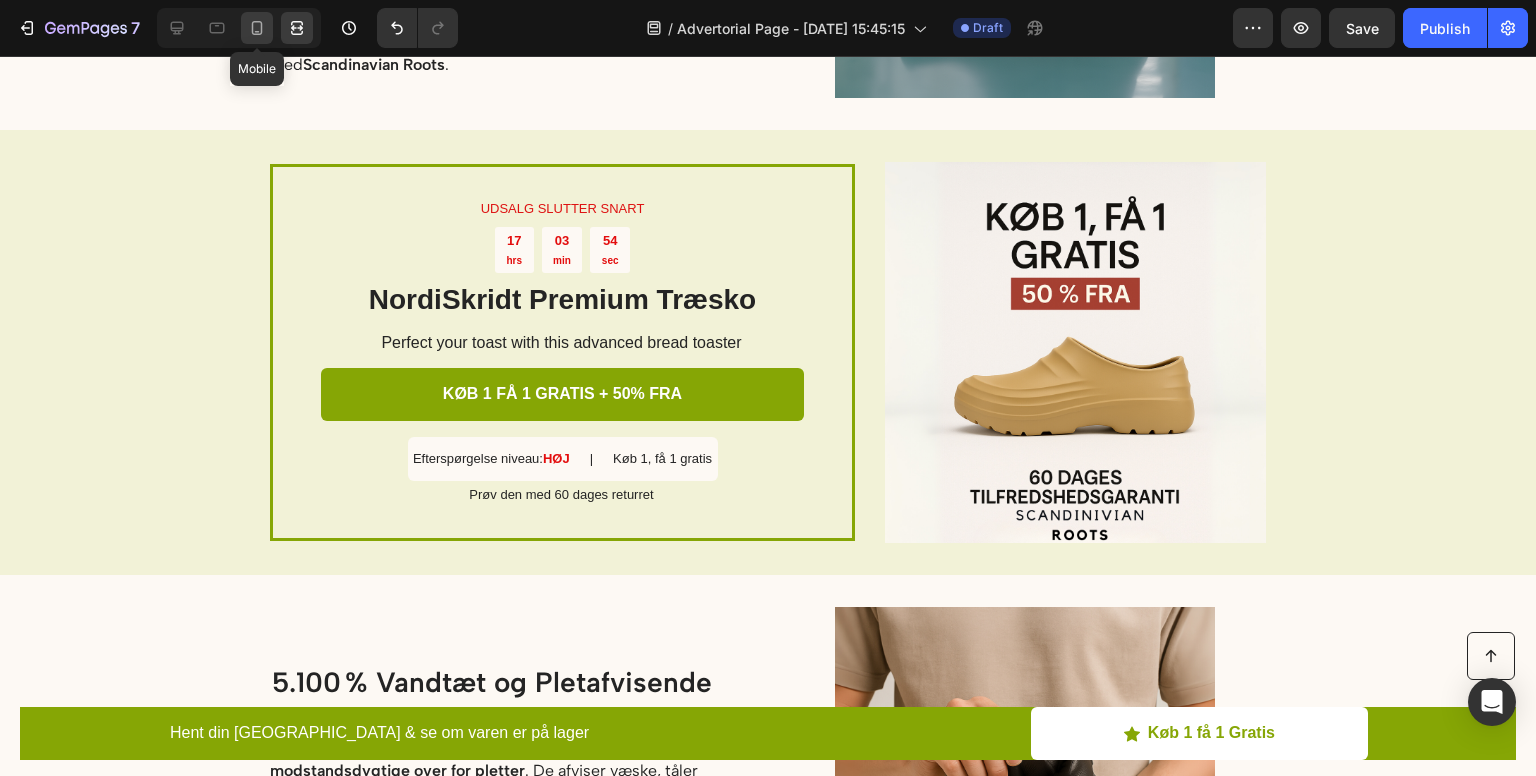 click 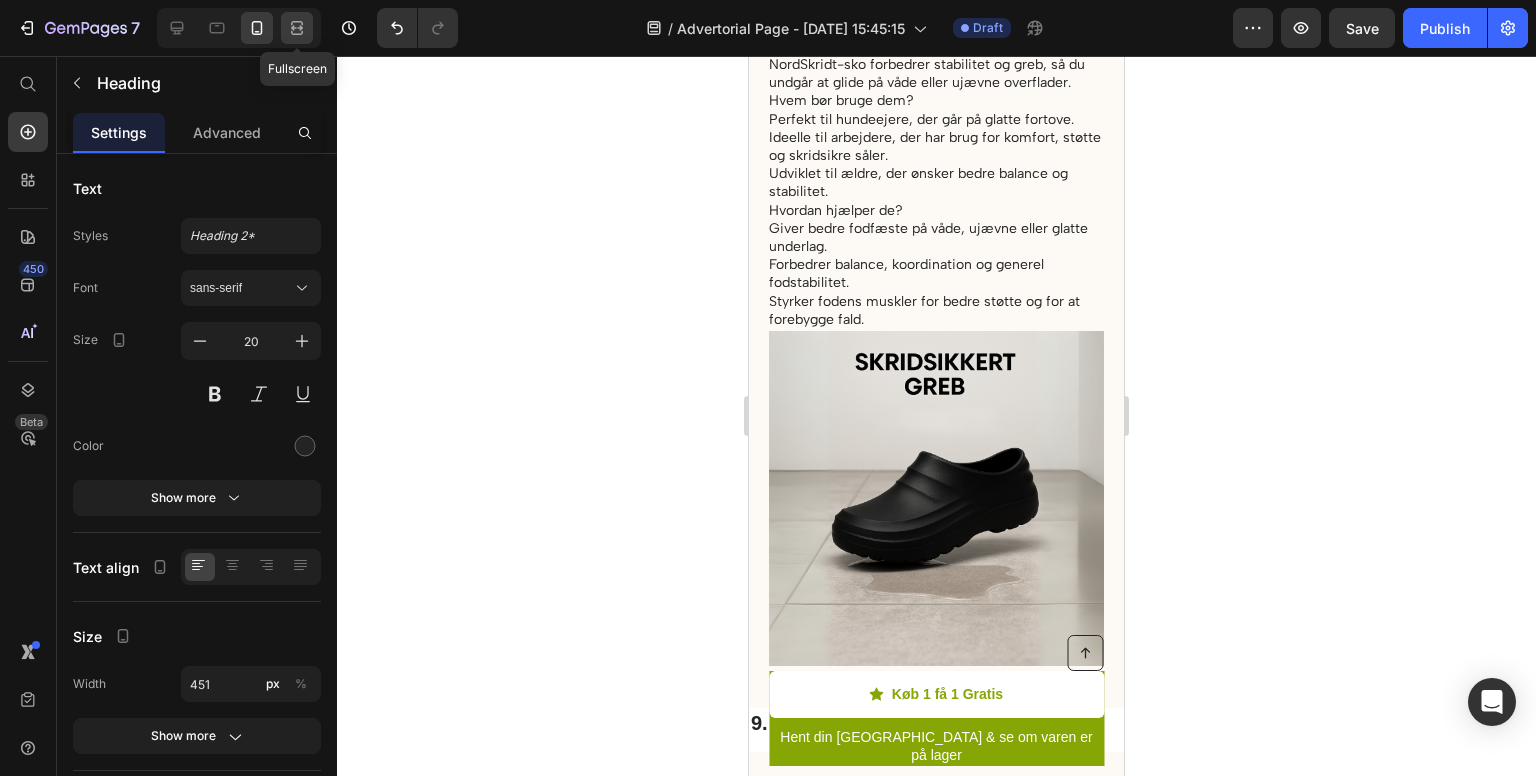 click 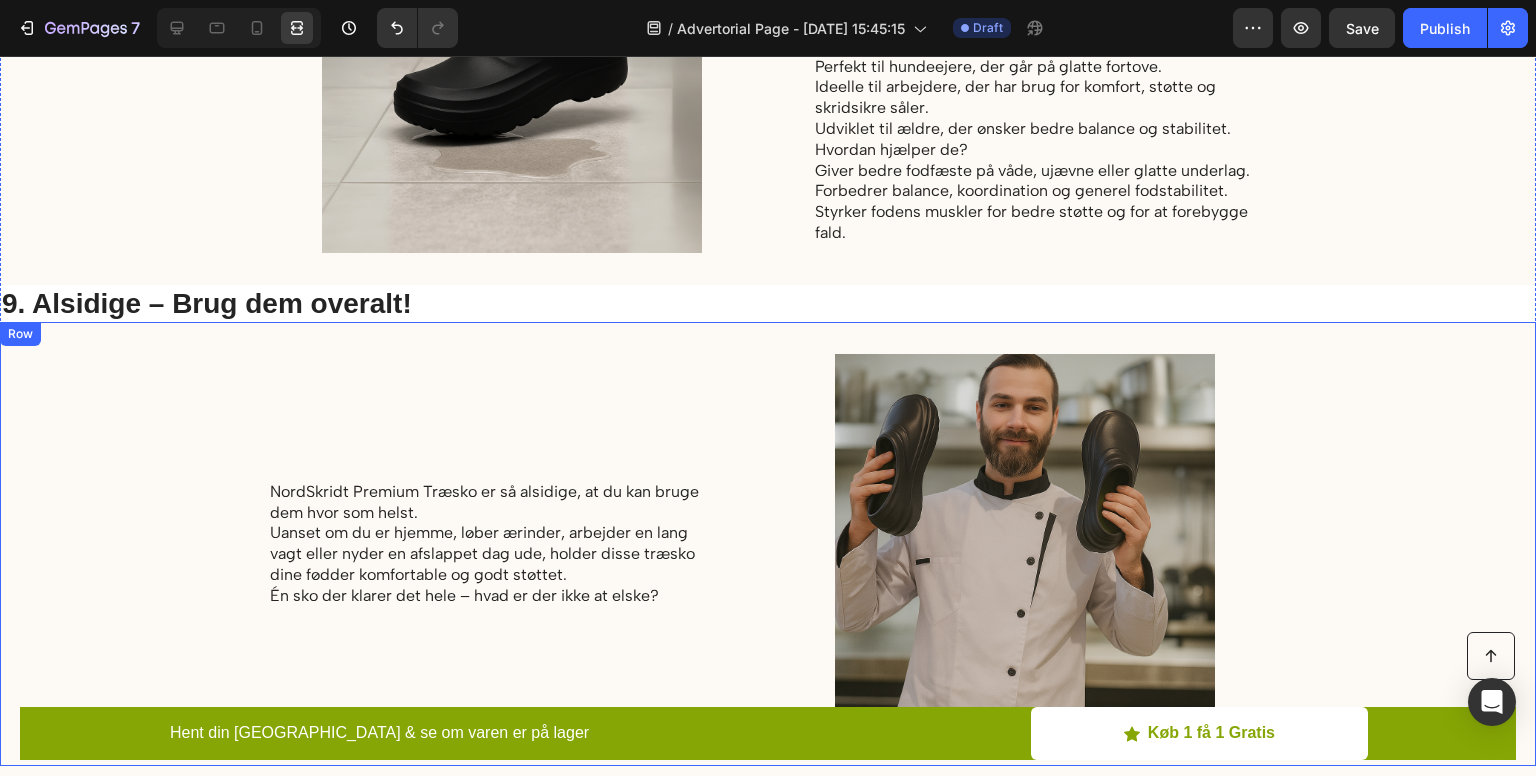 scroll, scrollTop: 5444, scrollLeft: 0, axis: vertical 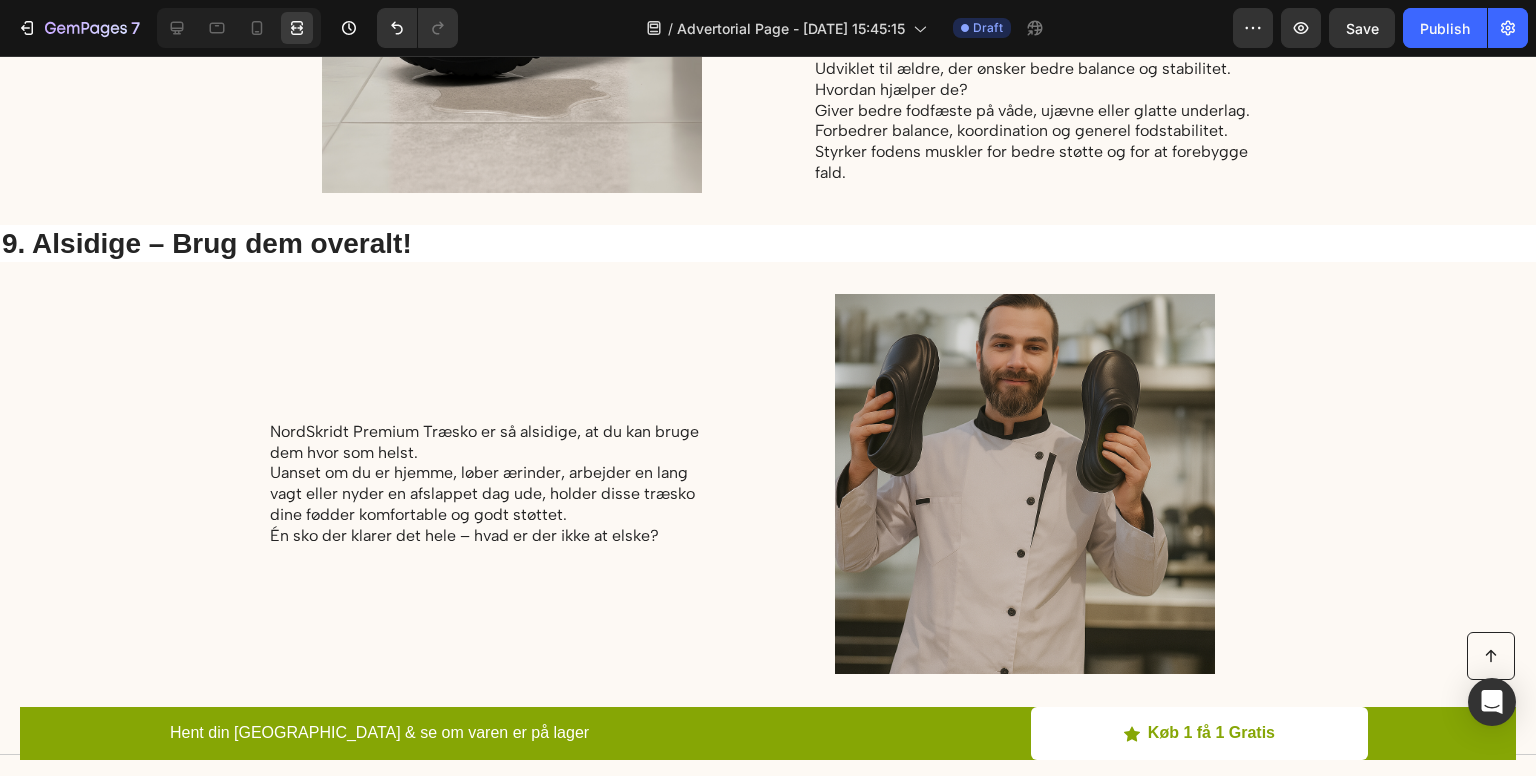 click on "9. Alsidige – Brug dem overalt!" at bounding box center [225, 244] 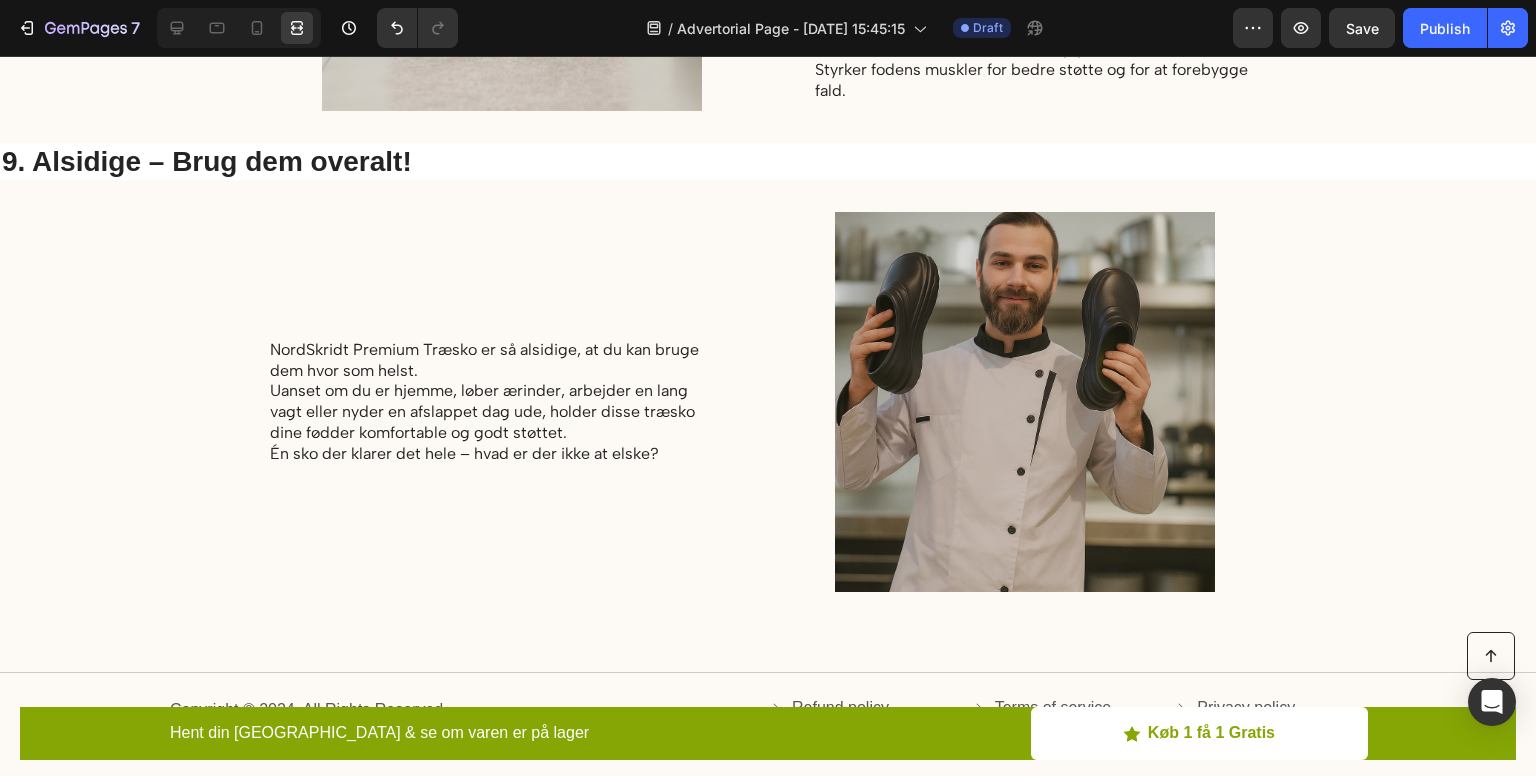 scroll, scrollTop: 5528, scrollLeft: 0, axis: vertical 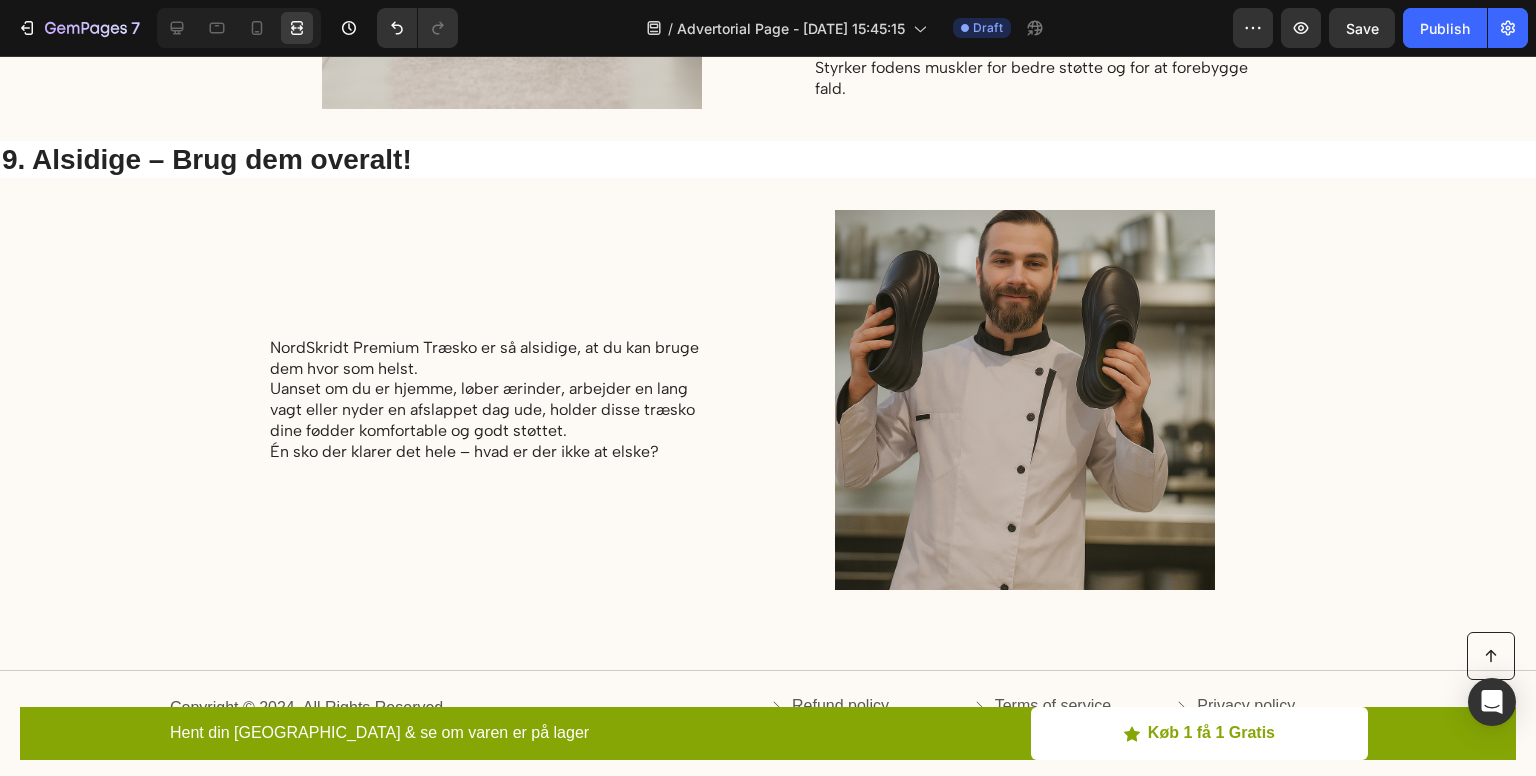 click on "9. Alsidige – Brug dem overalt!" at bounding box center (768, 160) 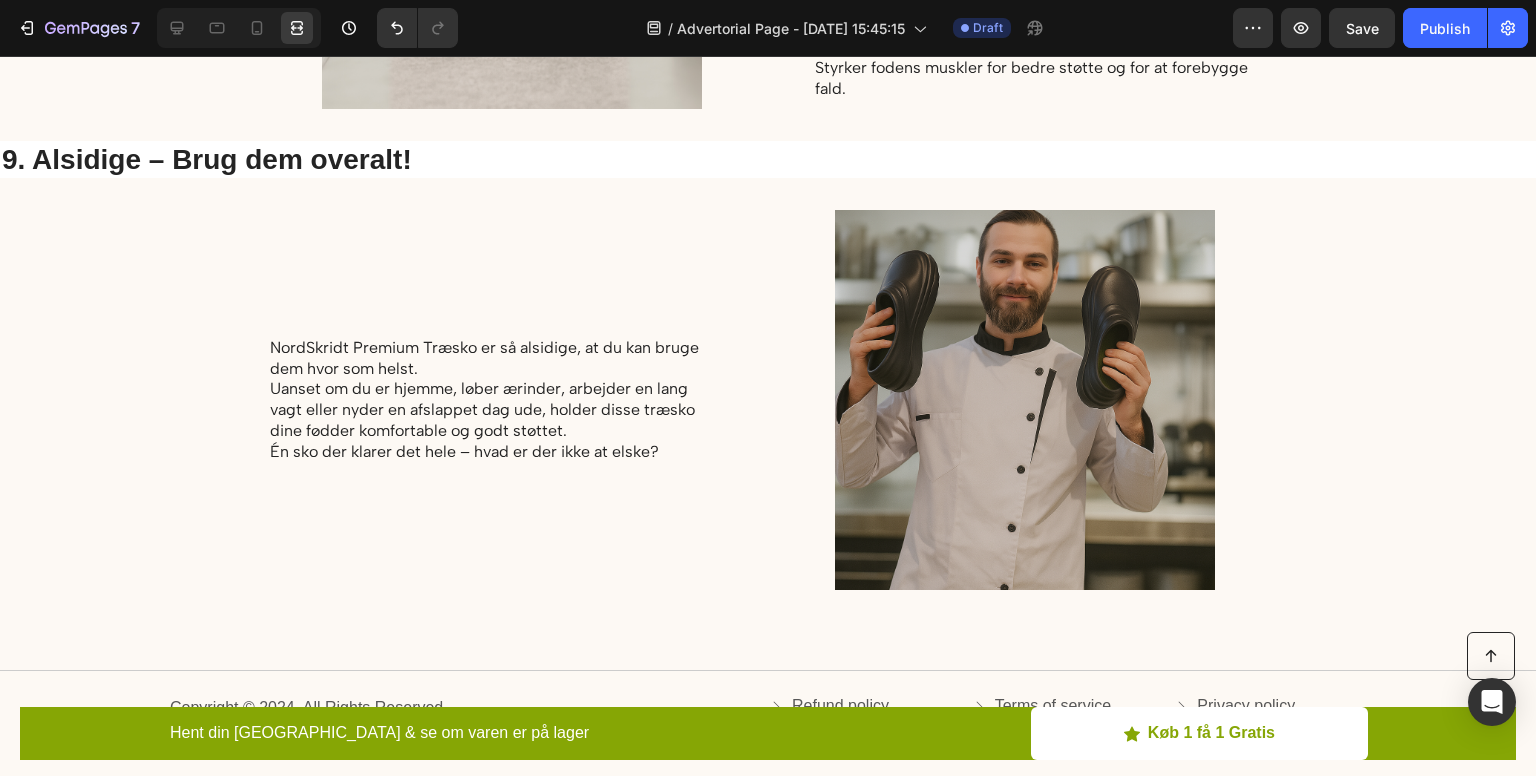 drag, startPoint x: 443, startPoint y: 161, endPoint x: 367, endPoint y: 310, distance: 167.26326 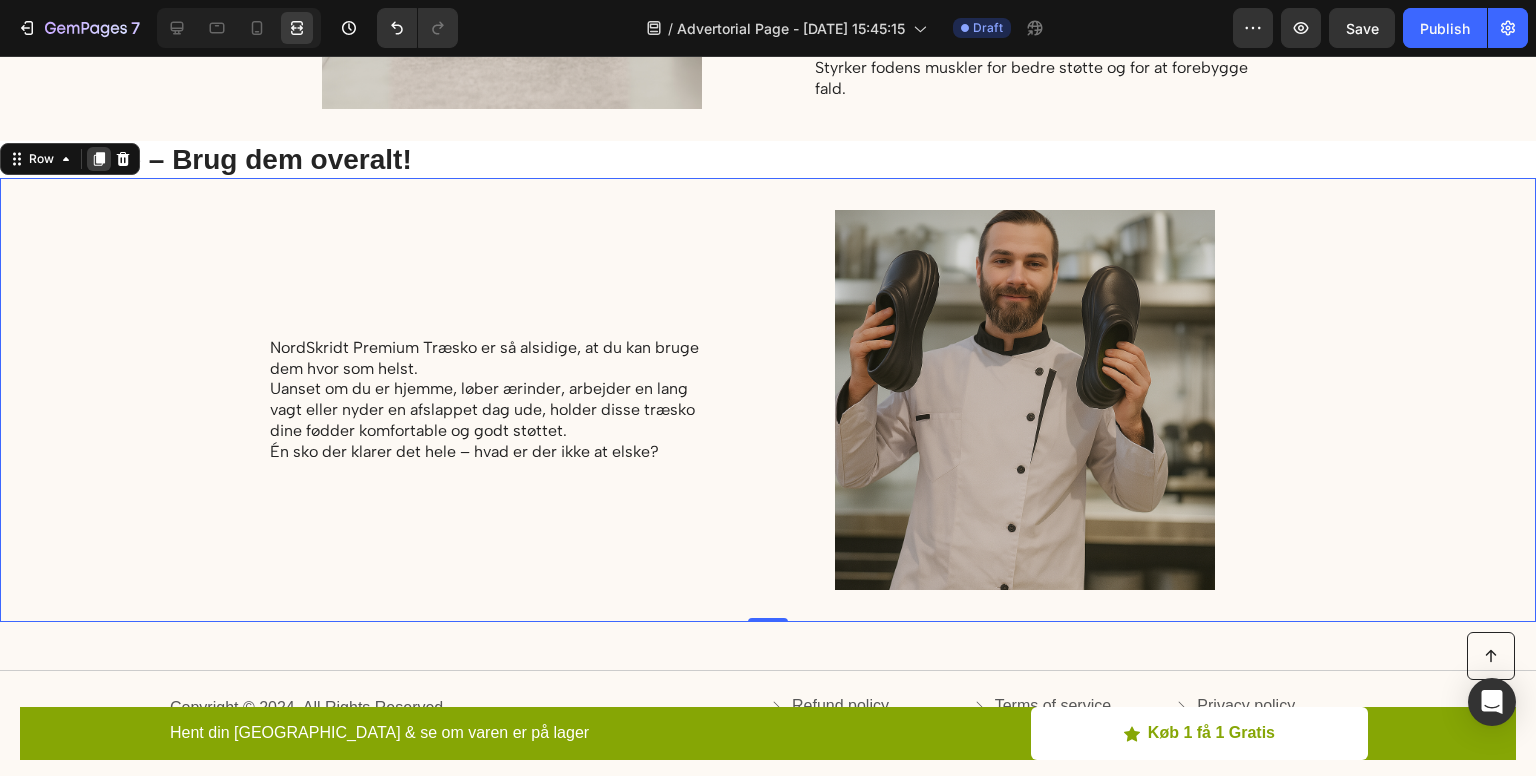 click 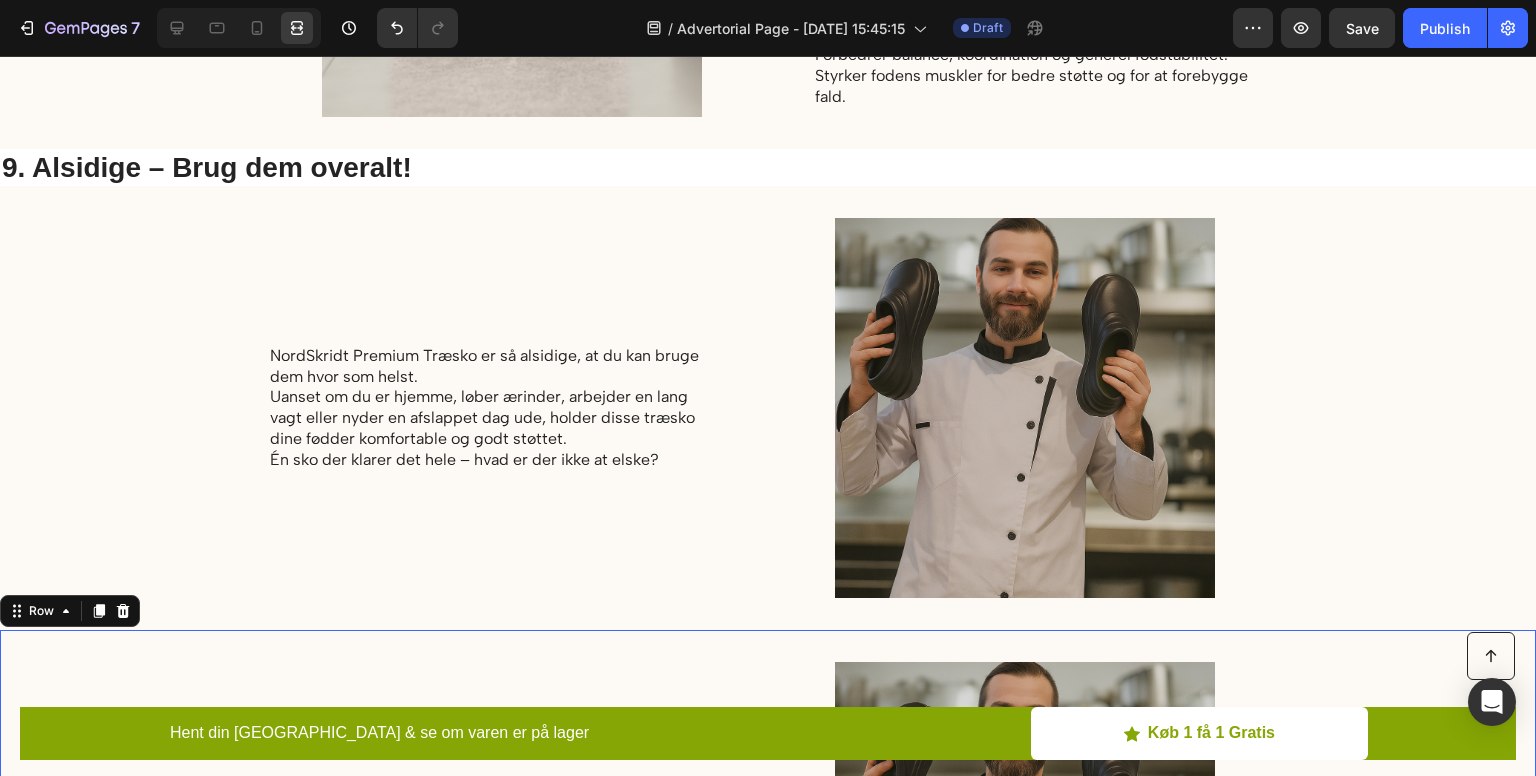scroll, scrollTop: 5512, scrollLeft: 0, axis: vertical 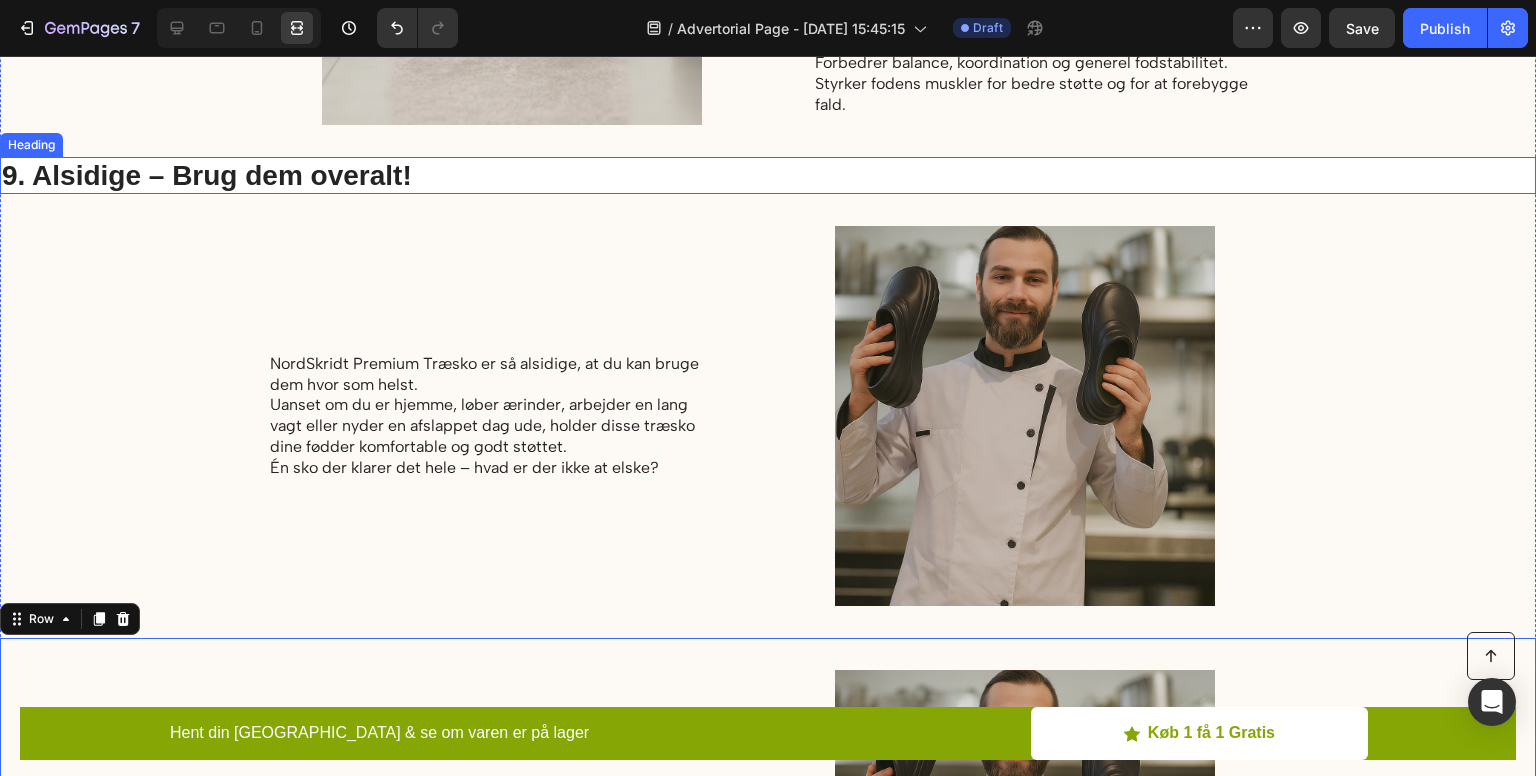 click on "9. Alsidige – Brug dem overalt!" at bounding box center [225, 176] 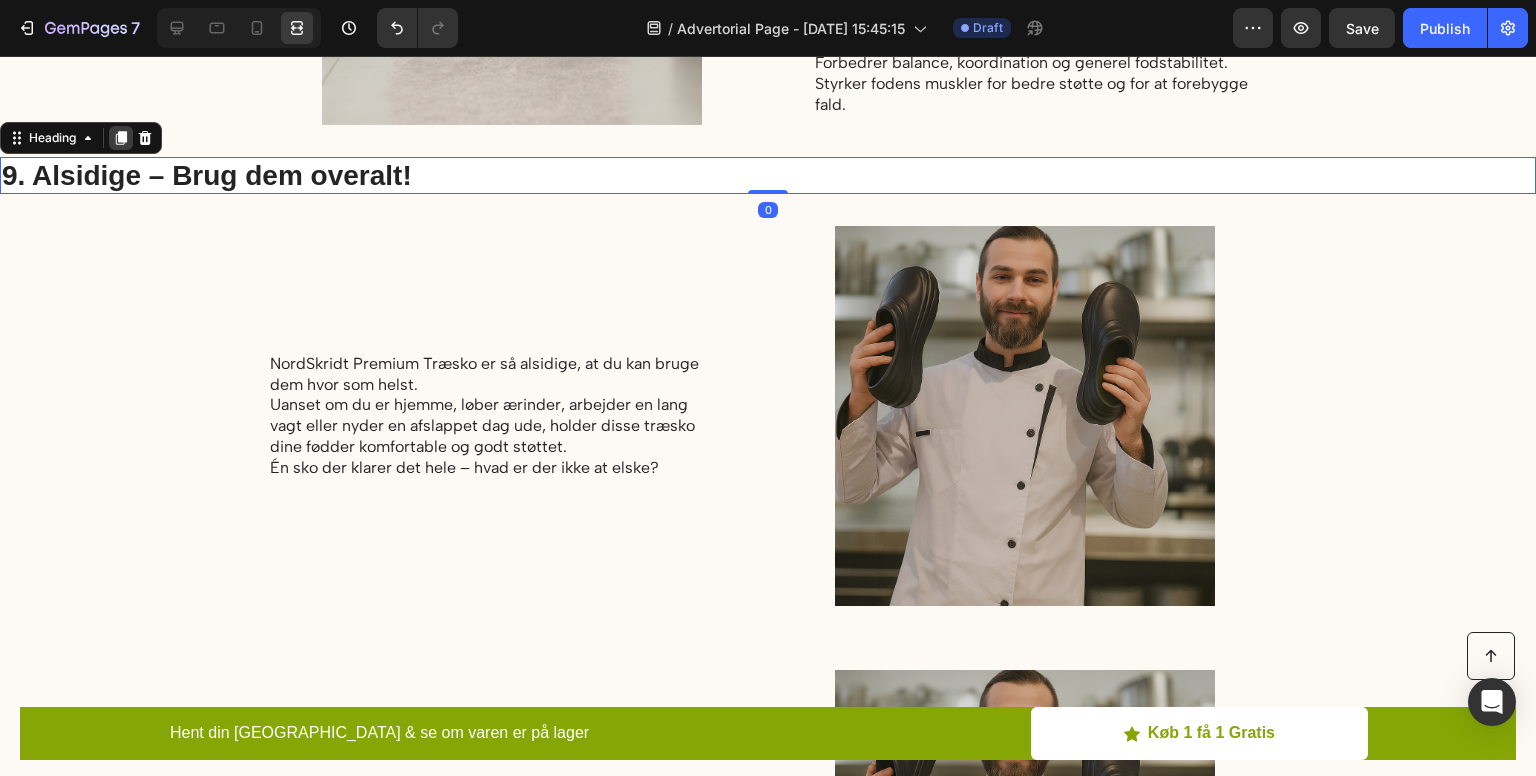 click 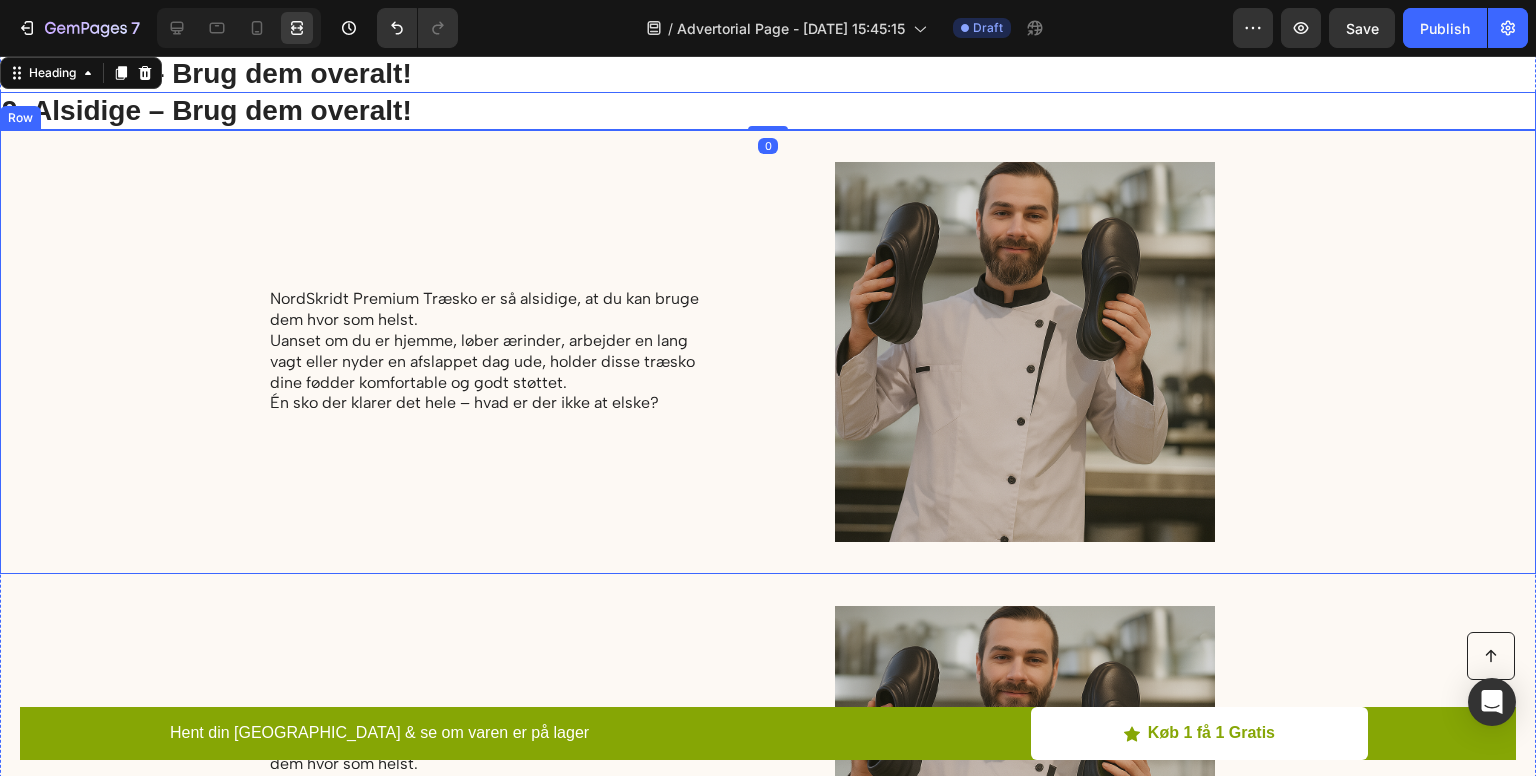 scroll, scrollTop: 5613, scrollLeft: 0, axis: vertical 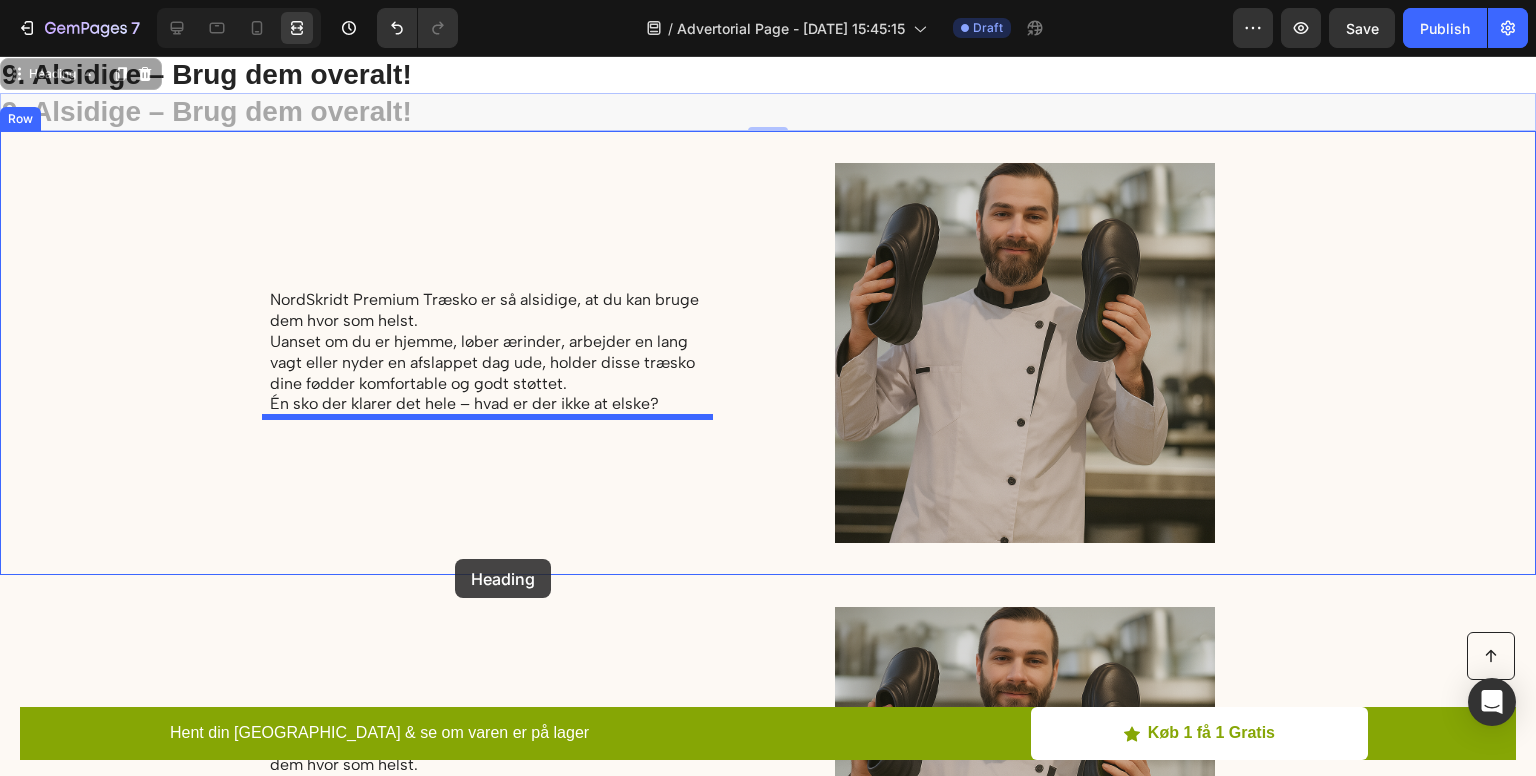 drag, startPoint x: 446, startPoint y: 113, endPoint x: 451, endPoint y: 568, distance: 455.02747 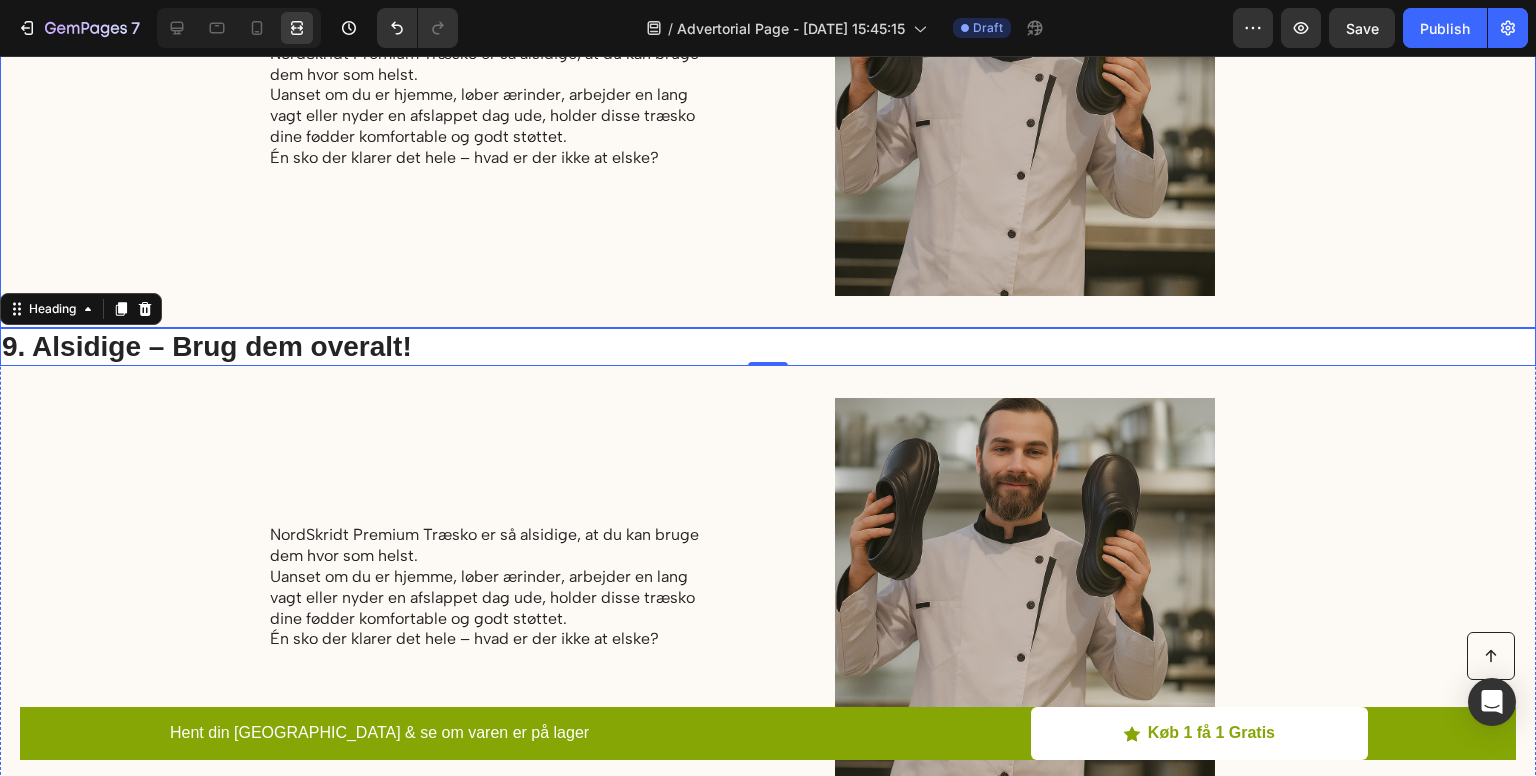 scroll, scrollTop: 5824, scrollLeft: 0, axis: vertical 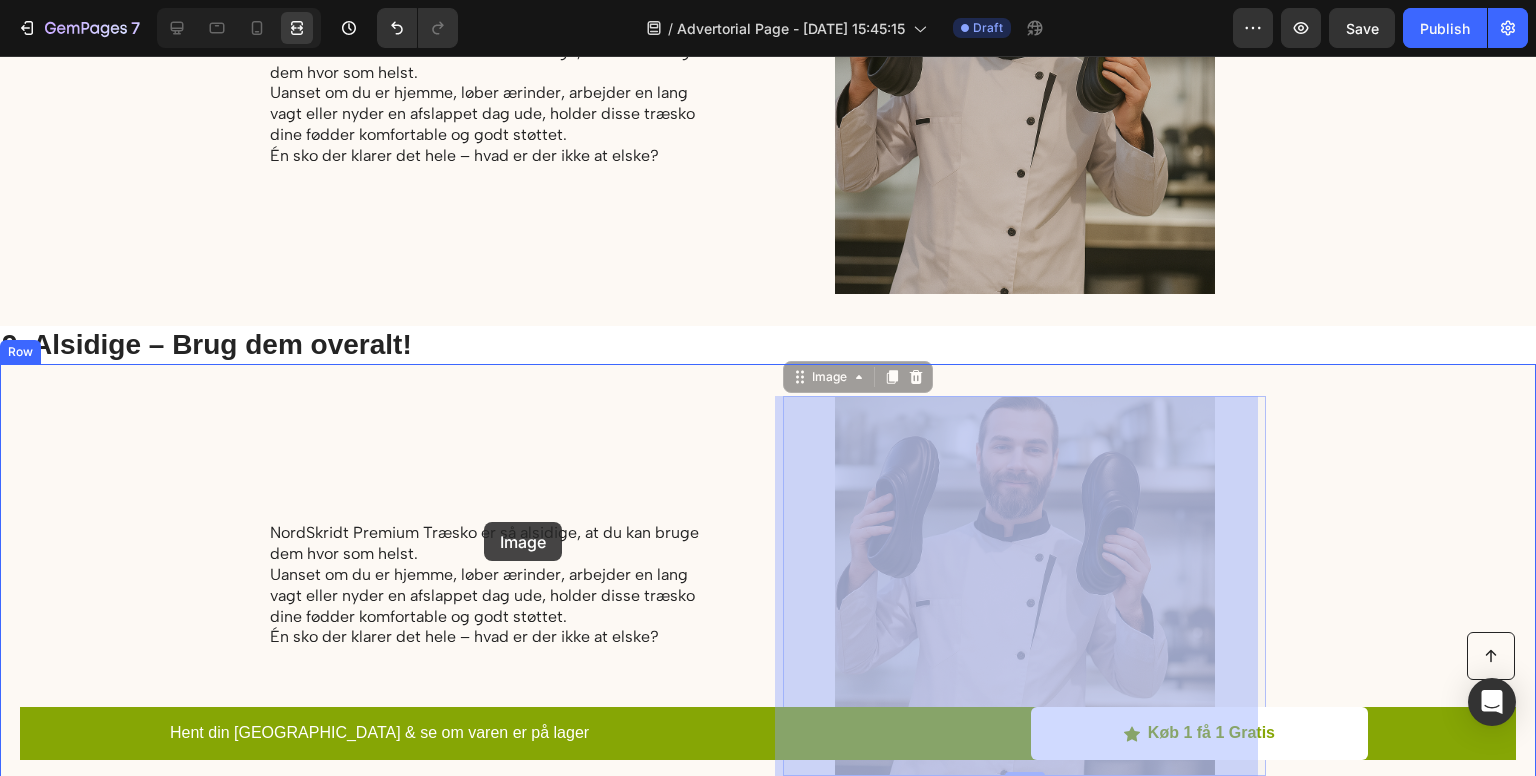 drag, startPoint x: 921, startPoint y: 501, endPoint x: 481, endPoint y: 517, distance: 440.2908 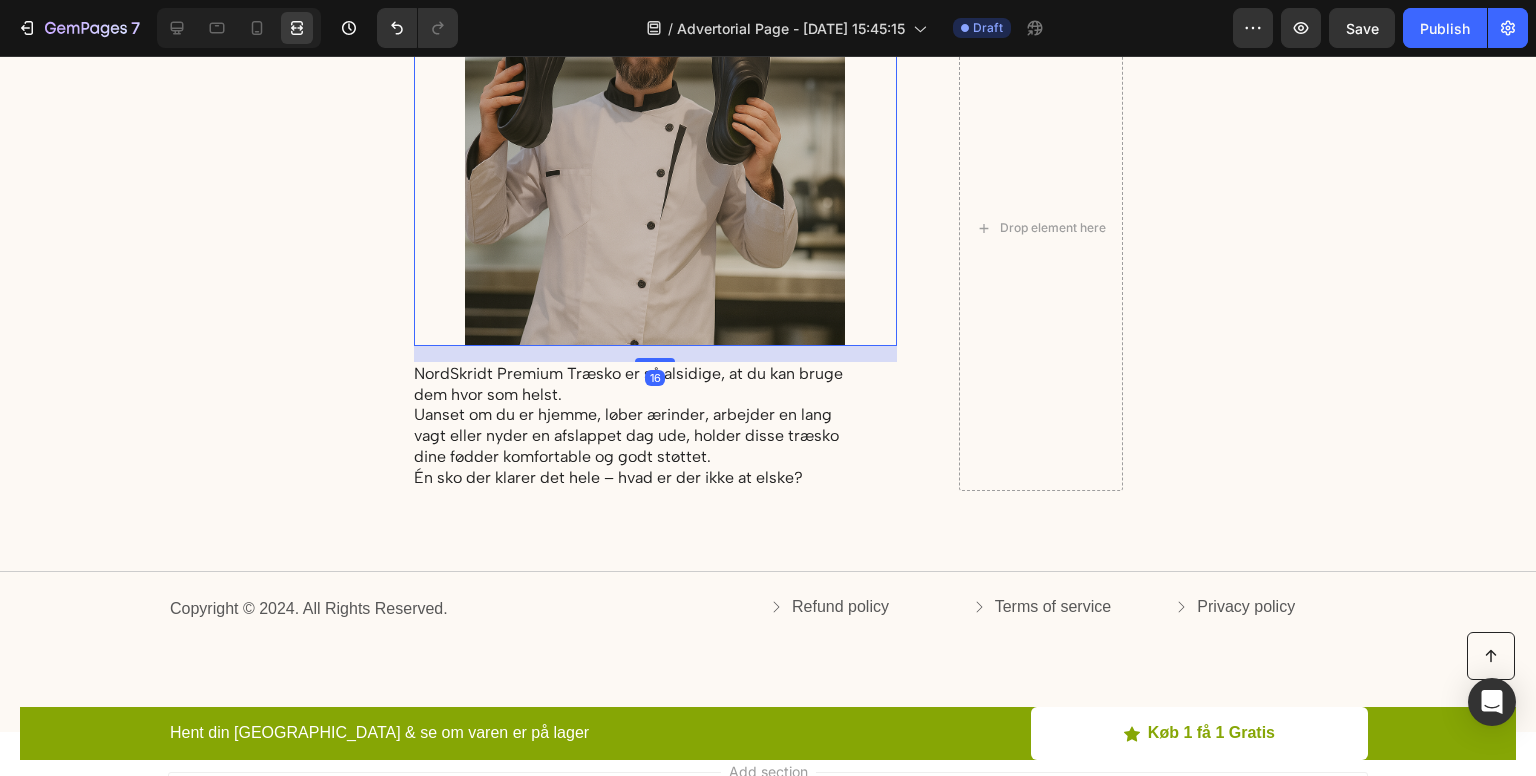 scroll, scrollTop: 6286, scrollLeft: 0, axis: vertical 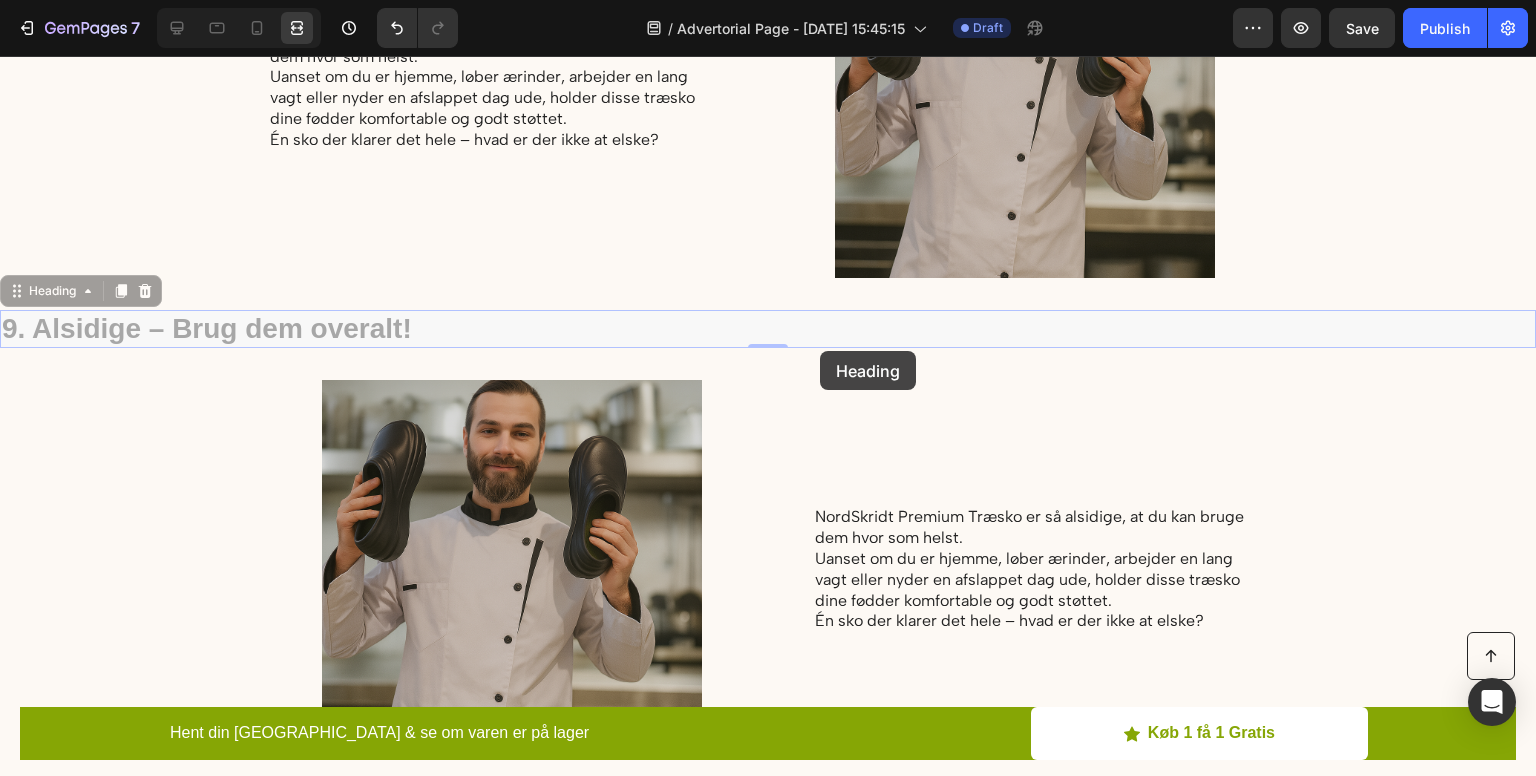 drag, startPoint x: 428, startPoint y: 323, endPoint x: 904, endPoint y: 359, distance: 477.3594 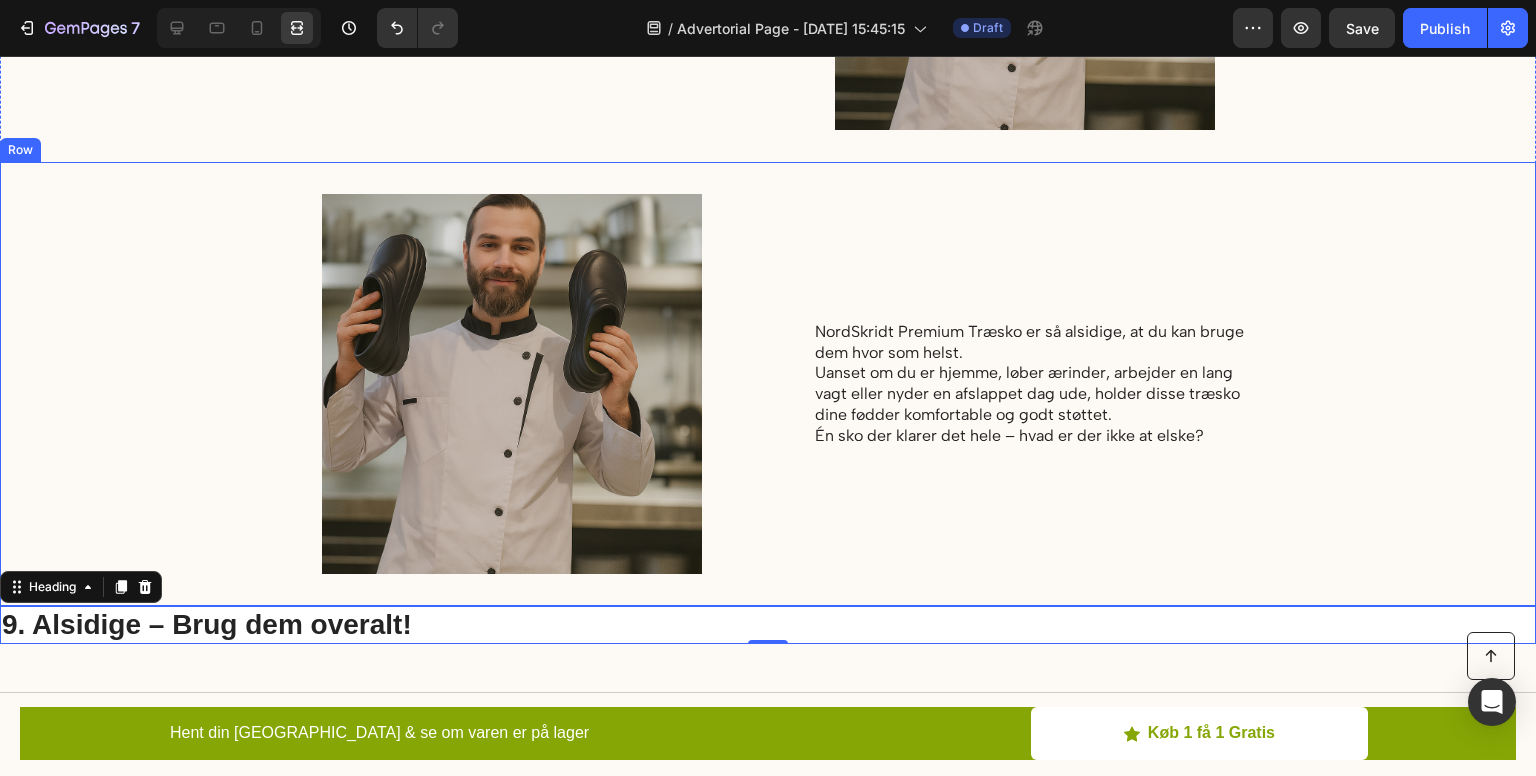 scroll, scrollTop: 5988, scrollLeft: 0, axis: vertical 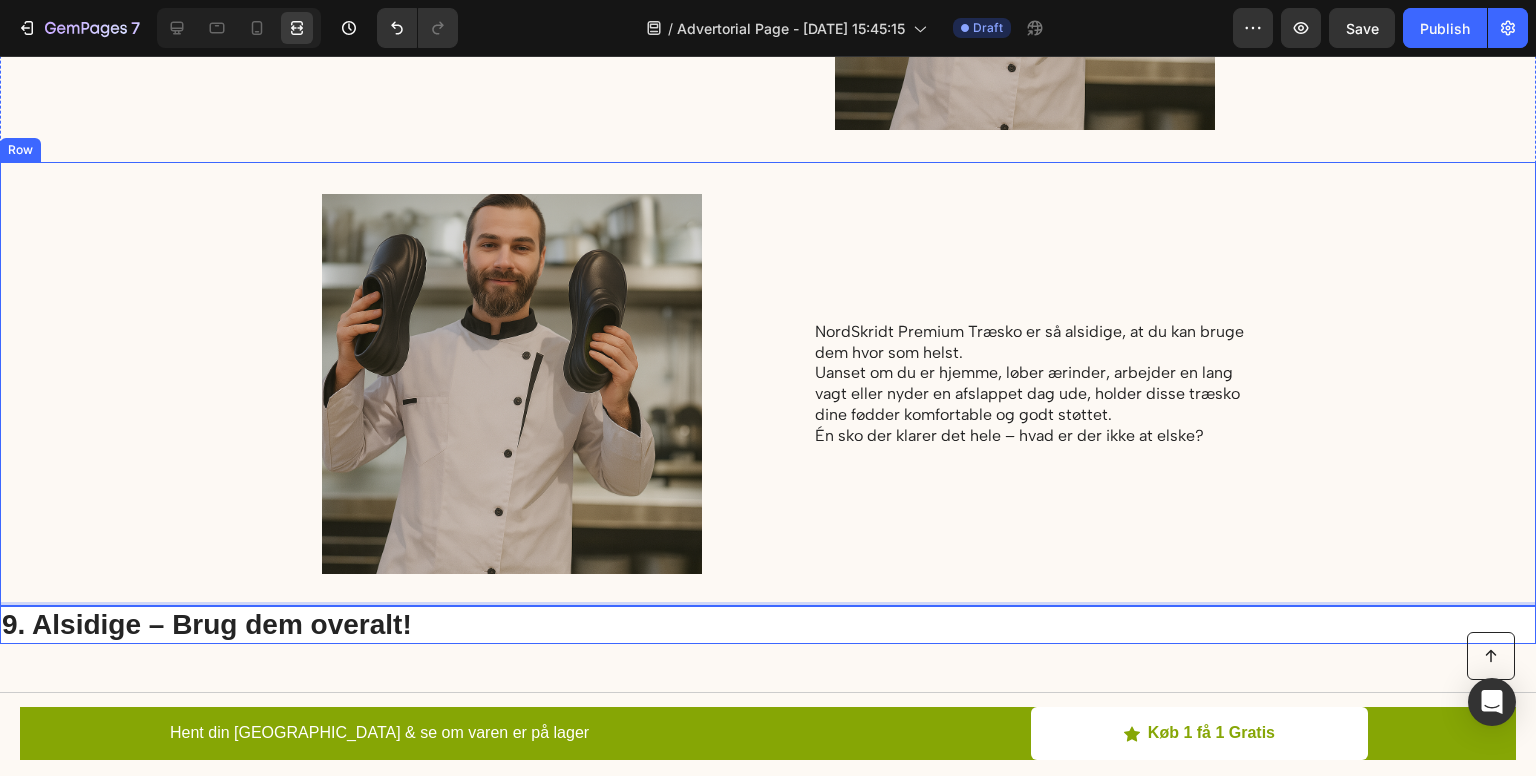 drag, startPoint x: 356, startPoint y: 620, endPoint x: 996, endPoint y: 270, distance: 729.45184 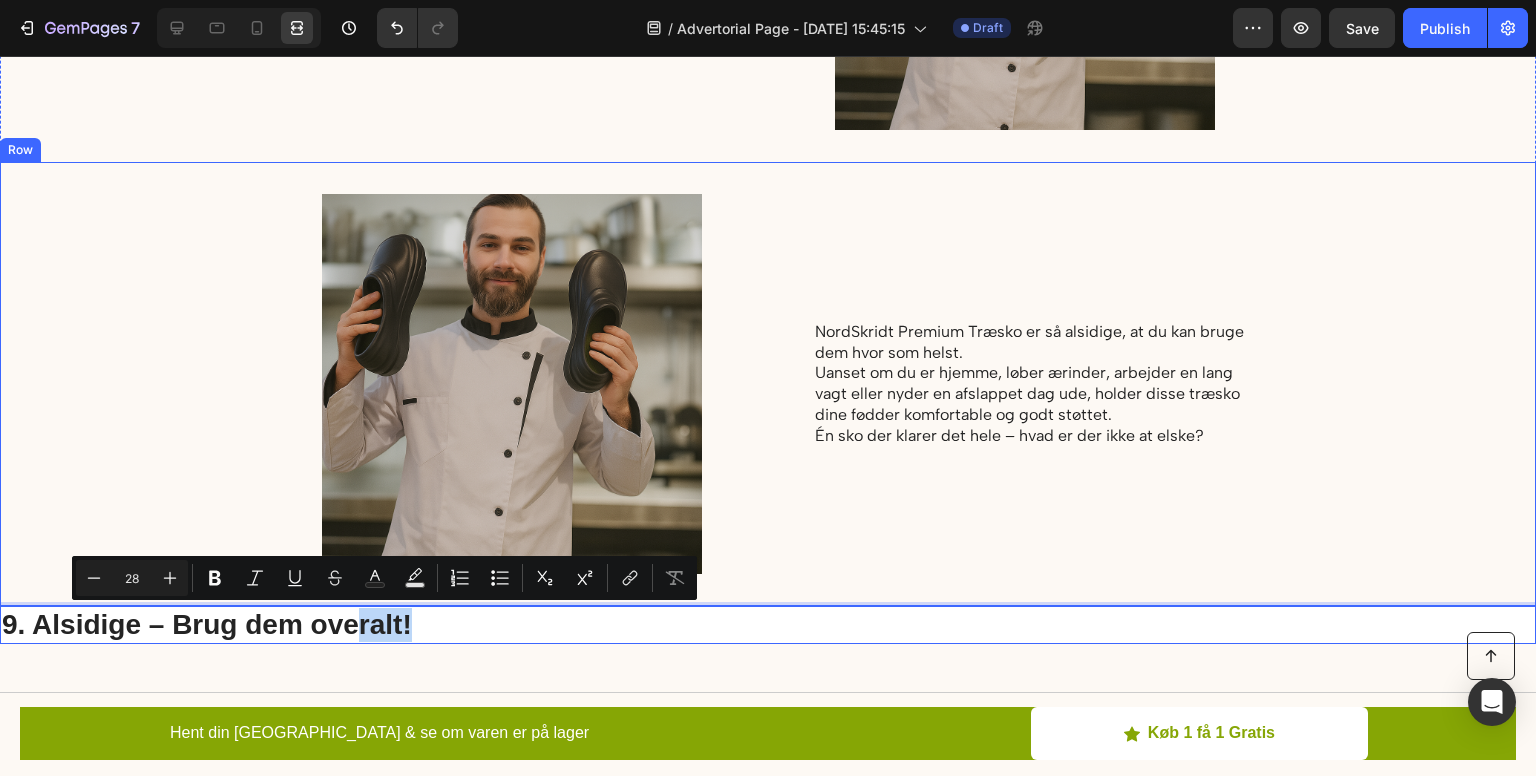 drag, startPoint x: 364, startPoint y: 627, endPoint x: 772, endPoint y: 402, distance: 465.9281 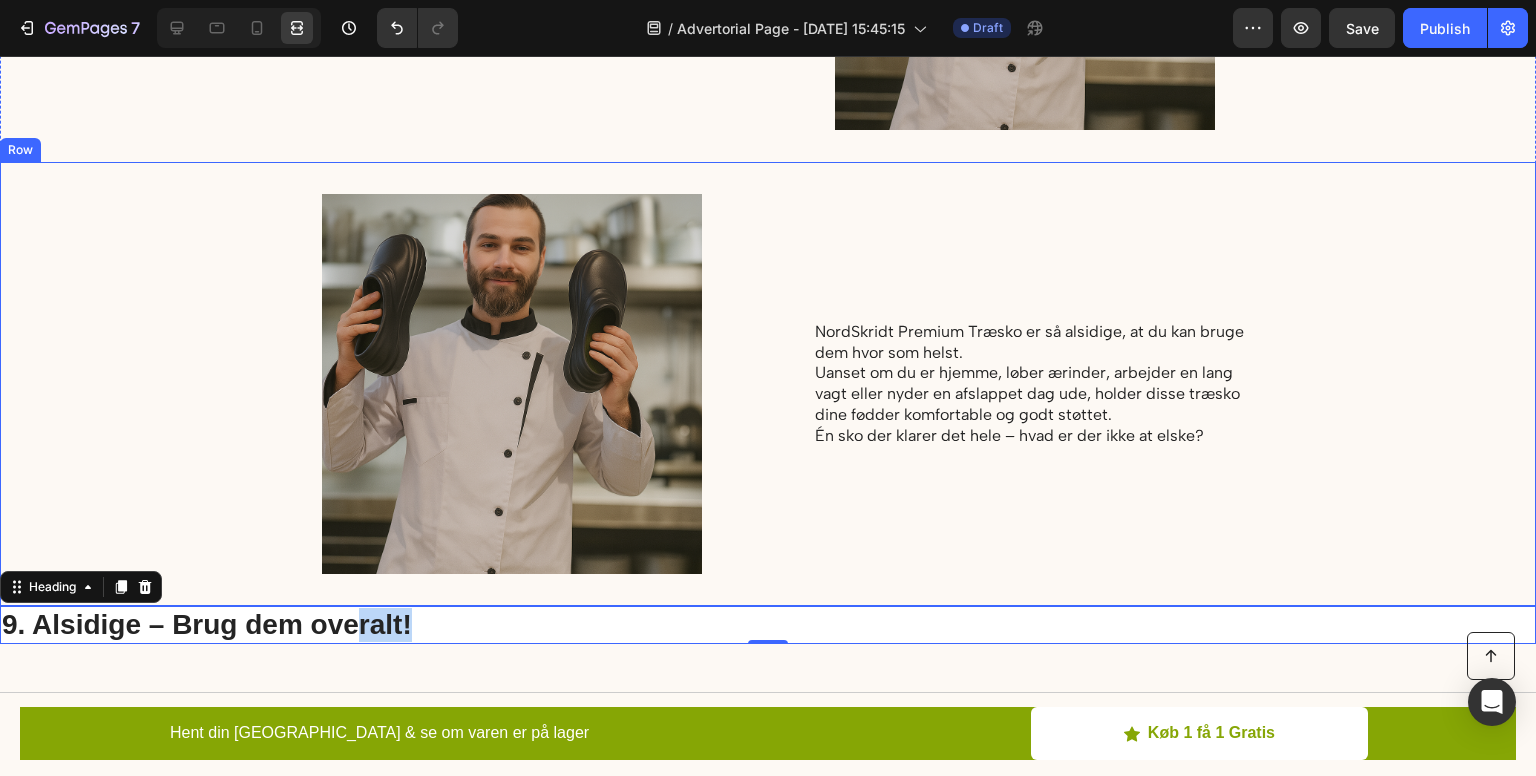 drag, startPoint x: 749, startPoint y: 625, endPoint x: 833, endPoint y: 397, distance: 242.98148 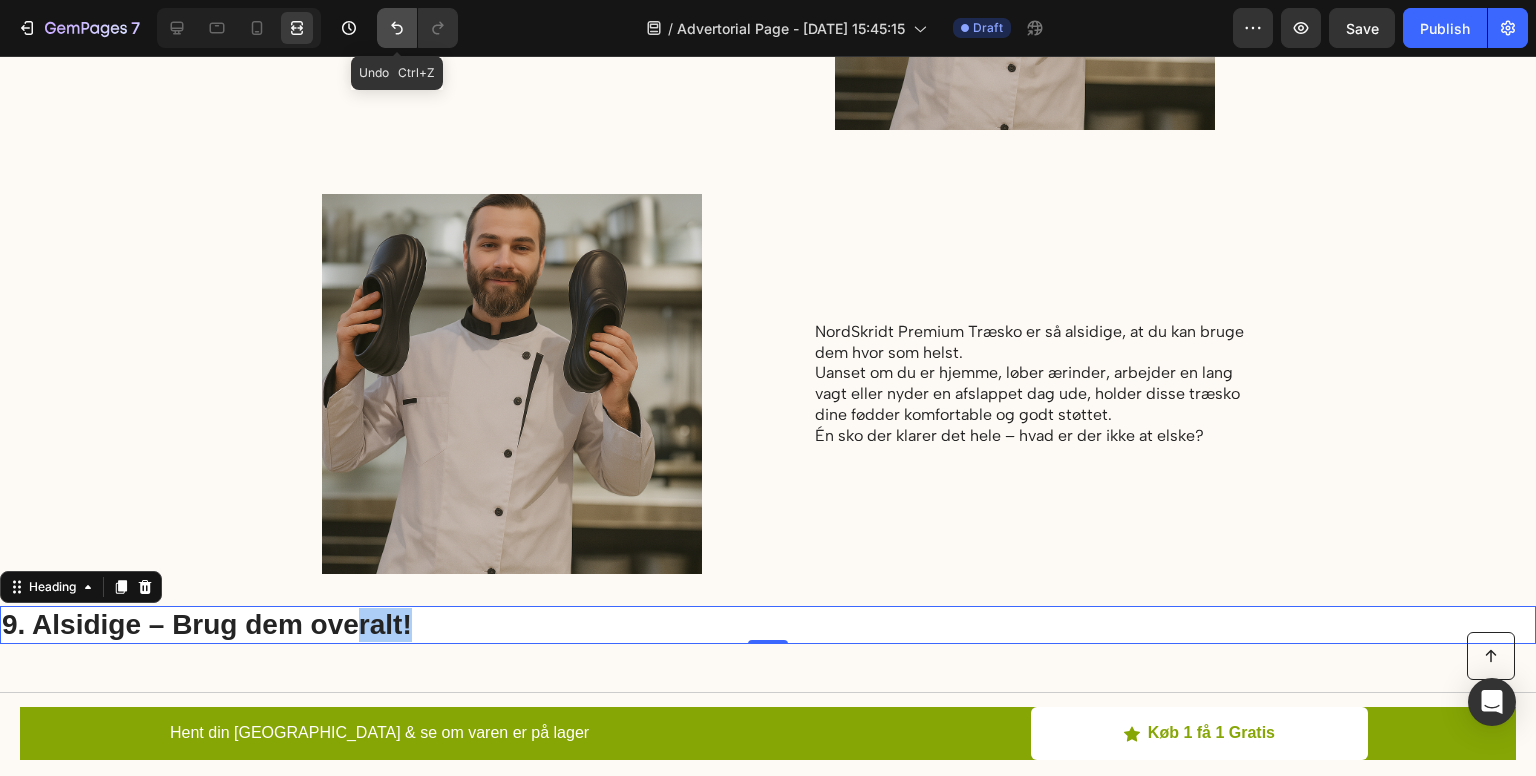 click 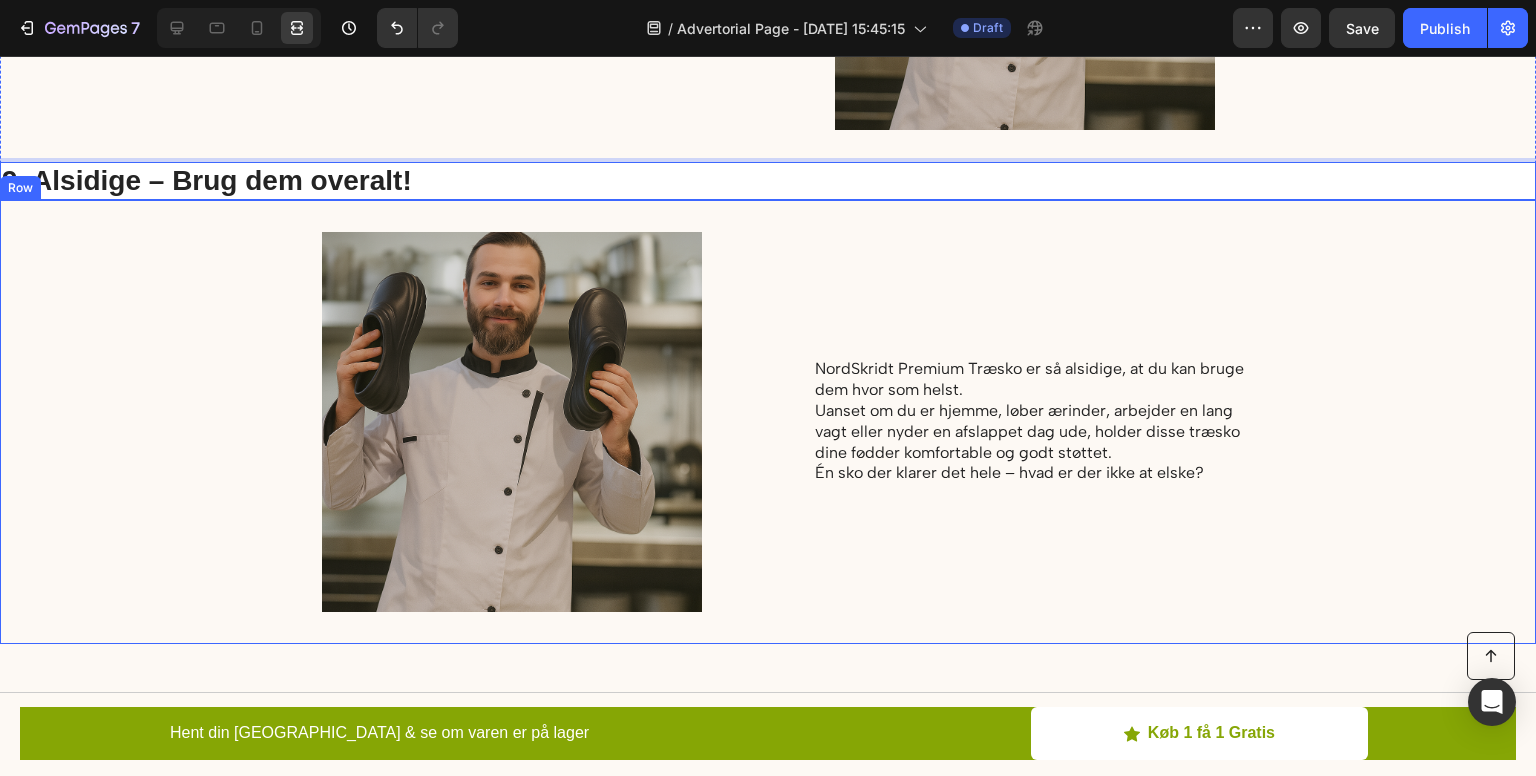 drag, startPoint x: 427, startPoint y: 169, endPoint x: 832, endPoint y: 200, distance: 406.1847 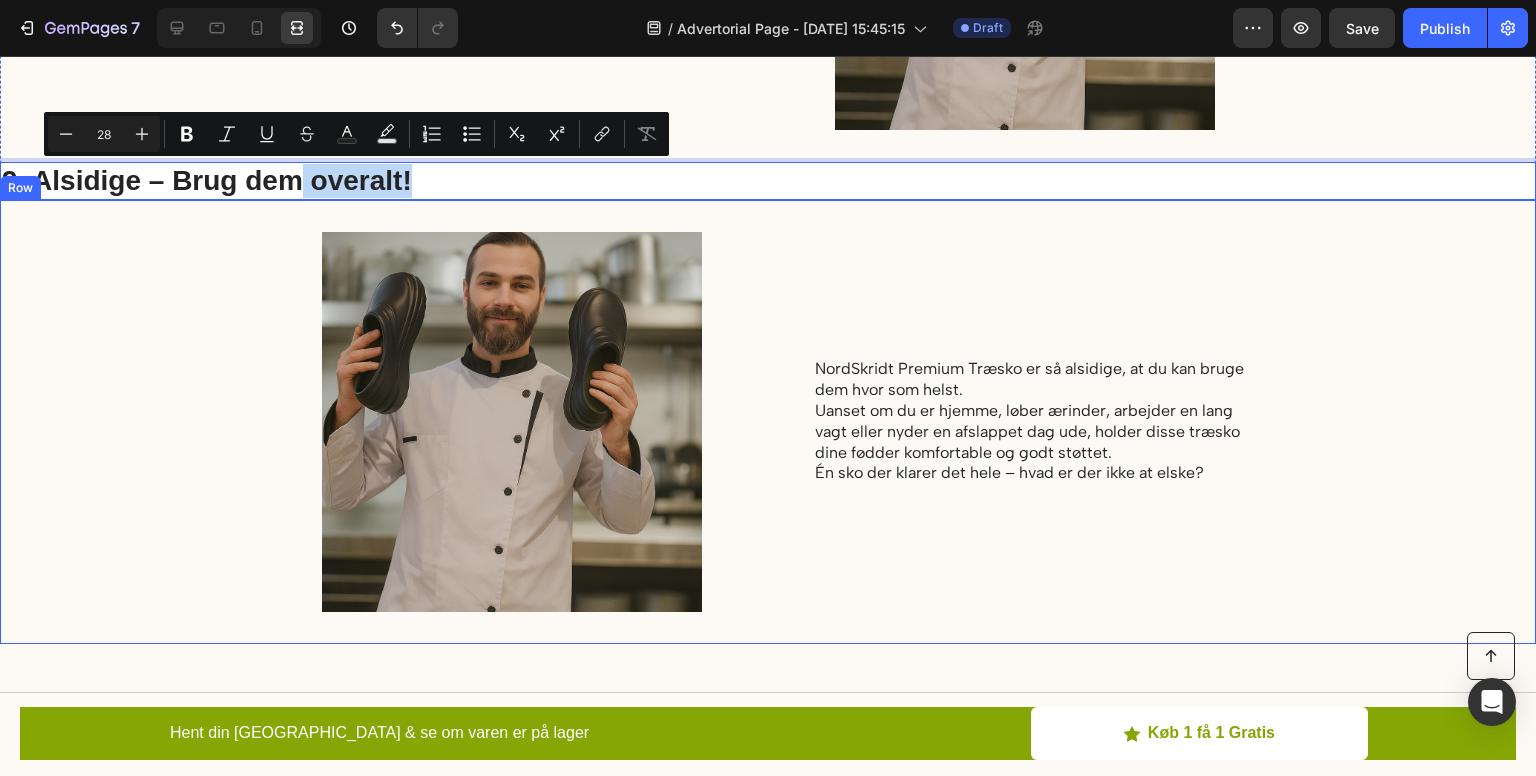 drag, startPoint x: 296, startPoint y: 183, endPoint x: 799, endPoint y: 235, distance: 505.68073 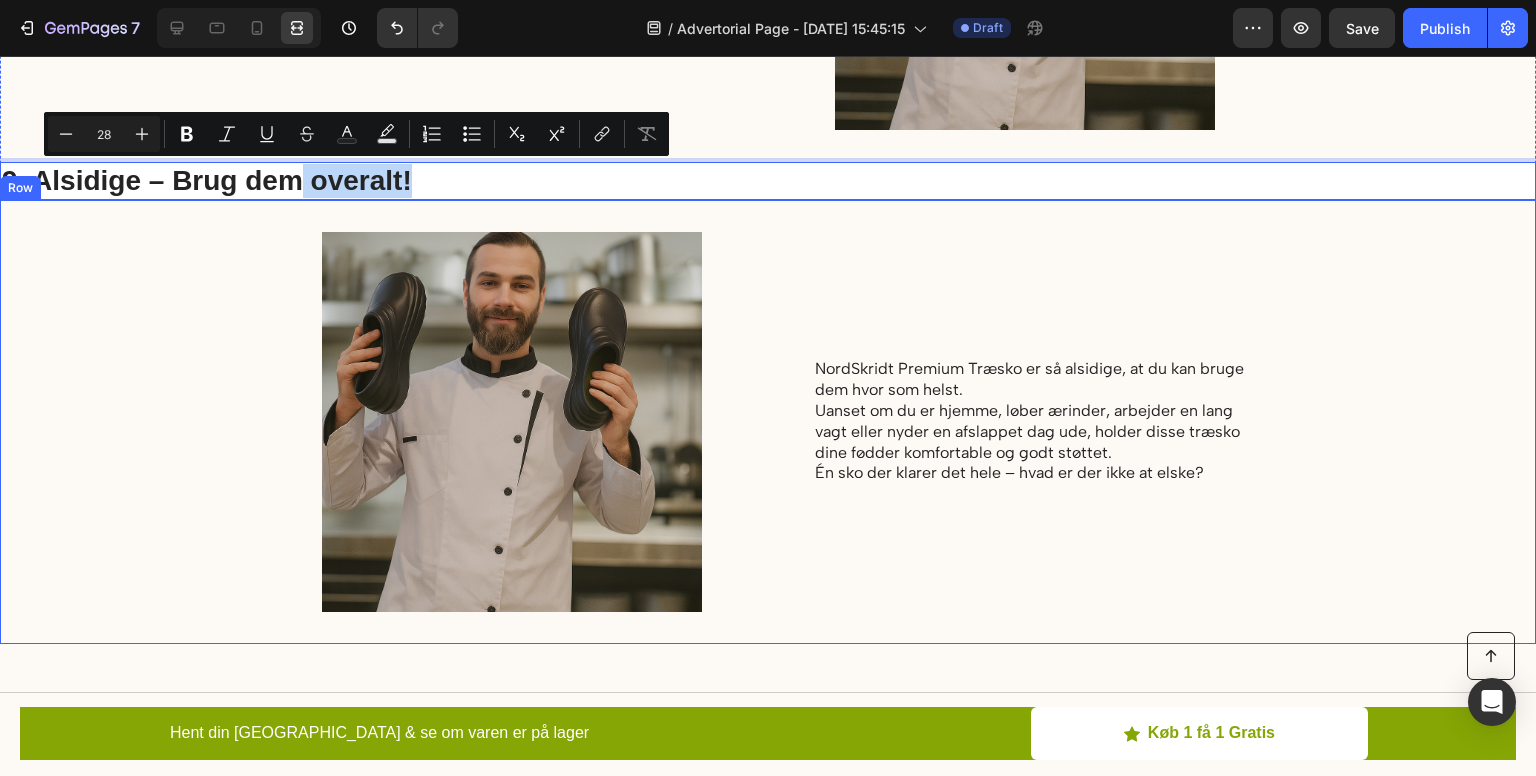 click on "UDSALG SLUTTER SNART Text Block 17 hrs 03 min 14 sec Countdown Timer NordiSkridt Premium Træsko Heading Perfect your toast with this advanced bread toaster Text Block KØB 1 FÅ 1 GRATIS + 50% FRA Button Efterspørgelse niveau:  HØJ Text Block | Text Block Køb 1, få 1 gratis Text Block Row Prøv den med 60 dages returret Text Block Row Image Row 5.100 % Vandtæt og Pletafvisende Heading NordiSkridt™ Premium Træsko  er fremstillet af slidstærke materialer, der er både  100 % vandtætte og modstandsdygtige over for pletter . De afviser væske, tåler snavs og kan let tørres rene med en fugtig klud – på få sekunder. I modsætning til stof- eller lædersko kræver de  ingen særlige rengøringsmidler eller pleje . Du behøver ikke længere kæmpe med beskidte eller ildelugtende sko. 👟 Hold dine sko friske, rene og klar til brug – hver eneste dag. Text Block Image Row Image 6.  Så behagelige, du glemmer de er der Heading NordiSkridt™ træsko Hvem bør bruge dem? Hvordan hjælper de? Row" at bounding box center [768, -954] 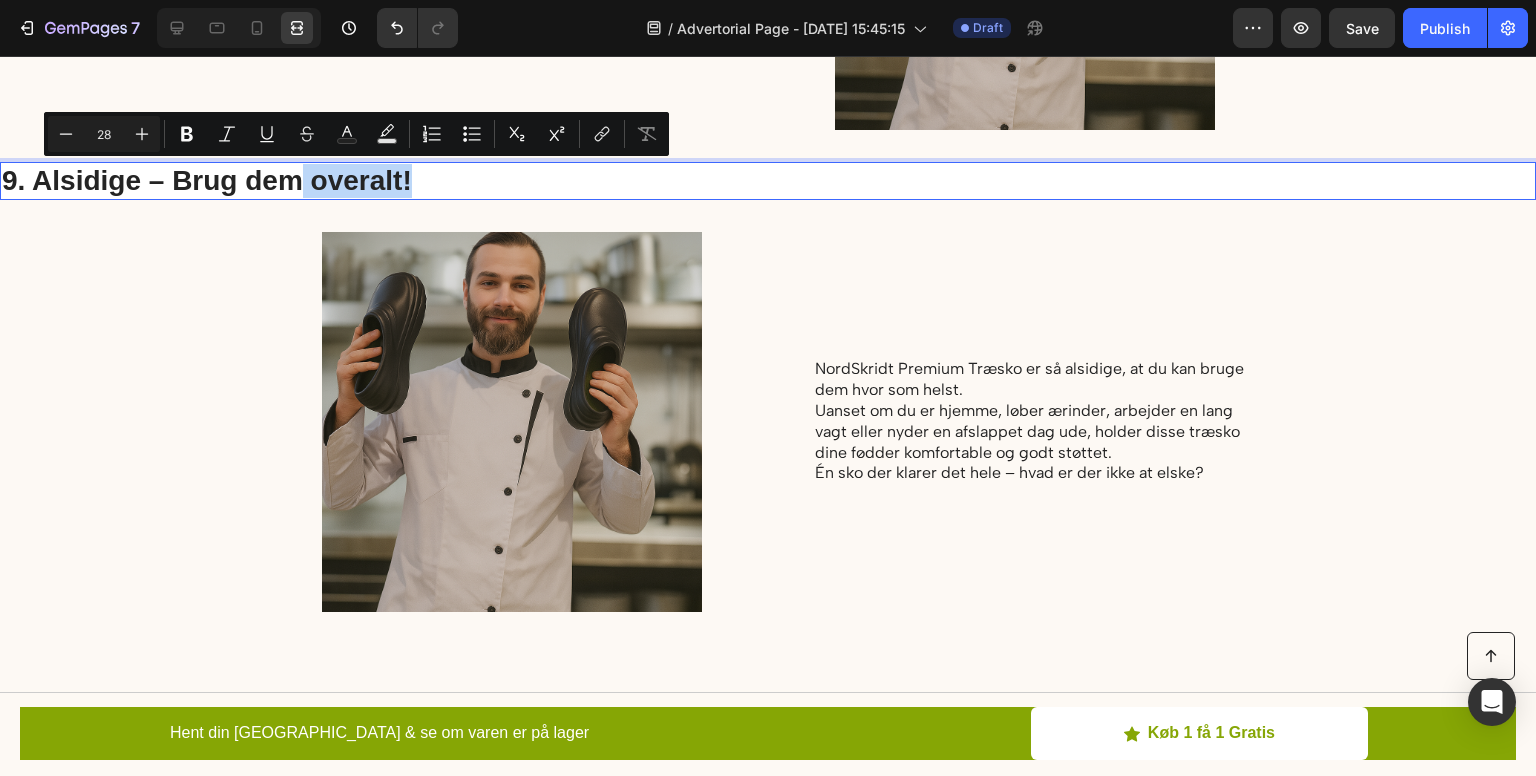 click on "9. Alsidige – Brug dem overalt!" at bounding box center (768, 181) 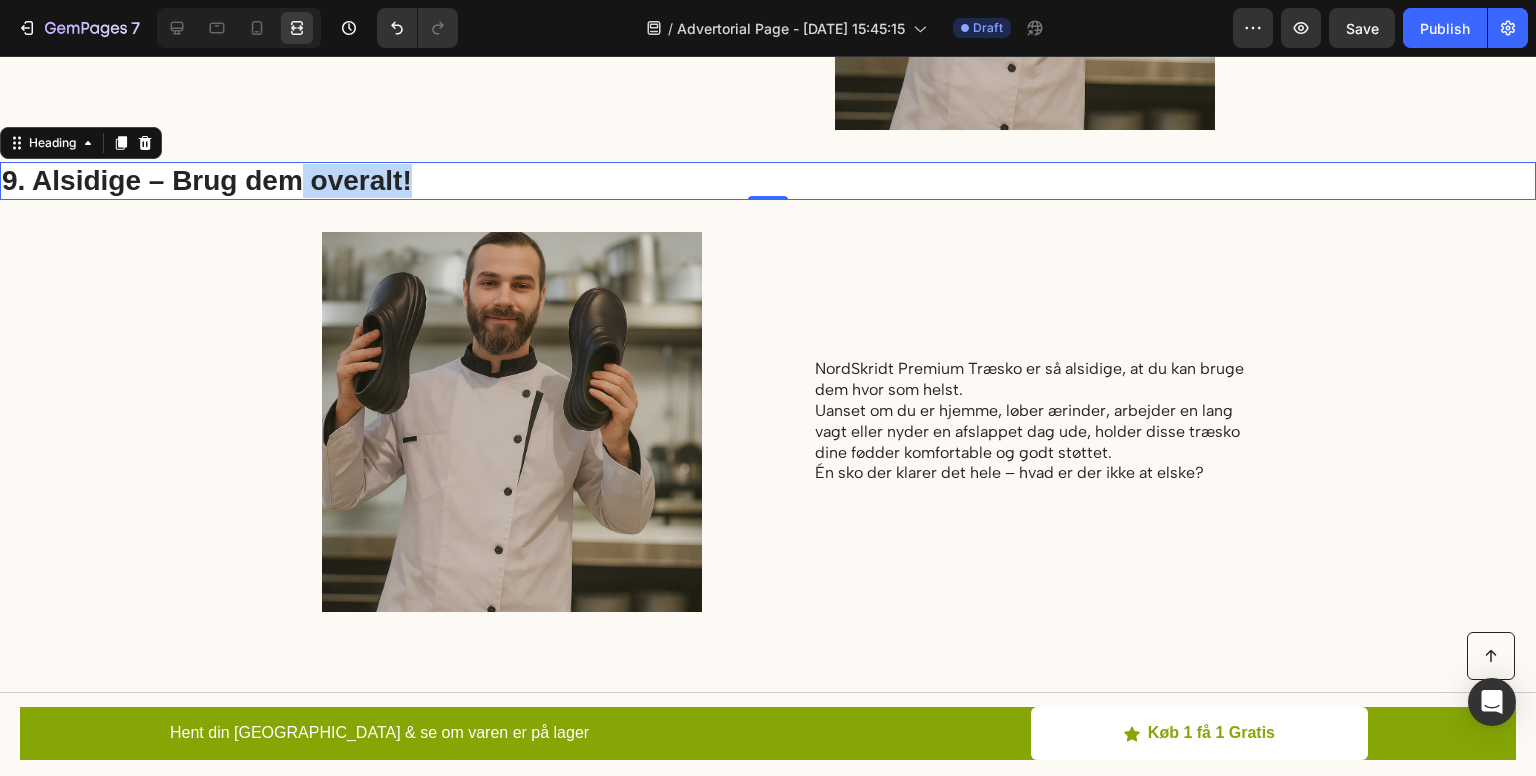 click on "9. Alsidige – Brug dem overalt!" at bounding box center [768, 181] 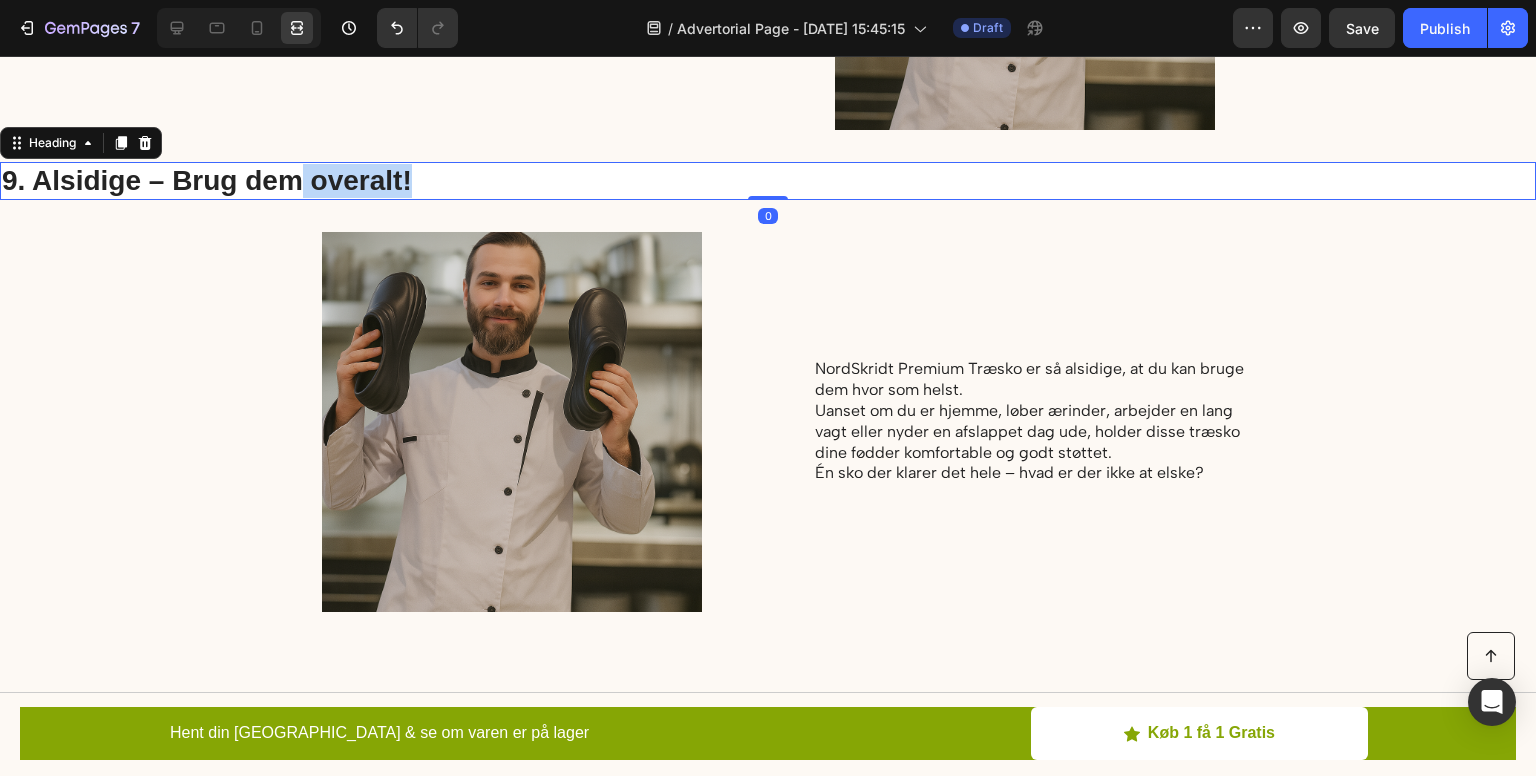 drag, startPoint x: 768, startPoint y: 195, endPoint x: 852, endPoint y: 187, distance: 84.38009 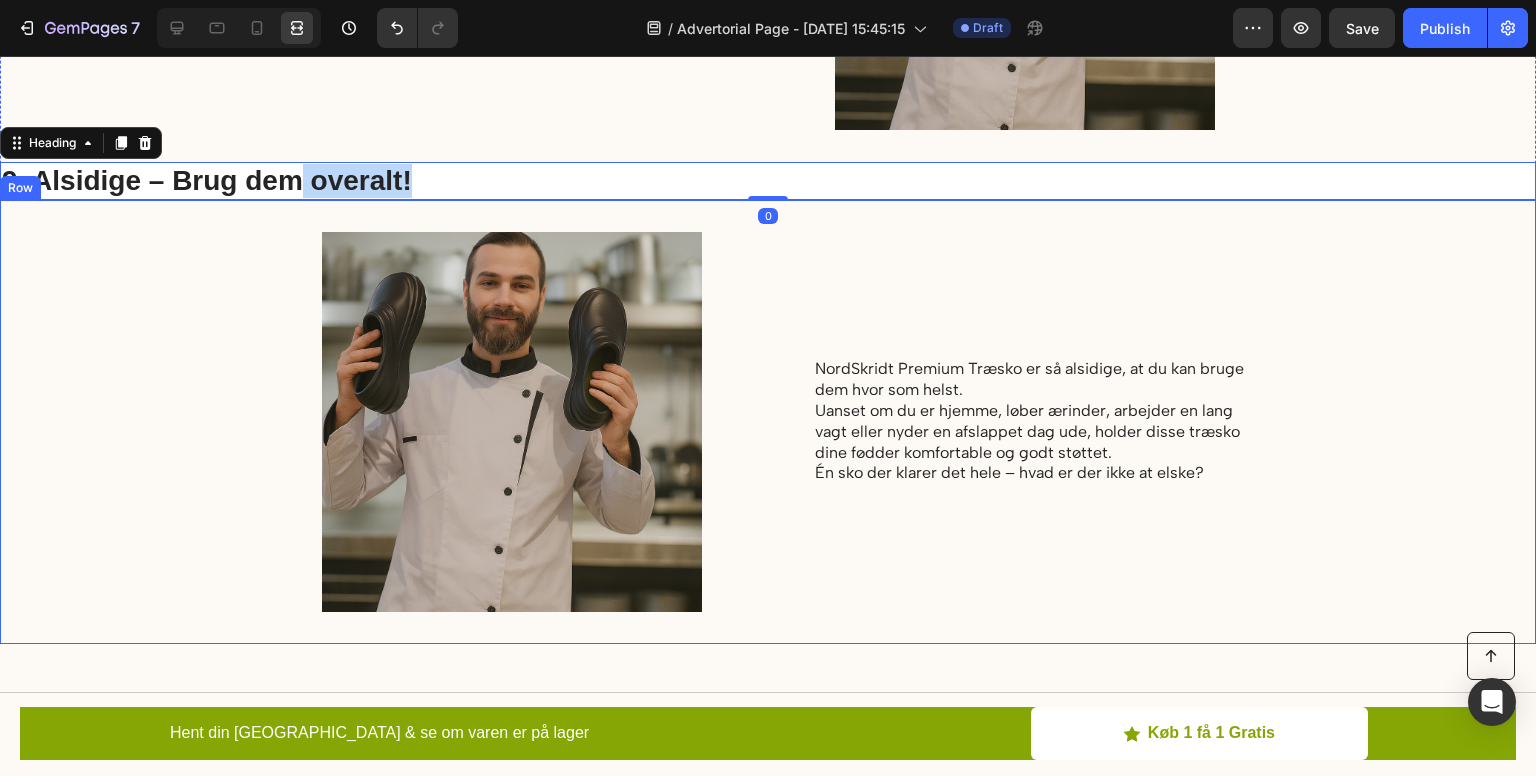 drag, startPoint x: 800, startPoint y: 182, endPoint x: 957, endPoint y: 229, distance: 163.88411 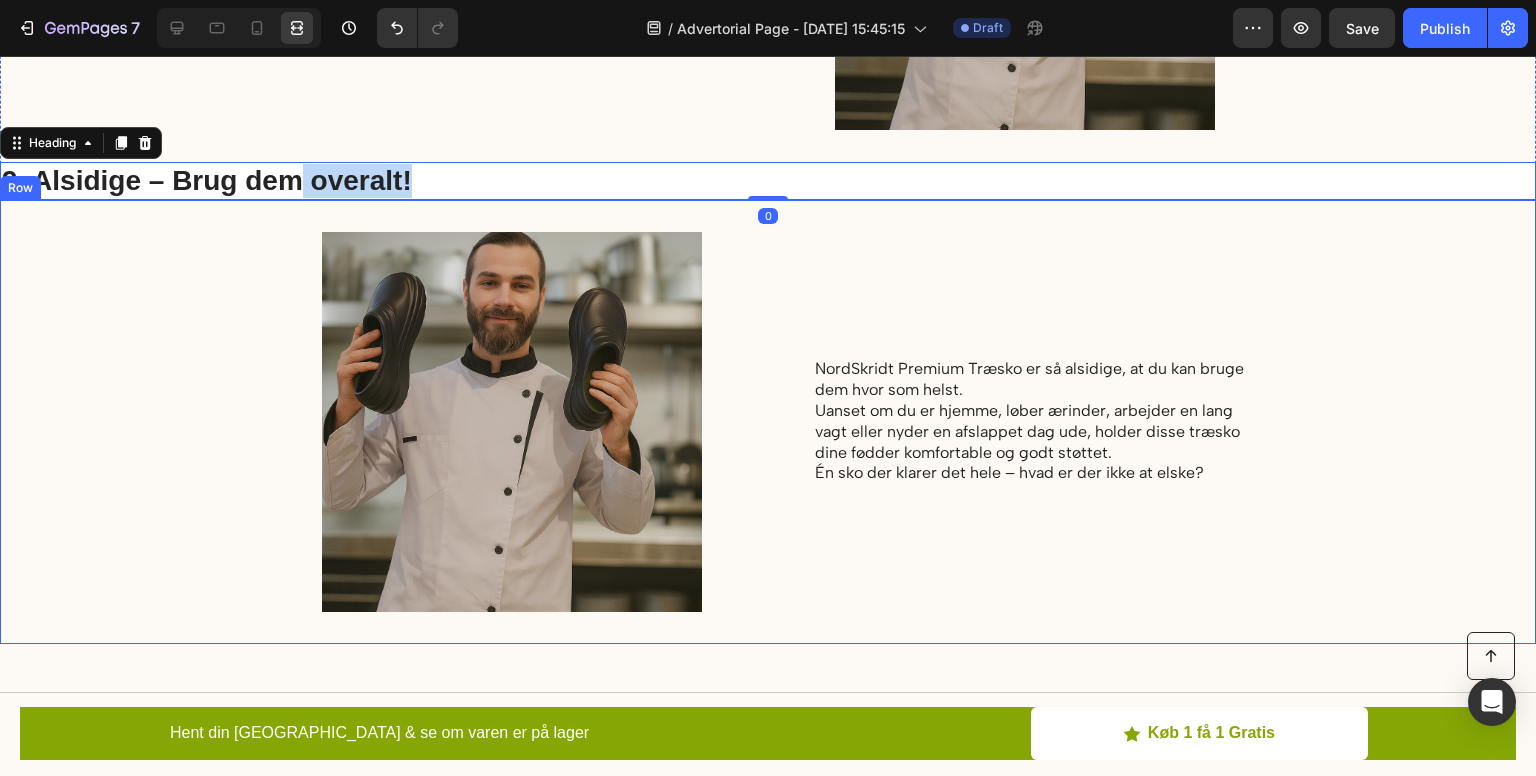 click on "UDSALG SLUTTER SNART Text Block 17 hrs 03 min 08 sec Countdown Timer NordiSkridt Premium Træsko Heading Perfect your toast with this advanced bread toaster Text Block KØB 1 FÅ 1 GRATIS + 50% FRA Button Efterspørgelse niveau:  HØJ Text Block | Text Block Køb 1, få 1 gratis Text Block Row Prøv den med 60 dages returret Text Block Row Image Row 5.100 % Vandtæt og Pletafvisende Heading NordiSkridt™ Premium Træsko  er fremstillet af slidstærke materialer, der er både  100 % vandtætte og modstandsdygtige over for pletter . De afviser væske, tåler snavs og kan let tørres rene med en fugtig klud – på få sekunder. I modsætning til stof- eller lædersko kræver de  ingen særlige rengøringsmidler eller pleje . Du behøver ikke længere kæmpe med beskidte eller ildelugtende sko. 👟 Hold dine sko friske, rene og klar til brug – hver eneste dag. Text Block Image Row Image 6.  Så behagelige, du glemmer de er der Heading NordiSkridt™ træsko Hvem bør bruge dem? Hvordan hjælper de? Row" at bounding box center (768, -954) 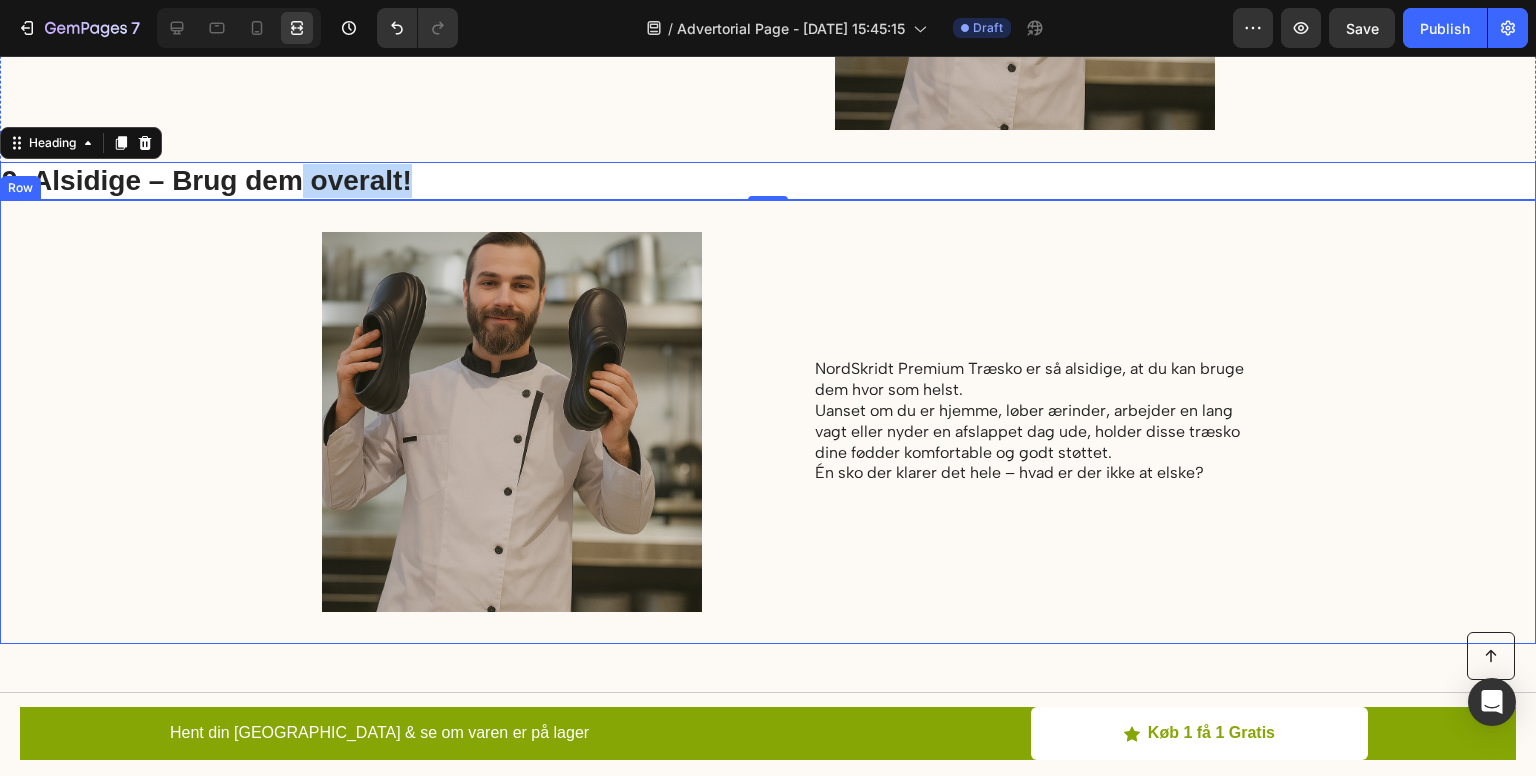 click on "Image NordSkridt Premium Træsko er så alsidige, at du kan bruge dem hvor som helst. Uanset om du er hjemme, løber ærinder, arbejder en lang vagt eller nyder en afslappet dag ude, holder disse træsko dine fødder komfortable og godt støttet. Én sko der klarer det hele – hvad er der ikke at elske? Text Block Row" at bounding box center [768, 422] 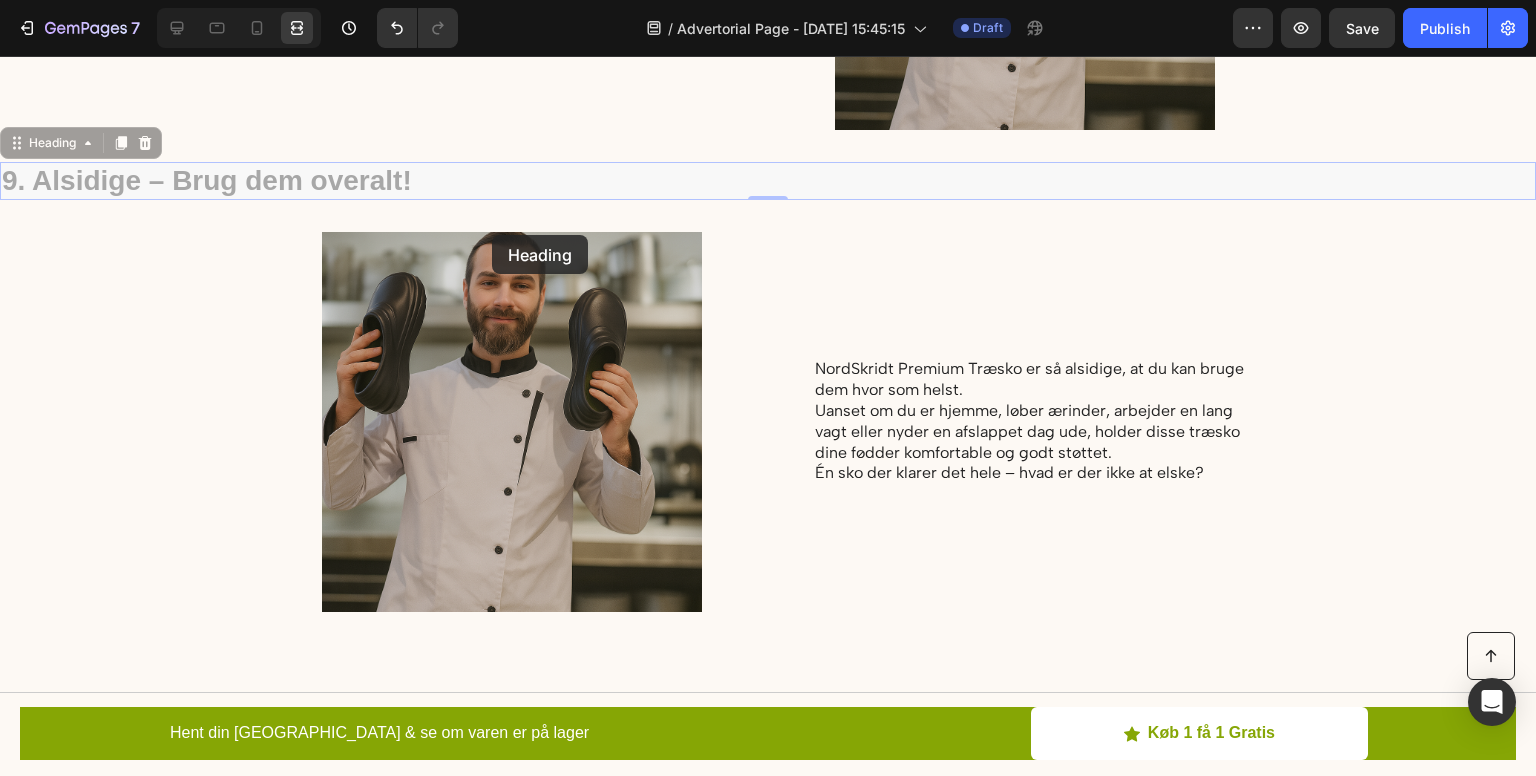 drag, startPoint x: 172, startPoint y: 190, endPoint x: 844, endPoint y: 285, distance: 678.6818 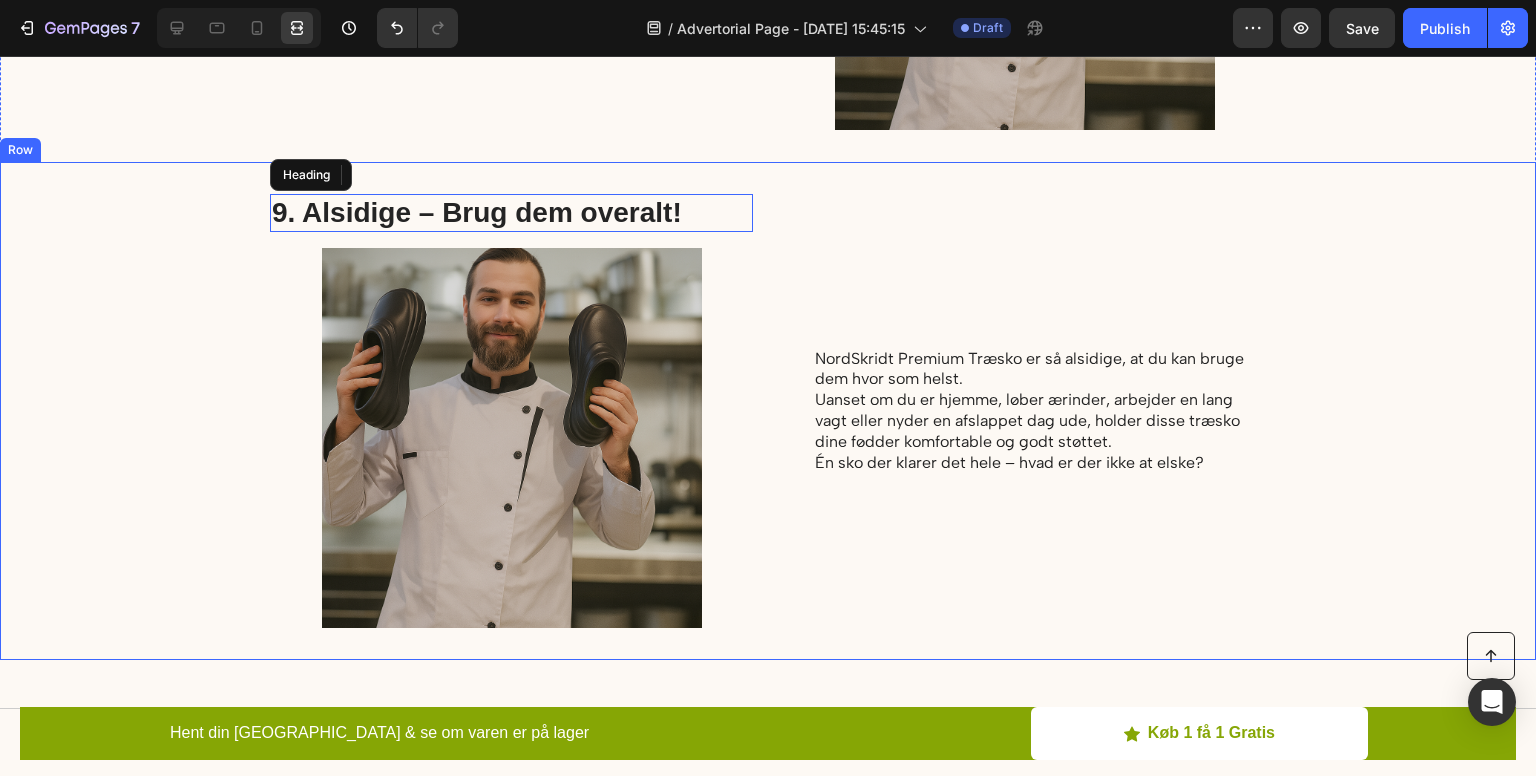 type on "16" 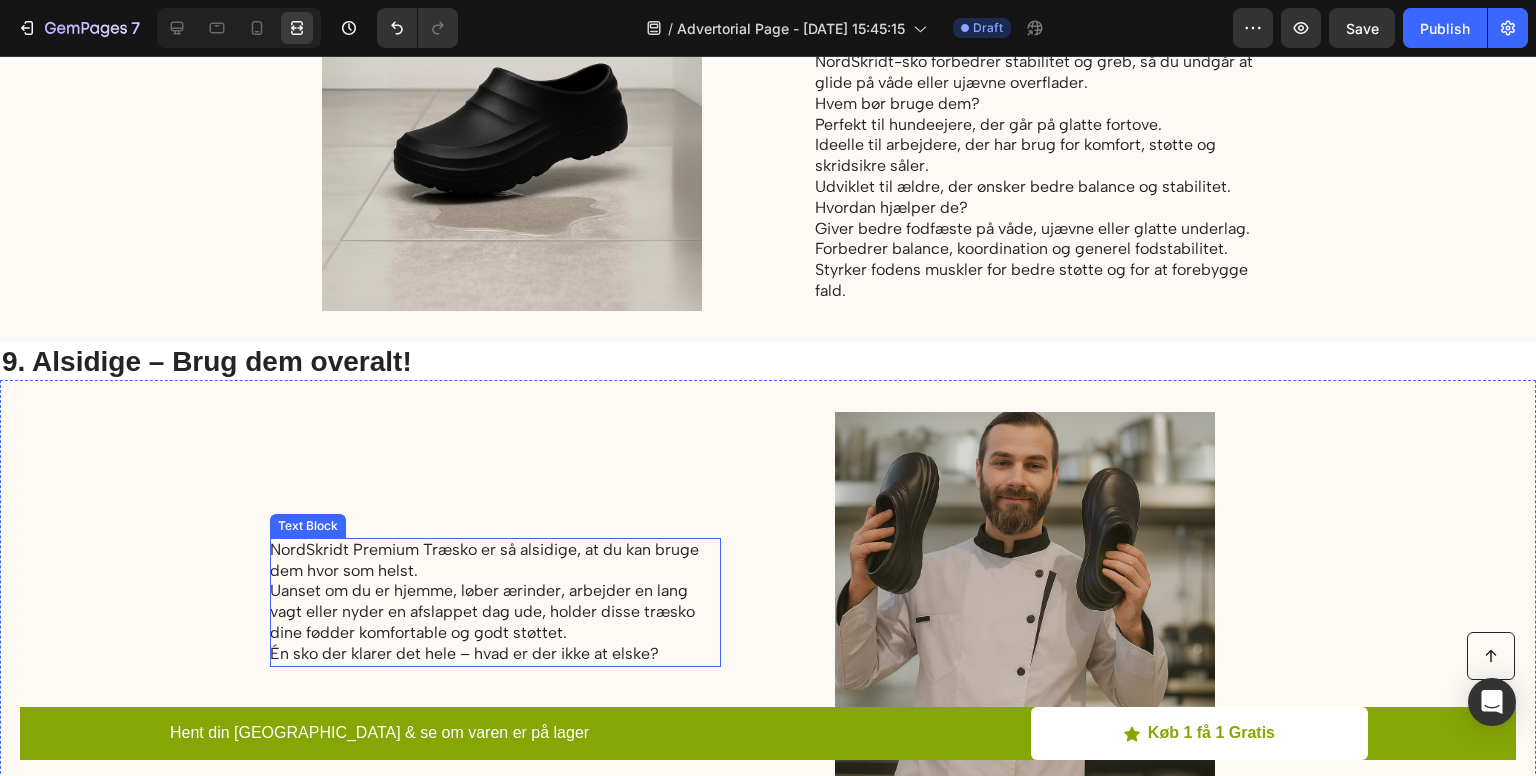 scroll, scrollTop: 5438, scrollLeft: 0, axis: vertical 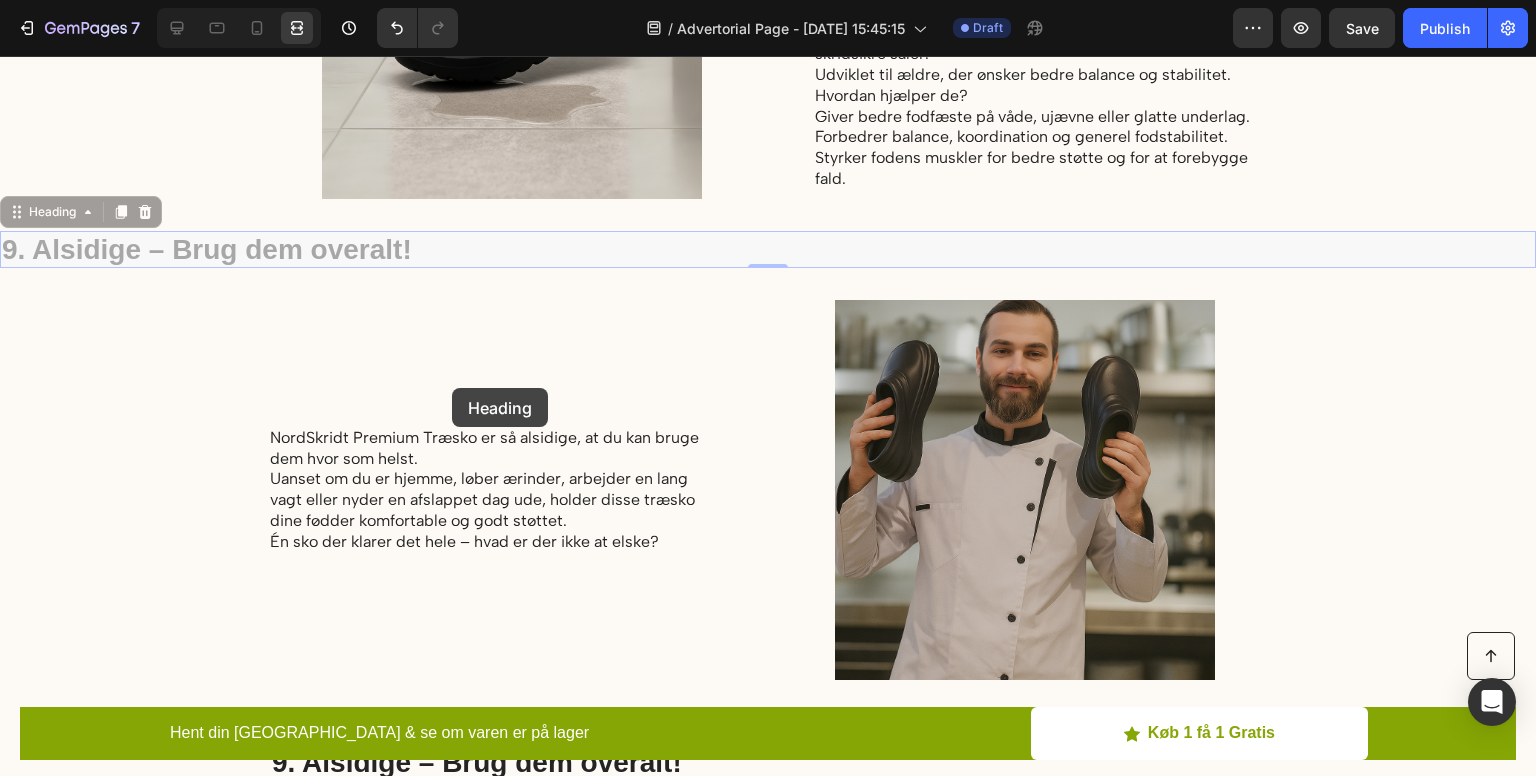 drag, startPoint x: 372, startPoint y: 334, endPoint x: 452, endPoint y: 389, distance: 97.082436 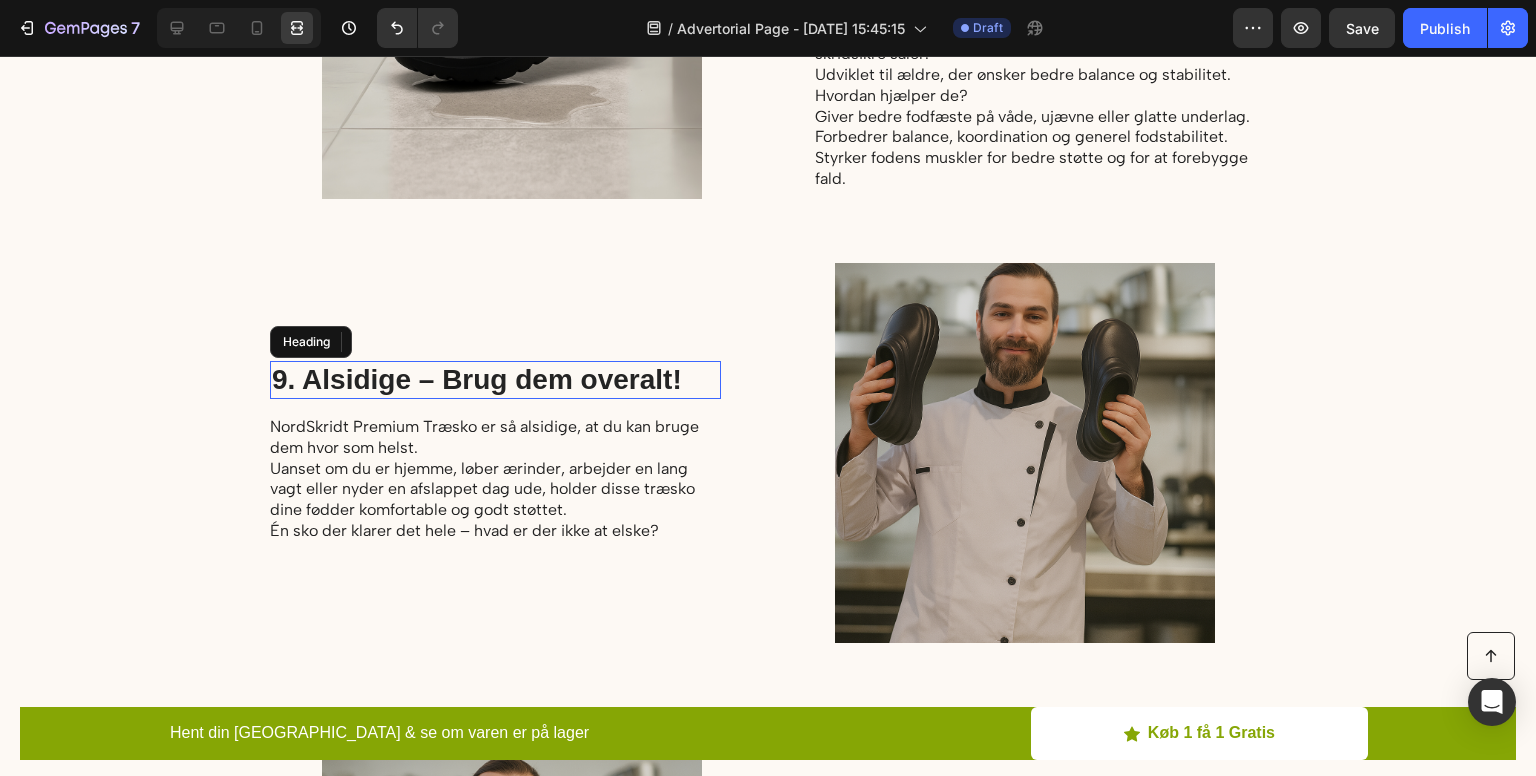type on "16" 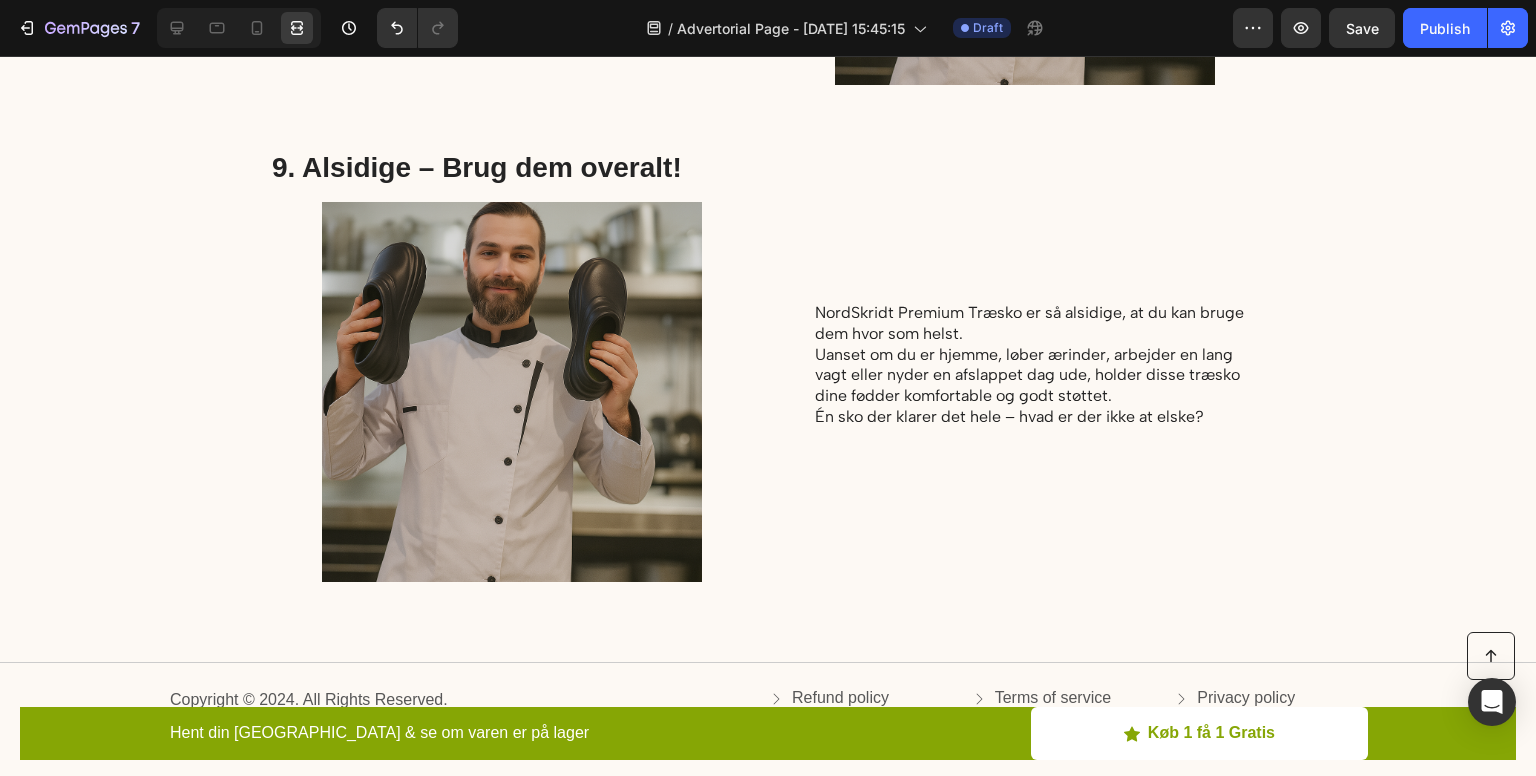 scroll, scrollTop: 5994, scrollLeft: 0, axis: vertical 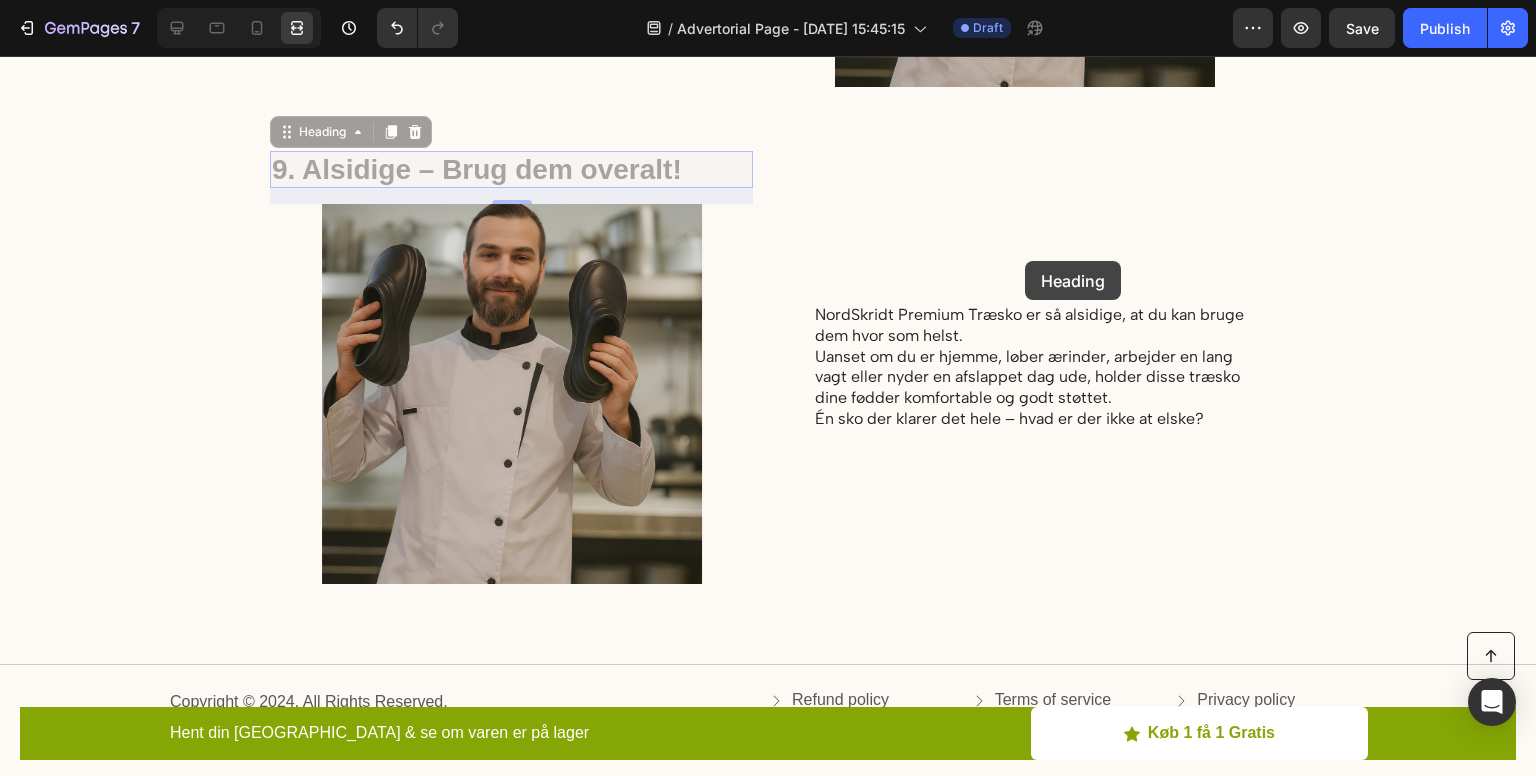 drag, startPoint x: 752, startPoint y: 209, endPoint x: 1025, endPoint y: 261, distance: 277.90826 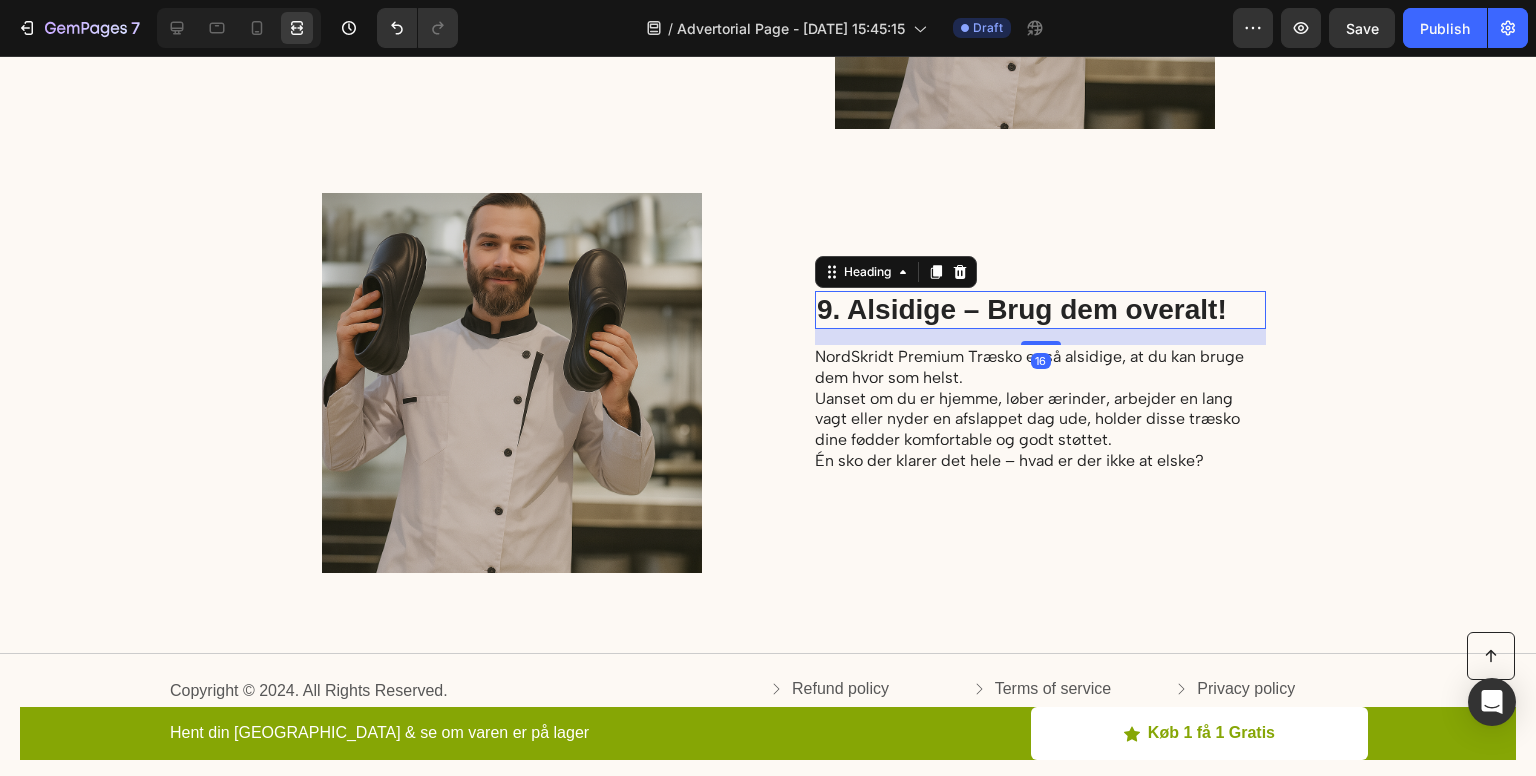 scroll, scrollTop: 5953, scrollLeft: 0, axis: vertical 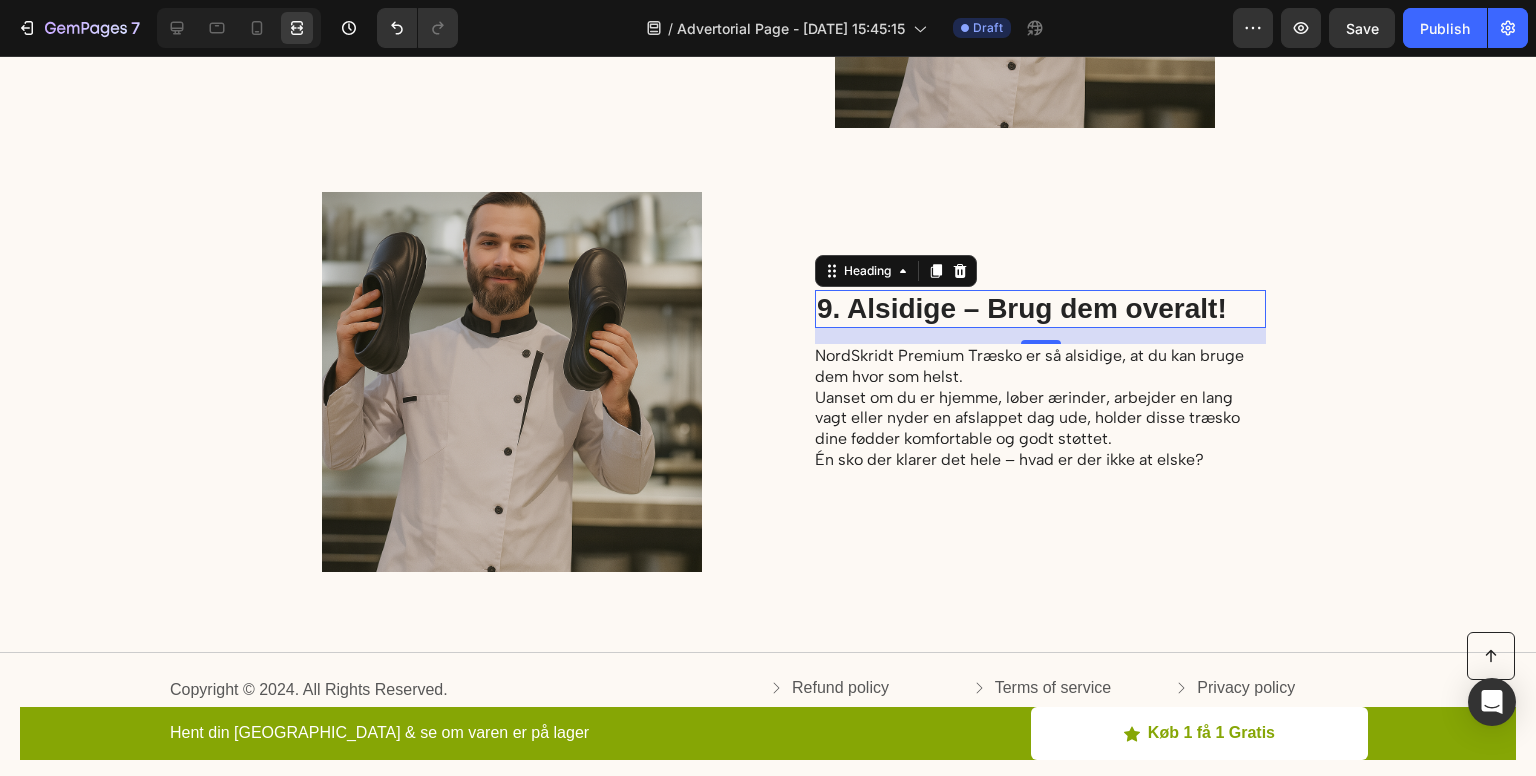 click on "9. Alsidige – Brug dem overalt!" at bounding box center (1040, 309) 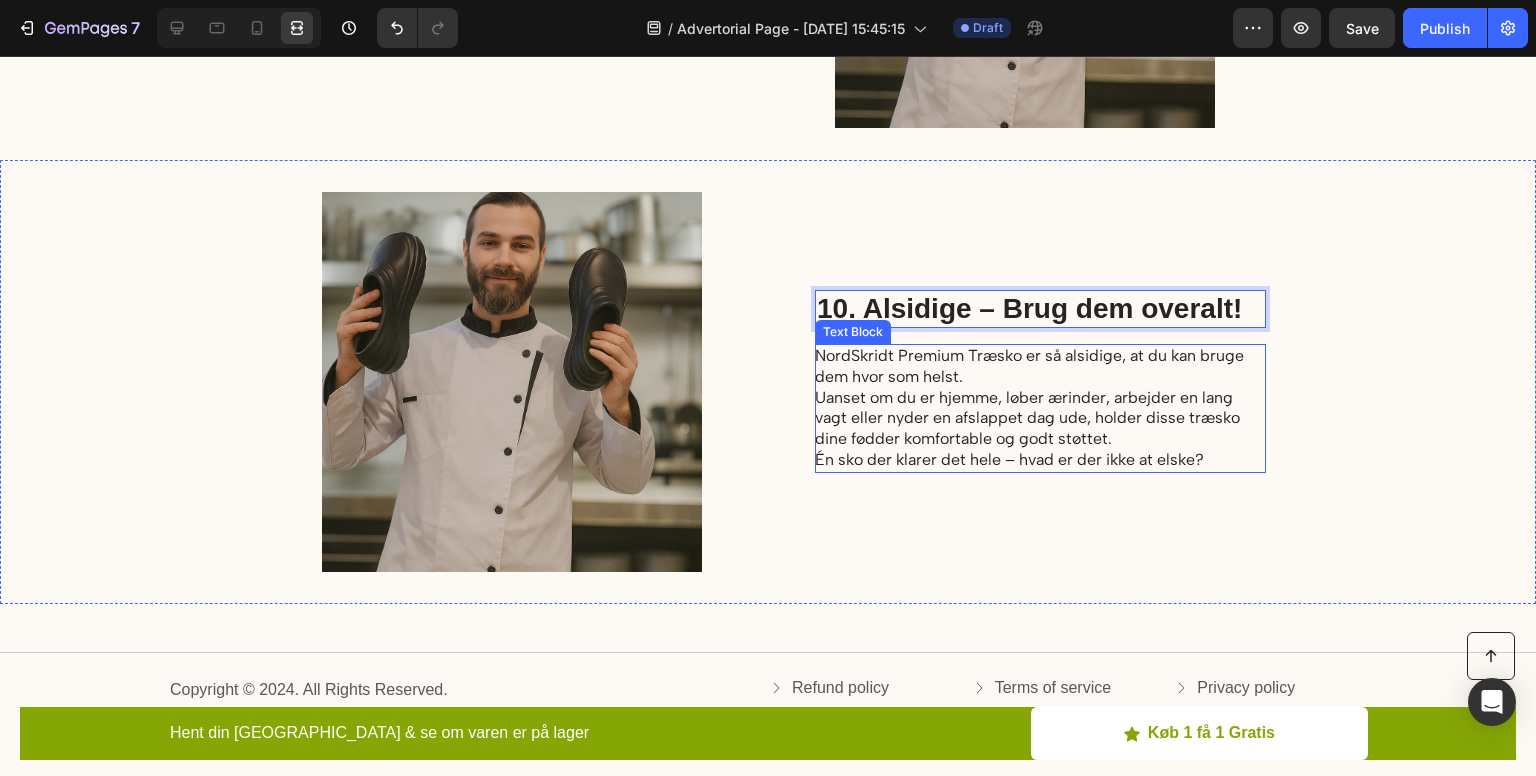 click on "Uanset om du er hjemme, løber ærinder, arbejder en lang vagt eller nyder en afslappet dag ude, holder disse træsko dine fødder komfortable og godt støttet." at bounding box center (1039, 419) 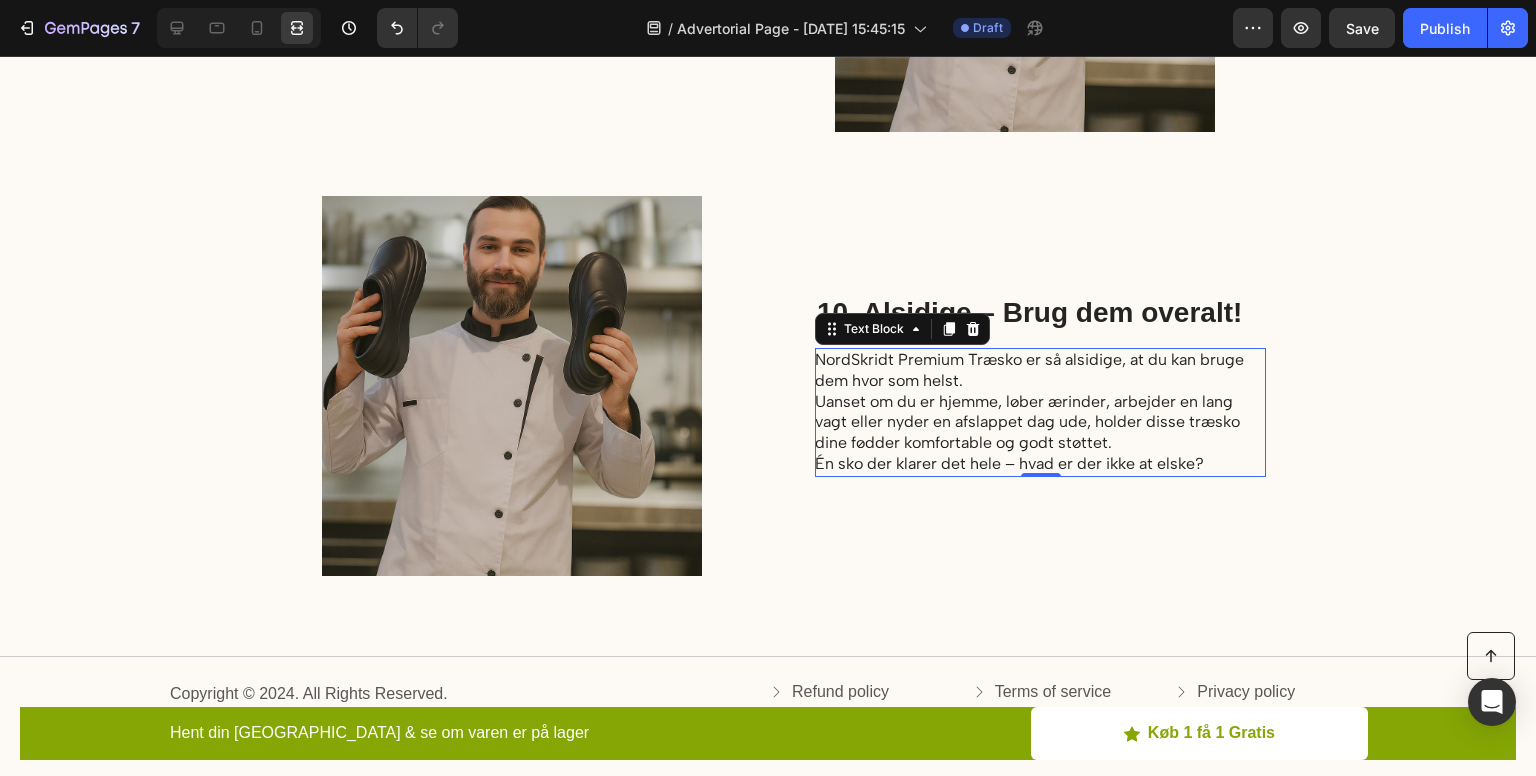 scroll, scrollTop: 5946, scrollLeft: 0, axis: vertical 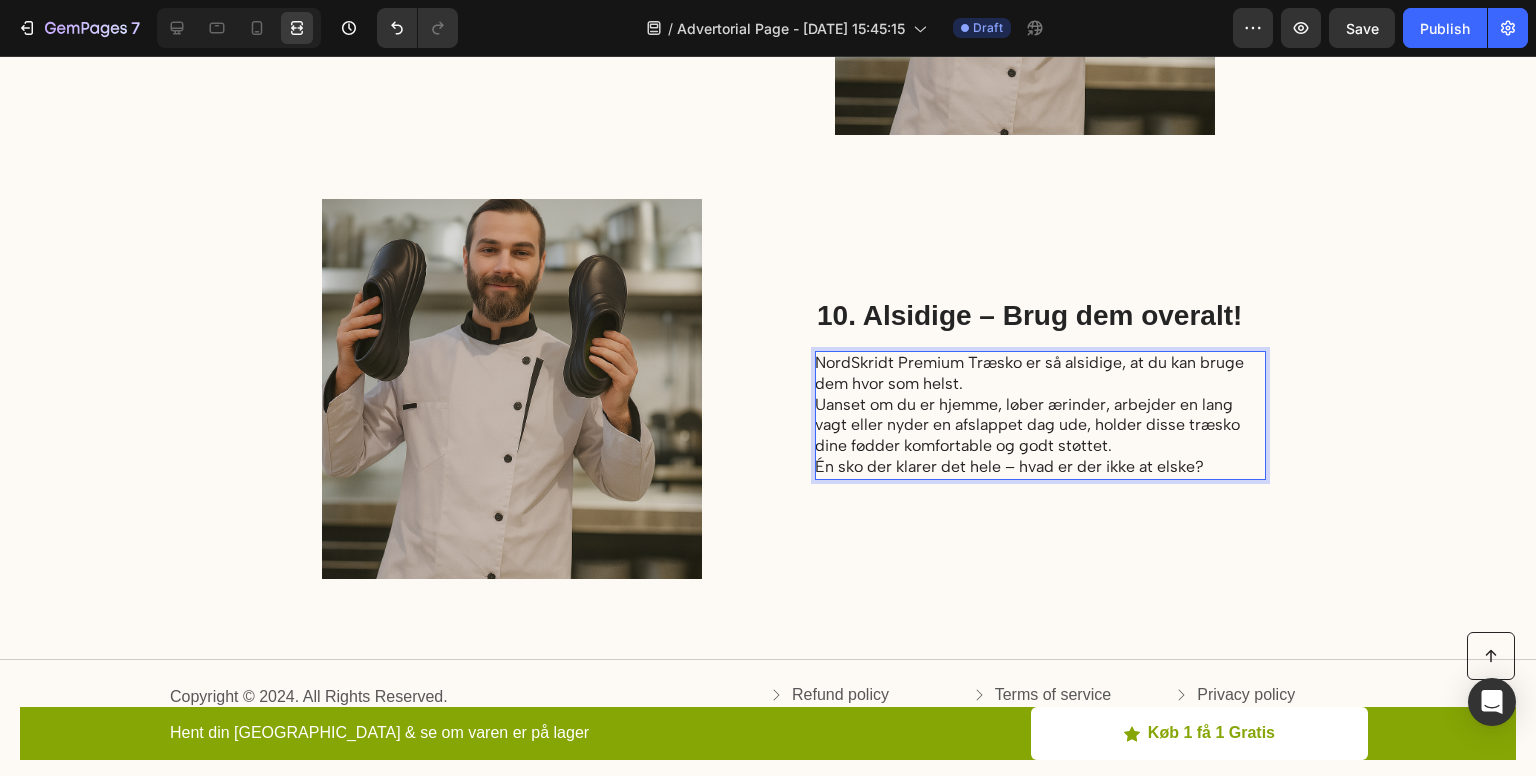 click on "NordSkridt Premium Træsko er så alsidige, at du kan bruge dem hvor som helst." at bounding box center [1039, 374] 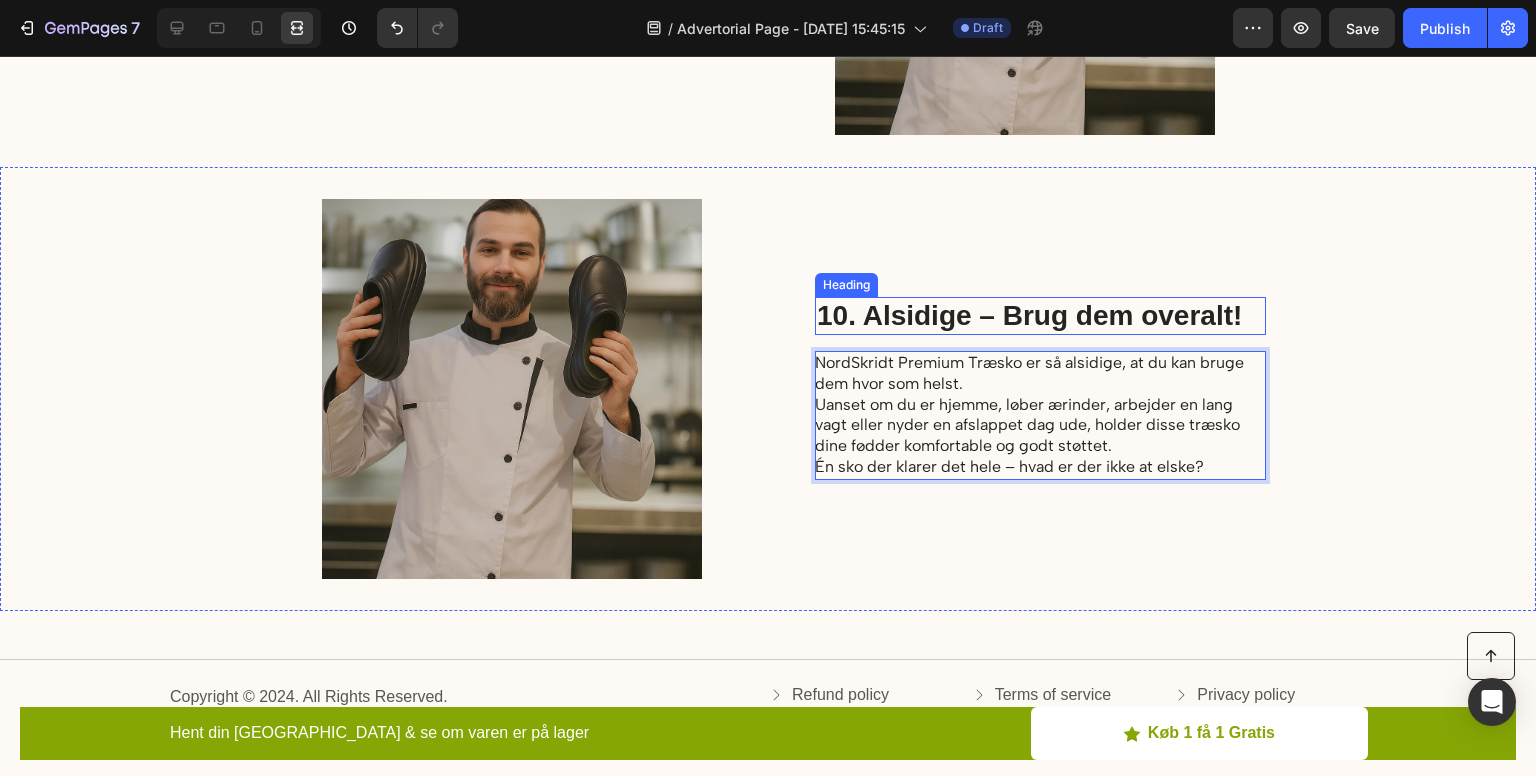 click on "10. Alsidige – Brug dem overalt!" at bounding box center (1040, 316) 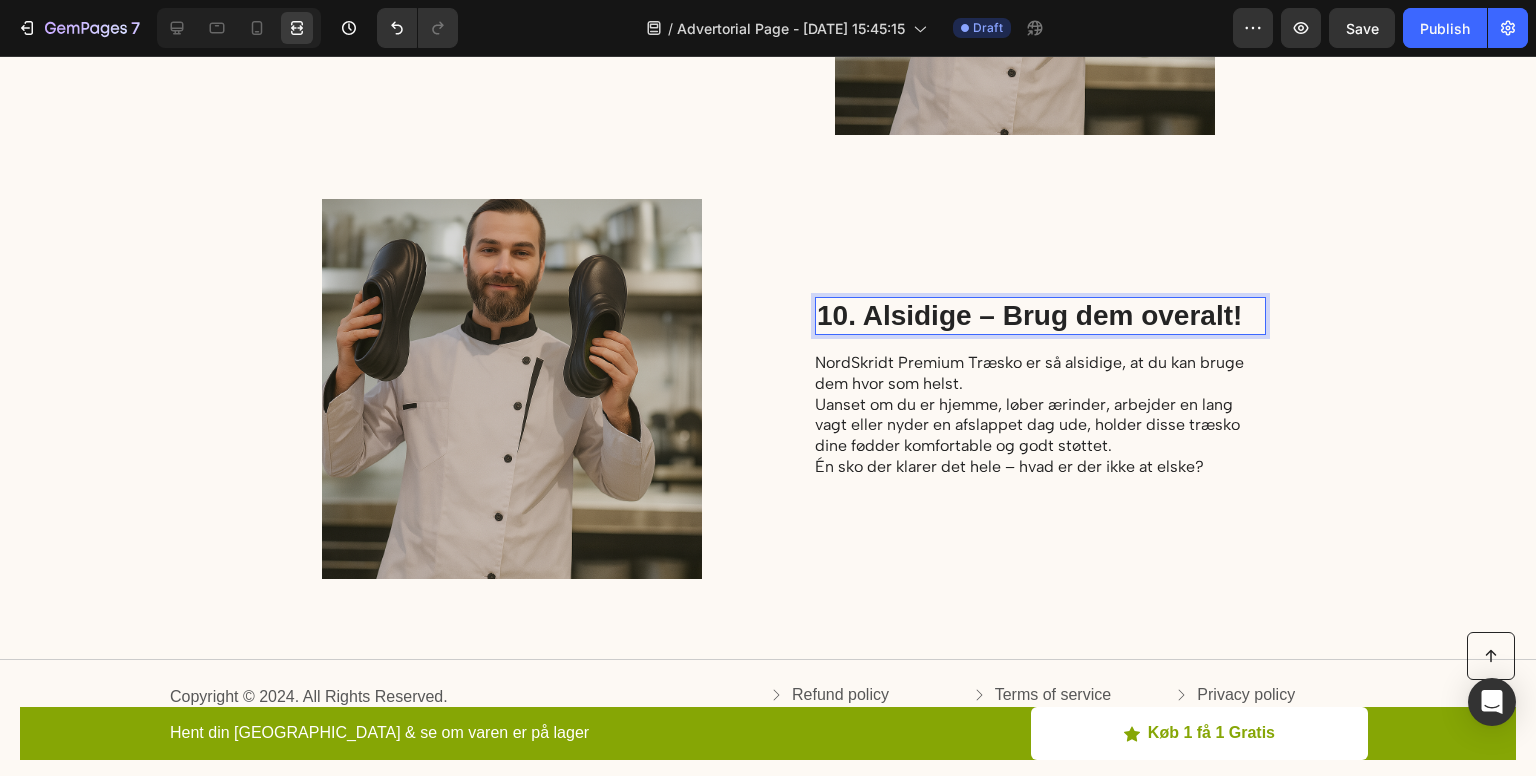 click on "10. Alsidige – Brug dem overalt!" at bounding box center (1040, 316) 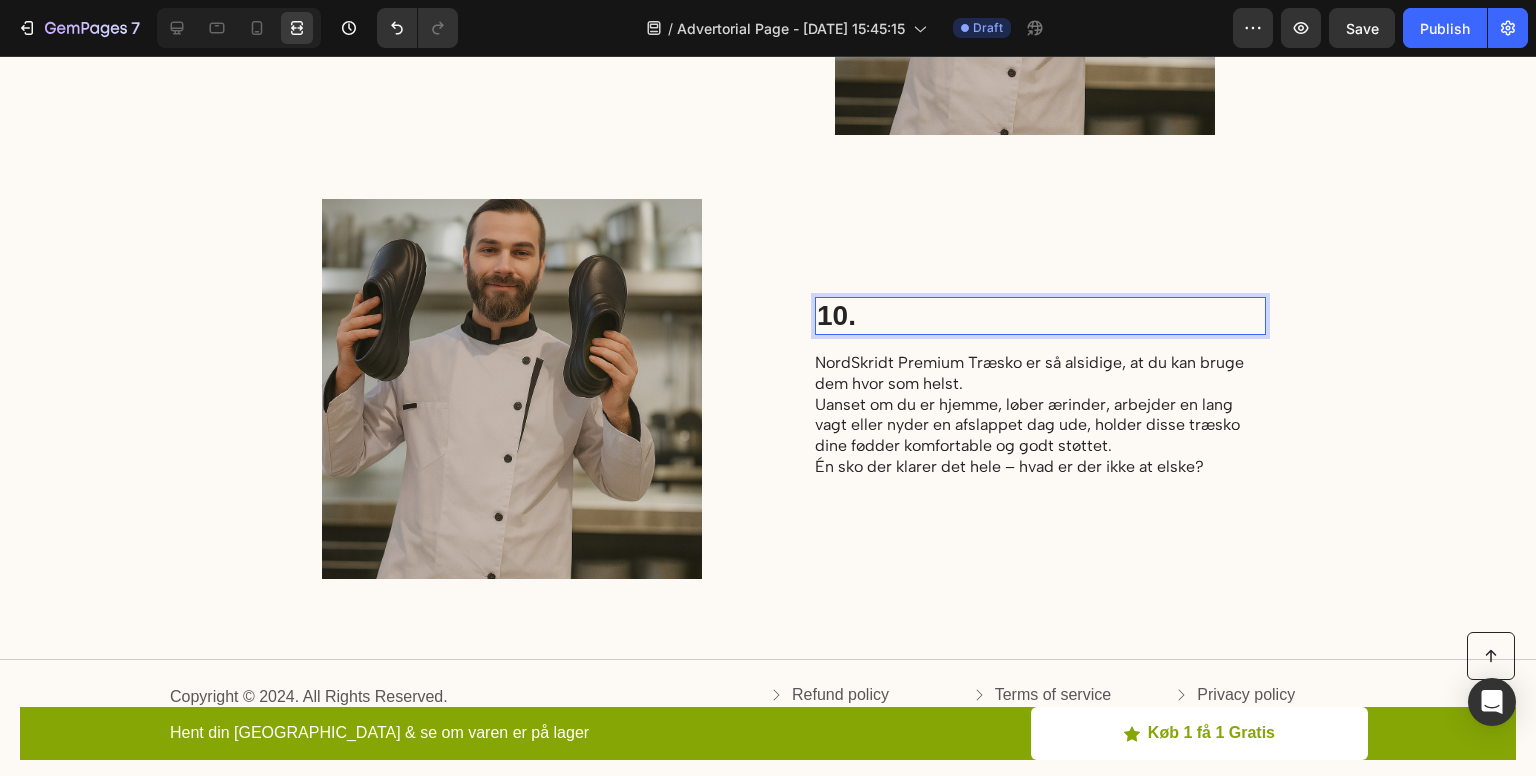 scroll, scrollTop: 5929, scrollLeft: 0, axis: vertical 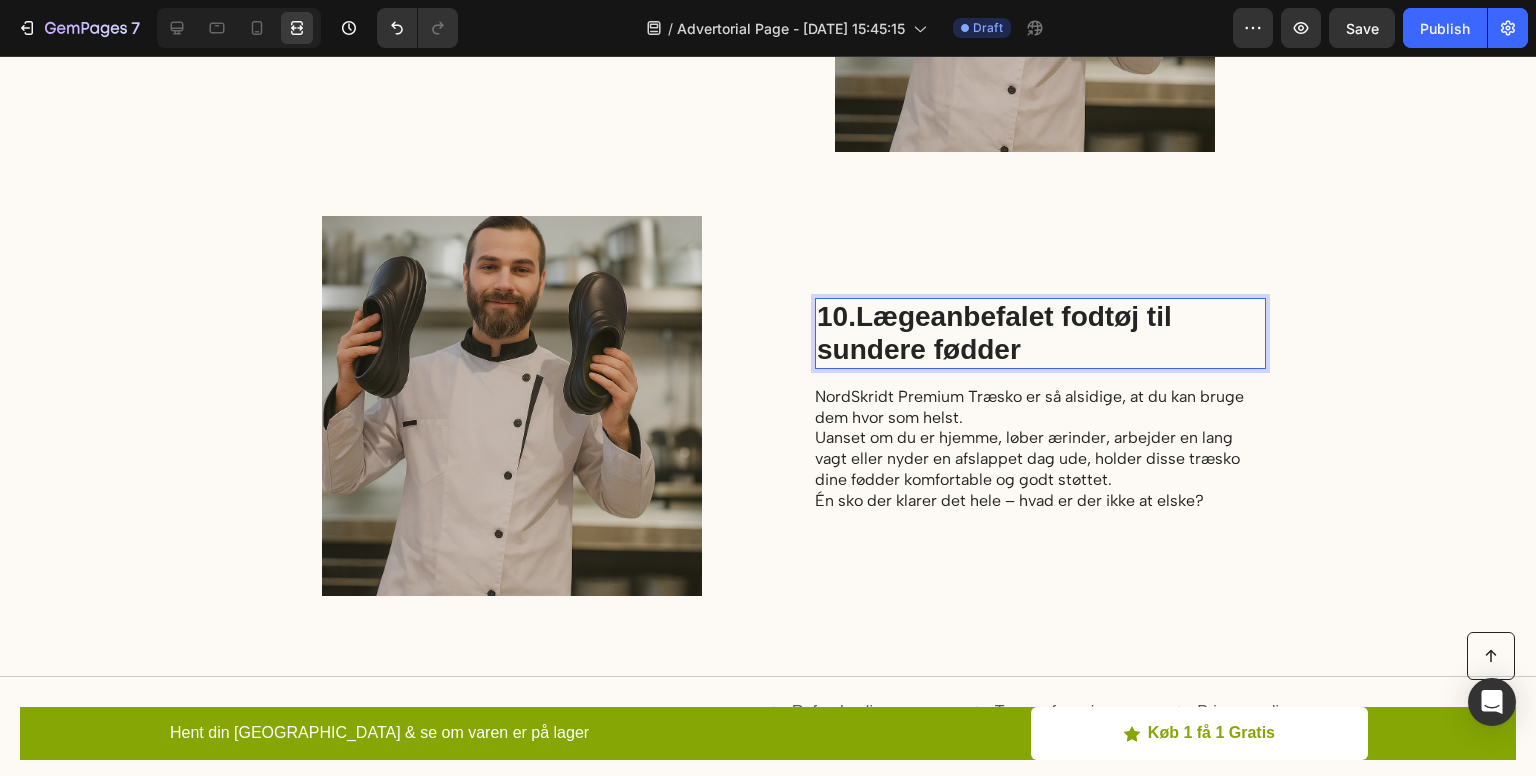 click on "10.Lægeanbefalet fodtøj til sundere fødder" at bounding box center [1040, 333] 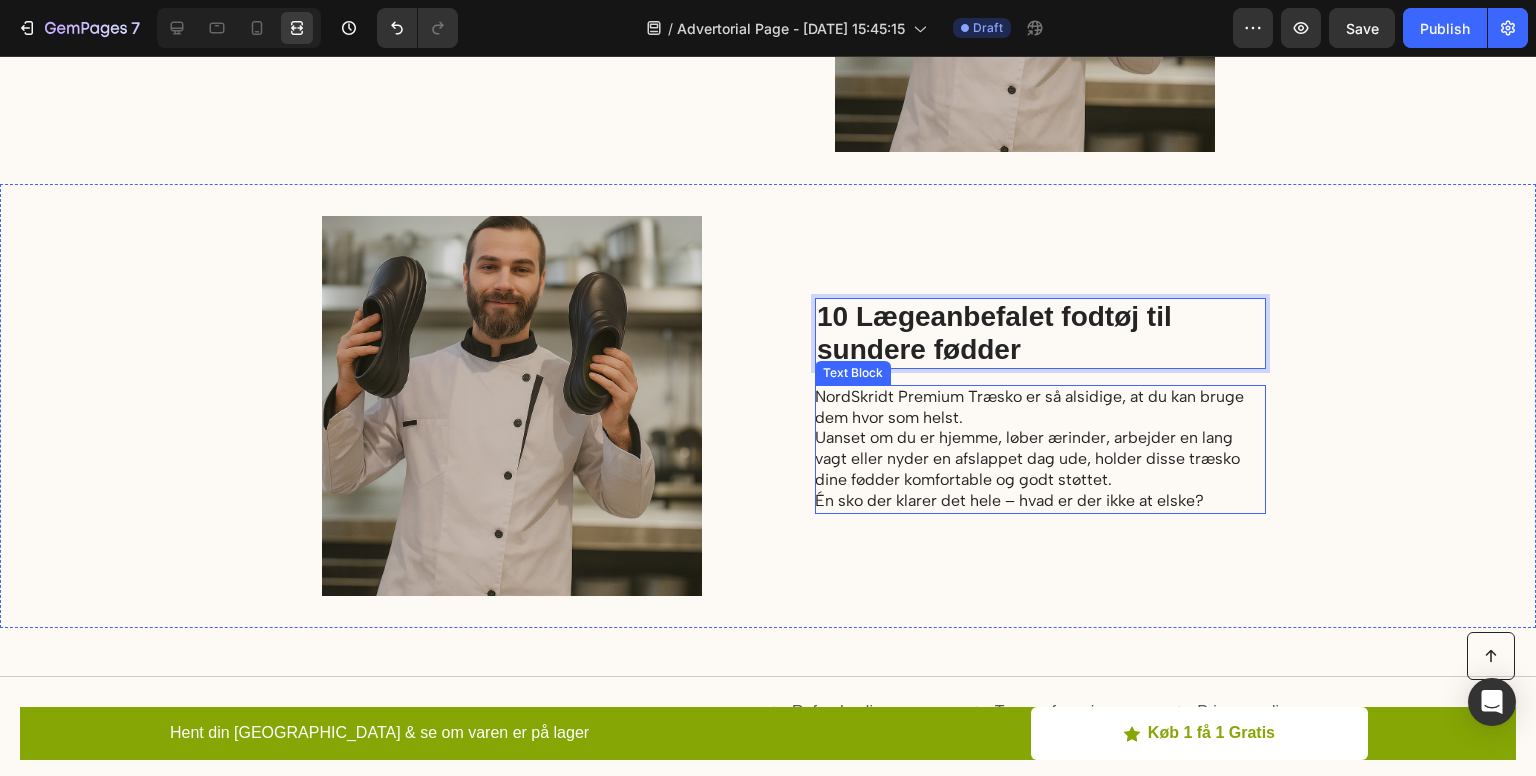 click on "Uanset om du er hjemme, løber ærinder, arbejder en lang vagt eller nyder en afslappet dag ude, holder disse træsko dine fødder komfortable og godt støttet." at bounding box center (1039, 459) 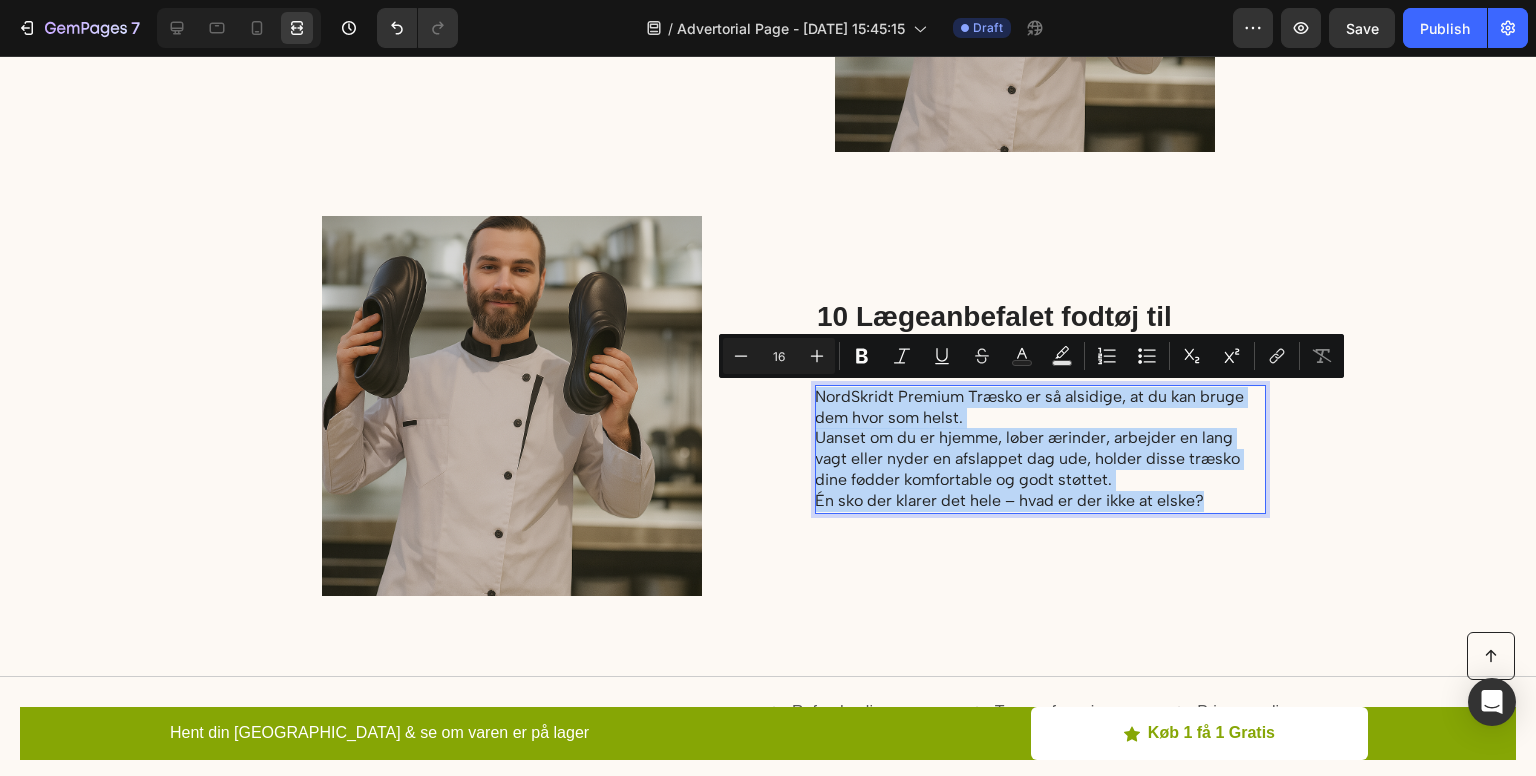 drag, startPoint x: 1232, startPoint y: 497, endPoint x: 810, endPoint y: 401, distance: 432.7817 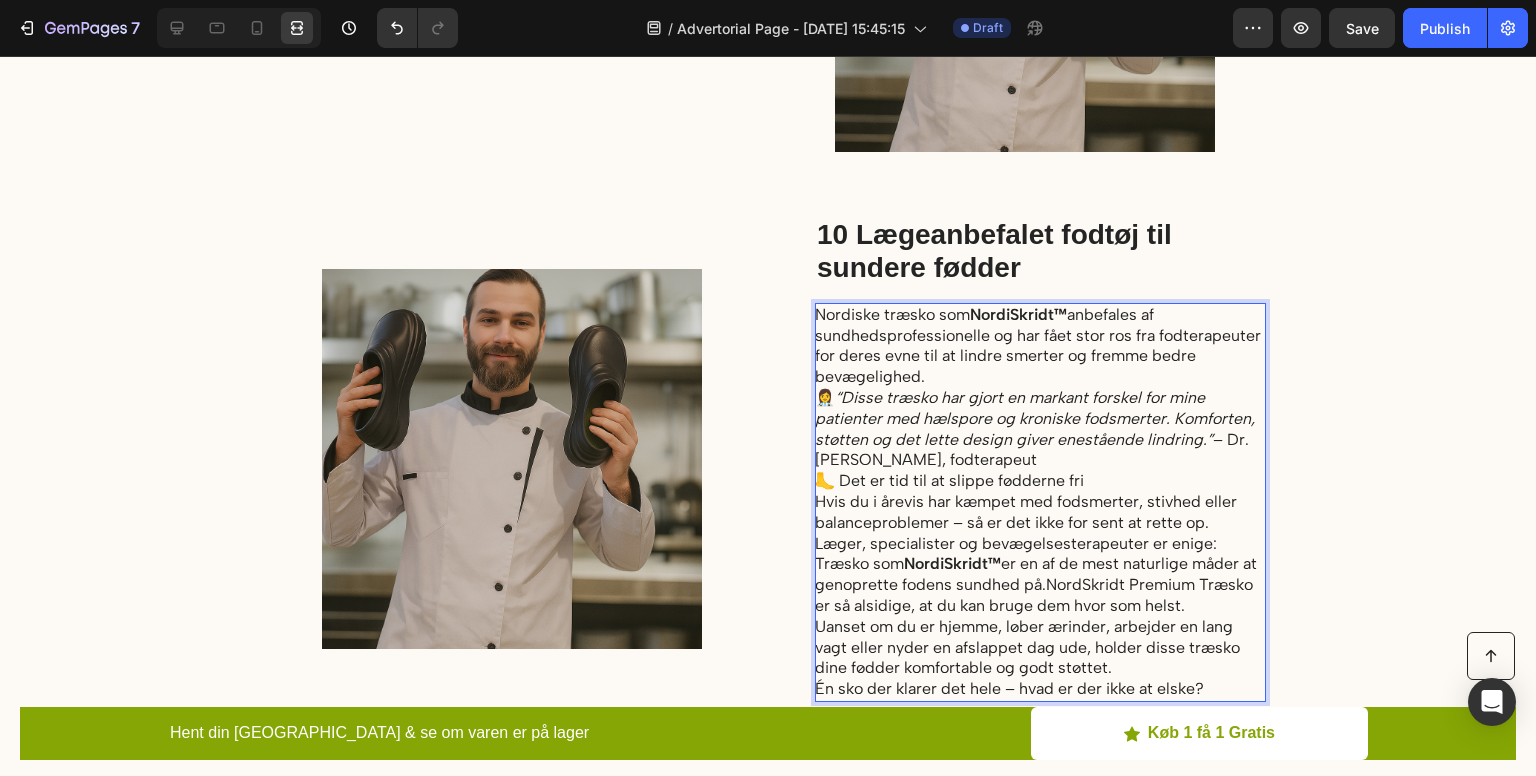 scroll, scrollTop: 5848, scrollLeft: 0, axis: vertical 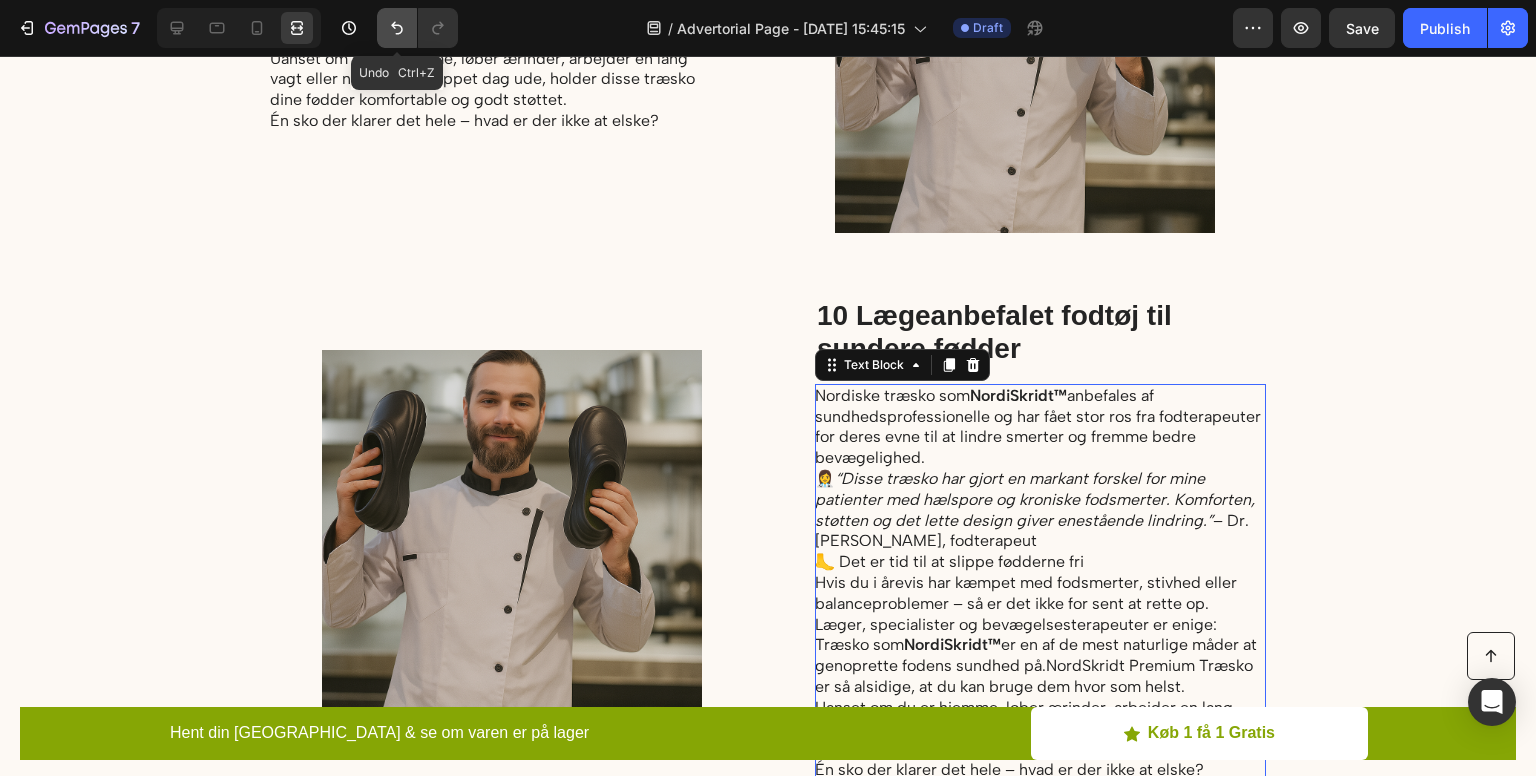 click 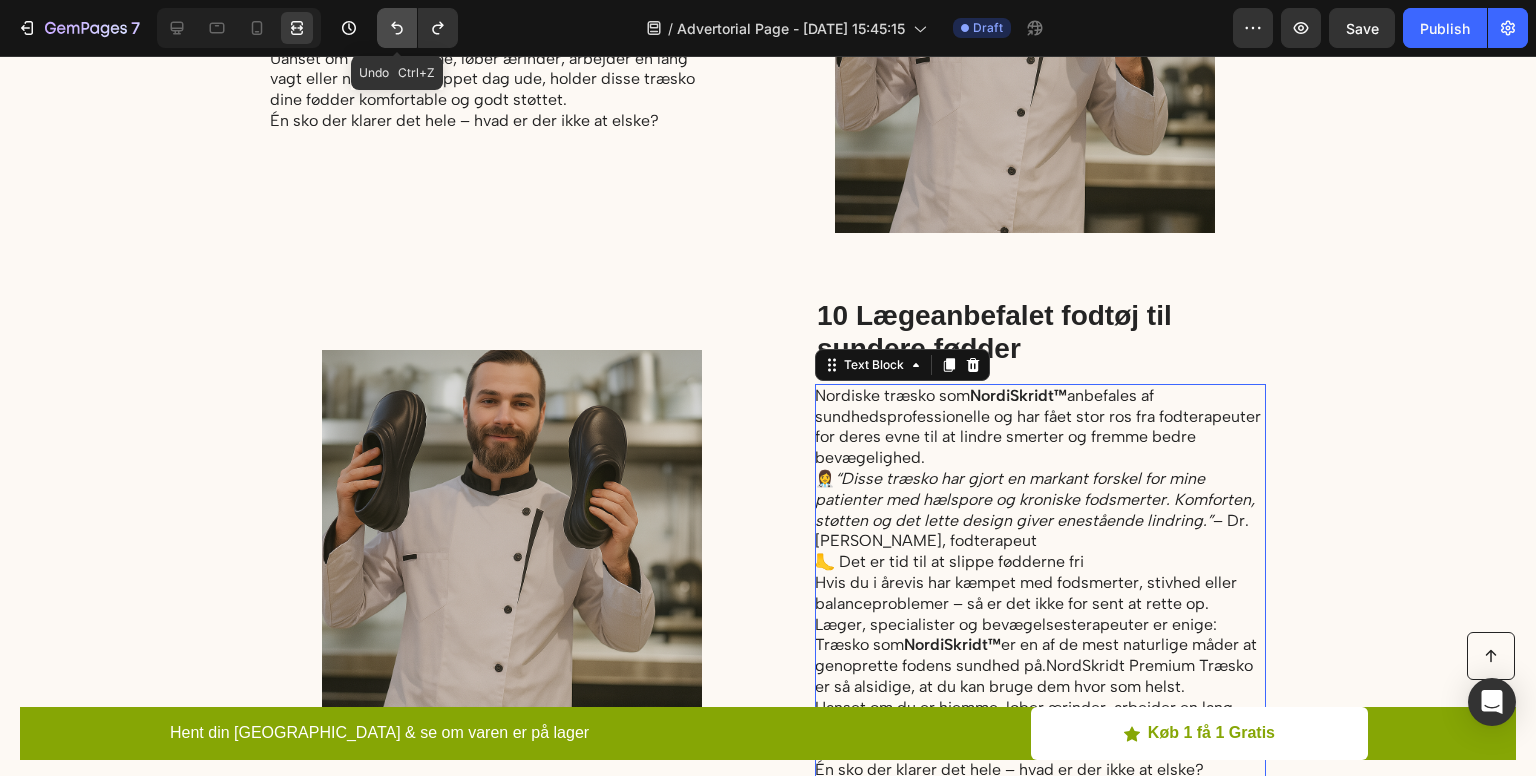 click 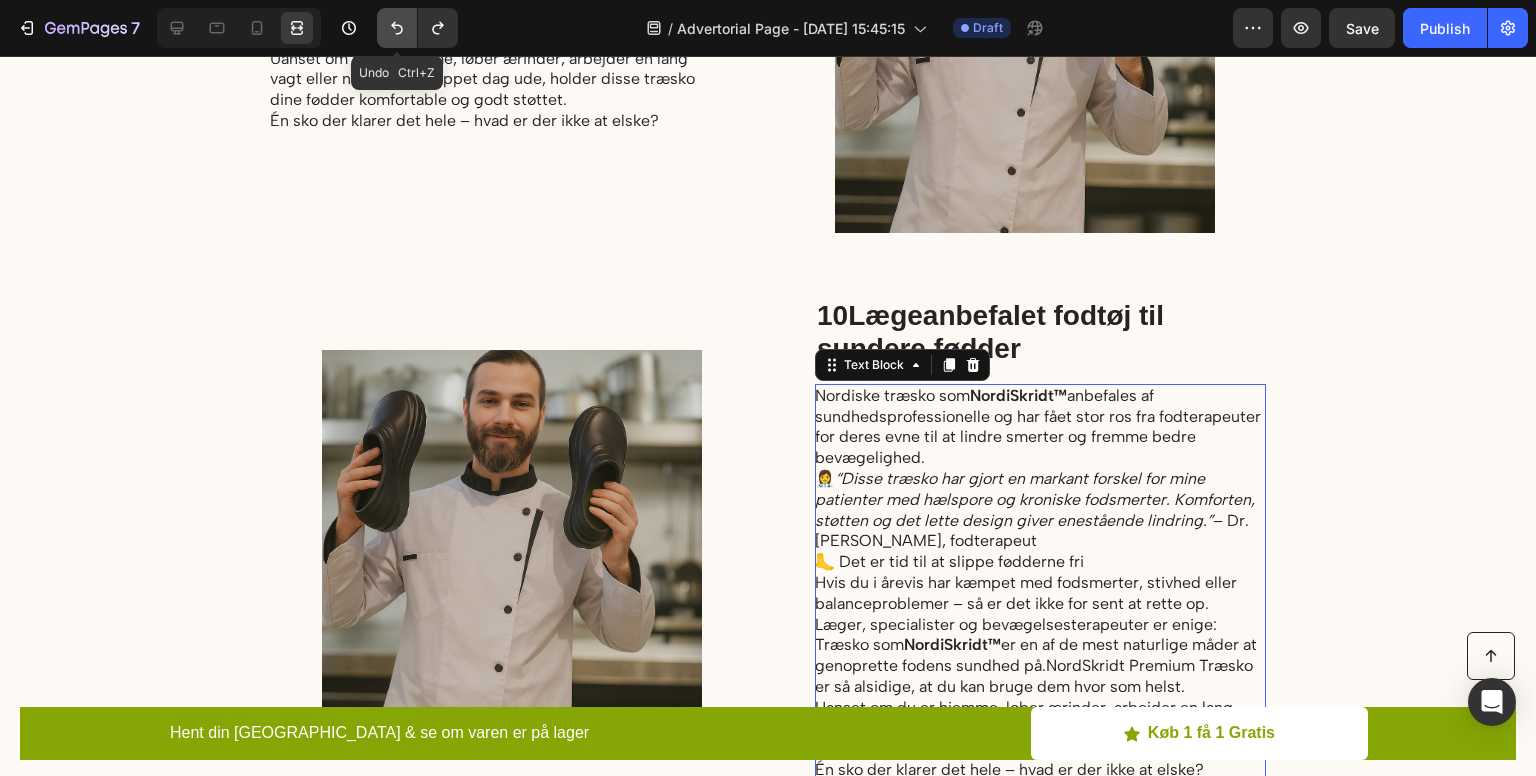 click 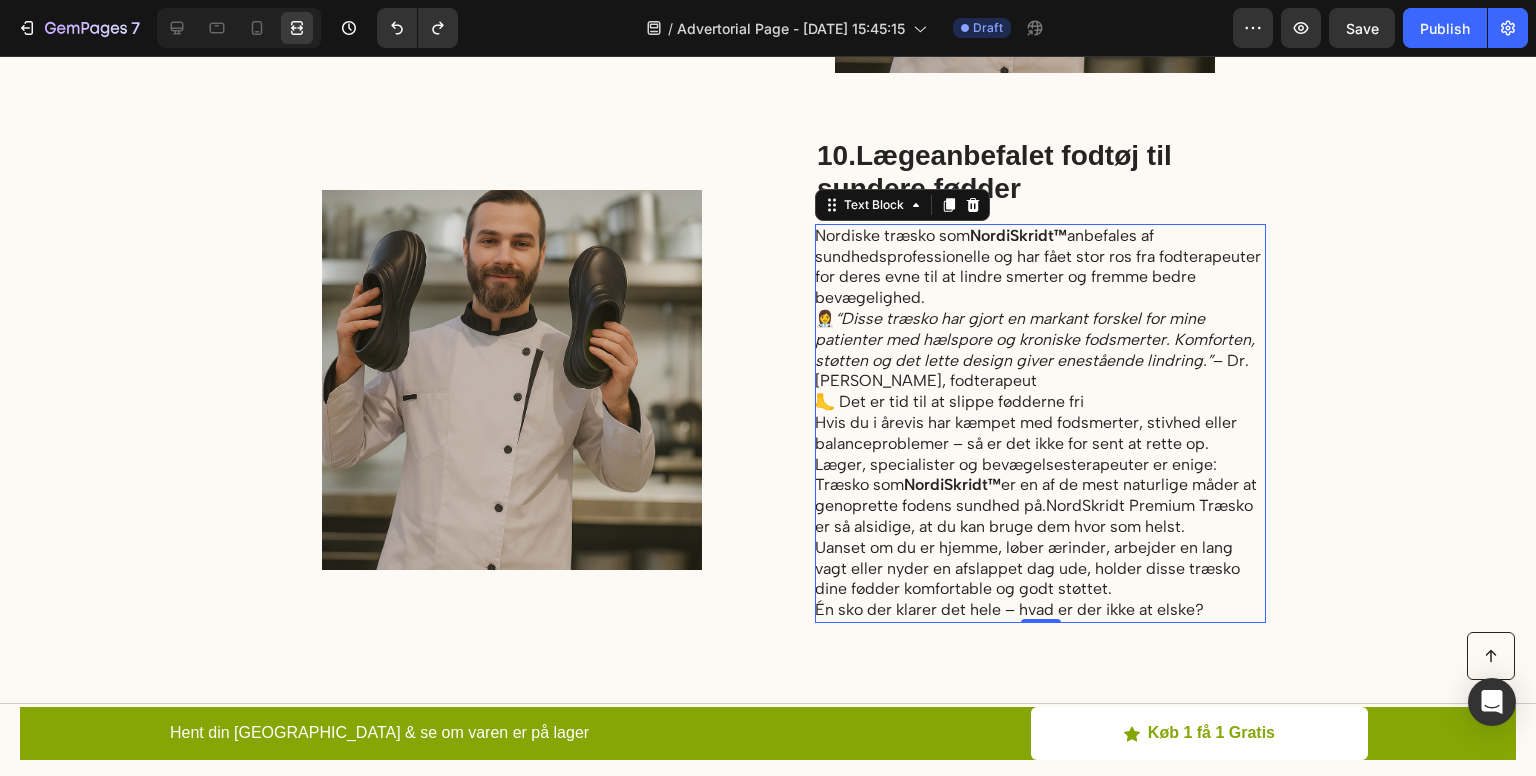scroll, scrollTop: 6009, scrollLeft: 0, axis: vertical 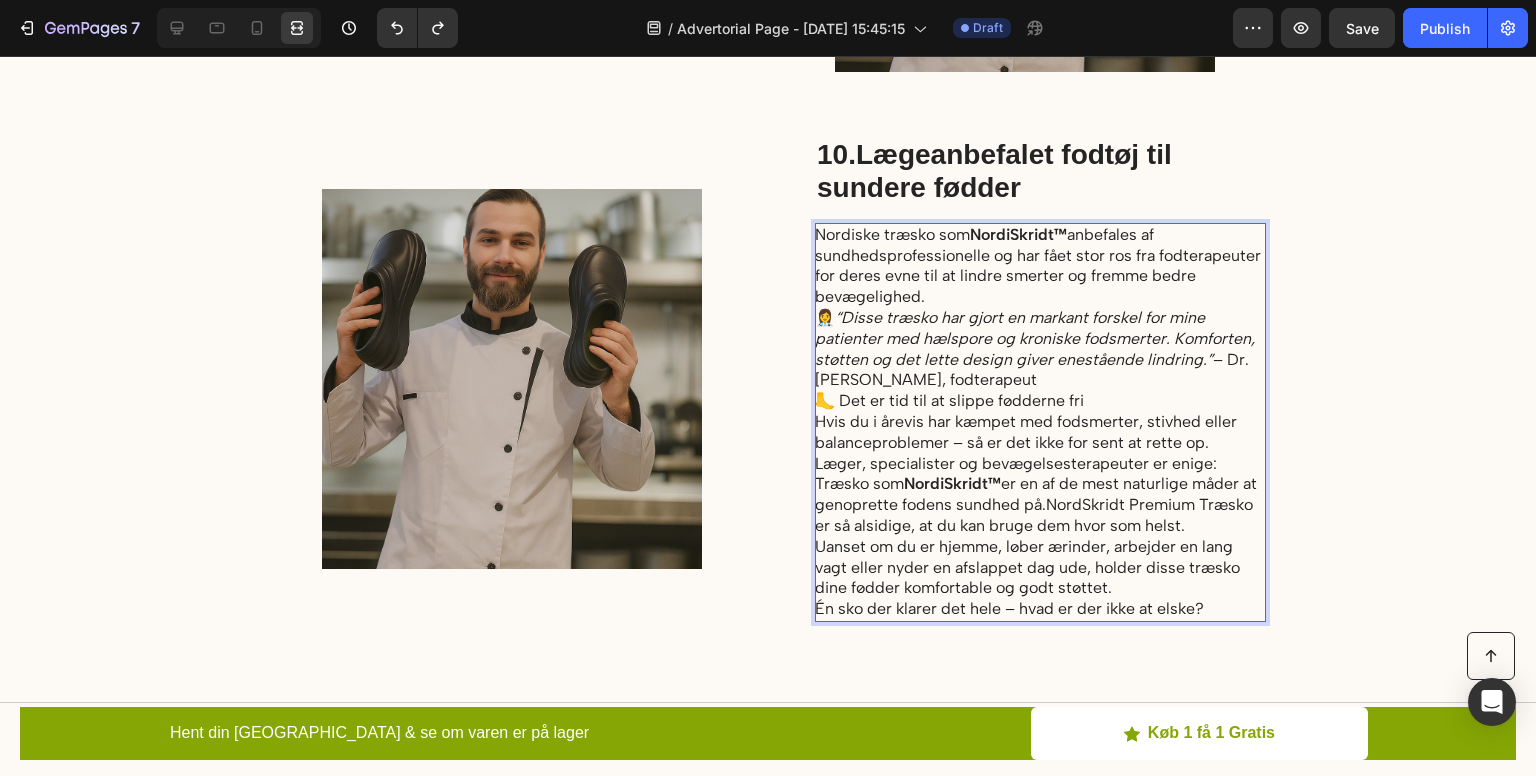 click on "Én sko der klarer det hele – hvad er der ikke at elske?" at bounding box center (1039, 609) 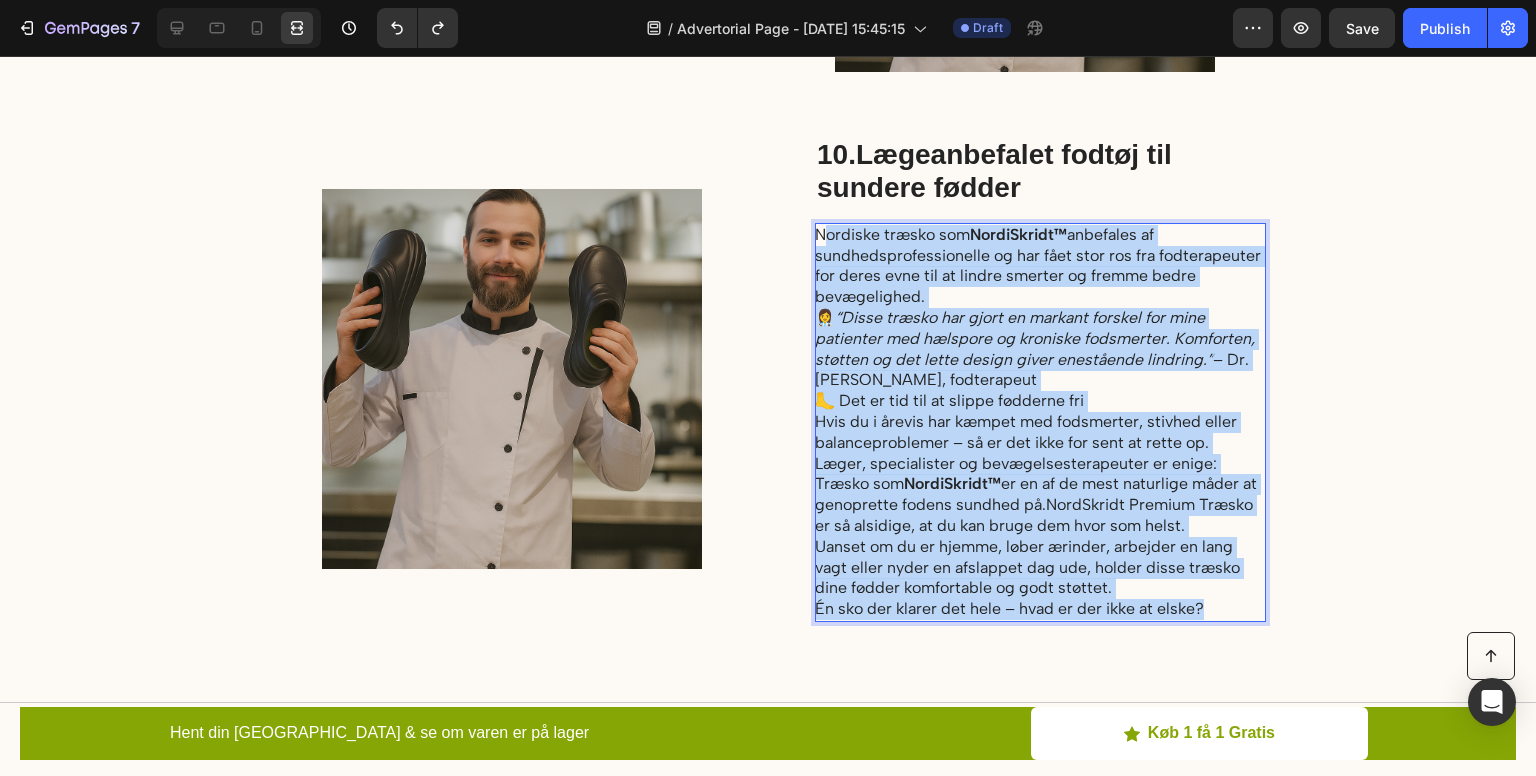 drag, startPoint x: 1210, startPoint y: 603, endPoint x: 815, endPoint y: 241, distance: 535.7882 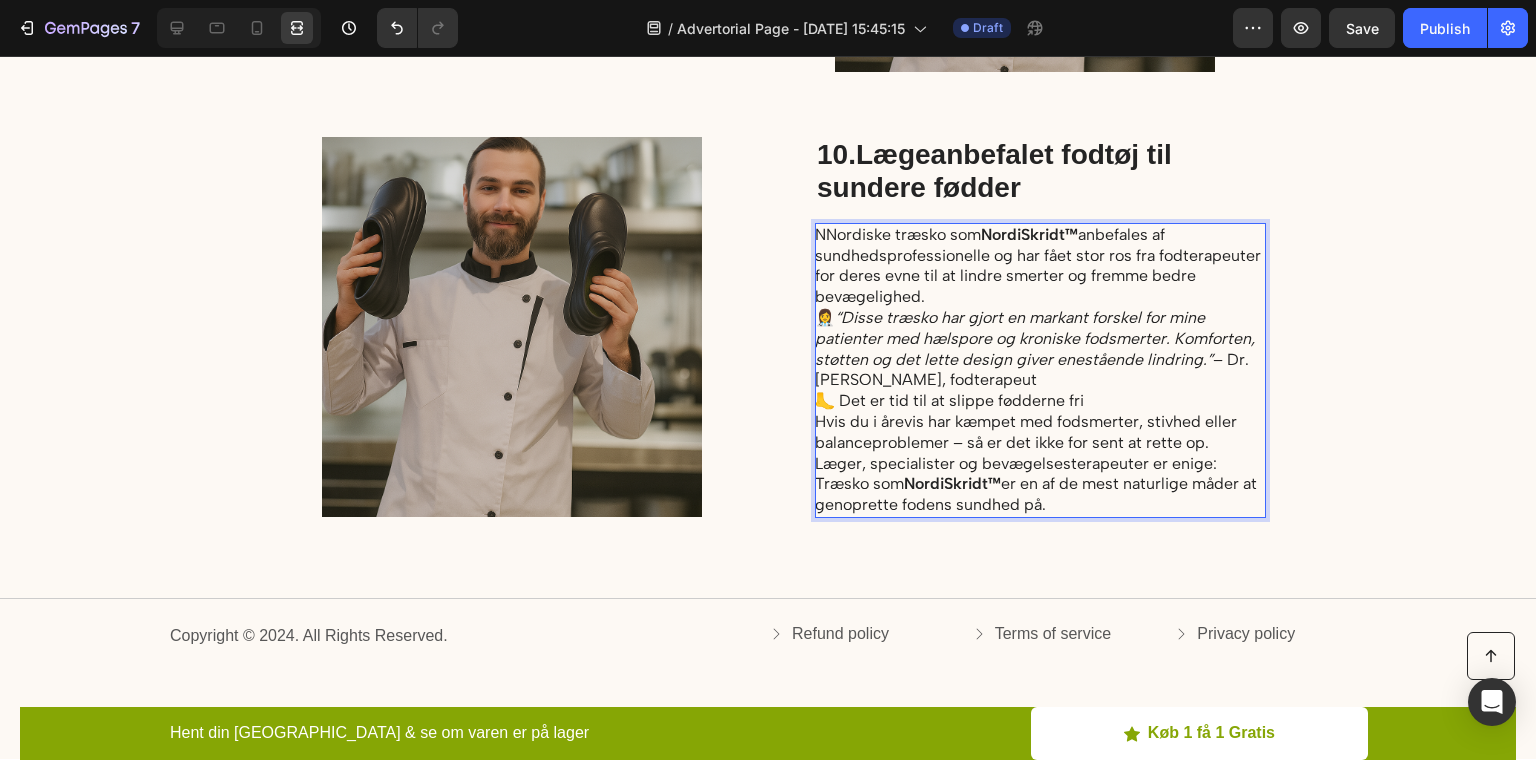 click on "NNordiske træsko som  NordiSkridt™  anbefales af sundhedsprofessionelle og har fået stor ros fra fodterapeuter for deres evne til at lindre smerter og fremme bedre bevægelighed." at bounding box center [1039, 266] 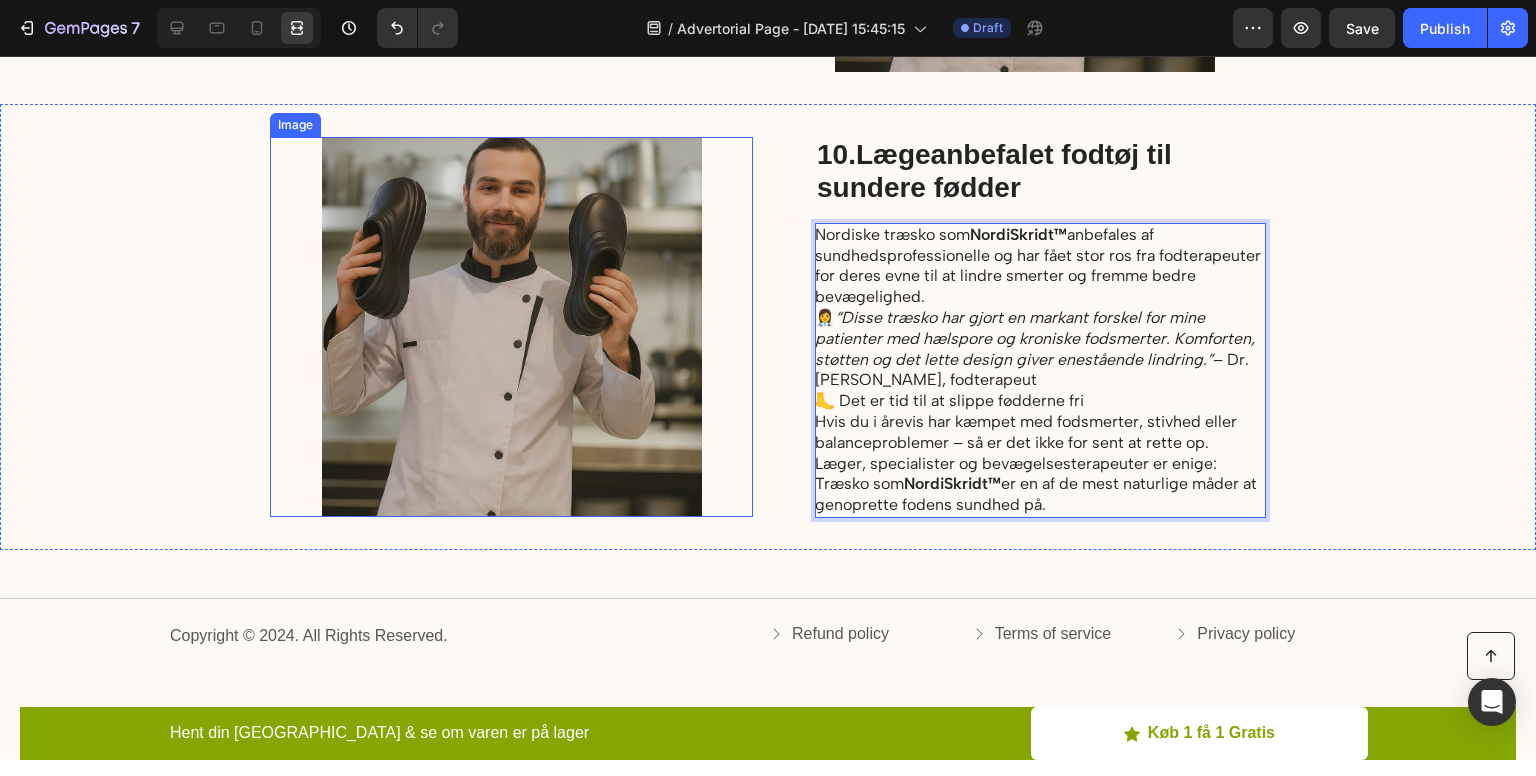 click at bounding box center [511, 327] 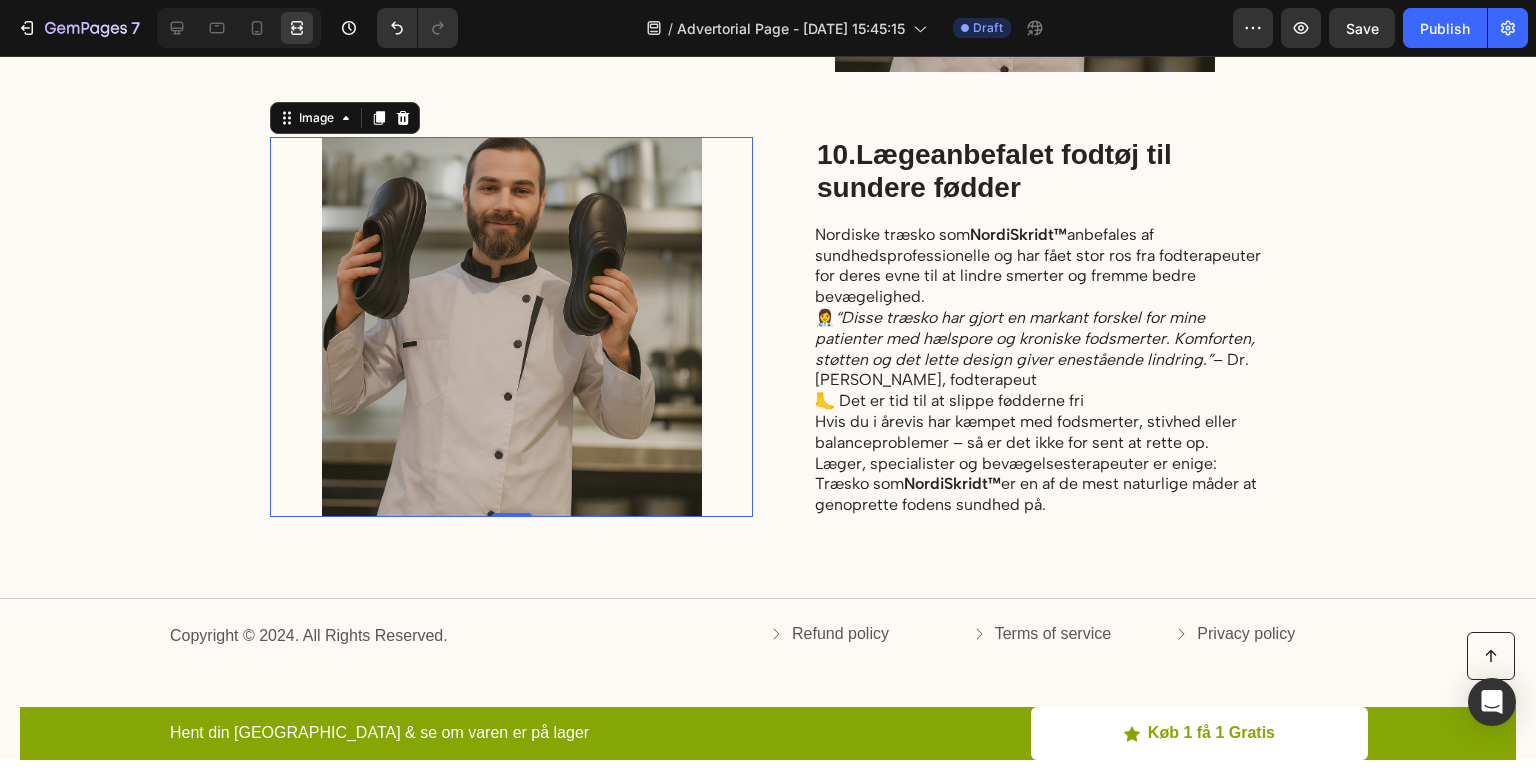 click at bounding box center (511, 327) 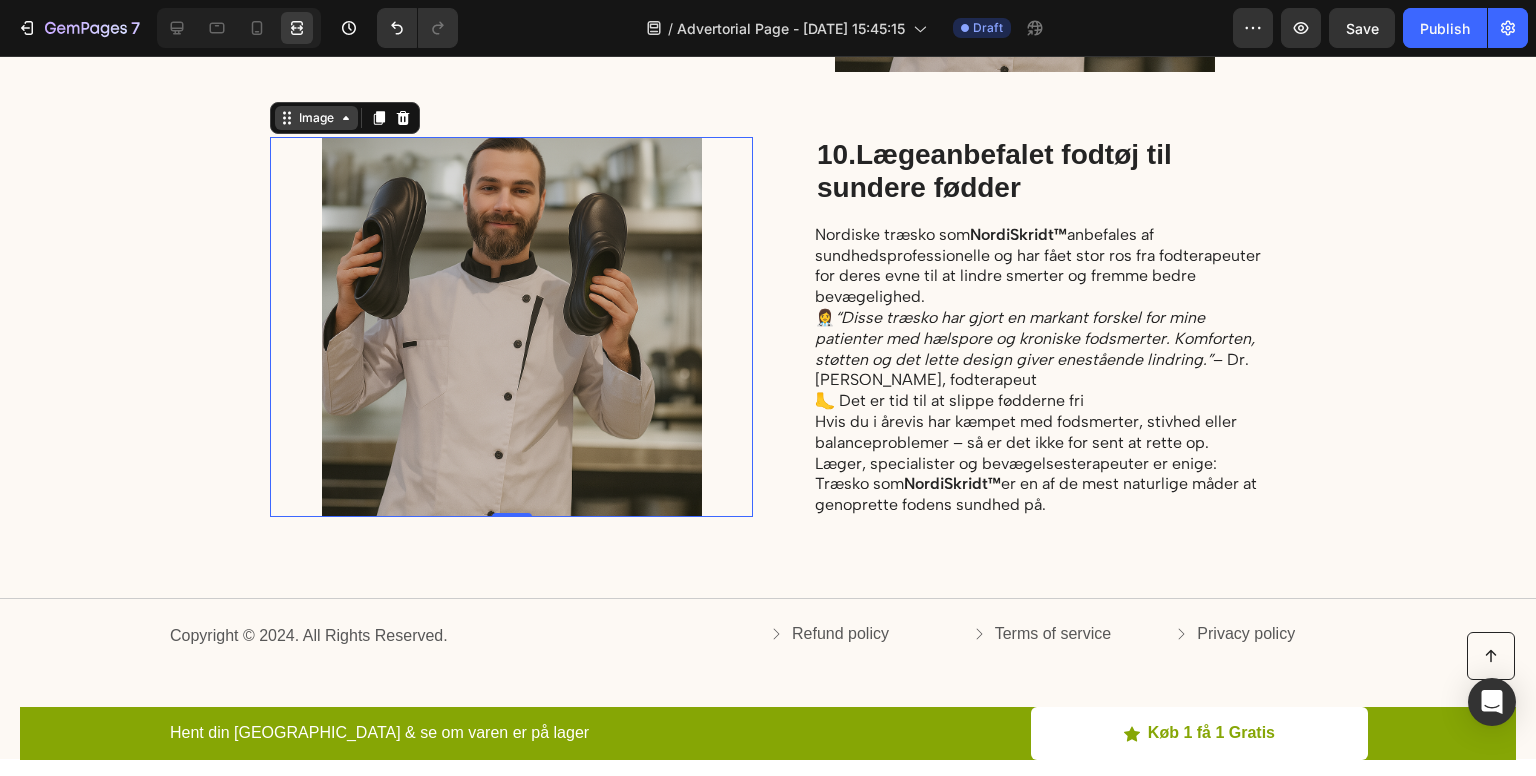 click on "Image" at bounding box center (316, 118) 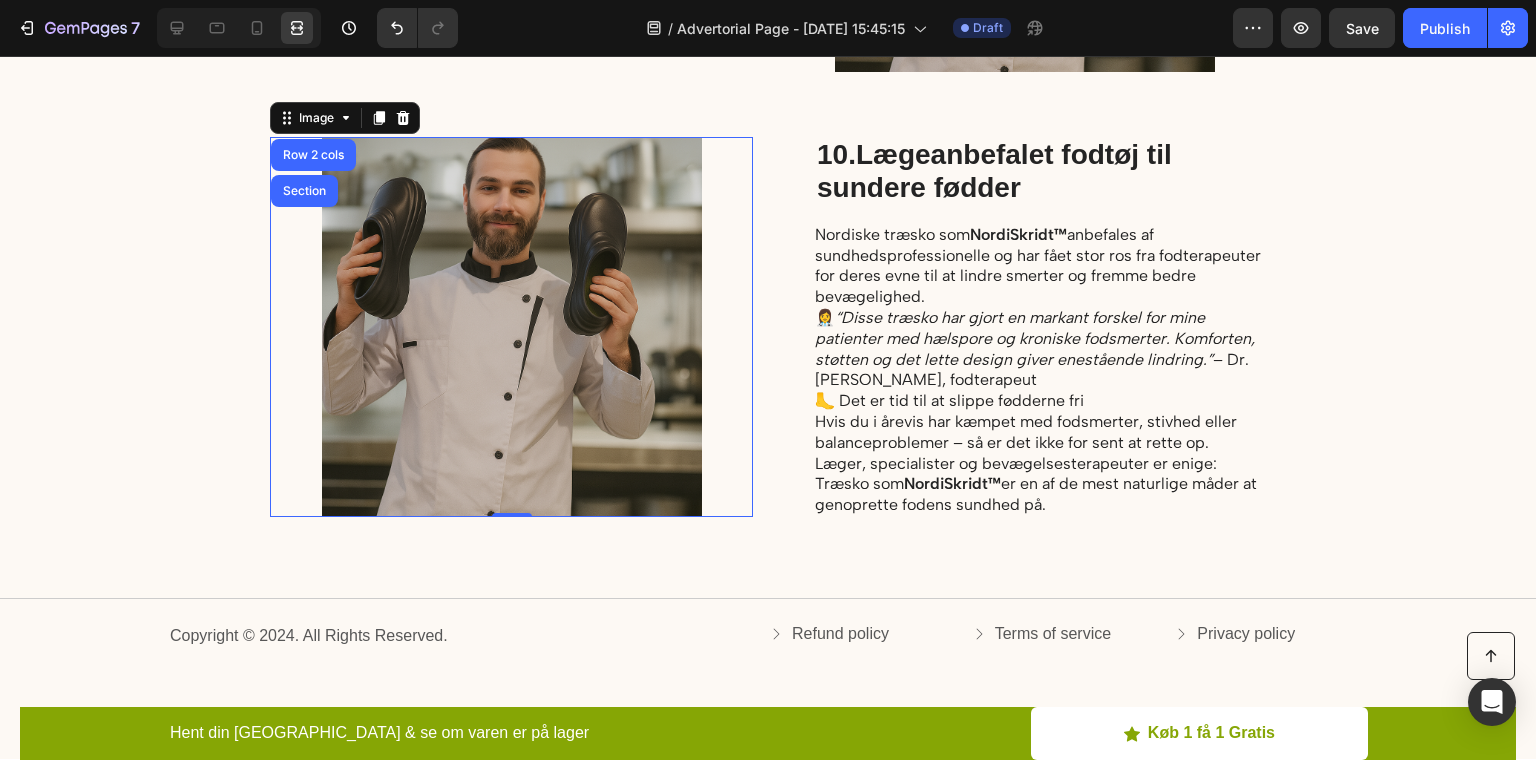 click on "Image Row 2 cols Section" at bounding box center [345, 118] 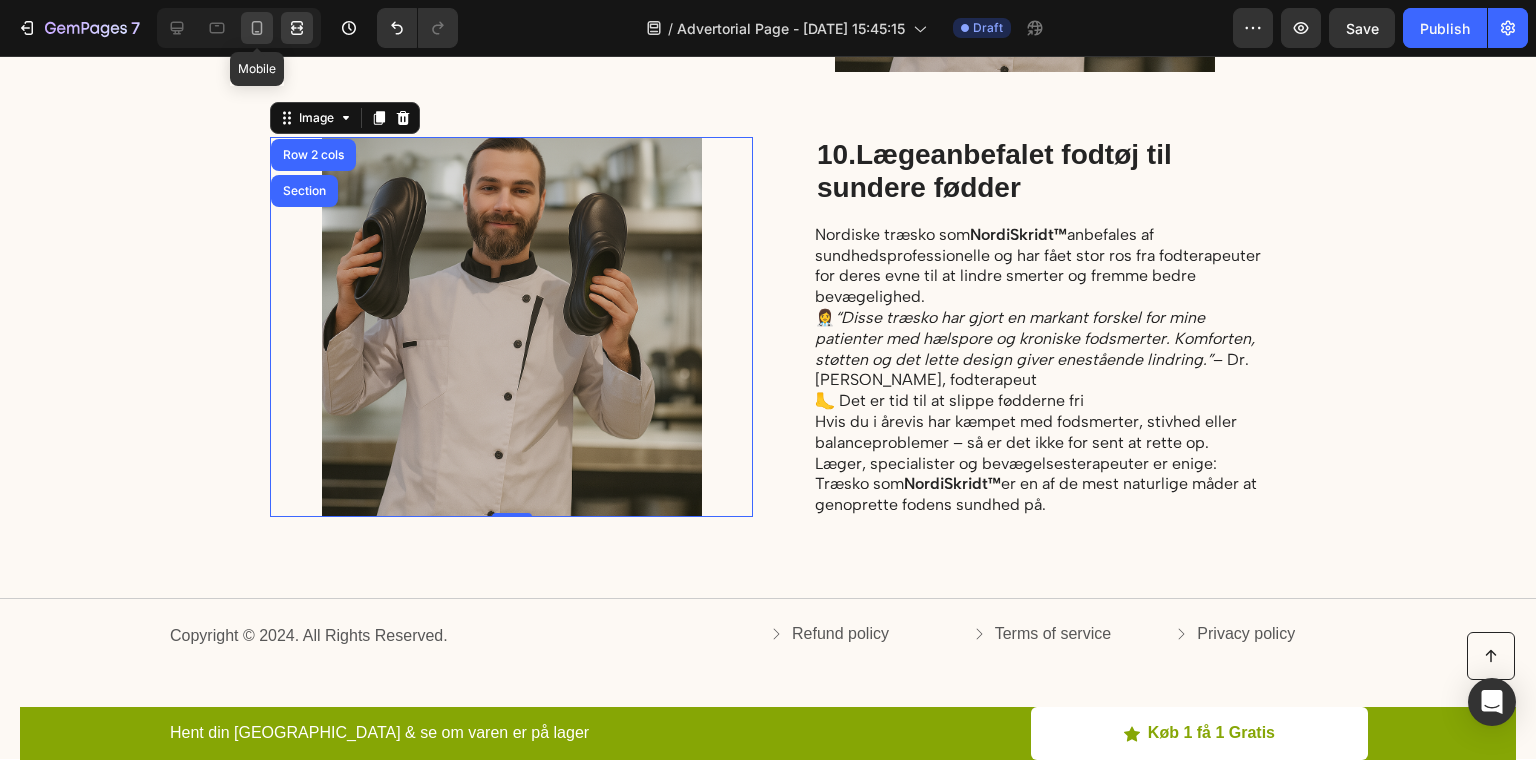 click 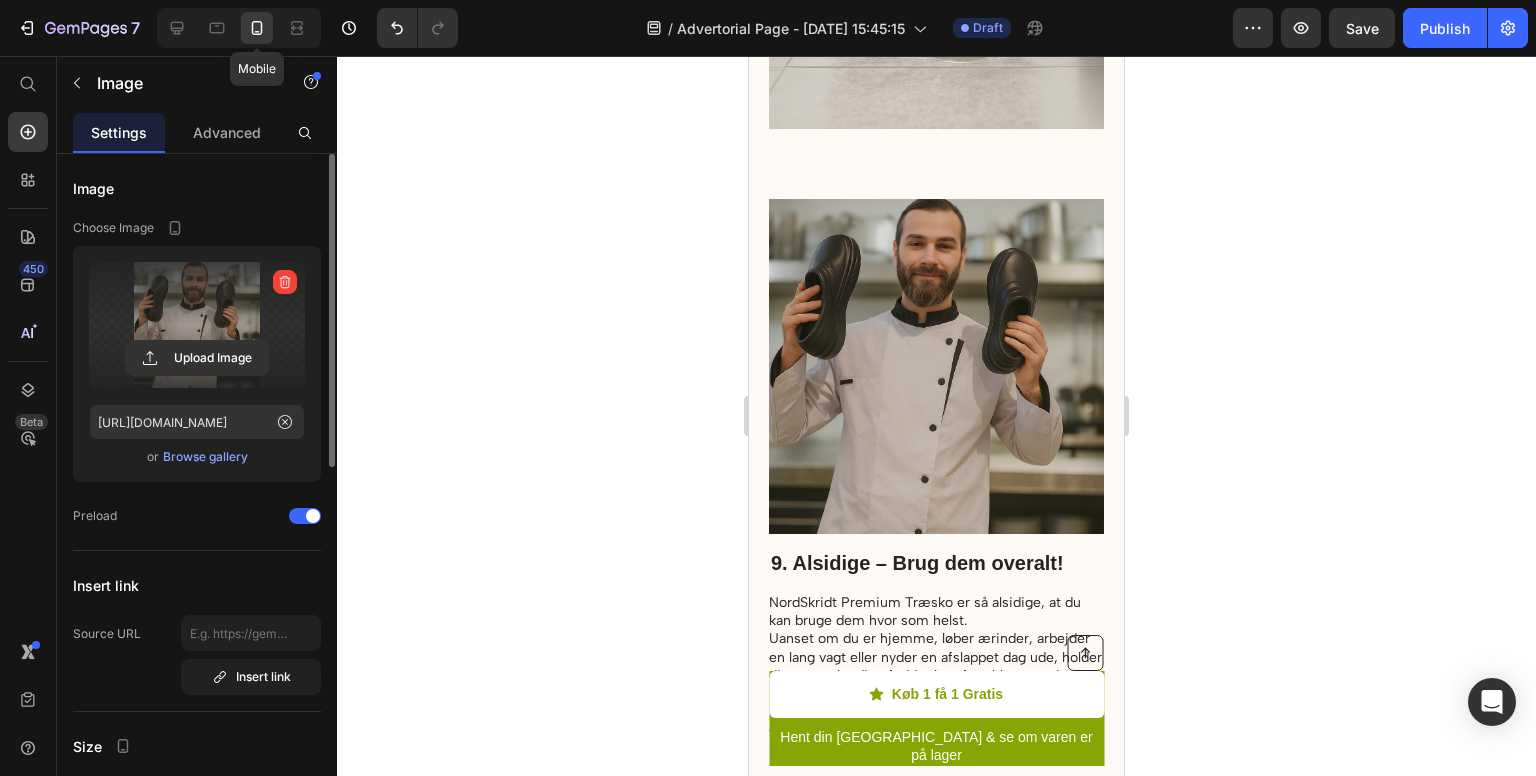 scroll, scrollTop: 8048, scrollLeft: 0, axis: vertical 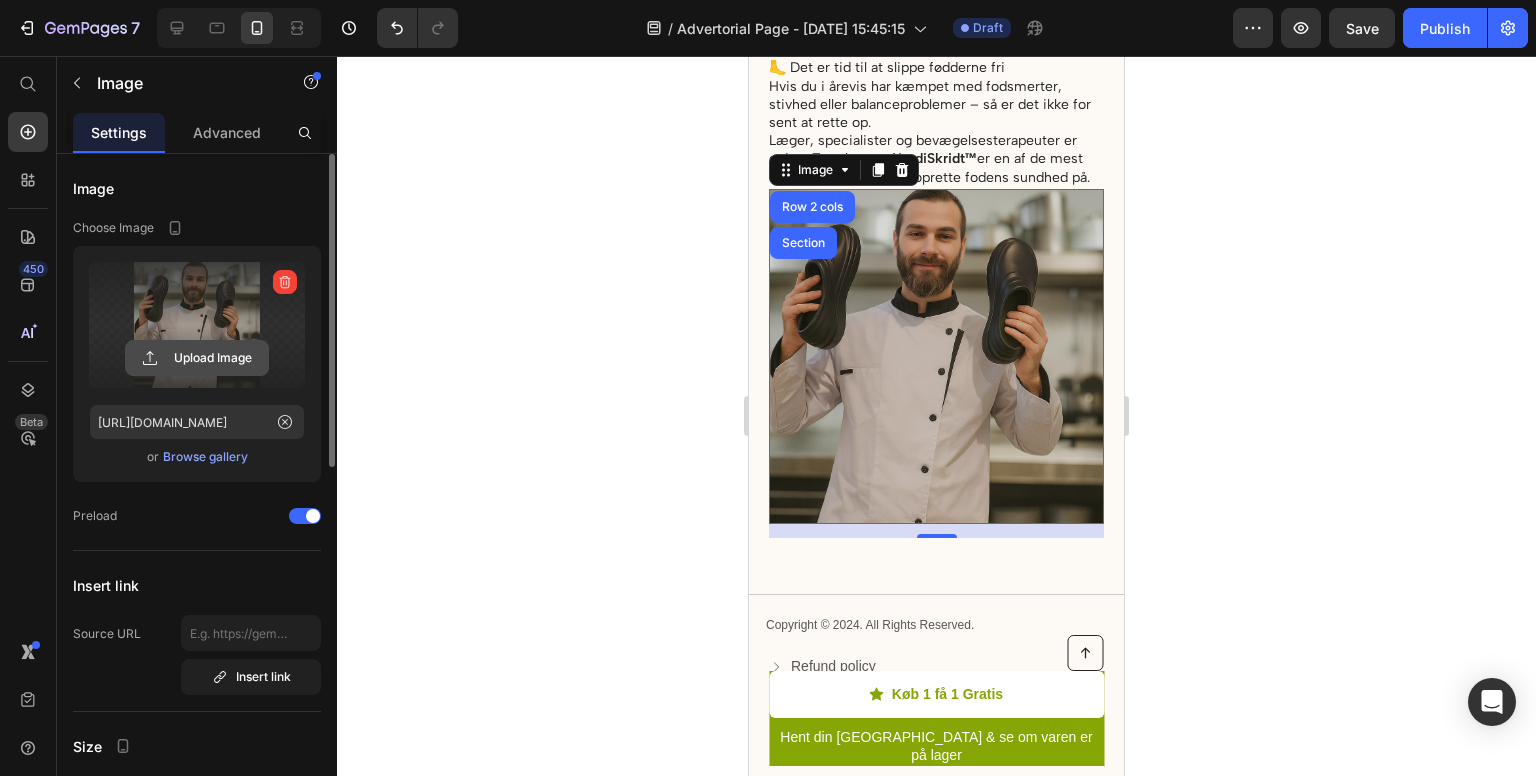 click 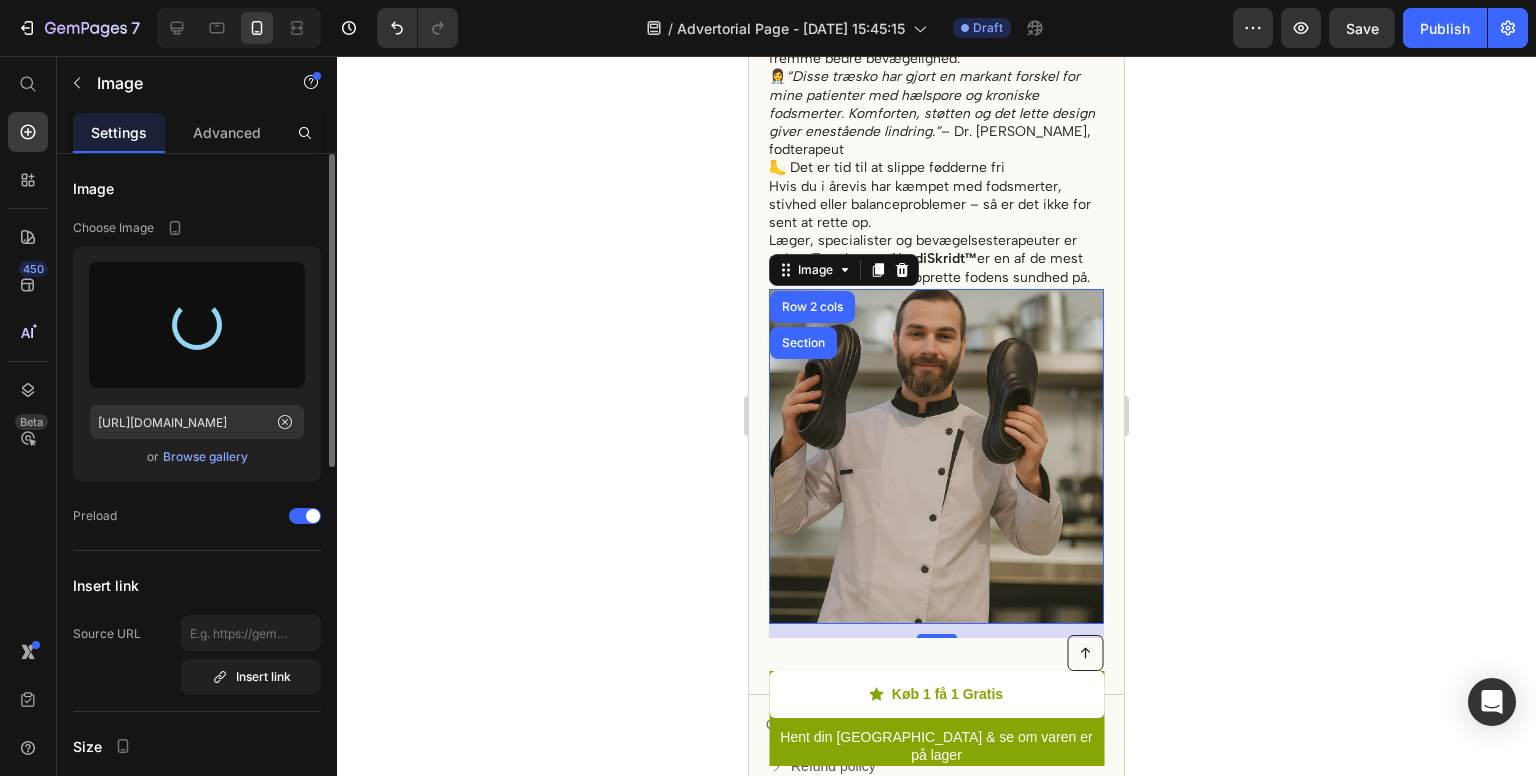 scroll, scrollTop: 7950, scrollLeft: 0, axis: vertical 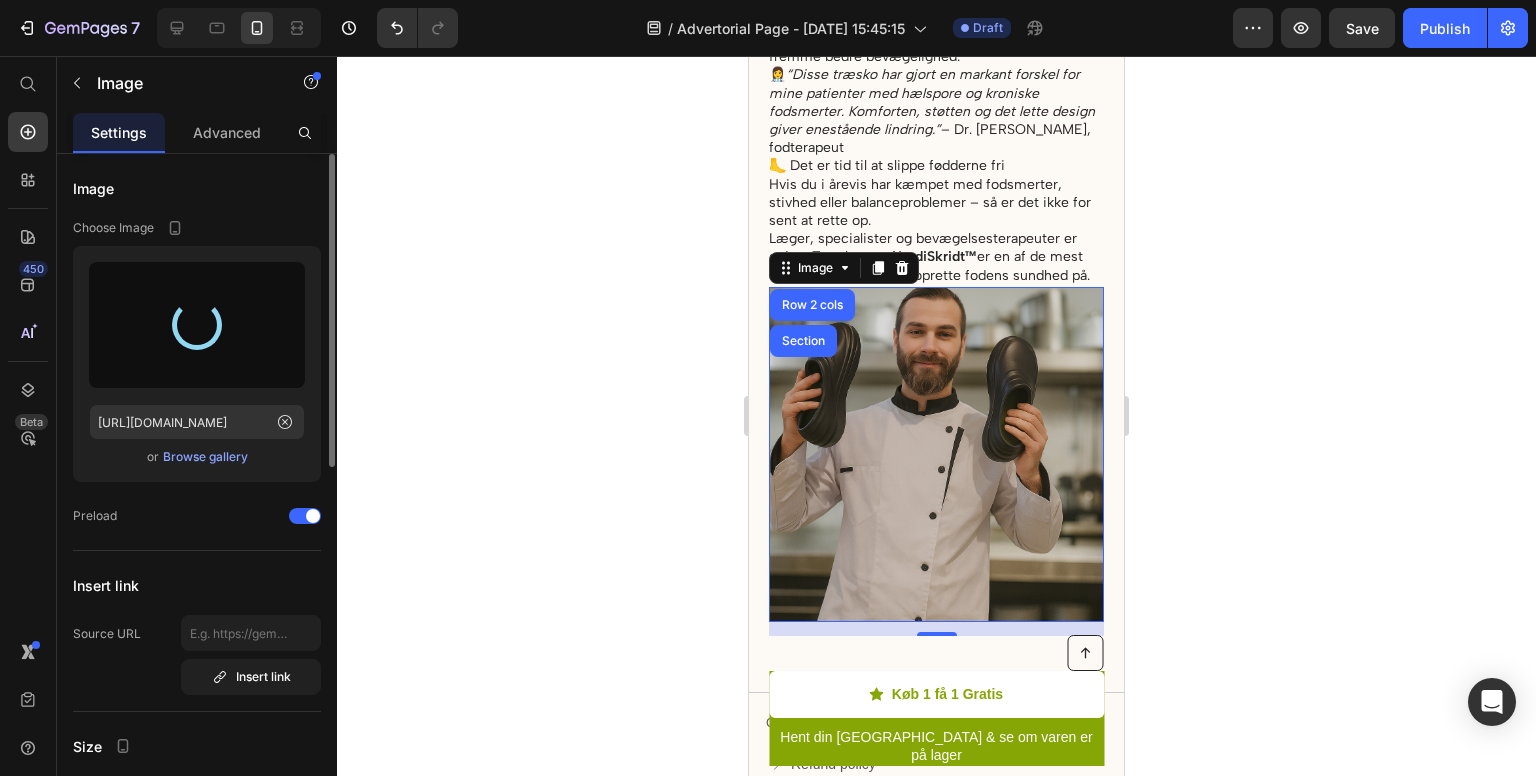 type on "https://cdn.shopify.com/s/files/1/0855/1845/0954/files/gempages_574829835696735007-78a16421-c932-4555-b08c-451a537e435d.webp" 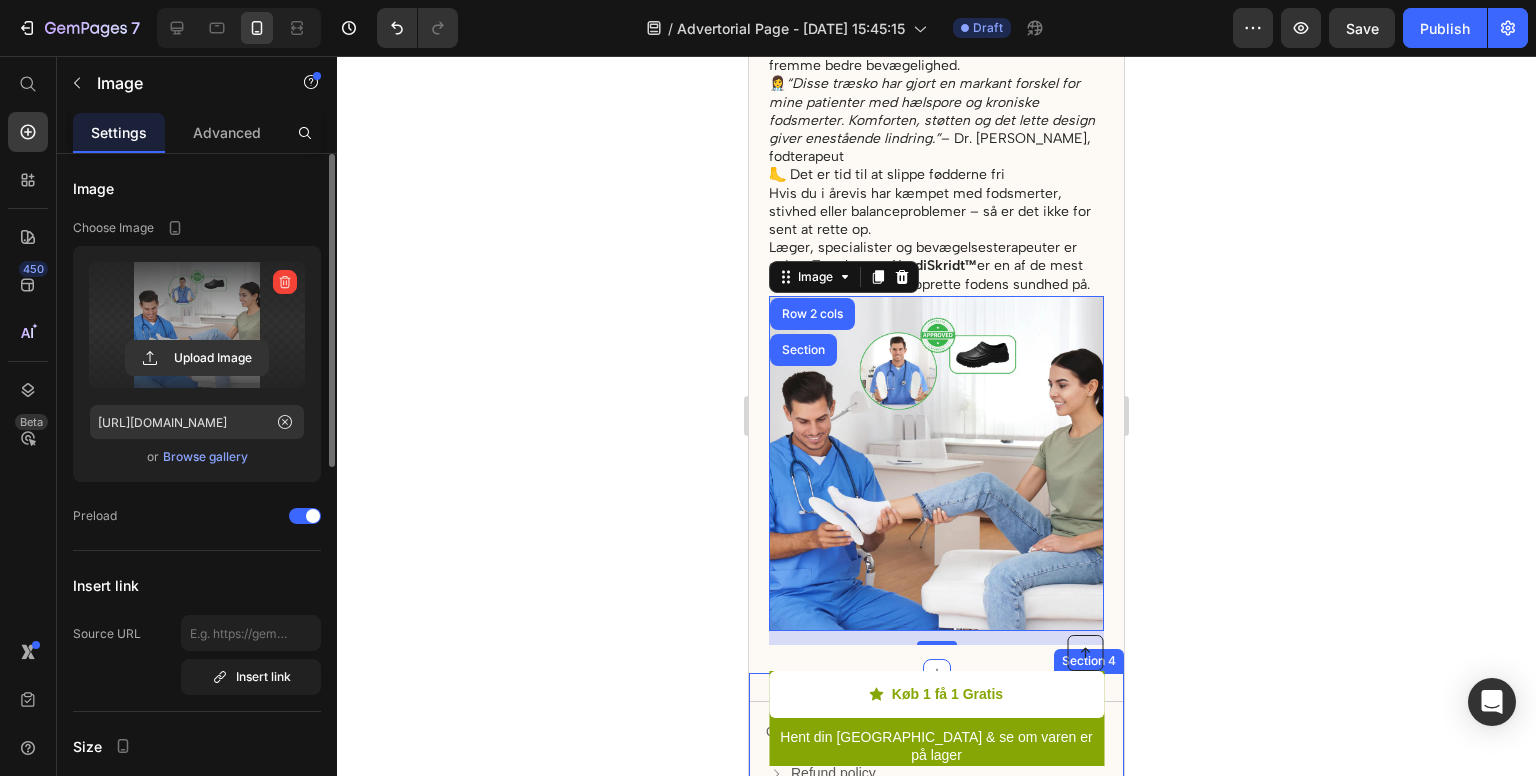 scroll, scrollTop: 7937, scrollLeft: 0, axis: vertical 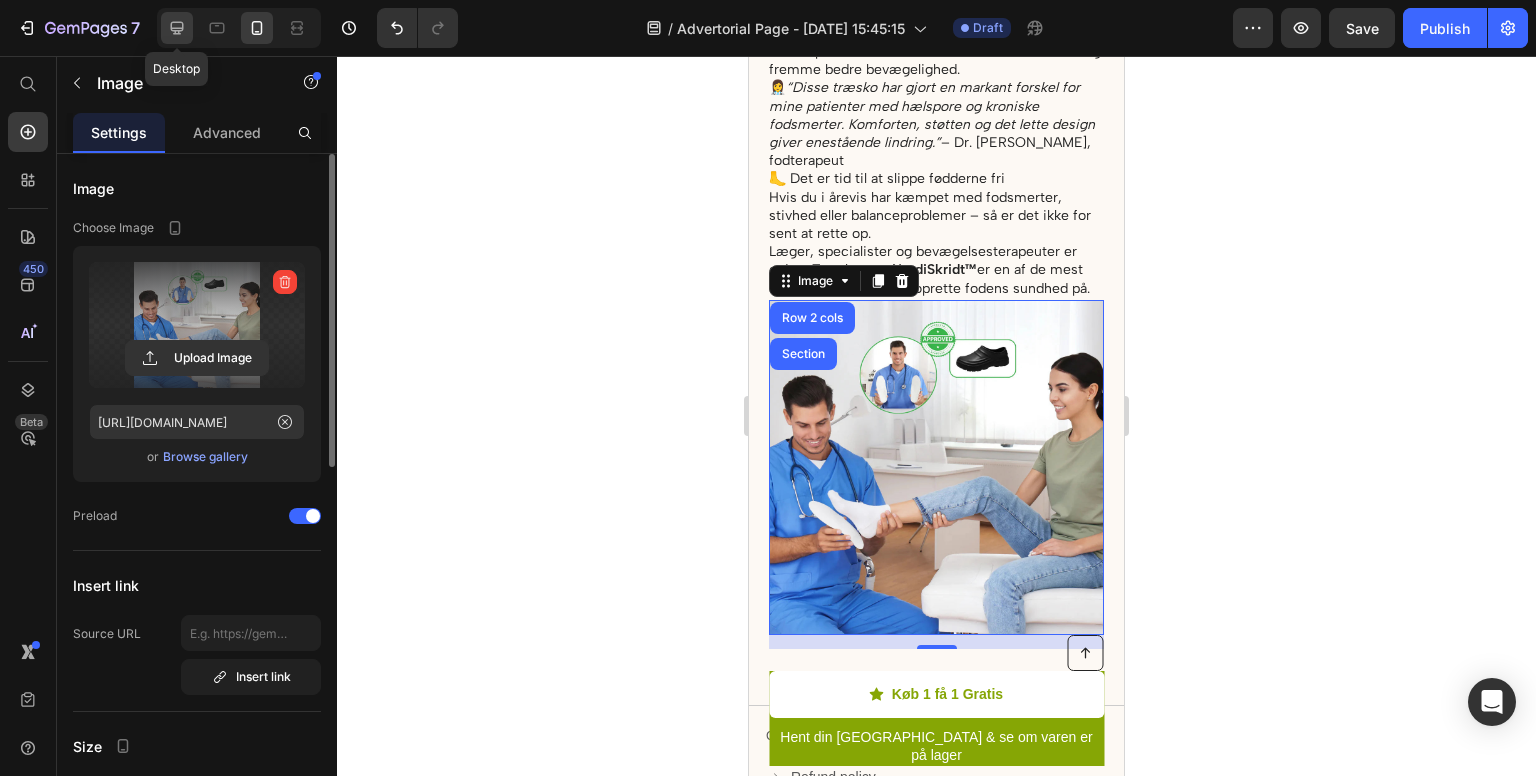 click 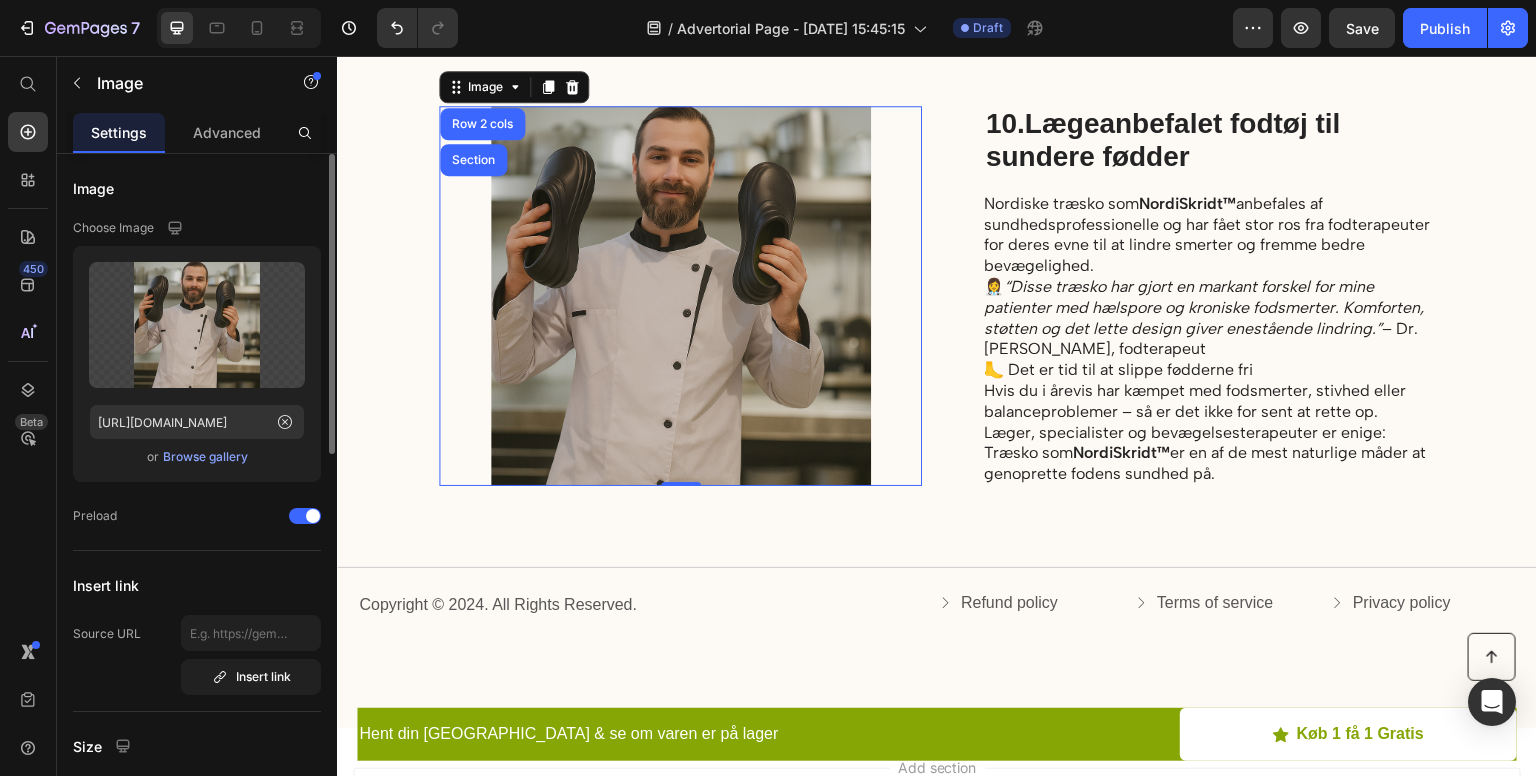scroll, scrollTop: 6020, scrollLeft: 0, axis: vertical 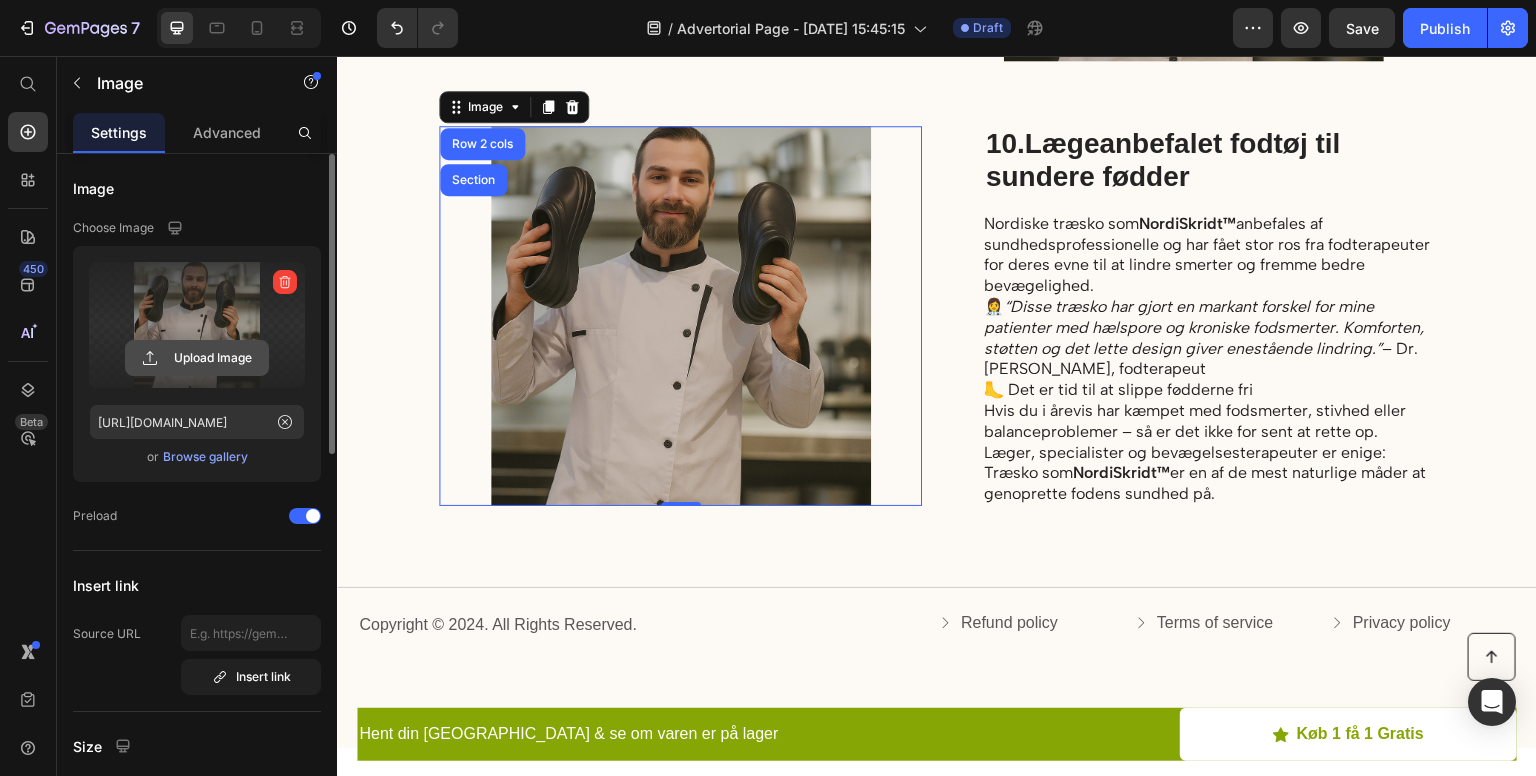 click 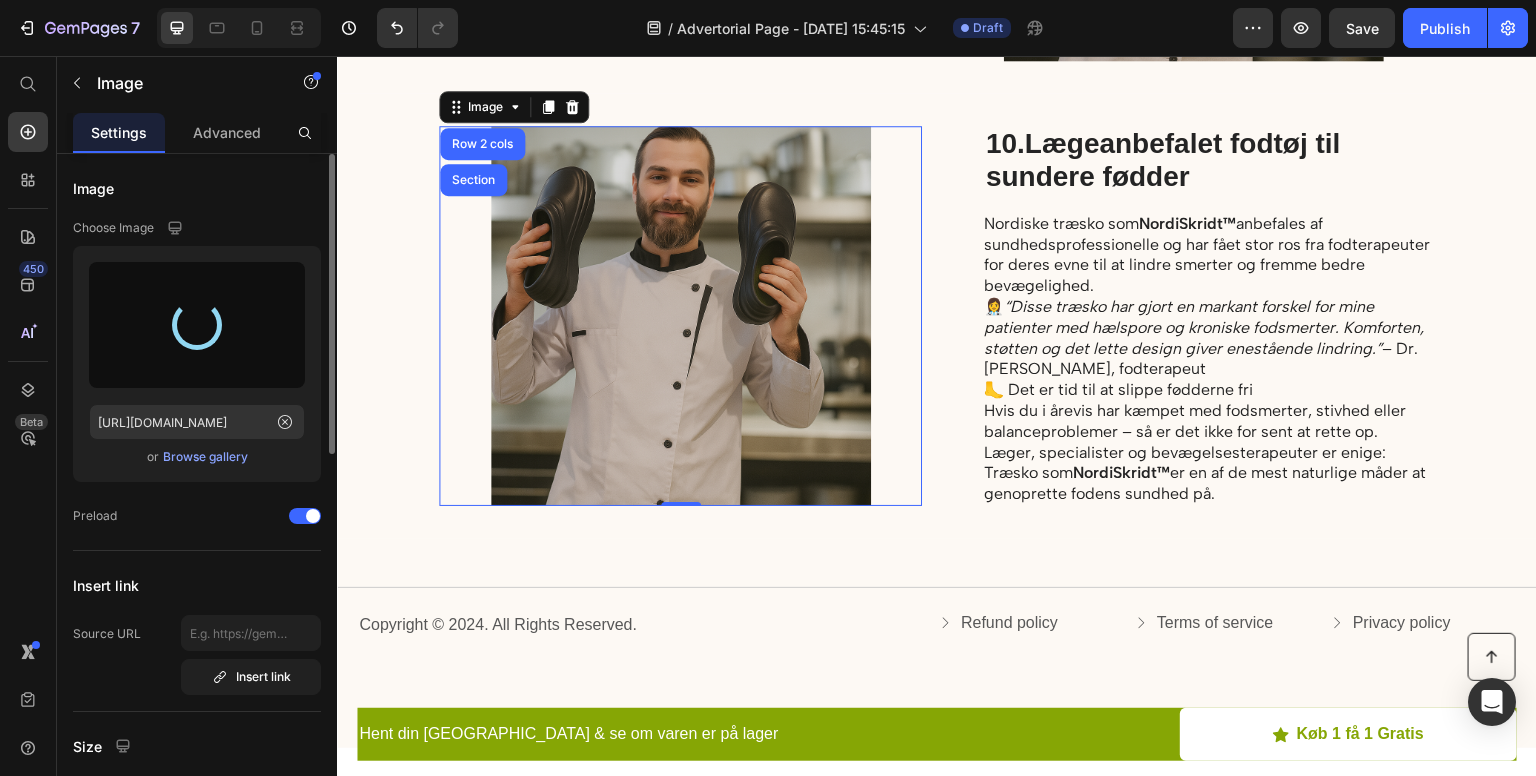 type on "https://cdn.shopify.com/s/files/1/0855/1845/0954/files/gempages_574829835696735007-78a16421-c932-4555-b08c-451a537e435d.webp" 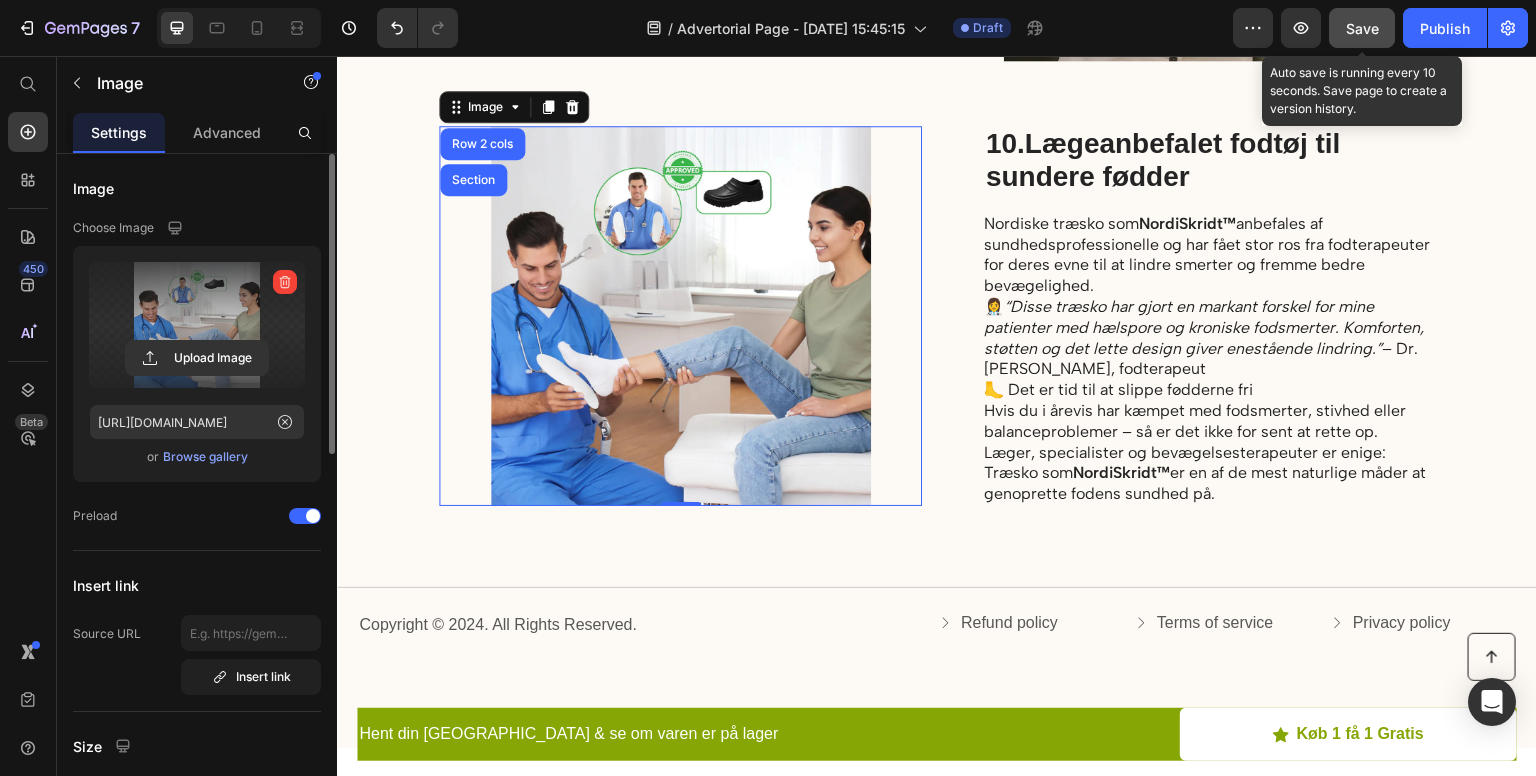 click on "Save" at bounding box center (1362, 28) 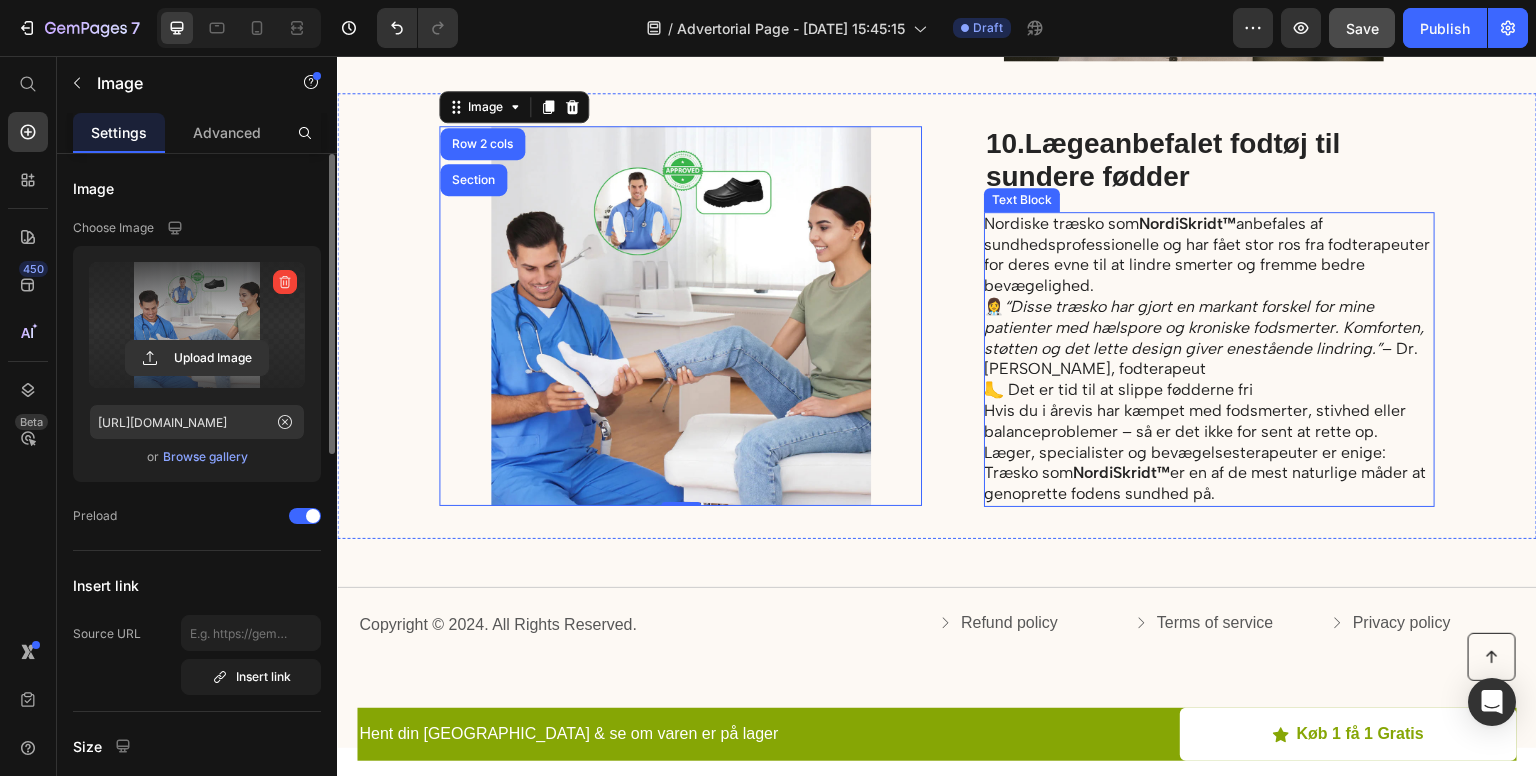 click on "👩‍⚕️  “Disse træsko har gjort en markant forskel for mine patienter med hælspore og kroniske fodsmerter. Komforten, støtten og det lette design giver enestående lindring.”  – Dr. Dean Williams, fodterapeut" at bounding box center (1208, 338) 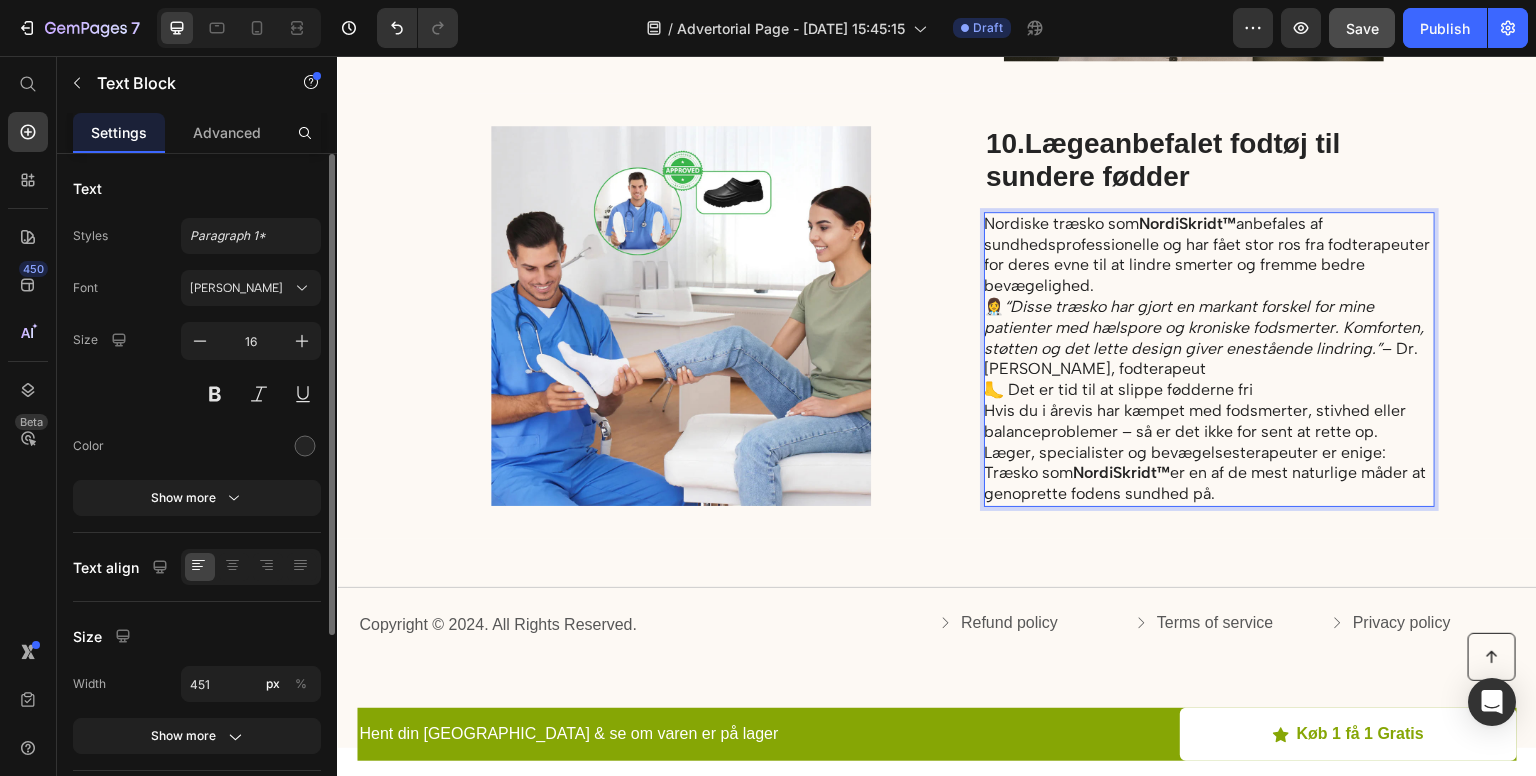 click on "👩‍⚕️  “Disse træsko har gjort en markant forskel for mine patienter med hælspore og kroniske fodsmerter. Komforten, støtten og det lette design giver enestående lindring.”  – Dr. Dean Williams, fodterapeut" at bounding box center (1208, 338) 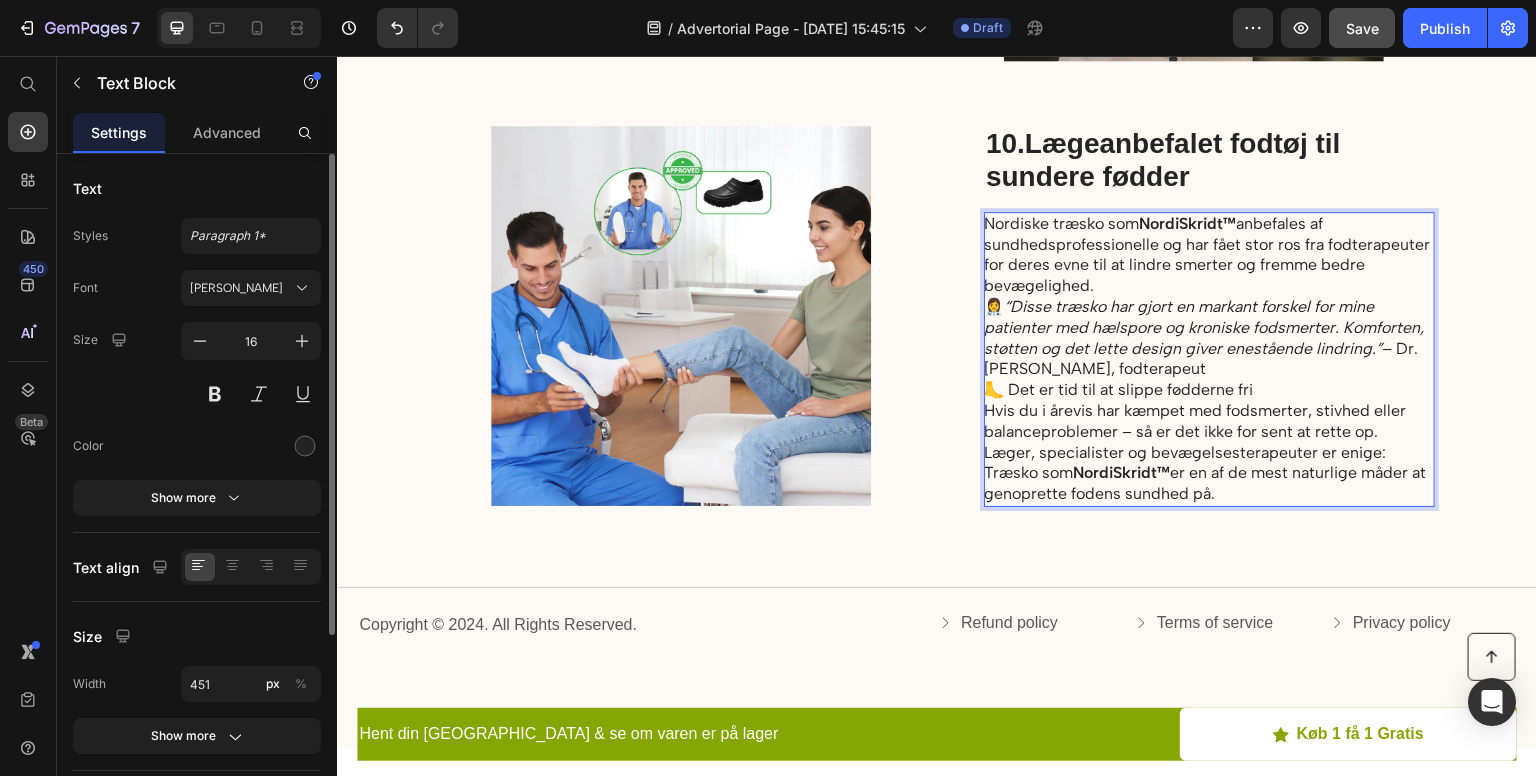 click on "👩‍⚕️  “Disse træsko har gjort en markant forskel for mine patienter med hælspore og kroniske fodsmerter. Komforten, støtten og det lette design giver enestående lindring.”  – Dr. Dean Williams, fodterapeut" at bounding box center [1208, 338] 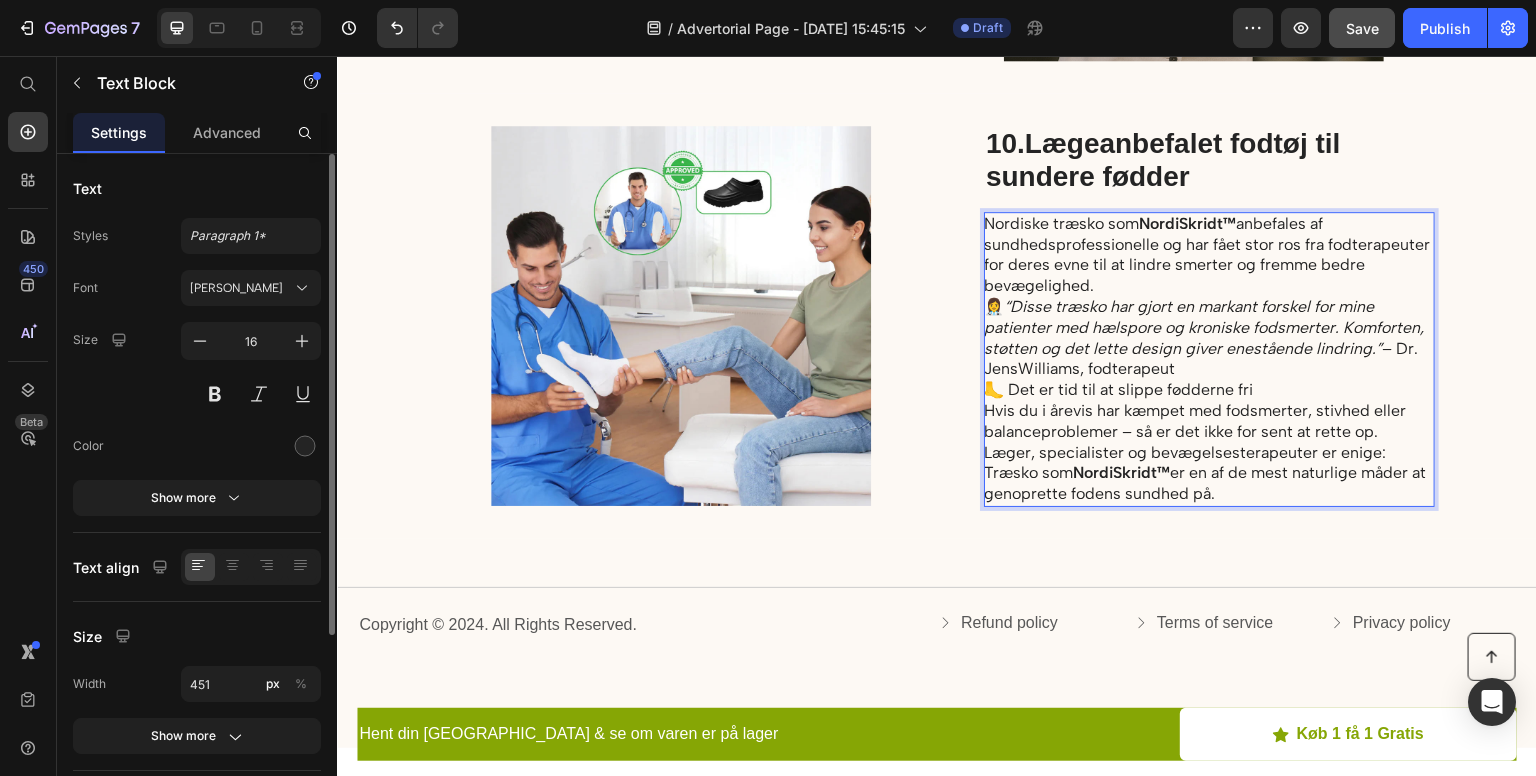 click on "👩‍⚕️  “Disse træsko har gjort en markant forskel for mine patienter med hælspore og kroniske fodsmerter. Komforten, støtten og det lette design giver enestående lindring.”  – Dr. JensWilliams, fodterapeut" at bounding box center (1208, 338) 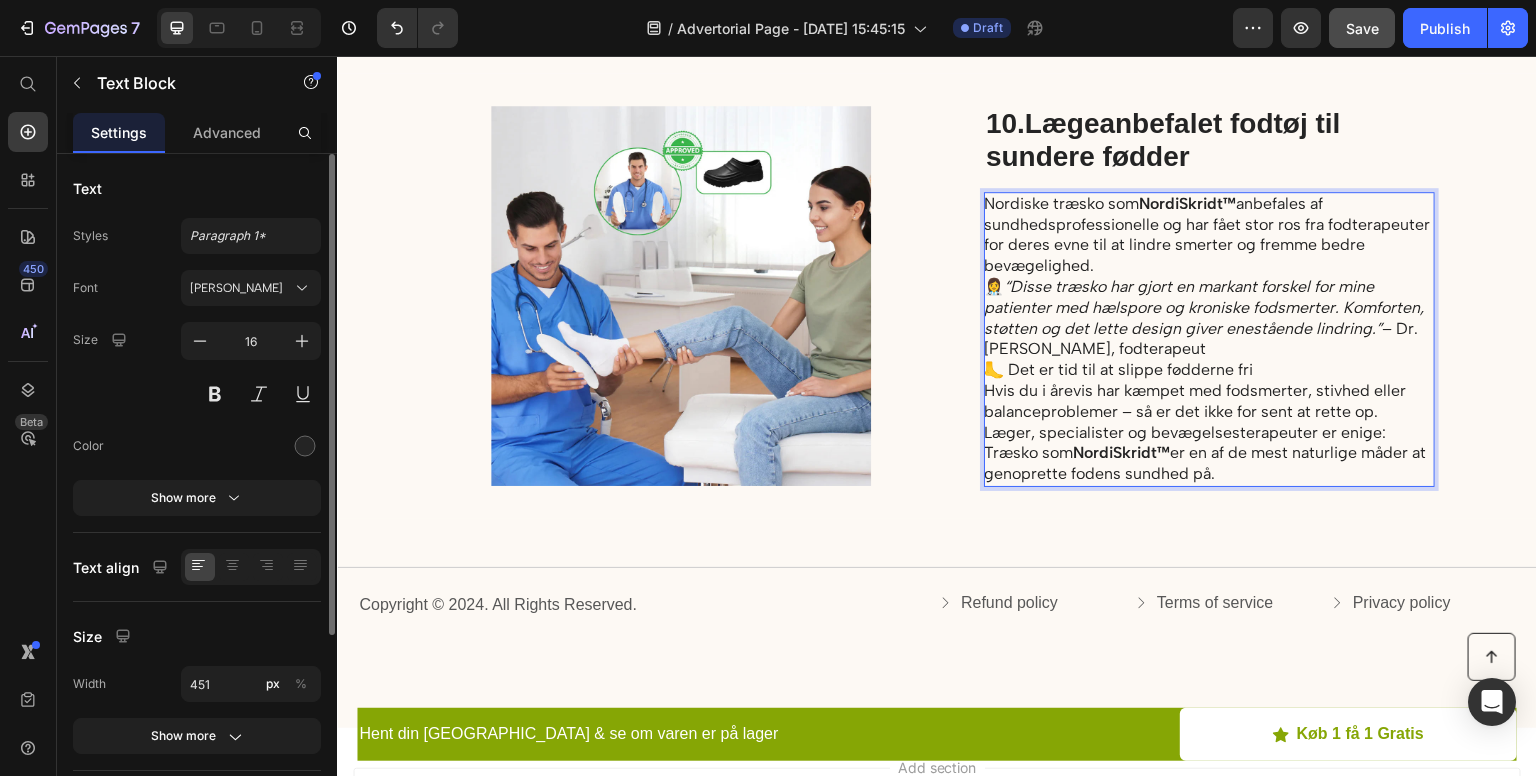 scroll, scrollTop: 6040, scrollLeft: 0, axis: vertical 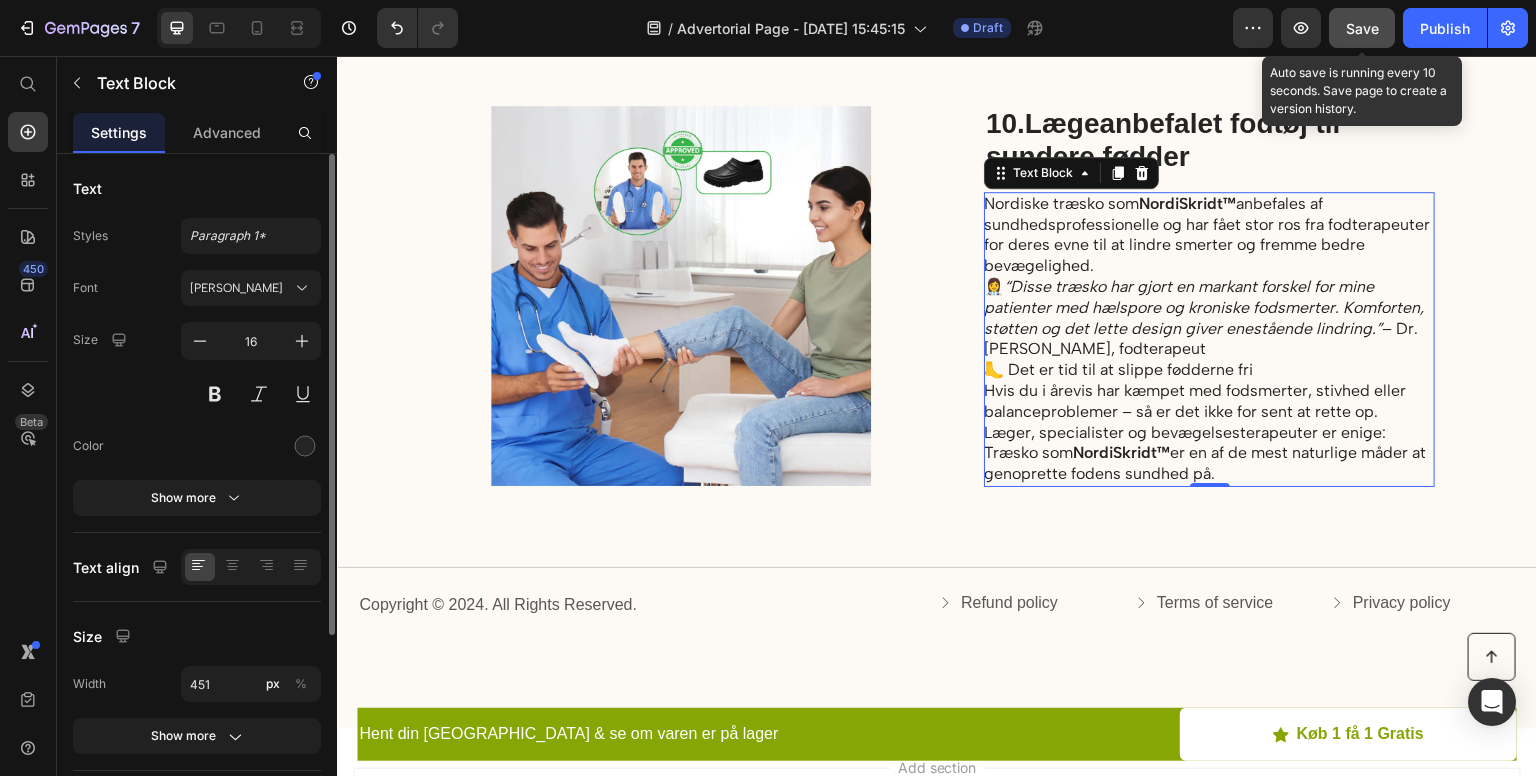 click on "Save" at bounding box center [1362, 28] 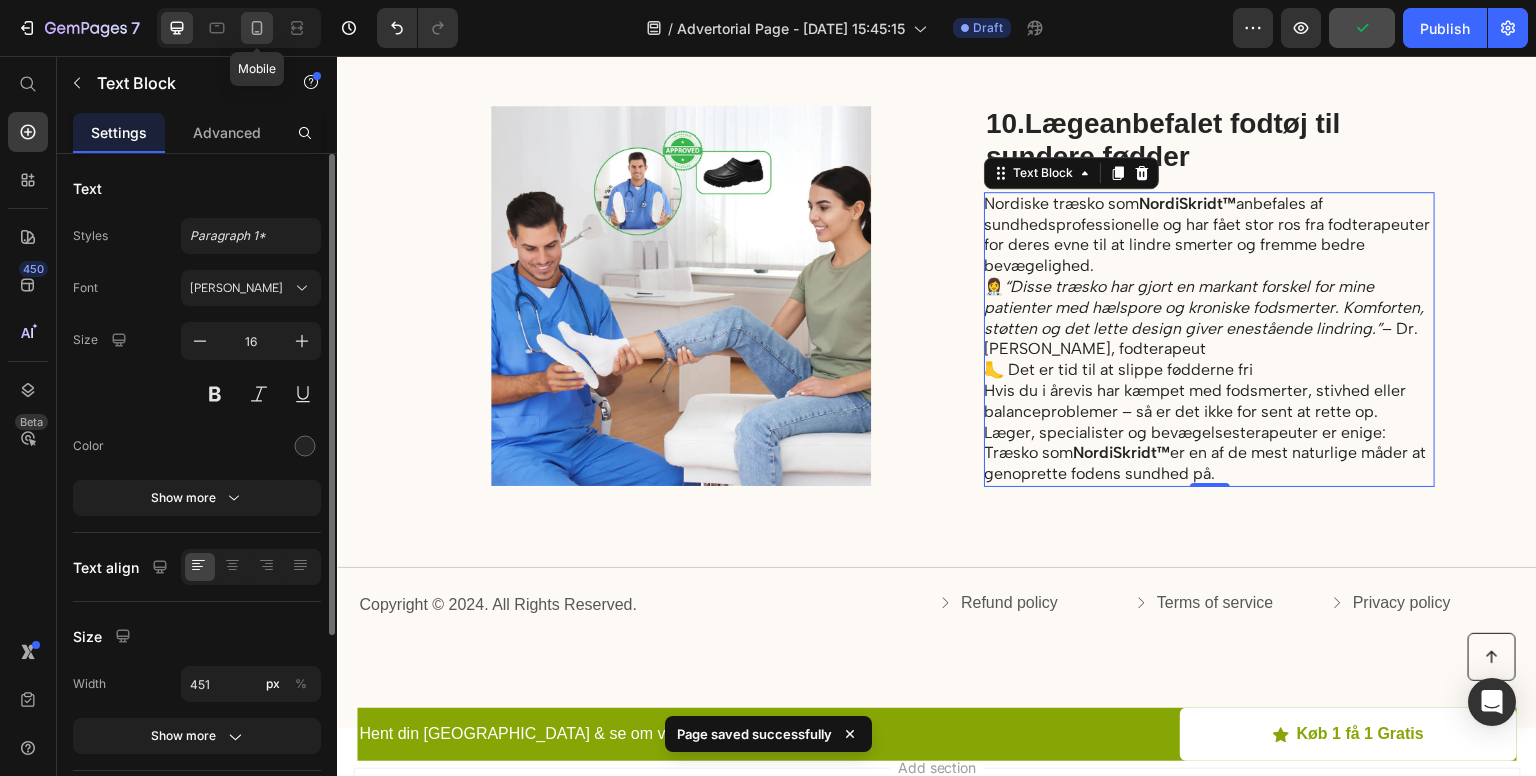 click 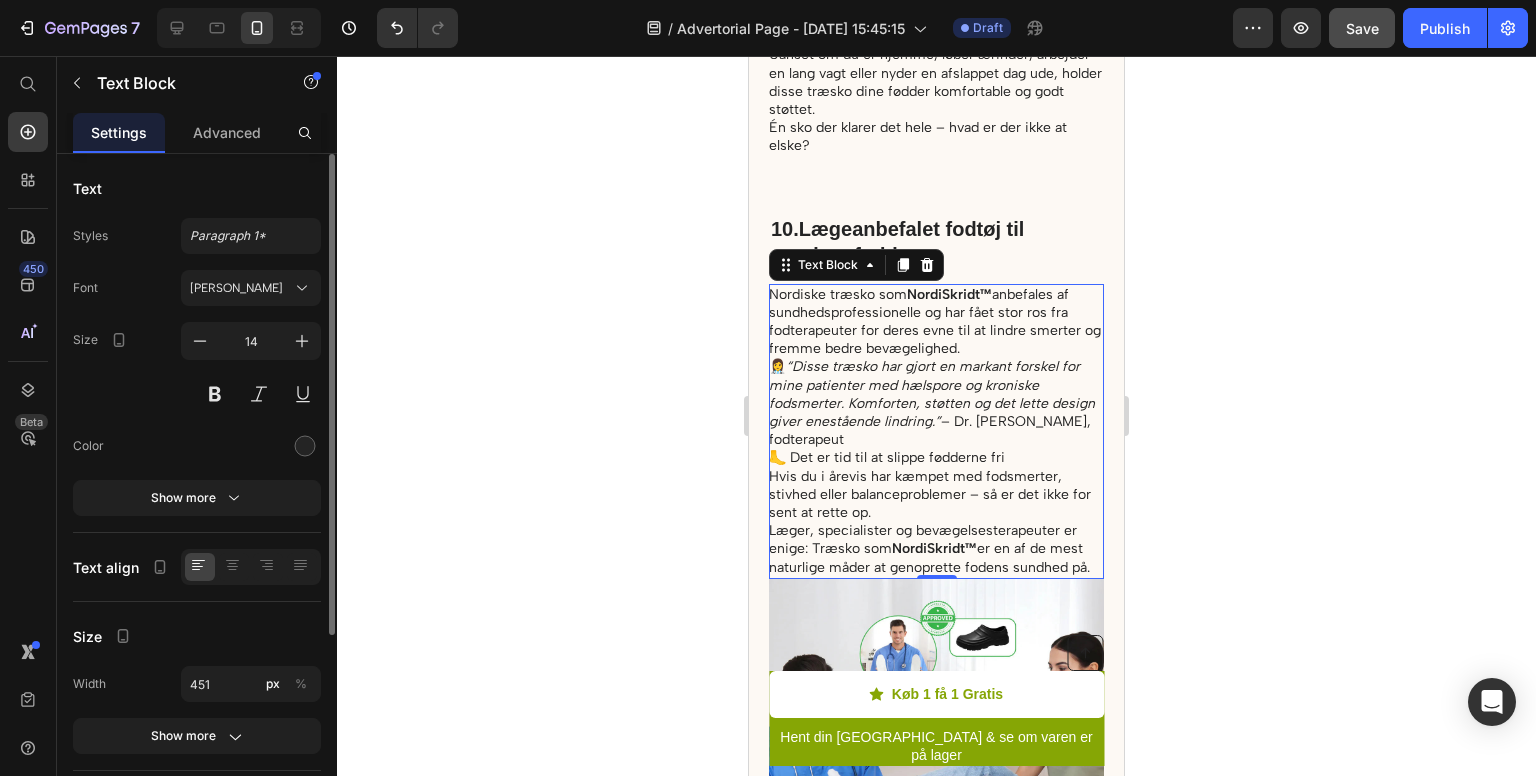 scroll, scrollTop: 7649, scrollLeft: 0, axis: vertical 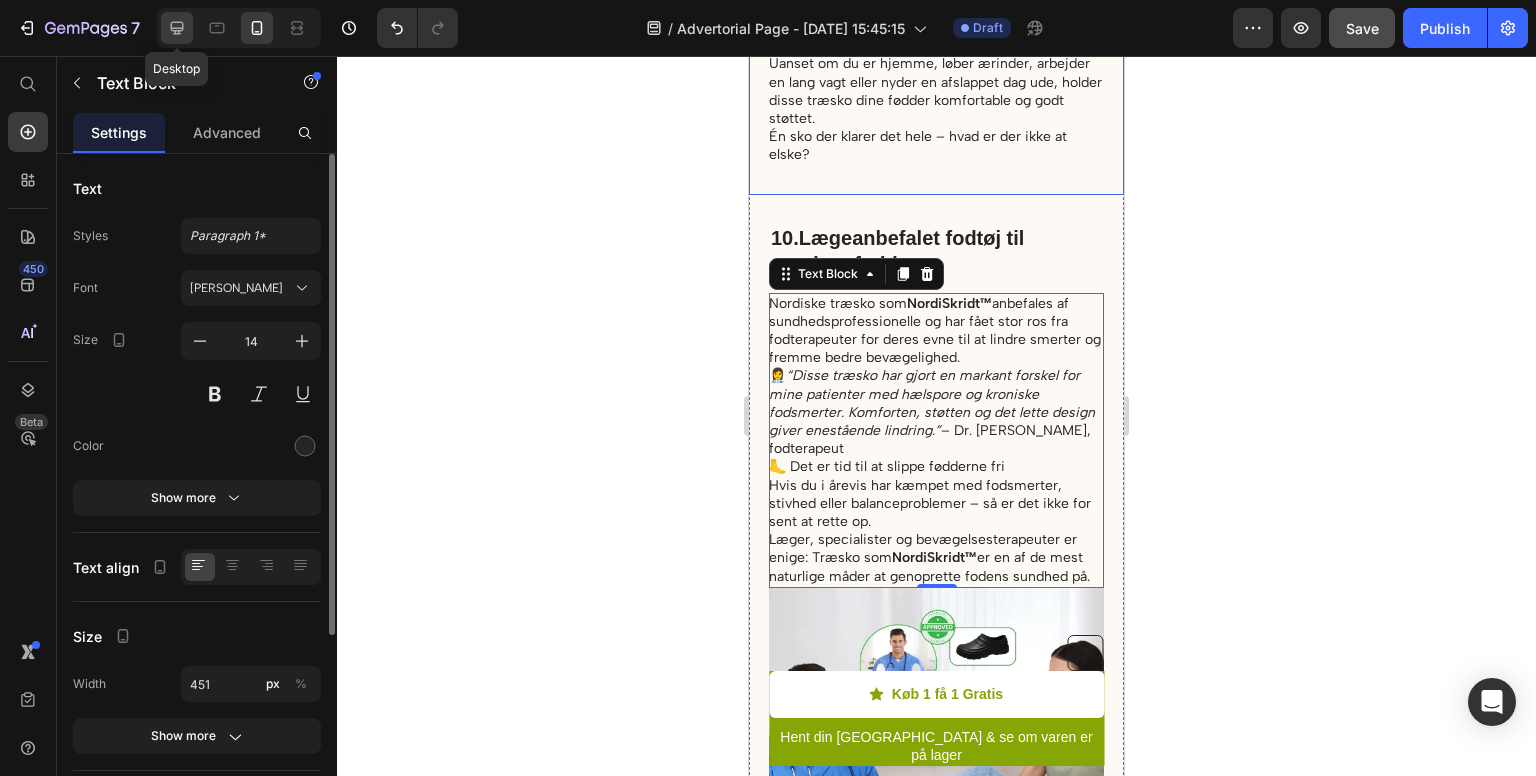 click 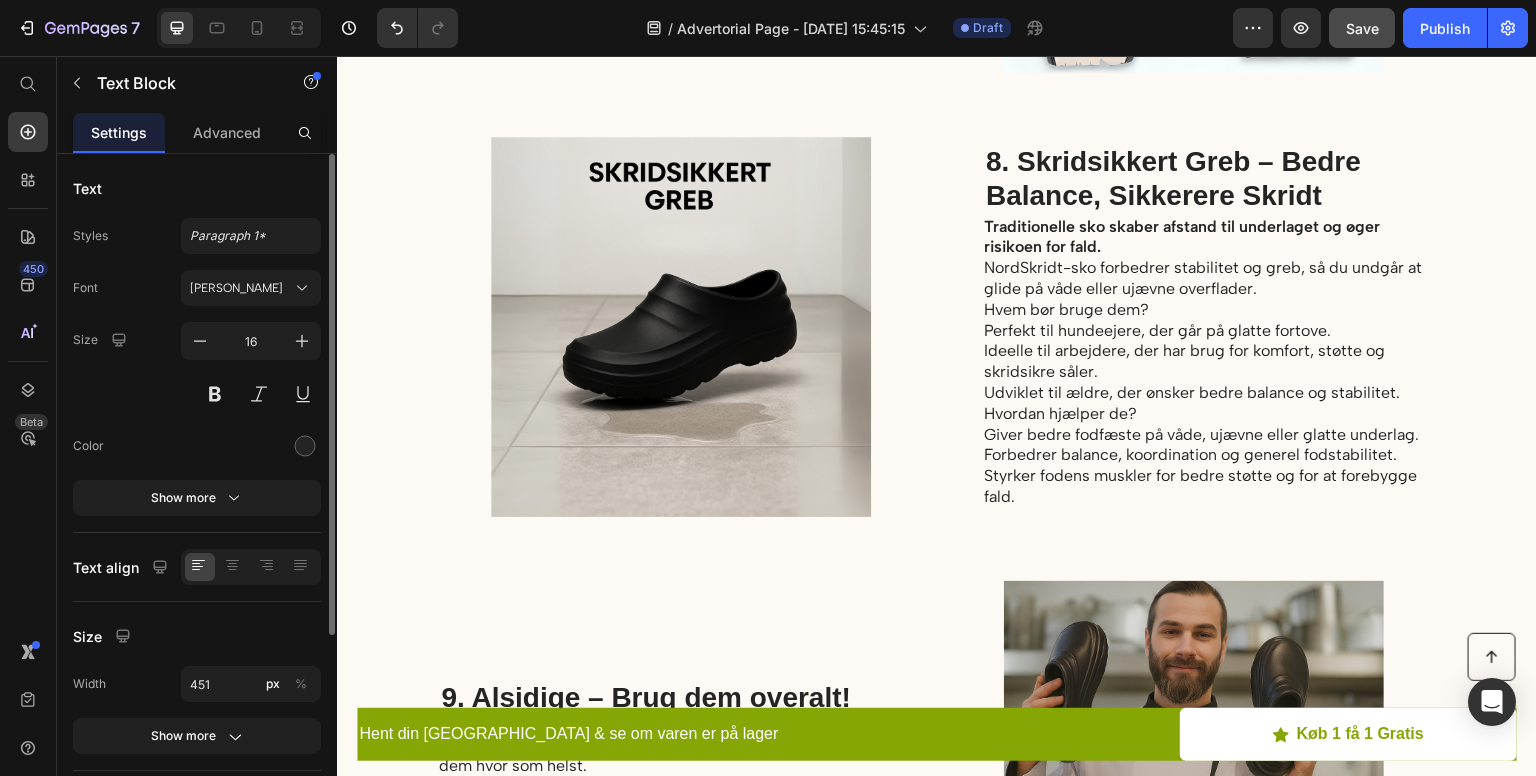 scroll, scrollTop: 6277, scrollLeft: 0, axis: vertical 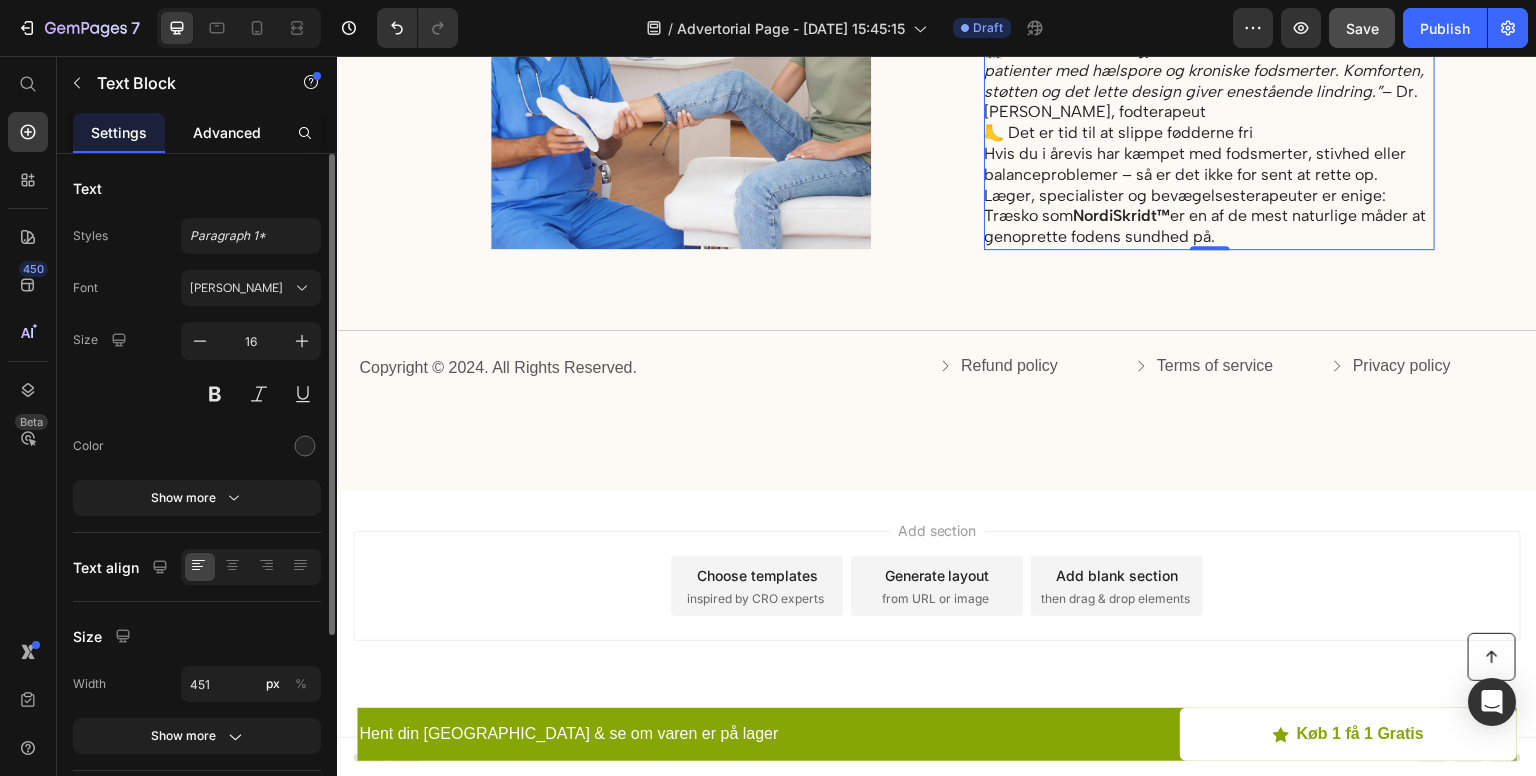 click on "Advanced" at bounding box center [227, 132] 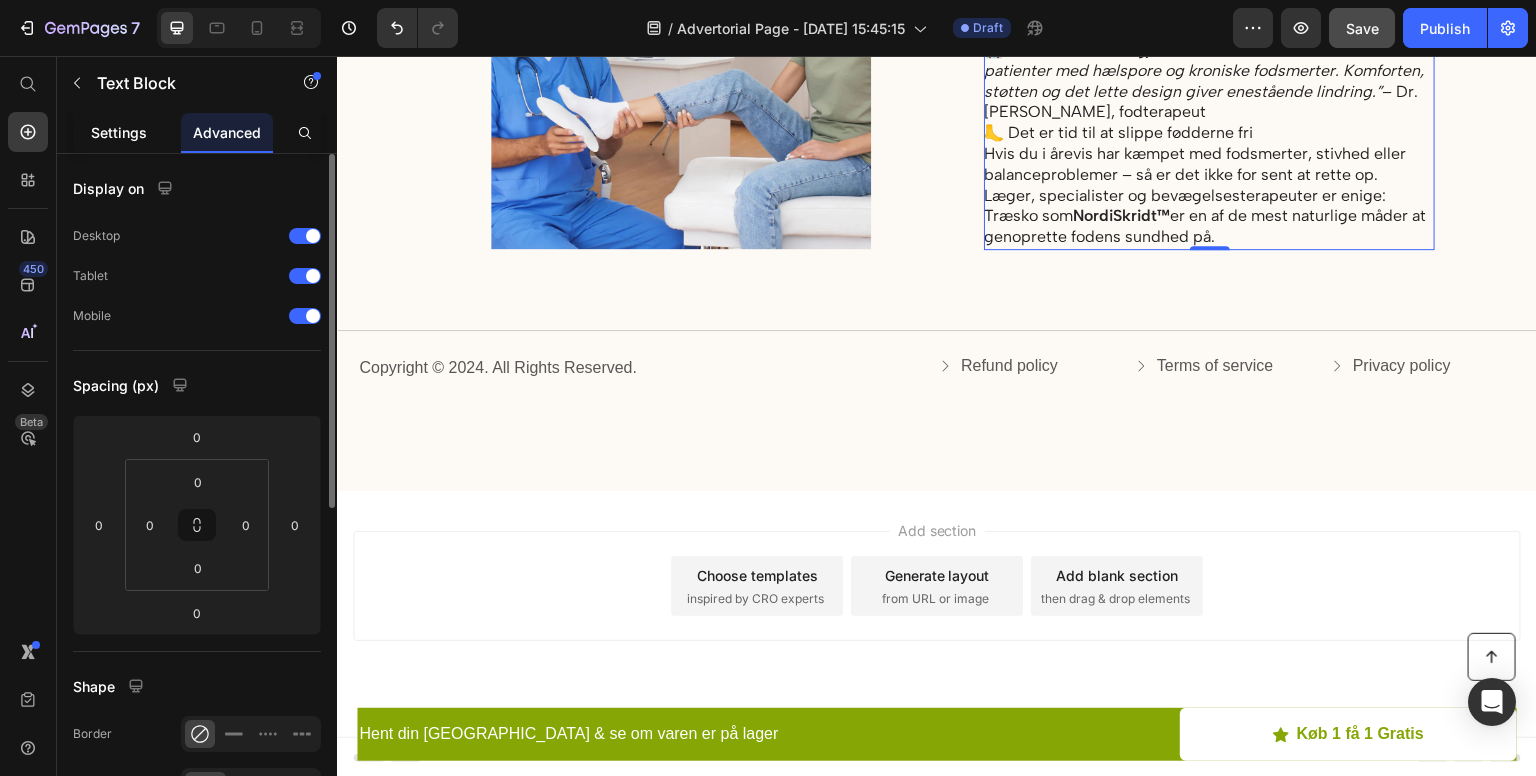 click on "Settings" at bounding box center (119, 132) 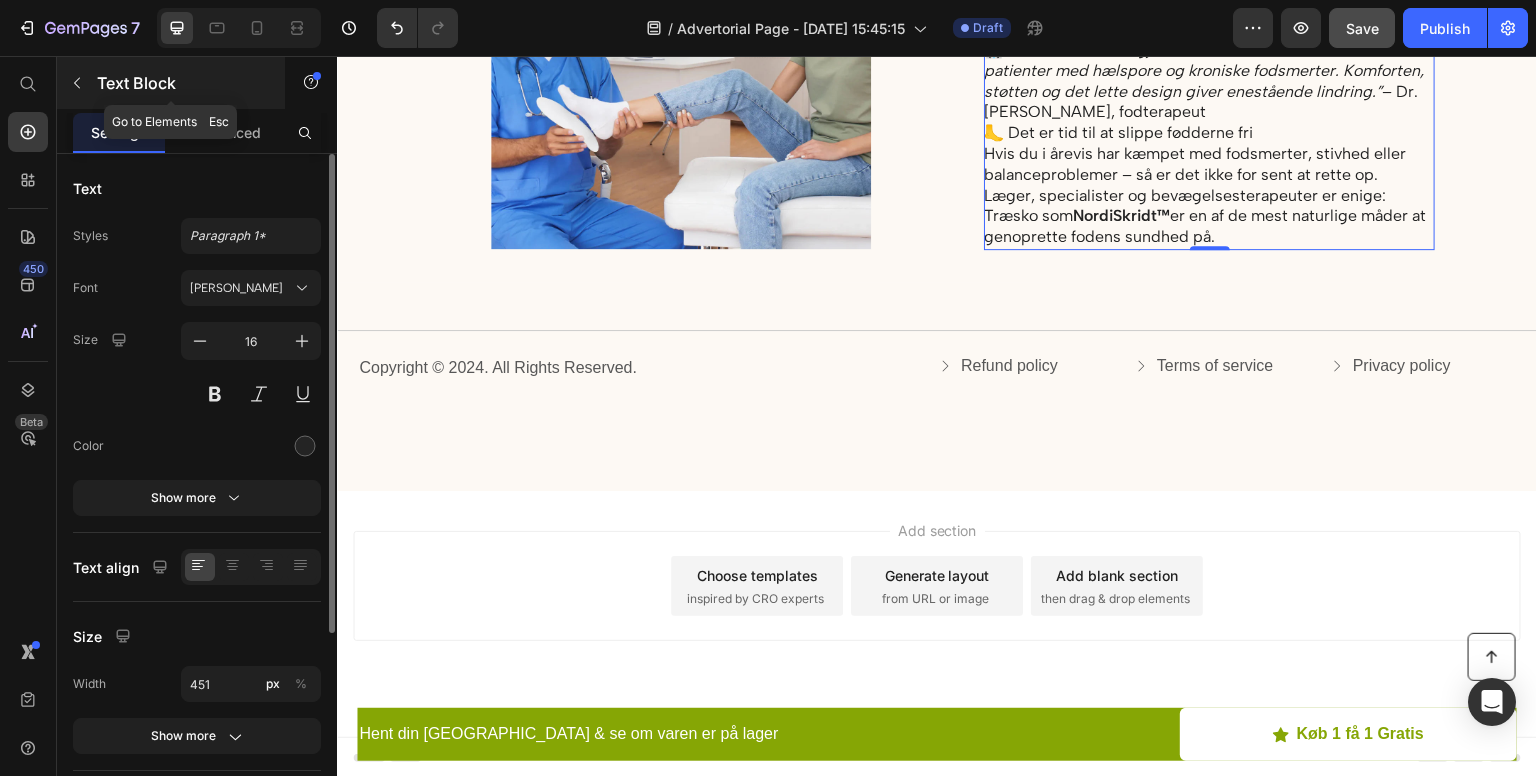 click at bounding box center (77, 83) 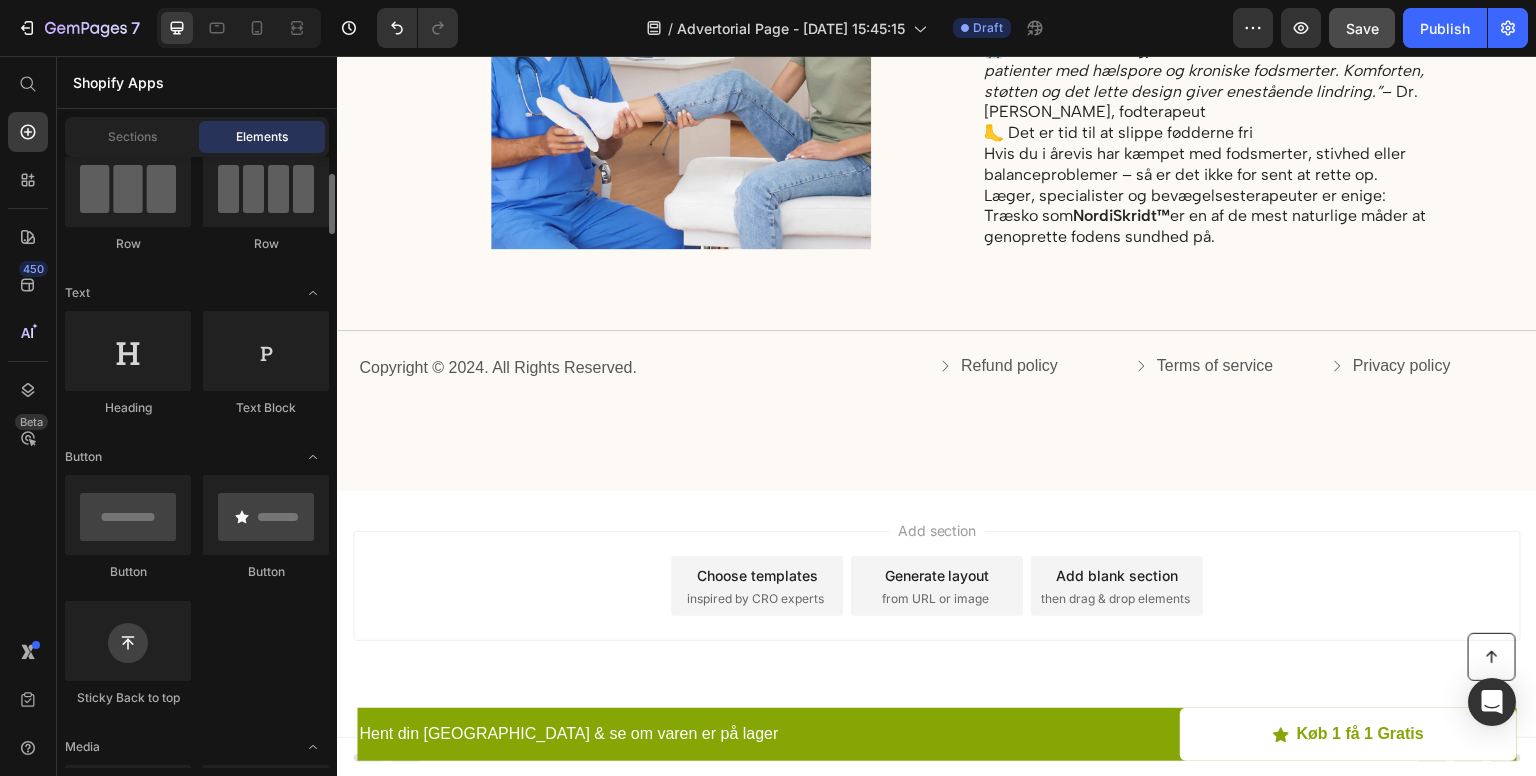 scroll, scrollTop: 0, scrollLeft: 0, axis: both 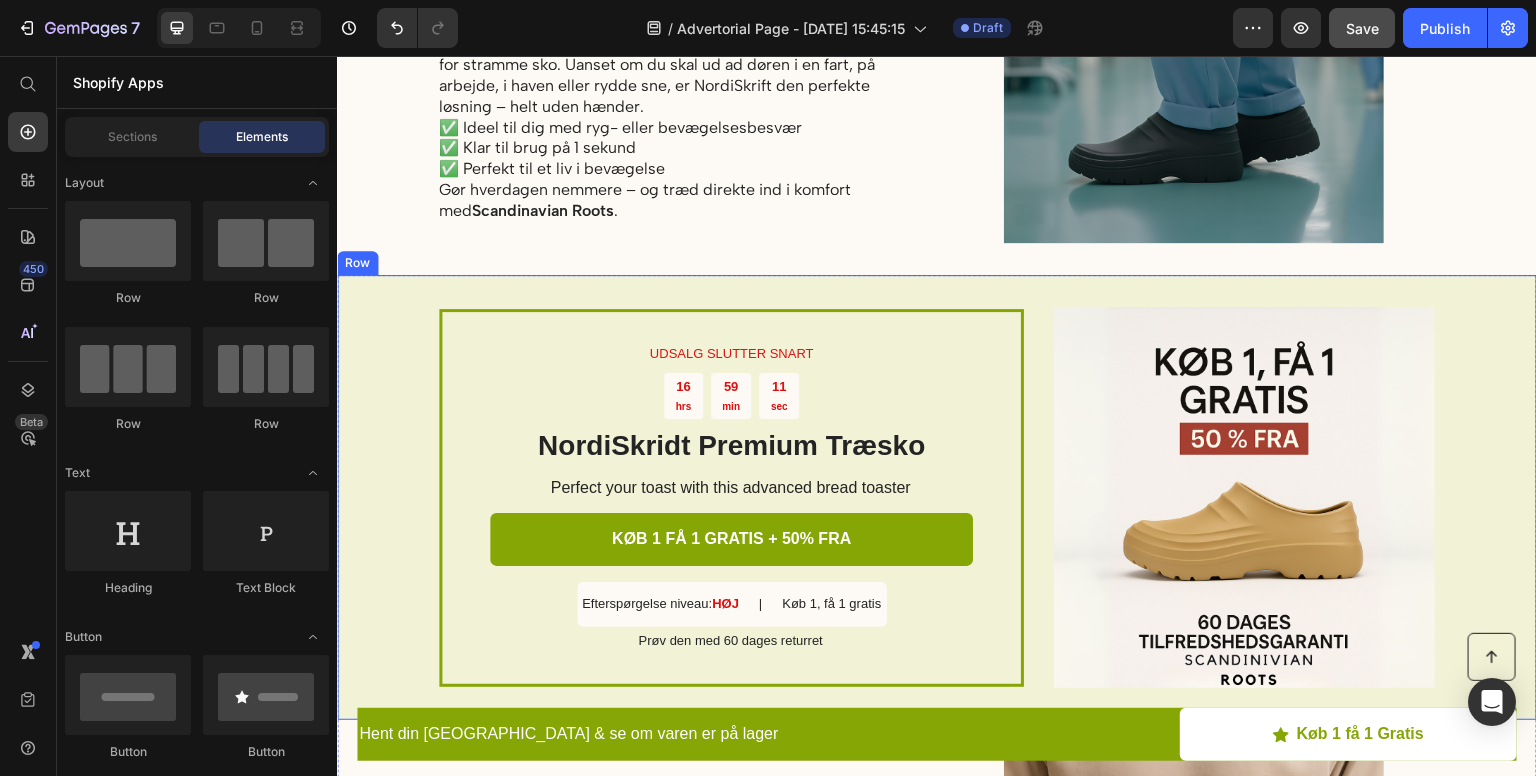 click on "UDSALG SLUTTER SNART Text Block 16 hrs 59 min 11 sec Countdown Timer NordiSkridt Premium Træsko Heading Perfect your toast with this advanced bread toaster Text Block KØB 1 FÅ 1 GRATIS + 50% FRA Button Efterspørgelse niveau:  HØJ Text Block | Text Block Køb 1, få 1 gratis Text Block Row Prøv den med 60 dages returret Text Block Row Image Row" at bounding box center (937, 497) 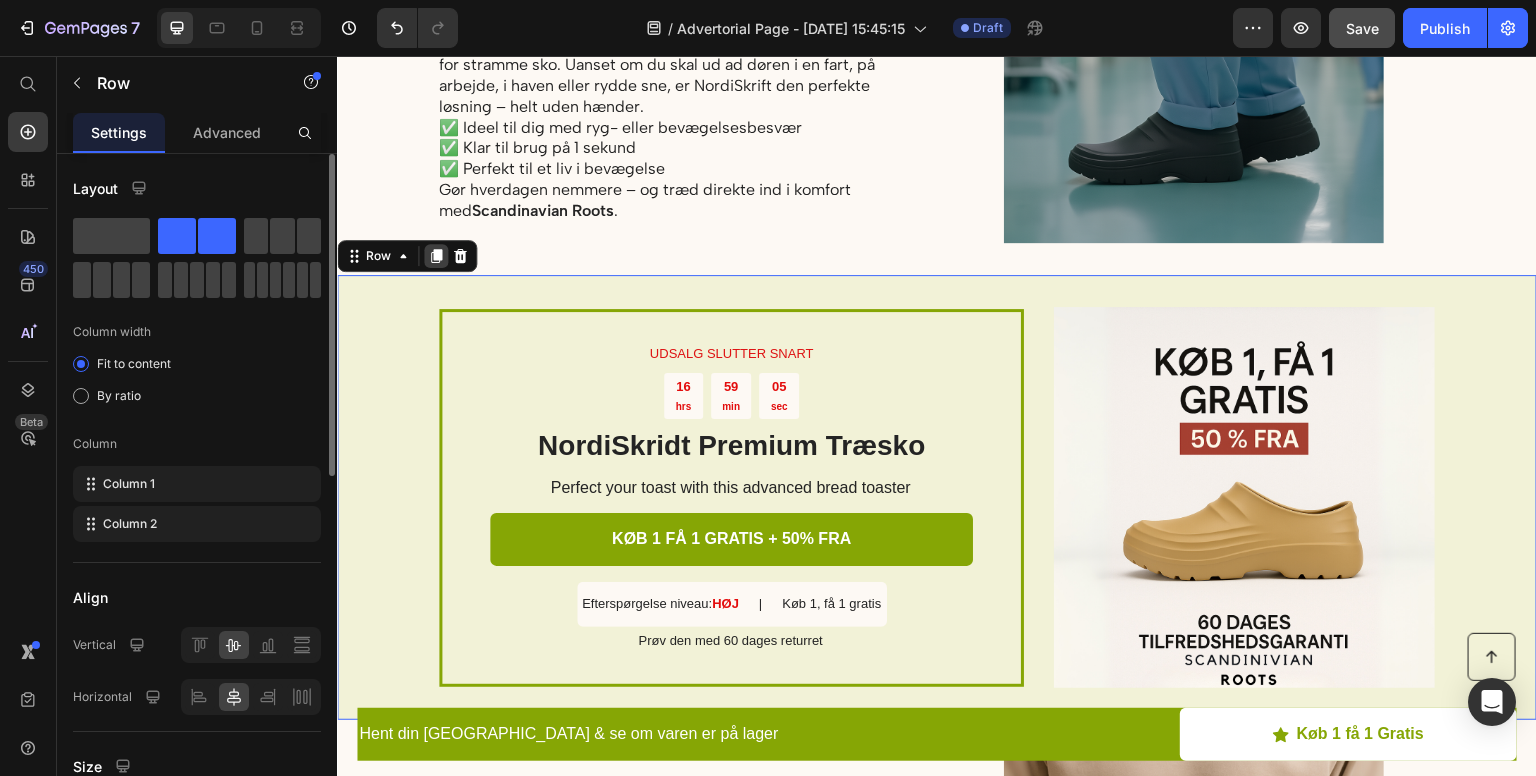 click 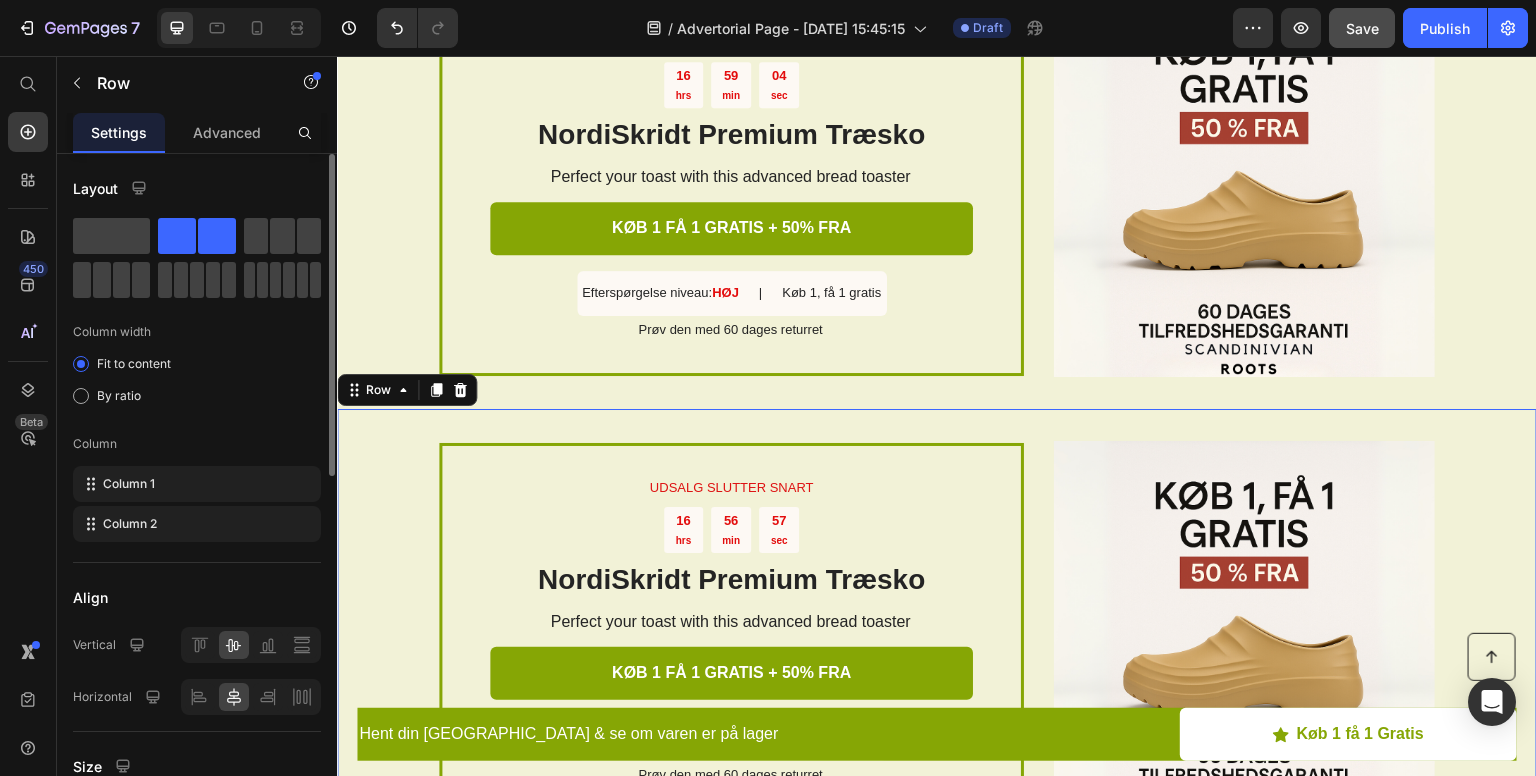 scroll, scrollTop: 2760, scrollLeft: 0, axis: vertical 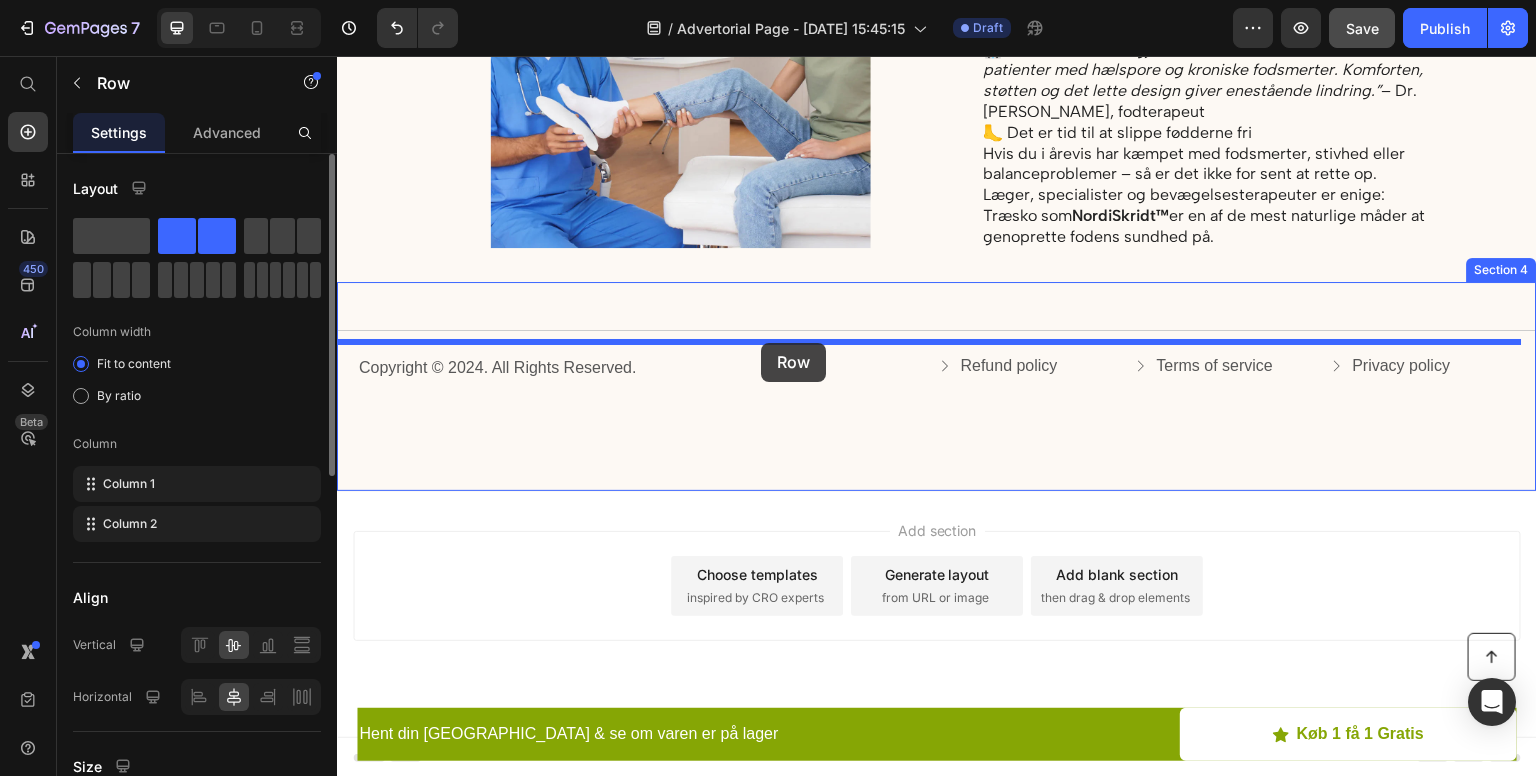 drag, startPoint x: 450, startPoint y: 133, endPoint x: 761, endPoint y: 343, distance: 375.26123 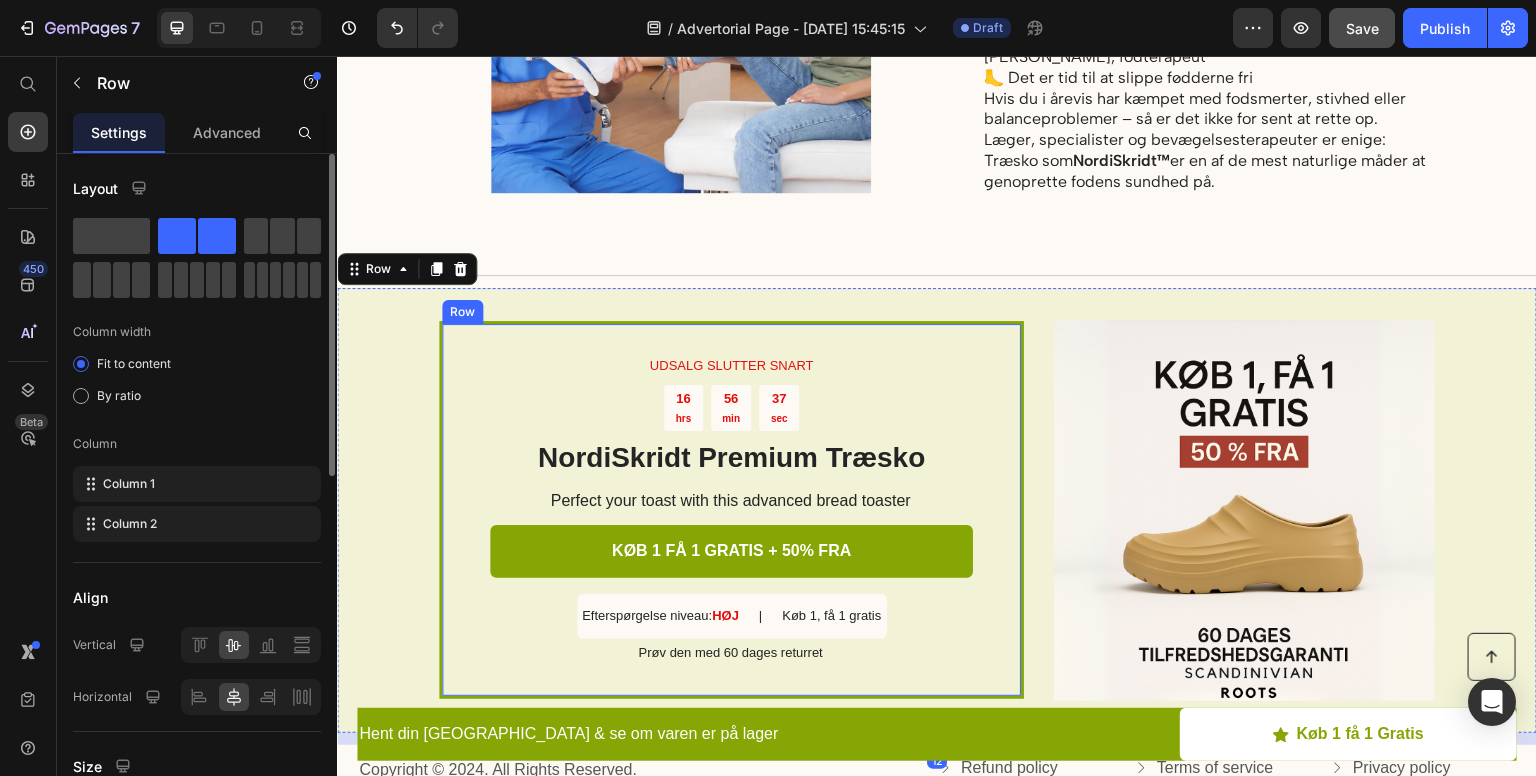 scroll, scrollTop: 5332, scrollLeft: 0, axis: vertical 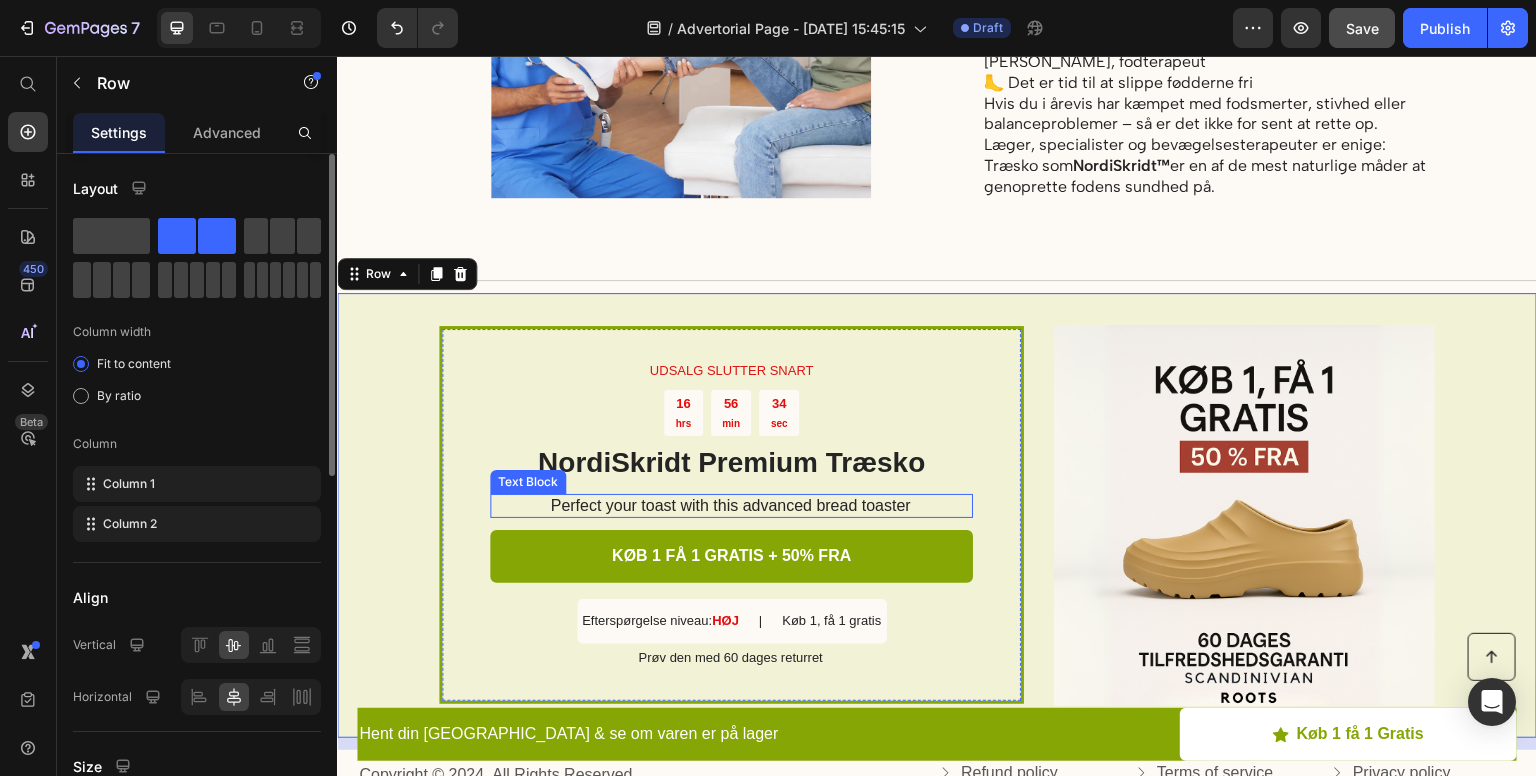 click on "Perfect your toast with this advanced bread toaster" at bounding box center [730, 506] 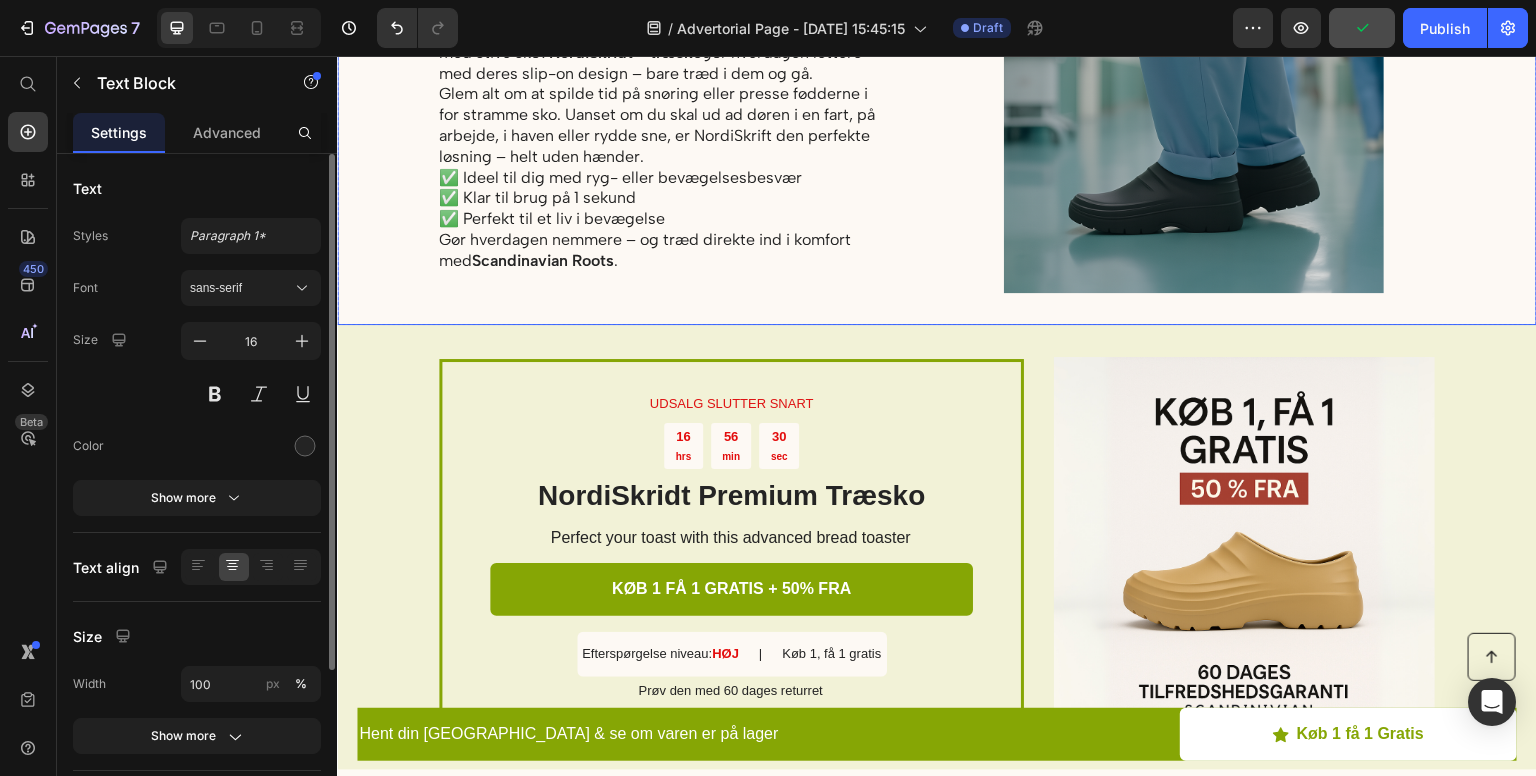 scroll, scrollTop: 2156, scrollLeft: 0, axis: vertical 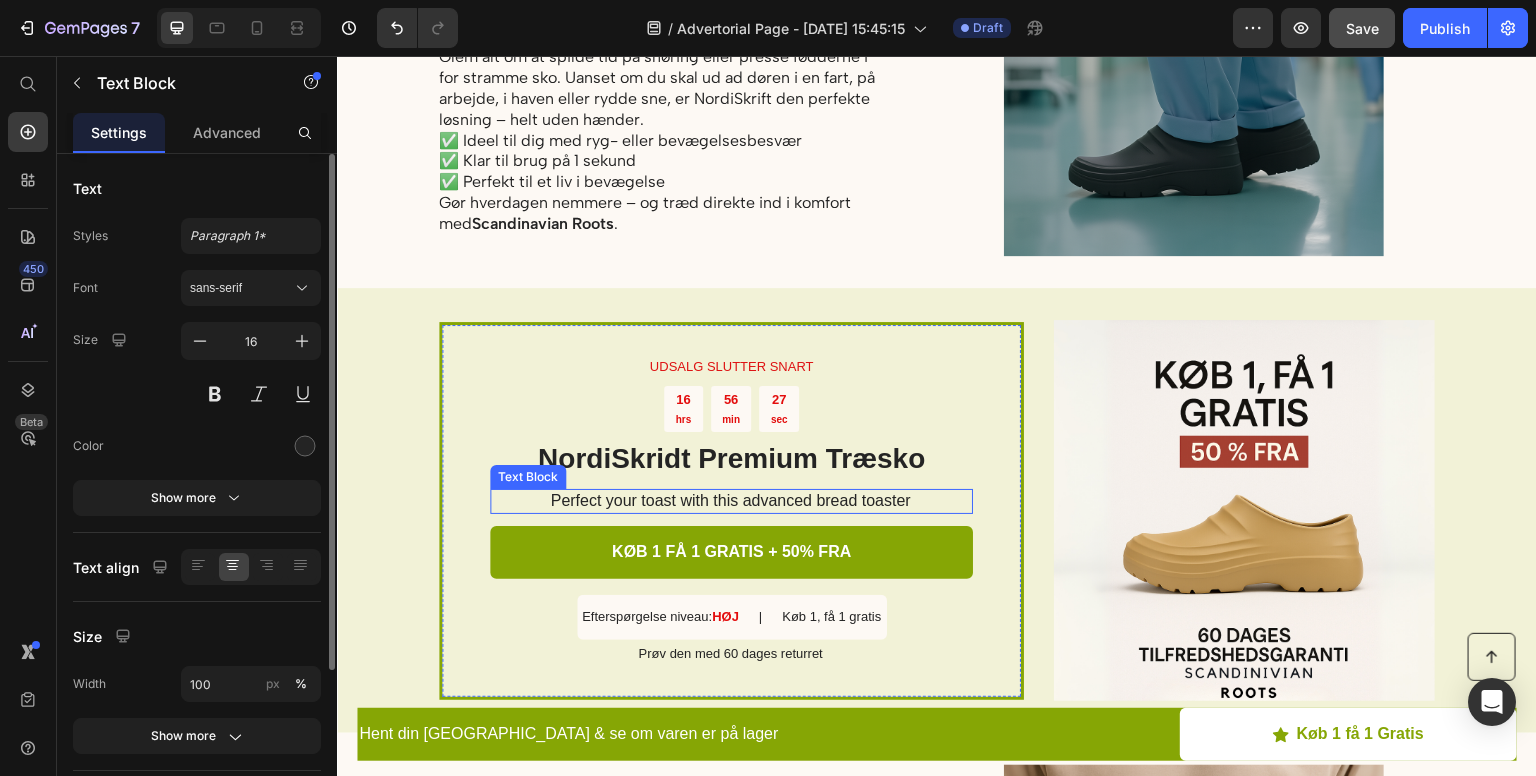 click on "Perfect your toast with this advanced bread toaster" at bounding box center [730, 501] 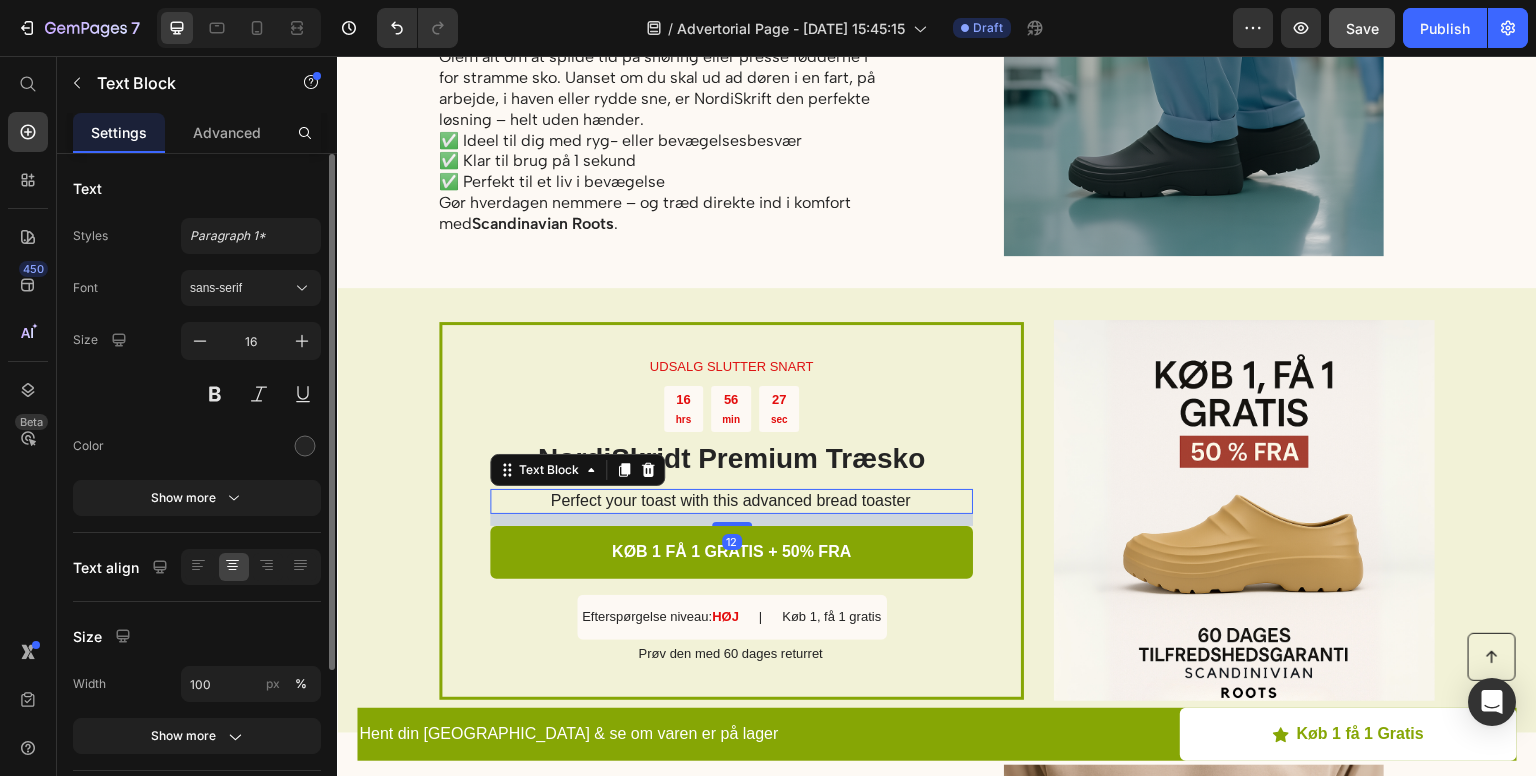 click on "Perfect your toast with this advanced bread toaster" at bounding box center (730, 501) 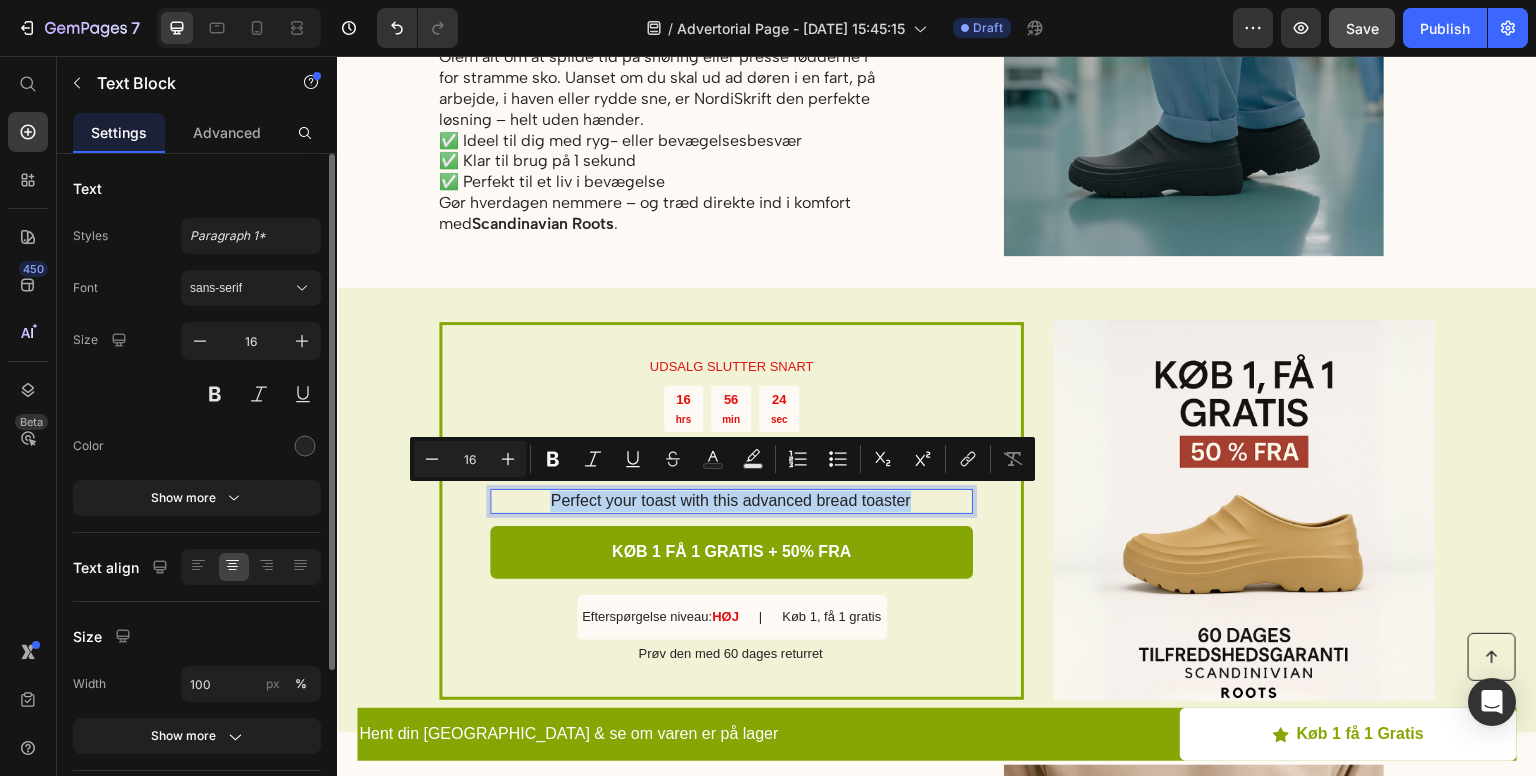 drag, startPoint x: 906, startPoint y: 498, endPoint x: 532, endPoint y: 501, distance: 374.01202 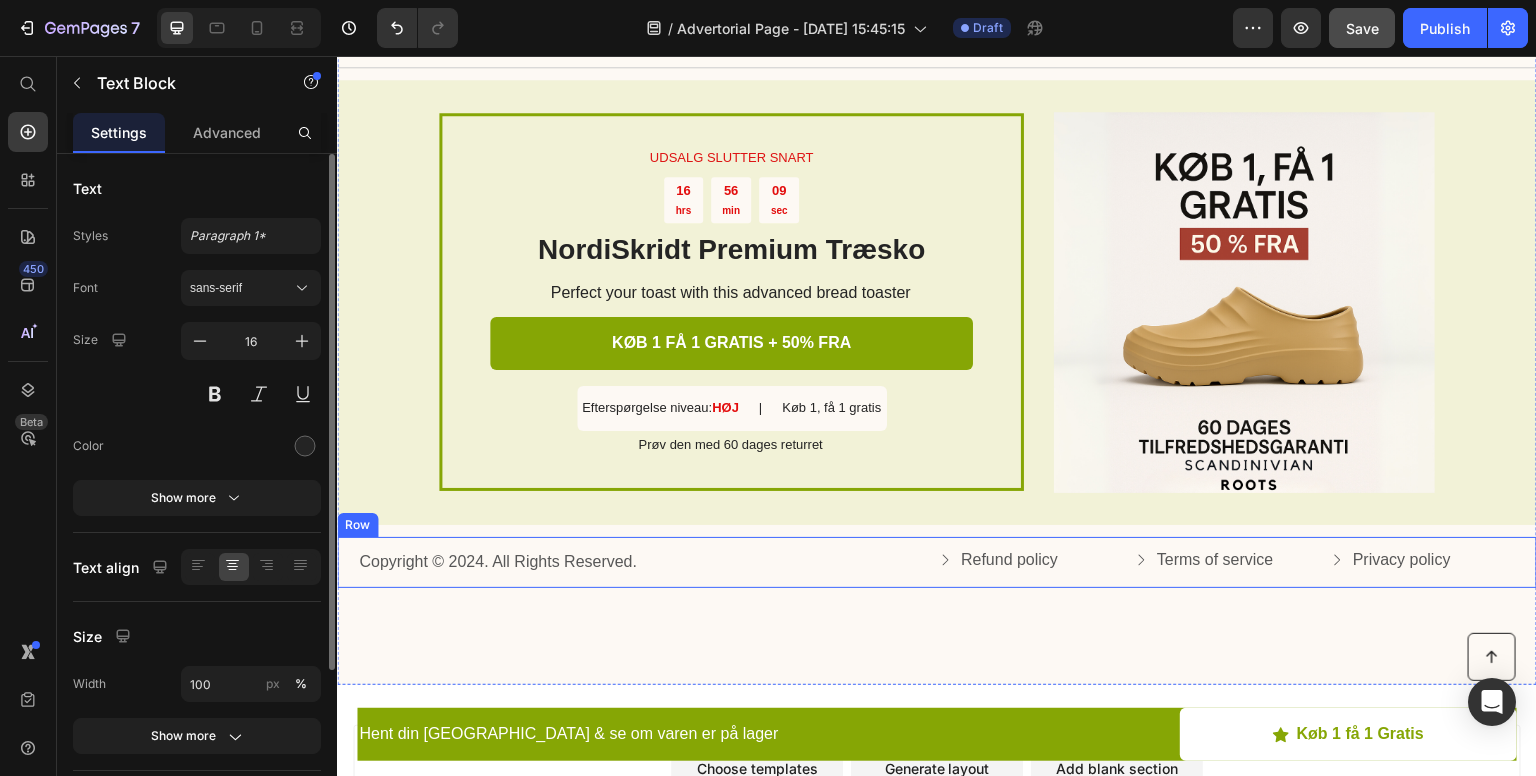 scroll, scrollTop: 5544, scrollLeft: 0, axis: vertical 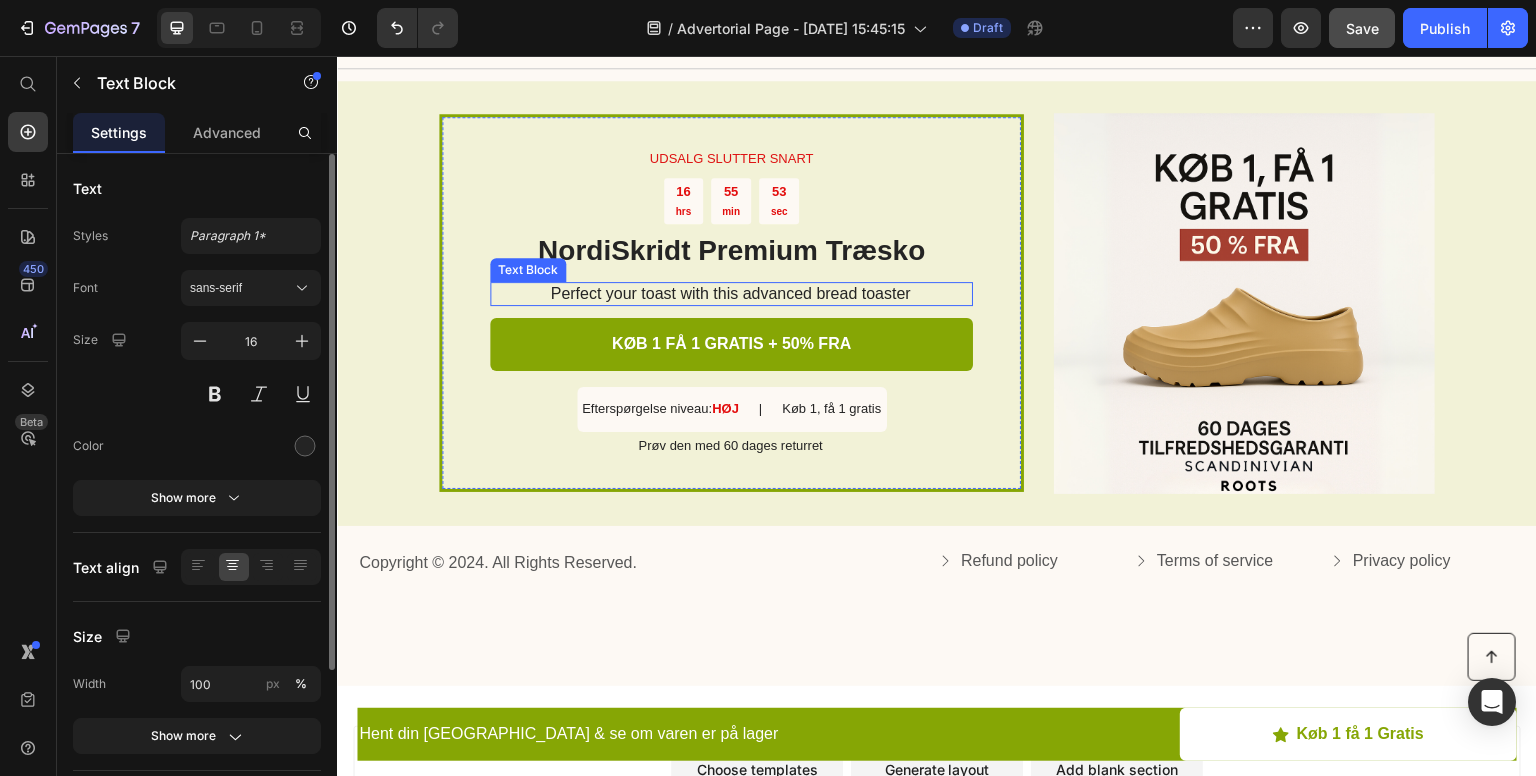 click on "Perfect your toast with this advanced bread toaster" at bounding box center [730, 294] 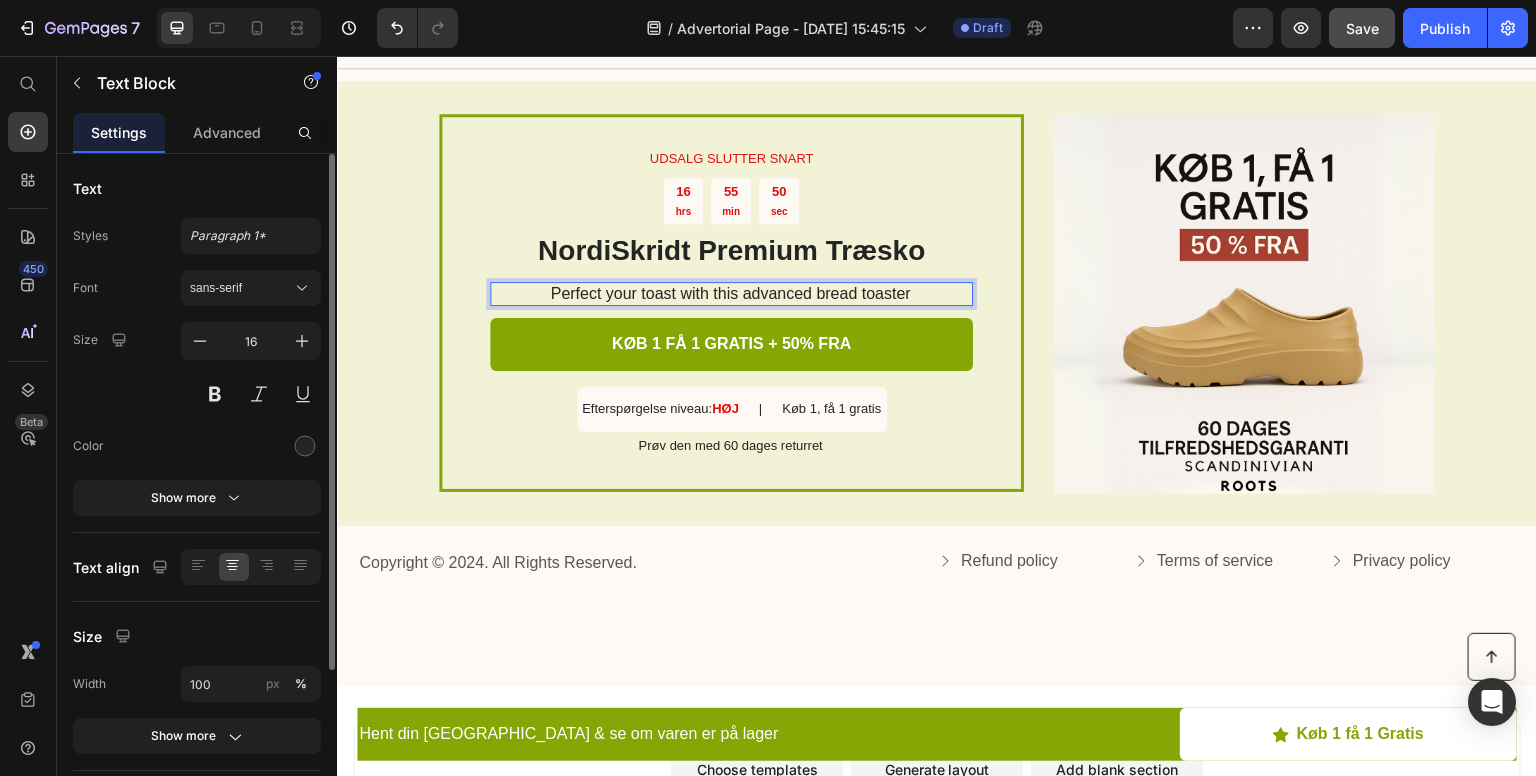 drag, startPoint x: 914, startPoint y: 298, endPoint x: 661, endPoint y: 298, distance: 253 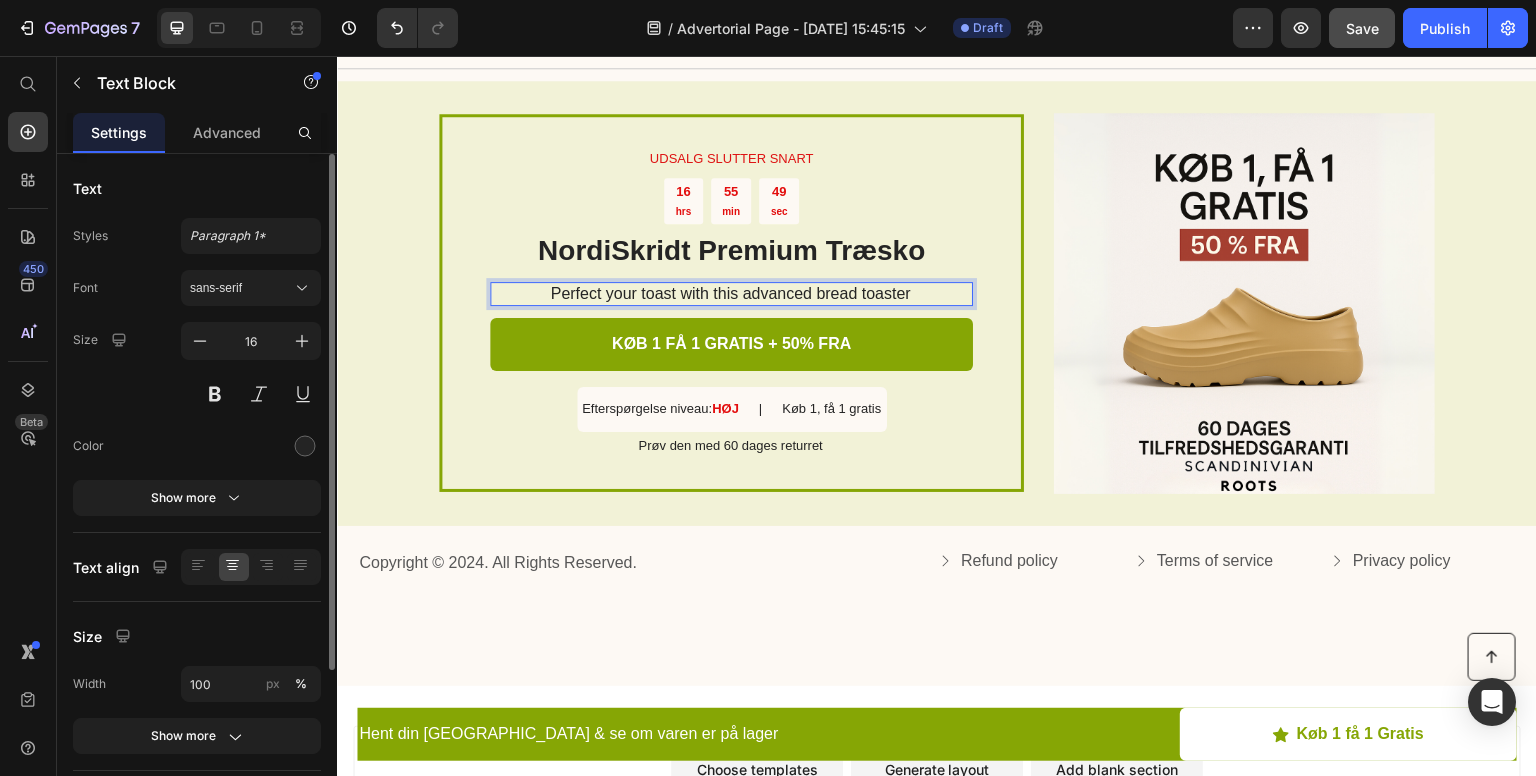 click on "Perfect your toast with this advanced bread toaster" at bounding box center (730, 294) 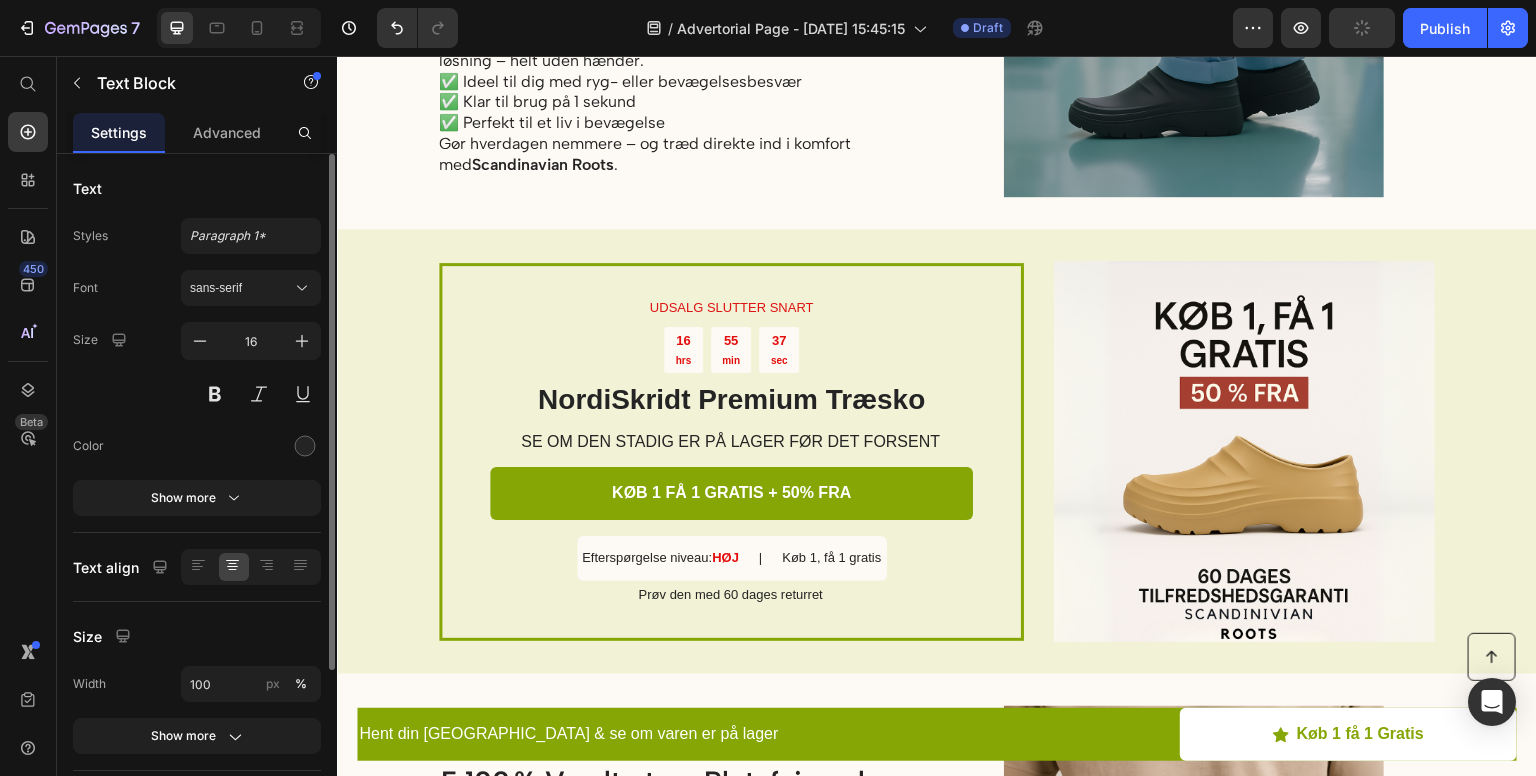 scroll, scrollTop: 2216, scrollLeft: 0, axis: vertical 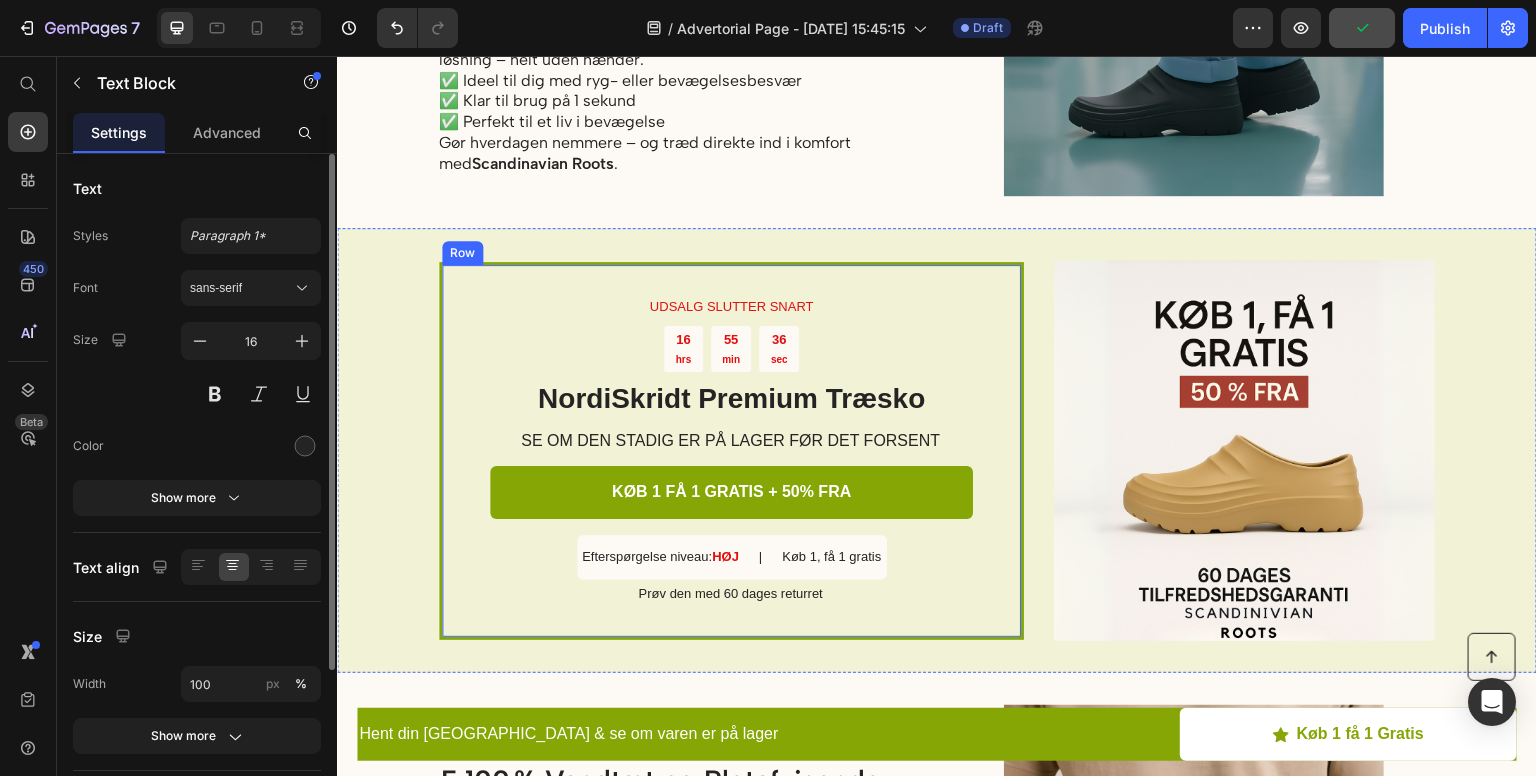click on "SE OM DEN STADIG ER PÅ LAGER FØR DET FORSENT" at bounding box center [730, 441] 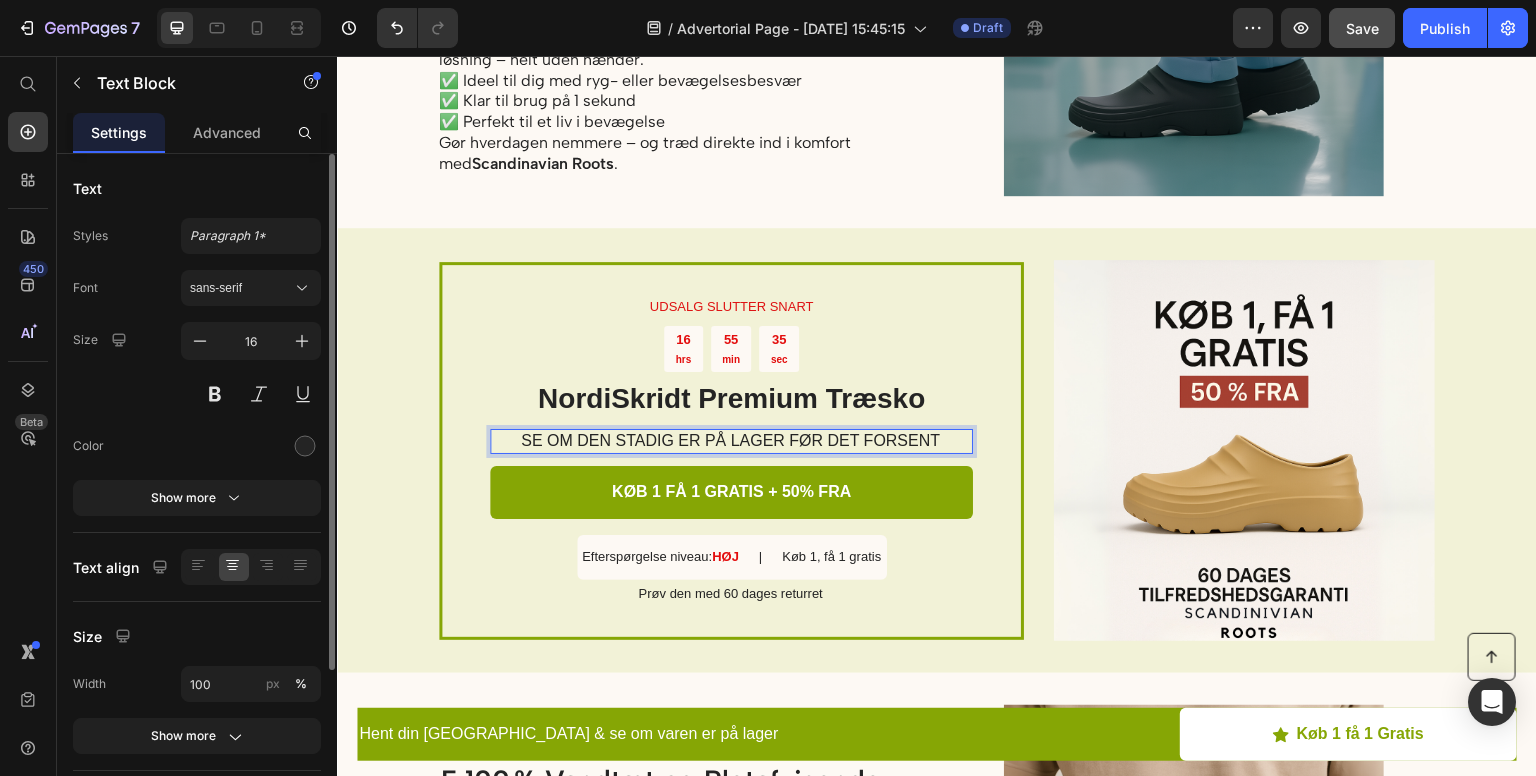 click on "SE OM DEN STADIG ER PÅ LAGER FØR DET FORSENT" at bounding box center [730, 441] 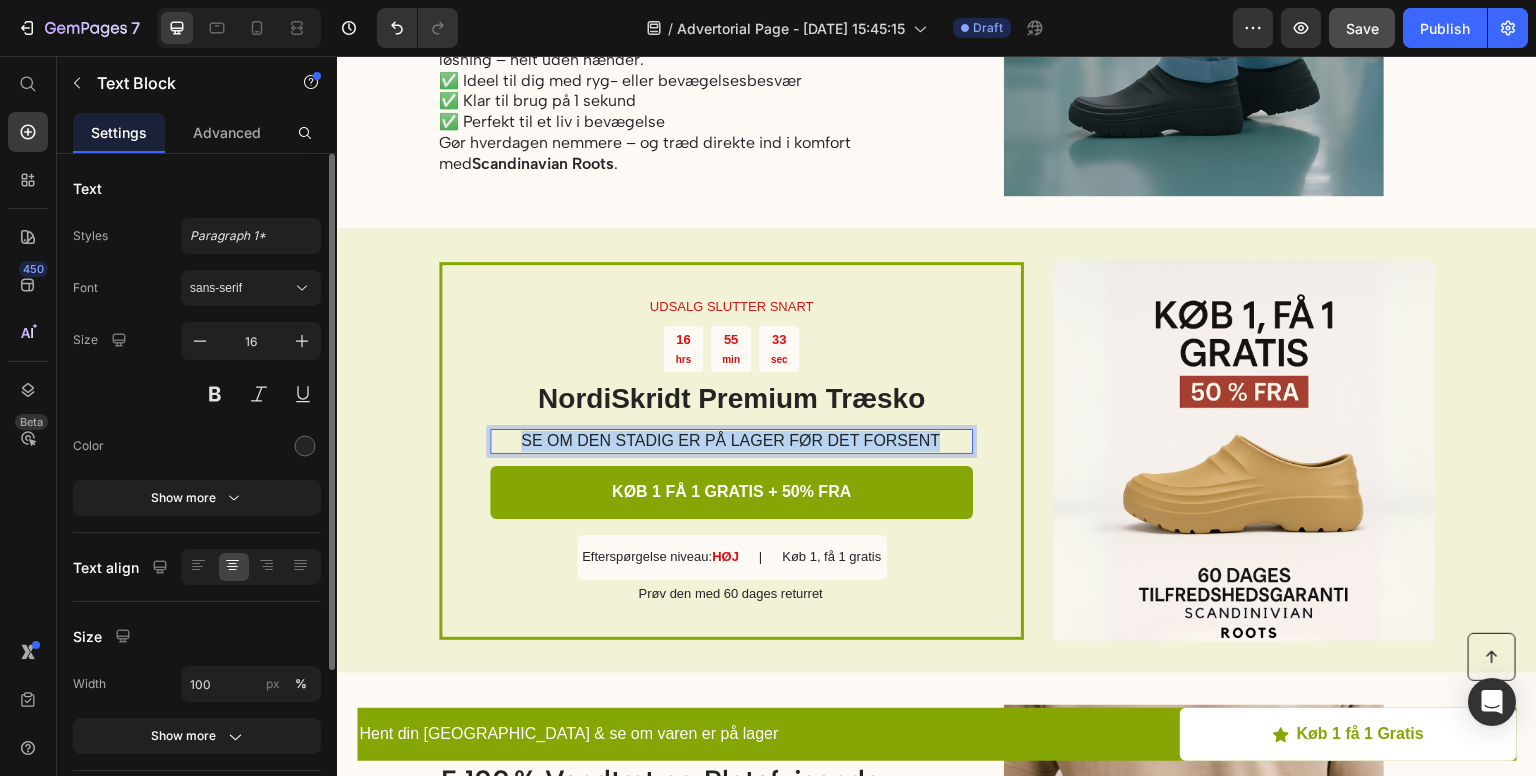 drag, startPoint x: 930, startPoint y: 434, endPoint x: 514, endPoint y: 440, distance: 416.04327 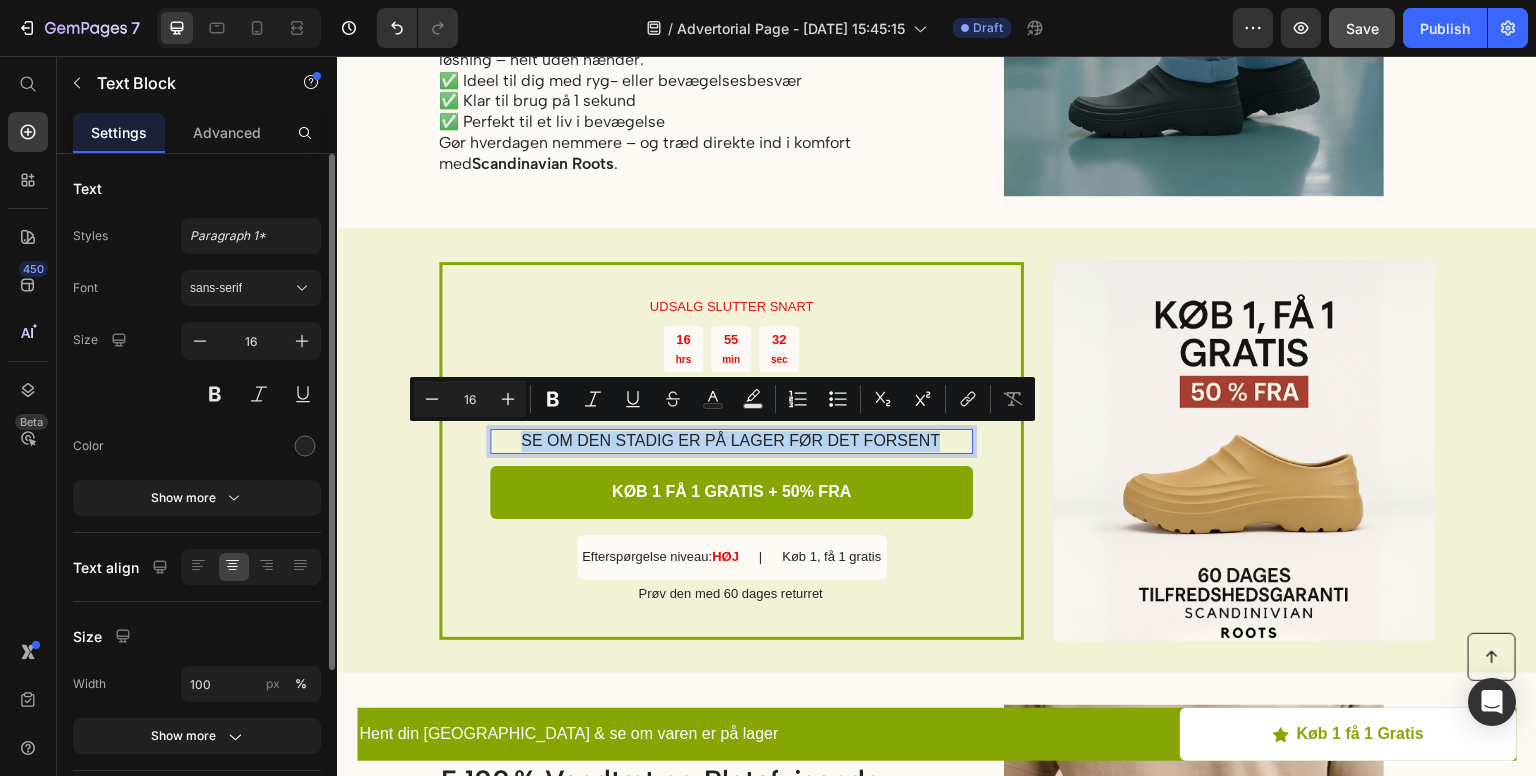 copy on "SE OM DEN STADIG ER PÅ LAGER FØR DET FORSENT" 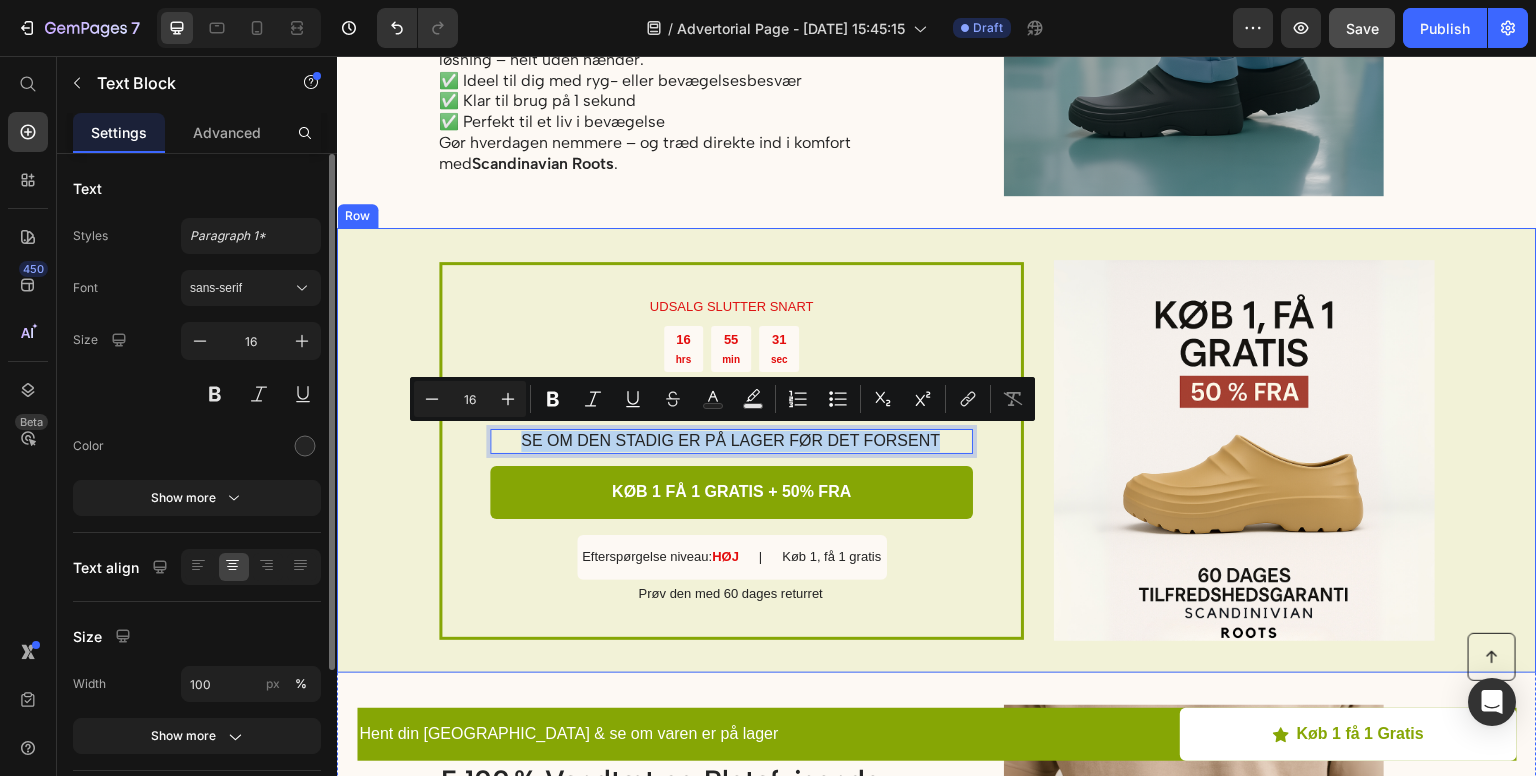 click on "UDSALG SLUTTER SNART Text Block 16 hrs 55 min 31 sec Countdown Timer NordiSkridt Premium Træsko Heading SE OM DEN STADIG ER PÅ LAGER FØR DET FORSENT Text Block   12 KØB 1 FÅ 1 GRATIS + 50% FRA Button Efterspørgelse niveau:  HØJ Text Block | Text Block Køb 1, få 1 gratis Text Block Row Prøv den med 60 dages returret Text Block Row Image Row" at bounding box center (937, 450) 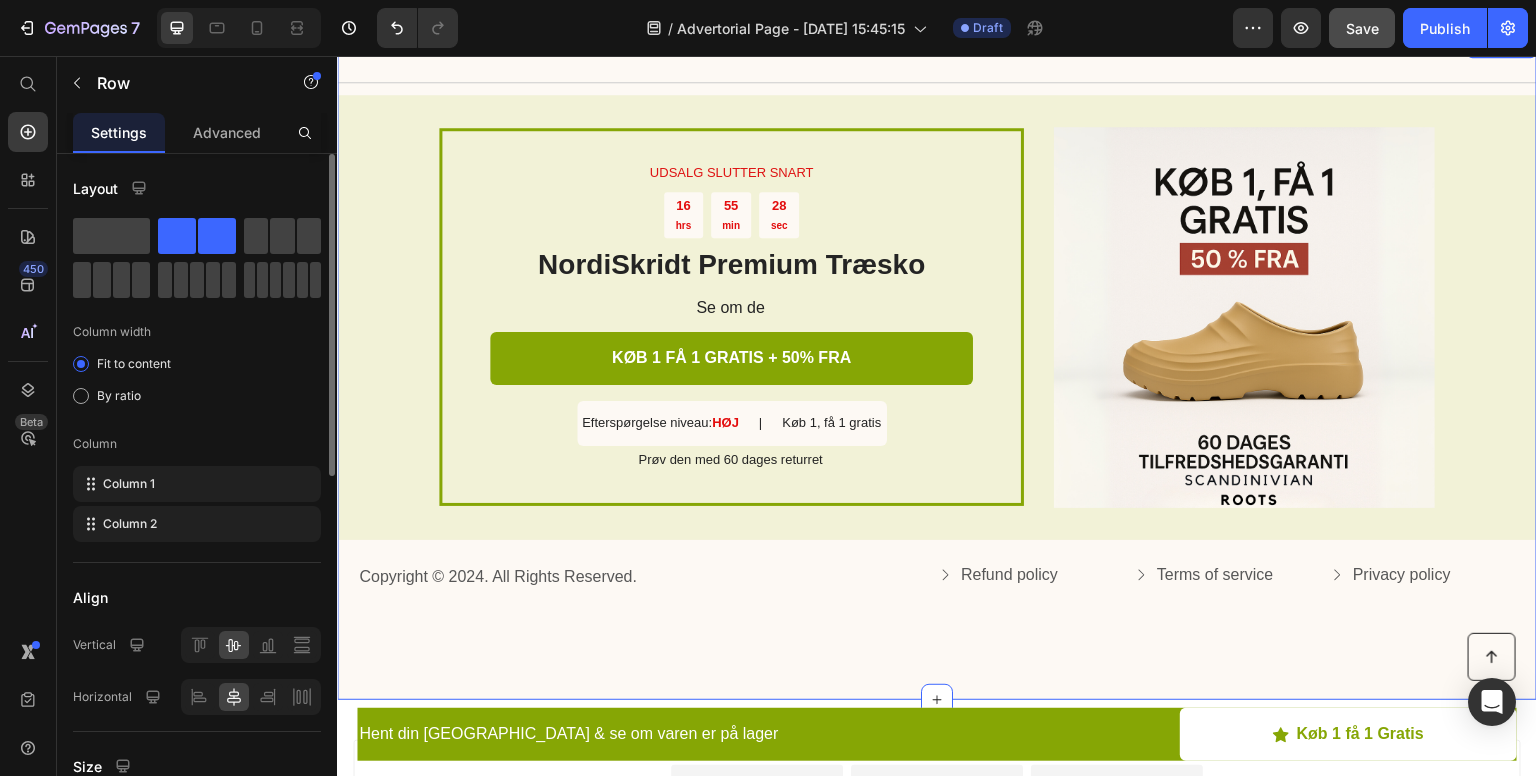 scroll, scrollTop: 5529, scrollLeft: 0, axis: vertical 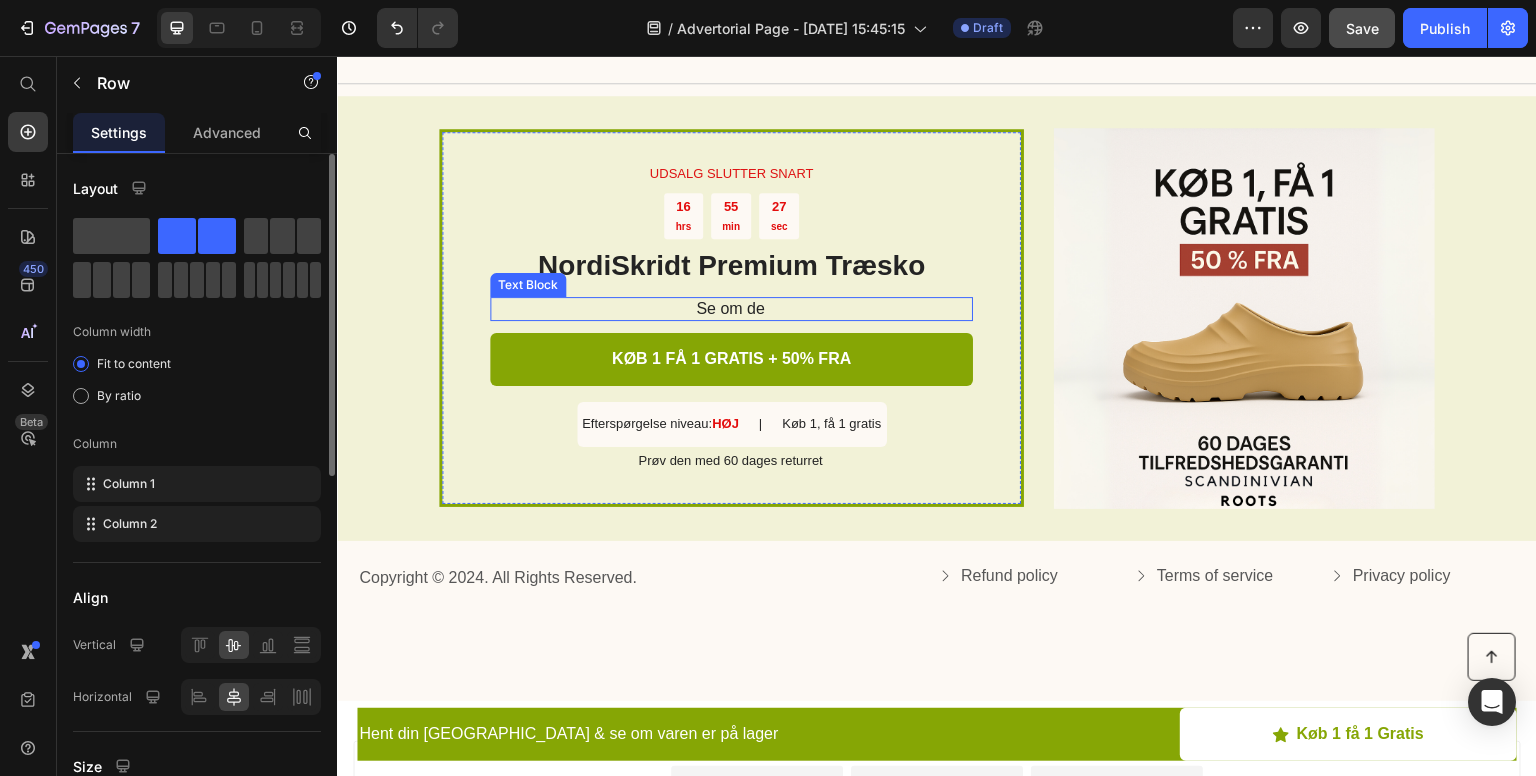 click on "Se om de" at bounding box center (730, 309) 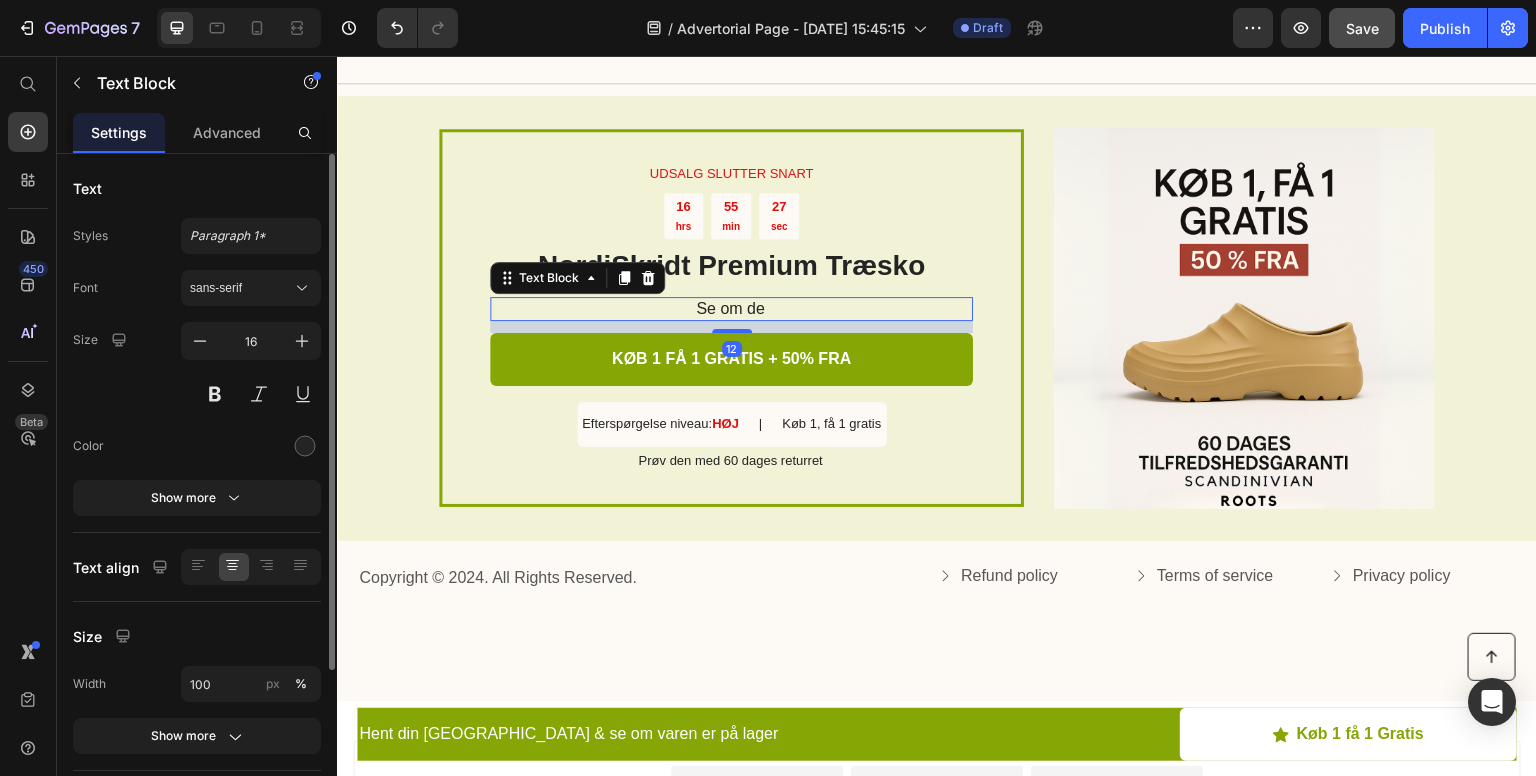 click on "Se om de" at bounding box center [730, 309] 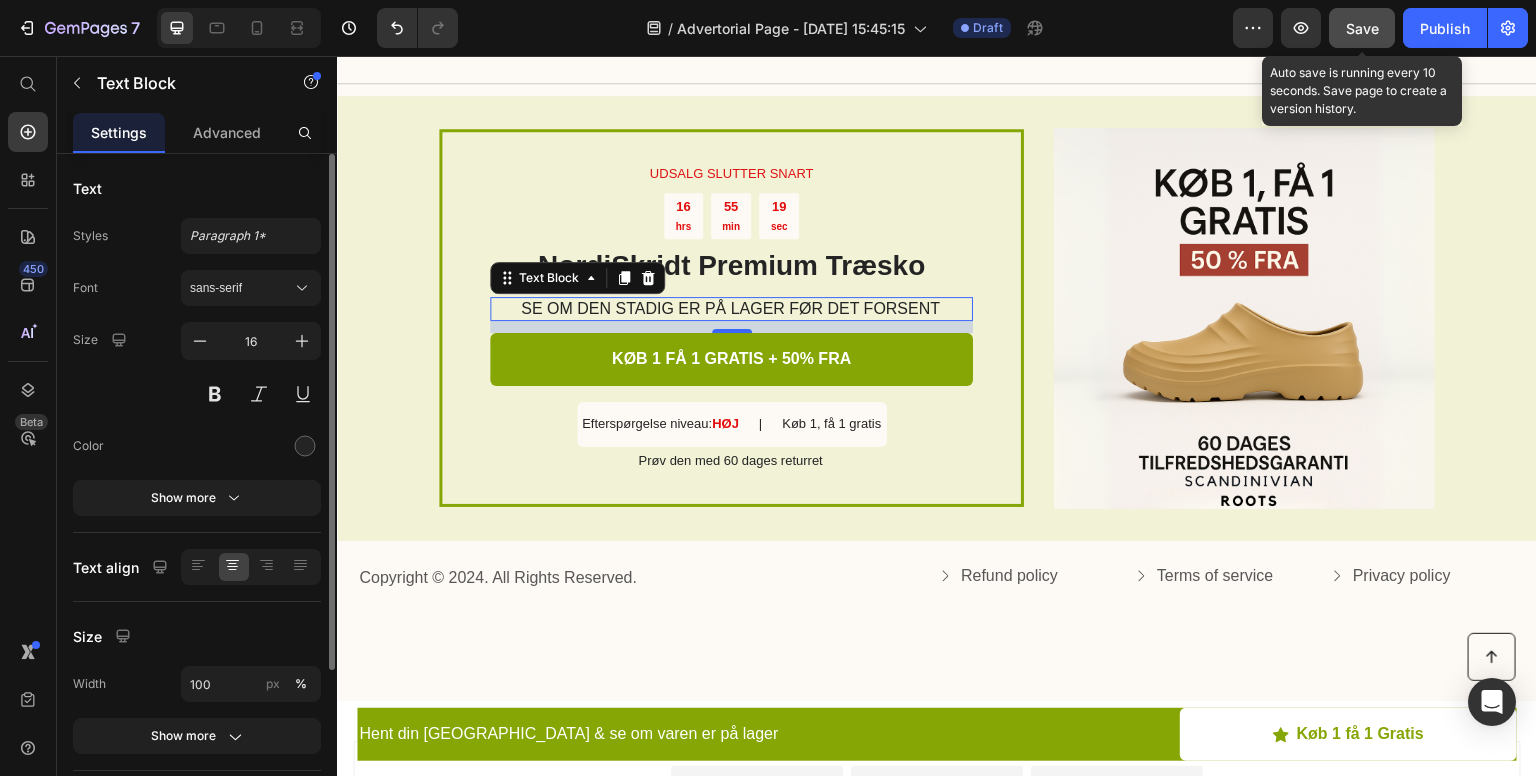 click on "Save" at bounding box center [1362, 28] 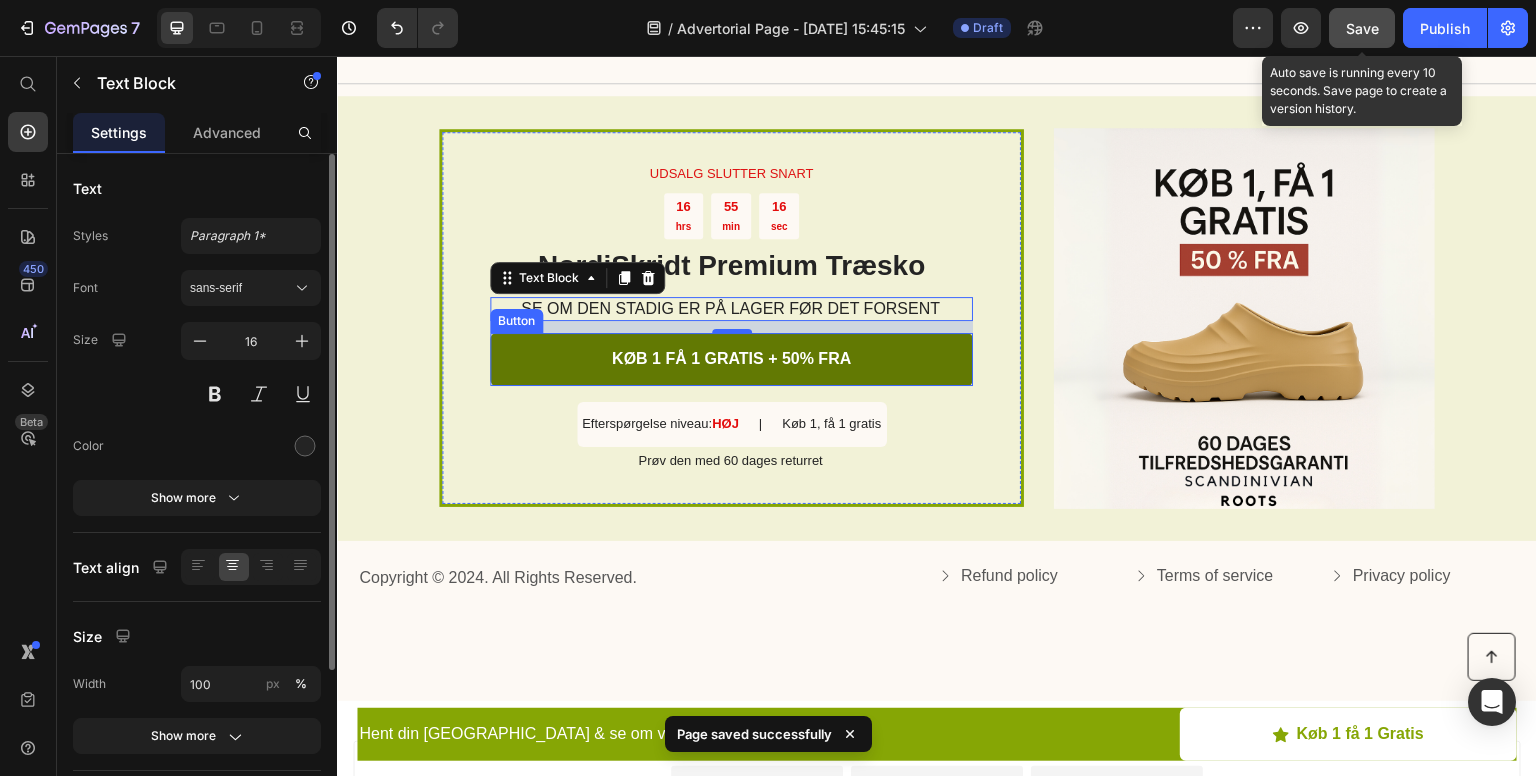 click on "KØB 1 FÅ 1 GRATIS + 50% FRA" at bounding box center (731, 359) 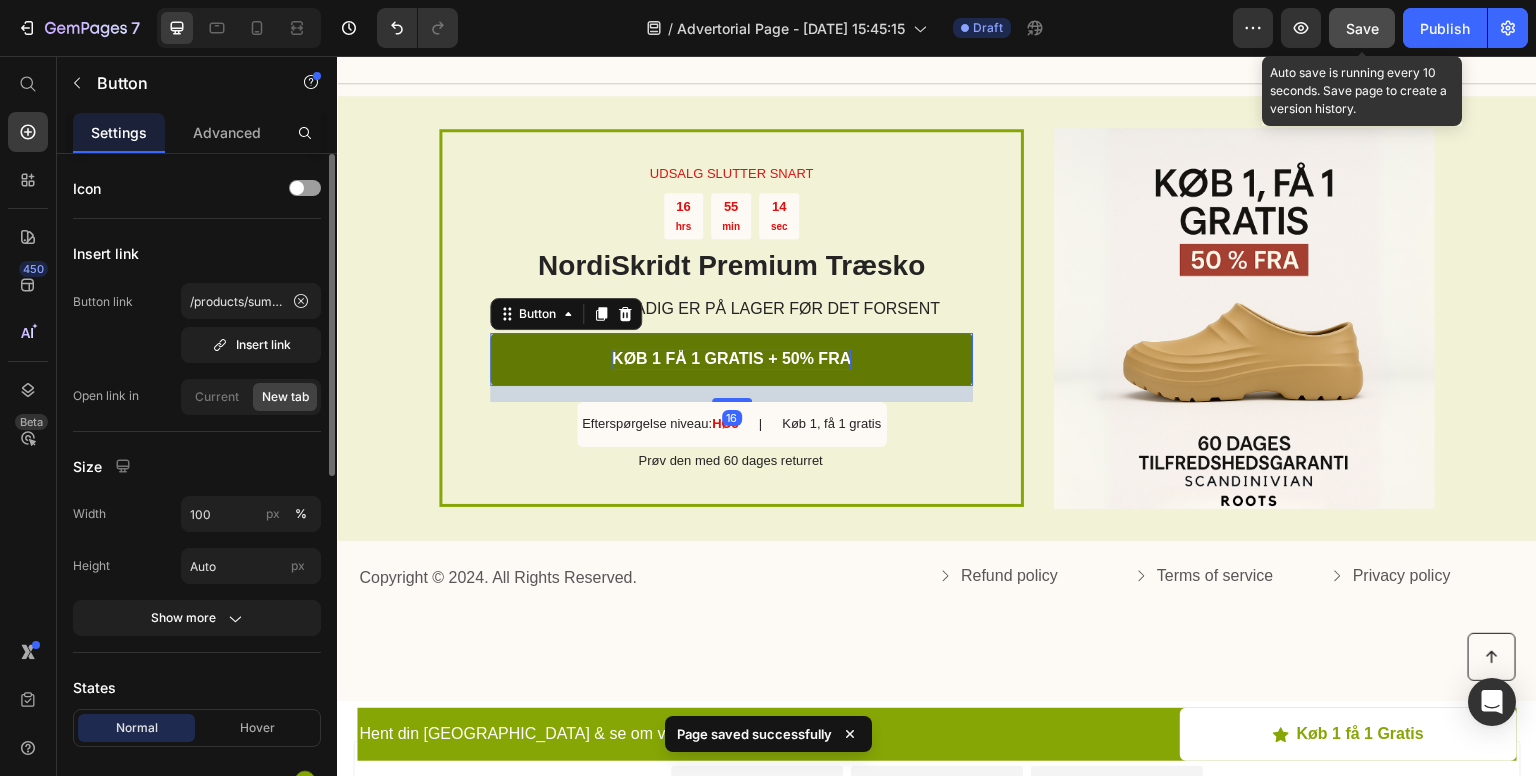 click on "KØB 1 FÅ 1 GRATIS + 50% FRA" at bounding box center (731, 359) 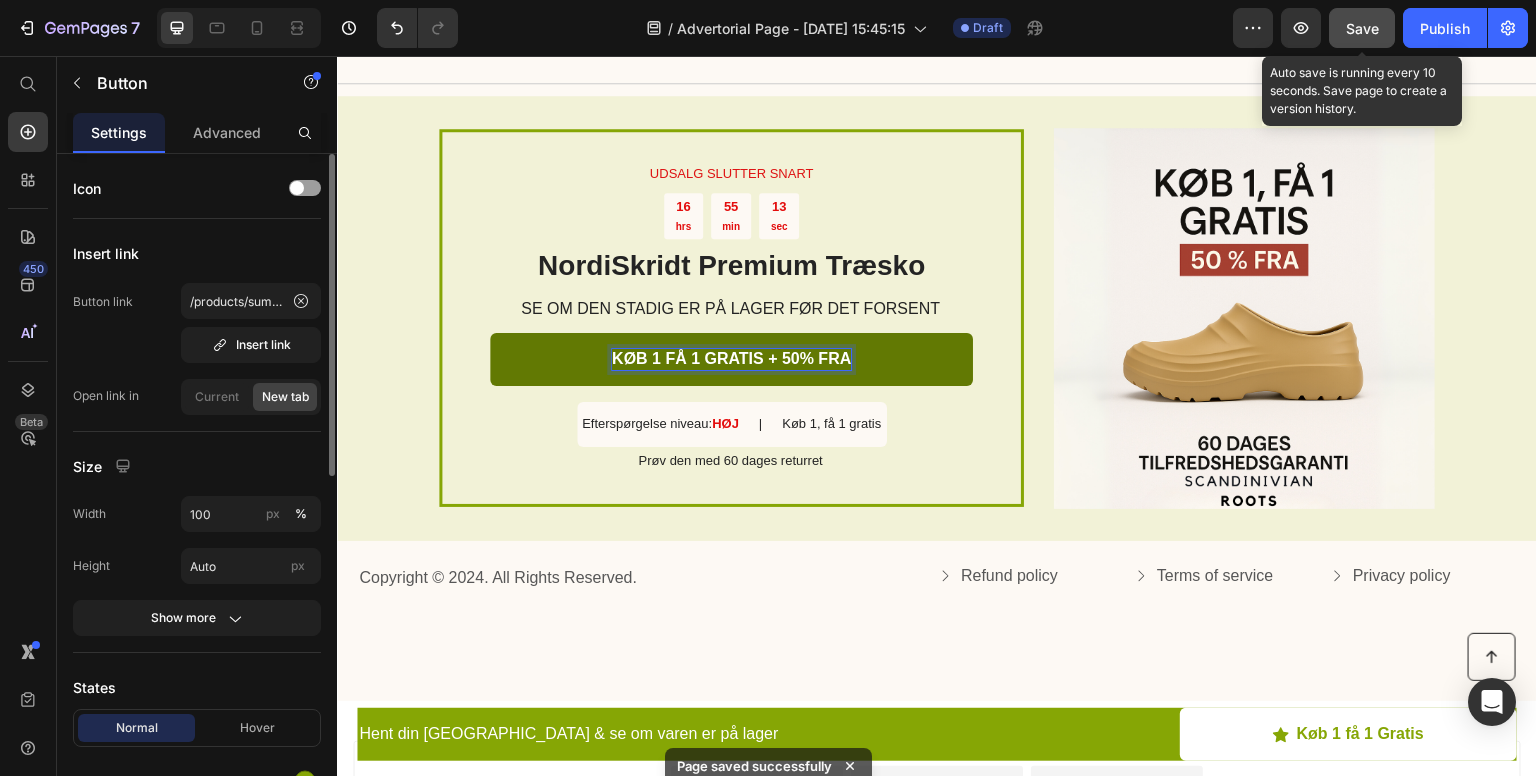 click on "KØB 1 FÅ 1 GRATIS + 50% FRA" at bounding box center [731, 359] 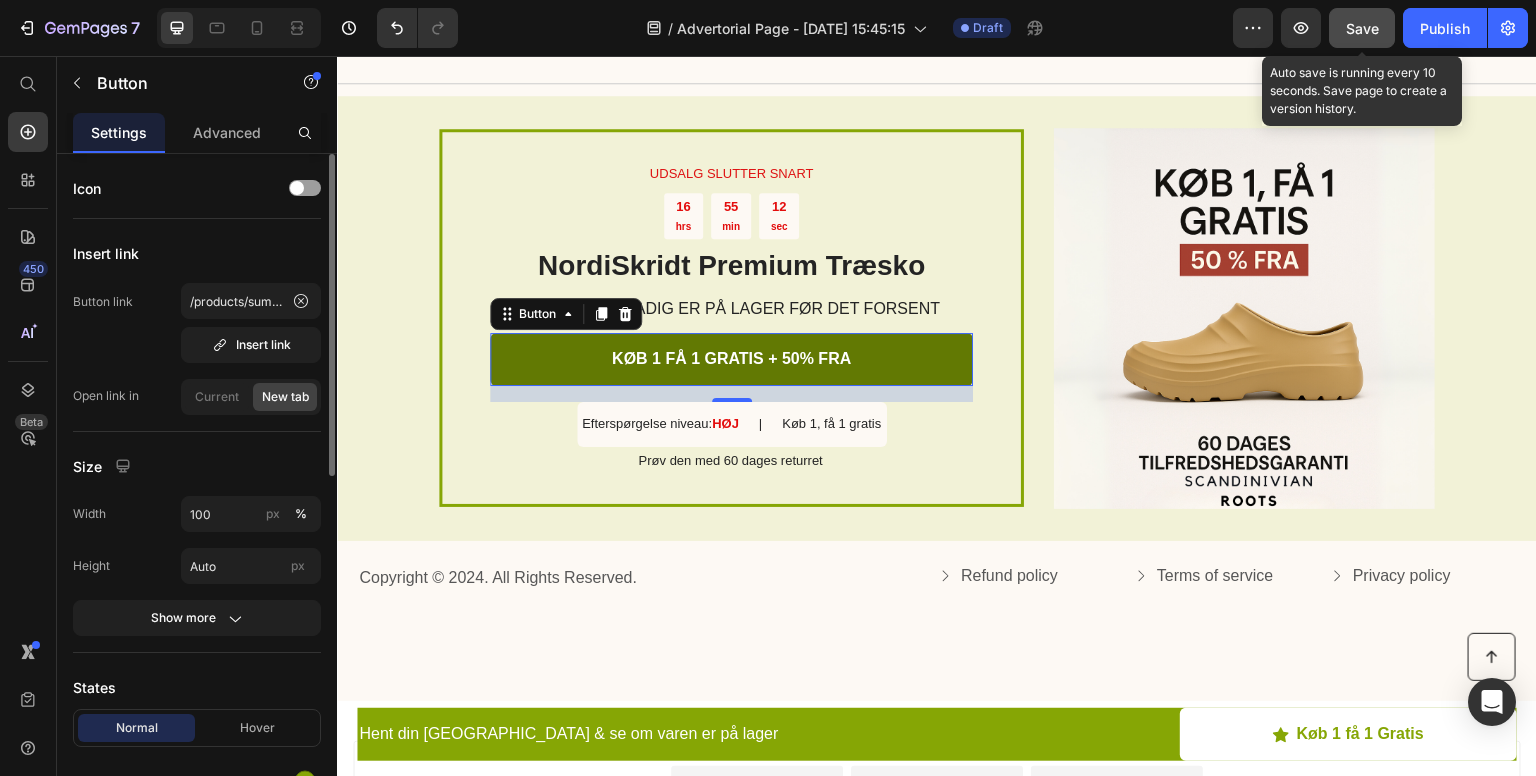 click on "KØB 1 FÅ 1 GRATIS + 50% FRA" at bounding box center (731, 359) 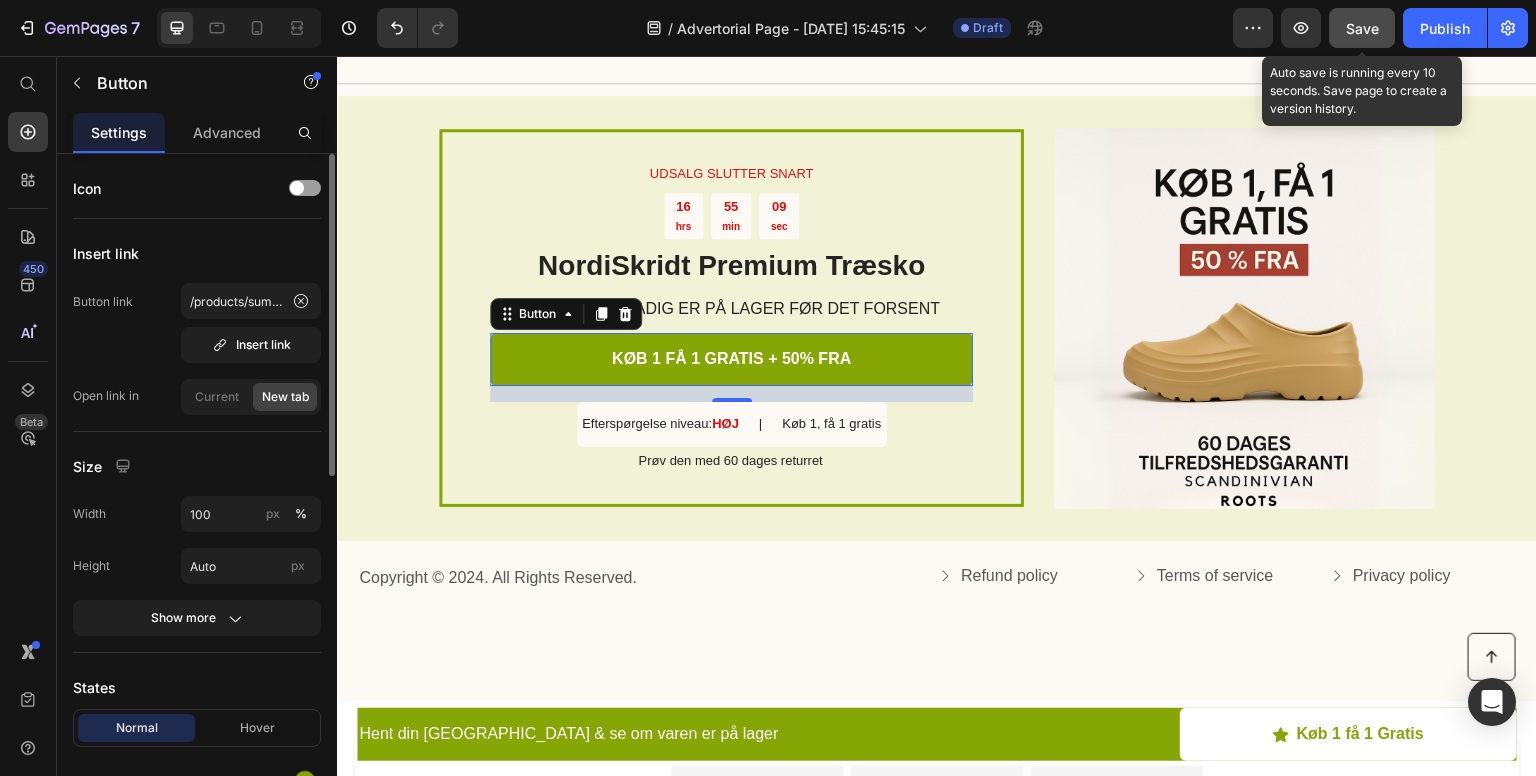 click on "Save" at bounding box center [1362, 28] 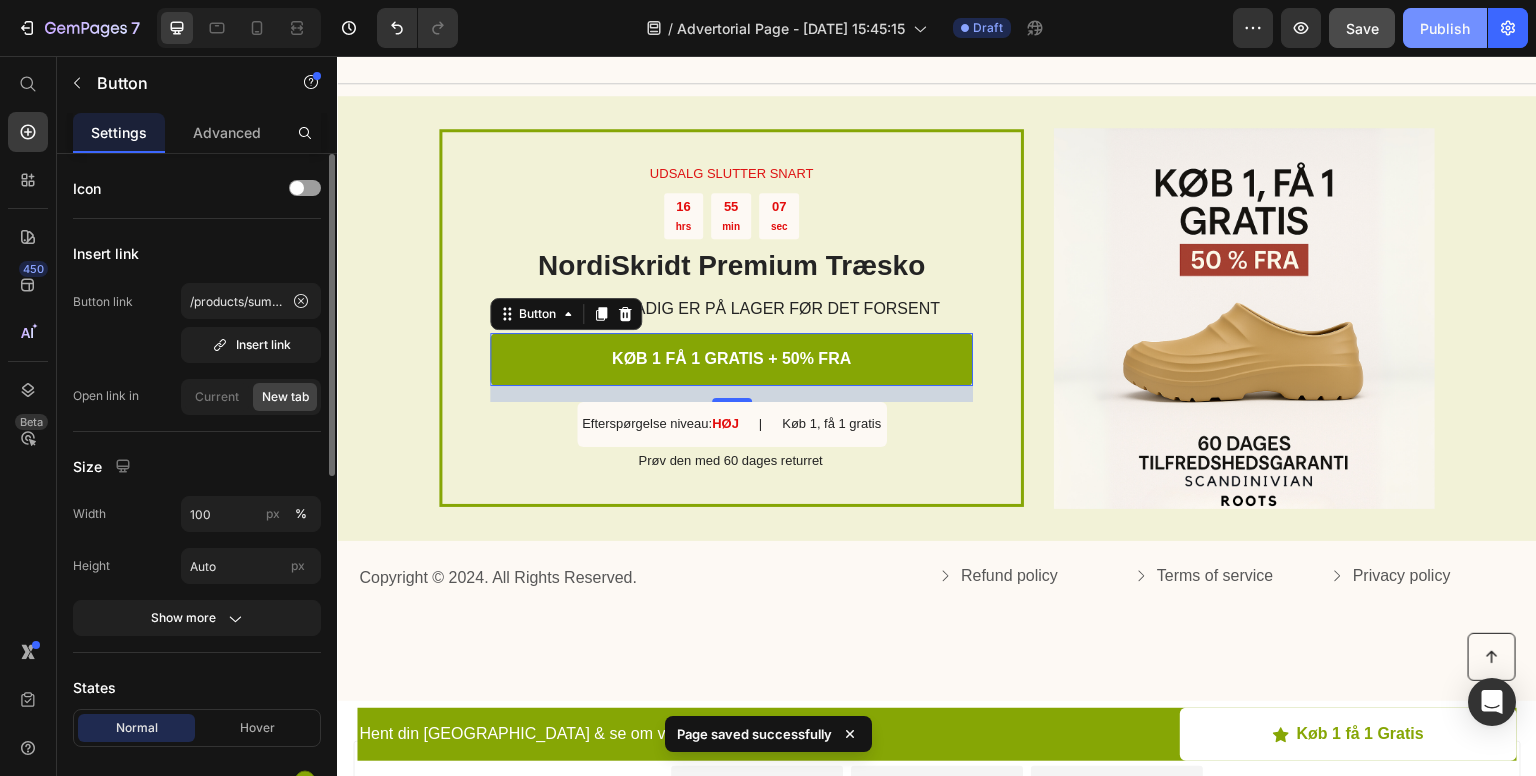 click on "Publish" at bounding box center (1445, 28) 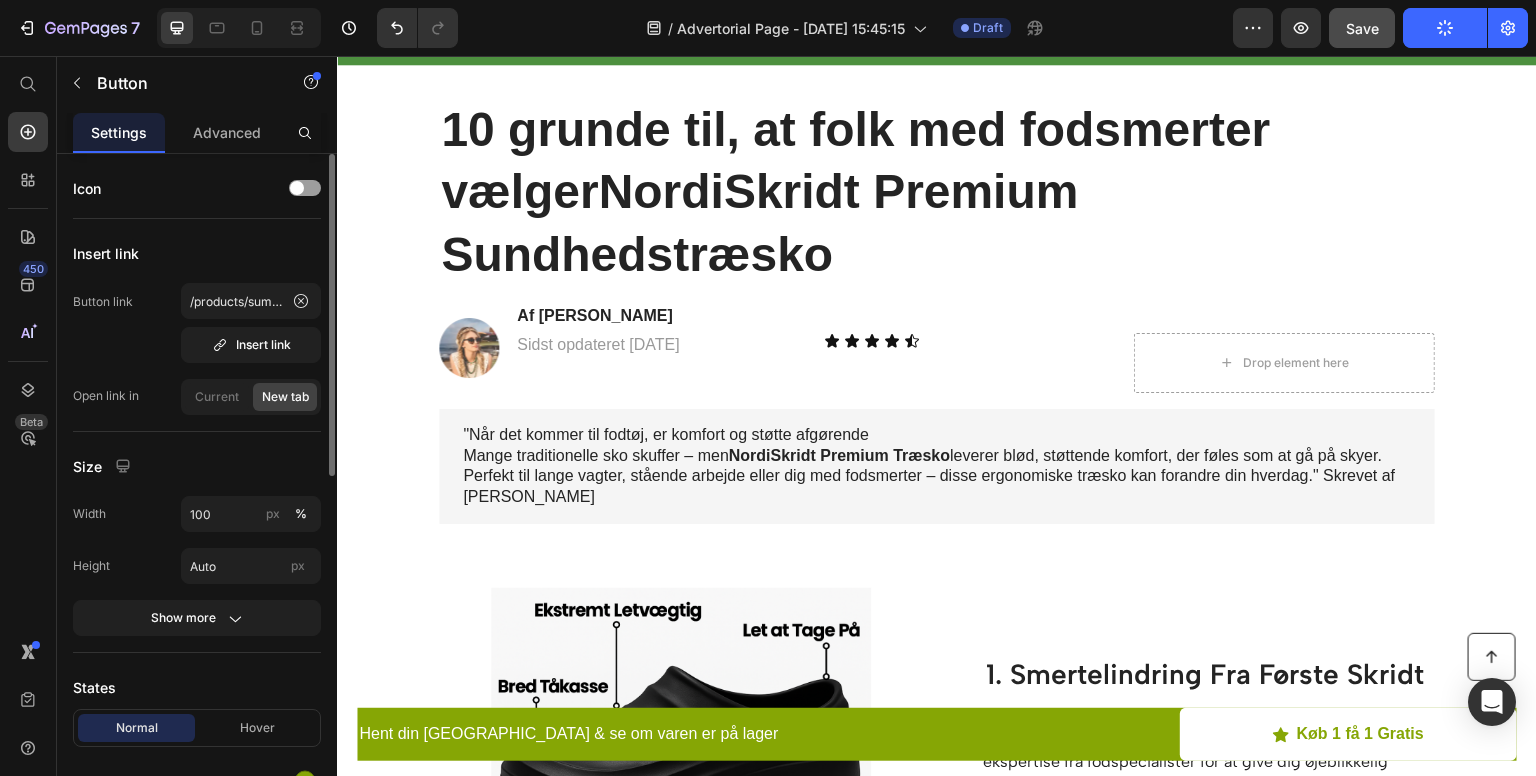 scroll, scrollTop: 0, scrollLeft: 0, axis: both 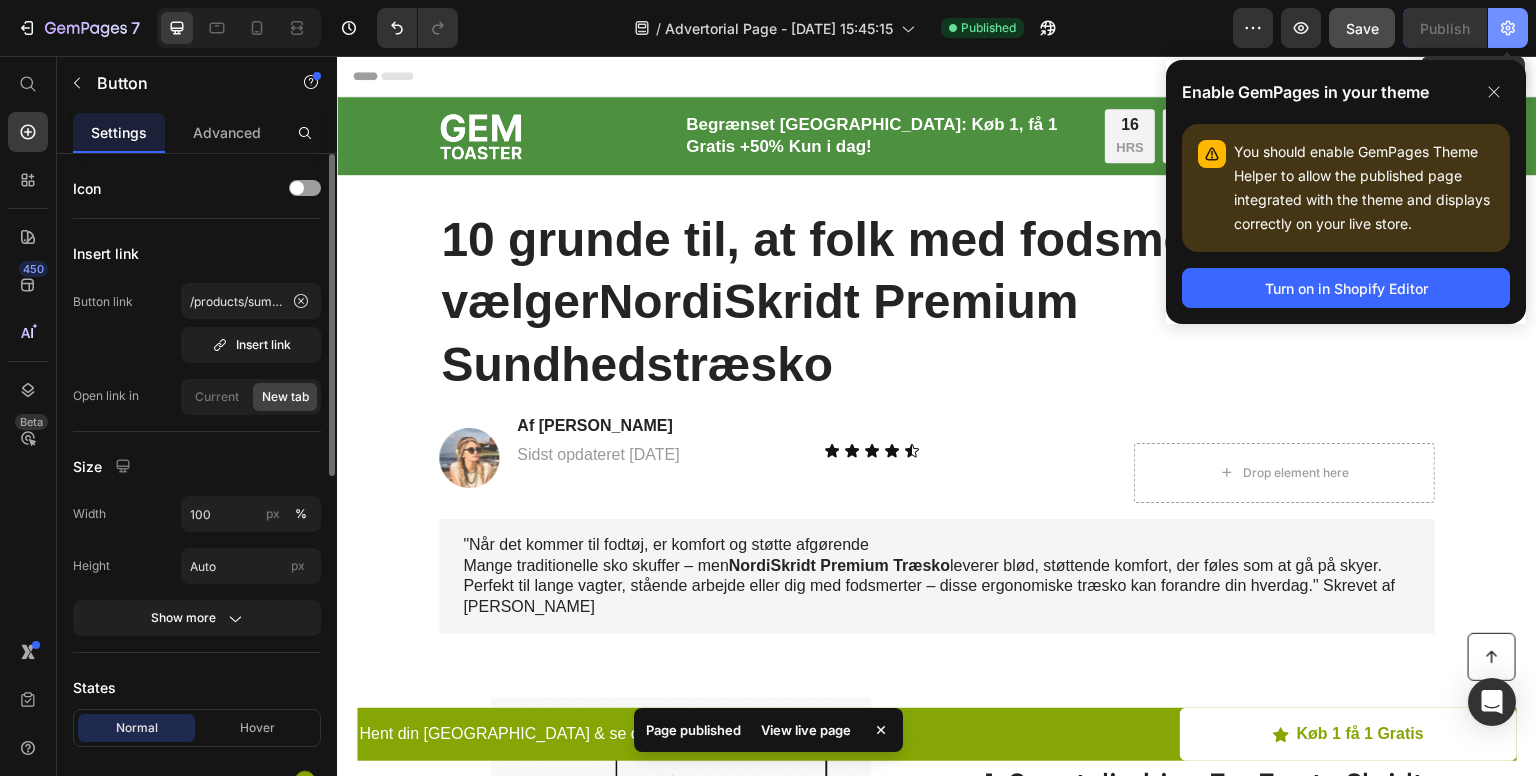 click 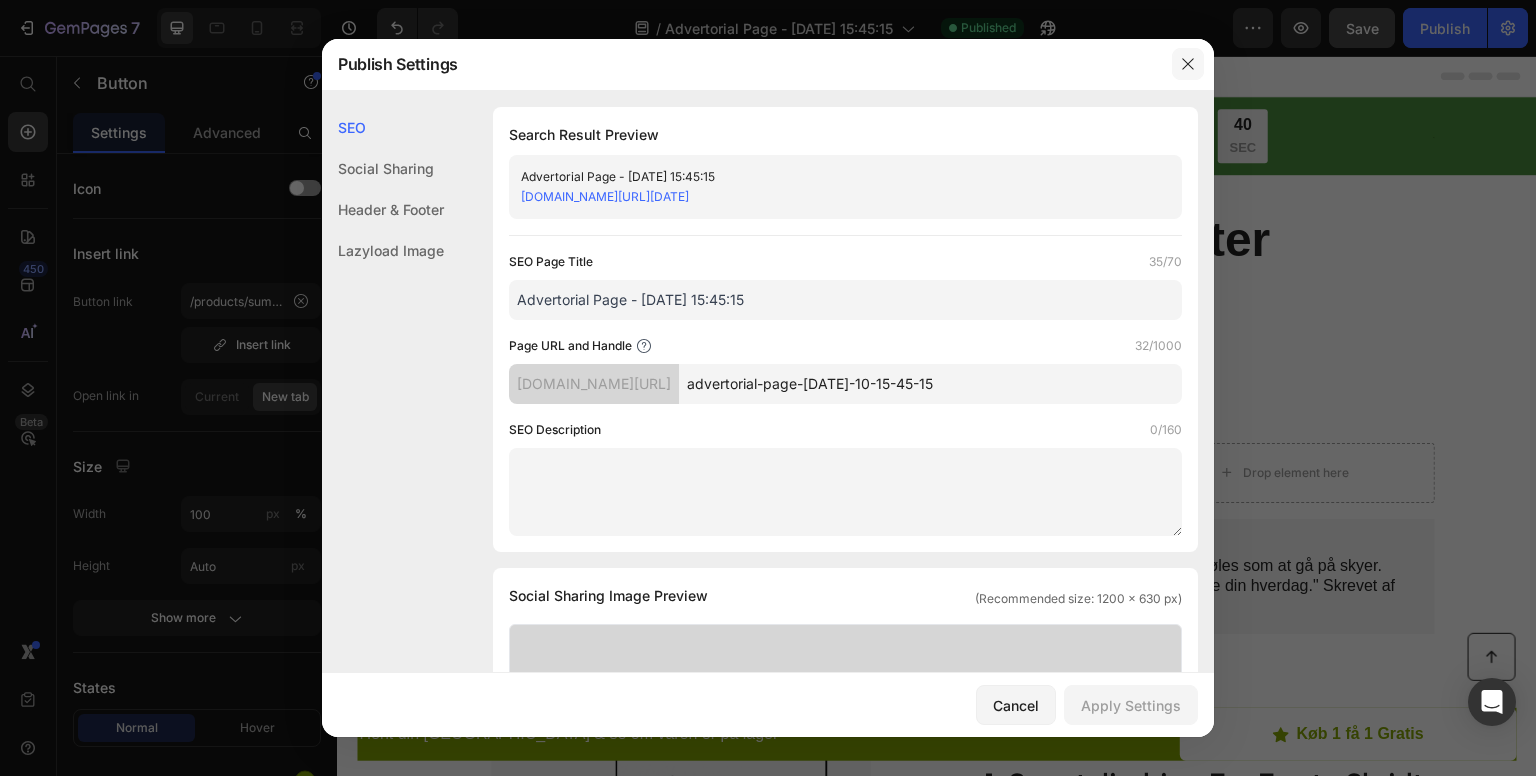 click 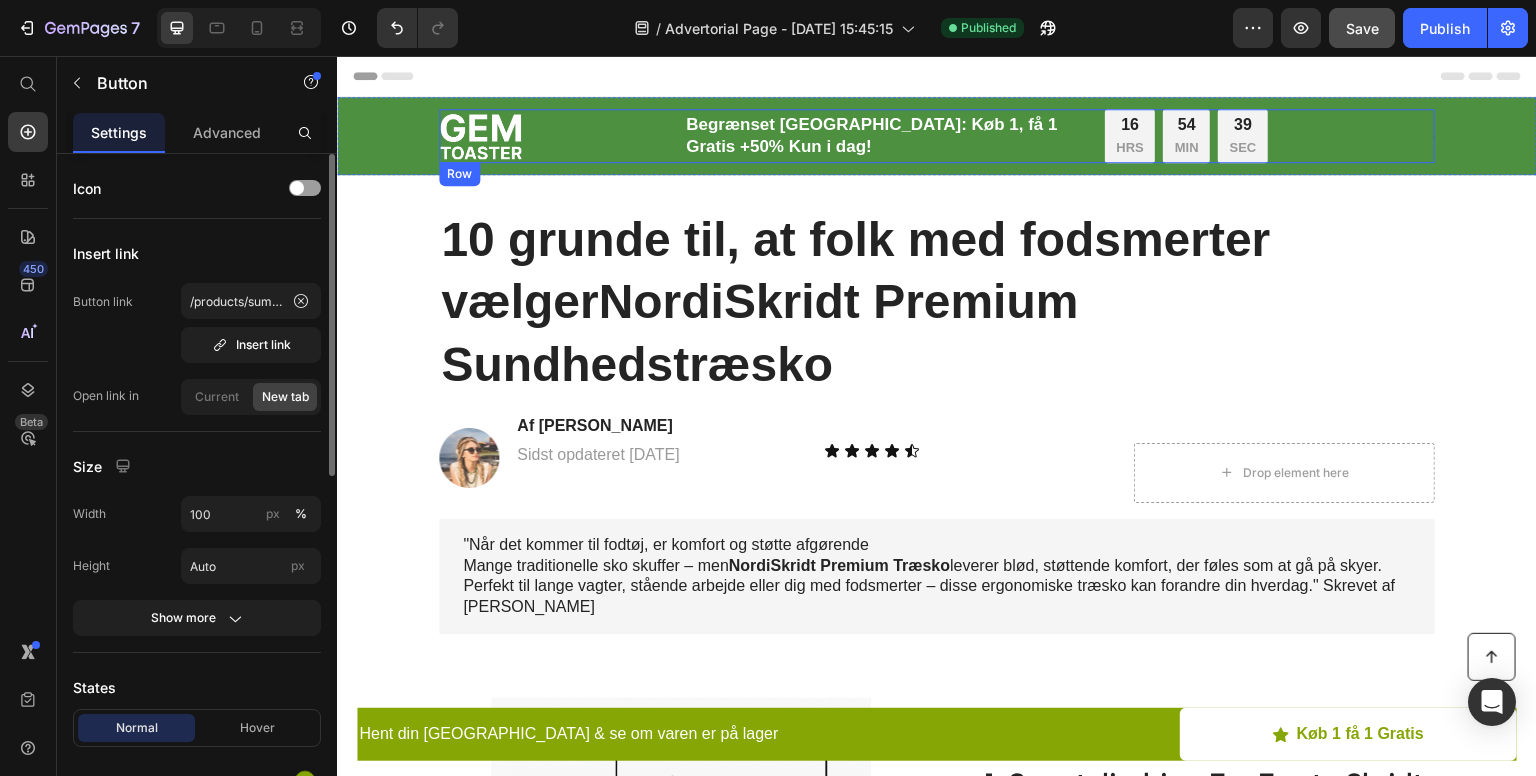 click at bounding box center [480, 136] 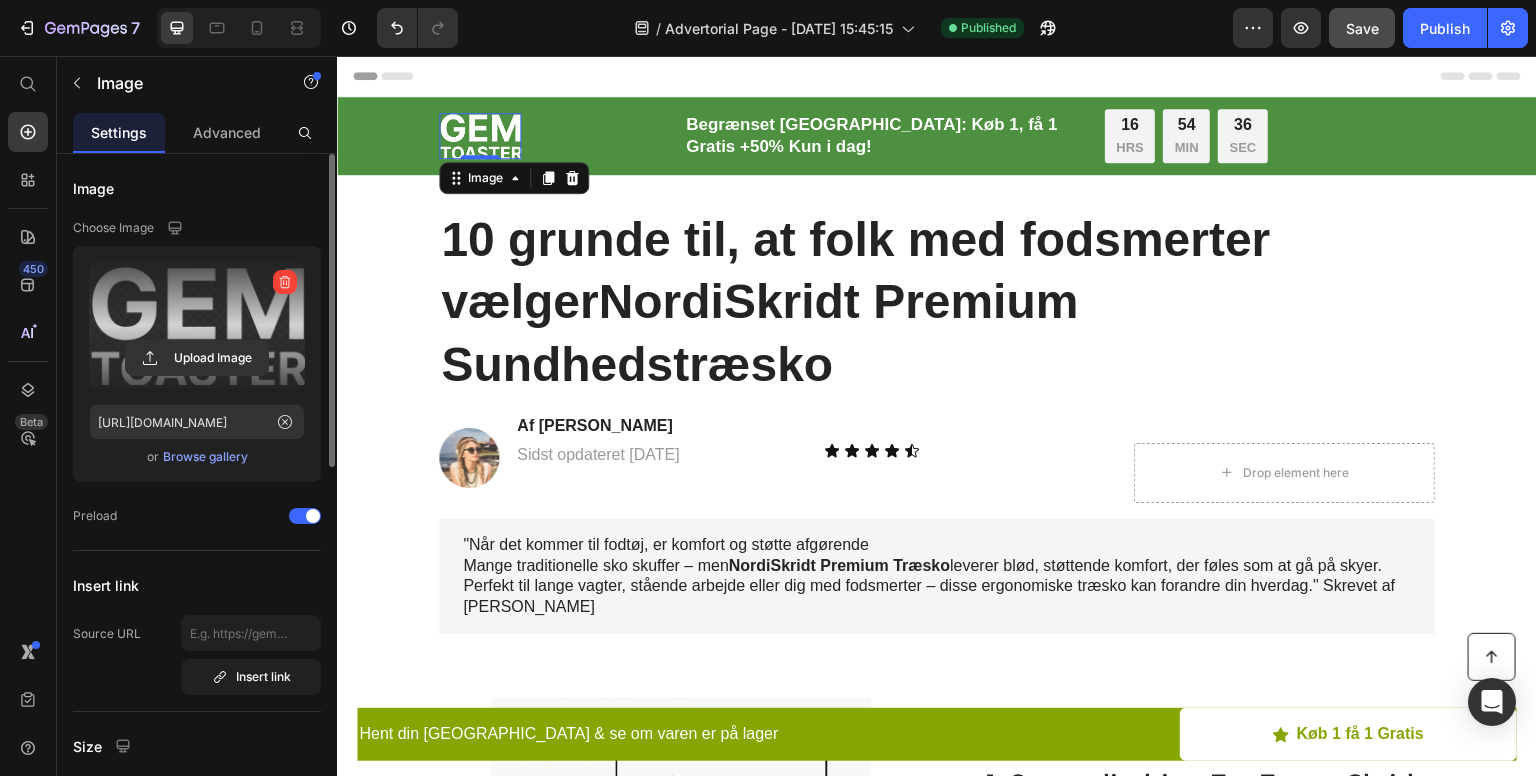 click at bounding box center [197, 325] 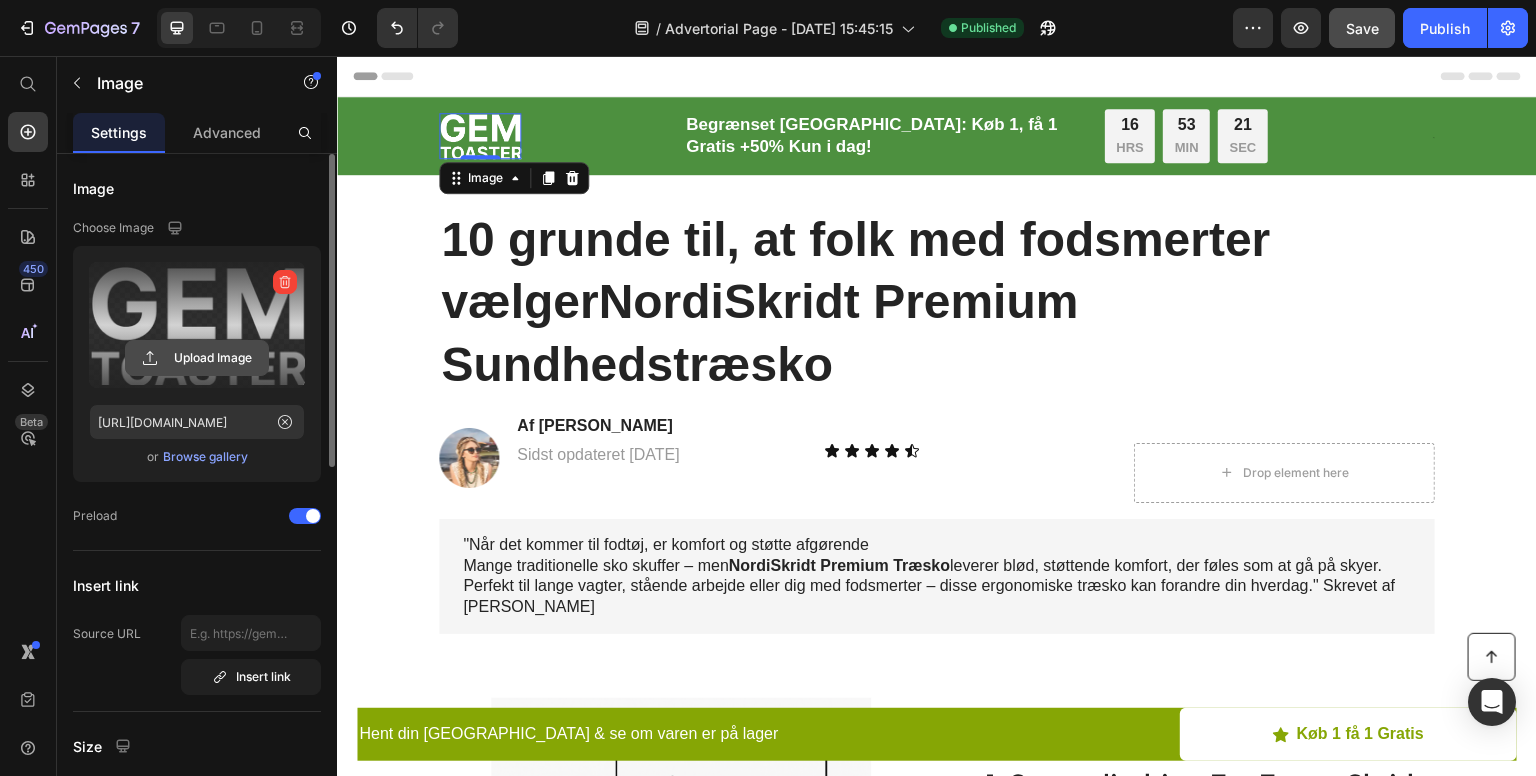 click 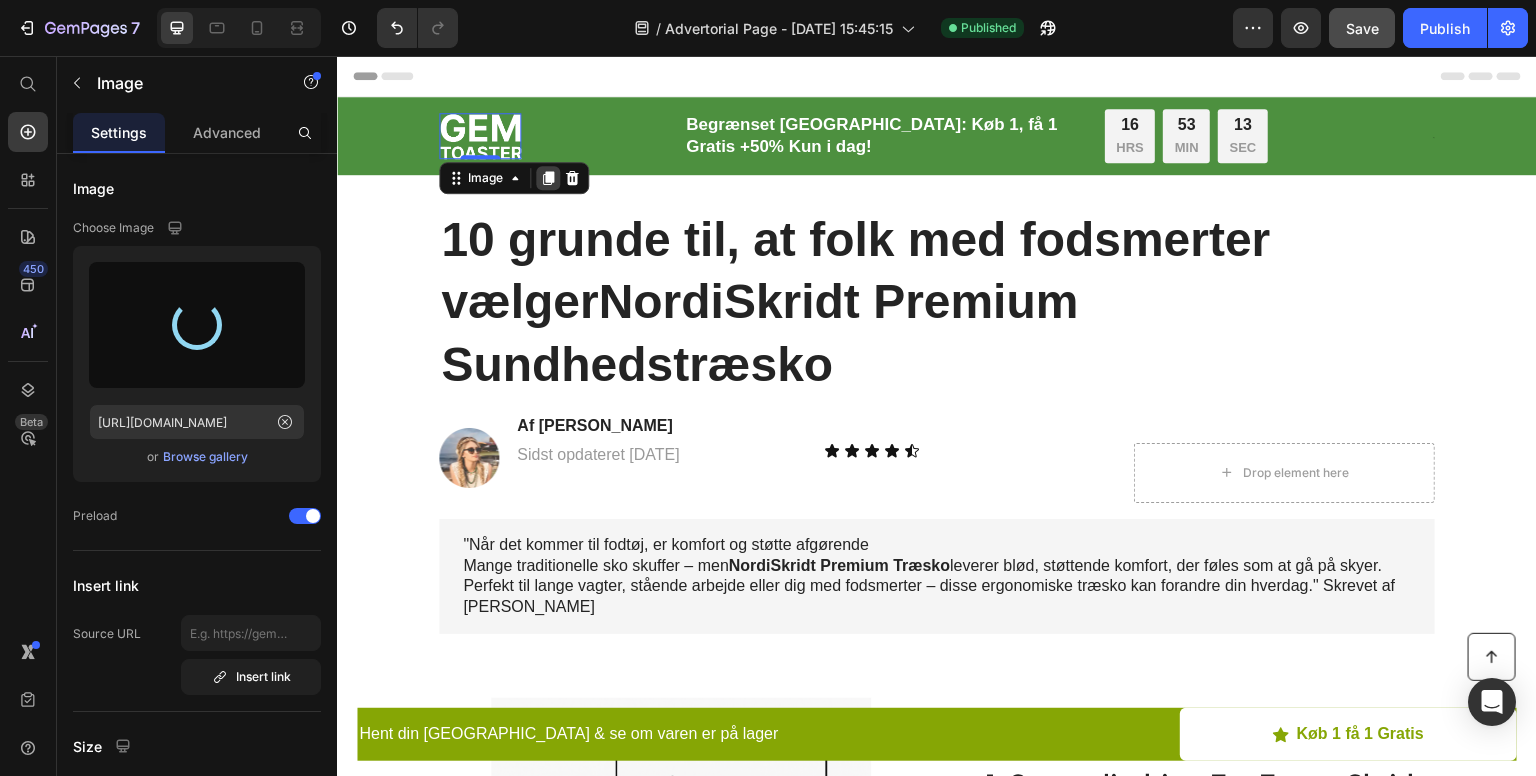 type on "https://cdn.shopify.com/s/files/1/0855/1845/0954/files/gempages_574829835696735007-9a164648-fde6-420c-b9dc-c507c96e8e06.png" 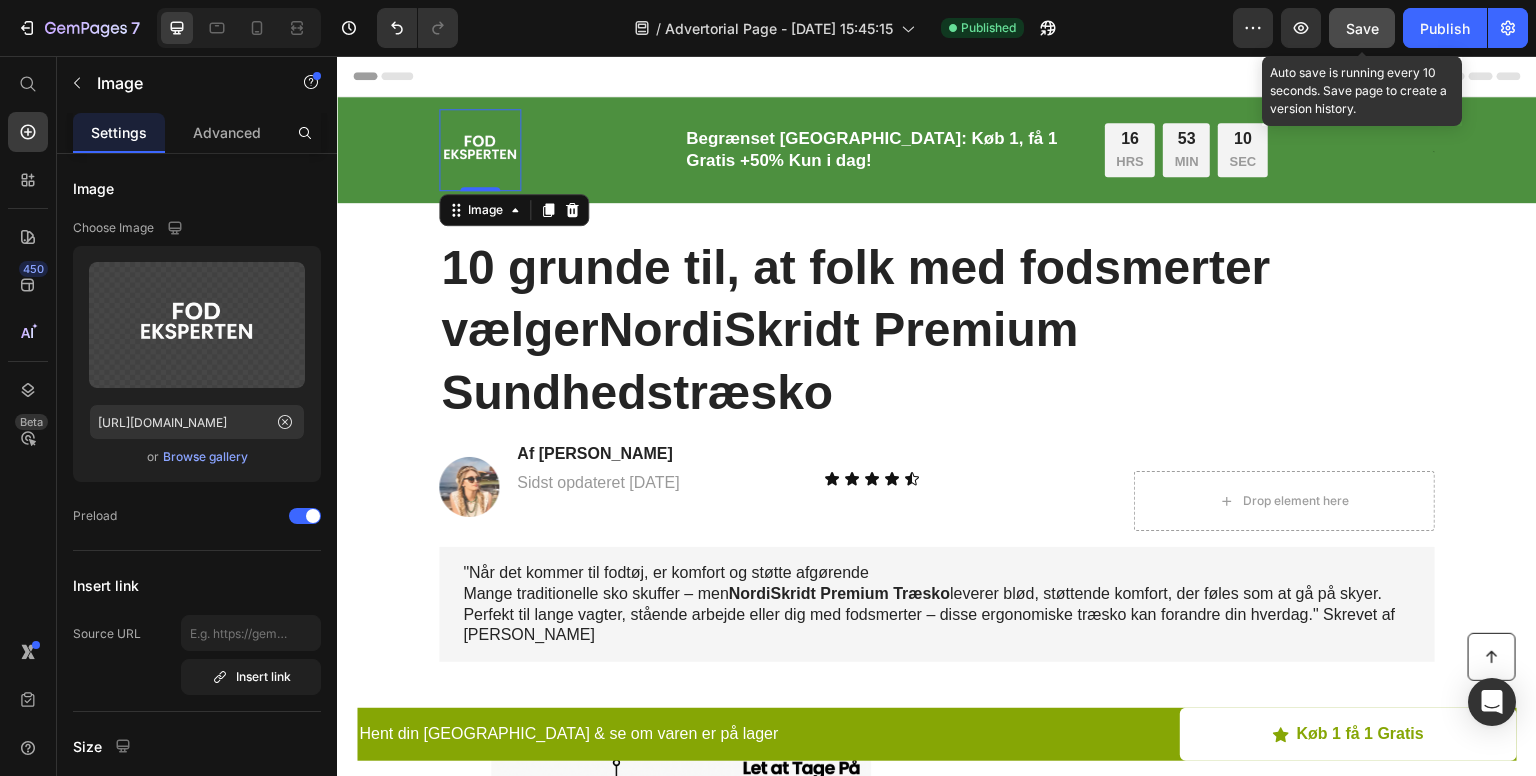 click on "Save" at bounding box center (1362, 28) 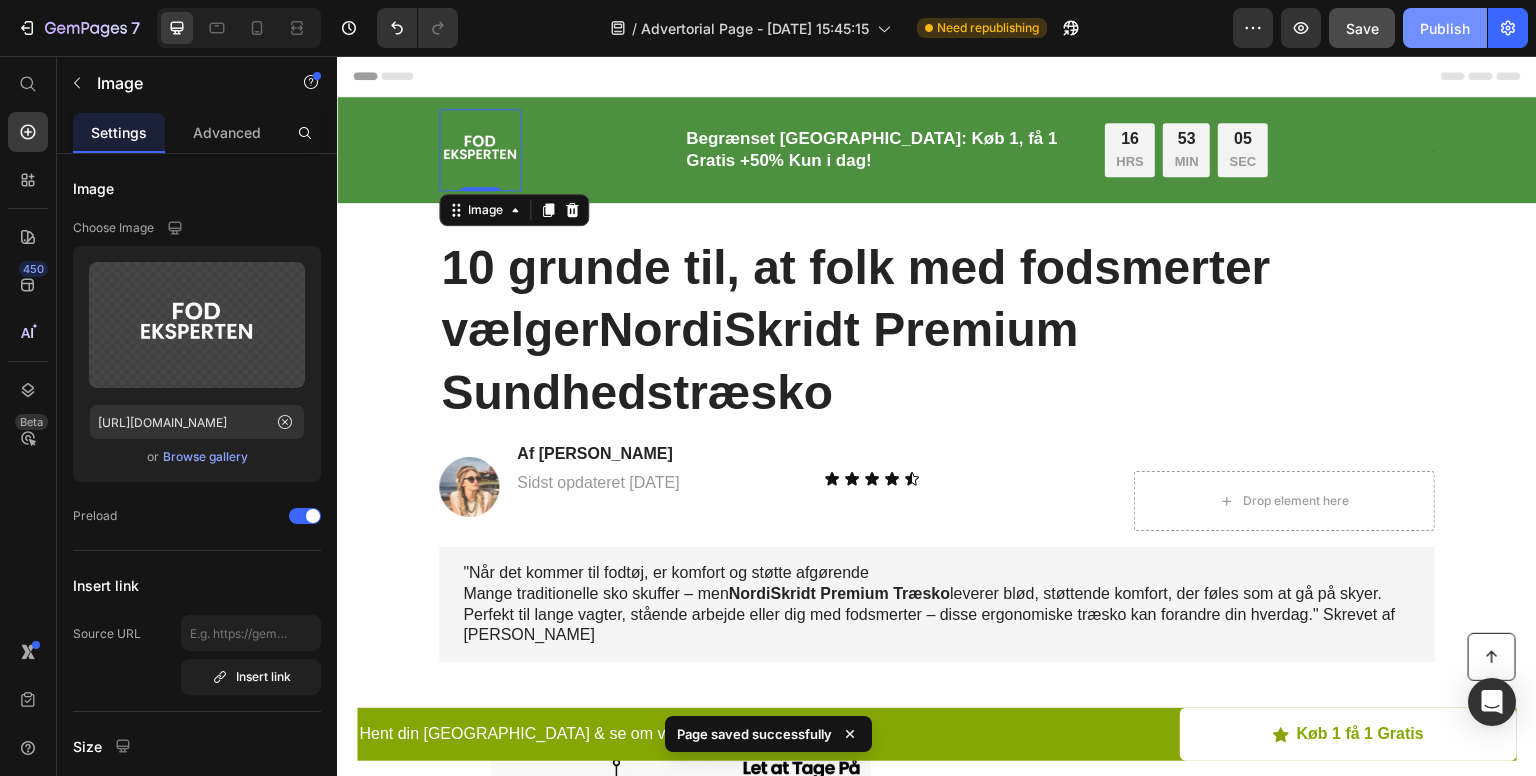 click on "Publish" 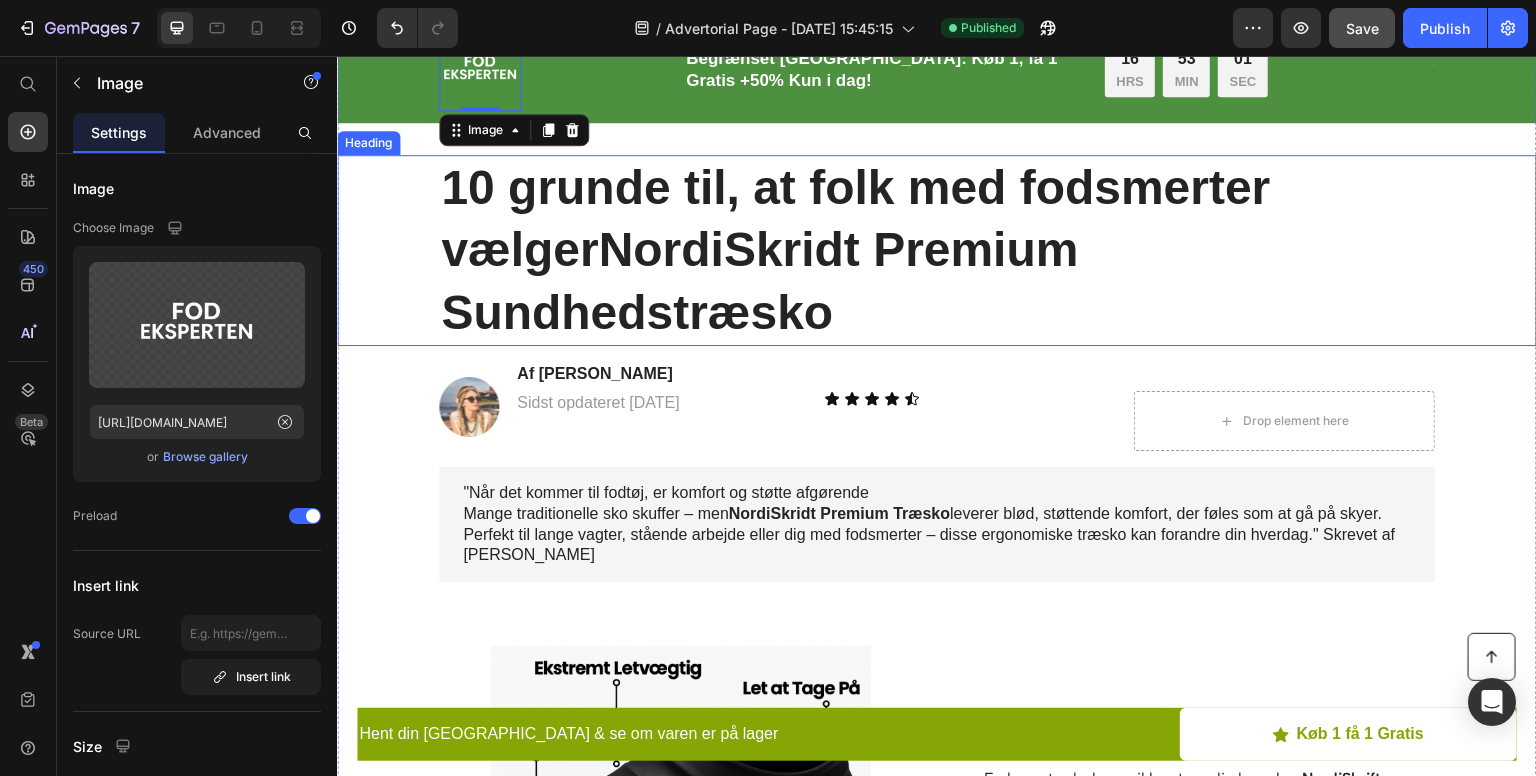 scroll, scrollTop: 79, scrollLeft: 0, axis: vertical 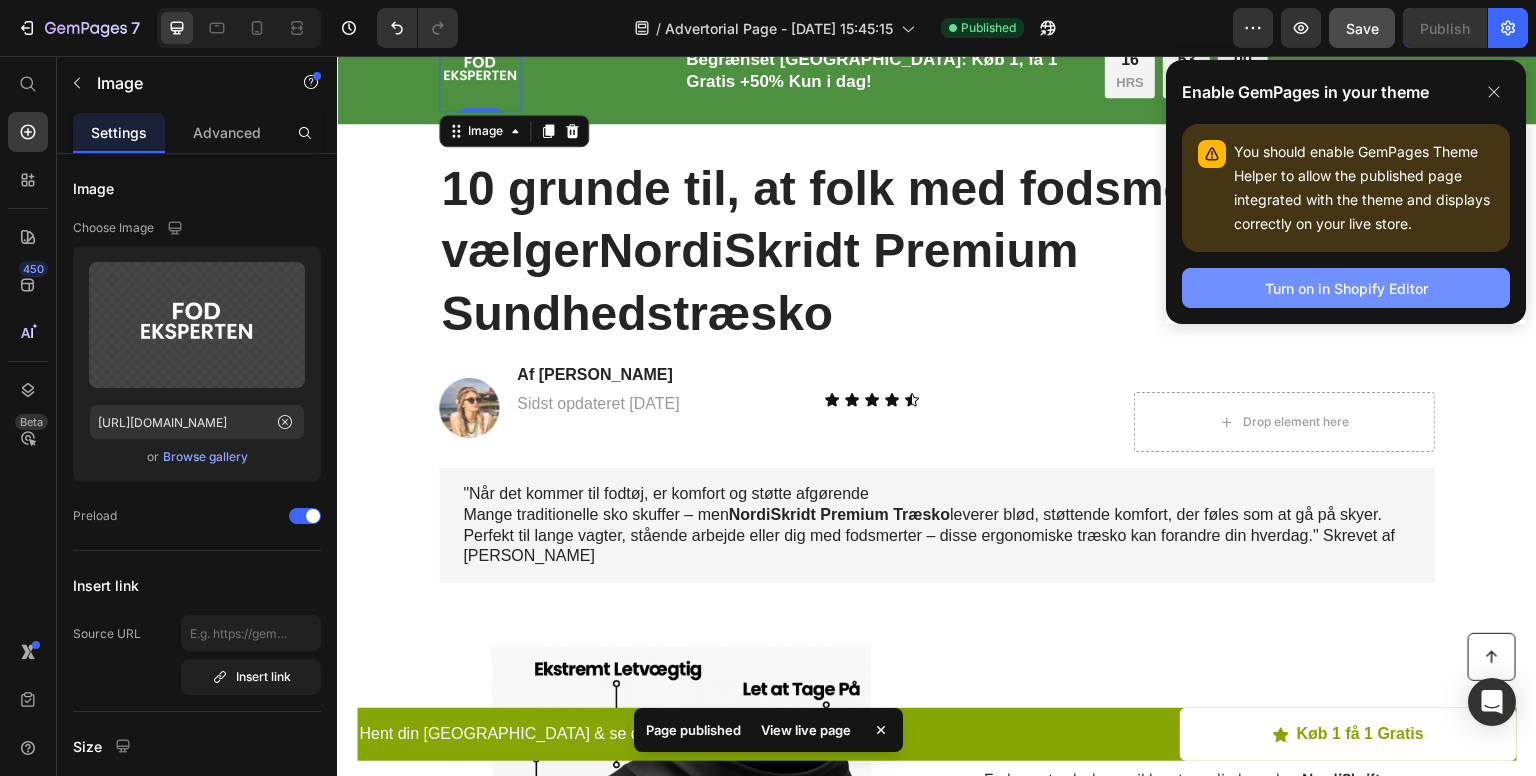 click on "Turn on in Shopify Editor" at bounding box center [1346, 288] 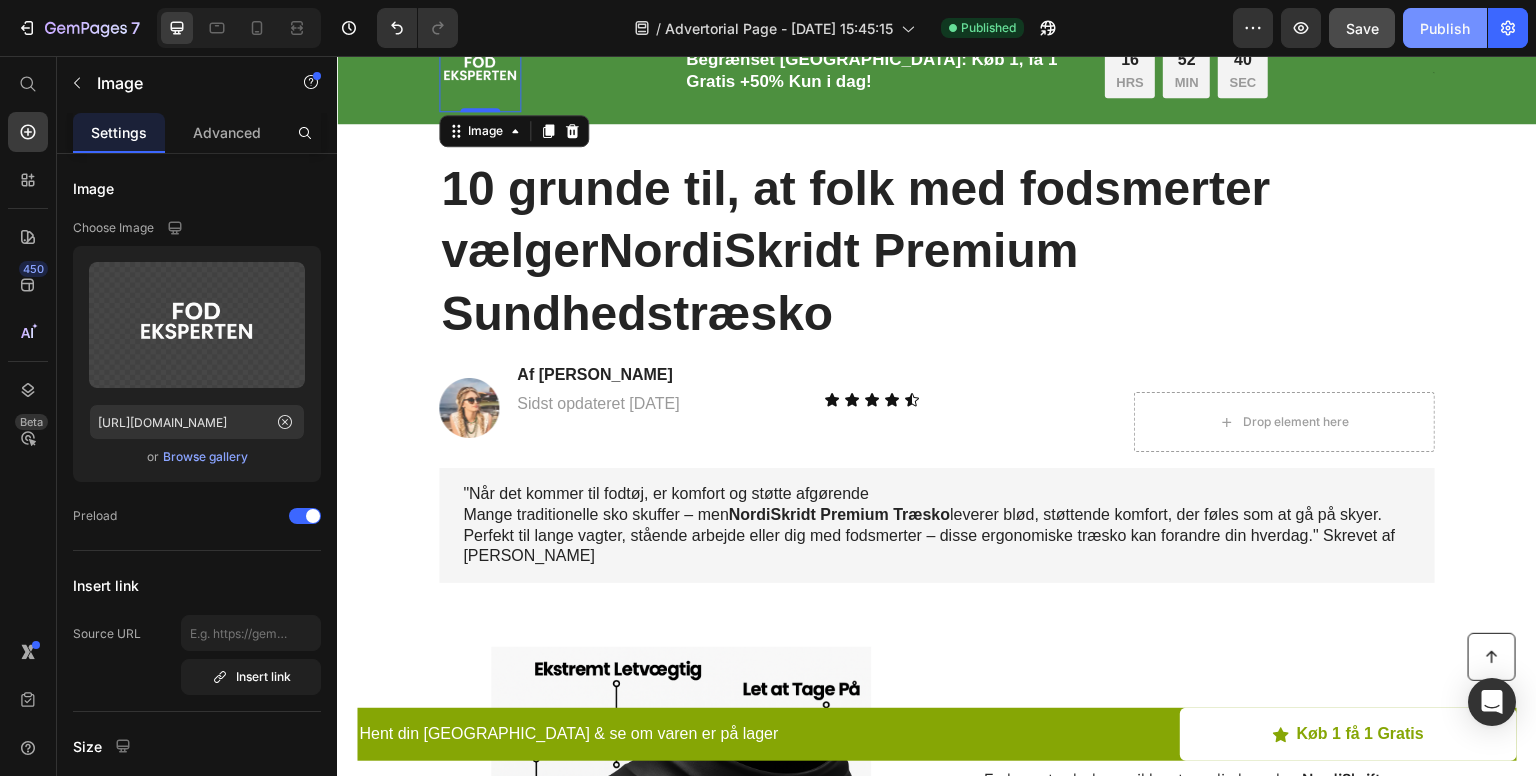 click on "Publish" 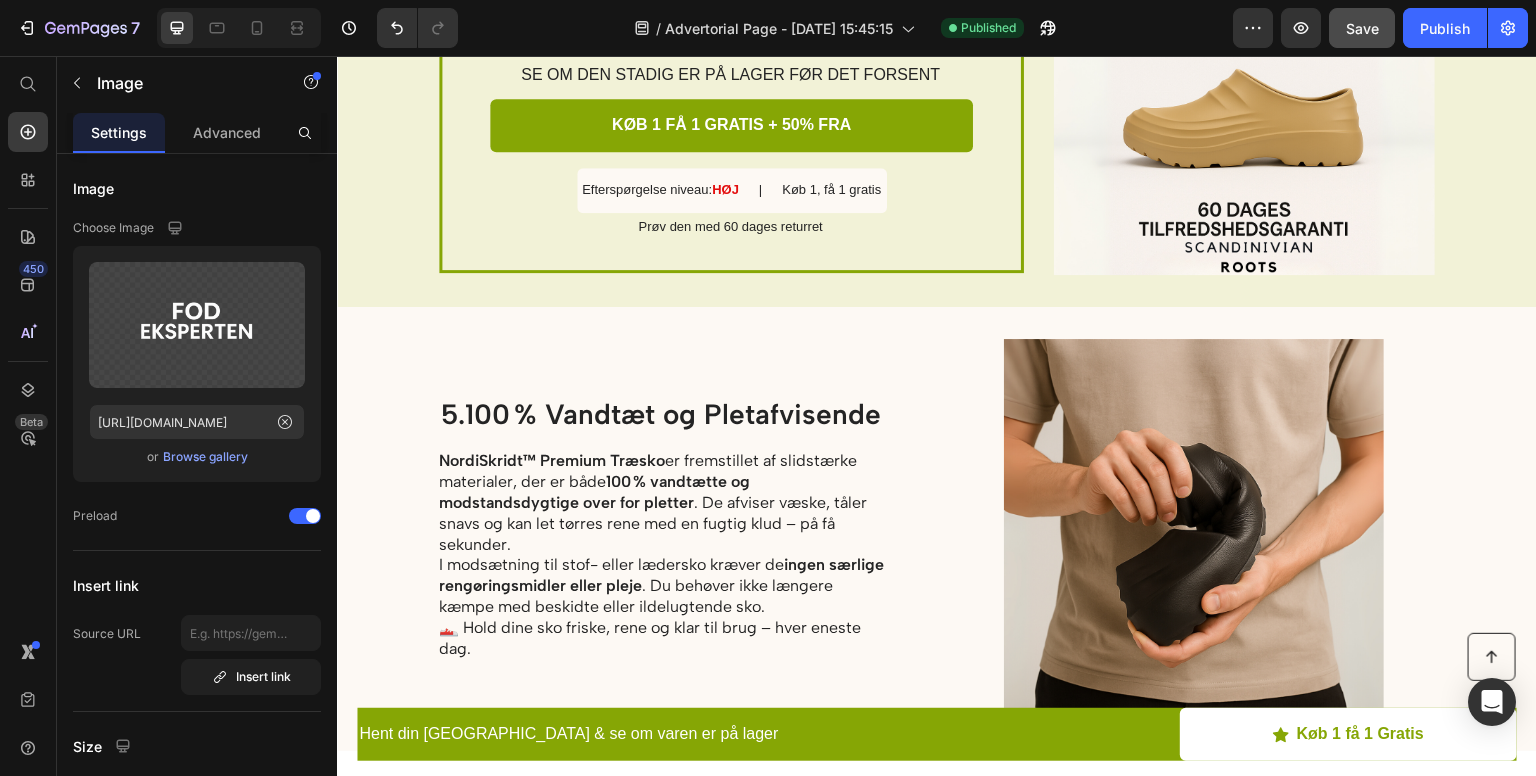 scroll, scrollTop: 2612, scrollLeft: 0, axis: vertical 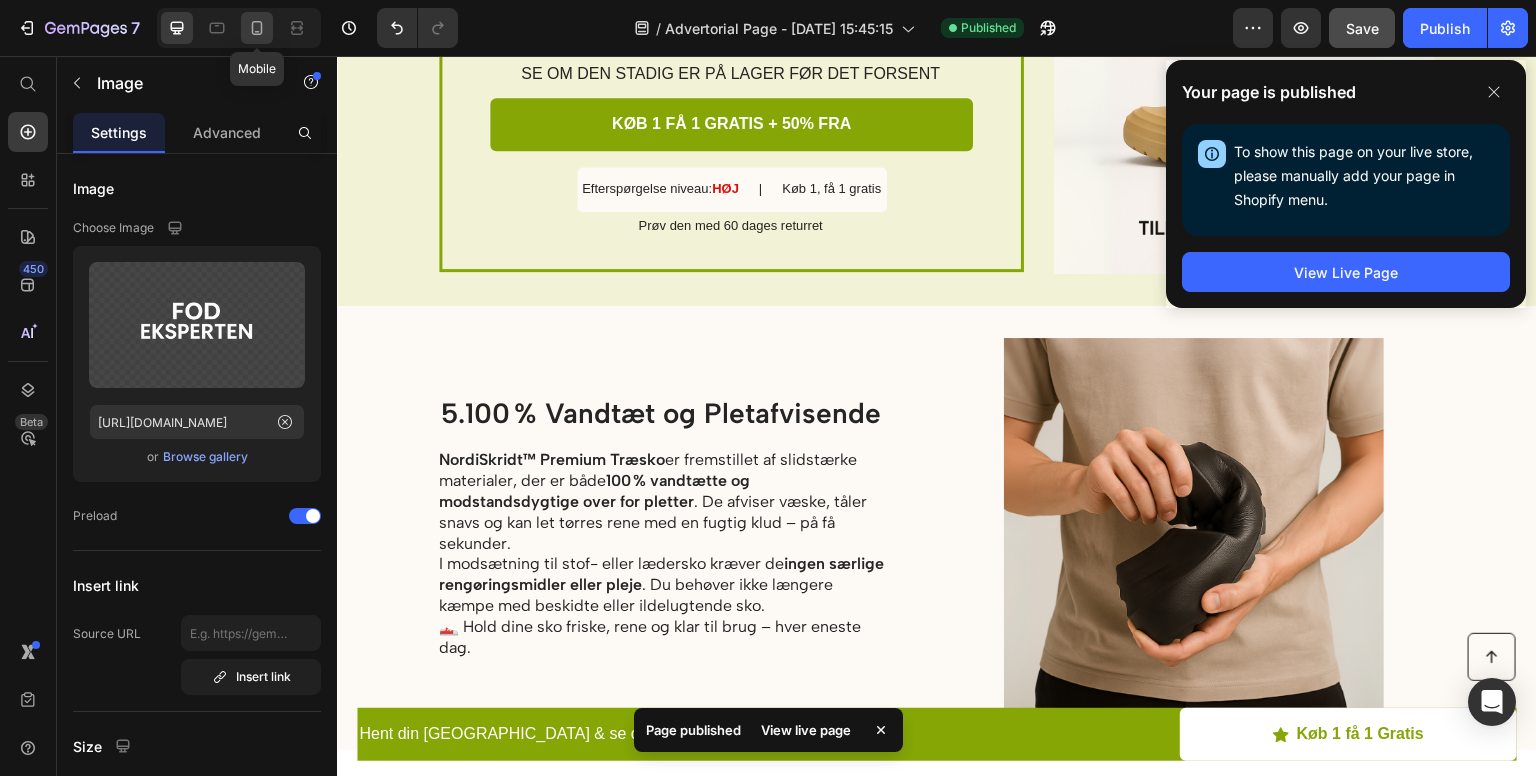 click 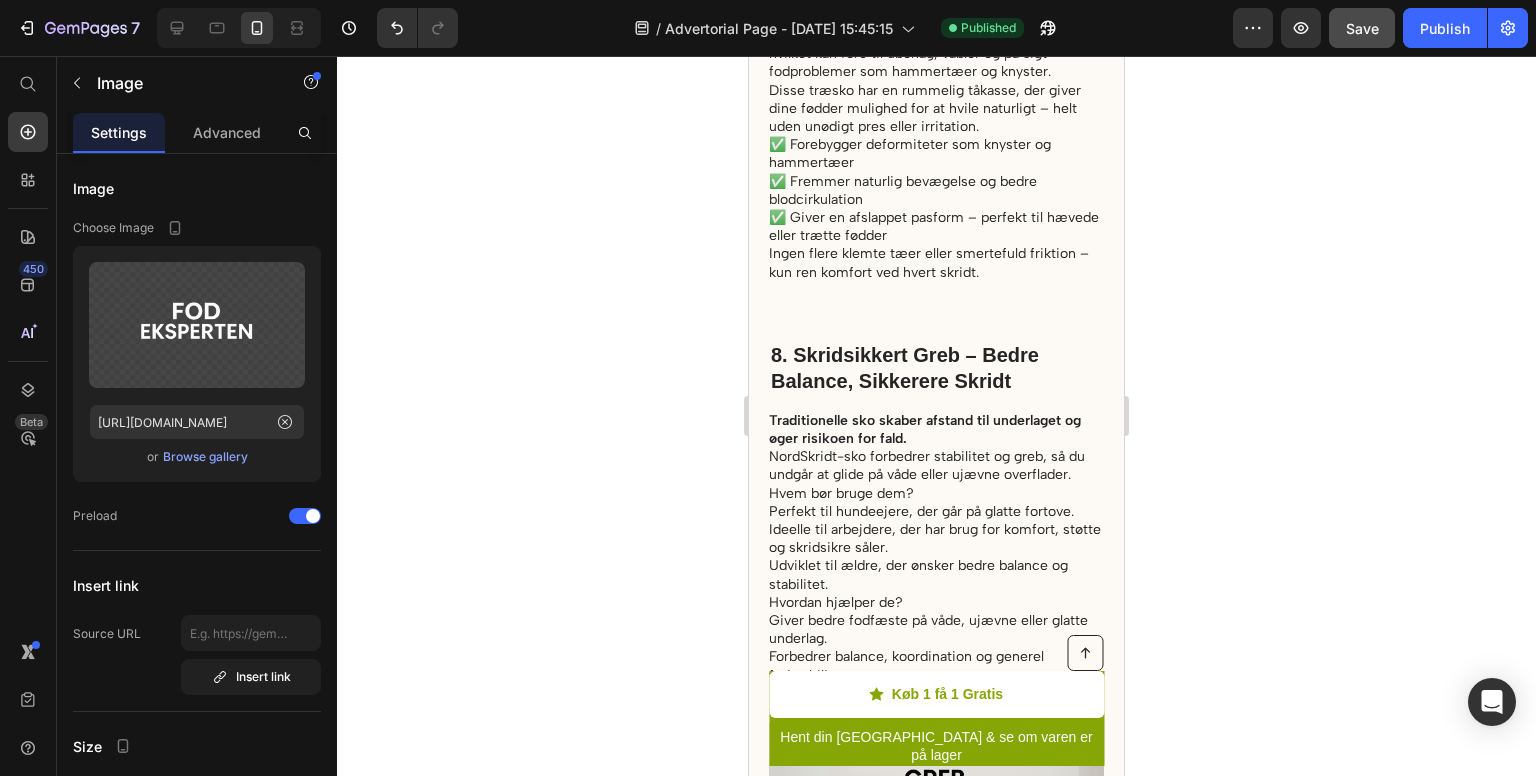 scroll, scrollTop: 6172, scrollLeft: 0, axis: vertical 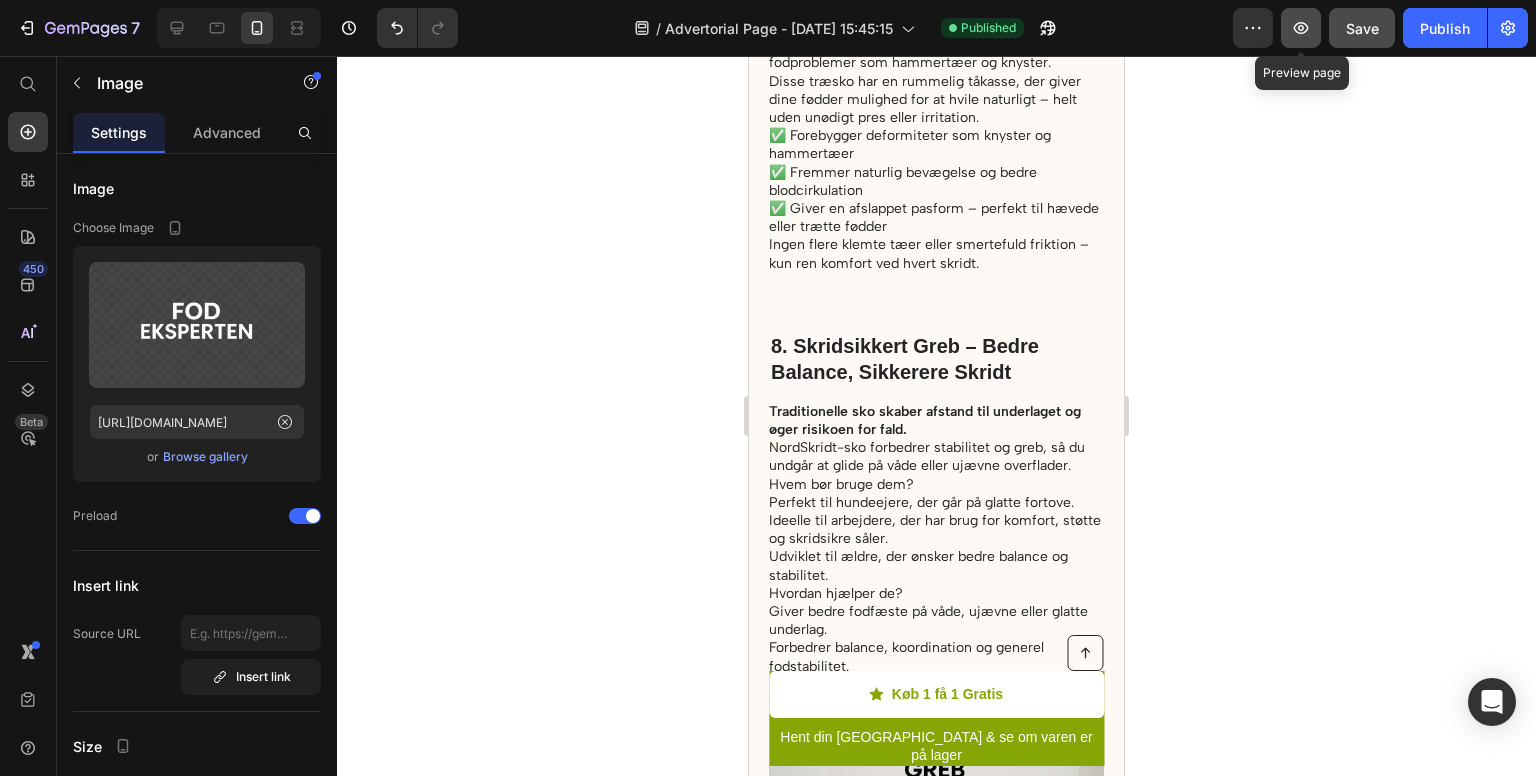 click 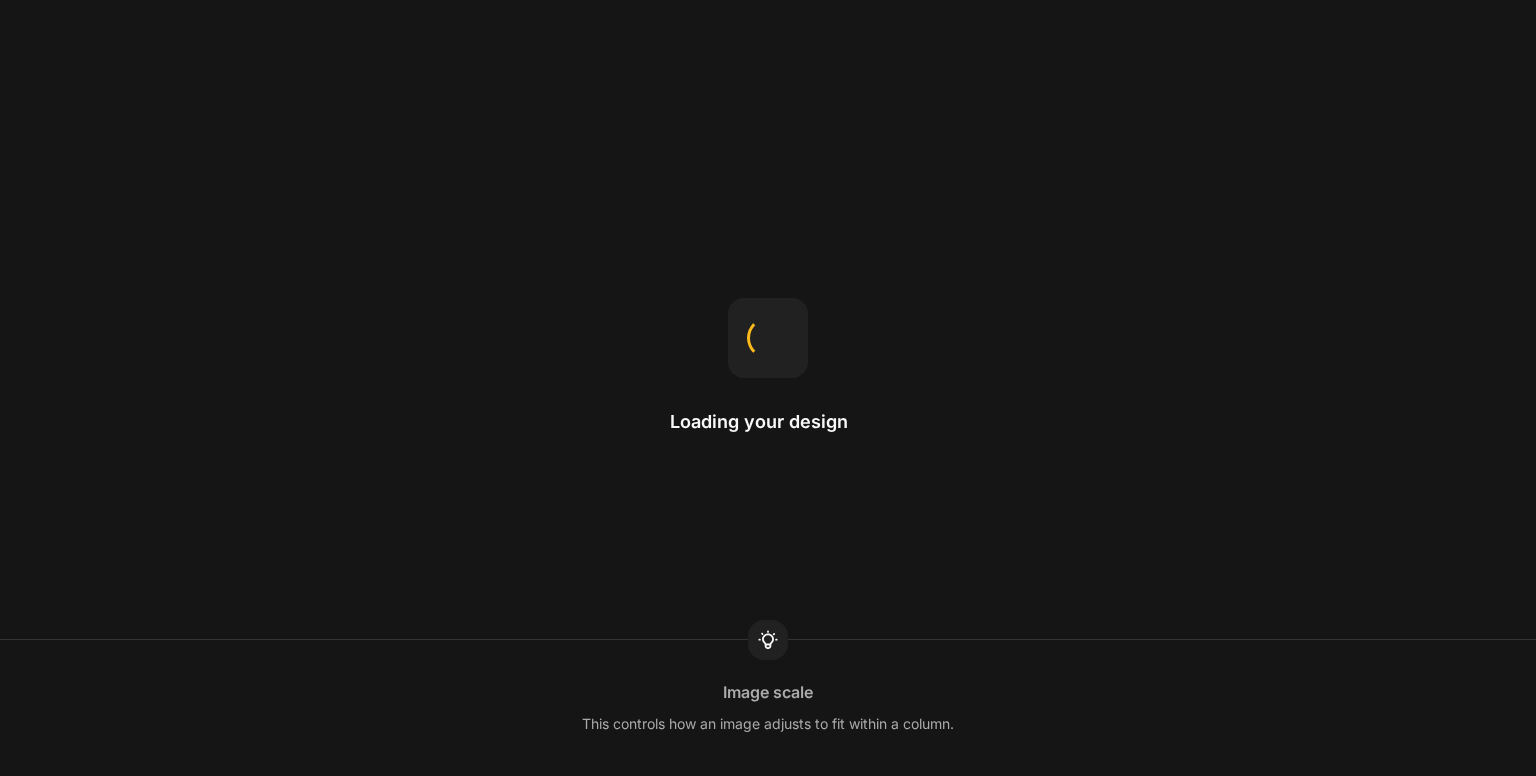 scroll, scrollTop: 0, scrollLeft: 0, axis: both 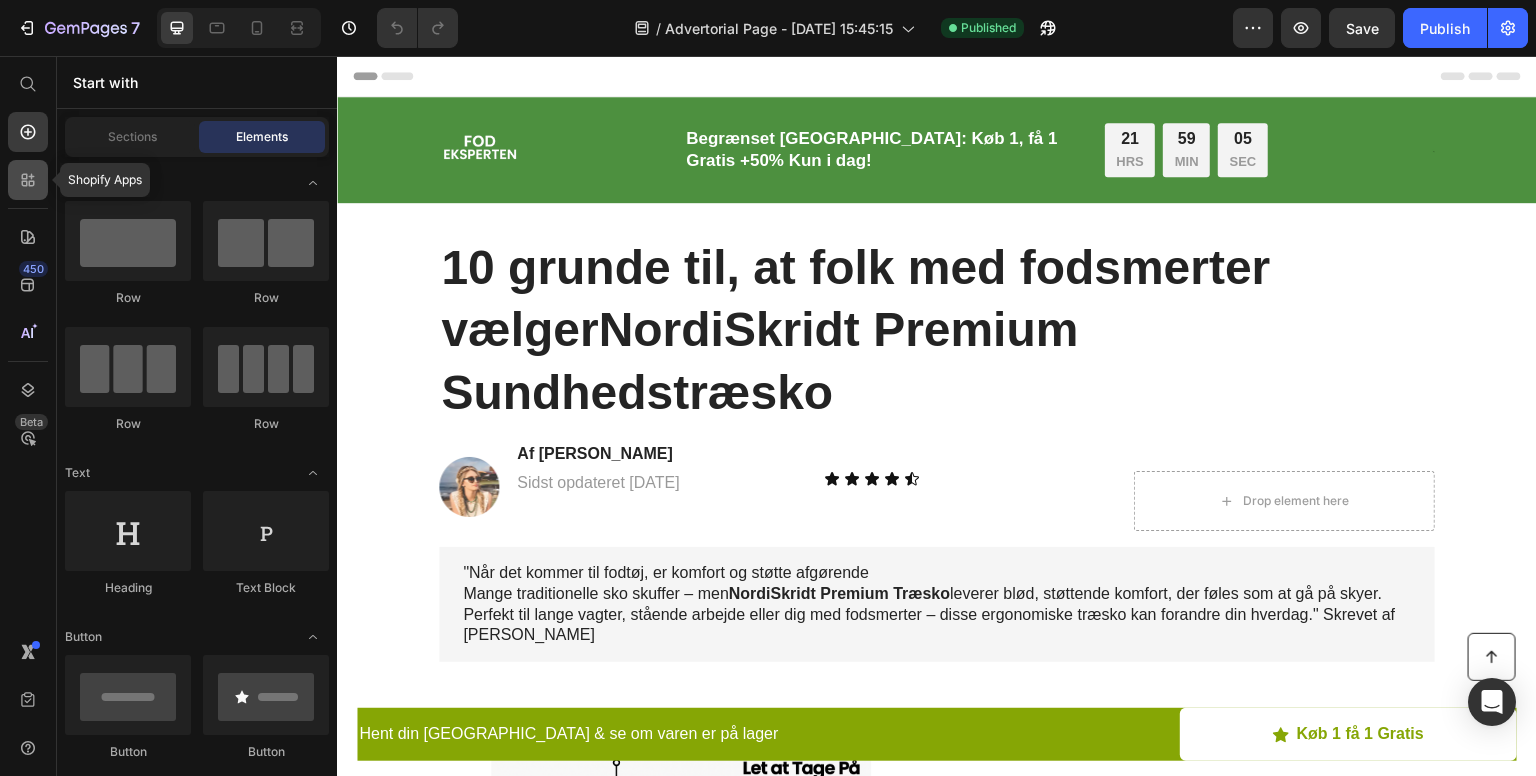 click 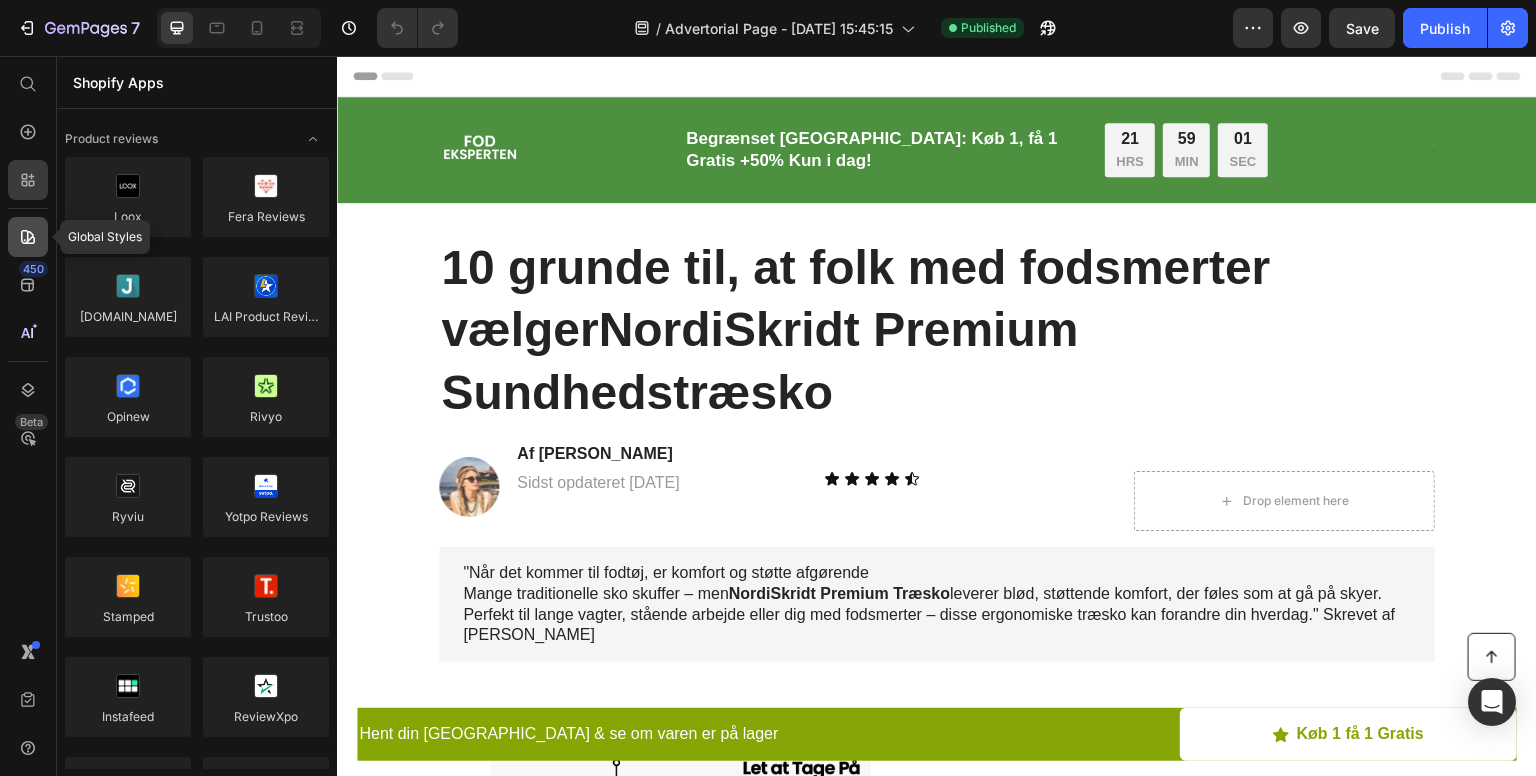click 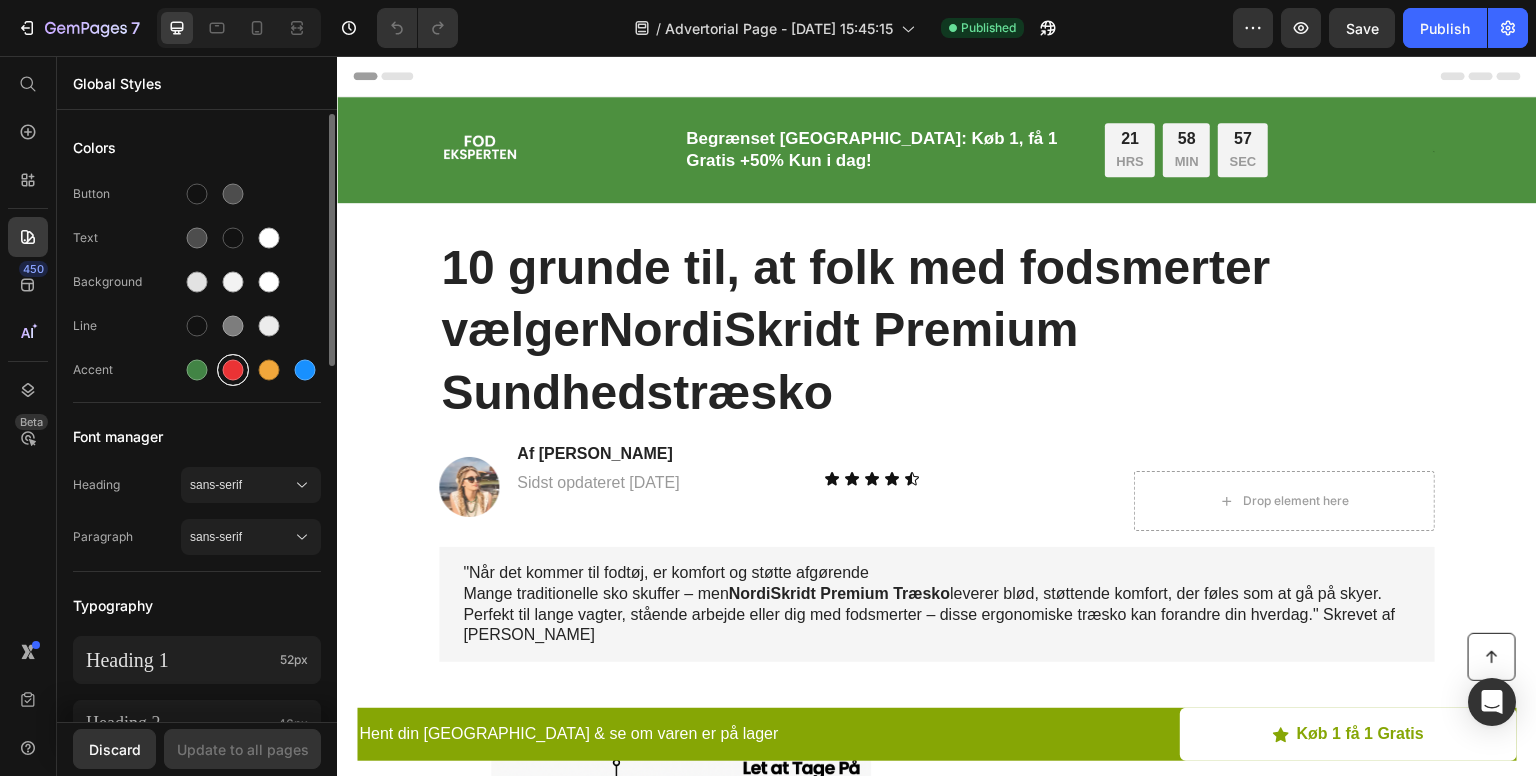 click at bounding box center (233, 370) 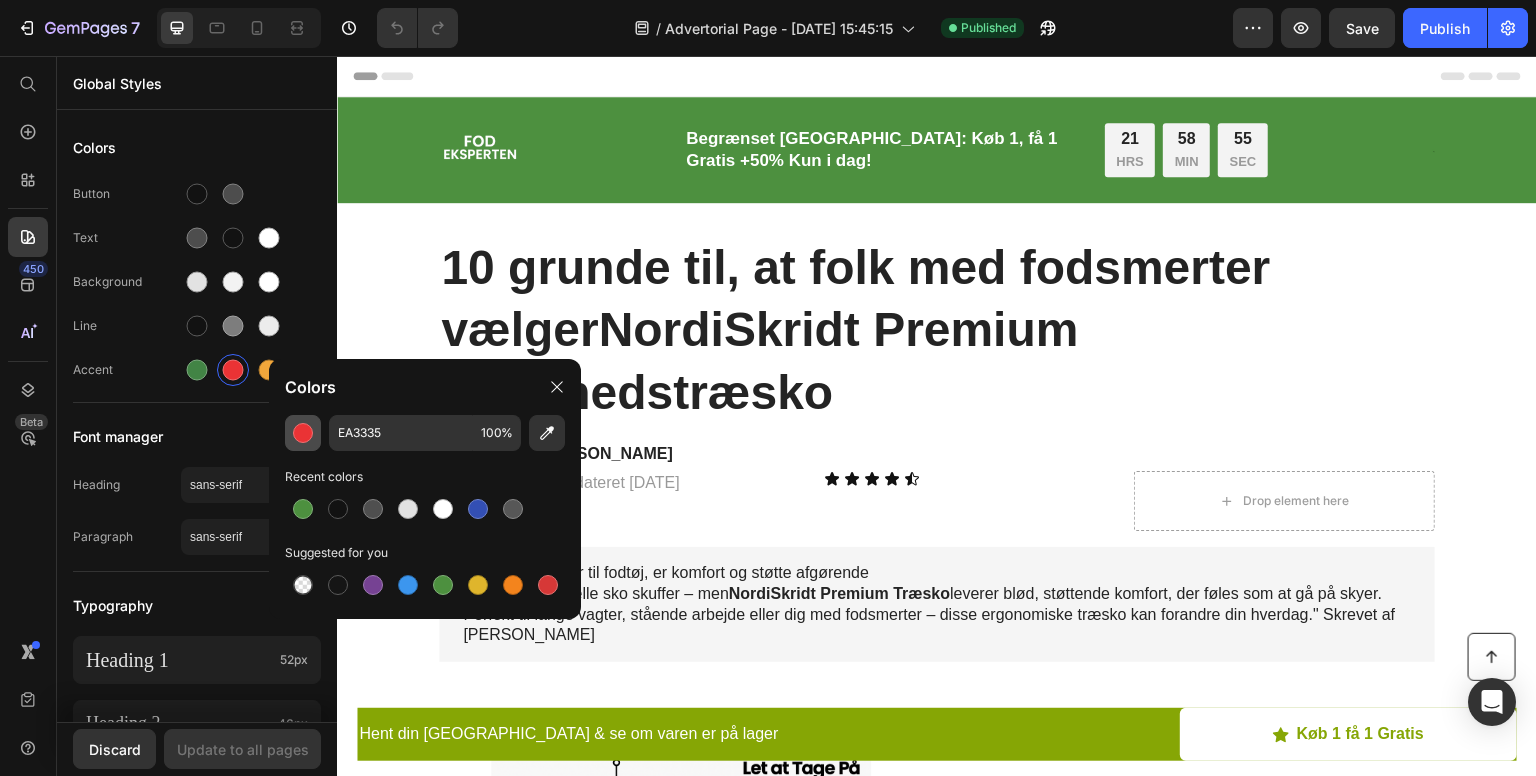 click at bounding box center (303, 433) 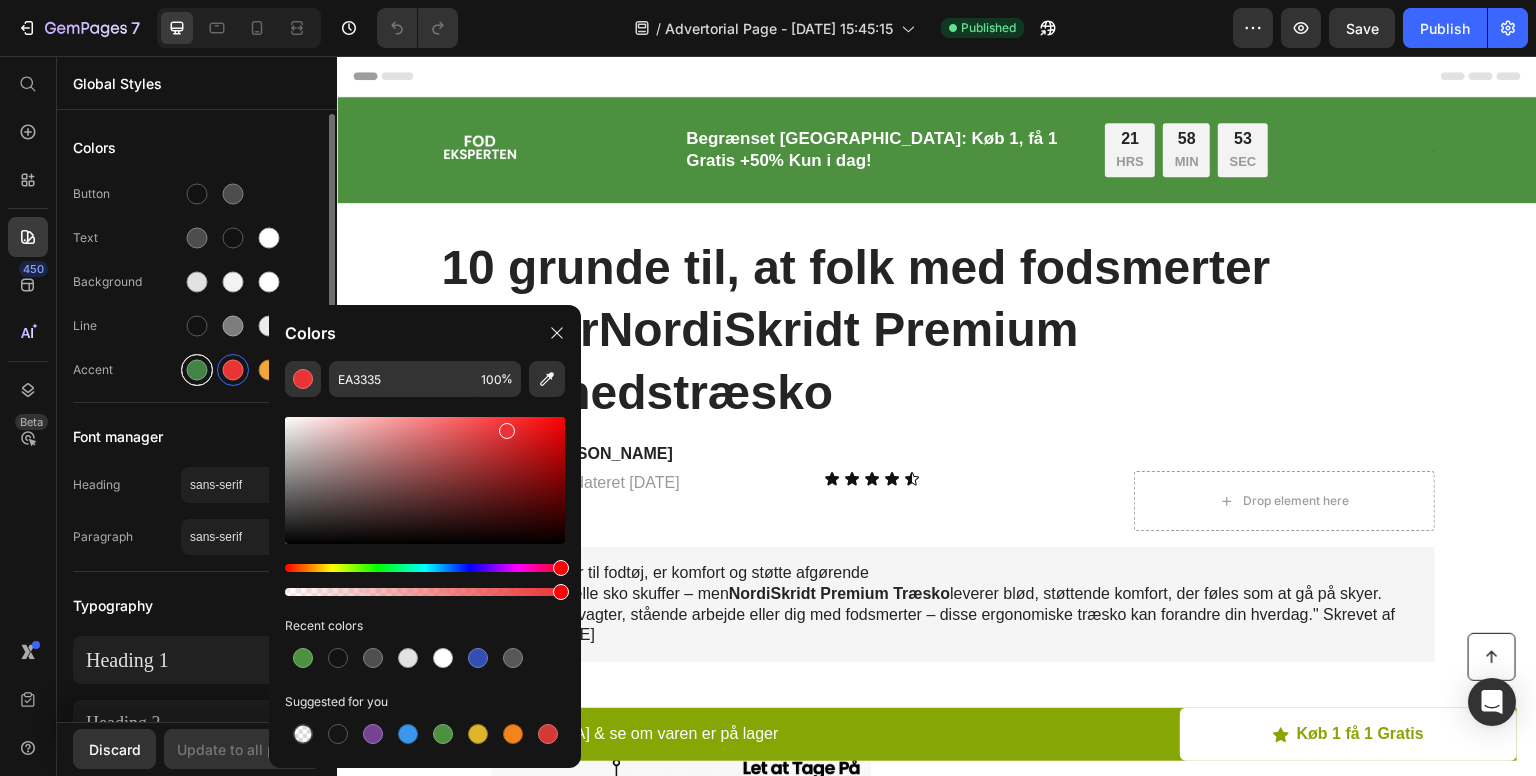 click at bounding box center [197, 370] 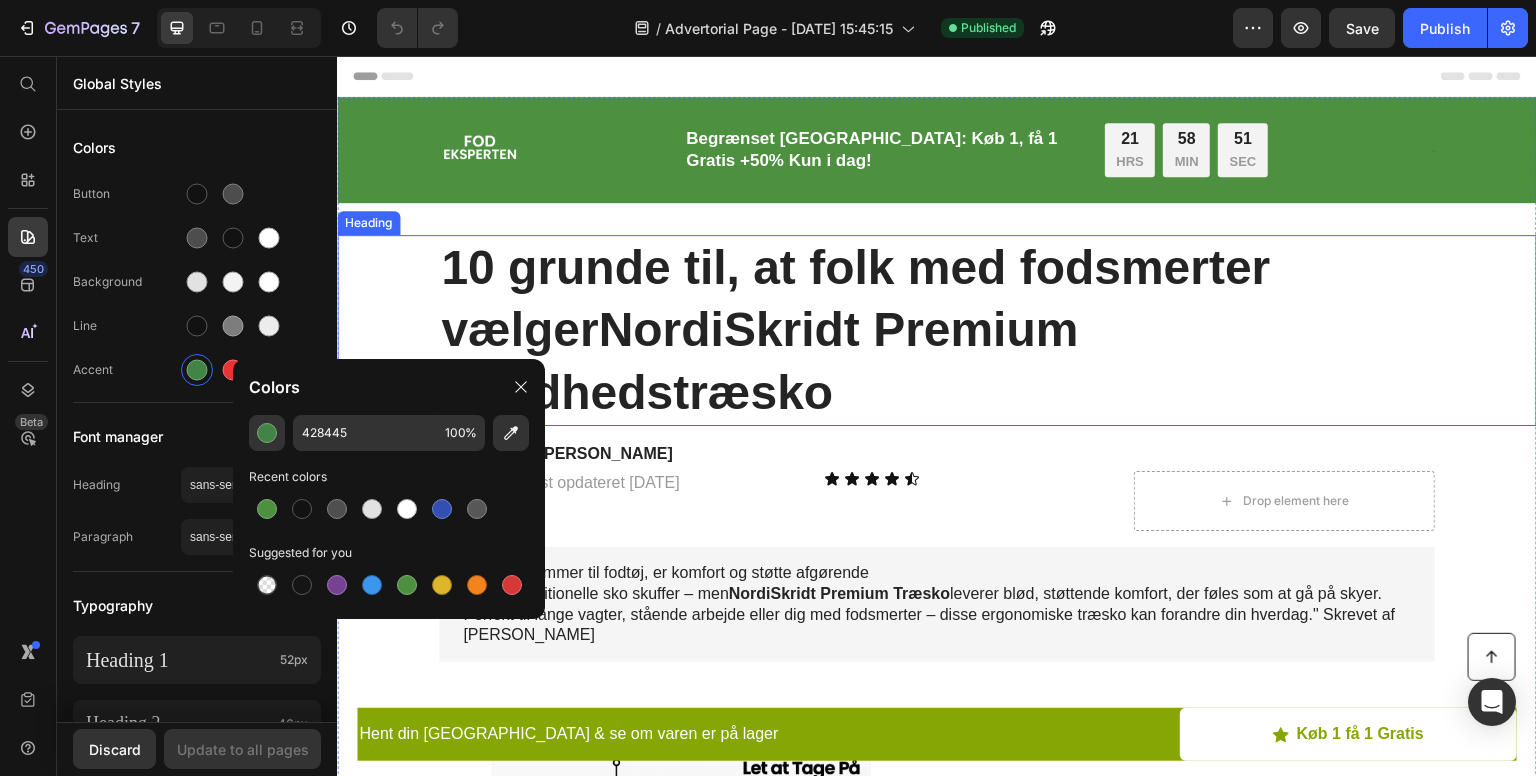click on "10 grunde til, at folk med fodsmerter vælger  NordiSkridt Premium Sundhedstræsko" at bounding box center (937, 330) 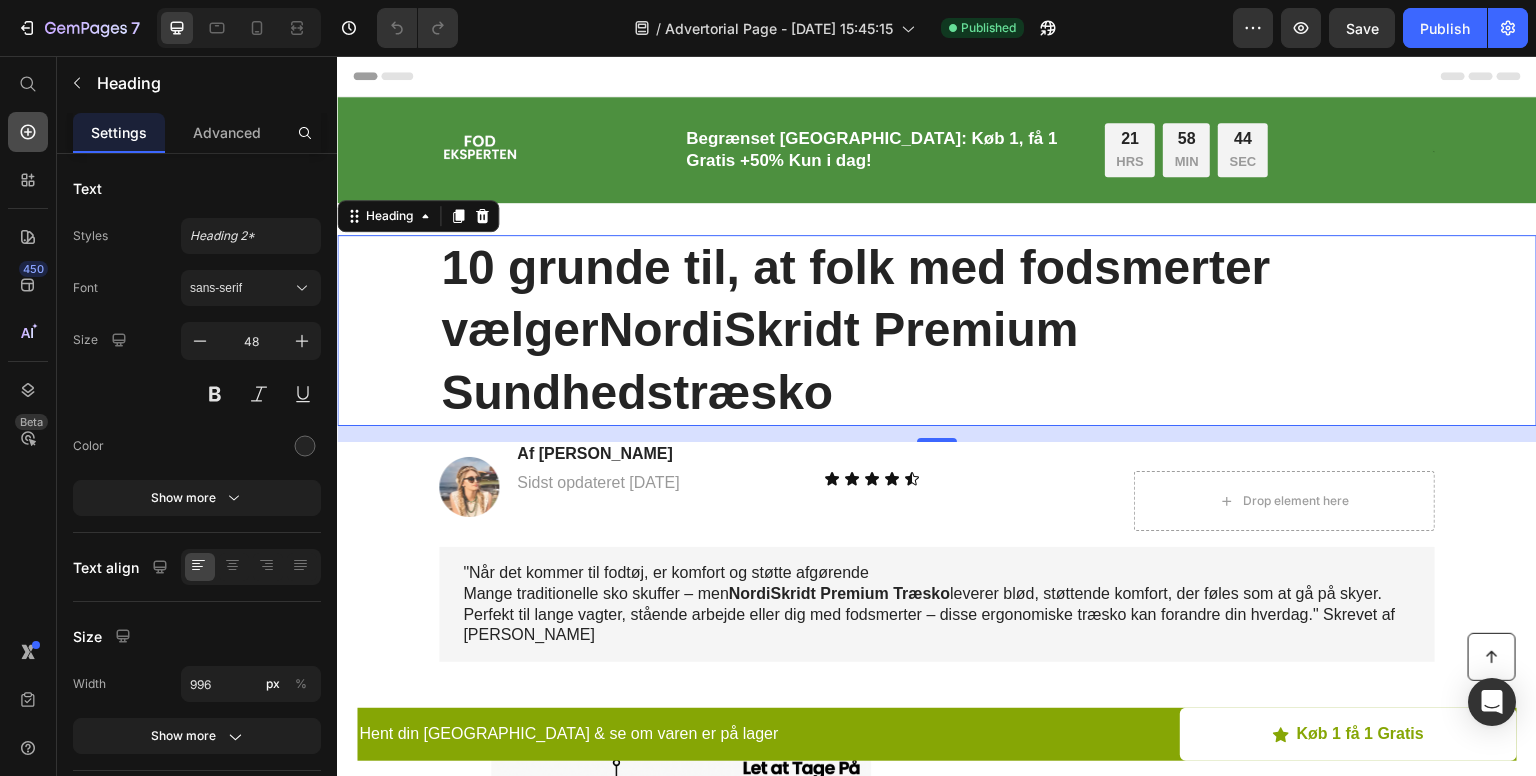 click 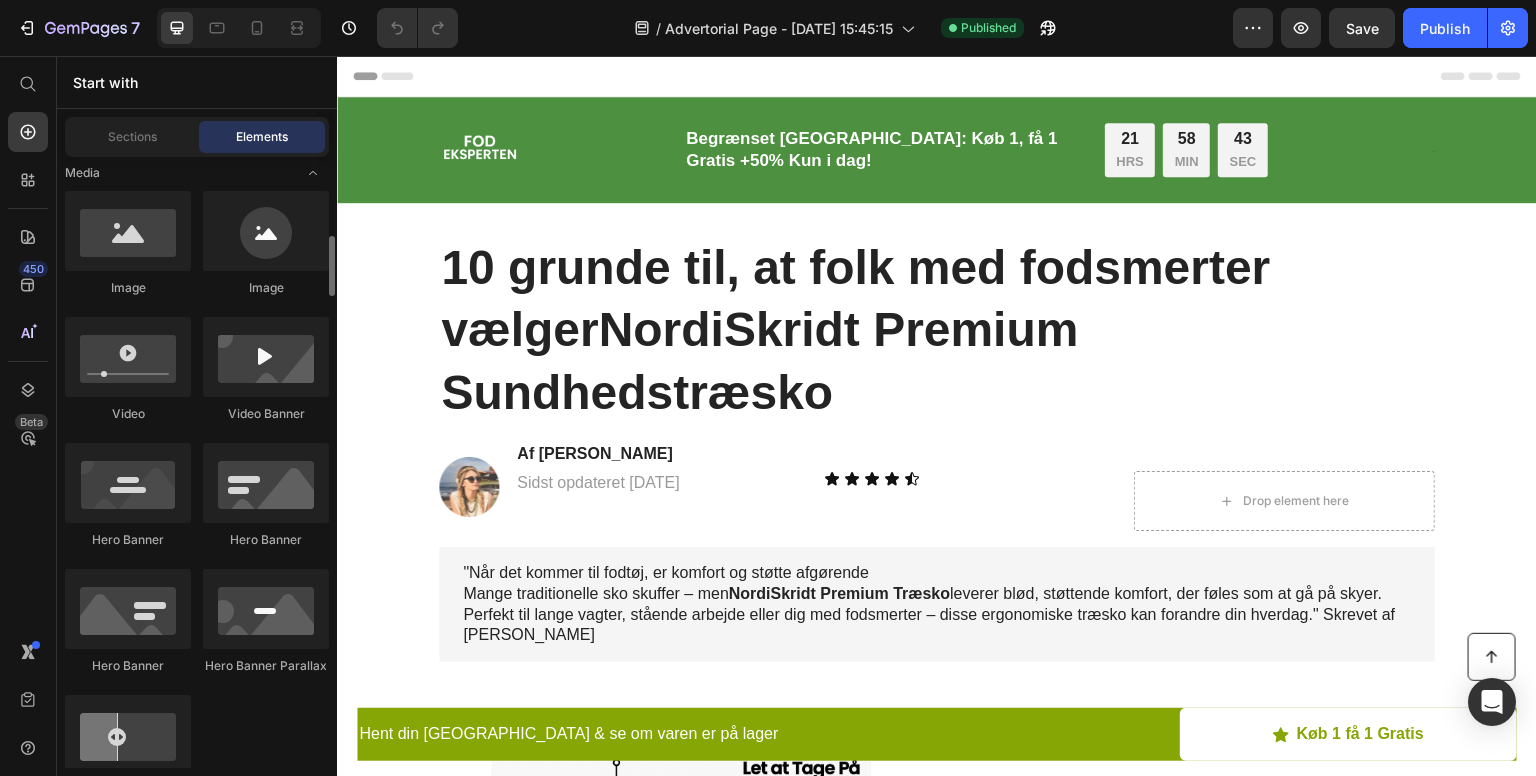 scroll, scrollTop: 758, scrollLeft: 0, axis: vertical 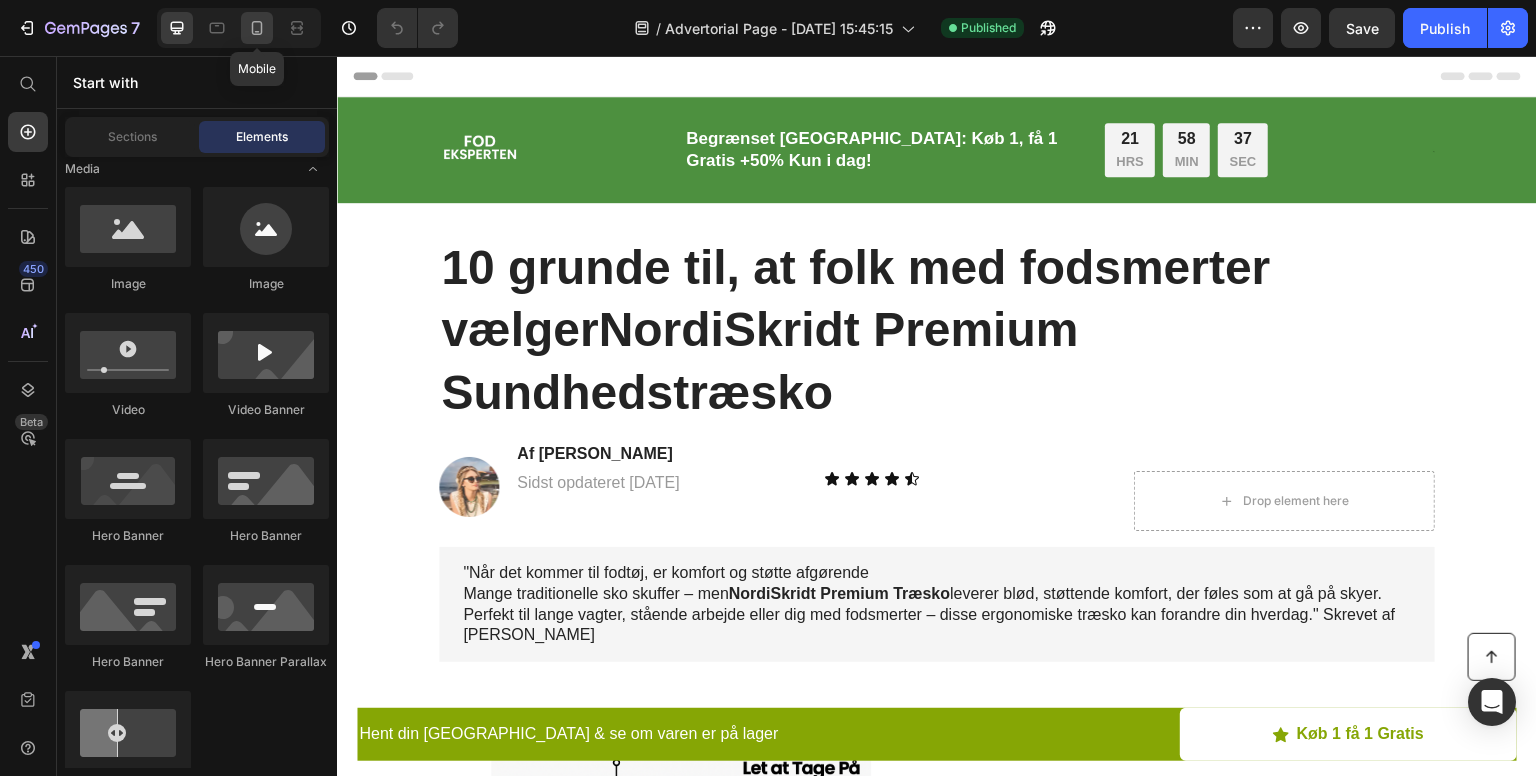 click 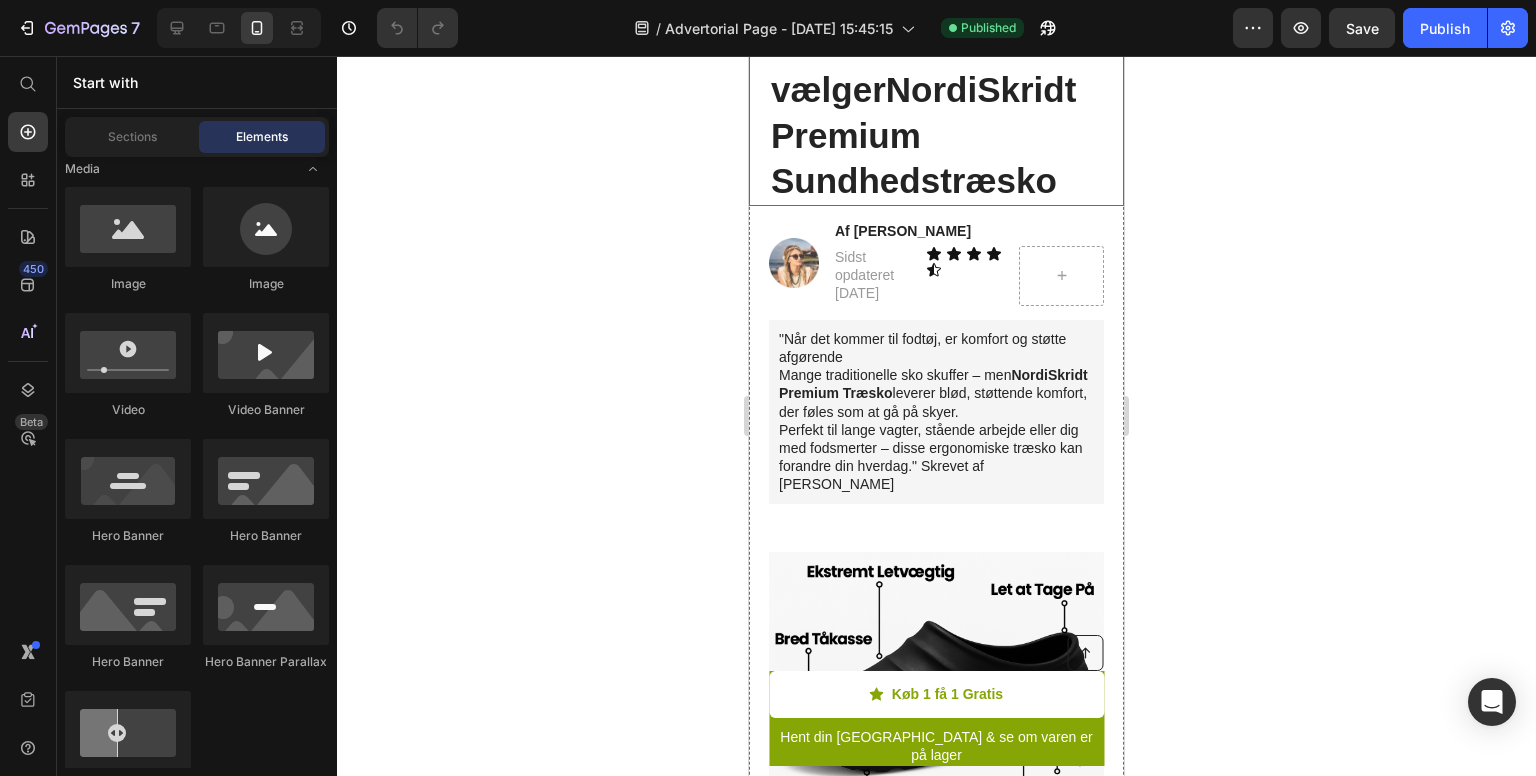 scroll, scrollTop: 124, scrollLeft: 0, axis: vertical 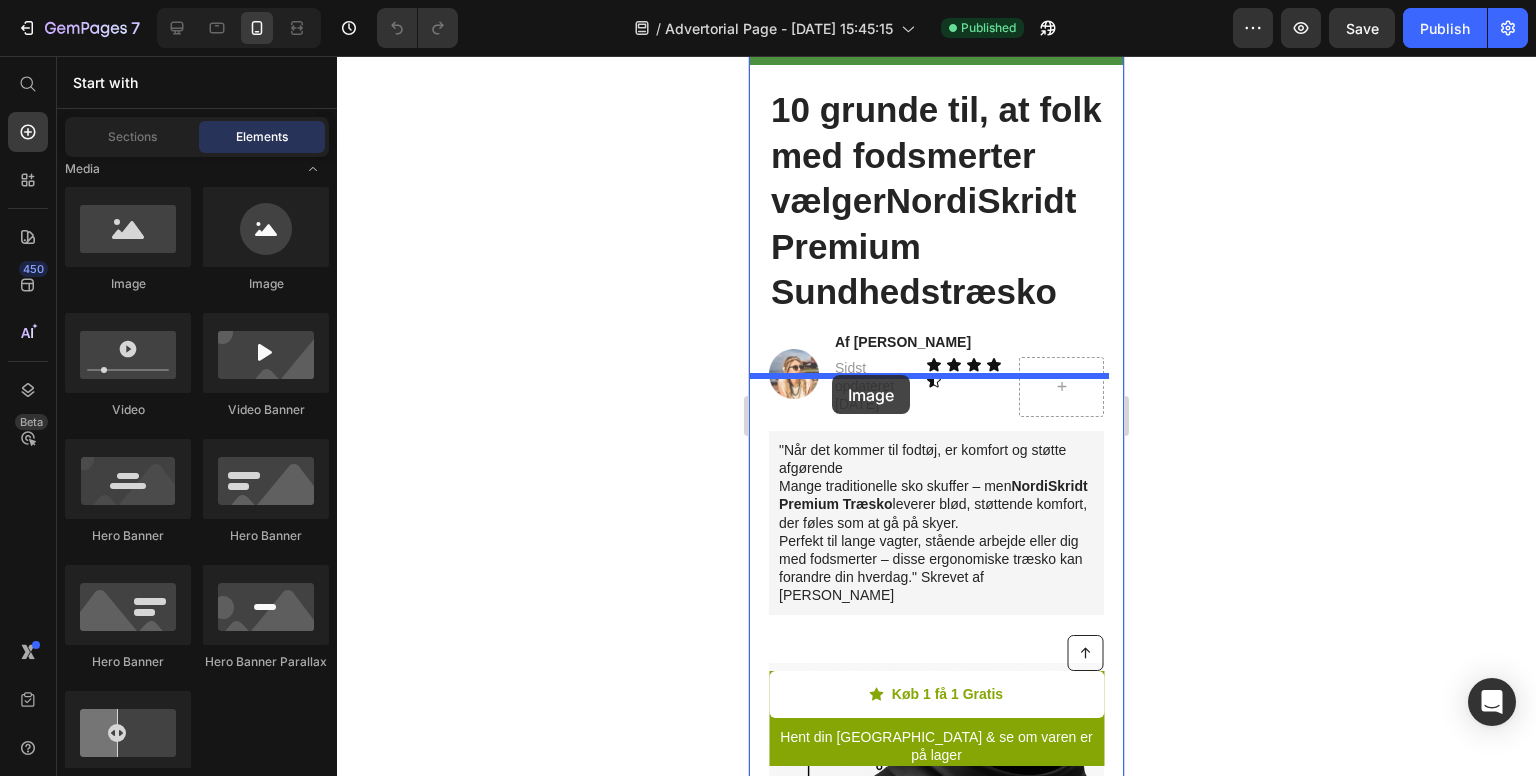 drag, startPoint x: 857, startPoint y: 297, endPoint x: 832, endPoint y: 375, distance: 81.908485 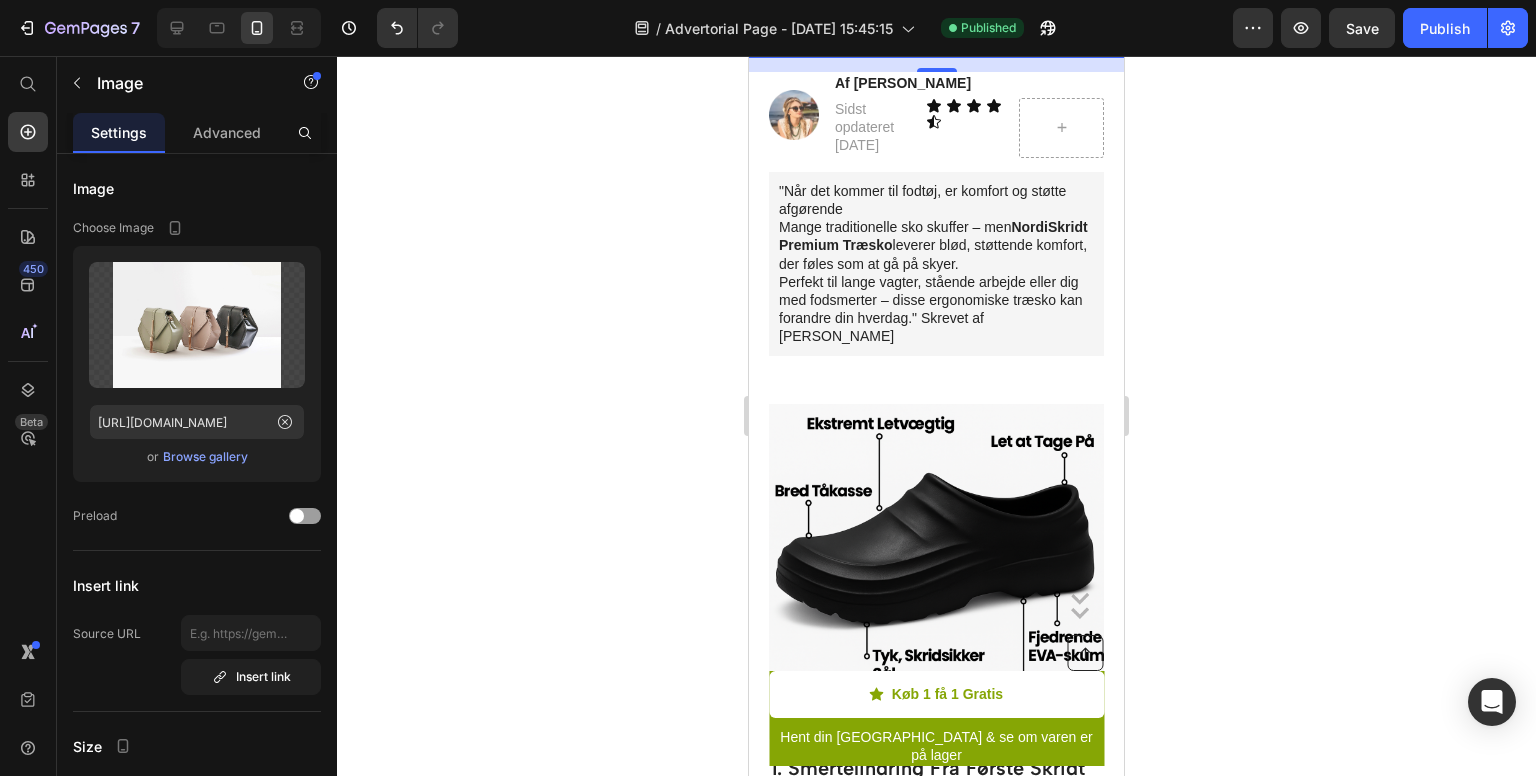 scroll, scrollTop: 400, scrollLeft: 0, axis: vertical 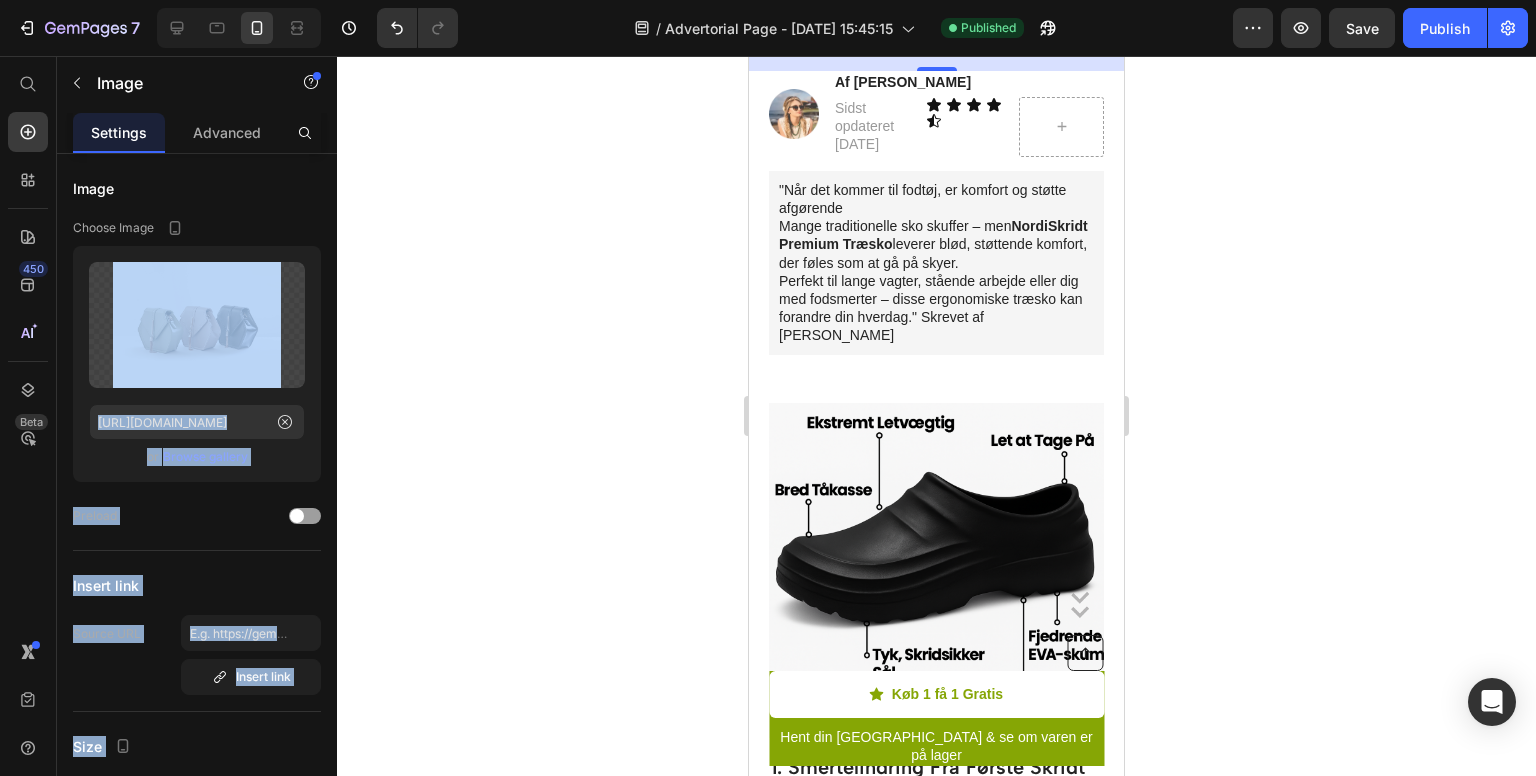 drag, startPoint x: 921, startPoint y: 352, endPoint x: 852, endPoint y: 227, distance: 142.77956 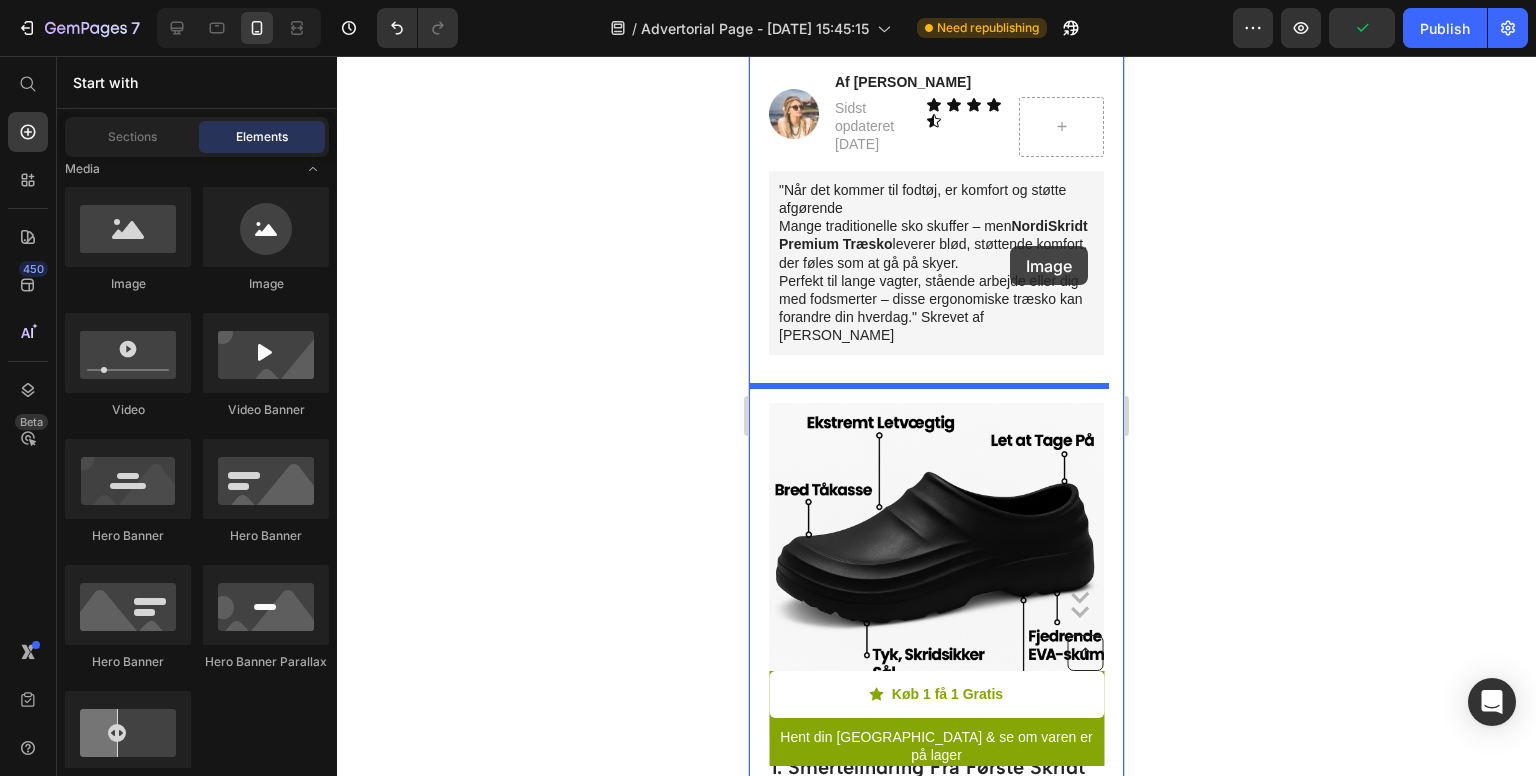 drag, startPoint x: 900, startPoint y: 305, endPoint x: 1010, endPoint y: 246, distance: 124.823875 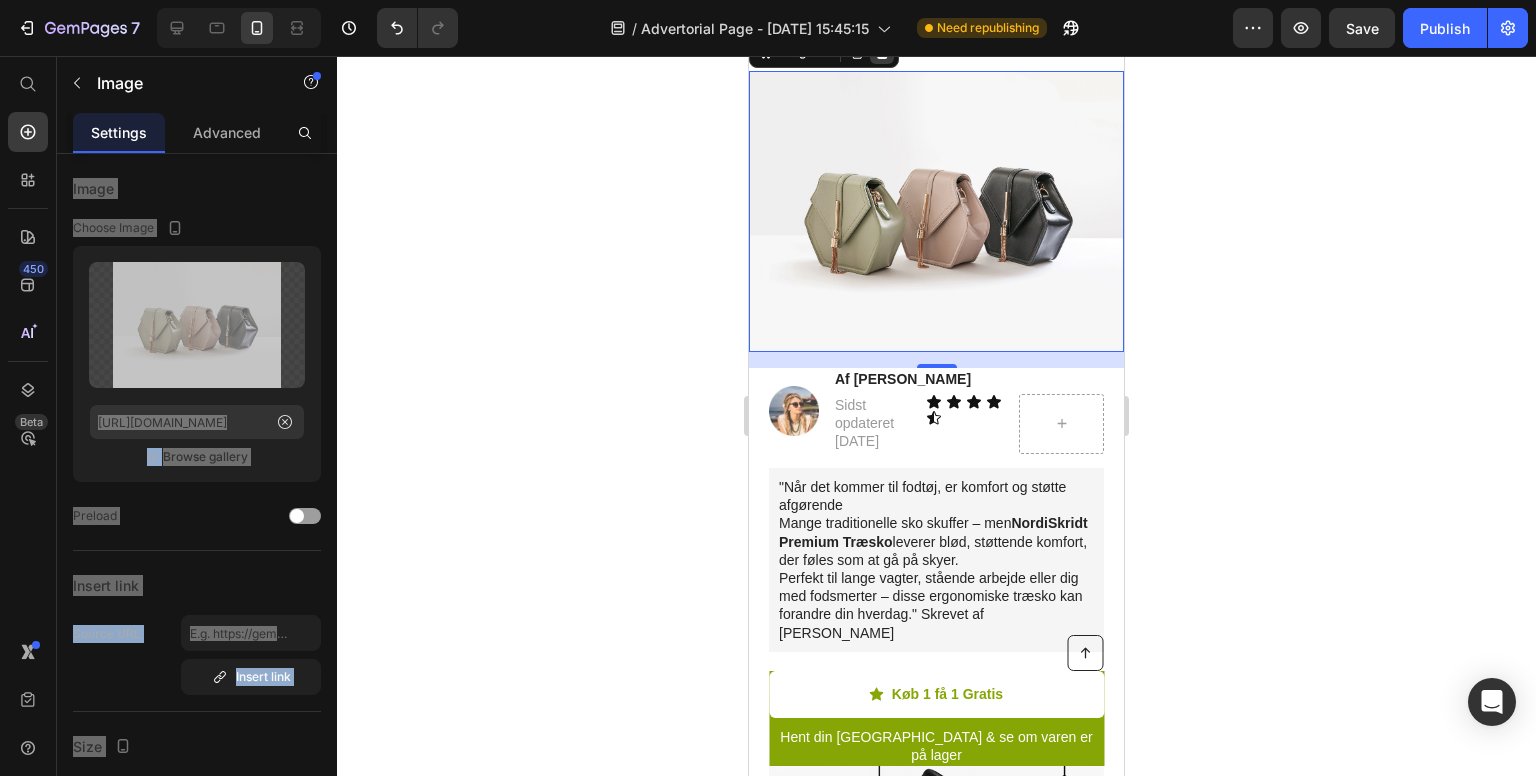 click 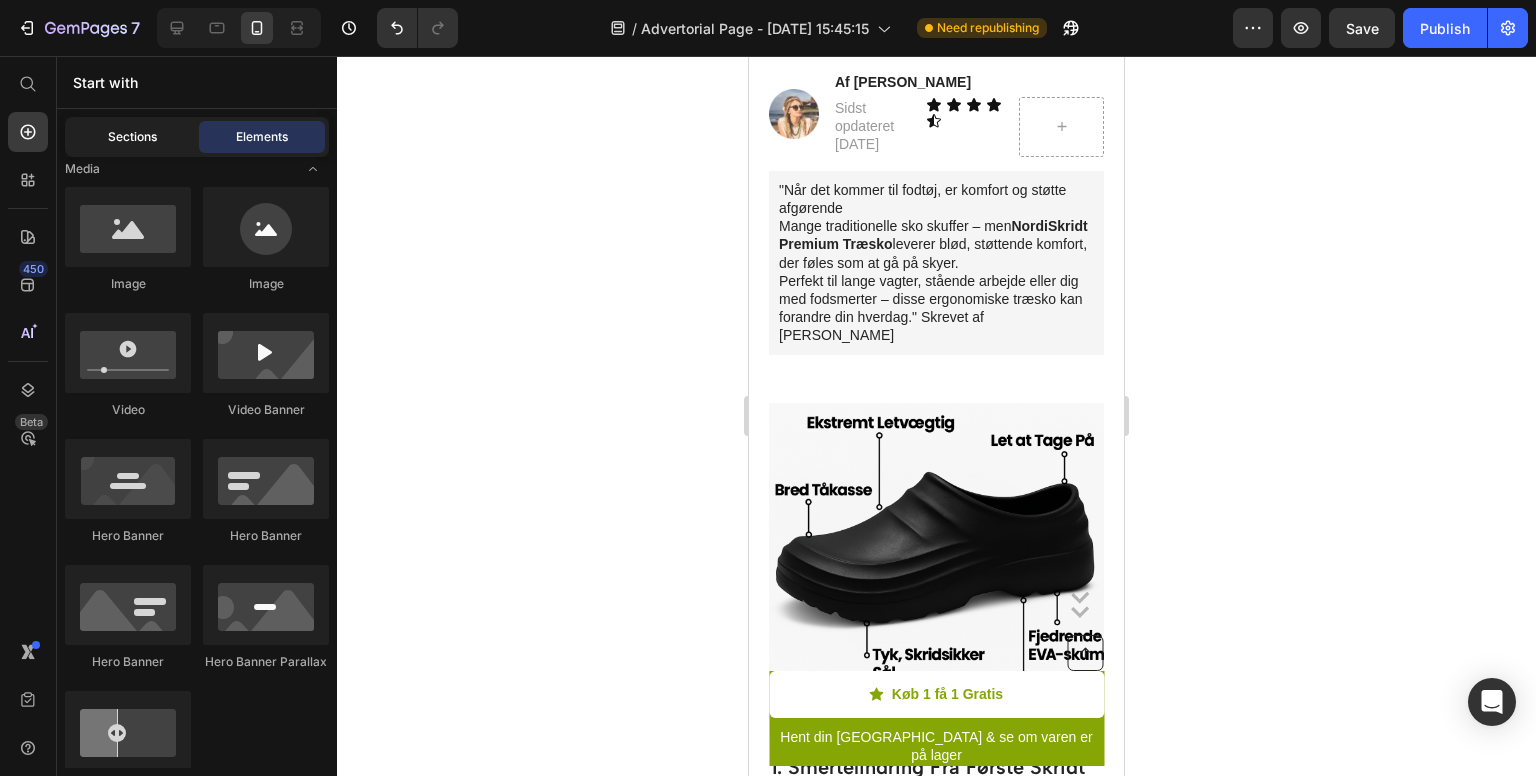 click on "Sections" 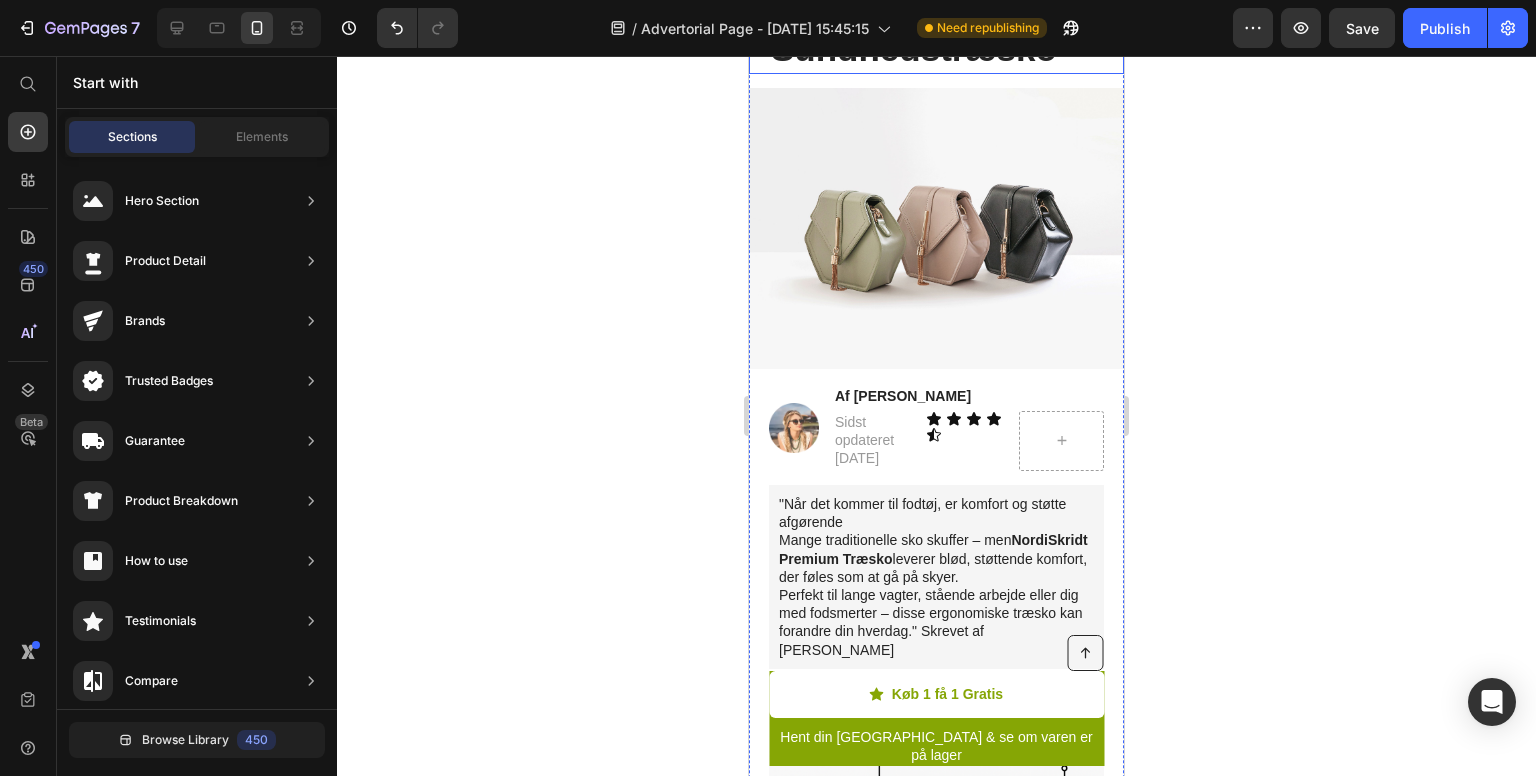 scroll, scrollTop: 368, scrollLeft: 0, axis: vertical 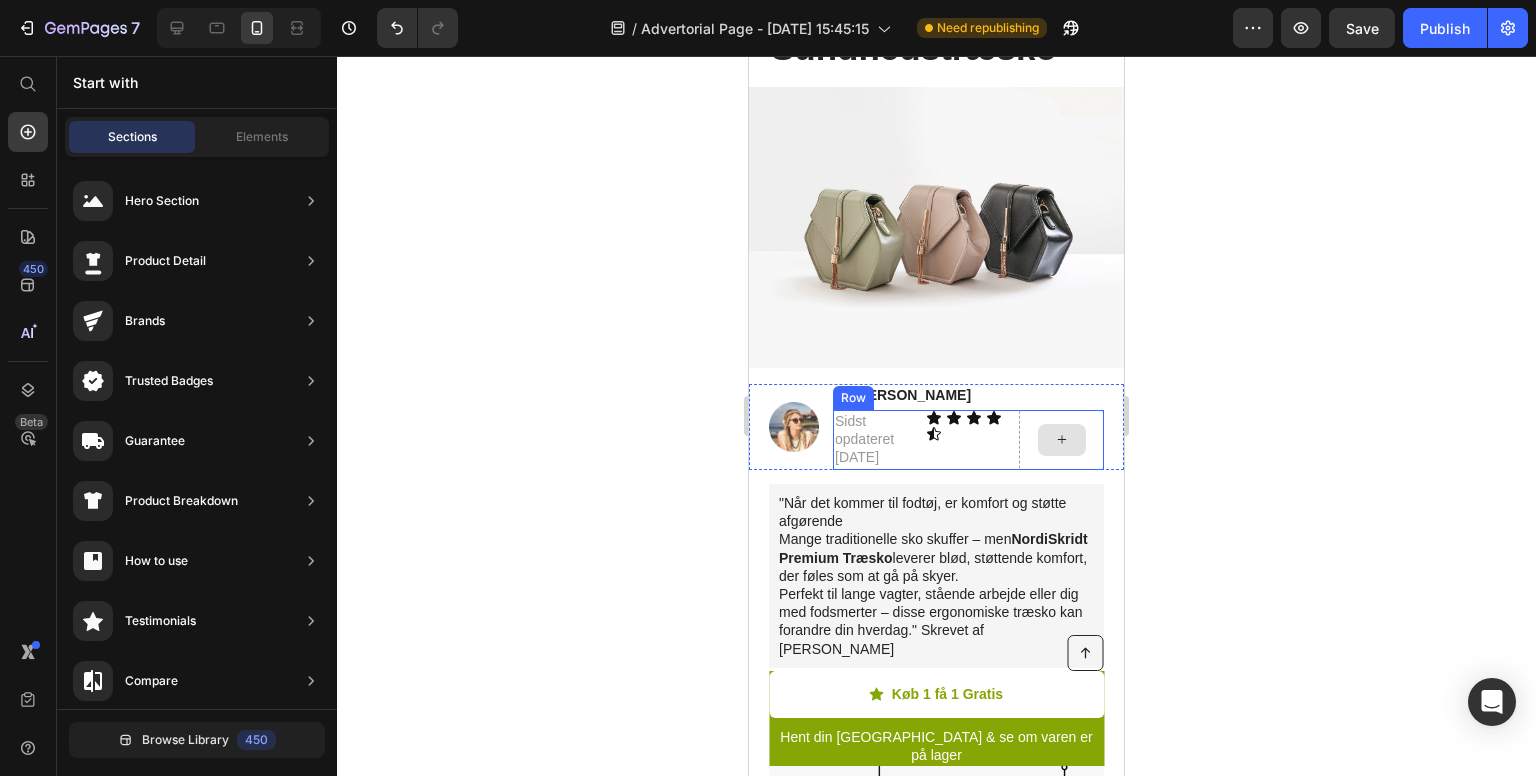 click at bounding box center [1062, 440] 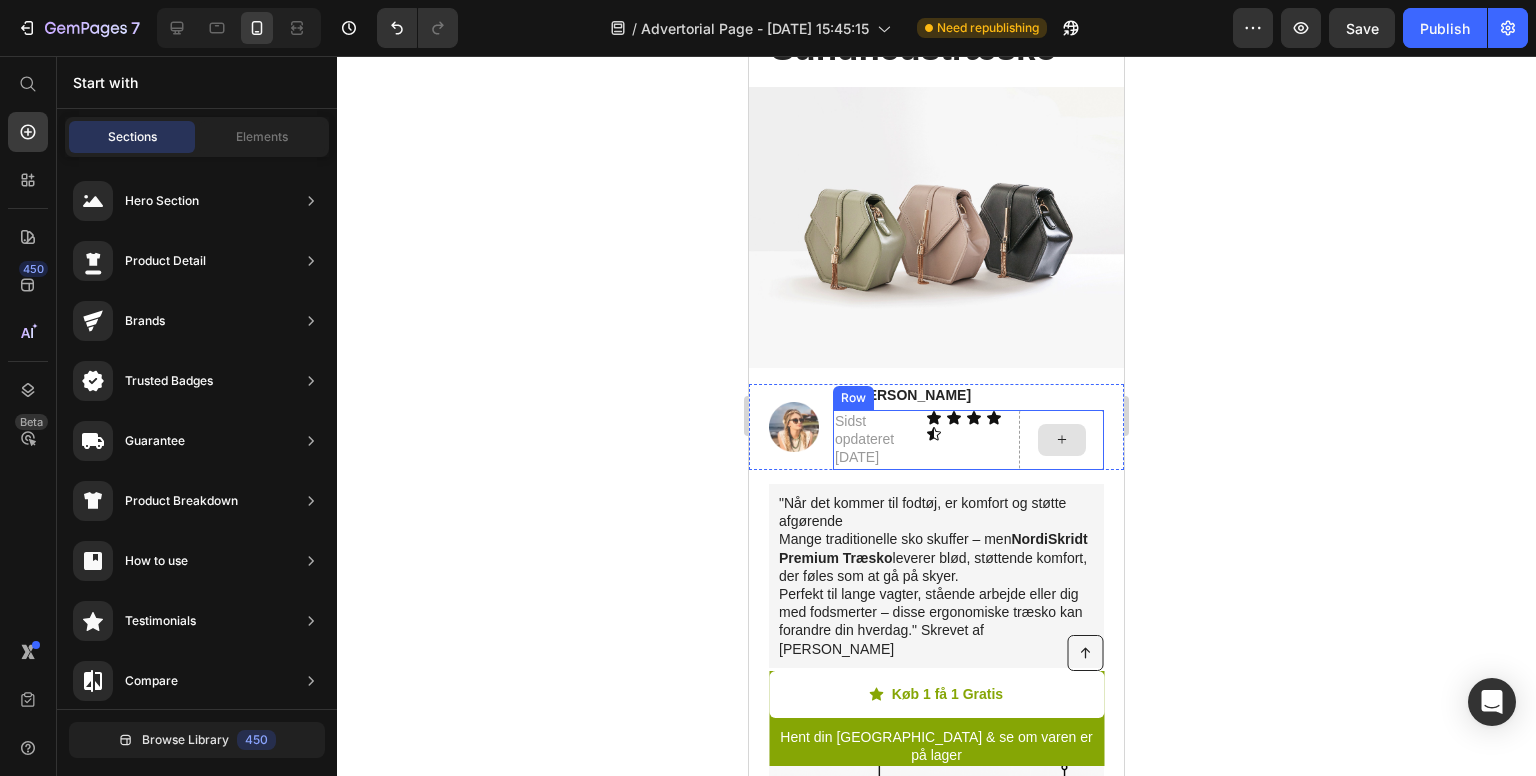 click 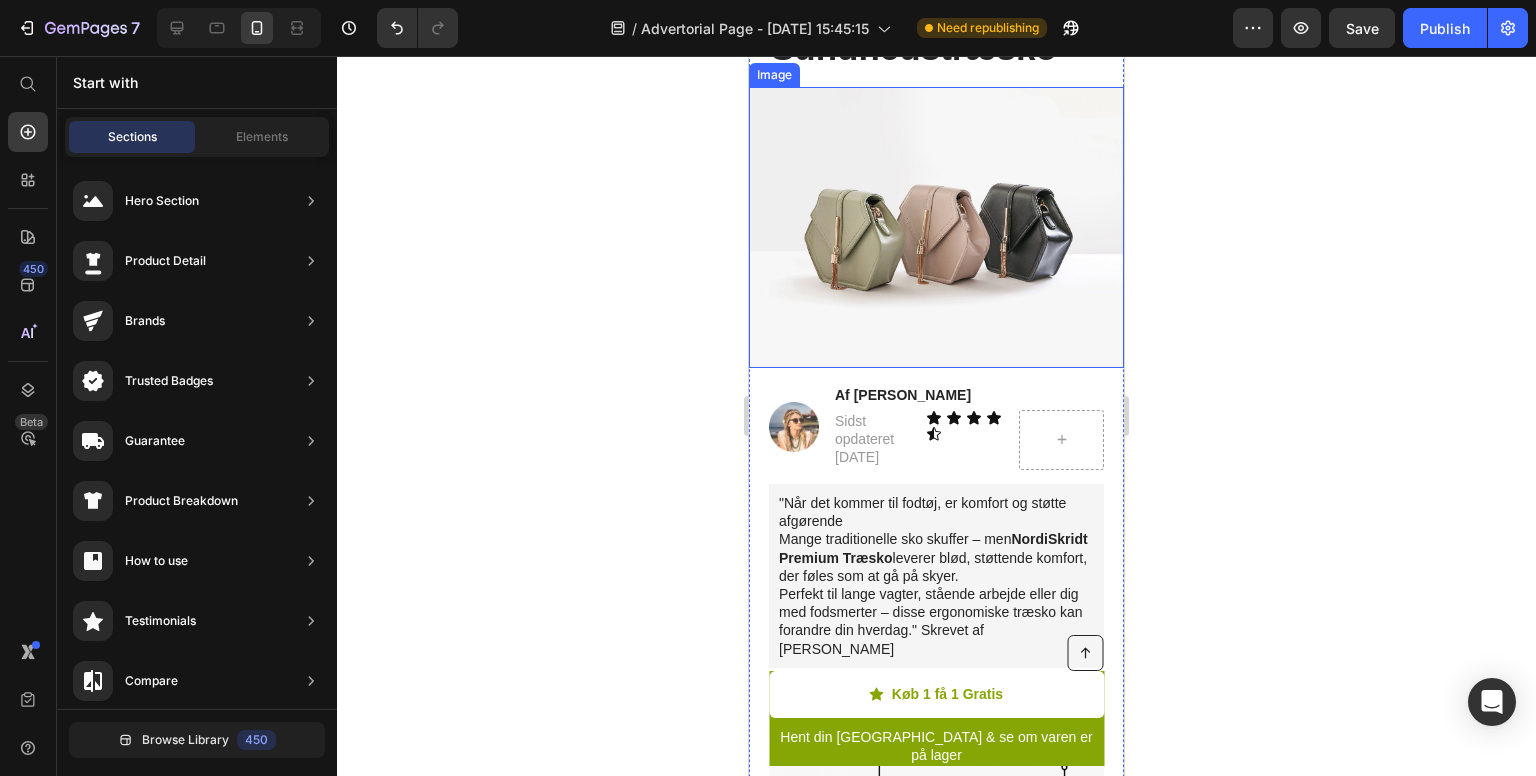 scroll, scrollTop: 252, scrollLeft: 0, axis: vertical 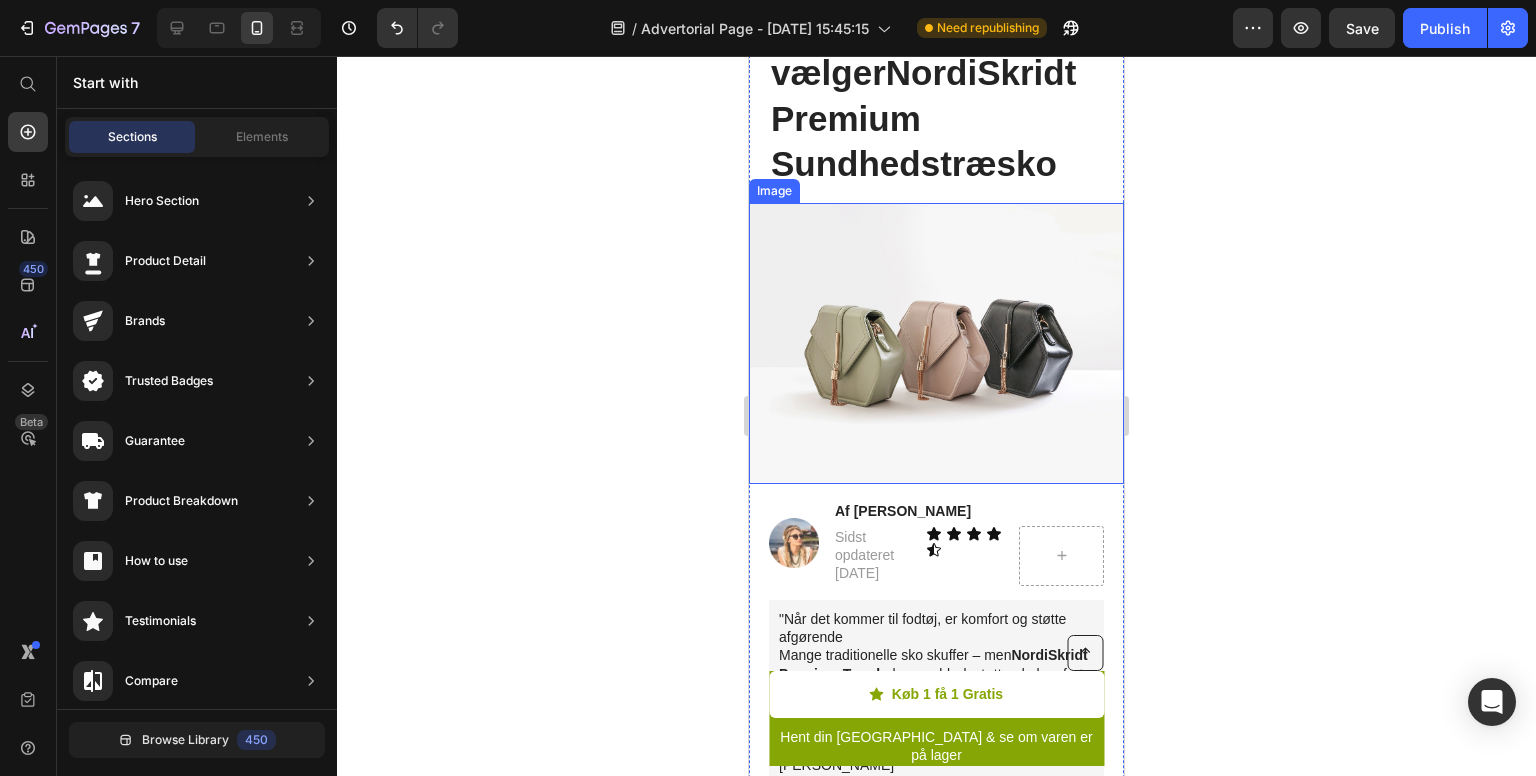 click at bounding box center [936, 343] 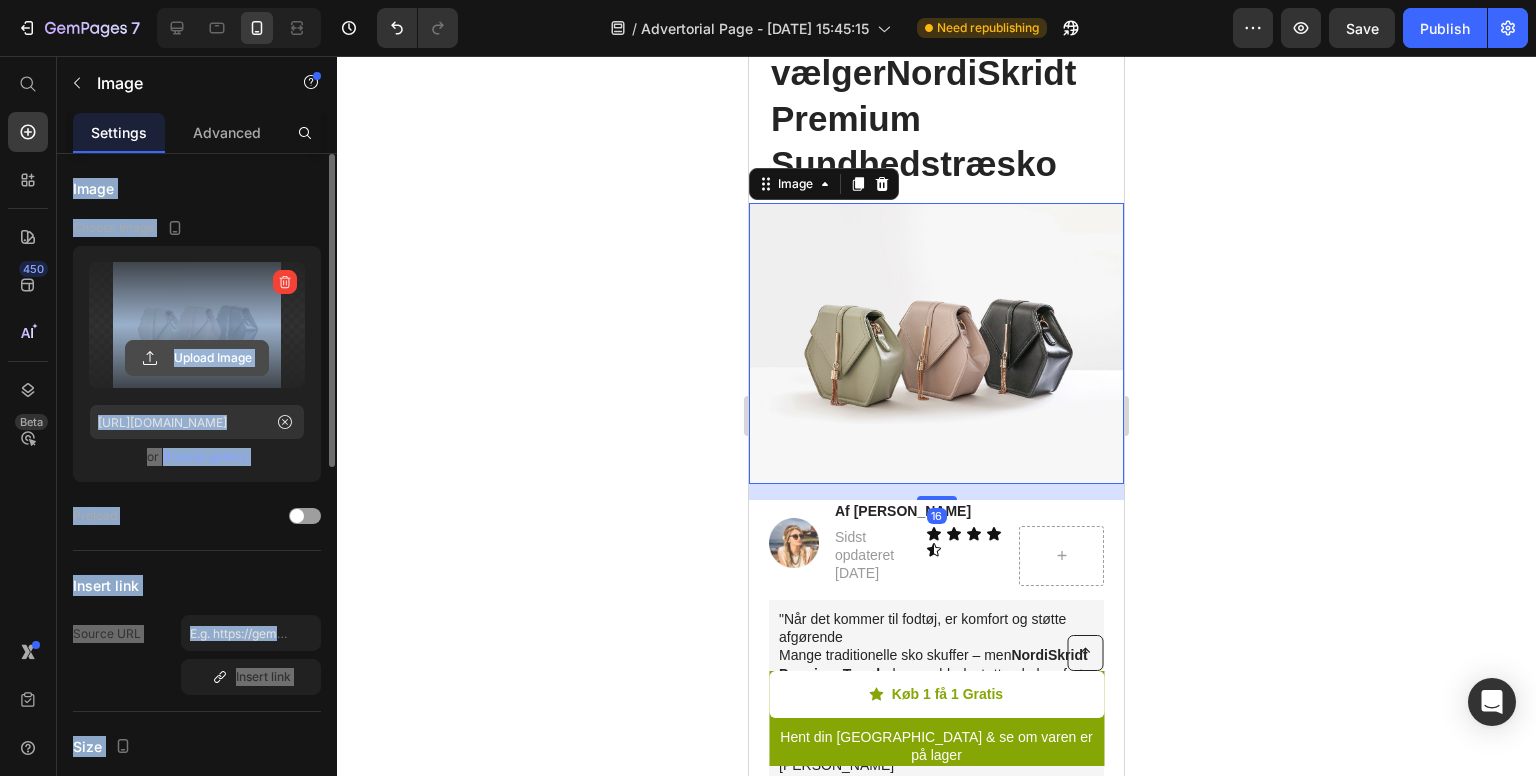 click 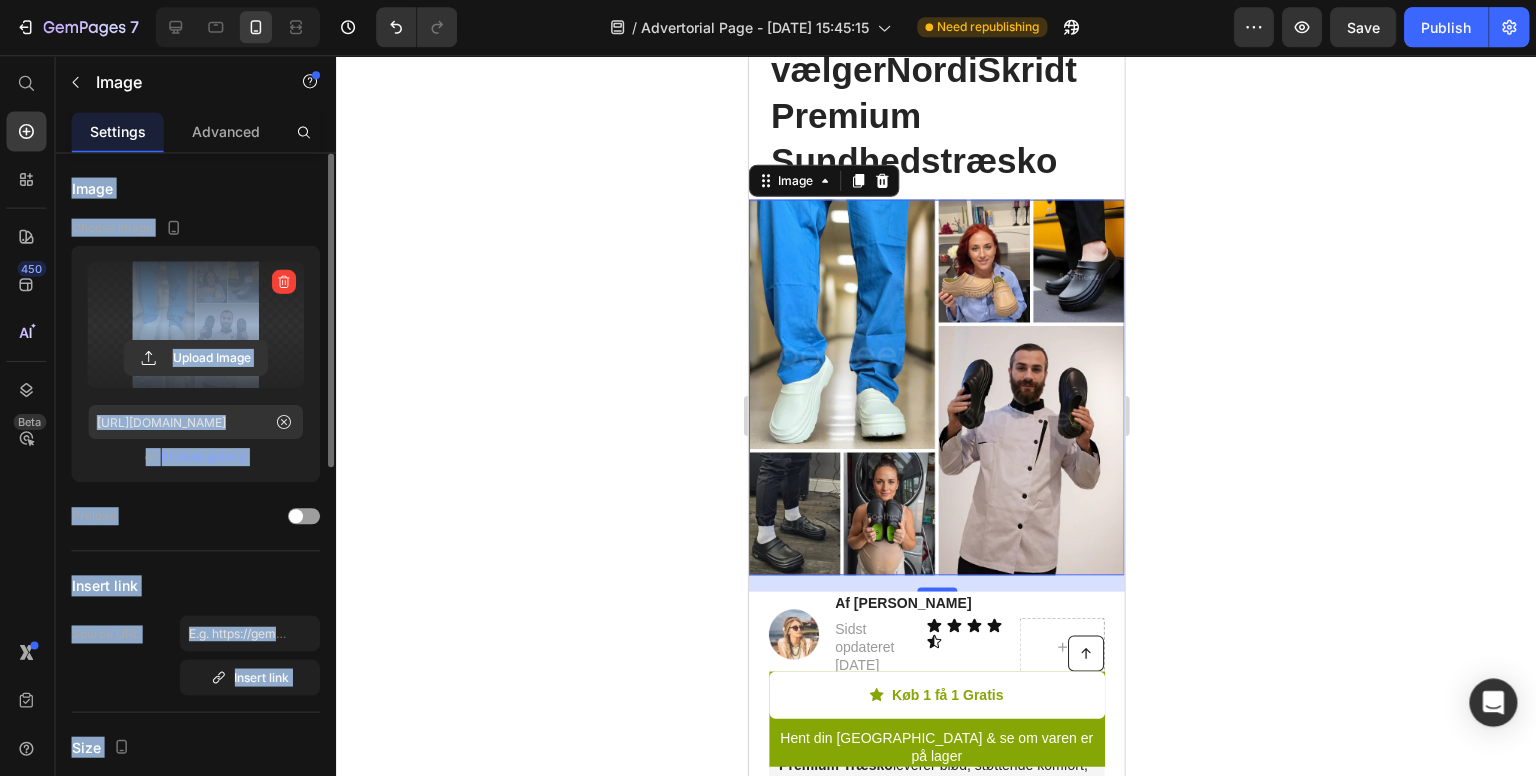 scroll, scrollTop: 0, scrollLeft: 0, axis: both 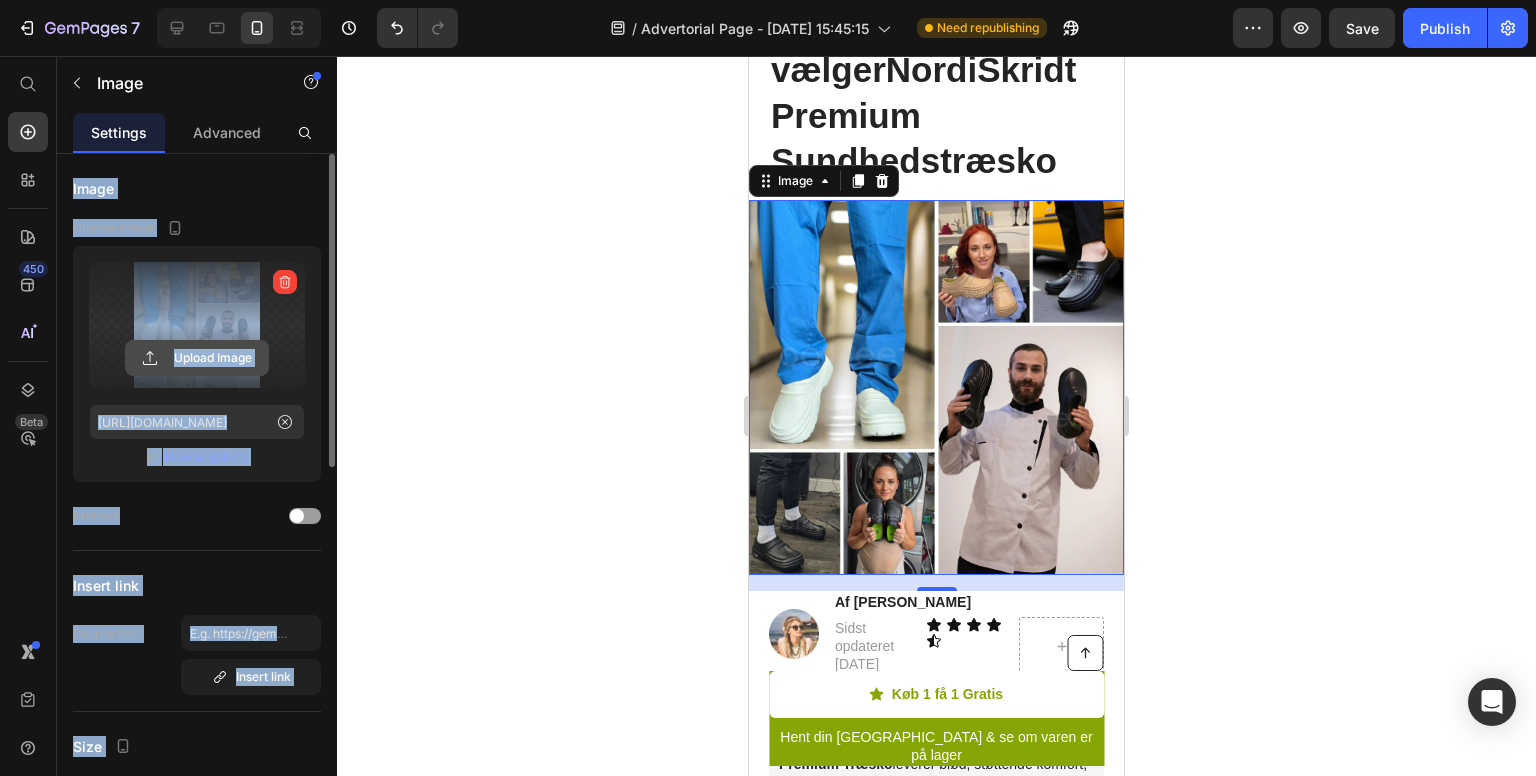 click 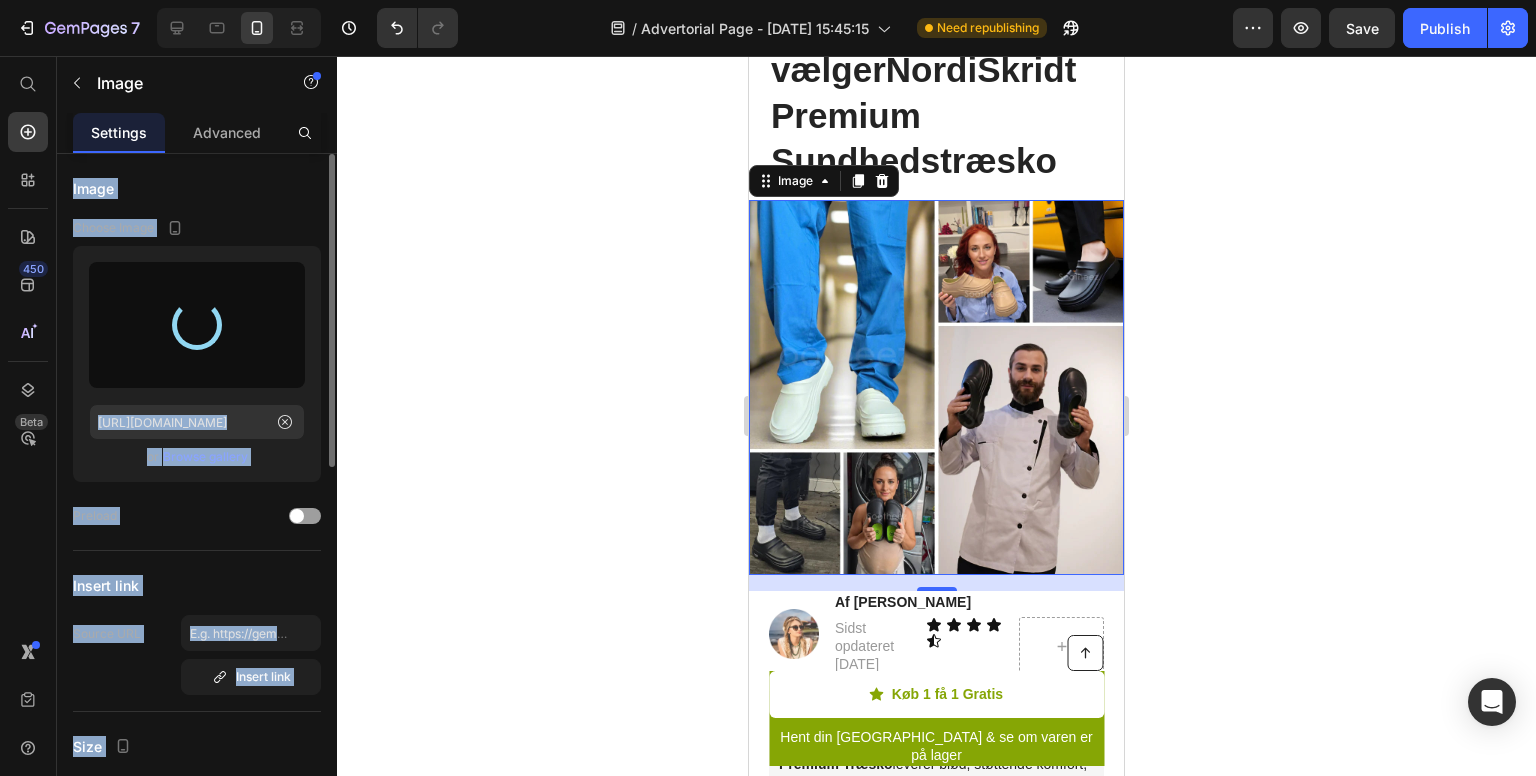 click on "Image" at bounding box center [197, 188] 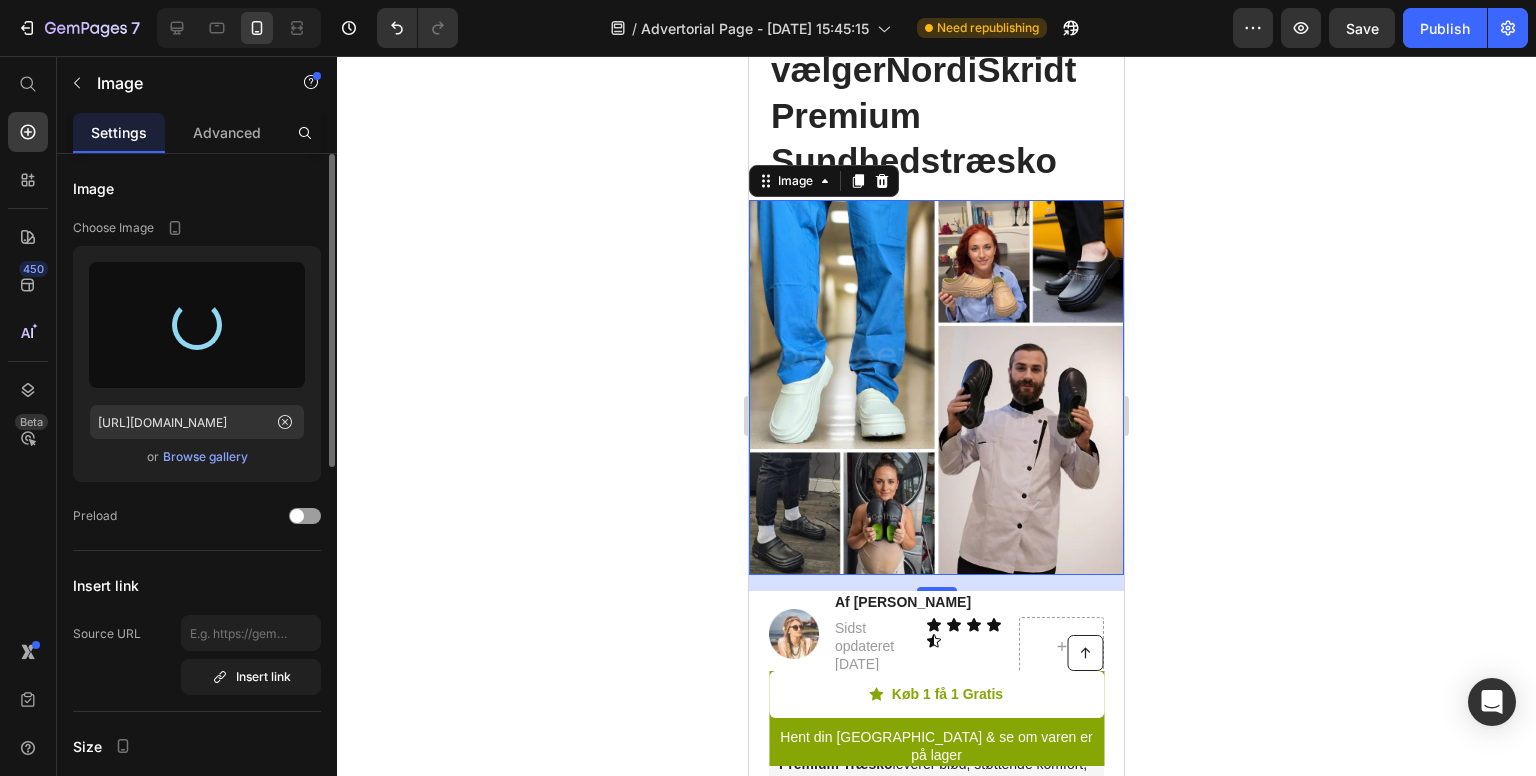 type on "https://cdn.shopify.com/s/files/1/0855/1845/0954/files/gempages_574829835696735007-c9004150-697a-46c6-b36e-47cc104adb8f.png" 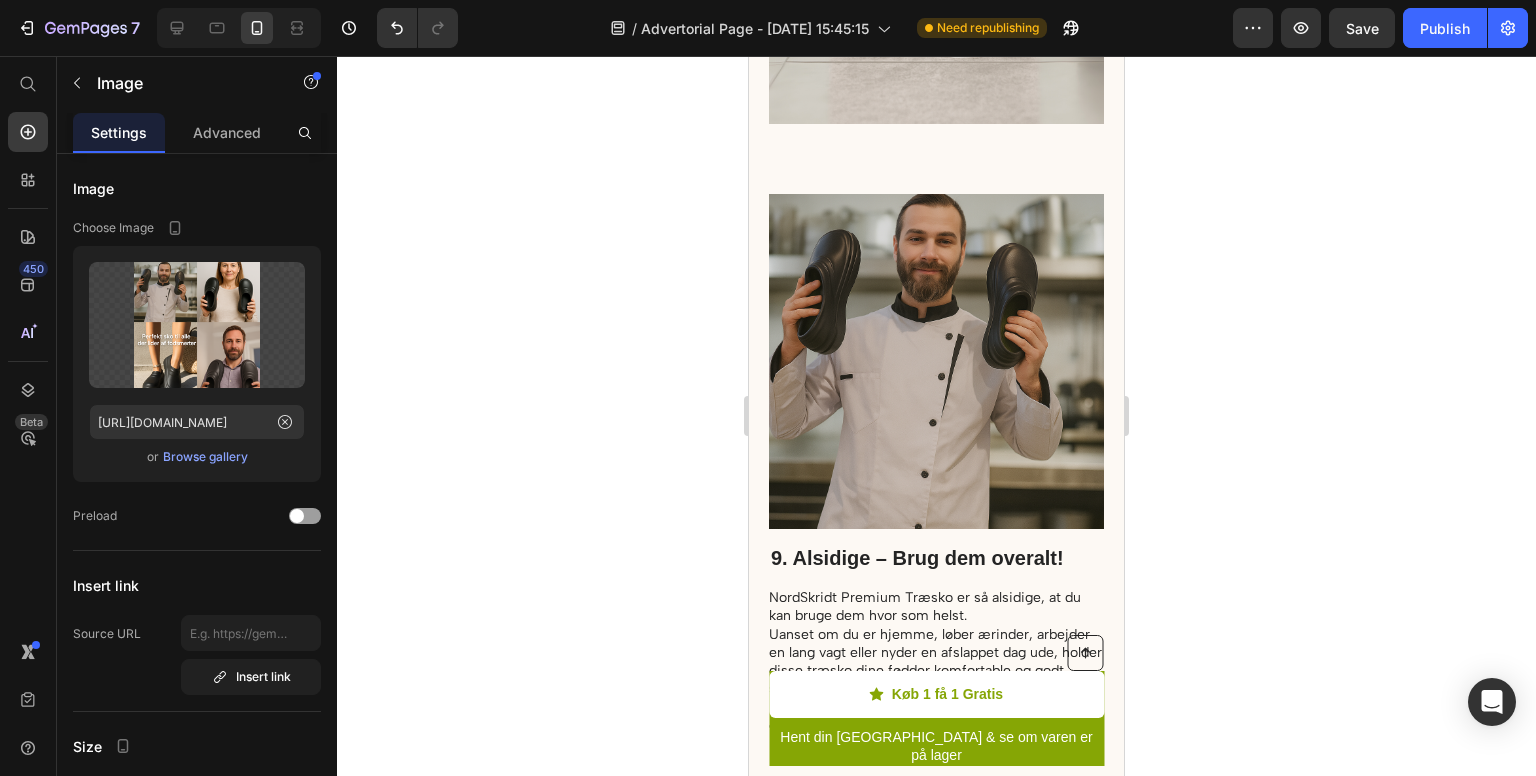 scroll, scrollTop: 7476, scrollLeft: 0, axis: vertical 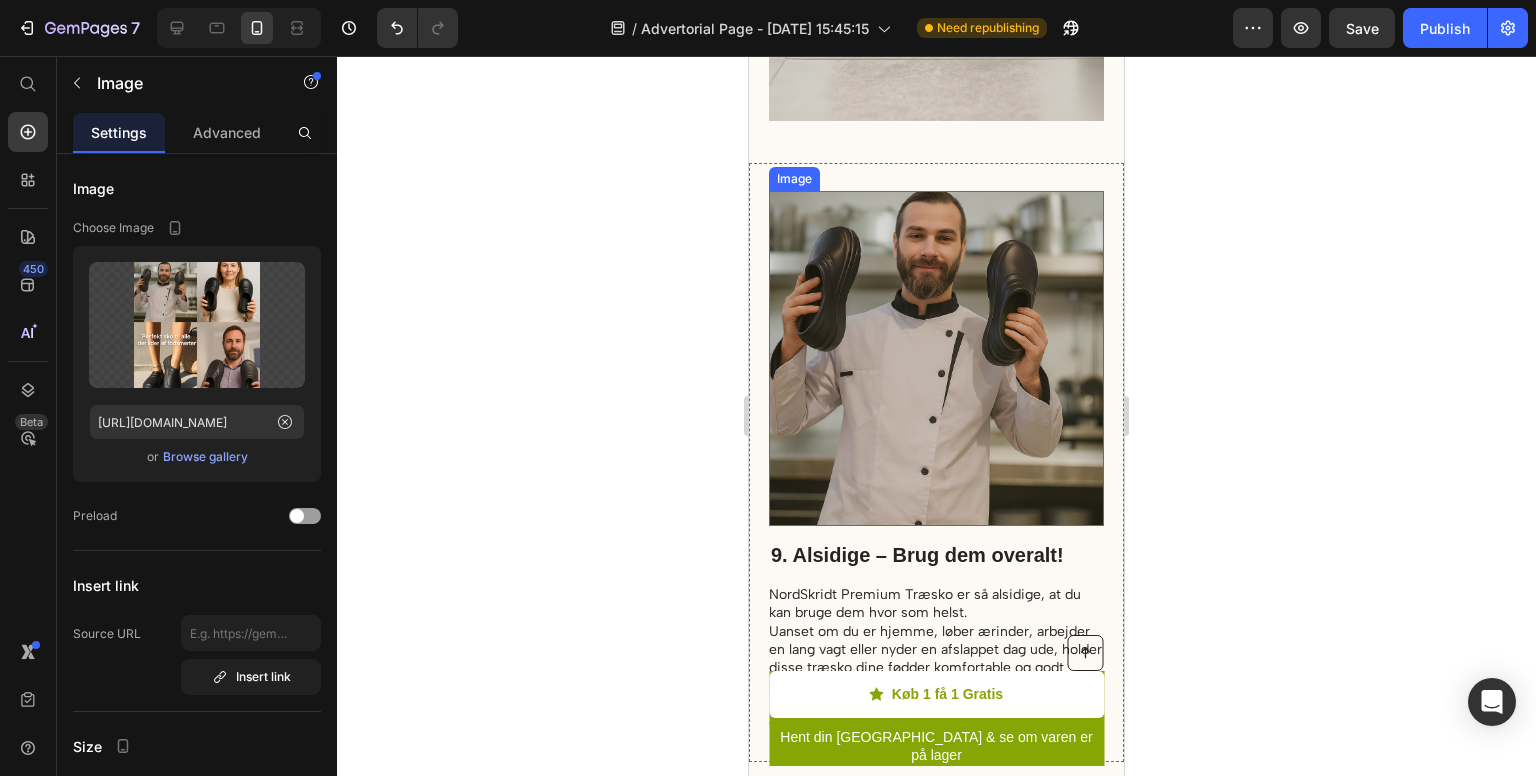 click at bounding box center [936, 358] 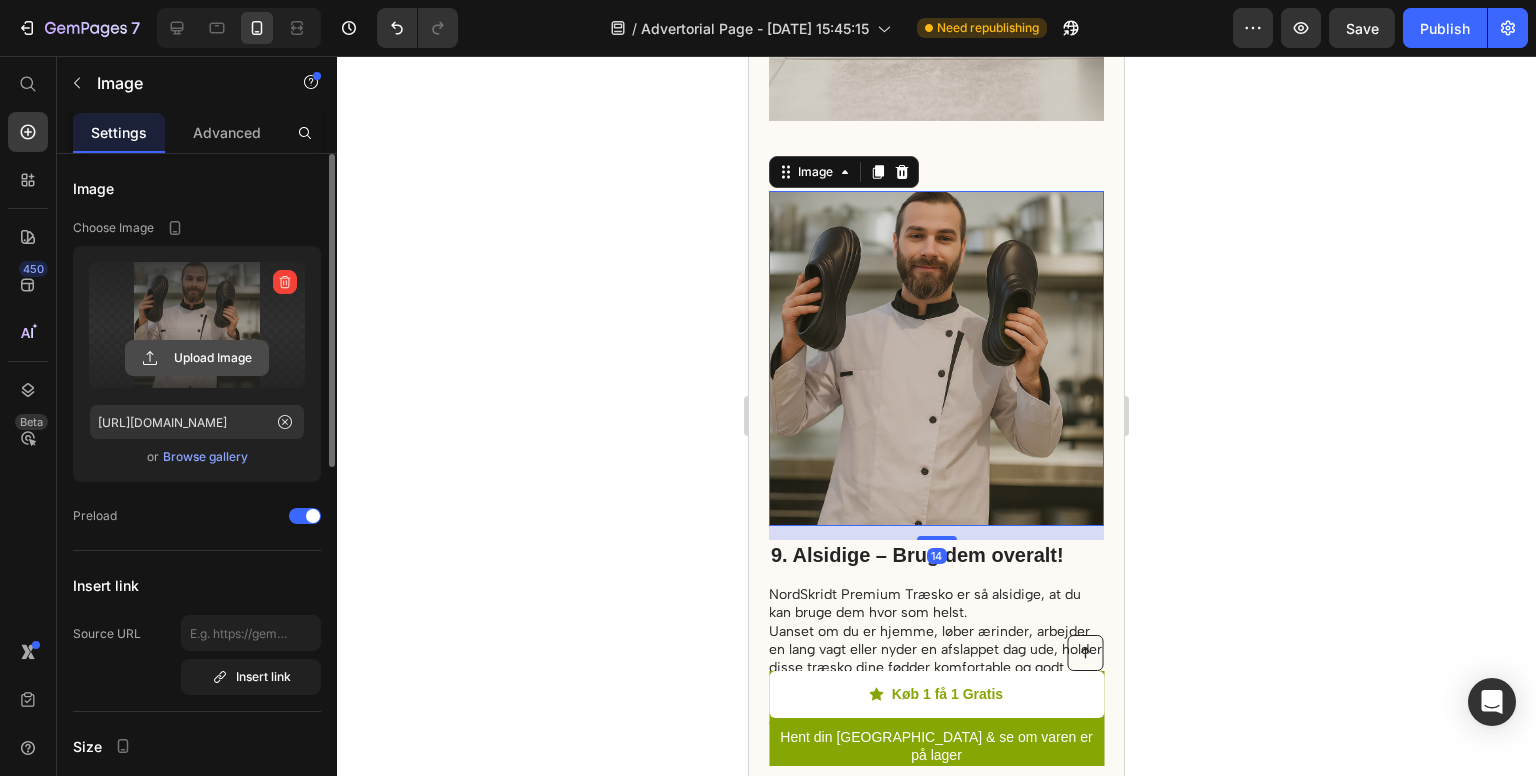 click 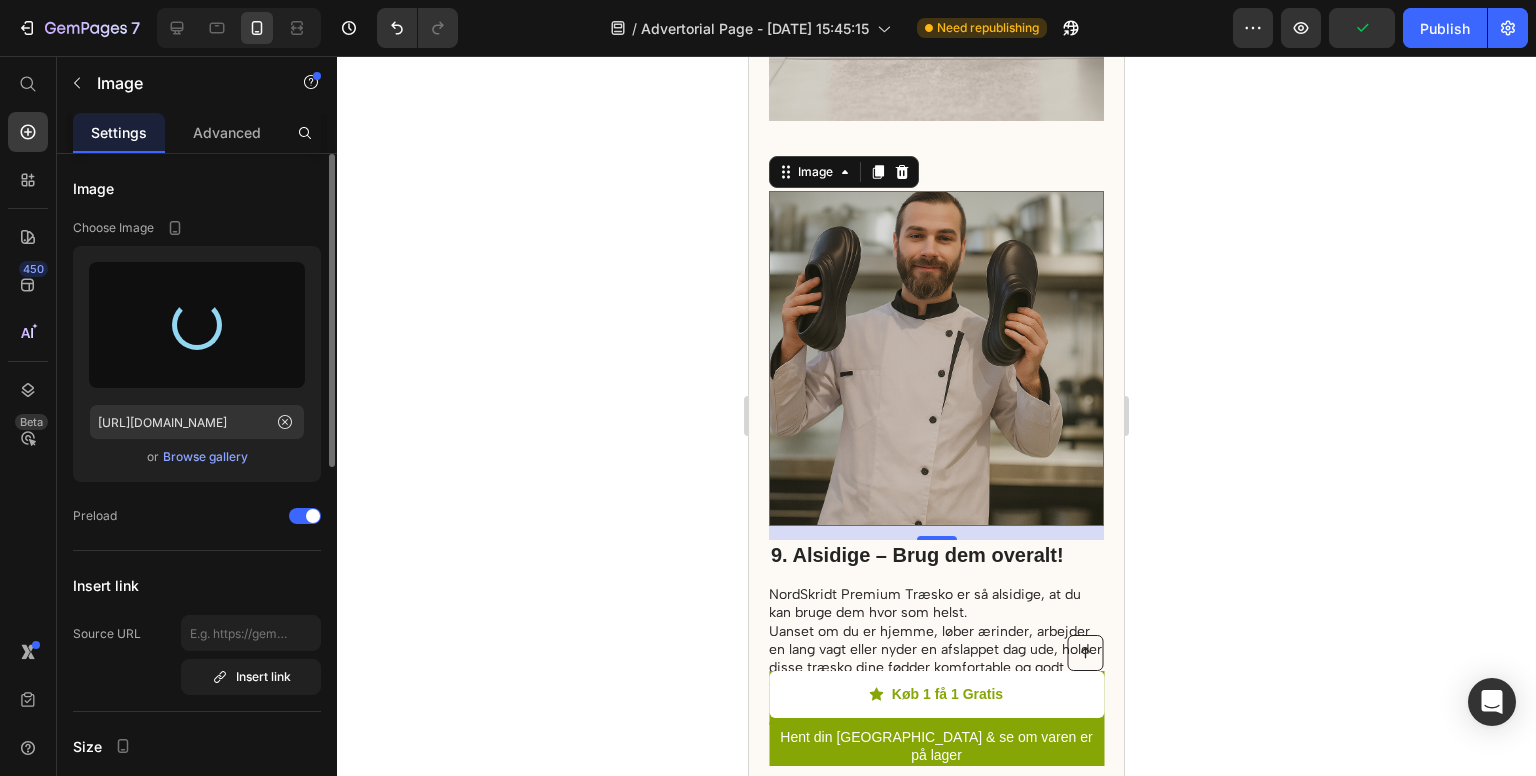 type on "https://cdn.shopify.com/s/files/1/0855/1845/0954/files/gempages_574829835696735007-c9004150-697a-46c6-b36e-47cc104adb8f.png" 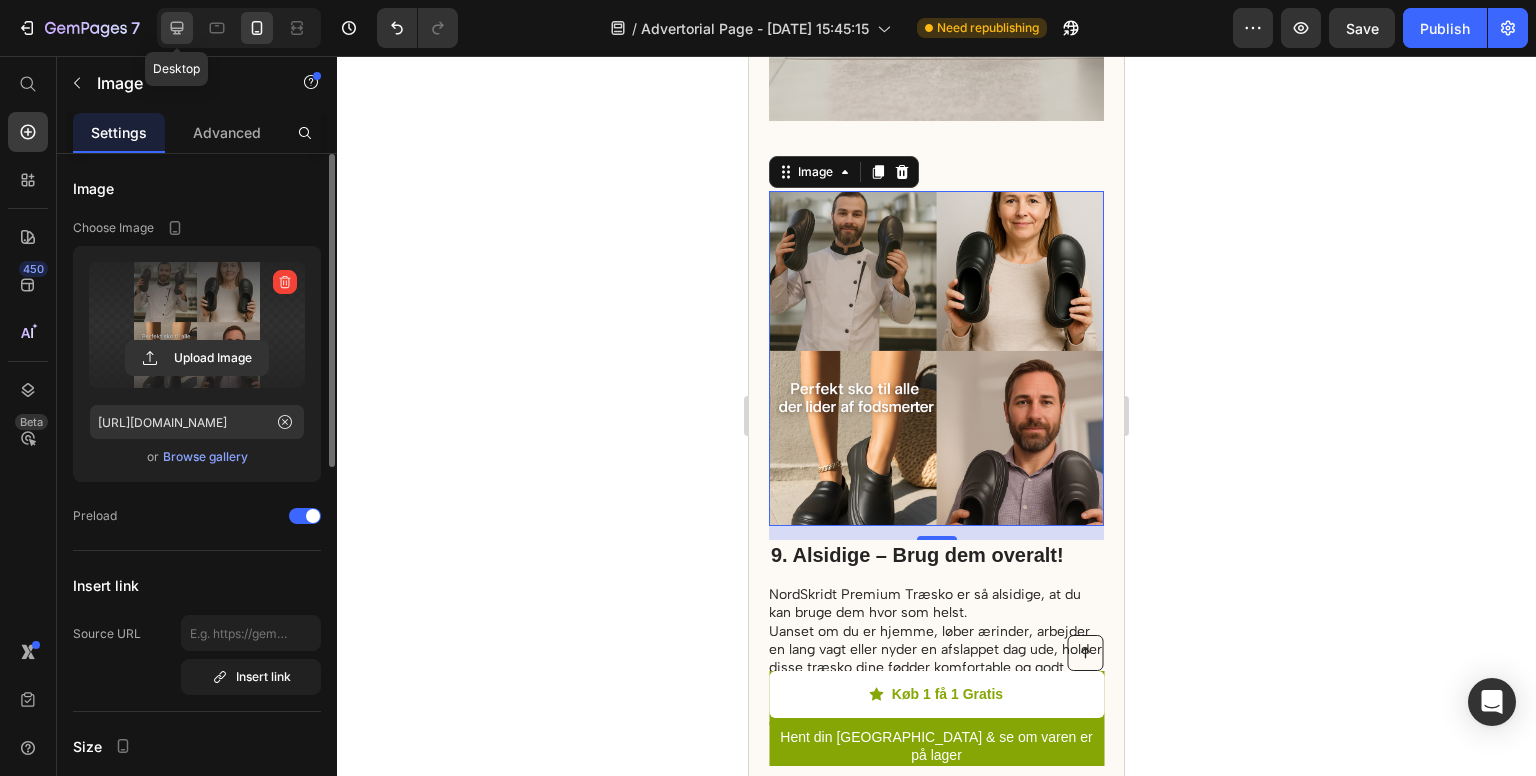 click 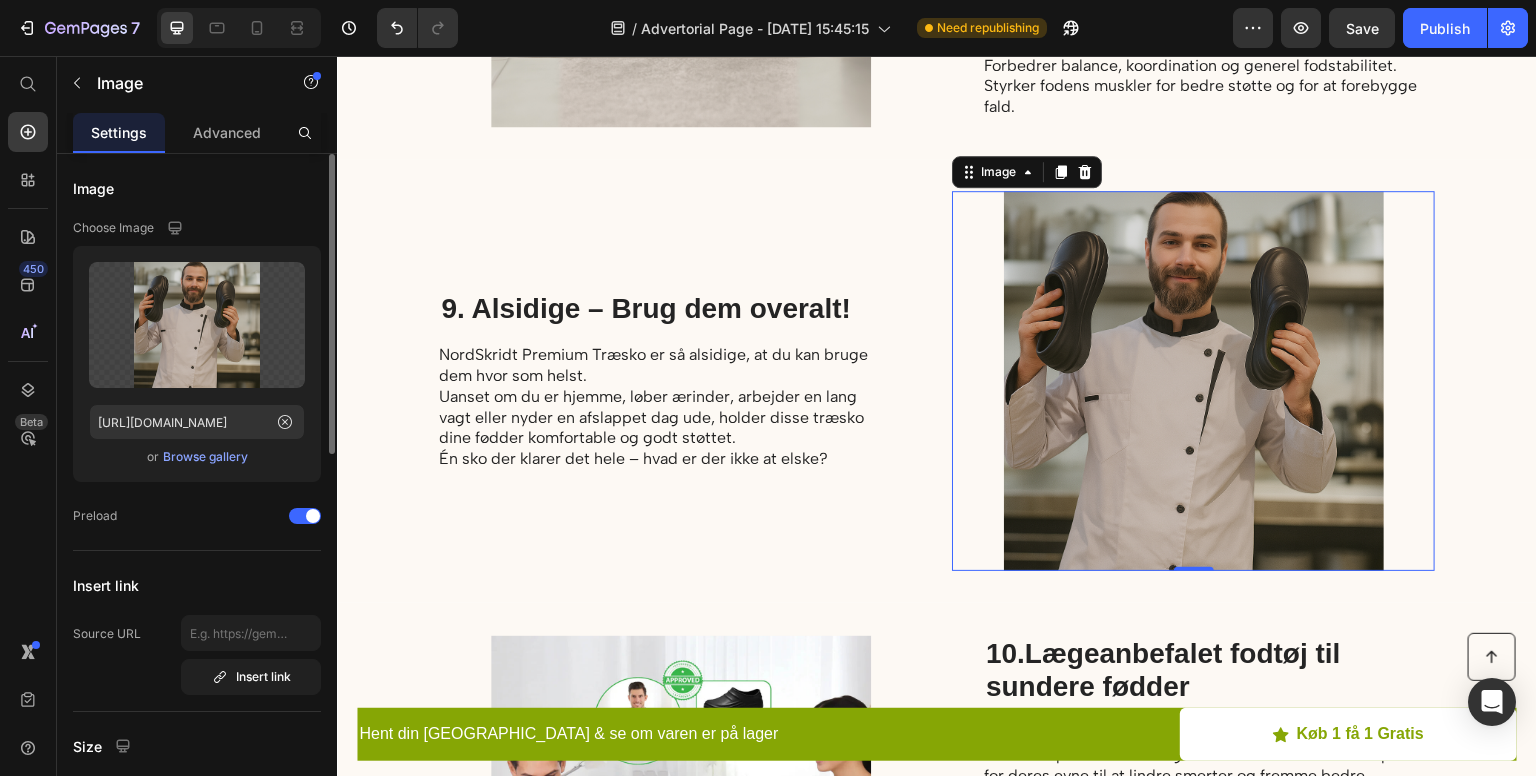 scroll, scrollTop: 5913, scrollLeft: 0, axis: vertical 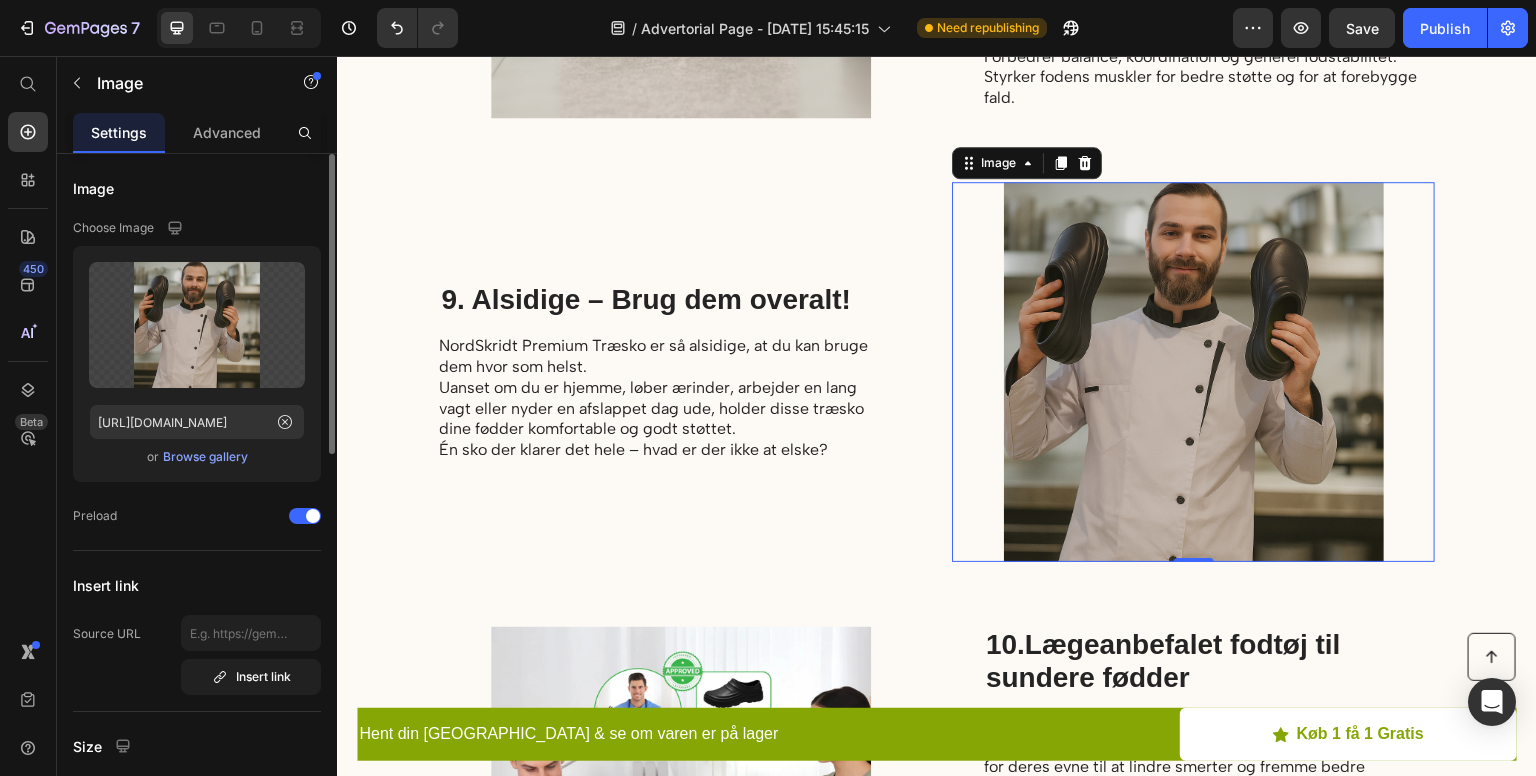 click at bounding box center (1193, 372) 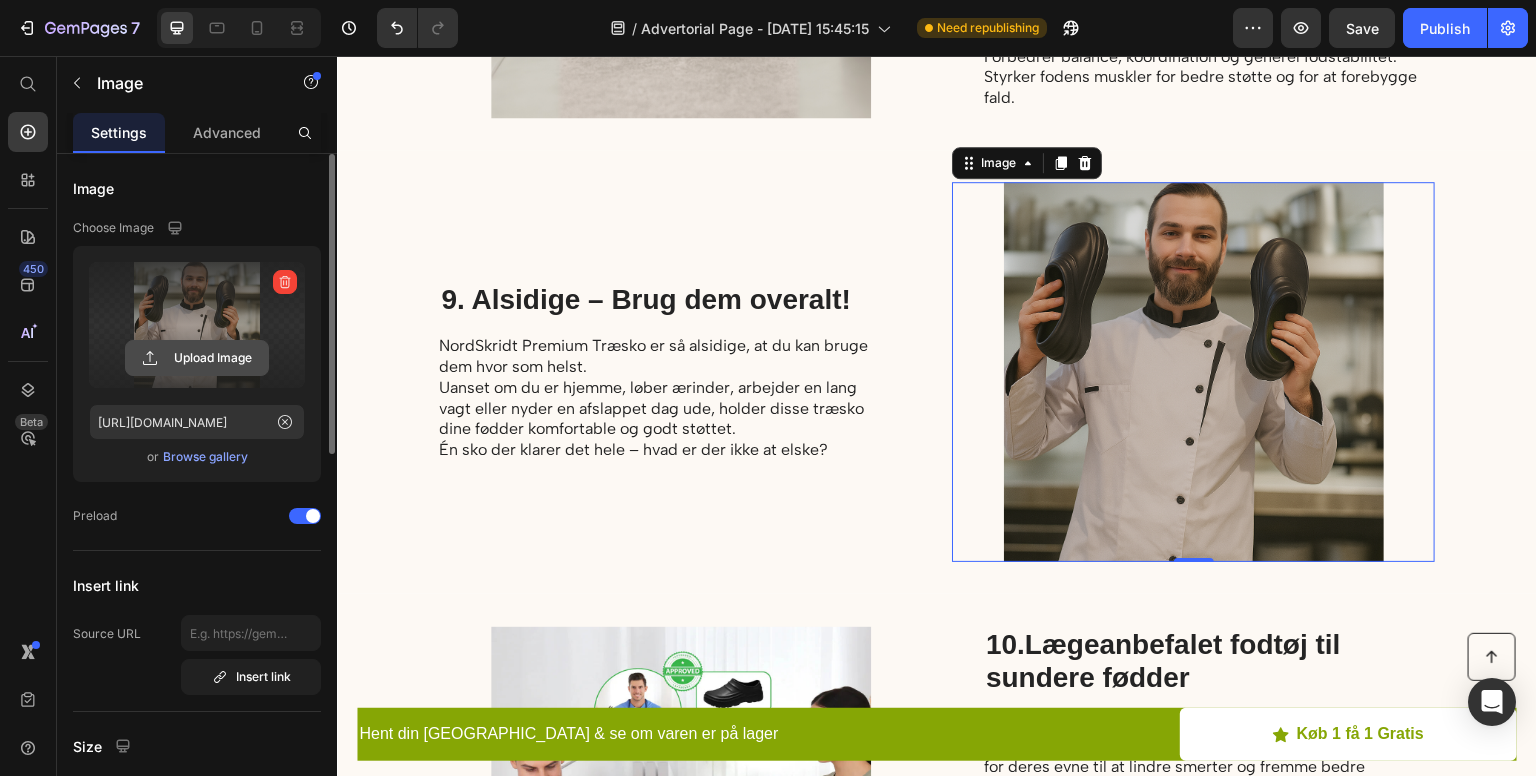click 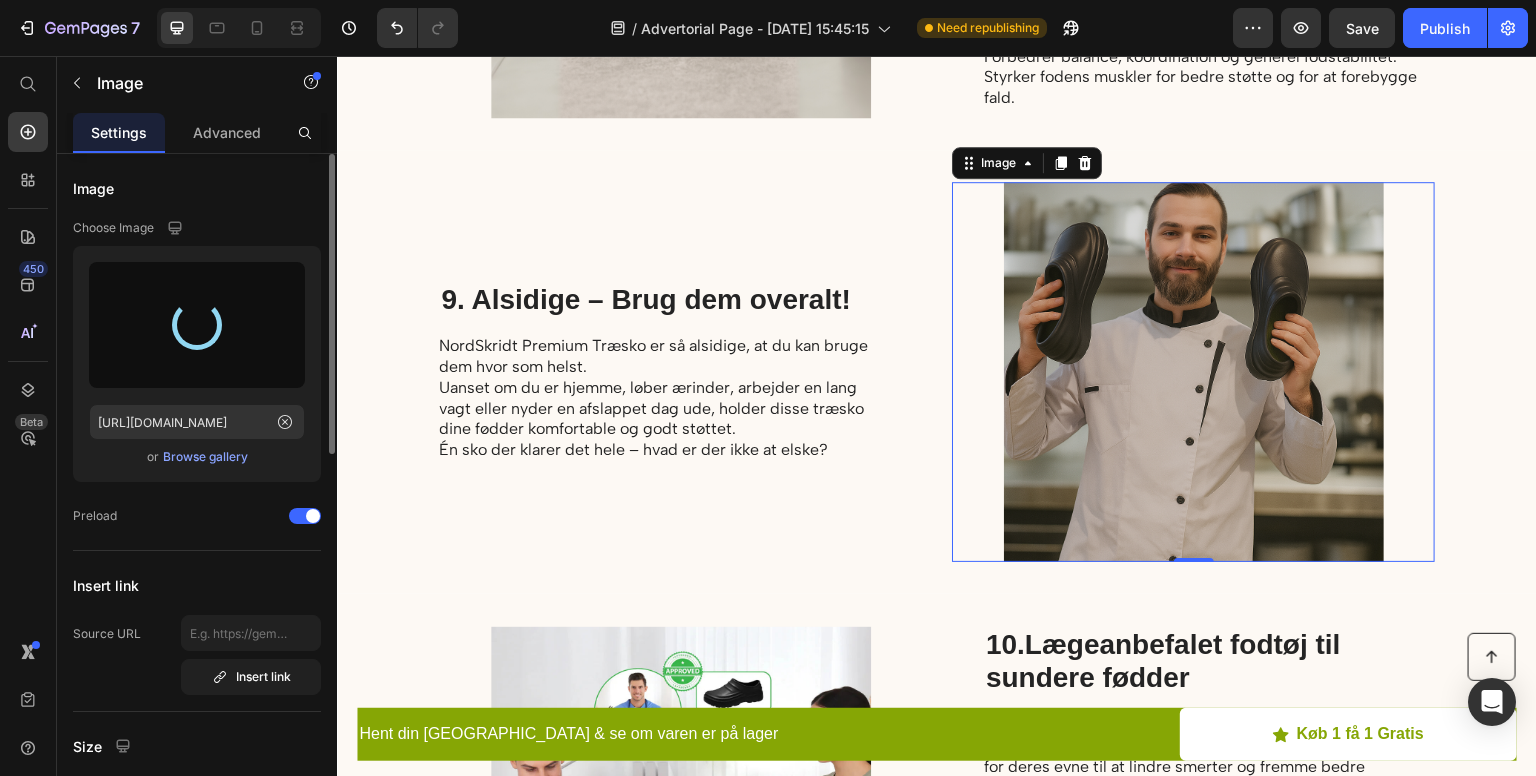 type on "https://cdn.shopify.com/s/files/1/0855/1845/0954/files/gempages_574829835696735007-c9004150-697a-46c6-b36e-47cc104adb8f.png" 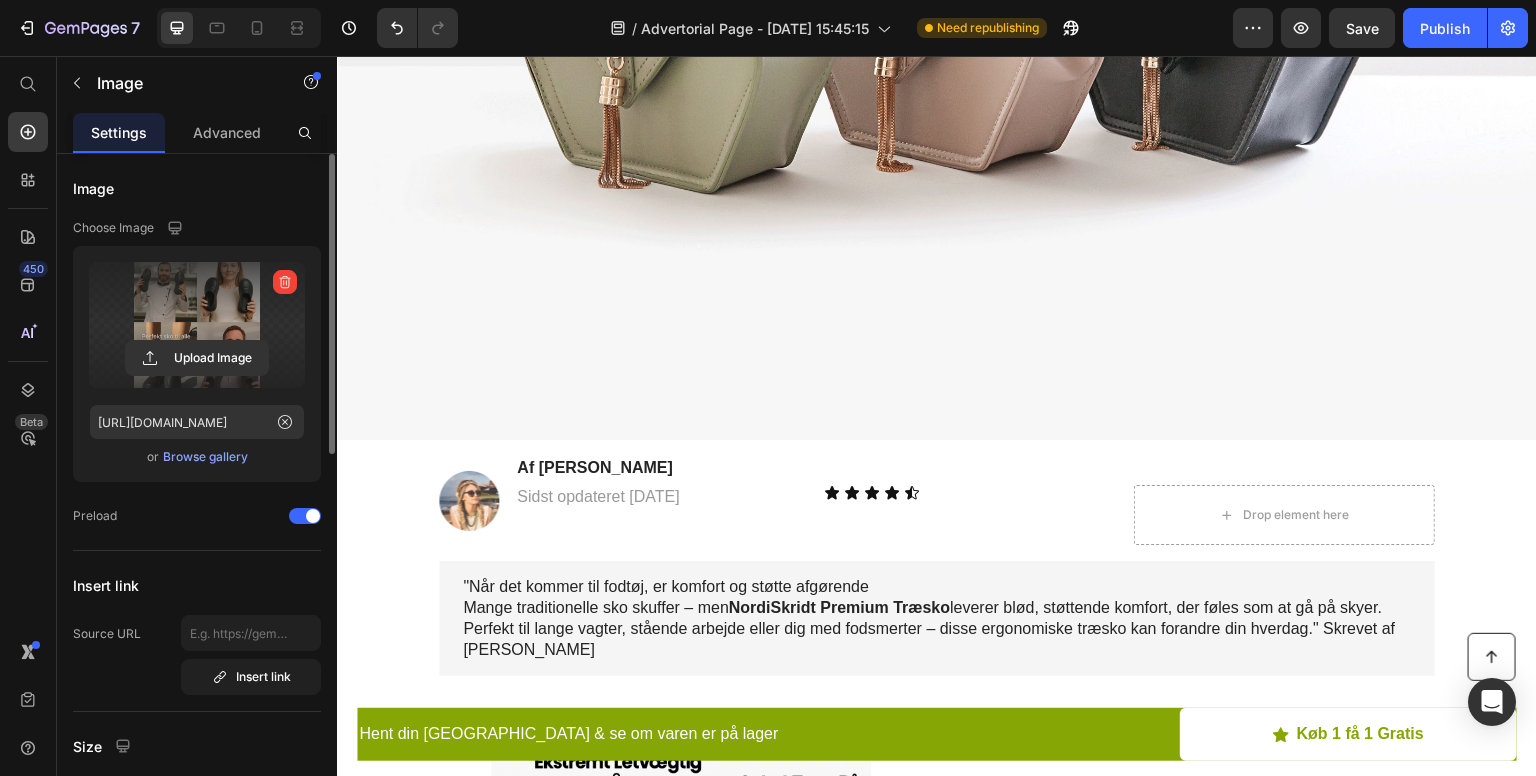 scroll, scrollTop: 912, scrollLeft: 0, axis: vertical 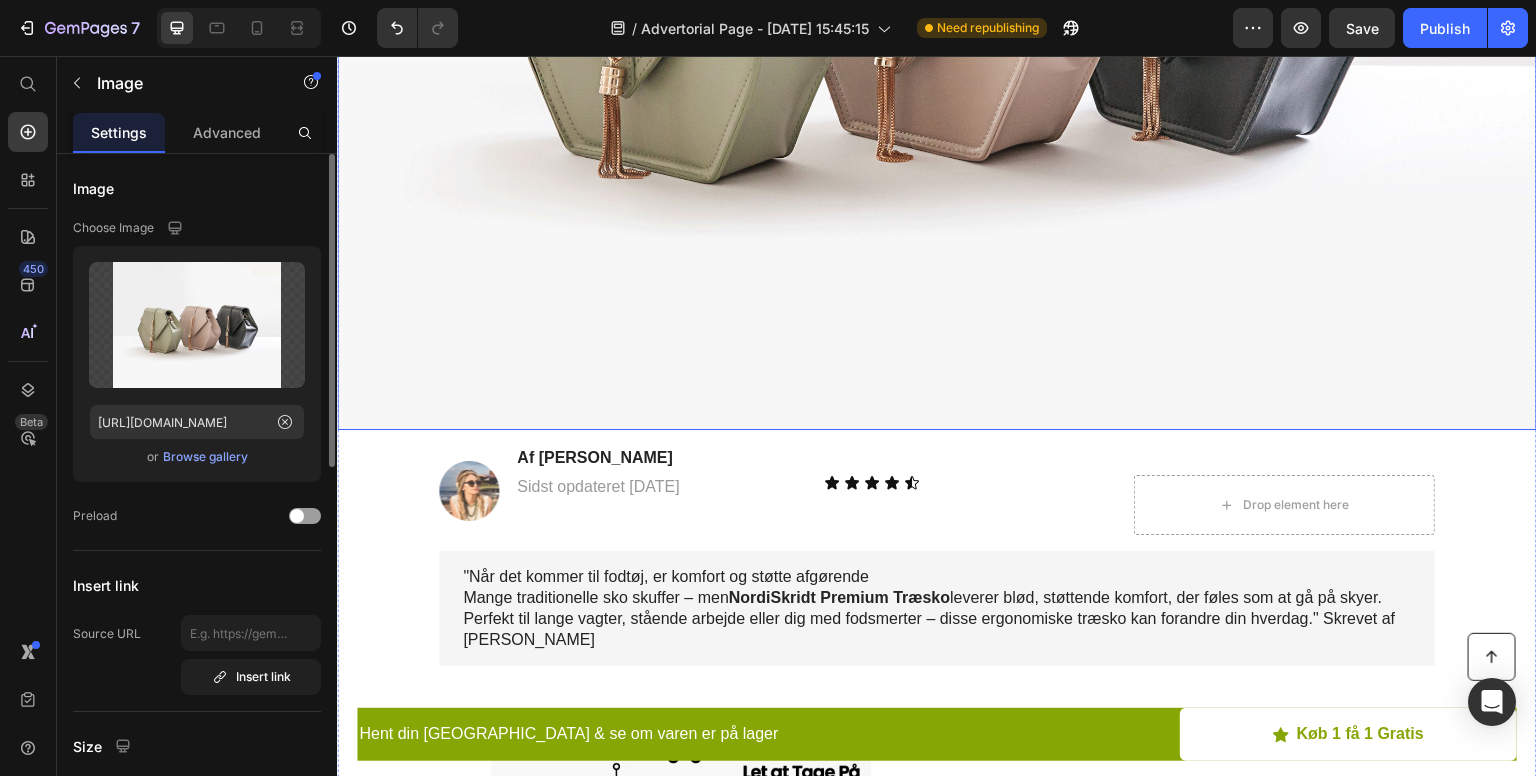 click at bounding box center (937, -20) 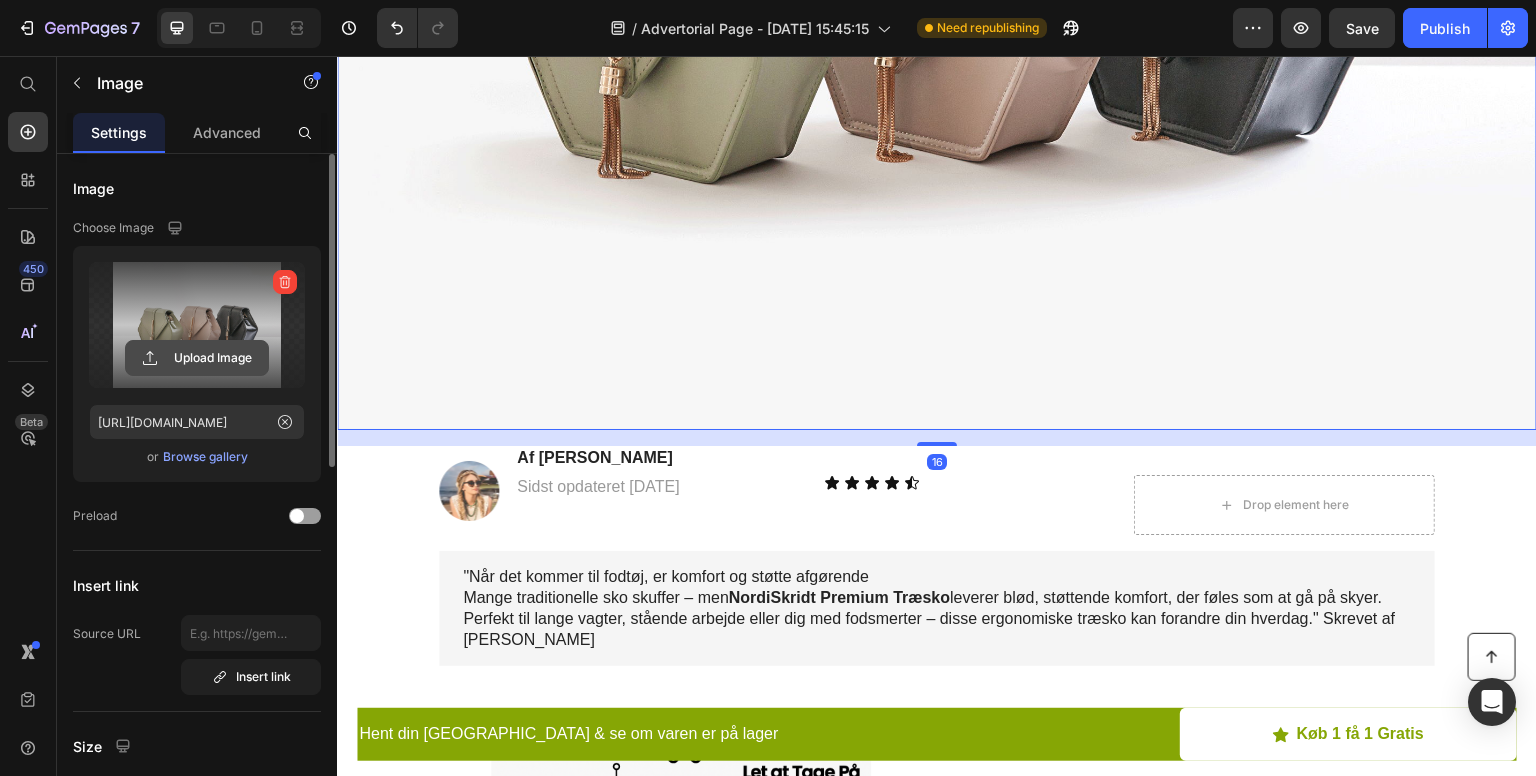 click 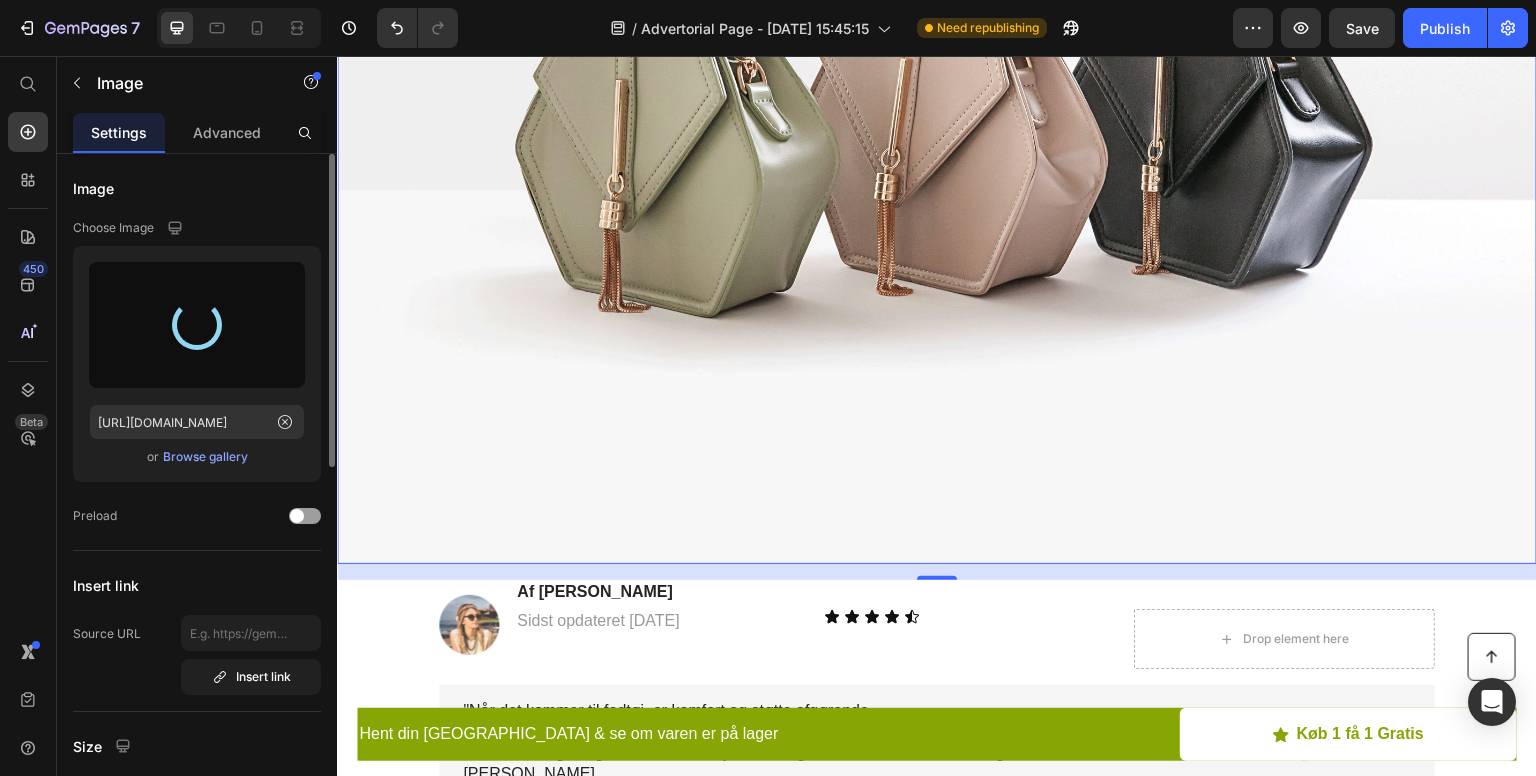 type on "https://cdn.shopify.com/s/files/1/0855/1845/0954/files/gempages_574829835696735007-c9004150-697a-46c6-b36e-47cc104adb8f.png" 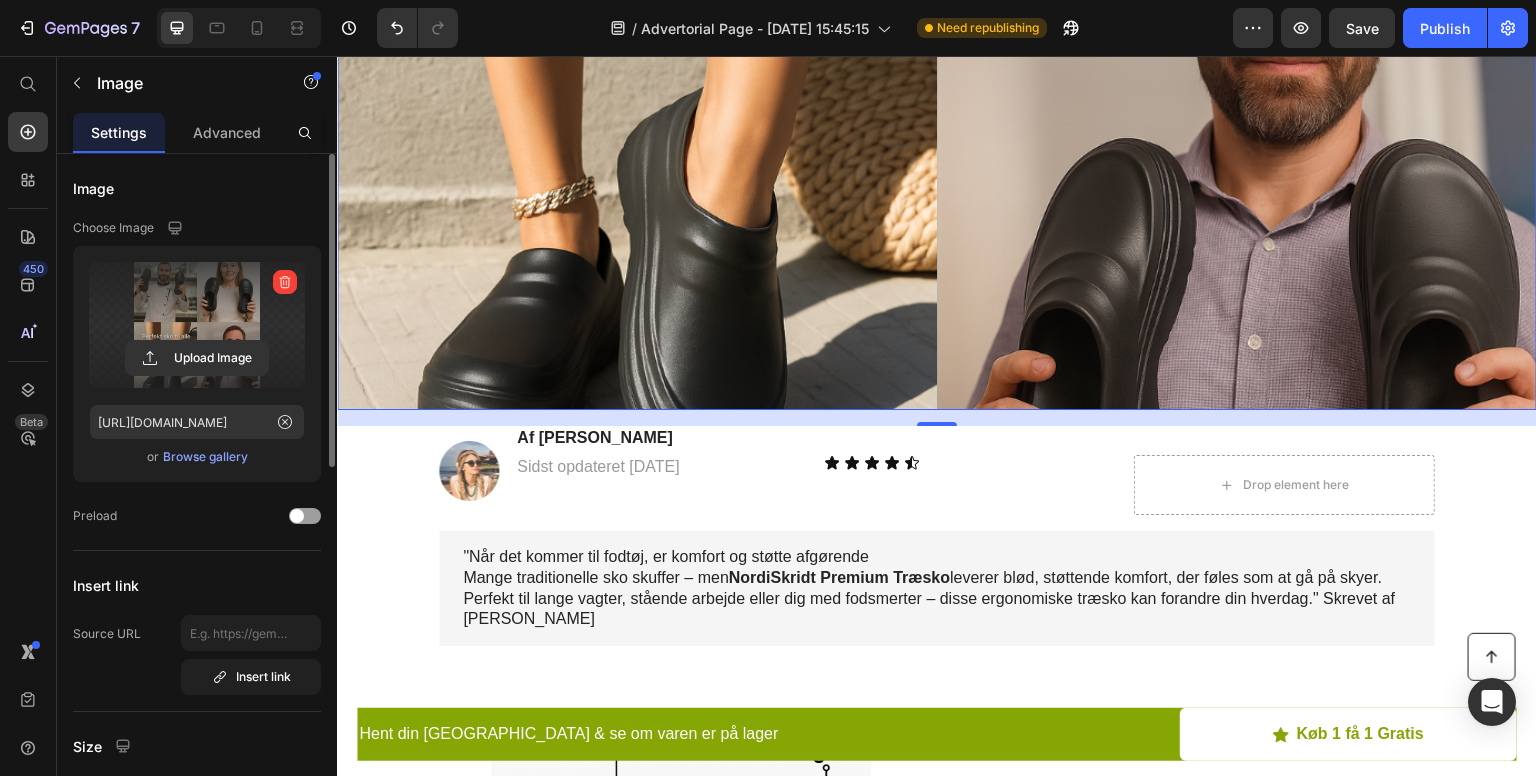 scroll, scrollTop: 1223, scrollLeft: 0, axis: vertical 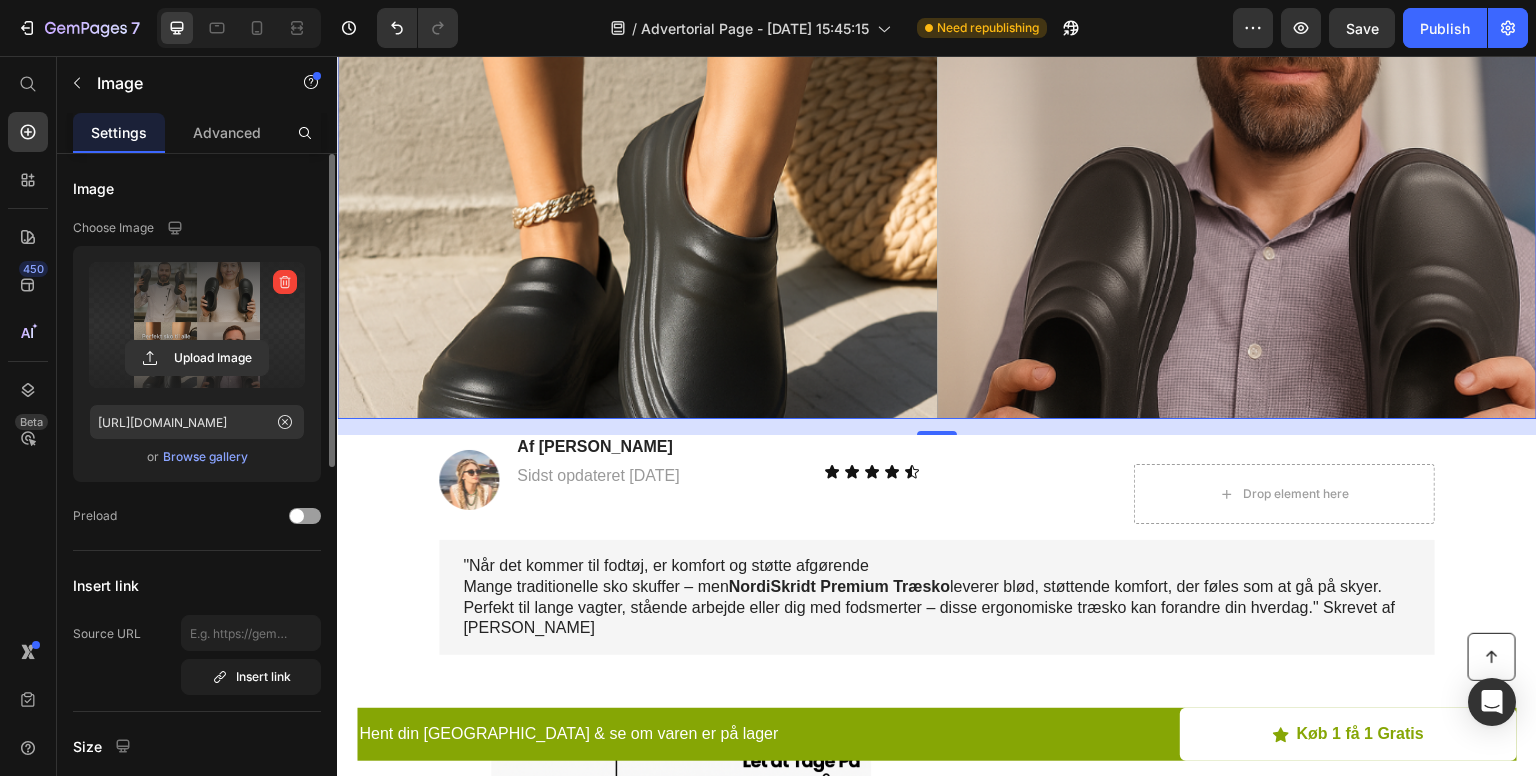 click at bounding box center (937, -181) 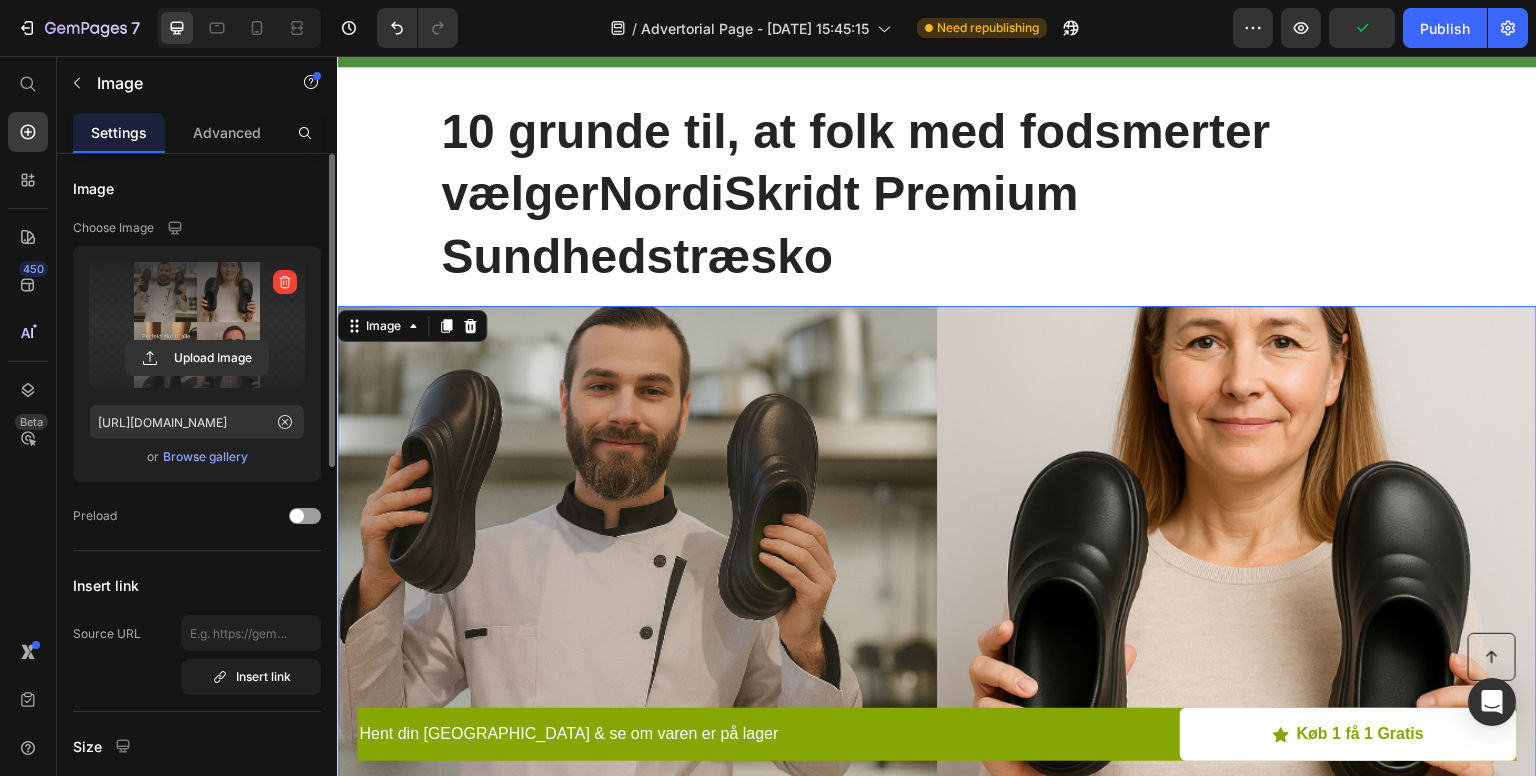 scroll, scrollTop: 112, scrollLeft: 0, axis: vertical 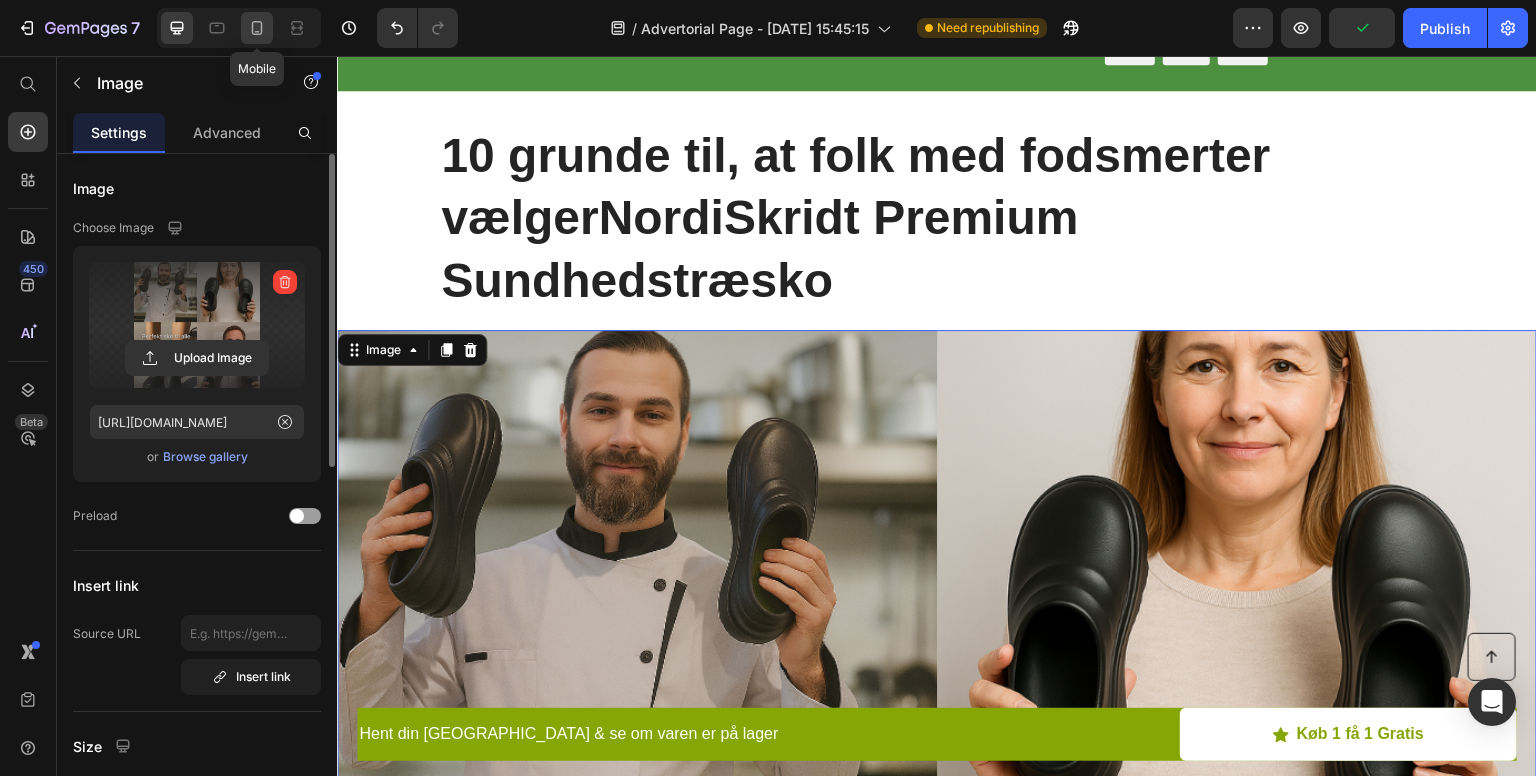 click 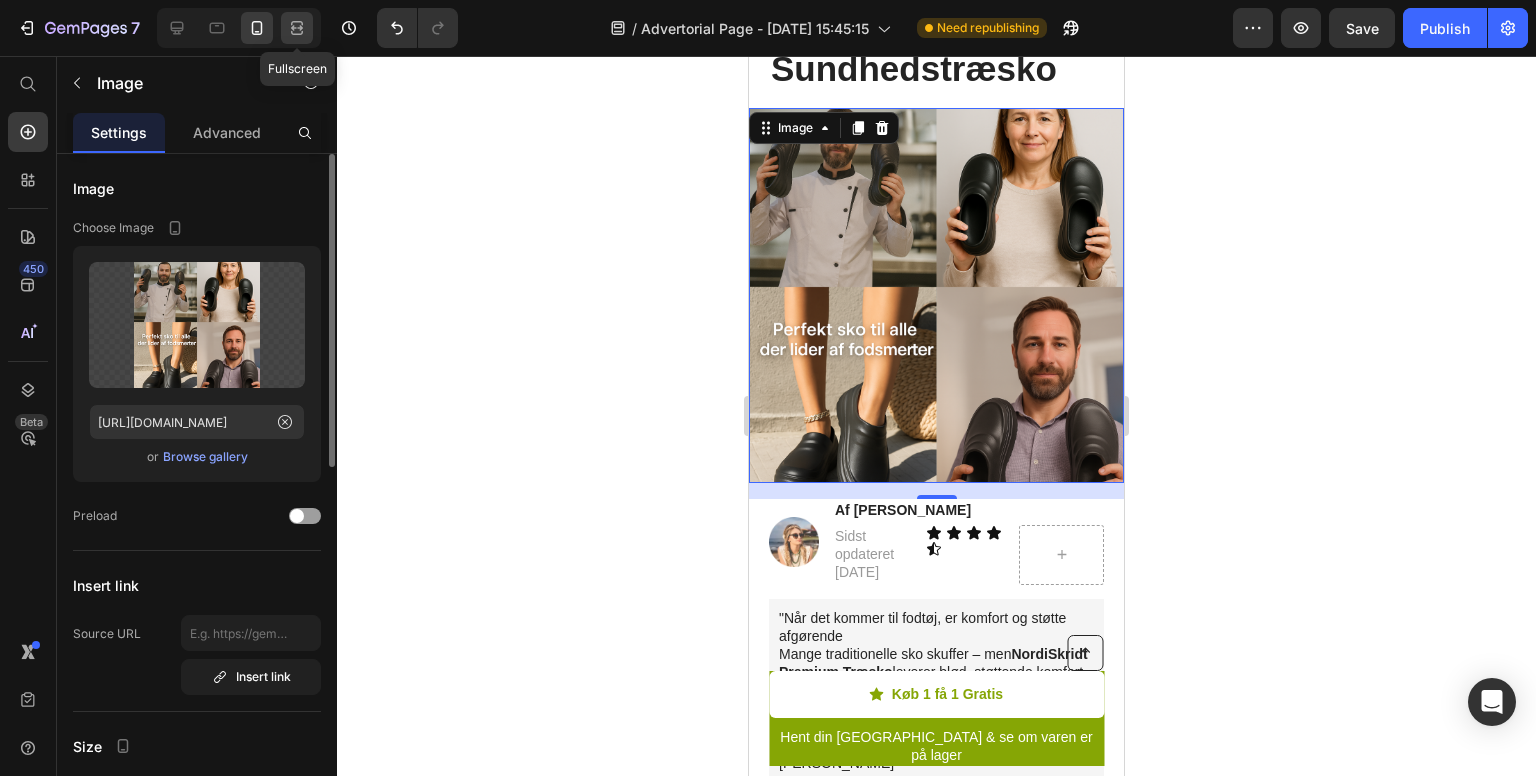 scroll, scrollTop: 373, scrollLeft: 0, axis: vertical 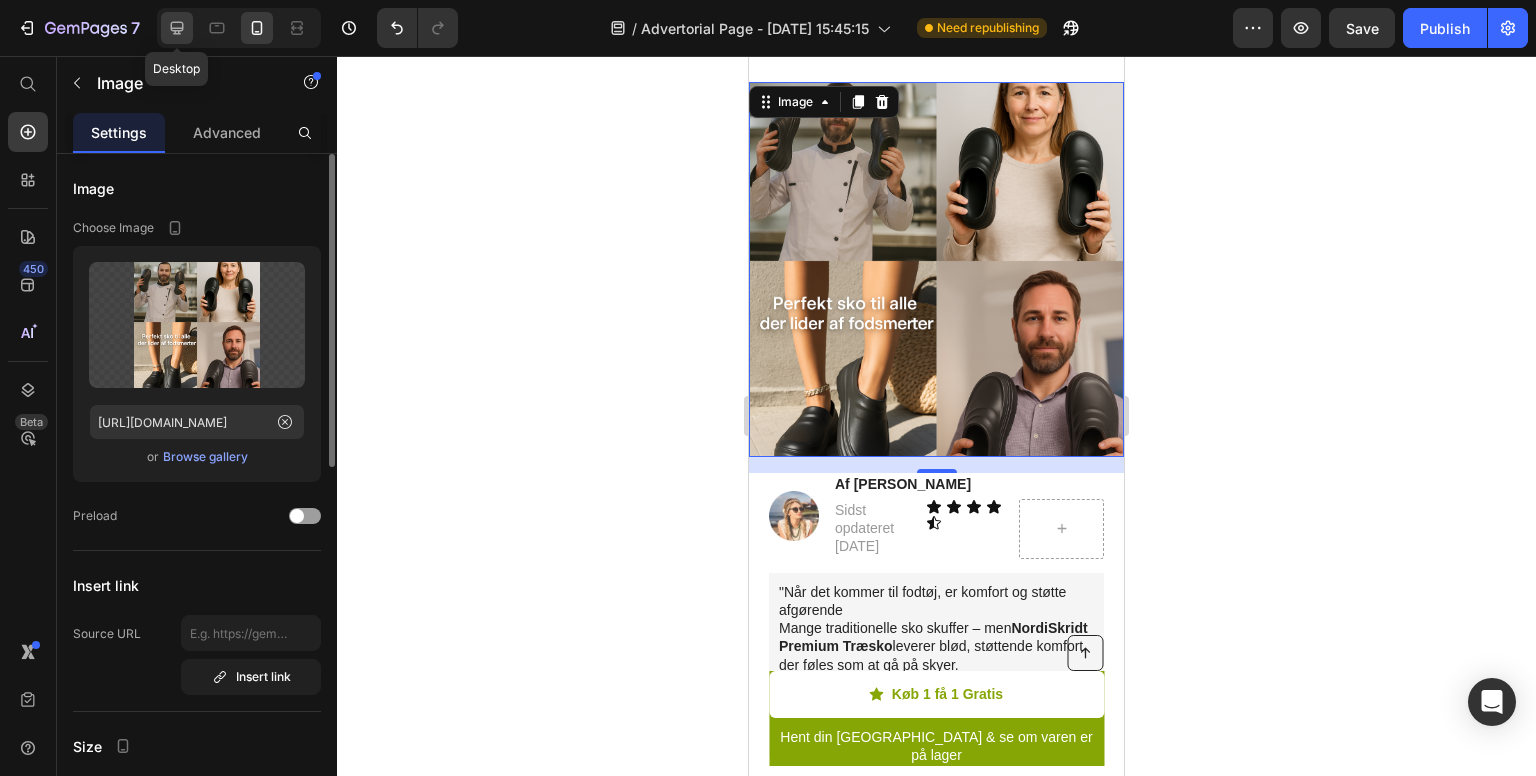 click 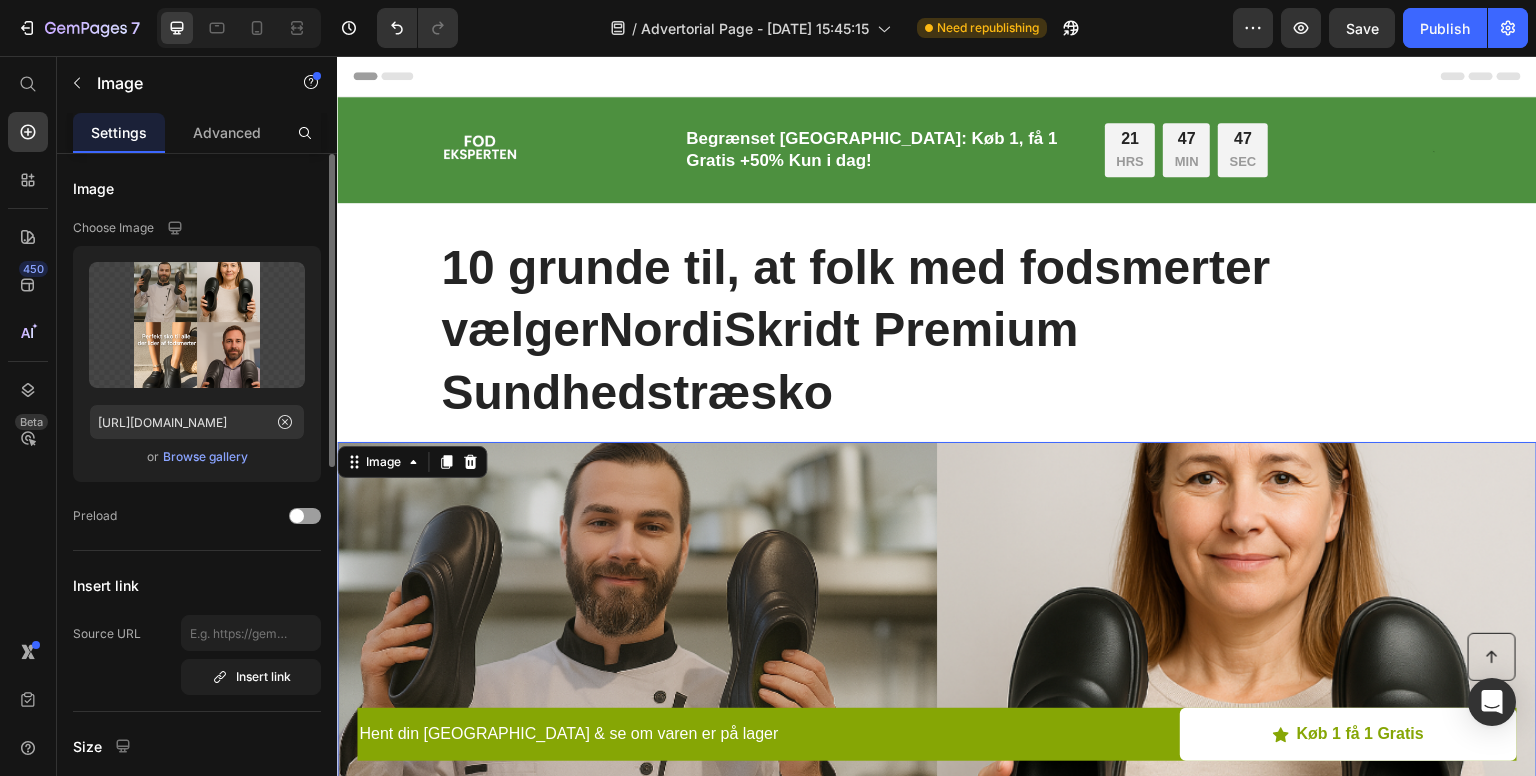 scroll, scrollTop: 8, scrollLeft: 0, axis: vertical 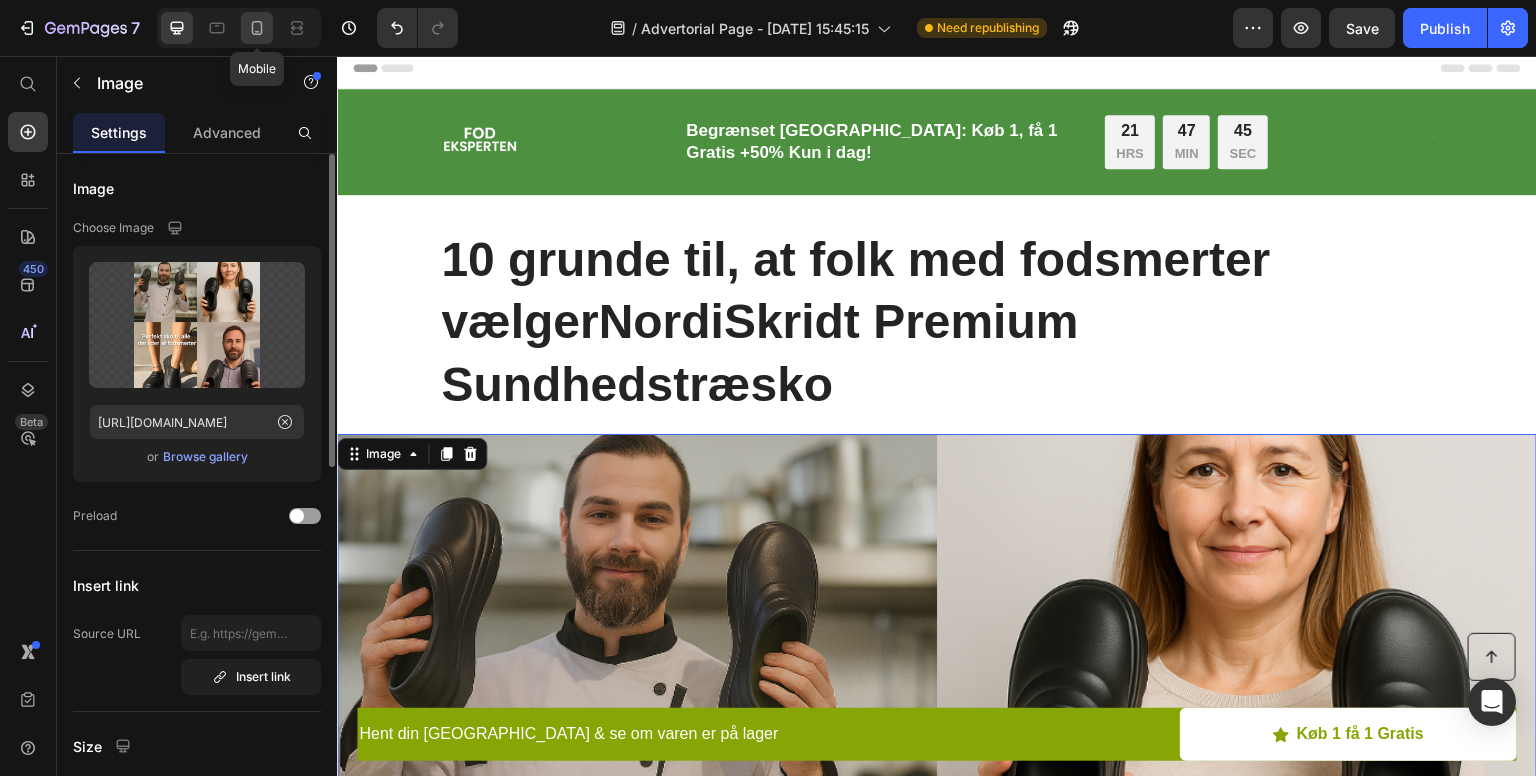 click 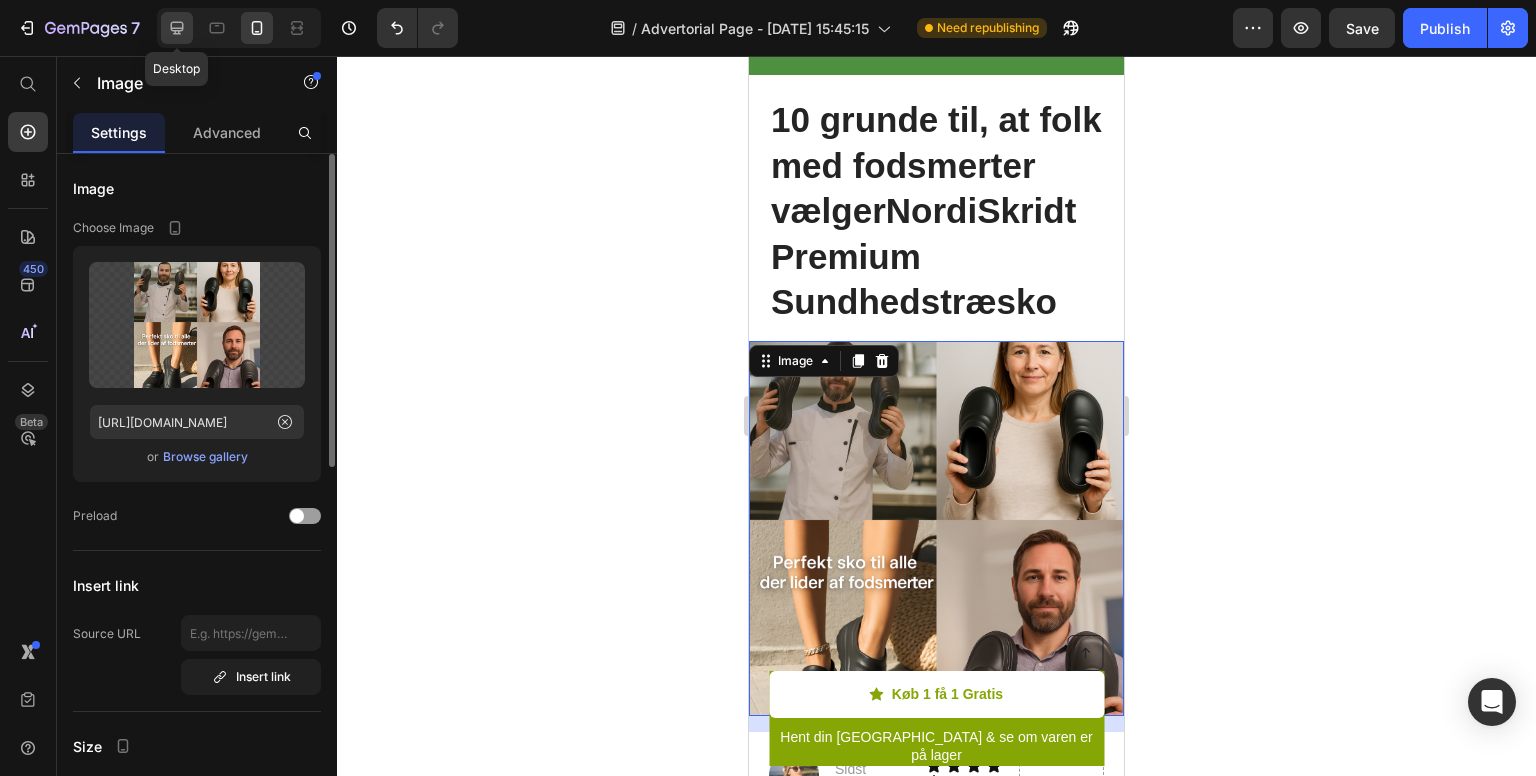 click 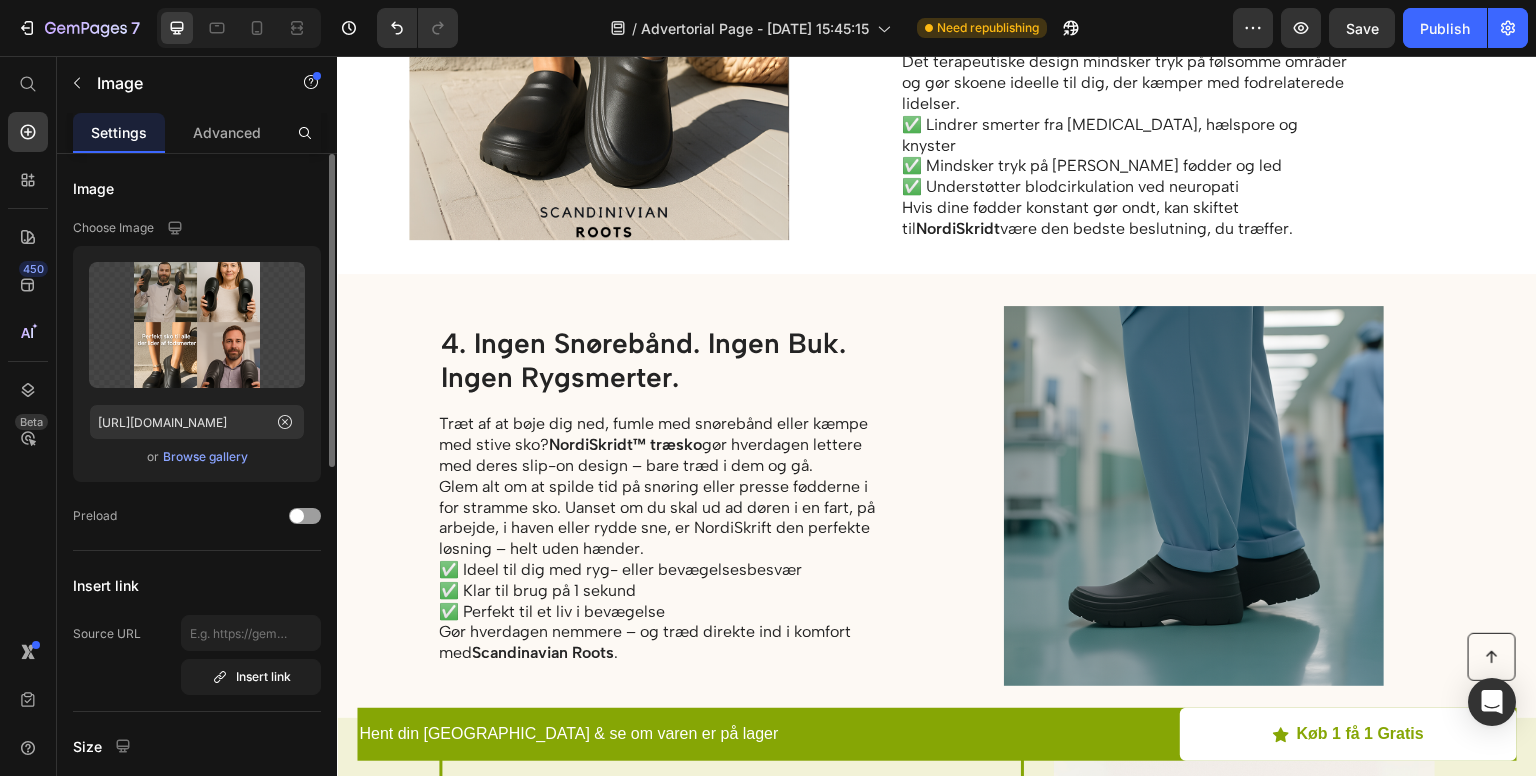 scroll, scrollTop: 2980, scrollLeft: 0, axis: vertical 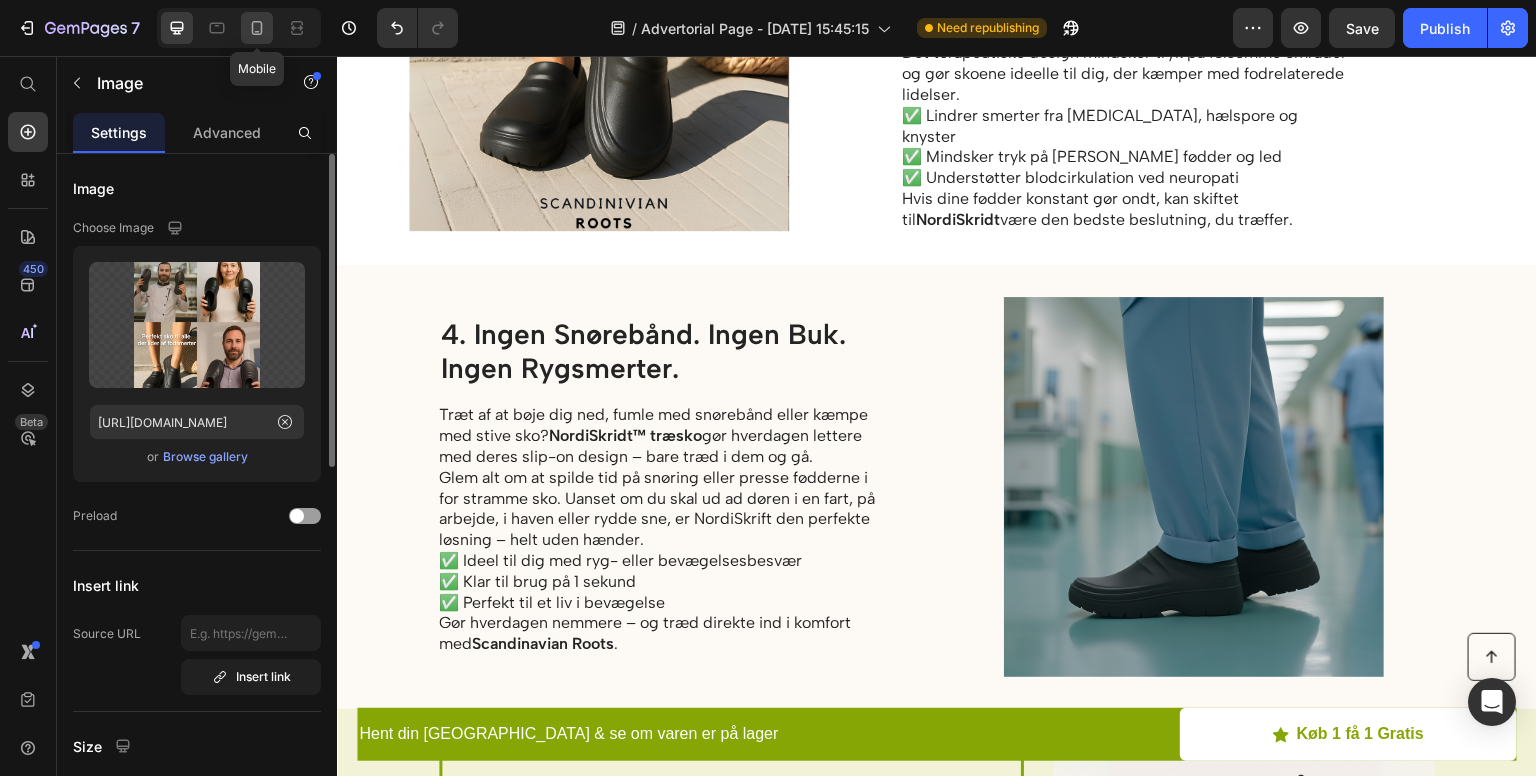click 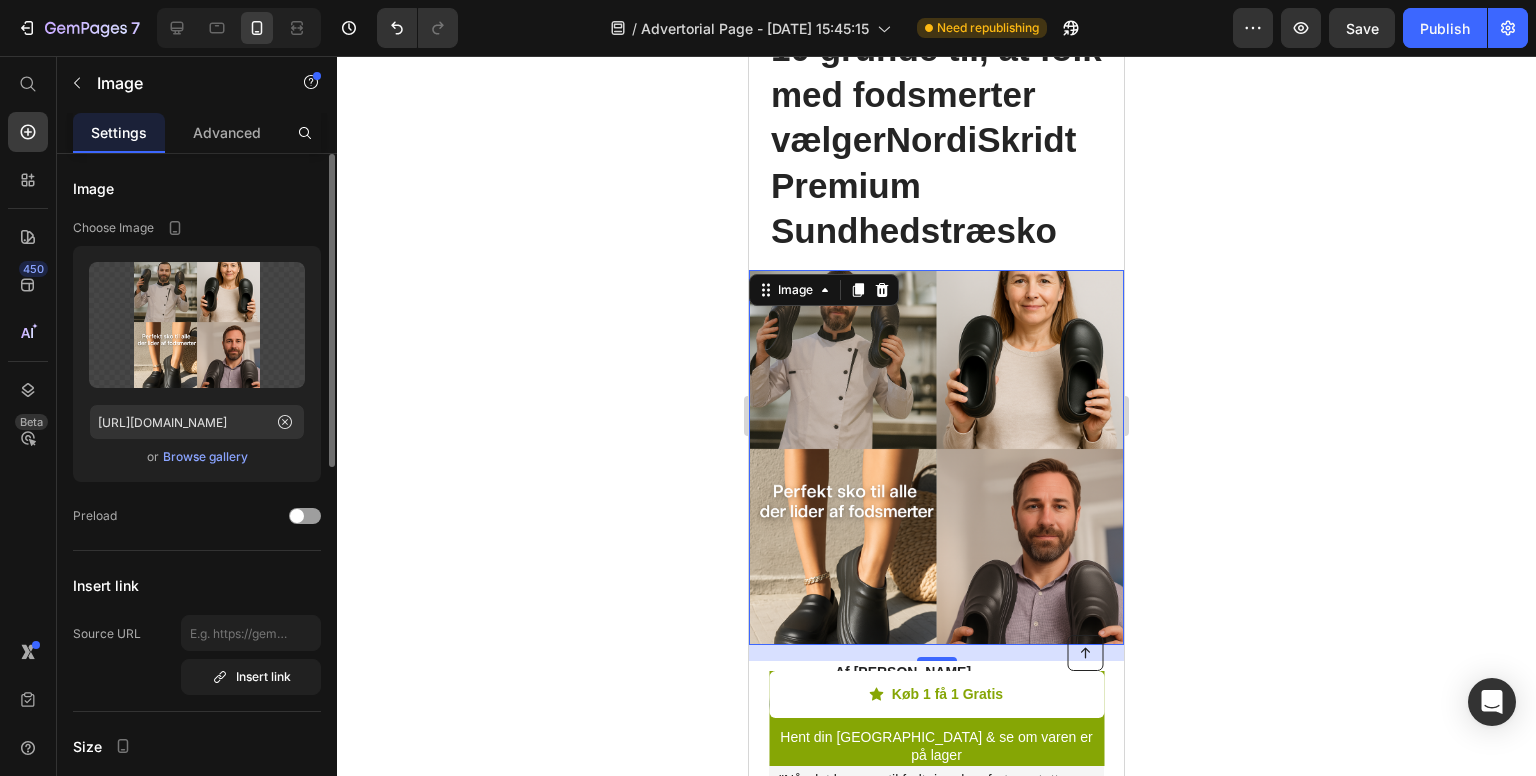 scroll, scrollTop: 164, scrollLeft: 0, axis: vertical 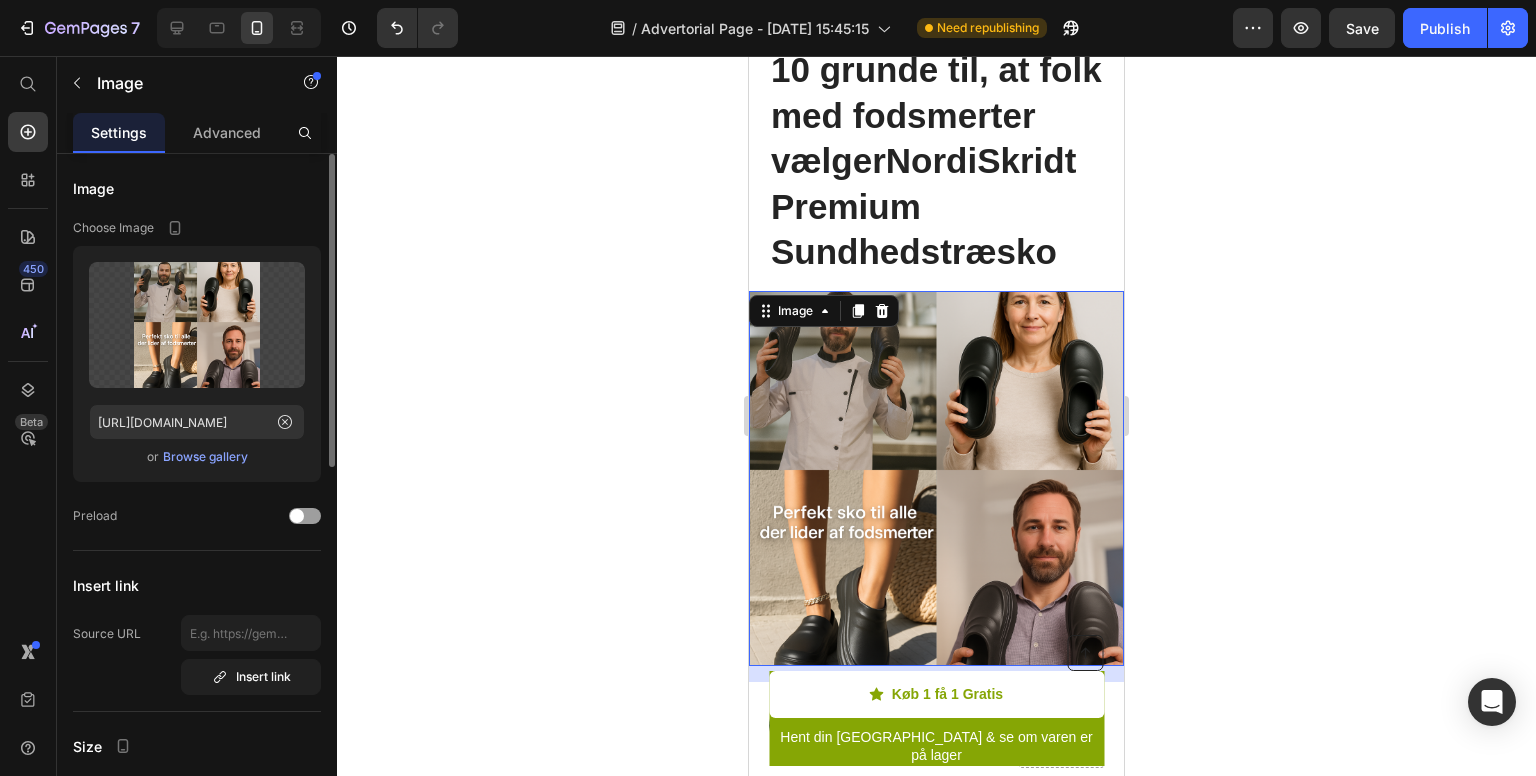 click 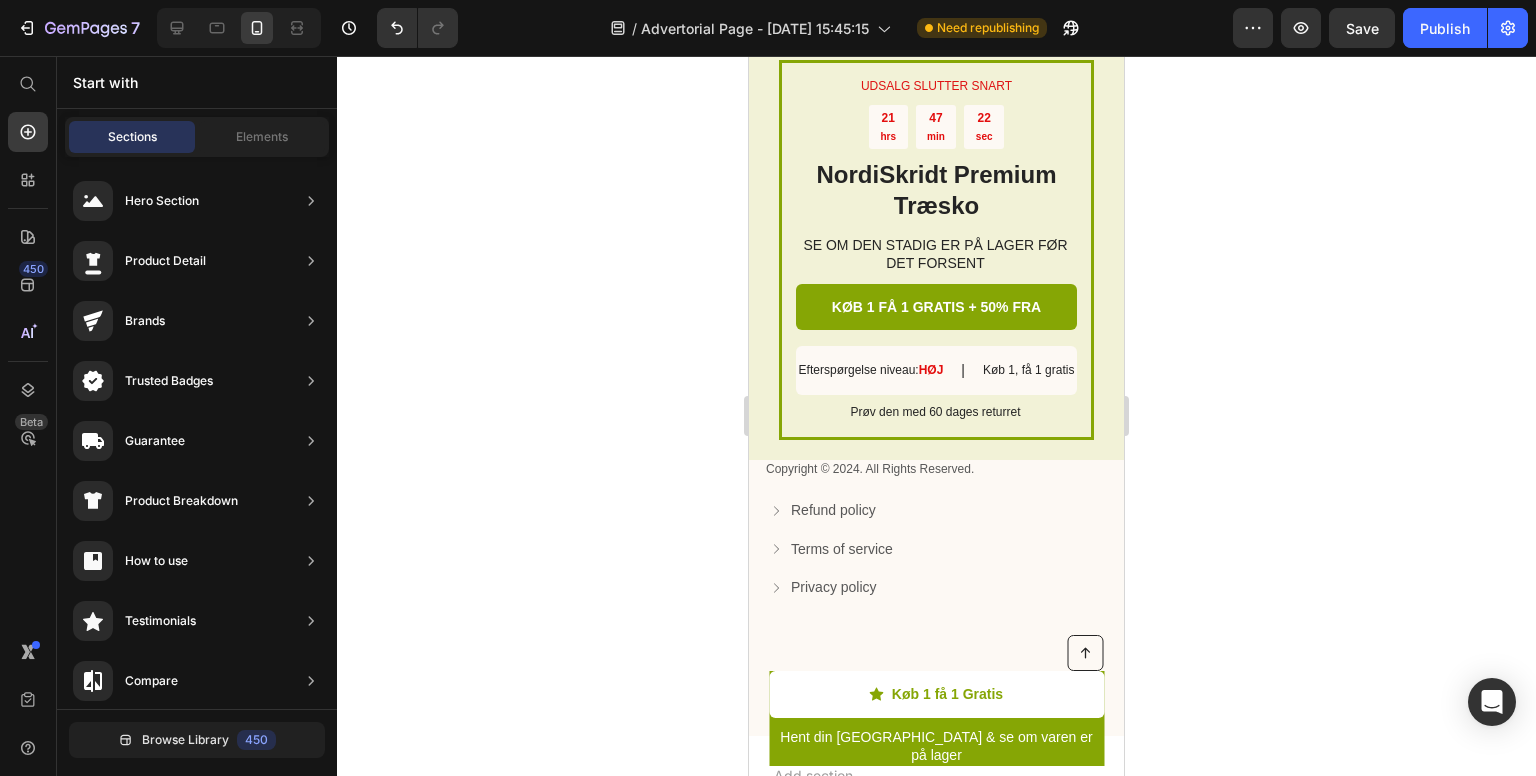 scroll, scrollTop: 9406, scrollLeft: 0, axis: vertical 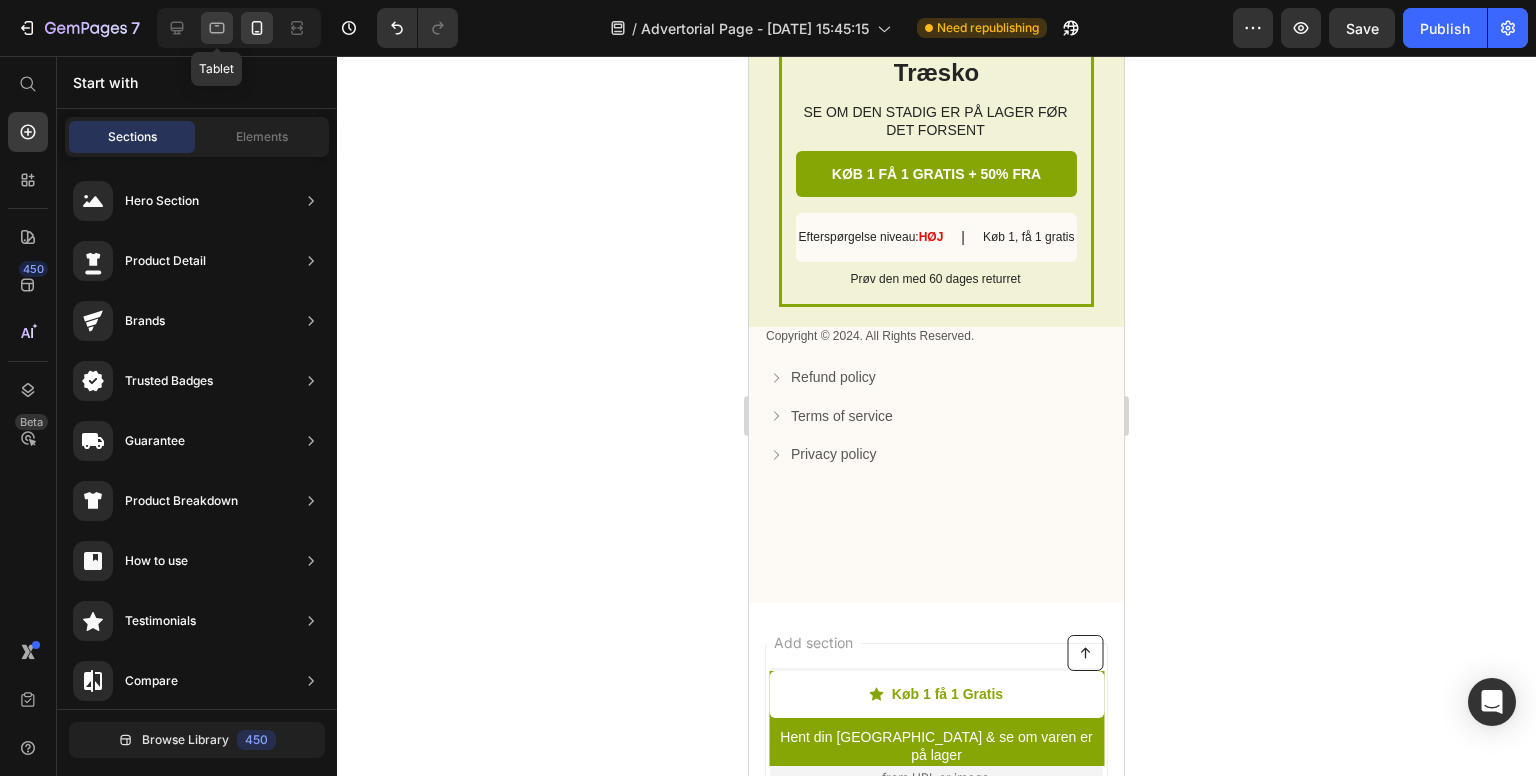 click 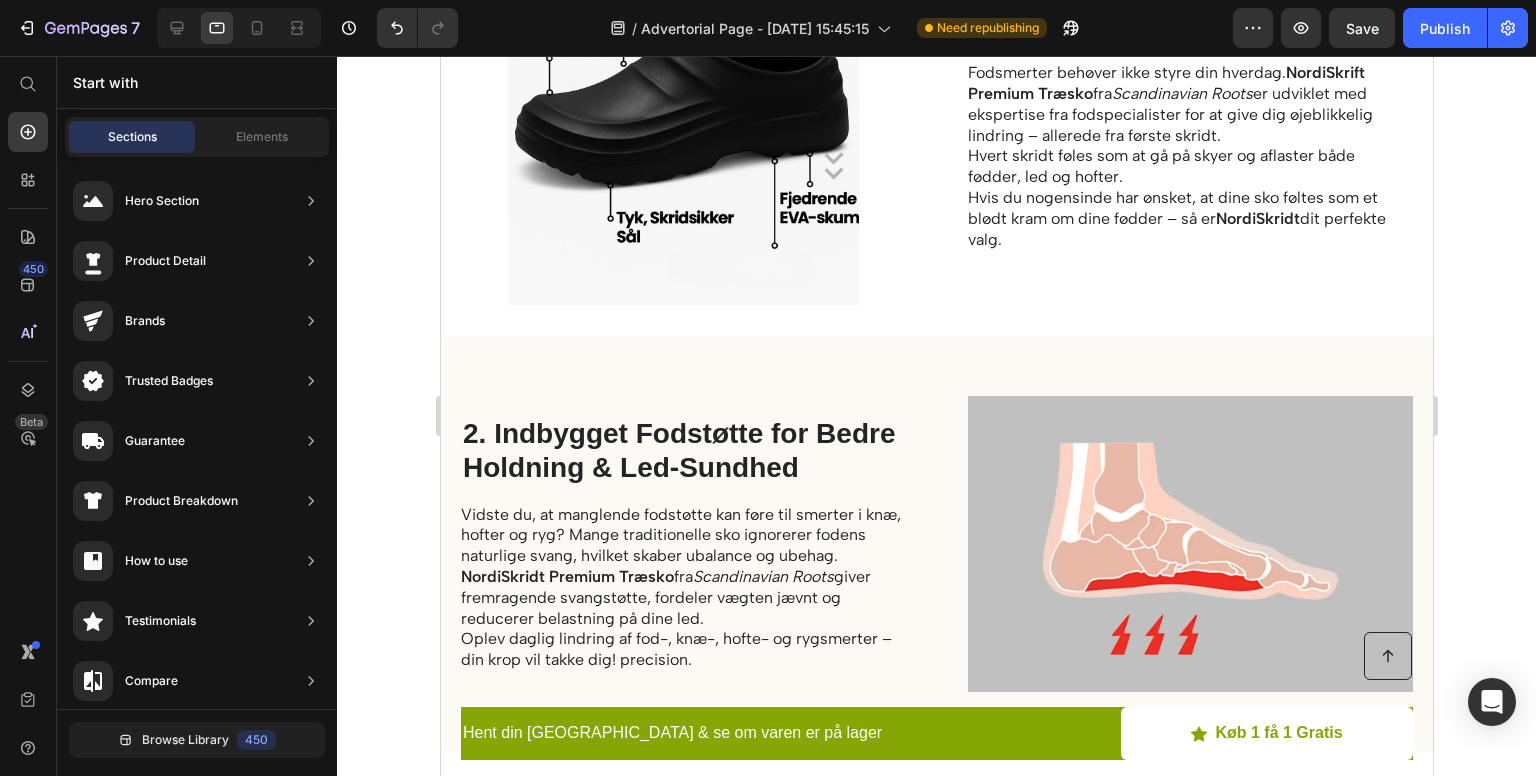 scroll, scrollTop: 1964, scrollLeft: 0, axis: vertical 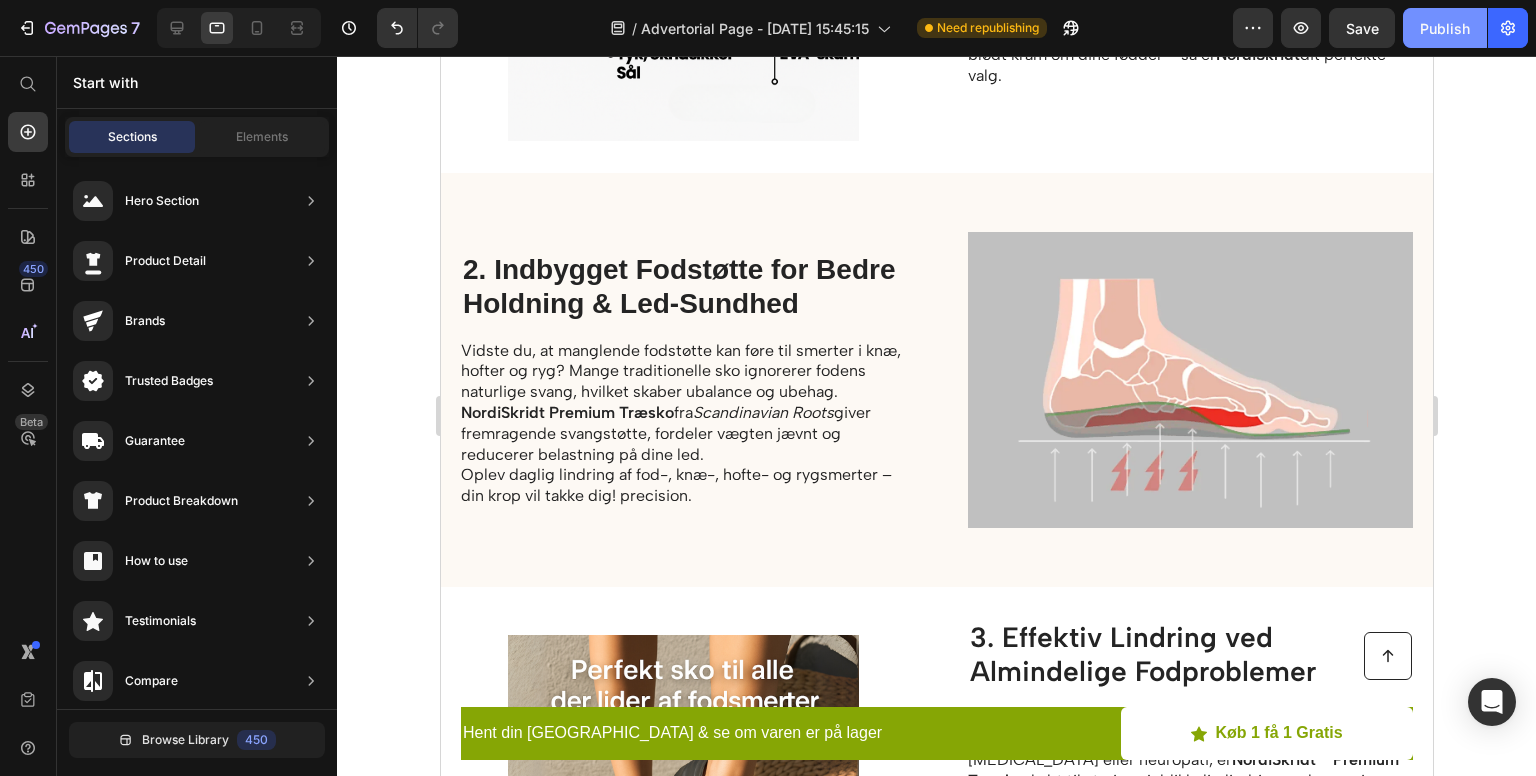 click on "Publish" 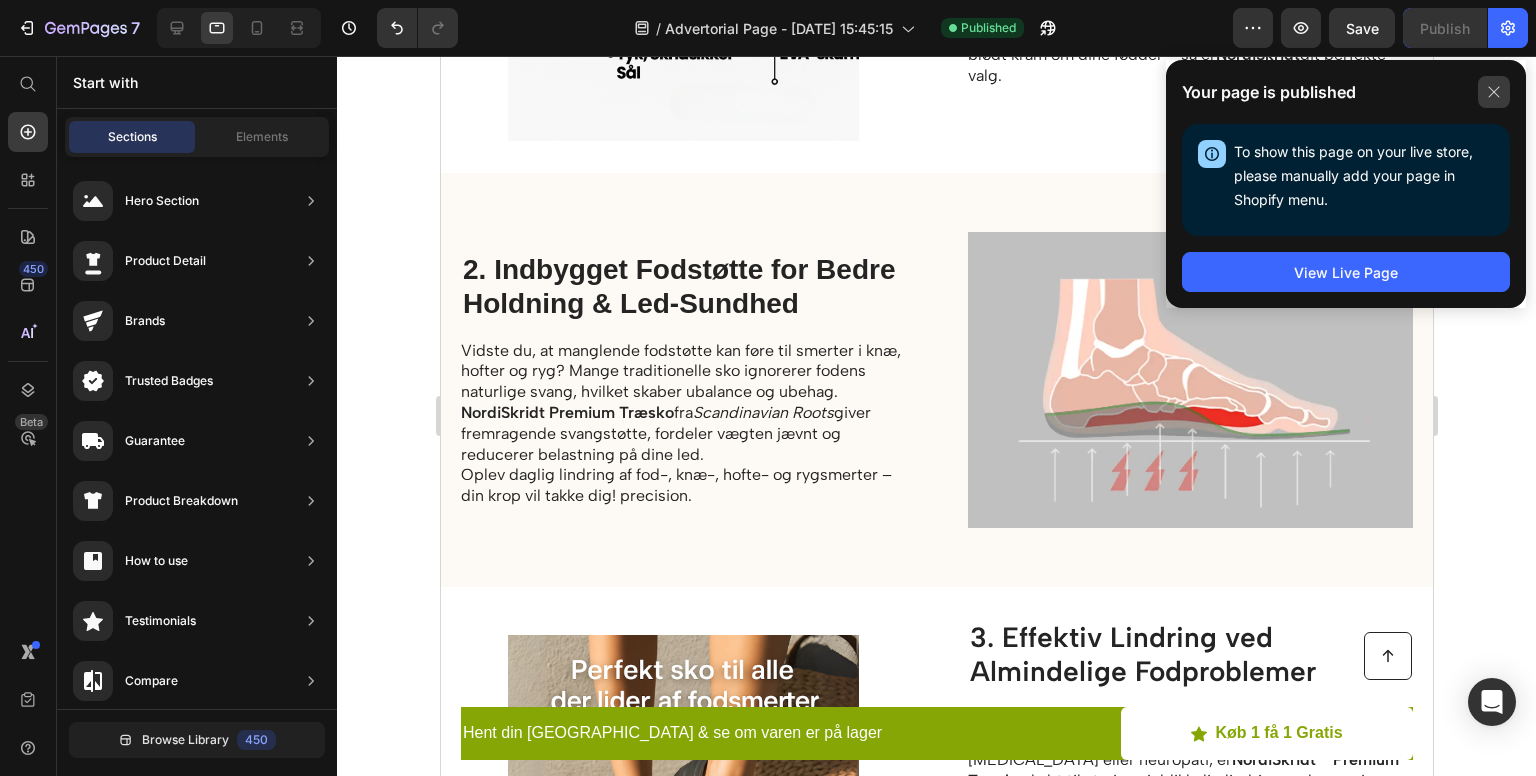 click 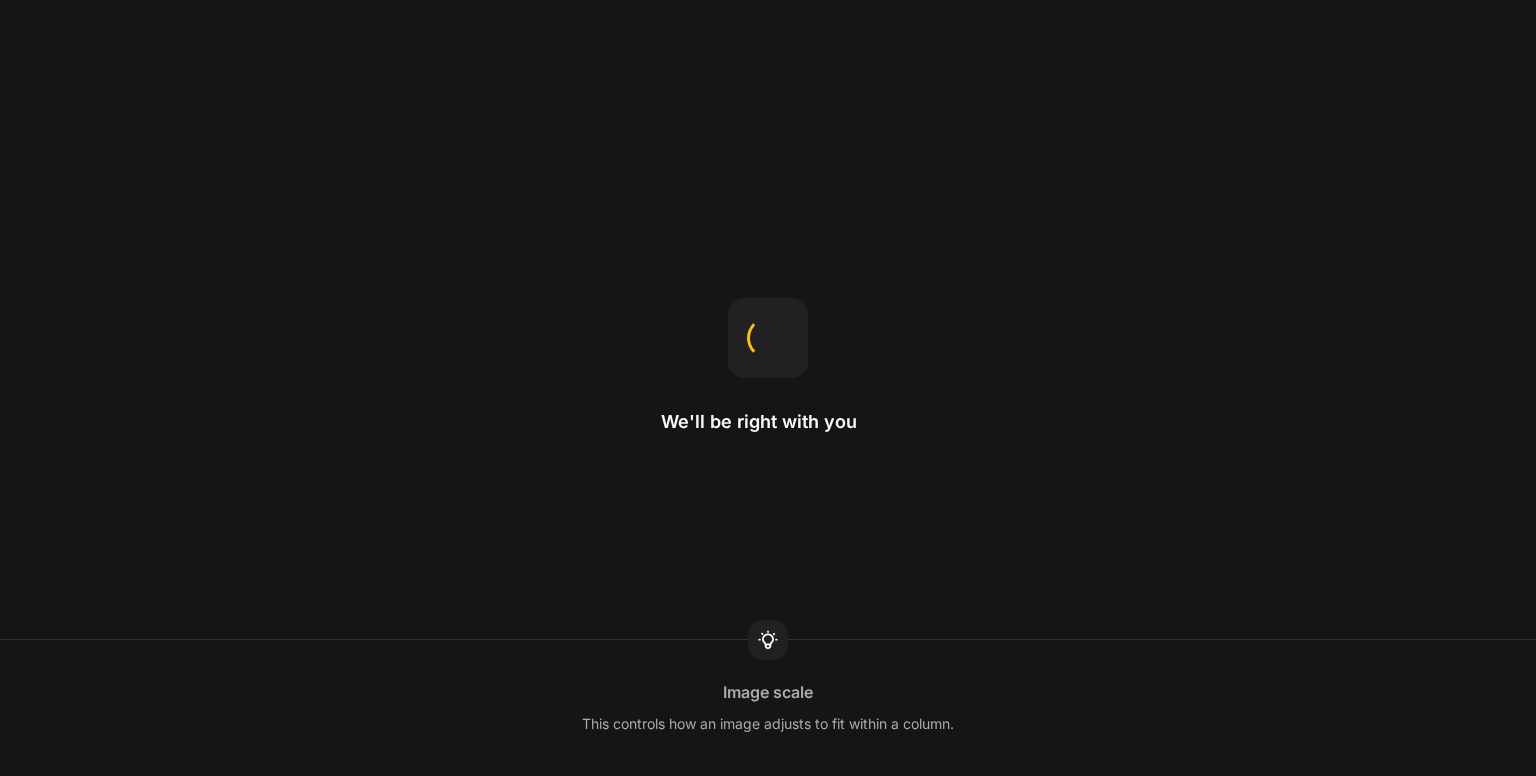scroll, scrollTop: 0, scrollLeft: 0, axis: both 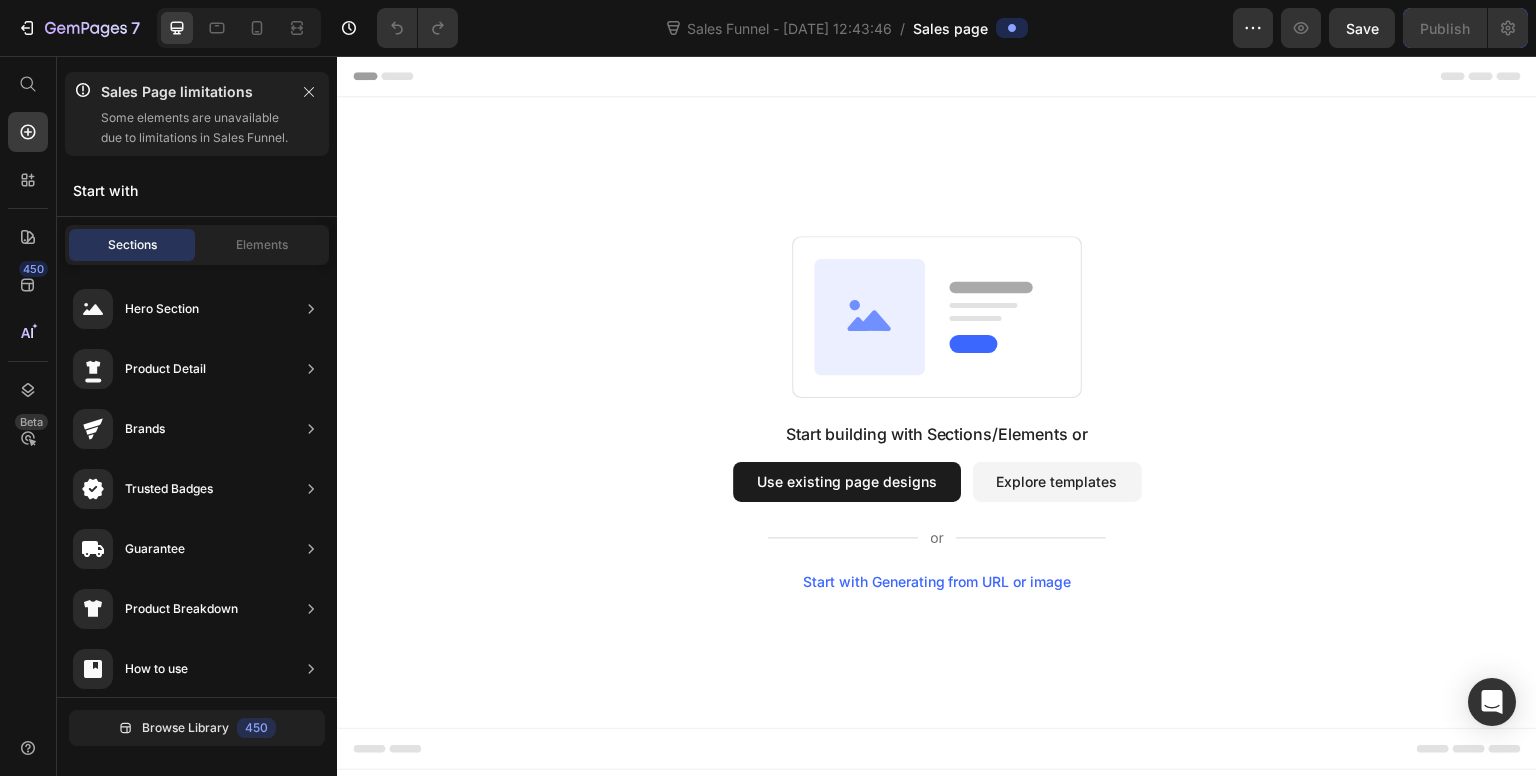click on "Use existing page designs" at bounding box center [847, 482] 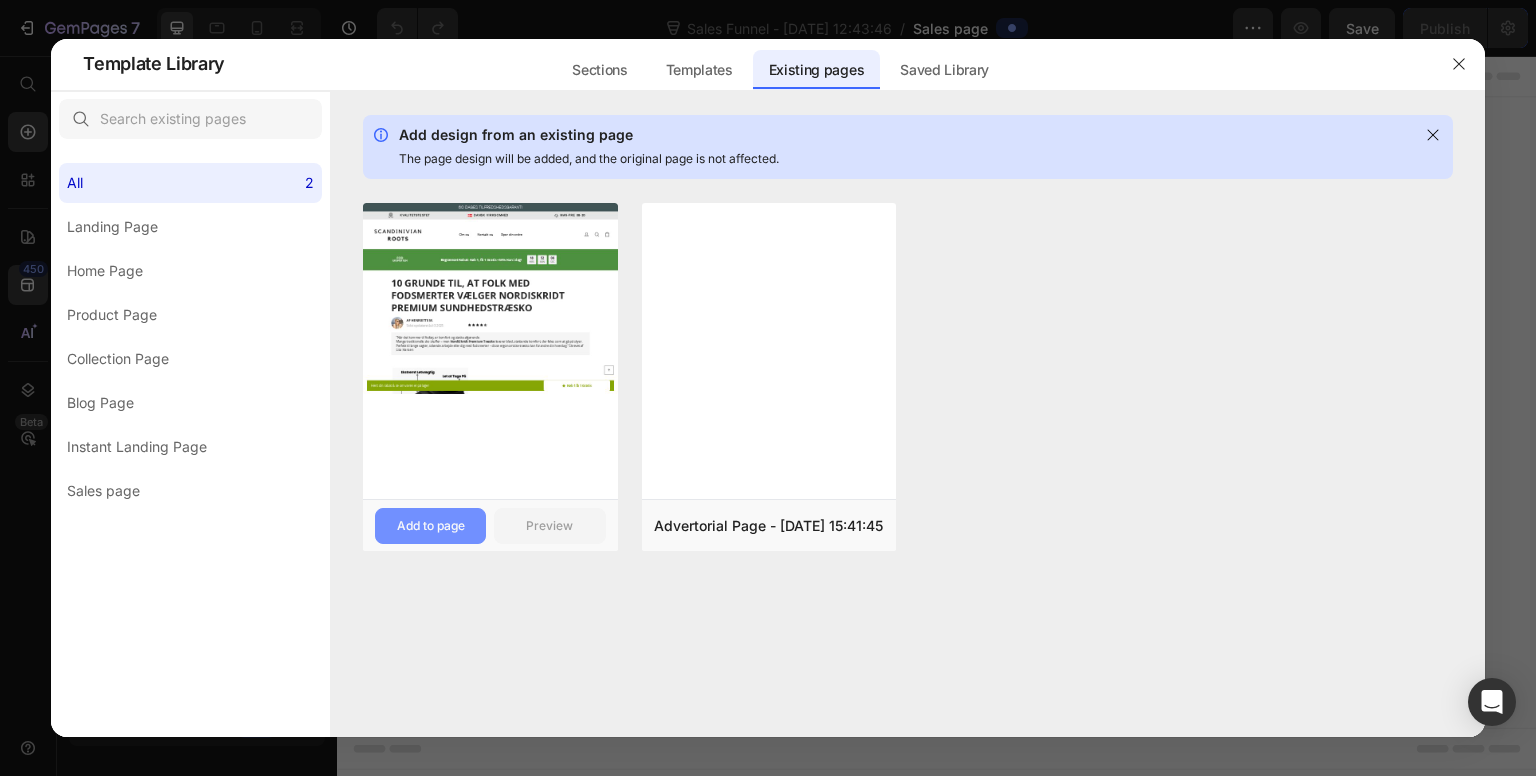 click on "Add to page" at bounding box center [430, 526] 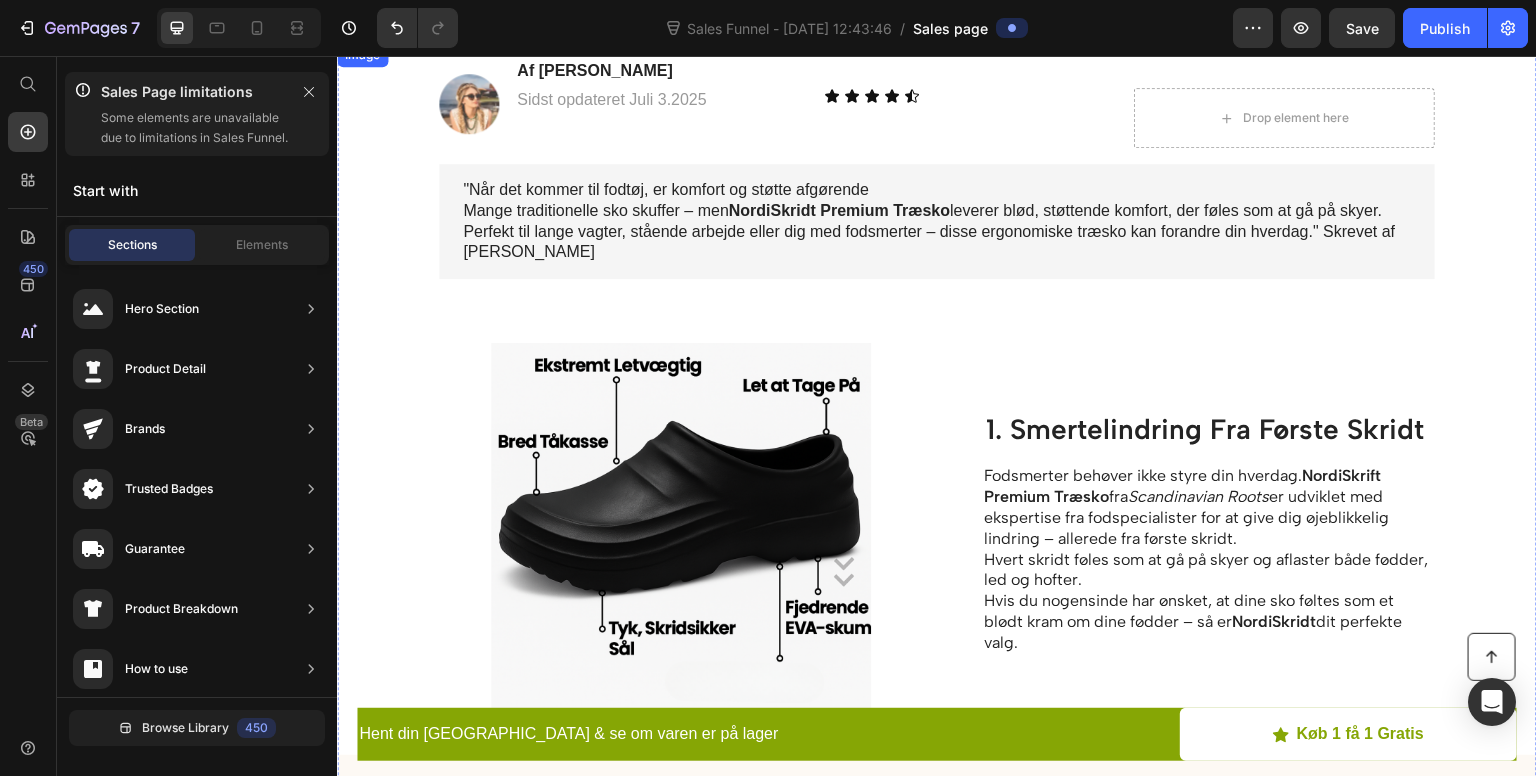 scroll, scrollTop: 0, scrollLeft: 0, axis: both 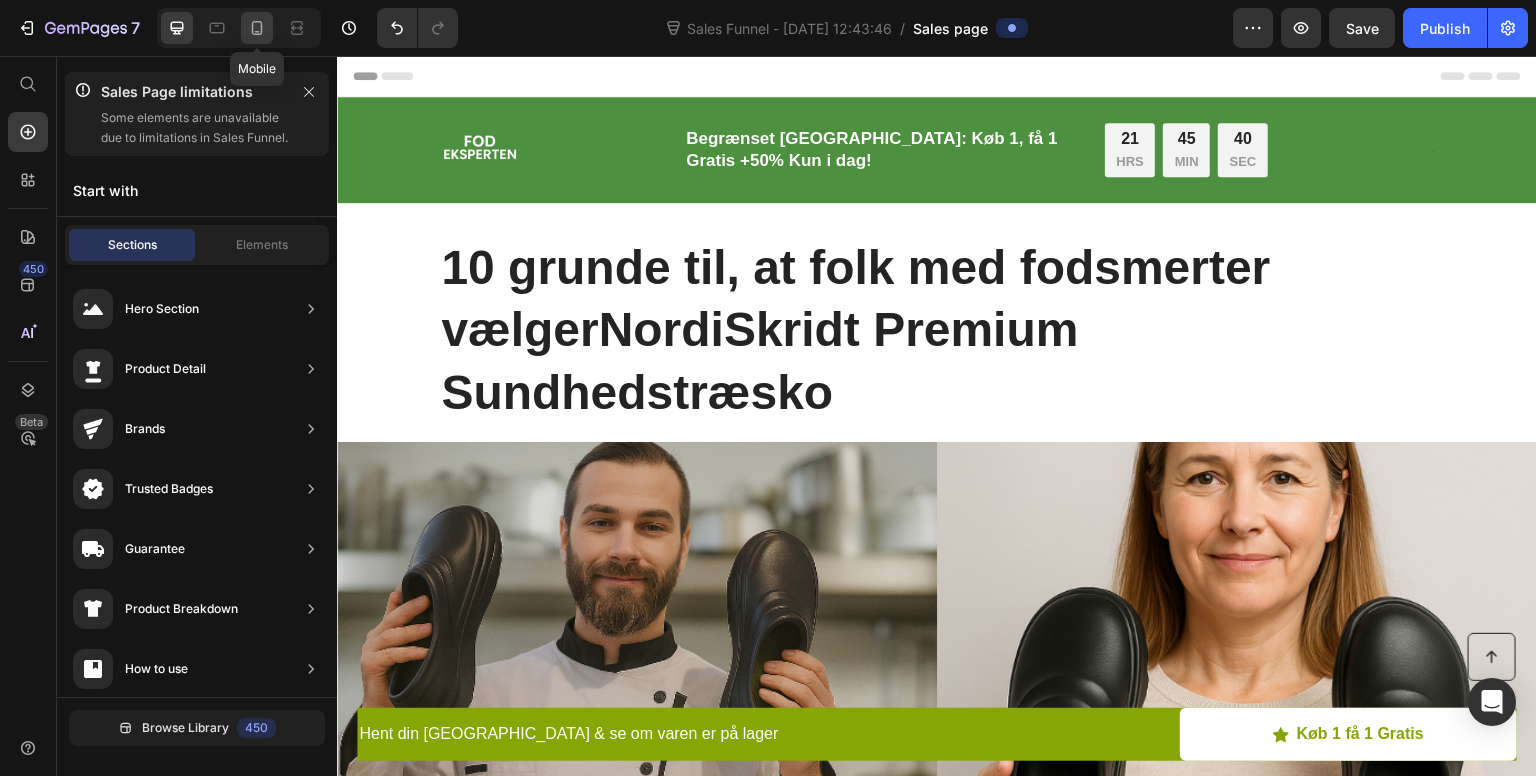 click 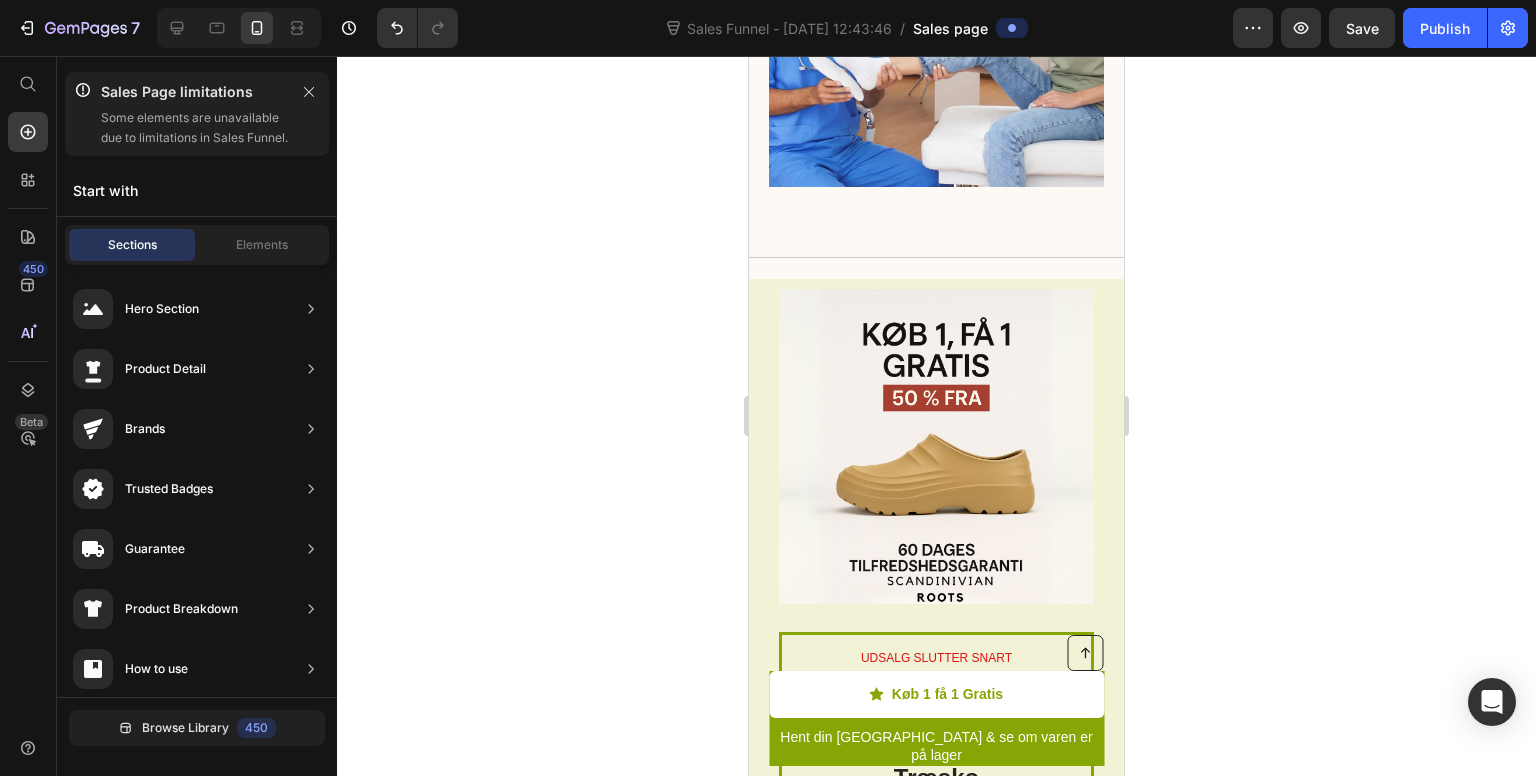 scroll, scrollTop: 8790, scrollLeft: 0, axis: vertical 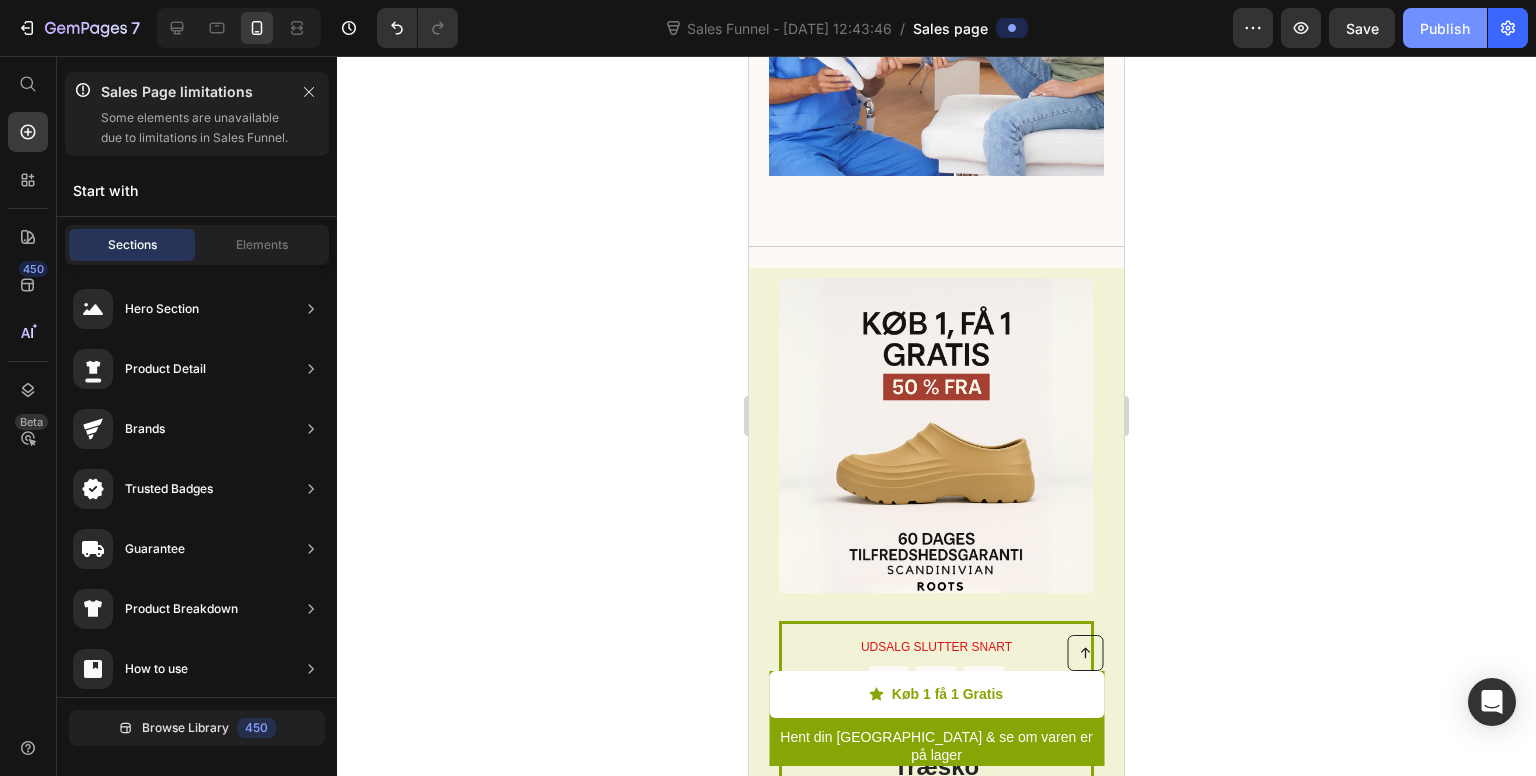 click on "Publish" at bounding box center (1445, 28) 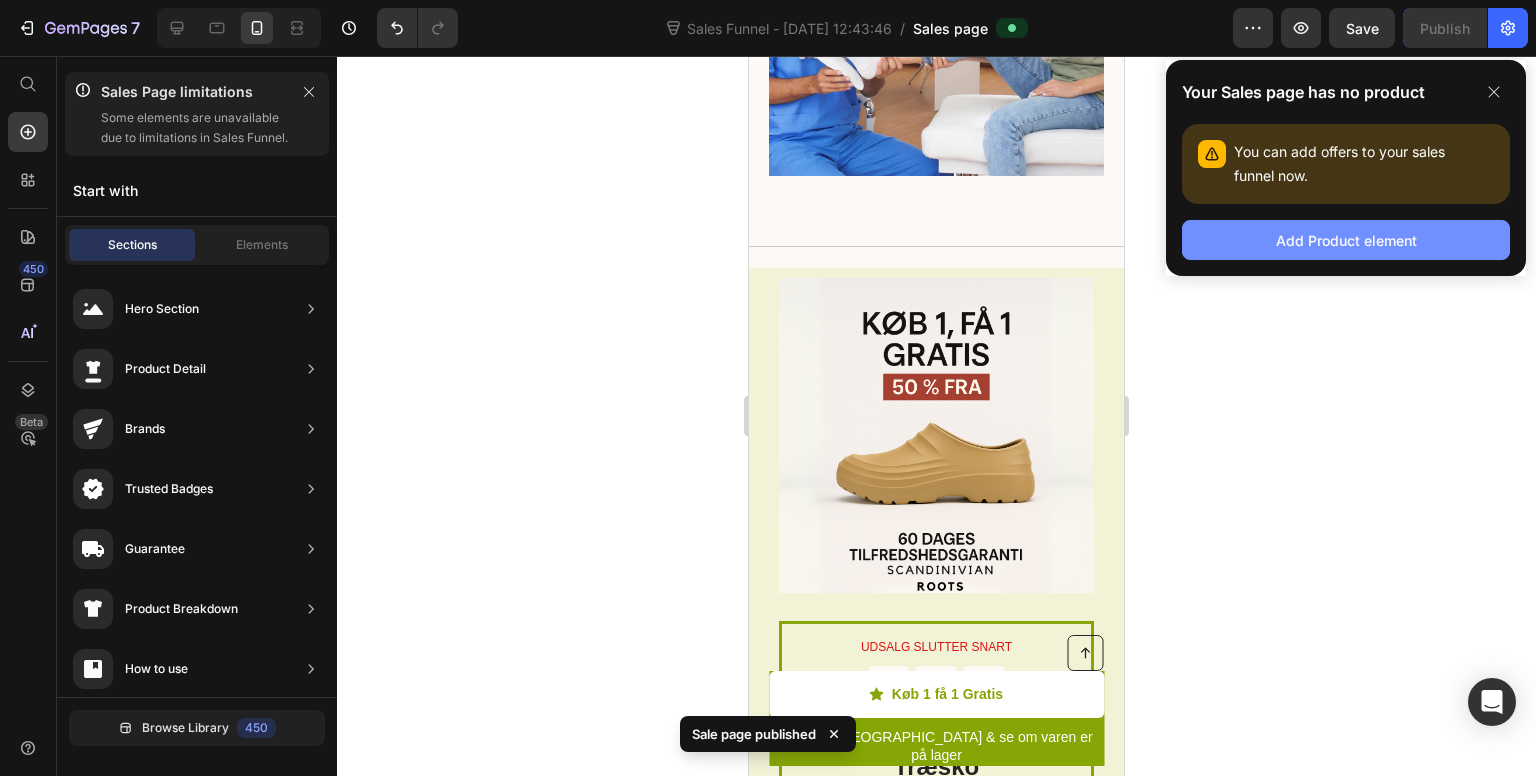 click on "Add Product element" at bounding box center [1346, 240] 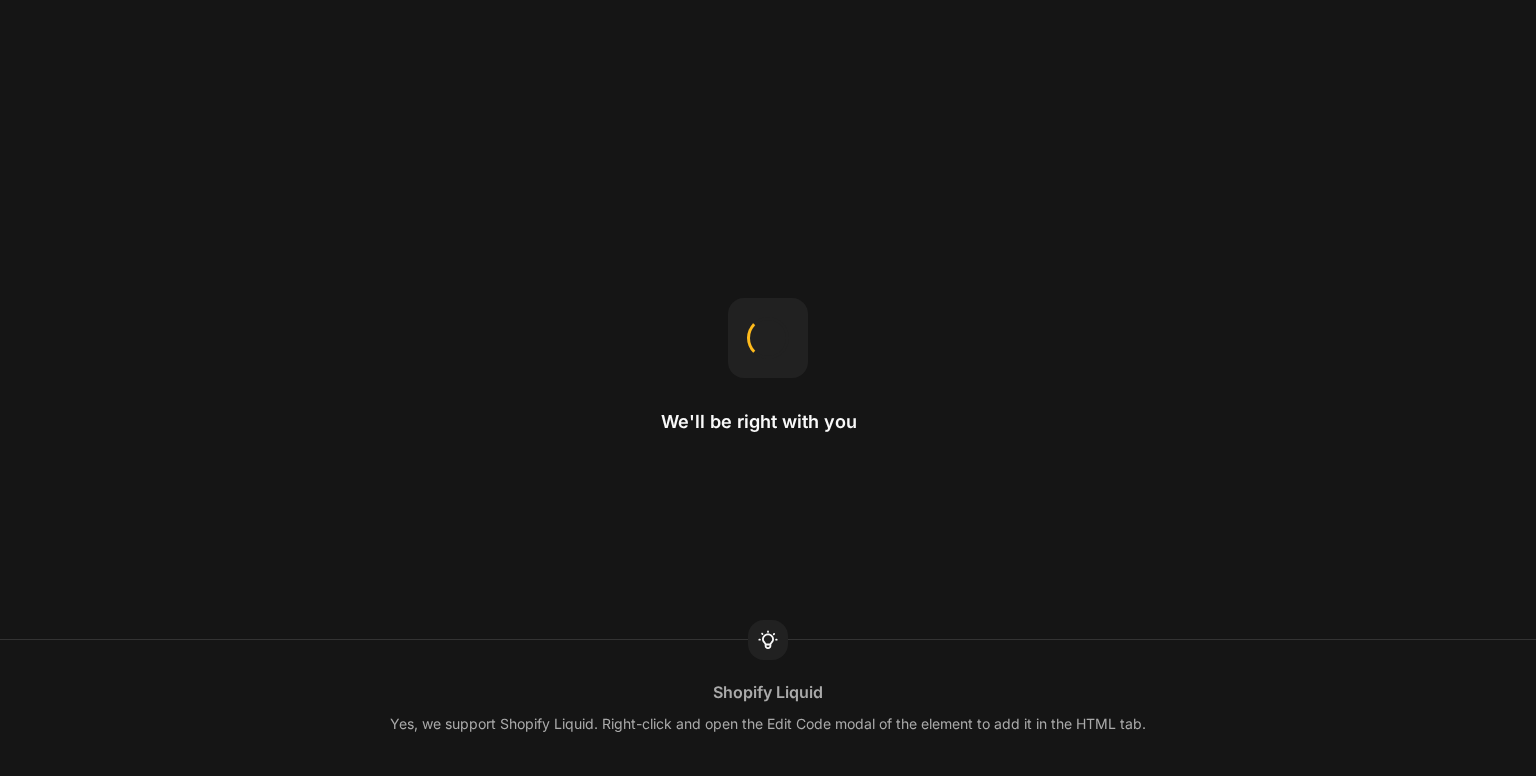 scroll, scrollTop: 0, scrollLeft: 0, axis: both 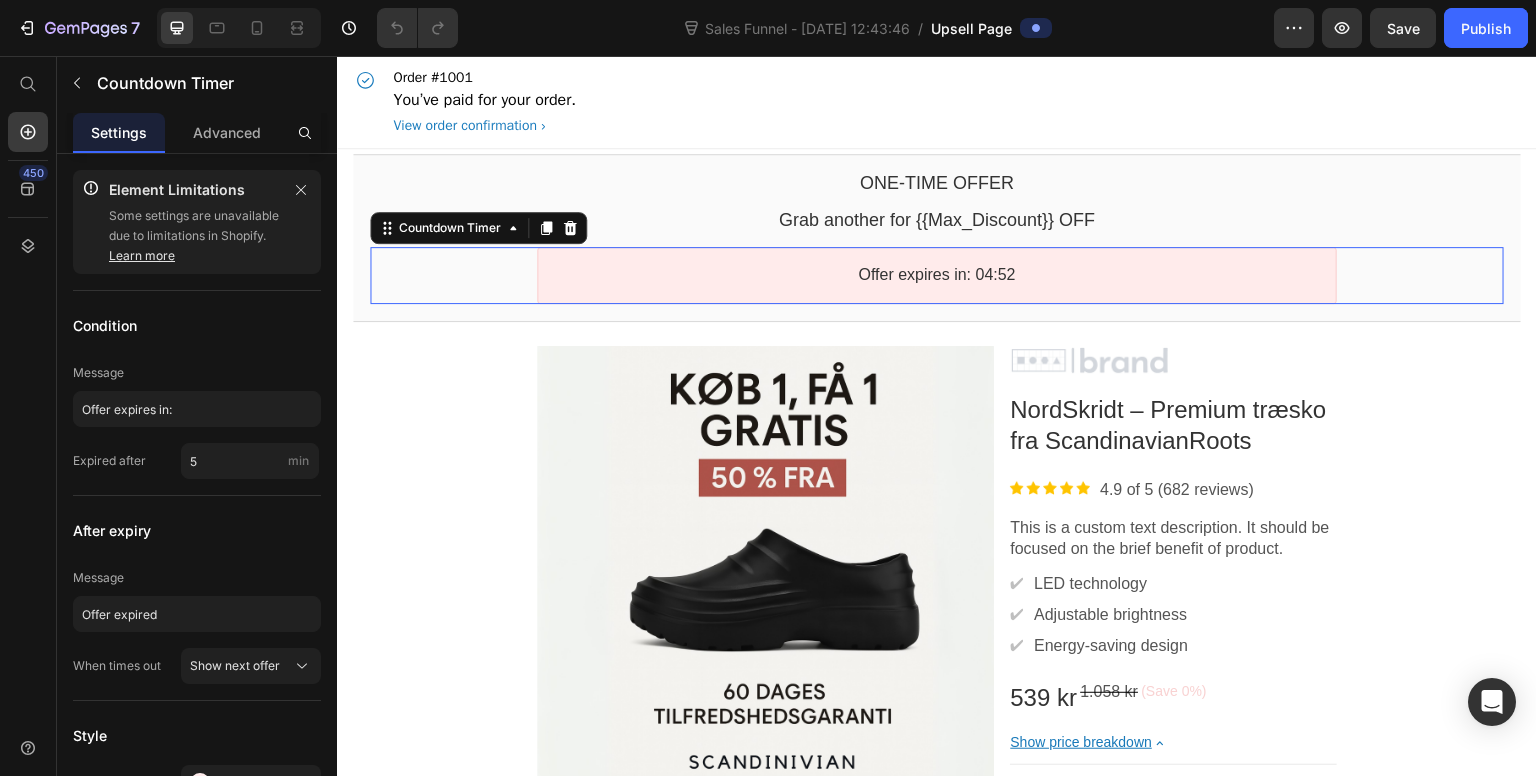 click on "Offer expires in: 04:52" at bounding box center [937, 275] 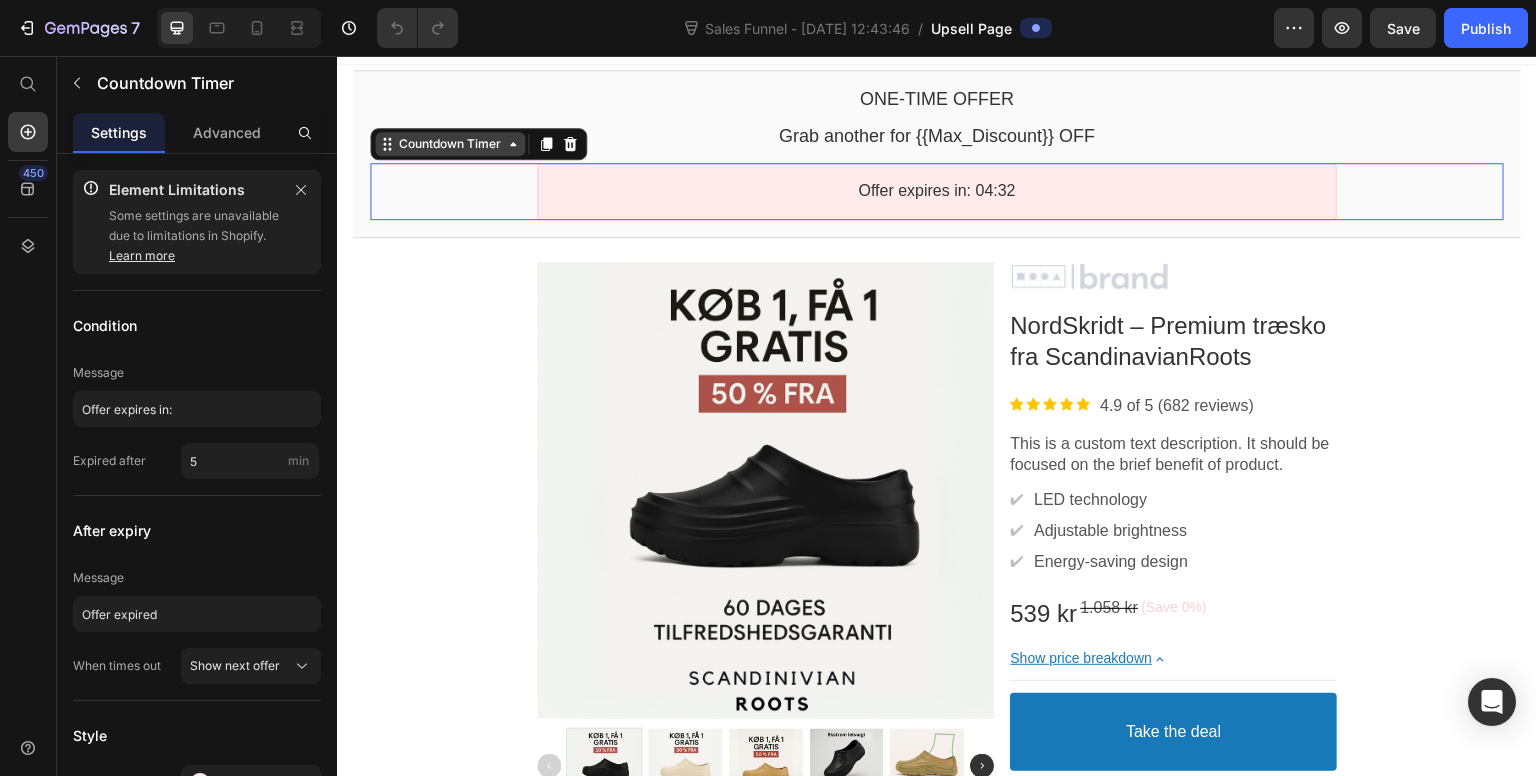 scroll, scrollTop: 73, scrollLeft: 0, axis: vertical 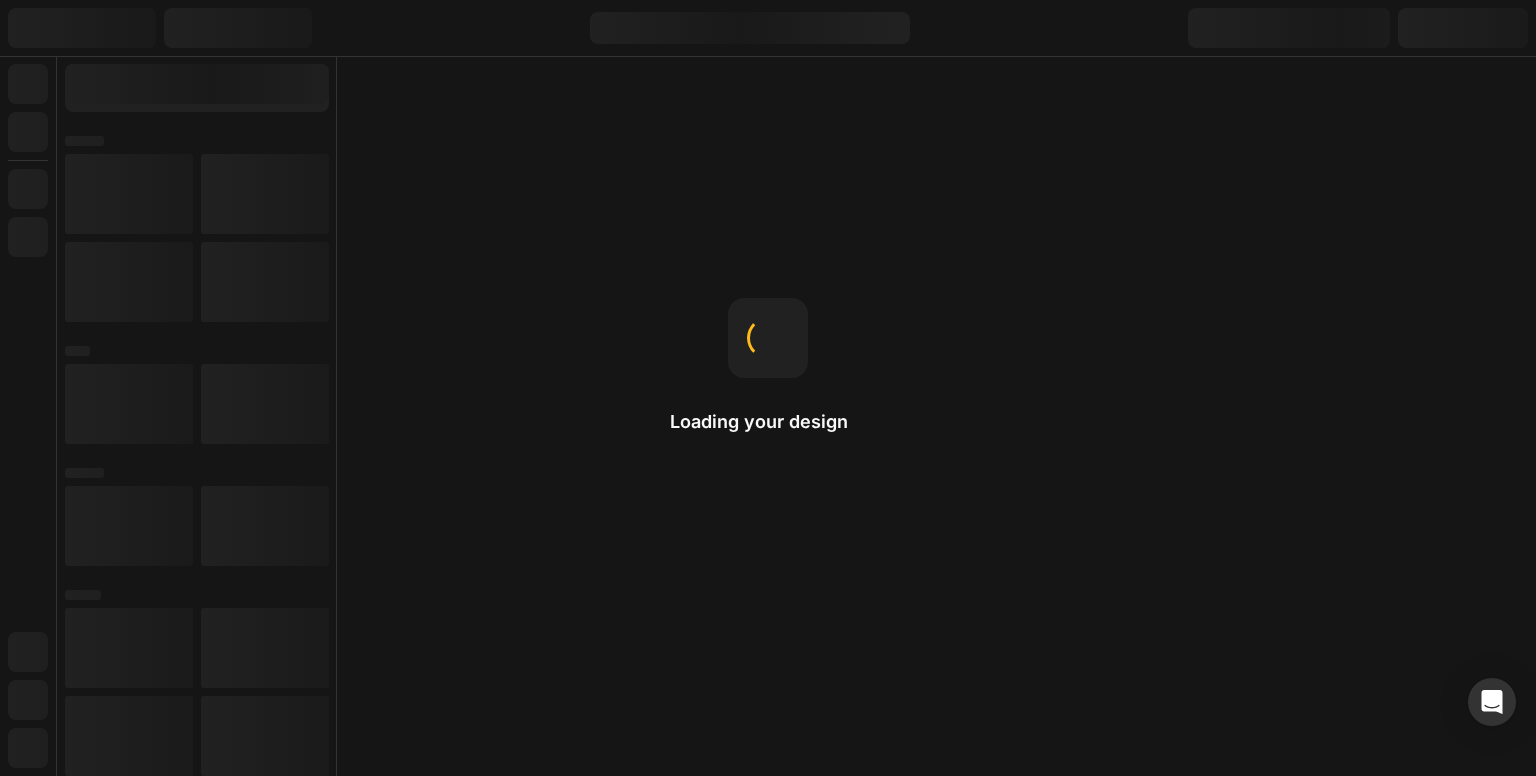 click on "Loading your design Copy & Paste Right-click to open a menu where you can find the copy style and paste style actions." at bounding box center (768, 388) 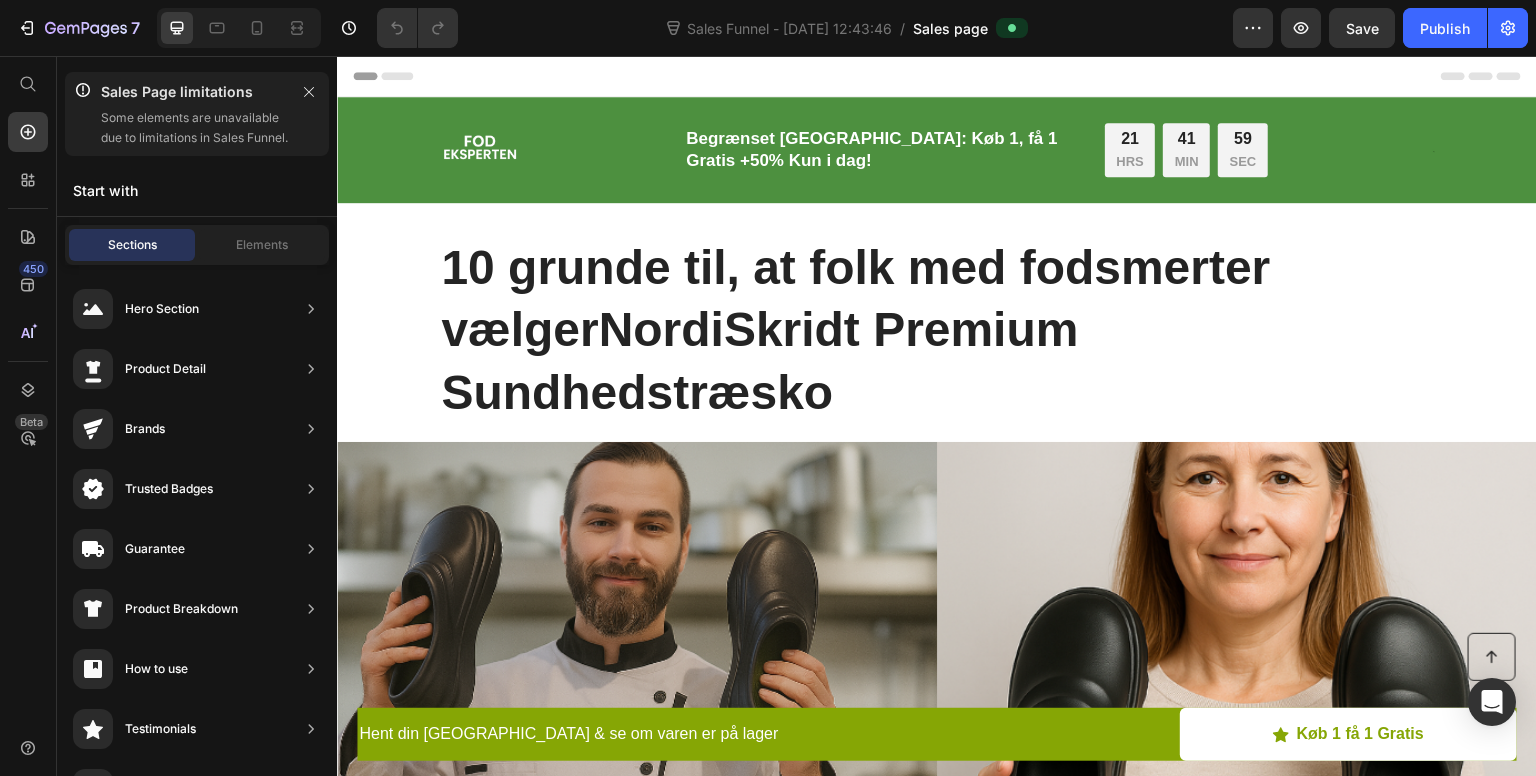 click on "10 grunde til, at folk med fodsmerter vælger  NordiSkridt Premium Sundhedstræsko" at bounding box center [937, 330] 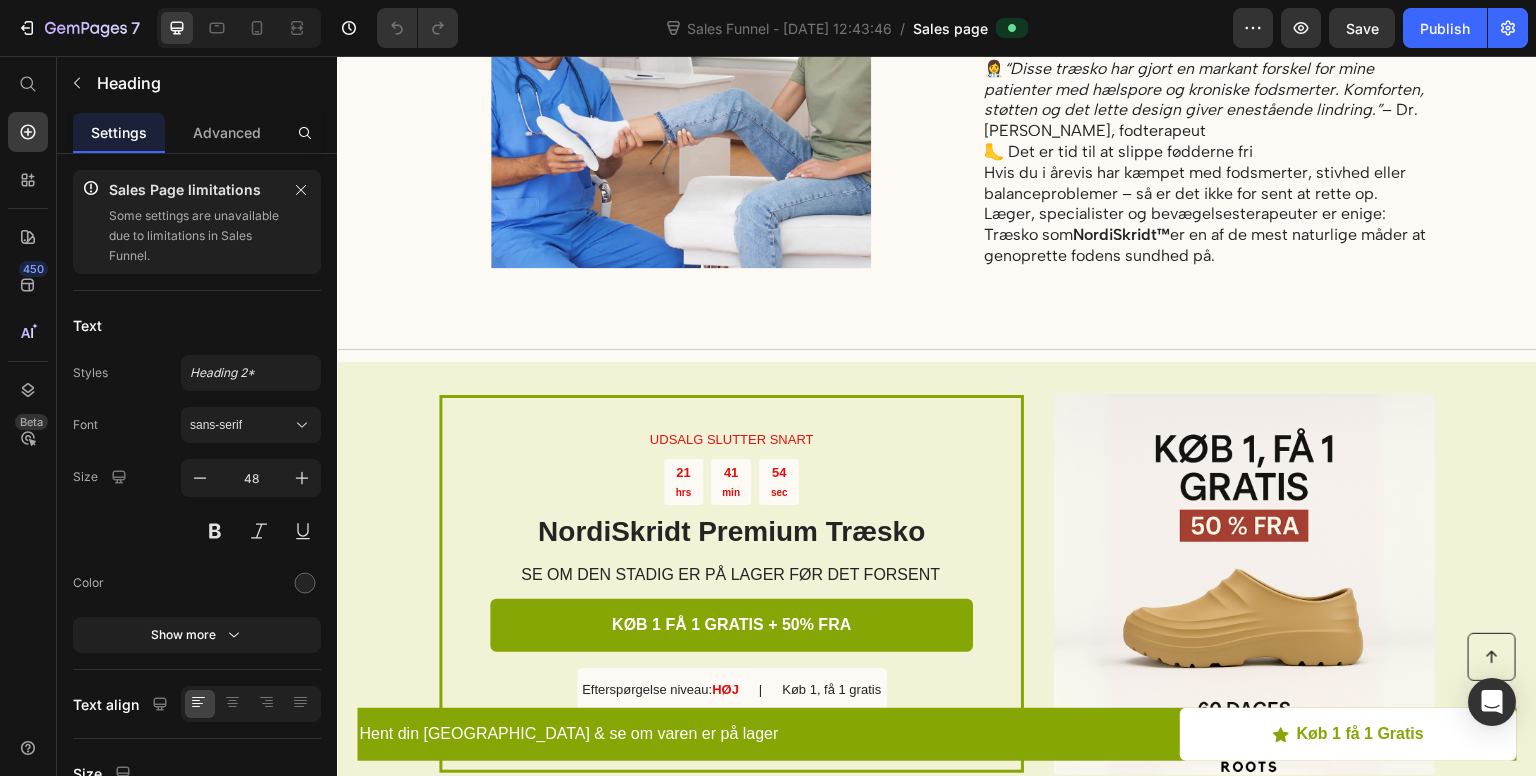 scroll, scrollTop: 6568, scrollLeft: 0, axis: vertical 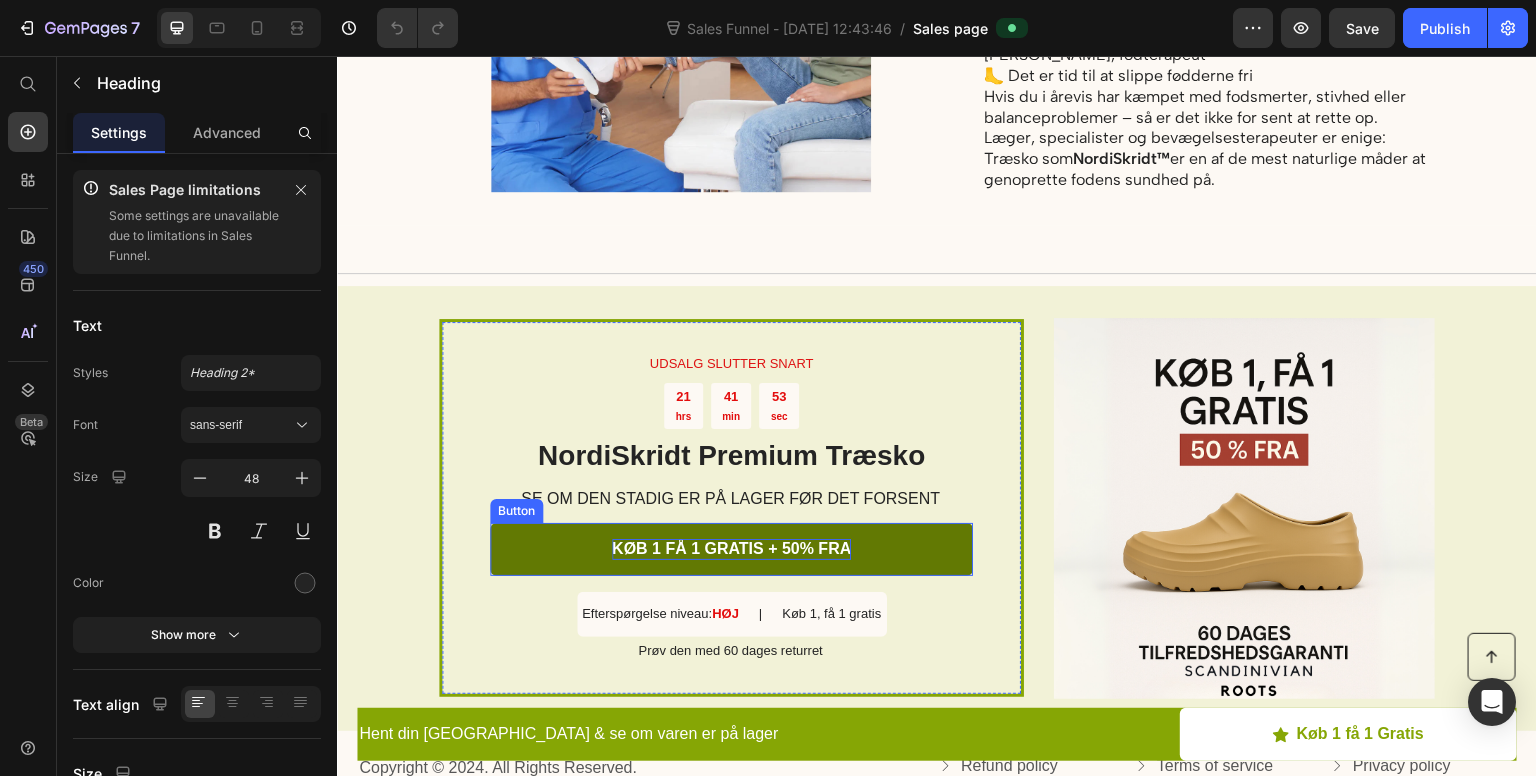 click on "KØB 1 FÅ 1 GRATIS + 50% FRA" at bounding box center (731, 549) 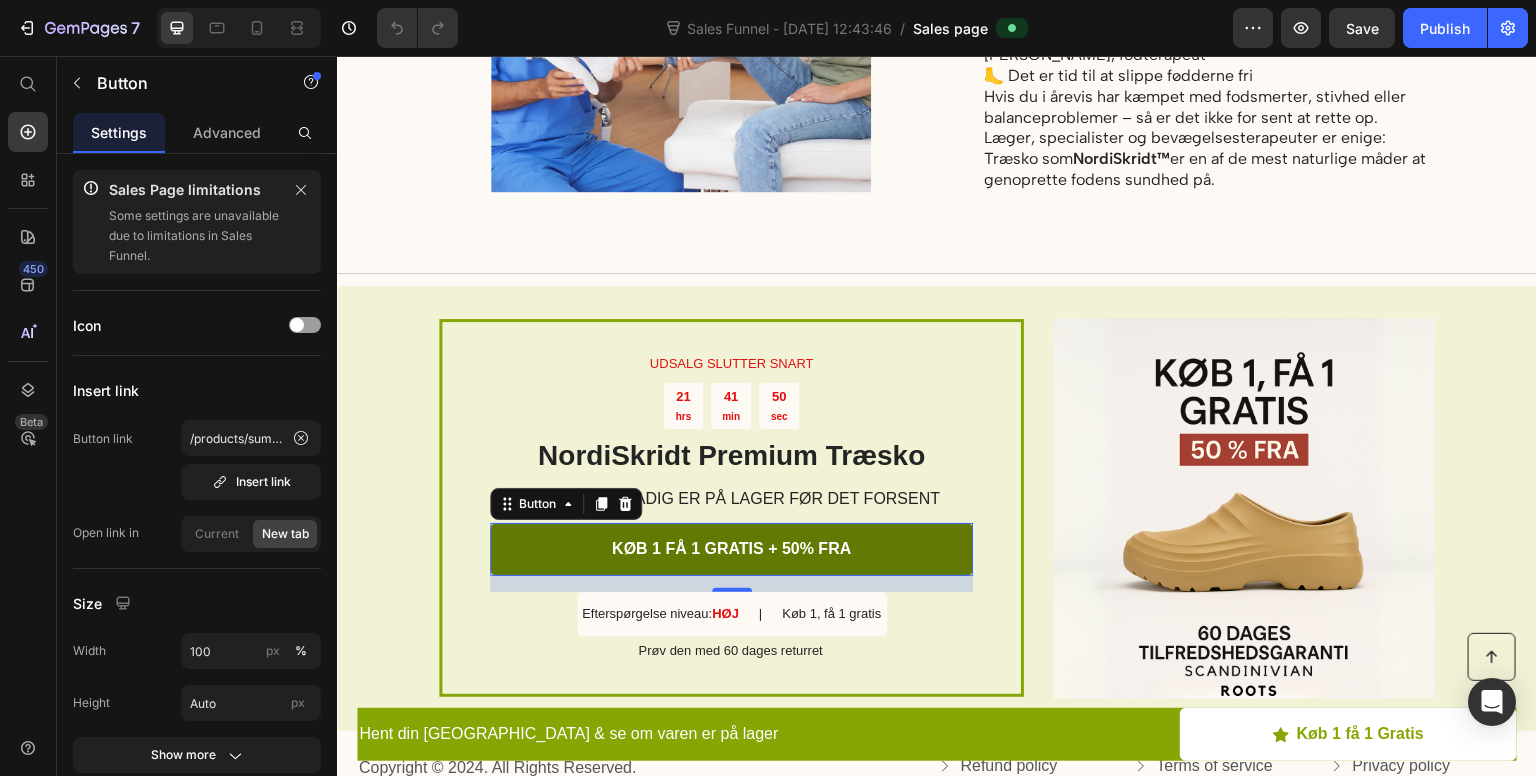 click on "KØB 1 FÅ 1 GRATIS + 50% FRA" at bounding box center [731, 549] 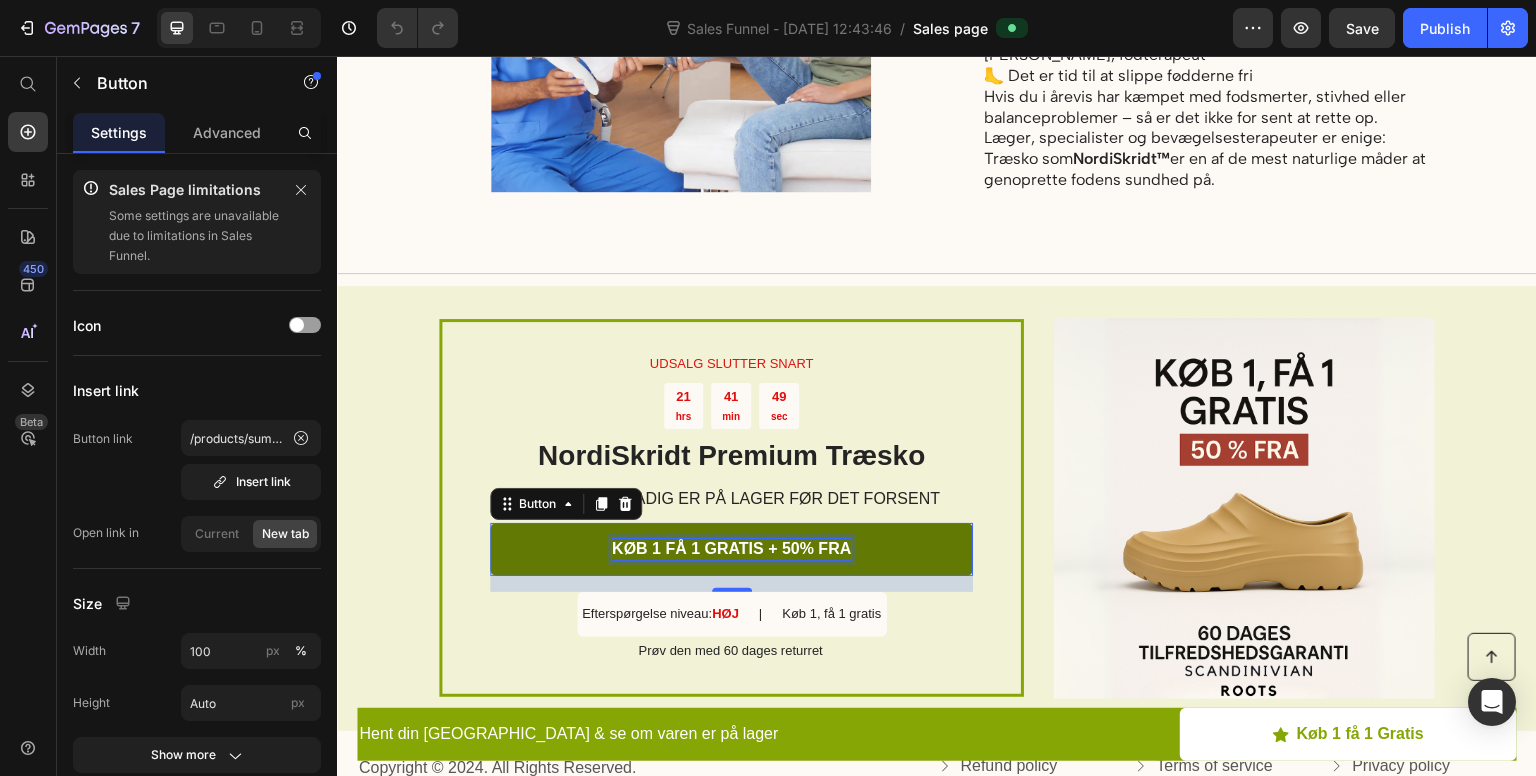 click on "KØB 1 FÅ 1 GRATIS + 50% FRA" at bounding box center [731, 549] 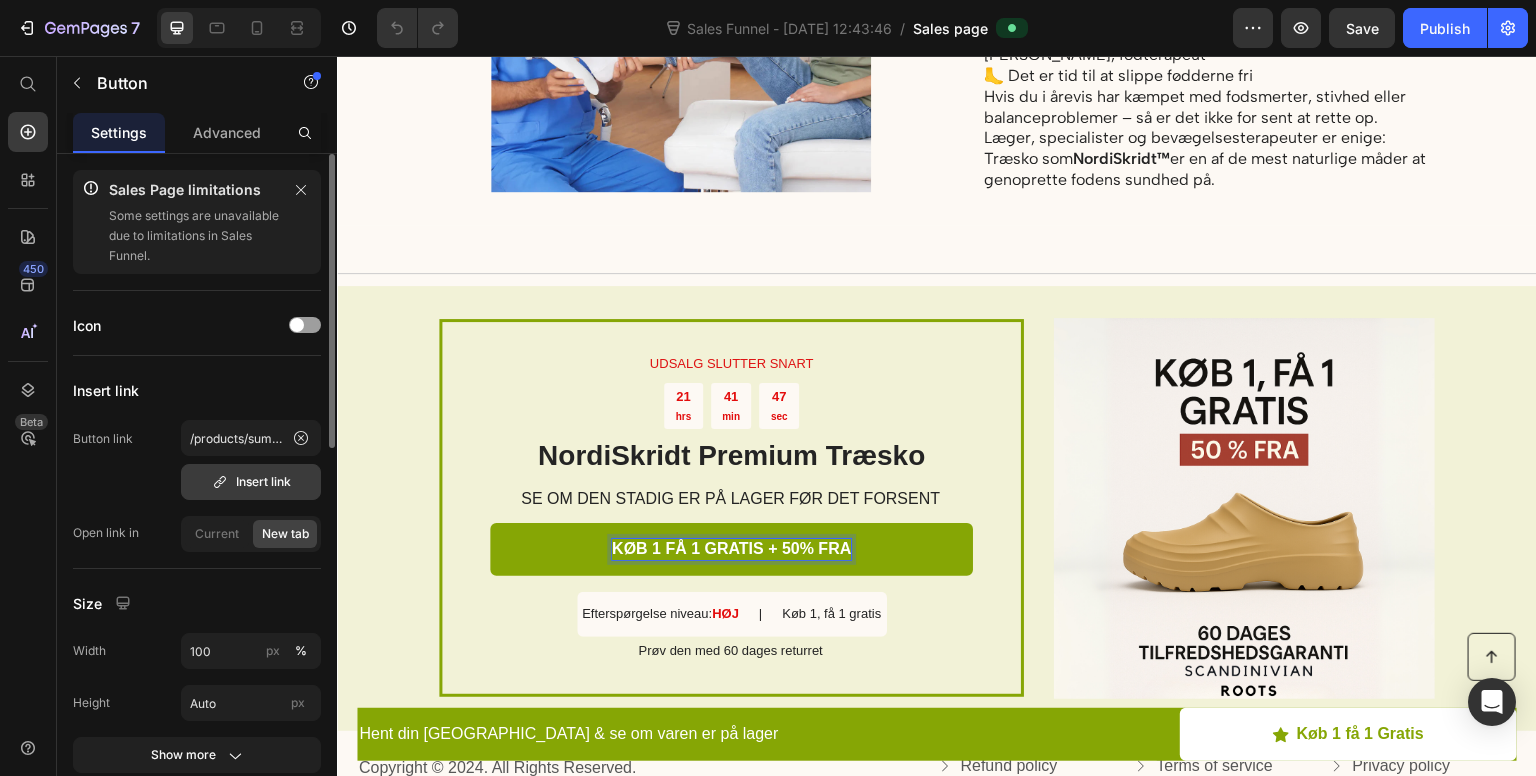 click on "Insert link" at bounding box center [251, 482] 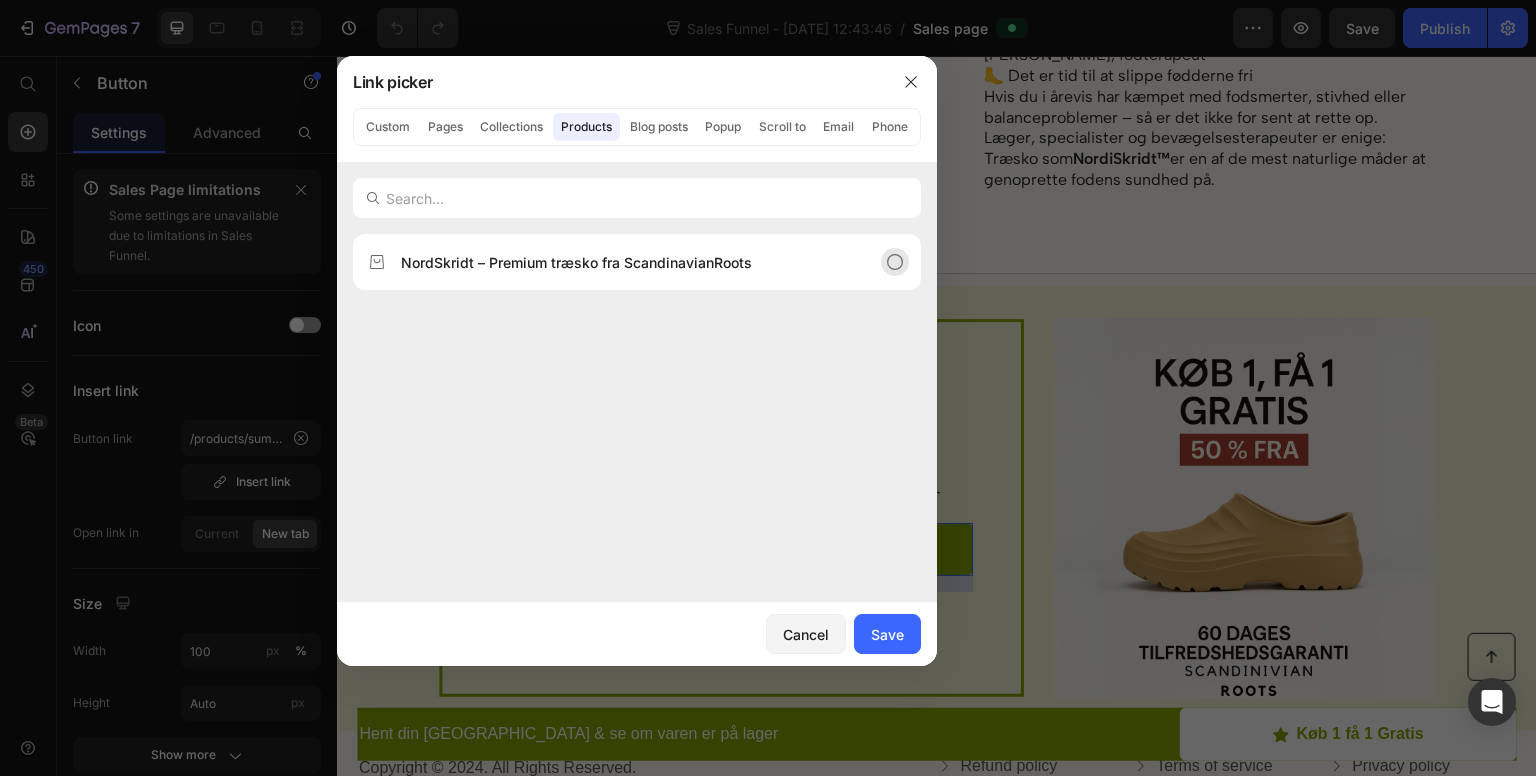 click on "NordSkridt – Premium træsko fra ScandinavianRoots" 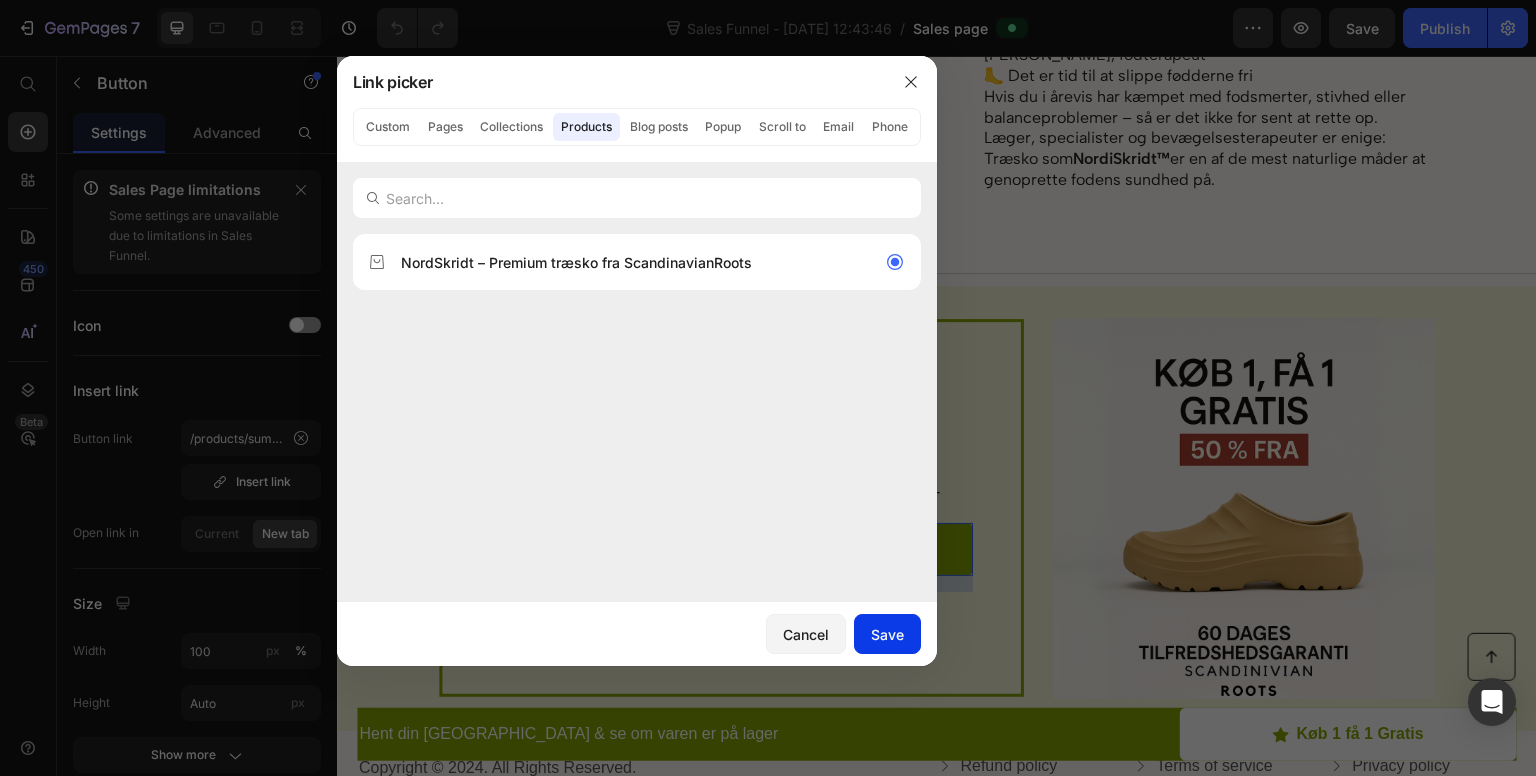 click on "Save" 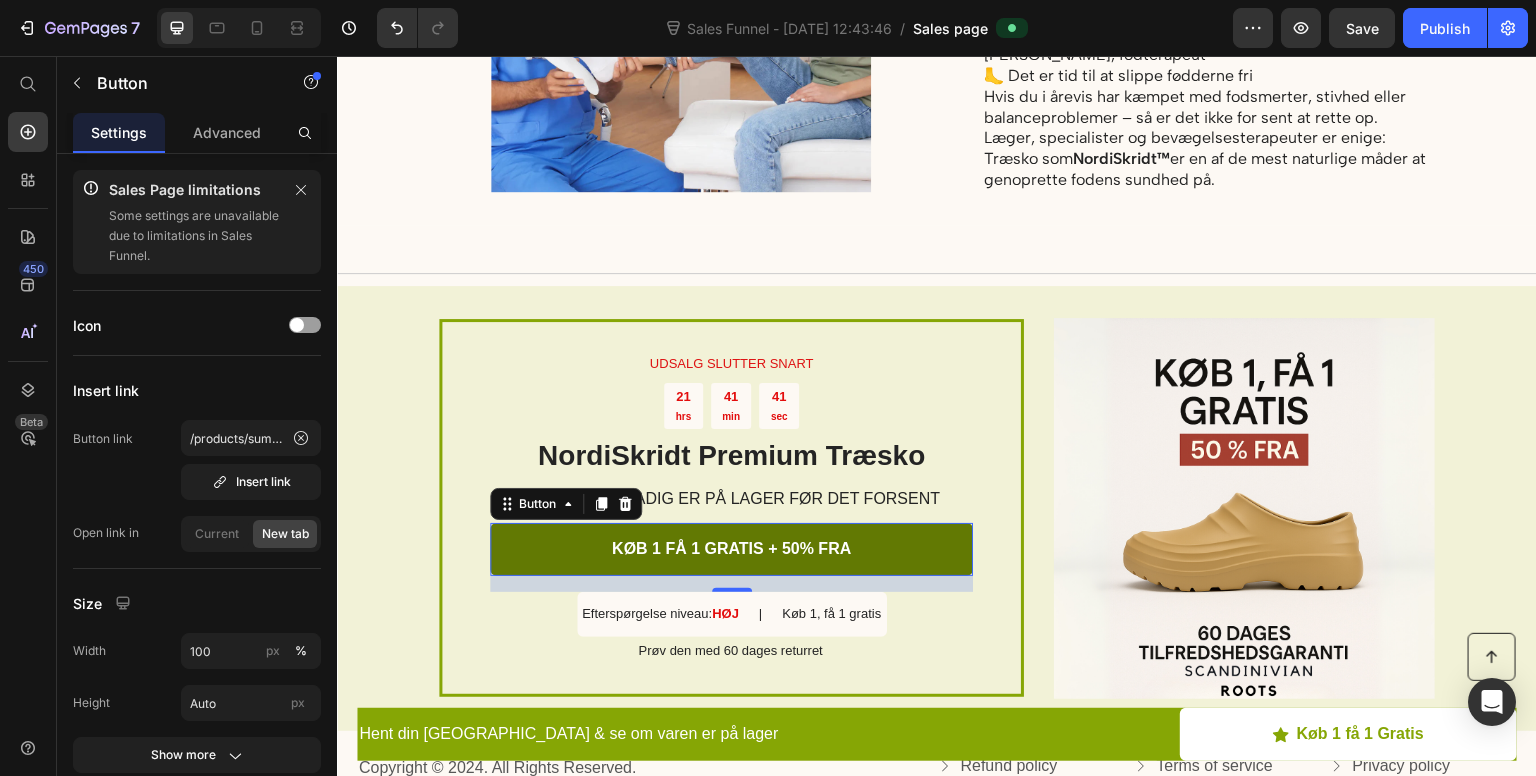click on "KØB 1 FÅ 1 GRATIS + 50% FRA" at bounding box center (731, 549) 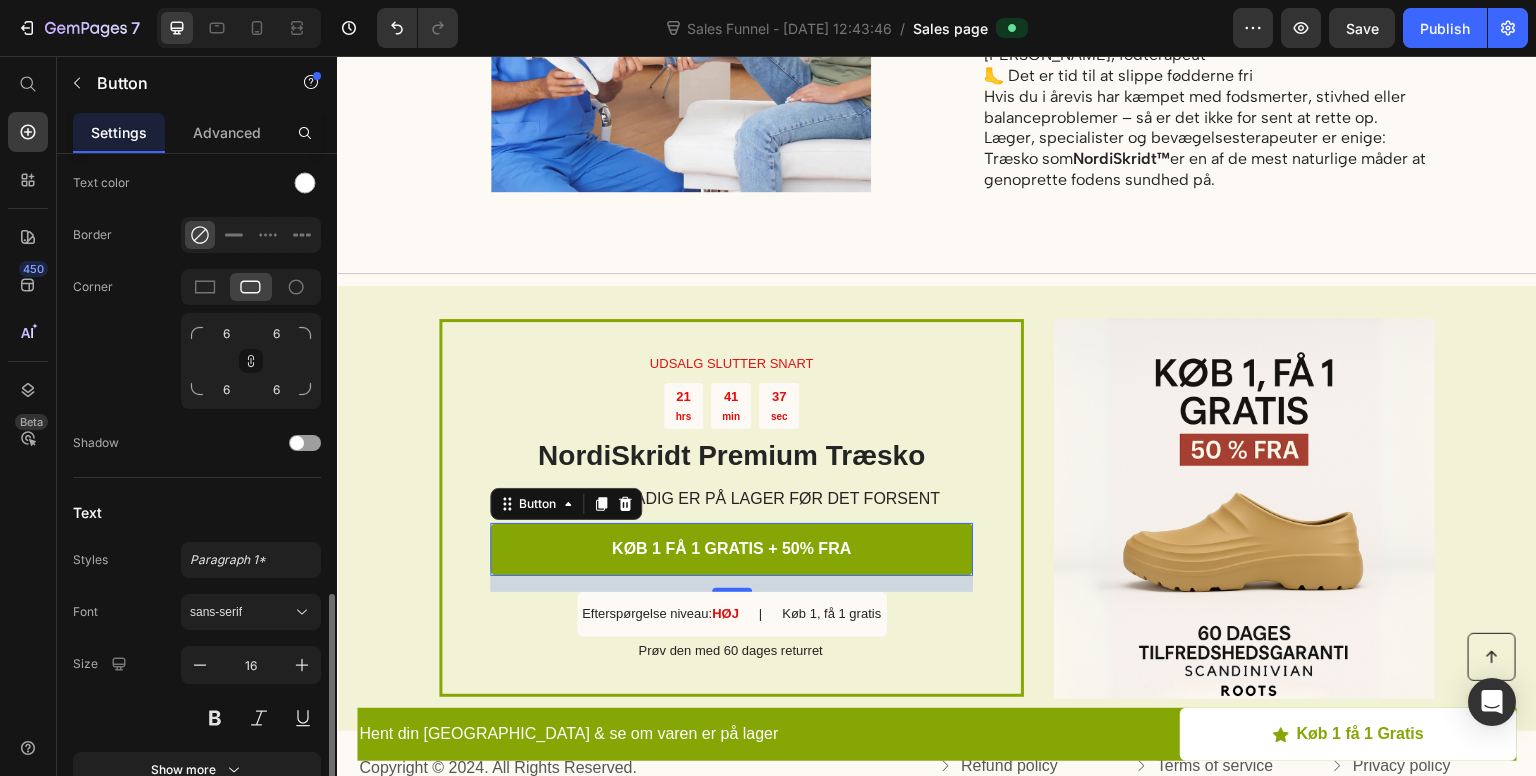 scroll, scrollTop: 888, scrollLeft: 0, axis: vertical 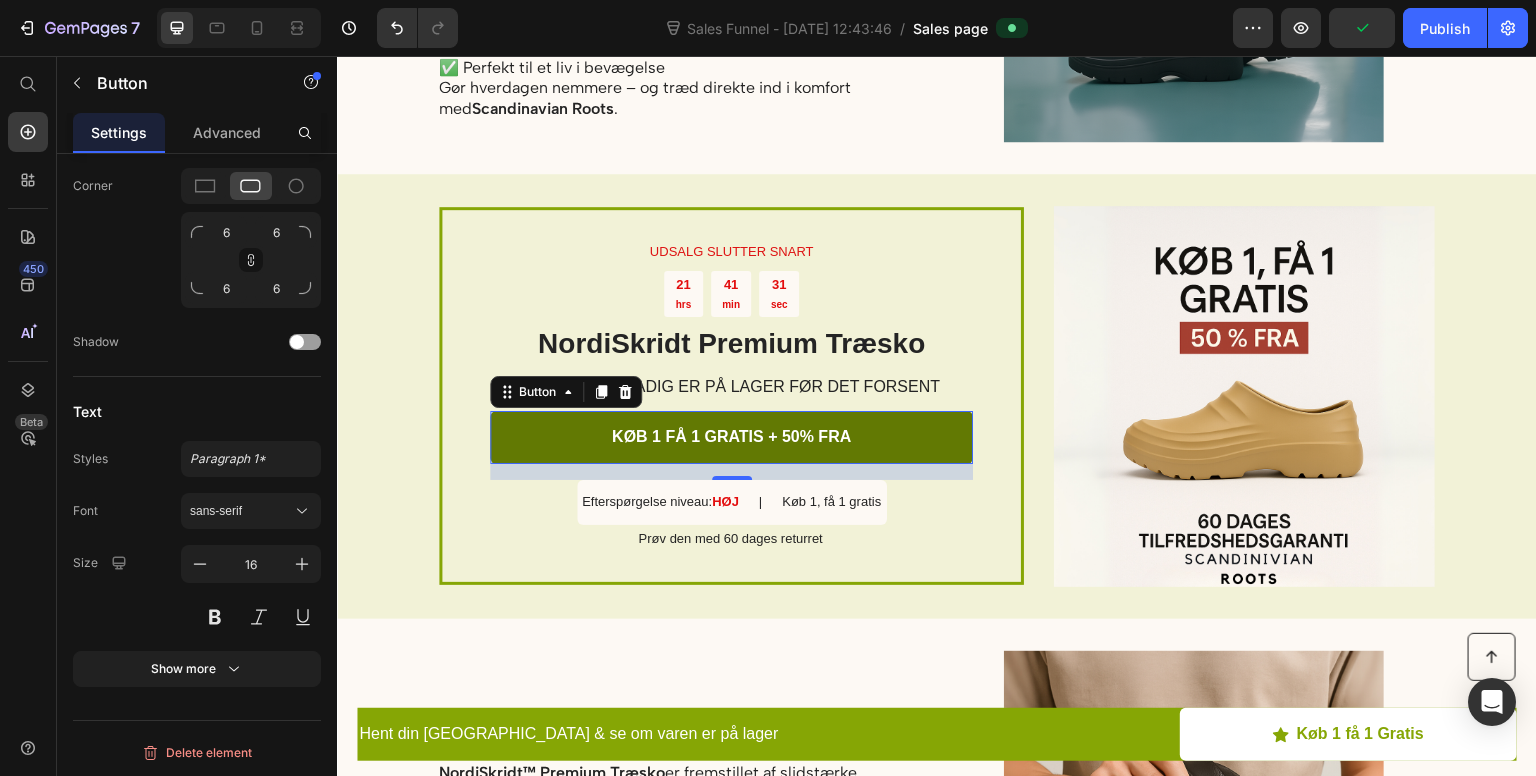 click on "KØB 1 FÅ 1 GRATIS + 50% FRA" at bounding box center [731, 437] 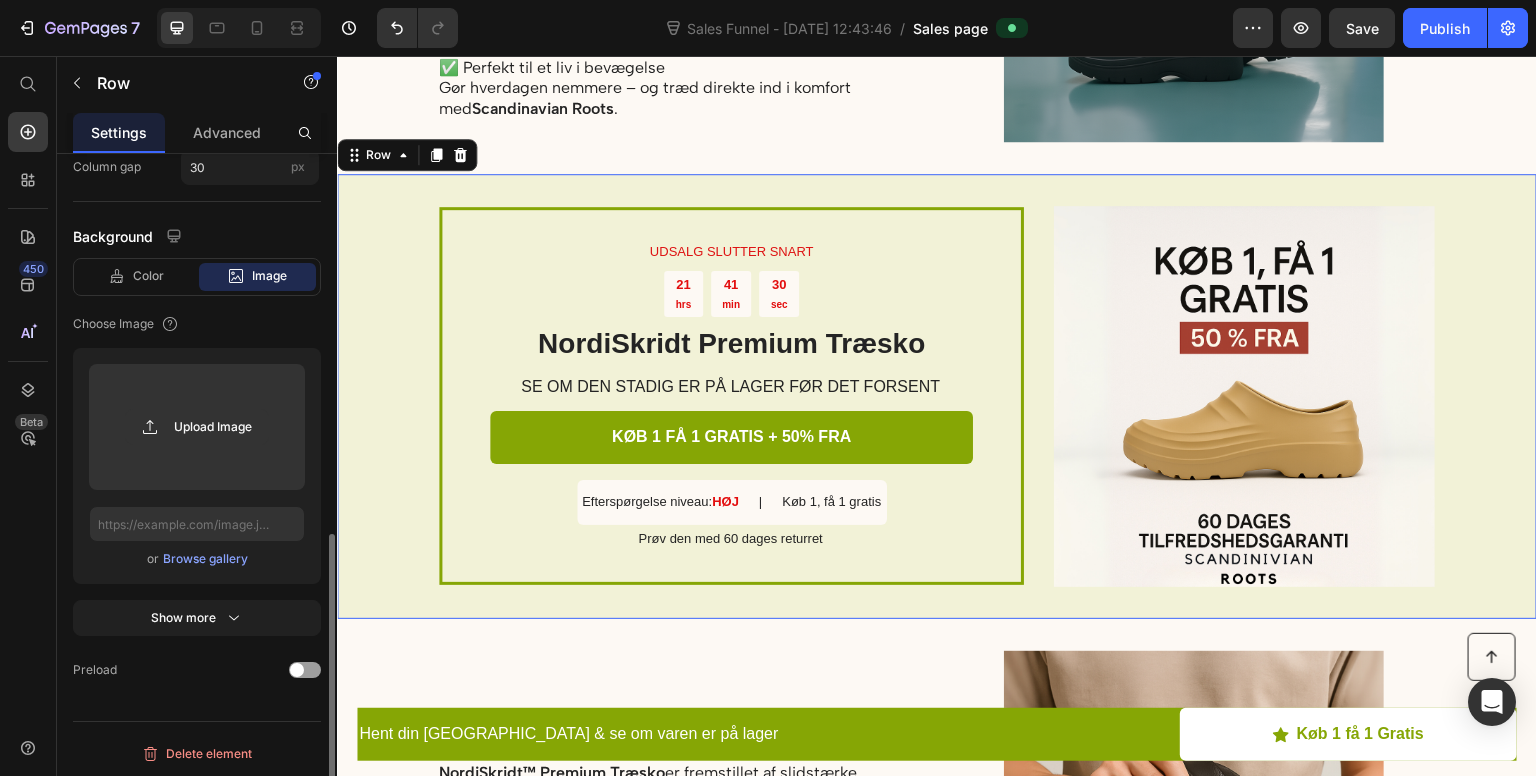 click on "UDSALG SLUTTER SNART Text Block 21 hrs 41 min 30 sec Countdown Timer NordiSkridt Premium Træsko Heading SE OM DEN STADIG ER PÅ LAGER FØR DET FORSENT Text Block KØB 1 FÅ 1 GRATIS + 50% FRA Button Efterspørgelse niveau:  HØJ Text Block | Text Block Køb 1, få 1 gratis Text Block Row Prøv den med 60 dages returret Text Block Row Image Row   0" at bounding box center [937, 396] 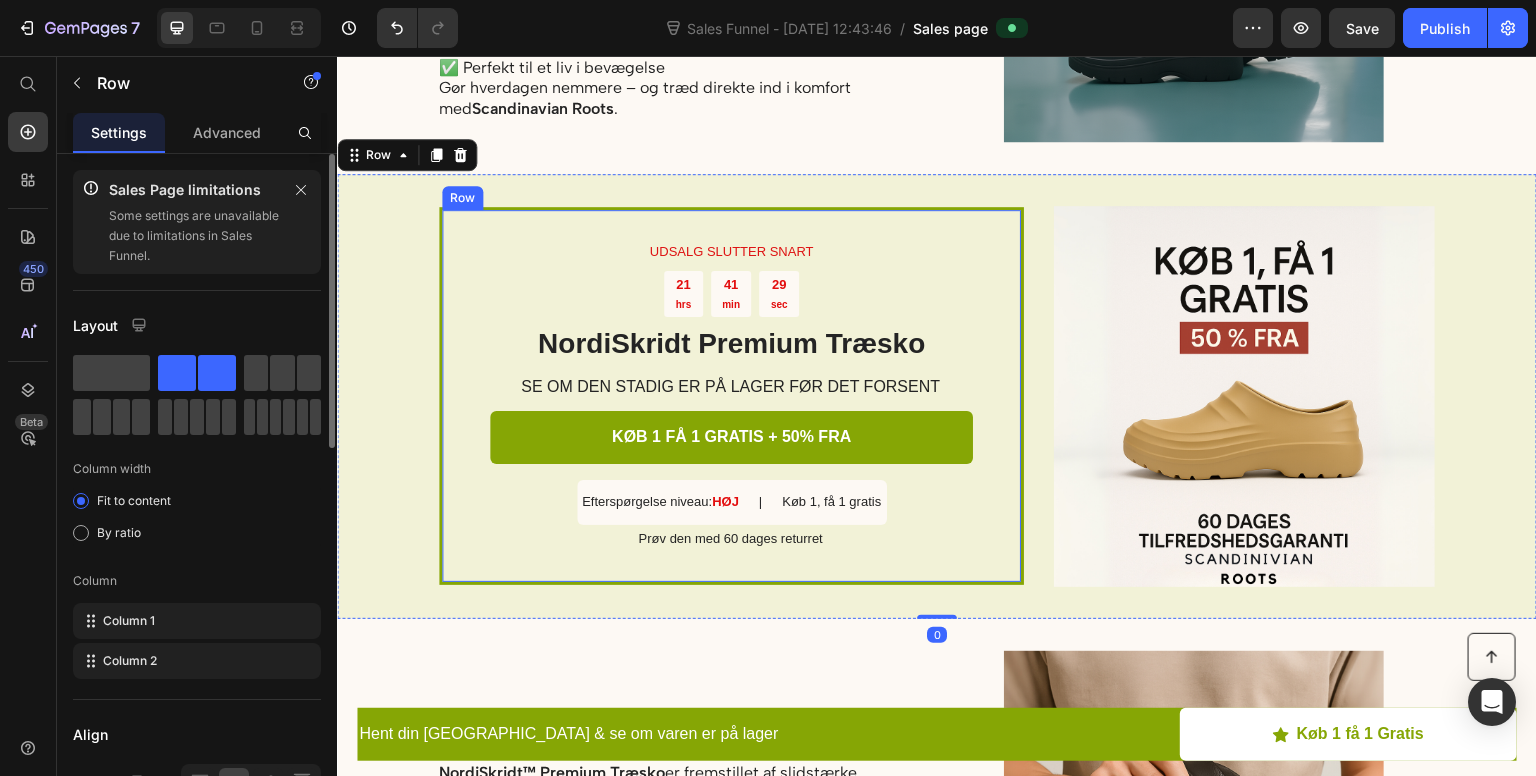 click on "UDSALG SLUTTER SNART Text Block 21 hrs 41 min 29 sec Countdown Timer NordiSkridt Premium Træsko Heading SE OM DEN STADIG ER PÅ LAGER FØR DET FORSENT Text Block KØB 1 FÅ 1 GRATIS + 50% FRA Button Efterspørgelse niveau:  HØJ Text Block | Text Block Køb 1, få 1 gratis Text Block Row Prøv den med 60 dages returret Text Block Row" at bounding box center (731, 396) 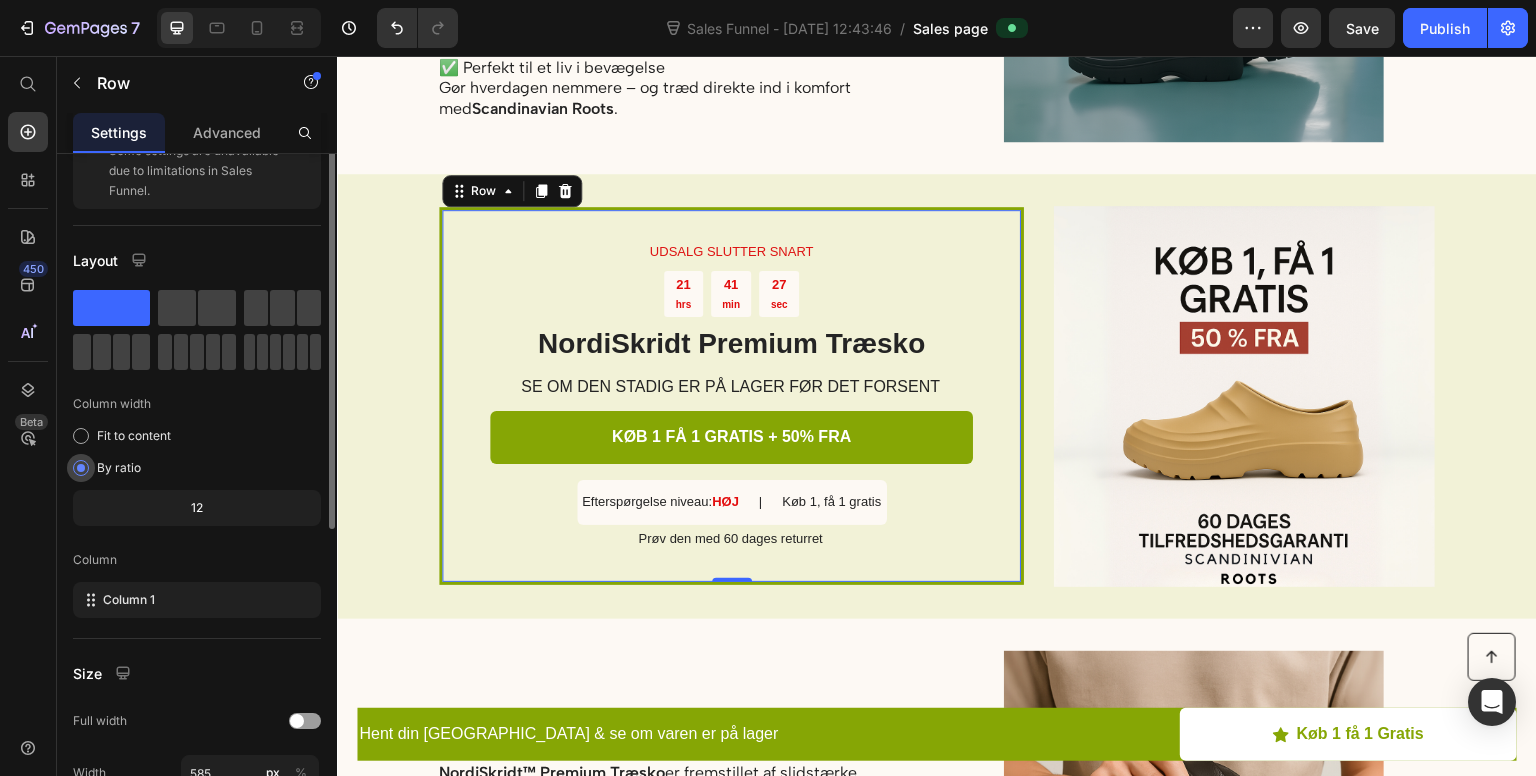scroll, scrollTop: 0, scrollLeft: 0, axis: both 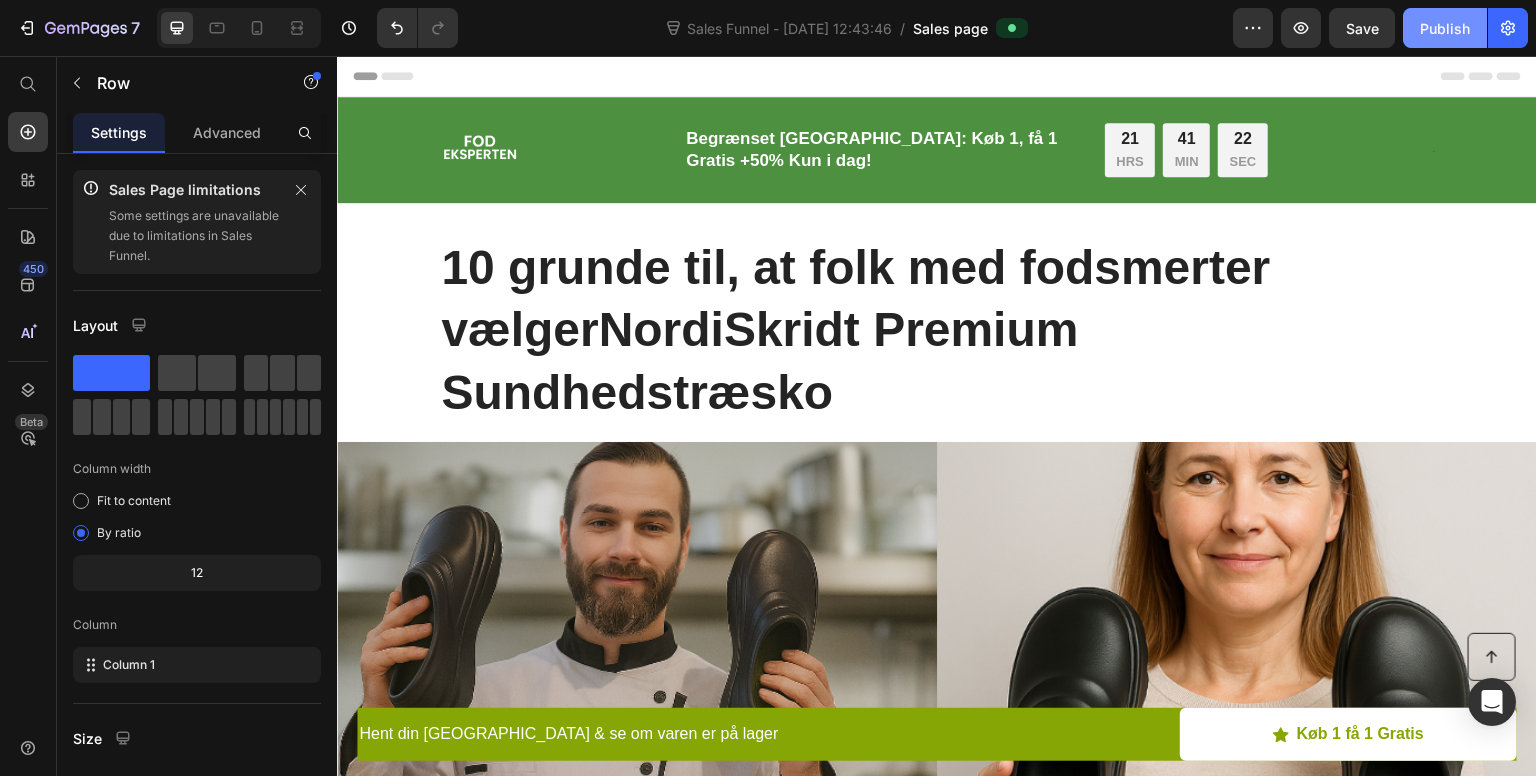 click on "Publish" at bounding box center [1445, 28] 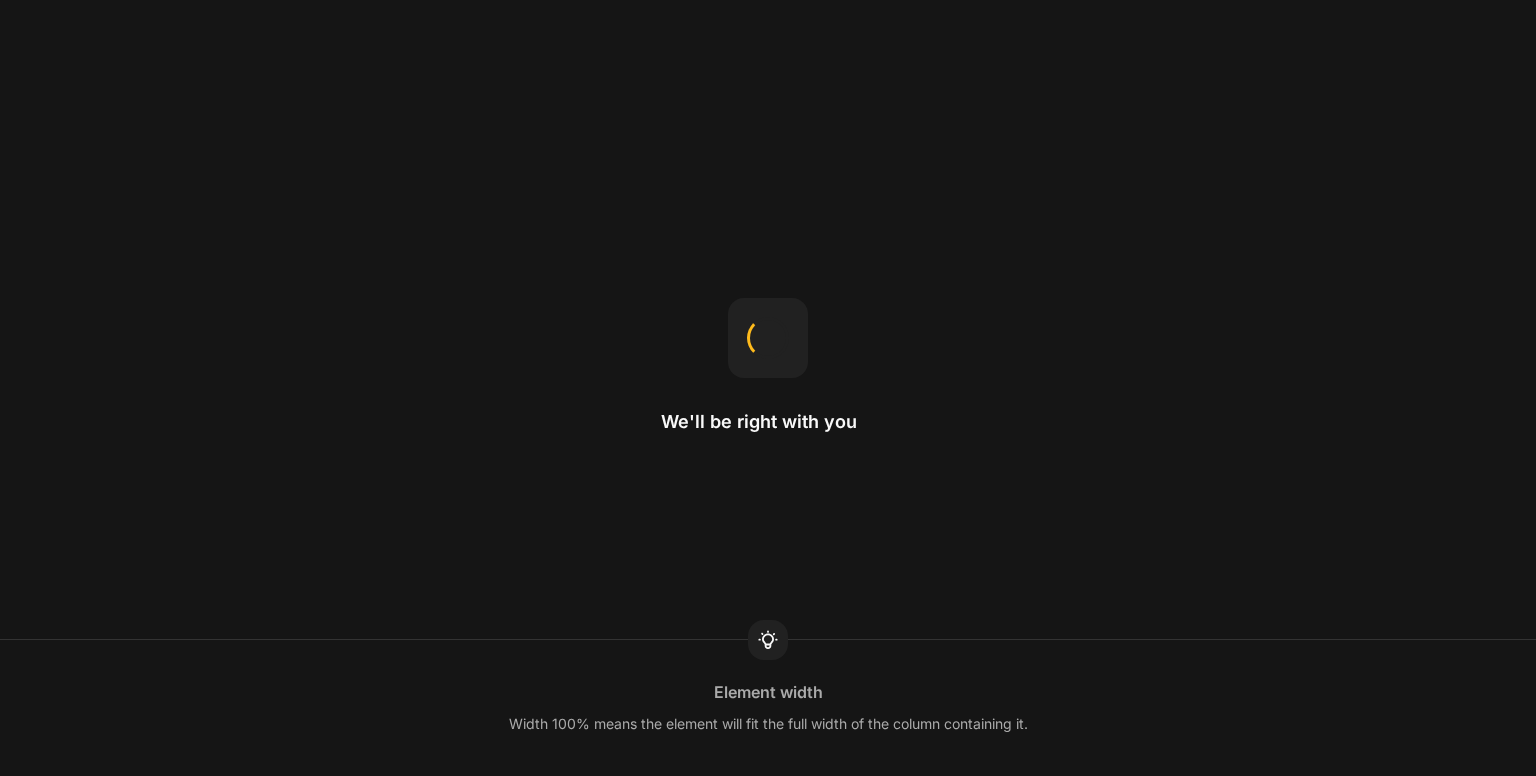 scroll, scrollTop: 0, scrollLeft: 0, axis: both 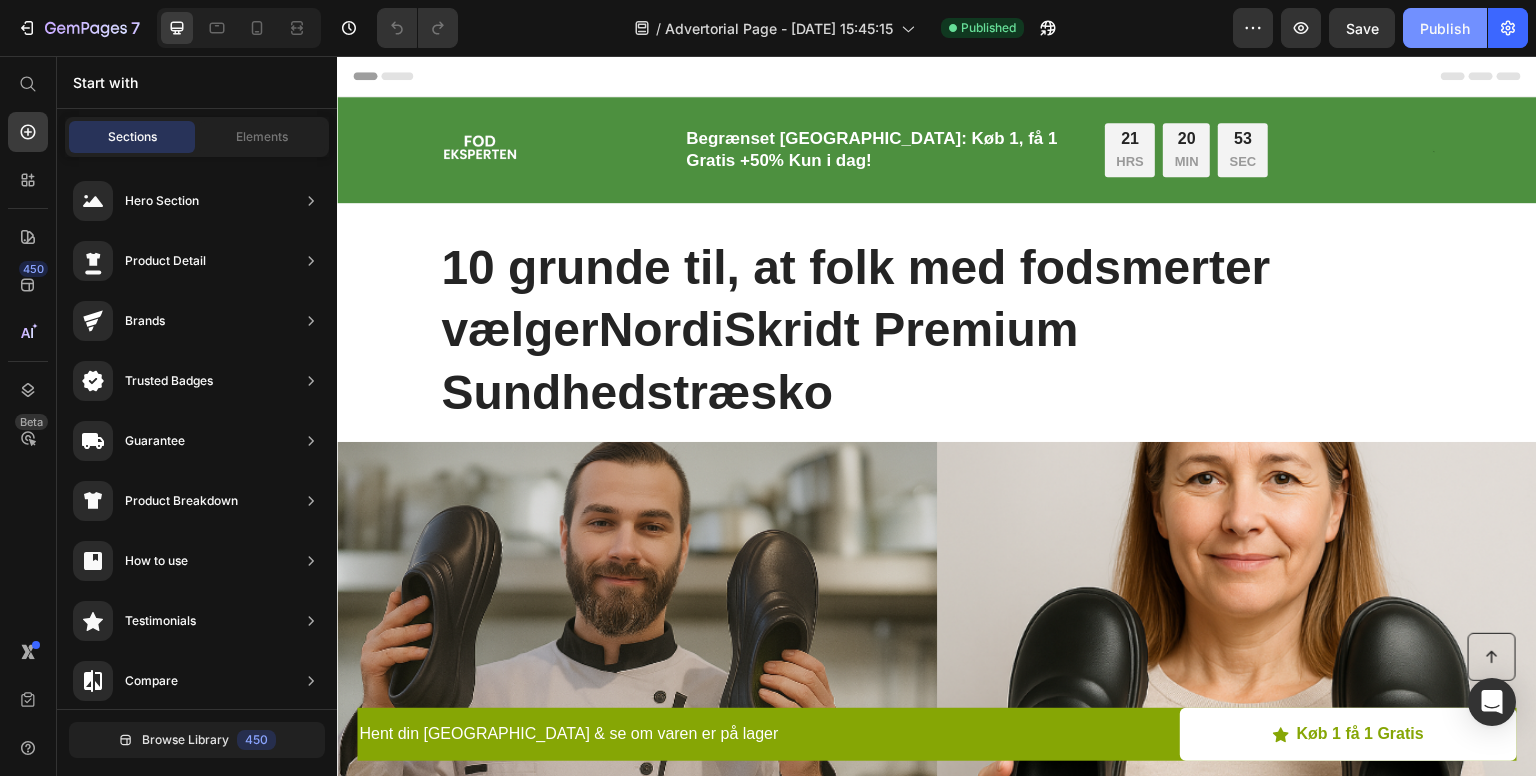 click on "Publish" 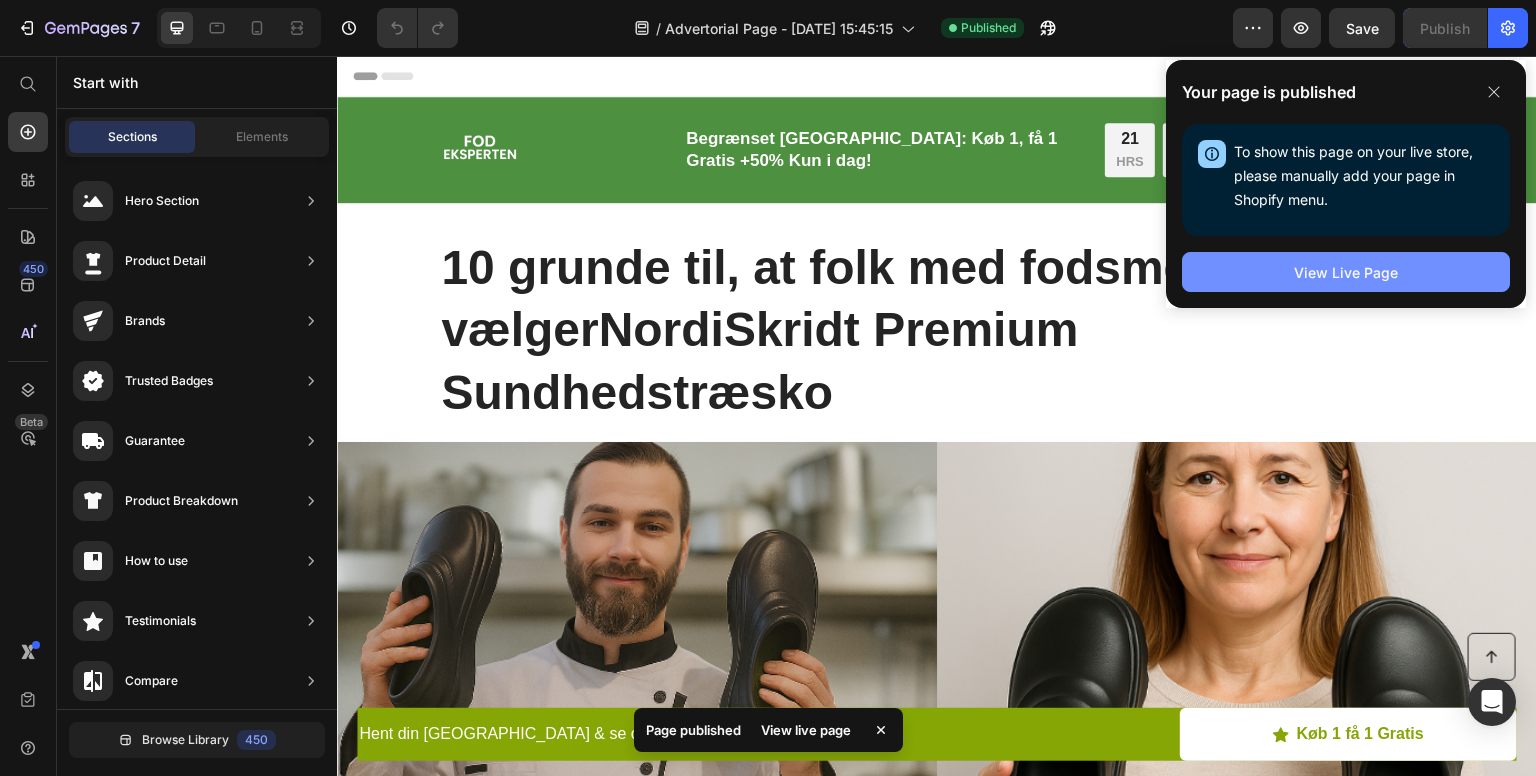 click on "View Live Page" at bounding box center [1346, 272] 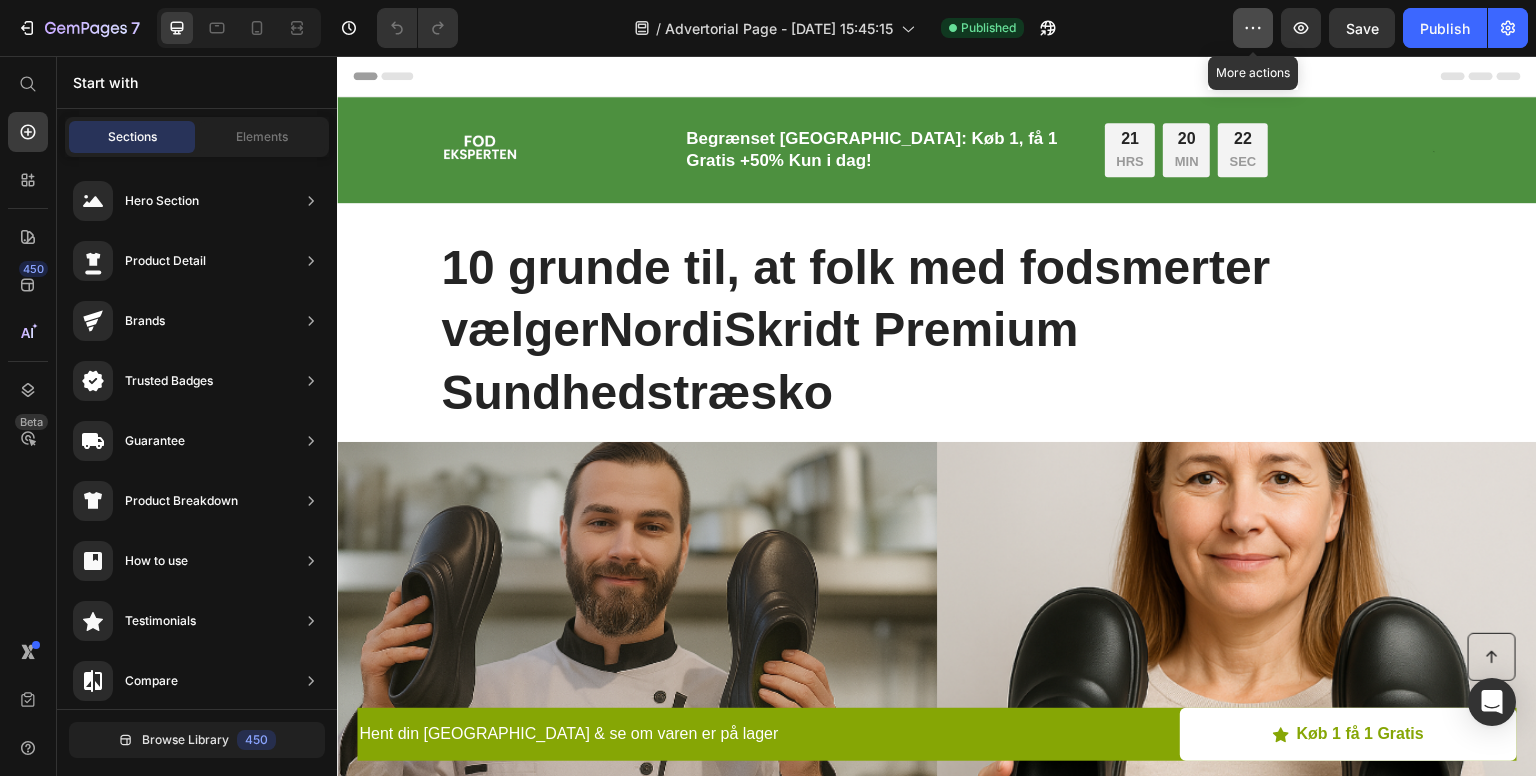 click 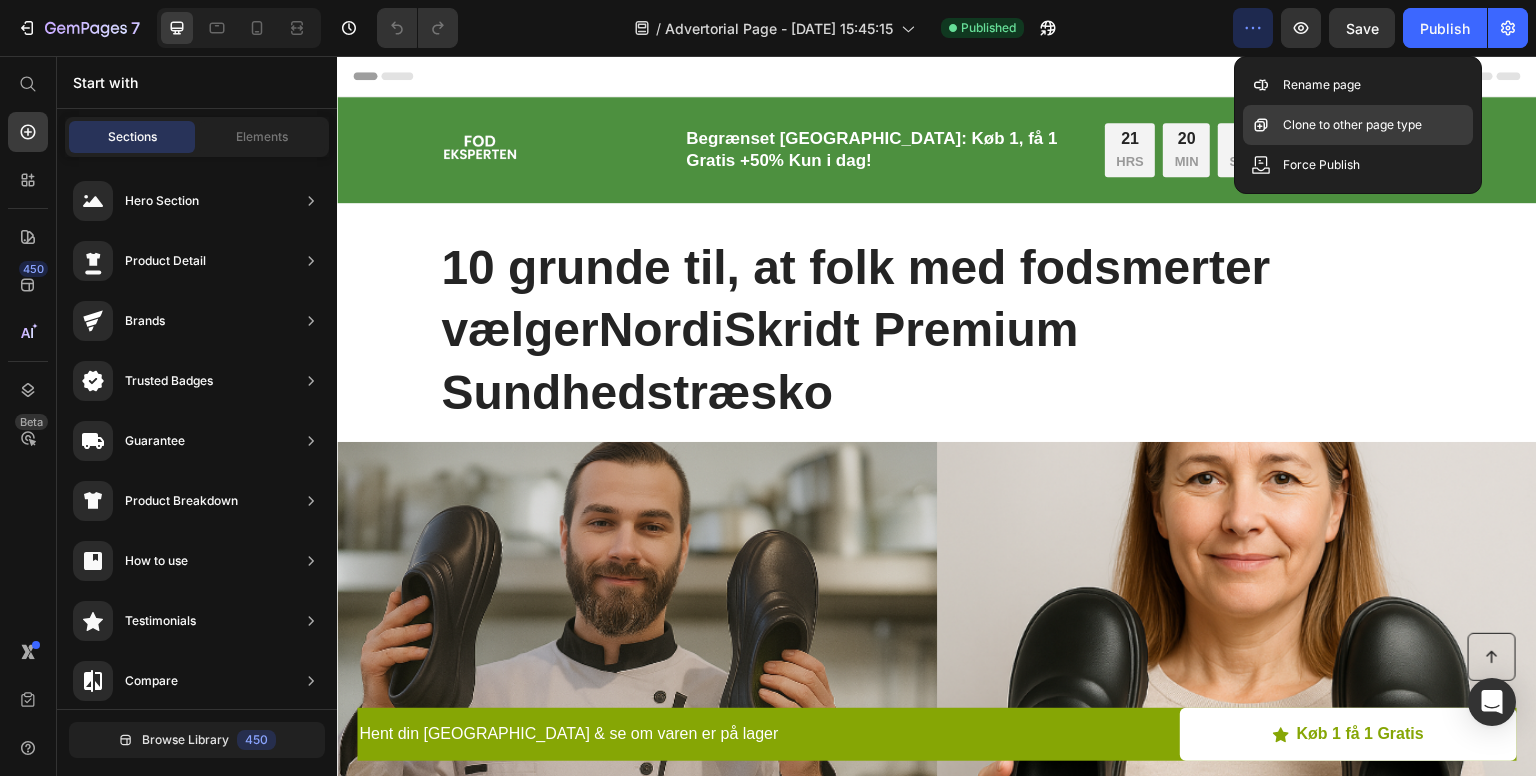 click on "Clone to other page type" 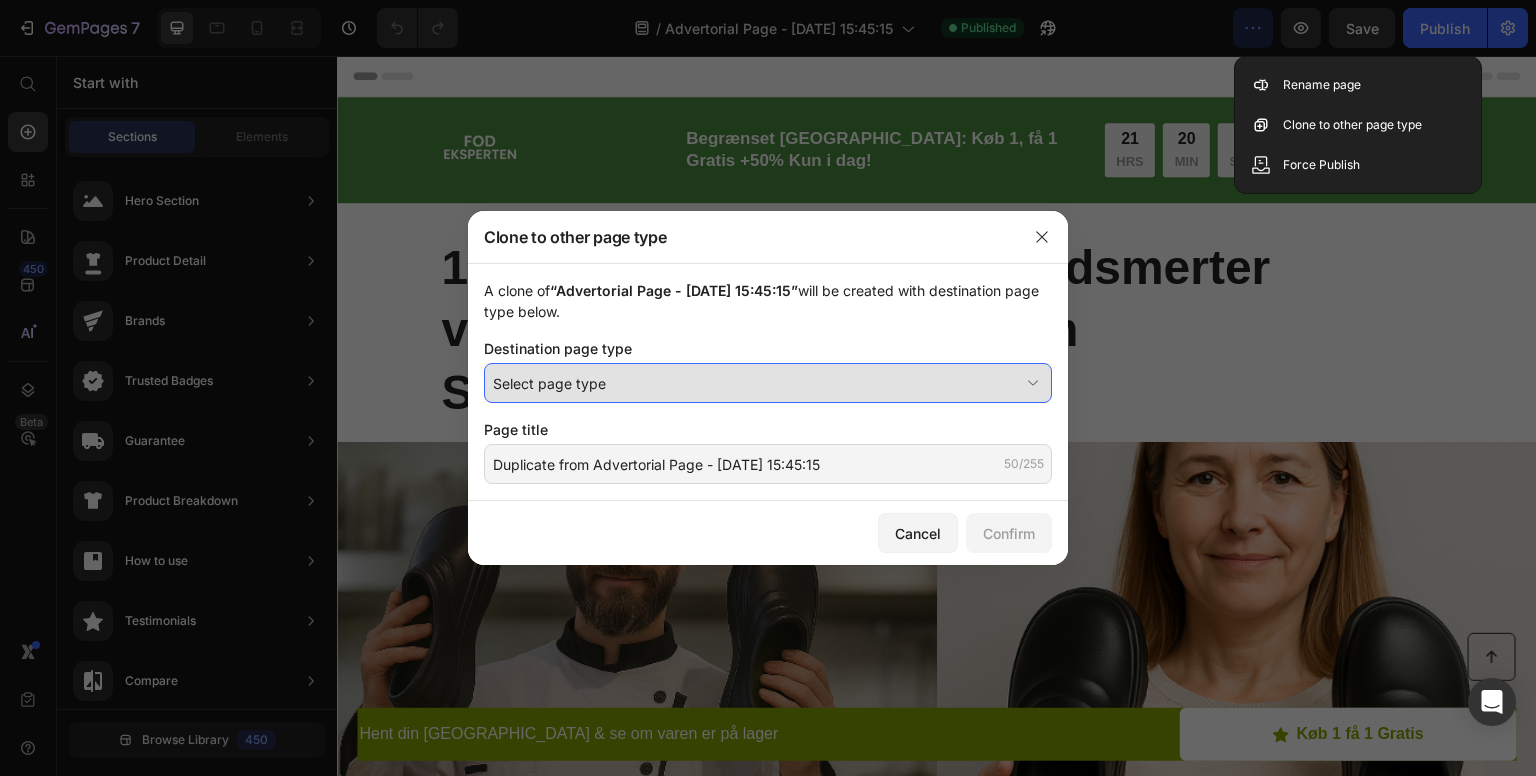 click on "Select page type" at bounding box center [756, 383] 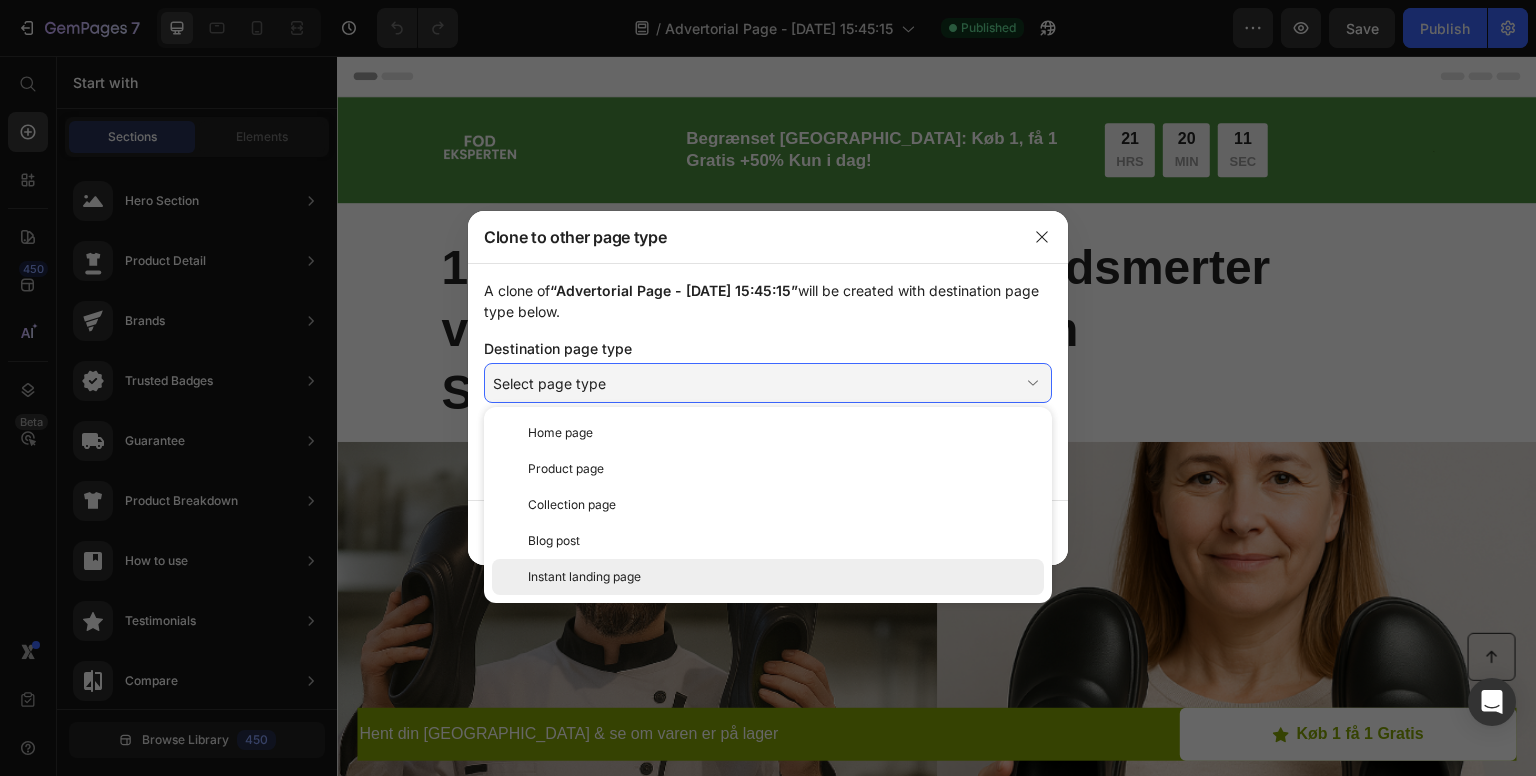 click on "Instant landing page" at bounding box center (782, 577) 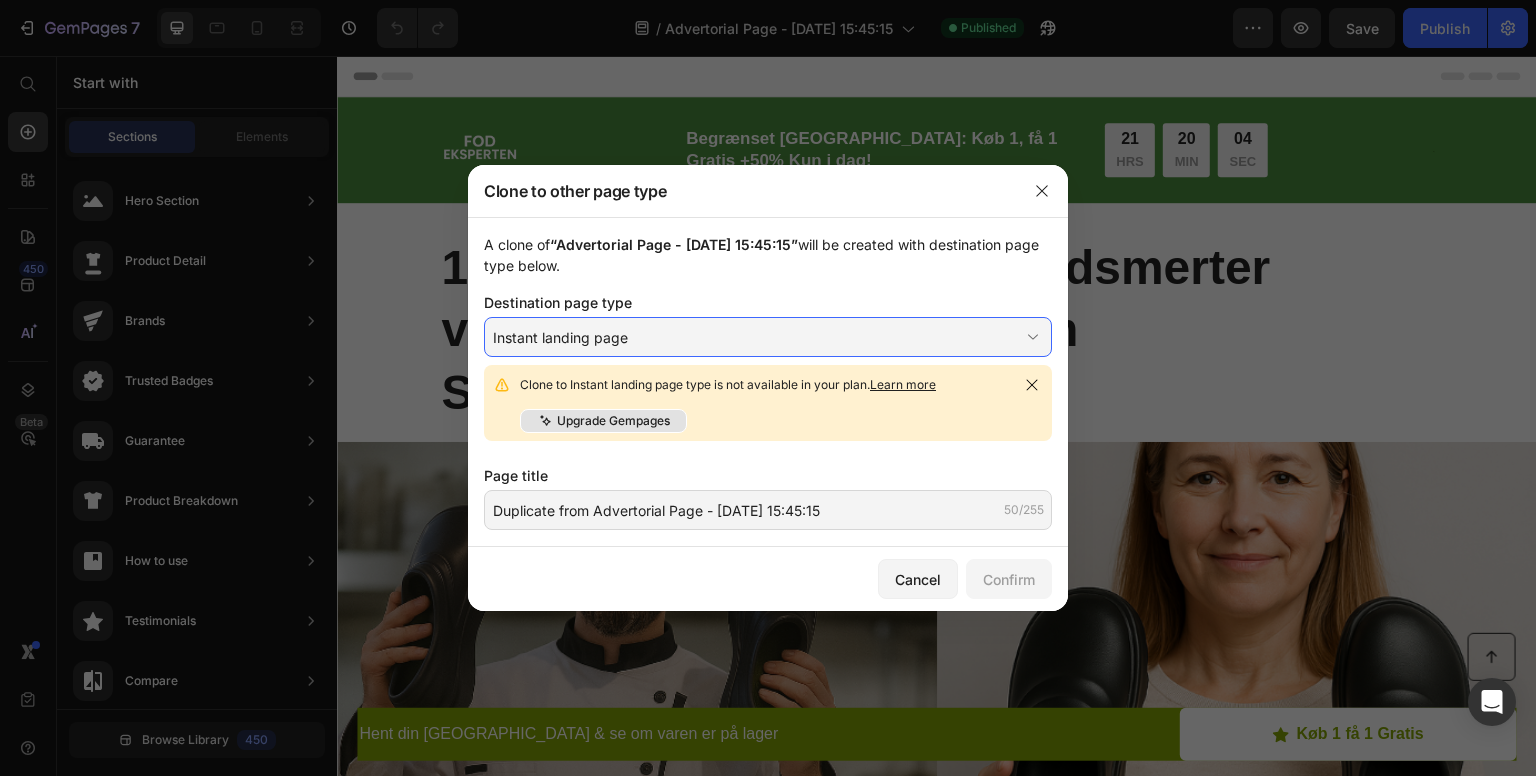 click on "Upgrade Gempages" 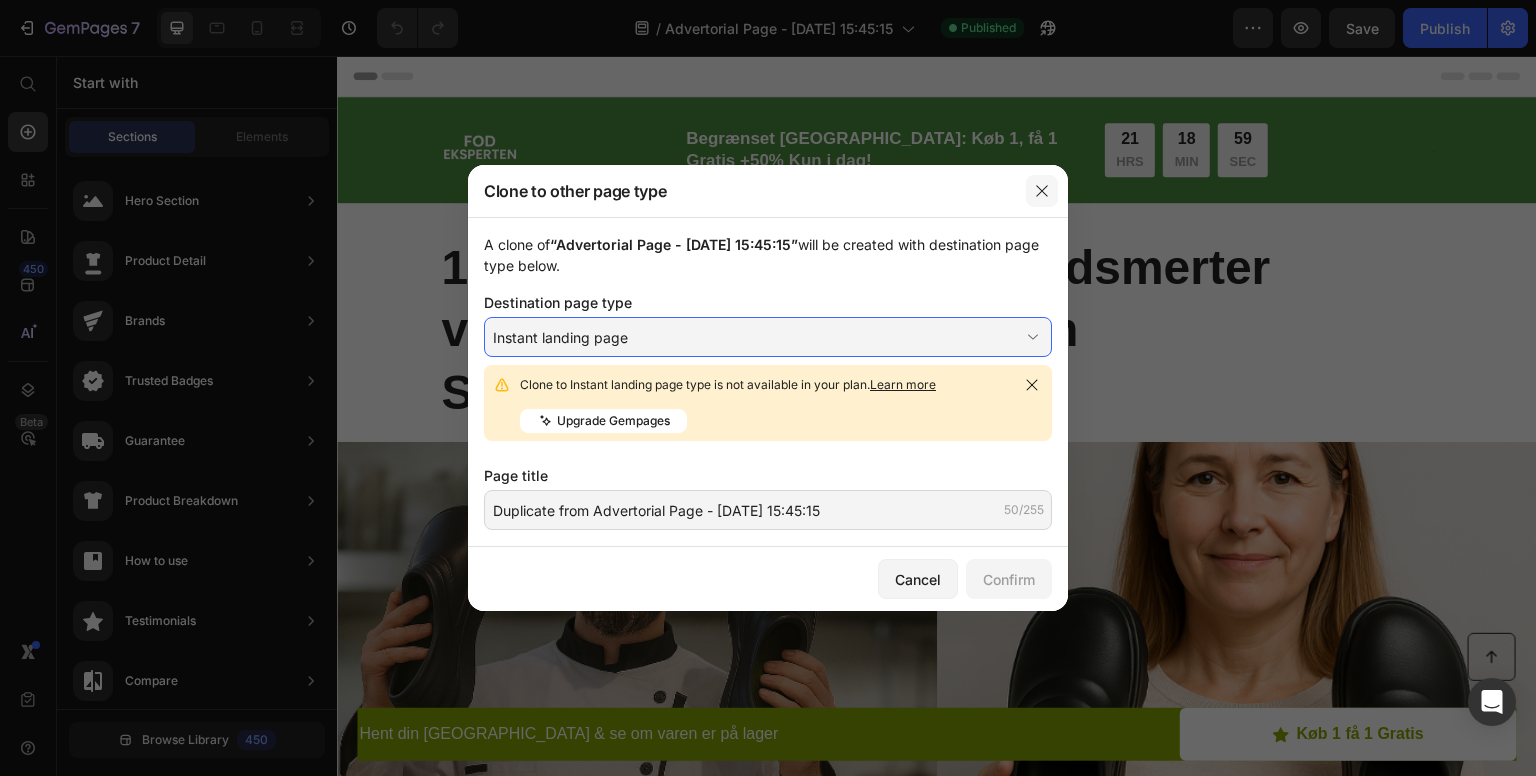 click at bounding box center [1042, 191] 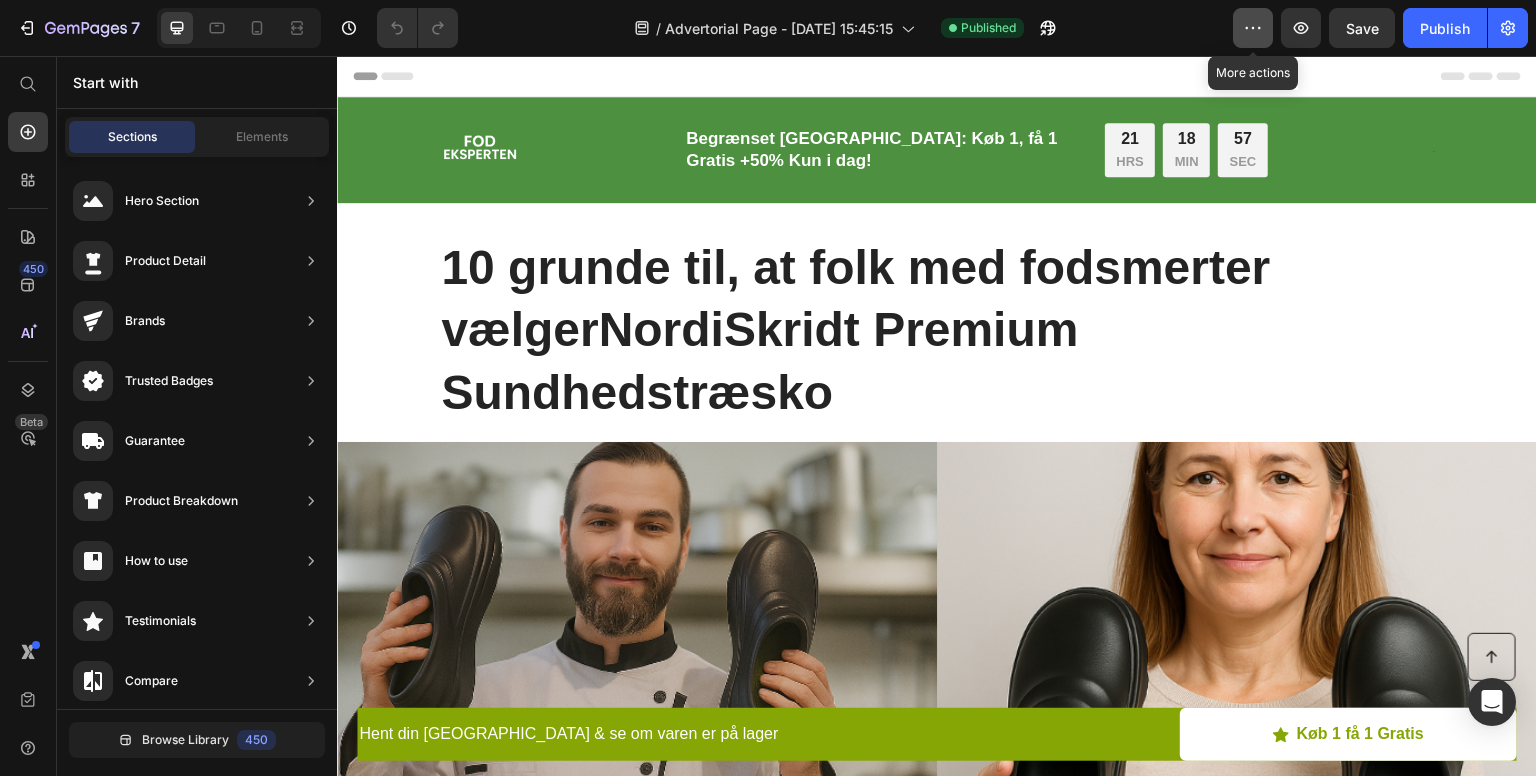 click 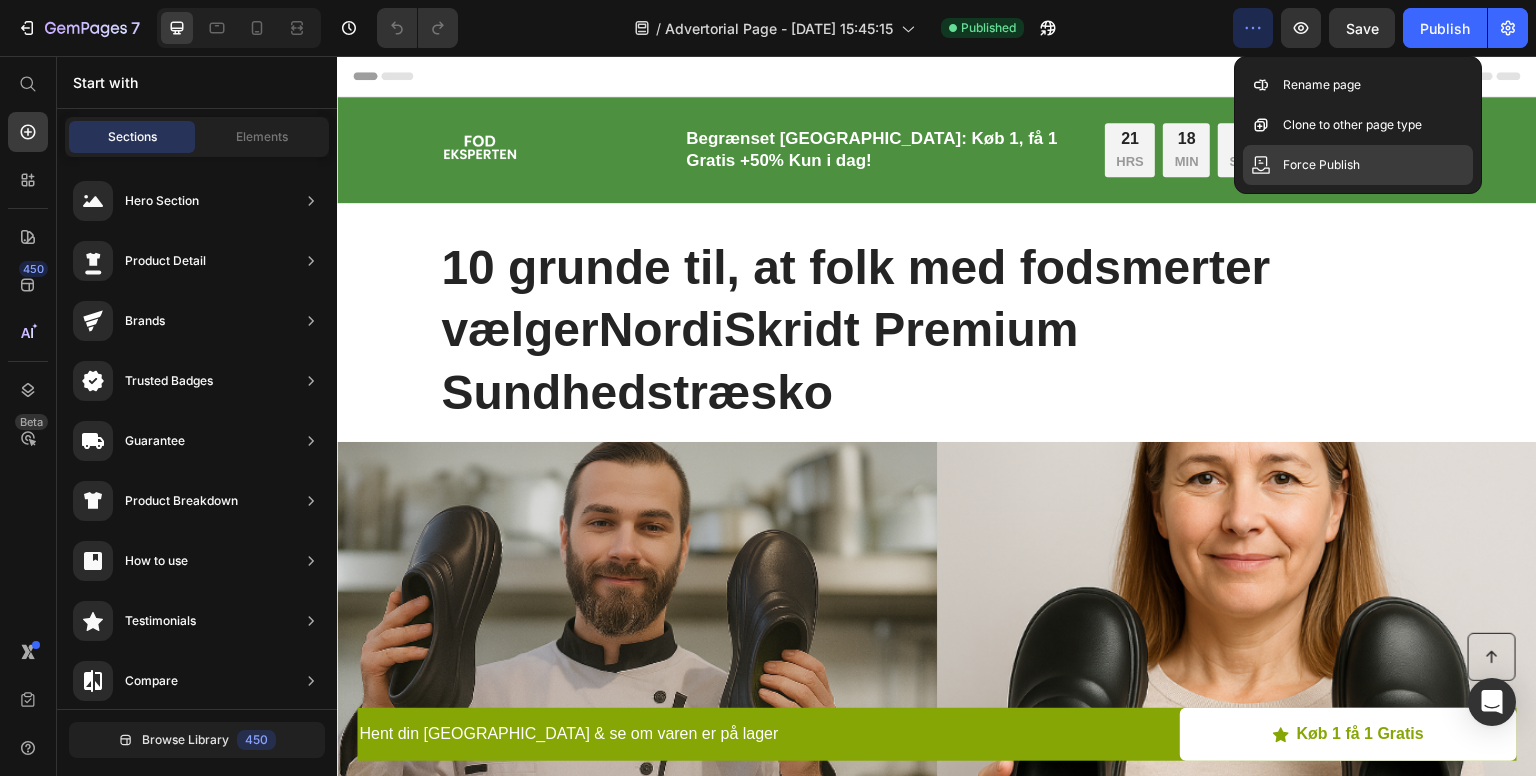 click on "Force Publish" at bounding box center [1321, 165] 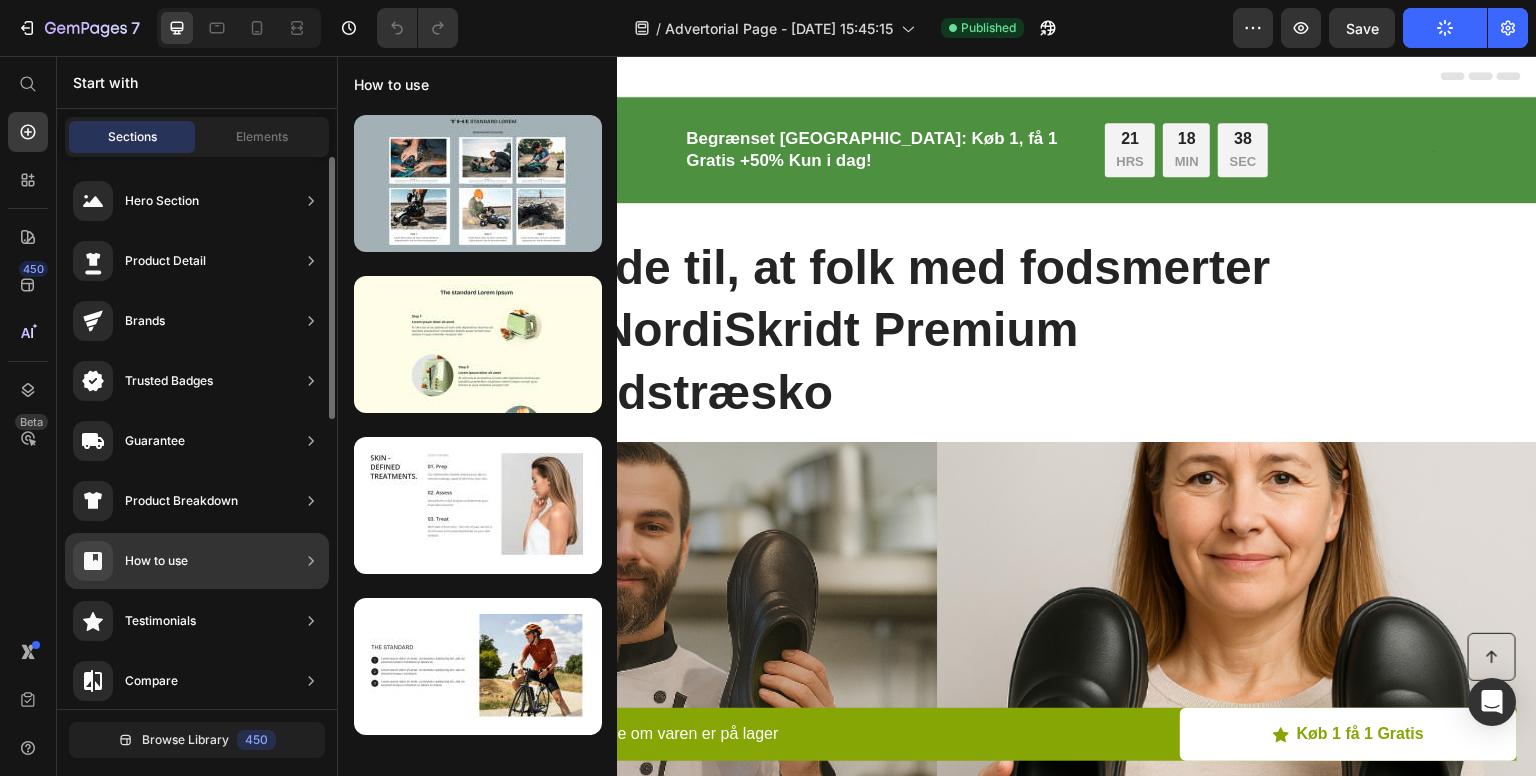 click 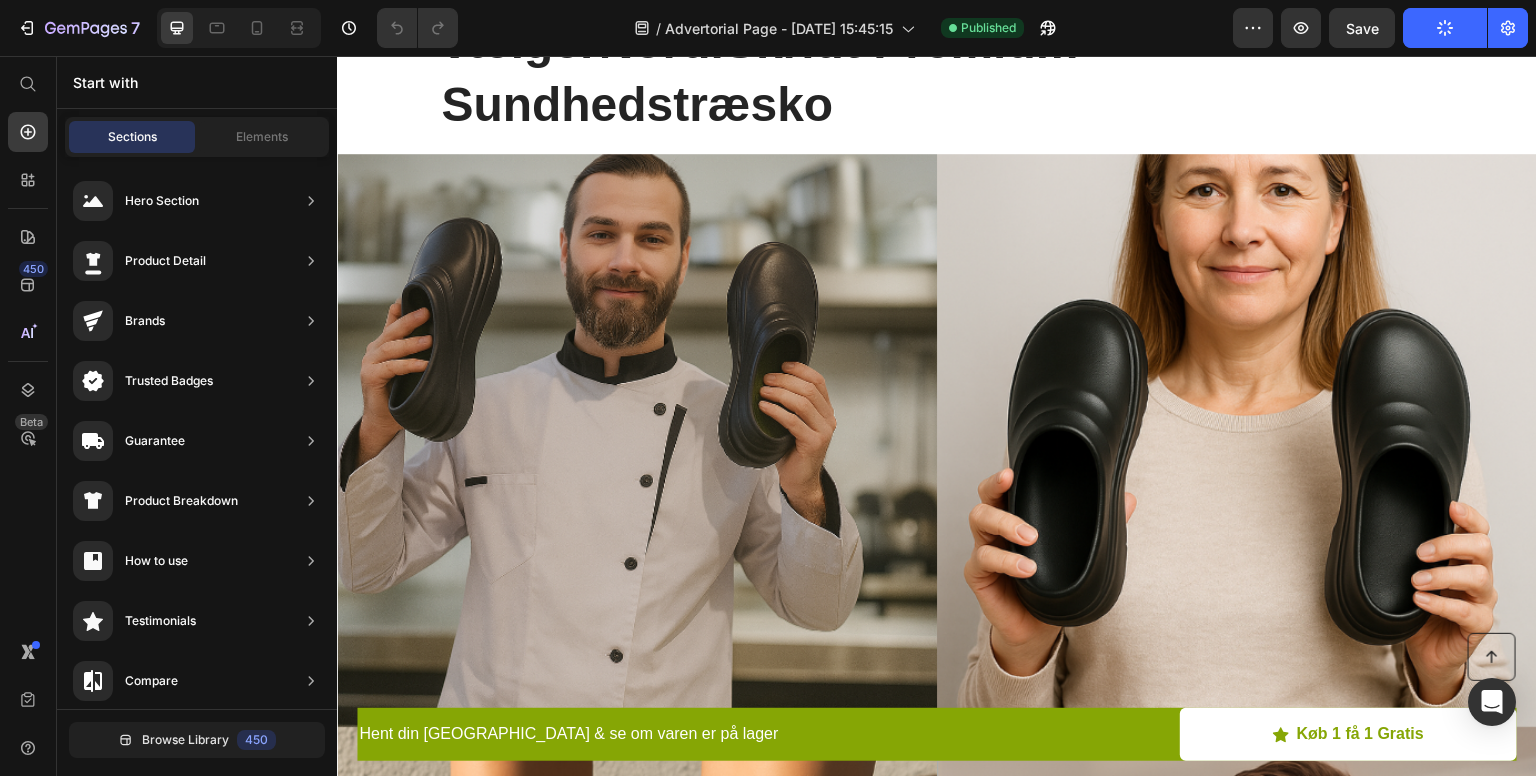 scroll, scrollTop: 0, scrollLeft: 0, axis: both 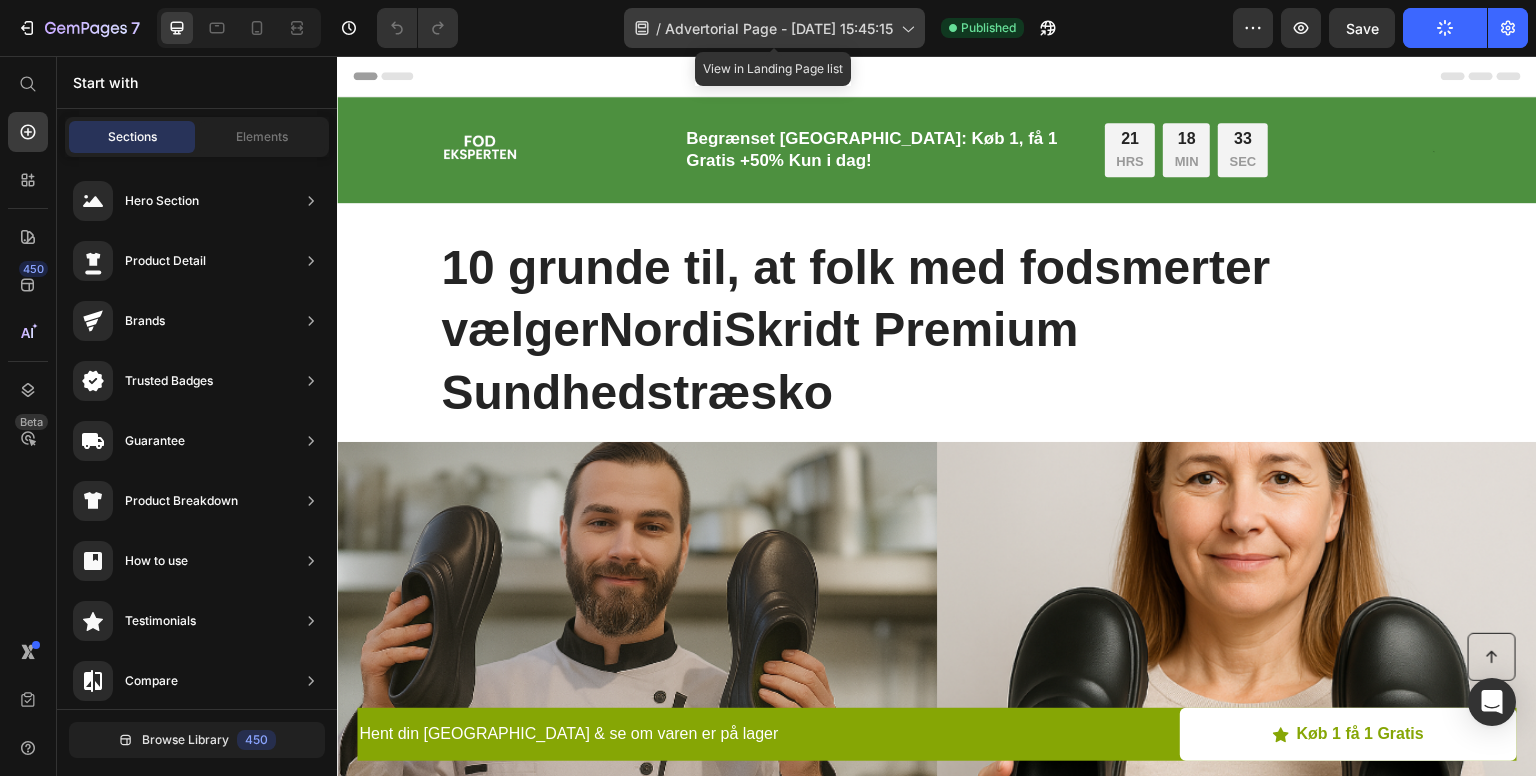 click 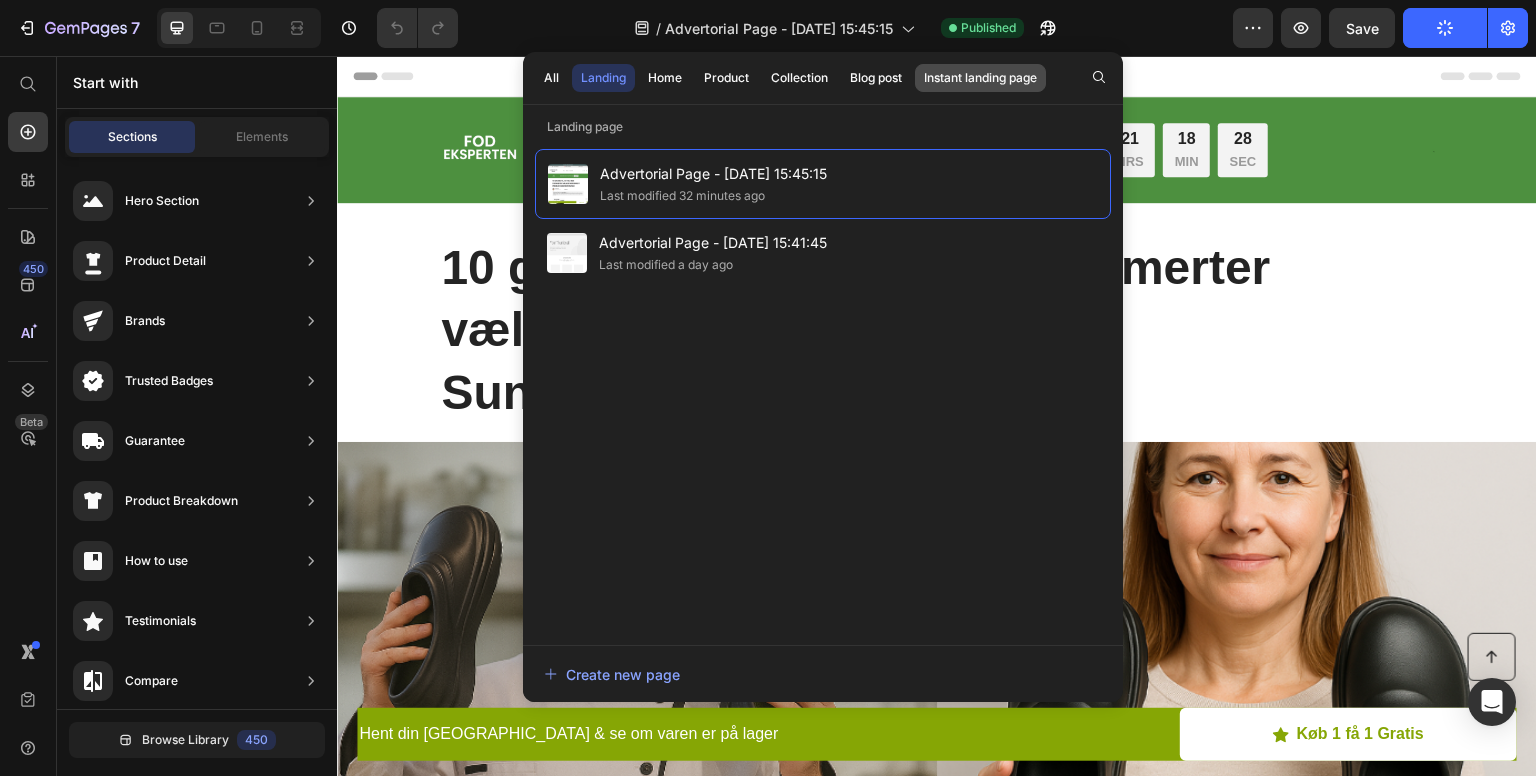 click on "Instant landing page" 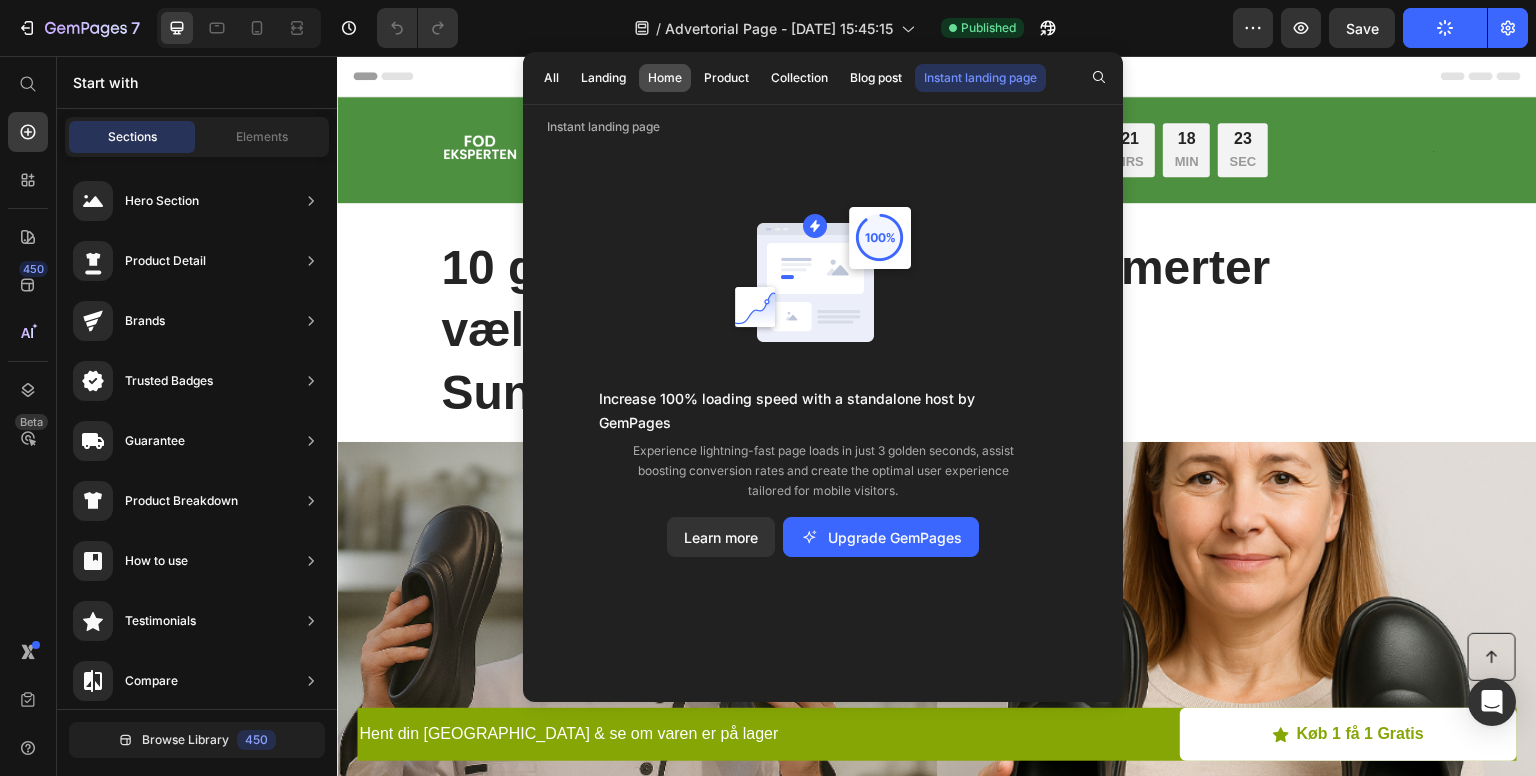 click on "Home" at bounding box center [665, 78] 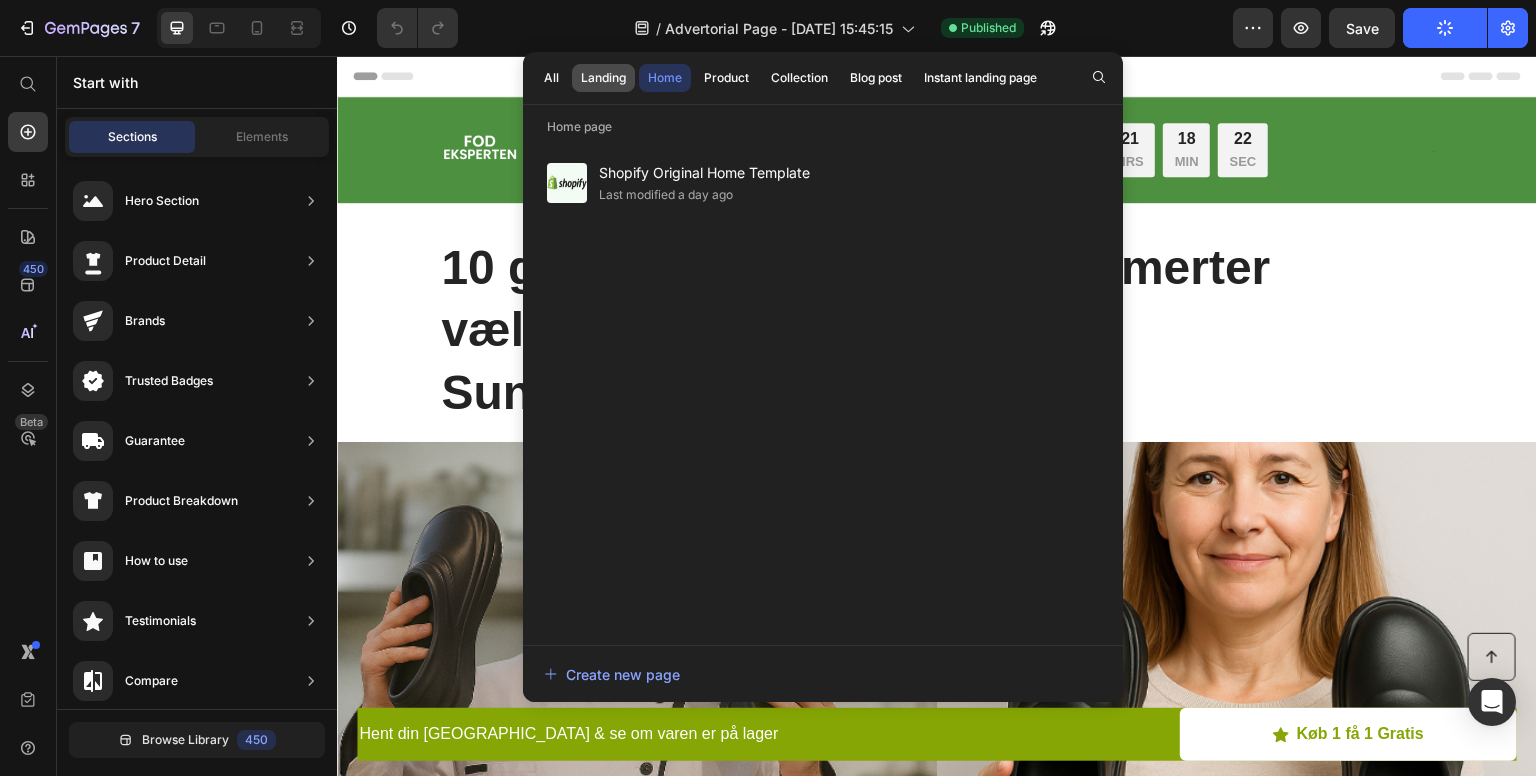 click on "Landing" at bounding box center [603, 78] 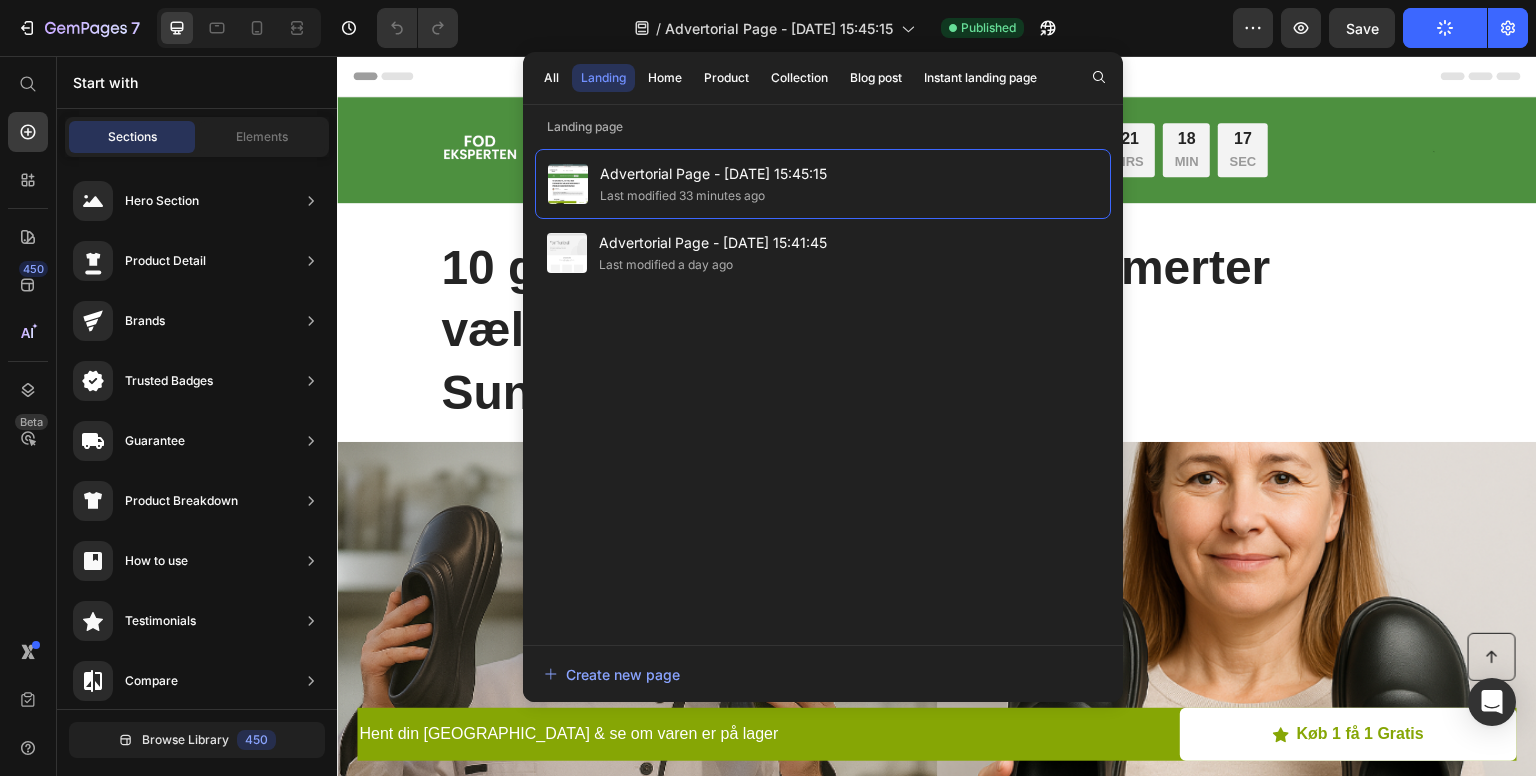 drag, startPoint x: 923, startPoint y: 242, endPoint x: 1264, endPoint y: 330, distance: 352.17184 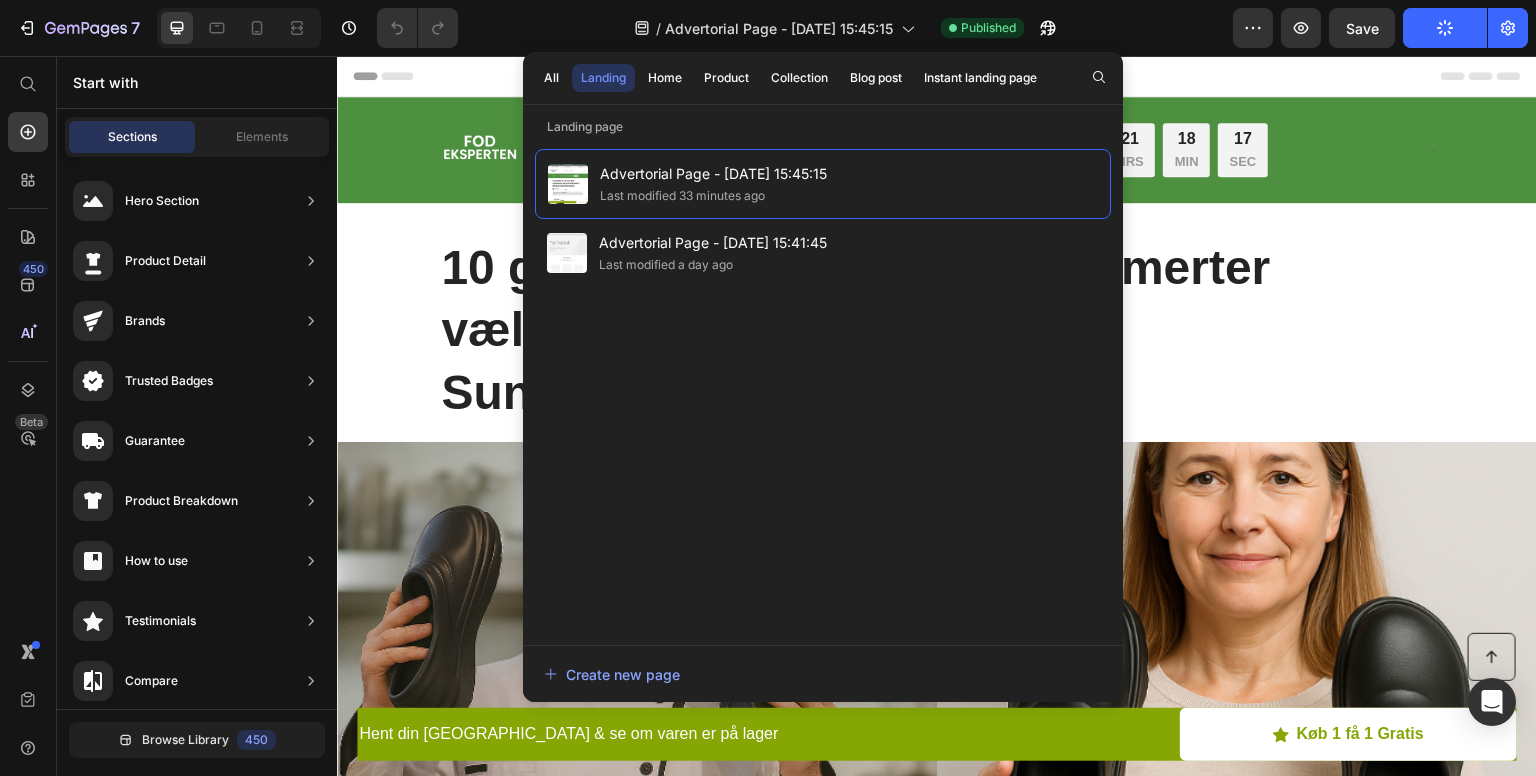 click on "10 grunde til, at folk med fodsmerter vælger  NordiSkridt Premium Sundhedstræsko" at bounding box center [937, 330] 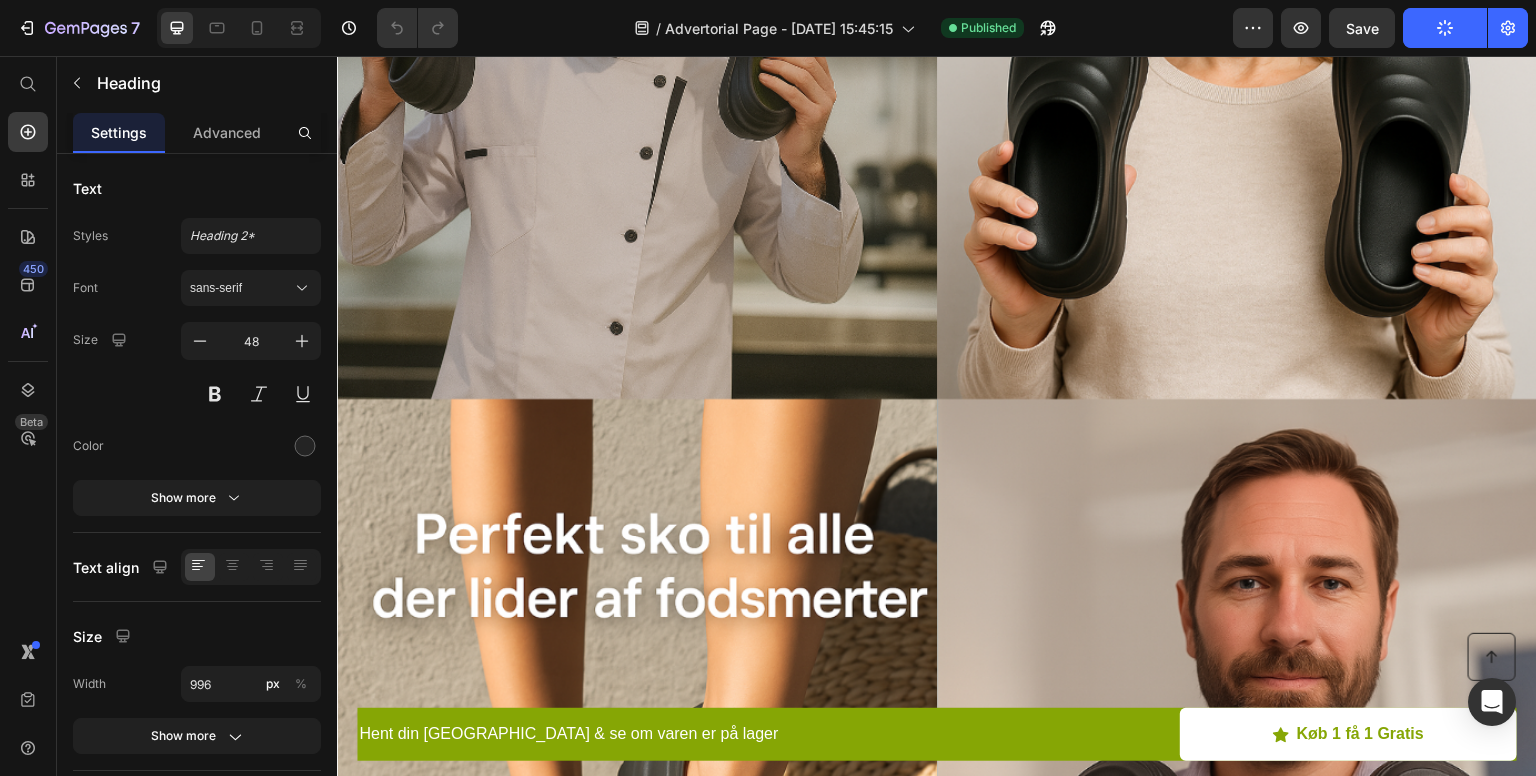 scroll, scrollTop: 620, scrollLeft: 0, axis: vertical 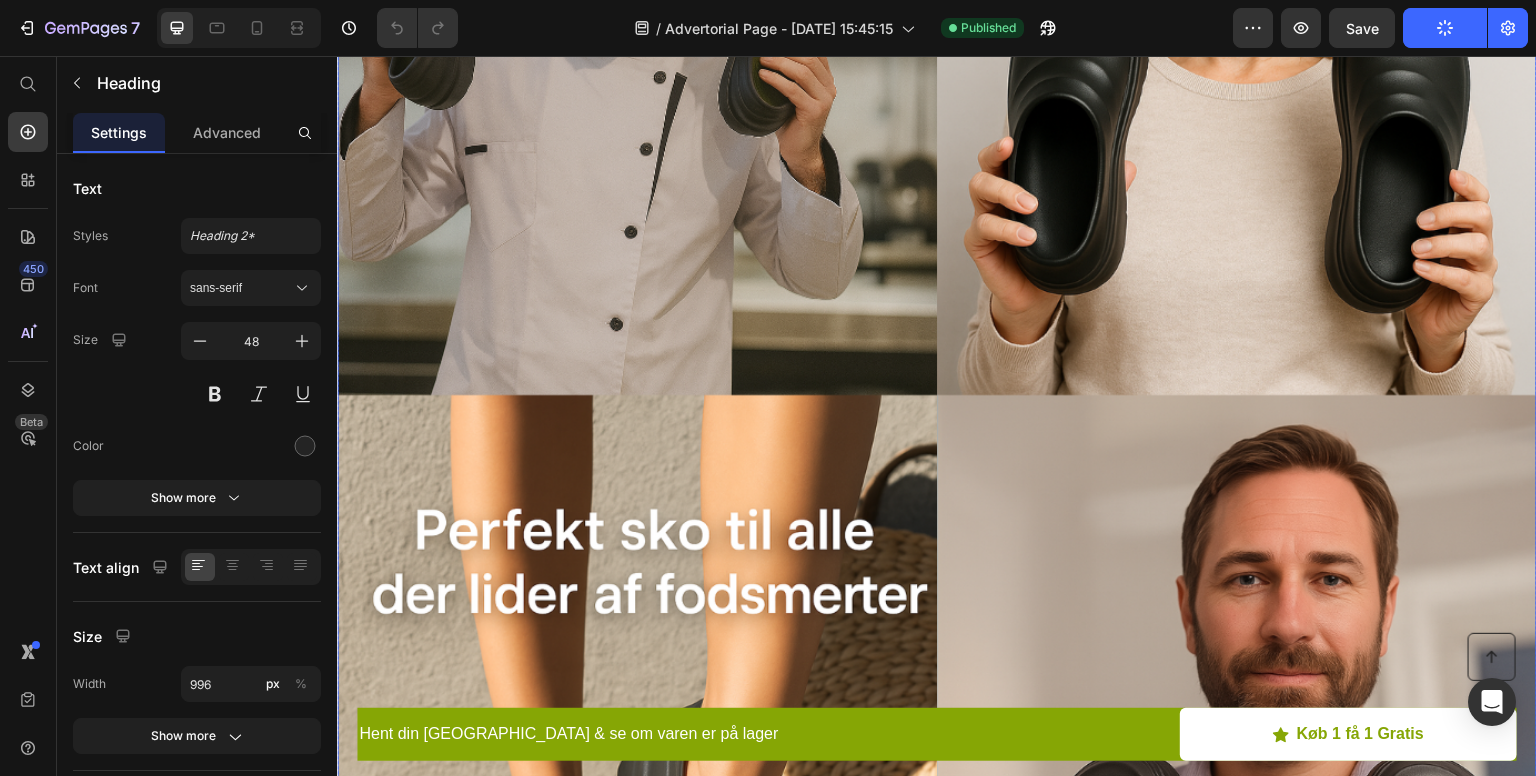 click at bounding box center [937, 422] 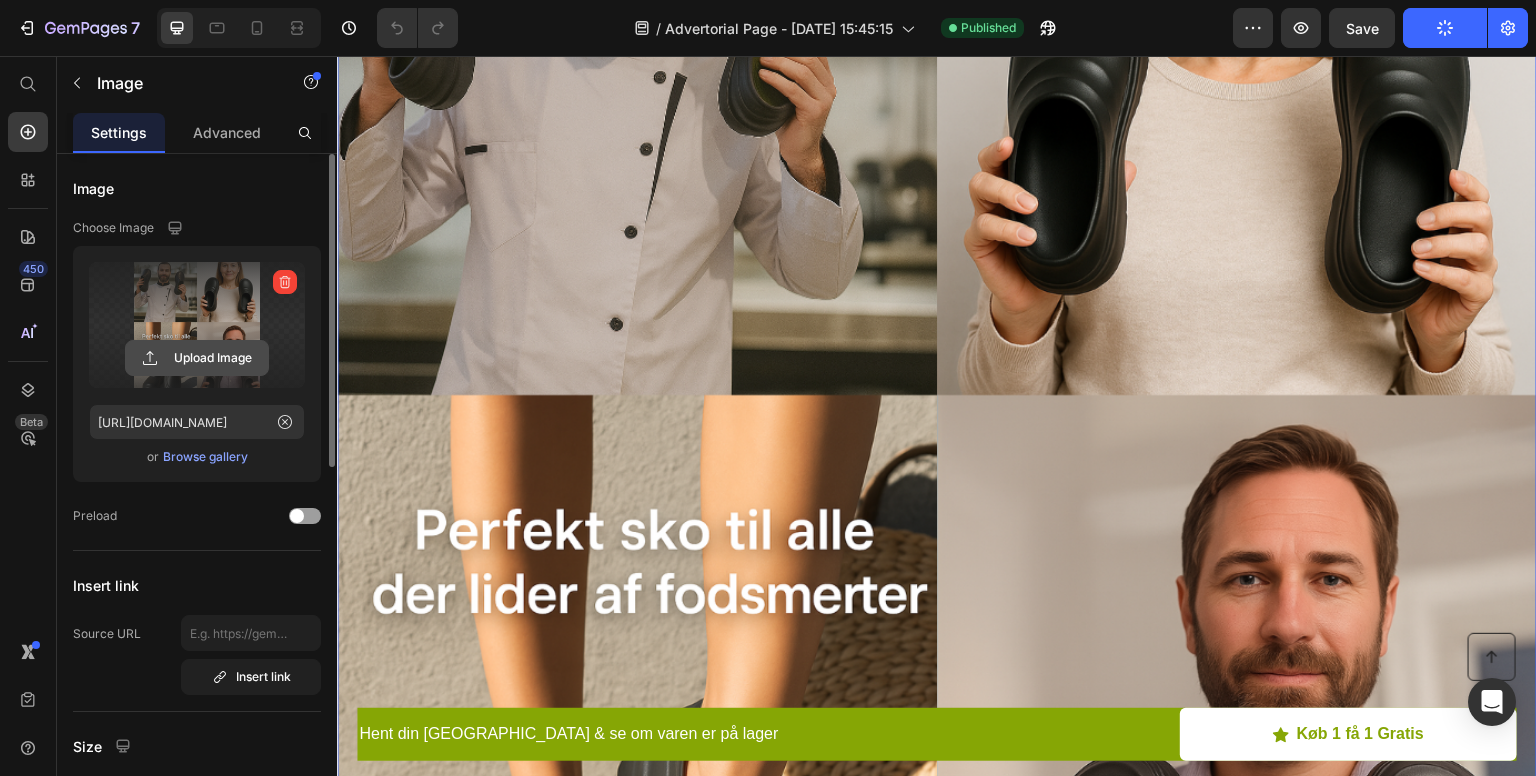 click 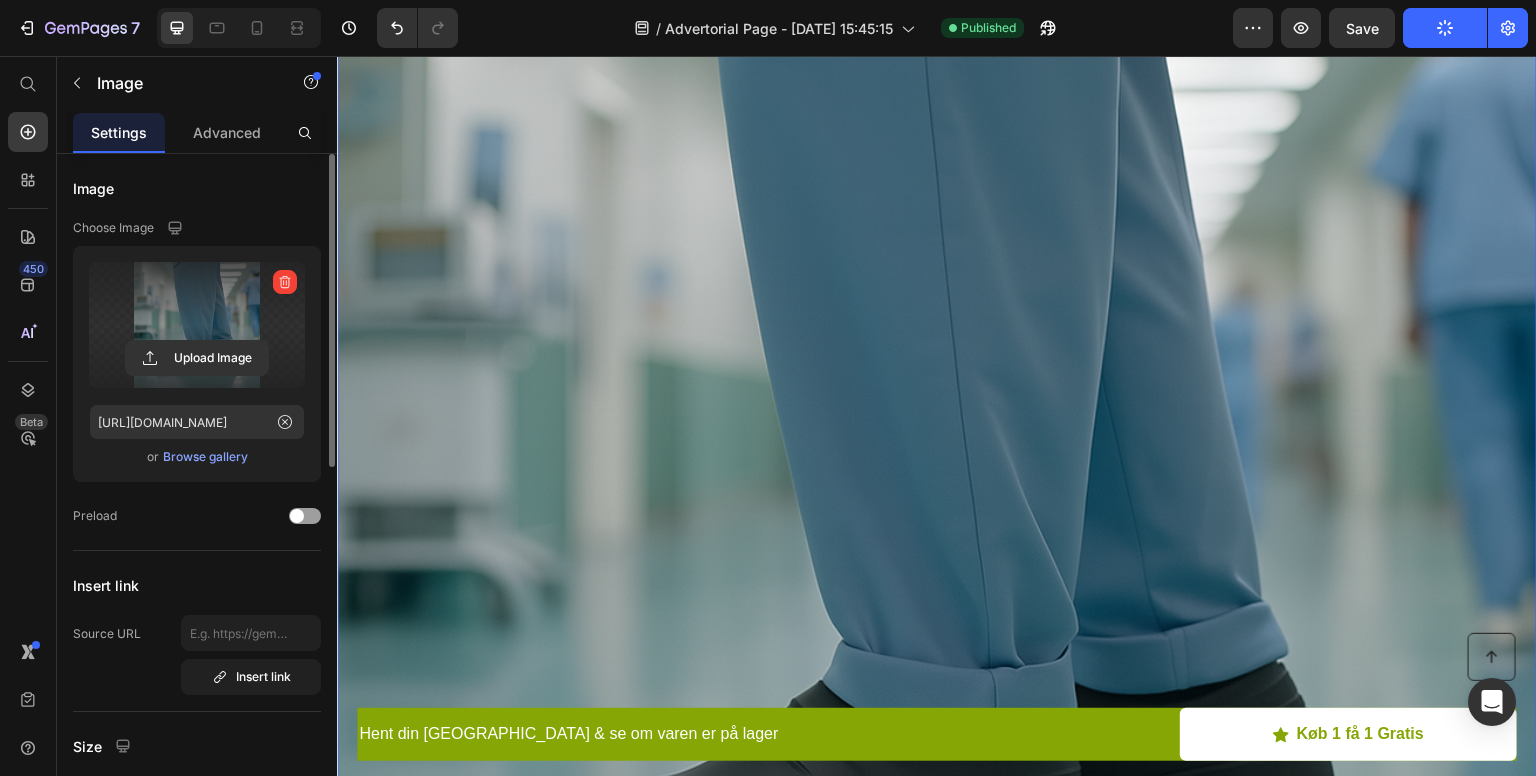 scroll, scrollTop: 548, scrollLeft: 0, axis: vertical 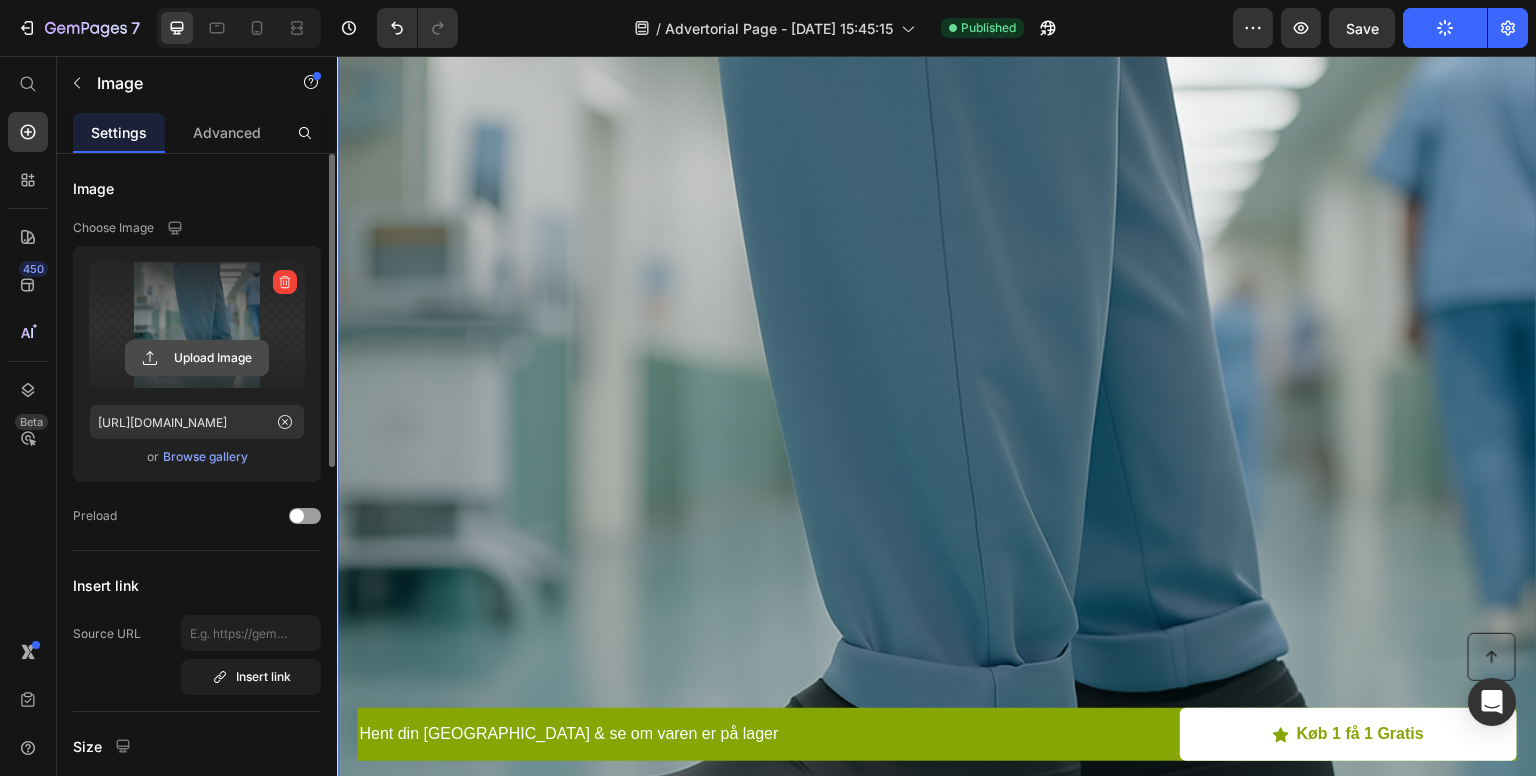 click 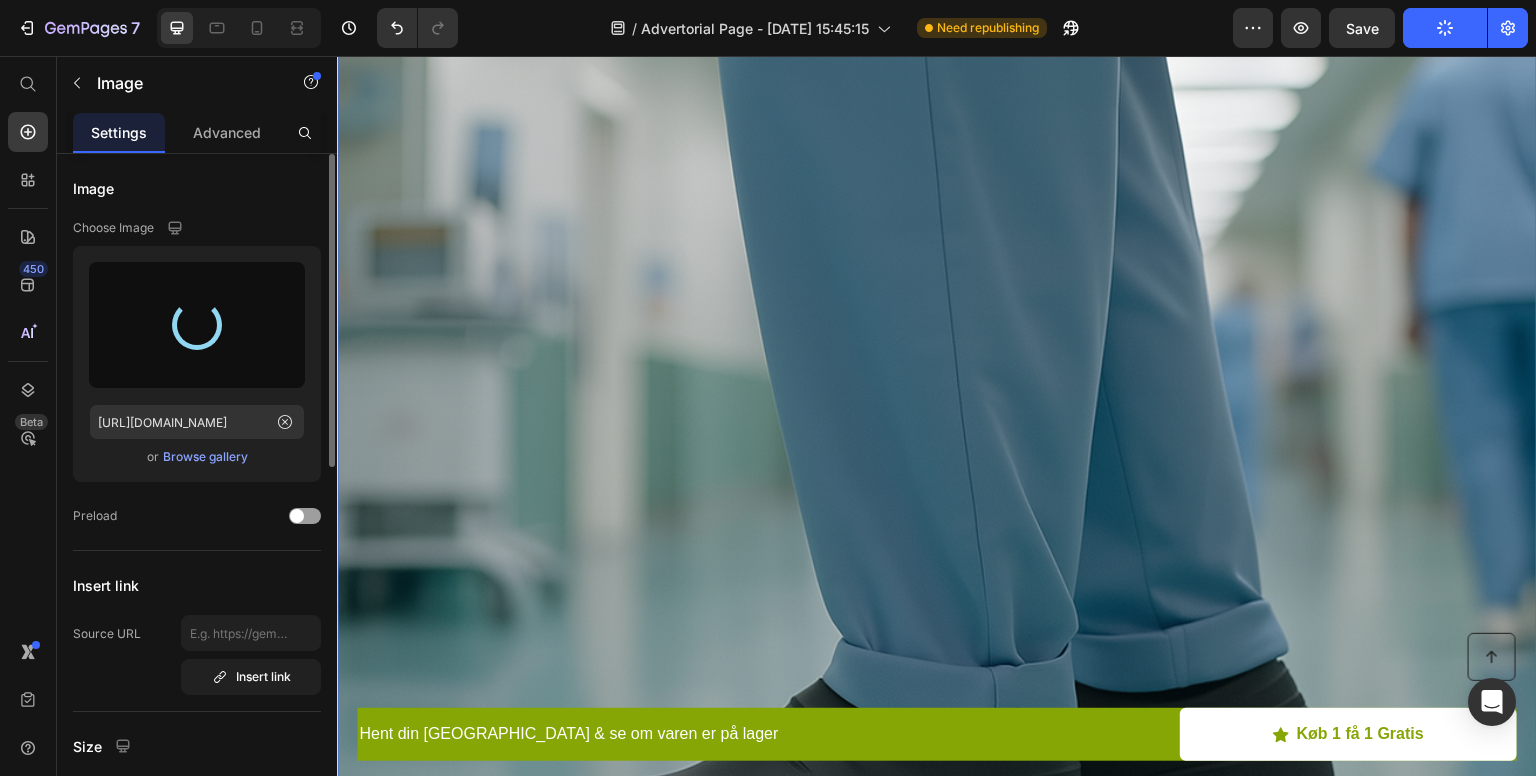 type on "[URL][DOMAIN_NAME]" 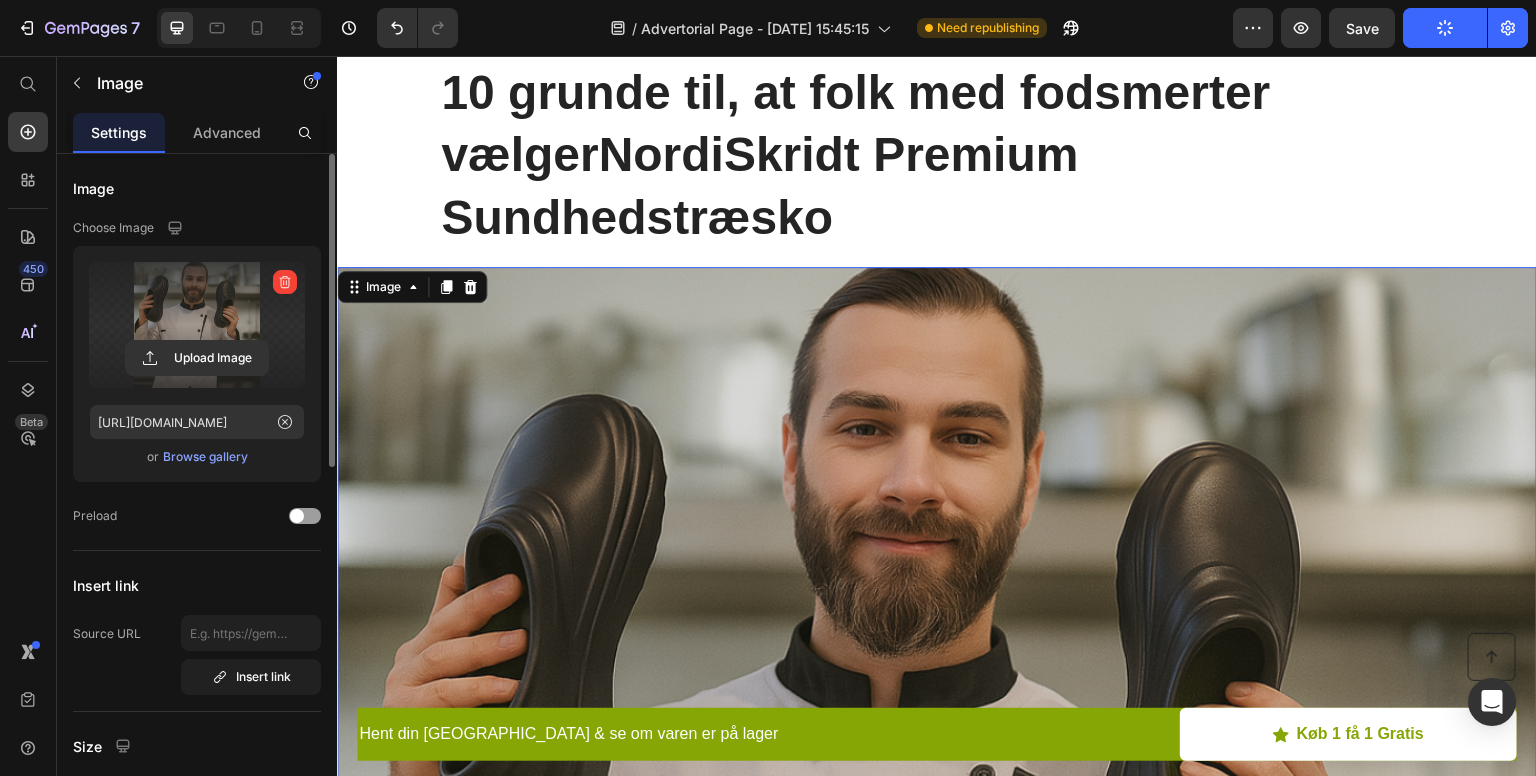 scroll, scrollTop: 186, scrollLeft: 0, axis: vertical 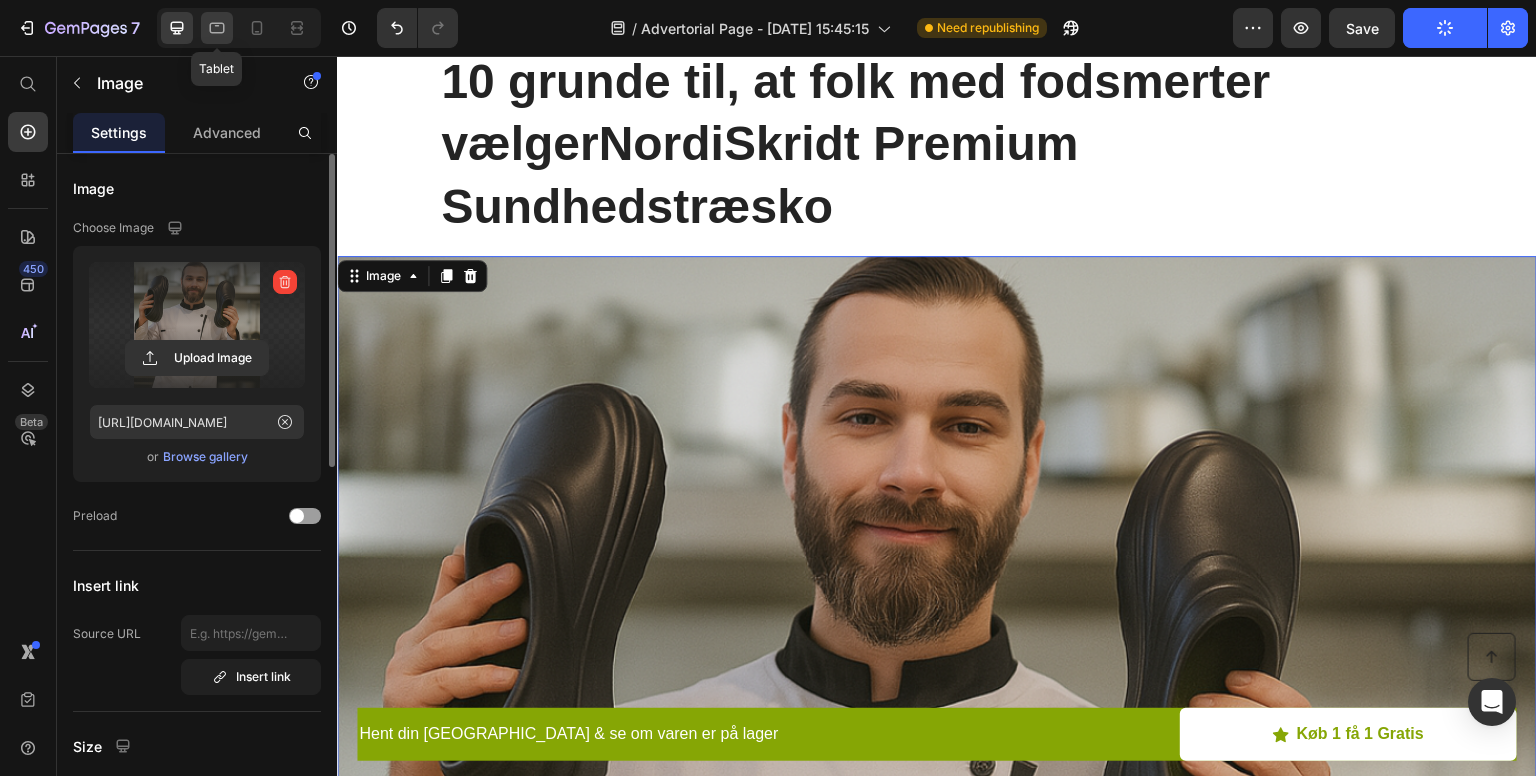 click 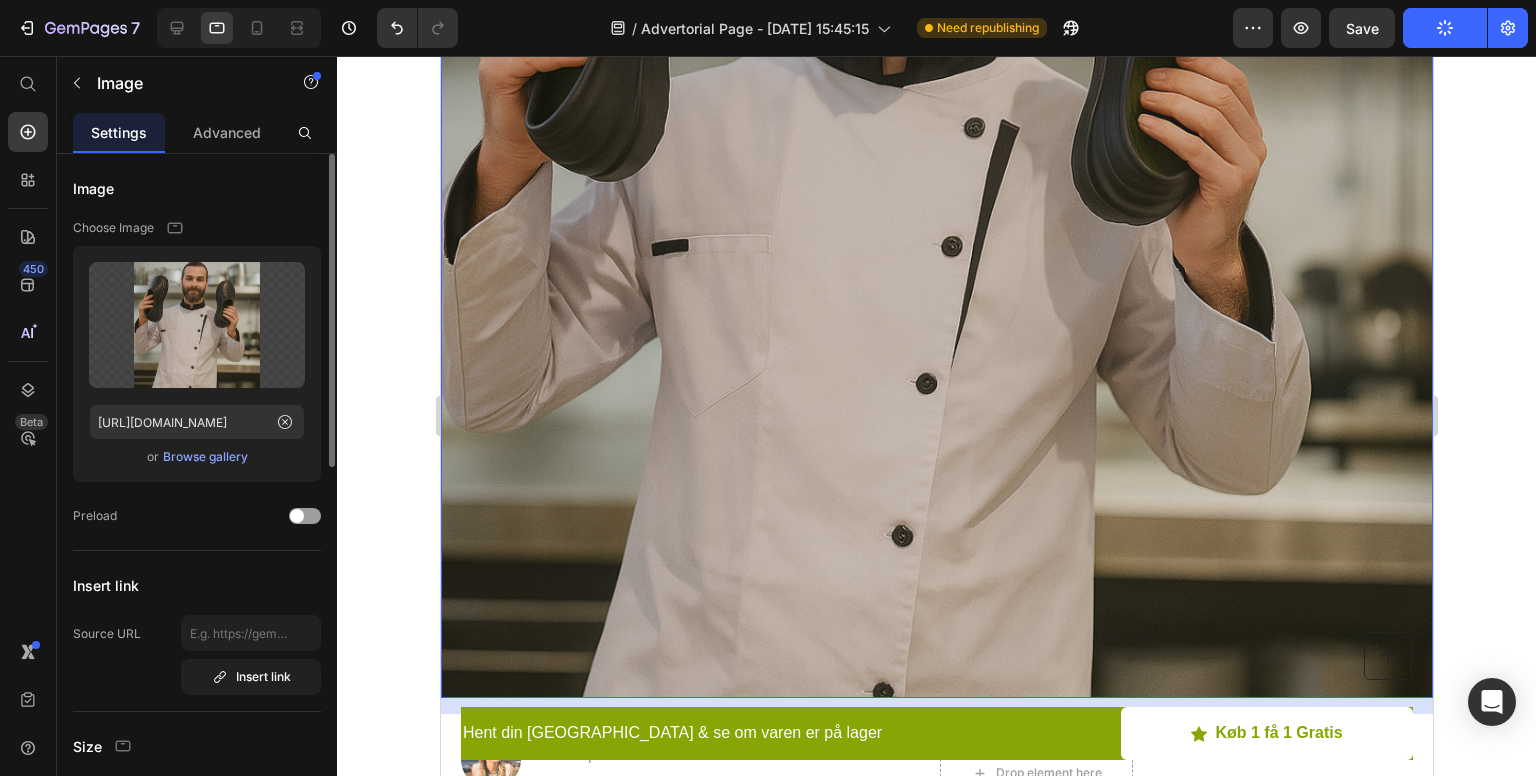 scroll, scrollTop: 777, scrollLeft: 0, axis: vertical 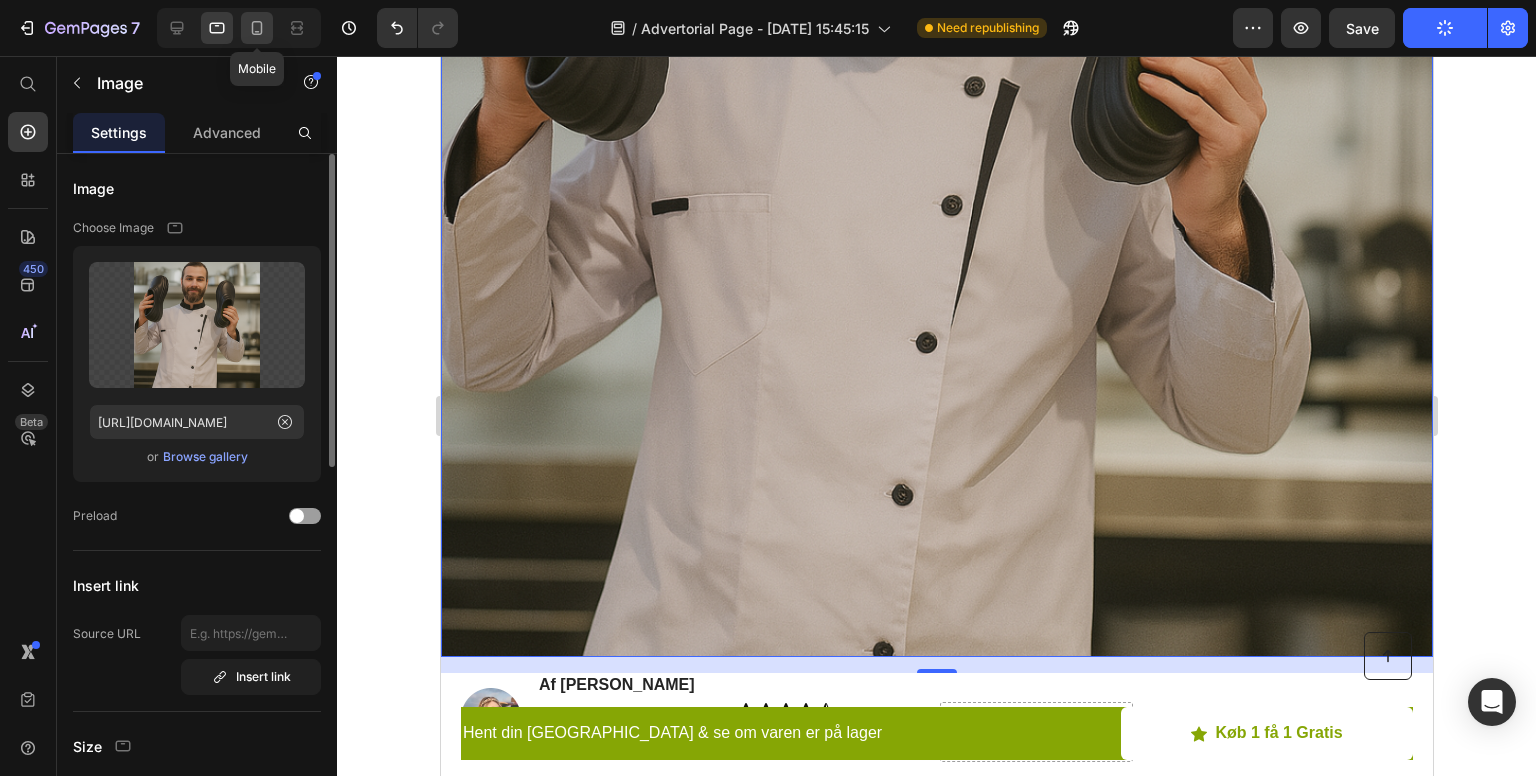 click 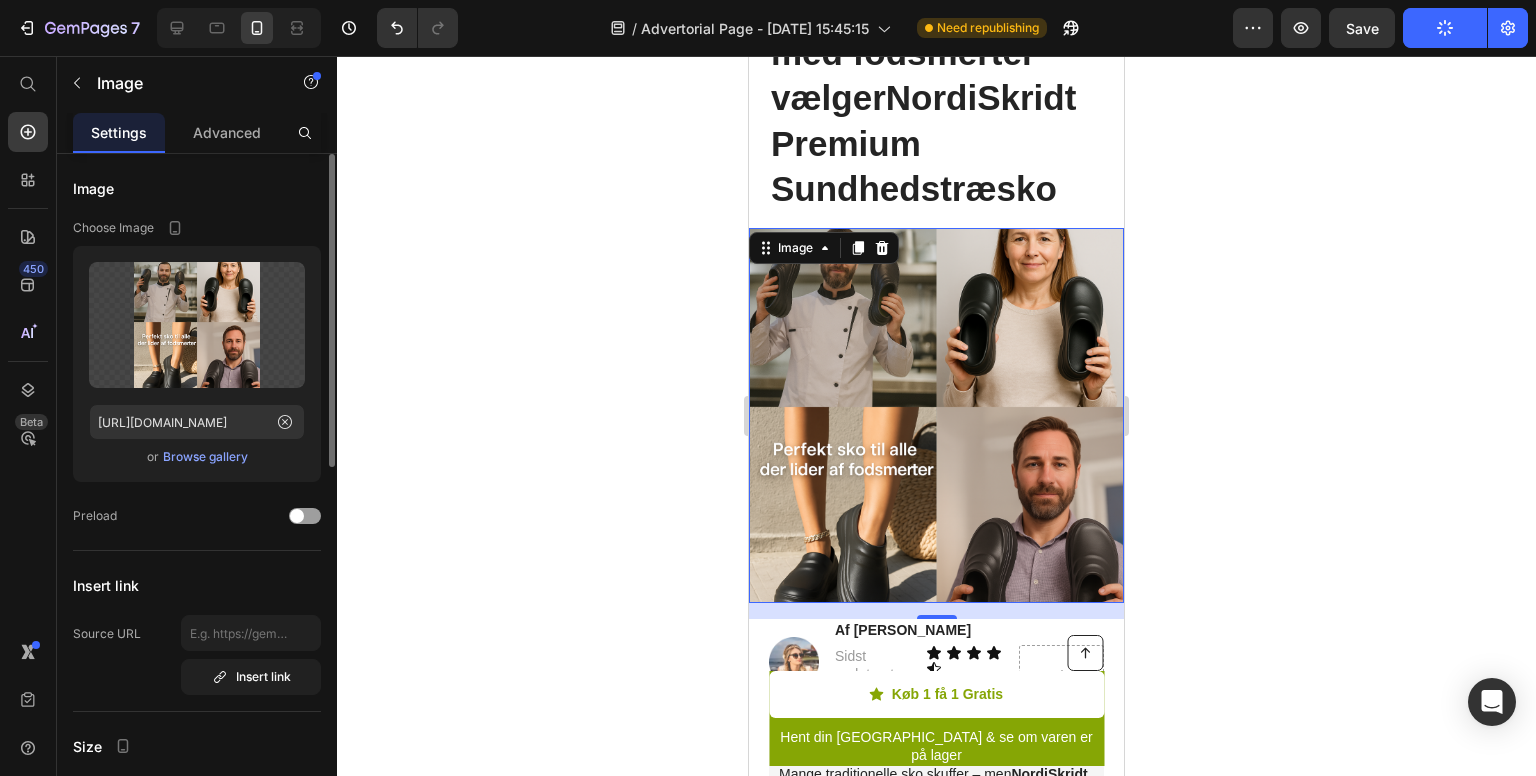 scroll, scrollTop: 0, scrollLeft: 0, axis: both 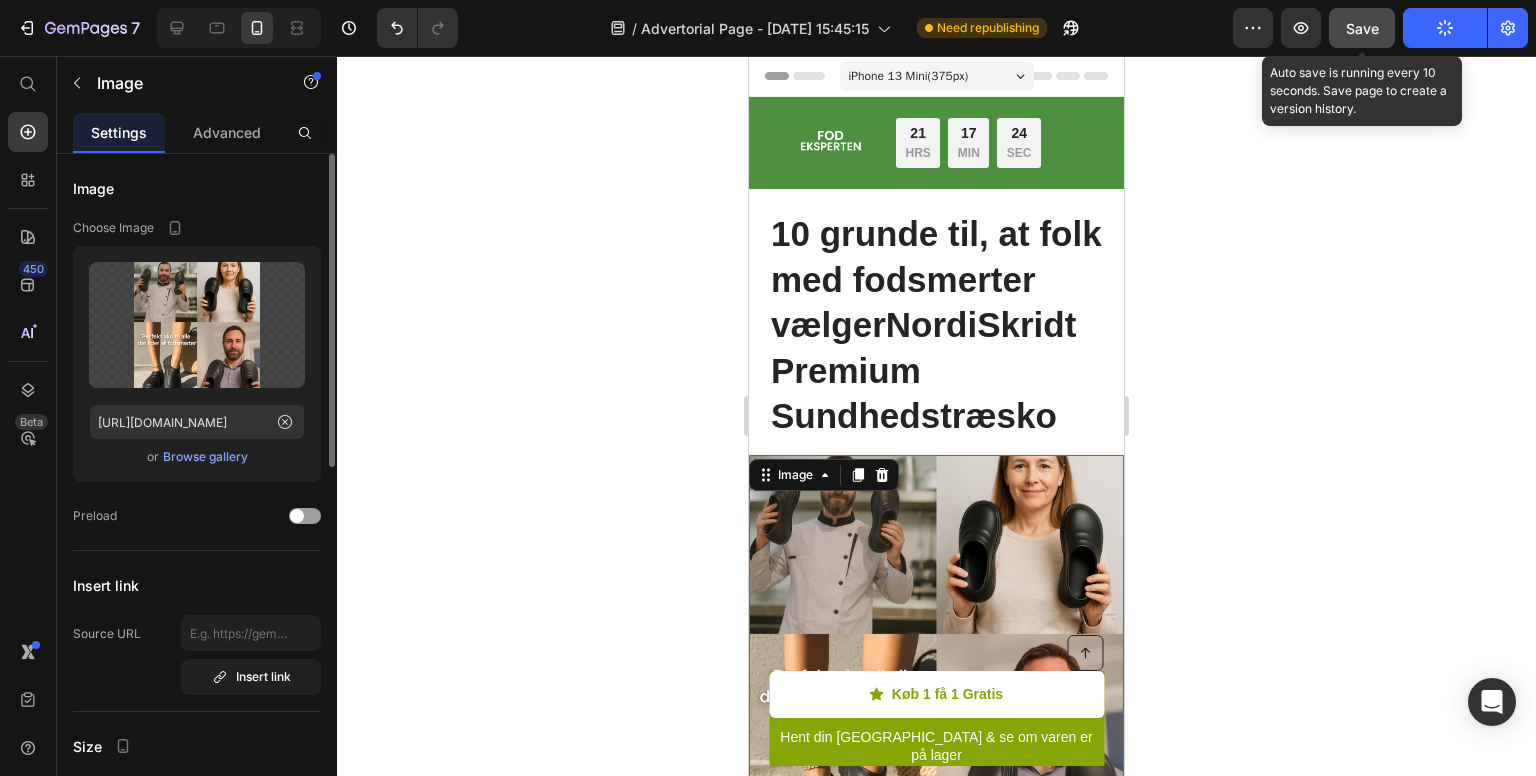 click on "Save" 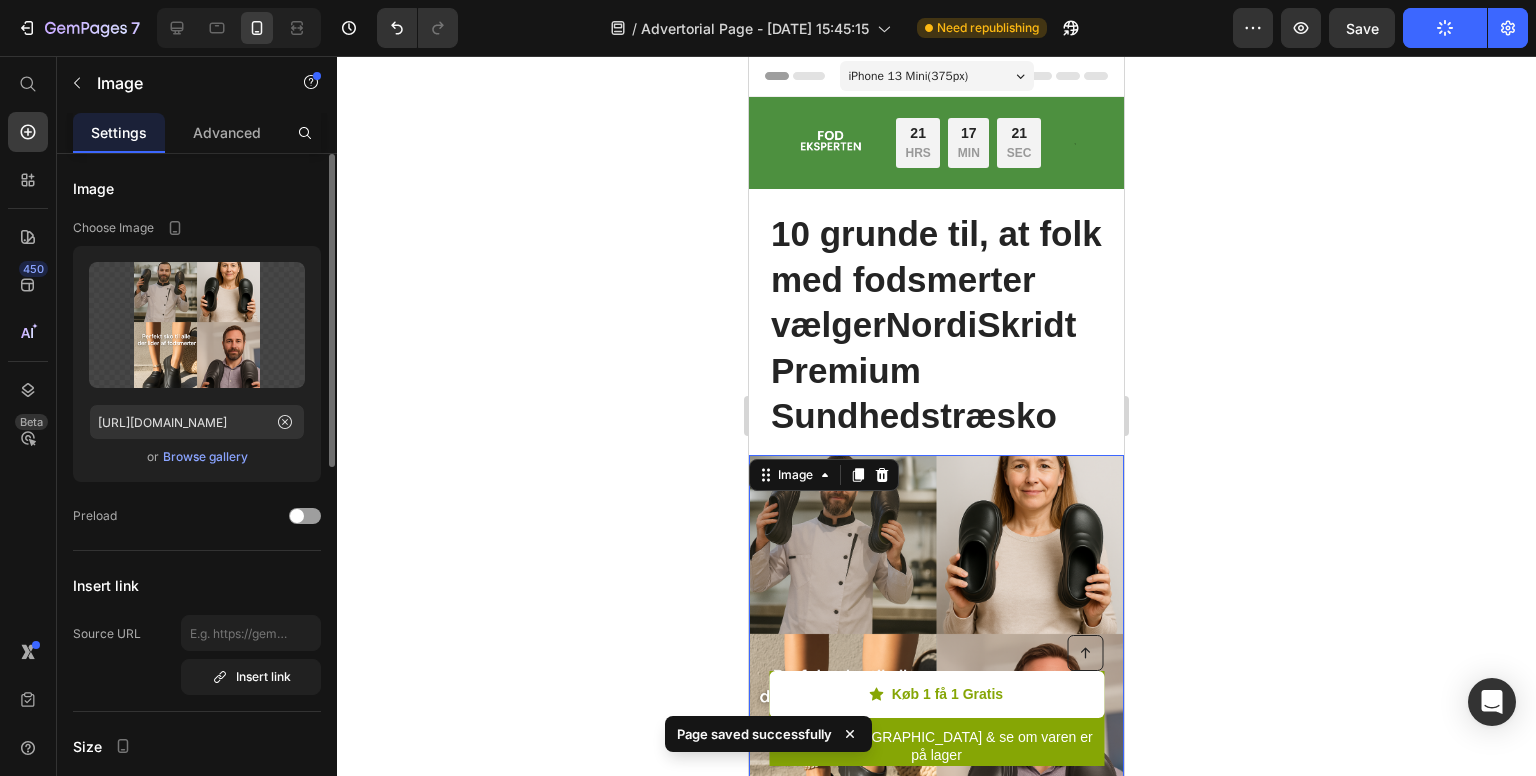 click on "7" 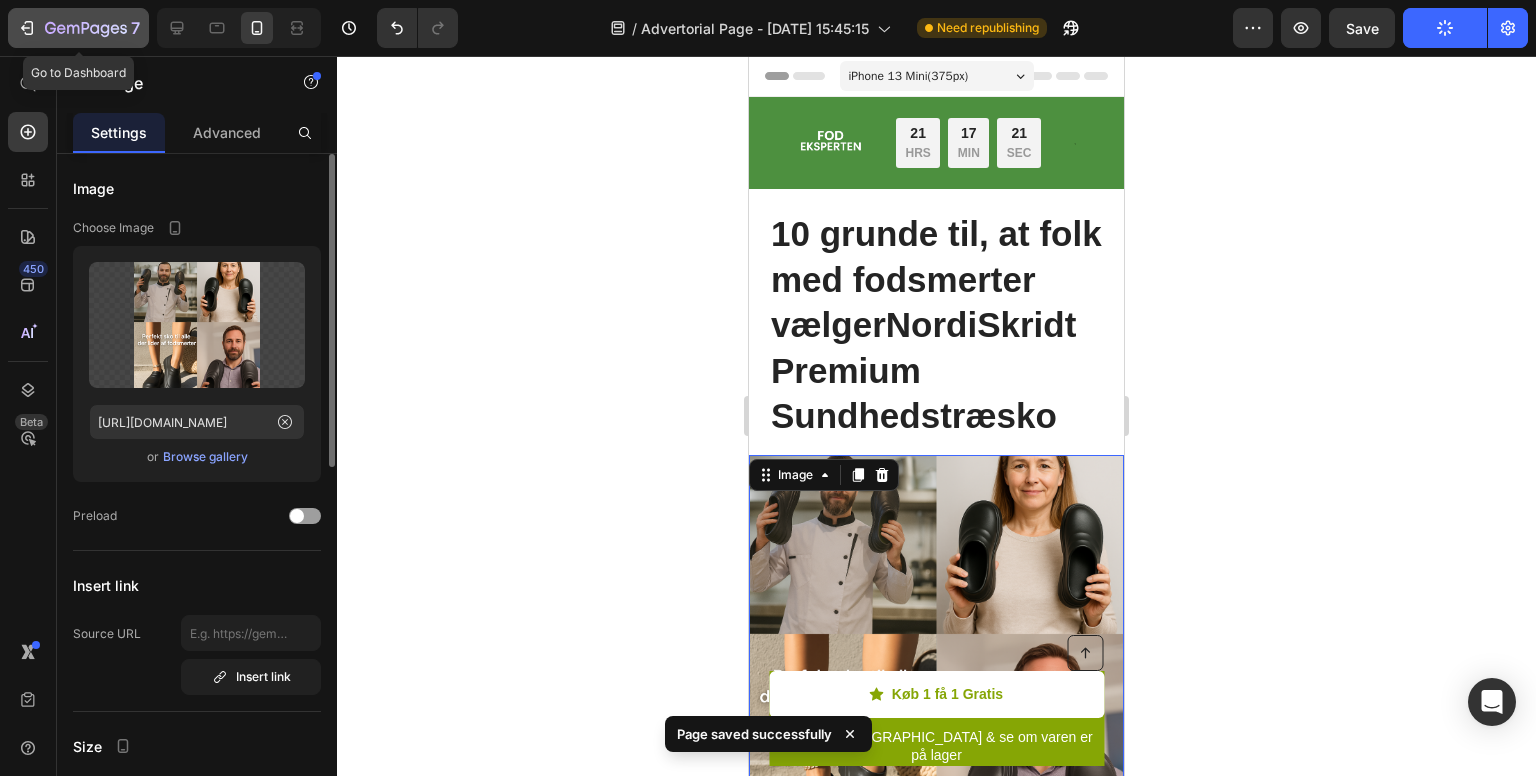 click 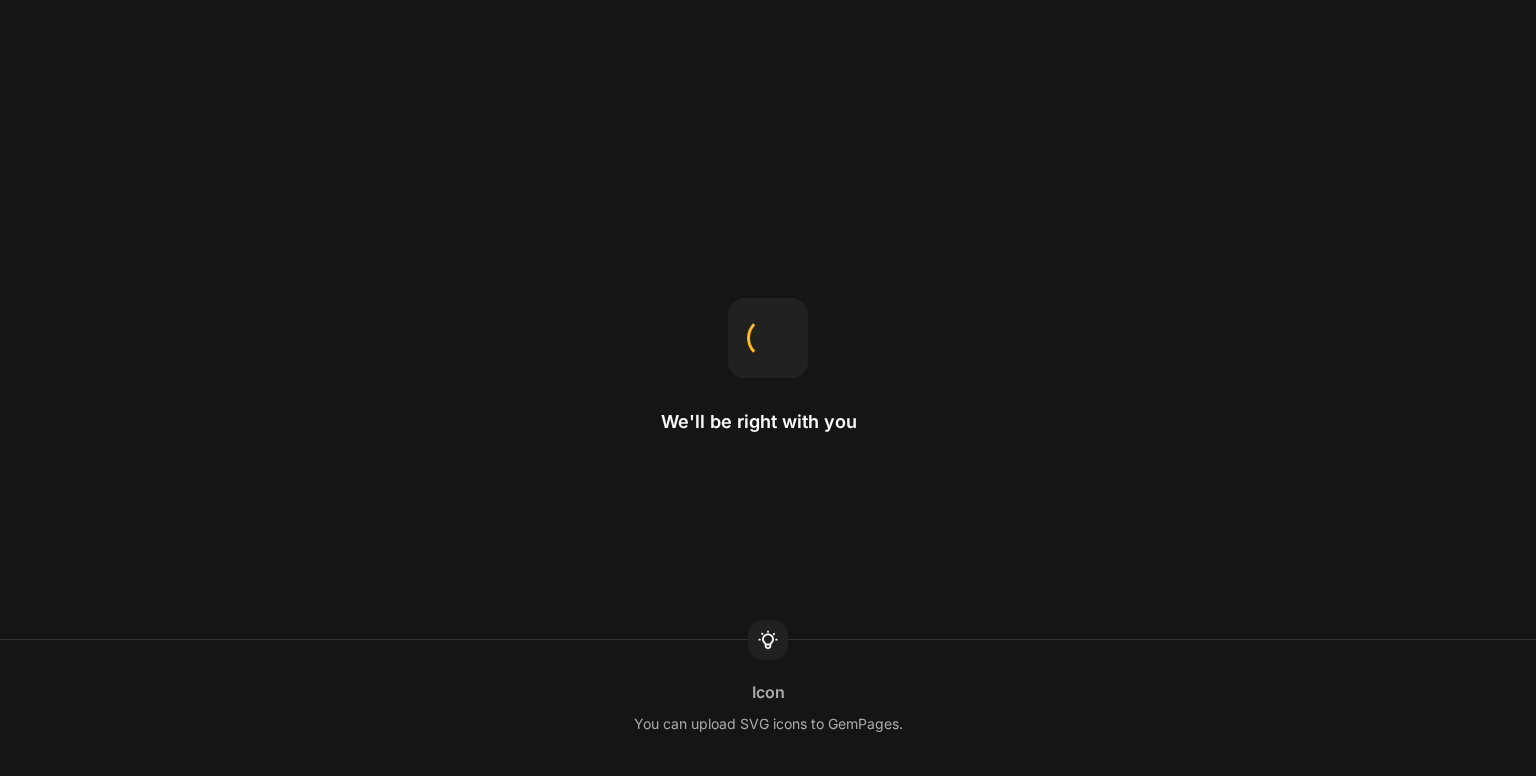 scroll, scrollTop: 0, scrollLeft: 0, axis: both 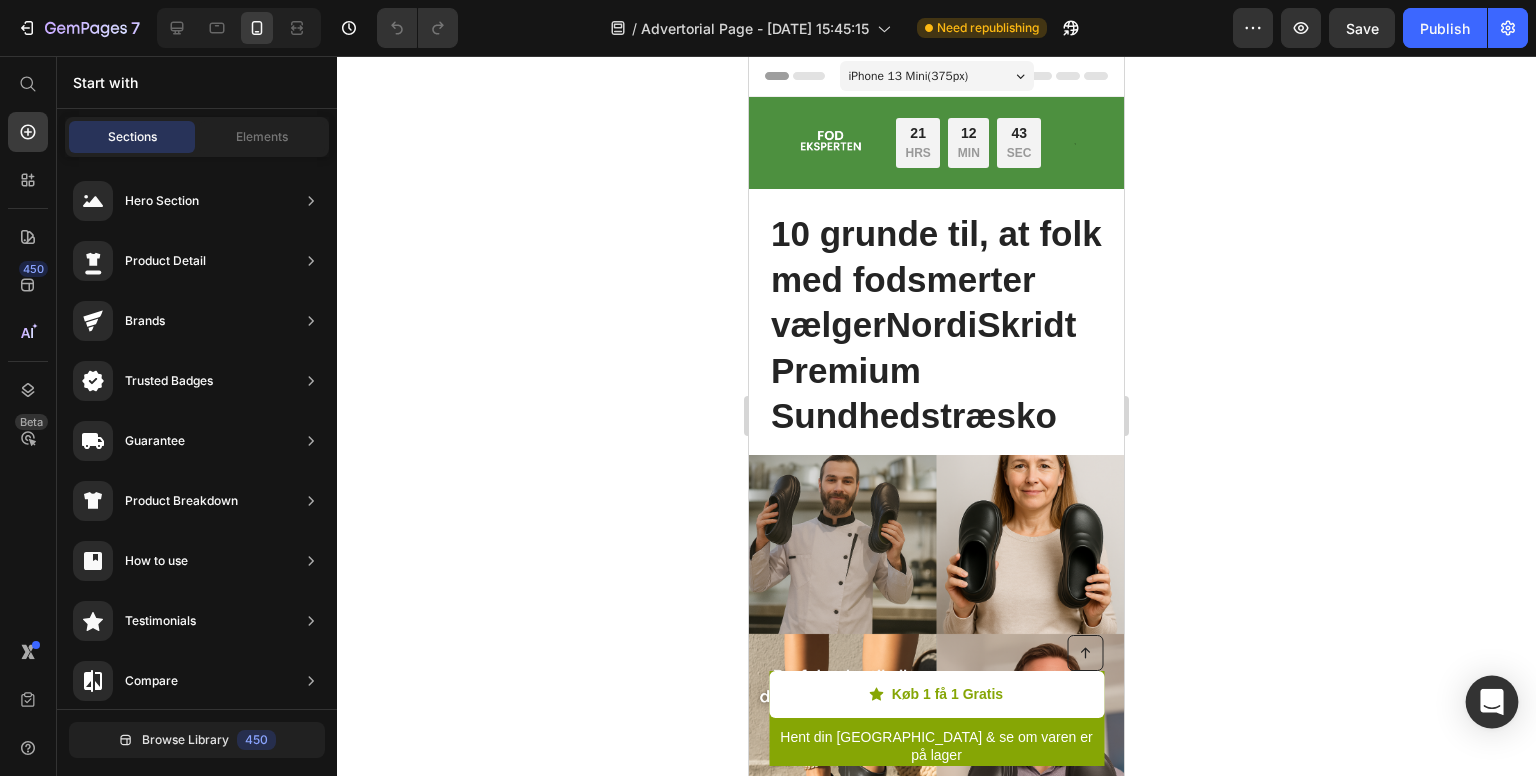 click 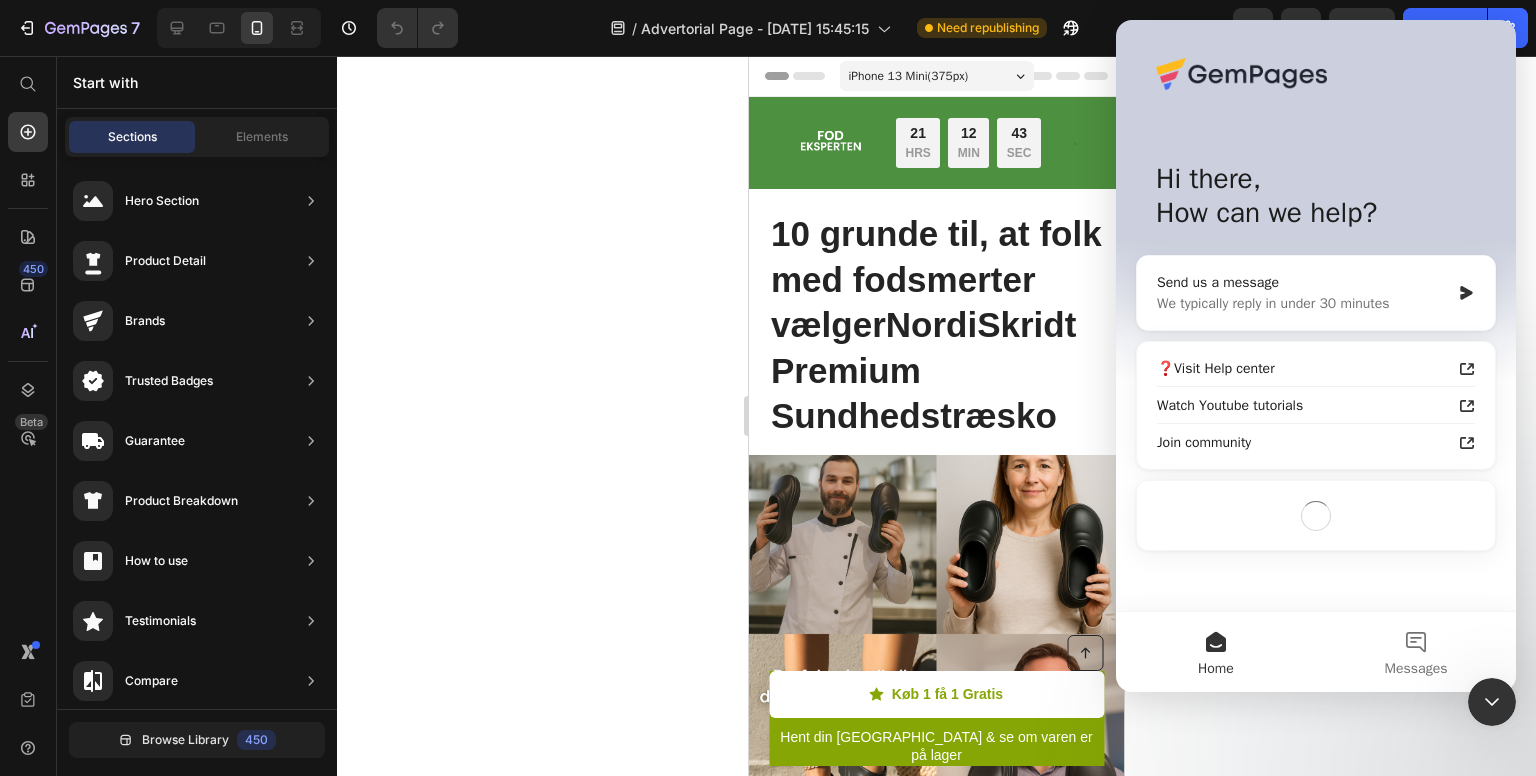 scroll, scrollTop: 0, scrollLeft: 0, axis: both 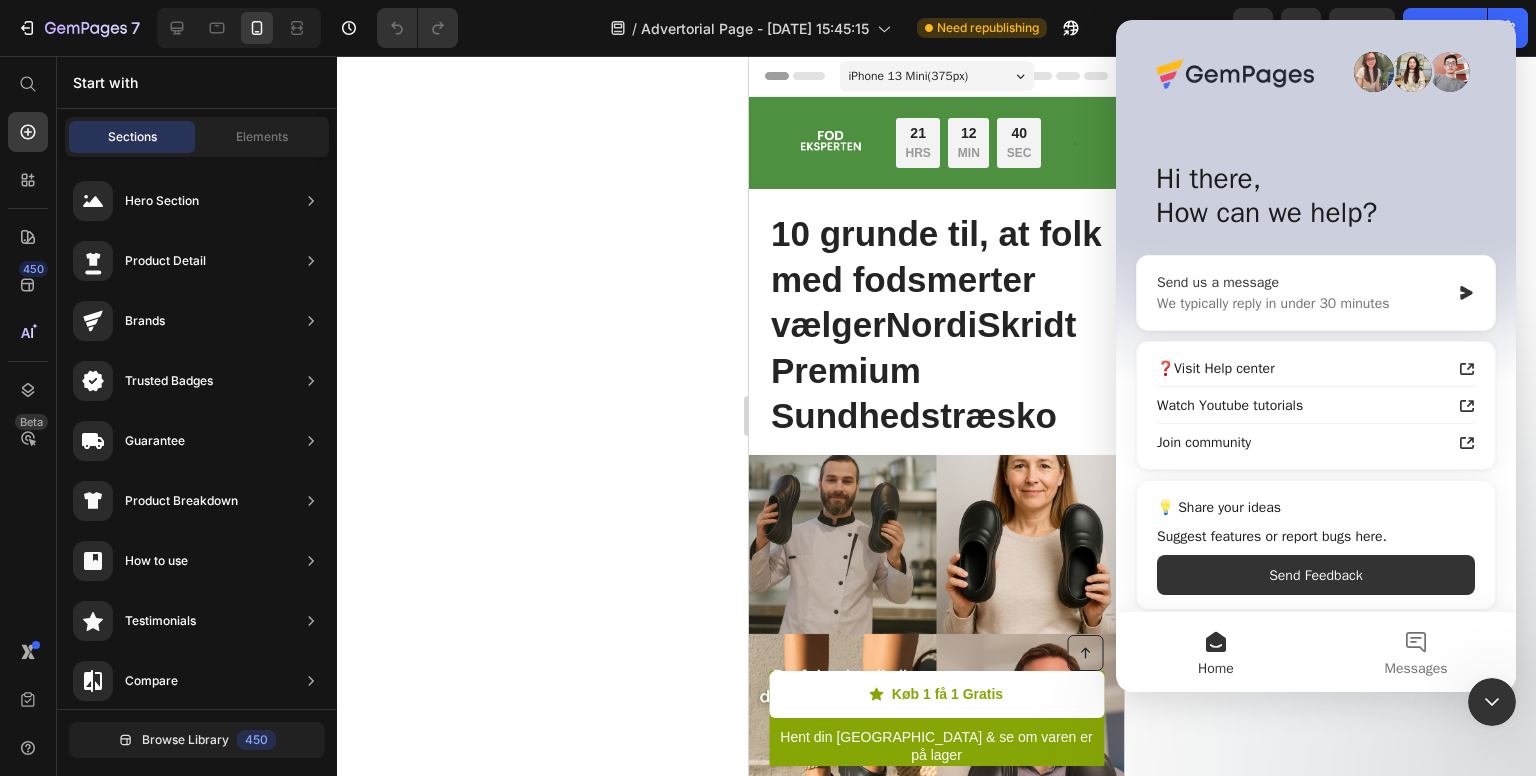 click on "We typically reply in under 30 minutes" at bounding box center [1303, 303] 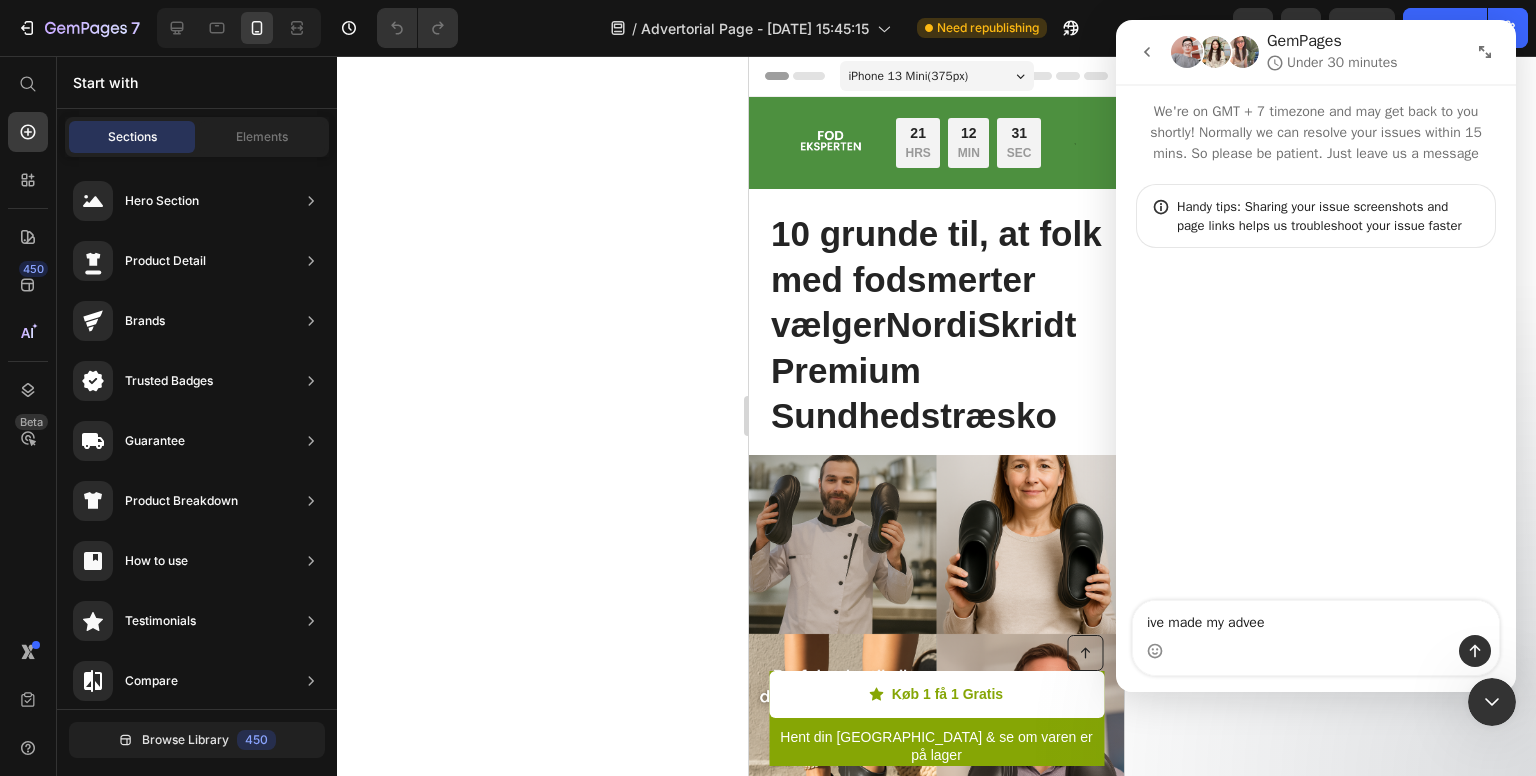 type on "ive made my adveer" 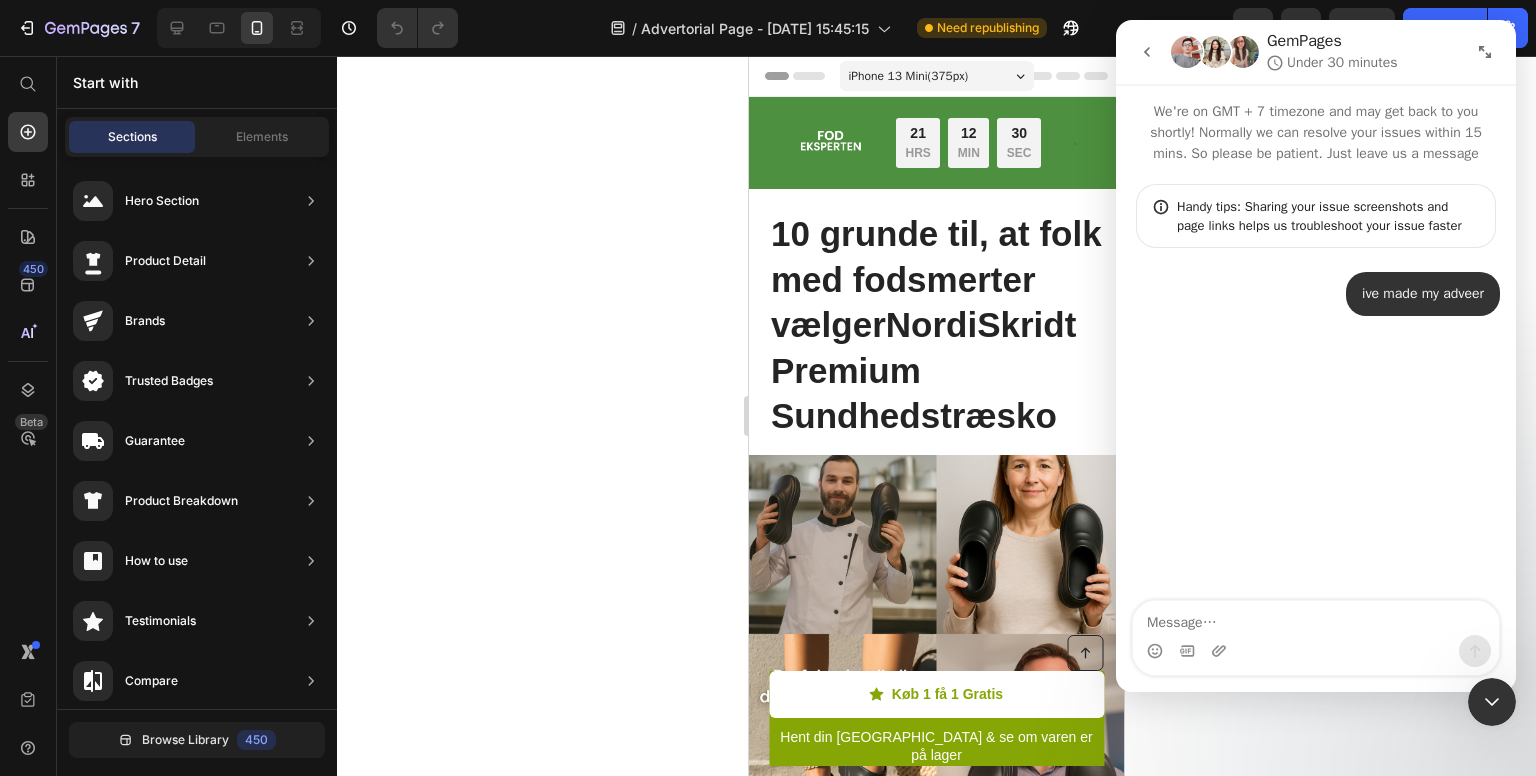 type 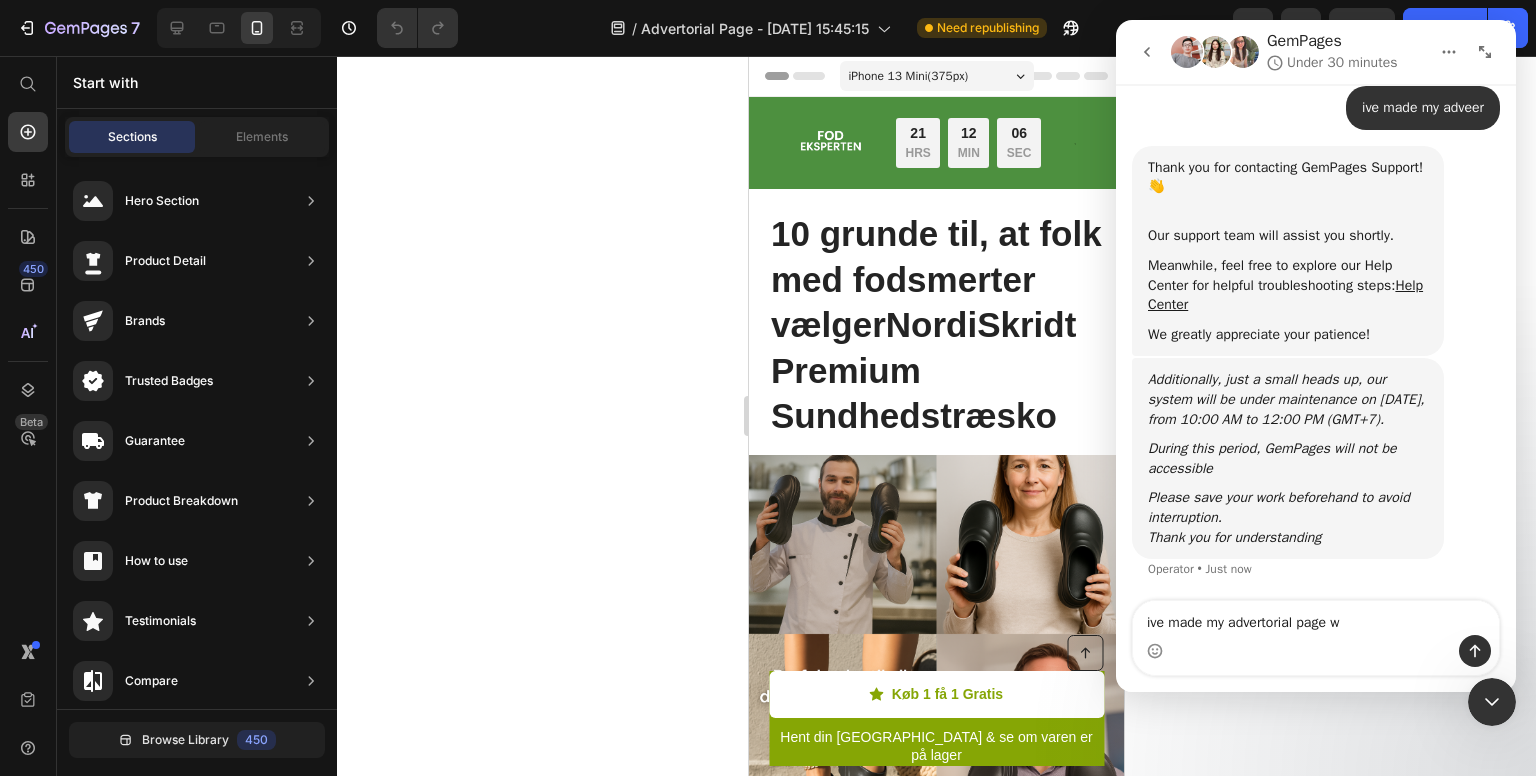 scroll, scrollTop: 224, scrollLeft: 0, axis: vertical 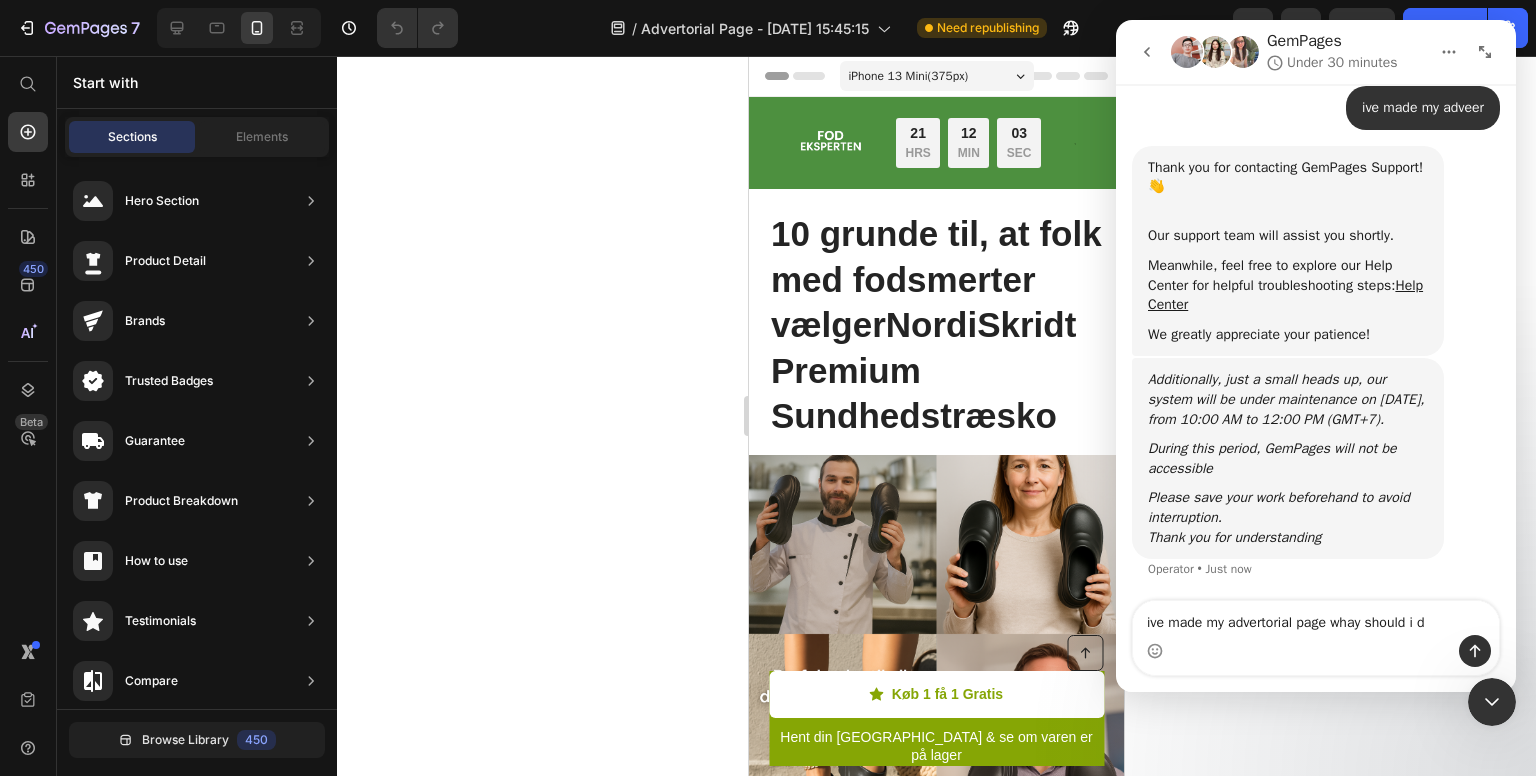 type on "ive made my advertorial page whay should i do" 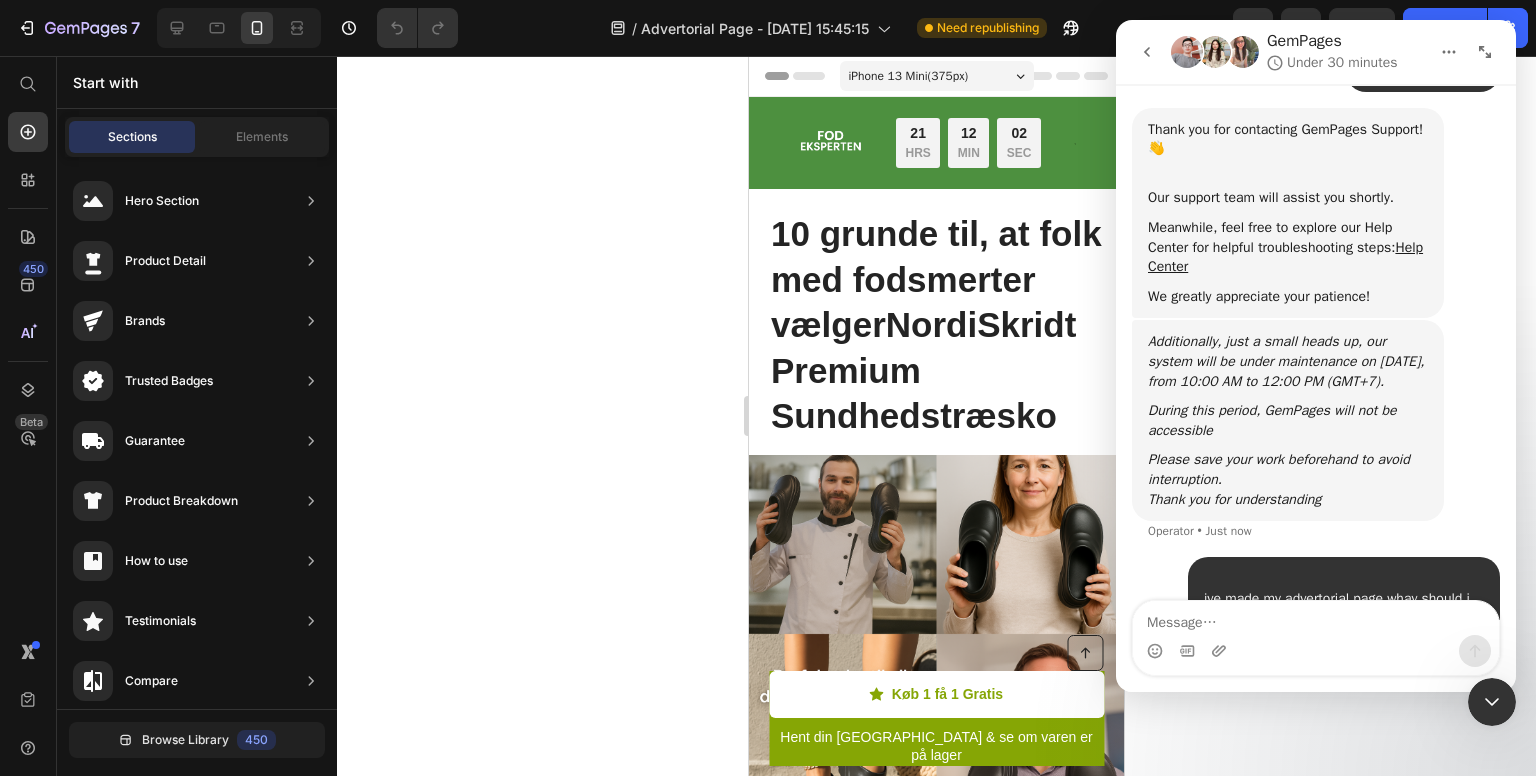 scroll, scrollTop: 303, scrollLeft: 0, axis: vertical 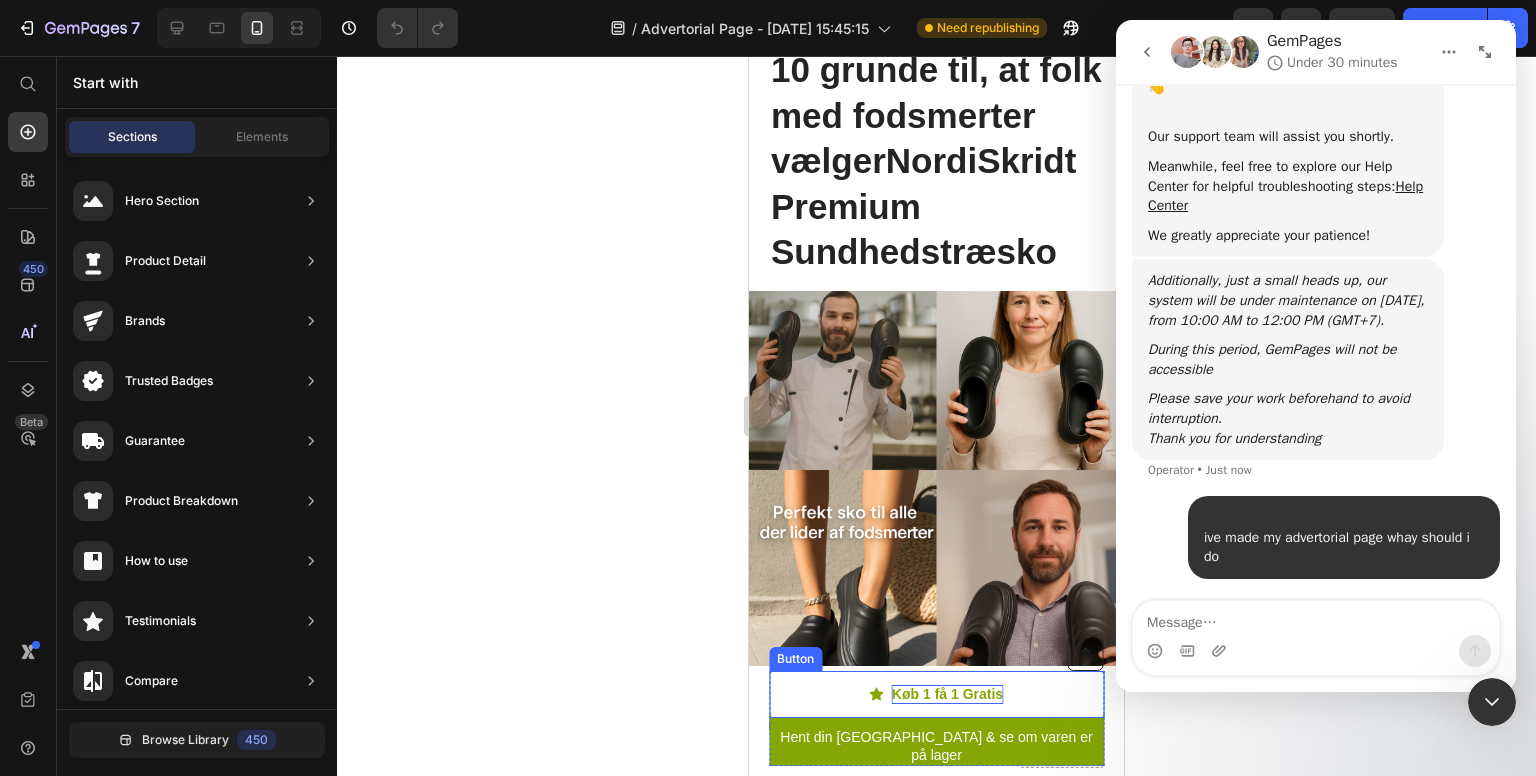 type 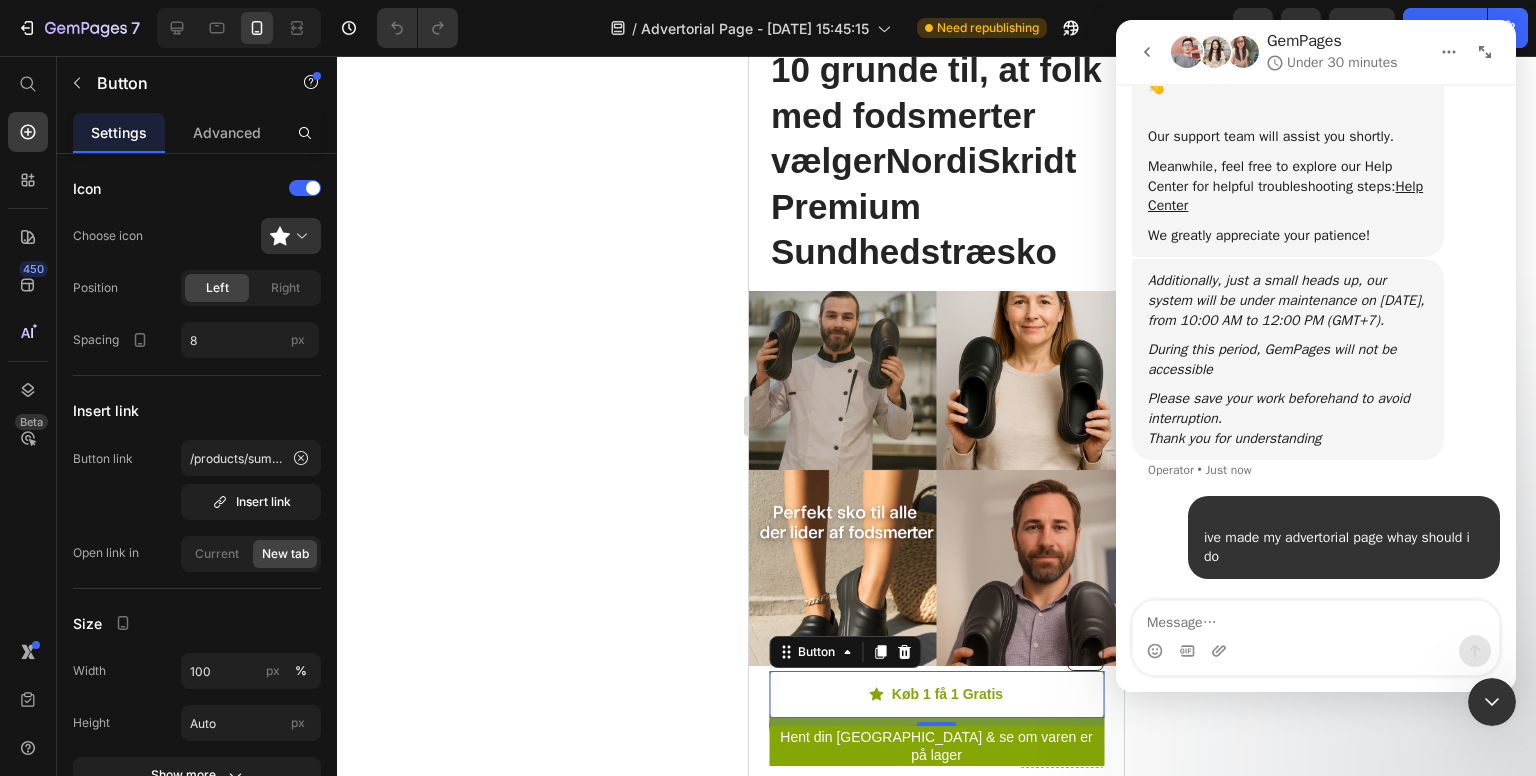 click on "7   /  Advertorial Page - [DATE] 15:45:15 Need republishing Preview  Save   Publish" 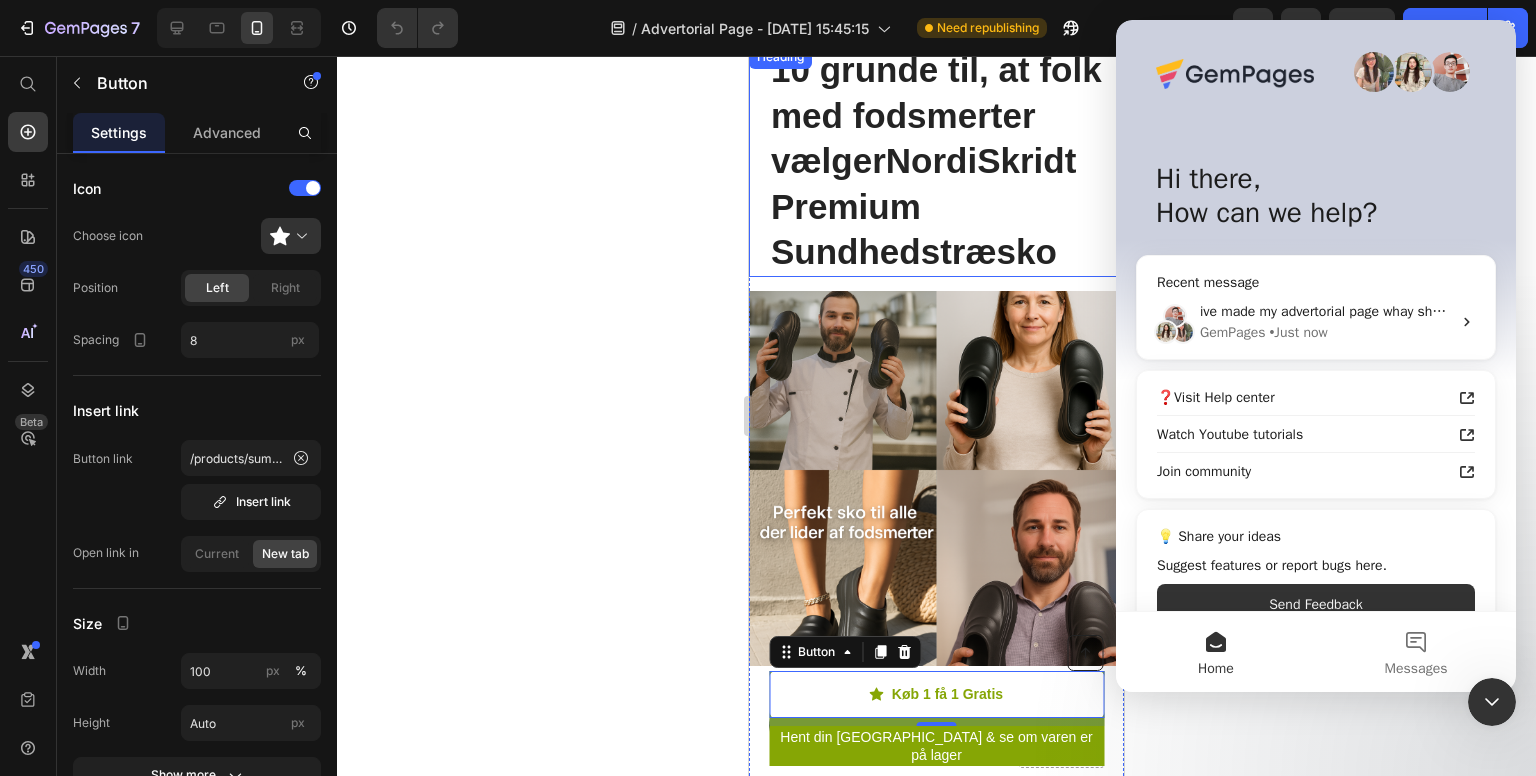 click 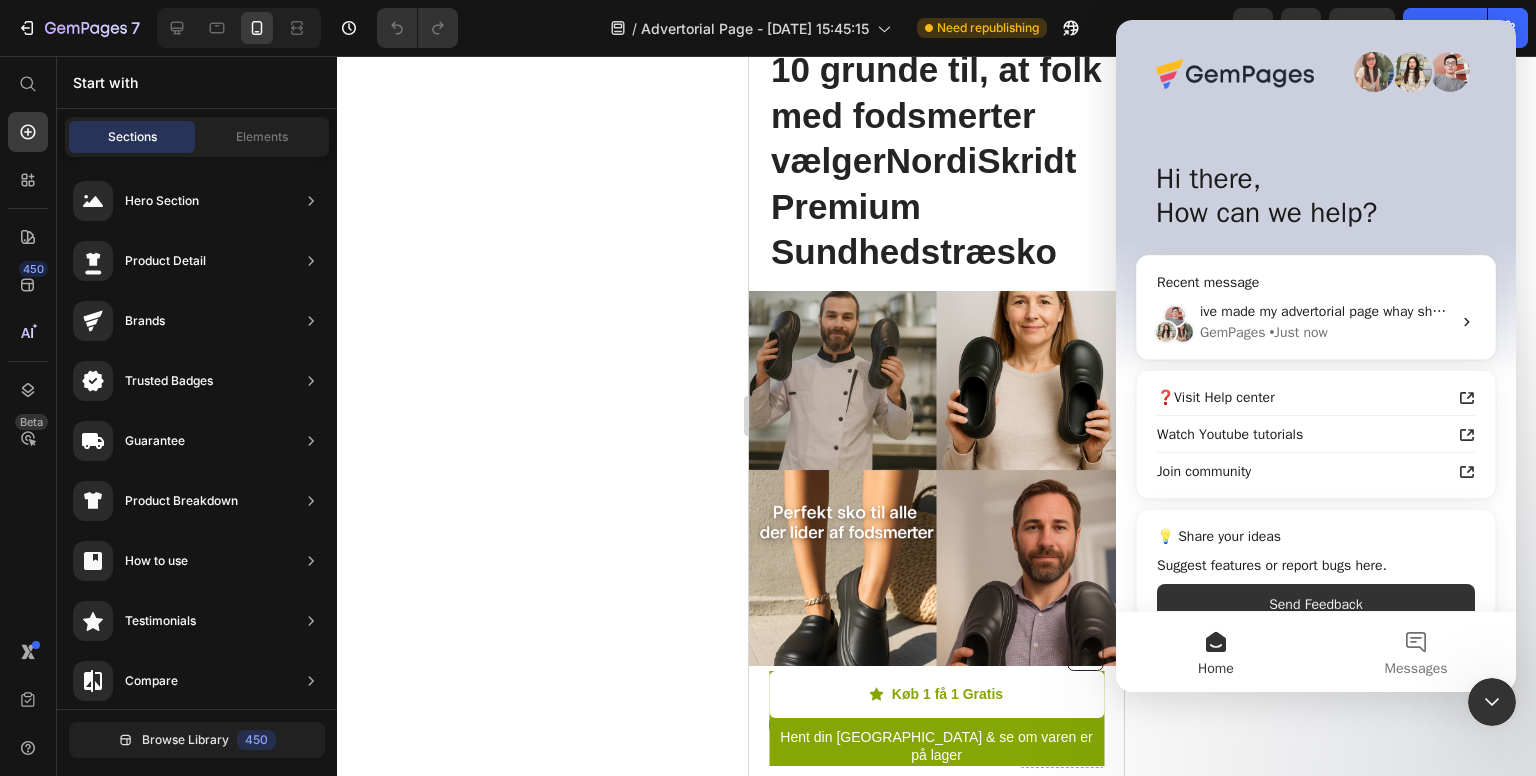 click 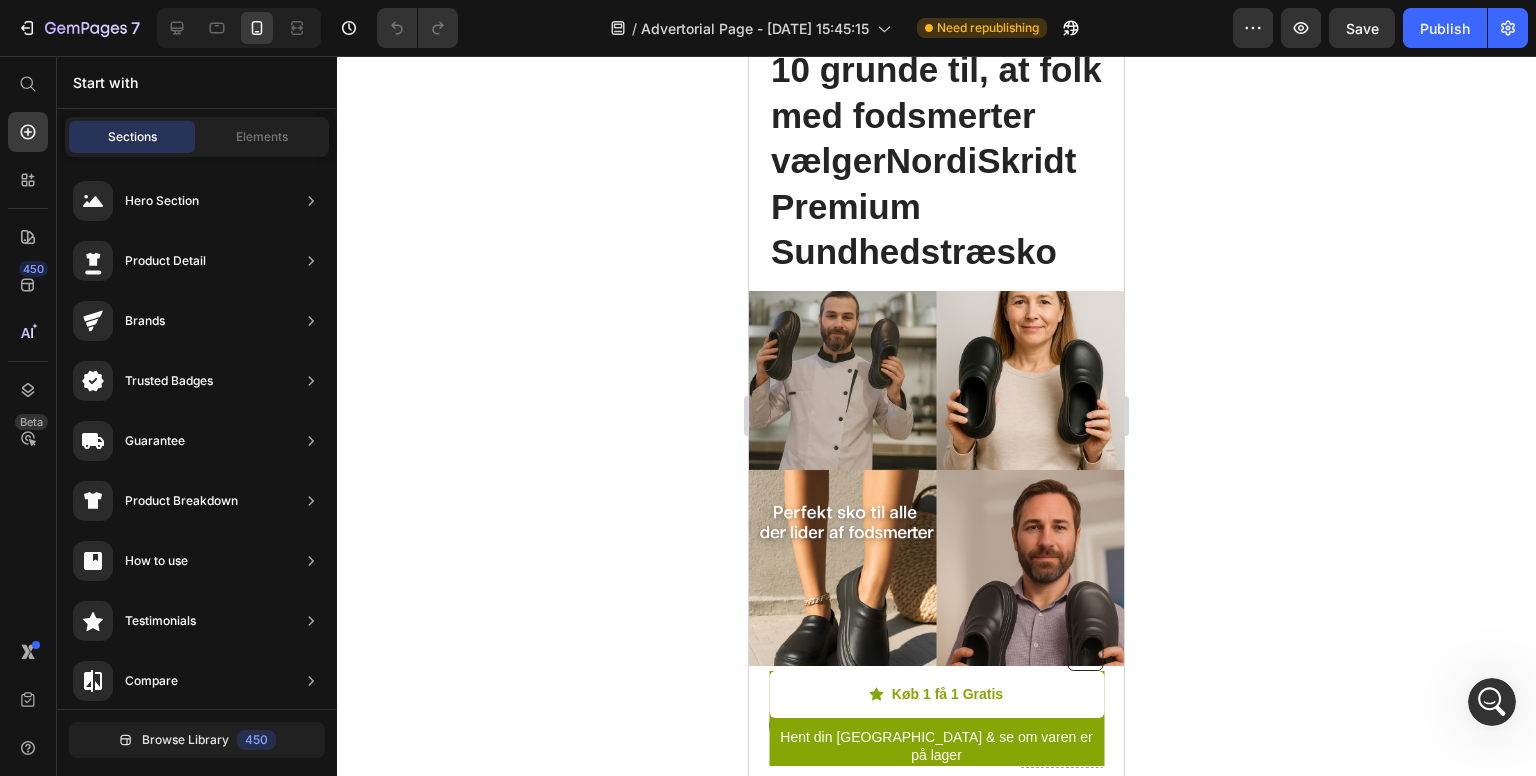scroll, scrollTop: 0, scrollLeft: 0, axis: both 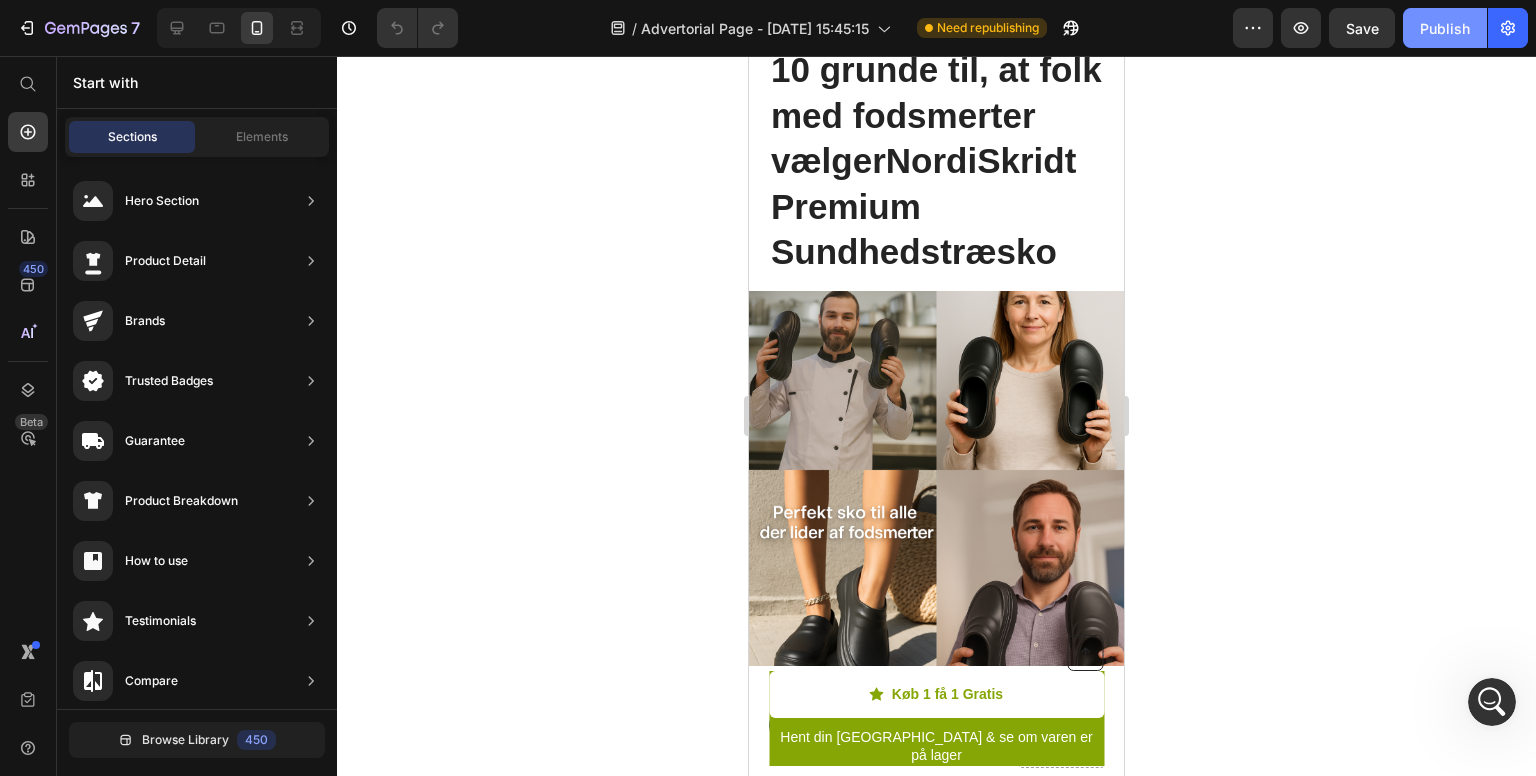 click on "Publish" 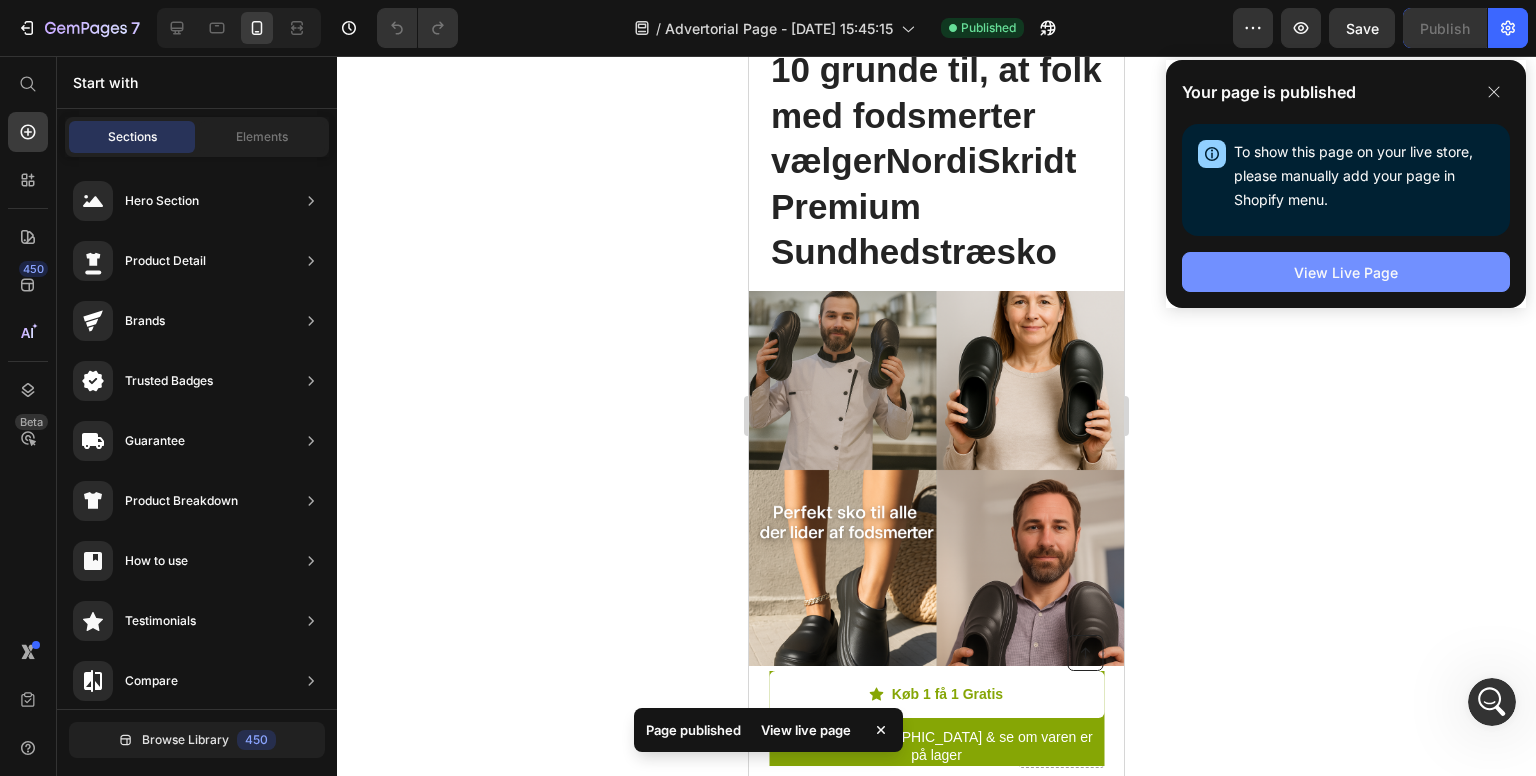 click on "View Live Page" at bounding box center [1346, 272] 